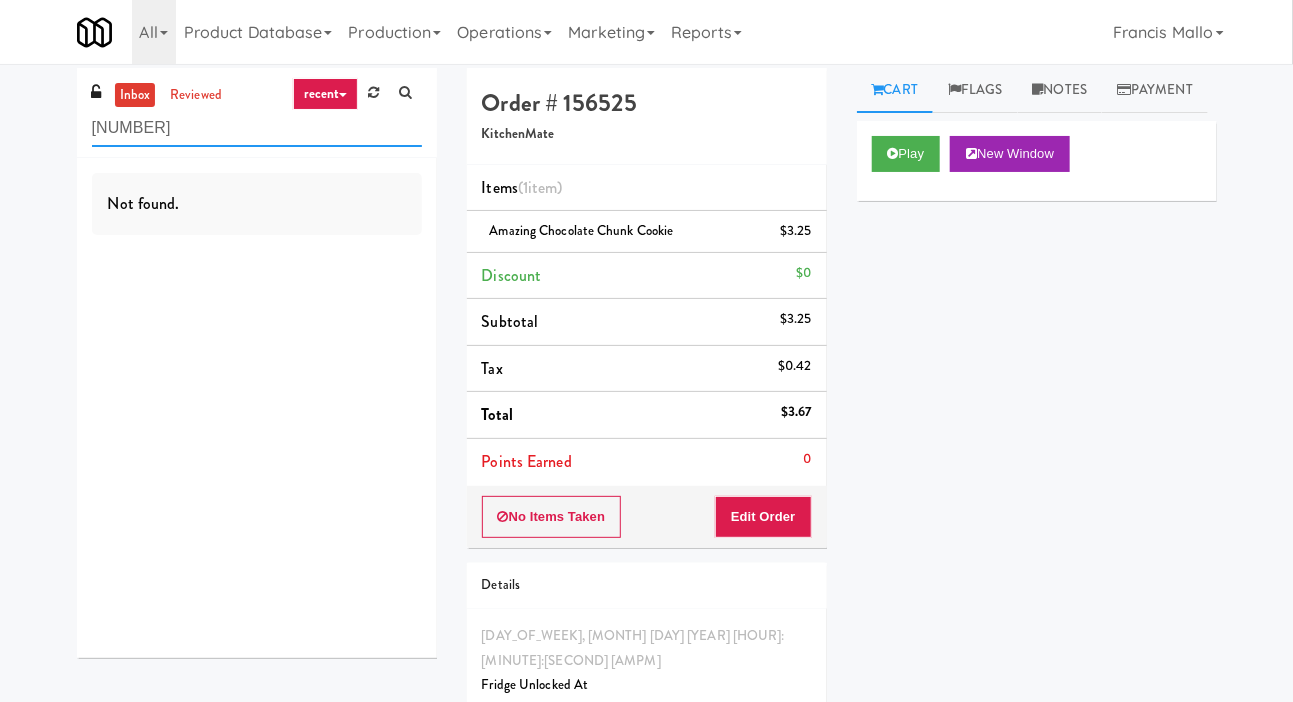 scroll, scrollTop: 0, scrollLeft: 0, axis: both 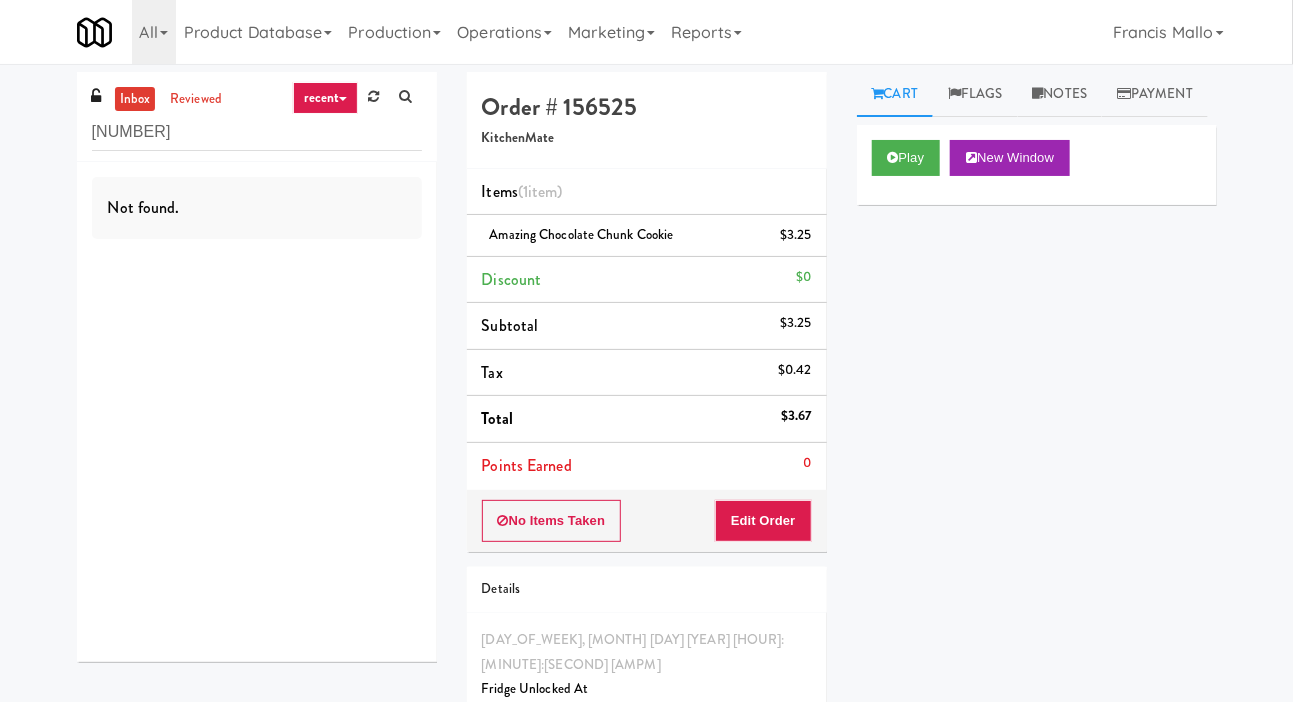 click at bounding box center [373, 97] 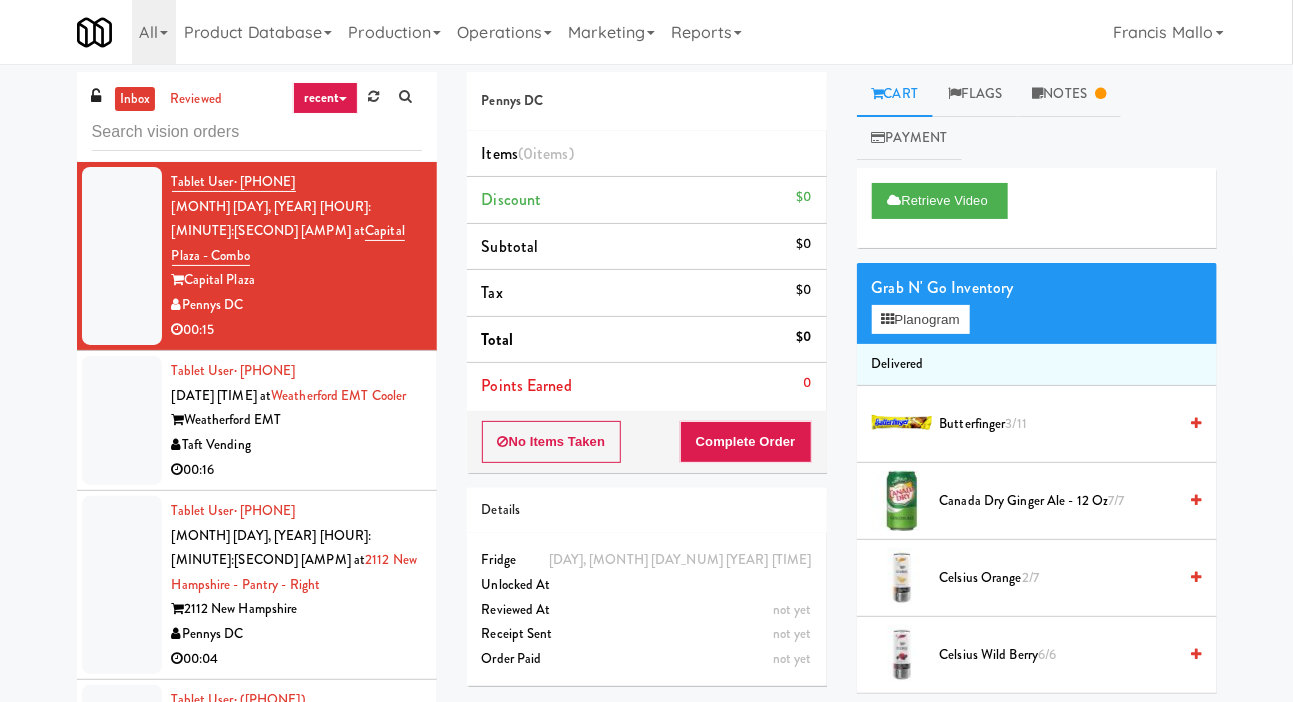 click on "inbox reviewed recent all unclear take inventory issue failed recent Tablet User · ([PHONE]) [MONTH] [DAY], [YEAR] [HOUR]:[MINUTE]:[SECOND] [AM/PM] at Capital Plaza - Combo Capital Plaza Pennys DC 00:15 Tablet User · ([PHONE]) [MONTH] [DAY], [YEAR] [HOUR]:[MINUTE]:[SECOND] [AM/PM] at Weatherford EMT Cooler Weatherford EMT Taft Vending 00:16 Tablet User · ([PHONE]) [MONTH] [DAY], [YEAR] [HOUR]:[MINUTE]:[SECOND] [AM/PM] at 2112 New Hampshire - Pantry - Right 2112 New Hampshire Pennys DC 00:04 Tablet User · ([PHONE]) [MONTH] [DAY], [YEAR] [HOUR]:[MINUTE]:[SECOND] [AM/PM] at Brio-Left- Fridge Brio MP Vending Co. 00:04 Tablet User · ([PHONE]) [MONTH] [DAY], [YEAR] [HOUR]:[MINUTE]:[SECOND] [AM/PM] at 1000 S Clark - Left - Fridge 1000 S Clark H&H Vending 00:06 Tablet User · ([PHONE]) [MONTH] [DAY], [YEAR] [HOUR]:[MINUTE]:[SECOND] [AM/PM] at 1000 S Clark - Left - Fridge 1000 S Clark H&H Vending 00:14 Tablet User · ([PHONE]) [MONTH] [DAY], [YEAR] [HOUR]:[MINUTE]:[SECOND] [AM/PM] at Arena Fitness - Cooler - Left Arena fitness Edwards Vending Co. 00:09" at bounding box center [646, 424] 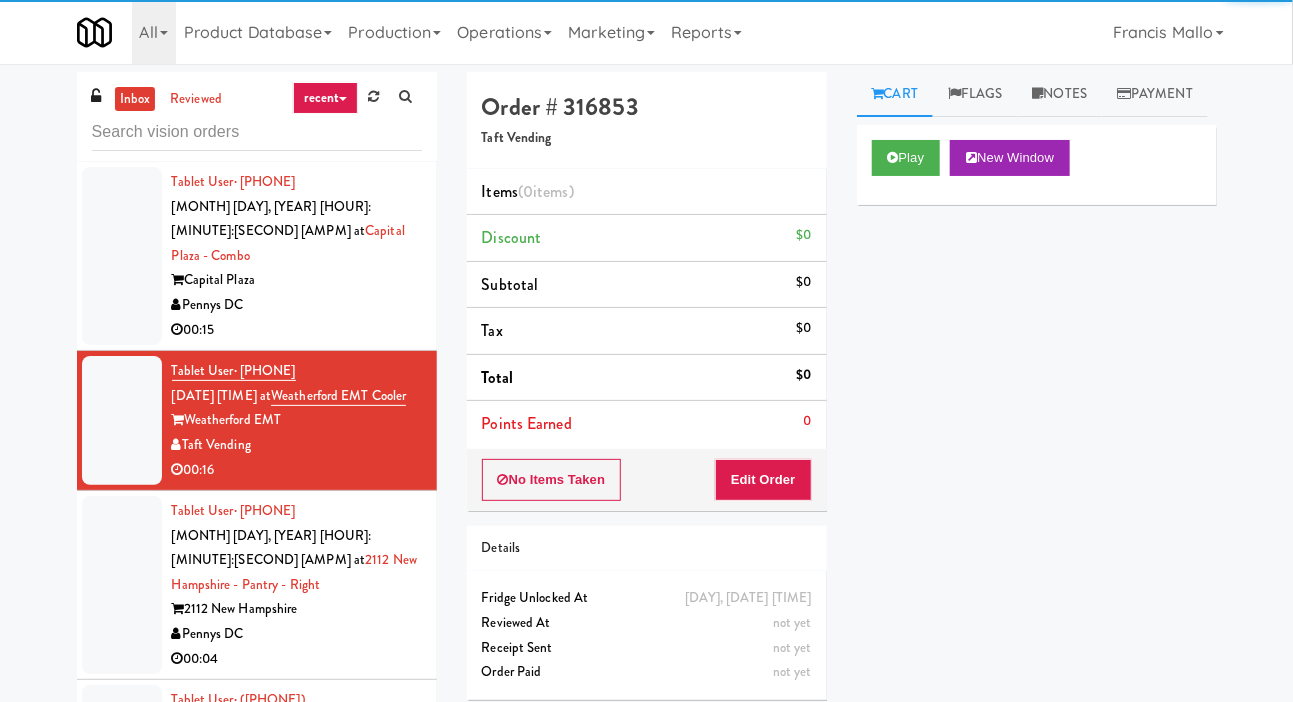 click at bounding box center [122, 256] 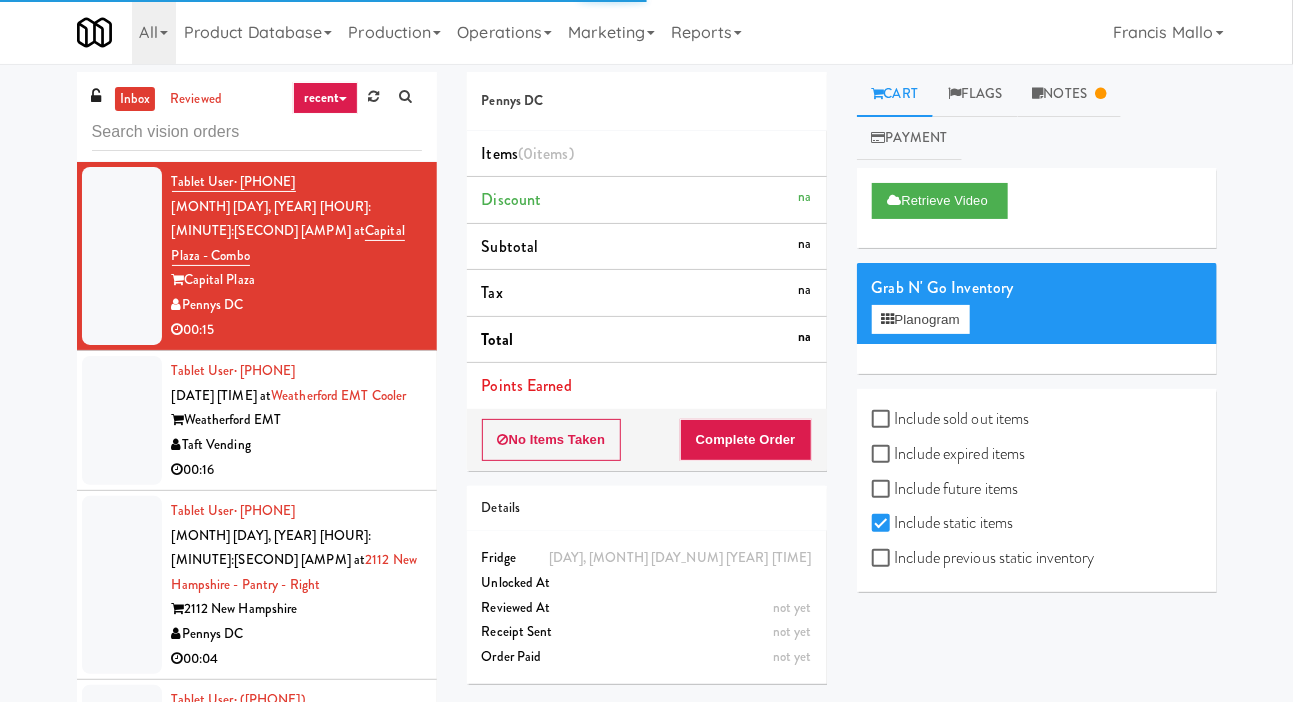 click on "Notes" at bounding box center (1070, 94) 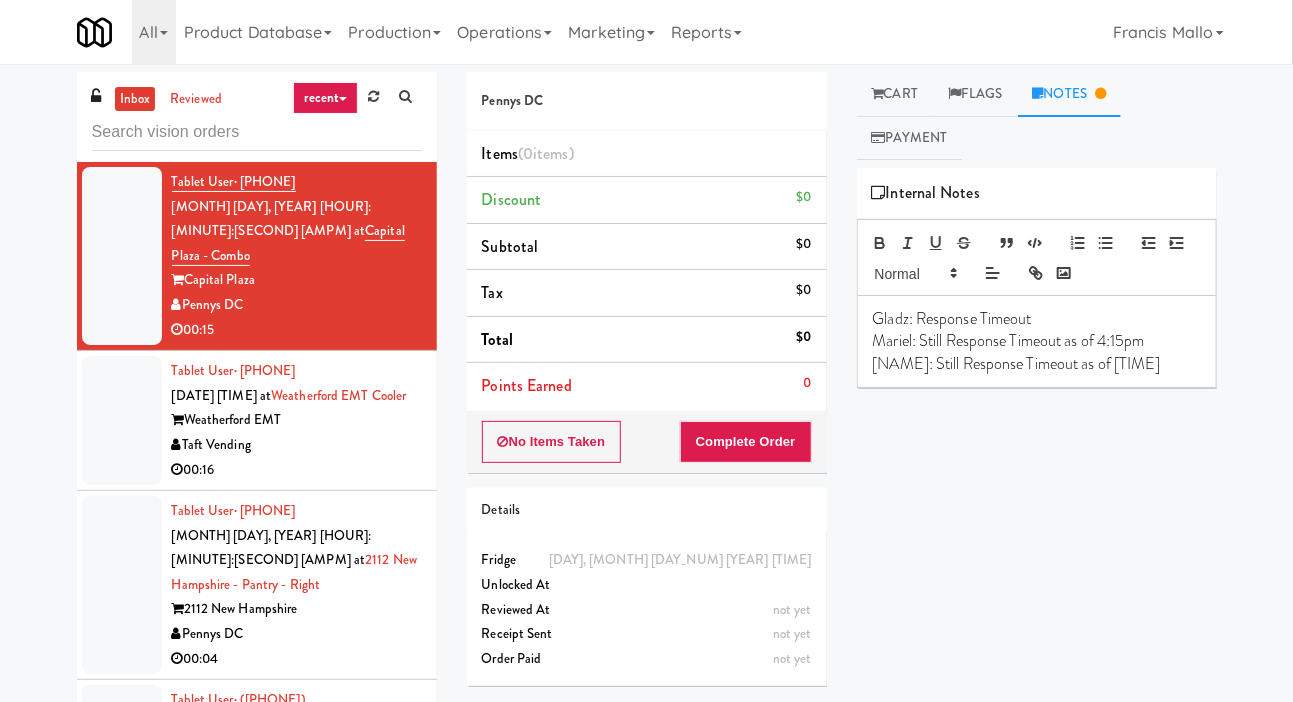 click at bounding box center [122, 420] 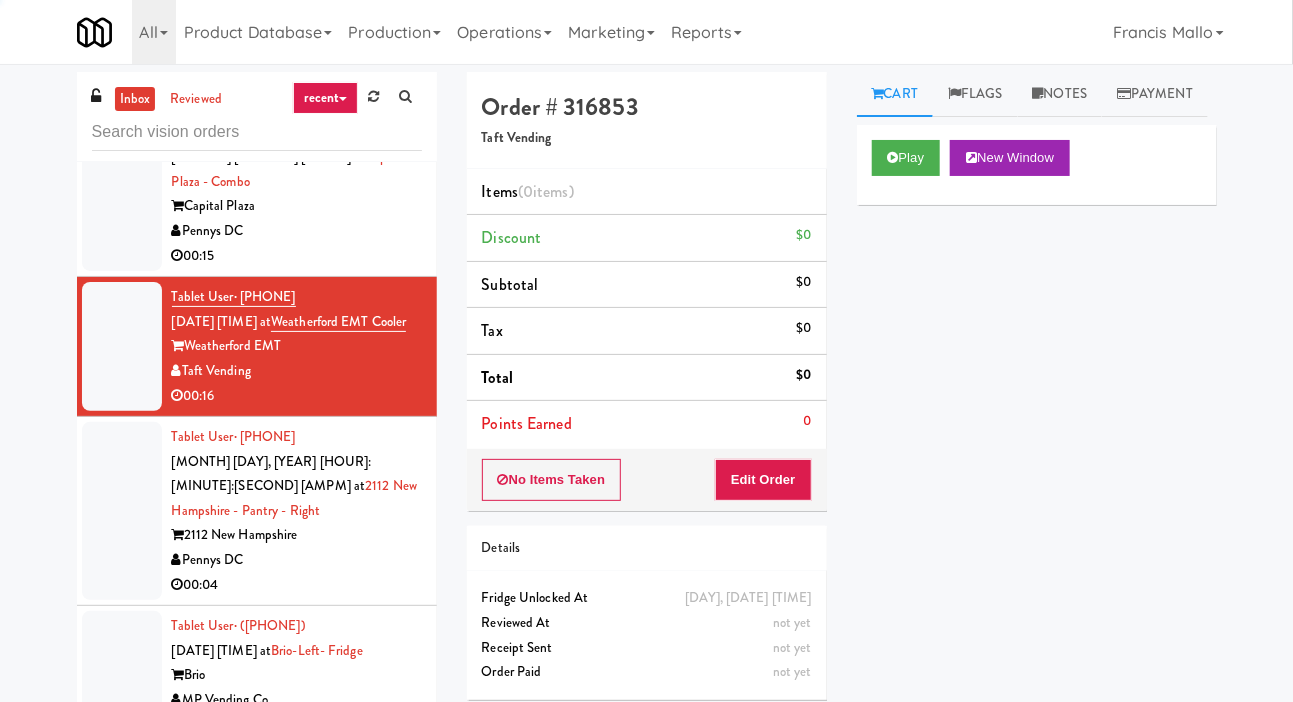 scroll, scrollTop: 109, scrollLeft: 0, axis: vertical 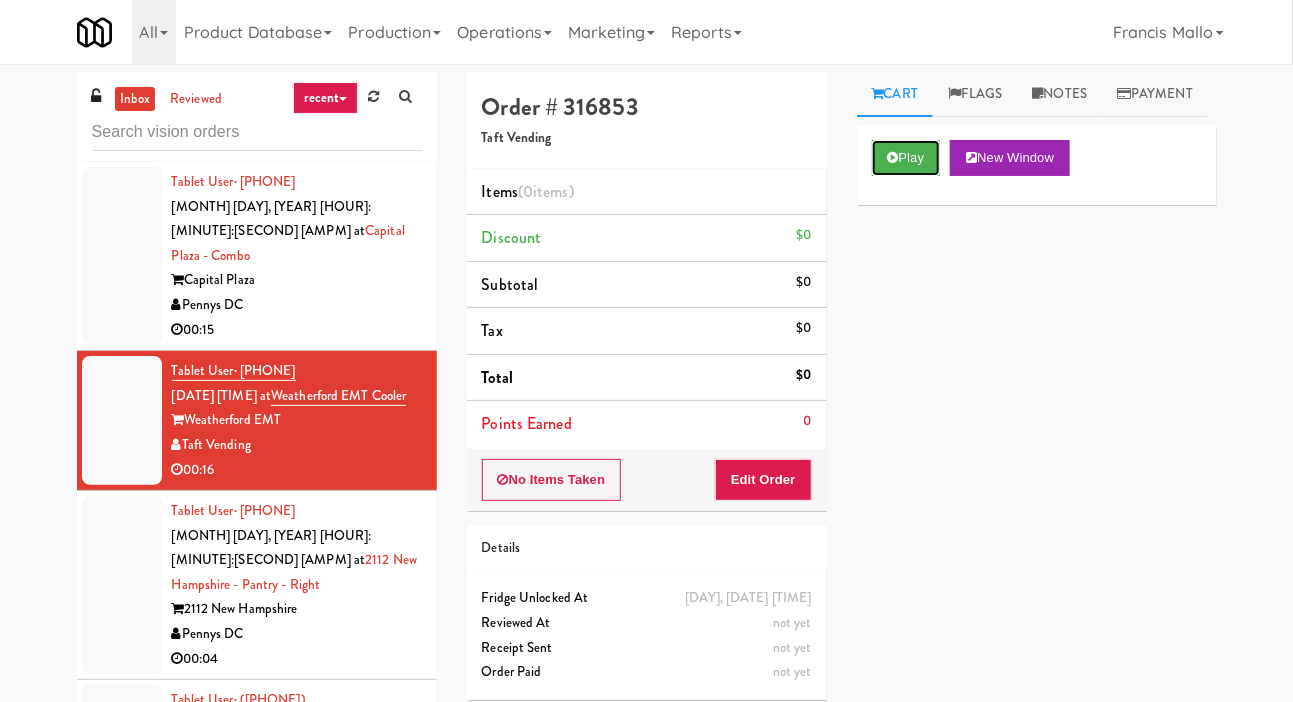 click at bounding box center (893, 157) 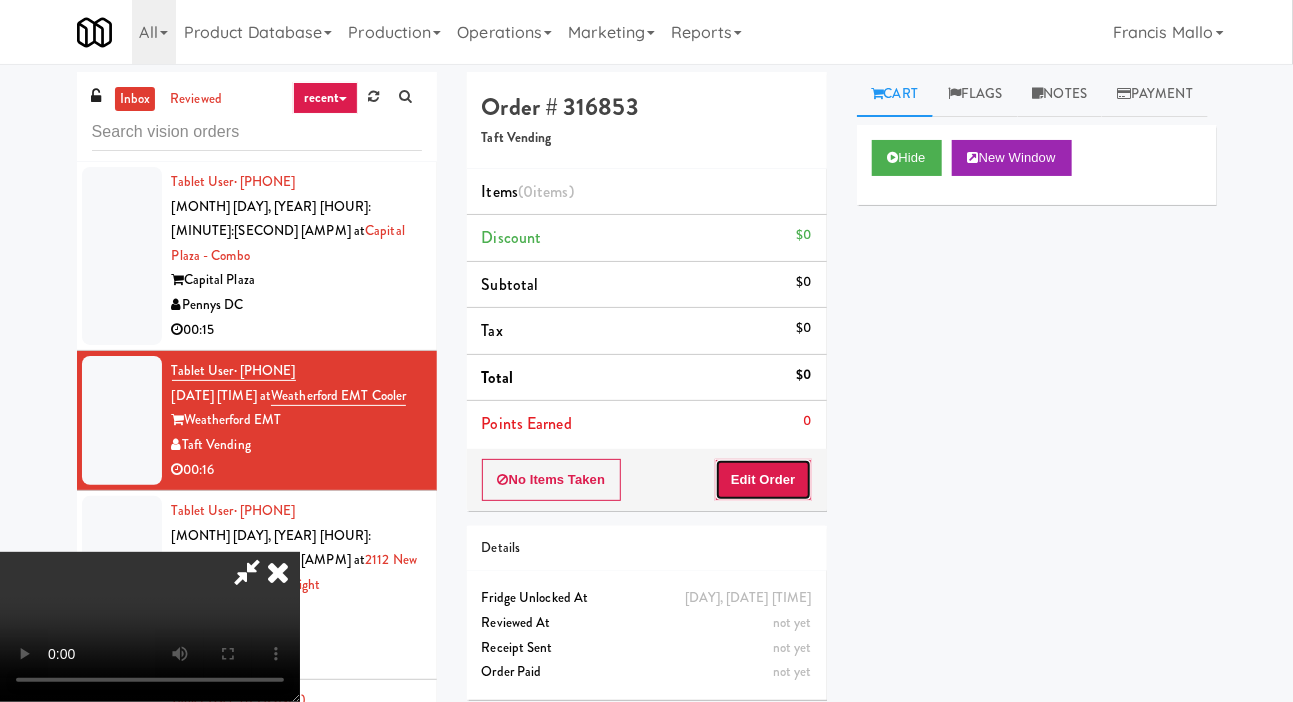 click on "Edit Order" at bounding box center [763, 480] 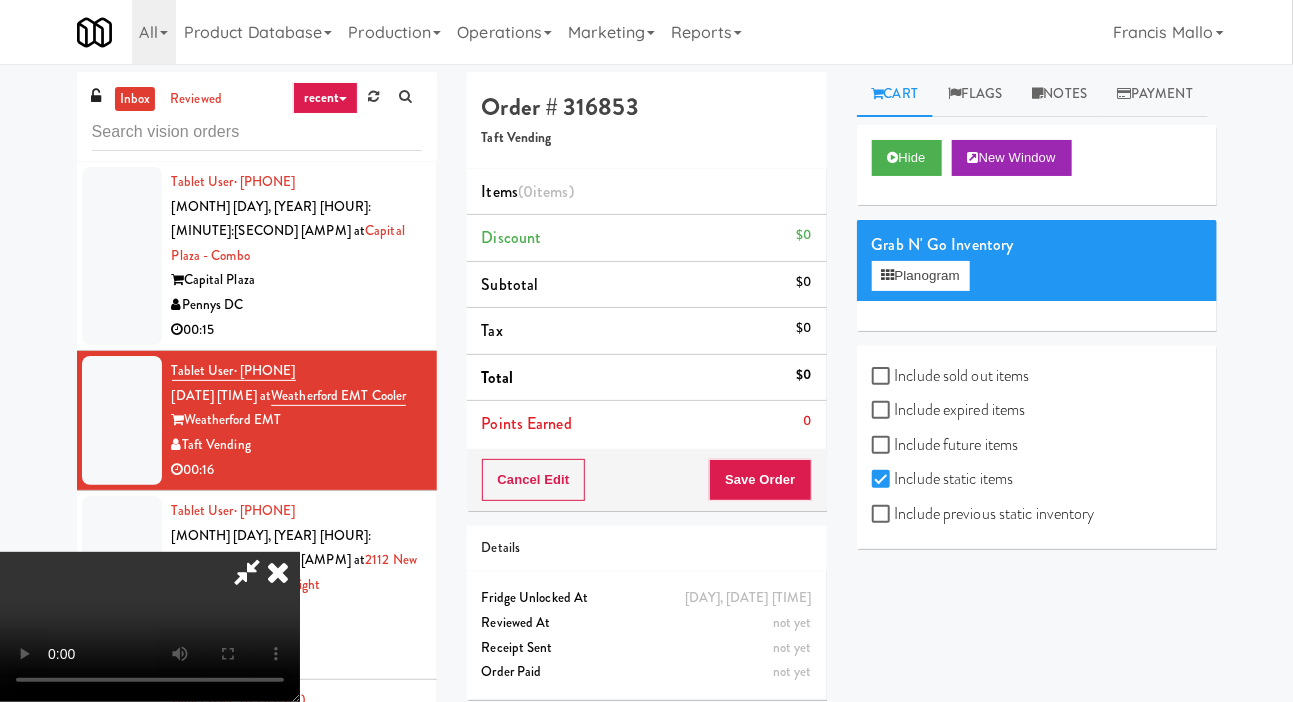 type 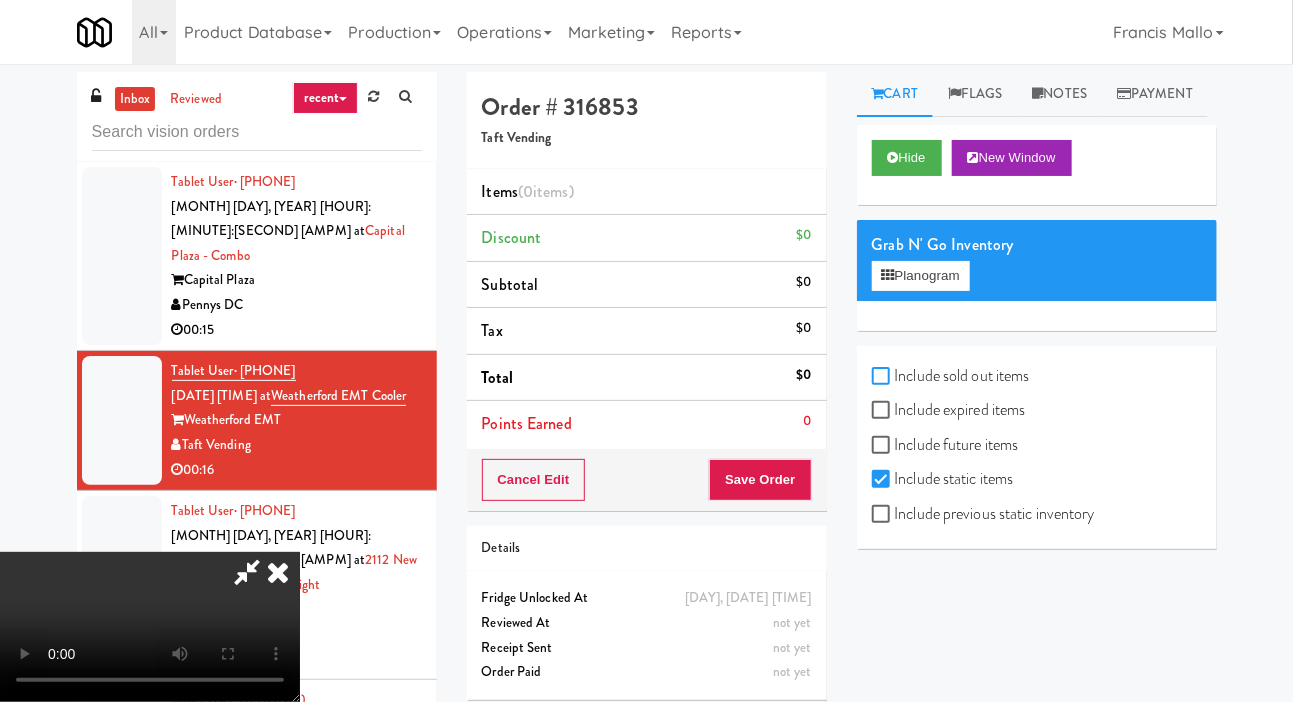 click on "Include sold out items" at bounding box center (883, 377) 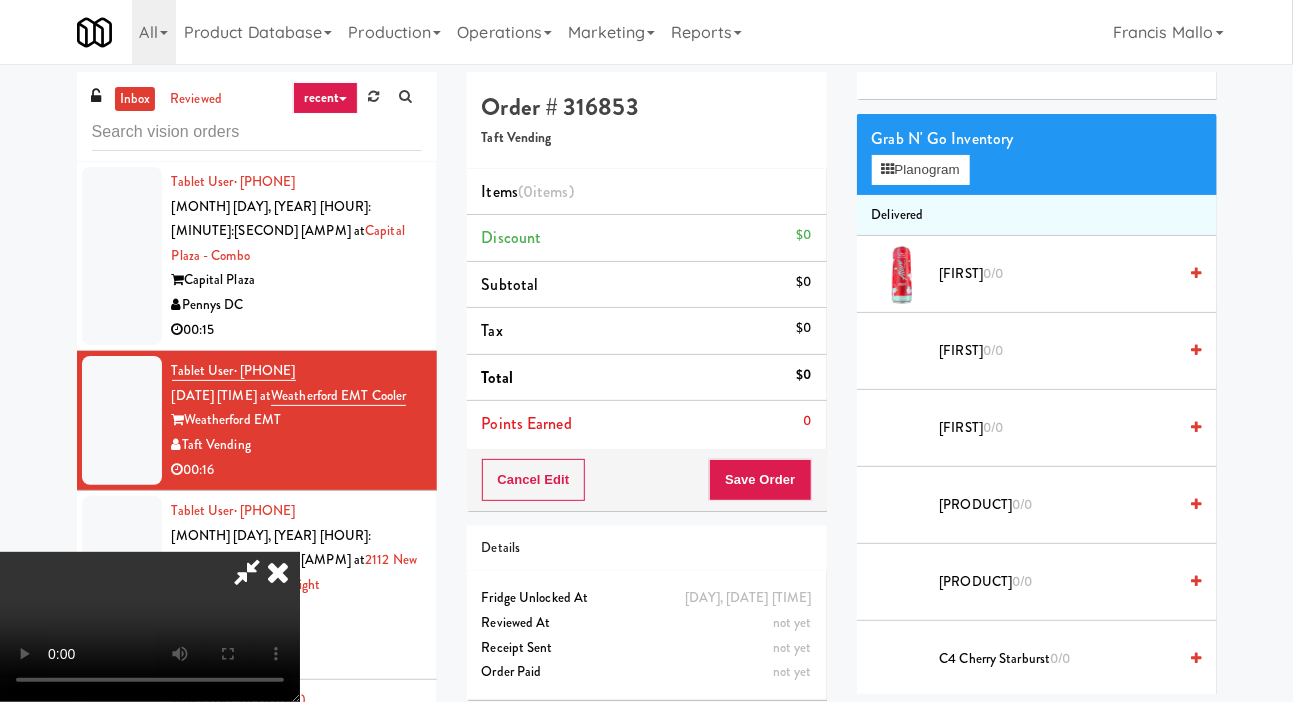 scroll, scrollTop: 102, scrollLeft: 0, axis: vertical 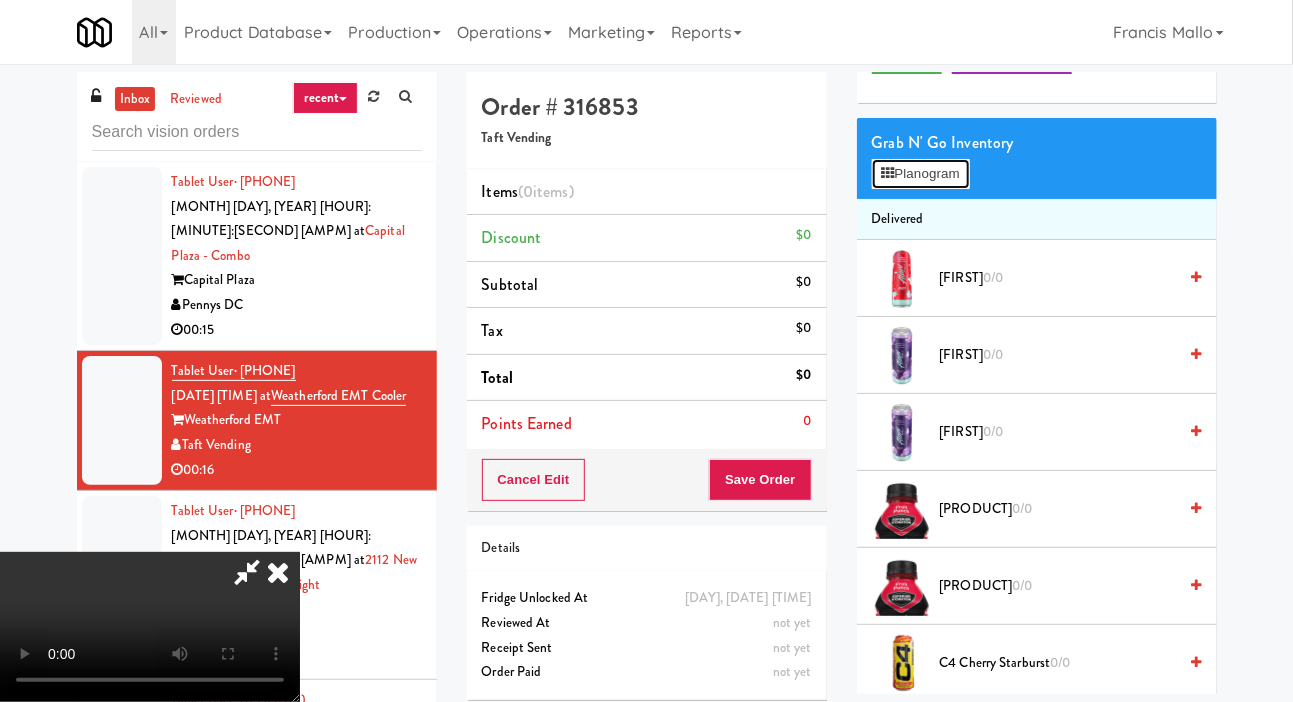 click on "Planogram" at bounding box center (921, 174) 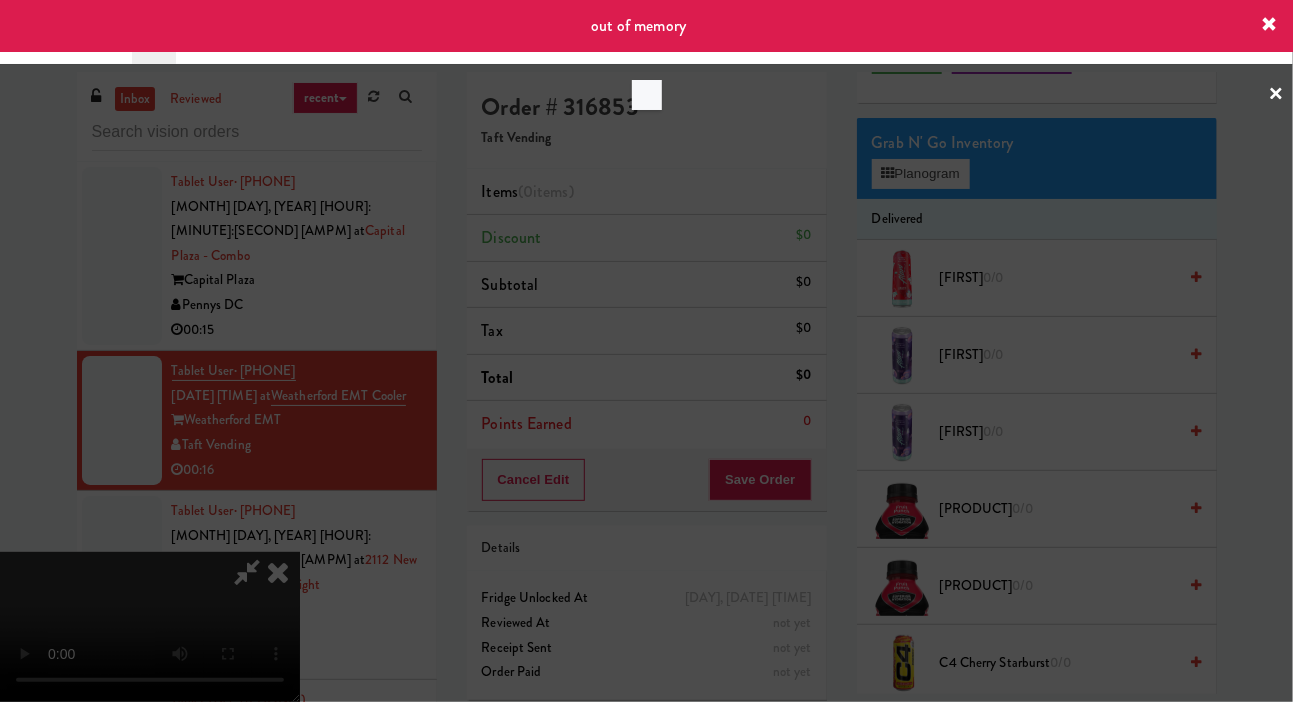 click at bounding box center (646, 351) 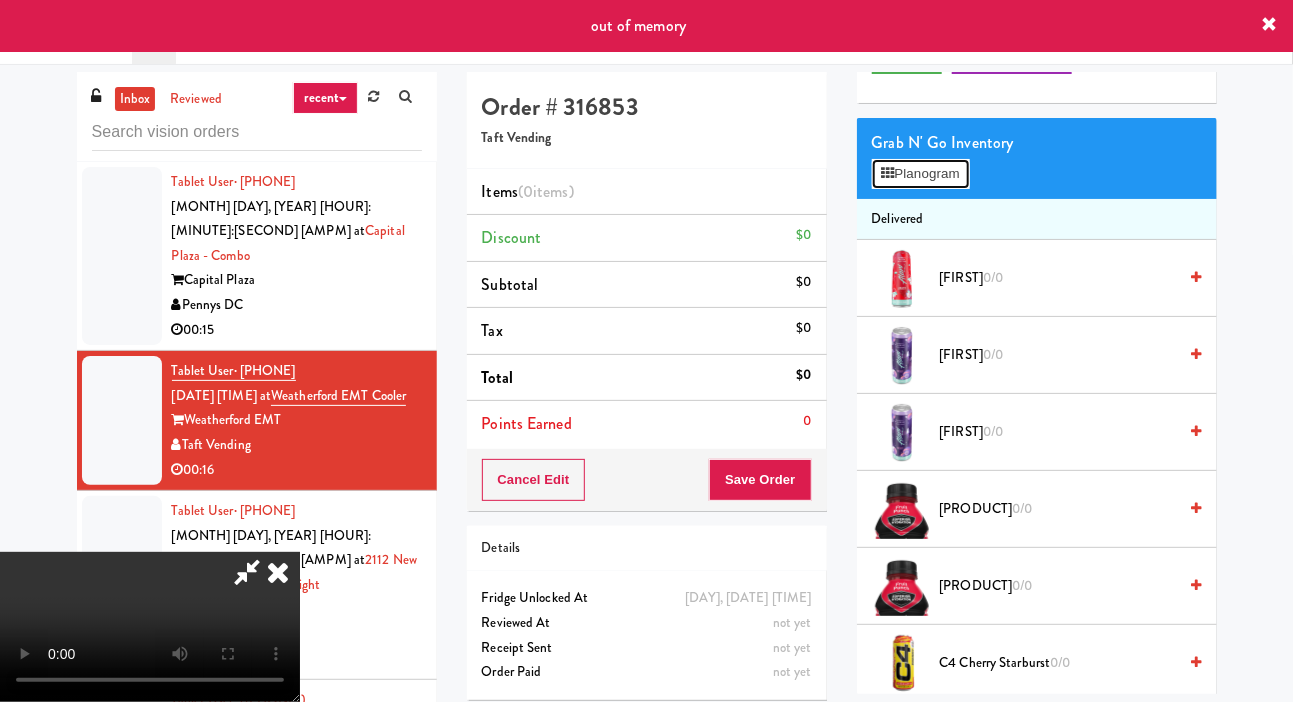 click on "Planogram" at bounding box center [921, 174] 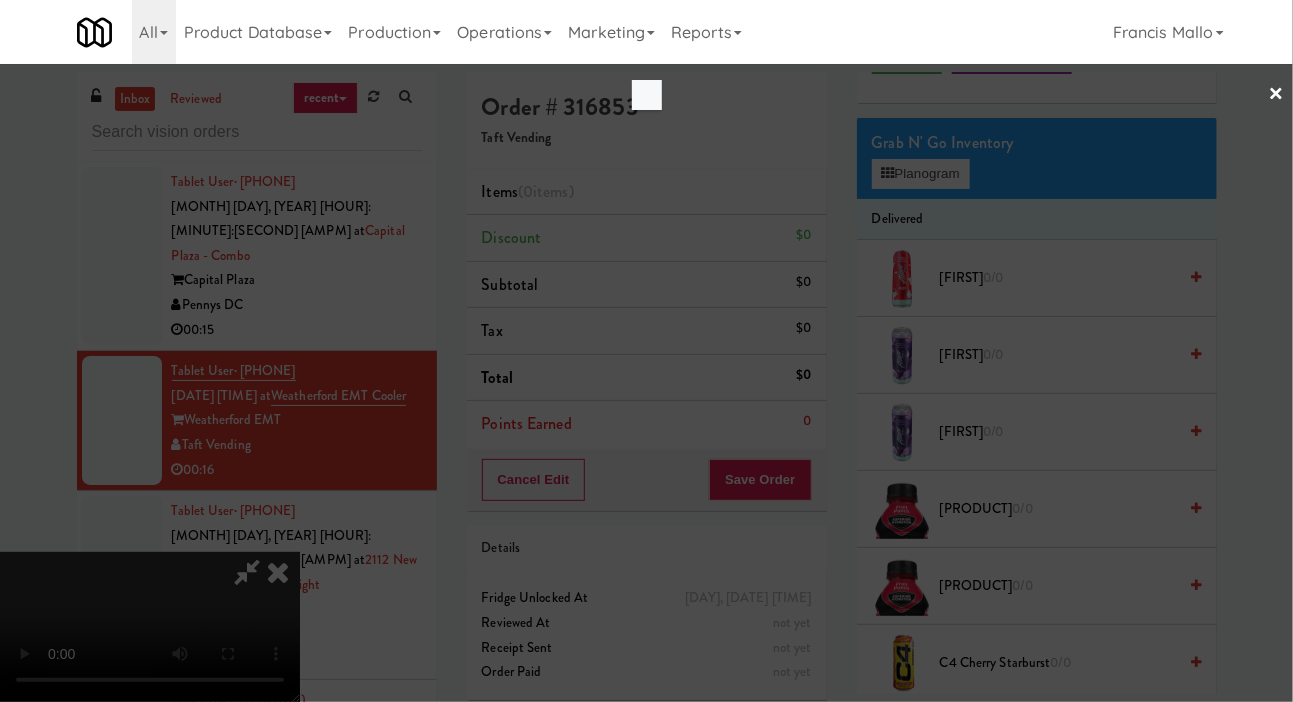 click at bounding box center (646, 351) 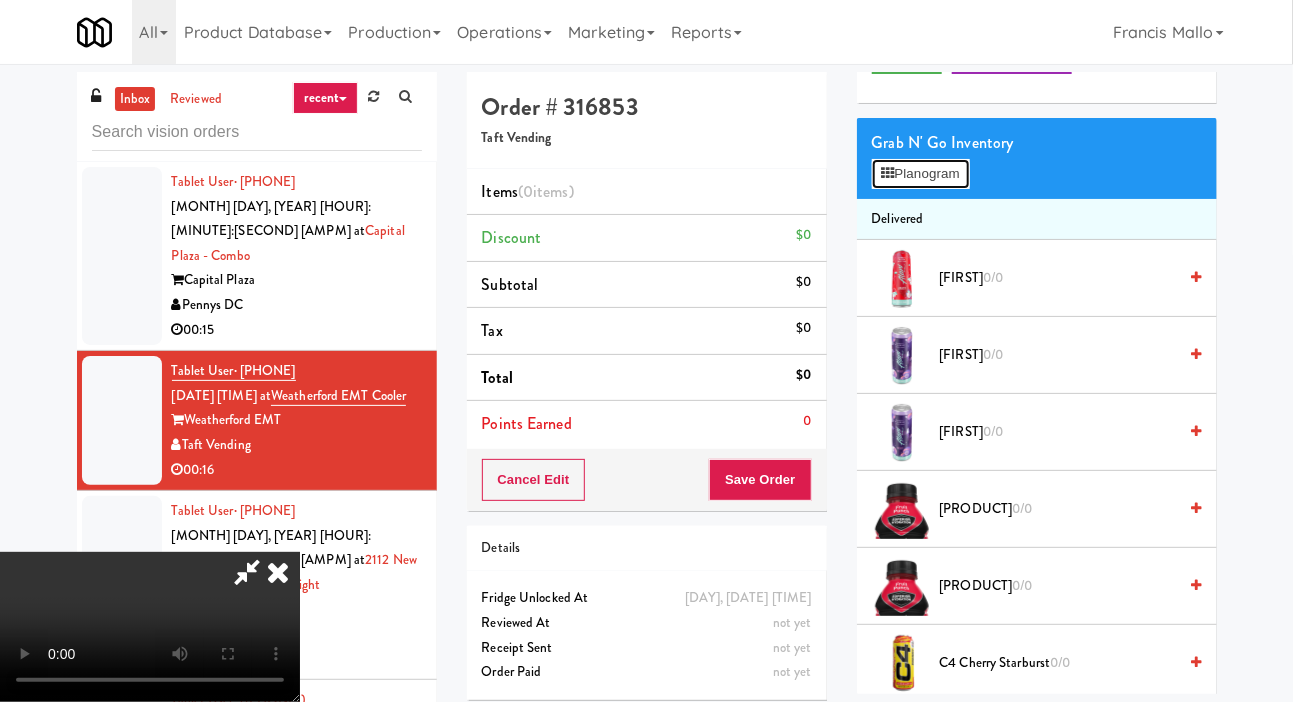 click on "Planogram" at bounding box center [921, 174] 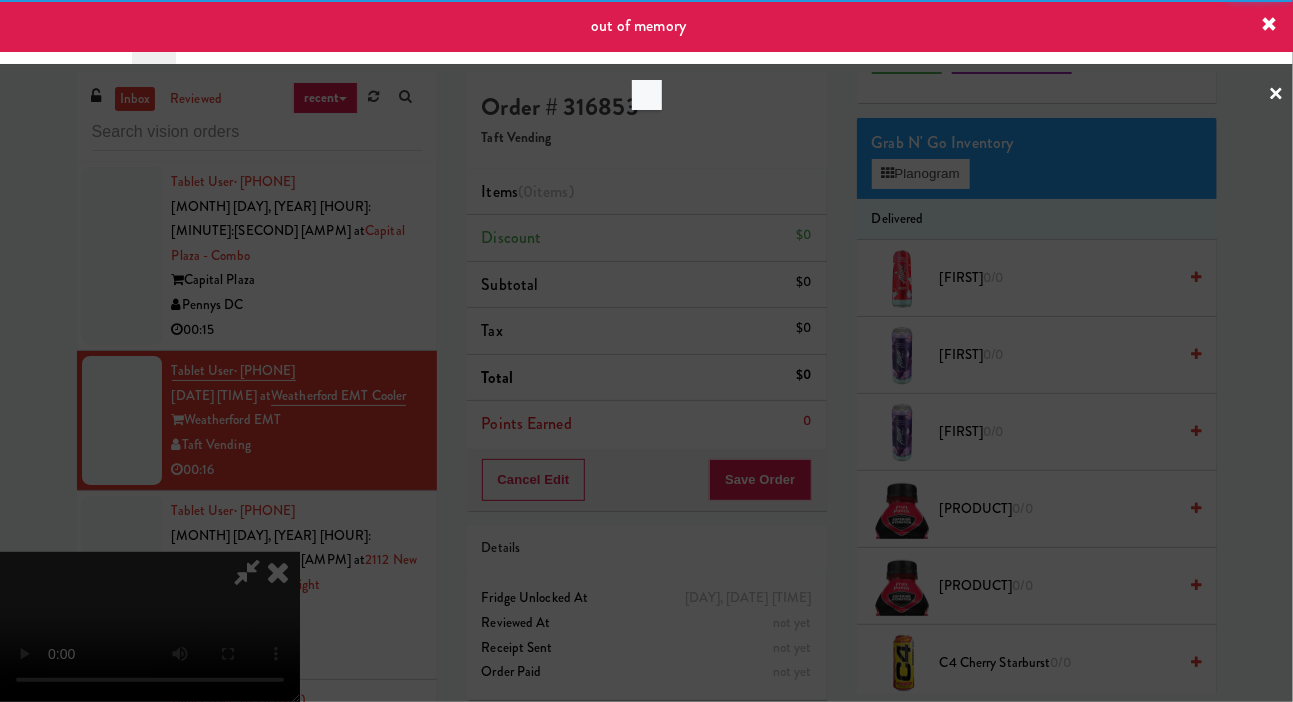 click at bounding box center [646, 351] 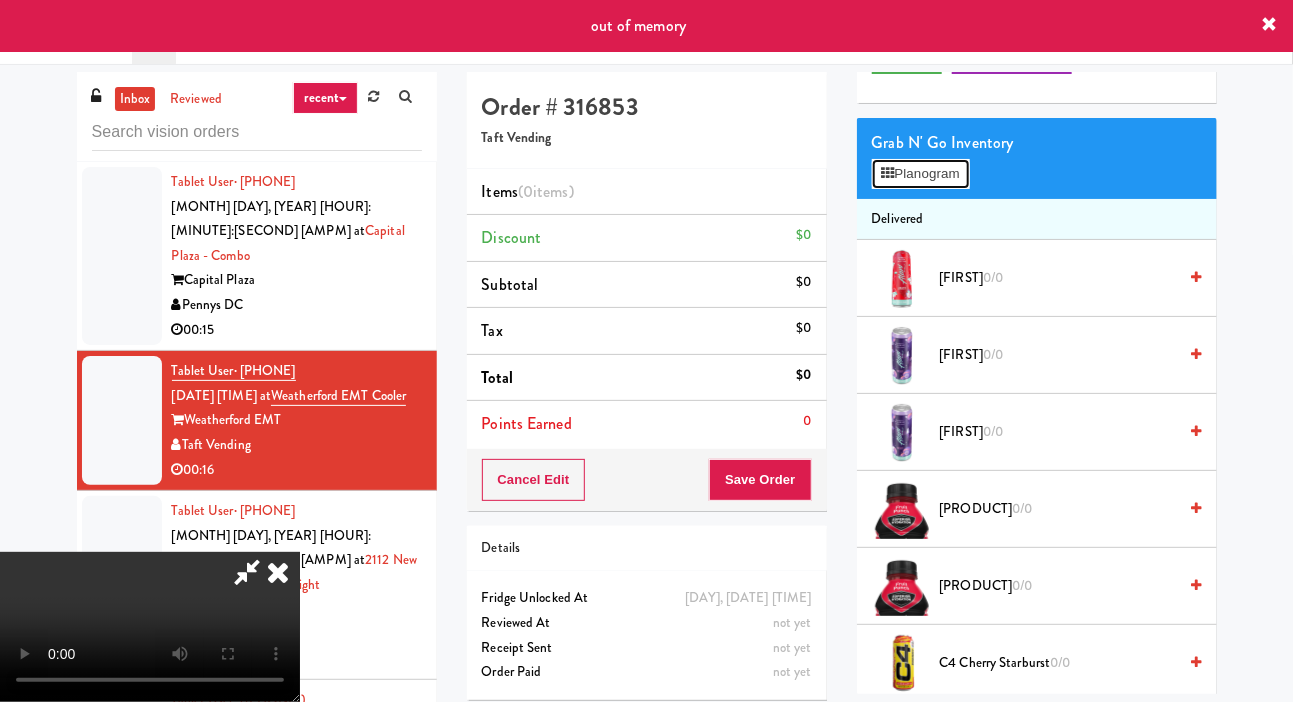click on "Planogram" at bounding box center (921, 174) 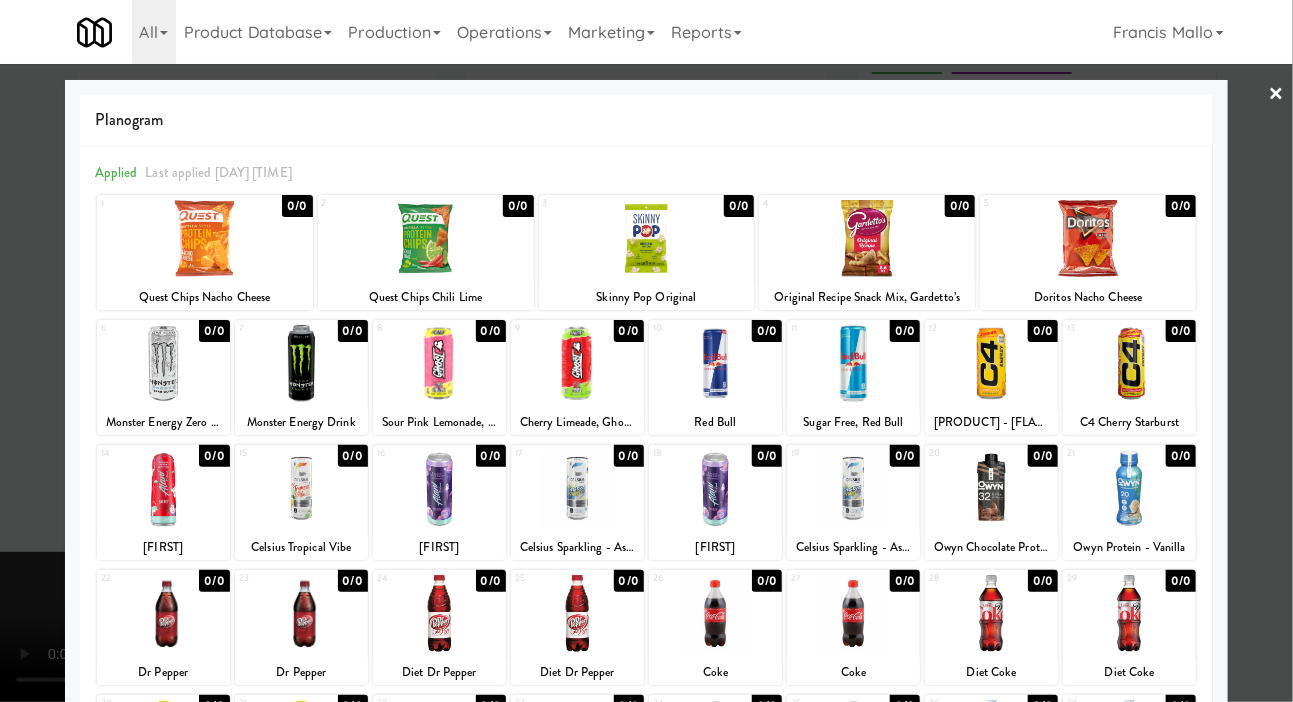 click at bounding box center [163, 488] 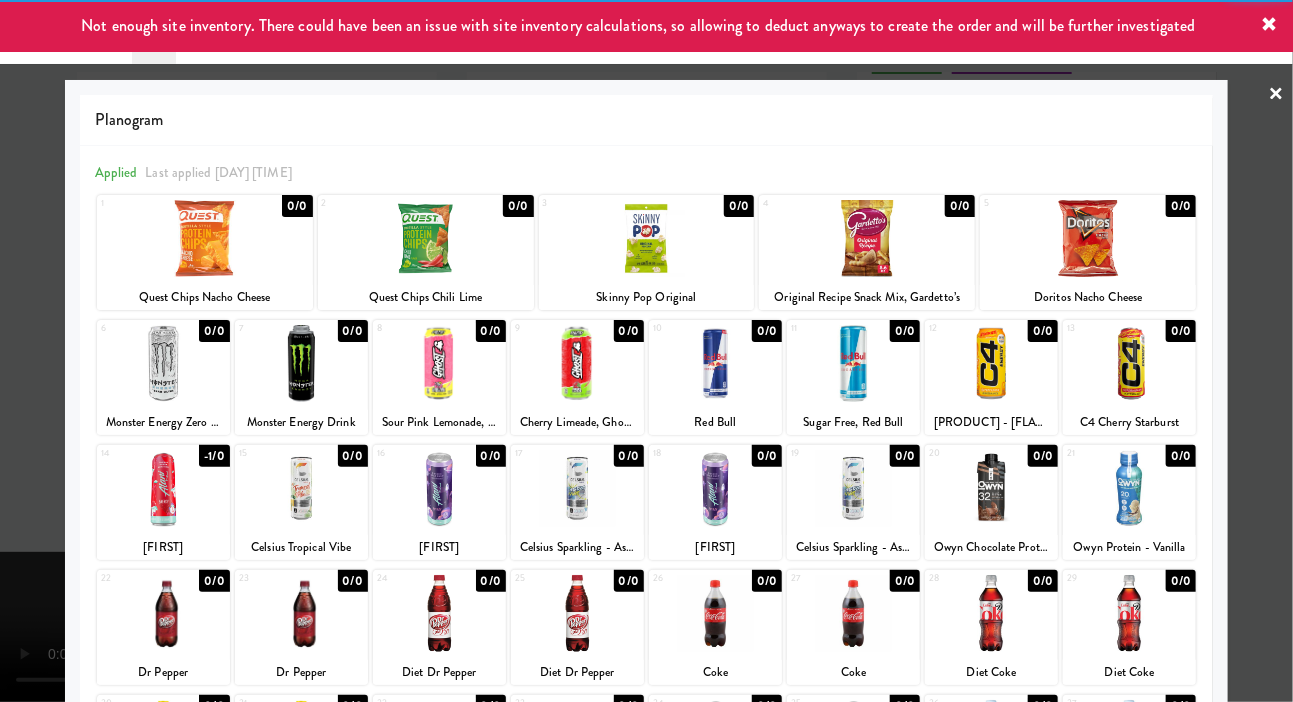click at bounding box center [646, 351] 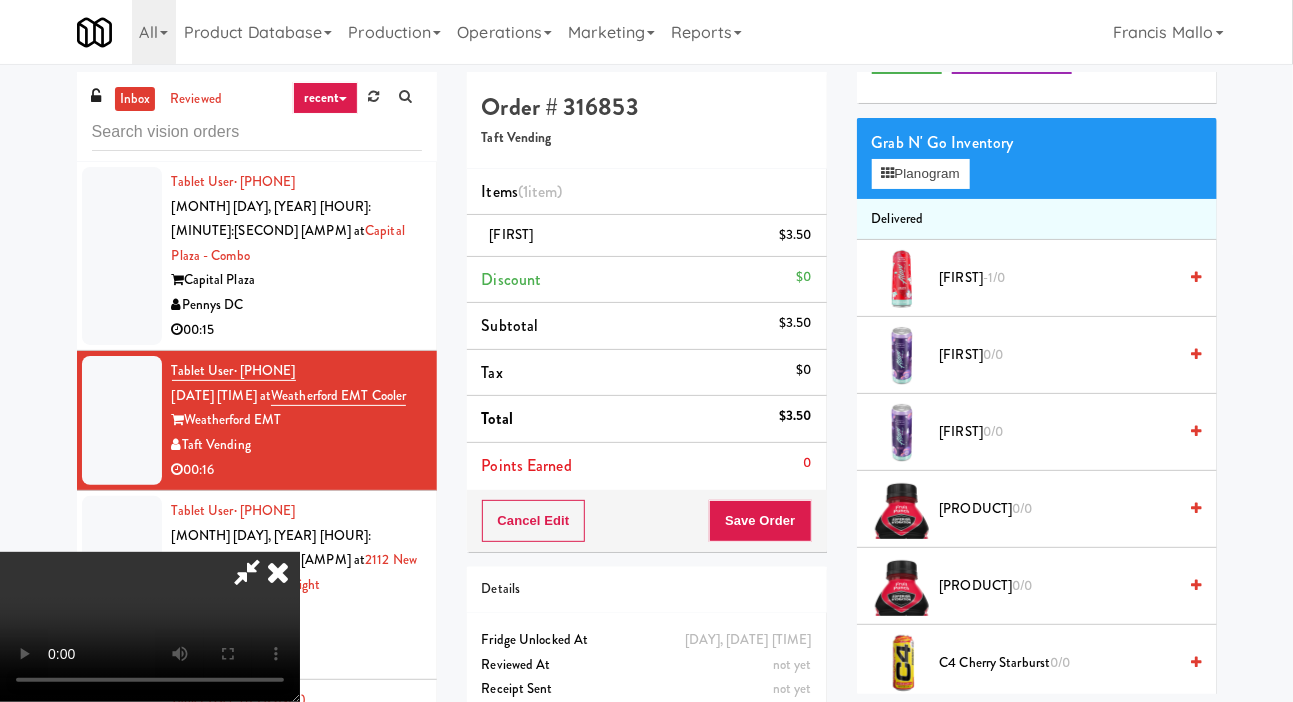 click on "0/0" at bounding box center [993, 431] 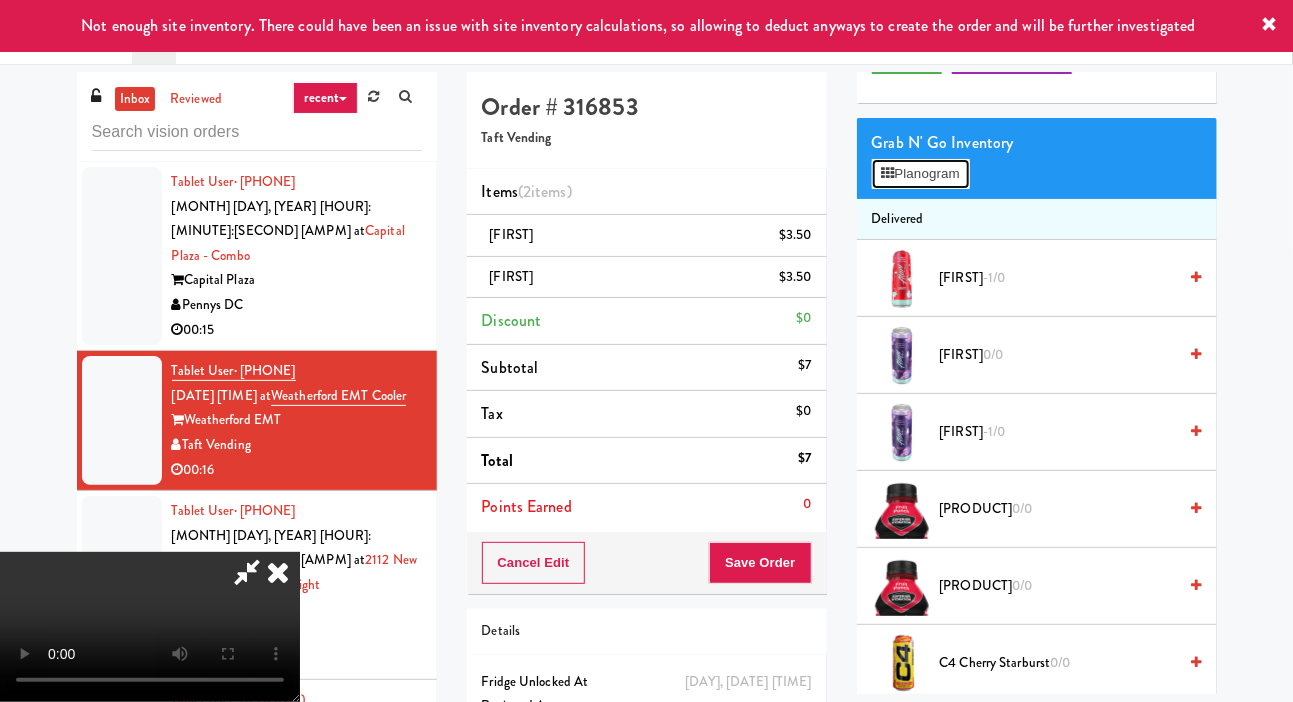 click on "Planogram" at bounding box center (921, 174) 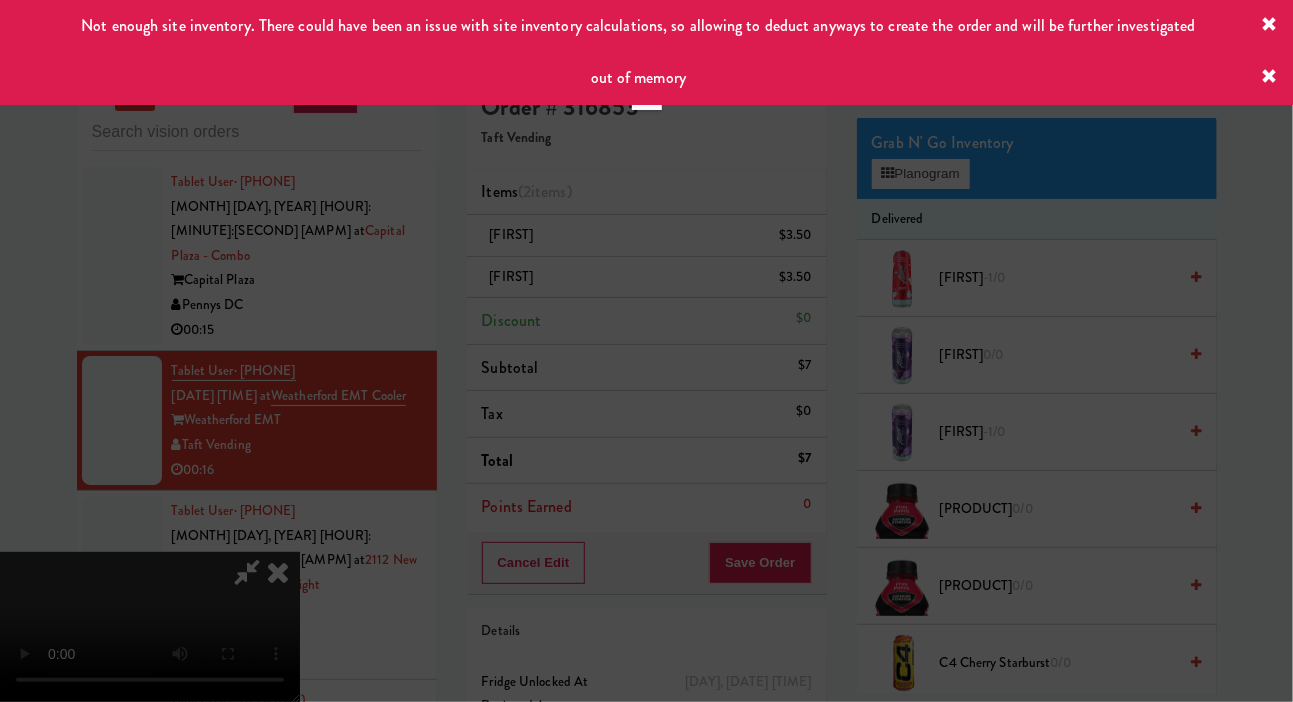 click at bounding box center [646, 351] 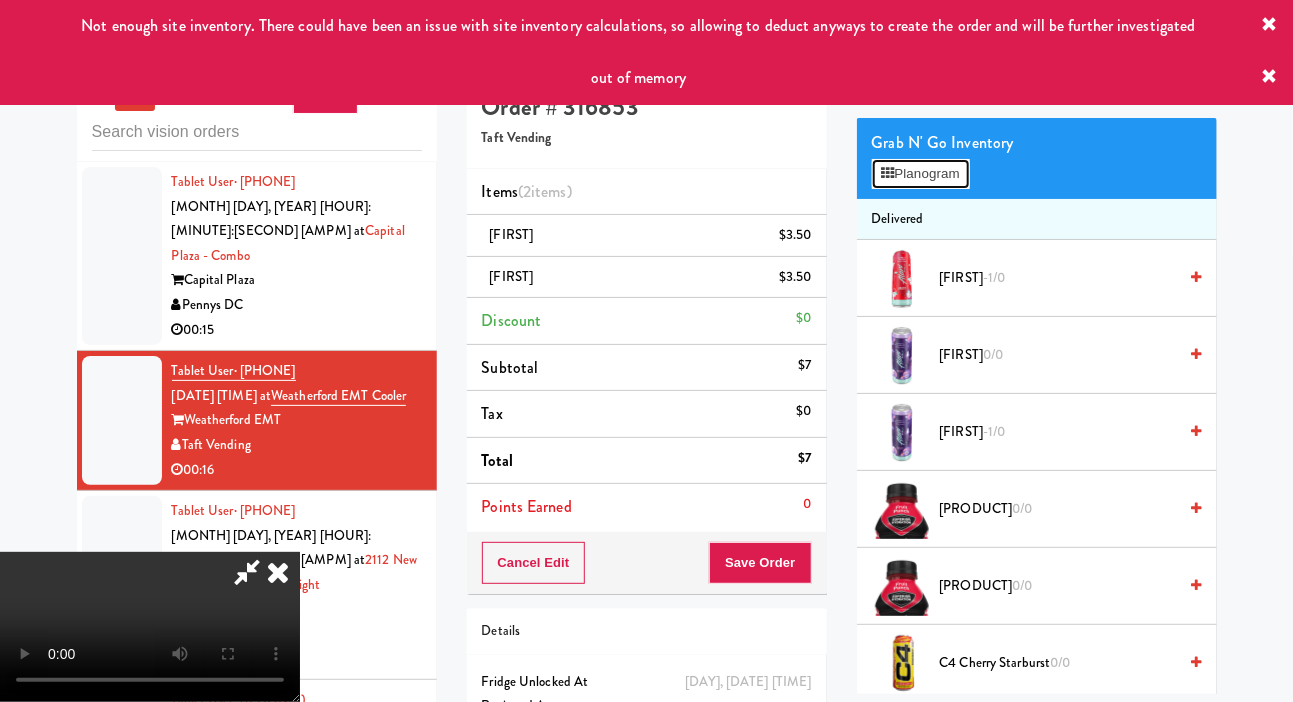 click on "Planogram" at bounding box center [921, 174] 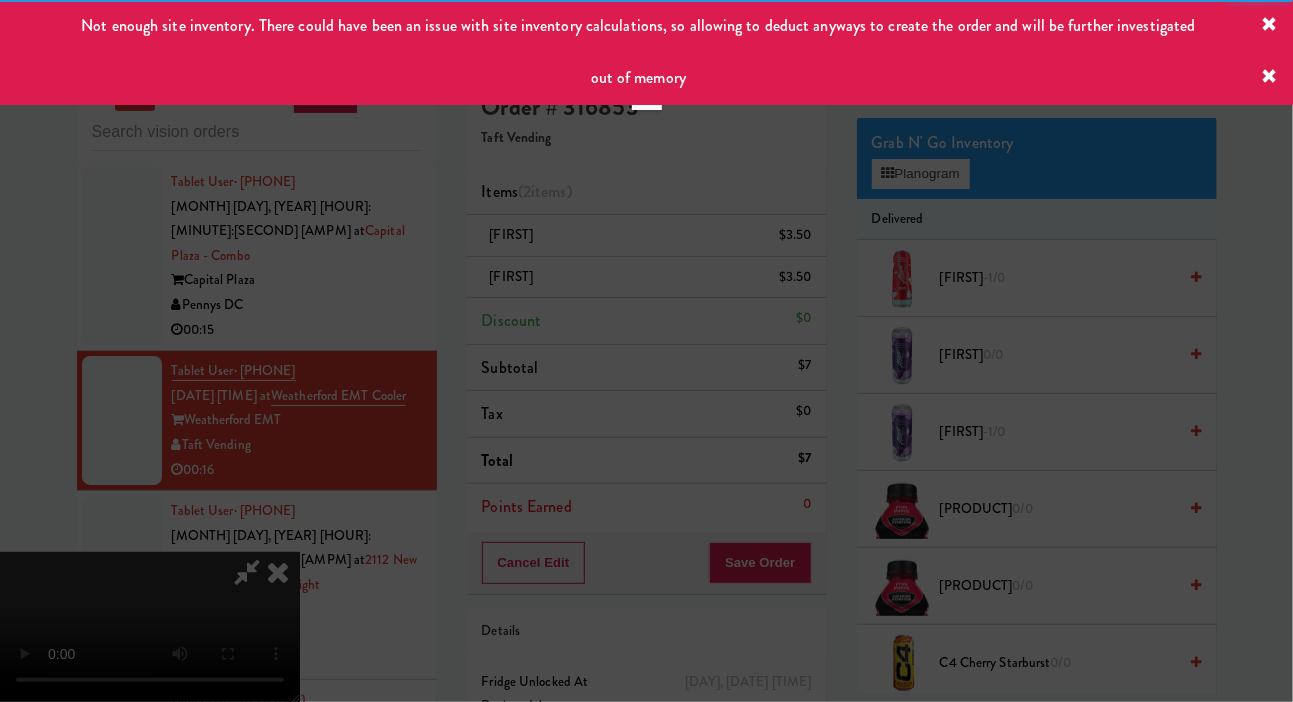 click at bounding box center [646, 351] 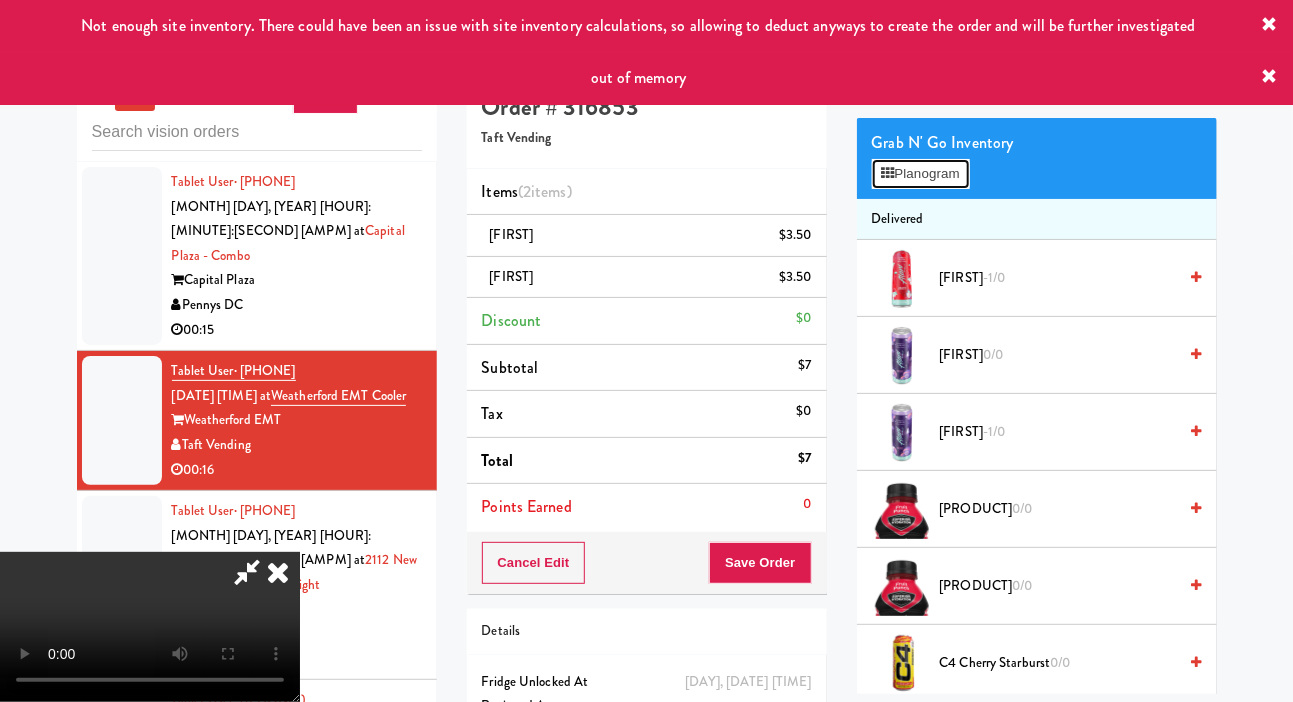 click on "Planogram" at bounding box center [921, 174] 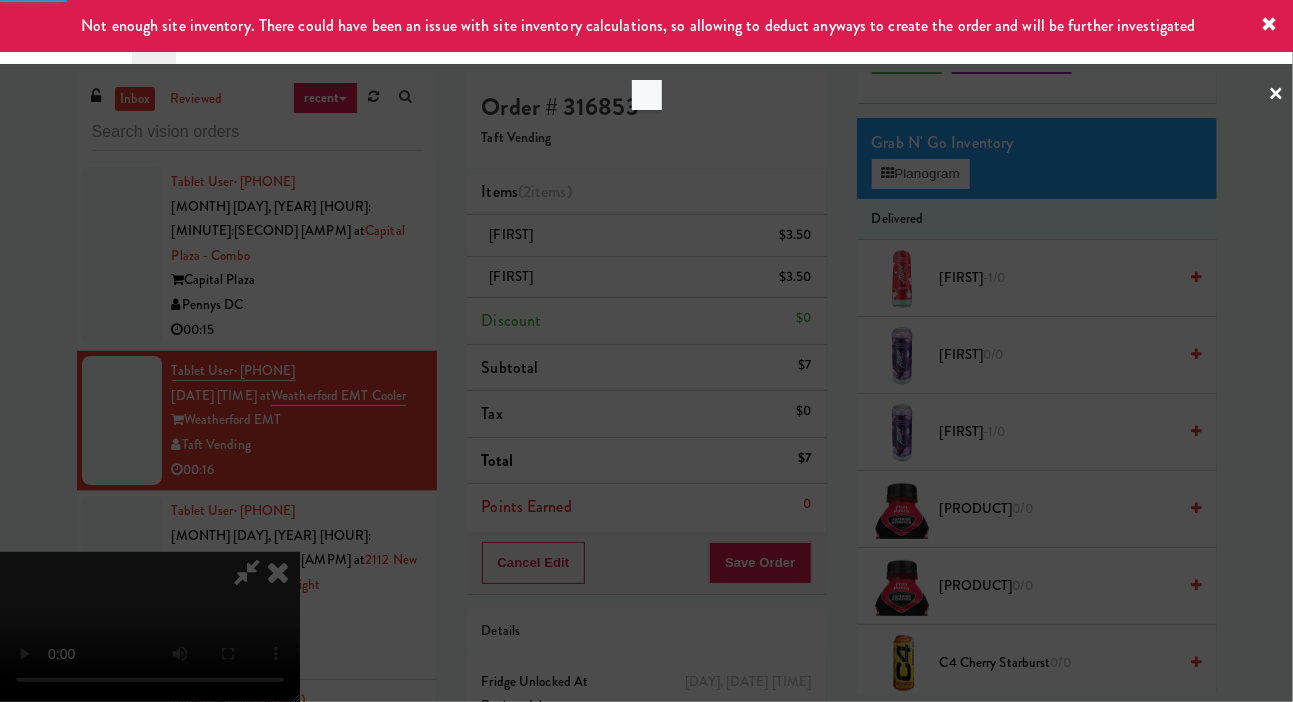click at bounding box center [646, 351] 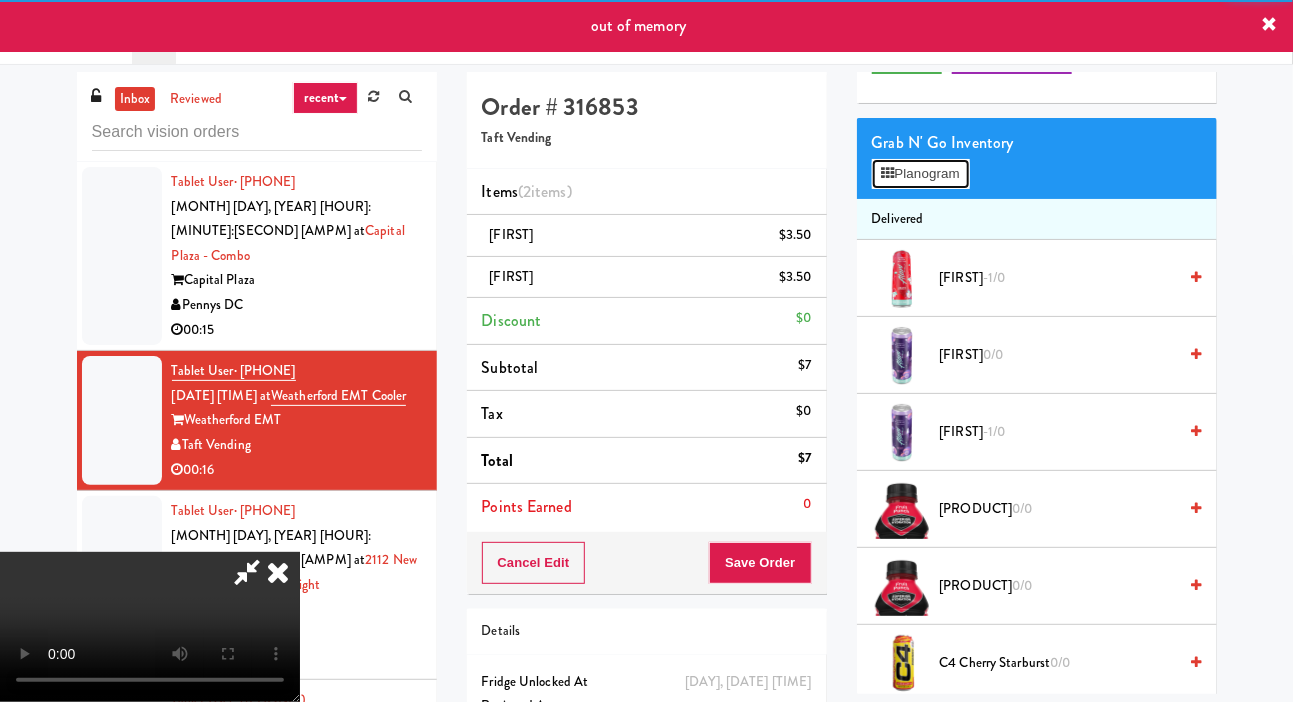 click on "Planogram" at bounding box center [921, 174] 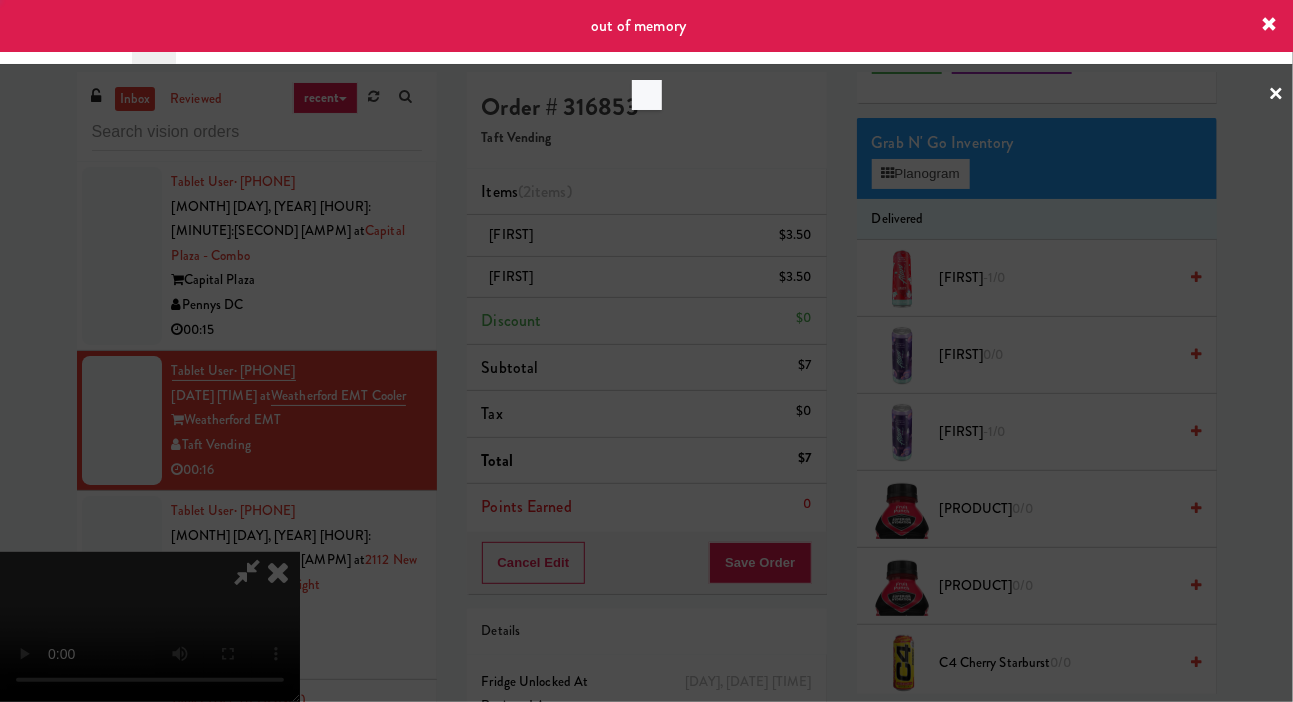 click at bounding box center (646, 351) 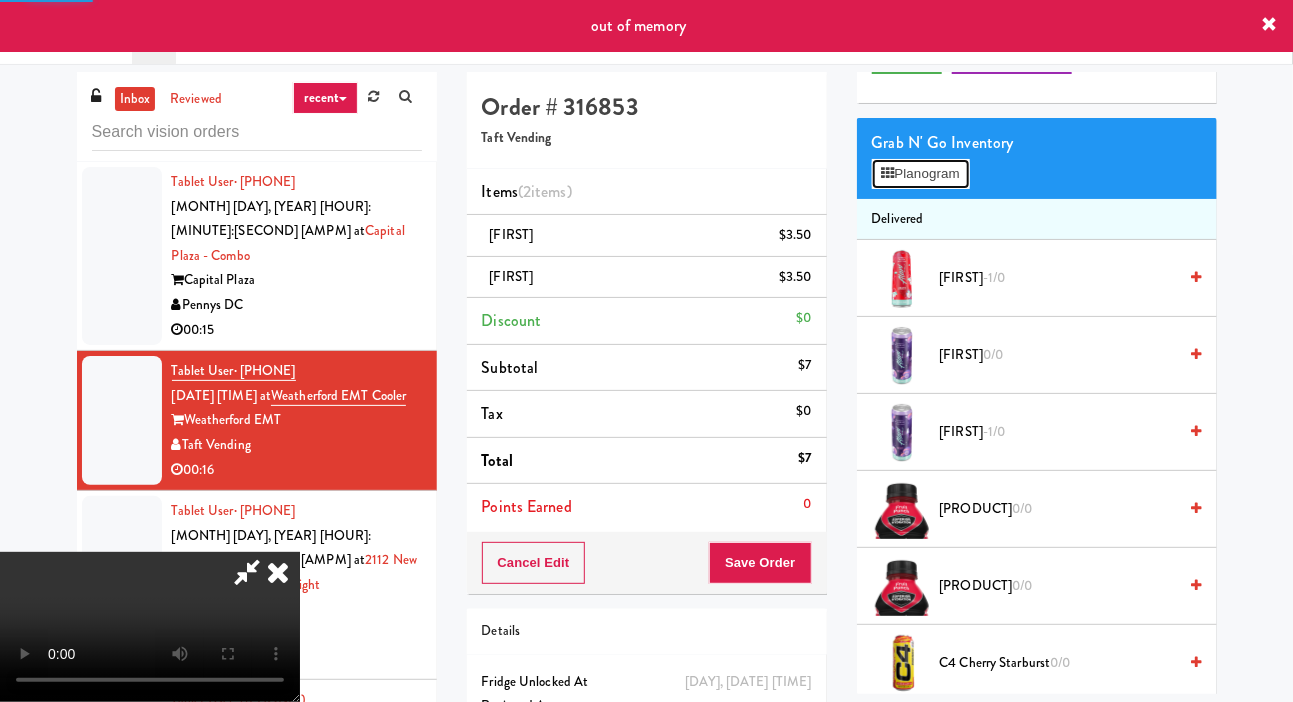 click on "Planogram" at bounding box center [921, 174] 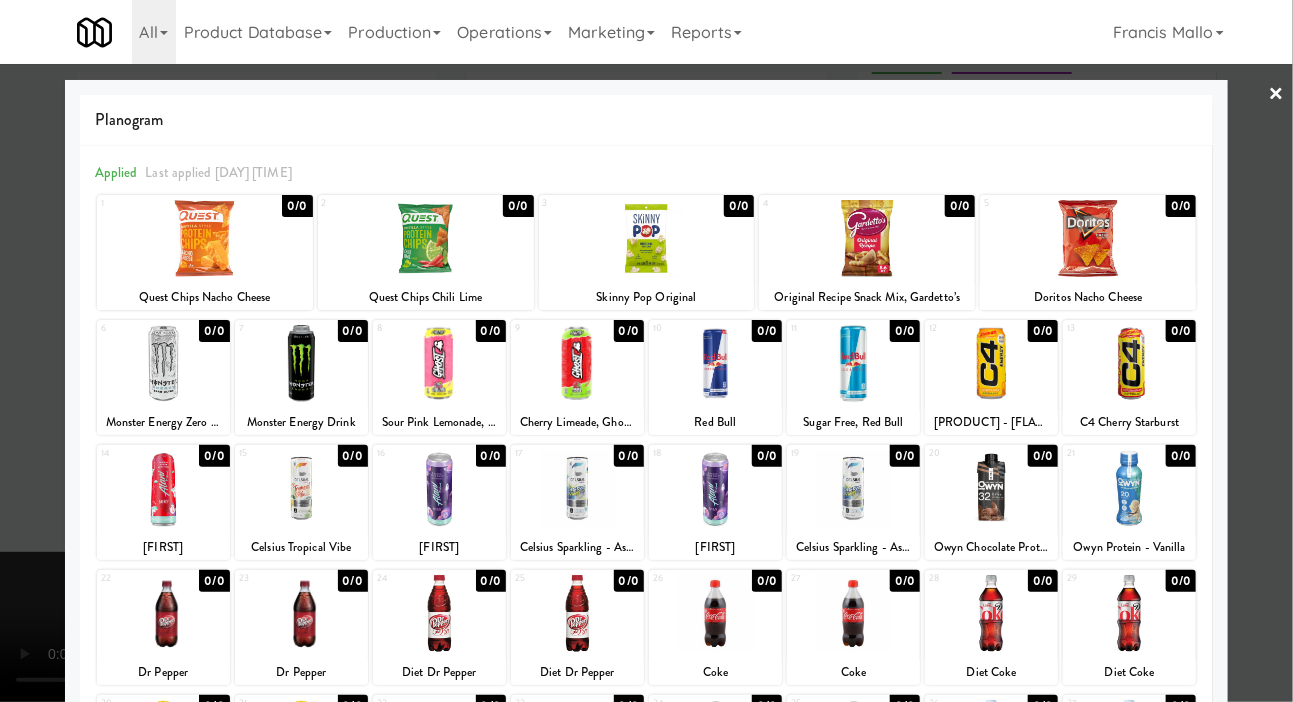 click at bounding box center (439, 488) 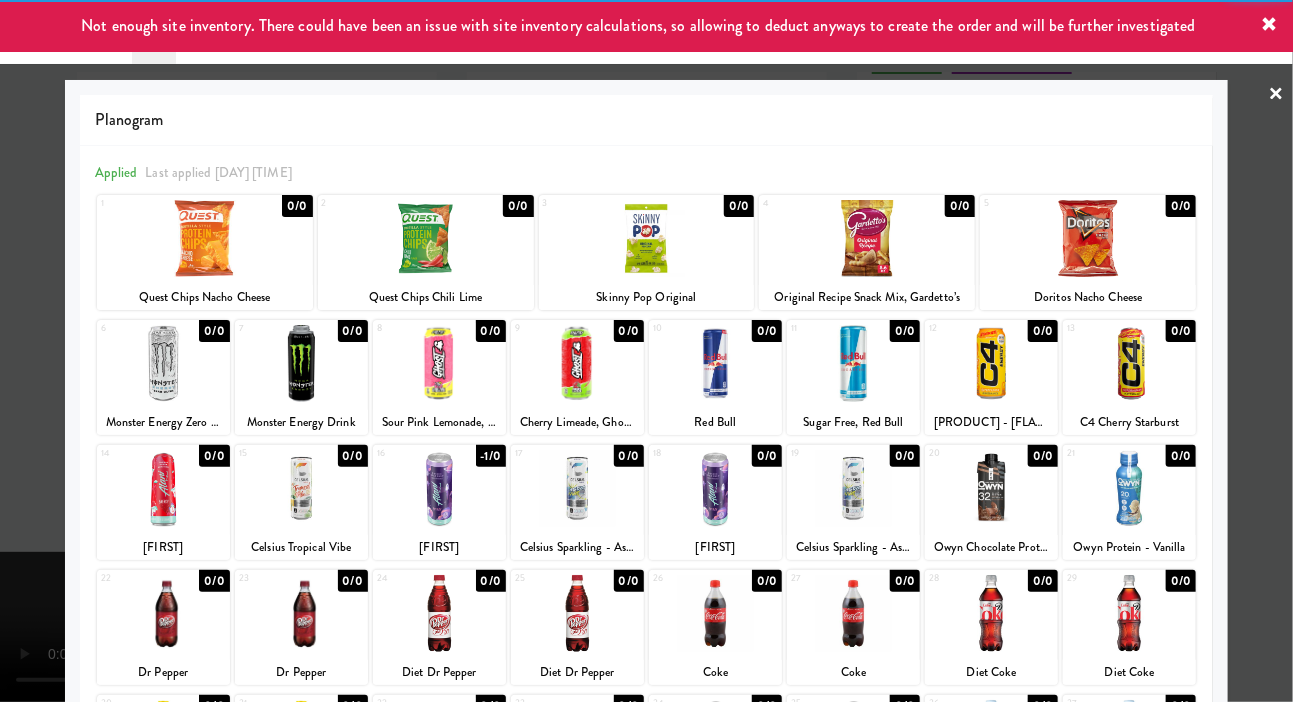 click at bounding box center [646, 351] 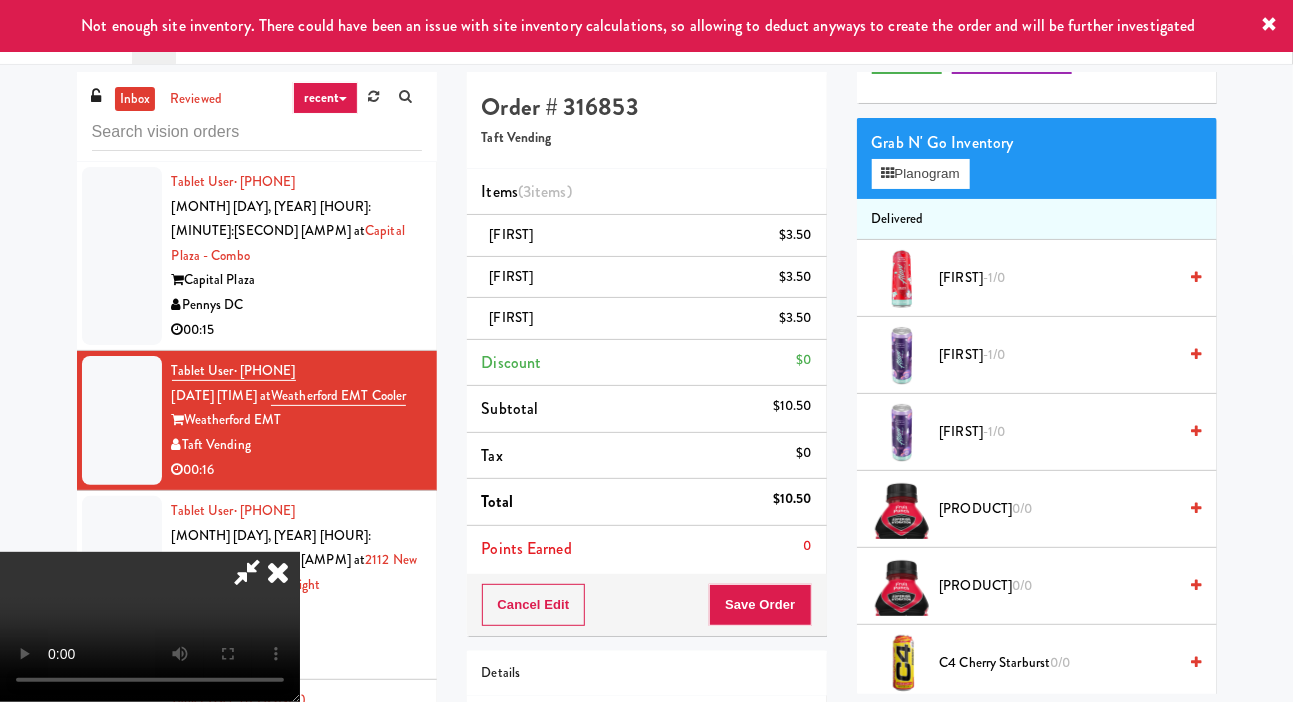 click at bounding box center (278, 572) 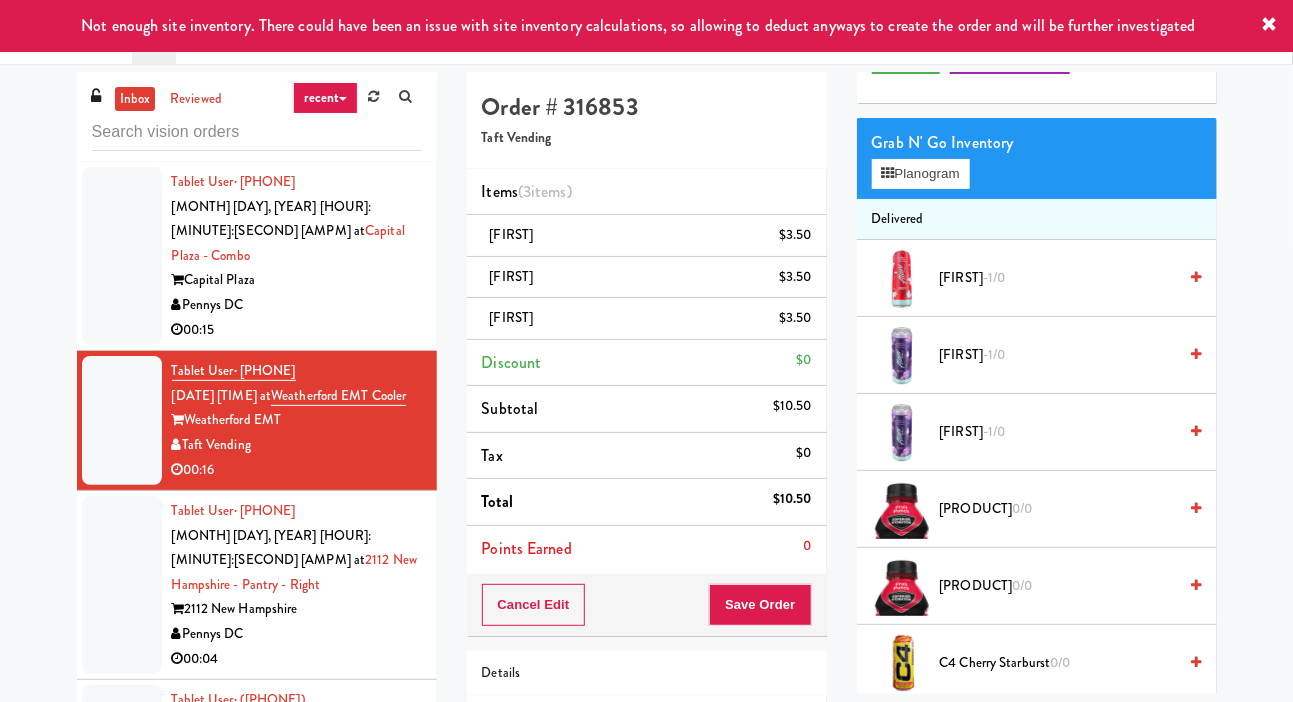 click at bounding box center (809, 285) 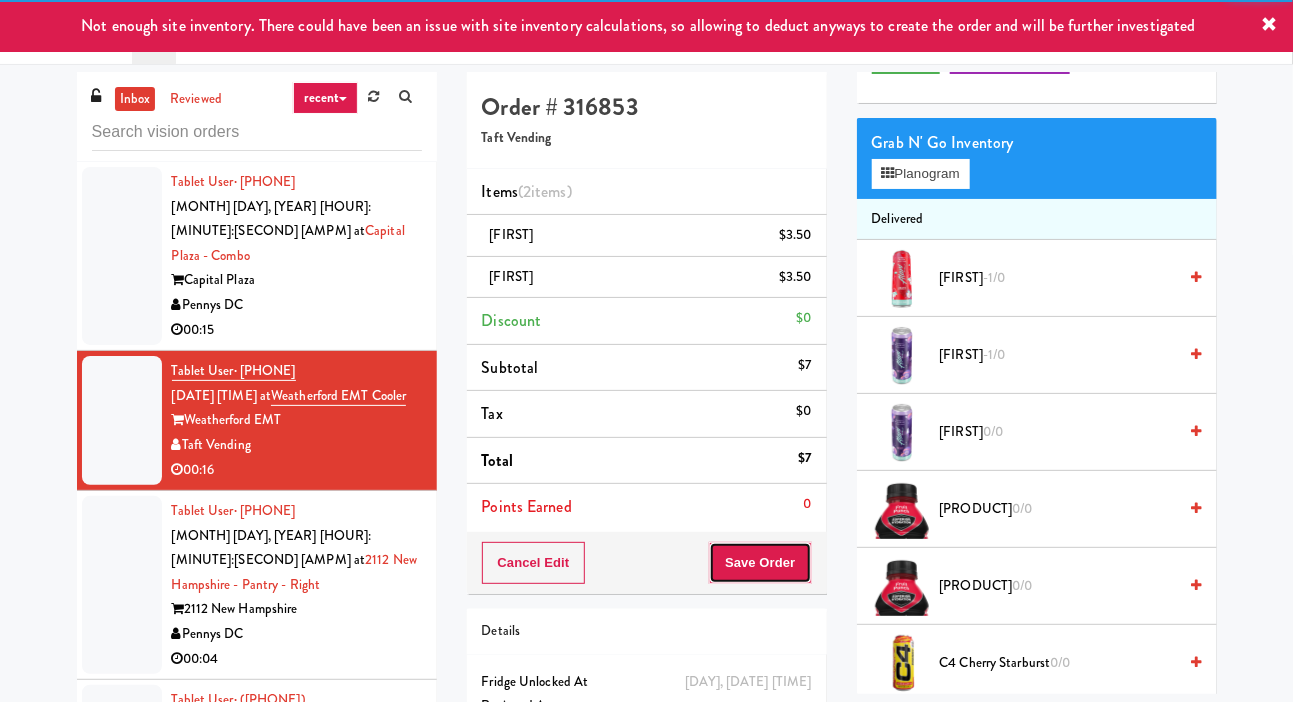 click on "Save Order" at bounding box center [760, 563] 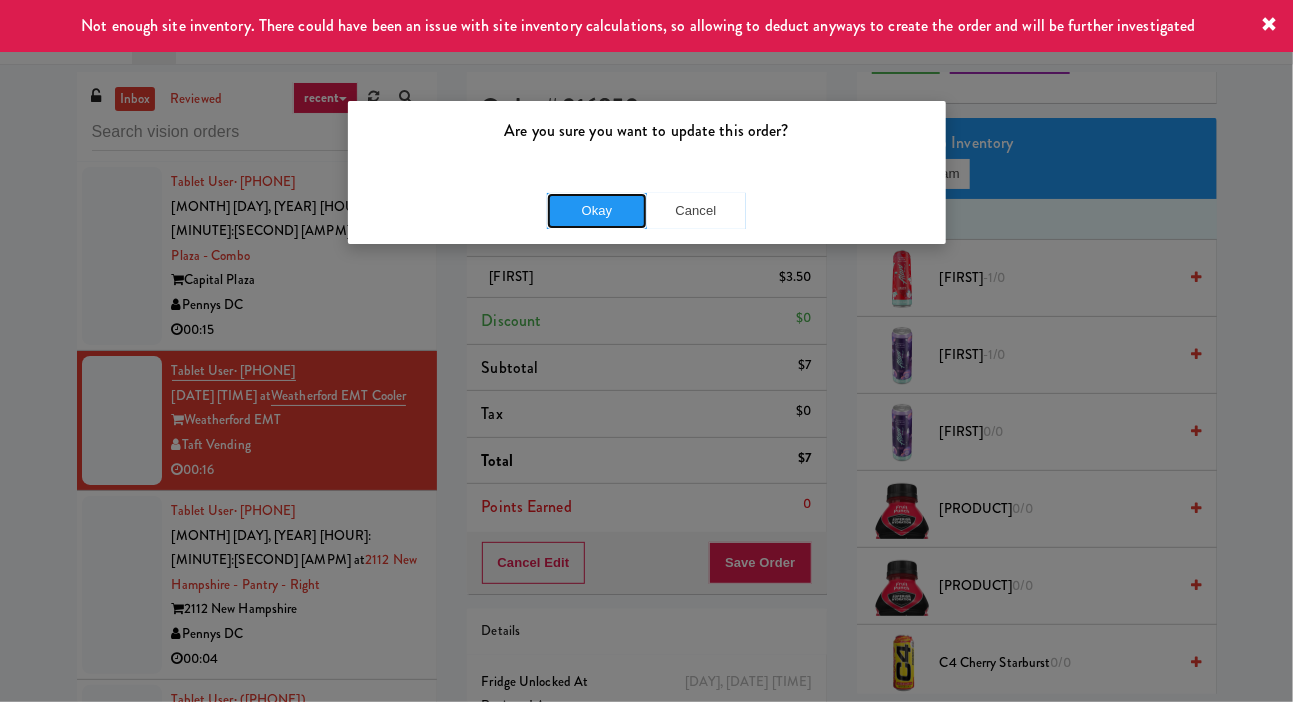 click on "Okay" at bounding box center (597, 211) 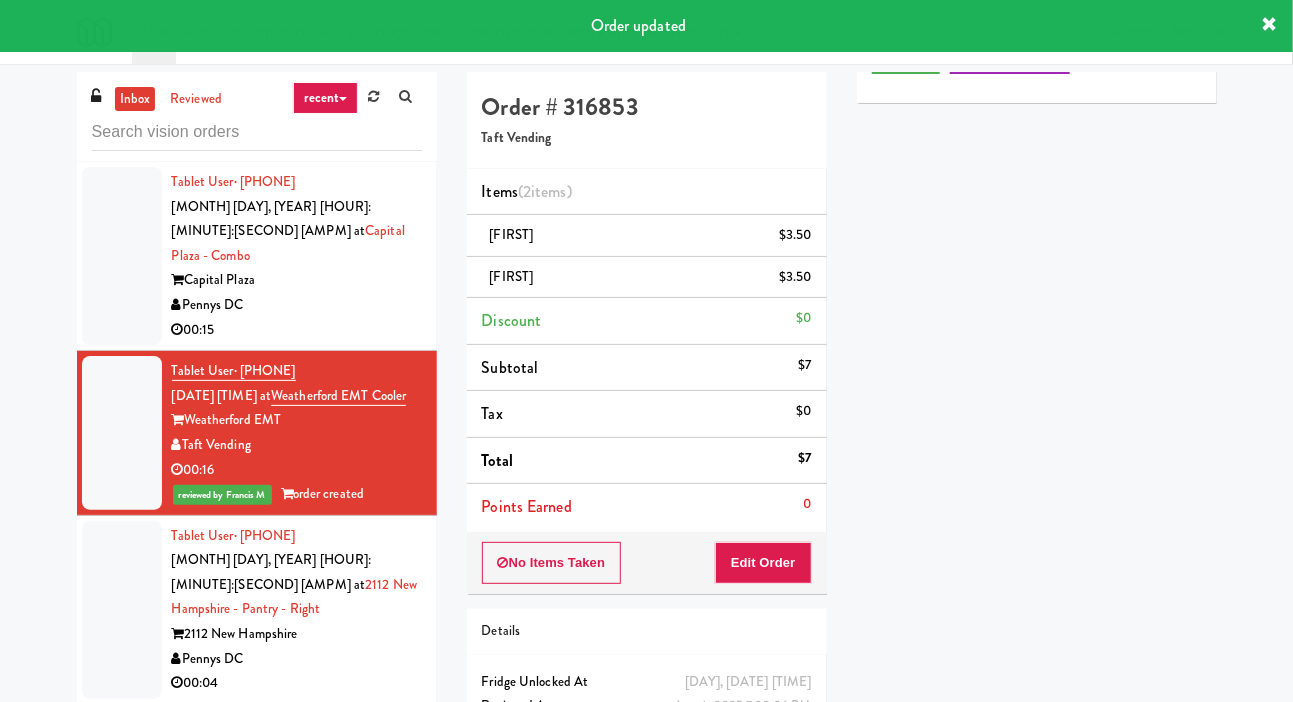 click at bounding box center (122, 610) 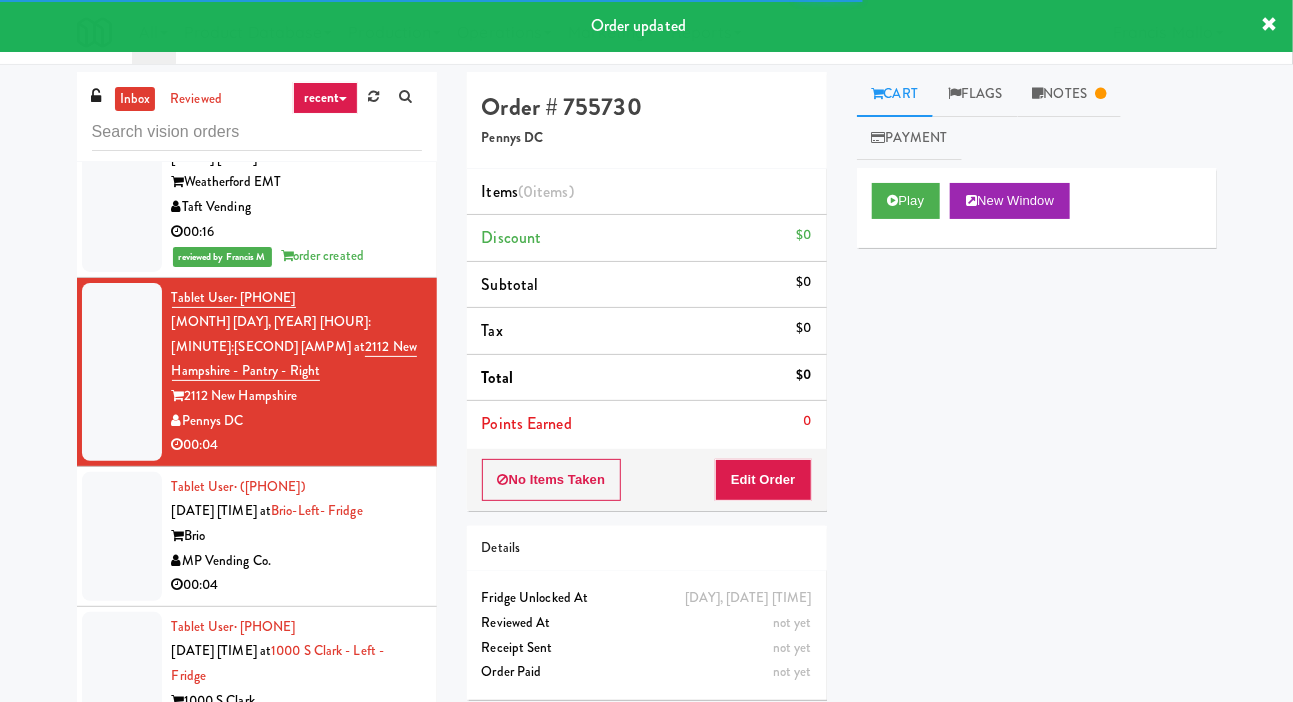 scroll, scrollTop: 238, scrollLeft: 0, axis: vertical 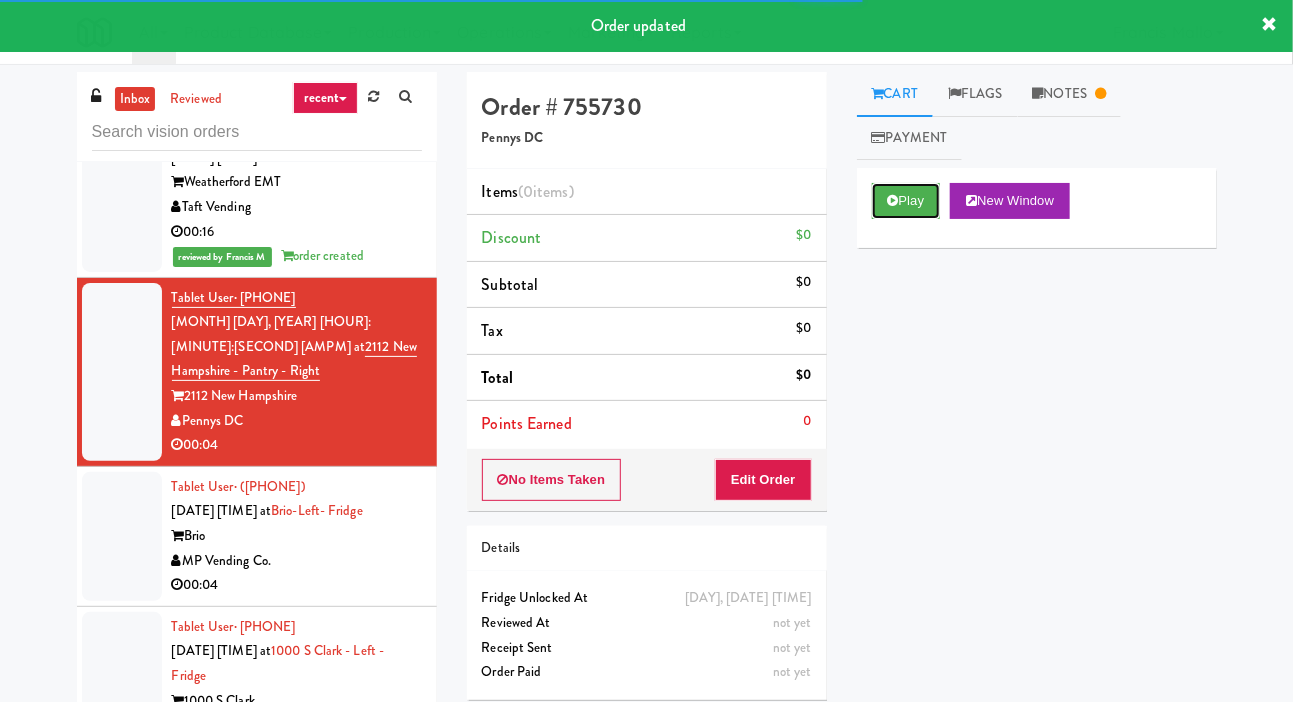 click on "Play" at bounding box center [906, 201] 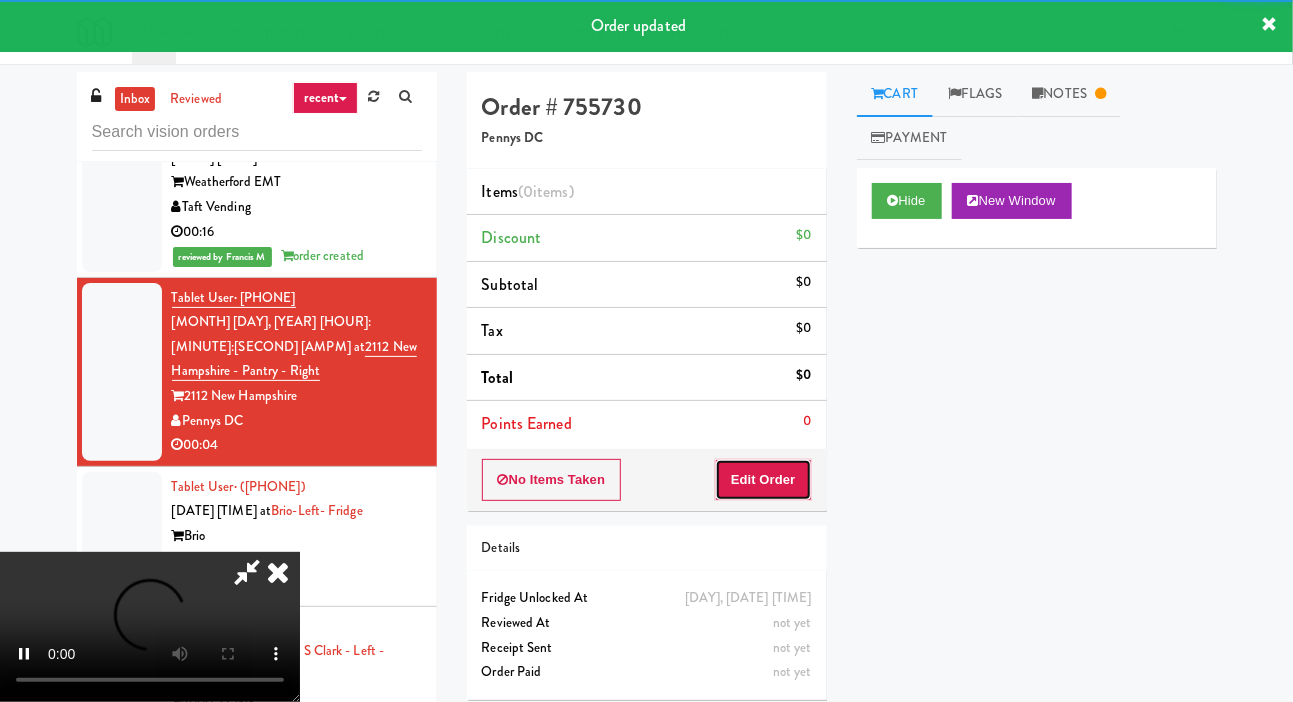 click on "Edit Order" at bounding box center (763, 480) 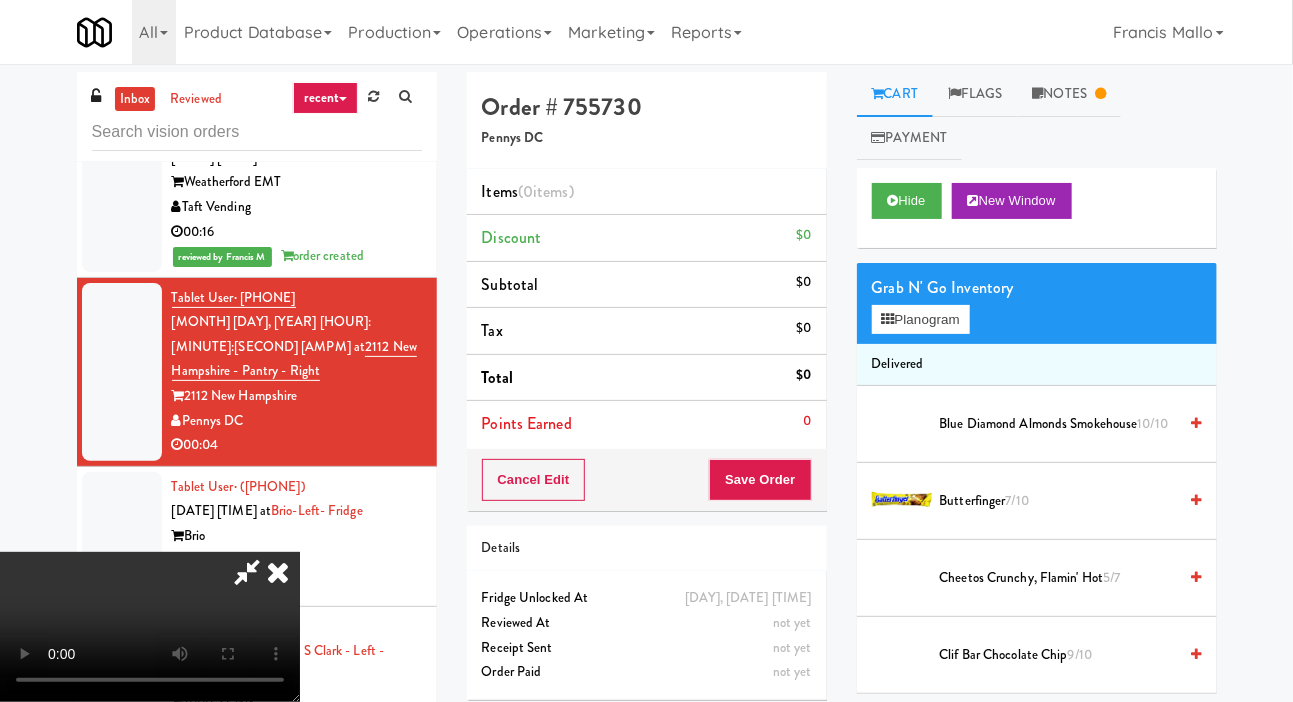 type 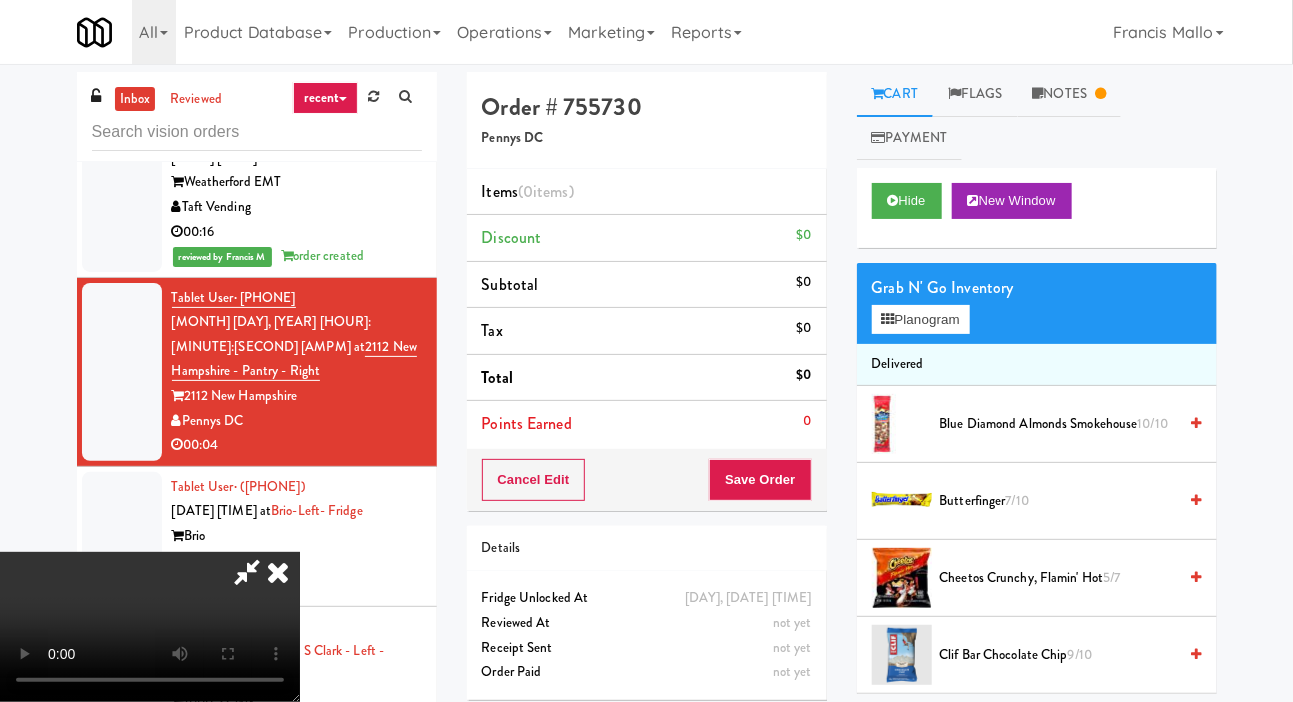 click at bounding box center [278, 572] 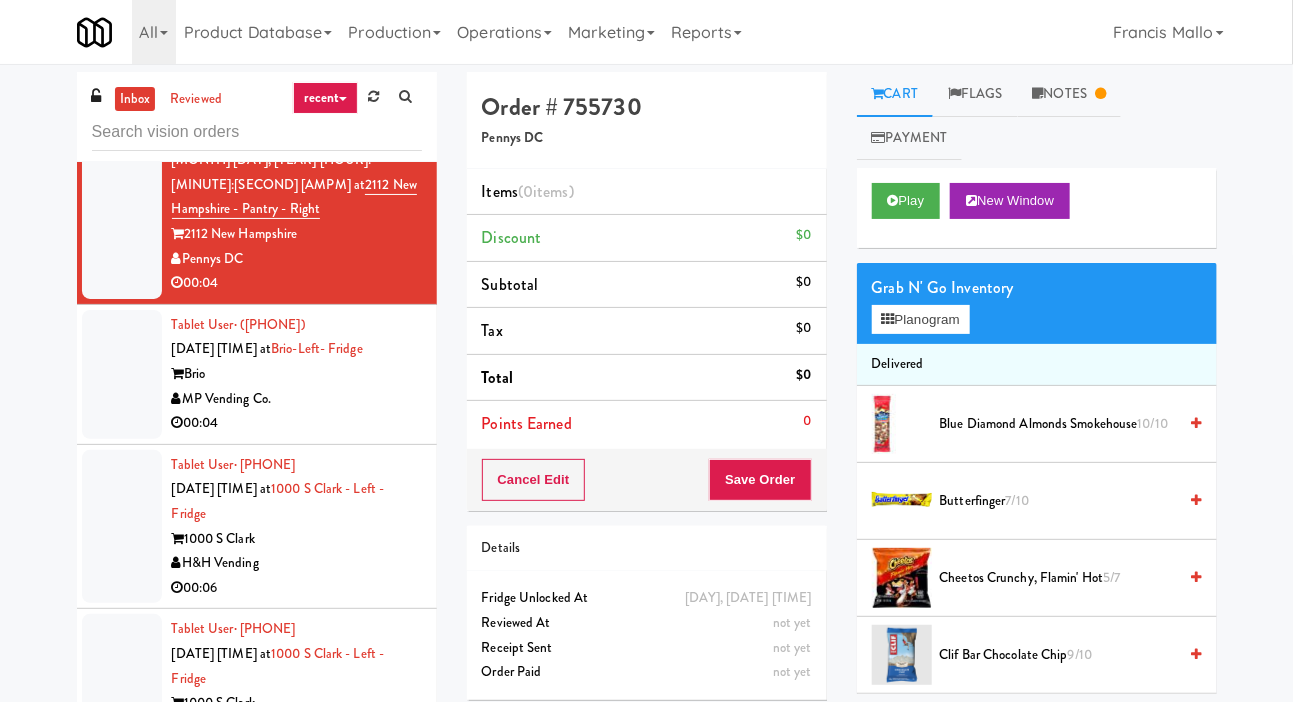 scroll, scrollTop: 399, scrollLeft: 0, axis: vertical 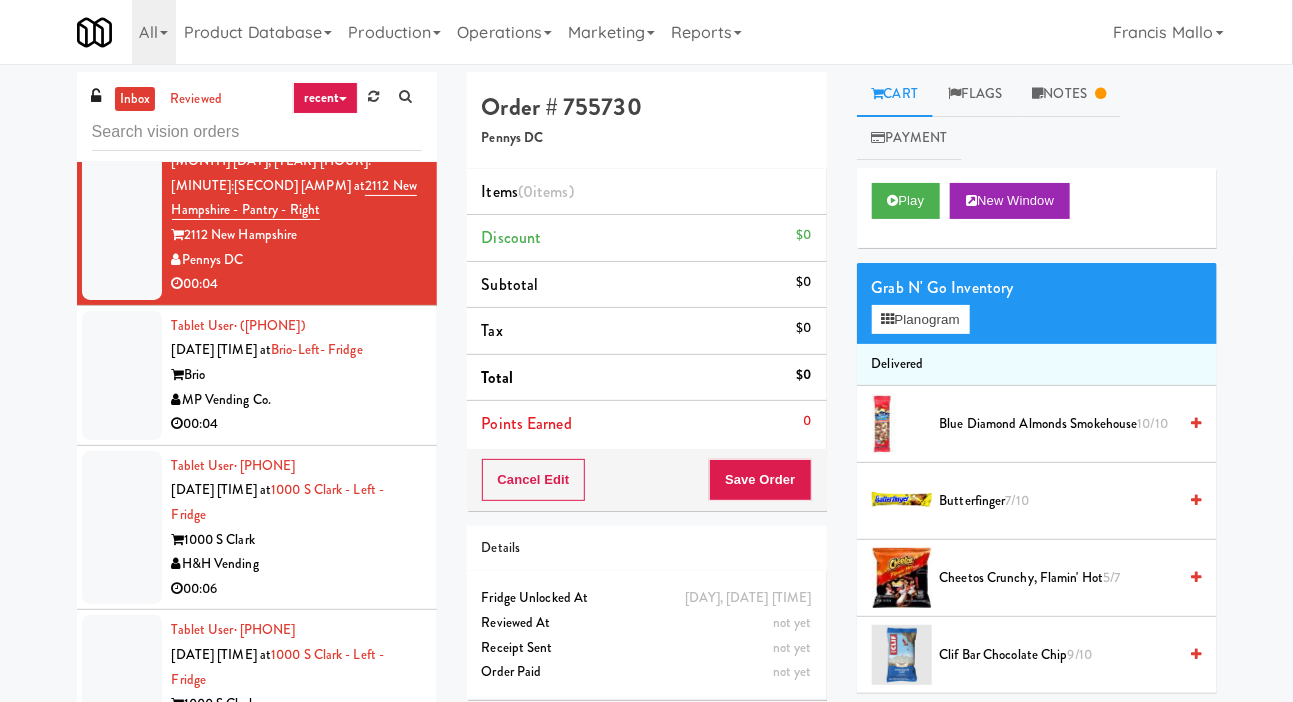 click at bounding box center (122, 375) 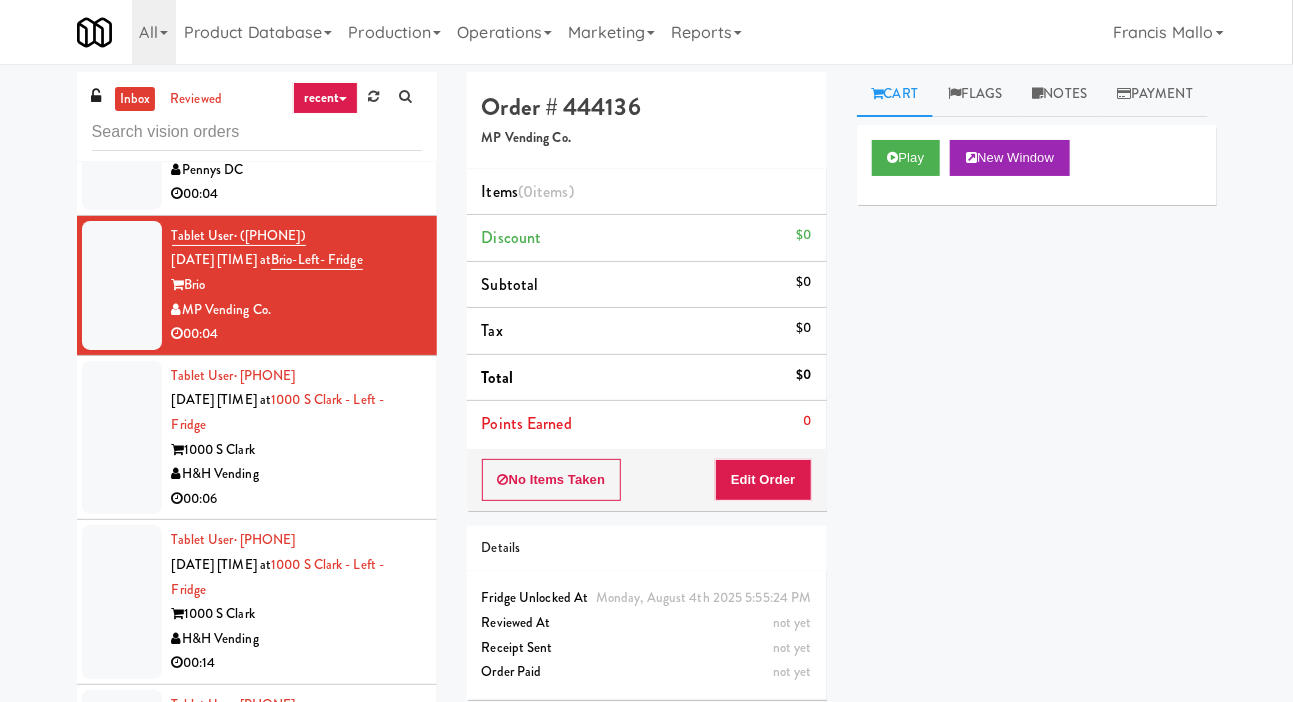 click at bounding box center [122, 438] 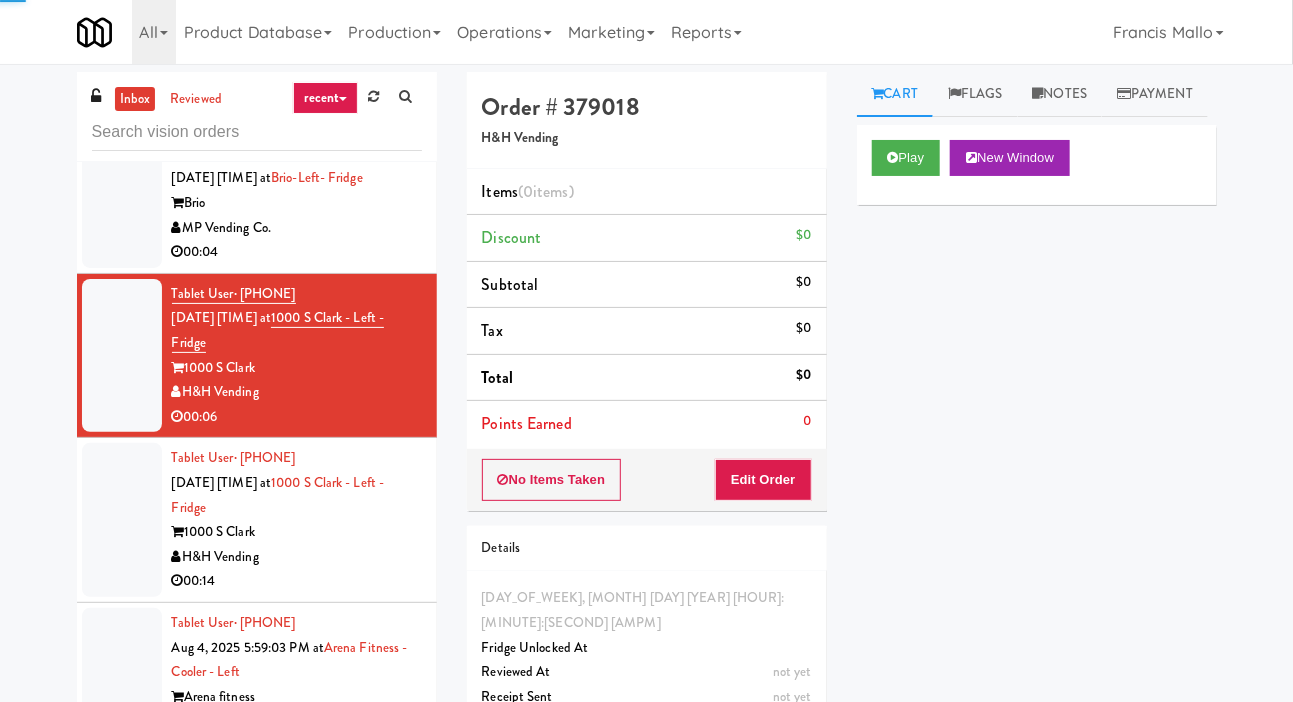 scroll, scrollTop: 578, scrollLeft: 0, axis: vertical 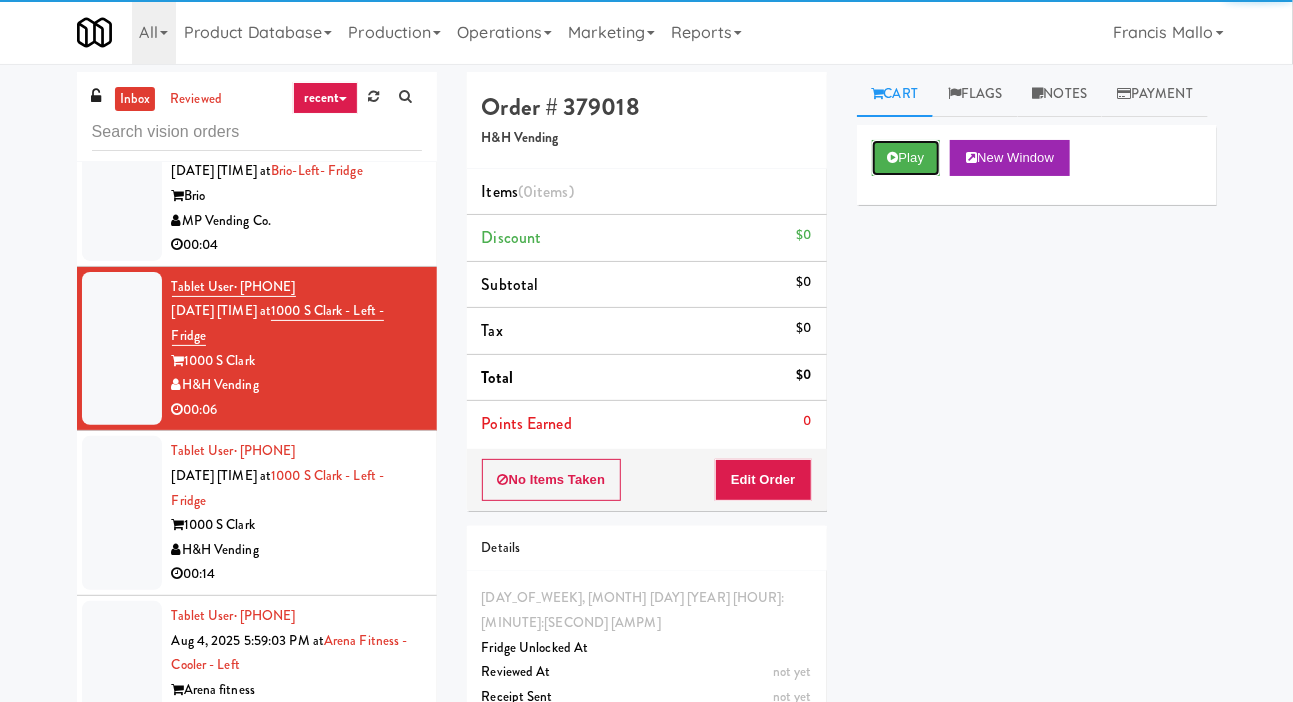 click on "Play" at bounding box center [906, 158] 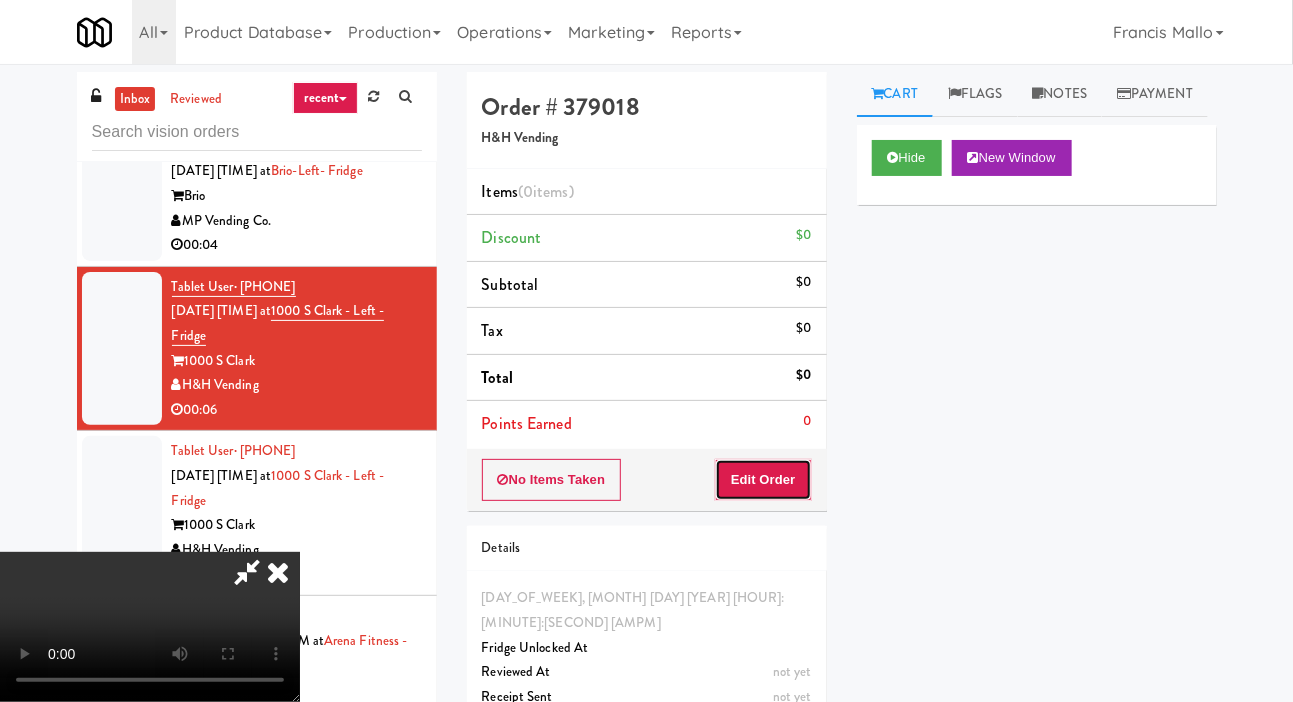 click on "Edit Order" at bounding box center [763, 480] 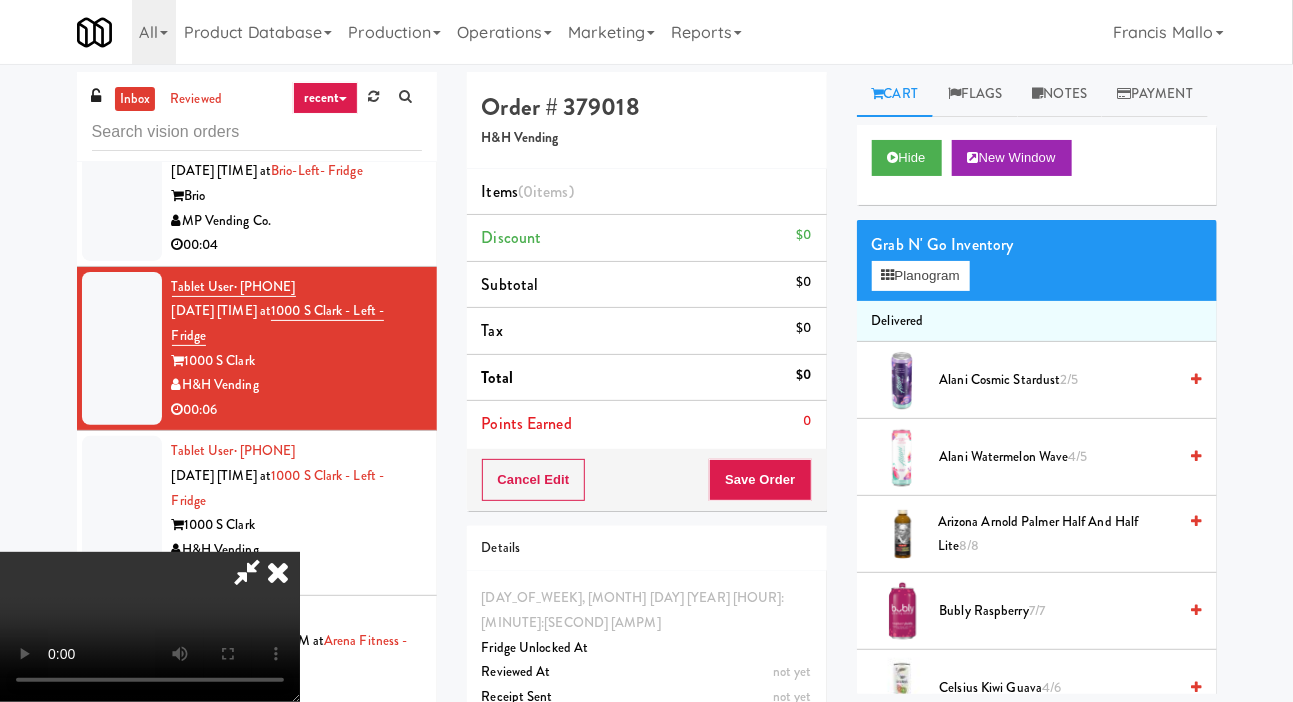 type 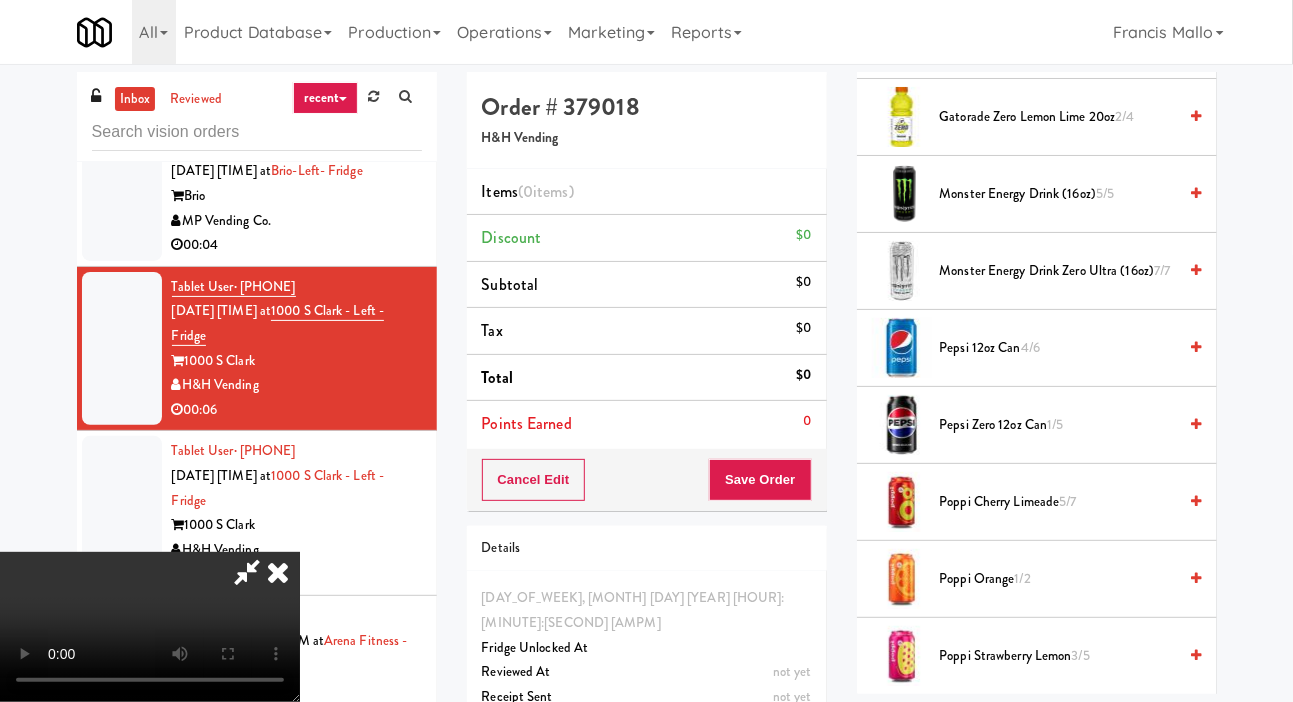 scroll, scrollTop: 1736, scrollLeft: 0, axis: vertical 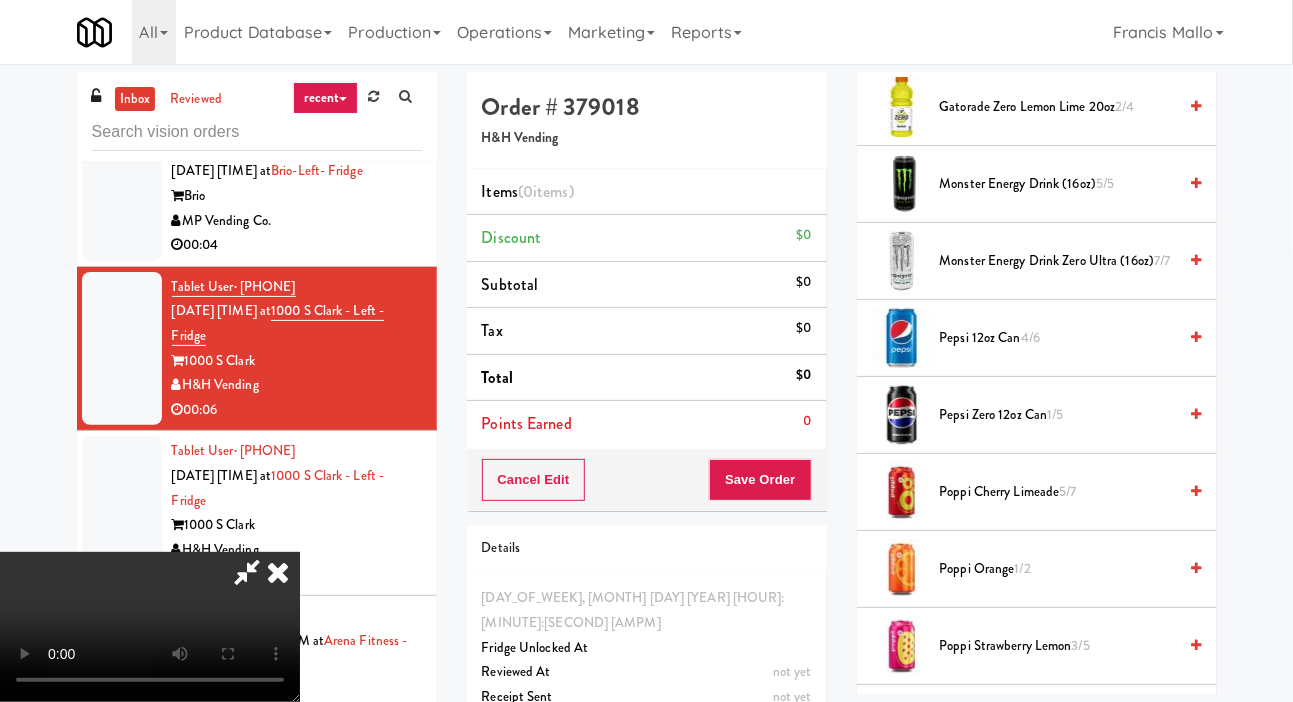 click on "Pepsi Zero 12oz can   1/5" at bounding box center [1058, 415] 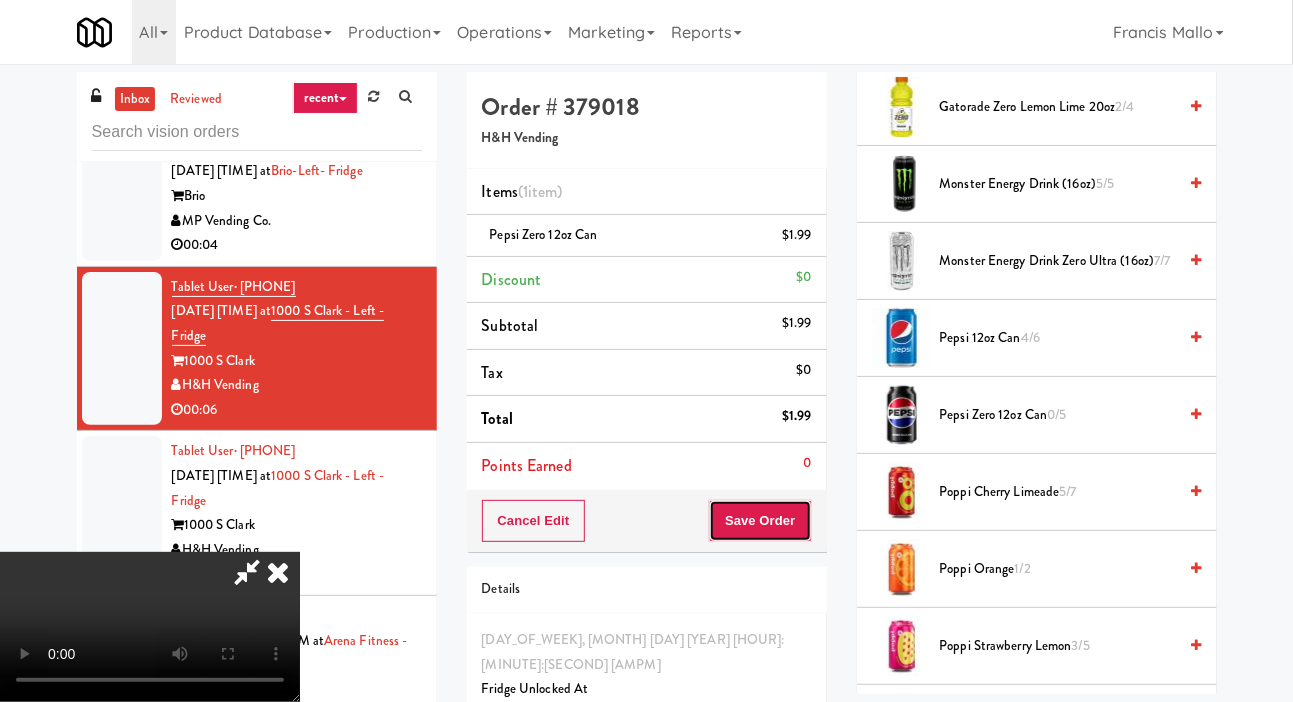 click on "Save Order" at bounding box center (760, 521) 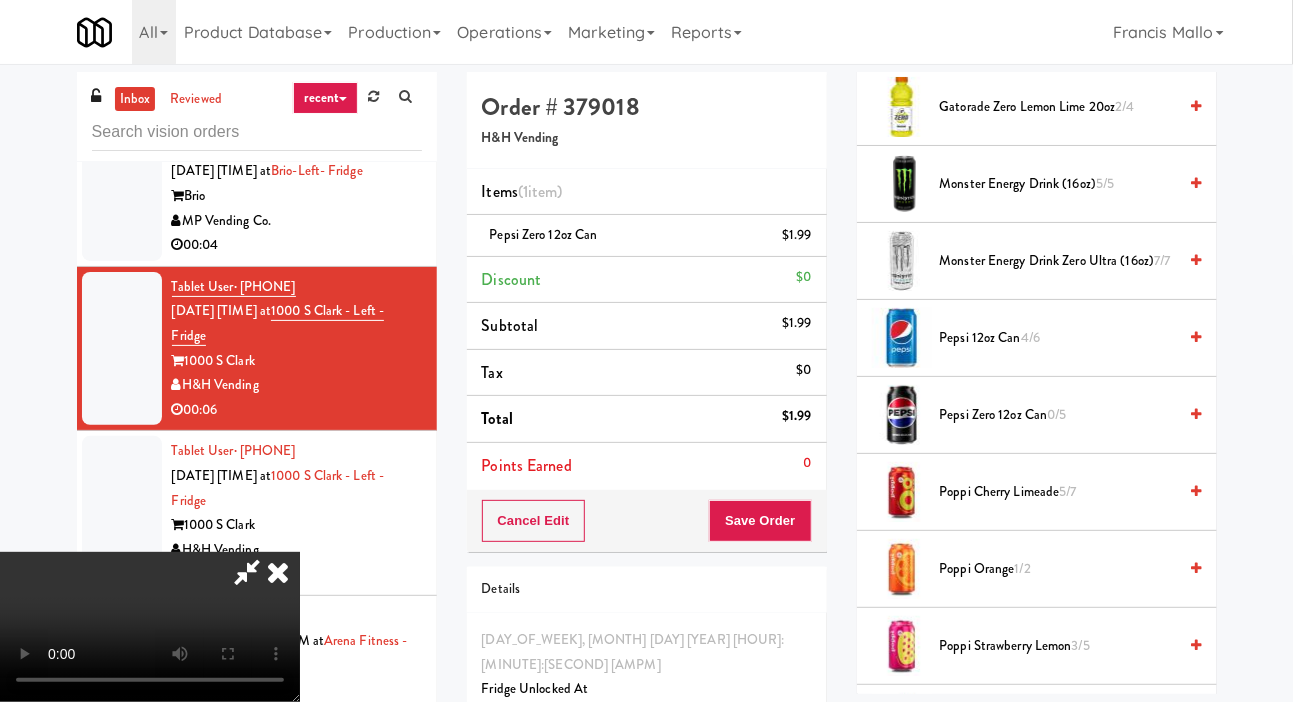 click on "inbox reviewed recent    all     unclear take     inventory issue     suspicious     failed     recent   Tablet User  · [PHONE] [DATE] [TIME] at  [LOCATION] - [LOCATION]   [LOCATION]  [LOCATION]  00:15     Tablet User  · [PHONE] [DATE] [TIME] at  [LOCATION] [LOCATION]  [LOCATION]  00:16 reviewed by [NAME]  order created     Tablet User  · [PHONE] [DATE] [TIME] at  [NUMBER] [LOCATION] - [LOCATION] - [LOCATION]  [LOCATION]  [LOCATION]  00:04     Tablet User  · [PHONE] [DATE] [TIME] at  [LOCATION]- [LOCATION]- [LOCATION]   [LOCATION]  [LOCATION]  00:04     Tablet User  · [PHONE] [DATE] [TIME] at  [NUMBER] [LOCATION] - [LOCATION] - [LOCATION]  [LOCATION]  [LOCATION]  00:06     Tablet User  · [PHONE] [DATE] [TIME] at  [NUMBER] [LOCATION] - [LOCATION] - [LOCATION]  [LOCATION]  [LOCATION]  00:14     Tablet User  · [PHONE]  [LOCATION]  [LOCATION]  00:09" at bounding box center (646, 439) 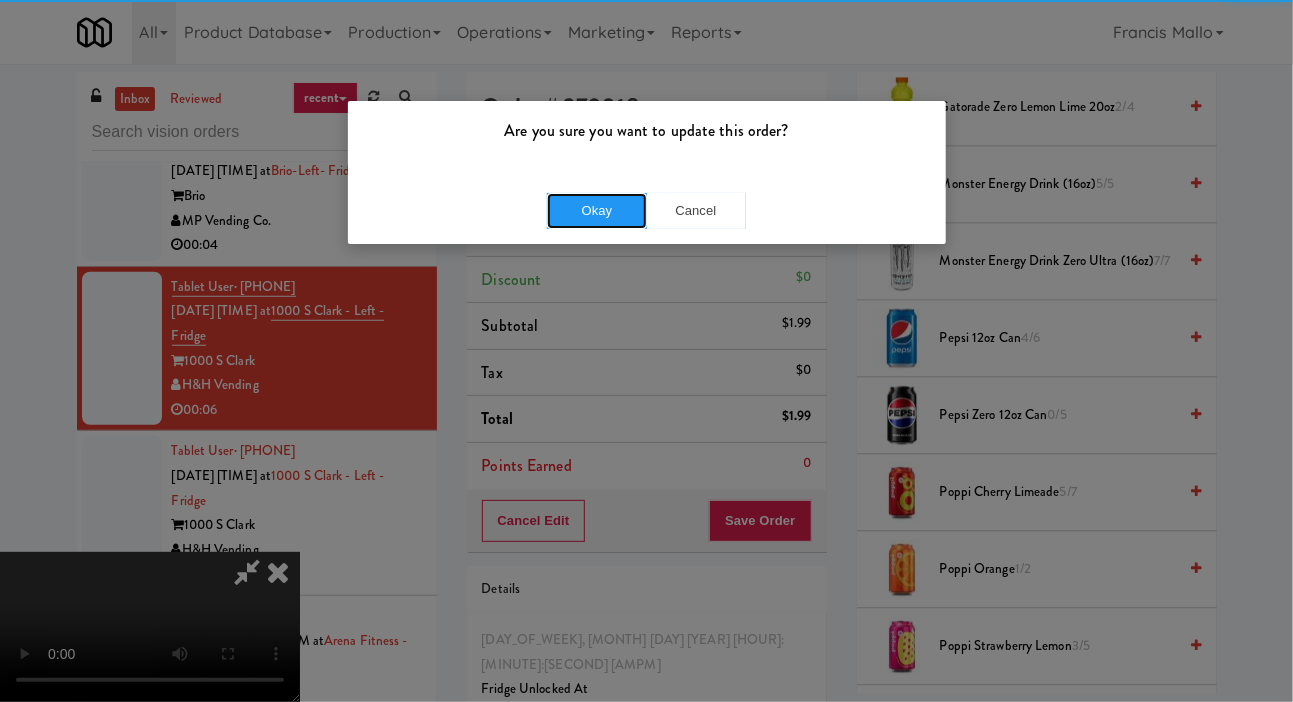 click on "Okay" at bounding box center [597, 211] 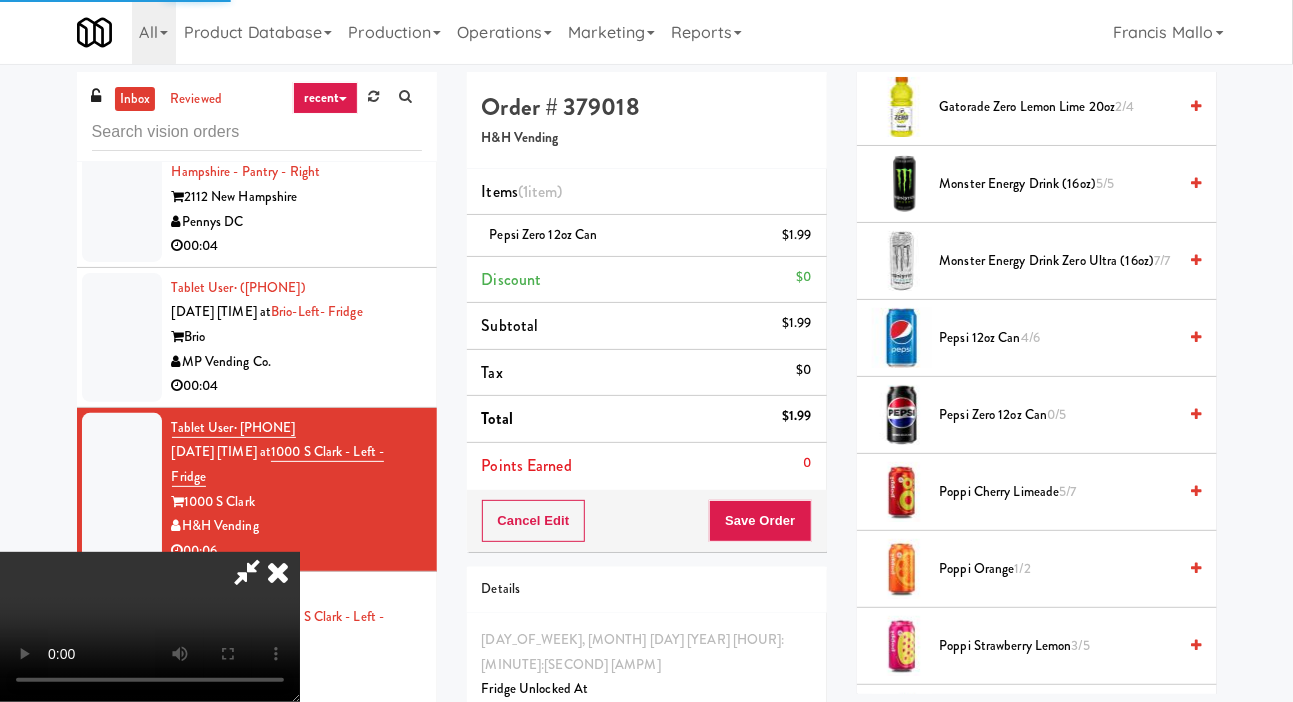 scroll, scrollTop: 438, scrollLeft: 0, axis: vertical 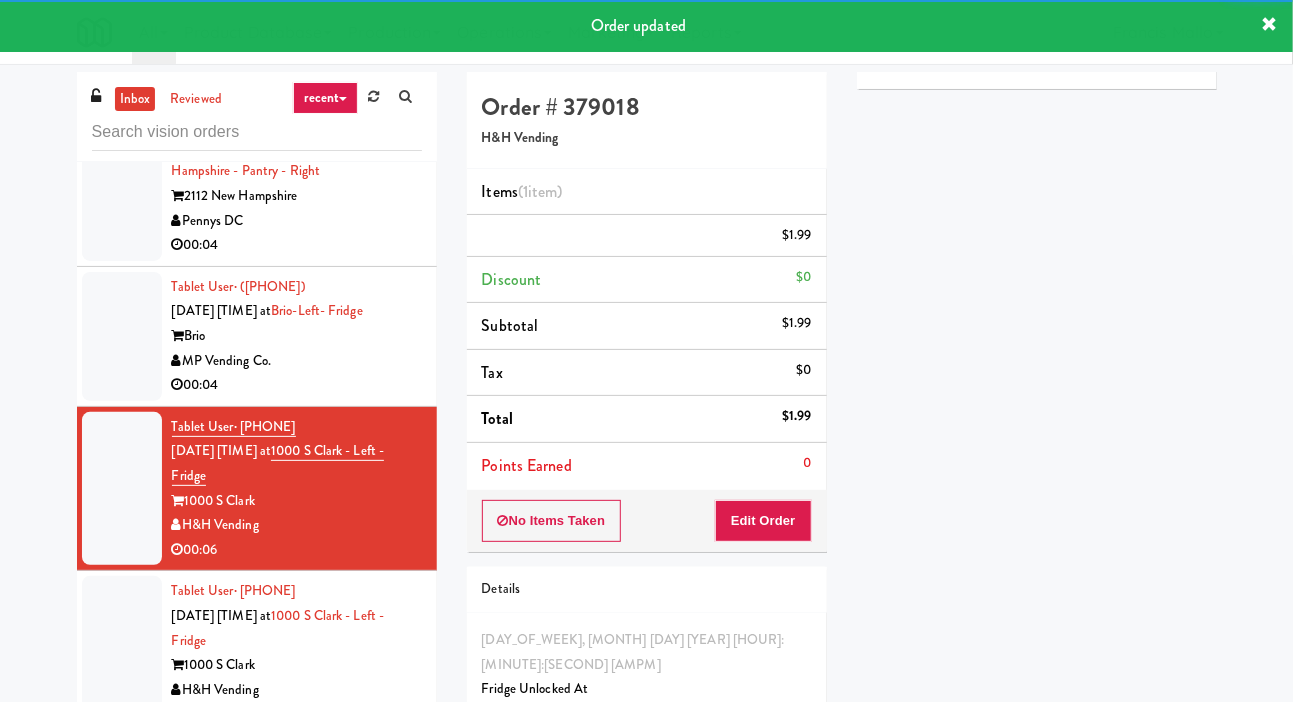click at bounding box center [122, 336] 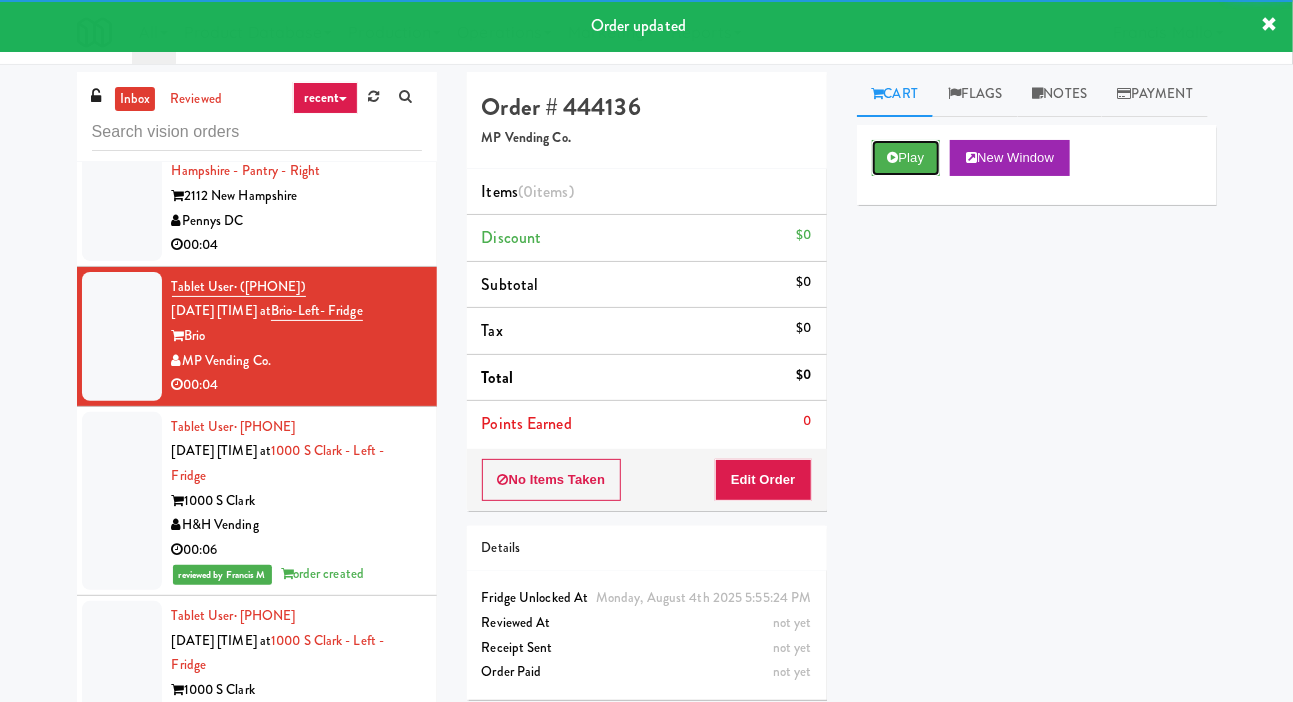 click on "Play" at bounding box center (906, 158) 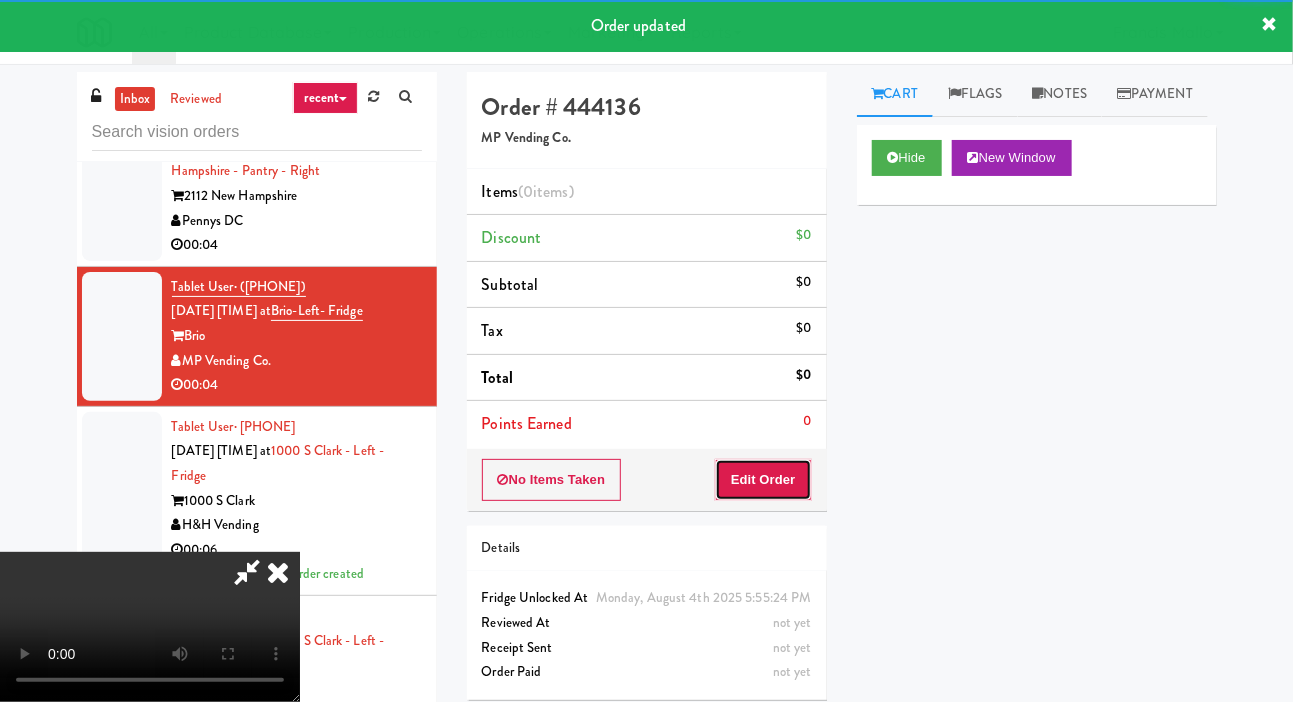 click on "Edit Order" at bounding box center [763, 480] 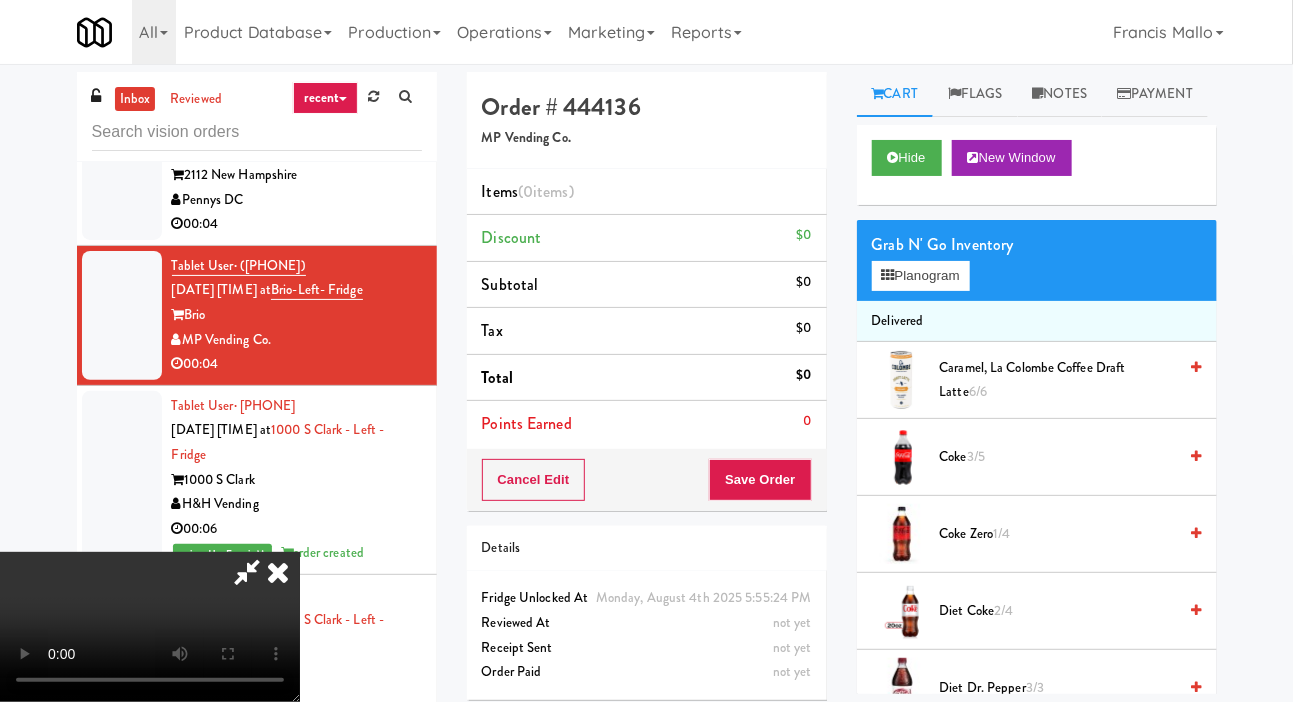 scroll, scrollTop: 464, scrollLeft: 0, axis: vertical 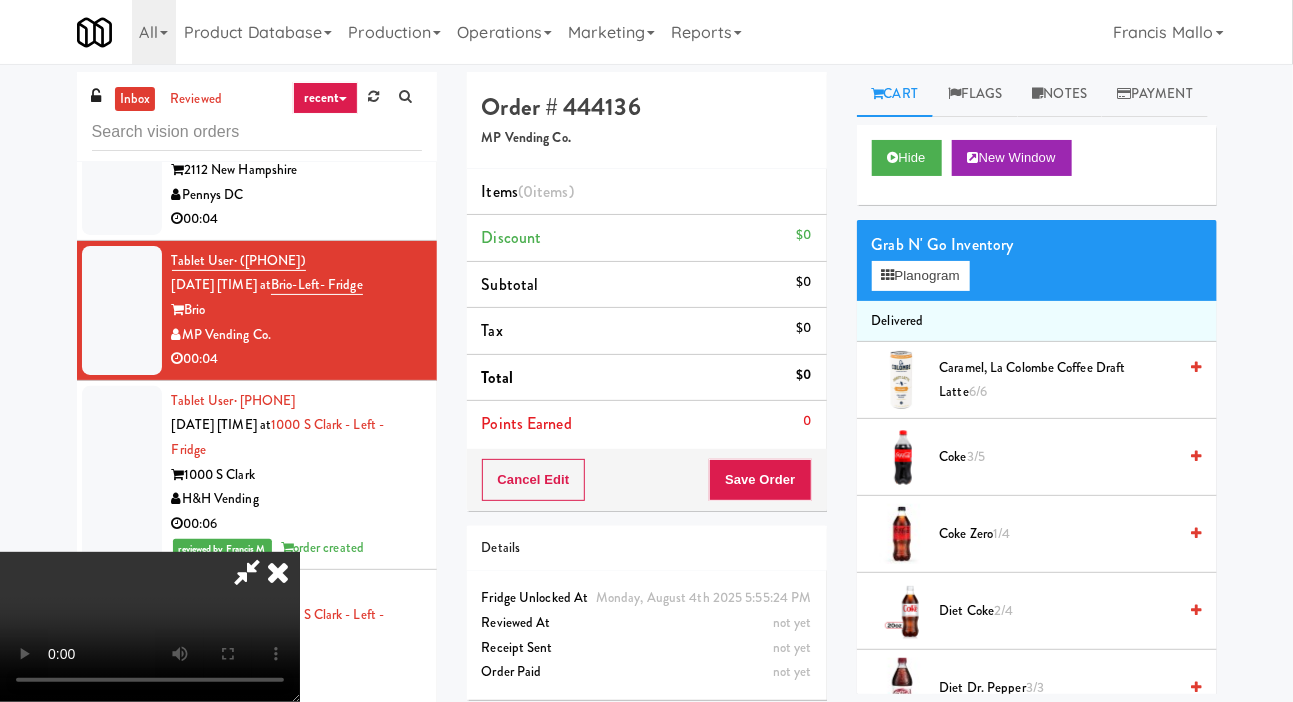 type 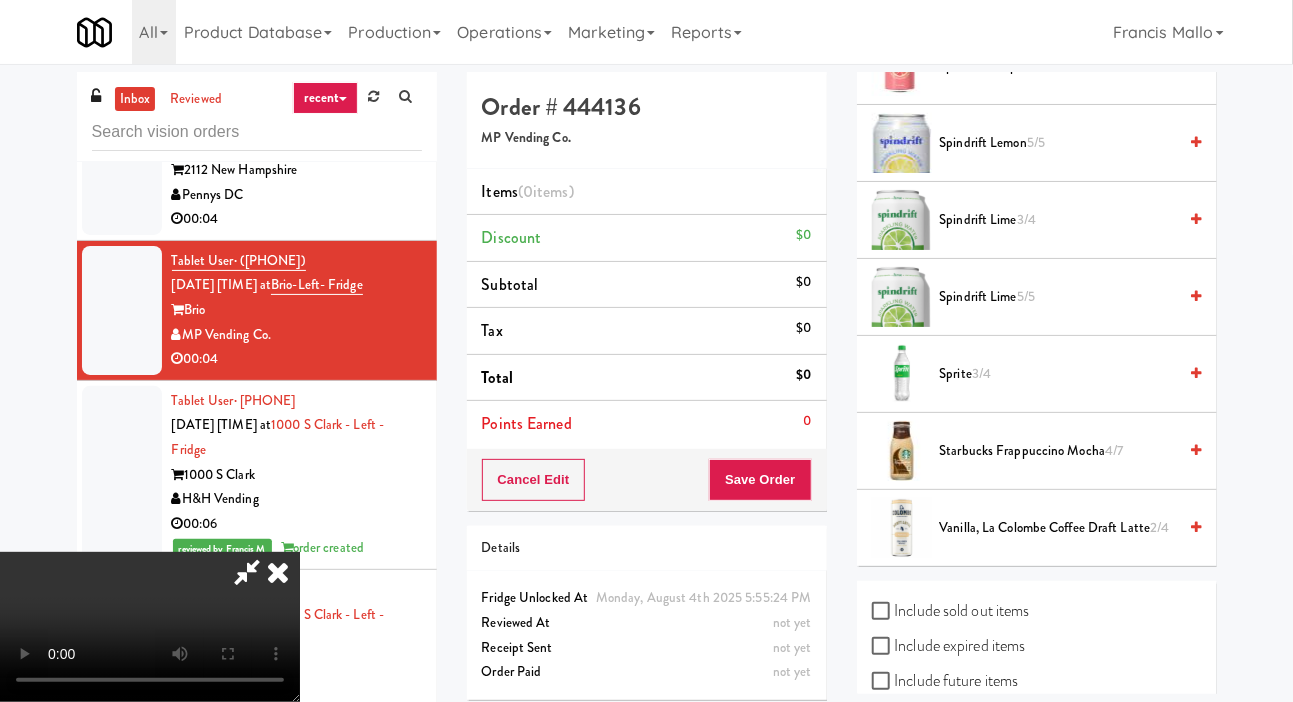 scroll, scrollTop: 2196, scrollLeft: 0, axis: vertical 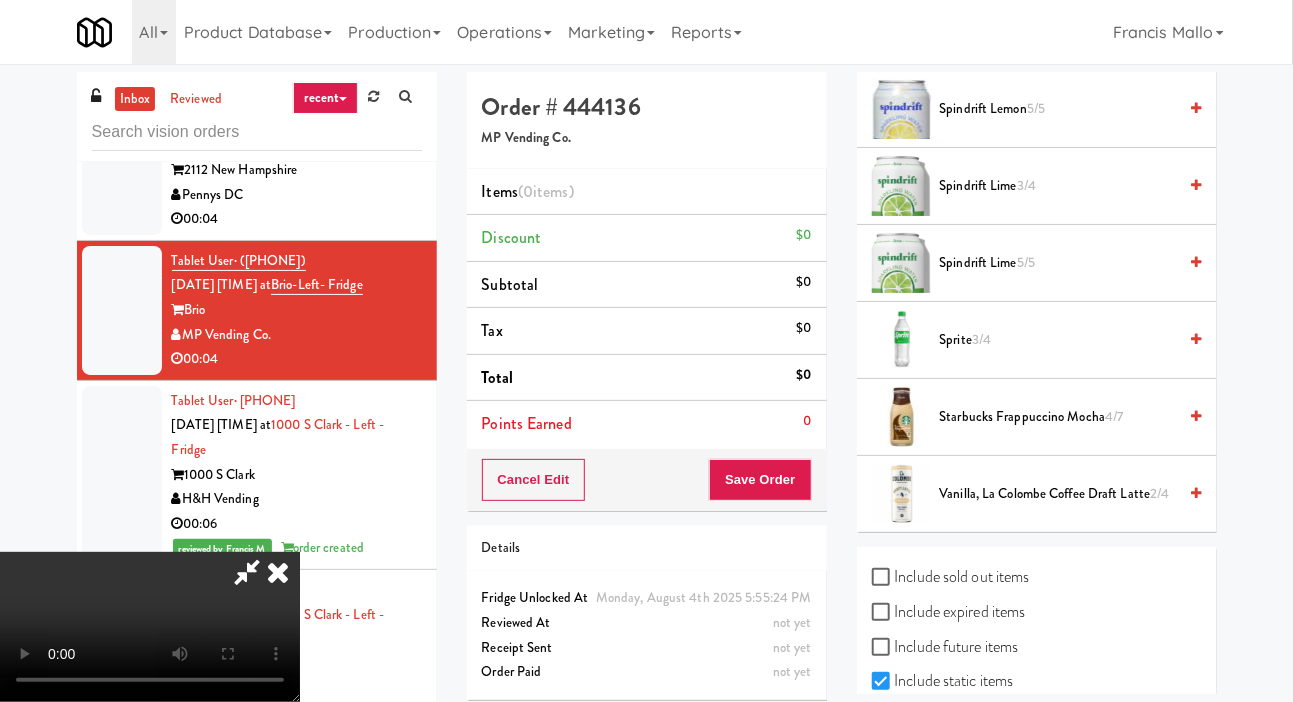 click on "3/4" at bounding box center (981, 339) 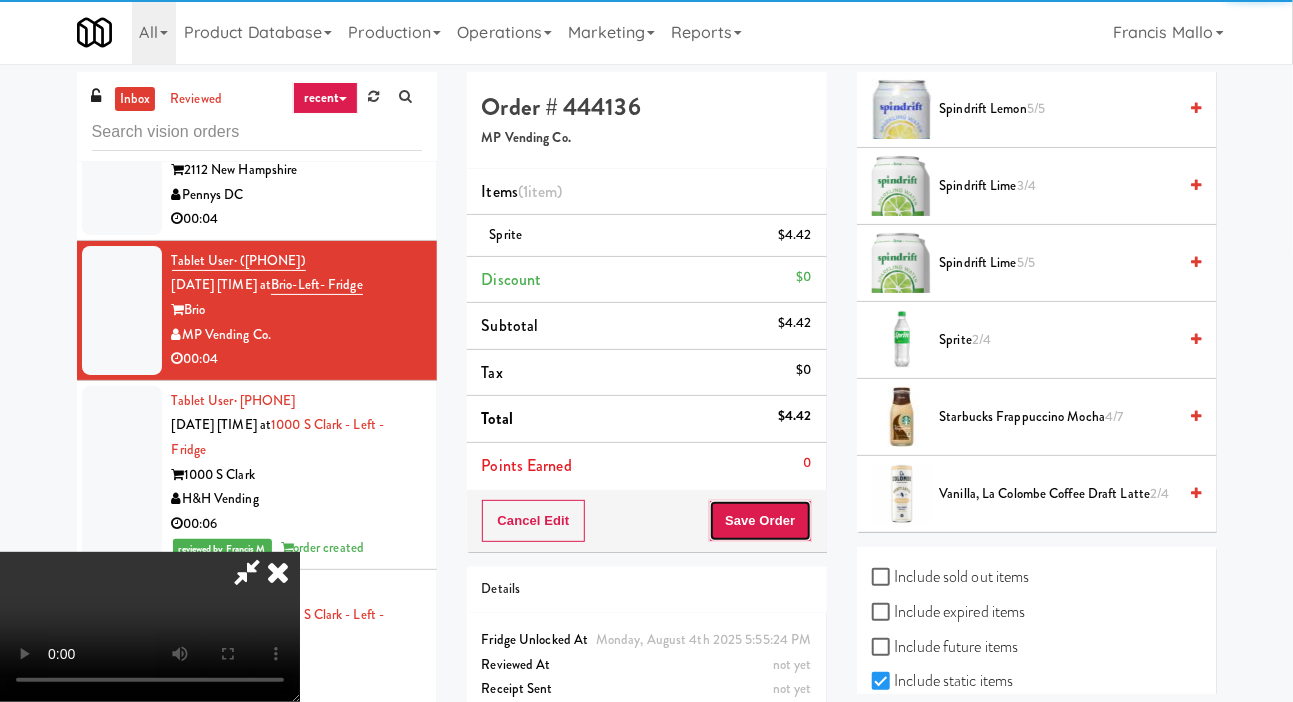 click on "Save Order" at bounding box center (760, 521) 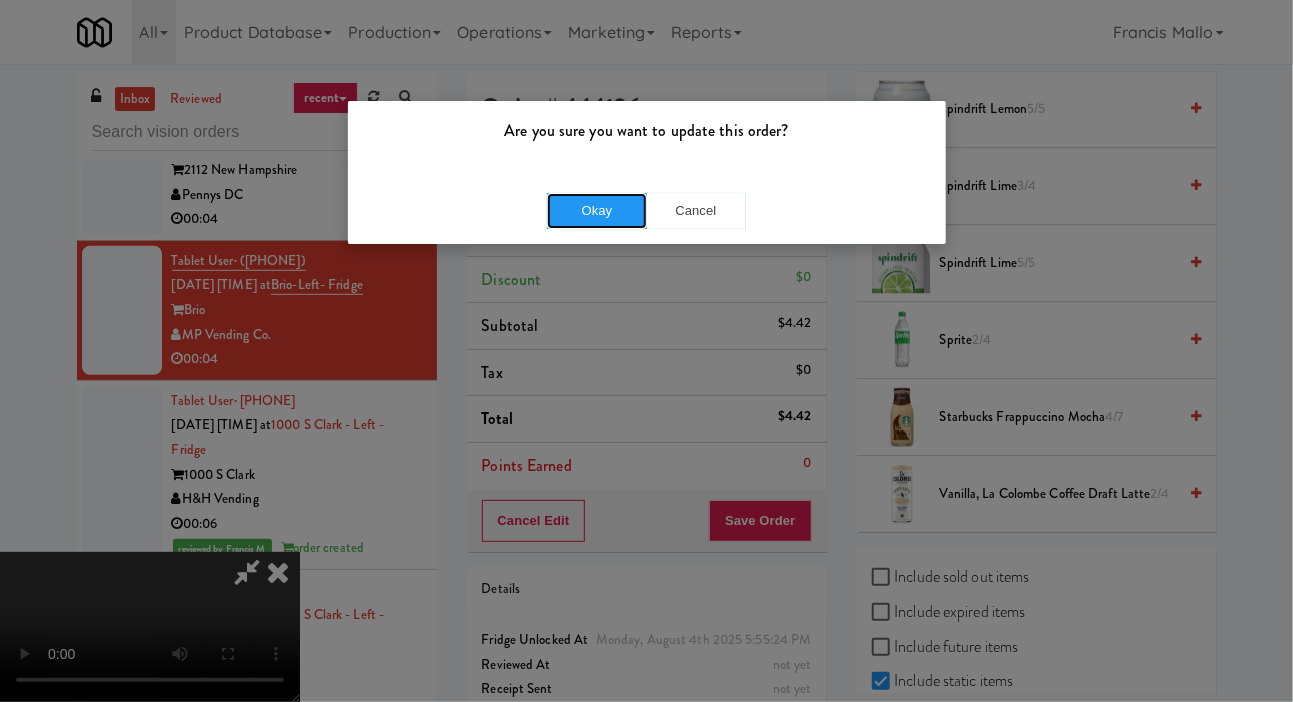 click on "Okay" at bounding box center [597, 211] 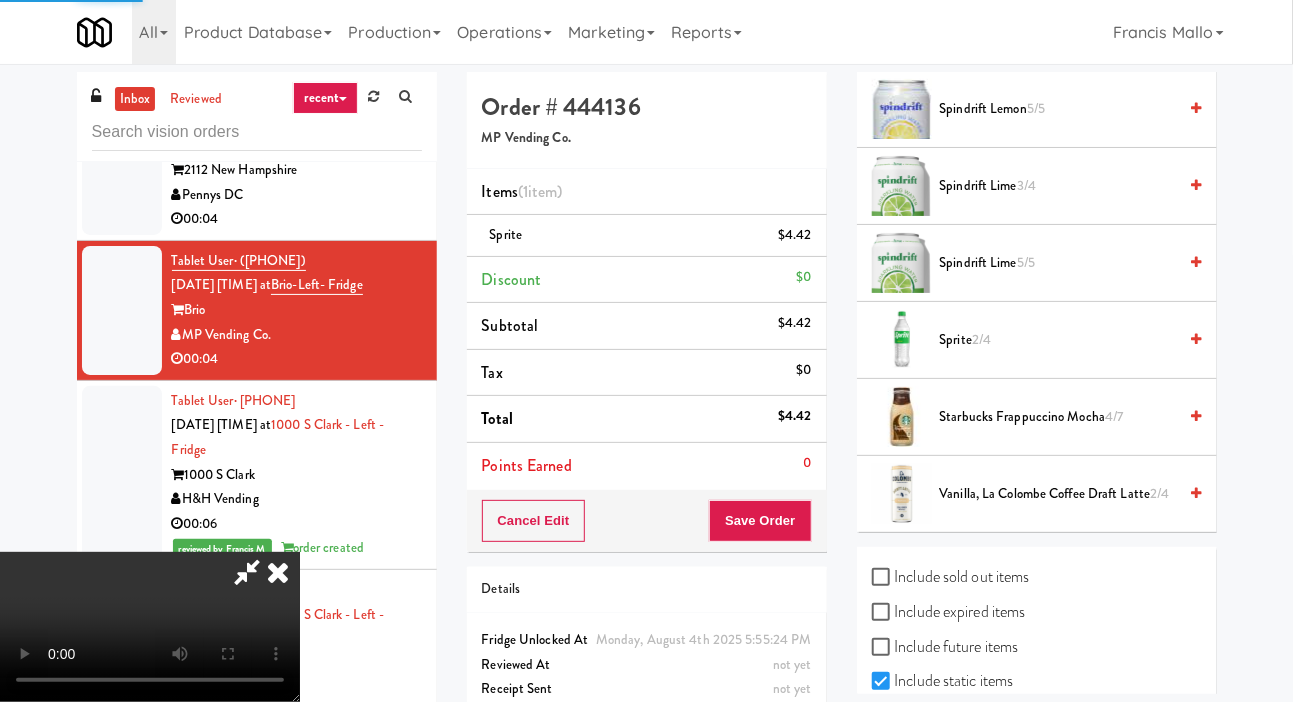 scroll, scrollTop: 116, scrollLeft: 0, axis: vertical 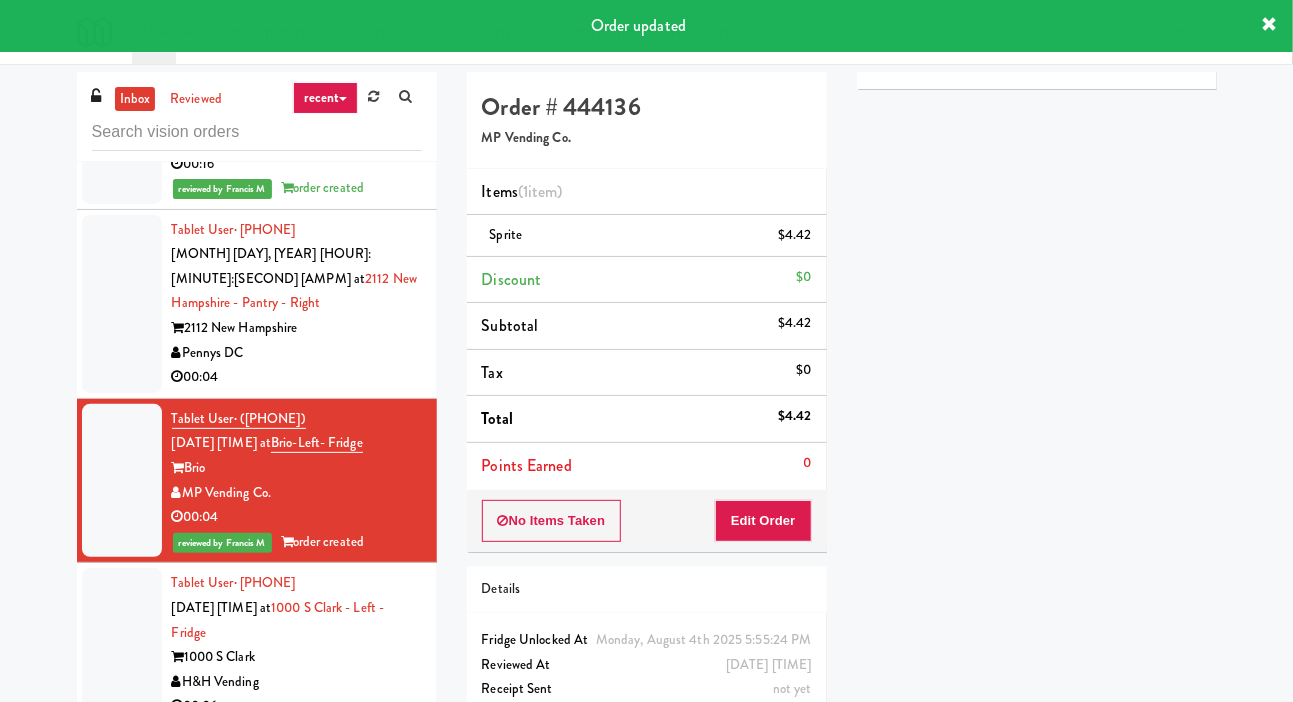 click at bounding box center [122, 304] 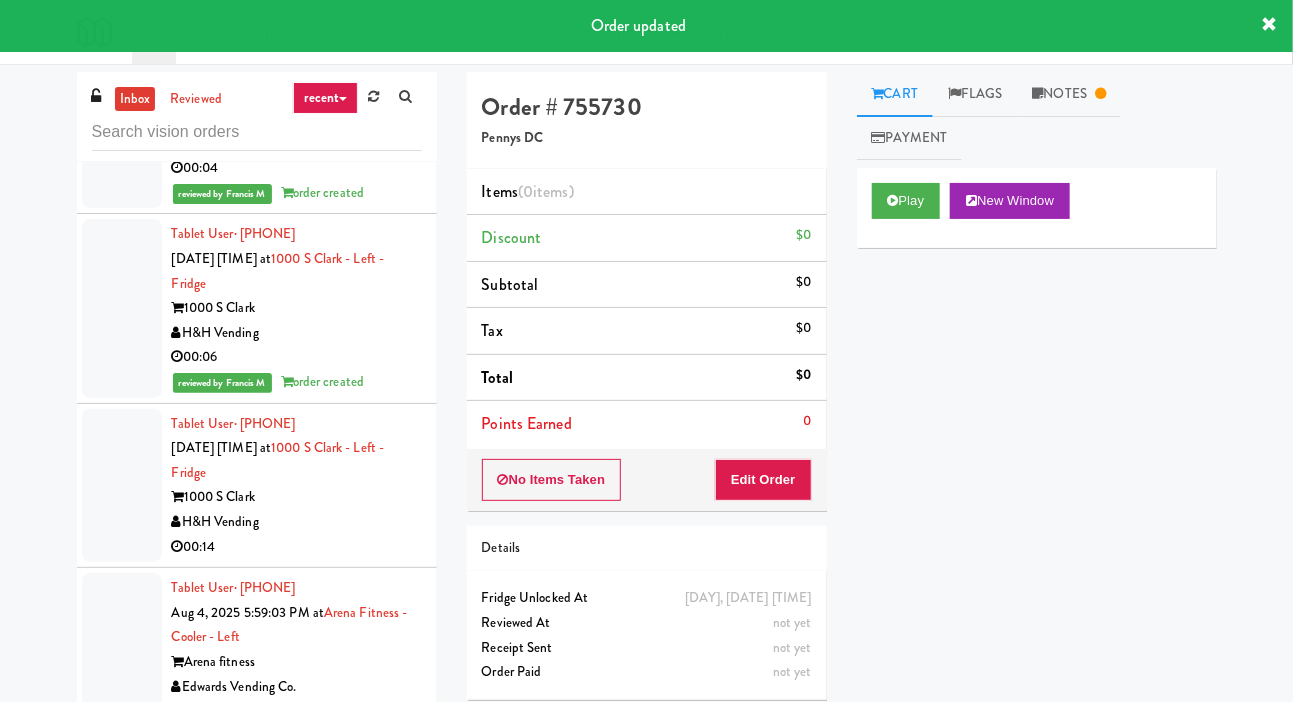 scroll, scrollTop: 670, scrollLeft: 0, axis: vertical 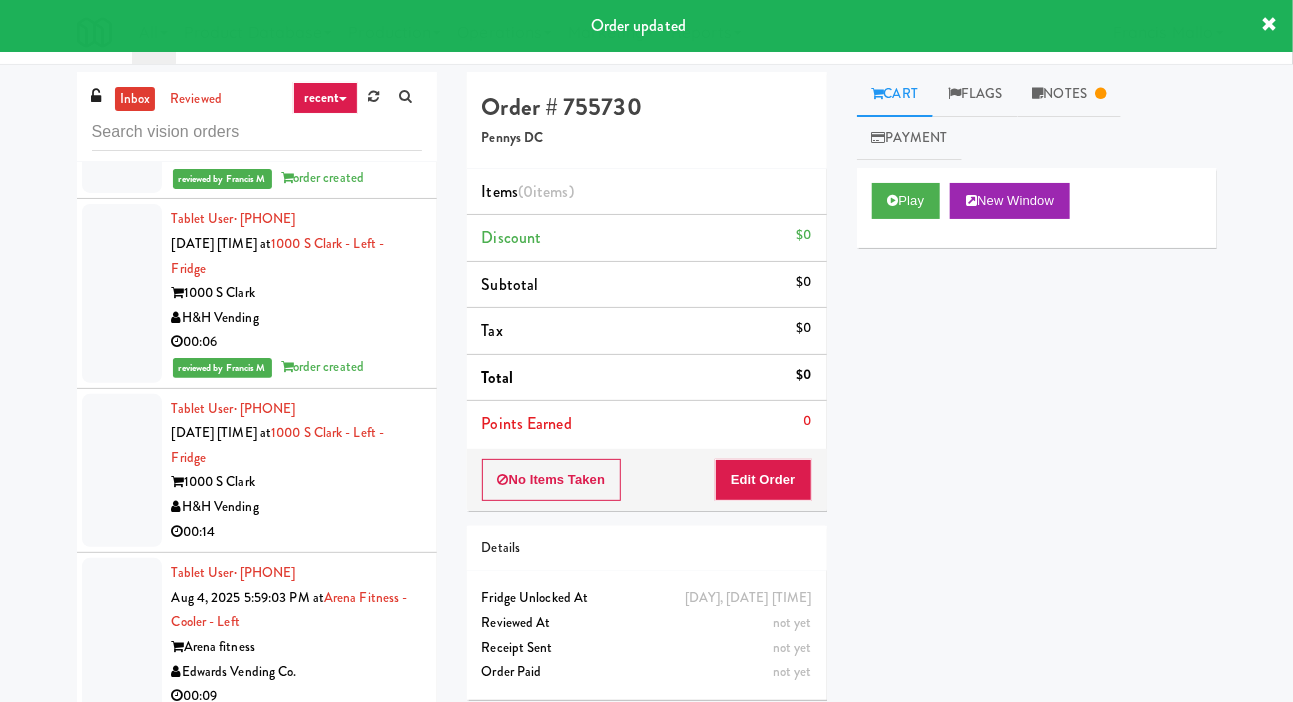 click at bounding box center (122, 471) 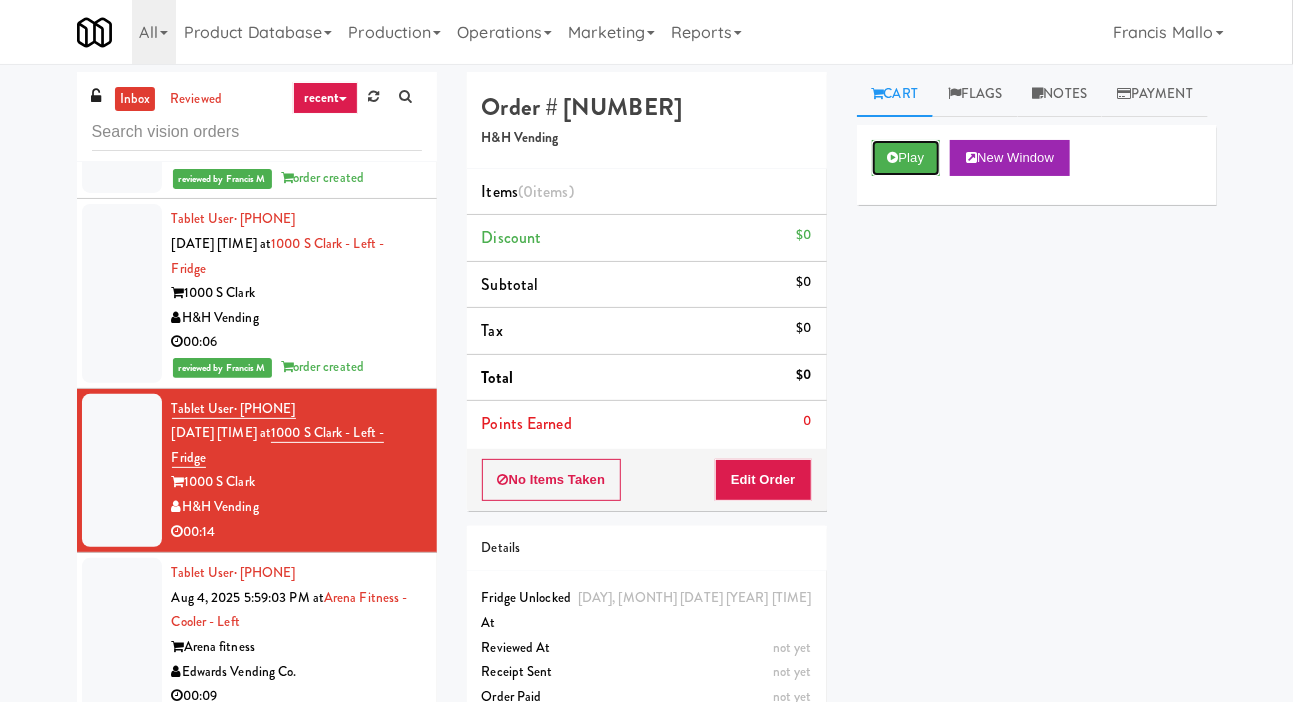 click on "Play" at bounding box center [906, 158] 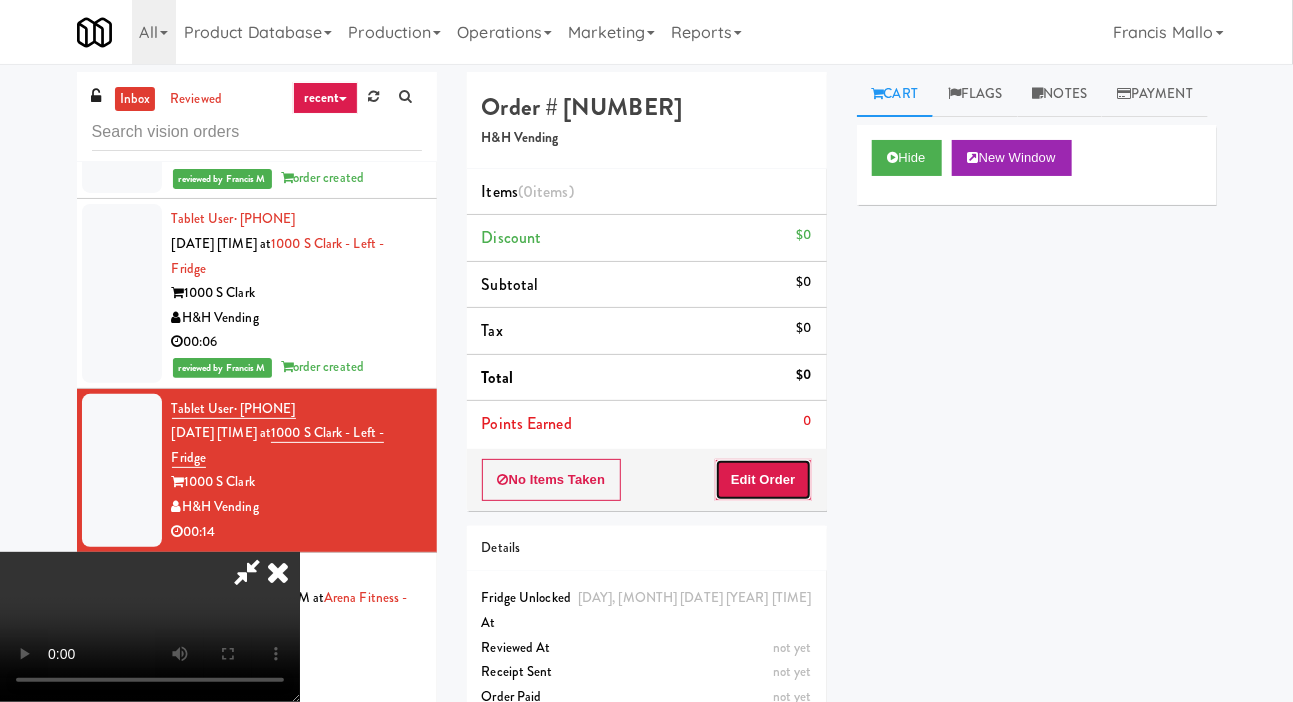 click on "Edit Order" at bounding box center (763, 480) 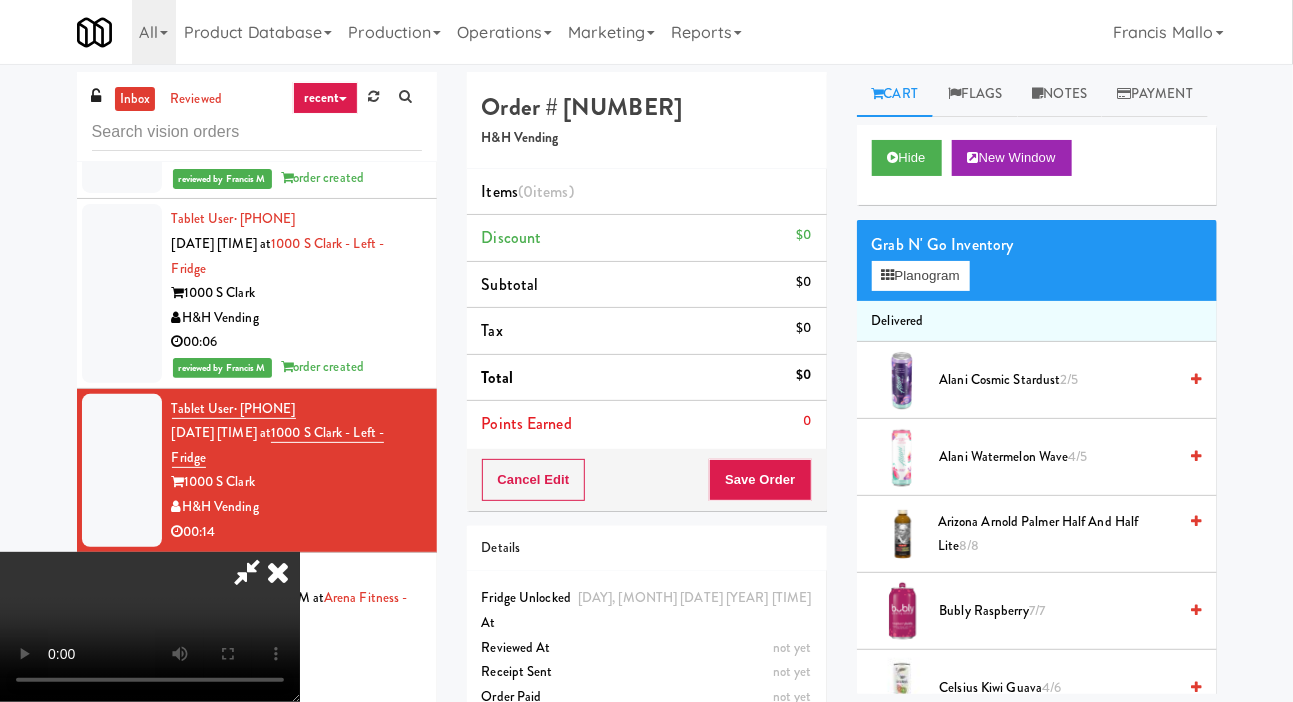 click on "inbox reviewed recent    all     unclear take     inventory issue     suspicious     failed     recent   Tablet User  · [PHONE] [DATE] [TIME] at  [LOCATION] - [LOCATION]   [LOCATION]  [LOCATION]  00:15     Tablet User  · [PHONE] [DATE] [TIME] at  [LOCATION] [LOCATION]  [LOCATION]  00:16 reviewed by [NAME]  order created     Tablet User  · [PHONE] [DATE] [TIME] at  [NUMBER] [LOCATION] - [LOCATION] - [LOCATION]  [LOCATION]  [LOCATION]  00:04     Tablet User  · [PHONE] [DATE] [TIME] at  [LOCATION]- [LOCATION]- [LOCATION]   [LOCATION]  [LOCATION]  00:04 reviewed by [NAME]  order created     Tablet User  · [PHONE] [DATE] [TIME] at  [NUMBER] [LOCATION] - [LOCATION] - [LOCATION]  [LOCATION]  [LOCATION]  00:06 reviewed by [NAME]  order created     Tablet User  · [PHONE] [DATE] [TIME] at  [NUMBER] [LOCATION] - [LOCATION] - [LOCATION]  [LOCATION]  [LOCATION]  00:14     Tablet User  · [PHONE]  [LOCATION]  00:09" at bounding box center (646, 424) 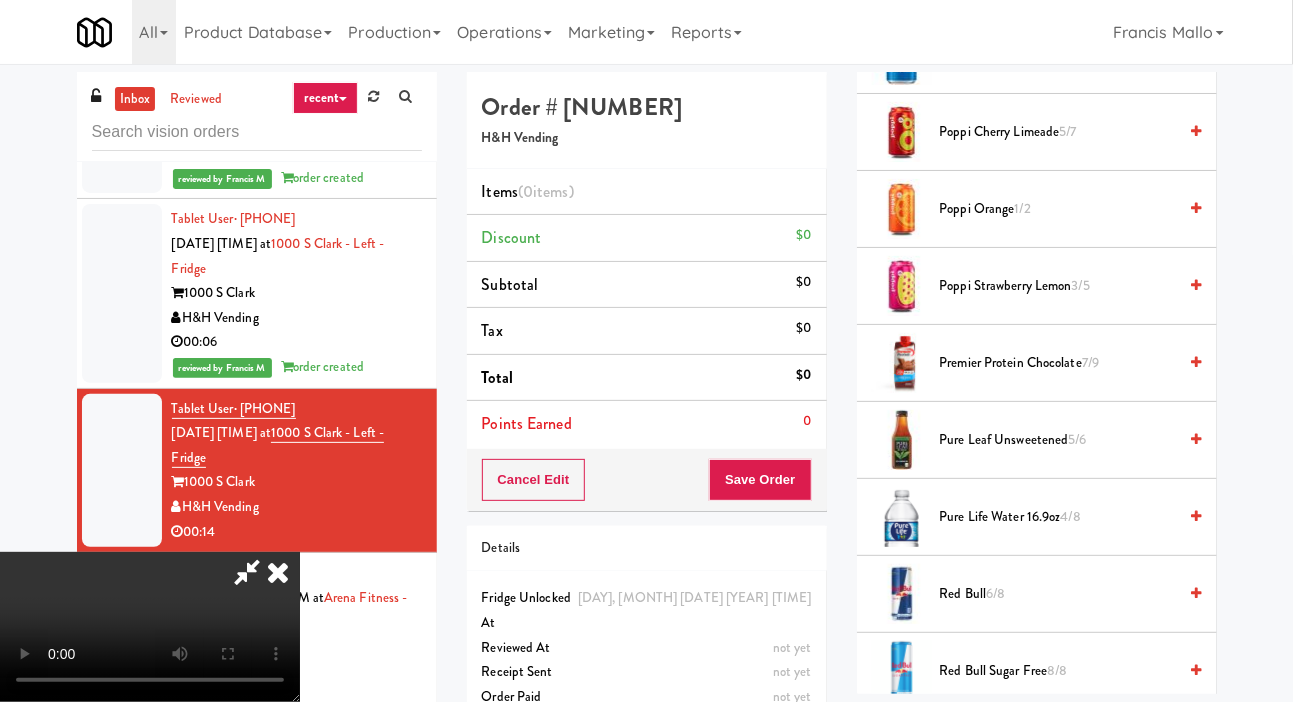 scroll, scrollTop: 2021, scrollLeft: 0, axis: vertical 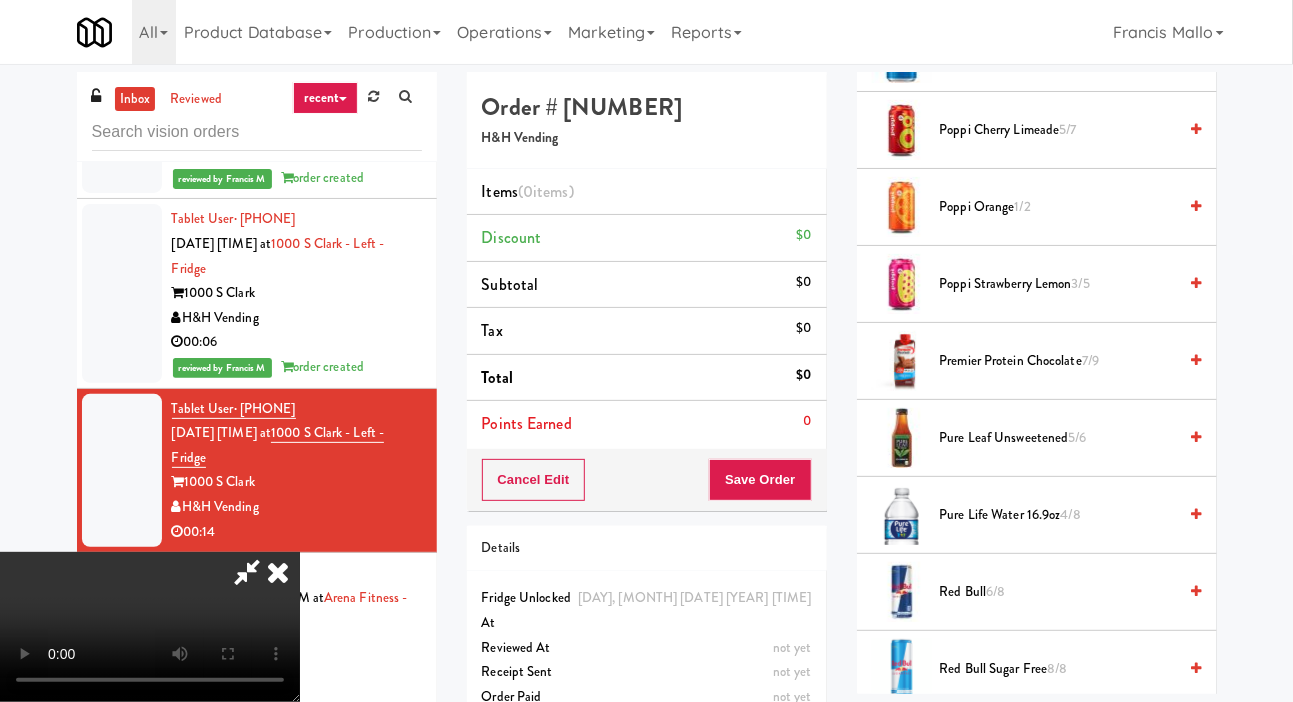 click on "Premier Protein Chocolate 7/9" at bounding box center [1058, 361] 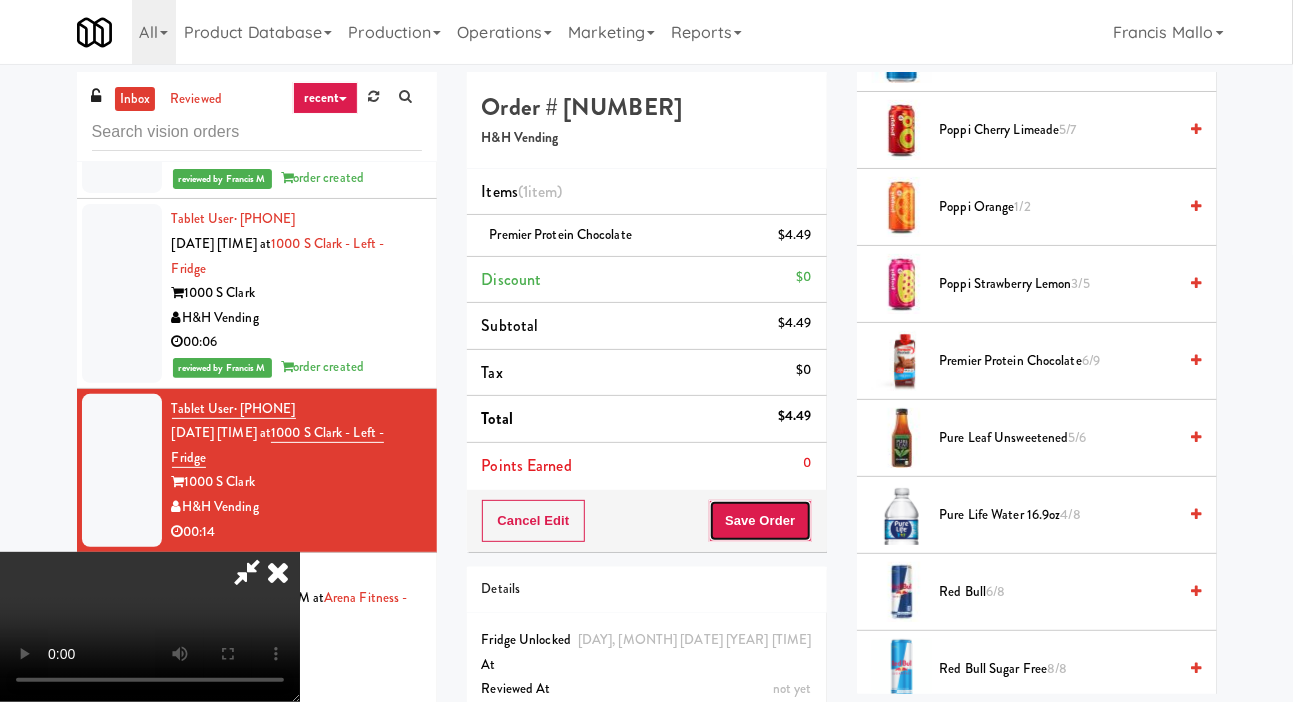 click on "Save Order" at bounding box center [760, 521] 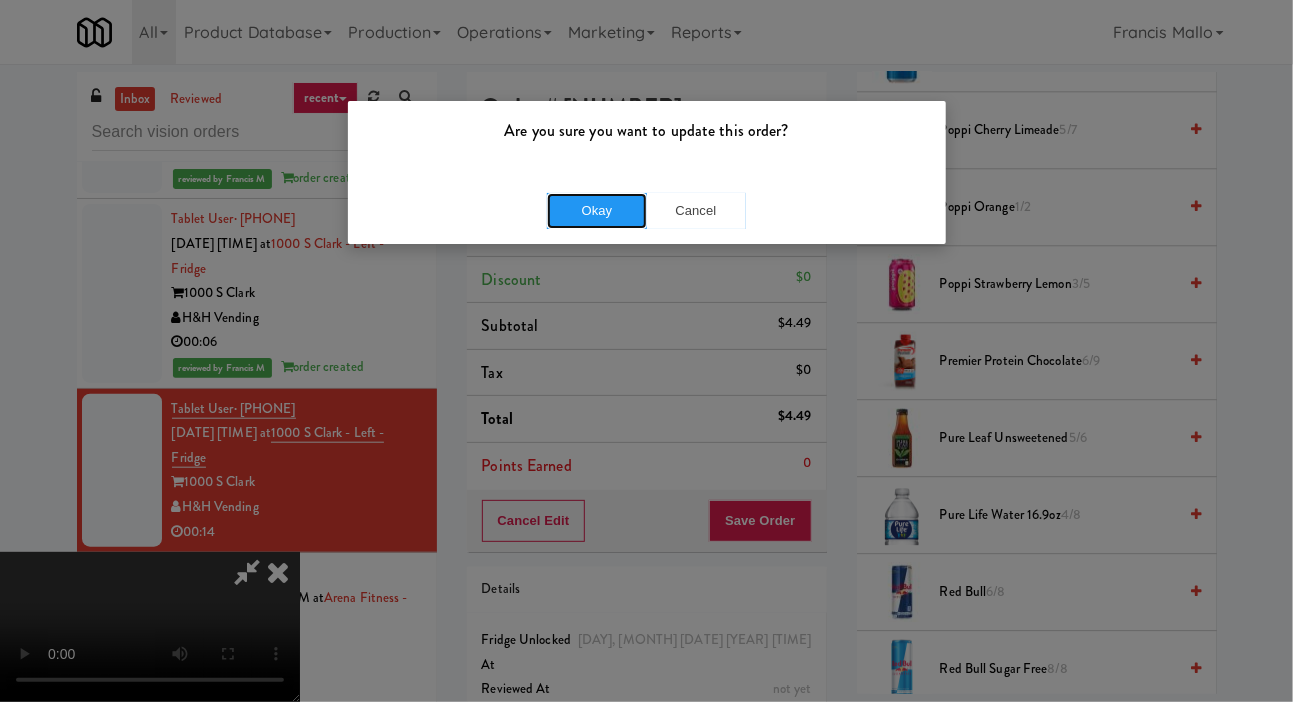 click on "Okay" at bounding box center [597, 211] 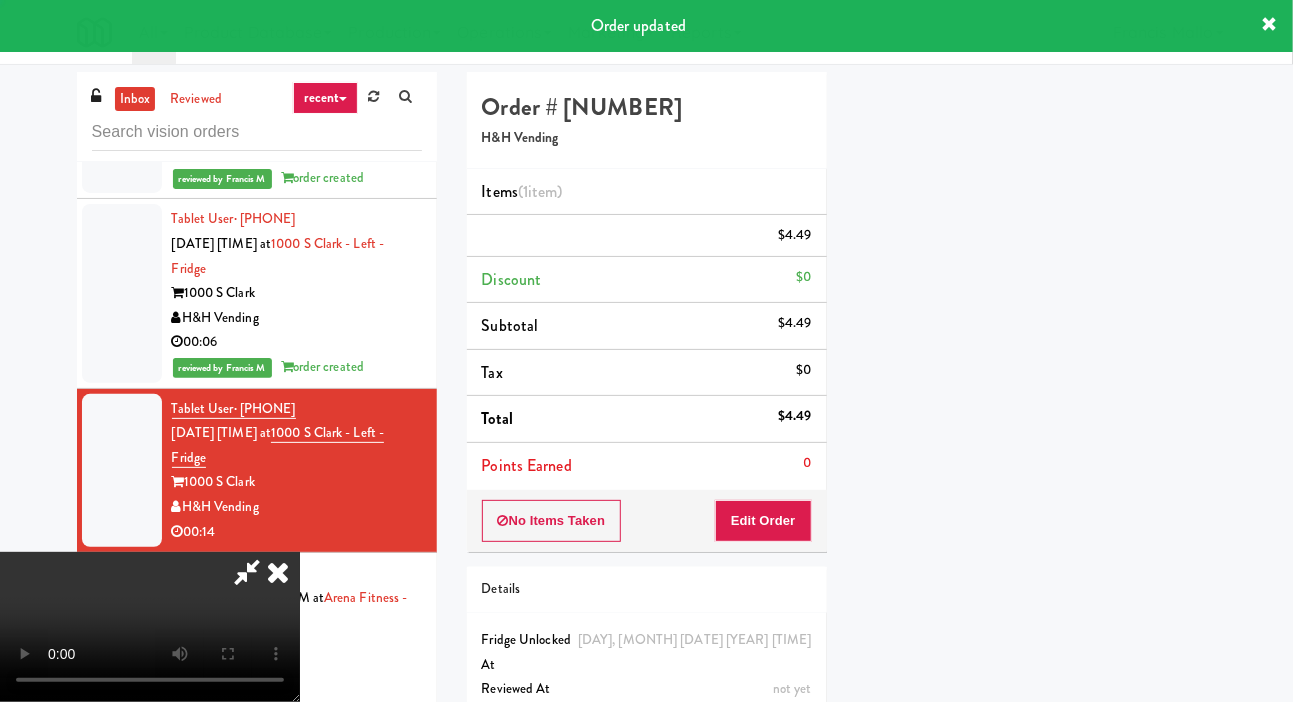 scroll, scrollTop: 116, scrollLeft: 0, axis: vertical 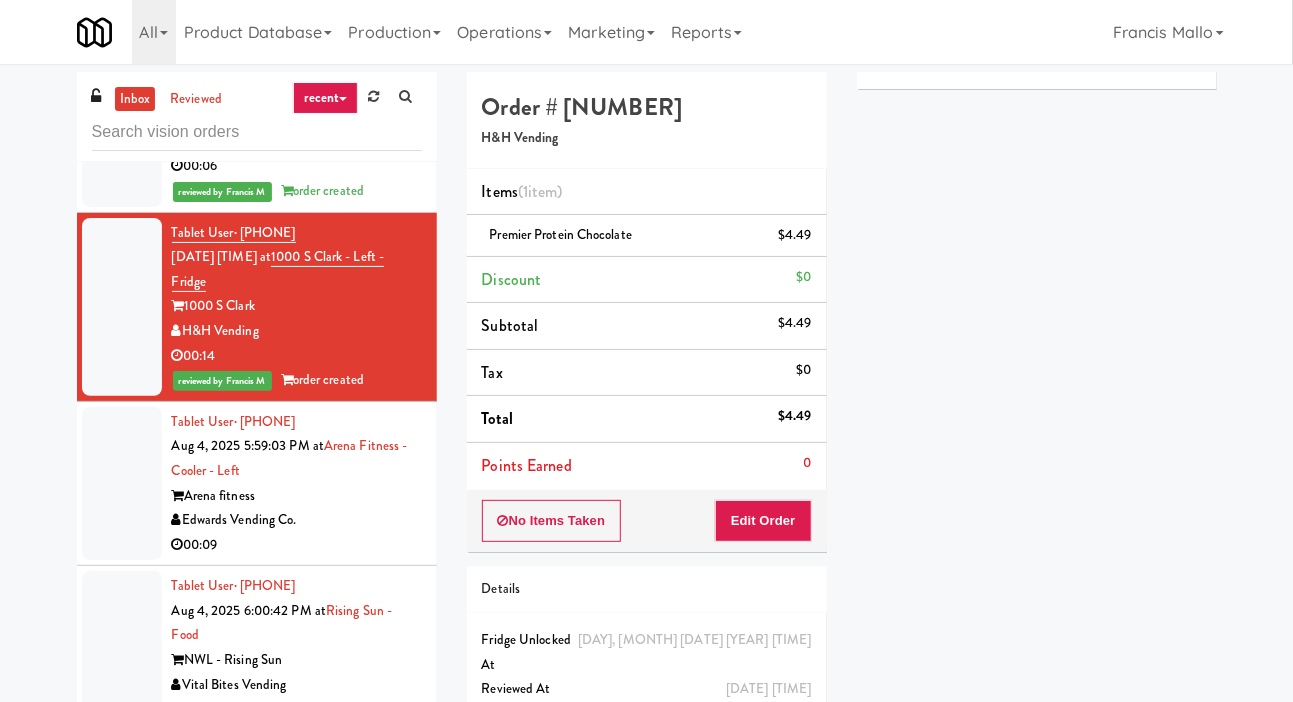 click at bounding box center (122, 484) 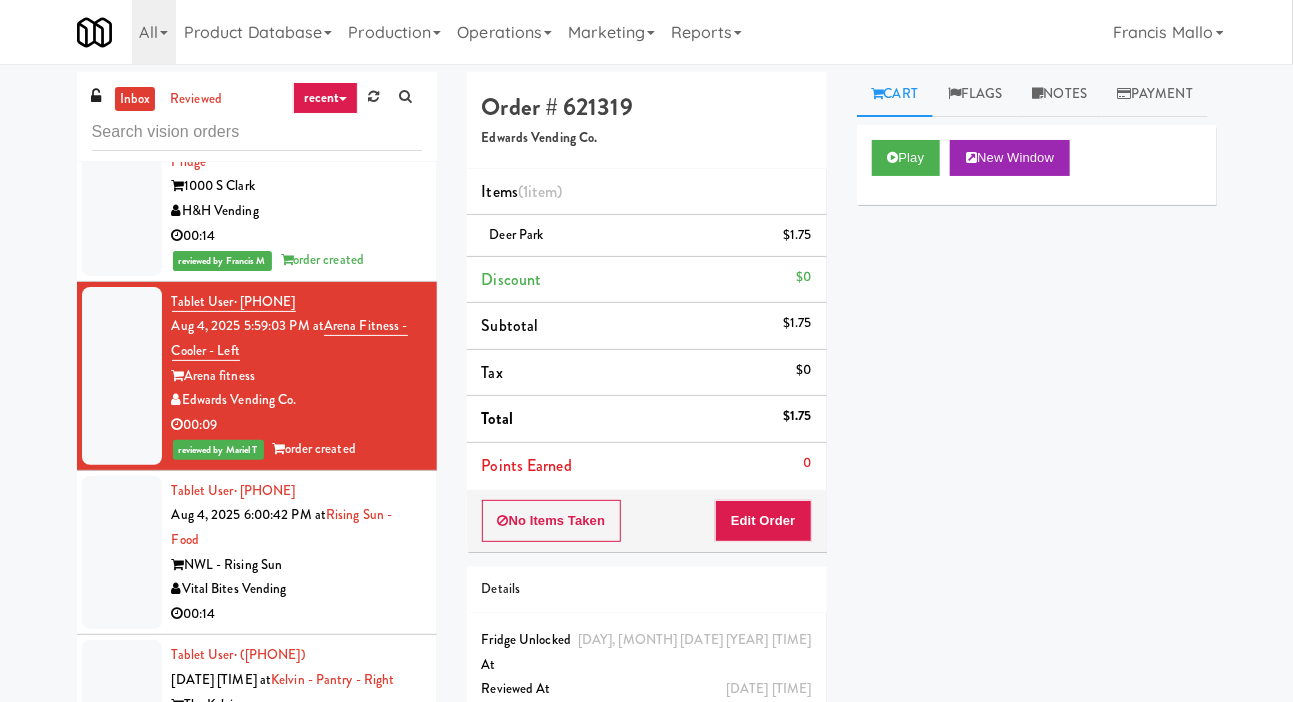 click at bounding box center [122, 553] 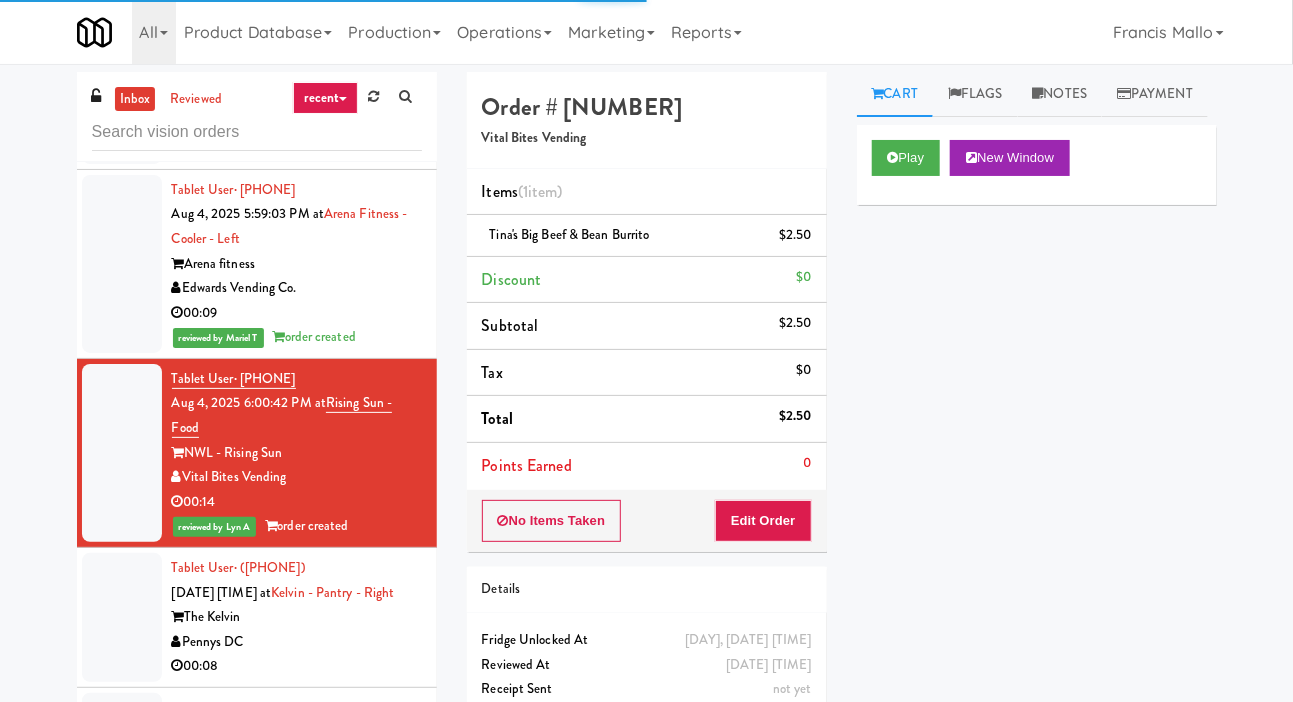 click at bounding box center (122, 617) 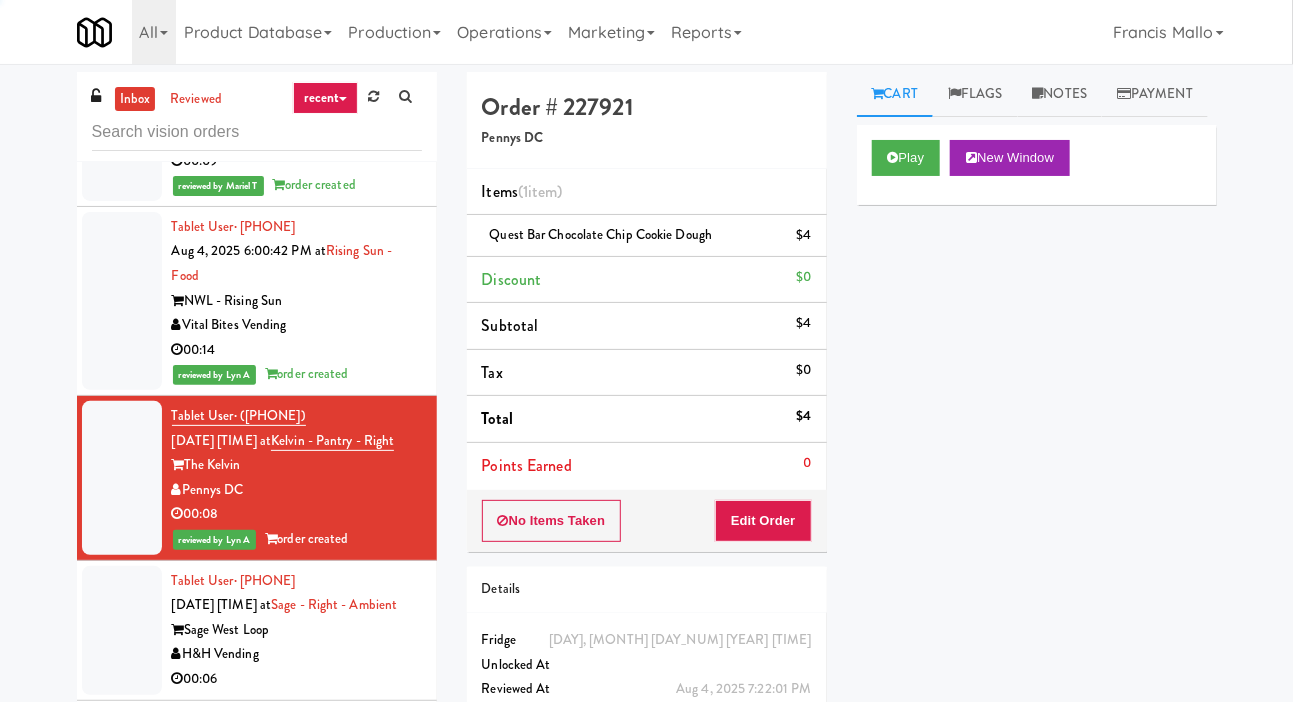 click at bounding box center (122, 630) 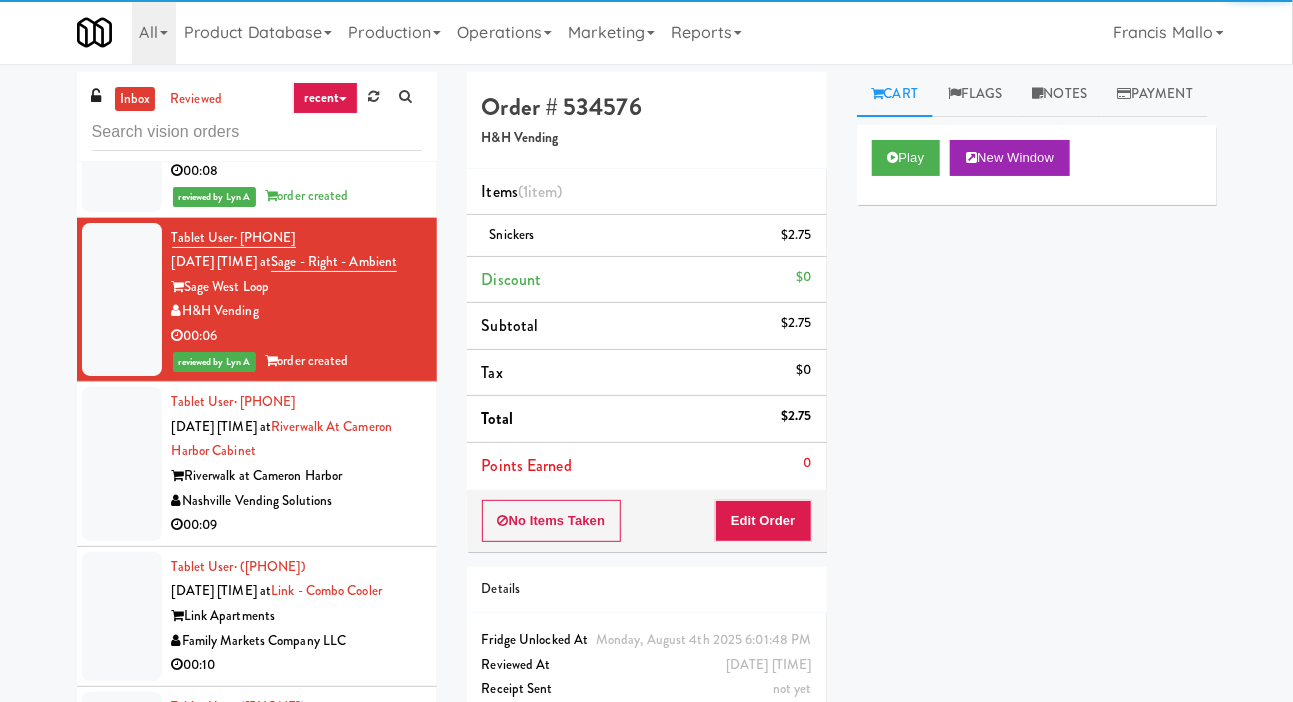 click at bounding box center (122, 464) 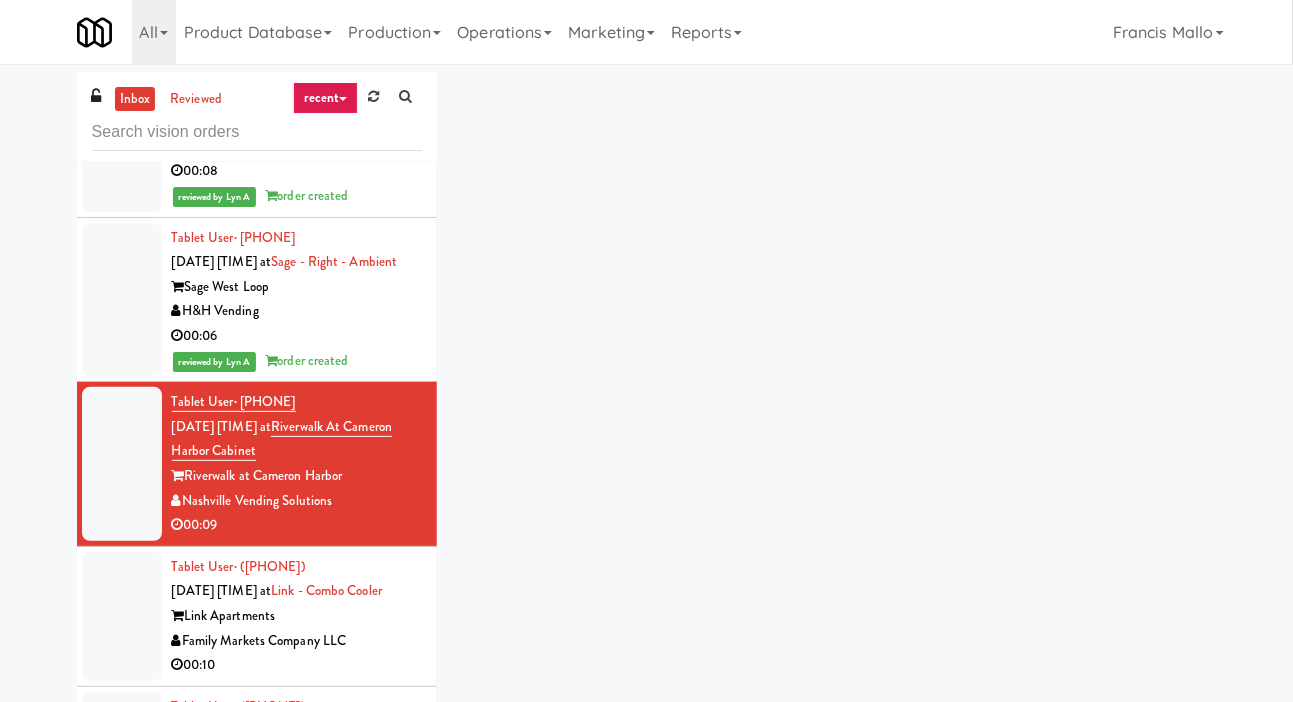 click at bounding box center [122, 616] 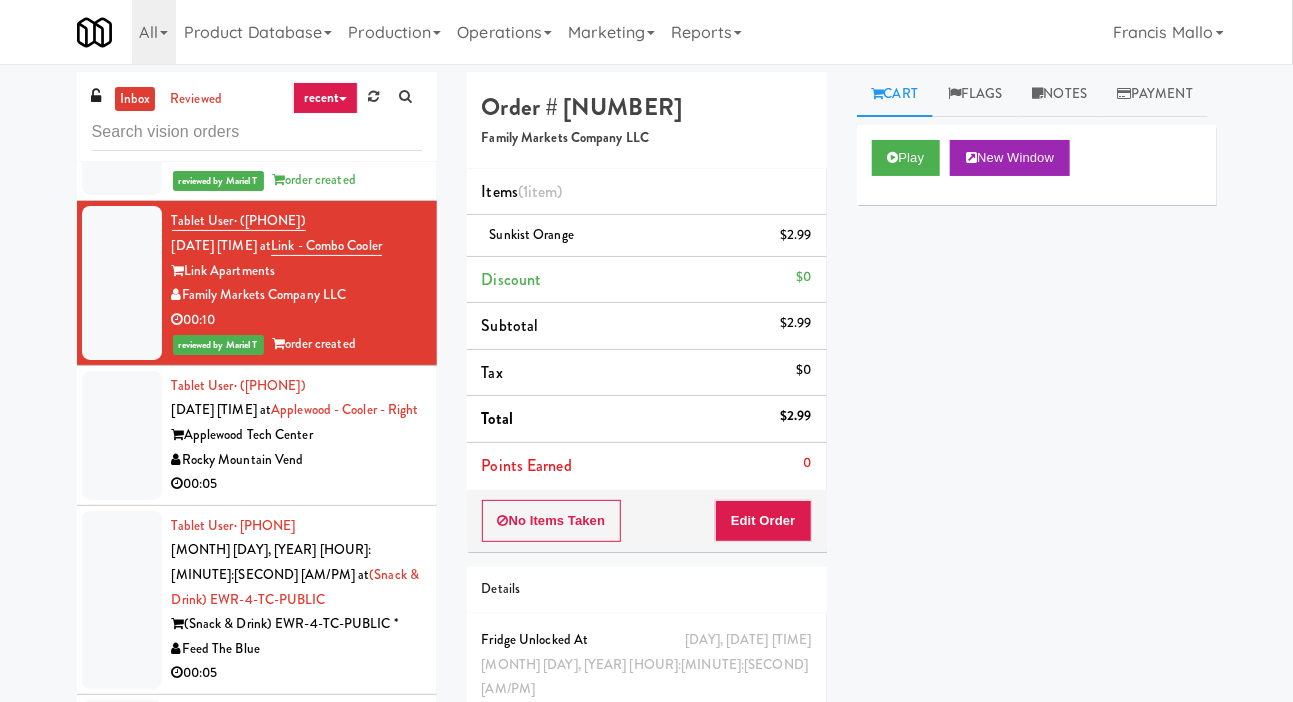 click at bounding box center (122, 435) 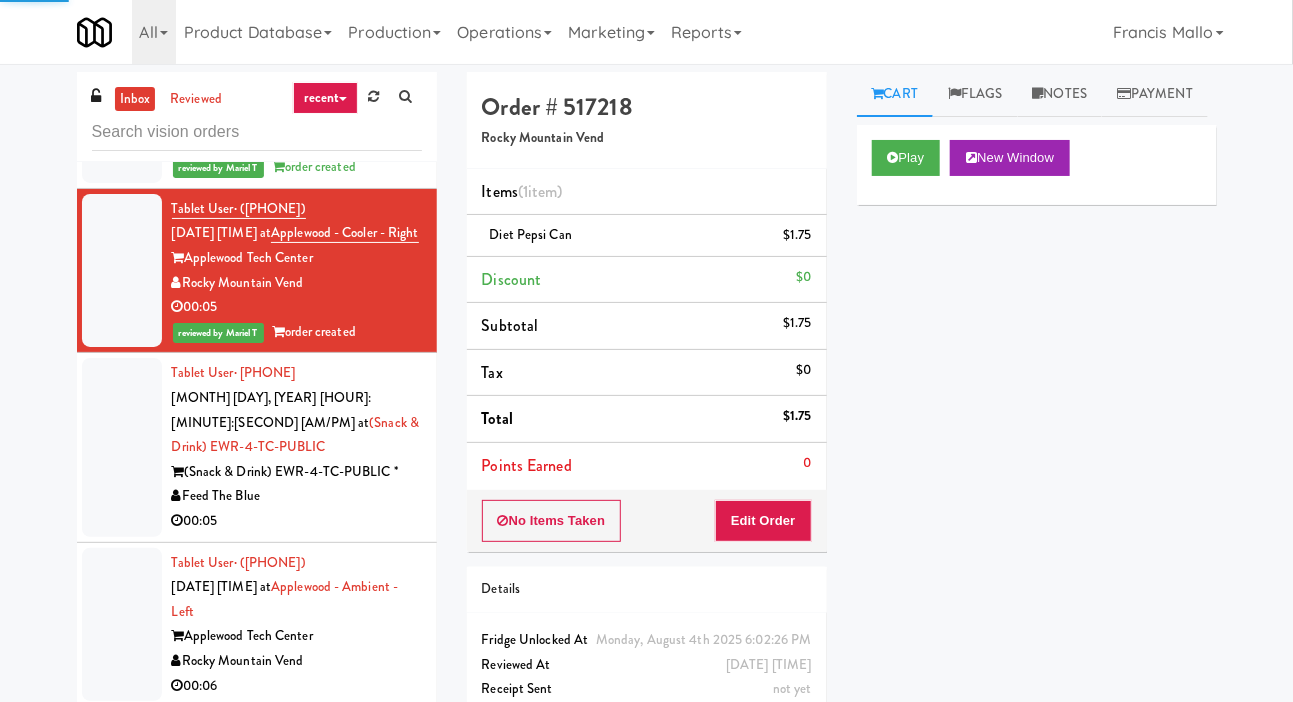 click at bounding box center [122, 447] 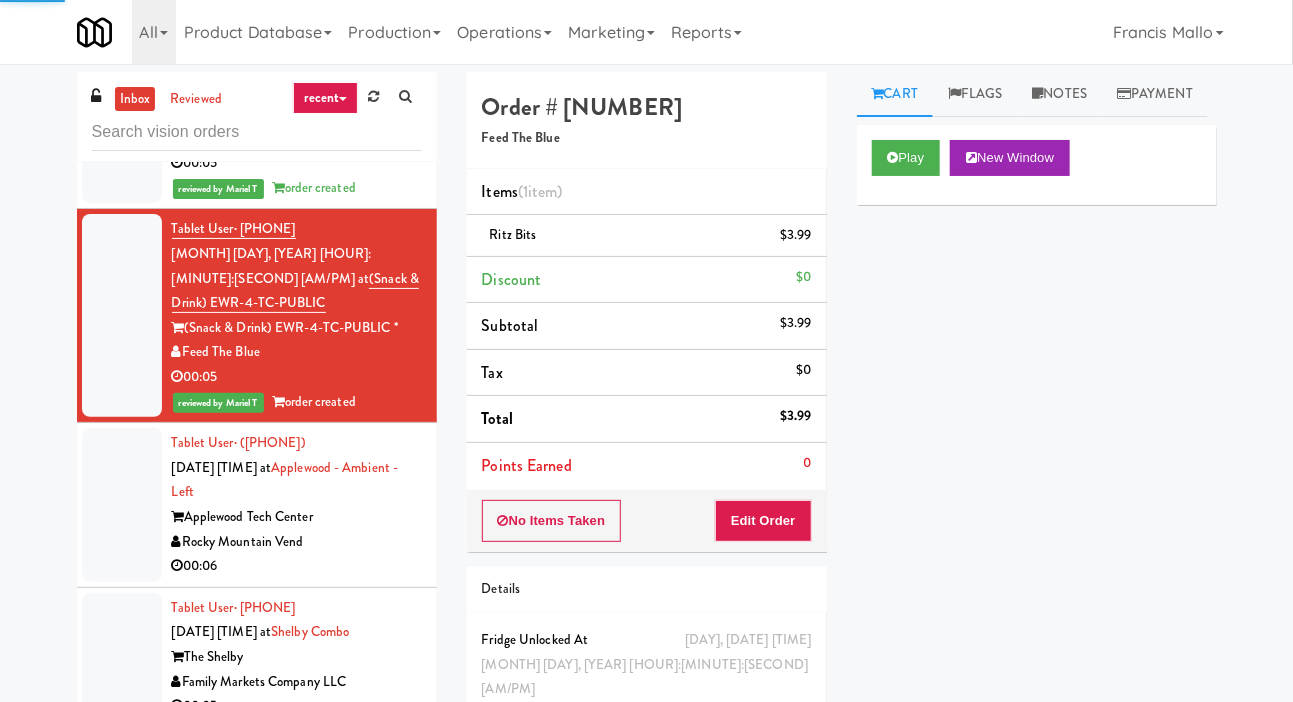 click at bounding box center [122, 505] 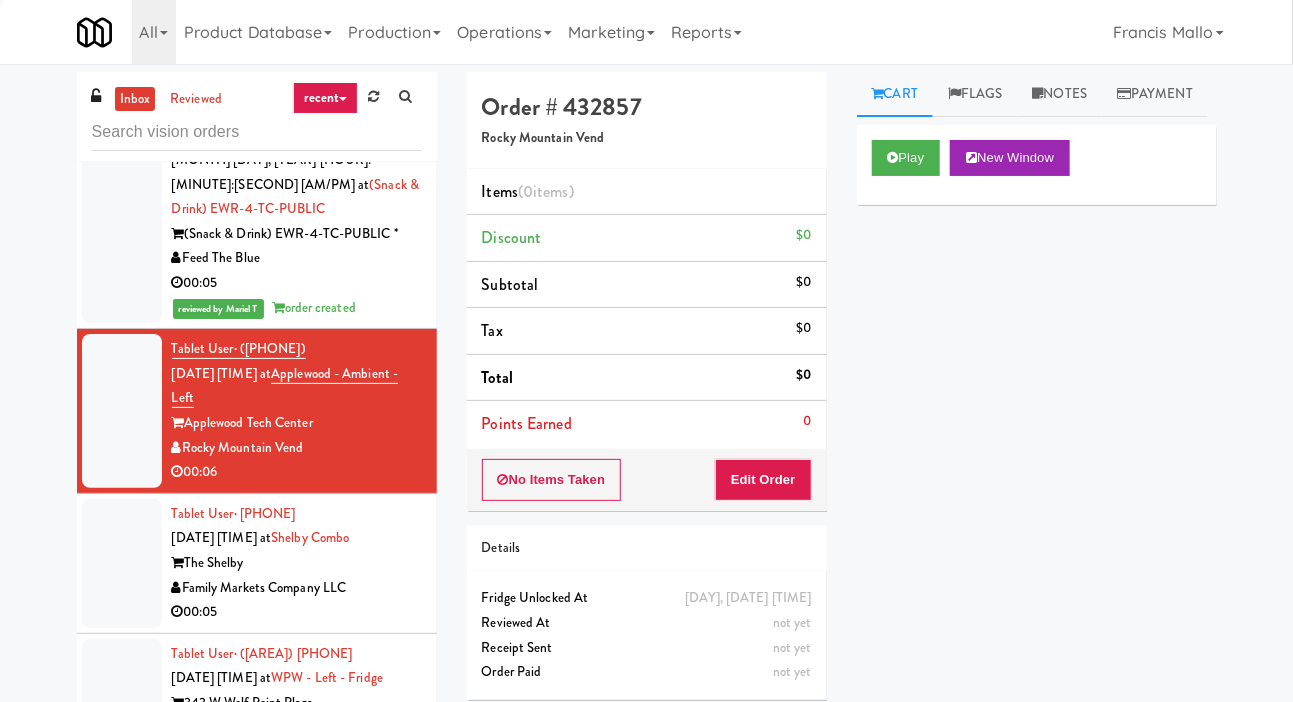 scroll, scrollTop: 2448, scrollLeft: 0, axis: vertical 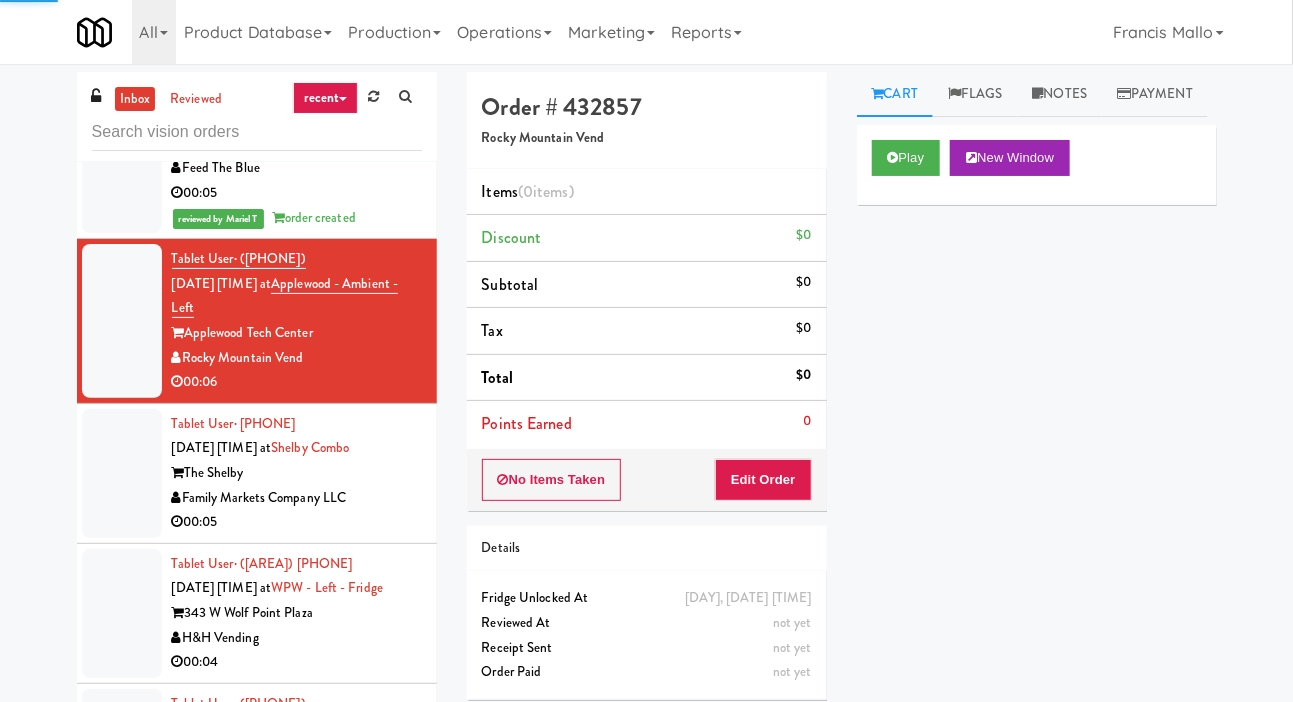 click at bounding box center (122, 473) 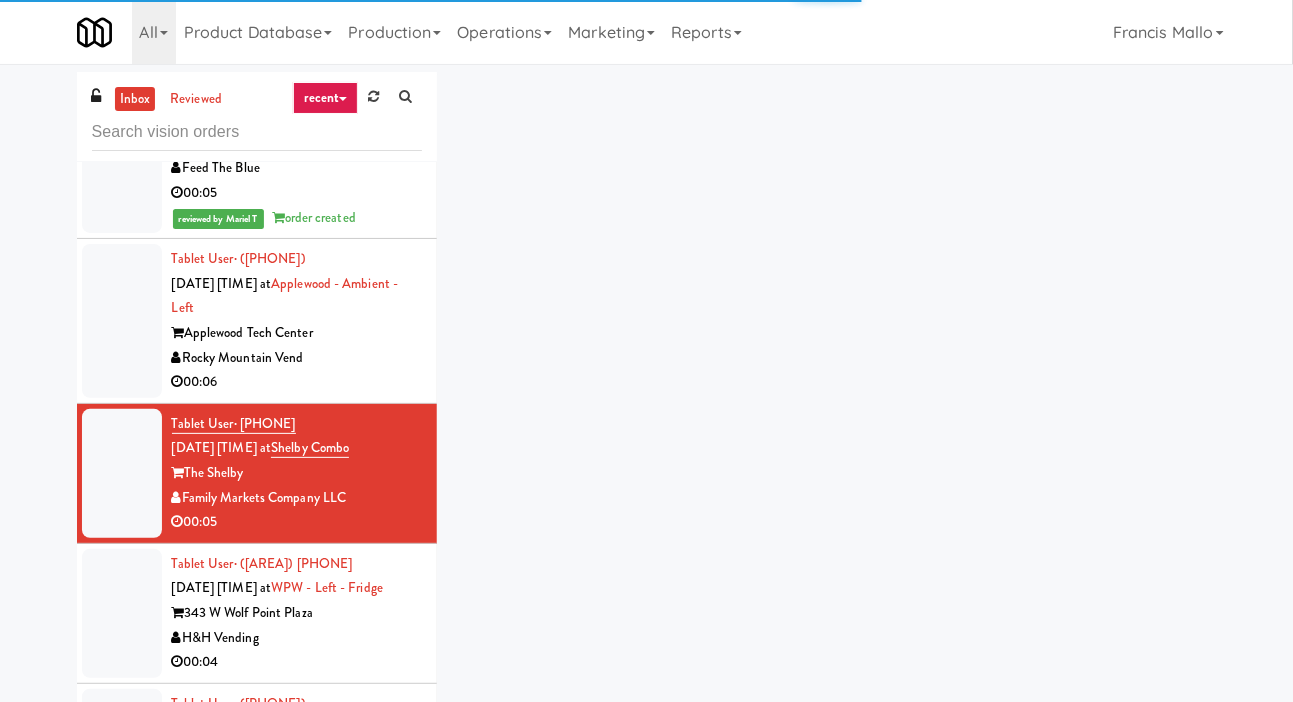 click at bounding box center [122, 613] 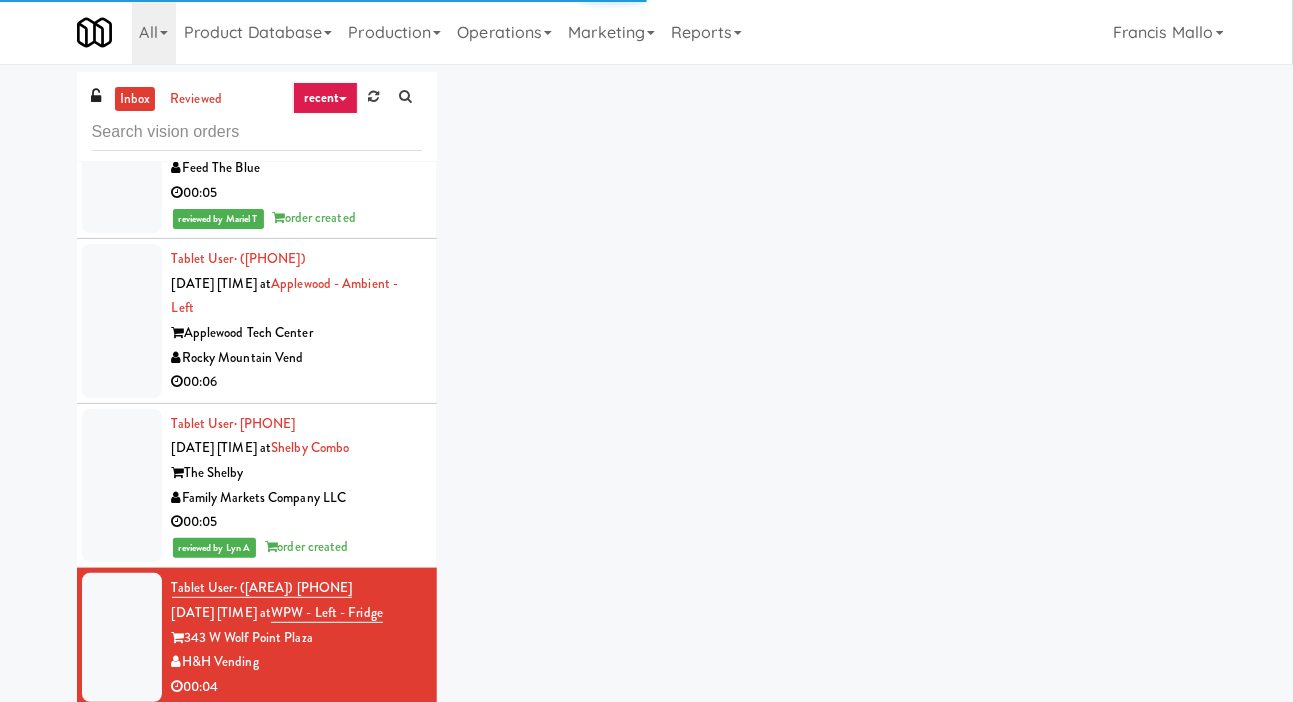 click at bounding box center [122, 321] 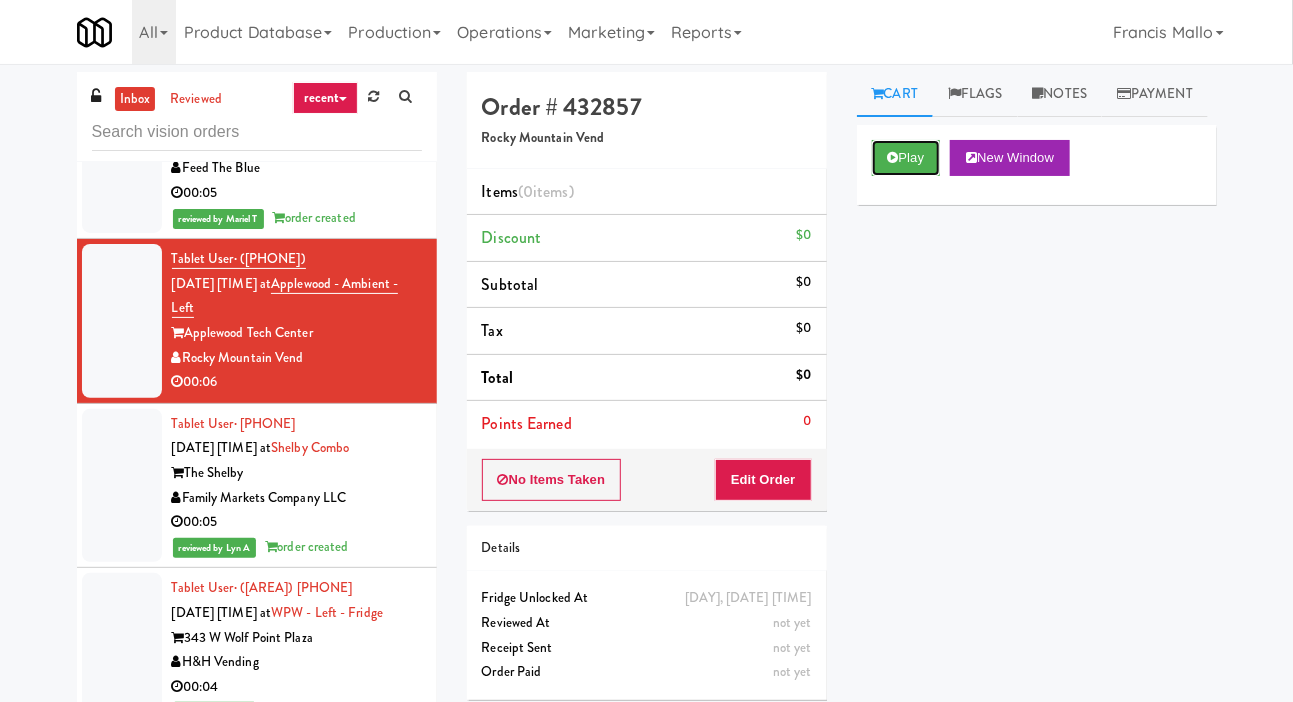 click on "Play" at bounding box center (906, 158) 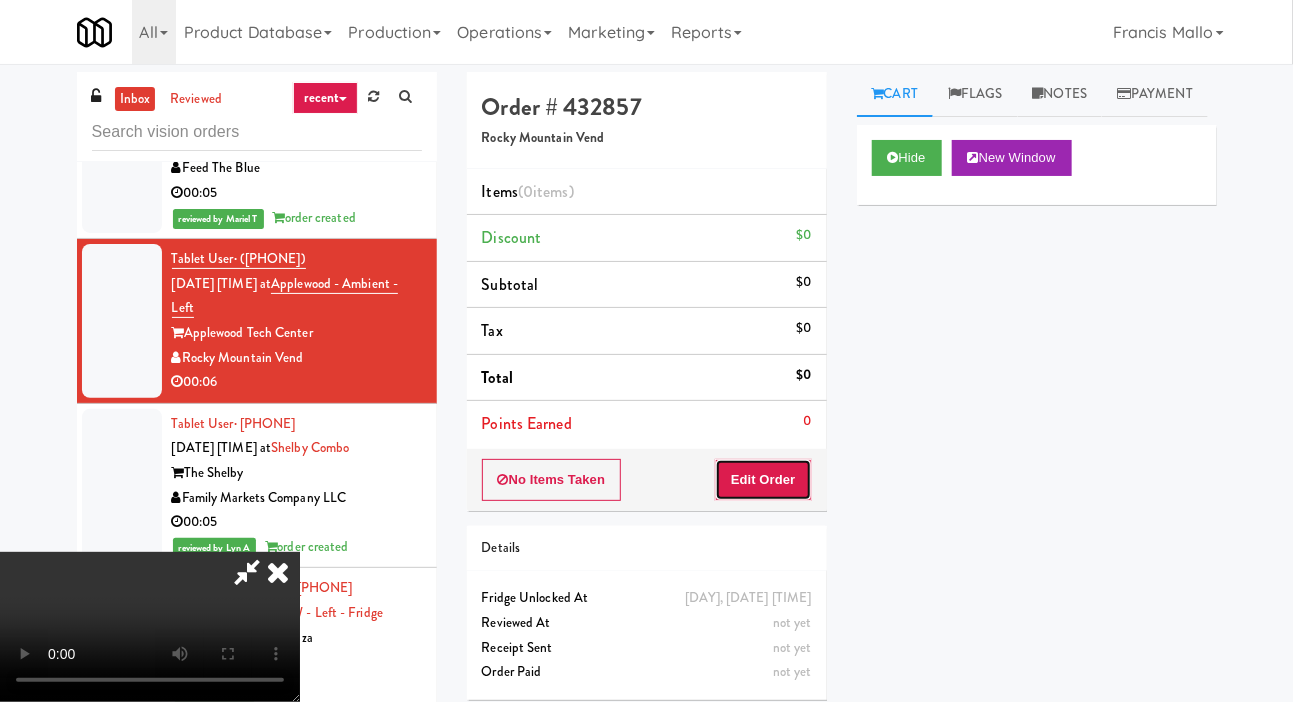 click on "Edit Order" at bounding box center [763, 480] 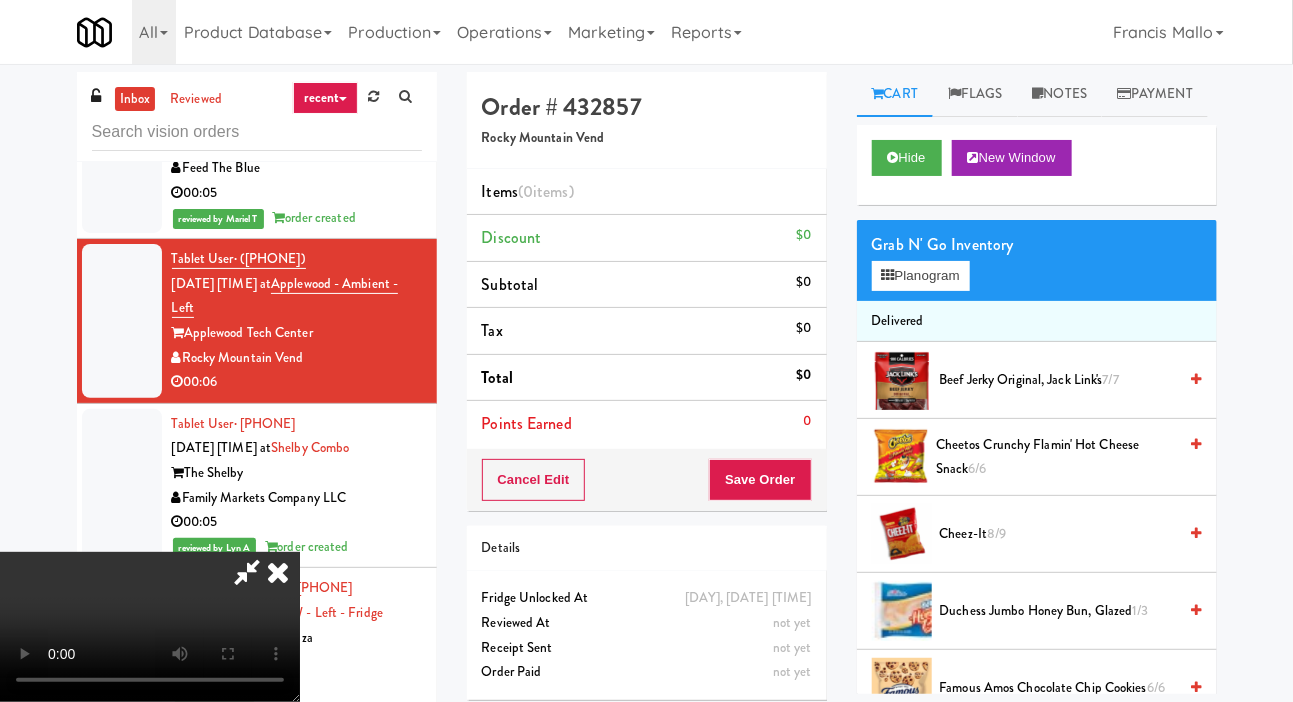 type 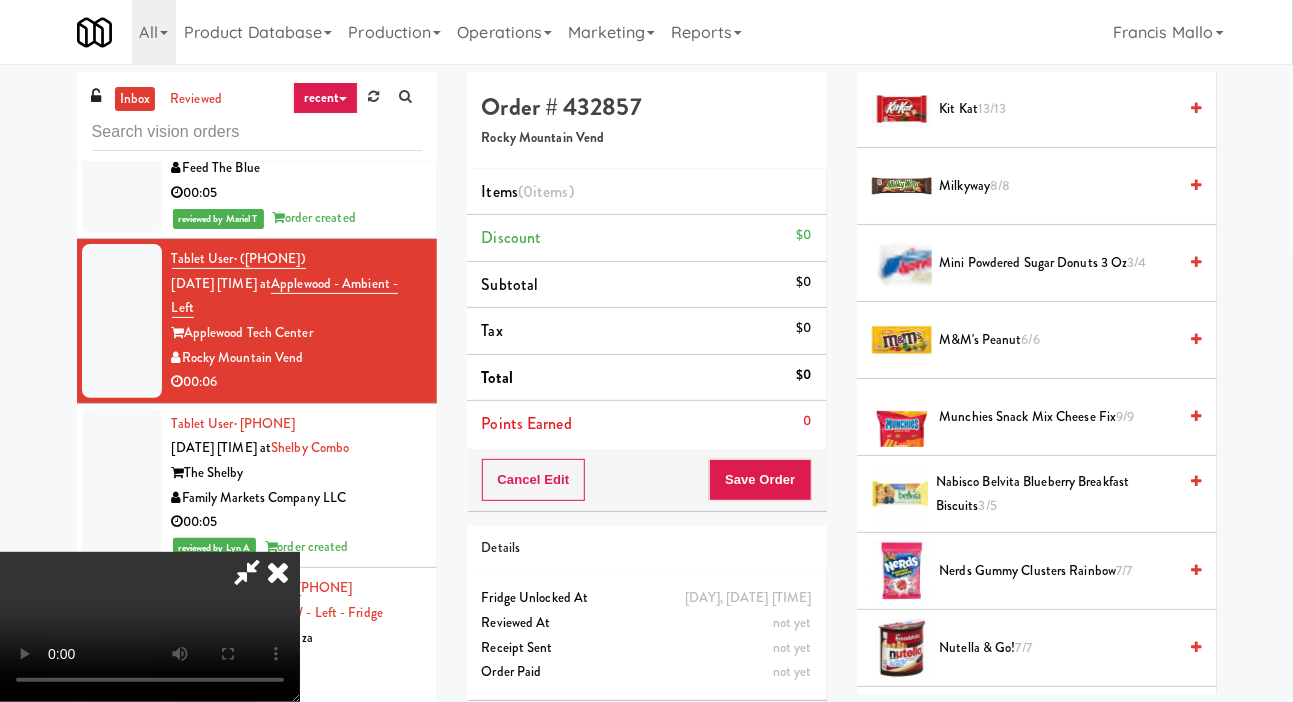 scroll, scrollTop: 1013, scrollLeft: 0, axis: vertical 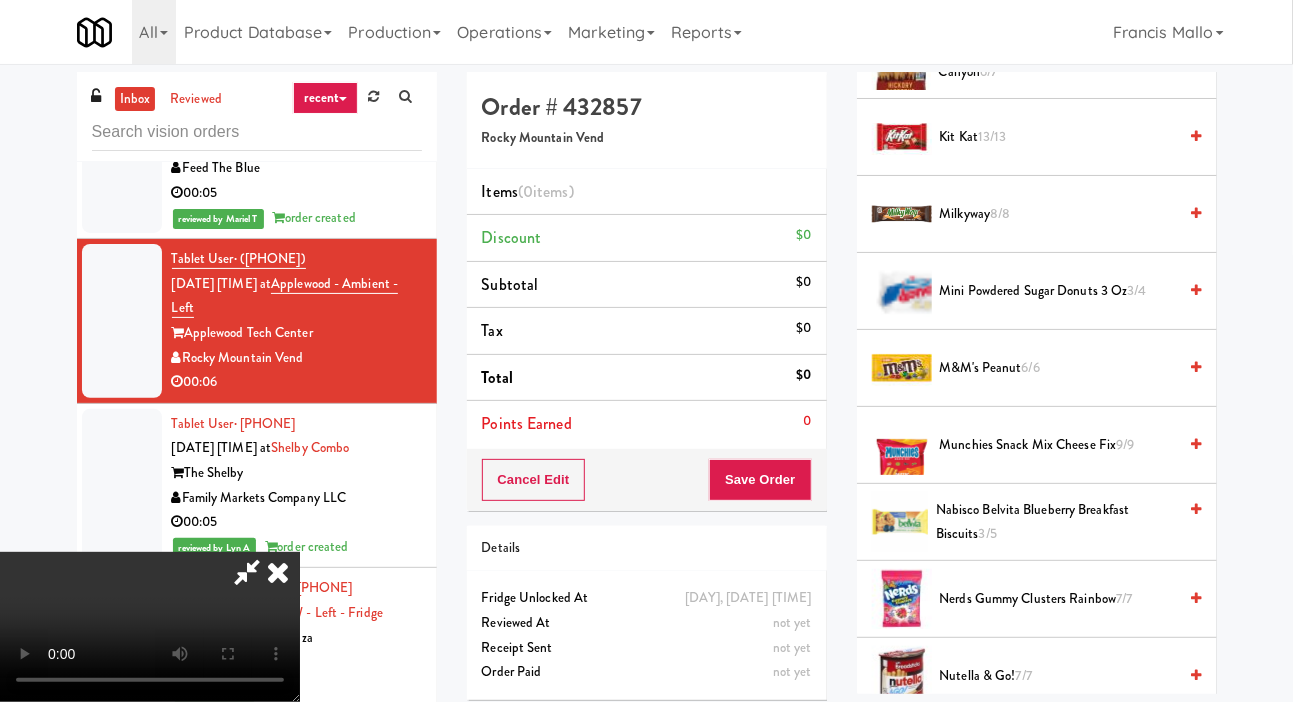 click on "M&M's Peanut  6/6" at bounding box center (1058, 368) 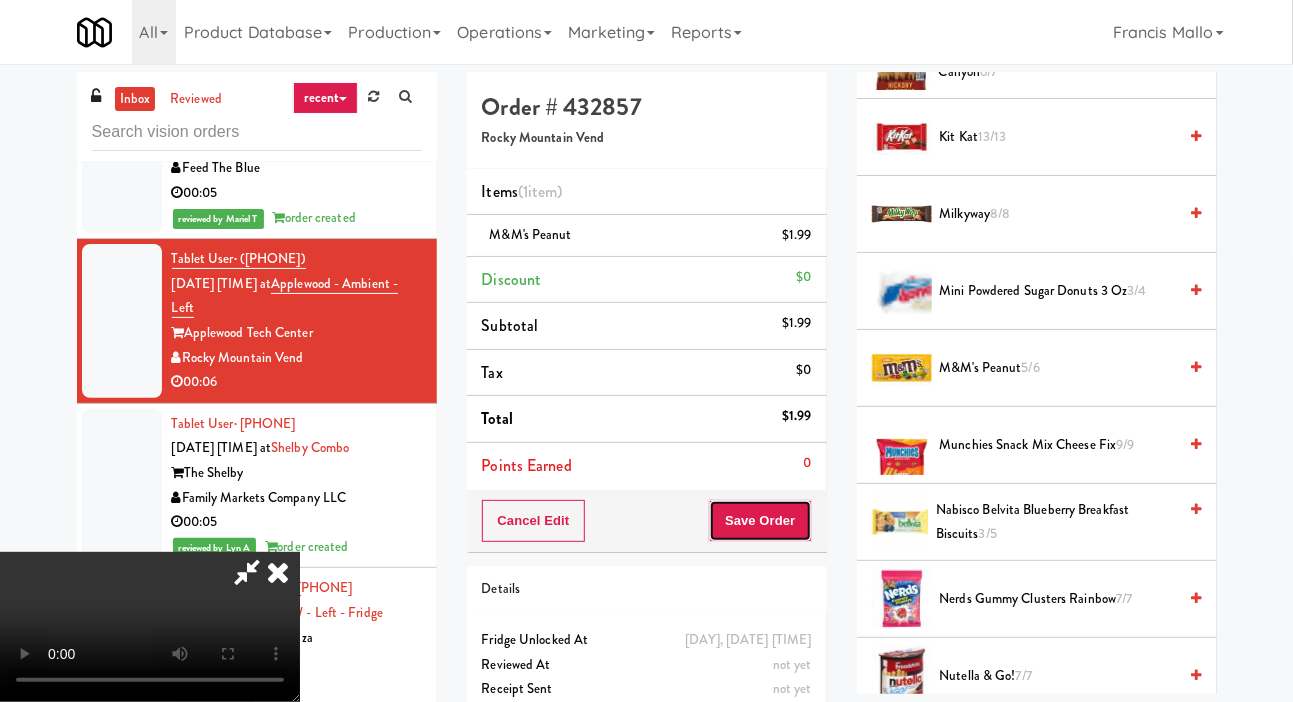 click on "Save Order" at bounding box center (760, 521) 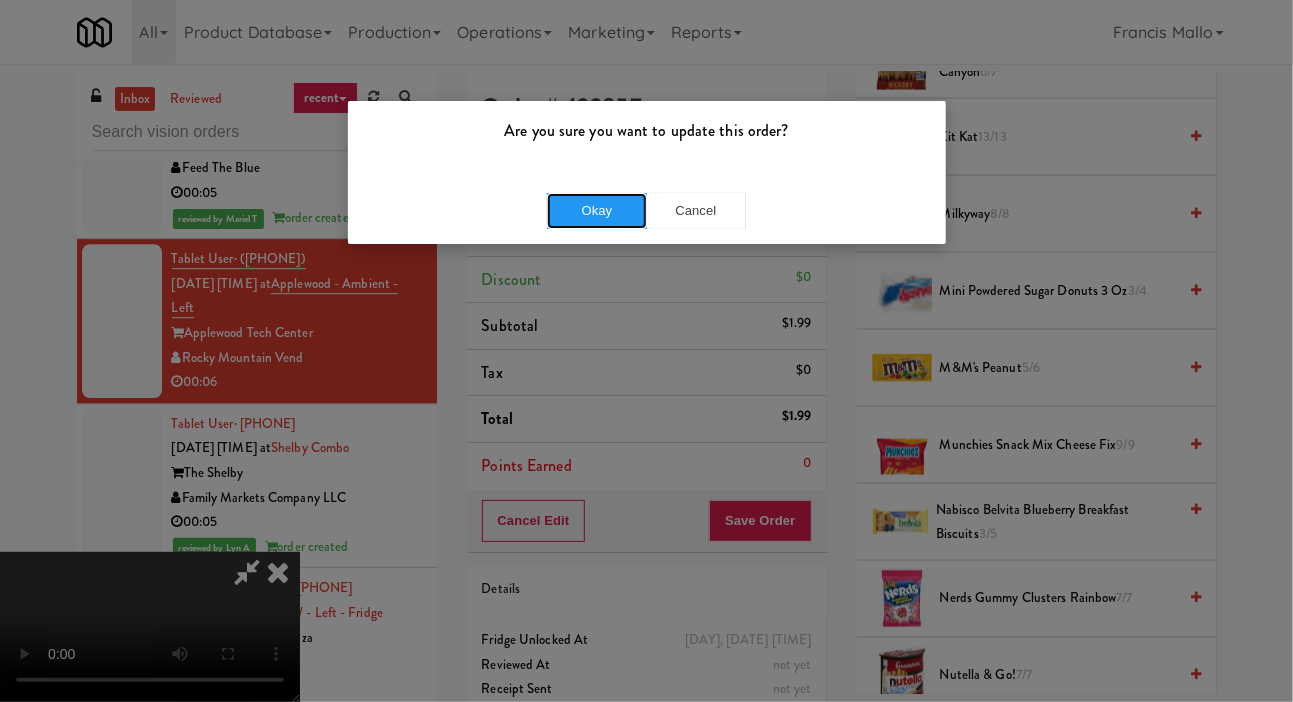 click on "Okay" at bounding box center (597, 211) 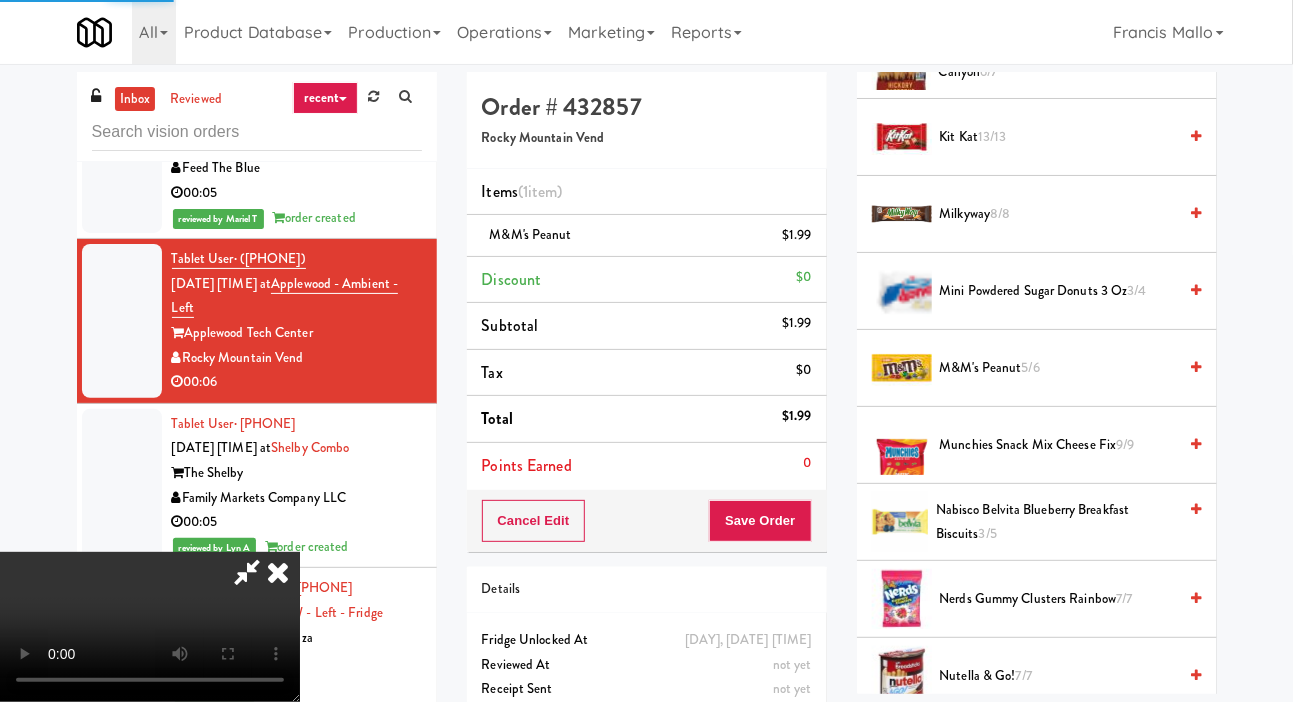 scroll, scrollTop: 116, scrollLeft: 0, axis: vertical 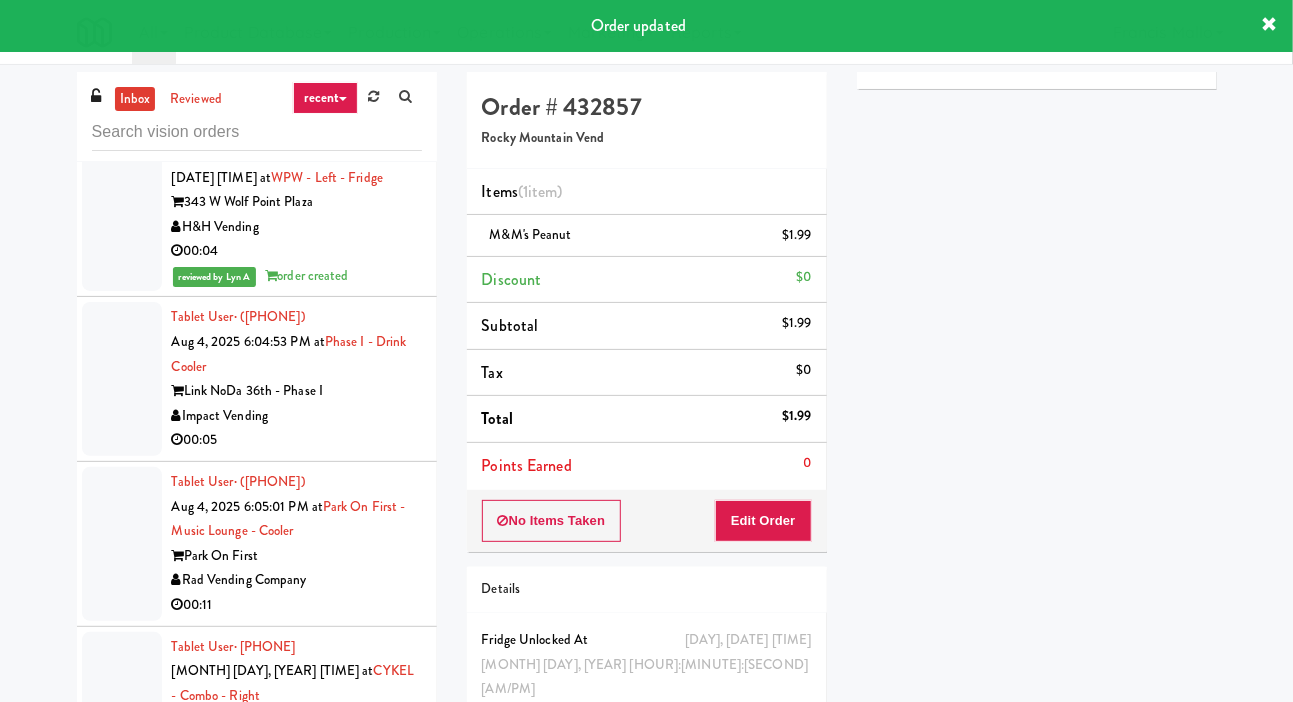 click at bounding box center (122, 379) 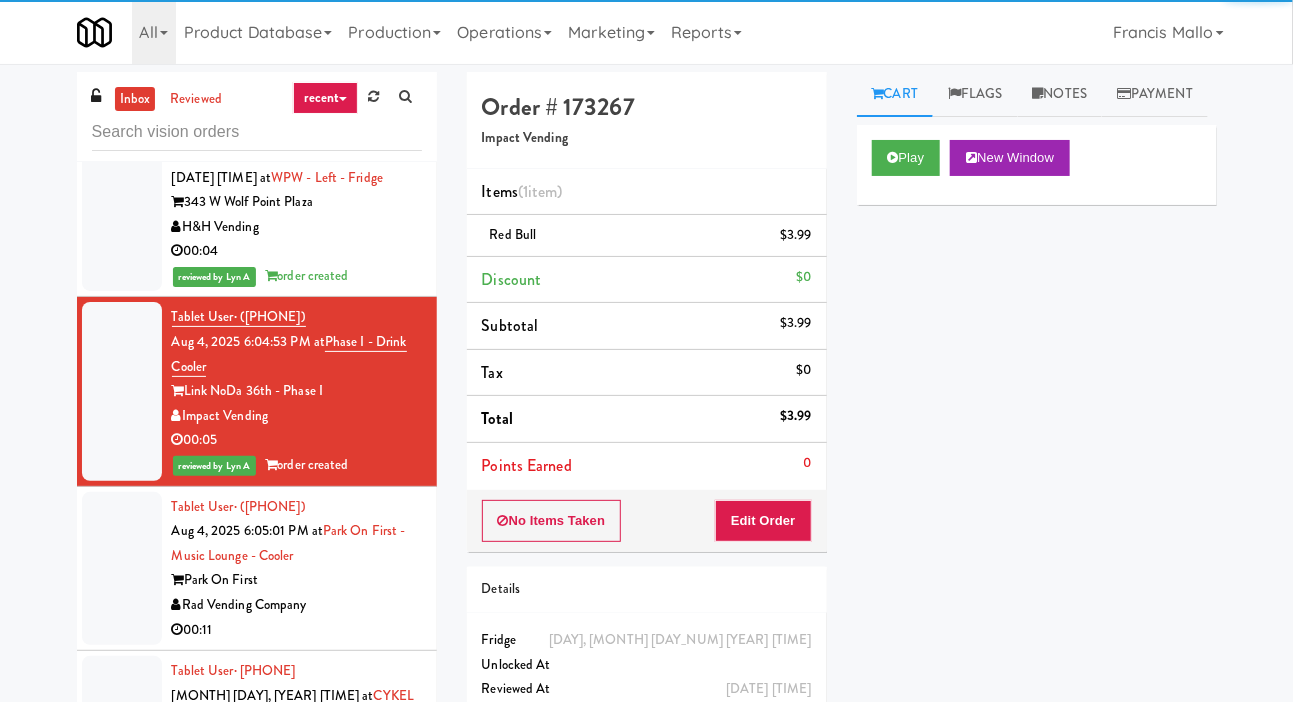 click at bounding box center [122, 569] 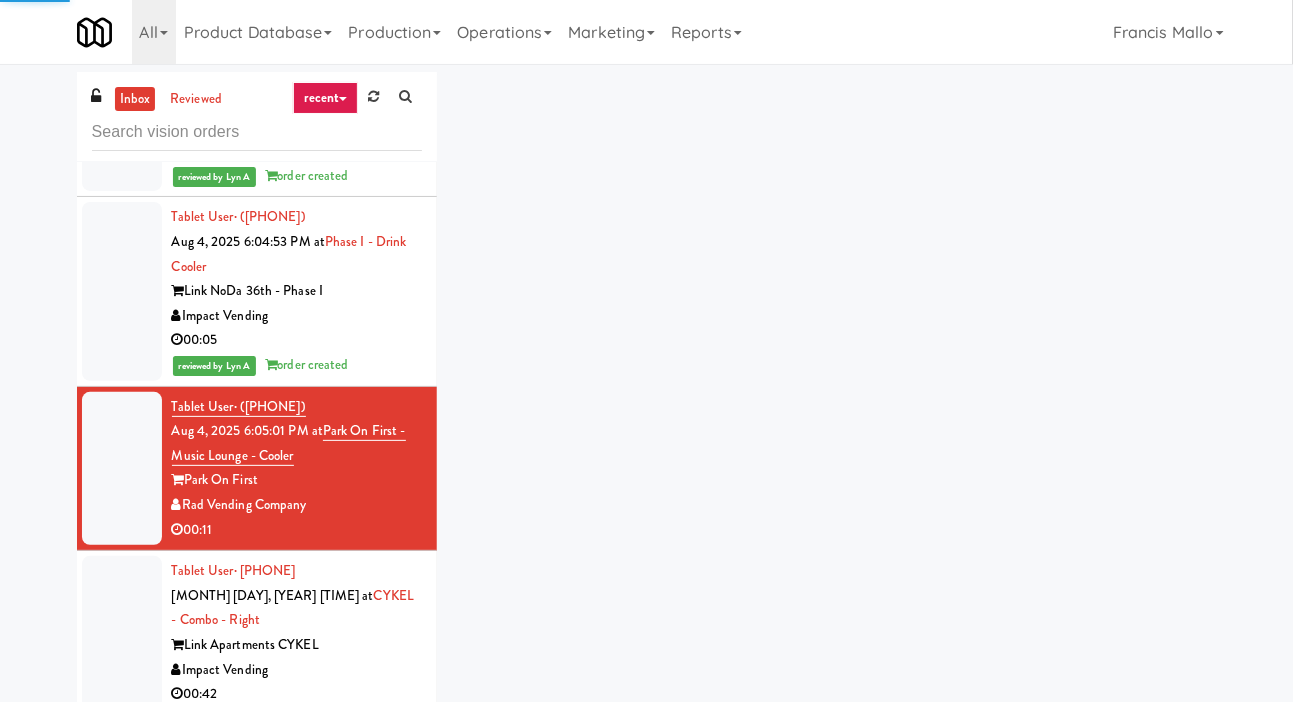 scroll, scrollTop: 3105, scrollLeft: 0, axis: vertical 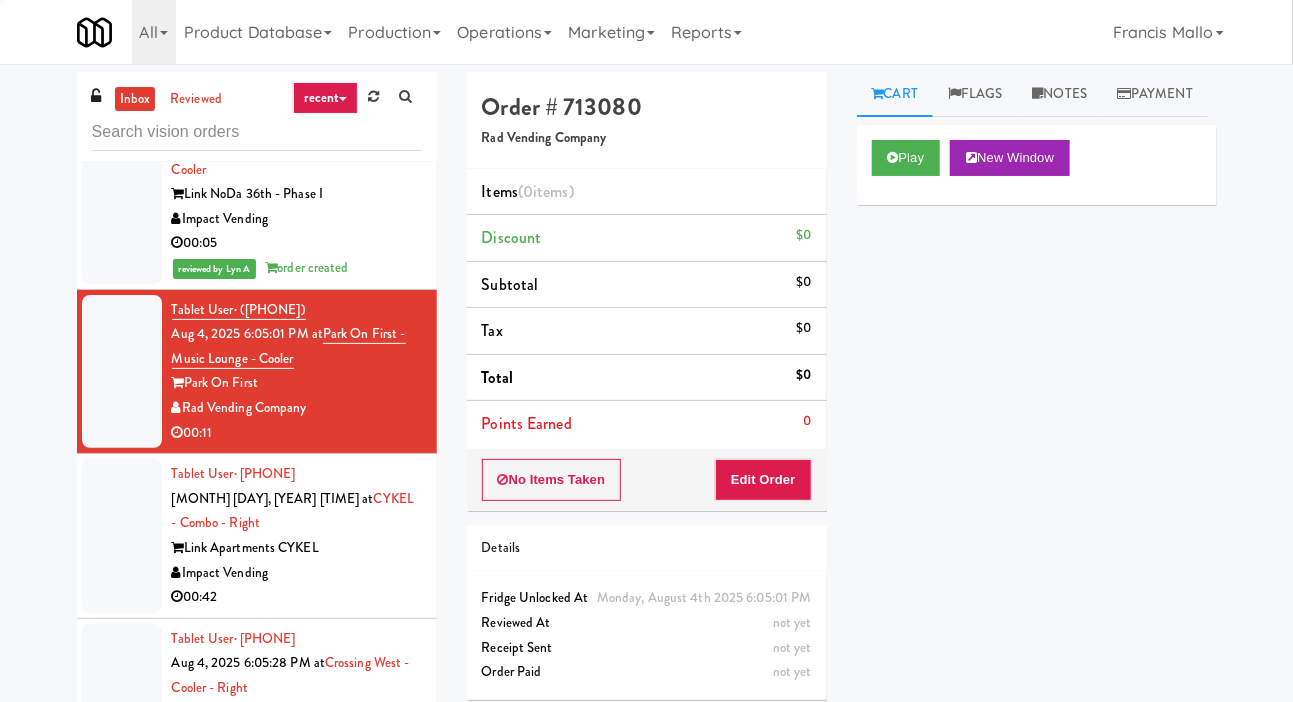 click at bounding box center (122, 536) 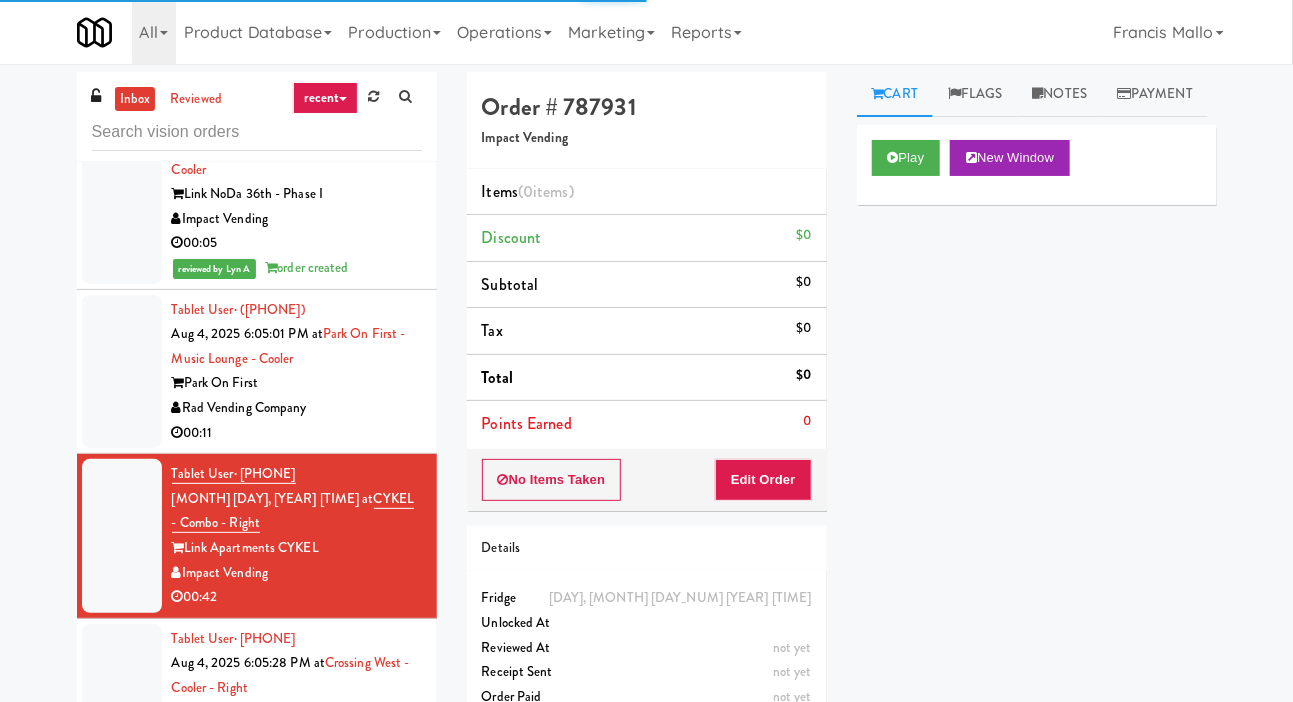click at bounding box center (122, 372) 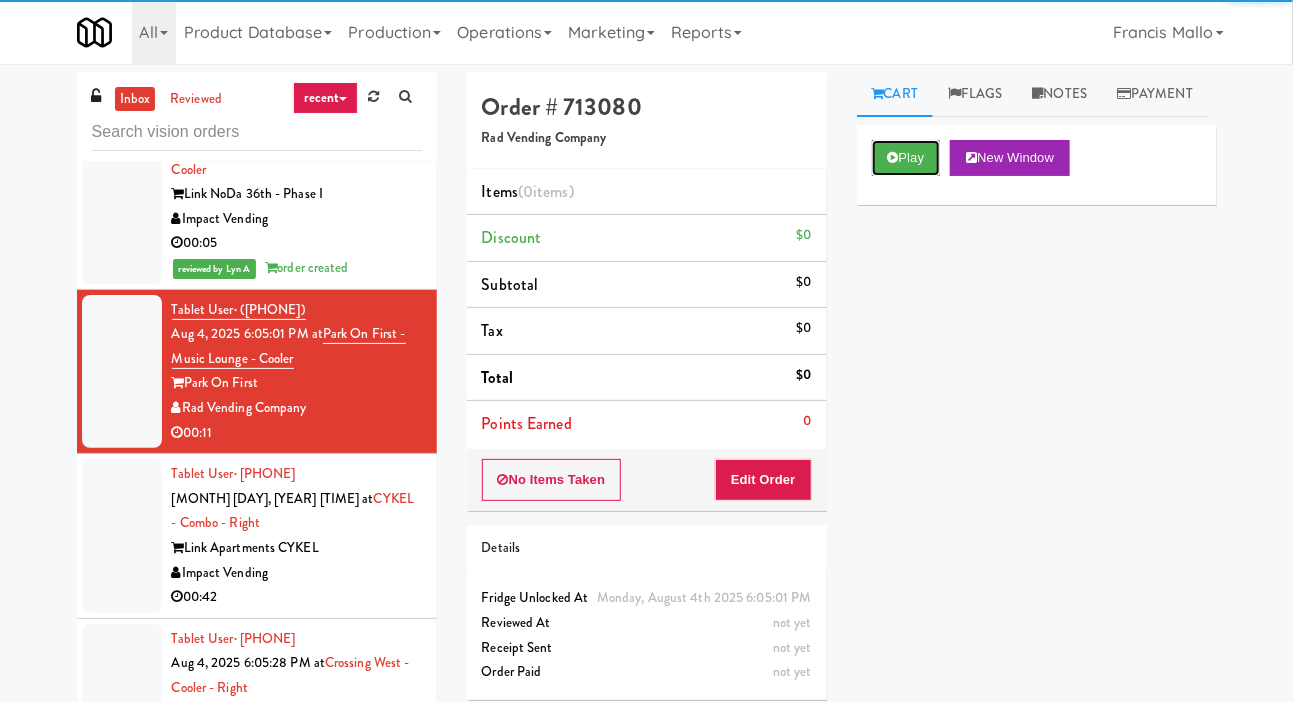 click on "Play" at bounding box center (906, 158) 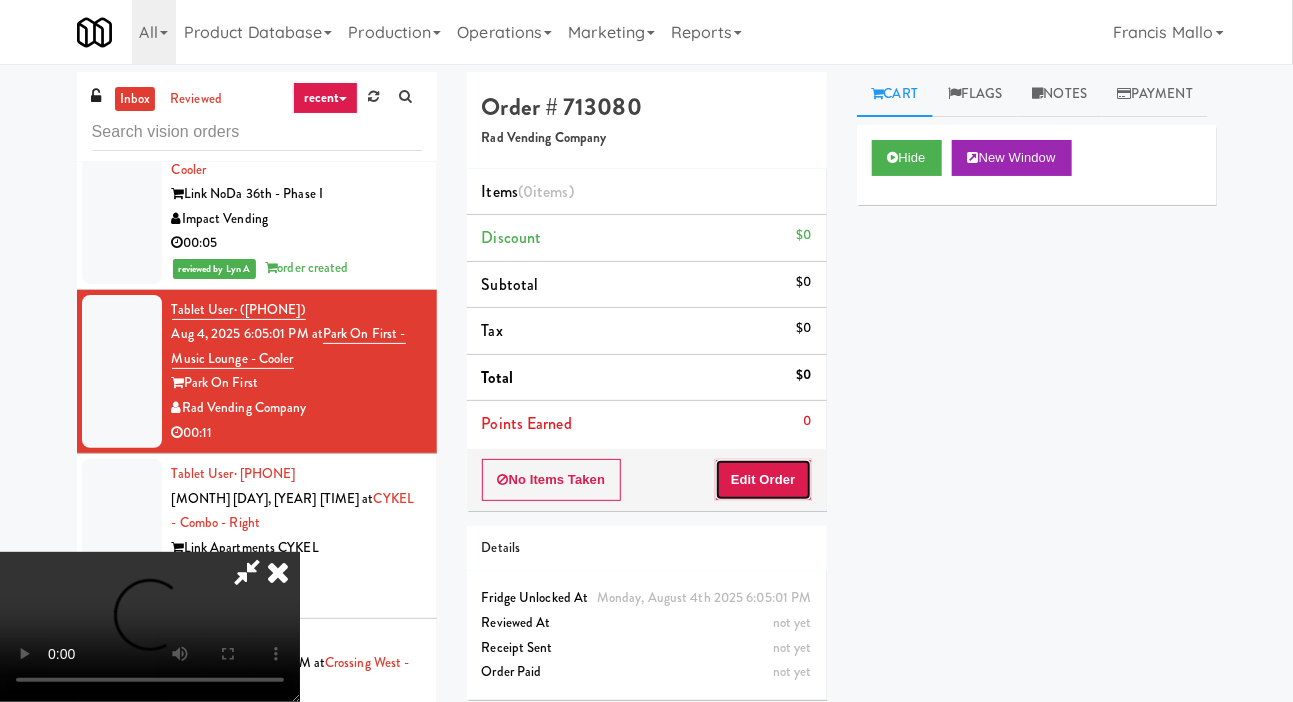 click on "Edit Order" at bounding box center [763, 480] 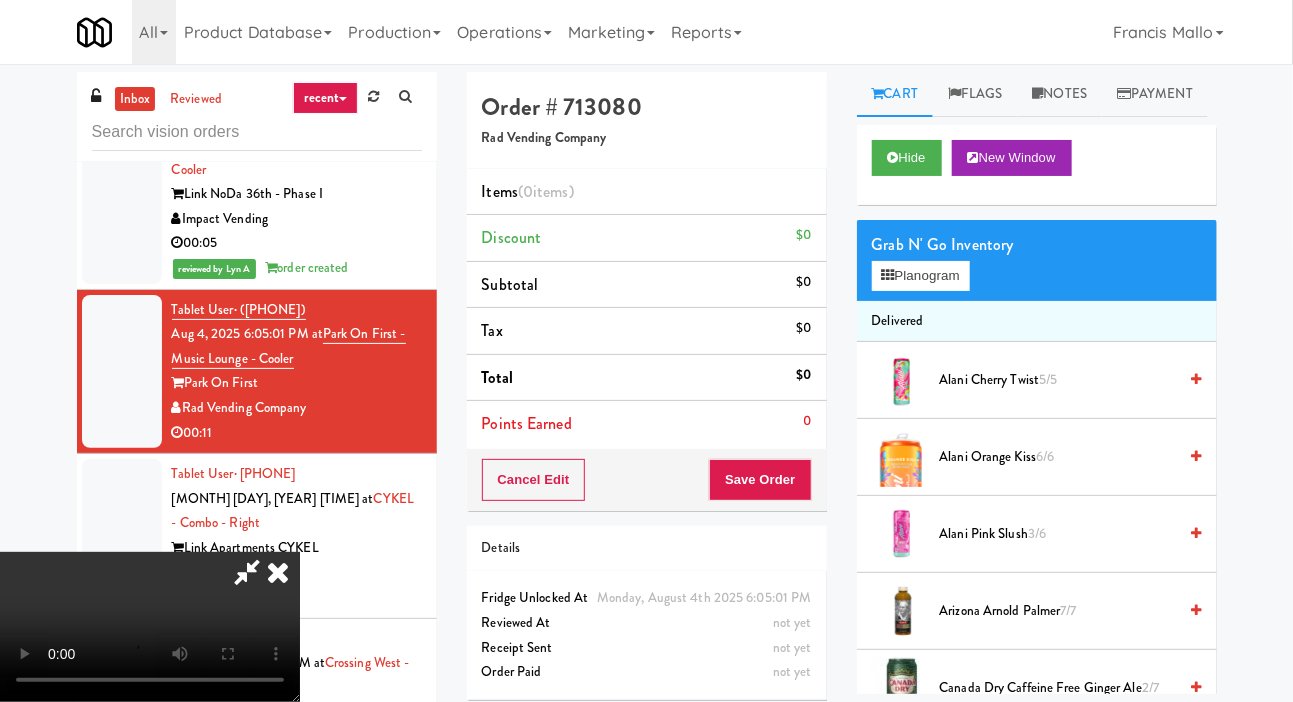 type 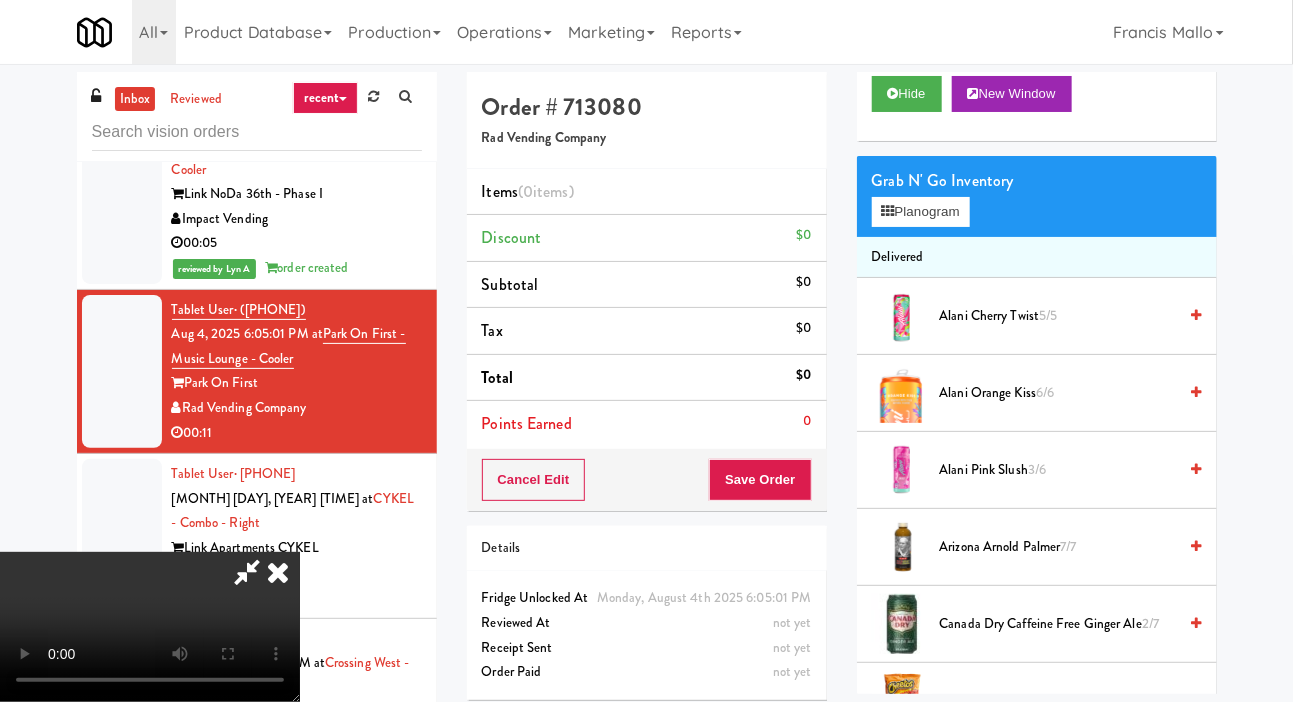 scroll, scrollTop: 65, scrollLeft: 0, axis: vertical 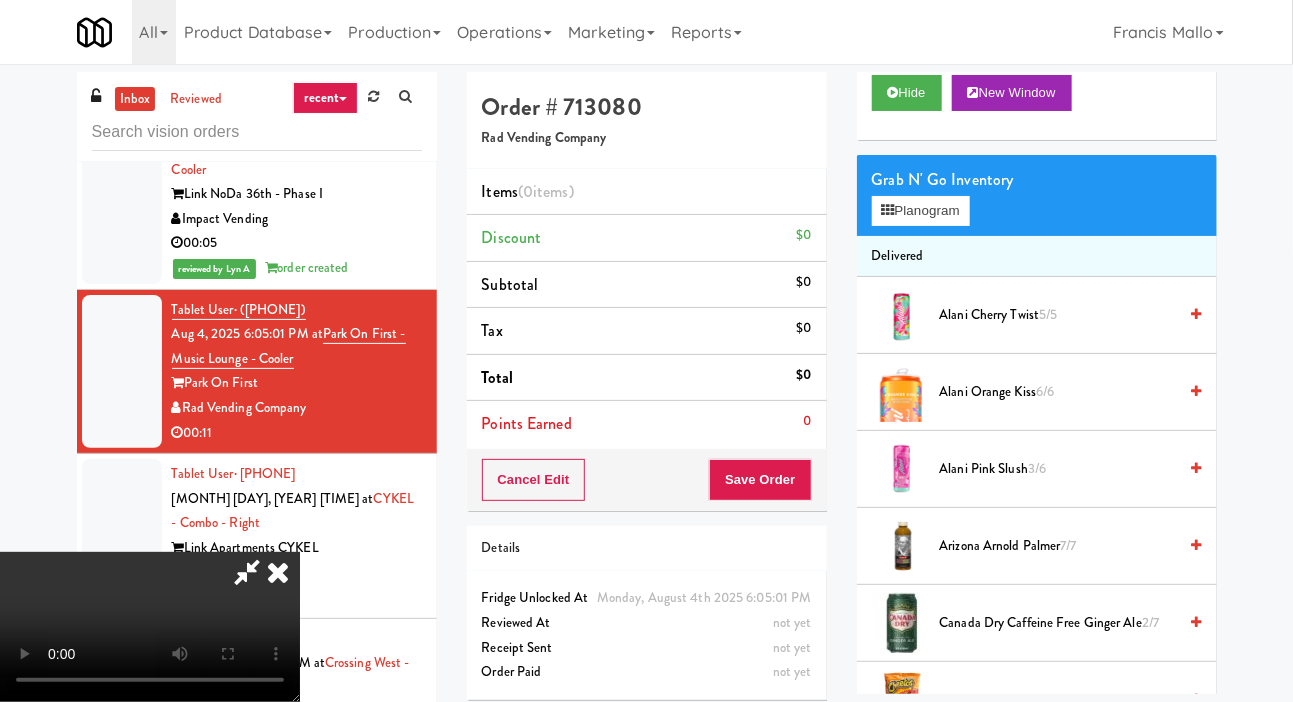 click on "Alani Pink Slush 3/6" at bounding box center (1058, 469) 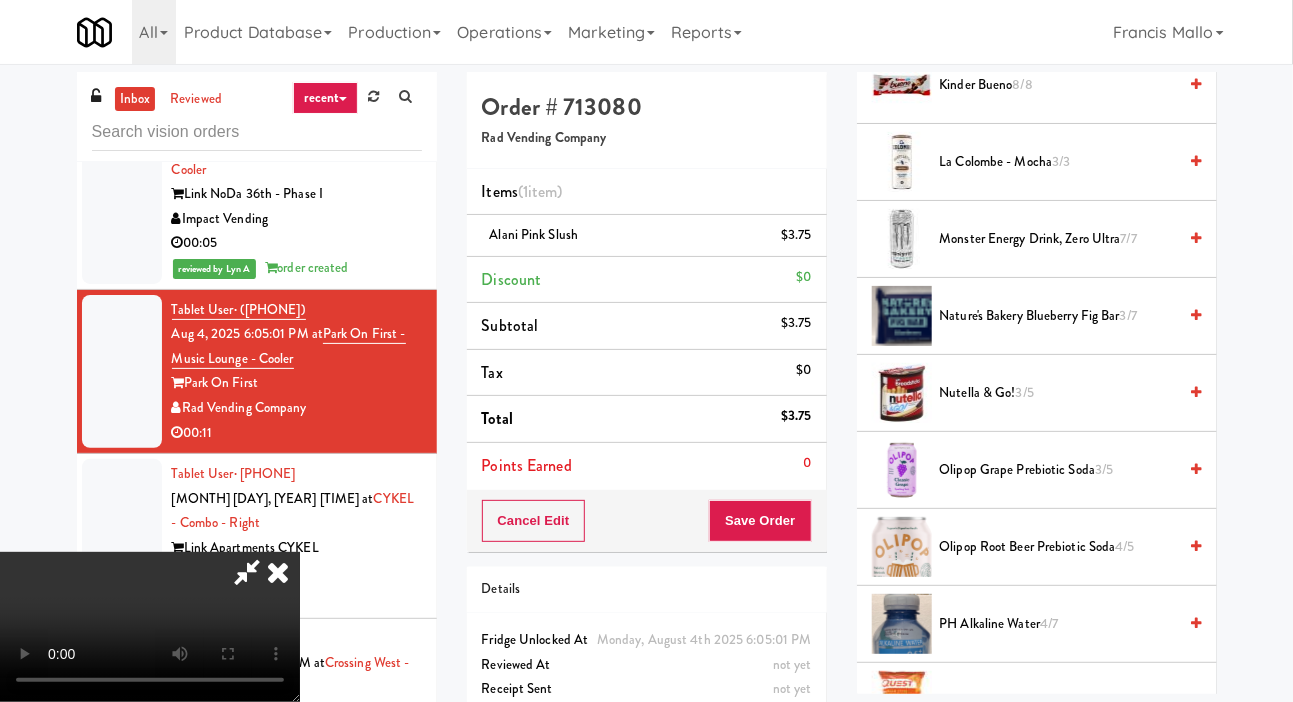 scroll, scrollTop: 1528, scrollLeft: 0, axis: vertical 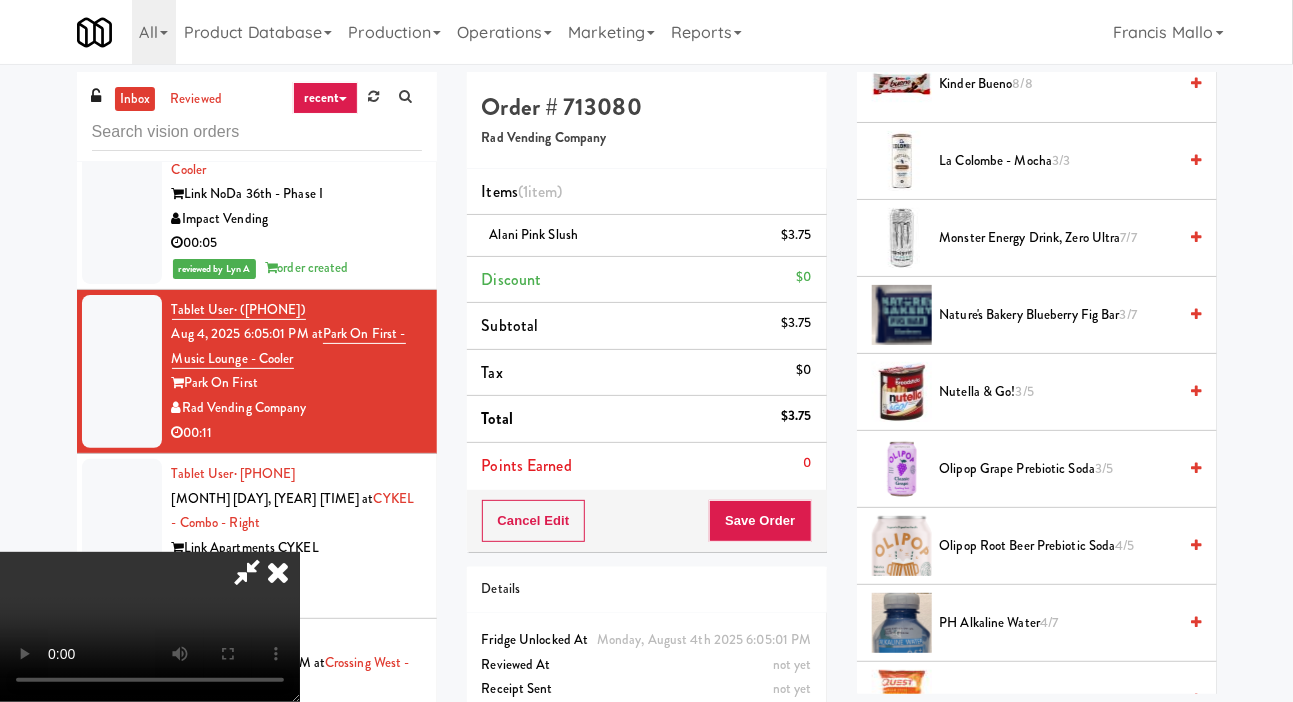 click on "Nature's Bakery Blueberry Fig Bar  3/7" at bounding box center (1058, 315) 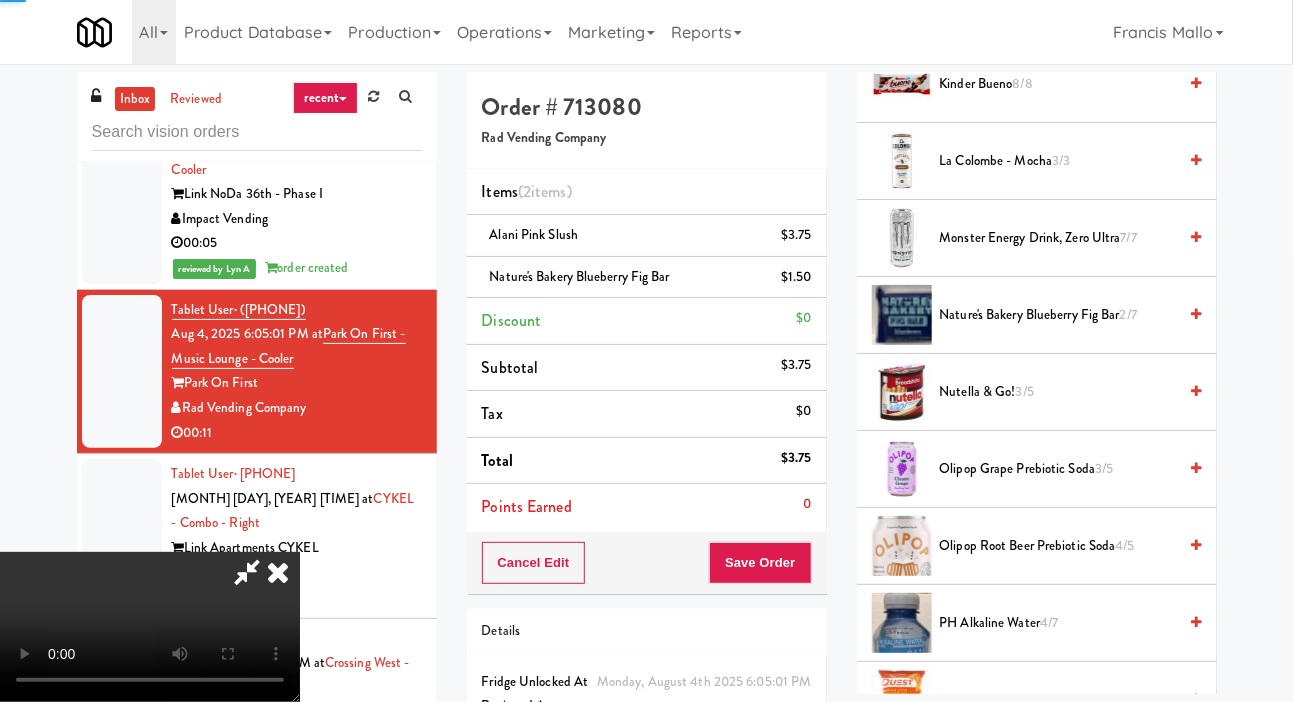 click on "Nature's Bakery Blueberry Fig Bar  2/7" at bounding box center (1058, 315) 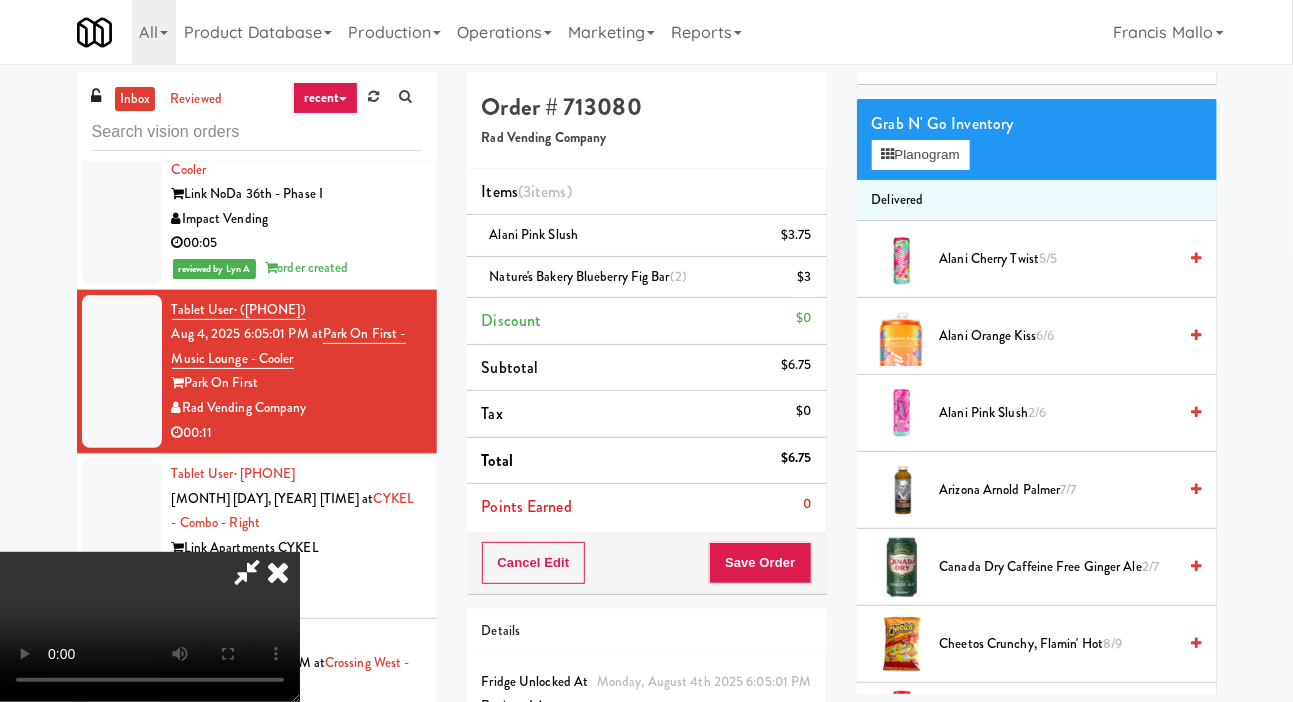 scroll, scrollTop: 0, scrollLeft: 0, axis: both 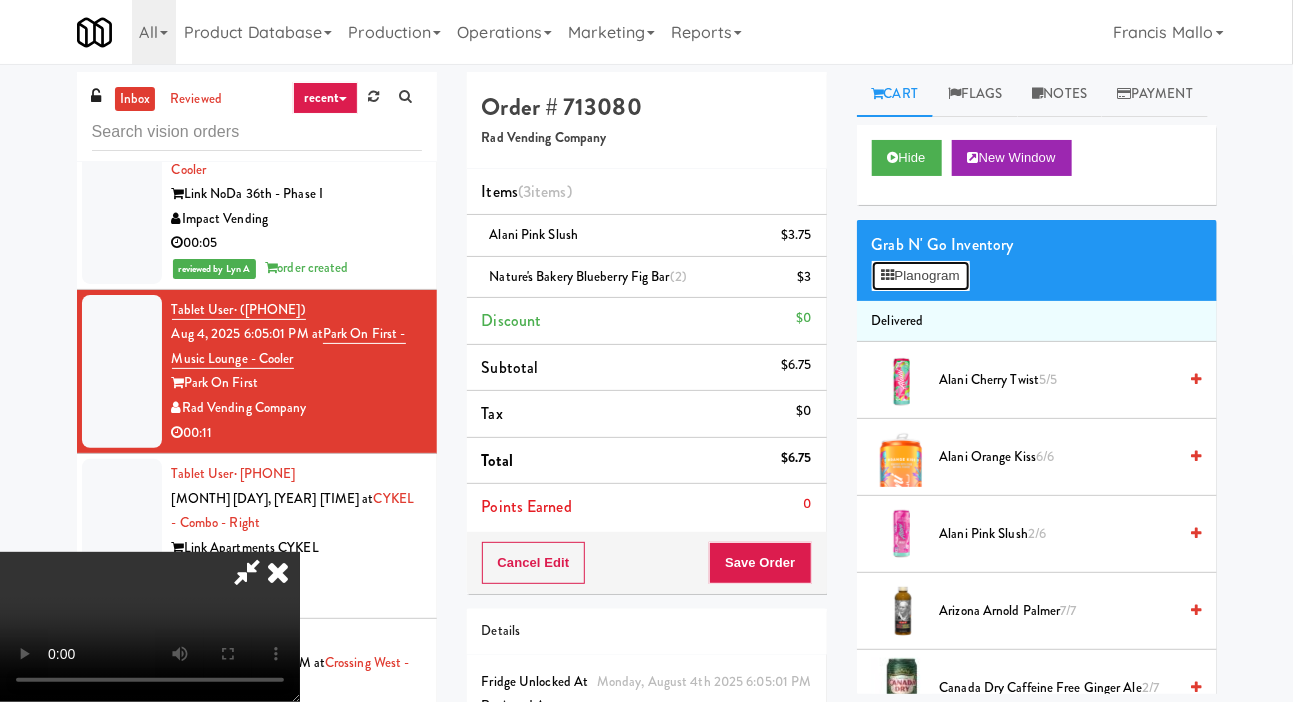 click at bounding box center (888, 275) 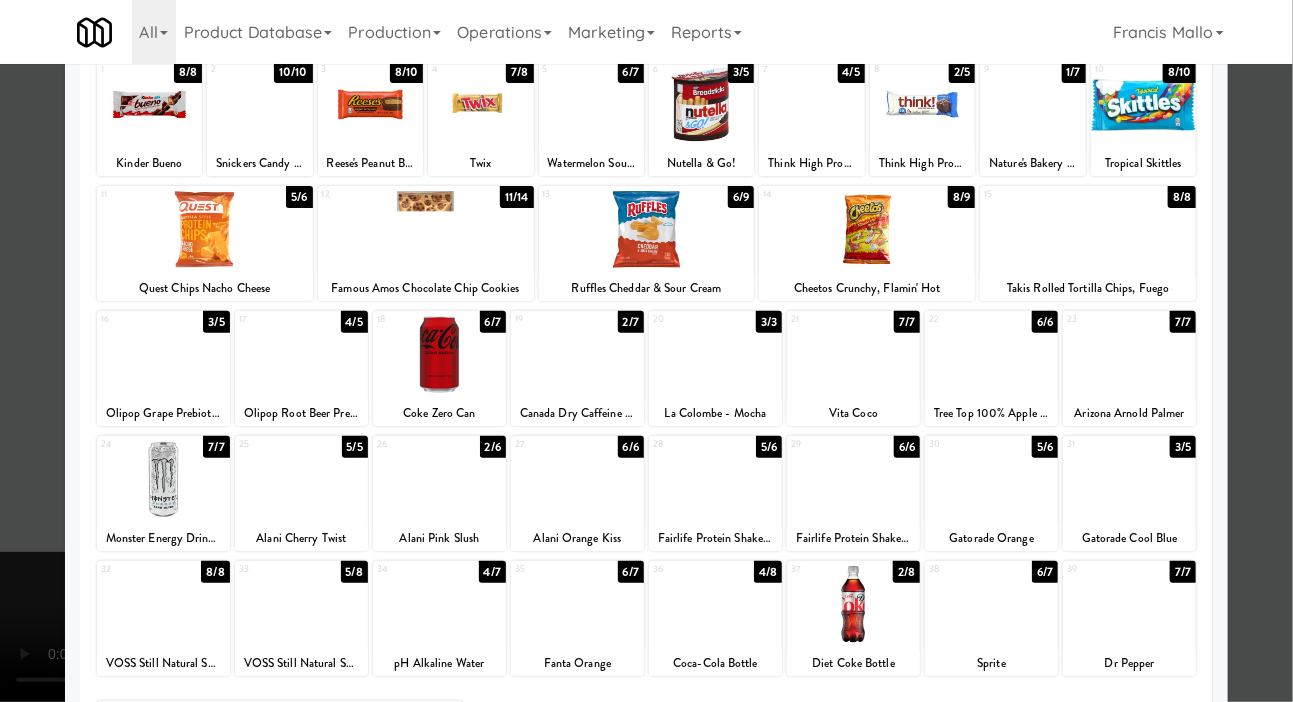 scroll, scrollTop: 137, scrollLeft: 0, axis: vertical 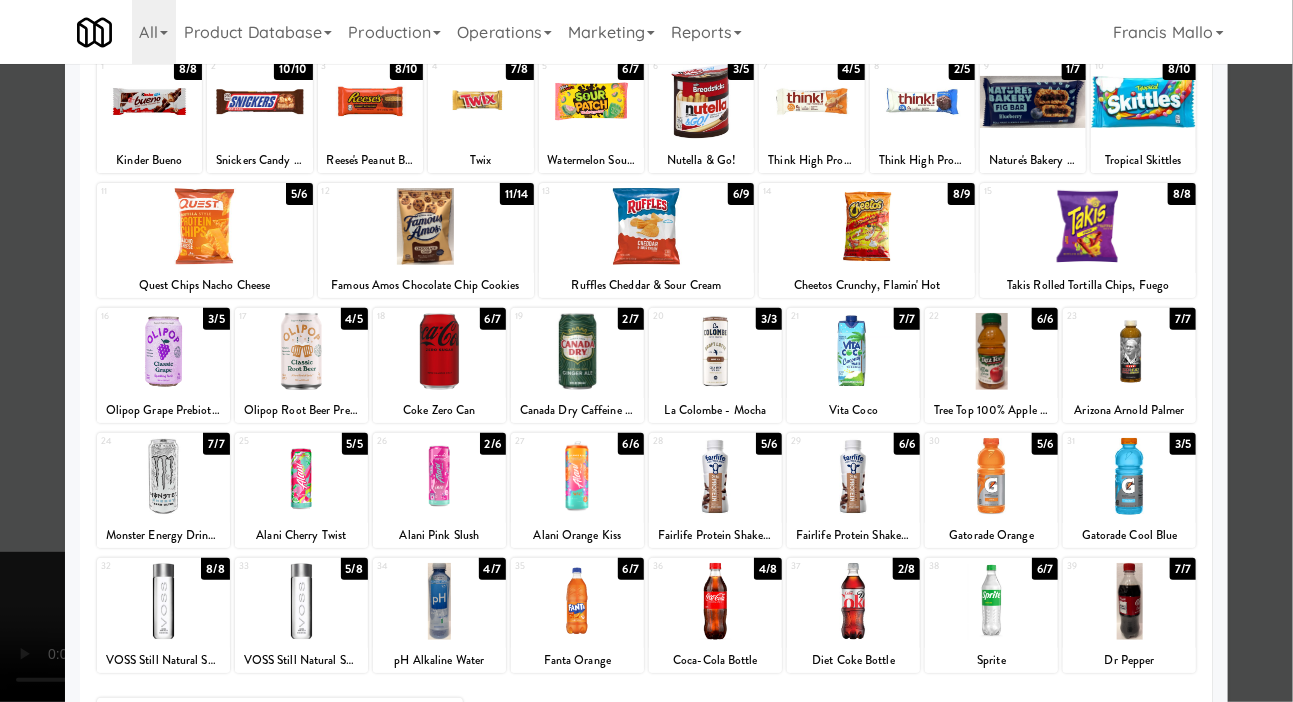 click at bounding box center (646, 351) 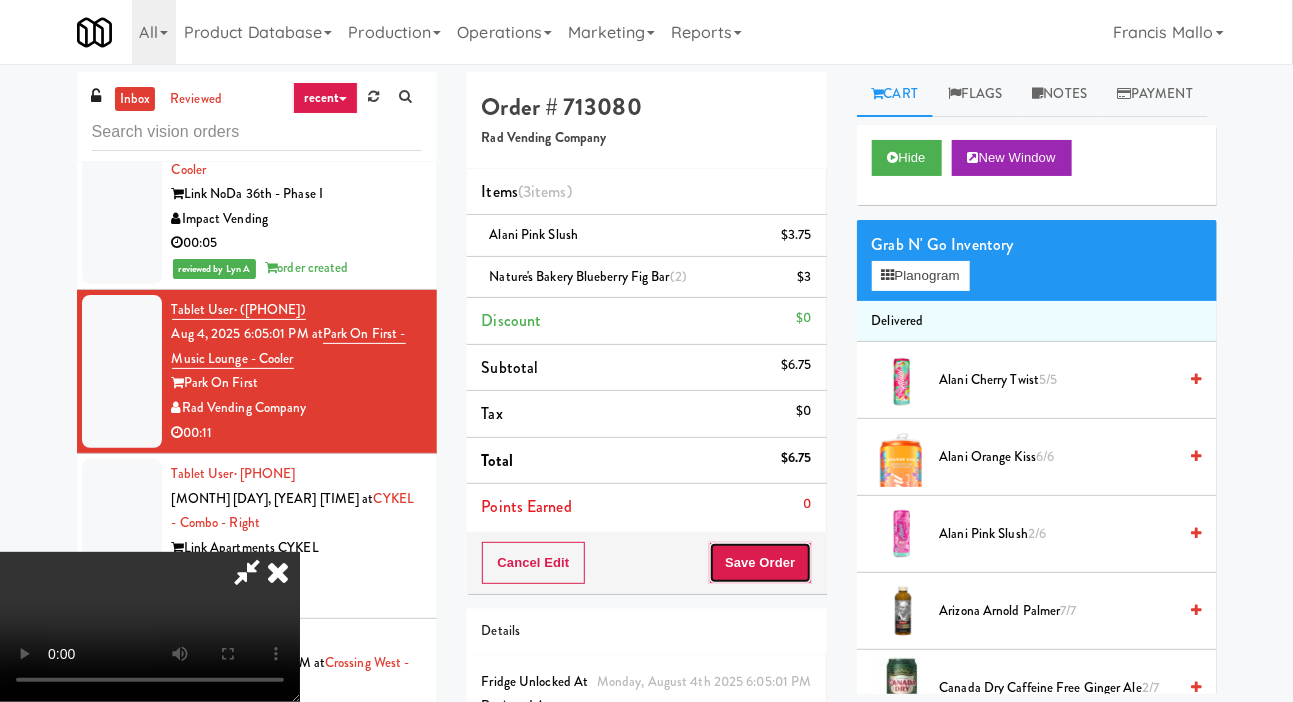 click on "Save Order" at bounding box center (760, 563) 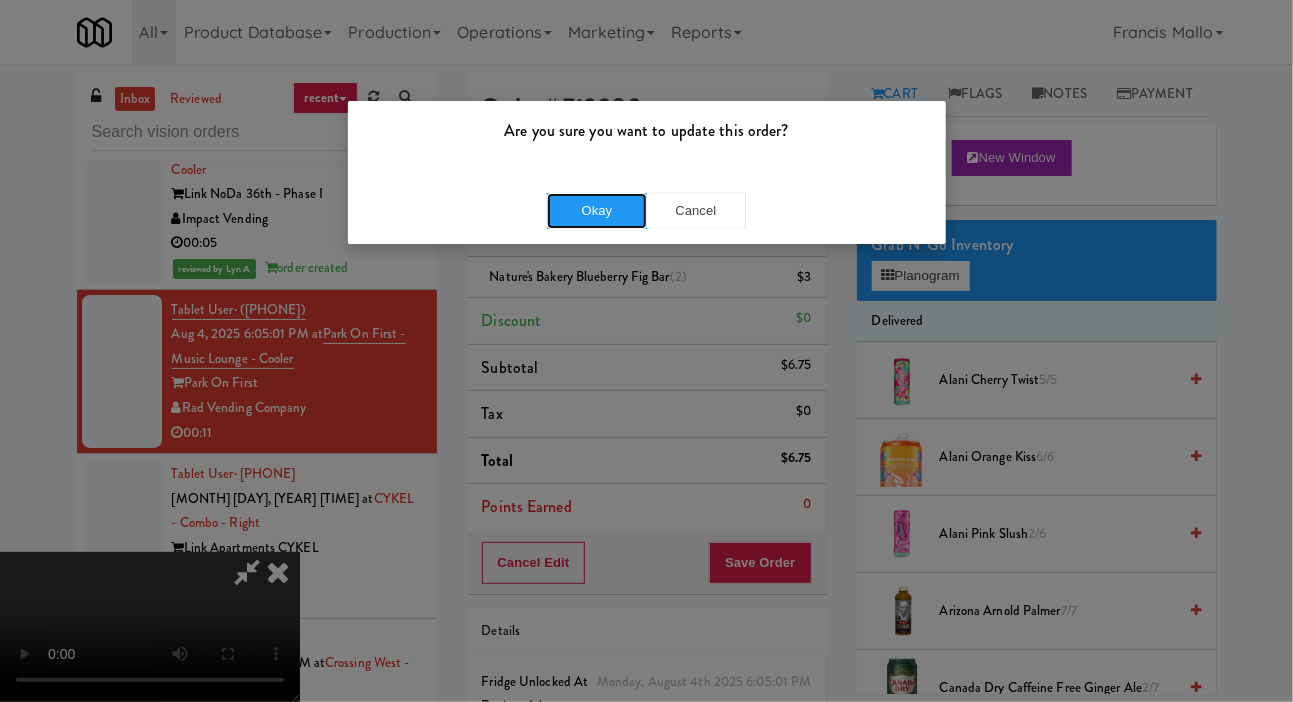click on "Okay" at bounding box center [597, 211] 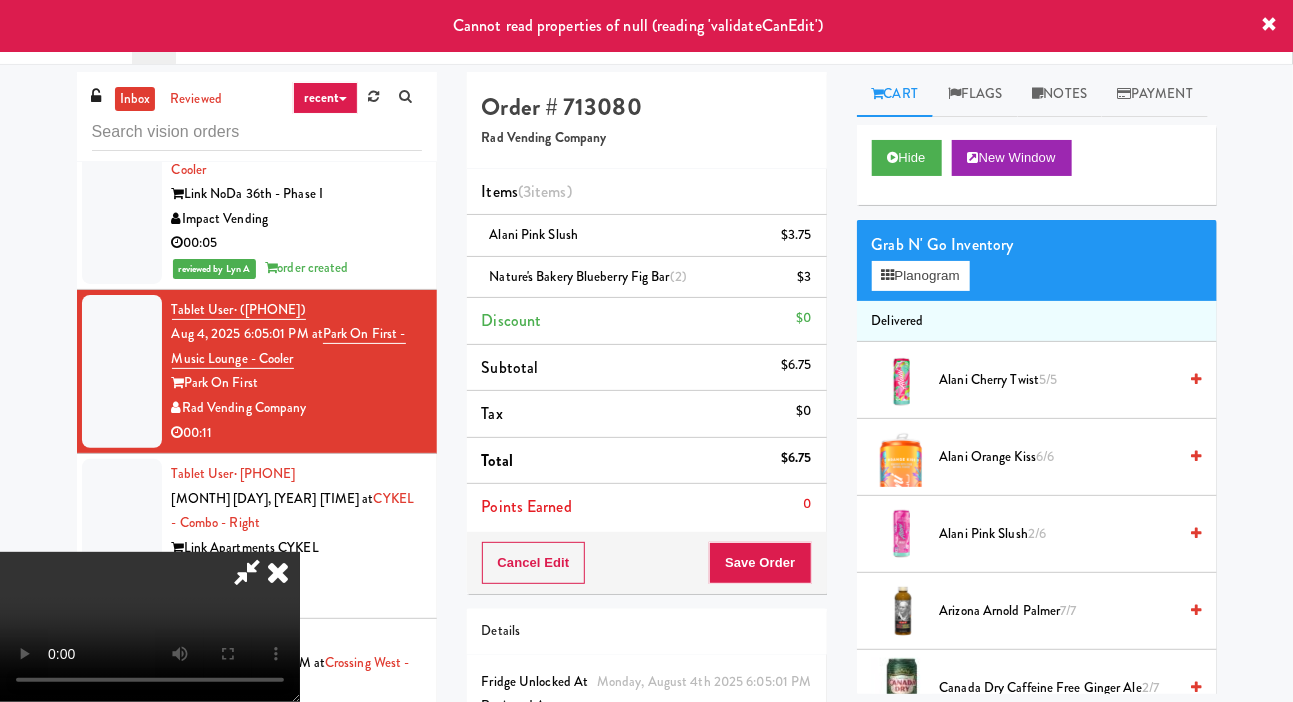 click at bounding box center (278, 572) 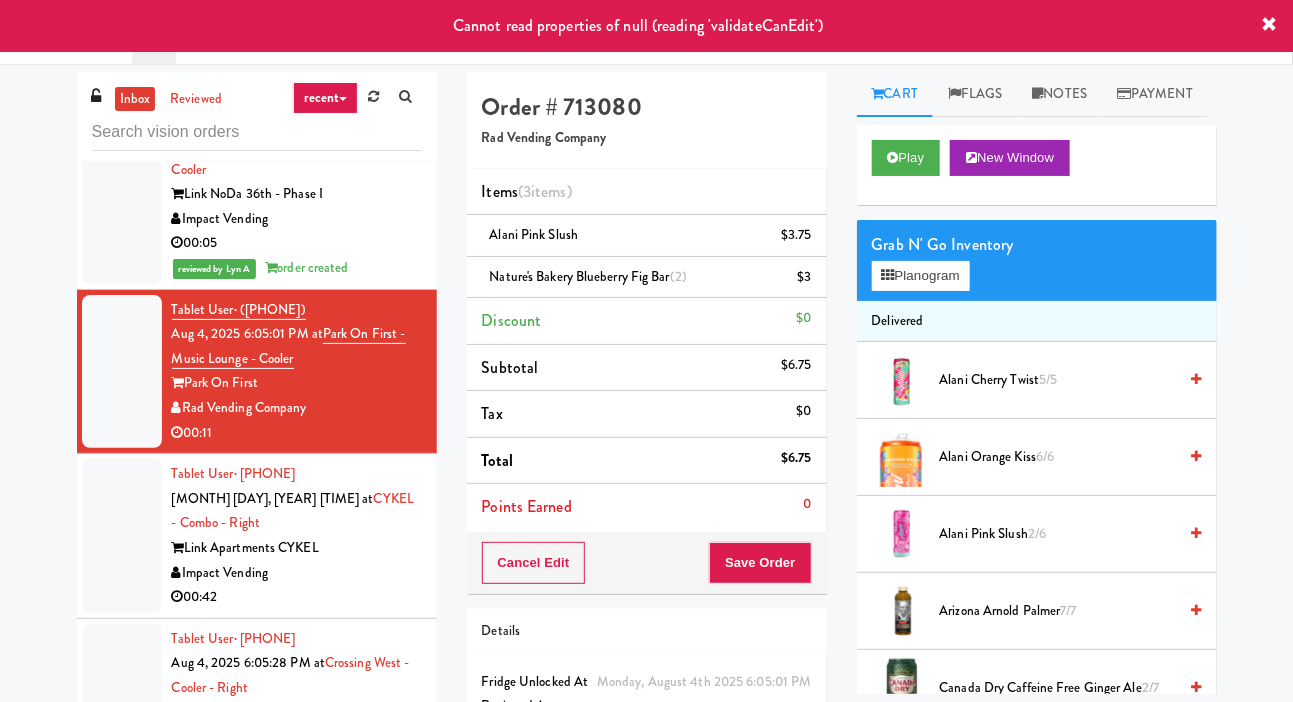 click at bounding box center (122, 194) 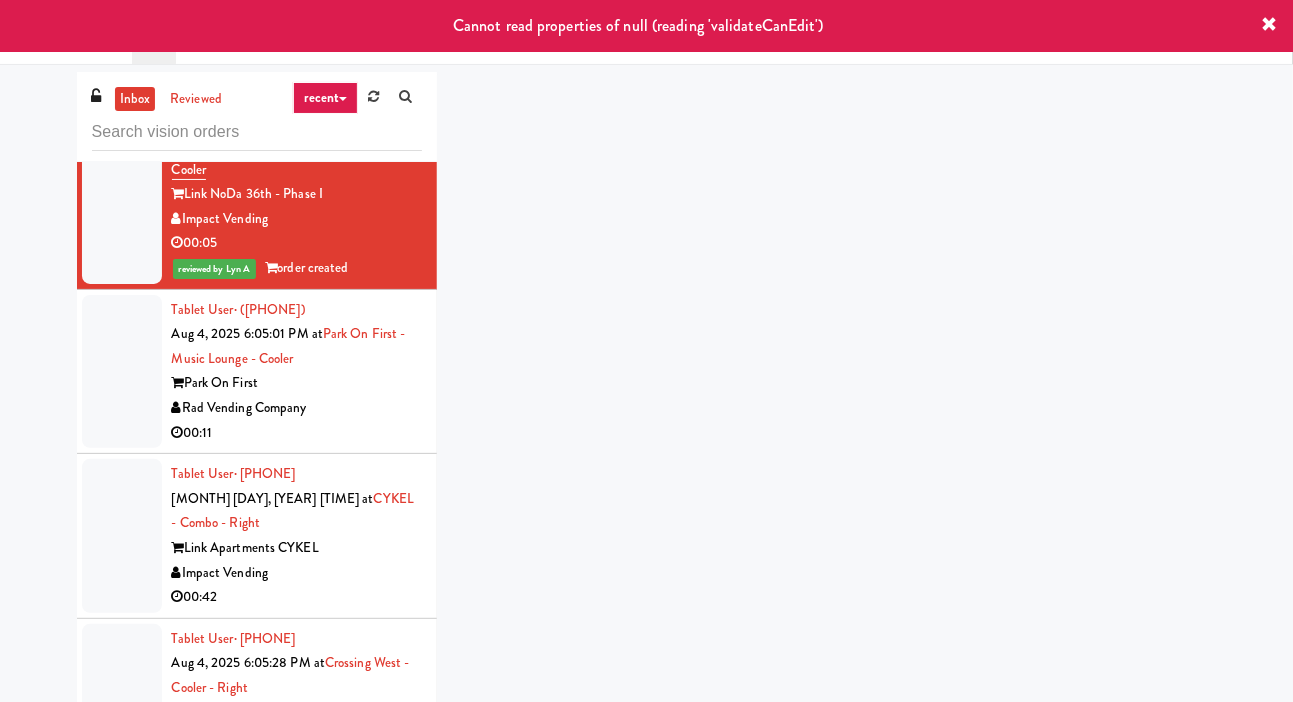 click at bounding box center [122, 372] 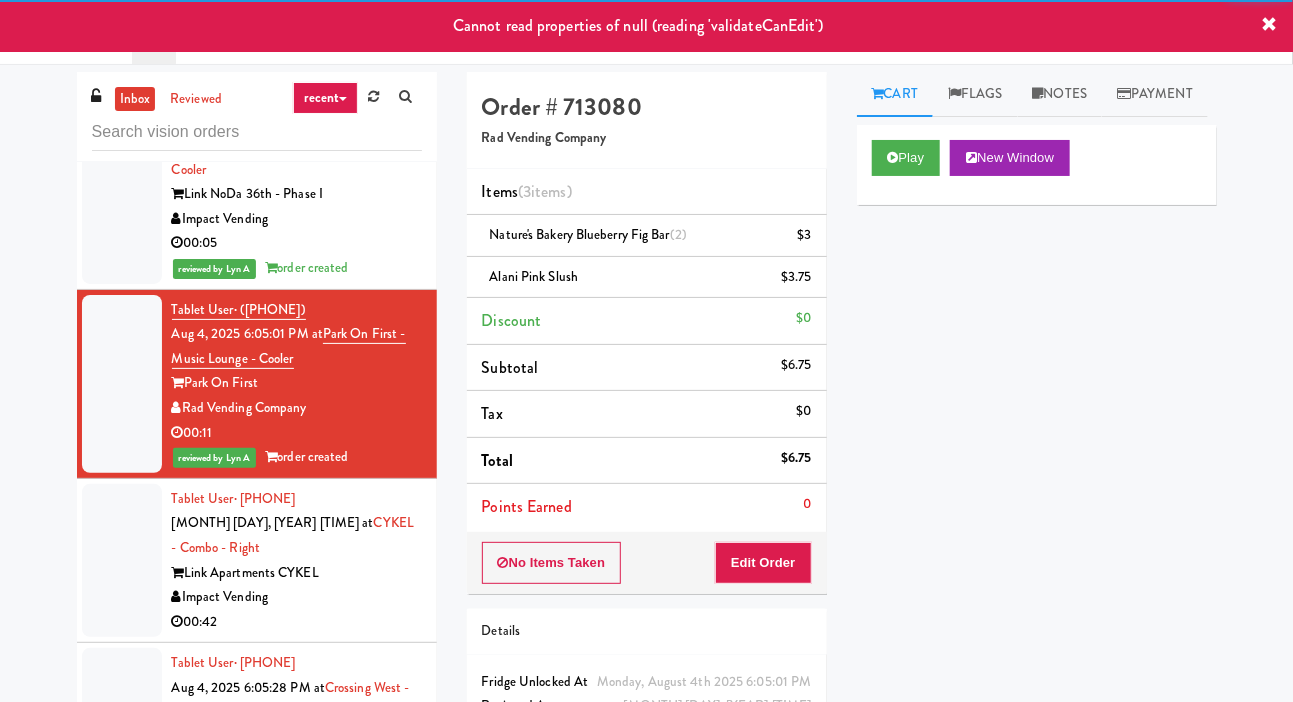 click at bounding box center (122, 561) 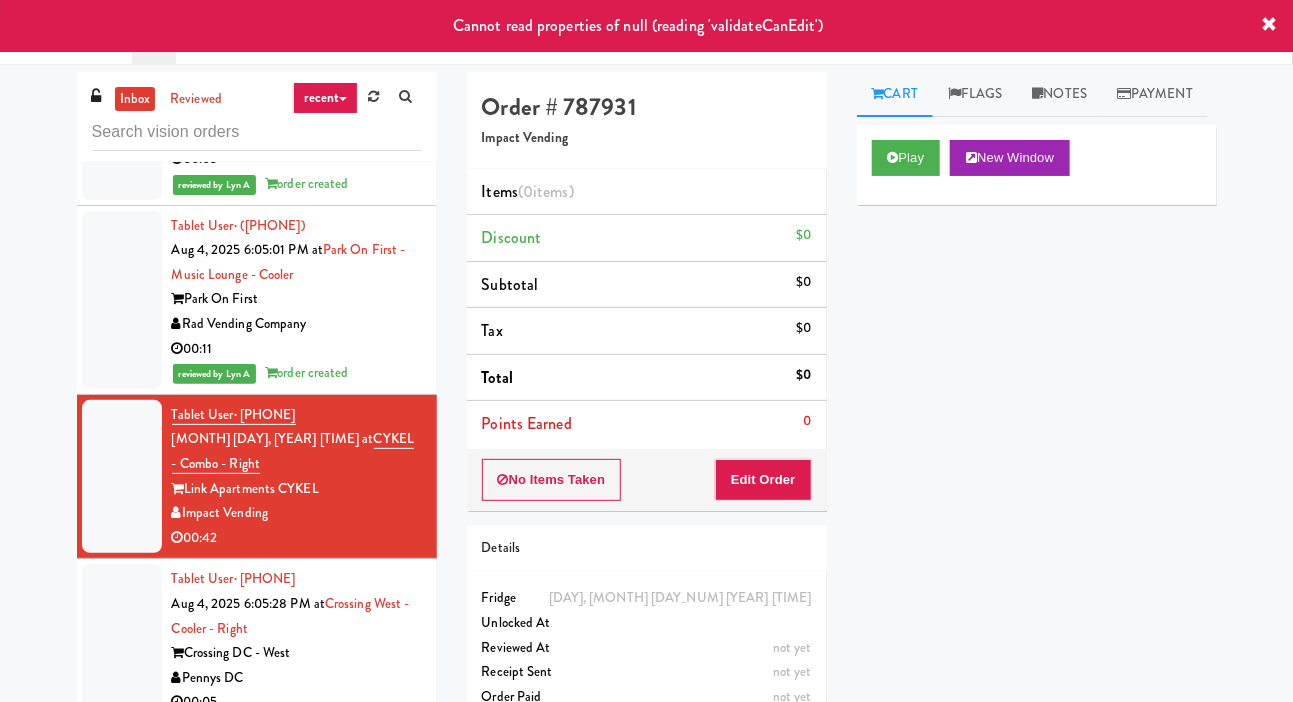 scroll, scrollTop: 3256, scrollLeft: 0, axis: vertical 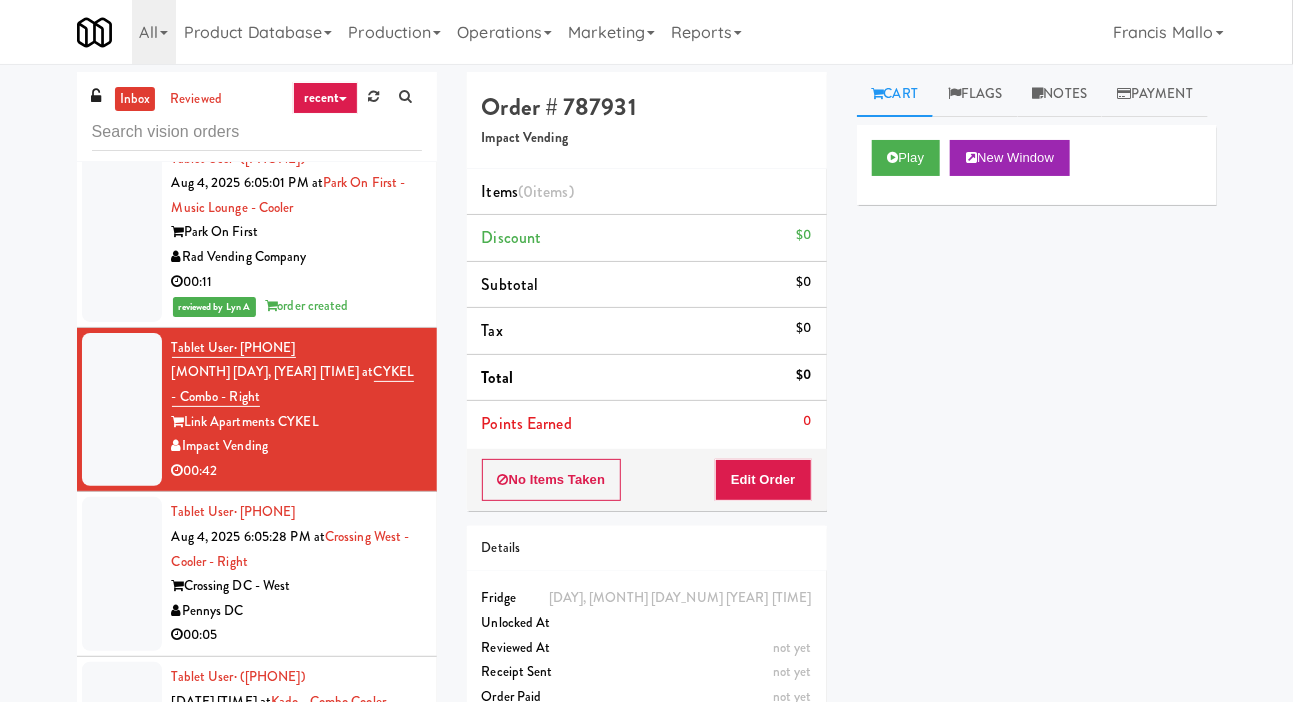 click at bounding box center (122, 574) 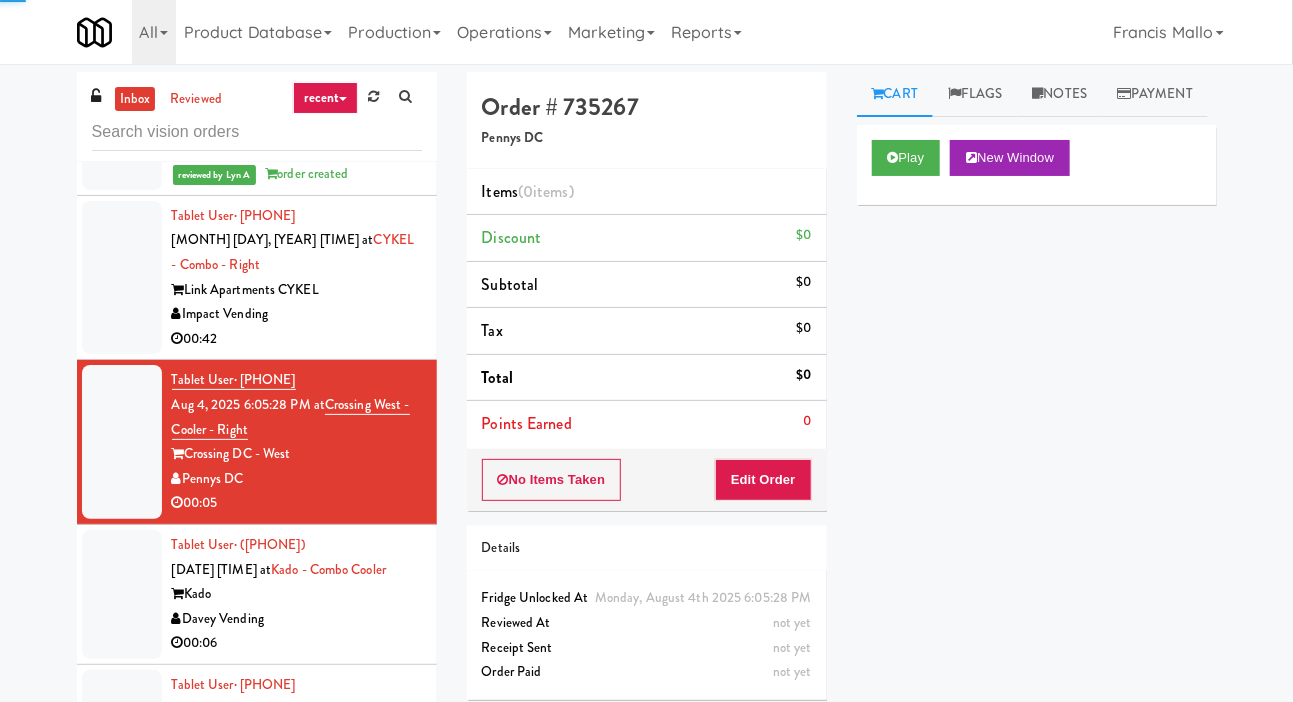 click at bounding box center [122, 594] 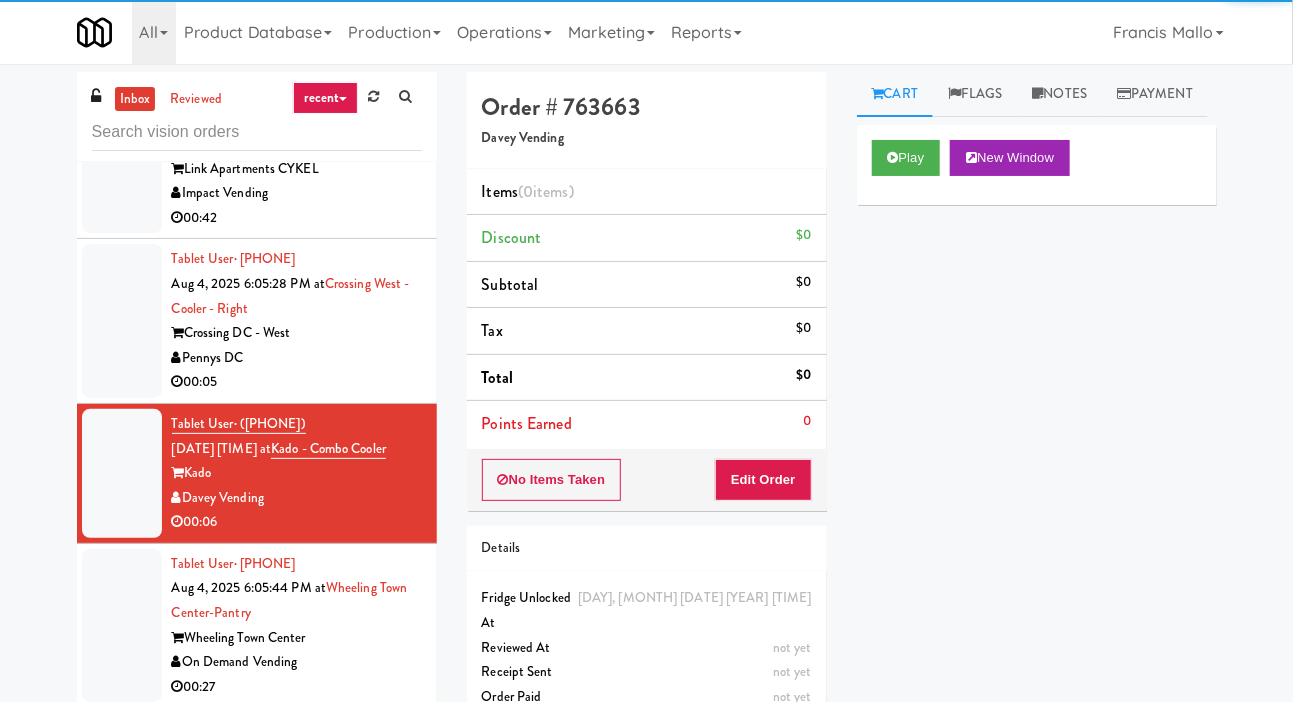 click at bounding box center (122, 626) 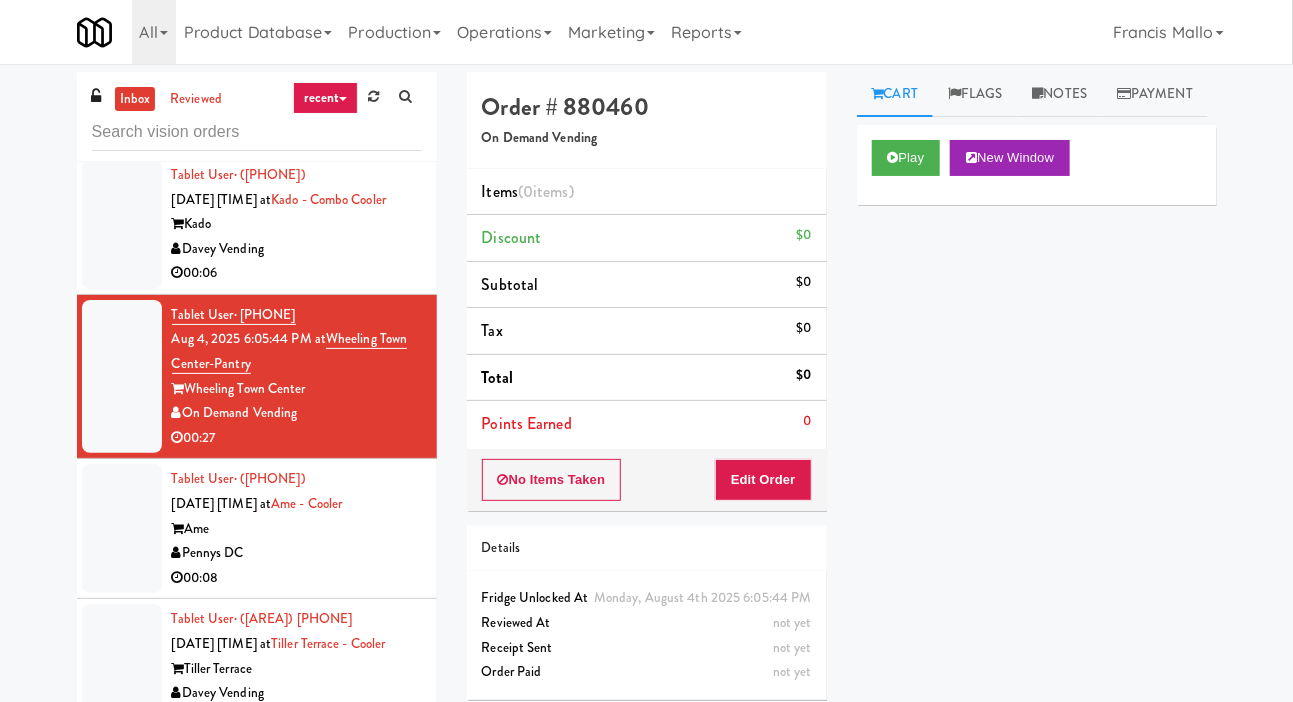 click at bounding box center (122, 528) 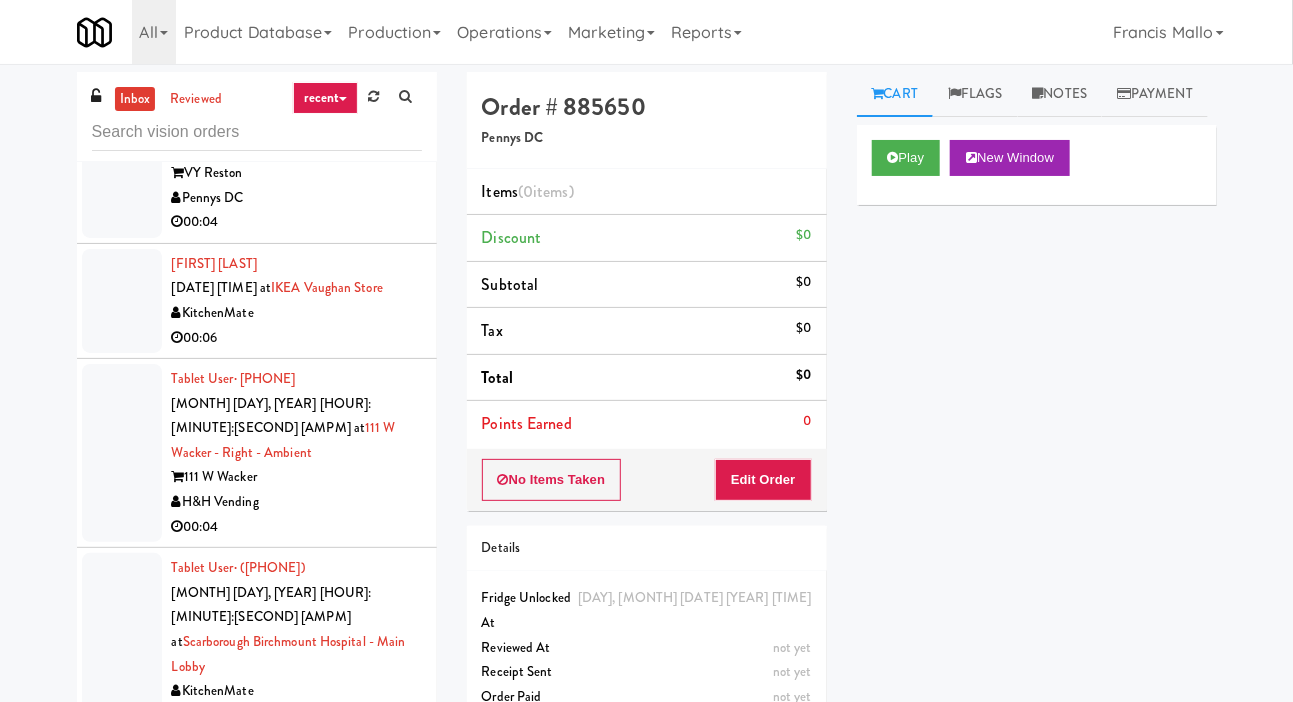 scroll, scrollTop: 47465, scrollLeft: 0, axis: vertical 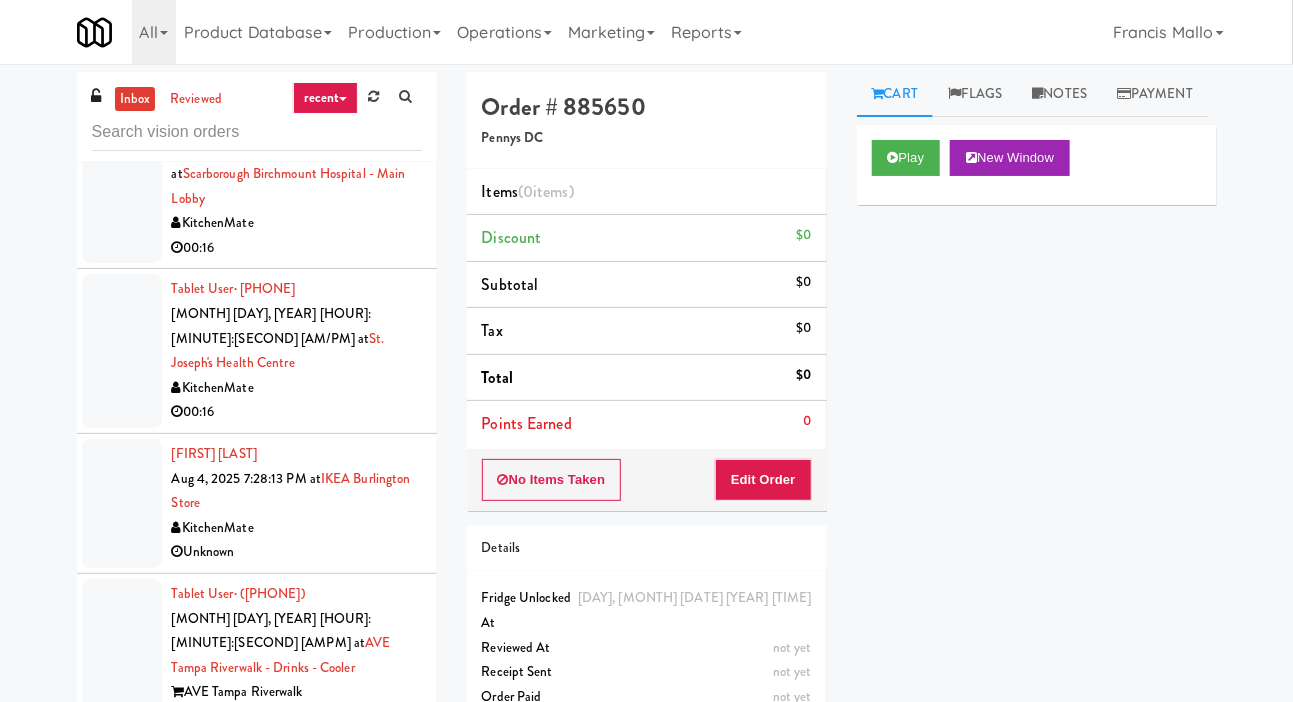 click at bounding box center [122, 668] 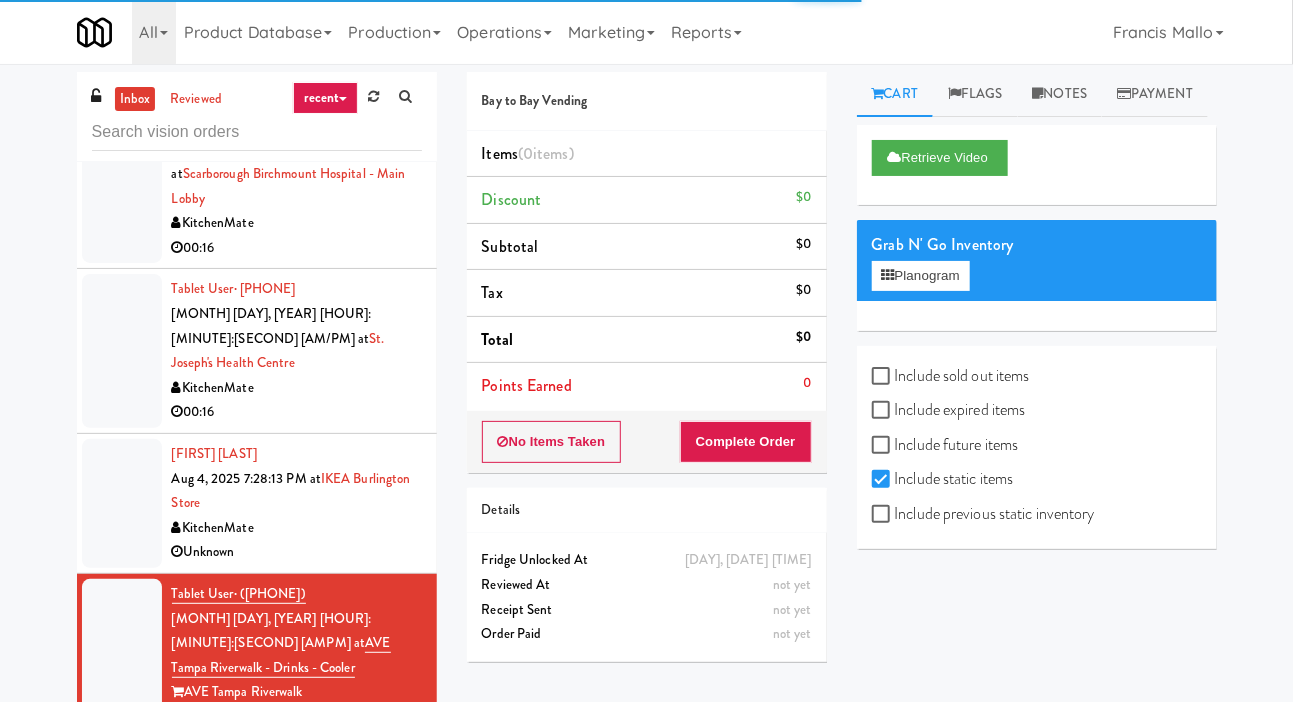 click at bounding box center [122, 503] 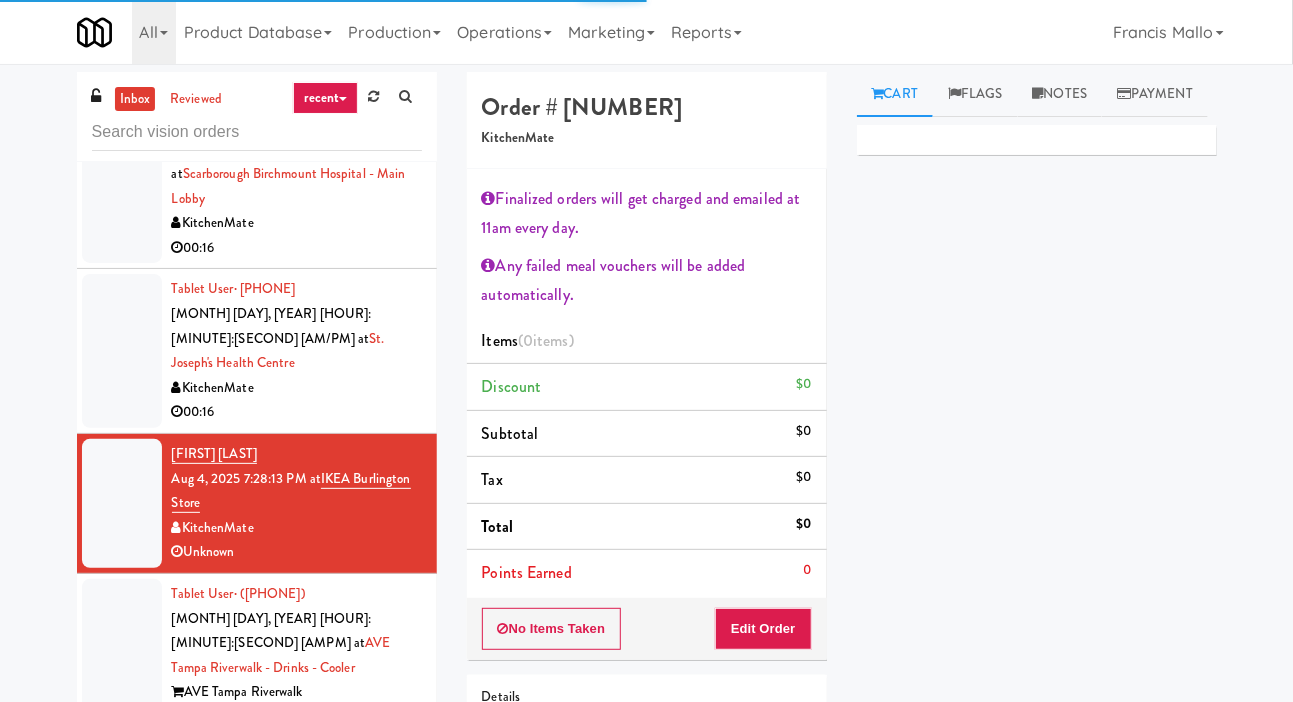 click at bounding box center (122, 351) 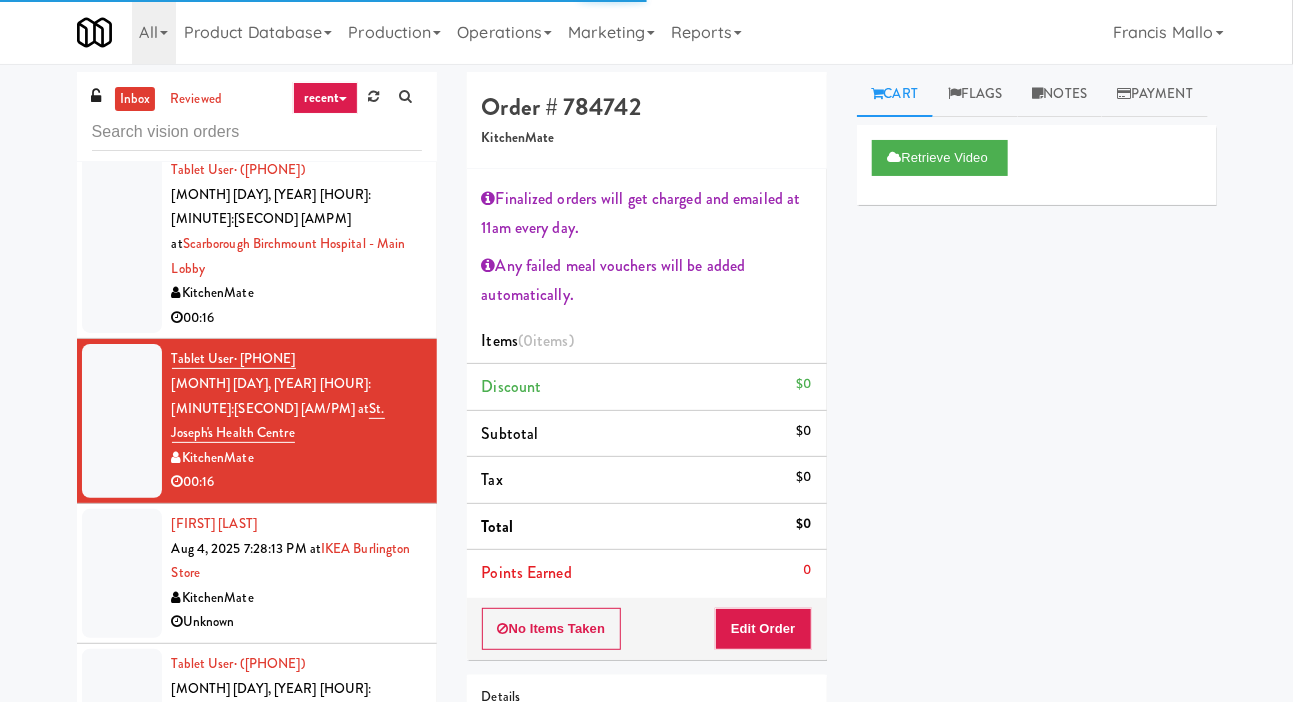 click at bounding box center (122, 244) 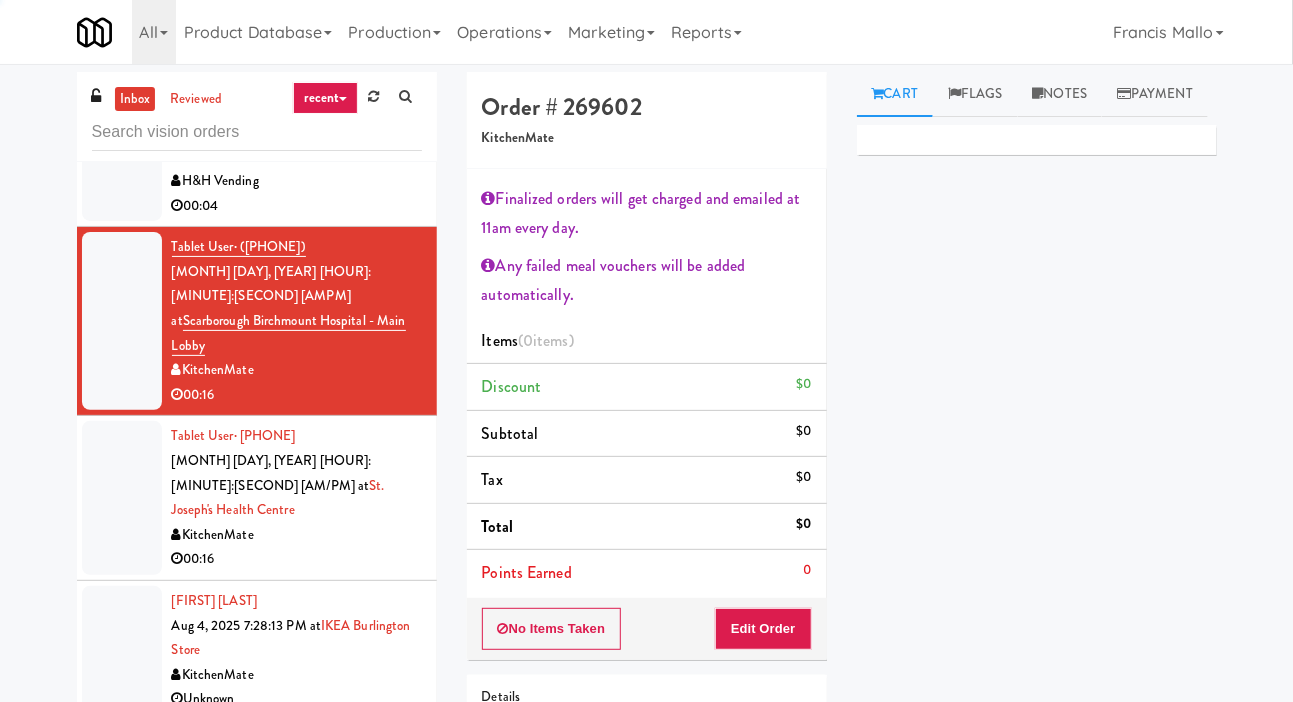scroll, scrollTop: 47137, scrollLeft: 0, axis: vertical 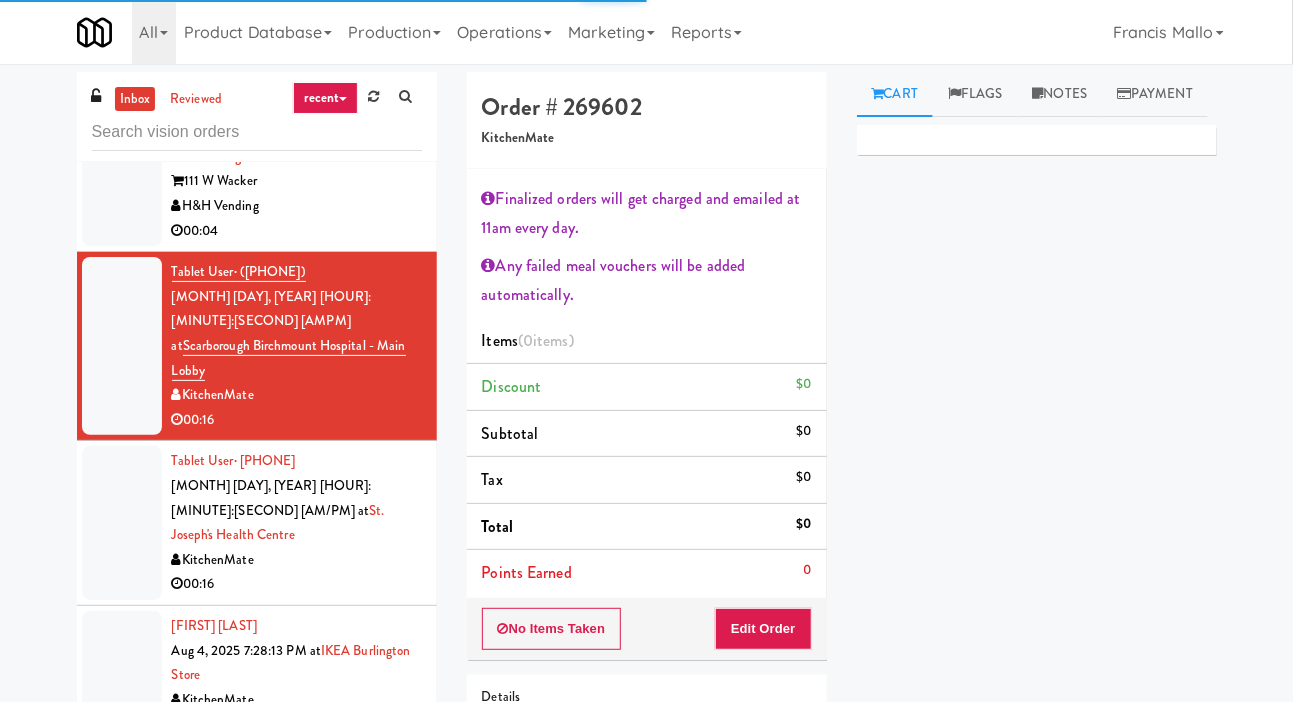 click at bounding box center [122, 157] 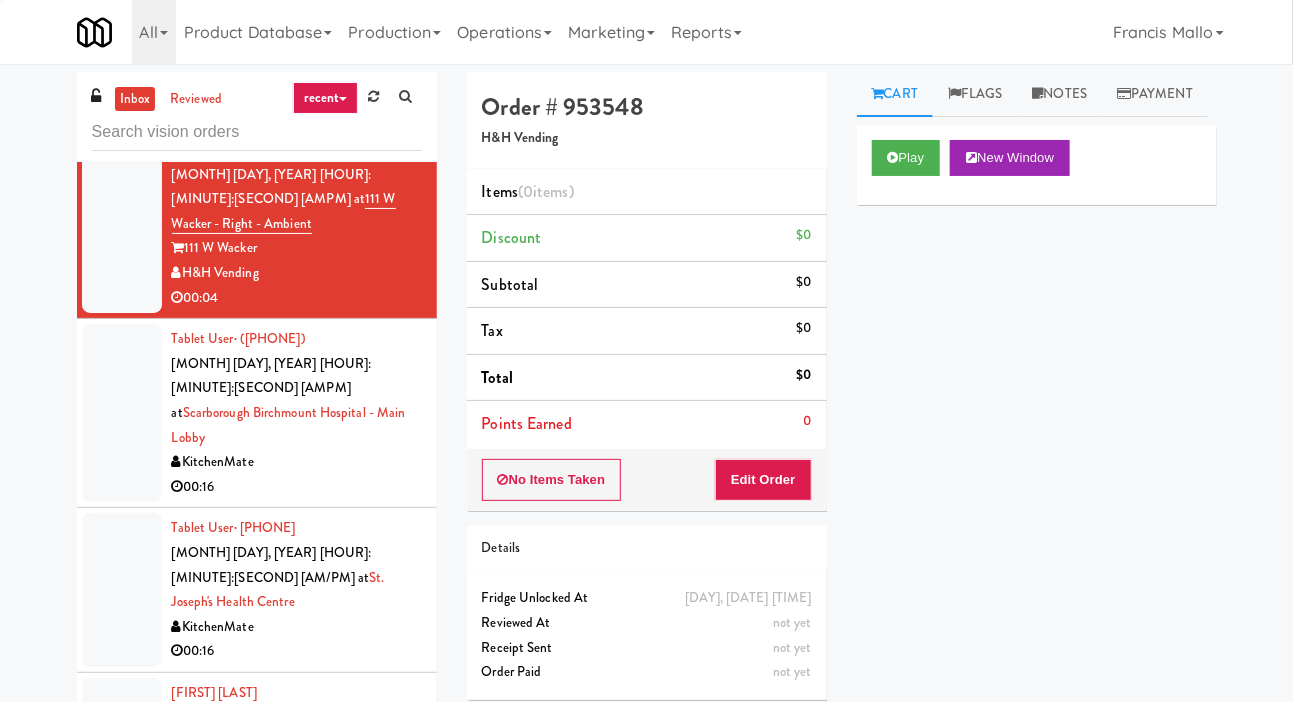 scroll, scrollTop: 47045, scrollLeft: 0, axis: vertical 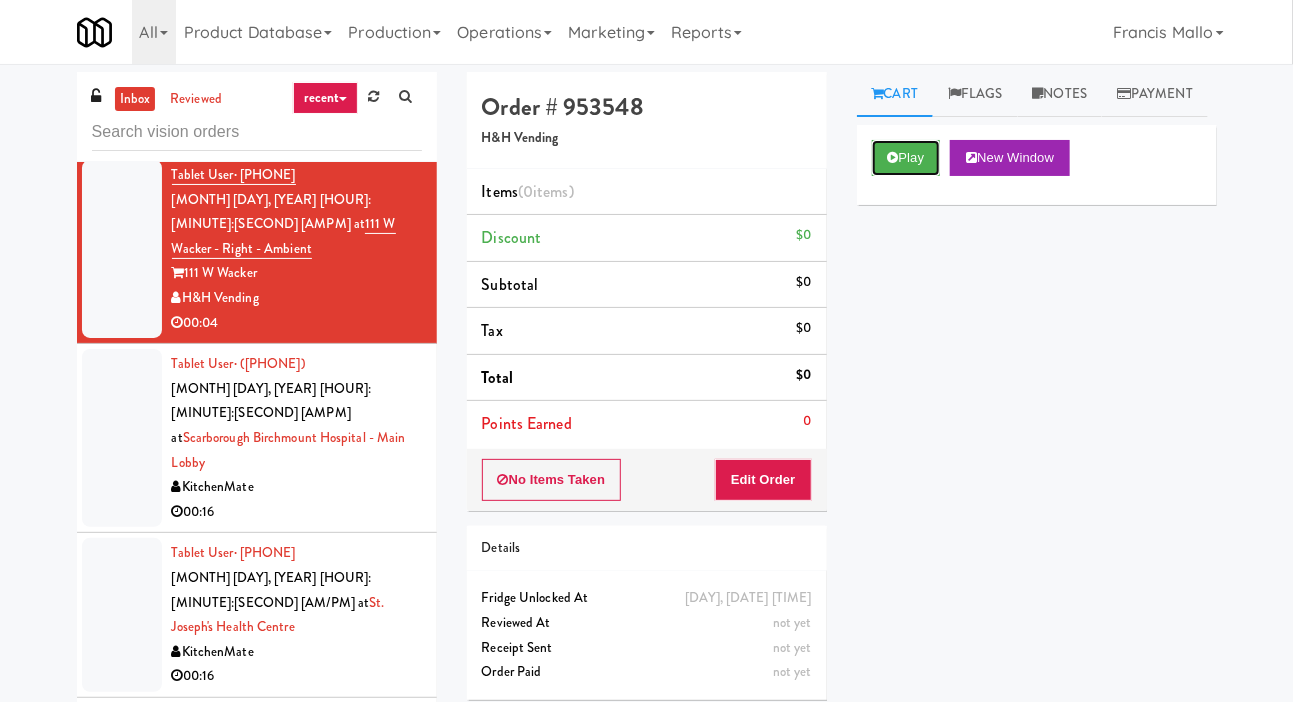 click on "Play" at bounding box center [906, 158] 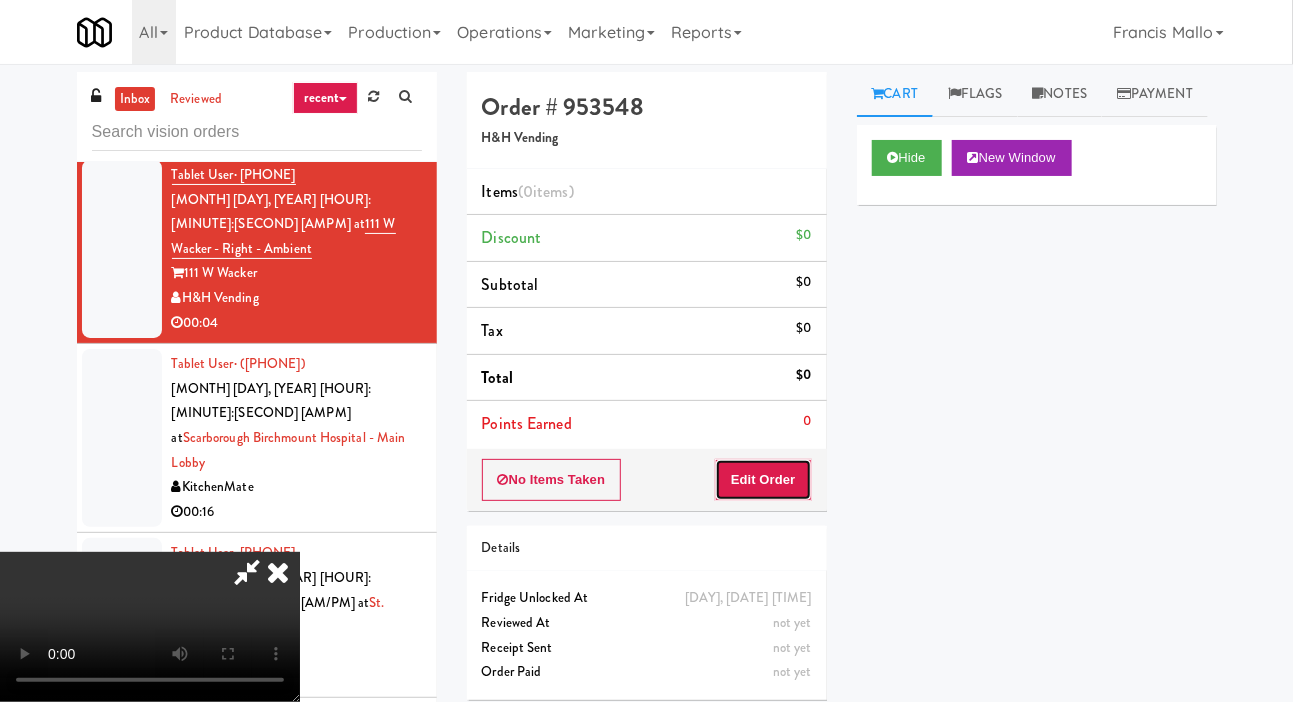 click on "Edit Order" at bounding box center (763, 480) 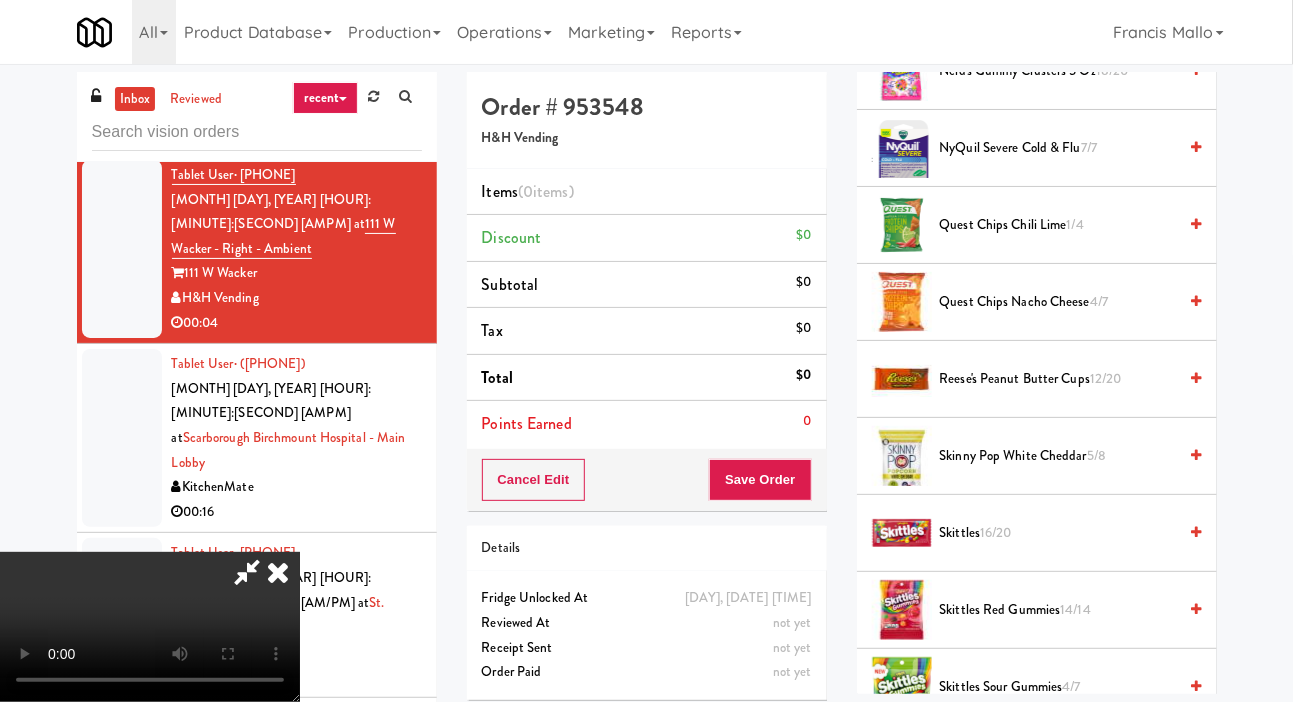 scroll, scrollTop: 1466, scrollLeft: 0, axis: vertical 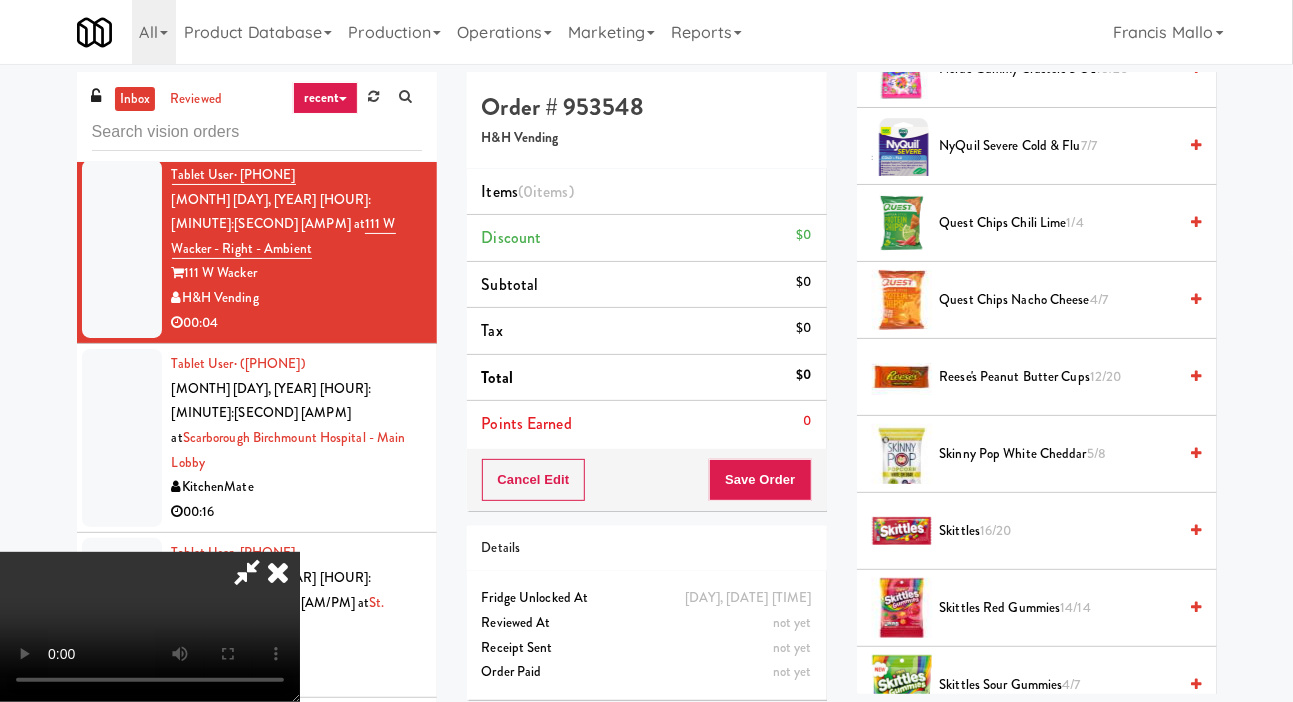 click on "Skittles   16/20" at bounding box center (1058, 531) 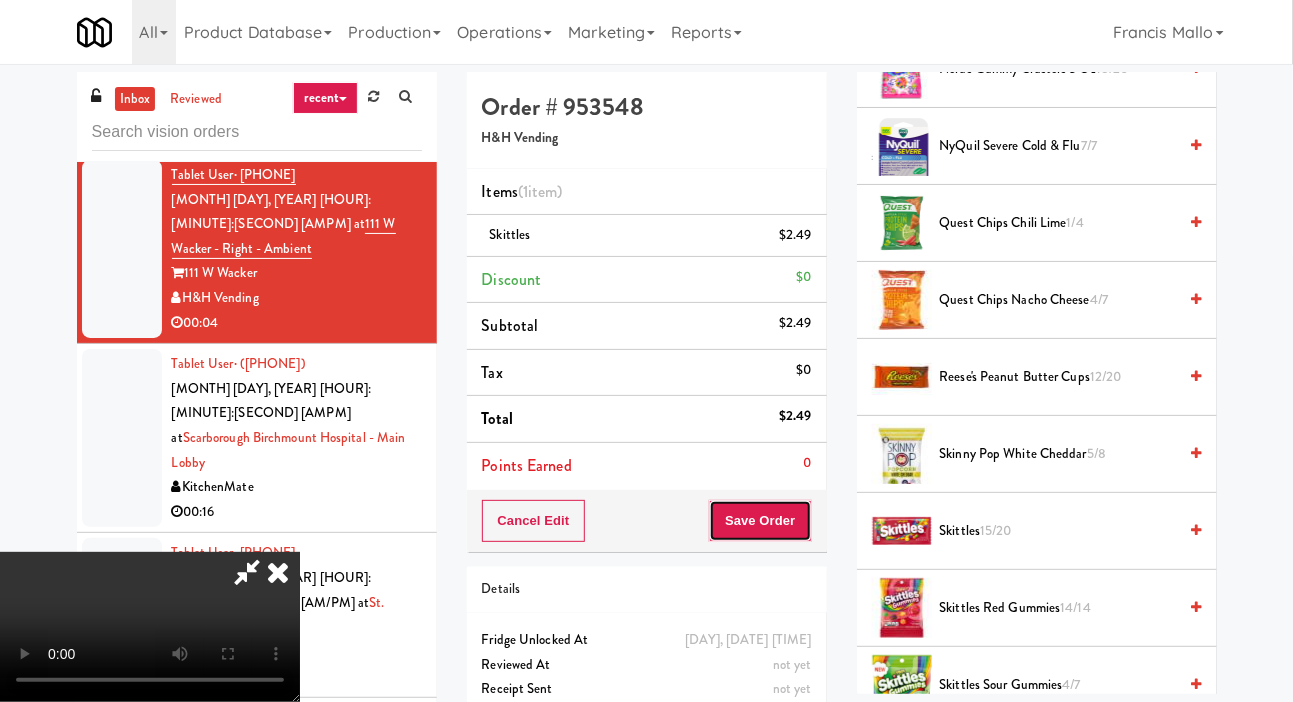 click on "Save Order" at bounding box center [760, 521] 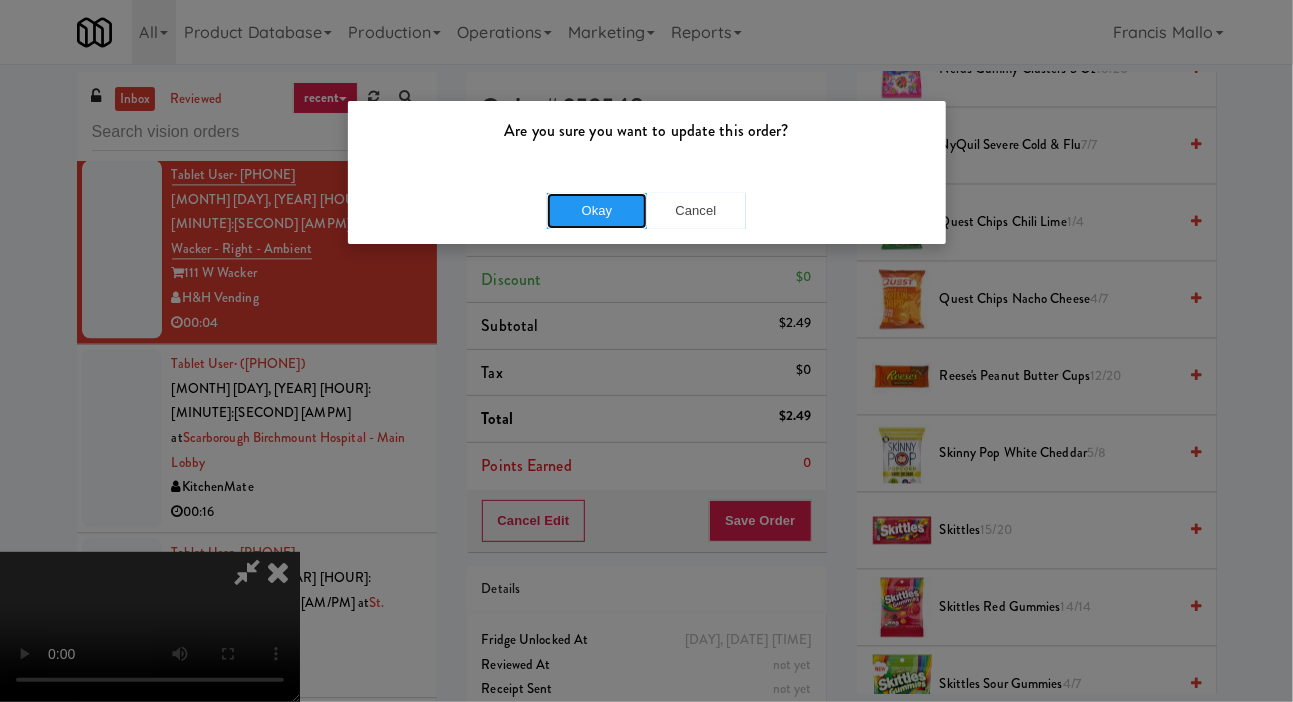 click on "Okay" at bounding box center (597, 211) 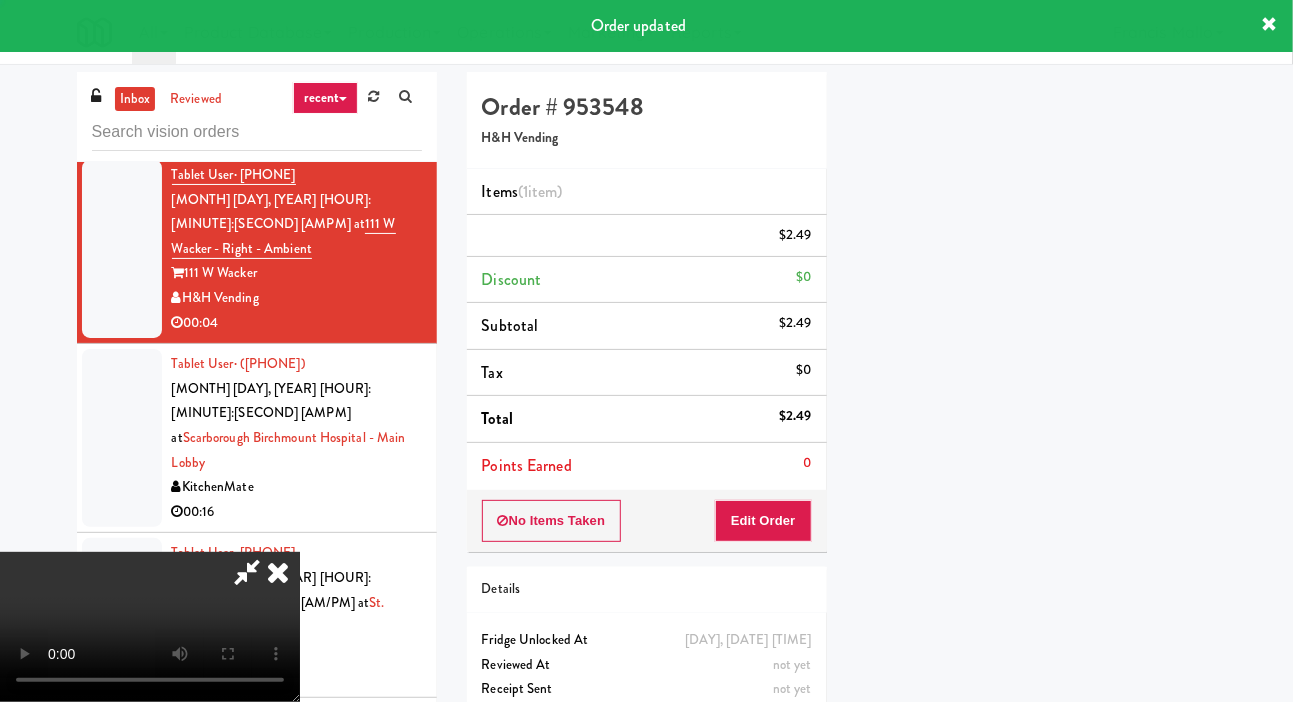 scroll, scrollTop: 116, scrollLeft: 0, axis: vertical 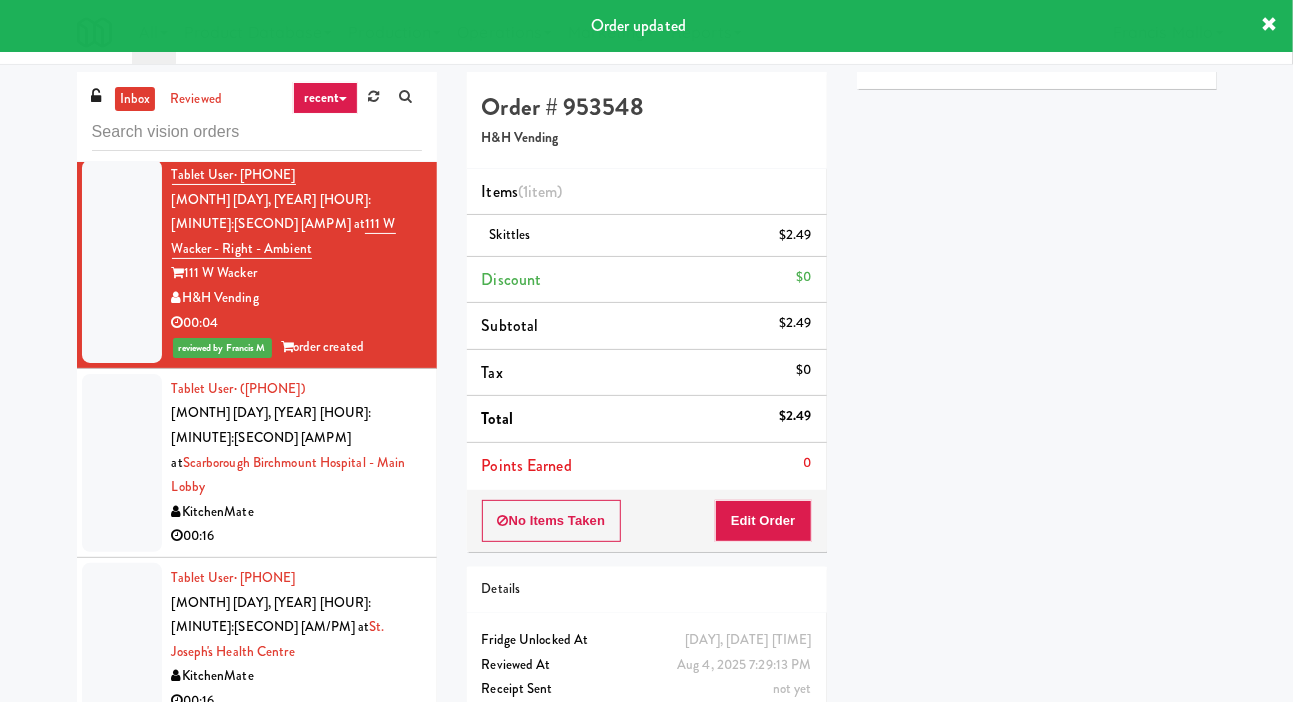 click at bounding box center (122, 97) 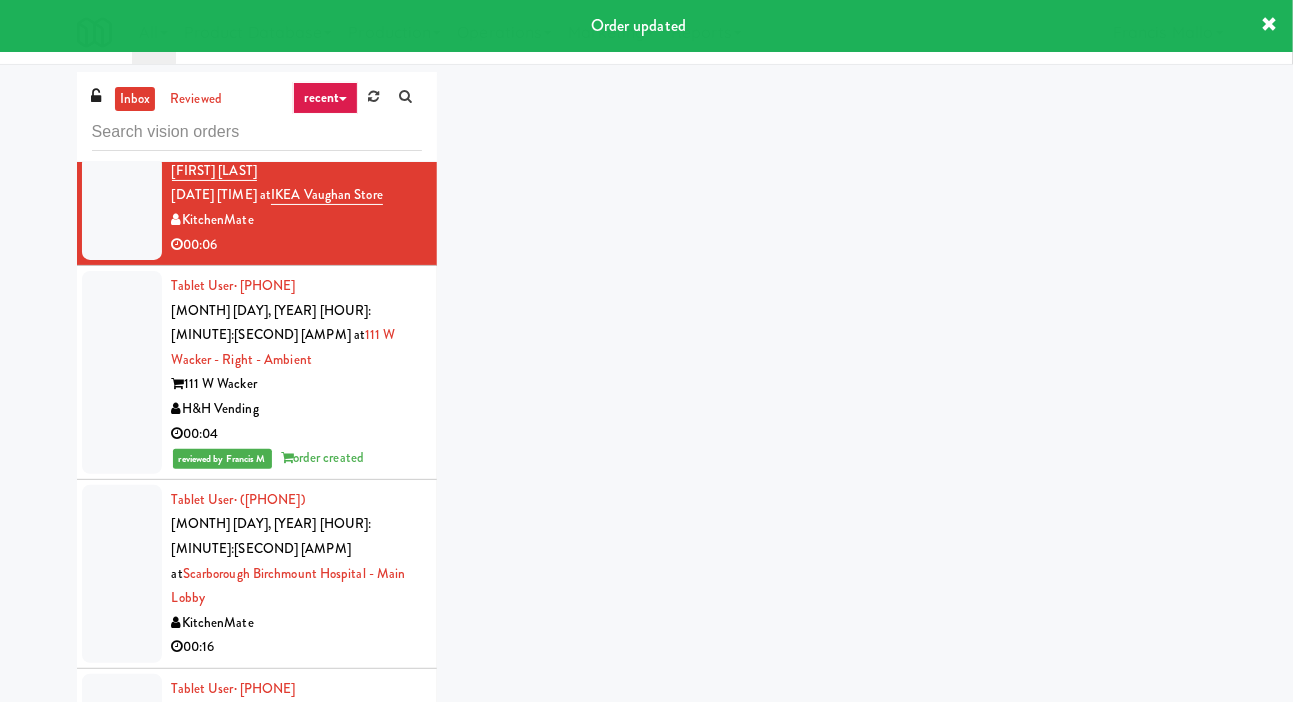 scroll, scrollTop: 46921, scrollLeft: 0, axis: vertical 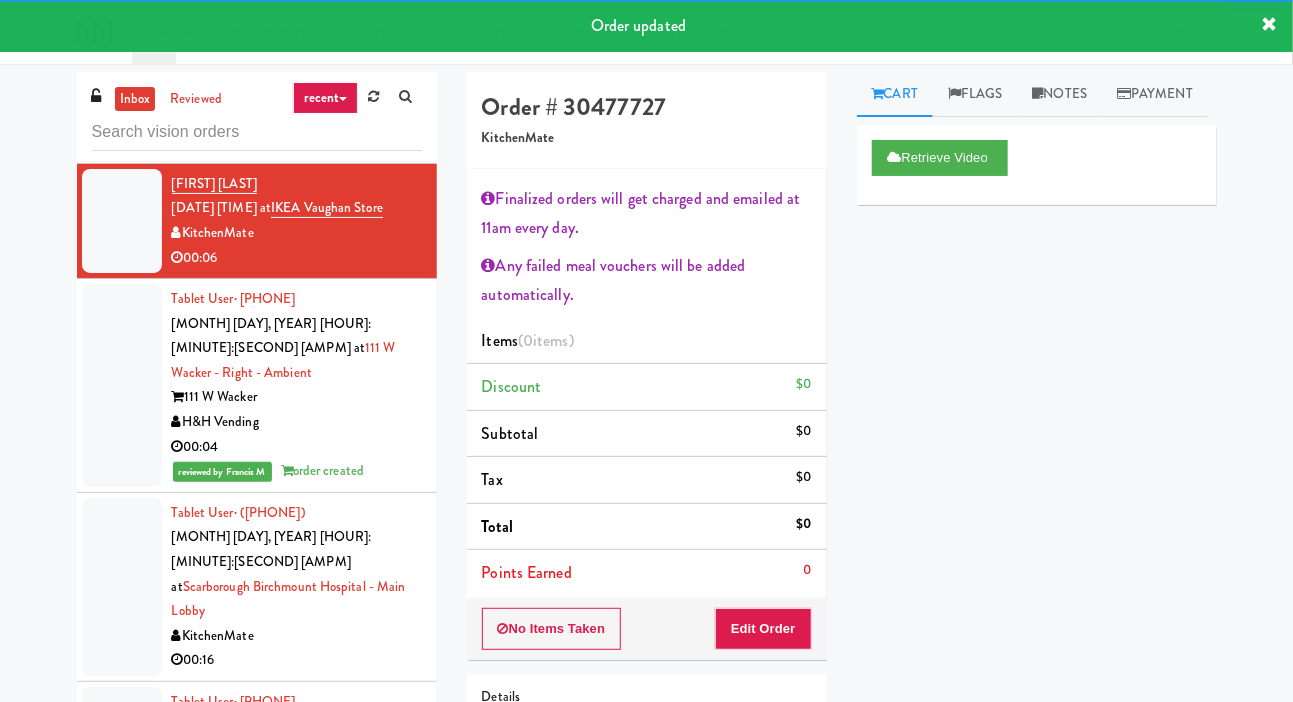 click at bounding box center (122, 69) 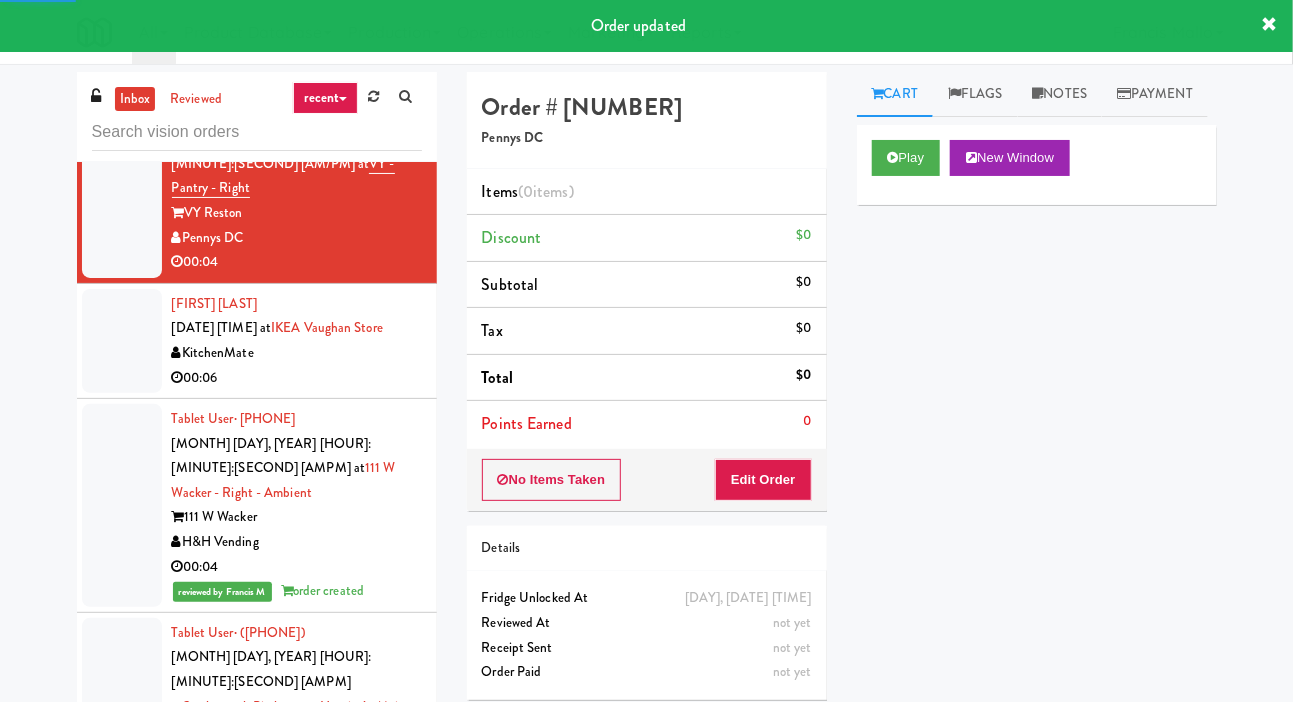 scroll, scrollTop: 46793, scrollLeft: 0, axis: vertical 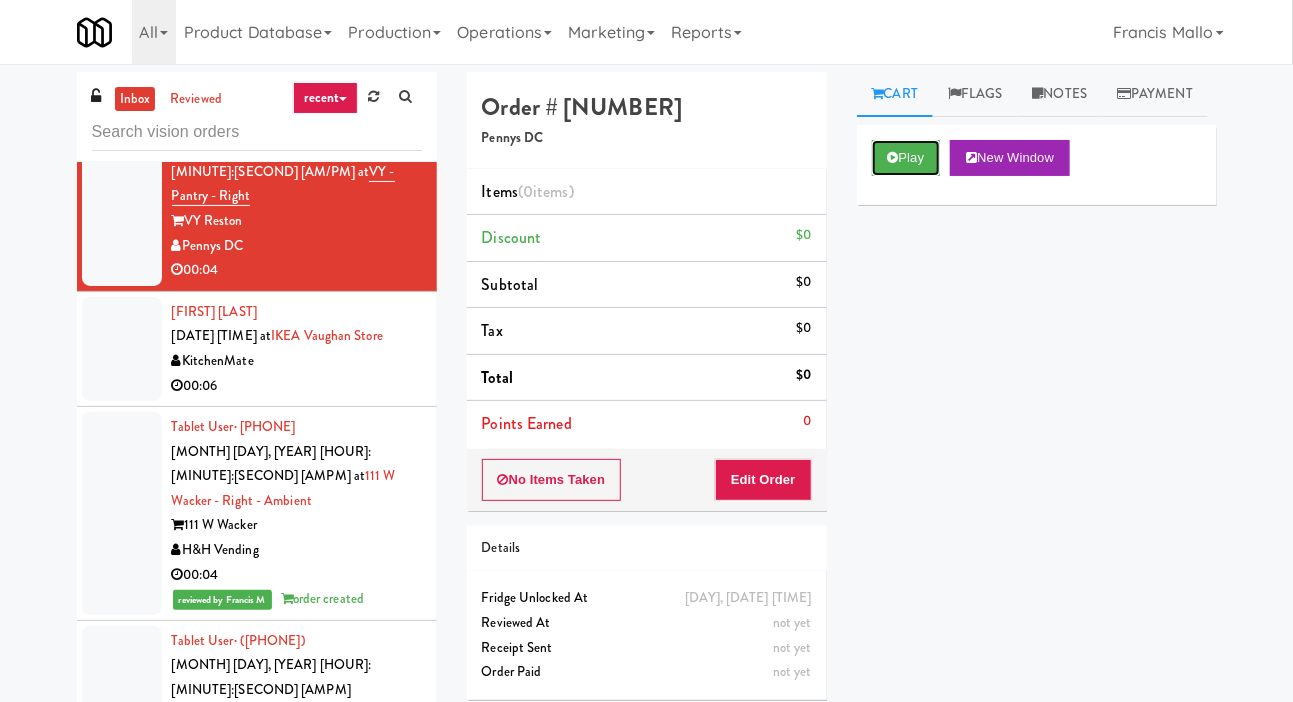 click on "Play" at bounding box center [906, 158] 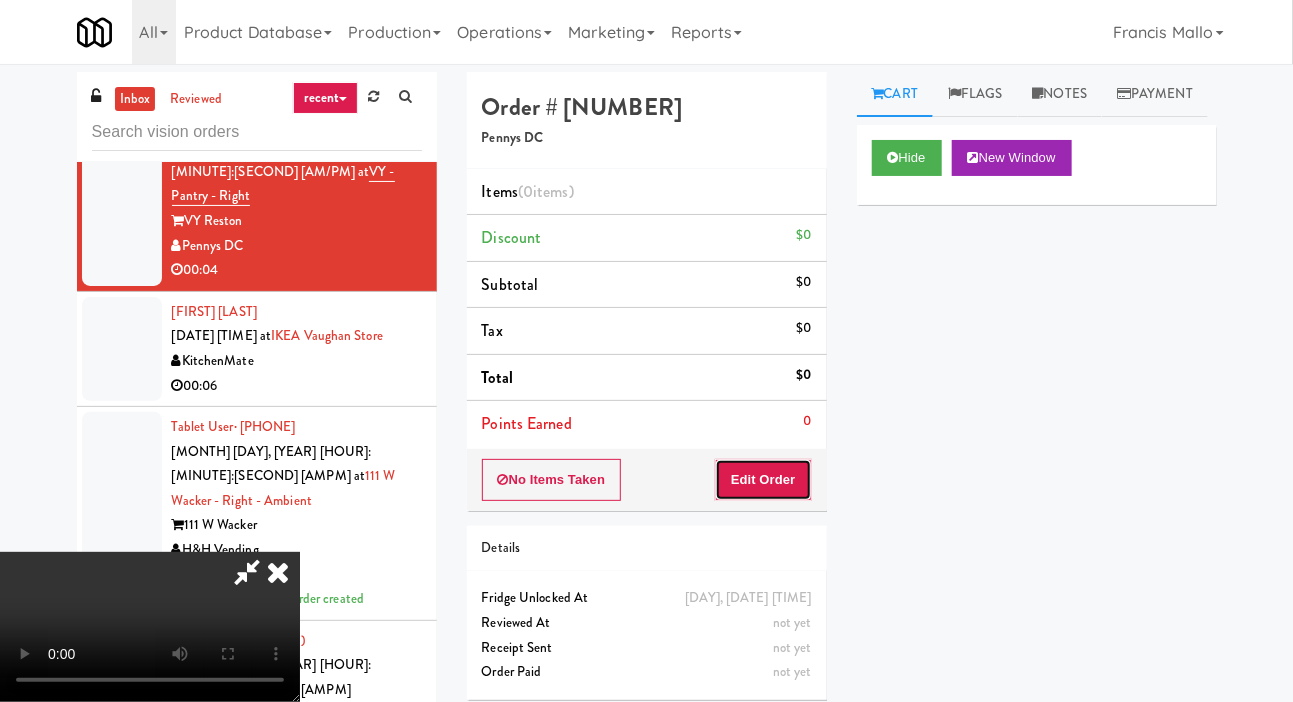 click on "Edit Order" at bounding box center [763, 480] 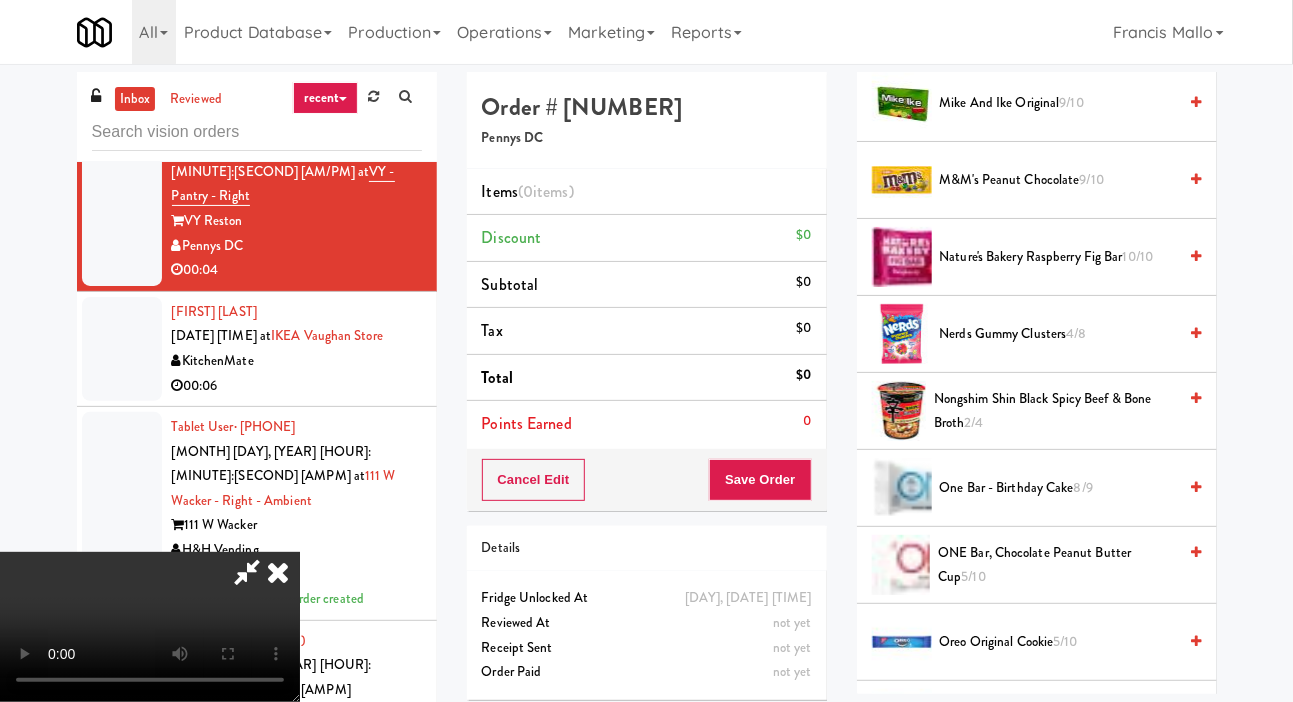 scroll, scrollTop: 1279, scrollLeft: 0, axis: vertical 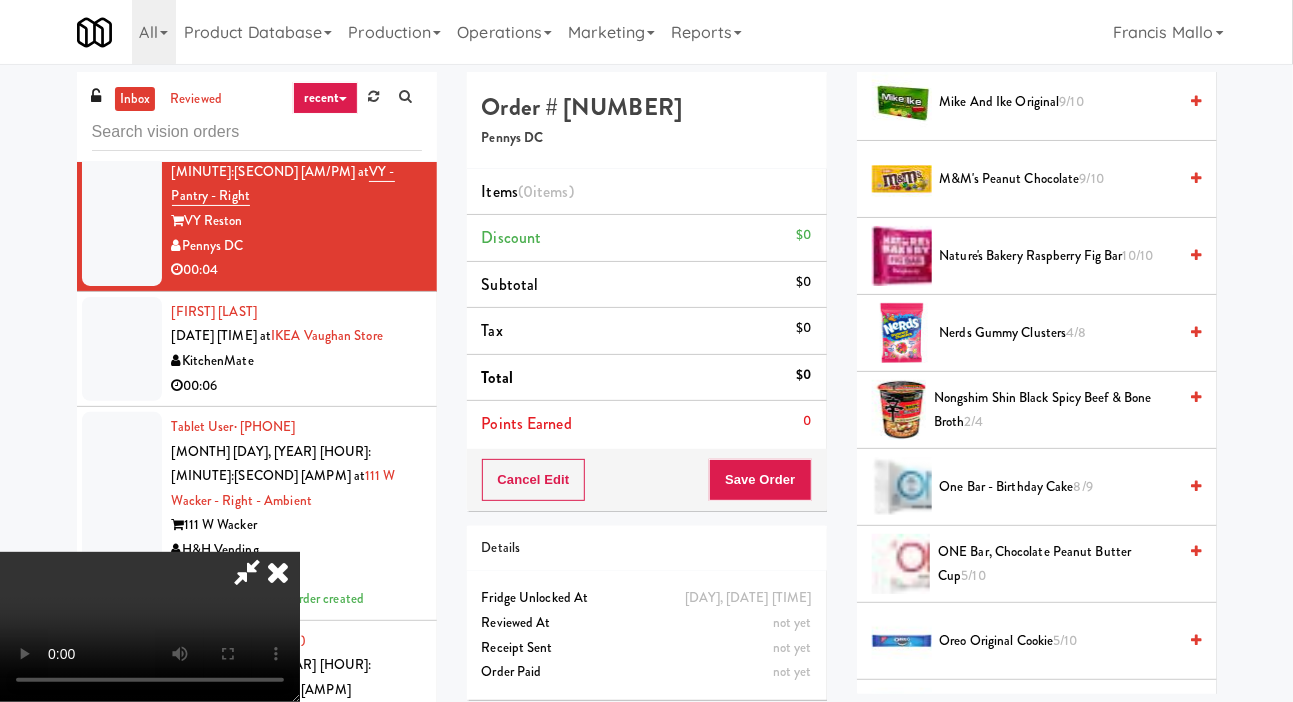 click on "One Bar - Birthday Cake 8/9" at bounding box center [1058, 487] 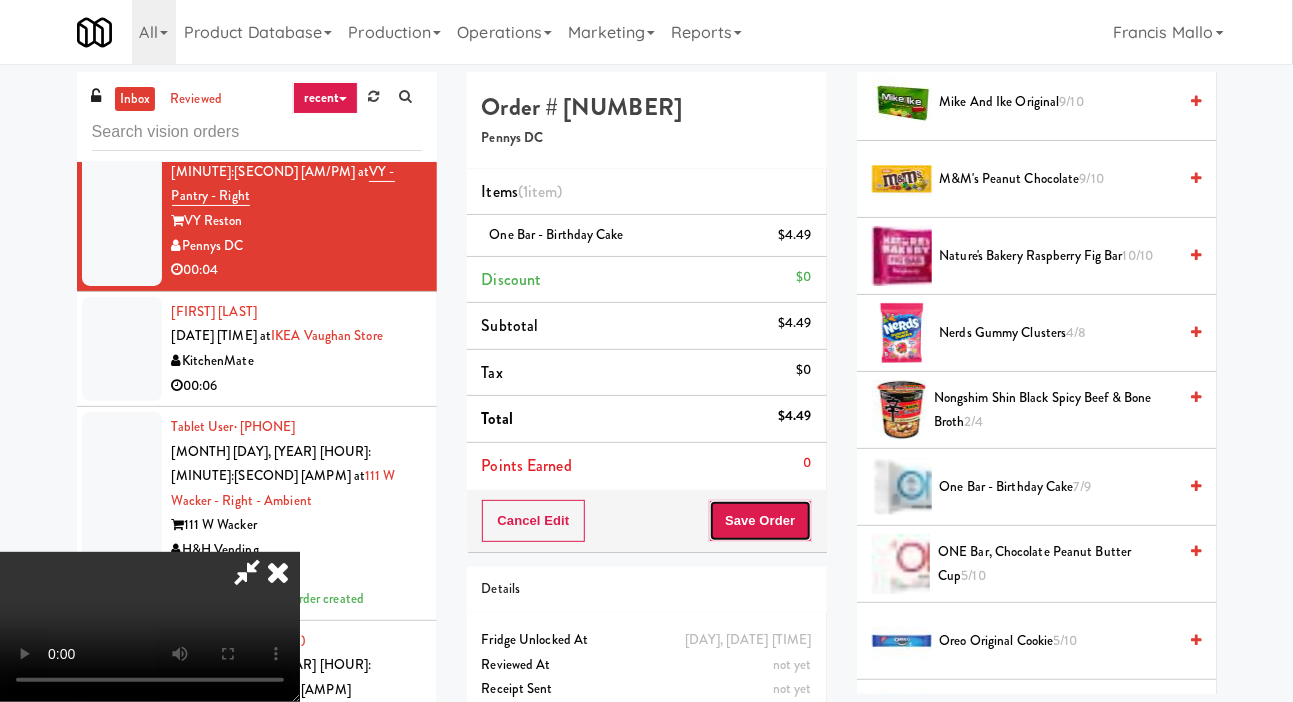 click on "Save Order" at bounding box center [760, 521] 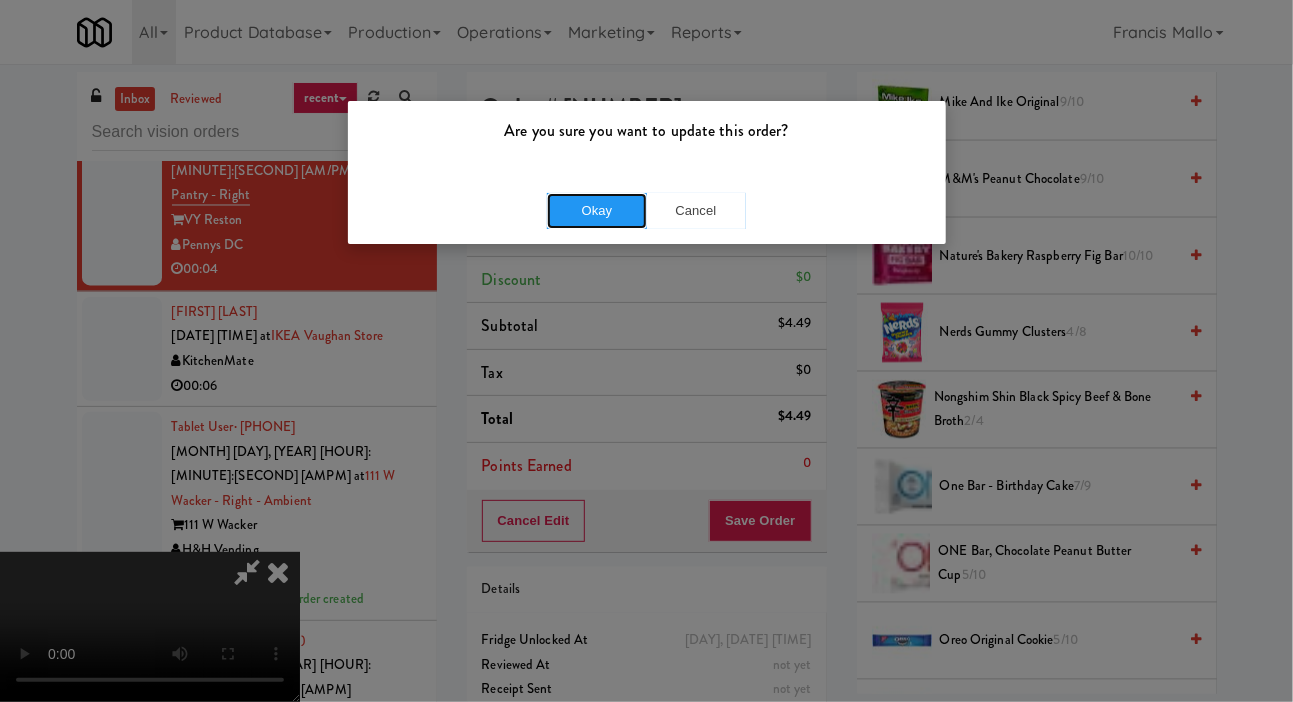 click on "Okay" at bounding box center [597, 211] 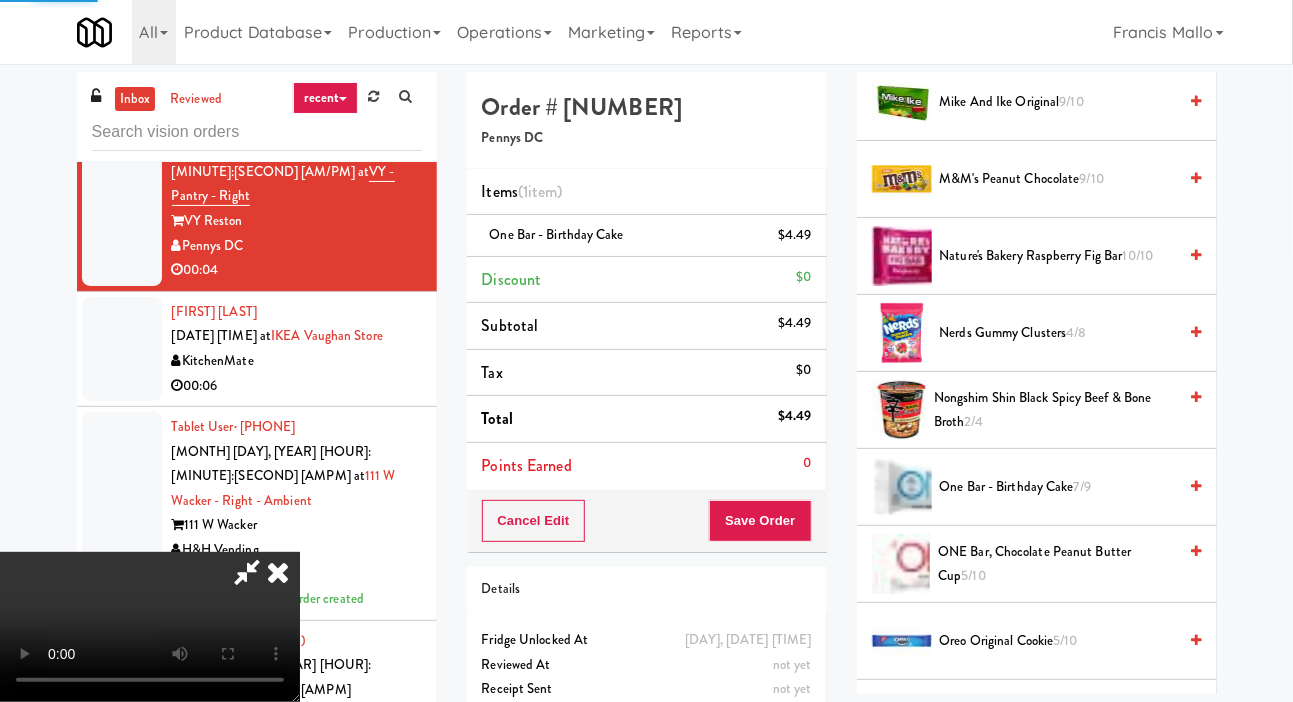 scroll, scrollTop: 116, scrollLeft: 0, axis: vertical 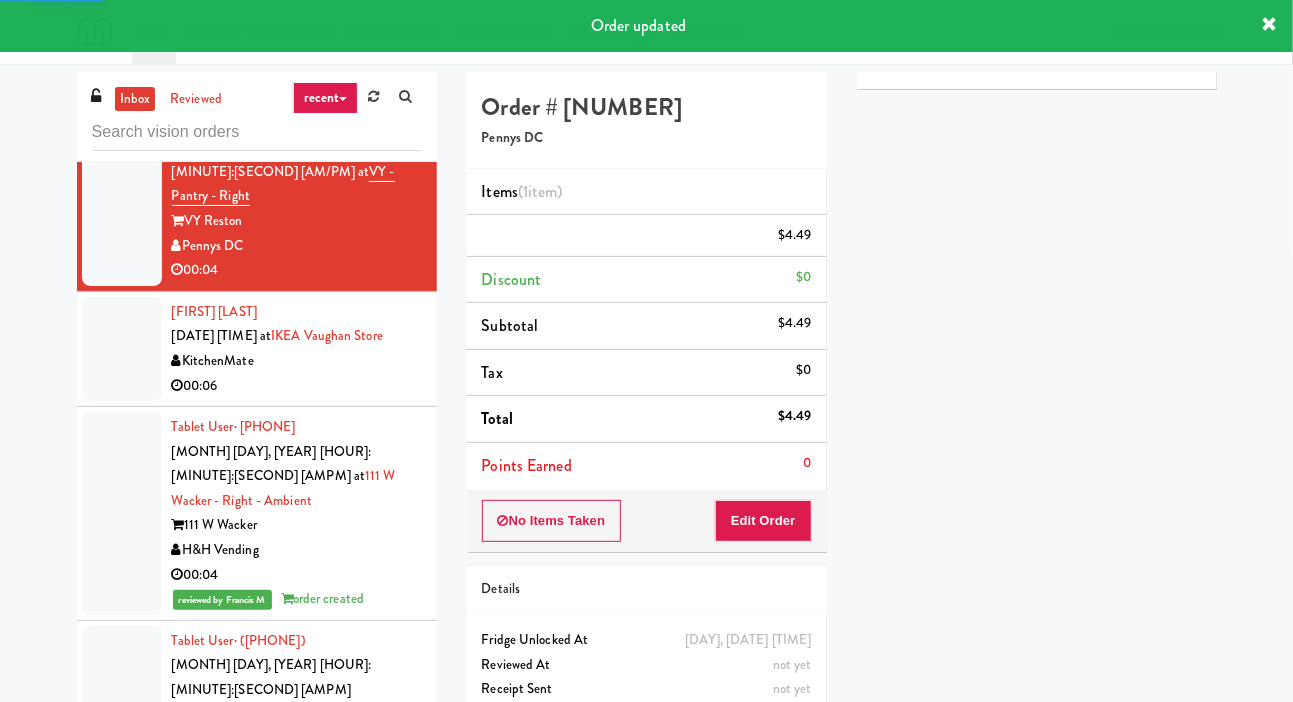 click at bounding box center [122, 20] 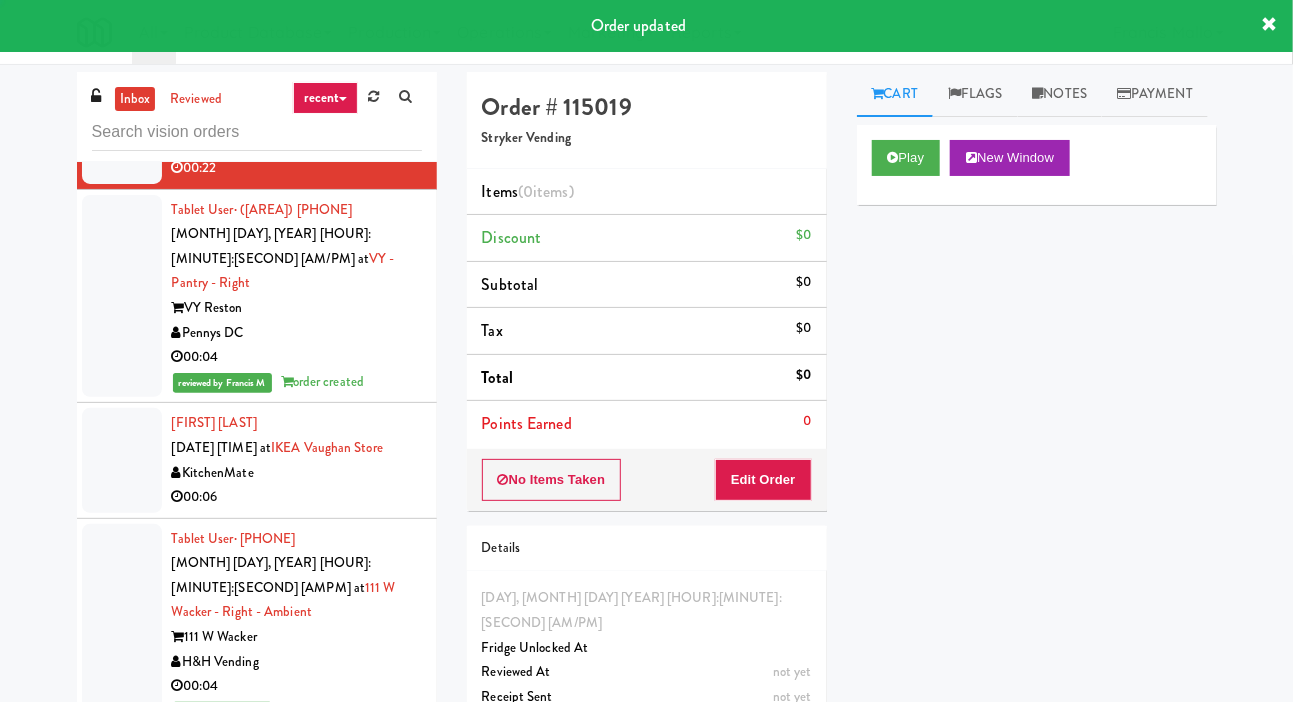 scroll, scrollTop: 46604, scrollLeft: 0, axis: vertical 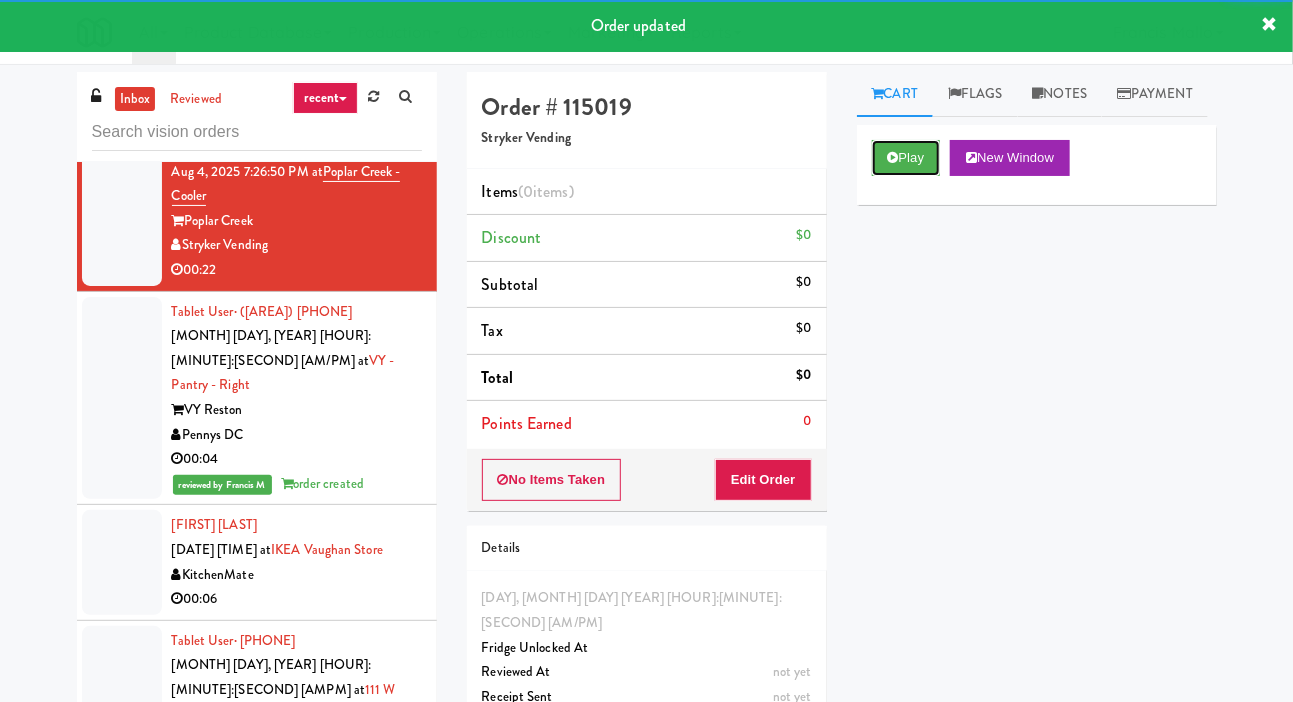 click on "Play" at bounding box center (906, 158) 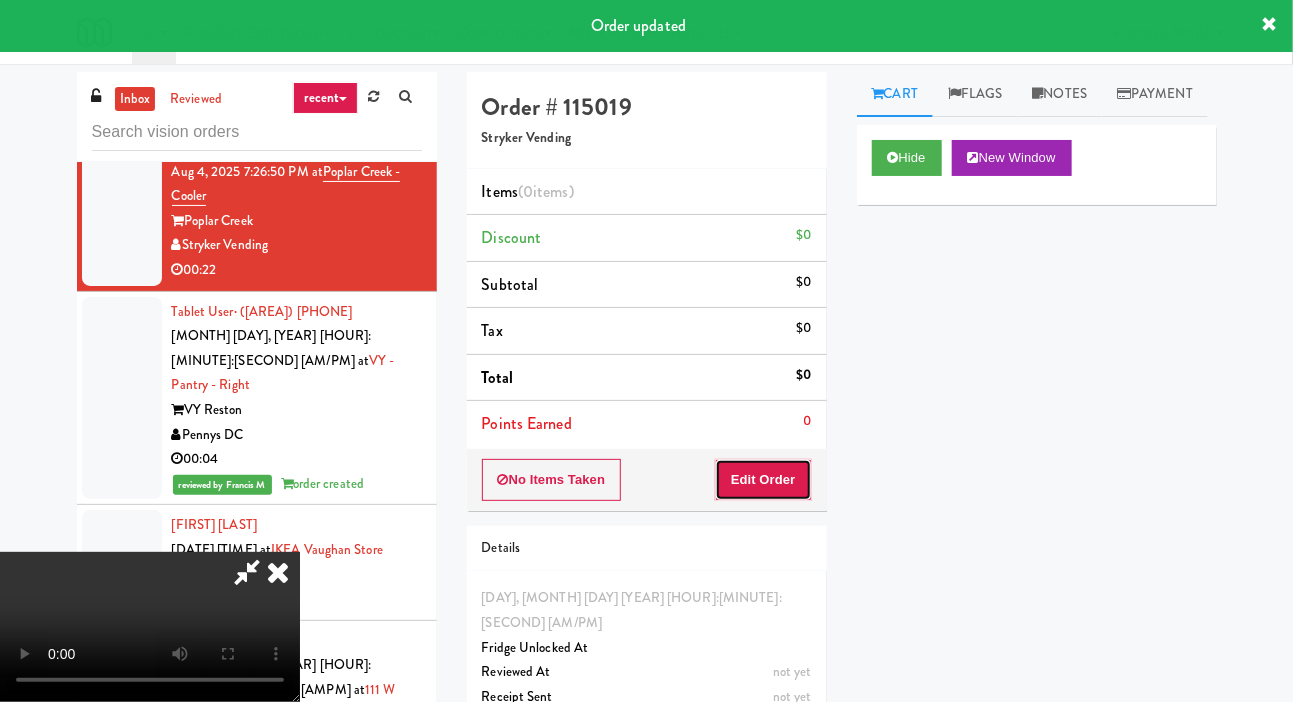 click on "Edit Order" at bounding box center (763, 480) 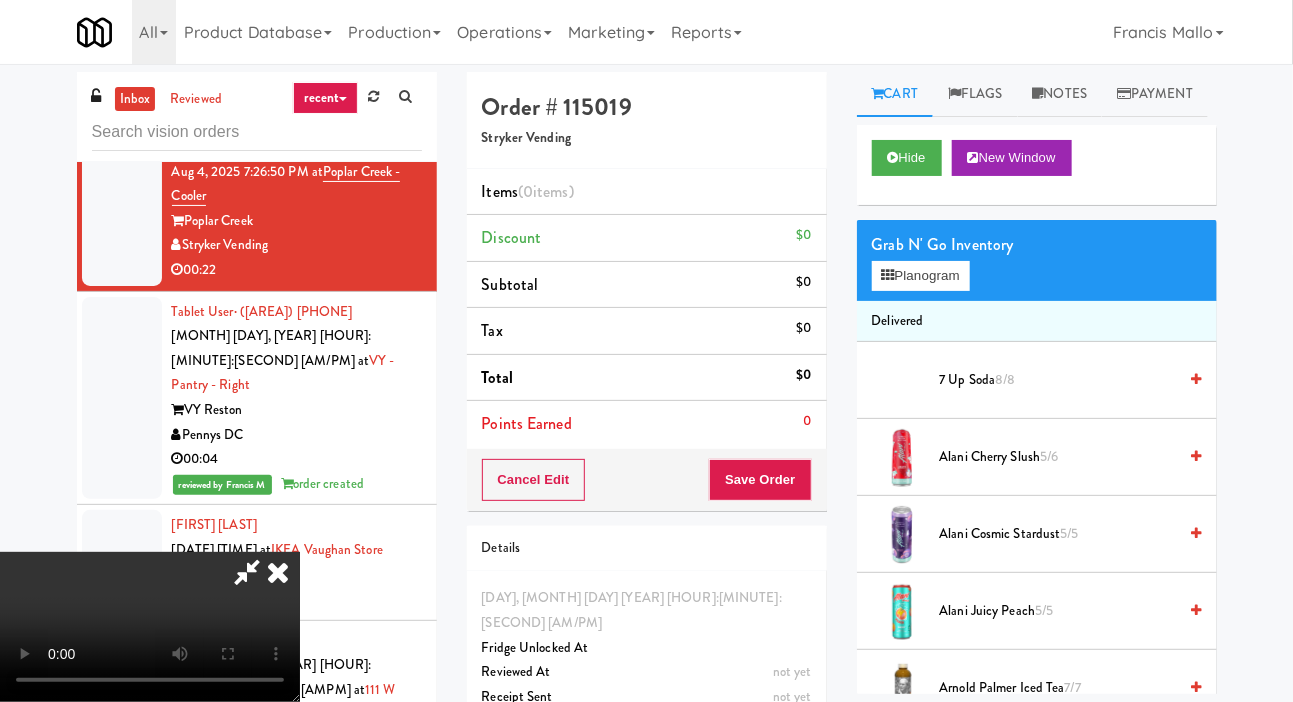 scroll, scrollTop: 73, scrollLeft: 0, axis: vertical 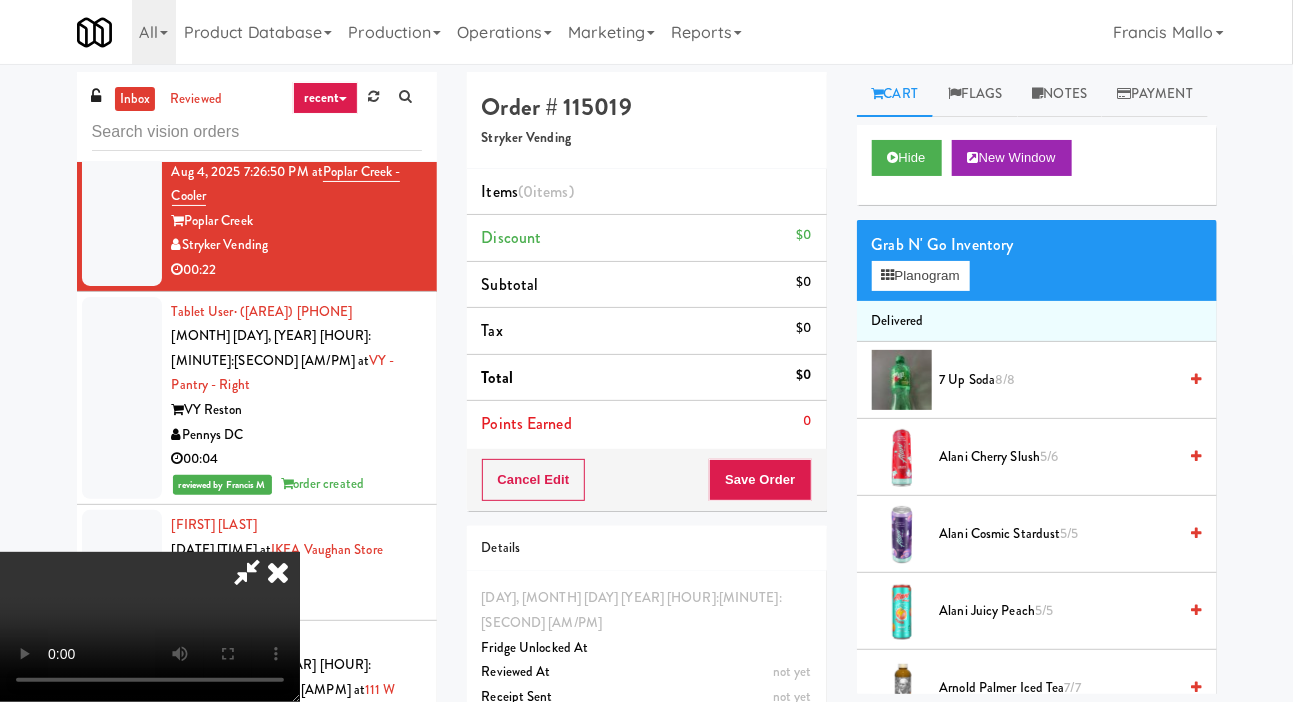type 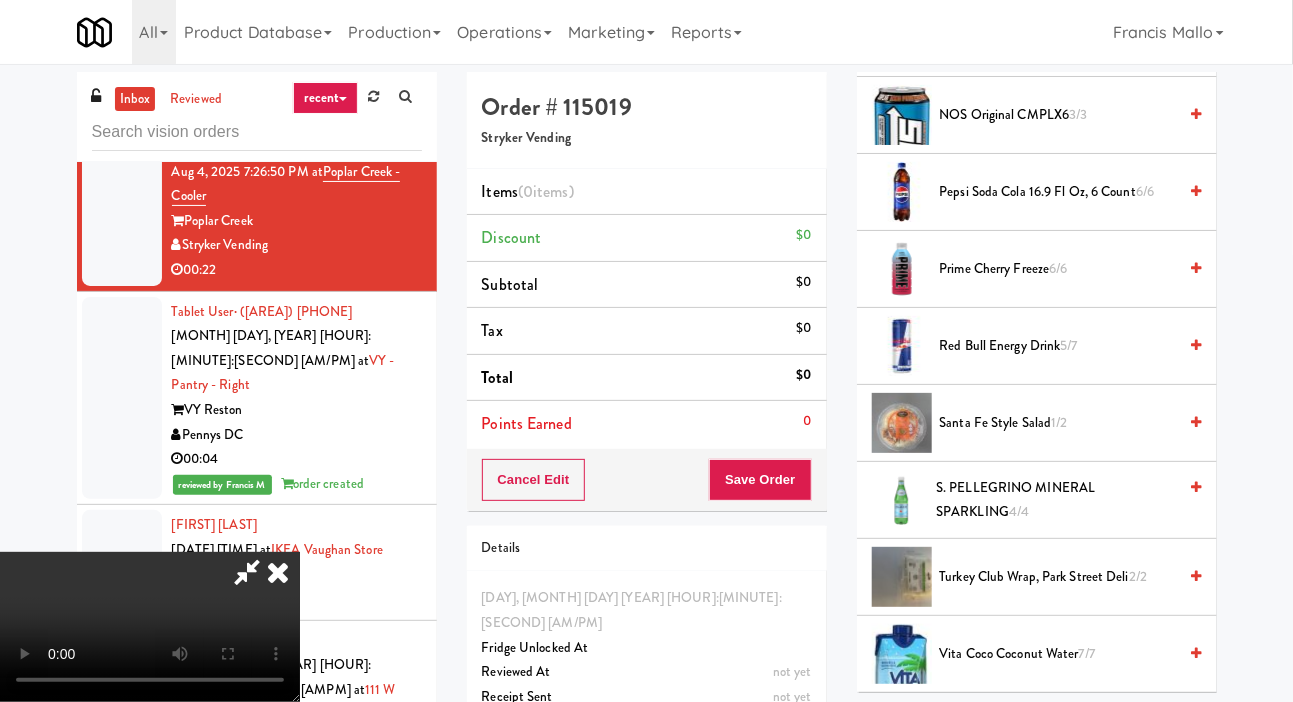 scroll, scrollTop: 2343, scrollLeft: 0, axis: vertical 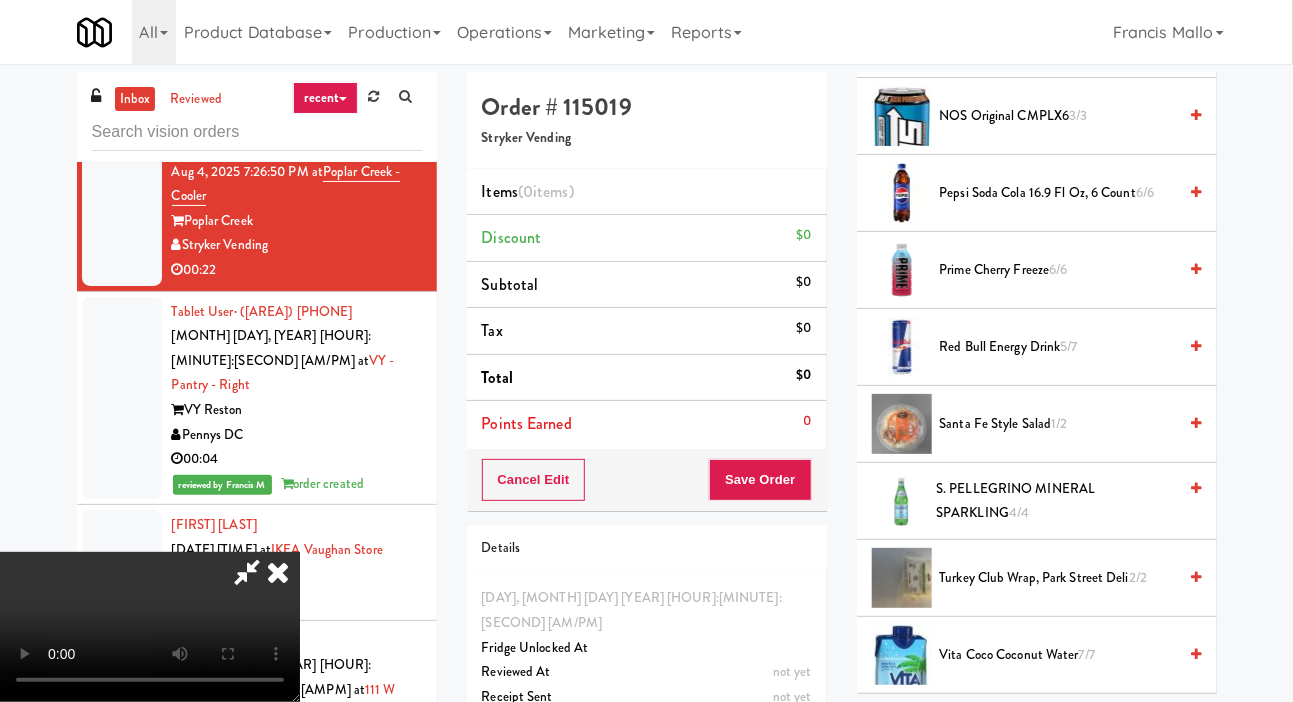 click on "Red Bull Energy Drink  5/7" at bounding box center [1058, 347] 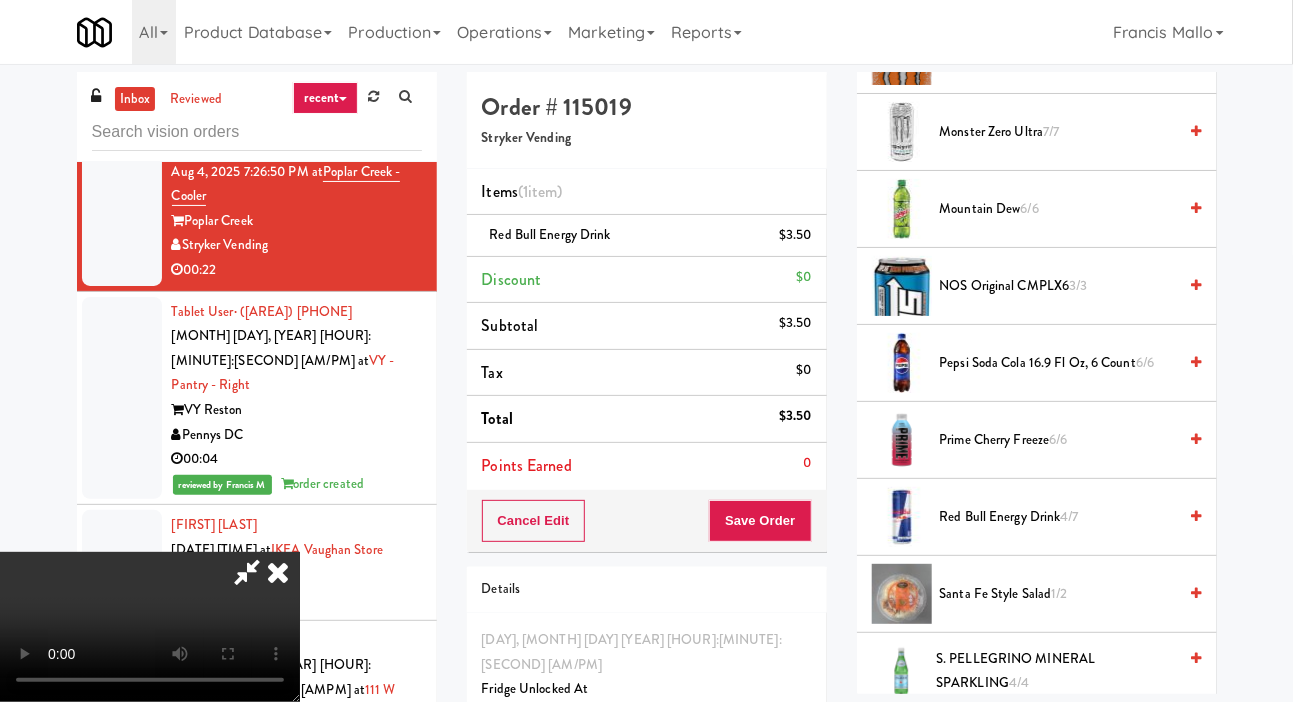 scroll, scrollTop: 2166, scrollLeft: 0, axis: vertical 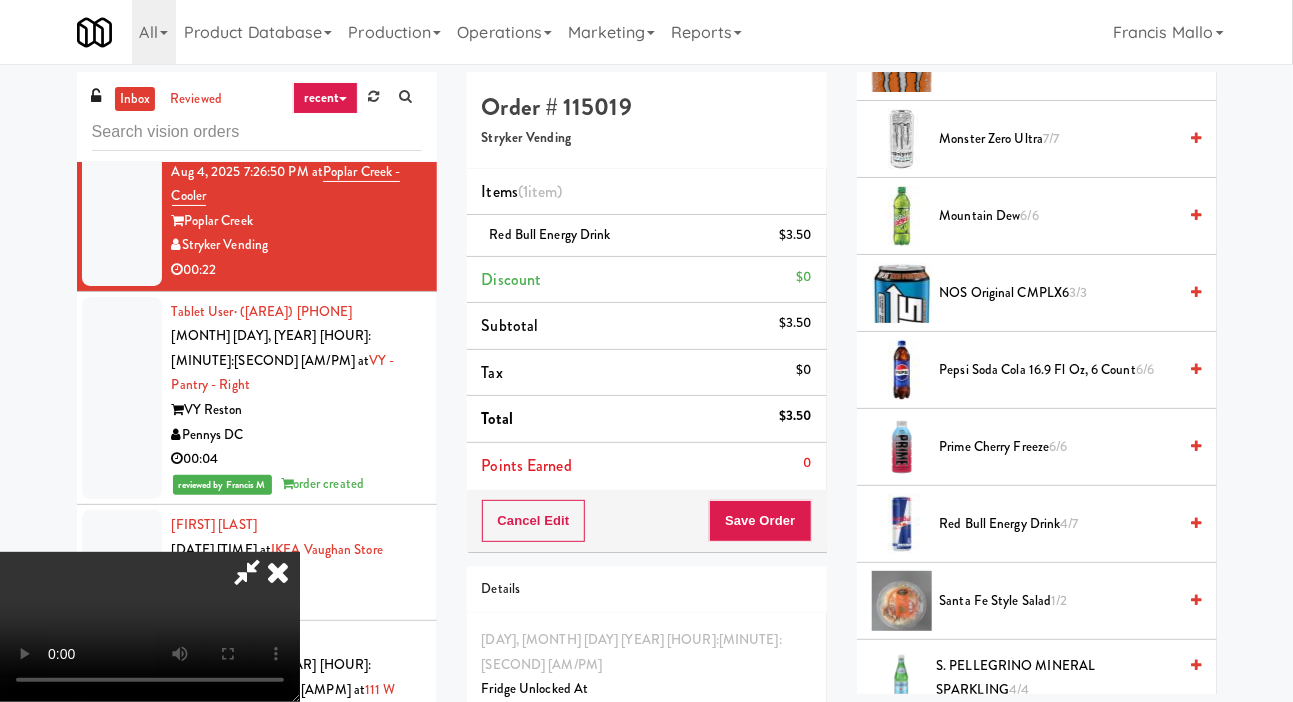 click on "NOS Original CMPLX6  3/3" at bounding box center (1058, 293) 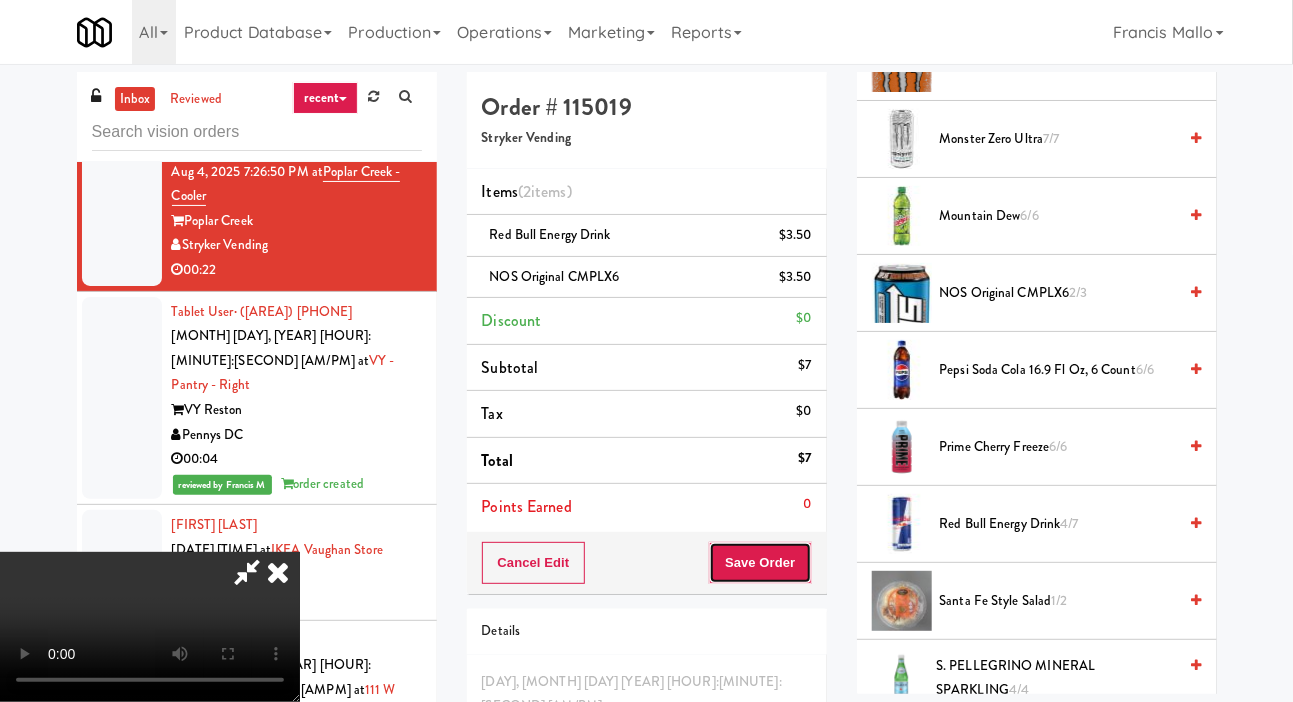 click on "Save Order" at bounding box center (760, 563) 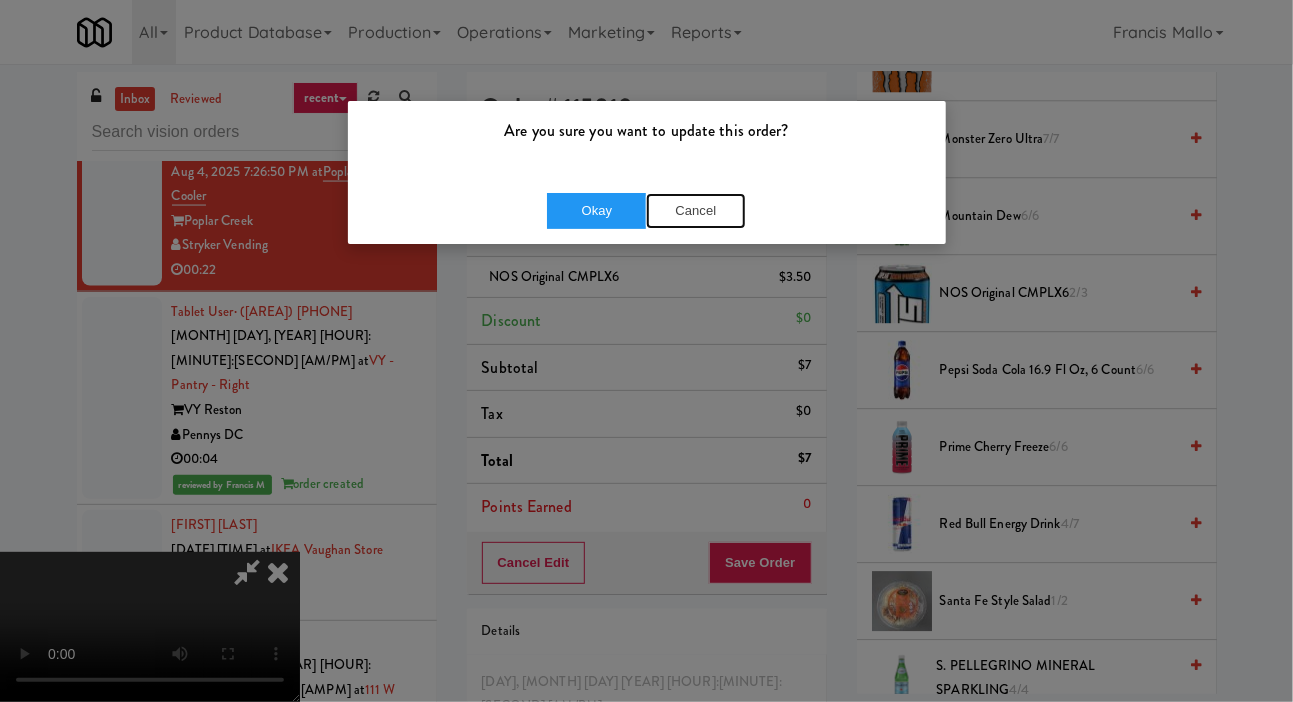 click on "Cancel" at bounding box center [696, 211] 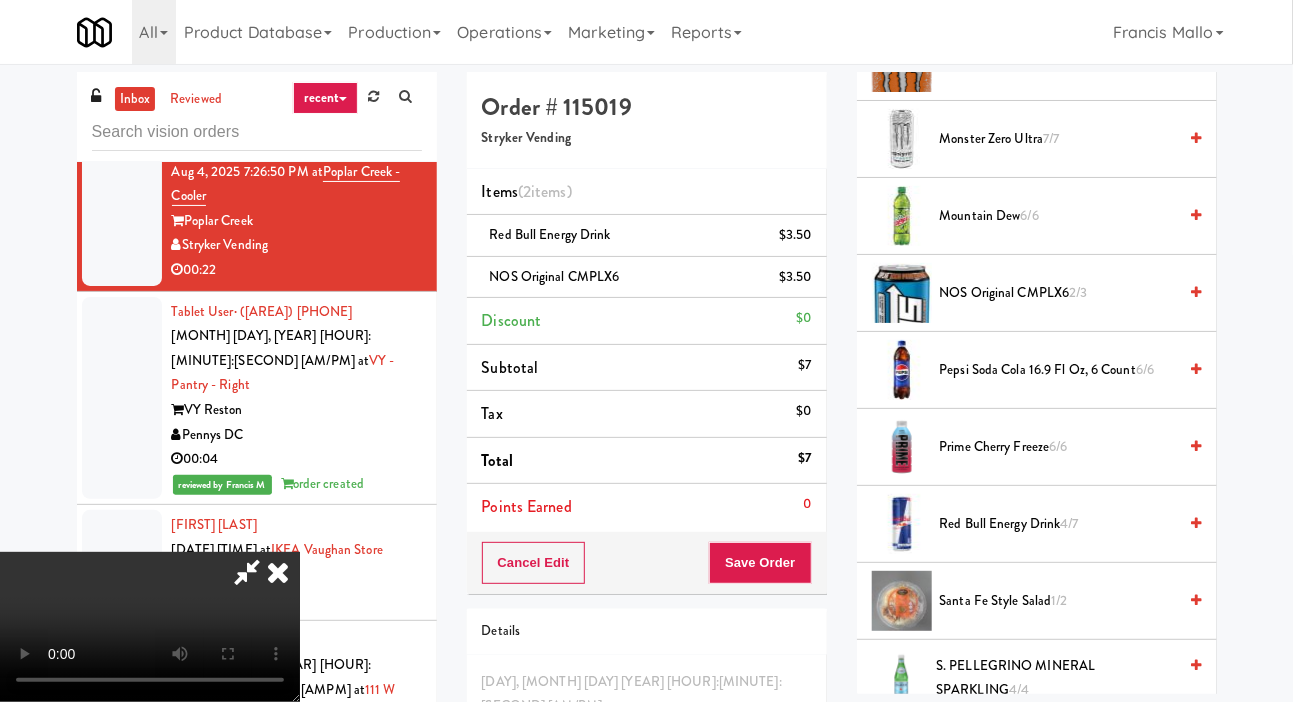scroll, scrollTop: 0, scrollLeft: 0, axis: both 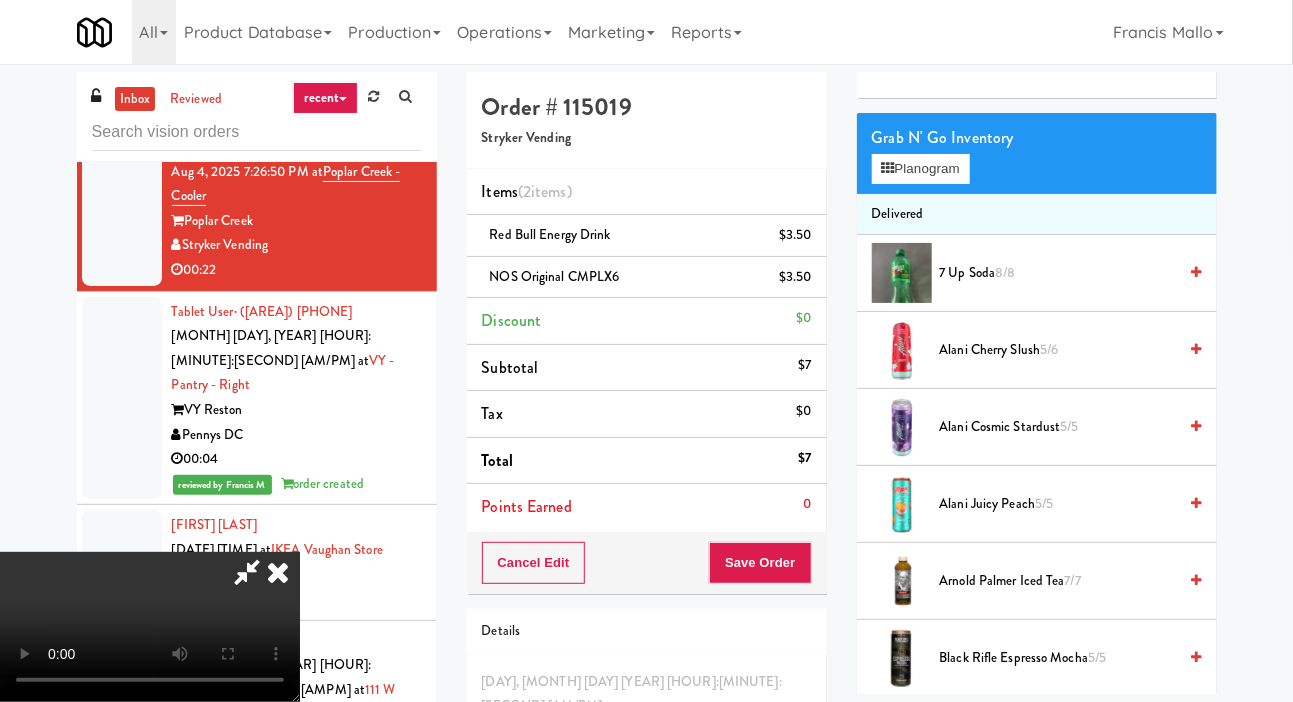 click on "Alani Cosmic Stardust  5/5" at bounding box center (1058, 427) 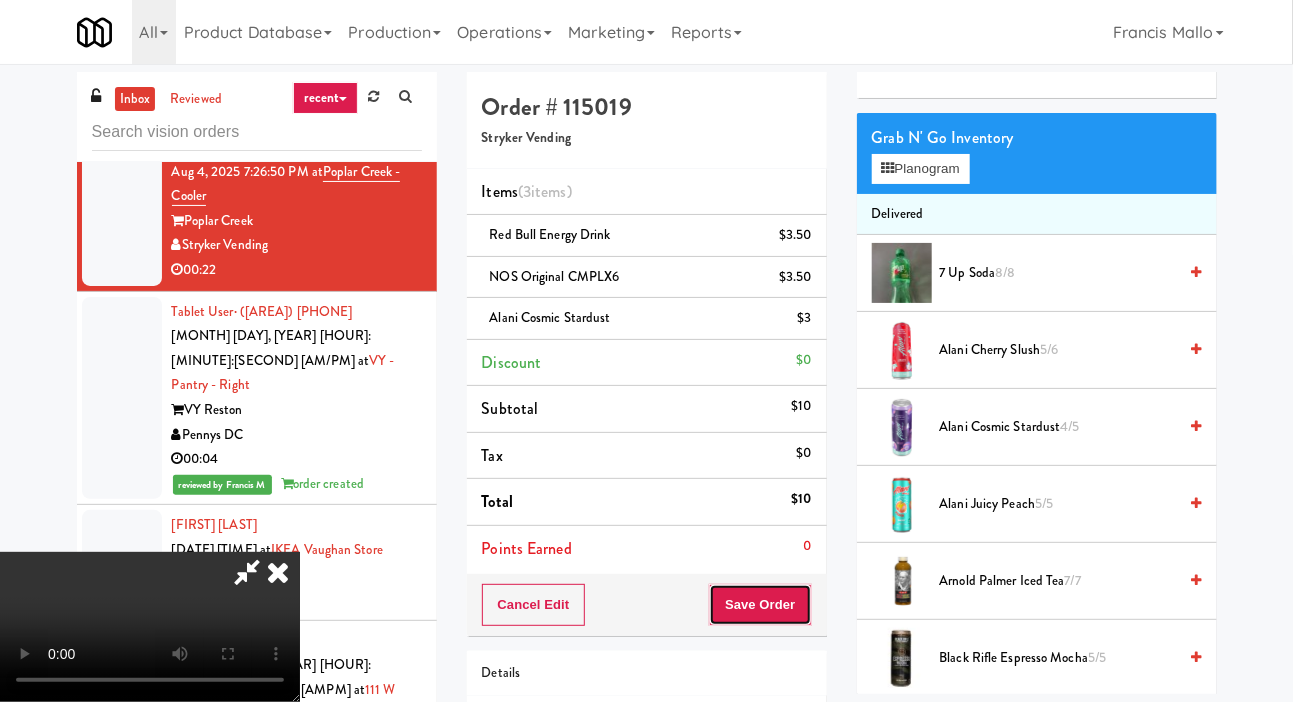 click on "Save Order" at bounding box center [760, 605] 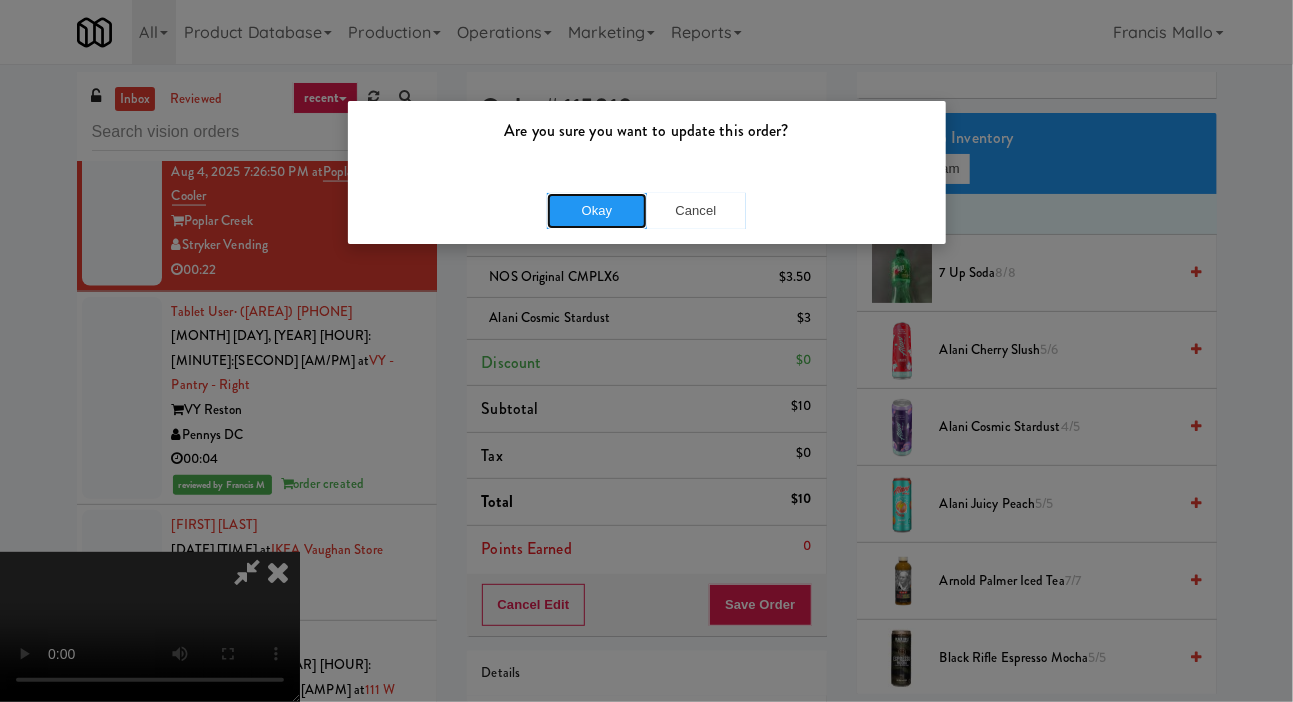 click on "Okay" at bounding box center (597, 211) 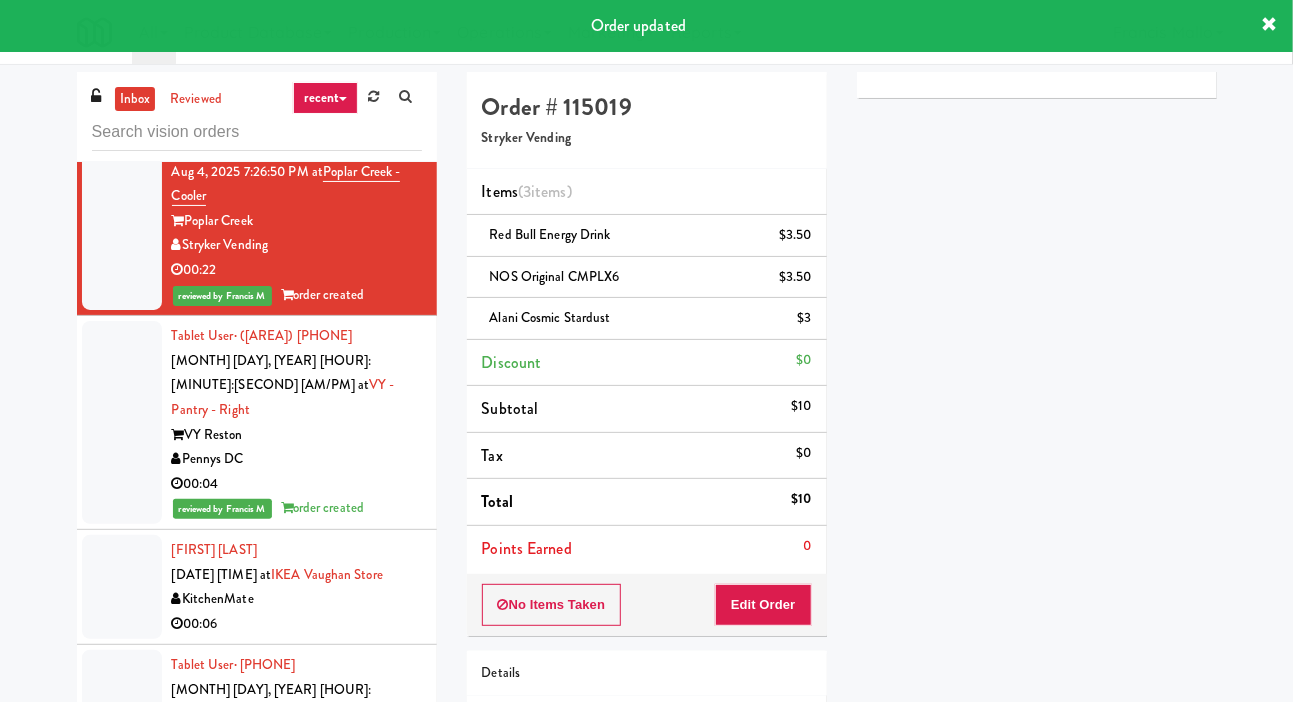 click at bounding box center (122, 44) 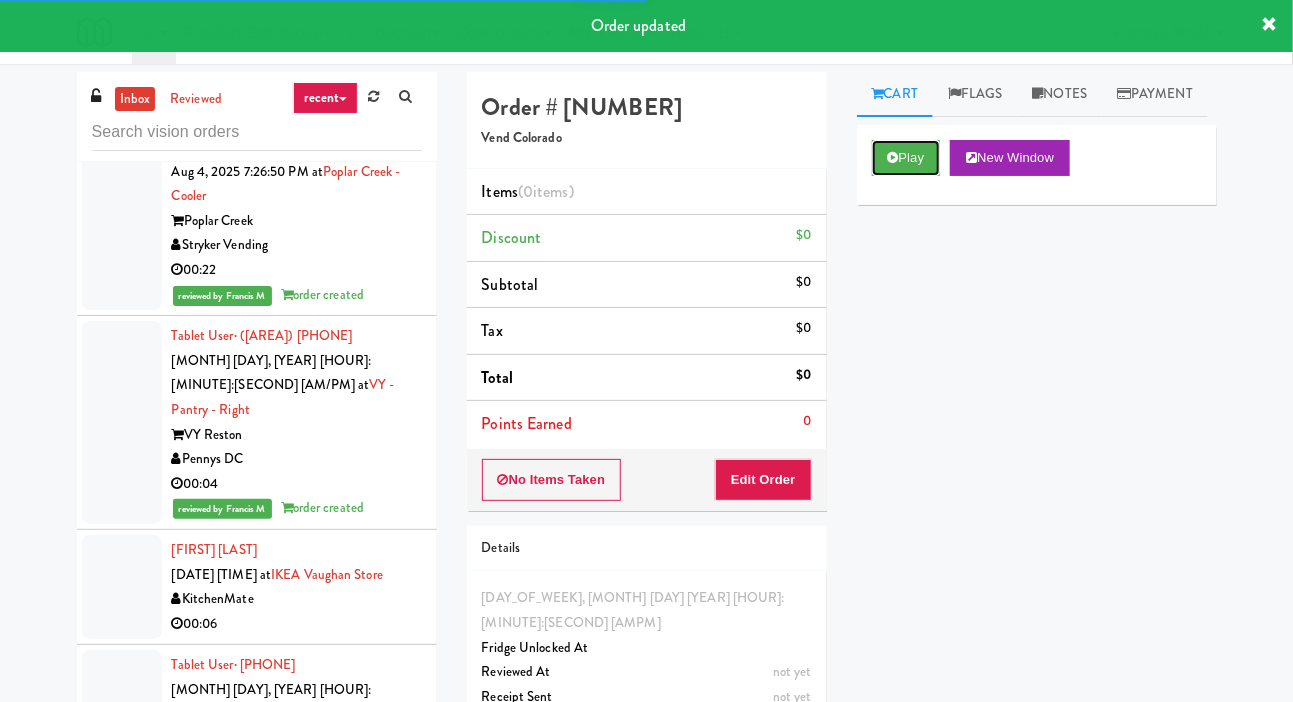 click on "Play" at bounding box center (906, 158) 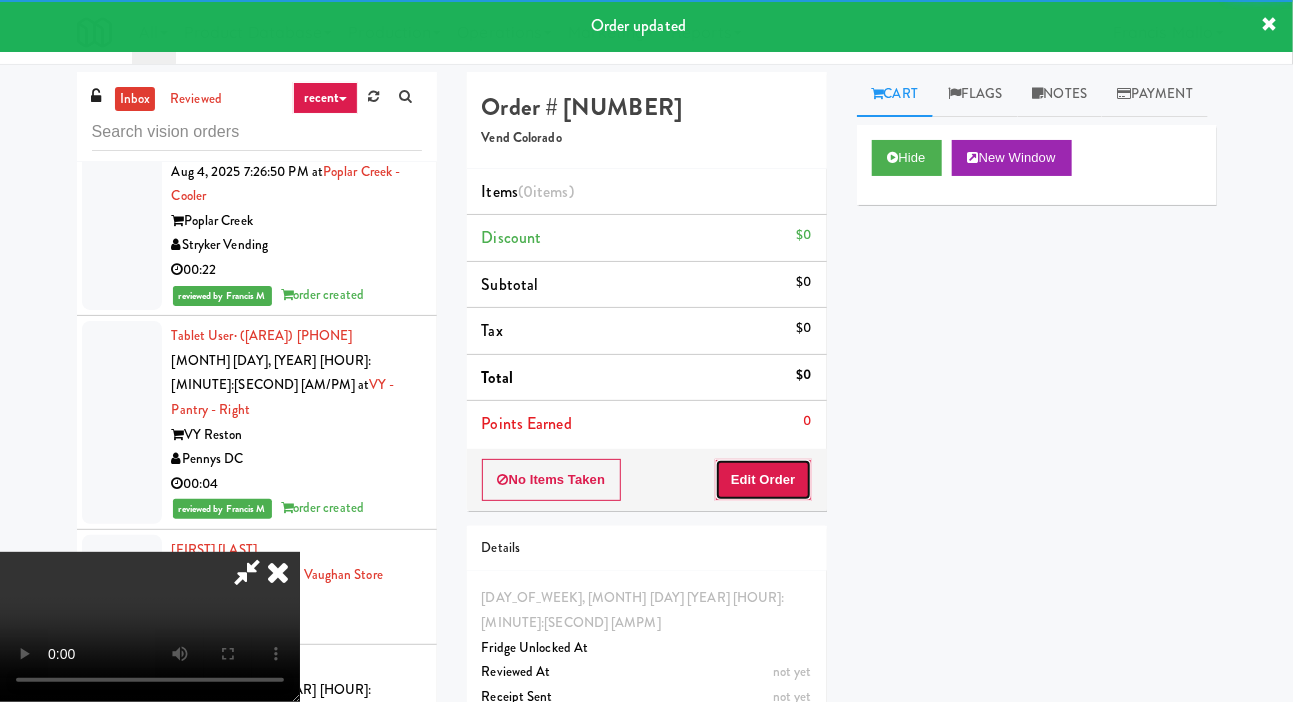 click on "Edit Order" at bounding box center (763, 480) 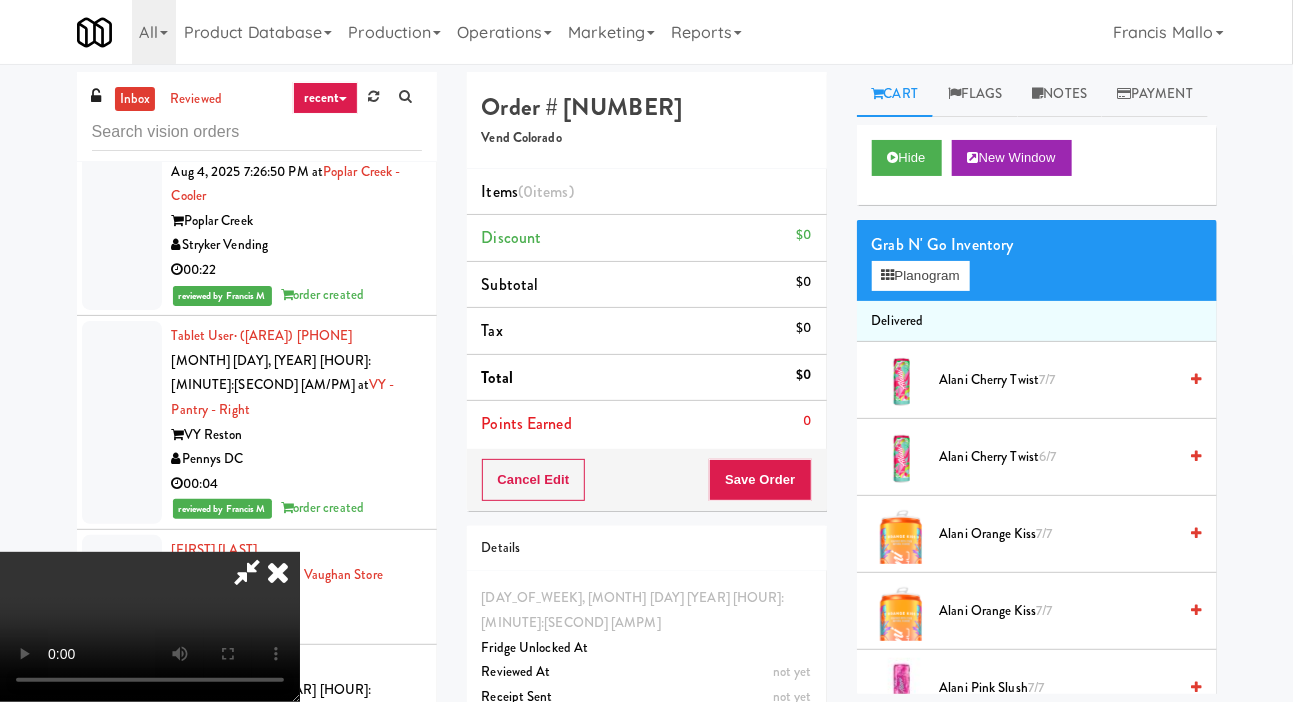 type 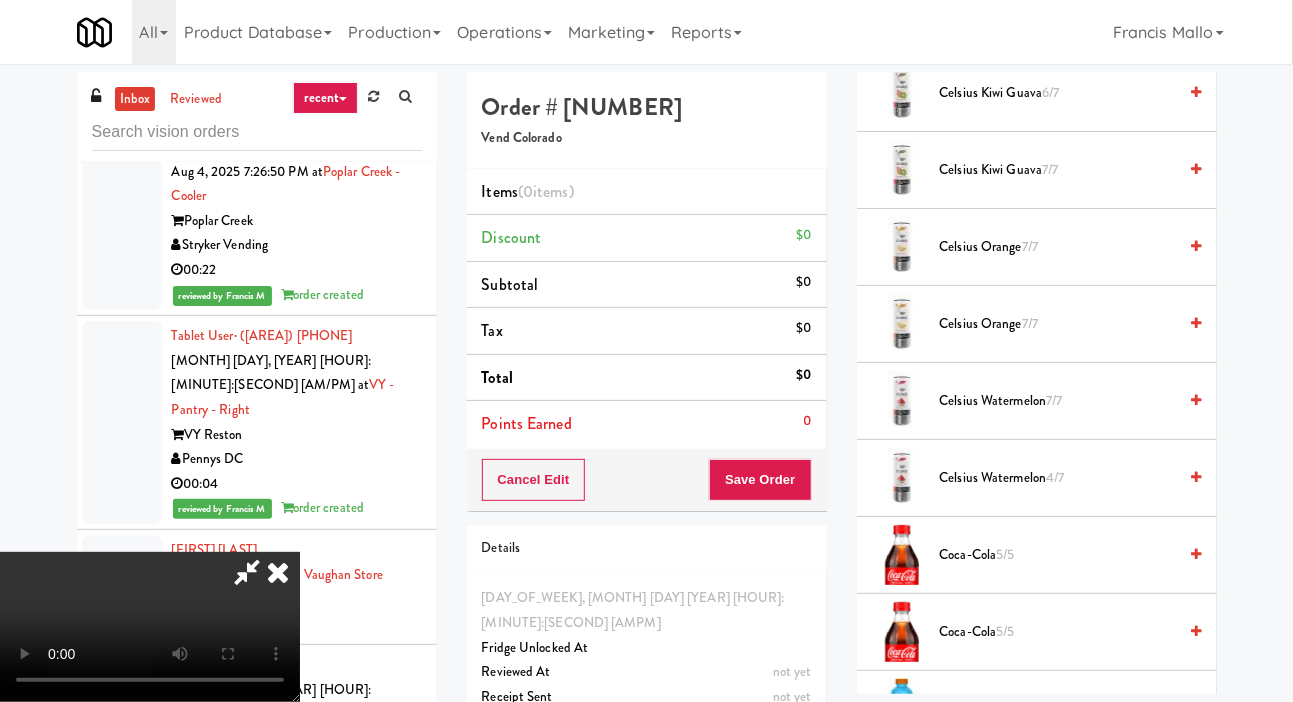scroll, scrollTop: 753, scrollLeft: 0, axis: vertical 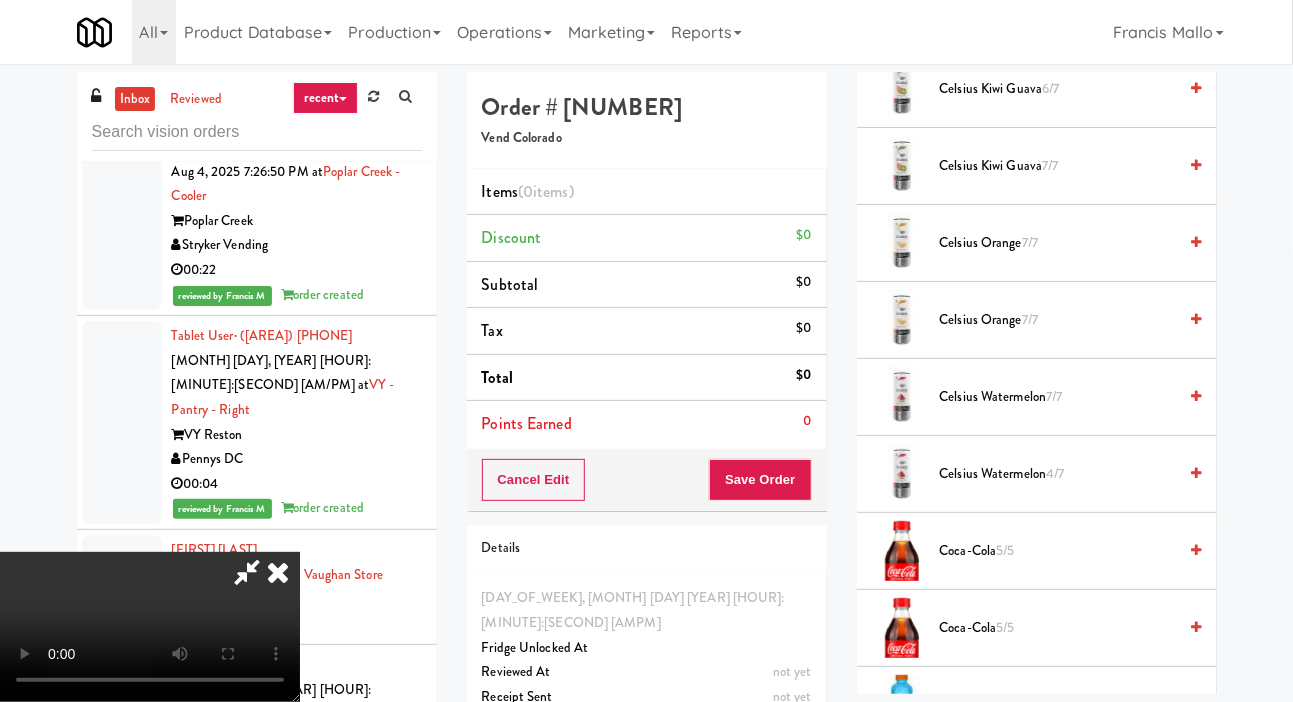 click on "Coca-Cola  5/5" at bounding box center (1037, 551) 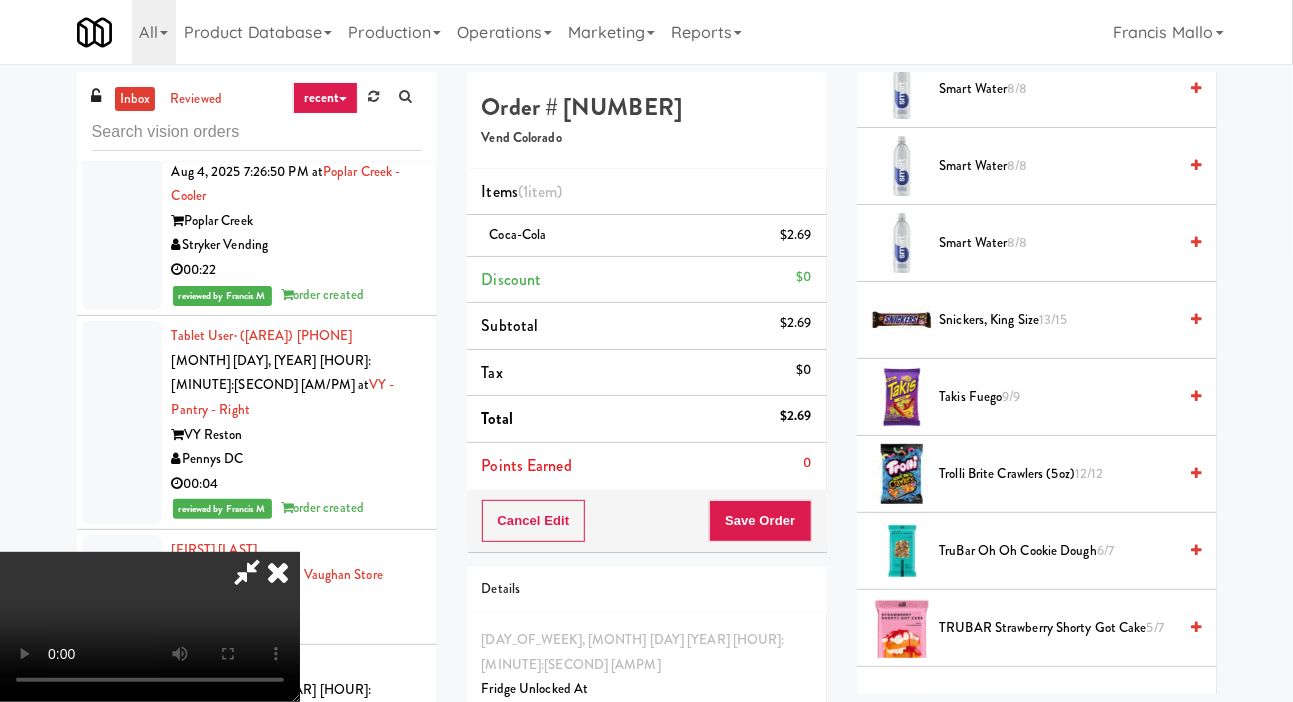 scroll, scrollTop: 2433, scrollLeft: 0, axis: vertical 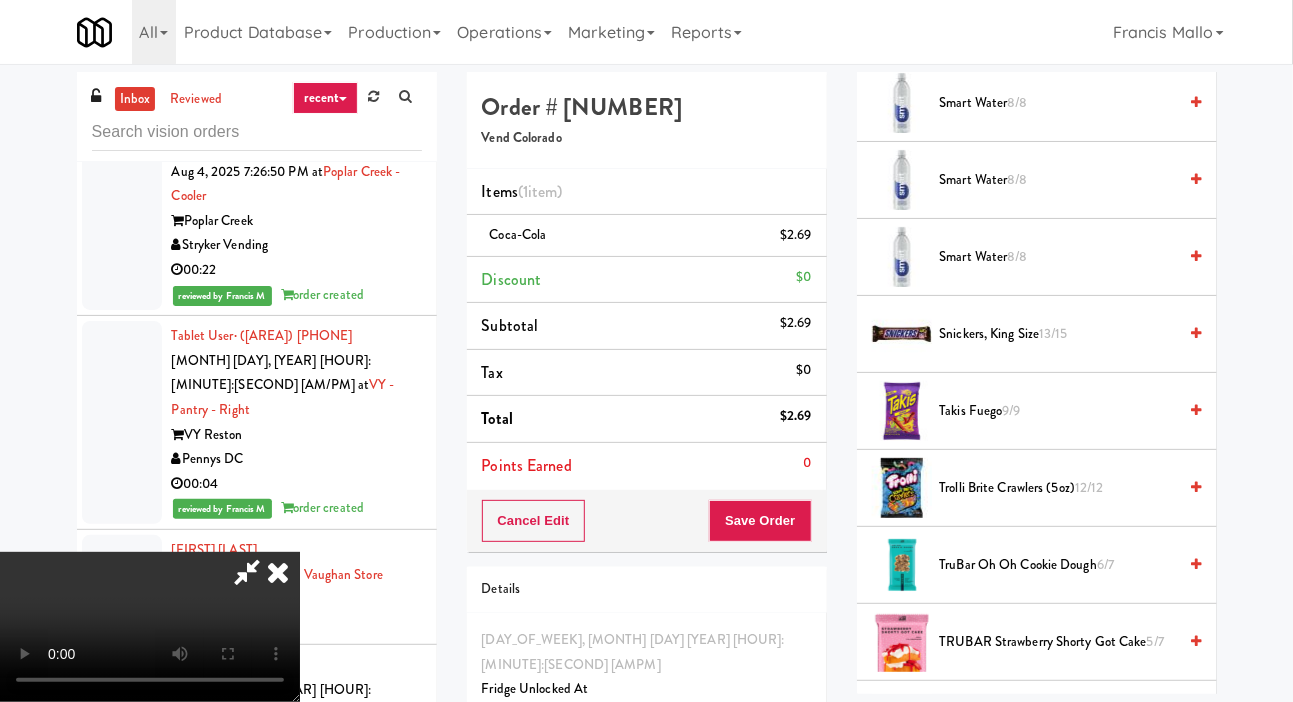 click on "Takis Fuego  9/9" at bounding box center (1058, 411) 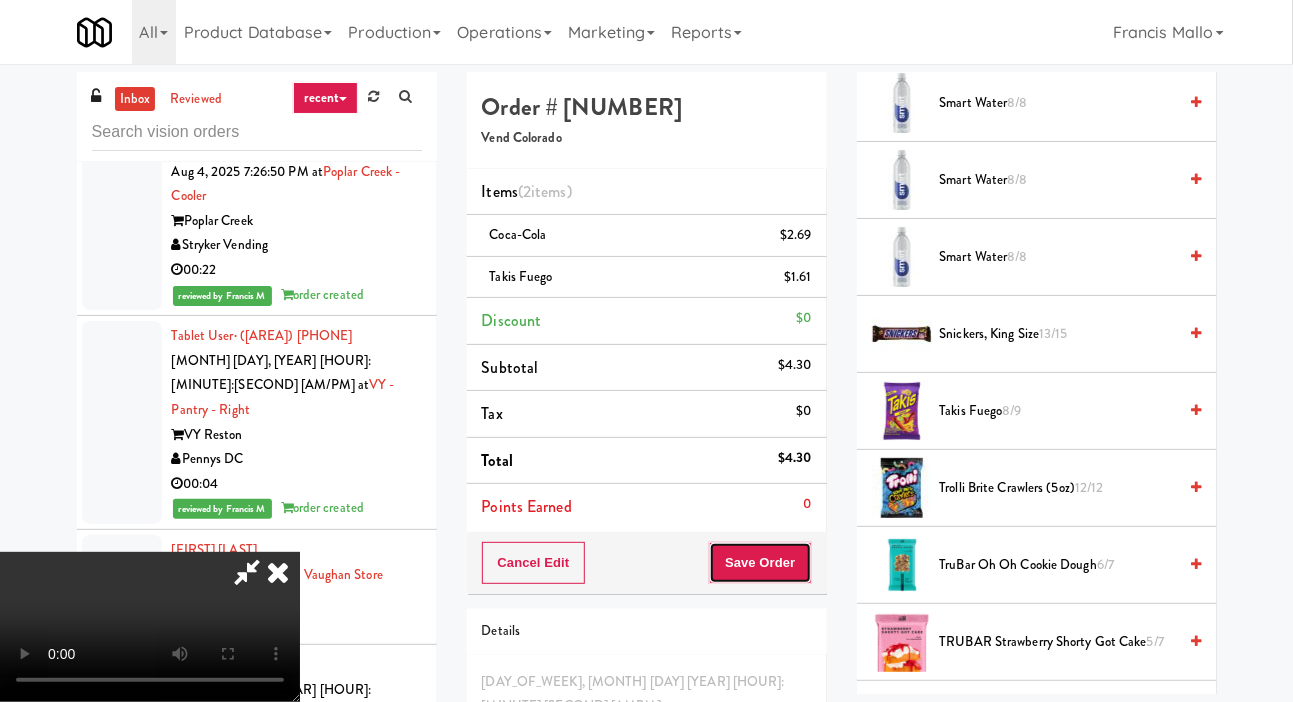 click on "Save Order" at bounding box center [760, 563] 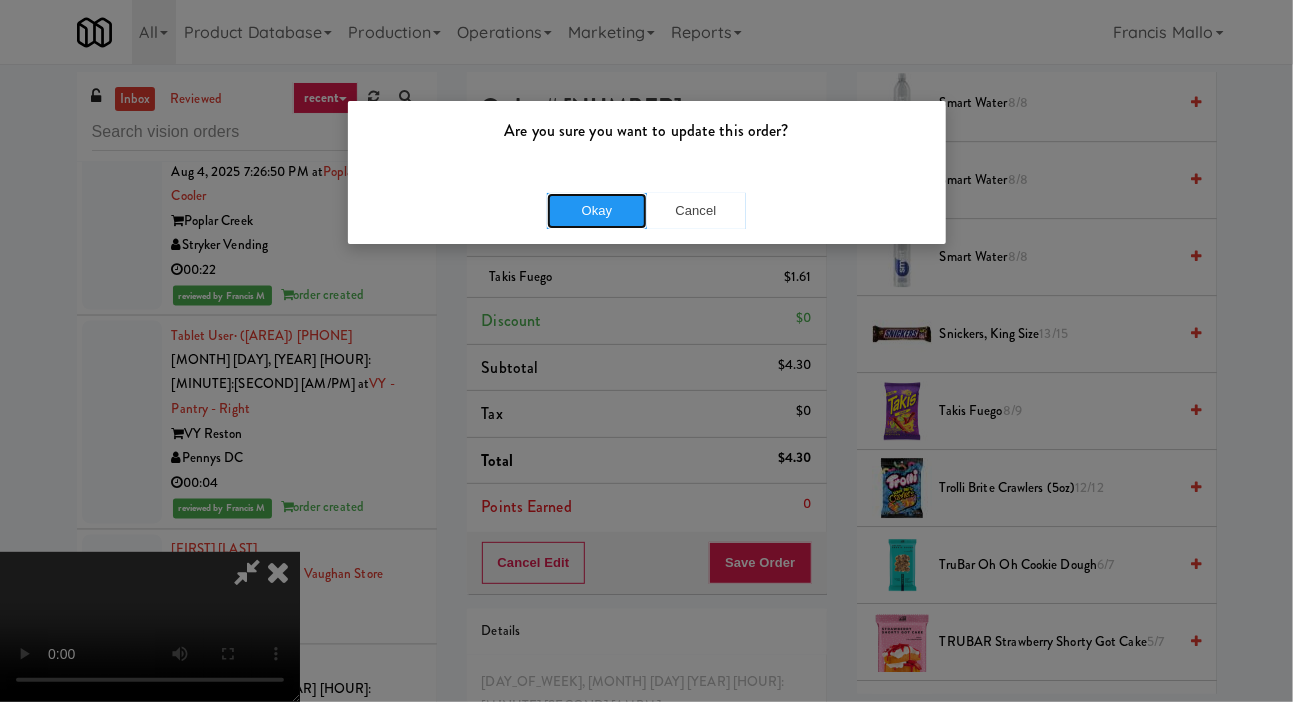click on "Okay" at bounding box center (597, 211) 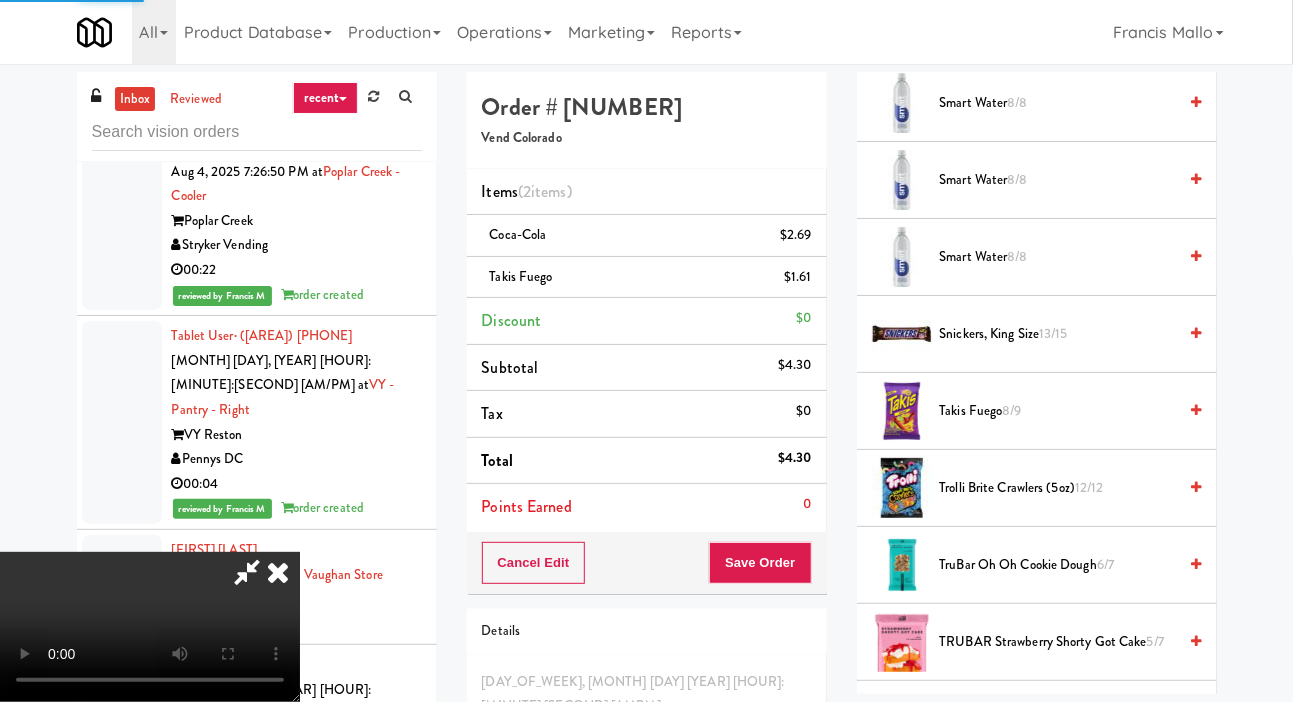 scroll, scrollTop: 116, scrollLeft: 0, axis: vertical 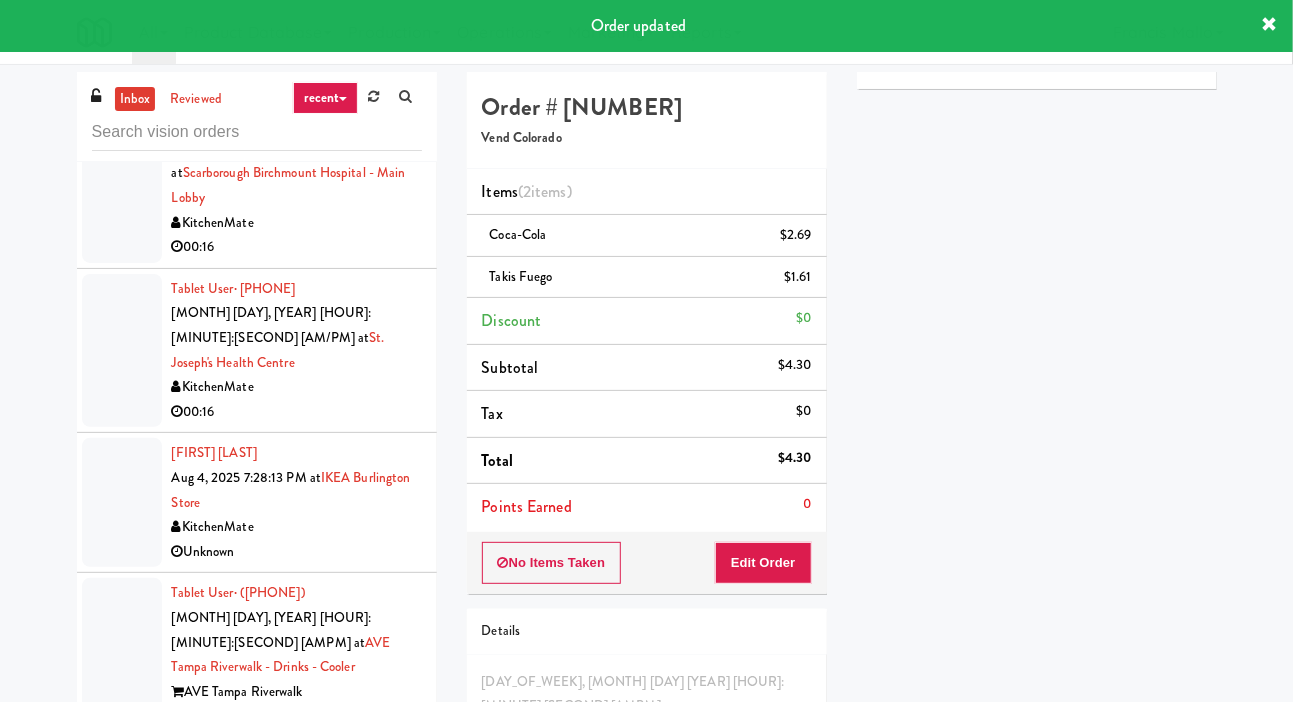 click at bounding box center [122, 667] 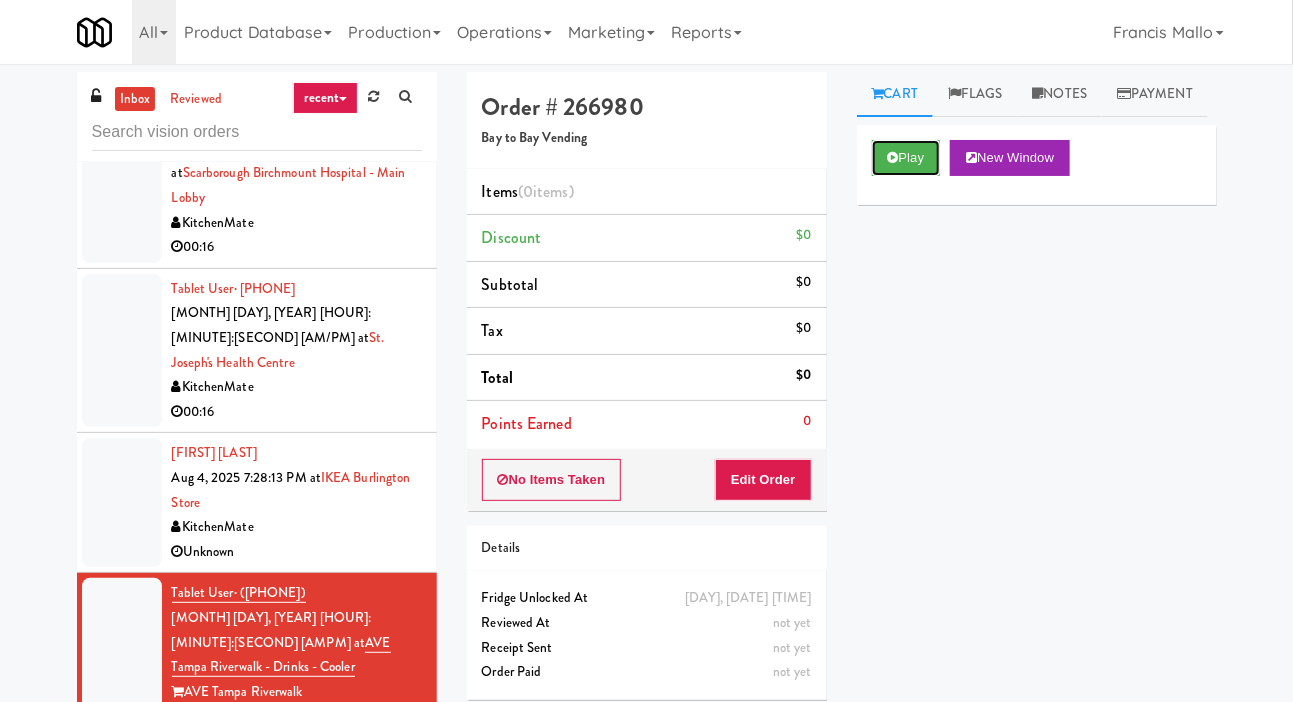 click on "Play" at bounding box center [906, 158] 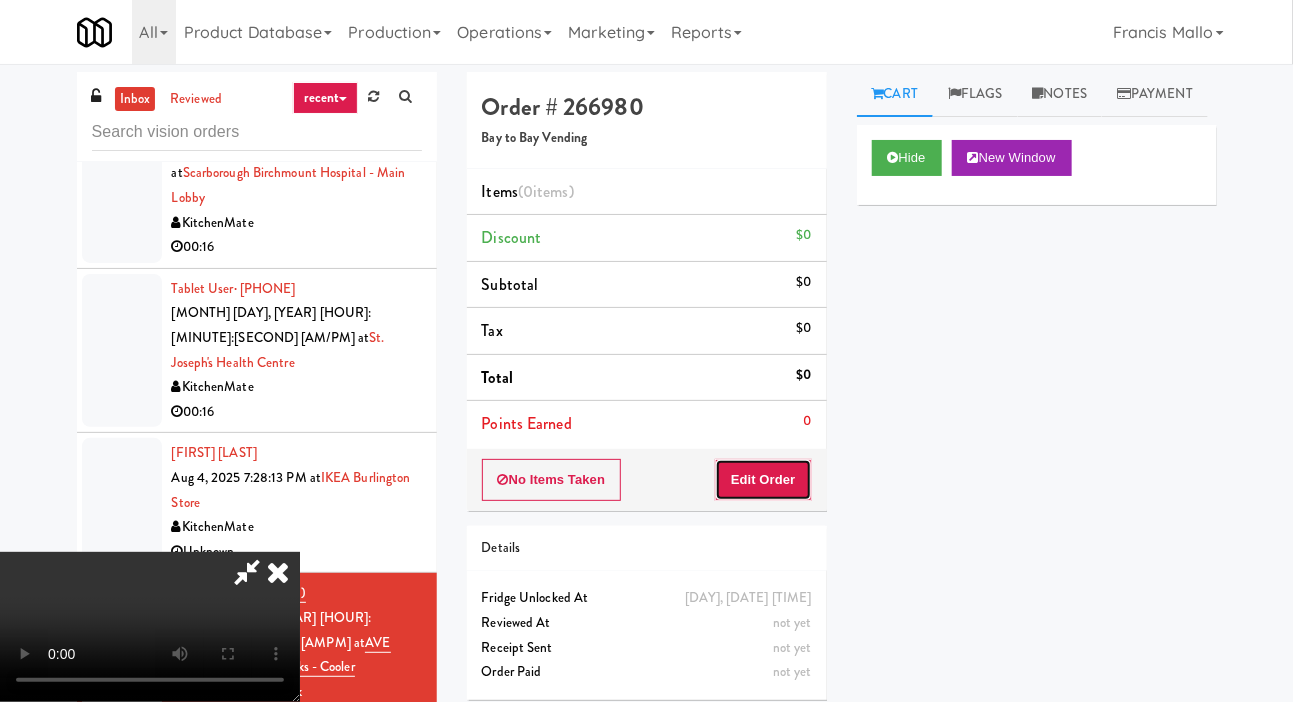 click on "Edit Order" at bounding box center (763, 480) 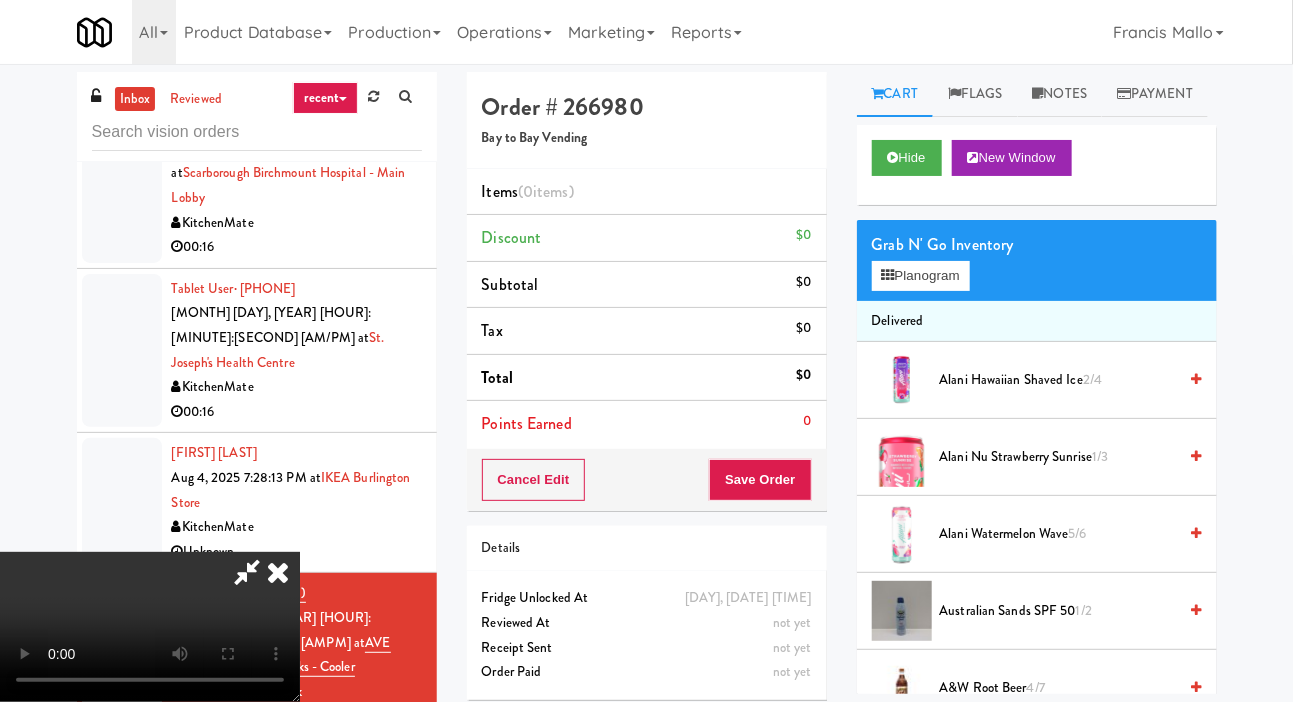 scroll, scrollTop: 73, scrollLeft: 0, axis: vertical 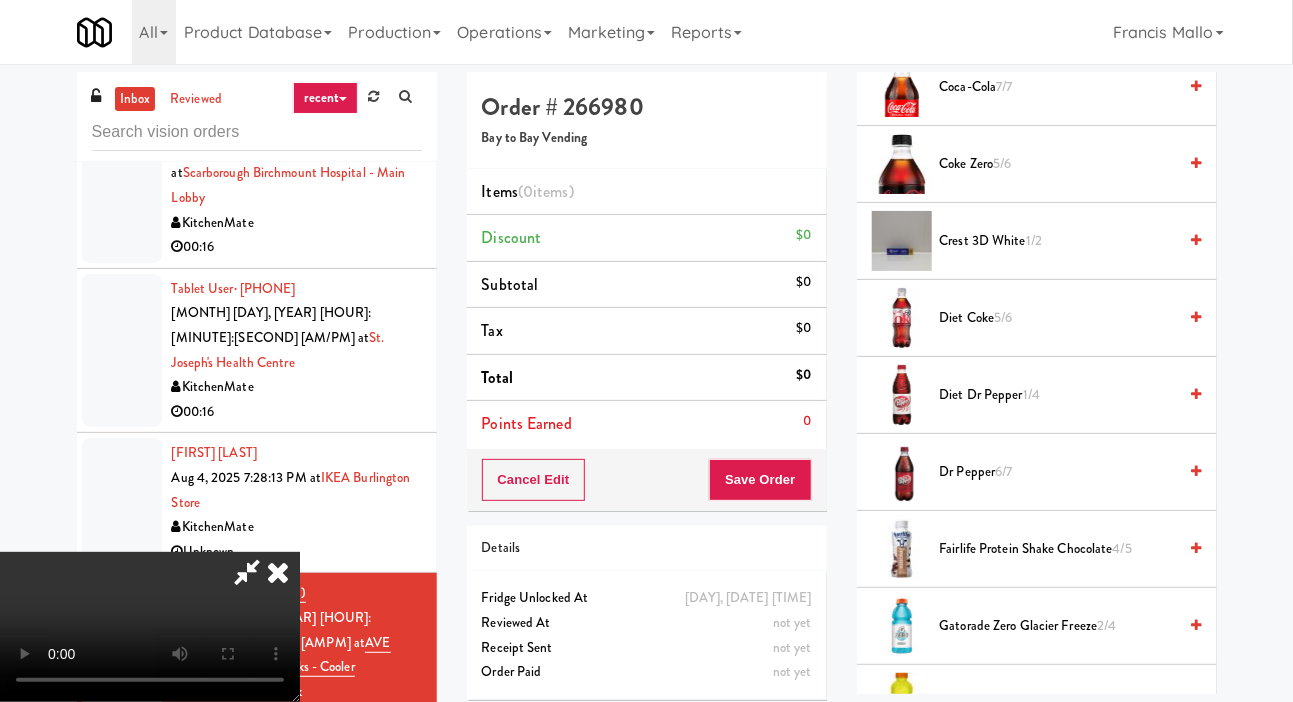 click on "Diet Dr Pepper 1/4" at bounding box center [1058, 395] 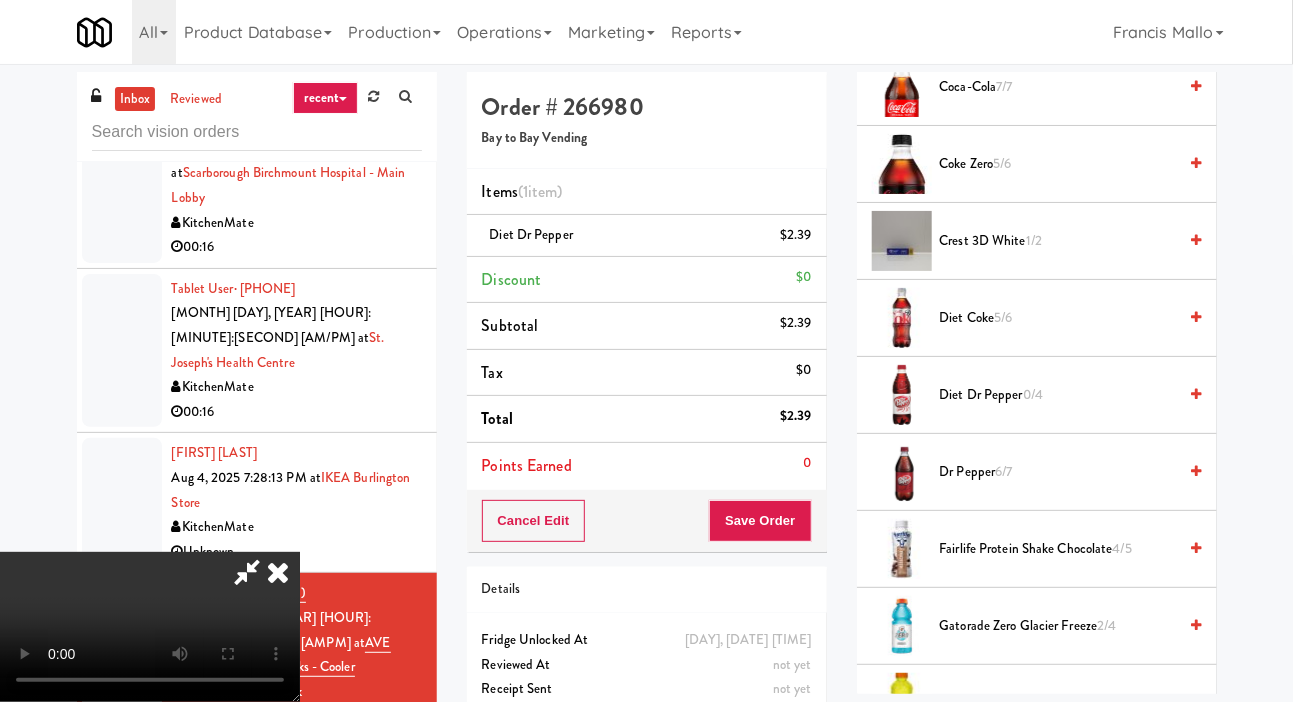 click on "Diet Dr Pepper  0/4" at bounding box center (1058, 395) 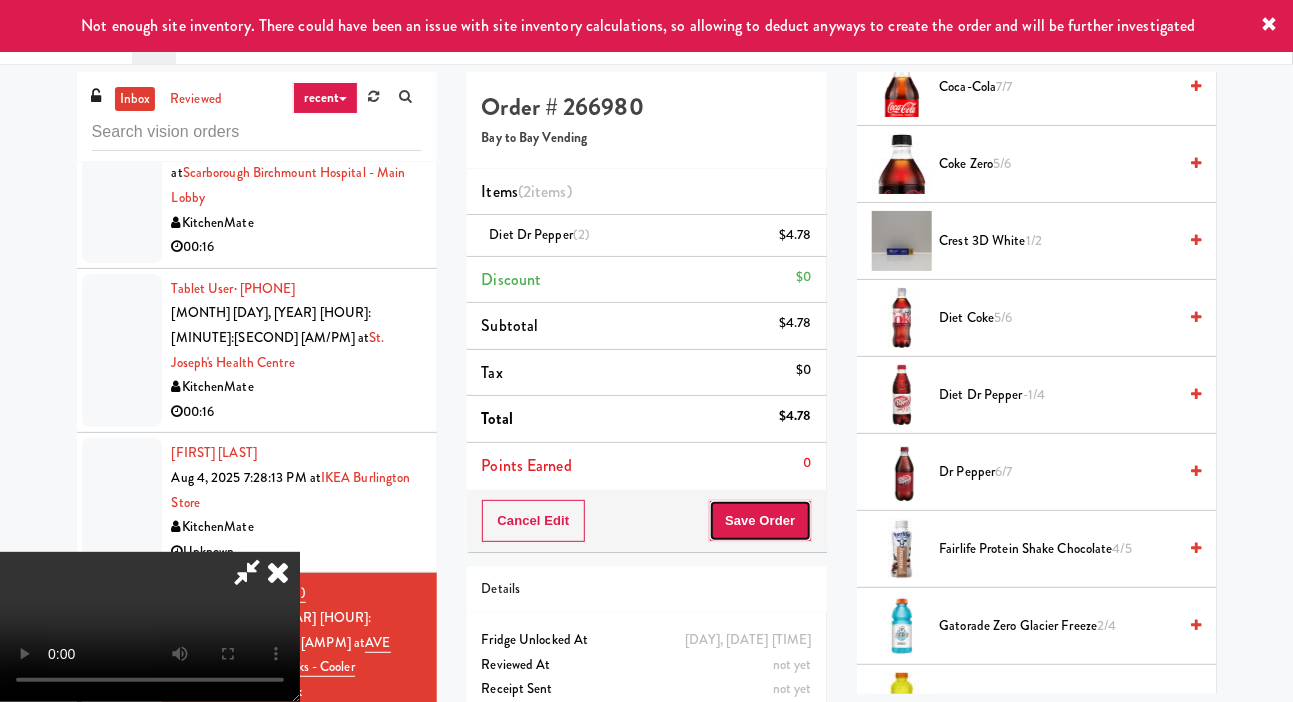 click on "Save Order" at bounding box center (760, 521) 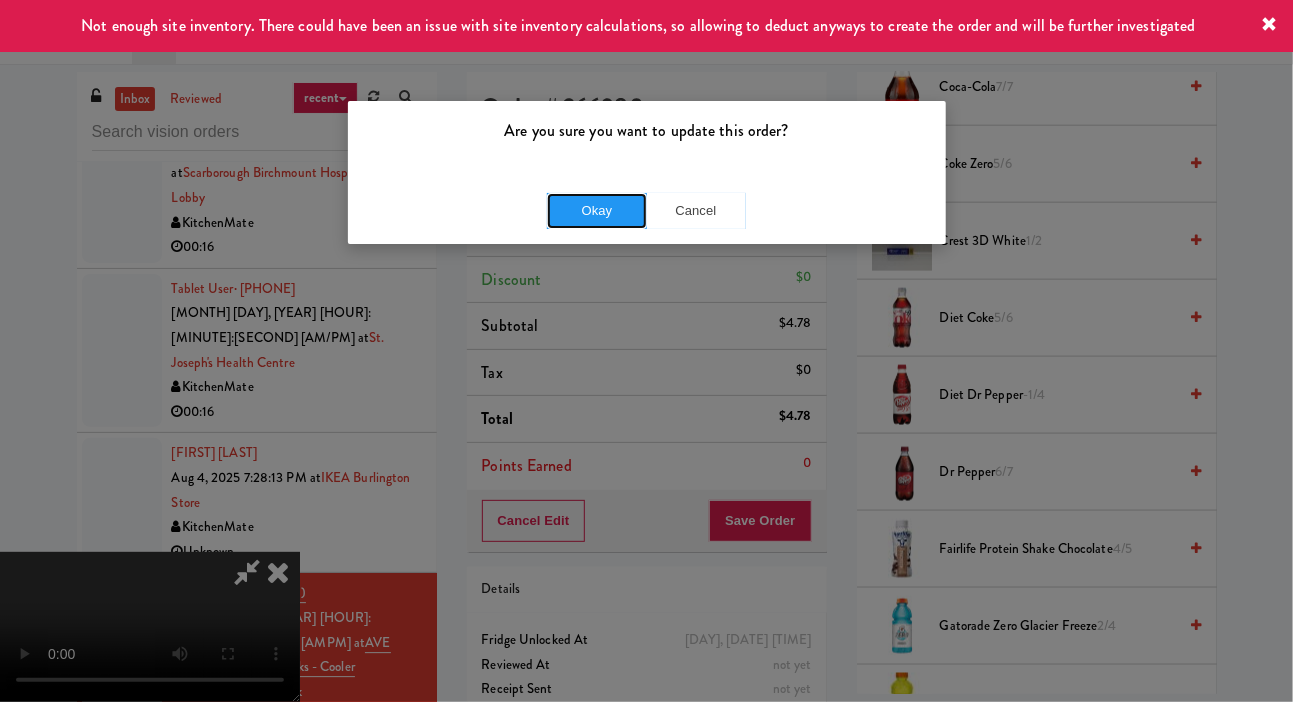 click on "Okay" at bounding box center (597, 211) 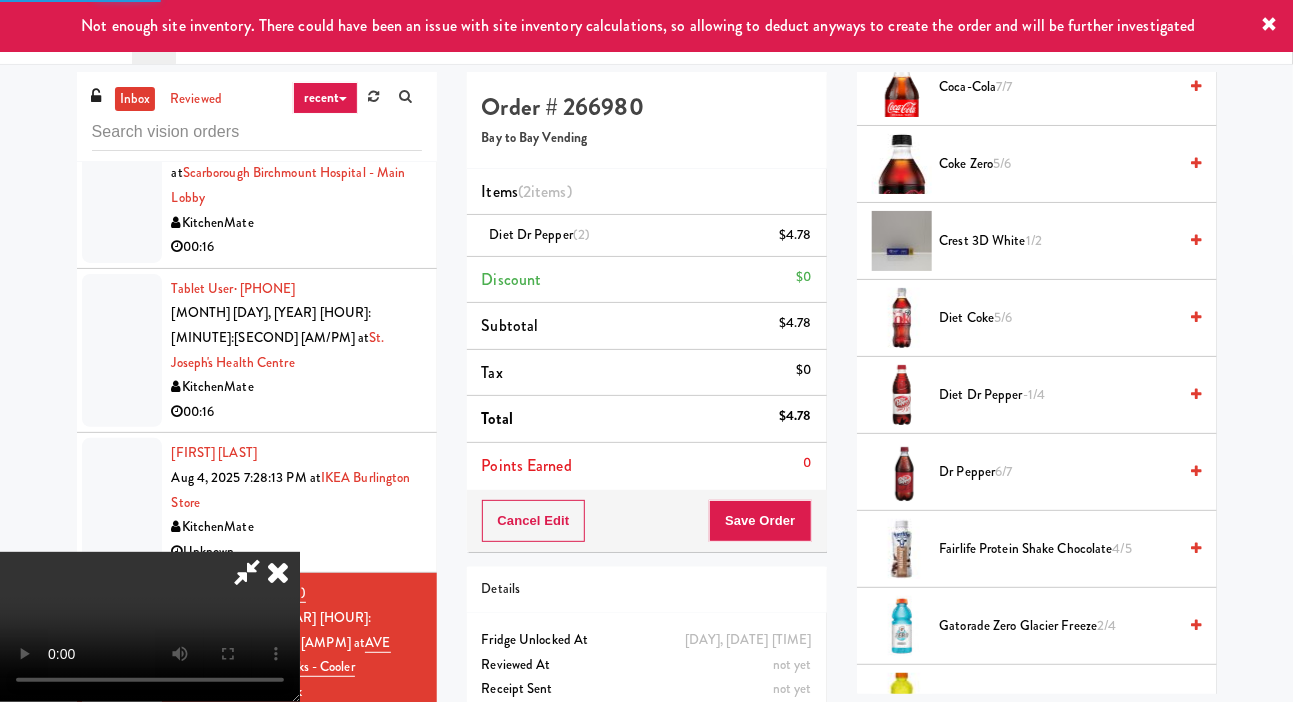 scroll, scrollTop: 116, scrollLeft: 0, axis: vertical 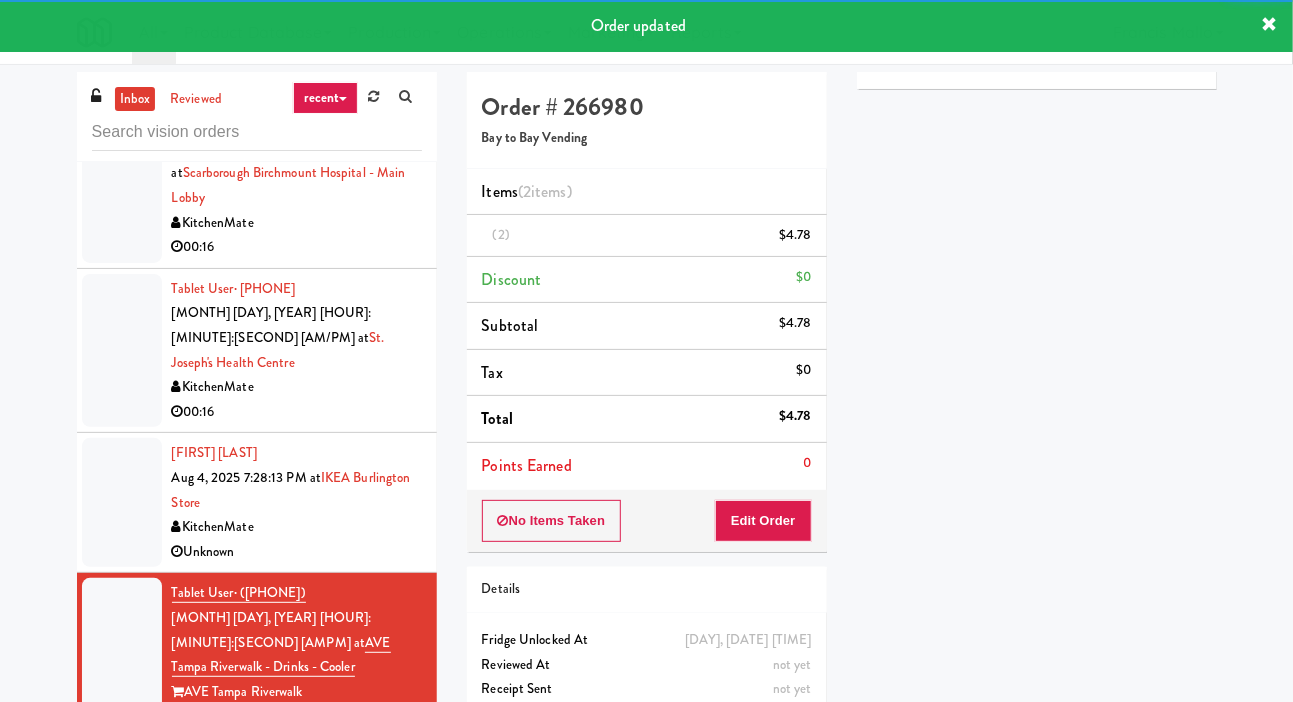 click at bounding box center [122, 502] 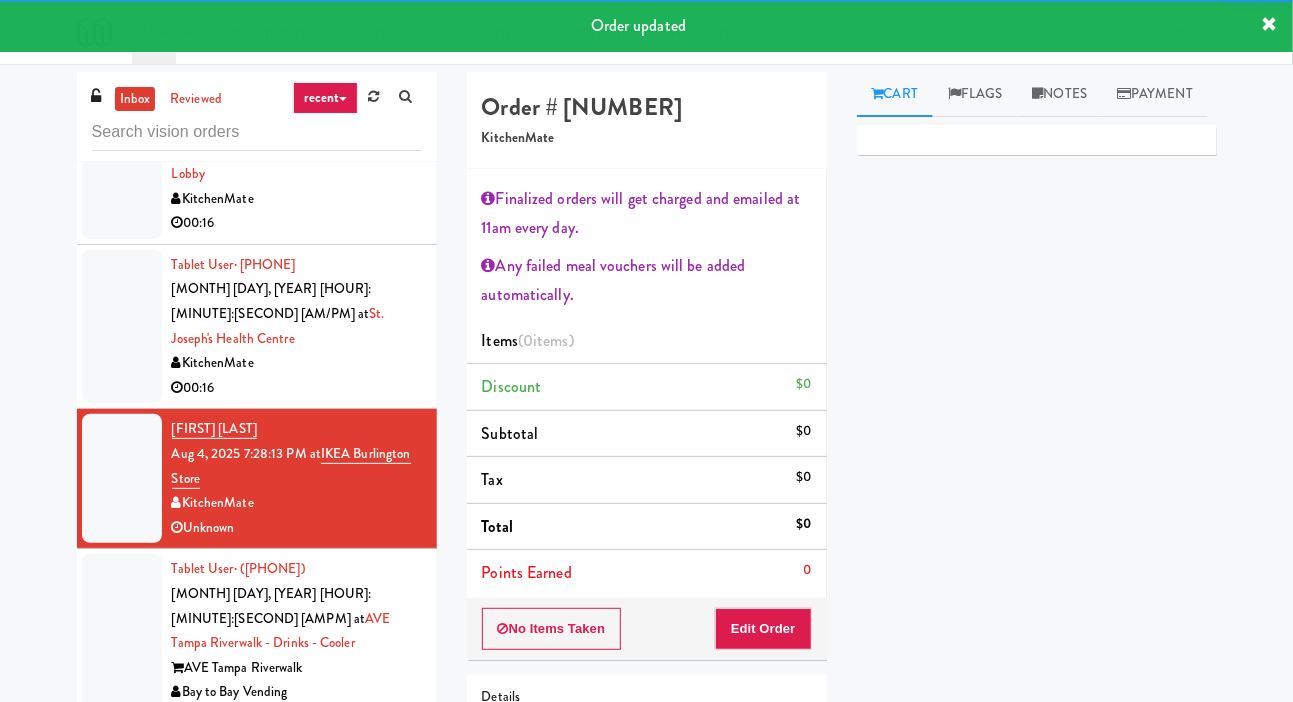 click at bounding box center [122, 327] 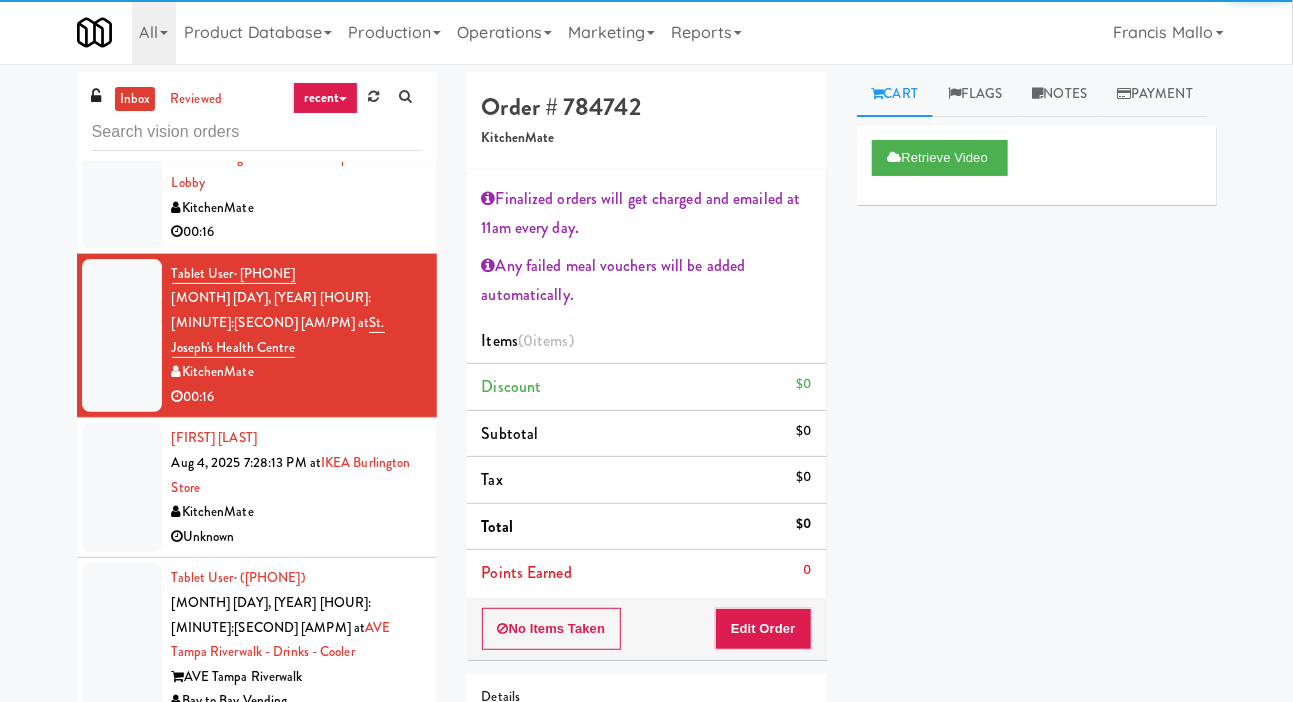 click at bounding box center [122, 159] 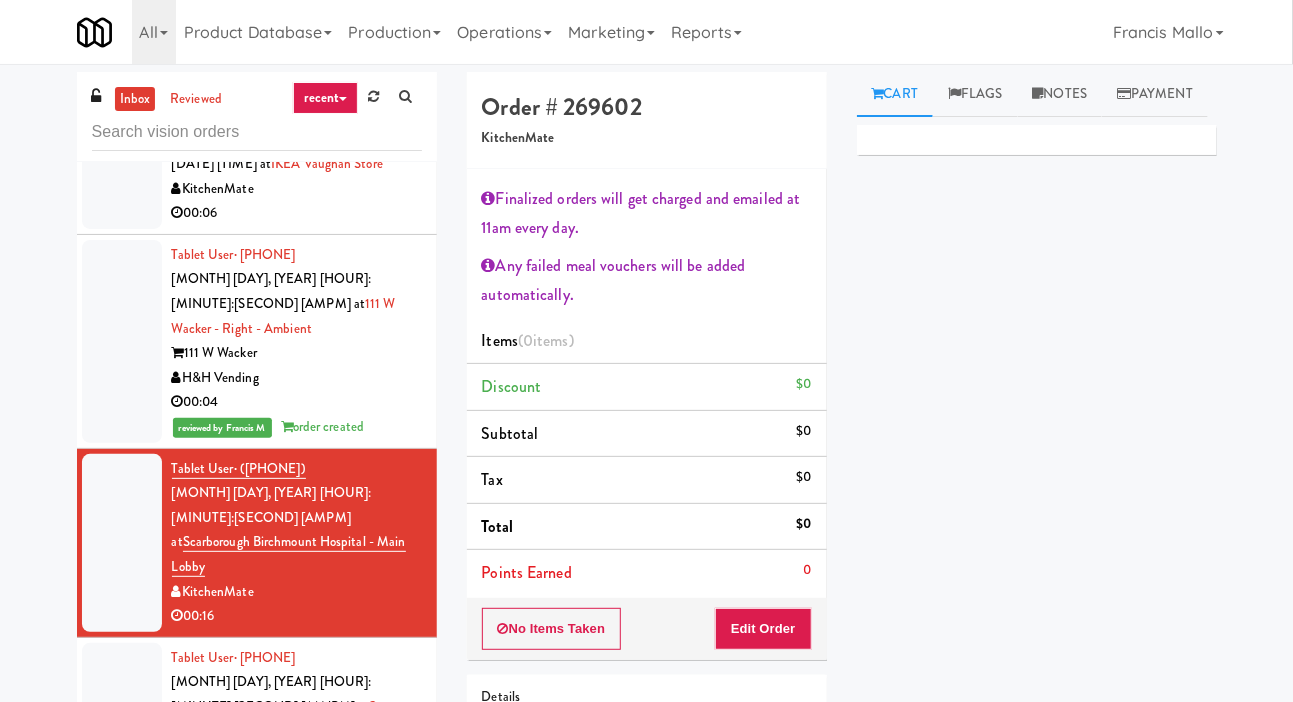 click at bounding box center (122, 177) 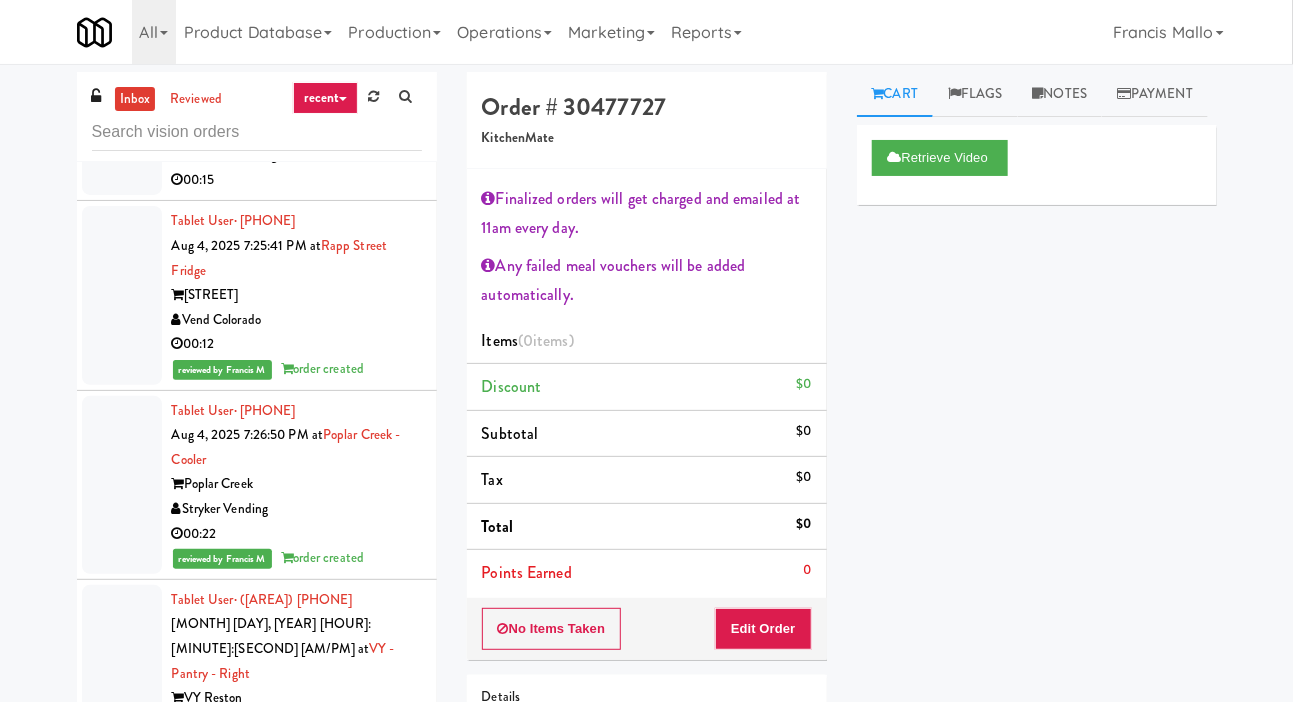 scroll, scrollTop: 46333, scrollLeft: 0, axis: vertical 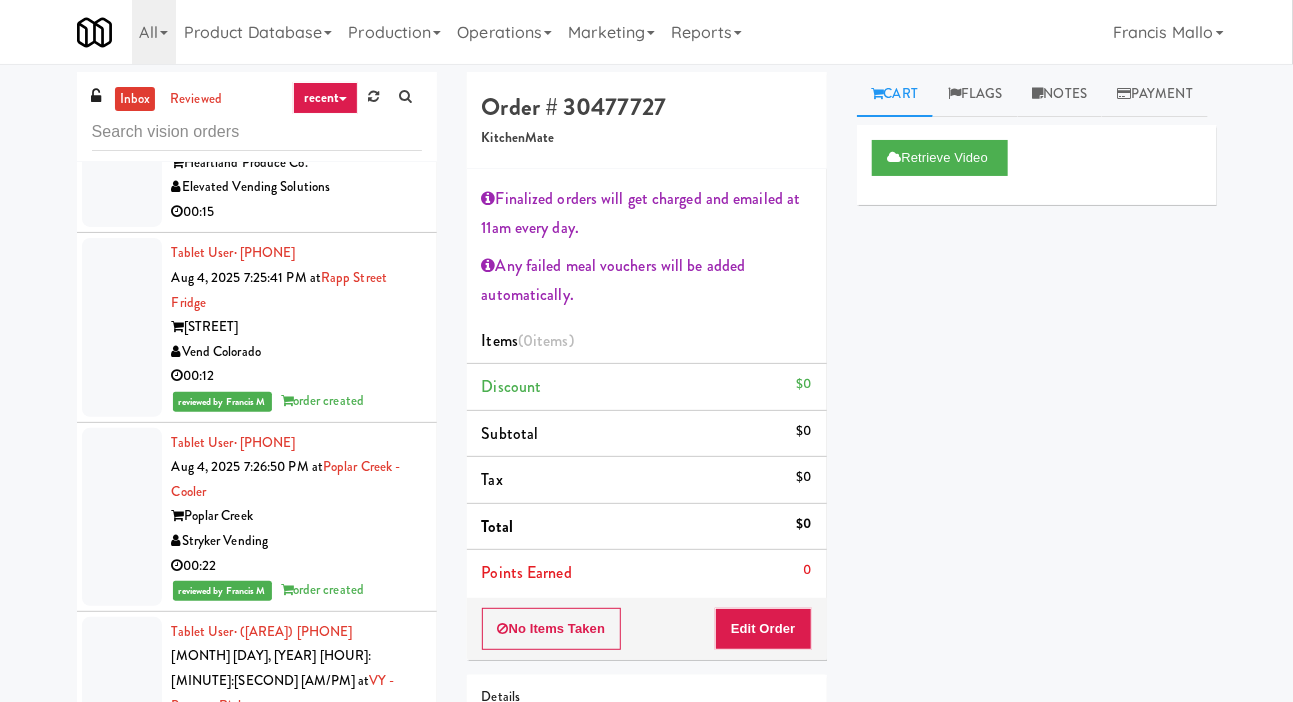 click at bounding box center (122, 151) 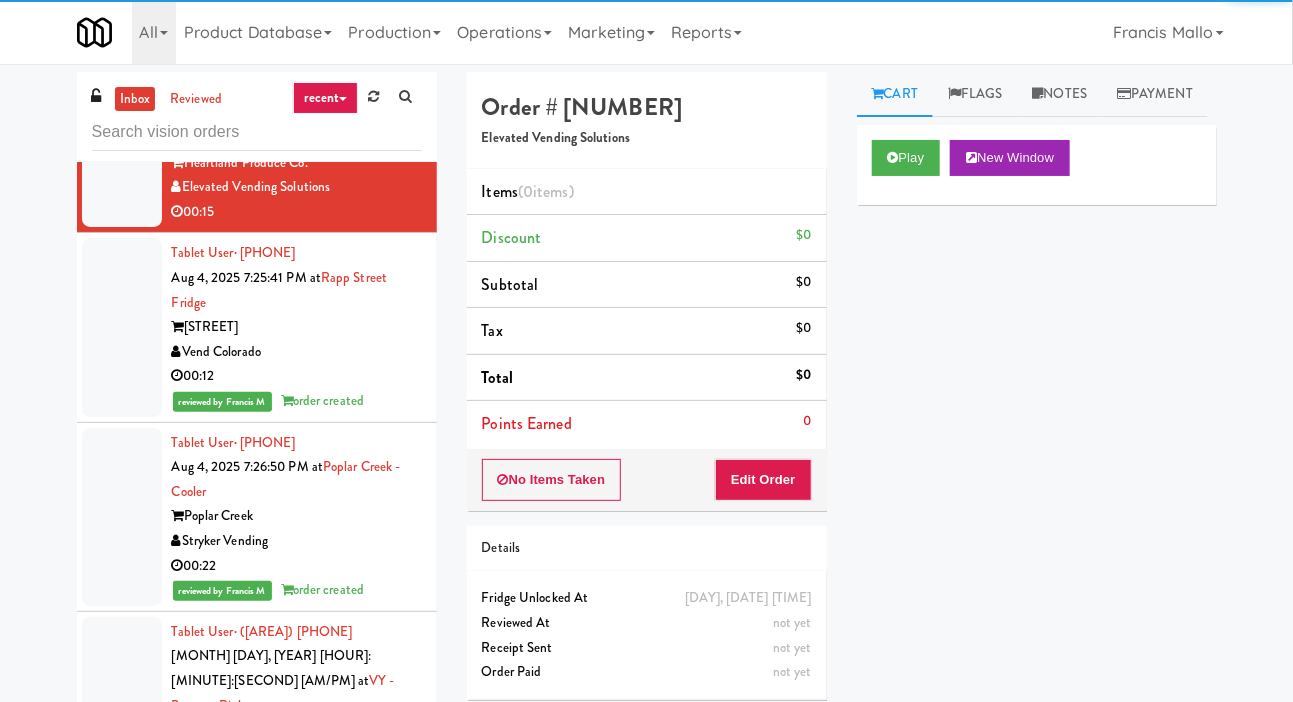 click on "Play  New Window" at bounding box center [1037, 165] 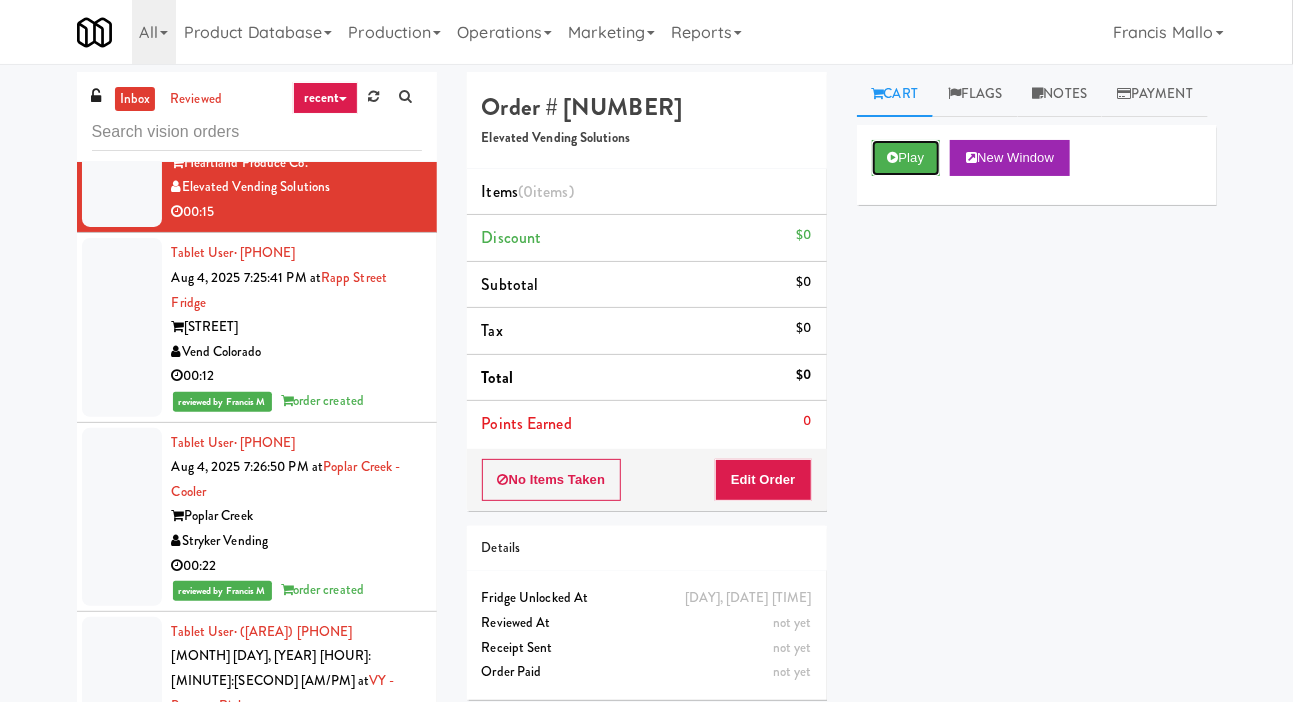 click on "Play" at bounding box center (906, 158) 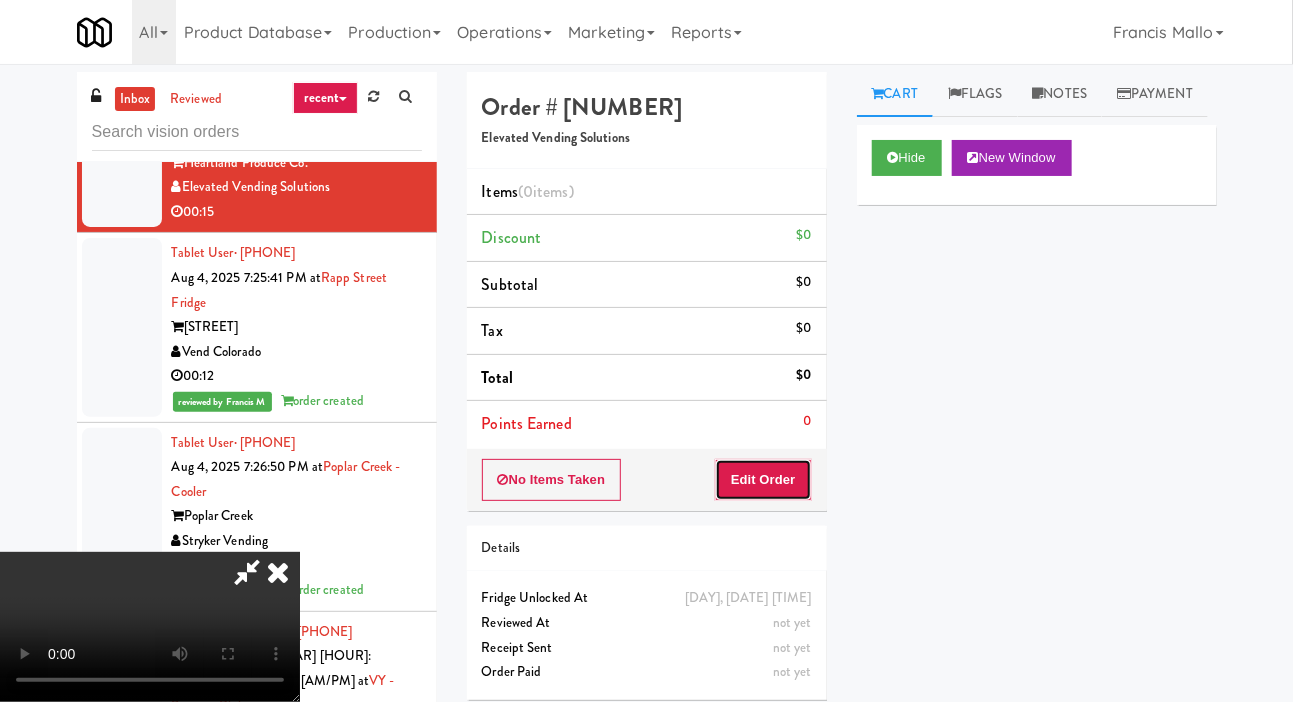 click on "Edit Order" at bounding box center [763, 480] 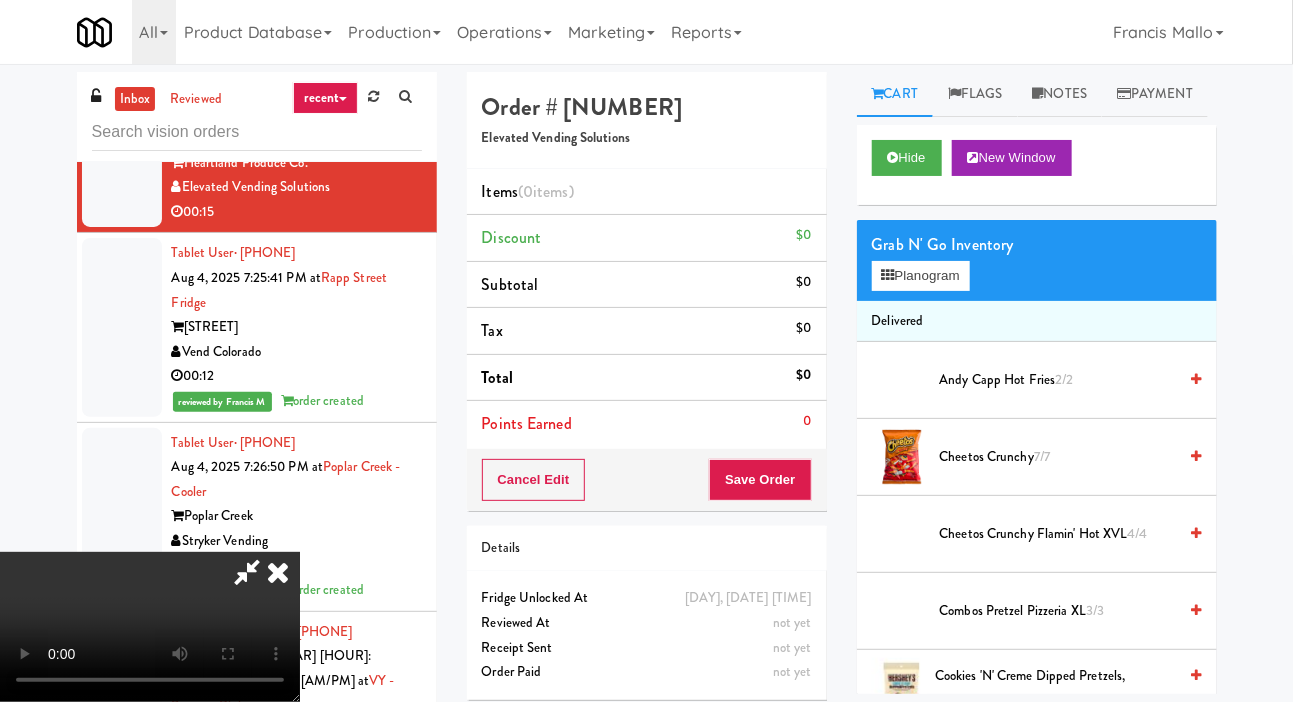 scroll, scrollTop: 73, scrollLeft: 0, axis: vertical 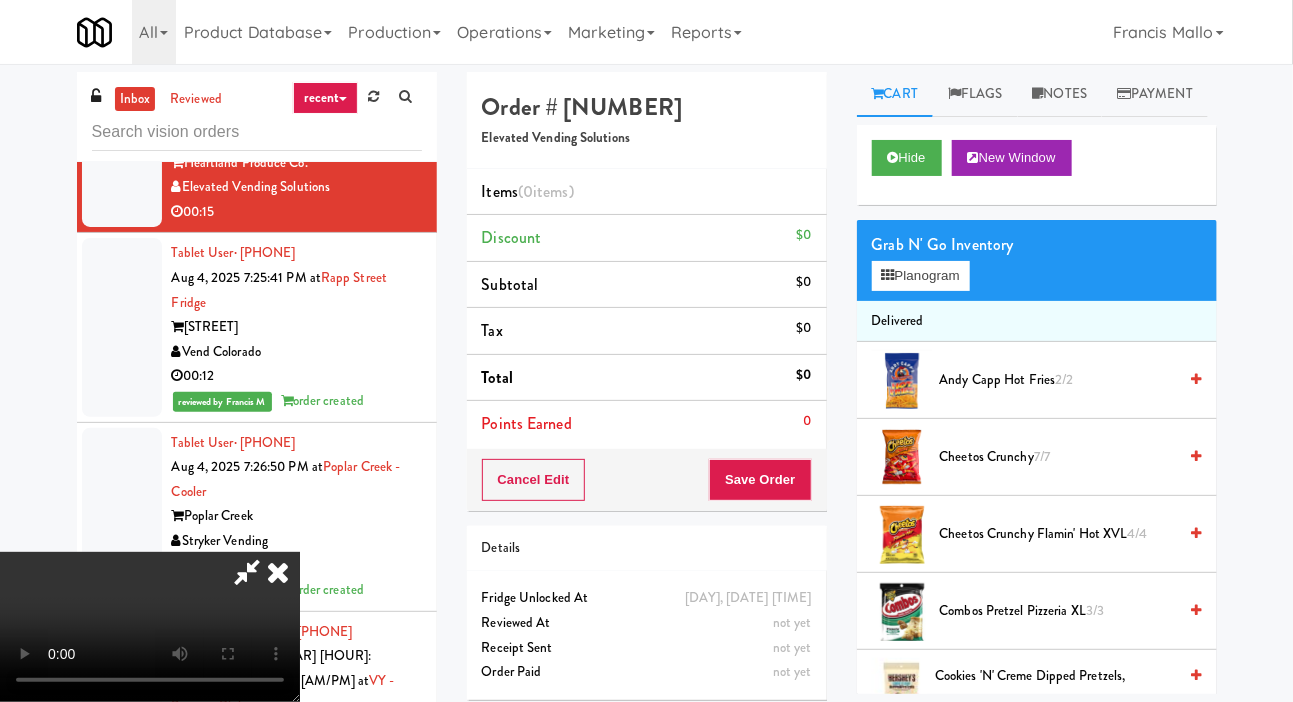 type 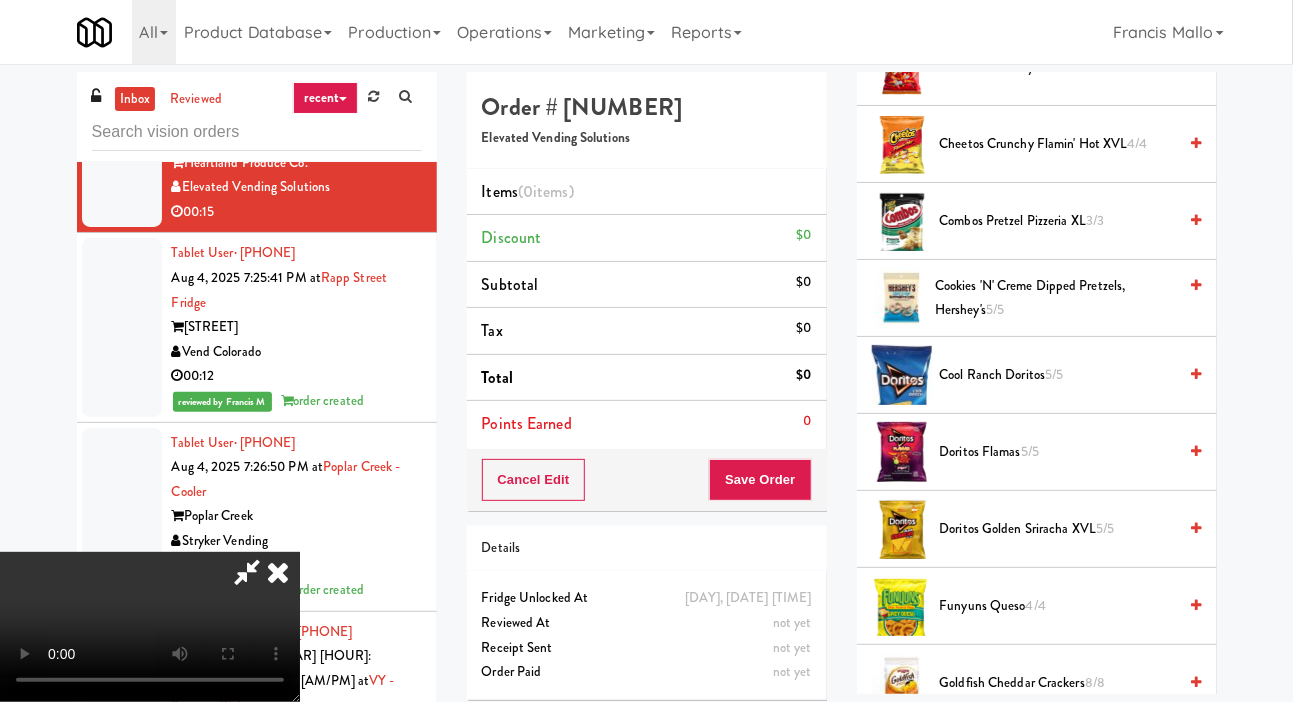 scroll, scrollTop: 390, scrollLeft: 0, axis: vertical 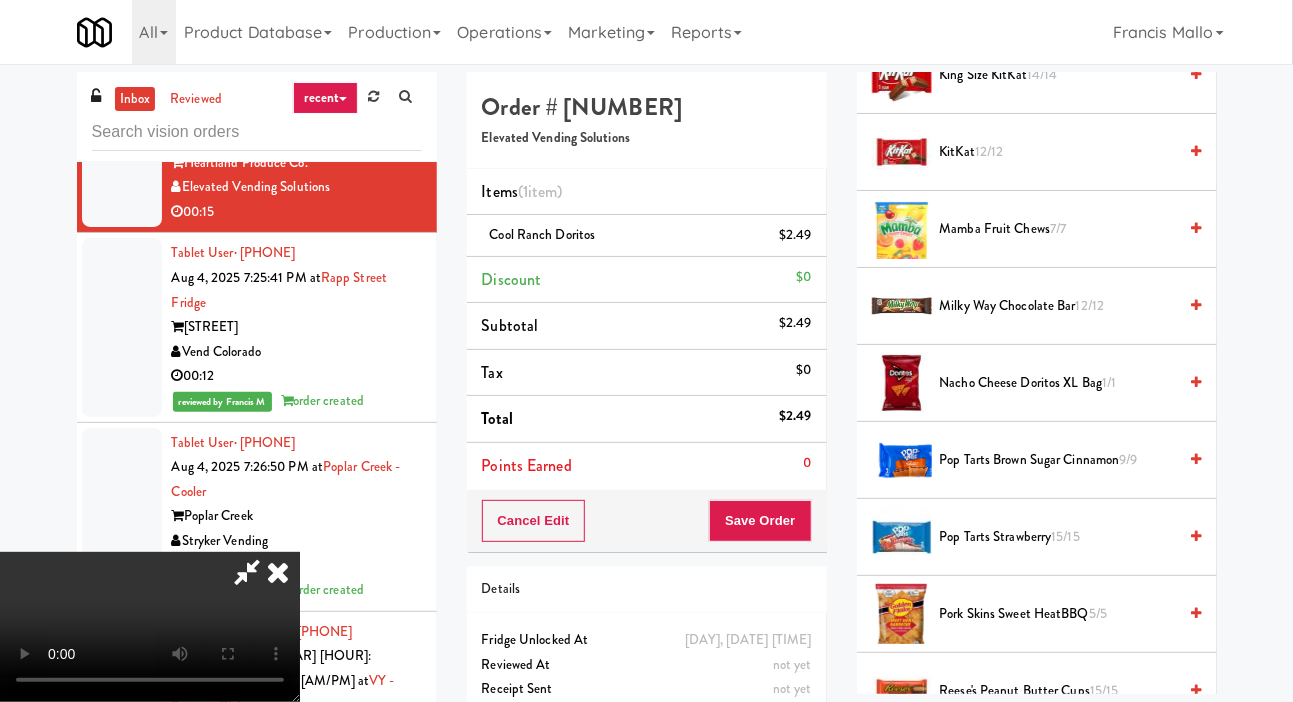 click on "Pop Tarts Strawberry 15/15" at bounding box center (1058, 537) 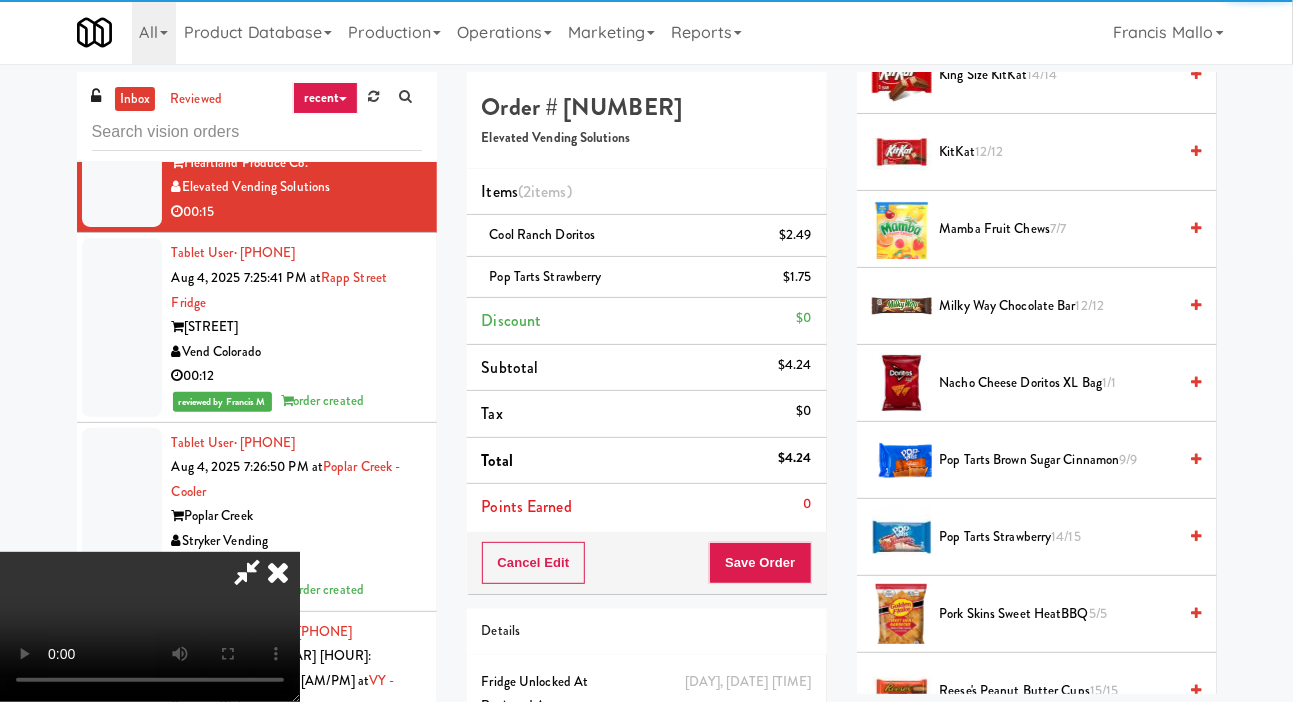 scroll, scrollTop: 0, scrollLeft: 0, axis: both 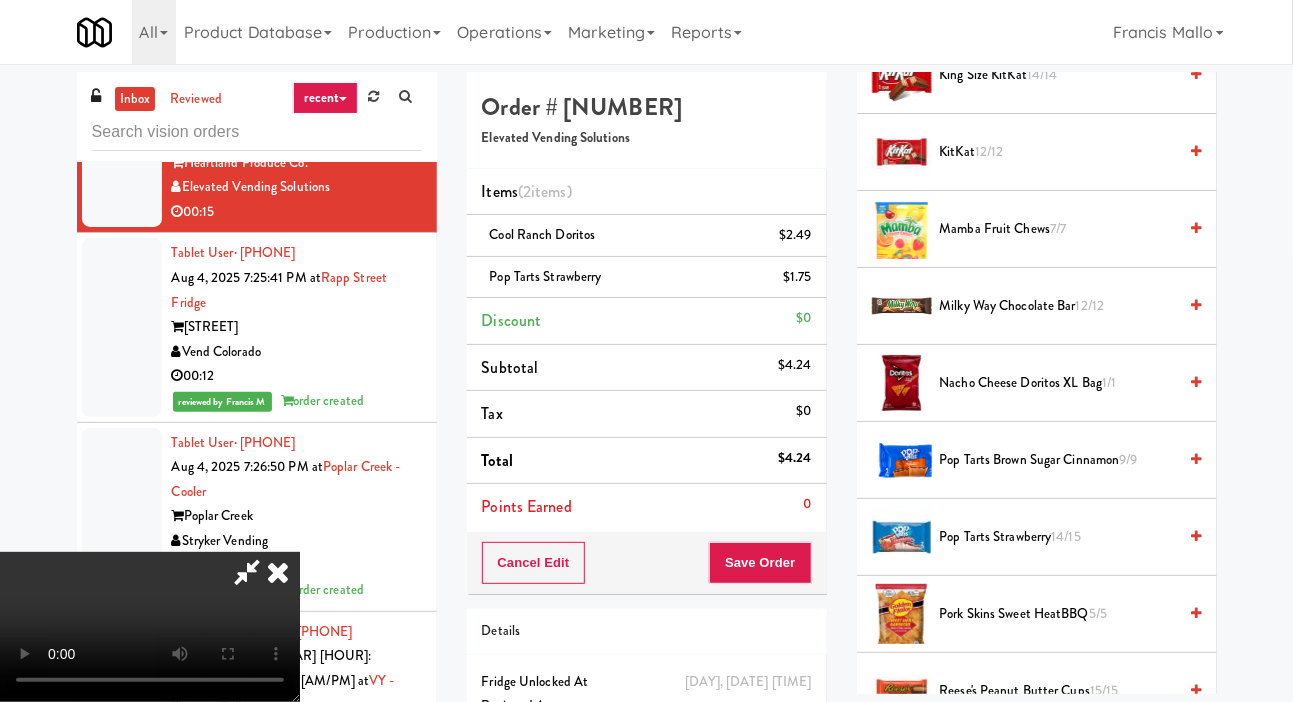 click on "Elevated Vending Solutions Items  (2  items )  [PRICE]  [PRICE]  Discount  [PRICE]  Subtotal [PRICE]  Tax [PRICE]  Total [PRICE]  Points Earned  0 Cancel Edit Save Order Details [DAY], [DATE] [TIME] Fridge Unlocked At not yet Reviewed At not yet Receipt Sent not yet Order Paid" at bounding box center (647, 435) 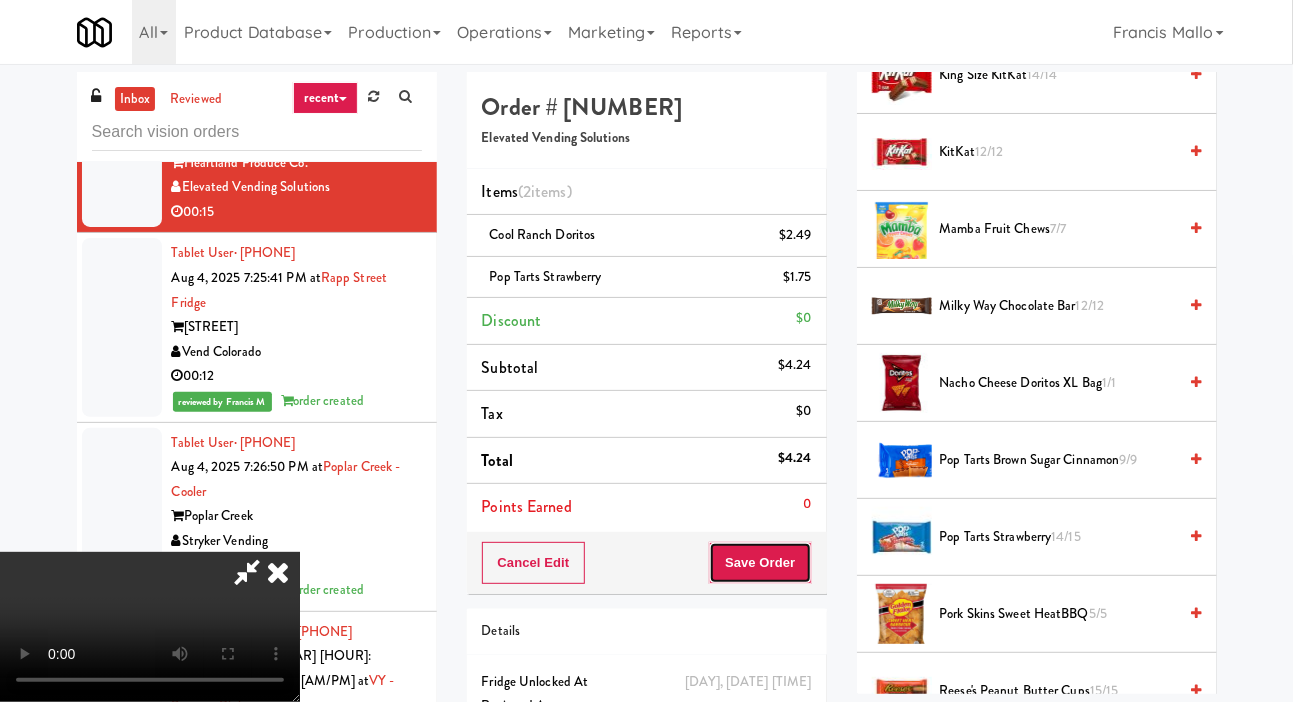click on "Save Order" at bounding box center (760, 563) 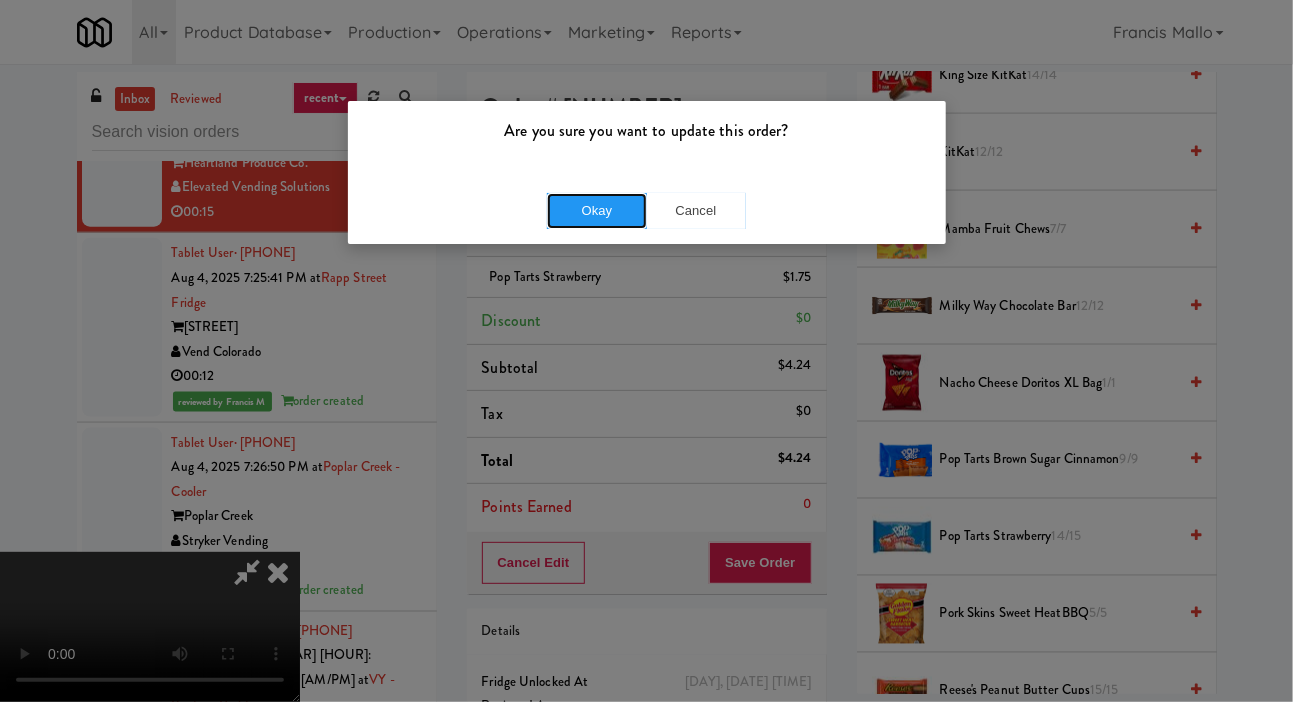 click on "Okay" at bounding box center [597, 211] 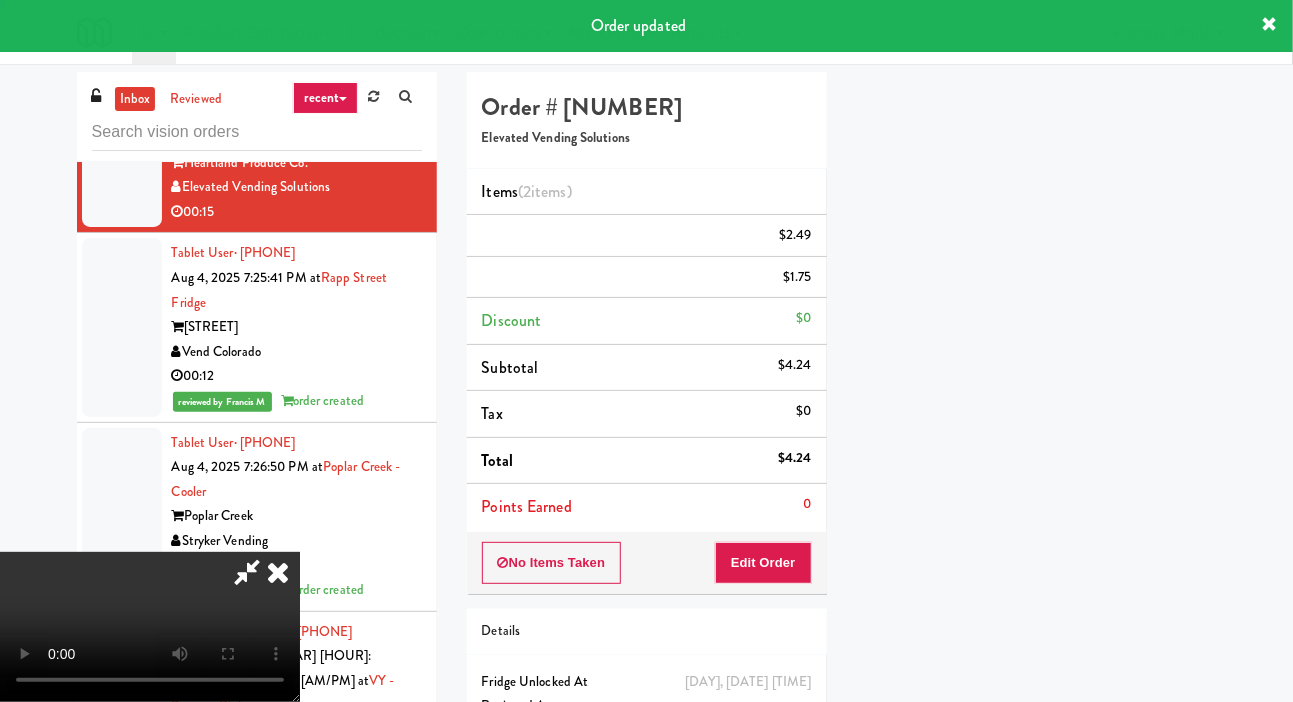 scroll, scrollTop: 116, scrollLeft: 0, axis: vertical 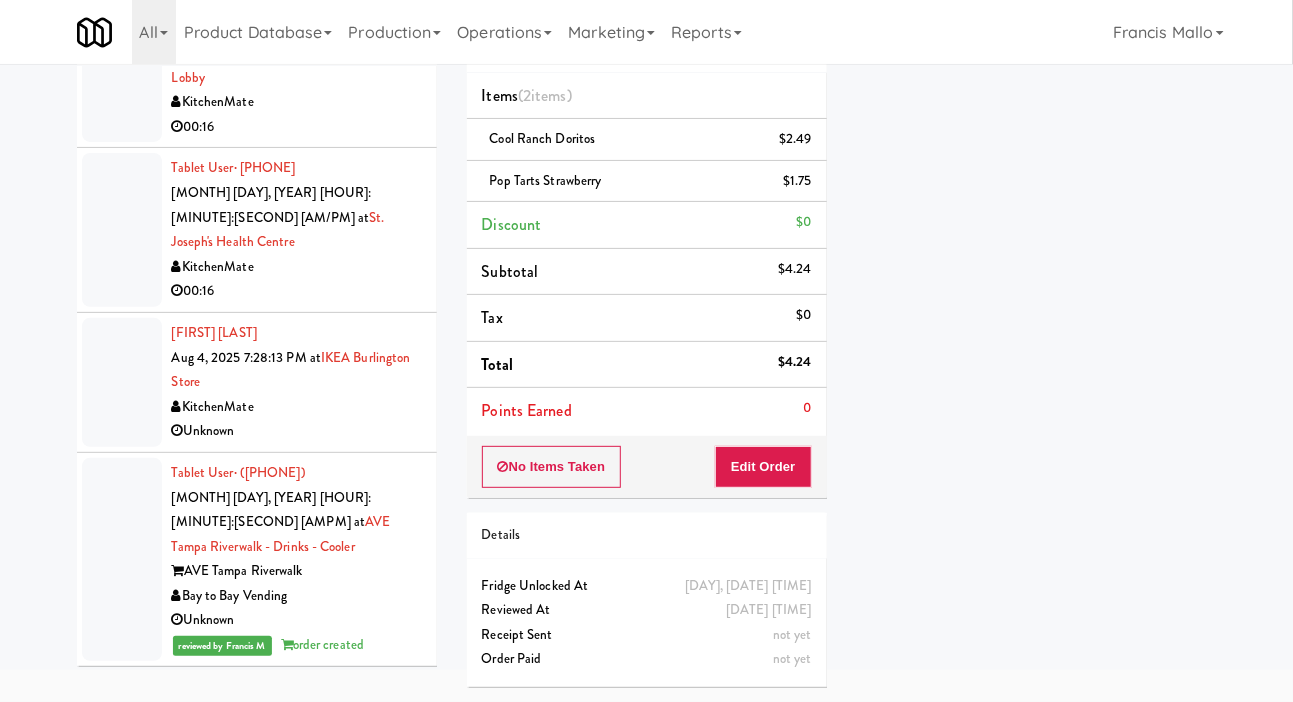 click at bounding box center (122, 382) 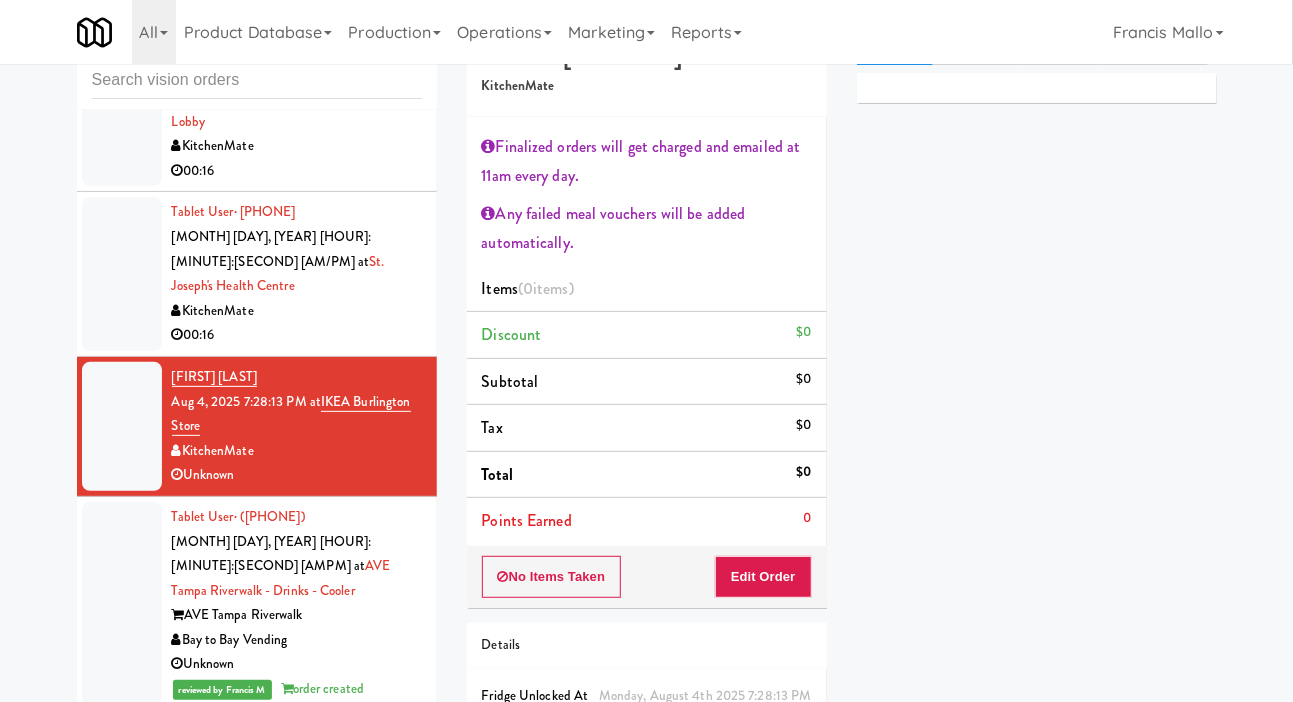 scroll, scrollTop: 0, scrollLeft: 0, axis: both 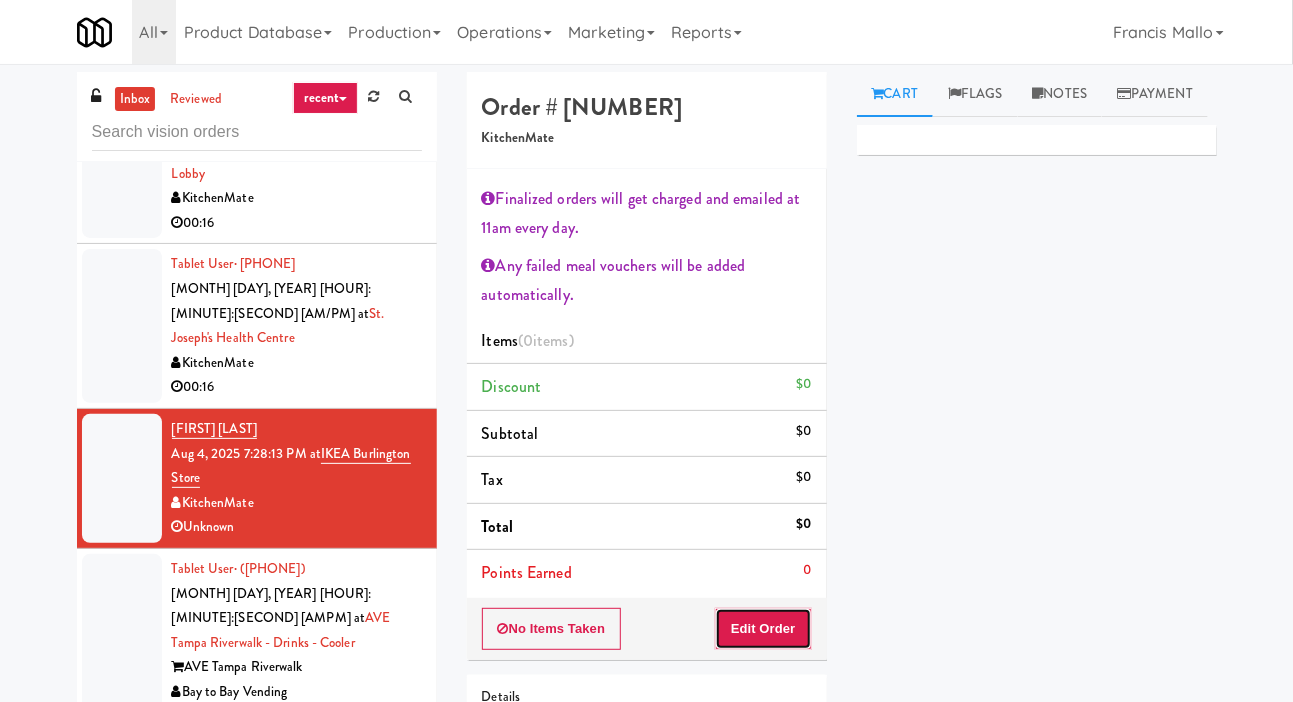 click on "Edit Order" at bounding box center [763, 629] 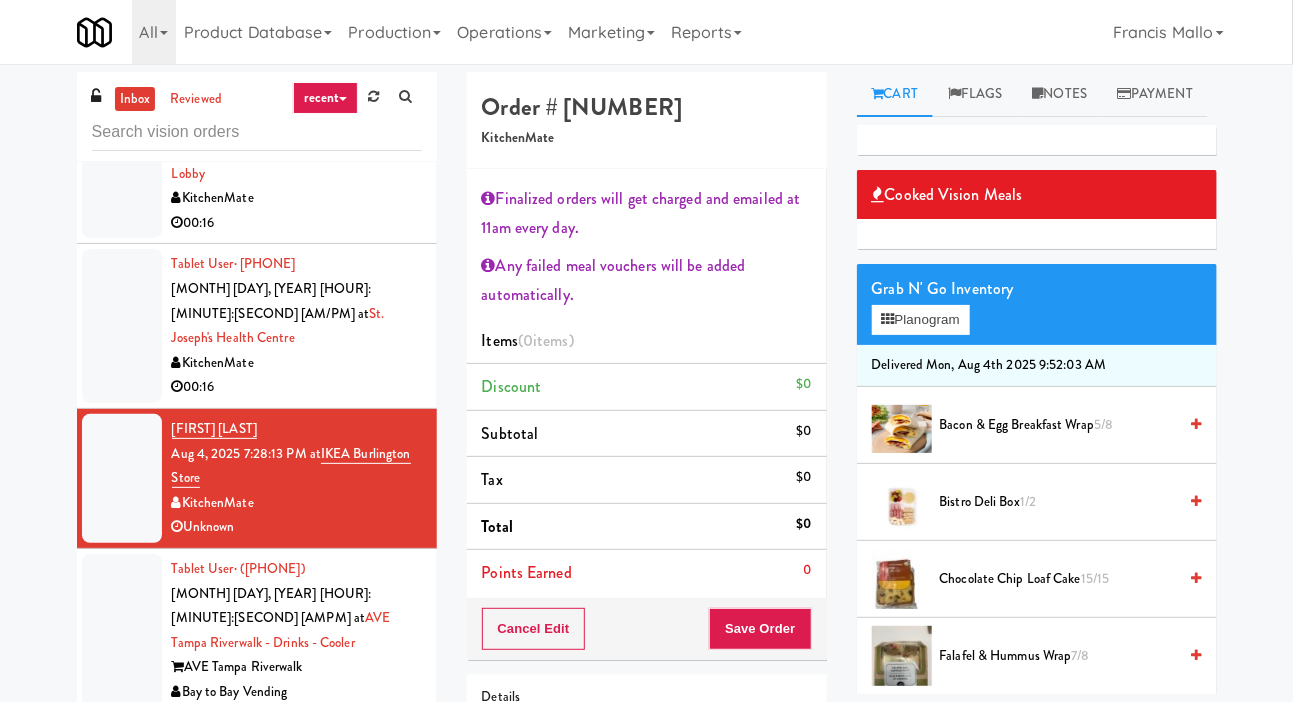 click on "Bacon & Egg Breakfast Wrap  5/8" at bounding box center [1058, 425] 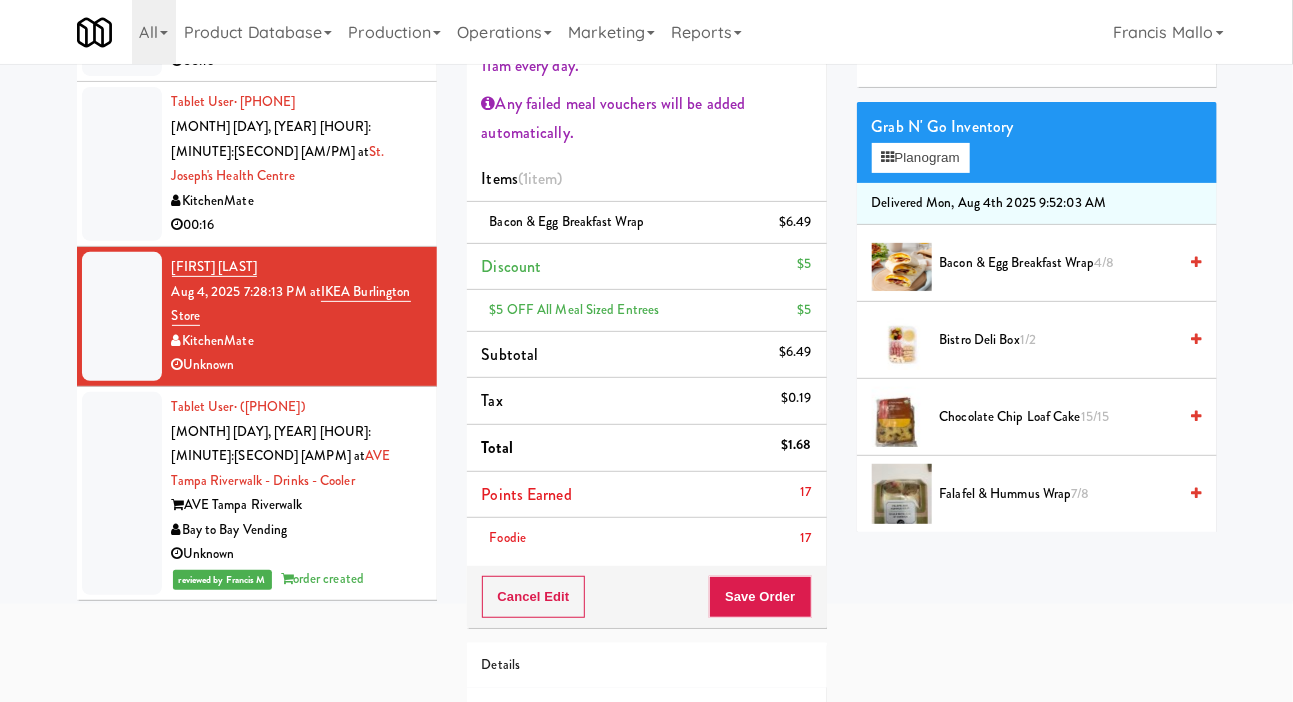 scroll, scrollTop: 181, scrollLeft: 0, axis: vertical 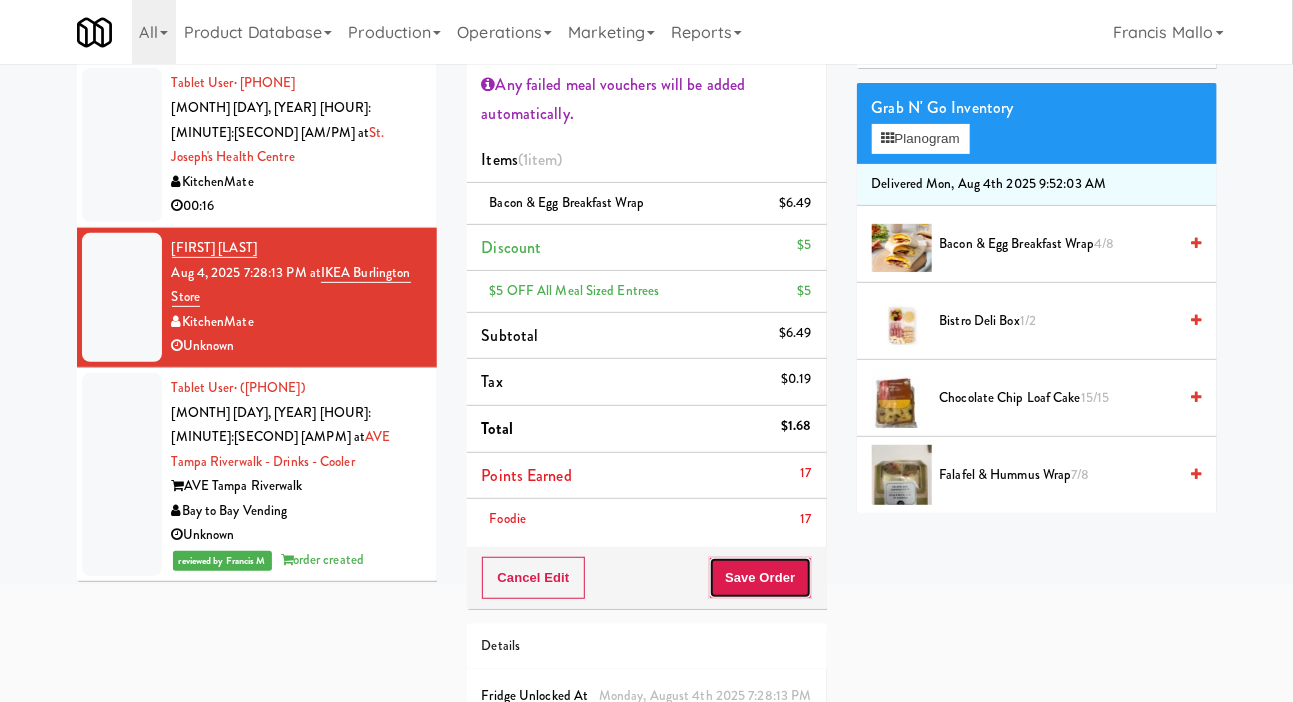 click on "Save Order" at bounding box center [760, 578] 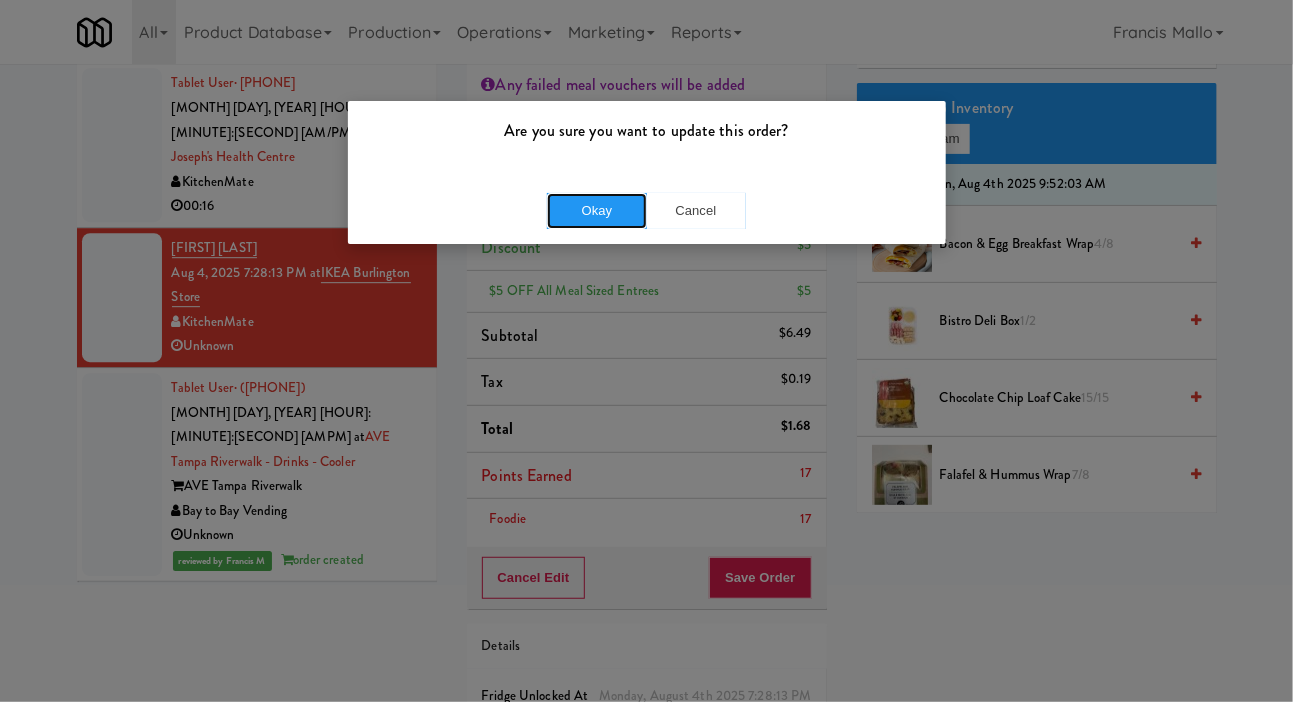 click on "Okay" at bounding box center (597, 211) 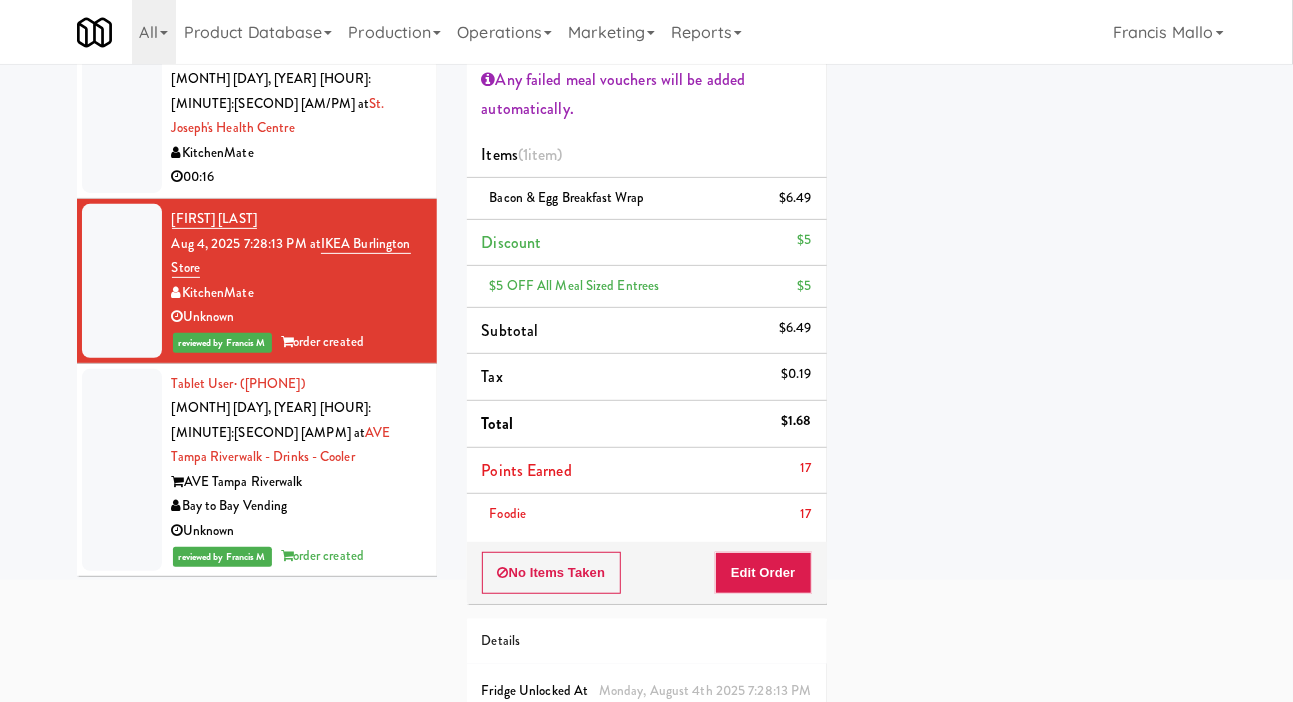 scroll, scrollTop: 248, scrollLeft: 0, axis: vertical 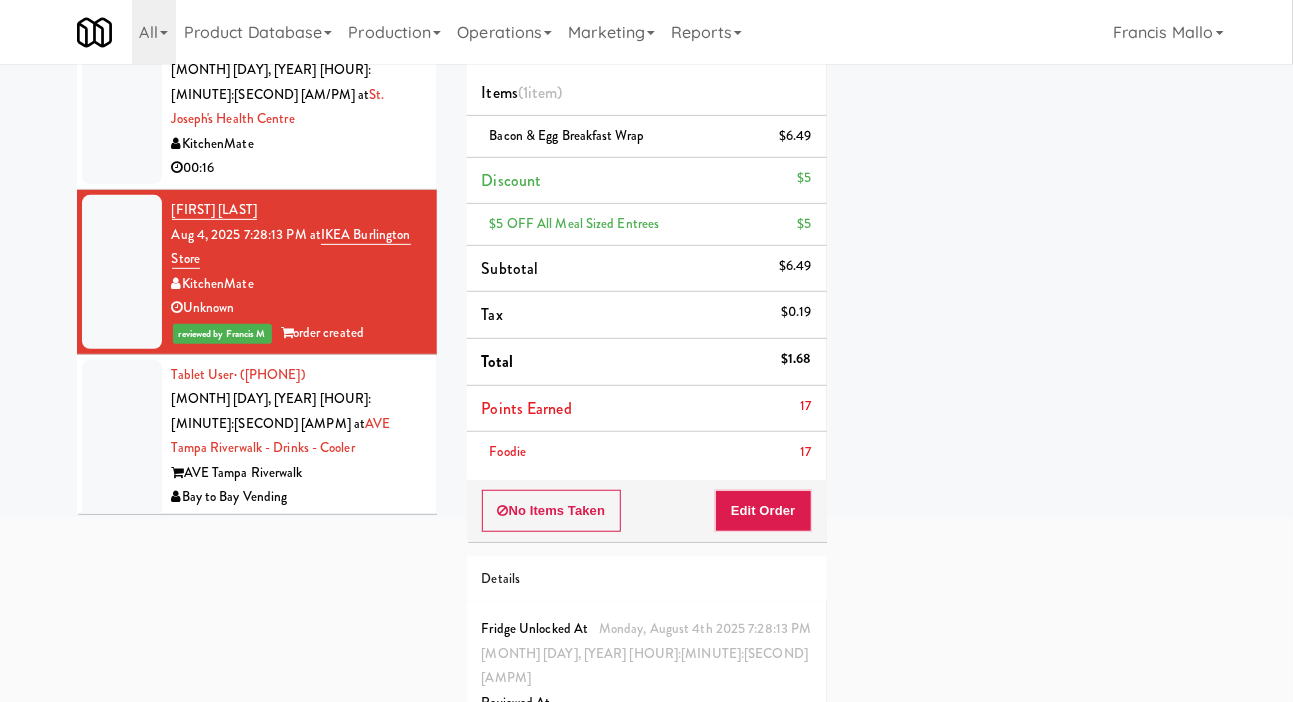 click at bounding box center [122, 107] 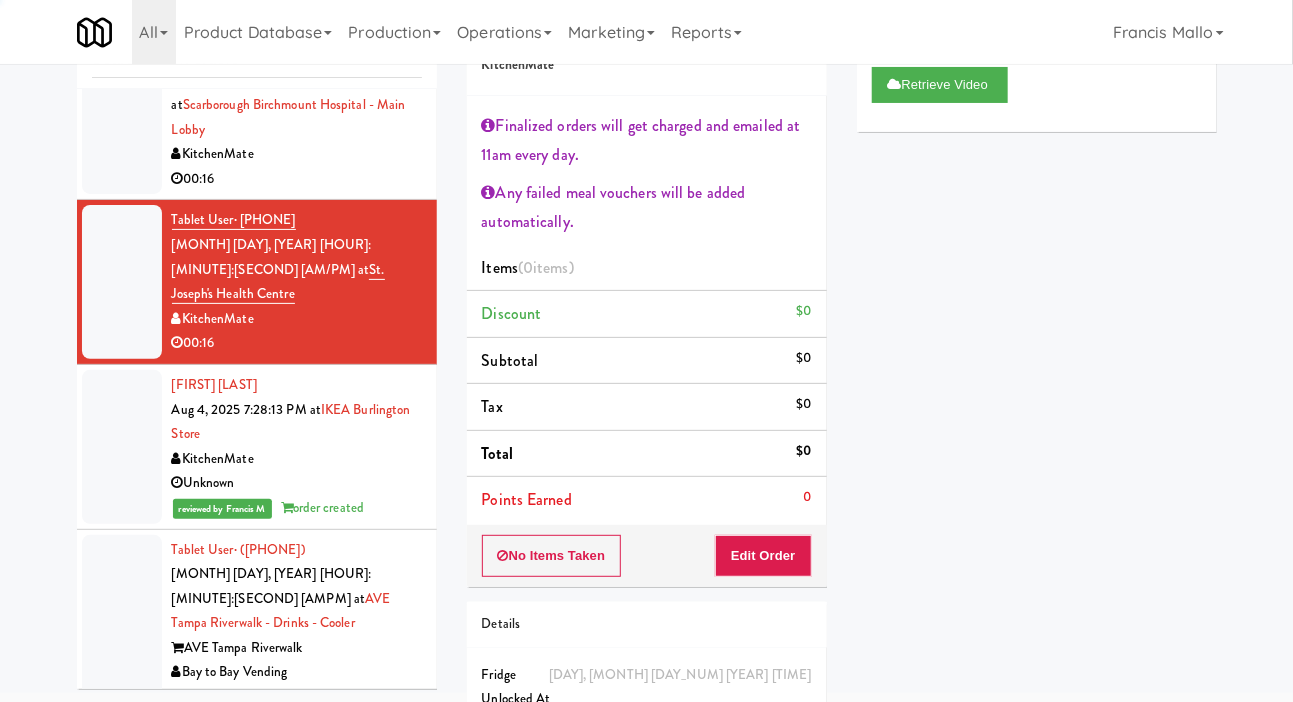 scroll, scrollTop: 159, scrollLeft: 0, axis: vertical 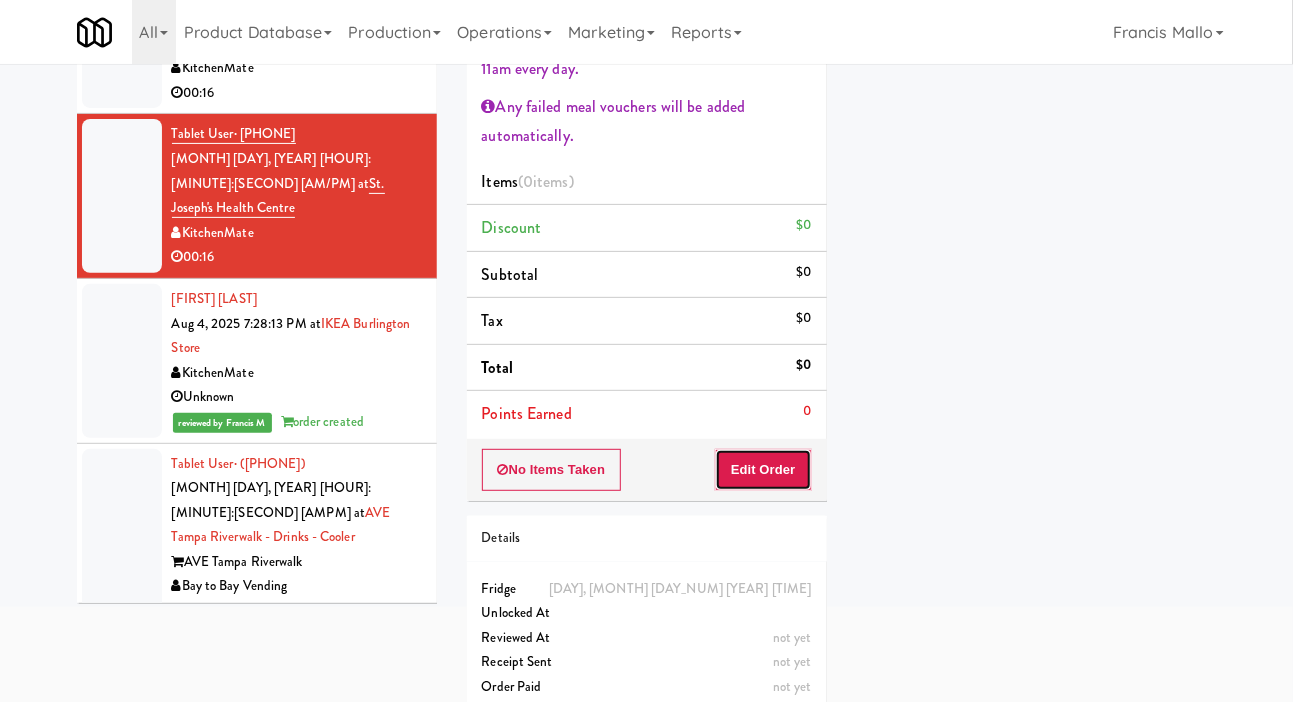 click on "Edit Order" at bounding box center (763, 470) 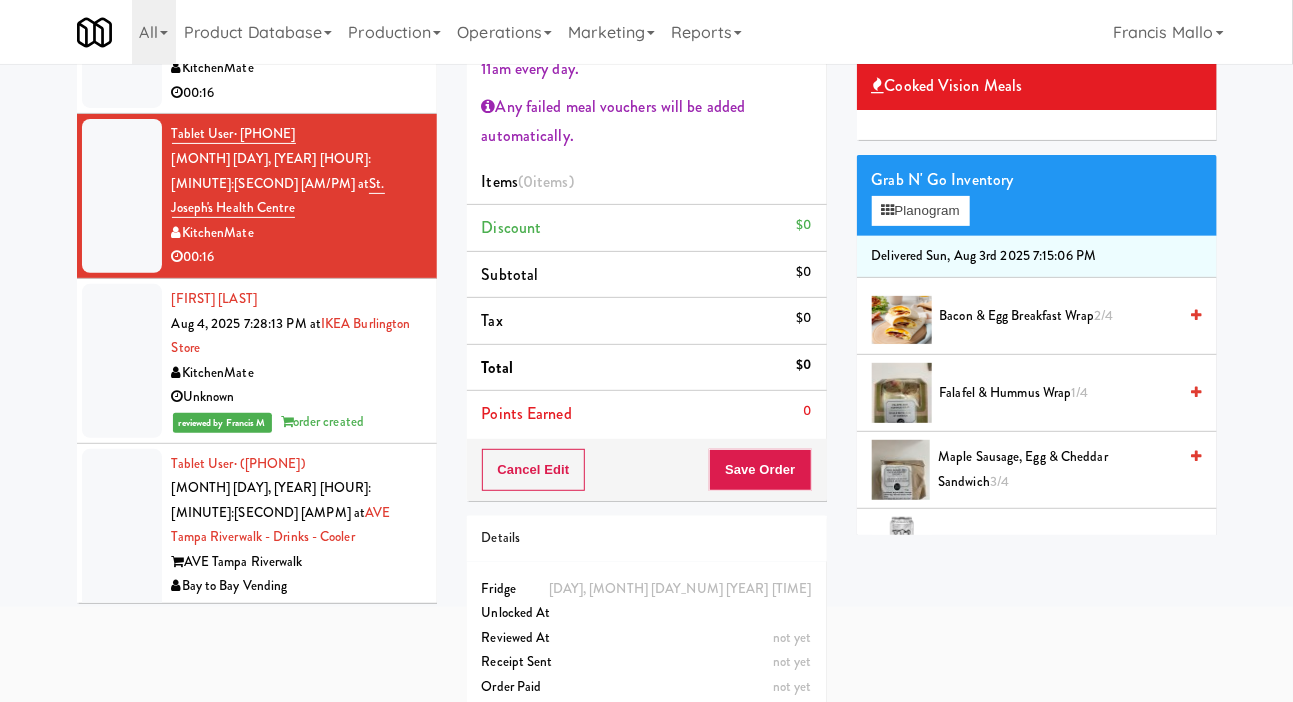 click at bounding box center [122, 19] 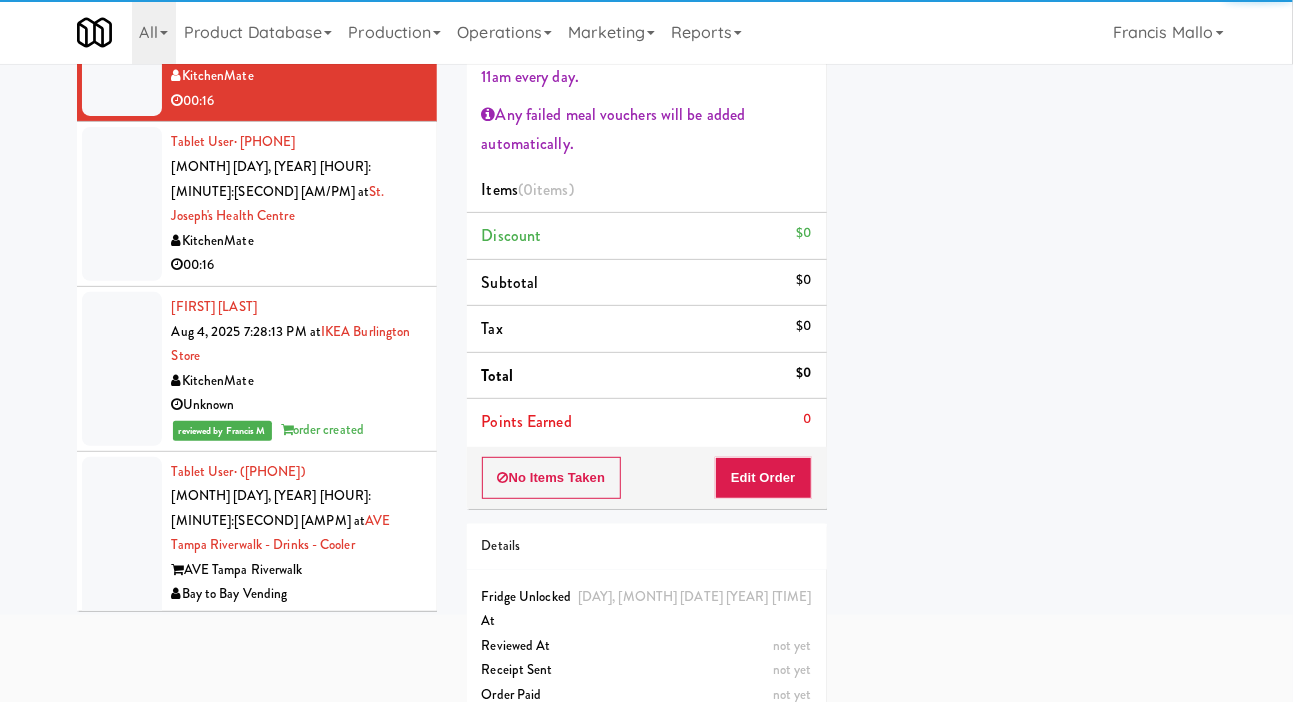 scroll, scrollTop: 159, scrollLeft: 0, axis: vertical 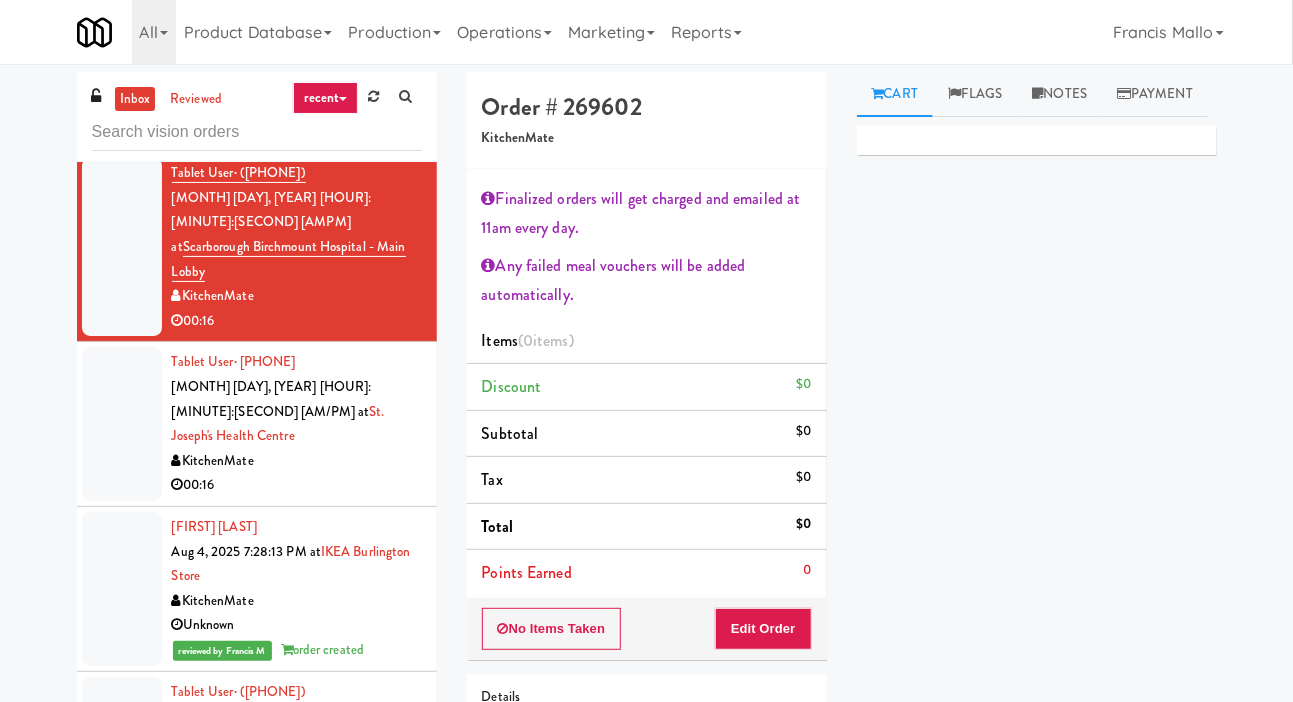 click on "Notes" at bounding box center (1060, 94) 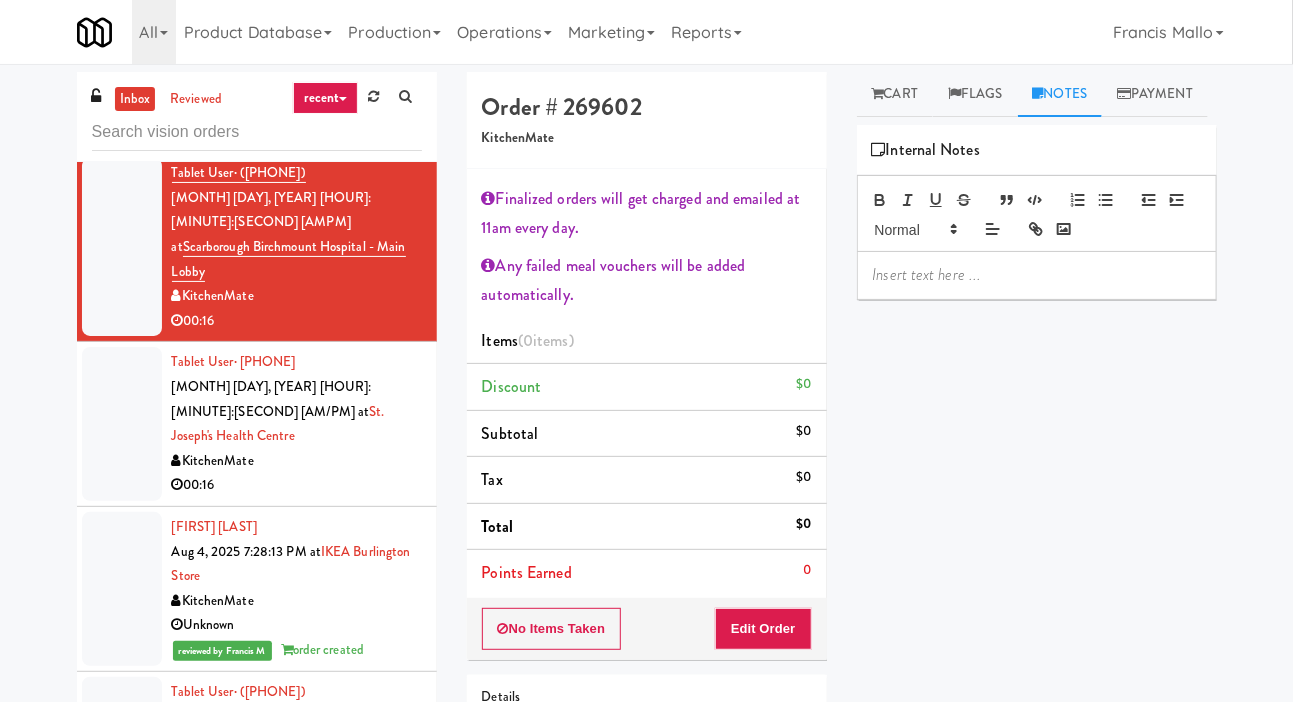 click at bounding box center [1037, 275] 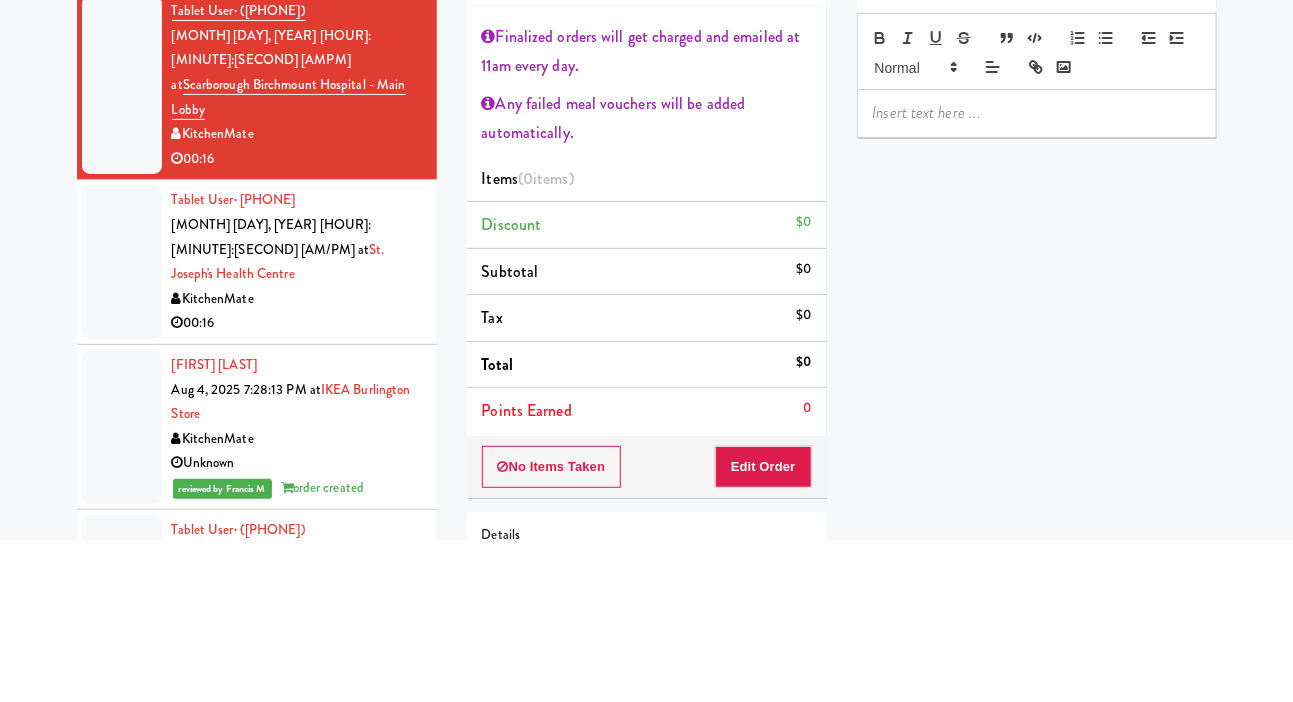 type 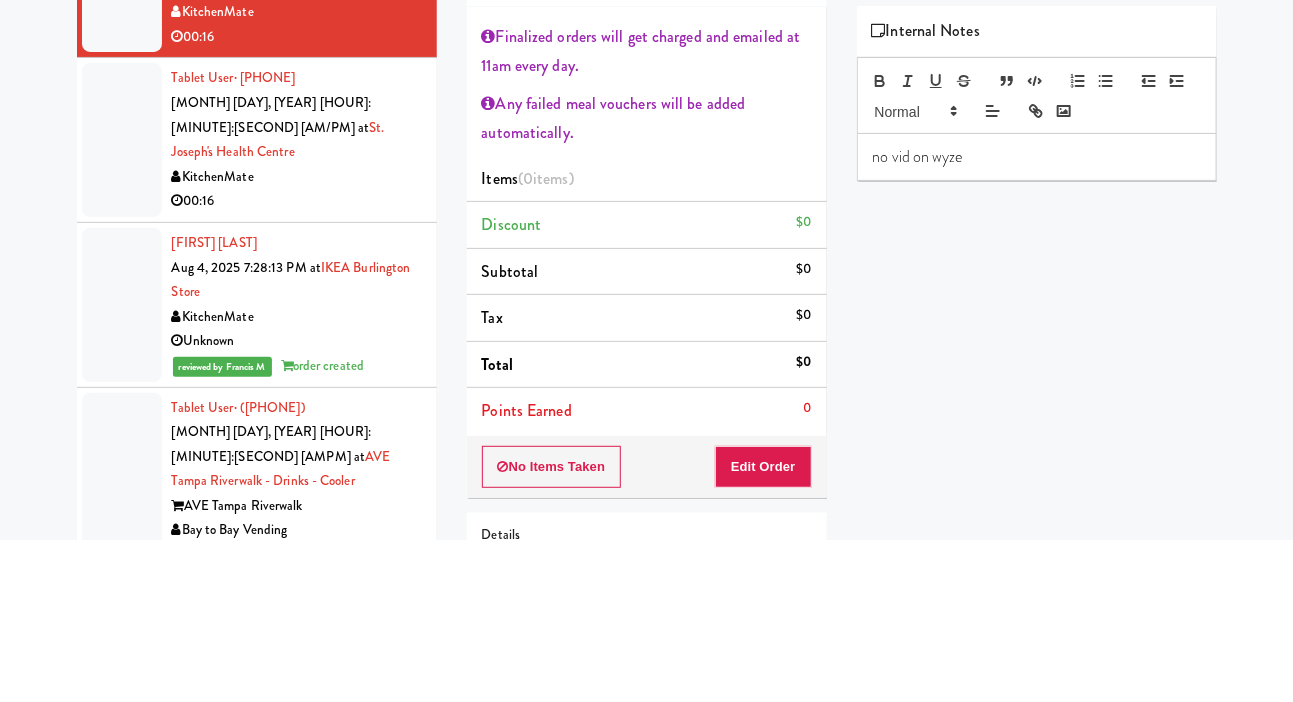 scroll, scrollTop: 47570, scrollLeft: 0, axis: vertical 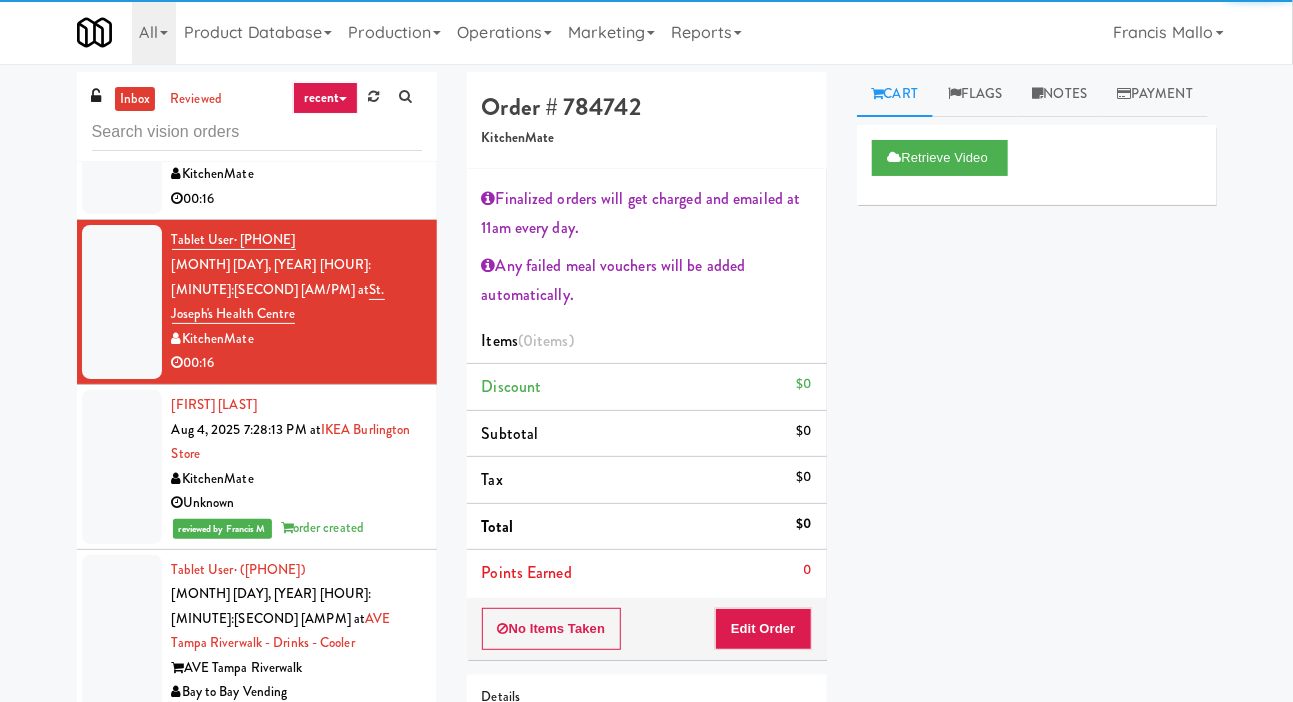 click on "Cart  Flags  Notes  Payment" at bounding box center (1037, 94) 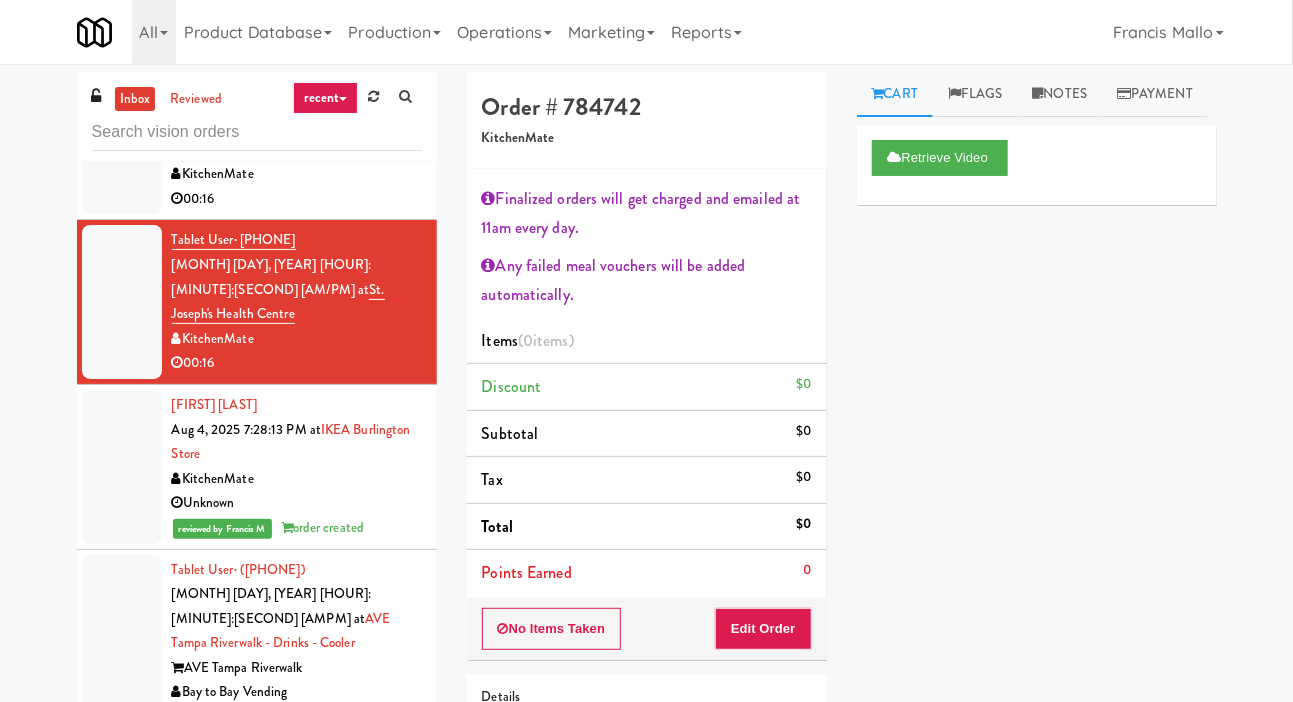 click on "Notes" at bounding box center [1060, 94] 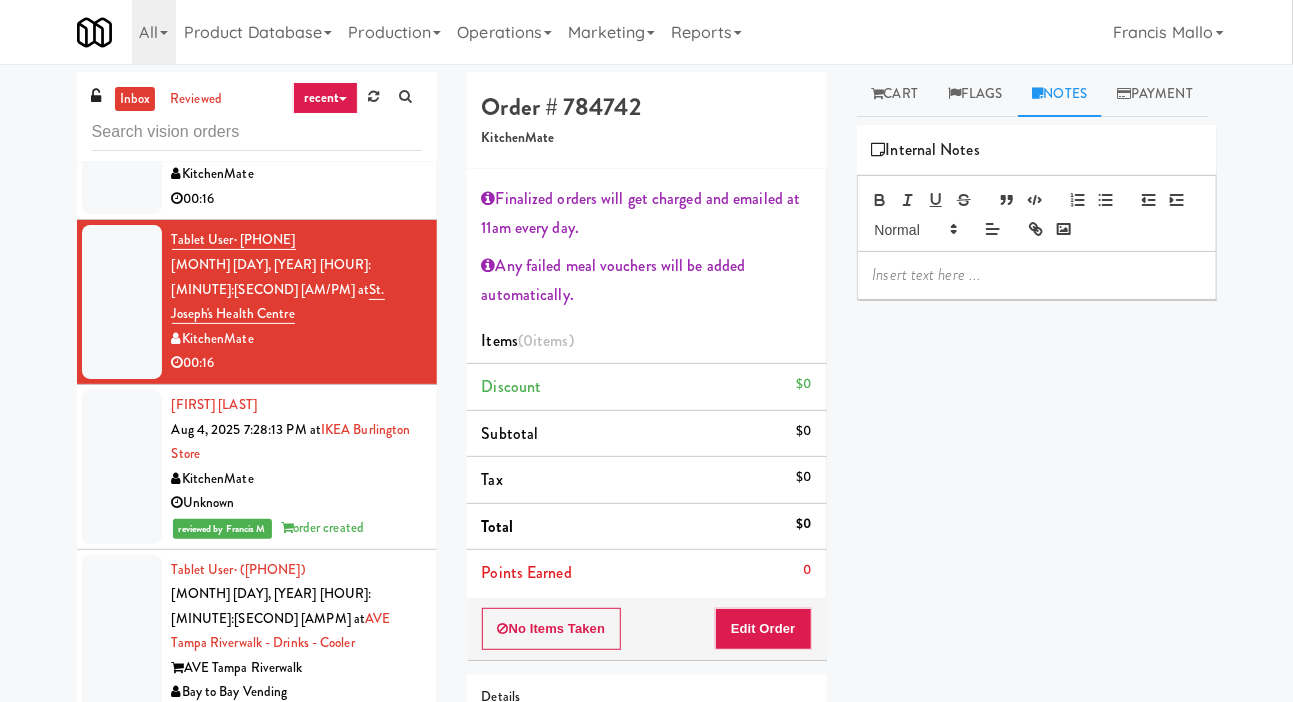 click at bounding box center (1037, 275) 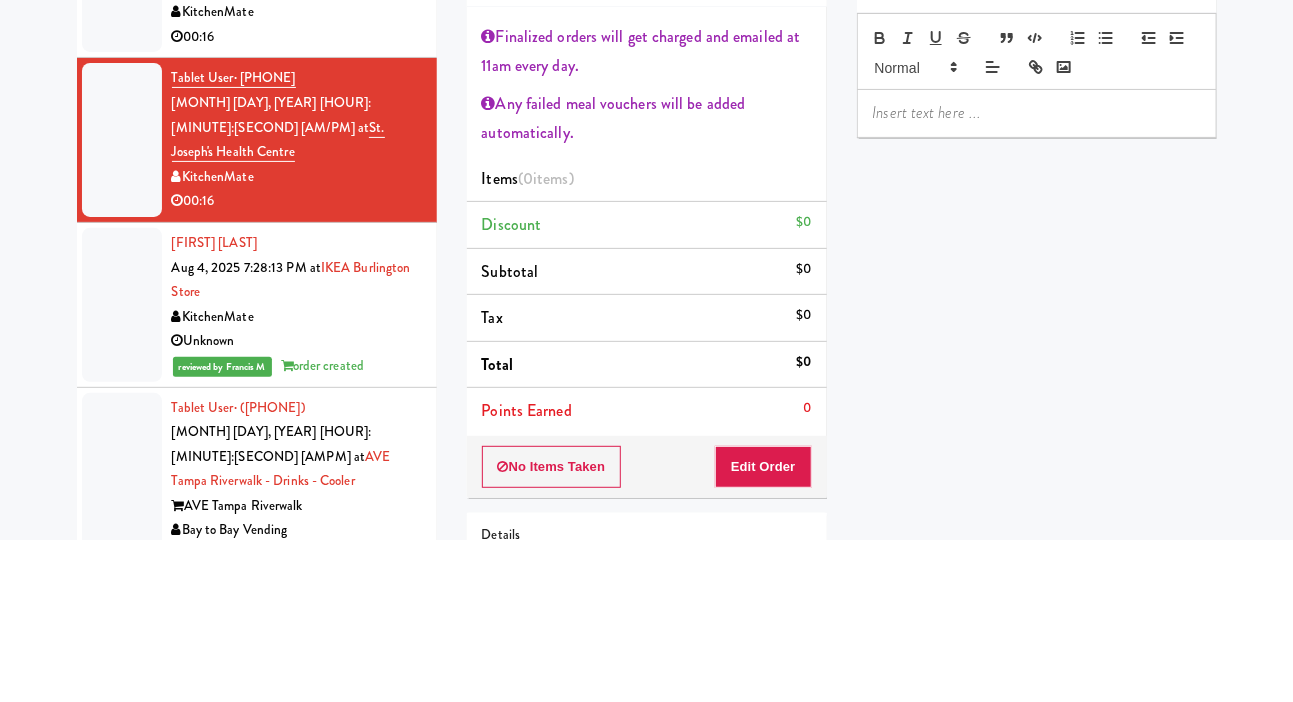 type 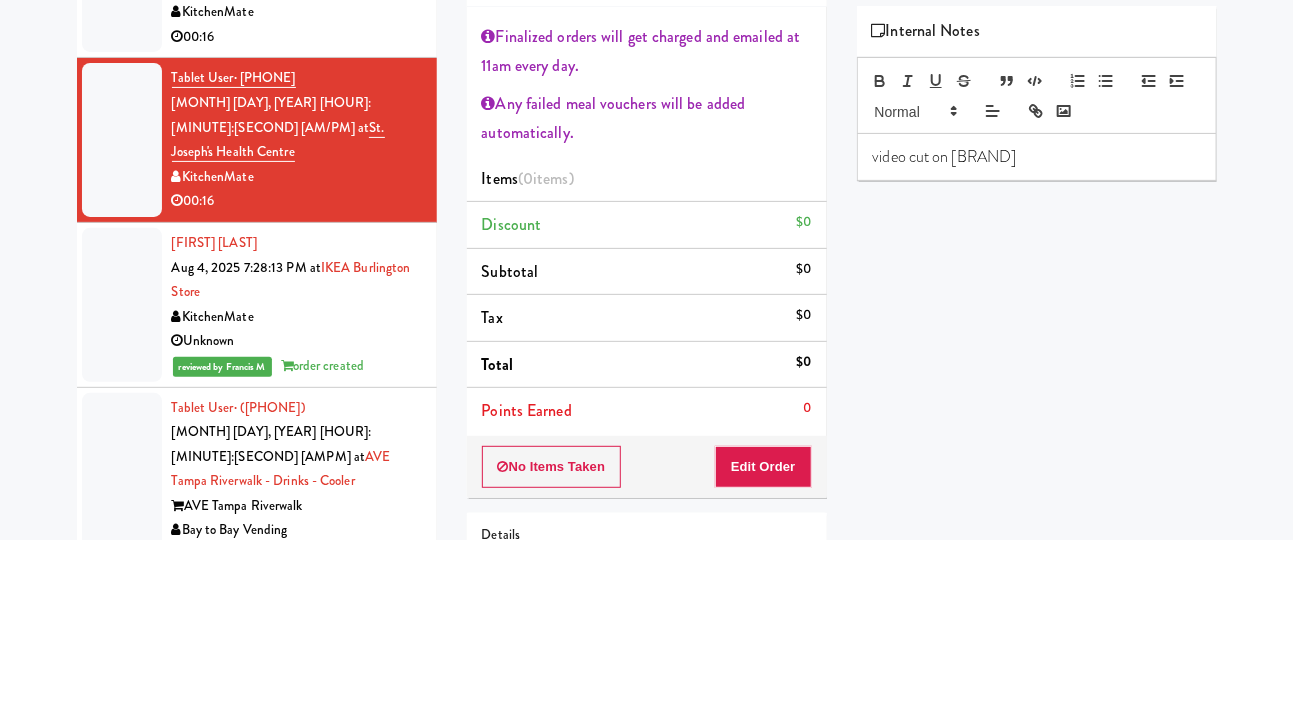 click on "Retrieve Video    Primary Flag  Clear     Flag if unable to determine what was taken or order not processable due to inventory issues Unclear Take - No Video Unclear Take - Short or Cut Off Unclear Take - Obstructed Inventory Issue - Product Not in Inventory Inventory Issue - Product prices as $0  Additional Concerns  Clear Flag as Suspicious Returned Product Place a foreign product in  Internal Notes                                                                                                                                                               video cut on wyze  Card  View Transaction Details  Card  [NUMBER]  Transaction Ref [TRANSACTION_ID] Brand MASTERCARD Country CA Funding CREDIT Expiration [MONTH]/[YEAR]  Card Issuer Checks  Payout" at bounding box center [1037, 543] 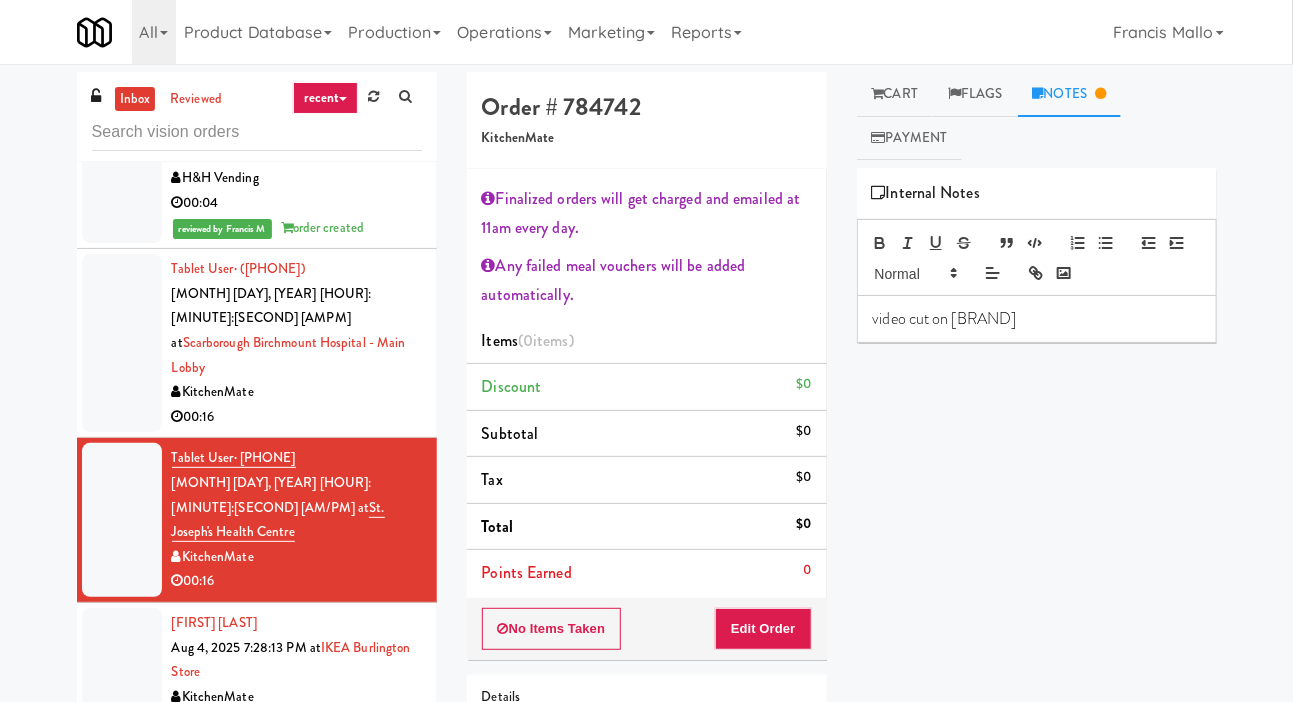 click at bounding box center (122, -23) 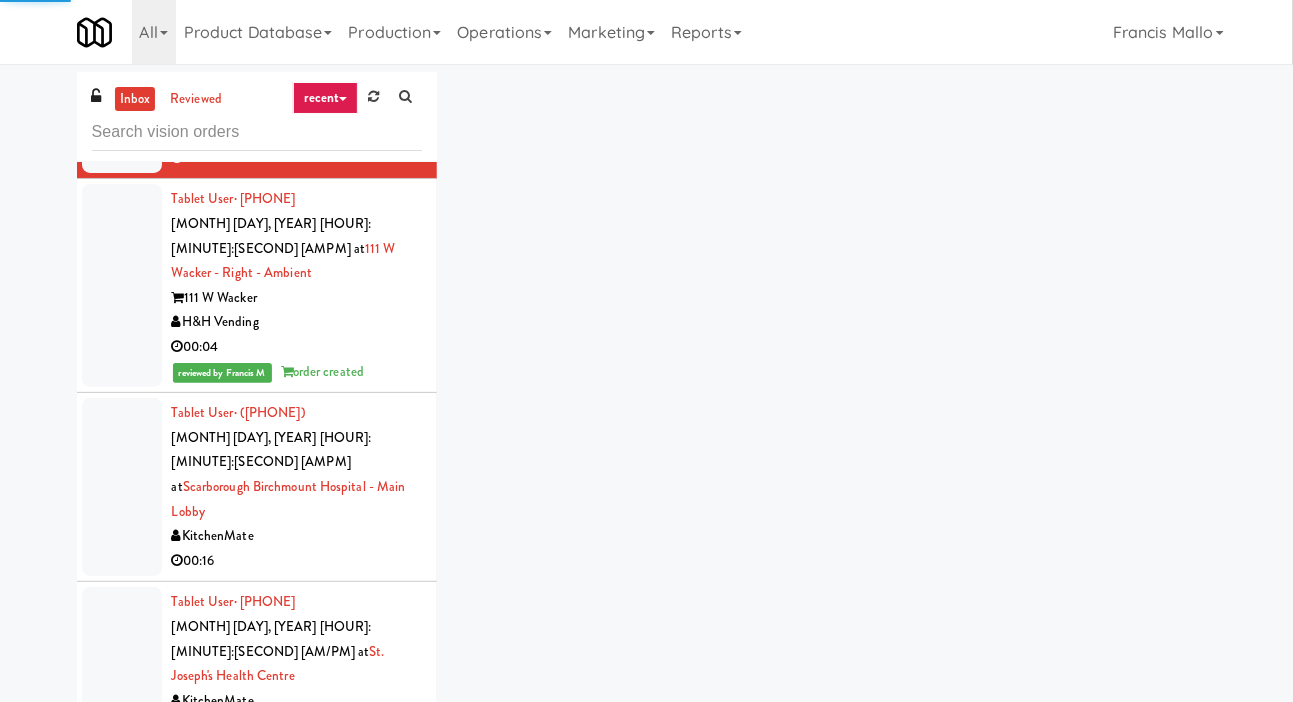 scroll, scrollTop: 47123, scrollLeft: 0, axis: vertical 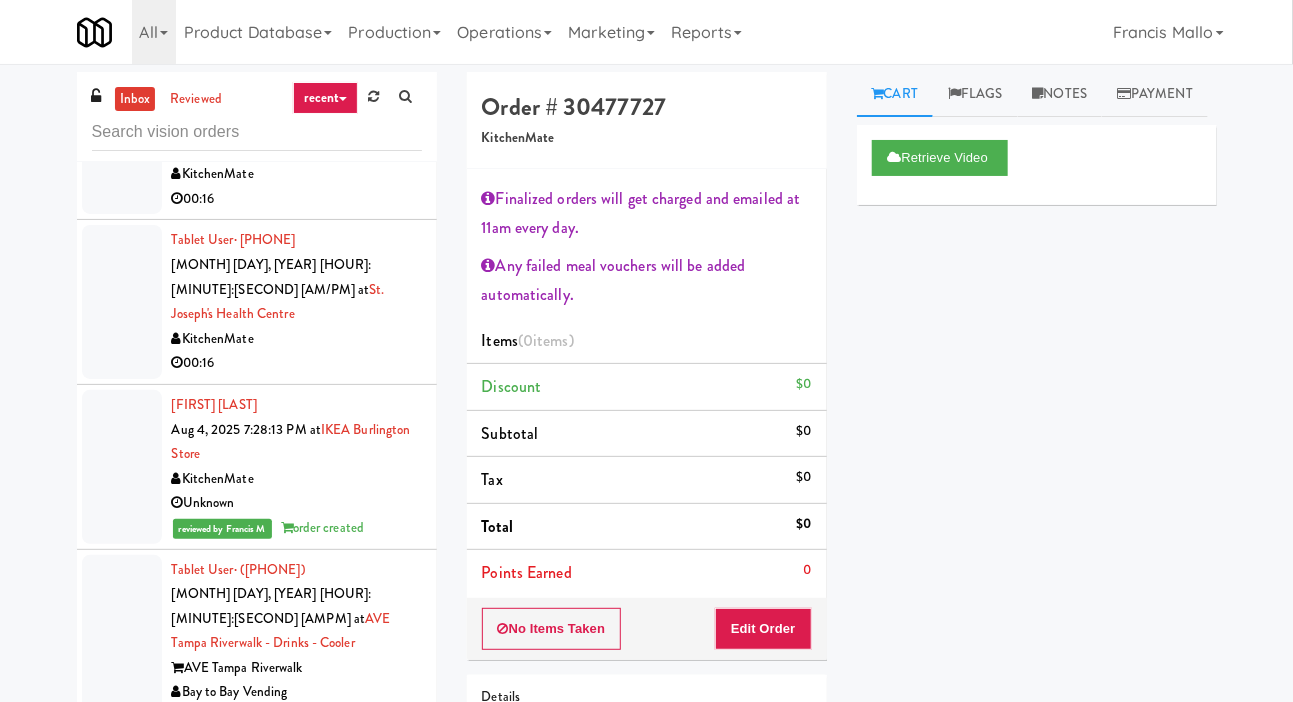 click at bounding box center [122, 125] 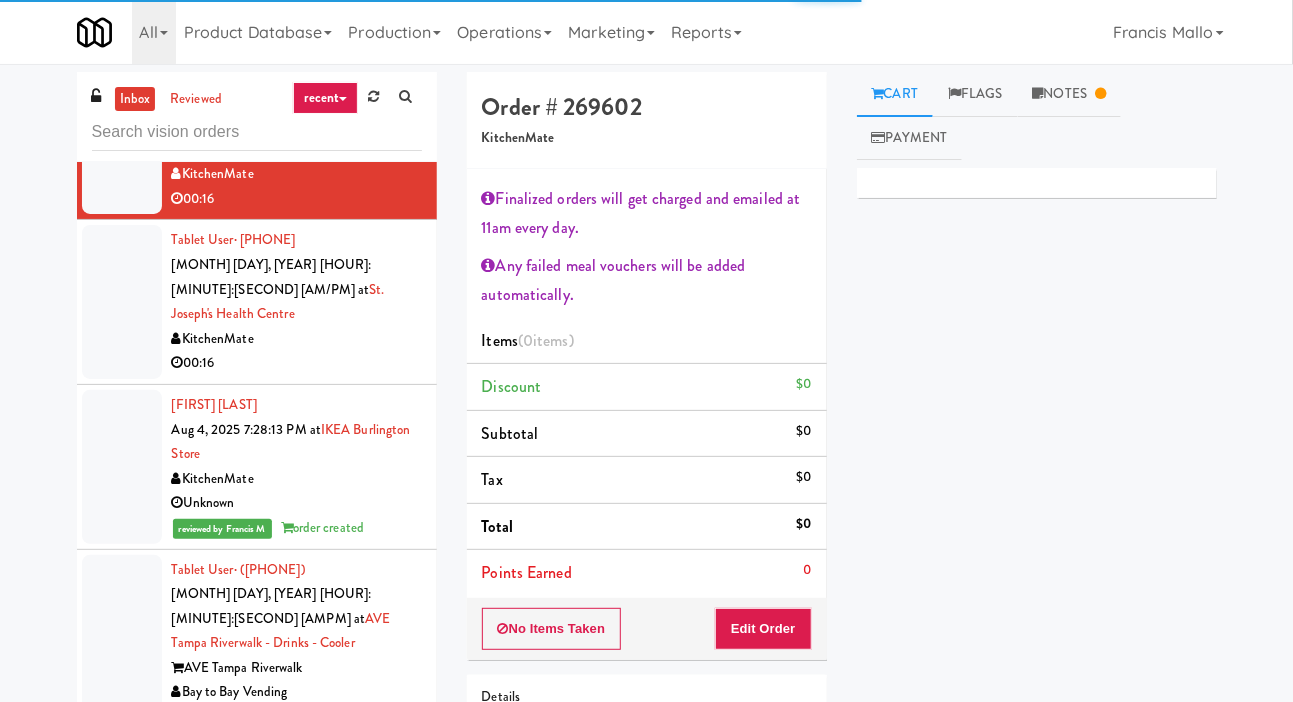 click on "Notes" at bounding box center [1070, 94] 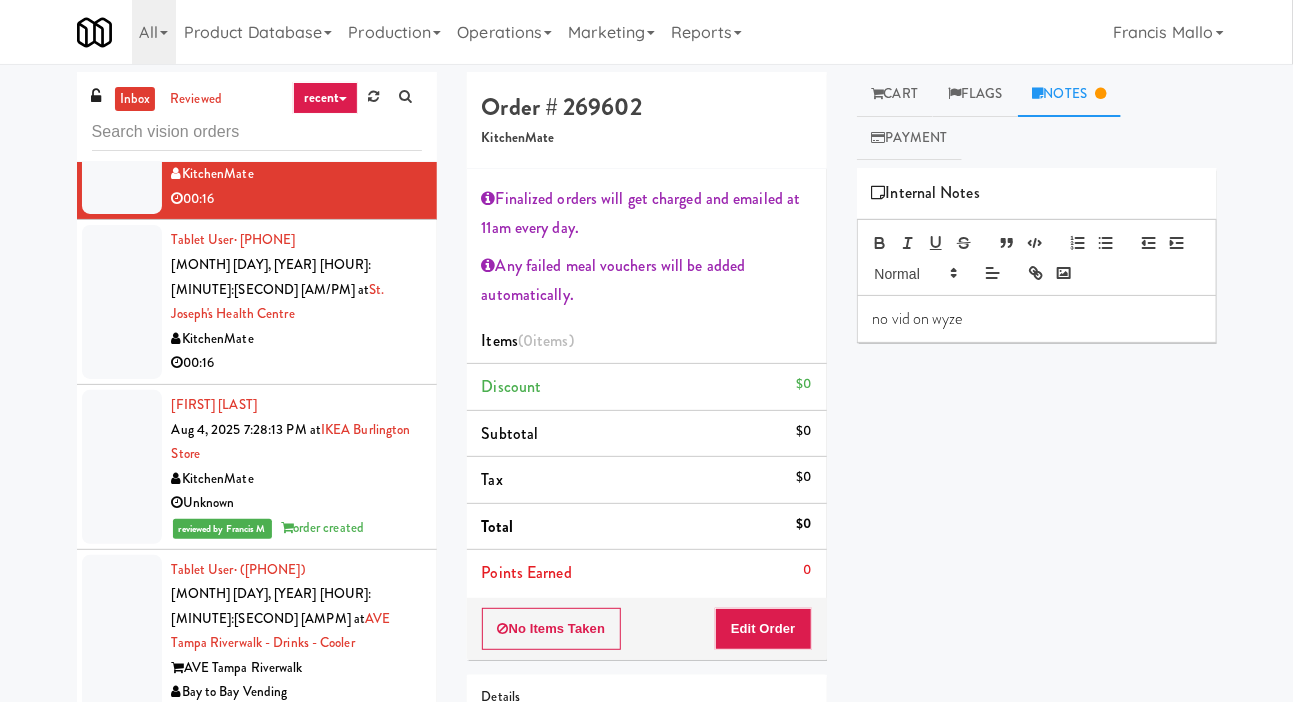 click on "no vid on wyze" at bounding box center (1037, 319) 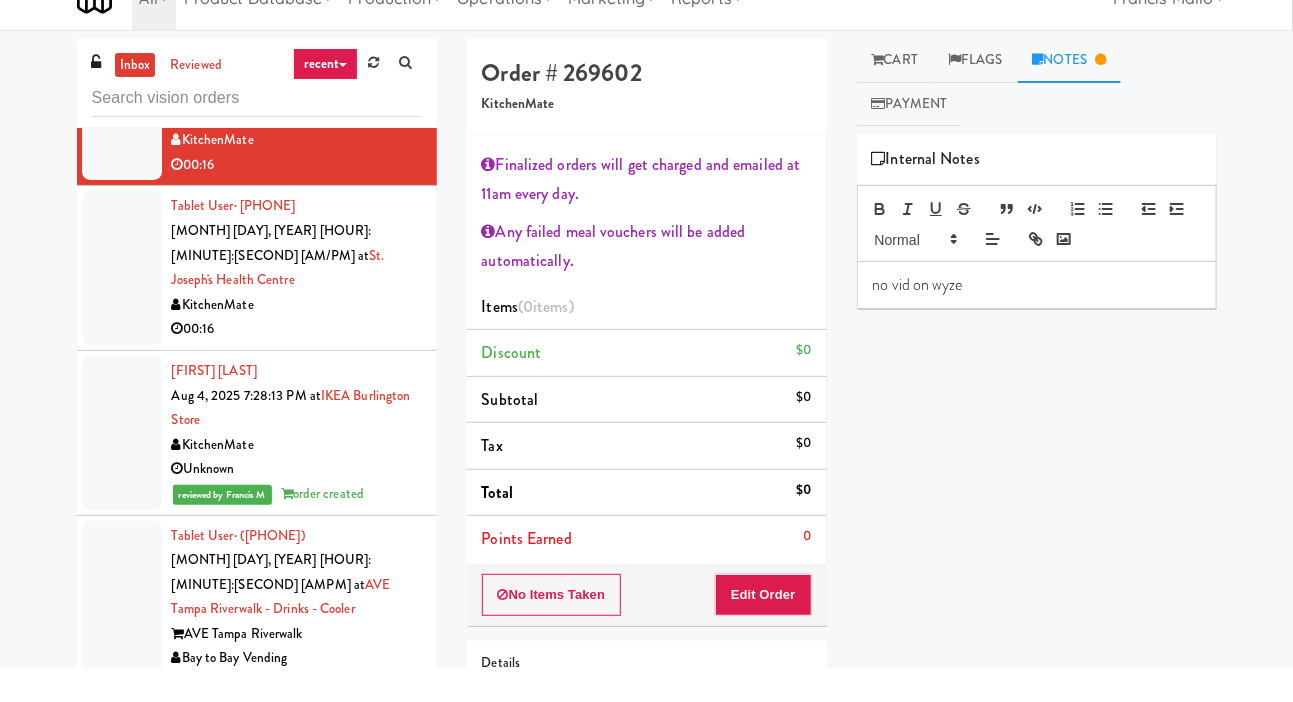 click on "no vid on wyze" at bounding box center (1037, 319) 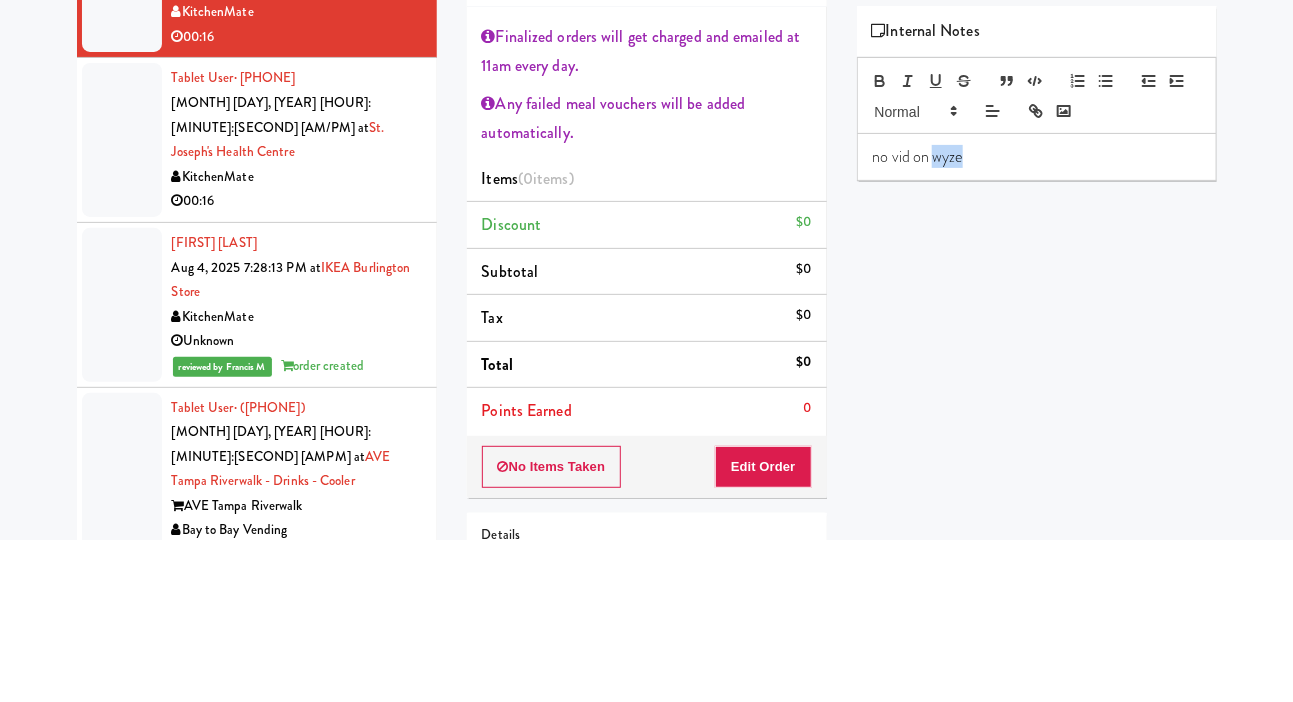 type 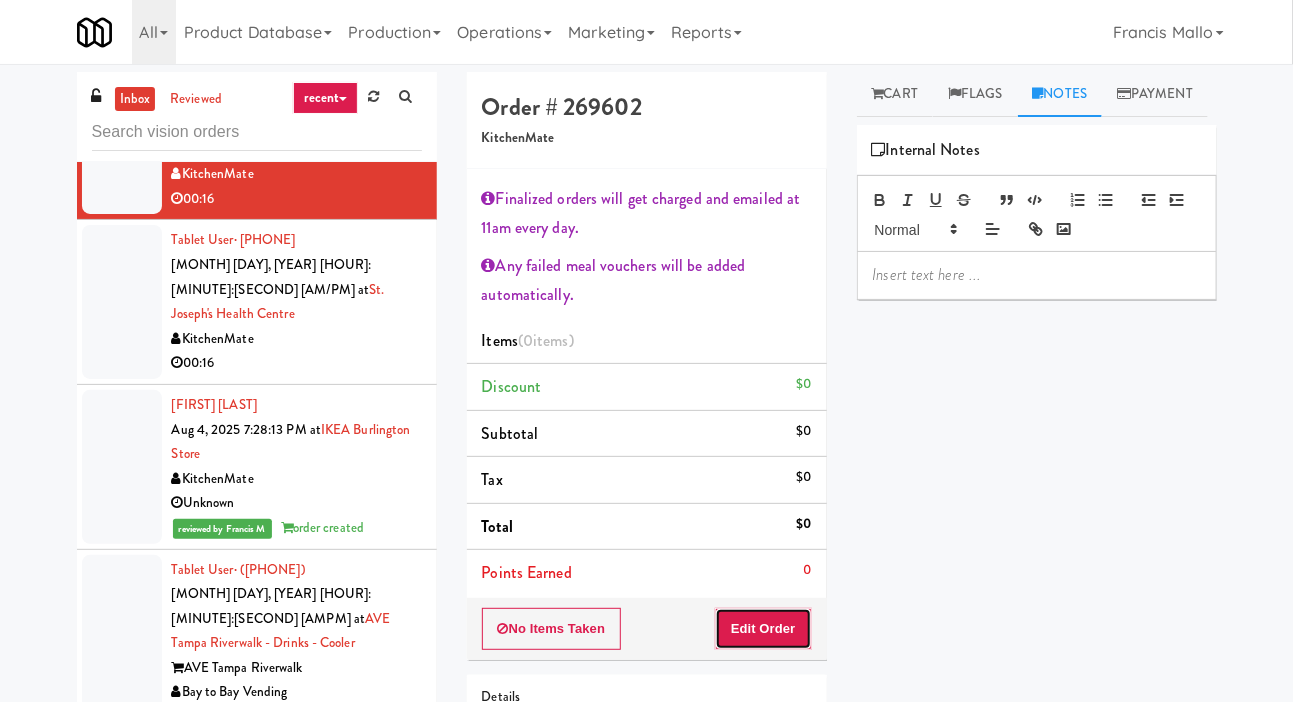 click on "Edit Order" at bounding box center [763, 629] 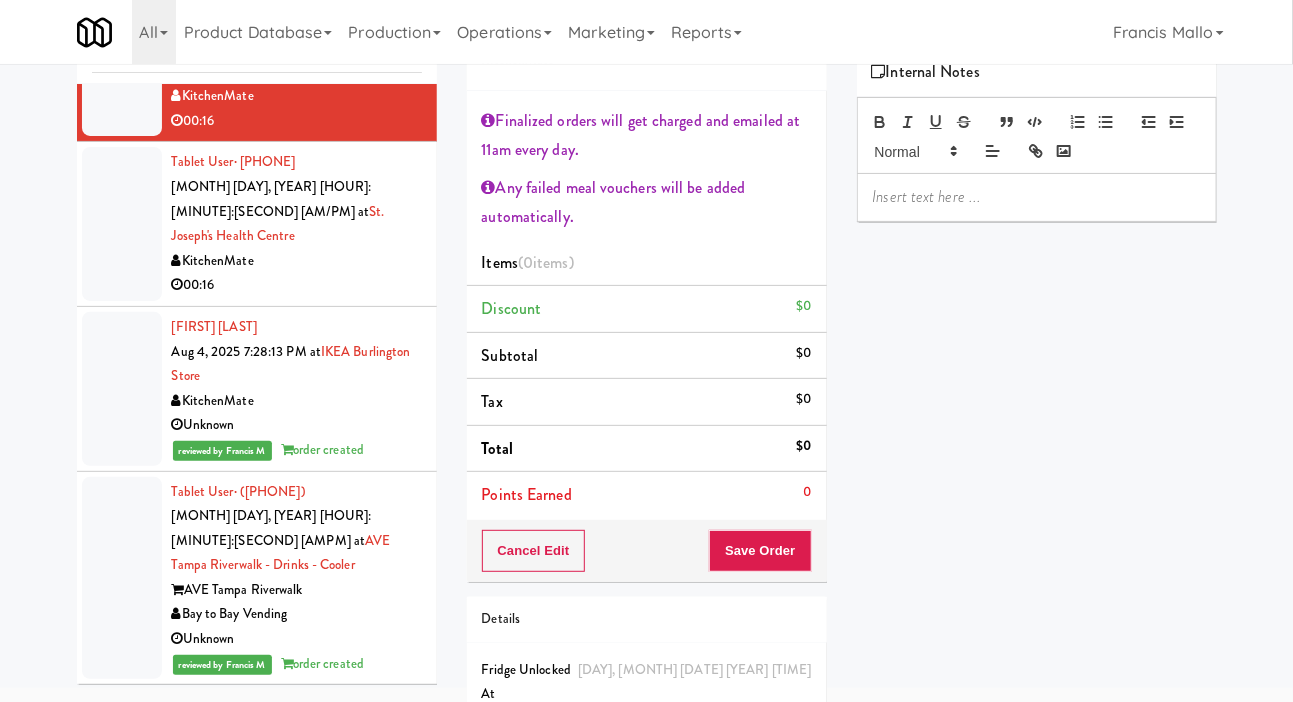 click on "[FIRST] [LAST] [MONTH] [DAY], [YEAR] [HOUR]:[MINUTE]:[SECOND] [AMPM] at [BRAND] [BRAND] Unknown reviewed by [FIRST] [INITIAL] order created" at bounding box center [257, 389] 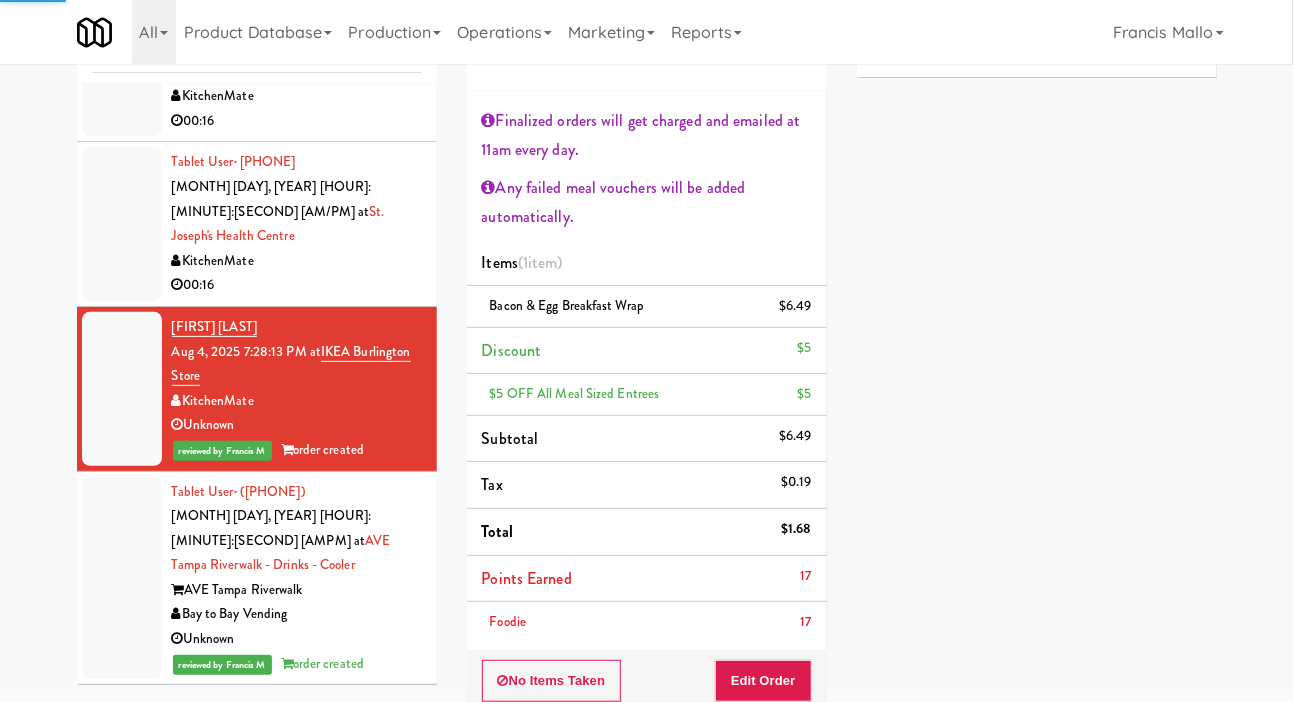 click on "00:16" at bounding box center (297, 121) 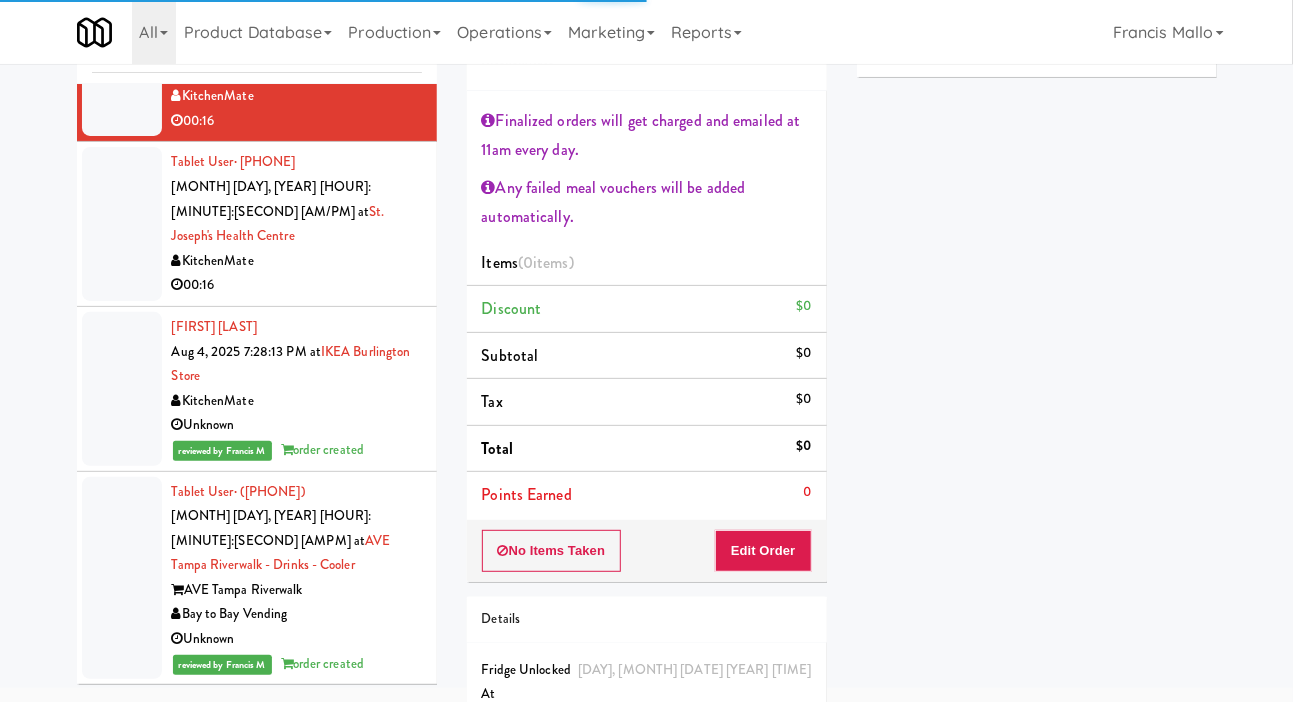 scroll, scrollTop: 0, scrollLeft: 0, axis: both 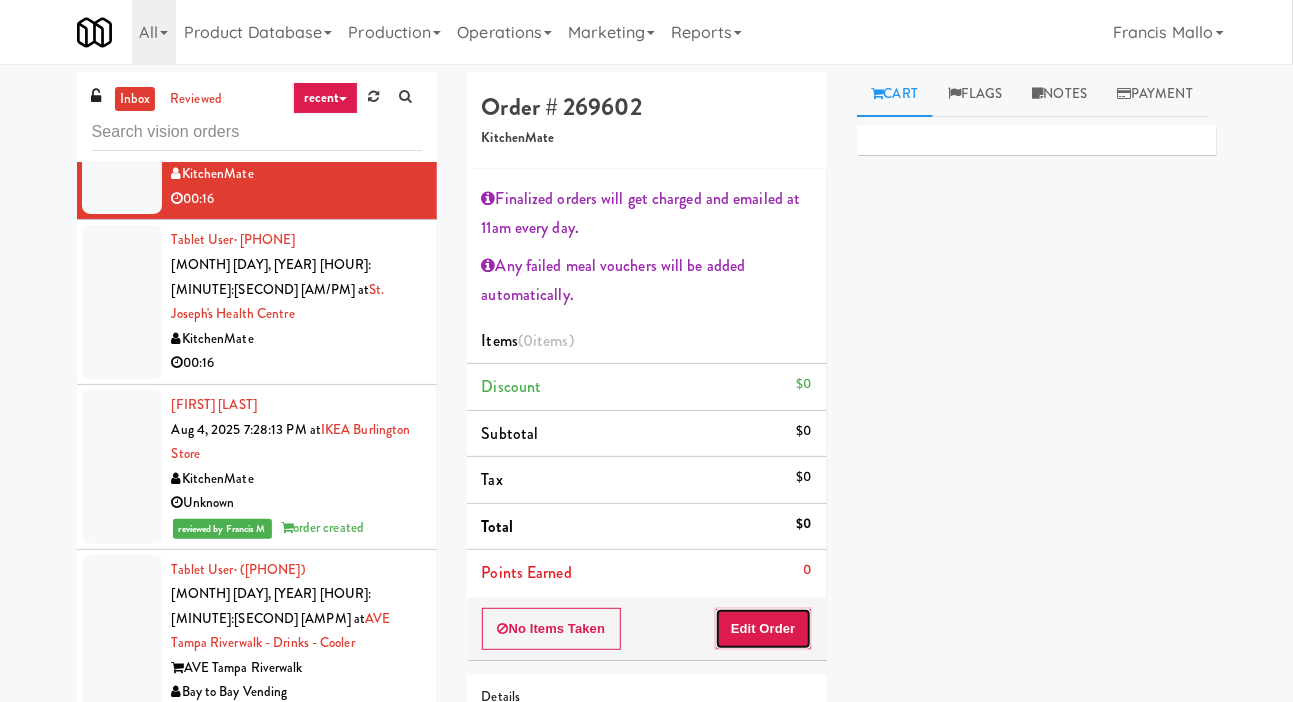 click on "Edit Order" at bounding box center [763, 629] 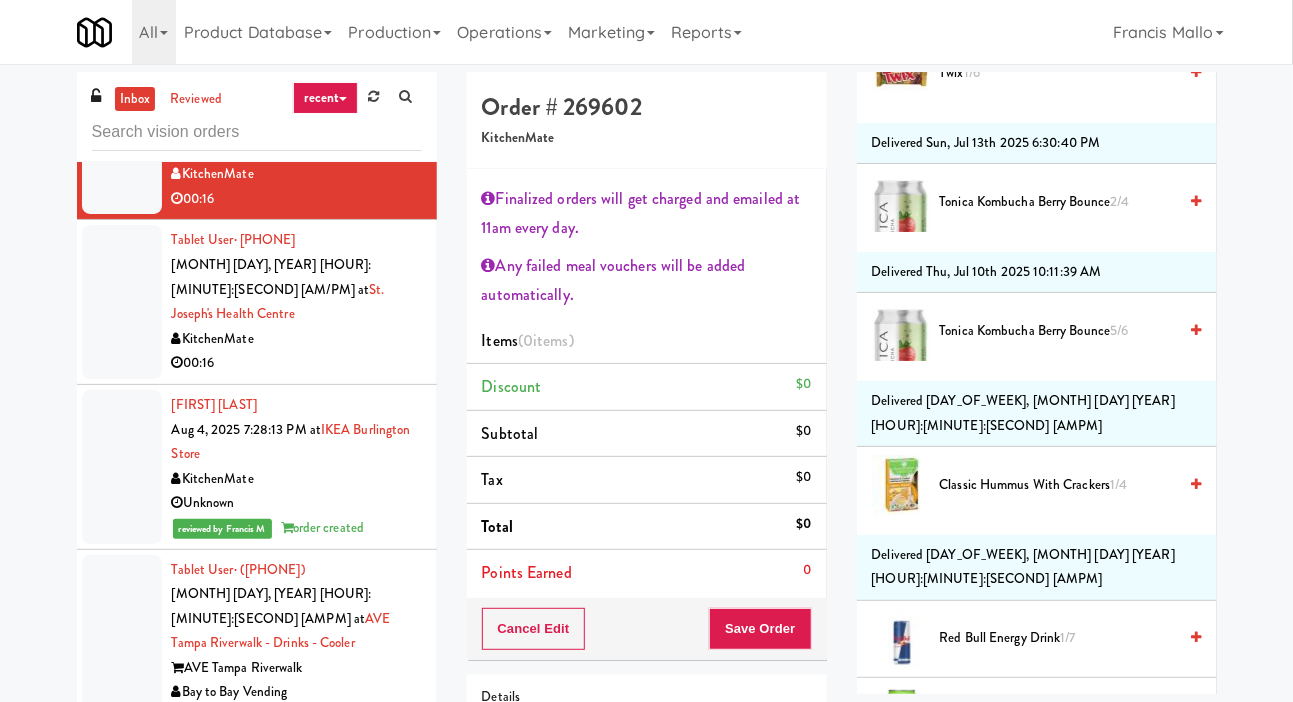 scroll, scrollTop: 2494, scrollLeft: 0, axis: vertical 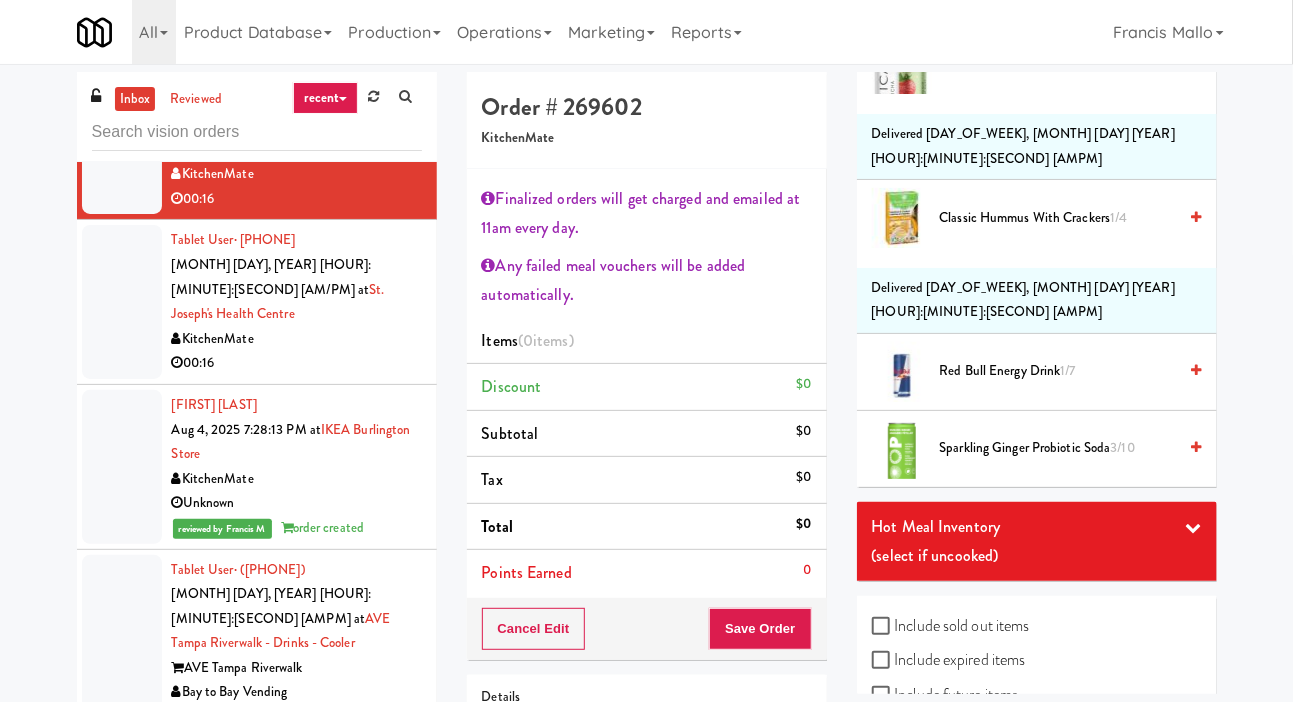 click on "Red Bull Energy Drink  1/7" at bounding box center (1058, 371) 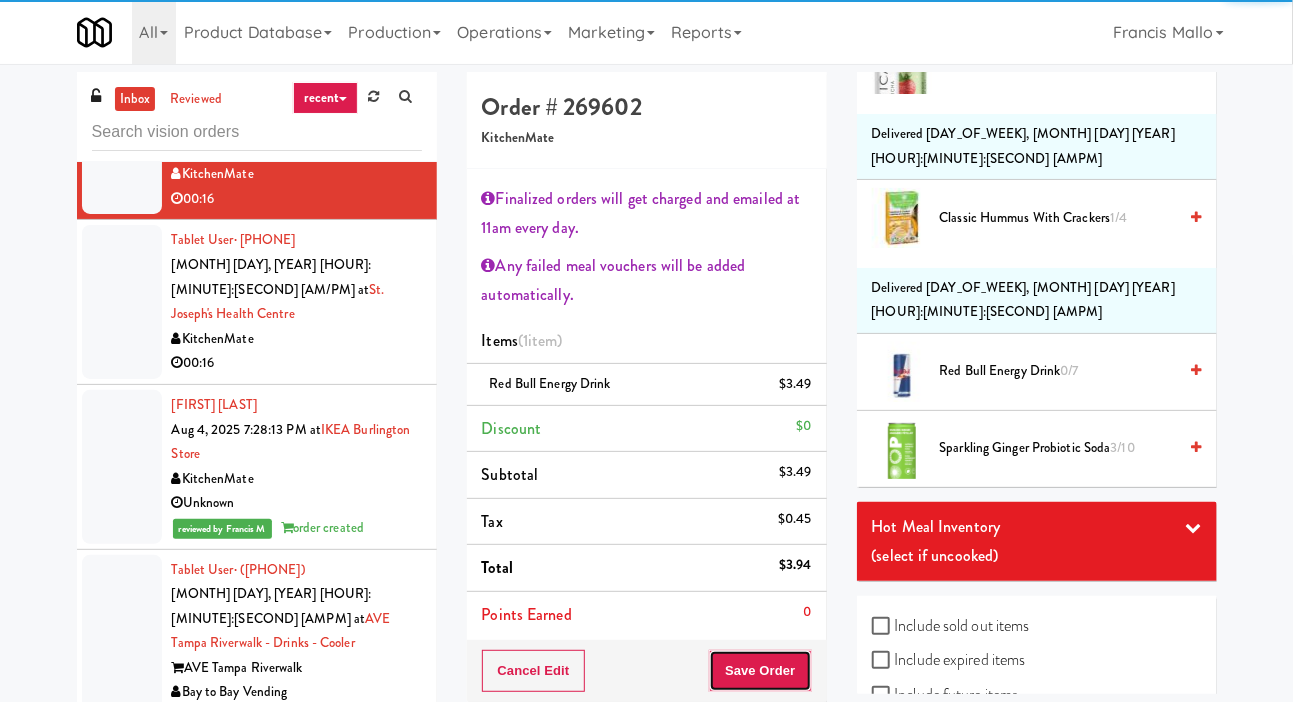click on "Save Order" at bounding box center (760, 671) 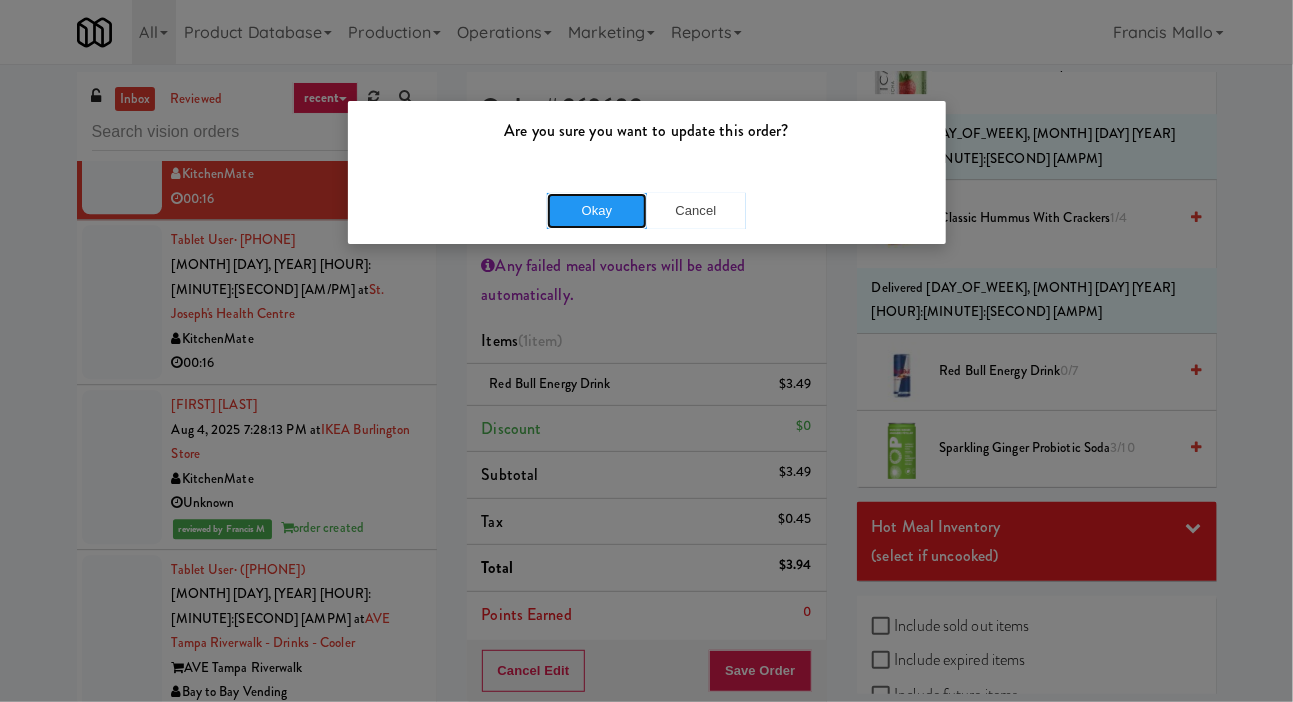 click on "Okay" at bounding box center [597, 211] 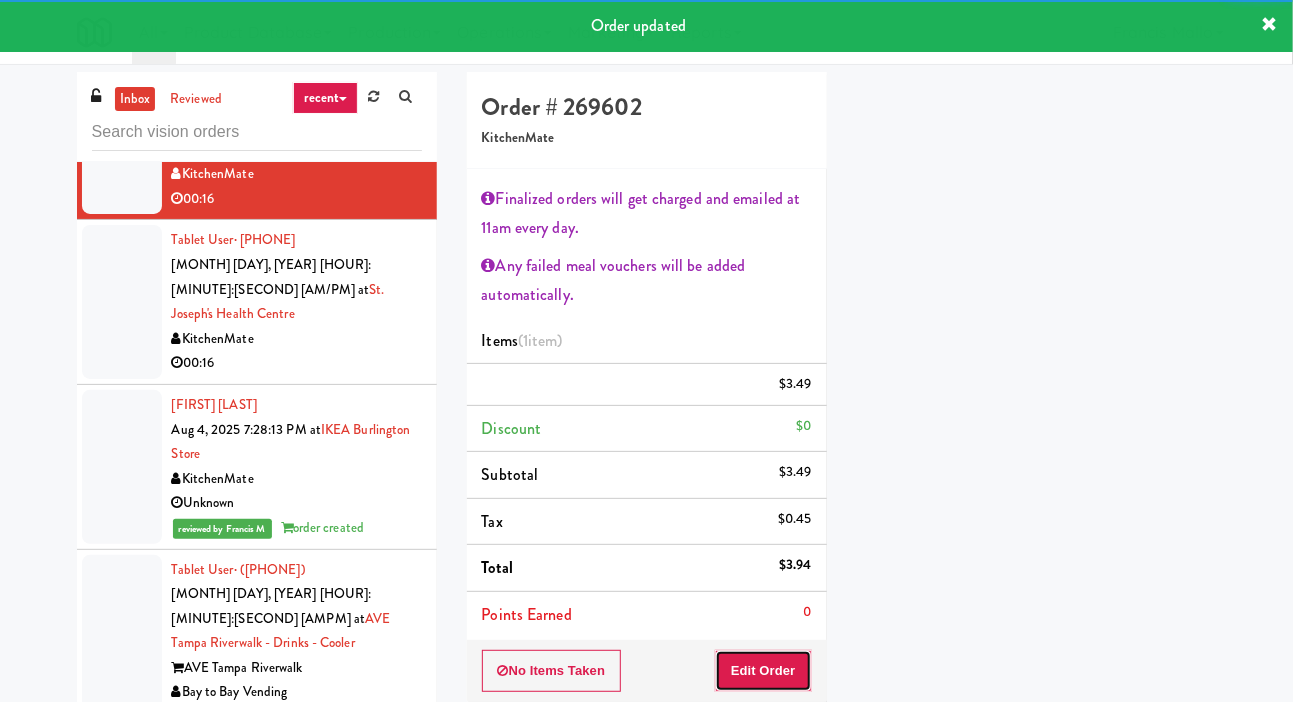 click on "Edit Order" at bounding box center (763, 671) 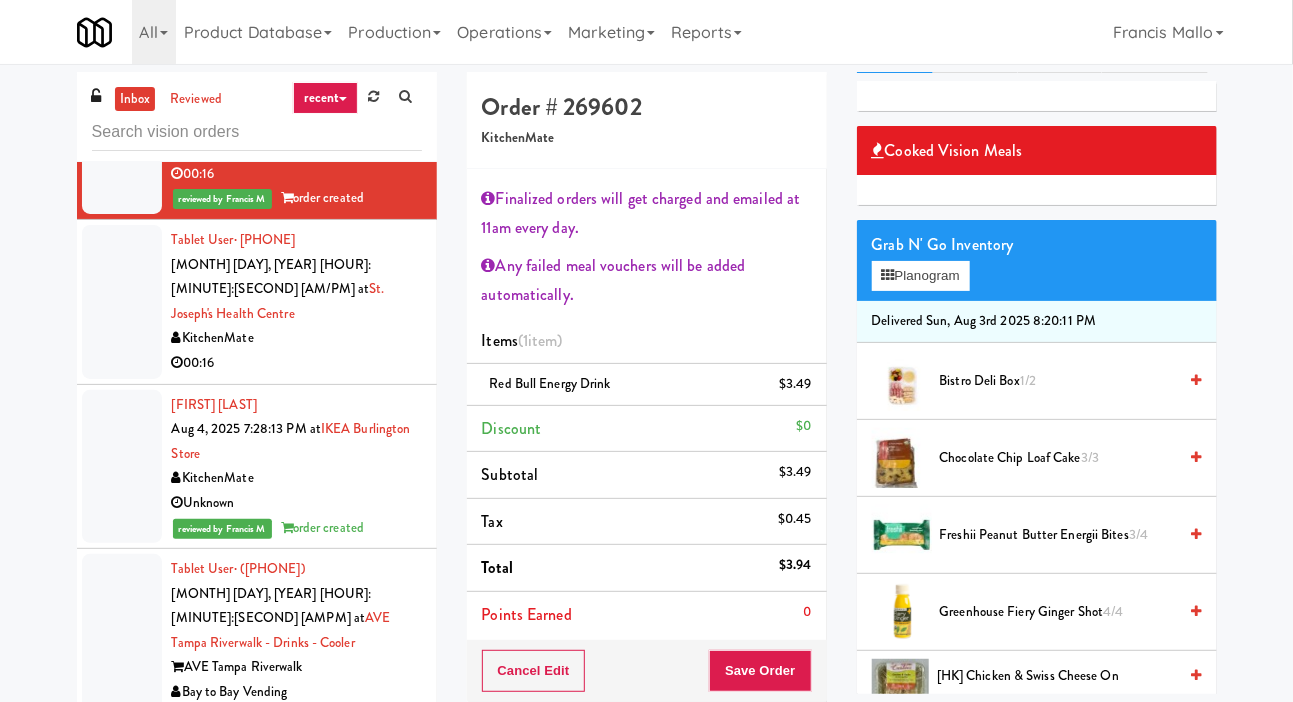scroll, scrollTop: 0, scrollLeft: 0, axis: both 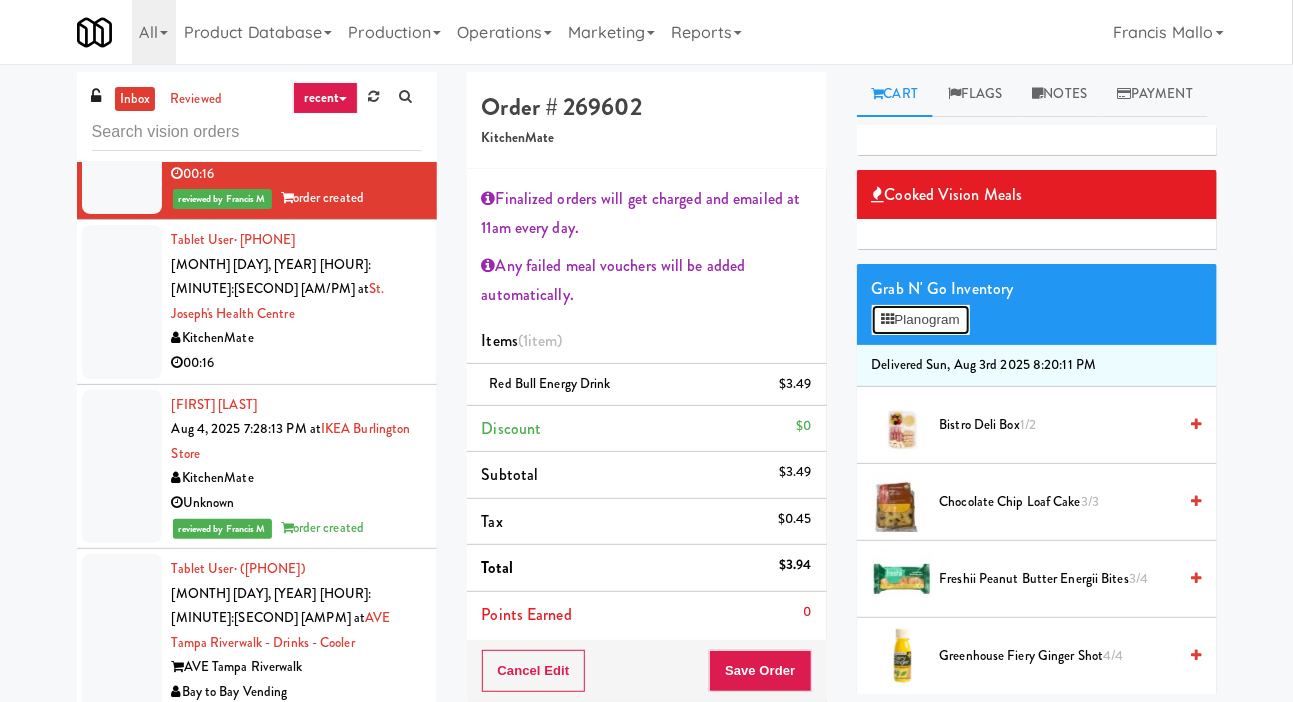 click on "Planogram" at bounding box center (921, 320) 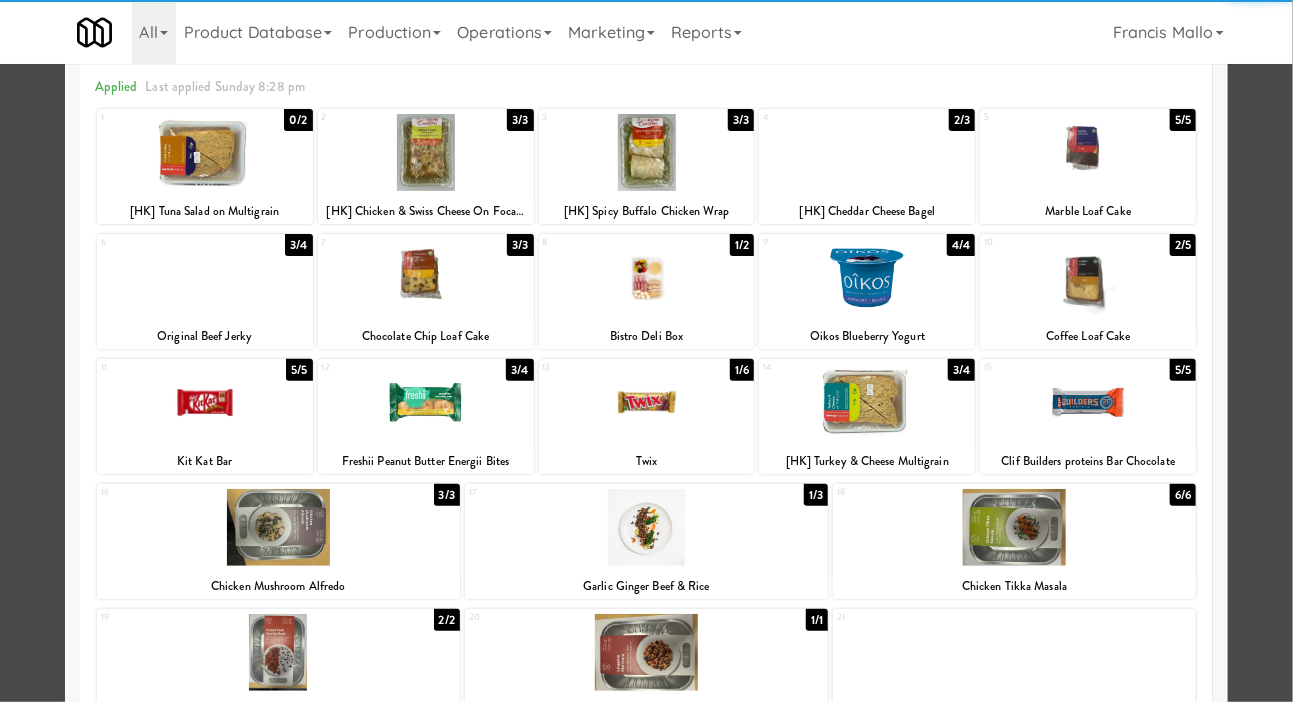 scroll, scrollTop: 297, scrollLeft: 0, axis: vertical 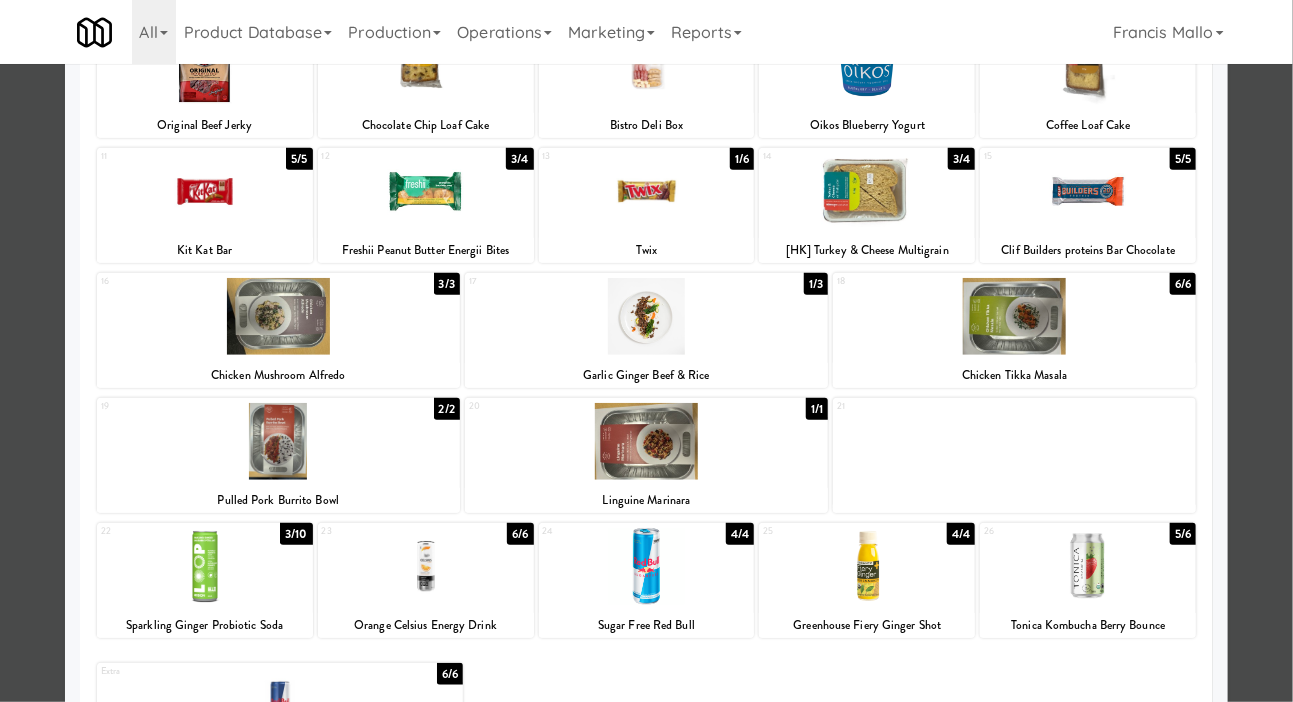 click at bounding box center (646, 351) 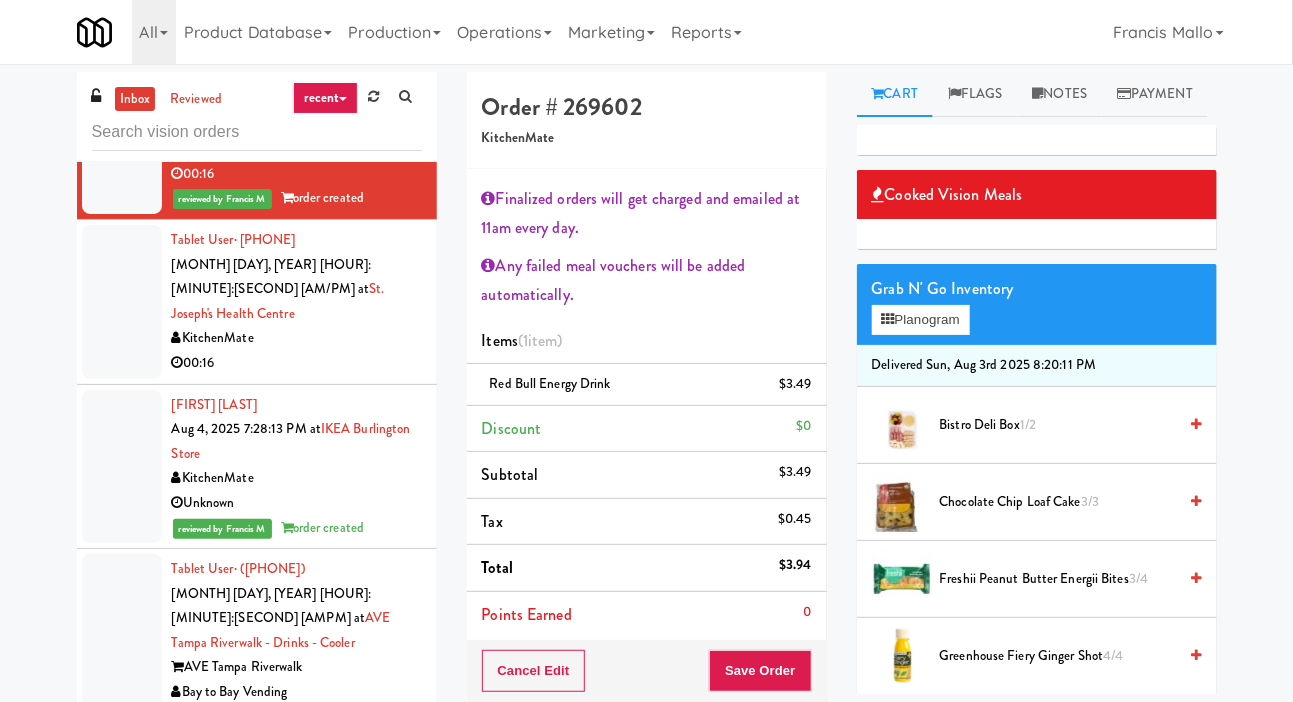 click on "Red Bull Energy Drink  $3.49" at bounding box center [647, 385] 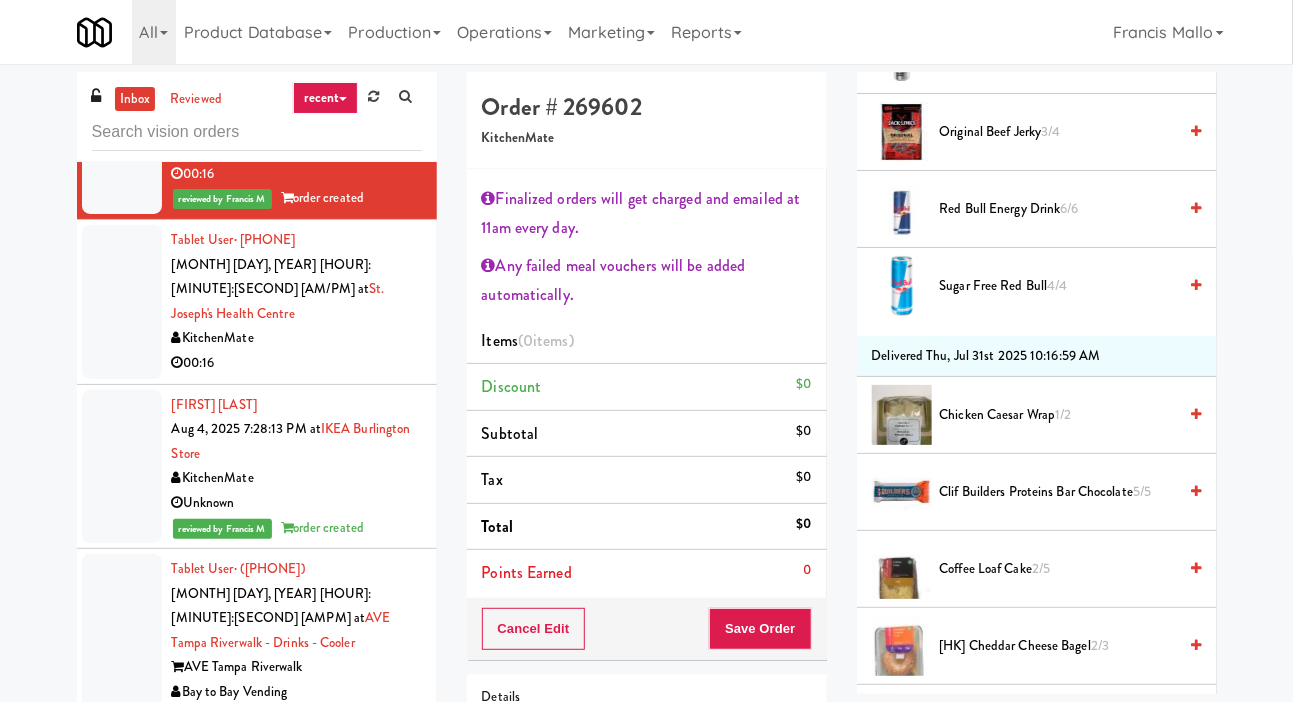 scroll, scrollTop: 1222, scrollLeft: 0, axis: vertical 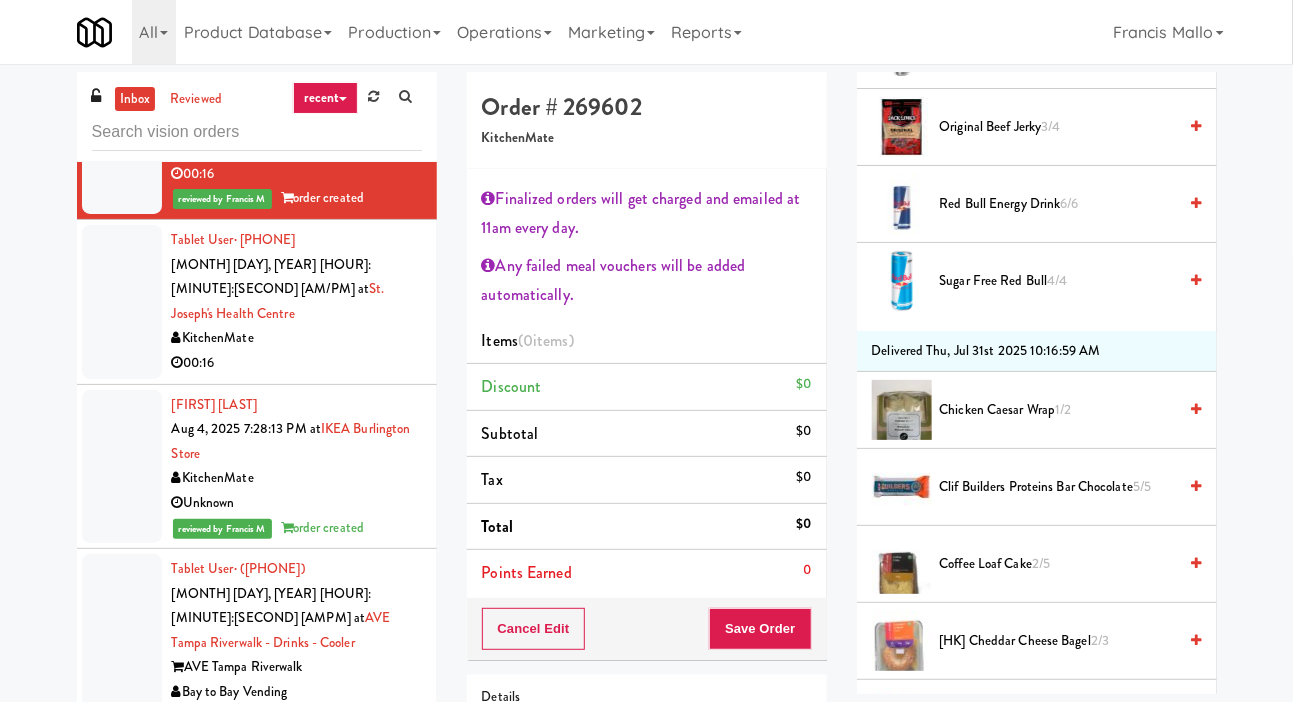 click on "Sugar Free Red Bull  4/4" at bounding box center (1058, 281) 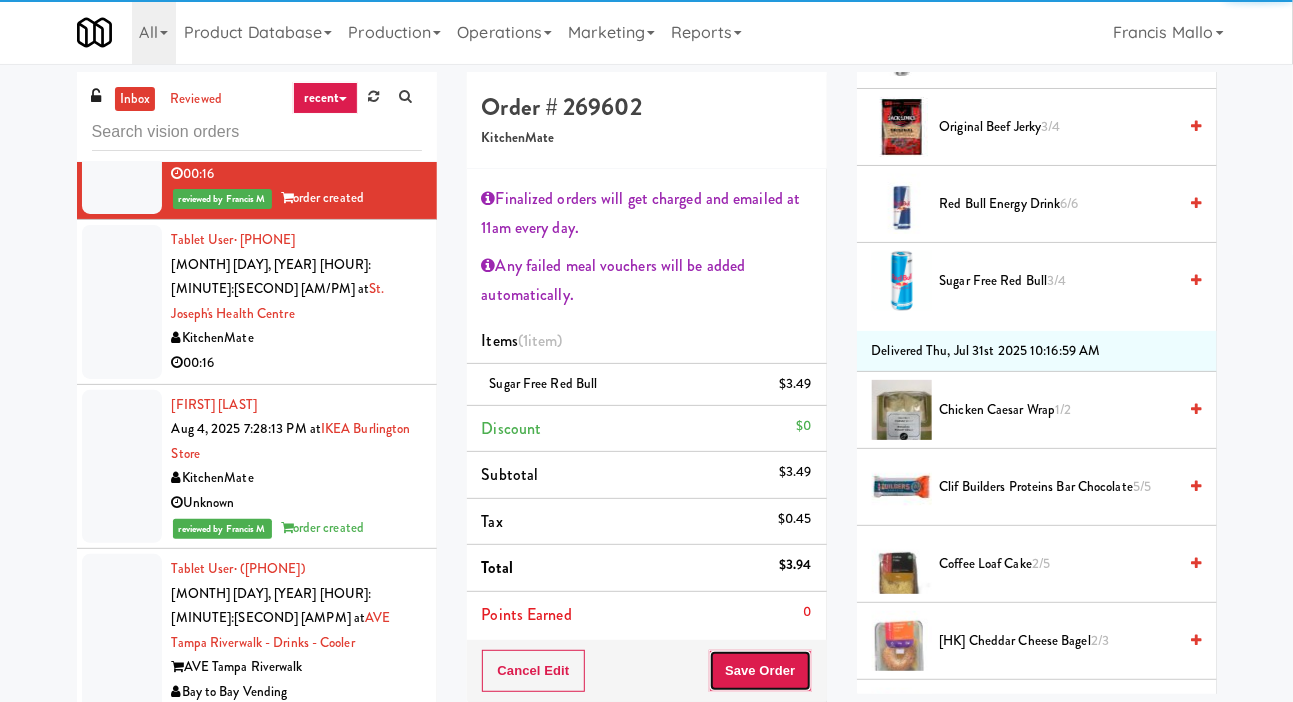 click on "Save Order" at bounding box center [760, 671] 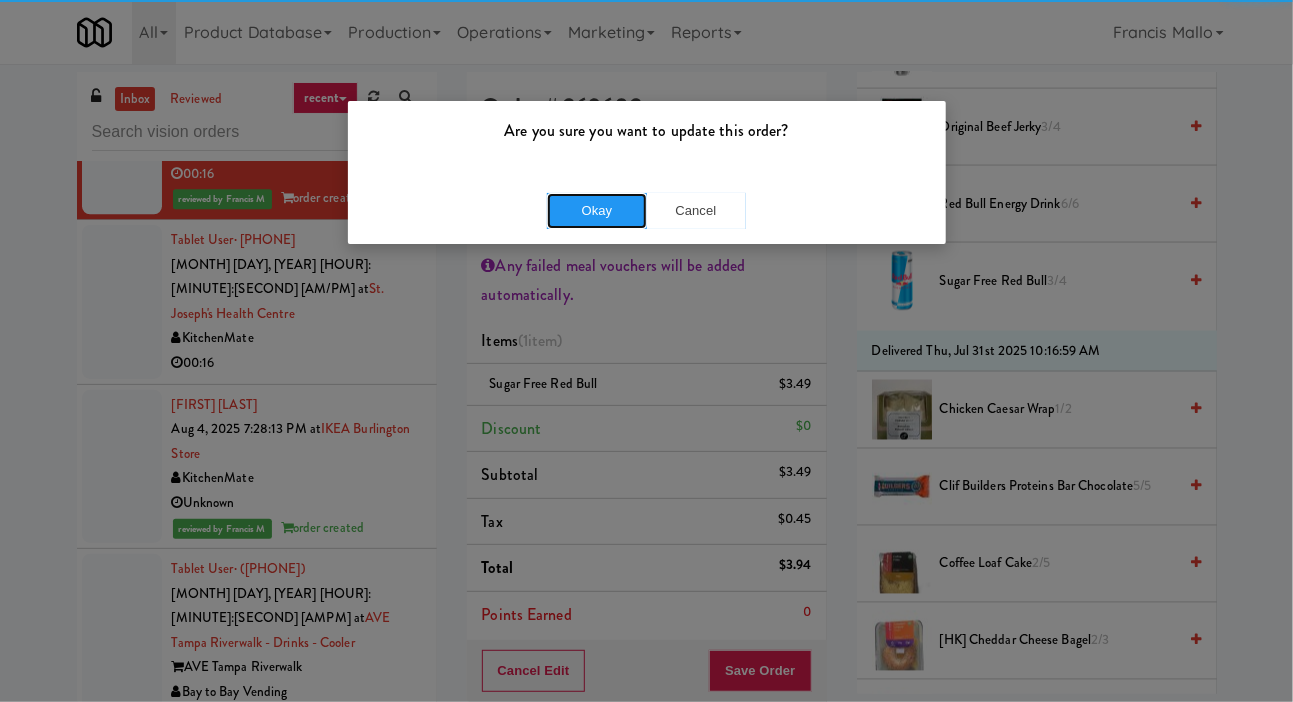 click on "Okay" at bounding box center [597, 211] 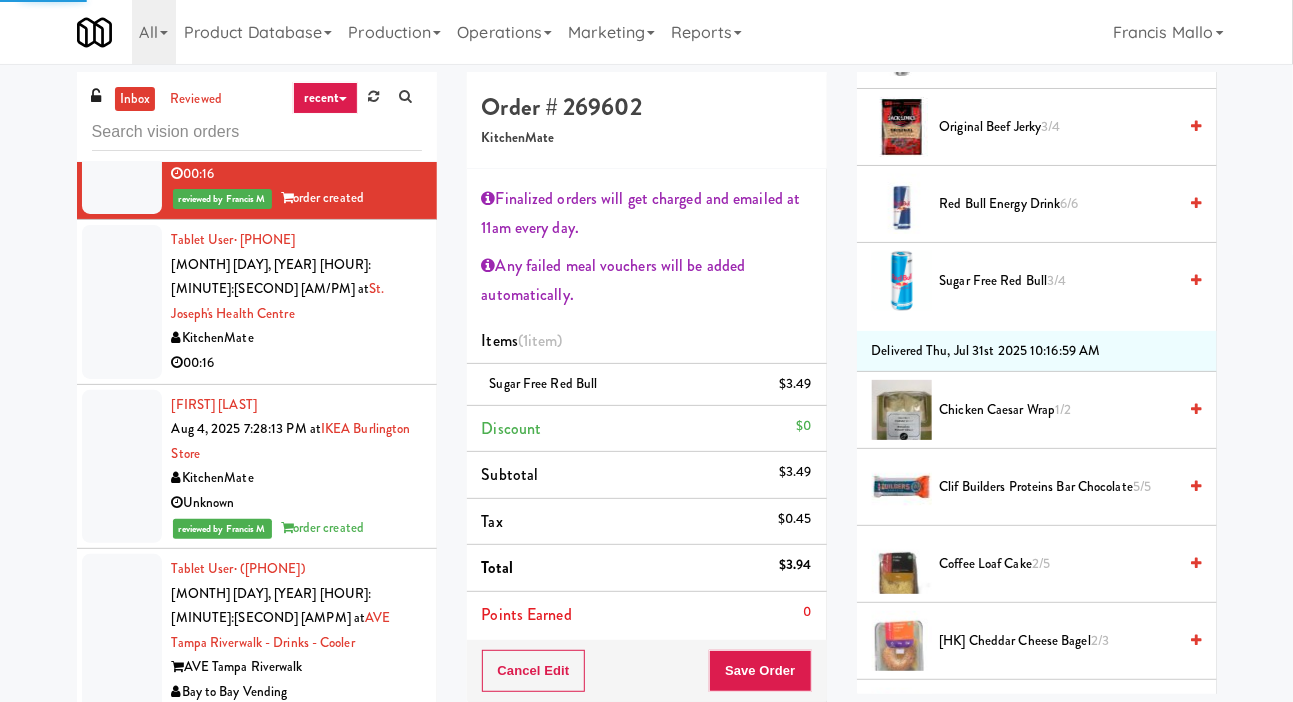 click at bounding box center [122, 302] 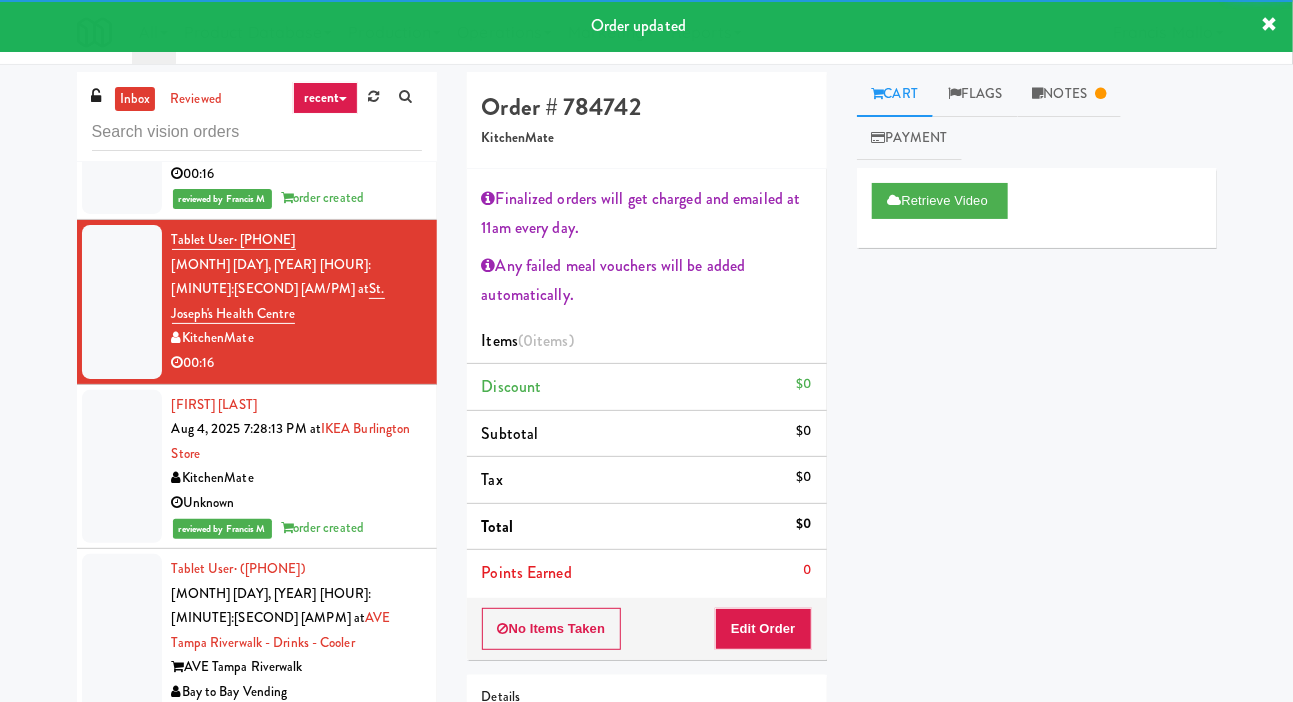 click on "Notes" at bounding box center [1070, 94] 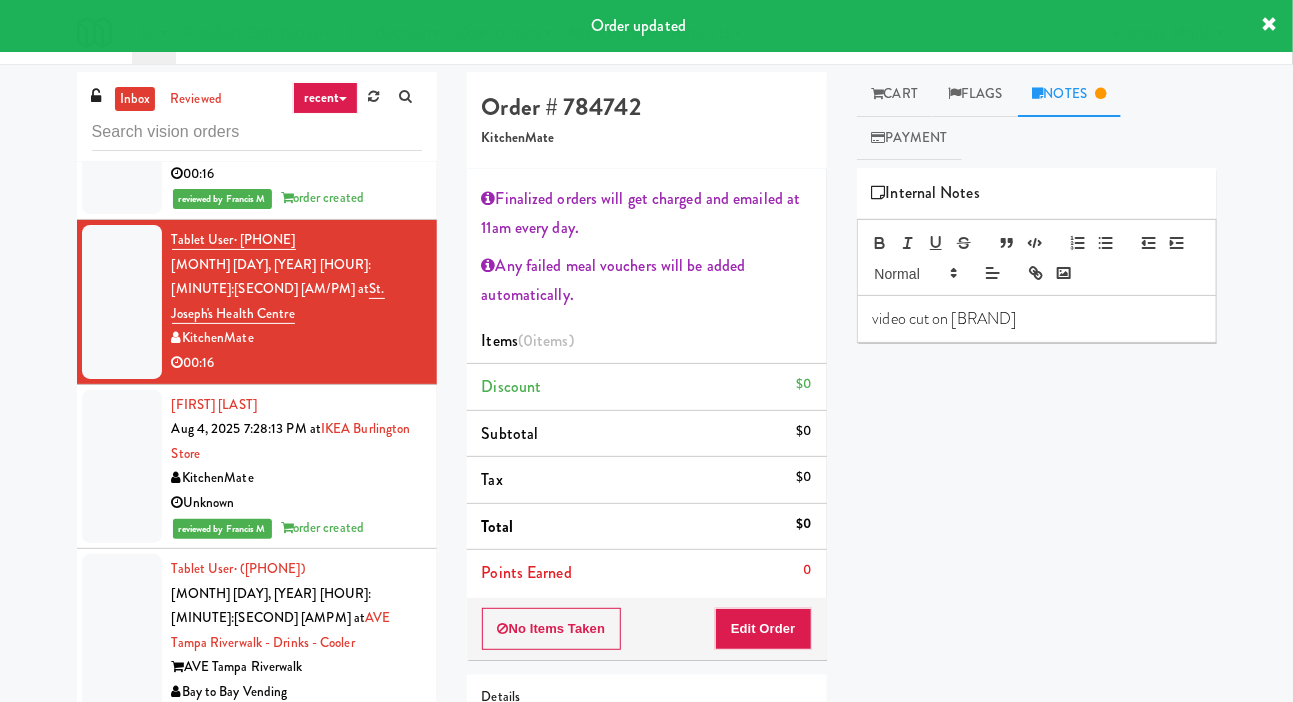 click on "video cut on [BRAND]" at bounding box center (1037, 319) 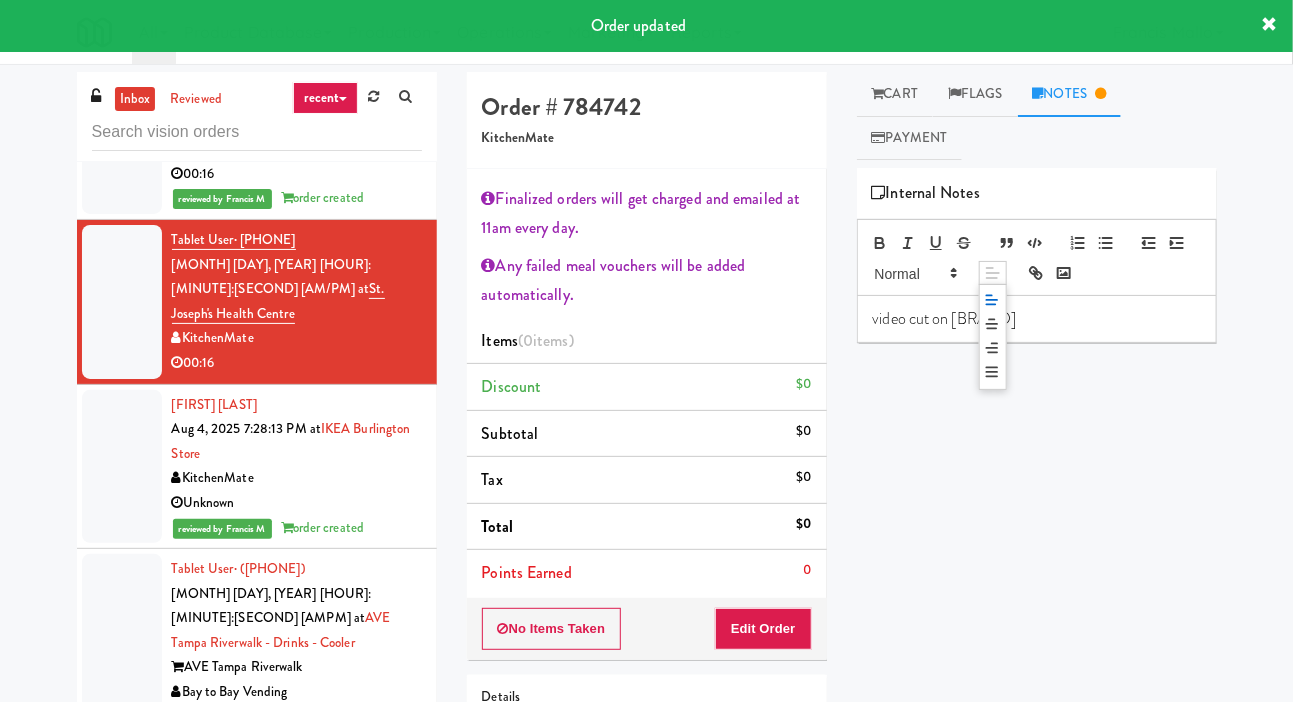 click on "video cut on [BRAND]" at bounding box center (1037, 319) 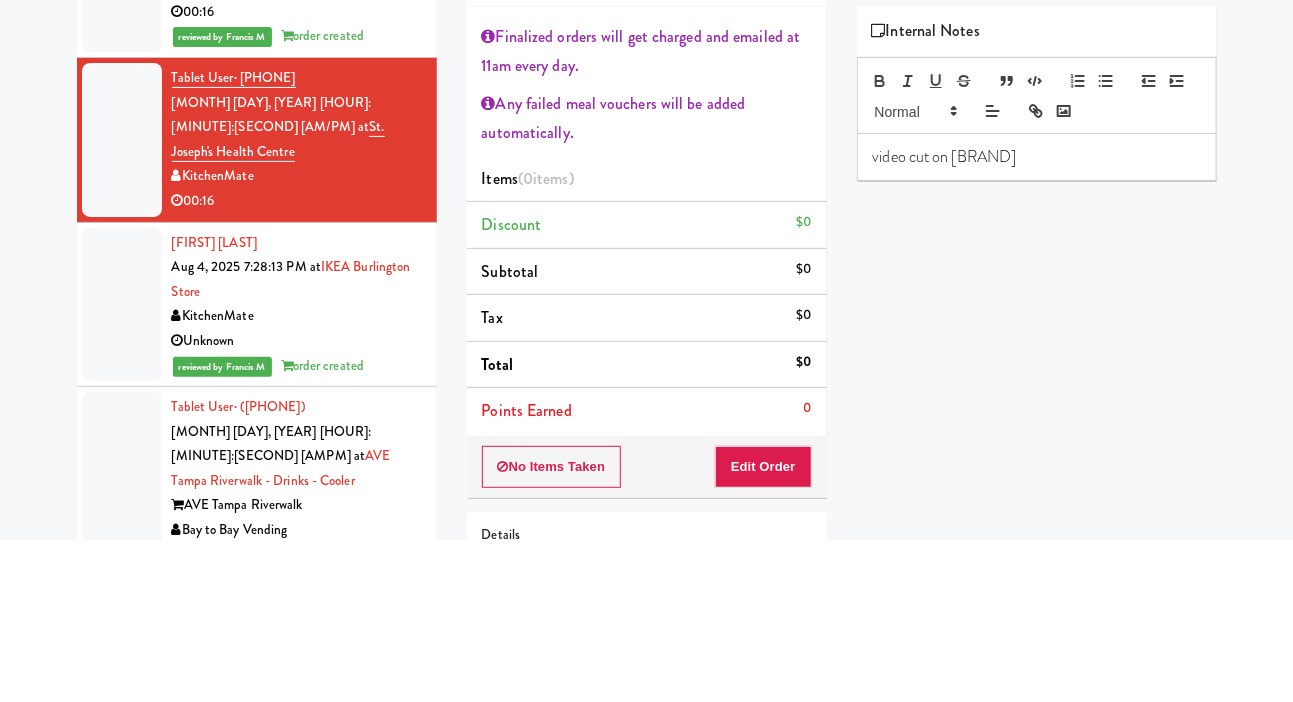 click on "video cut on [BRAND]" at bounding box center (1037, 319) 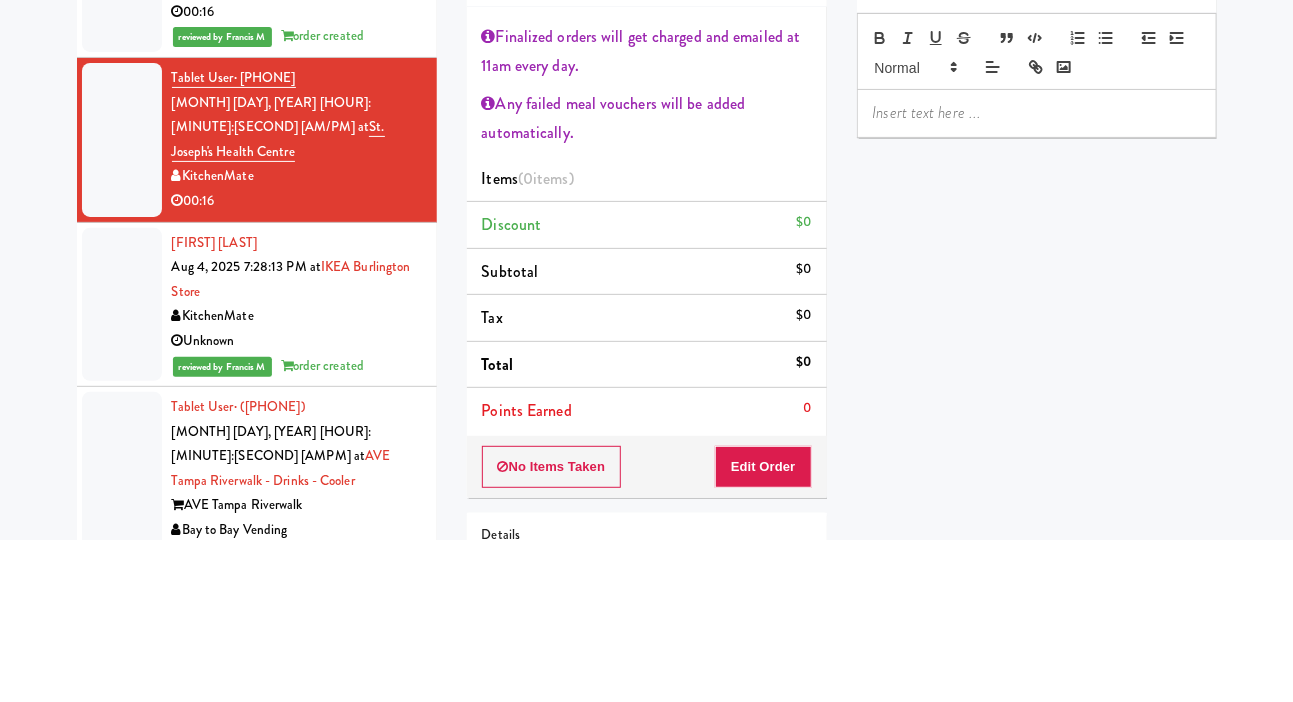 click on "Any failed meal vouchers will be added automatically." at bounding box center (647, 280) 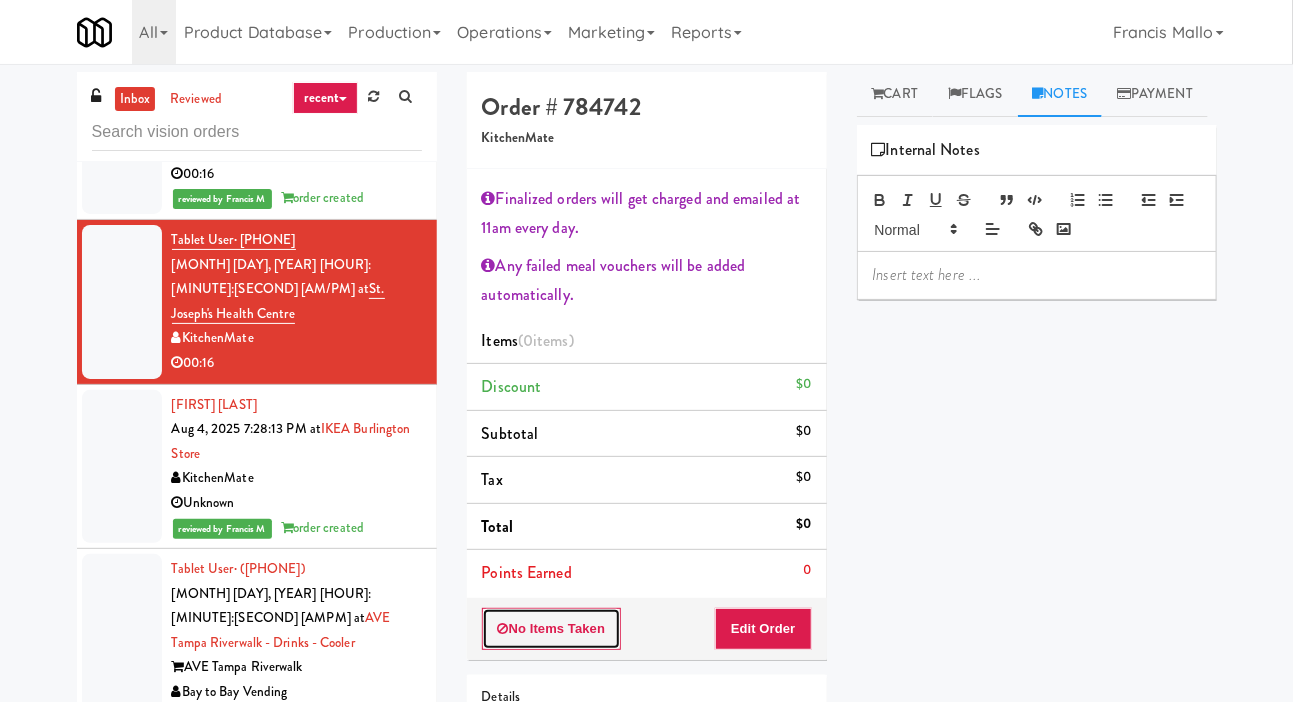 click on "No Items Taken" at bounding box center (552, 629) 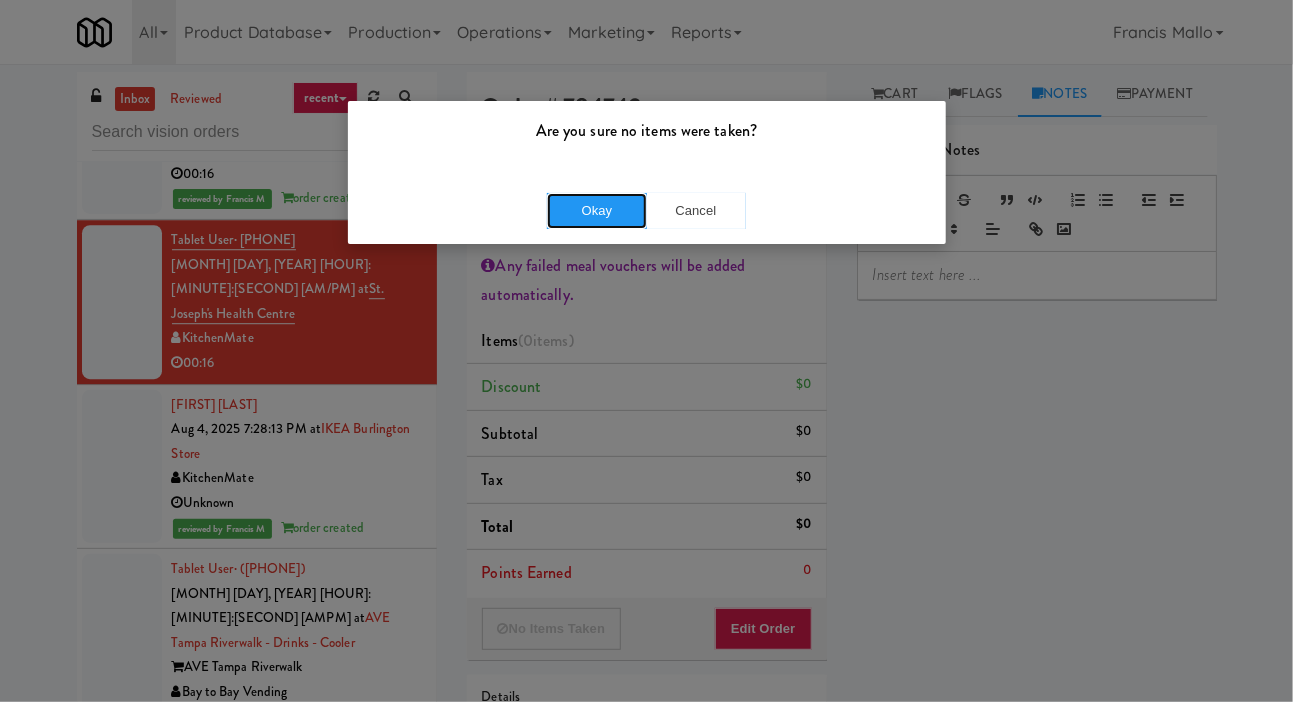 click on "Okay" at bounding box center (597, 211) 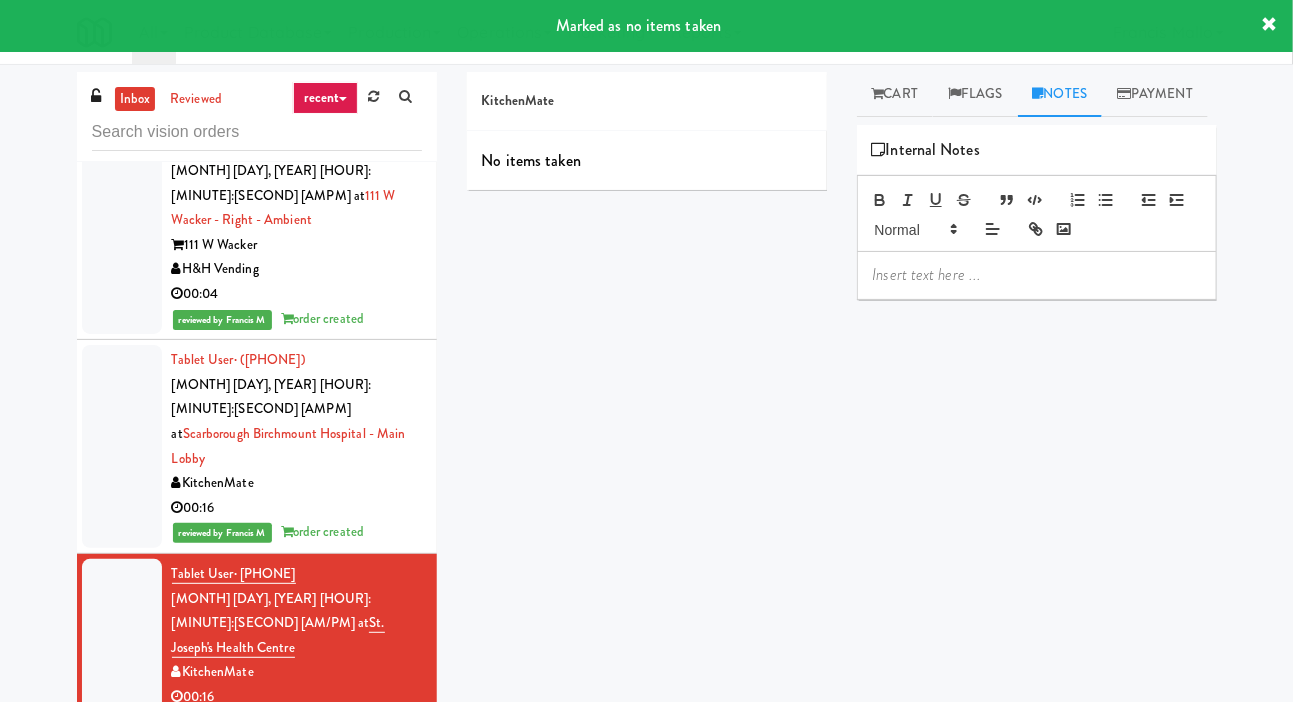 scroll, scrollTop: 47164, scrollLeft: 0, axis: vertical 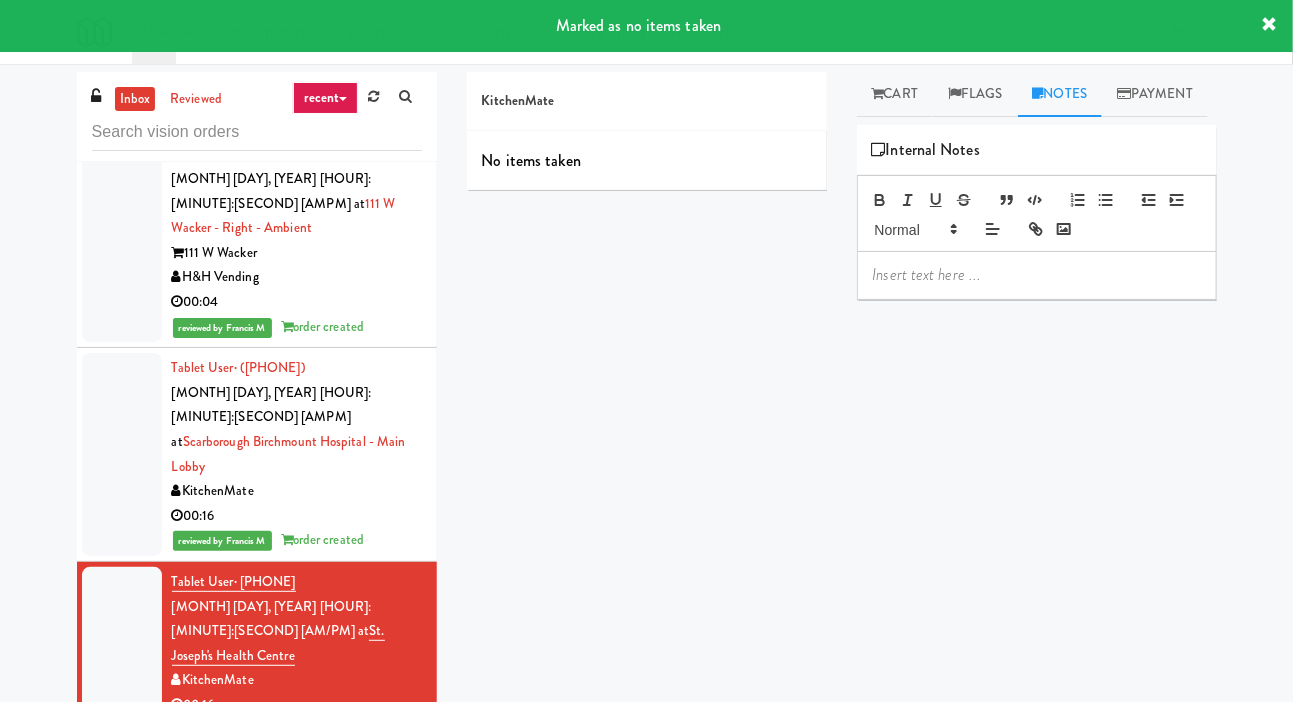 click at bounding box center [122, 76] 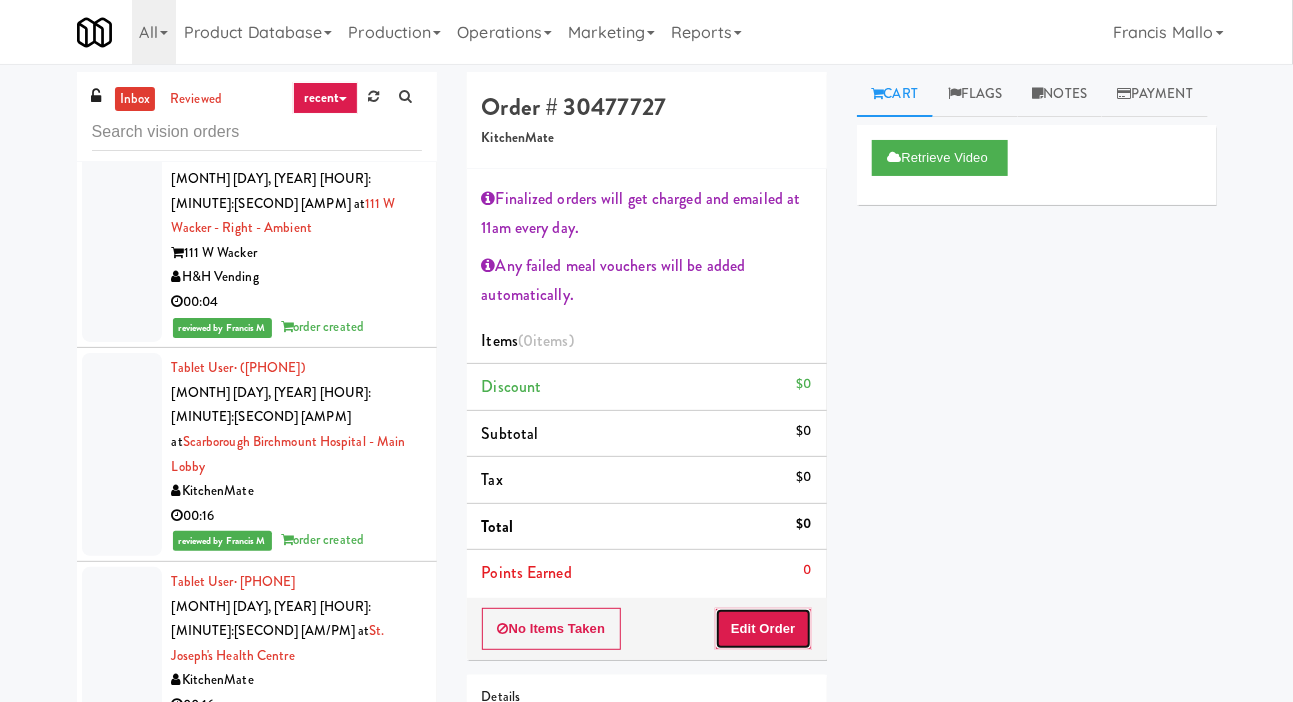 click on "Edit Order" at bounding box center (763, 629) 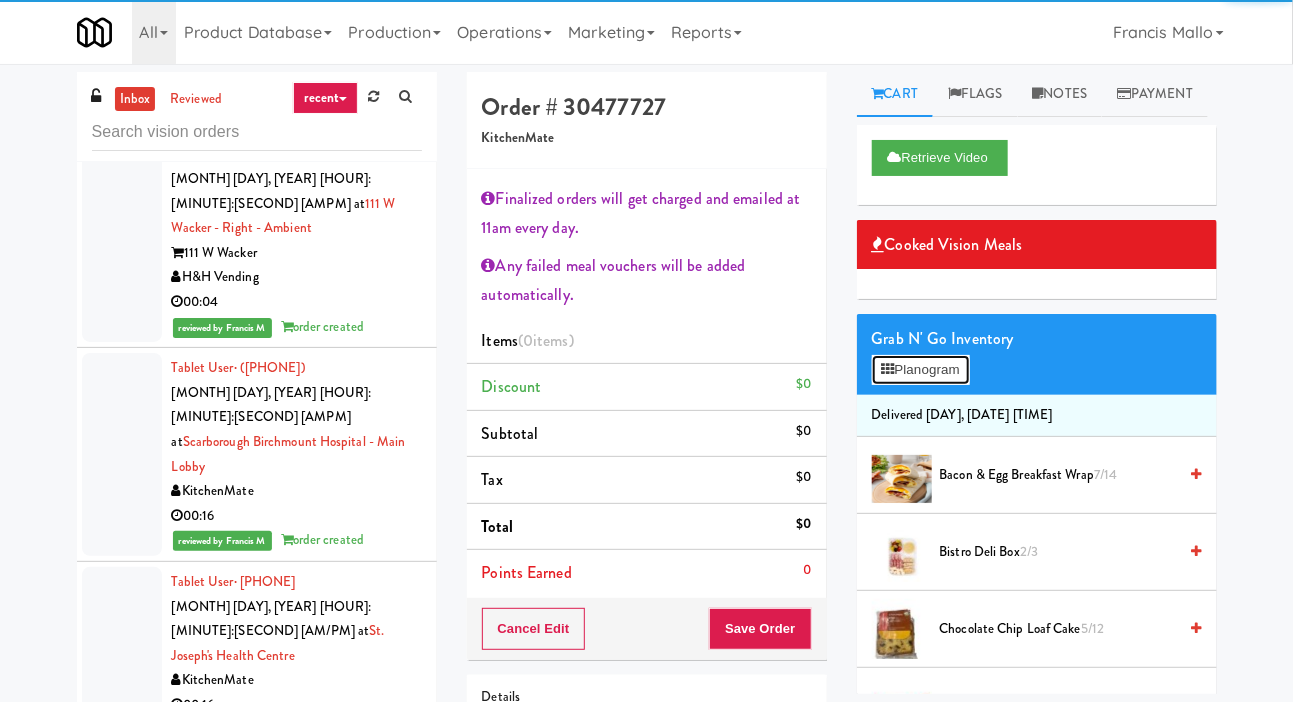 click at bounding box center (888, 369) 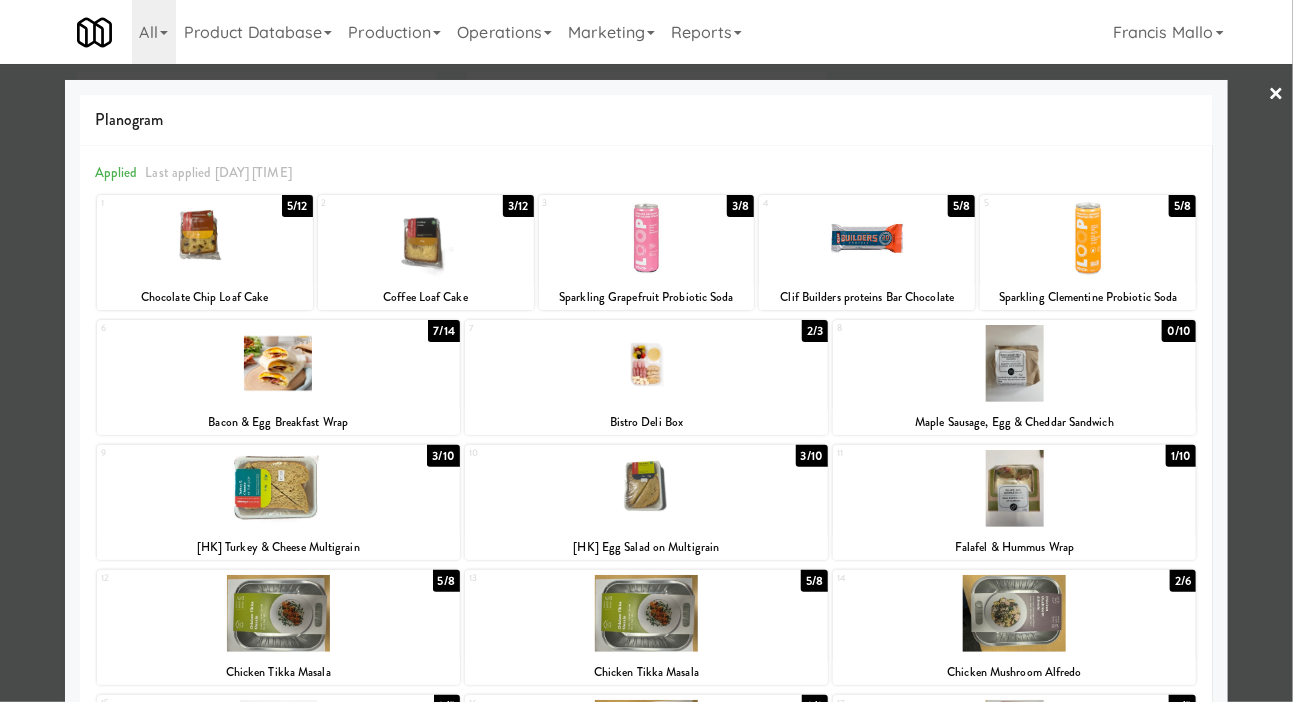 click at bounding box center (205, 238) 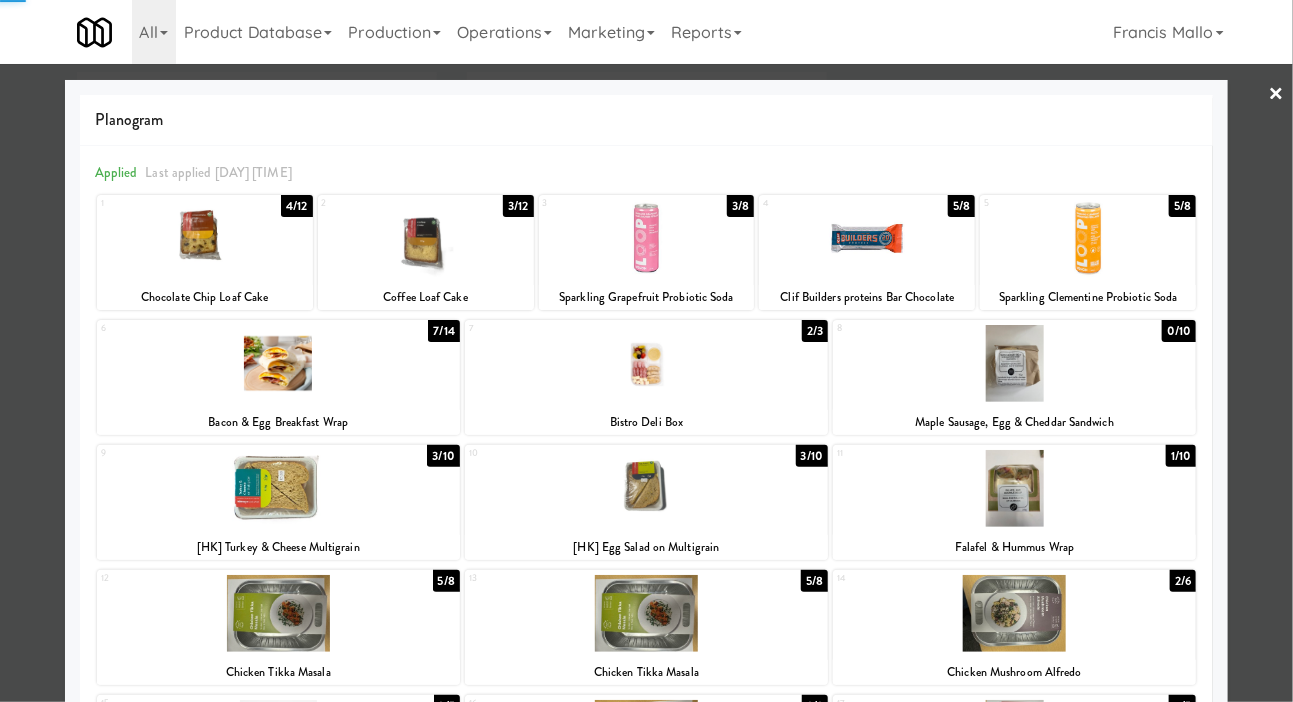 click at bounding box center [646, 351] 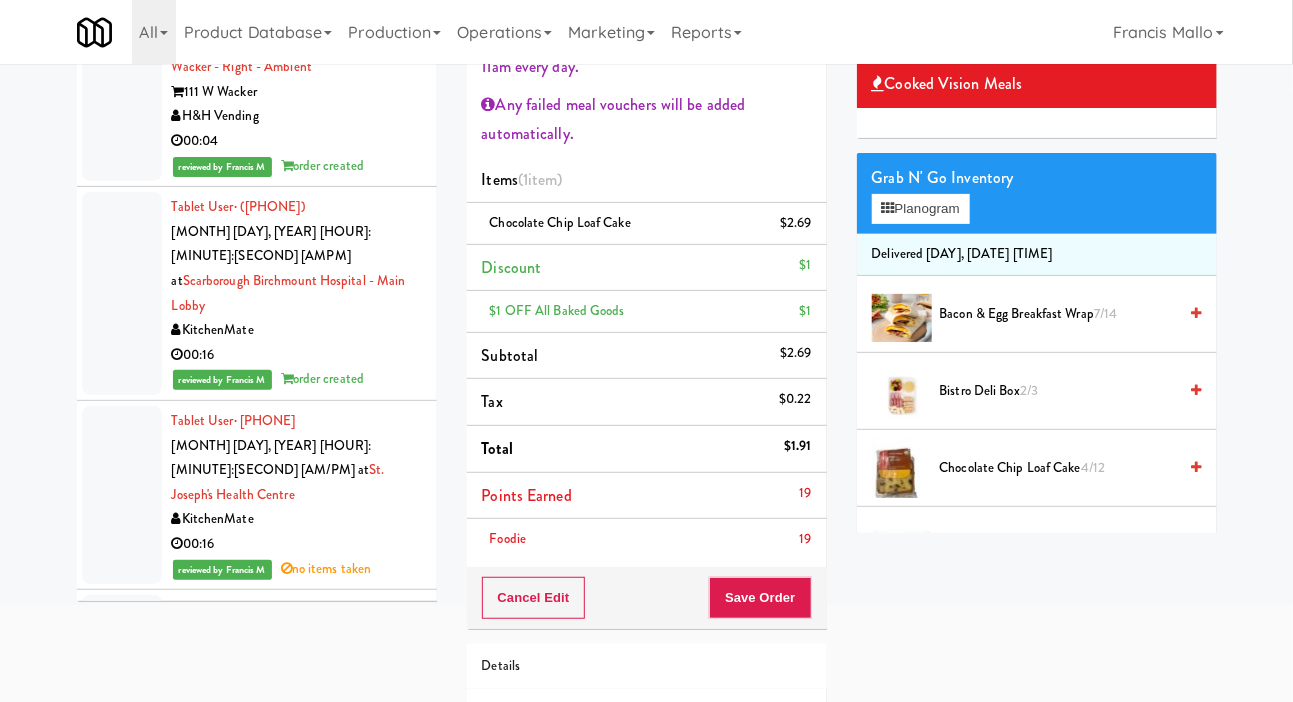 scroll, scrollTop: 181, scrollLeft: 0, axis: vertical 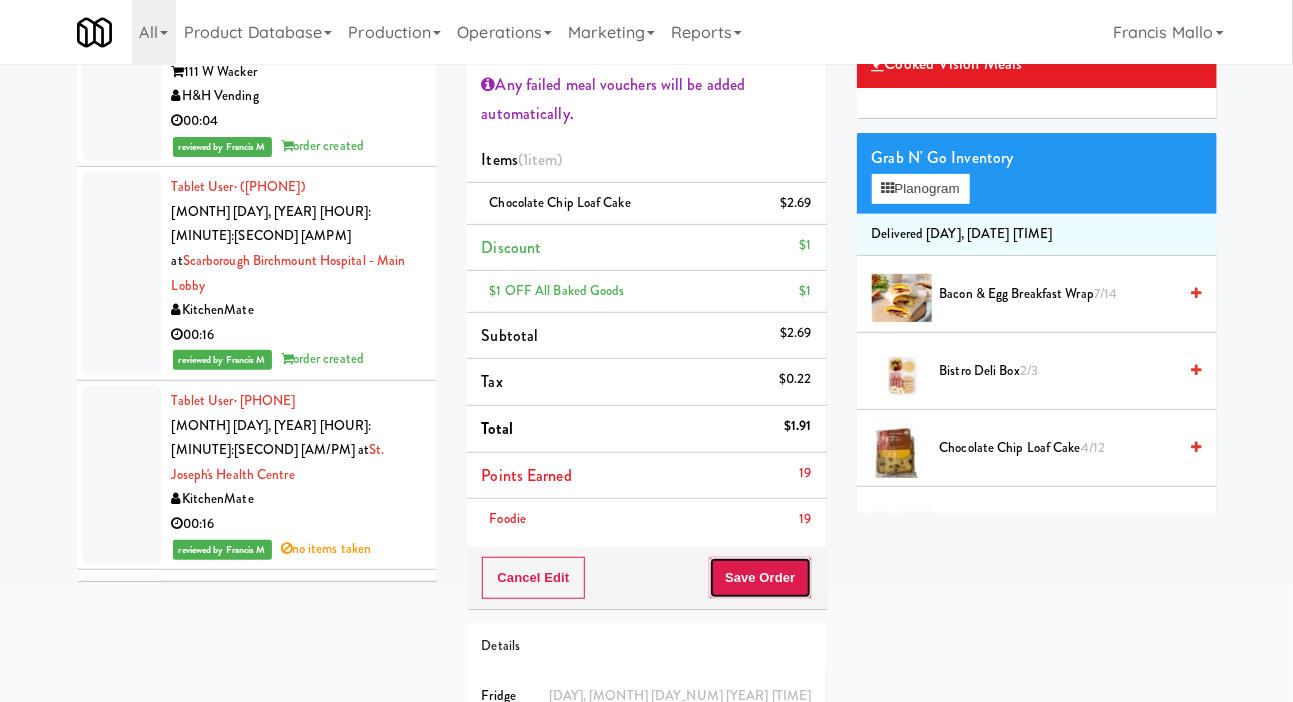 click on "Save Order" at bounding box center [760, 578] 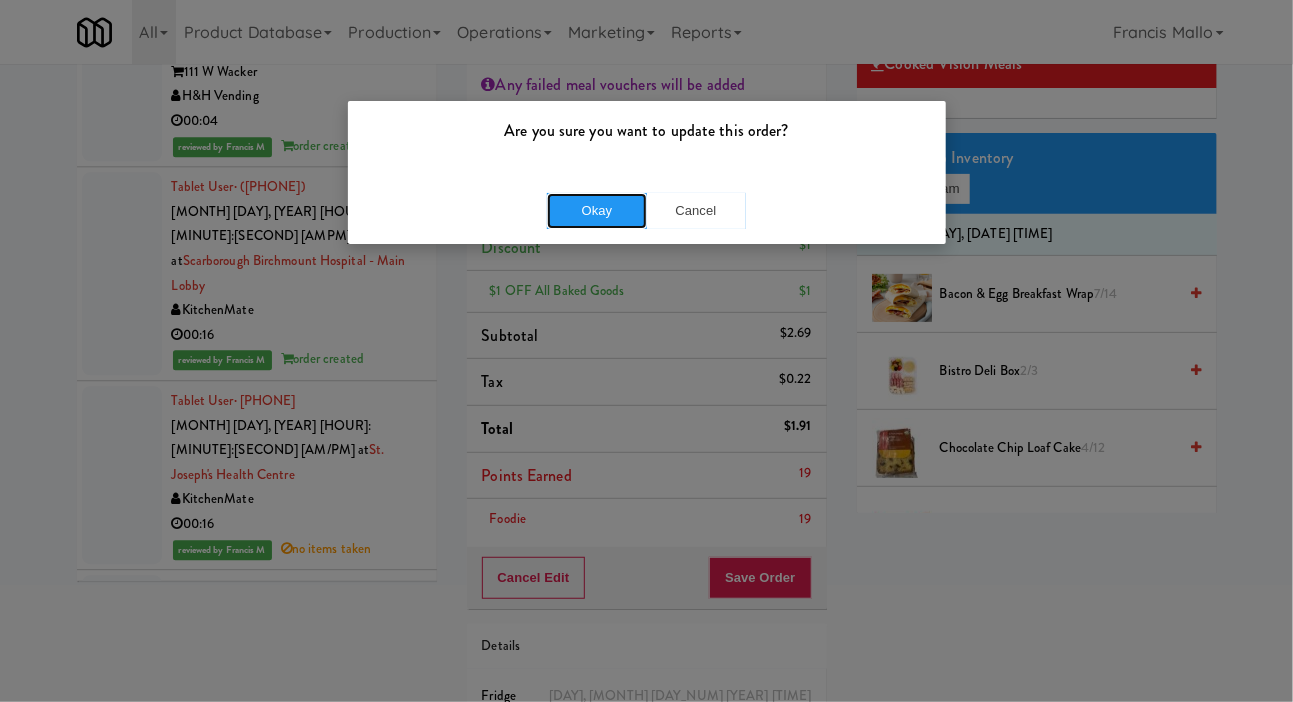 click on "Okay" at bounding box center [597, 211] 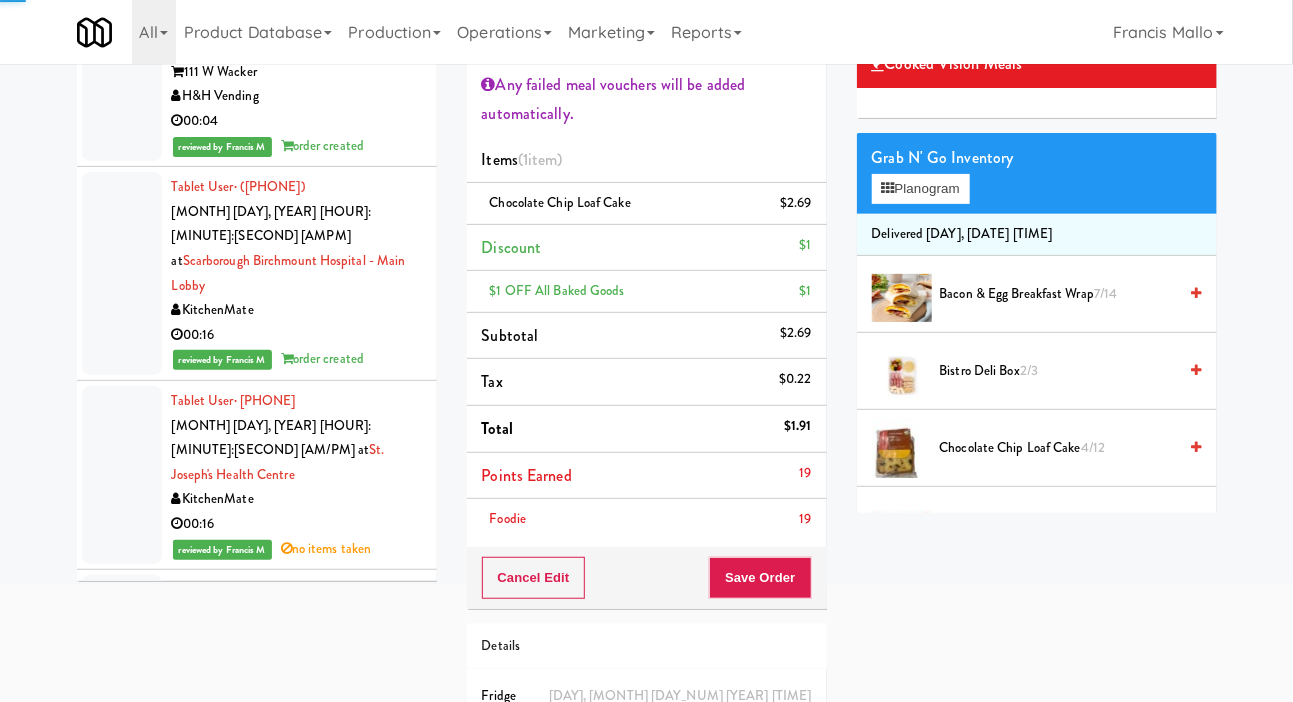 scroll, scrollTop: 0, scrollLeft: 0, axis: both 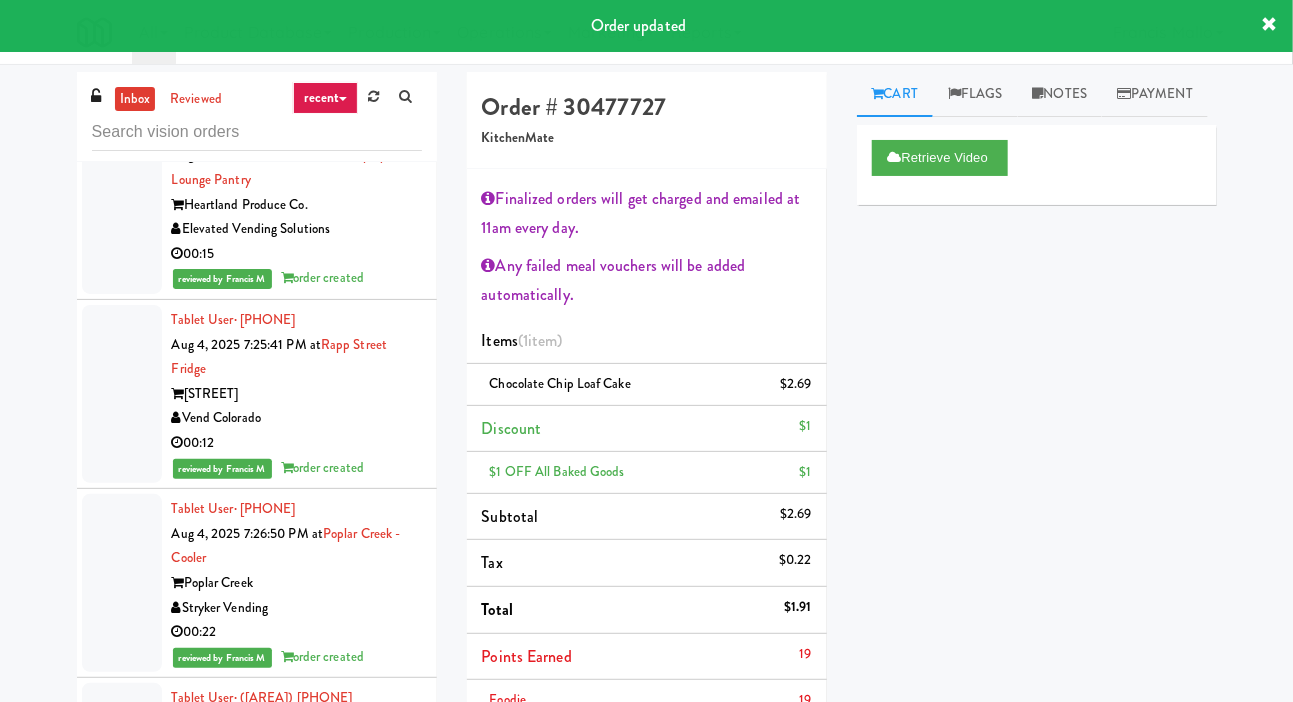 click on "00:20" at bounding box center (297, 89) 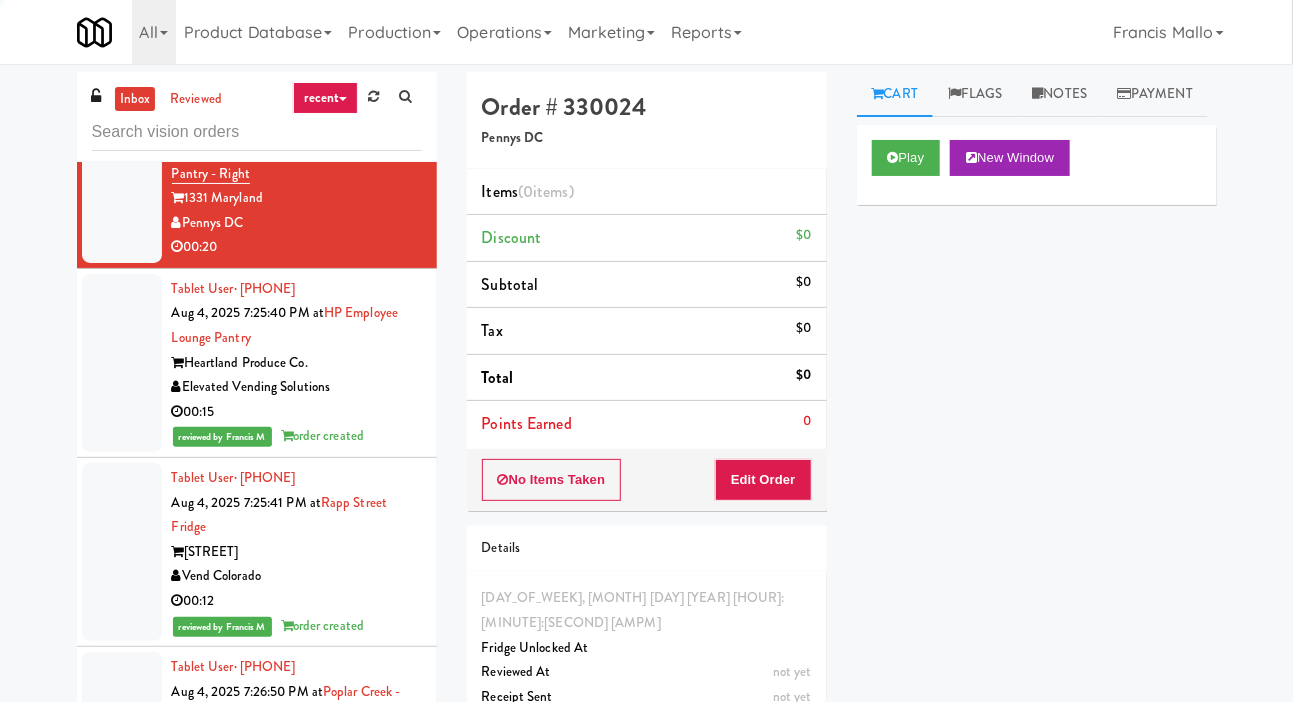 scroll, scrollTop: 46131, scrollLeft: 0, axis: vertical 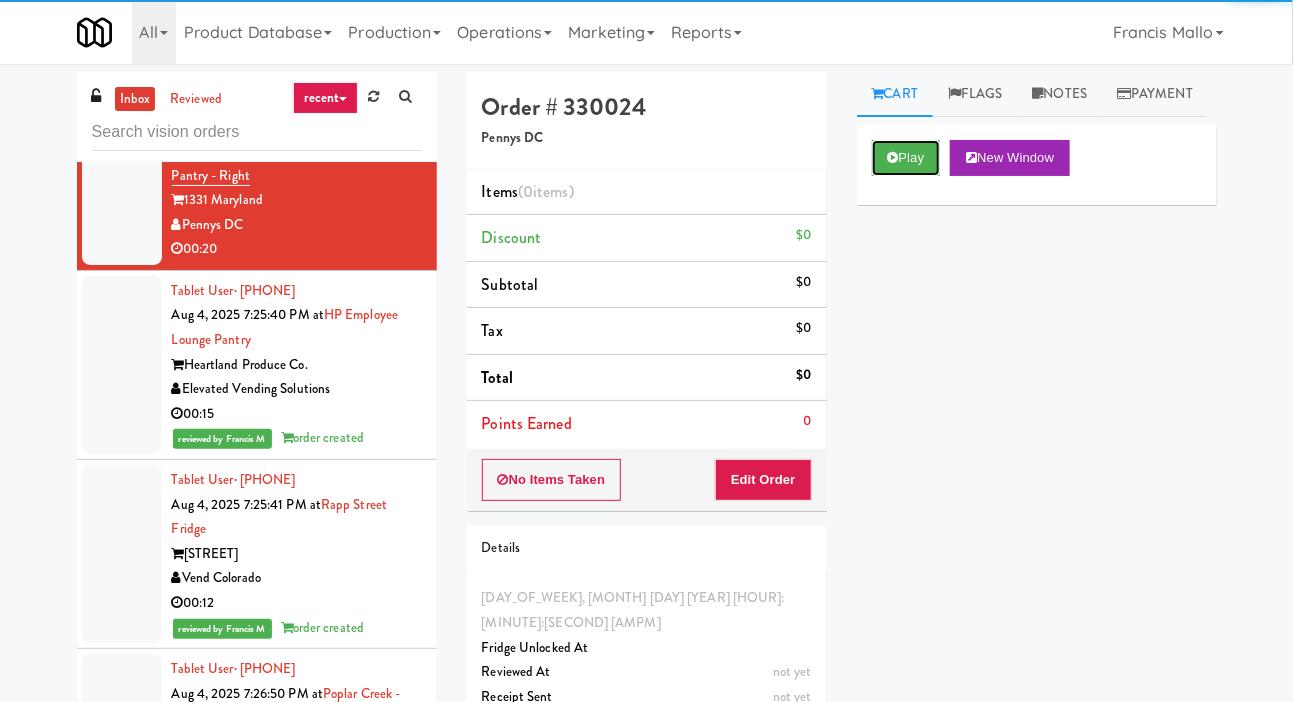 click at bounding box center (893, 157) 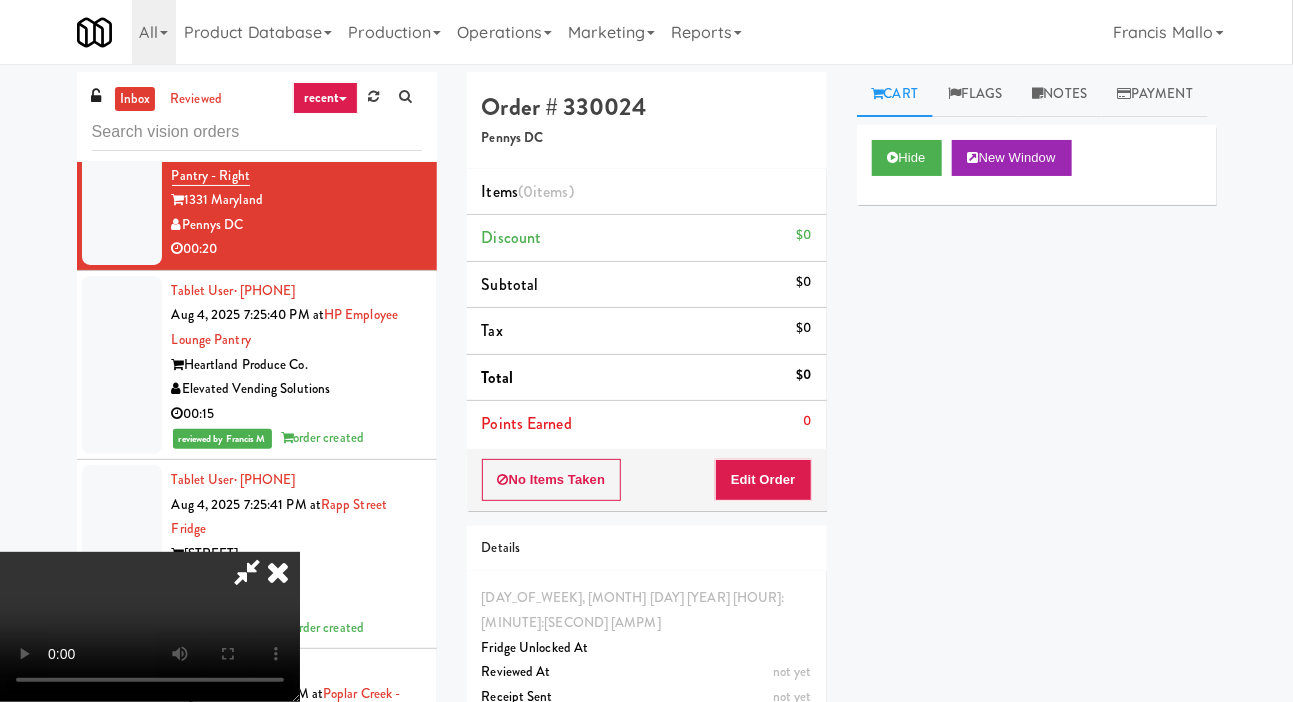 click on "Order # [NUMBER] [COMPANY] Items  (0  items ) Discount  $0 Subtotal $0 Tax $0 Total $0 Points Earned  0  No Items Taken Edit Order Details [DAY], [MONTH] [DAY] [YEAR] [TIME] Fridge Unlocked At not yet Reviewed At not yet Receipt Sent not yet Order Paid" at bounding box center [647, 418] 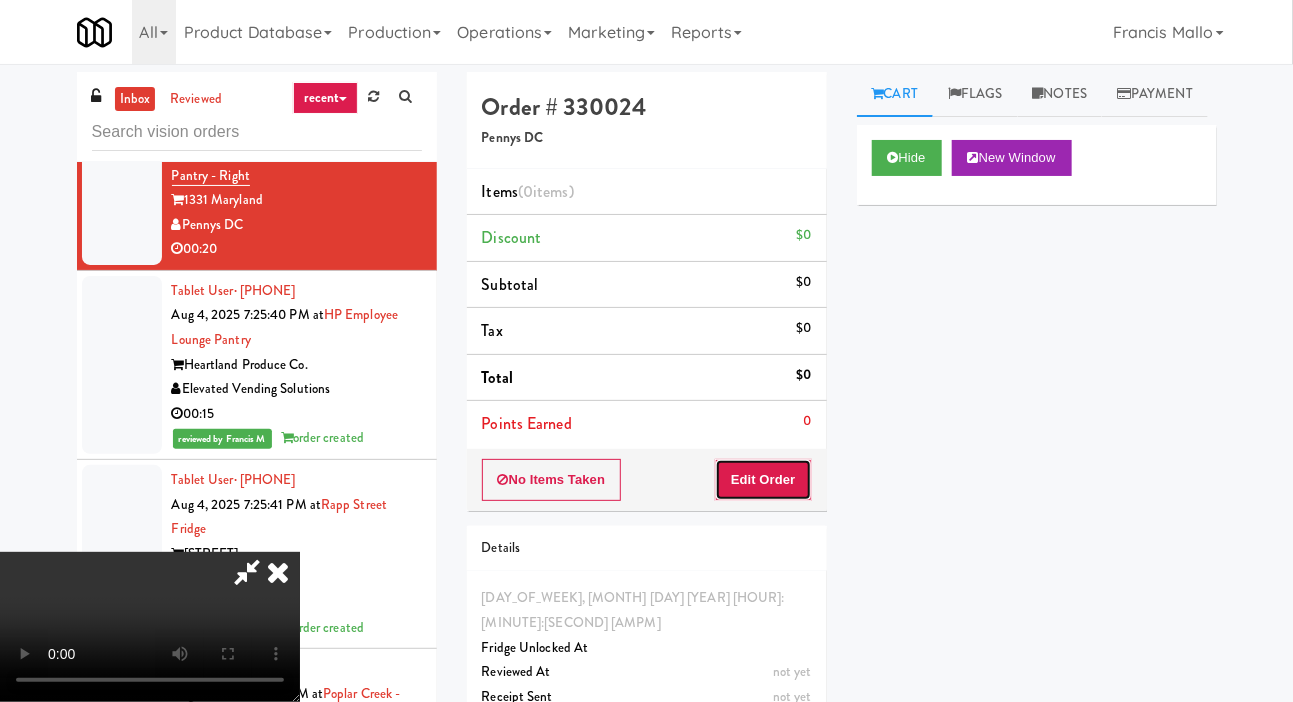 click on "Edit Order" at bounding box center [763, 480] 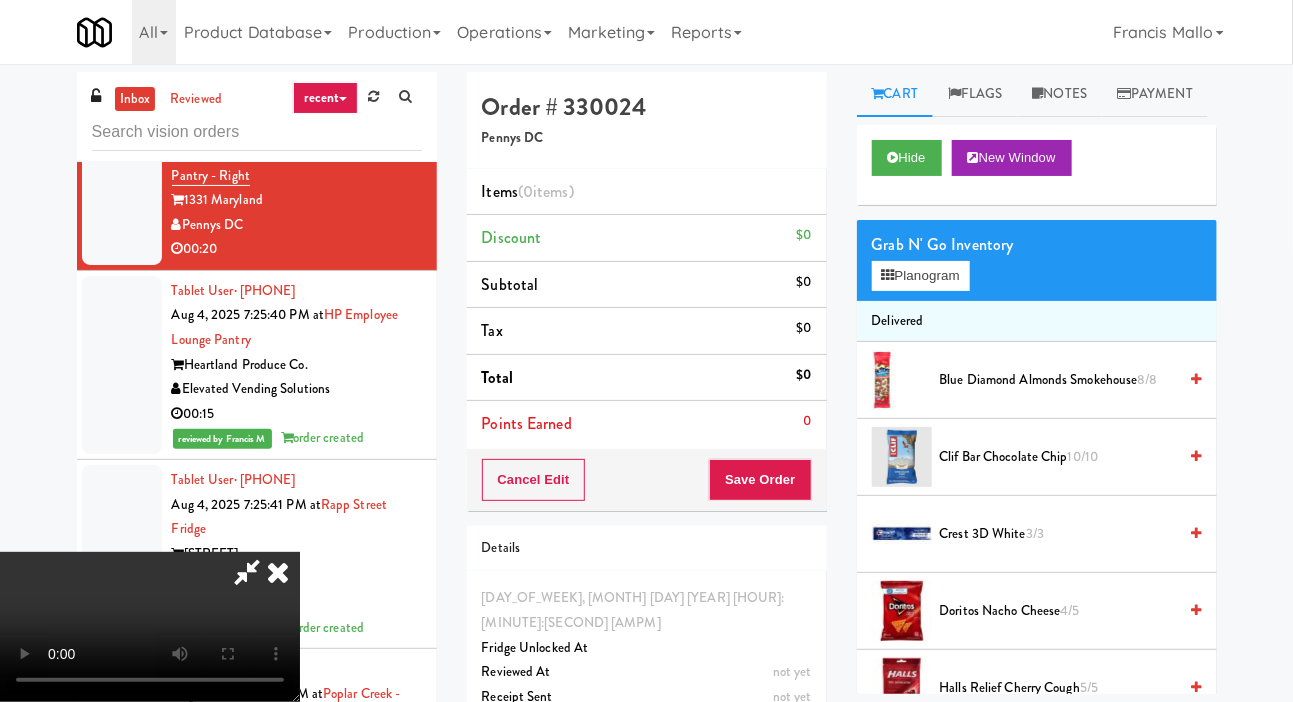 scroll, scrollTop: 73, scrollLeft: 0, axis: vertical 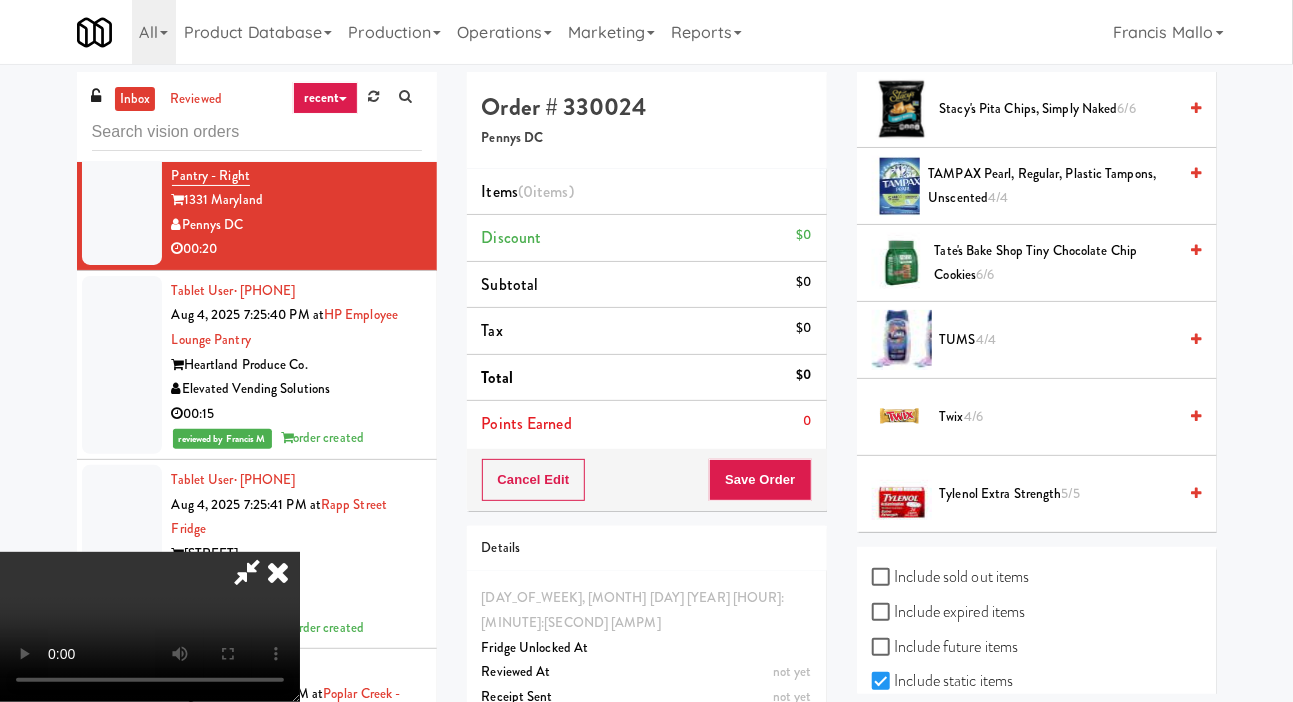 click on "Twix  4/6" at bounding box center (1058, 417) 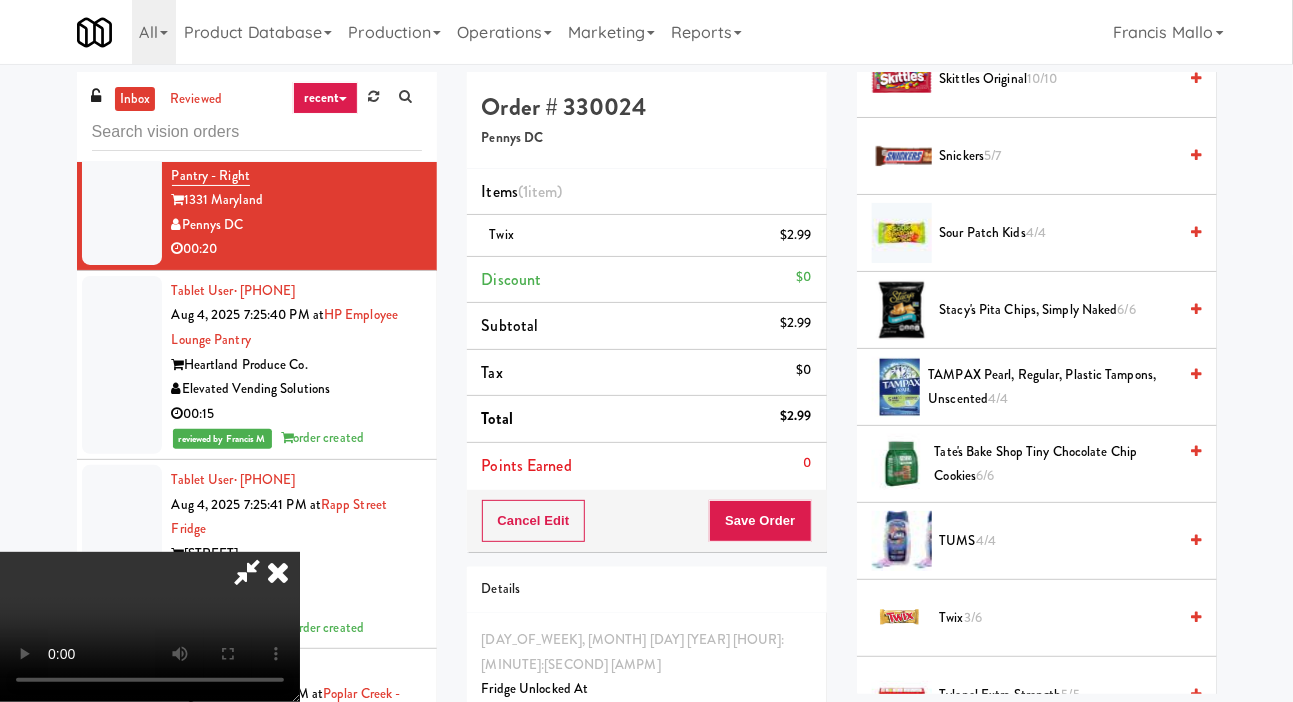 scroll, scrollTop: 2131, scrollLeft: 0, axis: vertical 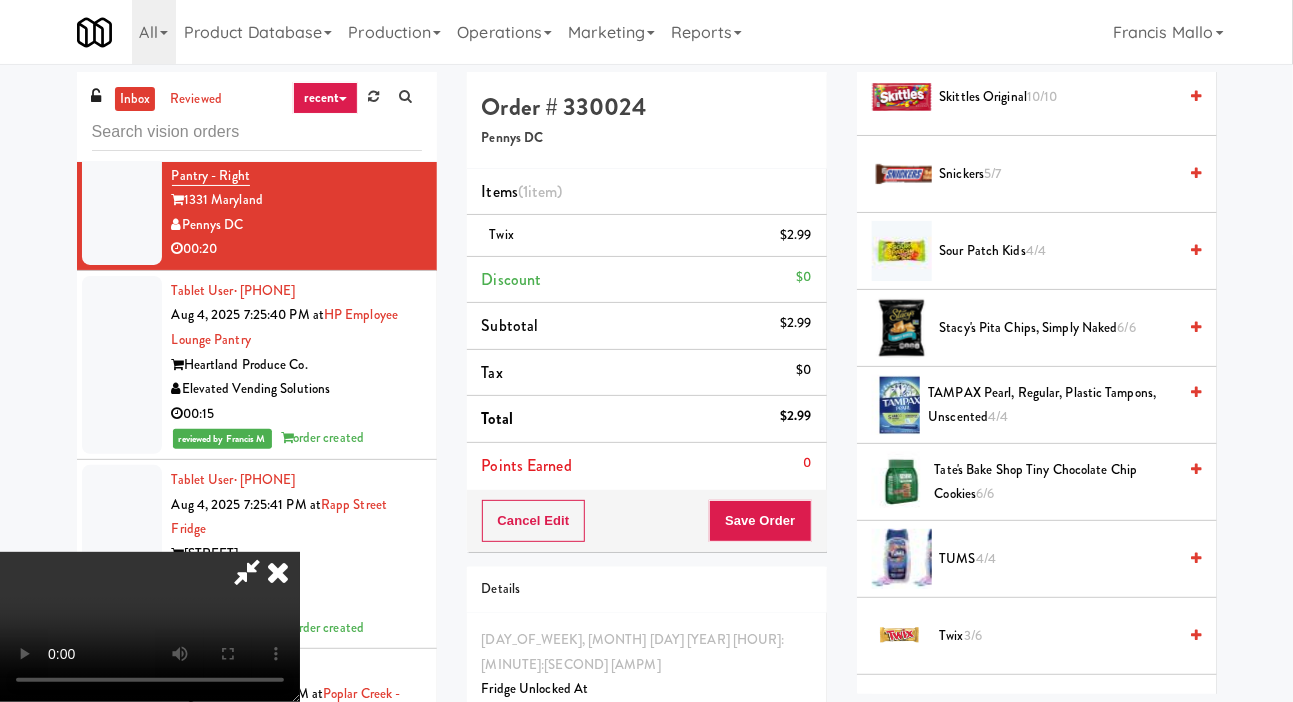 click on "Snickers  5/7" at bounding box center [1058, 174] 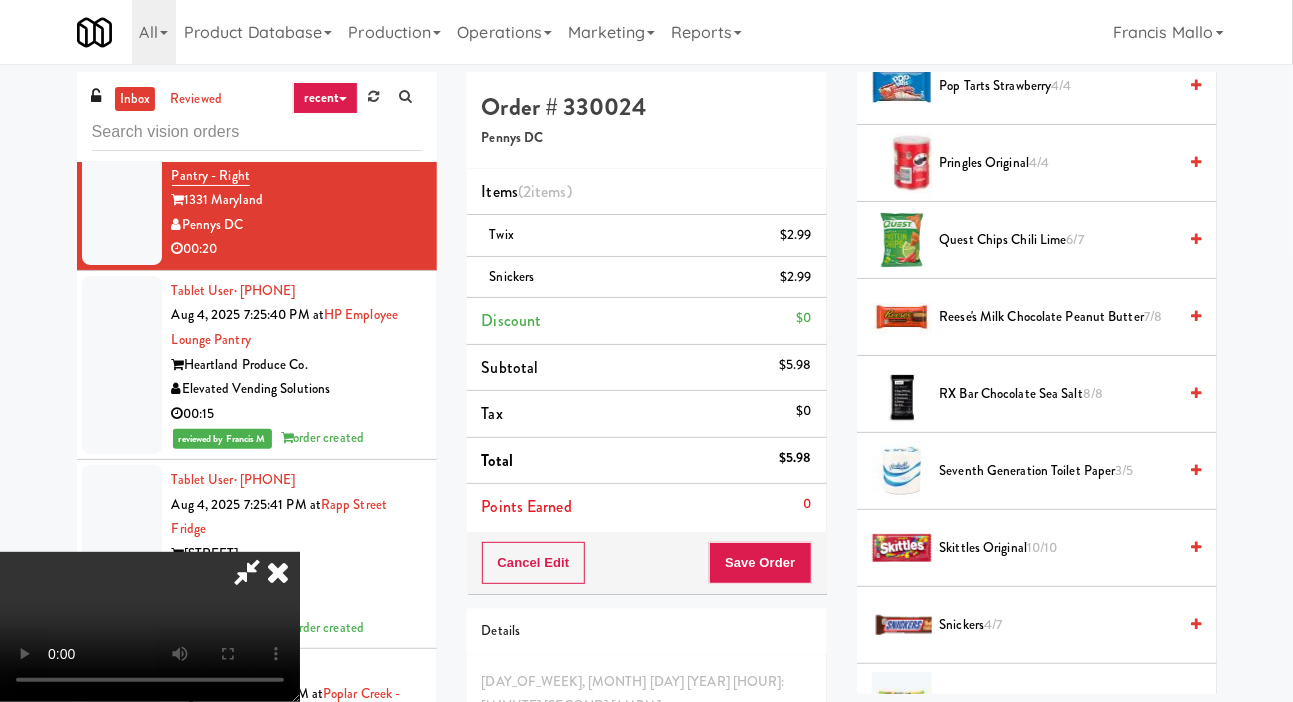 scroll, scrollTop: 1678, scrollLeft: 0, axis: vertical 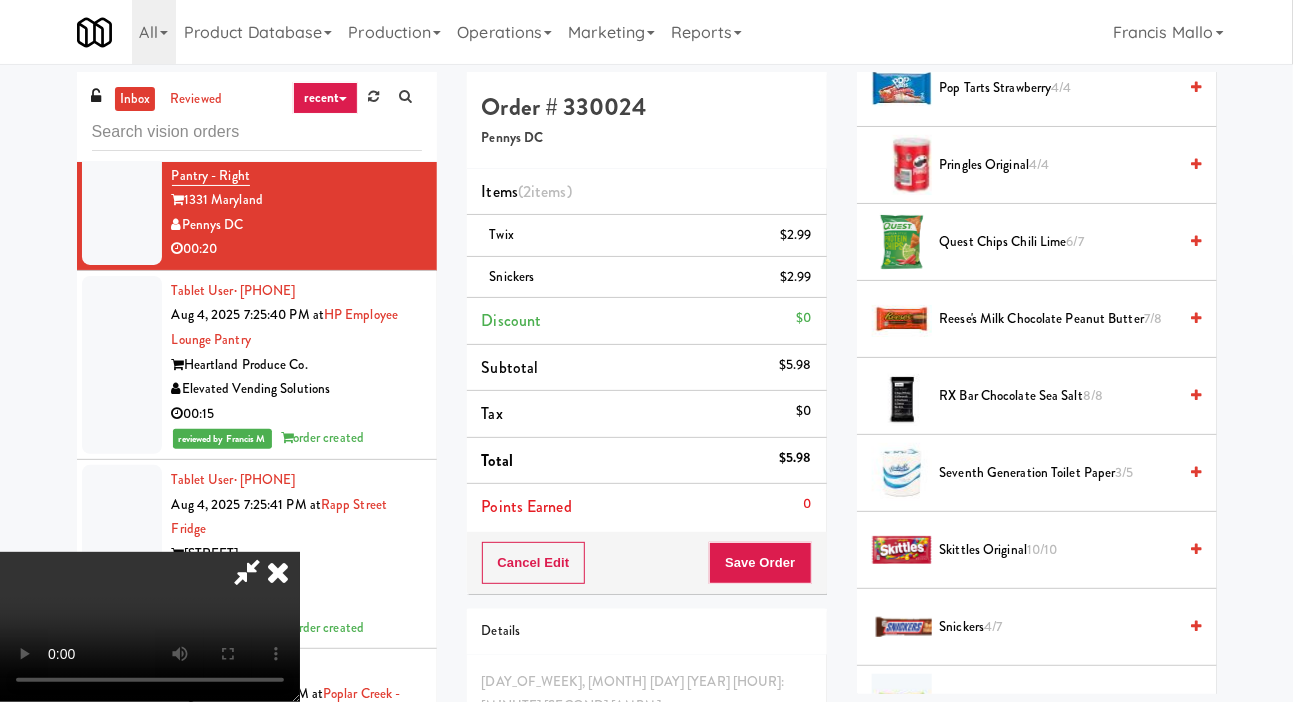 click on "Reese's Milk Chocolate Peanut Butter  7/8" at bounding box center [1058, 319] 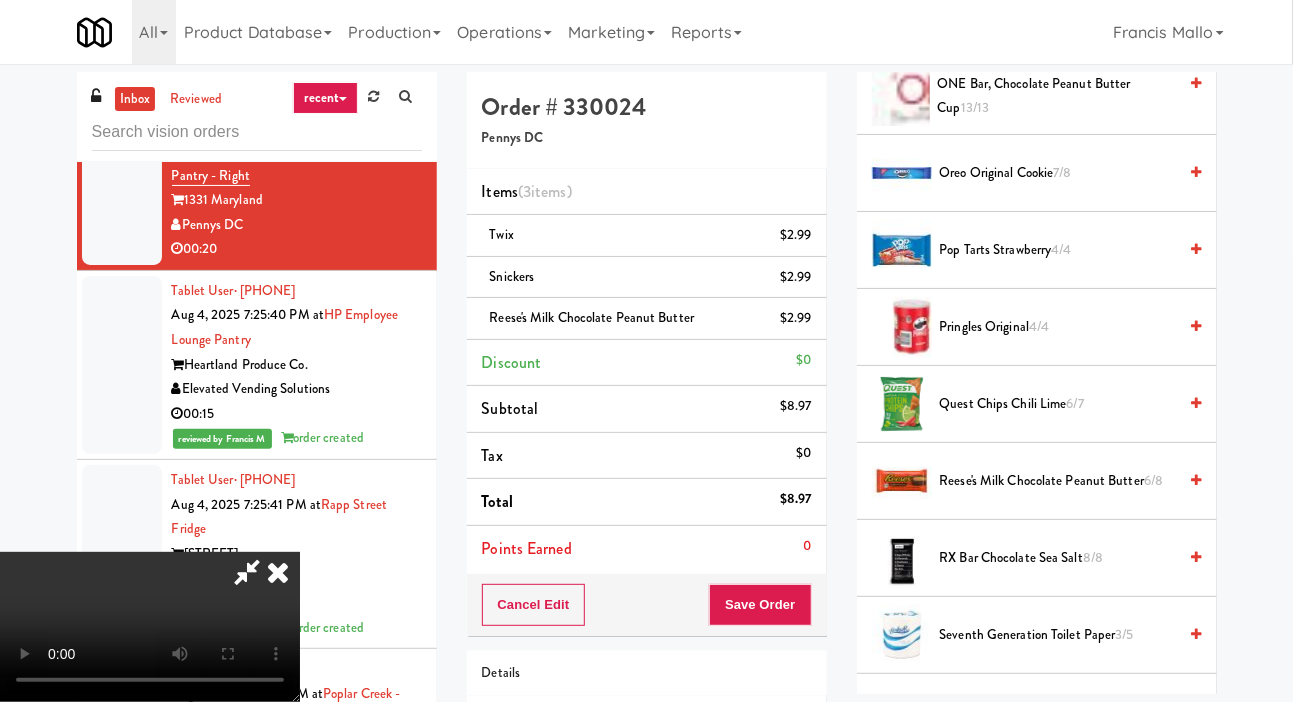 scroll, scrollTop: 1509, scrollLeft: 0, axis: vertical 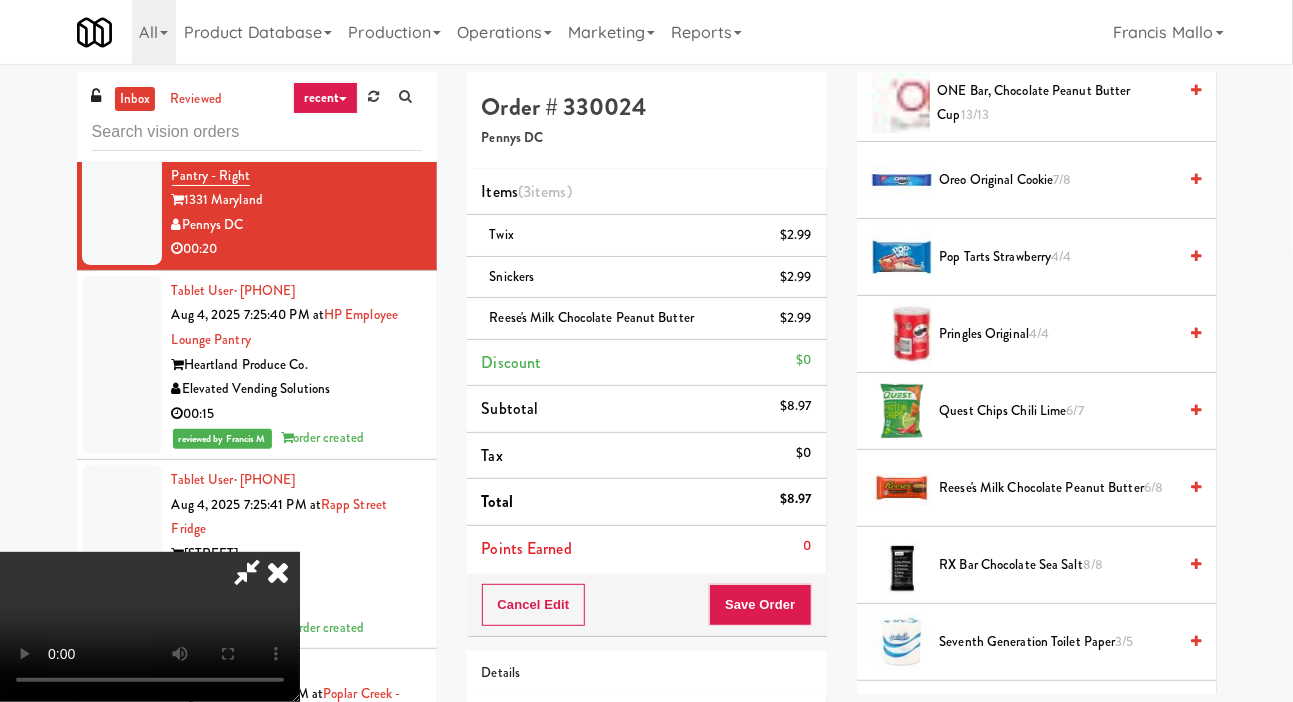 click on "Pop Tarts Strawberry  4/4" at bounding box center [1058, 257] 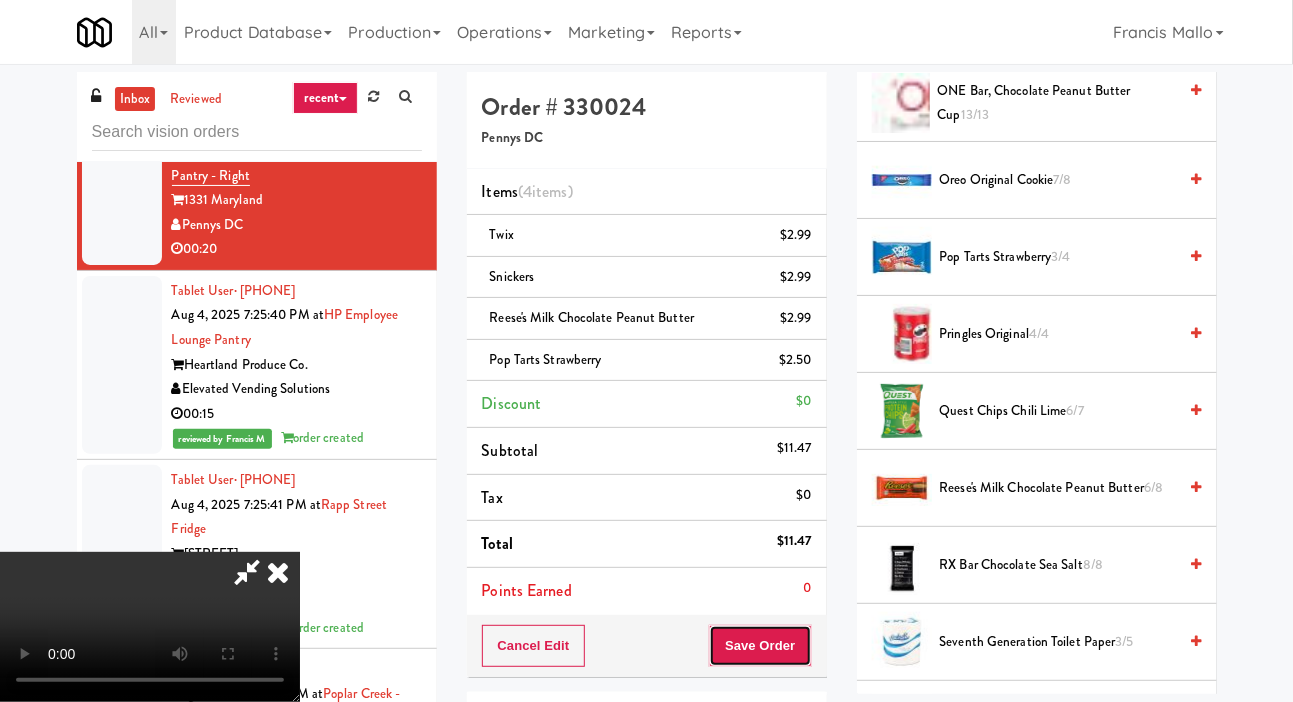 click on "Save Order" at bounding box center (760, 646) 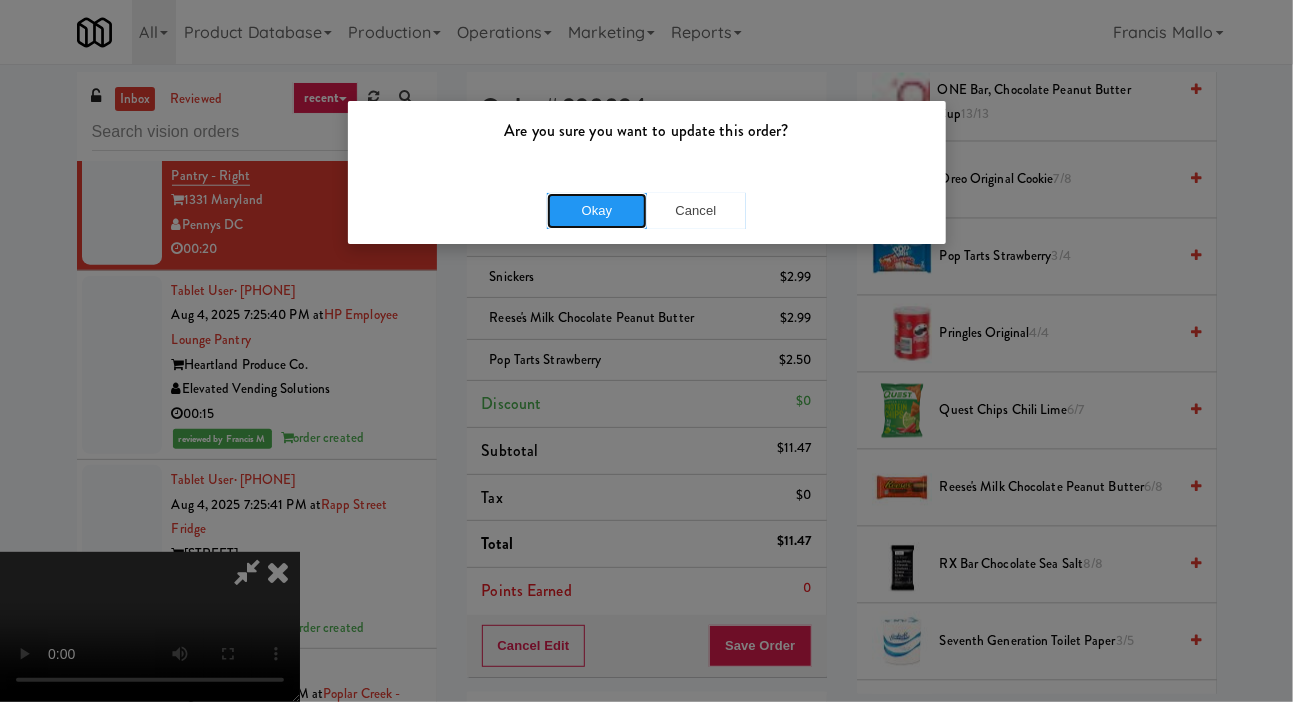 click on "Okay" at bounding box center [597, 211] 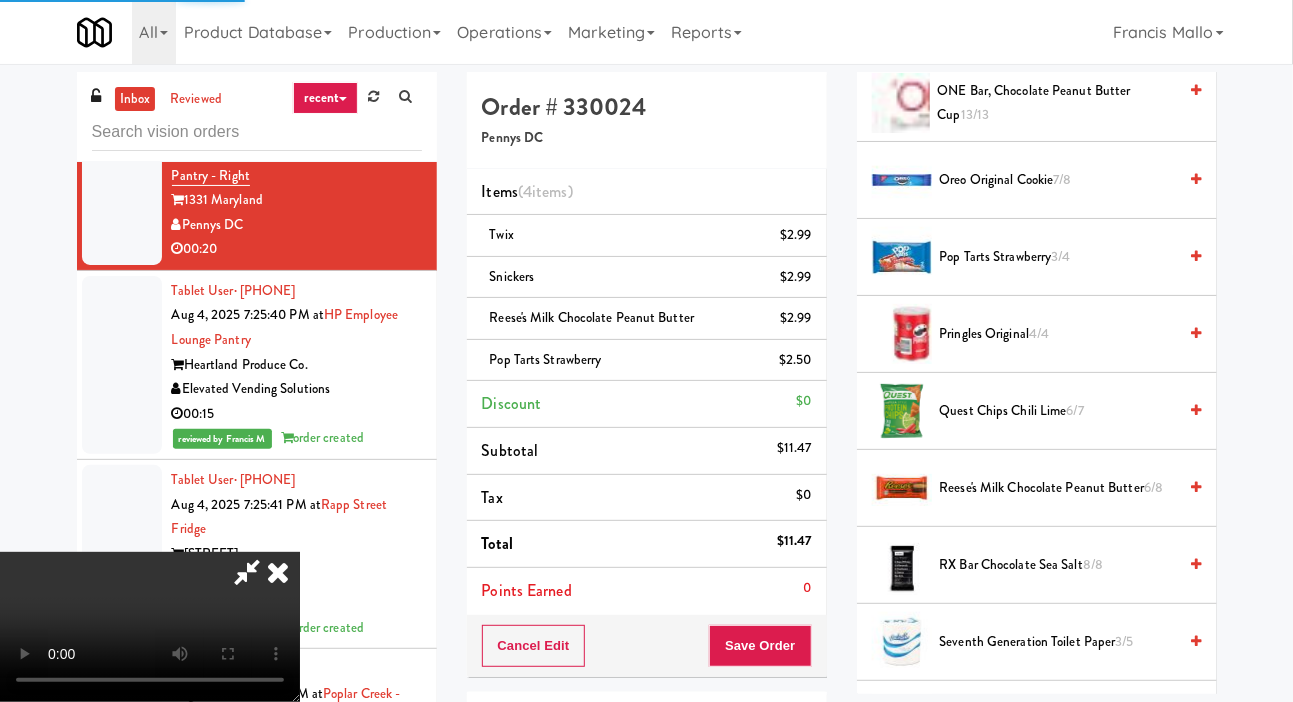 scroll, scrollTop: 116, scrollLeft: 0, axis: vertical 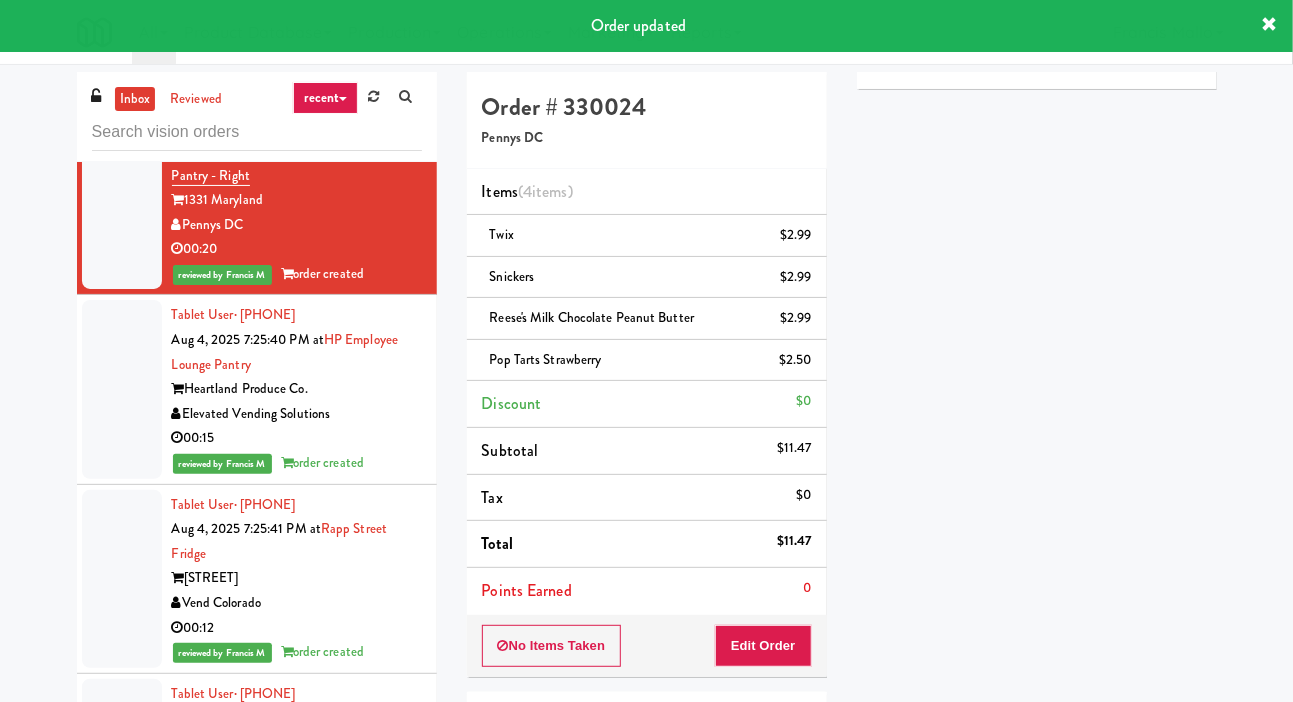 click at bounding box center [122, 11] 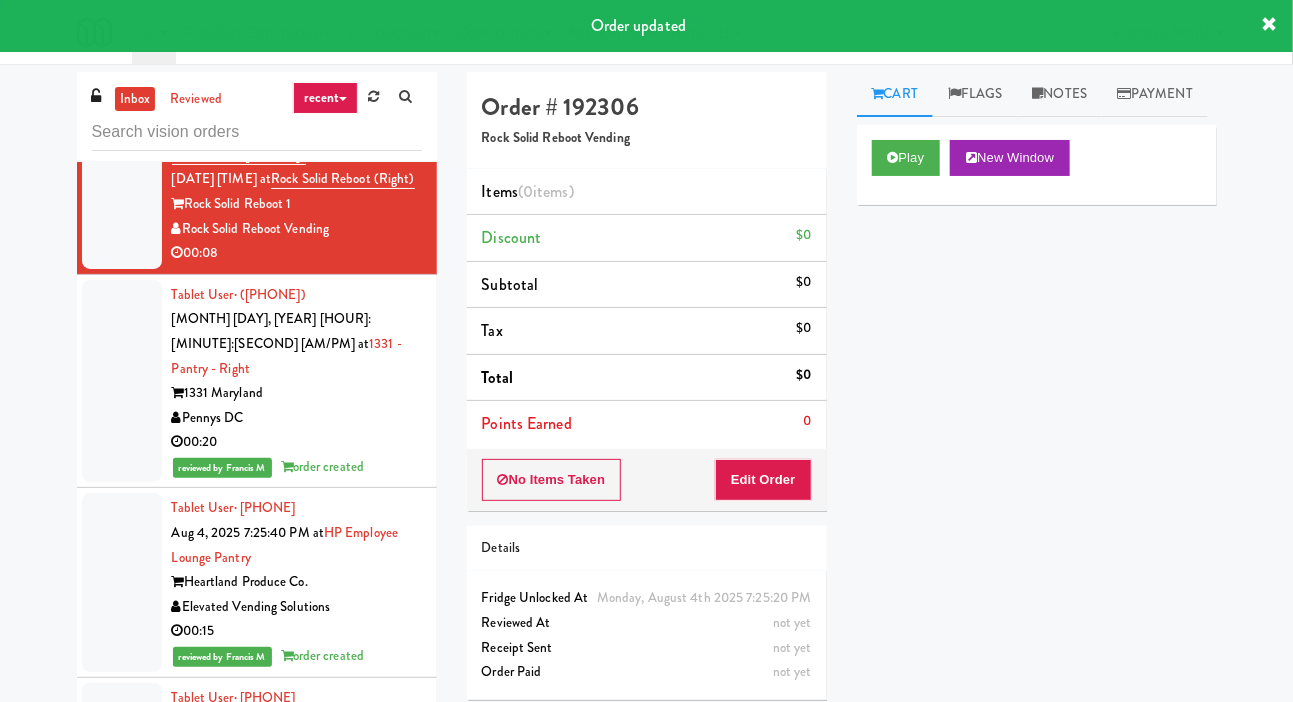 scroll, scrollTop: 45938, scrollLeft: 0, axis: vertical 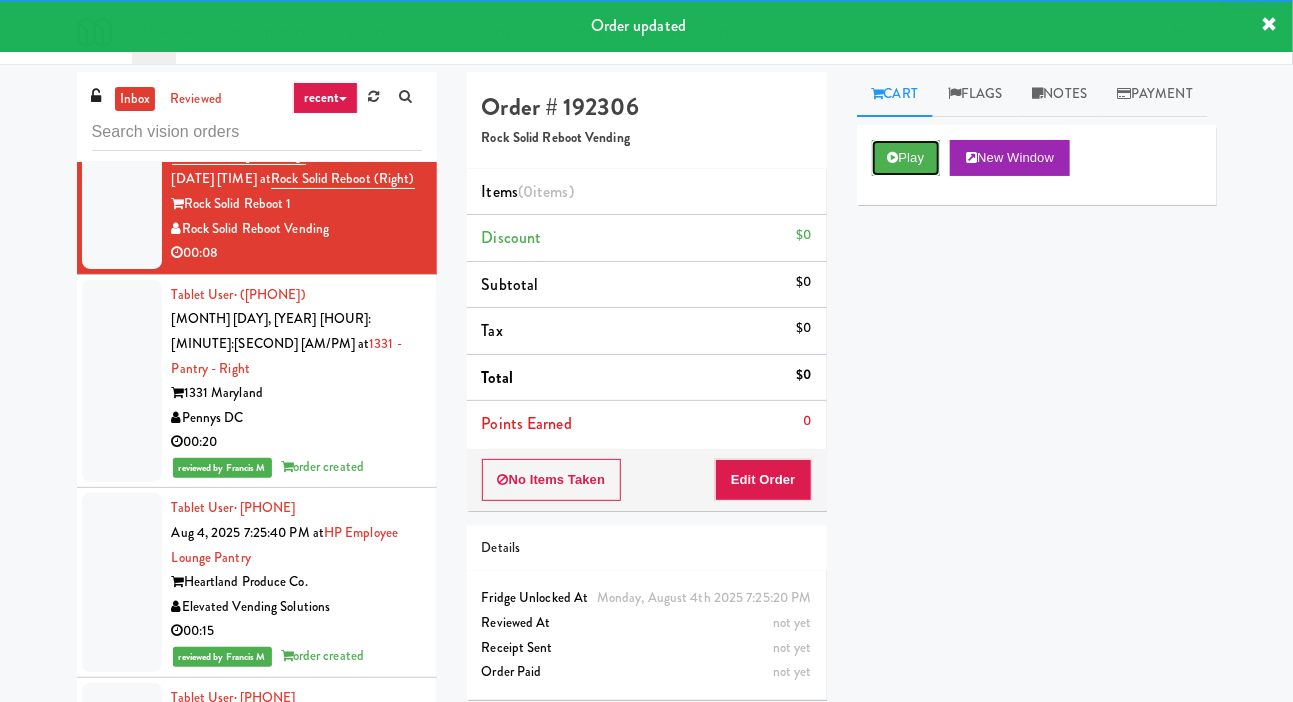 click on "Play" at bounding box center (906, 158) 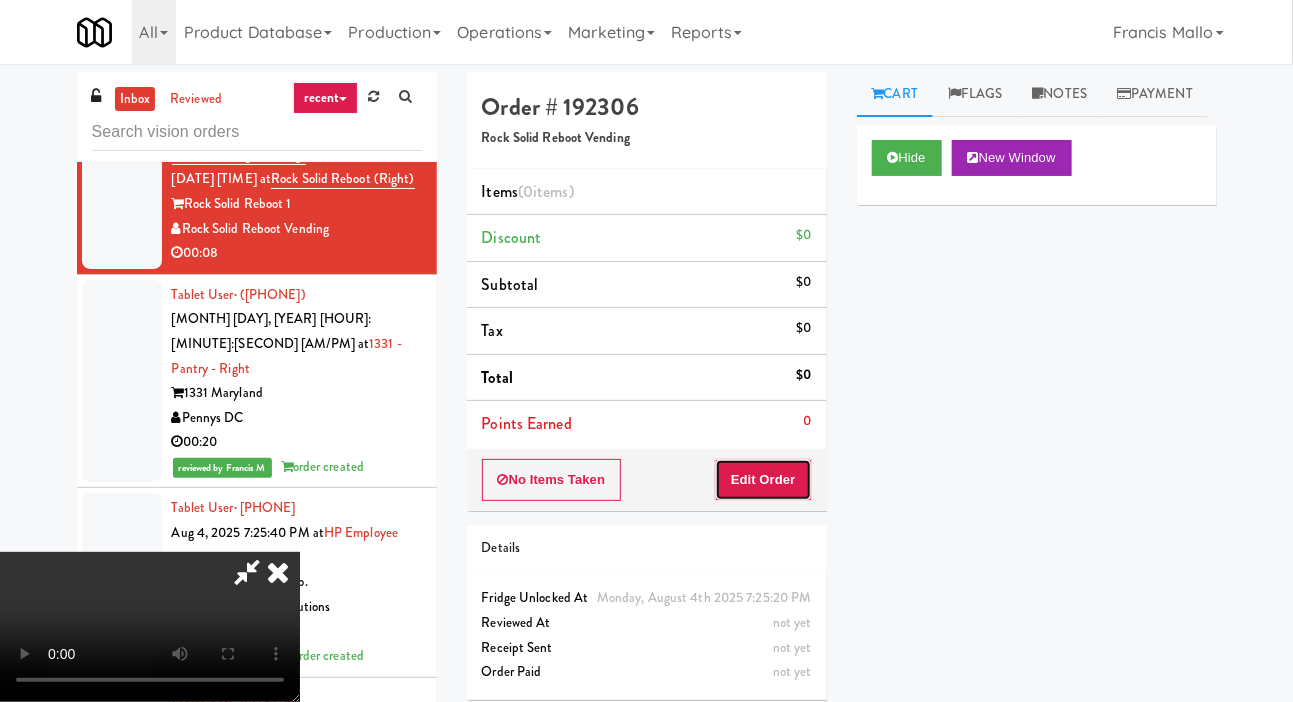 click on "Edit Order" at bounding box center (763, 480) 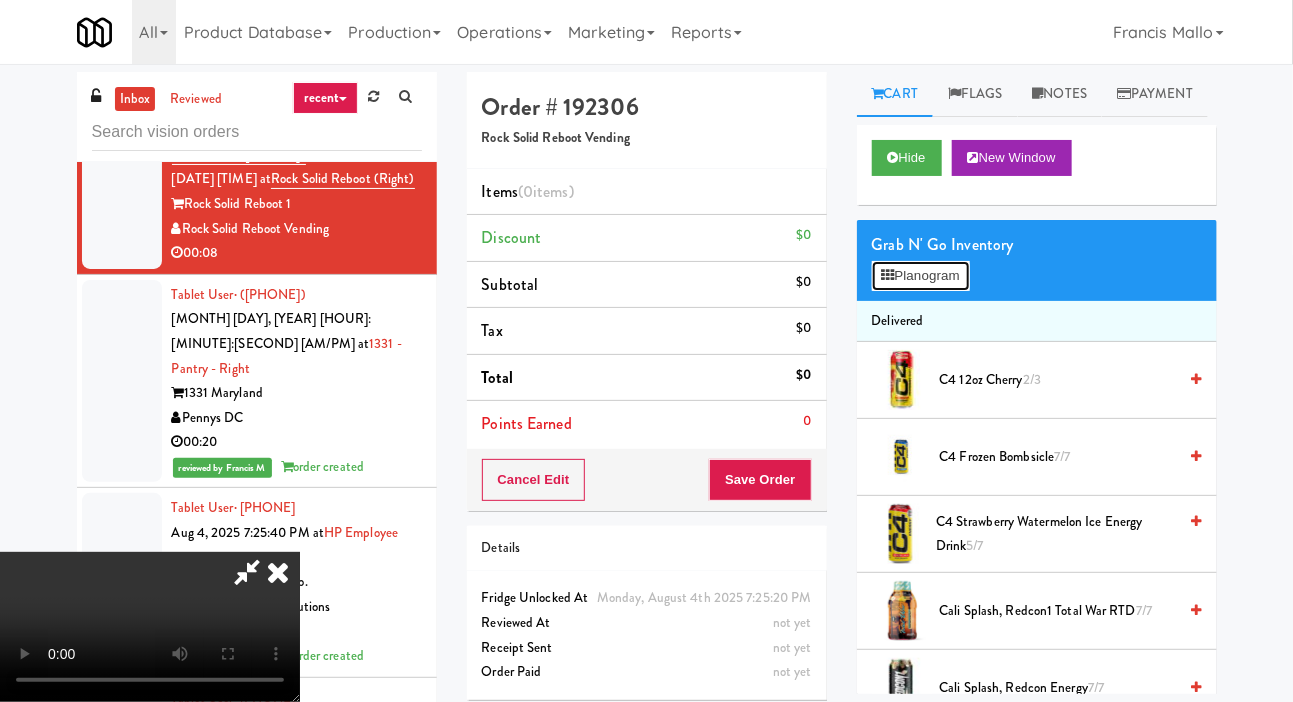 click on "Planogram" at bounding box center [921, 276] 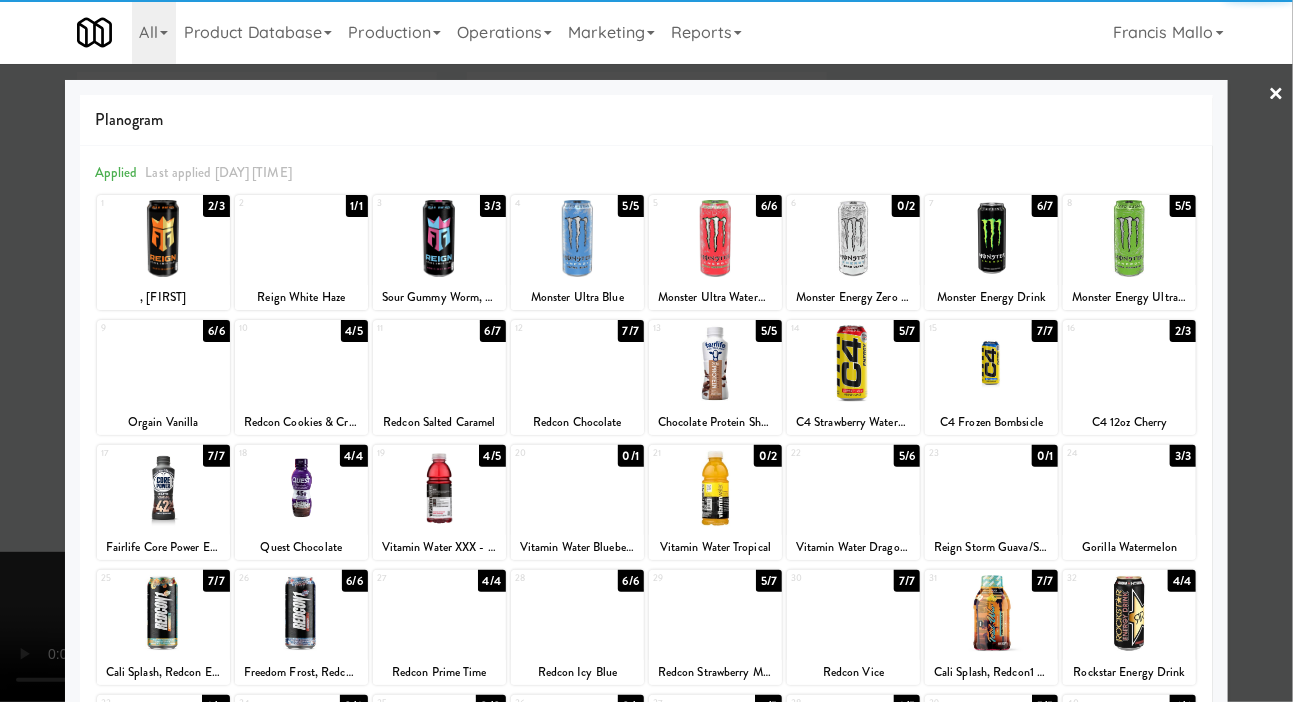 click at bounding box center [439, 238] 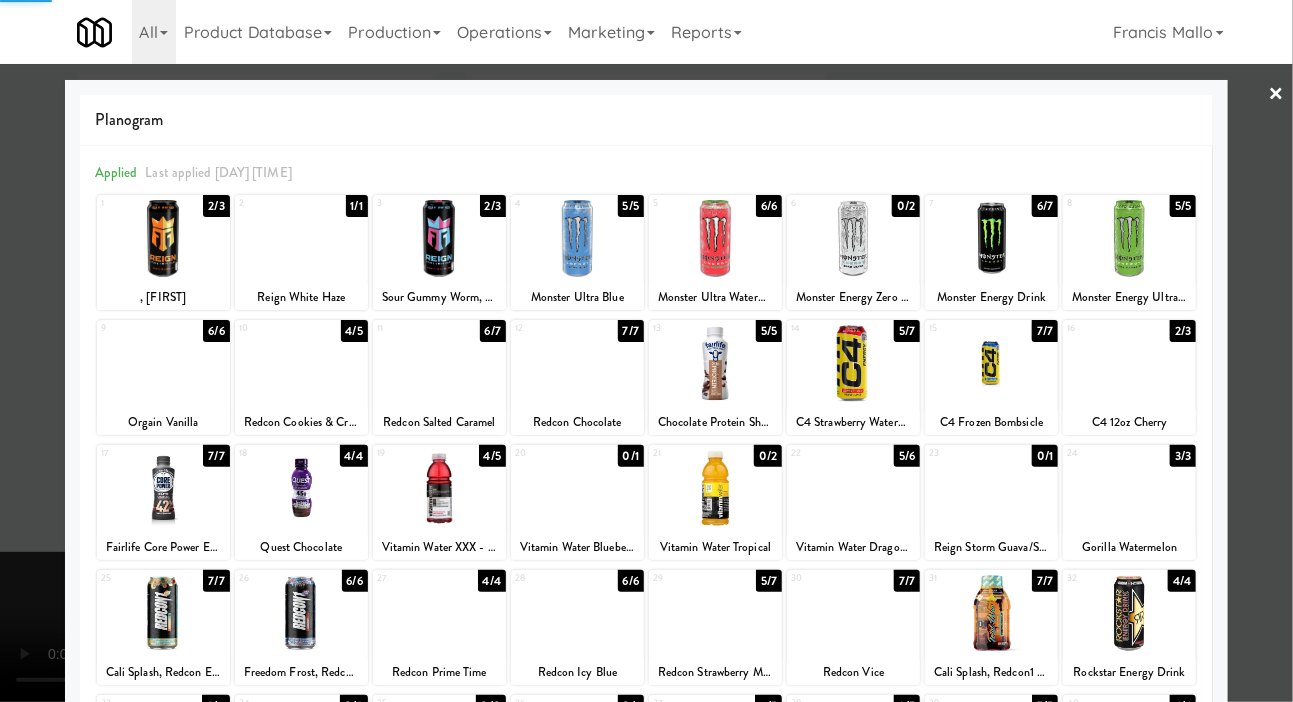 click at bounding box center (646, 351) 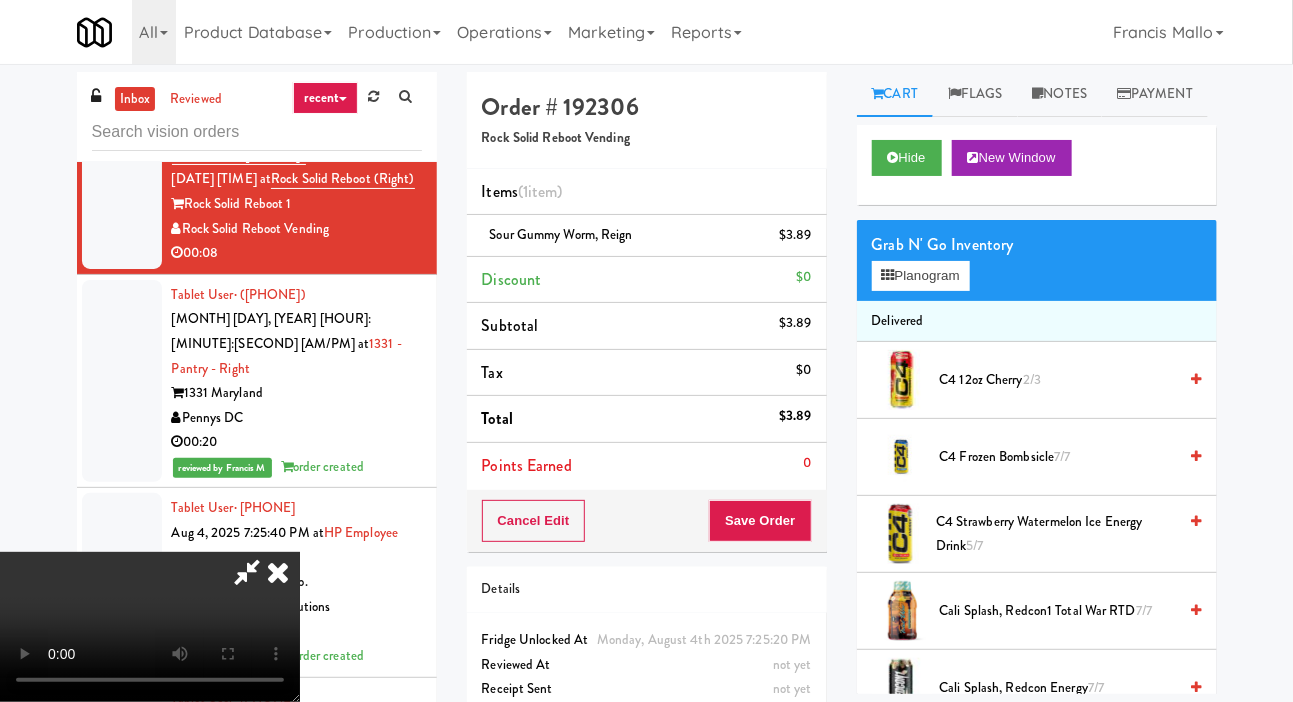 scroll, scrollTop: 73, scrollLeft: 0, axis: vertical 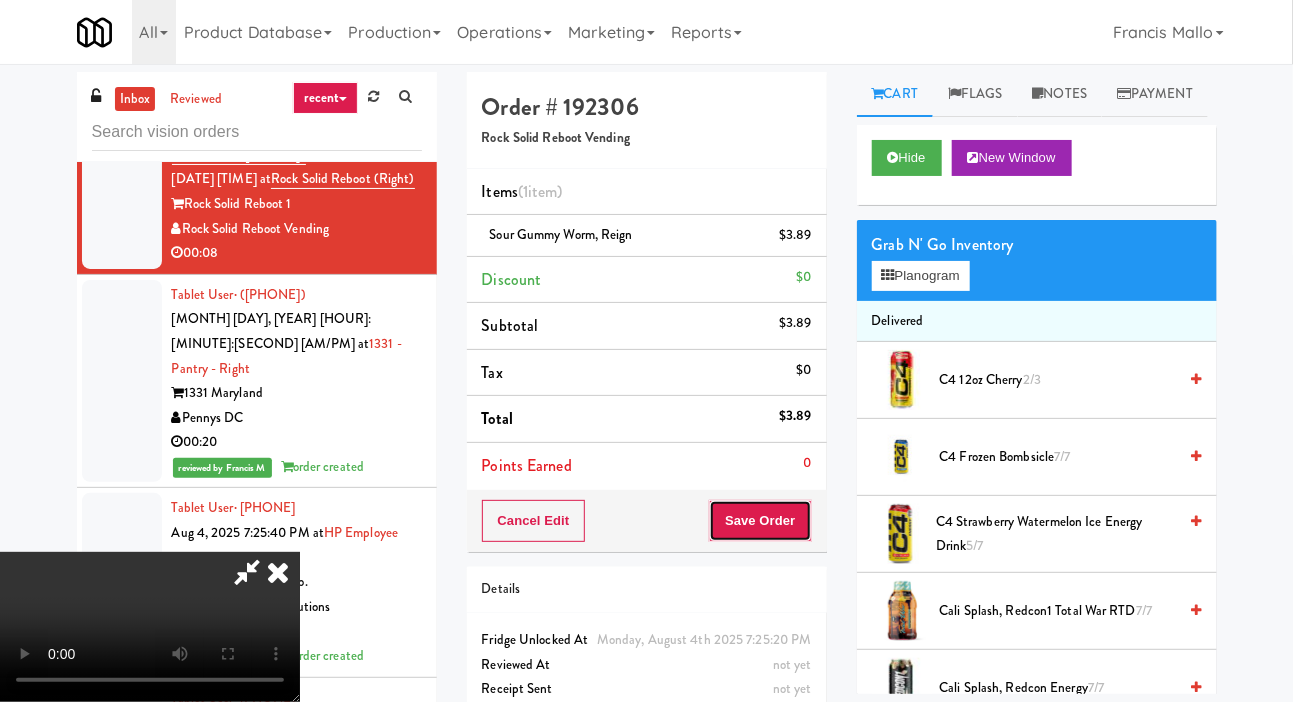 click on "Save Order" at bounding box center (760, 521) 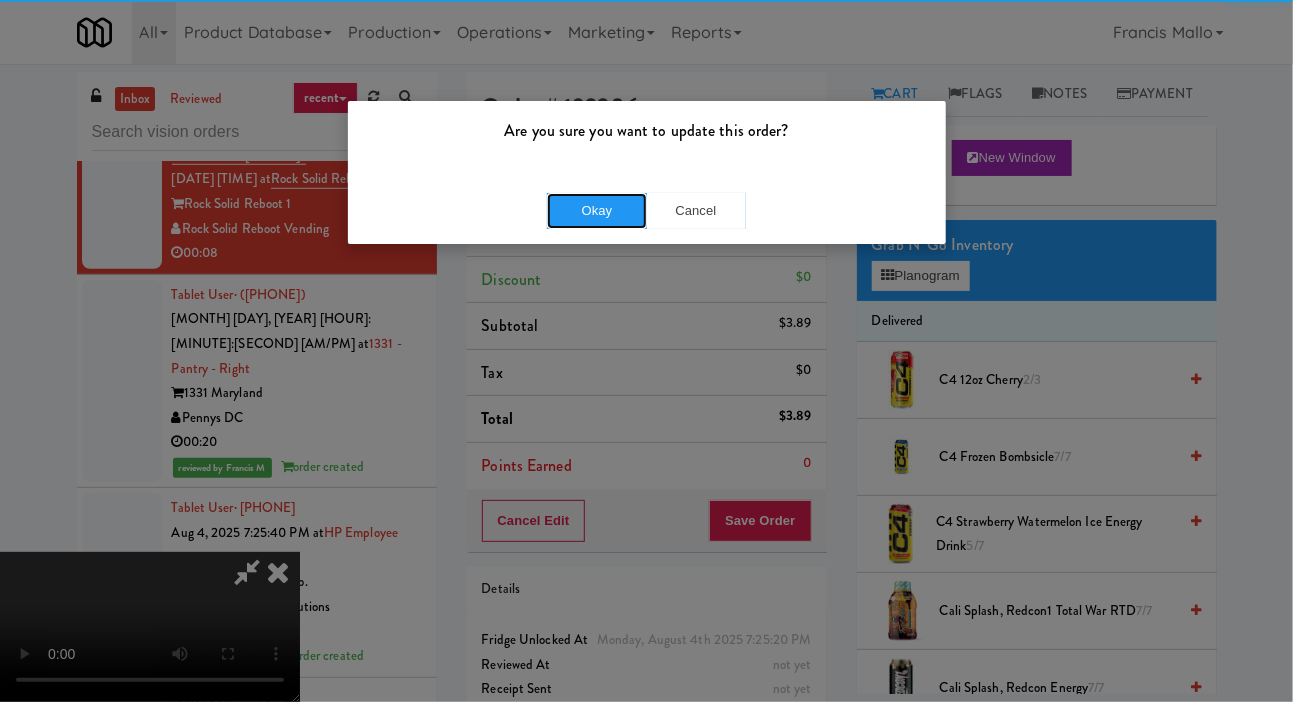 click on "Okay" at bounding box center (597, 211) 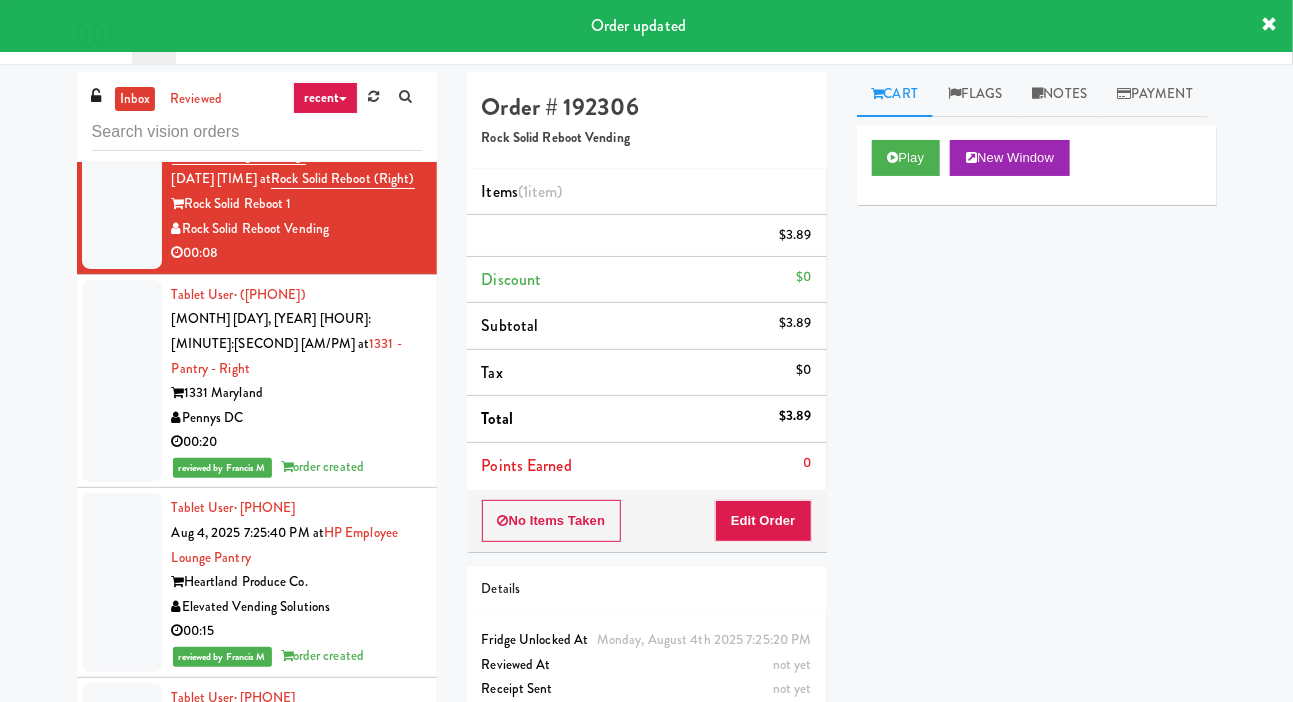 scroll, scrollTop: 0, scrollLeft: 0, axis: both 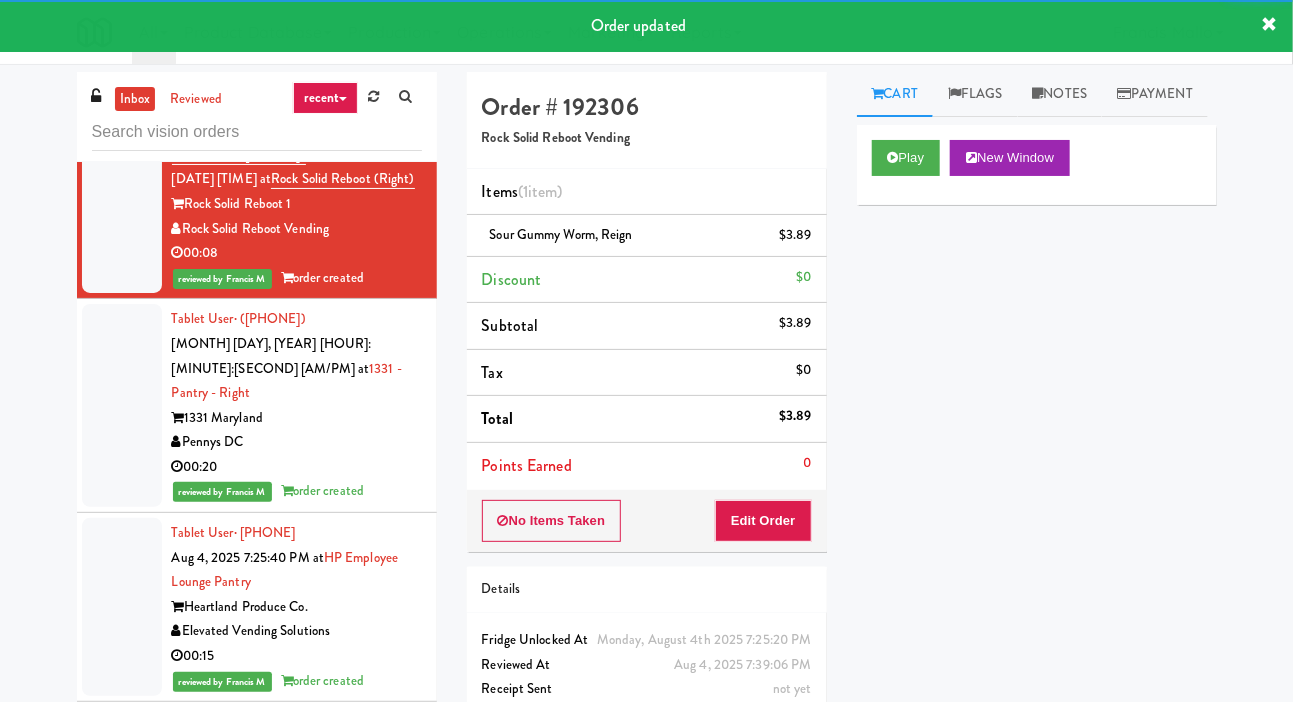 click at bounding box center [122, 52] 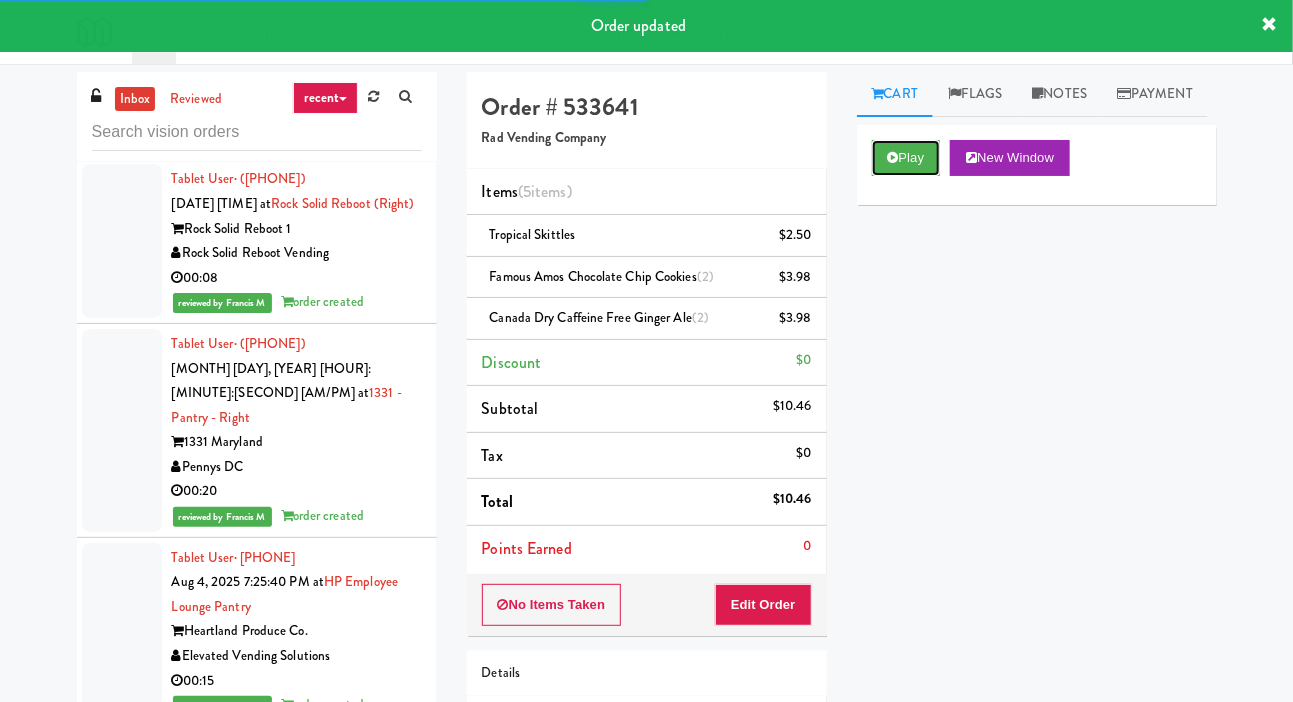click on "Play" at bounding box center [906, 158] 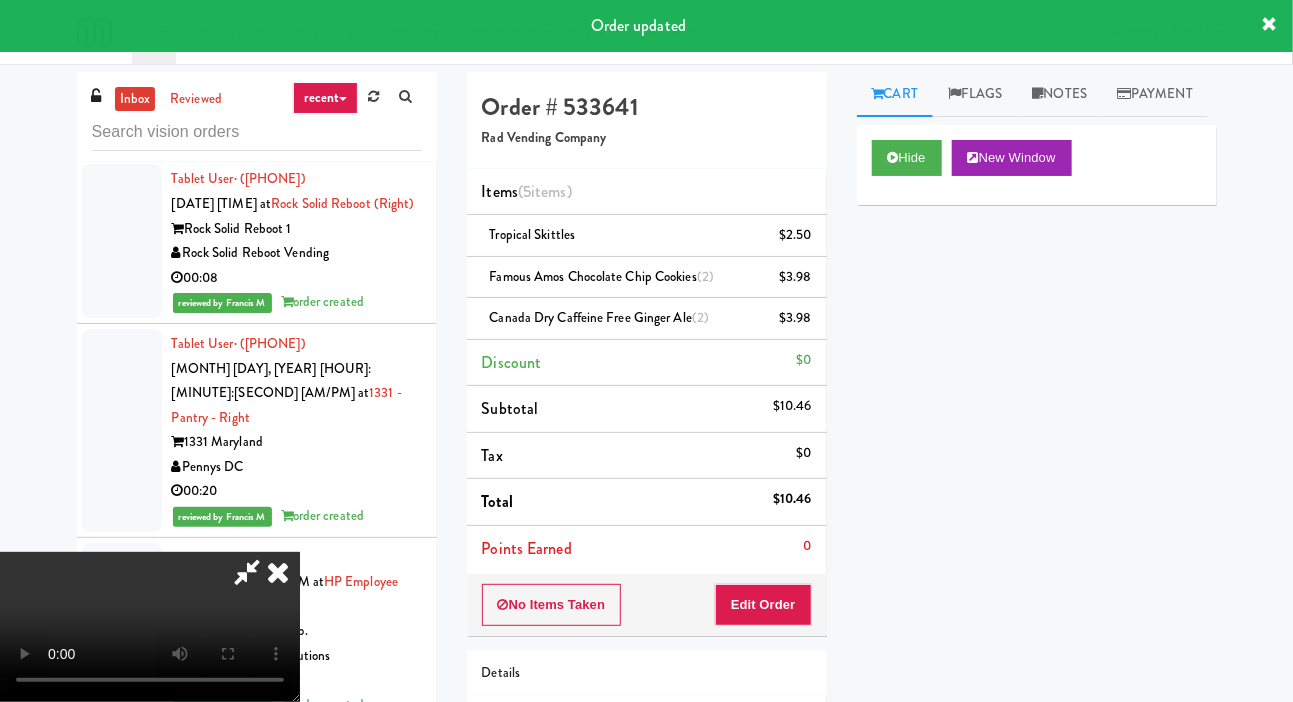 click at bounding box center (122, -112) 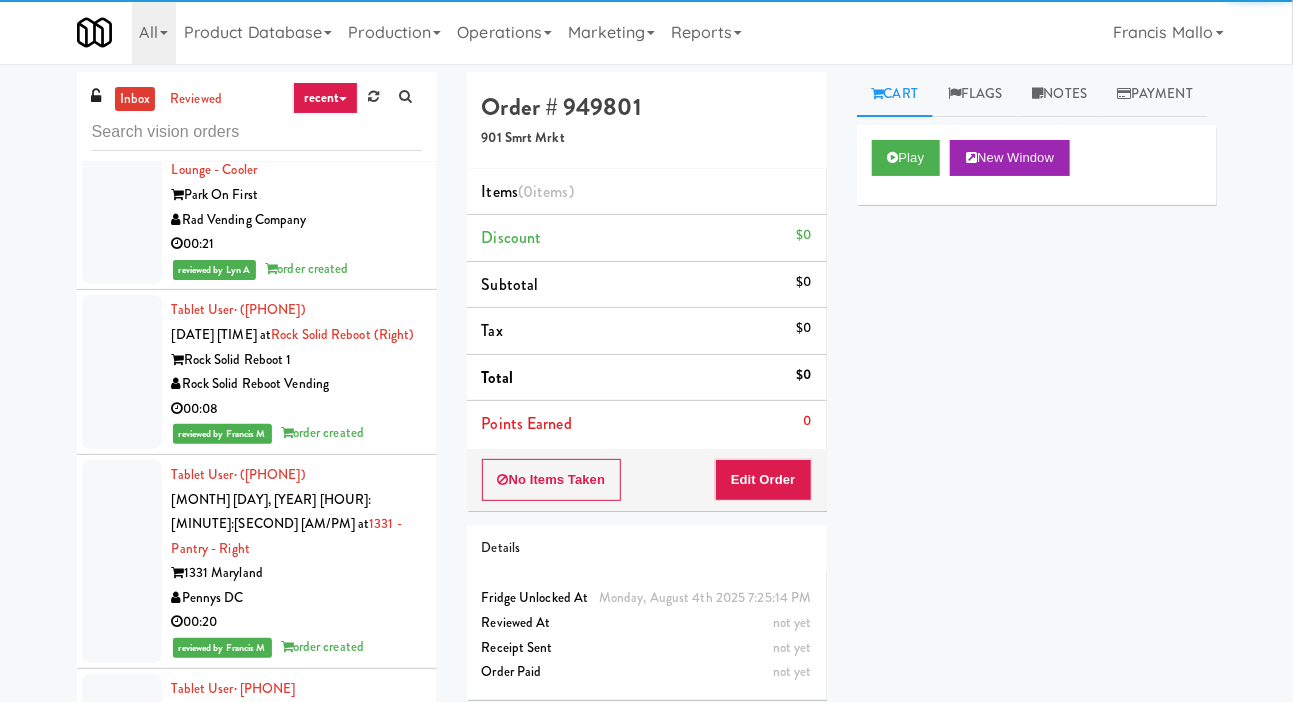scroll, scrollTop: 45799, scrollLeft: 0, axis: vertical 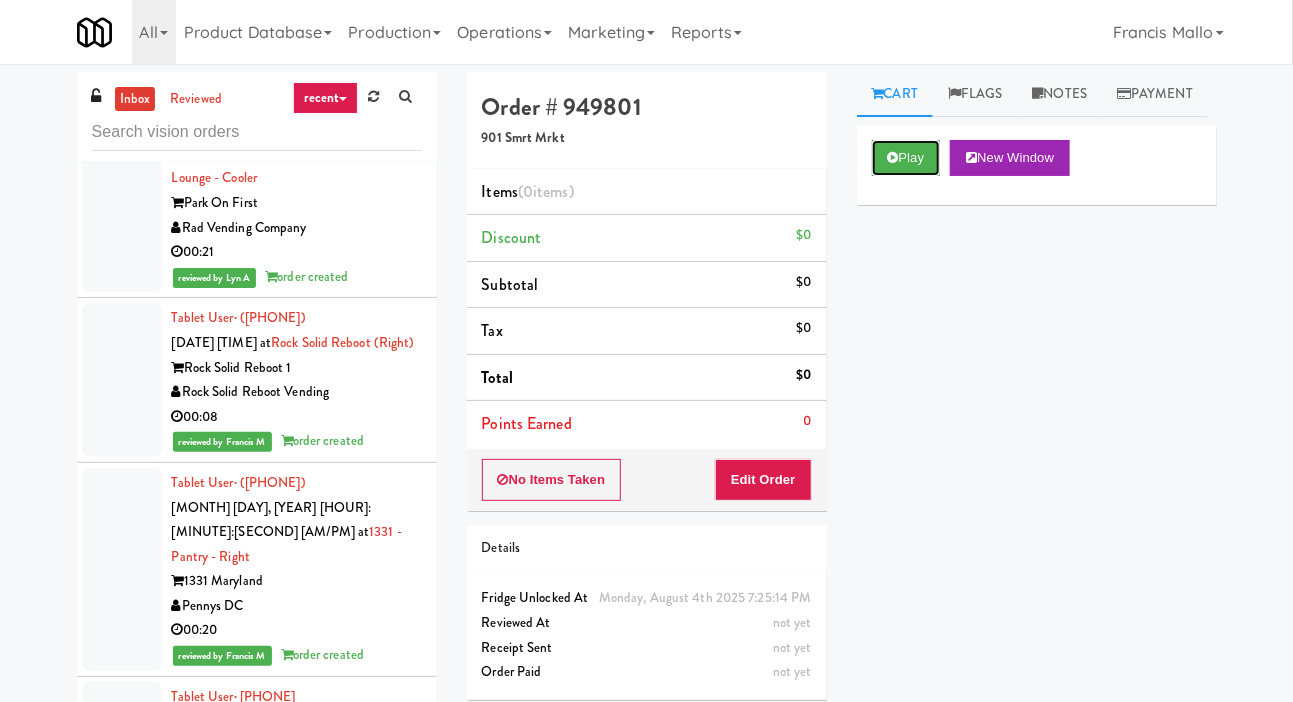 click on "Play" at bounding box center (906, 158) 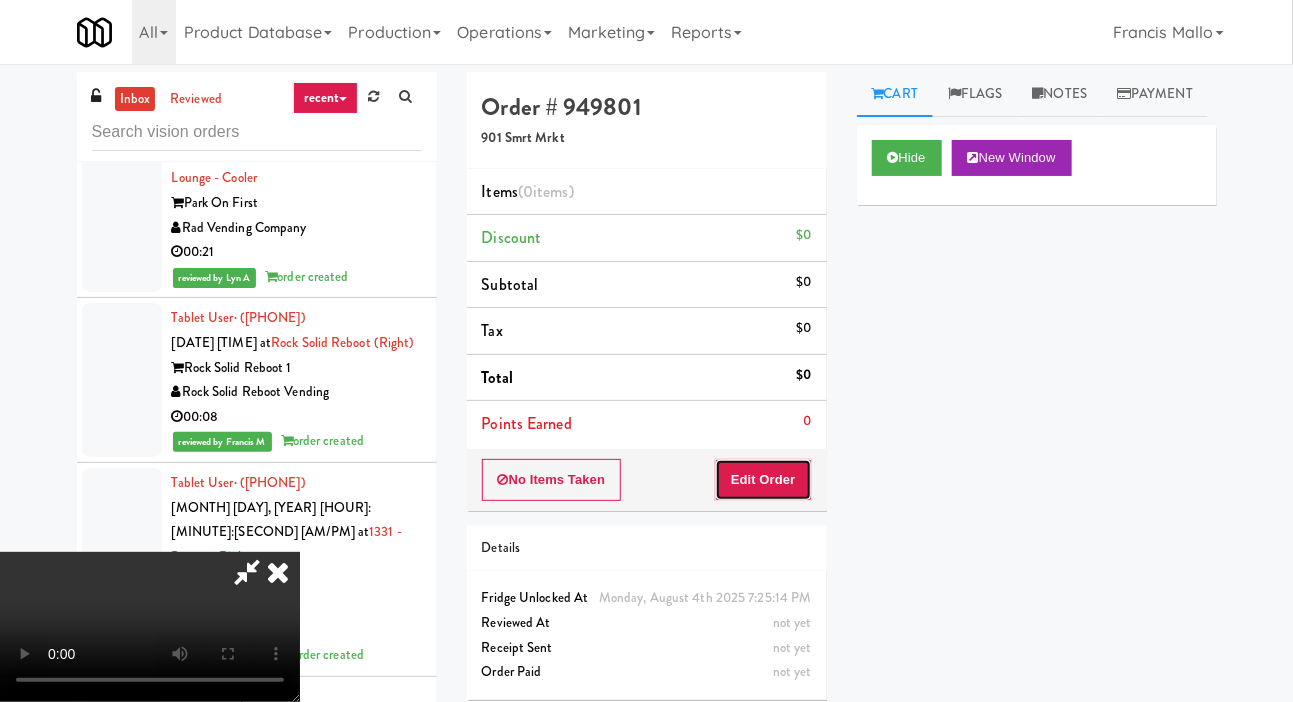click on "Edit Order" at bounding box center (763, 480) 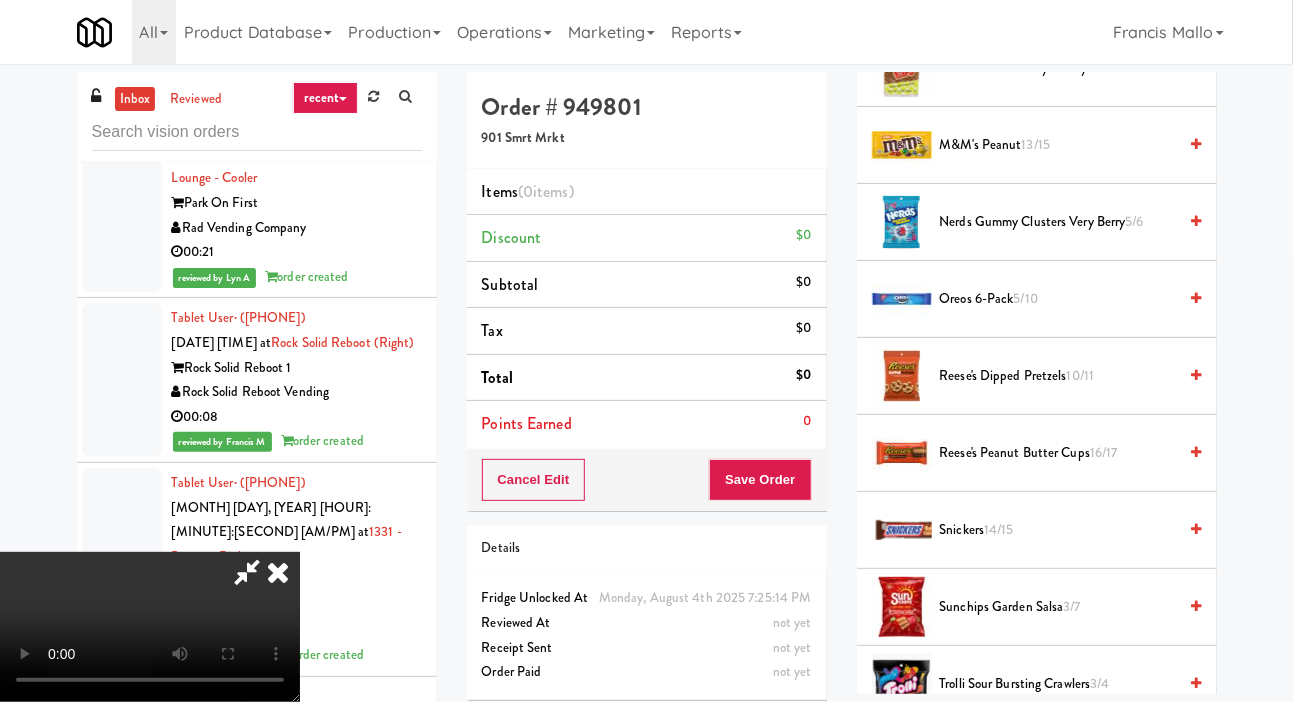 scroll, scrollTop: 1630, scrollLeft: 0, axis: vertical 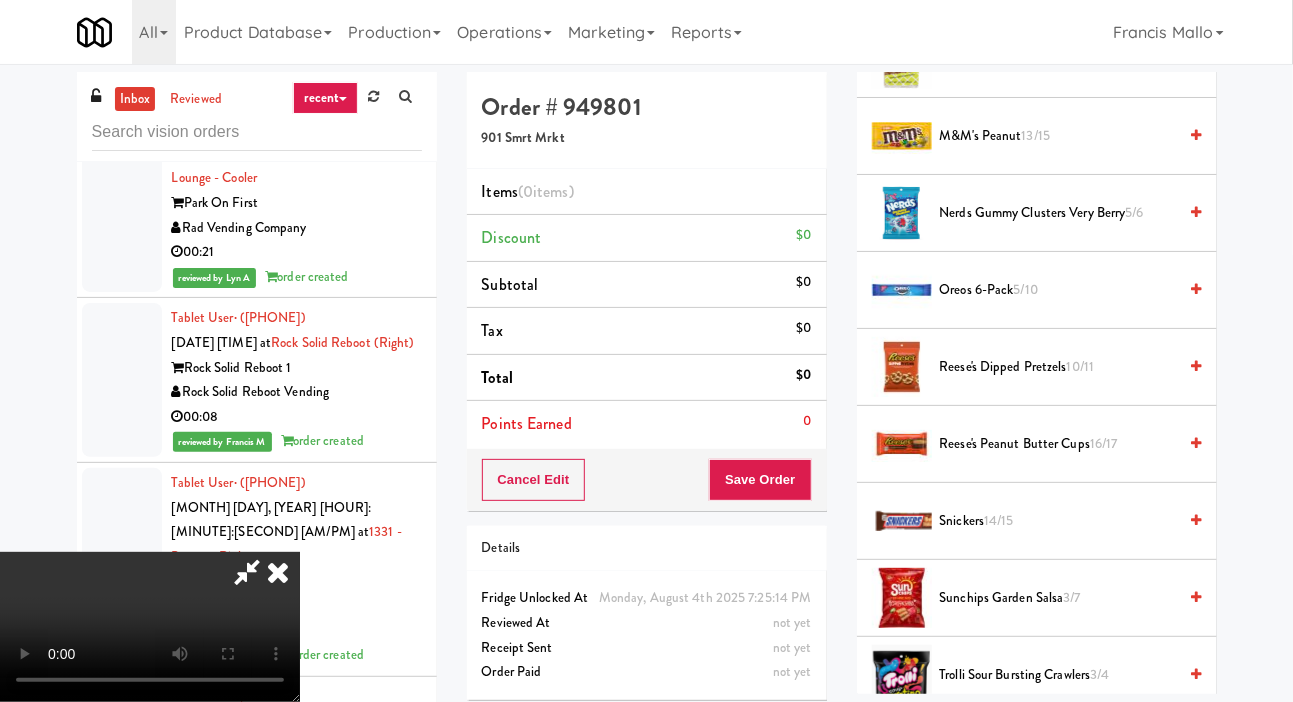 click on "5/10" at bounding box center [1026, 289] 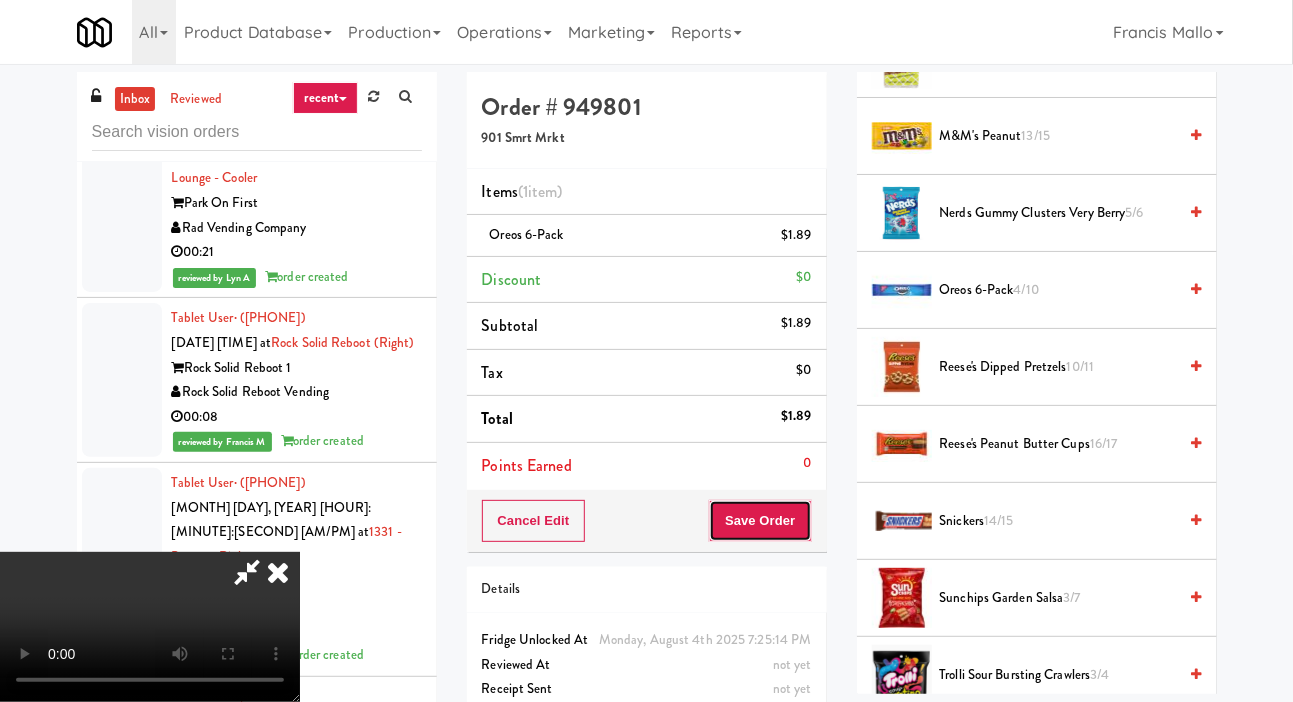 click on "Save Order" at bounding box center [760, 521] 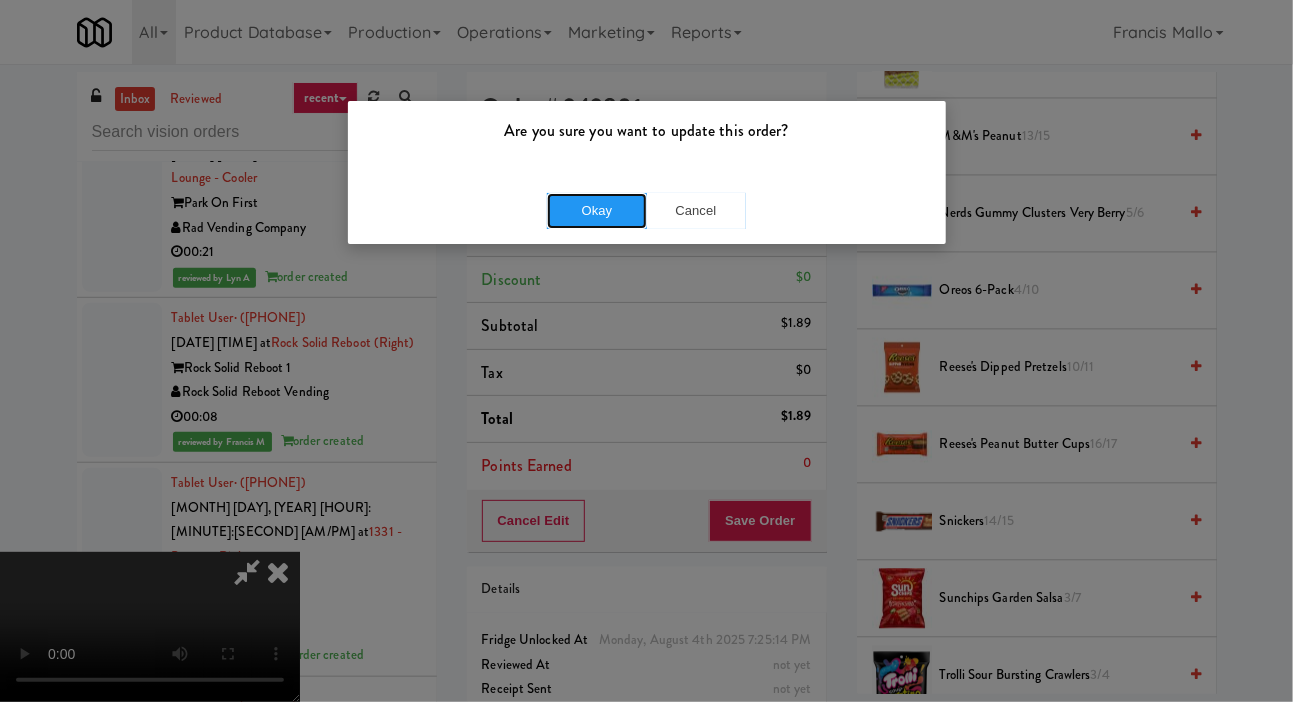 click on "Okay" at bounding box center (597, 211) 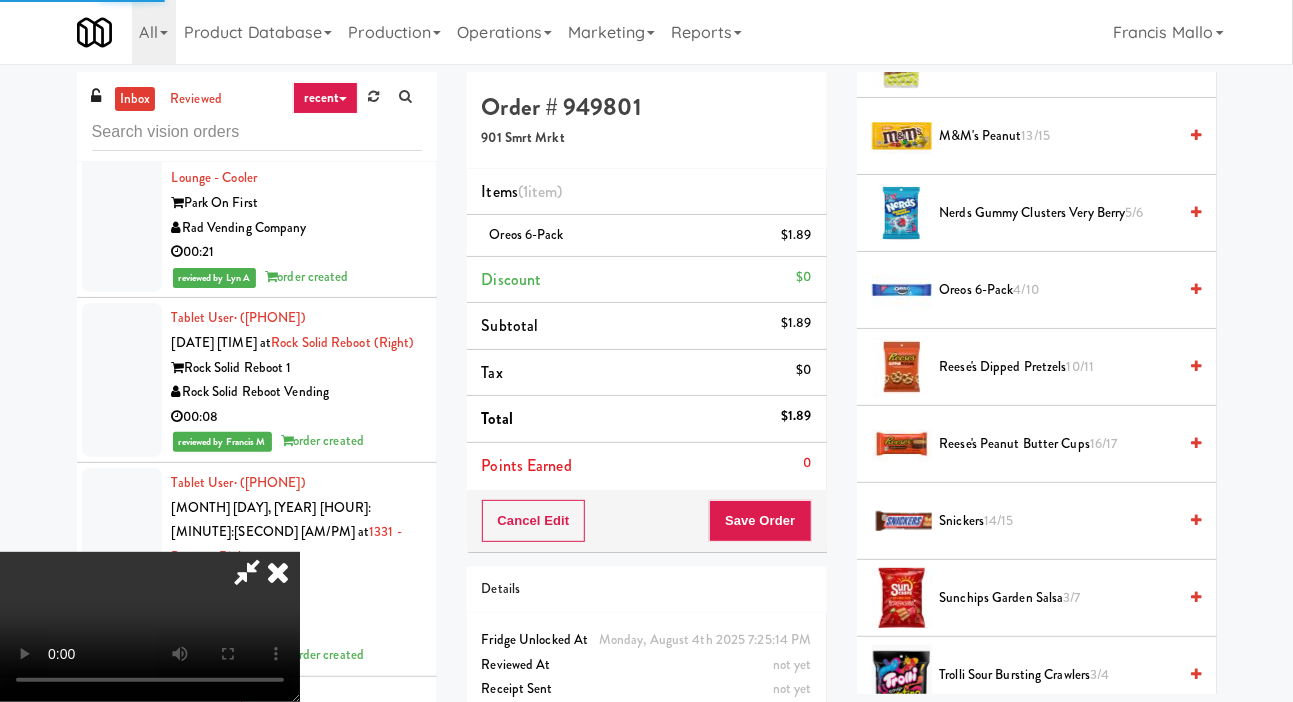 scroll, scrollTop: 116, scrollLeft: 0, axis: vertical 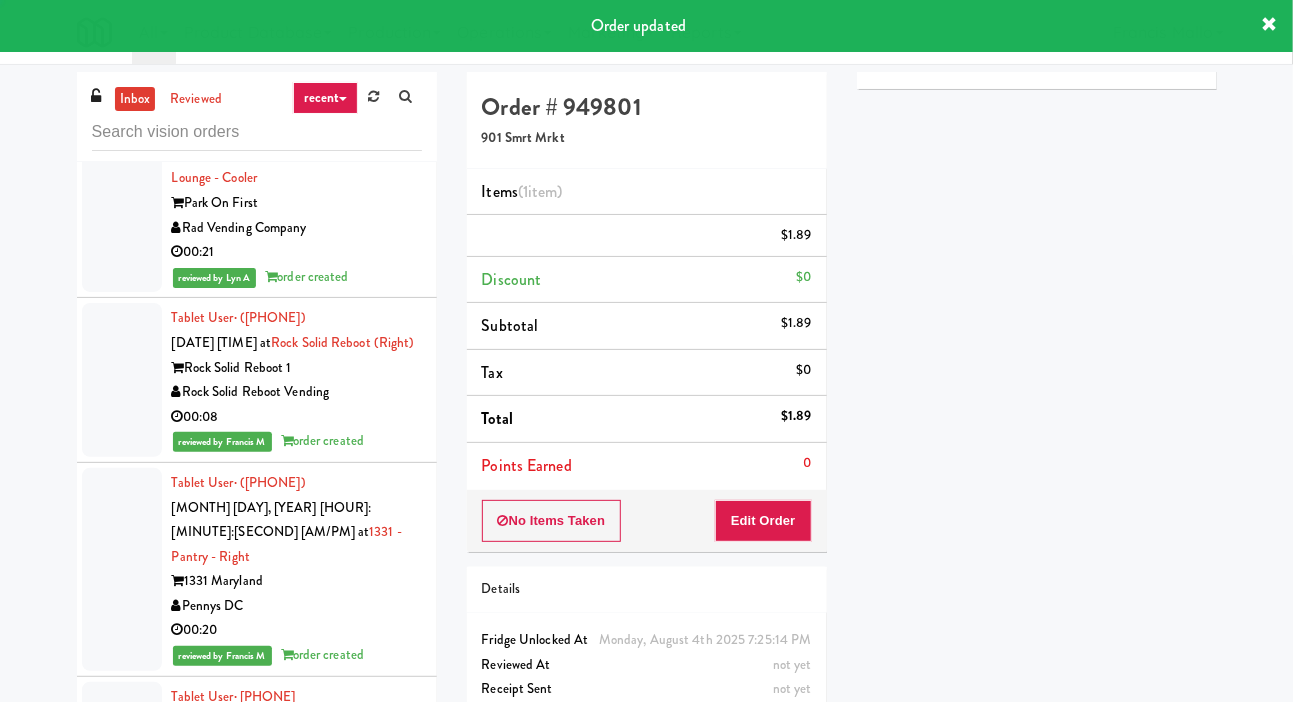 click at bounding box center (122, -151) 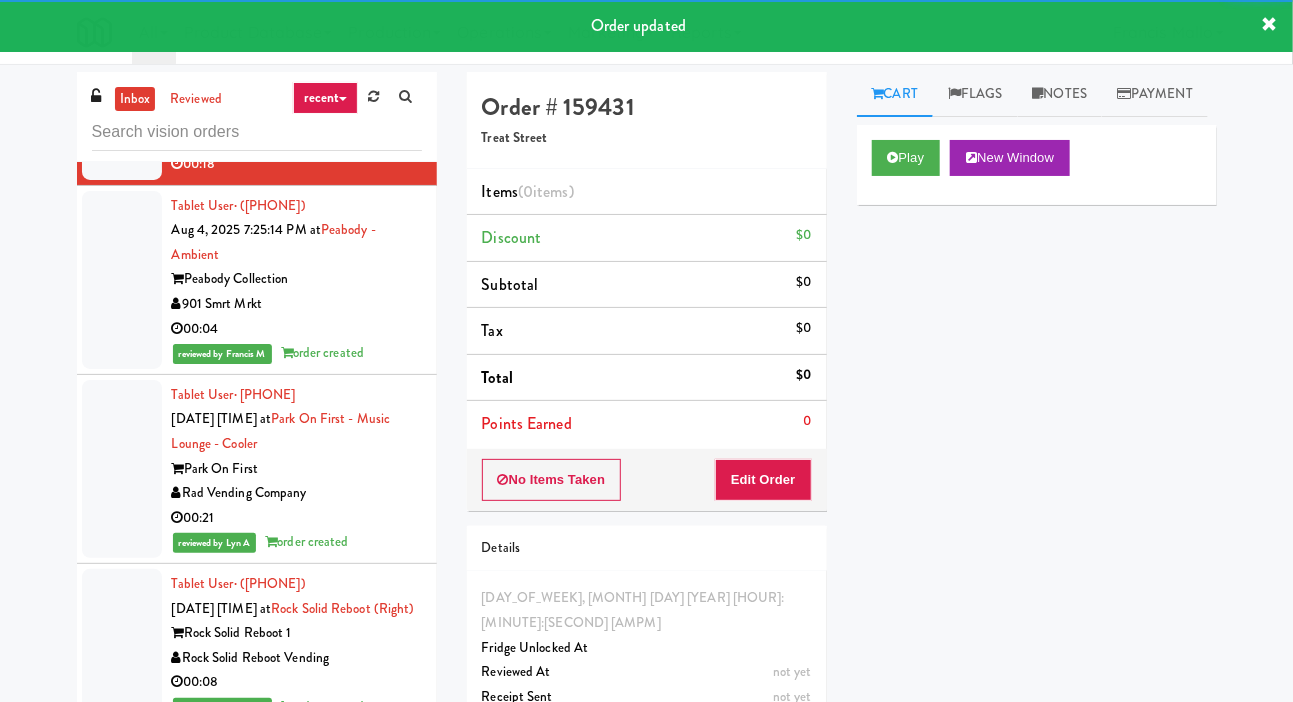scroll, scrollTop: 45557, scrollLeft: 0, axis: vertical 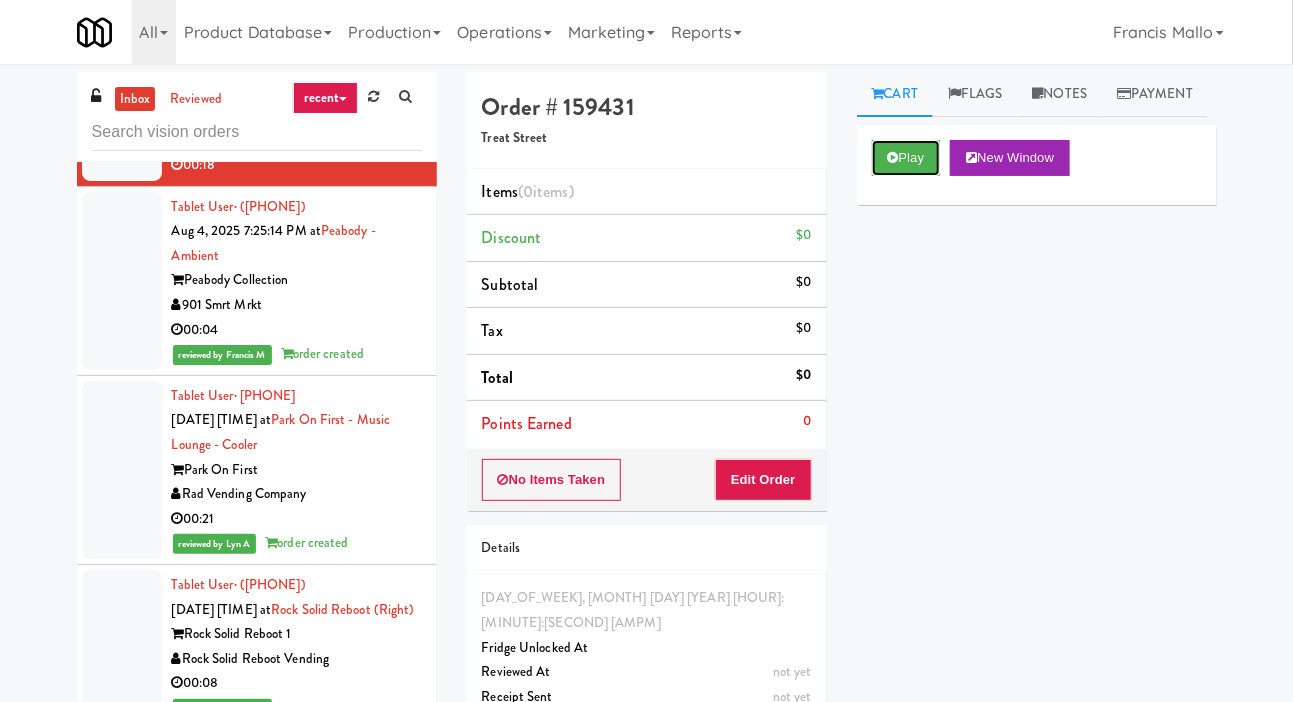 click on "Play" at bounding box center [906, 158] 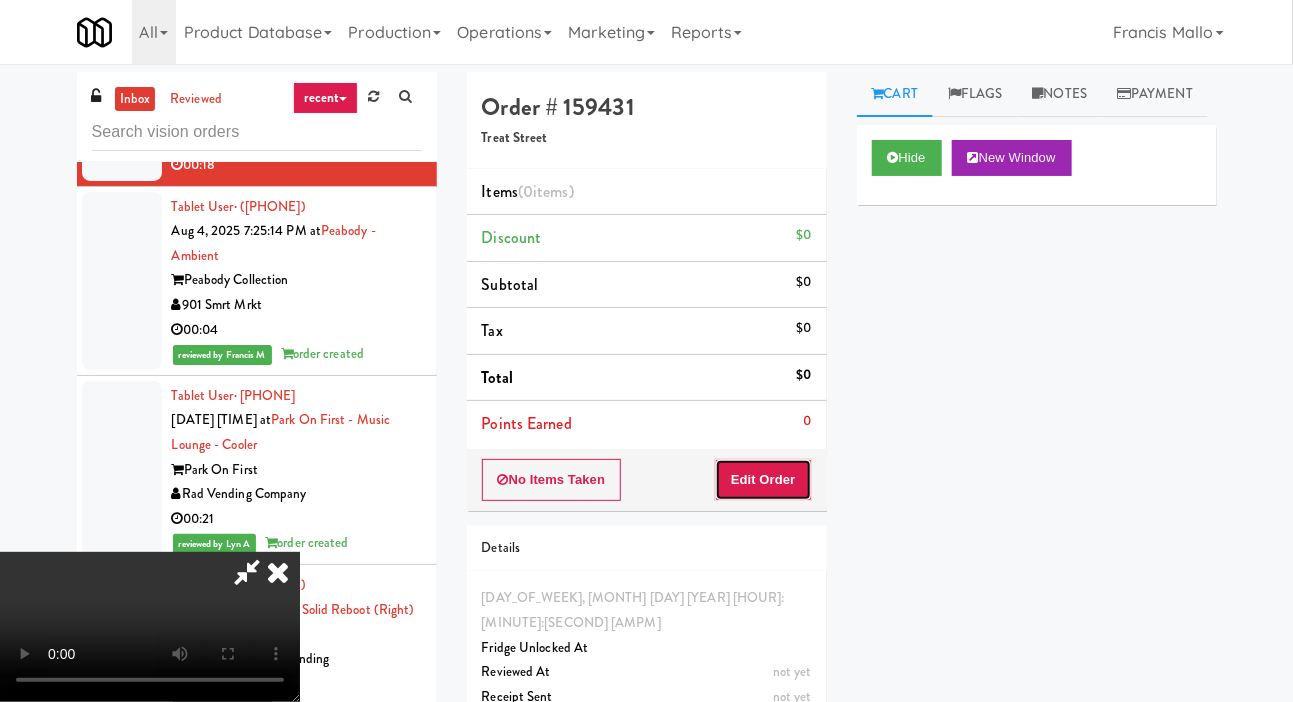click on "Edit Order" at bounding box center [763, 480] 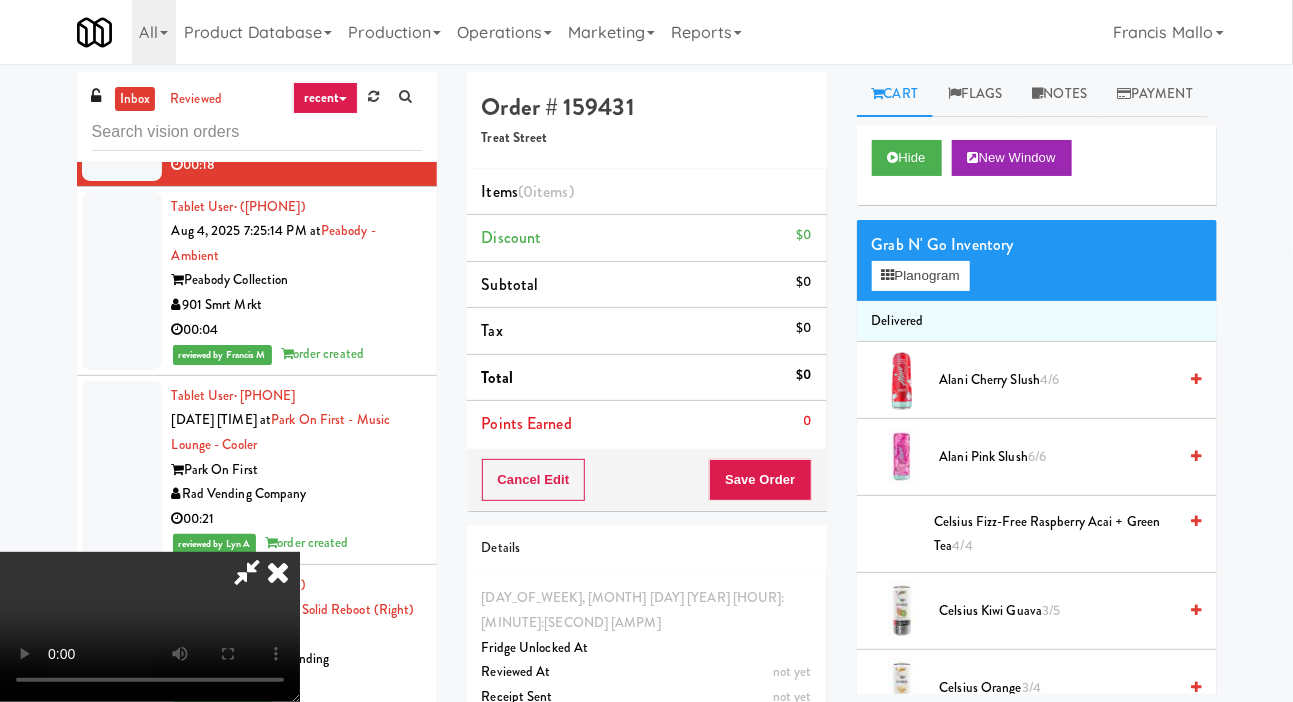 scroll, scrollTop: 73, scrollLeft: 0, axis: vertical 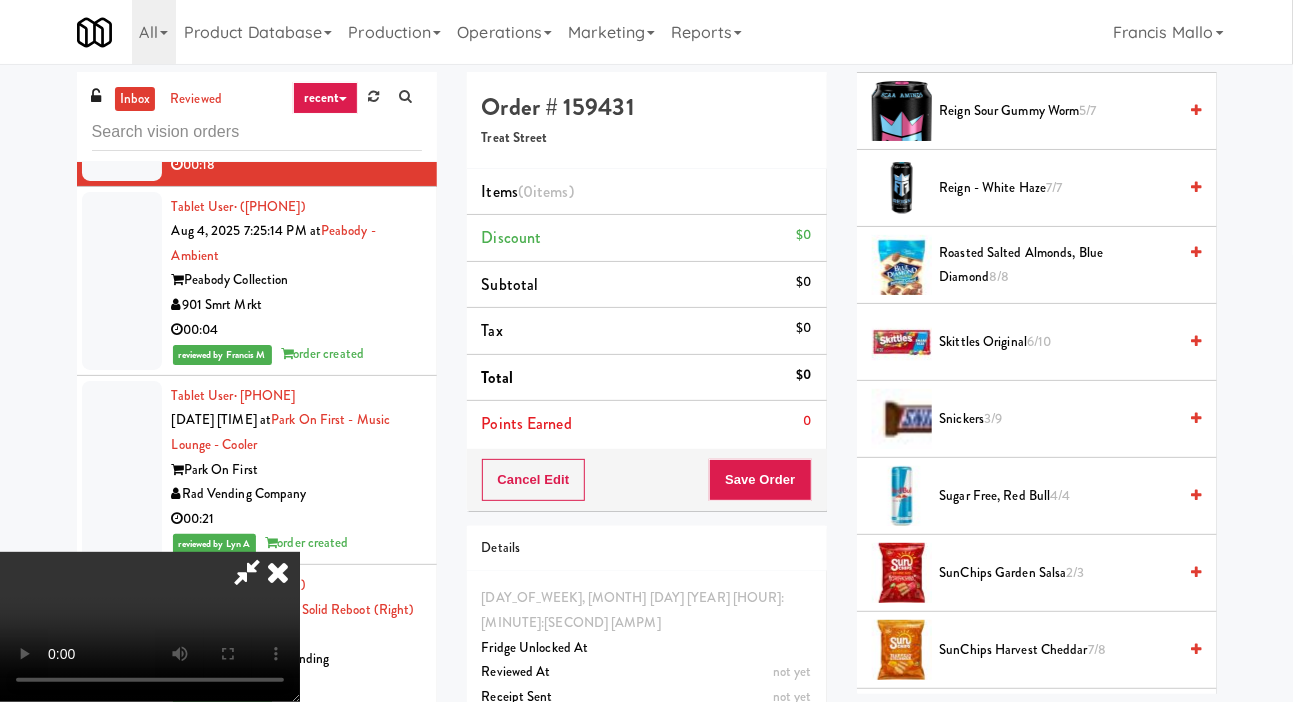 click on "Snickers  3/9" at bounding box center [1058, 419] 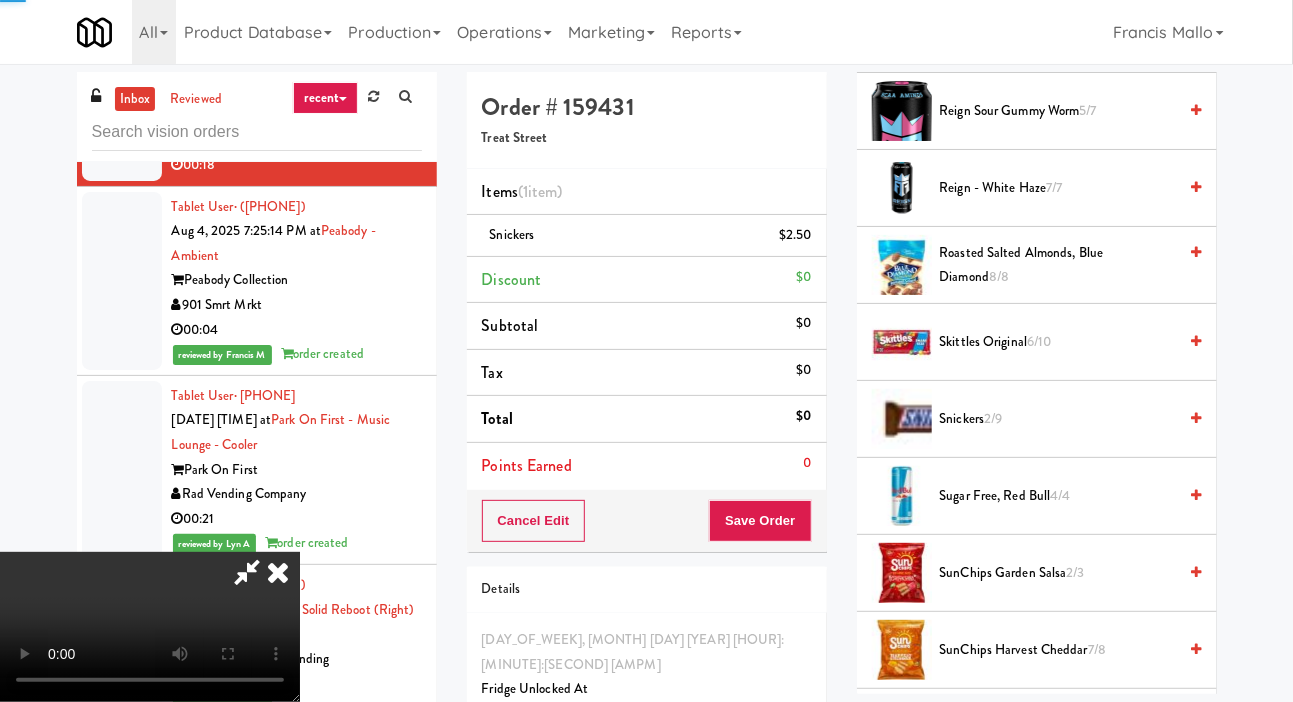 click on "Skittles Original  6/10" at bounding box center (1058, 342) 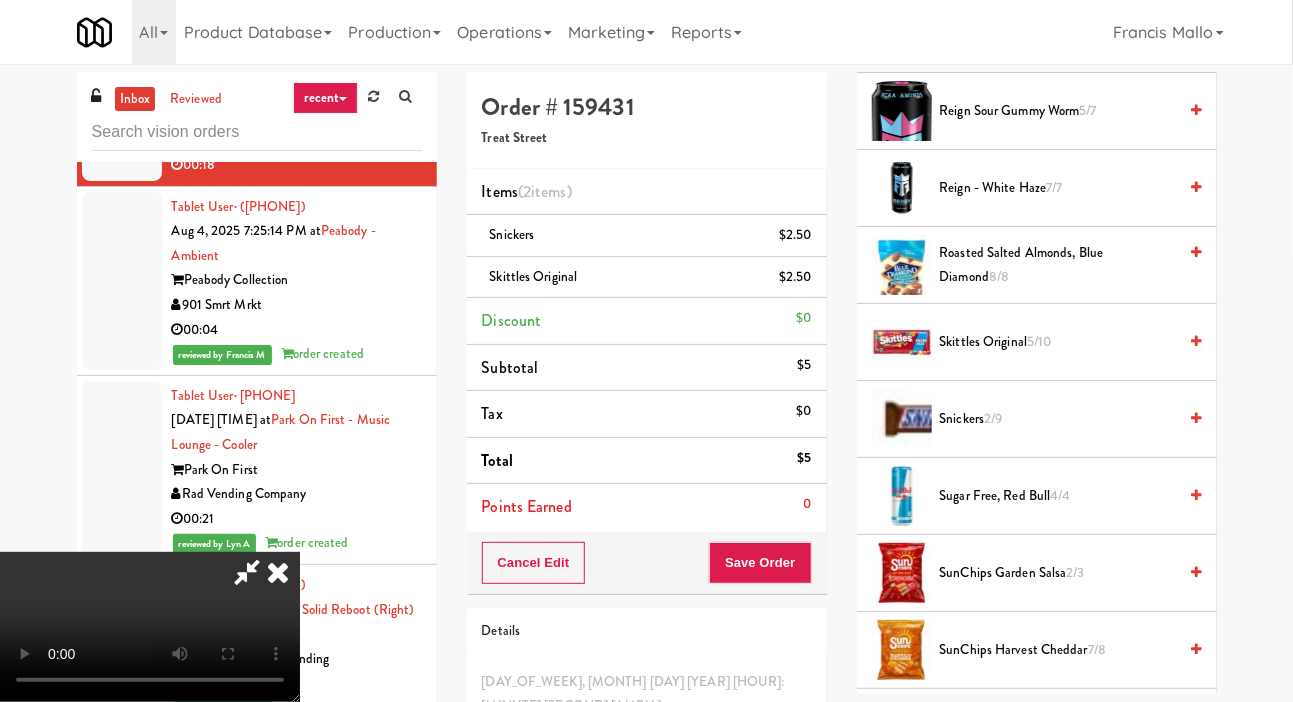 scroll, scrollTop: 73, scrollLeft: 0, axis: vertical 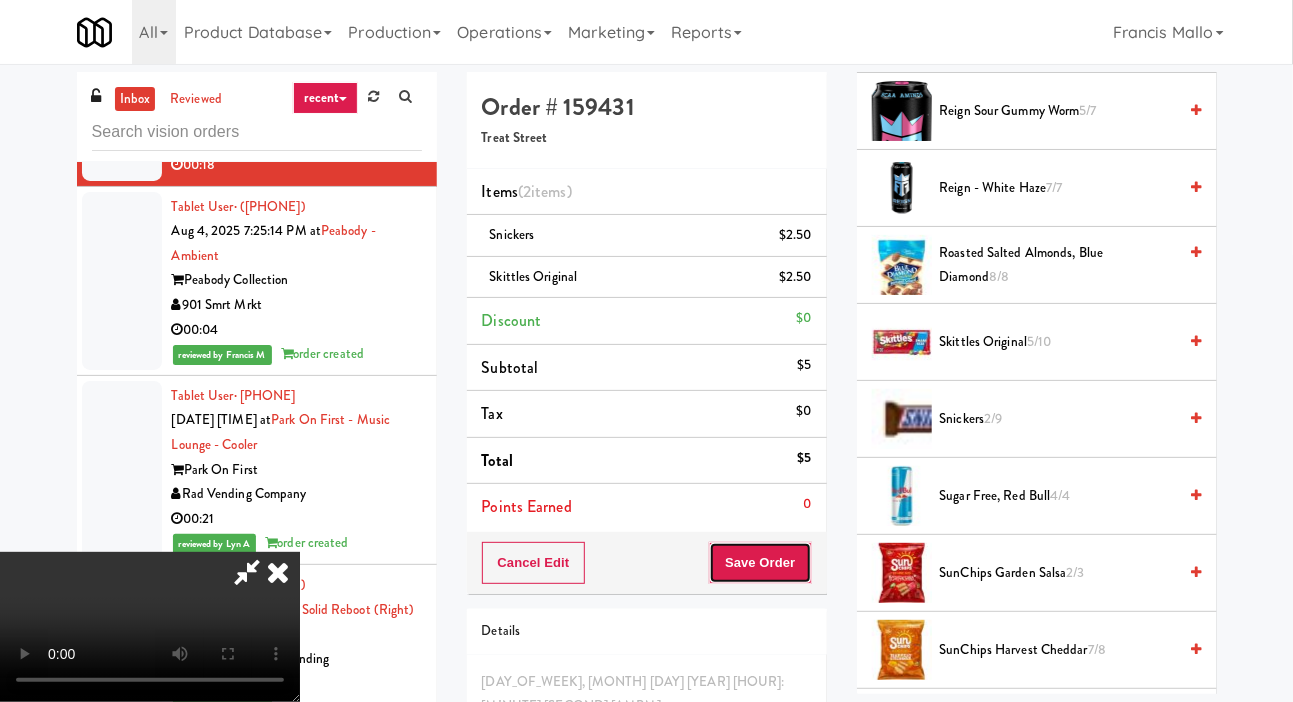 click on "Save Order" at bounding box center [760, 563] 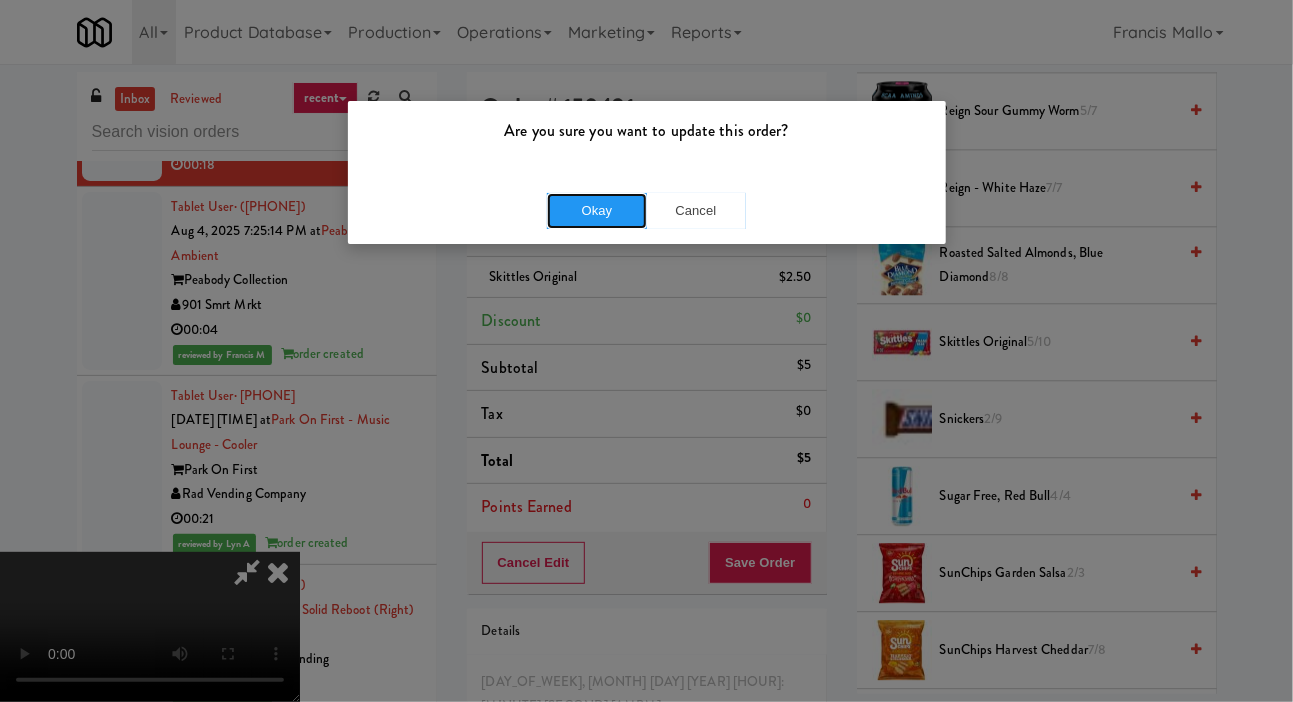 click on "Okay" at bounding box center (597, 211) 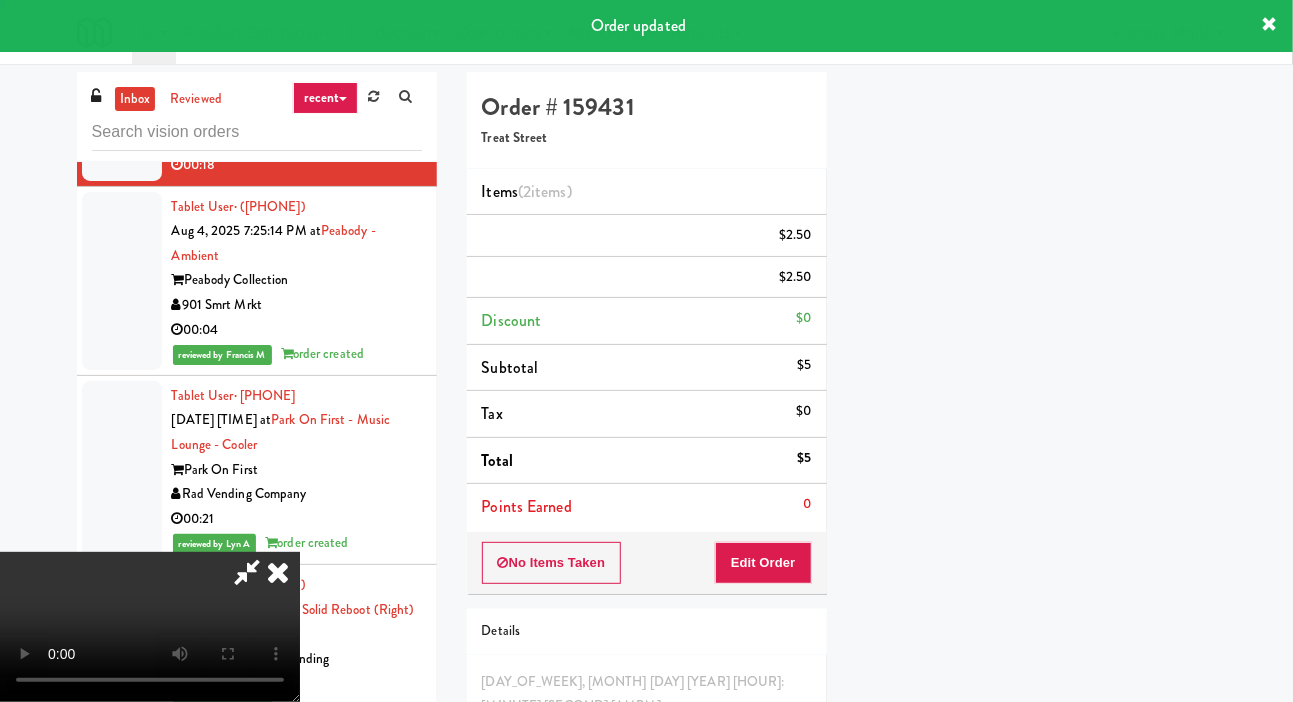 scroll, scrollTop: 116, scrollLeft: 0, axis: vertical 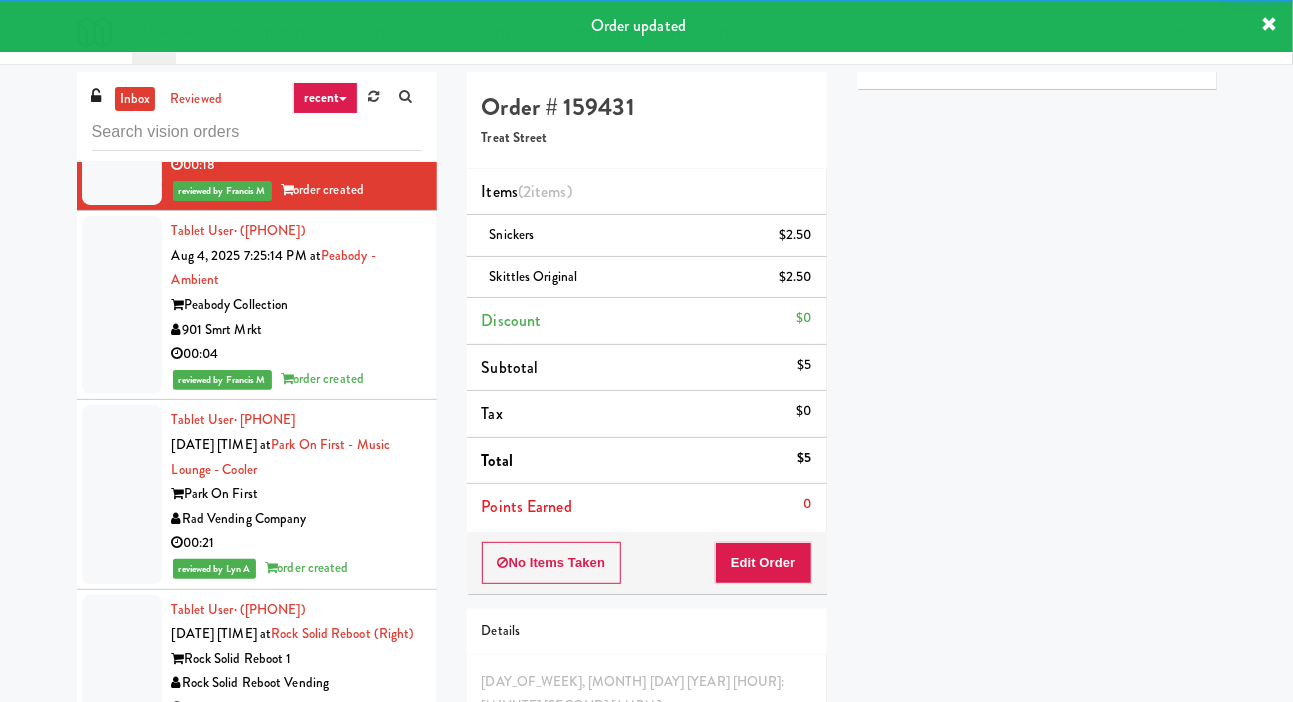 click at bounding box center [122, -98] 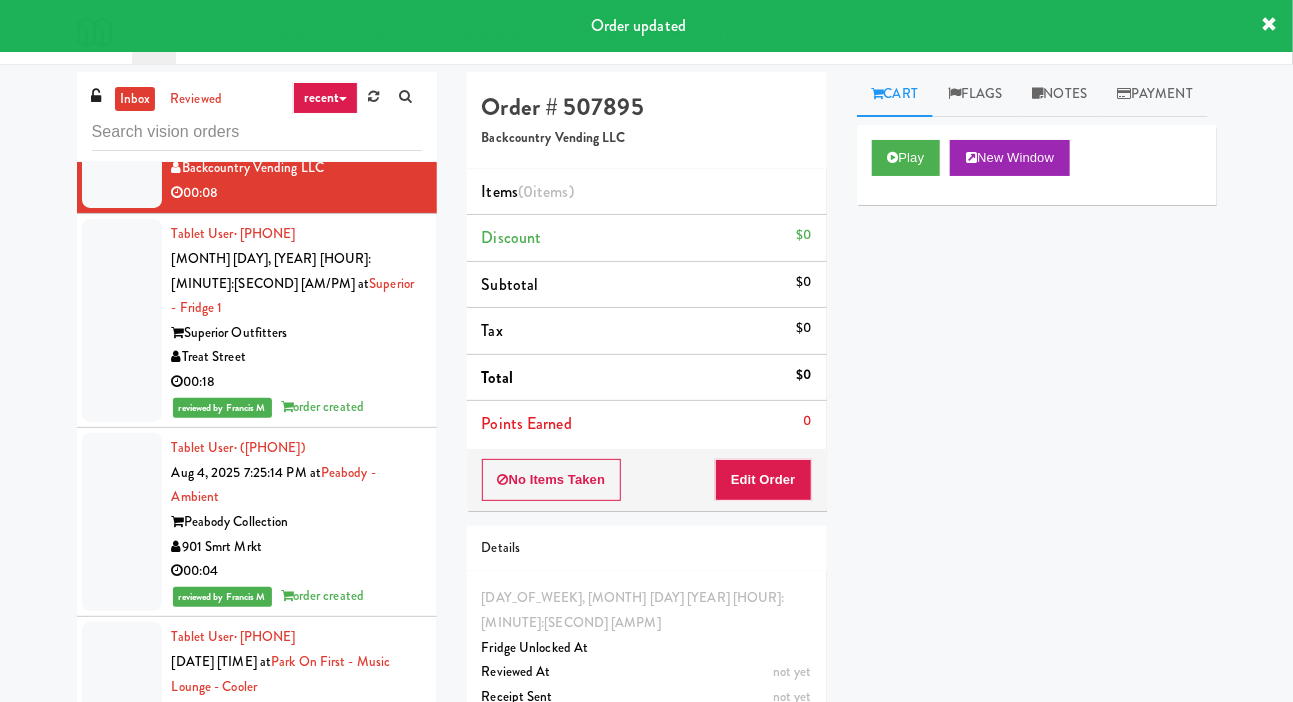 scroll, scrollTop: 45330, scrollLeft: 0, axis: vertical 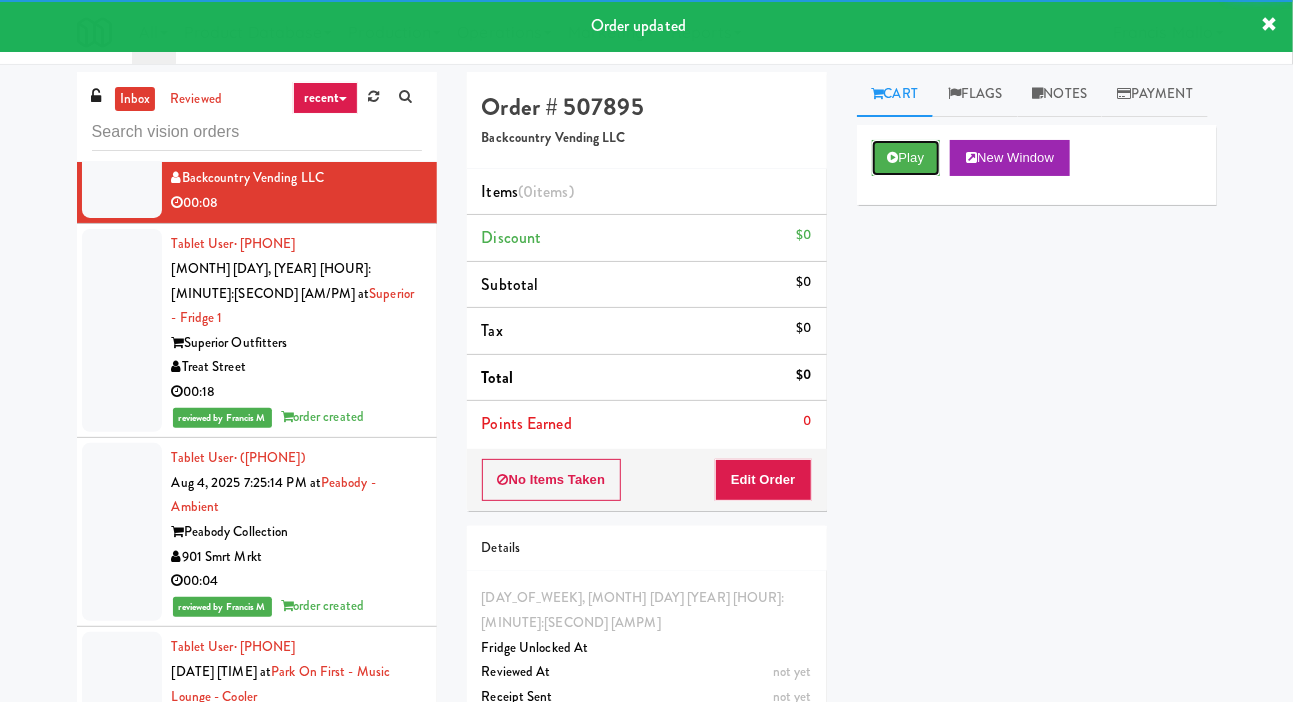 click on "Play" at bounding box center [906, 158] 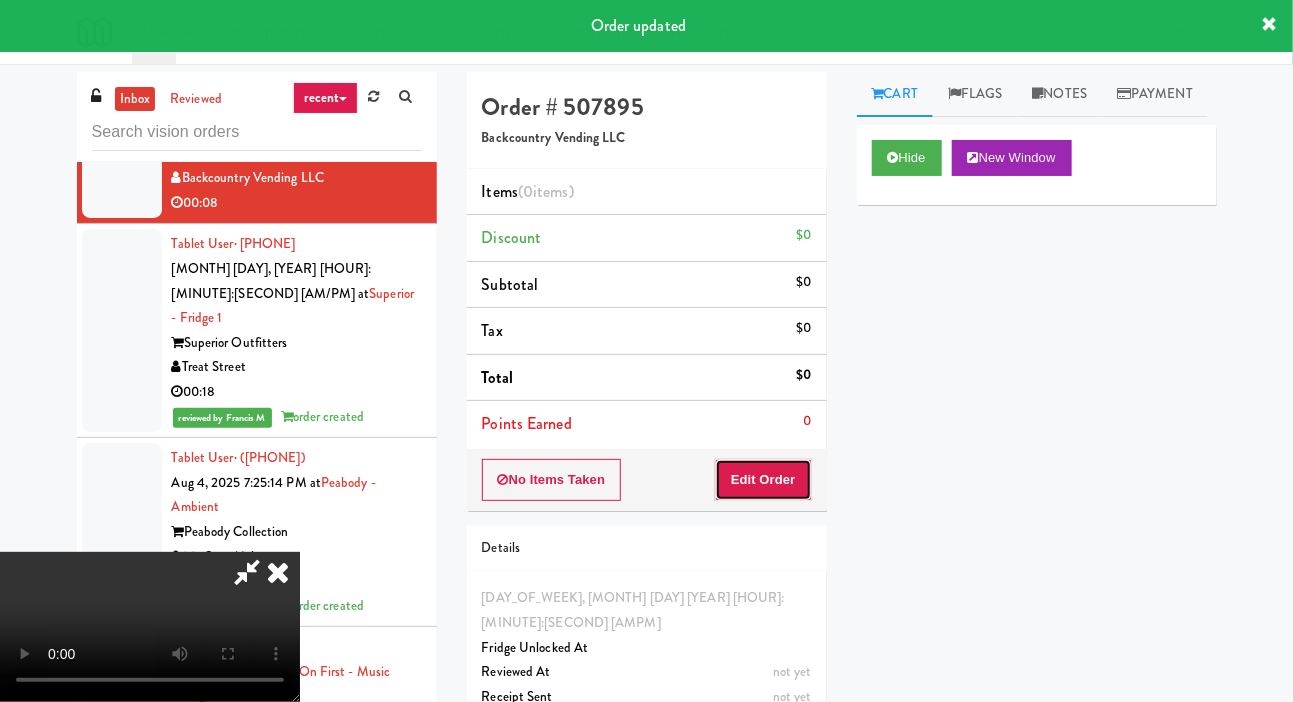 click on "Edit Order" at bounding box center [763, 480] 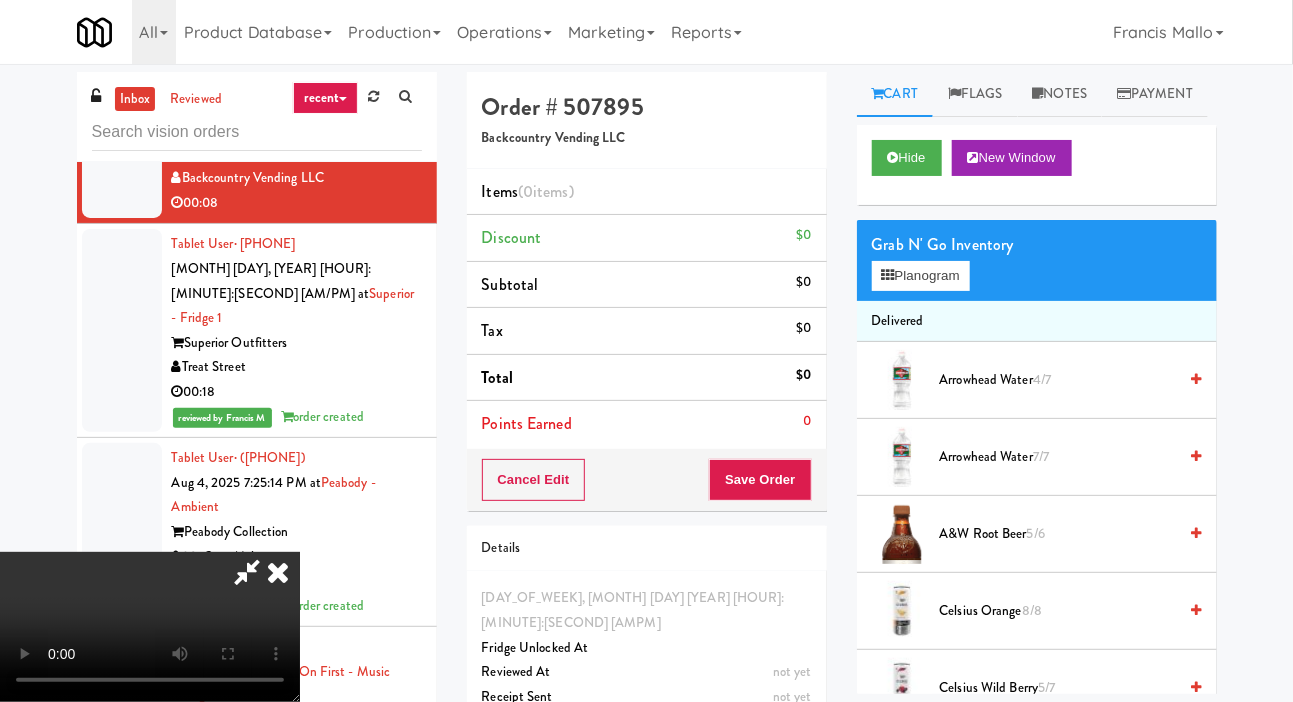type 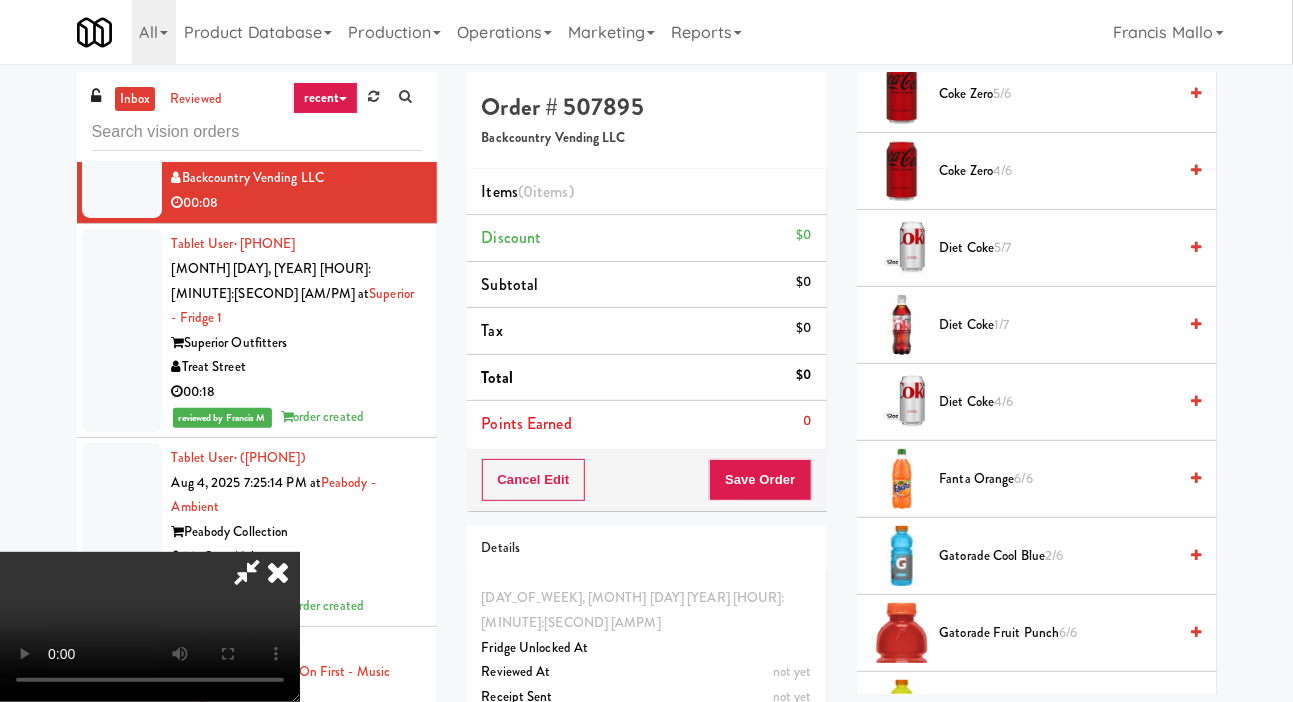 scroll, scrollTop: 1061, scrollLeft: 0, axis: vertical 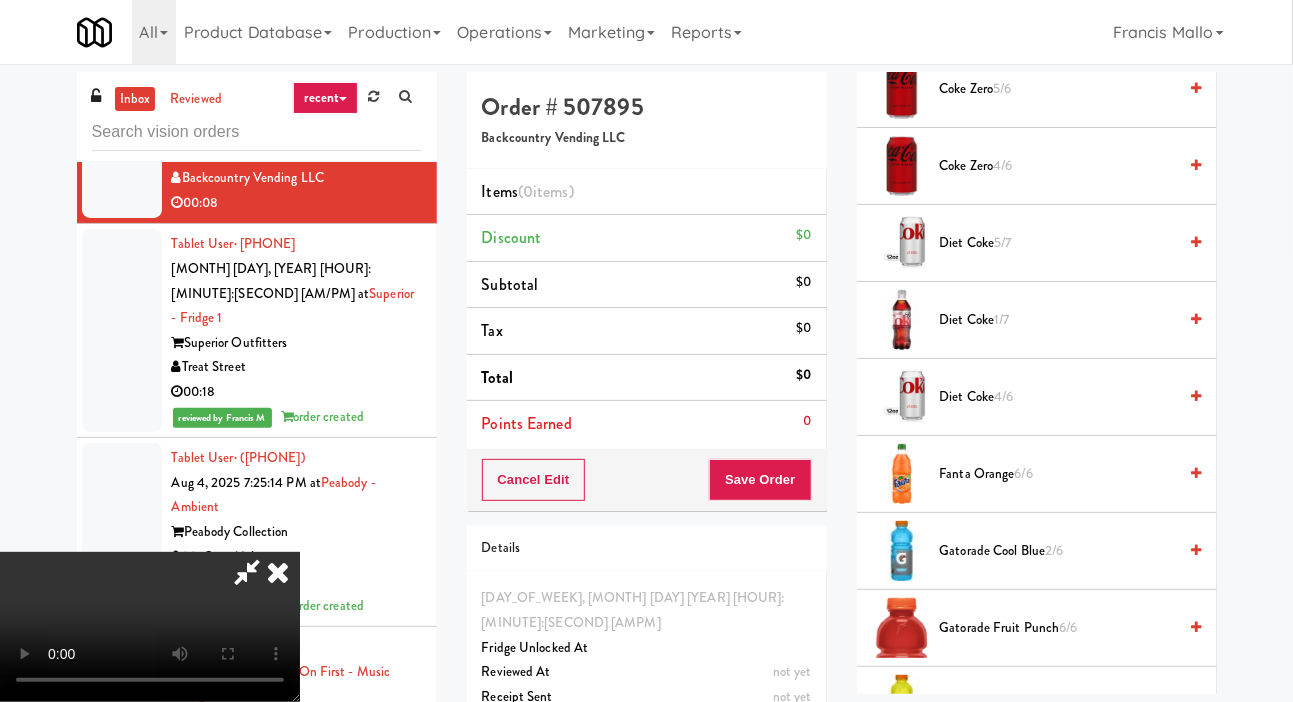 click on "Fanta Orange  6/6" at bounding box center (1058, 474) 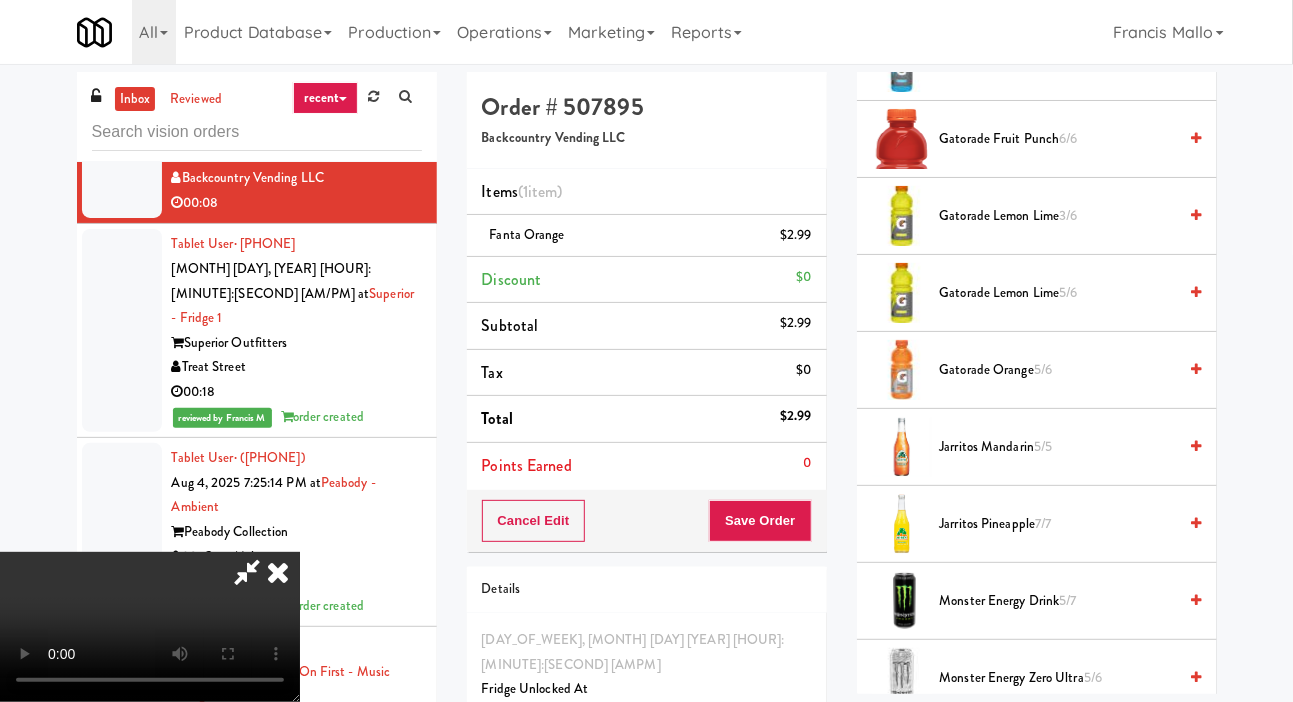 scroll, scrollTop: 1562, scrollLeft: 0, axis: vertical 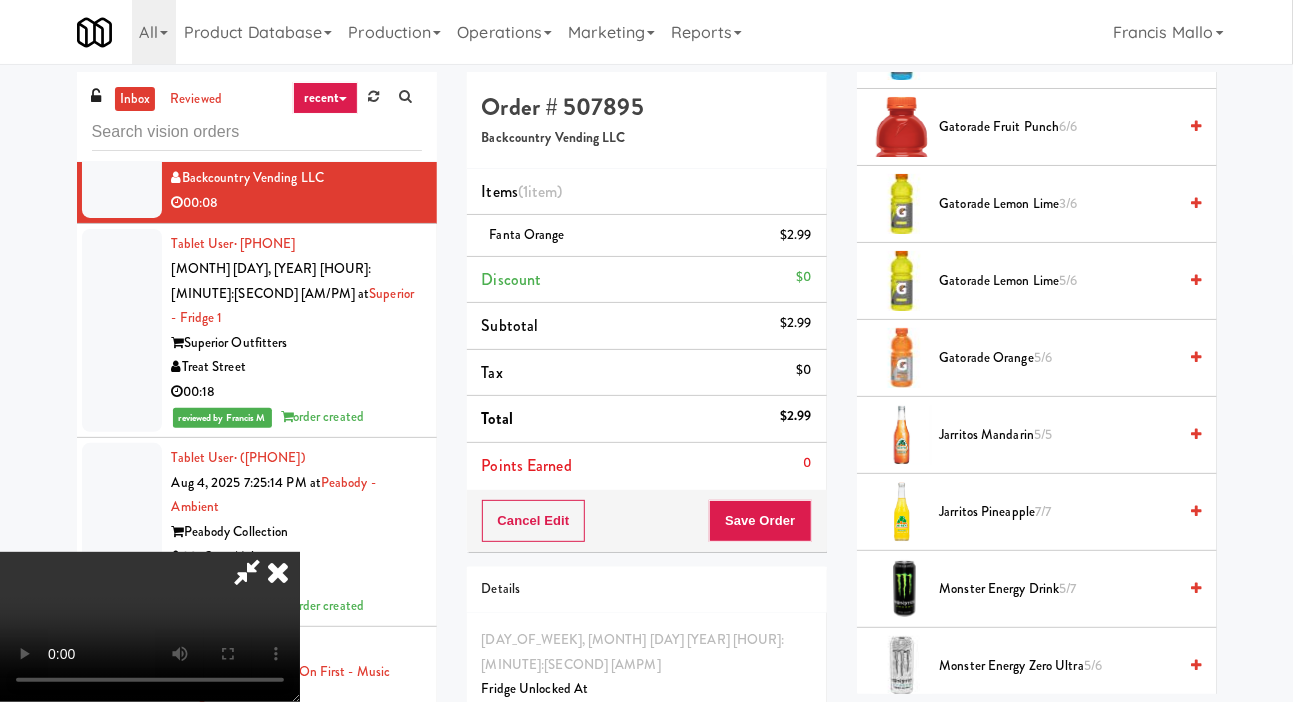 click on "Gatorade Orange  5/6" at bounding box center [1037, 358] 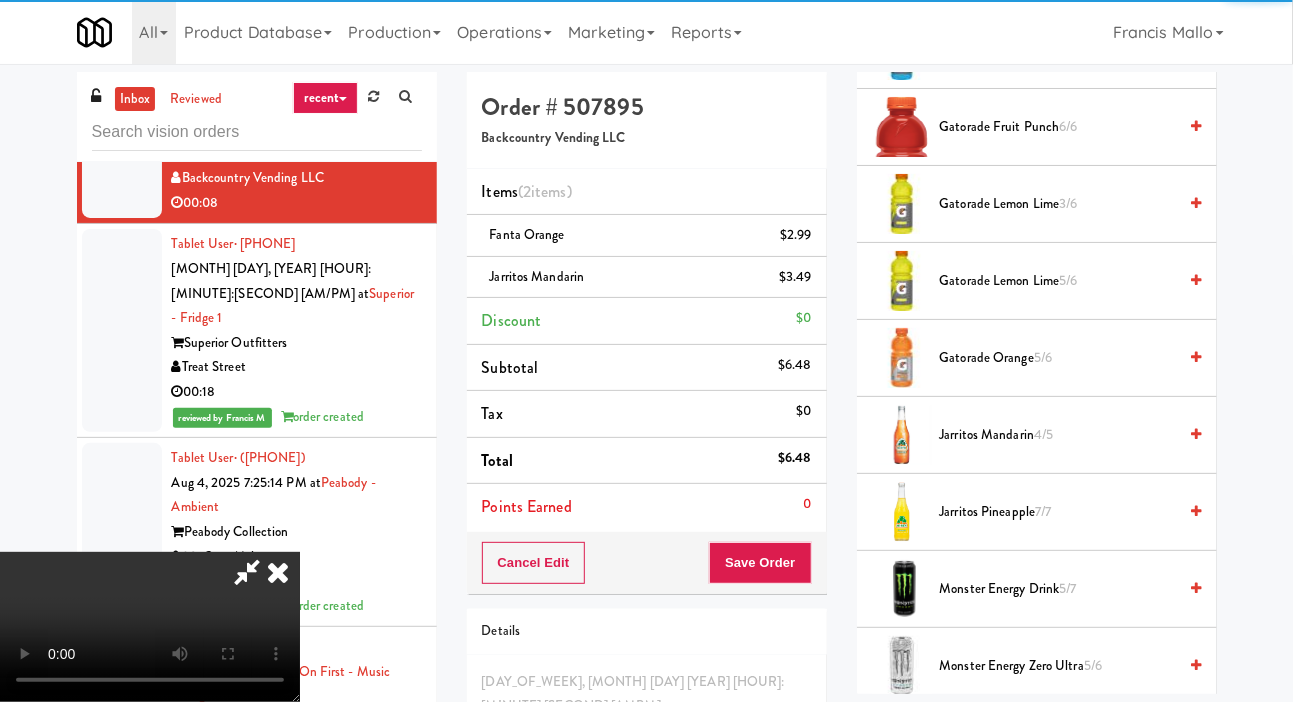 click on "$2.99" at bounding box center (796, 235) 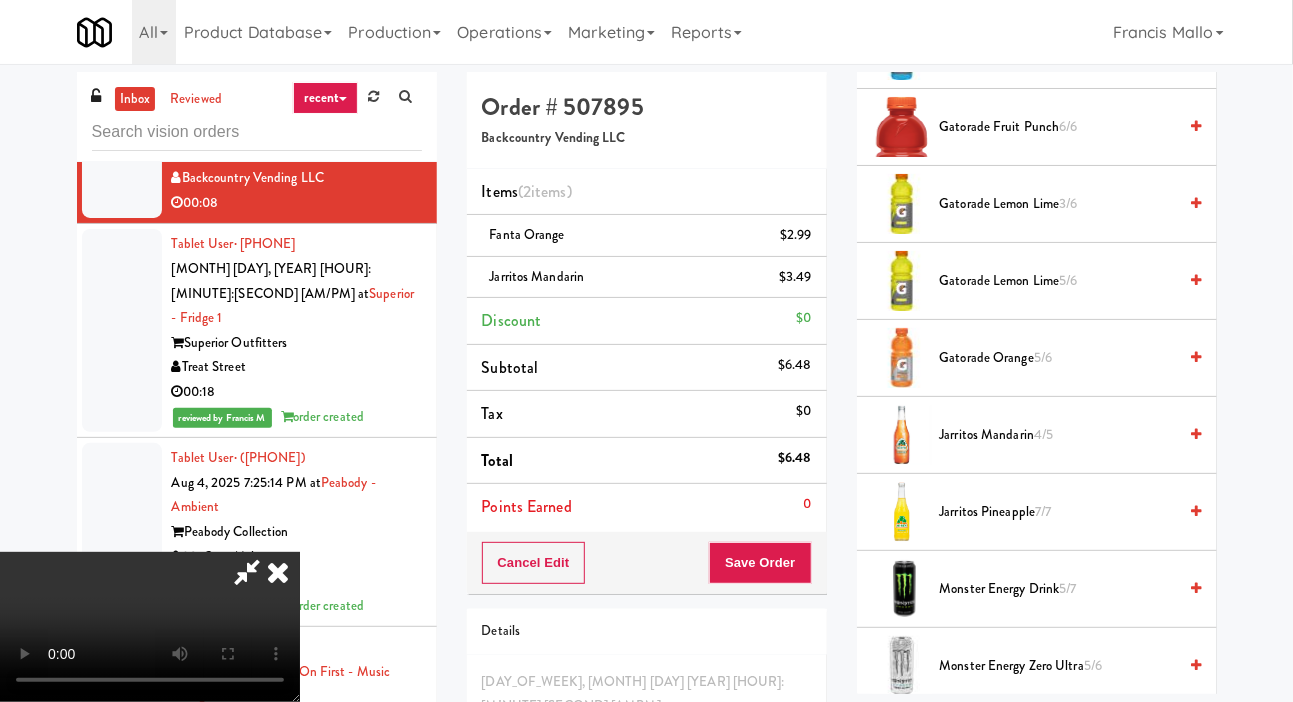 click at bounding box center [809, 243] 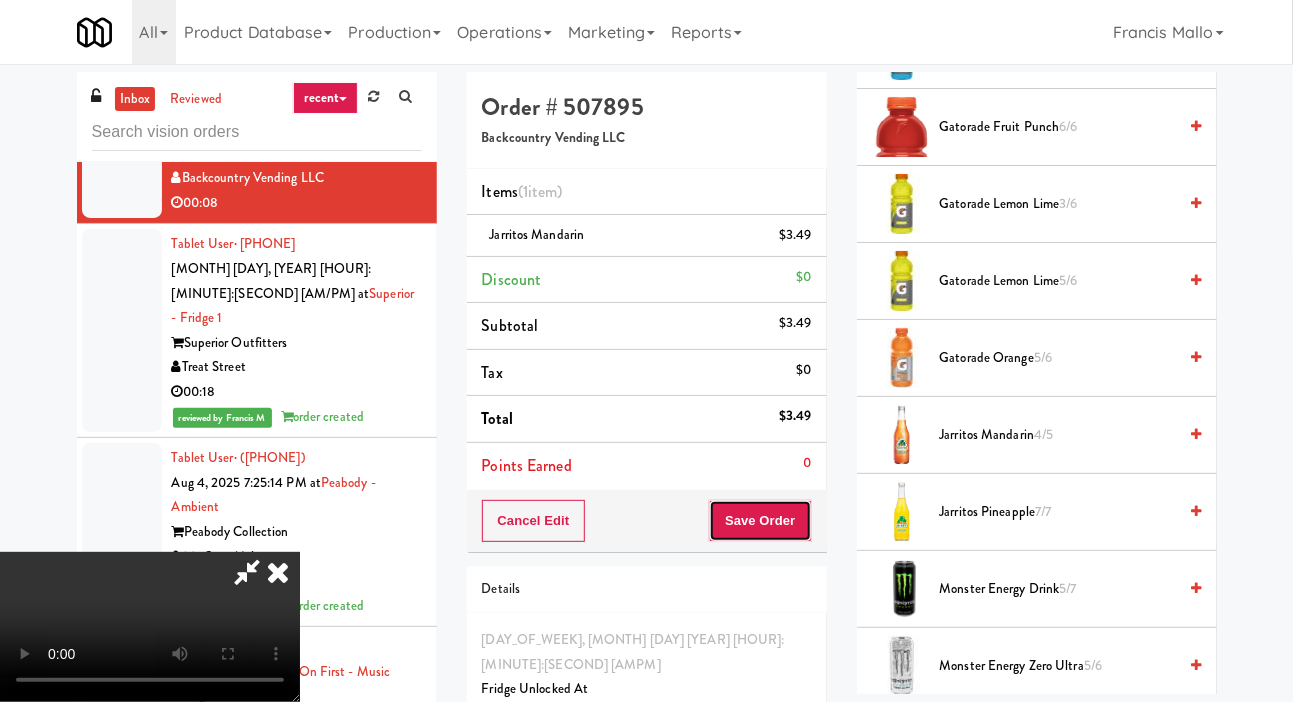 click on "Save Order" at bounding box center (760, 521) 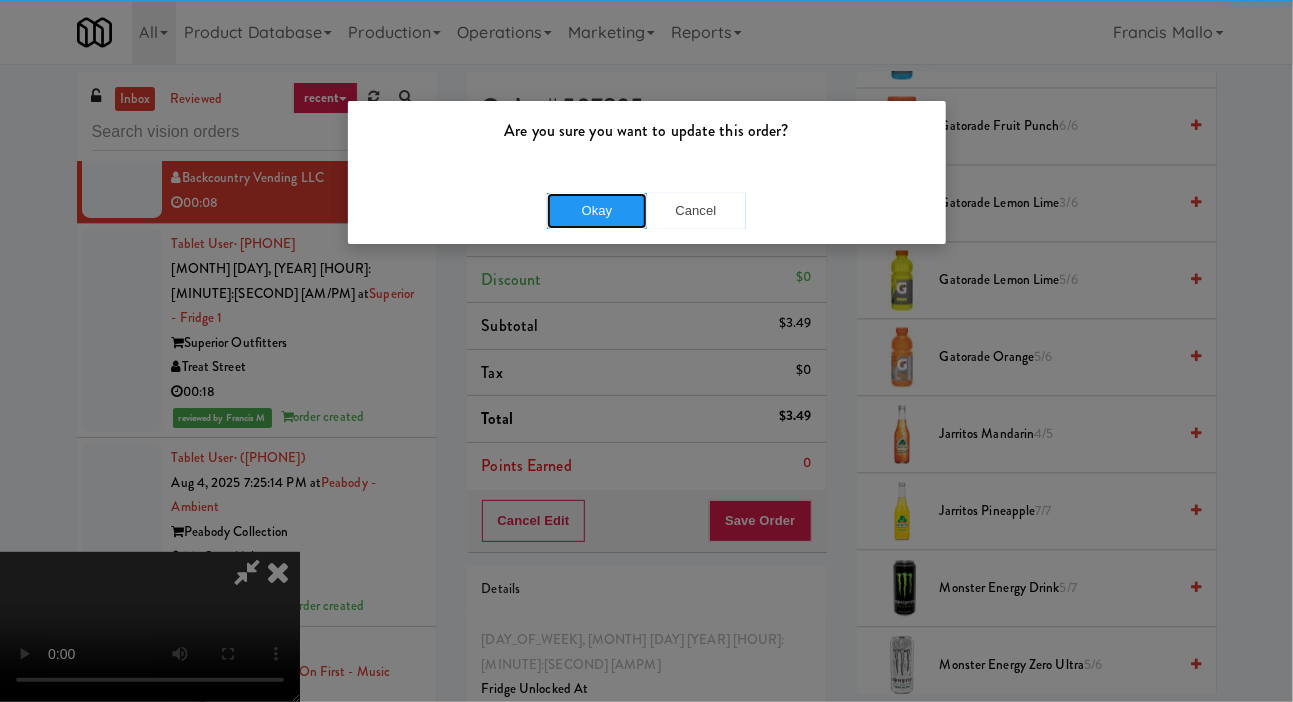 click on "Okay" at bounding box center [597, 211] 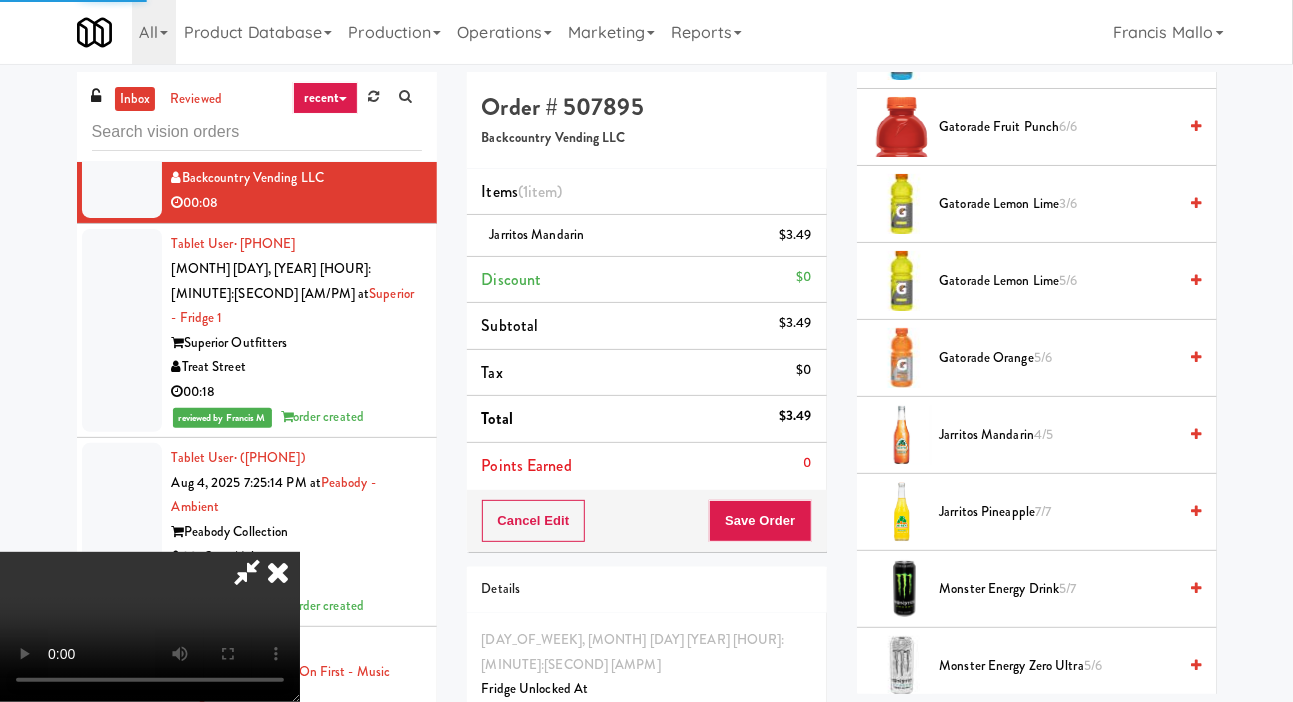 scroll, scrollTop: 116, scrollLeft: 0, axis: vertical 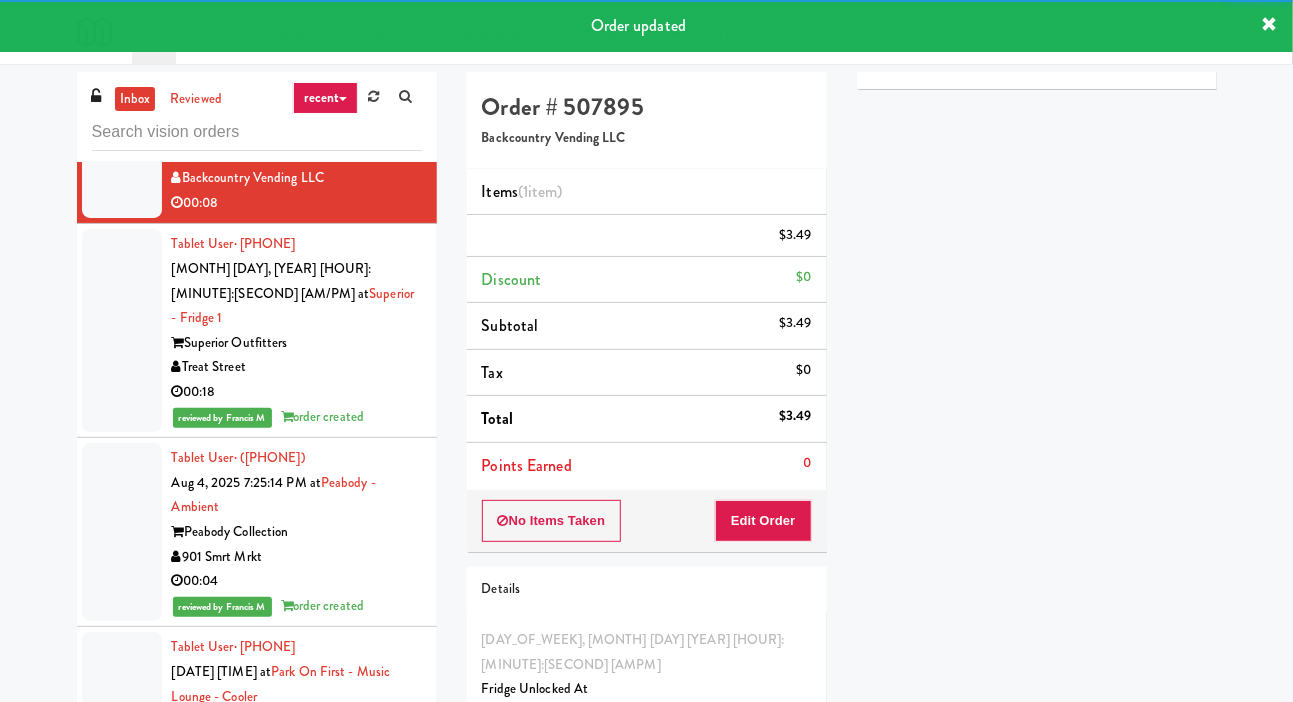 click at bounding box center [122, -36] 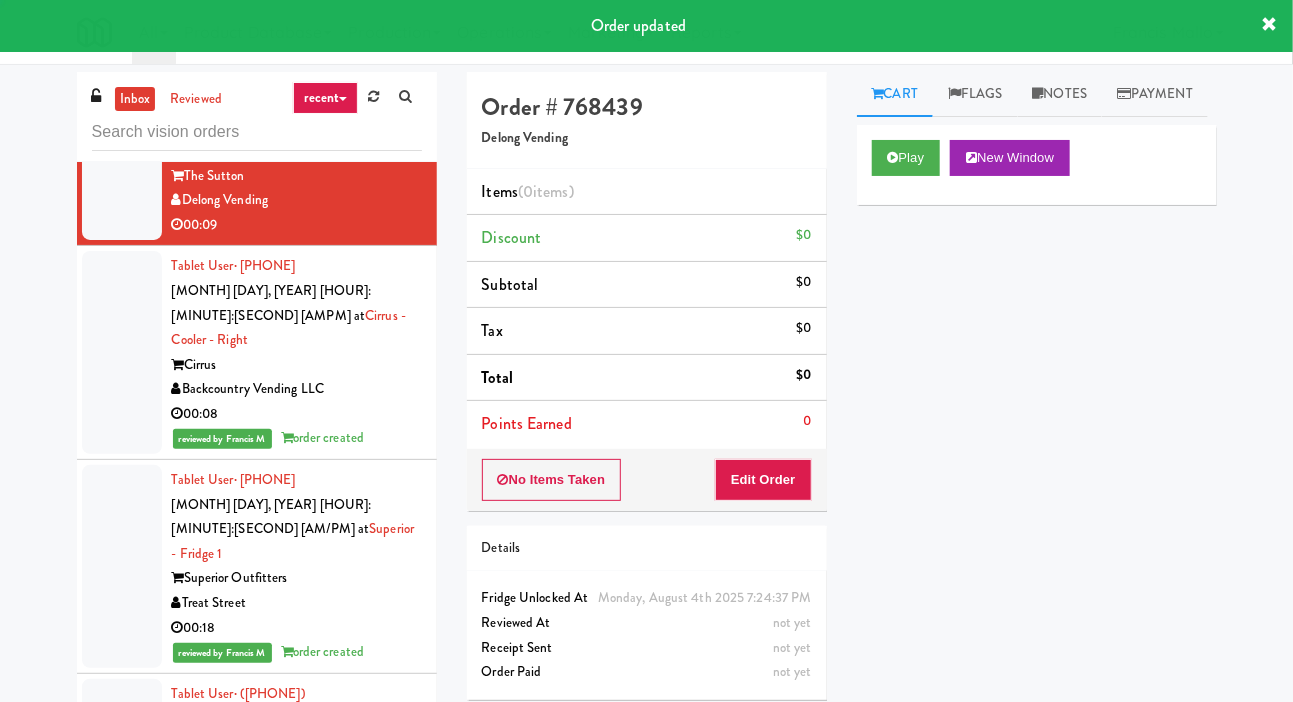 scroll, scrollTop: 45118, scrollLeft: 0, axis: vertical 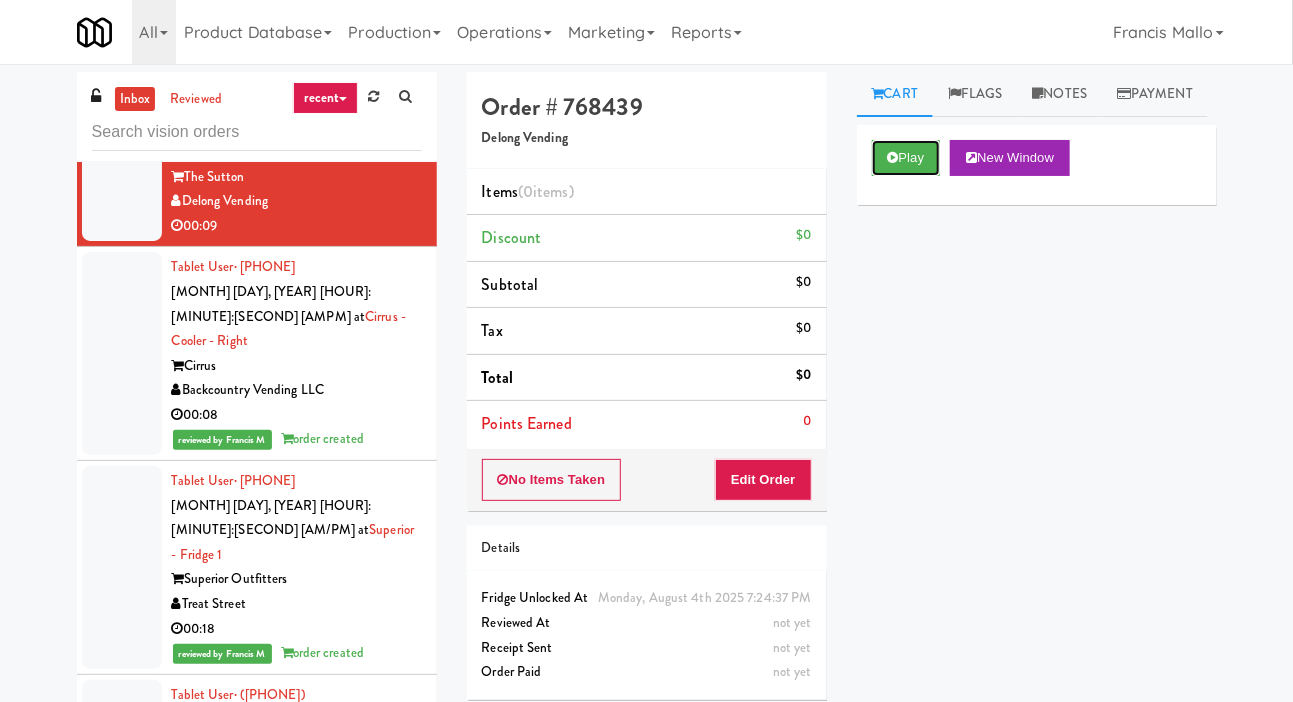 click on "Play" at bounding box center [906, 158] 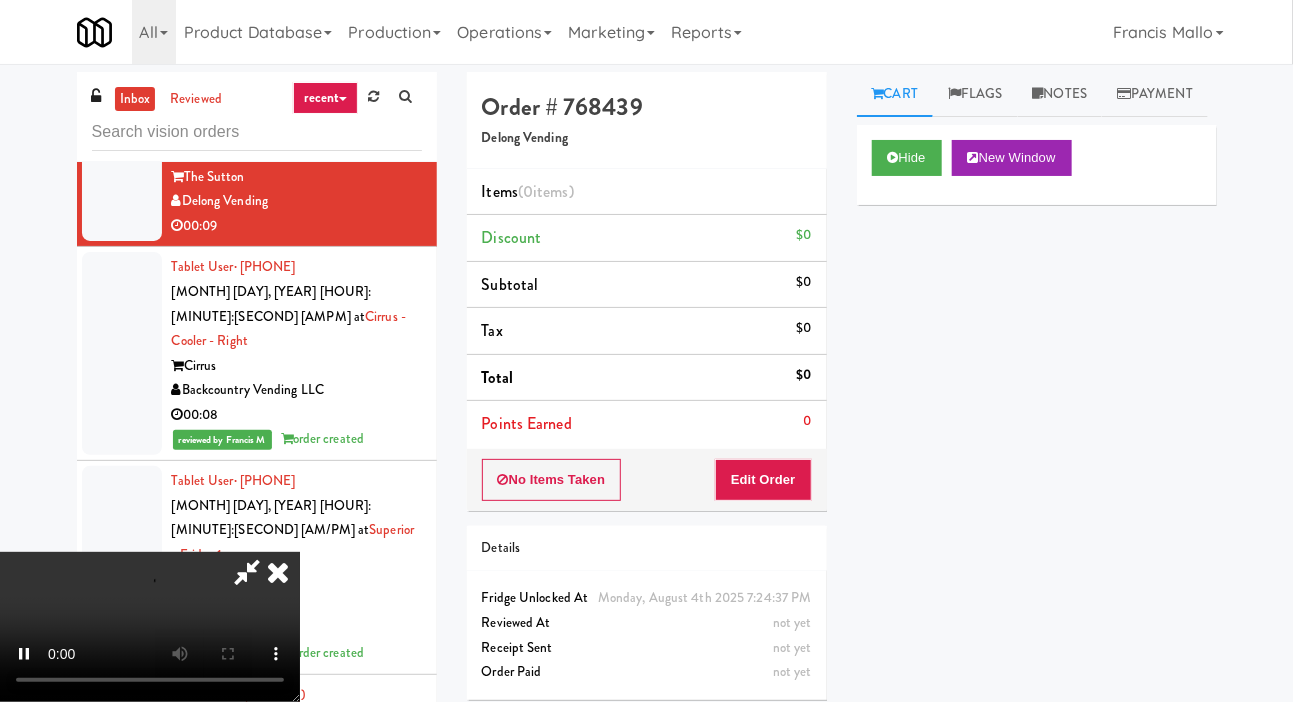 click on "Items  (0  items ) Discount  $0 Subtotal $0 Tax $0 Total $0 Points Earned  0" at bounding box center [647, 309] 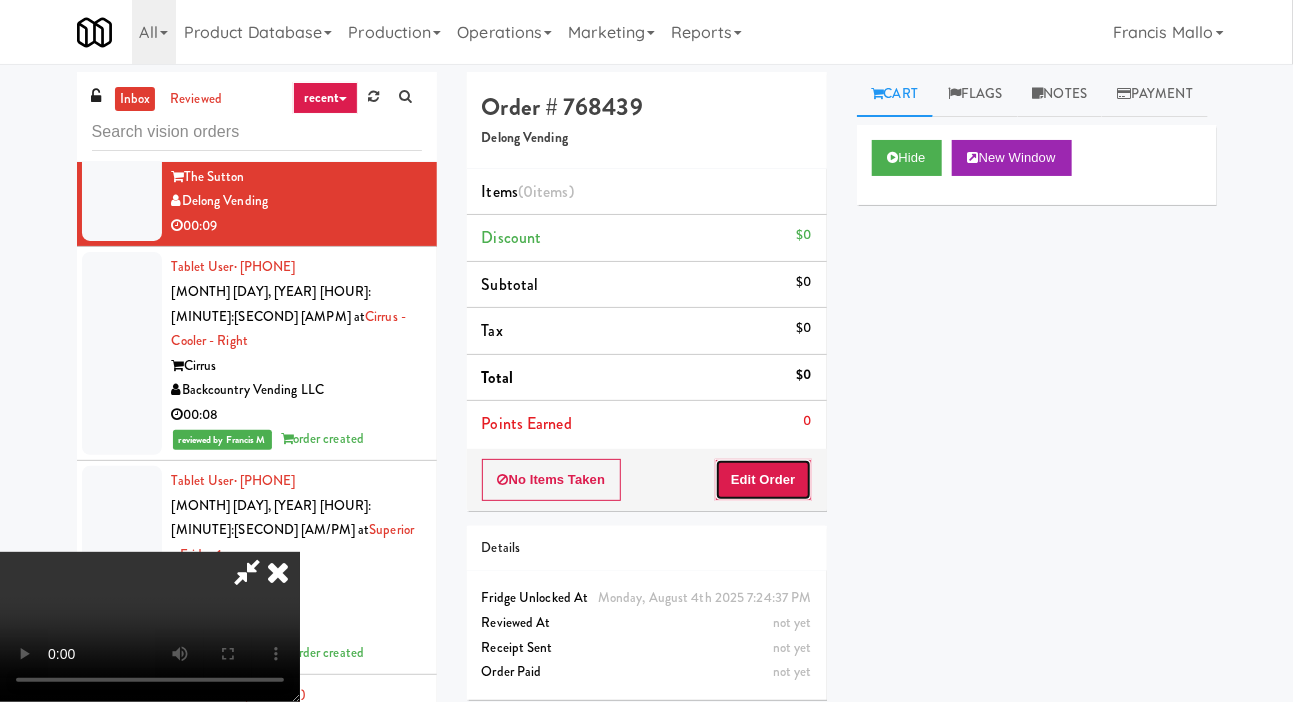 click on "Edit Order" at bounding box center (763, 480) 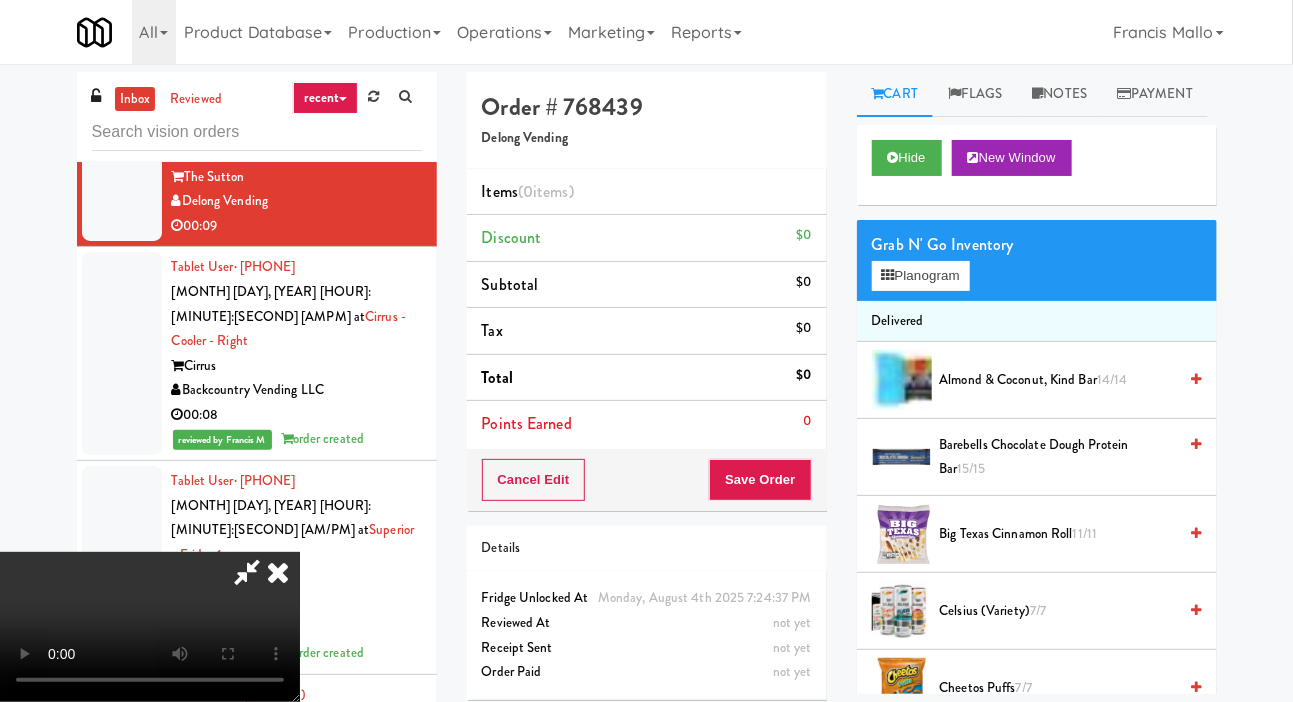 scroll, scrollTop: 0, scrollLeft: 0, axis: both 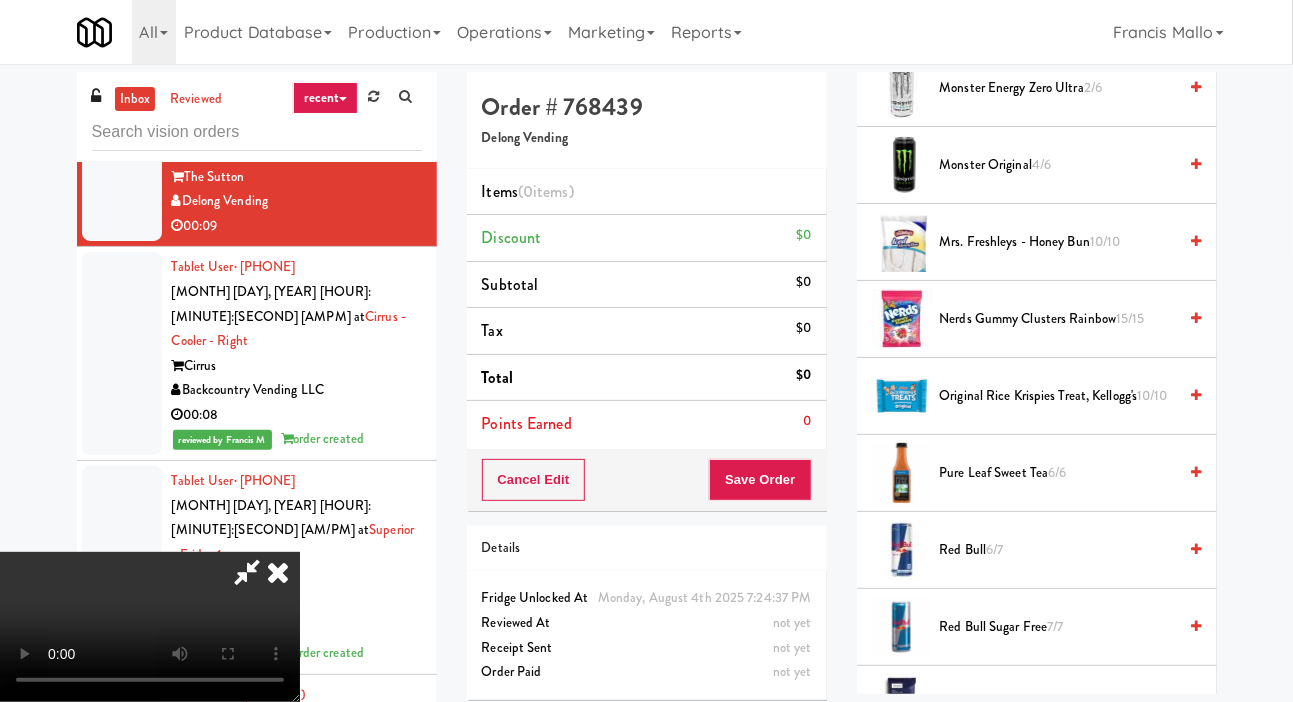 click on "Mrs. Freshleys - Honey Bun  10/10" at bounding box center [1058, 242] 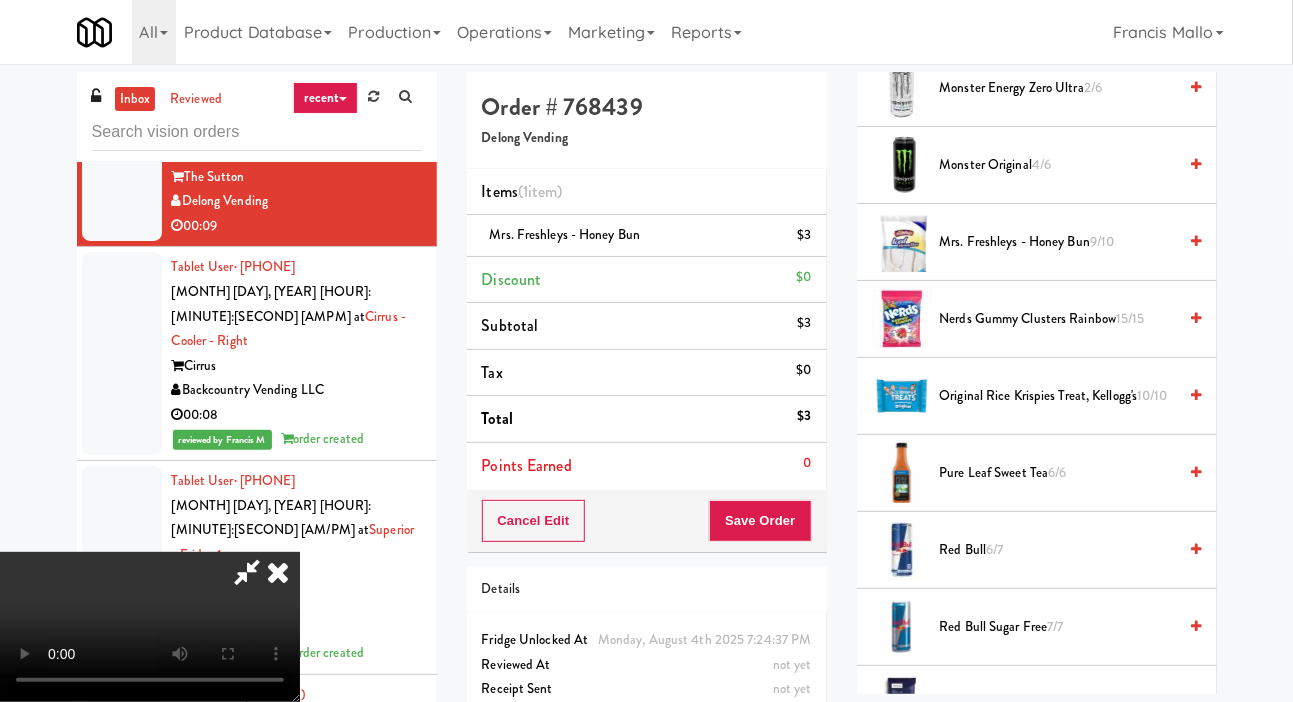 scroll, scrollTop: 73, scrollLeft: 0, axis: vertical 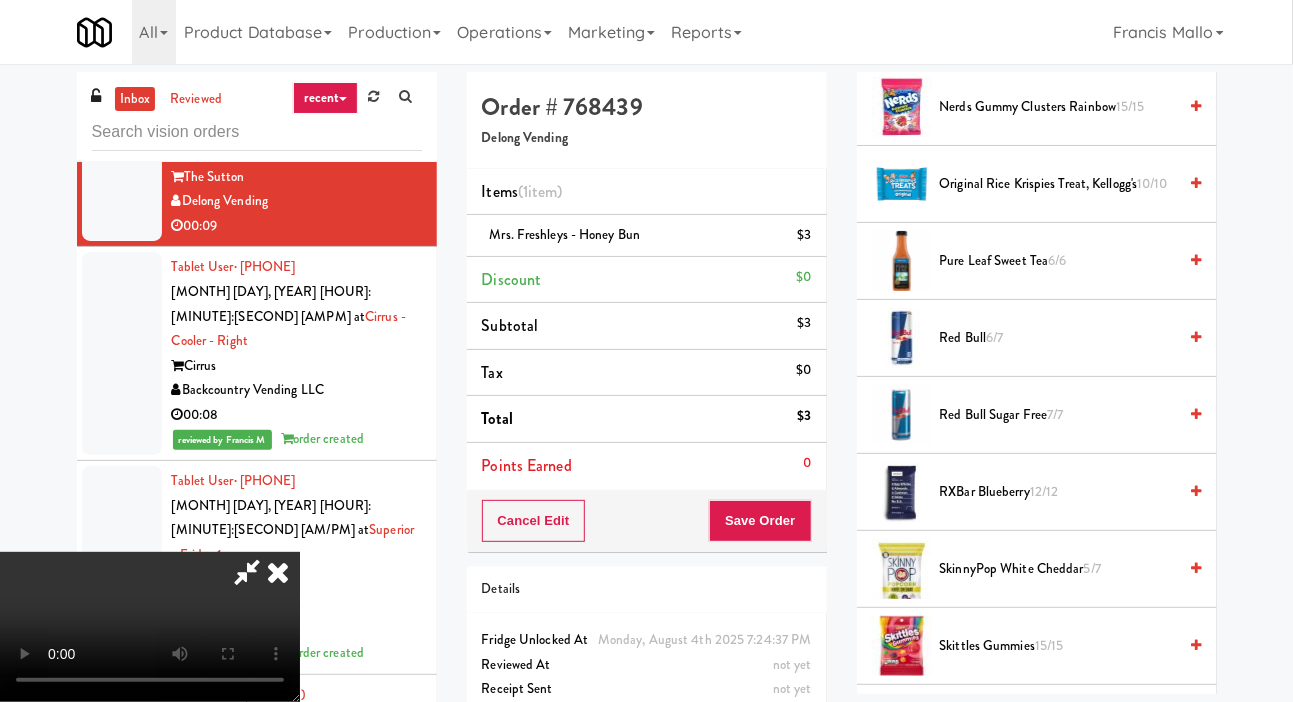 click on "RXBar Blueberry 12/12" at bounding box center (1058, 492) 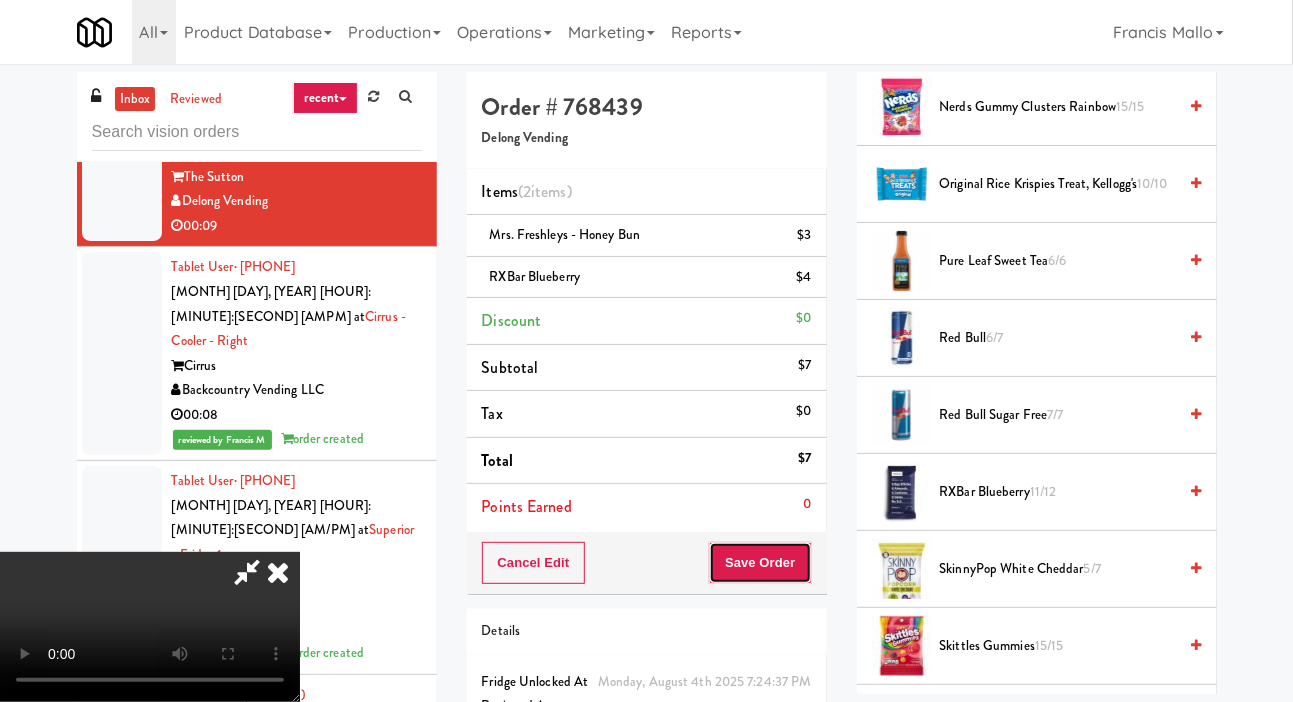 click on "Save Order" at bounding box center (760, 563) 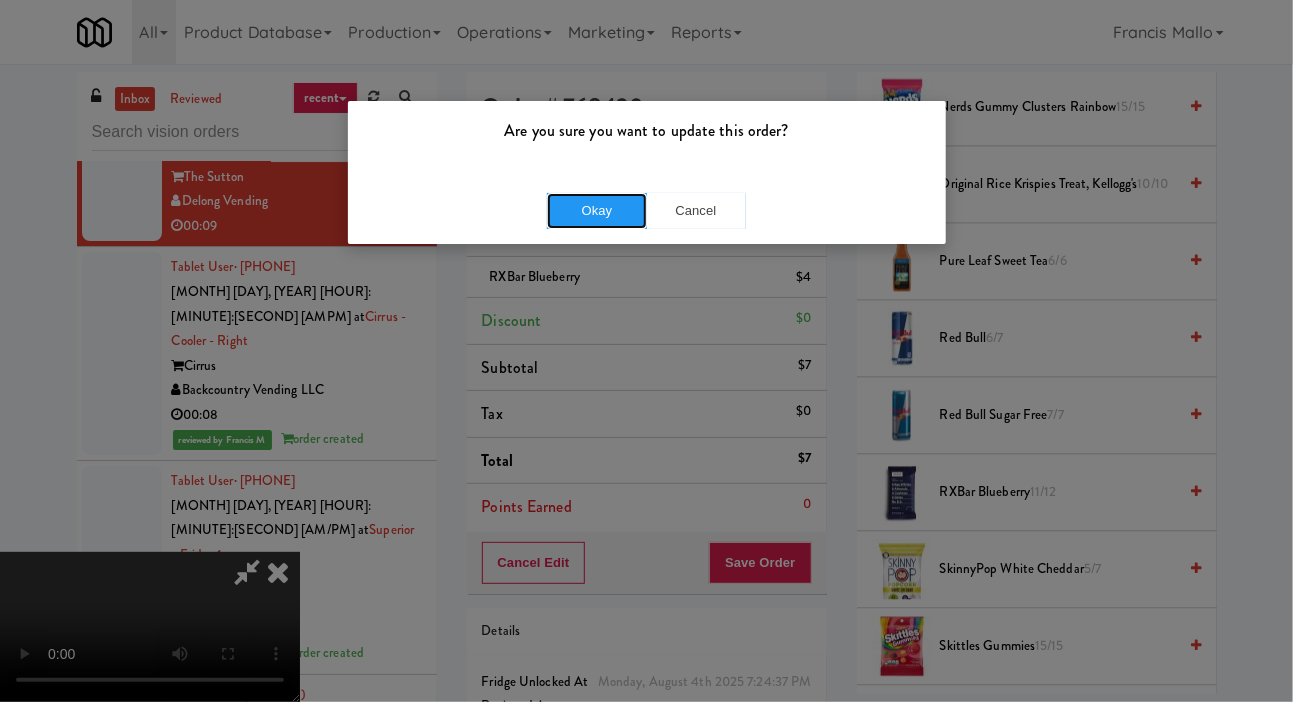click on "Okay" at bounding box center [597, 211] 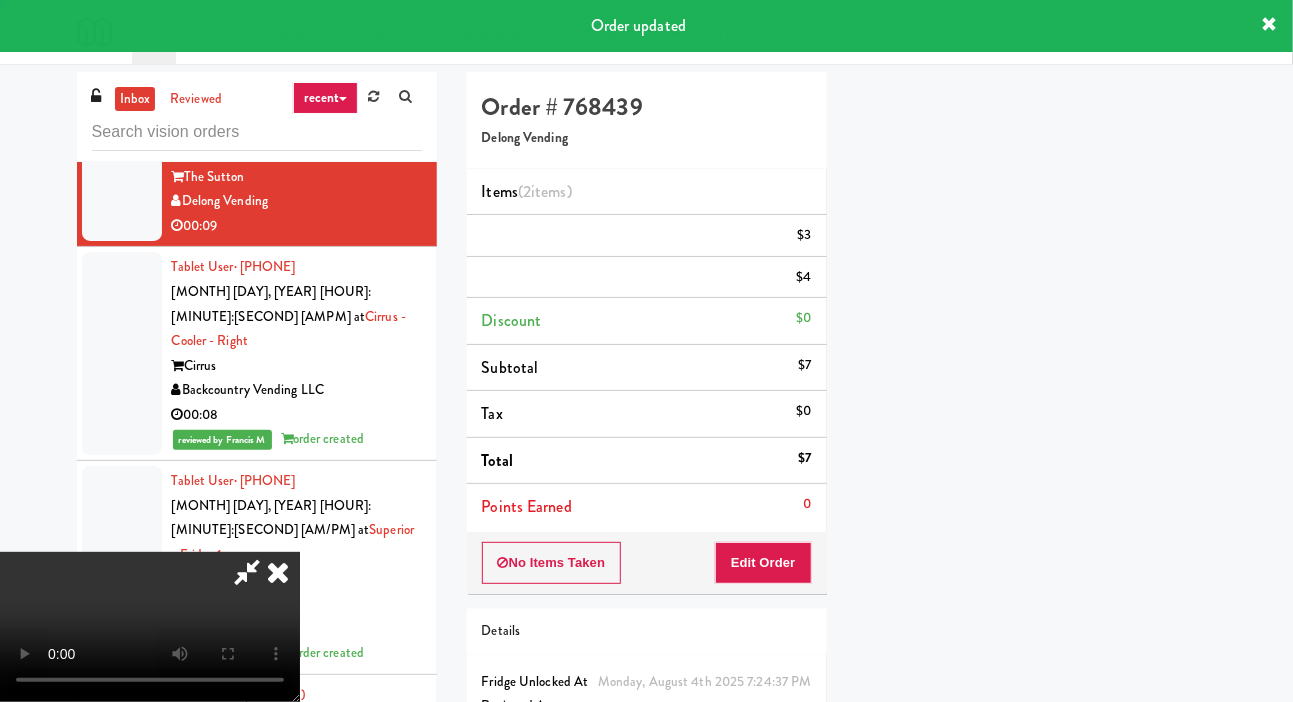 scroll, scrollTop: 116, scrollLeft: 0, axis: vertical 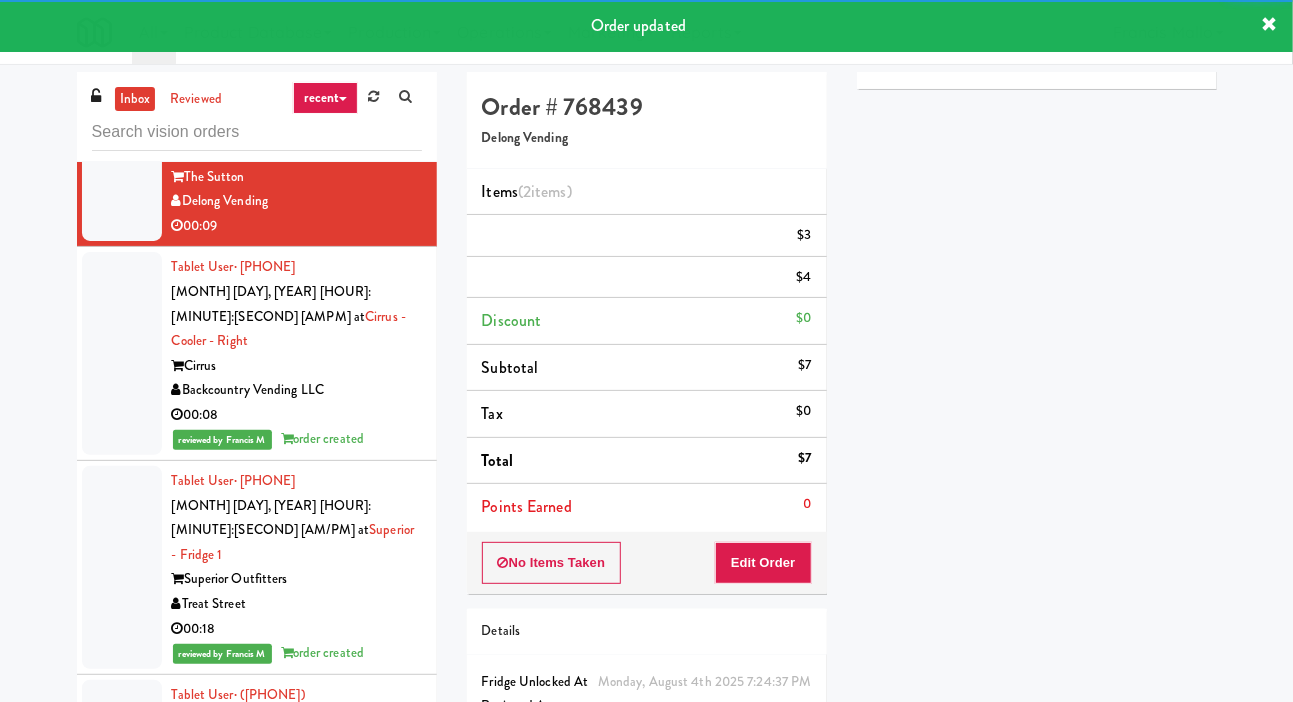 click at bounding box center [122, 12] 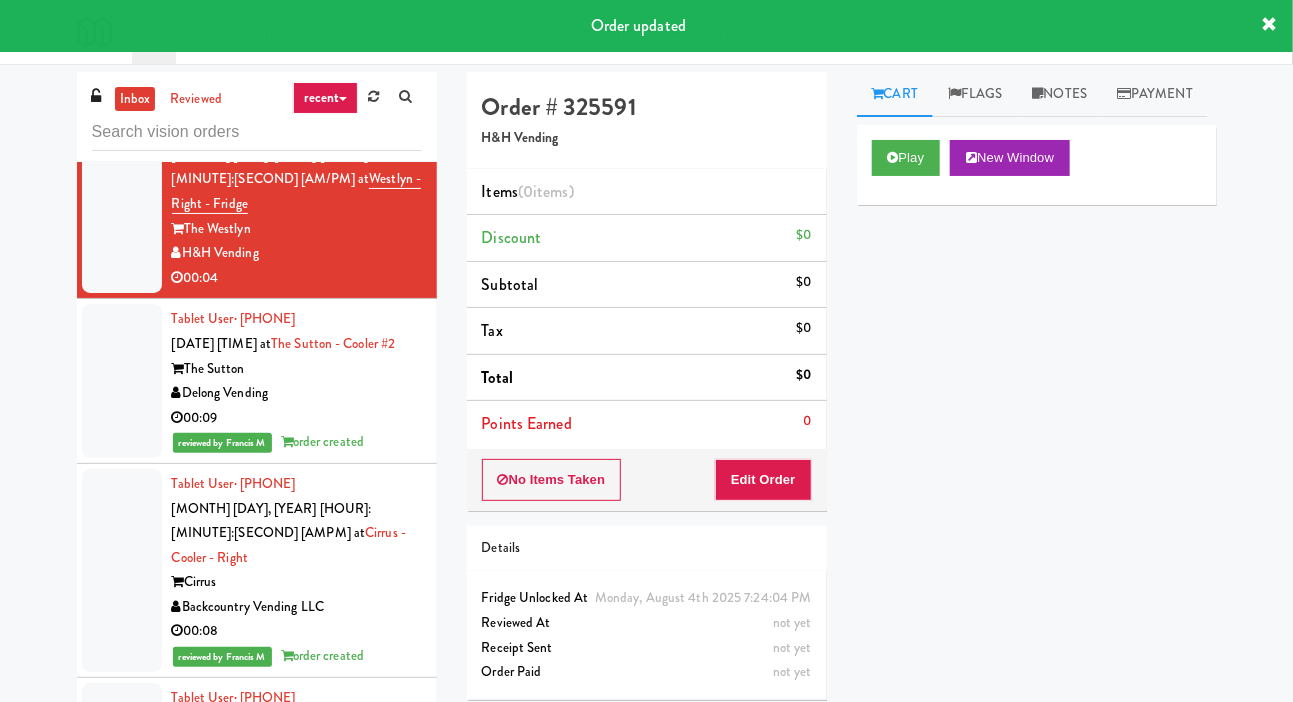 scroll, scrollTop: 44916, scrollLeft: 0, axis: vertical 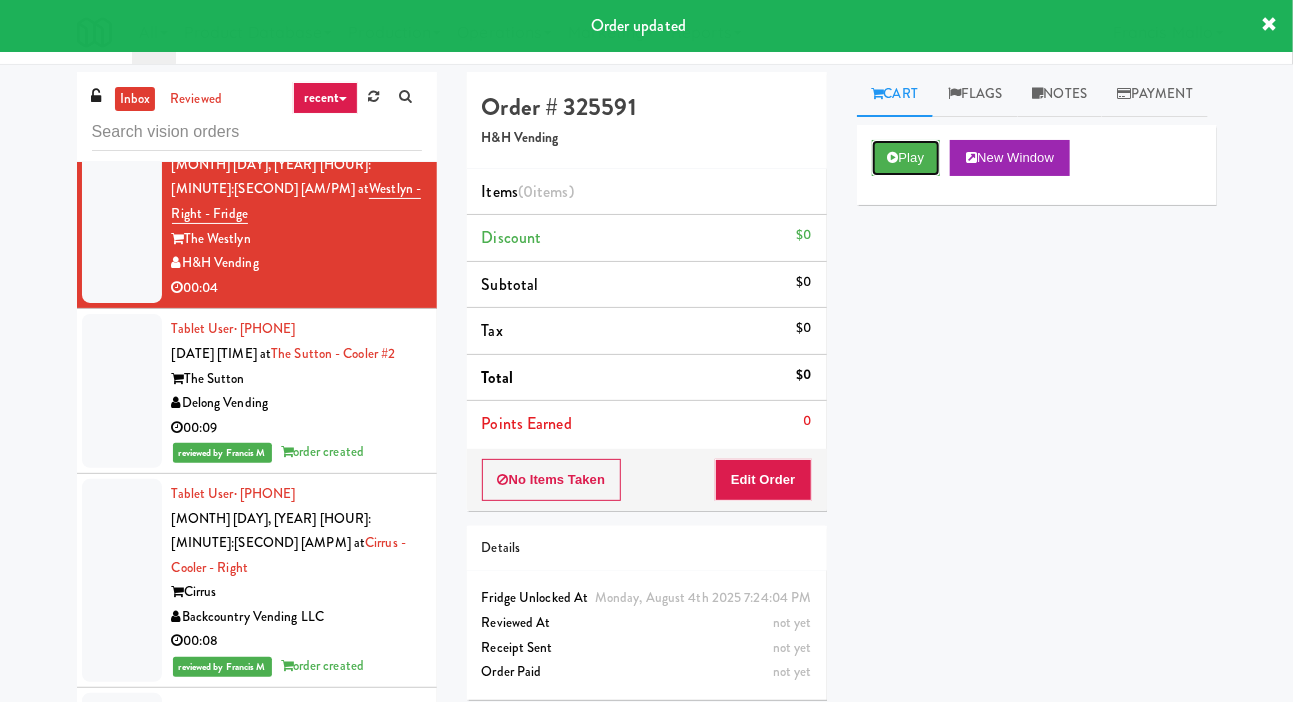 click on "Play" at bounding box center (906, 158) 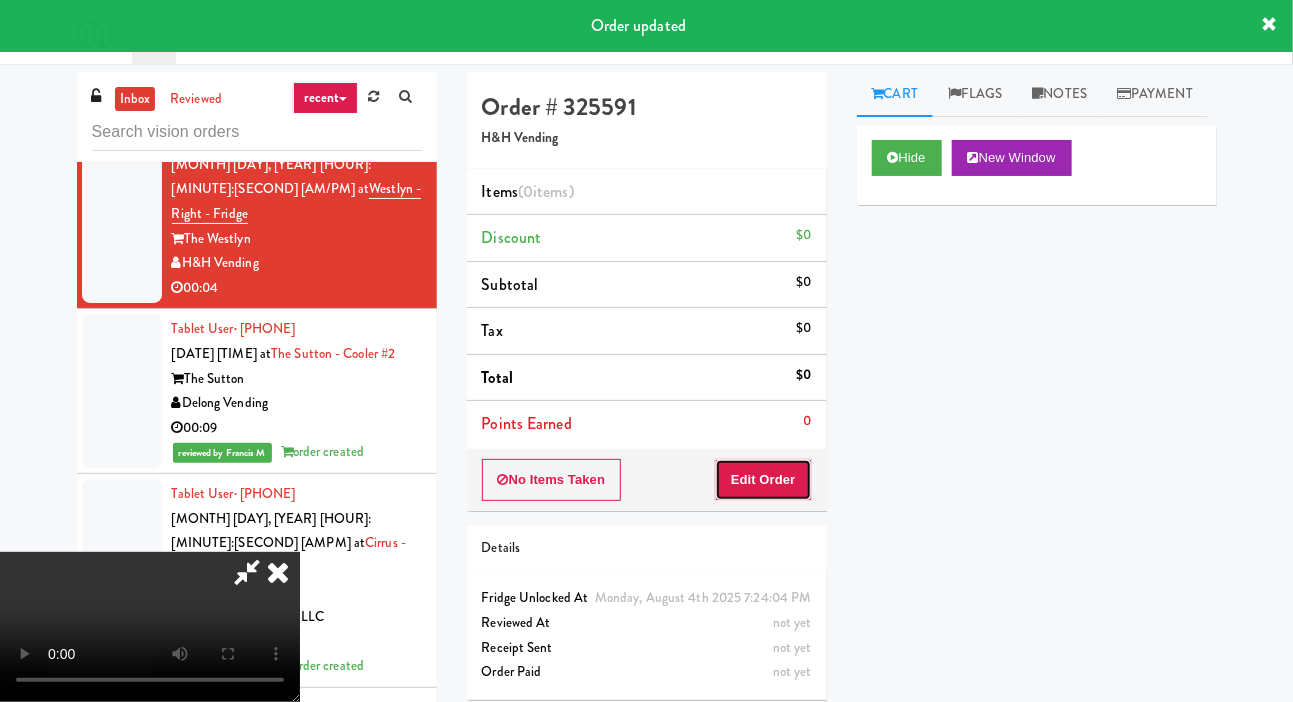 click on "Edit Order" at bounding box center [763, 480] 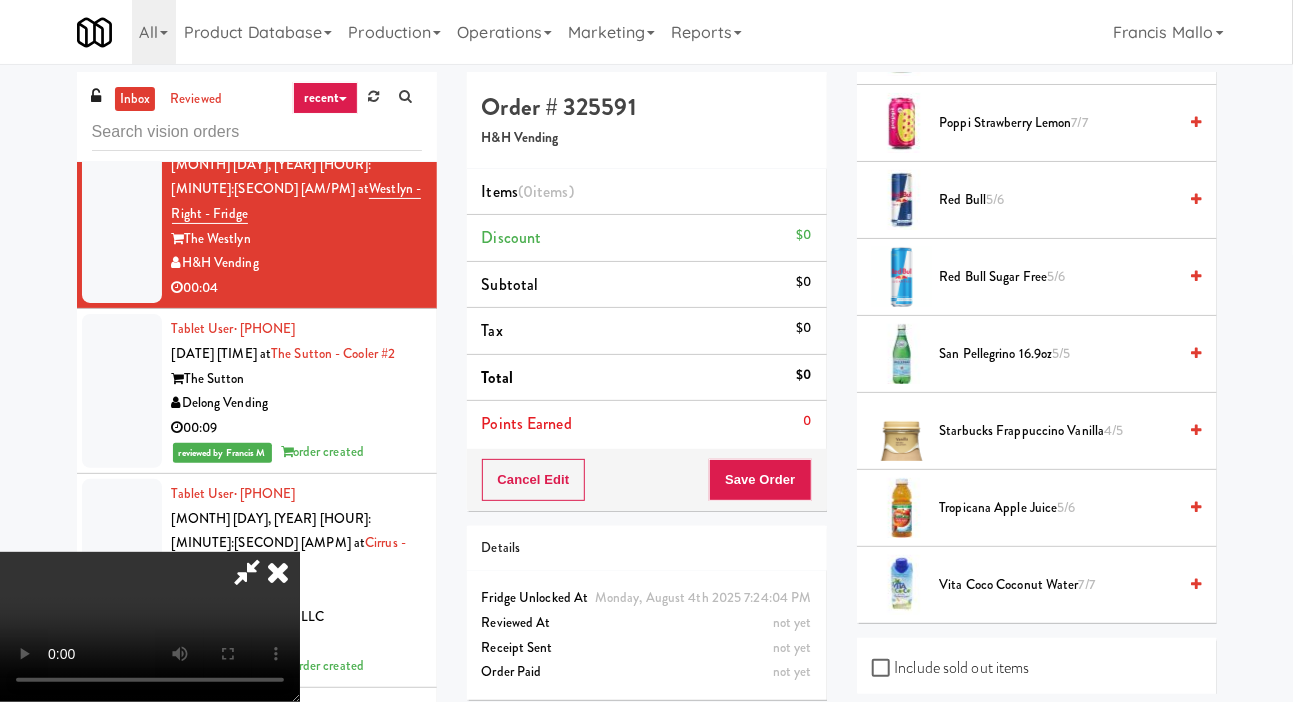 scroll, scrollTop: 2040, scrollLeft: 0, axis: vertical 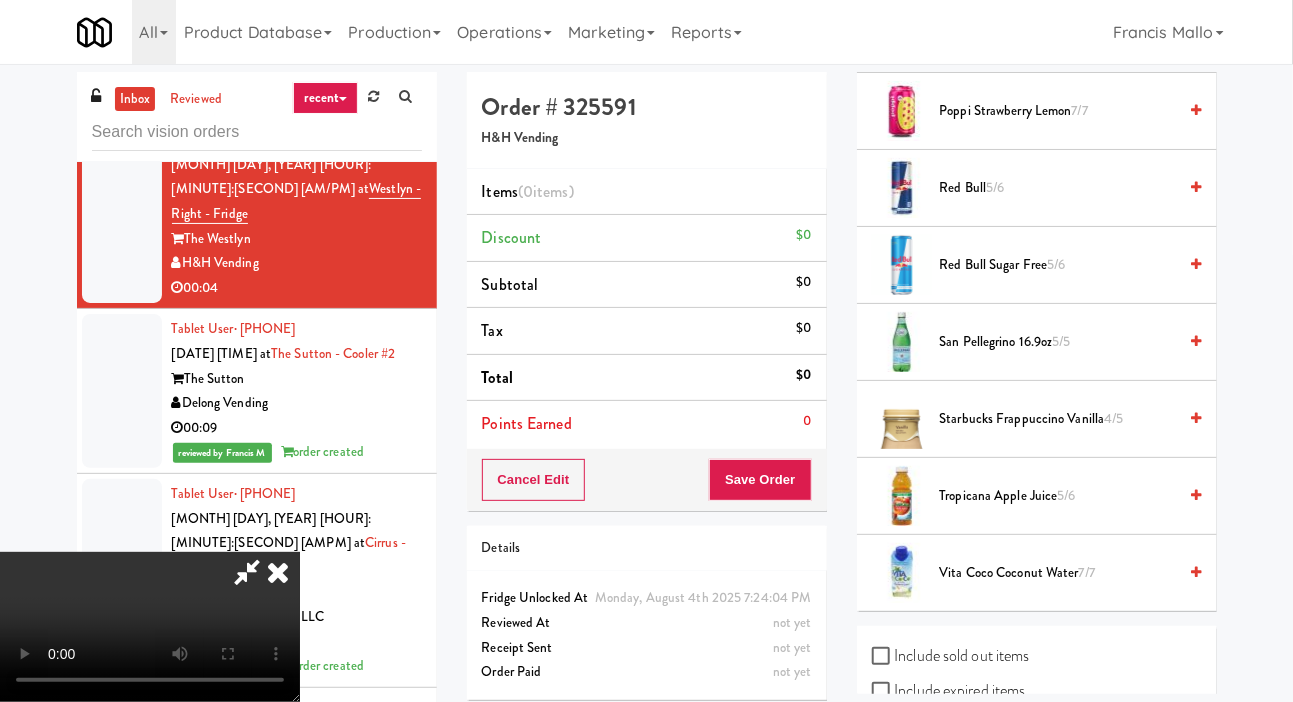 click on "San Pellegrino 16.9oz  5/5" at bounding box center [1058, 342] 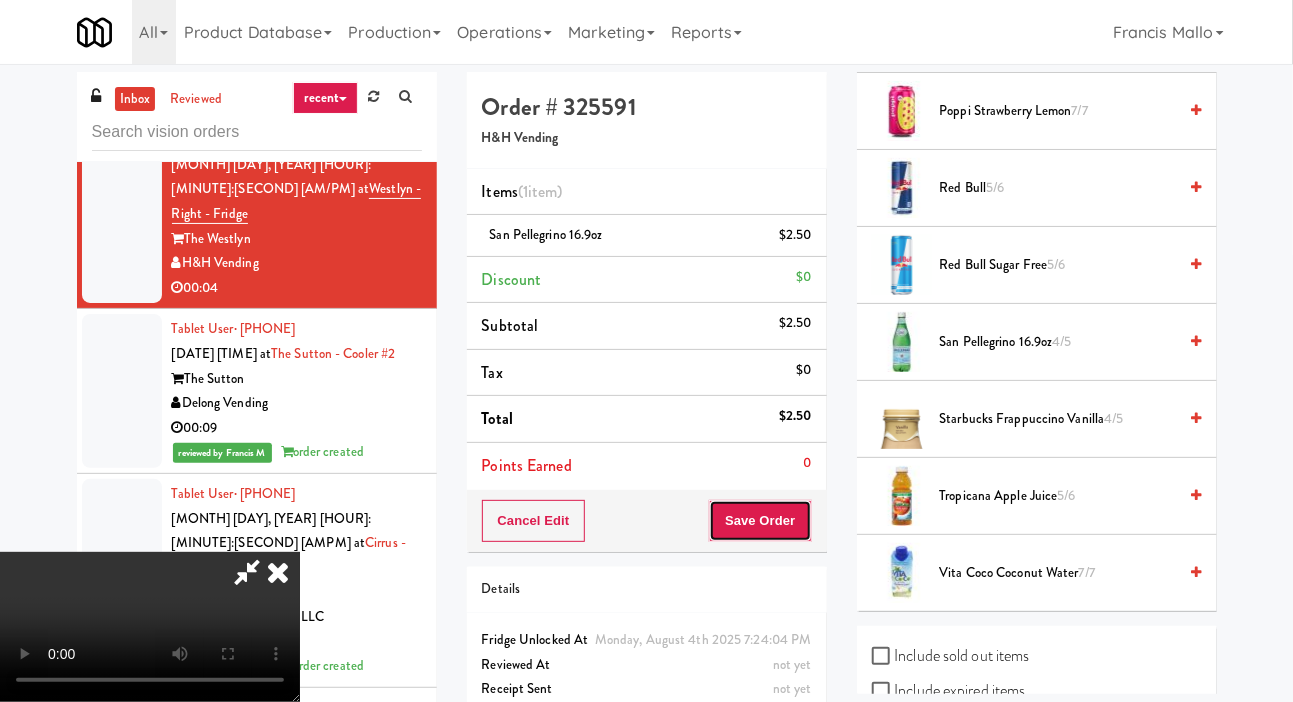 click on "Save Order" at bounding box center [760, 521] 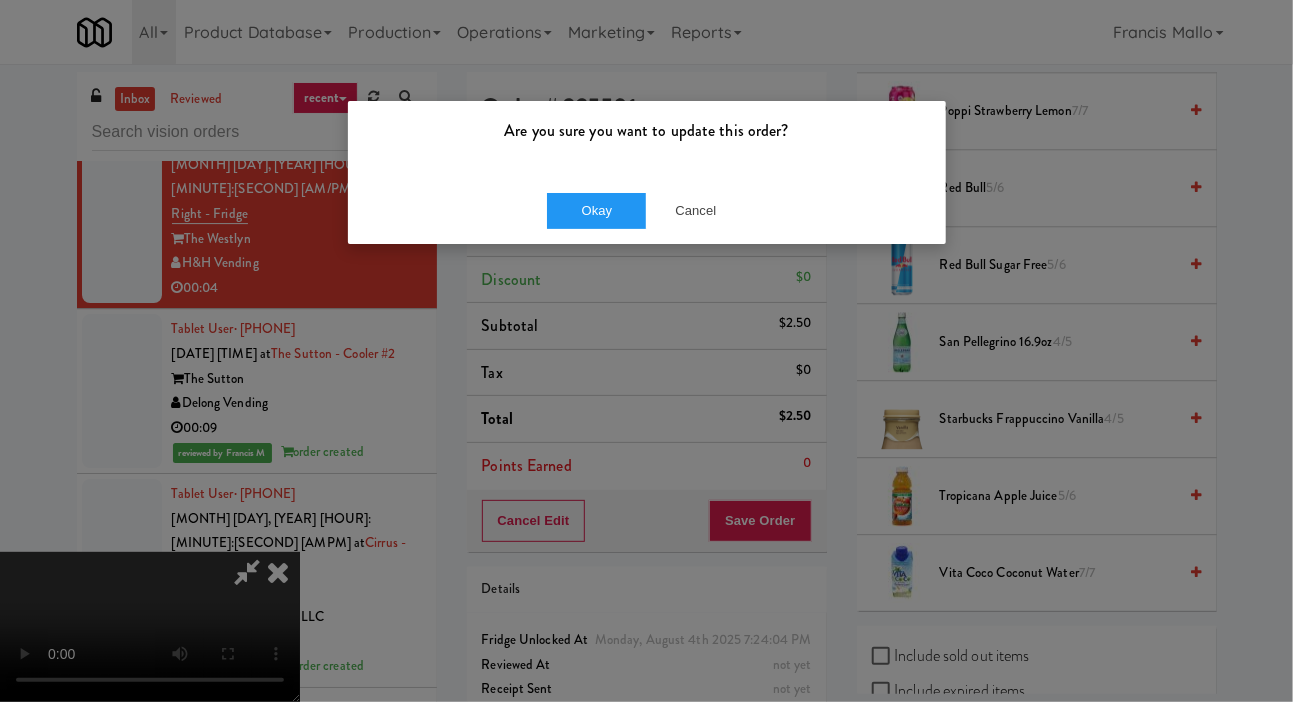 click on "Okay Cancel" at bounding box center [647, 210] 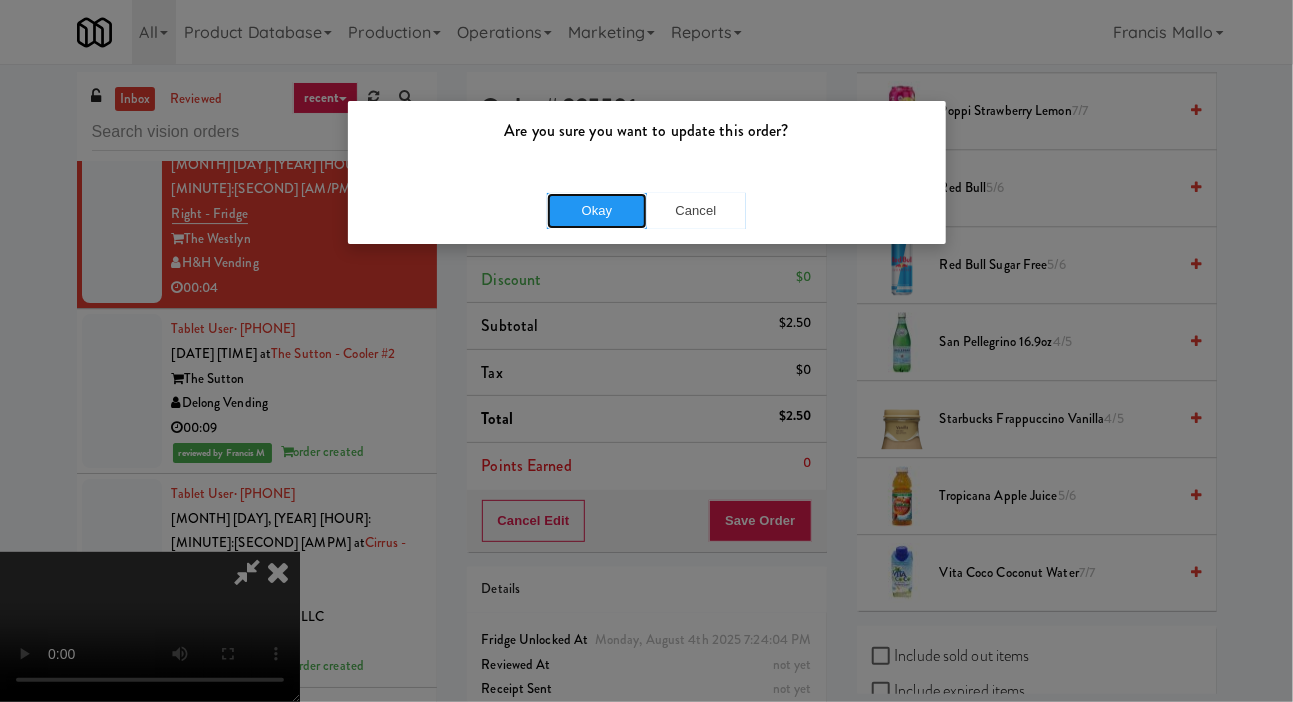click on "Okay" at bounding box center [597, 211] 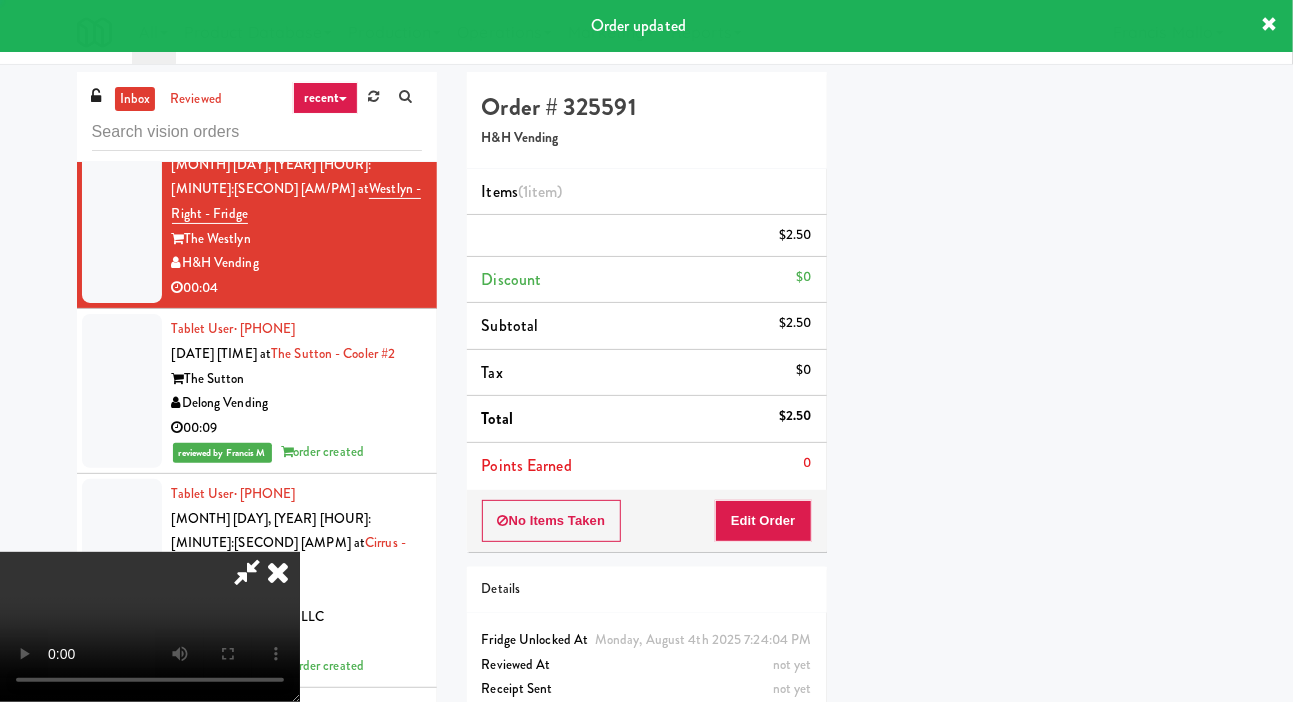 scroll, scrollTop: 116, scrollLeft: 0, axis: vertical 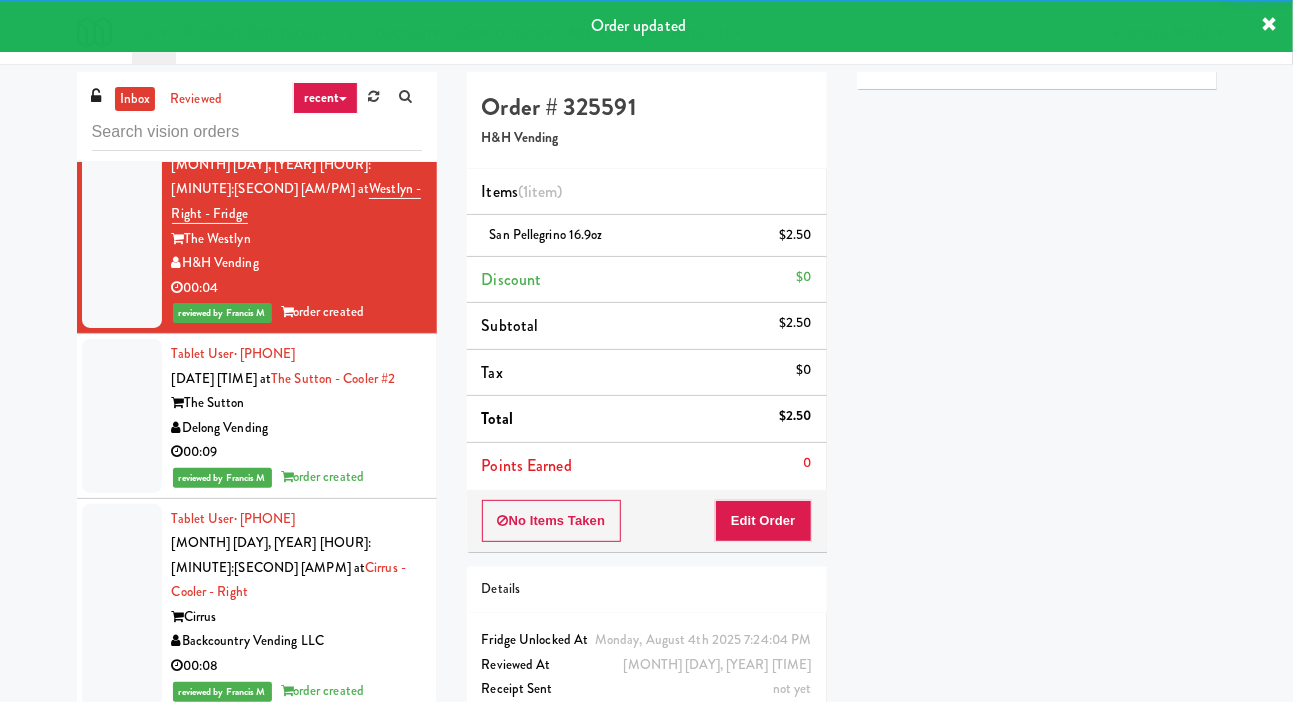 click at bounding box center [122, 49] 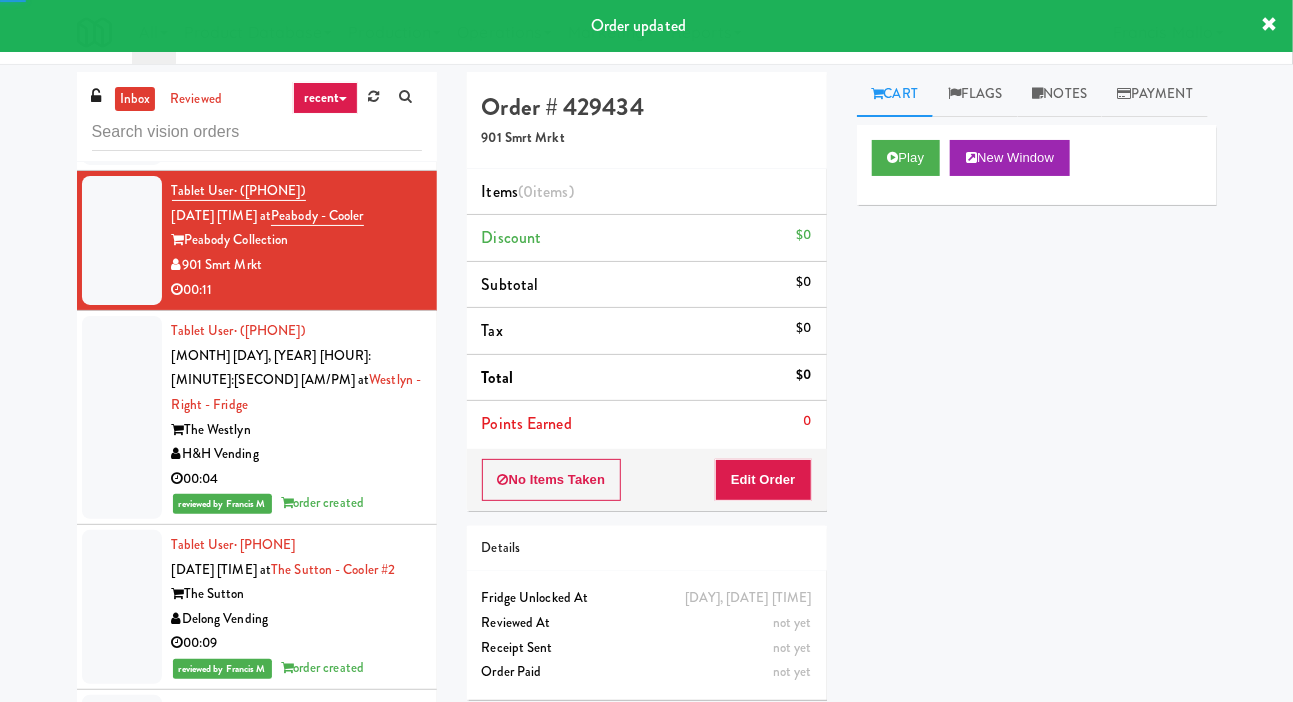 scroll, scrollTop: 44713, scrollLeft: 0, axis: vertical 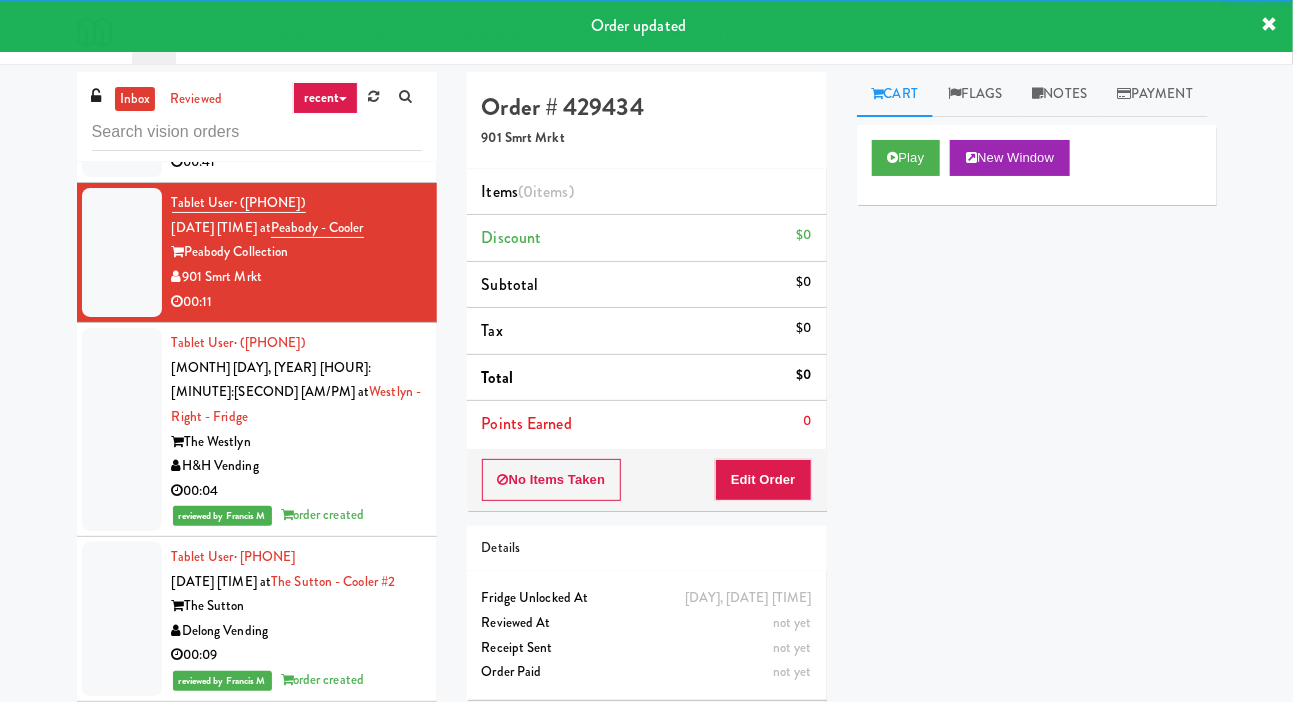 click on "Play  New Window" at bounding box center [1037, 165] 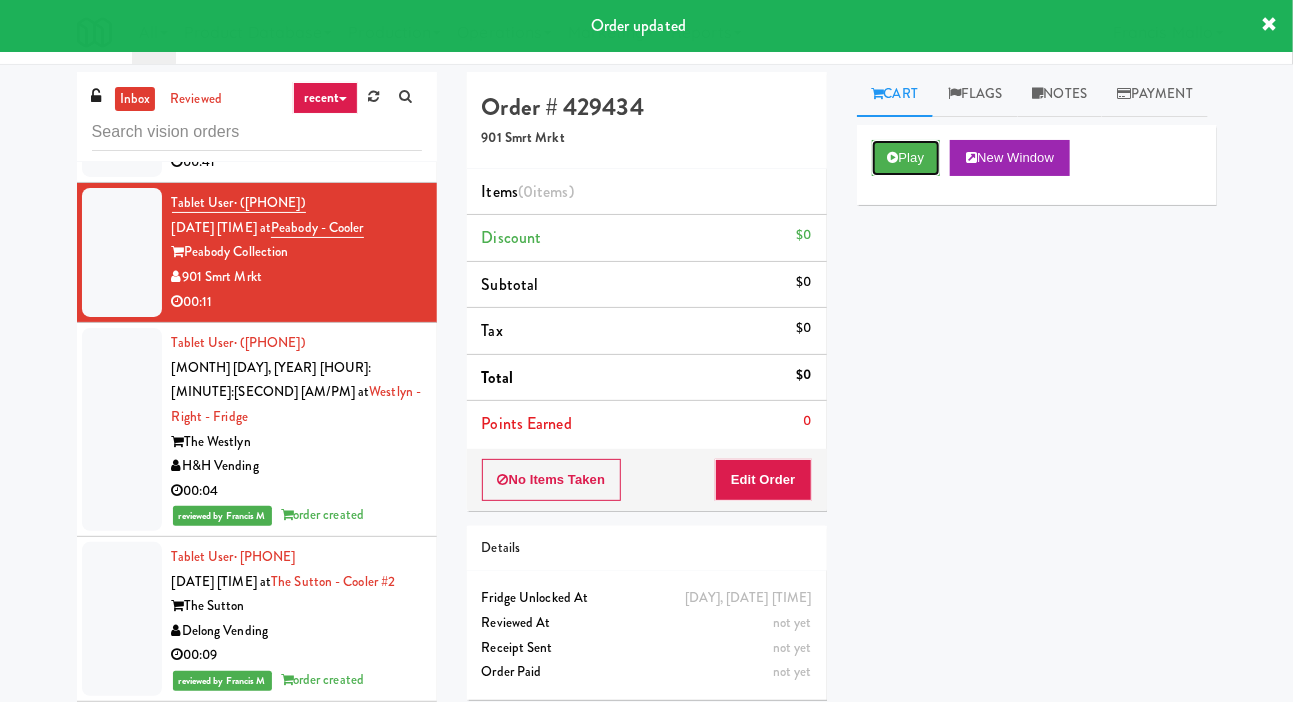 click on "Play" at bounding box center [906, 158] 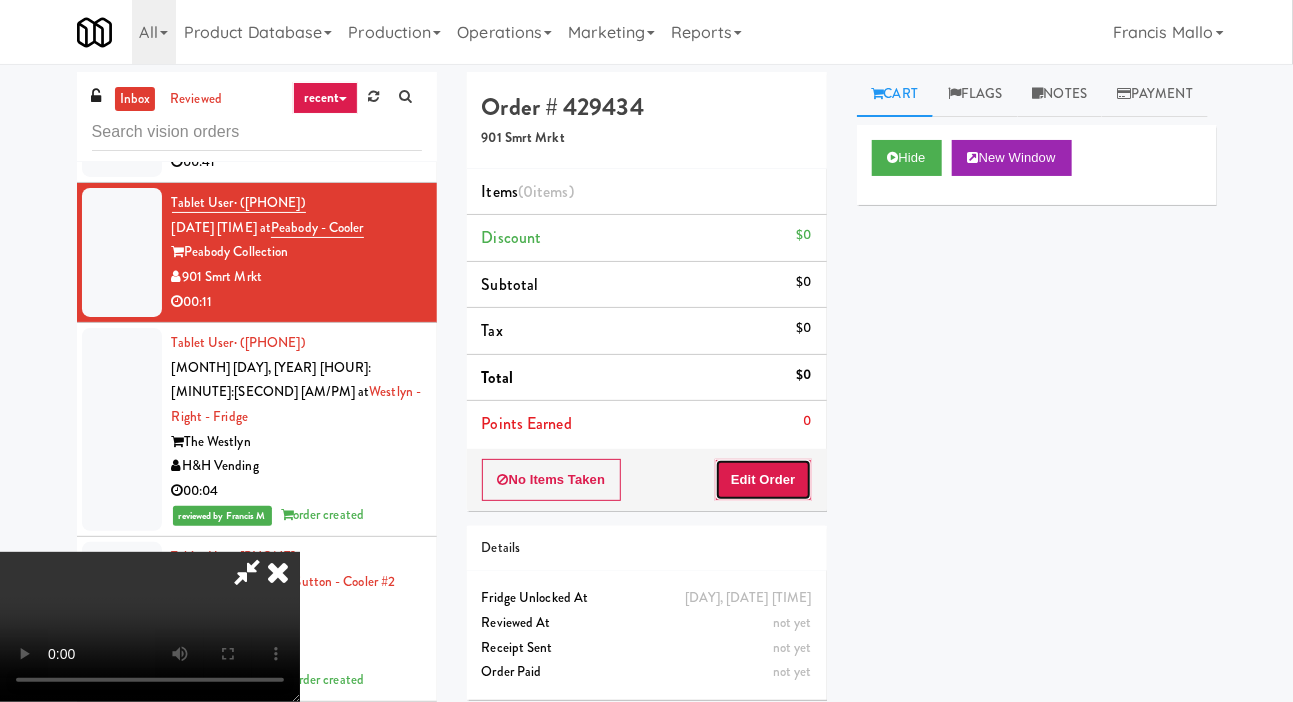 click on "Edit Order" at bounding box center [763, 480] 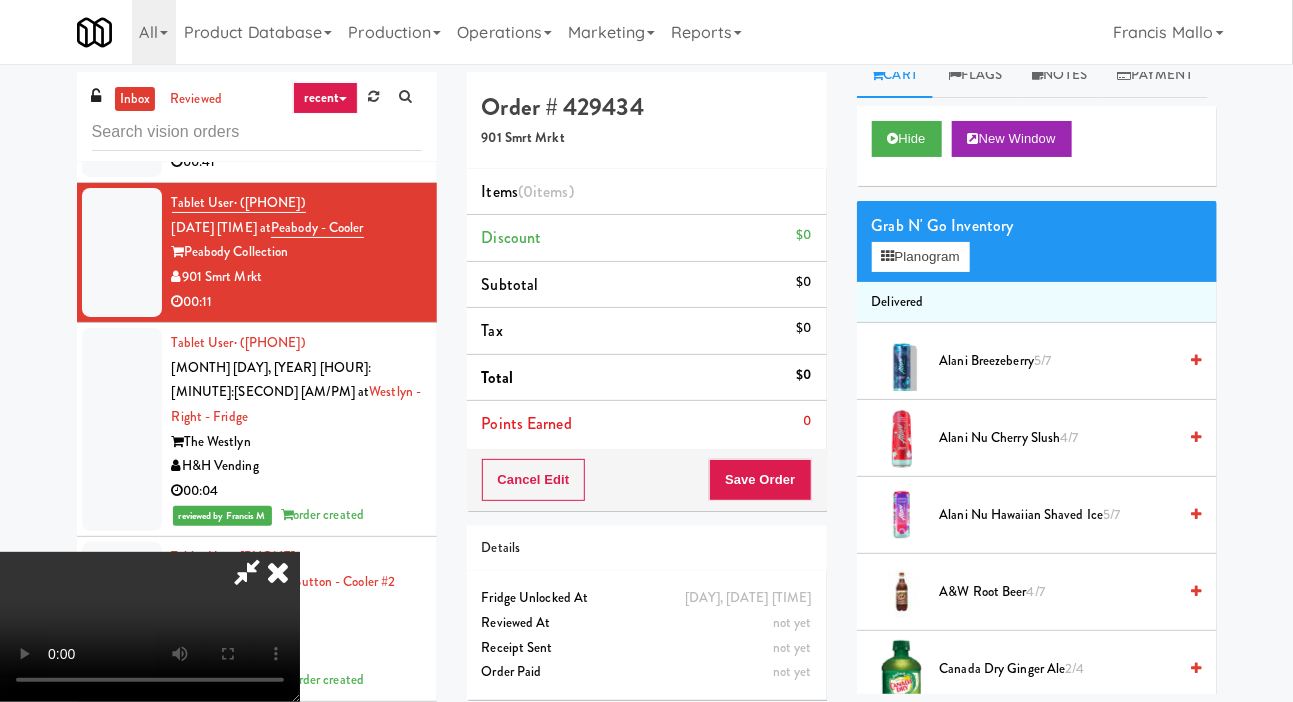 scroll, scrollTop: 12, scrollLeft: 0, axis: vertical 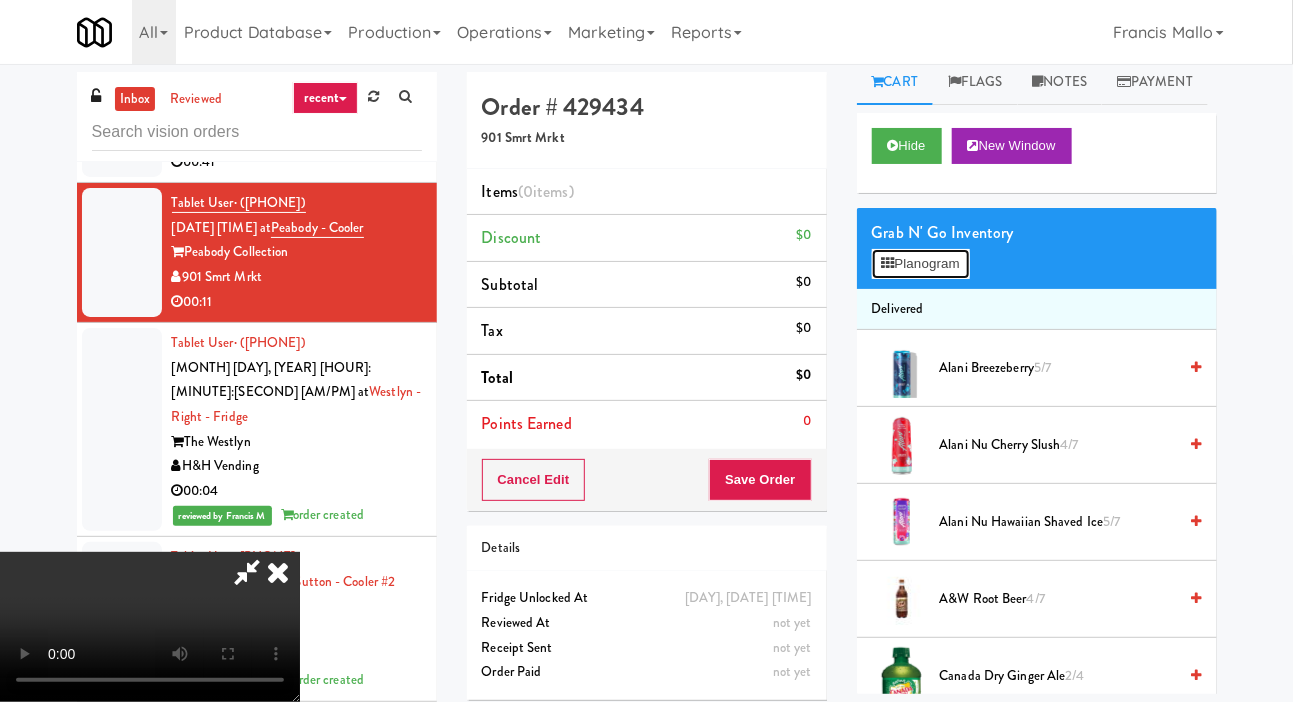 click on "Planogram" at bounding box center [921, 264] 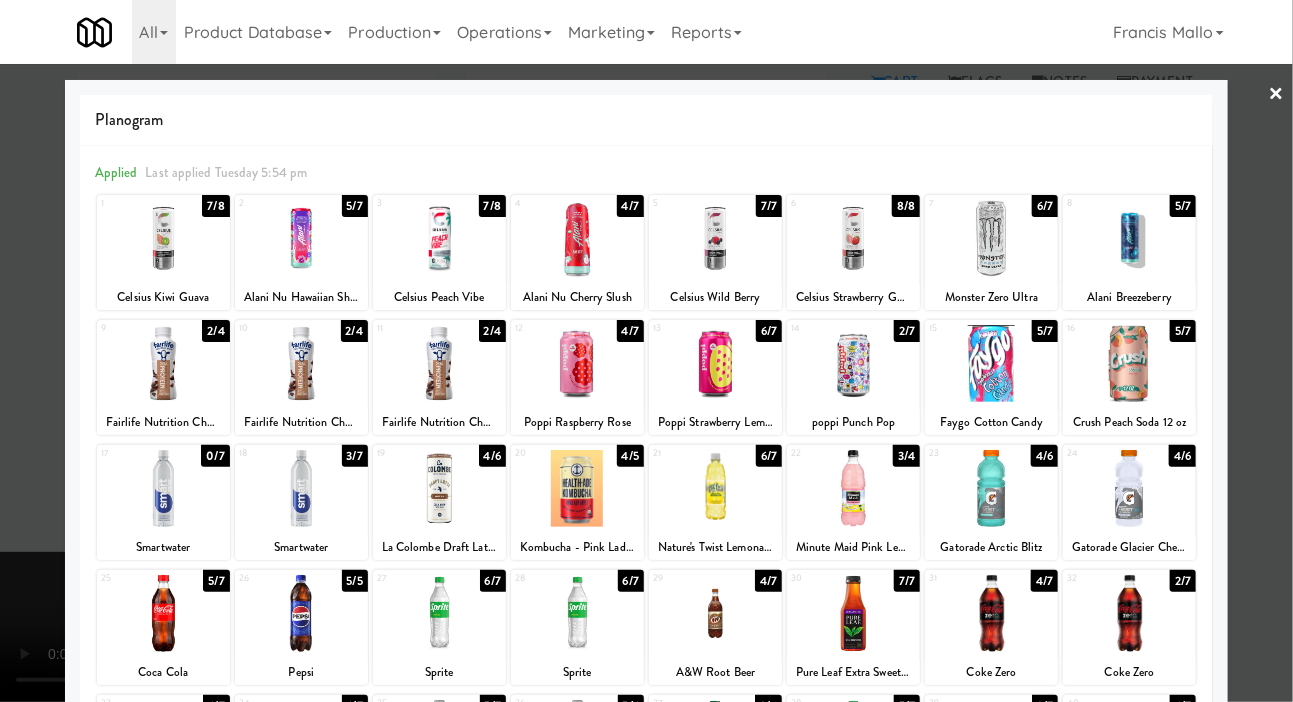 click at bounding box center [439, 238] 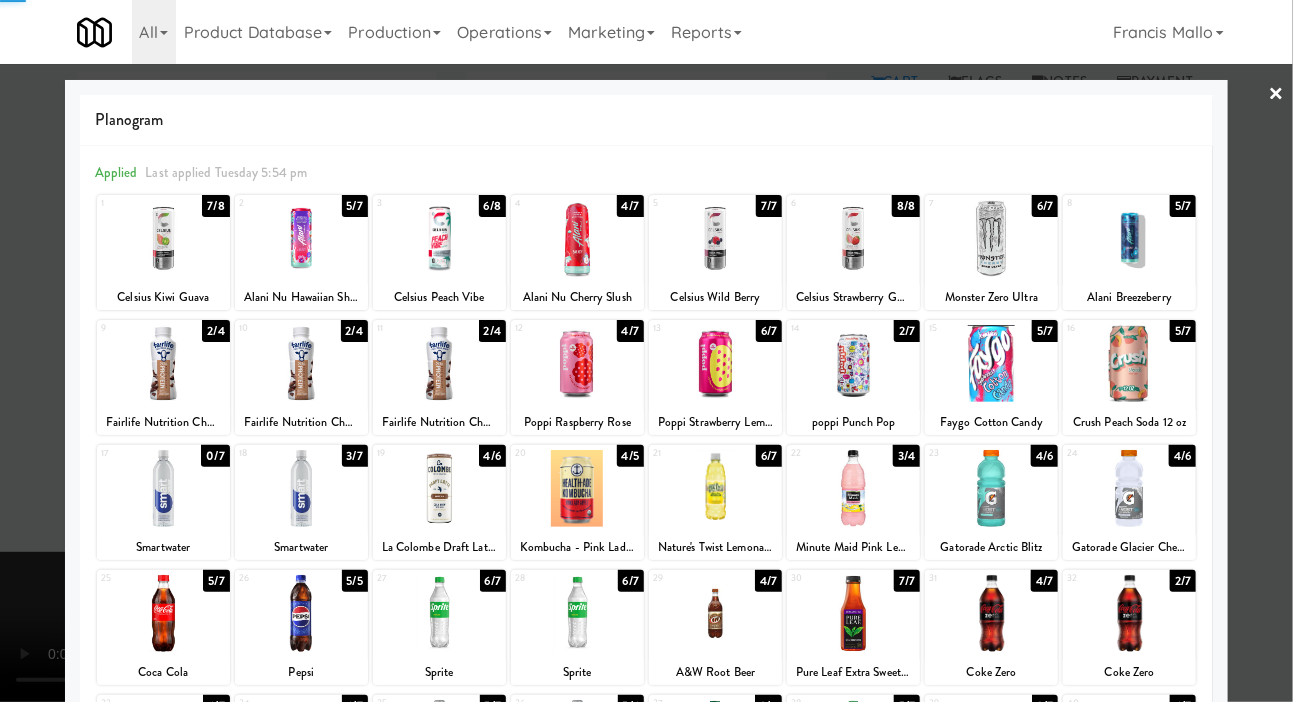 click at bounding box center (646, 351) 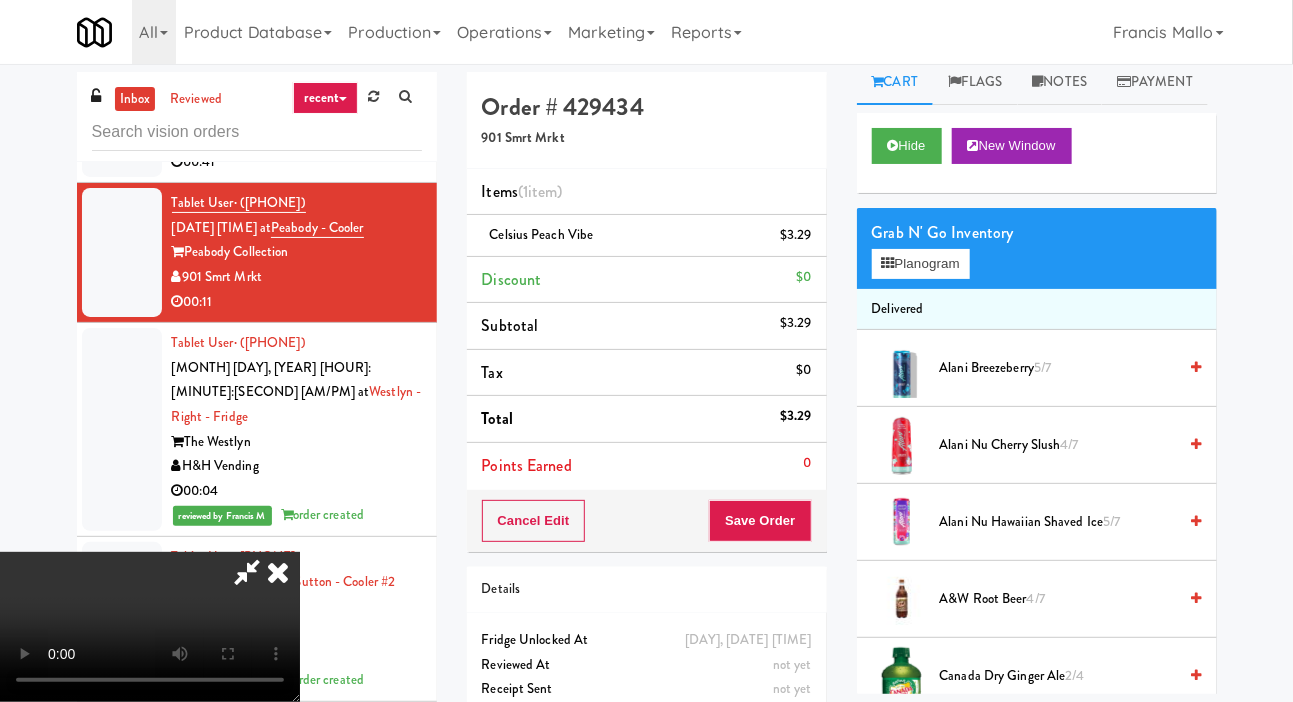 type 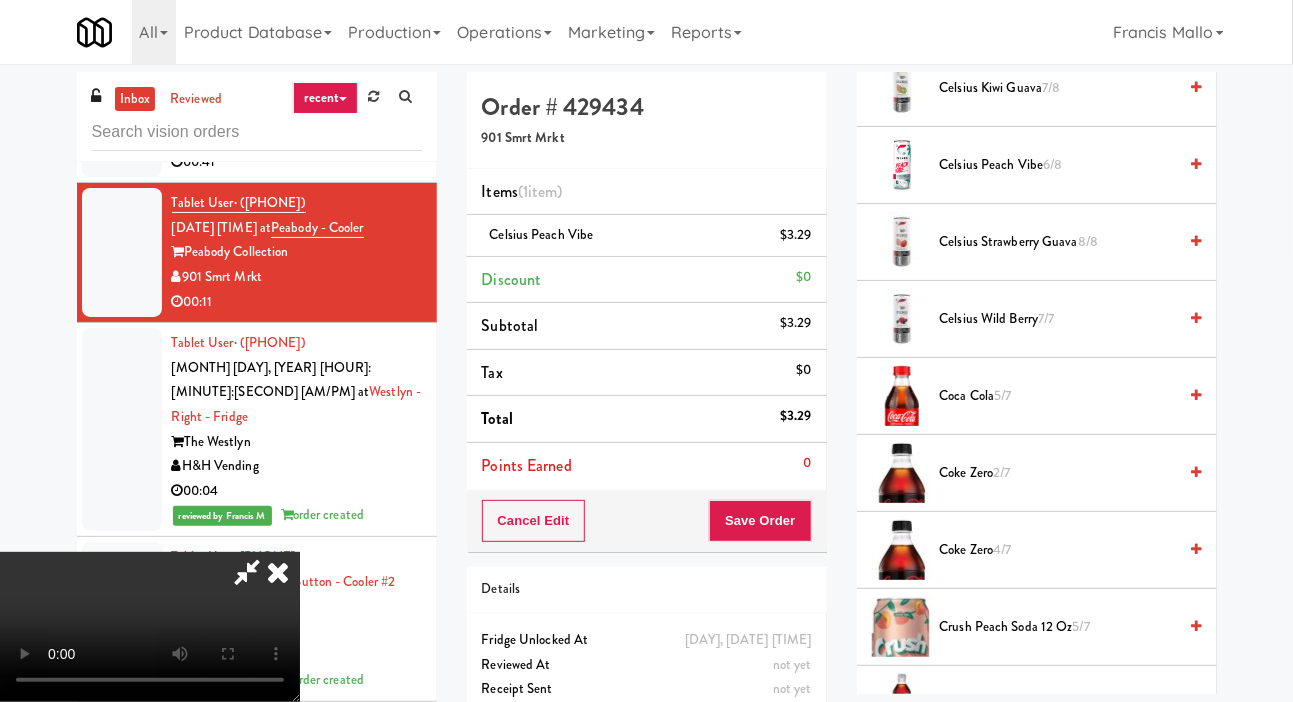 scroll, scrollTop: 677, scrollLeft: 0, axis: vertical 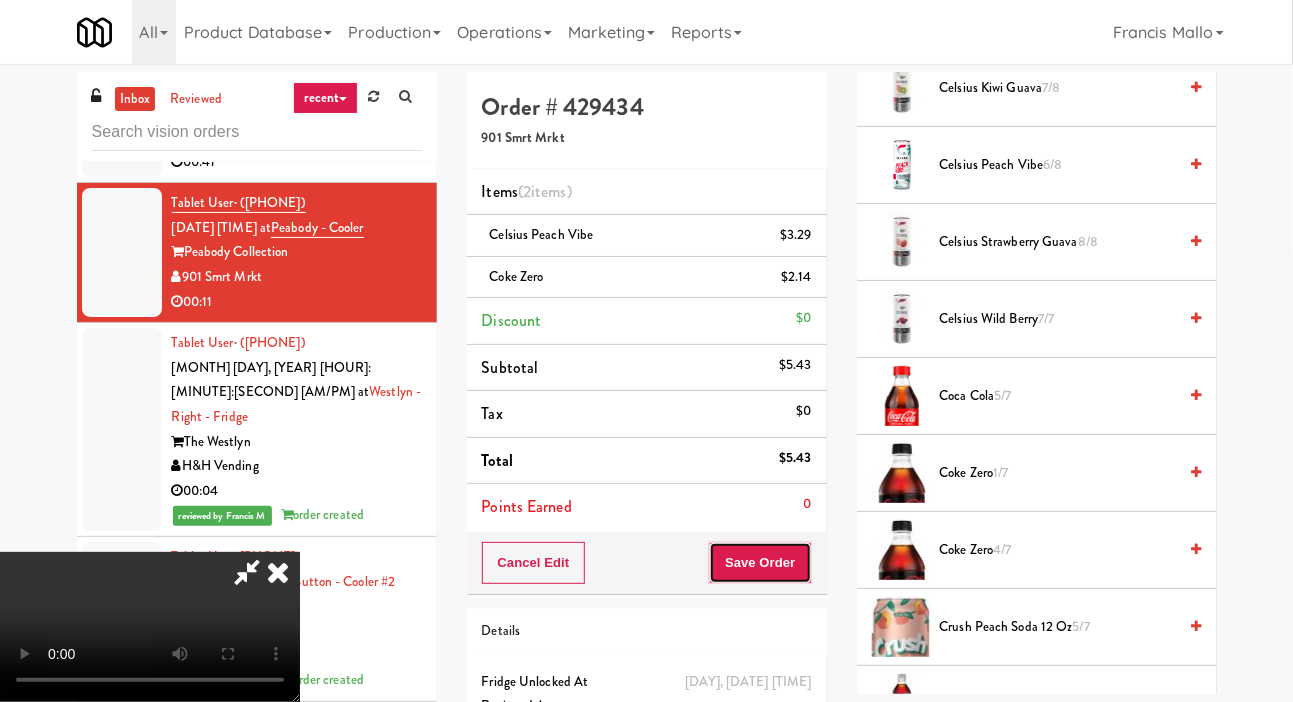 click on "Save Order" at bounding box center (760, 563) 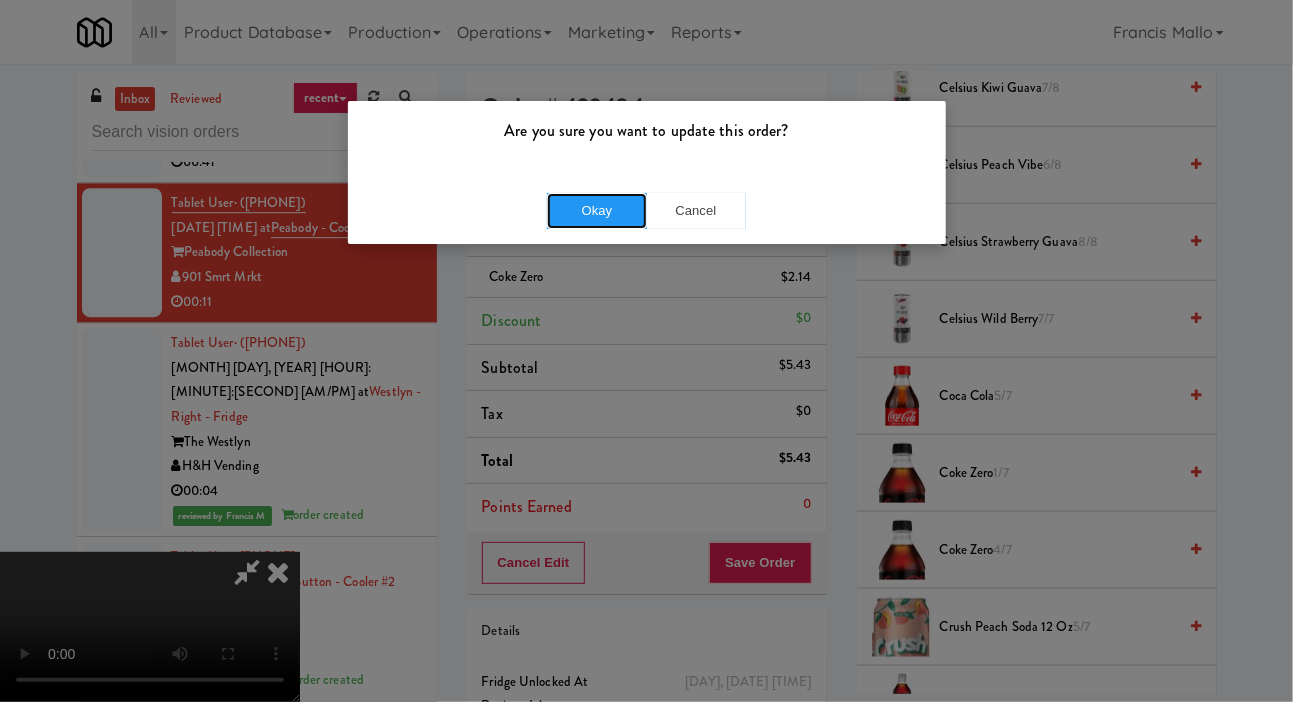 click on "Okay" at bounding box center [597, 211] 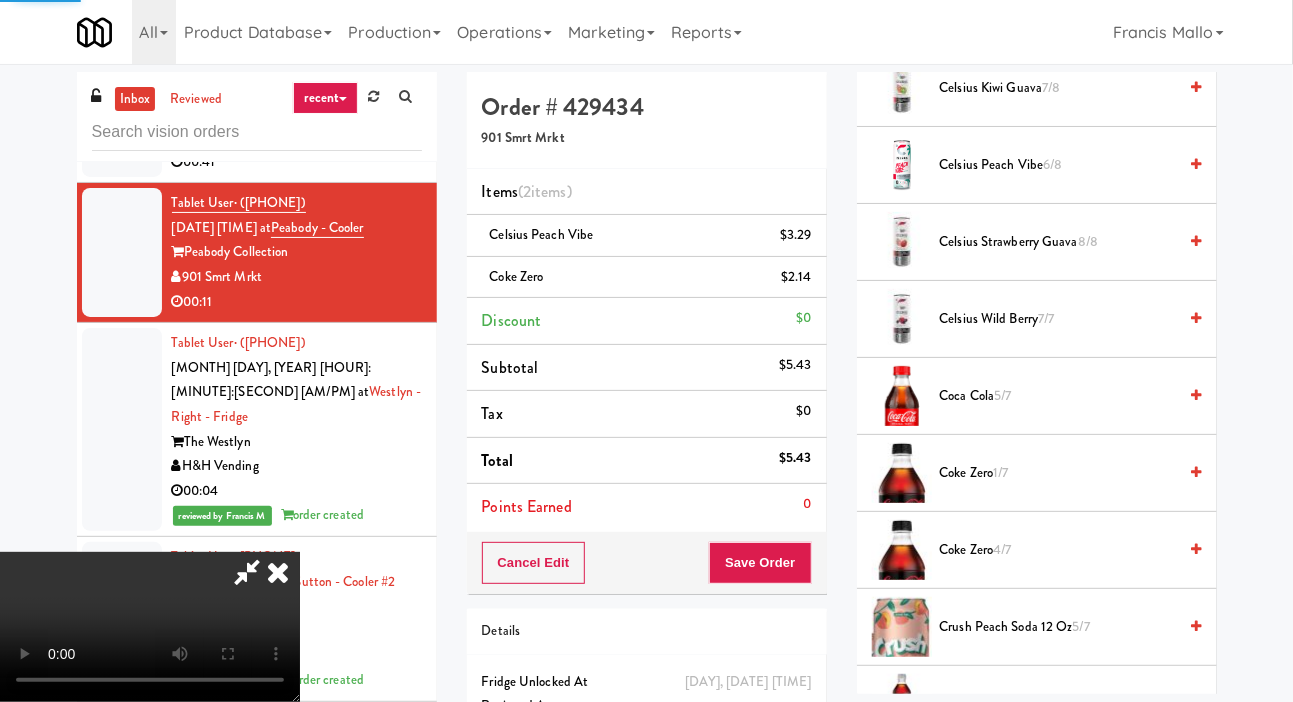 scroll, scrollTop: 116, scrollLeft: 0, axis: vertical 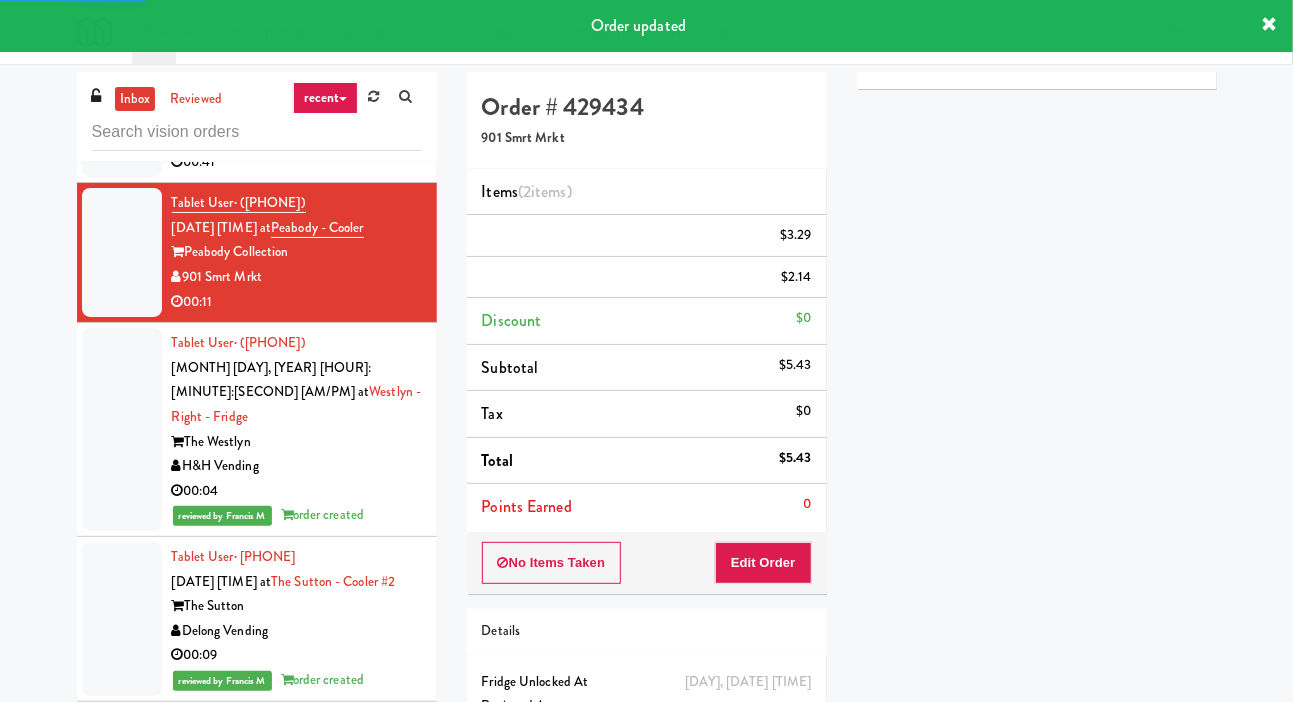 click at bounding box center [122, 112] 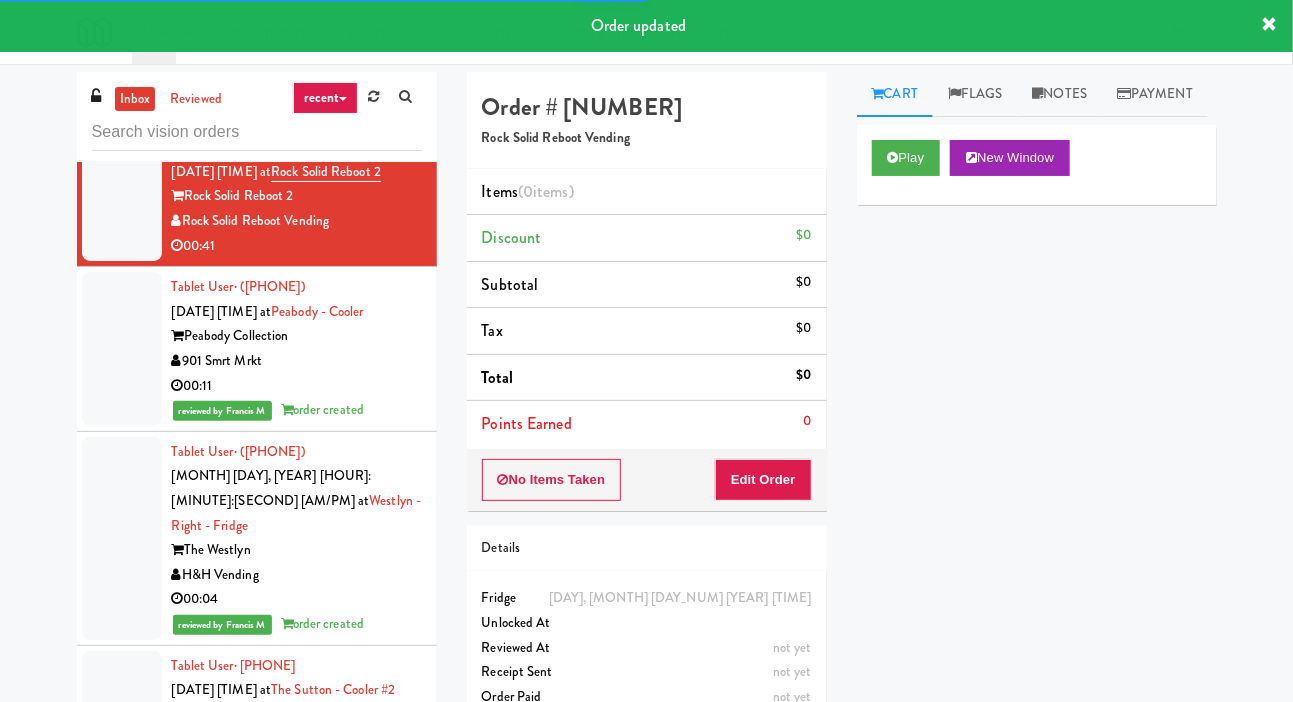 scroll, scrollTop: 44616, scrollLeft: 0, axis: vertical 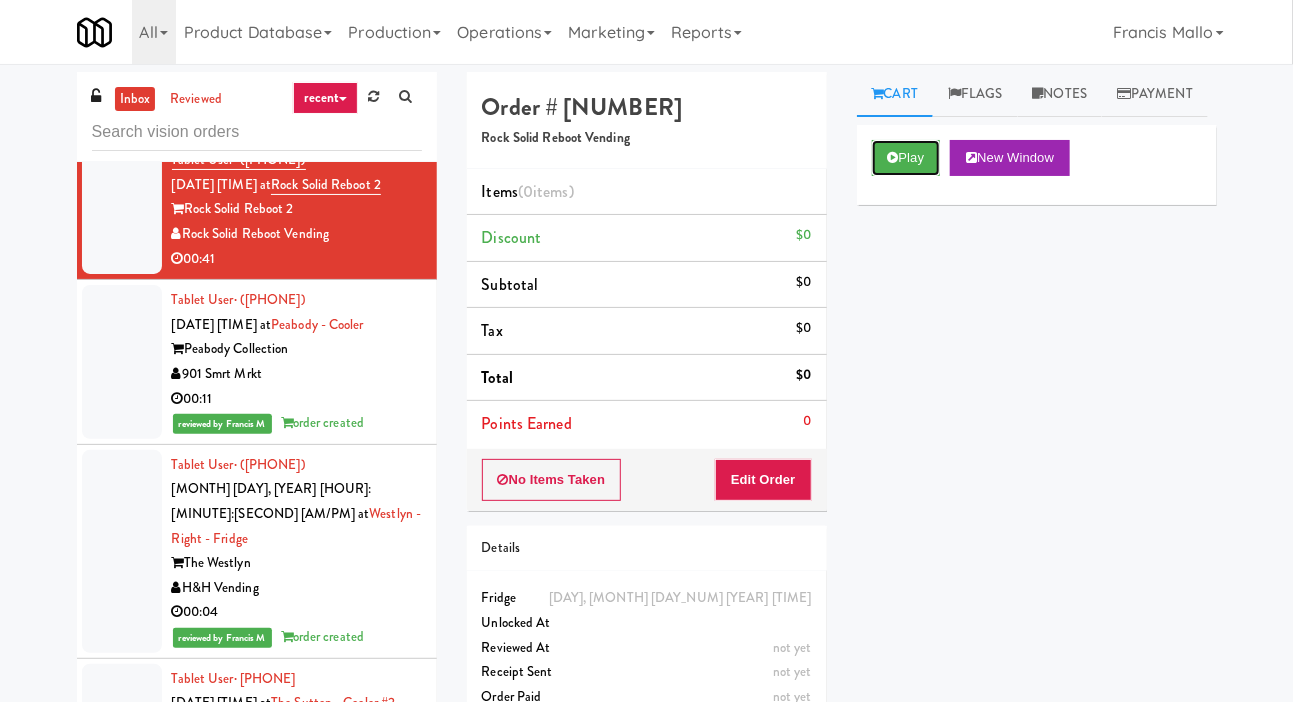 click on "Play" at bounding box center [906, 158] 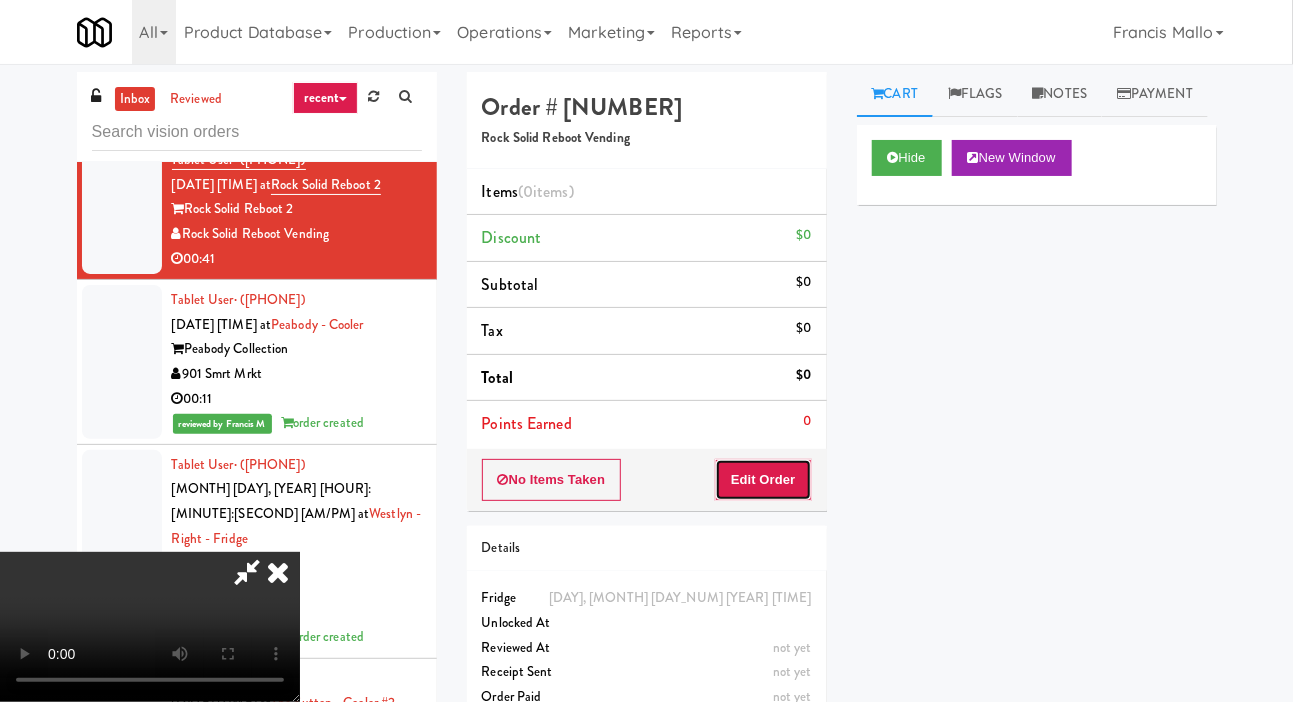 click on "Edit Order" at bounding box center (763, 480) 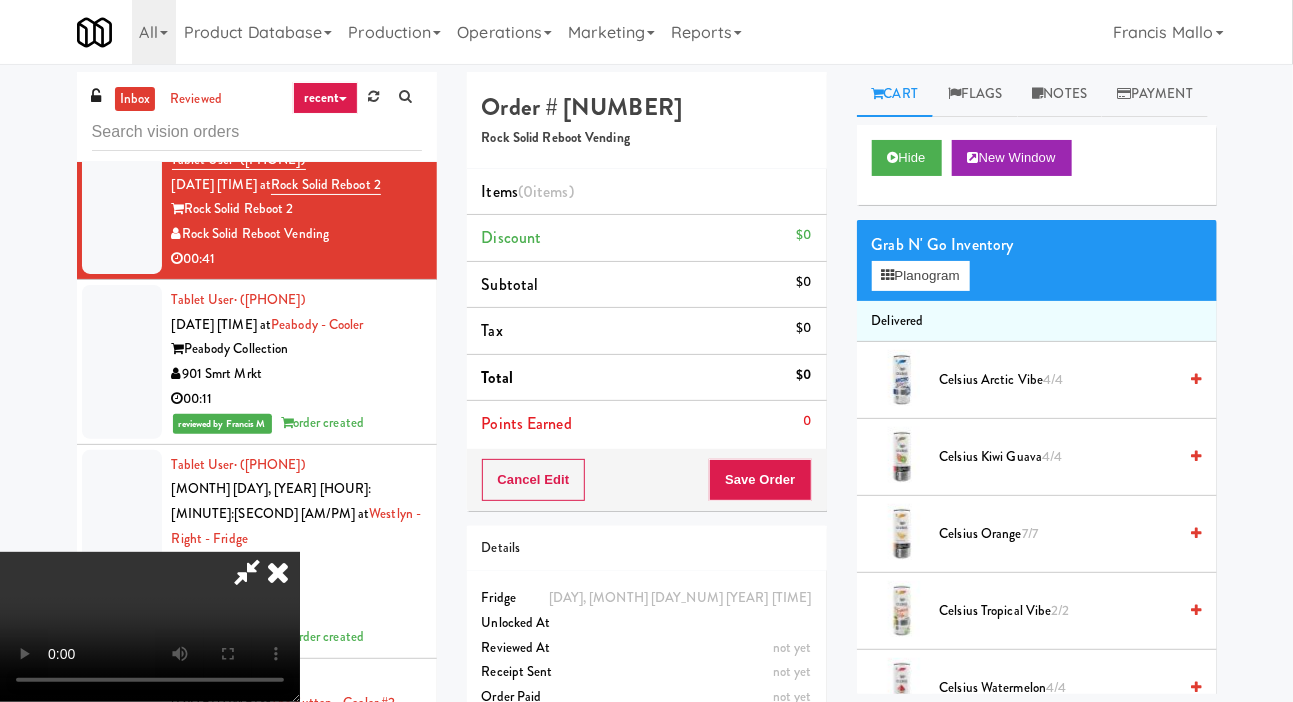 scroll, scrollTop: 73, scrollLeft: 0, axis: vertical 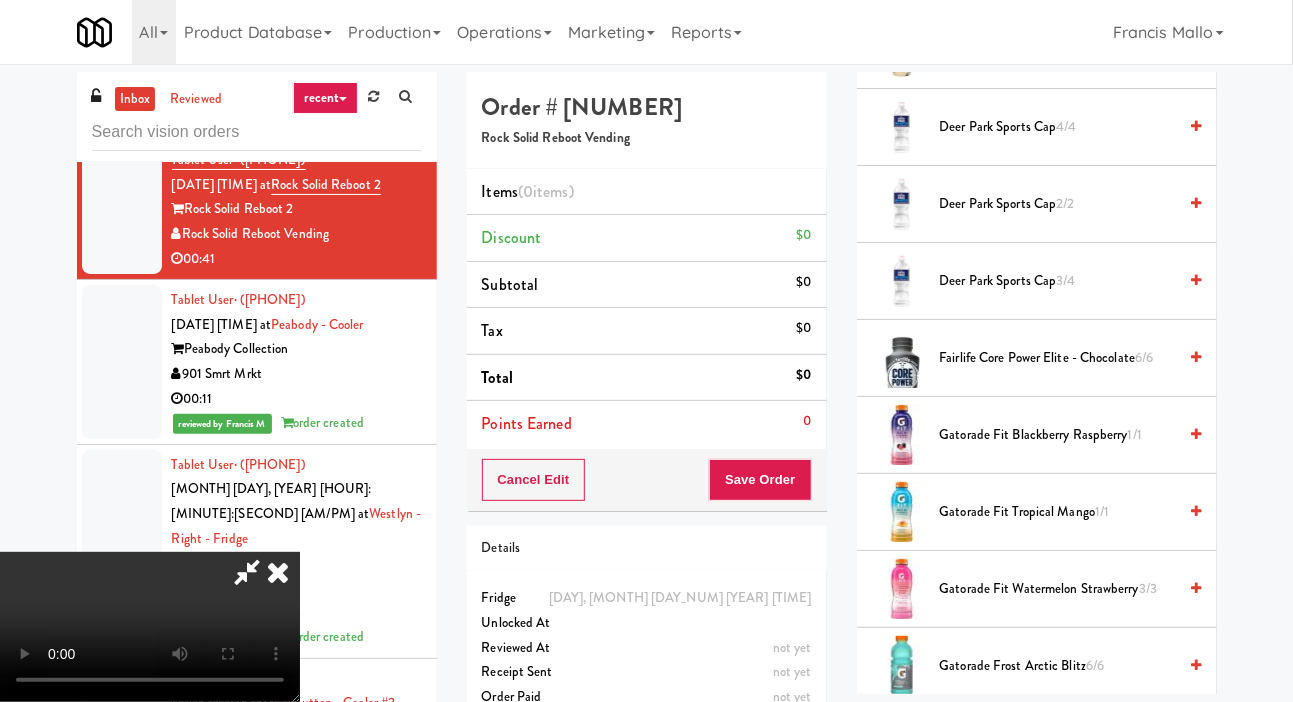click on "Deer Park Sports Cap  3/4" at bounding box center (1058, 281) 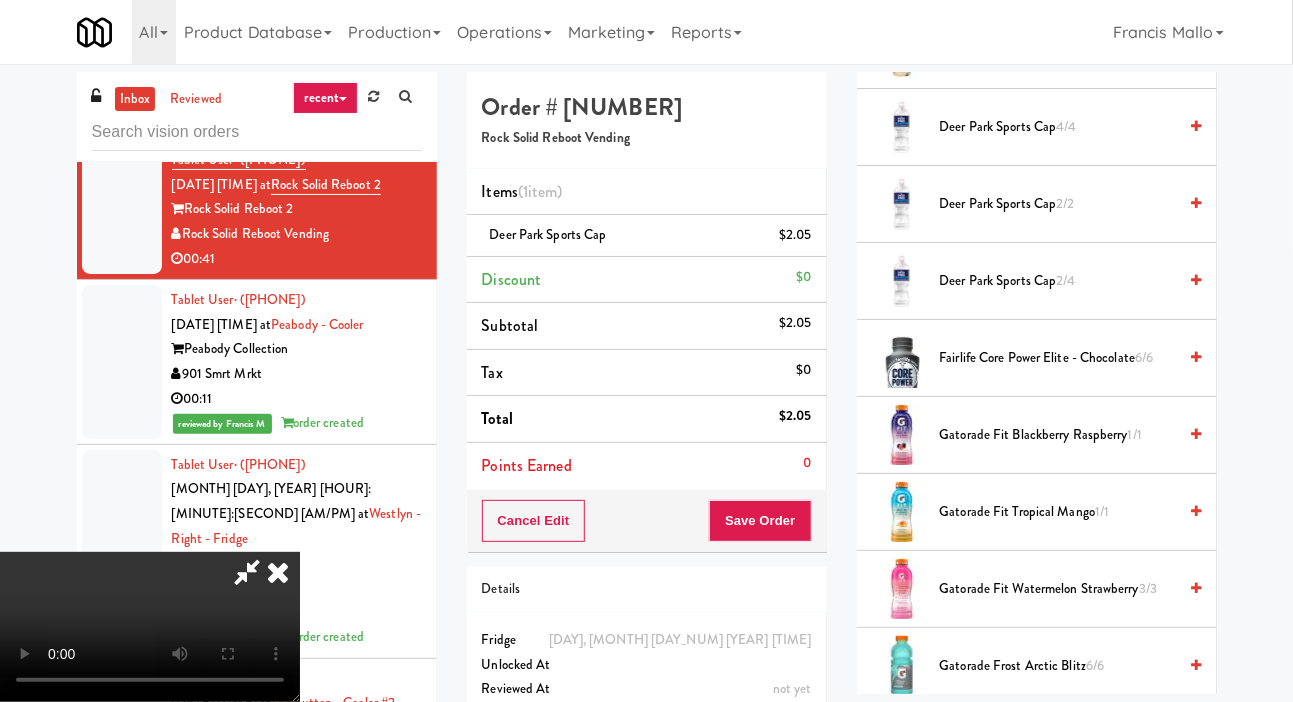 scroll, scrollTop: 0, scrollLeft: 0, axis: both 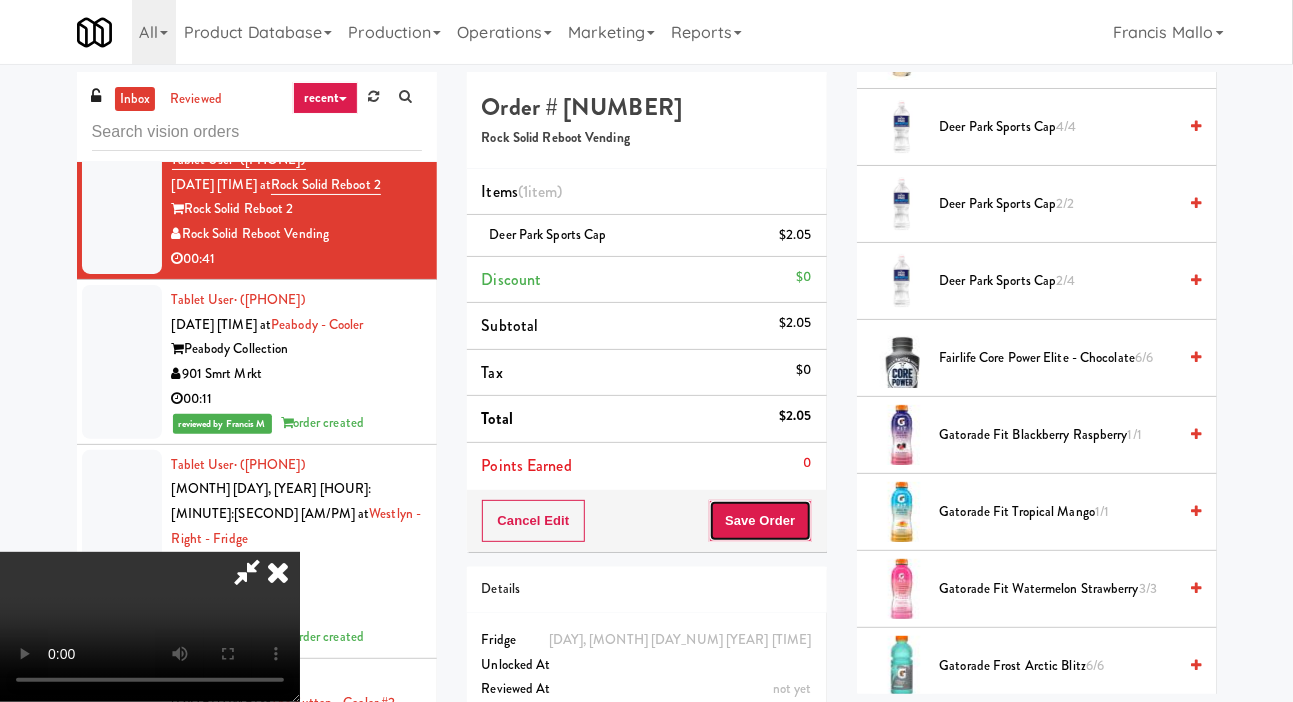click on "Save Order" at bounding box center (760, 521) 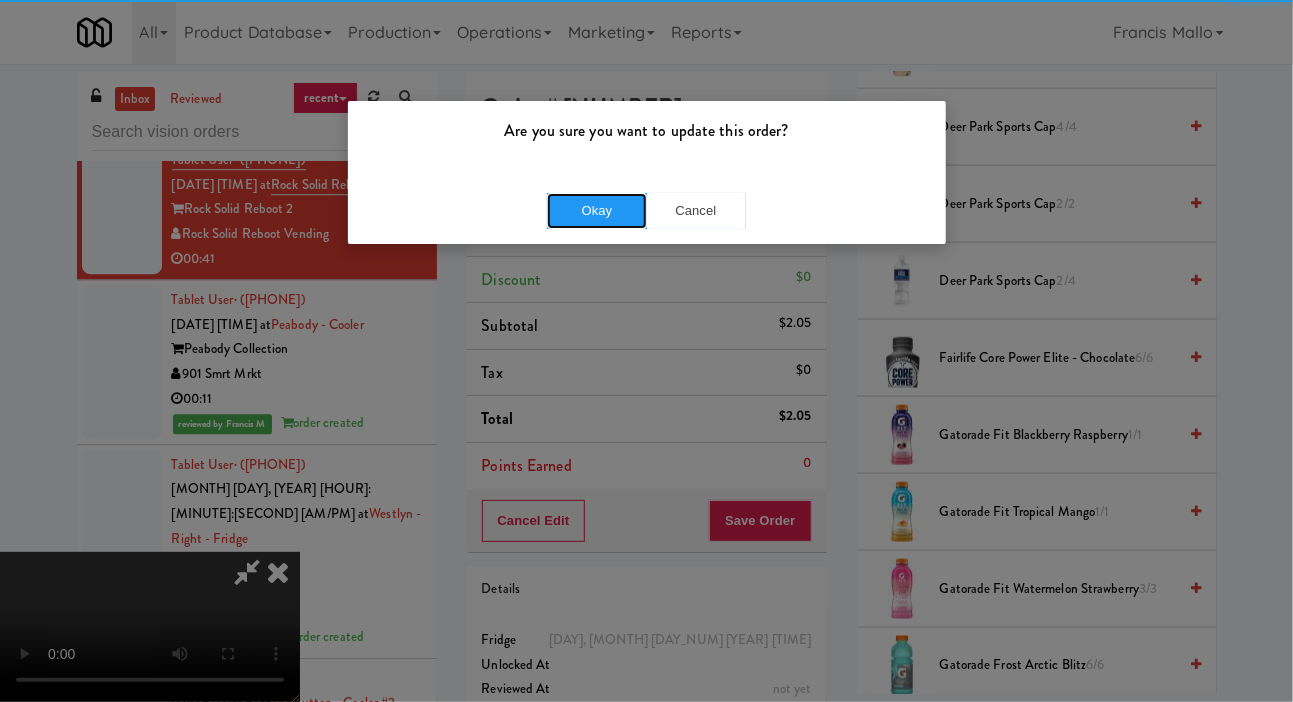 click on "Okay" at bounding box center [597, 211] 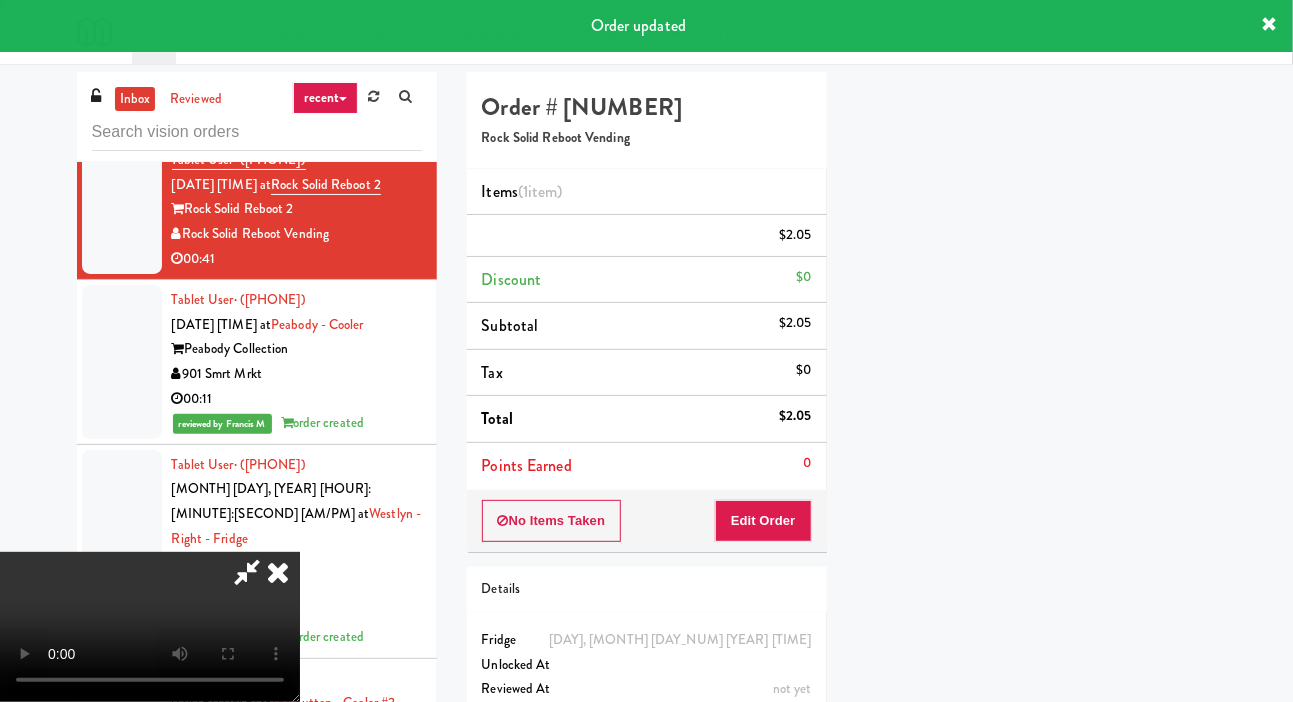 scroll, scrollTop: 116, scrollLeft: 0, axis: vertical 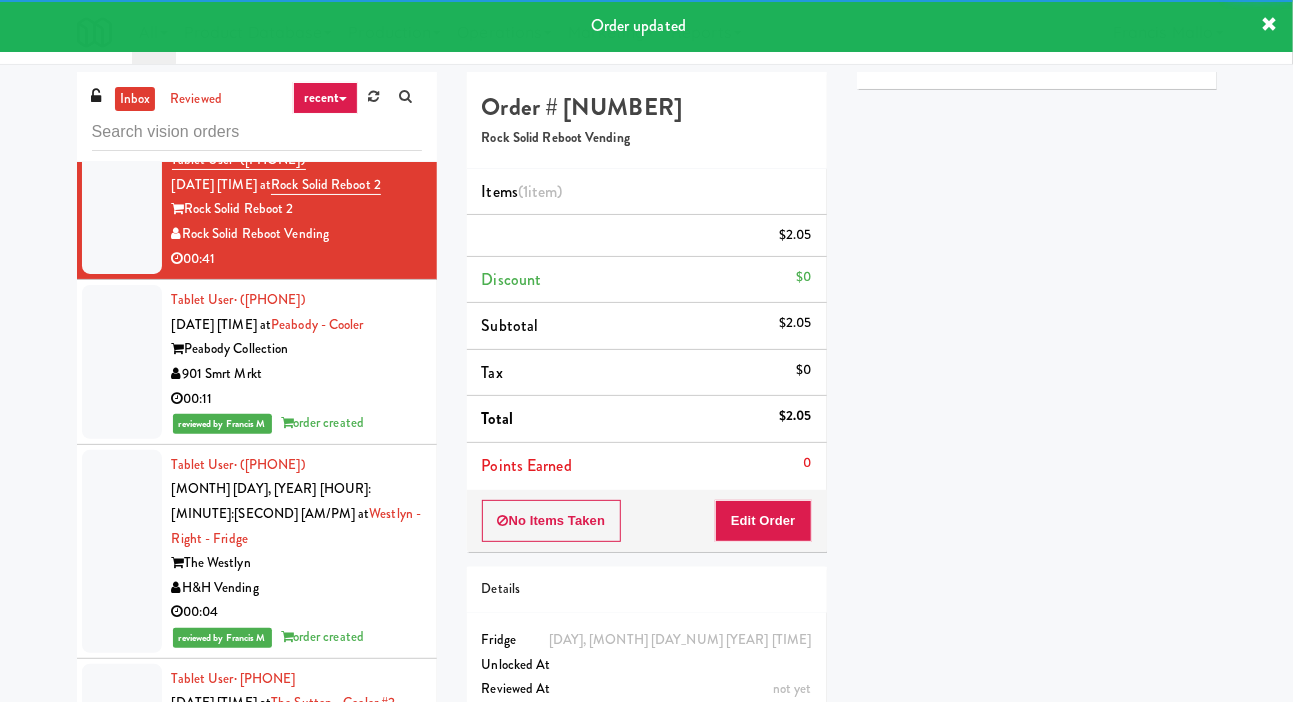 click at bounding box center [122, 45] 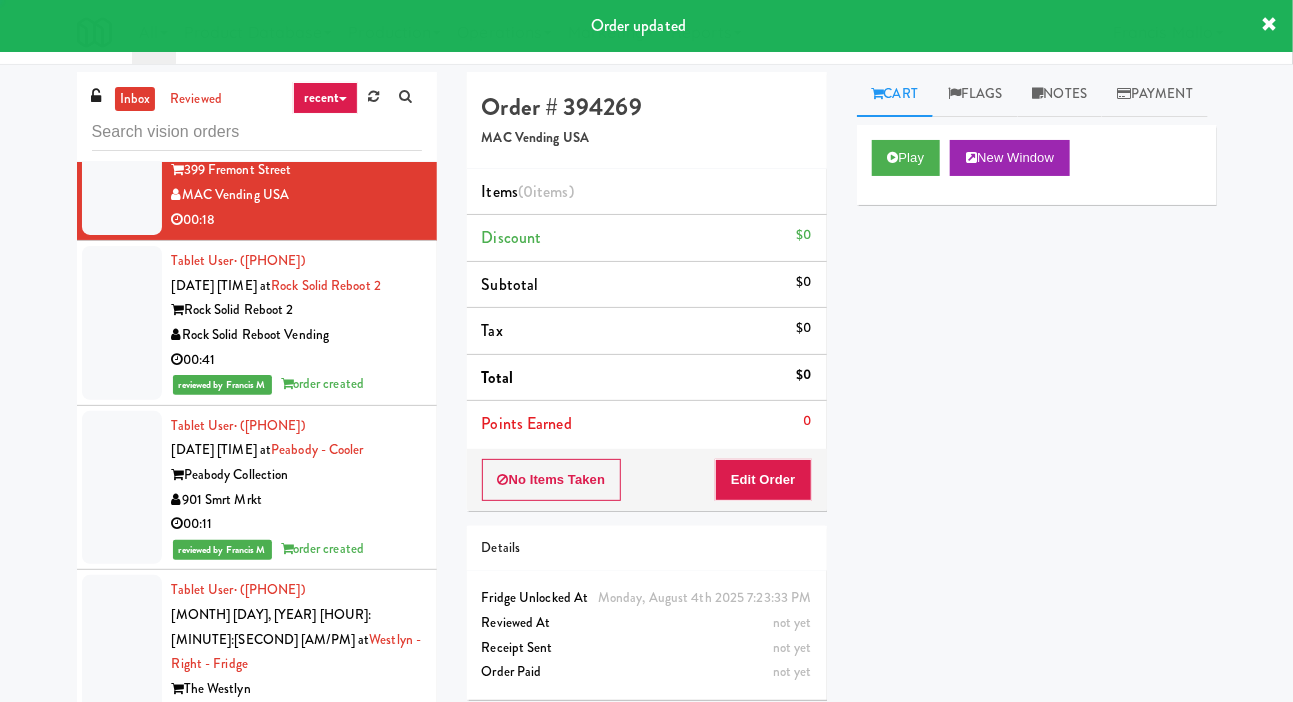 scroll, scrollTop: 44493, scrollLeft: 0, axis: vertical 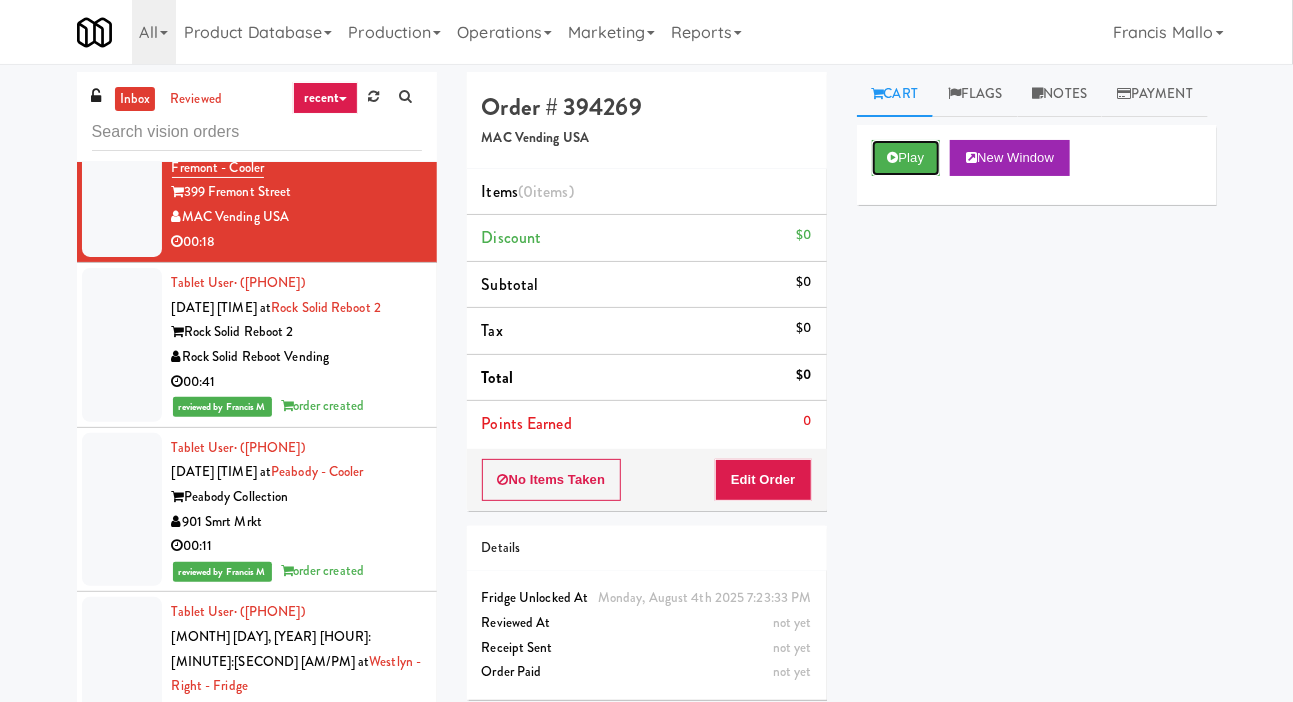 click on "Play" at bounding box center (906, 158) 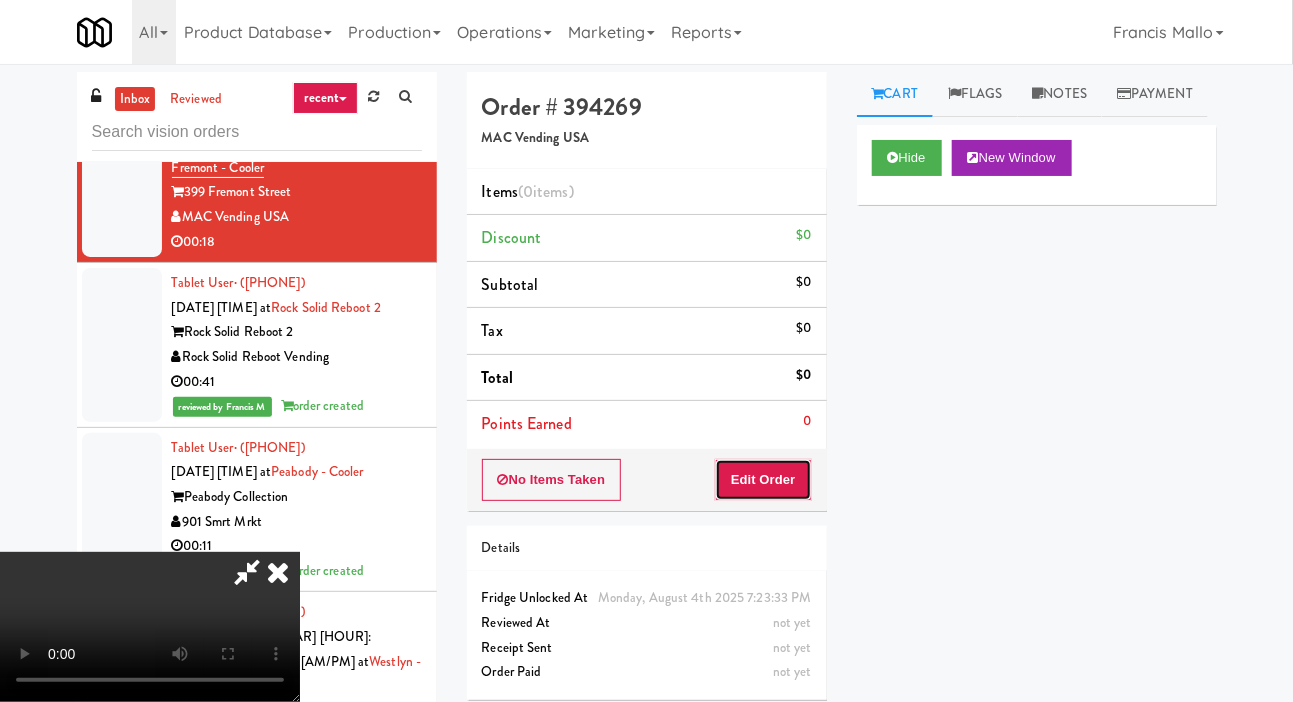 click on "Edit Order" at bounding box center (763, 480) 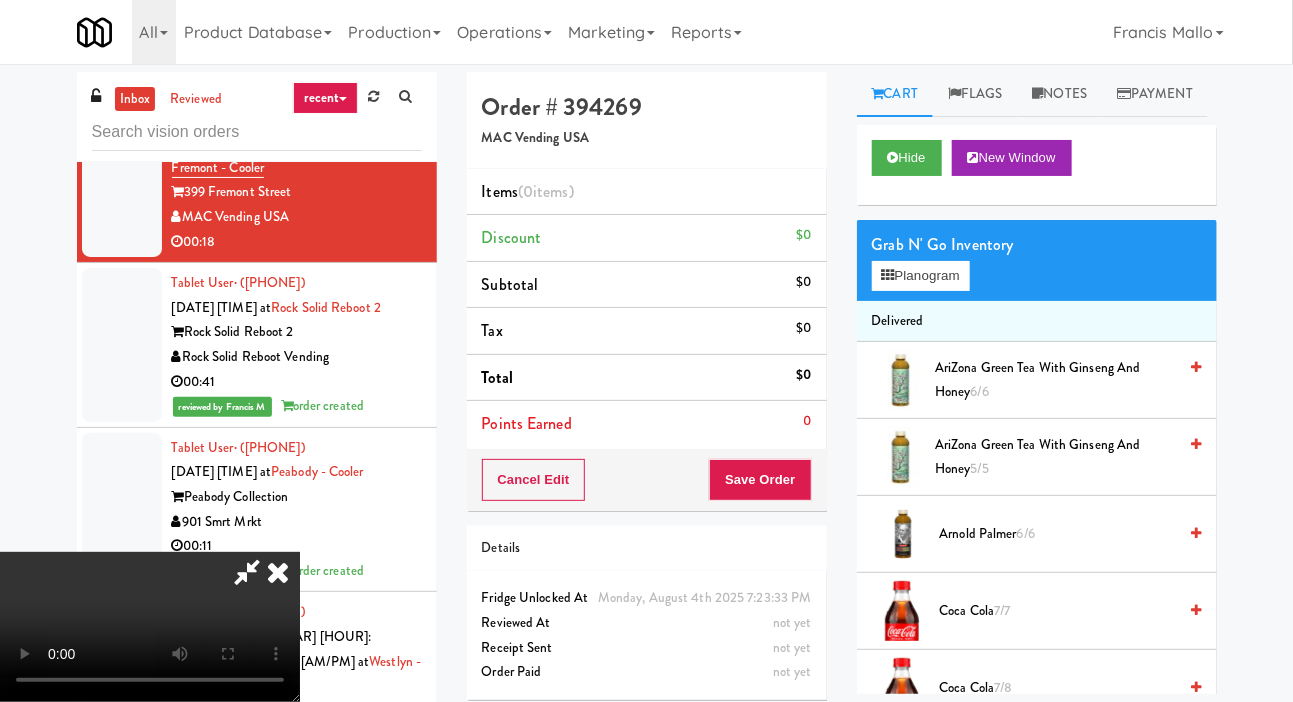 scroll, scrollTop: 73, scrollLeft: 0, axis: vertical 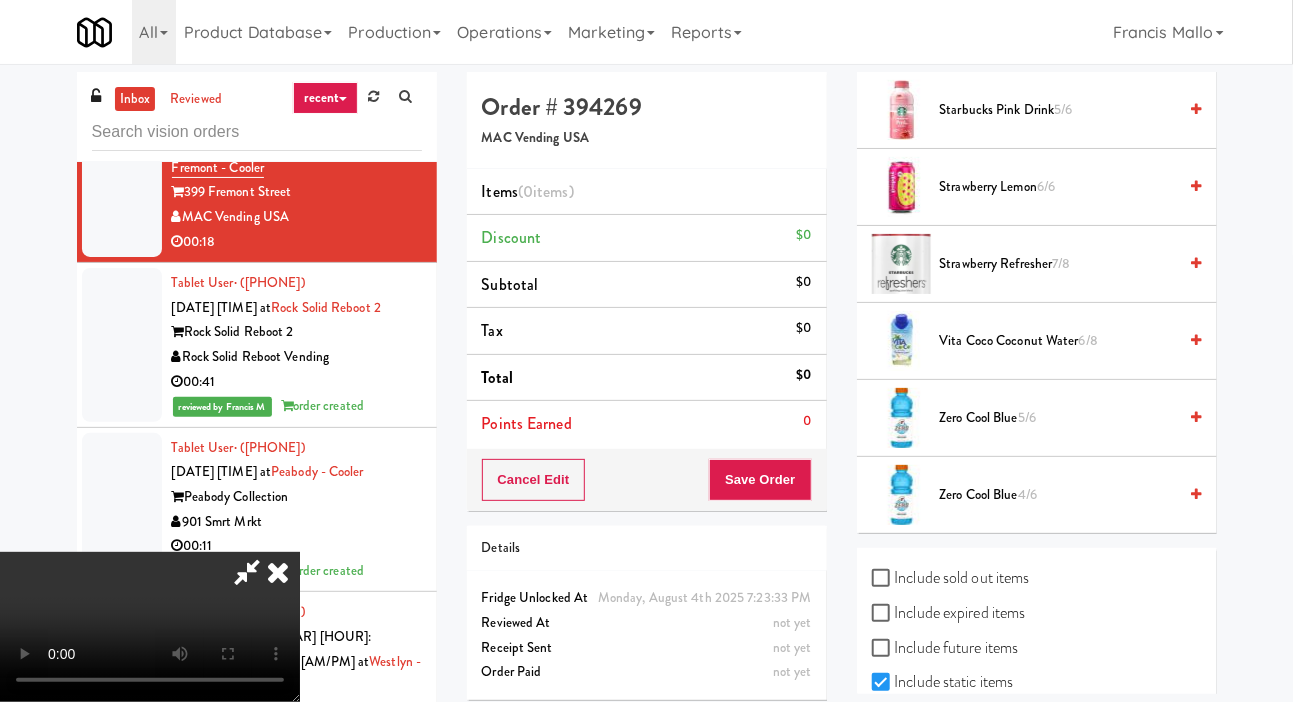 click on "Include sold out items" at bounding box center (951, 578) 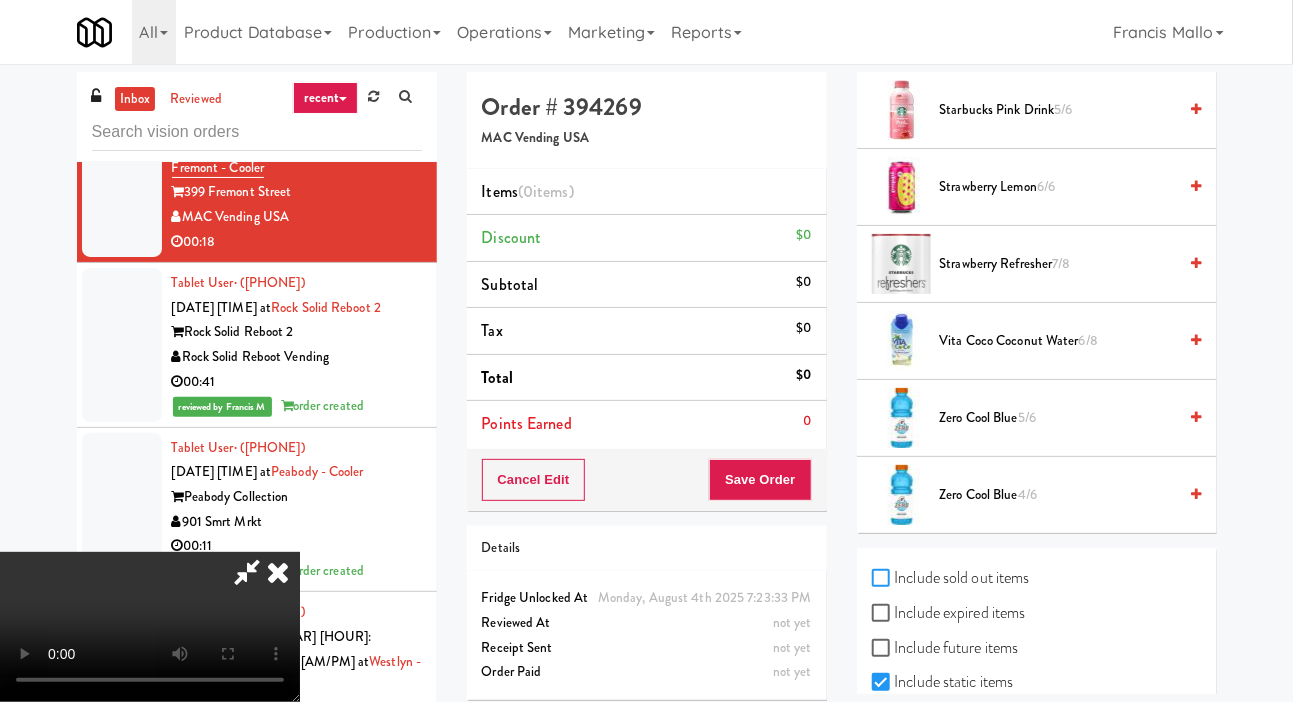 click on "Include sold out items" at bounding box center [883, 579] 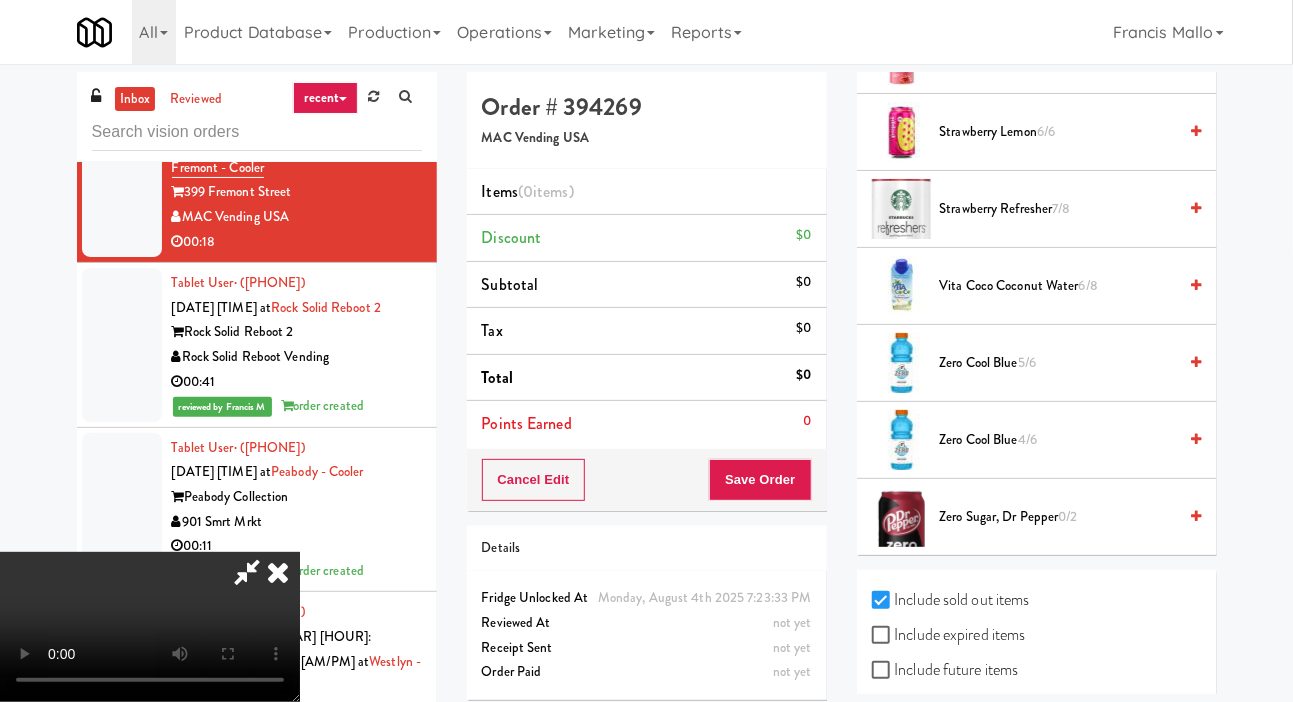 scroll, scrollTop: 2559, scrollLeft: 0, axis: vertical 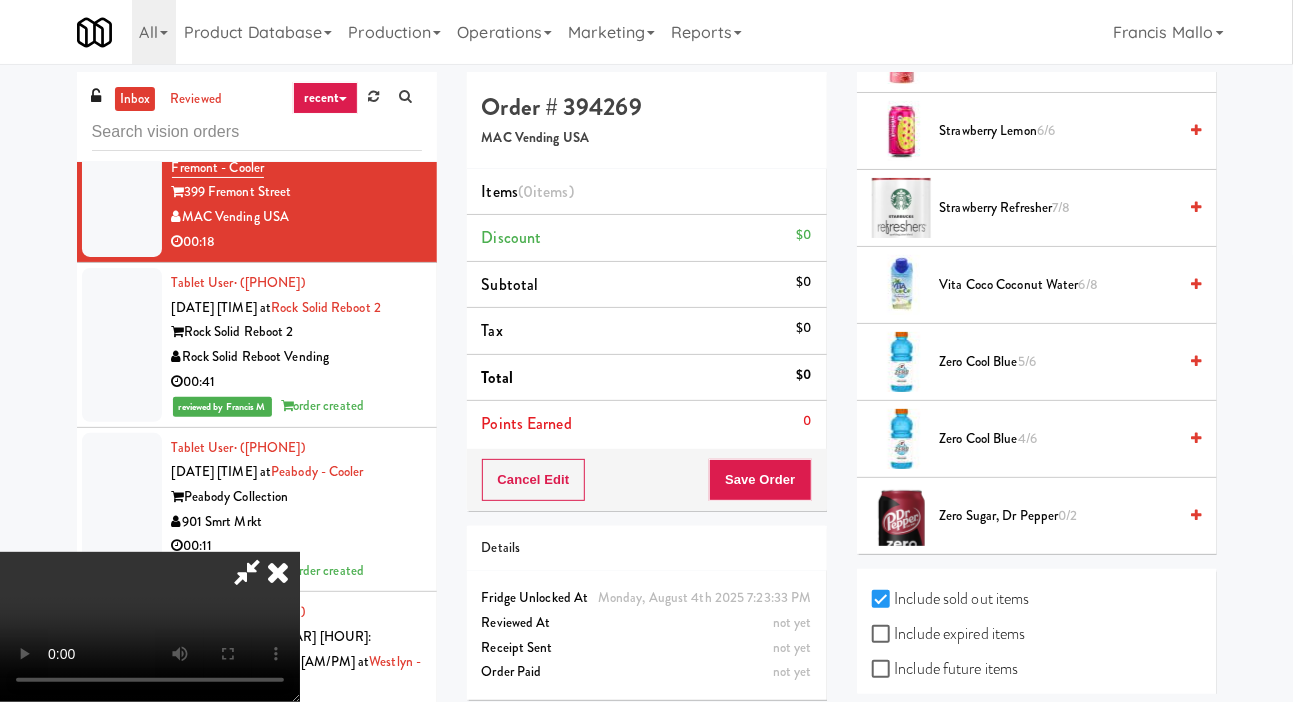 click on "Zero Cool Blue  4/6" at bounding box center [1058, 439] 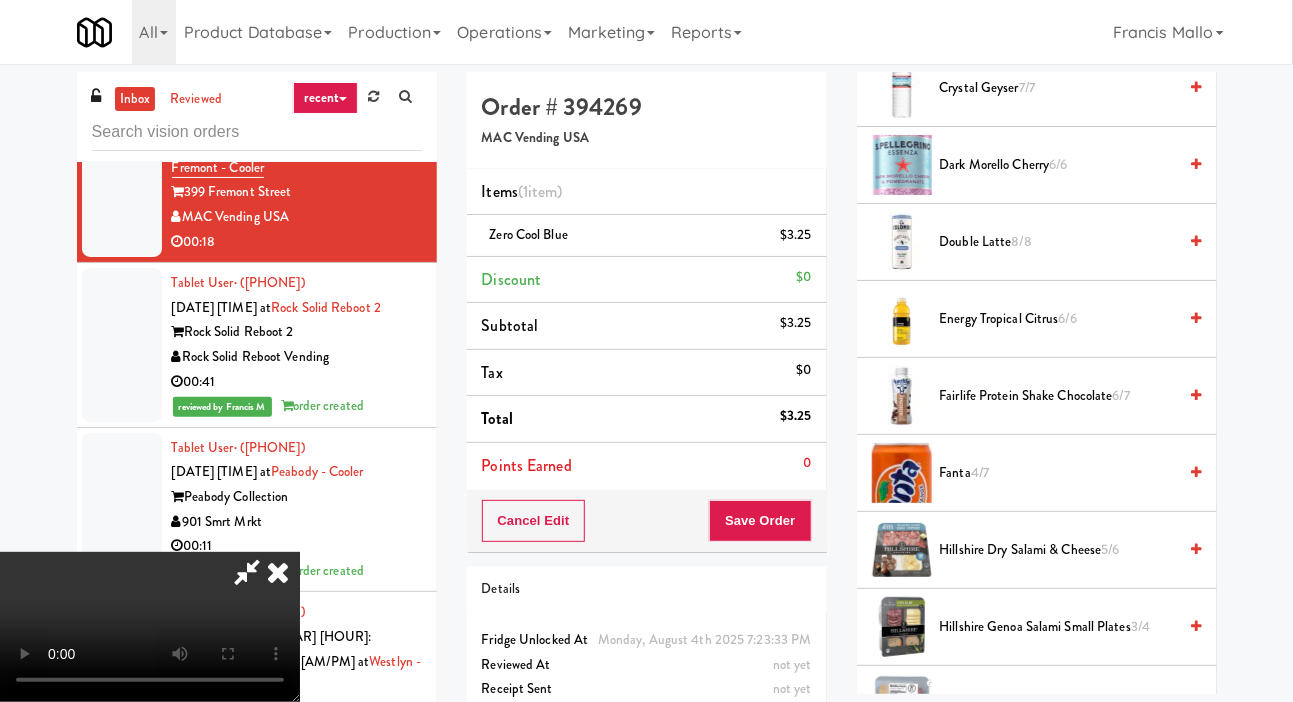scroll, scrollTop: 1065, scrollLeft: 0, axis: vertical 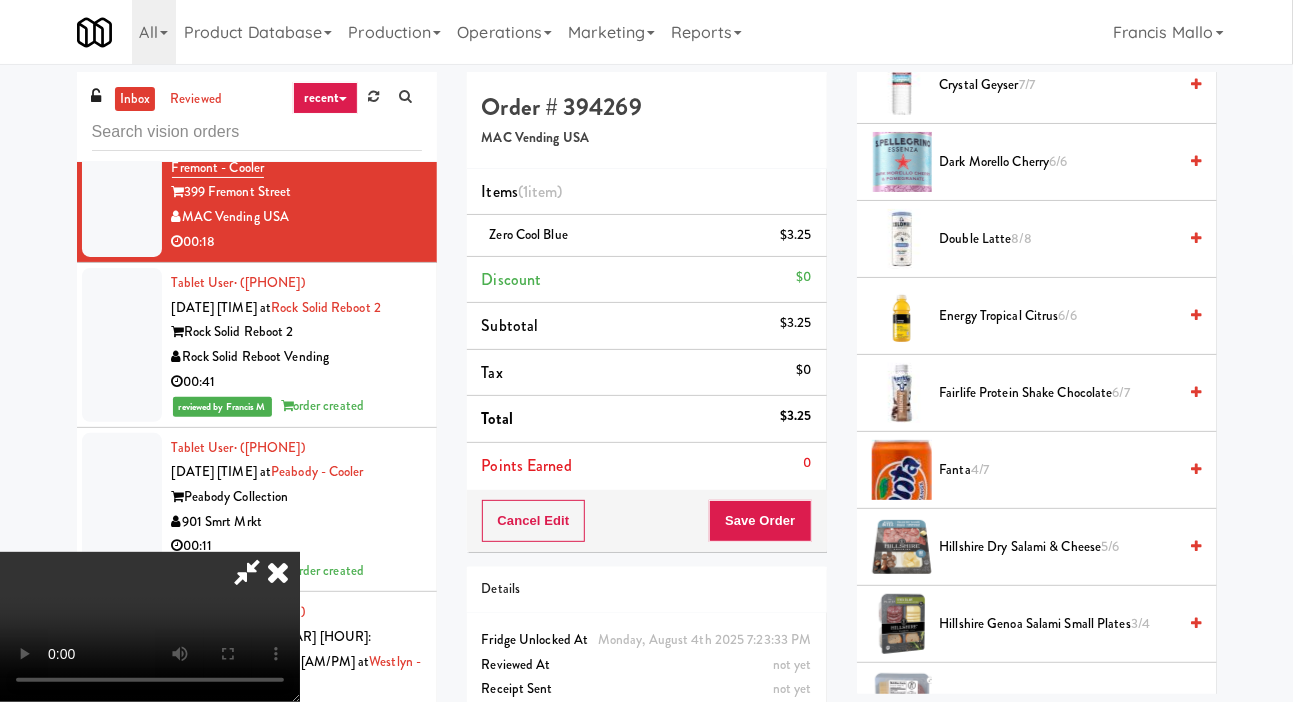 click on "Energy Tropical Citrus 6/6" at bounding box center [1058, 316] 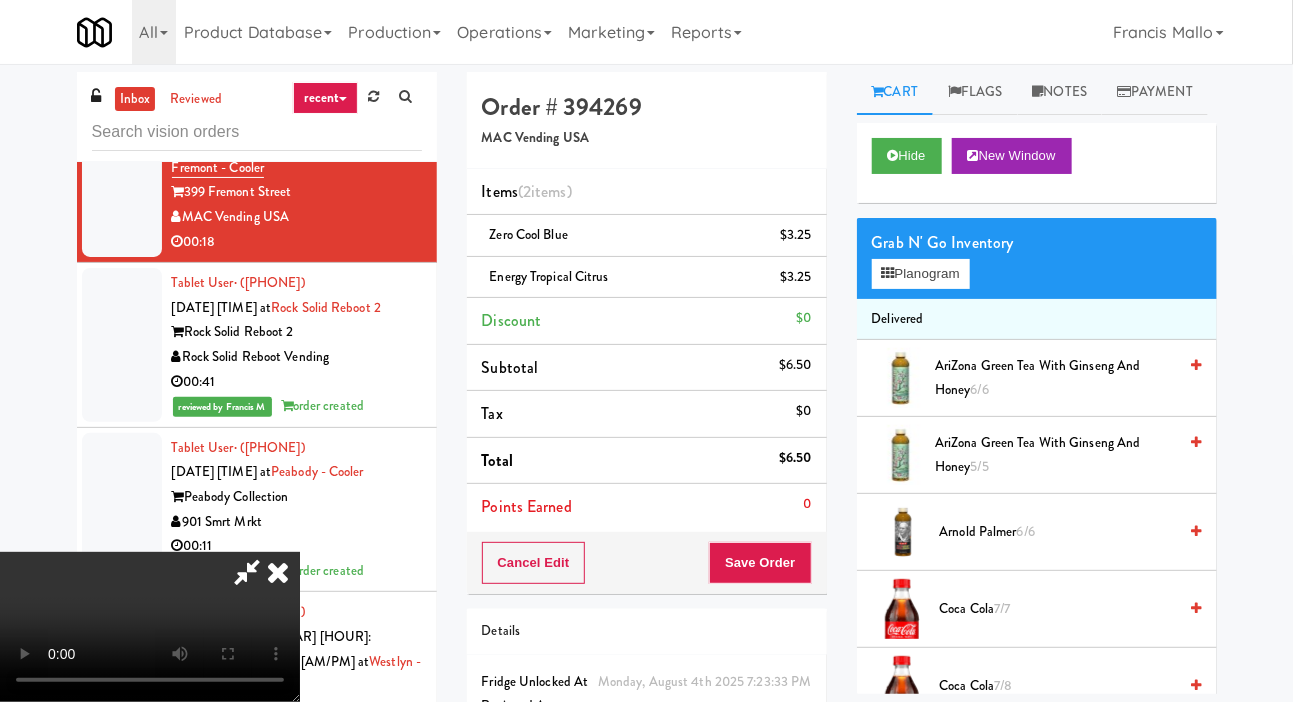 scroll, scrollTop: 0, scrollLeft: 0, axis: both 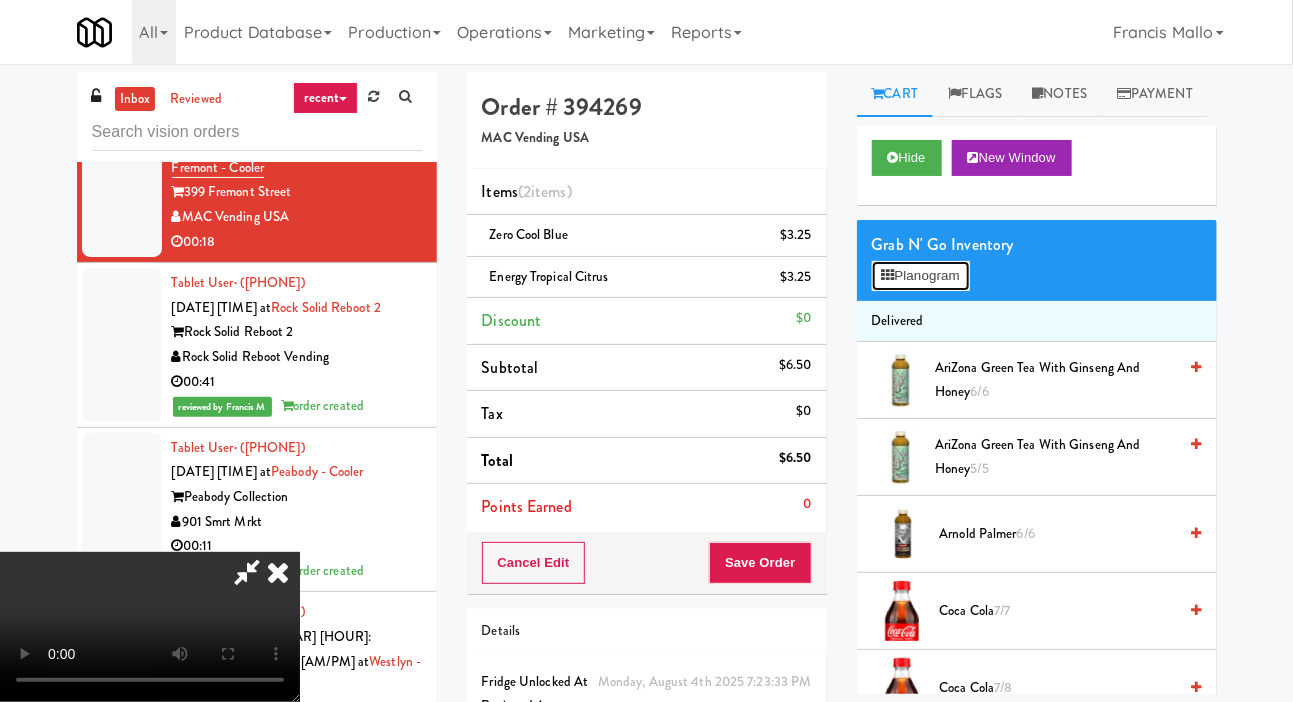 click on "Planogram" at bounding box center [921, 276] 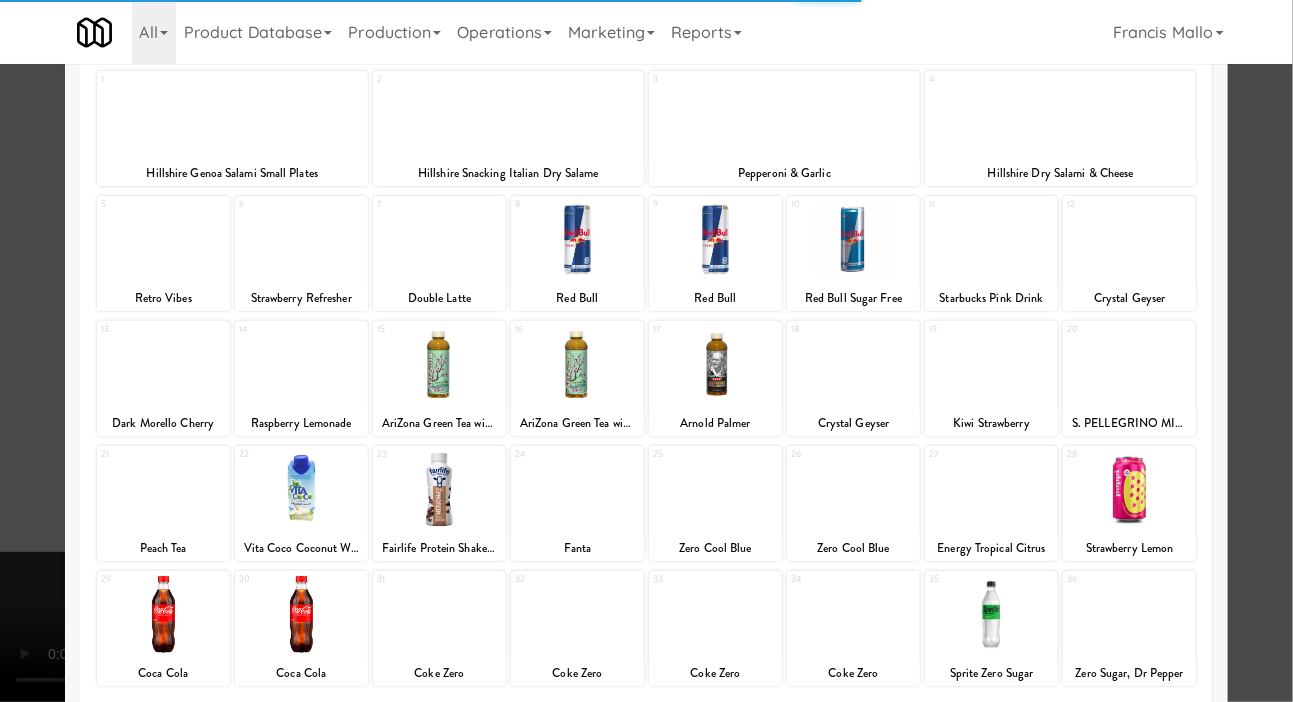 scroll, scrollTop: 172, scrollLeft: 0, axis: vertical 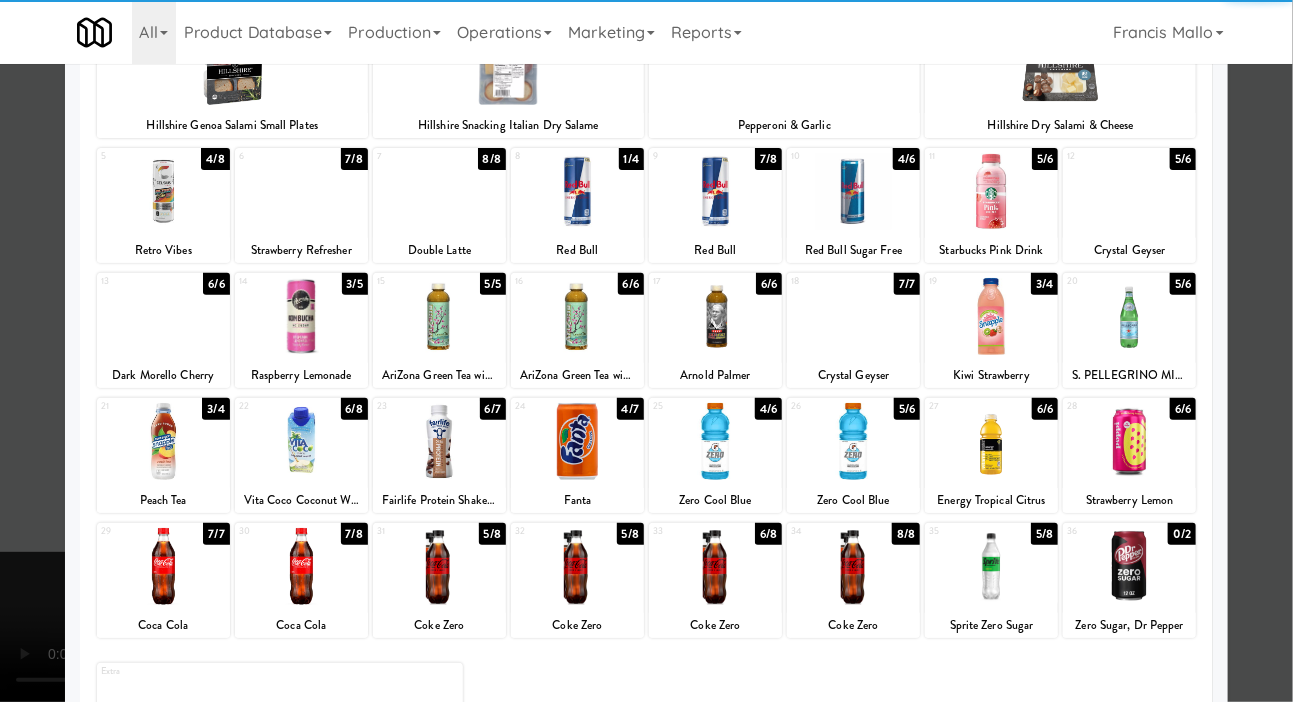 click on "Toggle navigation All [NUMBER] [BRAND] [URL] [NUMBER] [LOCATION] [URL] [BRAND] [URL] [BRAND] [URL] [BRAND] [URL] [BRAND] [URL] [BRAND] [URL] [BRAND] [URL] [BRAND] [URL] [BRAND] [URL] [BRAND] [URL]" at bounding box center (646, 32) 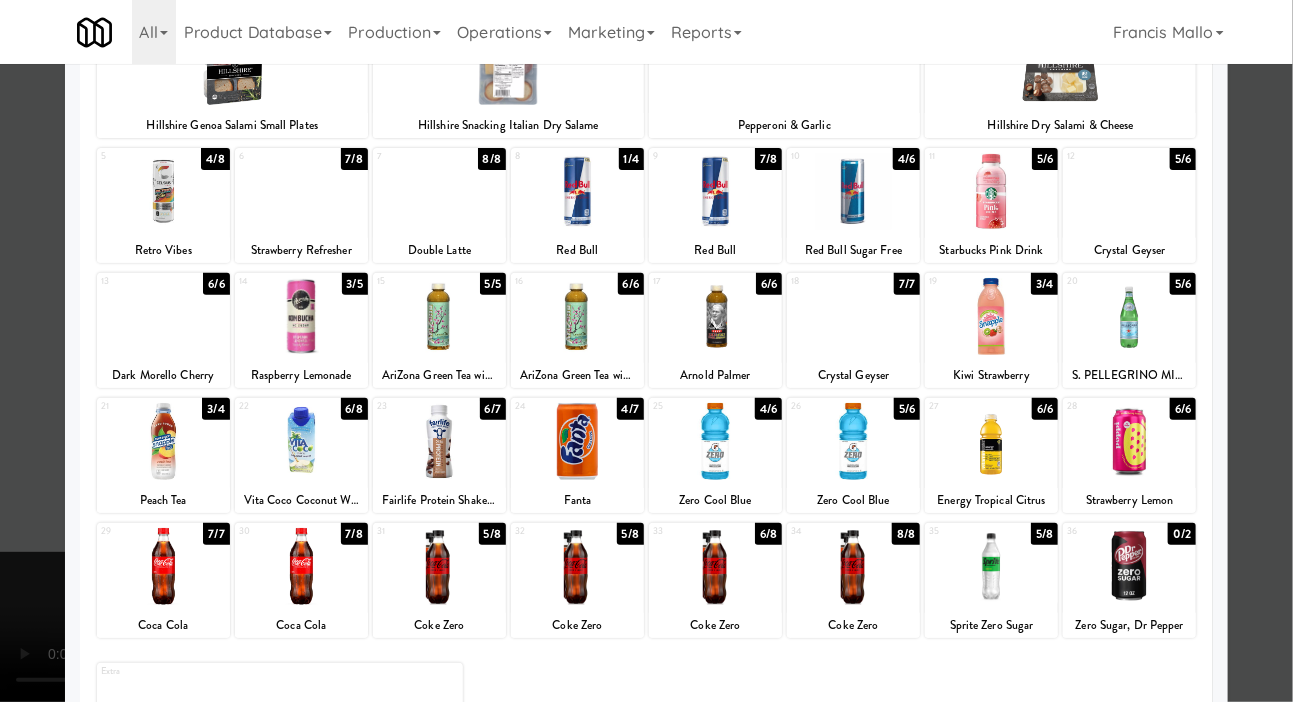 click at bounding box center [646, 351] 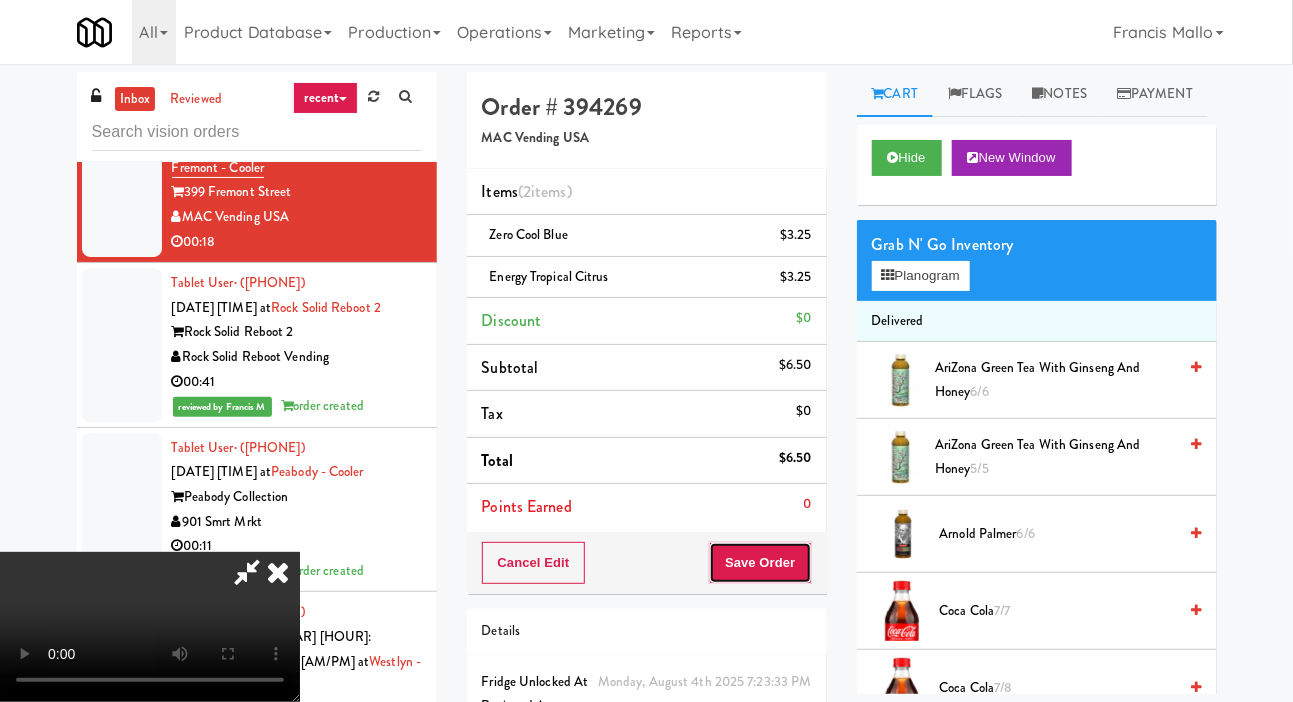 click on "Save Order" at bounding box center (760, 563) 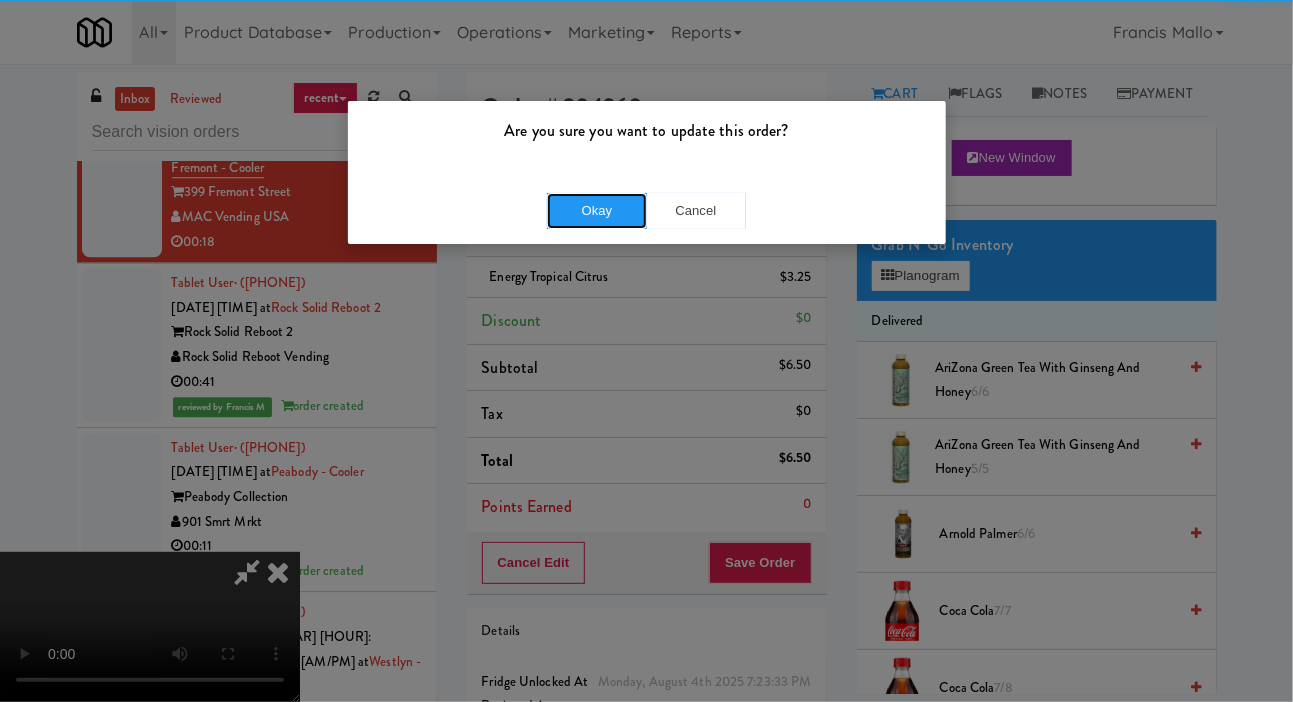 click on "Okay" at bounding box center [597, 211] 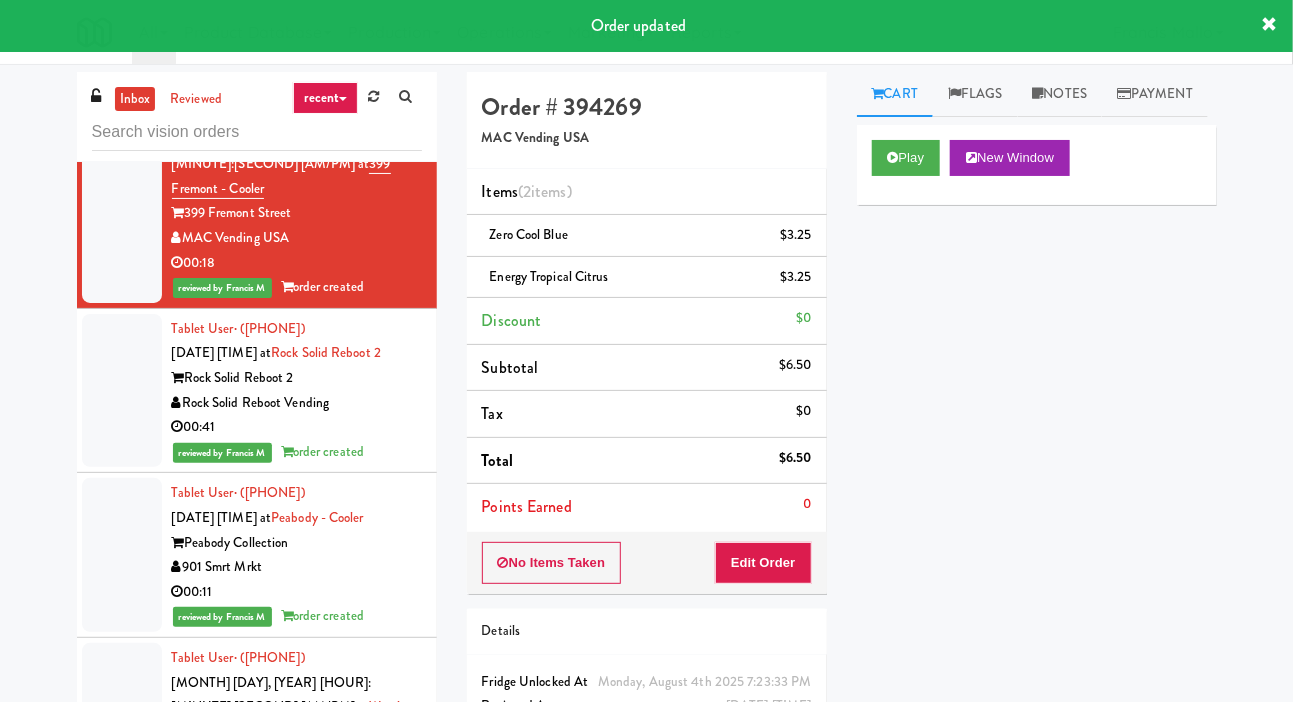 scroll, scrollTop: 44461, scrollLeft: 0, axis: vertical 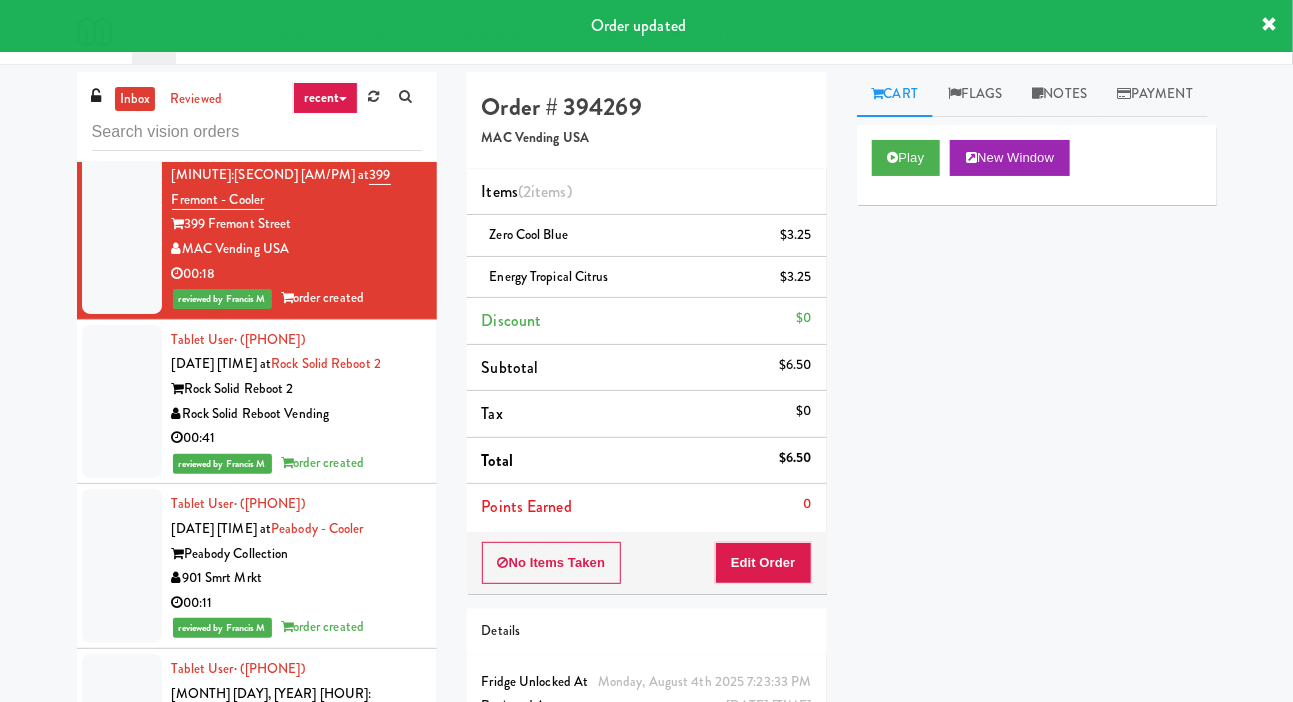 click at bounding box center [122, 35] 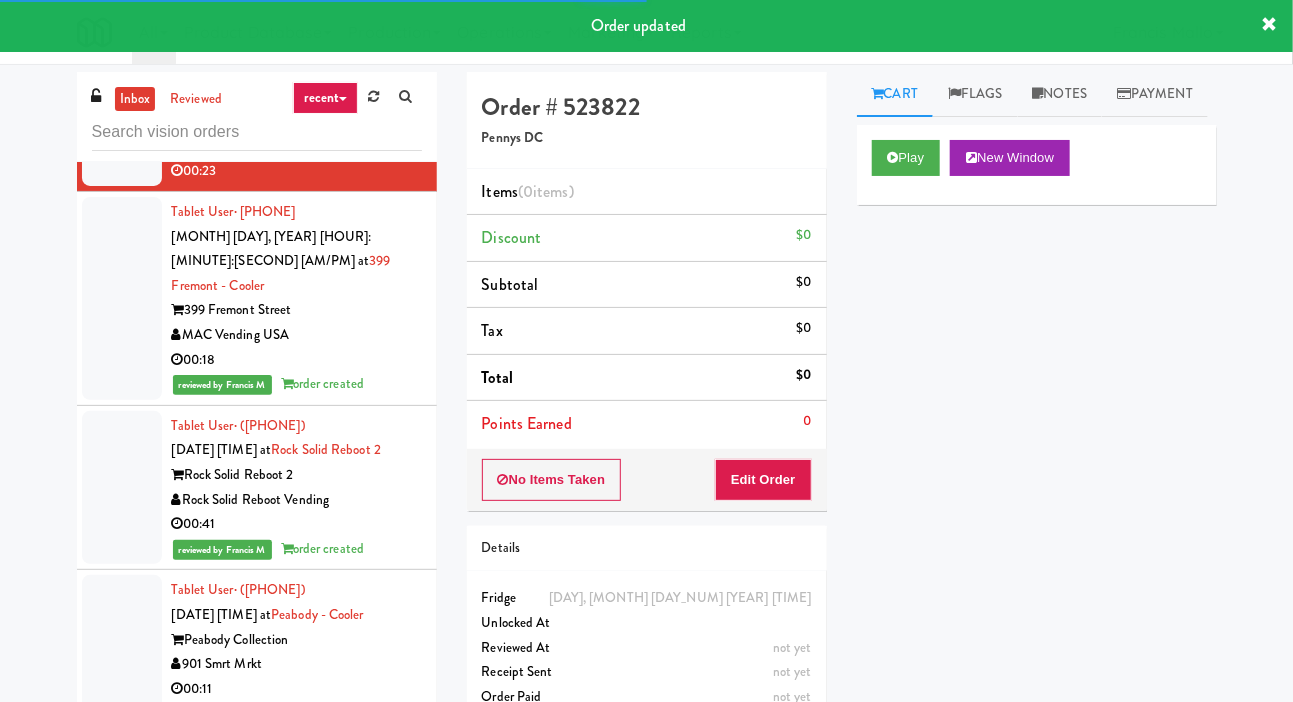 scroll, scrollTop: 44376, scrollLeft: 0, axis: vertical 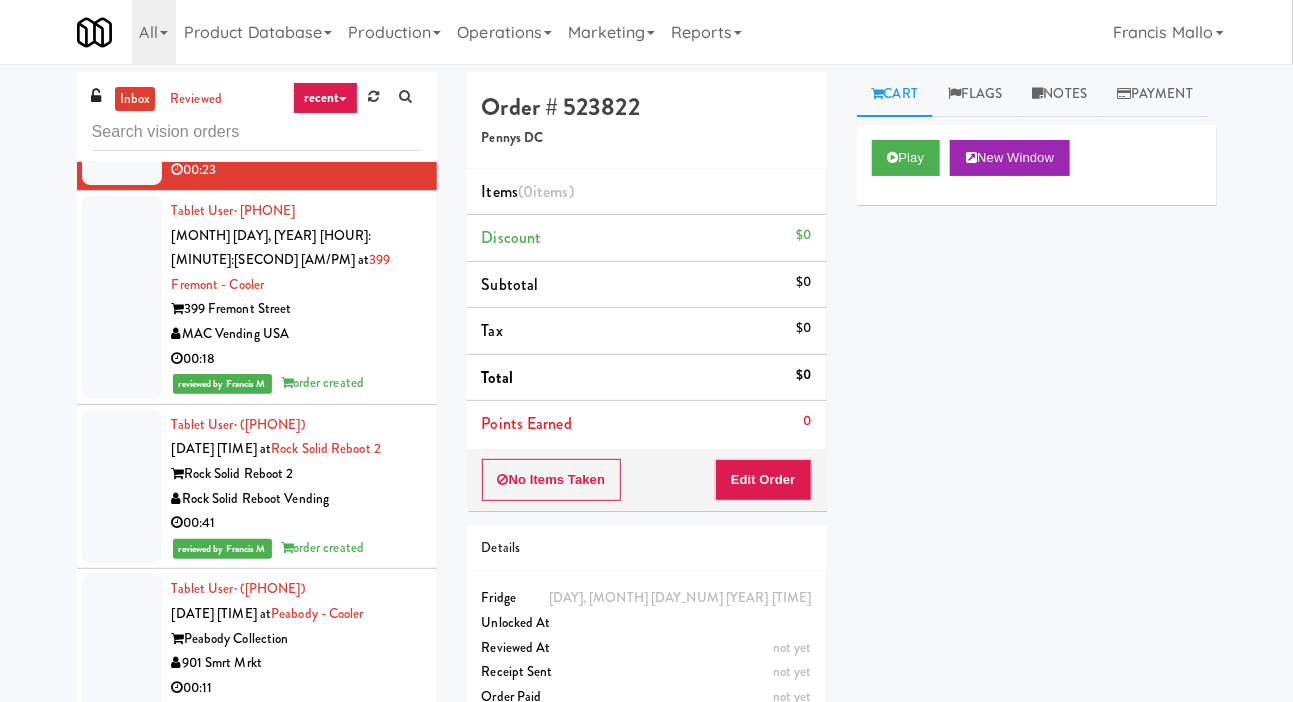 click on "Play  New Window" at bounding box center (1037, 165) 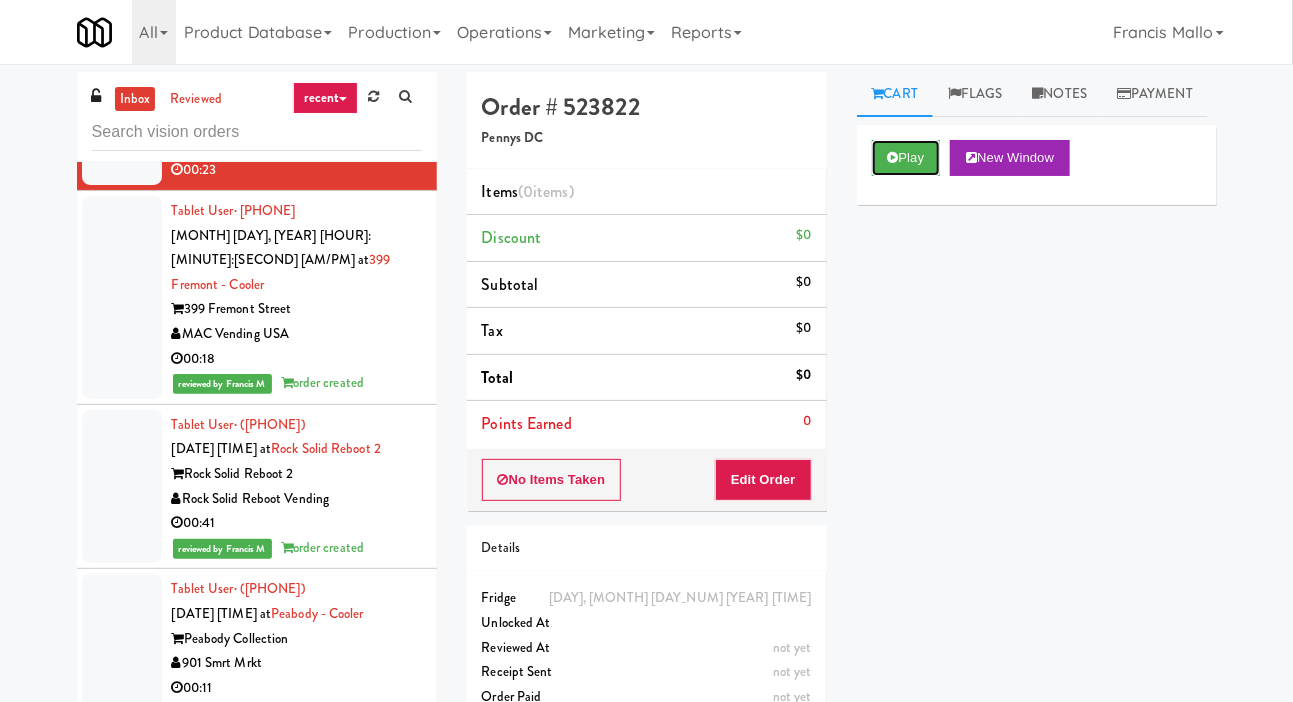 click on "Play" at bounding box center [906, 158] 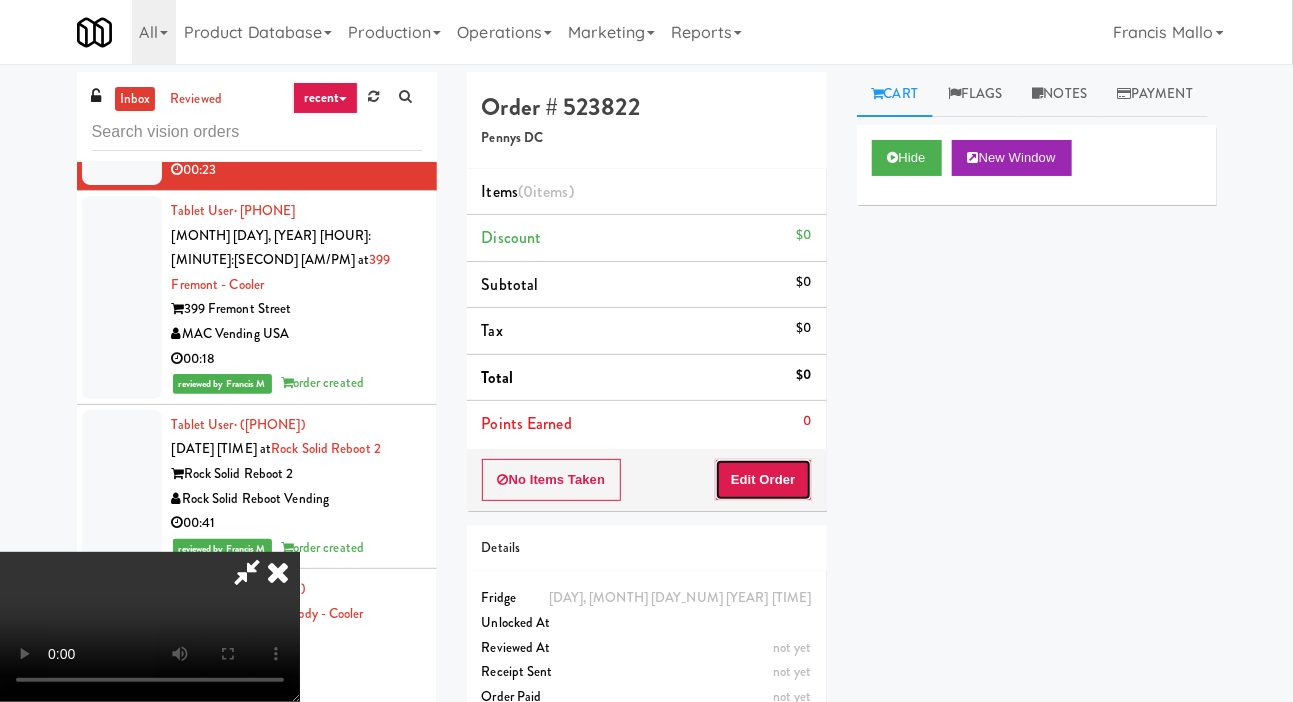 click on "Edit Order" at bounding box center [763, 480] 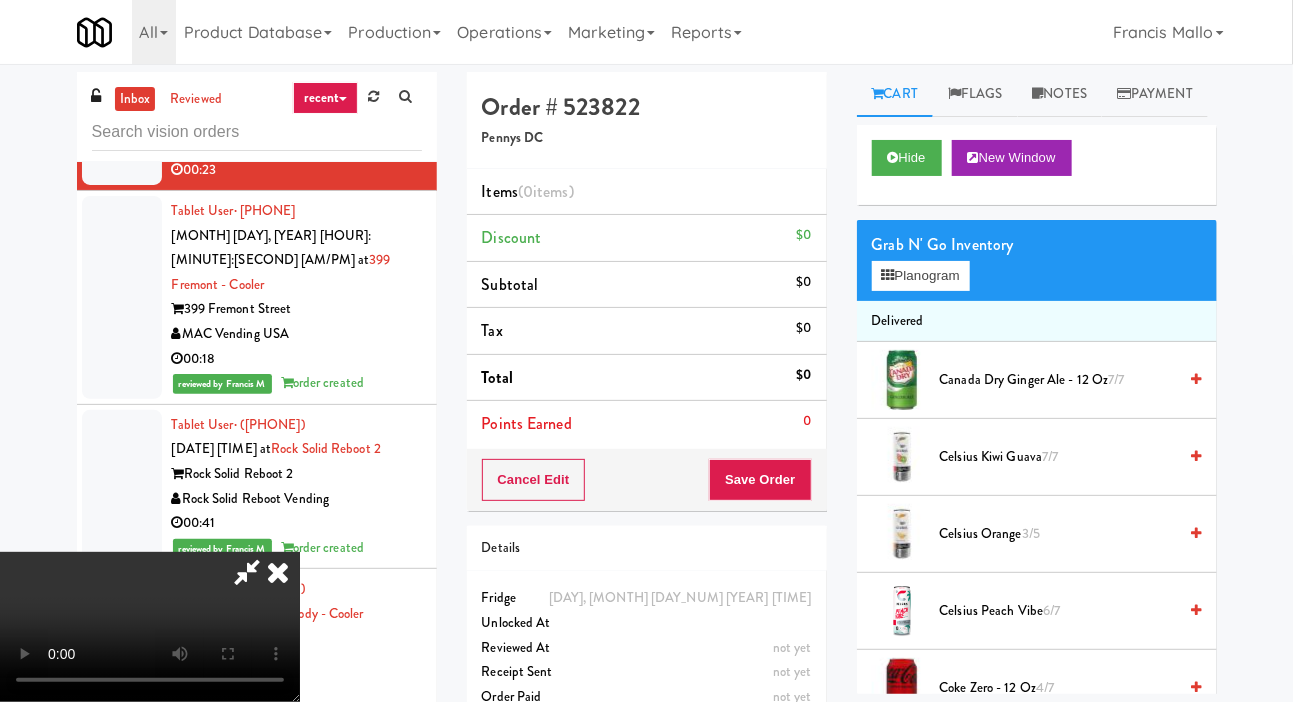 scroll, scrollTop: 73, scrollLeft: 0, axis: vertical 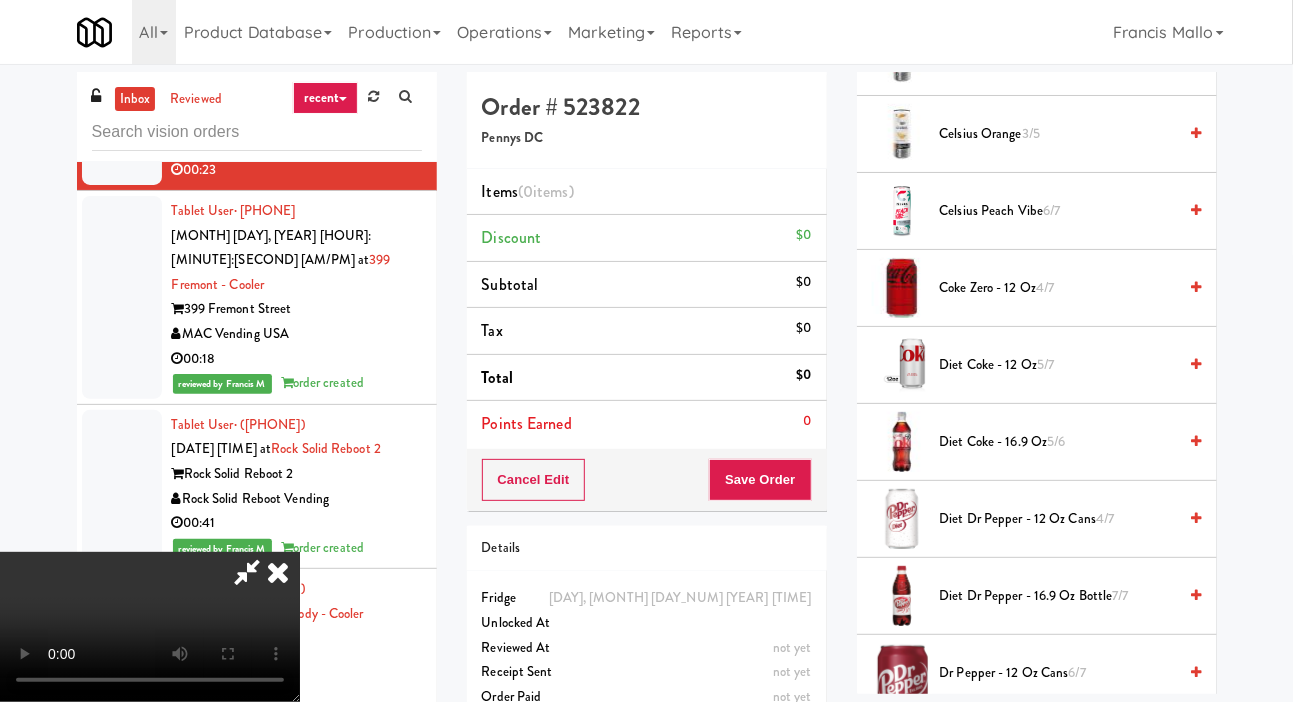 click on "Diet Coke - 12 oz 5/7" at bounding box center [1058, 365] 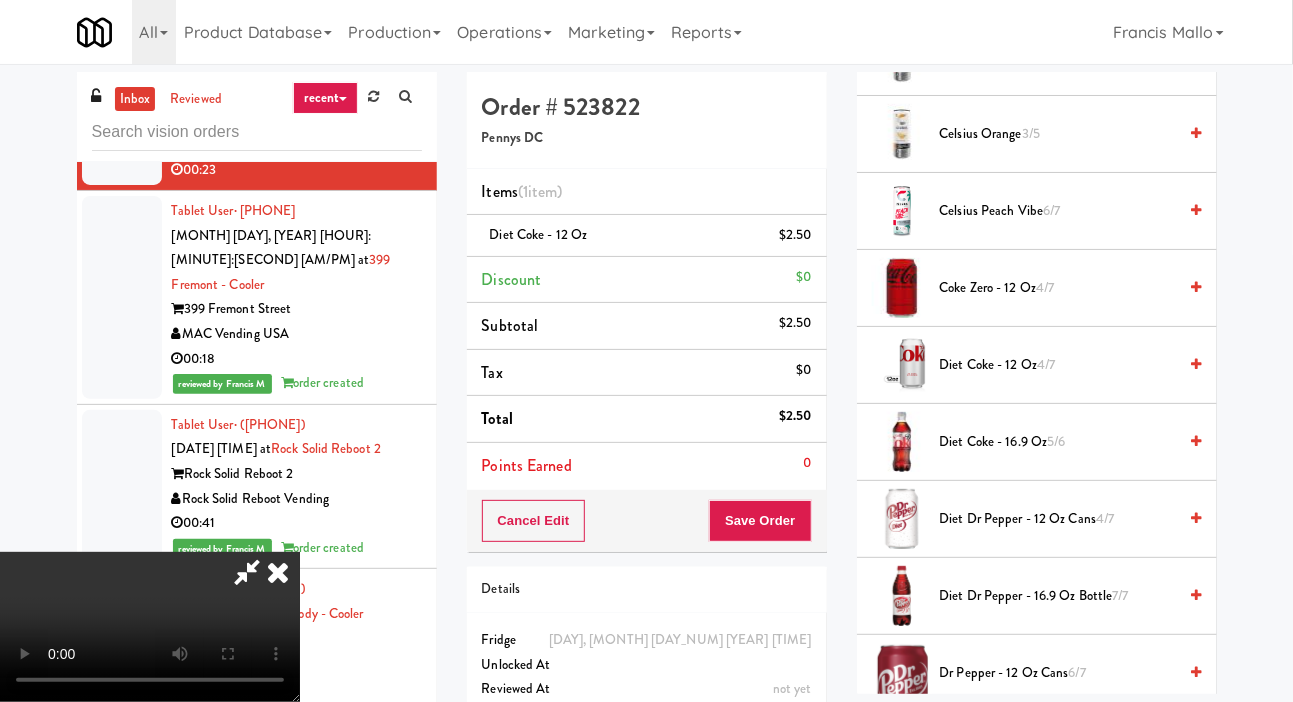click on "$2.50" at bounding box center [795, 235] 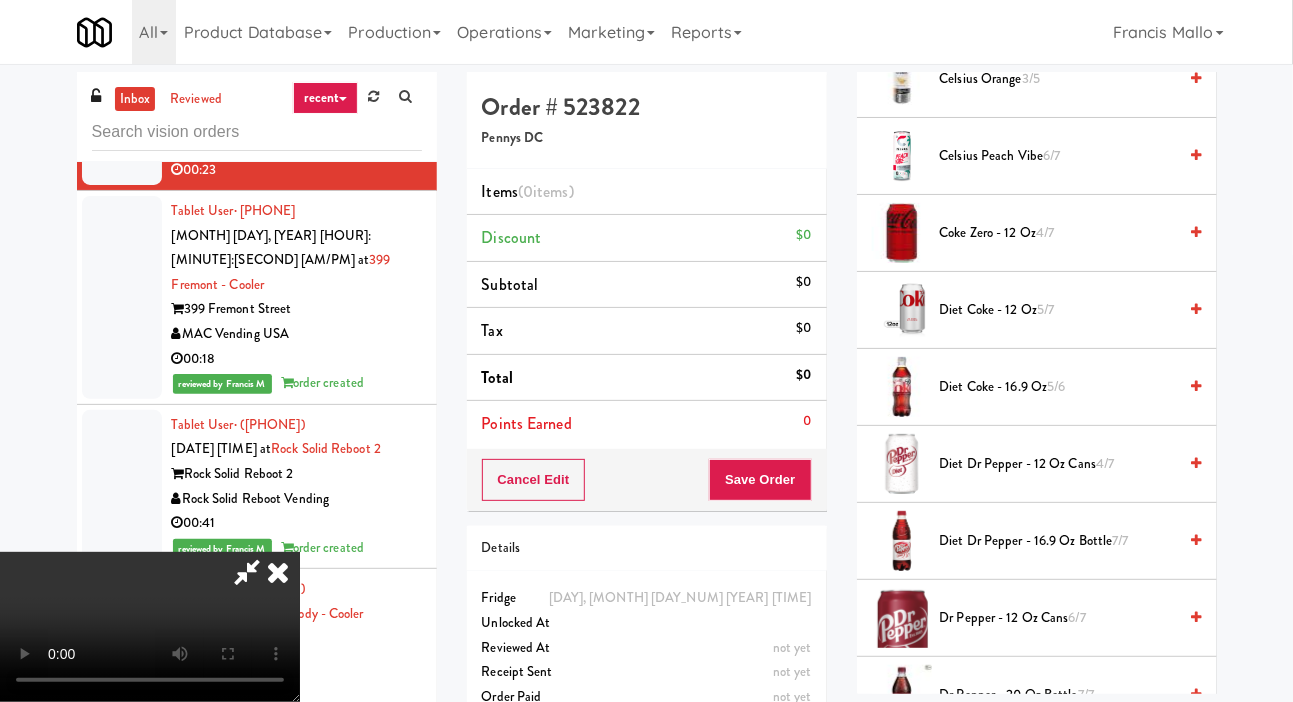 scroll, scrollTop: 468, scrollLeft: 0, axis: vertical 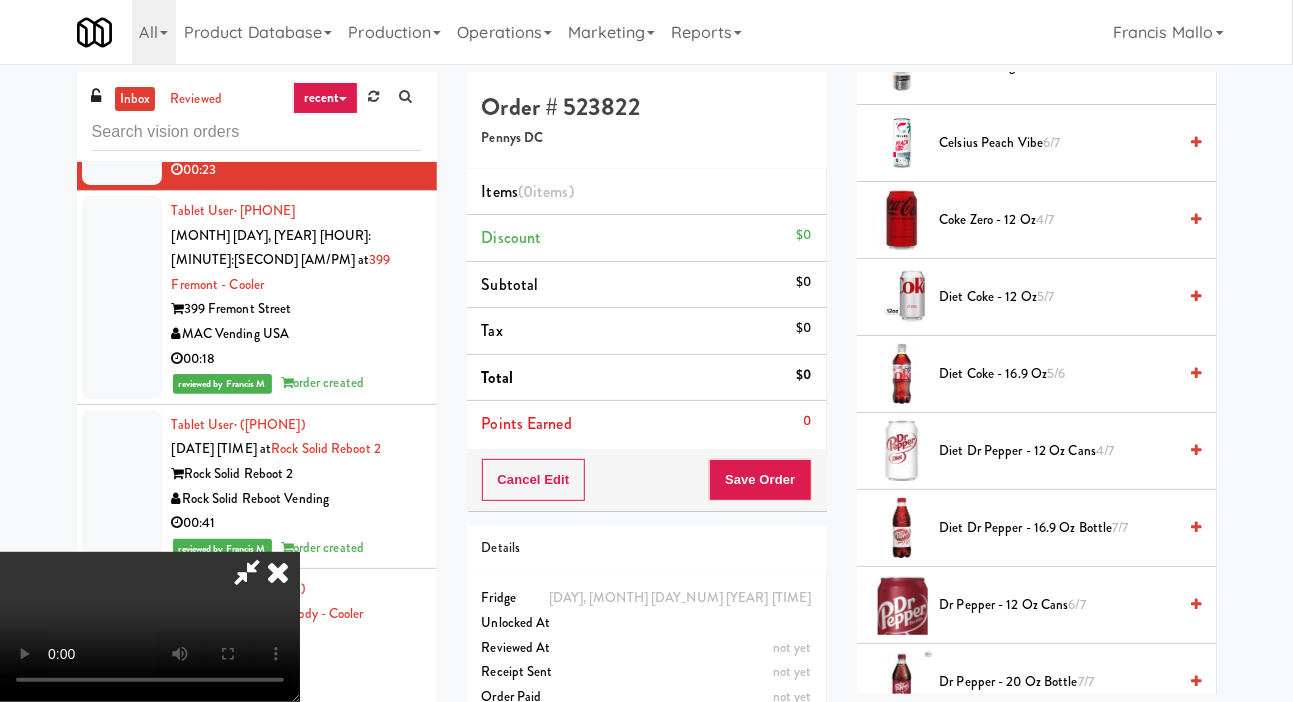 click on "Diet Dr Pepper - 12 oz Cans 4/7" at bounding box center (1058, 451) 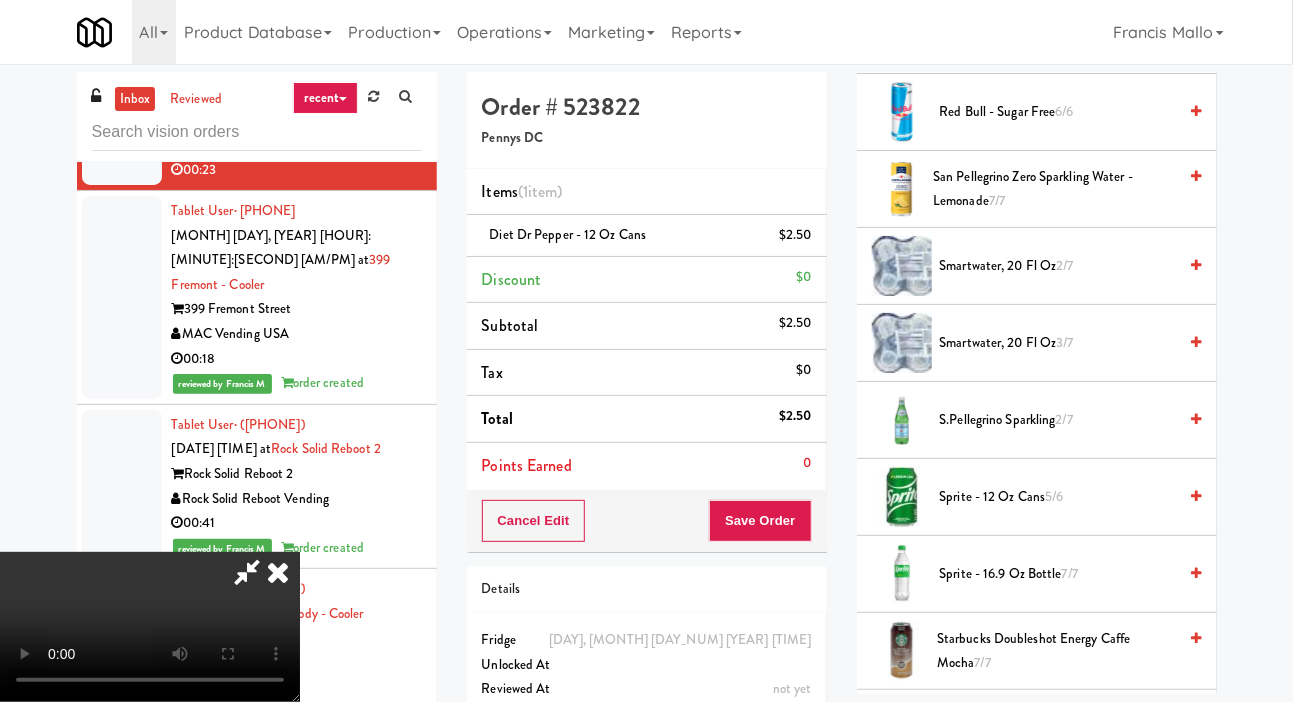 scroll, scrollTop: 2209, scrollLeft: 0, axis: vertical 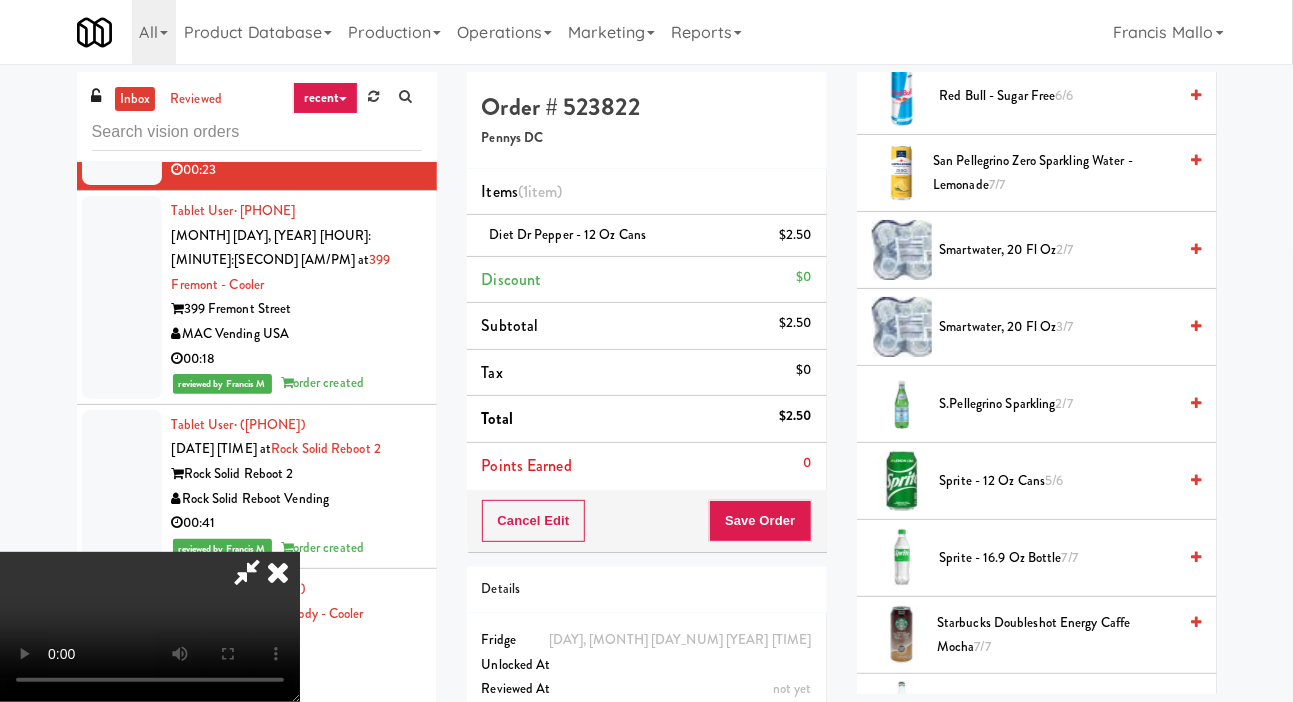 click on "S.Pellegrino Sparkling 2/7" at bounding box center (1058, 404) 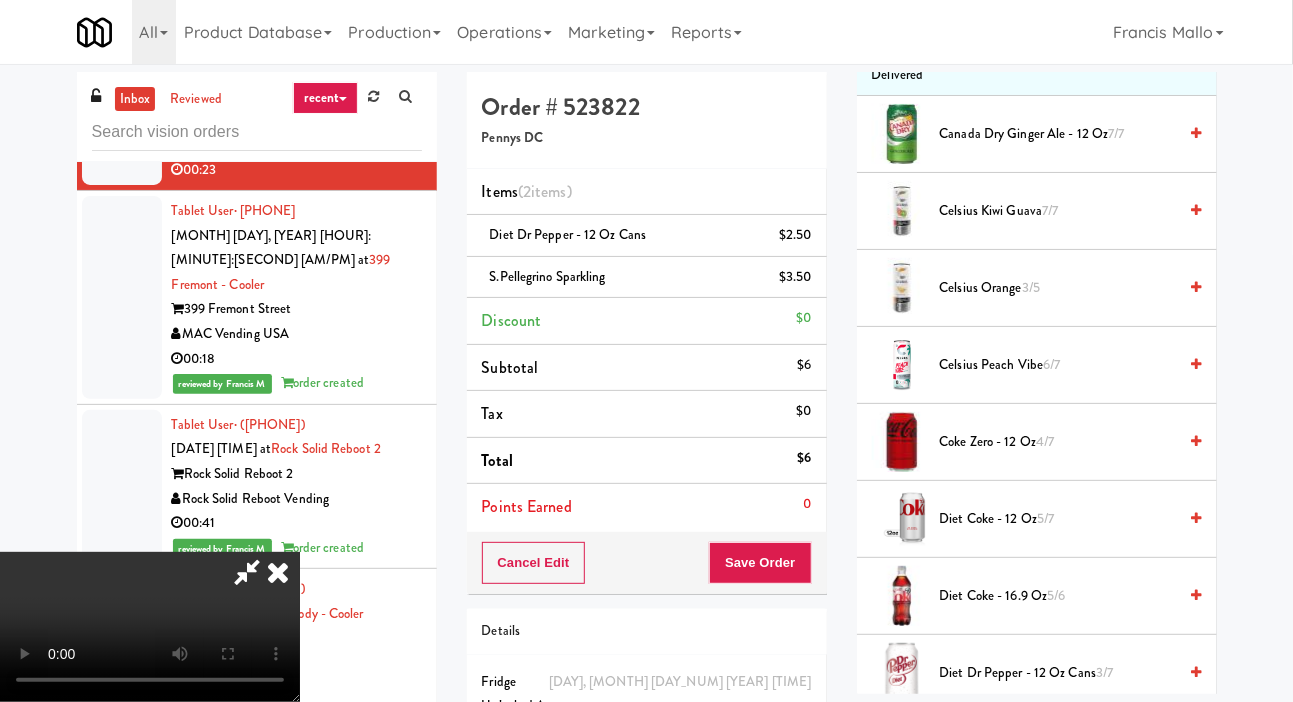 scroll, scrollTop: 0, scrollLeft: 0, axis: both 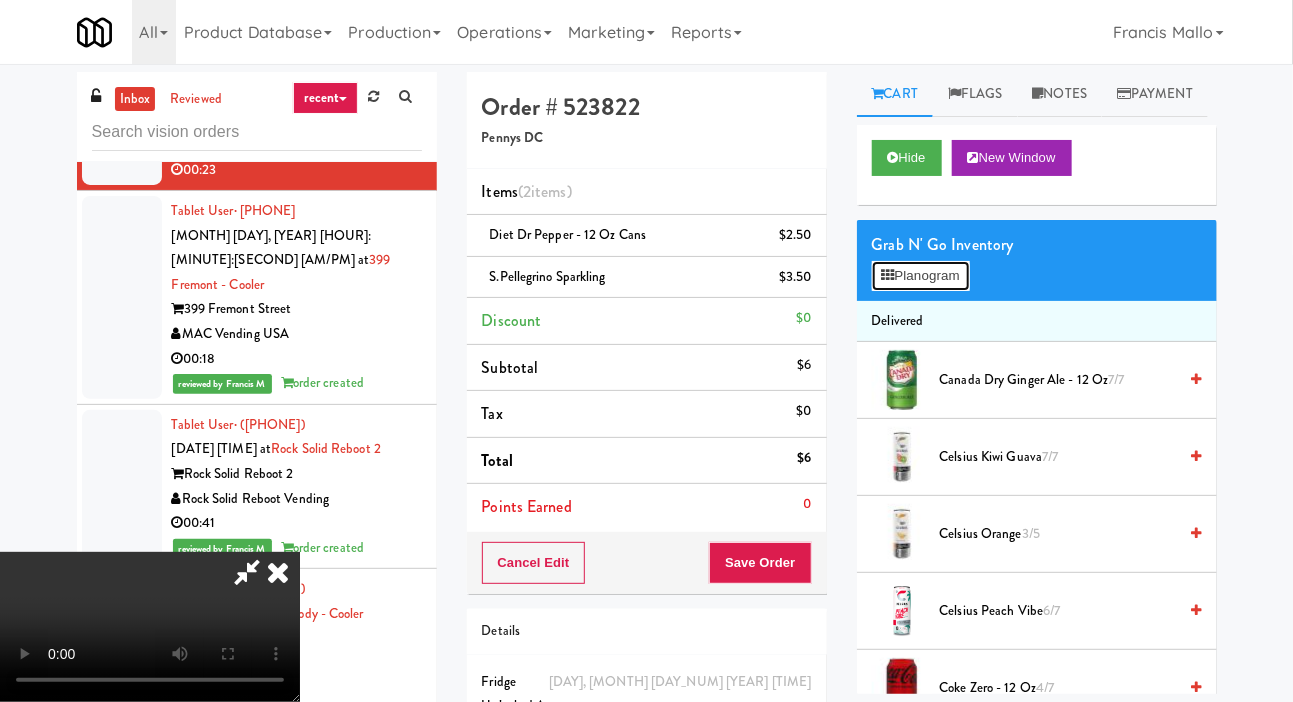 click on "Planogram" at bounding box center (921, 276) 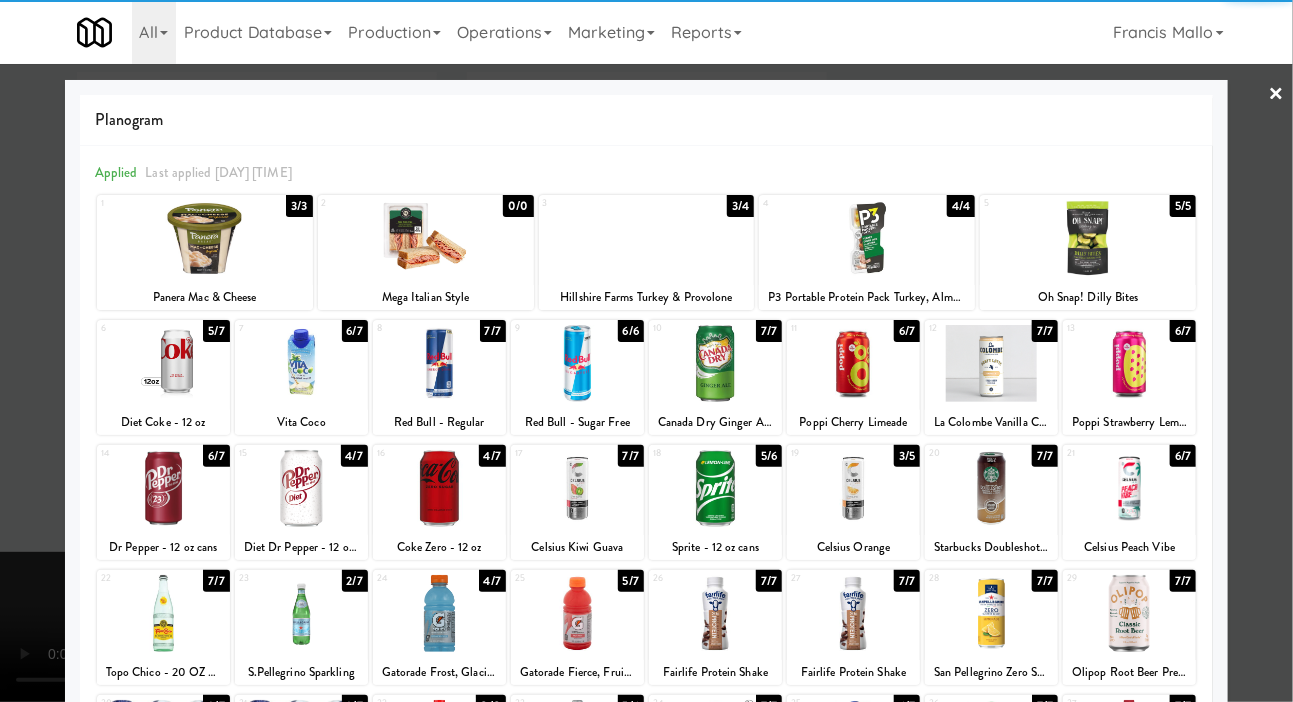 click at bounding box center [646, 351] 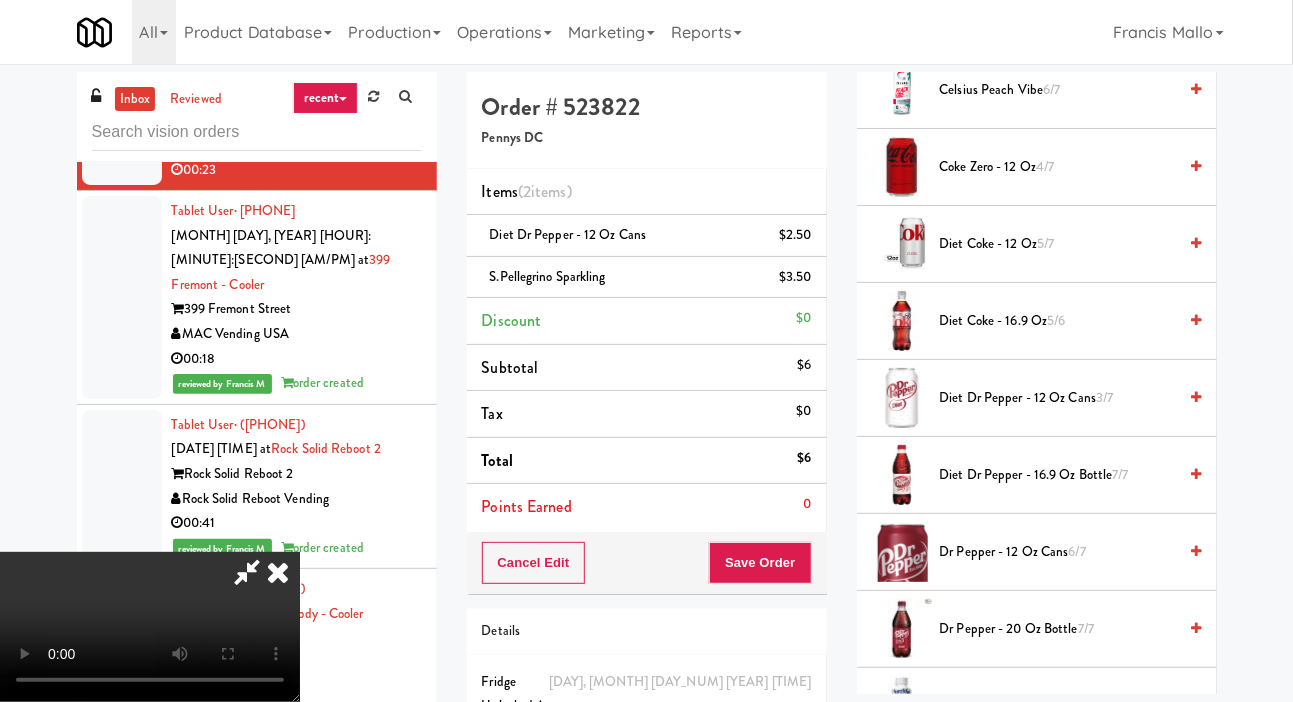 scroll, scrollTop: 525, scrollLeft: 0, axis: vertical 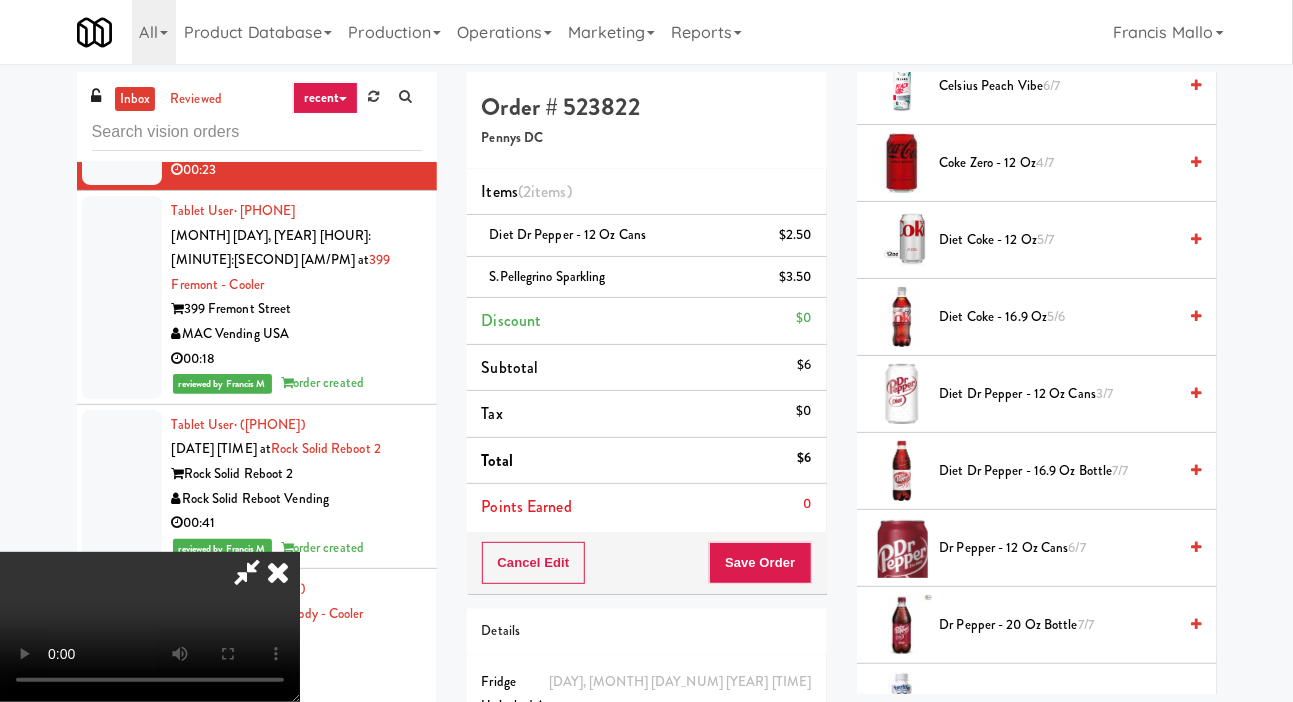 click on "Diet Dr Pepper - 12 oz Cans  3/7" at bounding box center [1058, 394] 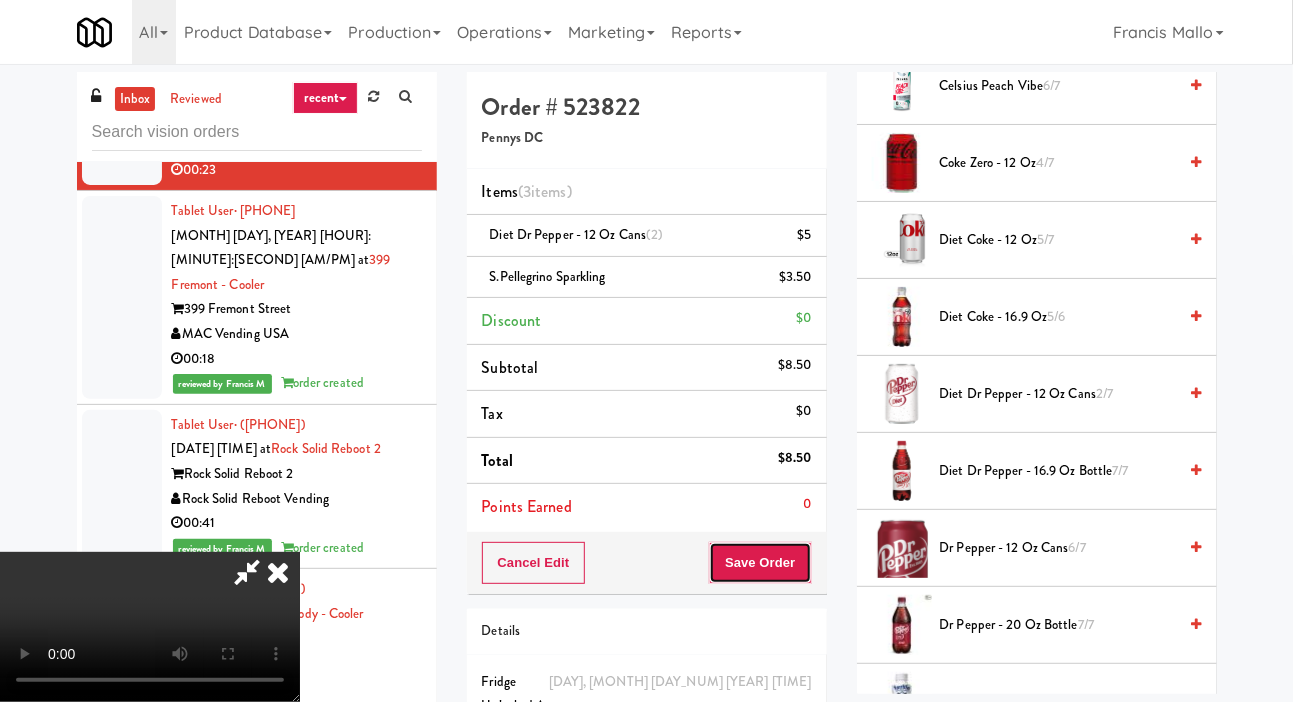 click on "Save Order" at bounding box center (760, 563) 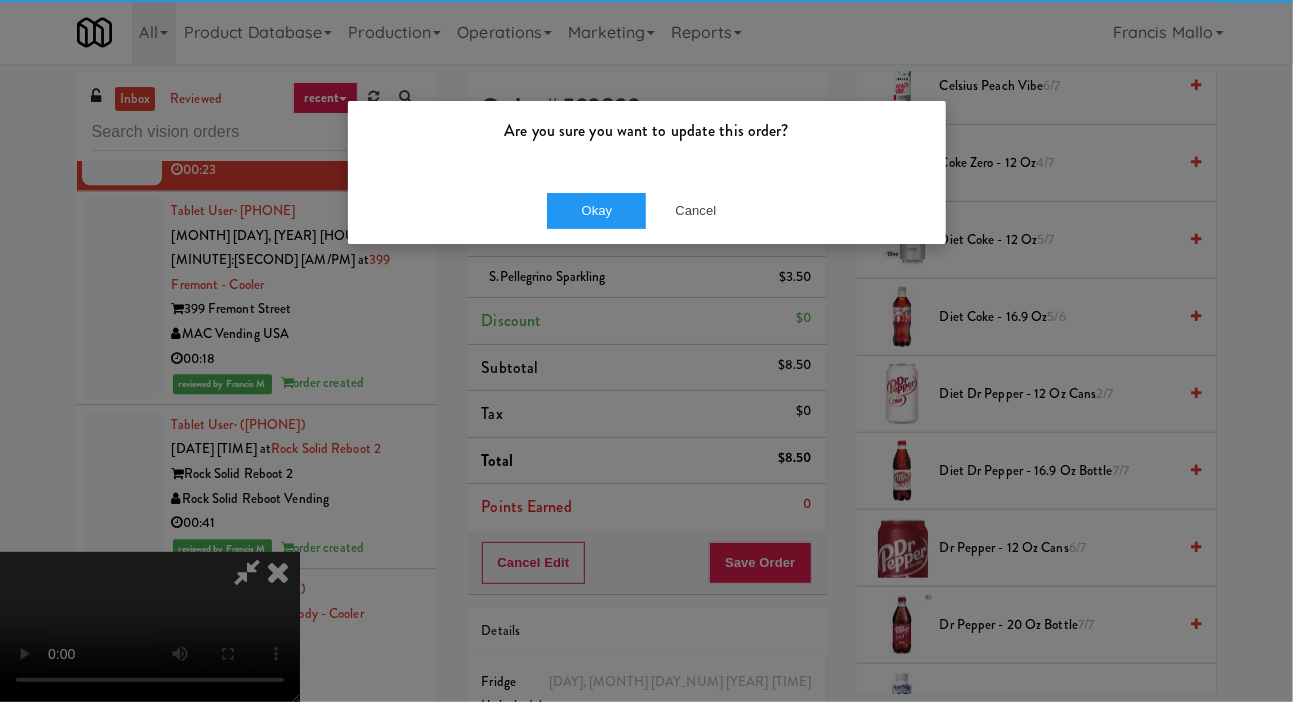 click on "Okay Cancel" at bounding box center [647, 210] 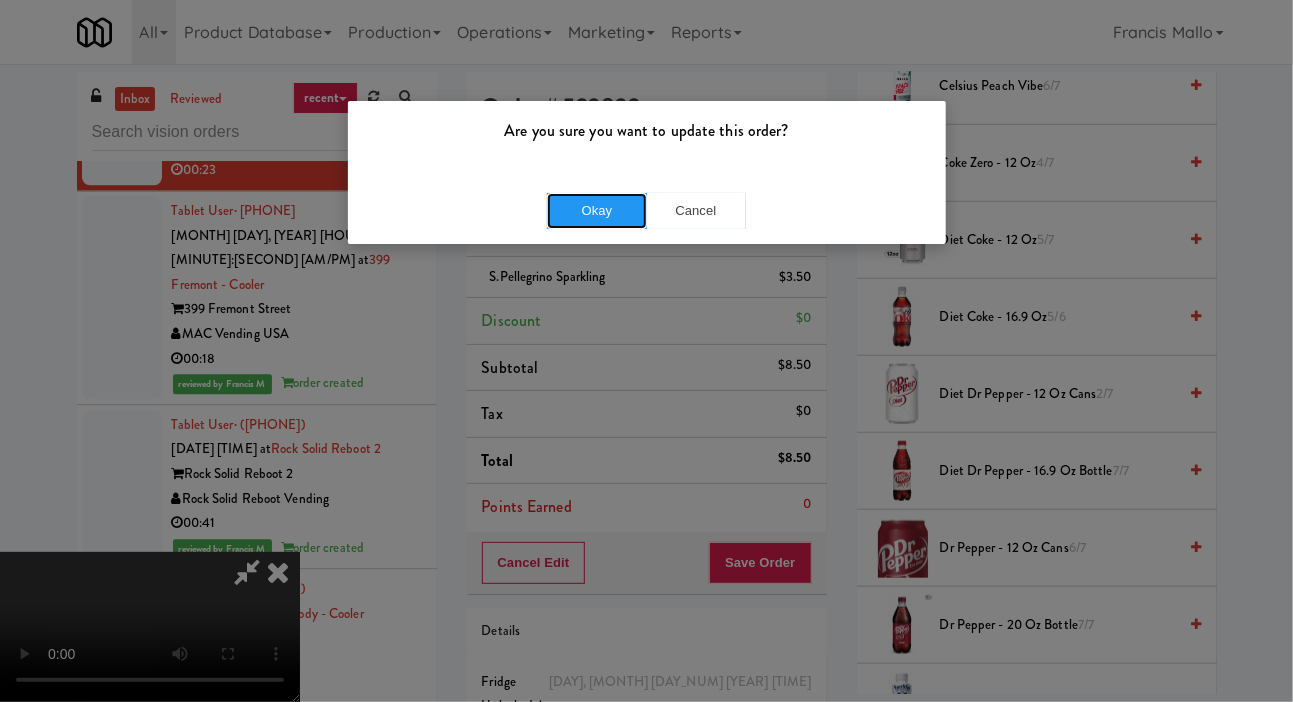 click on "Okay" at bounding box center [597, 211] 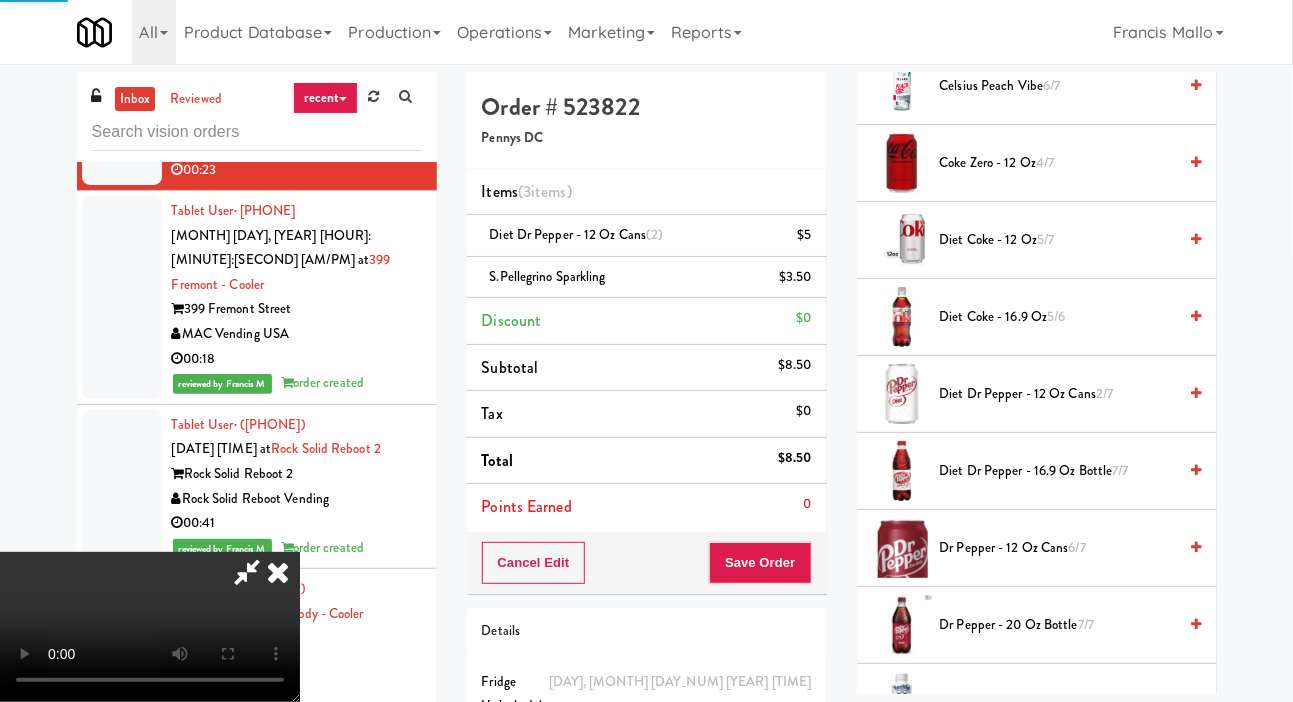 scroll, scrollTop: 116, scrollLeft: 0, axis: vertical 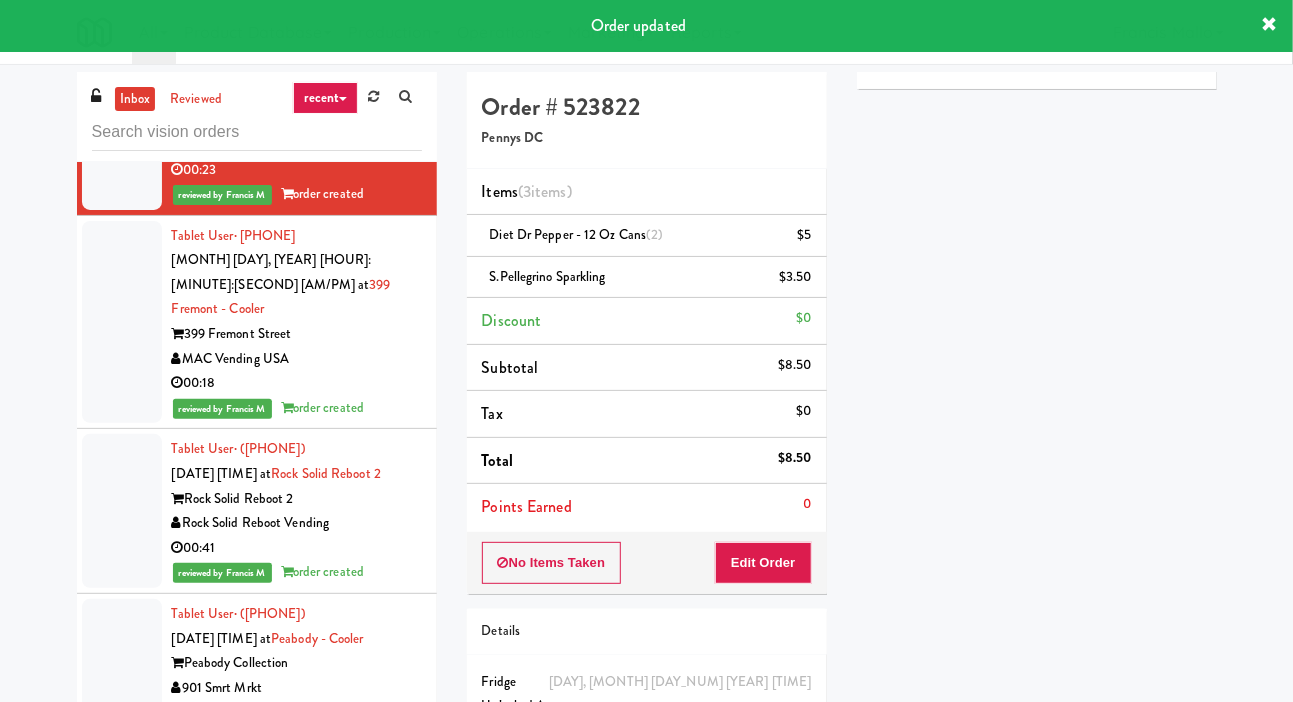 click at bounding box center (122, -44) 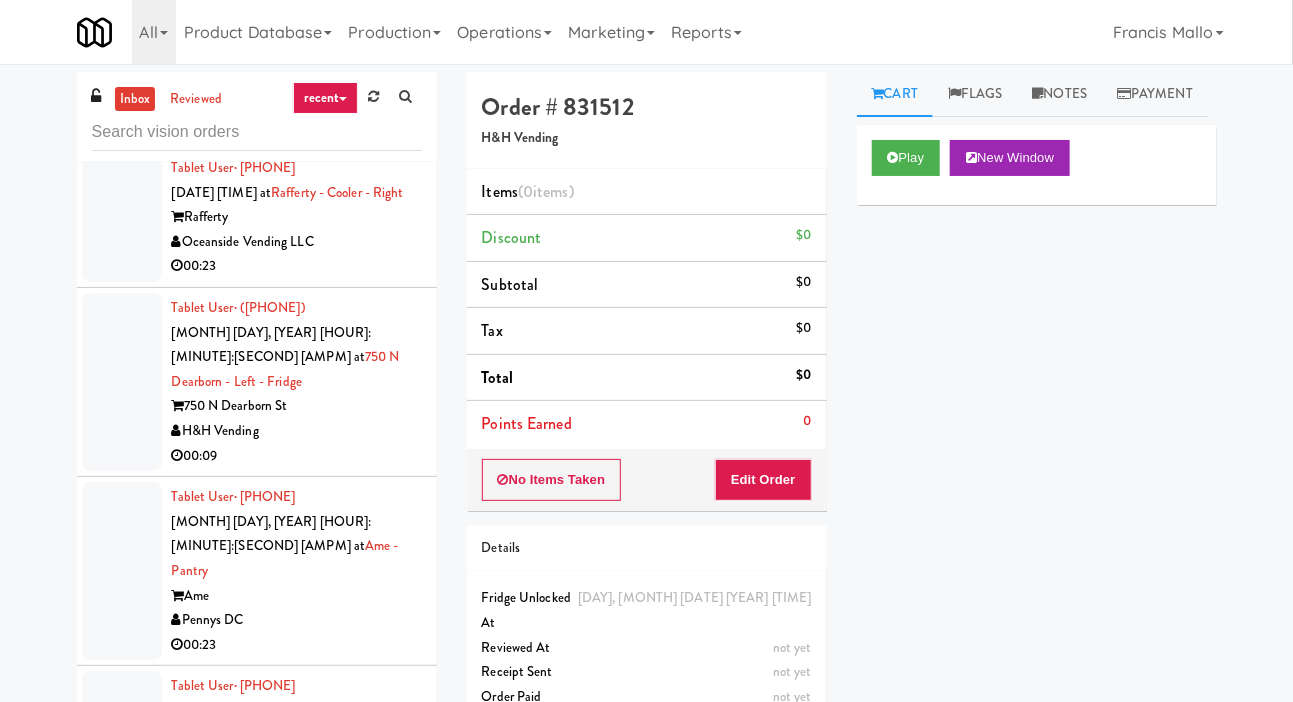 scroll, scrollTop: 42792, scrollLeft: 0, axis: vertical 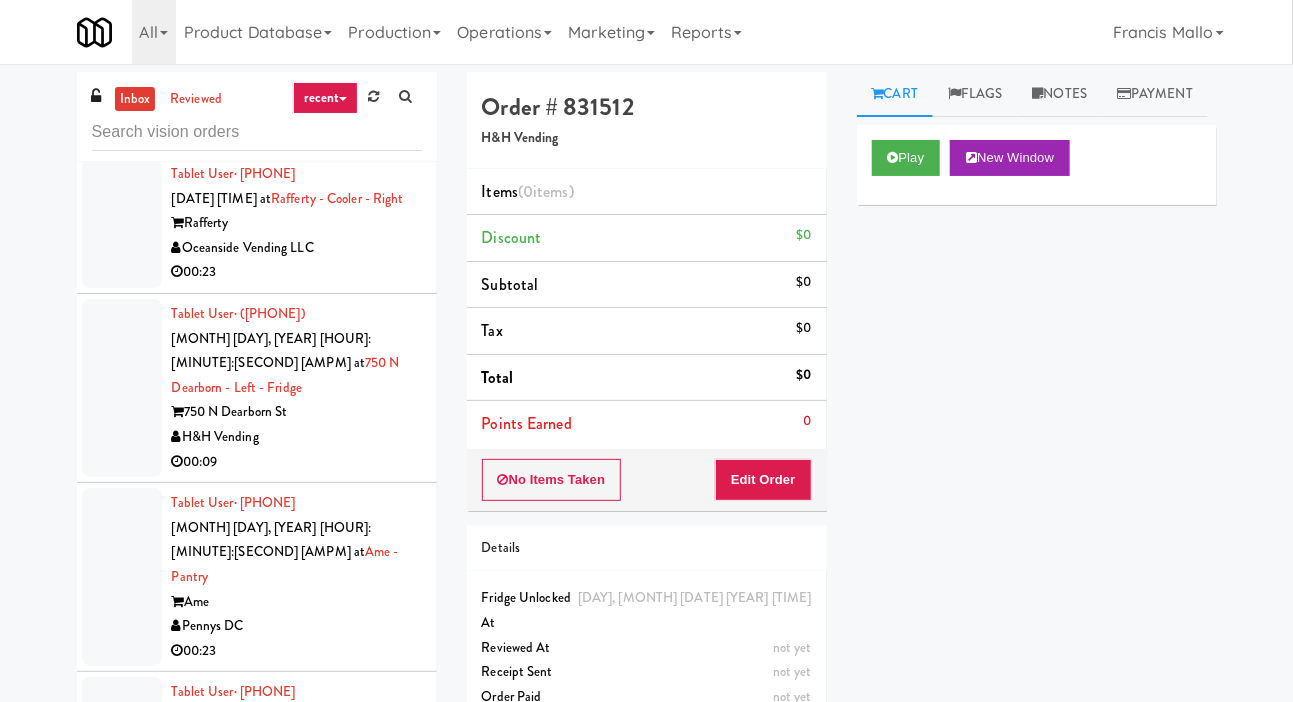 click at bounding box center [122, 72] 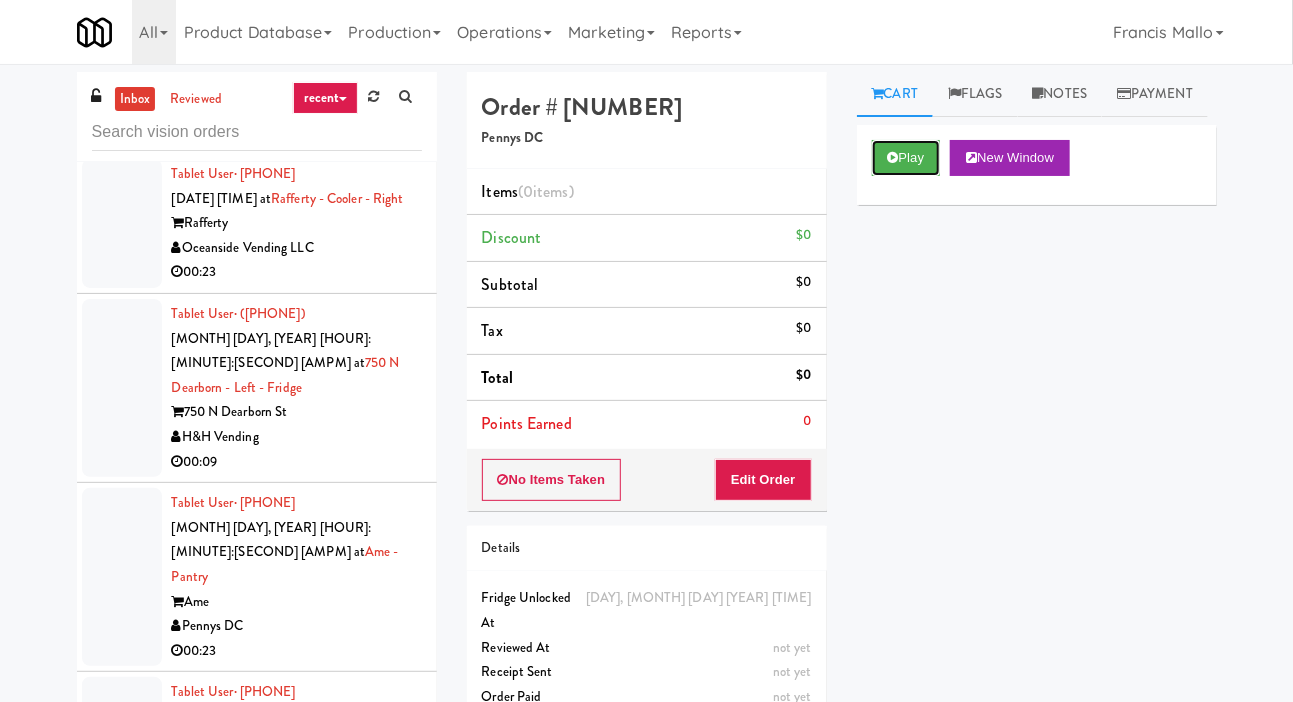 click on "Play" at bounding box center [906, 158] 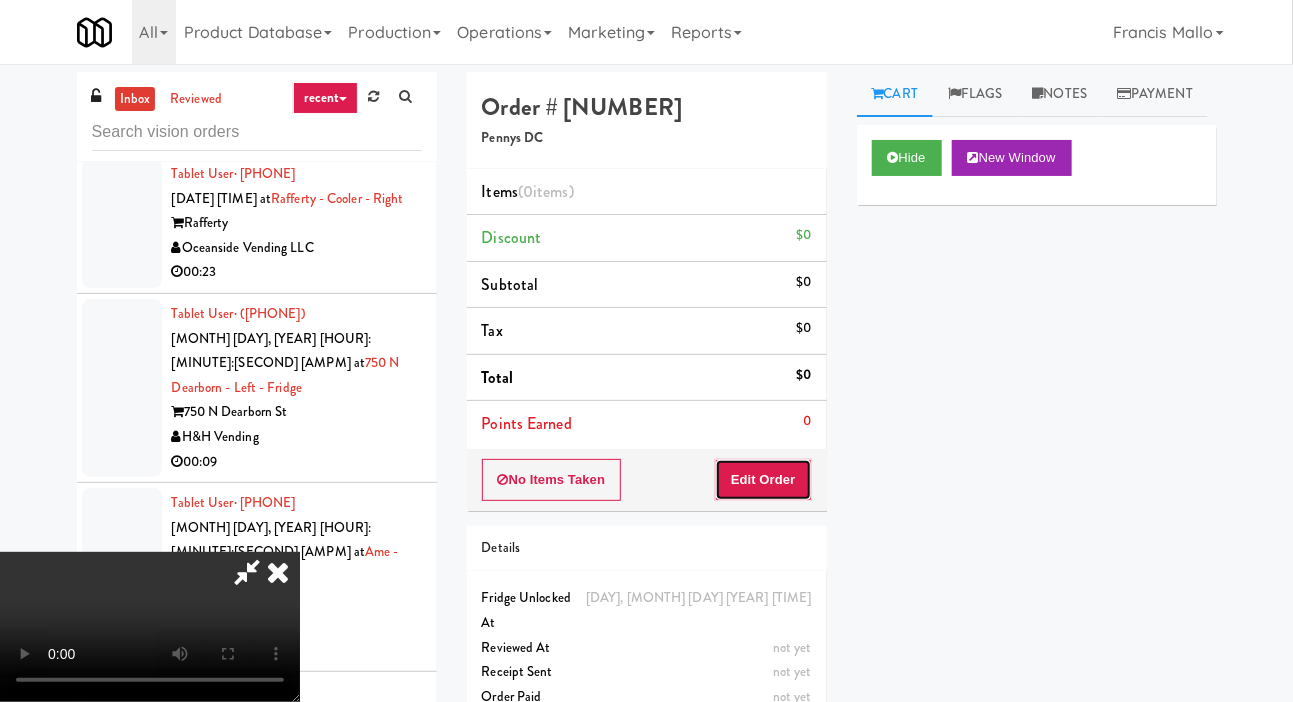 click on "Edit Order" at bounding box center [763, 480] 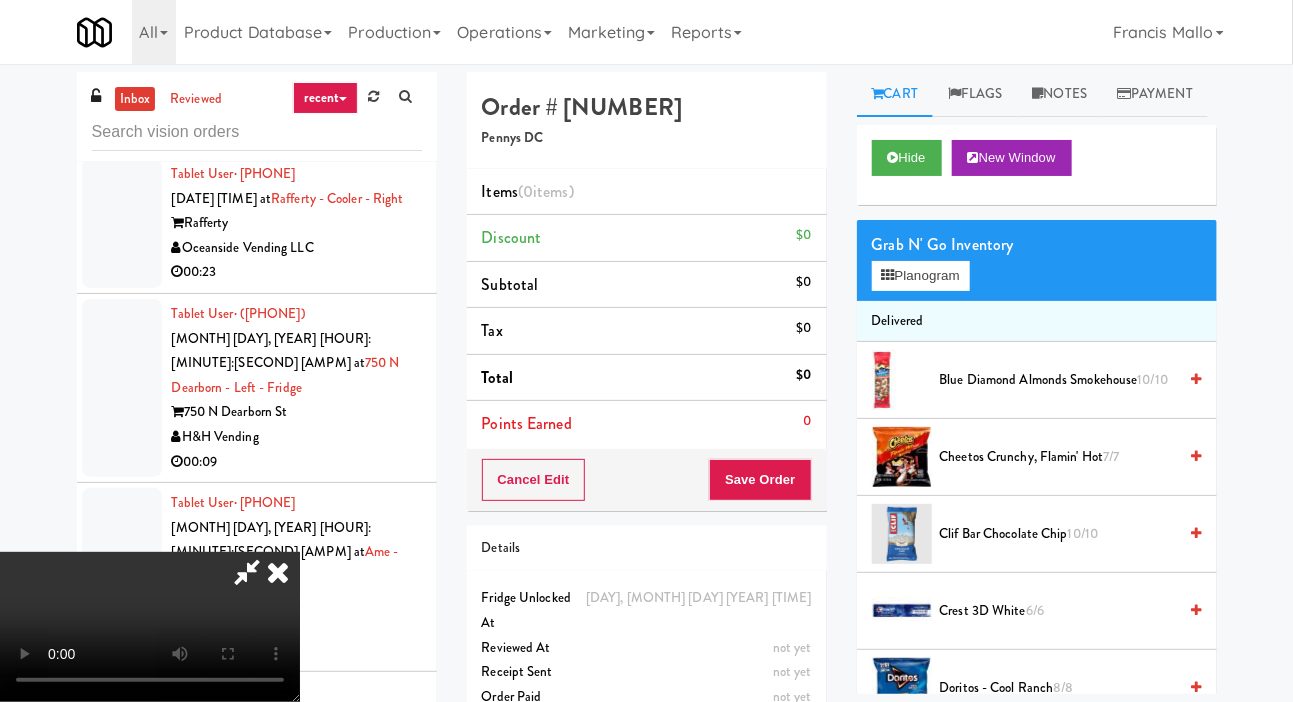 type 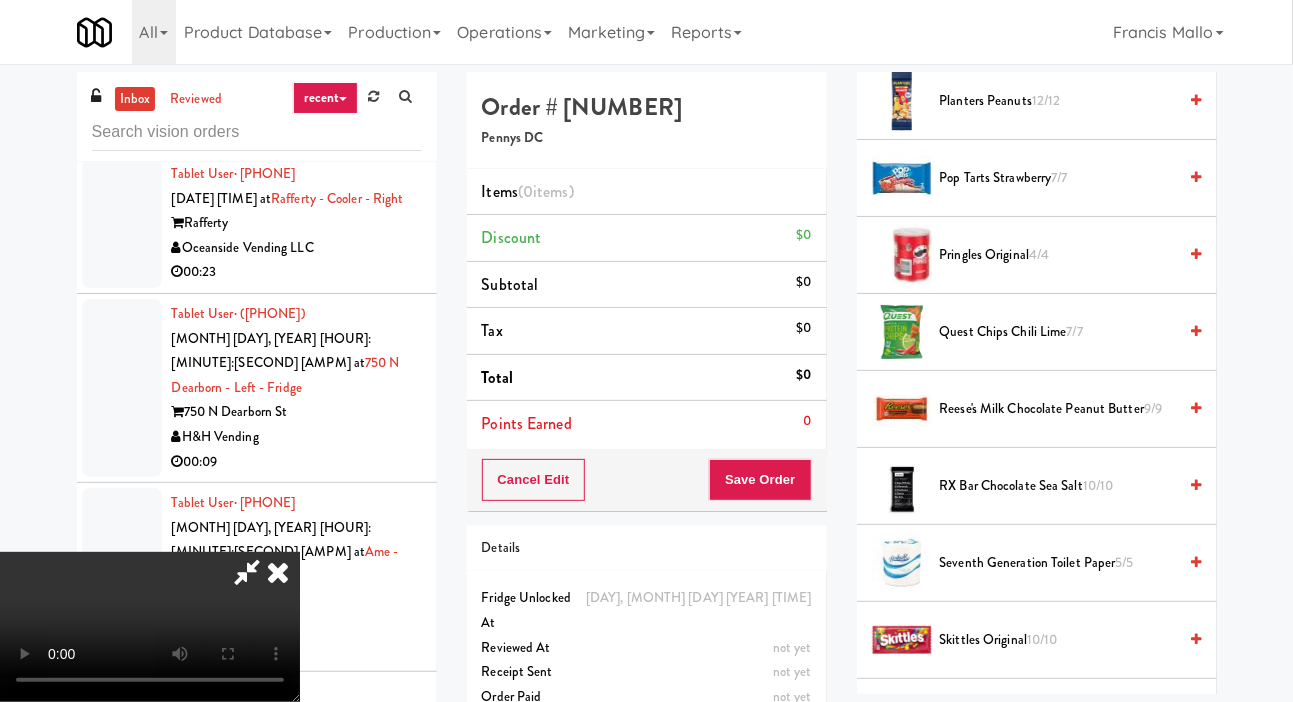 scroll, scrollTop: 1642, scrollLeft: 0, axis: vertical 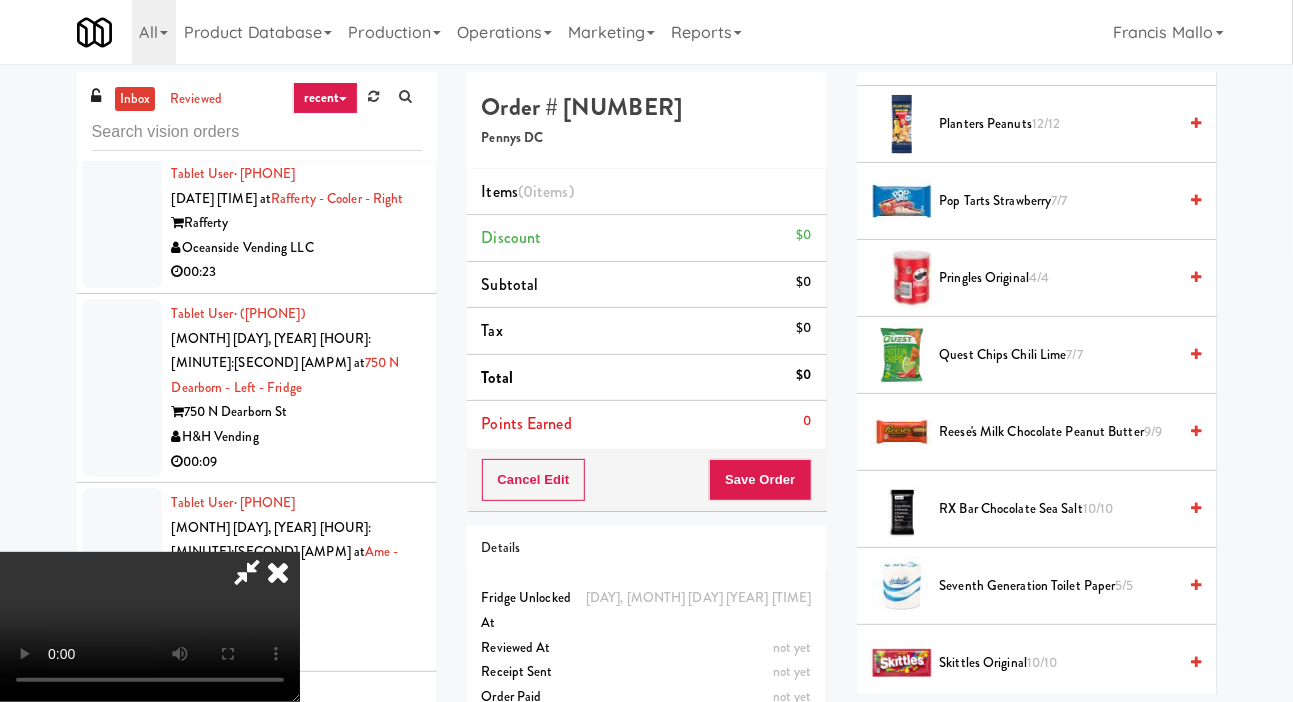 click on "Pringles Original  4/4" at bounding box center [1058, 278] 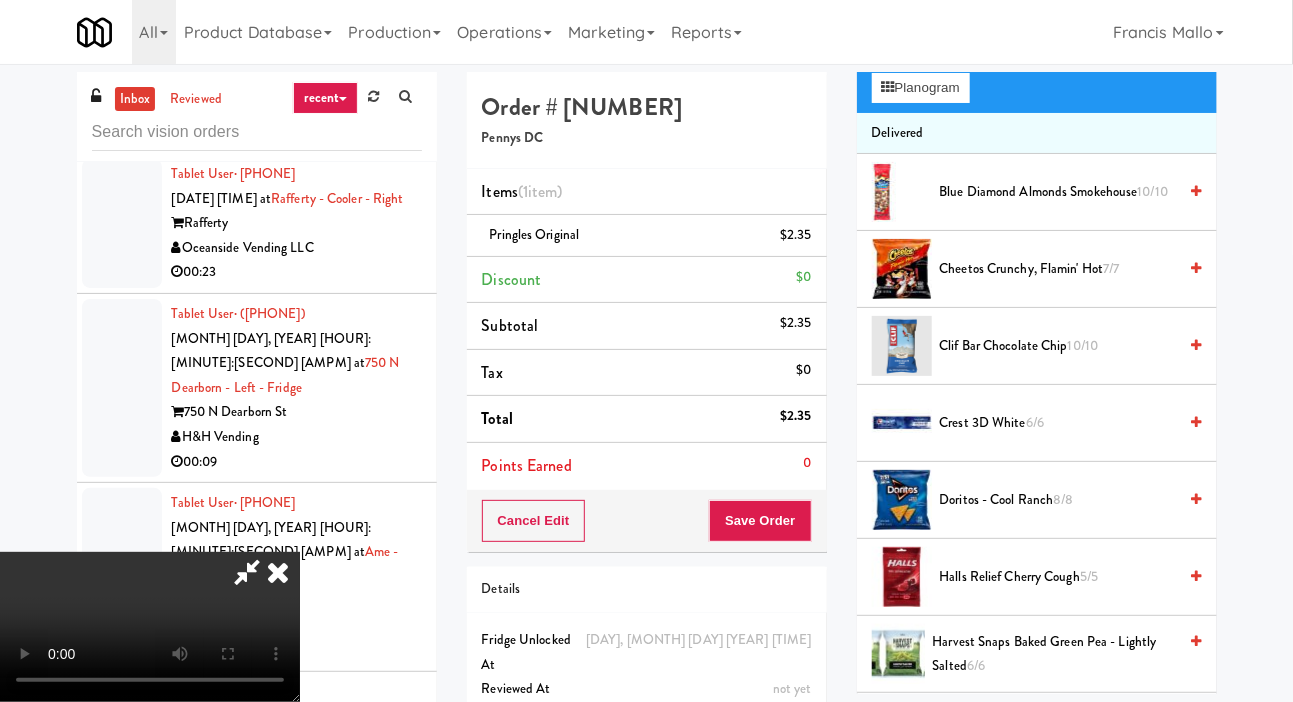 scroll, scrollTop: 189, scrollLeft: 0, axis: vertical 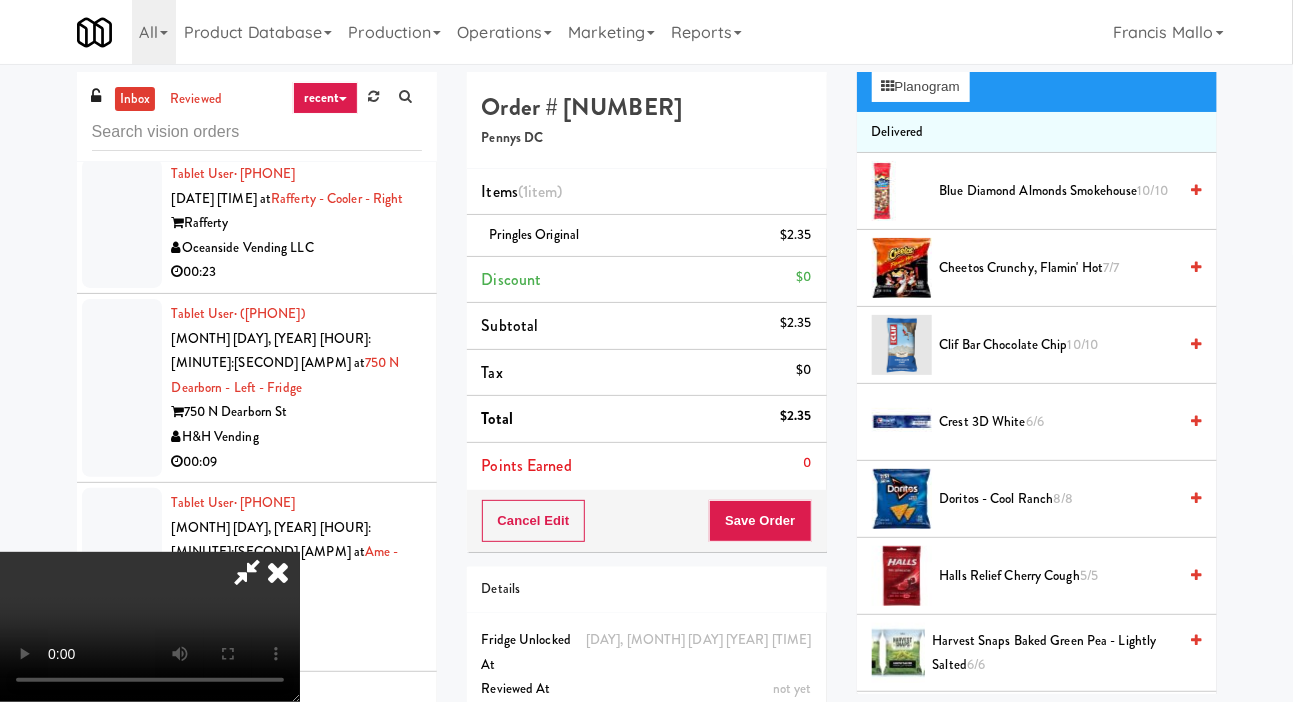 click on "Cheetos Crunchy, Flamin' Hot  7/7" at bounding box center (1058, 268) 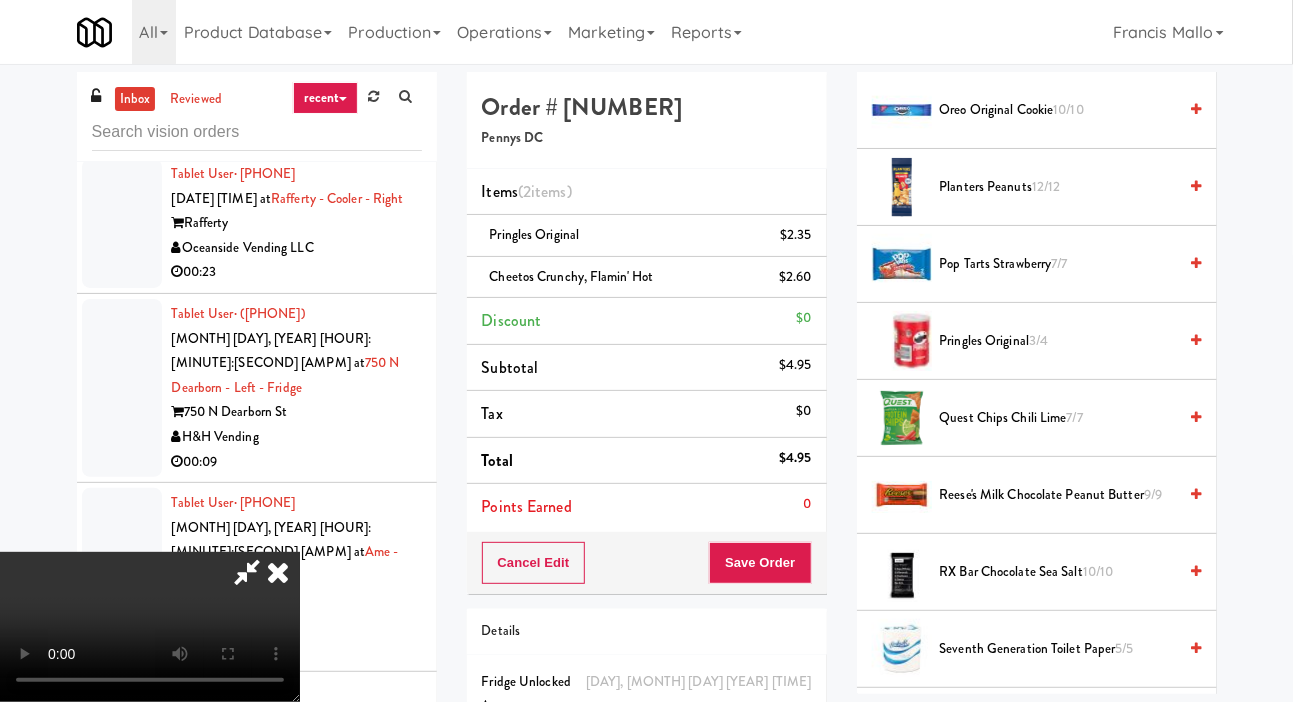 scroll, scrollTop: 1609, scrollLeft: 0, axis: vertical 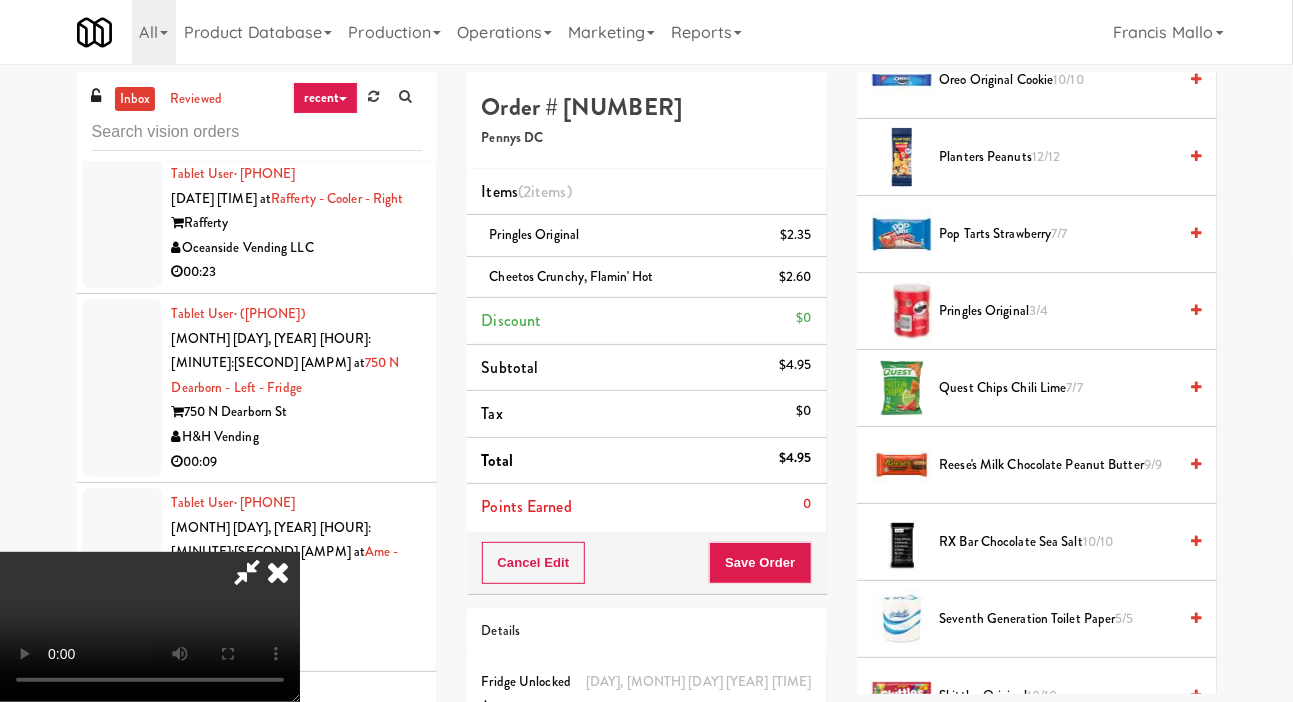 click on "Quest Chips Chili Lime  7/7" at bounding box center [1037, 388] 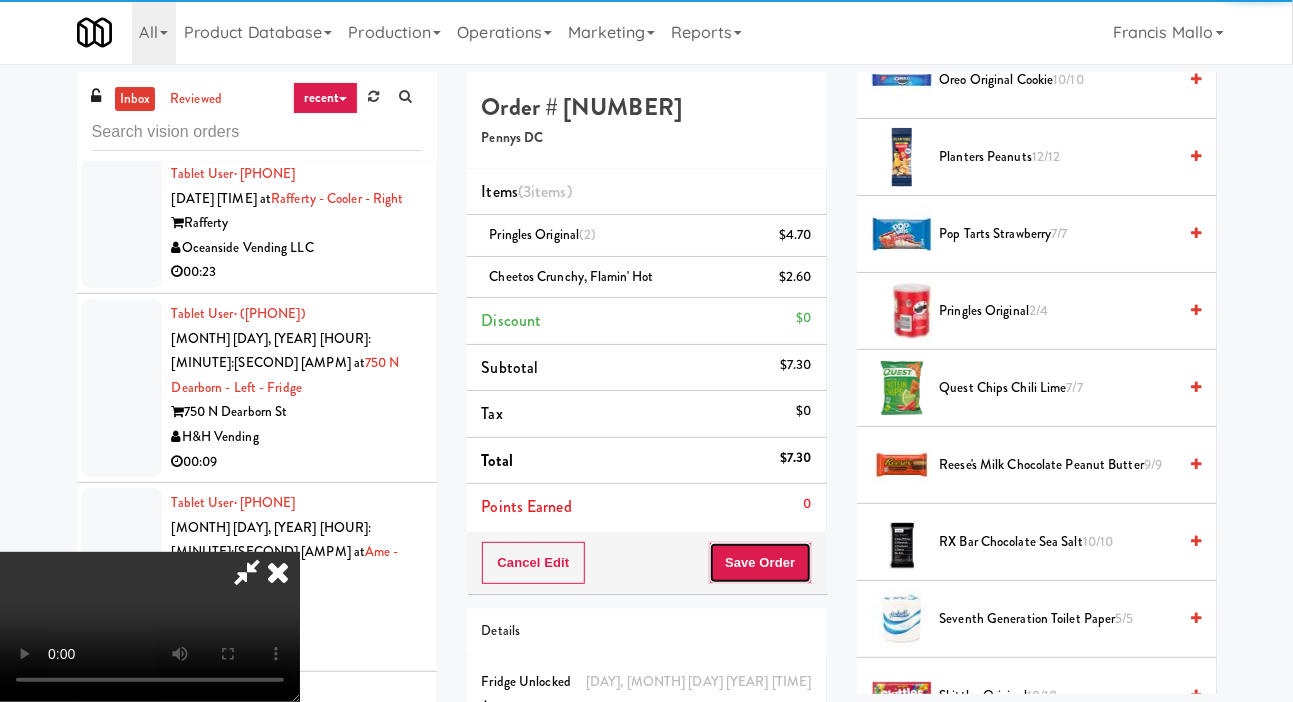 click on "Save Order" at bounding box center [760, 563] 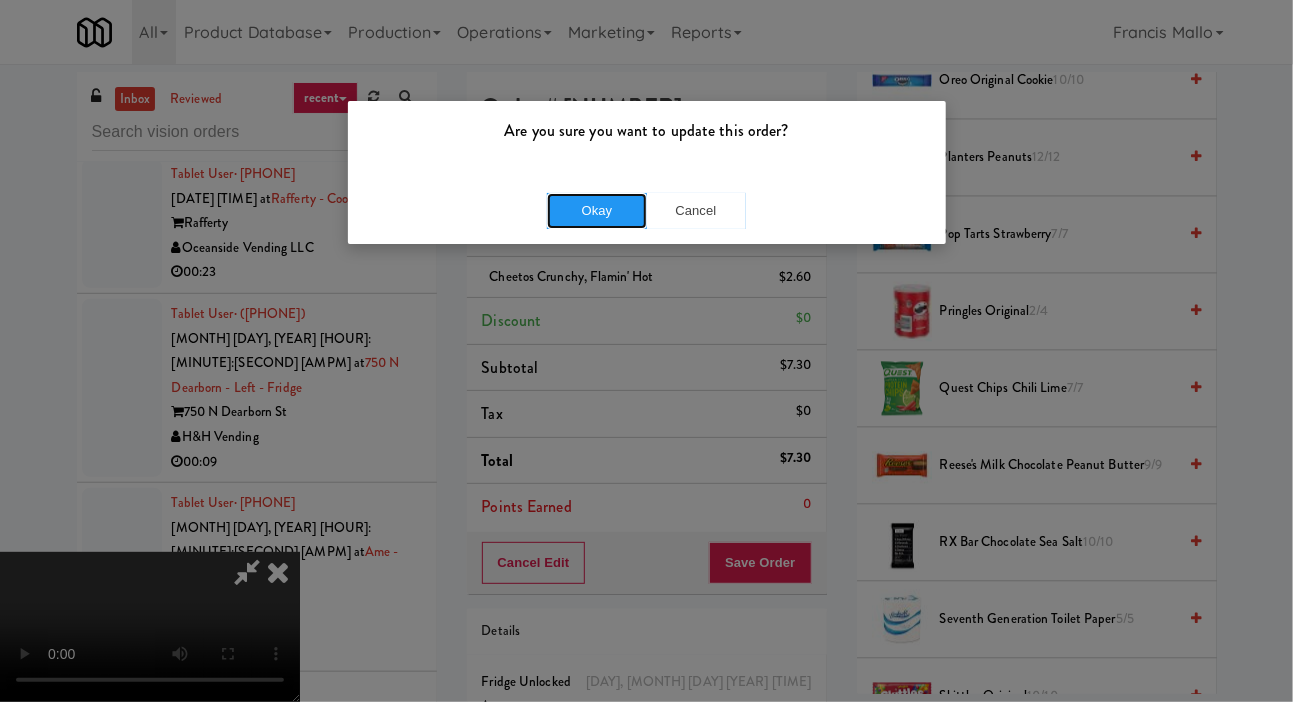 click on "Okay" at bounding box center [597, 211] 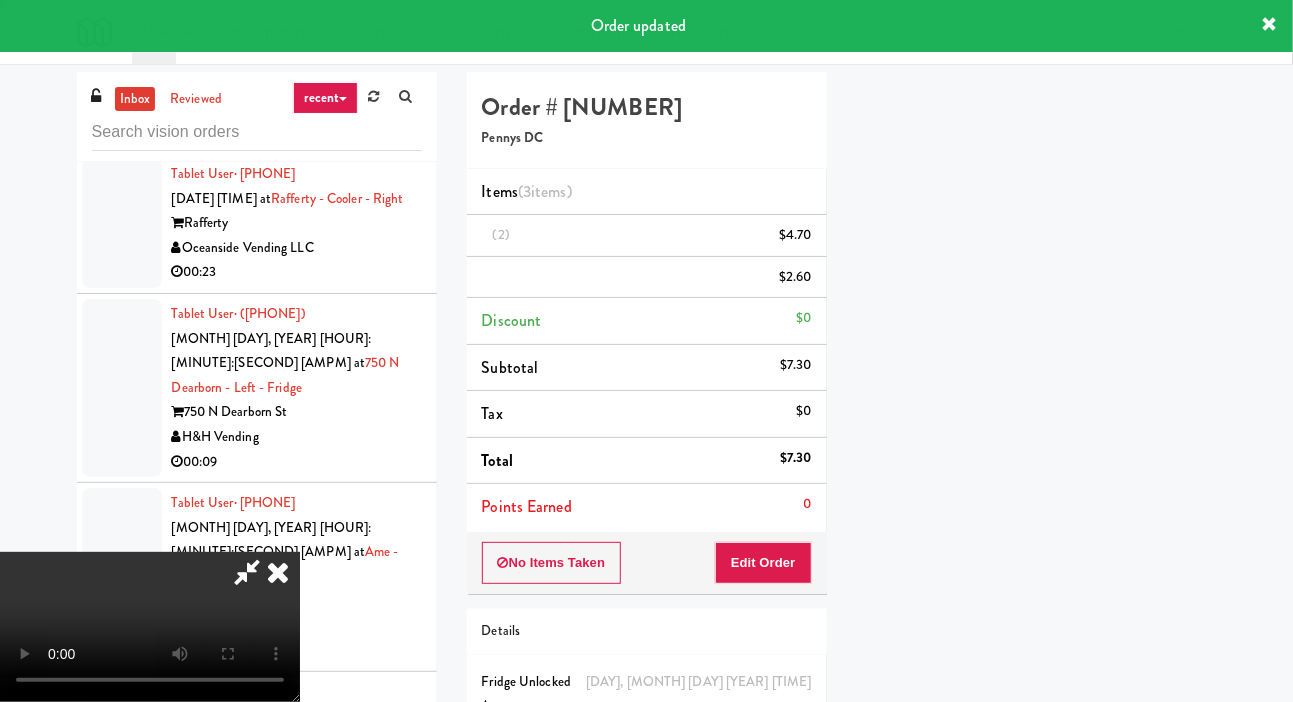 scroll, scrollTop: 116, scrollLeft: 0, axis: vertical 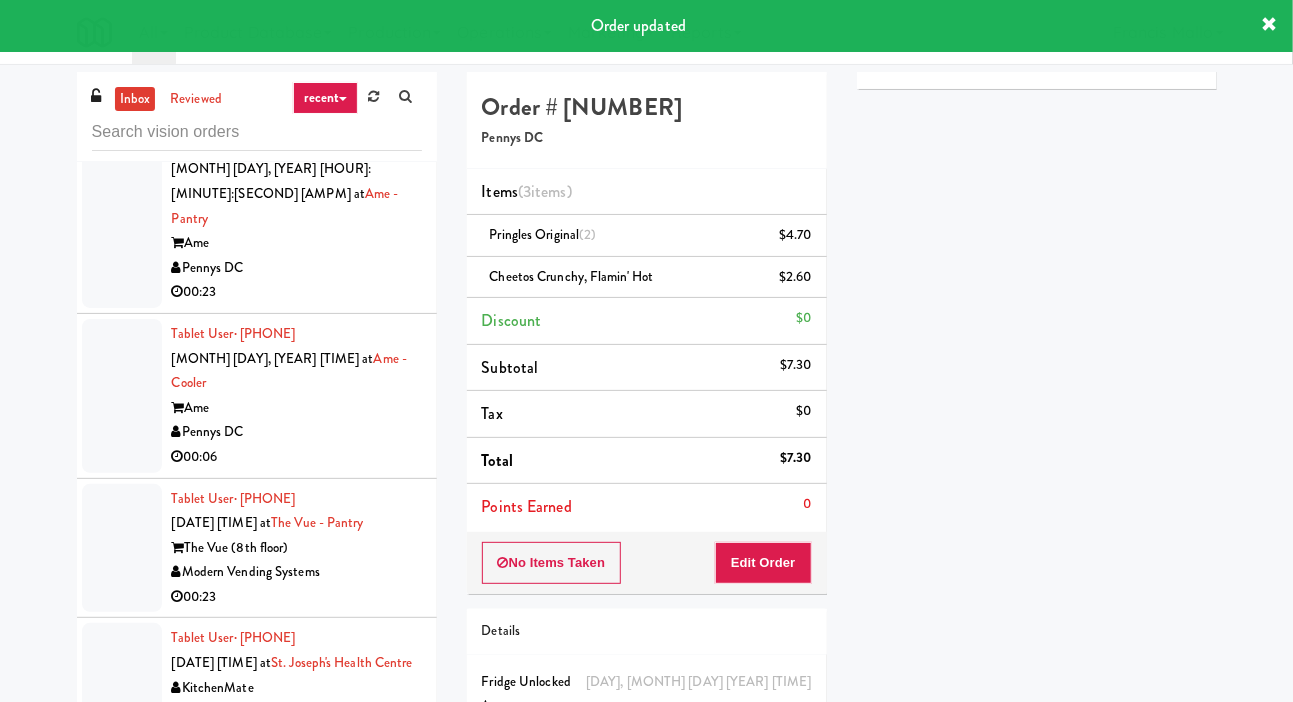 click at bounding box center (122, -135) 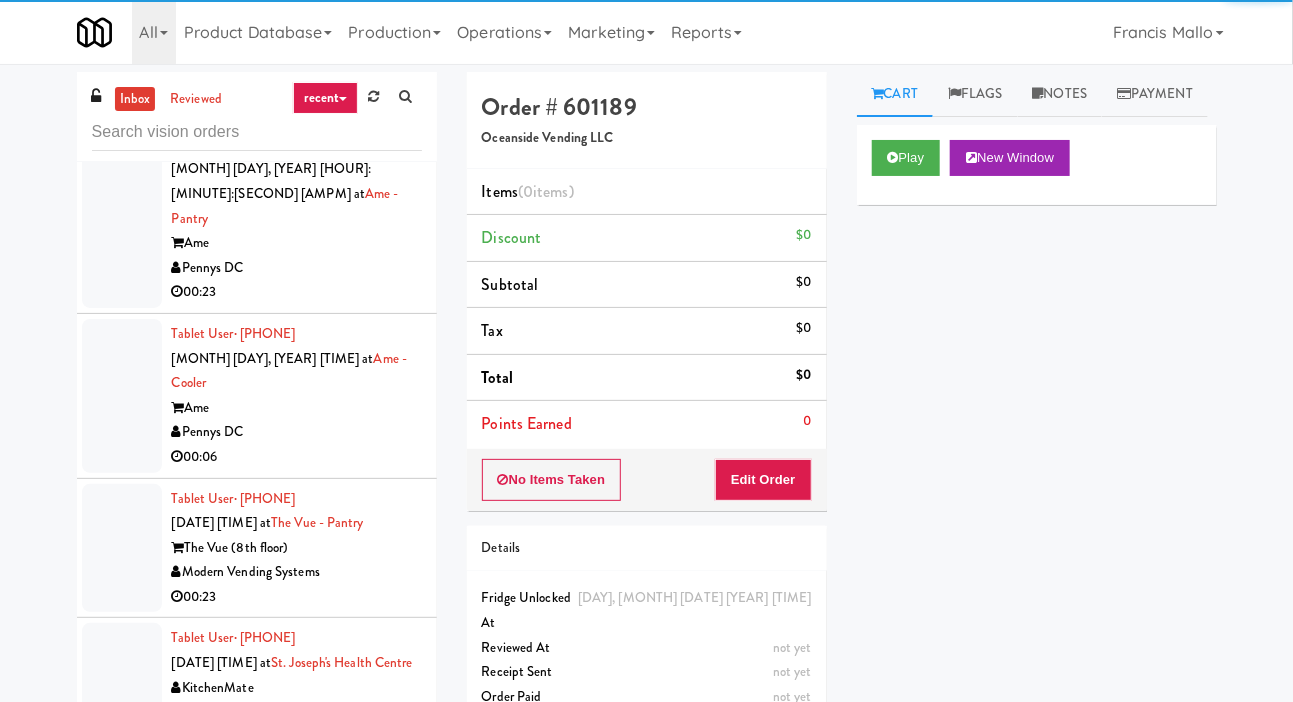 click on "Card  View Transaction Details  Card  [NUMBER] Transaction Ref [NUMBER] Preauth 10.00 Brand VISA Number [CREDIT_CARD] Entry Mode ctls  Card Issuer Checks  Payout" at bounding box center (1037, 383) 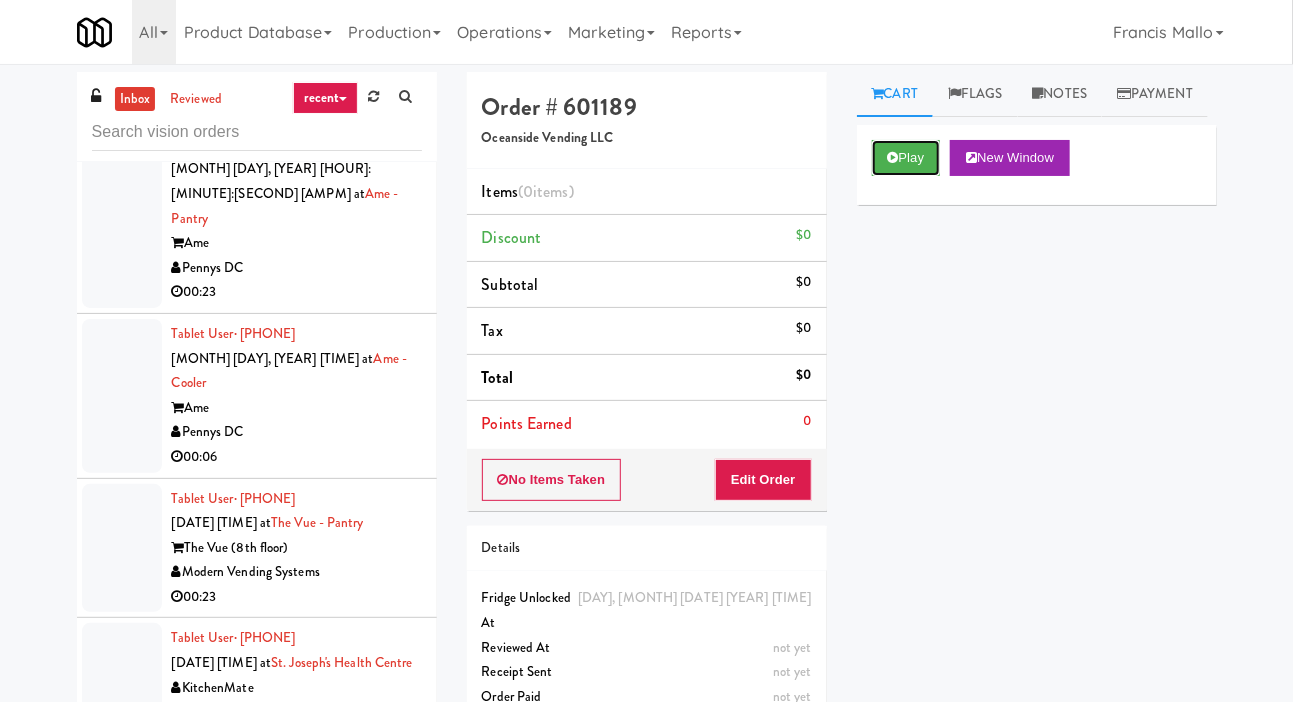 click on "Play" at bounding box center (906, 158) 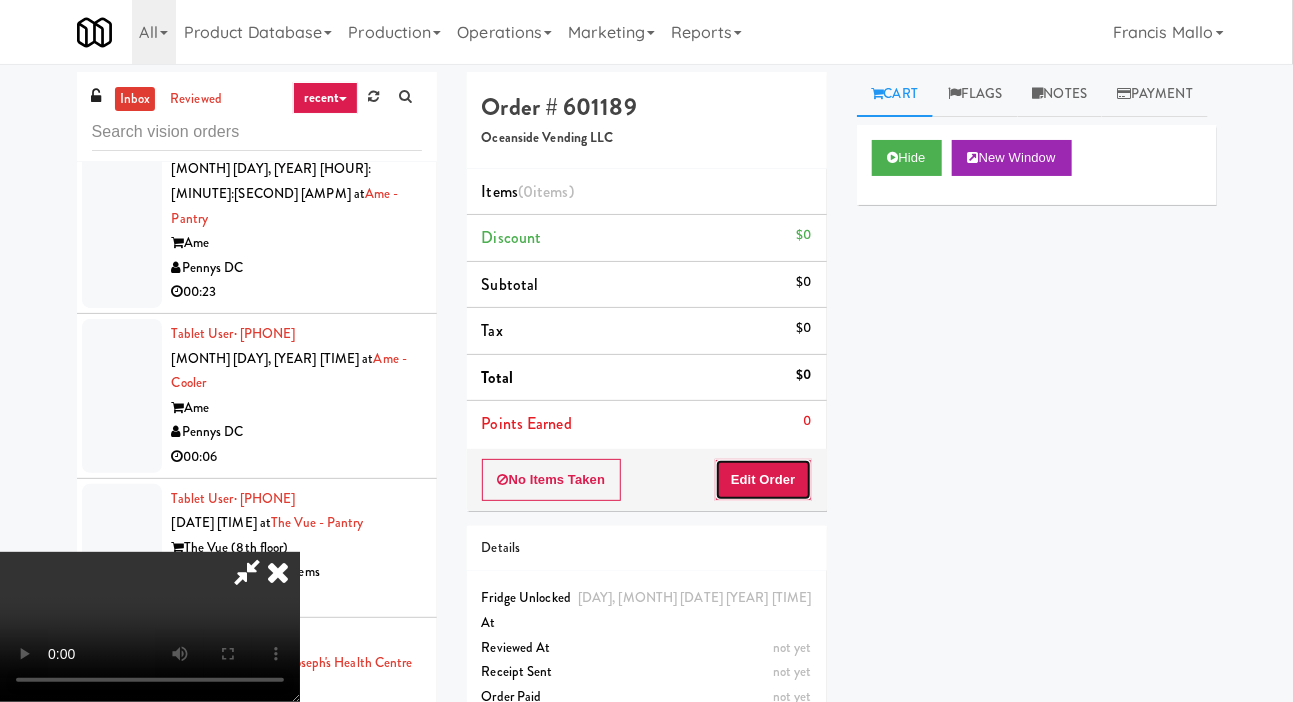 click on "Edit Order" at bounding box center [763, 480] 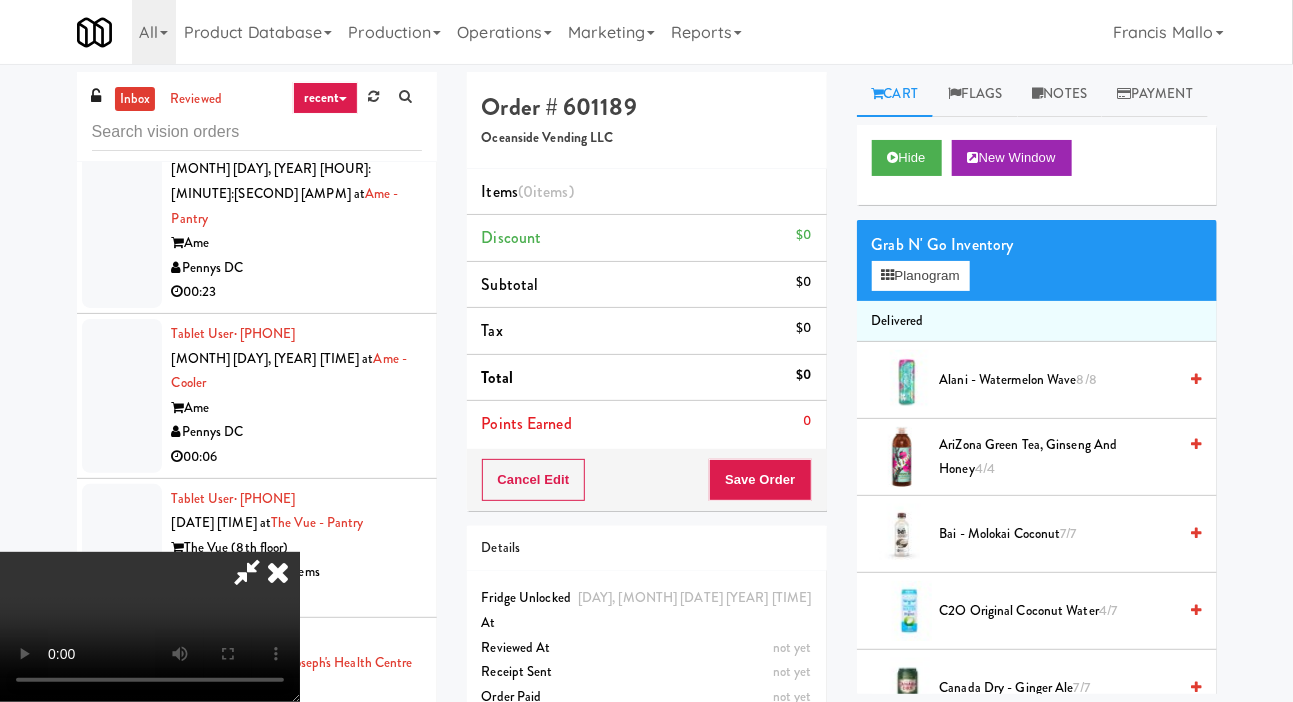 type 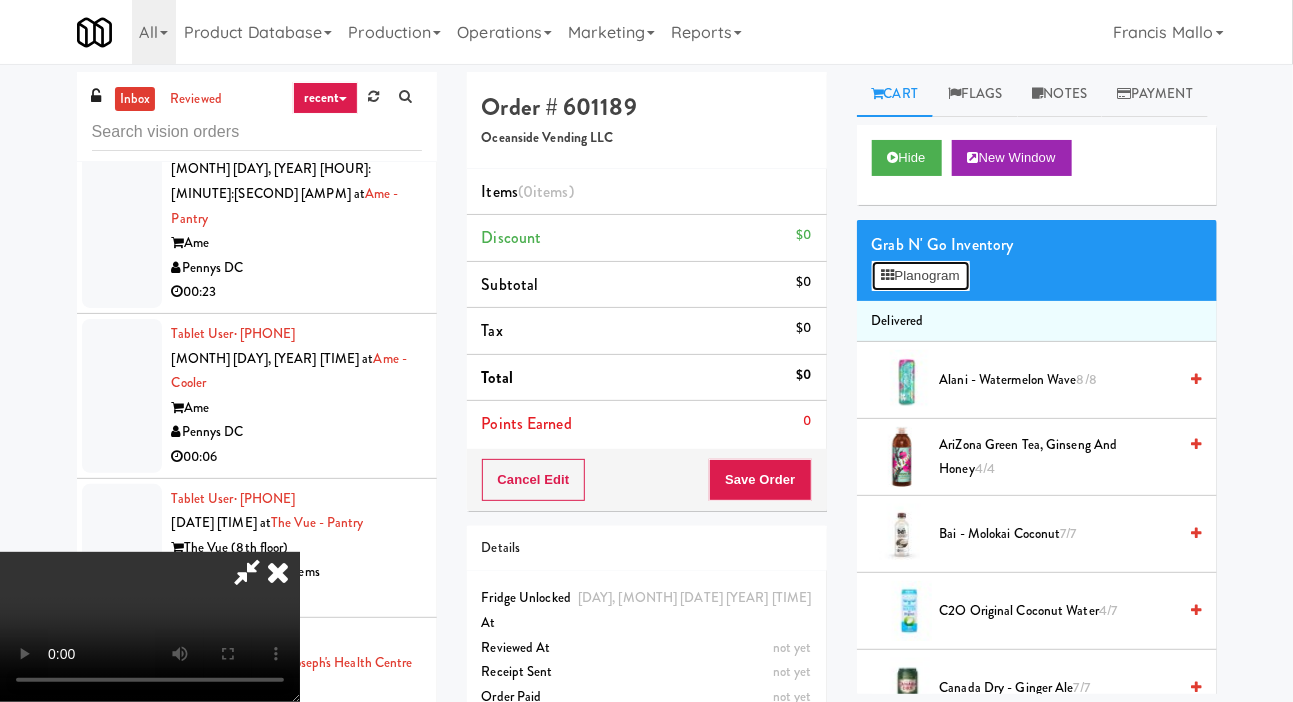 click on "Planogram" at bounding box center [921, 276] 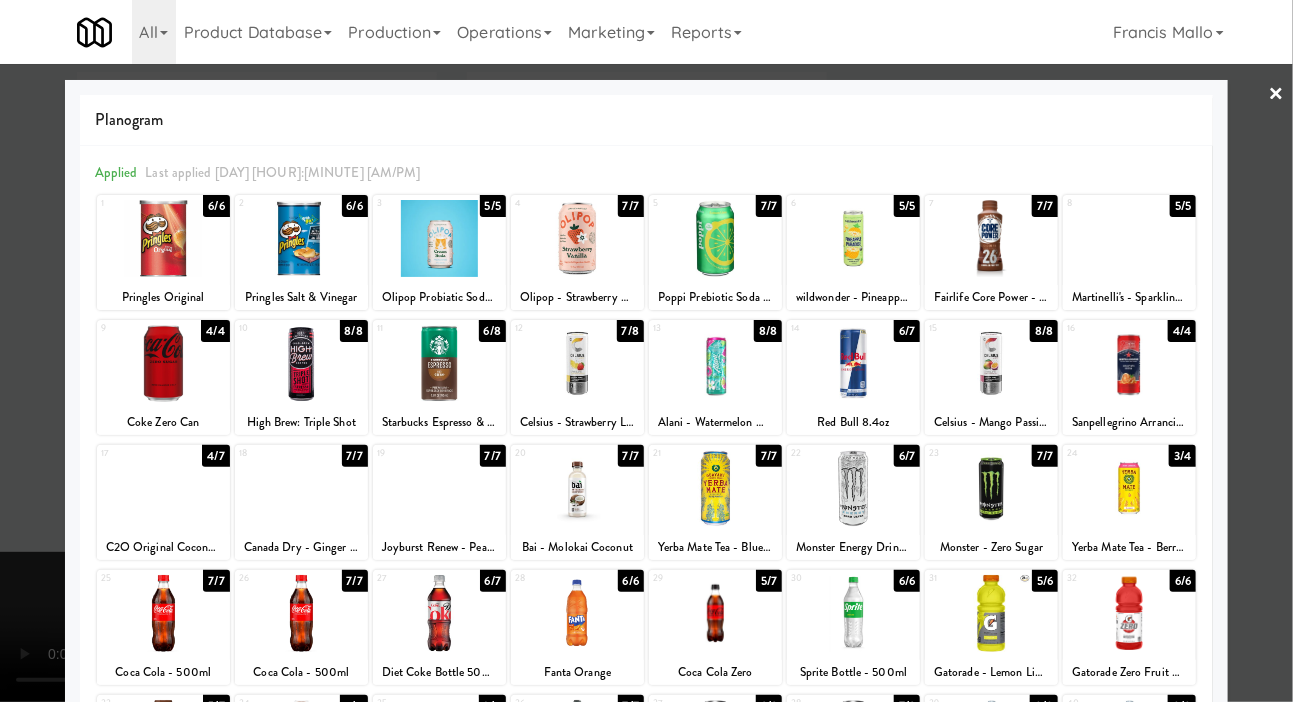 click at bounding box center (1129, 488) 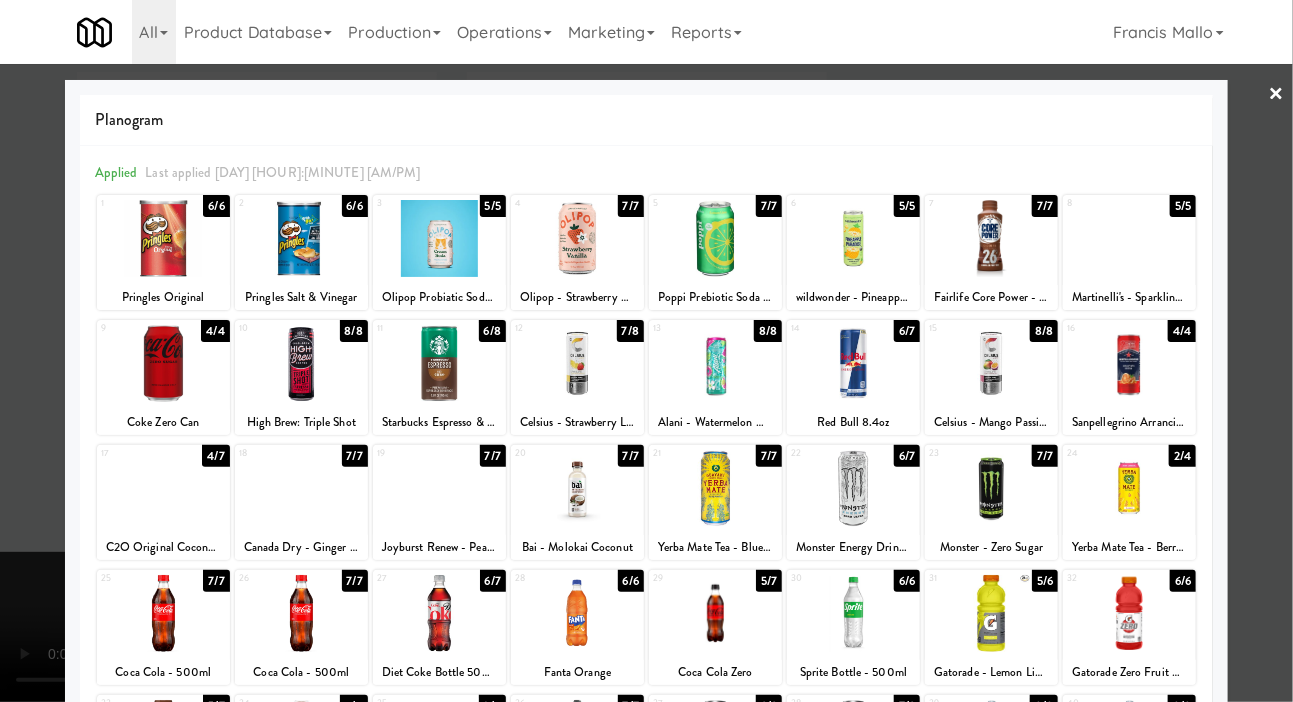 click at bounding box center [853, 488] 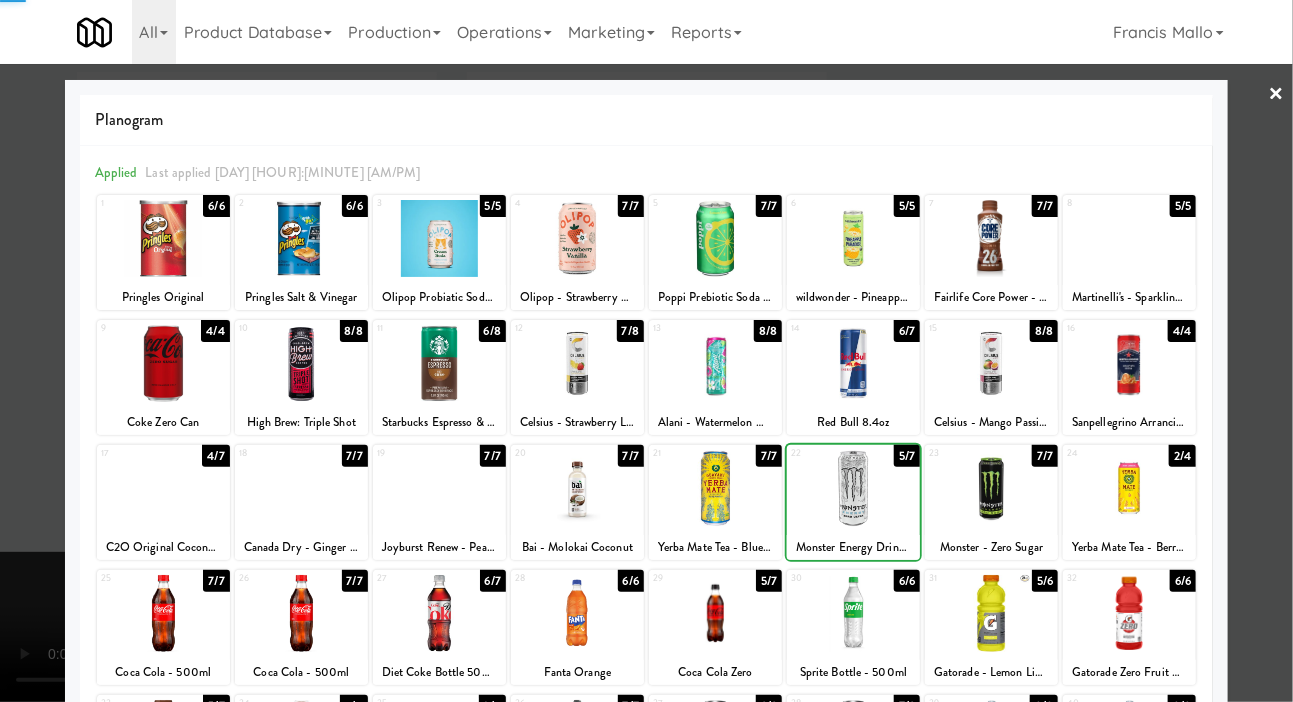 click at bounding box center (646, 351) 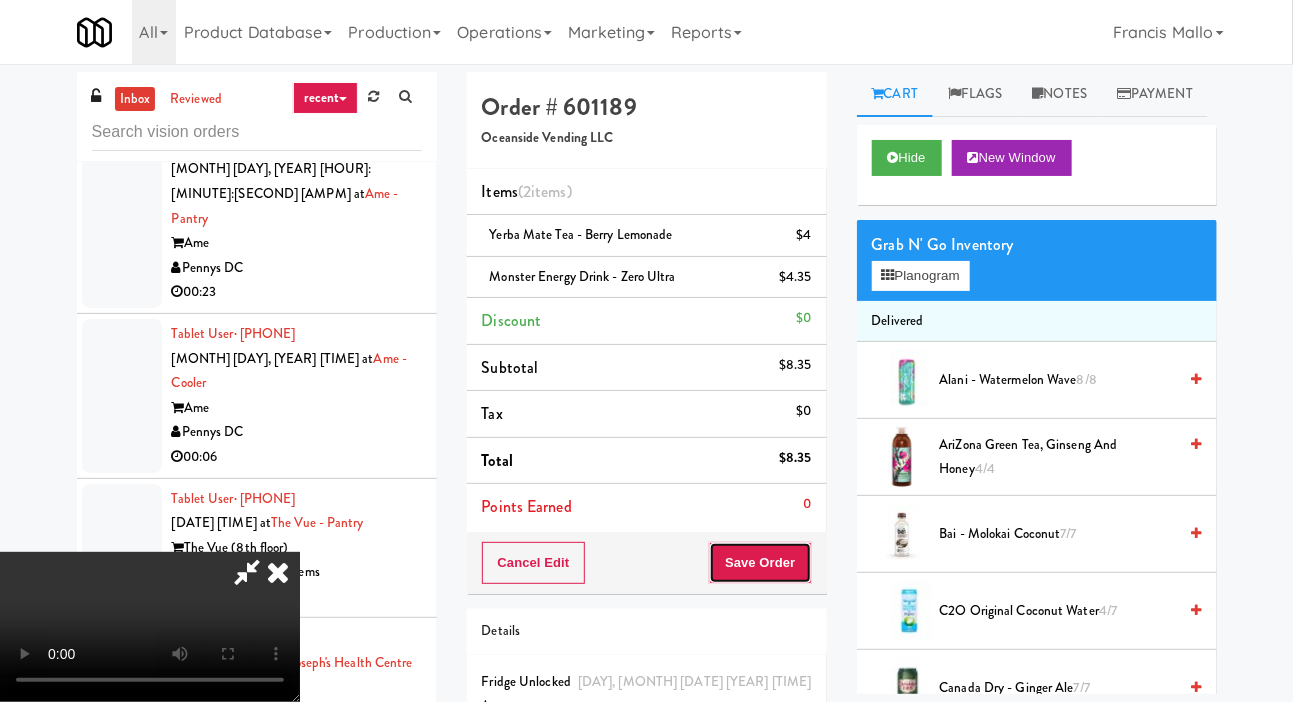 click on "Save Order" at bounding box center (760, 563) 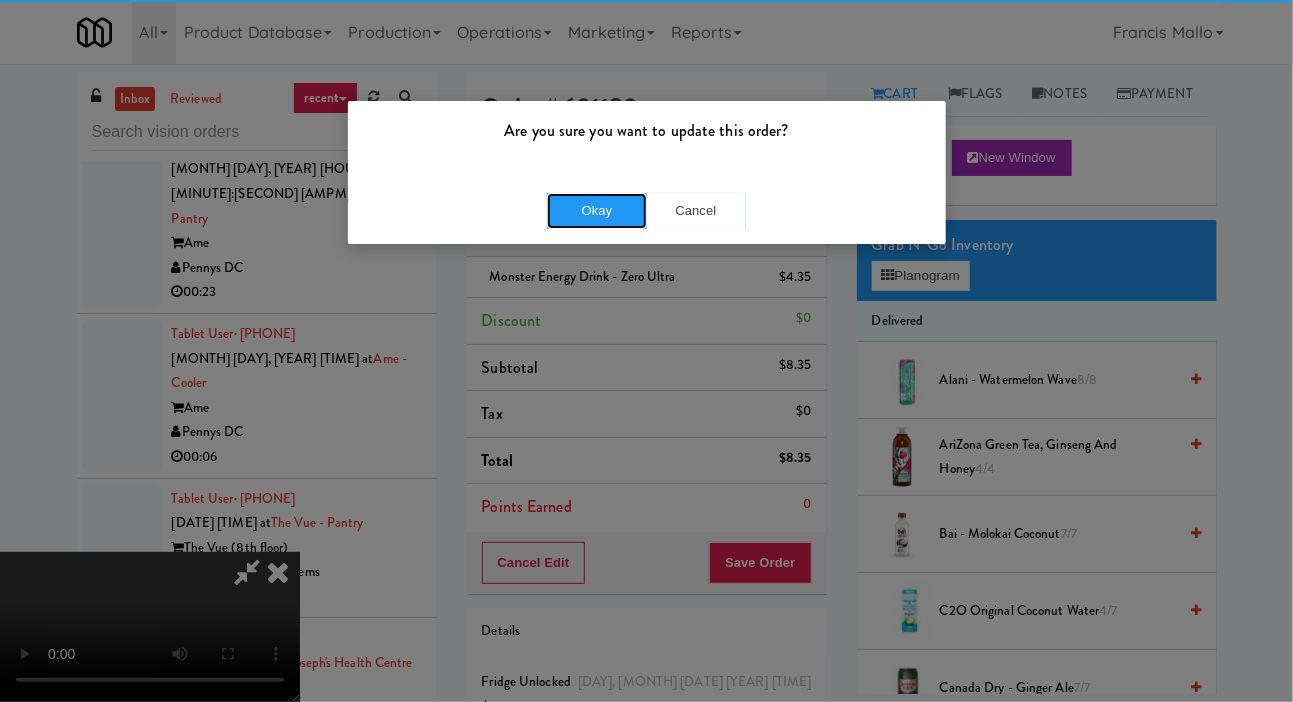 click on "Okay" at bounding box center (597, 211) 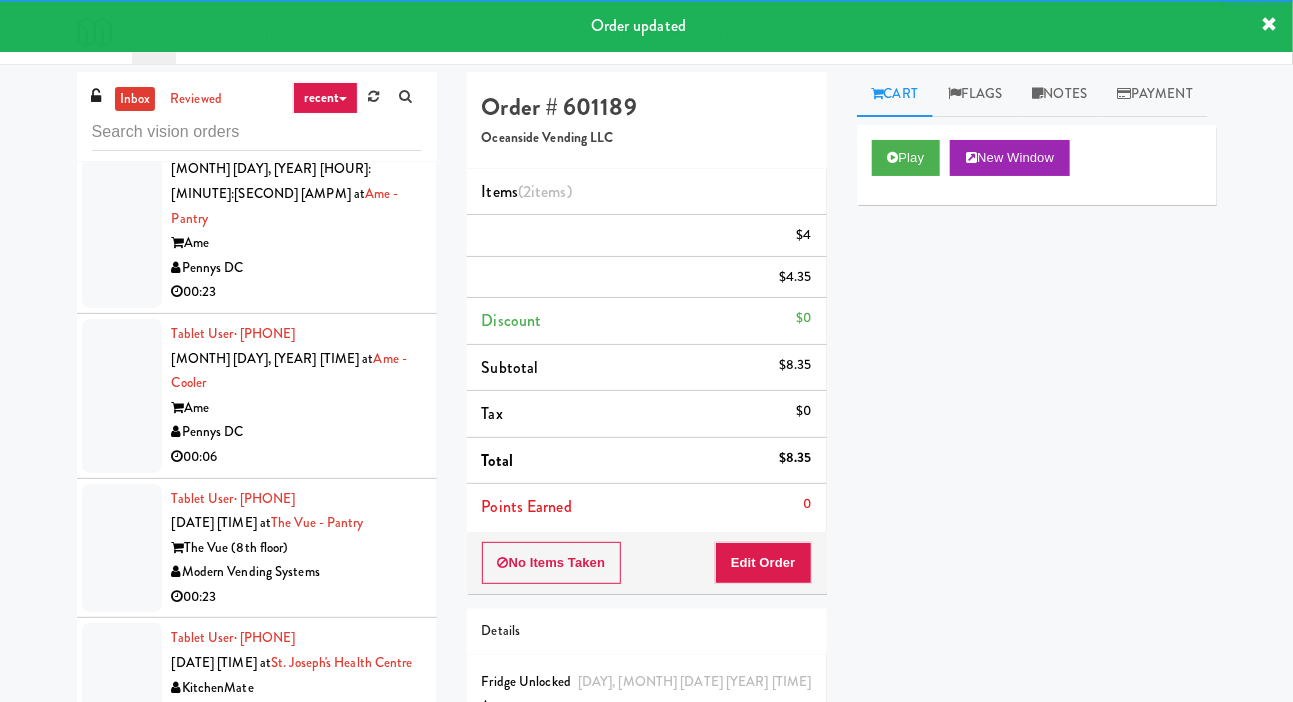 click at bounding box center (122, 30) 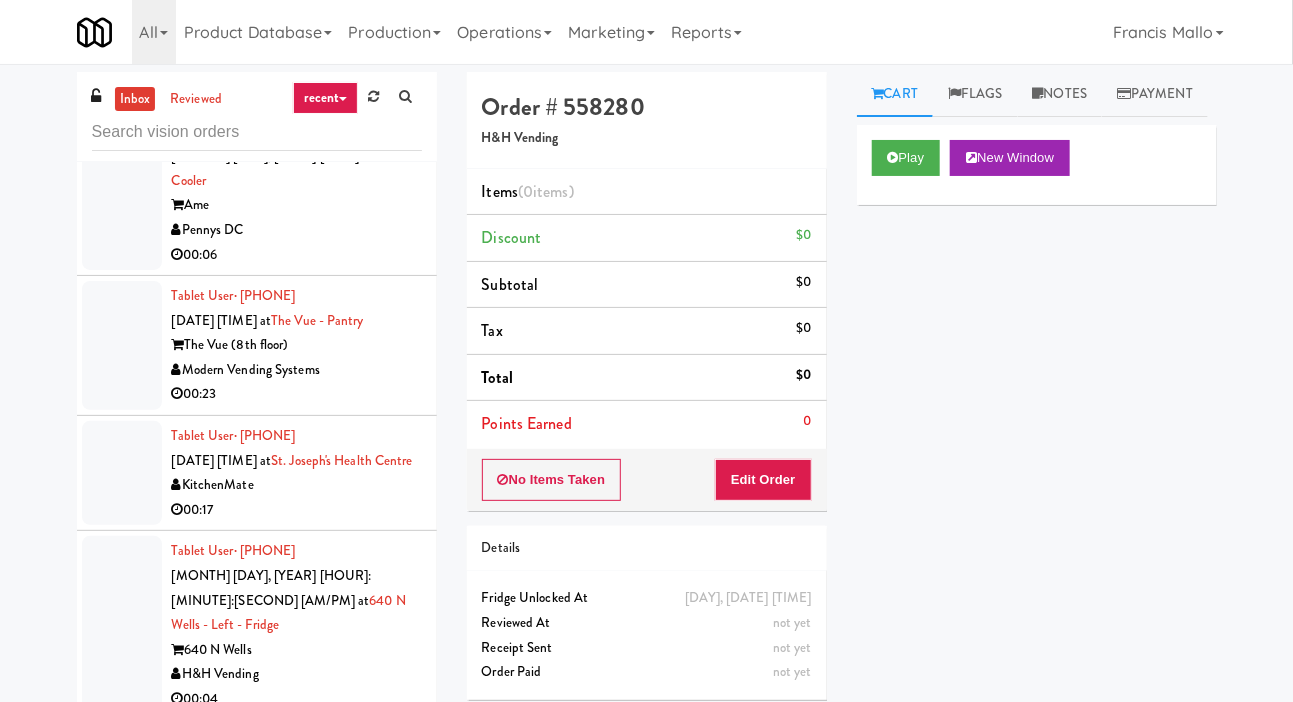 scroll, scrollTop: 43394, scrollLeft: 0, axis: vertical 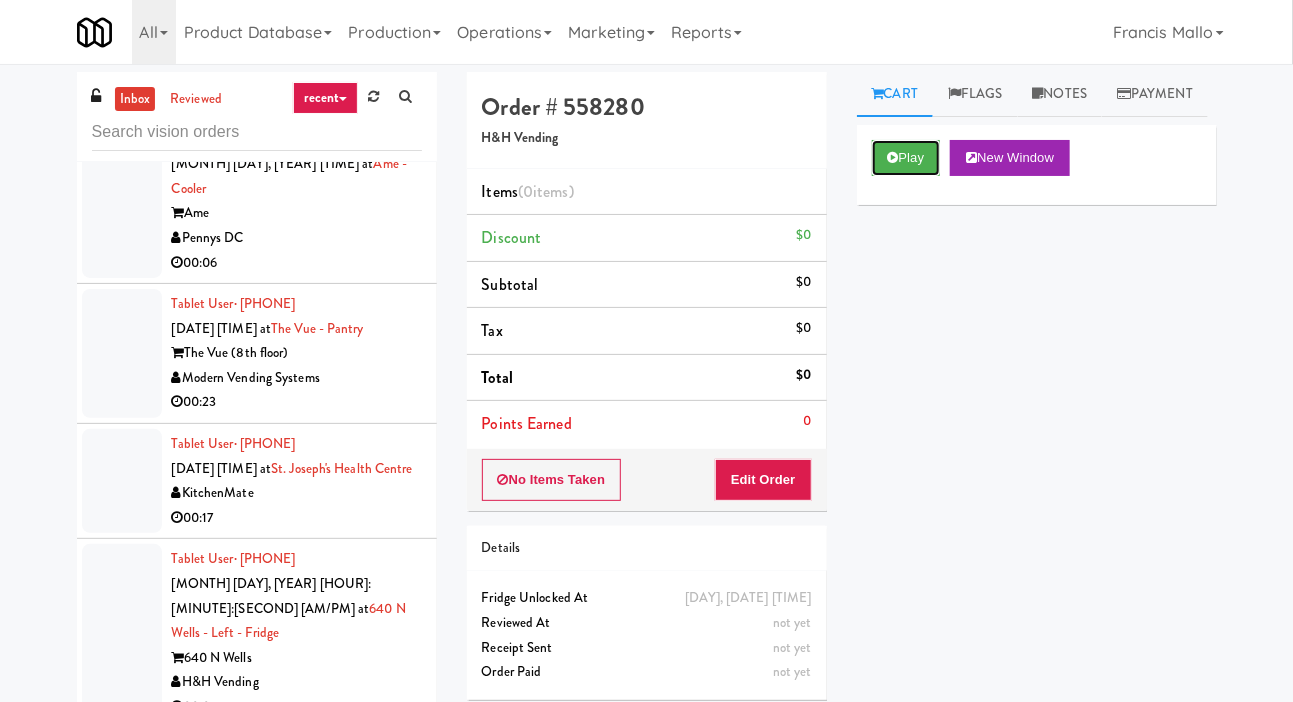 click at bounding box center (893, 157) 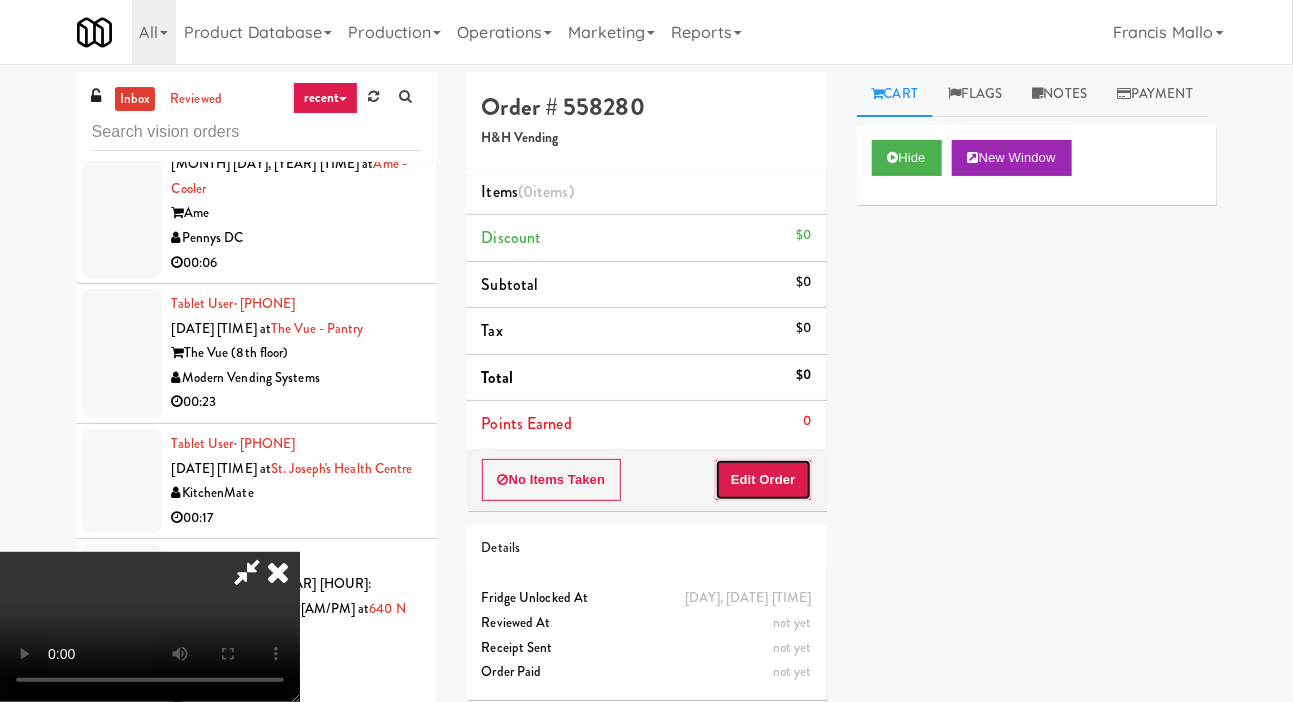 click on "Edit Order" at bounding box center [763, 480] 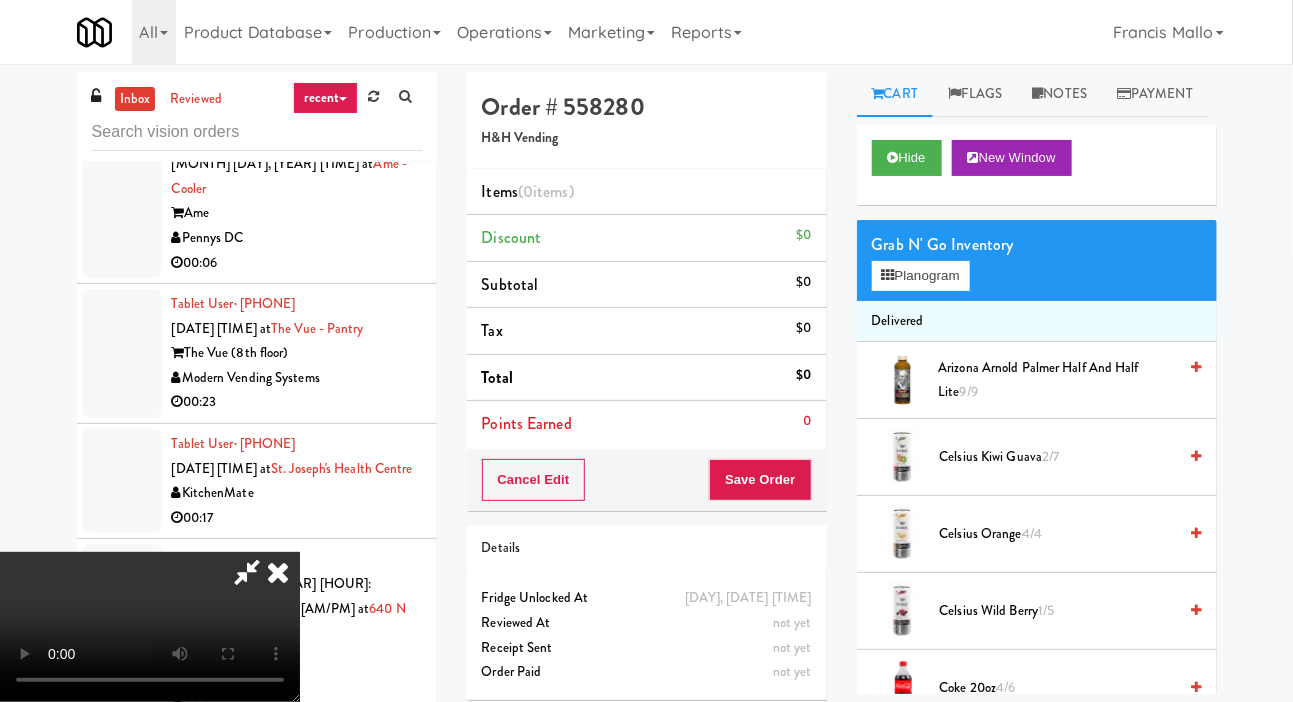 scroll, scrollTop: 0, scrollLeft: 0, axis: both 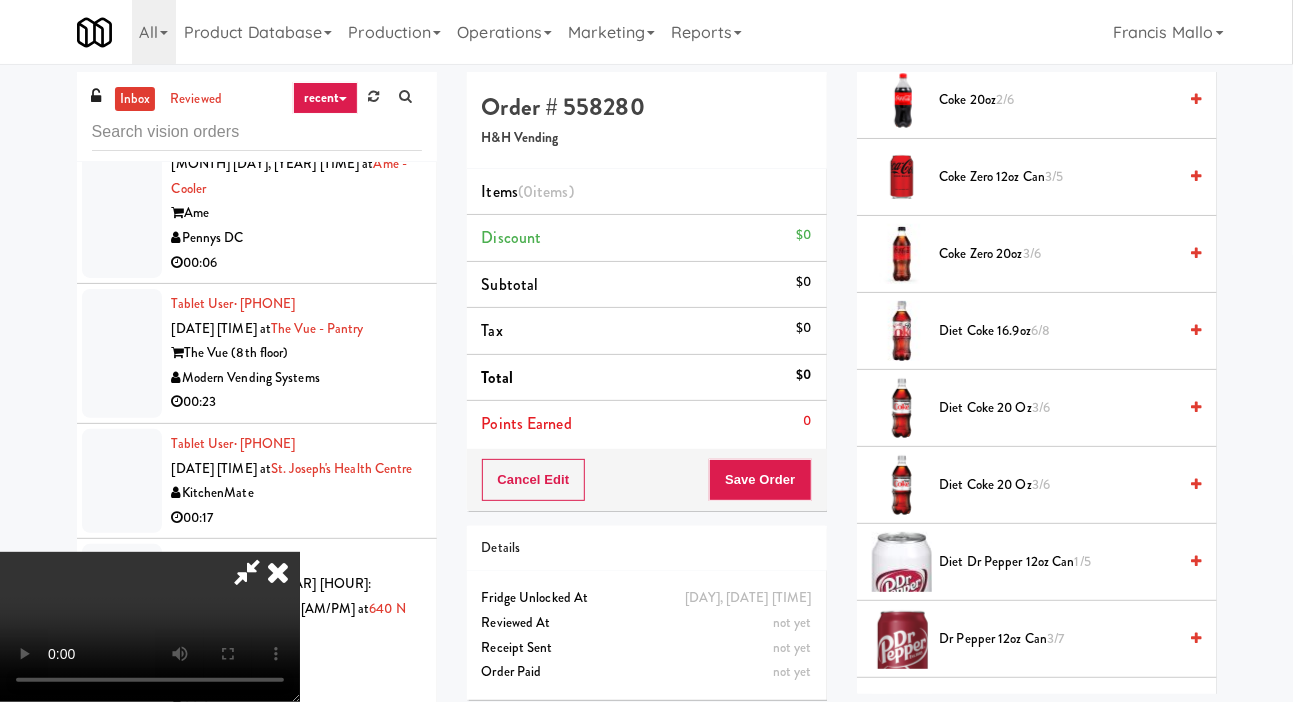click on "Diet Coke 16.9oz  6/8" at bounding box center (1058, 331) 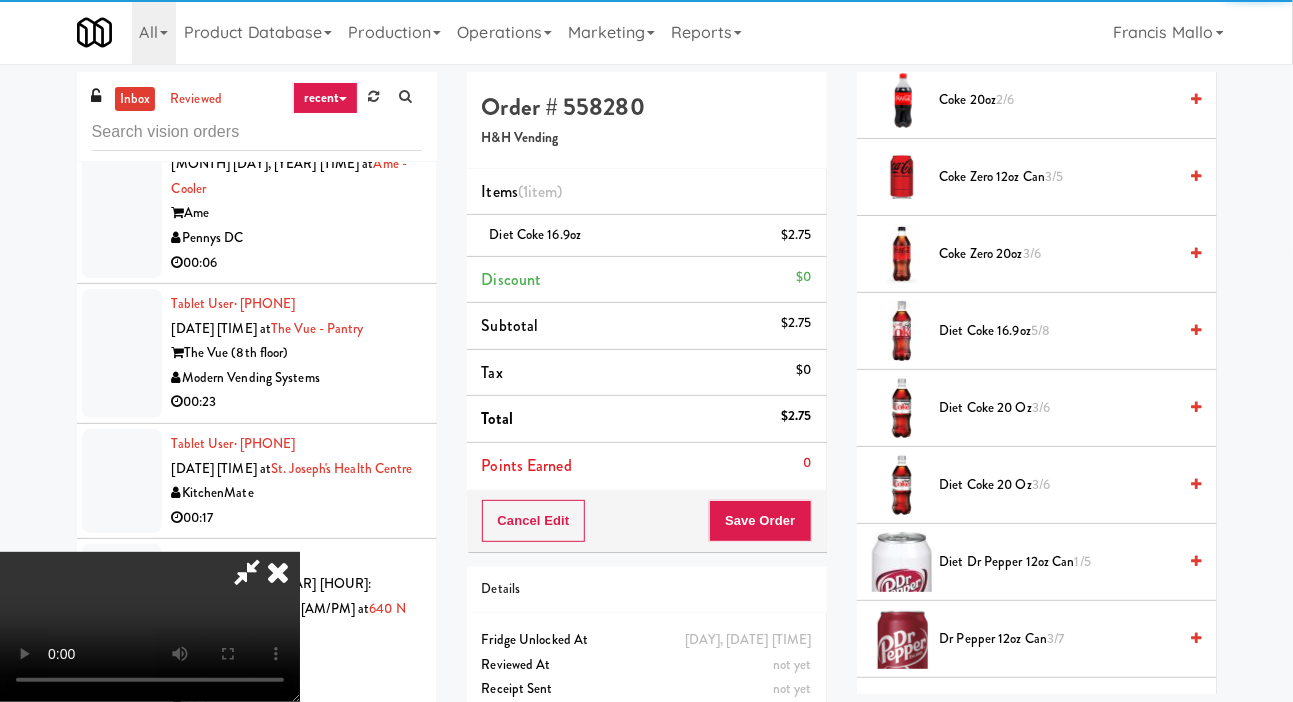 click on "[PRODUCT] [SIZE]  [NUM]/[NUM]" at bounding box center [1058, 331] 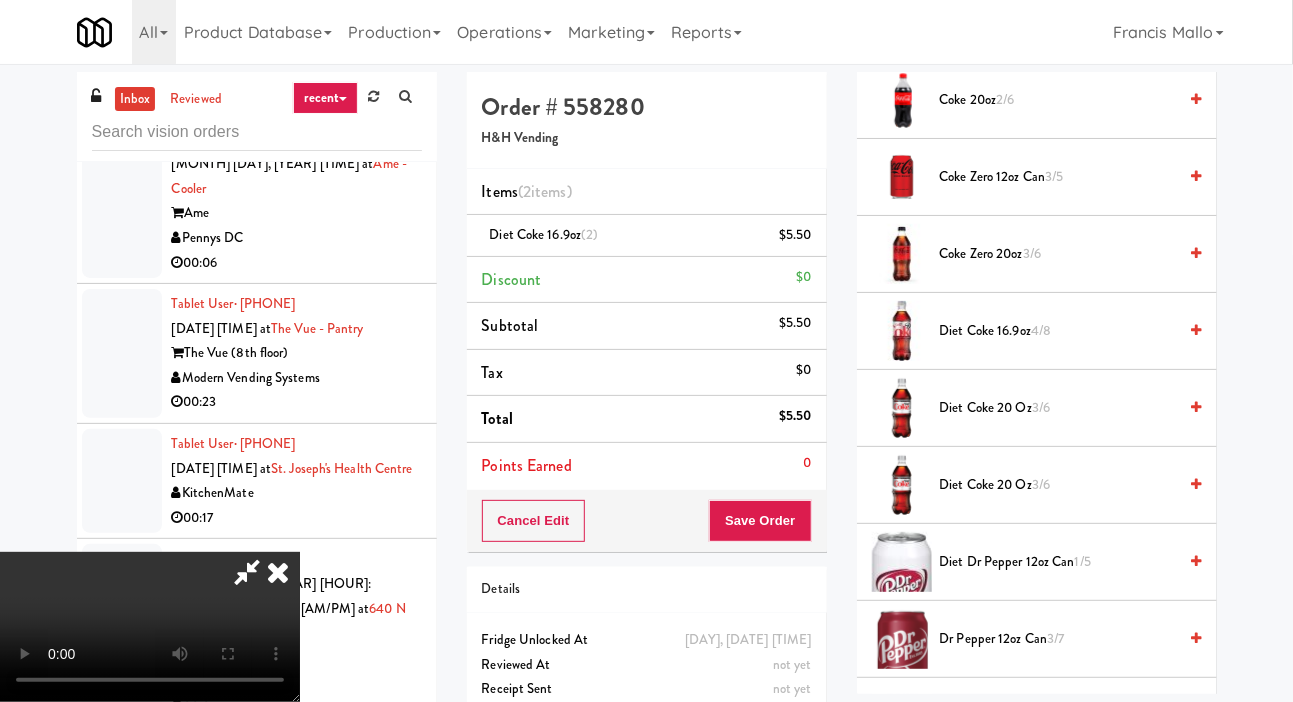 scroll, scrollTop: 73, scrollLeft: 0, axis: vertical 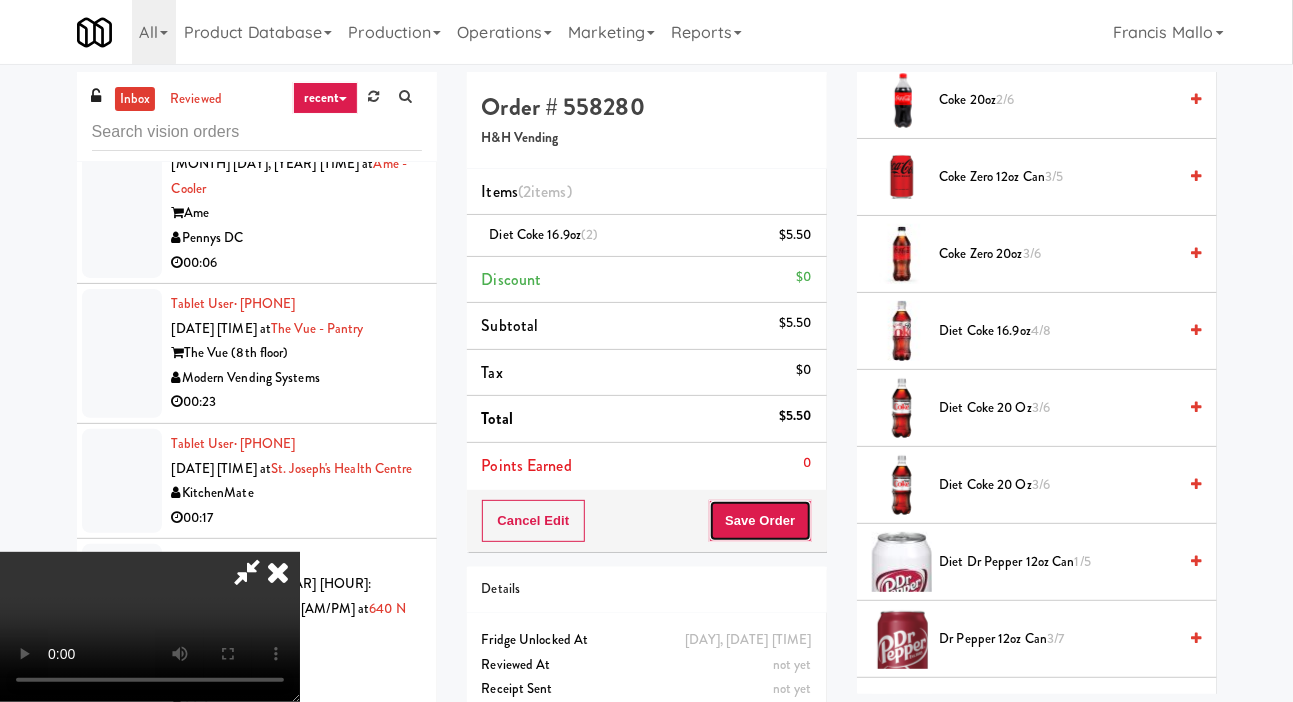 click on "Save Order" at bounding box center (760, 521) 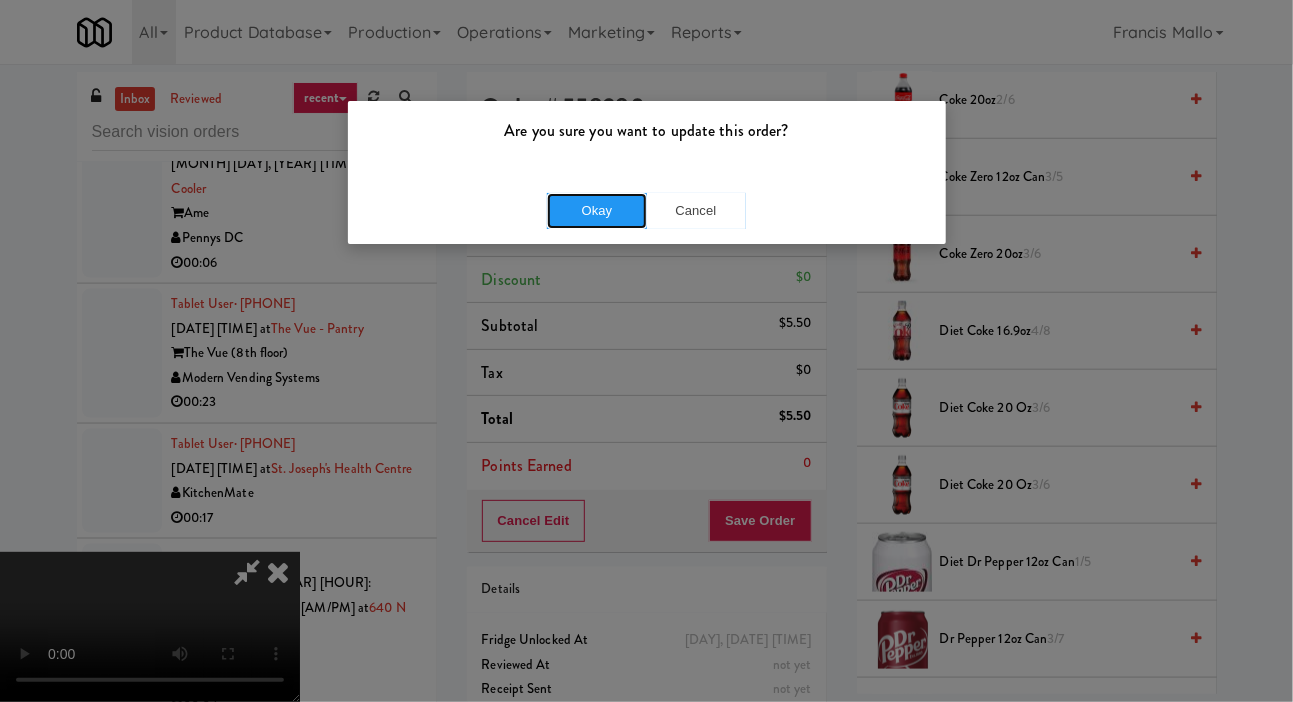 click on "Okay" at bounding box center [597, 211] 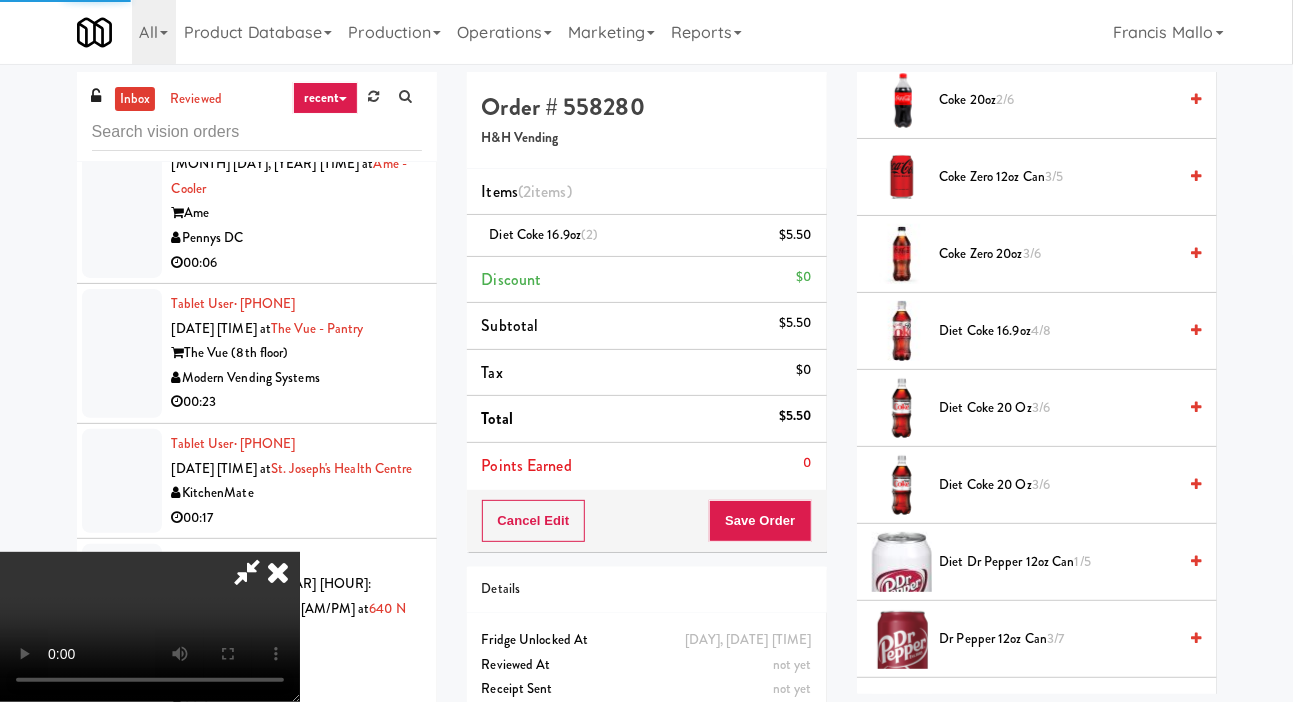 scroll, scrollTop: 116, scrollLeft: 0, axis: vertical 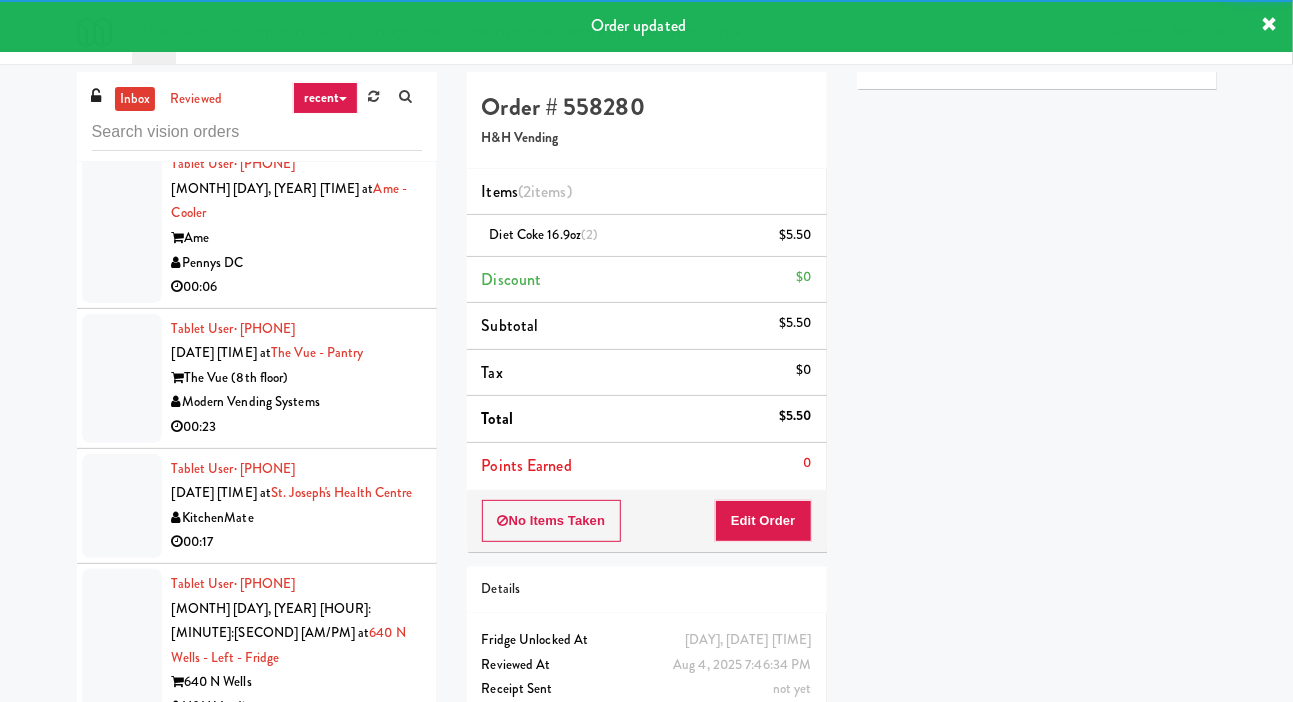 click at bounding box center (122, 49) 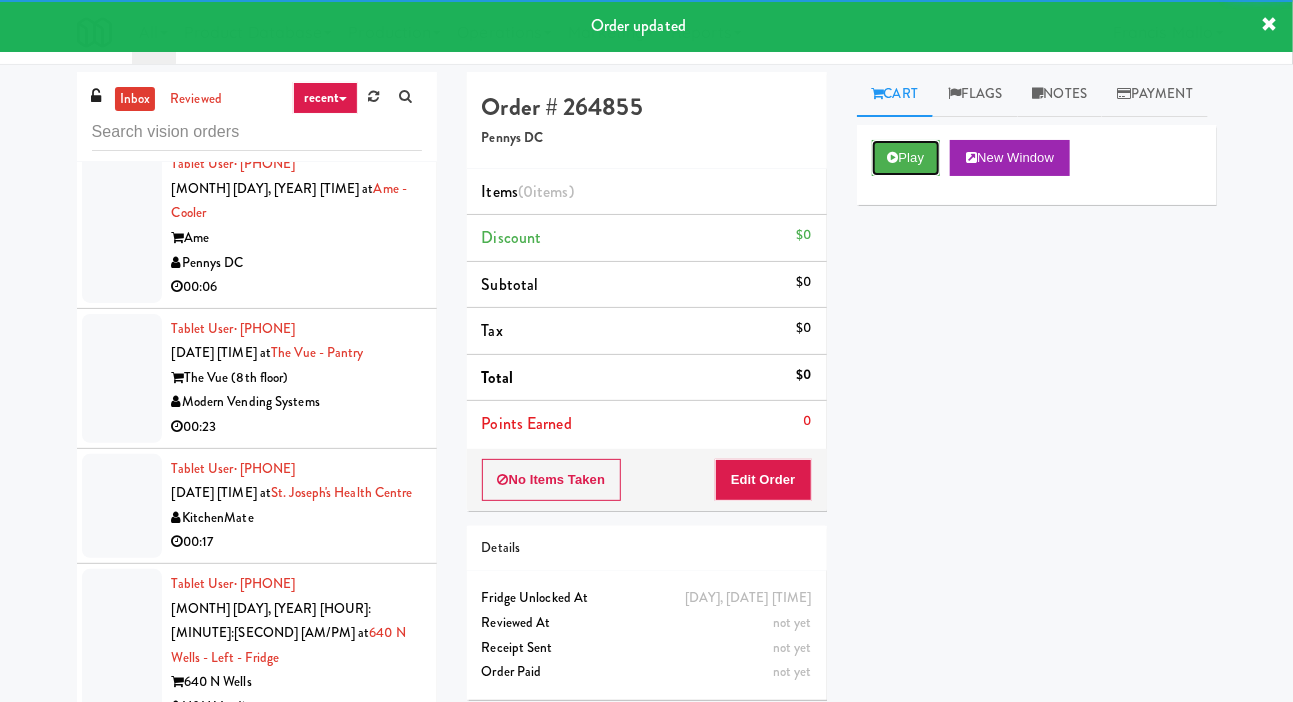 click on "Play" at bounding box center [906, 158] 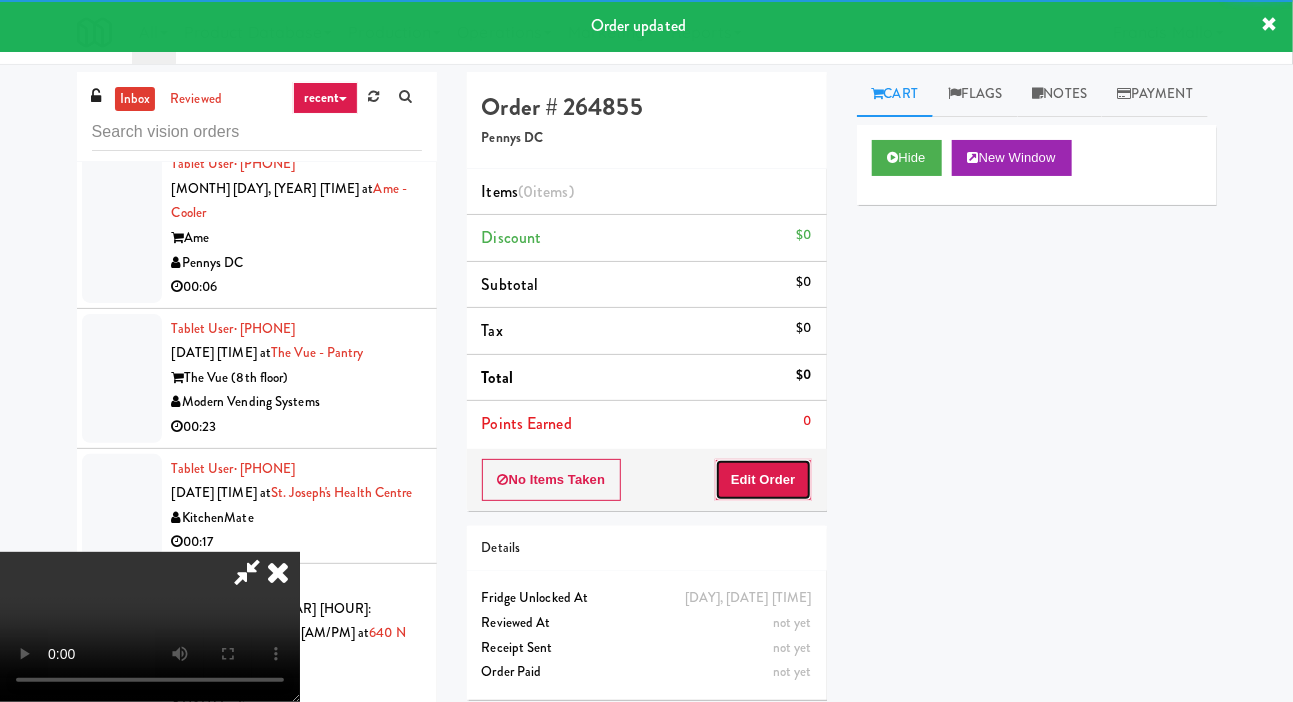 click on "Edit Order" at bounding box center [763, 480] 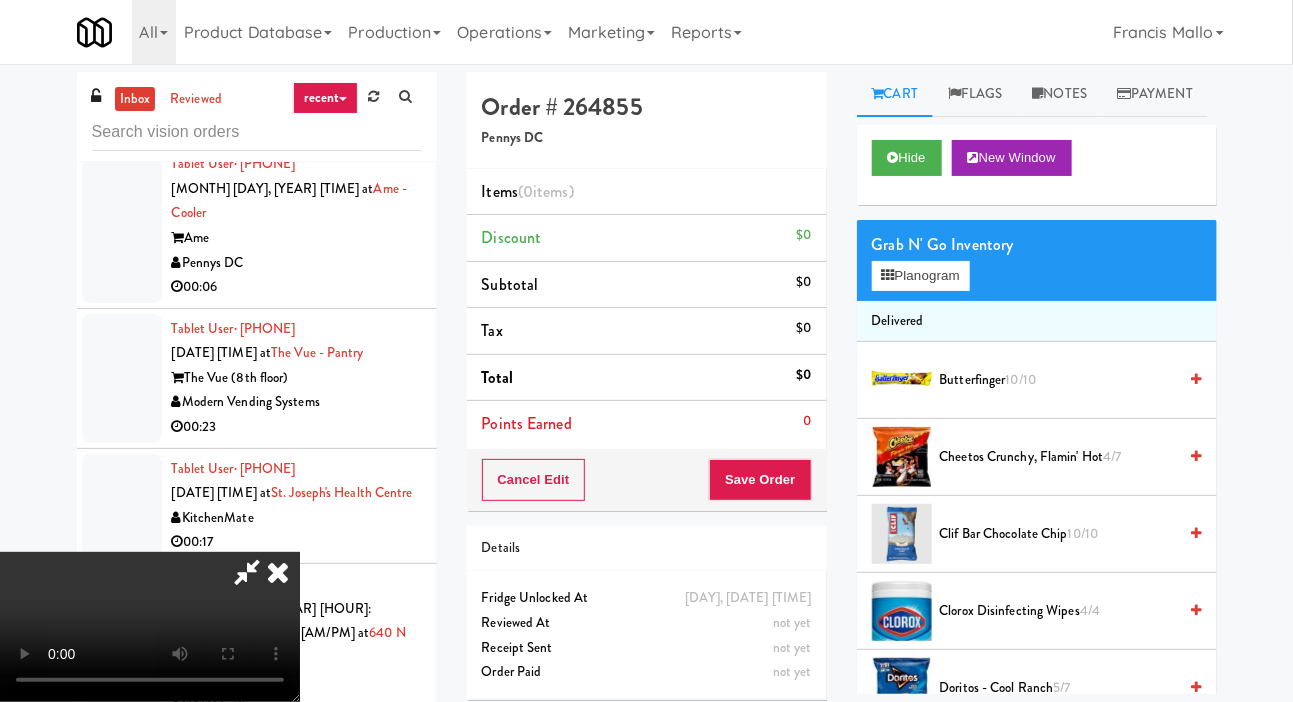 scroll, scrollTop: 0, scrollLeft: 0, axis: both 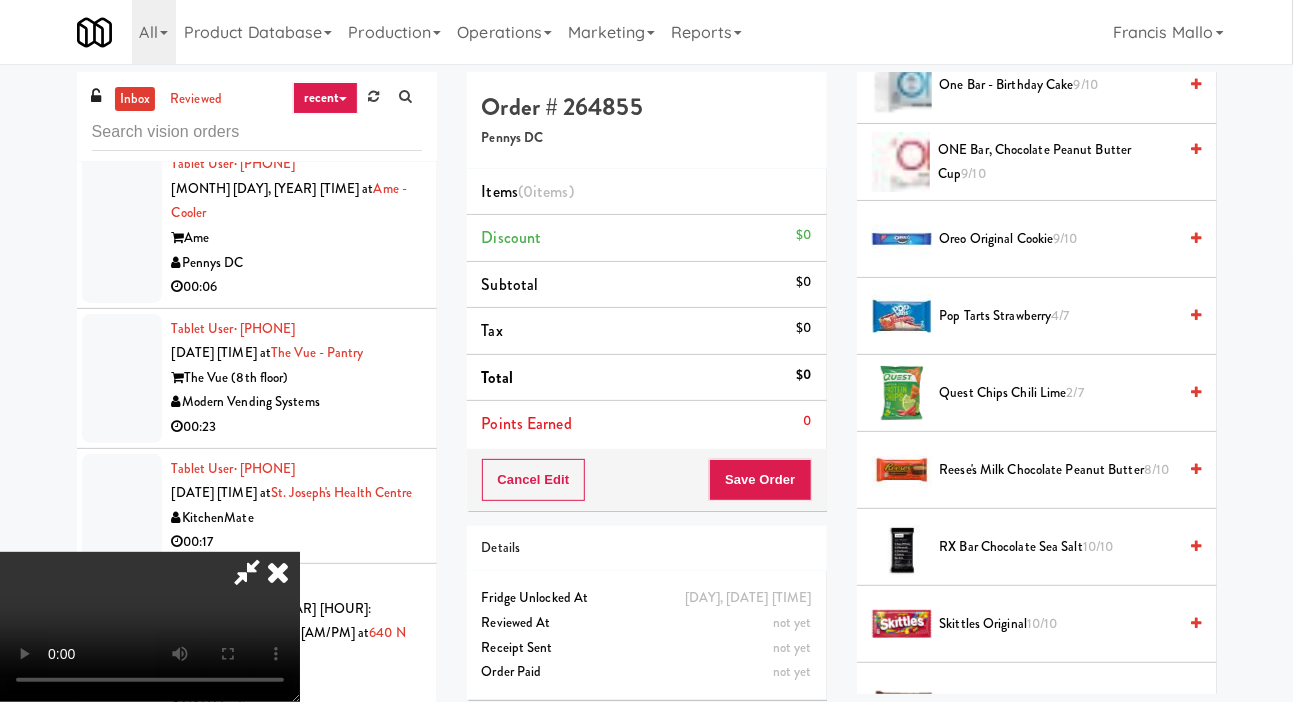 click on "Oreo Original Cookie  9/10" at bounding box center (1058, 239) 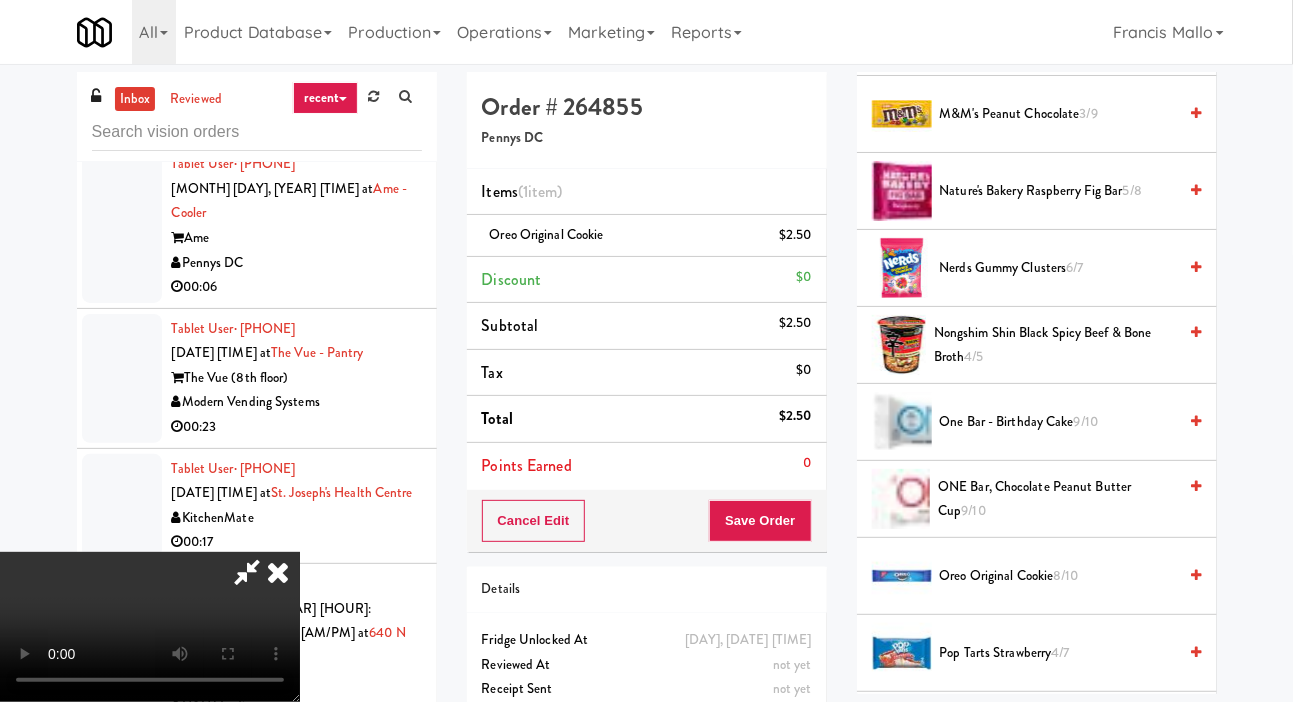 scroll, scrollTop: 1344, scrollLeft: 0, axis: vertical 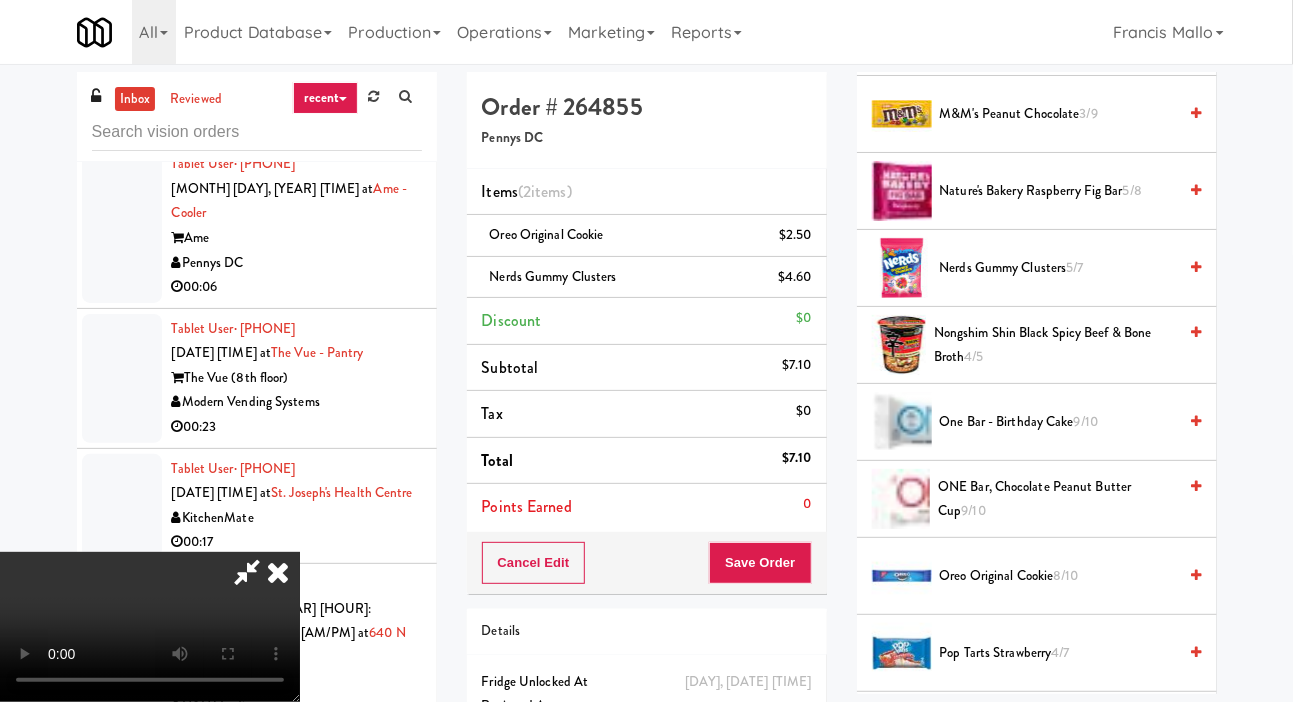 type 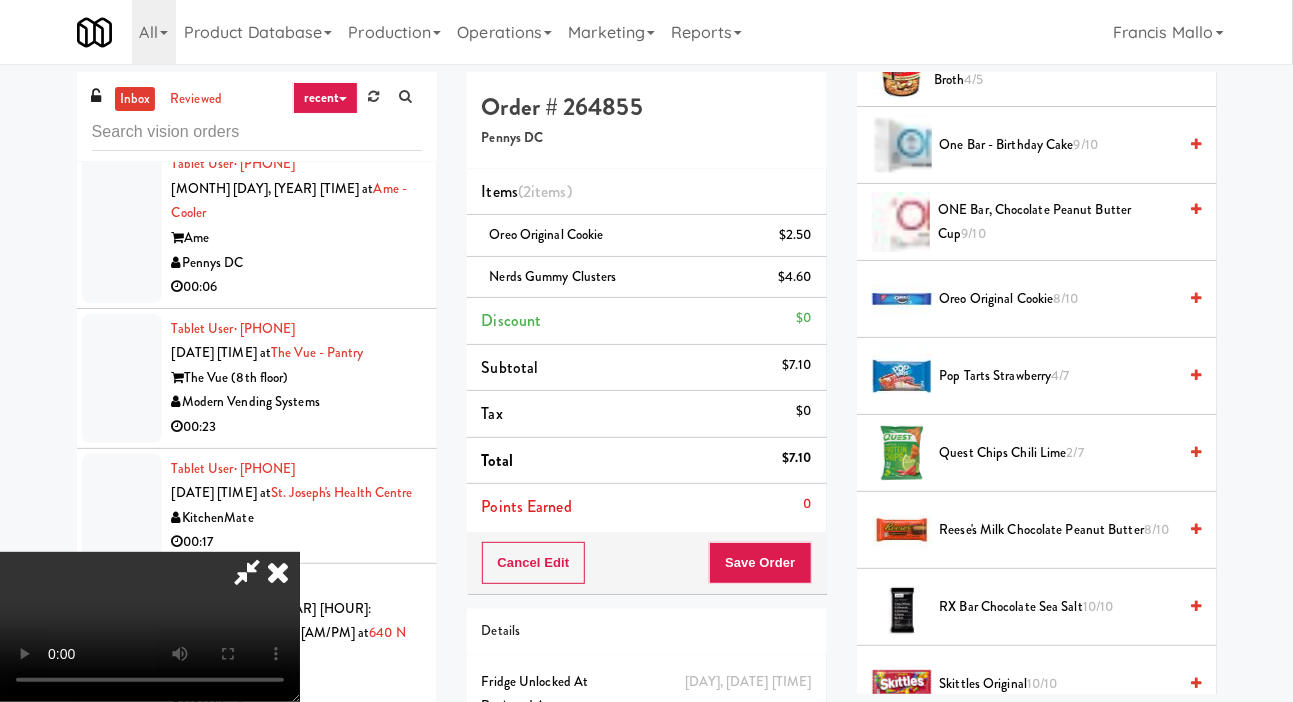 scroll, scrollTop: 1624, scrollLeft: 0, axis: vertical 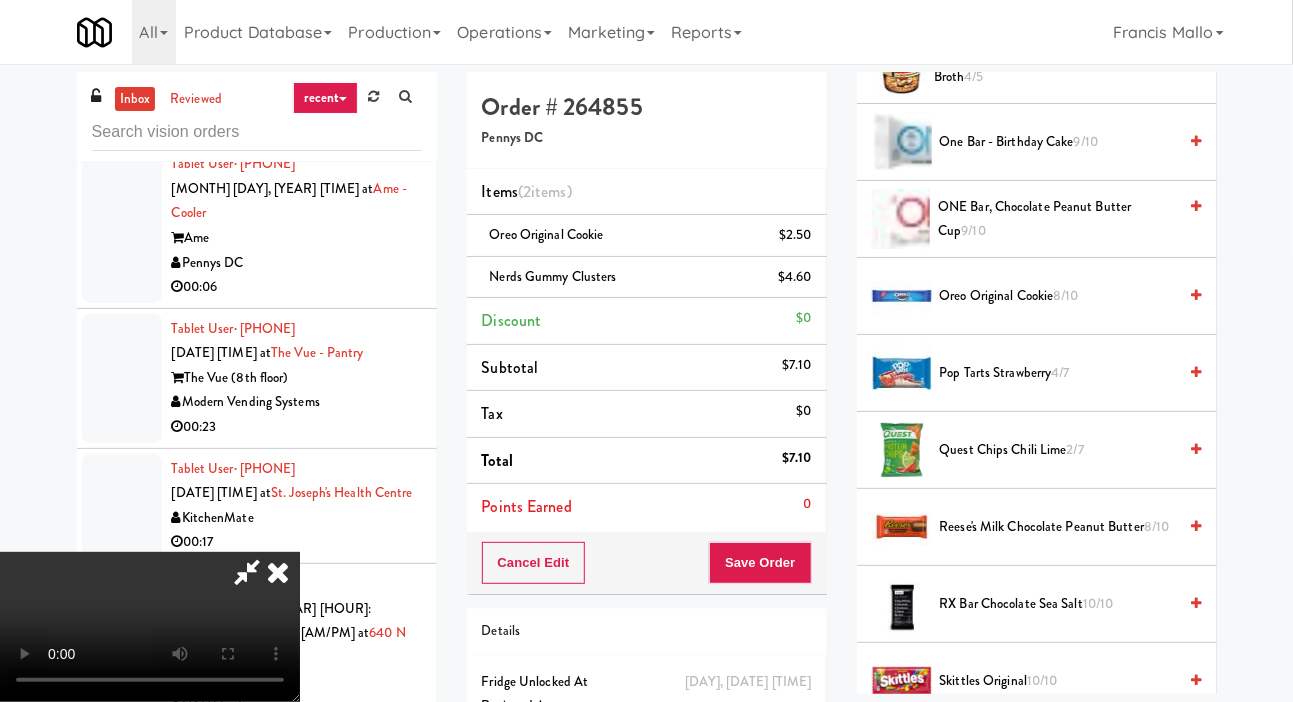 click on "[PRODUCT] [FLAVOR]  [NUM]/[NUM]" at bounding box center (1058, 373) 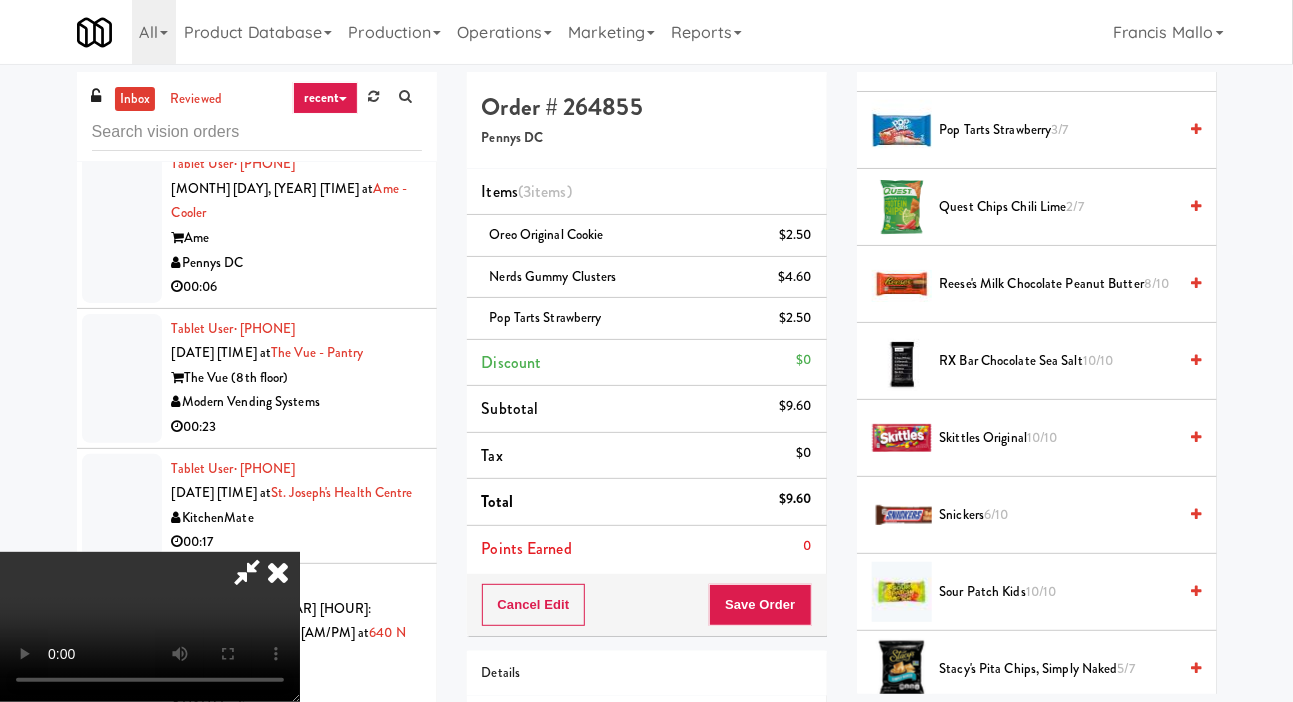scroll, scrollTop: 1866, scrollLeft: 0, axis: vertical 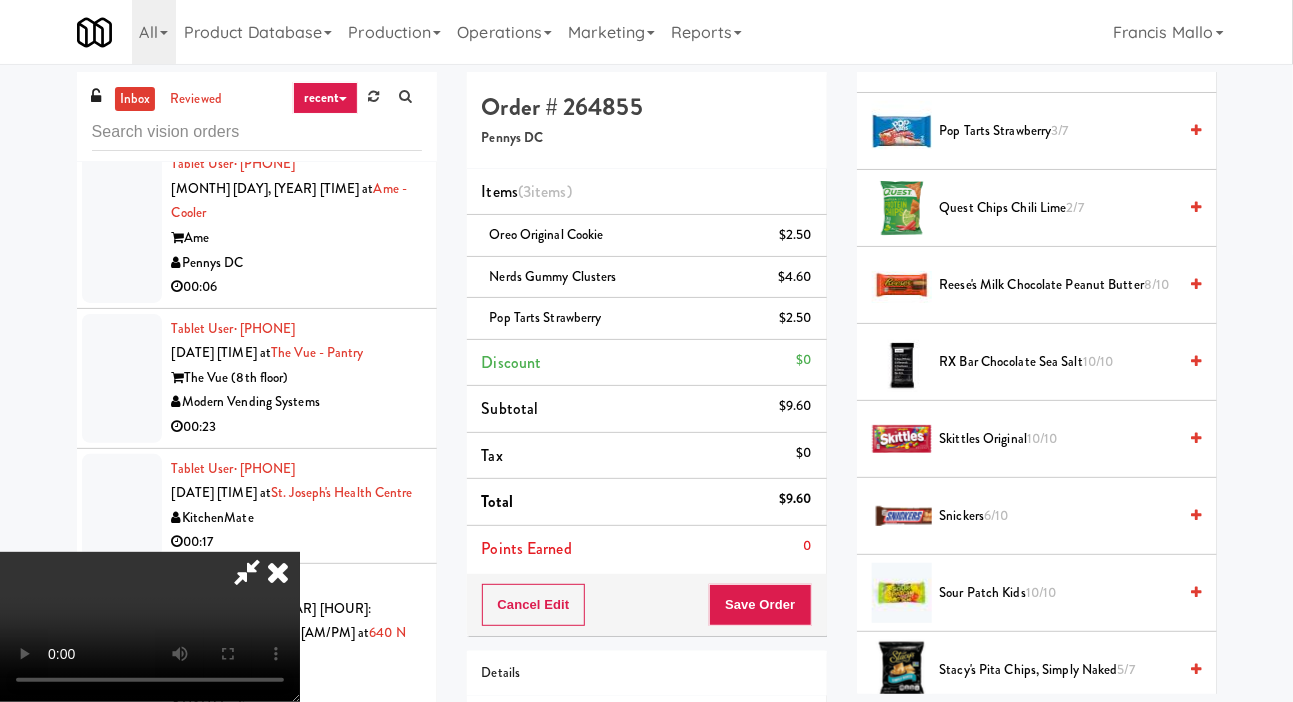 click on "Skittles Original  10/10" at bounding box center (1058, 439) 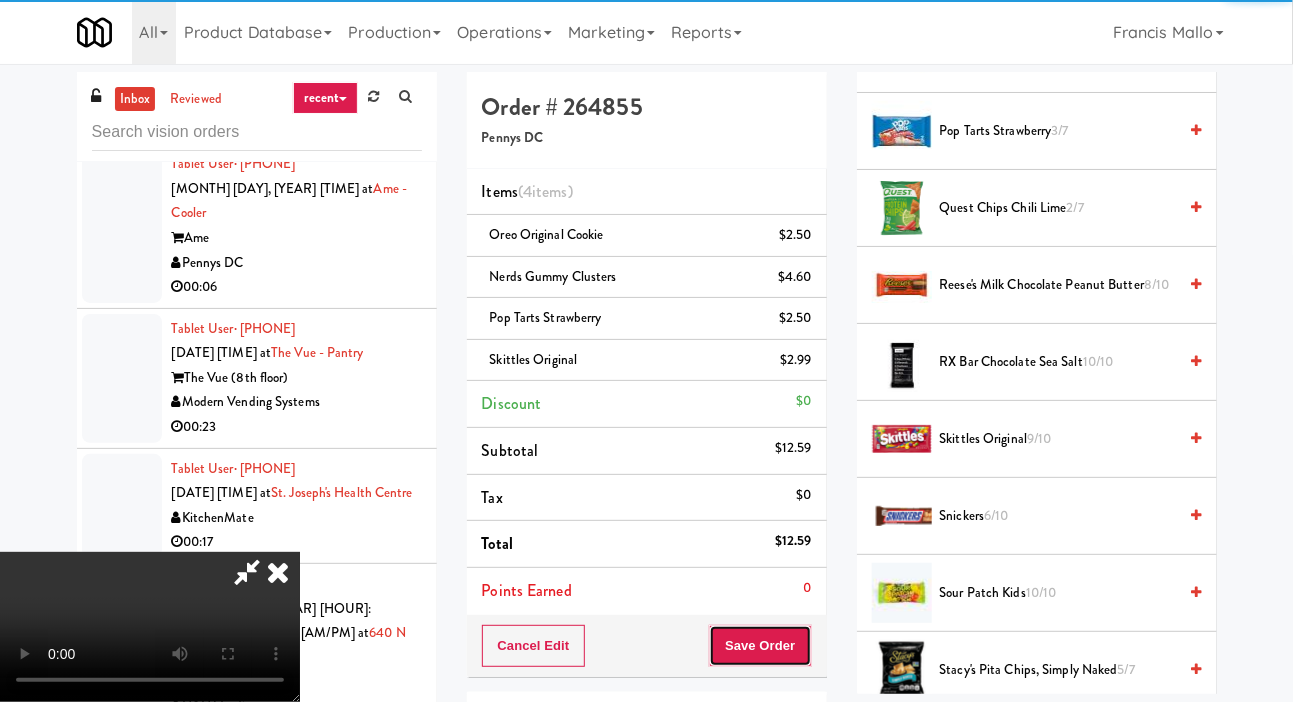 click on "Save Order" at bounding box center [760, 646] 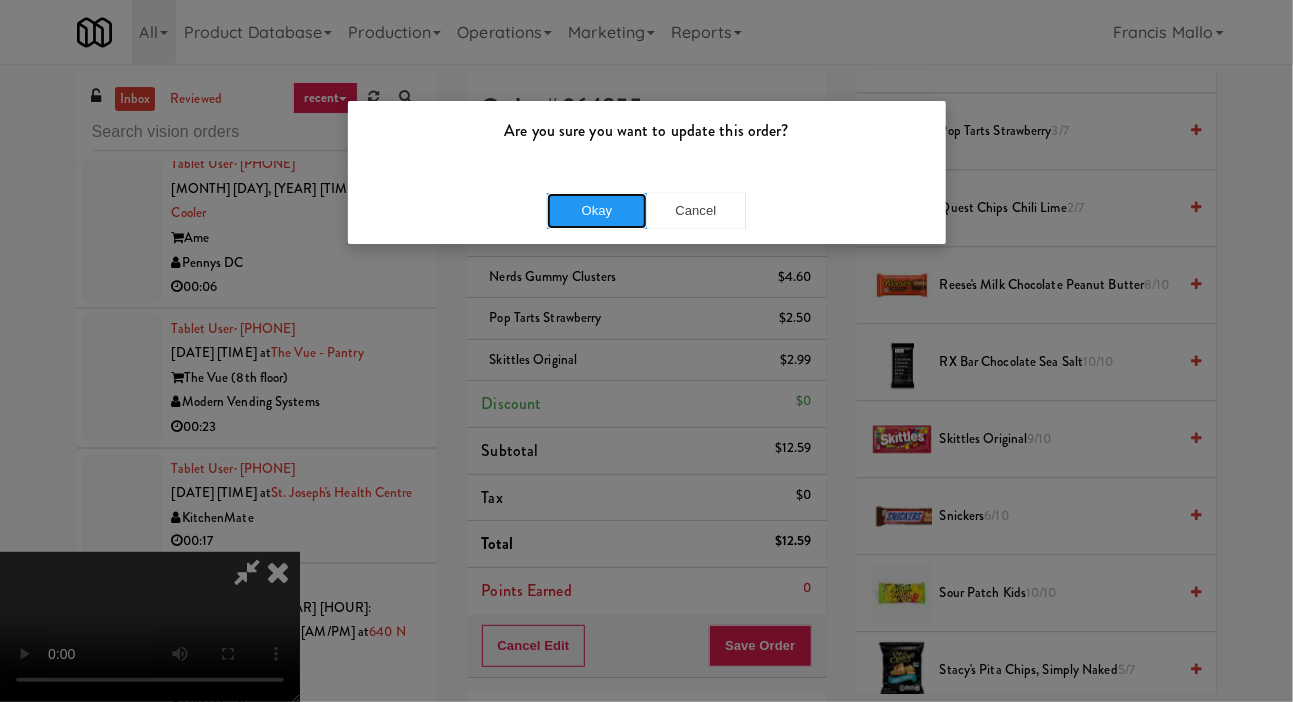 click on "Okay" at bounding box center (597, 211) 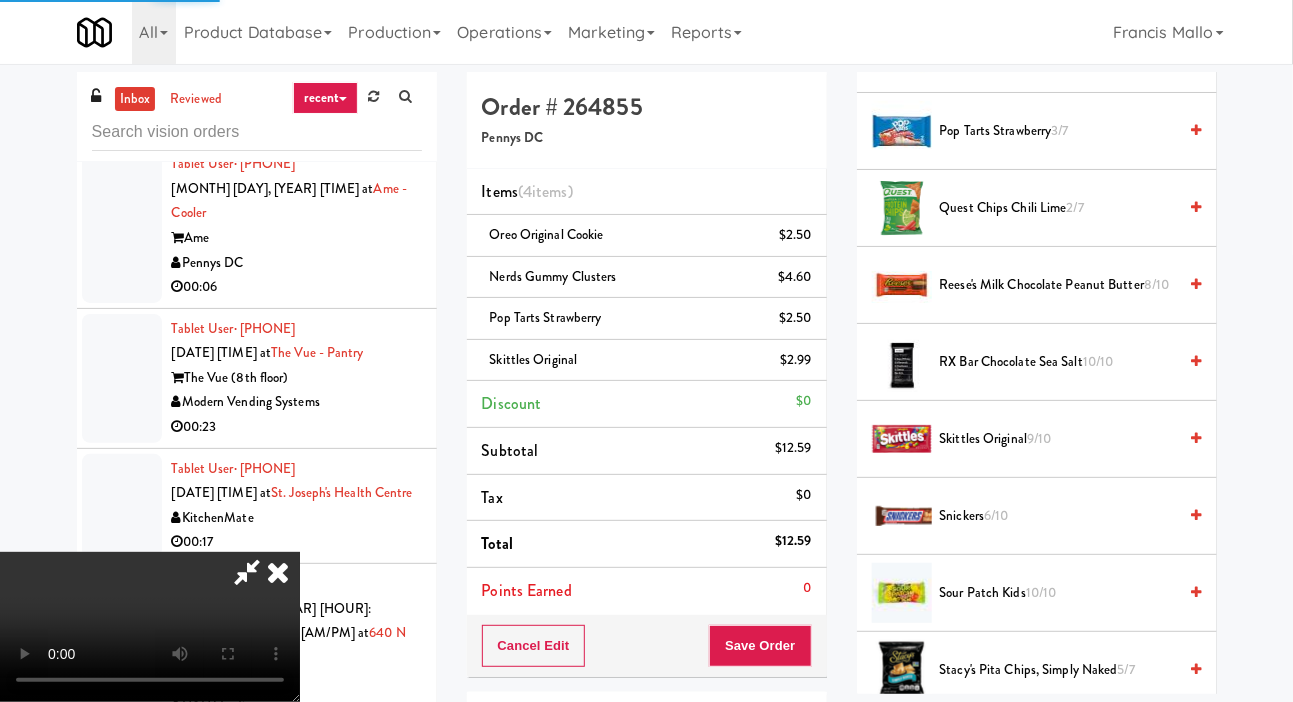scroll, scrollTop: 116, scrollLeft: 0, axis: vertical 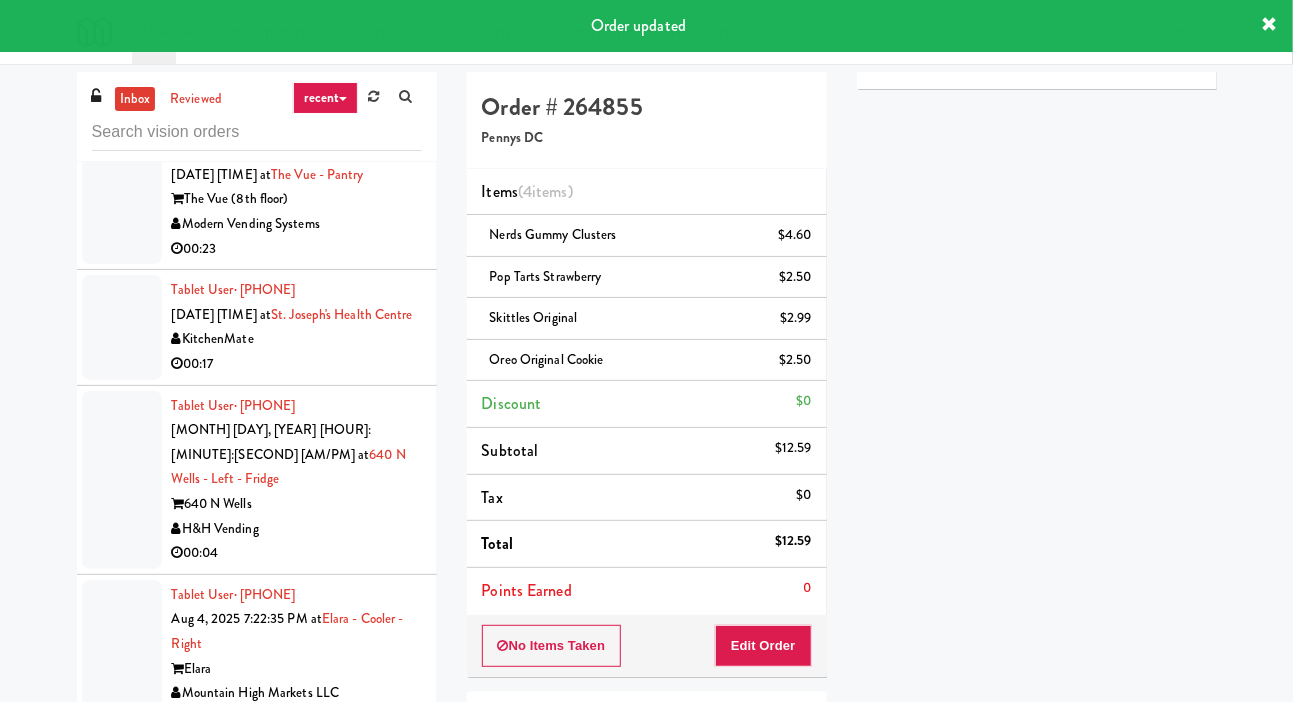 click at bounding box center (122, 48) 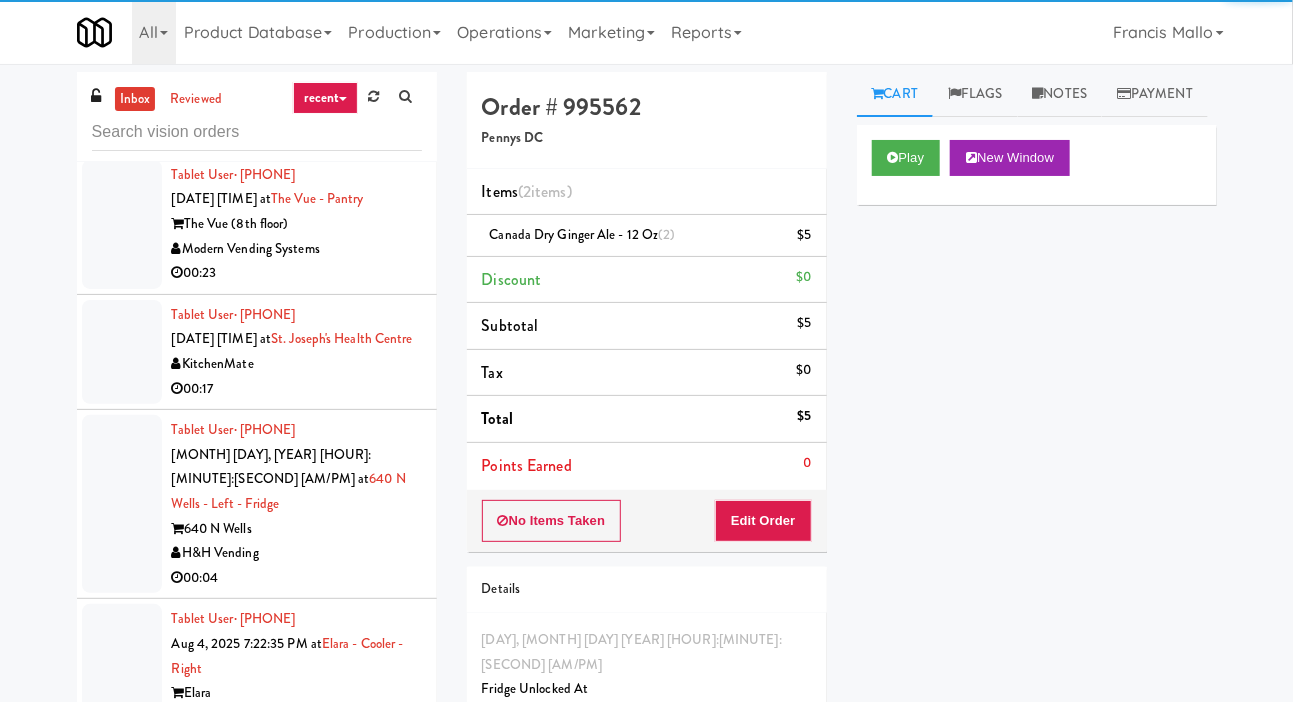 click at bounding box center (122, 224) 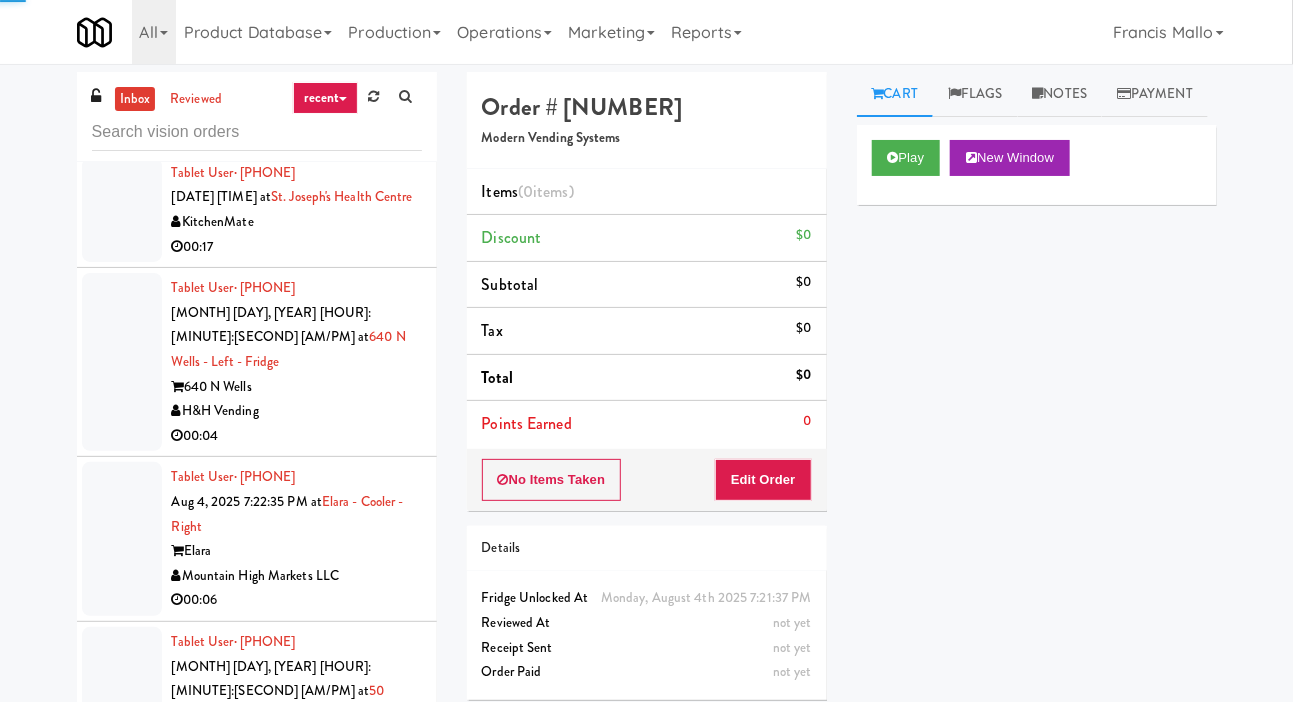 scroll, scrollTop: 43747, scrollLeft: 0, axis: vertical 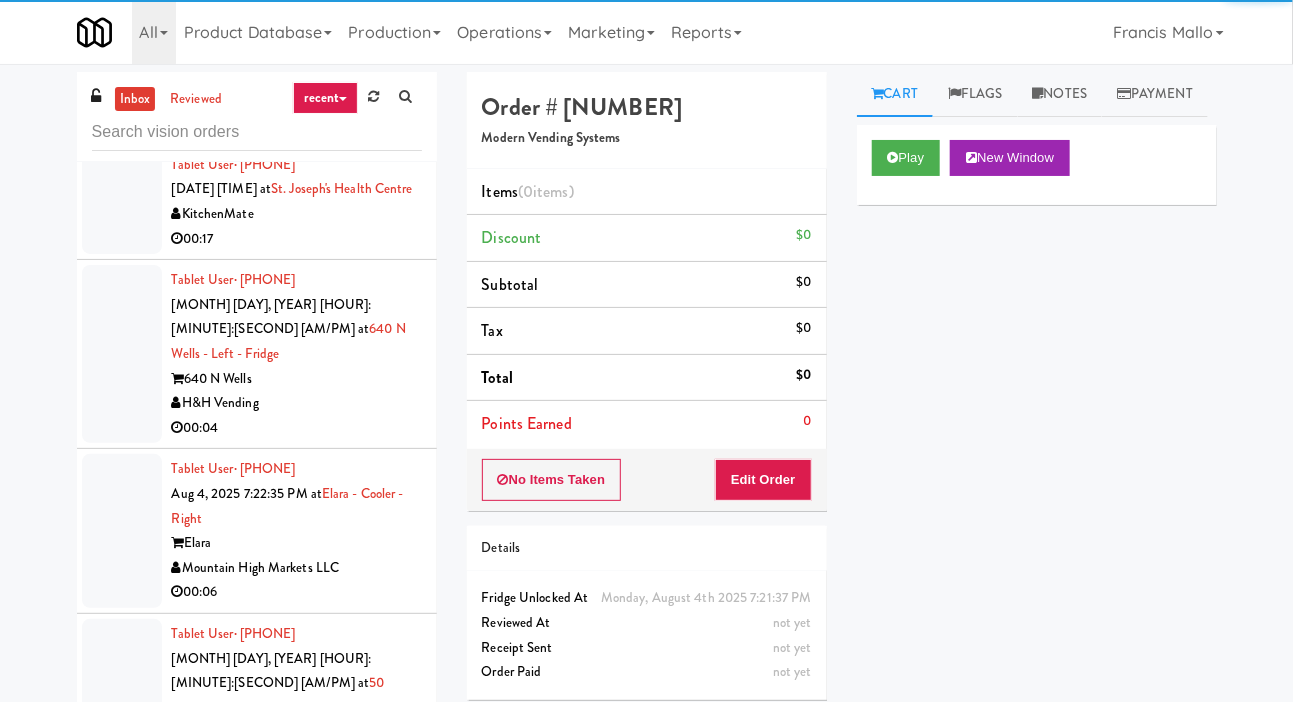 click on "Cart Flags Notes Payment Play New Window Primary Flag Clear Flag if unable to determine what was taken or order not processable due to inventory issues Unclear Take - No Video Unclear Take - Short or Cut Off Unclear Take - Obstructed Inventory Issue - Product Not in Inventory Inventory Issue - Product prices as $0 Additional Concerns Clear Flag as Suspicious Returned Product Place a foreign product in Internal Notes Card View Transaction Details Card ****** Transaction Ref ****** Preauth 10.00 Brand VISA Number ****** Entry Mode ctls Card Issuer Checks Payout" at bounding box center (1037, 383) 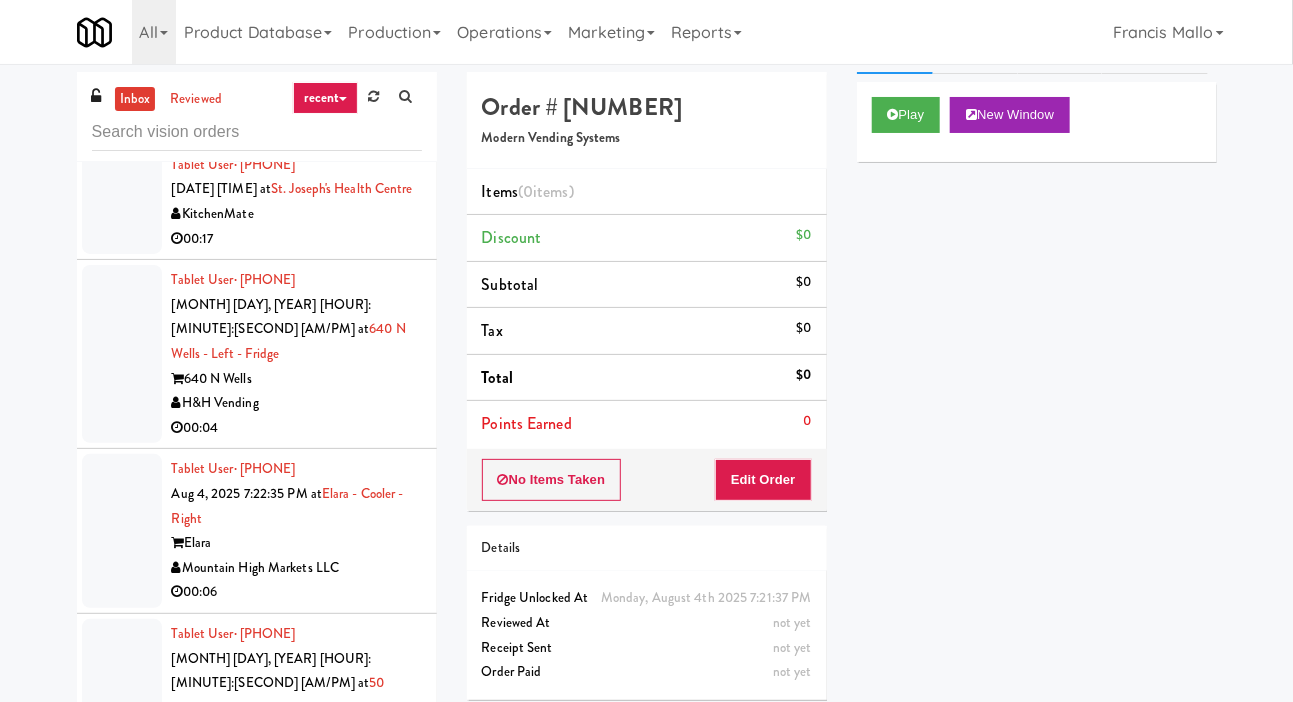 scroll, scrollTop: 43, scrollLeft: 0, axis: vertical 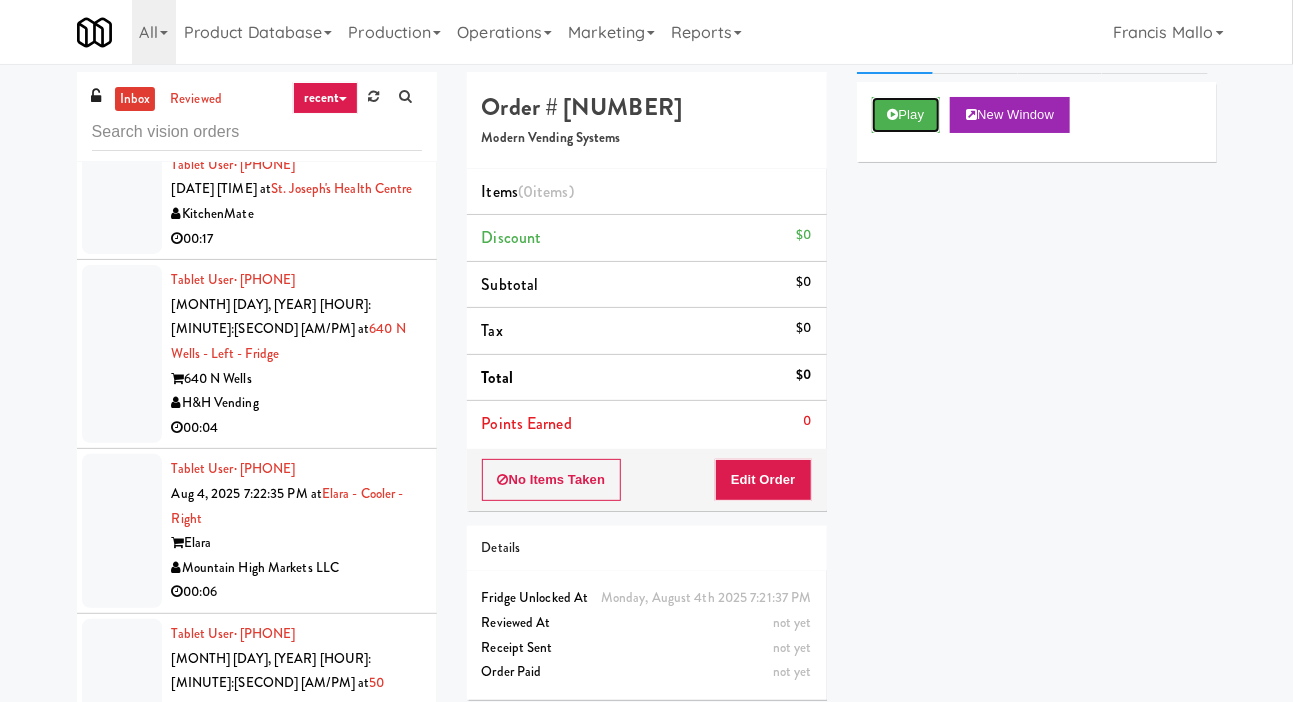 click on "Play" at bounding box center [906, 115] 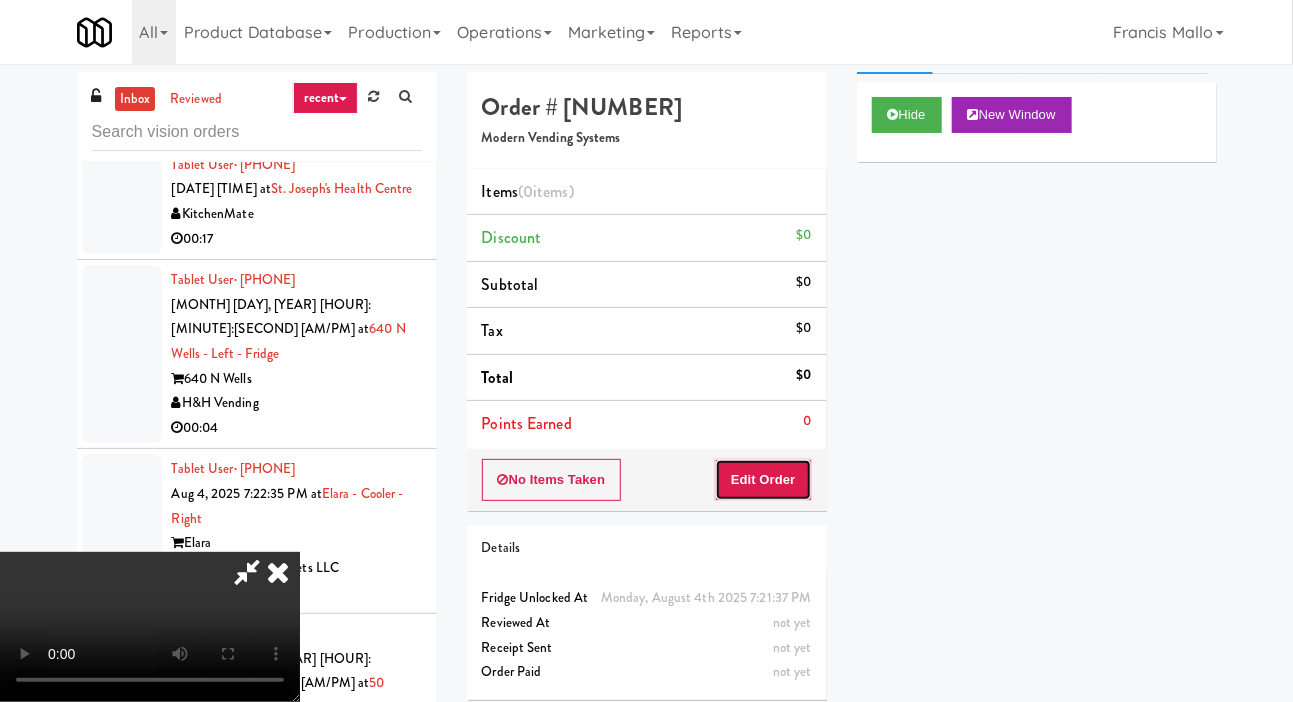 click on "Edit Order" at bounding box center (763, 480) 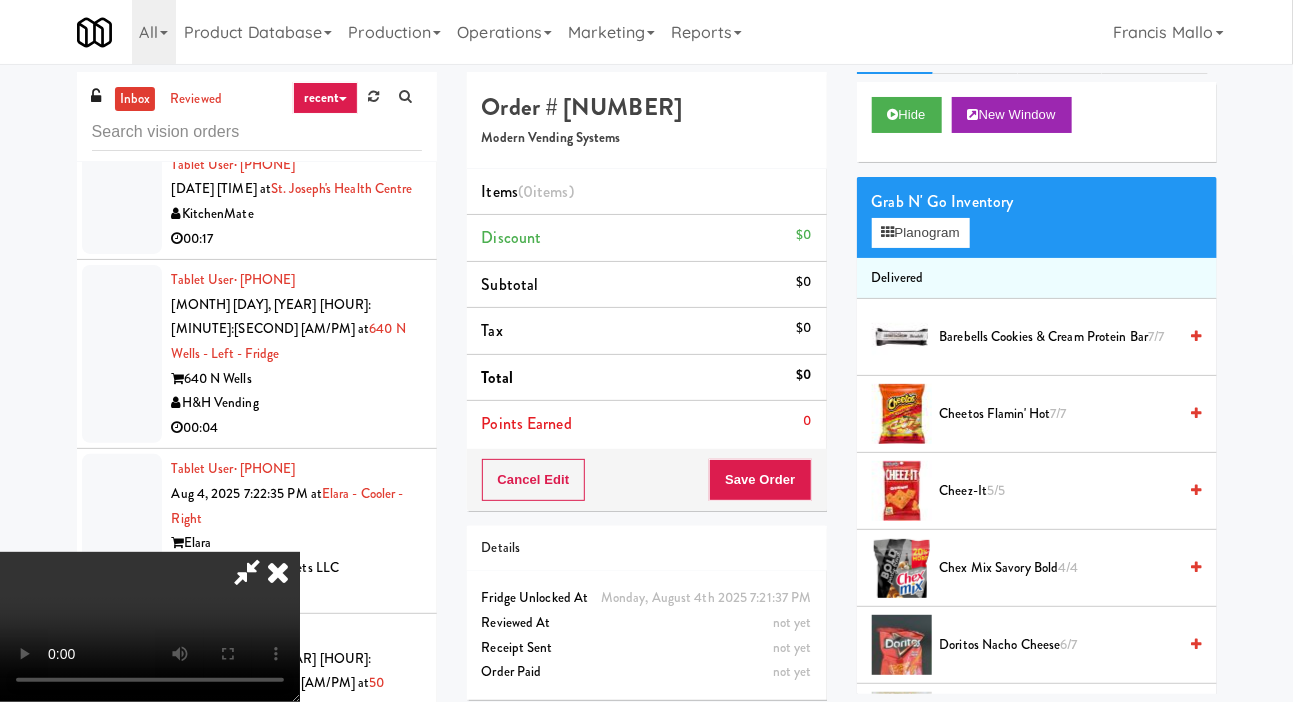 type 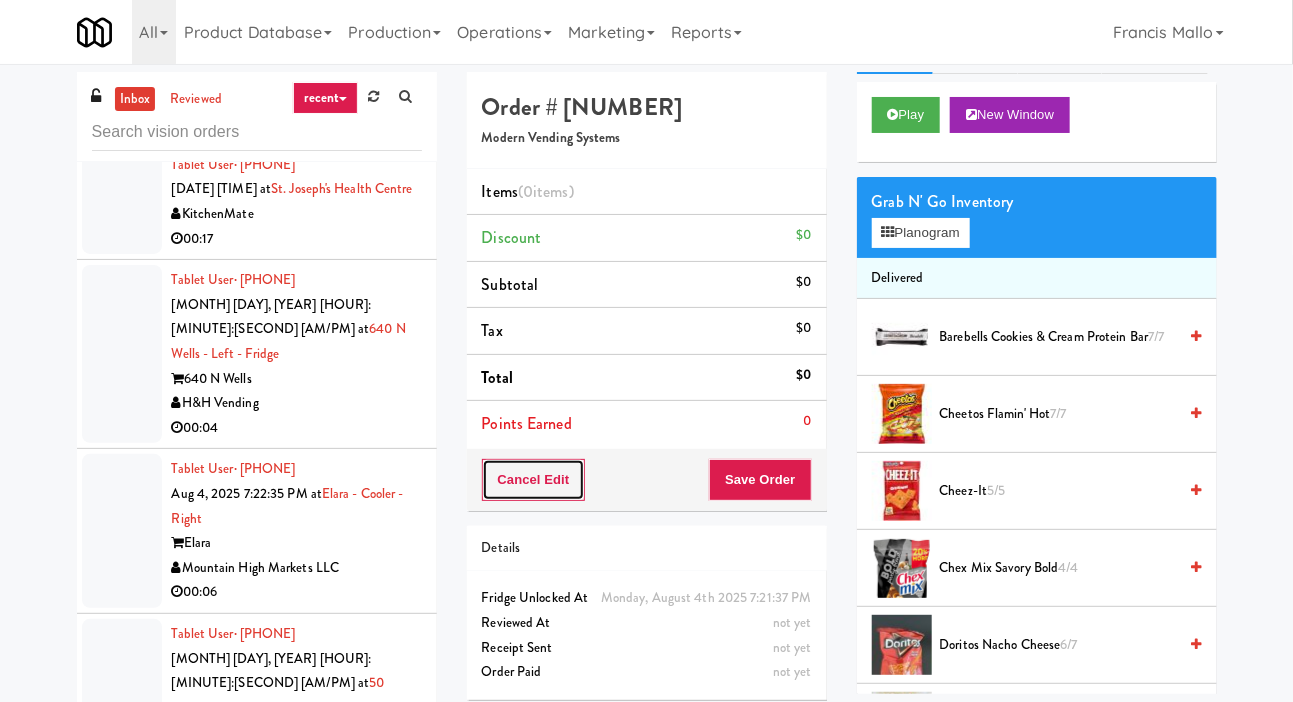 click on "Cancel Edit" at bounding box center (534, 480) 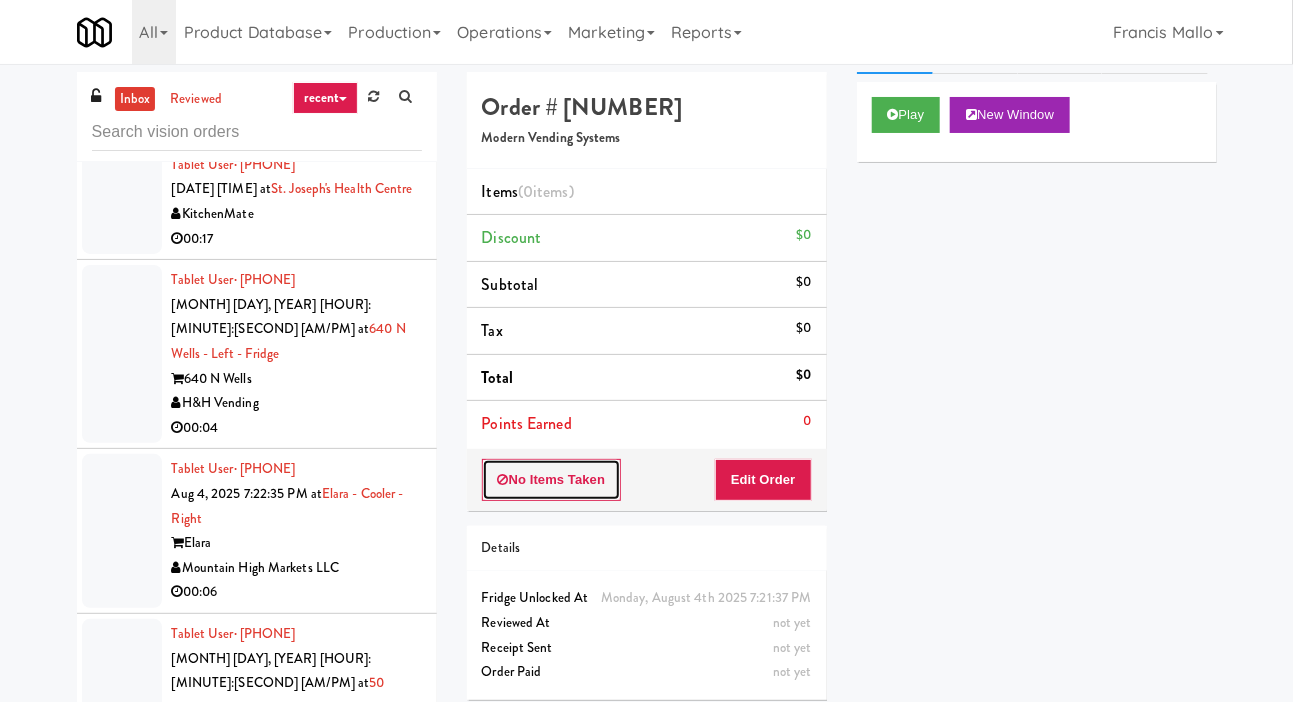 click on "No Items Taken" at bounding box center [552, 480] 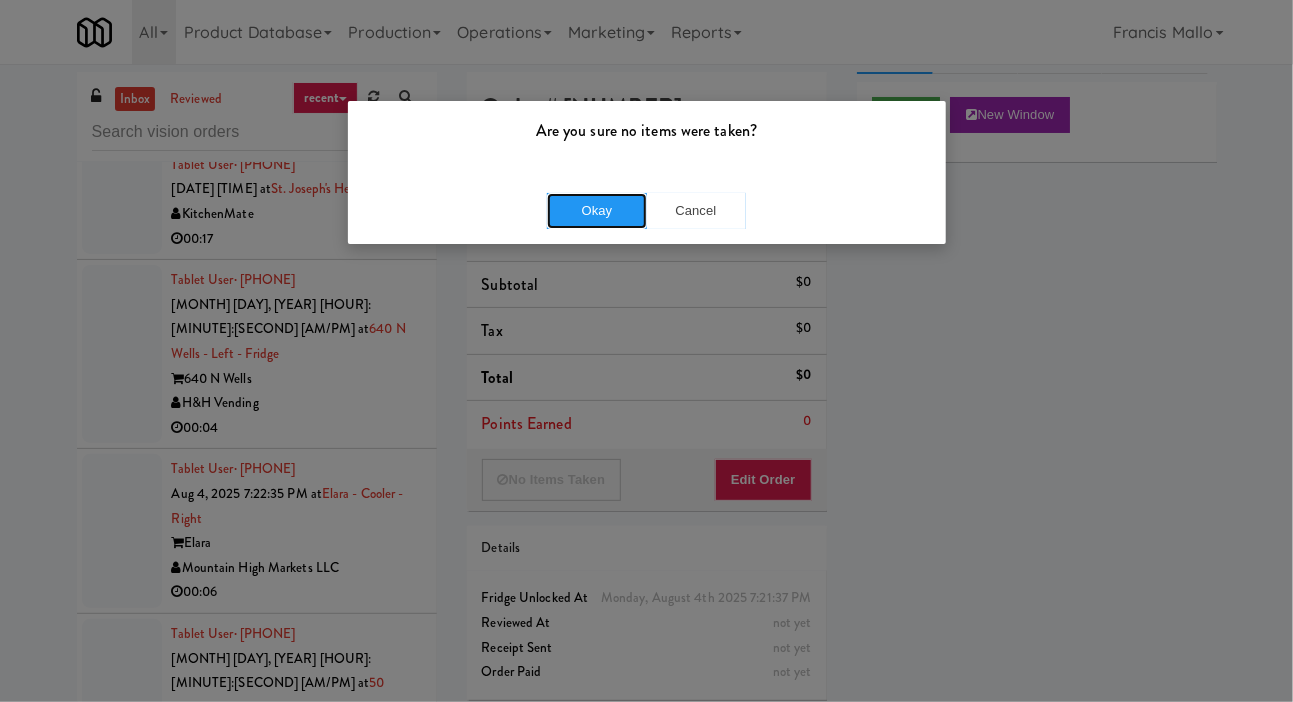 click on "Okay" at bounding box center (597, 211) 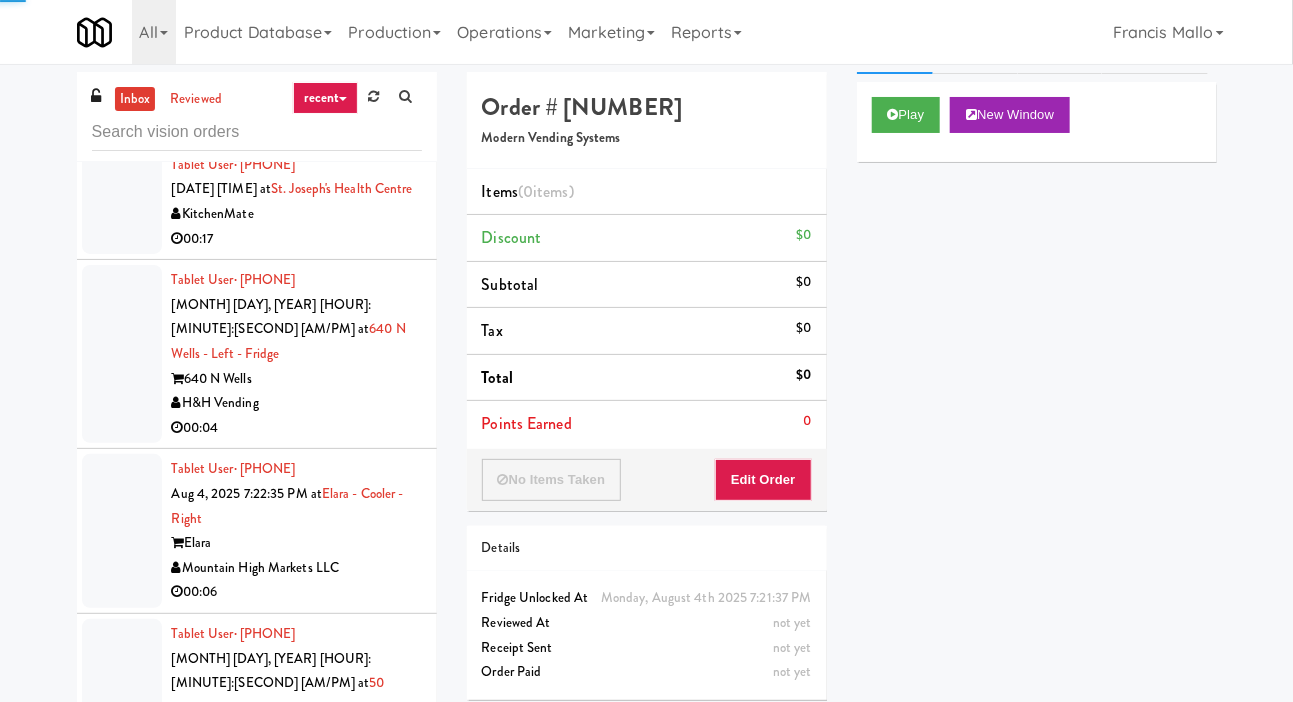 click at bounding box center (122, 202) 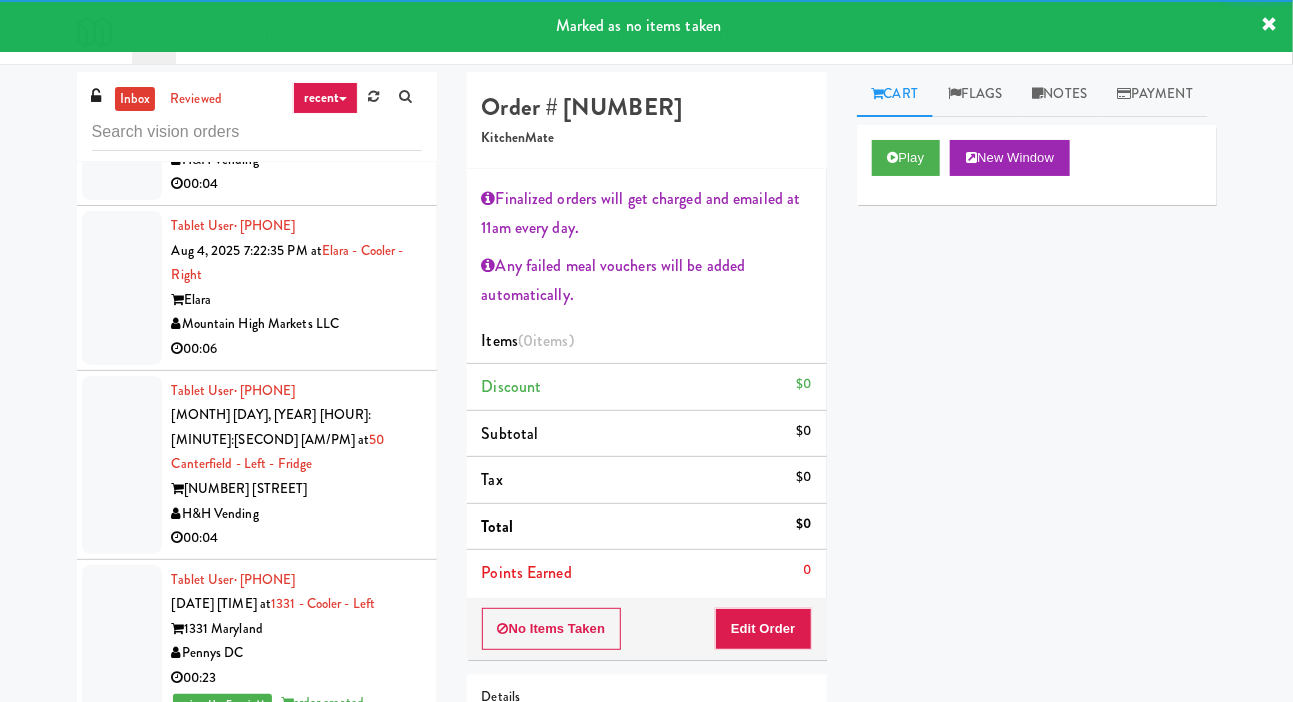 scroll, scrollTop: 44020, scrollLeft: 0, axis: vertical 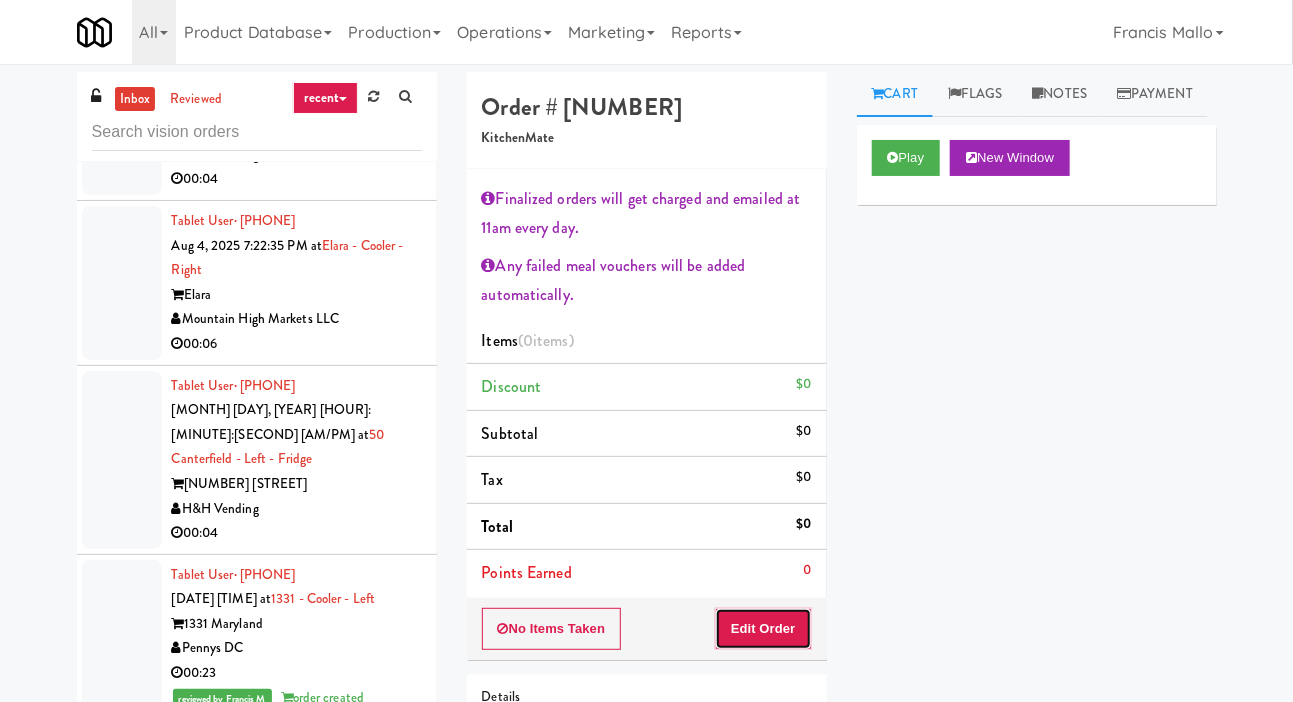 click on "Edit Order" at bounding box center (763, 629) 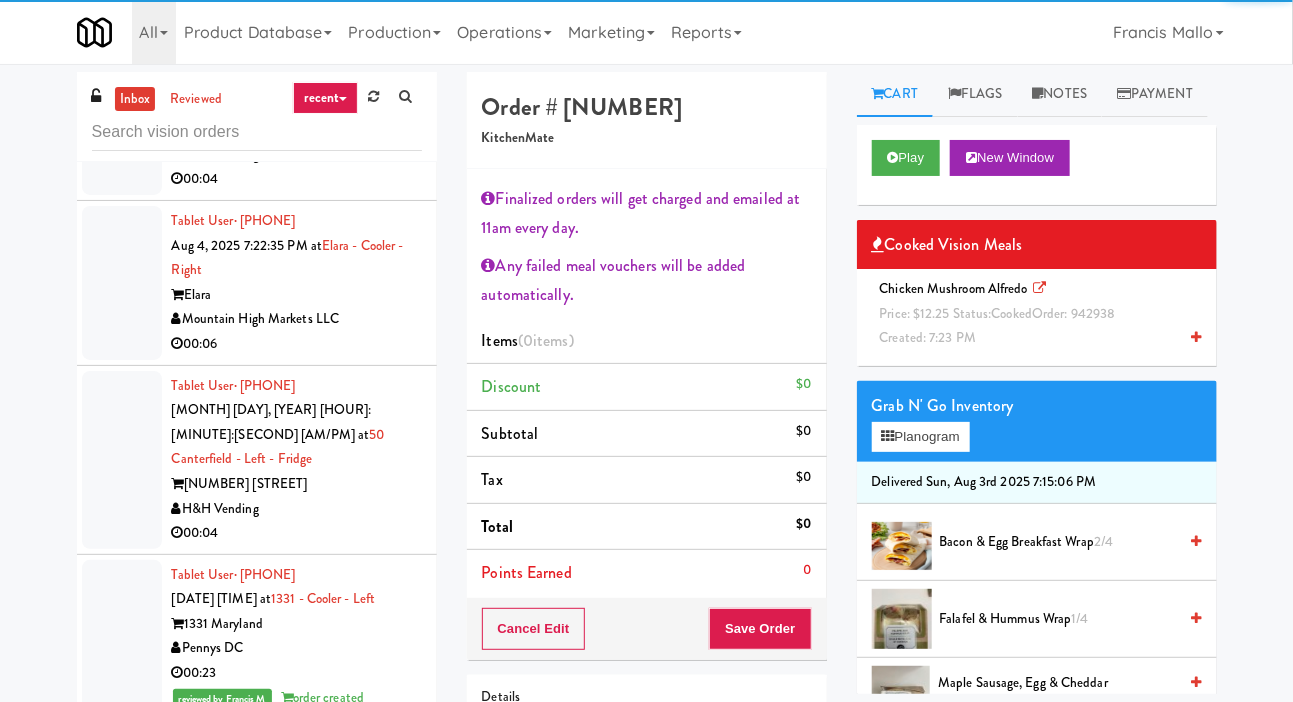 click on "Price: $12.25
Status: cooked Order: [NUMBER]" at bounding box center [998, 313] 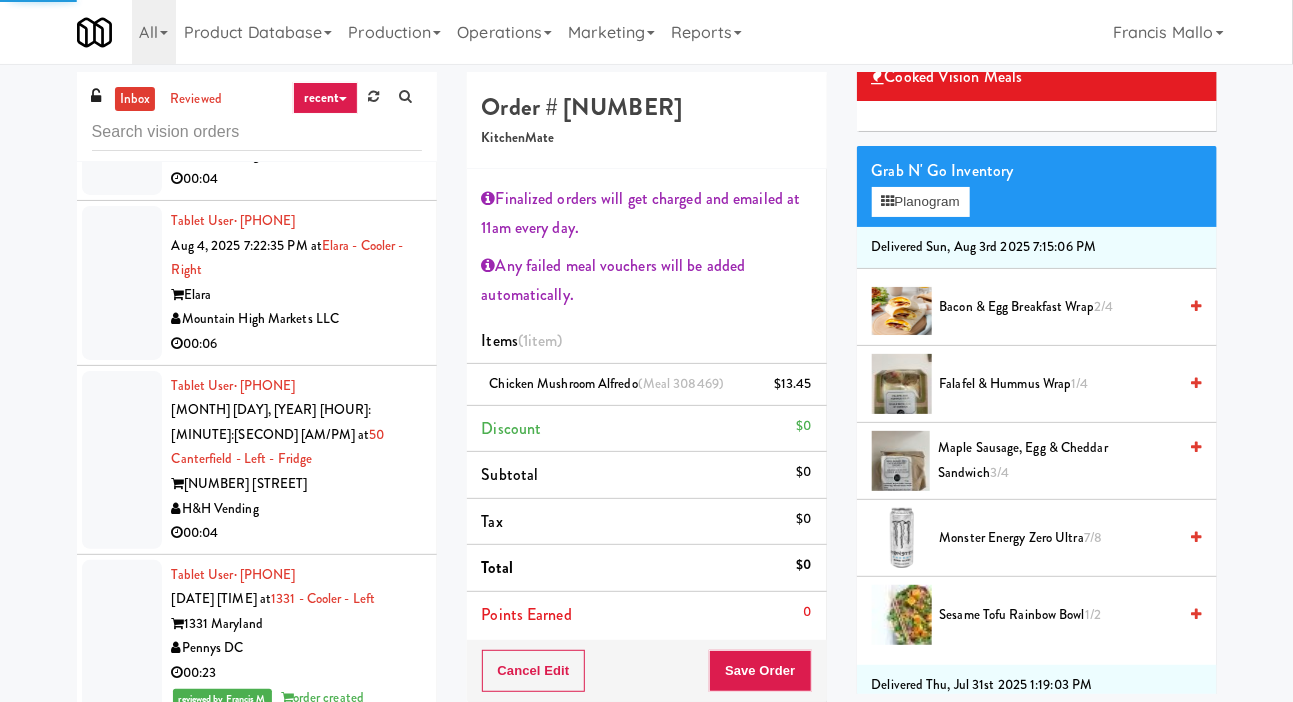 scroll, scrollTop: 168, scrollLeft: 0, axis: vertical 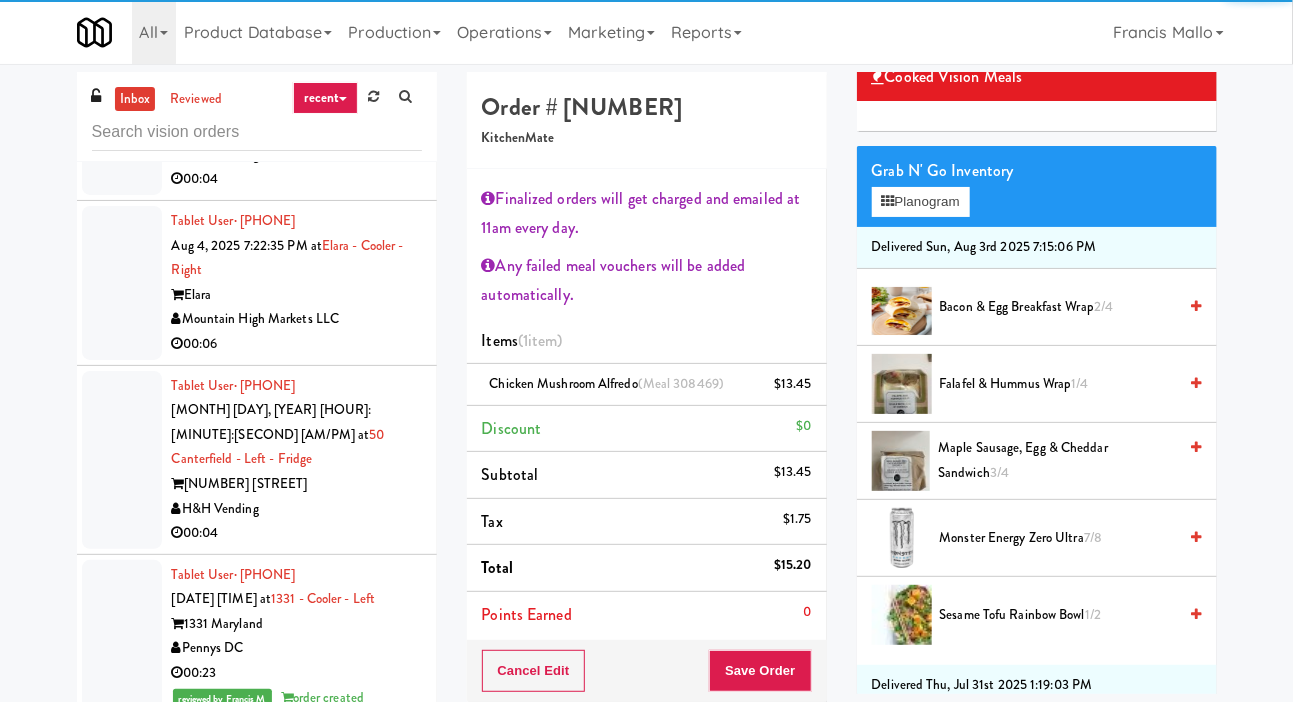 click on "[PRODUCT]  [NUM]/[NUM]" at bounding box center (1058, 307) 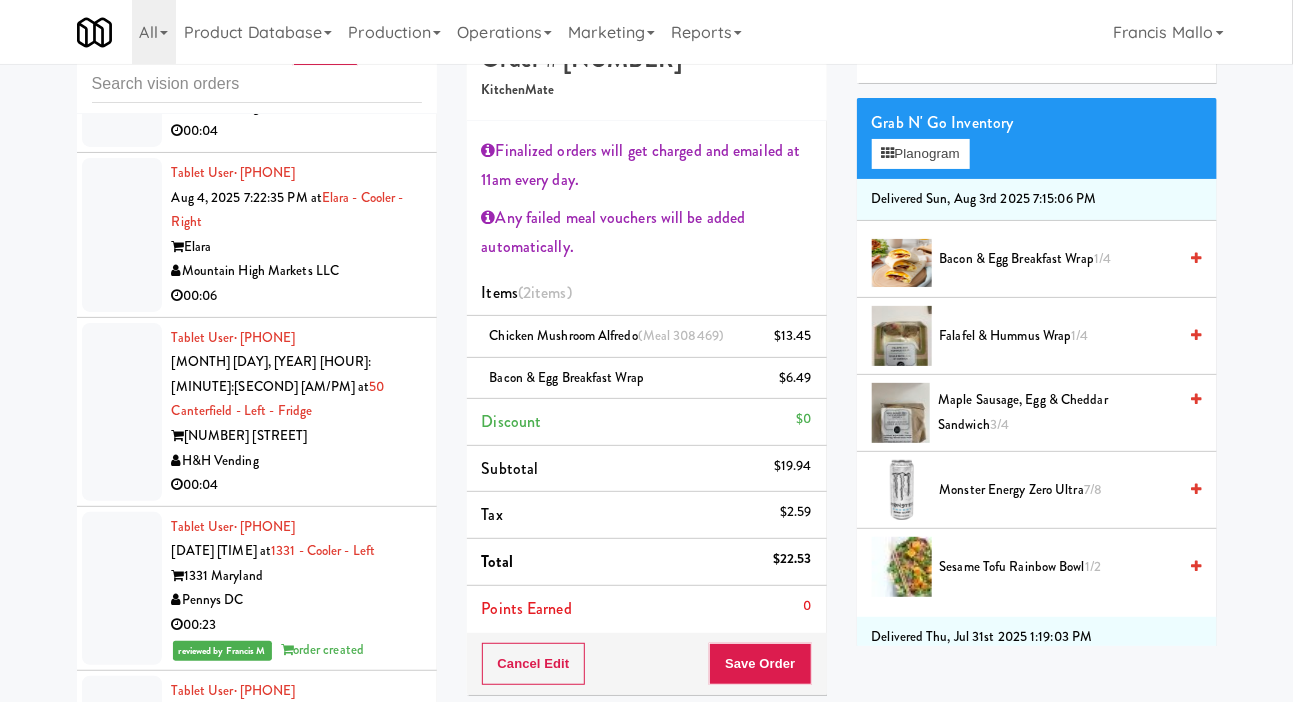 scroll, scrollTop: 56, scrollLeft: 0, axis: vertical 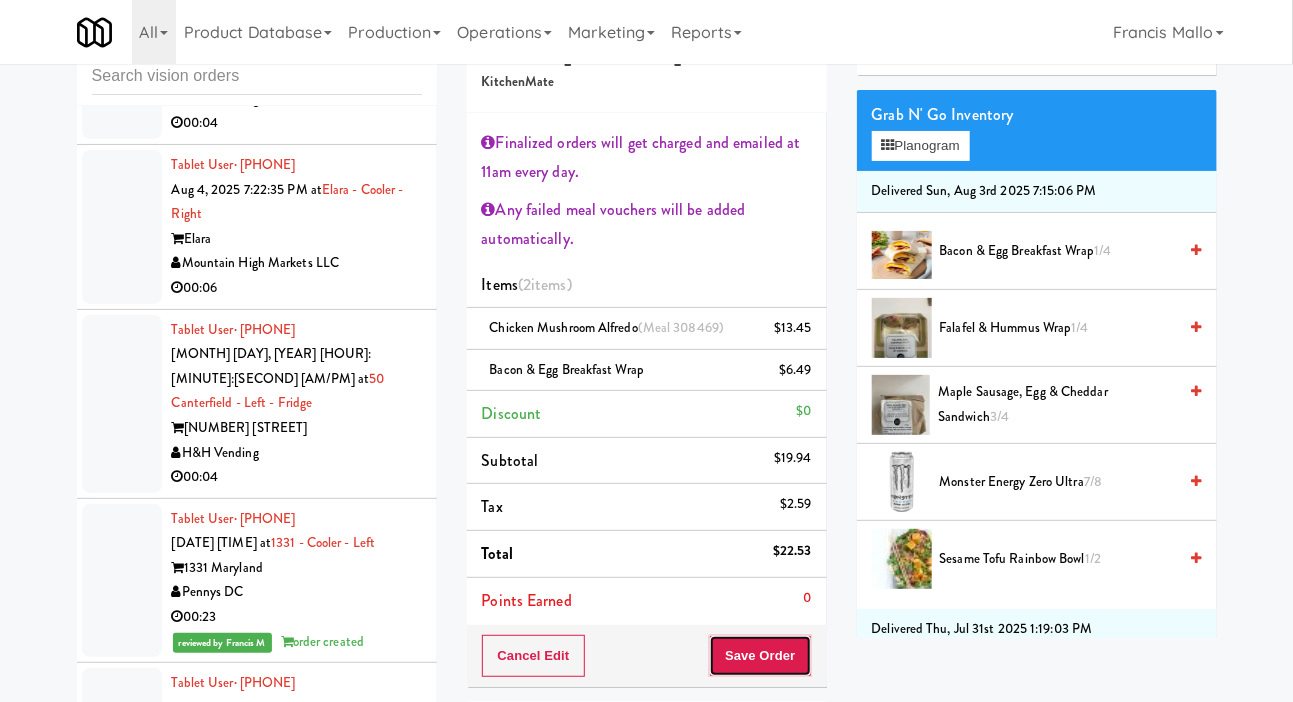 click on "Save Order" at bounding box center [760, 656] 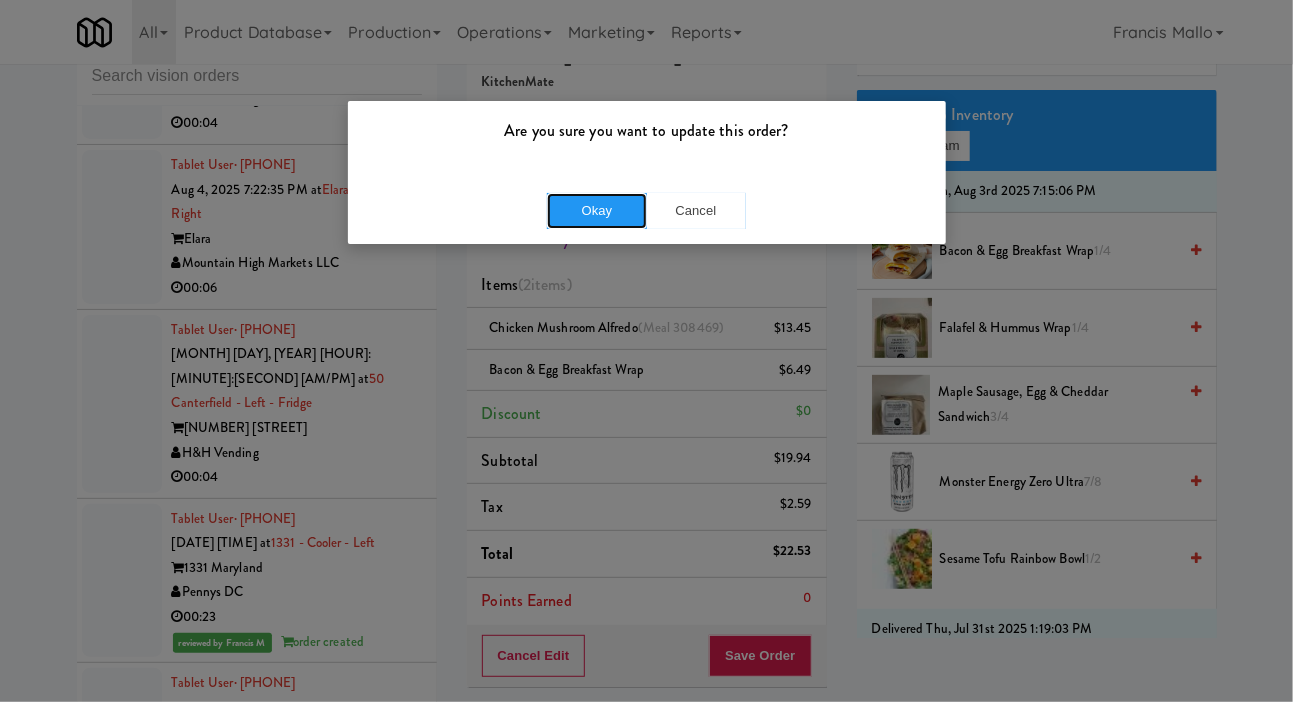 click on "Okay" at bounding box center [597, 211] 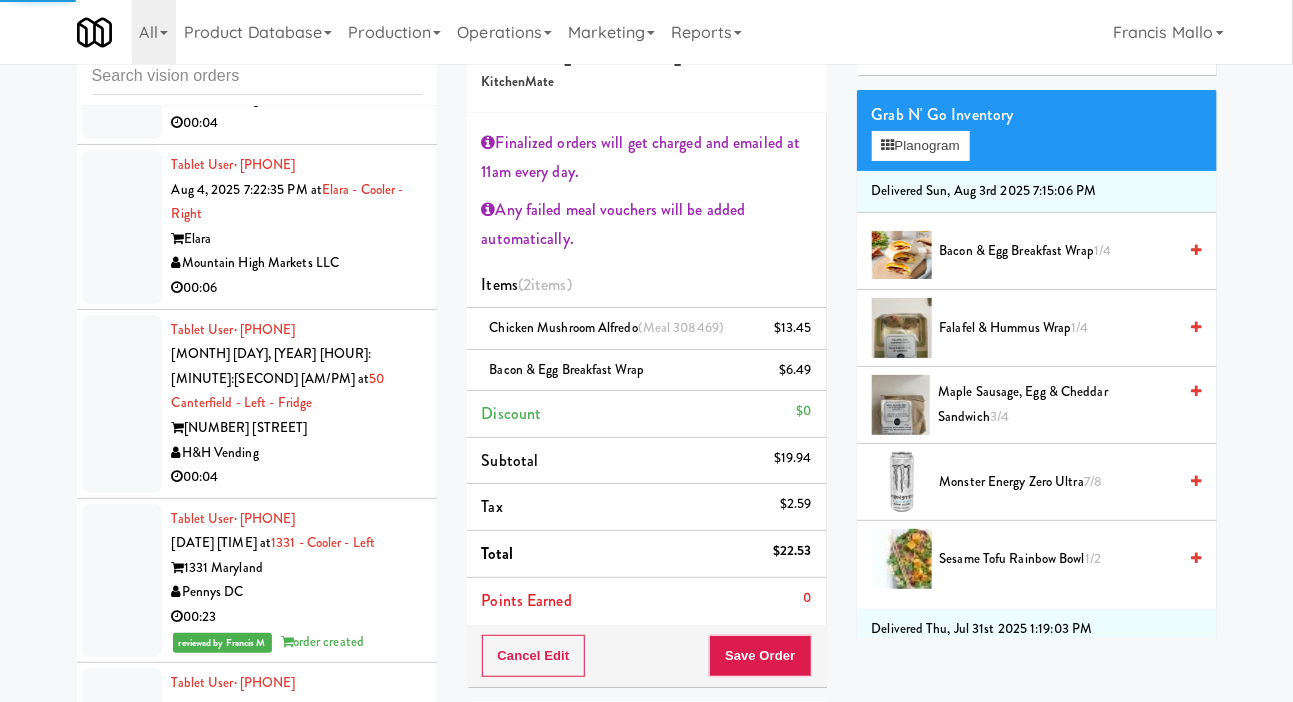 click at bounding box center [122, 50] 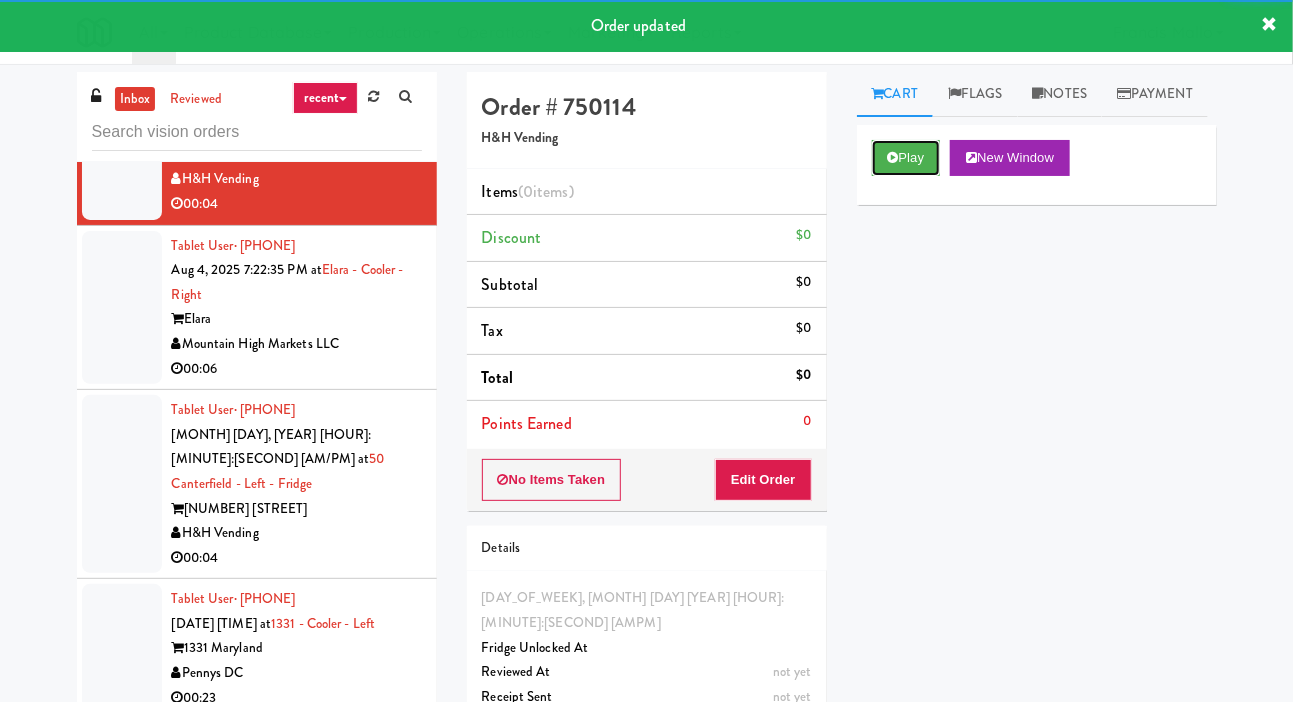 click on "Play" at bounding box center [906, 158] 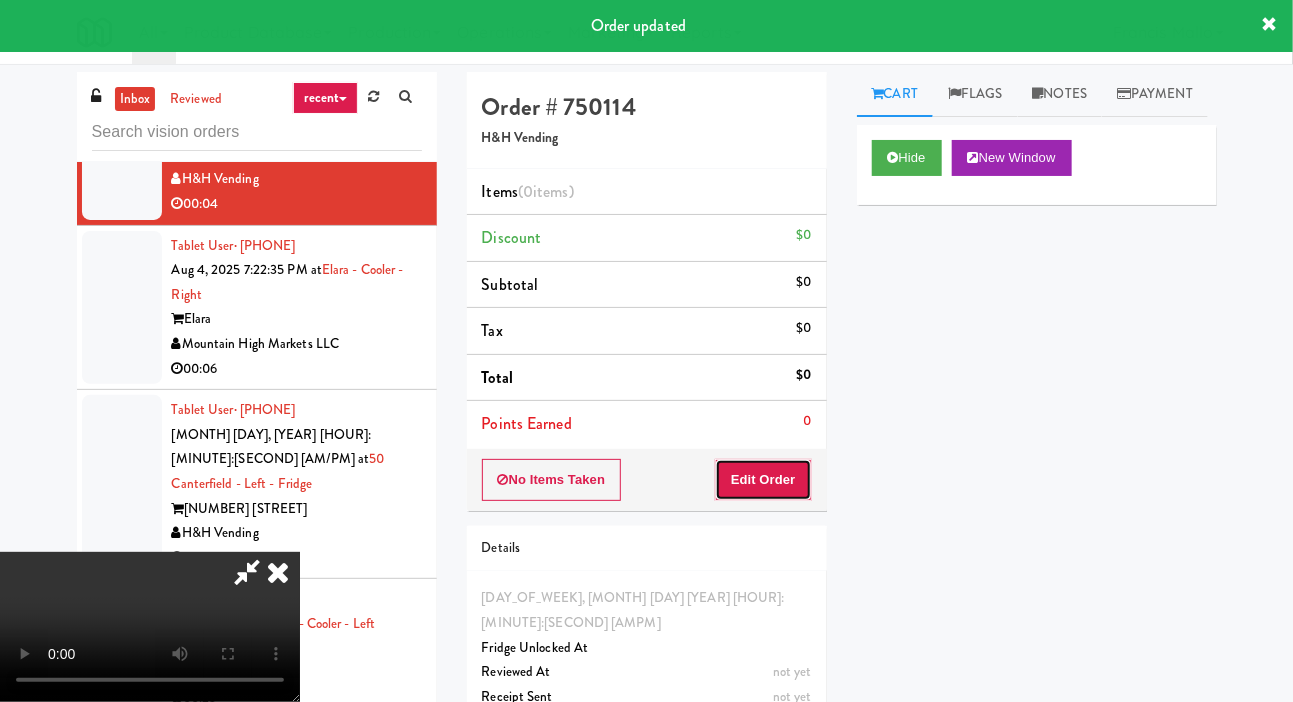 click on "Edit Order" at bounding box center [763, 480] 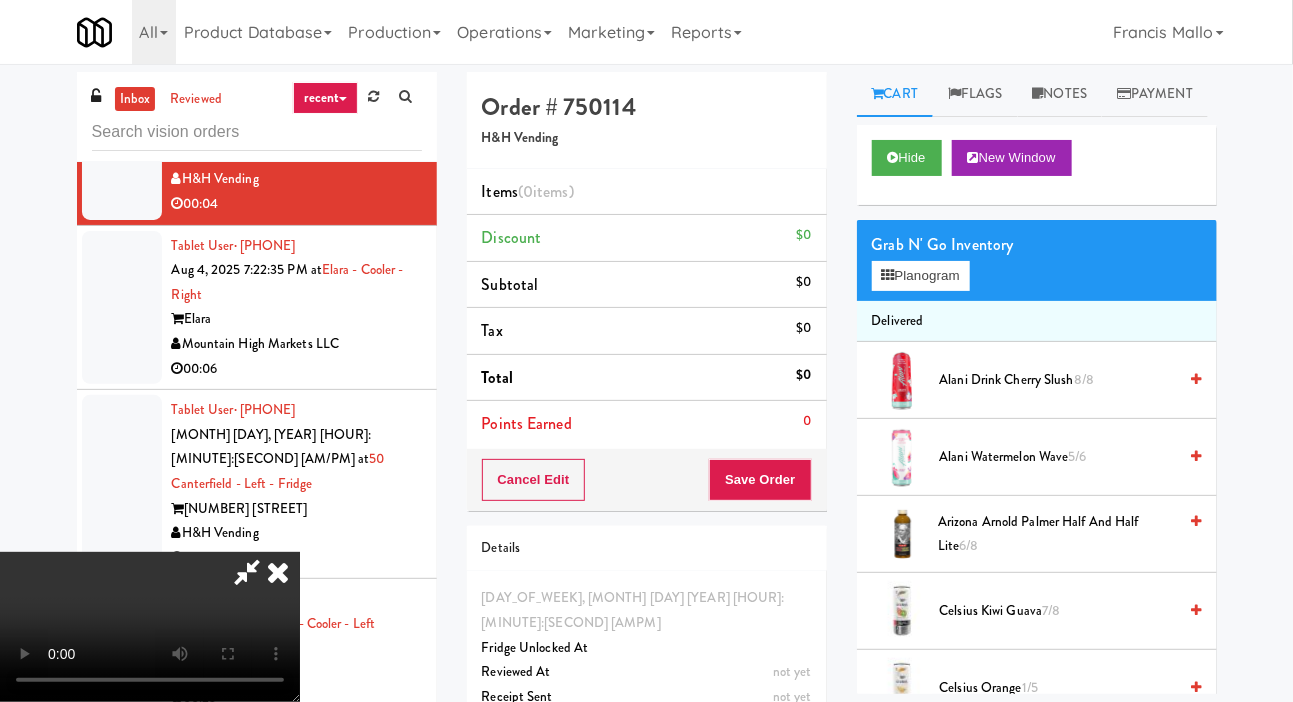 scroll, scrollTop: 0, scrollLeft: 0, axis: both 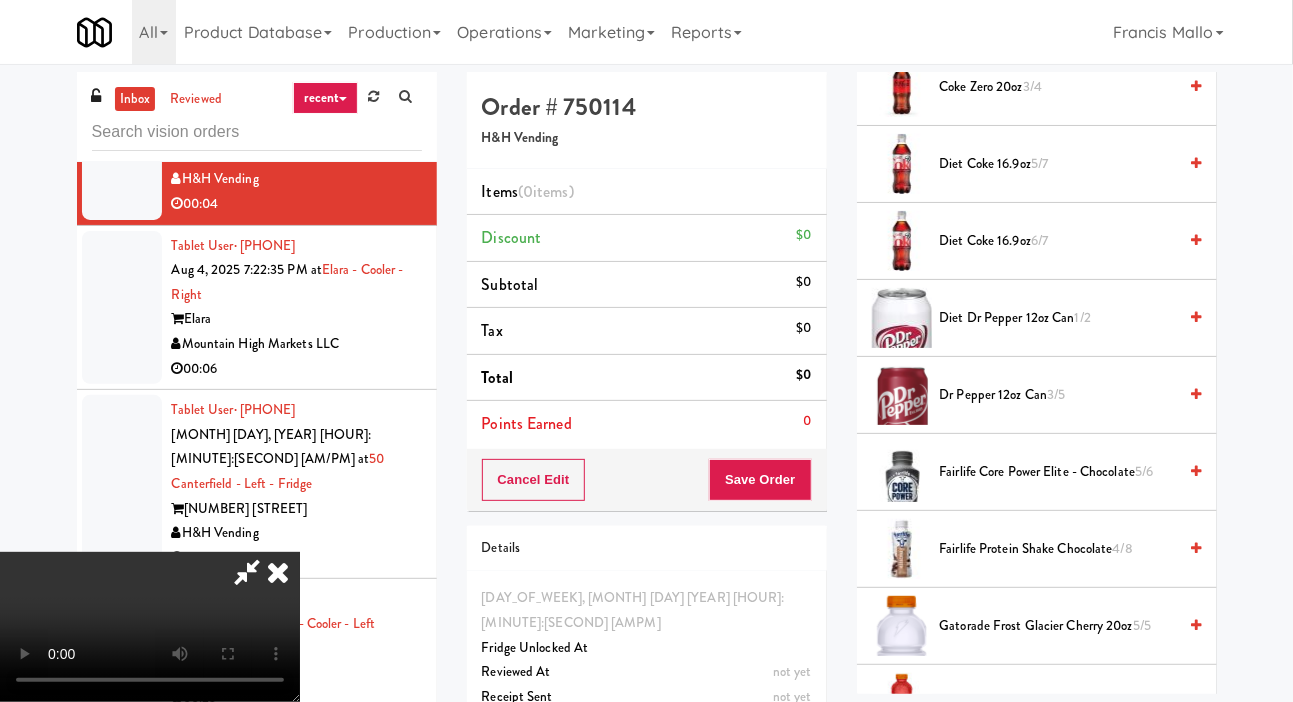 click on "Dr Pepper 12oz can  3/5" at bounding box center [1058, 395] 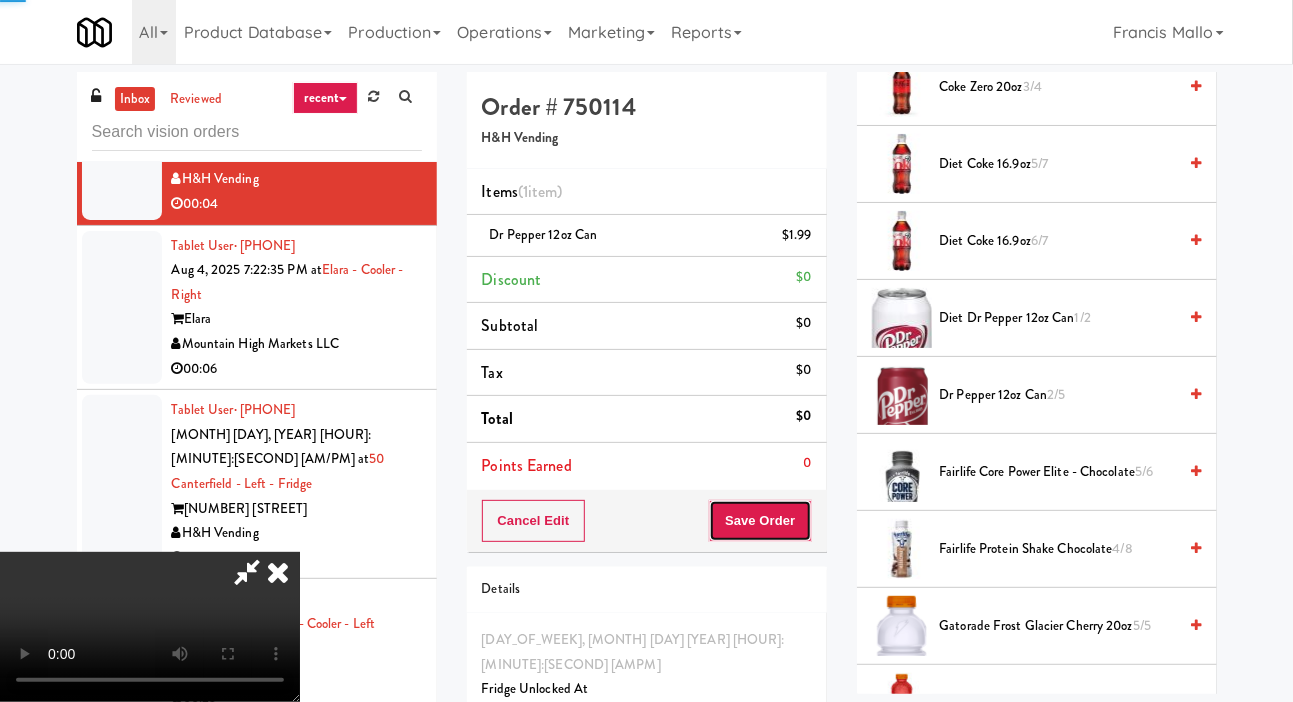 click on "Save Order" at bounding box center (760, 521) 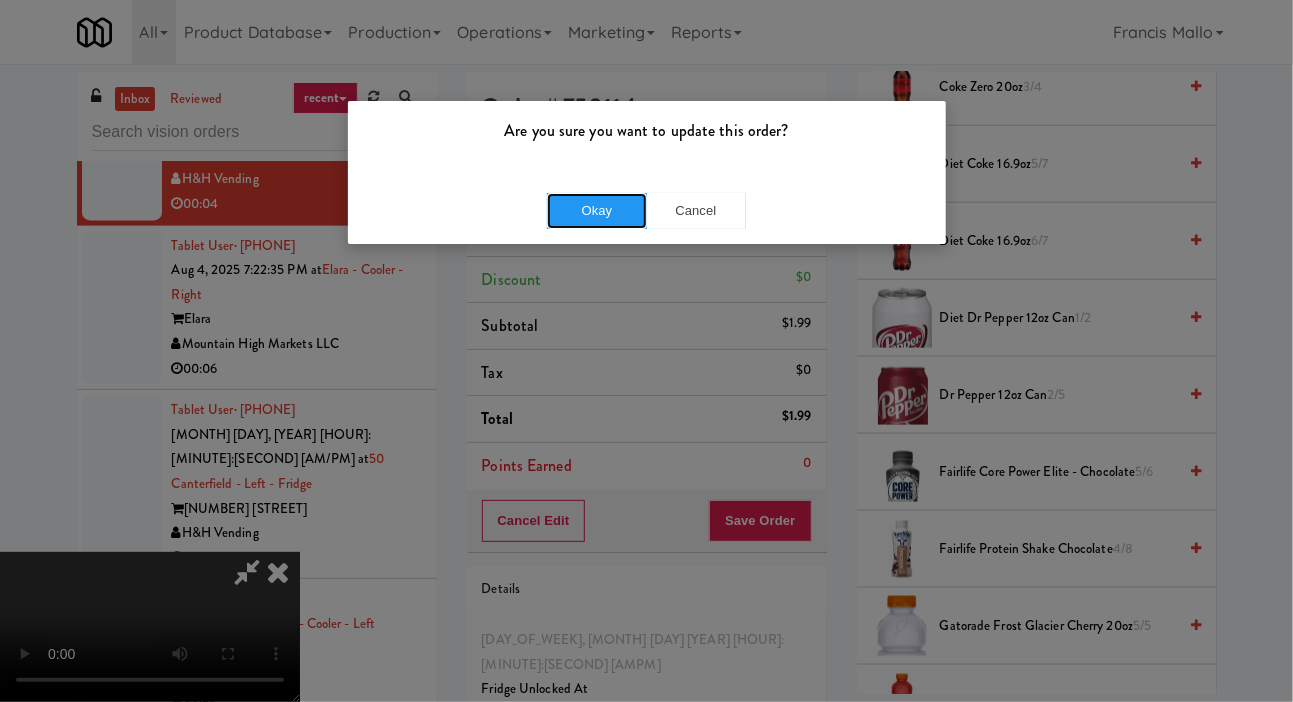 click on "Okay" at bounding box center [597, 211] 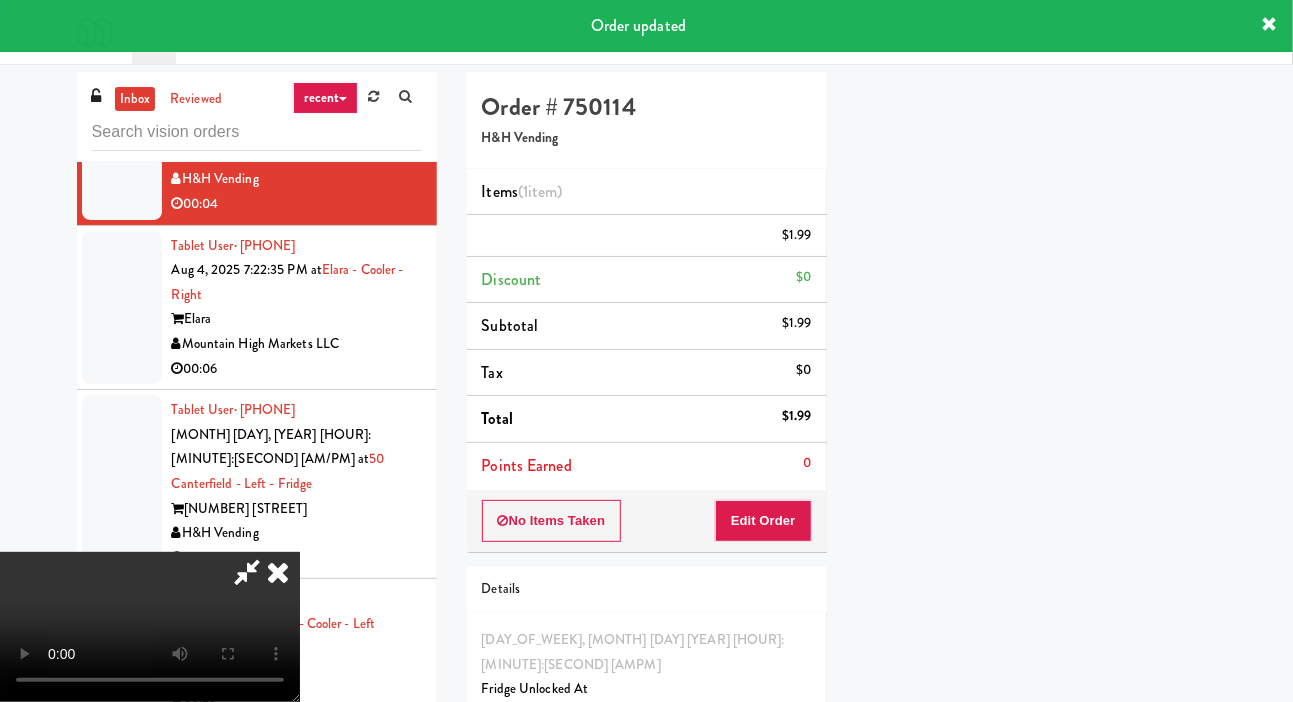 scroll, scrollTop: 116, scrollLeft: 0, axis: vertical 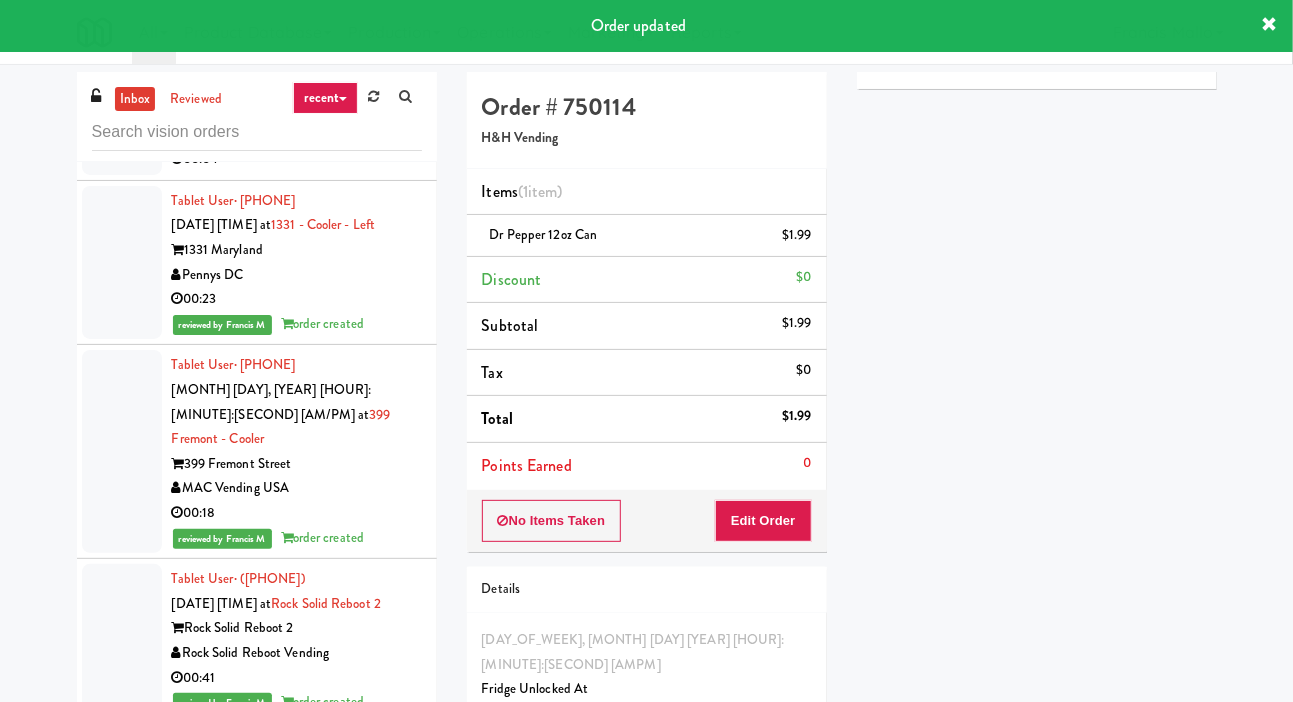 click at bounding box center (122, 86) 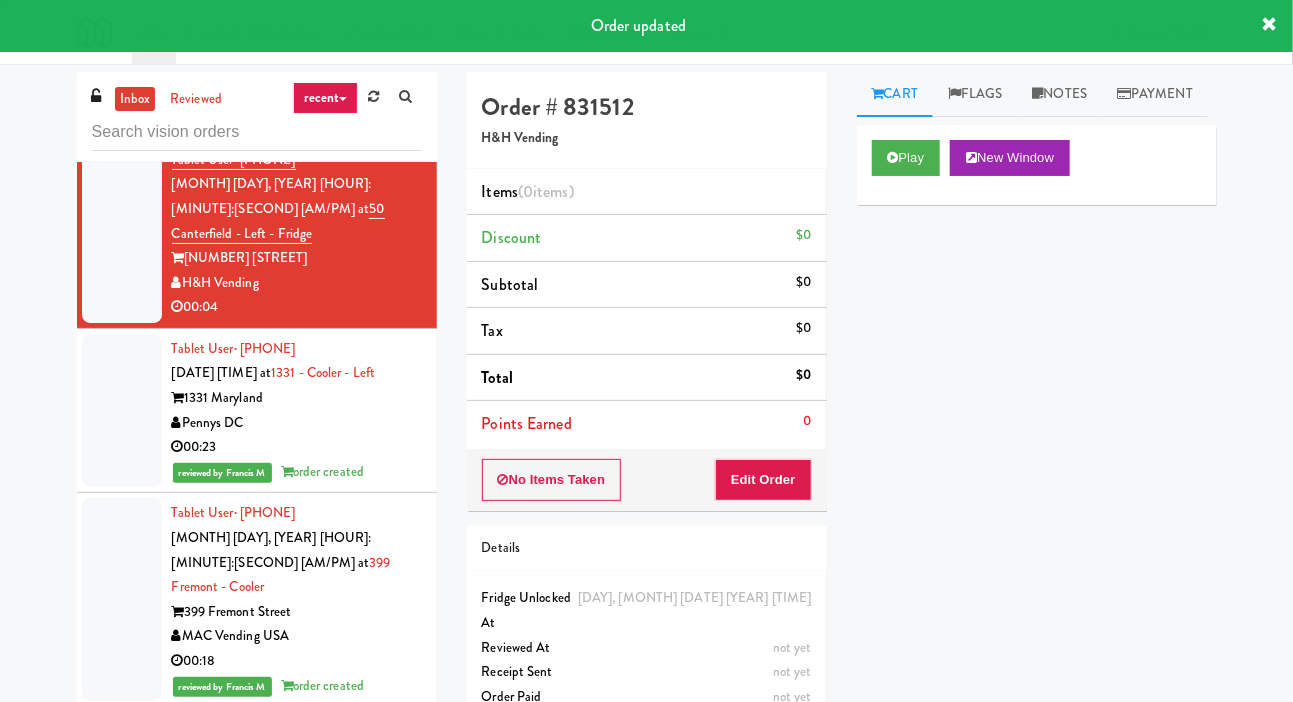scroll, scrollTop: 44297, scrollLeft: 0, axis: vertical 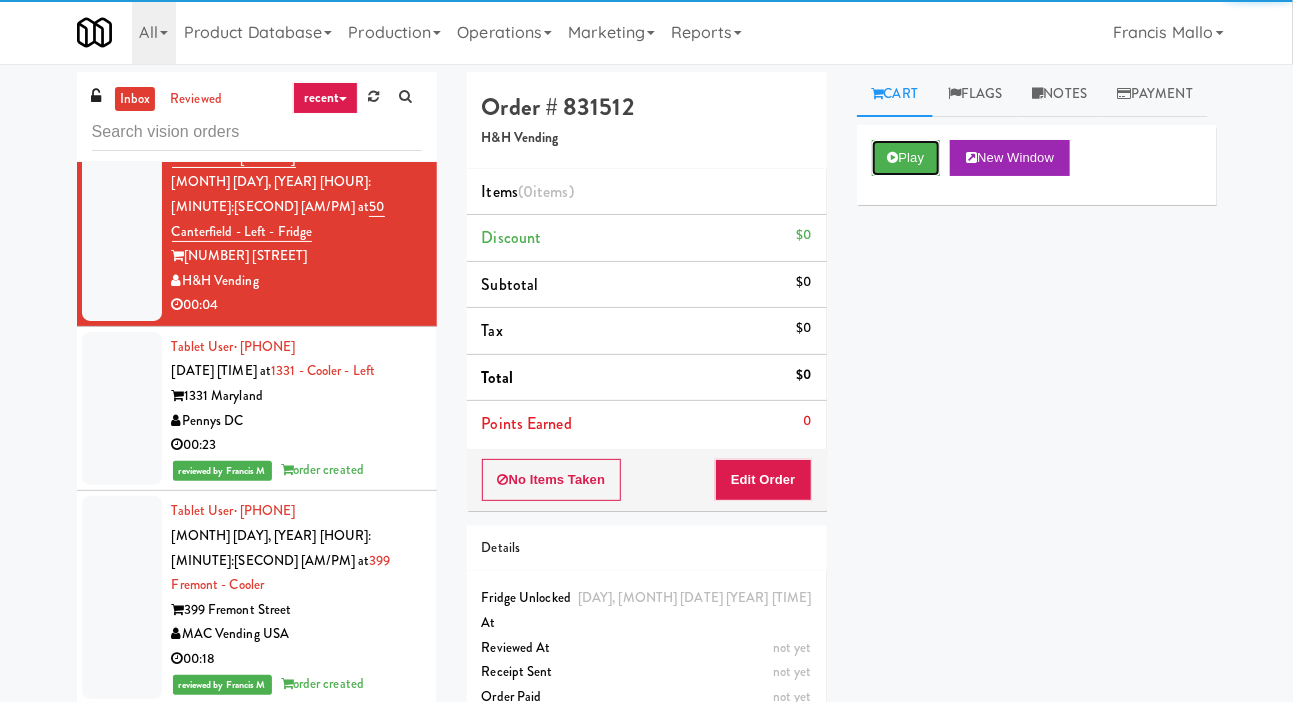click on "Play" at bounding box center (906, 158) 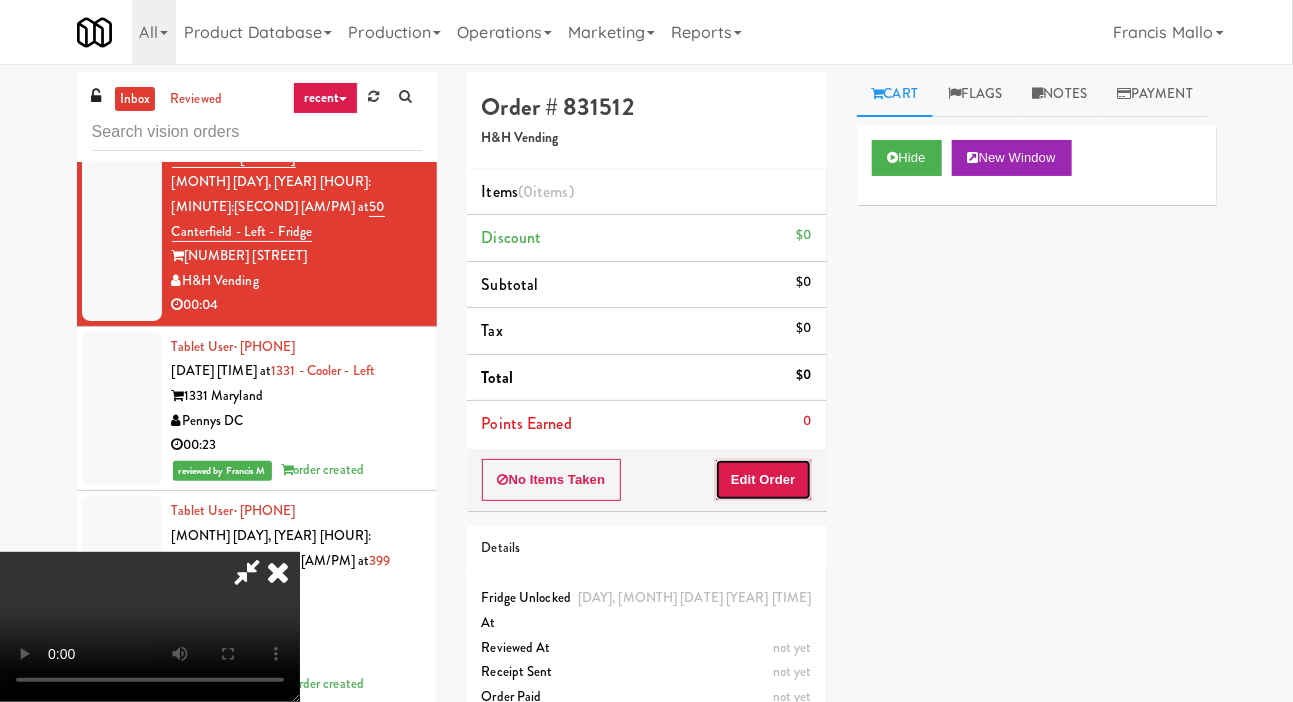 click on "Edit Order" at bounding box center [763, 480] 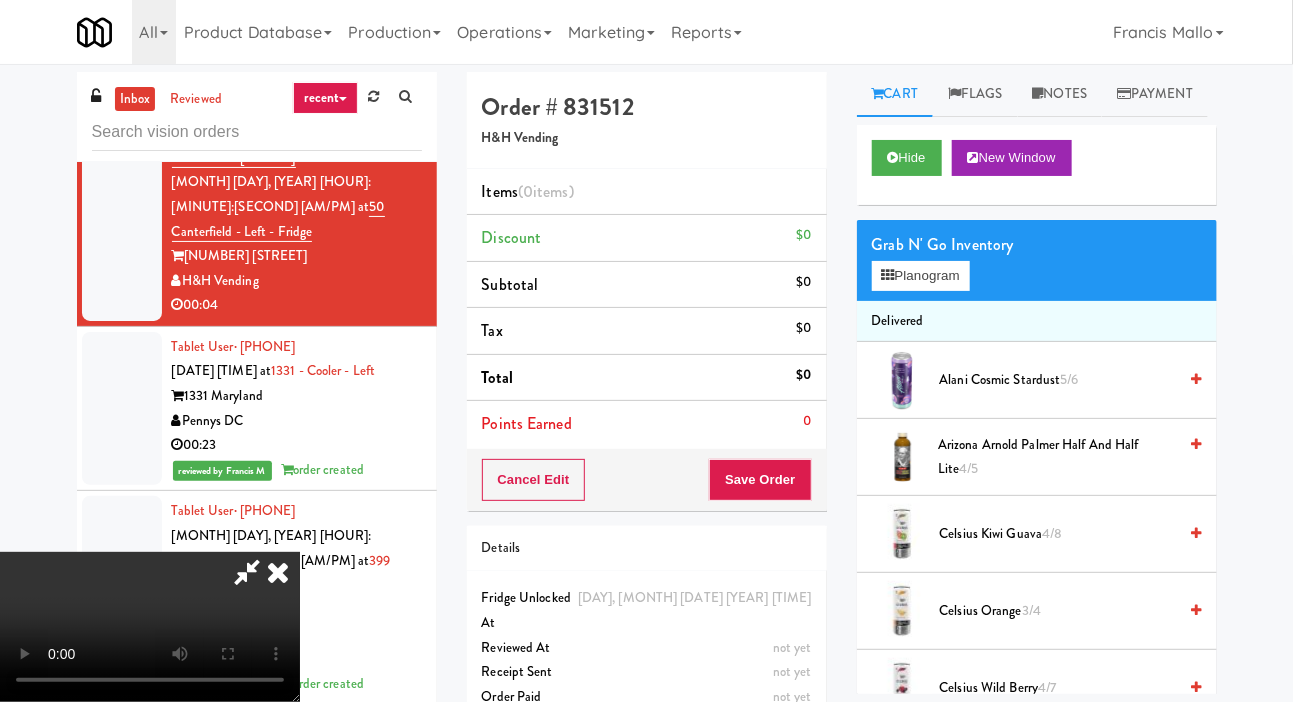 type 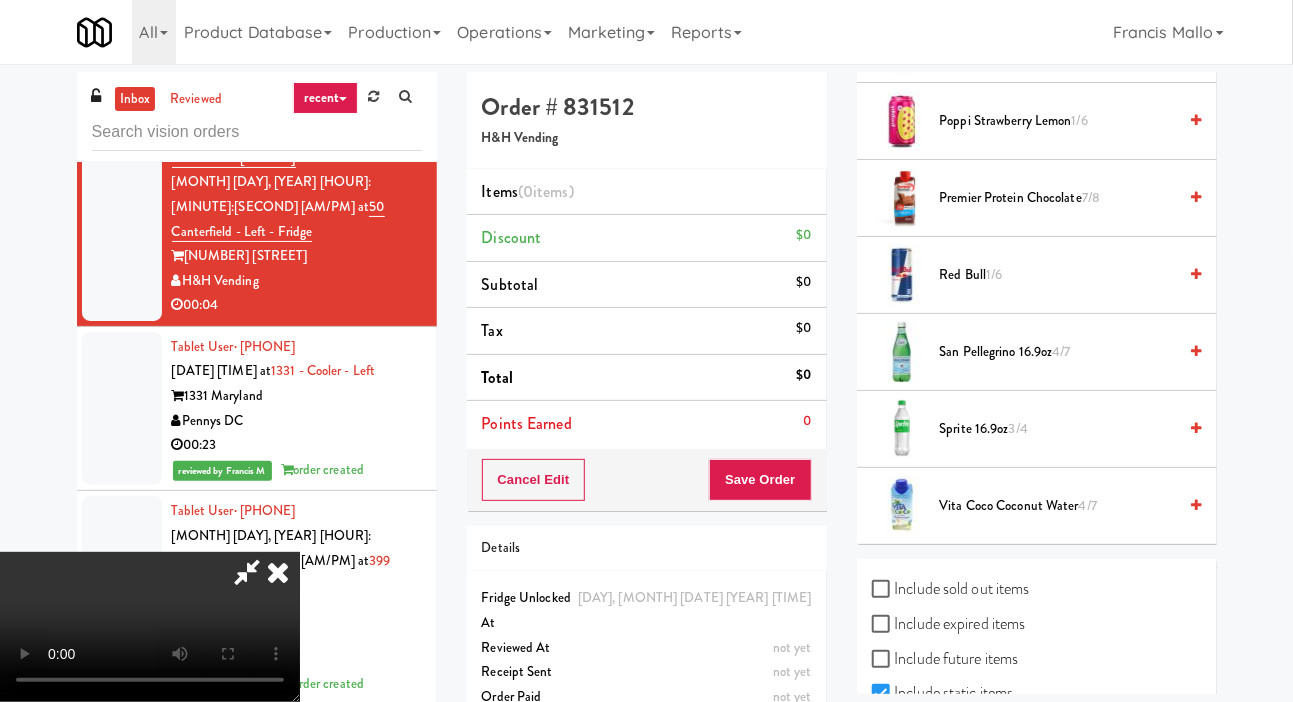 scroll, scrollTop: 2120, scrollLeft: 0, axis: vertical 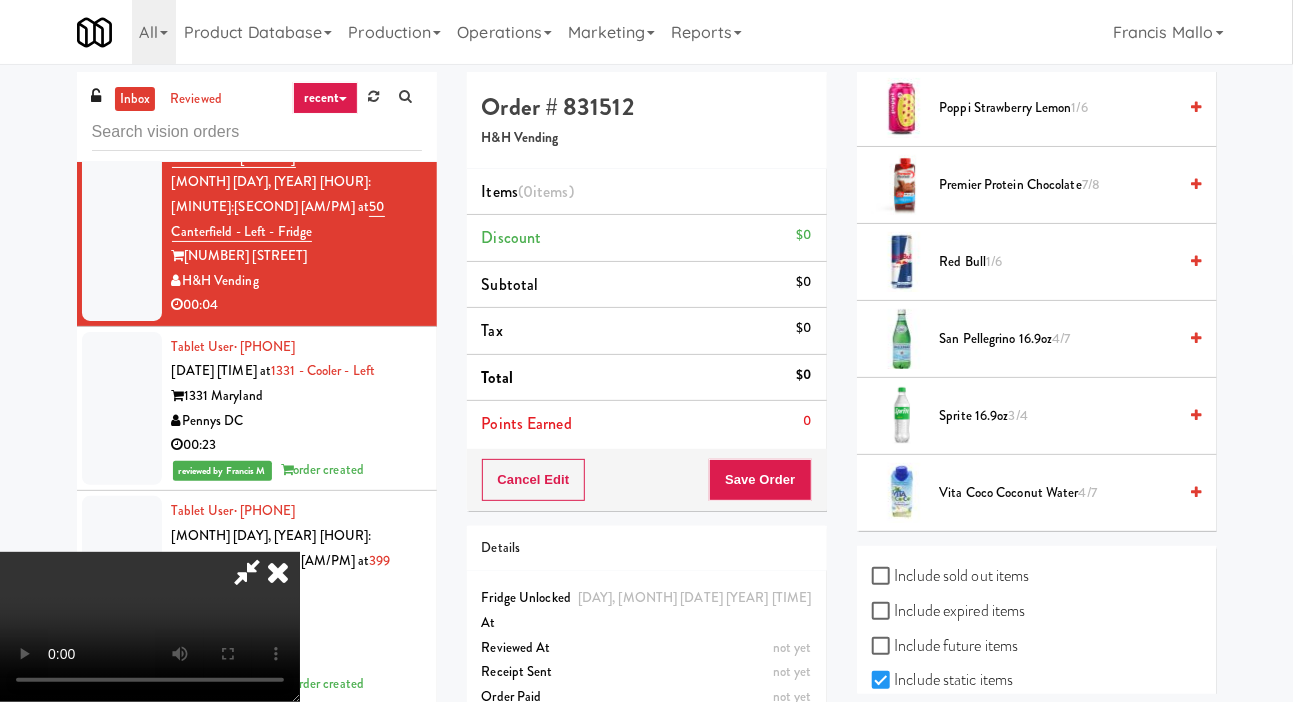 click on "San Pellegrino 16.9oz  4/7" at bounding box center [1058, 339] 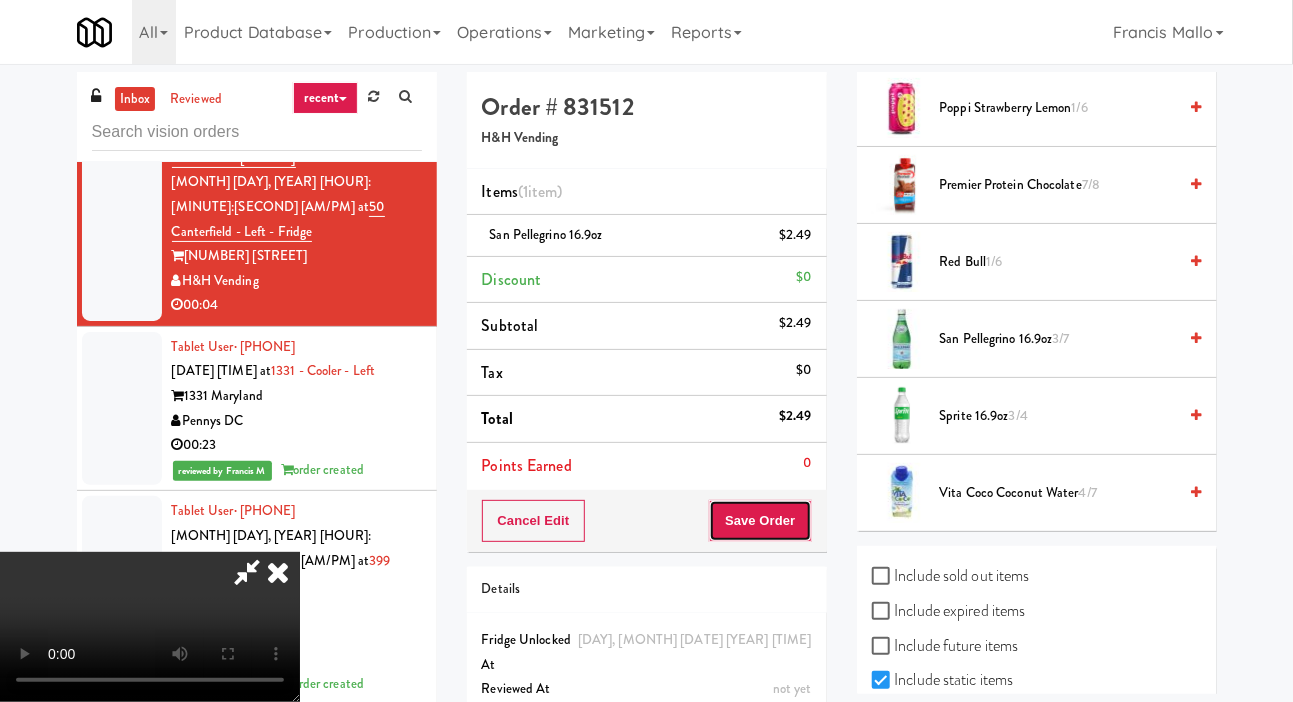 click on "Save Order" at bounding box center [760, 521] 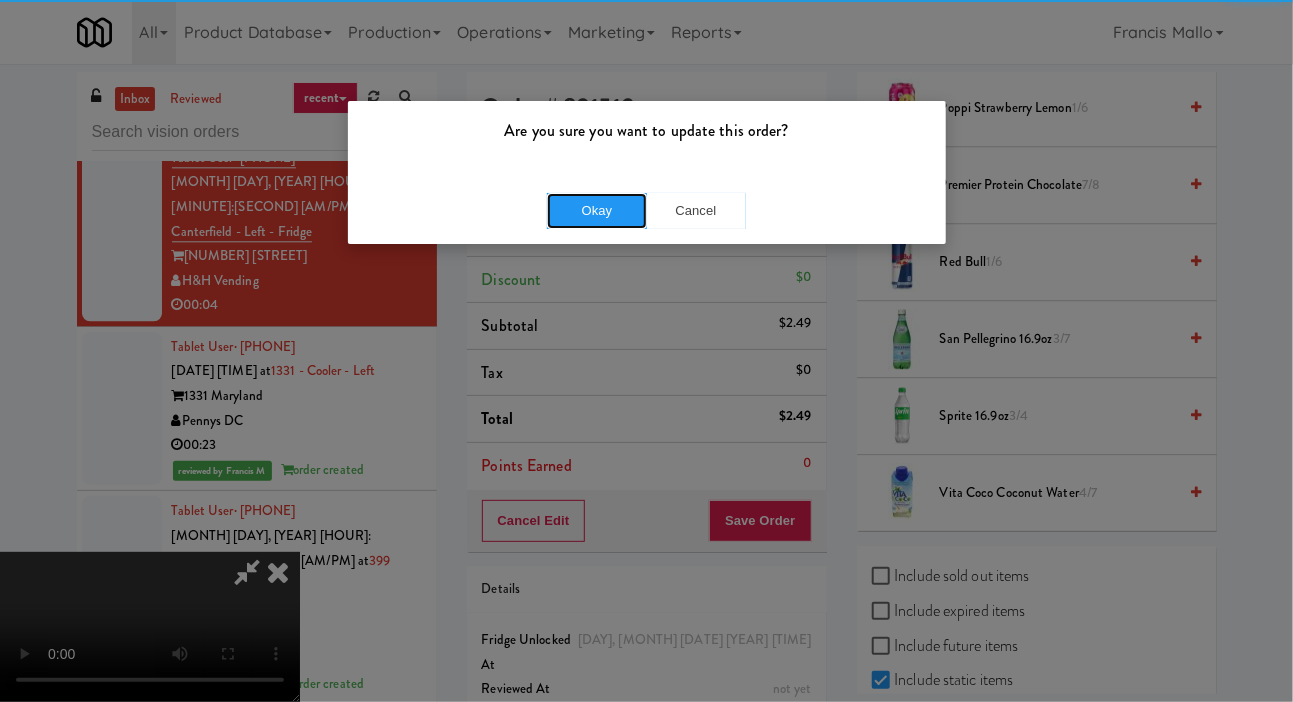 click on "Okay" at bounding box center (597, 211) 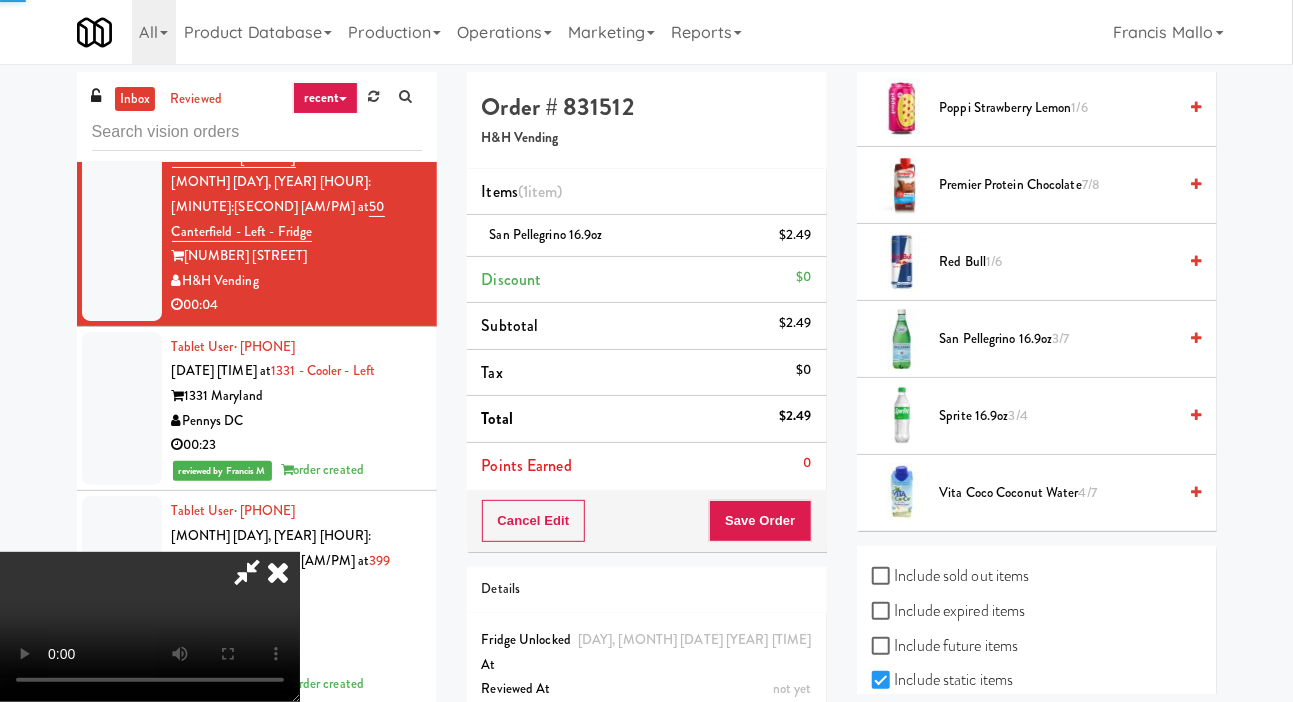 click at bounding box center [122, 55] 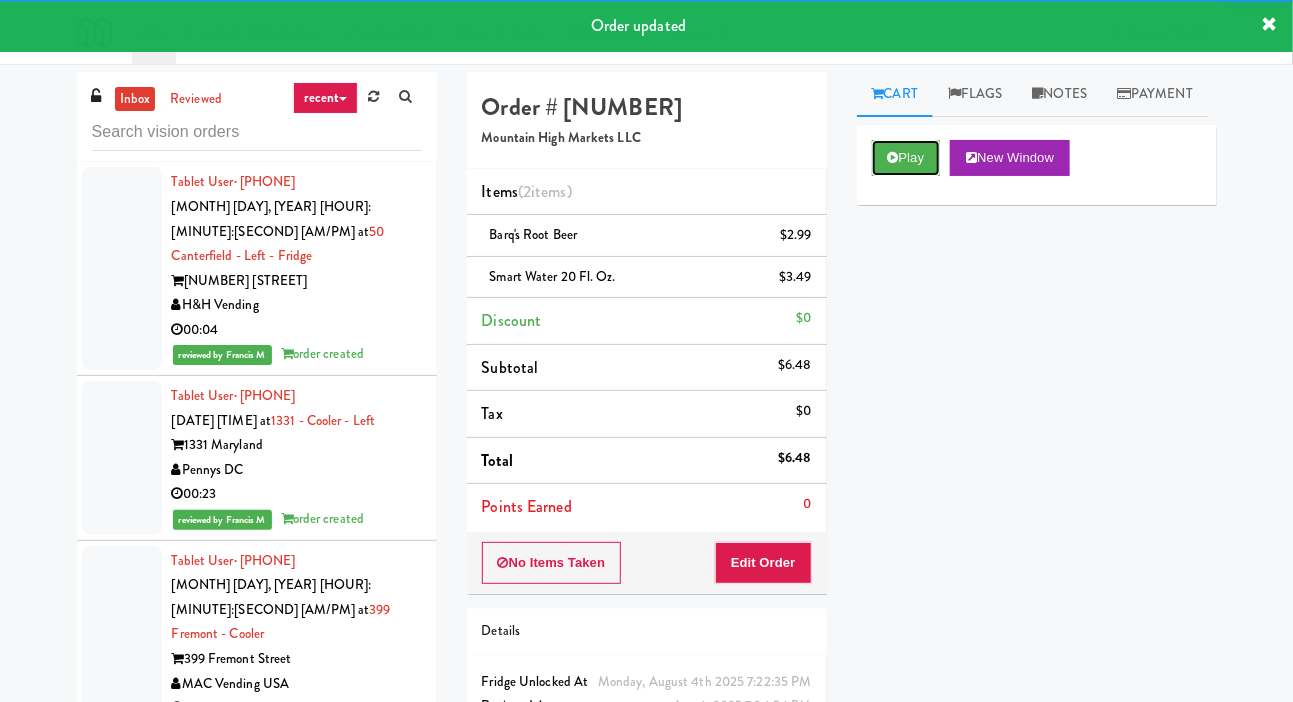 click on "Play" at bounding box center [906, 158] 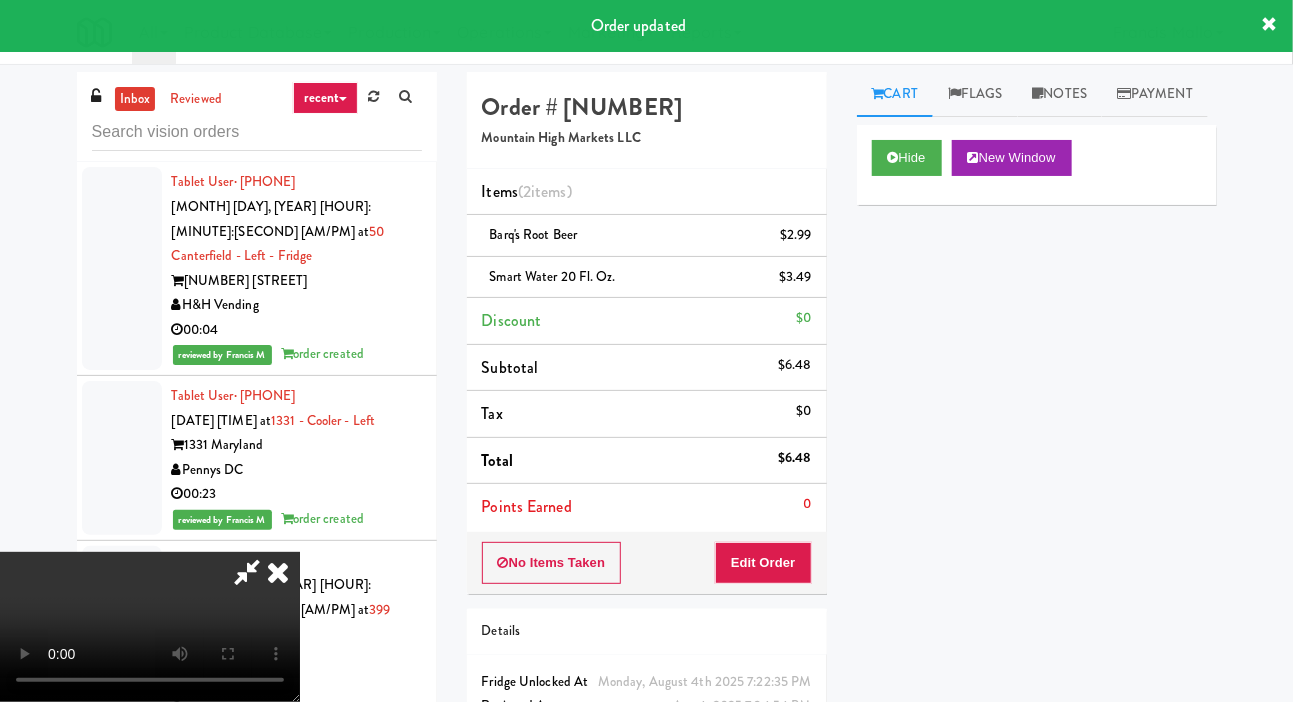 click at bounding box center [122, -135] 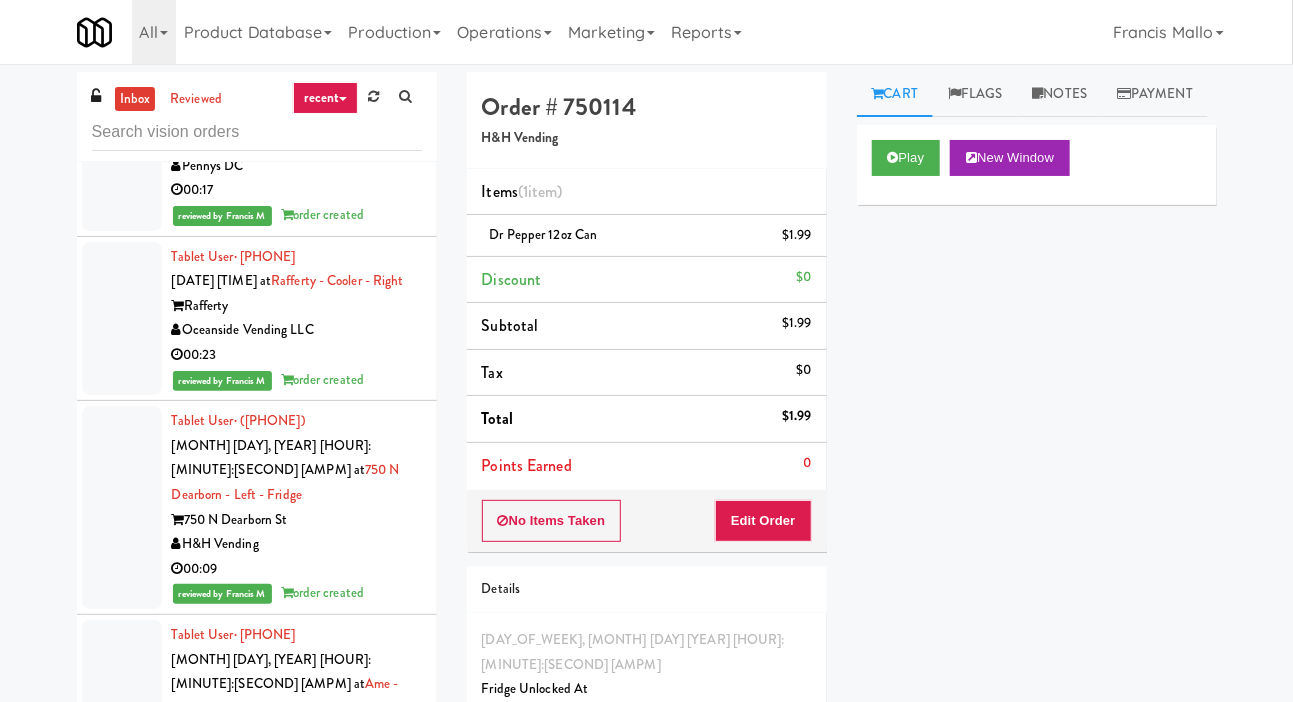 click at bounding box center [122, -23] 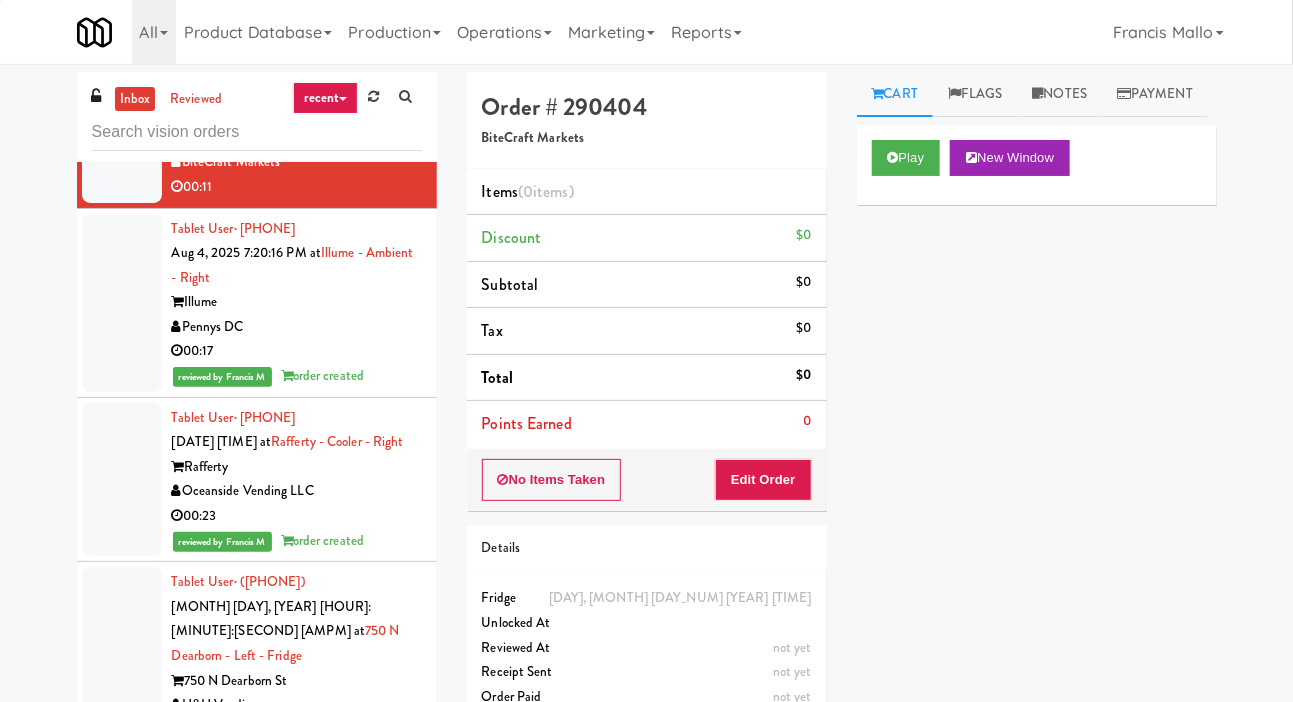 scroll, scrollTop: 42567, scrollLeft: 0, axis: vertical 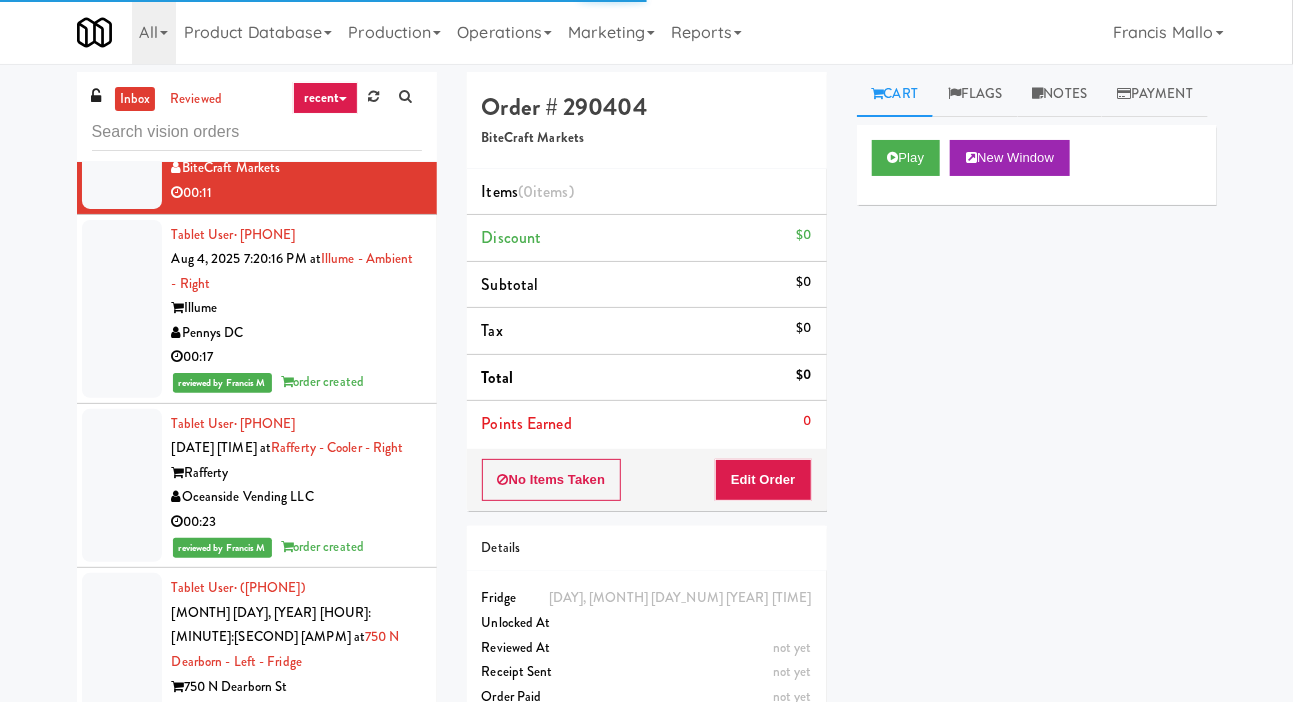 click at bounding box center [122, -8] 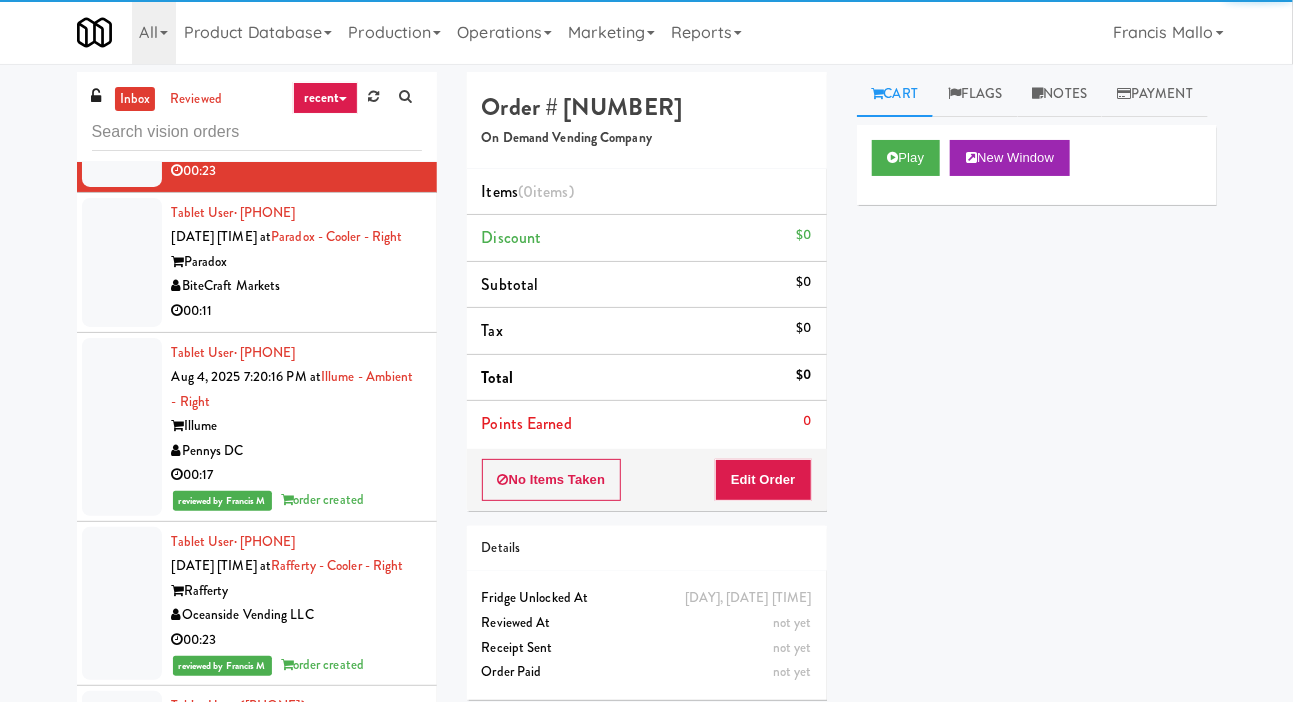 scroll, scrollTop: 42434, scrollLeft: 0, axis: vertical 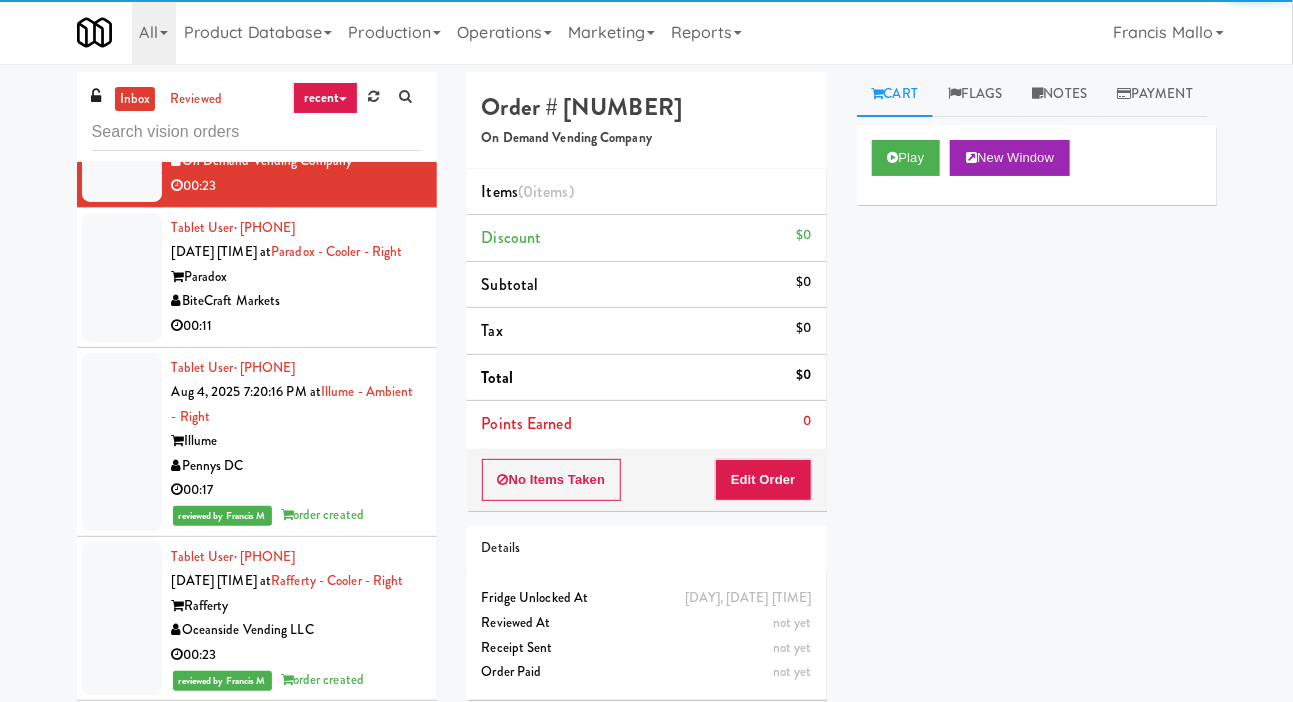 click at bounding box center [122, -52] 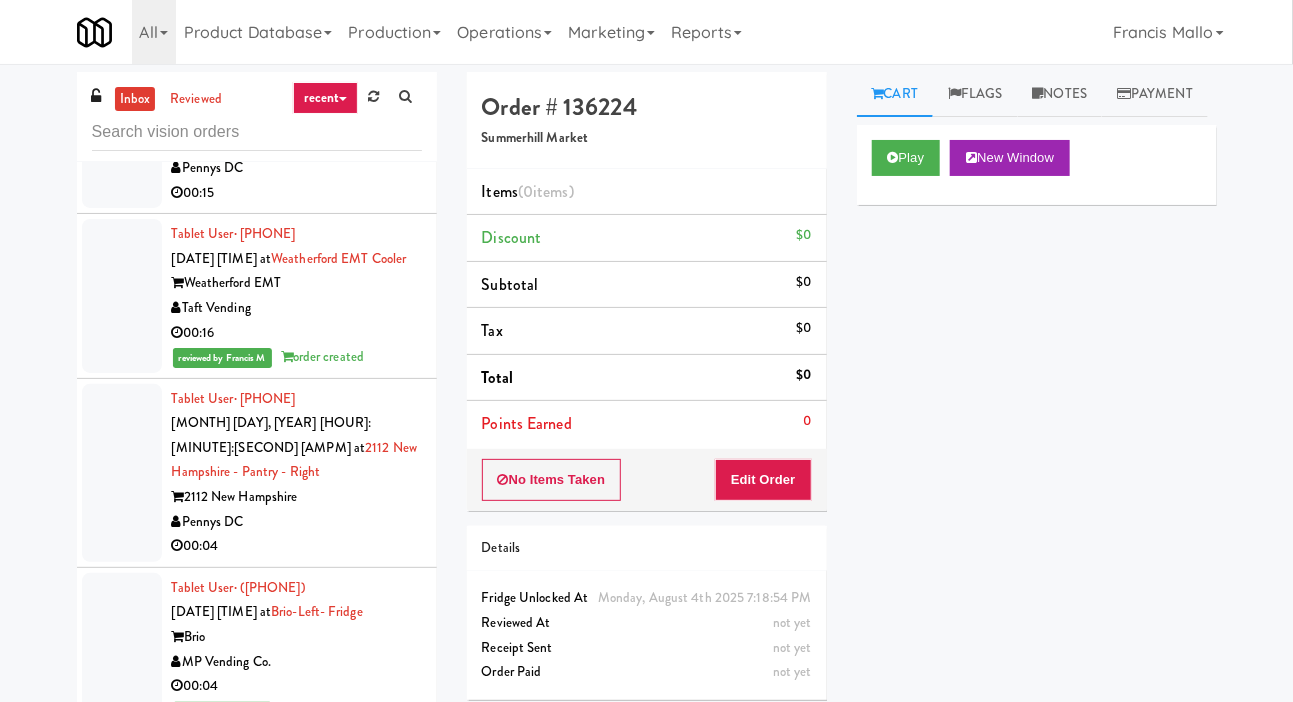 scroll, scrollTop: 147, scrollLeft: 0, axis: vertical 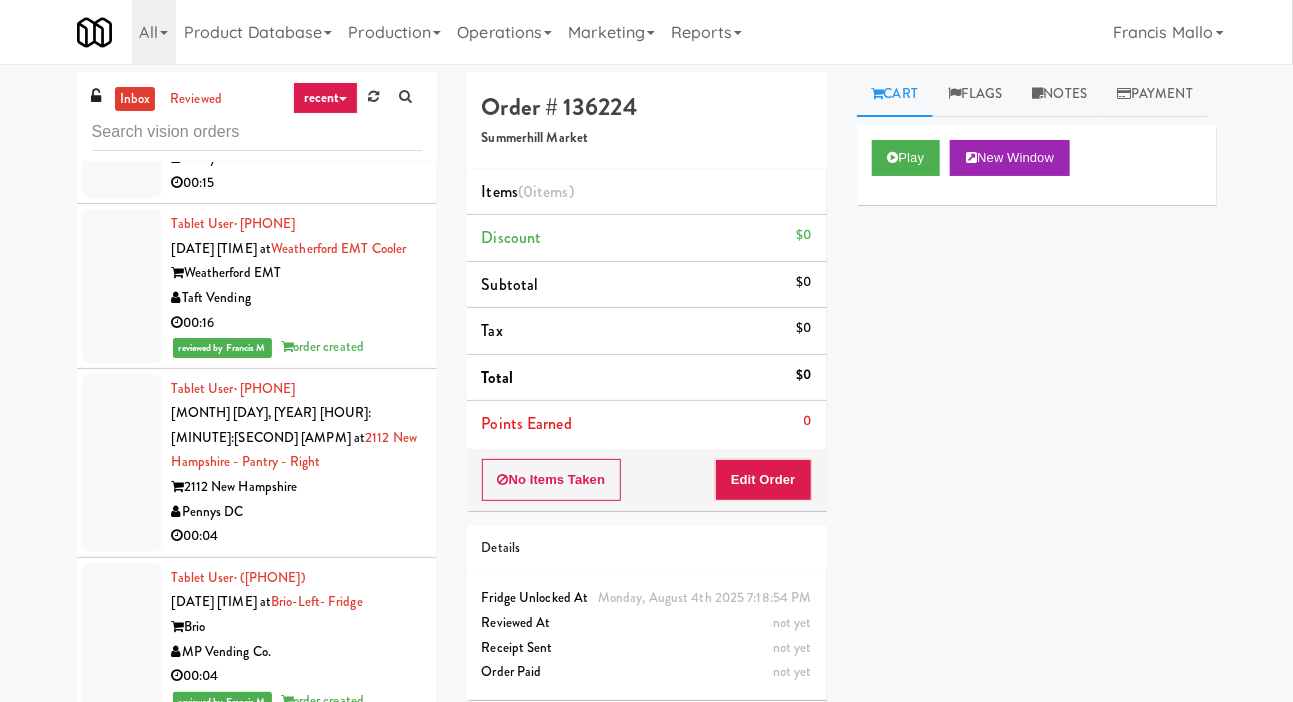 click at bounding box center (122, 463) 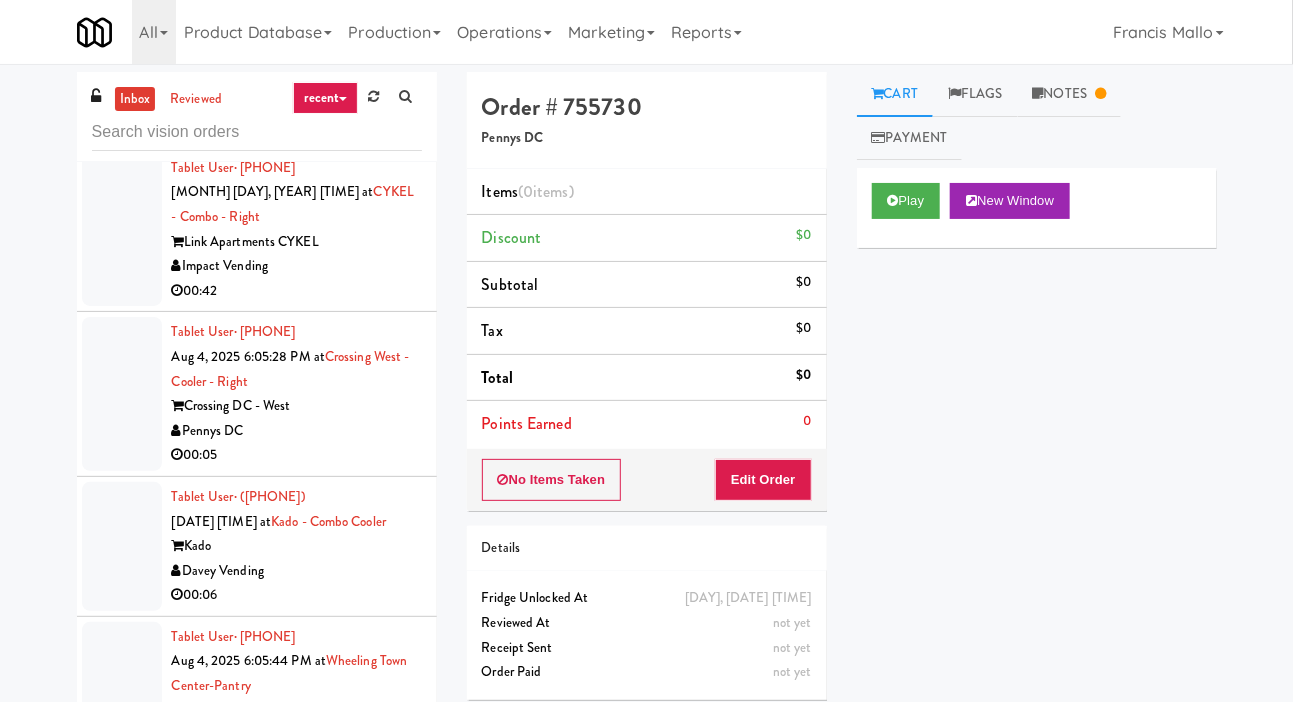 scroll, scrollTop: 3479, scrollLeft: 0, axis: vertical 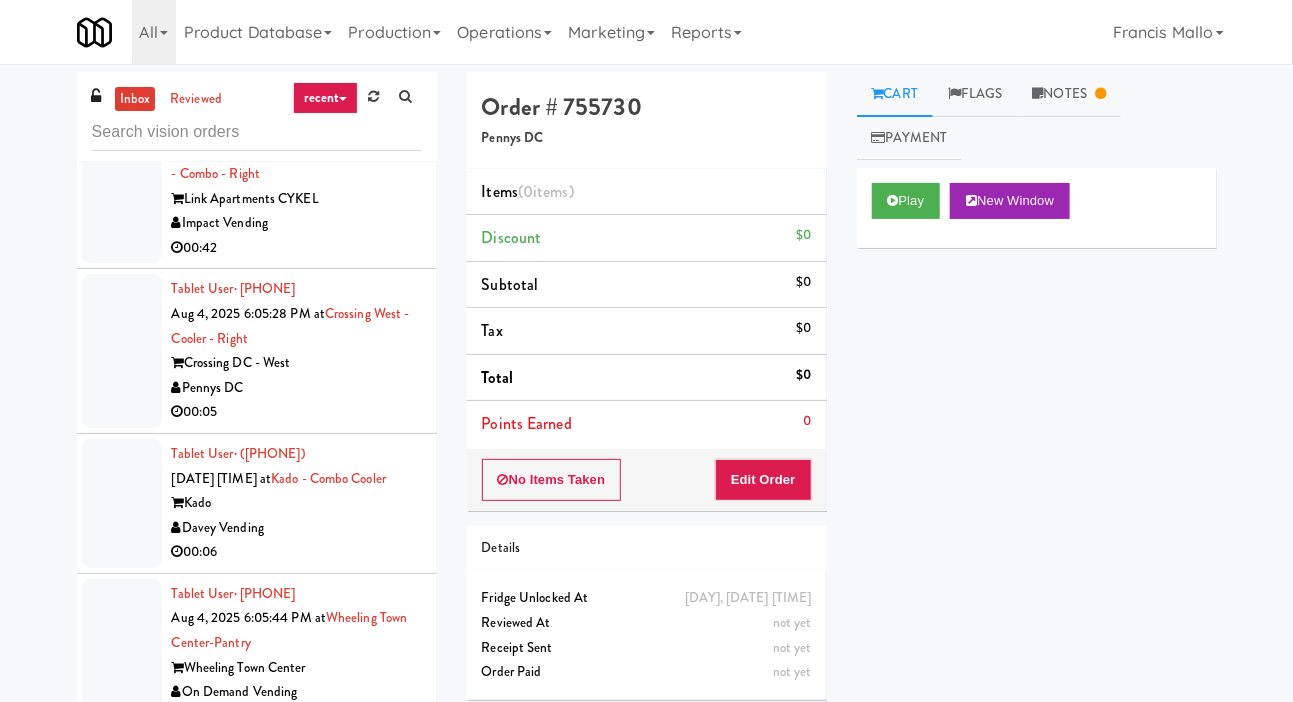 click at bounding box center (122, 187) 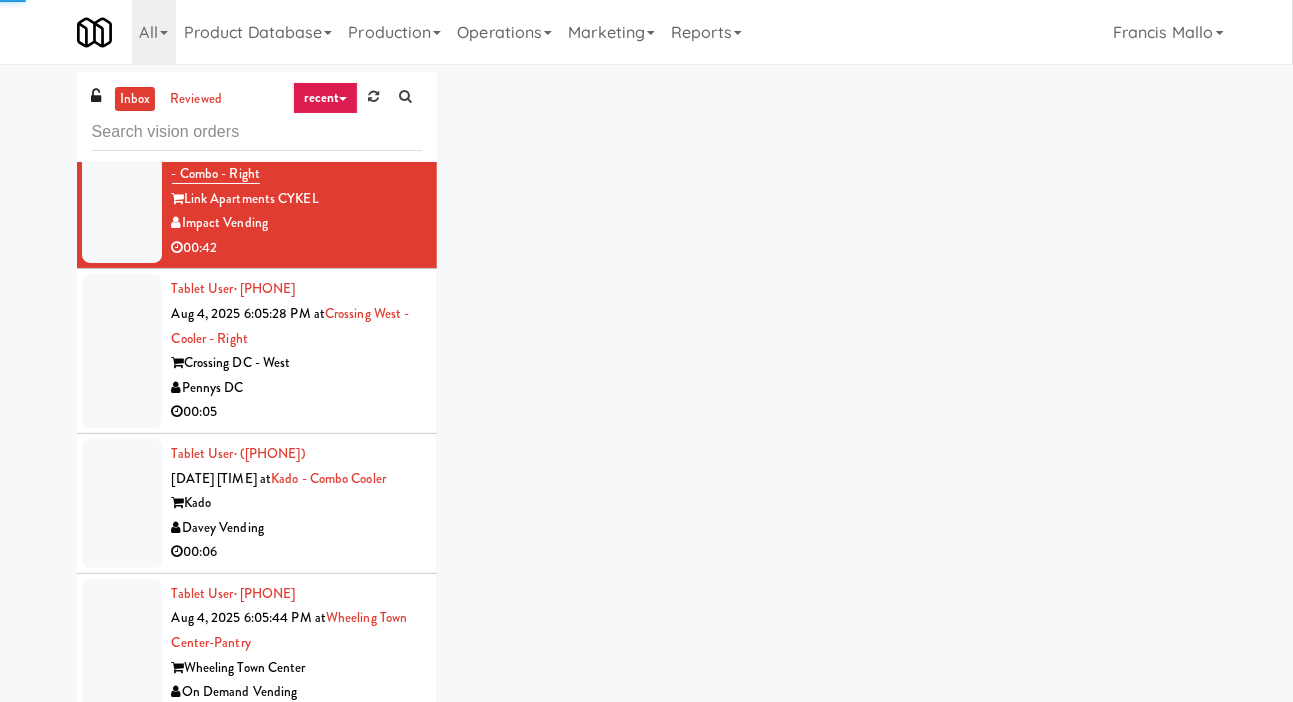 click at bounding box center (122, 351) 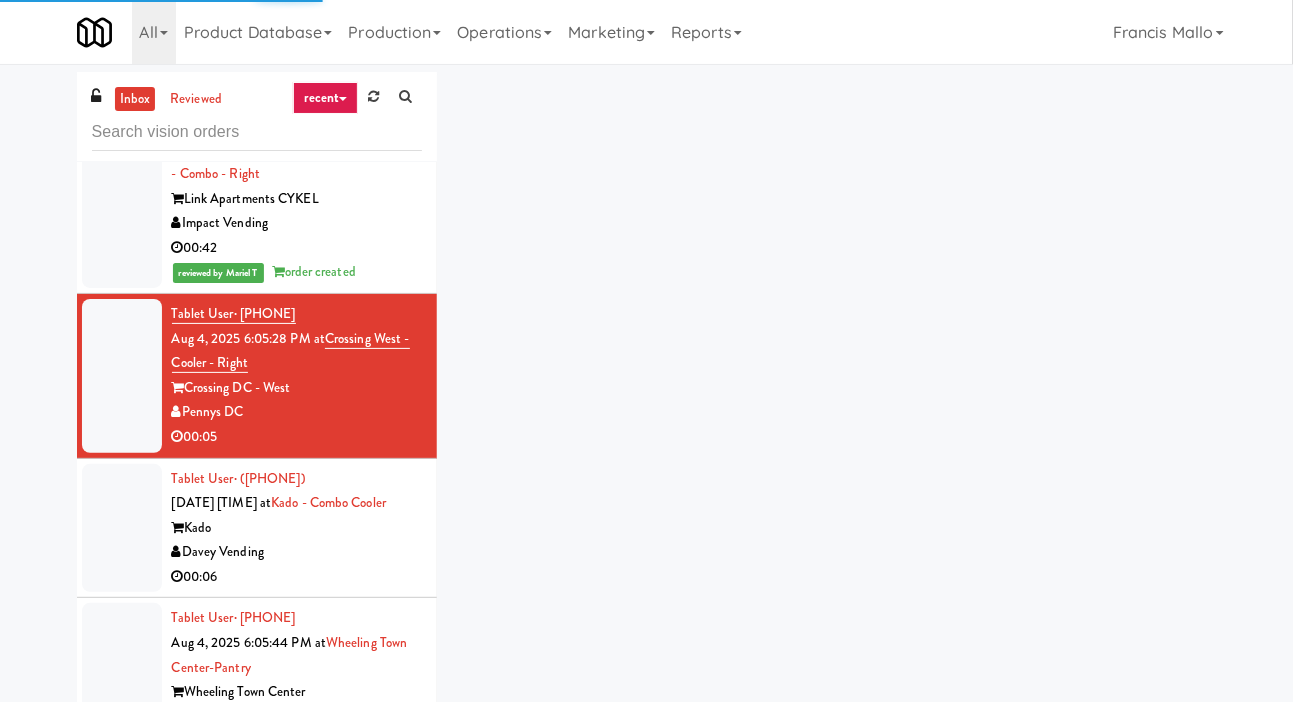 click at bounding box center (122, 528) 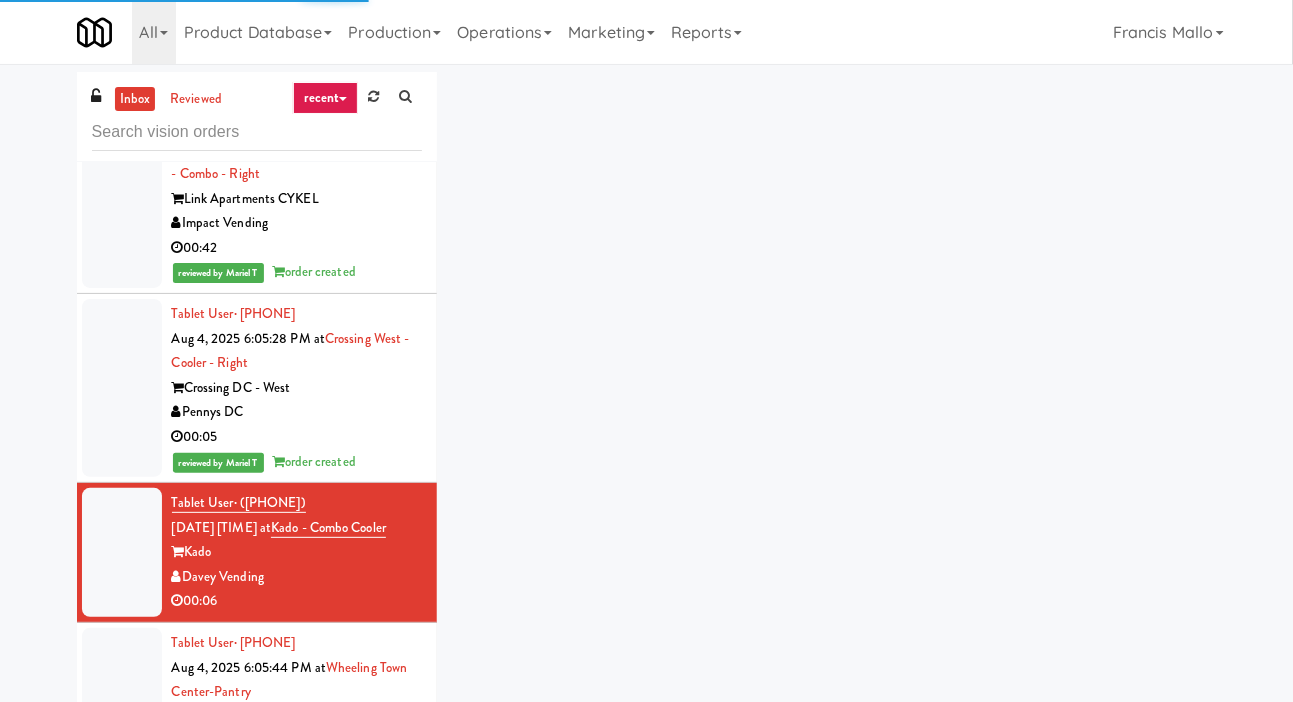 click at bounding box center [122, 552] 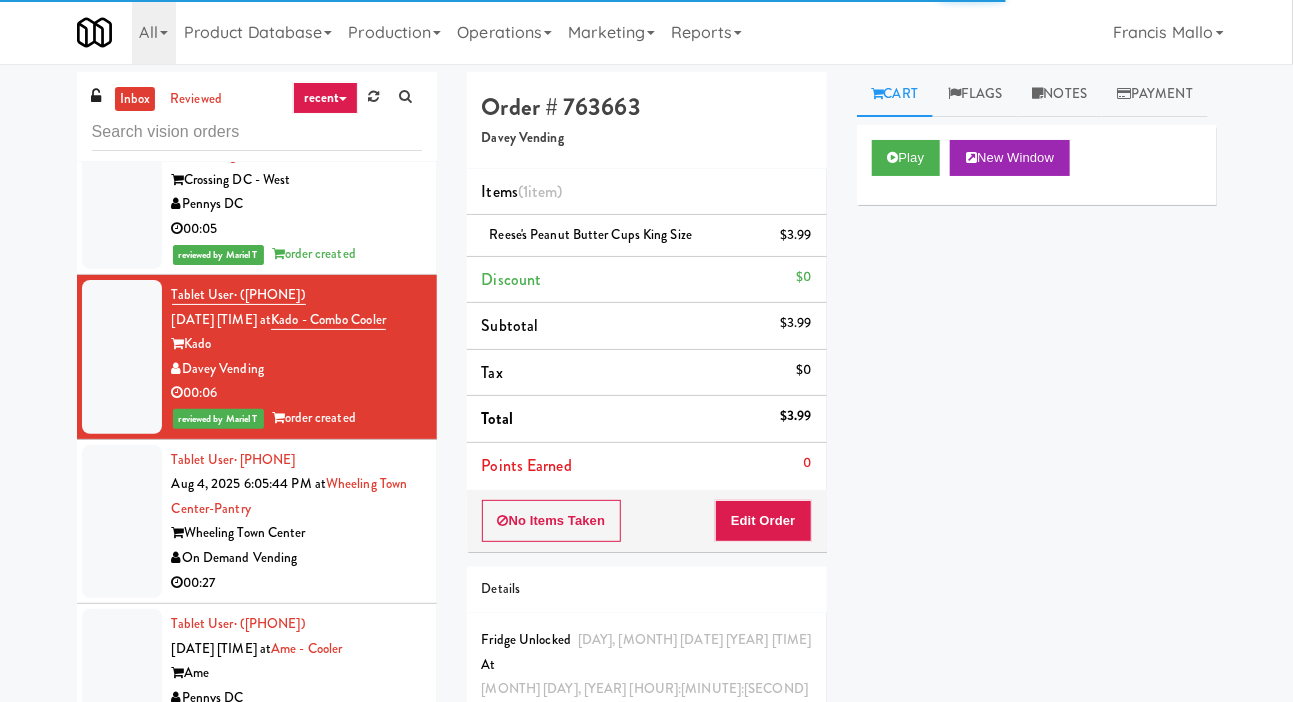 click at bounding box center [122, 522] 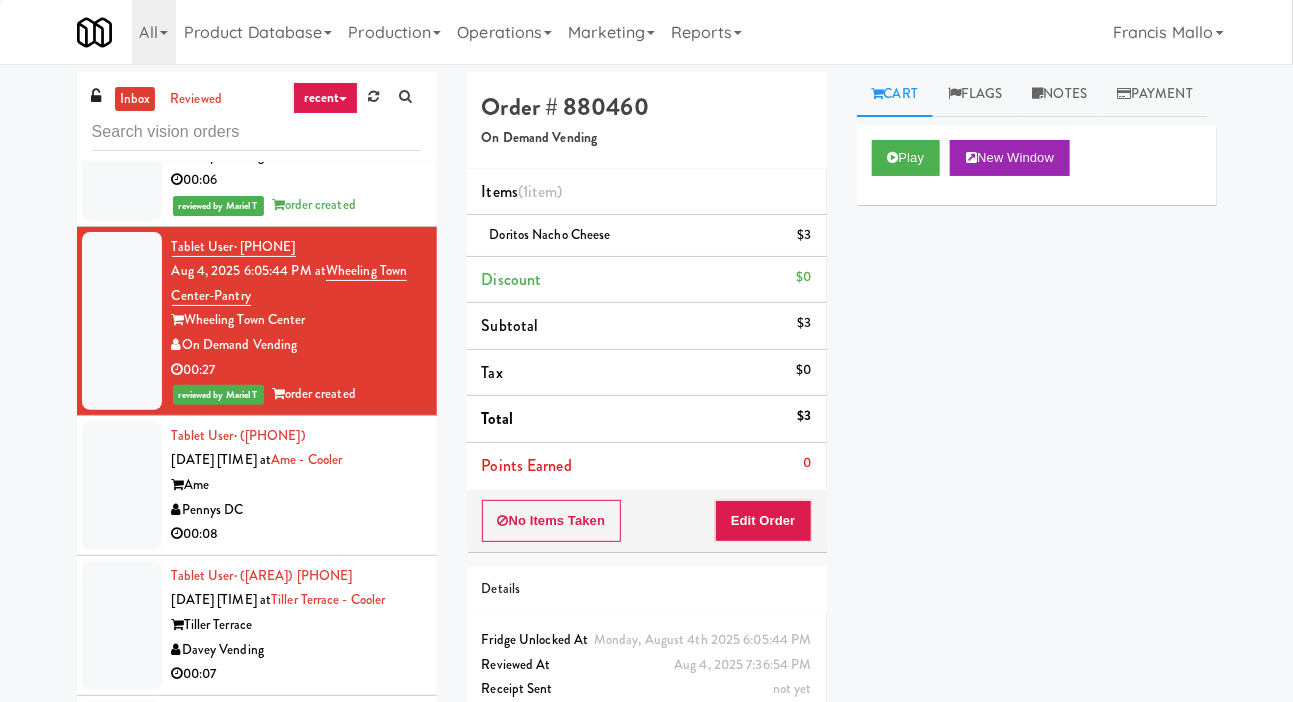 click at bounding box center [122, 485] 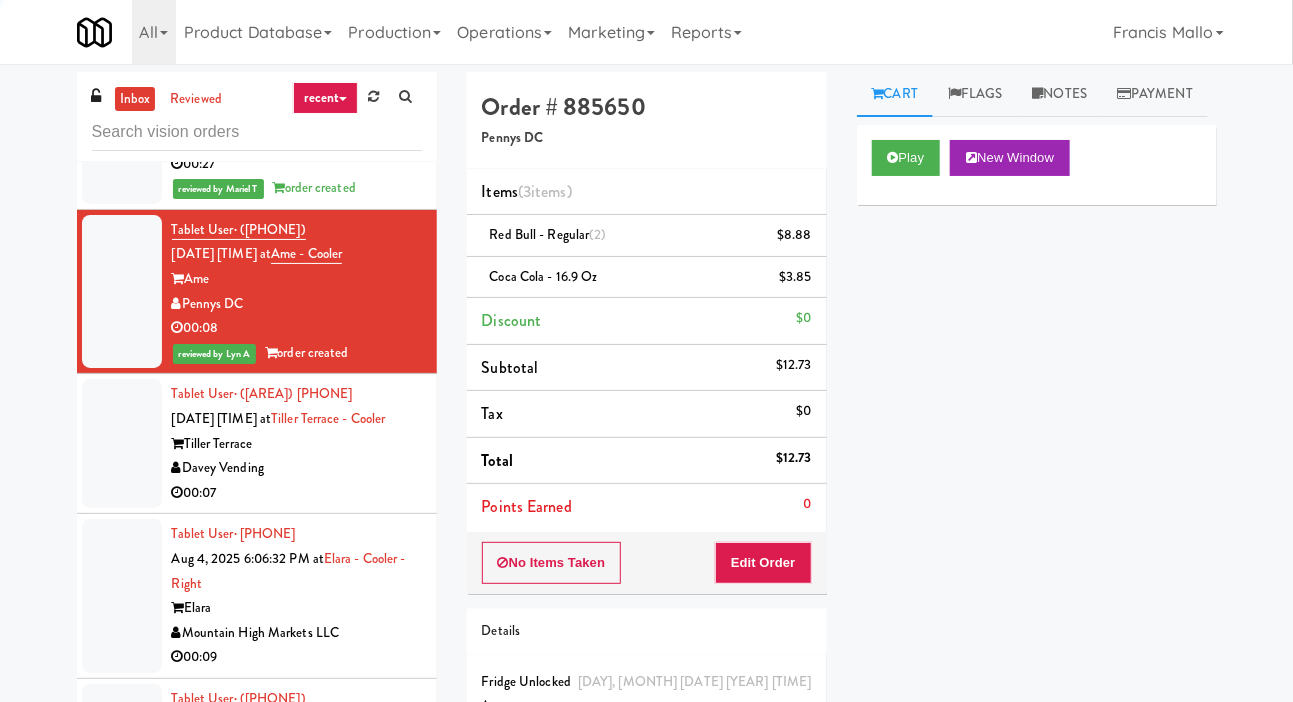 click at bounding box center (122, 443) 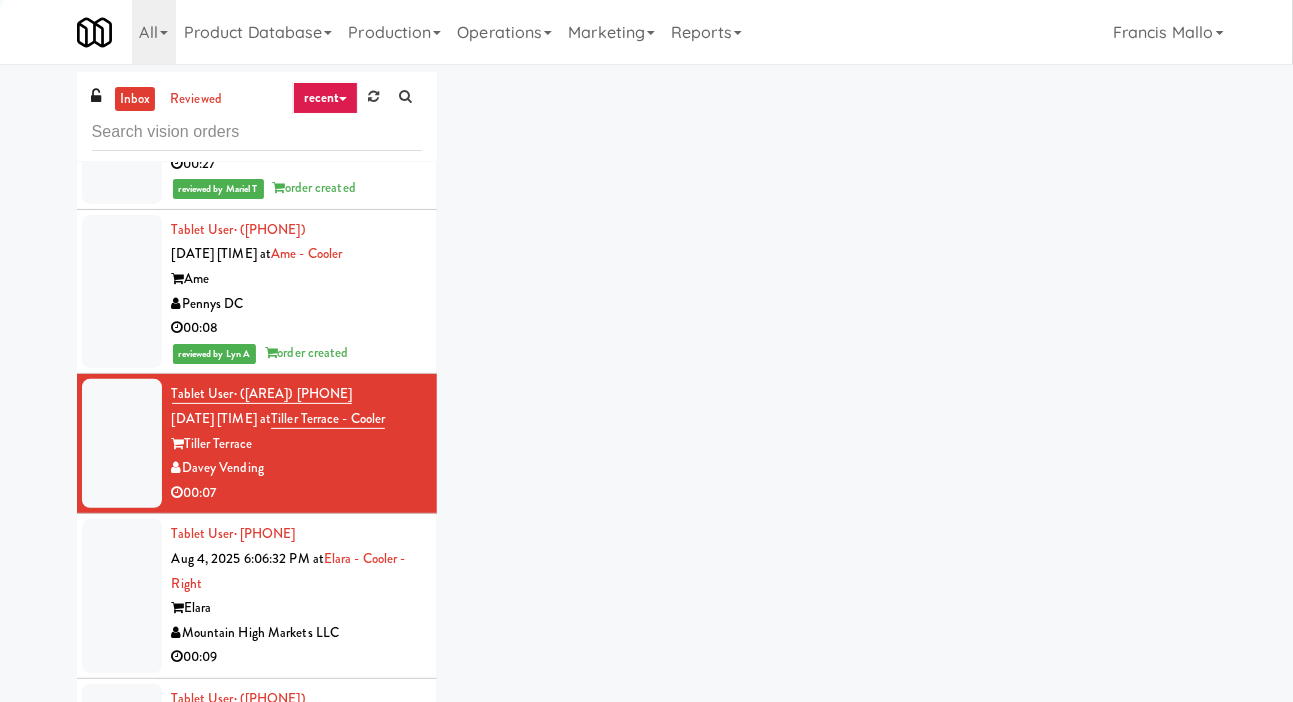 click at bounding box center [122, 596] 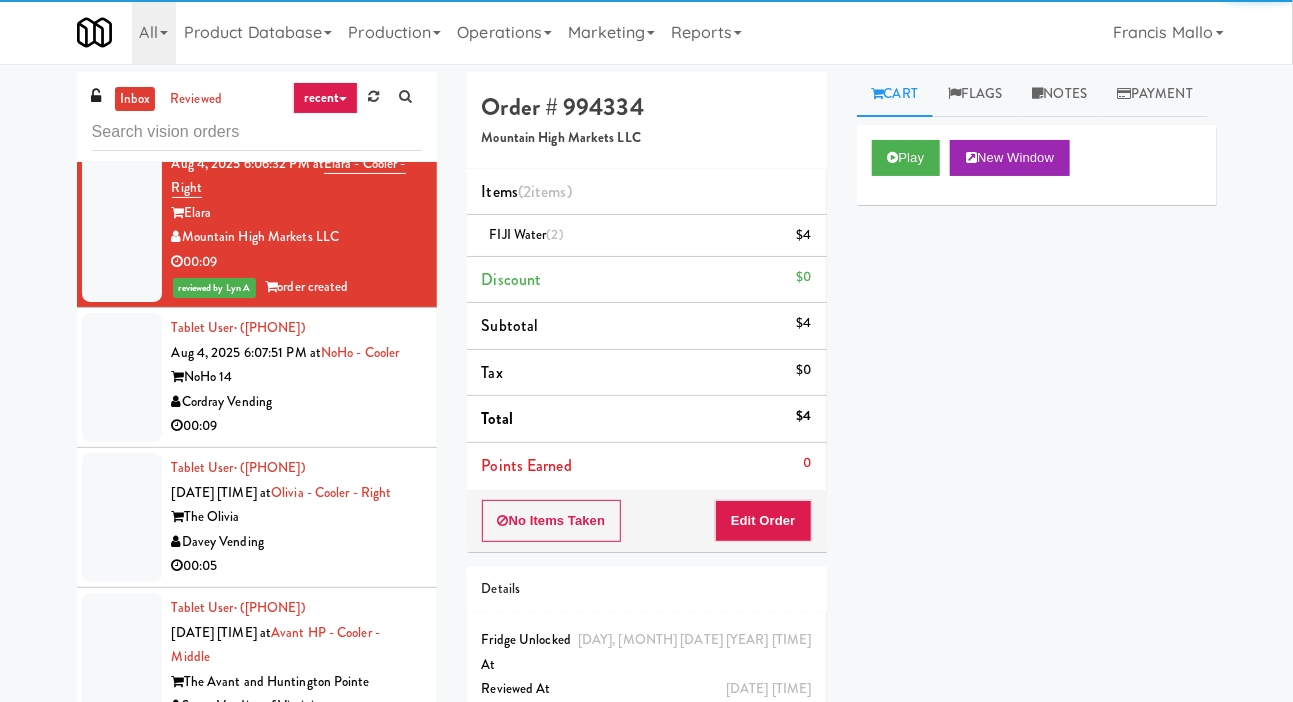 click at bounding box center (122, 377) 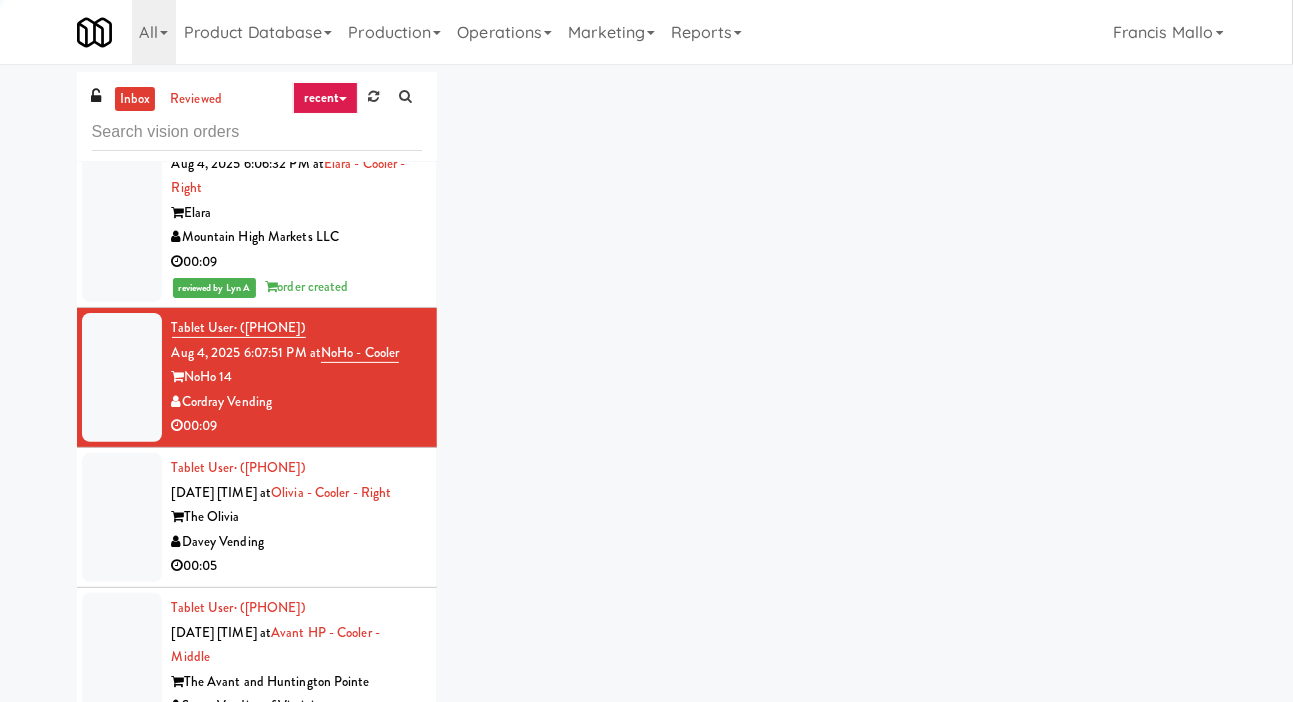 click at bounding box center [122, 517] 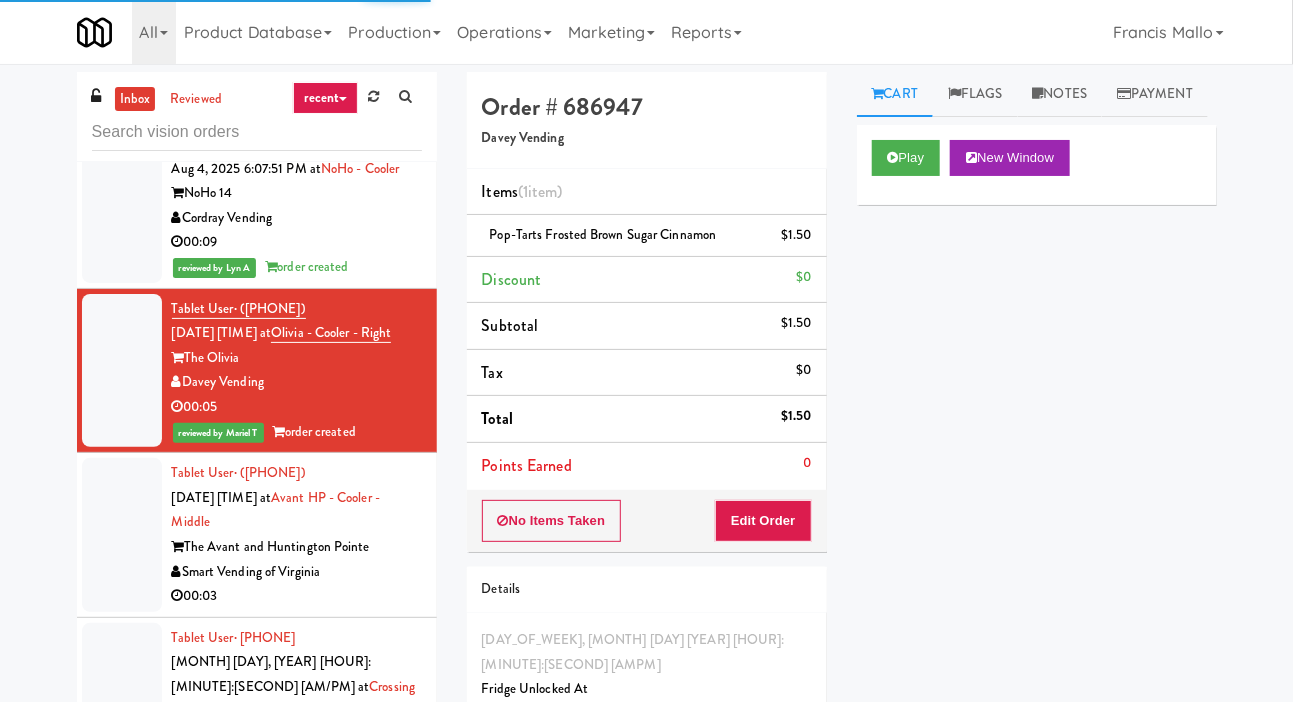 click at bounding box center [122, 535] 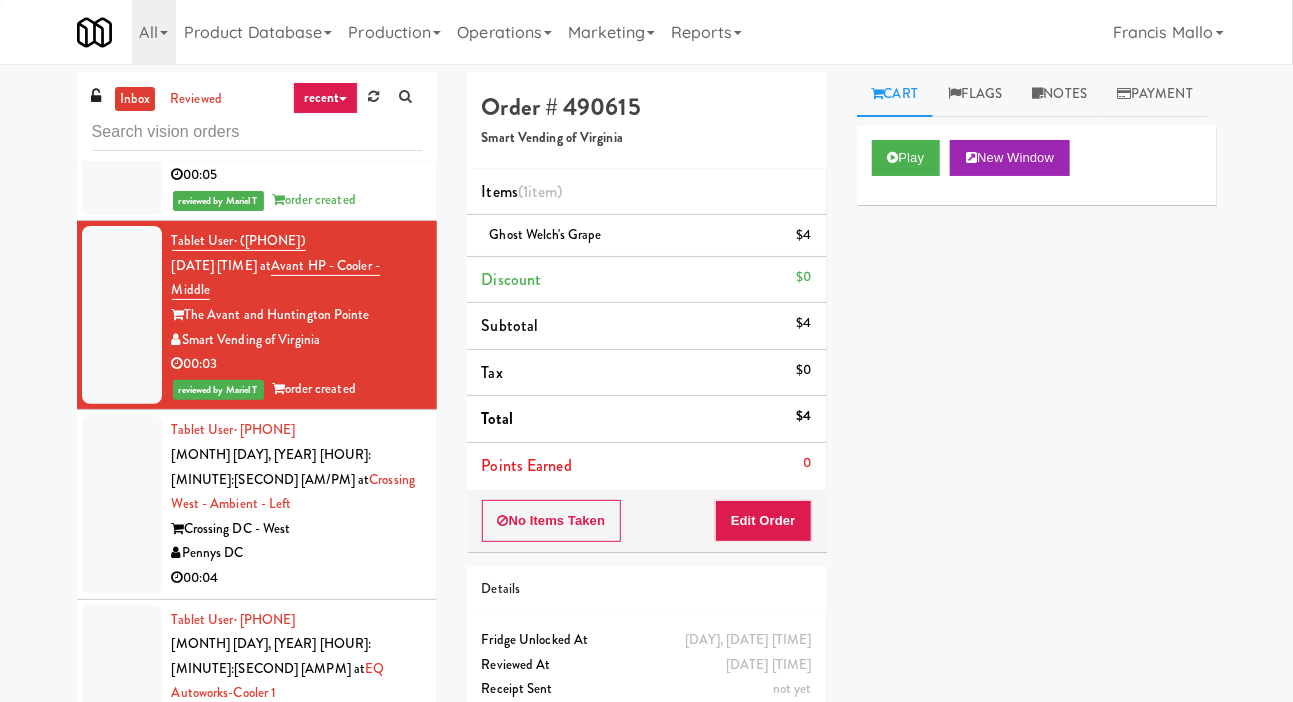 click at bounding box center (122, 504) 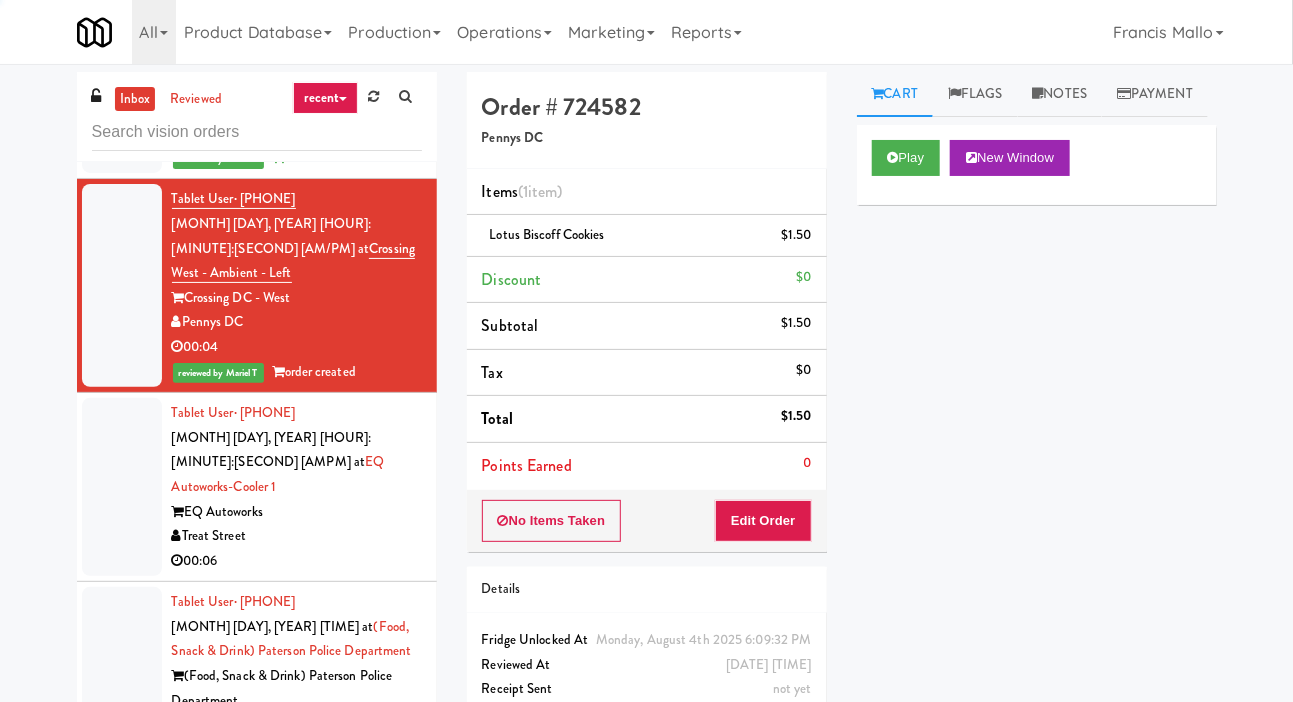 click at bounding box center (122, 487) 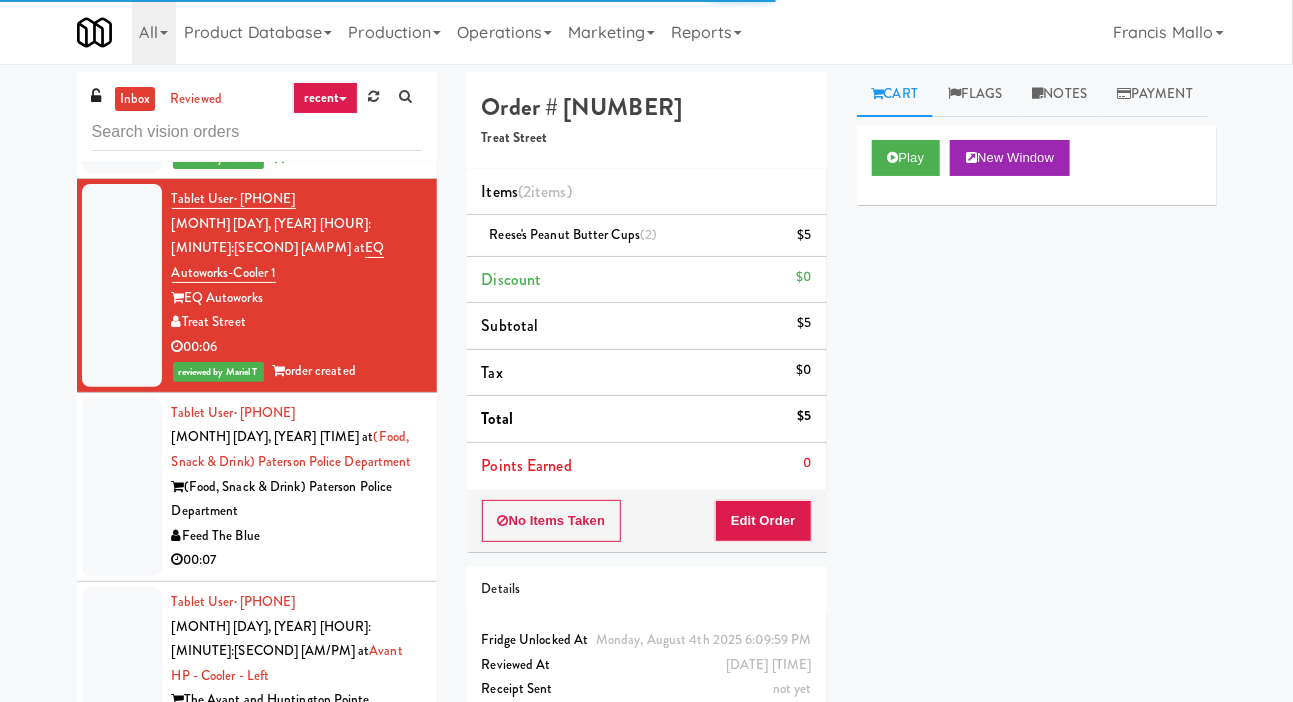 click at bounding box center (122, 487) 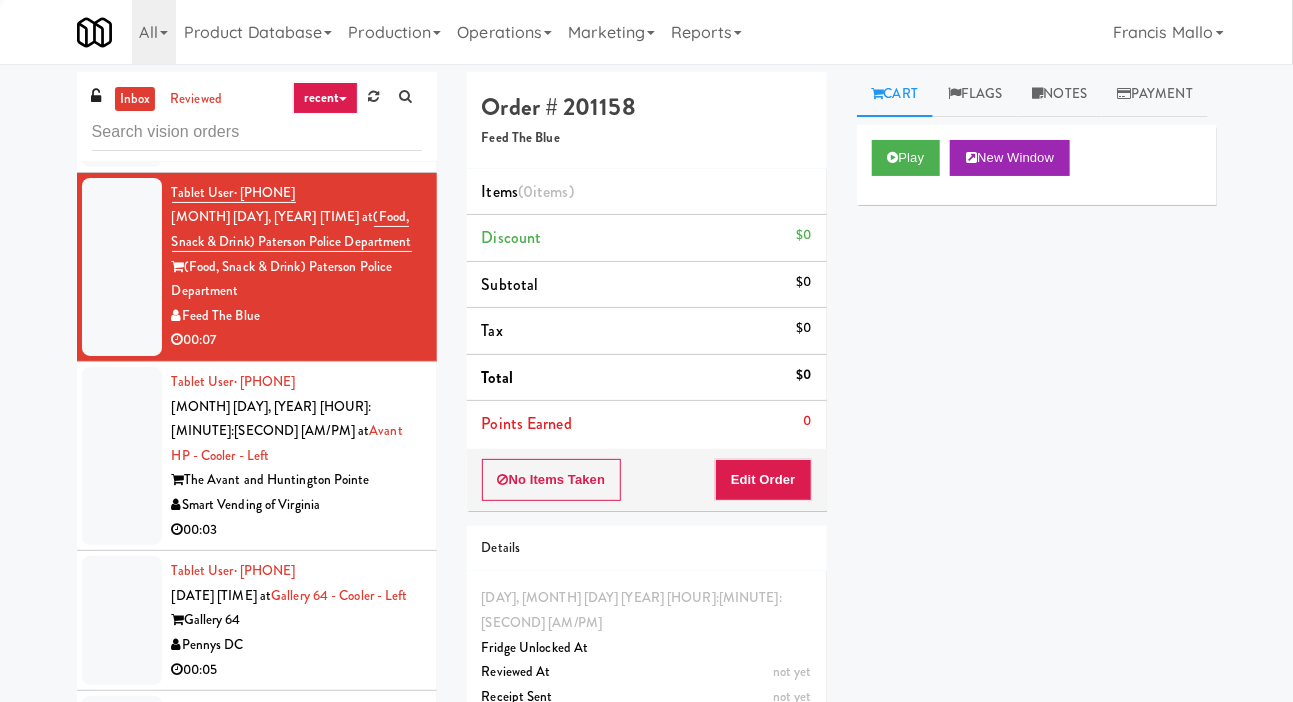 scroll, scrollTop: 5628, scrollLeft: 0, axis: vertical 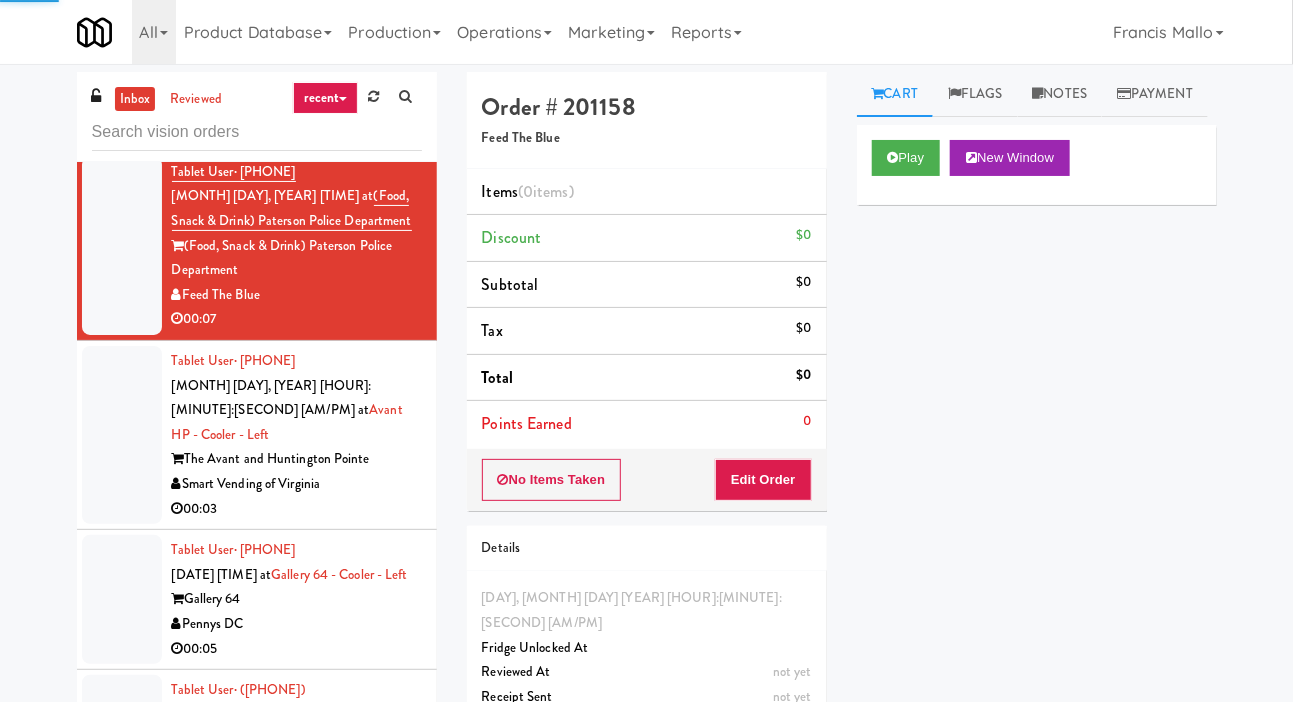 click at bounding box center [122, 435] 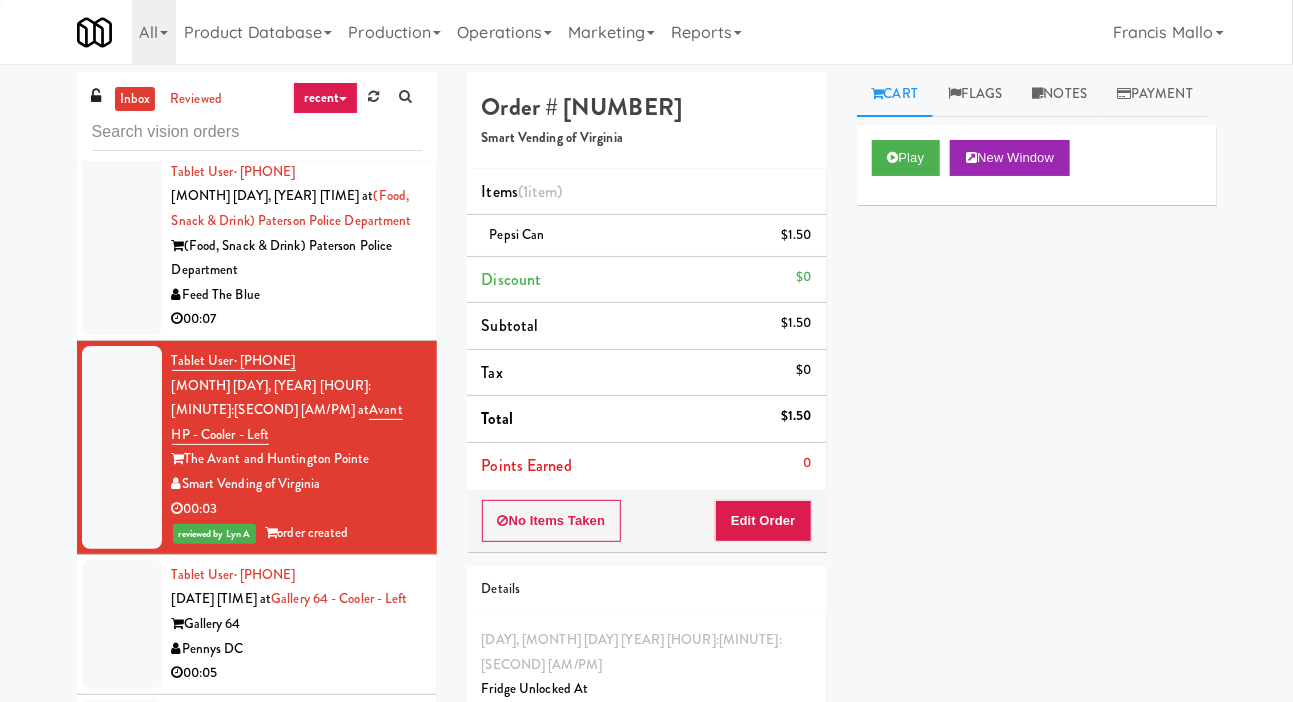 click at bounding box center [122, 624] 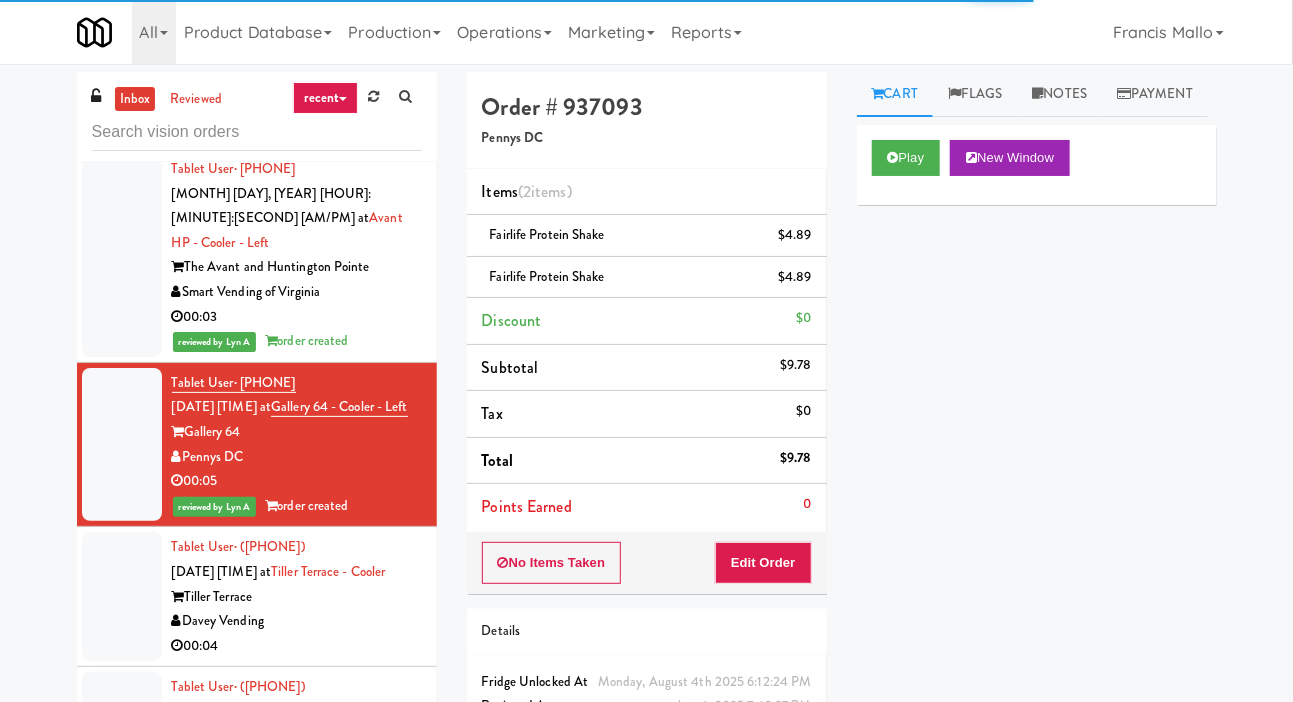click at bounding box center [122, 596] 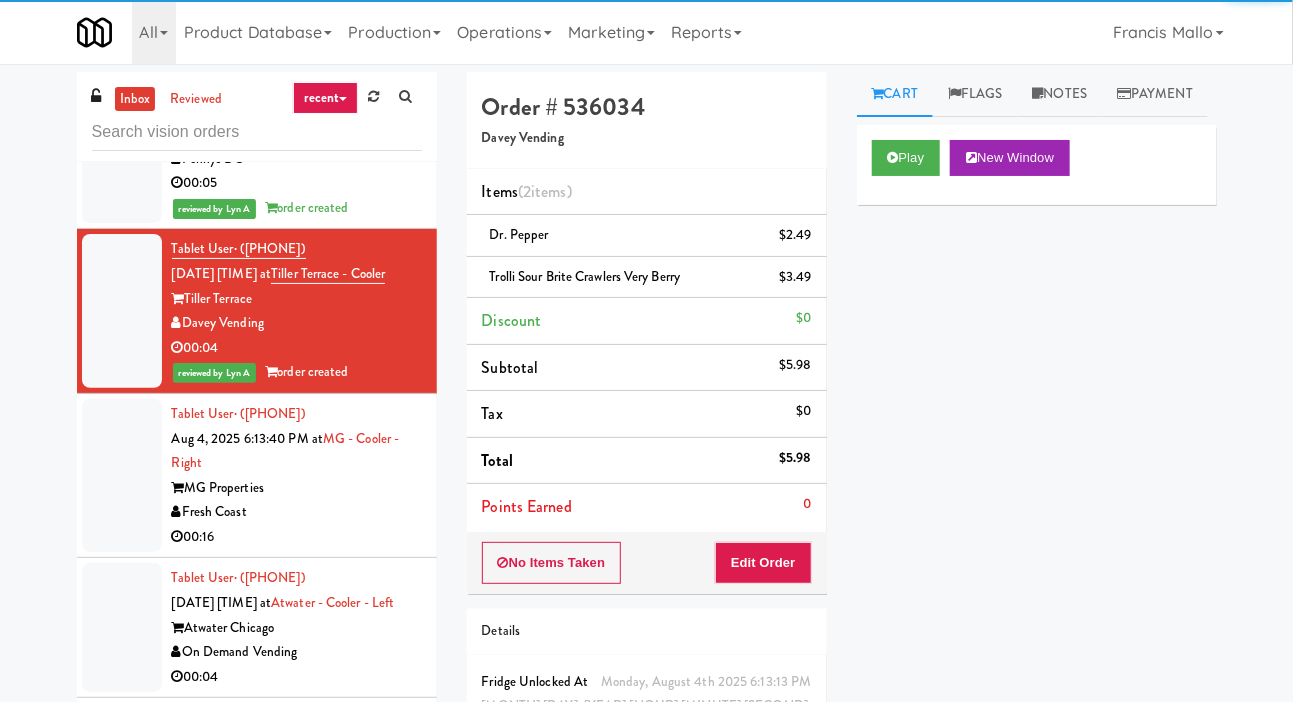 click at bounding box center [122, 476] 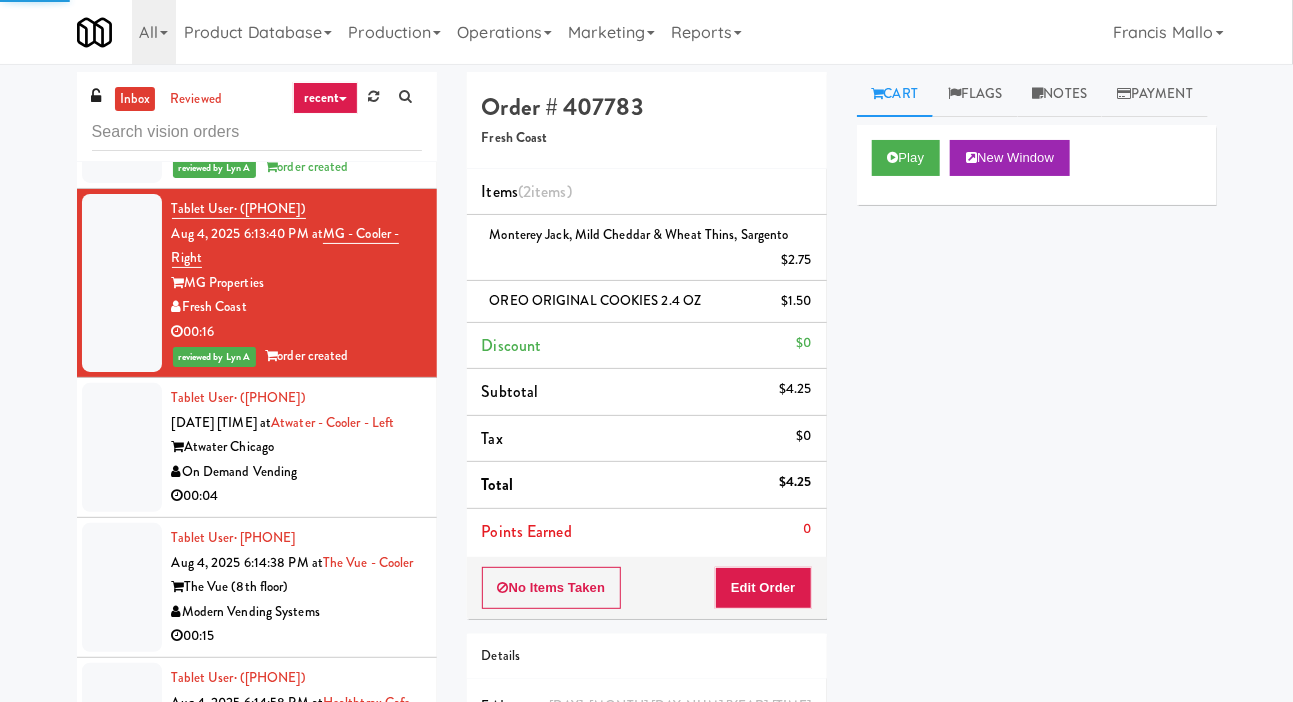 click at bounding box center [122, 447] 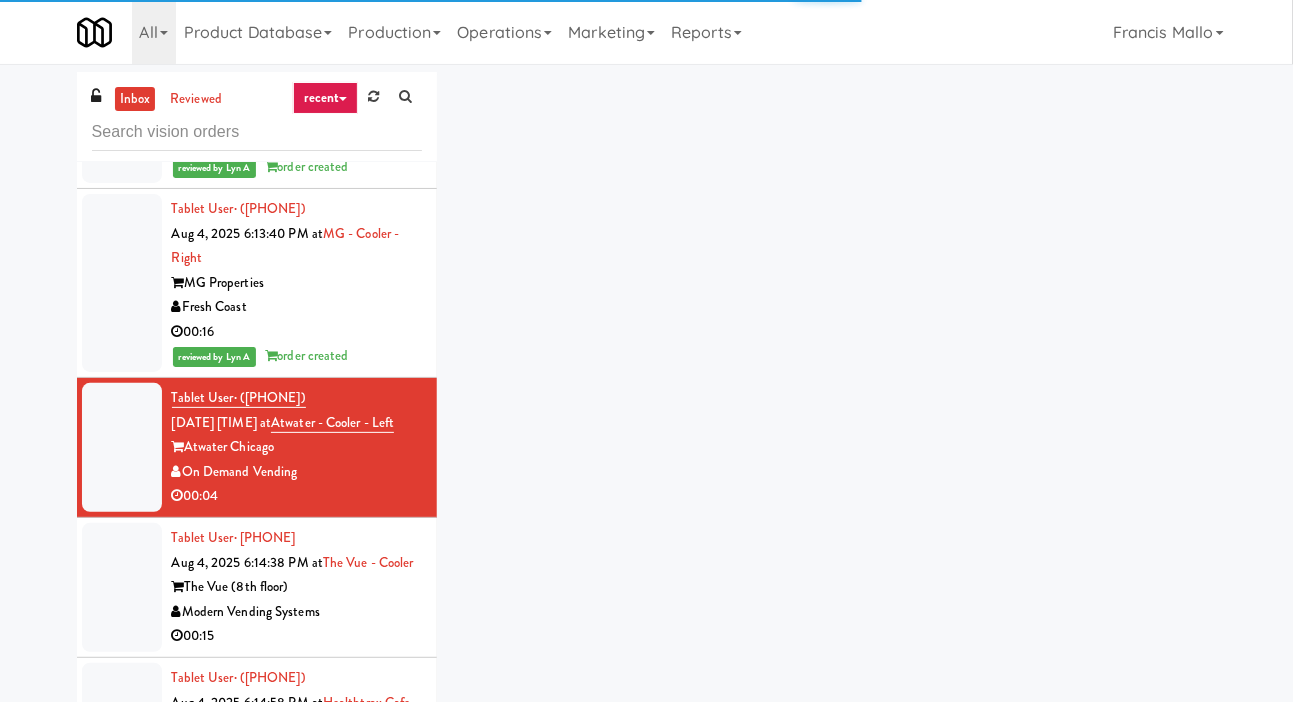click at bounding box center [122, 587] 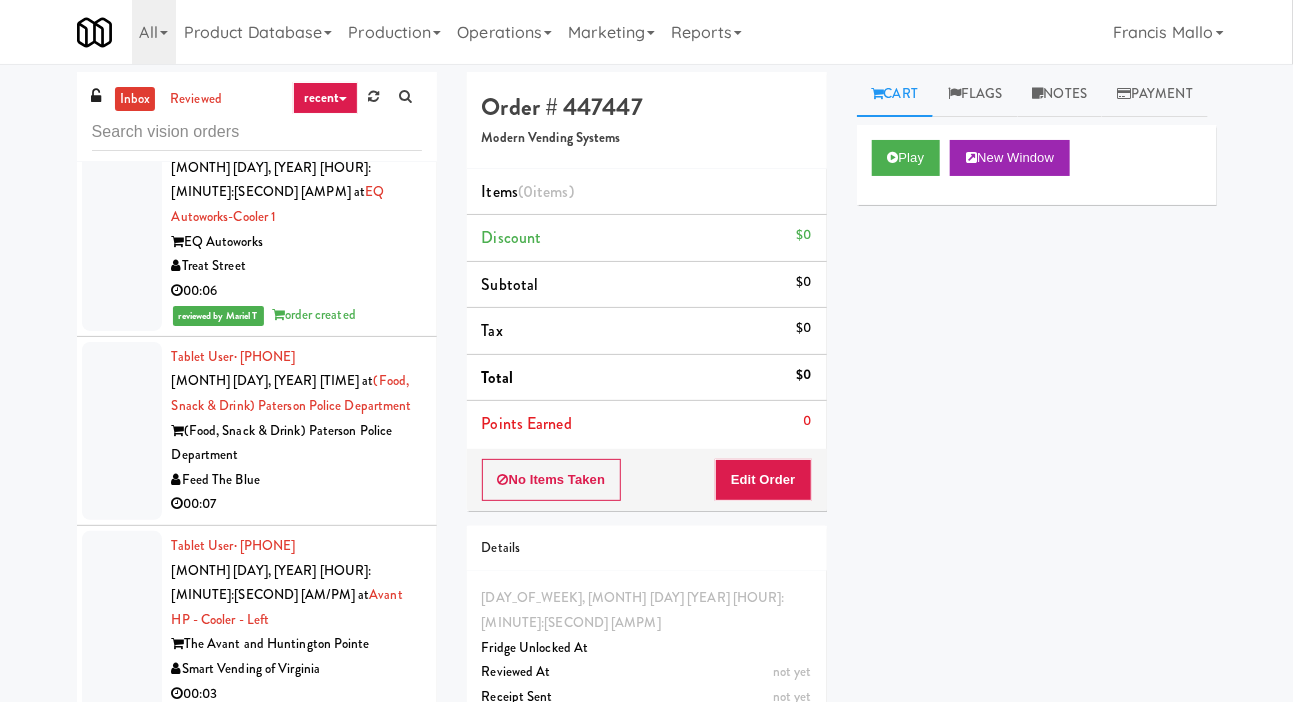scroll, scrollTop: 5446, scrollLeft: 0, axis: vertical 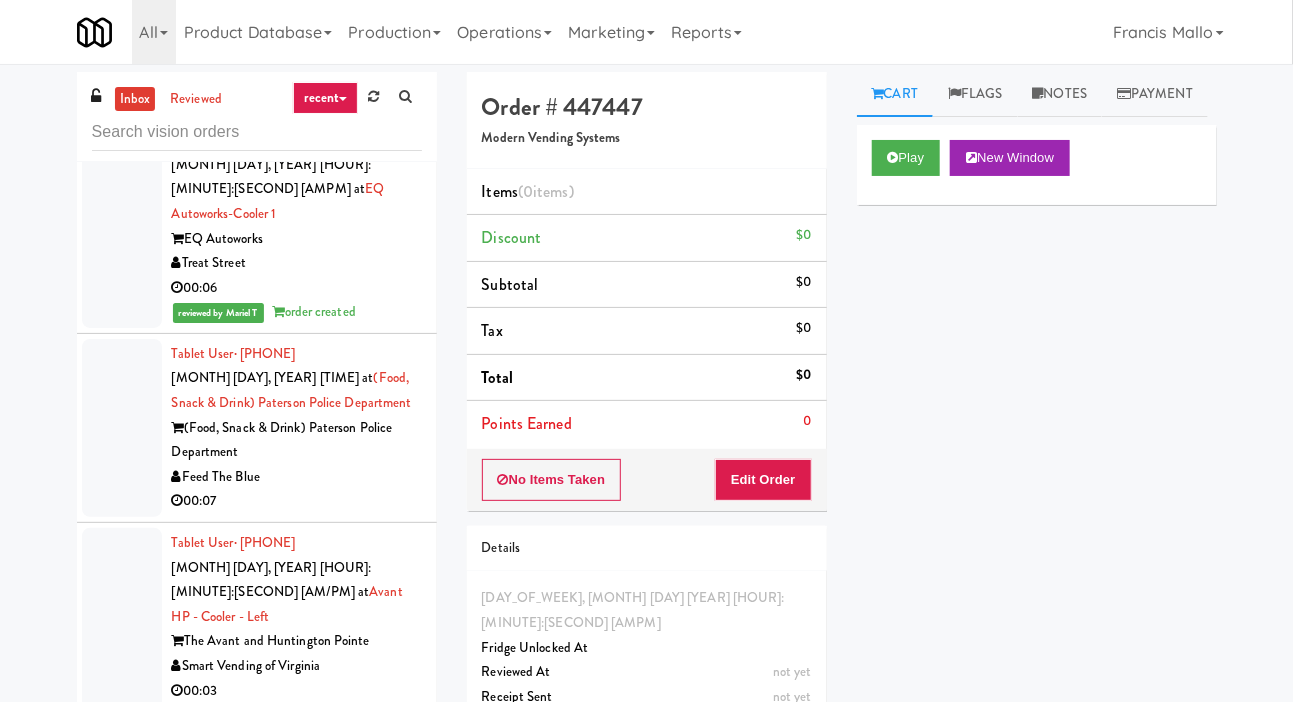 click at bounding box center [122, 428] 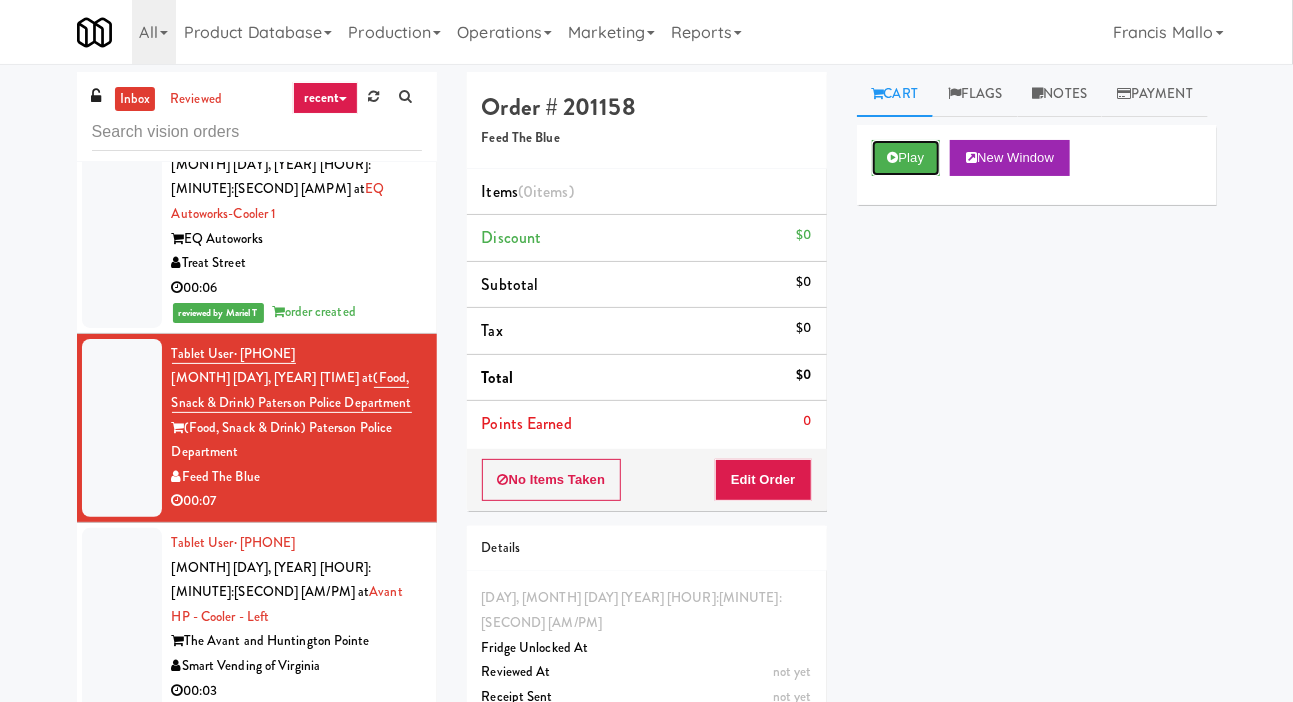 click on "Play" at bounding box center (906, 158) 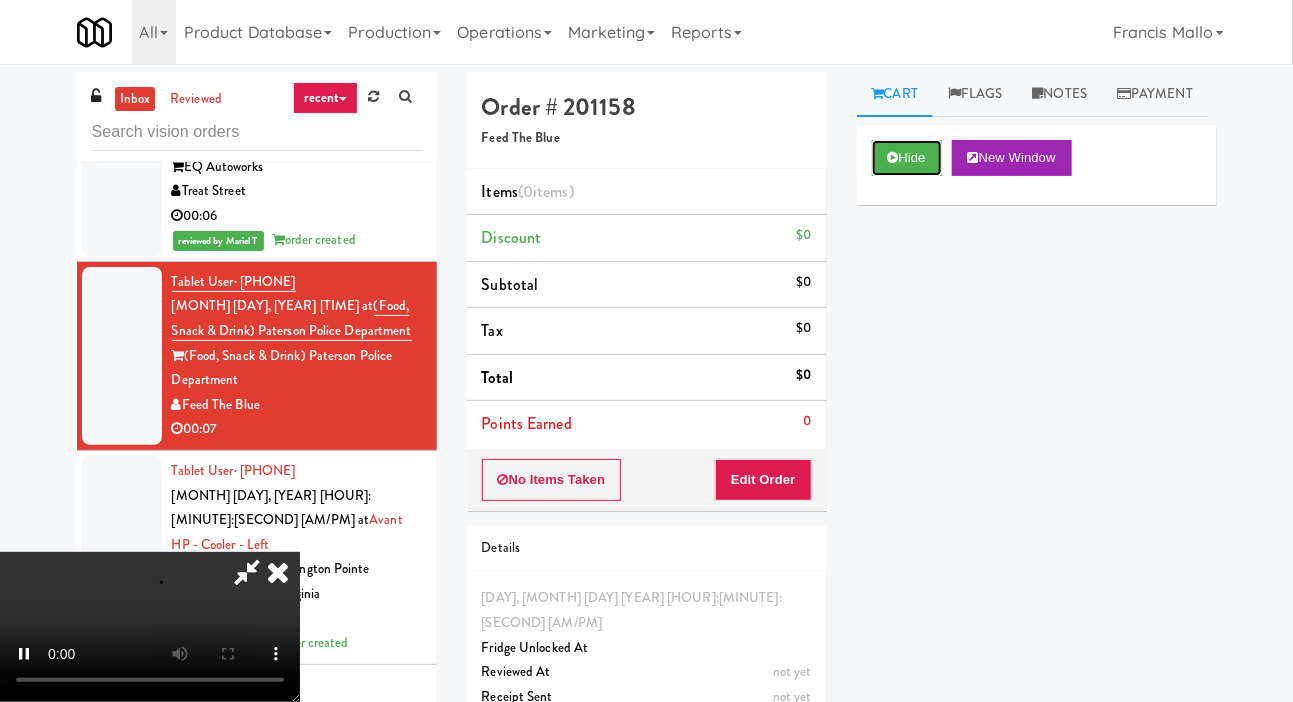 scroll, scrollTop: 5572, scrollLeft: 0, axis: vertical 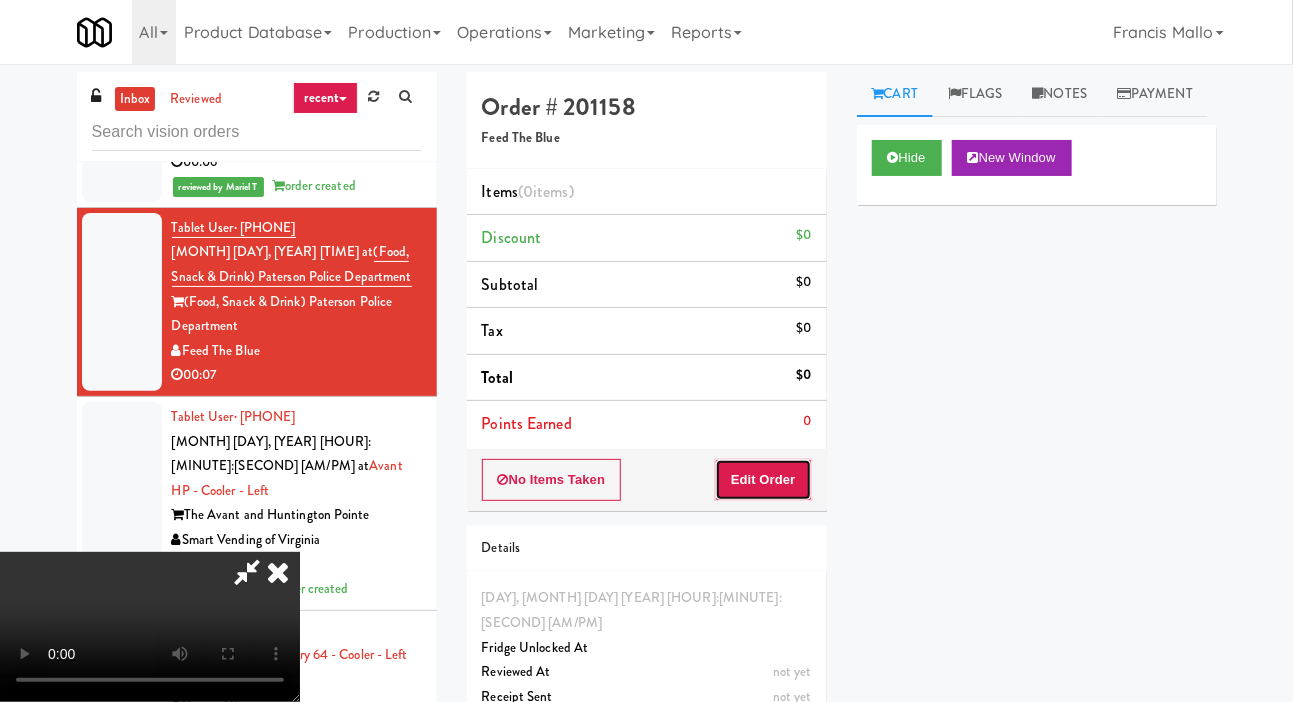 click on "Edit Order" at bounding box center (763, 480) 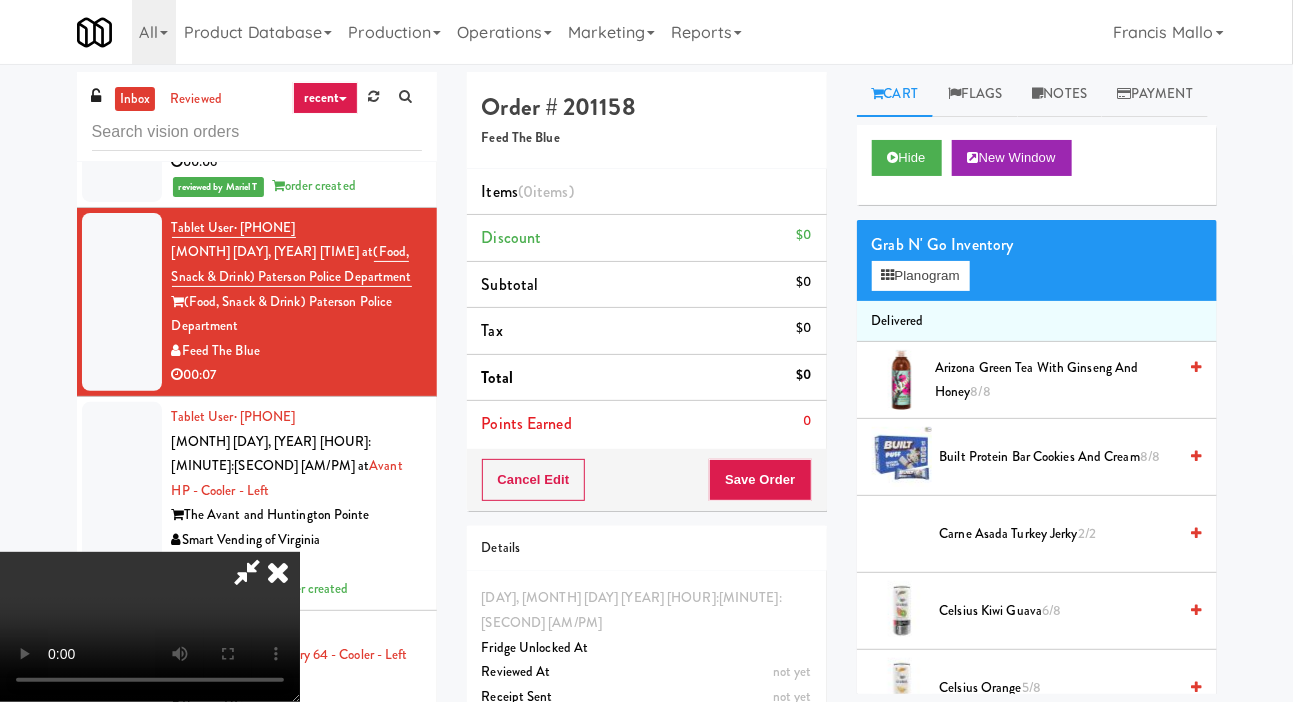 scroll, scrollTop: 0, scrollLeft: 0, axis: both 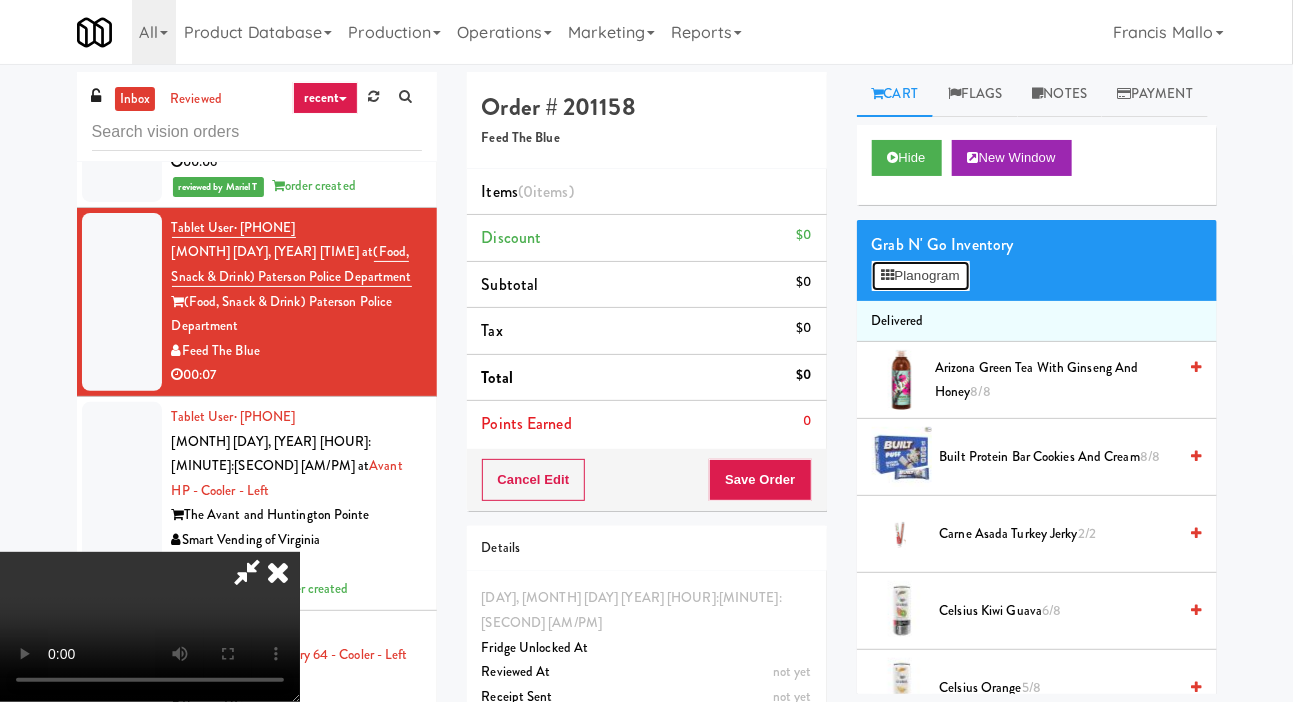 click on "Planogram" at bounding box center [921, 276] 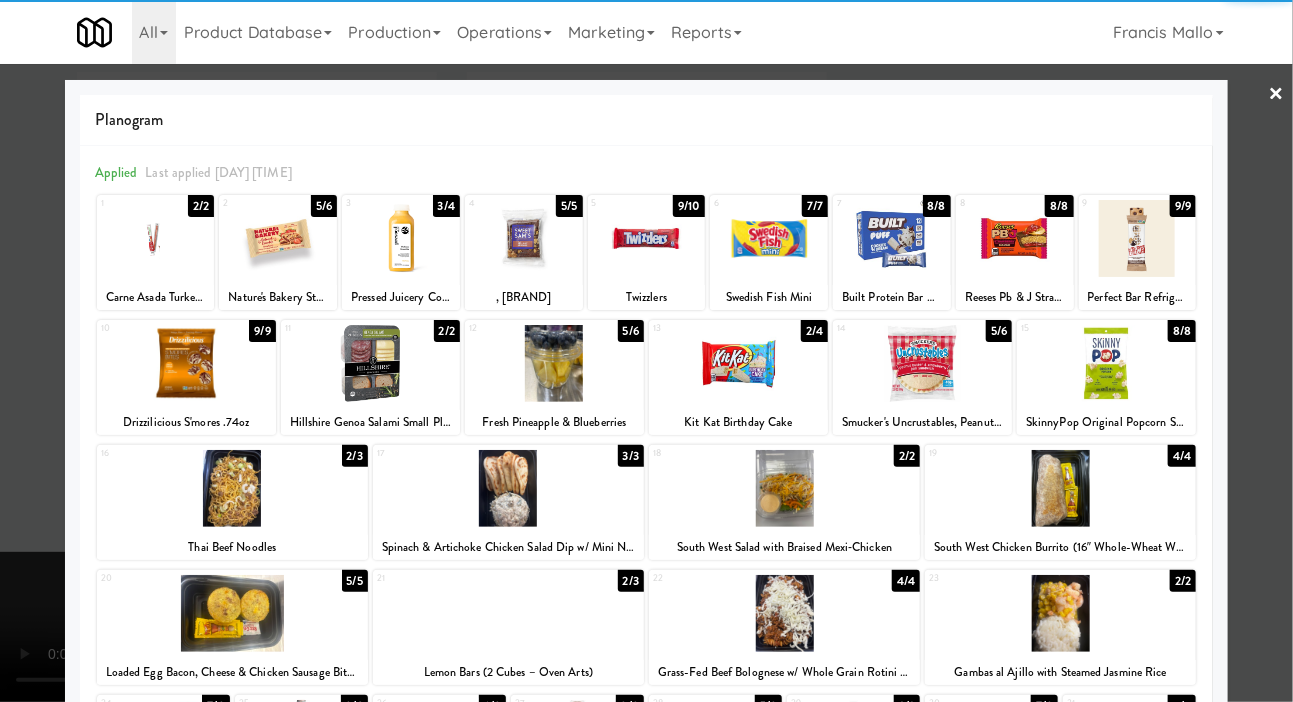 click at bounding box center [1060, 488] 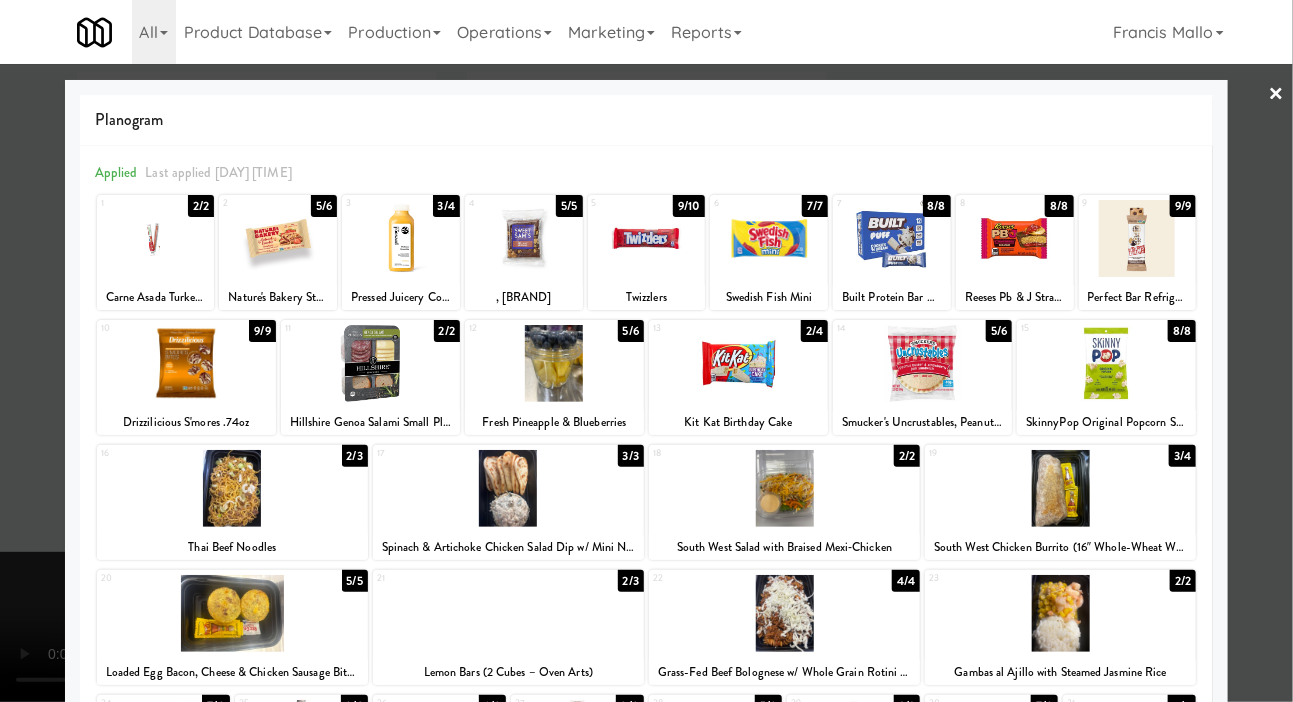 click at bounding box center (646, 351) 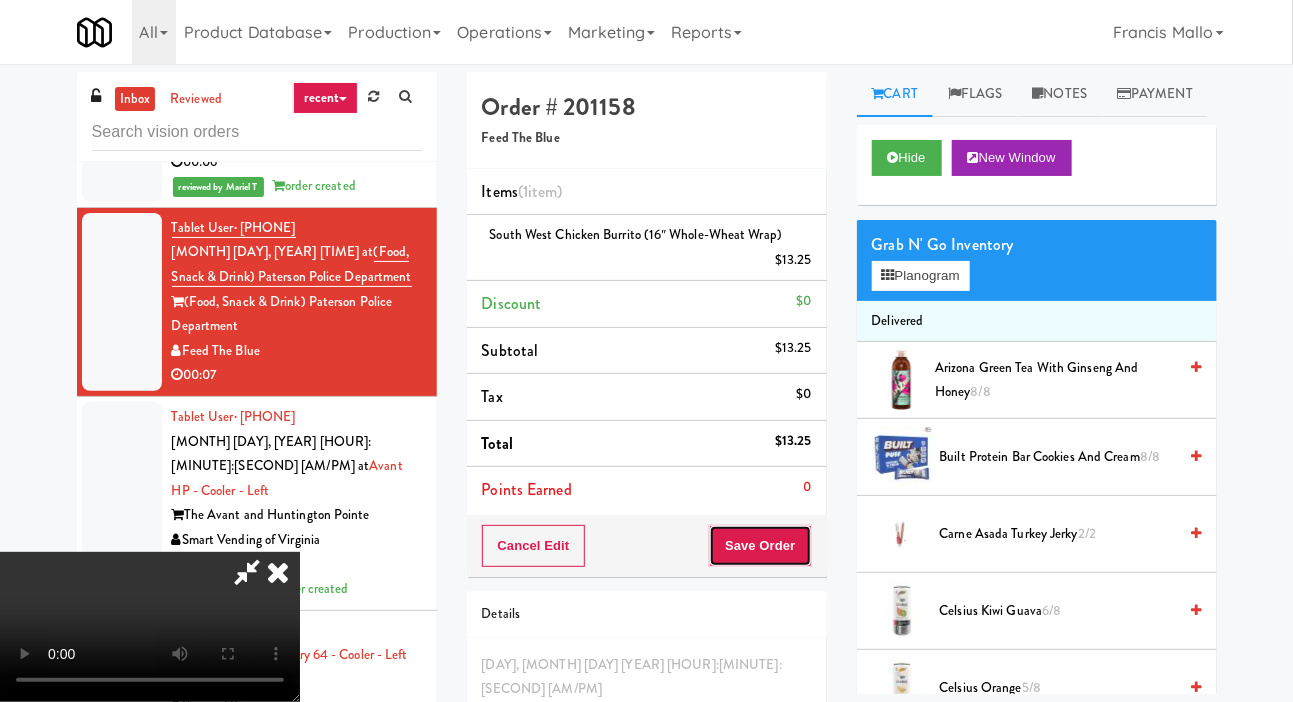click on "Save Order" at bounding box center (760, 546) 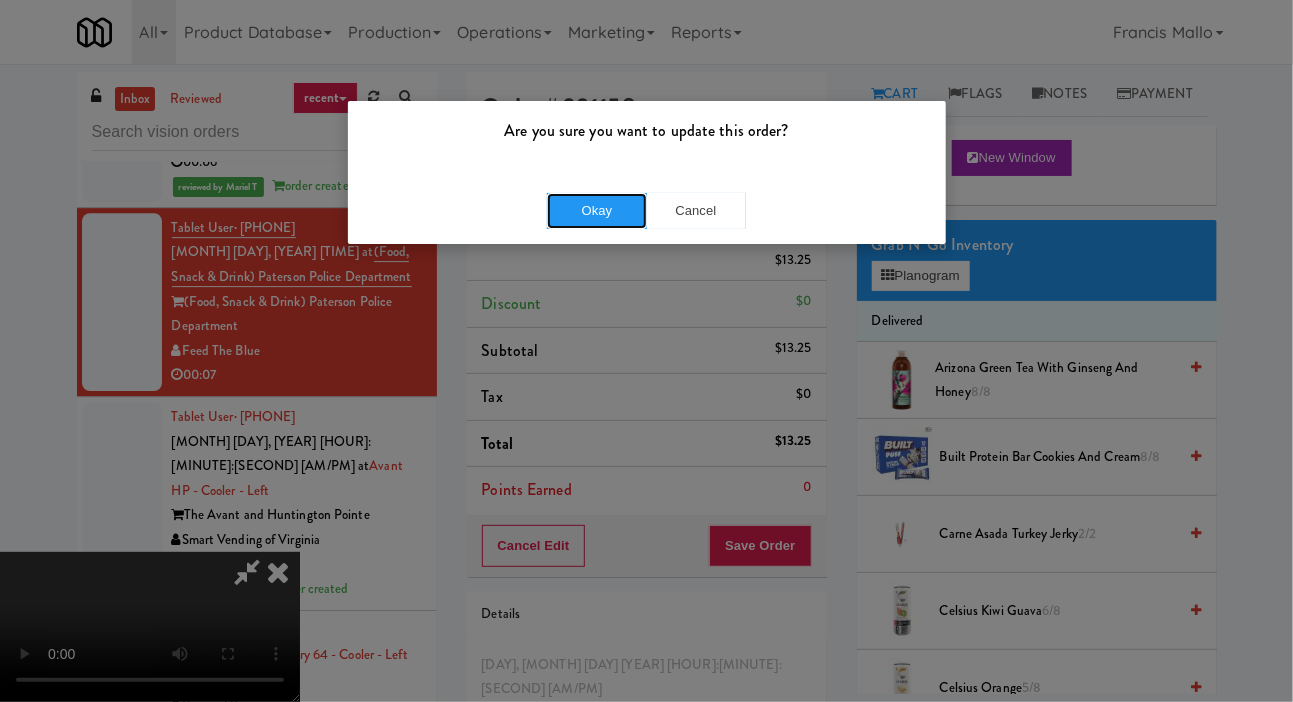 click on "Okay" at bounding box center (597, 211) 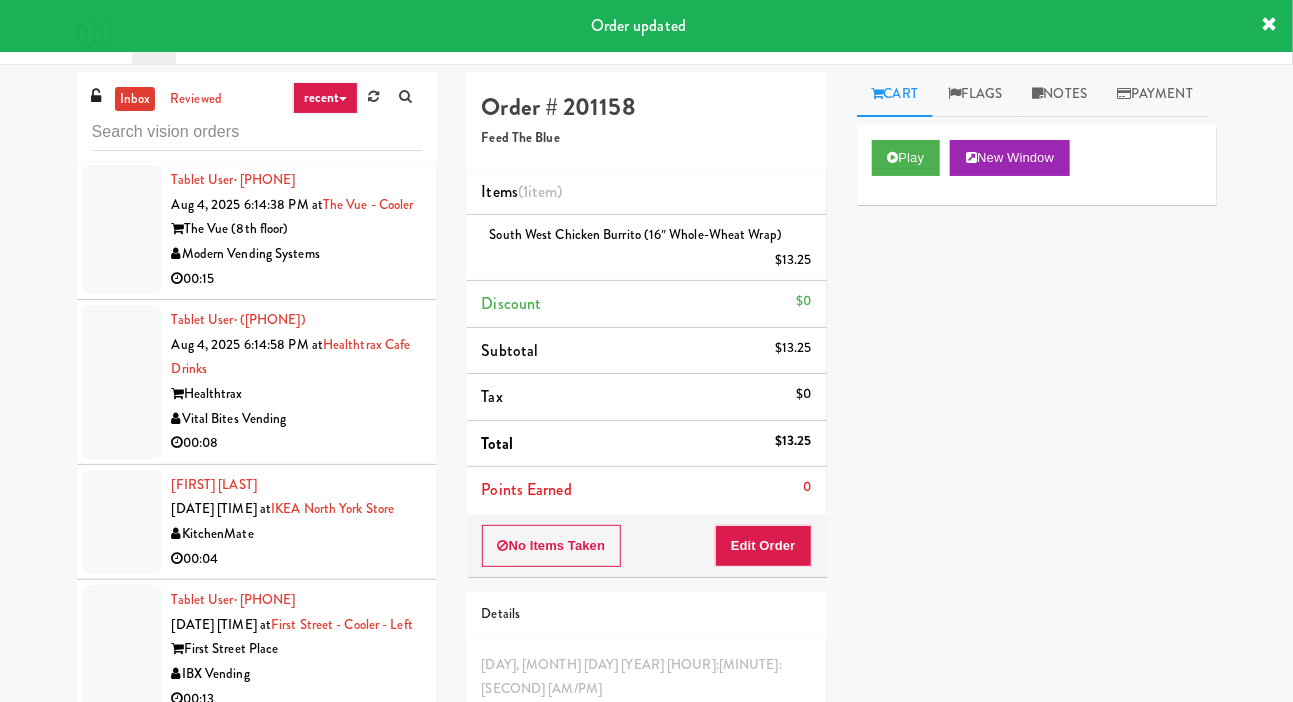 click at bounding box center (122, 229) 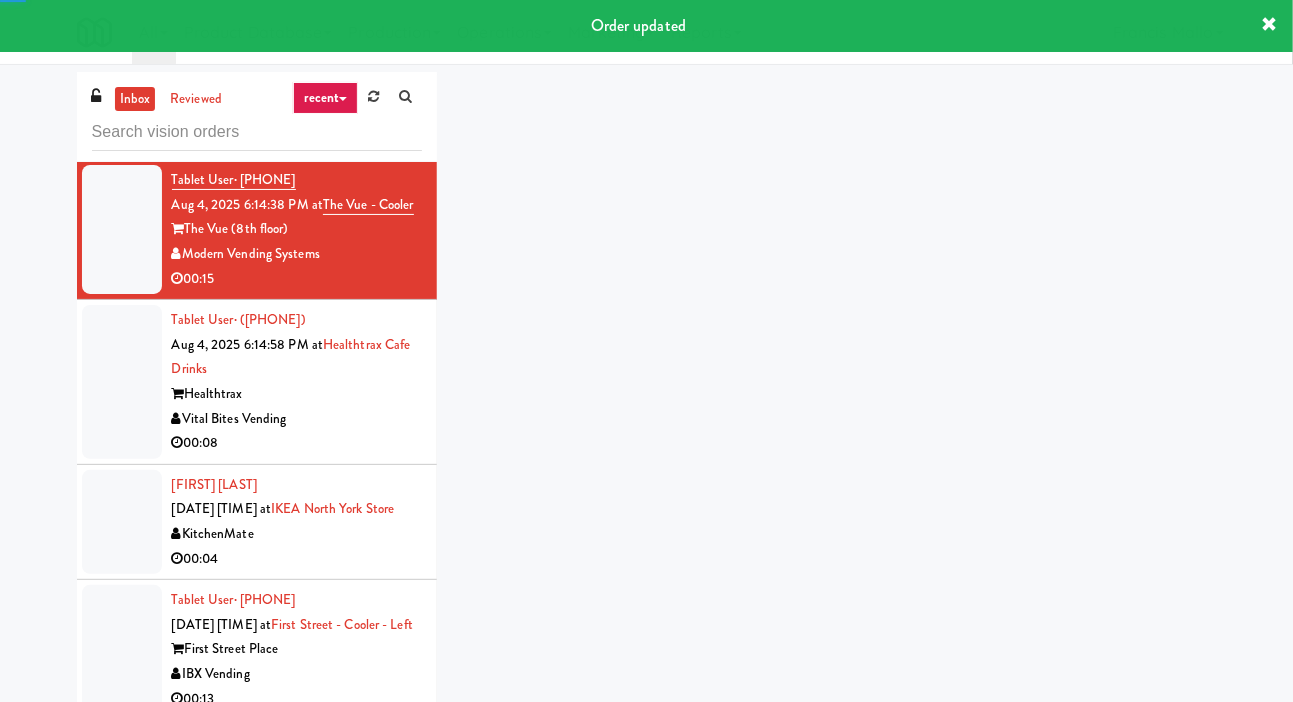 click at bounding box center (122, 382) 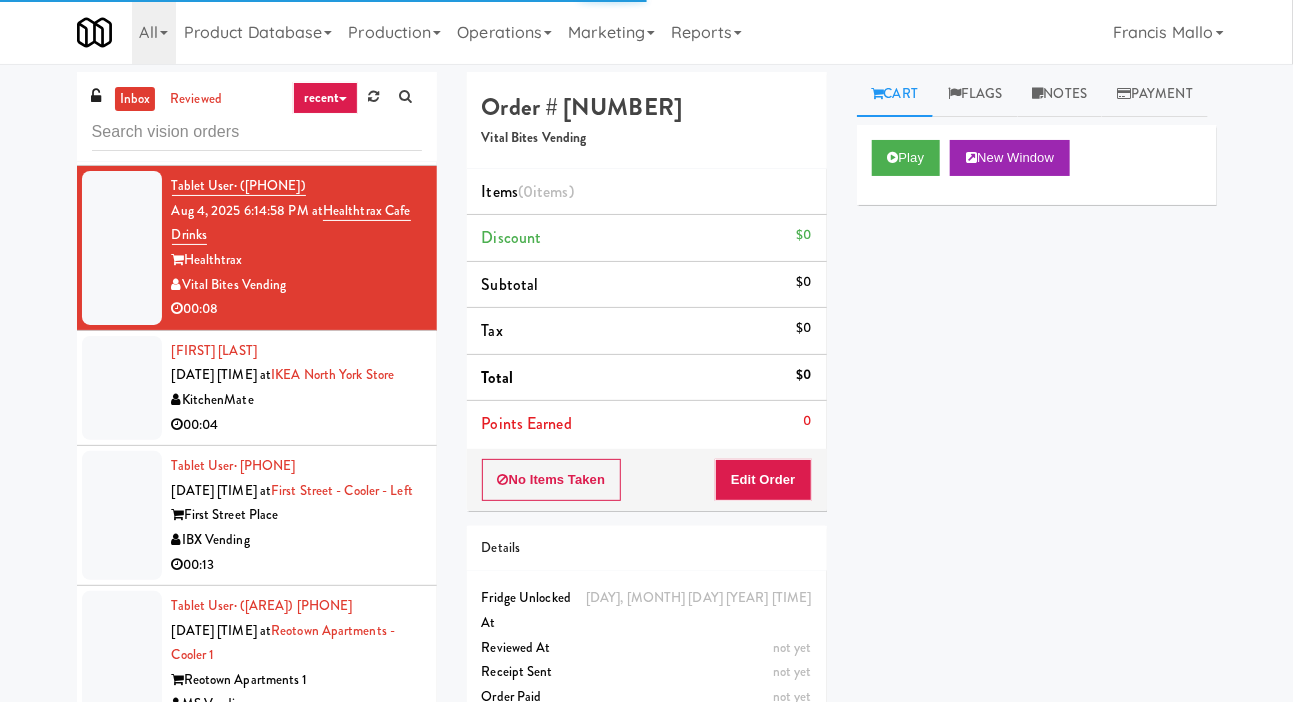 scroll, scrollTop: 6864, scrollLeft: 0, axis: vertical 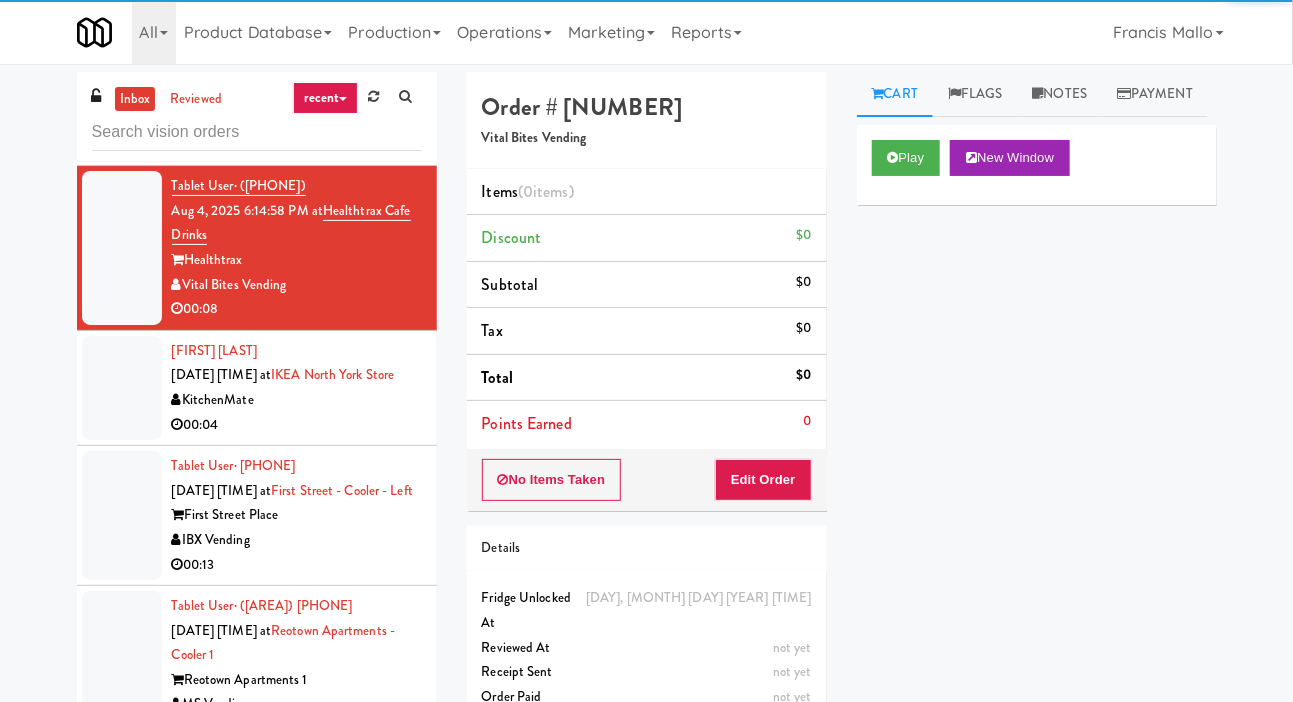 click at bounding box center [122, 388] 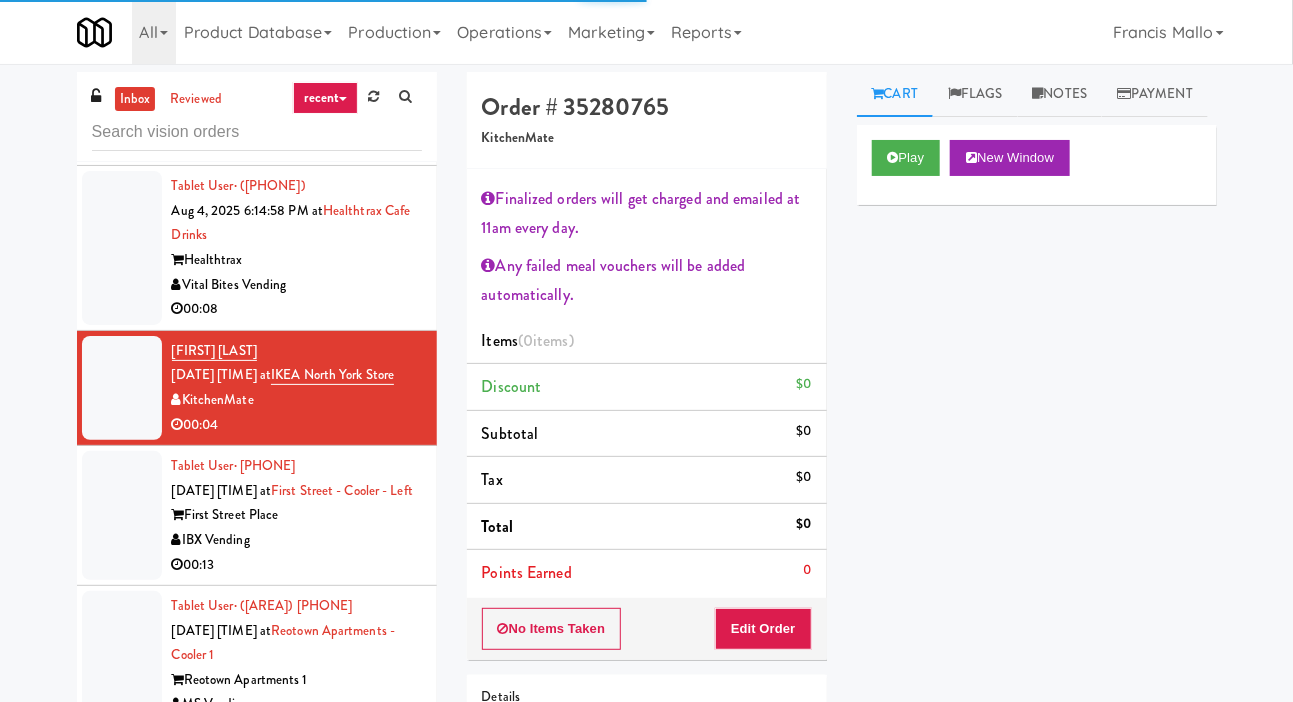 click at bounding box center [122, 95] 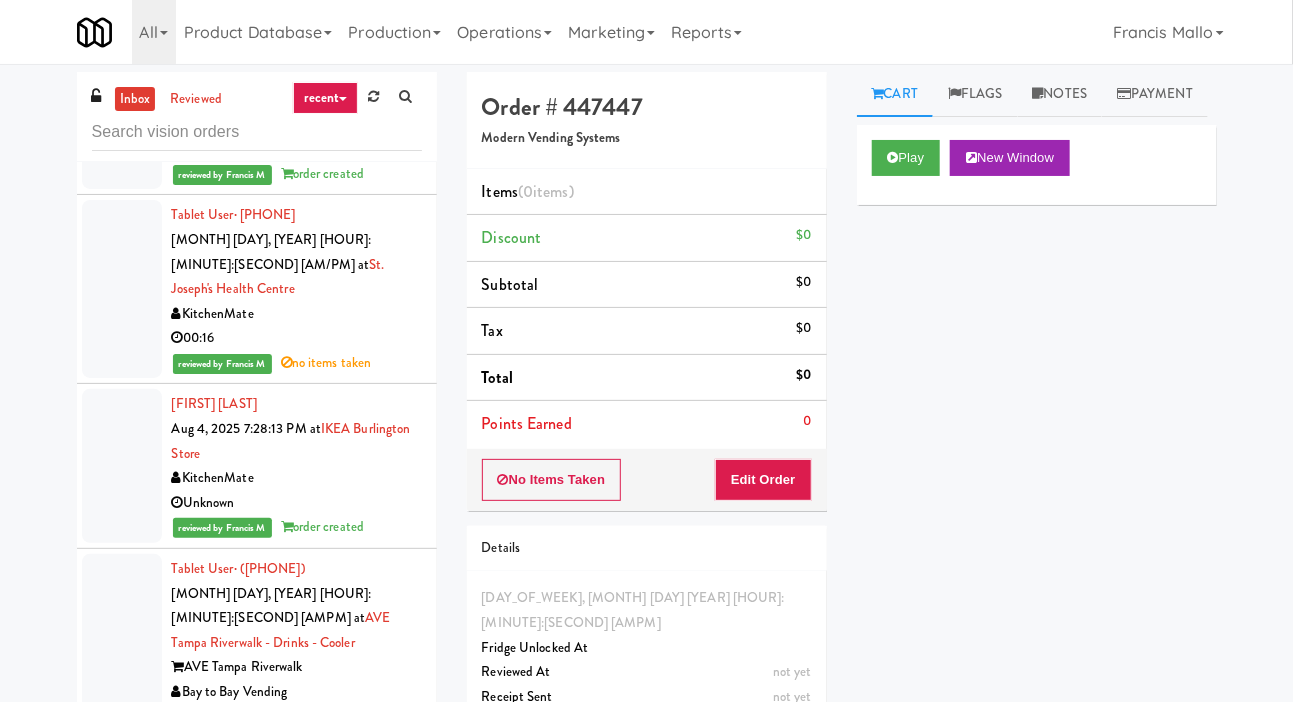 scroll, scrollTop: 48696, scrollLeft: 0, axis: vertical 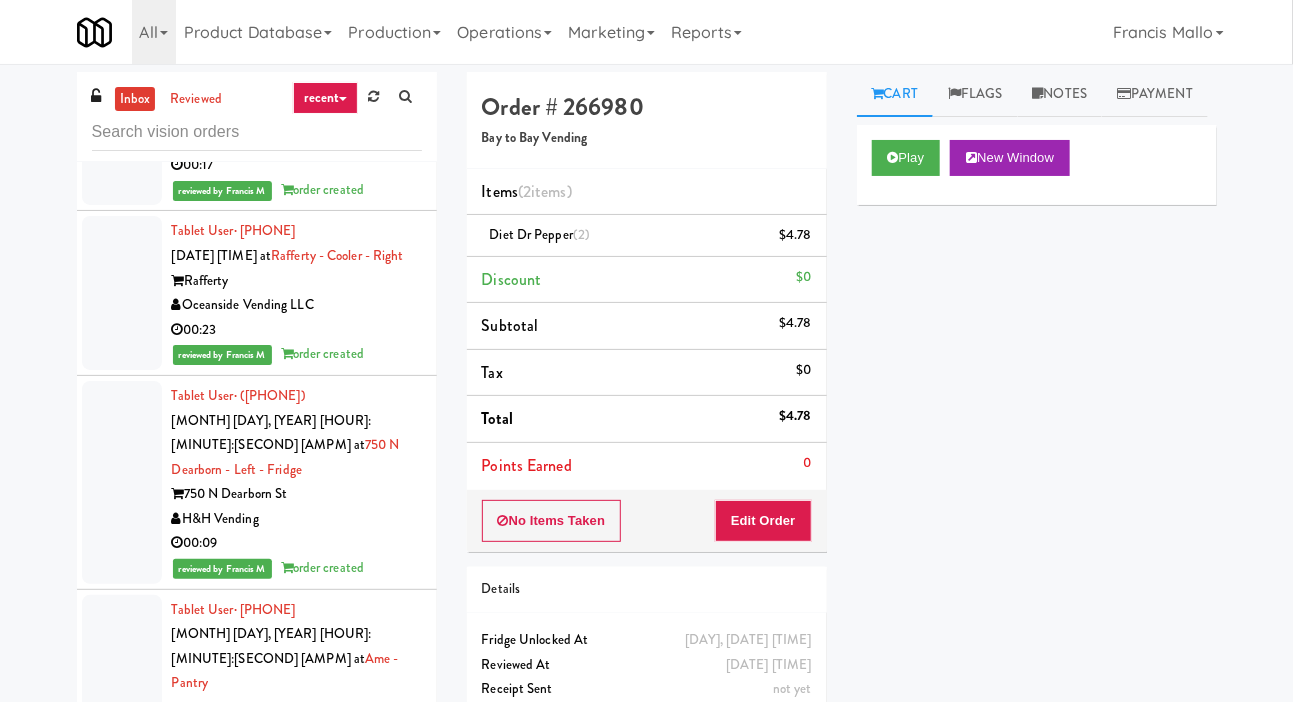 click at bounding box center (122, 116) 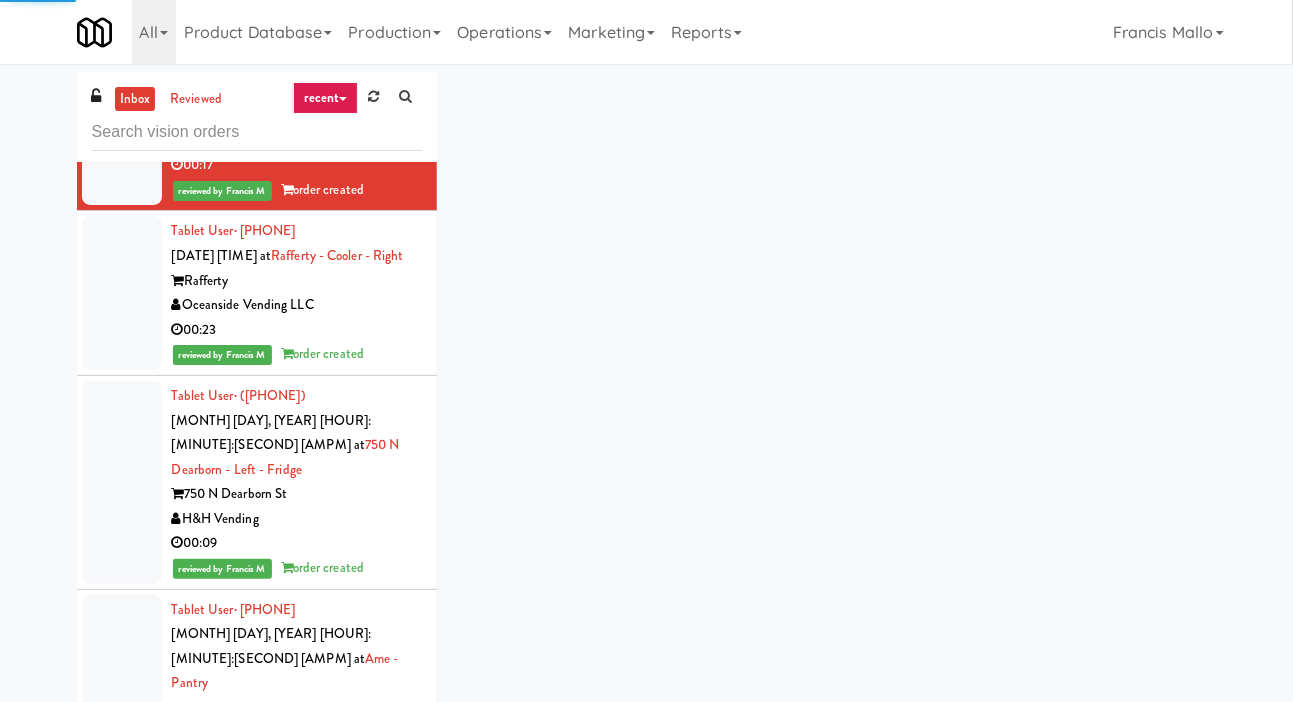 click at bounding box center [122, -49] 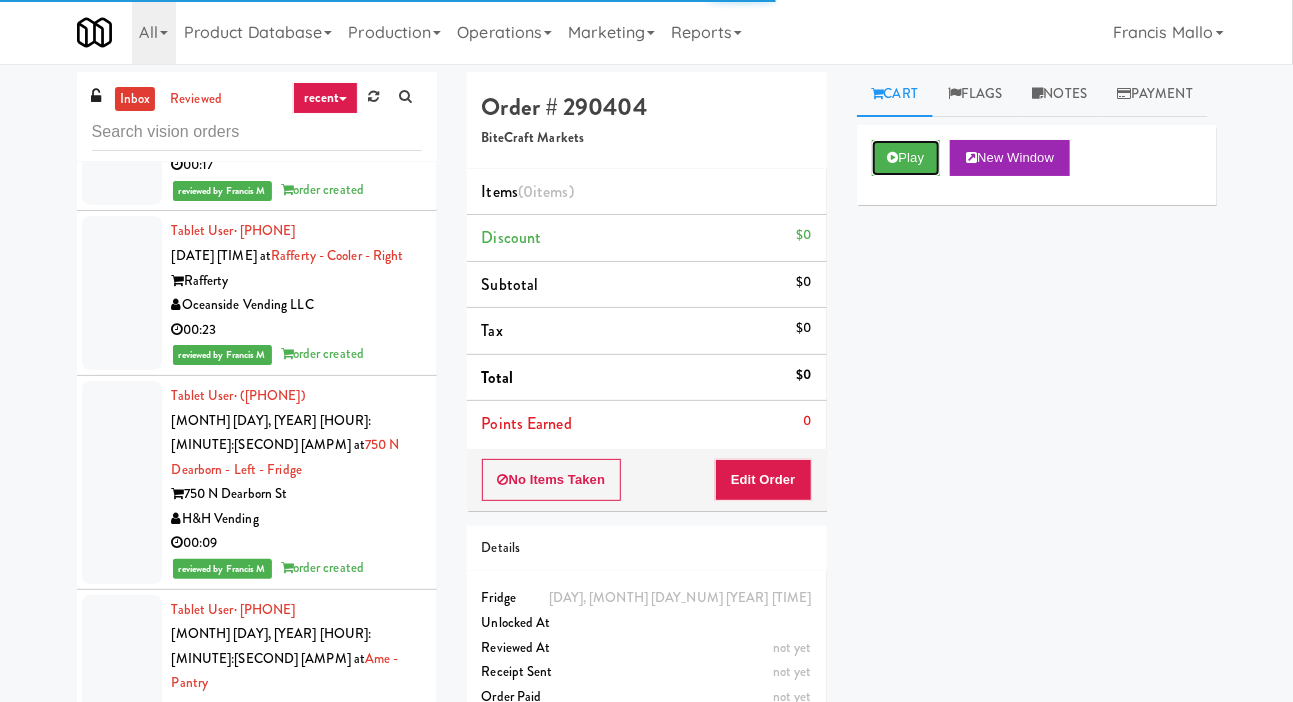 click on "Play" at bounding box center [906, 158] 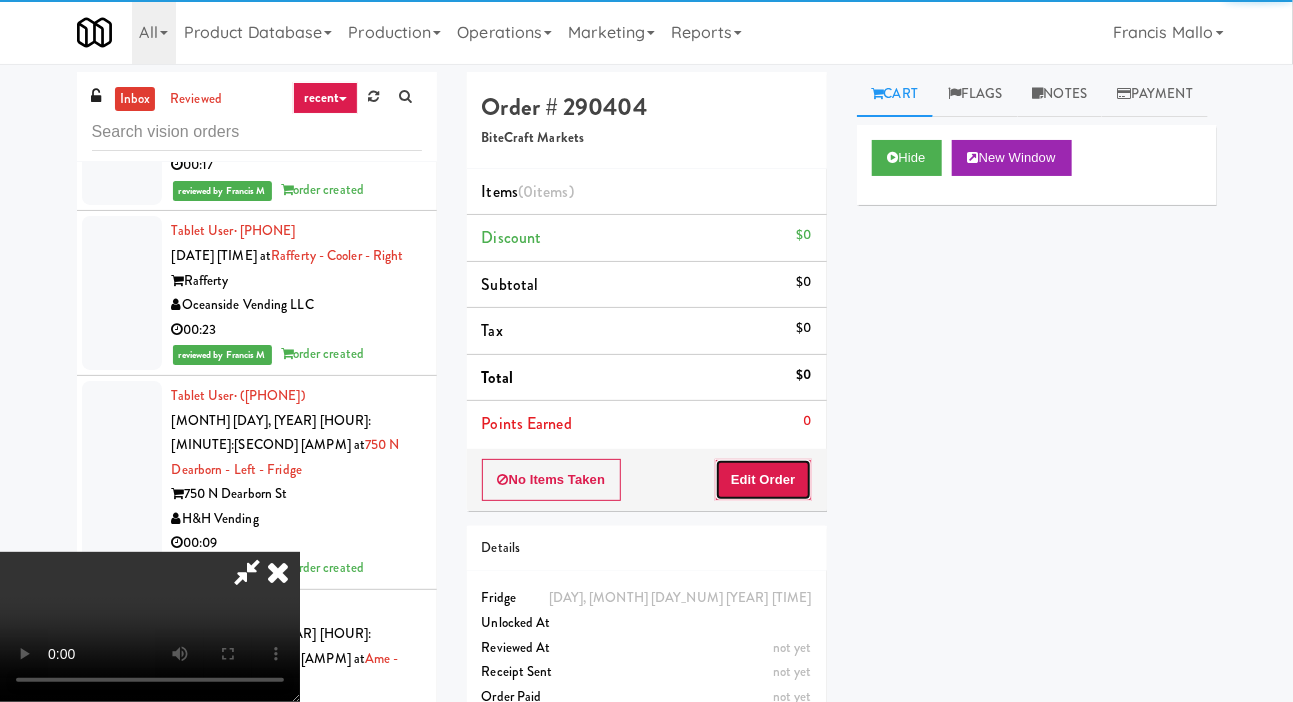 click on "Edit Order" at bounding box center [763, 480] 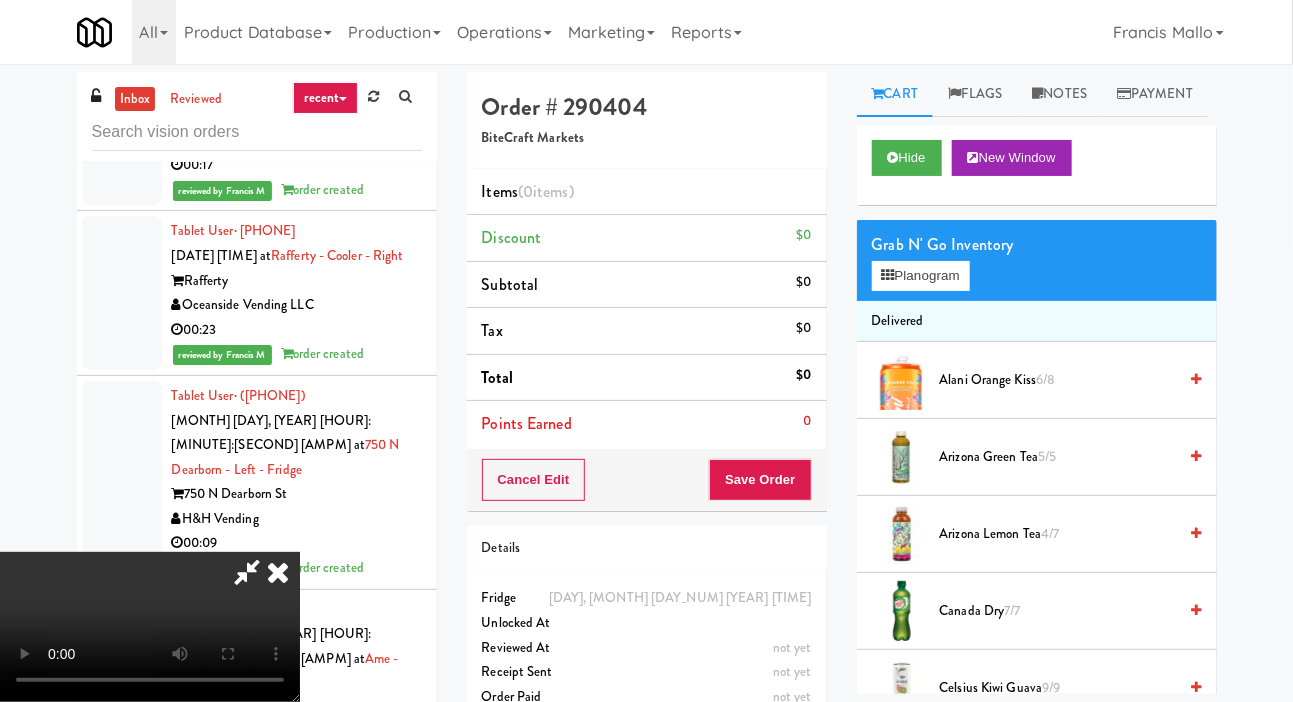 scroll, scrollTop: 73, scrollLeft: 0, axis: vertical 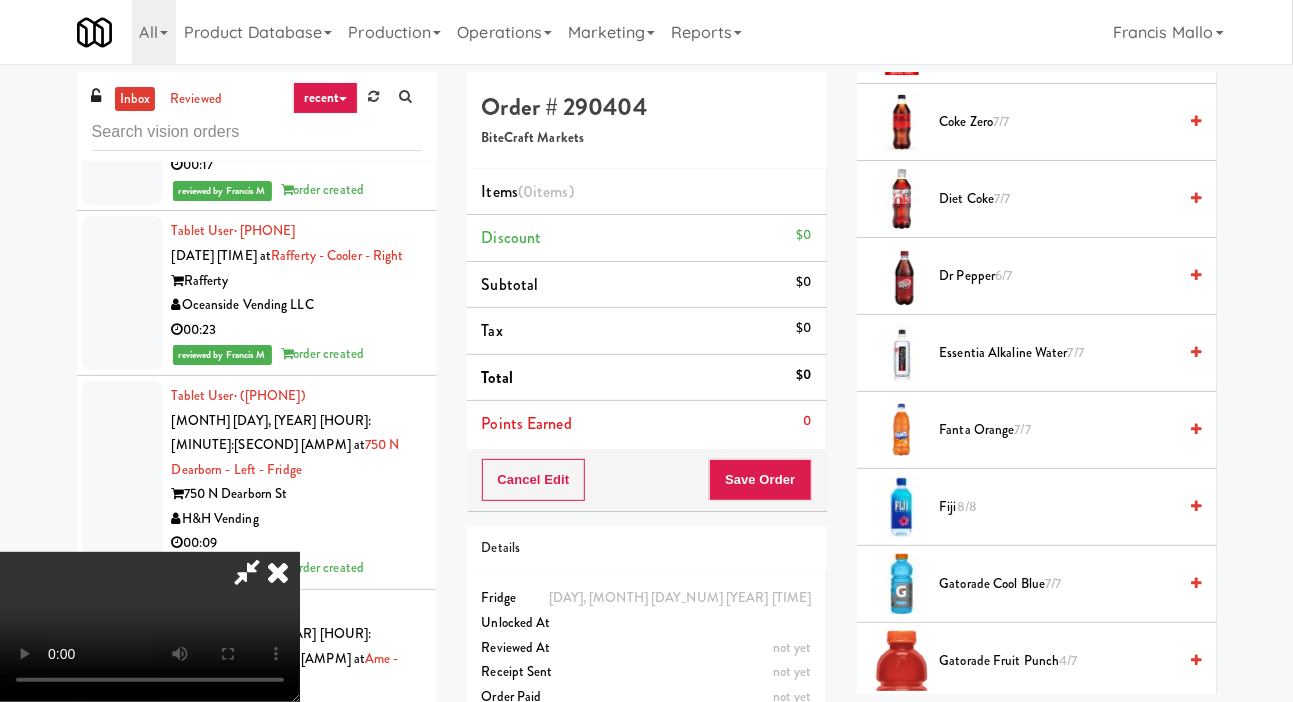 click on "Diet Coke  7/7" at bounding box center [1058, 199] 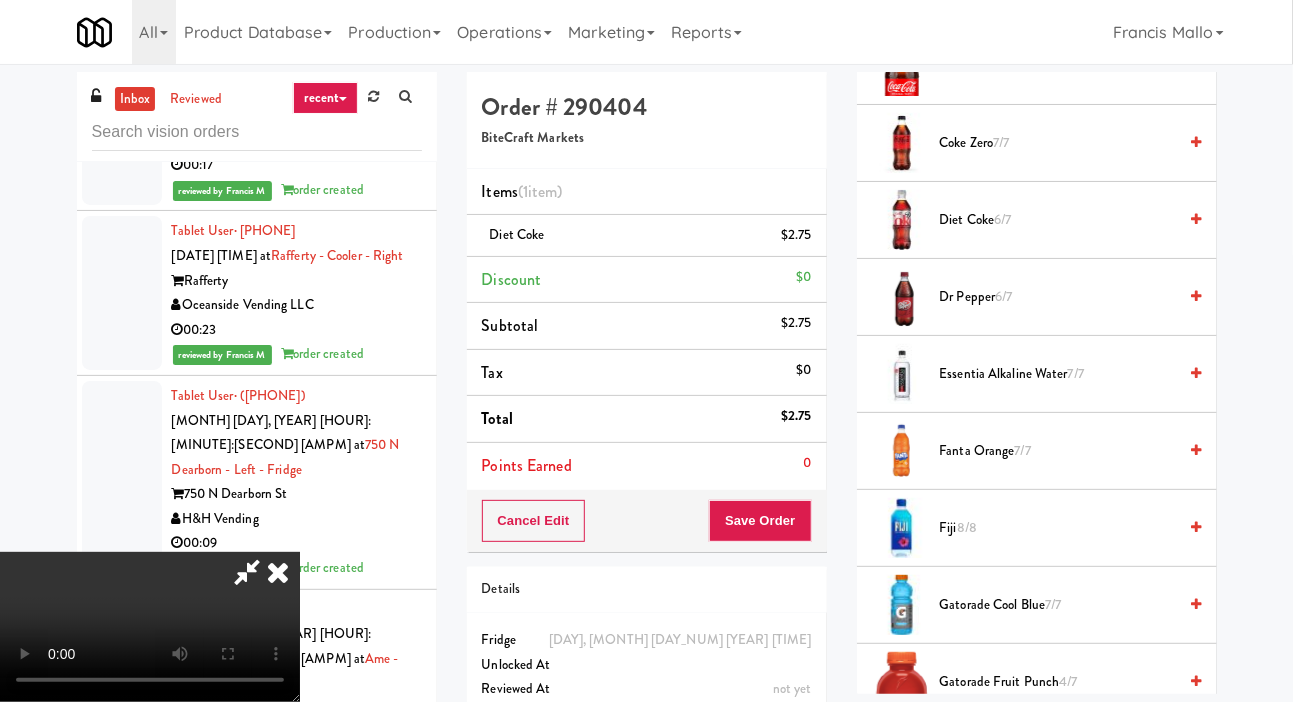 scroll, scrollTop: 836, scrollLeft: 0, axis: vertical 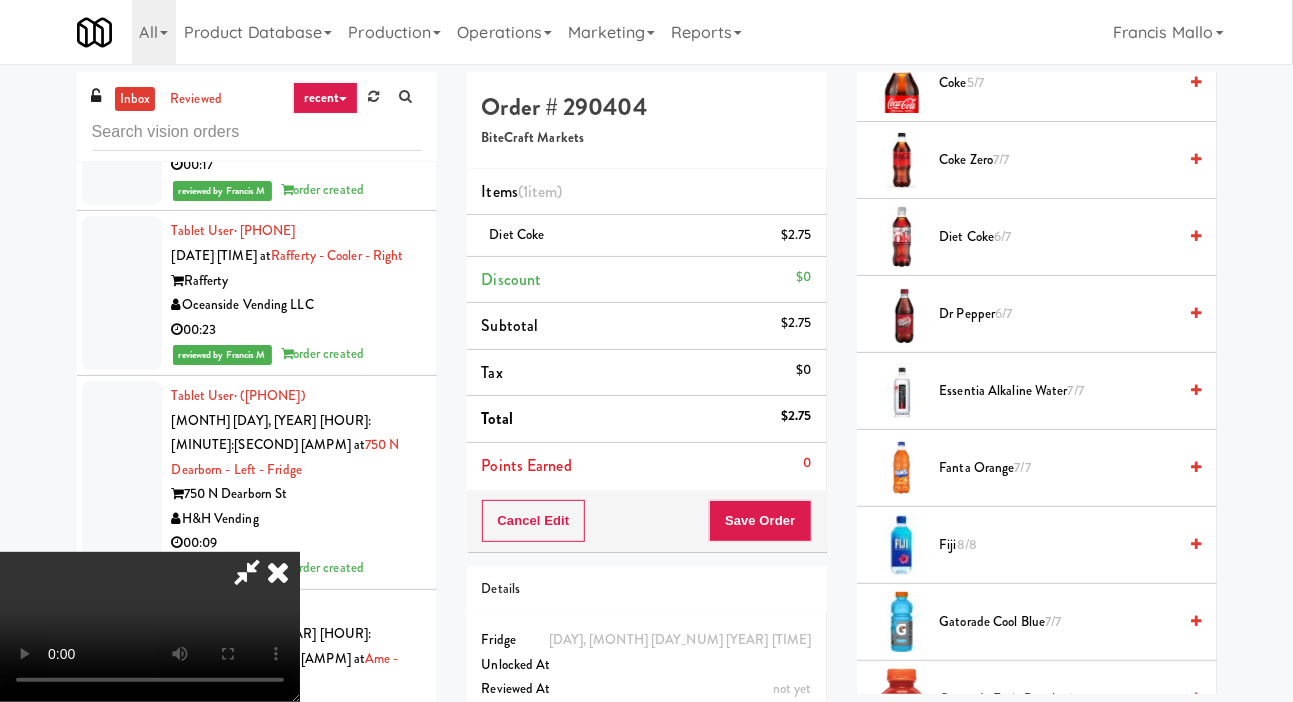 click on "Coke Zero  7/7" at bounding box center [1058, 160] 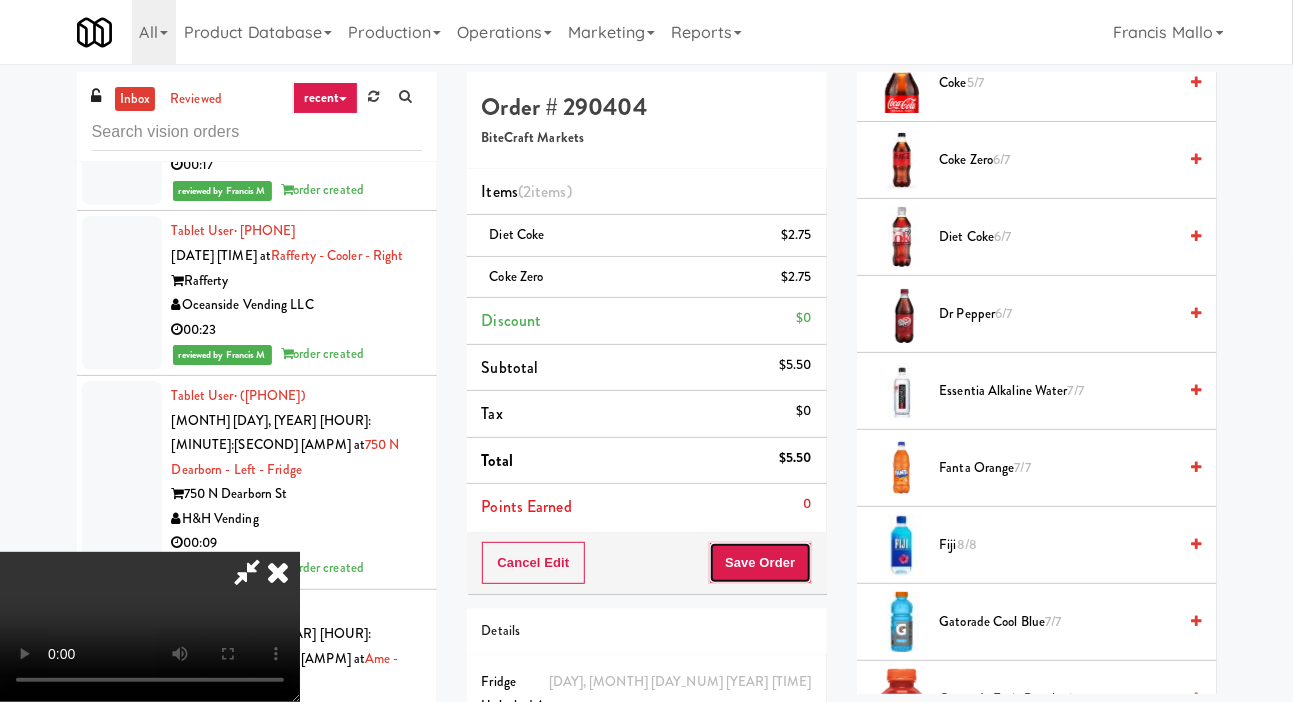 click on "Save Order" at bounding box center (760, 563) 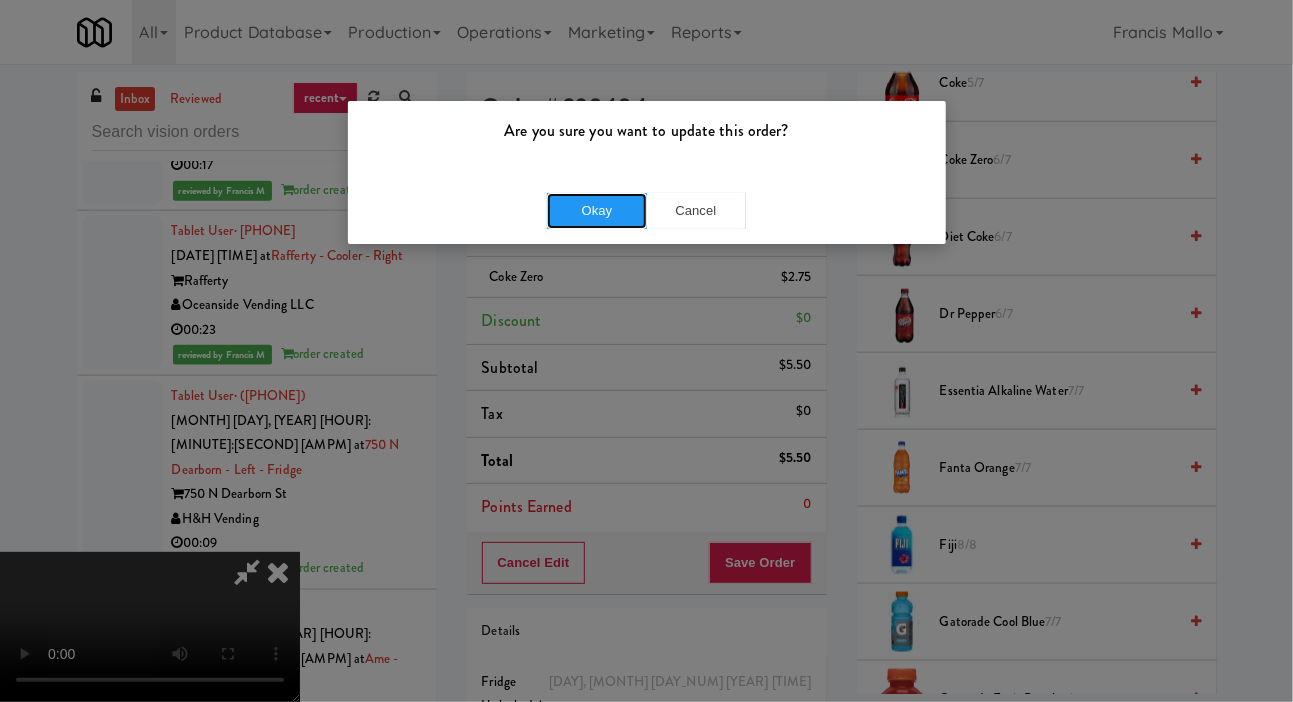 click on "Okay" at bounding box center [597, 211] 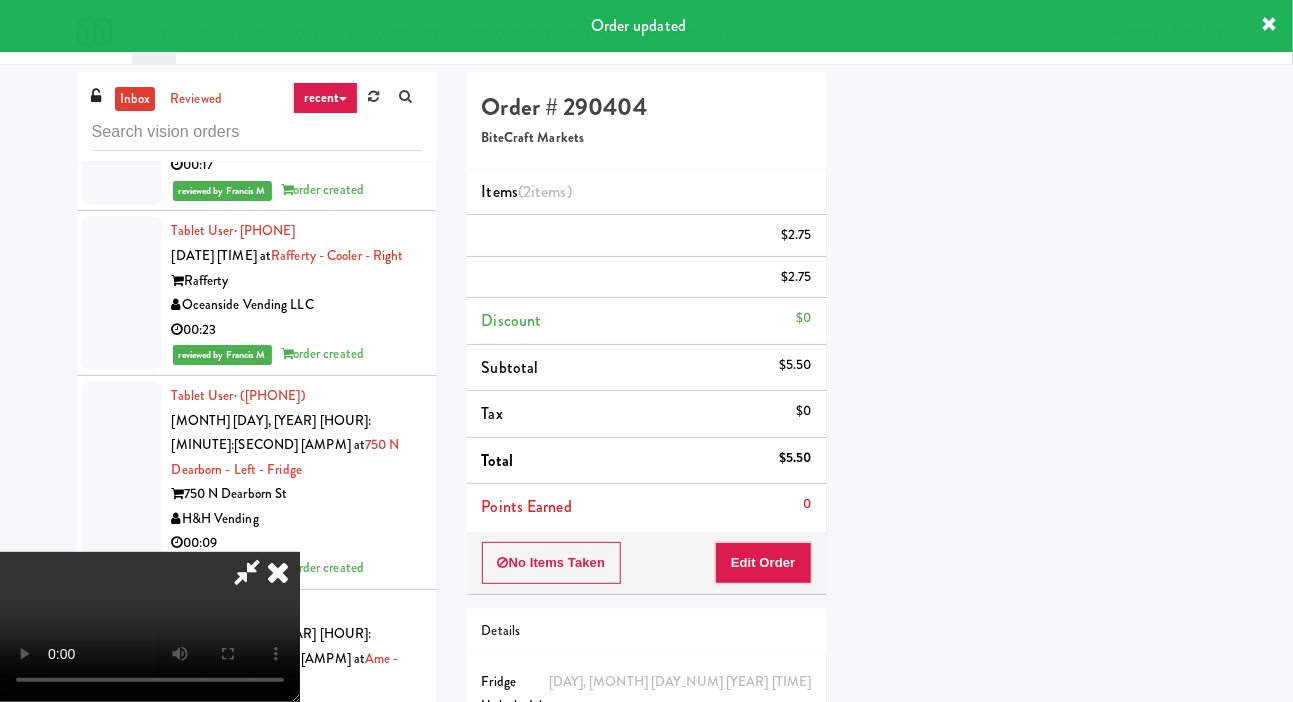 scroll, scrollTop: 116, scrollLeft: 0, axis: vertical 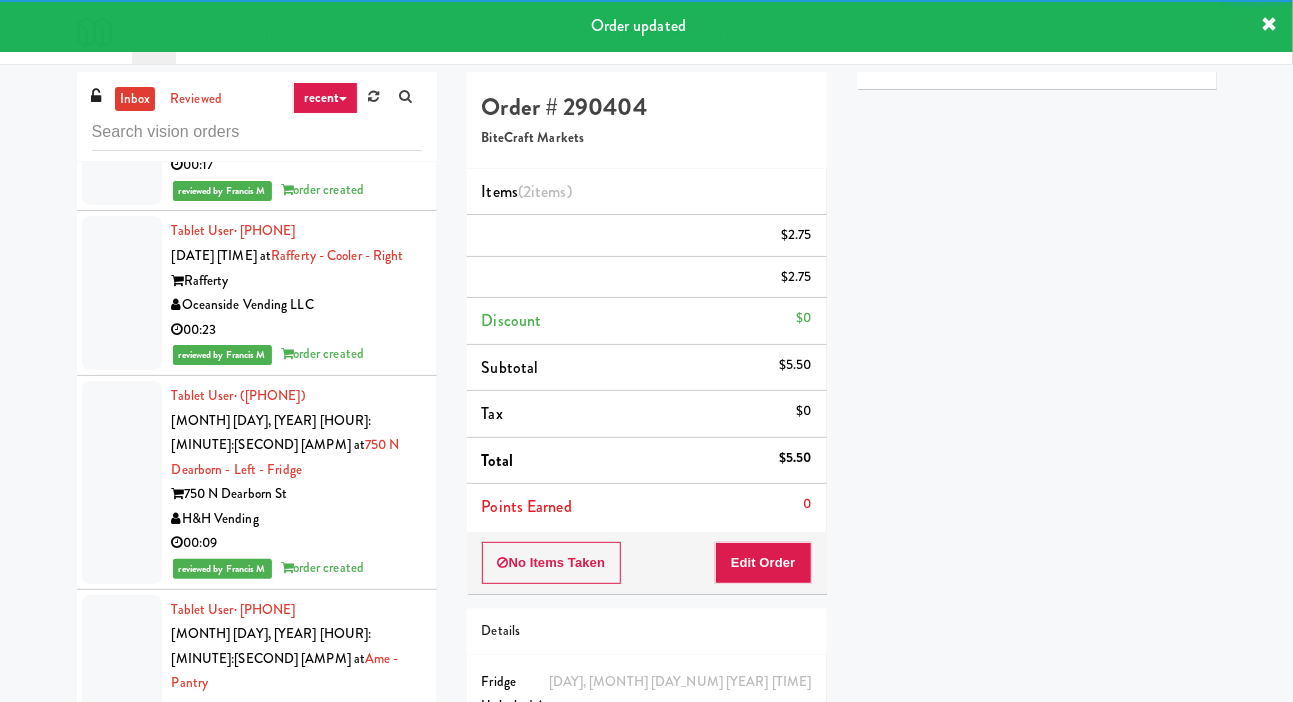click at bounding box center [122, -200] 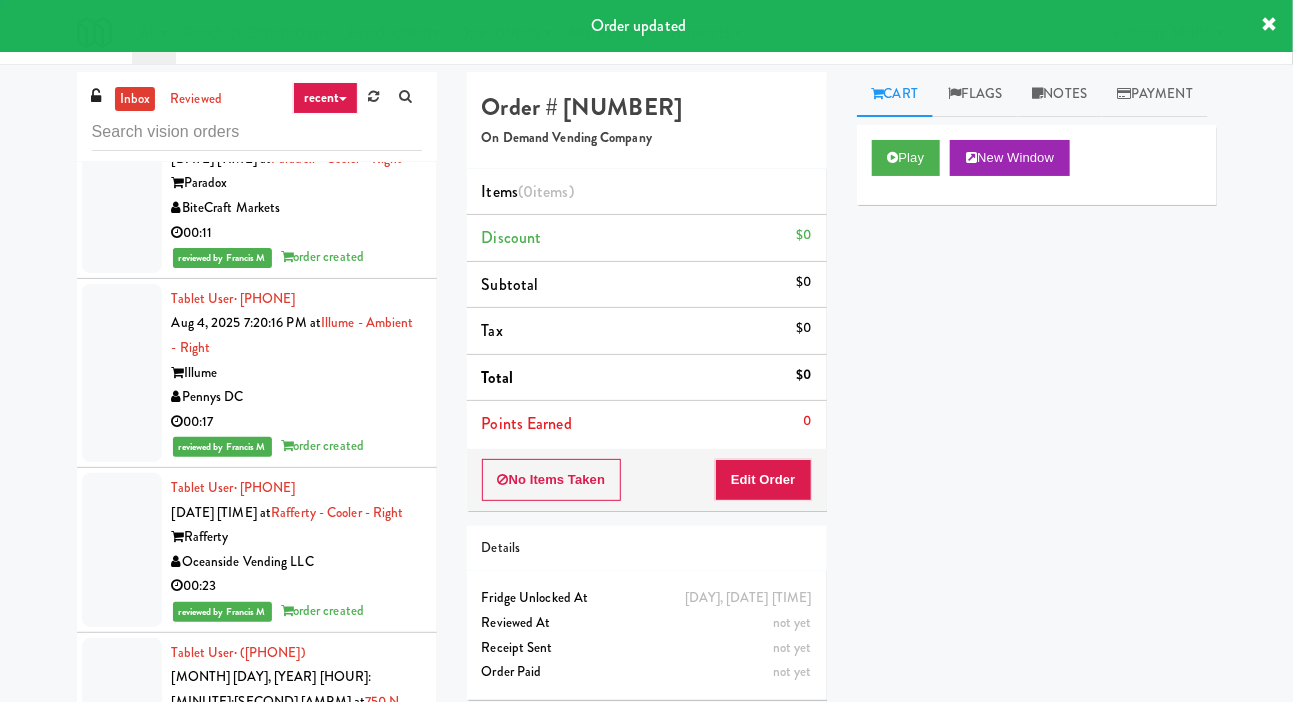 scroll, scrollTop: 42948, scrollLeft: 0, axis: vertical 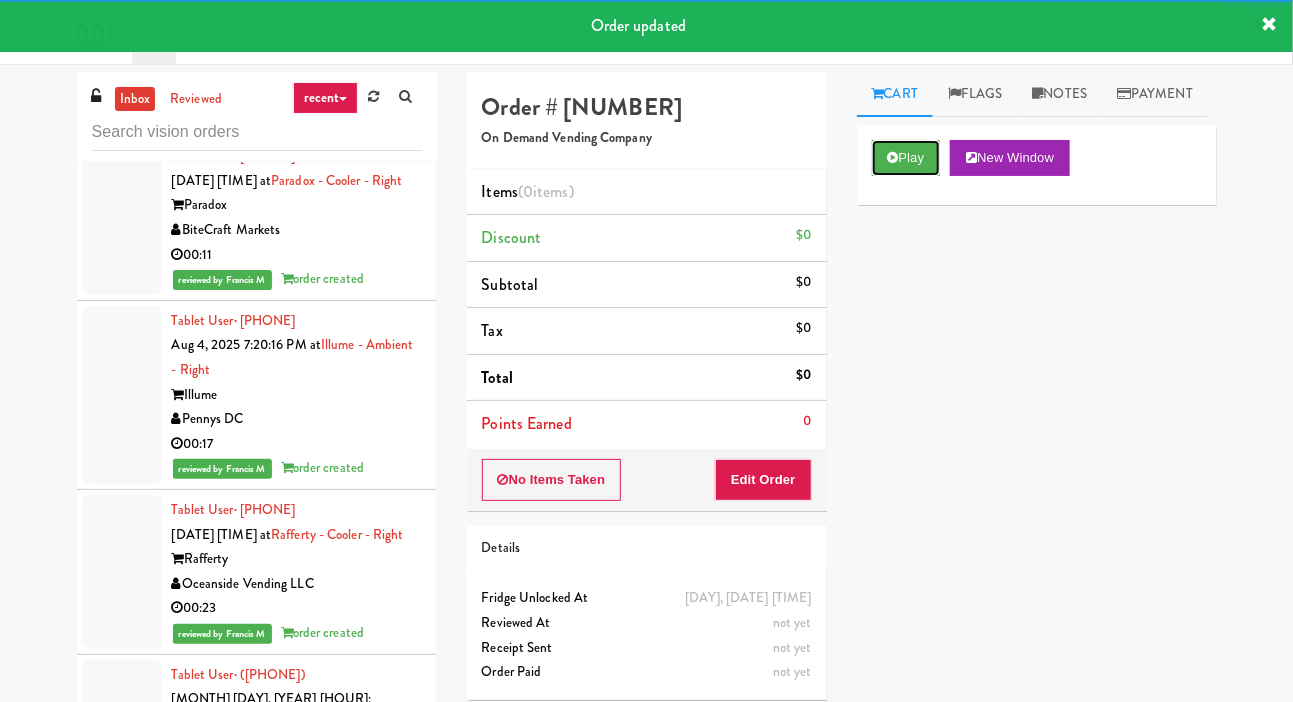 click on "Play" at bounding box center [906, 158] 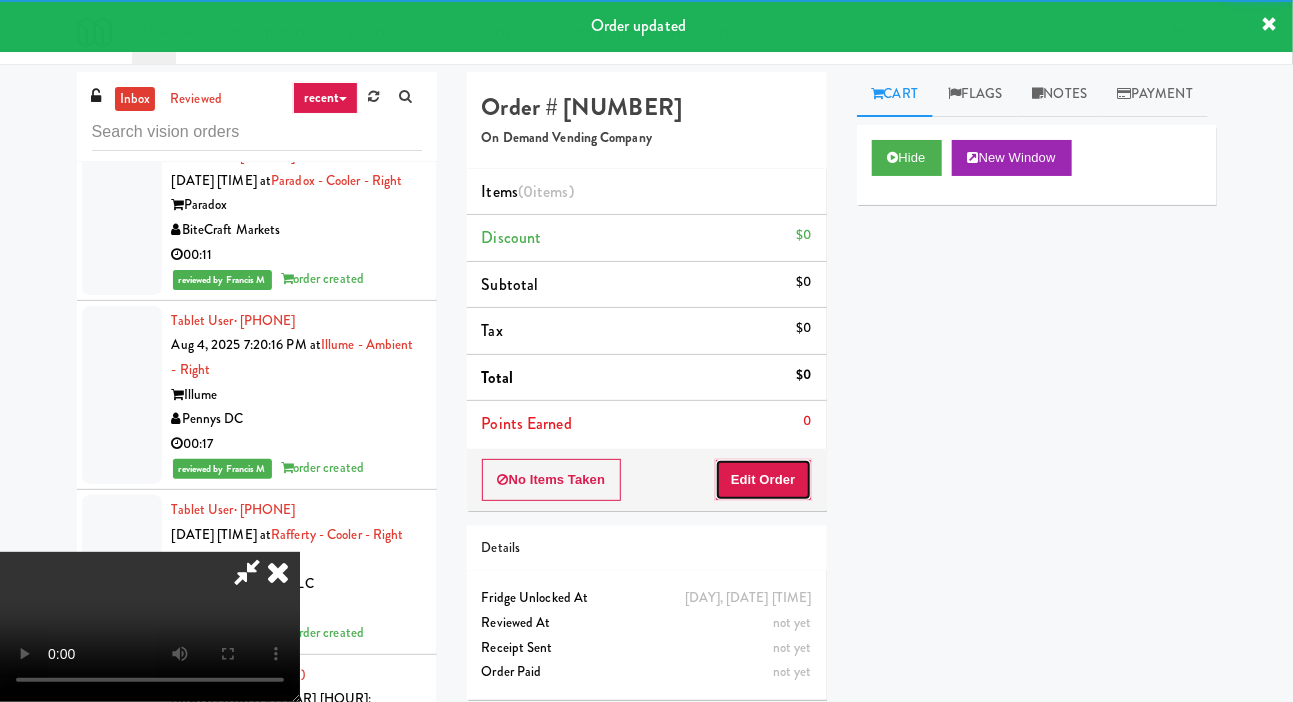 click on "Edit Order" at bounding box center [763, 480] 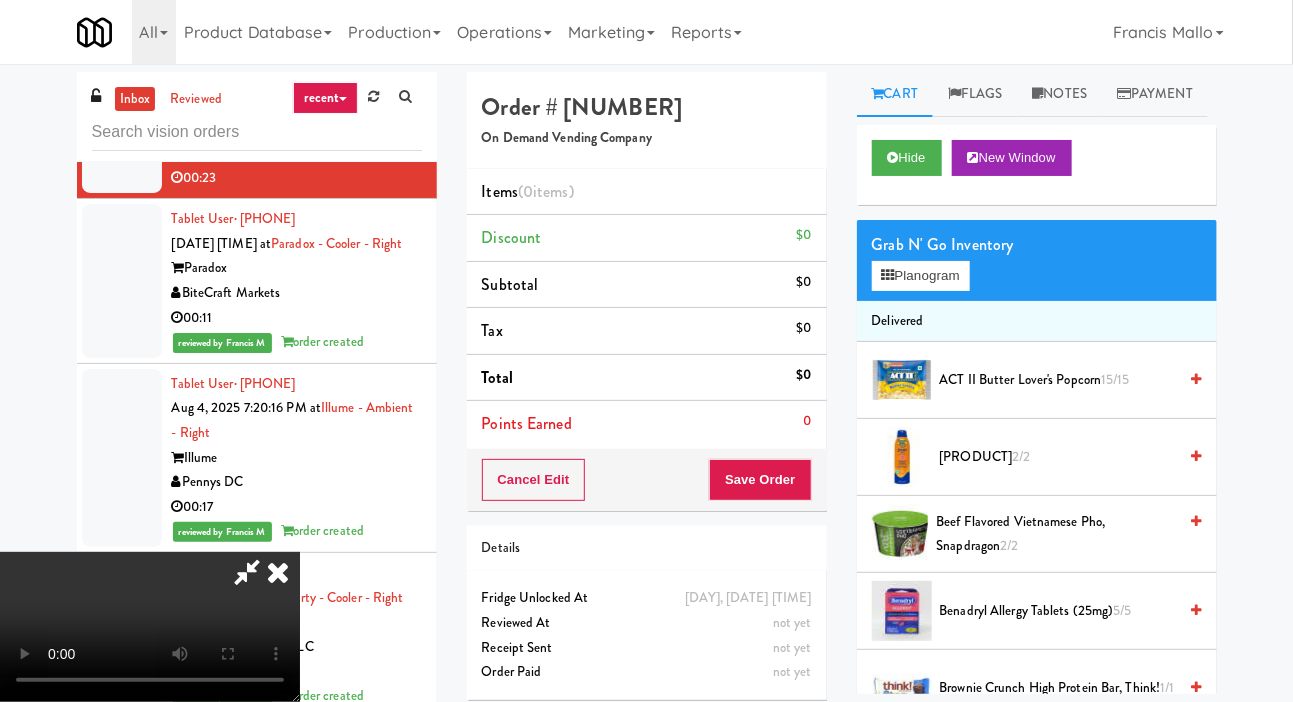 scroll, scrollTop: 42802, scrollLeft: 0, axis: vertical 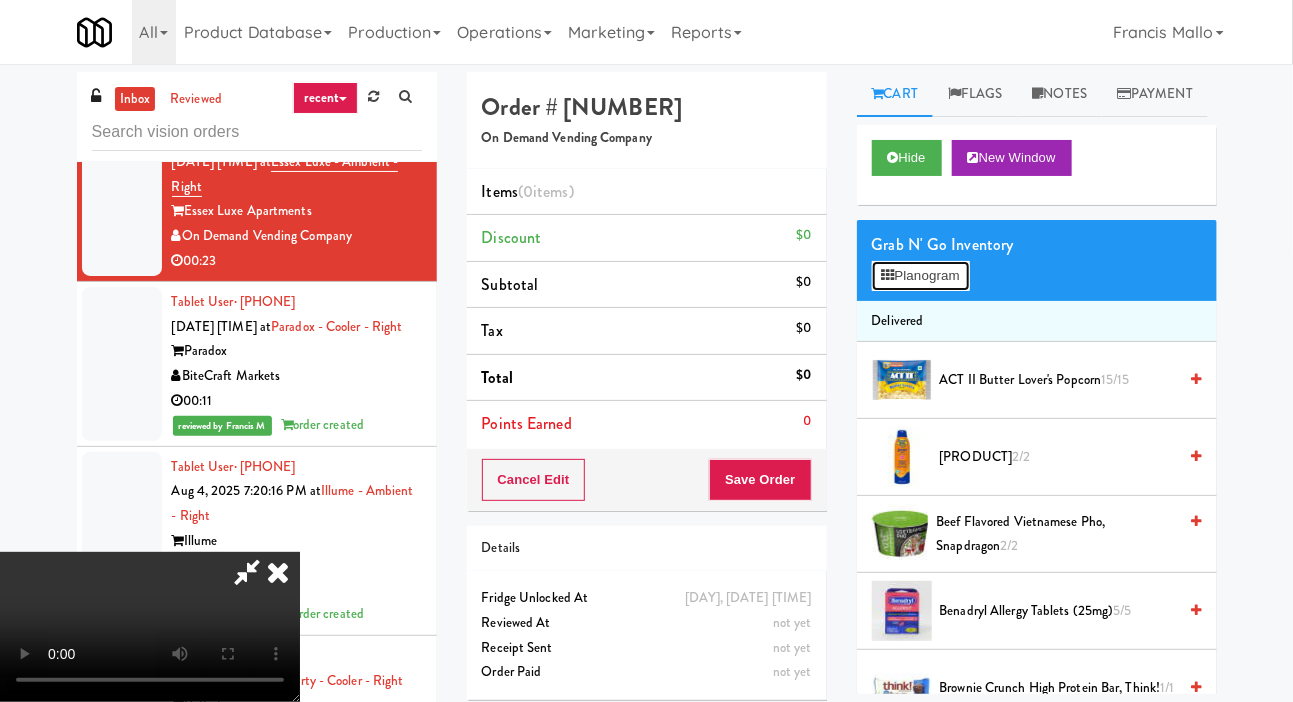 click on "Planogram" at bounding box center [921, 276] 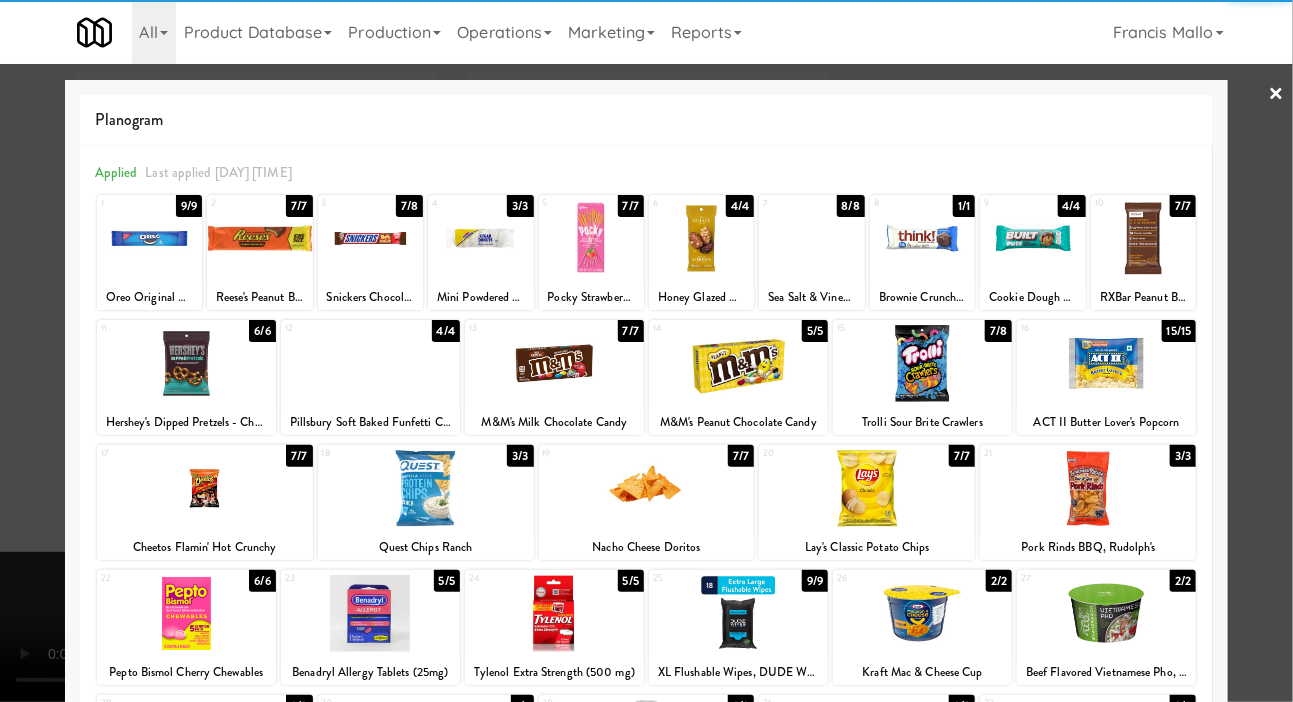 click at bounding box center (370, 363) 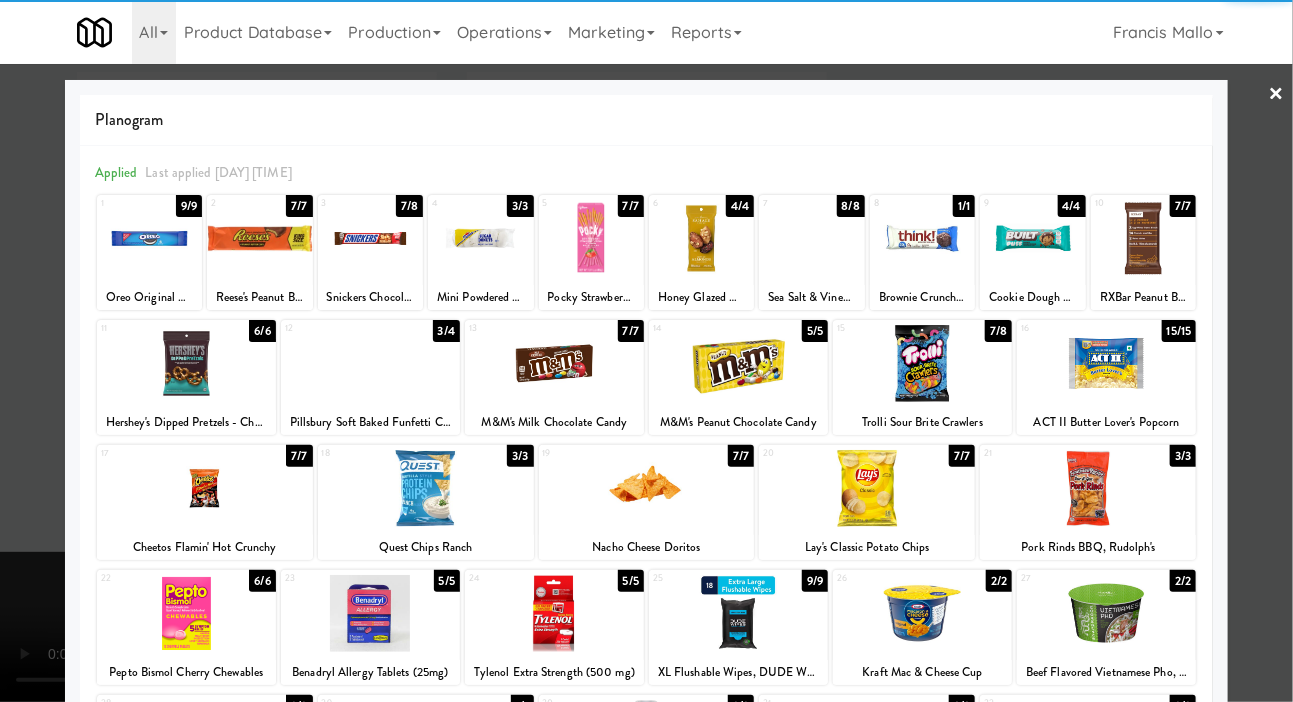 click at bounding box center [646, 351] 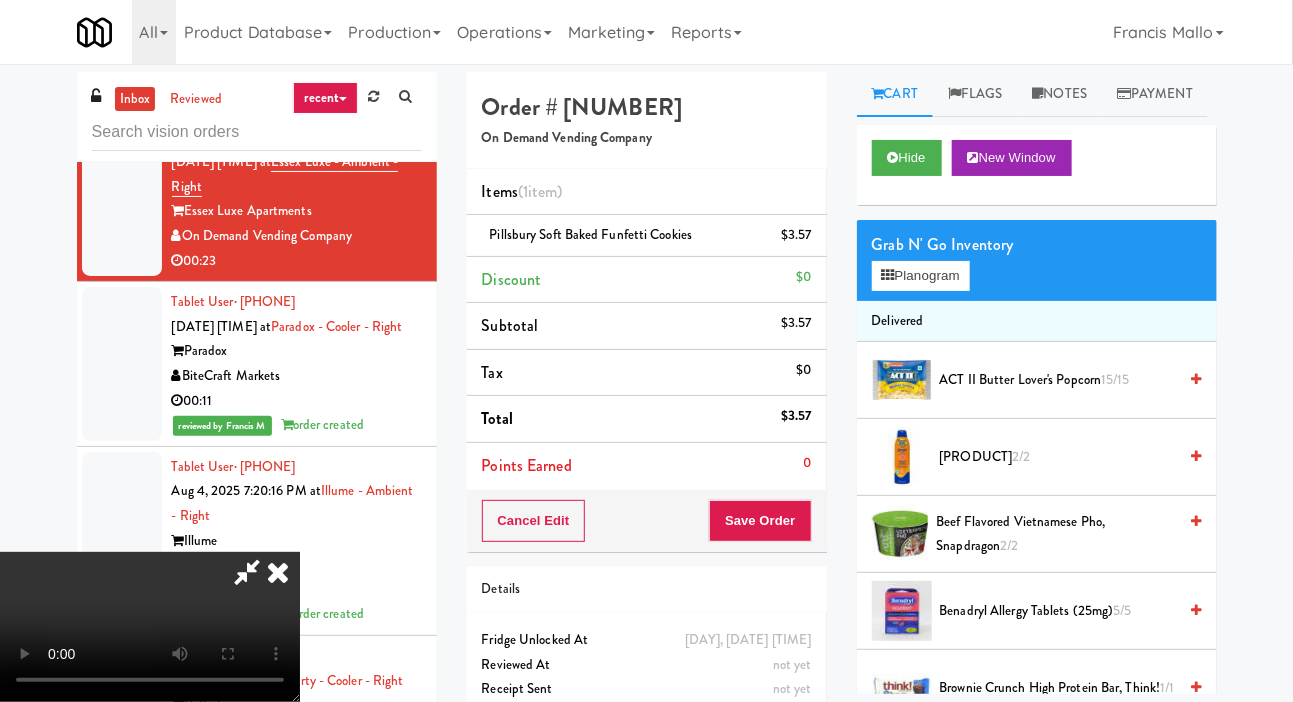 scroll, scrollTop: 73, scrollLeft: 0, axis: vertical 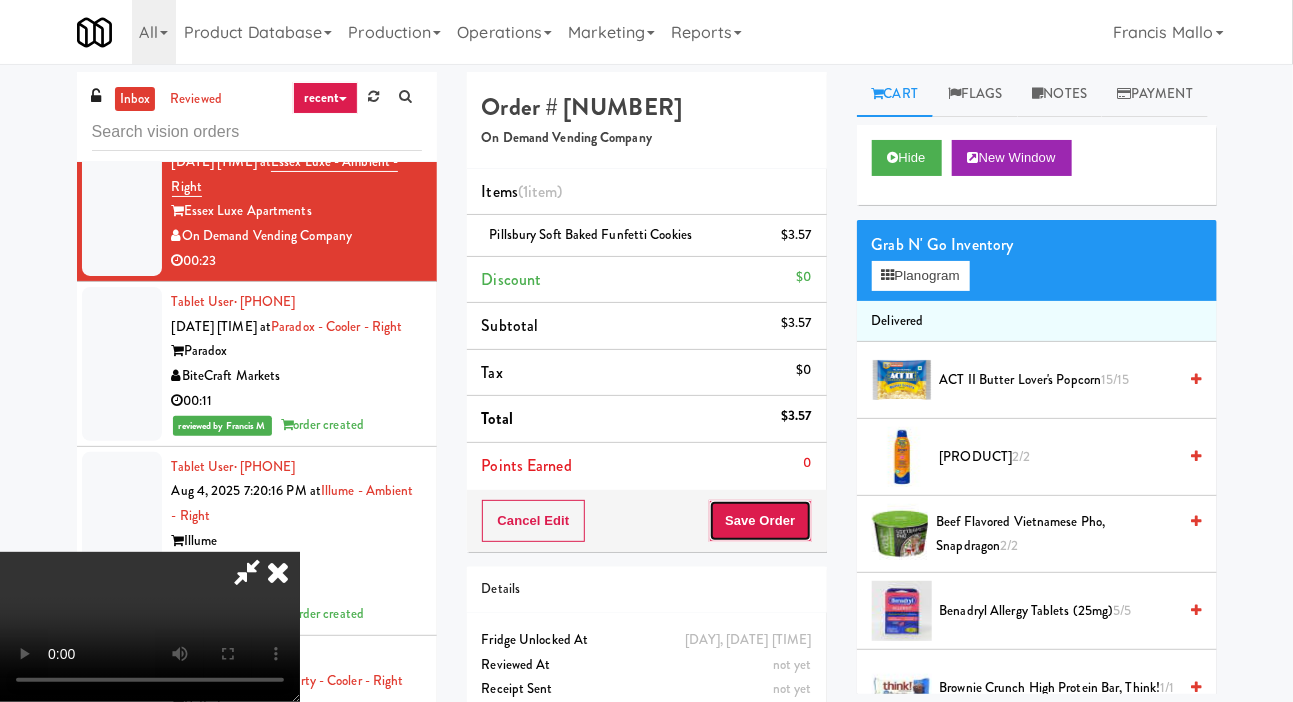 click on "Save Order" at bounding box center (760, 521) 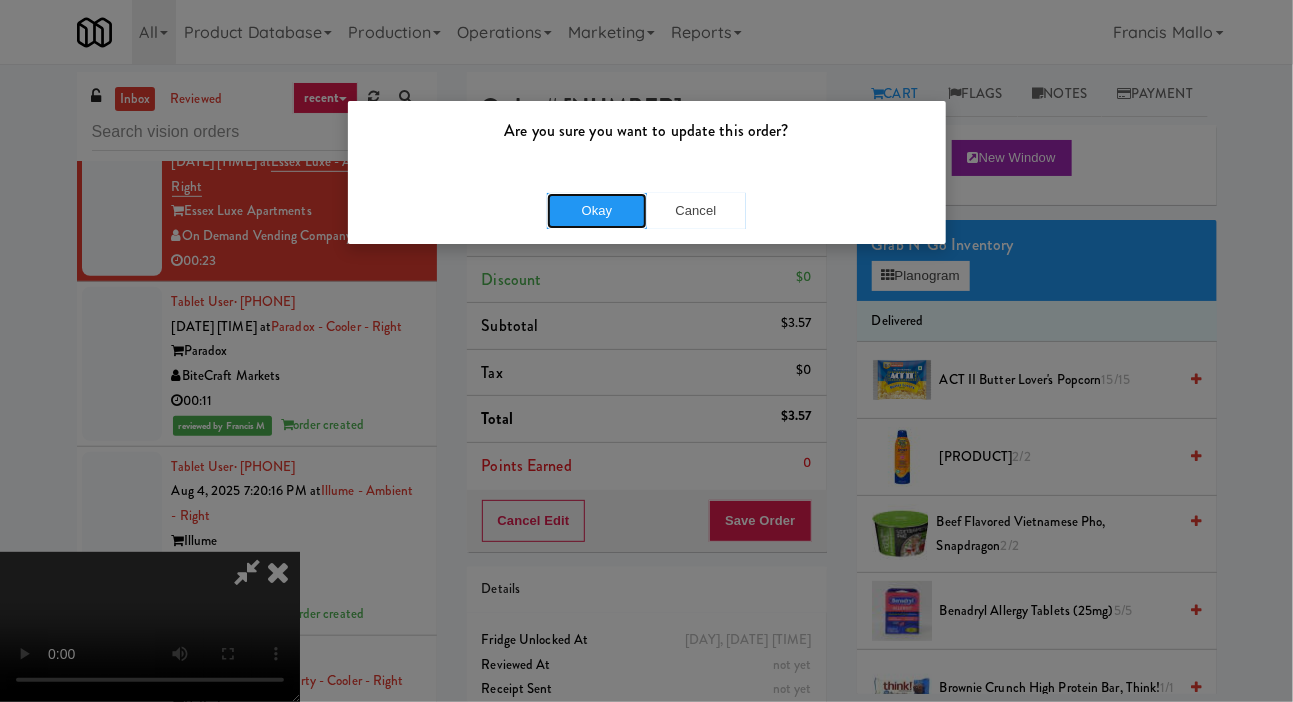 click on "Okay" at bounding box center [597, 211] 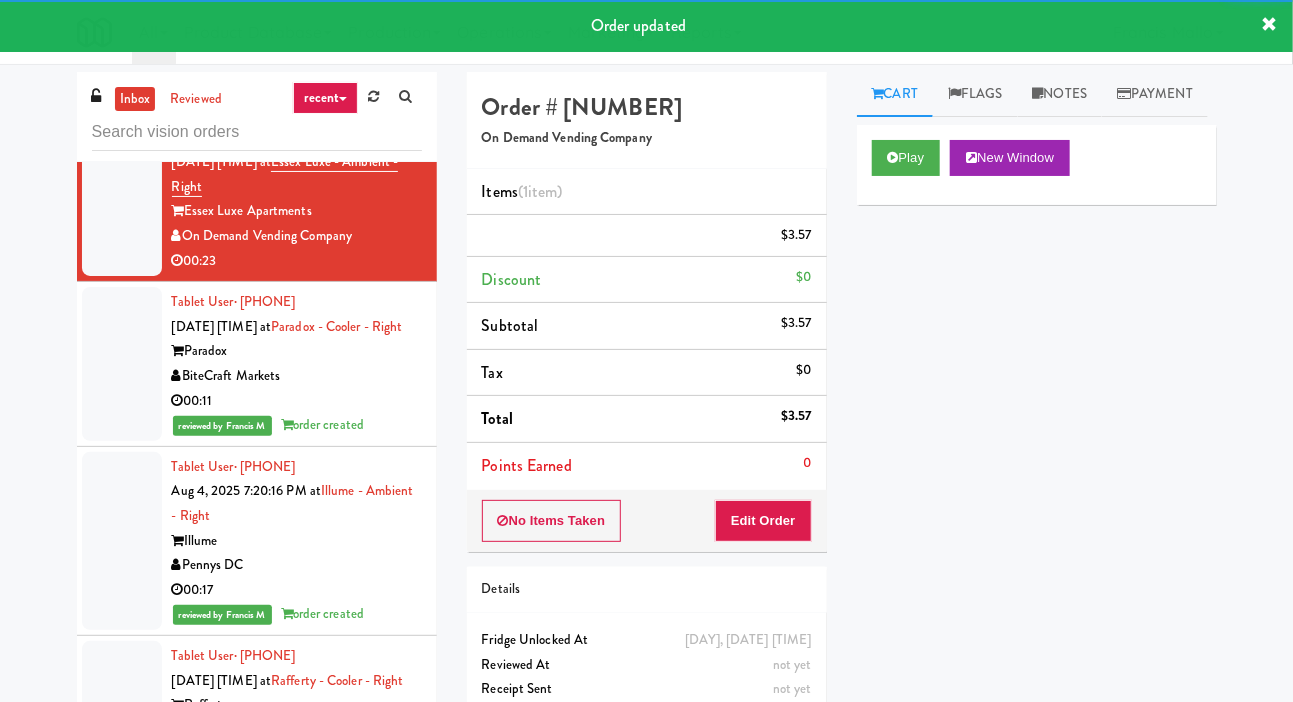 click at bounding box center [122, 23] 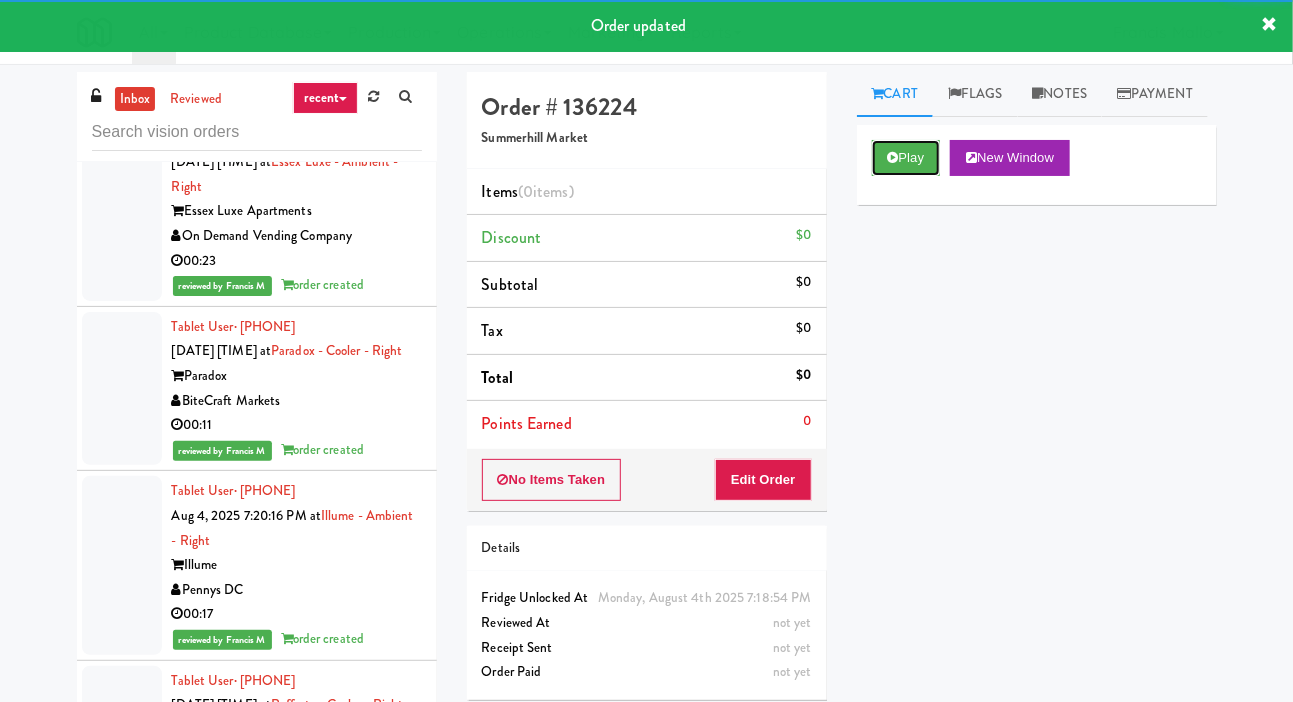 click on "Play" at bounding box center [906, 158] 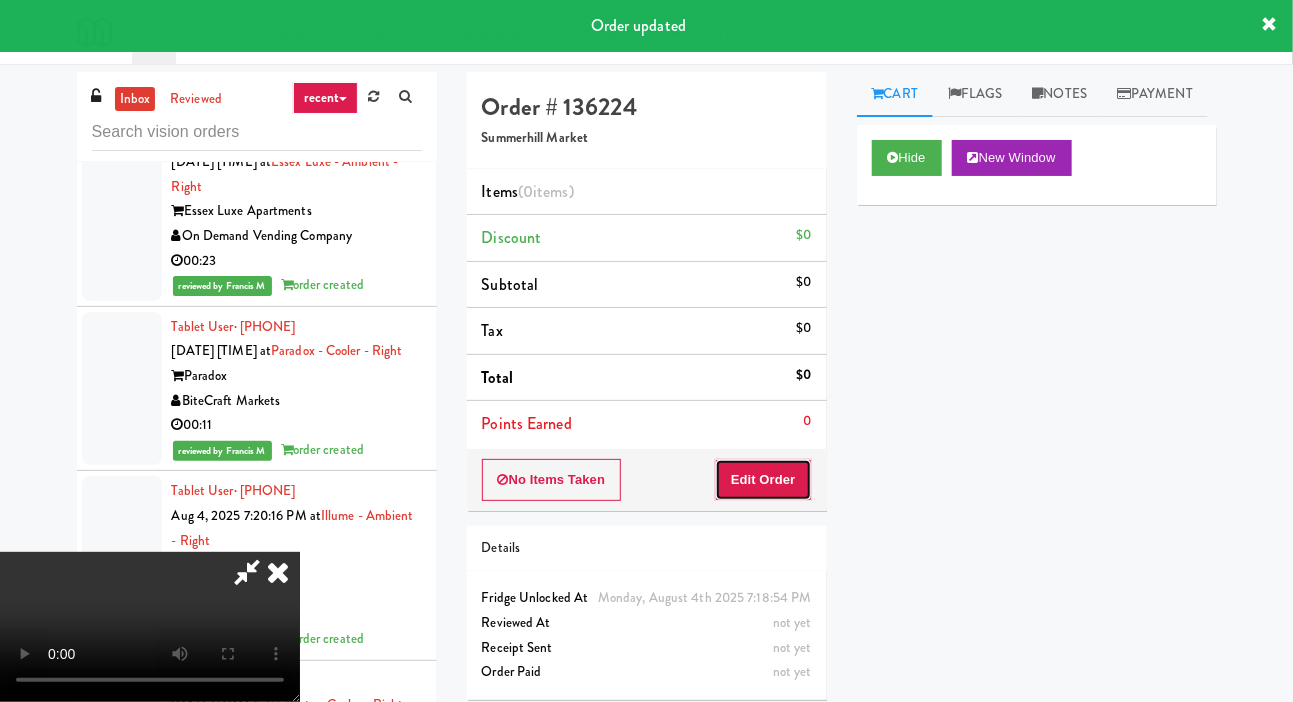 click on "Edit Order" at bounding box center (763, 480) 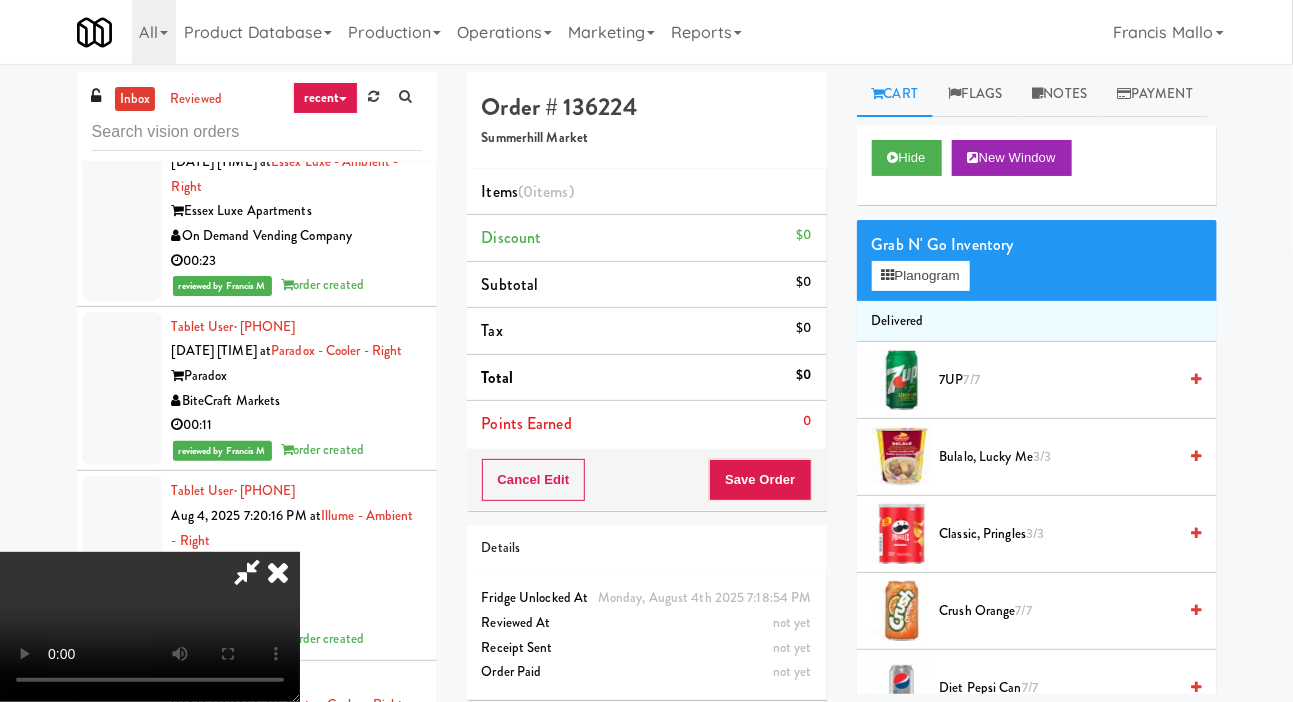 click on "7UP  7/7" at bounding box center (1058, 380) 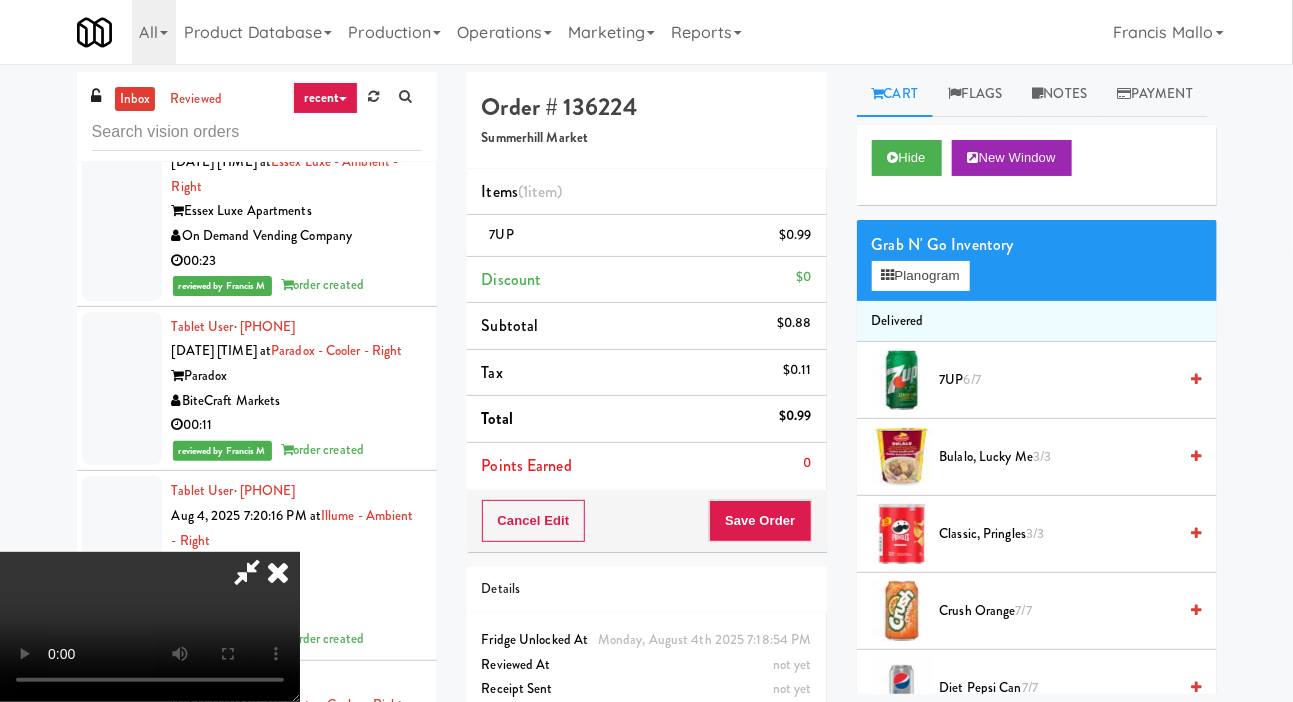 scroll, scrollTop: 73, scrollLeft: 0, axis: vertical 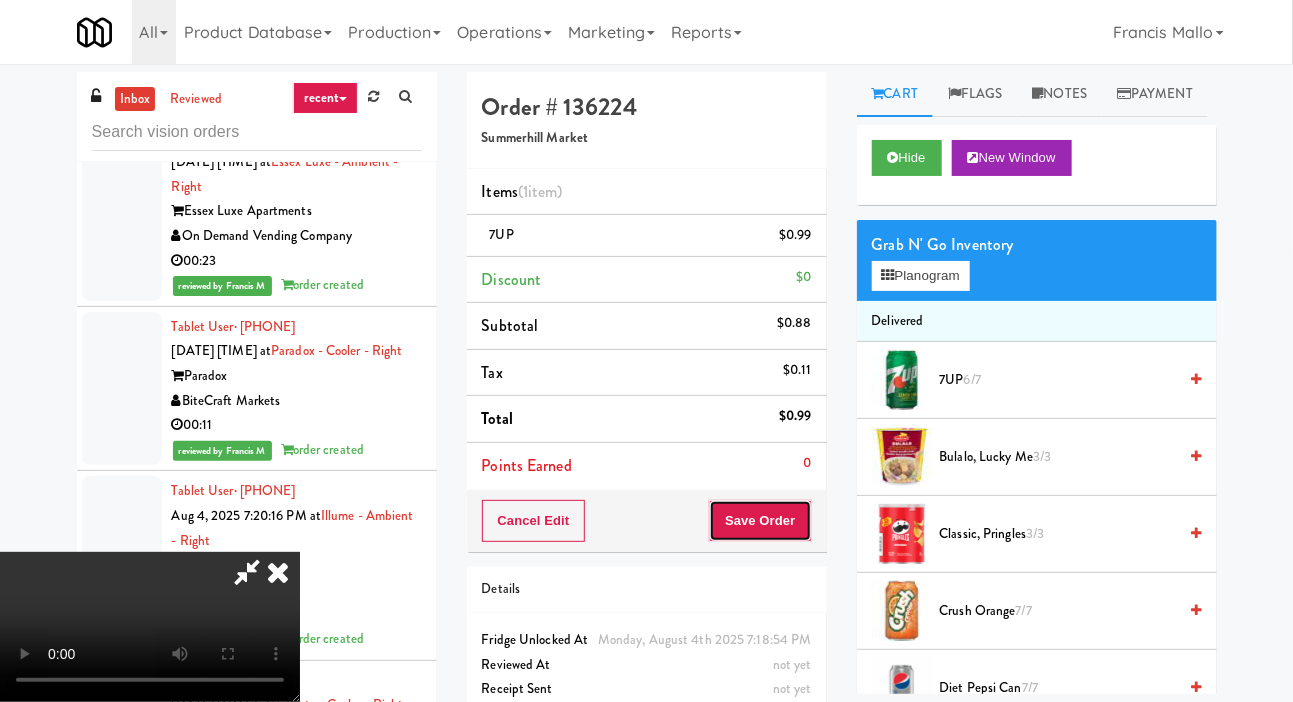 click on "Save Order" at bounding box center (760, 521) 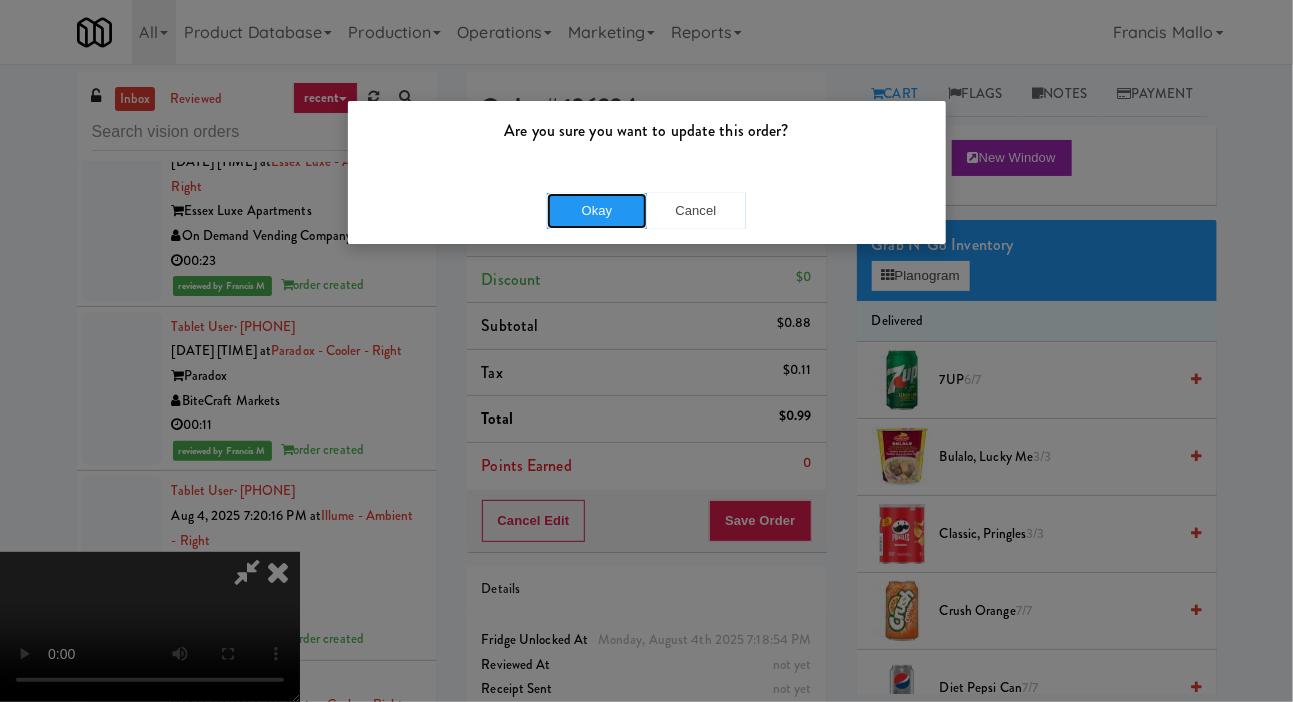 click on "Okay" at bounding box center (597, 211) 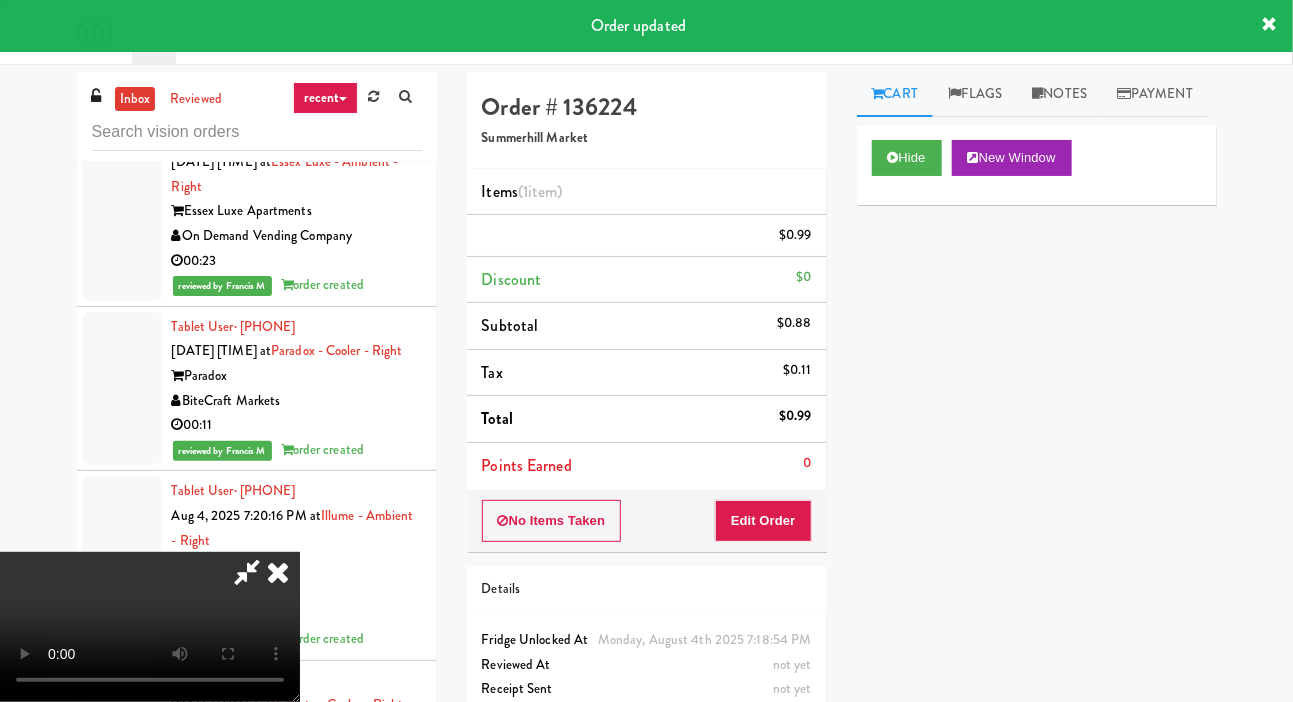 scroll, scrollTop: 0, scrollLeft: 0, axis: both 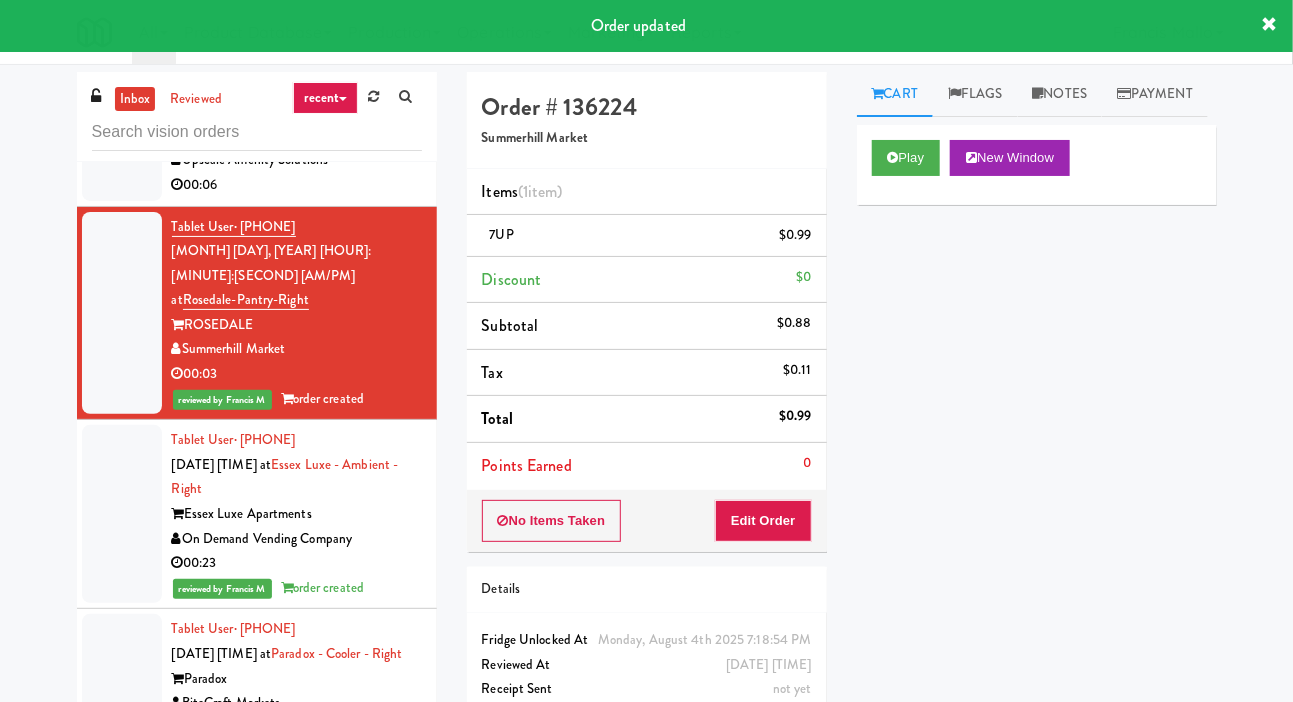 click at bounding box center (122, 136) 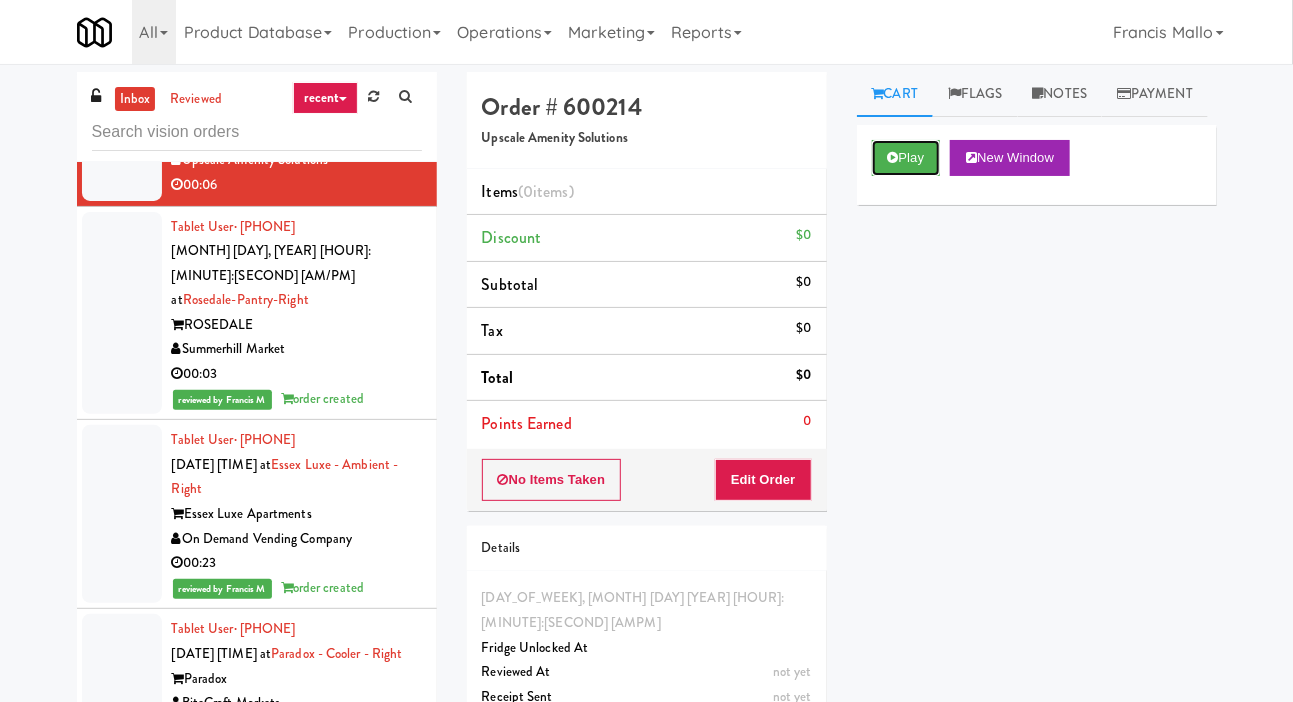 click on "Play" at bounding box center (906, 158) 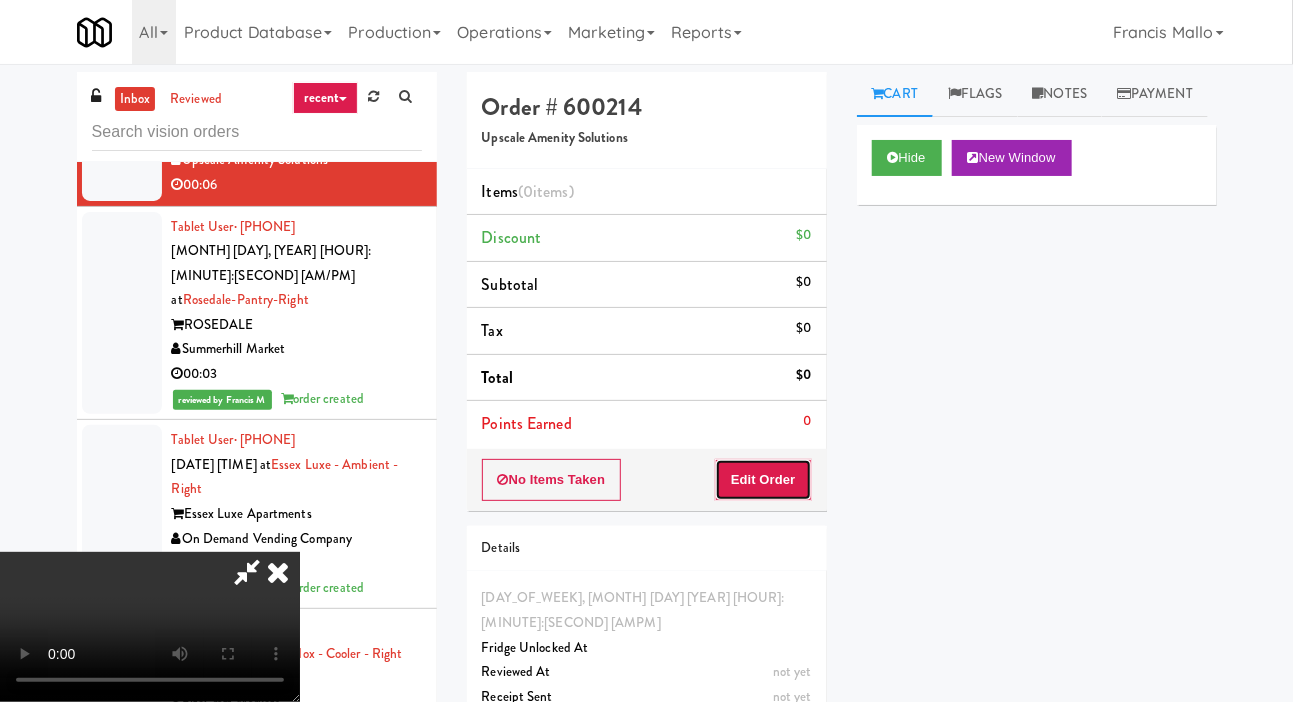 click on "Edit Order" at bounding box center (763, 480) 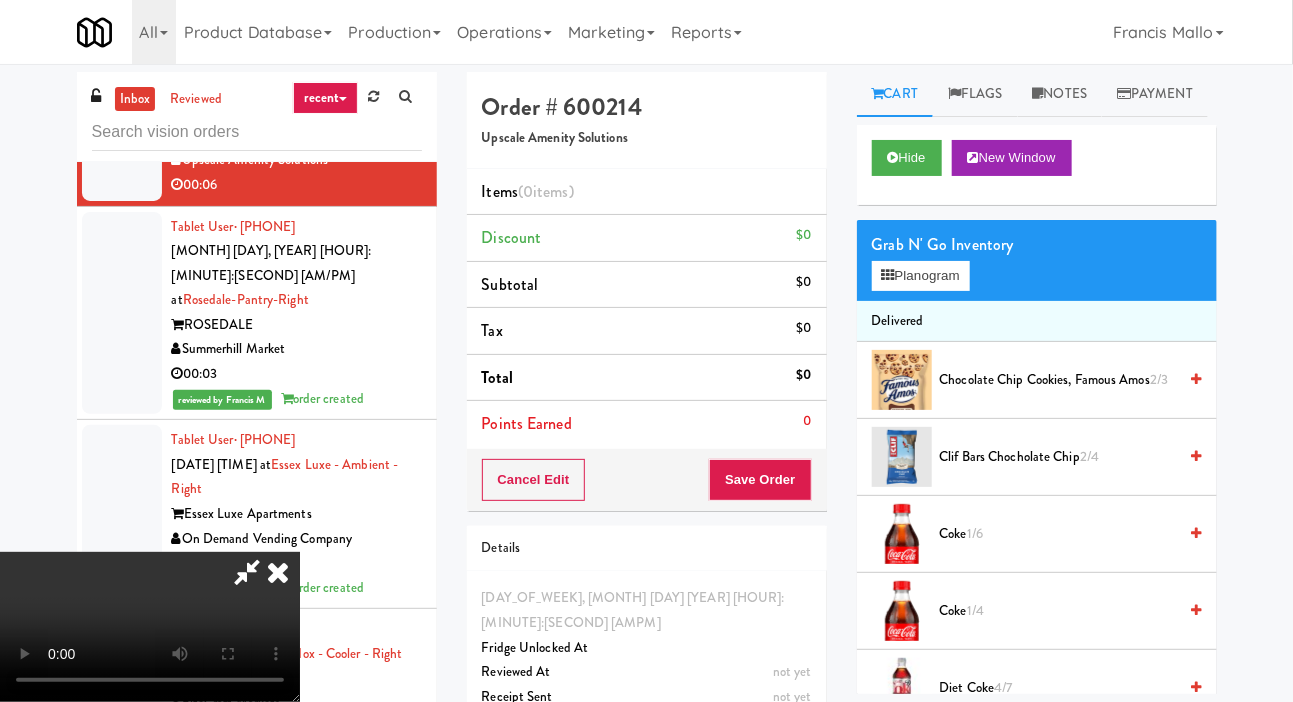 type 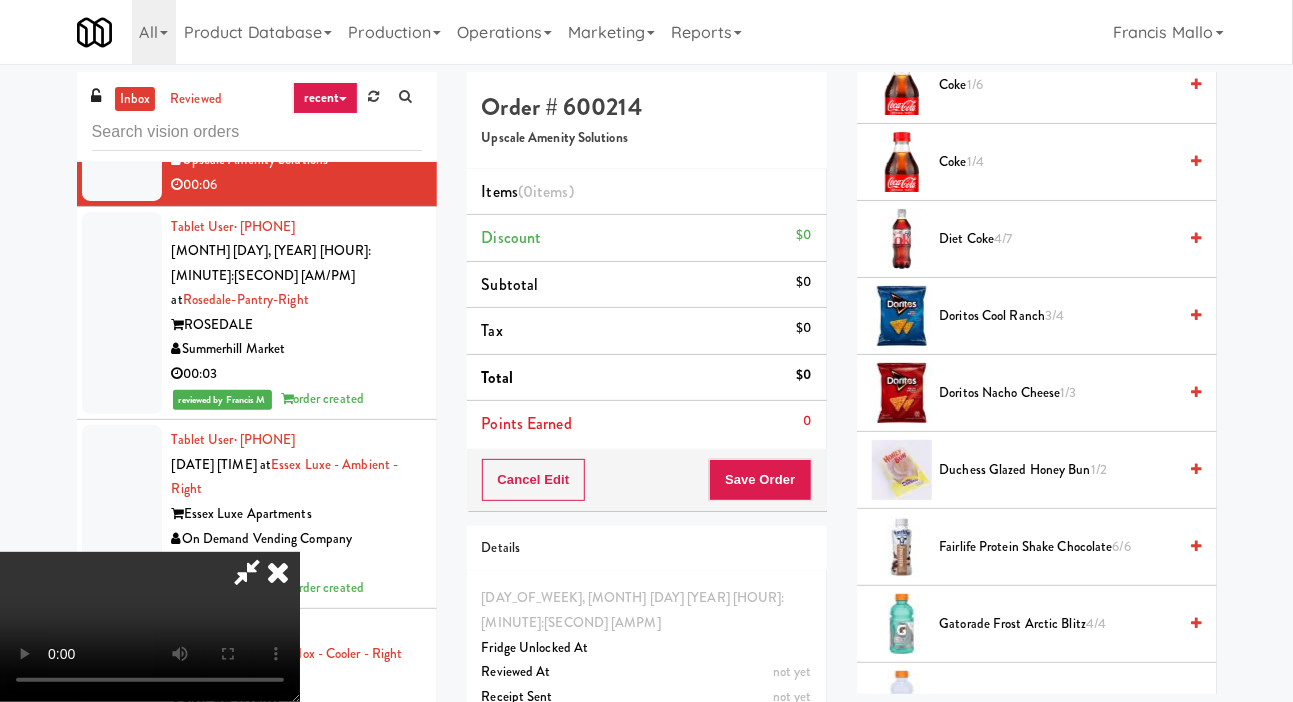scroll, scrollTop: 449, scrollLeft: 0, axis: vertical 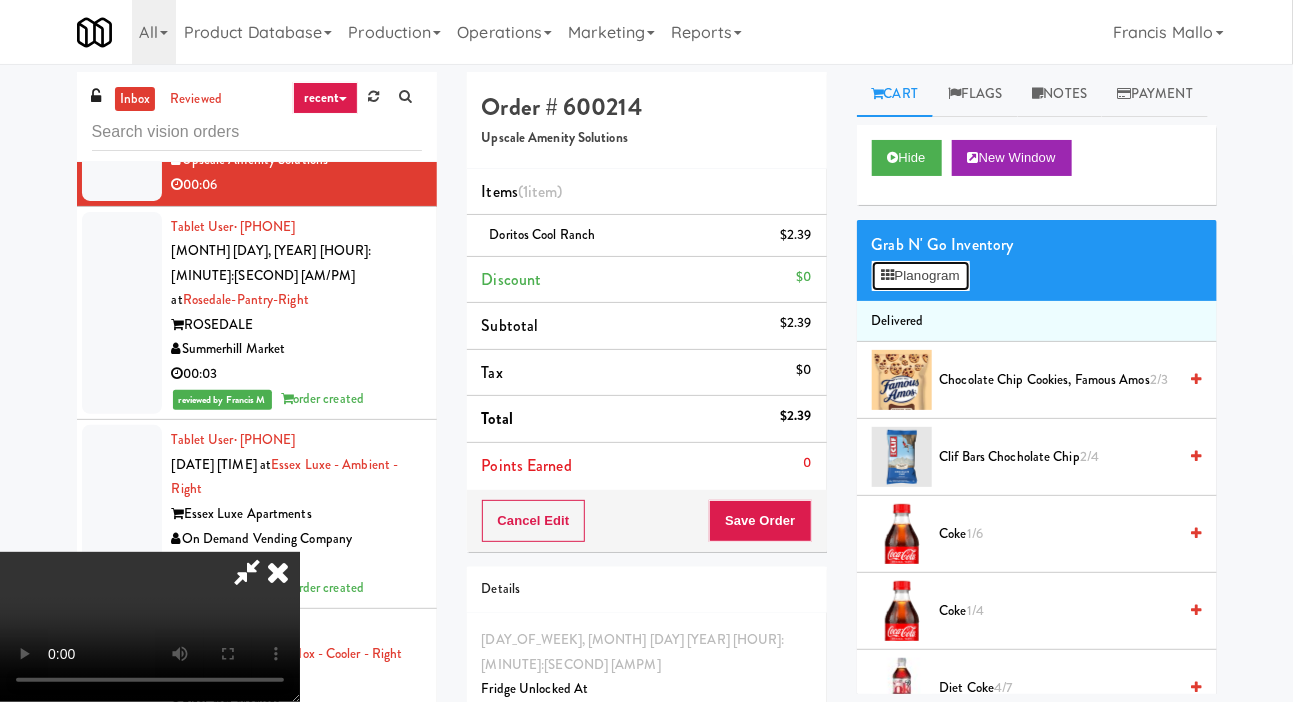 click on "Planogram" at bounding box center [921, 276] 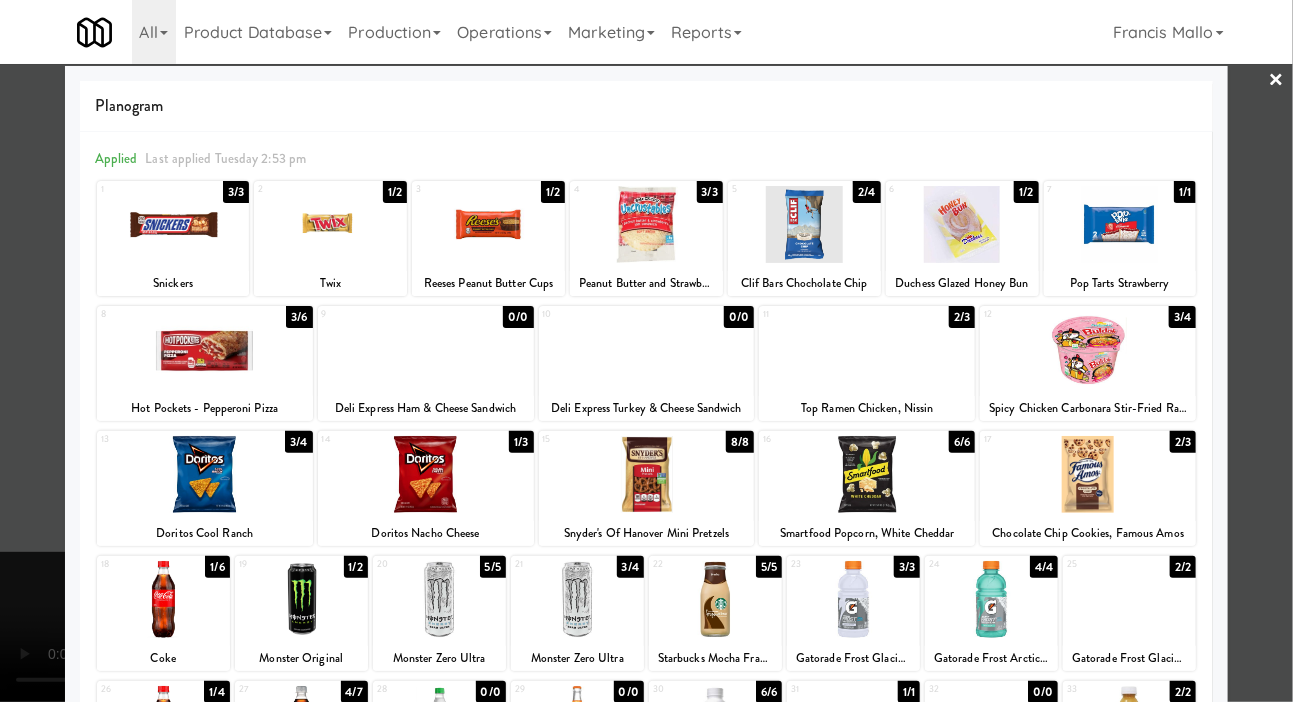 scroll, scrollTop: 0, scrollLeft: 0, axis: both 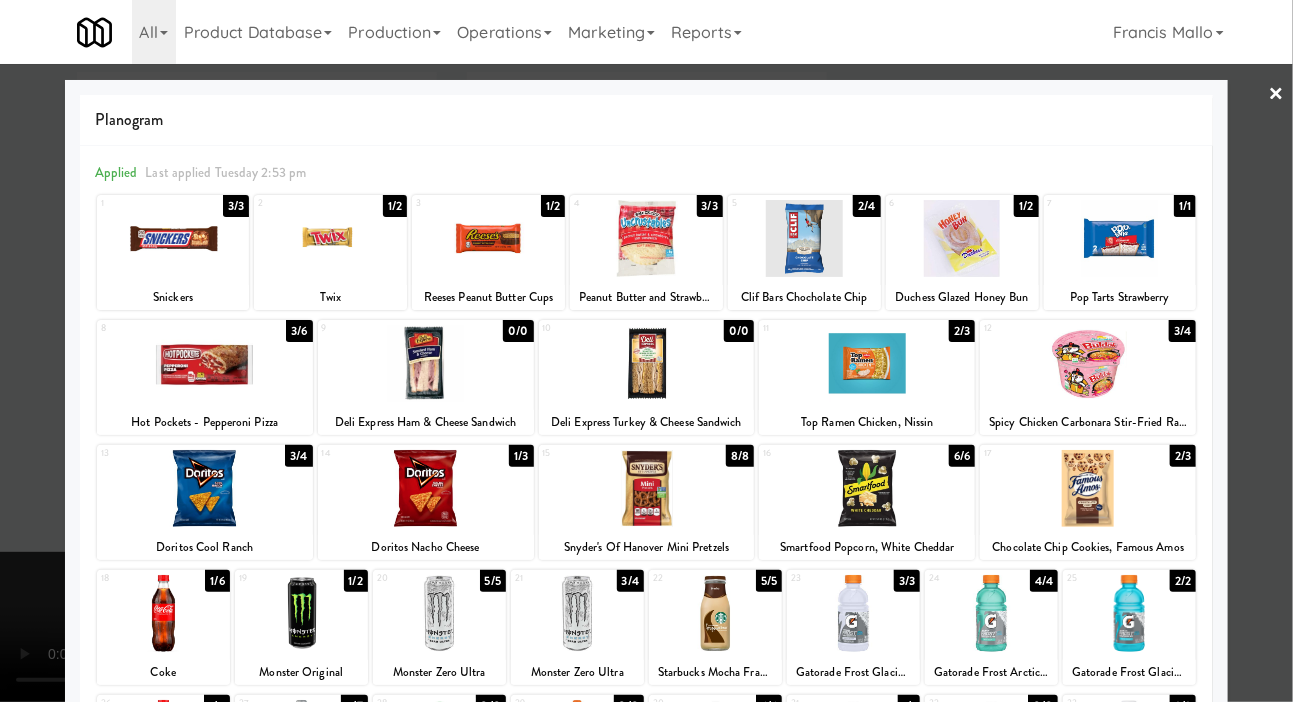 click at bounding box center [426, 363] 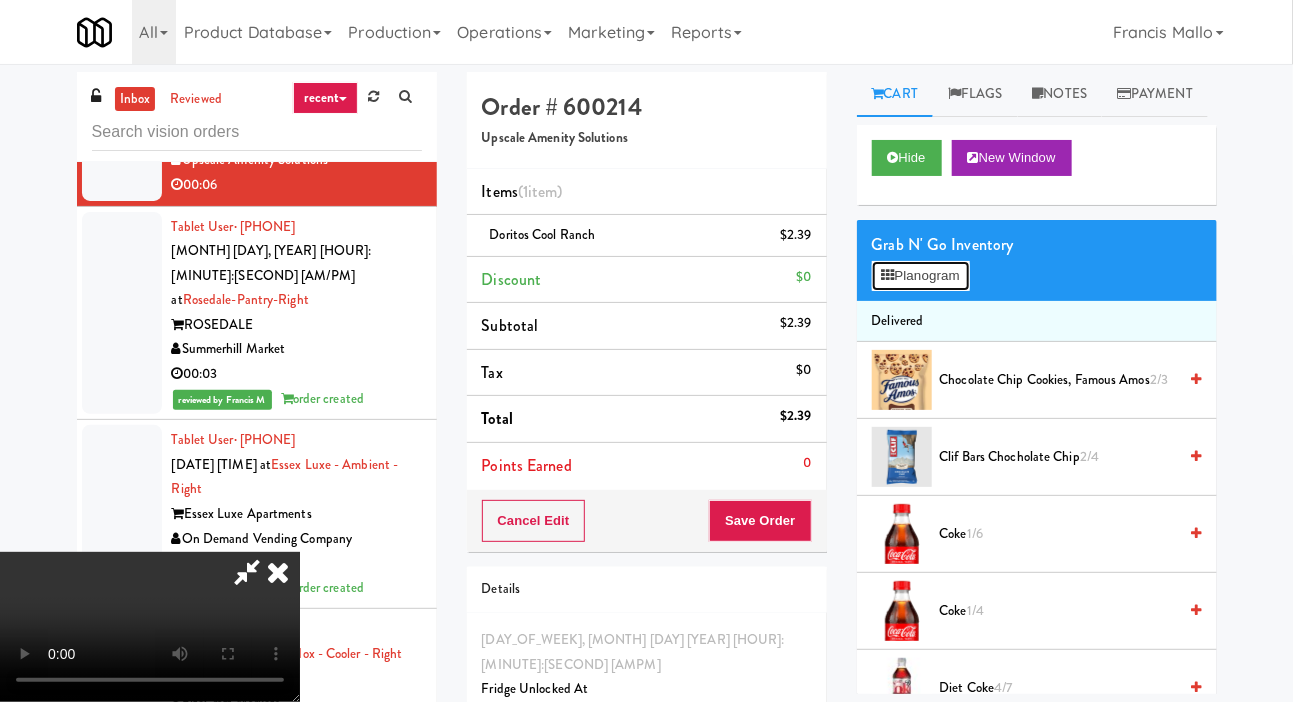 click on "Planogram" at bounding box center [921, 276] 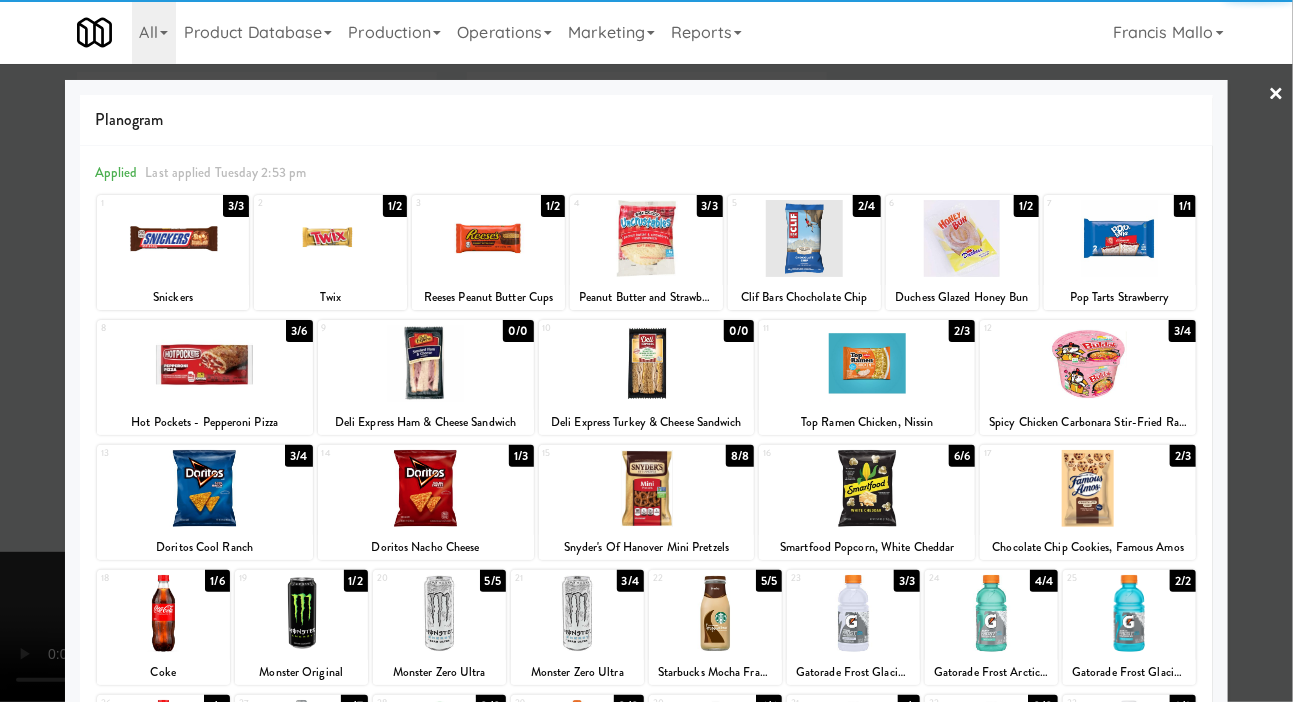 click at bounding box center [205, 363] 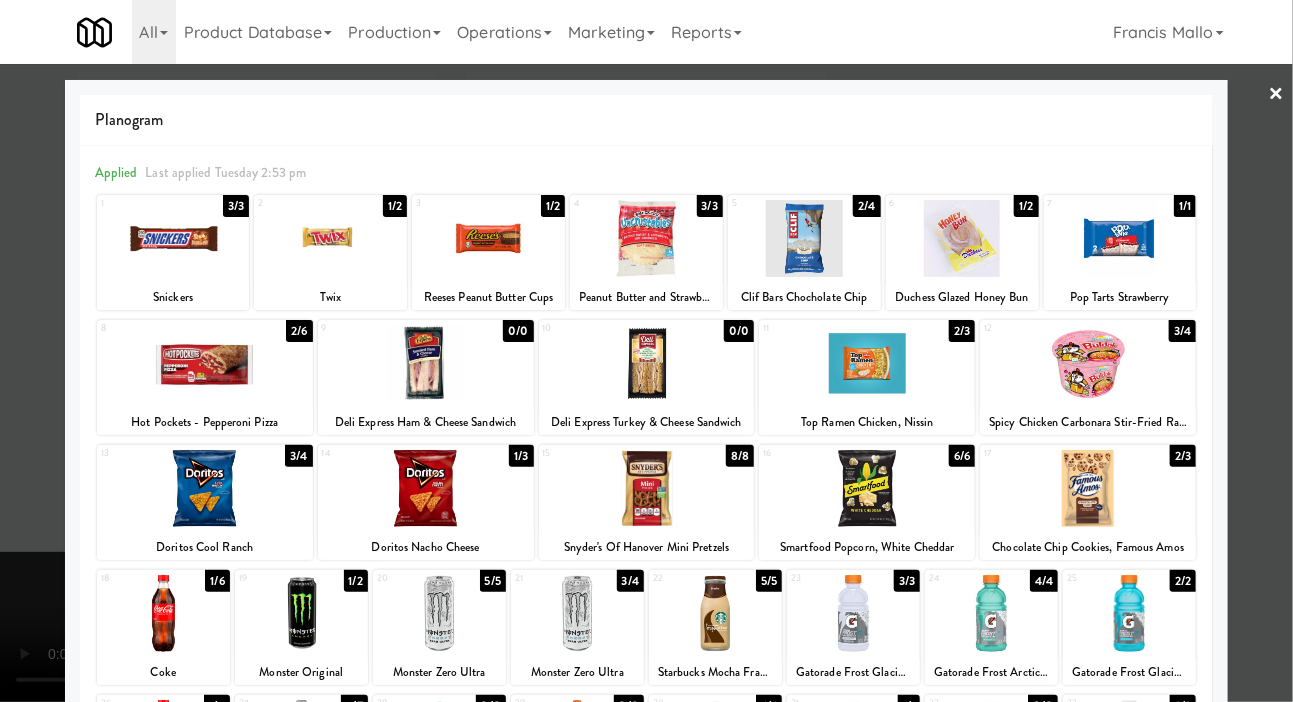 click at bounding box center [646, 351] 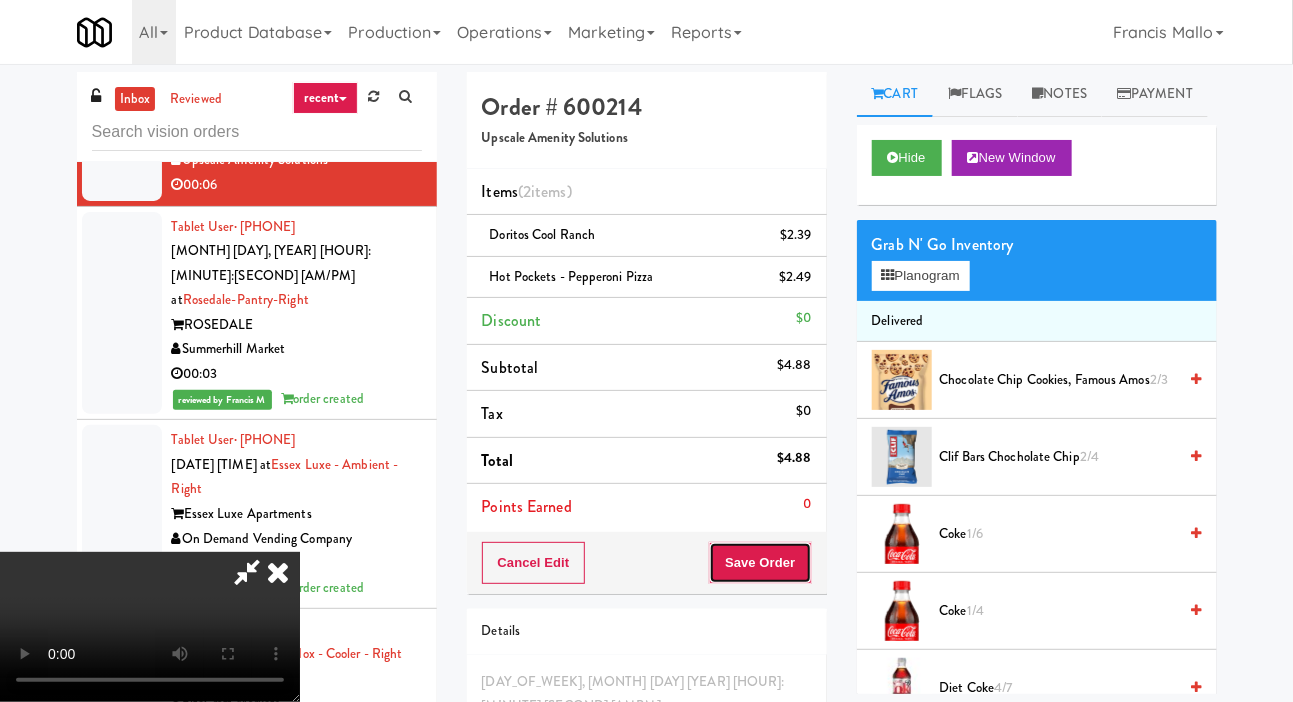 click on "Save Order" at bounding box center [760, 563] 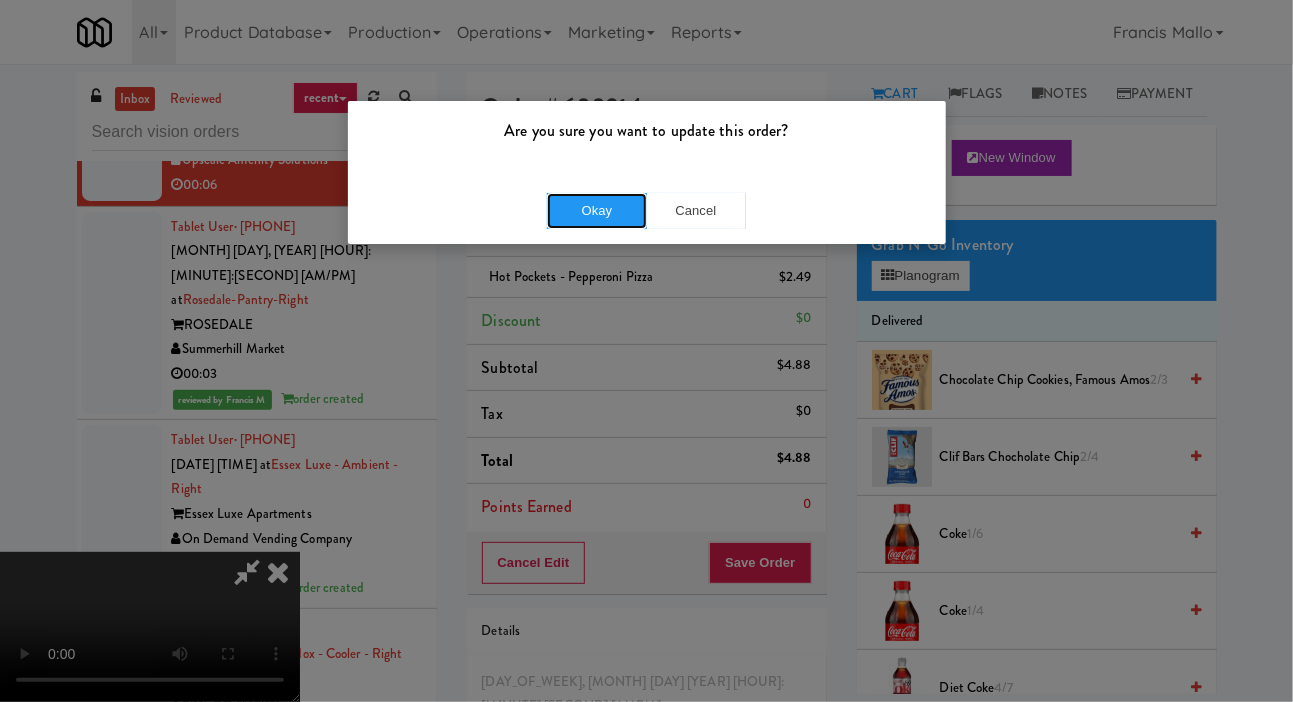 click on "Okay" at bounding box center (597, 211) 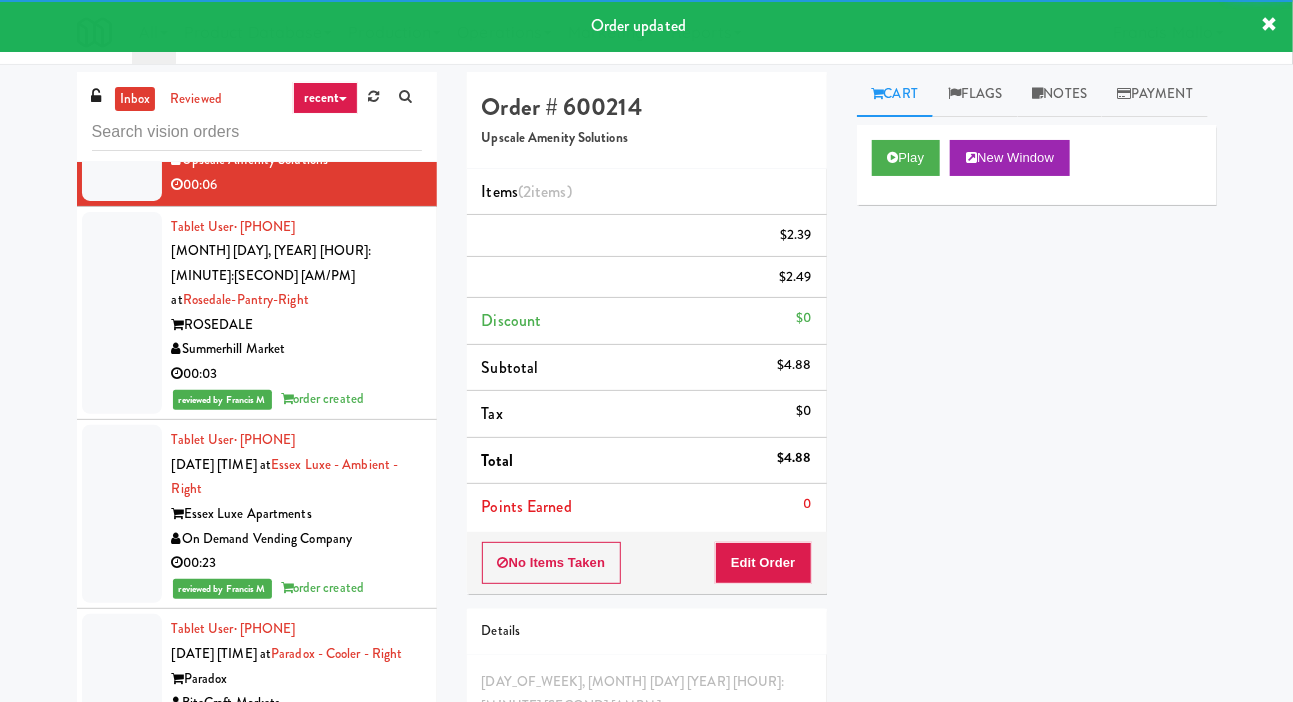 click at bounding box center [122, -29] 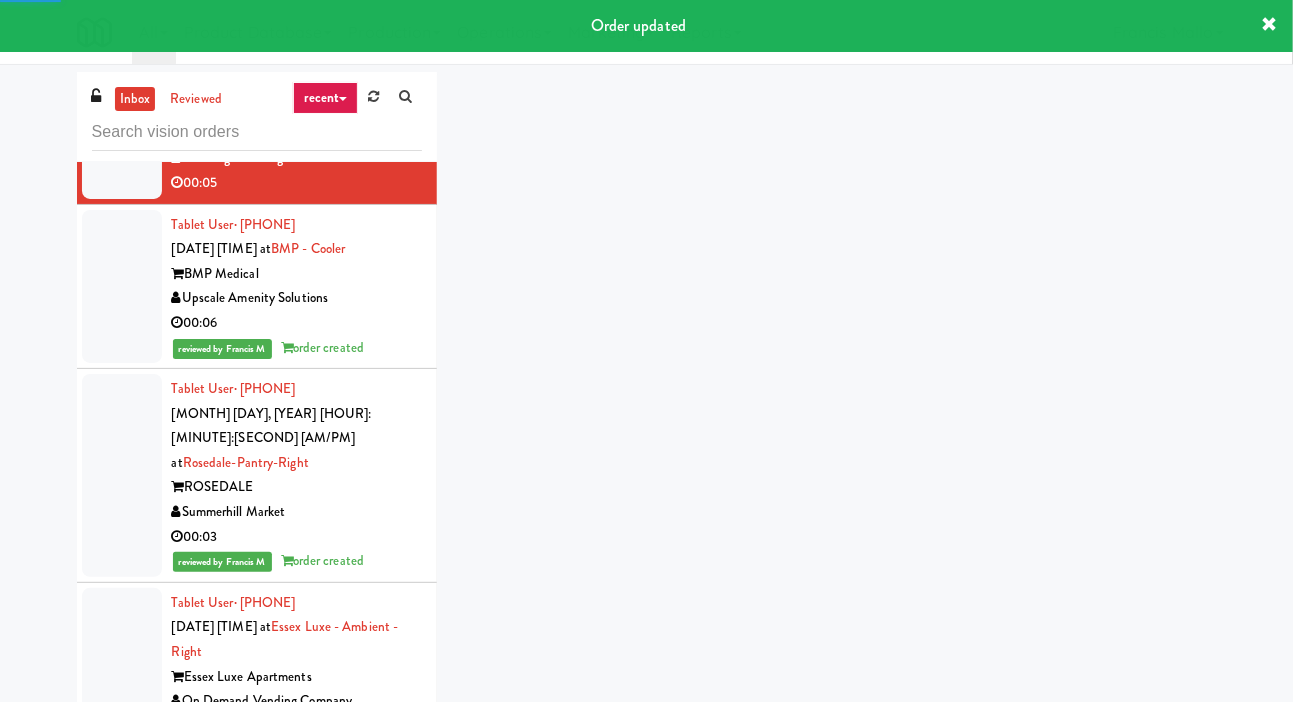 scroll, scrollTop: 42385, scrollLeft: 0, axis: vertical 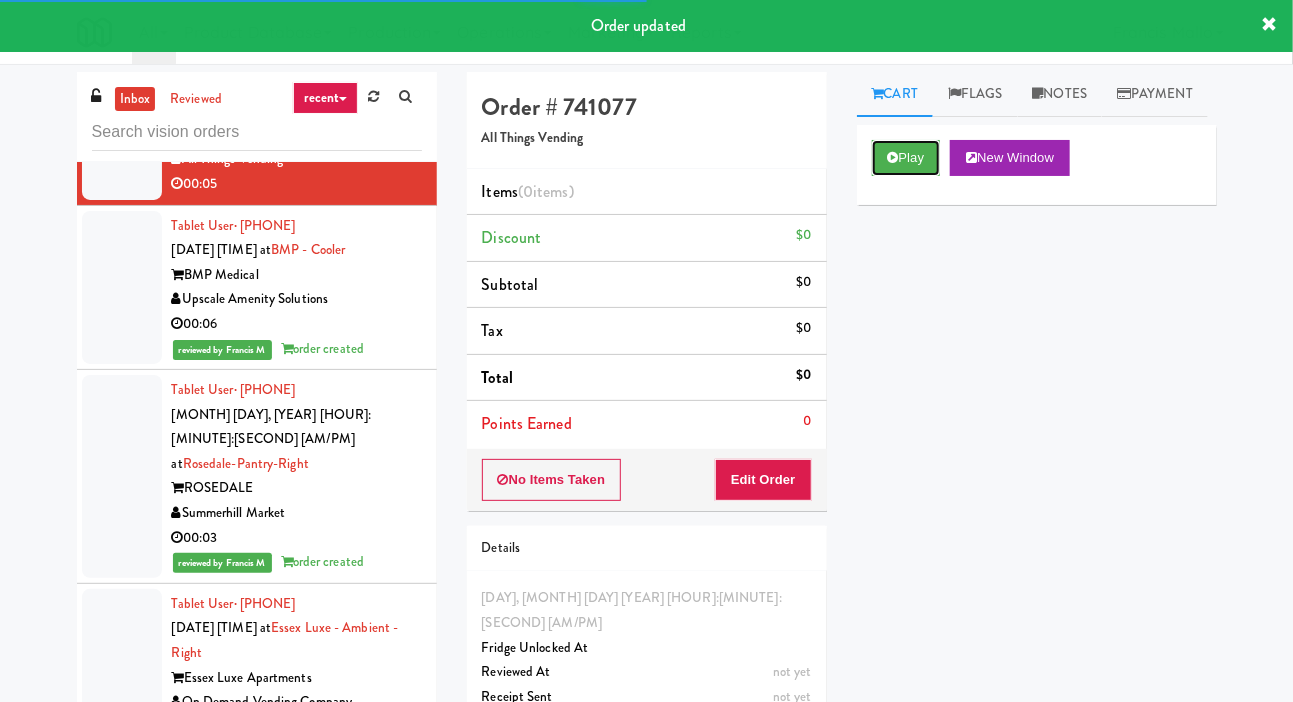 click on "Play" at bounding box center (906, 158) 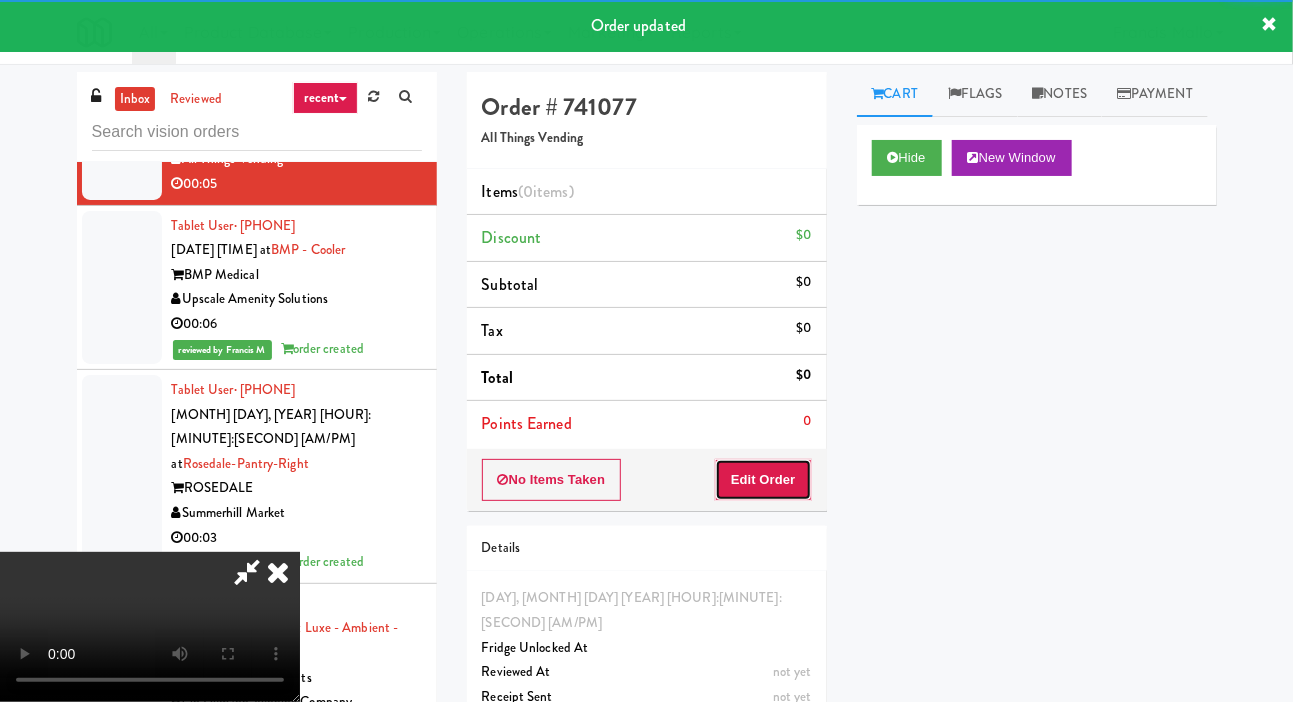click on "Edit Order" at bounding box center [763, 480] 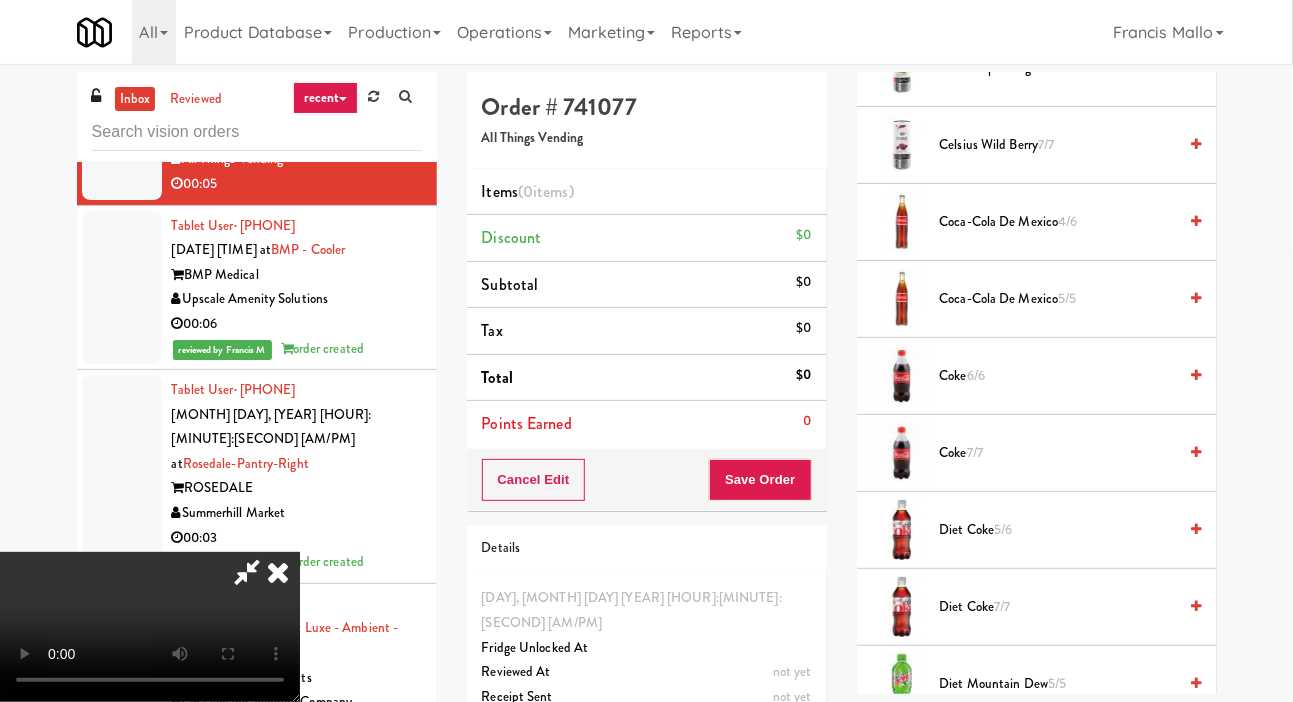 click on "Coke  6/6" at bounding box center (1058, 376) 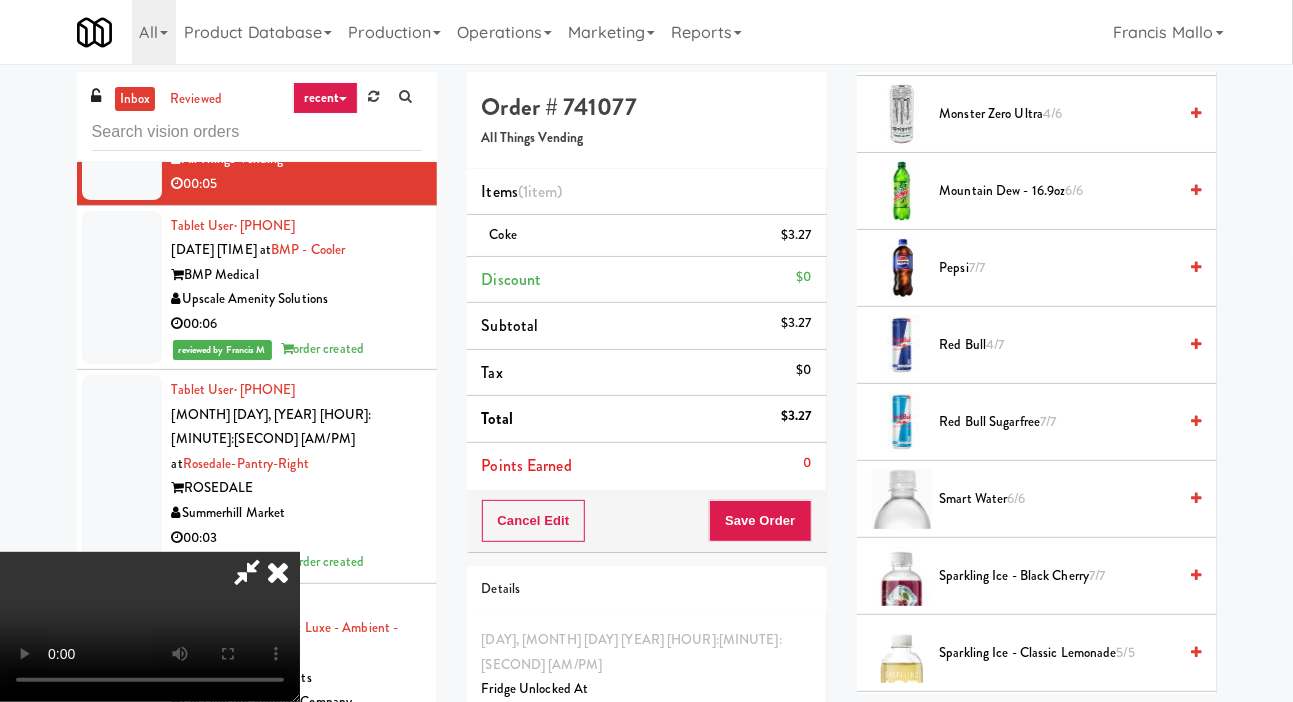scroll, scrollTop: 2494, scrollLeft: 0, axis: vertical 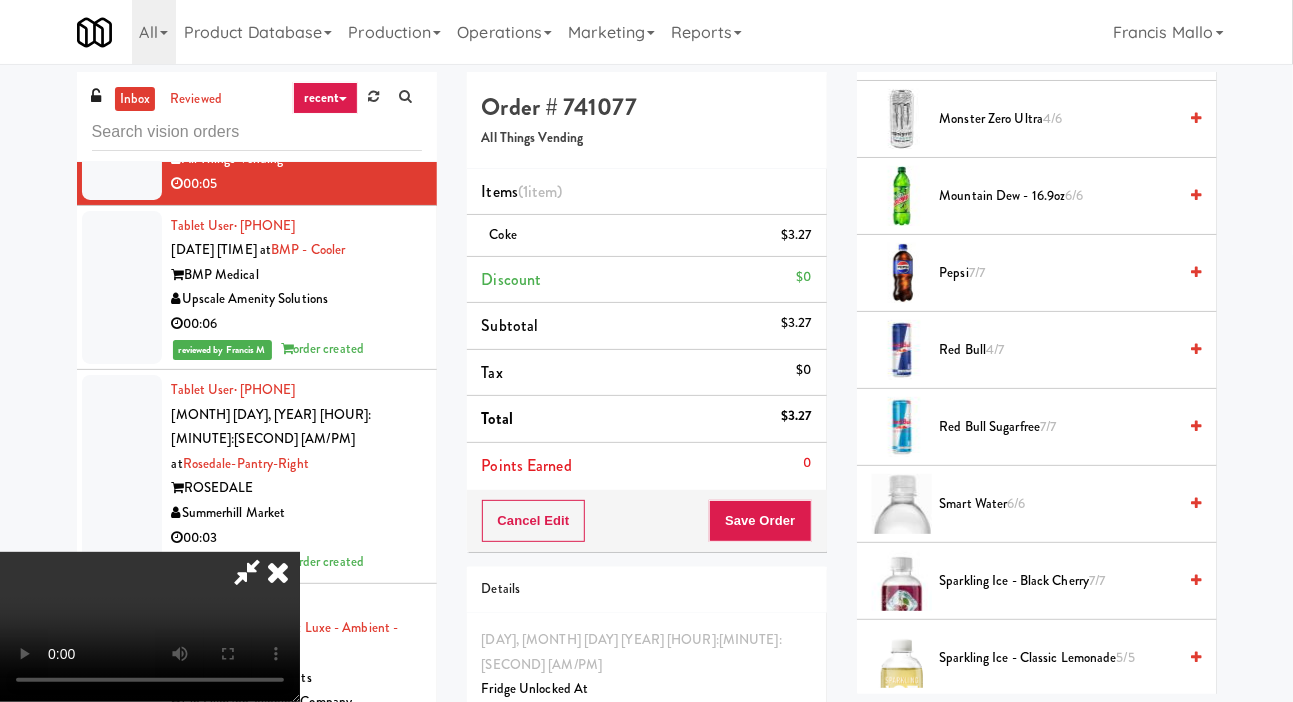 click on "Red Bull  4/7" at bounding box center [1058, 350] 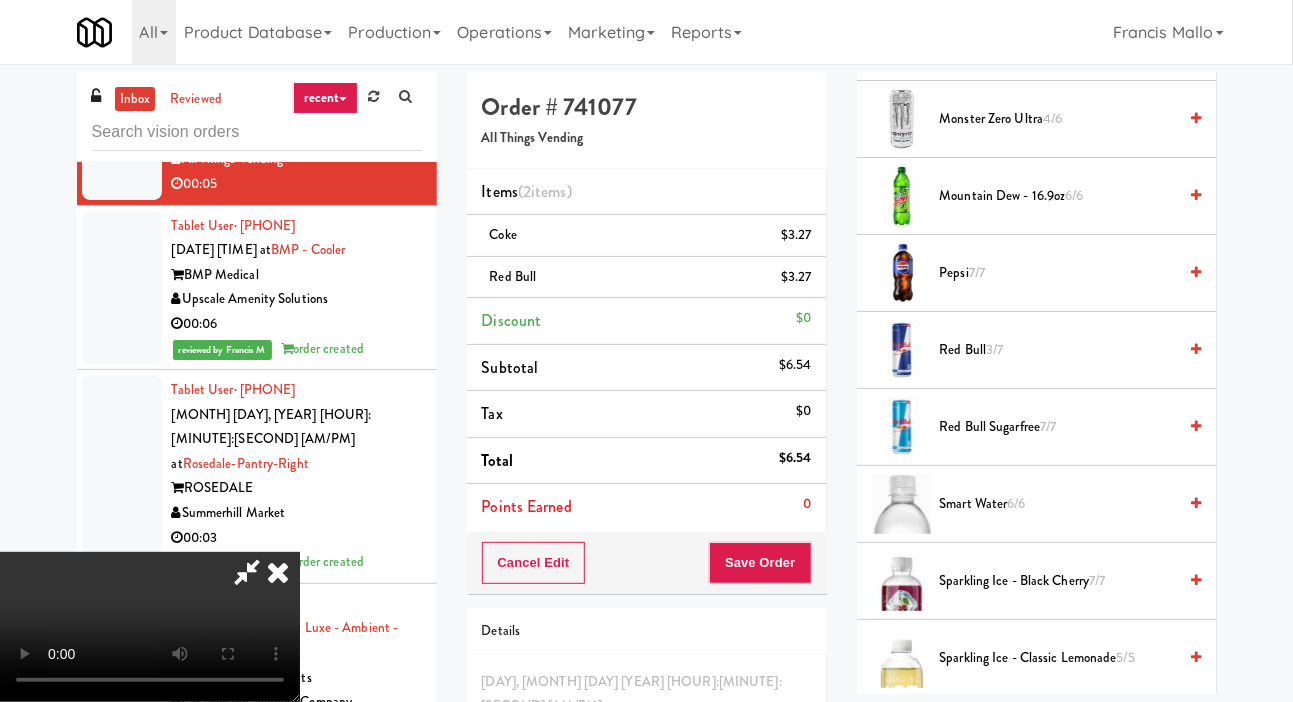 scroll, scrollTop: 73, scrollLeft: 0, axis: vertical 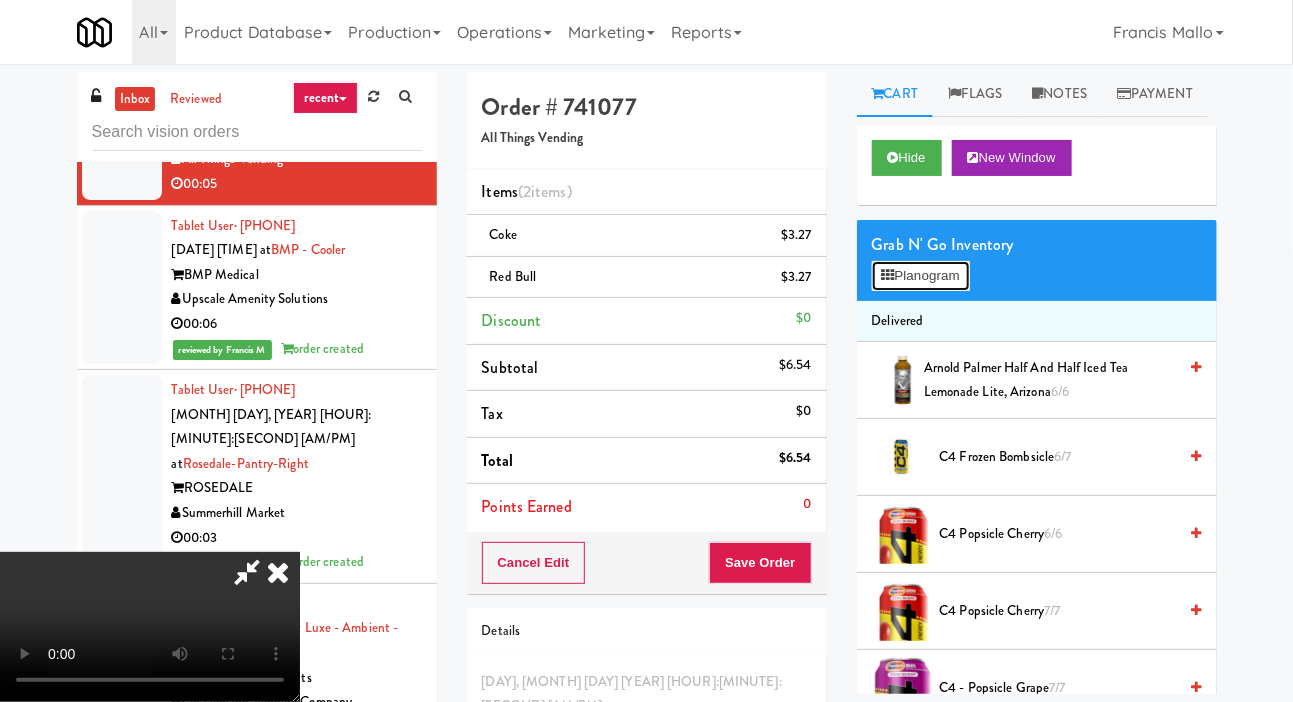 click on "Planogram" at bounding box center [921, 276] 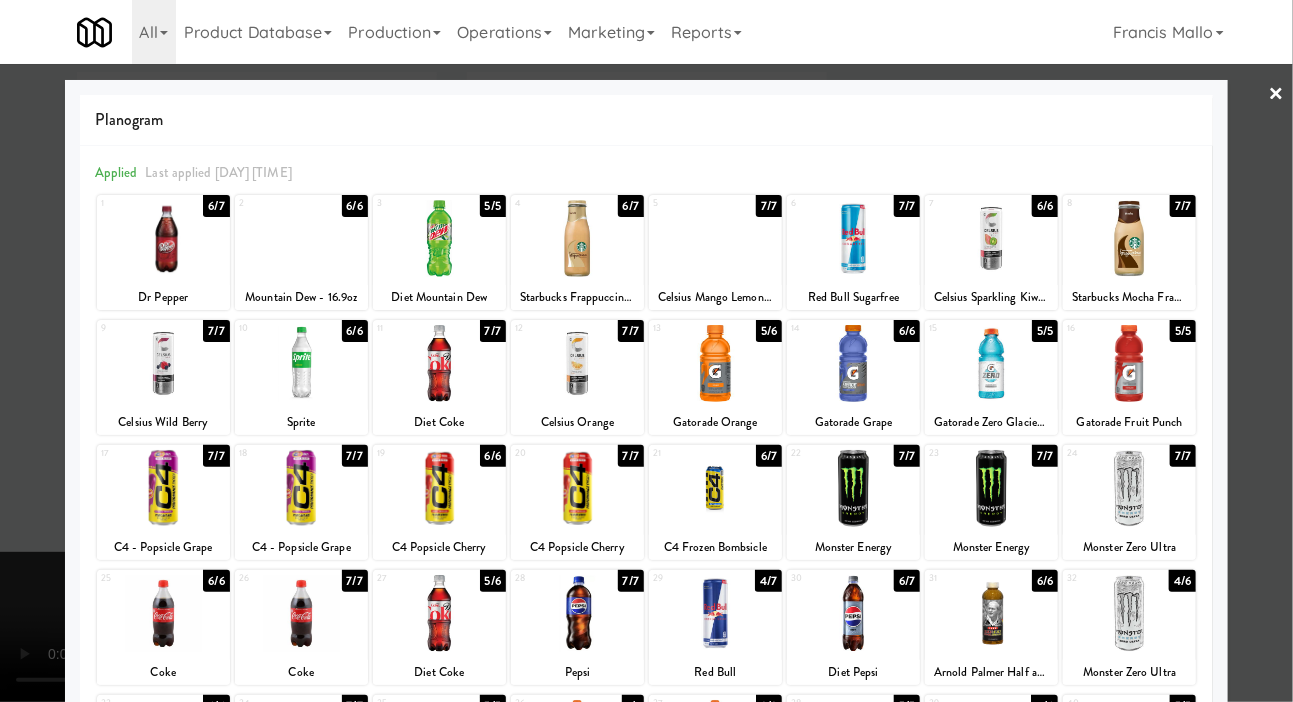 click at bounding box center [646, 351] 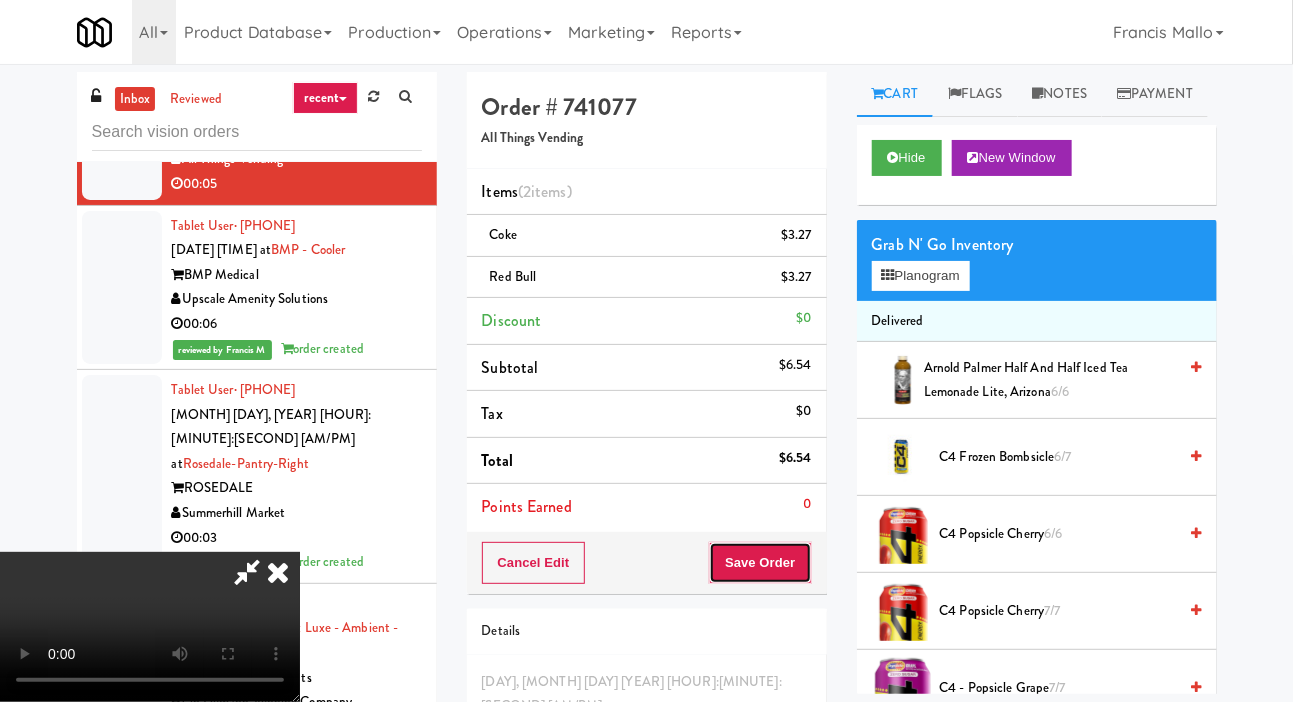 click on "Save Order" at bounding box center [760, 563] 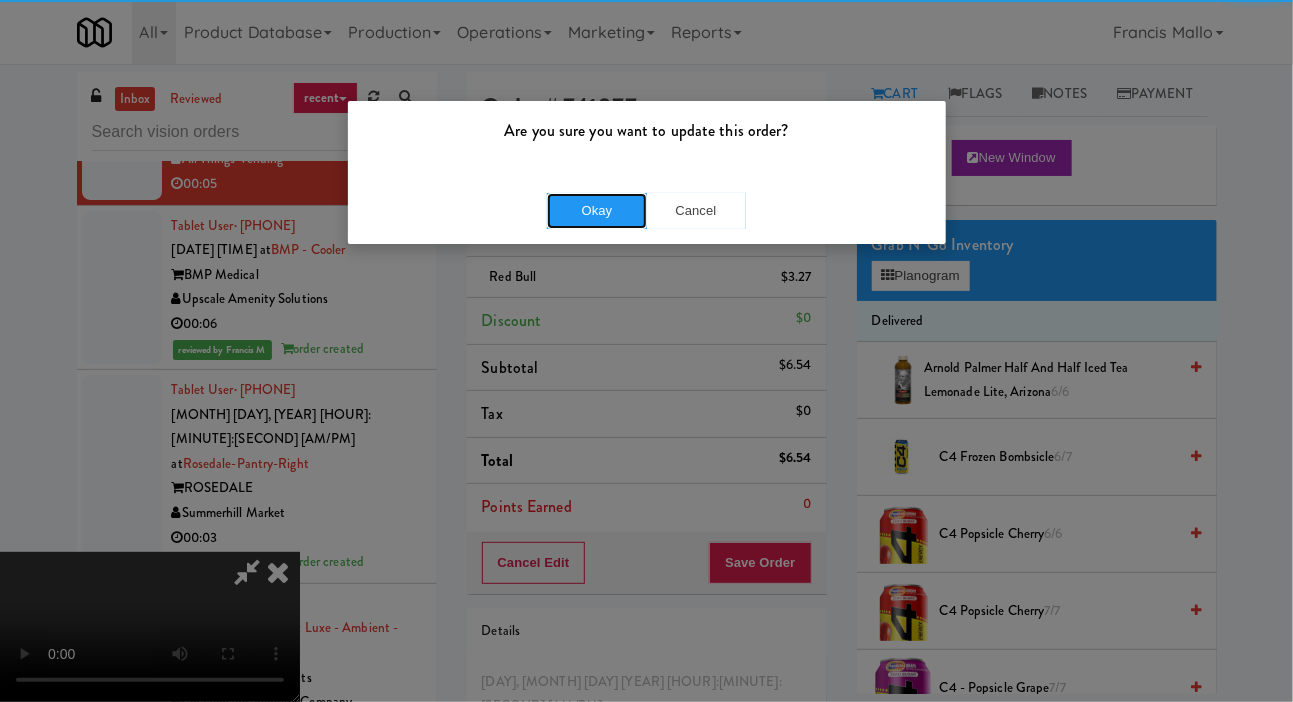 click on "Okay" at bounding box center [597, 211] 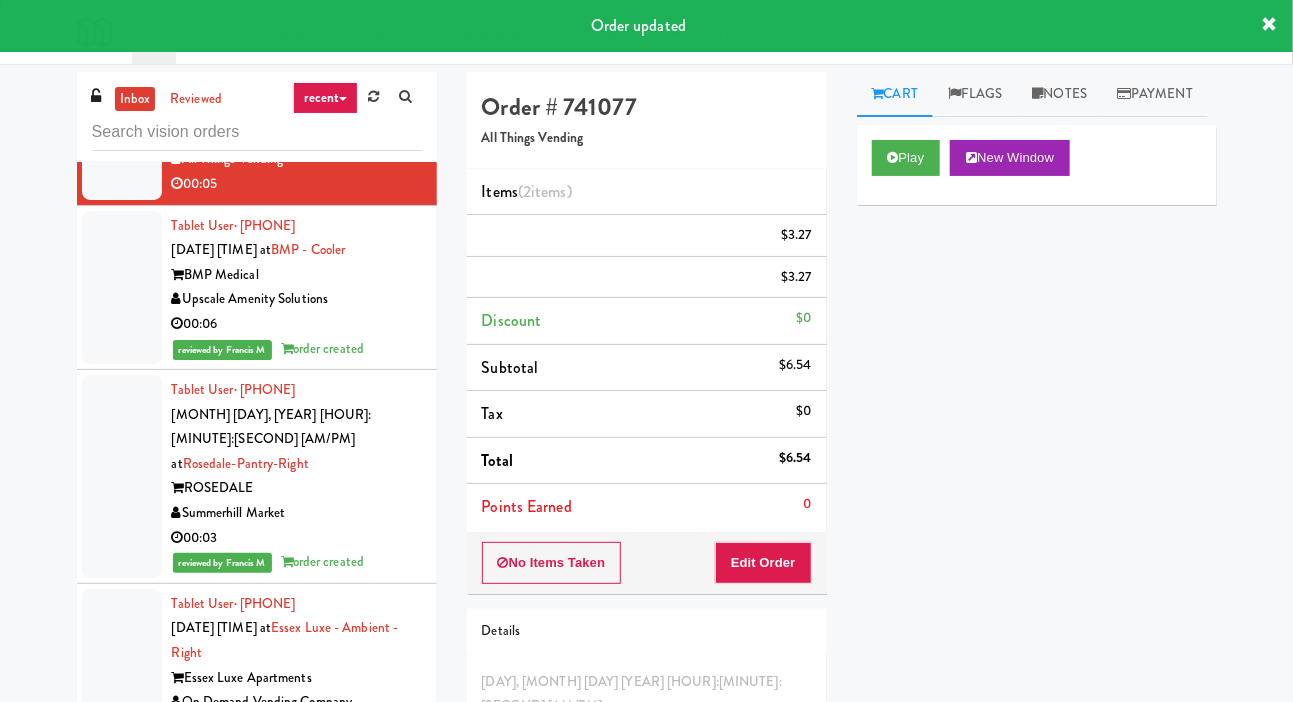 scroll, scrollTop: 0, scrollLeft: 0, axis: both 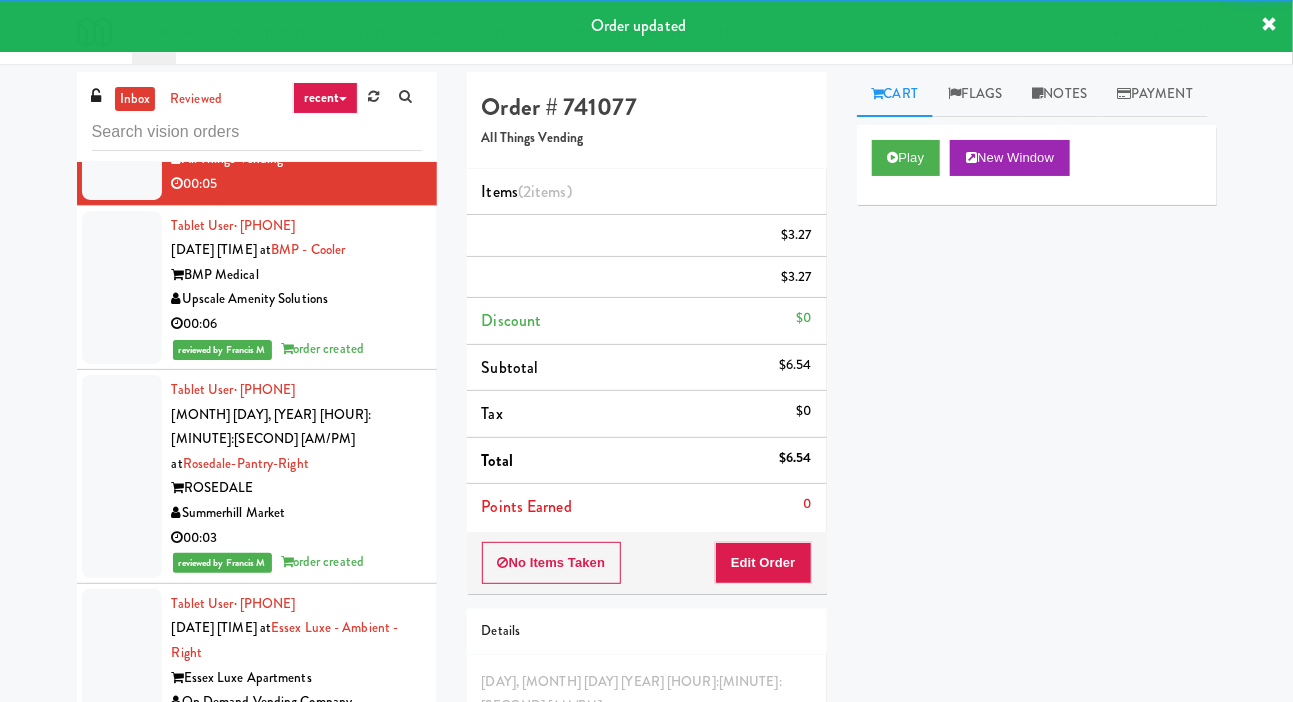 click at bounding box center (122, -55) 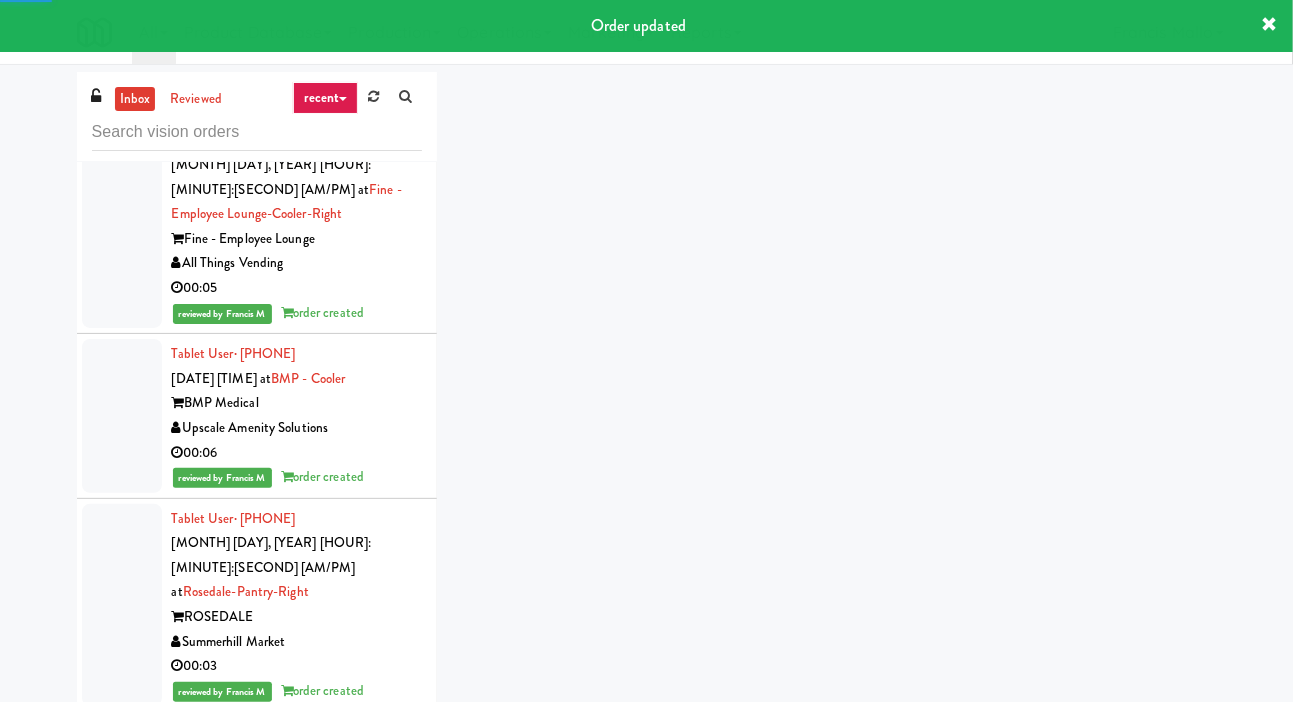 scroll, scrollTop: 42283, scrollLeft: 0, axis: vertical 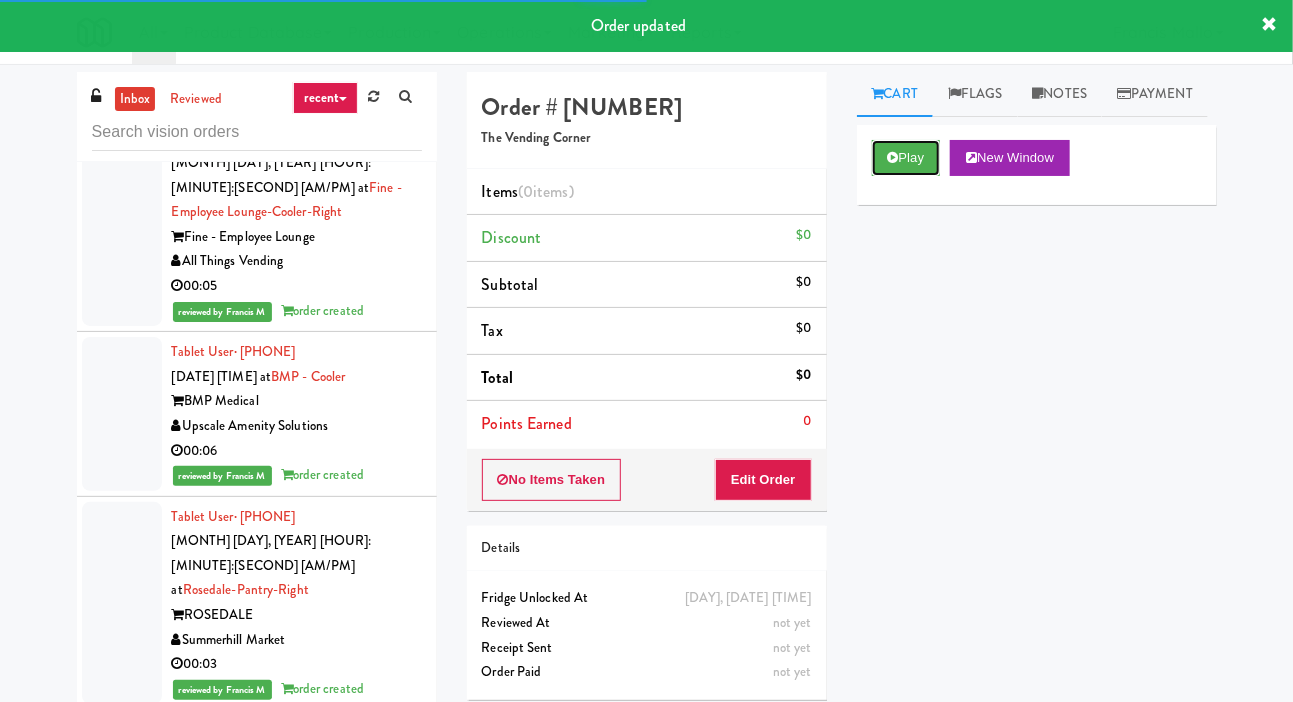 click on "Play" at bounding box center [906, 158] 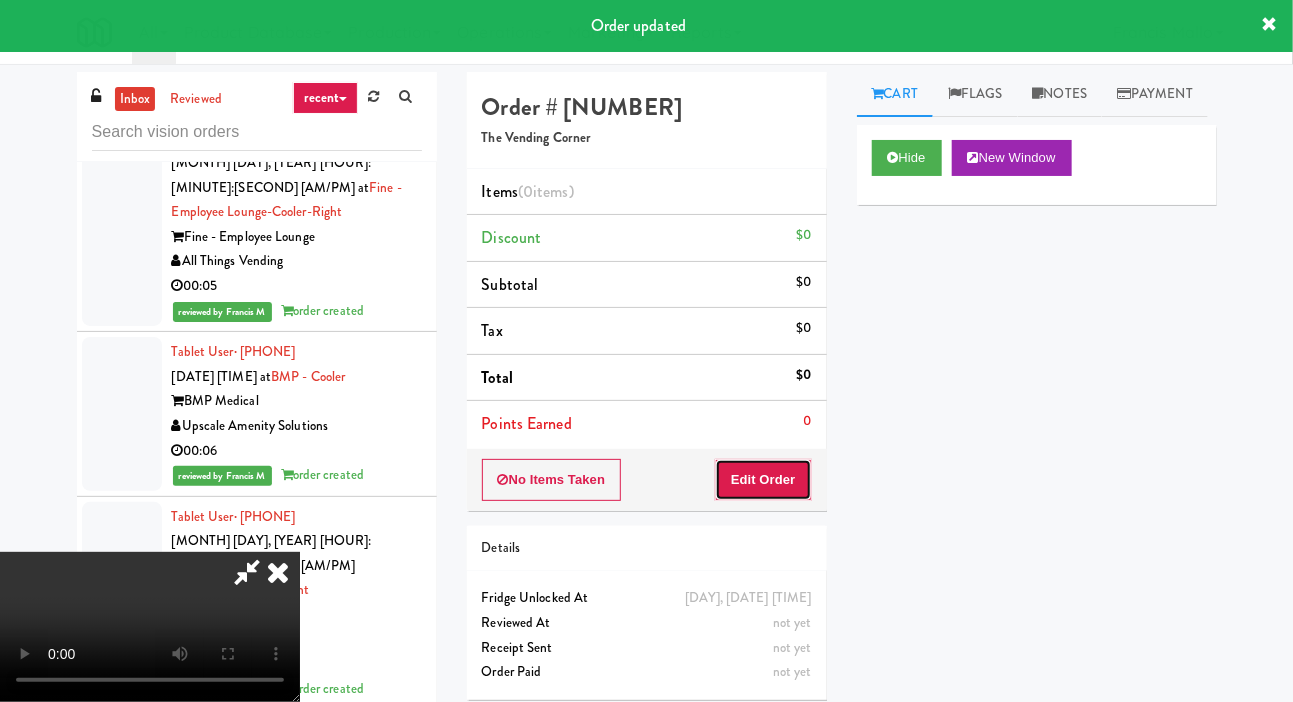 click on "Edit Order" at bounding box center (763, 480) 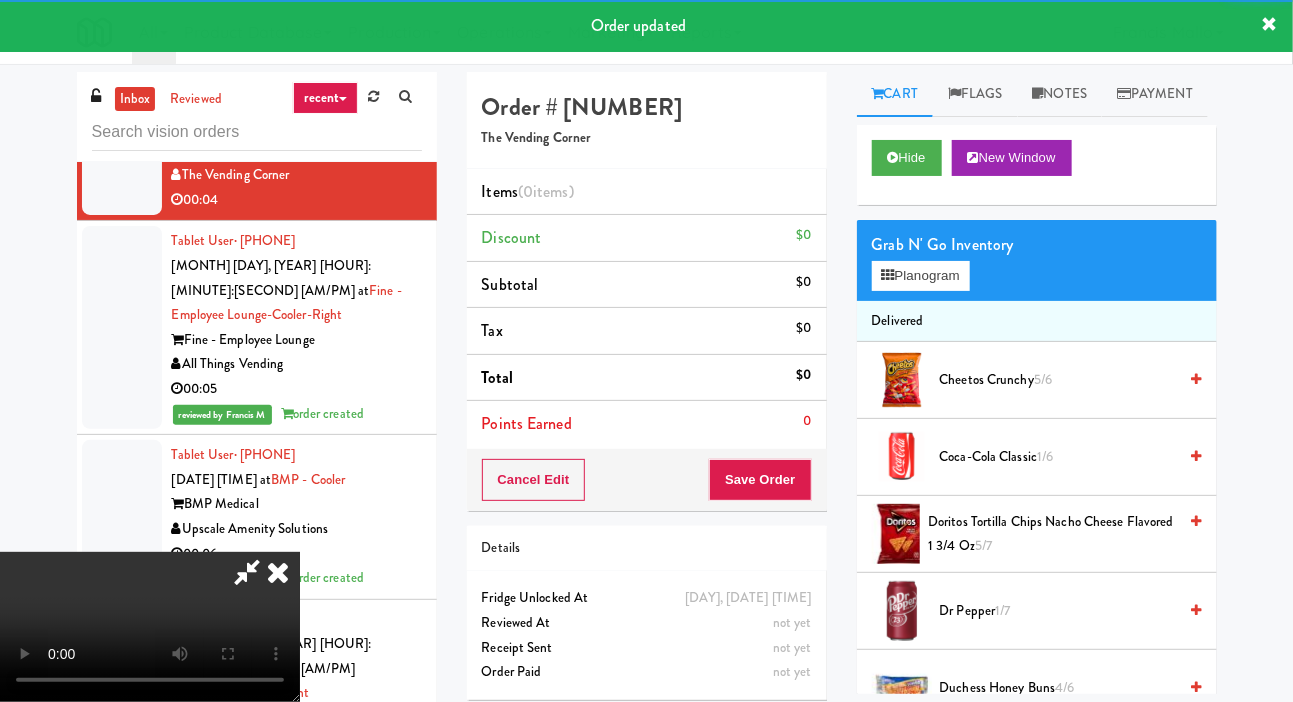 scroll, scrollTop: 42181, scrollLeft: 0, axis: vertical 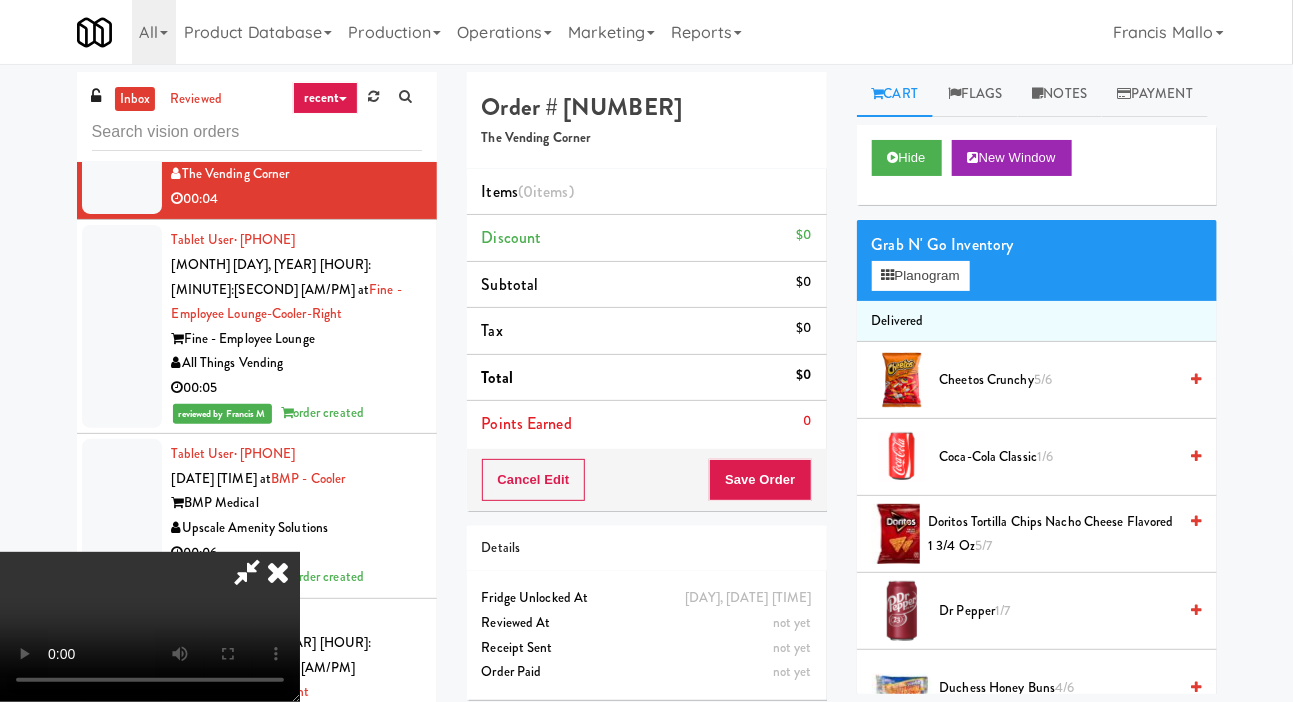 type 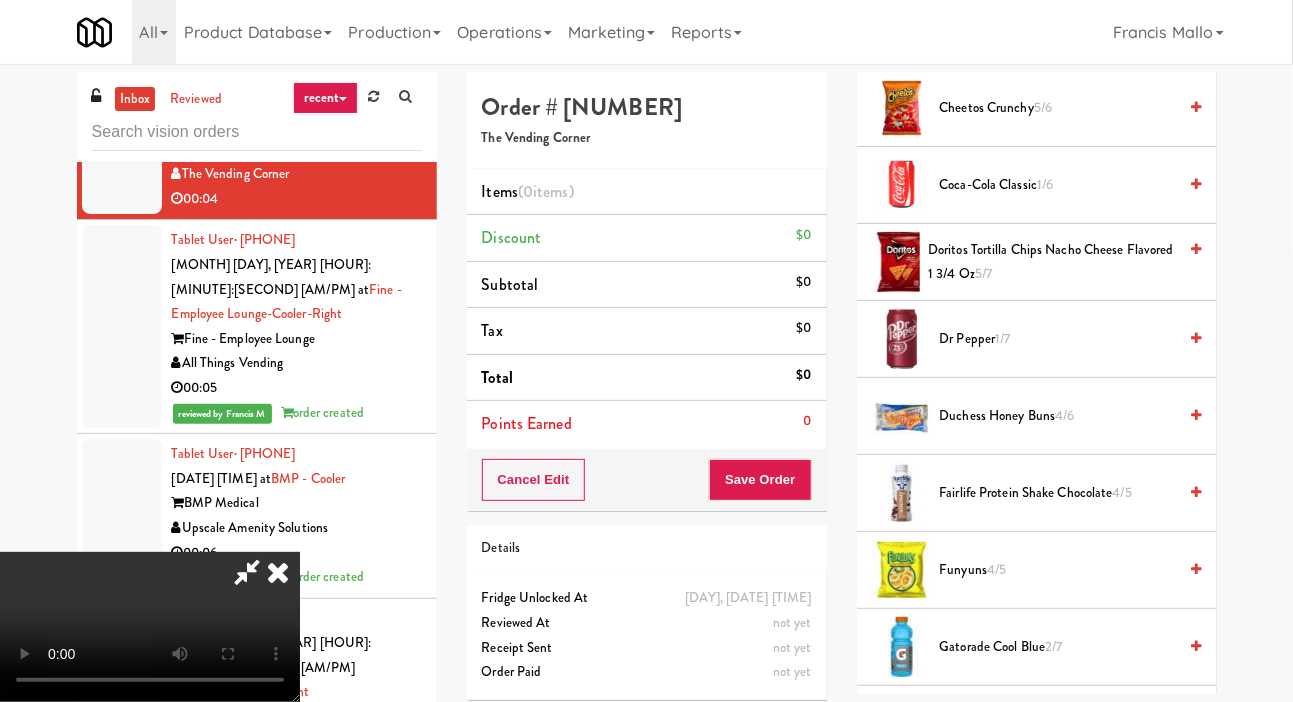 scroll, scrollTop: 271, scrollLeft: 0, axis: vertical 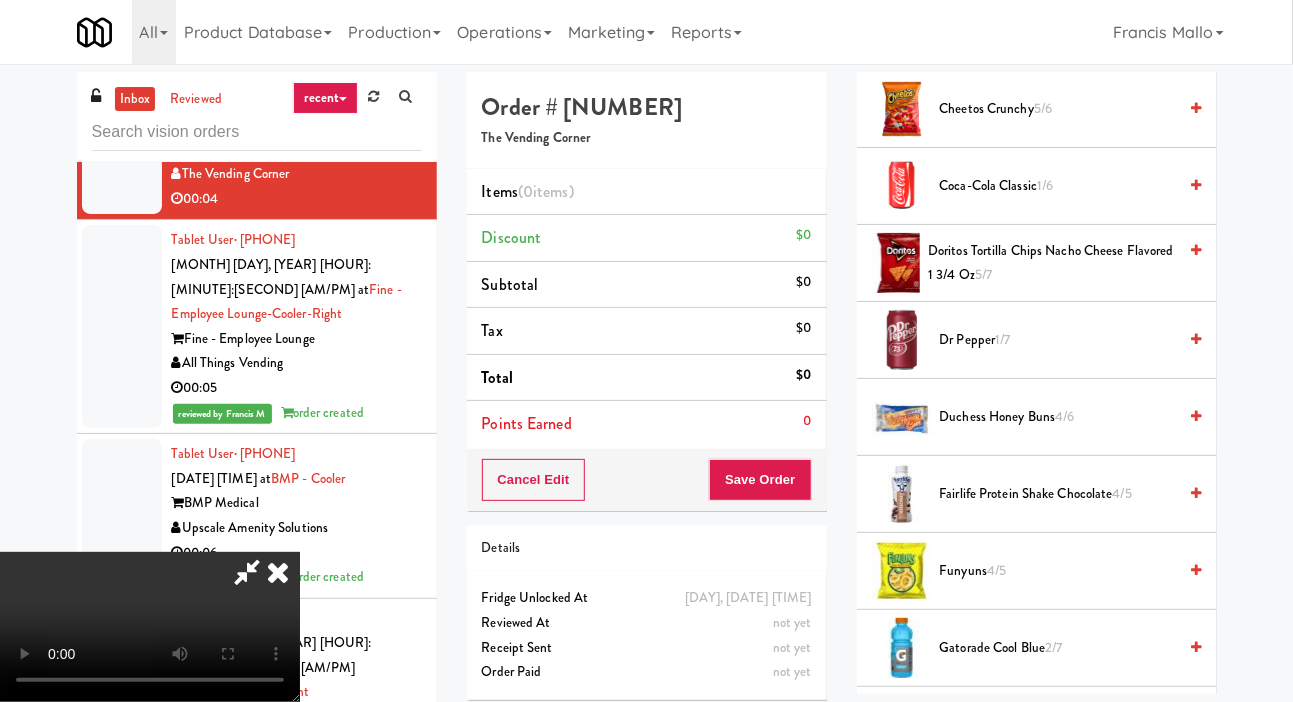 click on "Dr Pepper  1/7" at bounding box center (1058, 340) 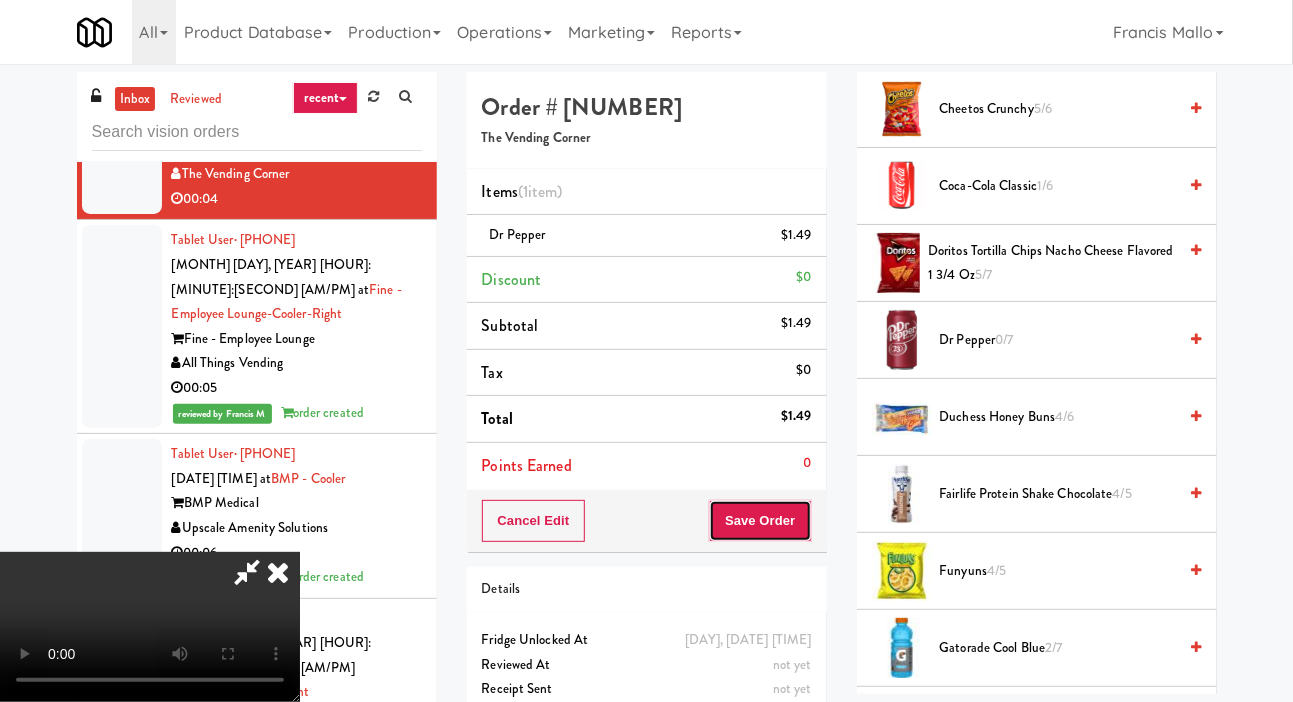 click on "Save Order" at bounding box center [760, 521] 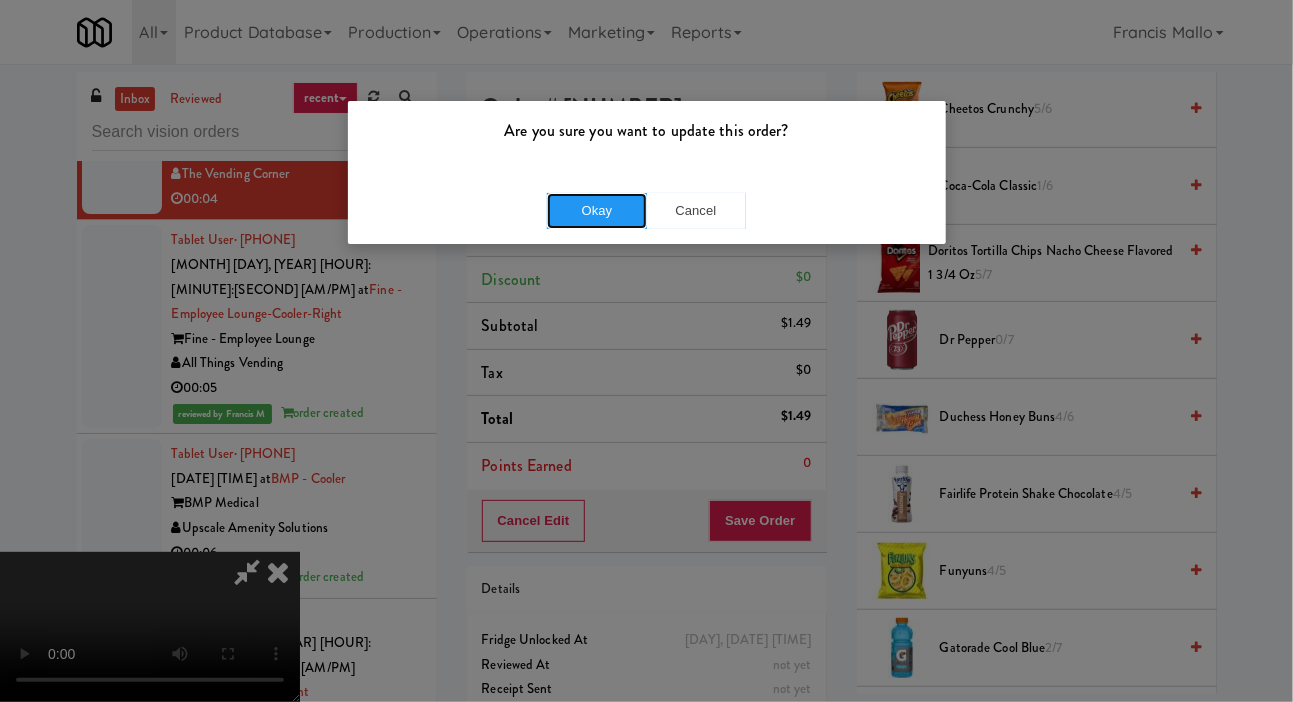 click on "Okay" at bounding box center [597, 211] 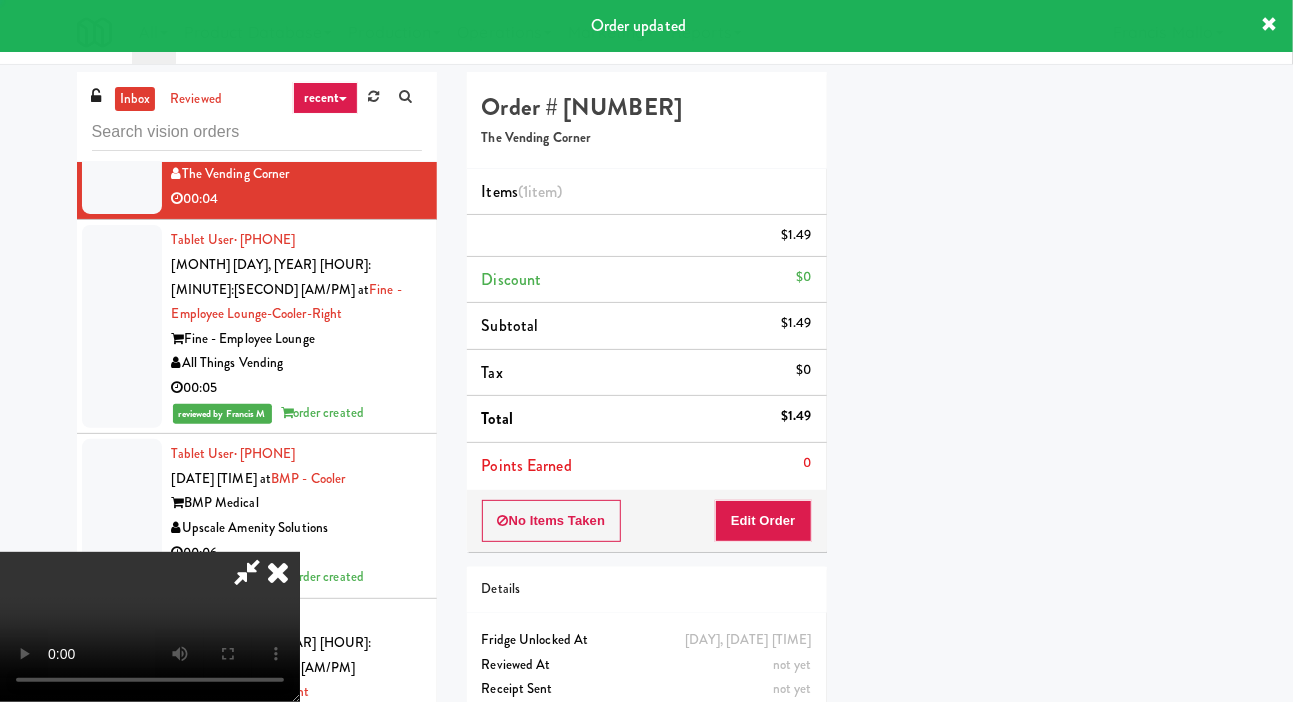 scroll, scrollTop: 116, scrollLeft: 0, axis: vertical 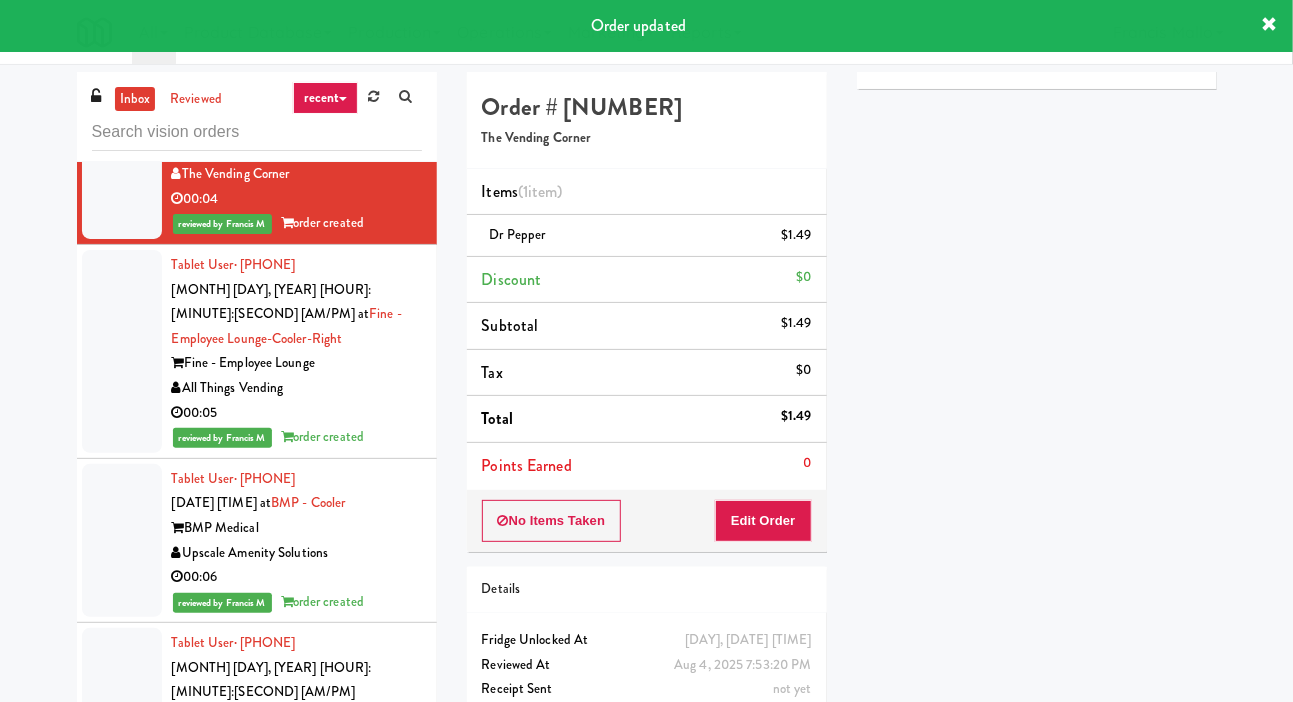 click at bounding box center (122, -2) 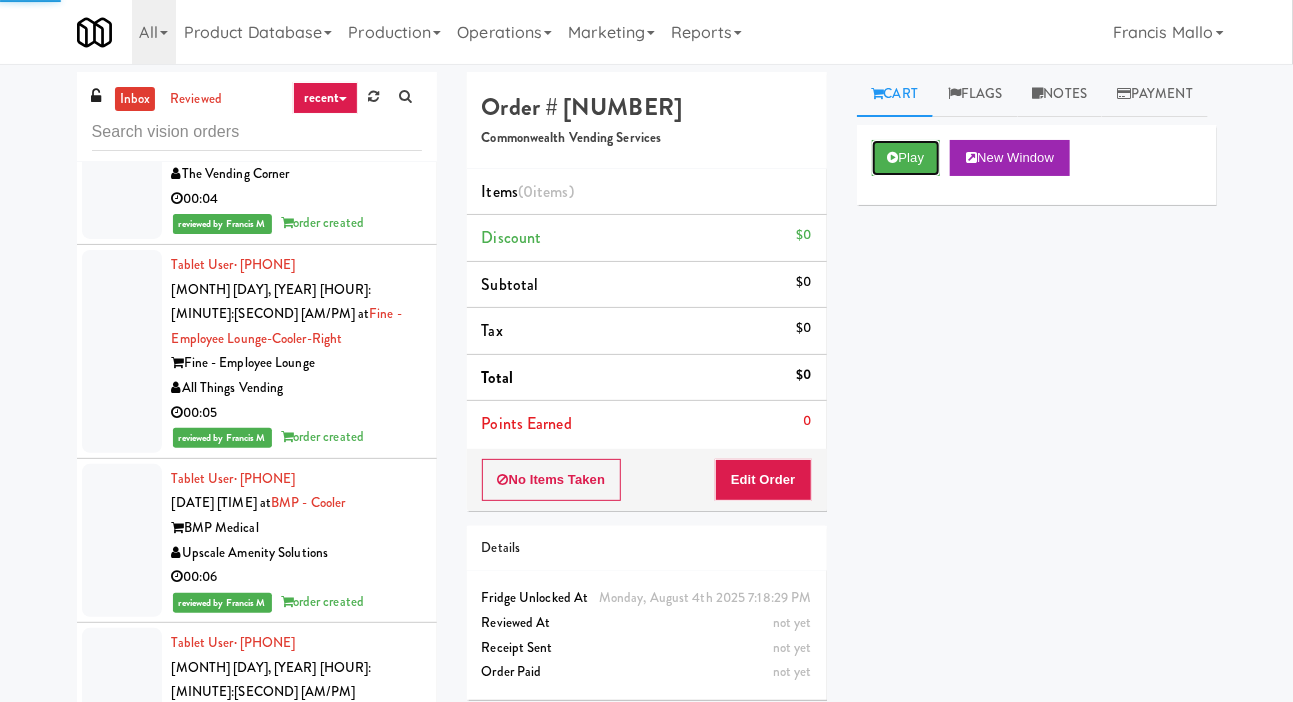 click on "Play" at bounding box center [906, 158] 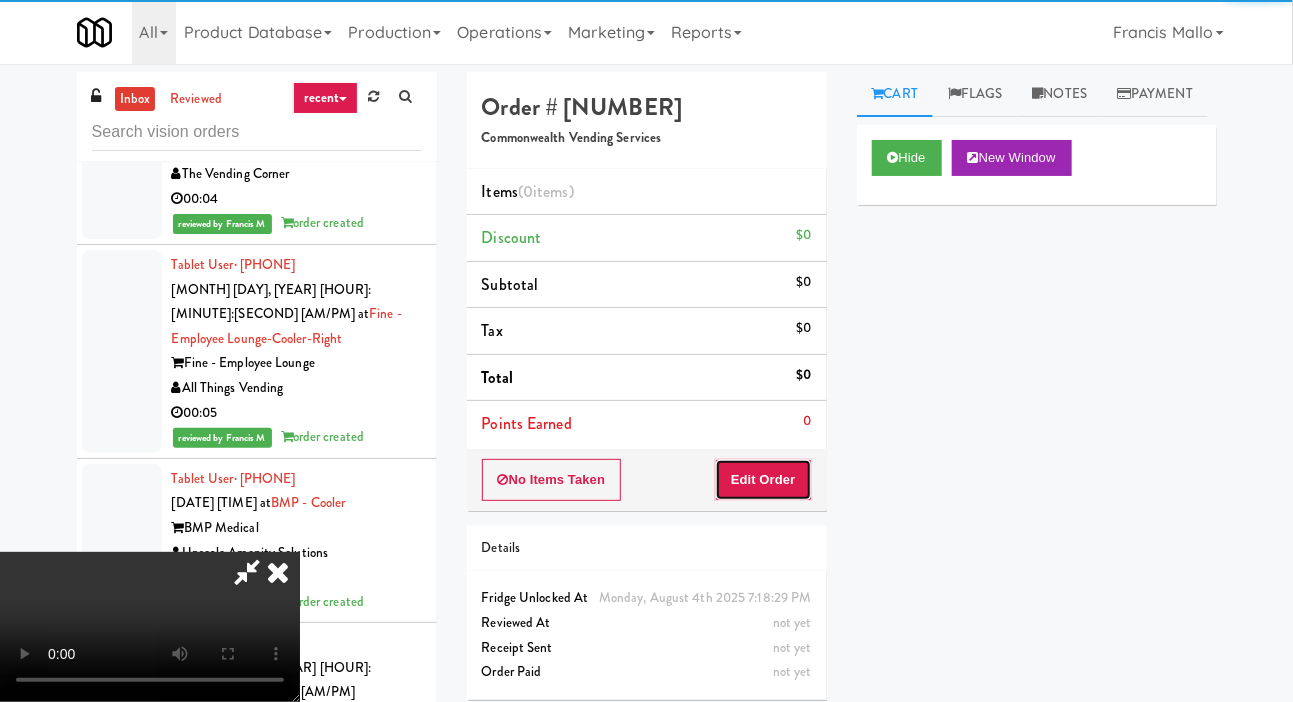 click on "Edit Order" at bounding box center [763, 480] 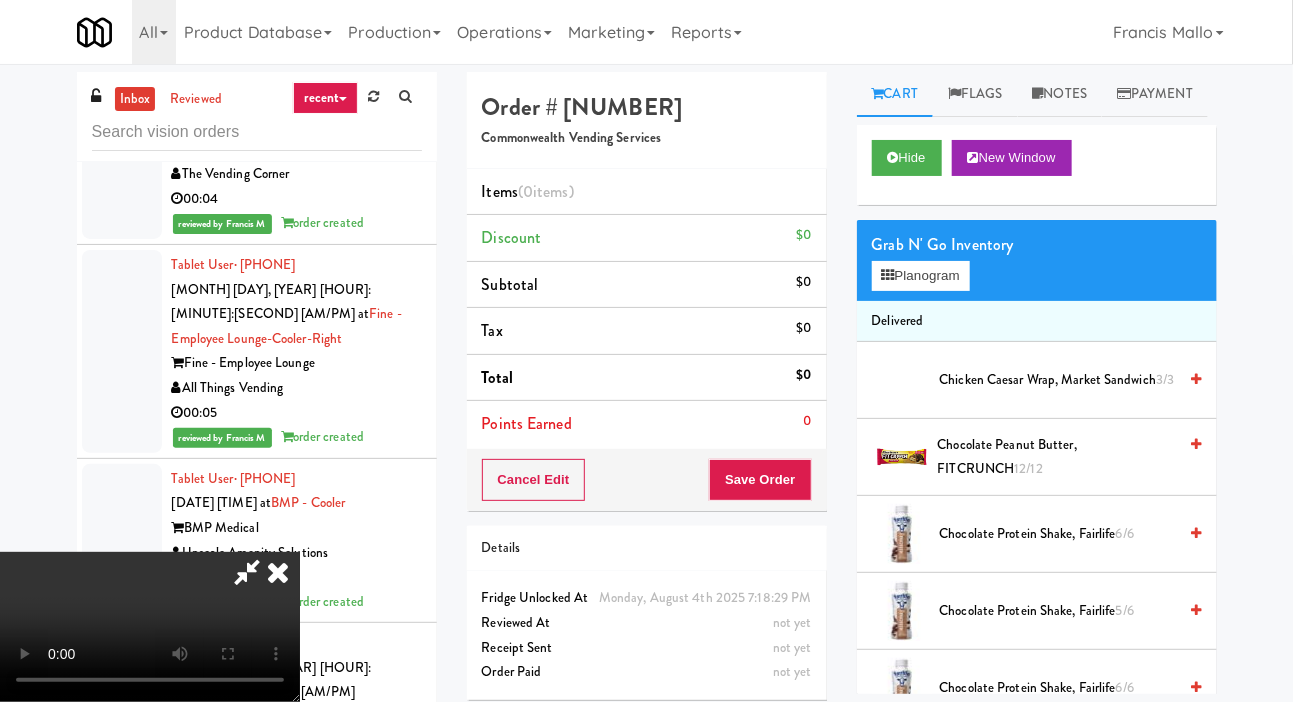 scroll, scrollTop: 73, scrollLeft: 0, axis: vertical 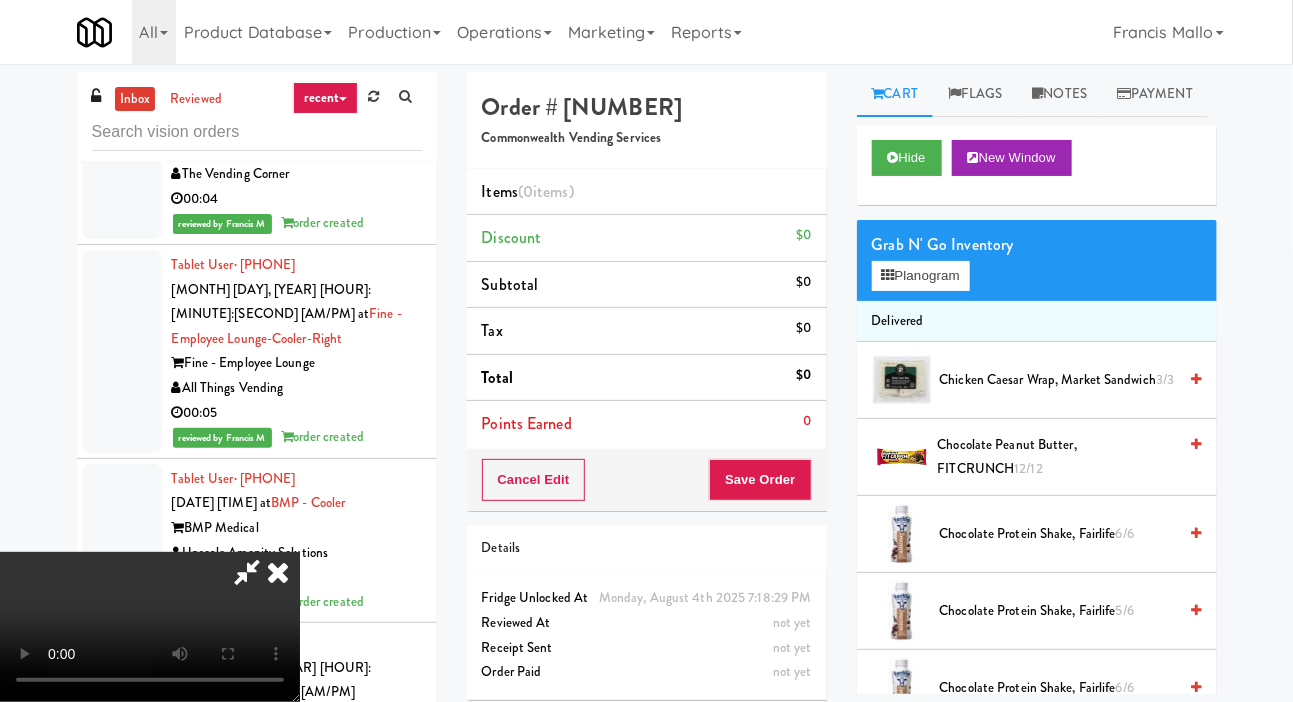 type 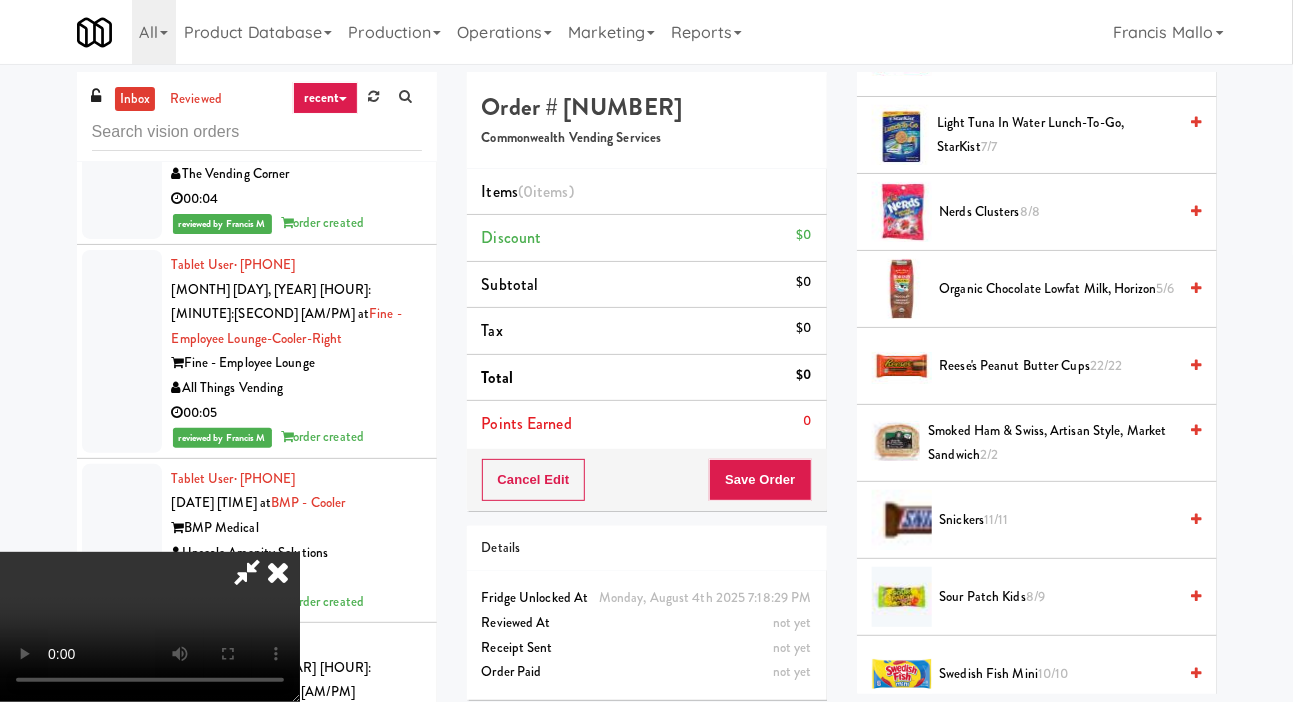 scroll, scrollTop: 1955, scrollLeft: 0, axis: vertical 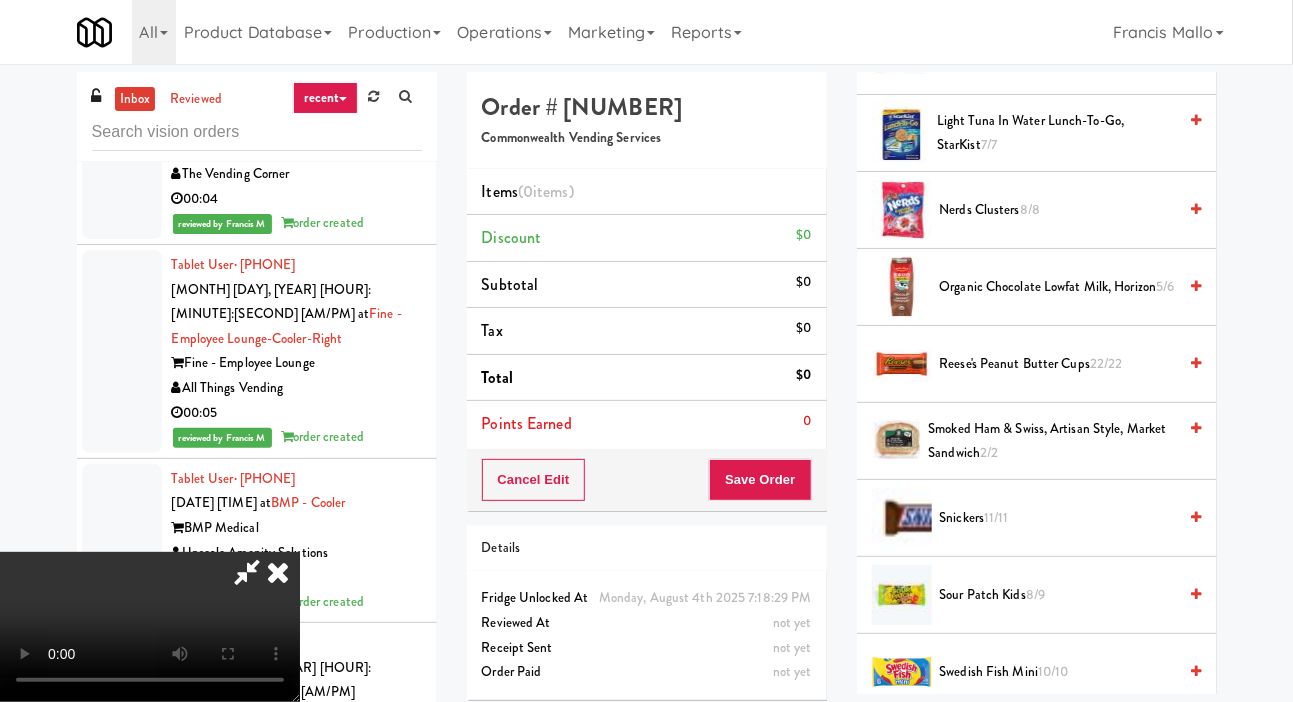 click on "Reese's Peanut Butter Cups  22/22" at bounding box center (1058, 364) 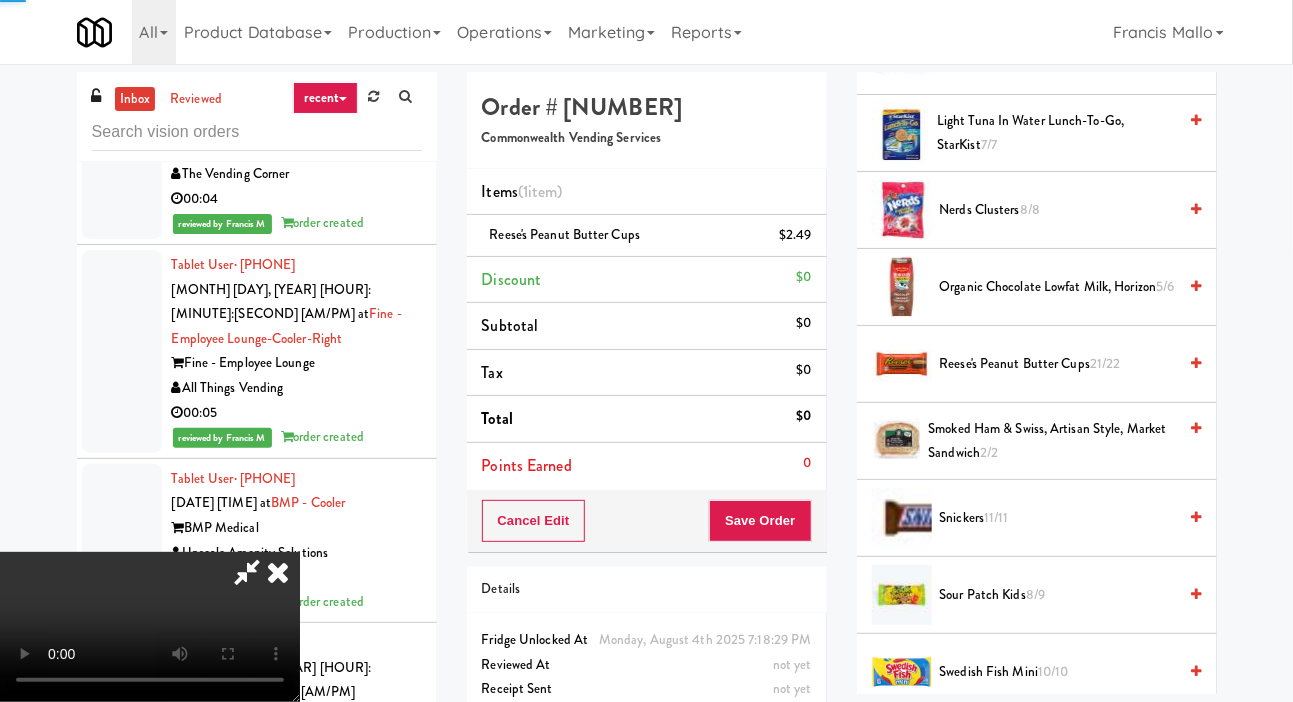 click on "21/22" at bounding box center (1105, 363) 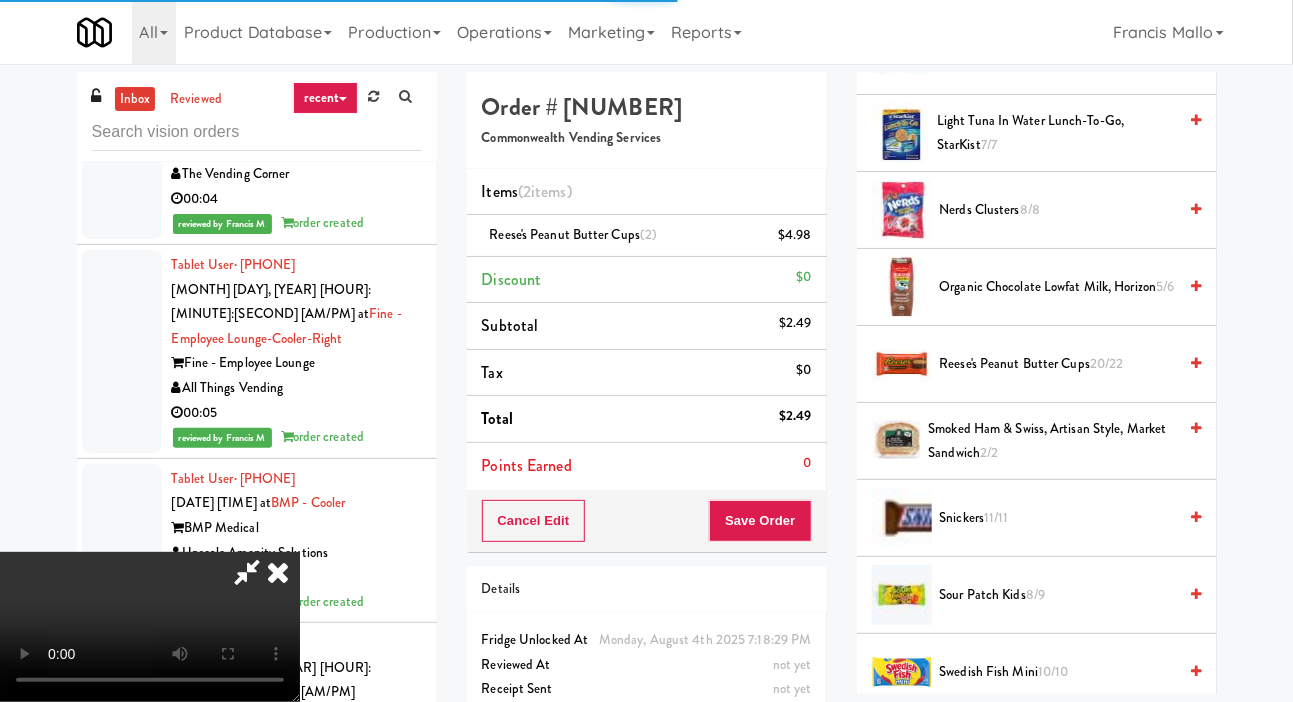 click on "20/22" at bounding box center (1107, 363) 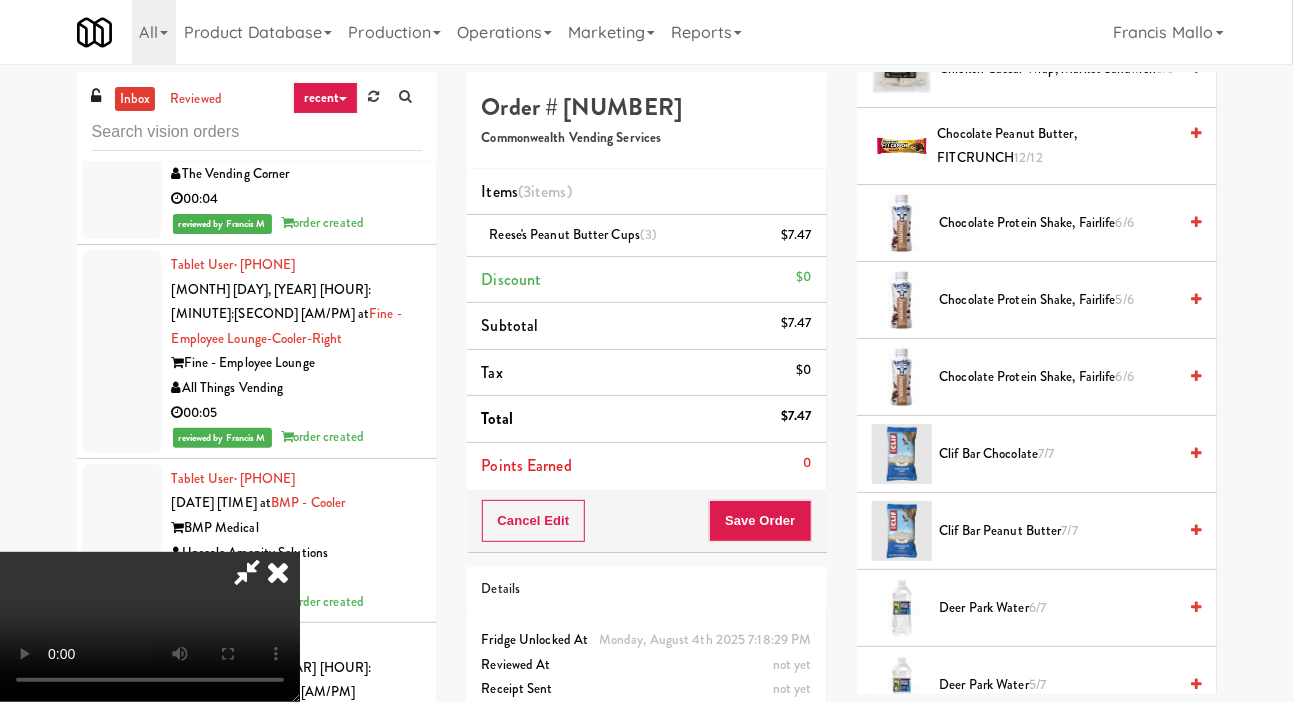 scroll, scrollTop: 310, scrollLeft: 0, axis: vertical 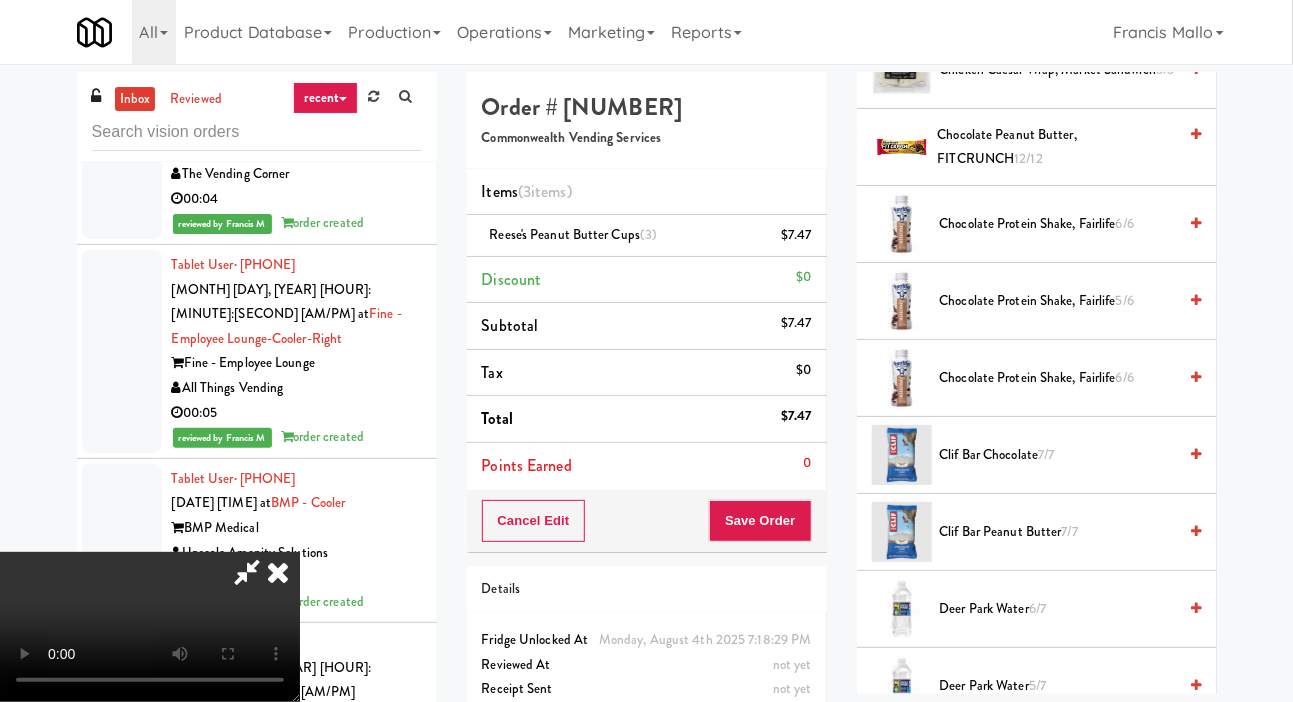click on "Chocolate Protein Shake, Fairlife  6/6" at bounding box center [1058, 378] 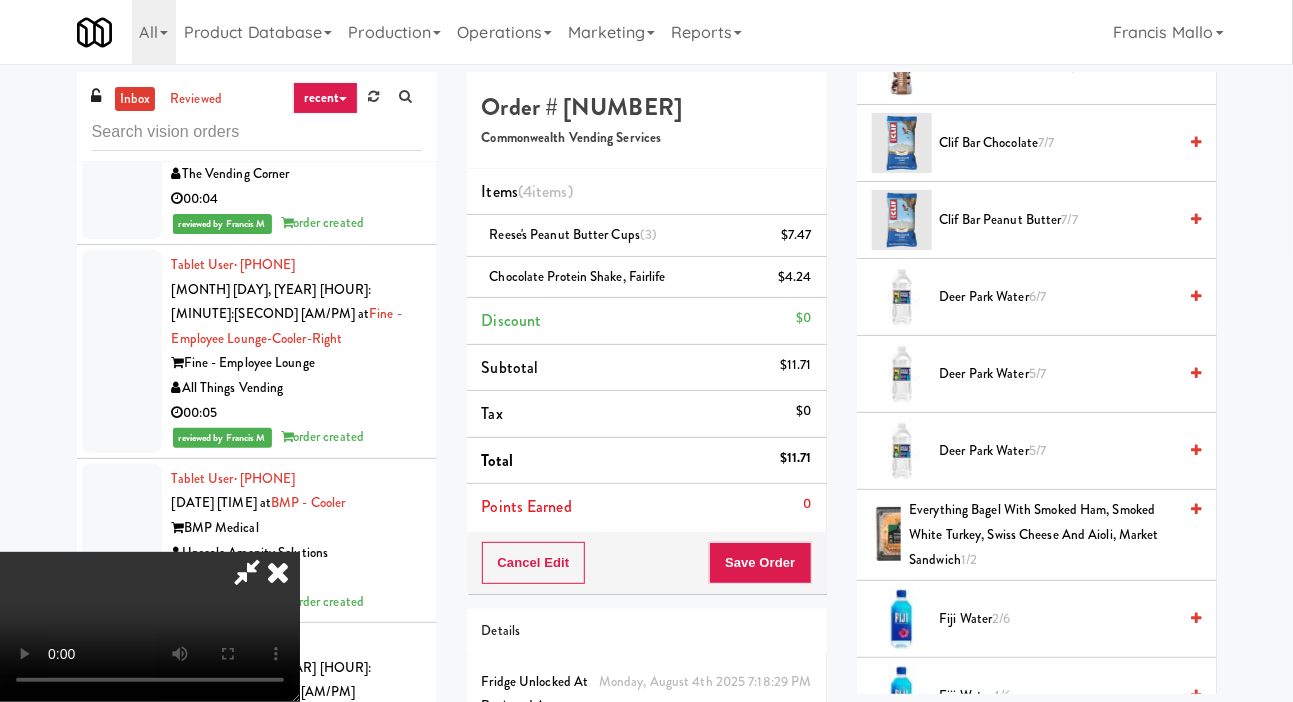 scroll, scrollTop: 651, scrollLeft: 0, axis: vertical 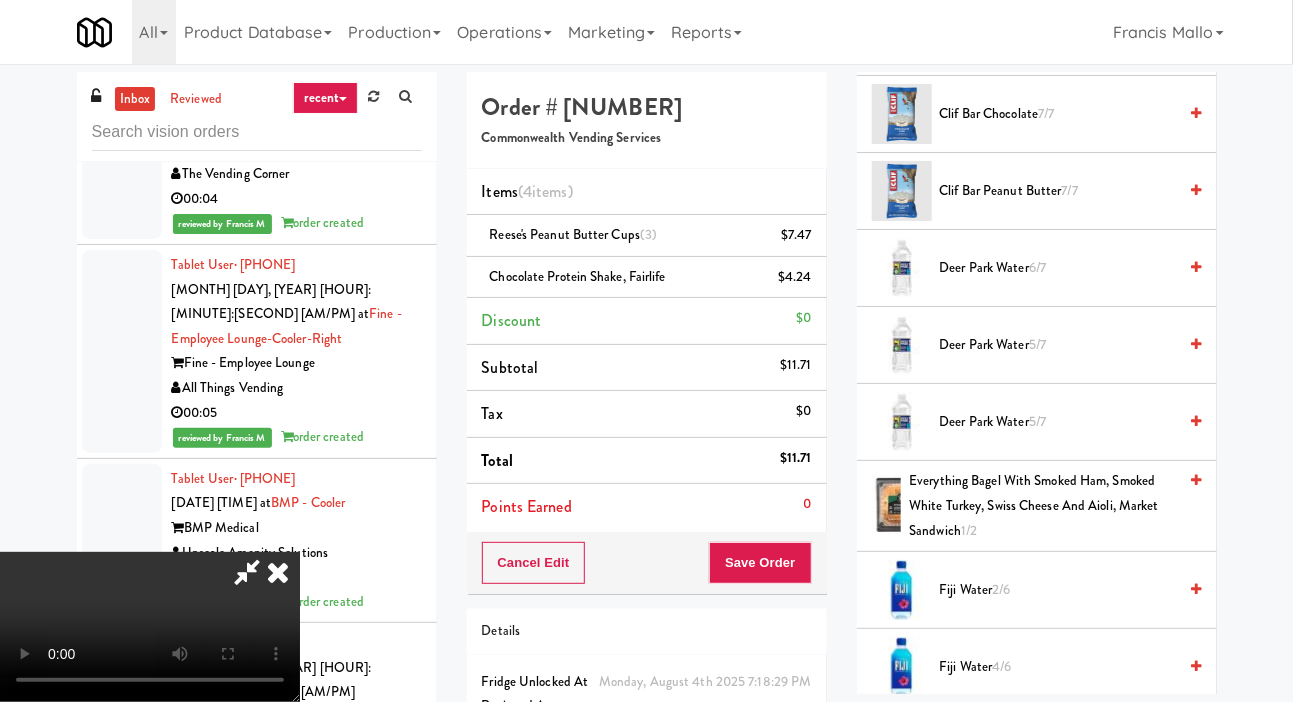 click on "Deer Park Water  6/7" at bounding box center [1058, 268] 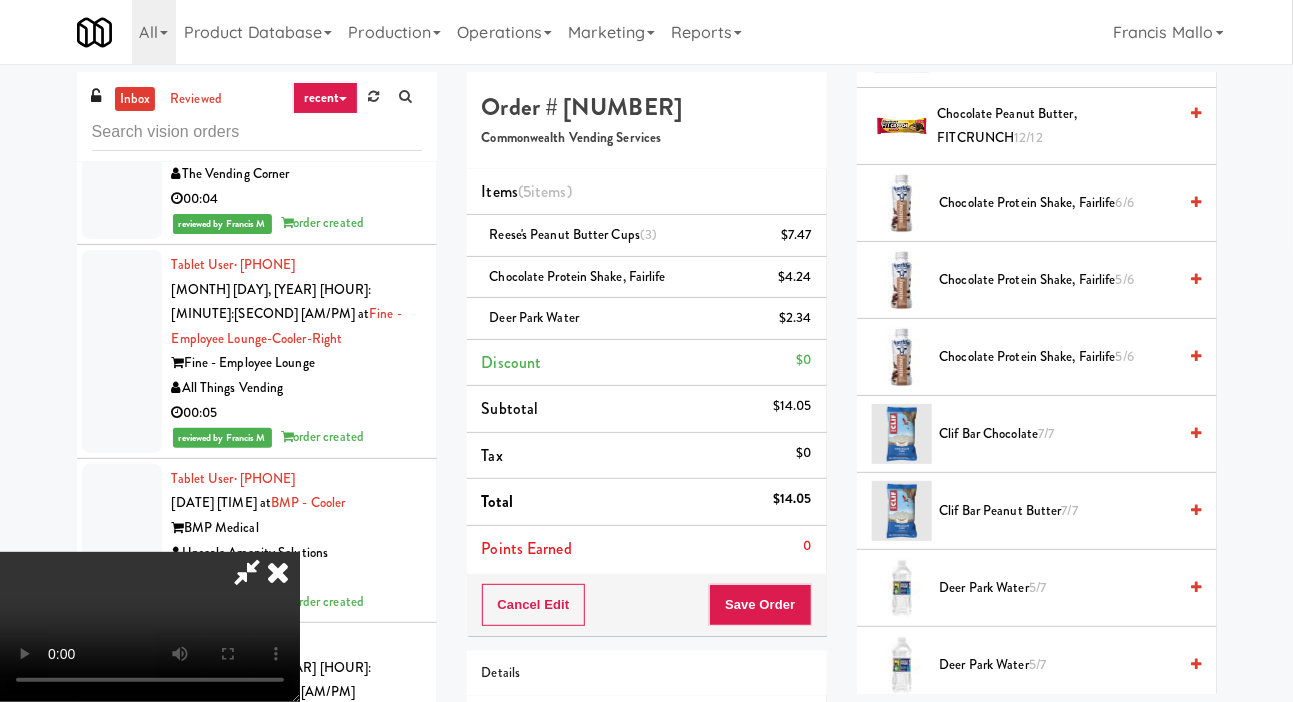 scroll, scrollTop: 328, scrollLeft: 0, axis: vertical 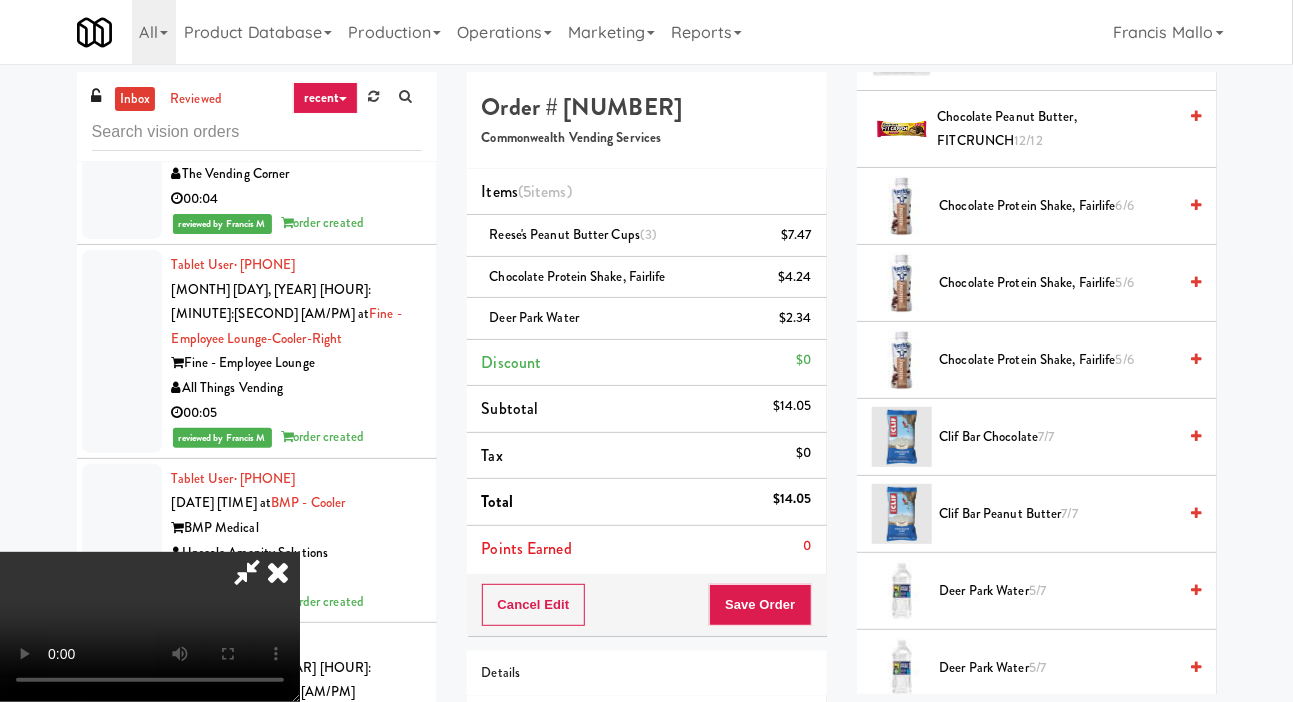 click on "Chocolate Protein Shake, Fairlife  5/6" at bounding box center [1058, 360] 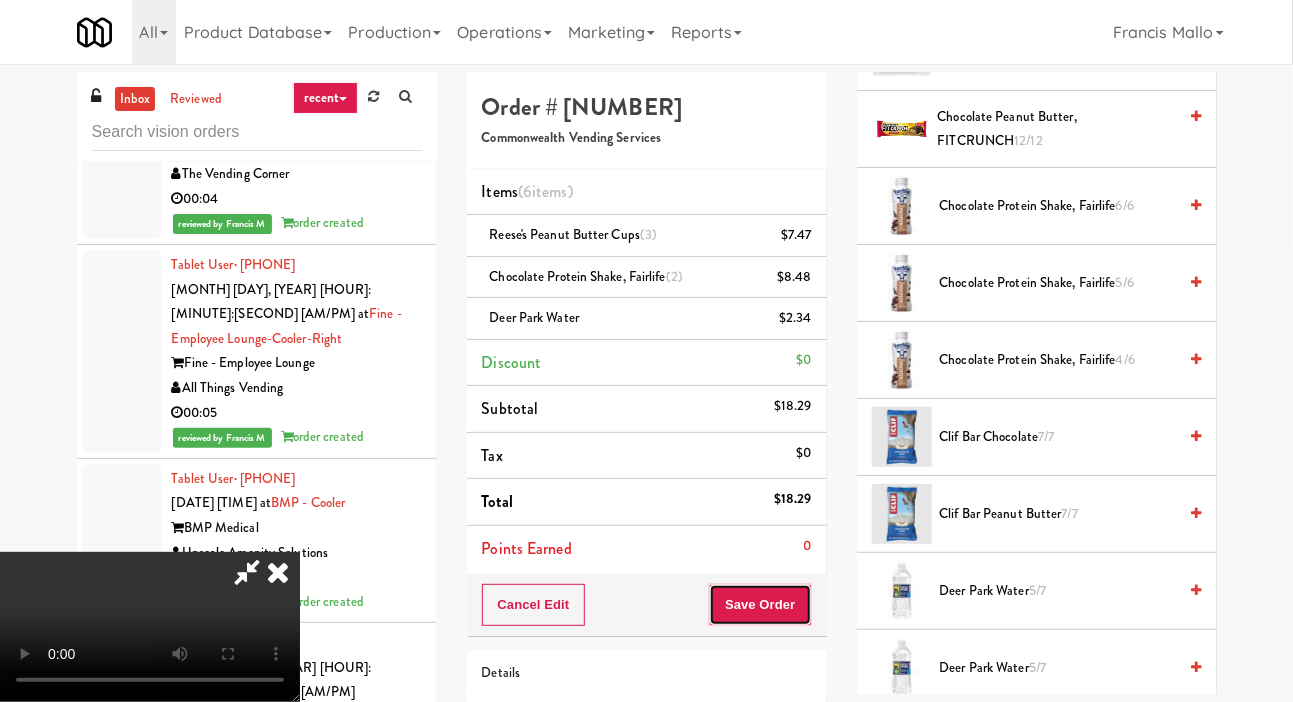 click on "Save Order" at bounding box center (760, 605) 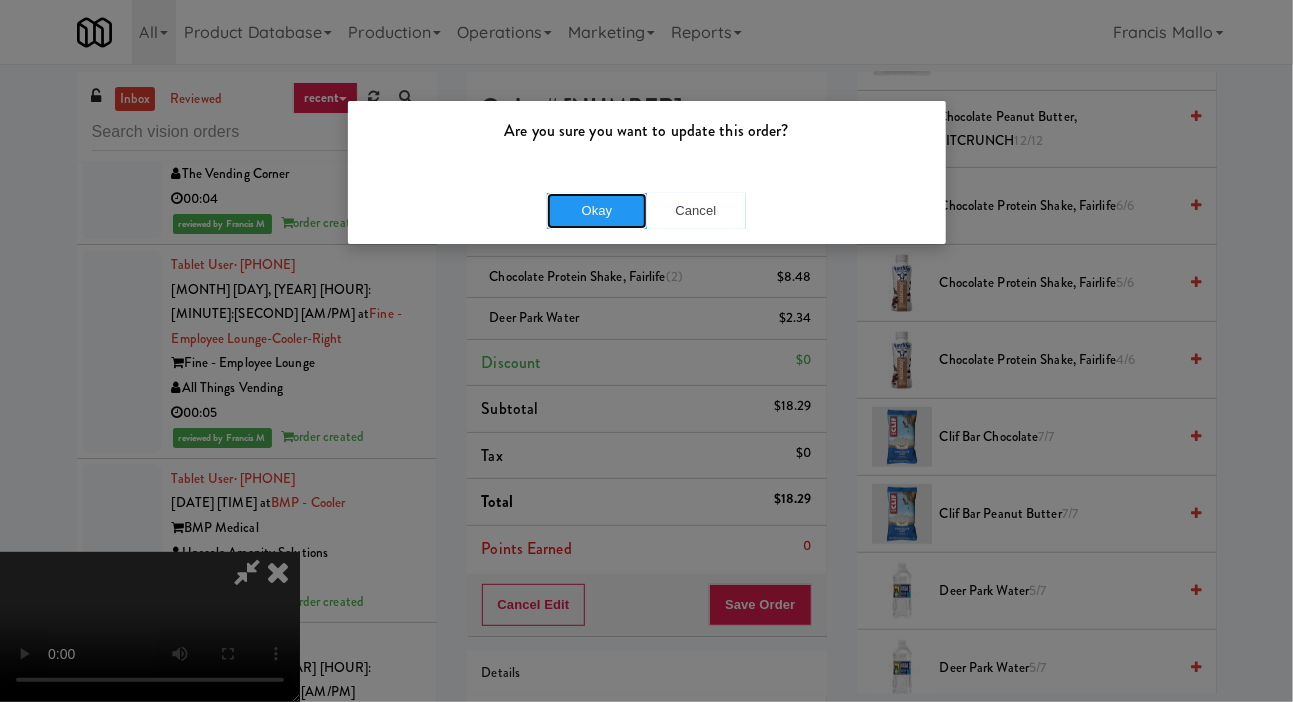 click on "Okay" at bounding box center [597, 211] 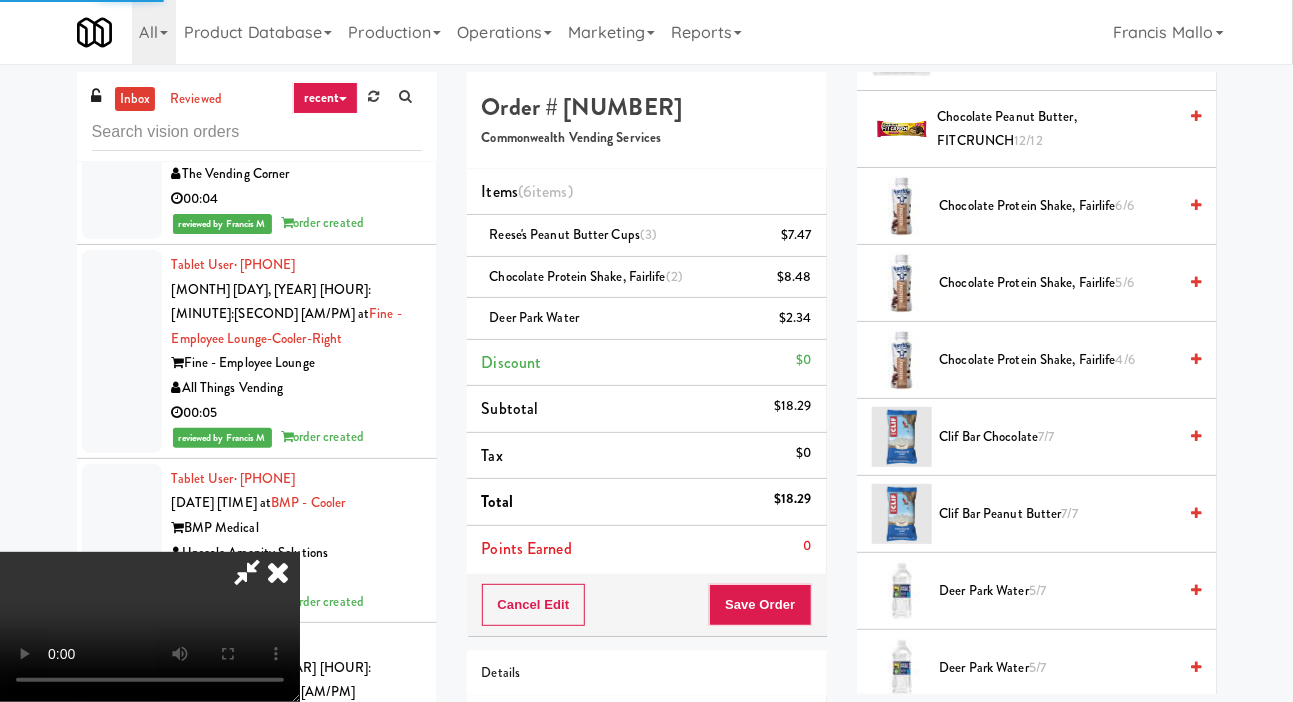 scroll, scrollTop: 116, scrollLeft: 0, axis: vertical 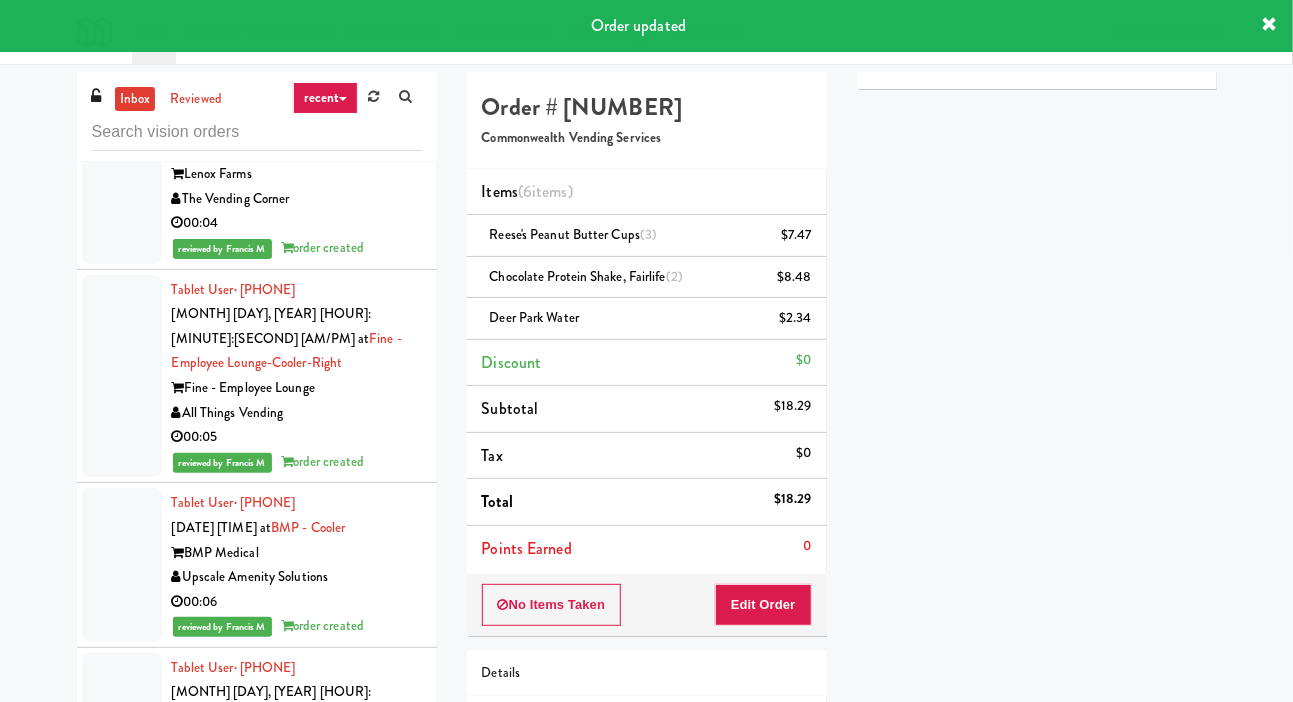 click at bounding box center (122, -167) 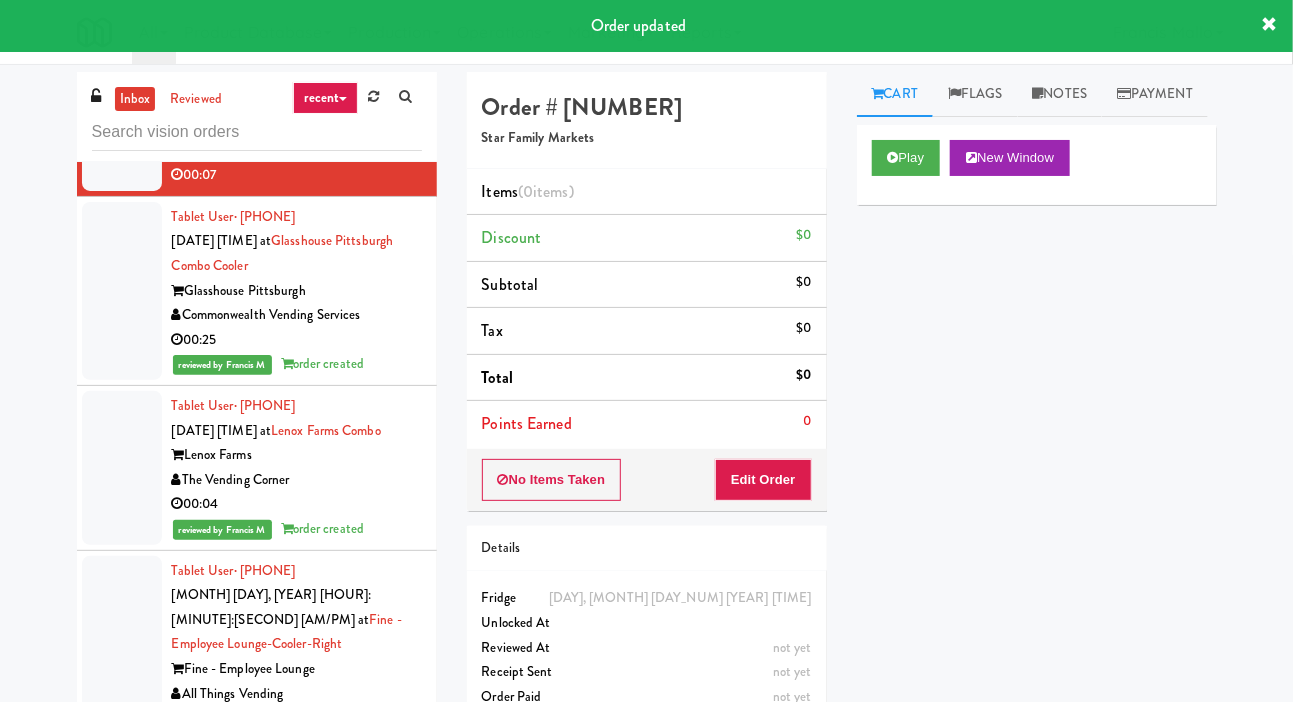 scroll, scrollTop: 41884, scrollLeft: 0, axis: vertical 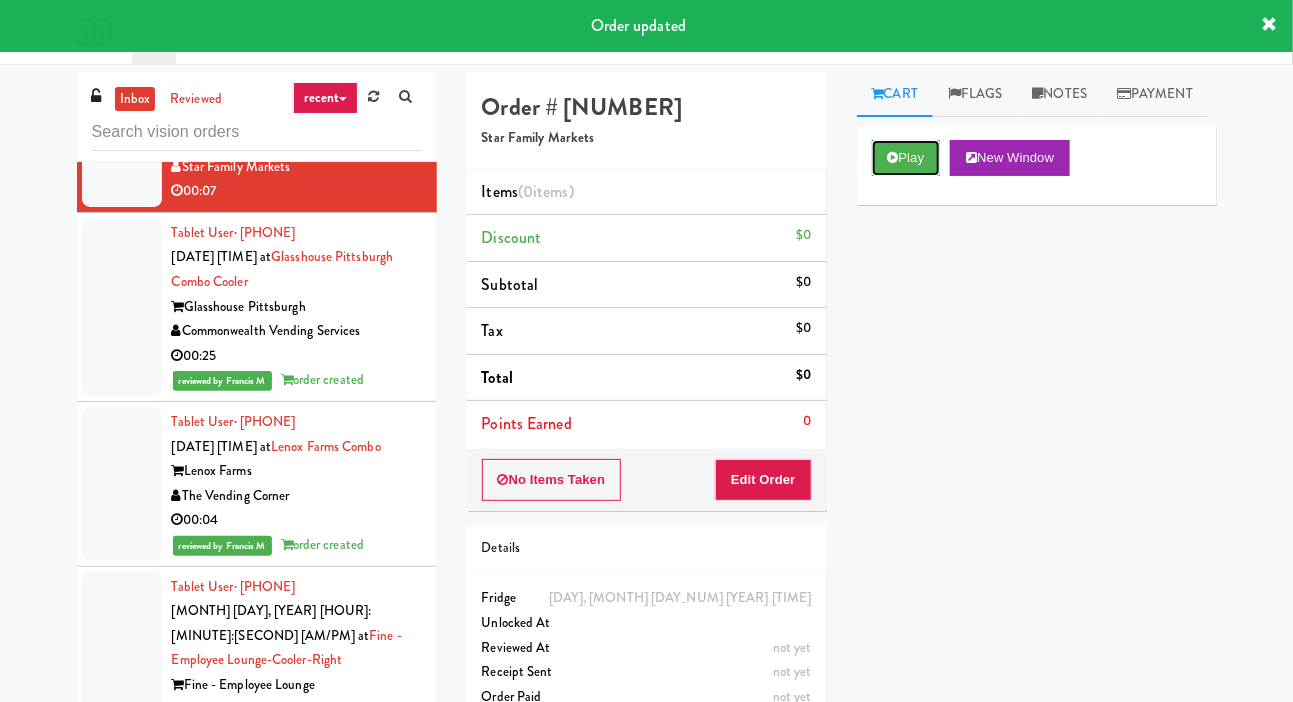 click on "Play" at bounding box center (906, 158) 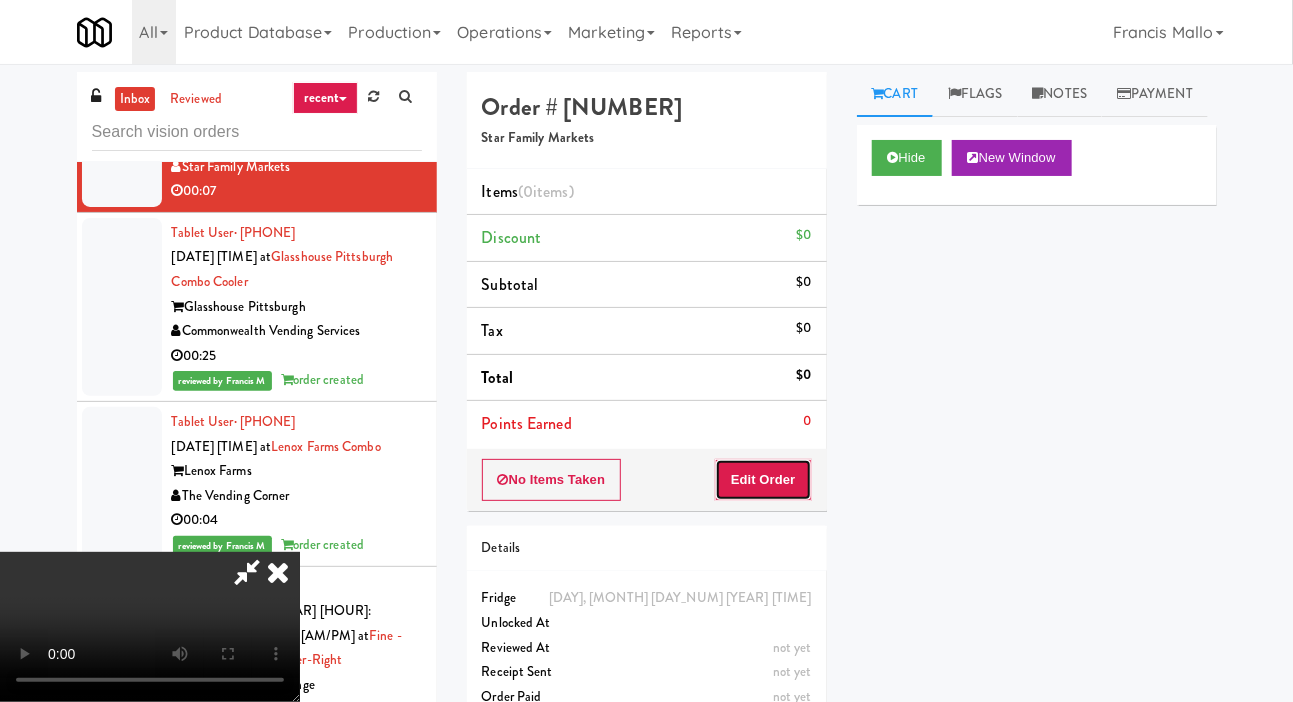 click on "Edit Order" at bounding box center (763, 480) 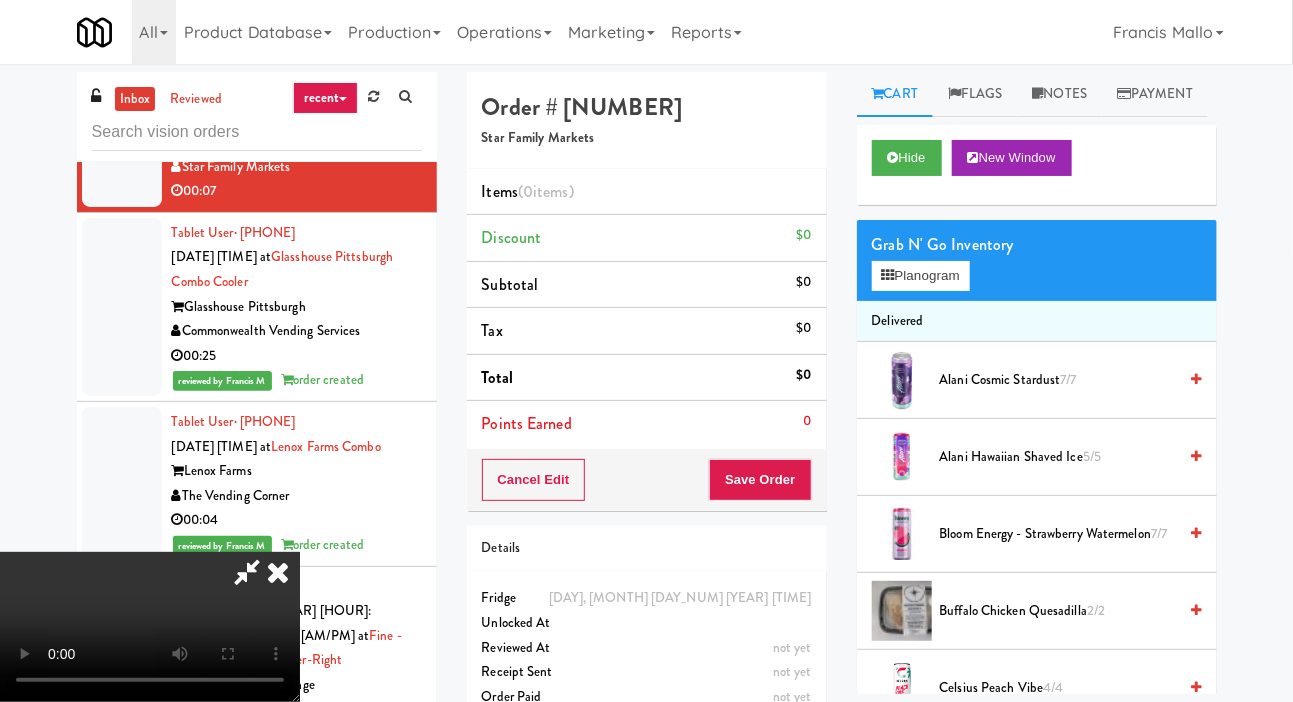 scroll, scrollTop: 0, scrollLeft: 0, axis: both 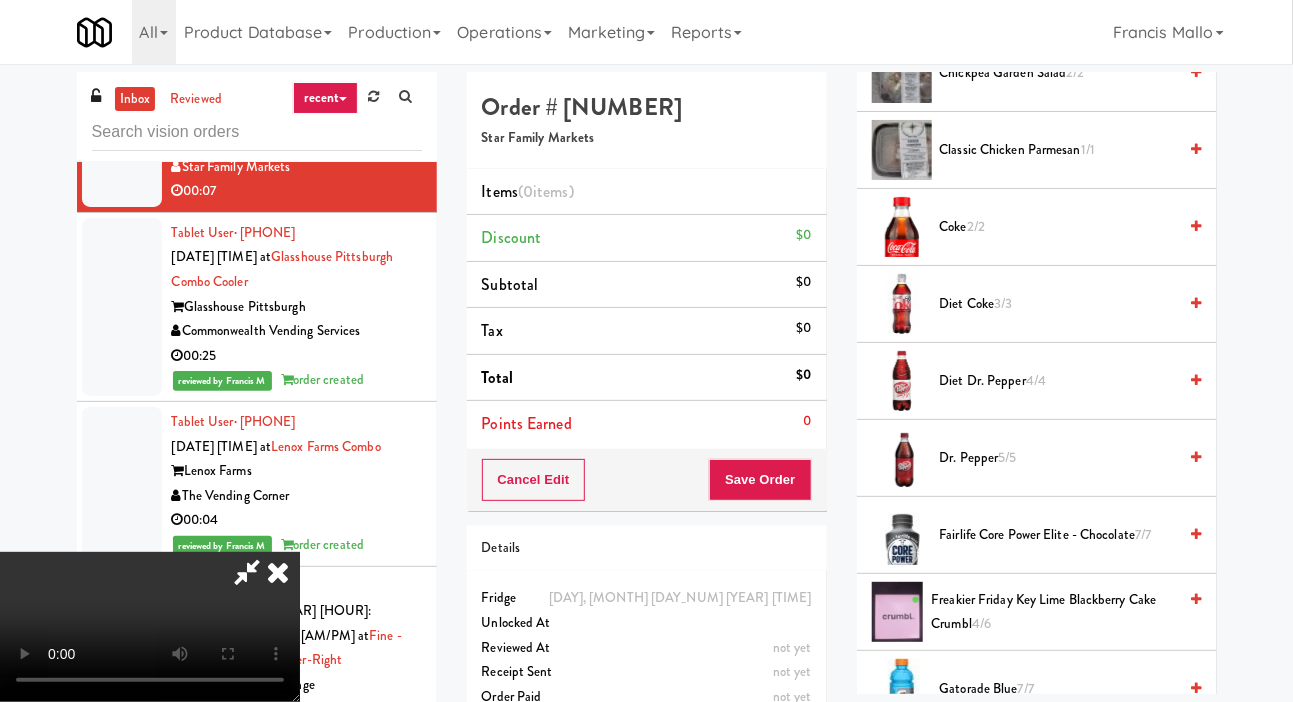 click on "Diet Coke  3/3" at bounding box center [1058, 304] 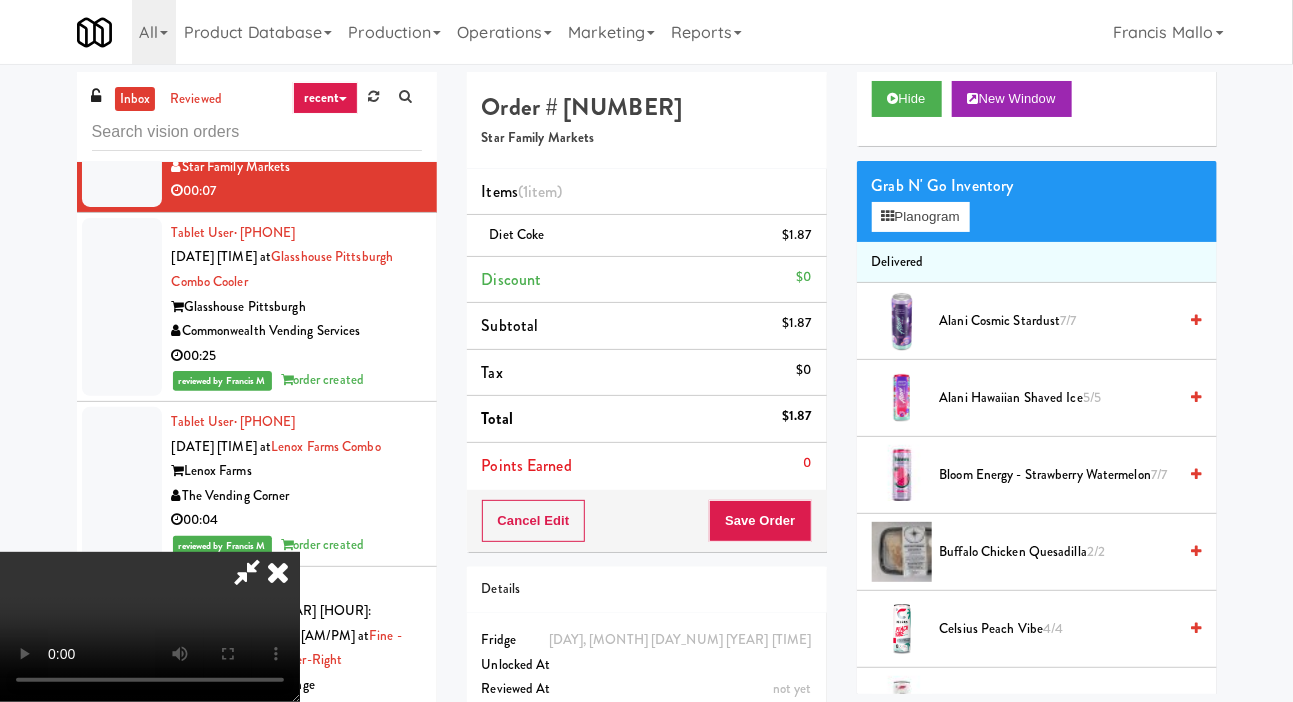 scroll, scrollTop: 0, scrollLeft: 0, axis: both 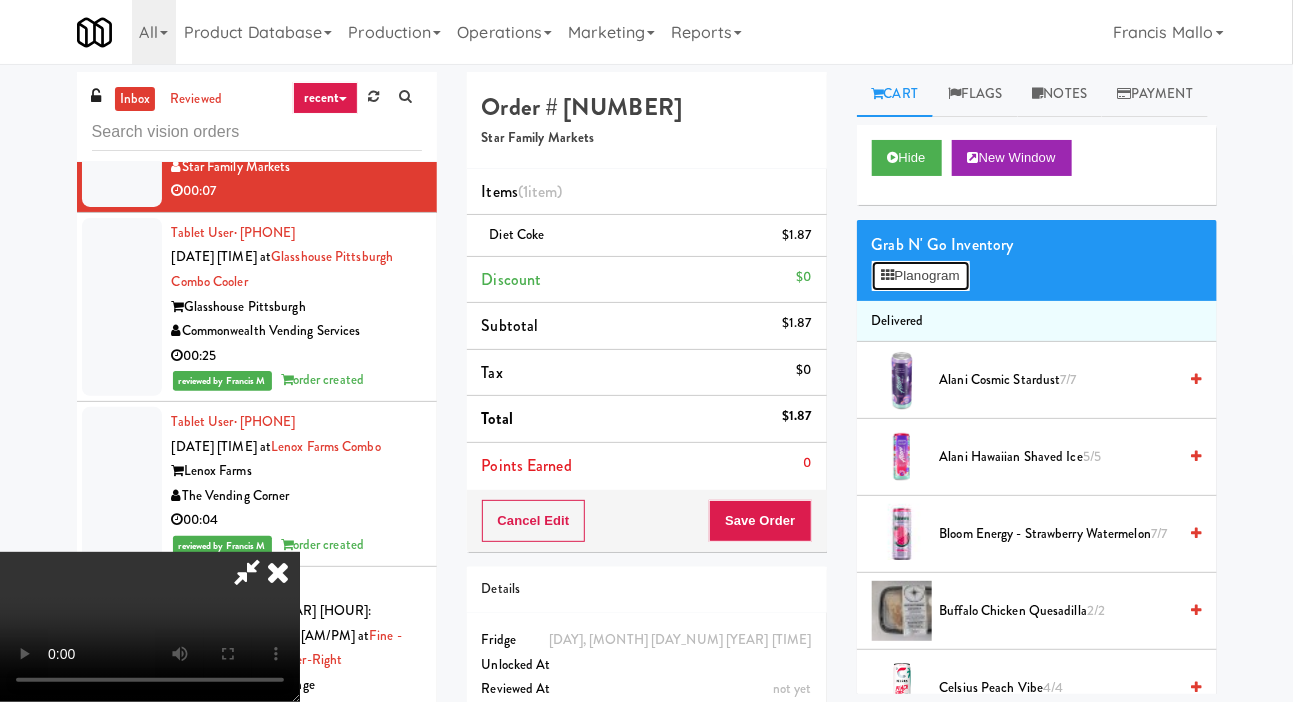 click on "Planogram" at bounding box center [921, 276] 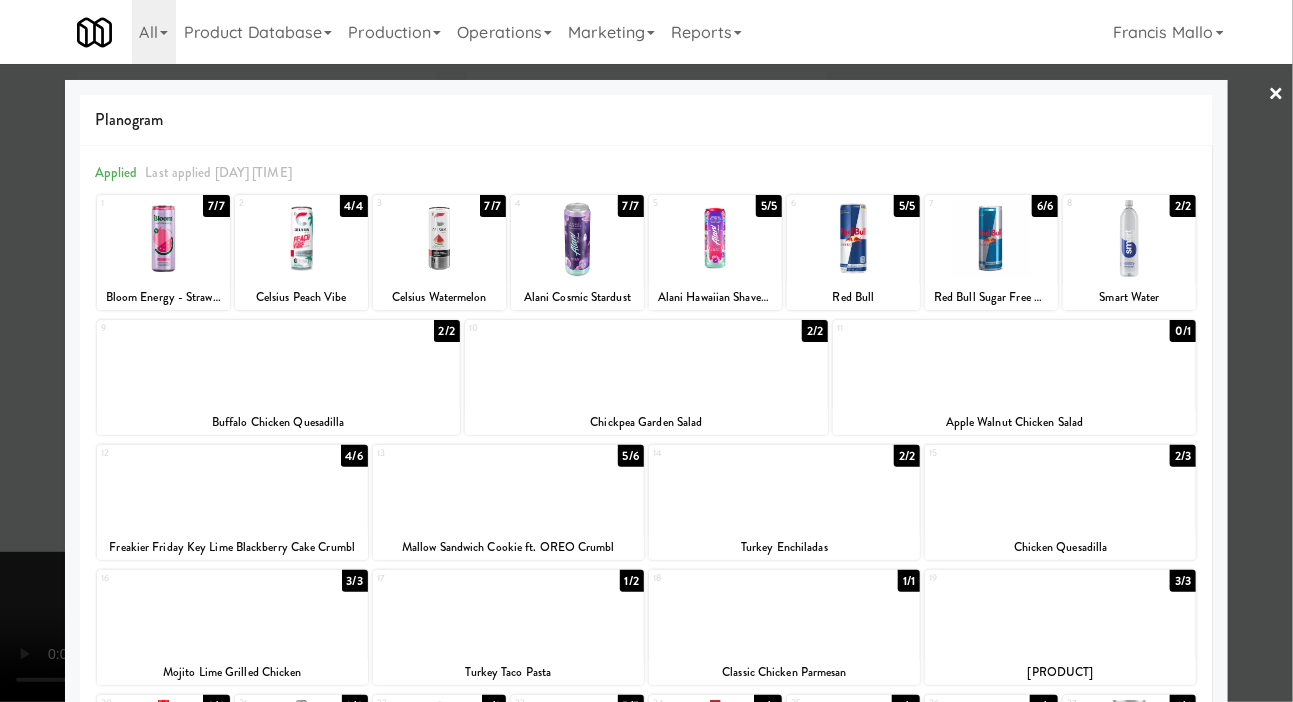 click at bounding box center (646, 351) 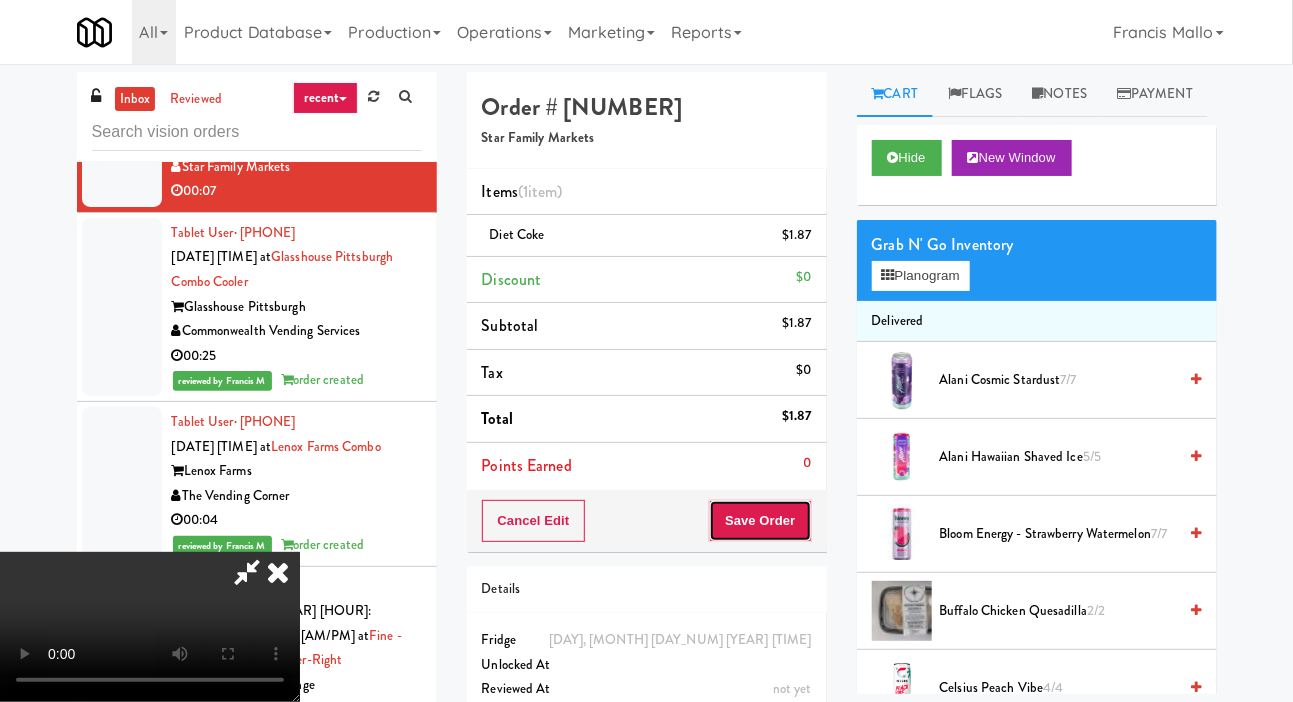 click on "Save Order" at bounding box center [760, 521] 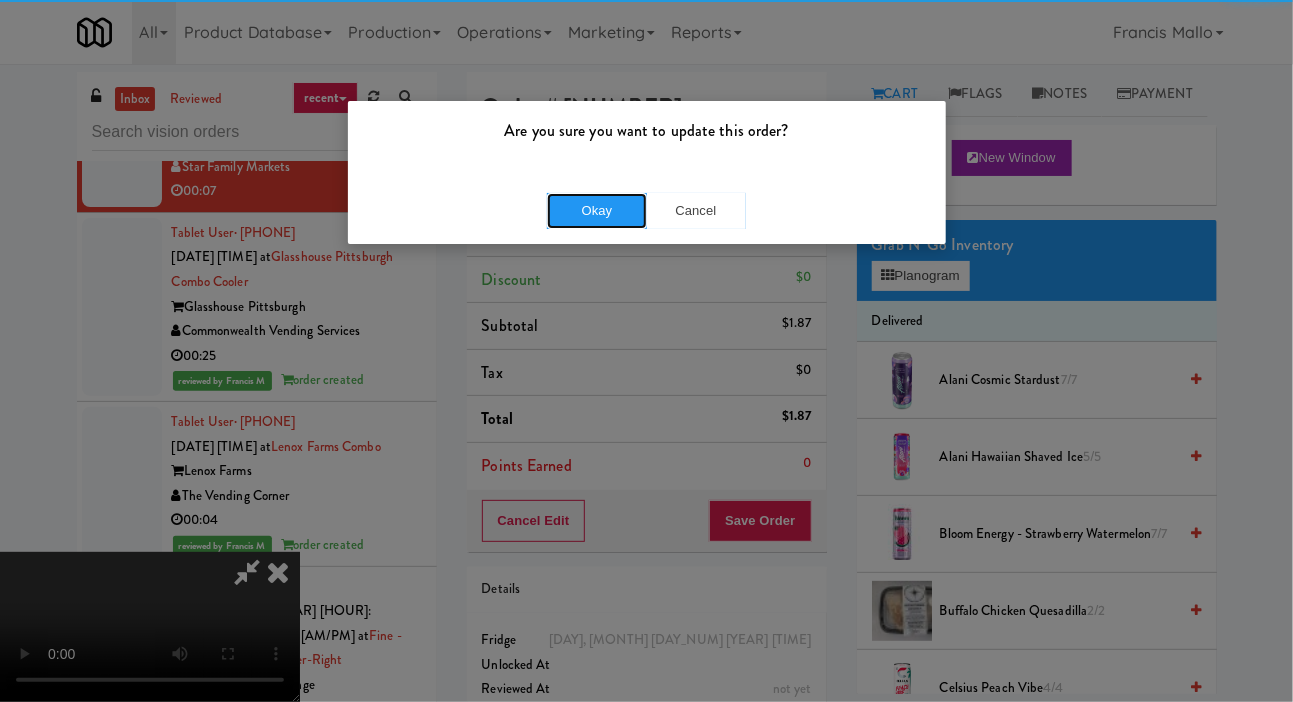 click on "Okay" at bounding box center [597, 211] 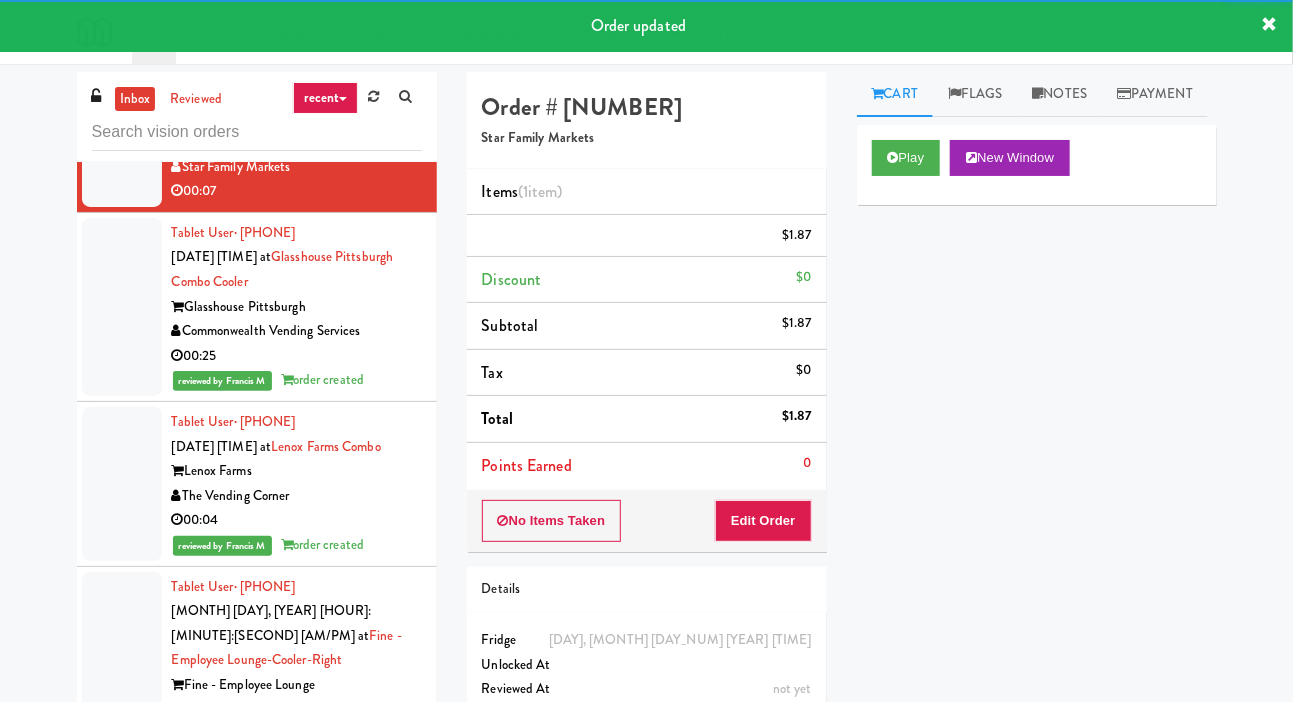 click at bounding box center (122, -34) 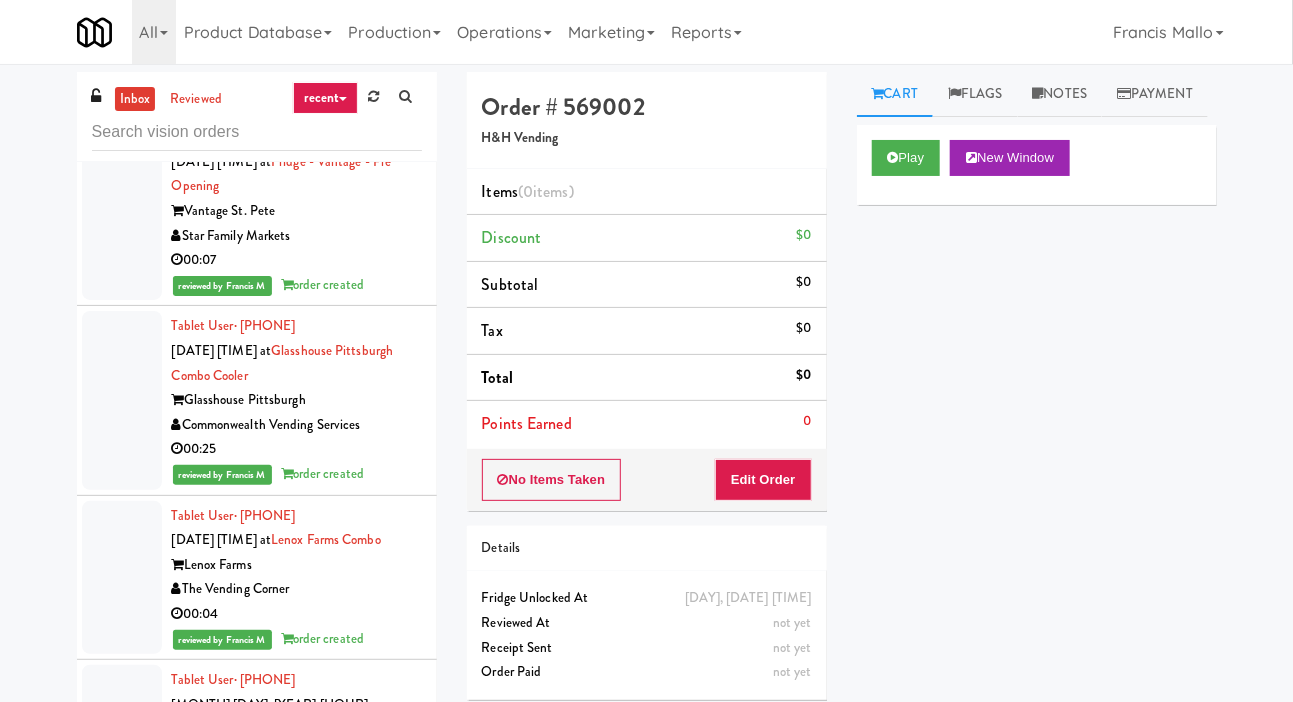 scroll, scrollTop: 41814, scrollLeft: 0, axis: vertical 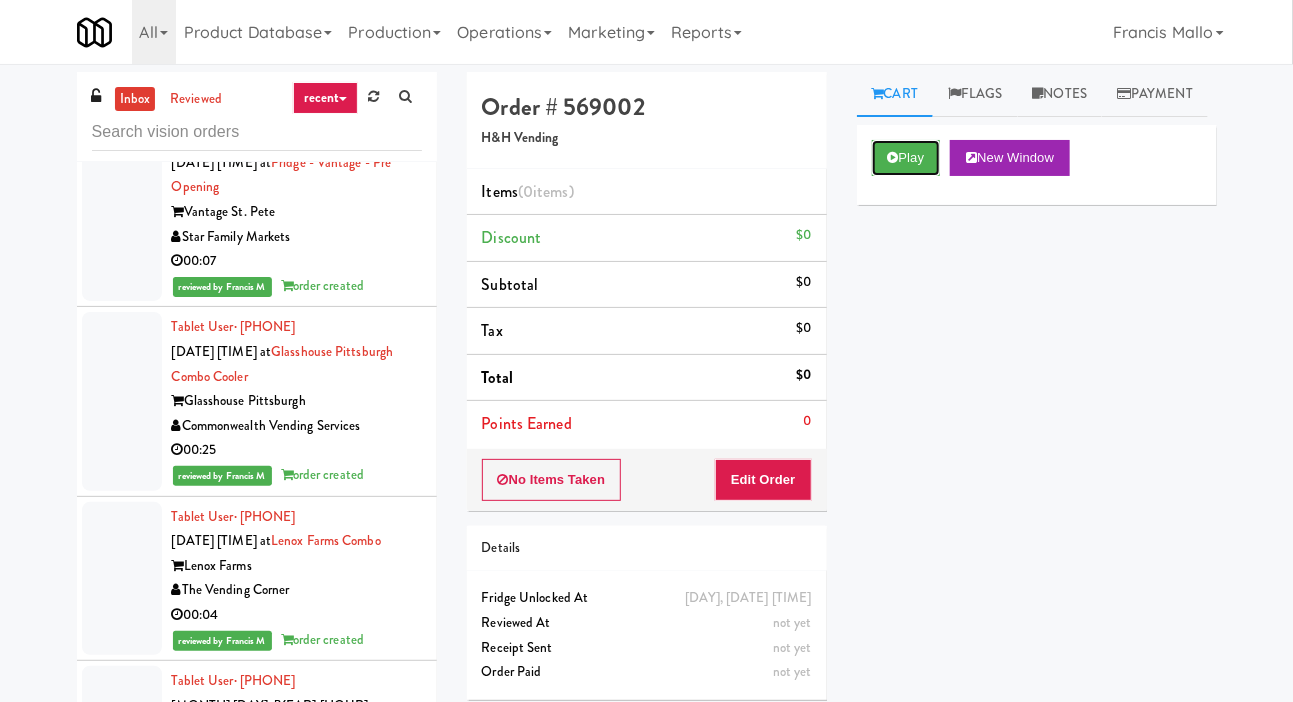 click on "Play" at bounding box center [906, 158] 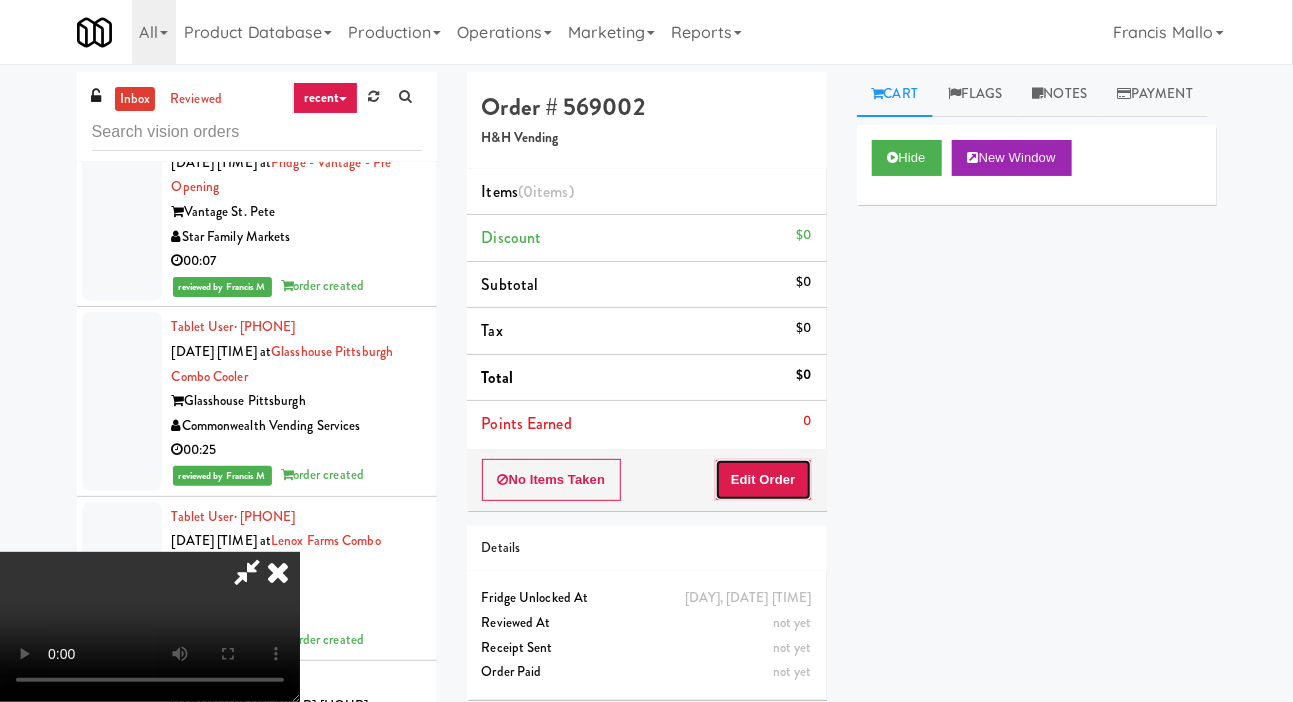 click on "Edit Order" at bounding box center (763, 480) 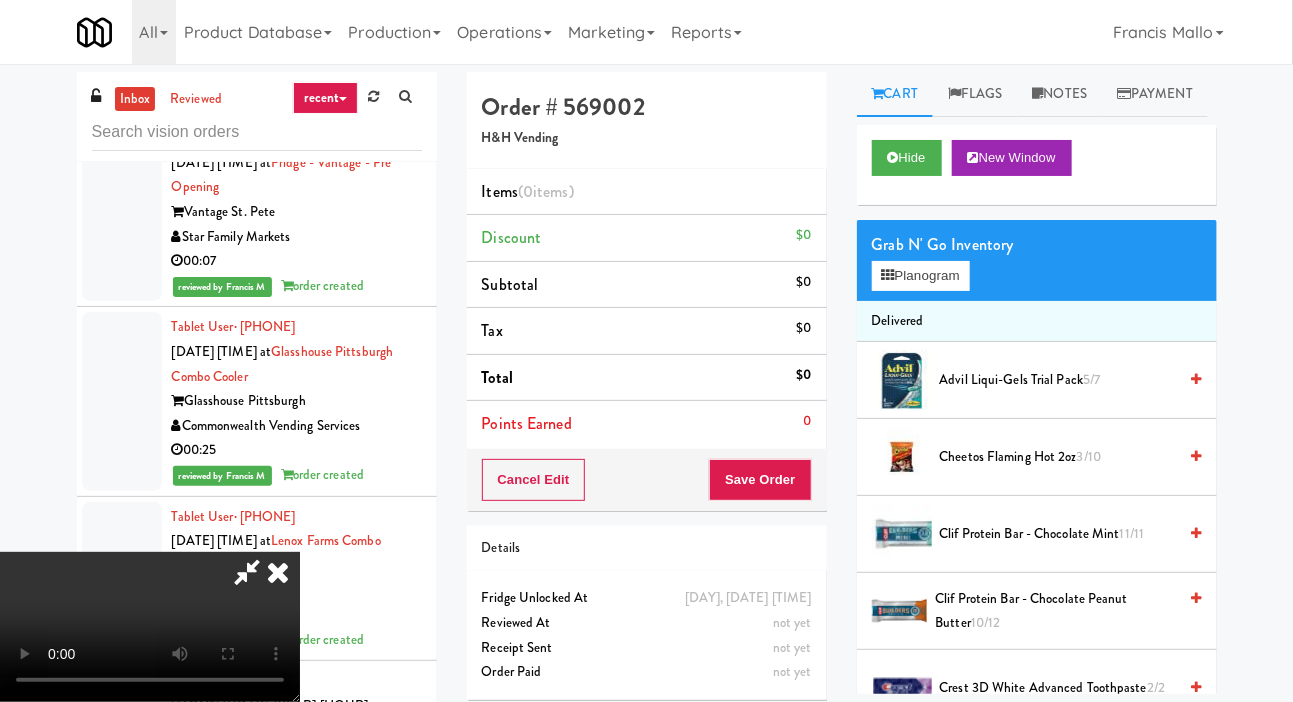 type 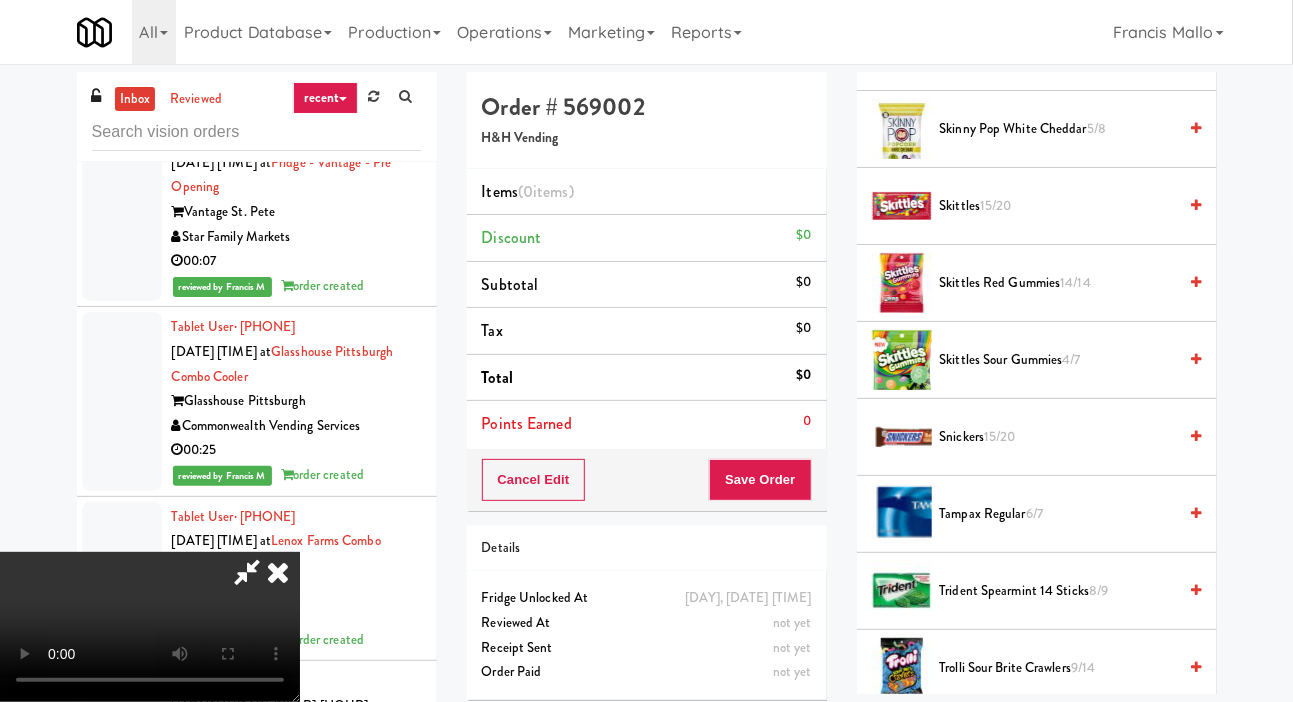 scroll, scrollTop: 2043, scrollLeft: 0, axis: vertical 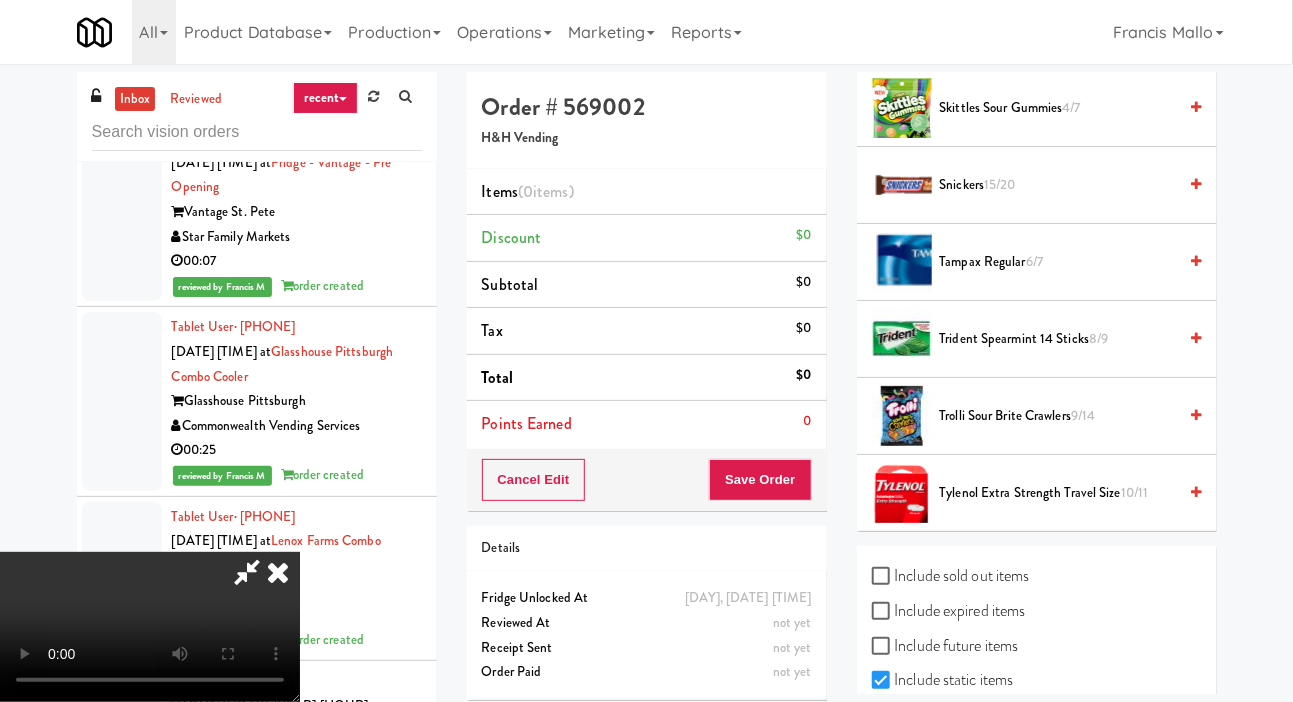 click on "Include sold out items" at bounding box center (951, 576) 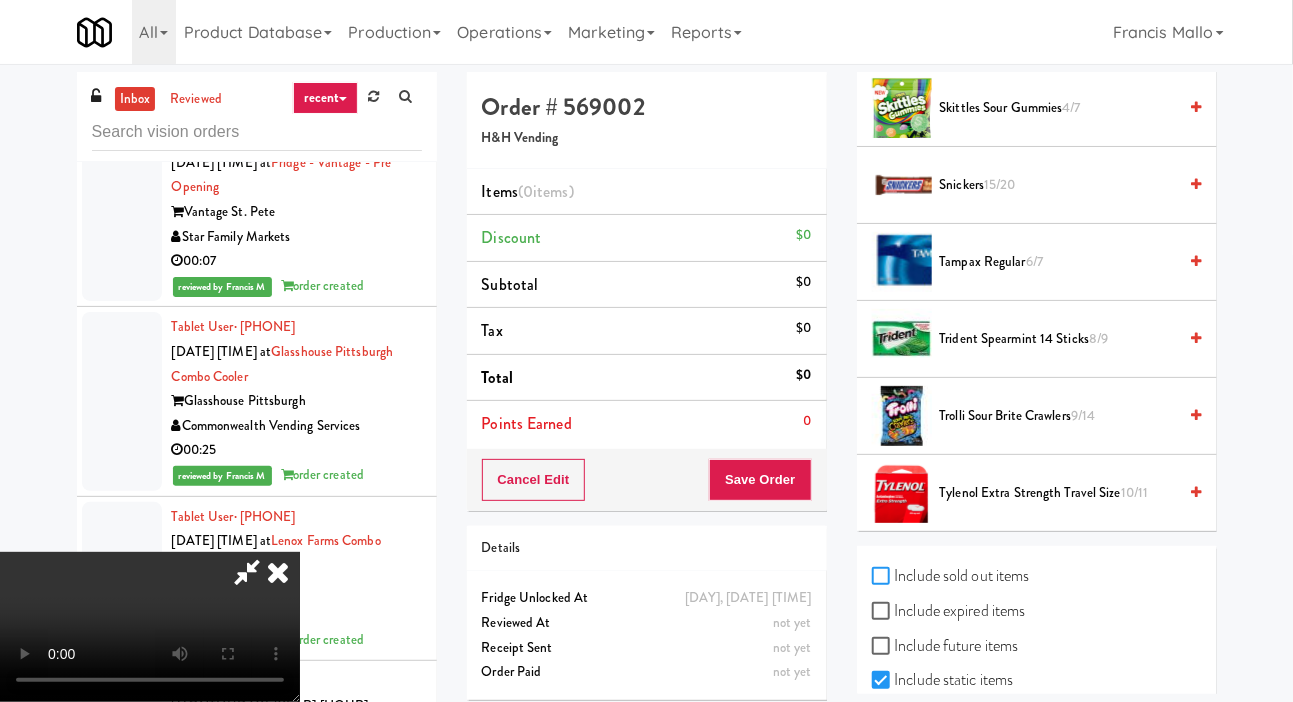 click on "Include sold out items" at bounding box center [883, 577] 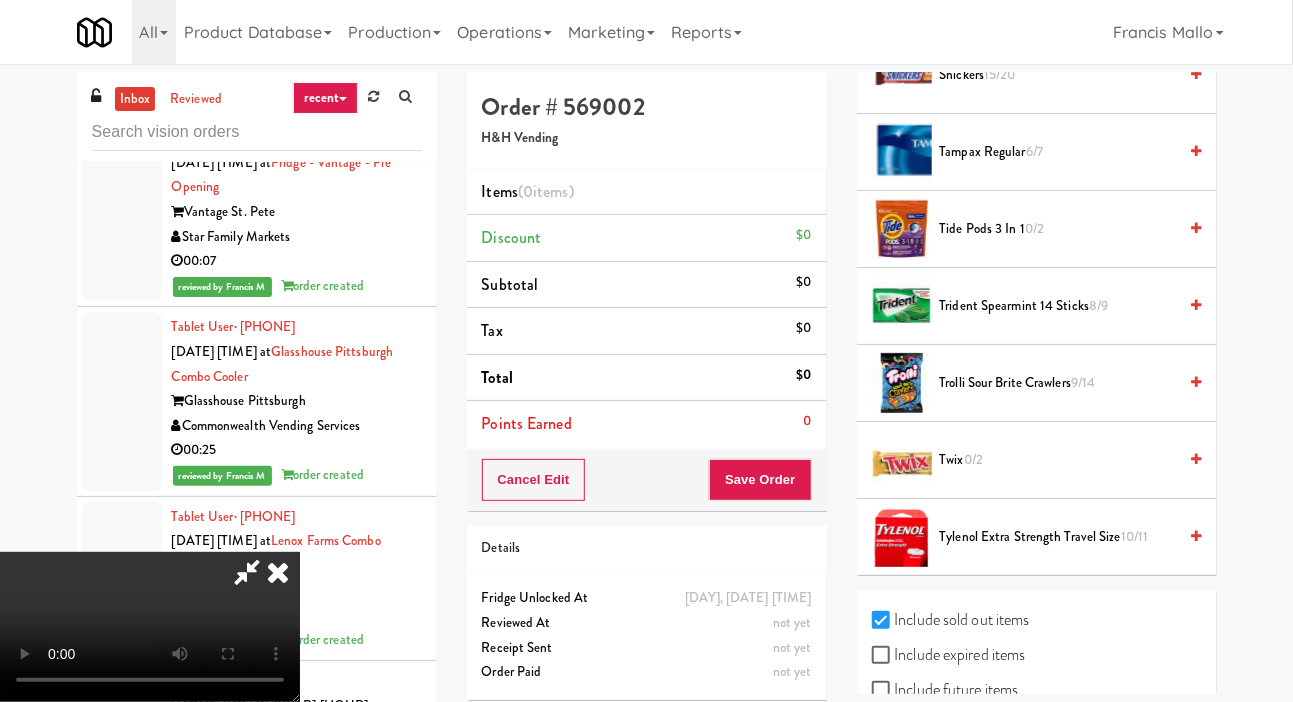 scroll, scrollTop: 2231, scrollLeft: 0, axis: vertical 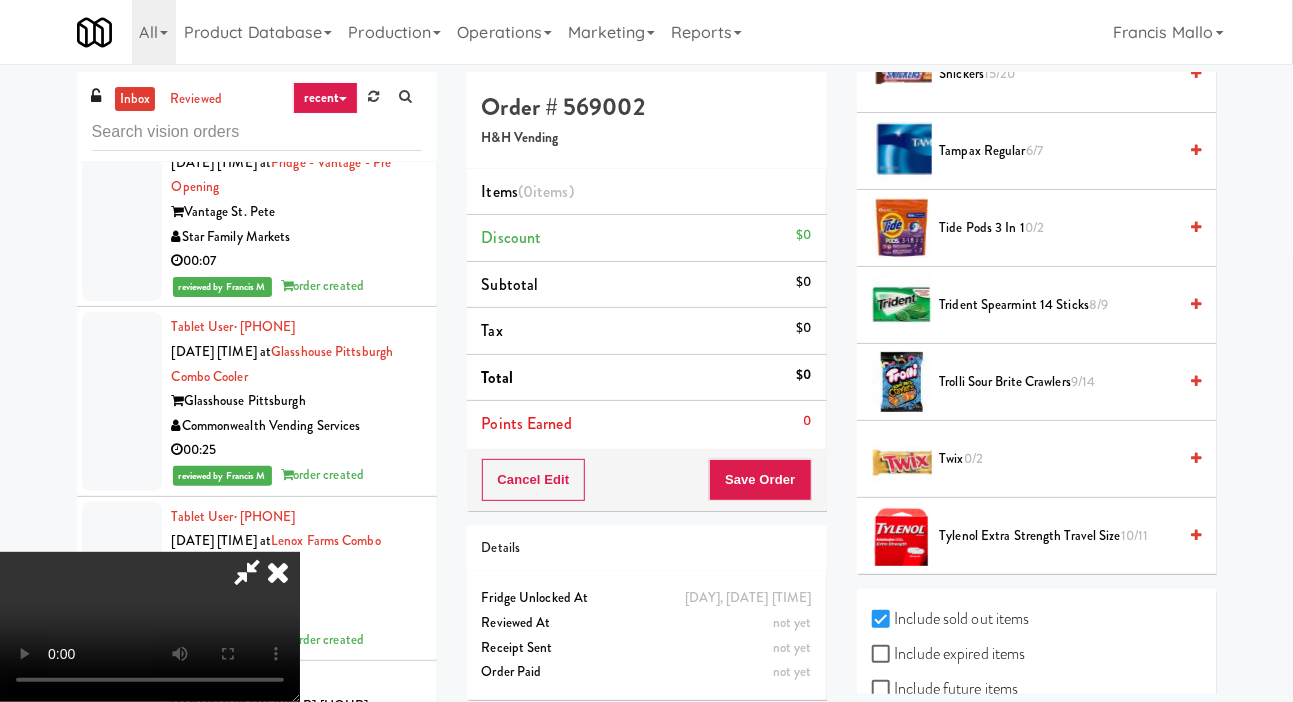 click on "0/2" at bounding box center (973, 458) 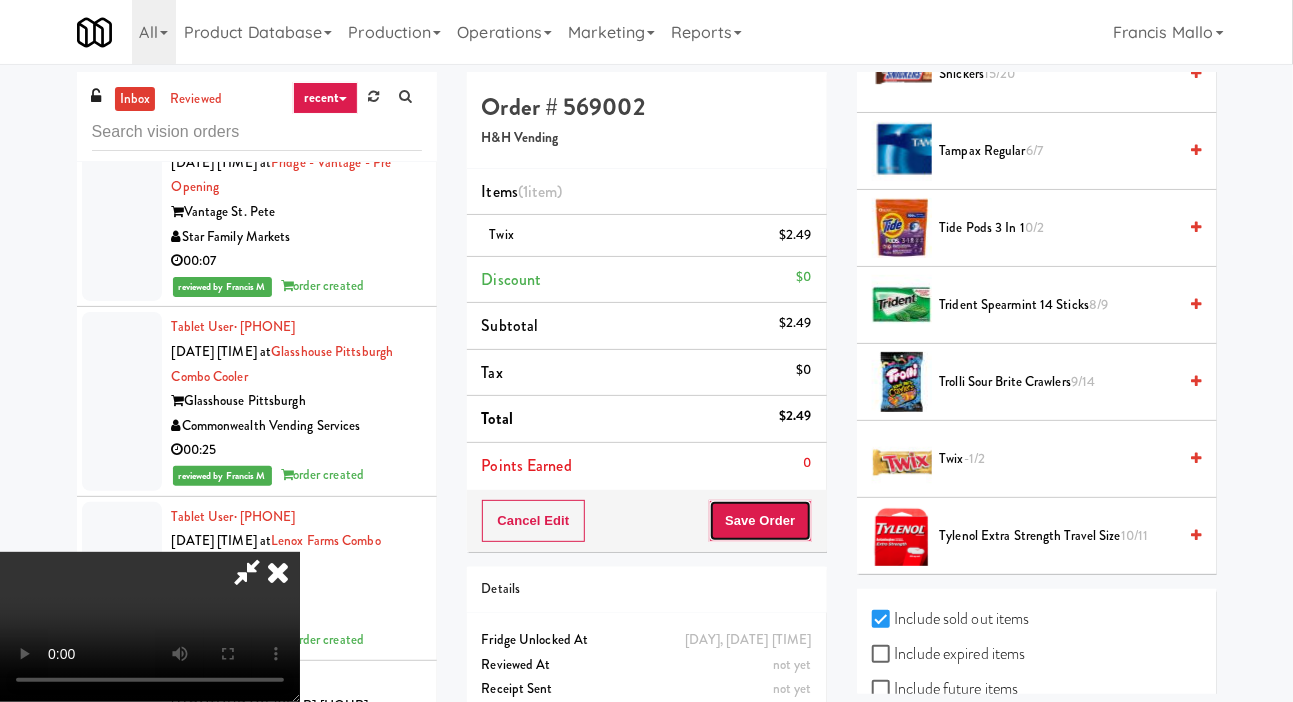 click on "Save Order" at bounding box center [760, 521] 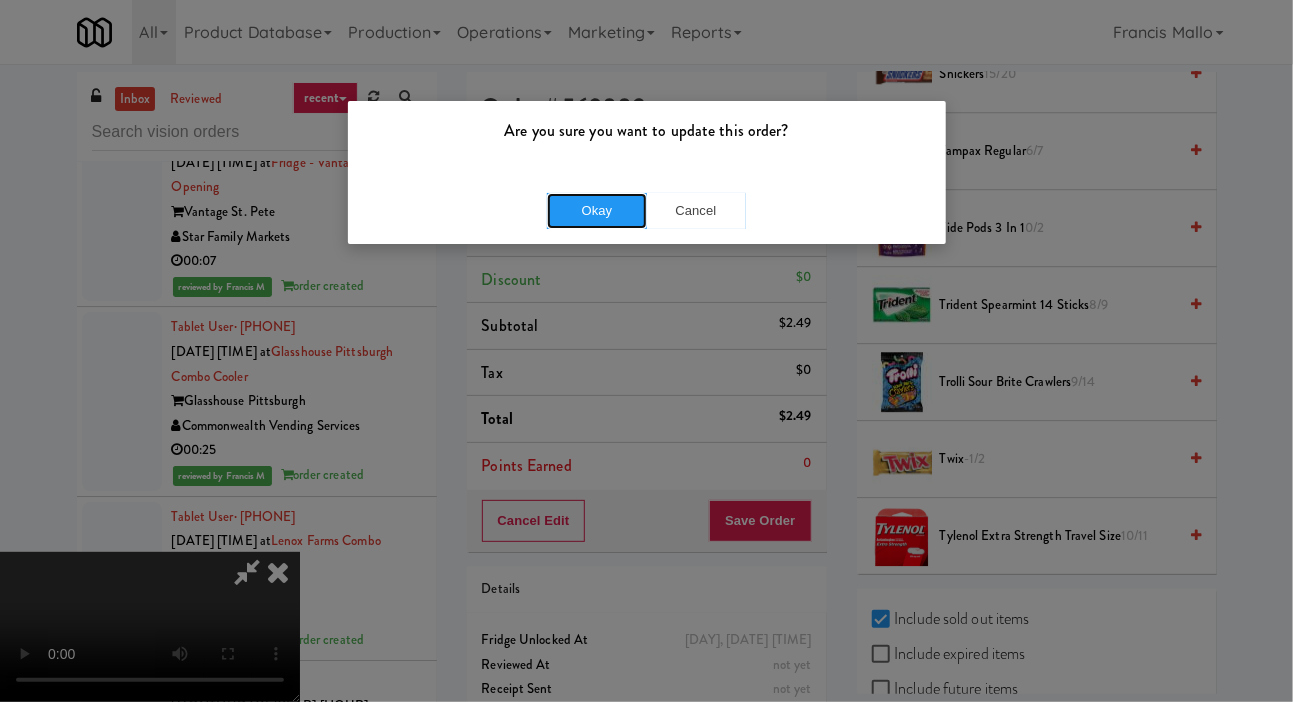 click on "Okay" at bounding box center [597, 211] 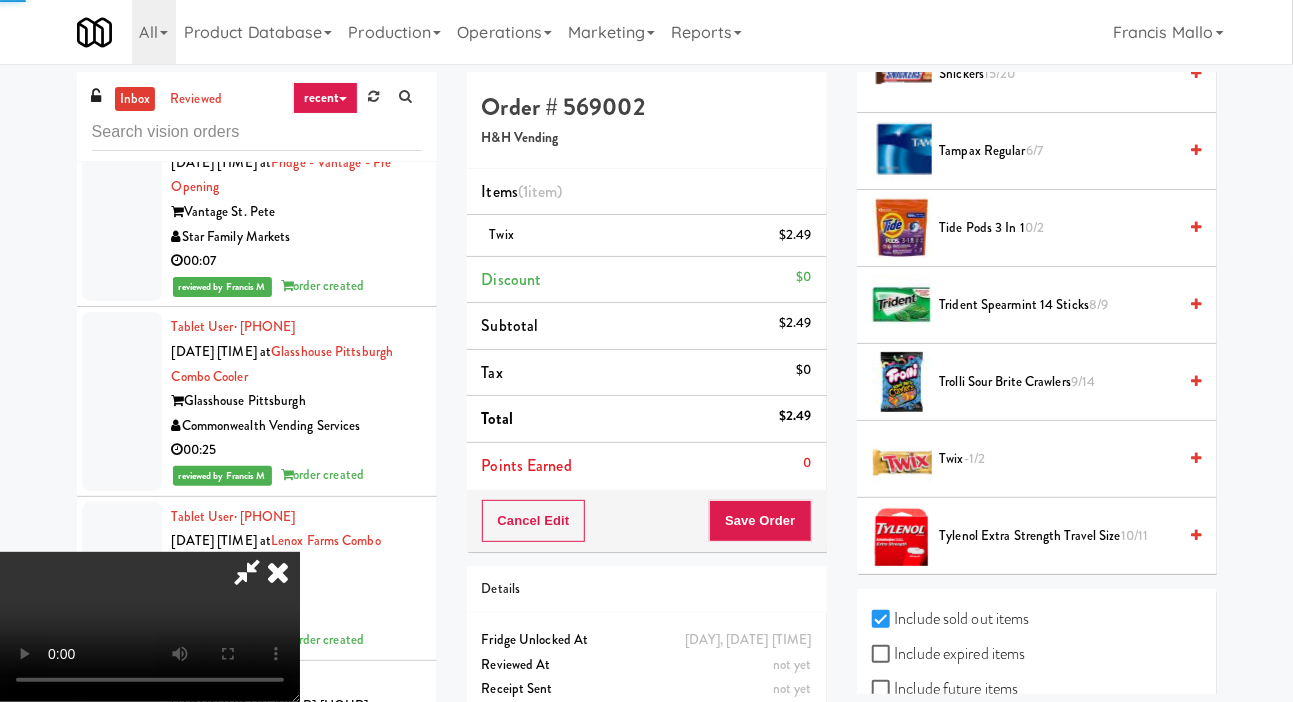 click at bounding box center [122, -129] 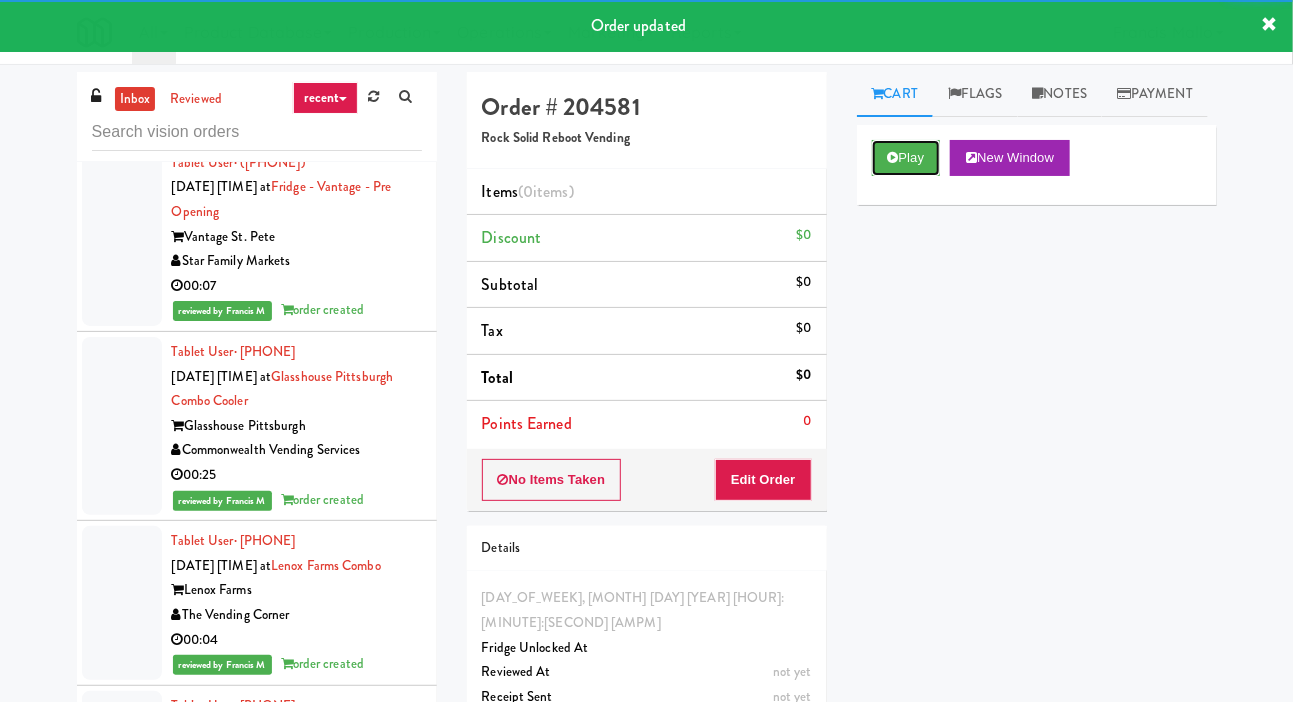 click on "Play" at bounding box center [906, 158] 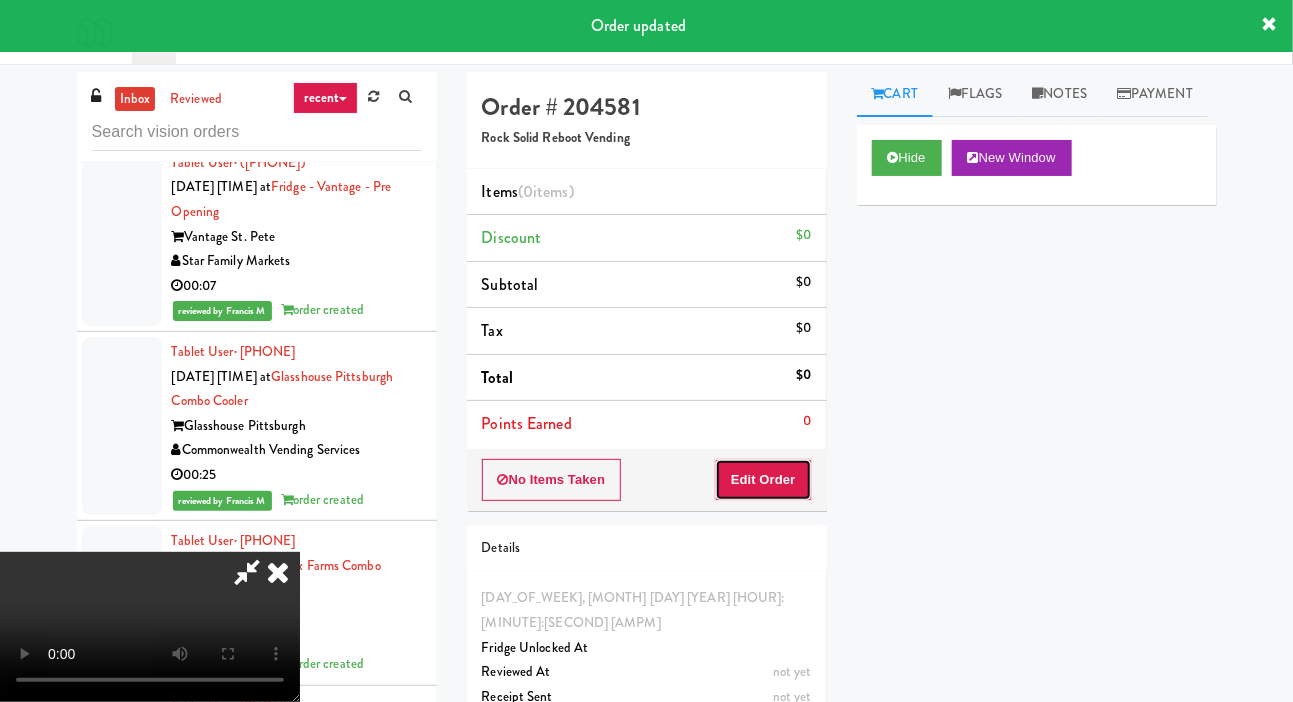 click on "Edit Order" at bounding box center (763, 480) 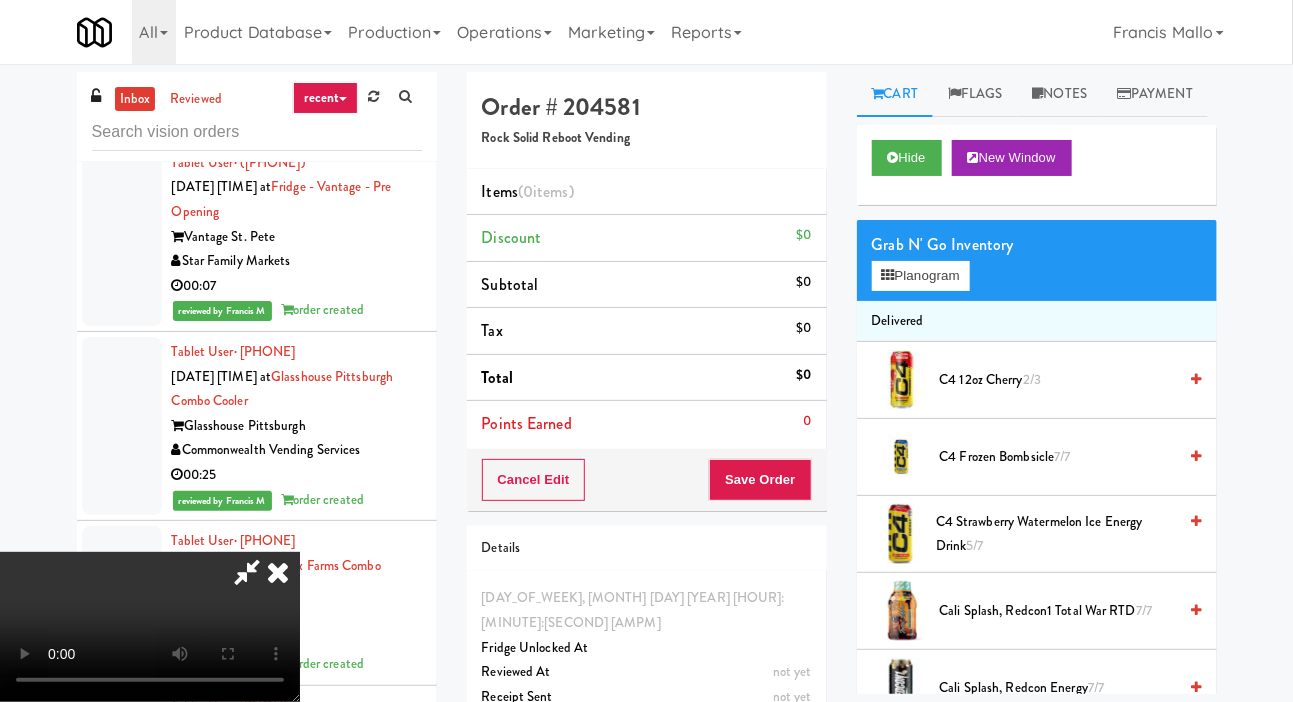 scroll, scrollTop: 73, scrollLeft: 0, axis: vertical 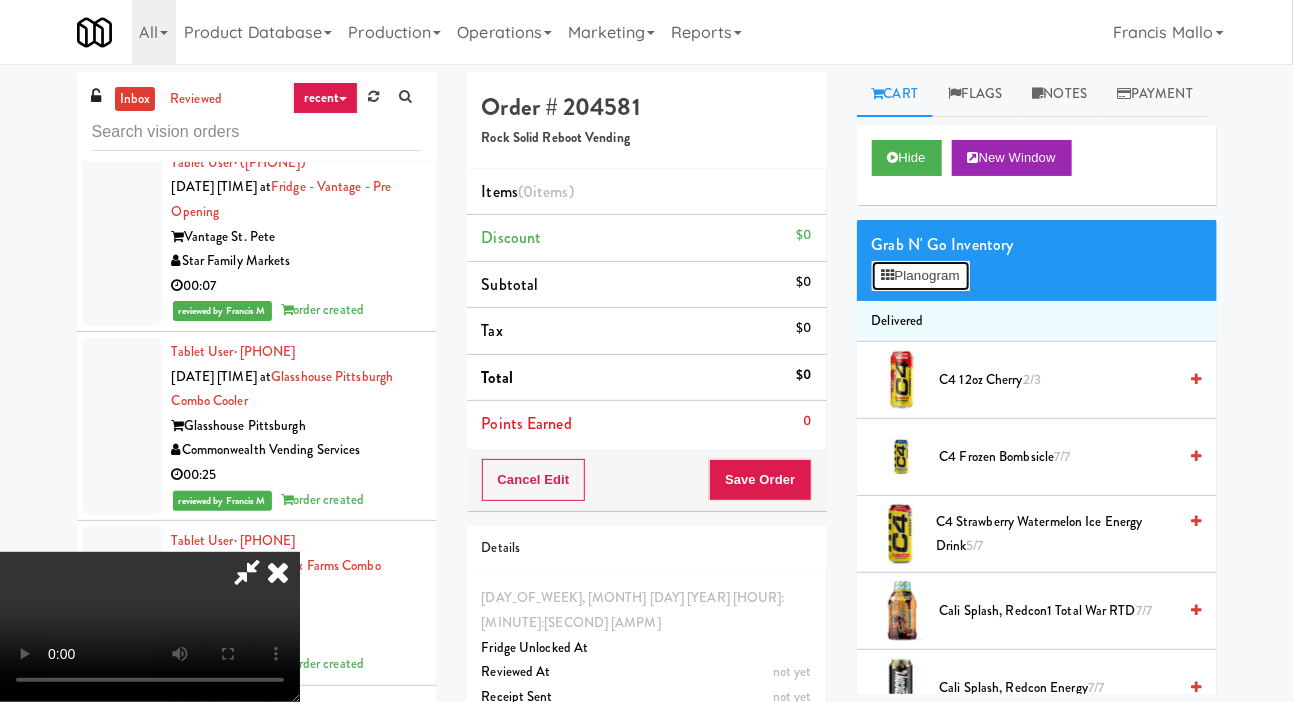 click on "Planogram" at bounding box center [921, 276] 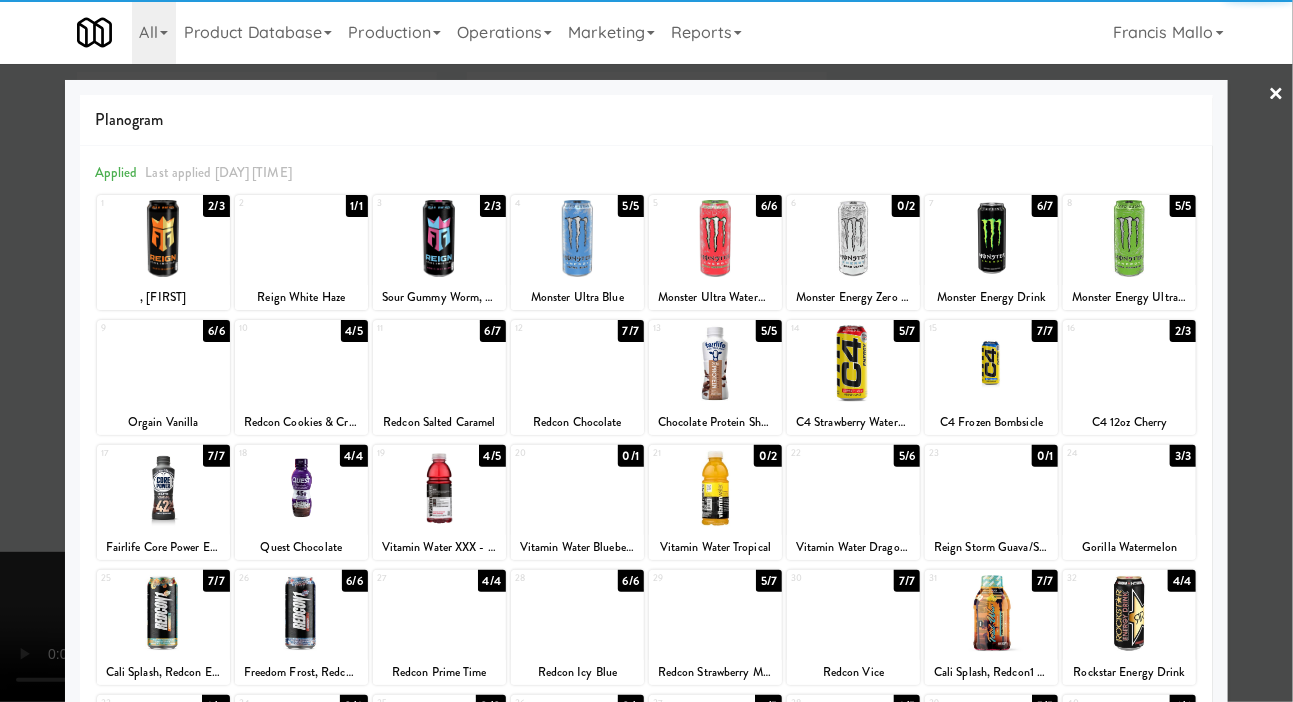 scroll, scrollTop: 172, scrollLeft: 0, axis: vertical 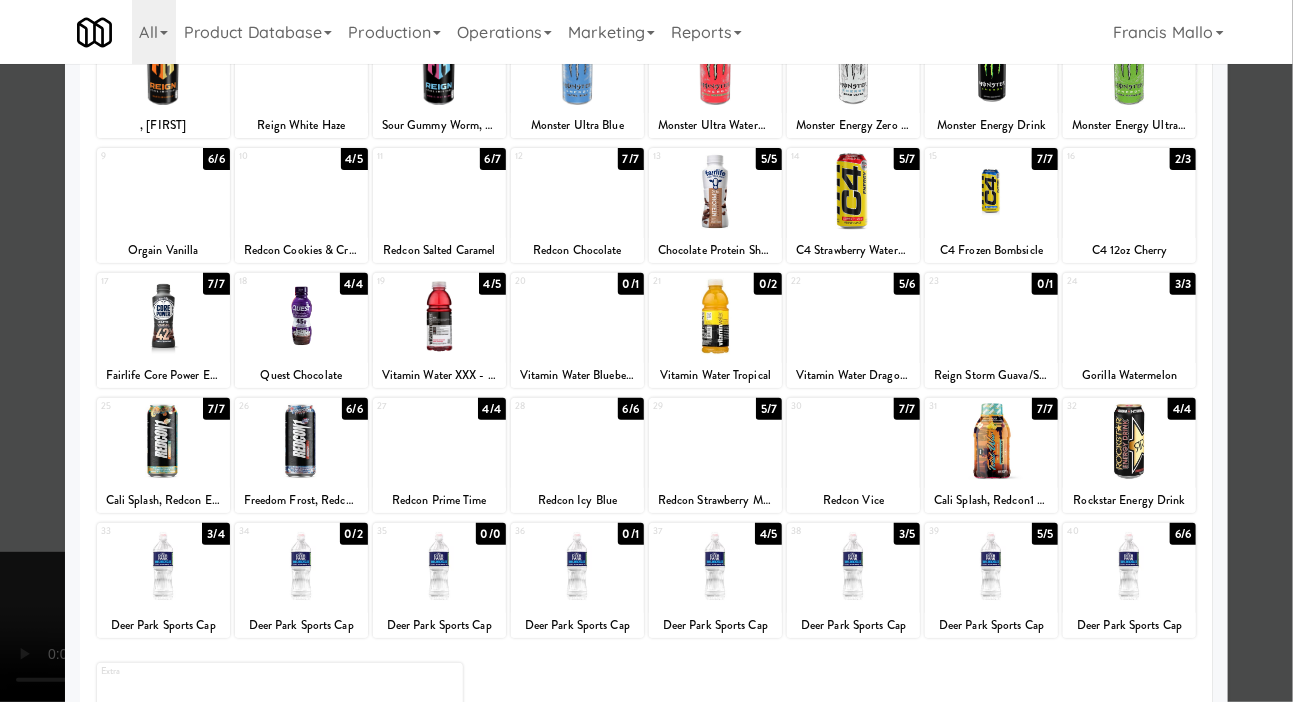 click at bounding box center (715, 566) 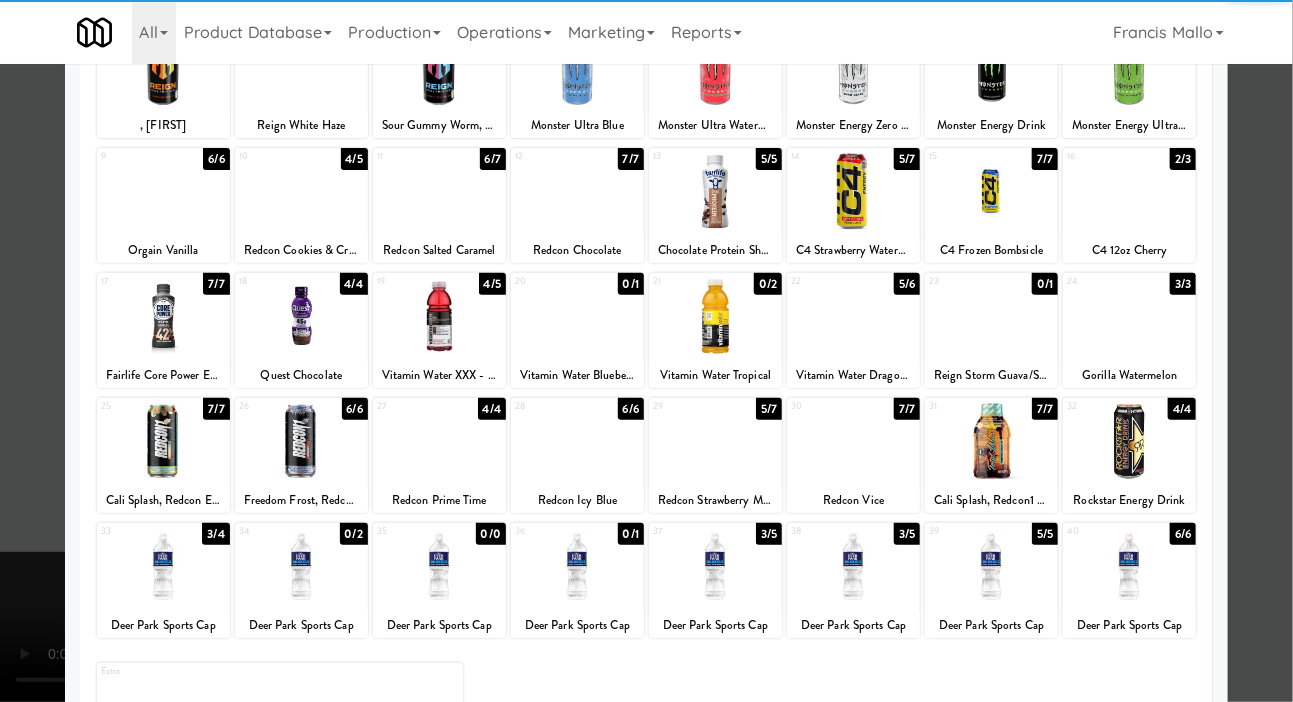 click at bounding box center [646, 351] 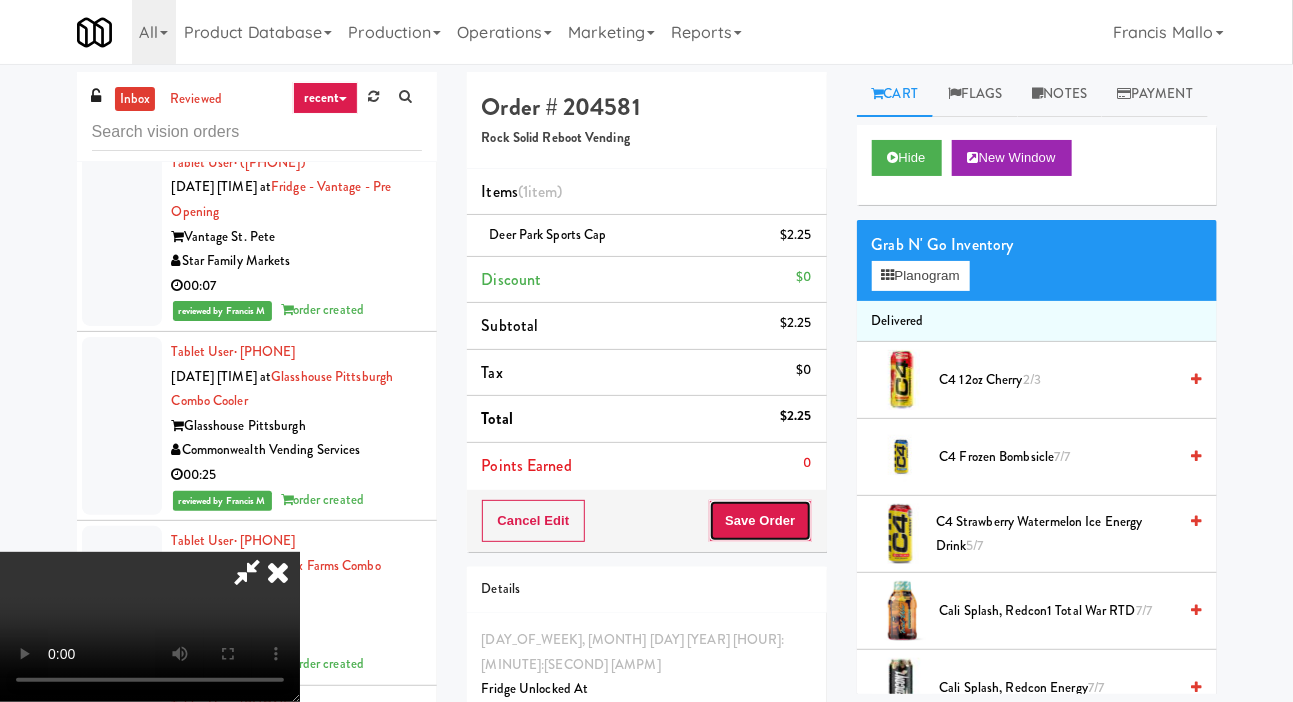 click on "Save Order" at bounding box center [760, 521] 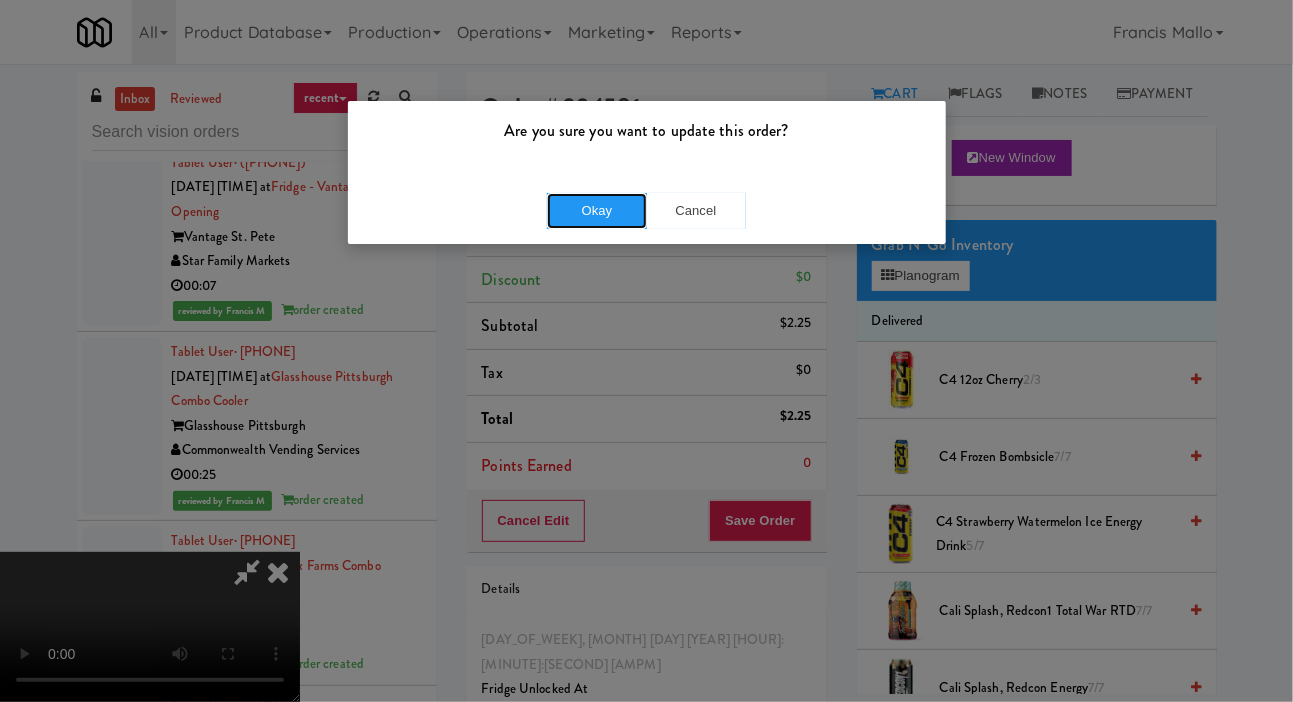 click on "Okay" at bounding box center [597, 211] 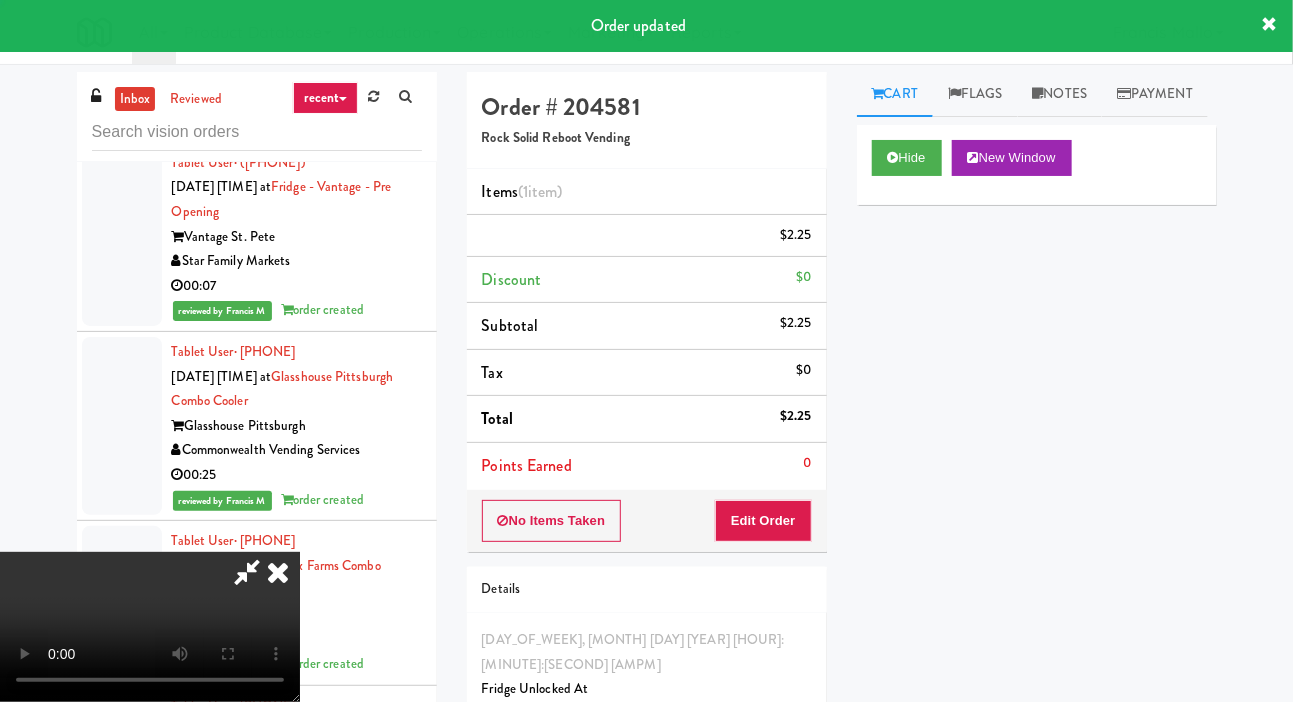 scroll, scrollTop: 0, scrollLeft: 0, axis: both 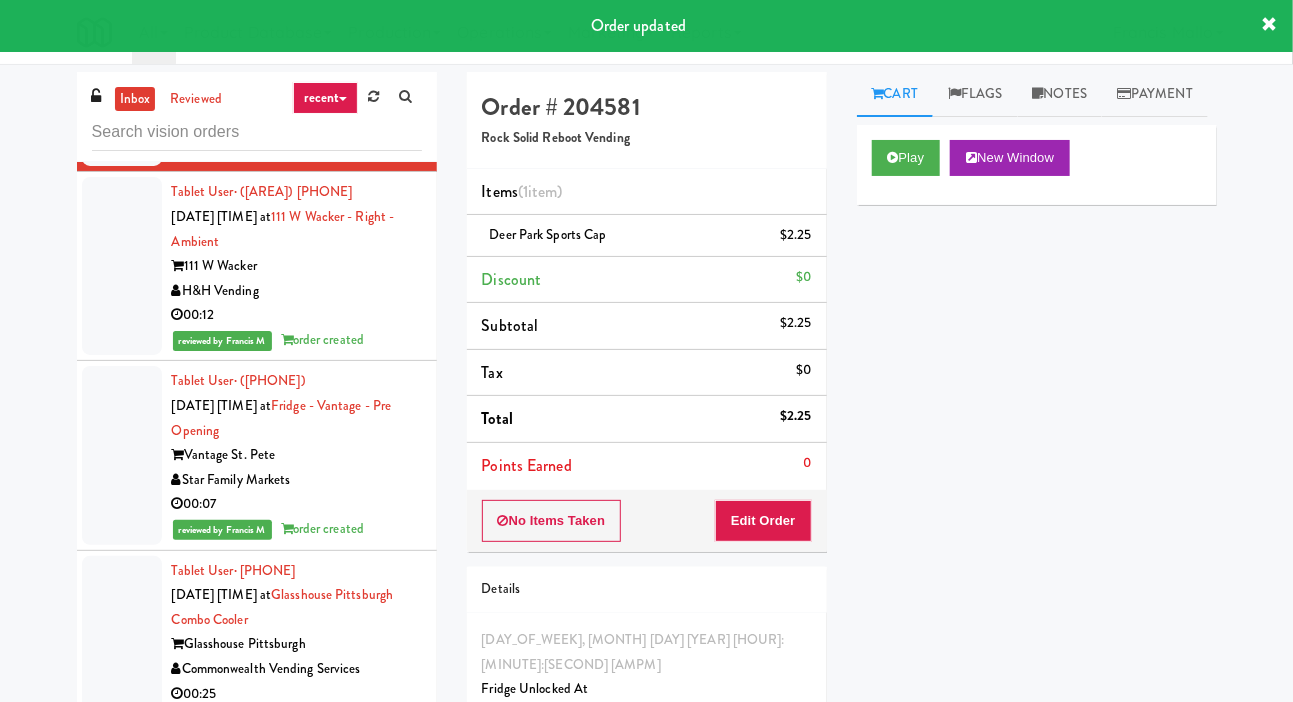 click at bounding box center (122, -99) 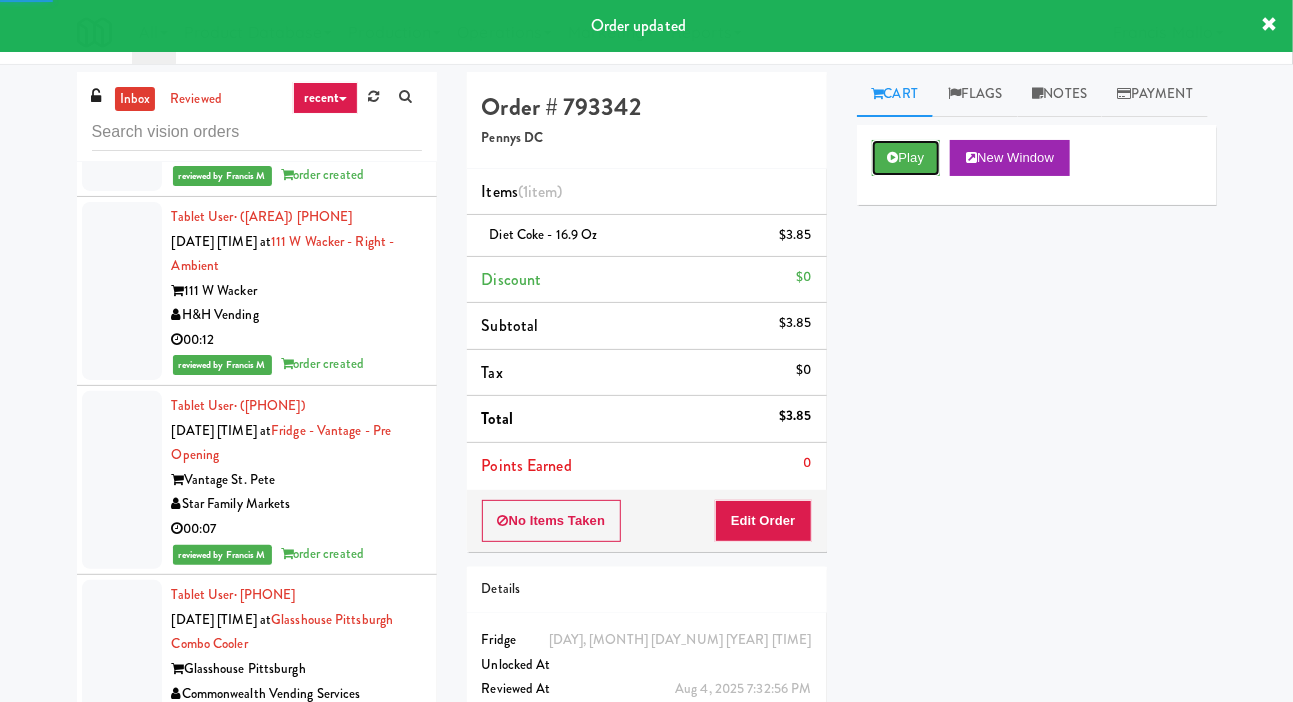 click on "Play" at bounding box center (906, 158) 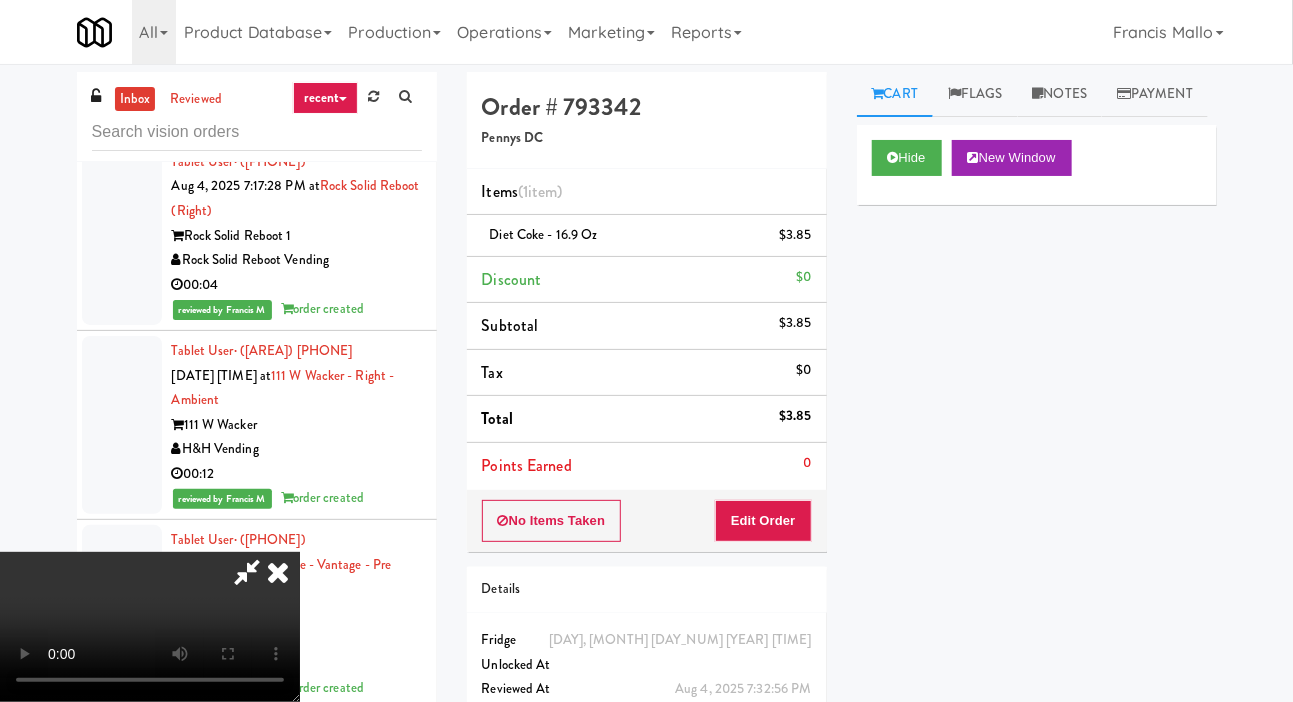 click at bounding box center [122, -130] 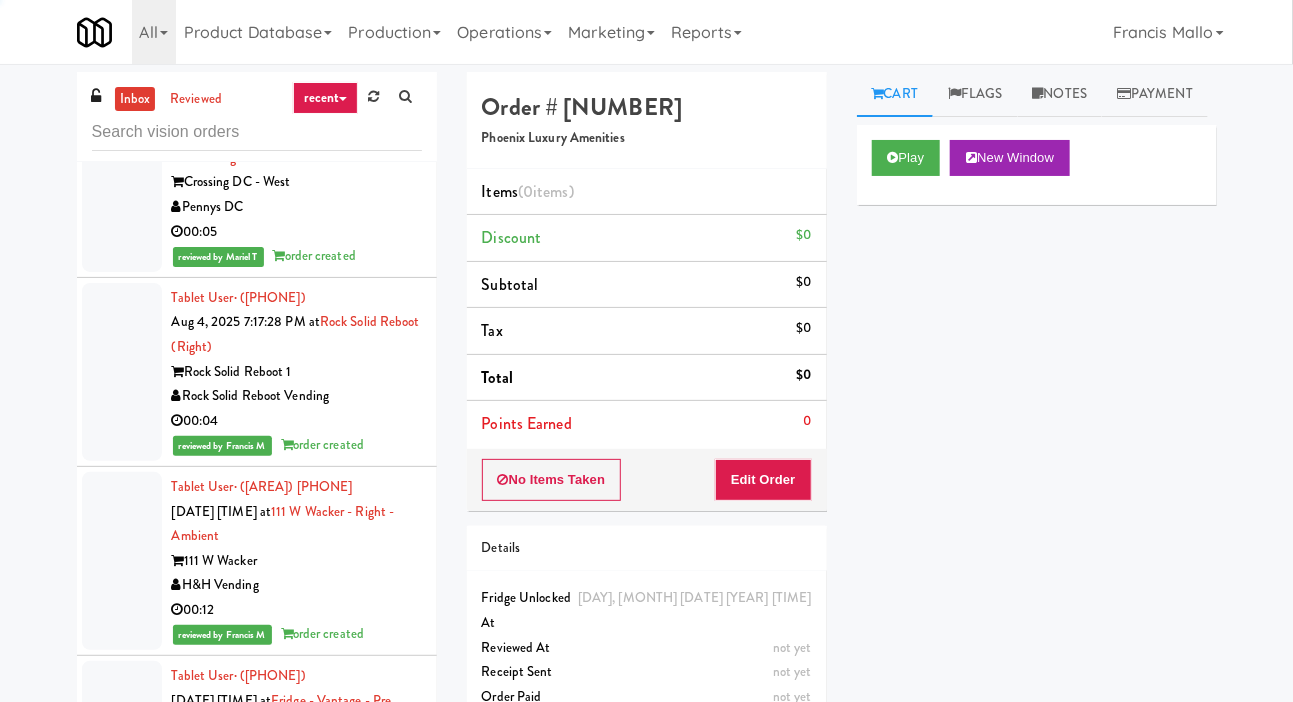 scroll, scrollTop: 41350, scrollLeft: 0, axis: vertical 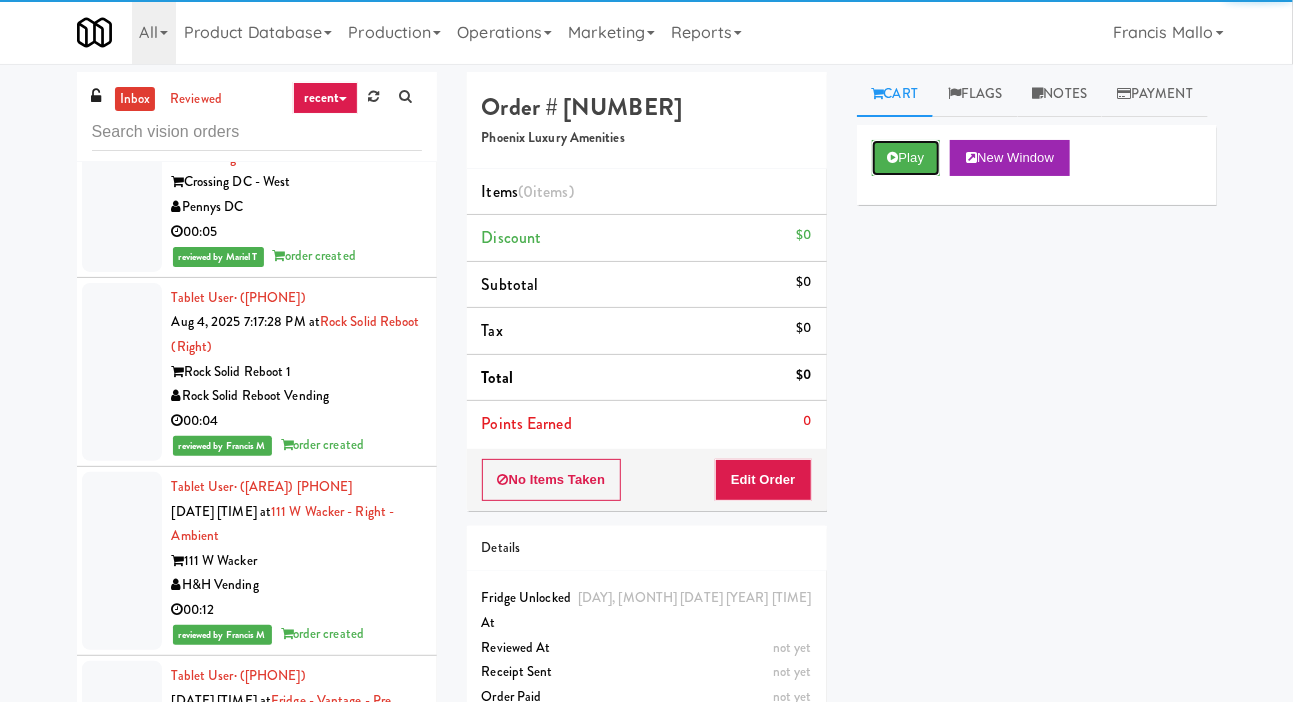 click on "Play" at bounding box center (906, 158) 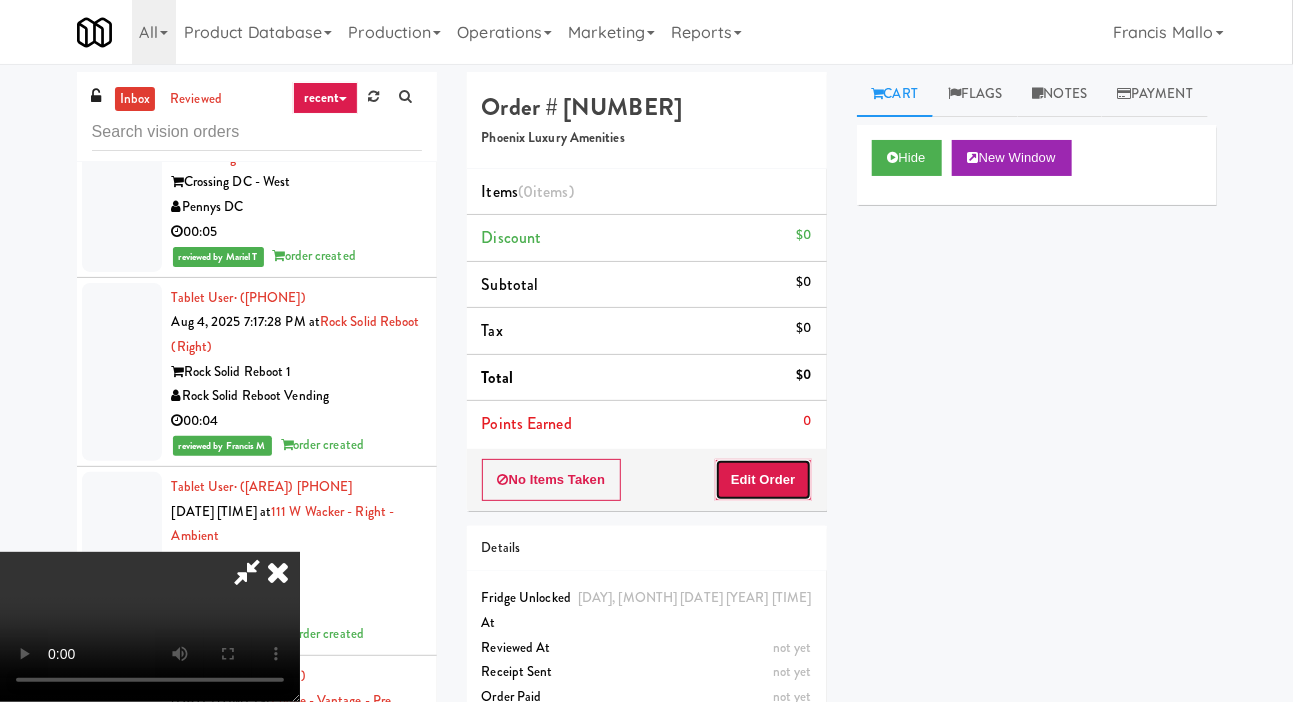 click on "Edit Order" at bounding box center [763, 480] 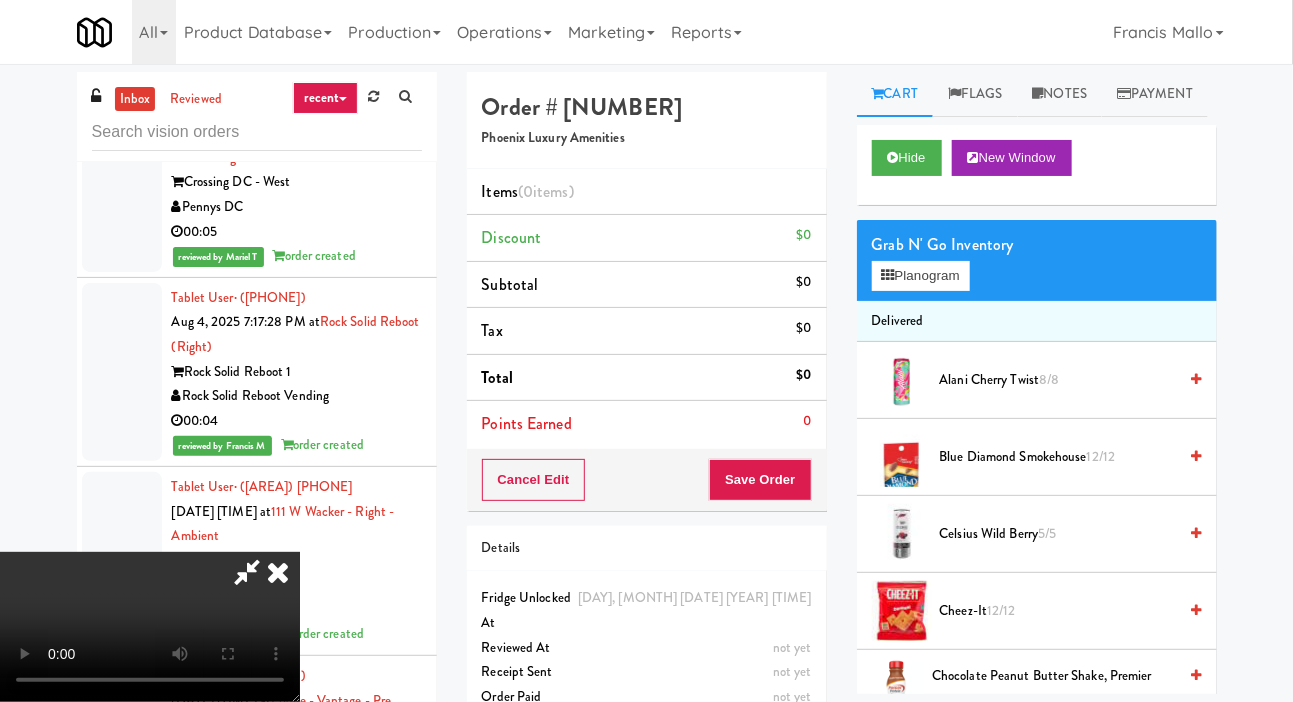 scroll, scrollTop: 73, scrollLeft: 0, axis: vertical 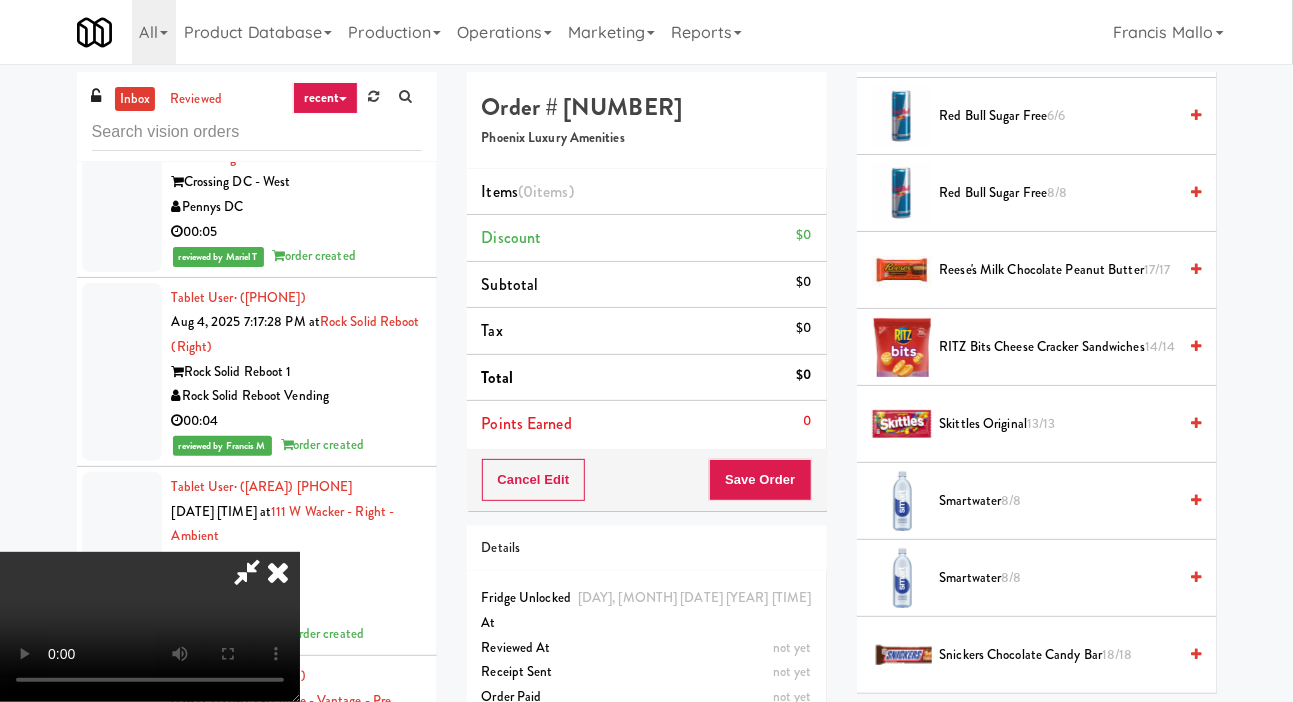 click on "Red Bull Sugar Free  8/8" at bounding box center (1058, 193) 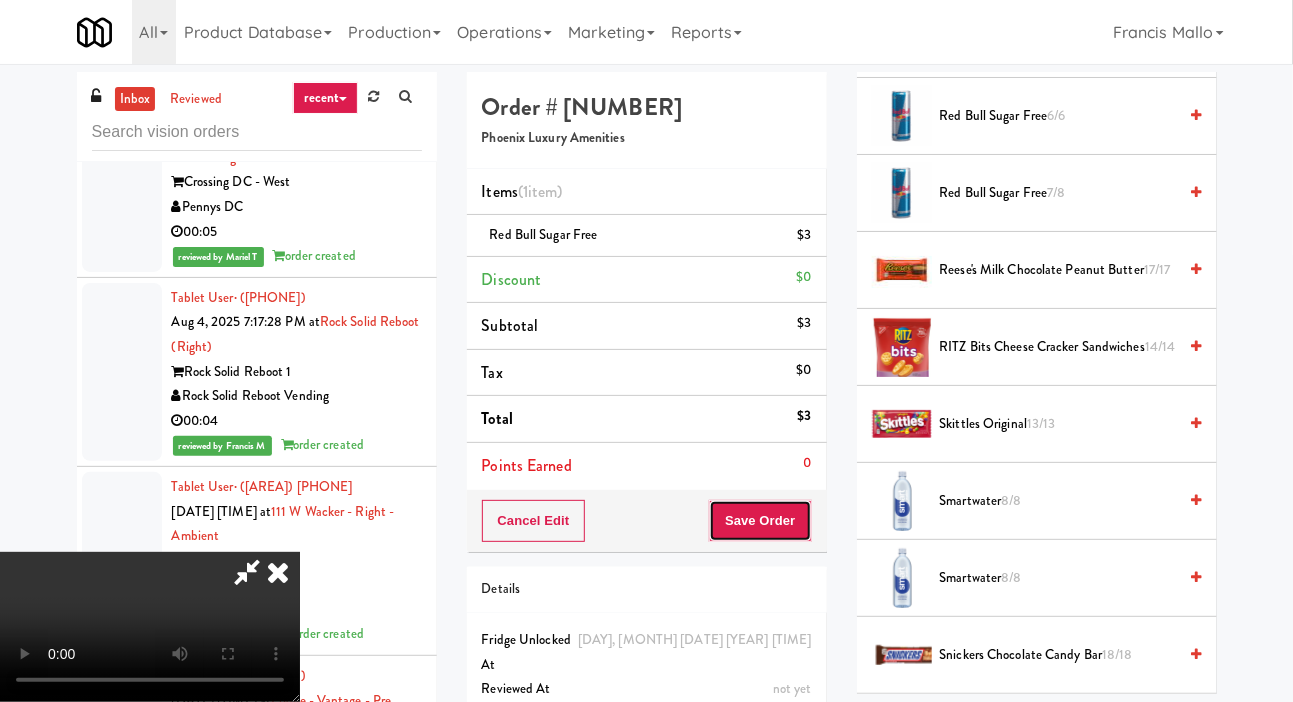 click on "Save Order" at bounding box center [760, 521] 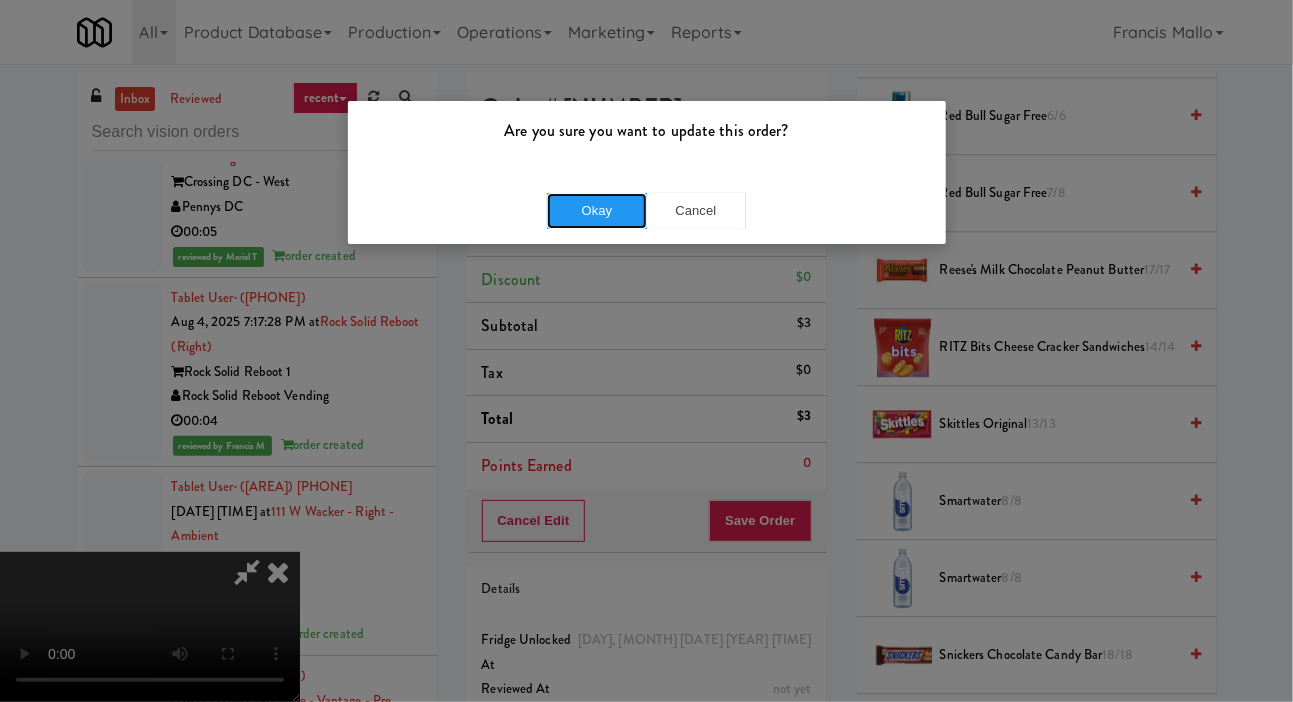click on "Okay" at bounding box center [597, 211] 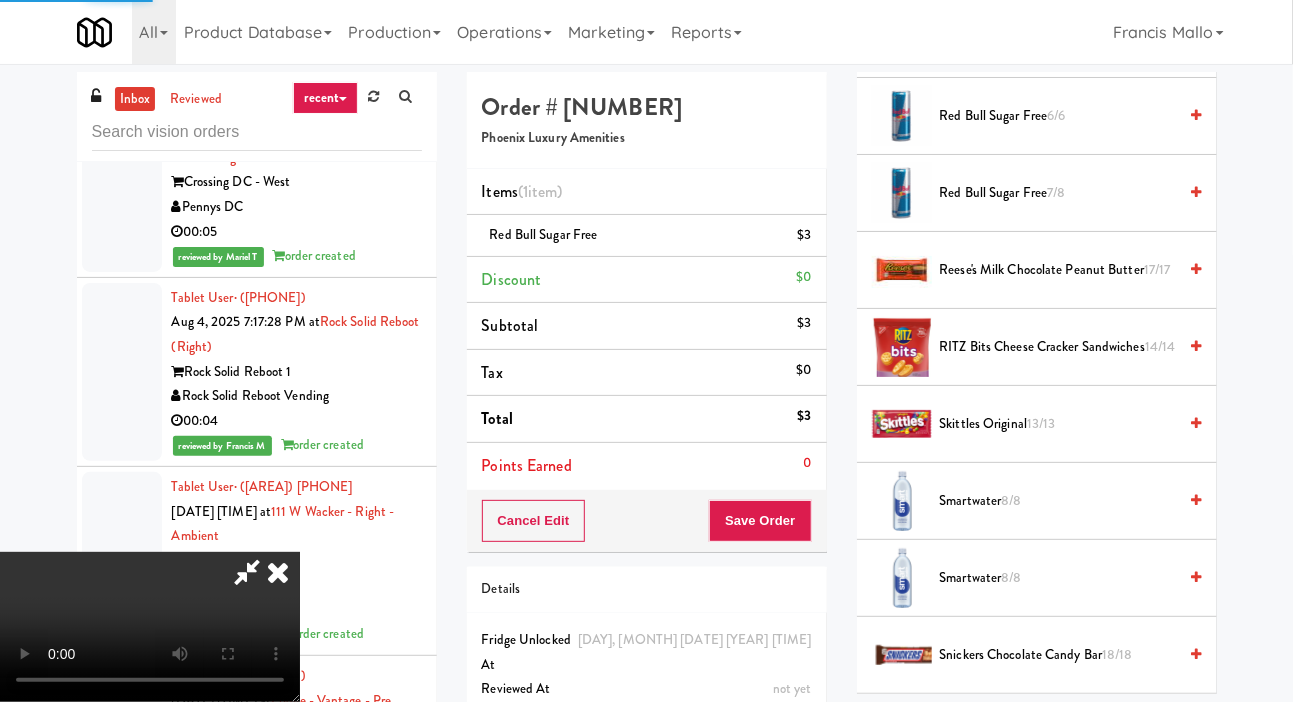 scroll, scrollTop: 116, scrollLeft: 0, axis: vertical 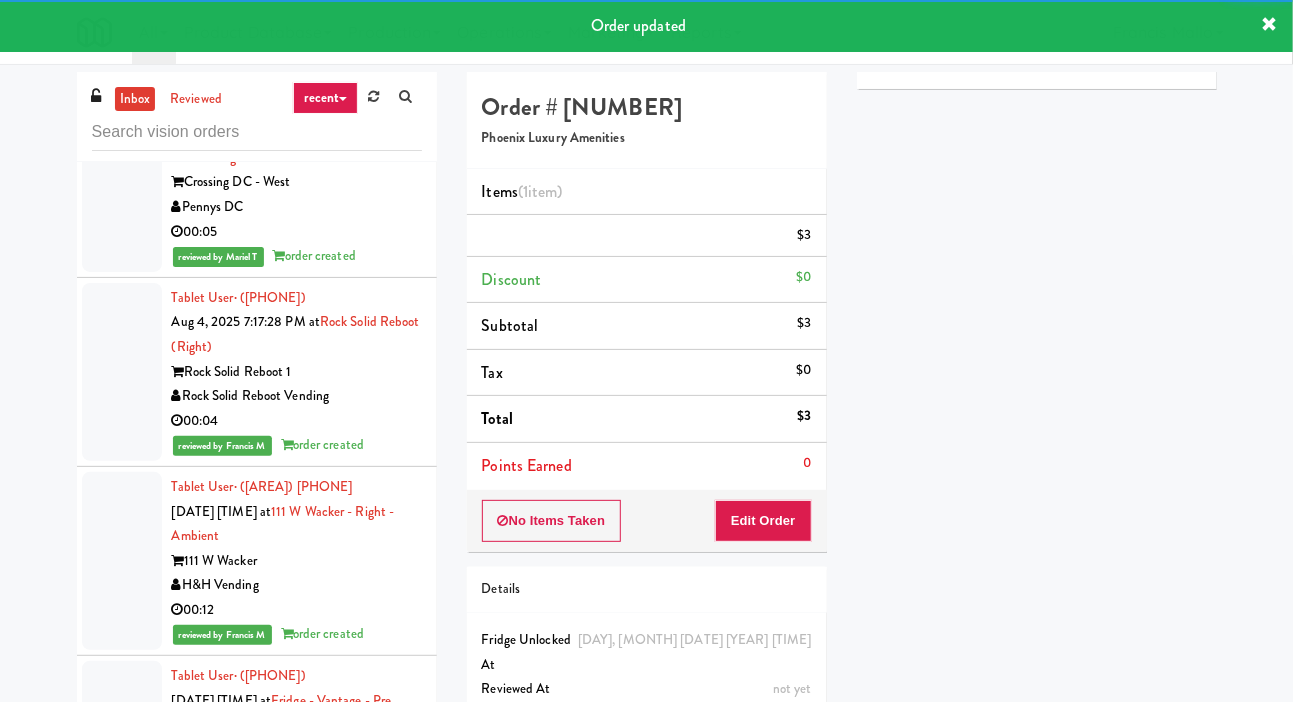 click at bounding box center (122, -171) 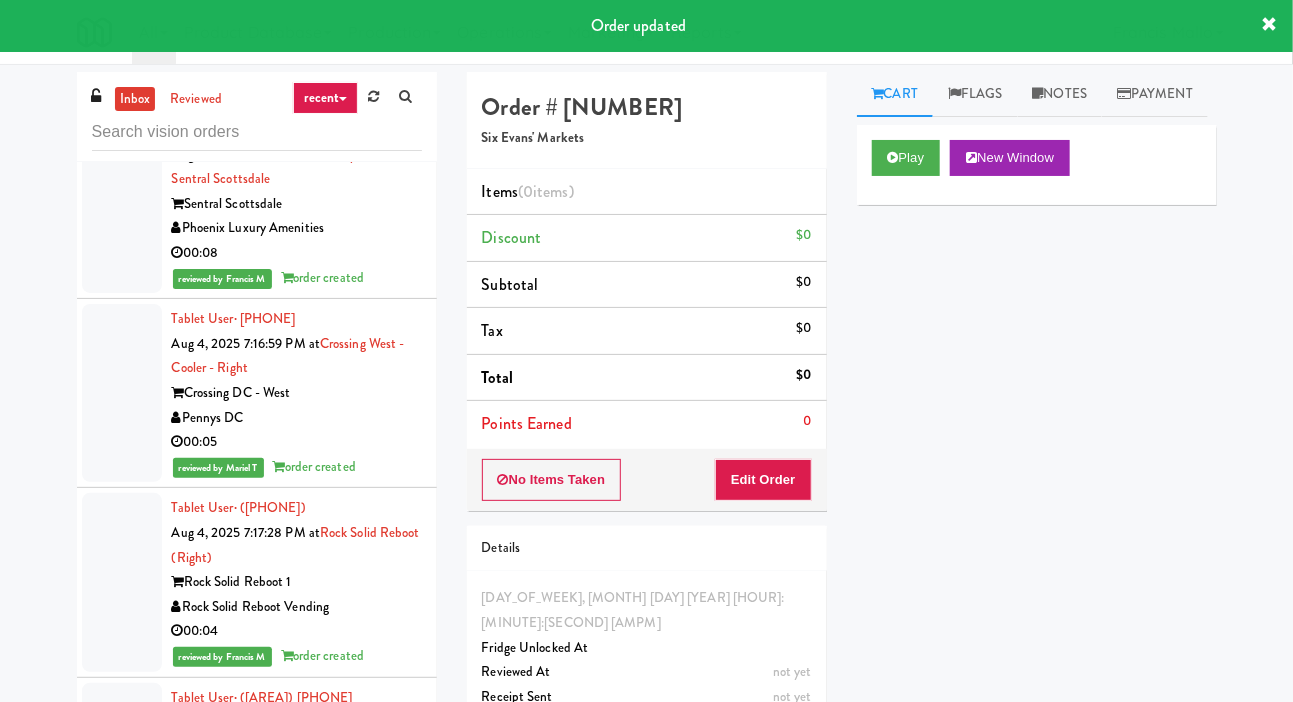 scroll, scrollTop: 41154, scrollLeft: 0, axis: vertical 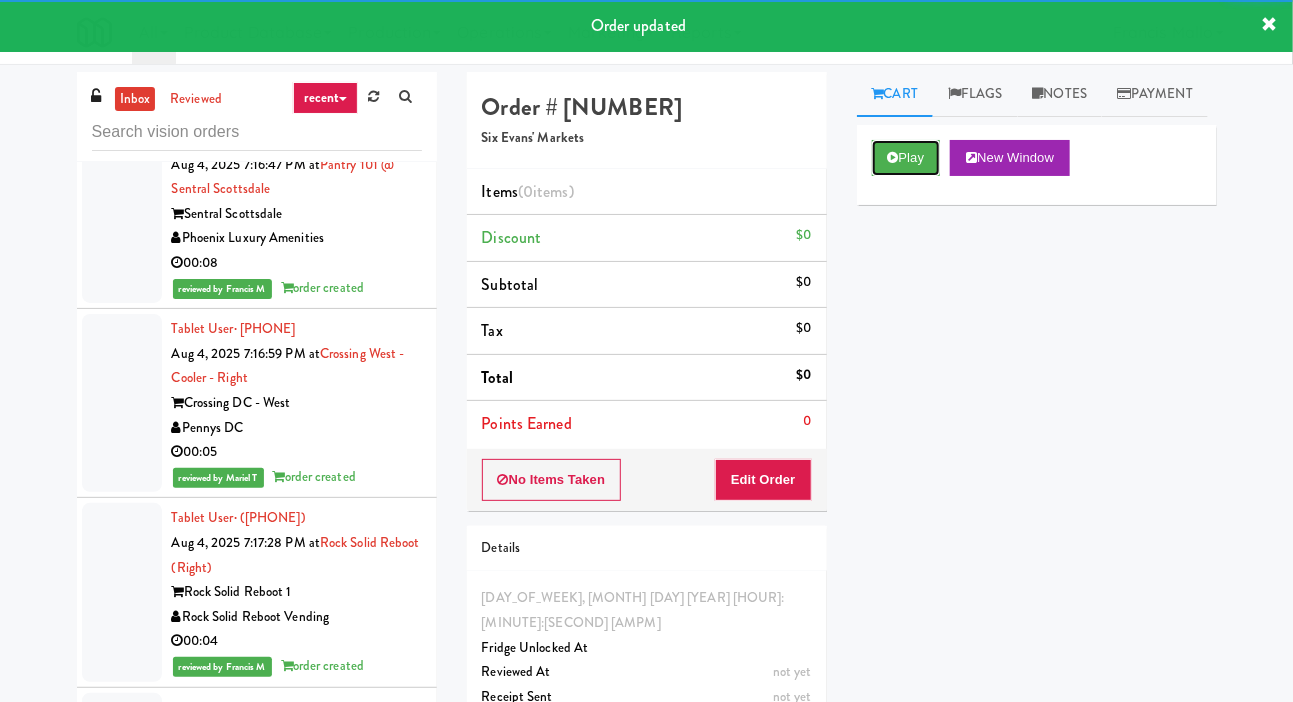 click on "Play" at bounding box center [906, 158] 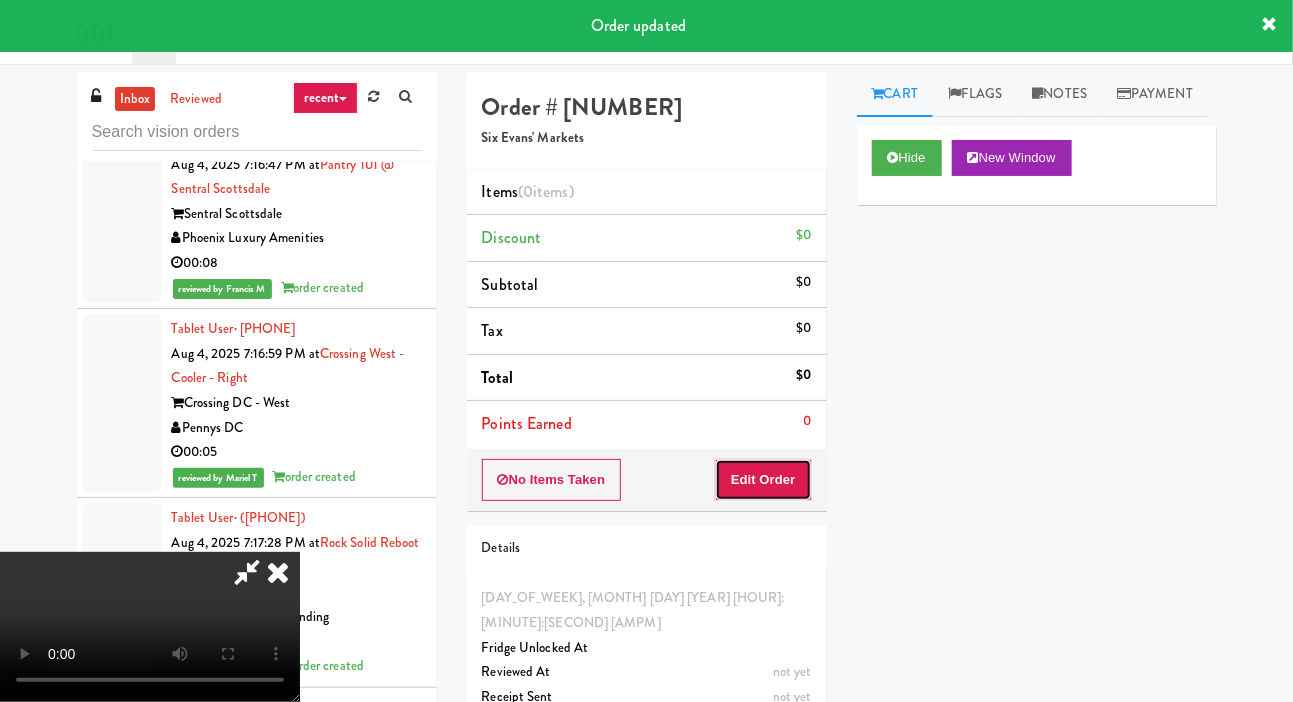 click on "Edit Order" at bounding box center [763, 480] 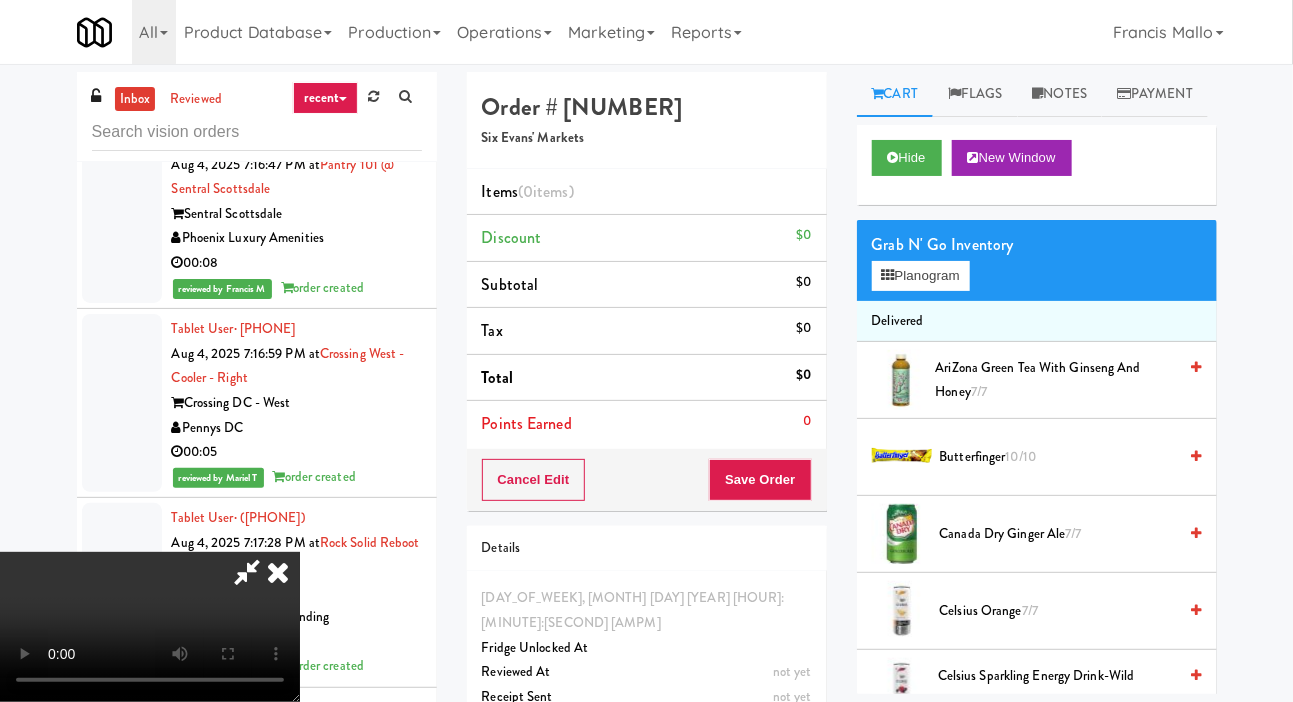 type 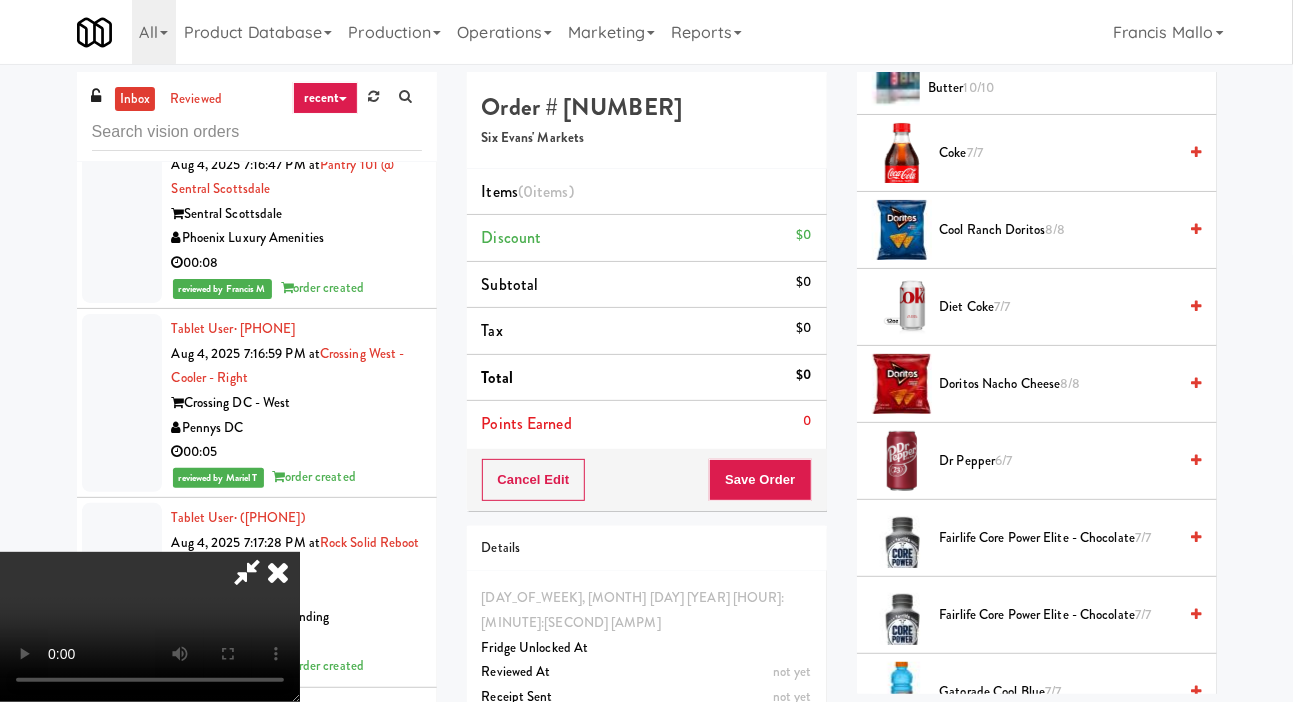 scroll, scrollTop: 921, scrollLeft: 0, axis: vertical 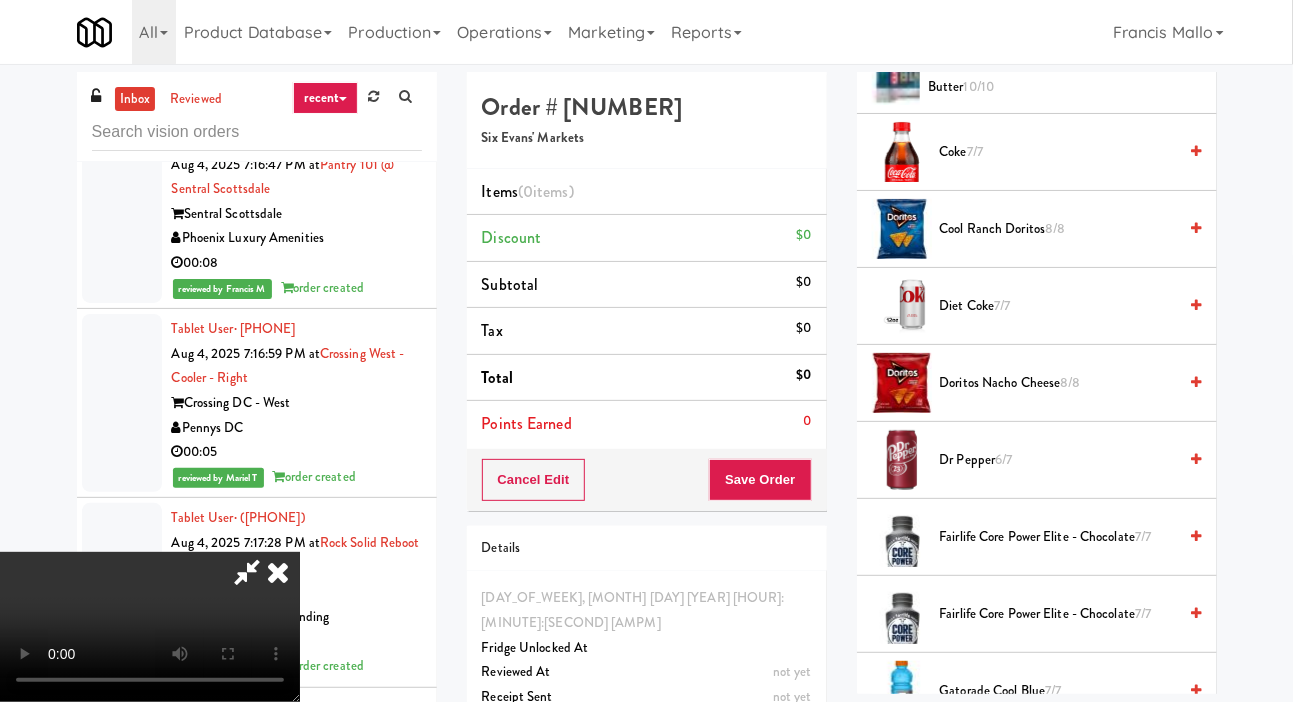 click on "Diet Coke  7/7" at bounding box center (1058, 306) 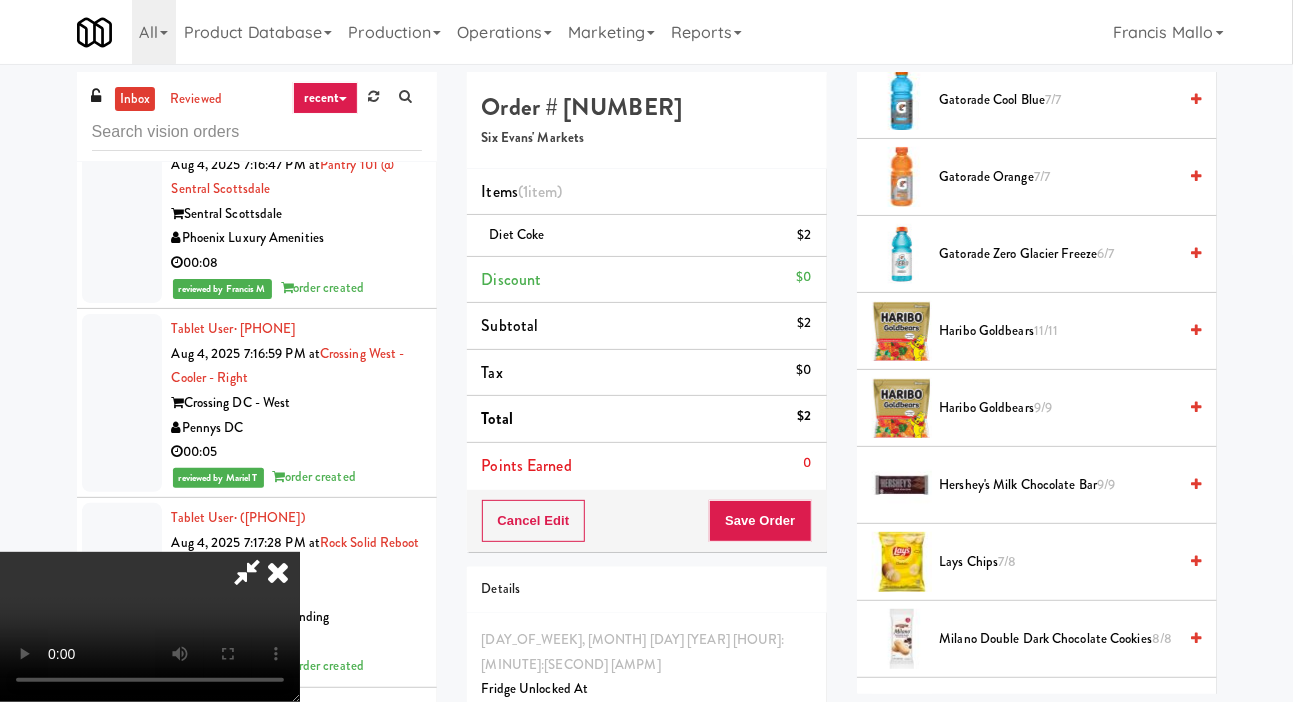 scroll, scrollTop: 1523, scrollLeft: 0, axis: vertical 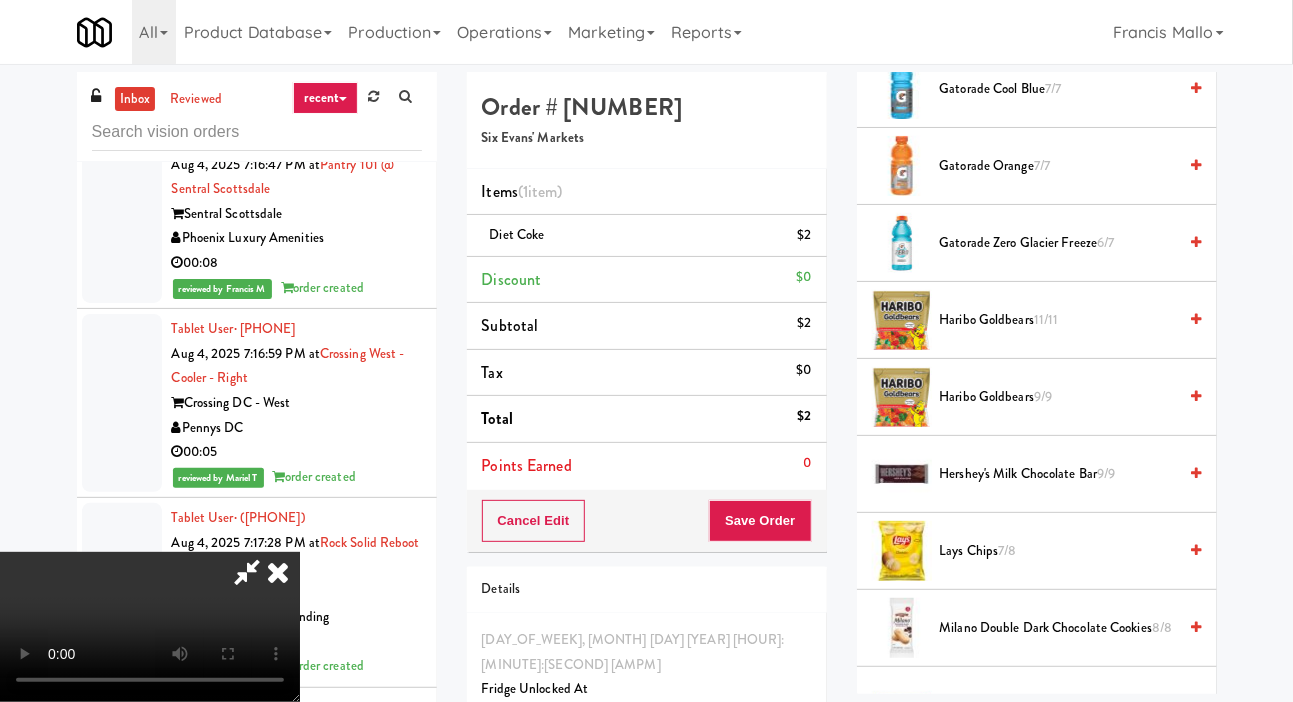 click on "Haribo Goldbears  11/11" at bounding box center (1058, 320) 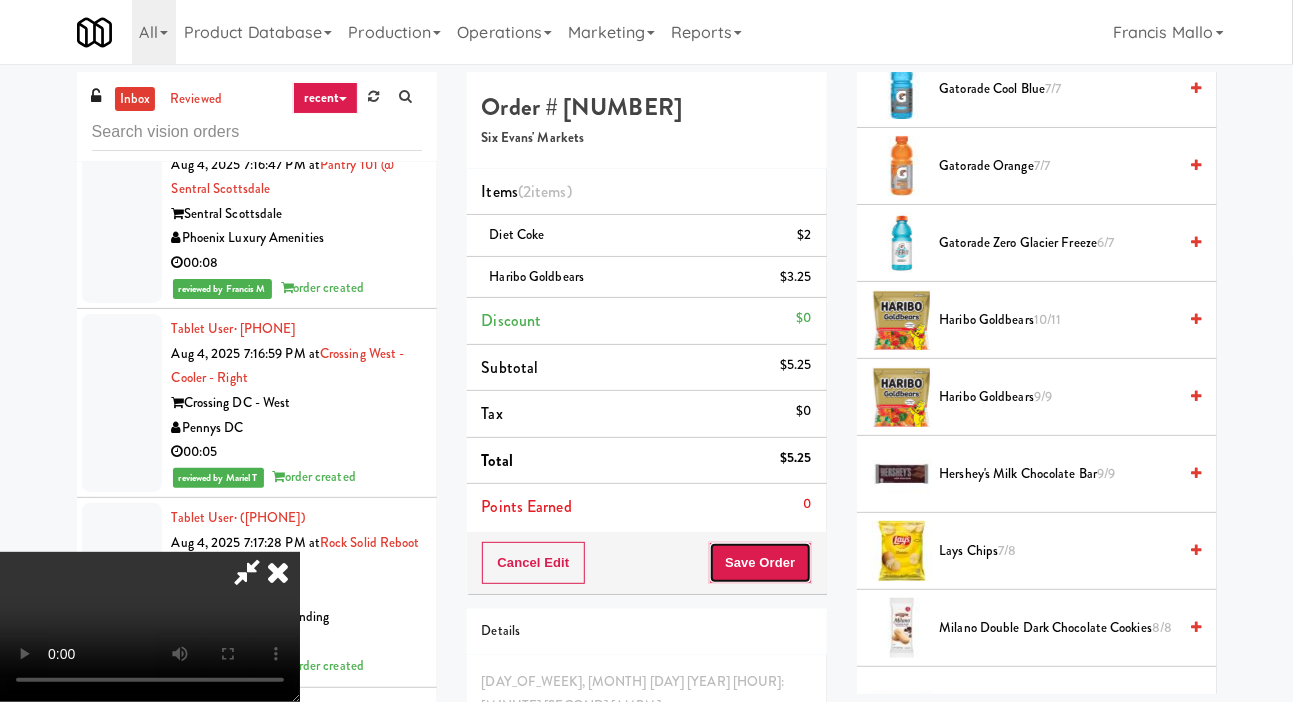 click on "Save Order" at bounding box center (760, 563) 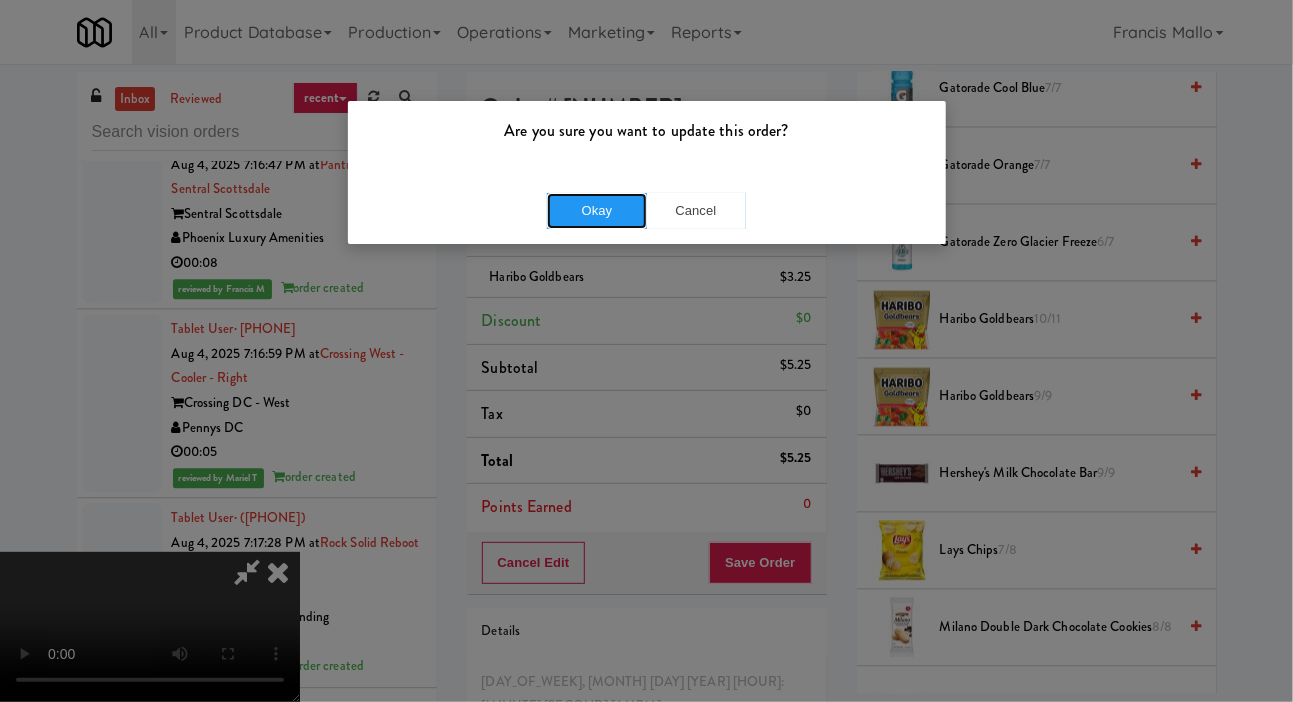 click on "Okay" at bounding box center [597, 211] 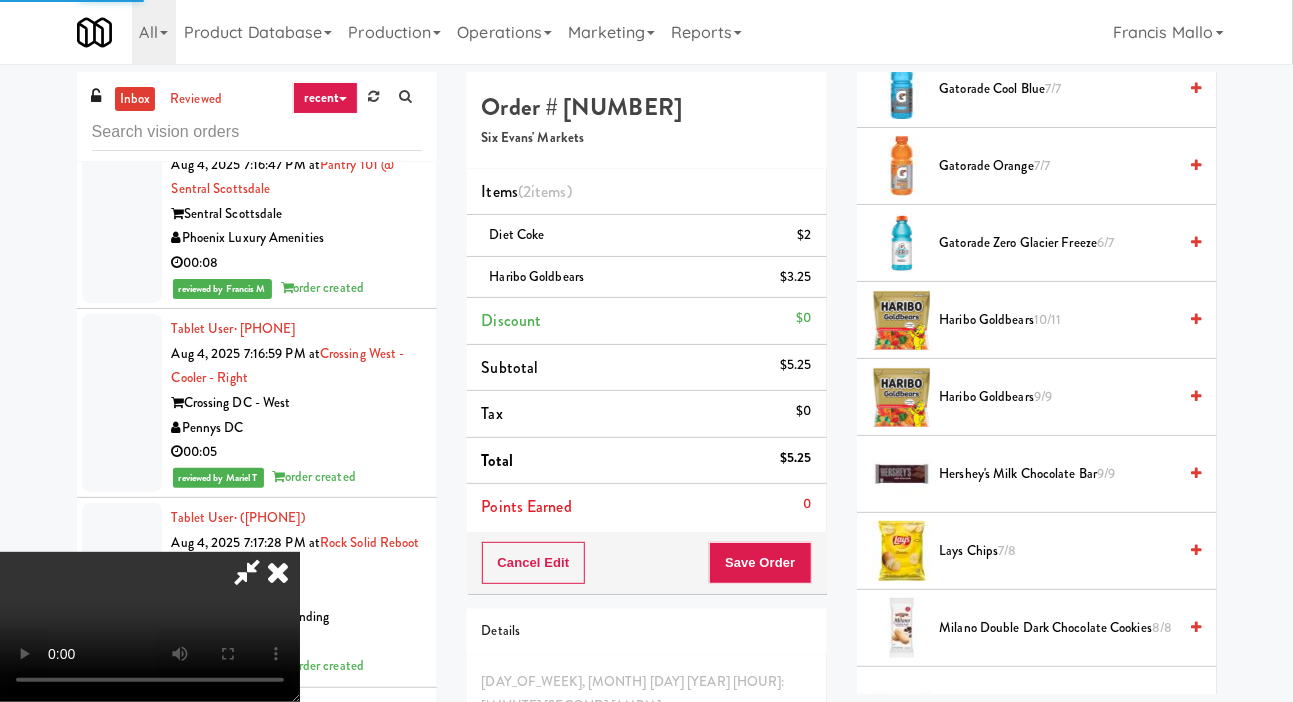 scroll, scrollTop: 116, scrollLeft: 0, axis: vertical 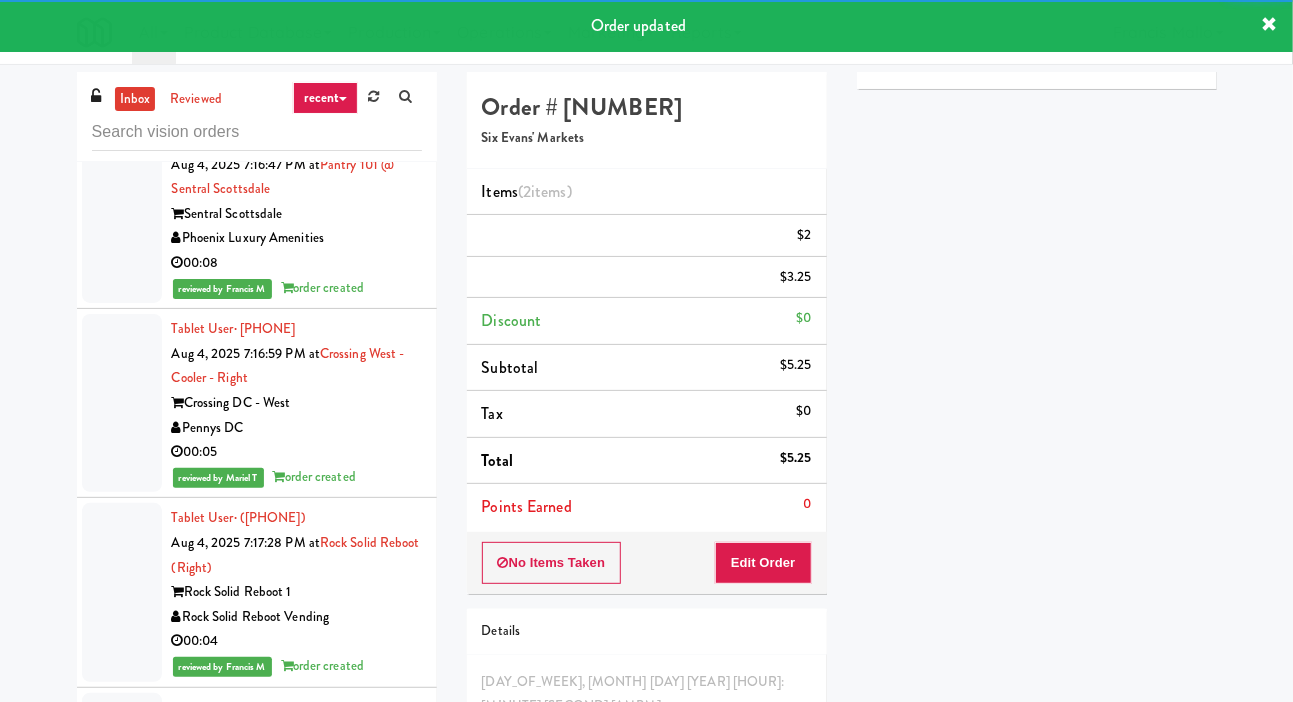 click at bounding box center [122, -152] 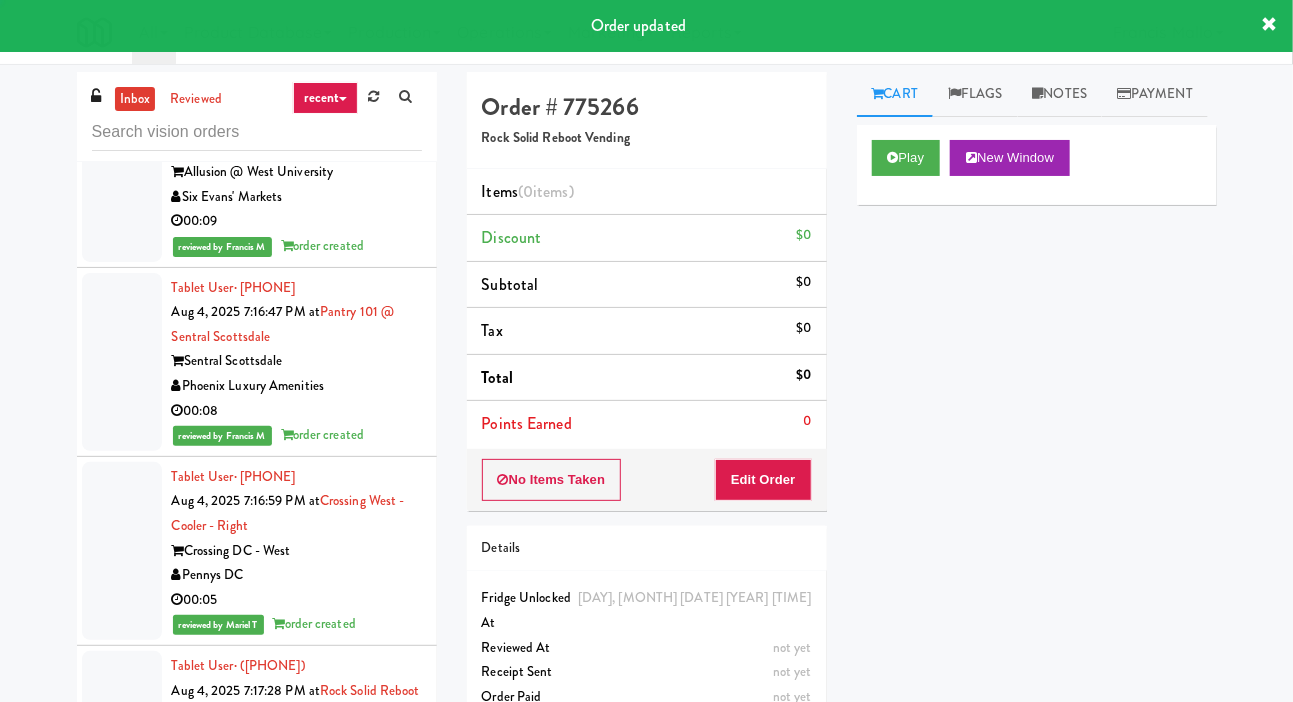 scroll, scrollTop: 40989, scrollLeft: 0, axis: vertical 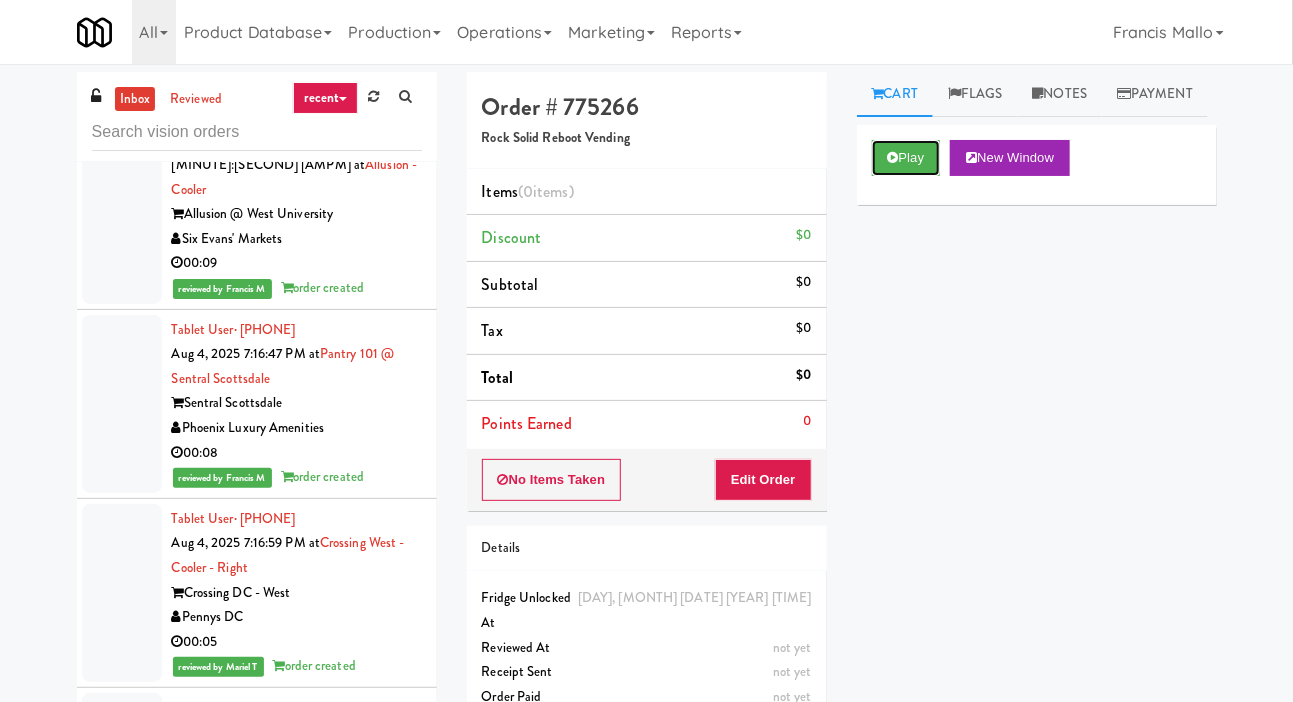 click on "Play" at bounding box center [906, 158] 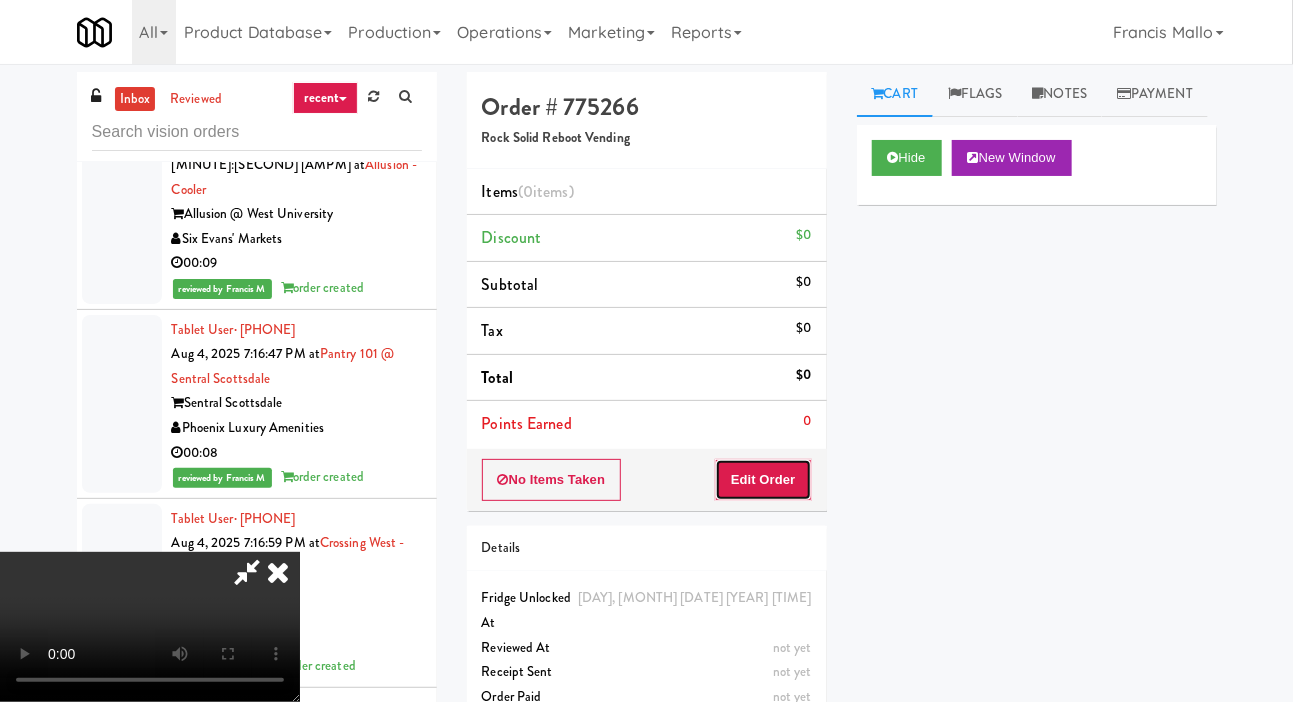 click on "Edit Order" at bounding box center [763, 480] 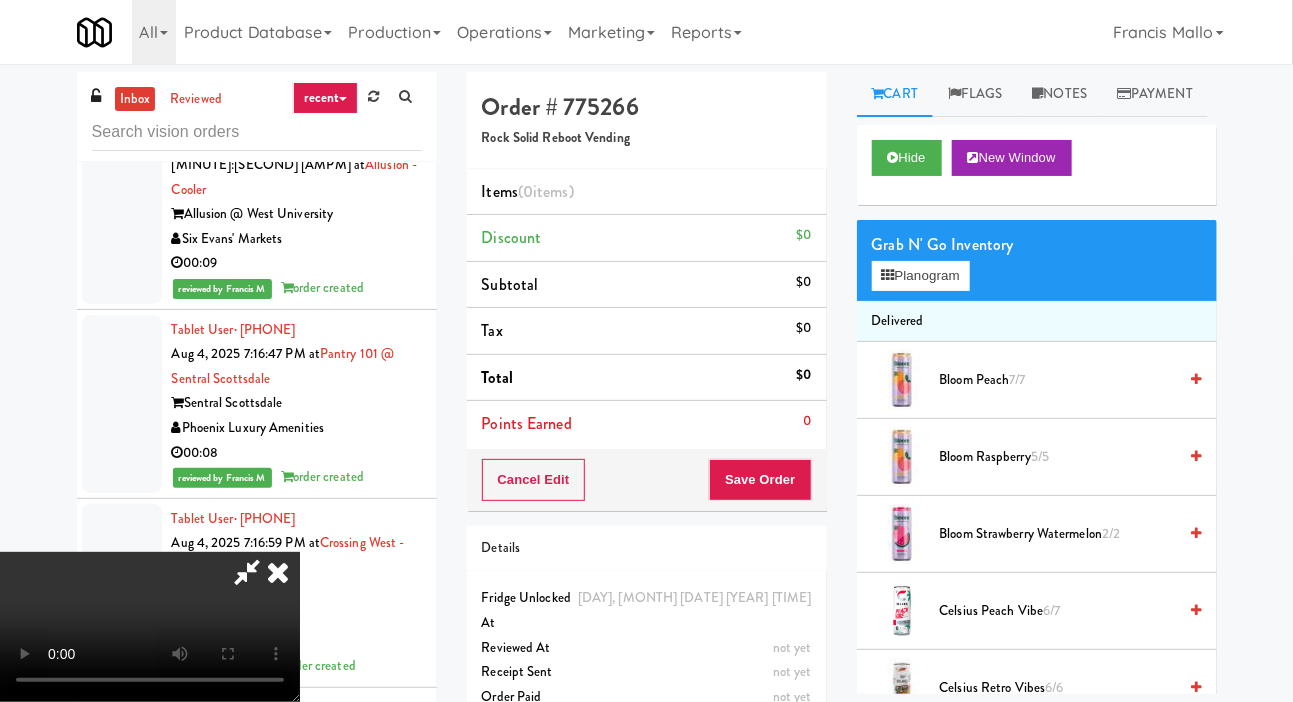 scroll, scrollTop: 73, scrollLeft: 0, axis: vertical 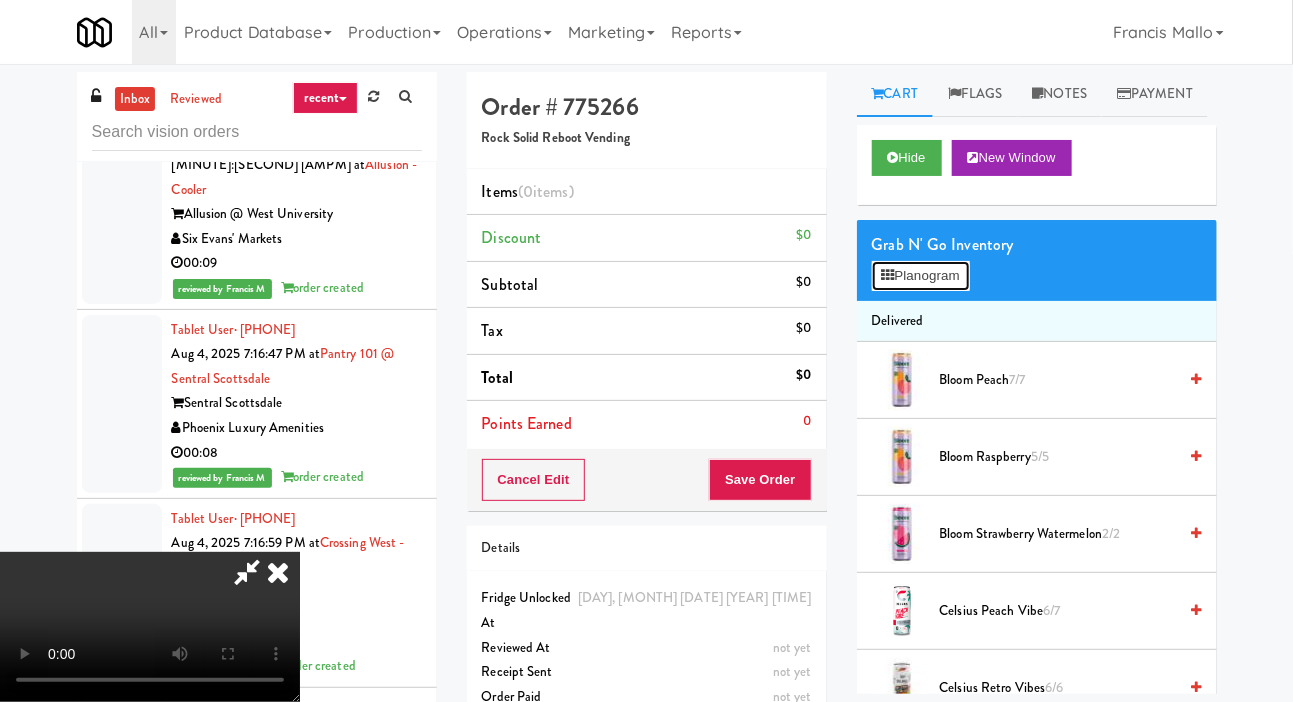 click on "Planogram" at bounding box center (921, 276) 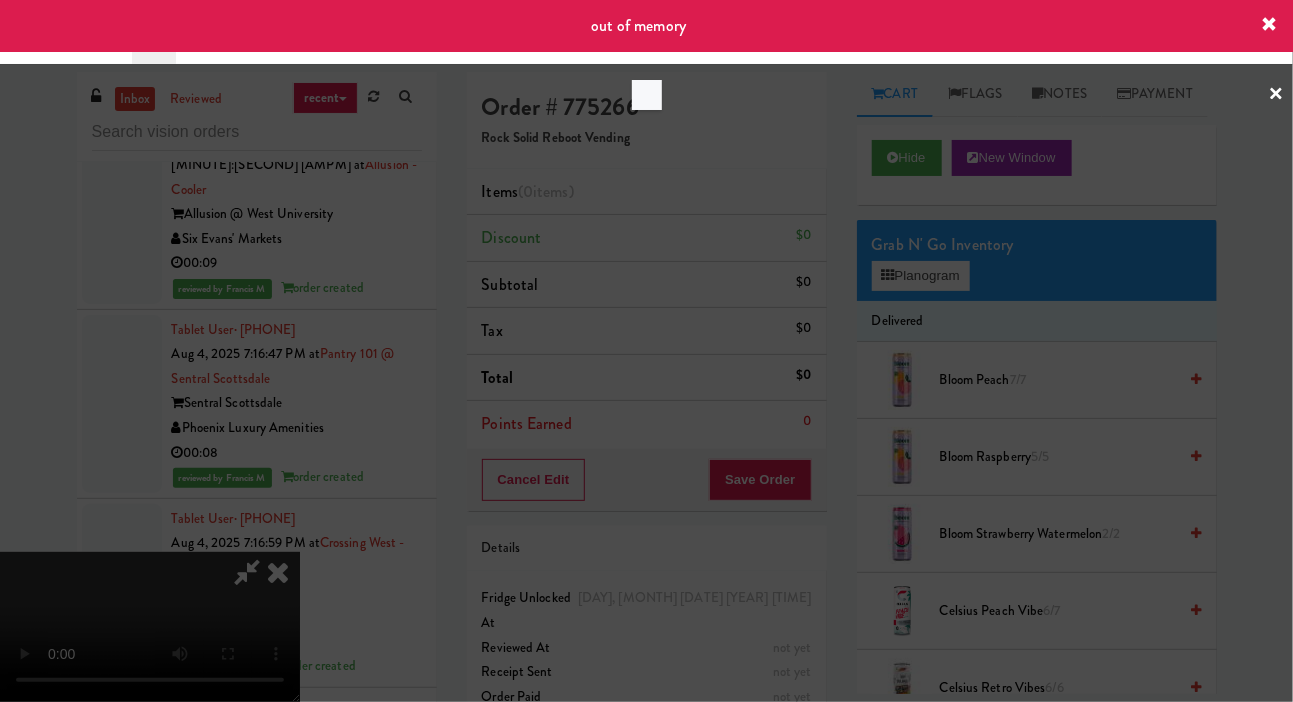 click at bounding box center (646, 351) 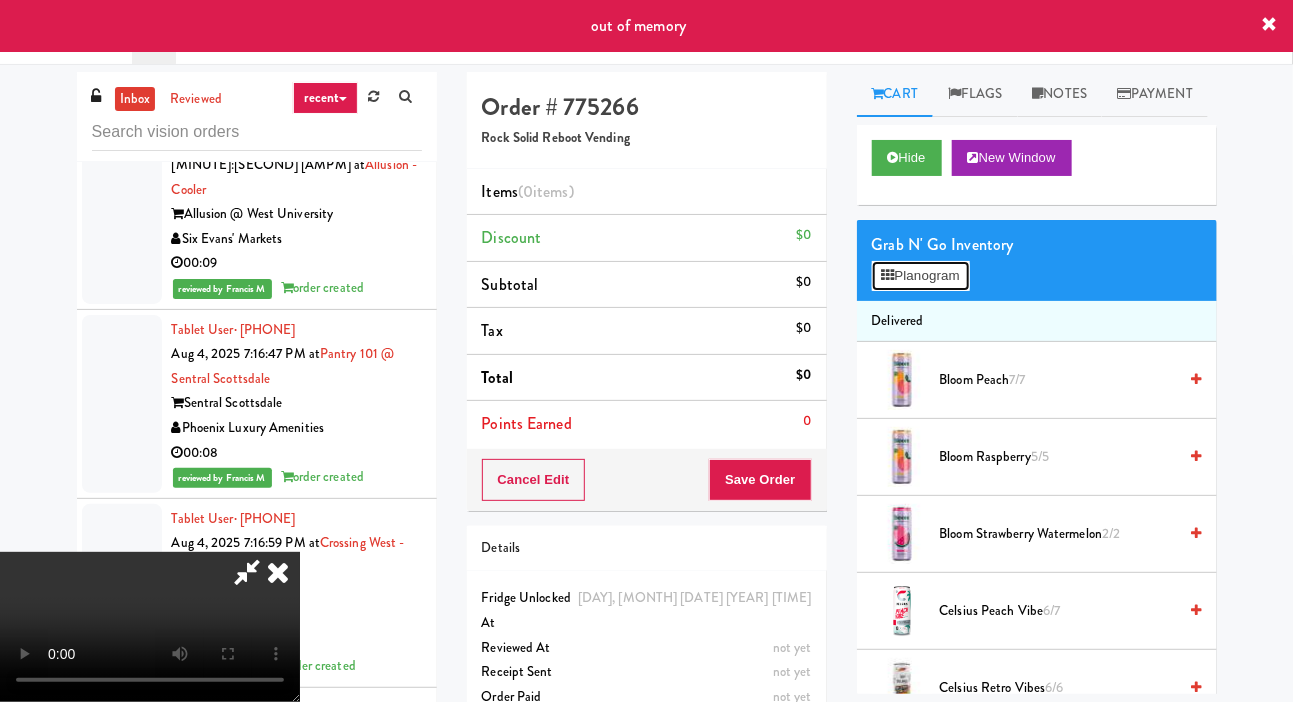 click on "Planogram" at bounding box center (921, 276) 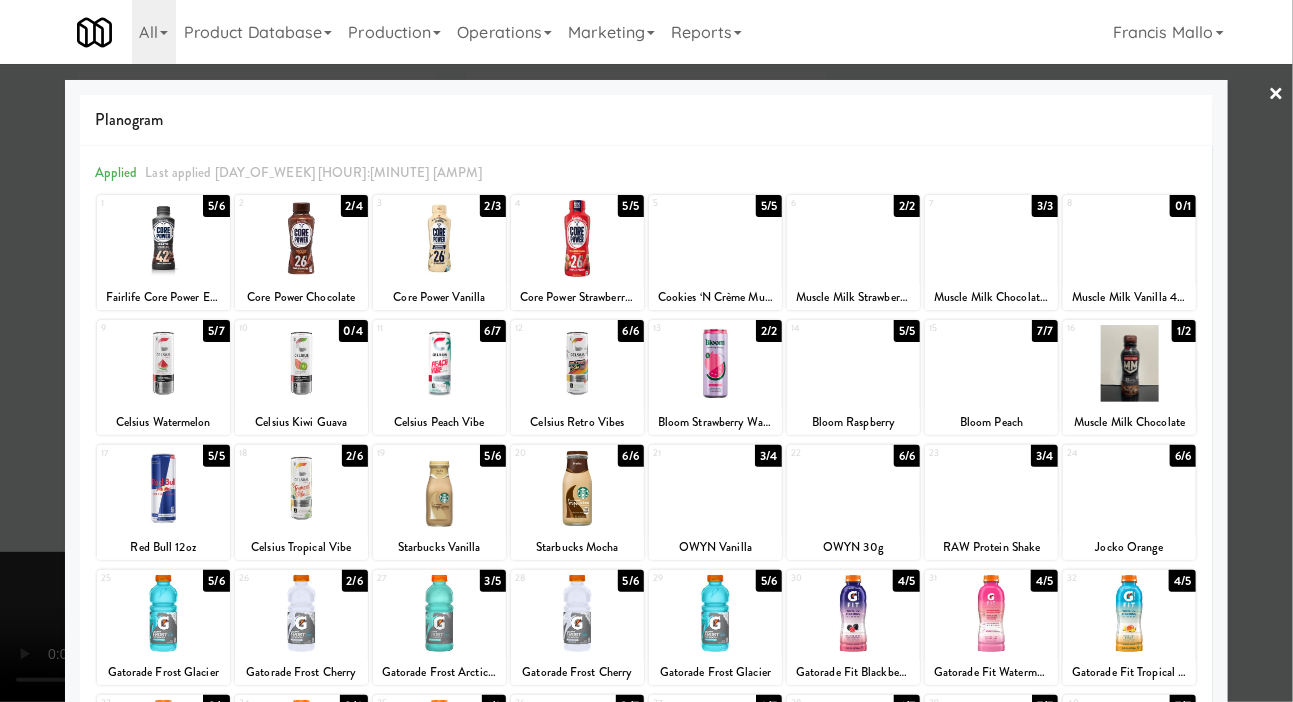 click at bounding box center [301, 488] 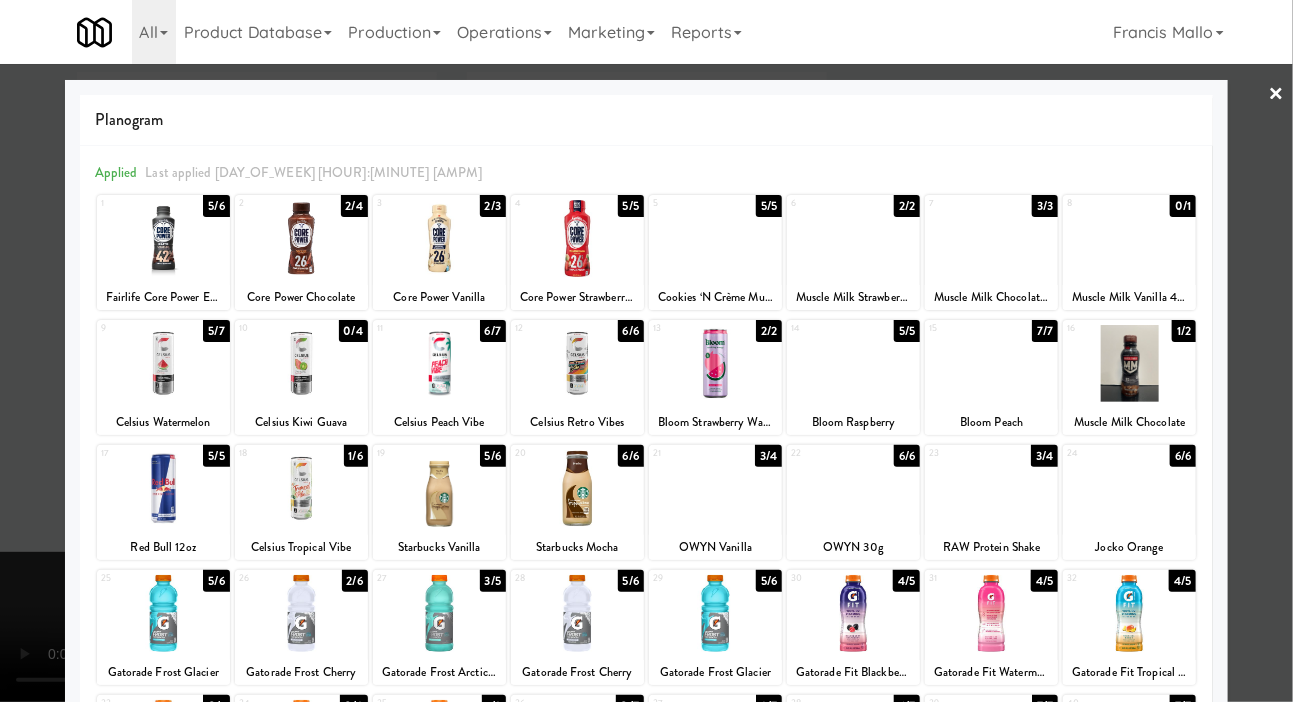 click at bounding box center (646, 351) 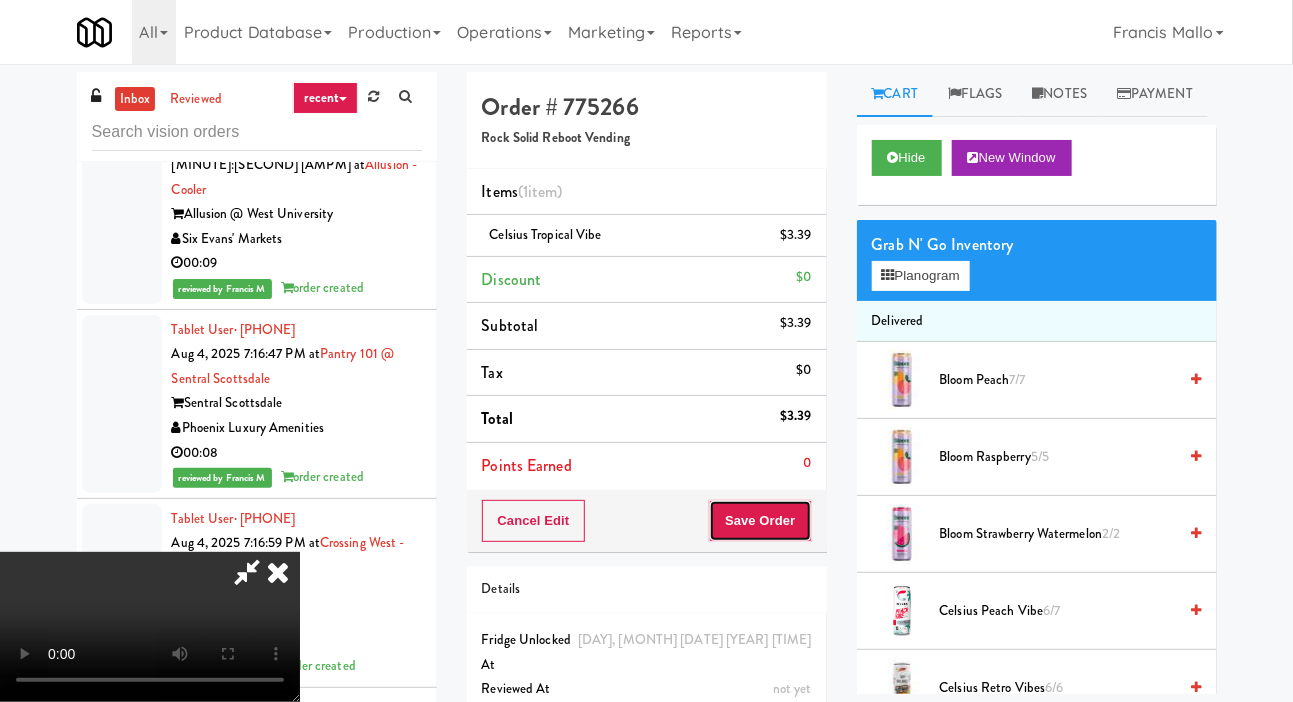 click on "Save Order" at bounding box center [760, 521] 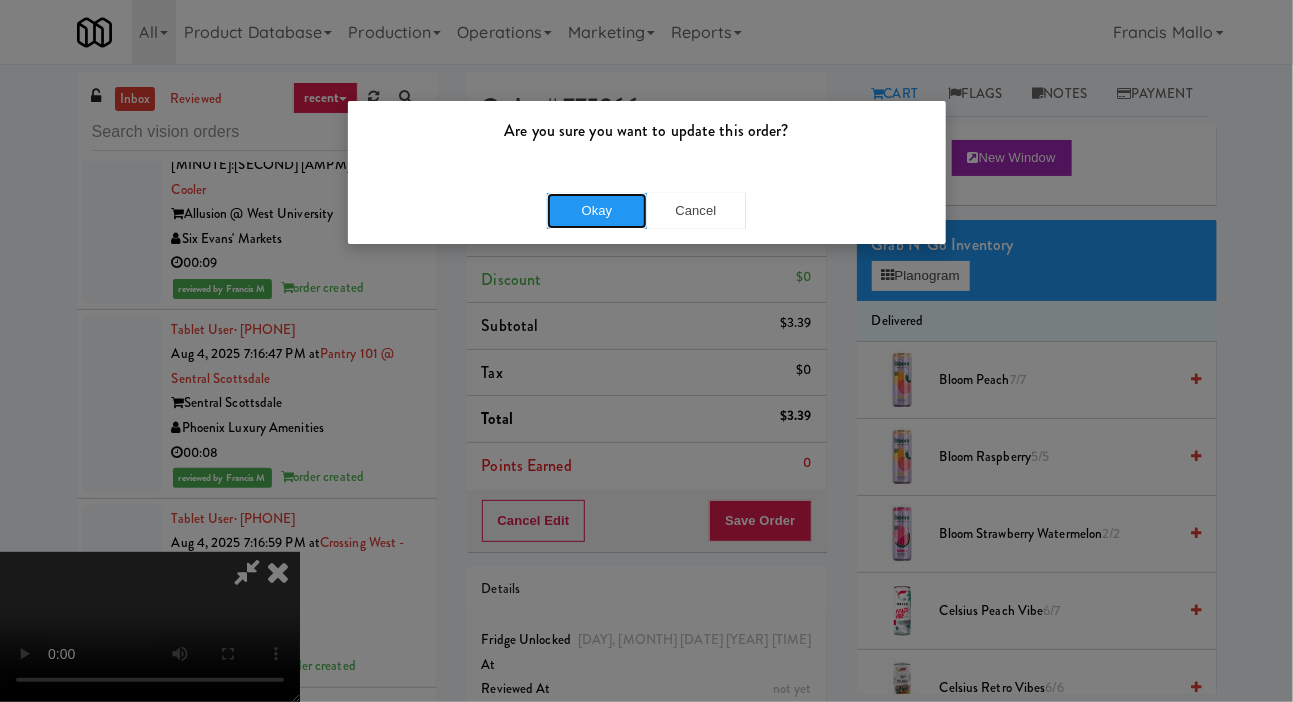 click on "Okay" at bounding box center (597, 211) 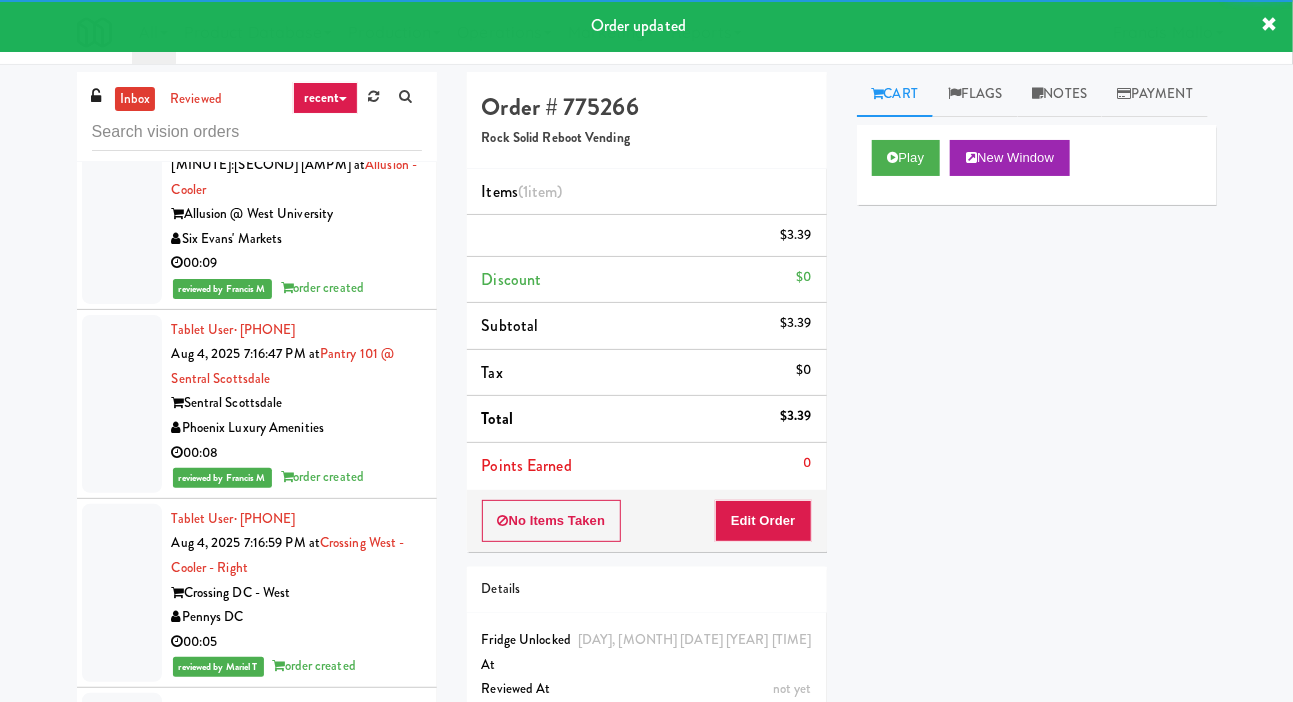 click at bounding box center [122, -151] 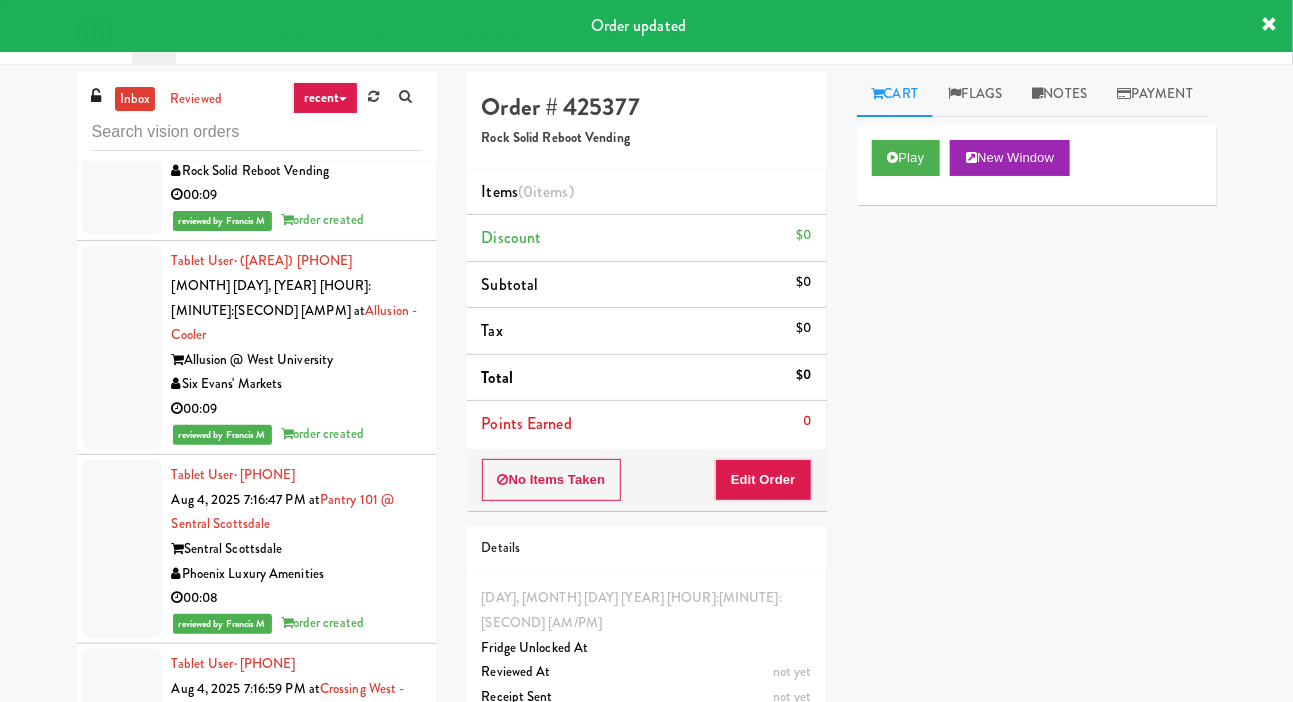 scroll, scrollTop: 40871, scrollLeft: 0, axis: vertical 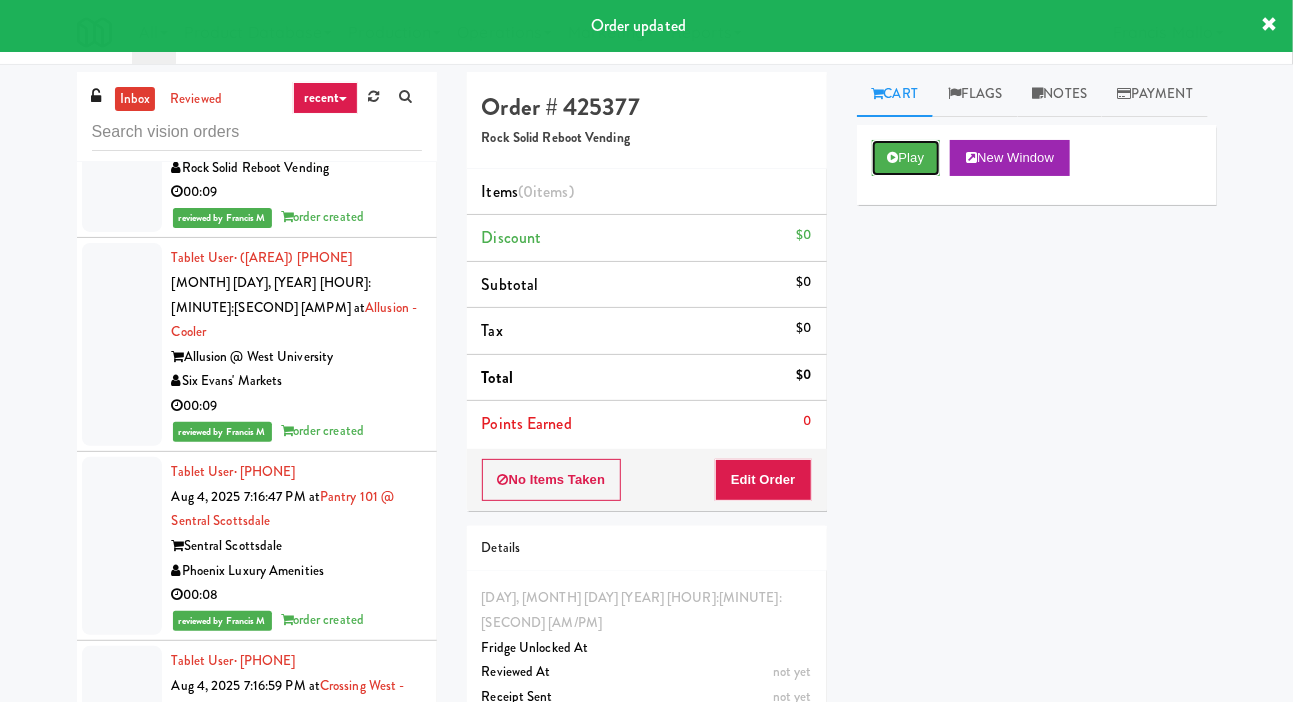 click on "Play" at bounding box center [906, 158] 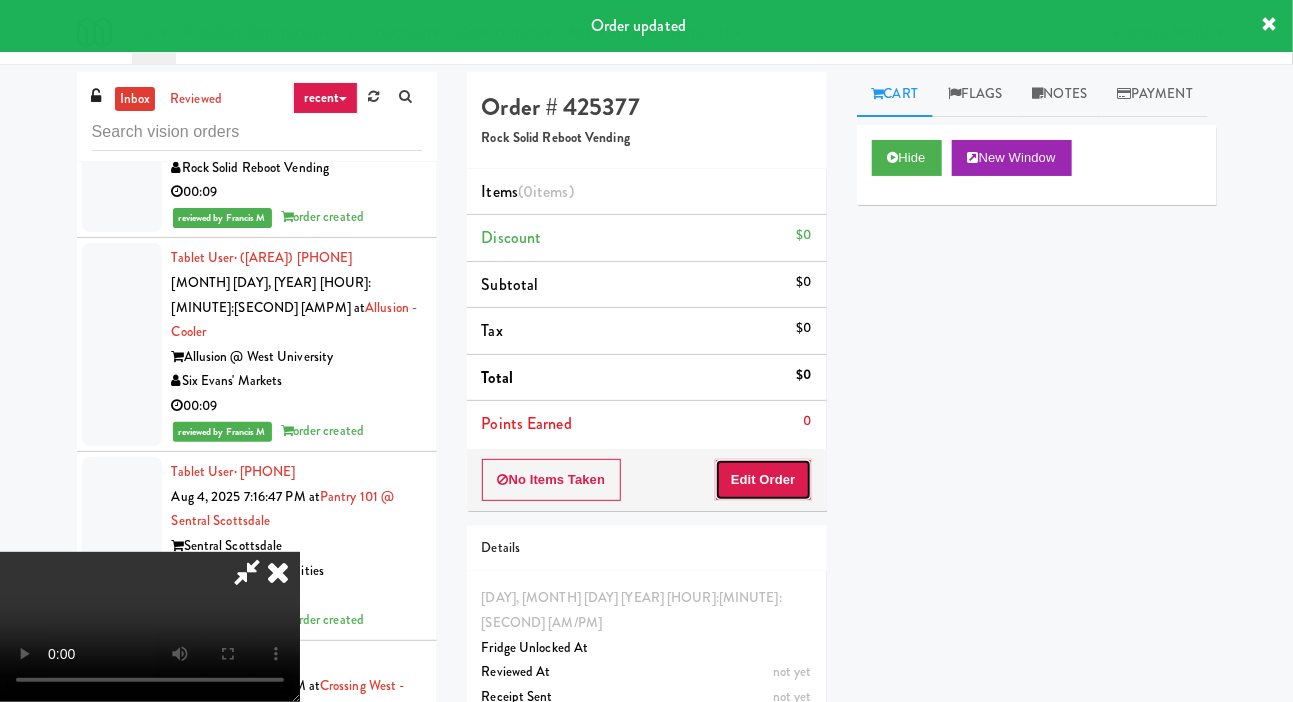 click on "Edit Order" at bounding box center [763, 480] 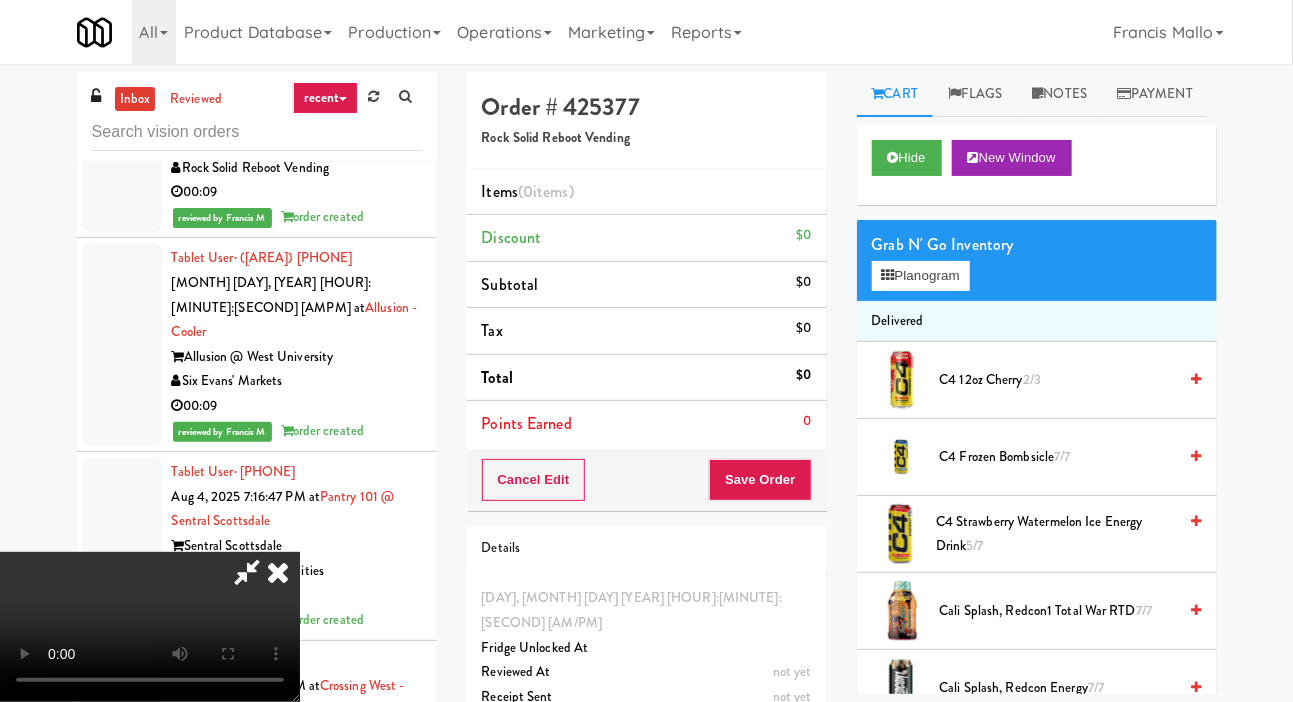 scroll, scrollTop: 73, scrollLeft: 0, axis: vertical 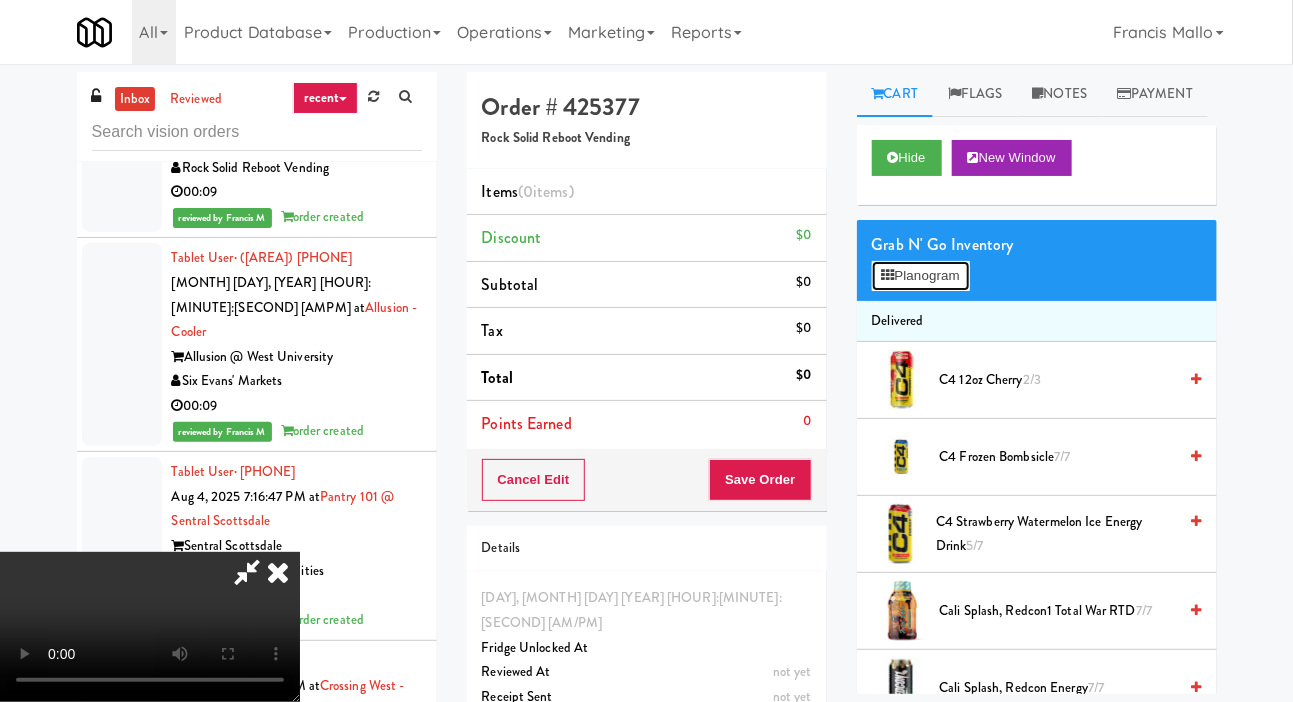 click on "Planogram" at bounding box center [921, 276] 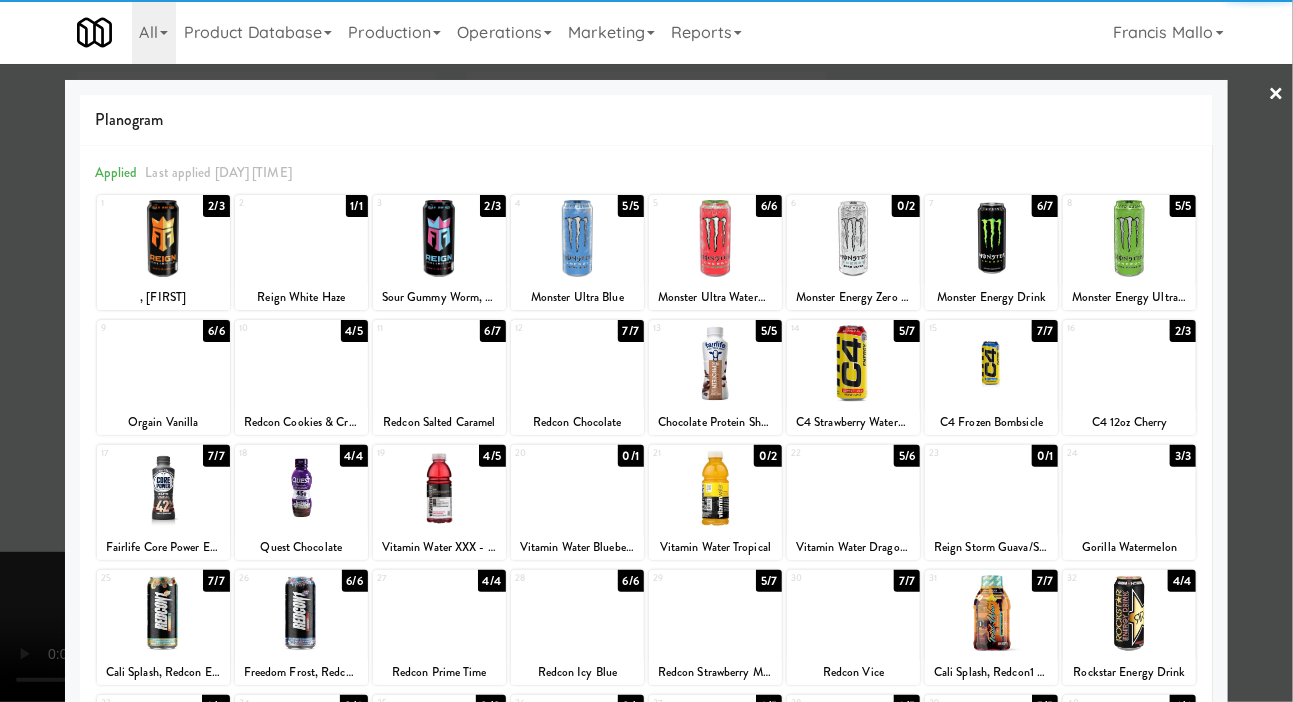 click at bounding box center (301, 238) 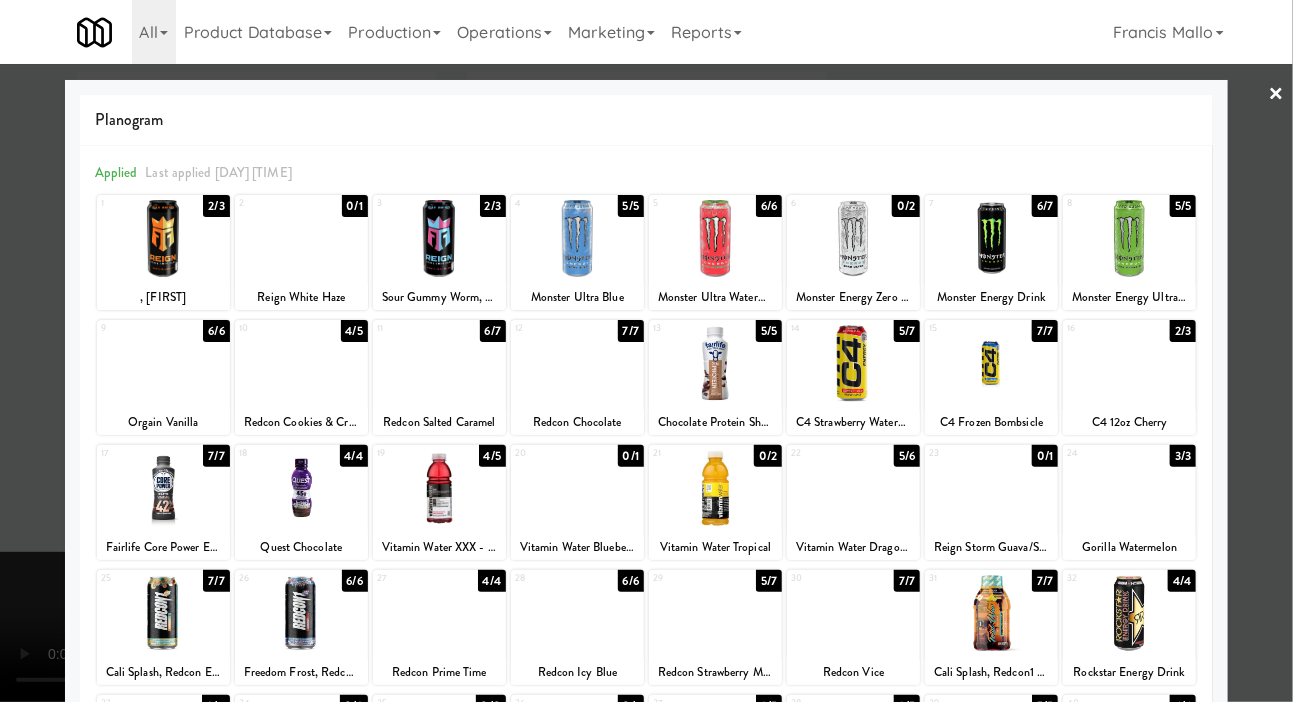 click at bounding box center (646, 351) 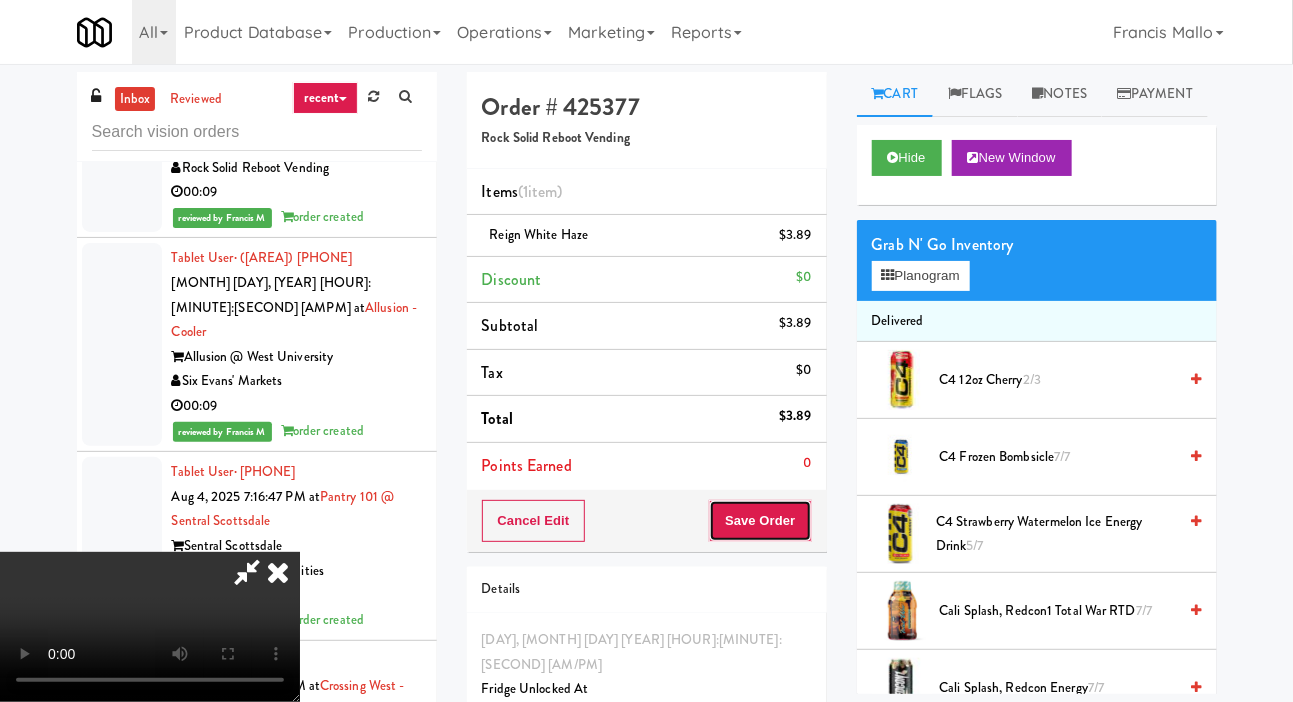 click on "Save Order" at bounding box center [760, 521] 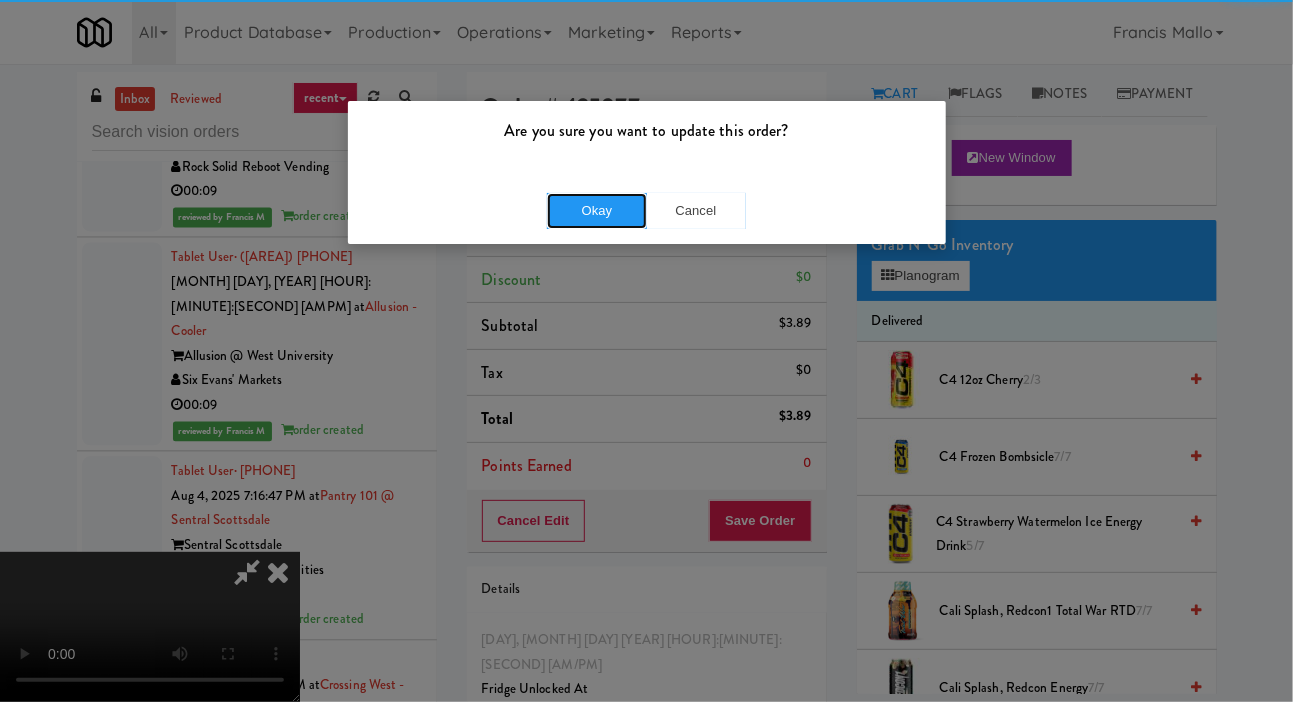 click on "Okay" at bounding box center [597, 211] 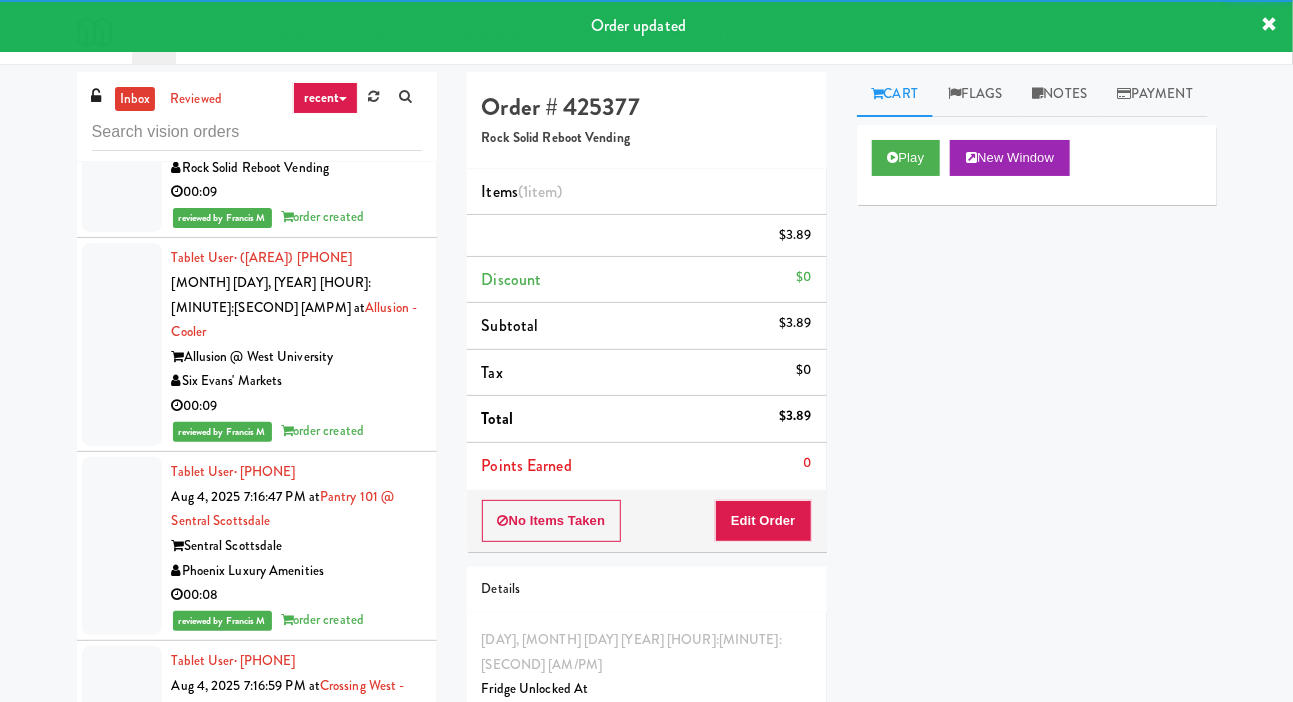 click at bounding box center (122, -198) 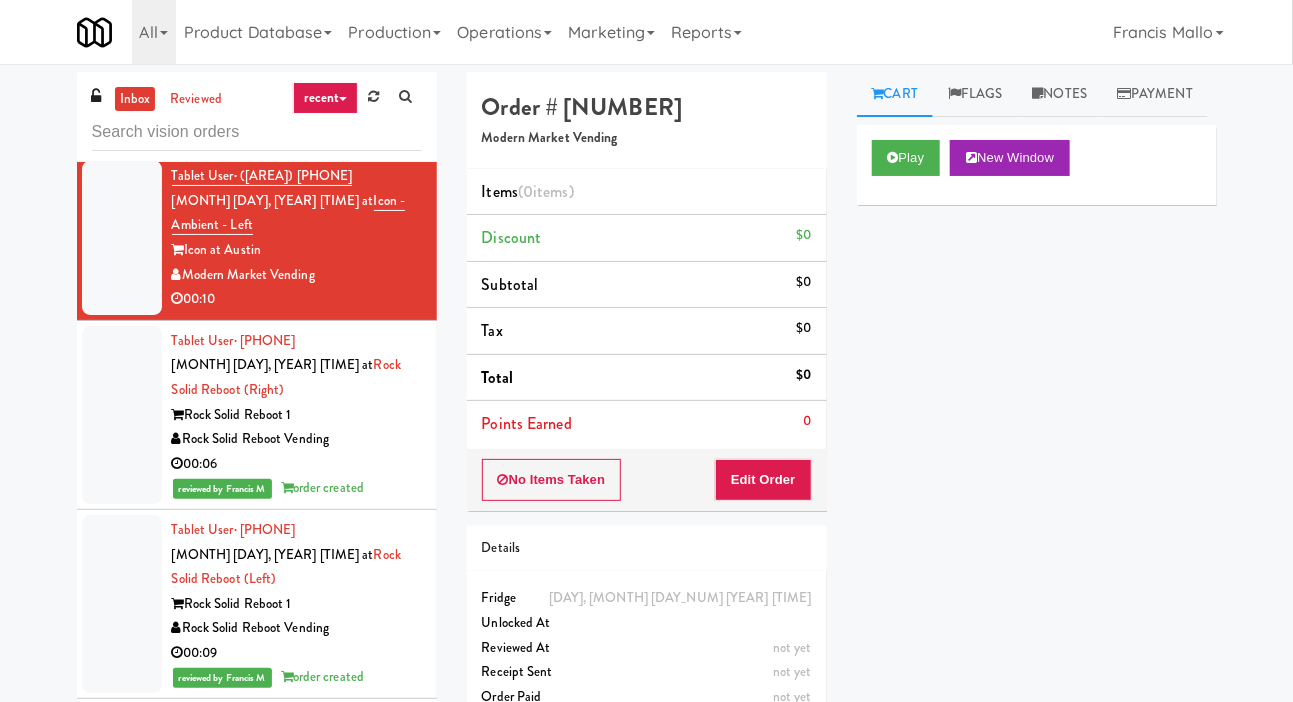 scroll, scrollTop: 40434, scrollLeft: 0, axis: vertical 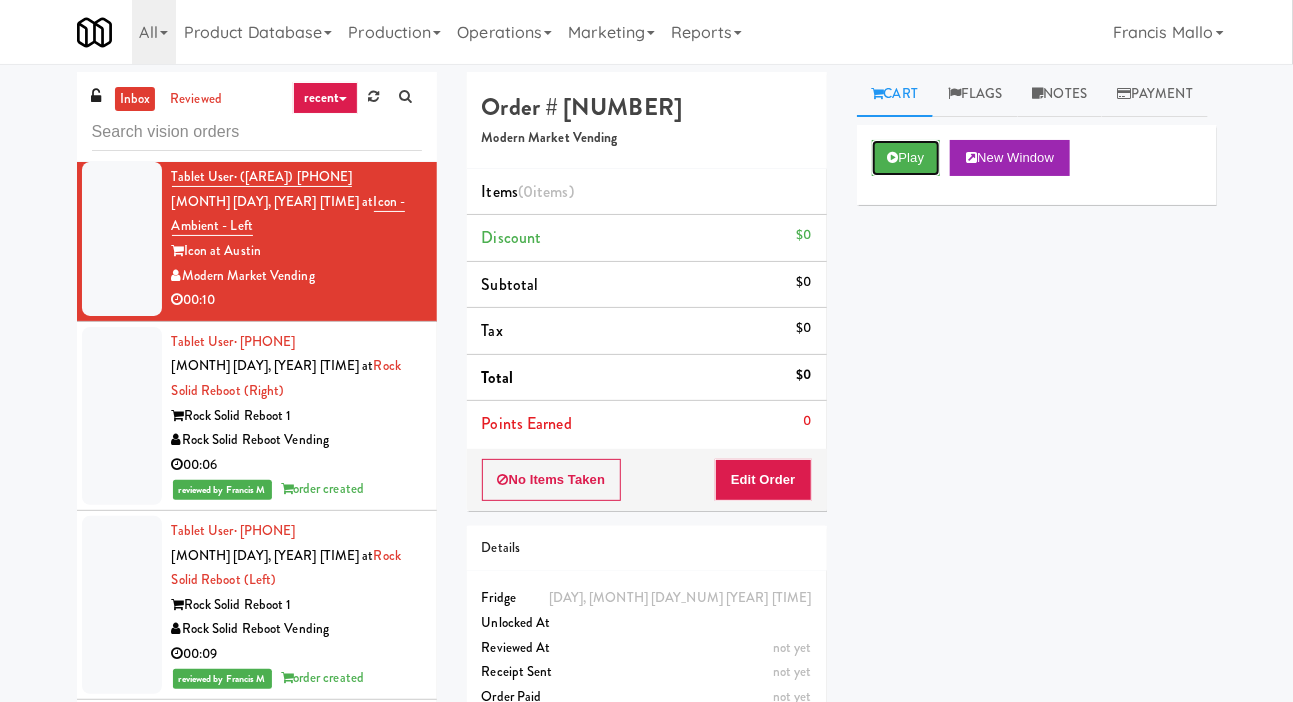 click on "Play" at bounding box center (906, 158) 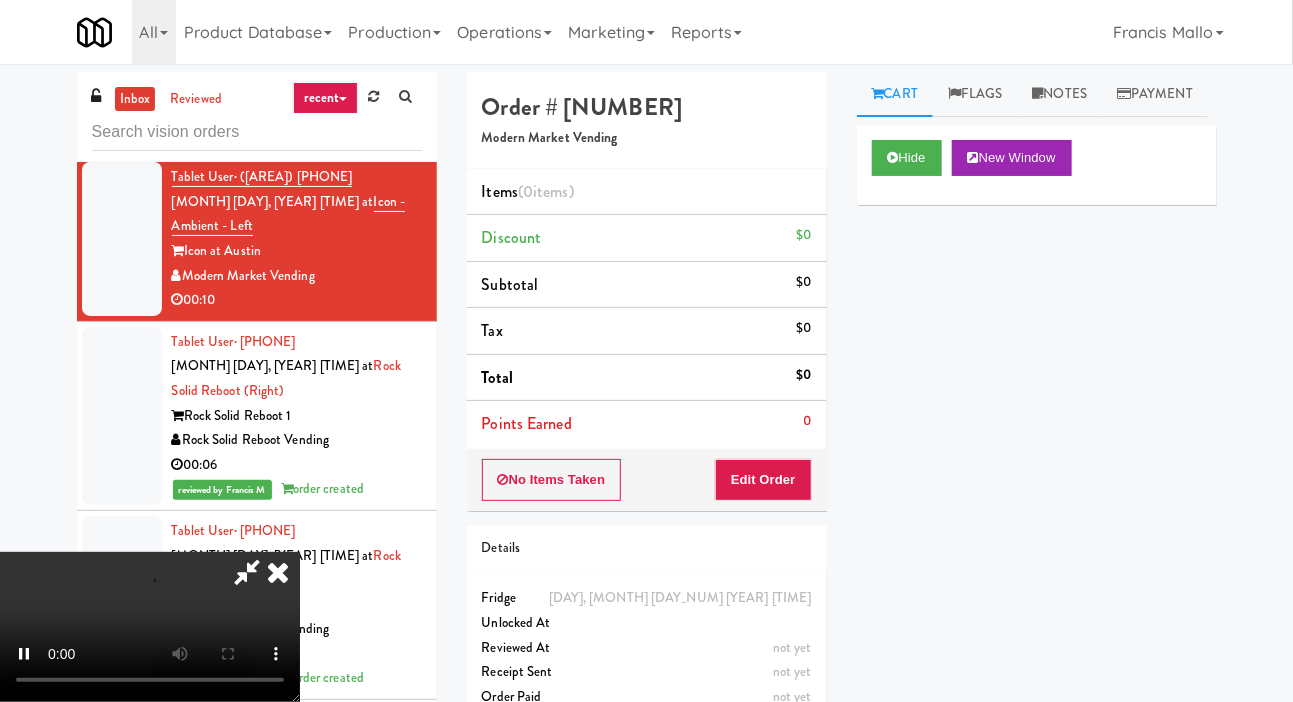 click on "Order # [NUMBER]" at bounding box center (647, 405) 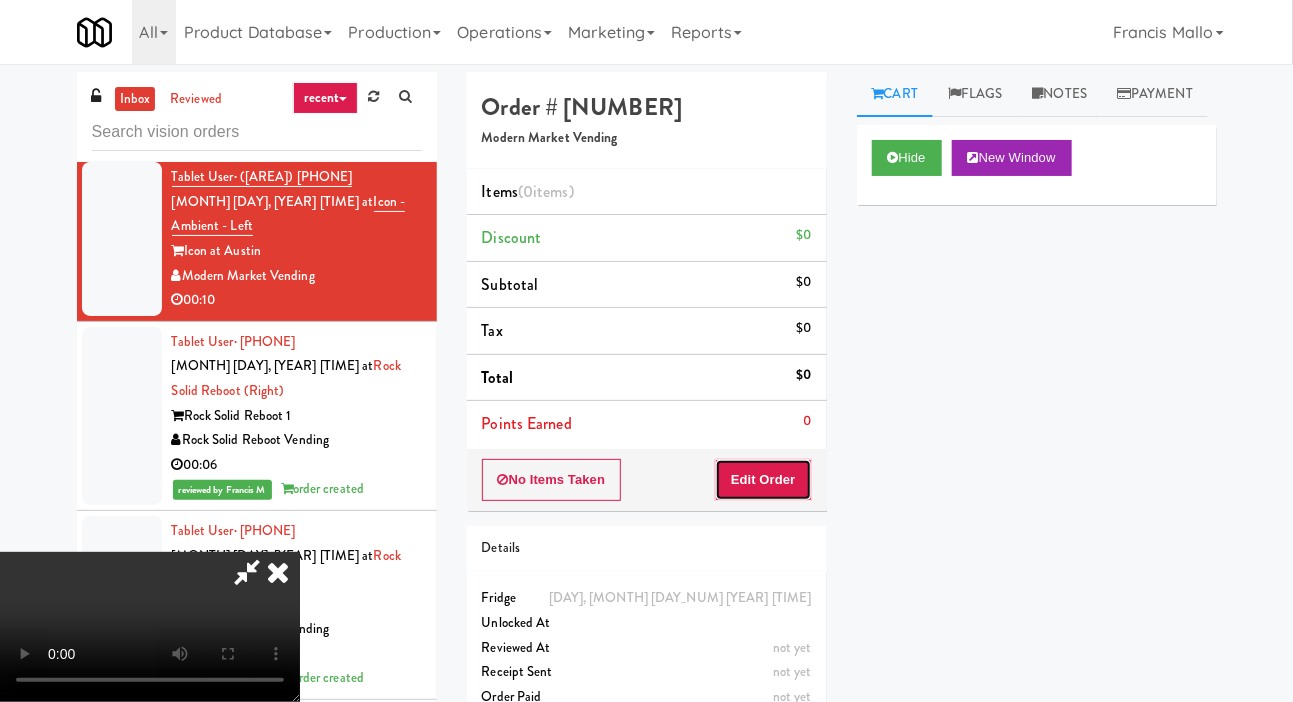 click on "Edit Order" at bounding box center [763, 480] 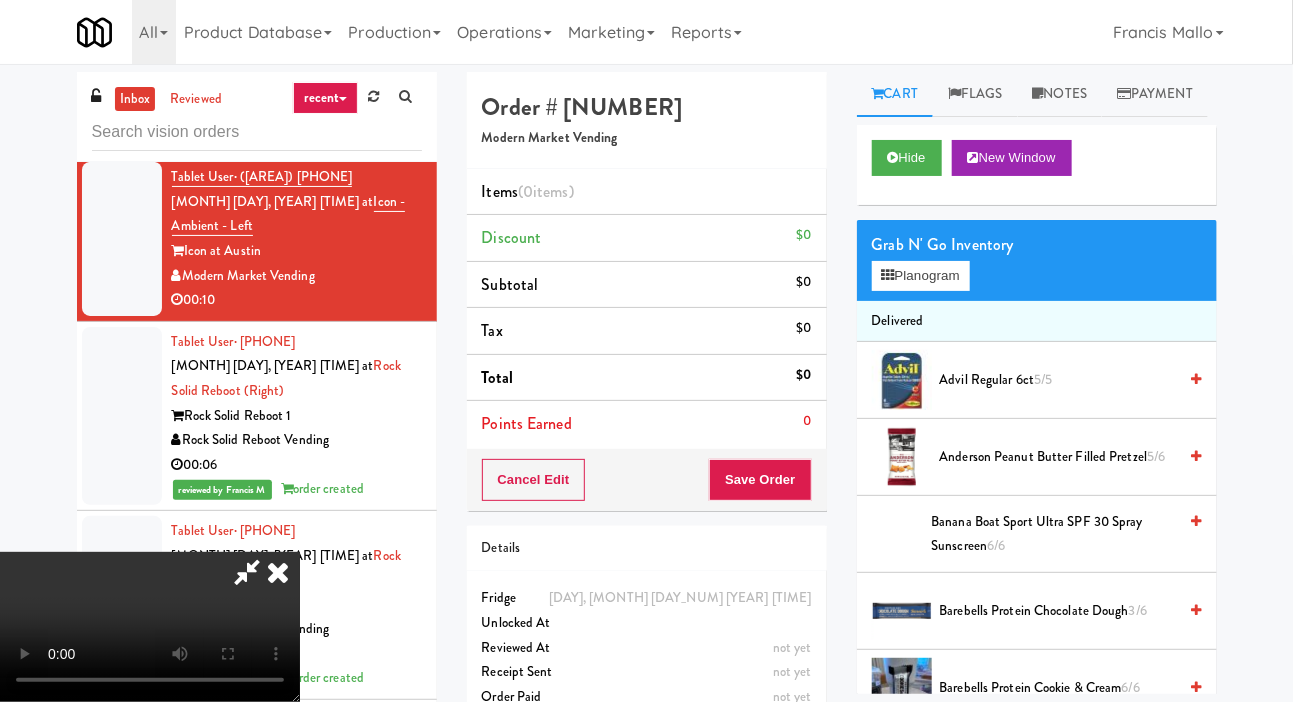 scroll, scrollTop: 0, scrollLeft: 0, axis: both 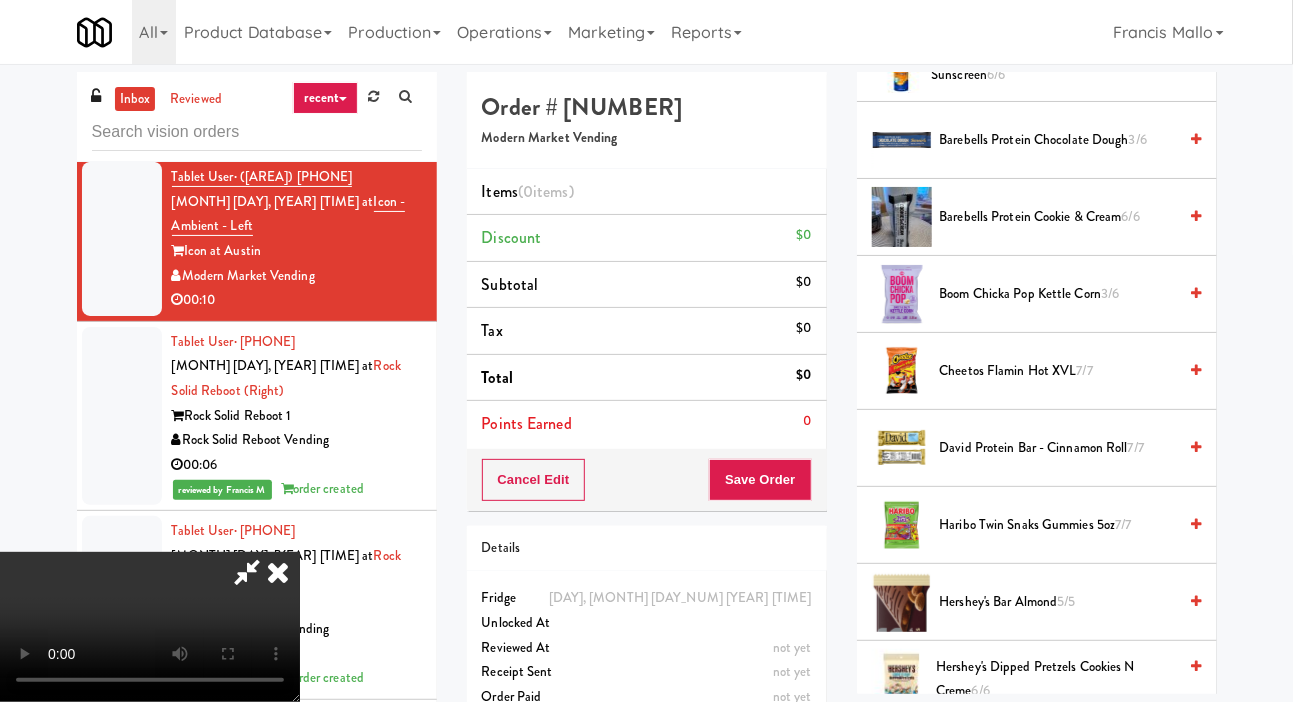 click on "Boom Chicka Pop Kettle Corn  3/6" at bounding box center [1058, 294] 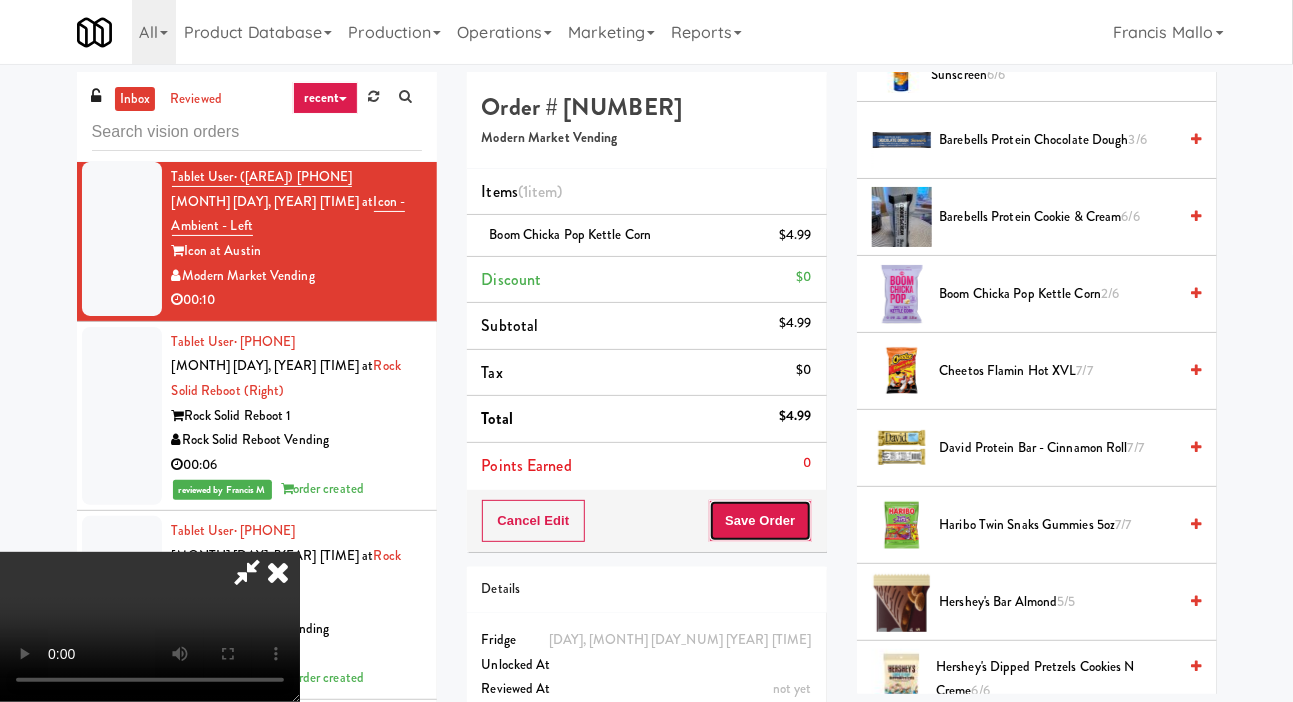 click on "Save Order" at bounding box center (760, 521) 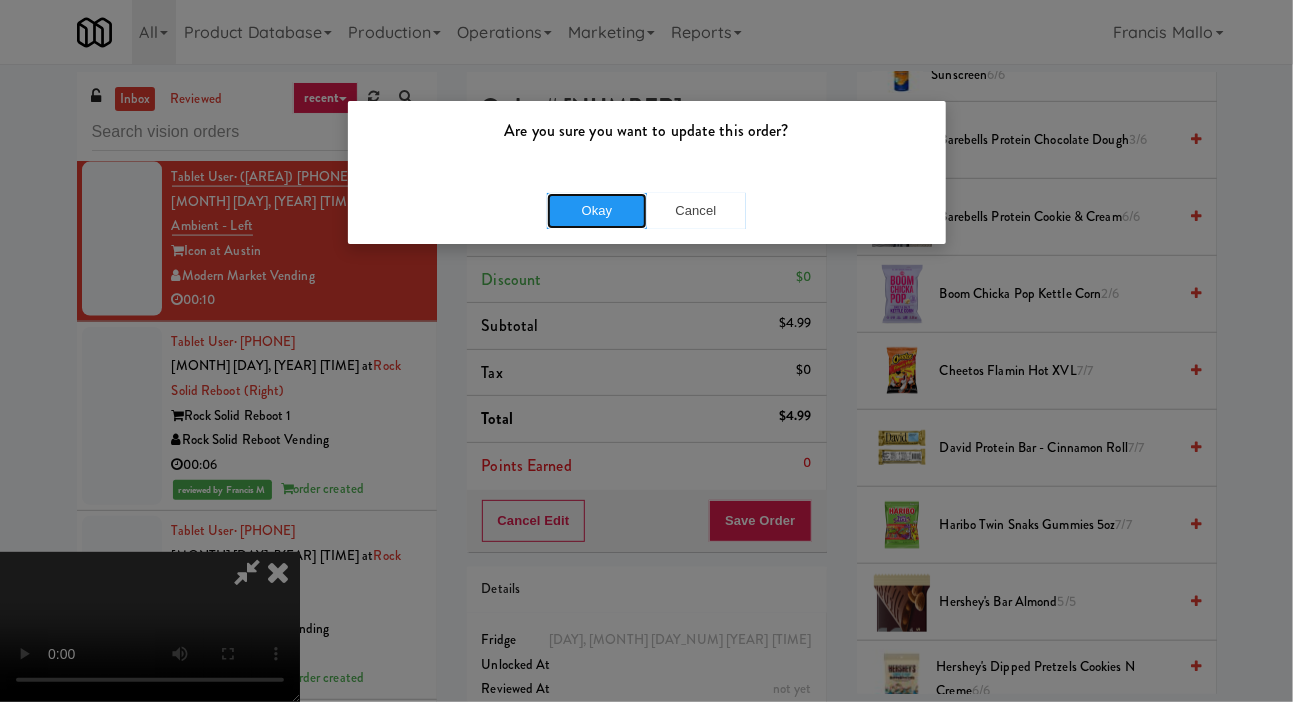click on "Okay" at bounding box center [597, 211] 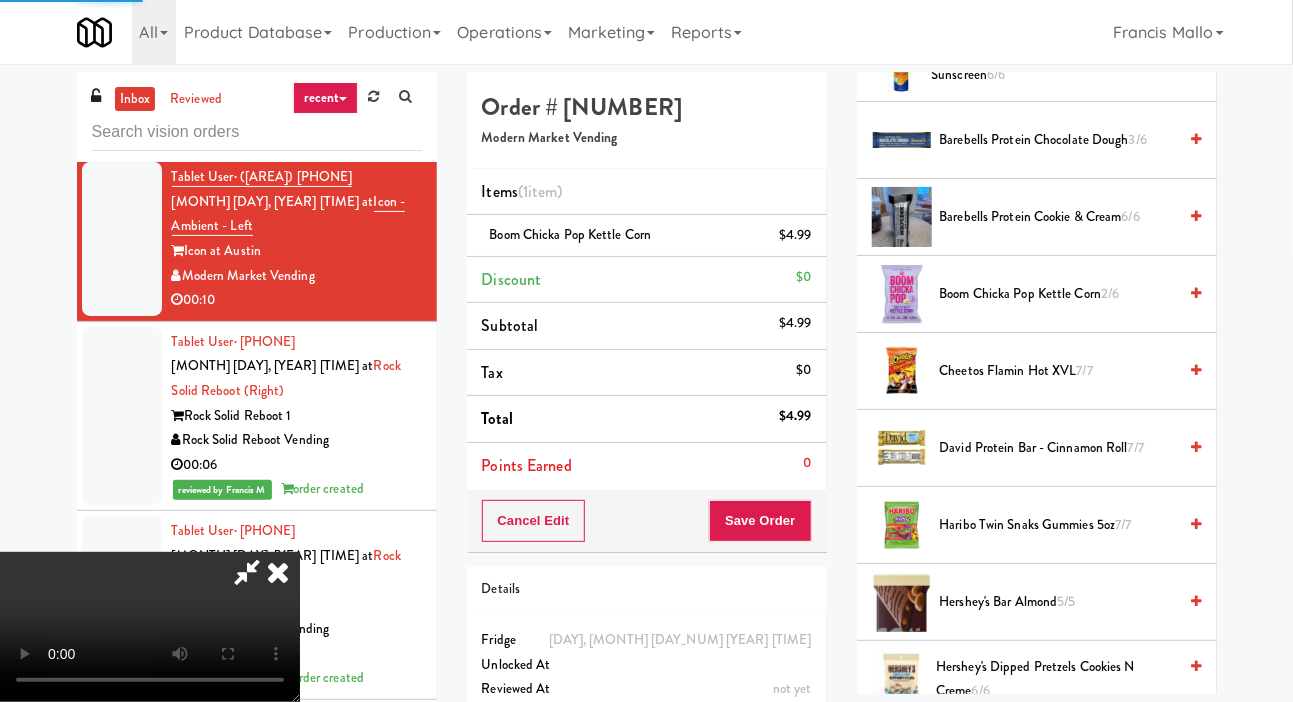 scroll, scrollTop: 116, scrollLeft: 0, axis: vertical 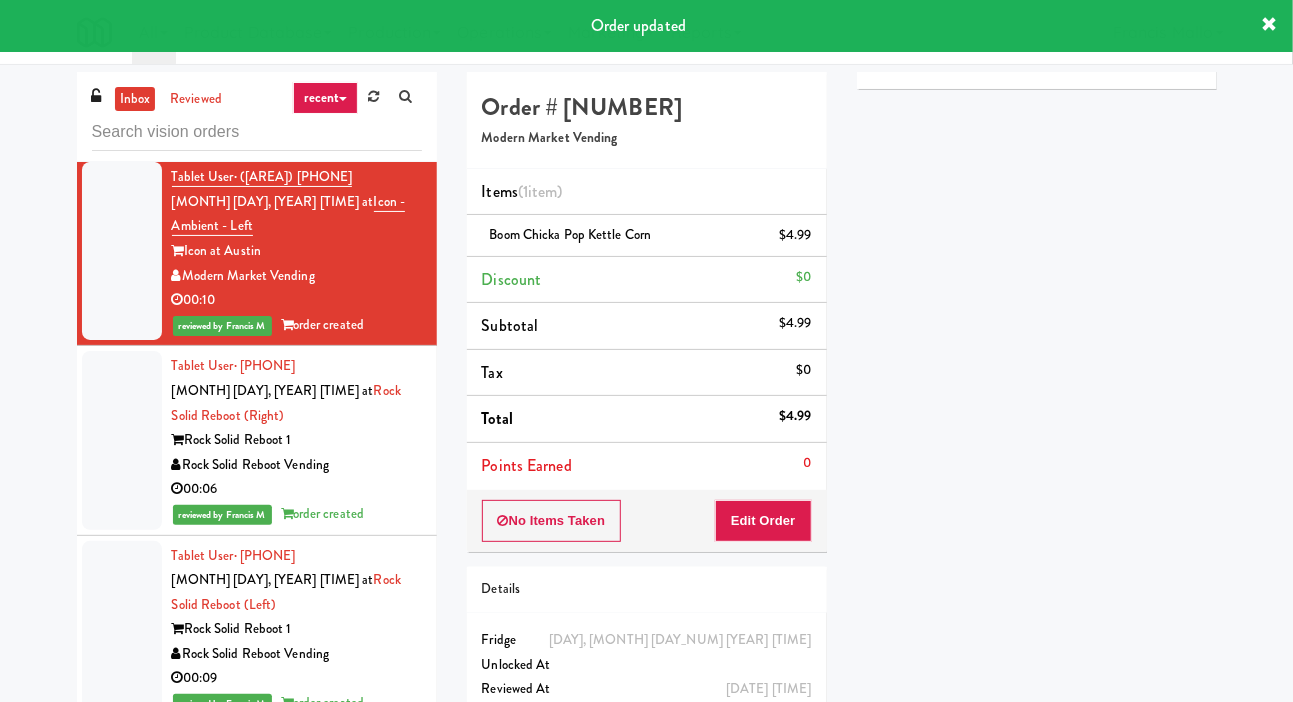 click at bounding box center (122, 75) 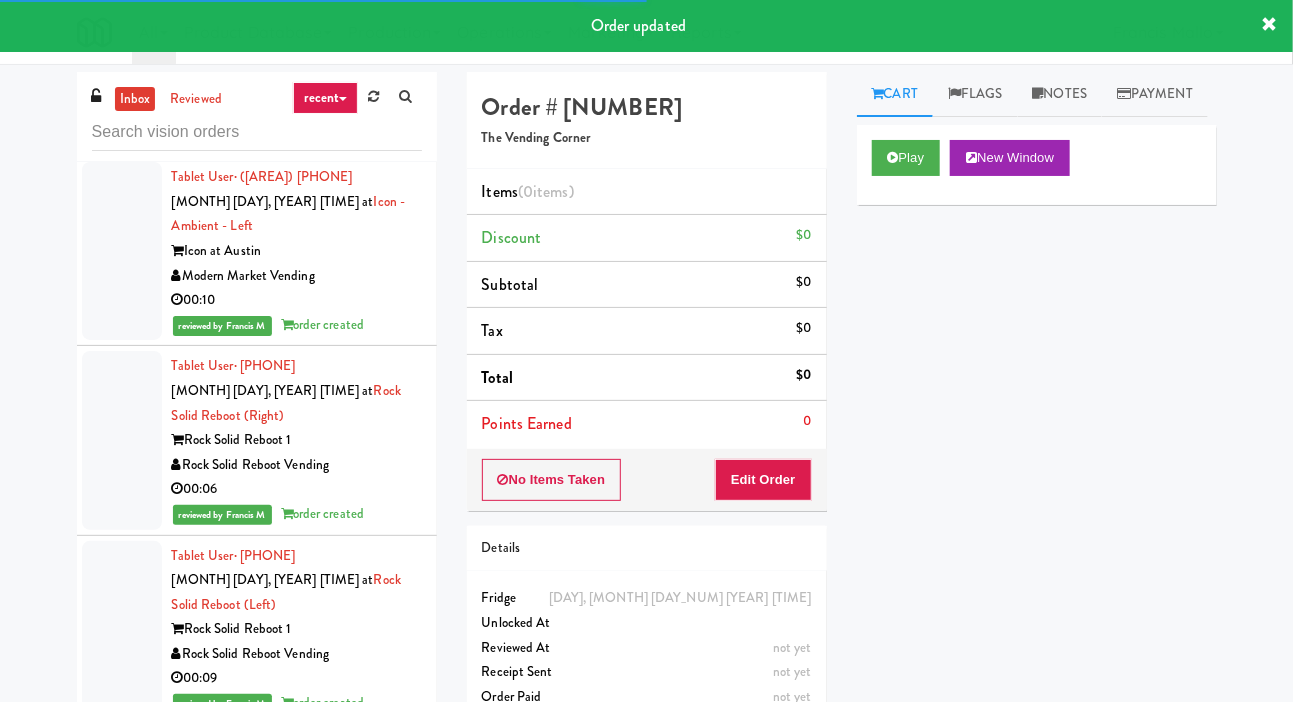 click on "Play  New Window" at bounding box center (1037, 165) 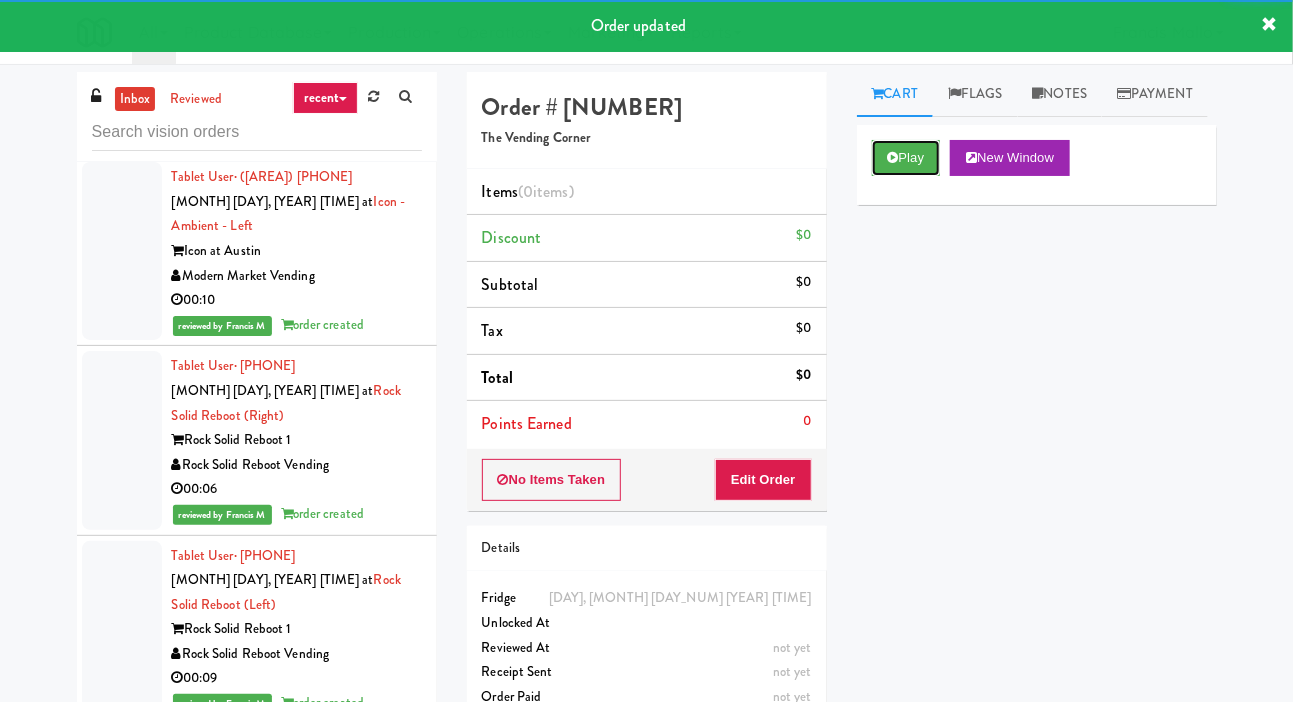 click on "Play" at bounding box center (906, 158) 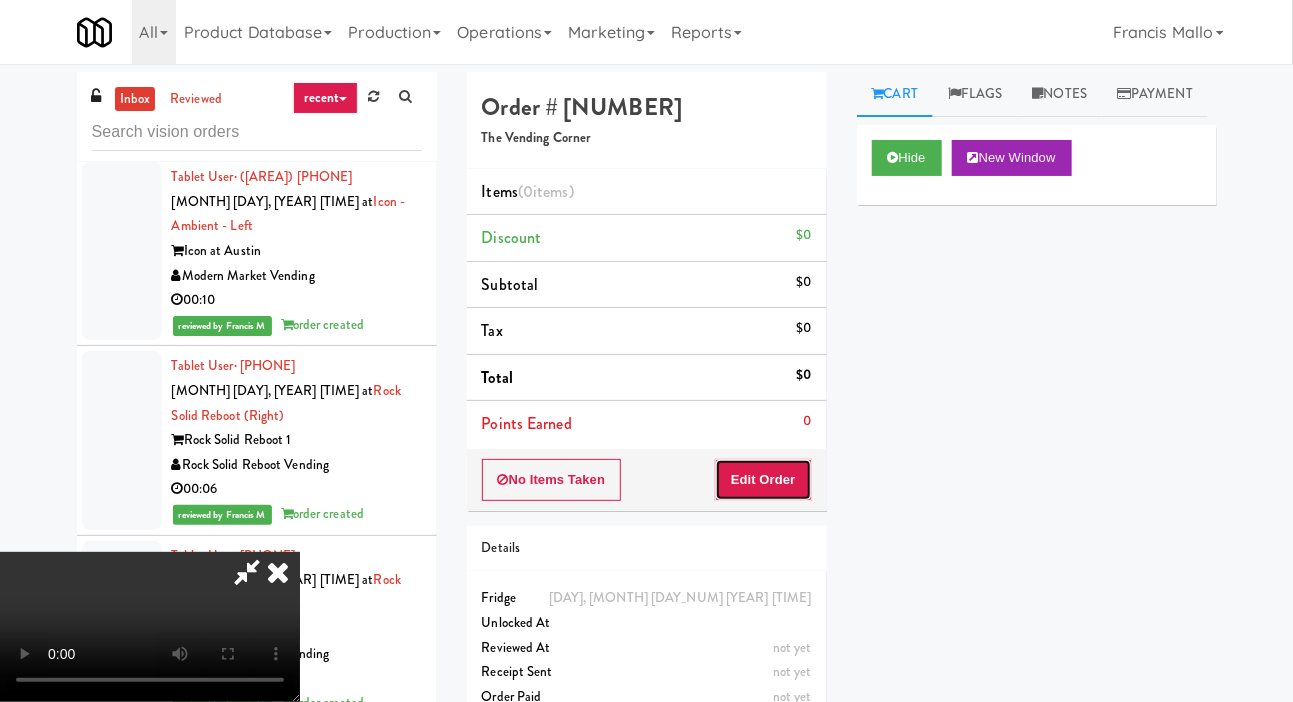 click on "Edit Order" at bounding box center [763, 480] 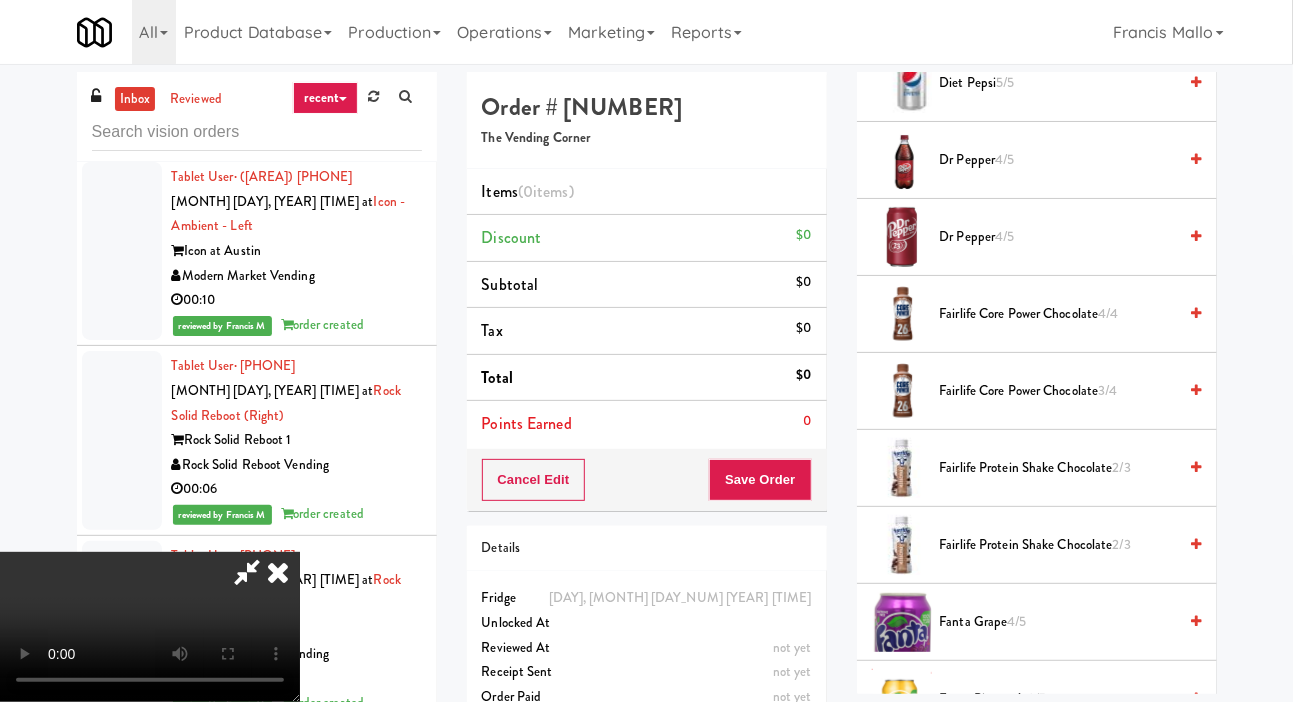 scroll, scrollTop: 933, scrollLeft: 0, axis: vertical 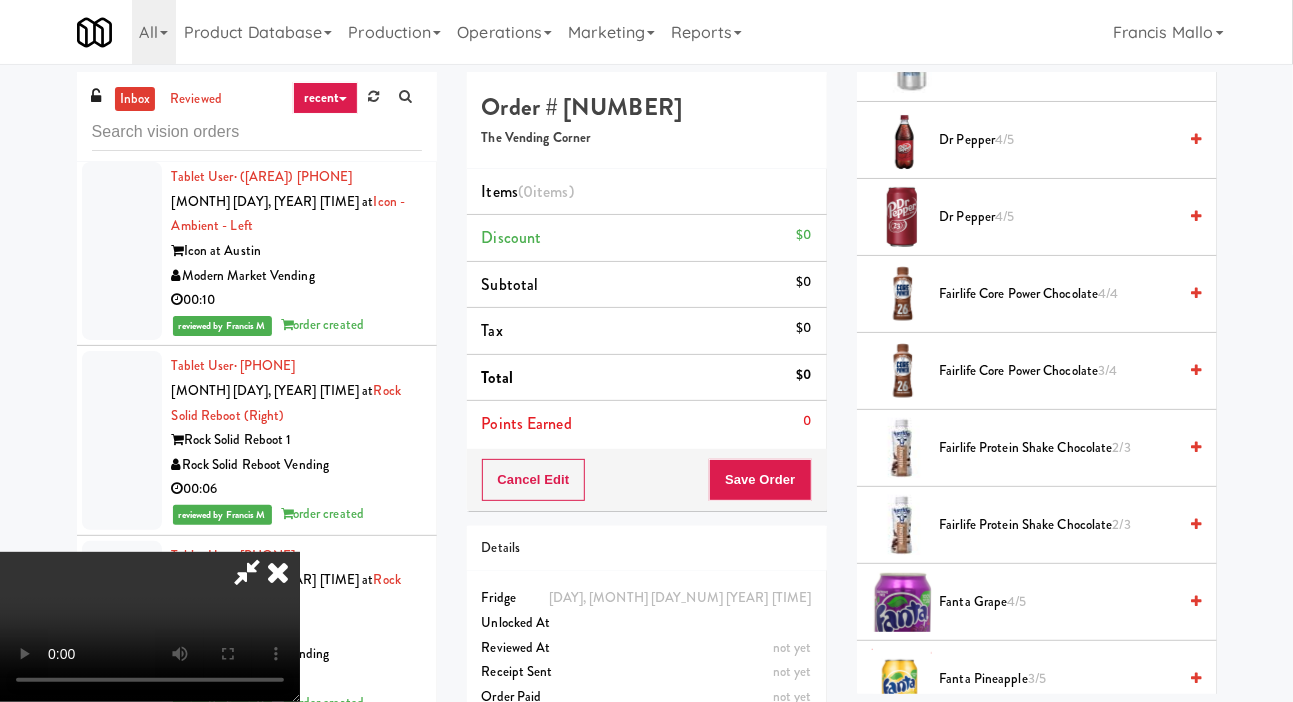 click on "Fairlife Core Power Chocolate  4/4" at bounding box center (1058, 294) 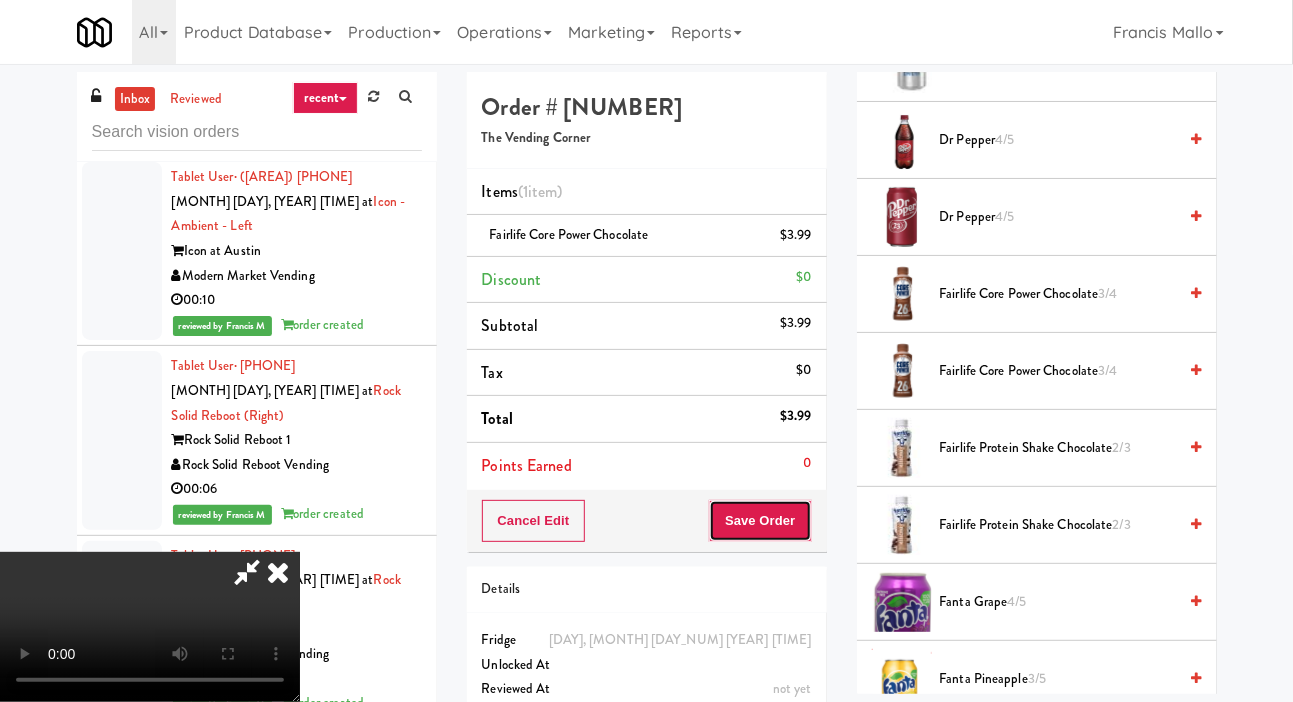 click on "Save Order" at bounding box center [760, 521] 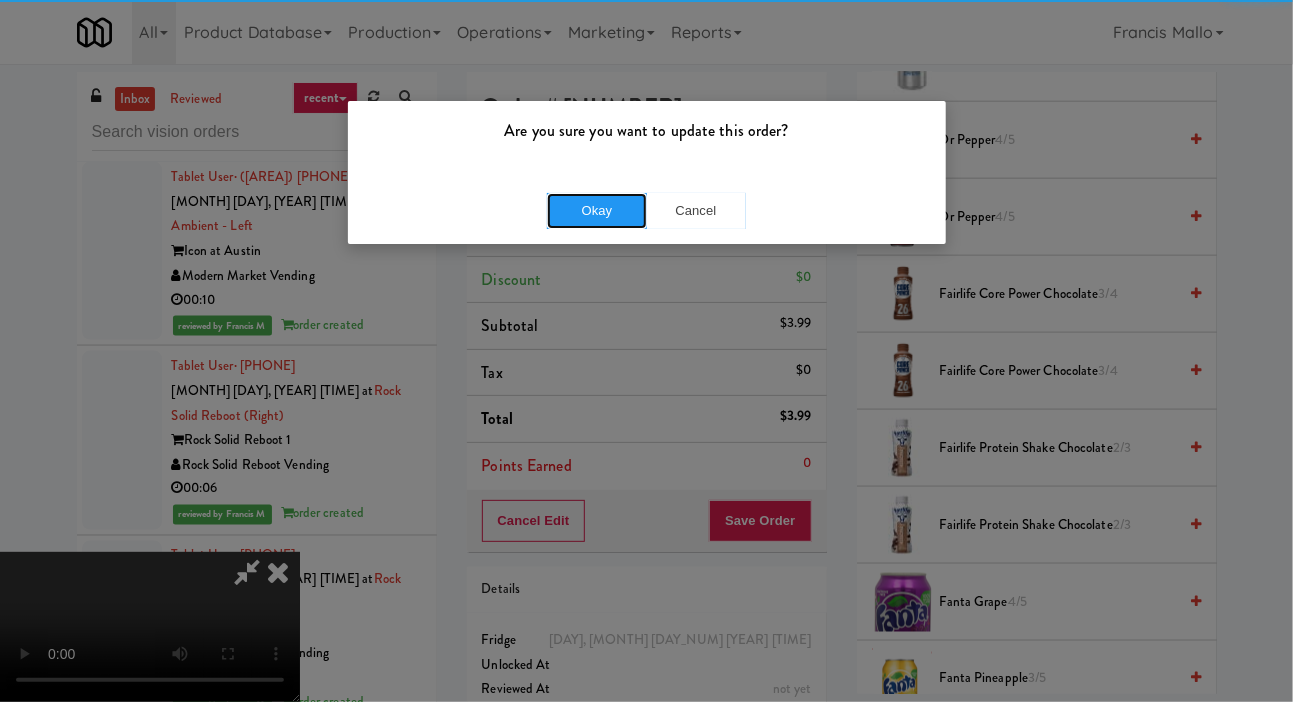 click on "Okay" at bounding box center [597, 211] 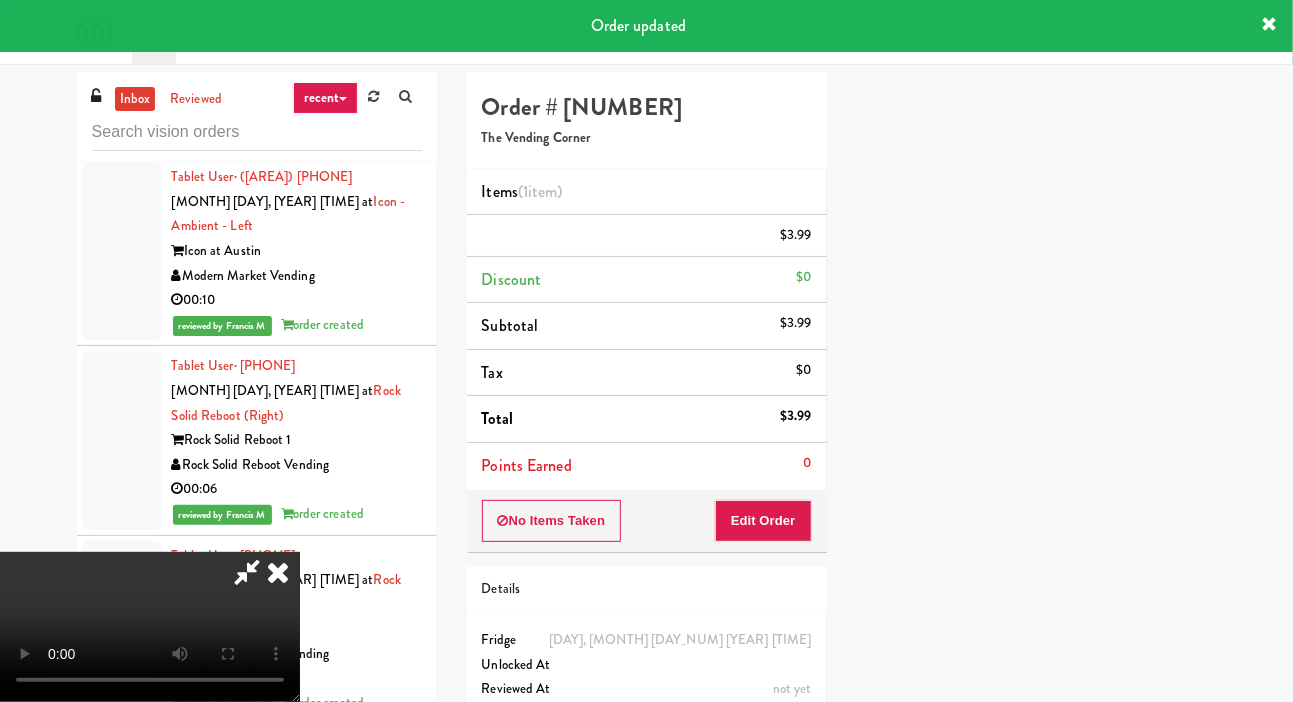 scroll, scrollTop: 116, scrollLeft: 0, axis: vertical 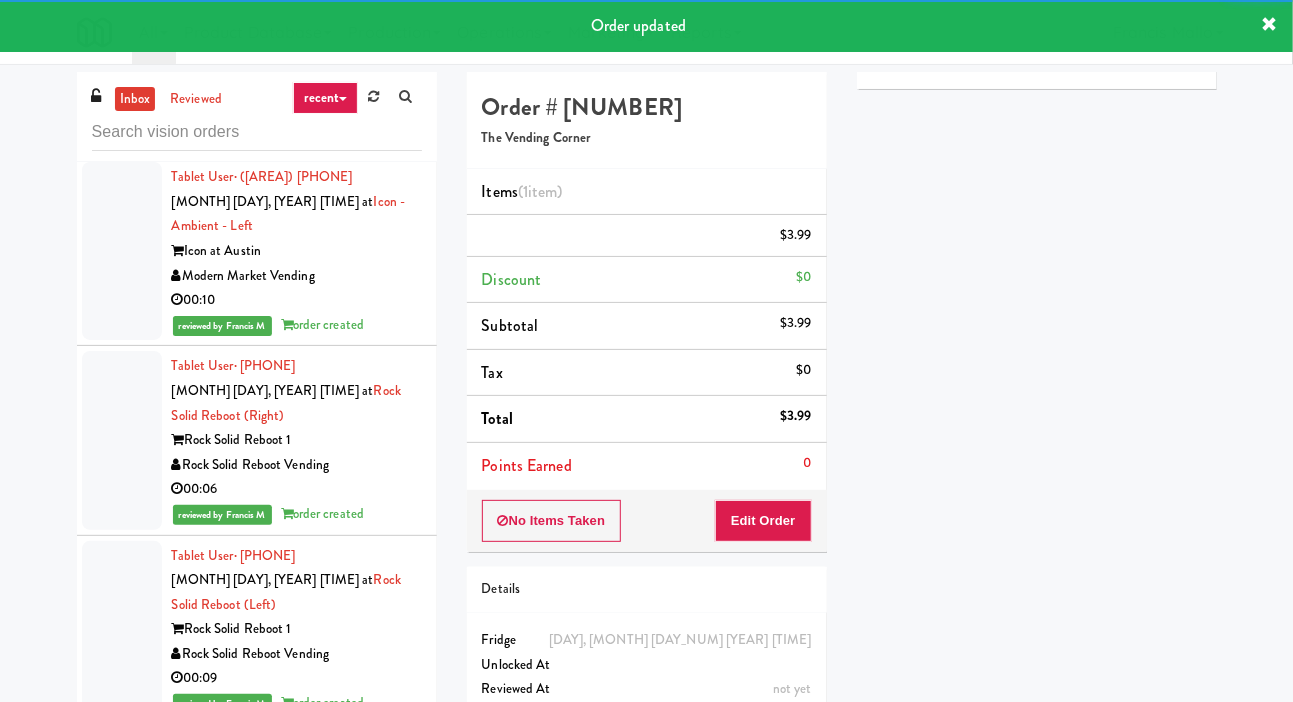 click at bounding box center [122, -78] 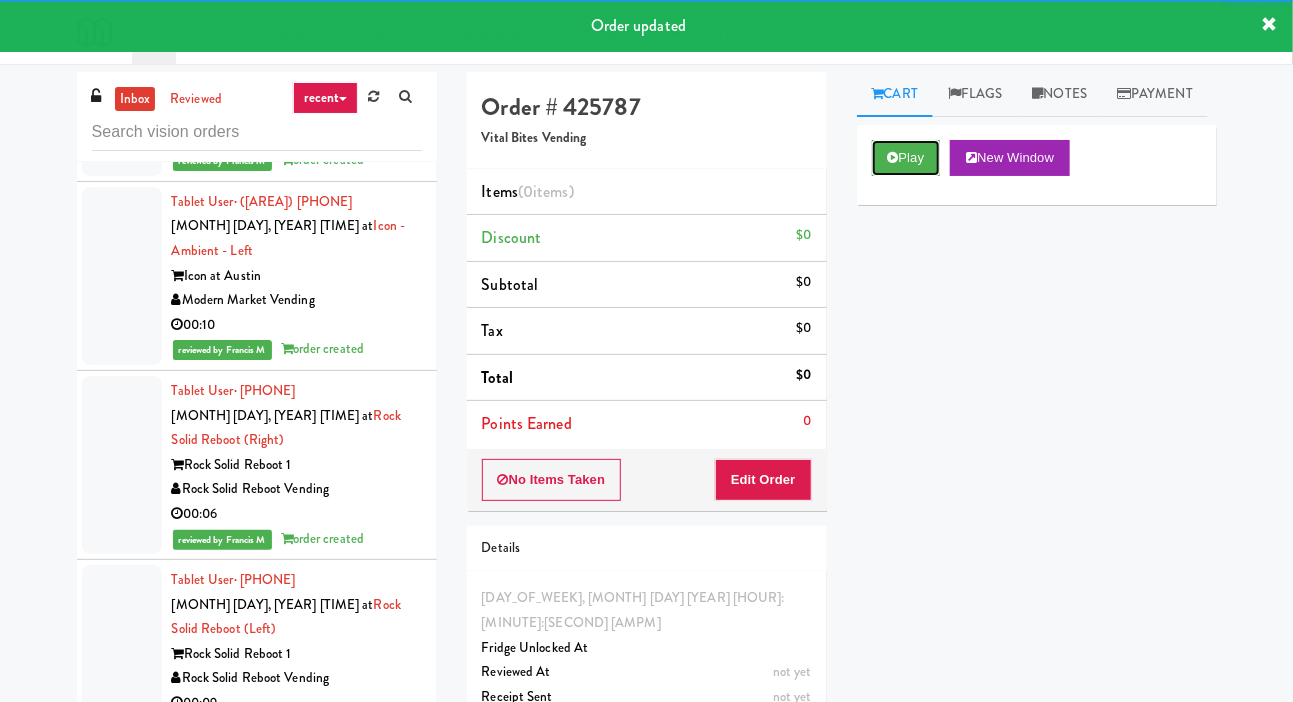 click on "Play" at bounding box center (906, 158) 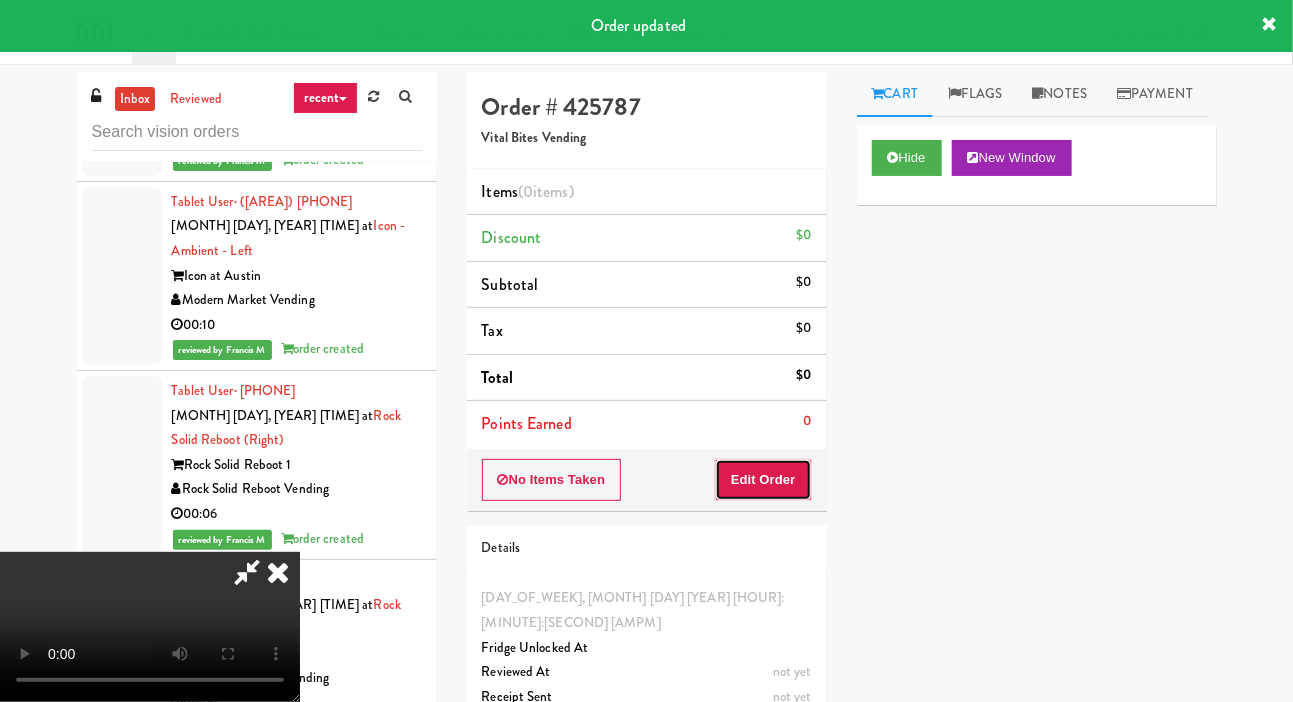 click on "Edit Order" at bounding box center [763, 480] 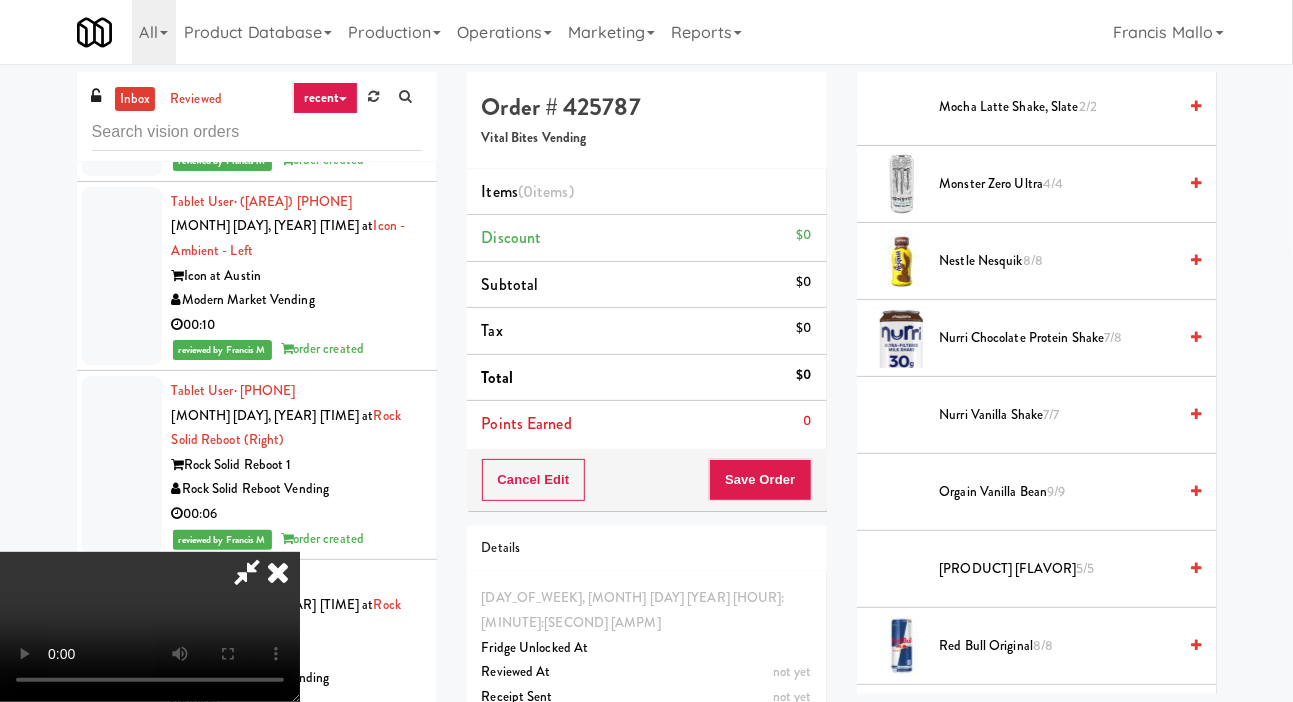 scroll, scrollTop: 1120, scrollLeft: 0, axis: vertical 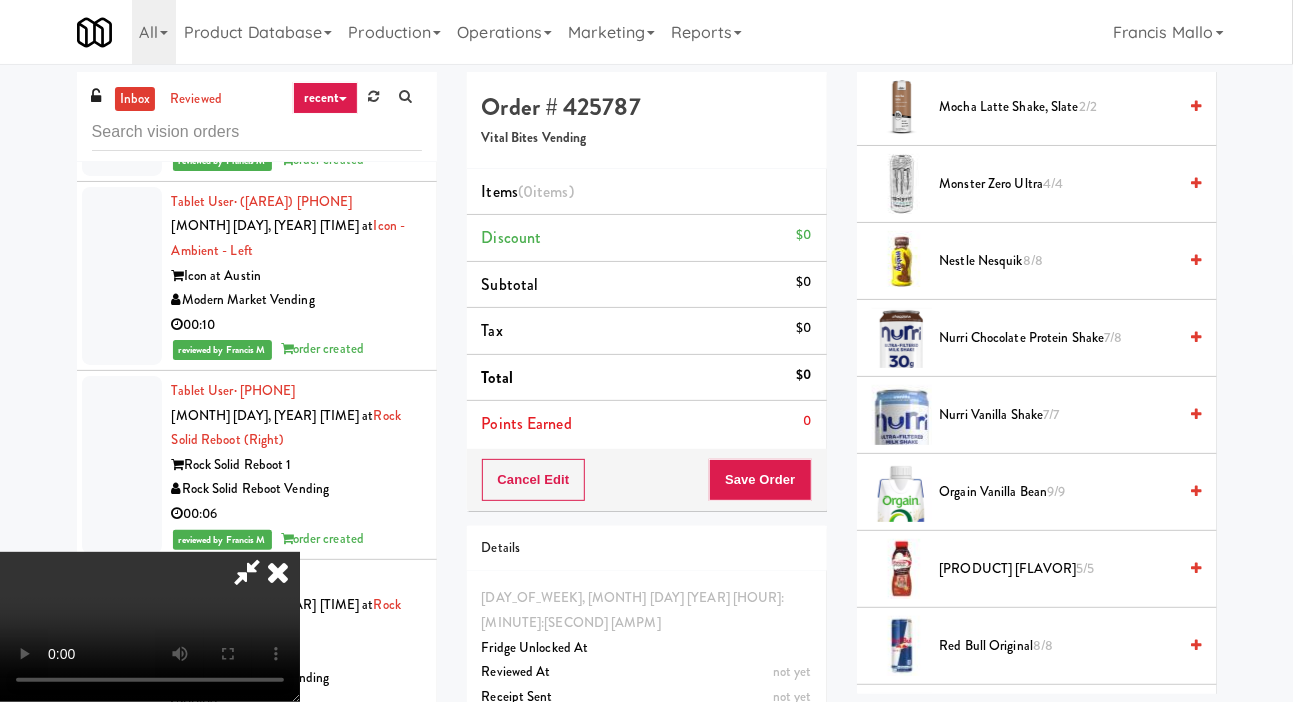 click on "Monster Zero Ultra  4/4" at bounding box center (1058, 184) 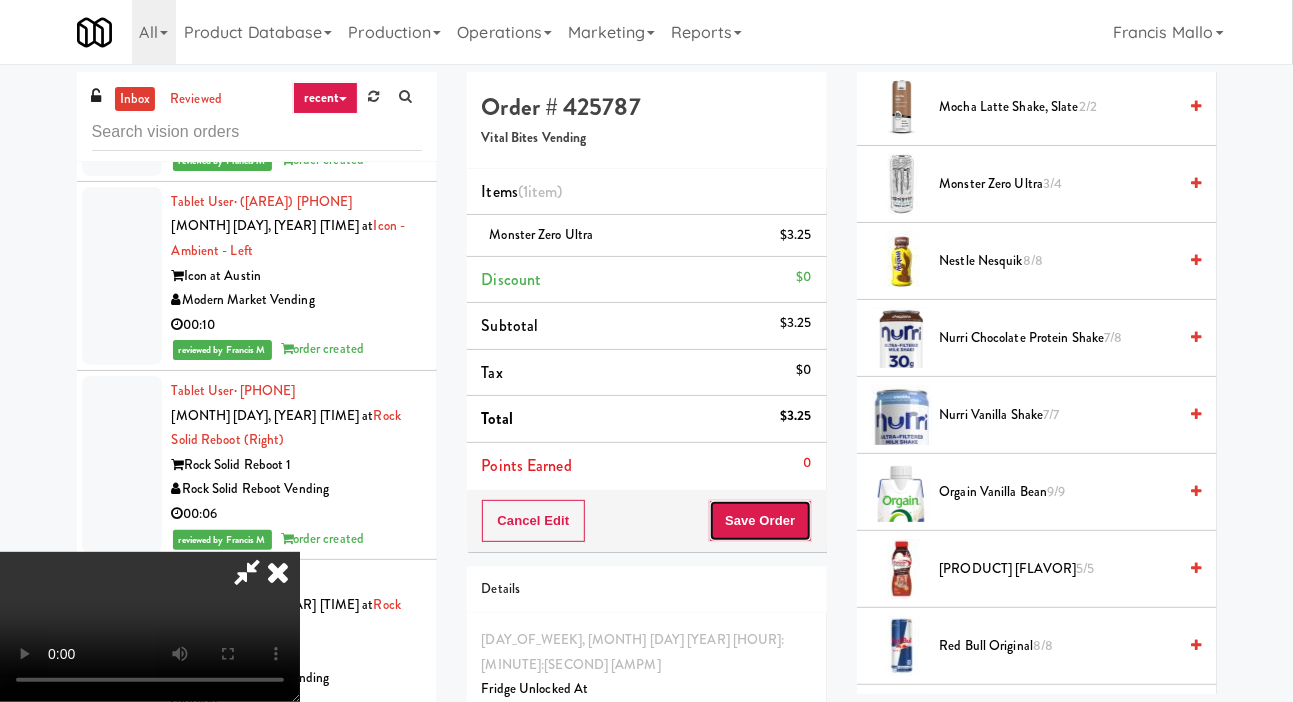 click on "Save Order" at bounding box center [760, 521] 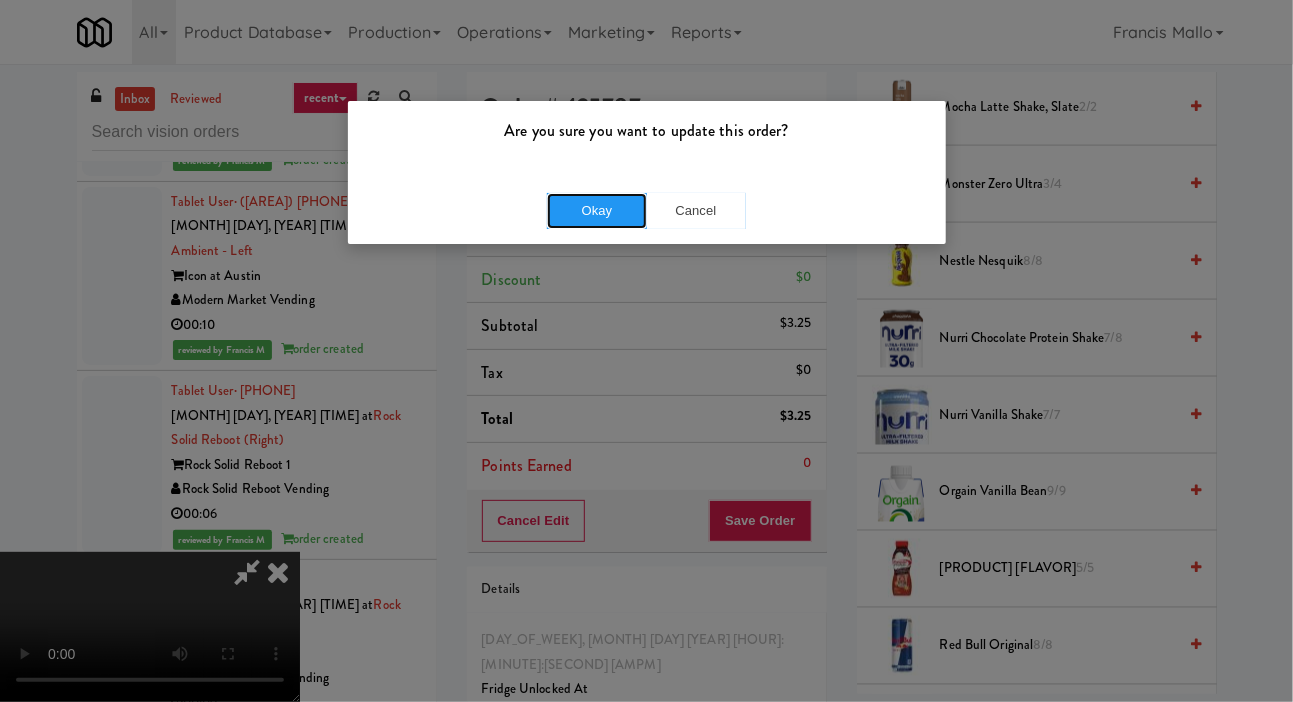 click on "Okay" at bounding box center [597, 211] 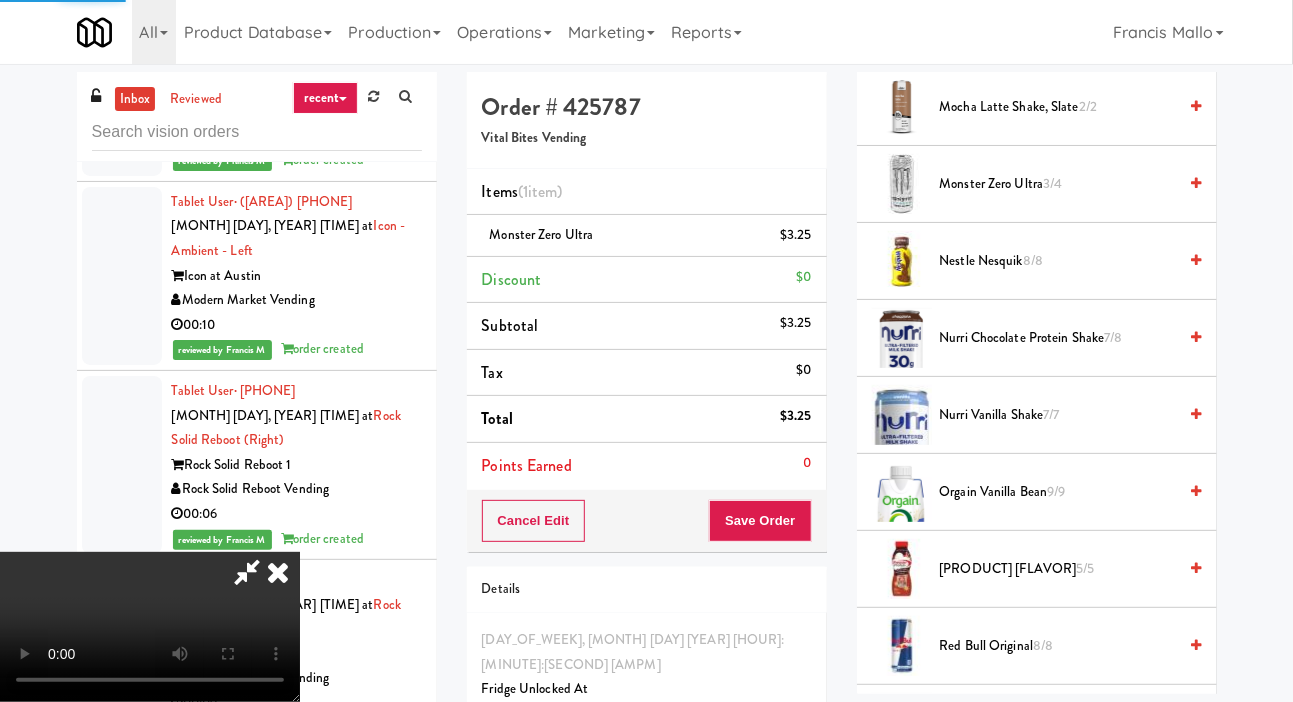 scroll, scrollTop: 116, scrollLeft: 0, axis: vertical 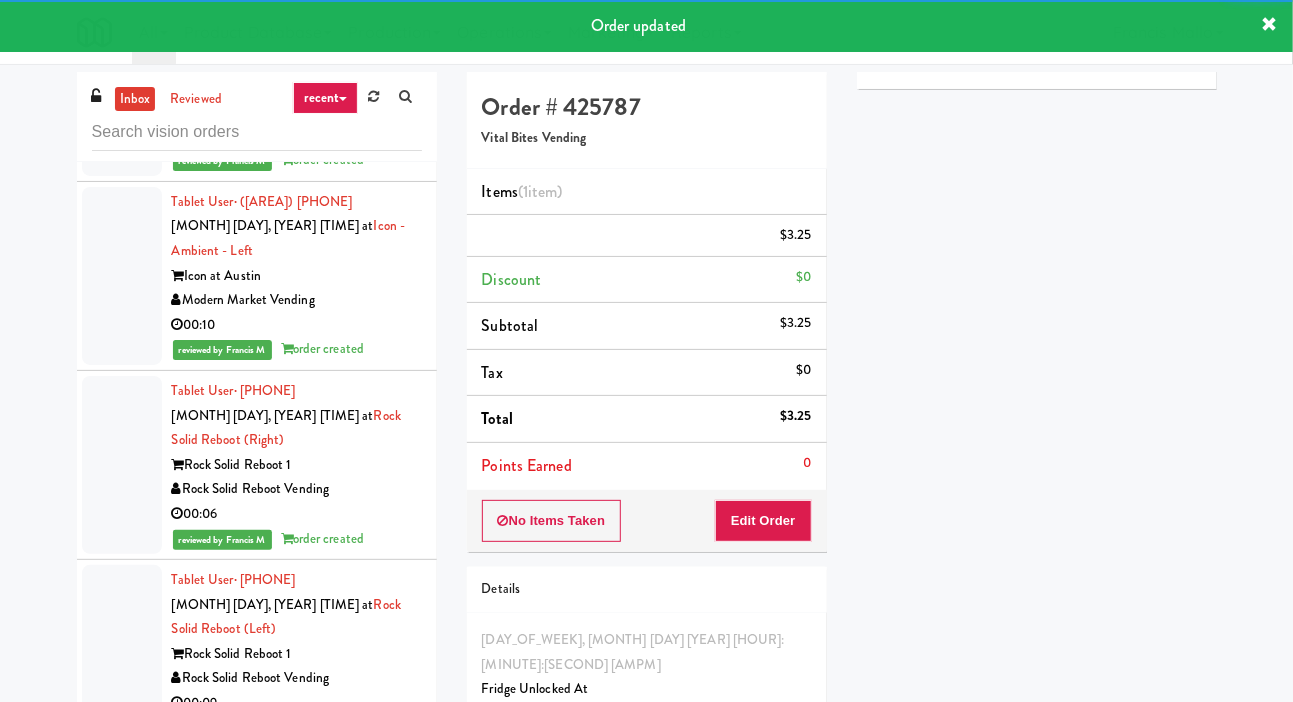 click at bounding box center (122, -230) 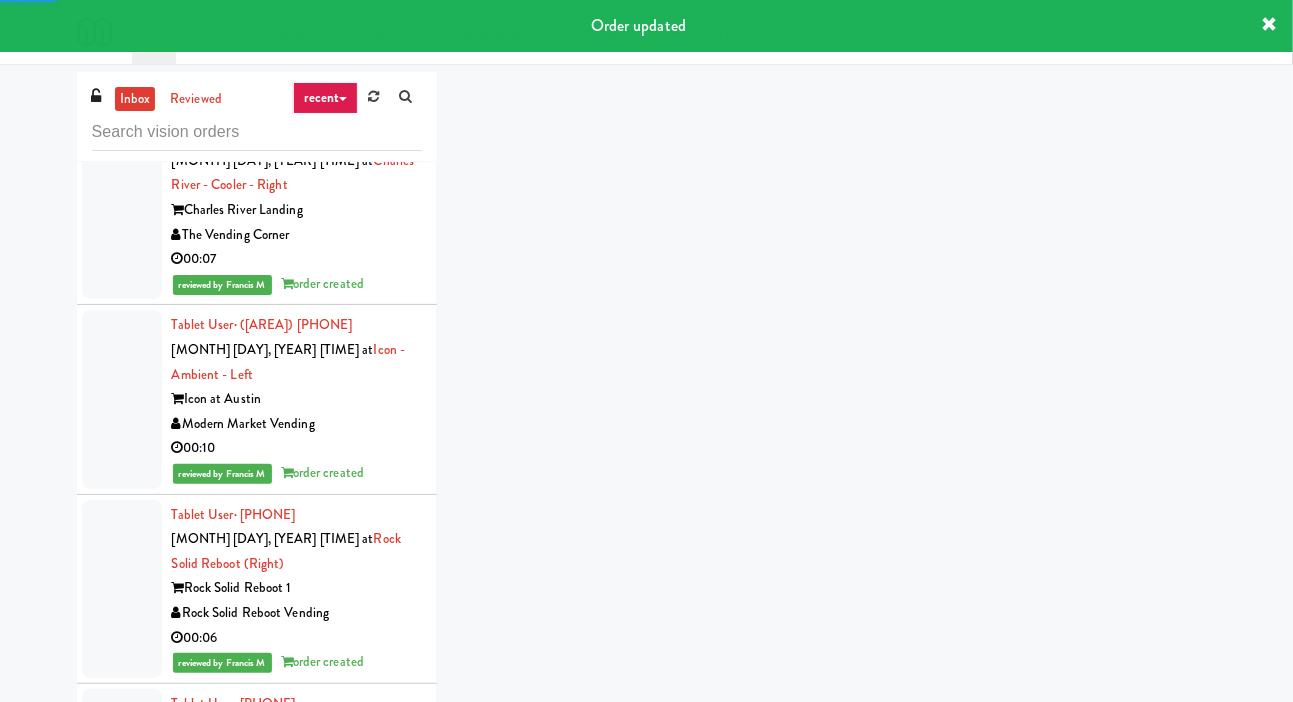 scroll, scrollTop: 40243, scrollLeft: 0, axis: vertical 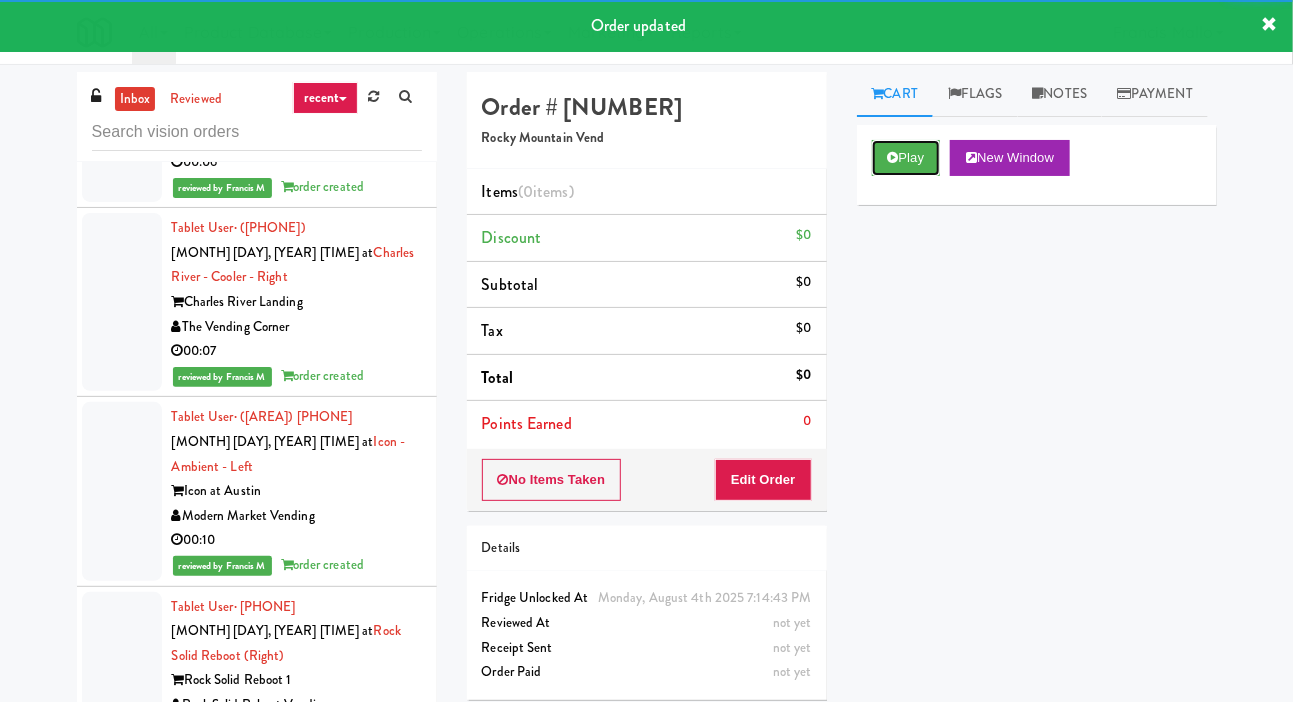 click on "Play" at bounding box center [906, 158] 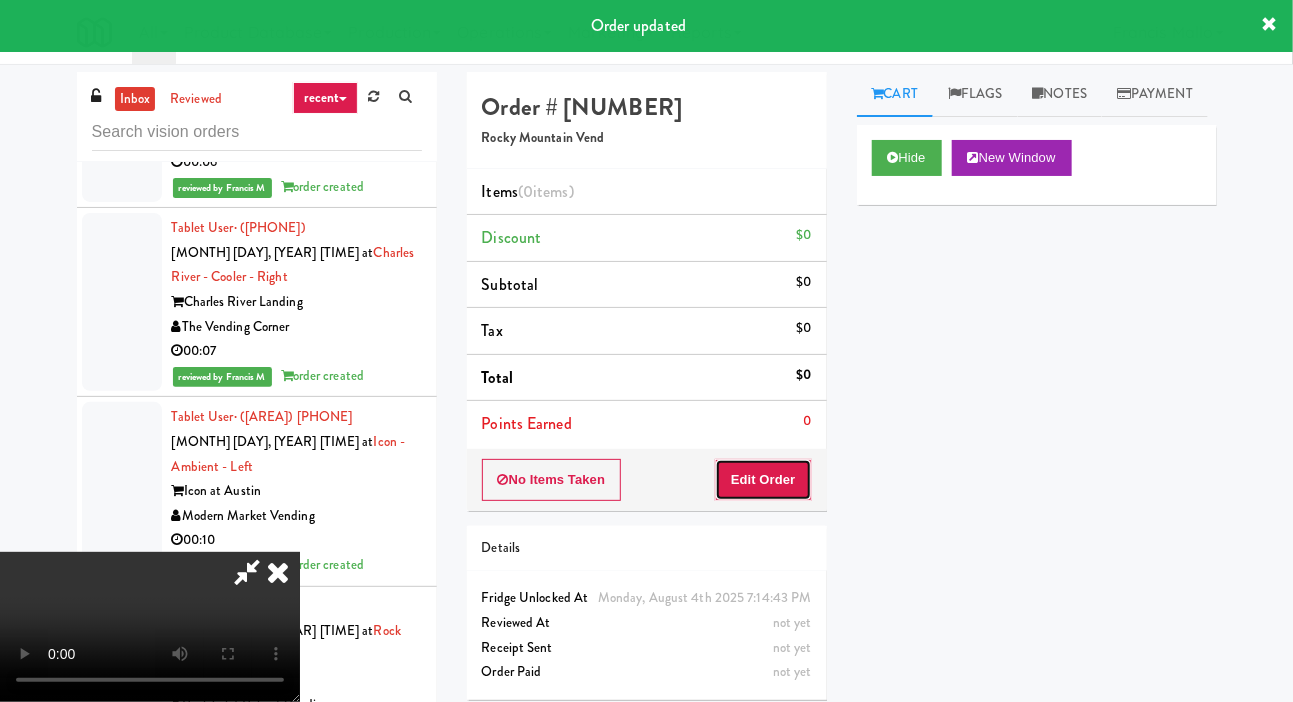 click on "Edit Order" at bounding box center [763, 480] 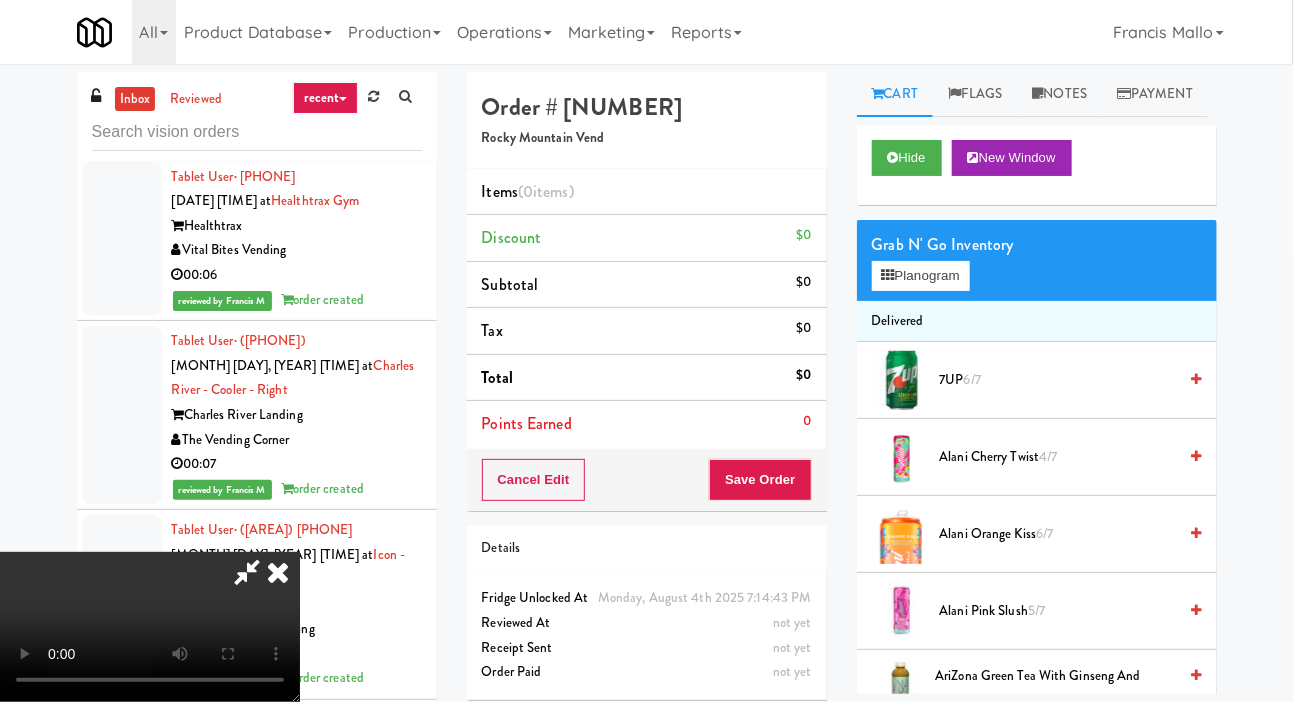 scroll, scrollTop: 40129, scrollLeft: 0, axis: vertical 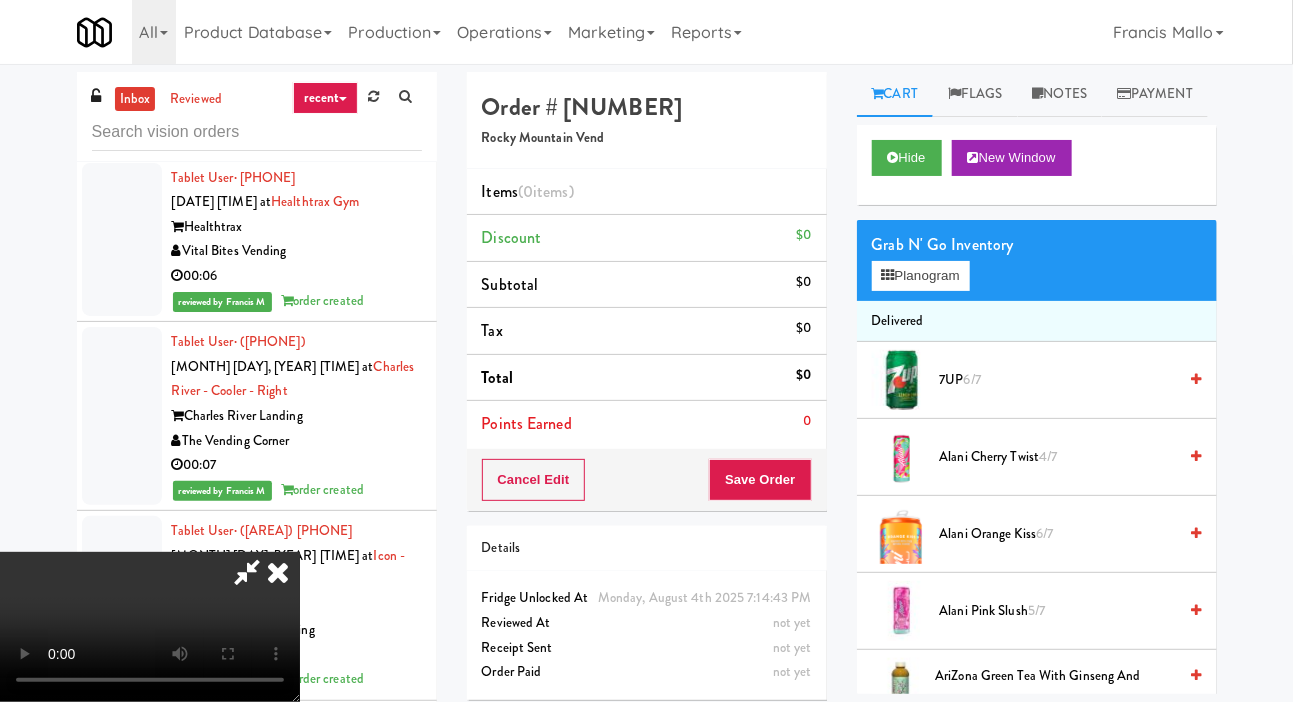 type 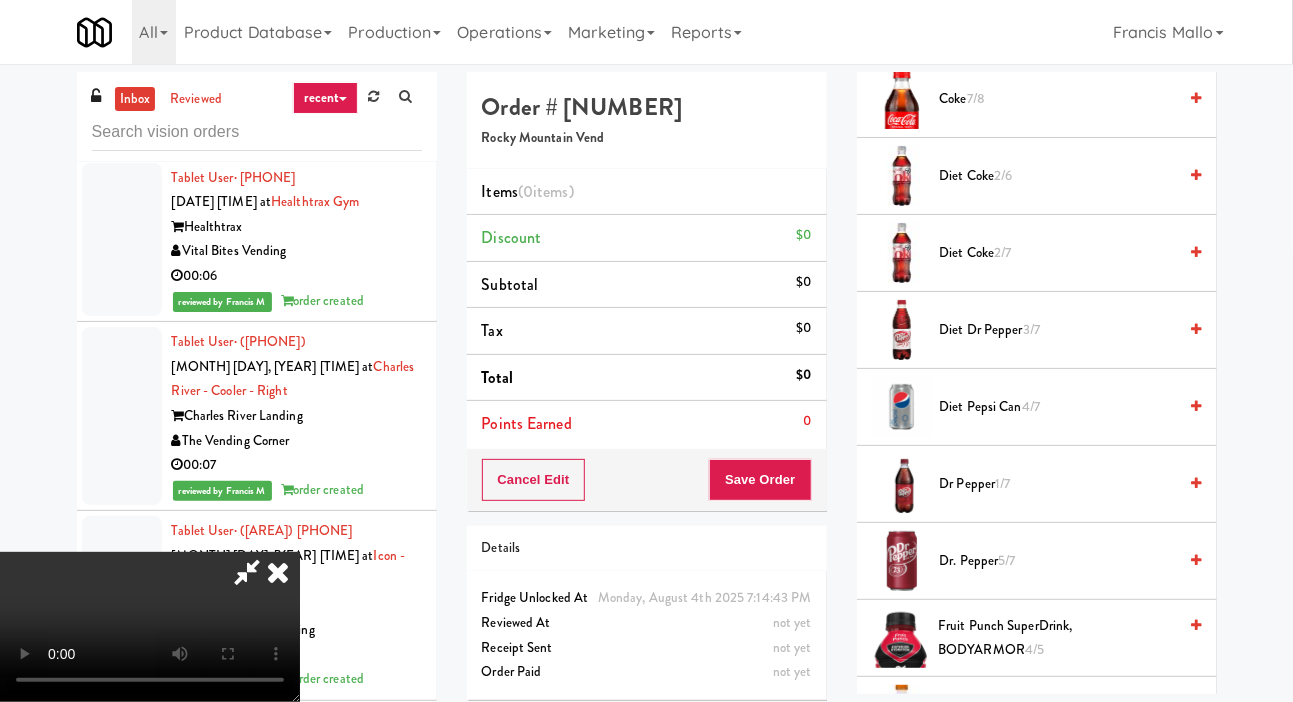 scroll, scrollTop: 1283, scrollLeft: 0, axis: vertical 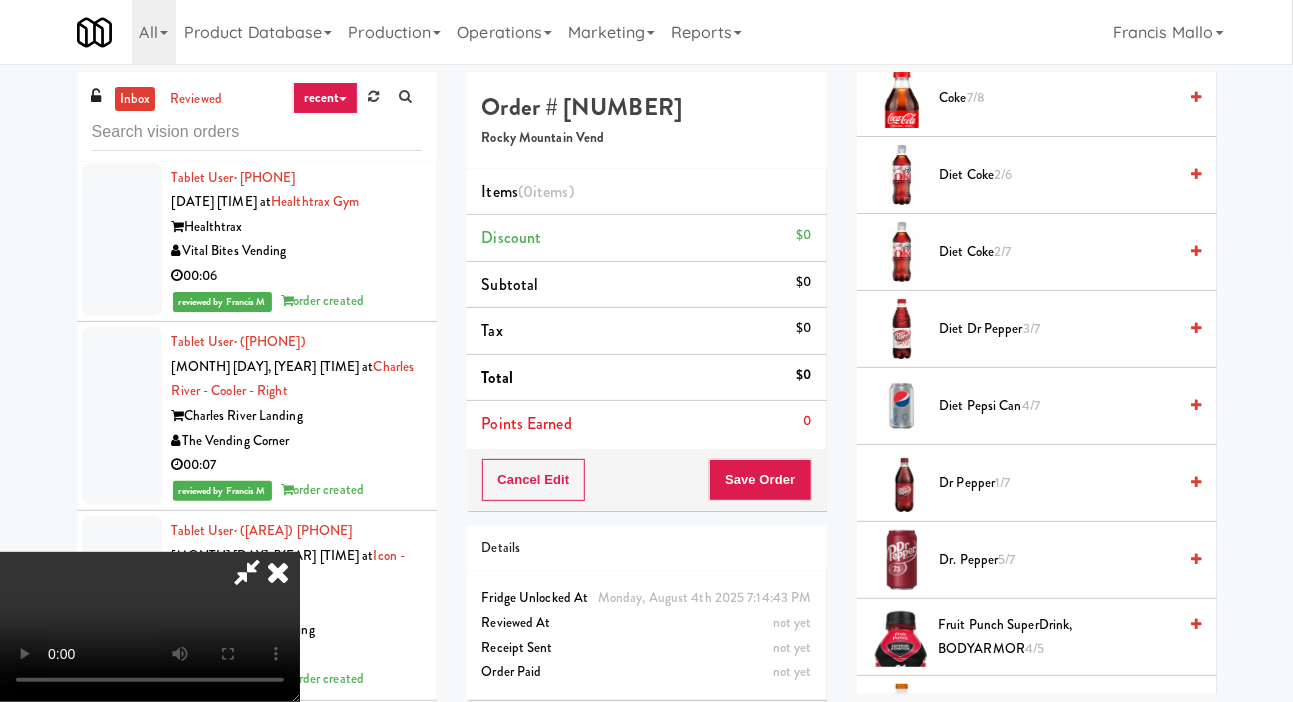 click on "Diet Dr Pepper  3/7" at bounding box center (1058, 329) 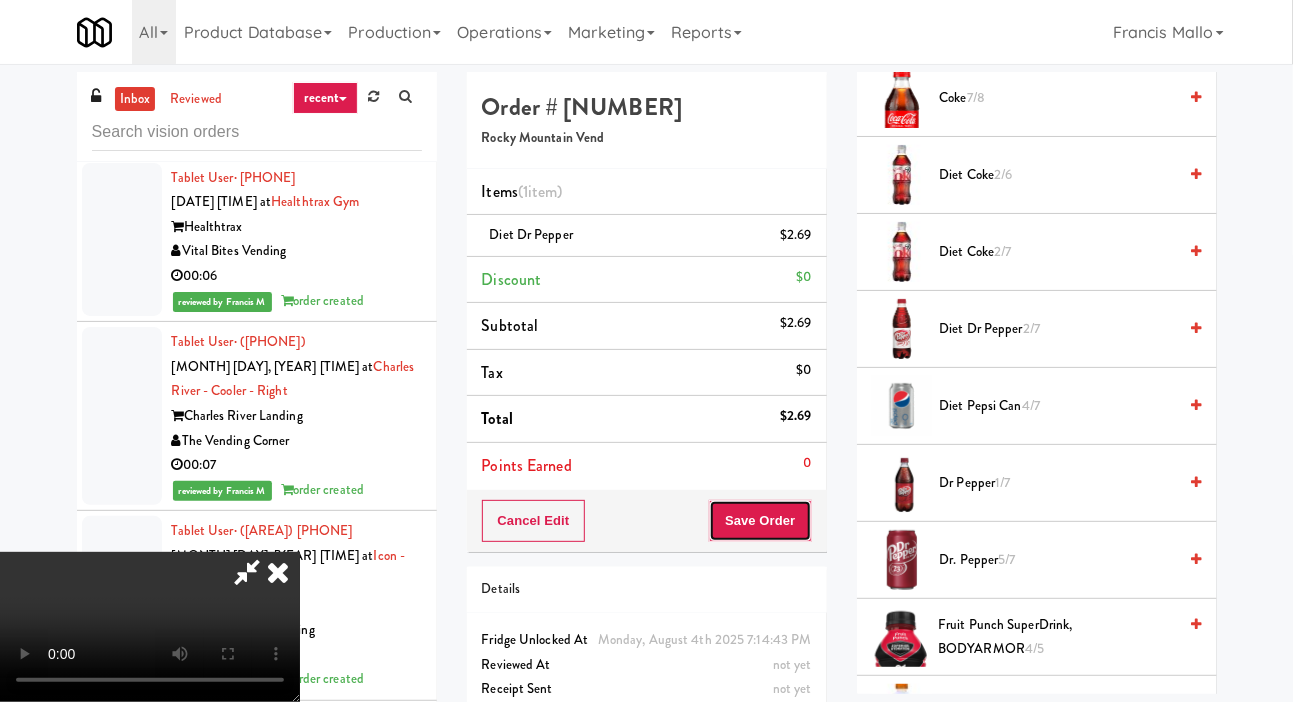 click on "Save Order" at bounding box center [760, 521] 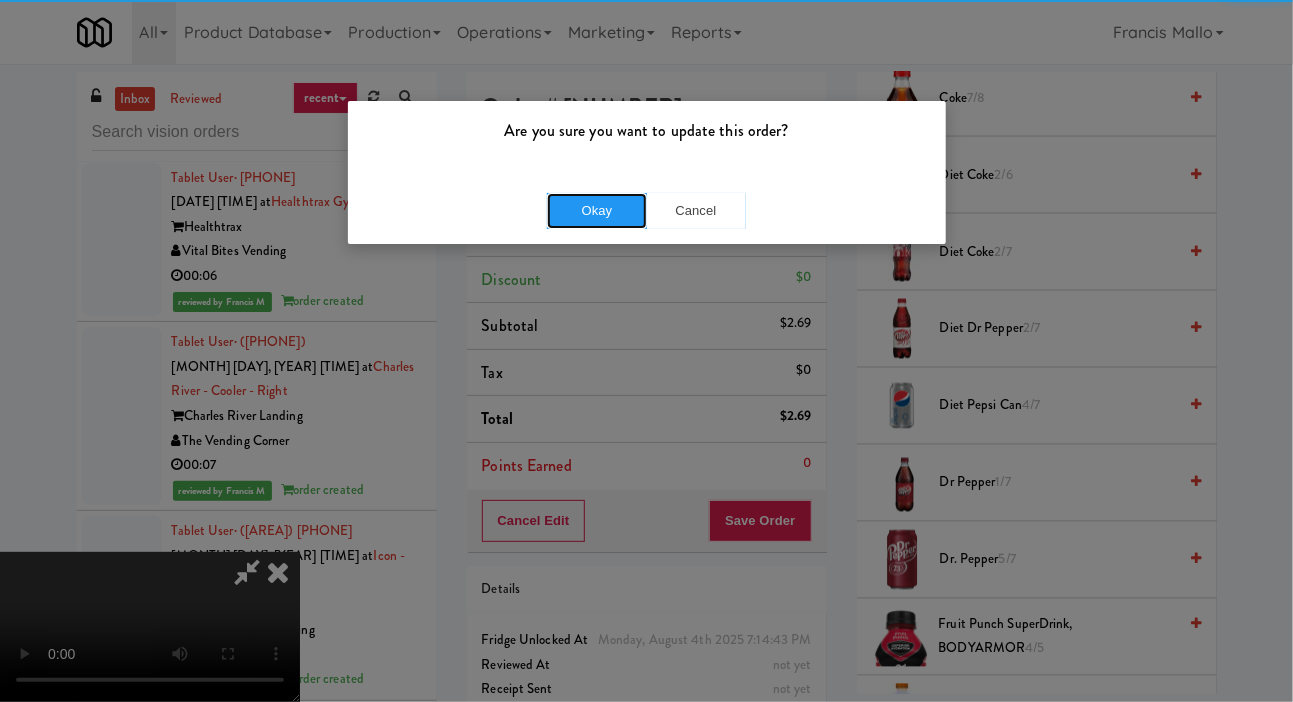 click on "Okay" at bounding box center (597, 211) 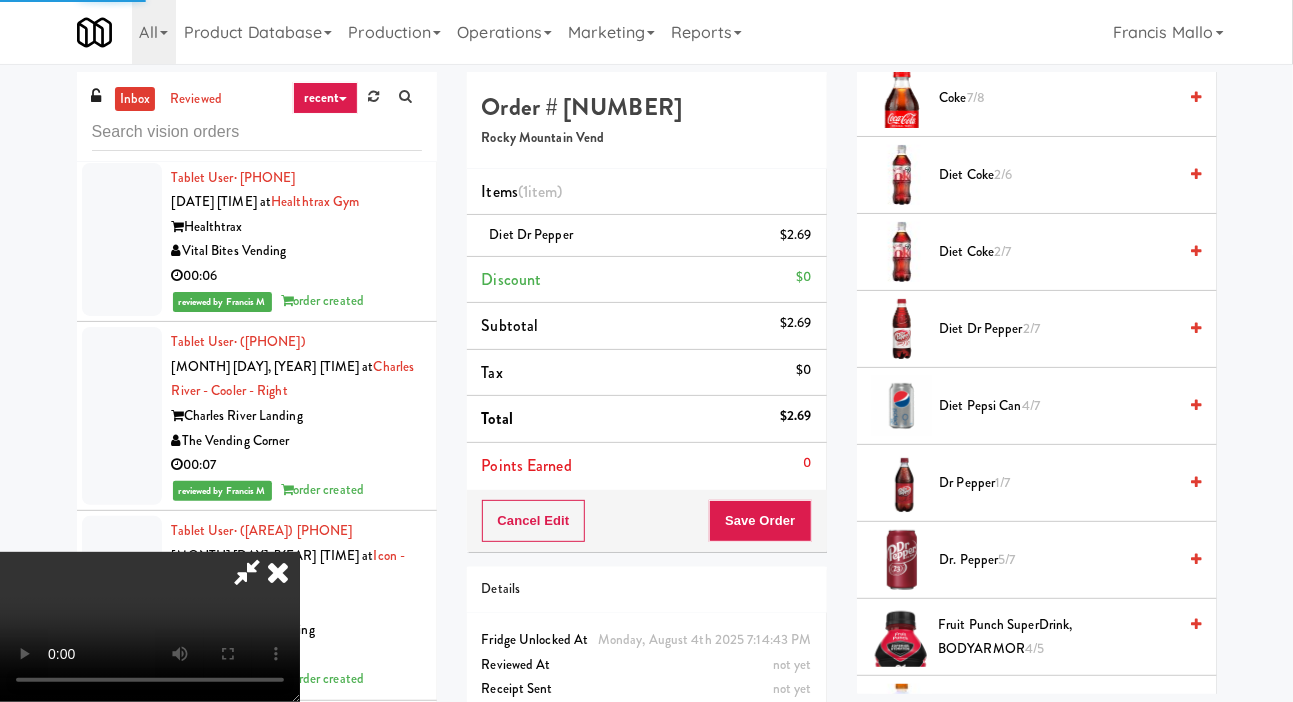 scroll, scrollTop: 116, scrollLeft: 0, axis: vertical 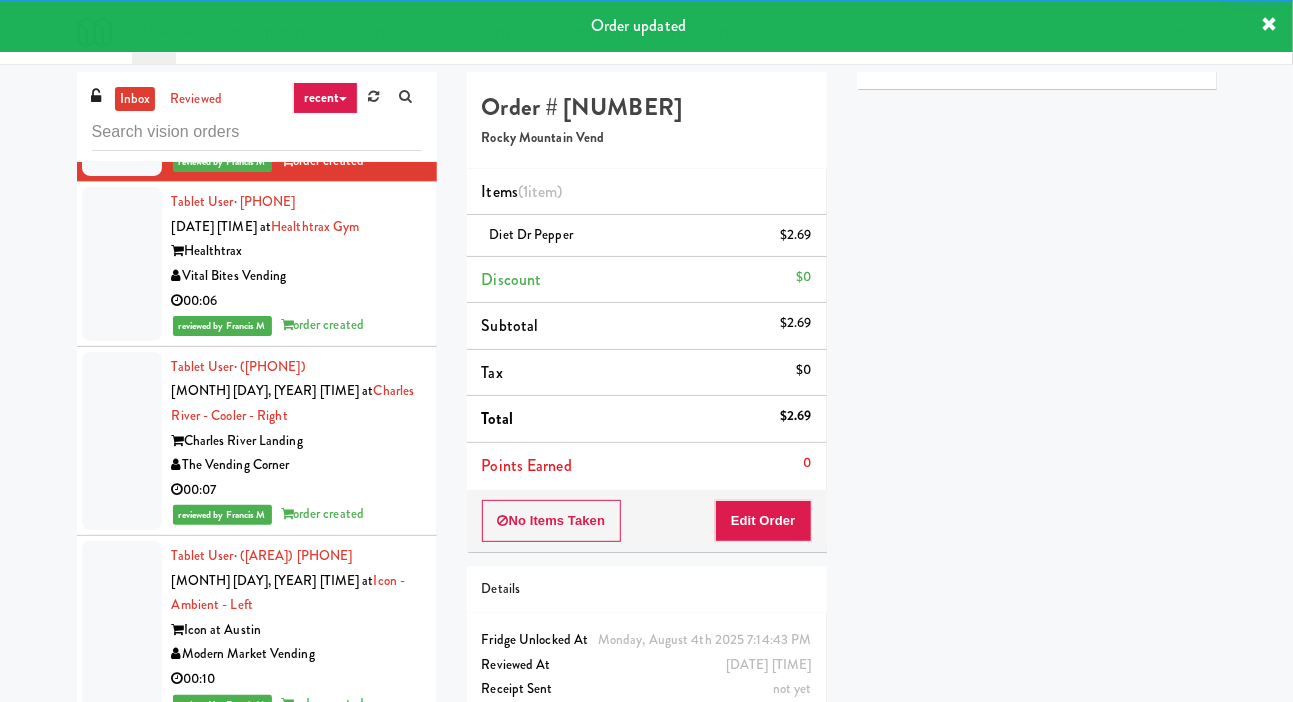 click at bounding box center [122, -89] 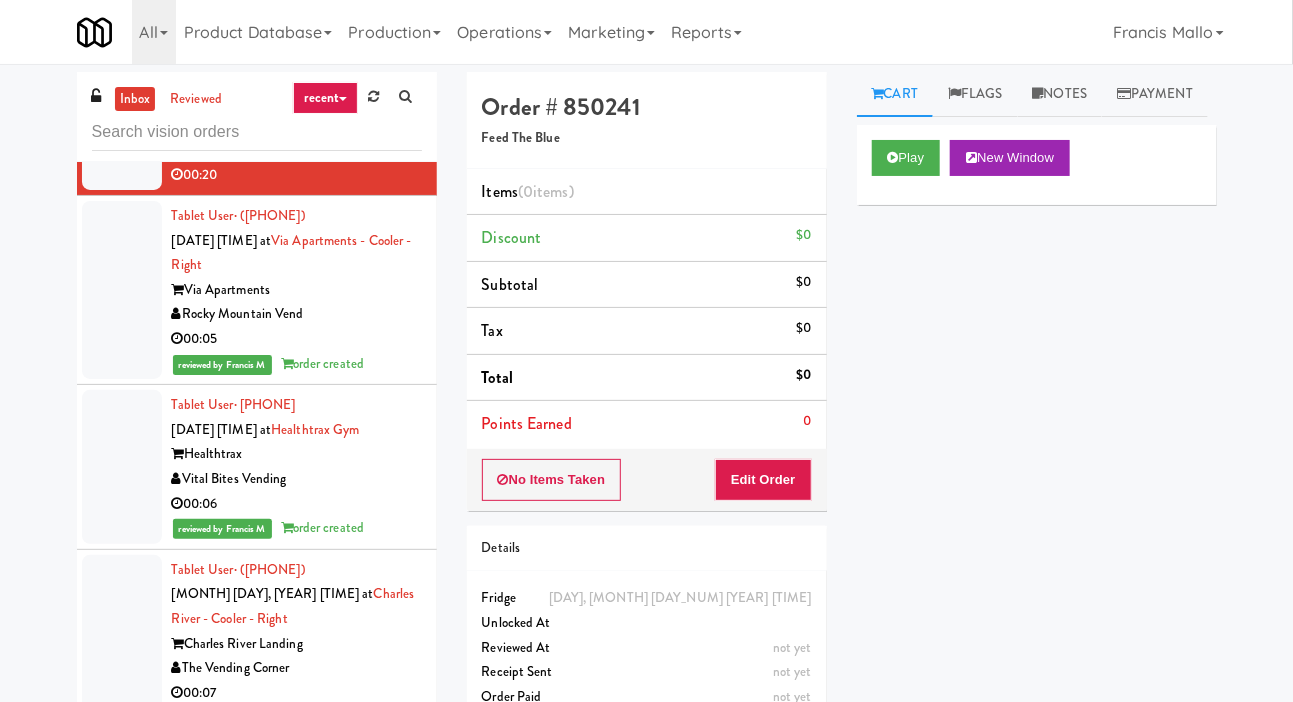 scroll, scrollTop: 39924, scrollLeft: 0, axis: vertical 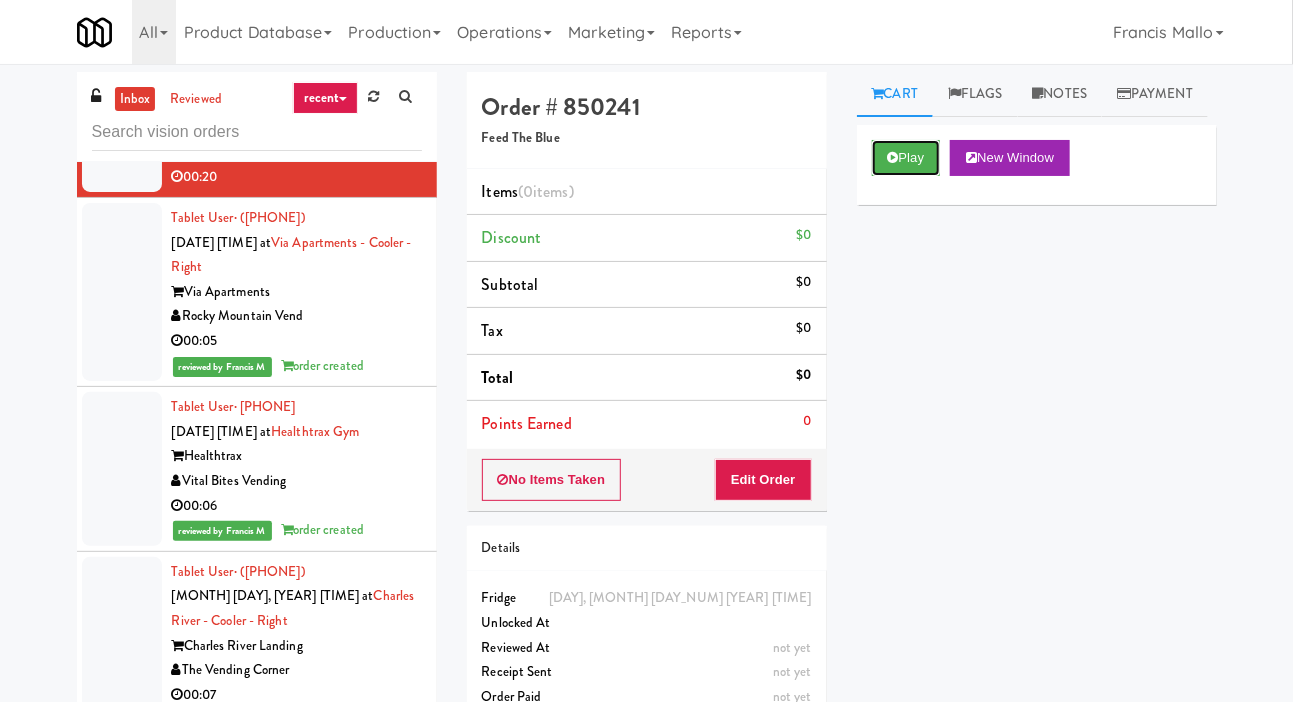 click at bounding box center (893, 157) 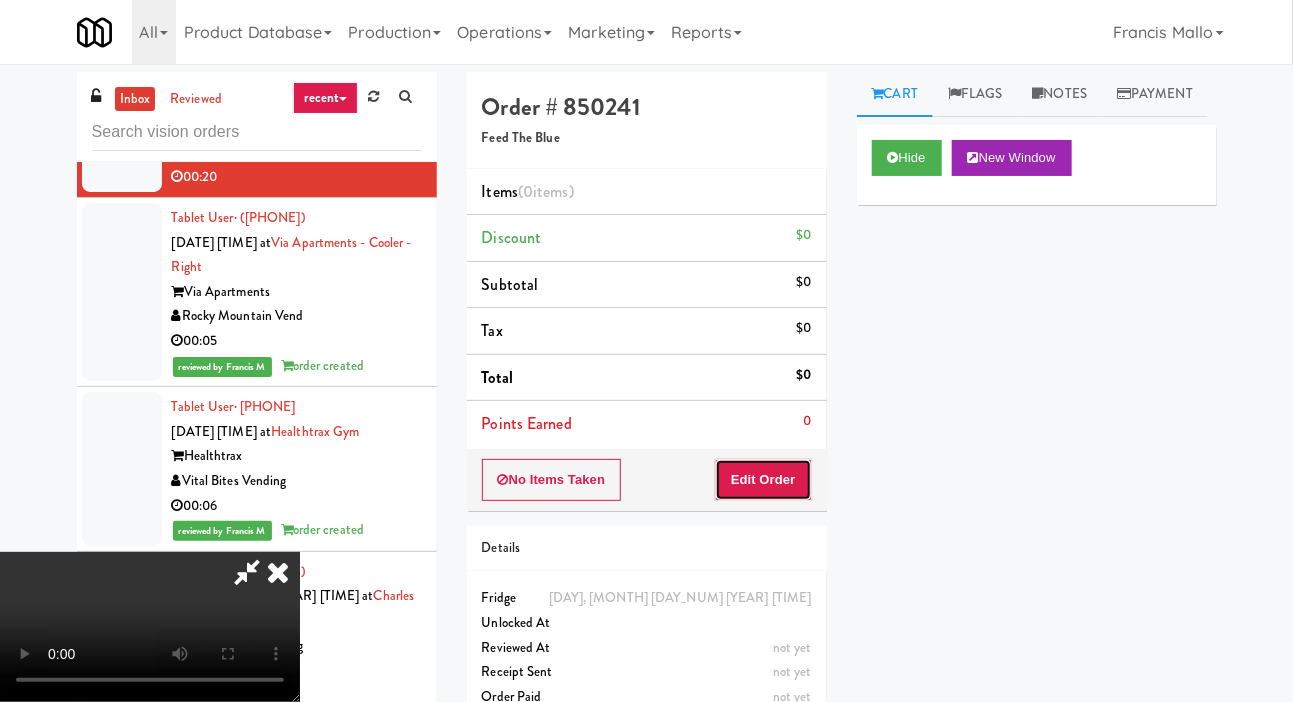 click on "Edit Order" at bounding box center (763, 480) 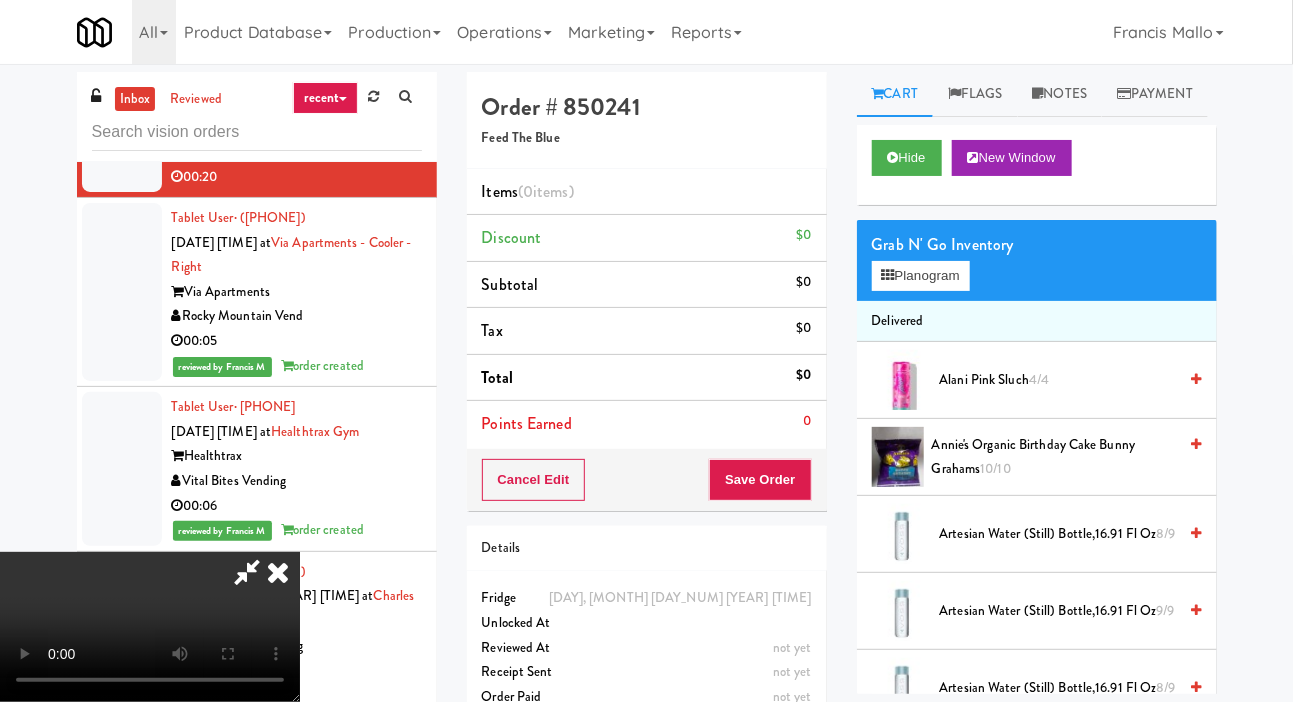 scroll, scrollTop: 73, scrollLeft: 0, axis: vertical 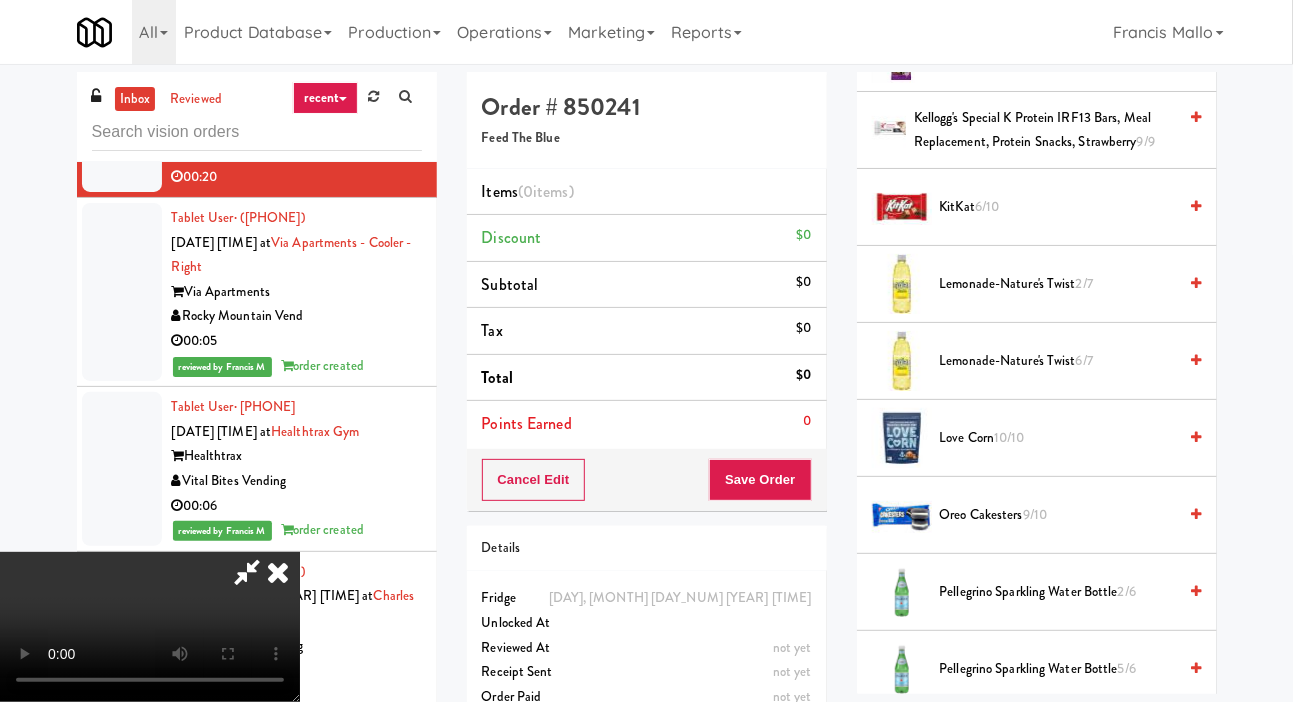 click on "Lemonade-Nature's Twist   2/7" at bounding box center (1058, 284) 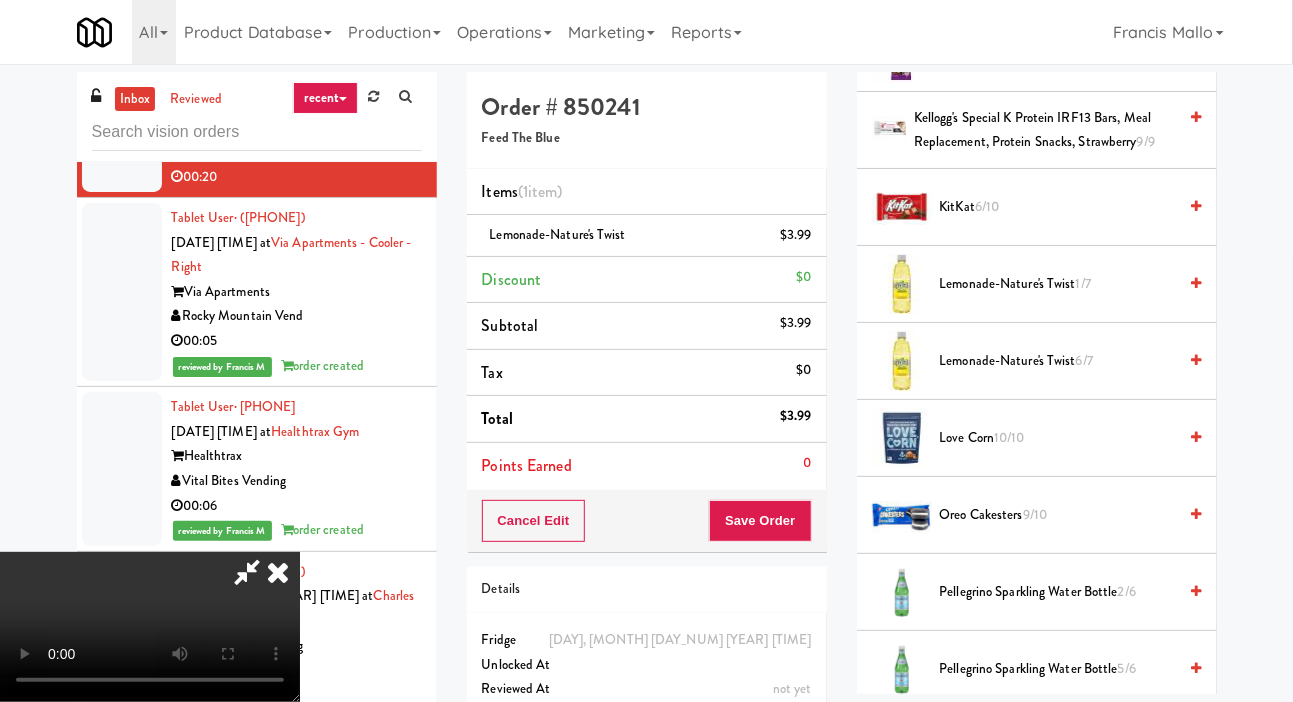 scroll, scrollTop: 0, scrollLeft: 0, axis: both 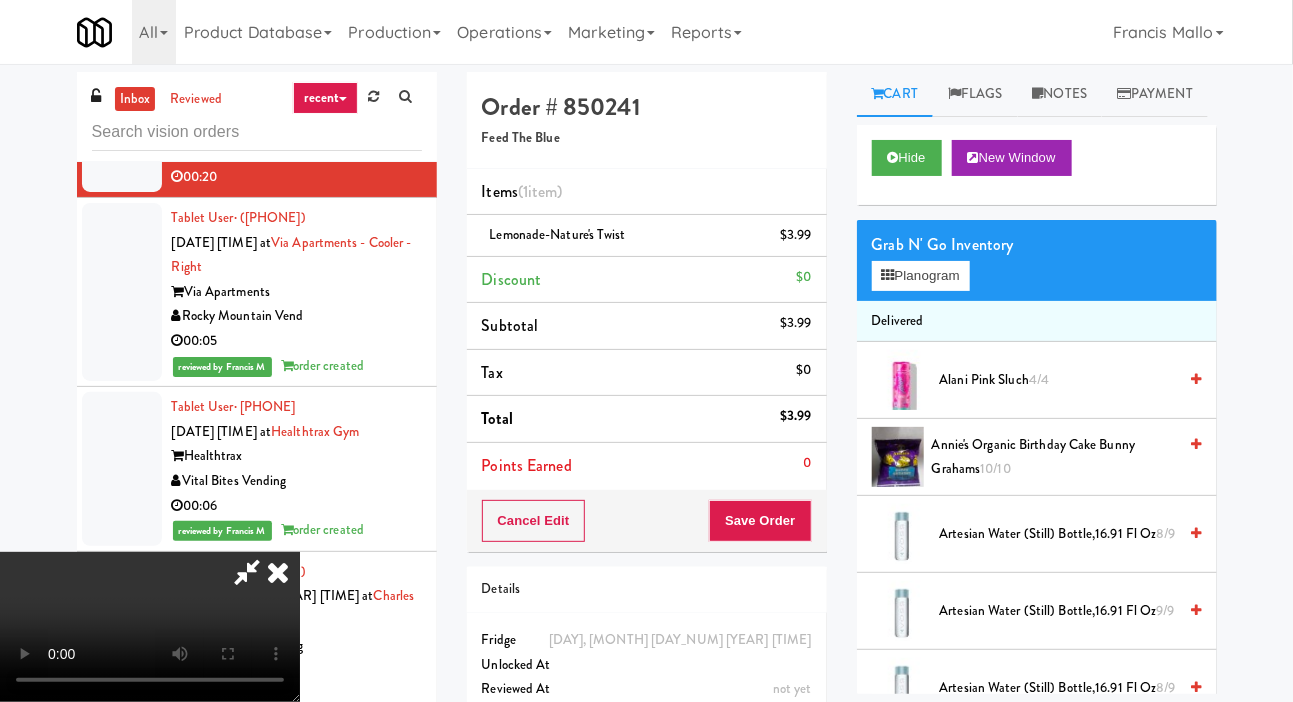 click on "Delivered" at bounding box center [1037, 322] 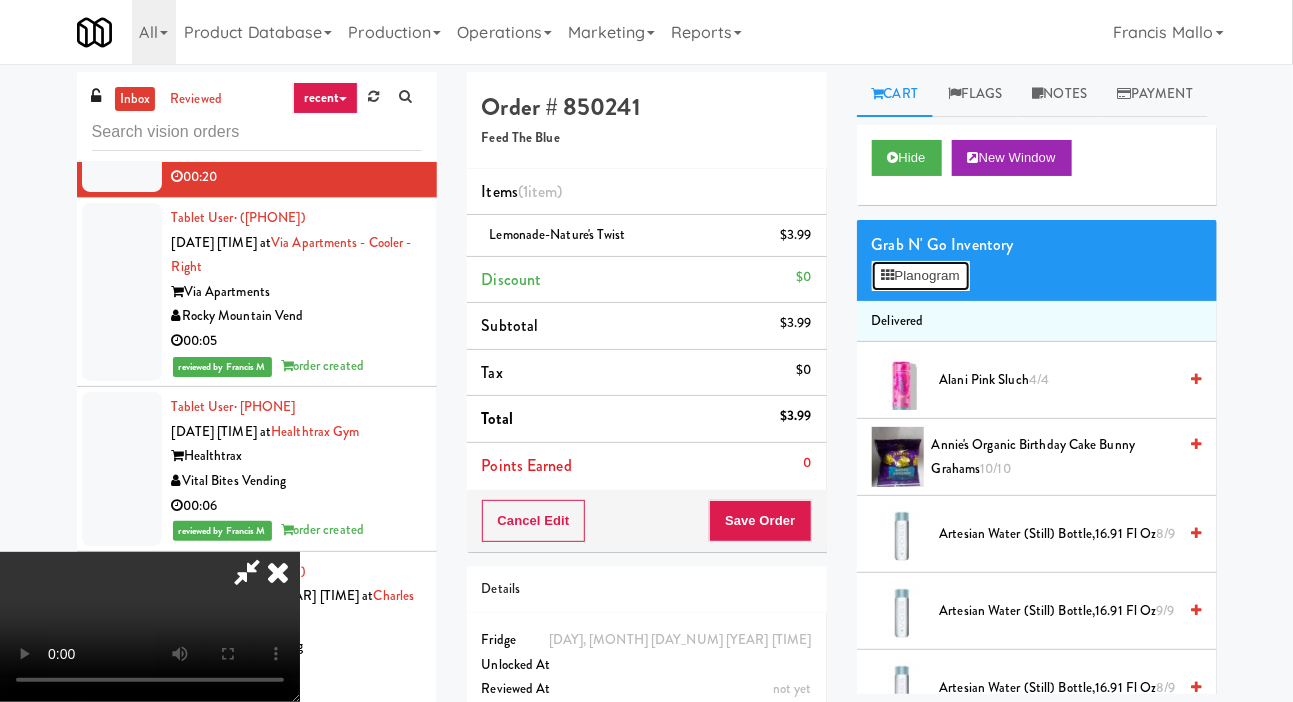 click on "Planogram" at bounding box center [921, 276] 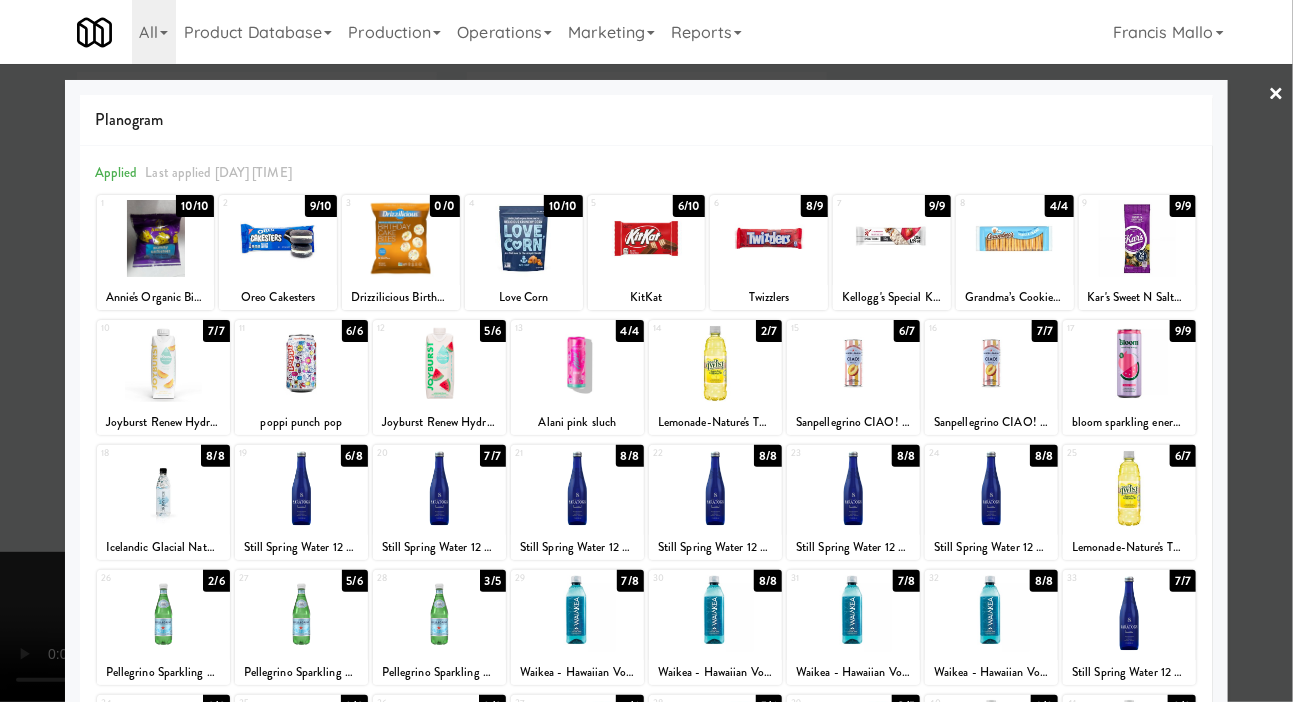 click at bounding box center [156, 238] 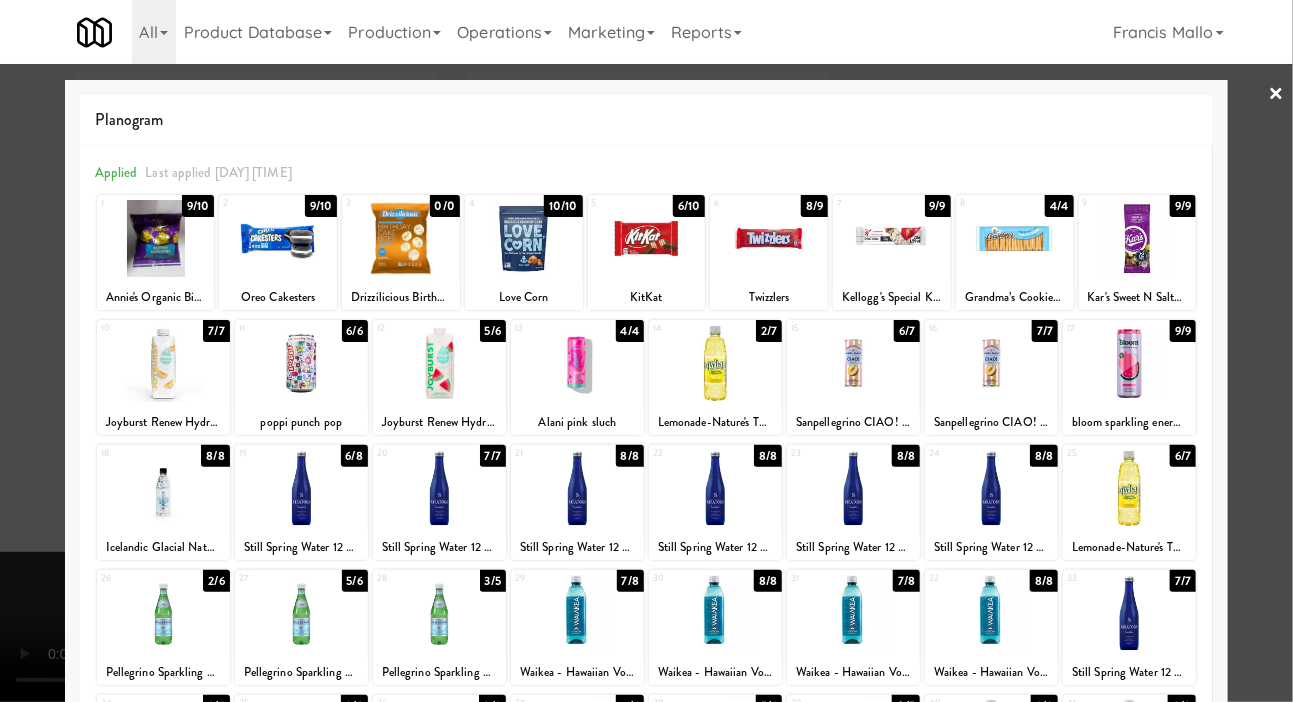 click at bounding box center (646, 351) 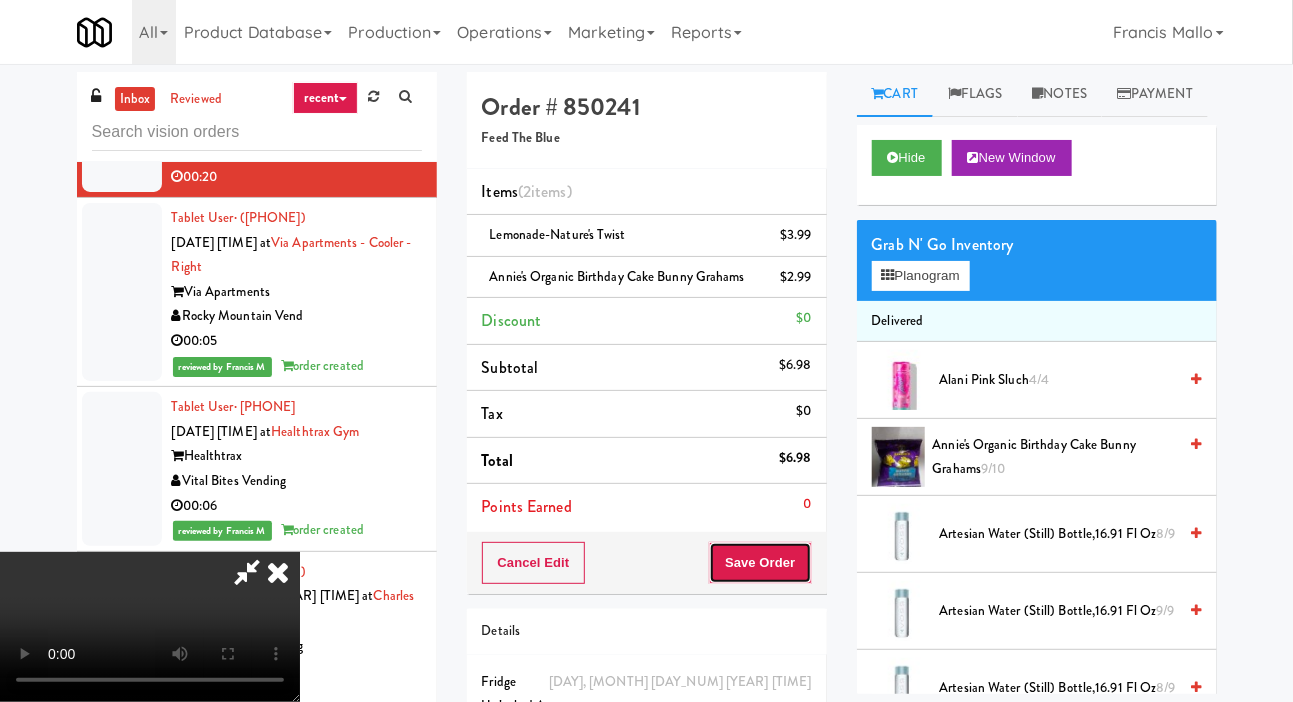 click on "Save Order" at bounding box center (760, 563) 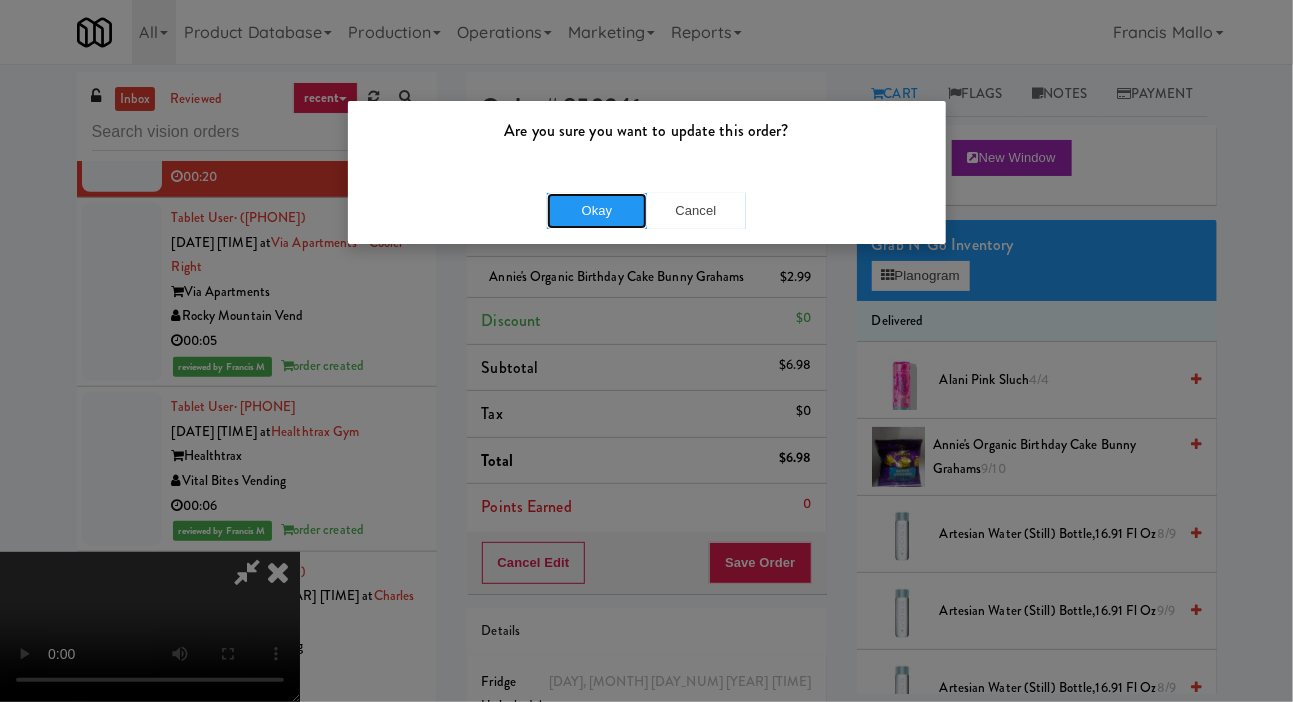 click on "Okay" at bounding box center [597, 211] 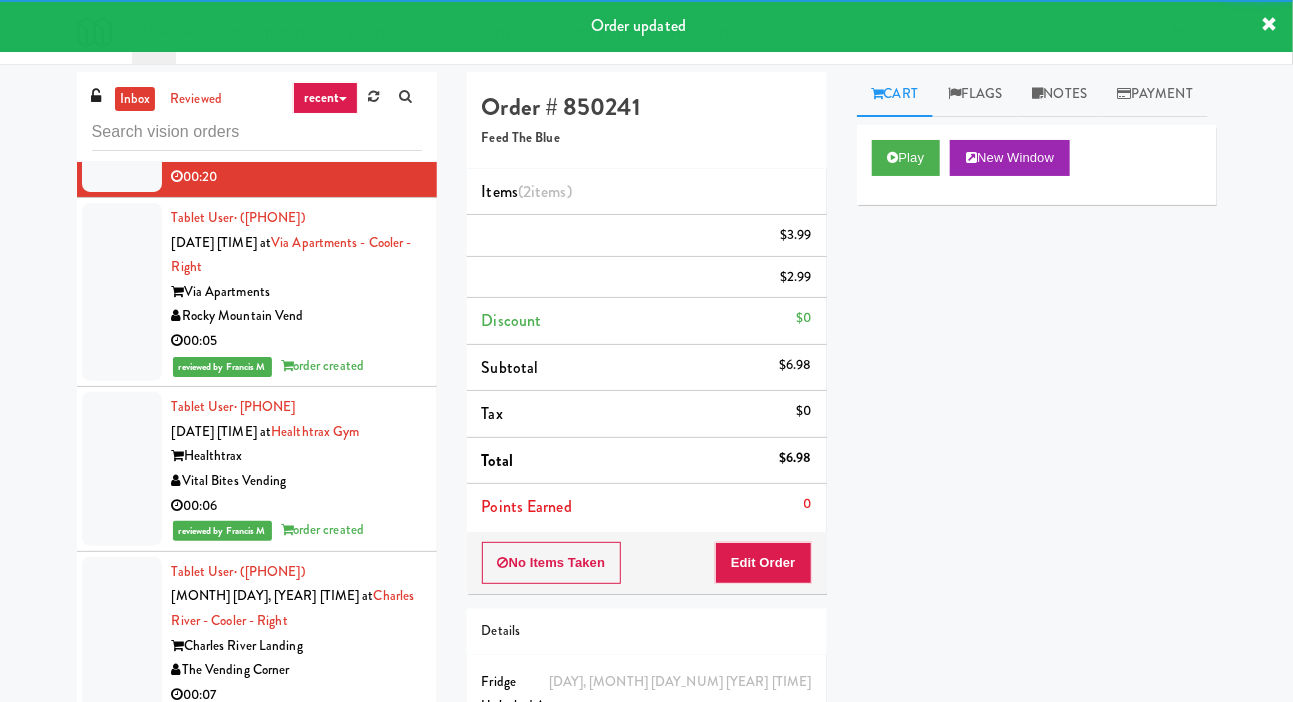 click at bounding box center [122, -37] 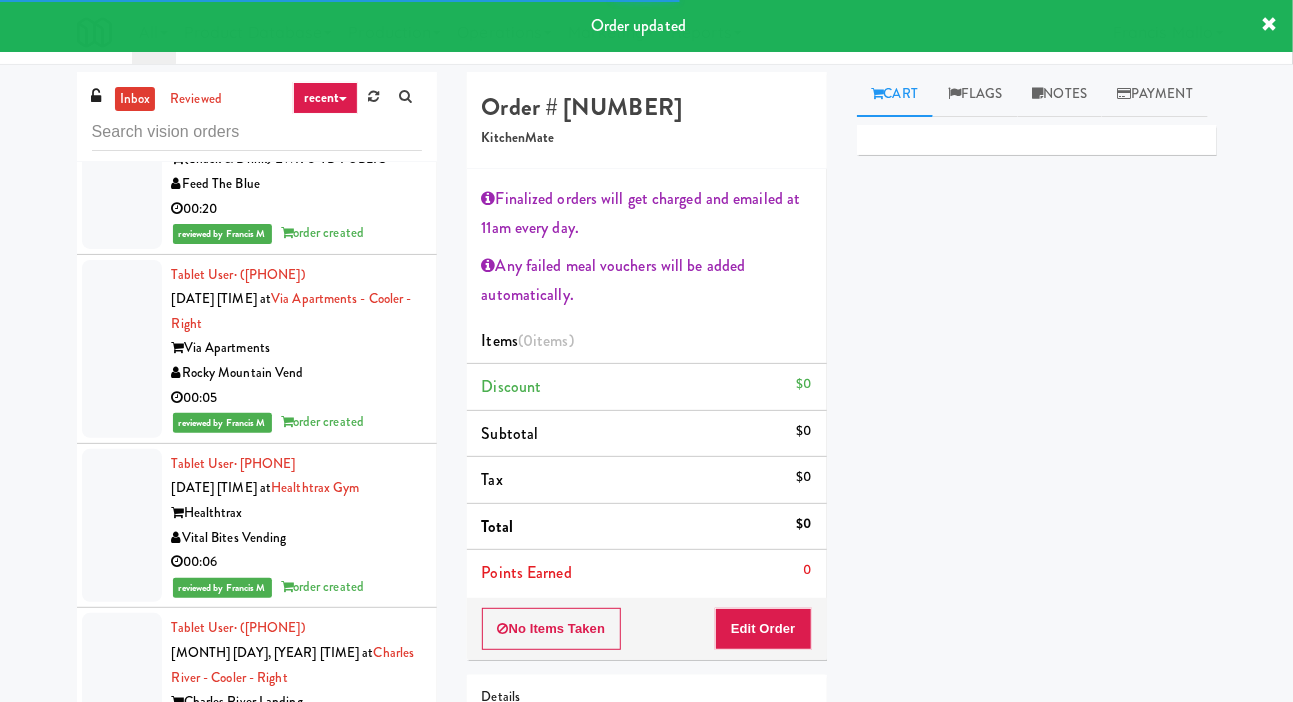 scroll, scrollTop: 39892, scrollLeft: 0, axis: vertical 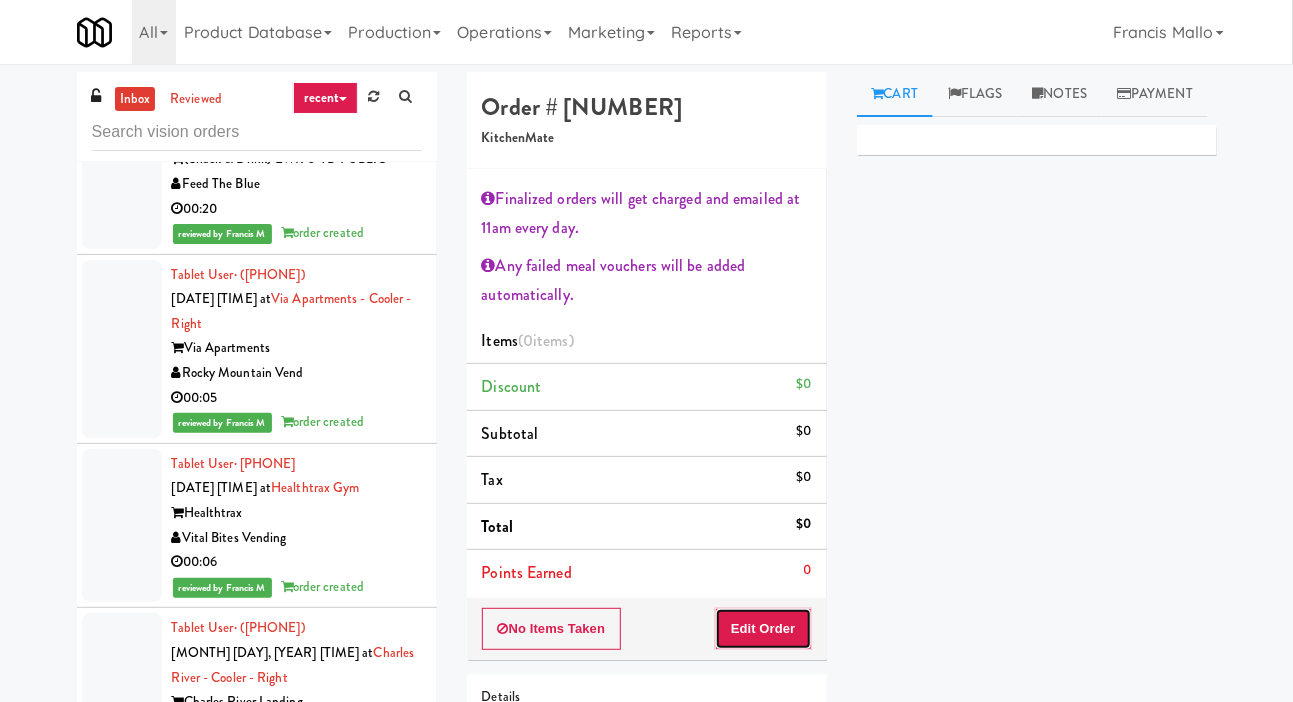 click on "Edit Order" at bounding box center (763, 629) 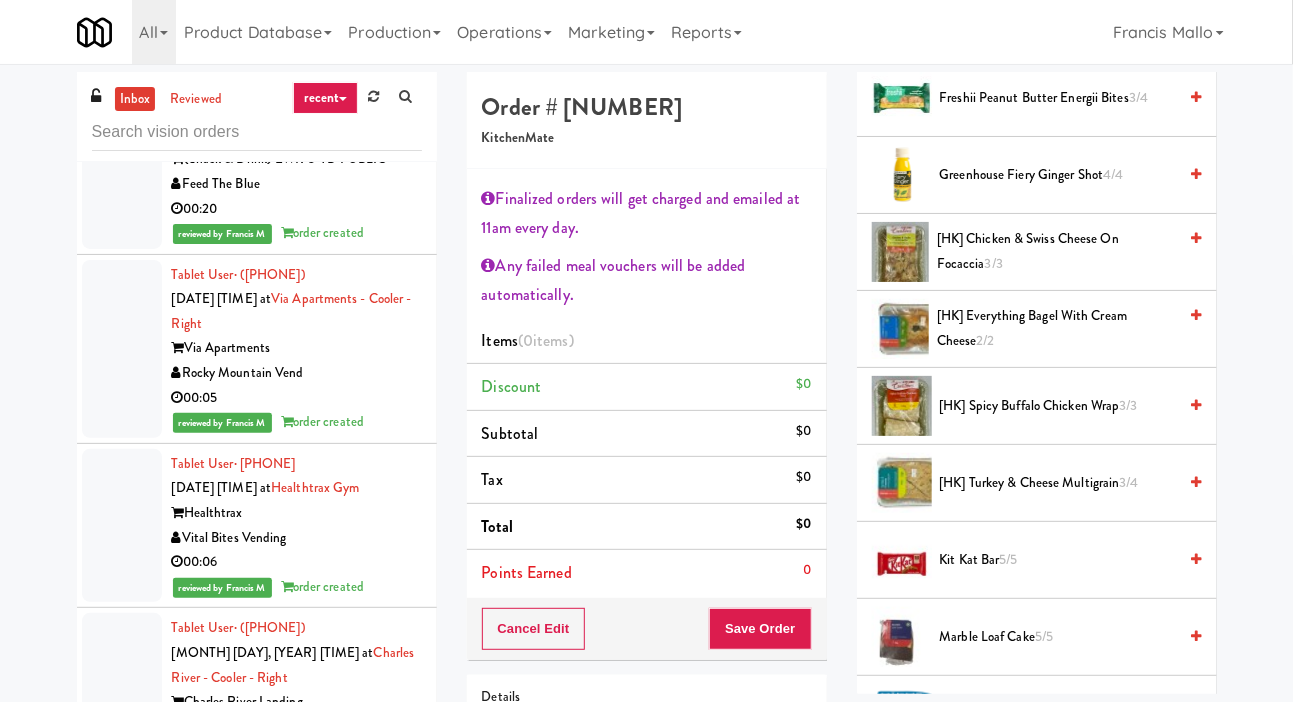 scroll, scrollTop: 495, scrollLeft: 0, axis: vertical 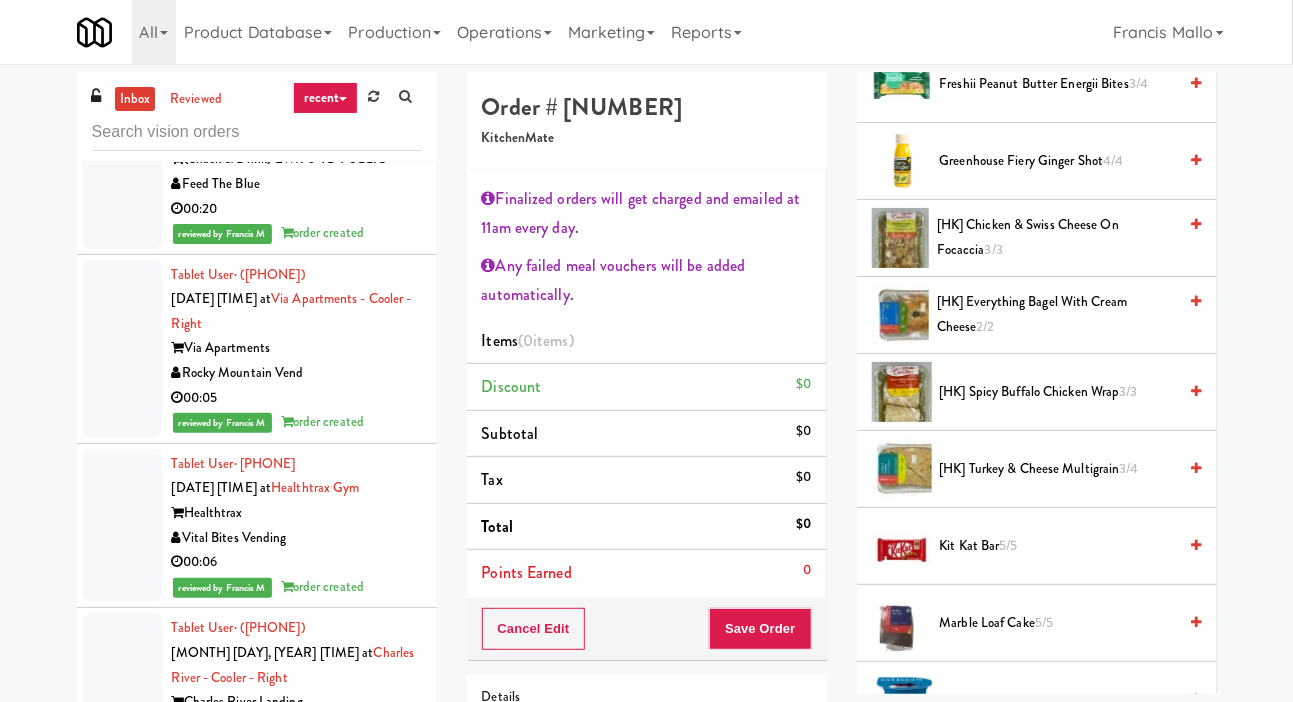 click on "[HK] Turkey & Cheese Multigrain  3/4" at bounding box center [1058, 469] 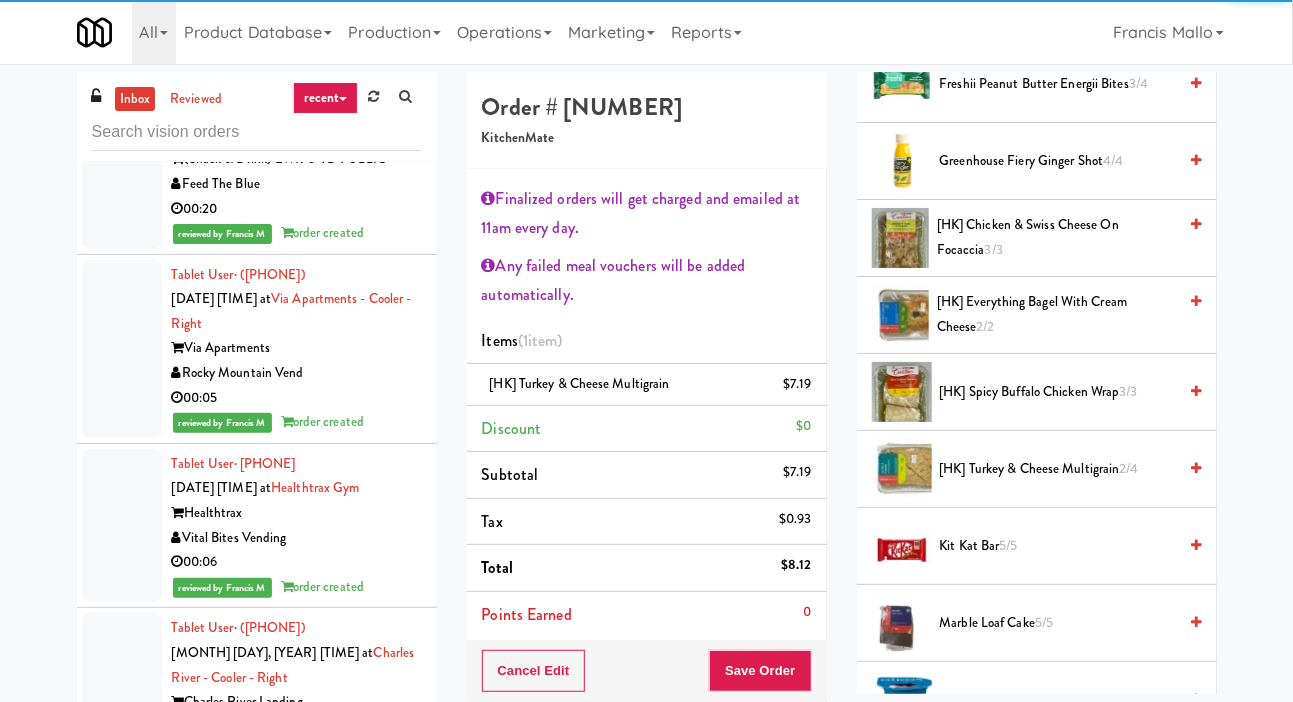 click on "Points Earned  0" at bounding box center [647, 615] 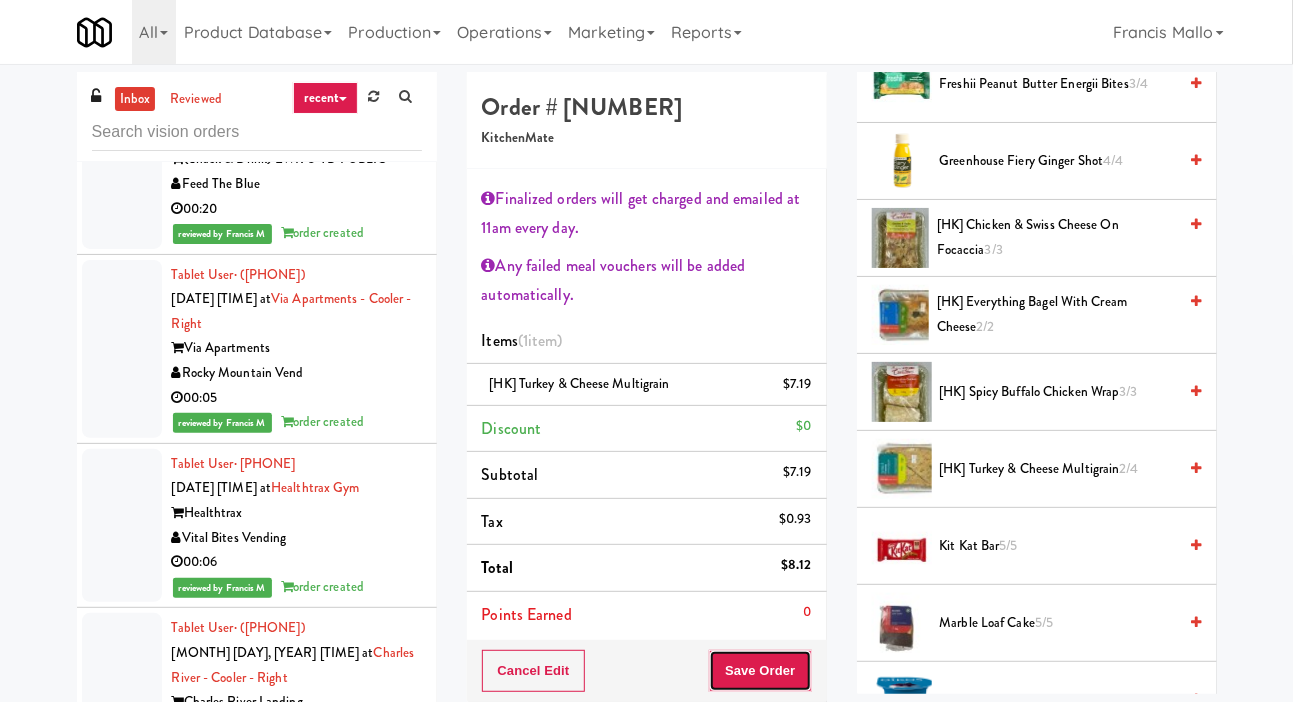 click on "Save Order" at bounding box center (760, 671) 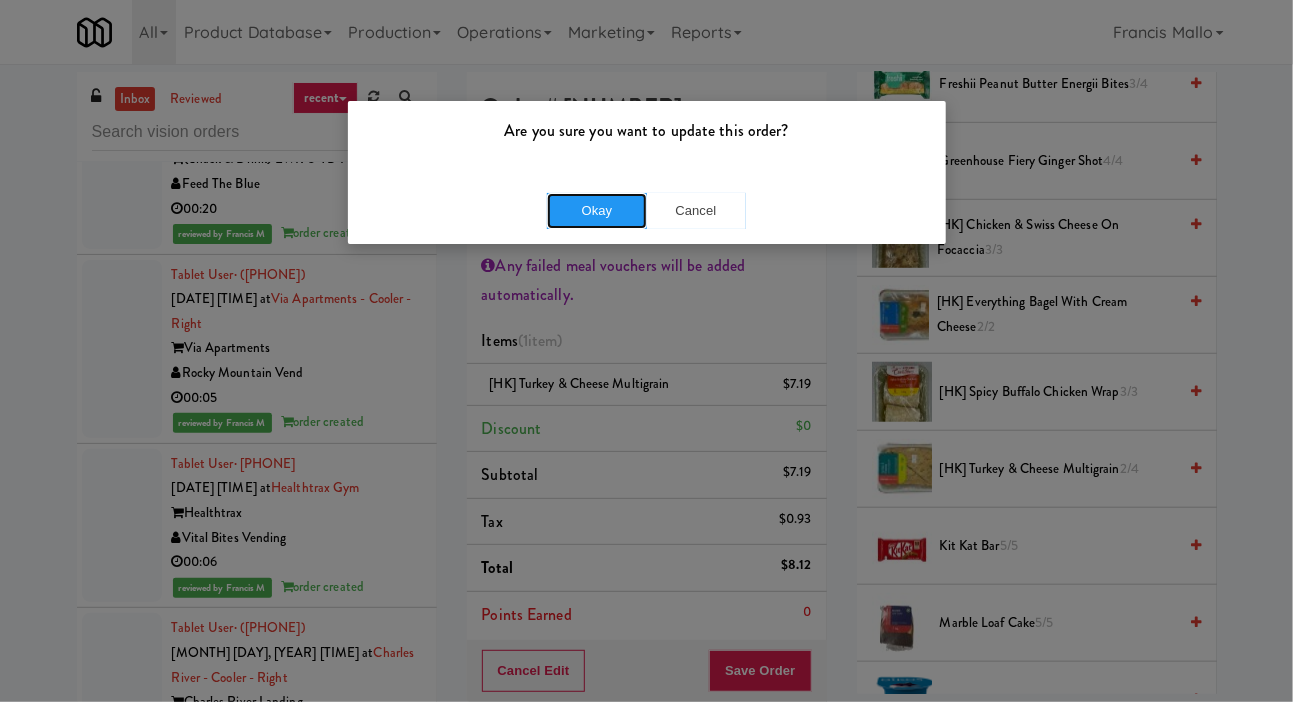 click on "Okay" at bounding box center [597, 211] 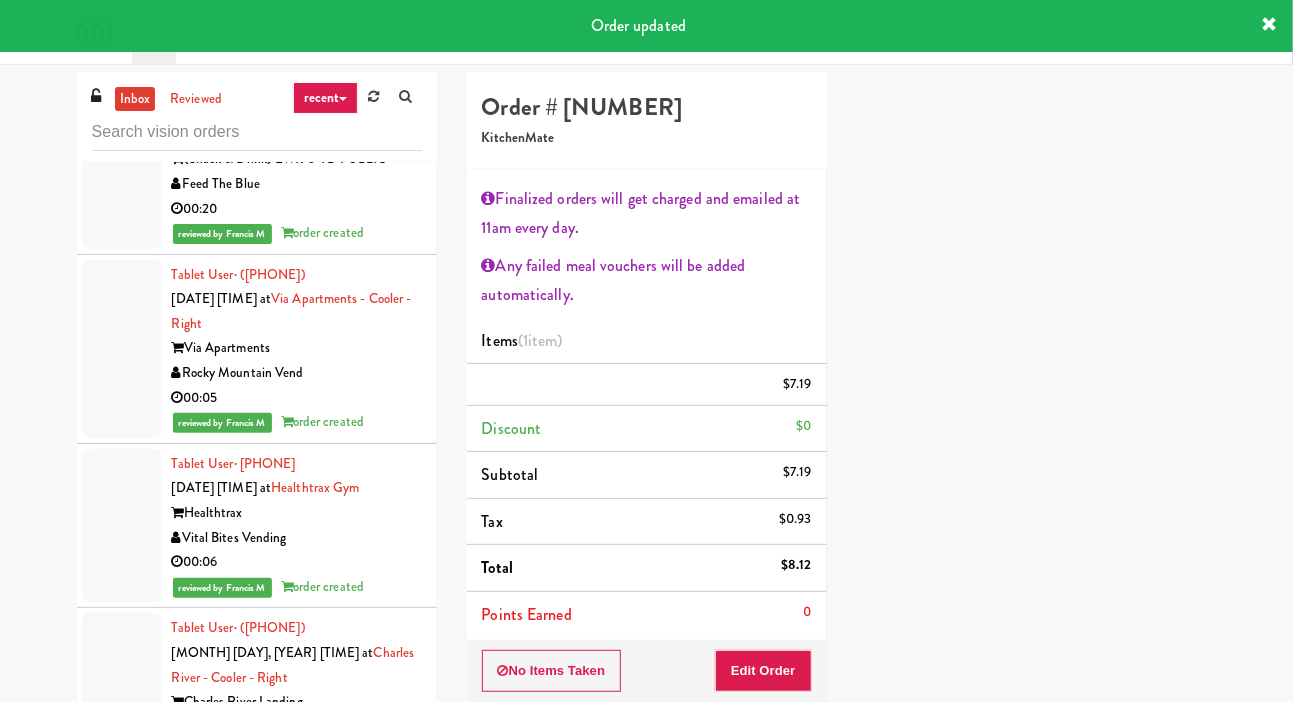scroll, scrollTop: 116, scrollLeft: 0, axis: vertical 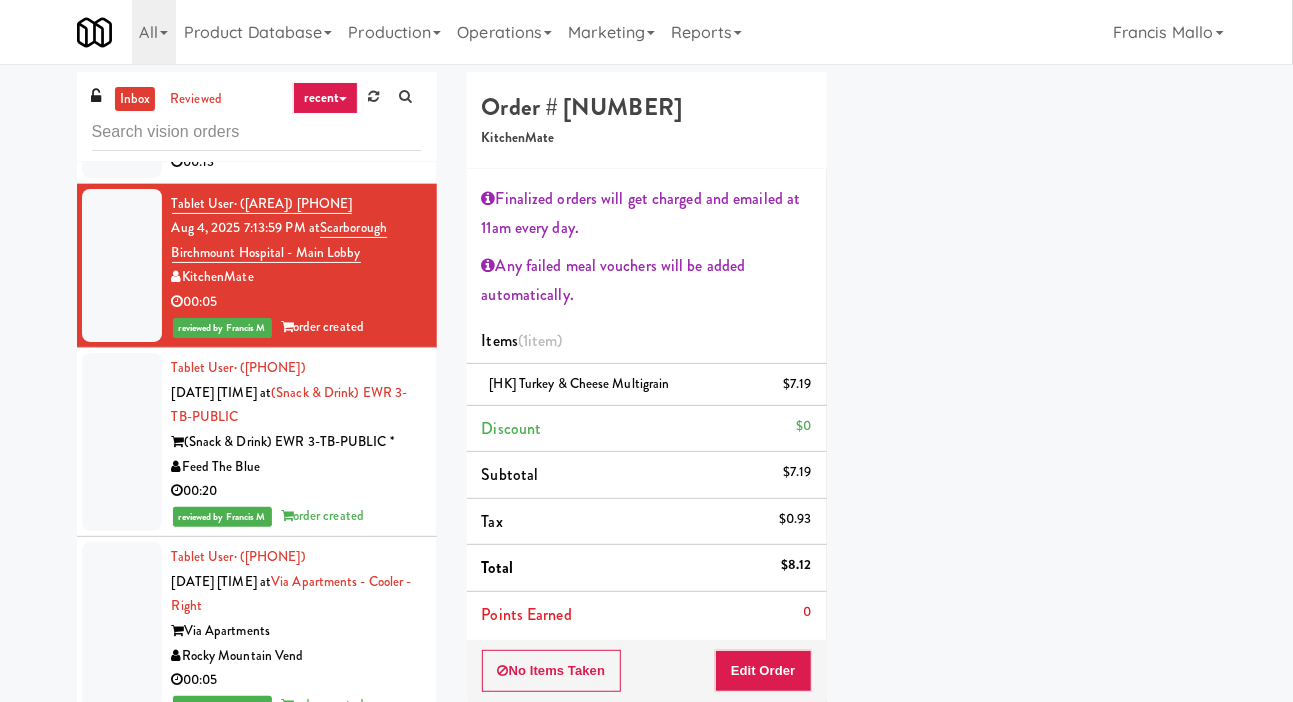click at bounding box center [122, 88] 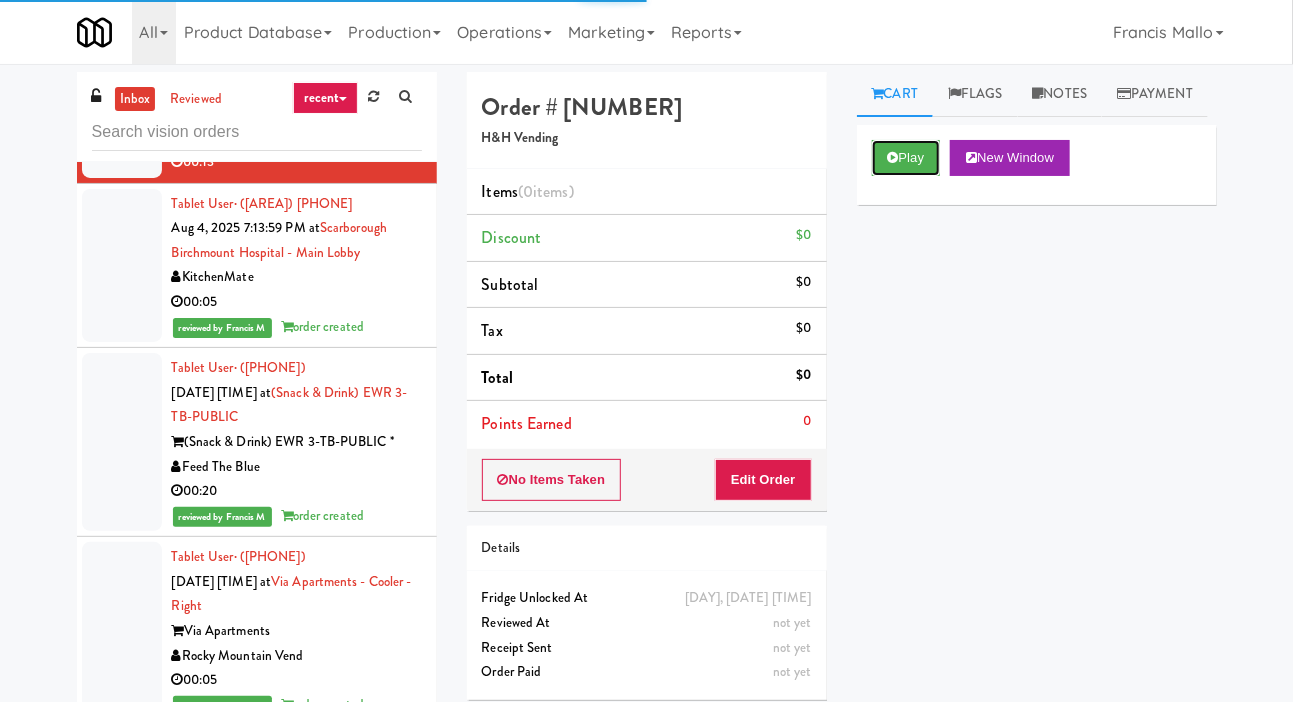 click on "Play" at bounding box center [906, 158] 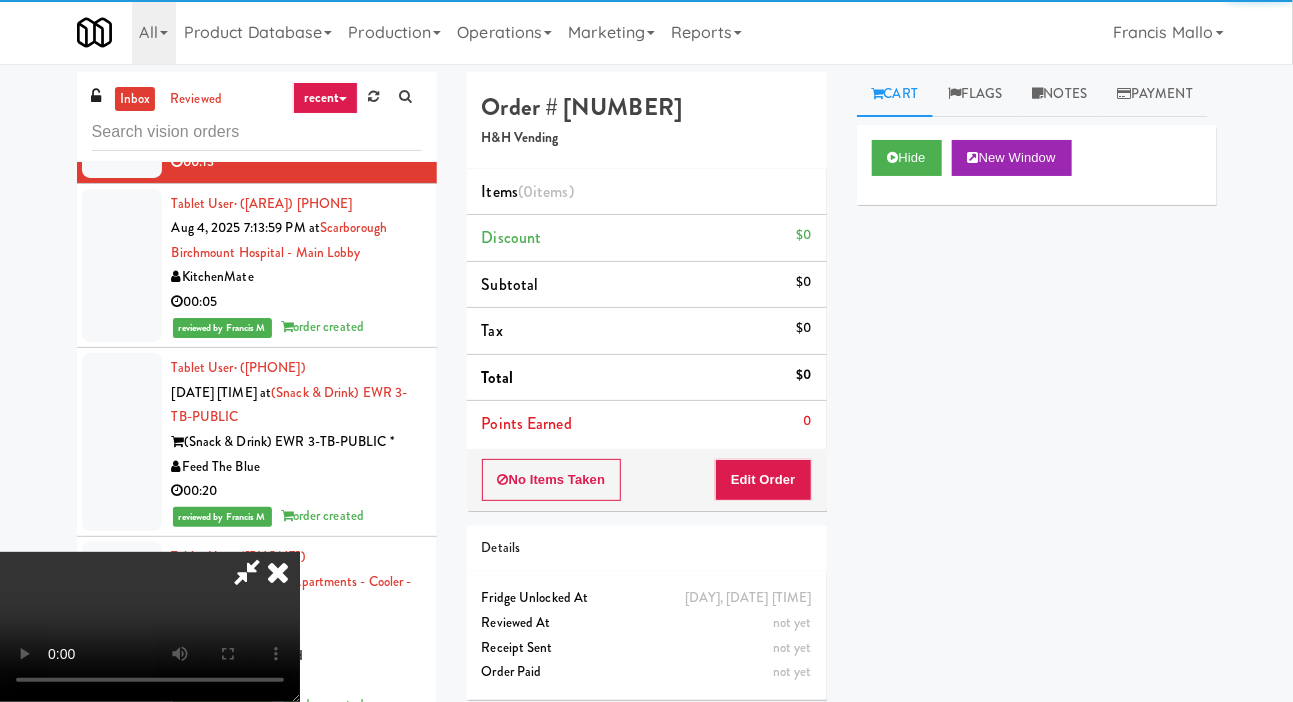 click on "Points Earned  0" at bounding box center [647, 424] 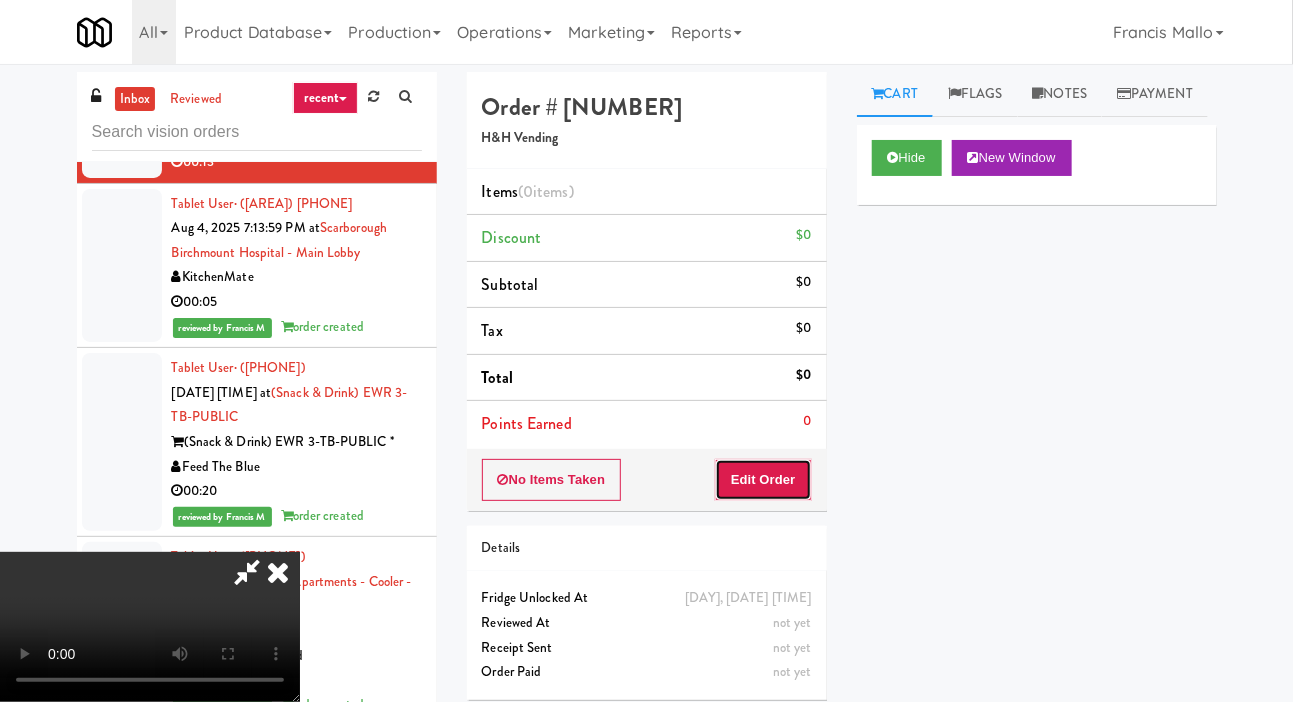 click on "Edit Order" at bounding box center (763, 480) 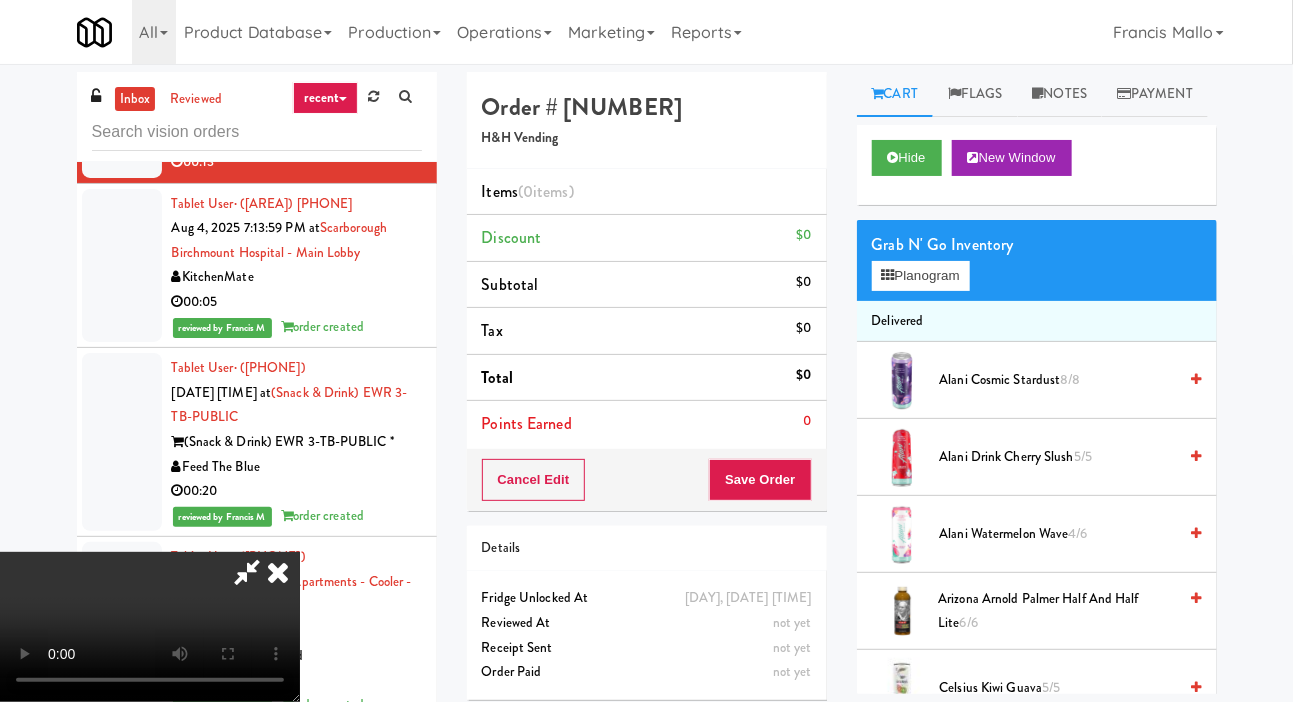scroll, scrollTop: 73, scrollLeft: 0, axis: vertical 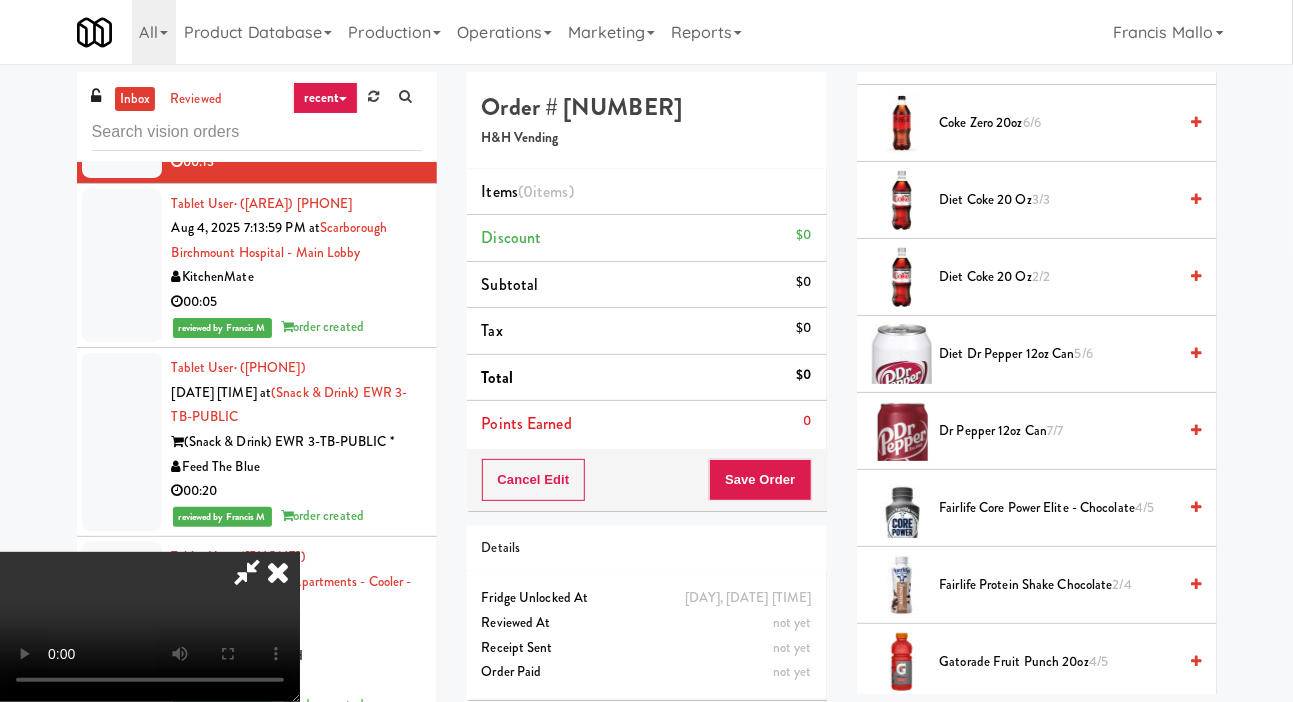 click on "Diet Coke 20 oz  3/3" at bounding box center [1058, 200] 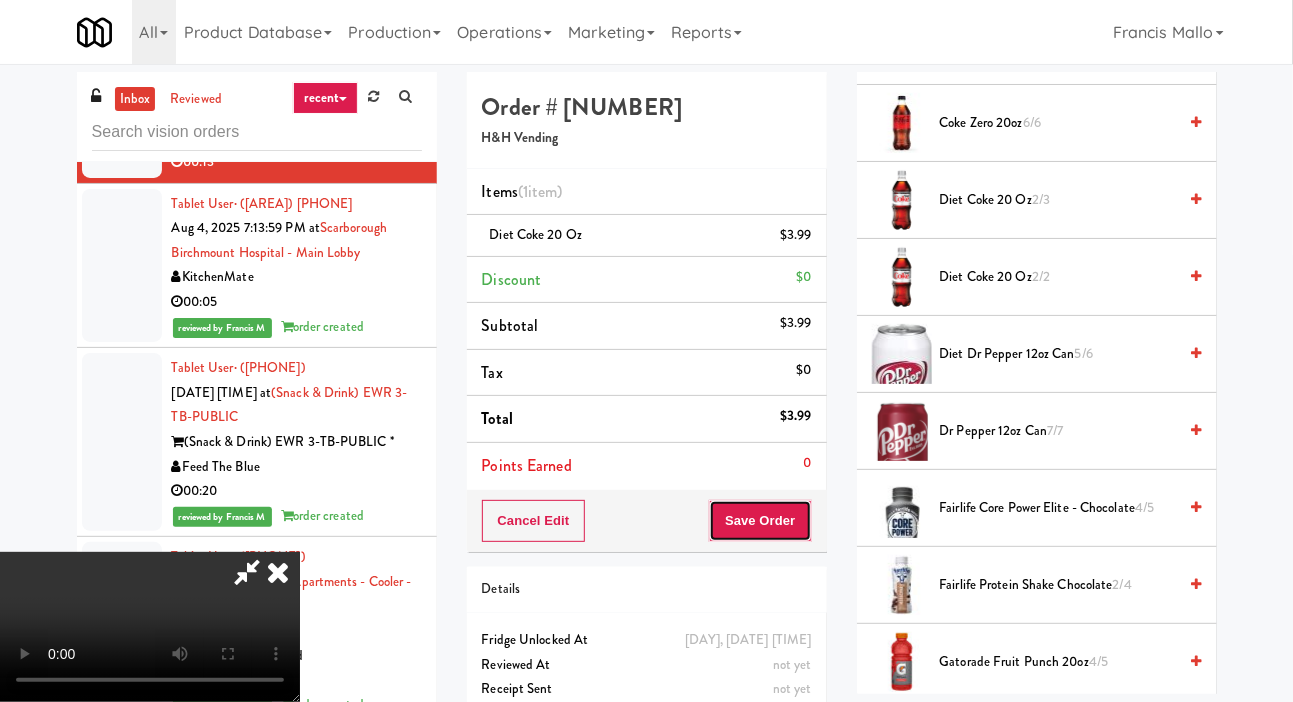 click on "Save Order" at bounding box center [760, 521] 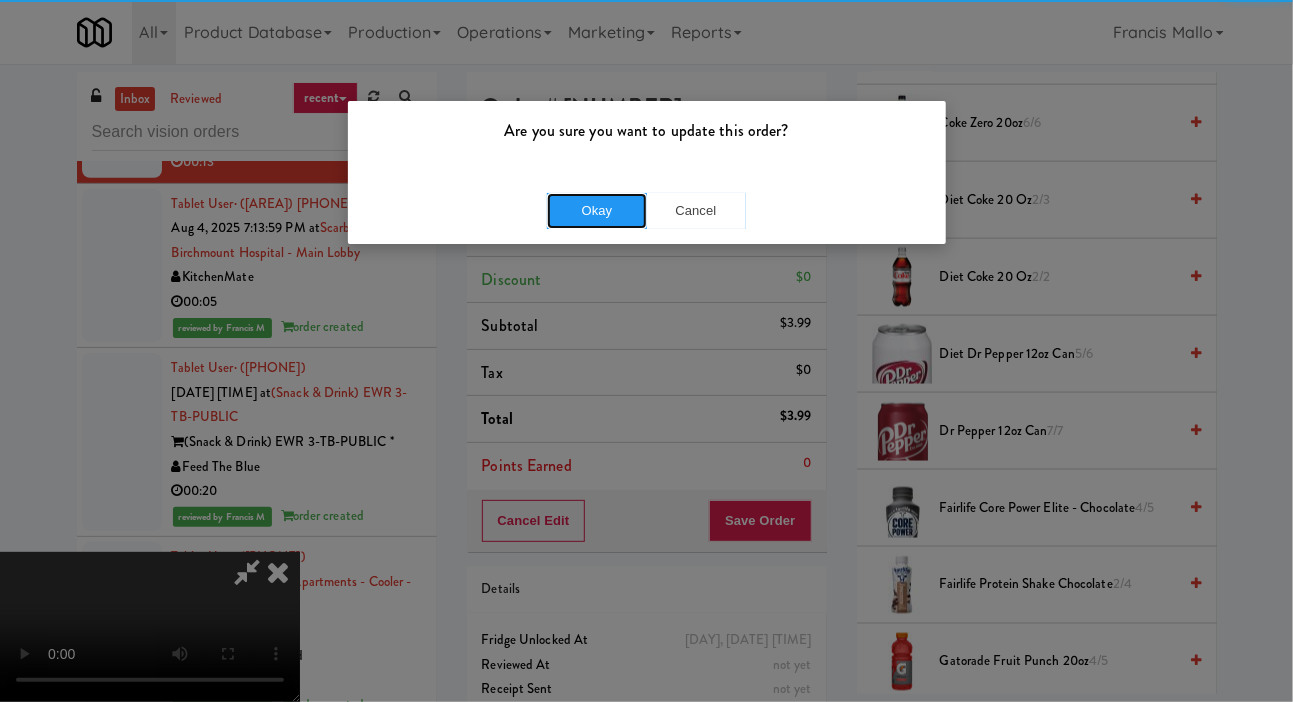 click on "Okay" at bounding box center (597, 211) 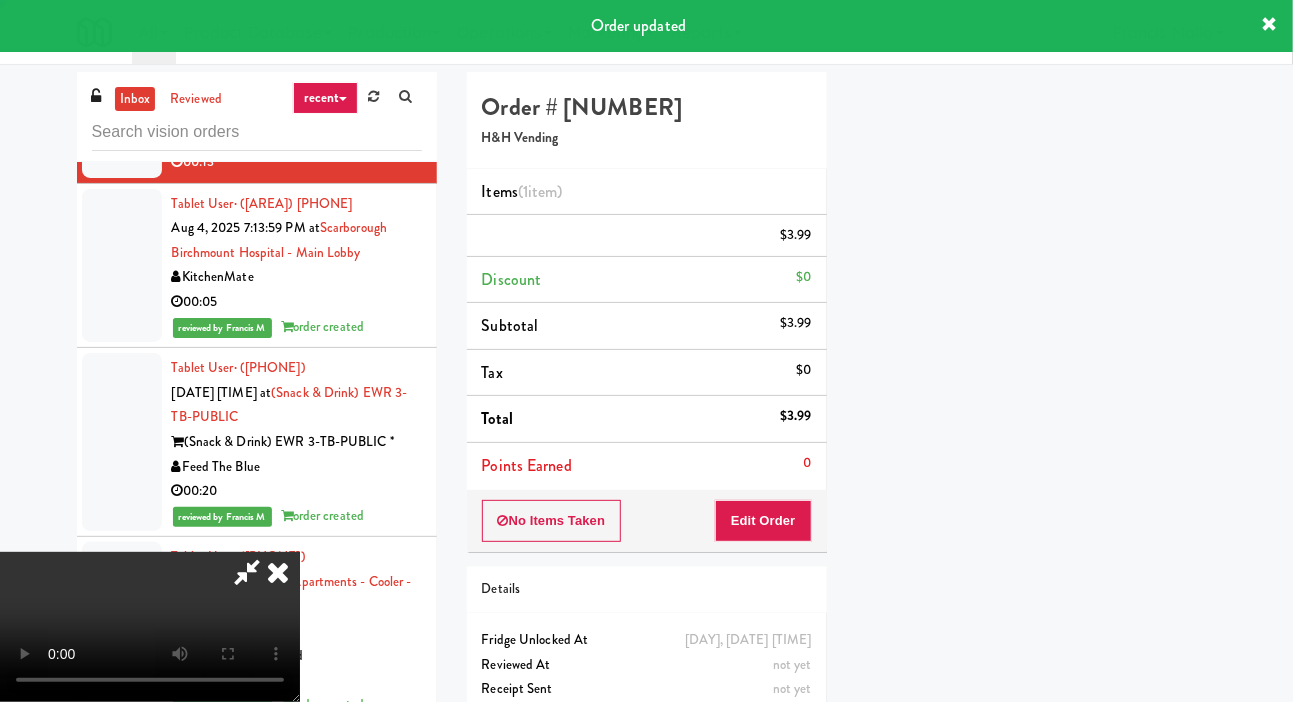 scroll, scrollTop: 116, scrollLeft: 0, axis: vertical 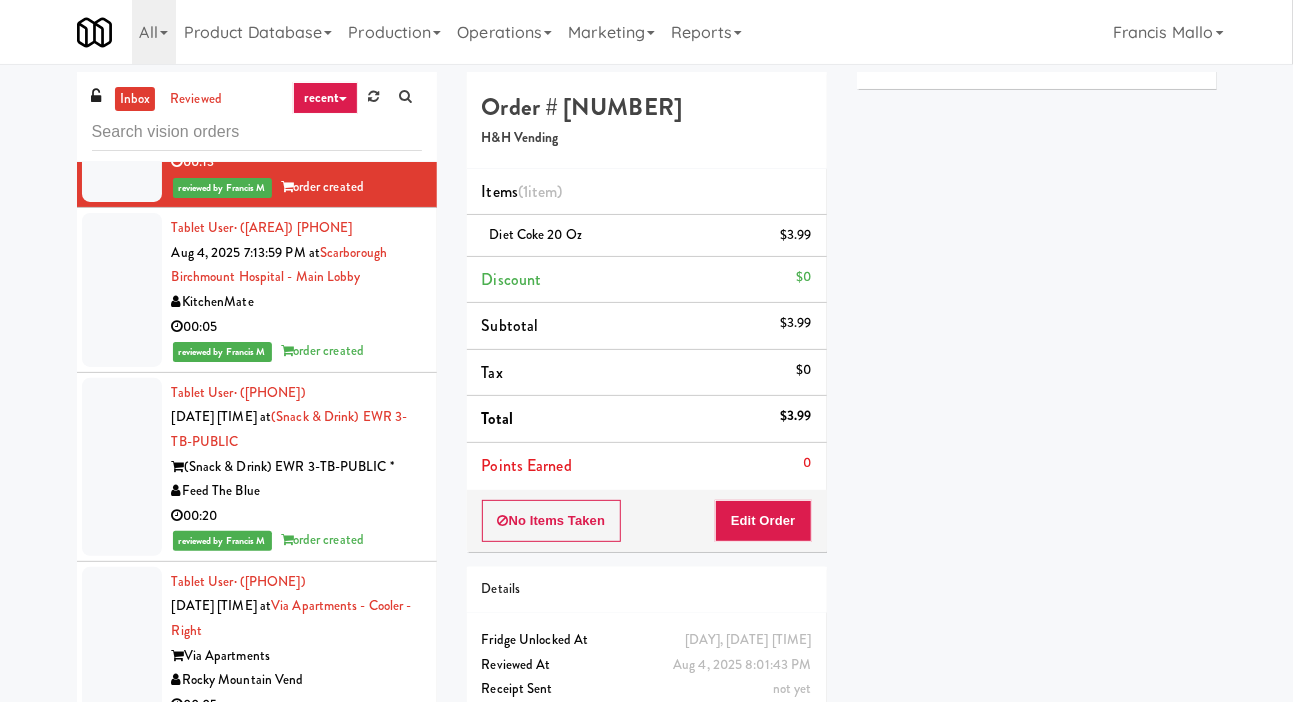 click at bounding box center (122, -88) 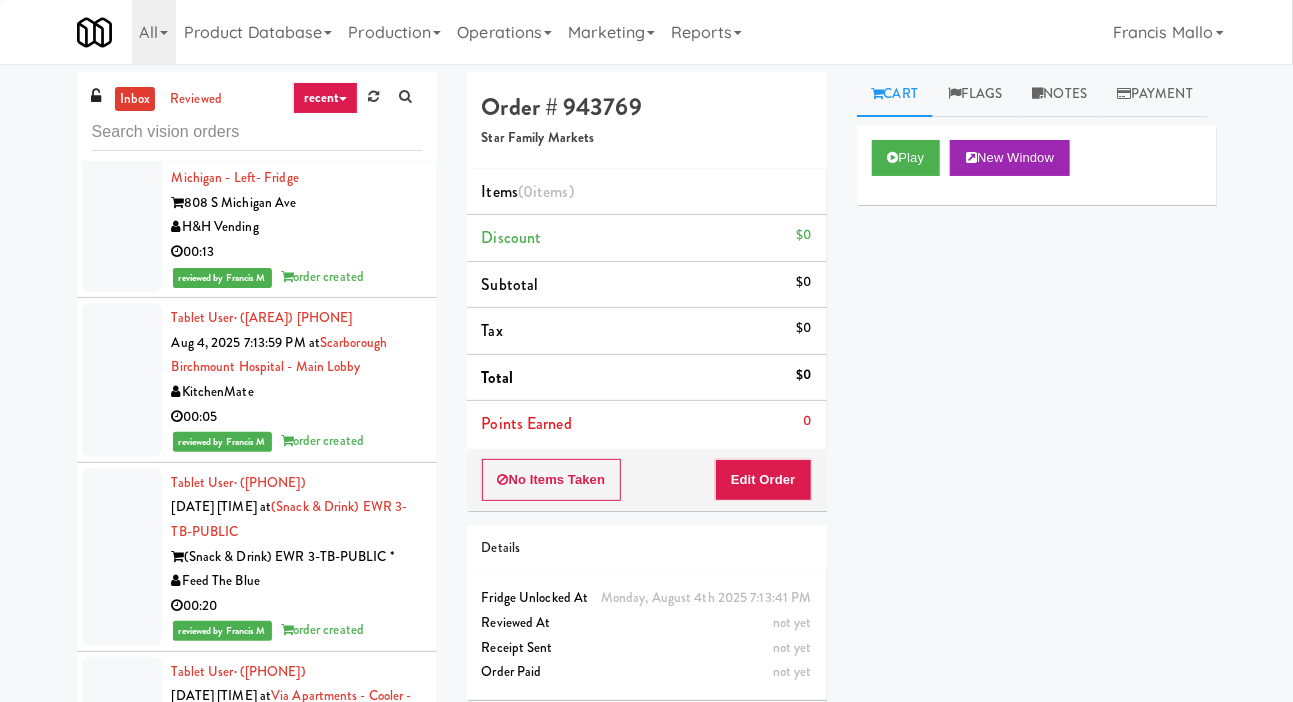 scroll, scrollTop: 39542, scrollLeft: 0, axis: vertical 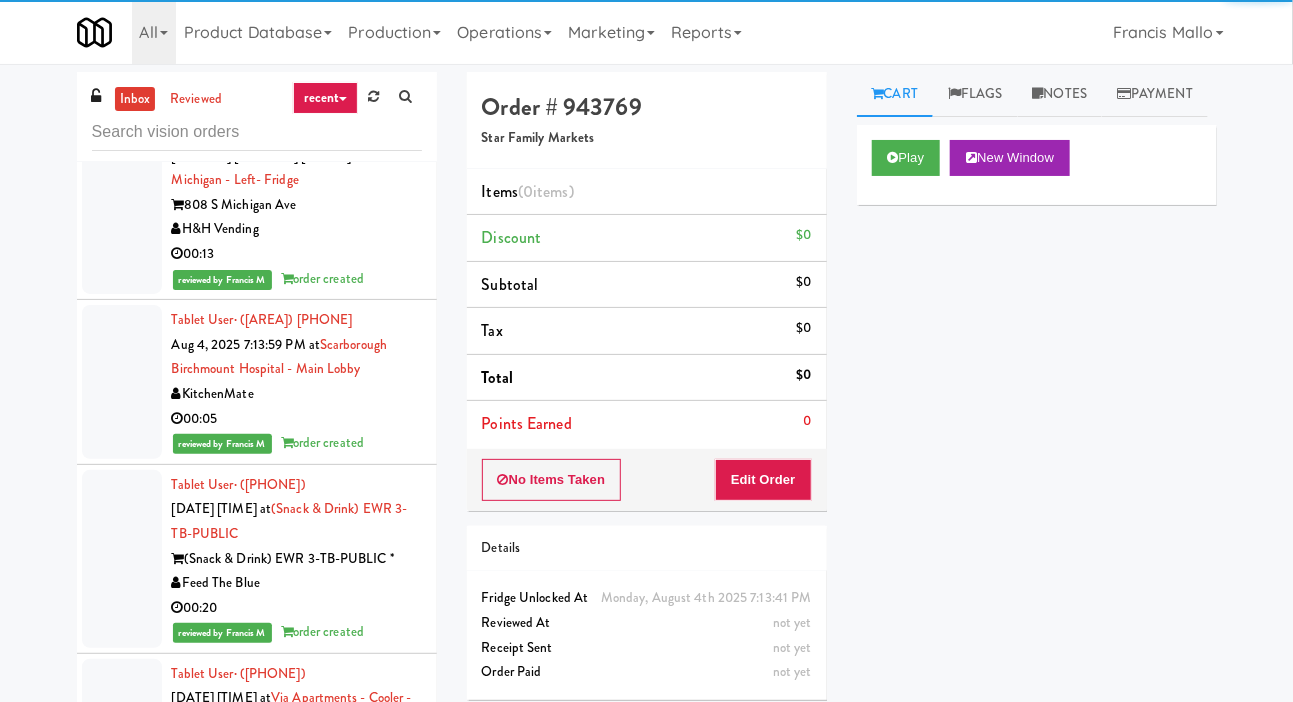 click on "Play  New Window" at bounding box center (1037, 165) 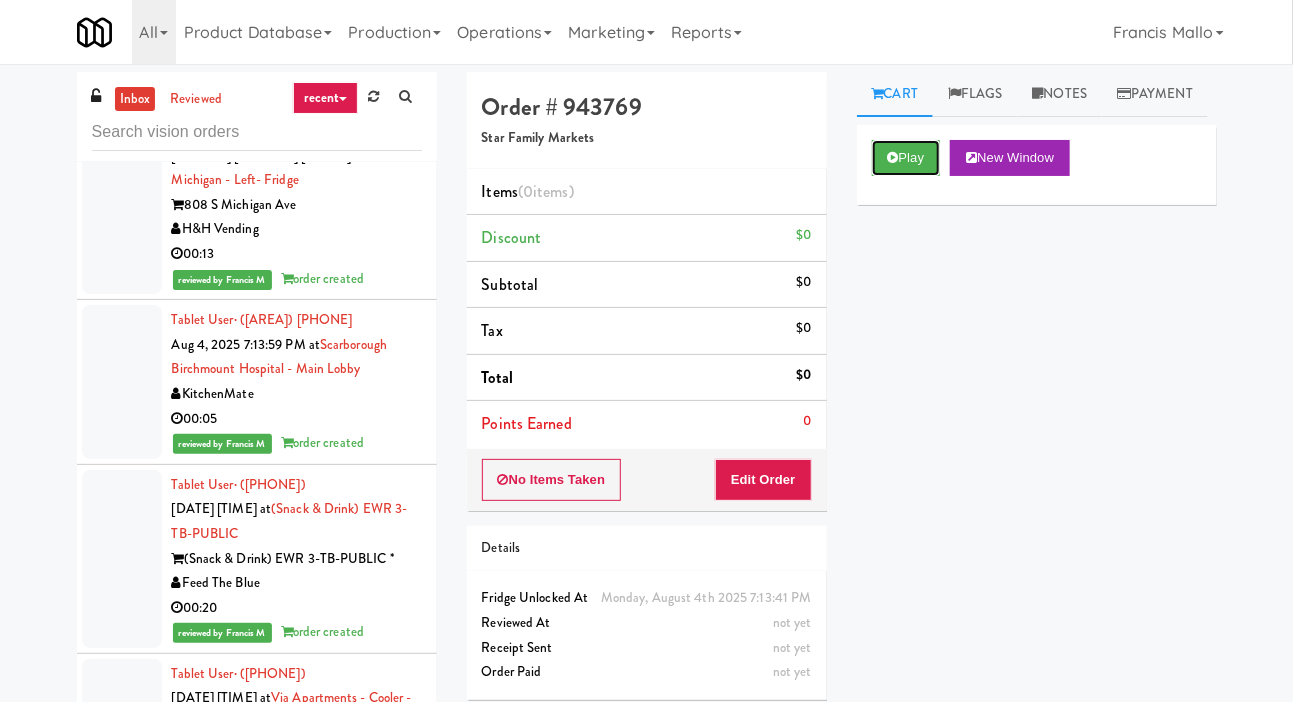 click on "Play" at bounding box center (906, 158) 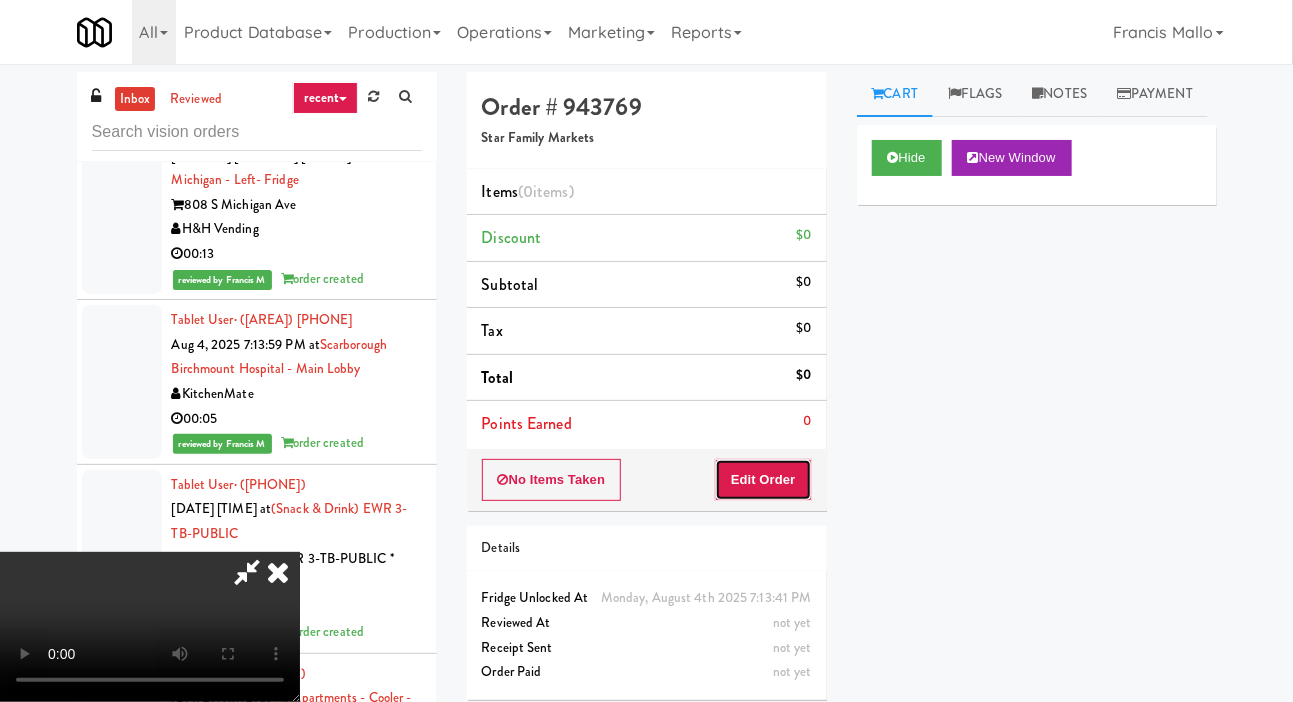 click on "Edit Order" at bounding box center [763, 480] 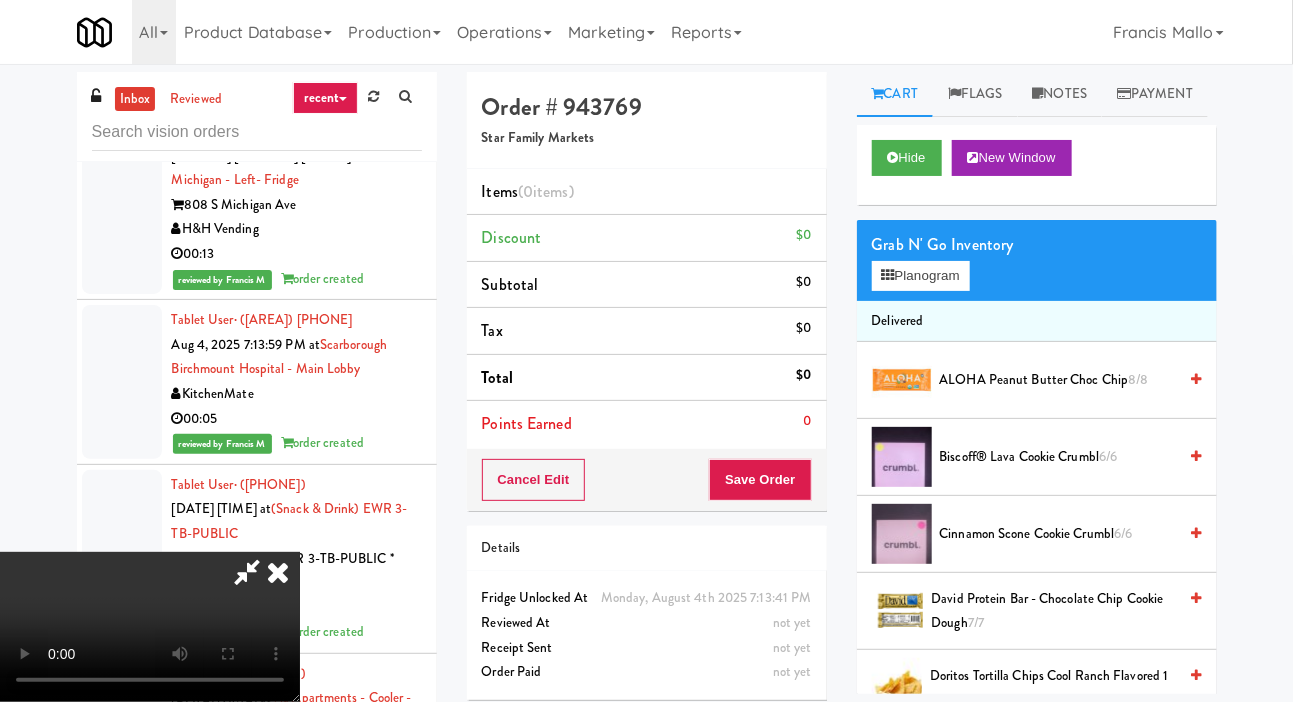 scroll, scrollTop: 73, scrollLeft: 0, axis: vertical 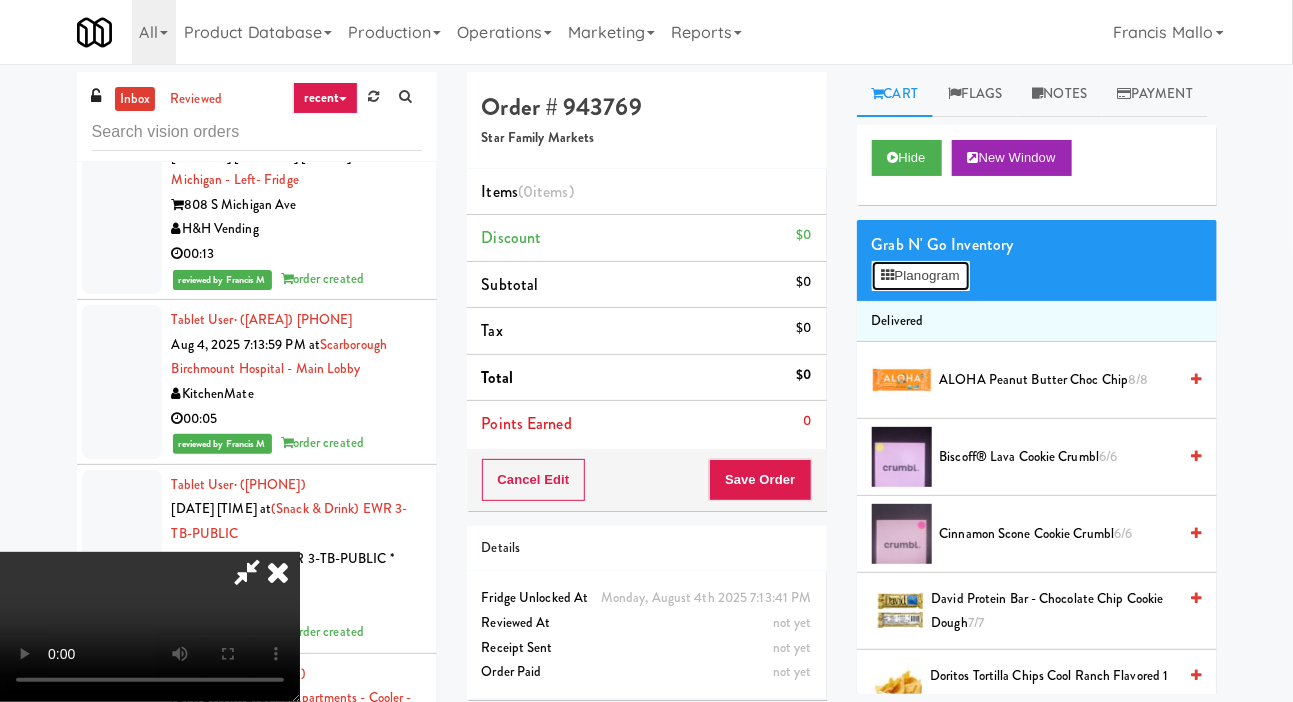 click on "Planogram" at bounding box center (921, 276) 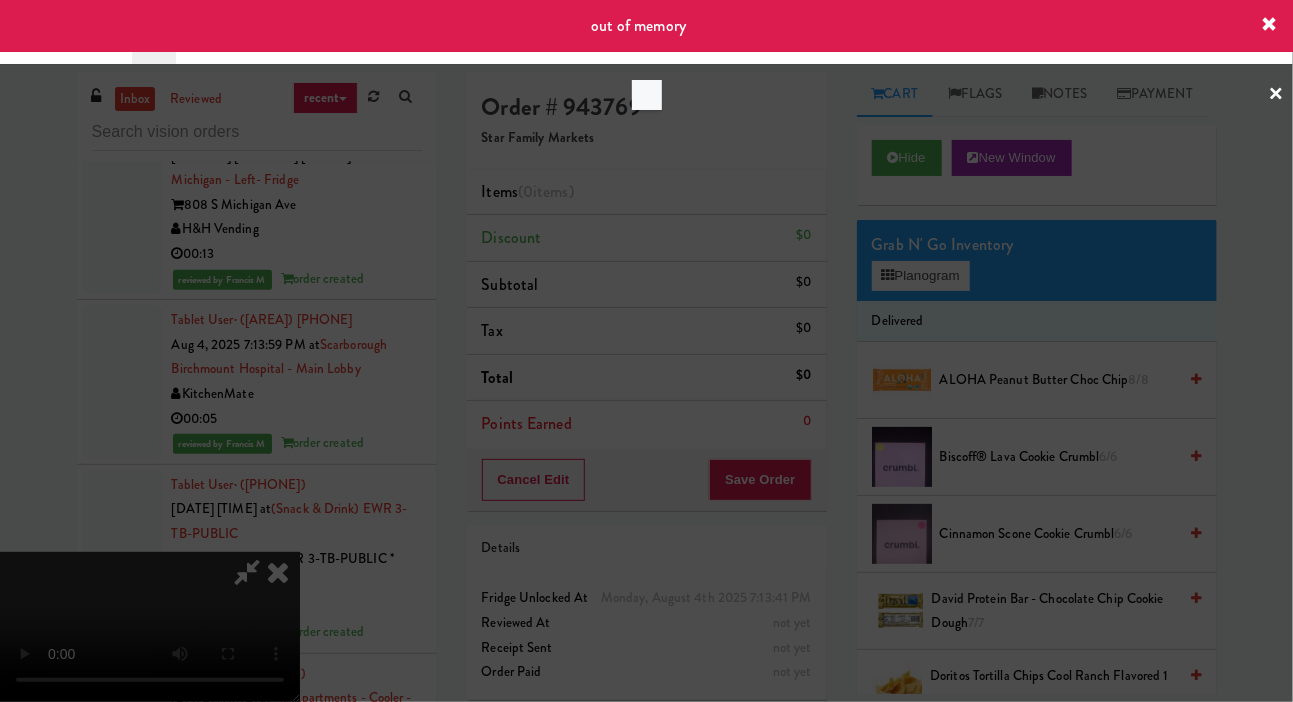 click at bounding box center [646, 351] 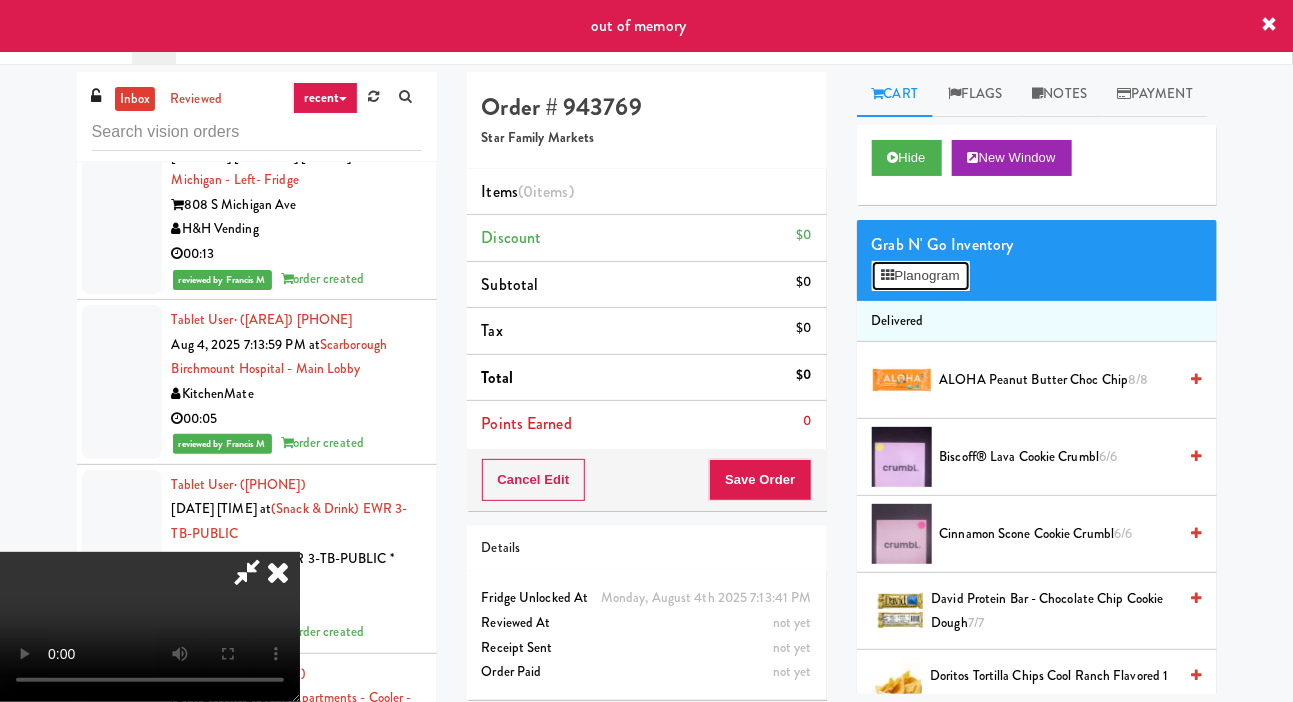 click on "Planogram" at bounding box center [921, 276] 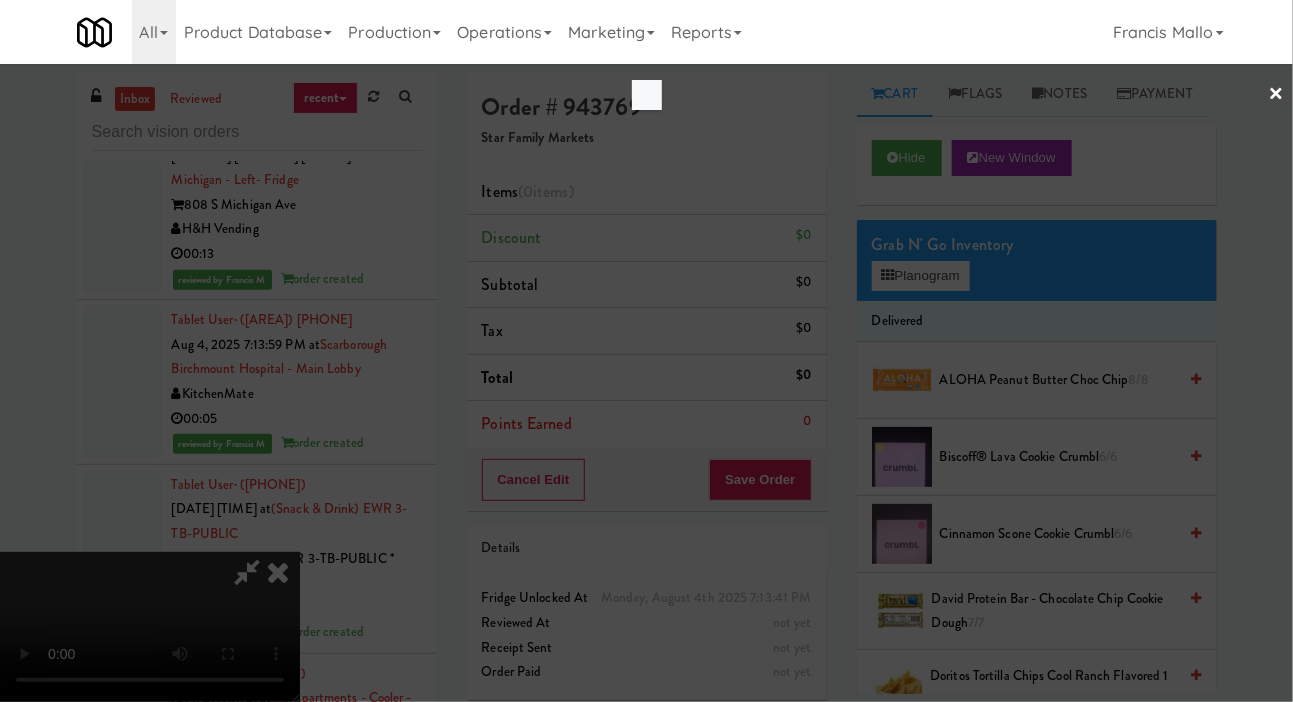 click at bounding box center [646, 351] 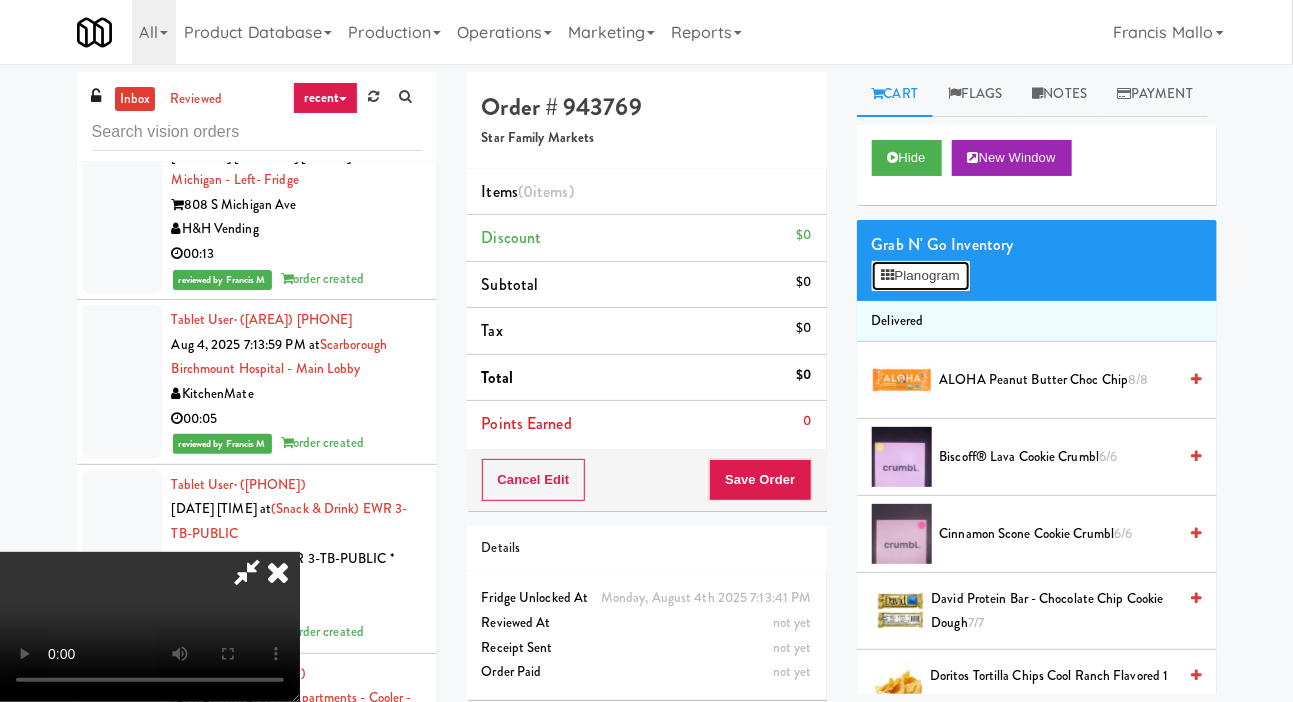 click on "Planogram" at bounding box center [921, 276] 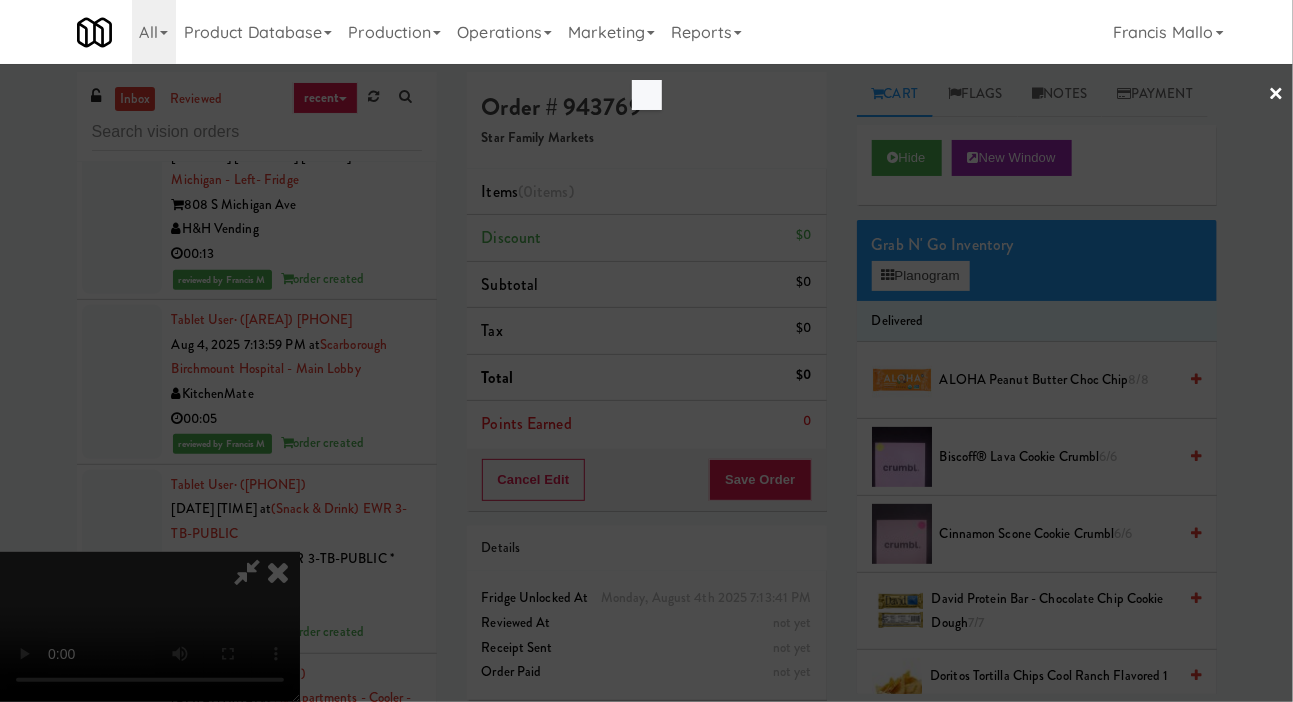 click at bounding box center [646, 351] 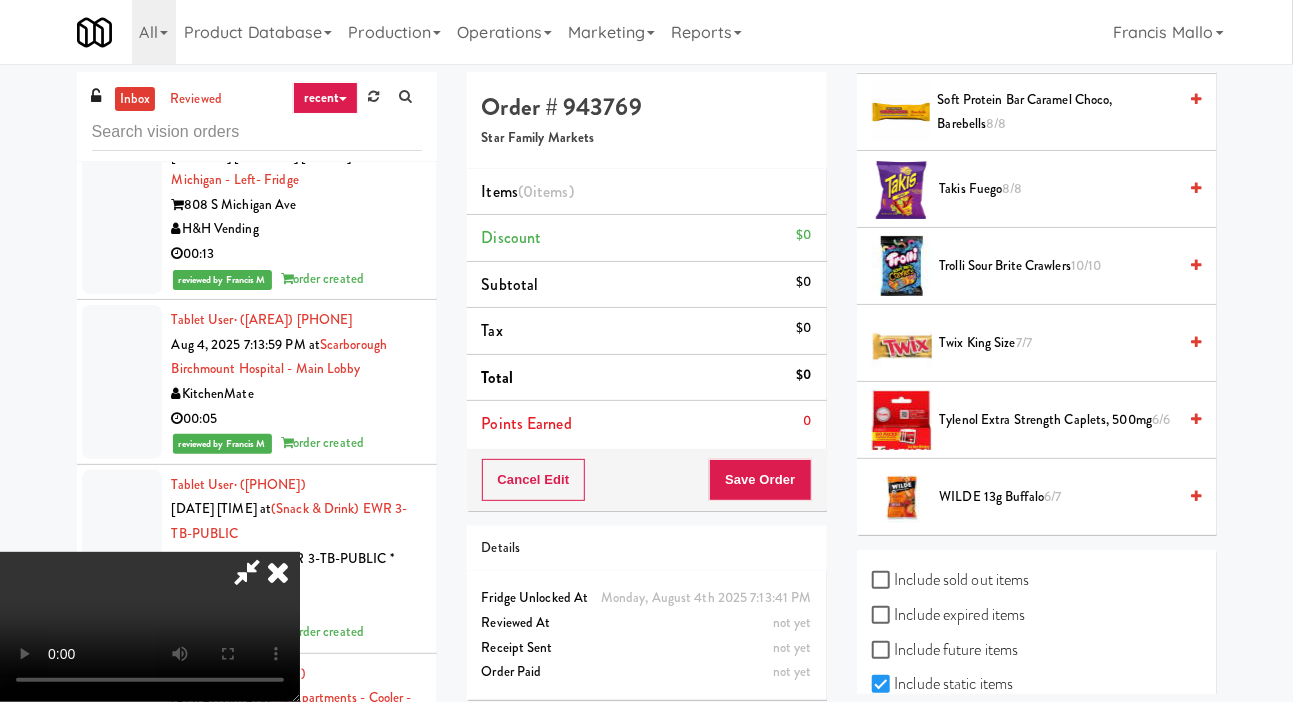 scroll, scrollTop: 2043, scrollLeft: 0, axis: vertical 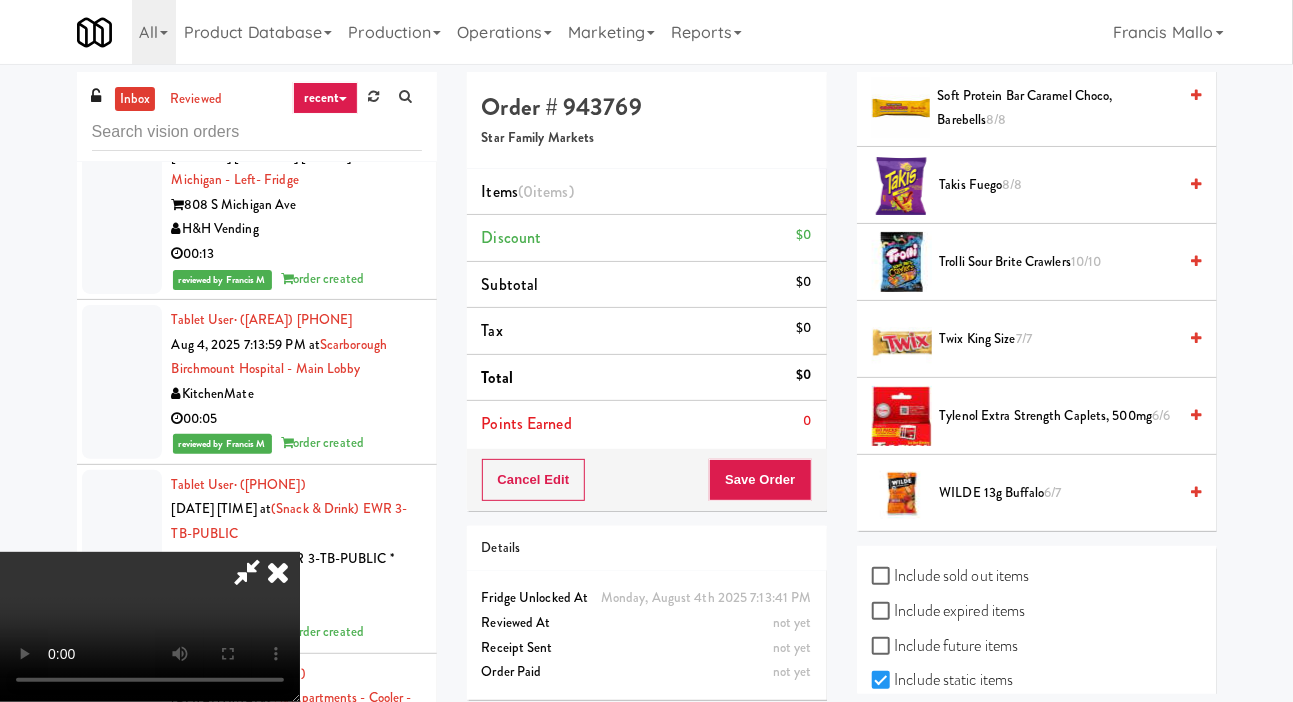 click on "Include sold out items" at bounding box center [951, 576] 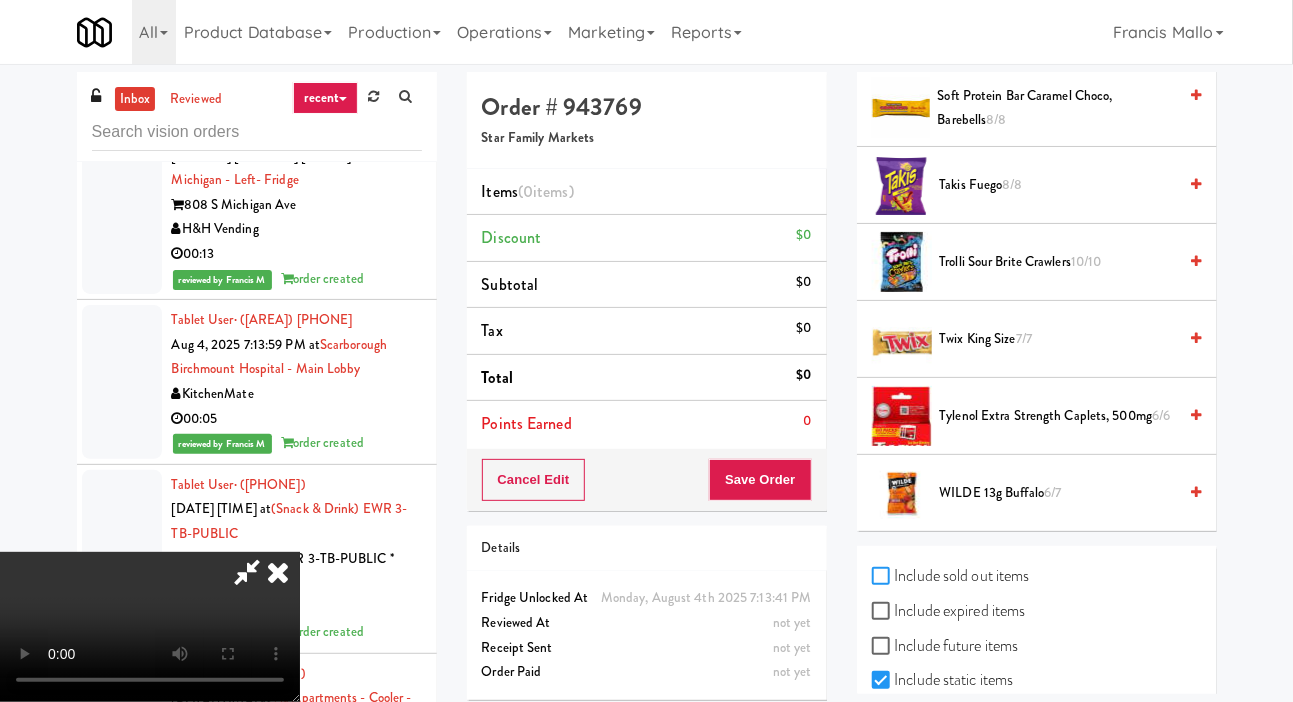 click on "Include sold out items" at bounding box center (883, 577) 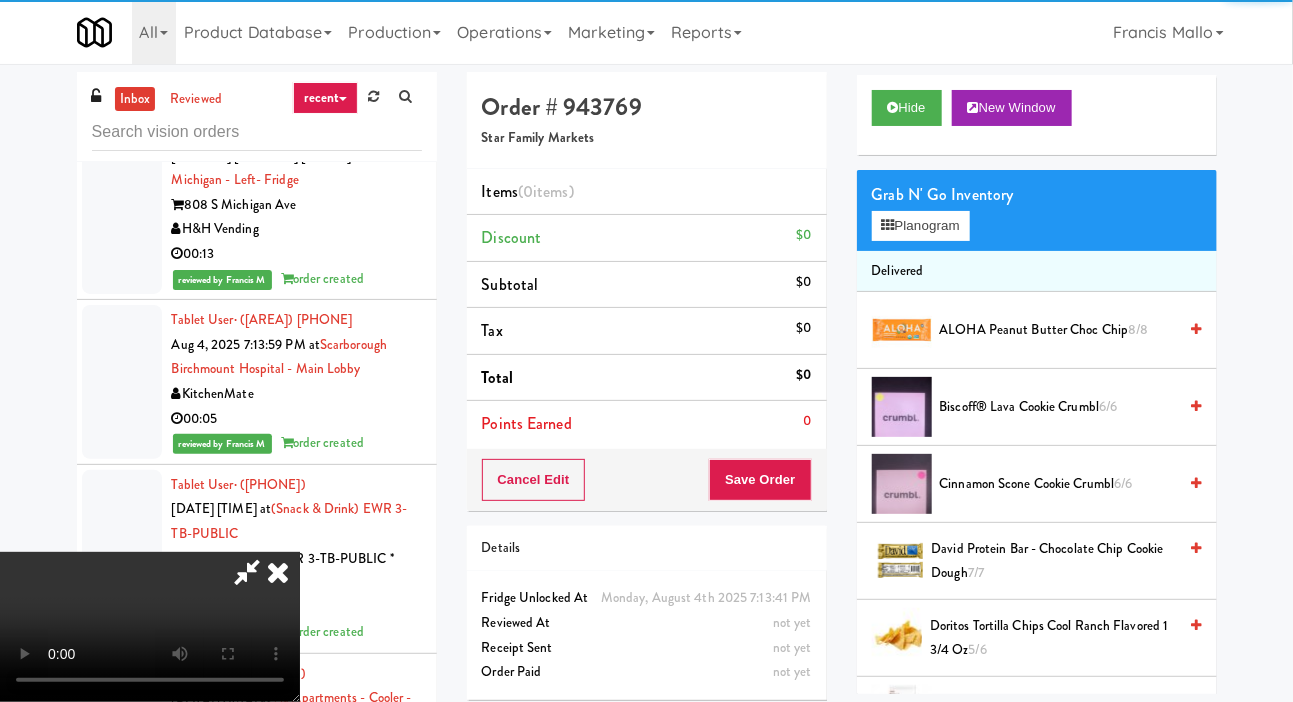 scroll, scrollTop: 0, scrollLeft: 0, axis: both 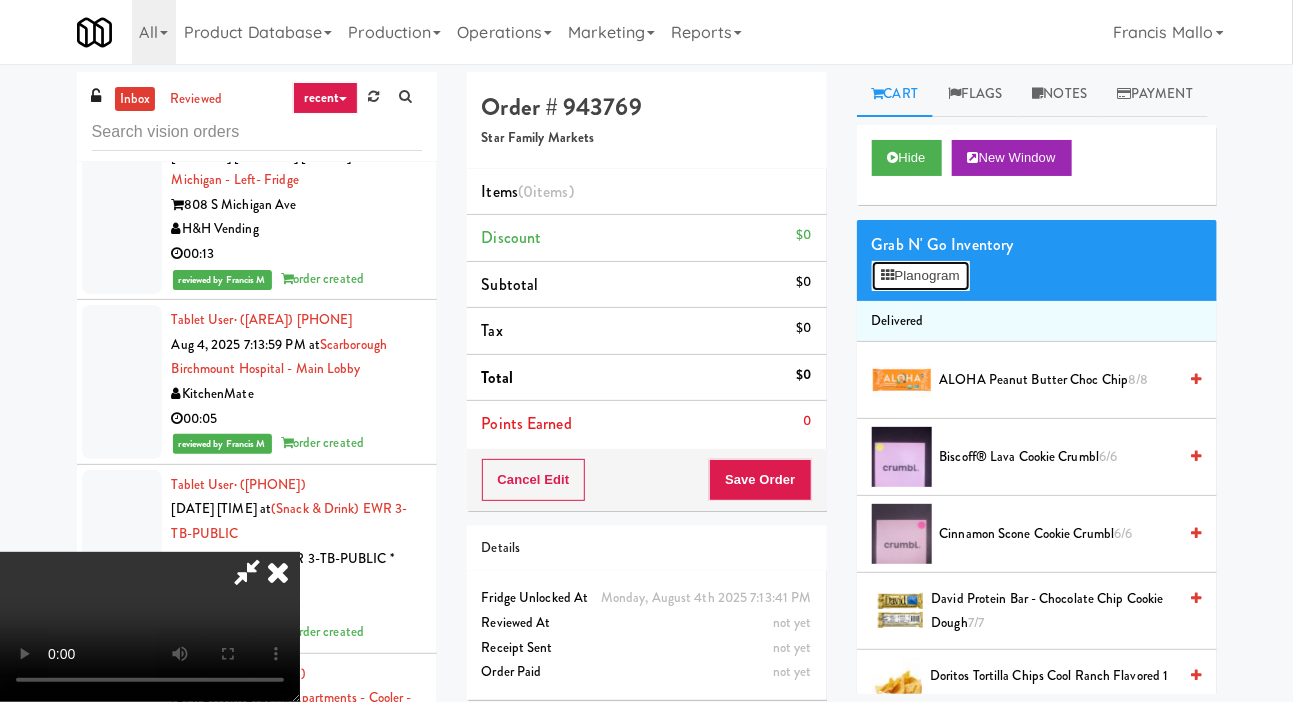 click on "Planogram" at bounding box center [921, 276] 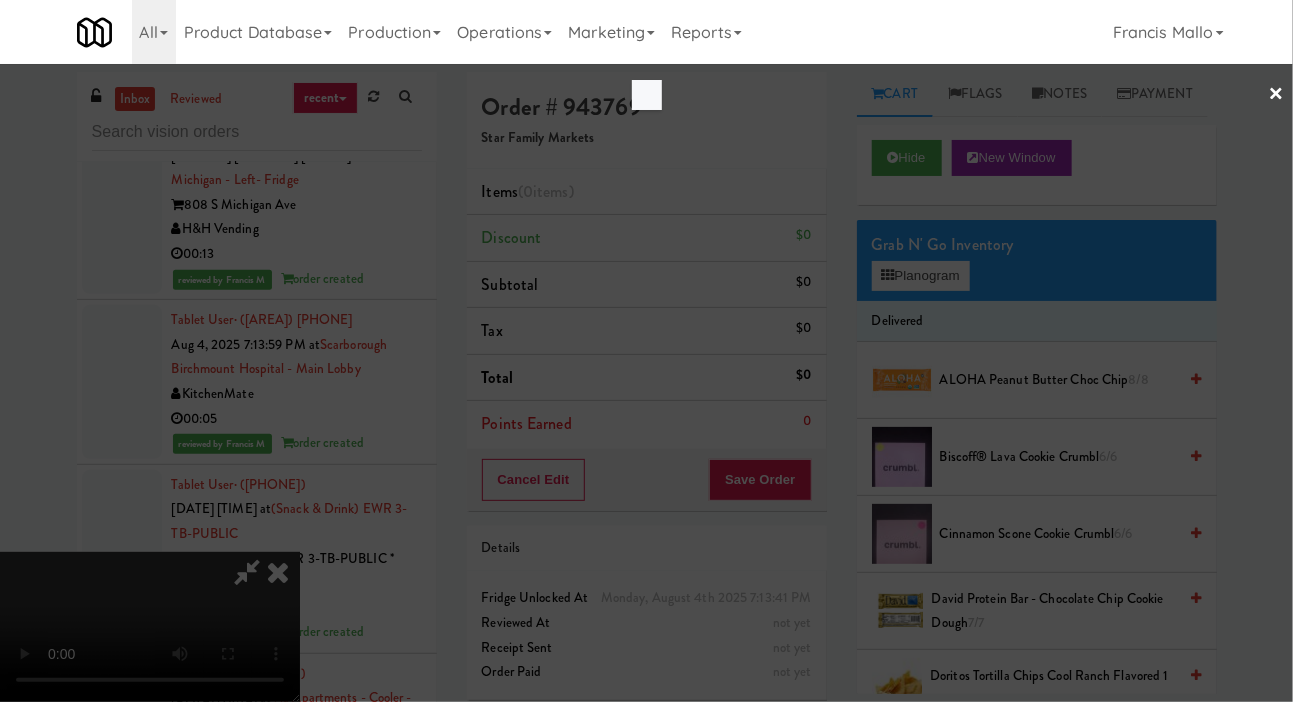 click at bounding box center [646, 351] 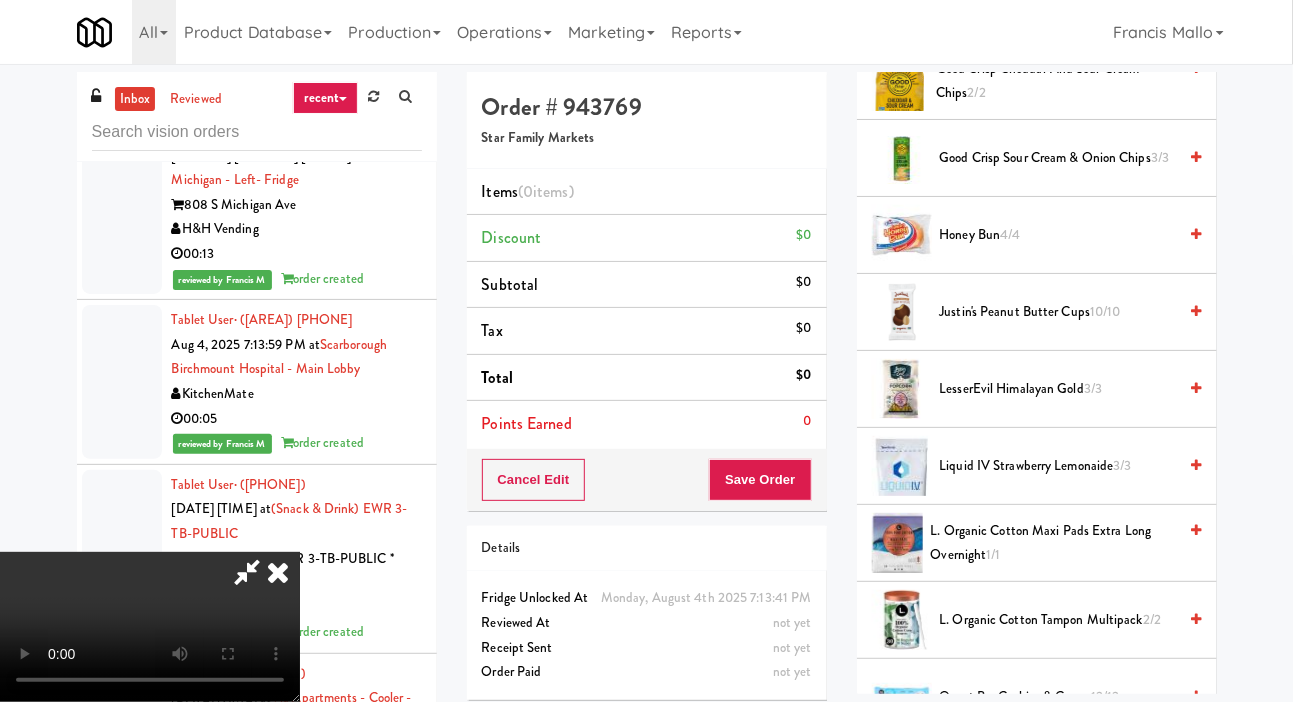 scroll, scrollTop: 755, scrollLeft: 0, axis: vertical 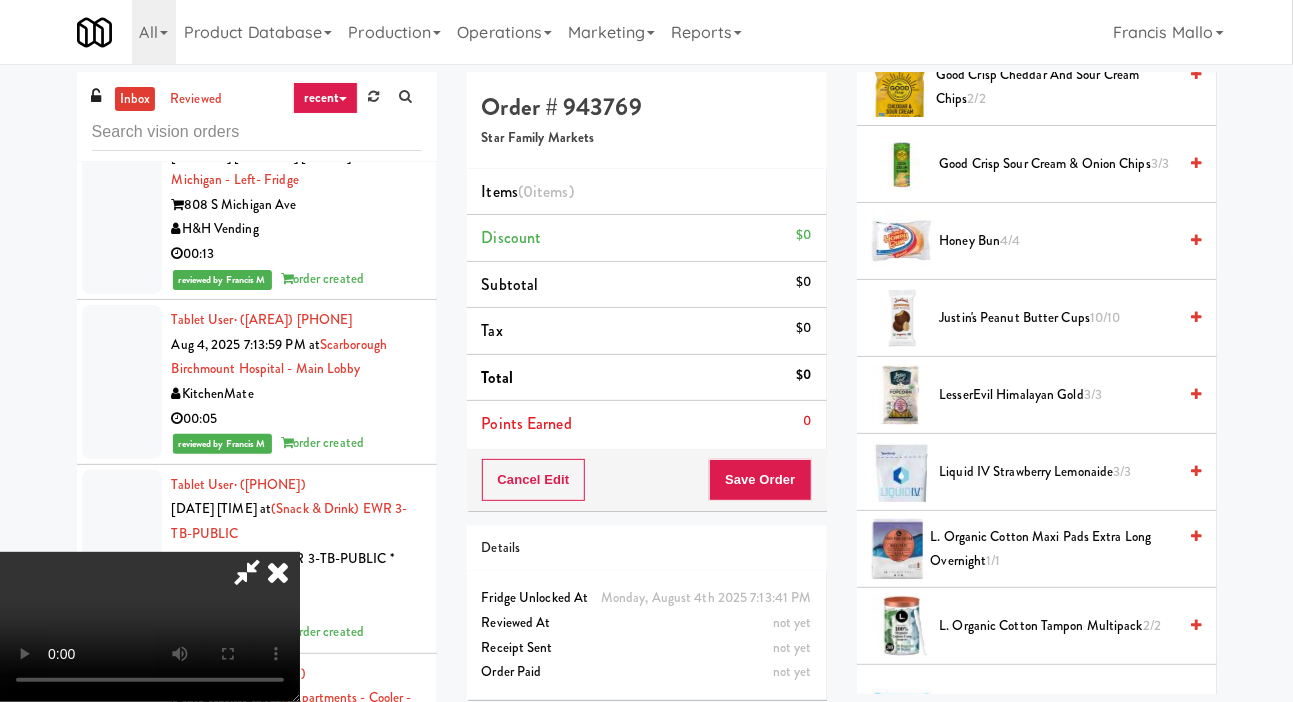 click on "Liquid IV Strawberry Lemonaide  3/3" at bounding box center (1058, 472) 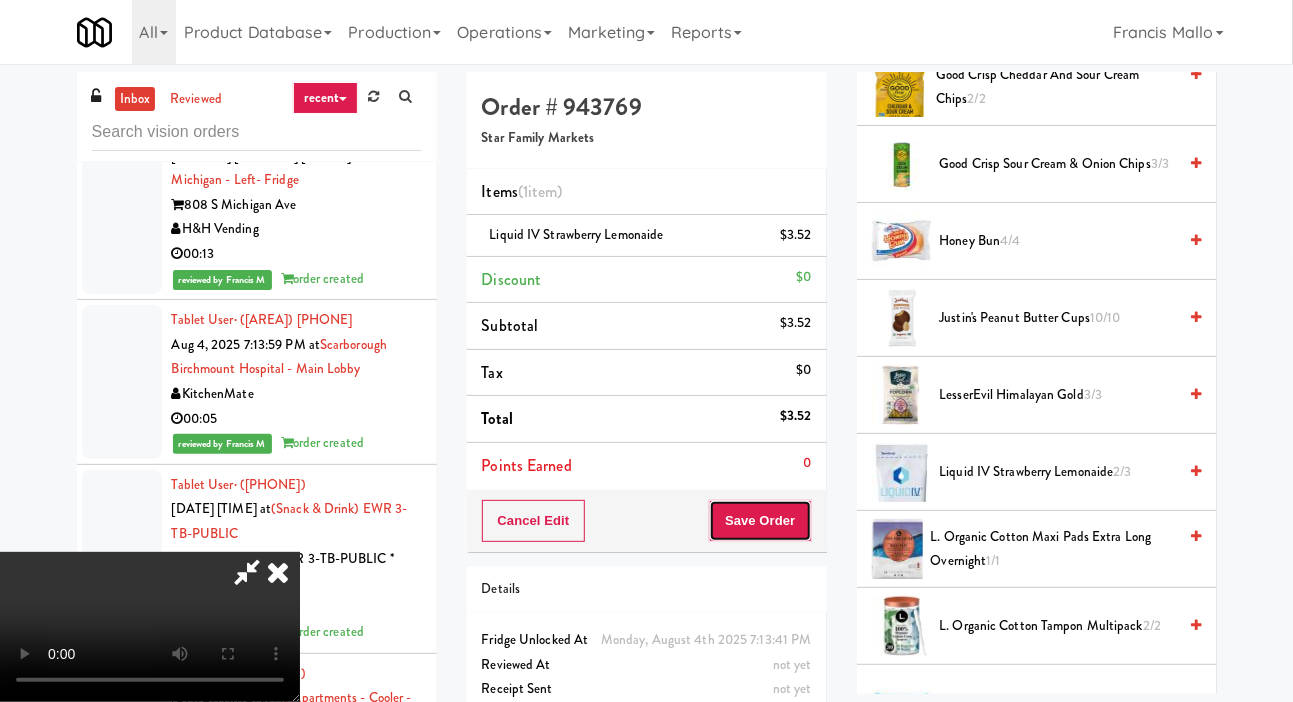 click on "Save Order" at bounding box center (760, 521) 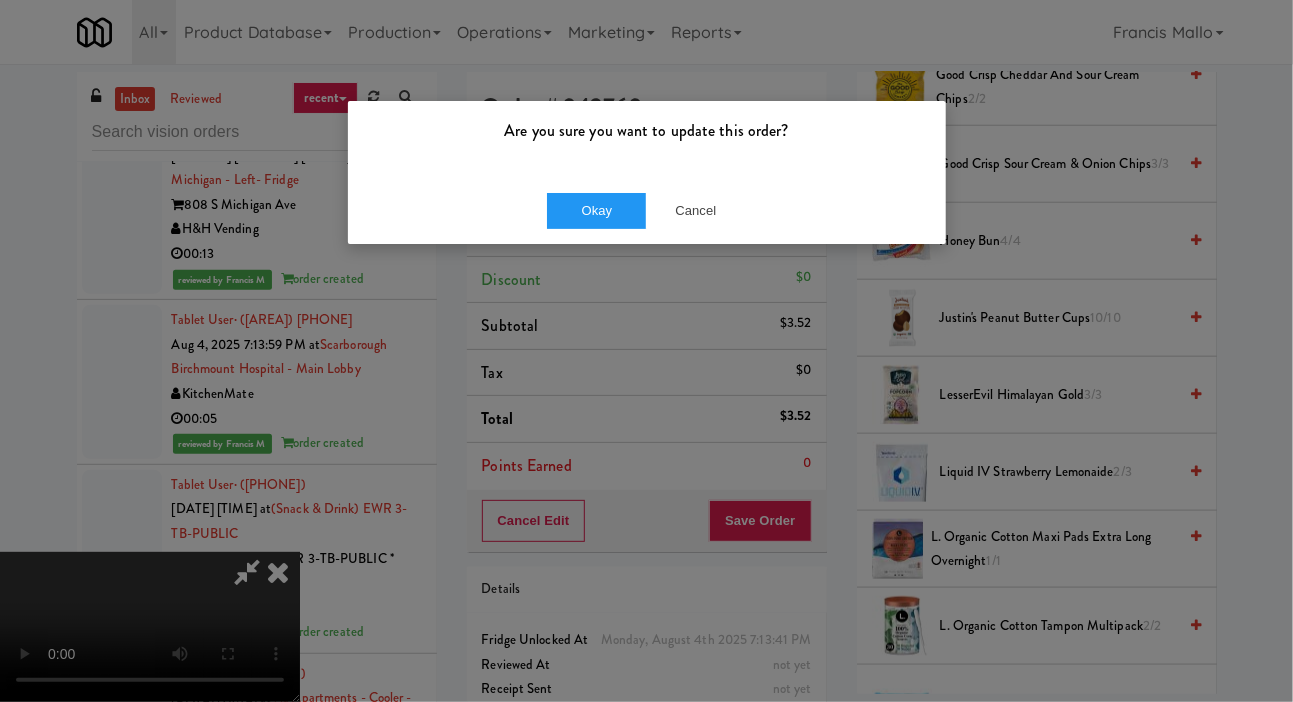 click on "Okay Cancel" at bounding box center (647, 210) 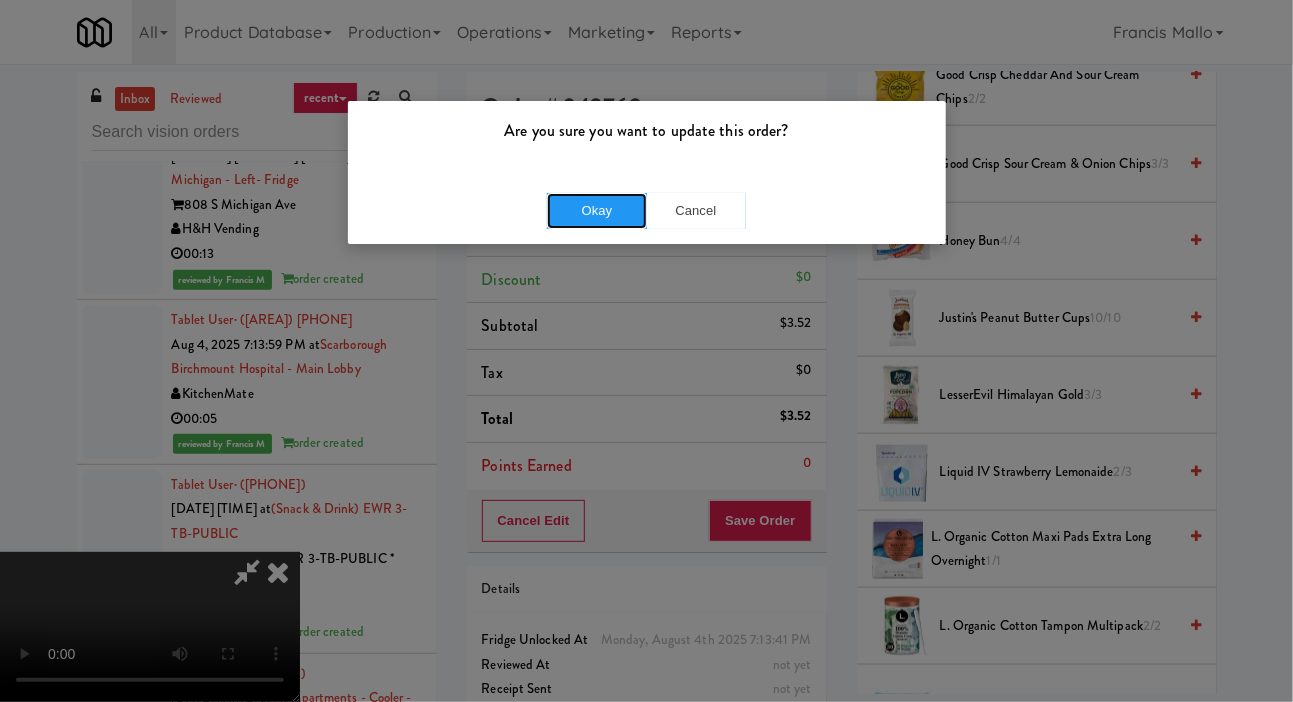click on "Okay" at bounding box center (597, 211) 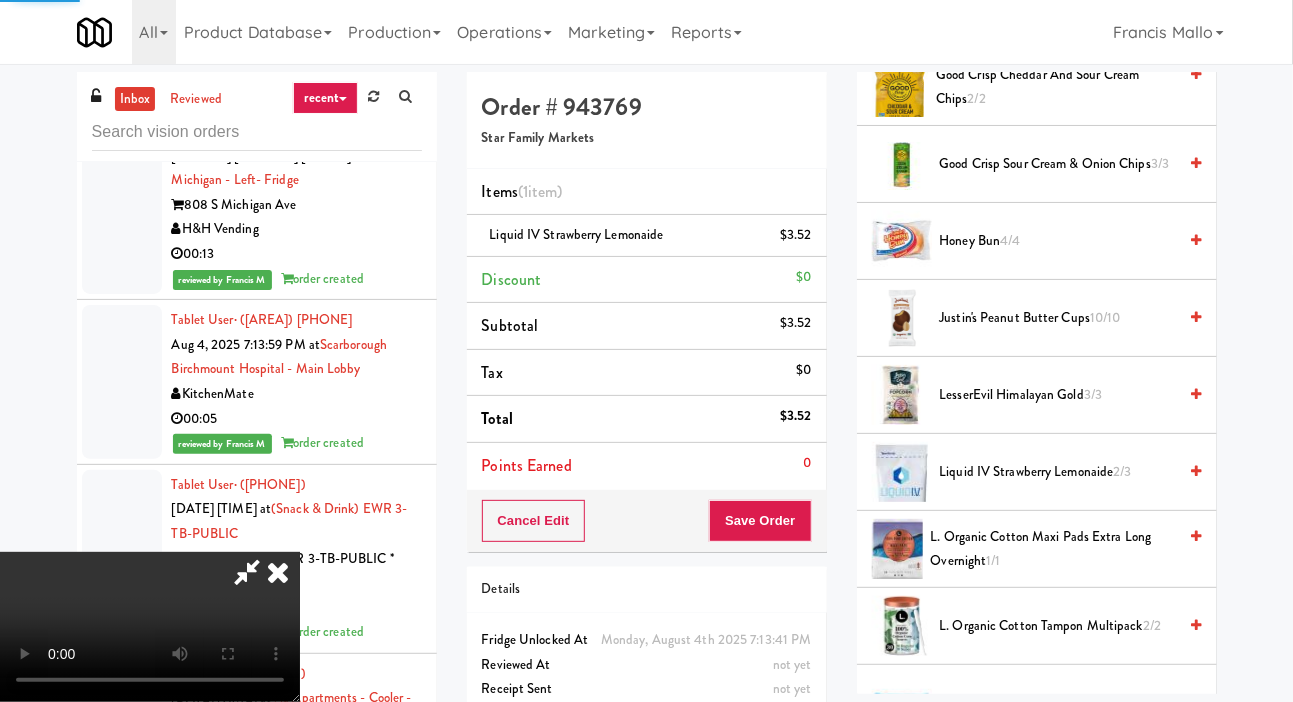 scroll, scrollTop: 116, scrollLeft: 0, axis: vertical 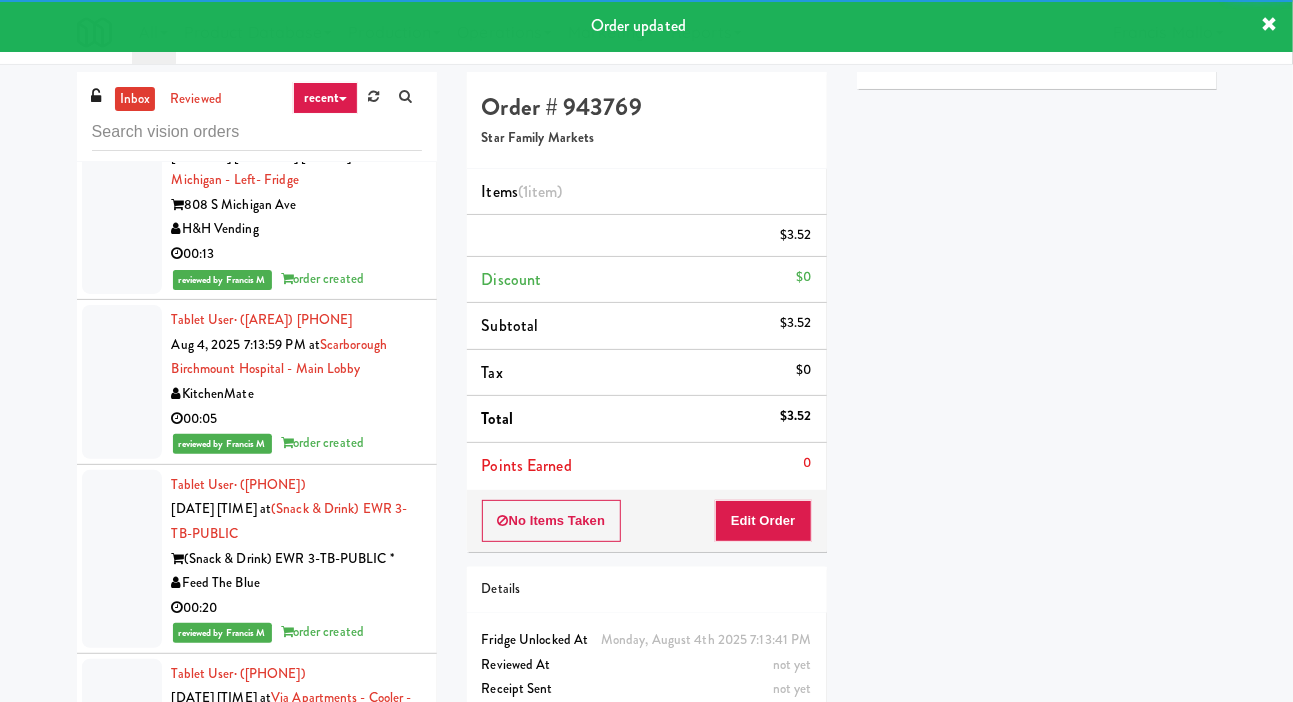 click at bounding box center [122, -161] 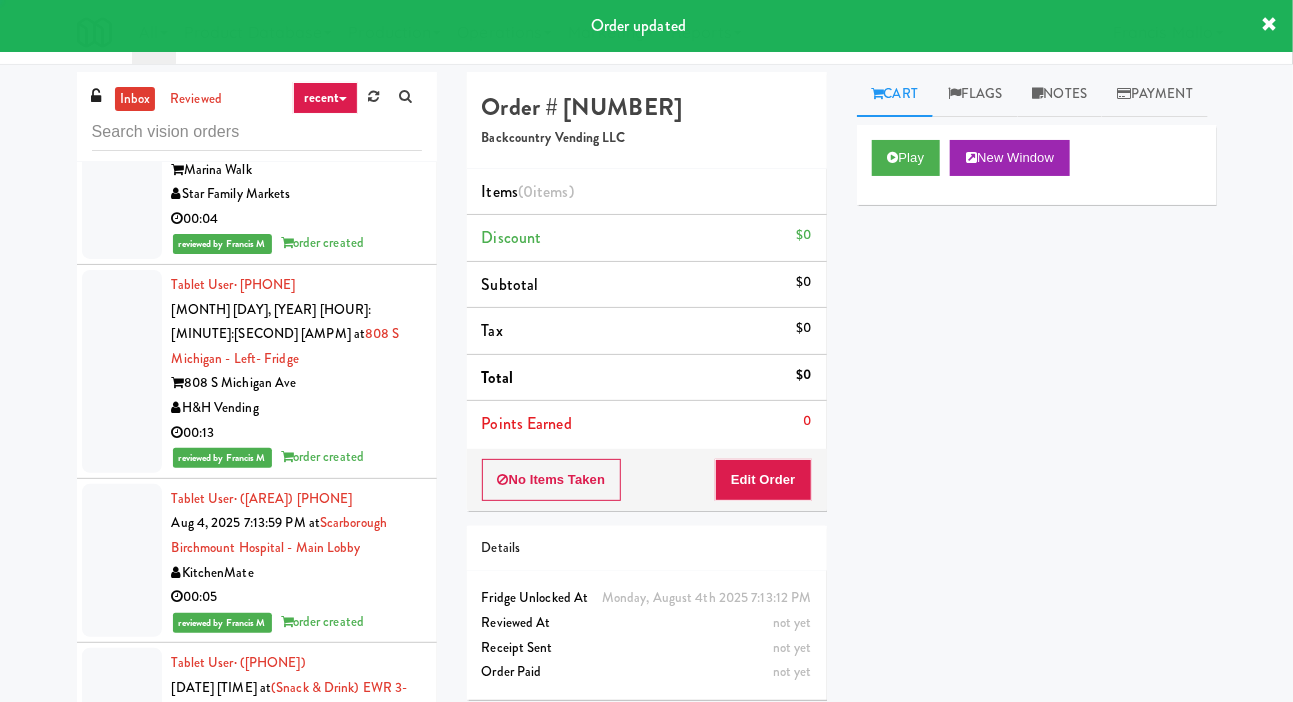scroll, scrollTop: 39387, scrollLeft: 0, axis: vertical 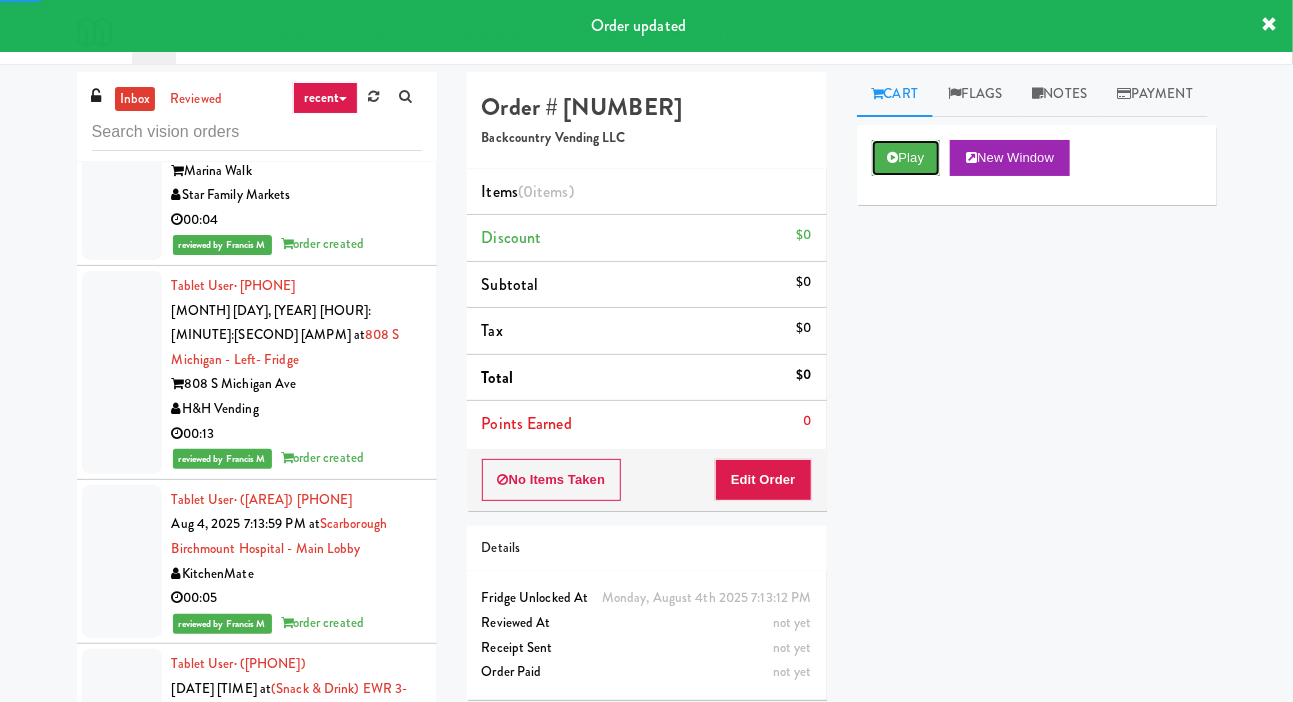 click on "Play" at bounding box center [906, 158] 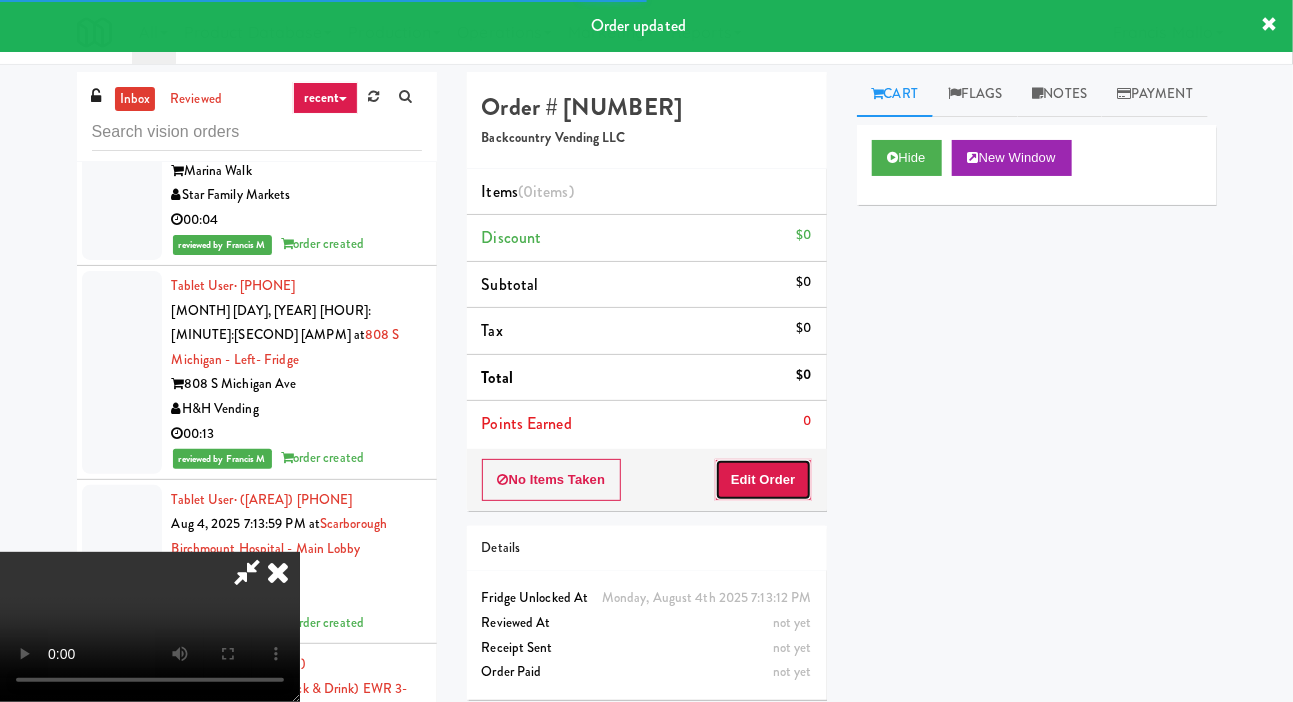 click on "Edit Order" at bounding box center (763, 480) 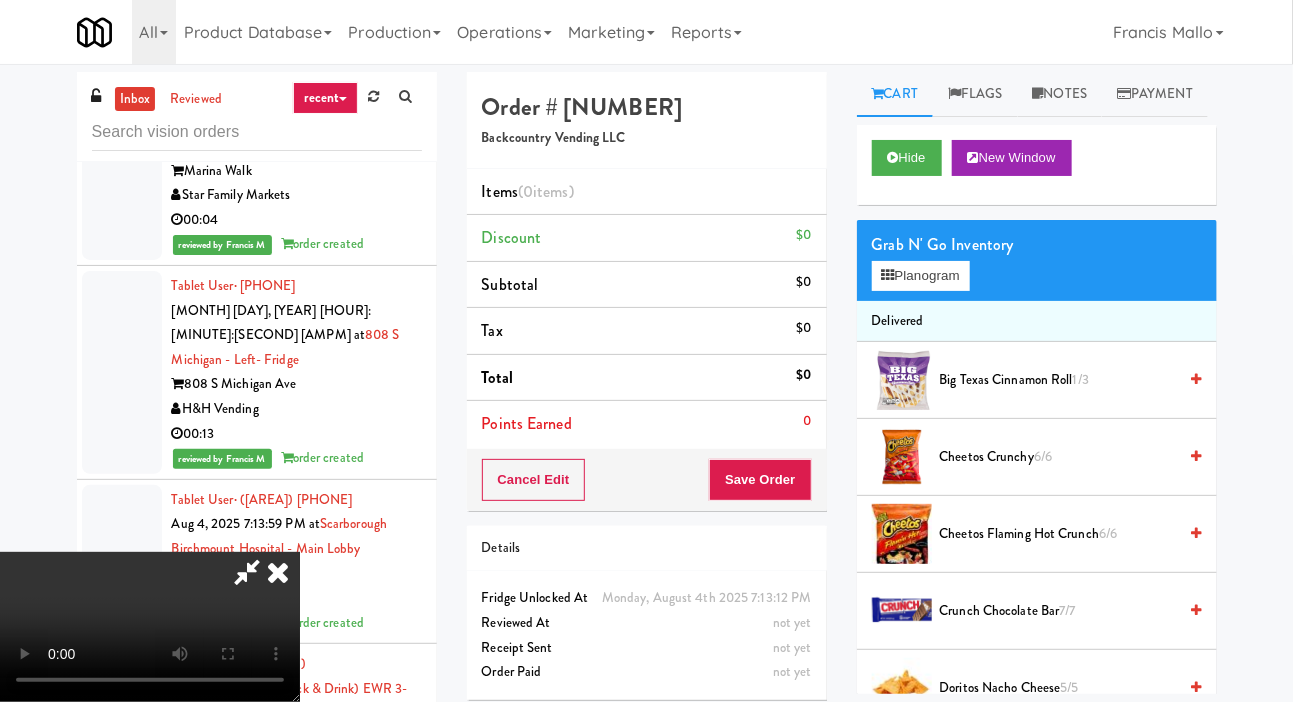 type 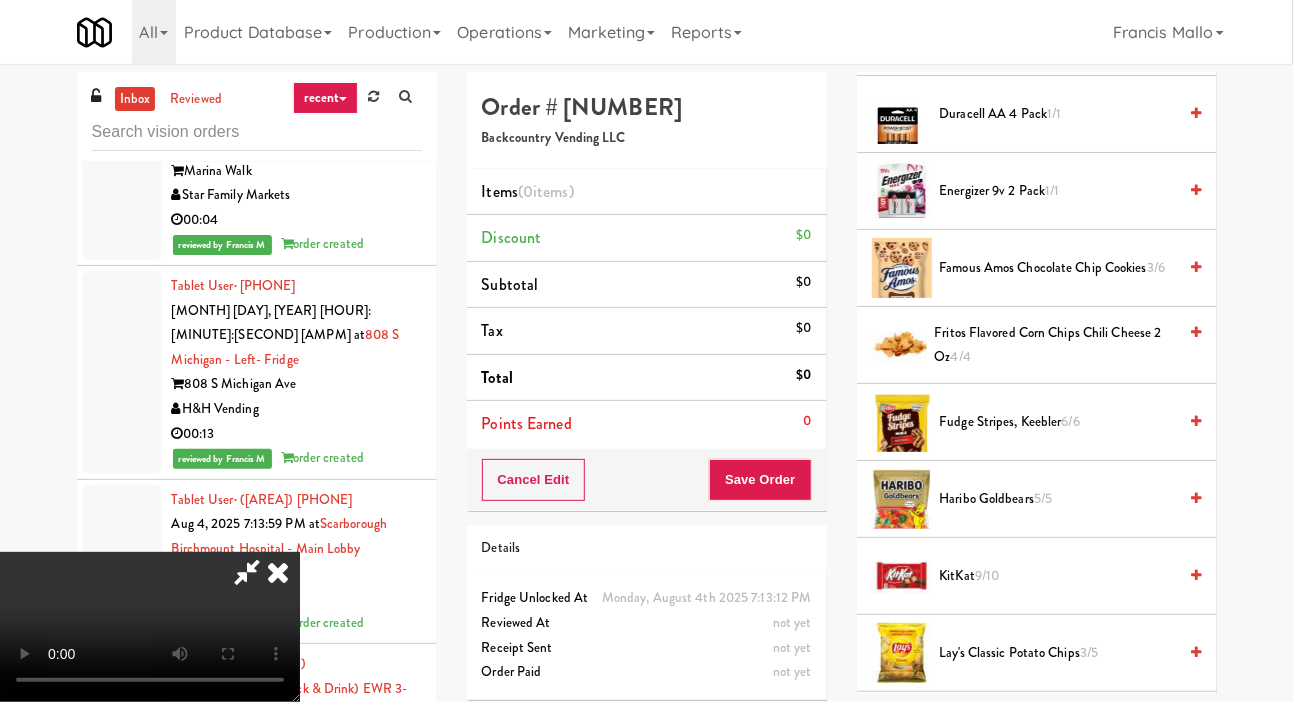scroll, scrollTop: 662, scrollLeft: 0, axis: vertical 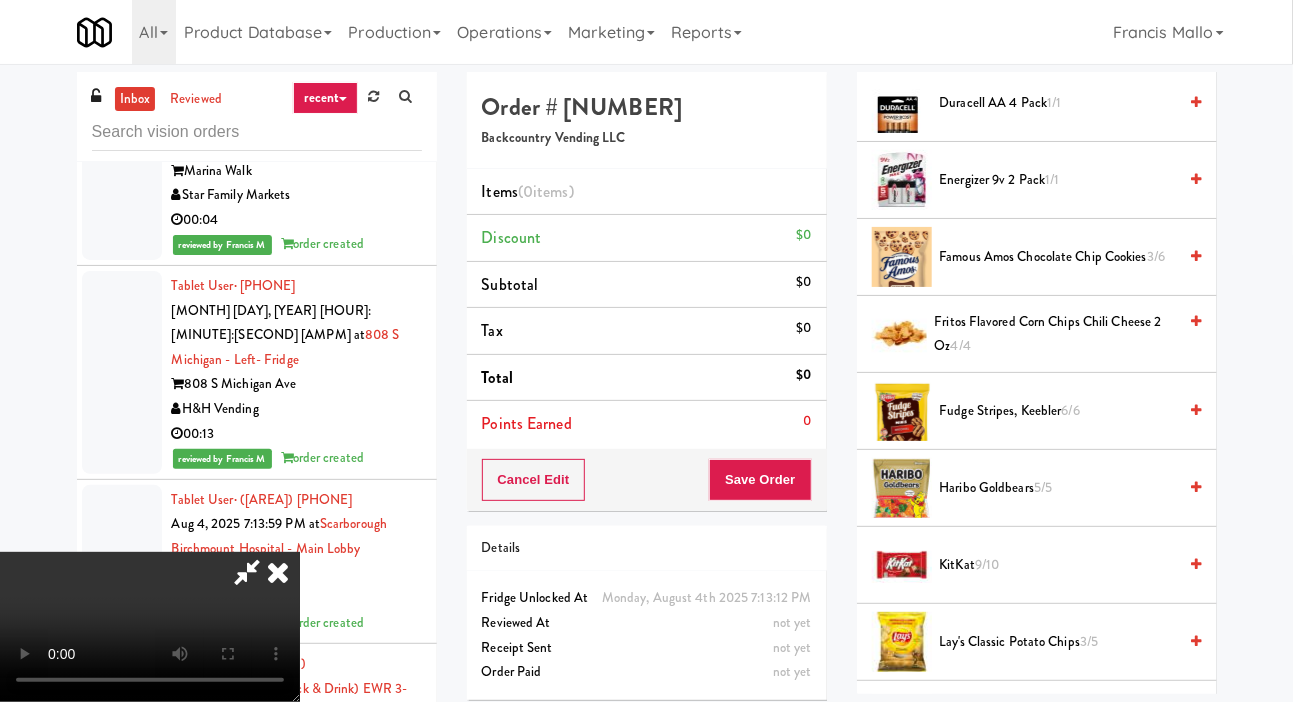 click on "Lay's Classic Potato Chips  3/5" at bounding box center [1058, 642] 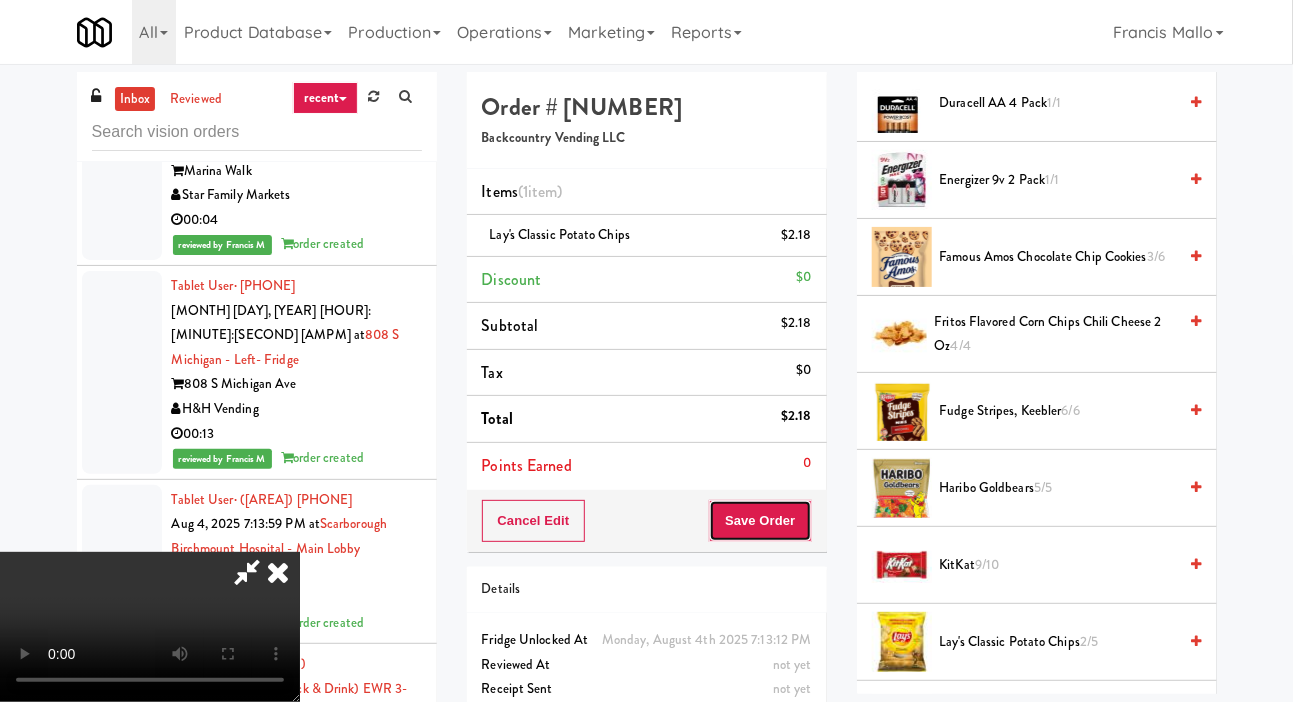 click on "Save Order" at bounding box center (760, 521) 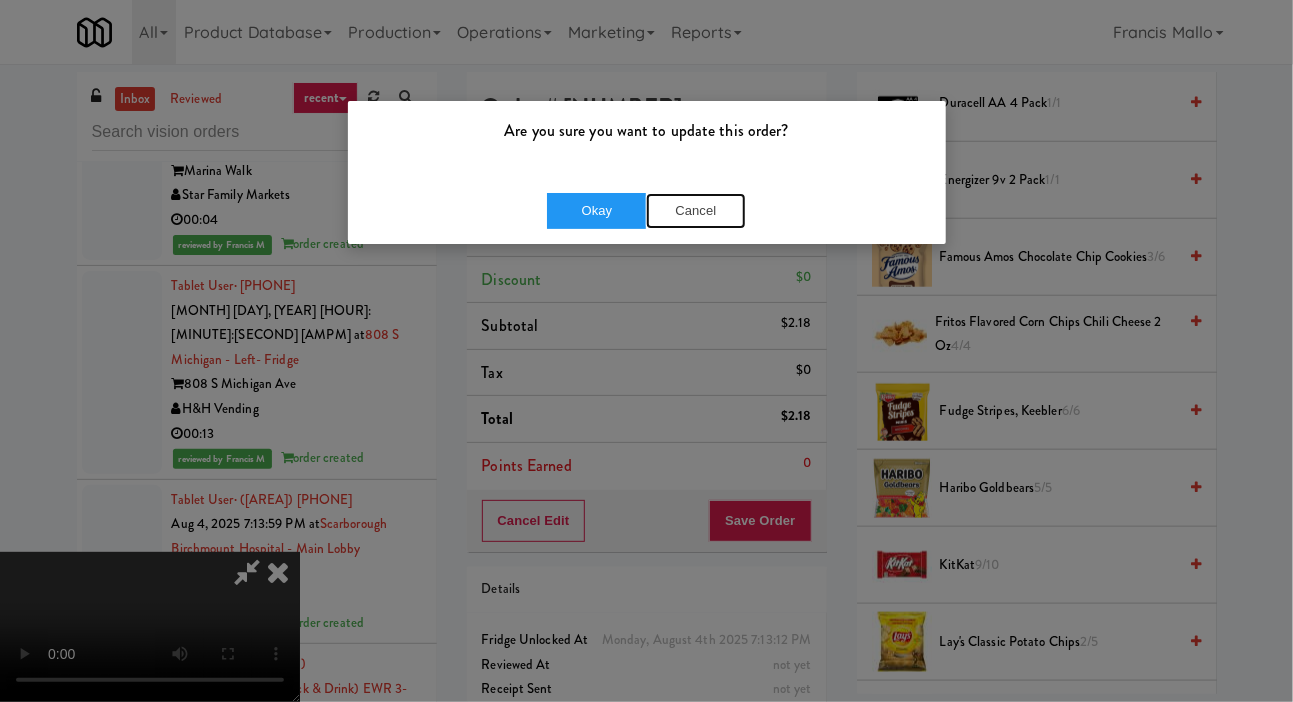 click on "Cancel" at bounding box center [696, 211] 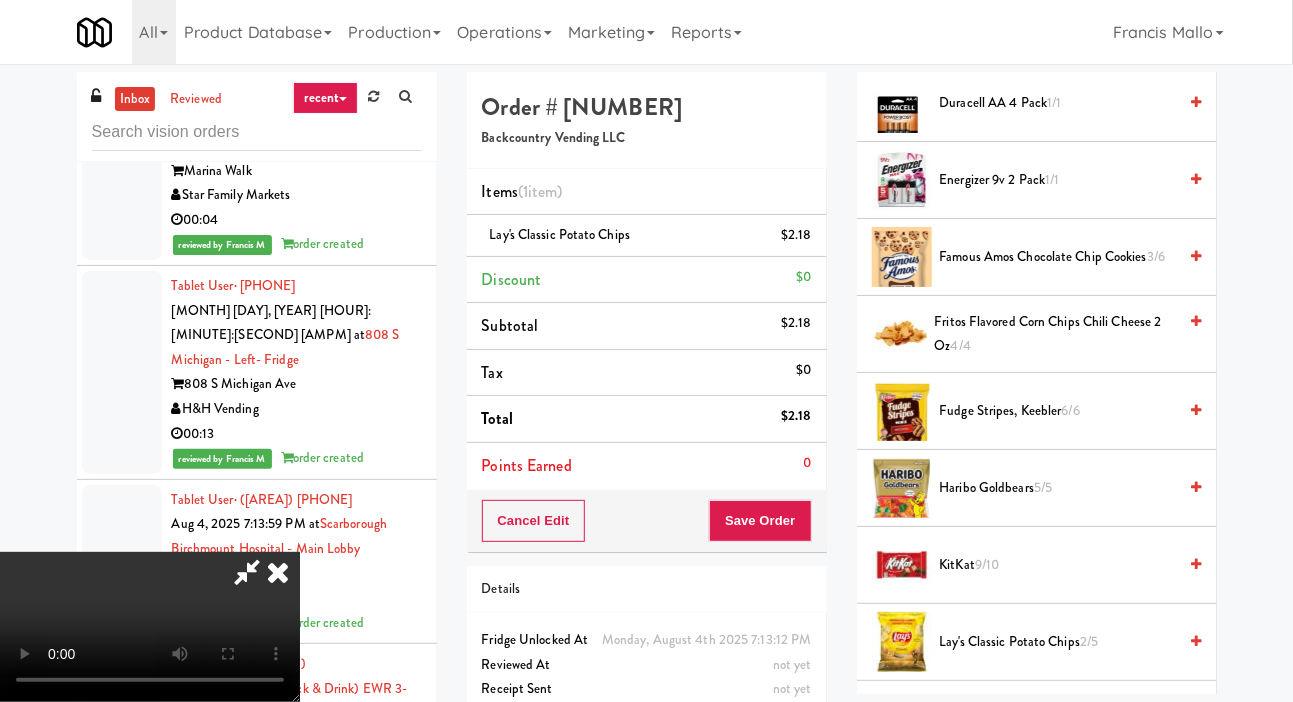 click on "Lay's Classic Potato Chips  $2.18" at bounding box center [647, 236] 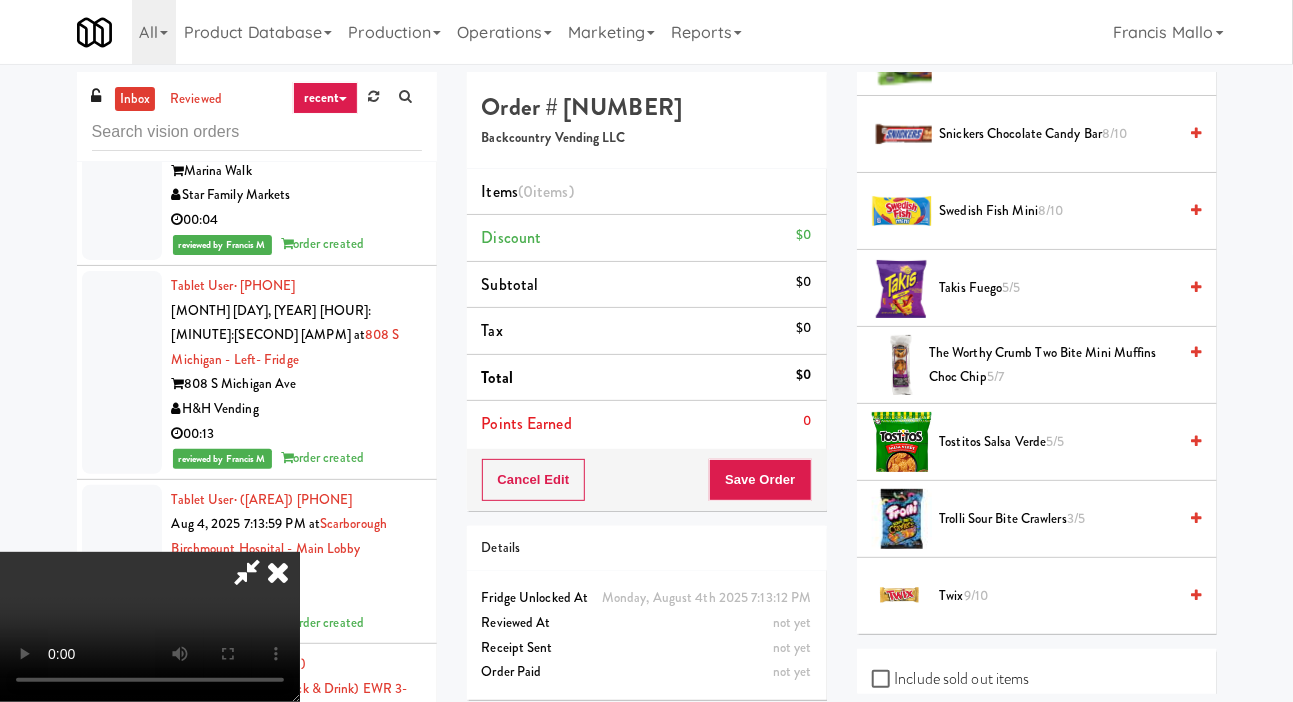scroll, scrollTop: 2120, scrollLeft: 0, axis: vertical 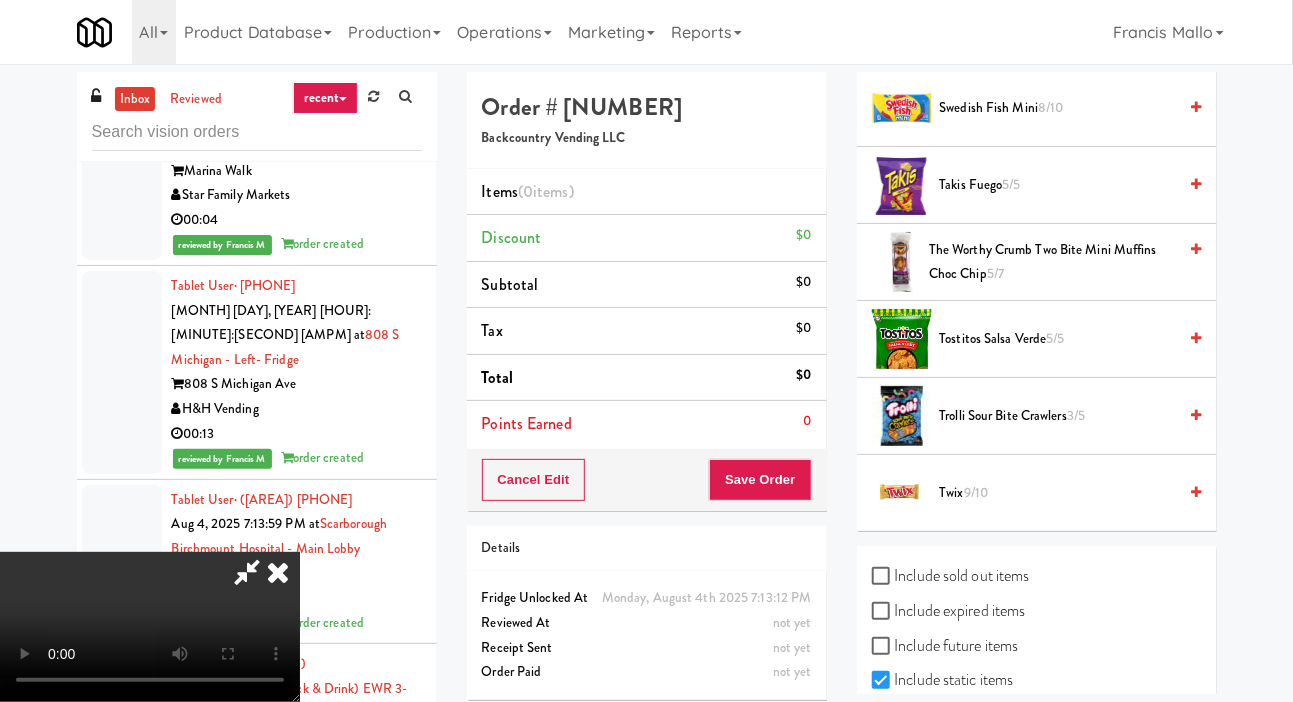 click on "Tostitos Salsa Verde 5/5" at bounding box center (1058, 339) 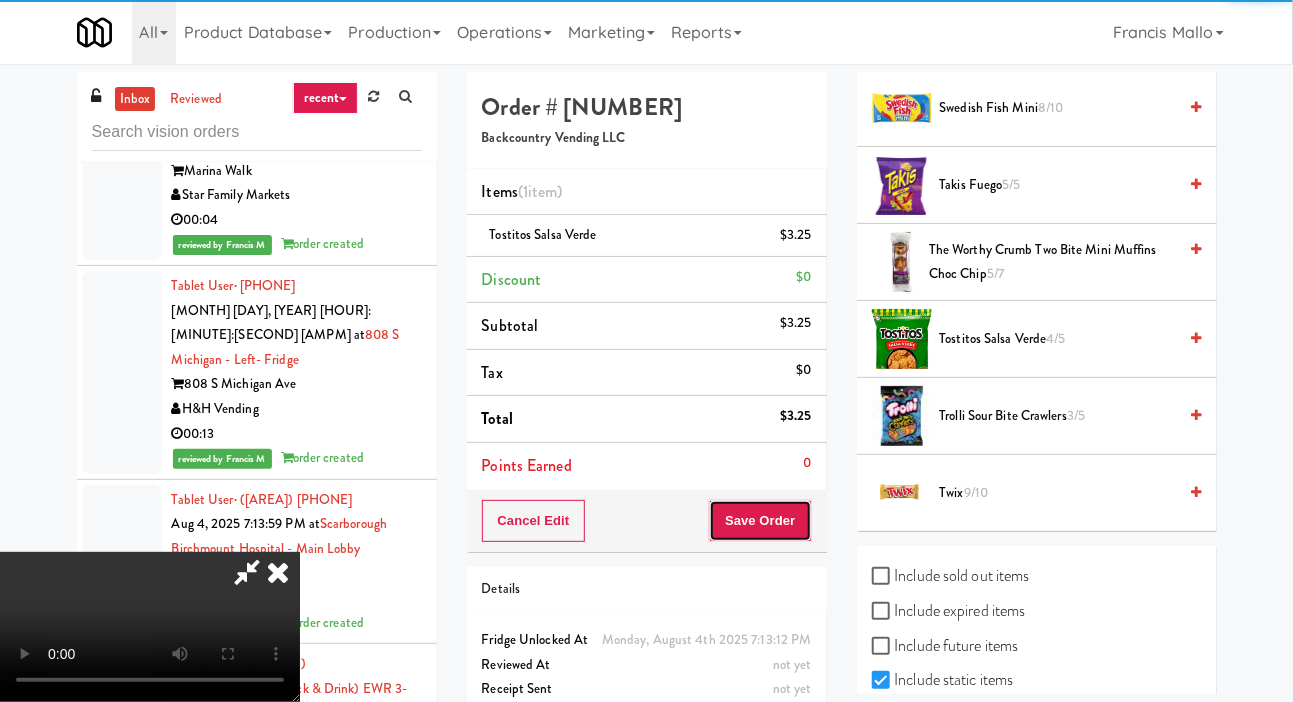 click on "Save Order" at bounding box center [760, 521] 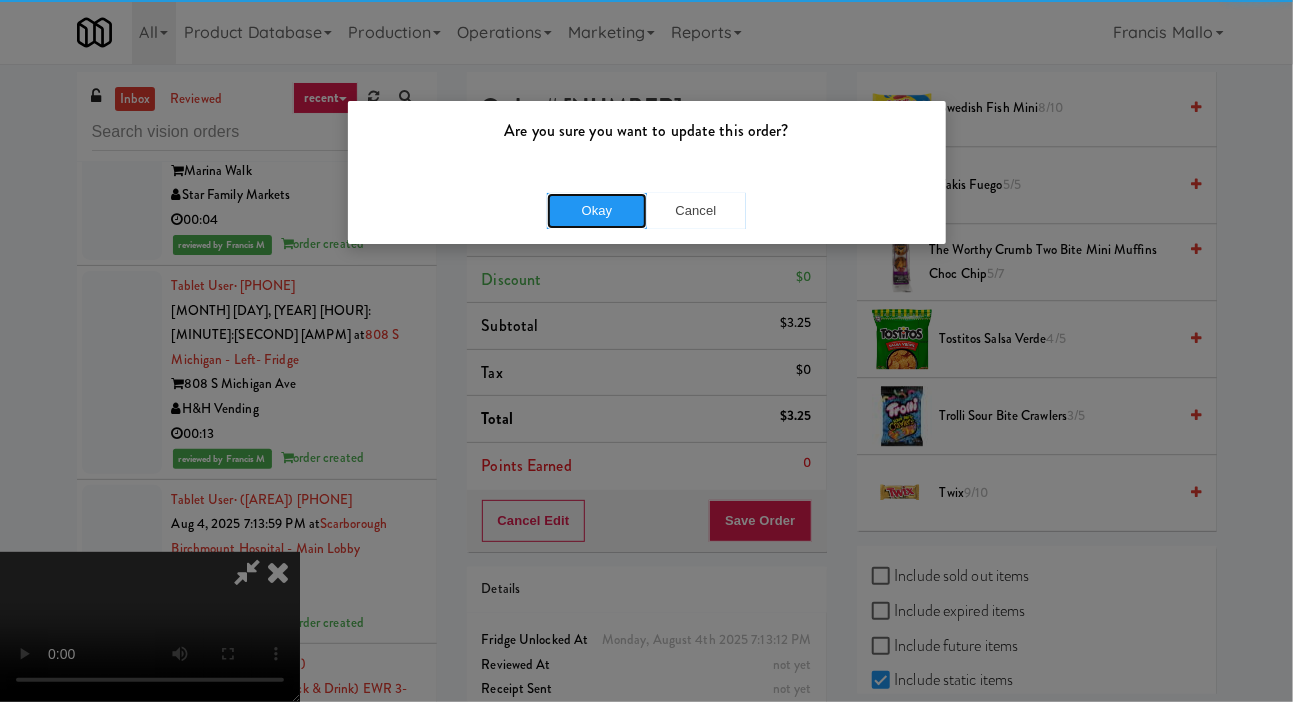click on "Okay" at bounding box center [597, 211] 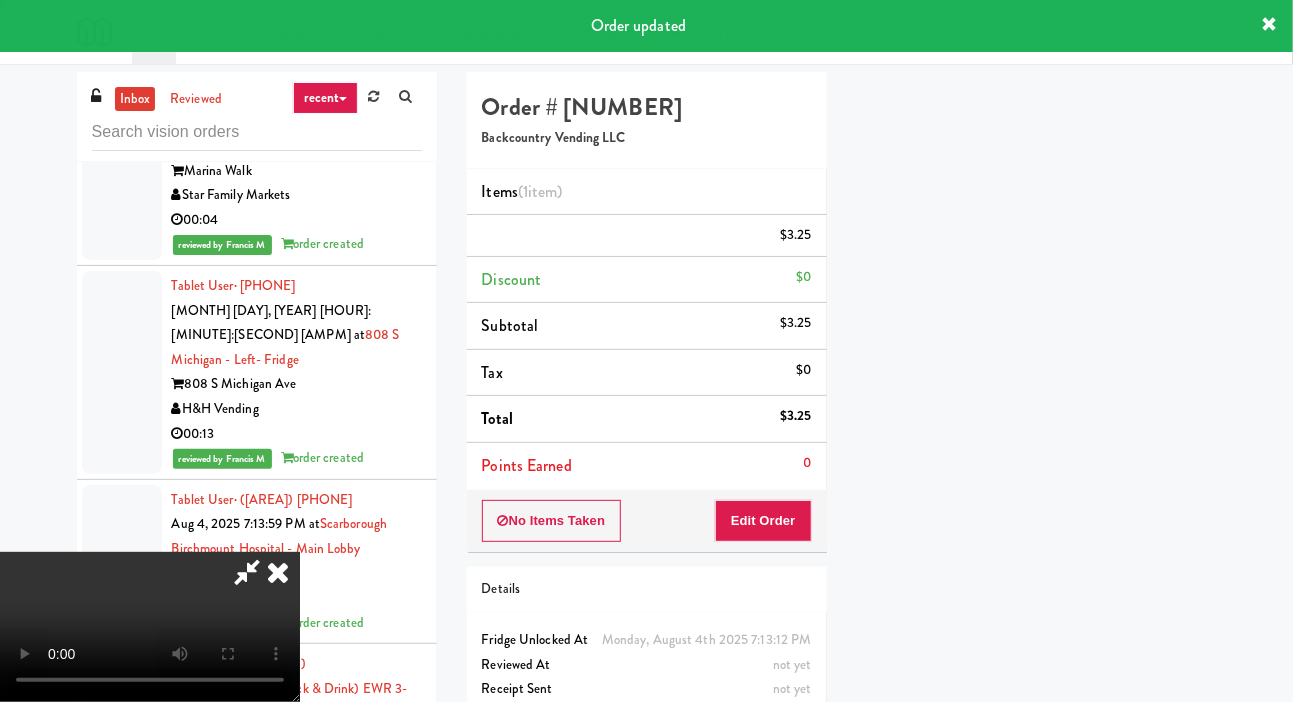 click at bounding box center (122, -170) 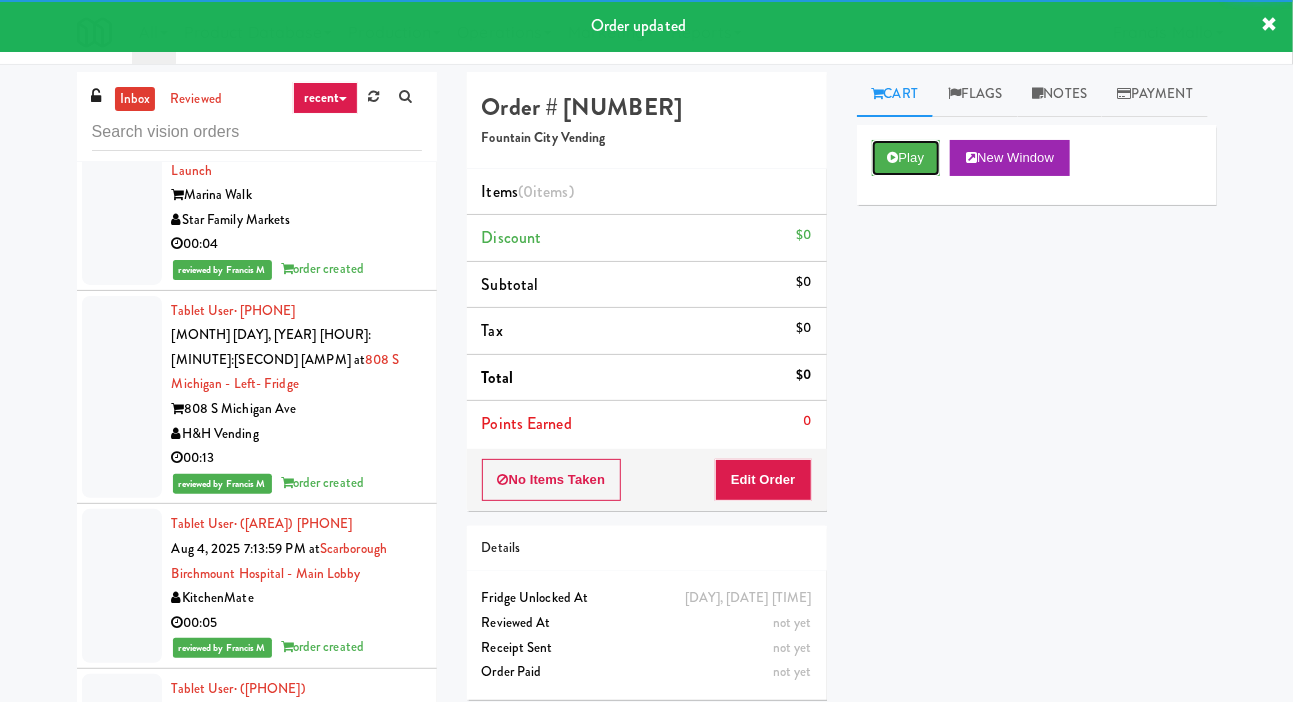 click on "Play" at bounding box center [906, 158] 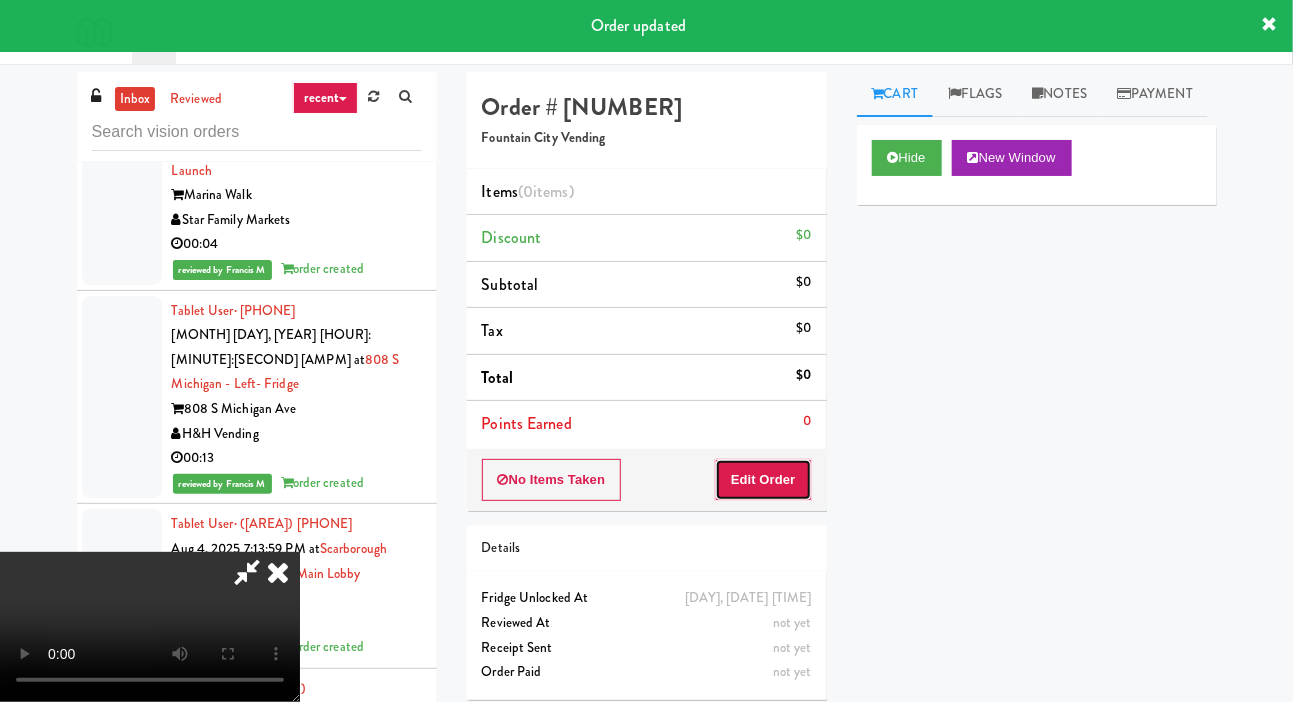 click on "Edit Order" at bounding box center (763, 480) 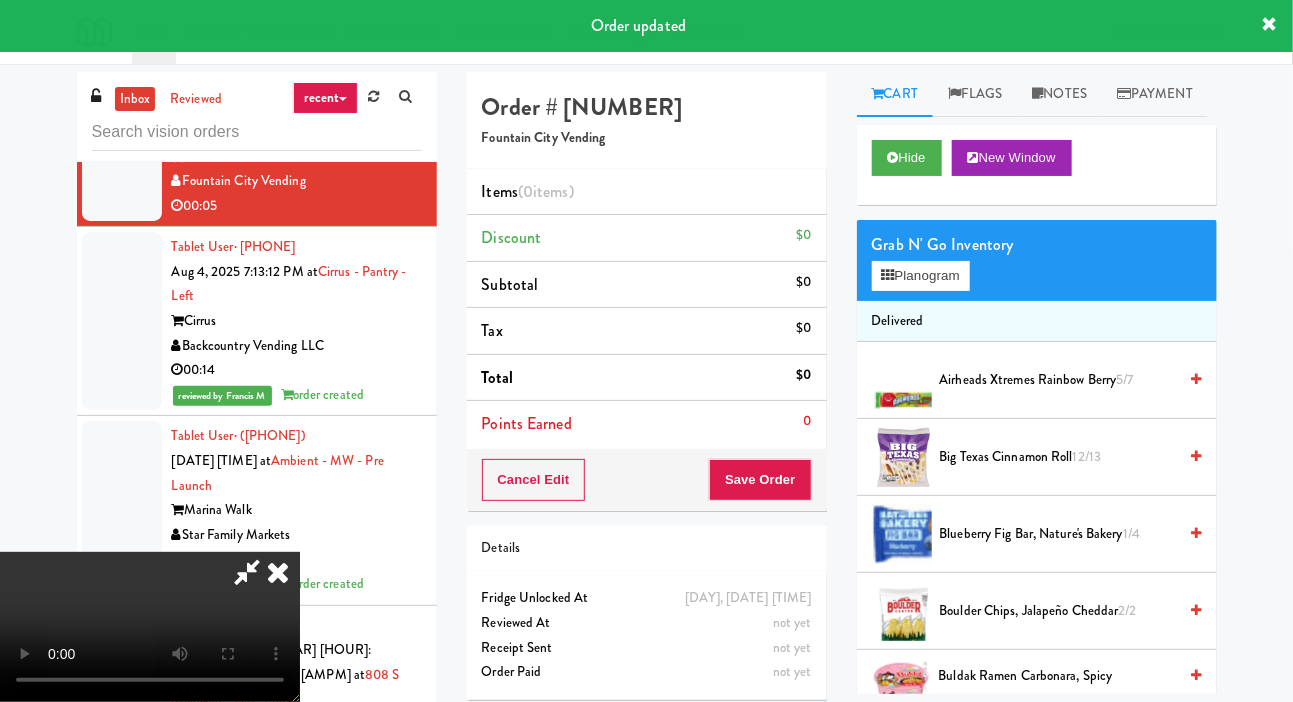 scroll, scrollTop: 39040, scrollLeft: 0, axis: vertical 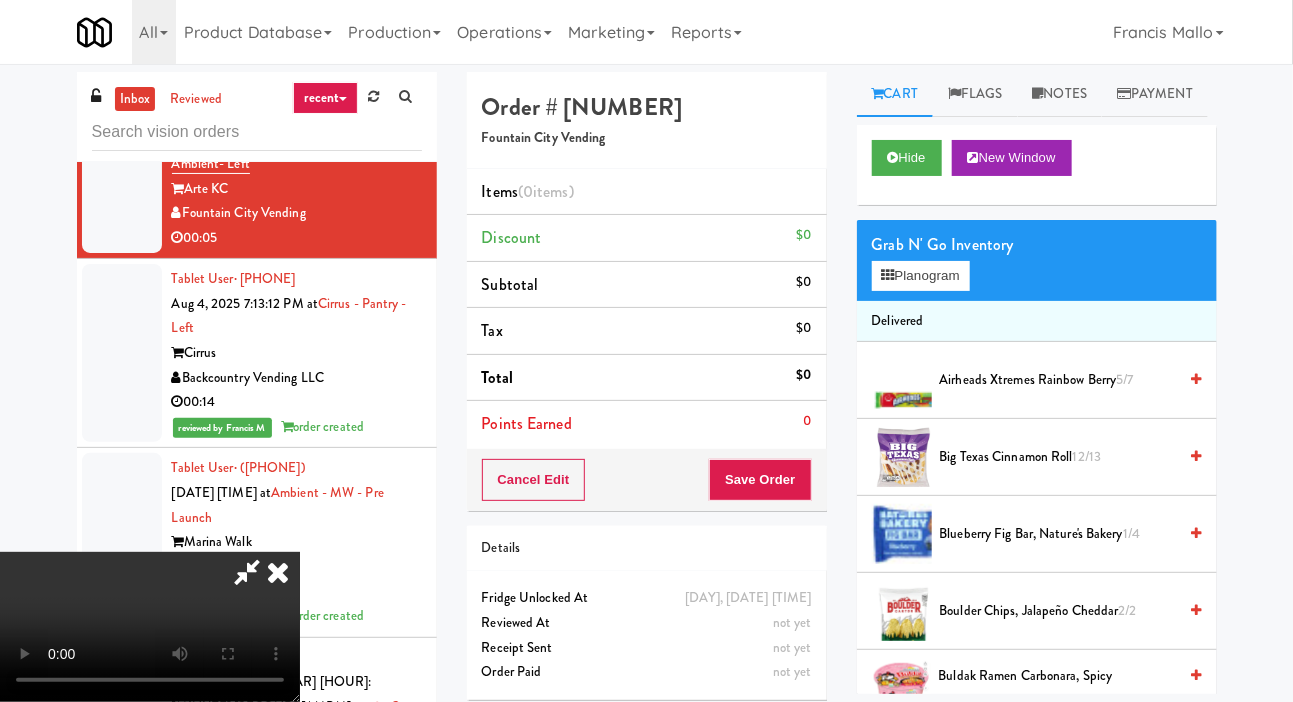 type 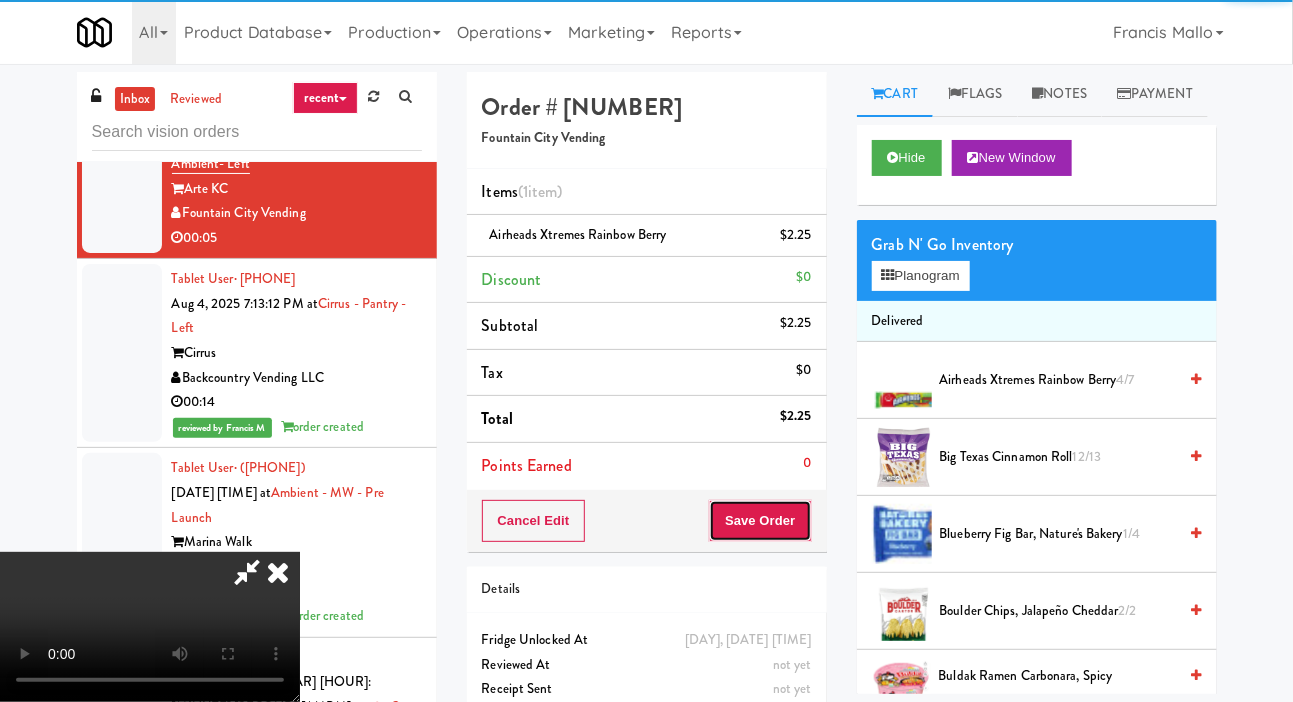 click on "Save Order" at bounding box center (760, 521) 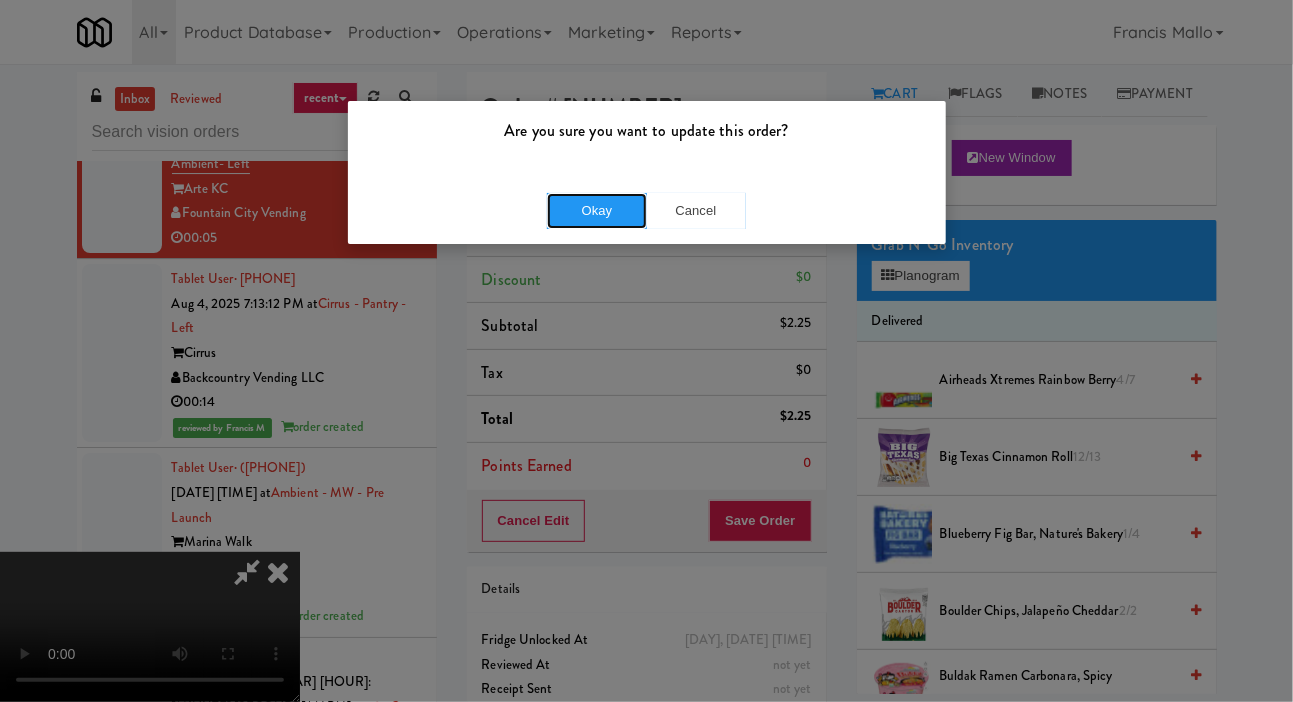 click on "Okay" at bounding box center (597, 211) 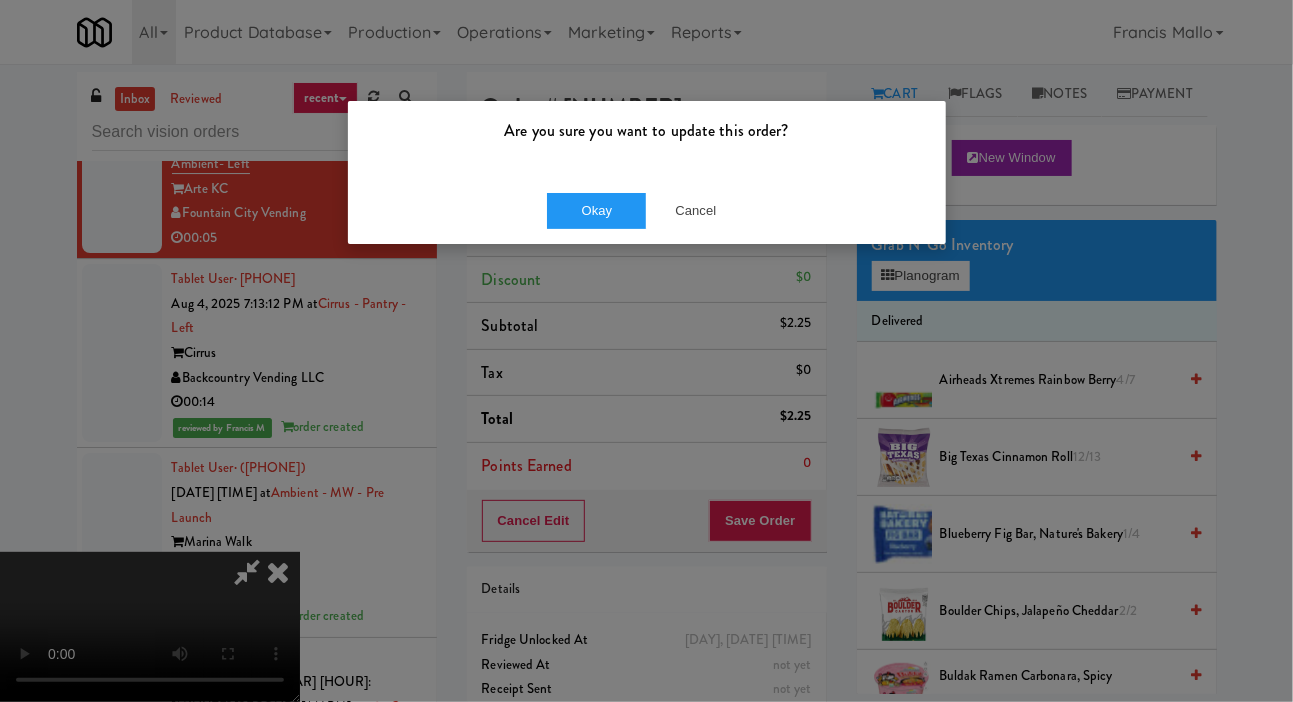 click on "Are you sure you want to update this order? Okay Cancel" at bounding box center [646, 351] 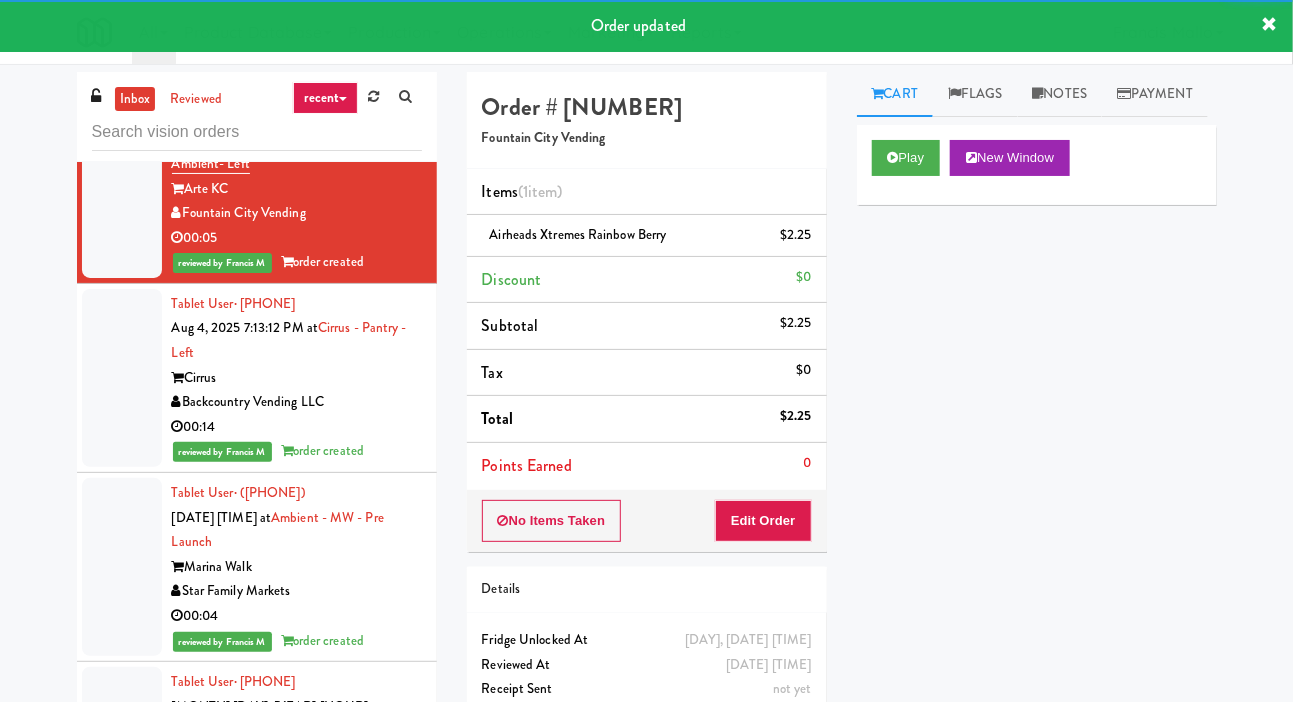 click at bounding box center [122, 0] 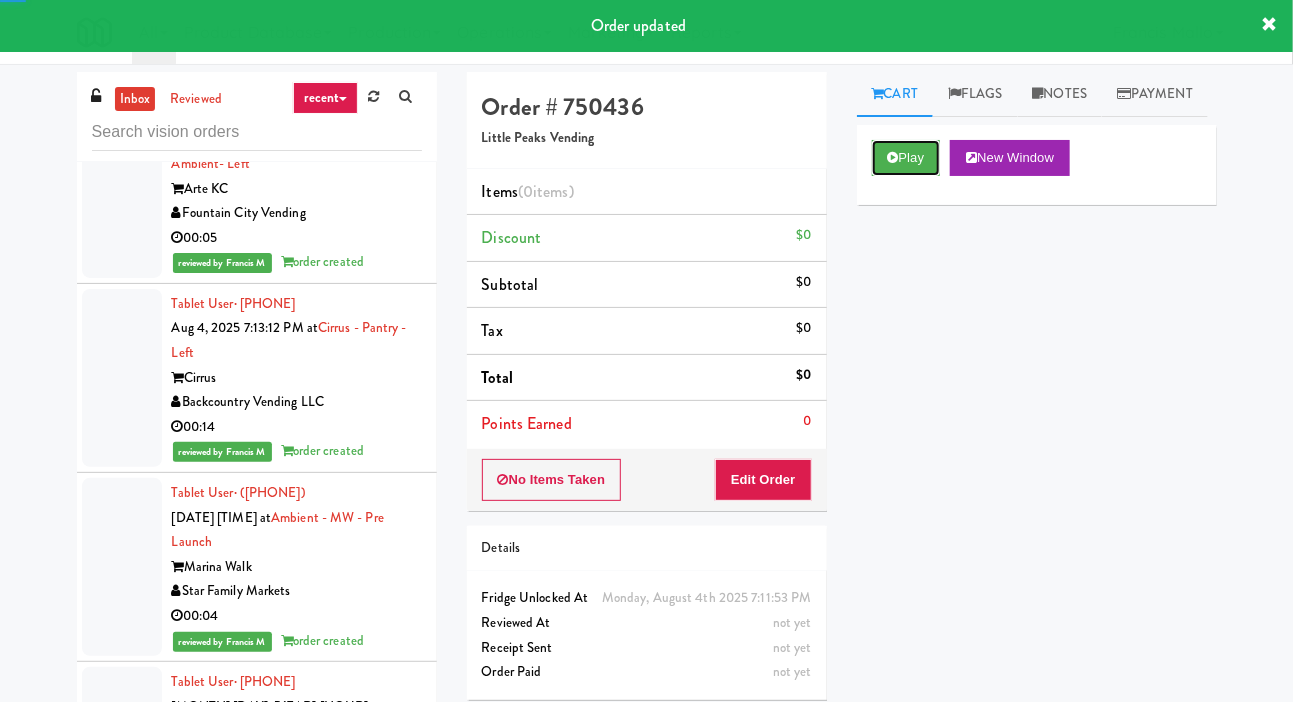 click on "Play" at bounding box center (906, 158) 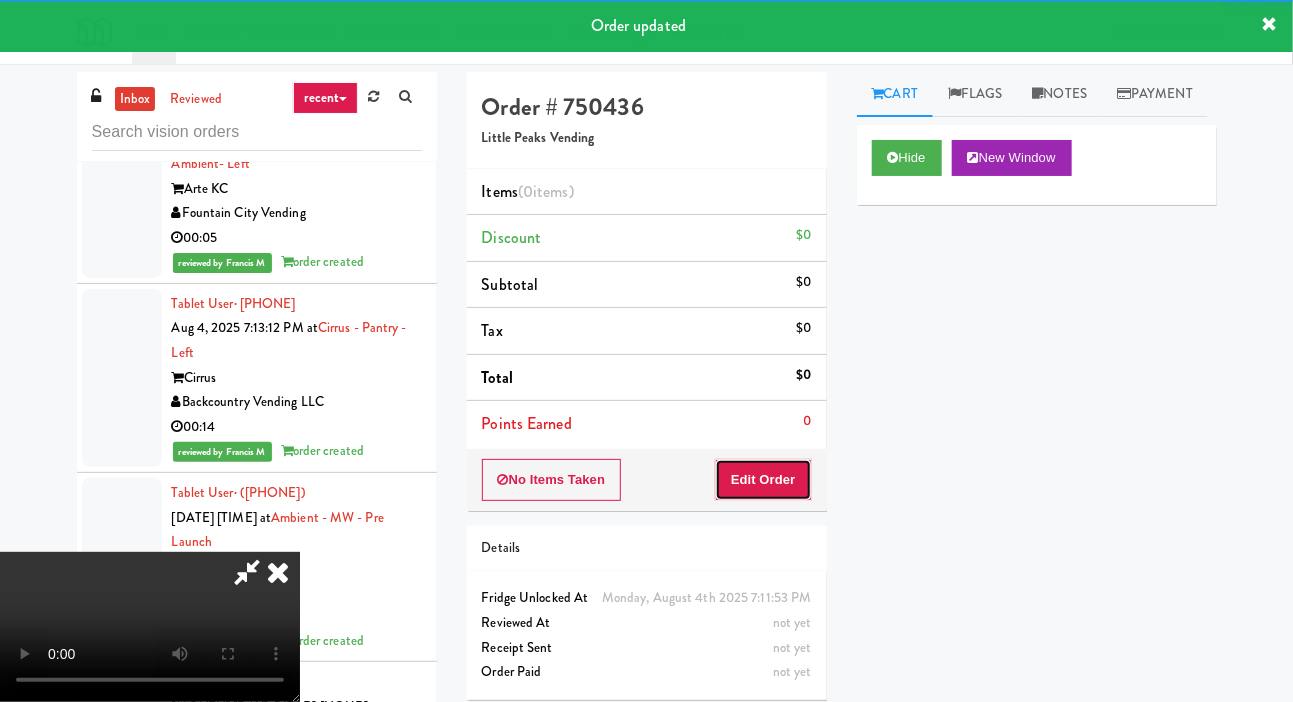 click on "Edit Order" at bounding box center (763, 480) 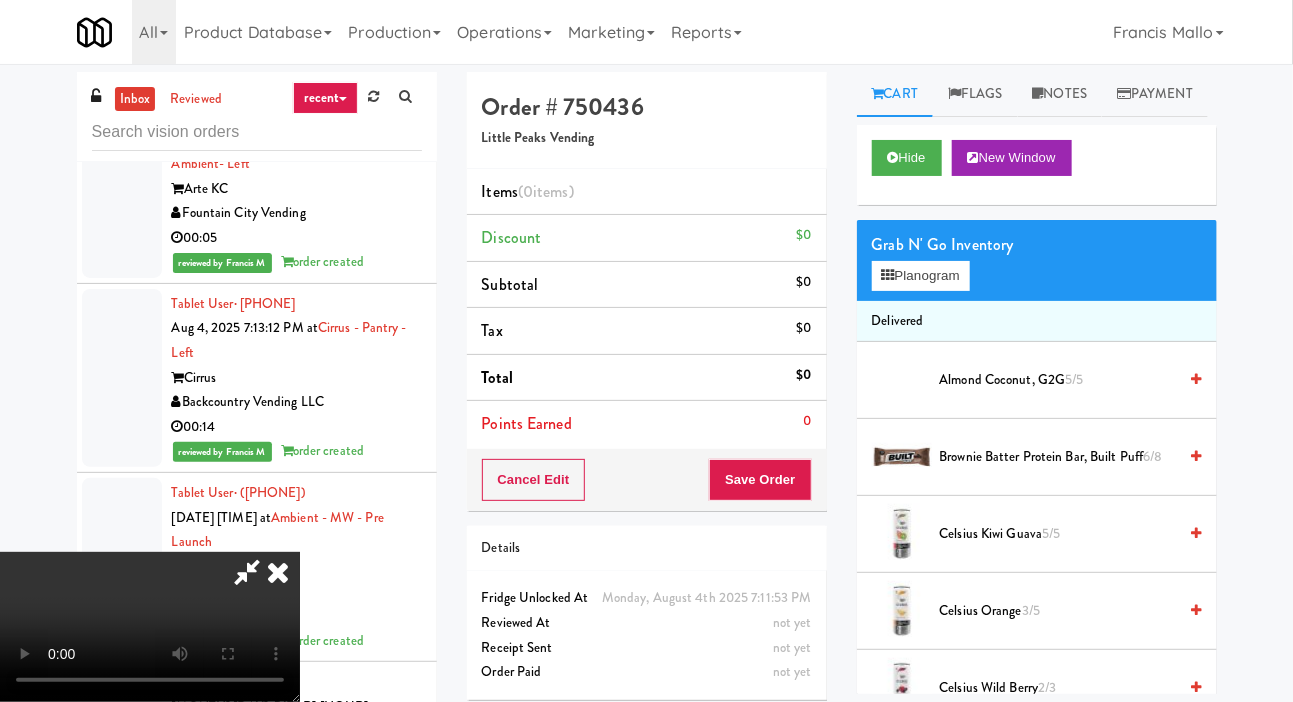scroll, scrollTop: 73, scrollLeft: 0, axis: vertical 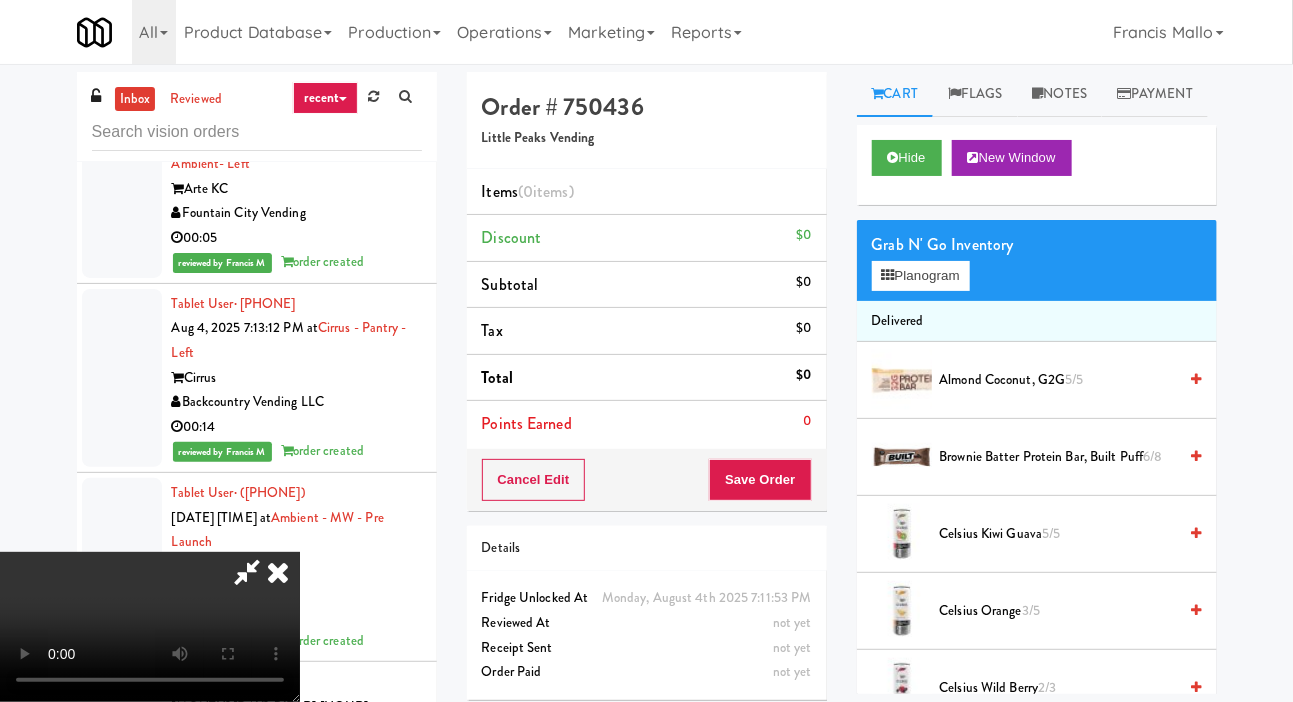 type 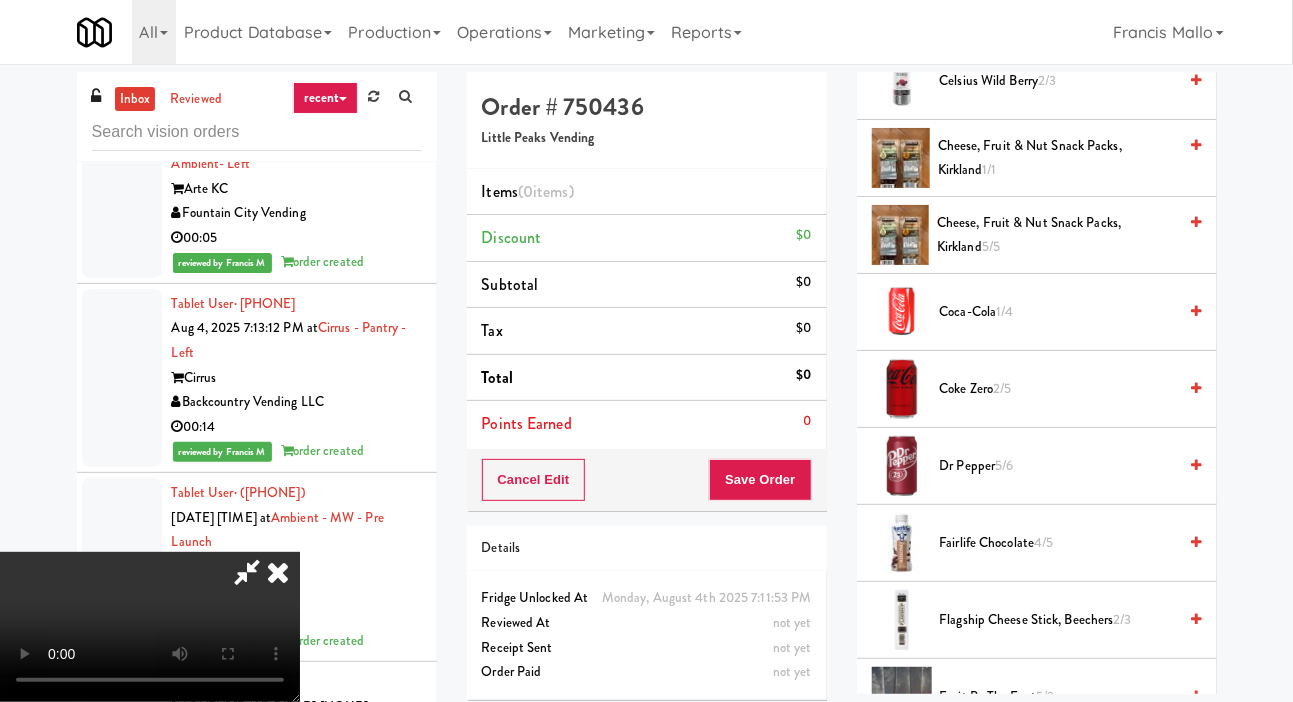 scroll, scrollTop: 623, scrollLeft: 0, axis: vertical 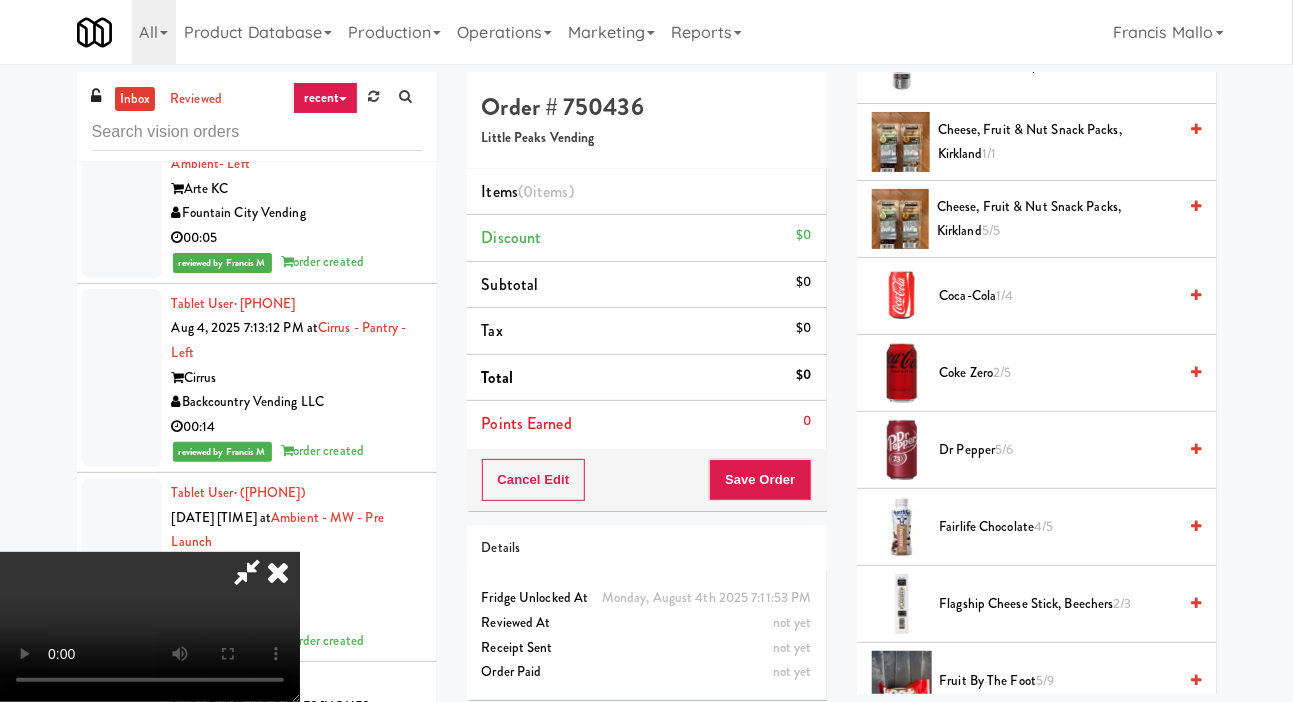 click on "Coke Zero 2/5" at bounding box center (1058, 373) 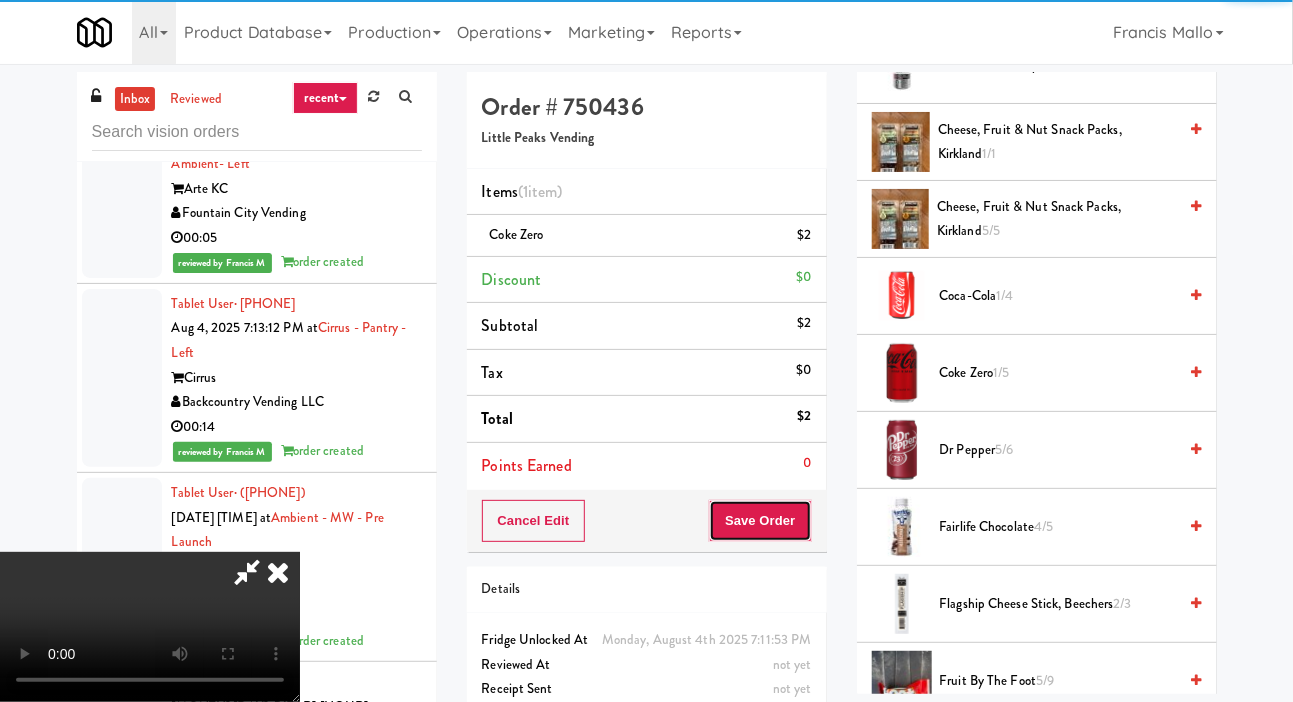 click on "Save Order" at bounding box center (760, 521) 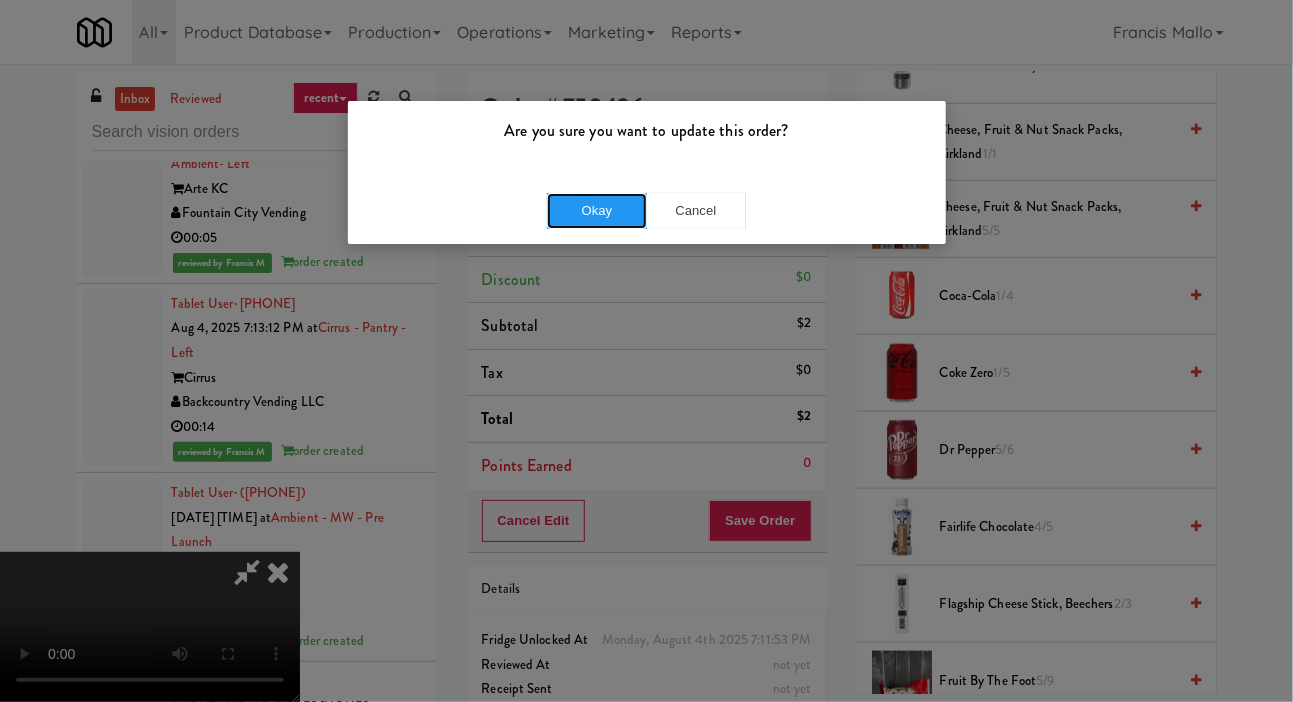 click on "Okay" at bounding box center (597, 211) 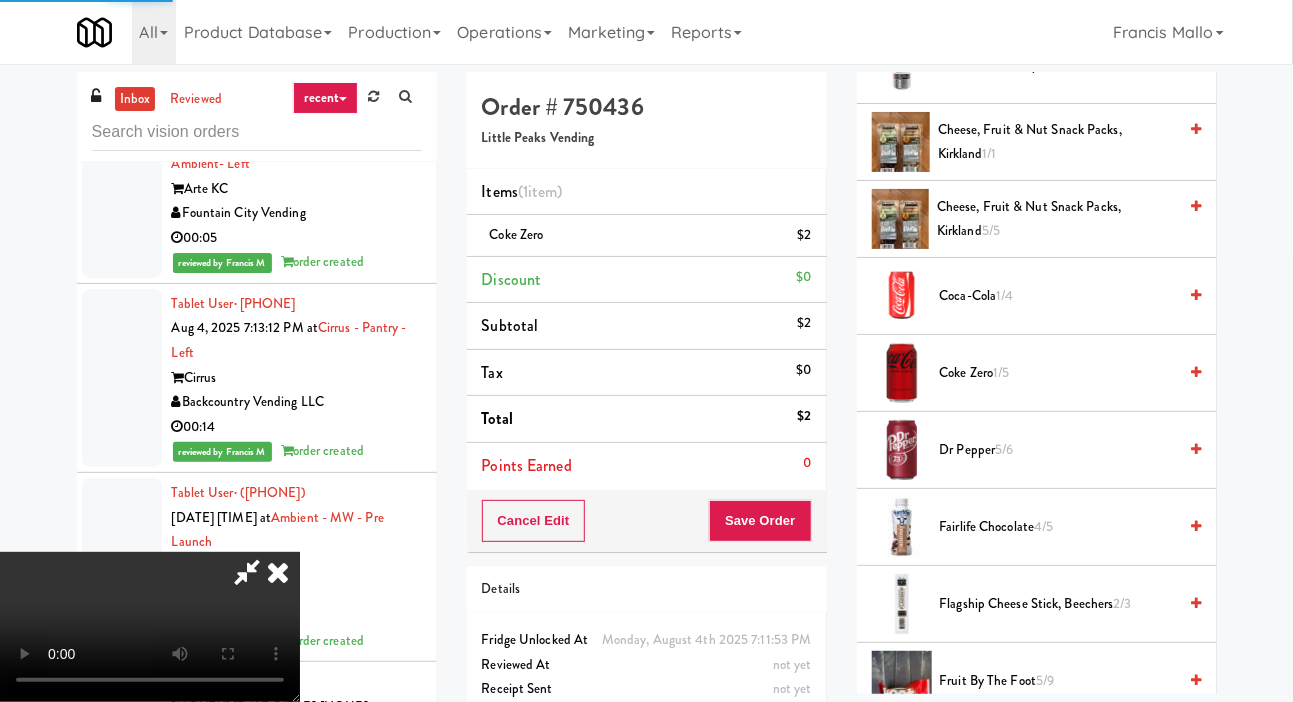 scroll, scrollTop: 116, scrollLeft: 0, axis: vertical 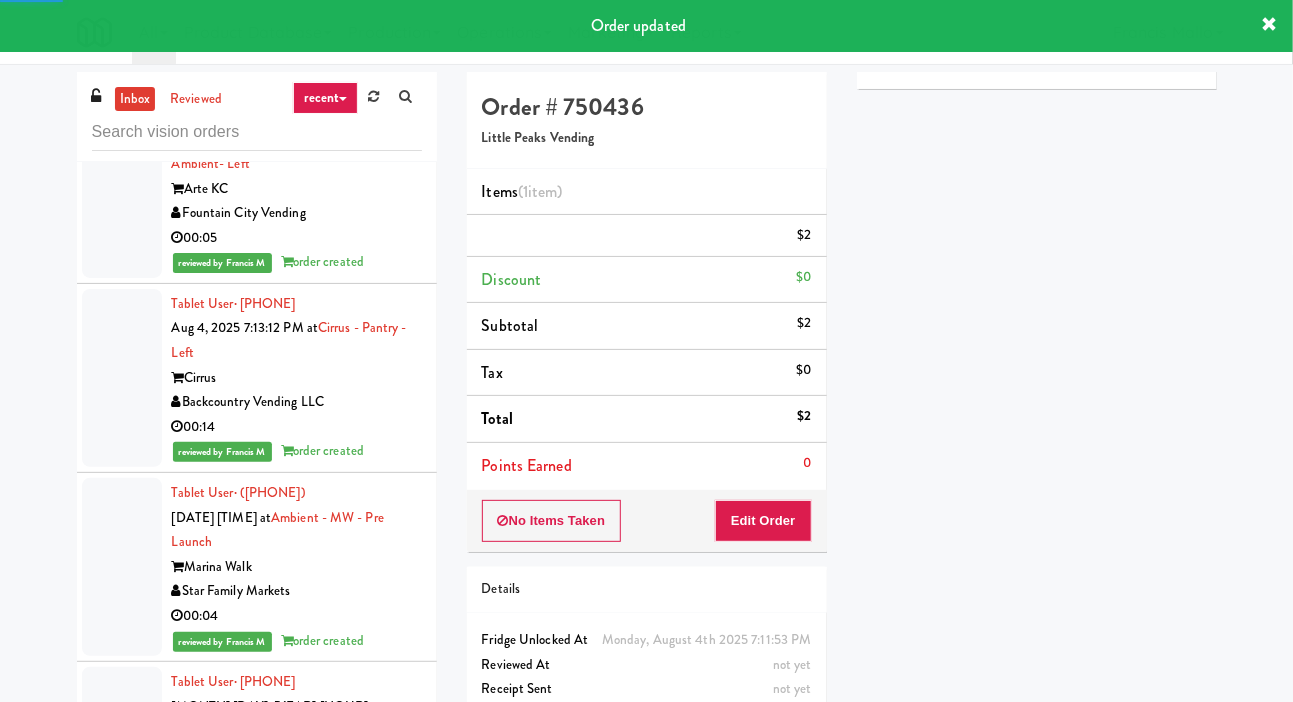 click at bounding box center (122, -165) 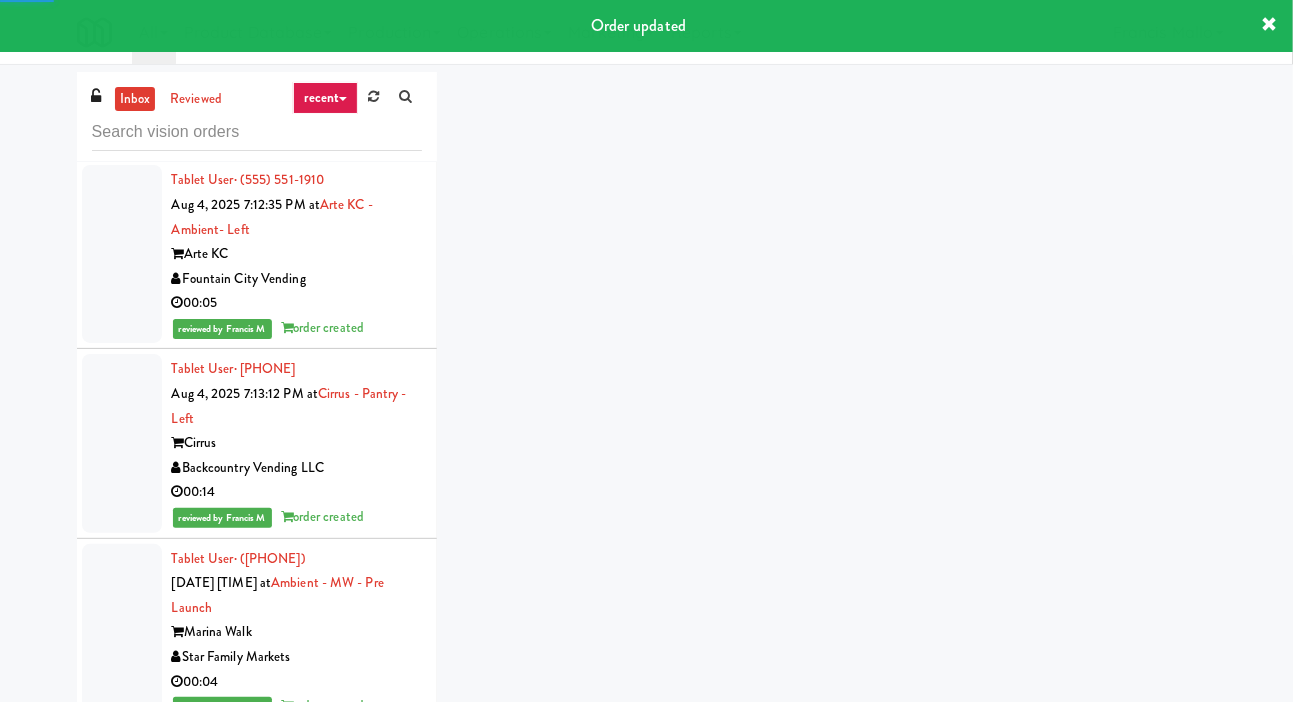 scroll, scrollTop: 38933, scrollLeft: 0, axis: vertical 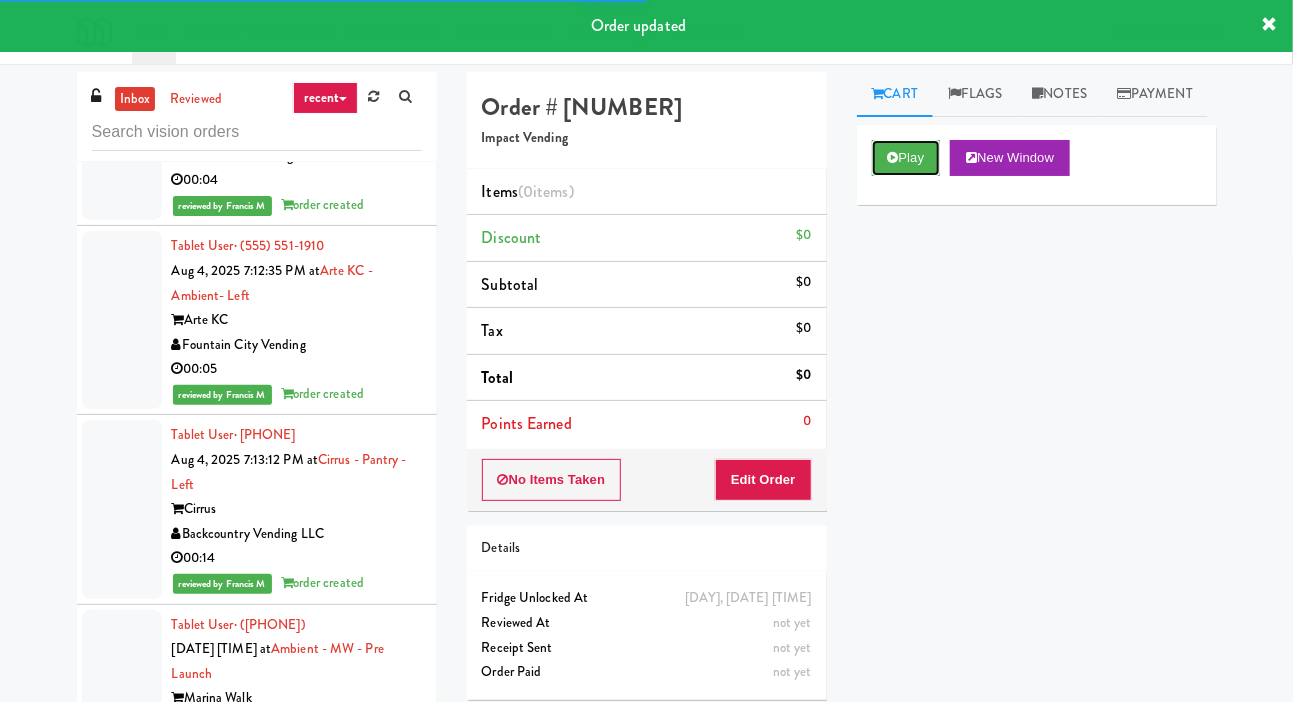 click on "Play" at bounding box center (906, 158) 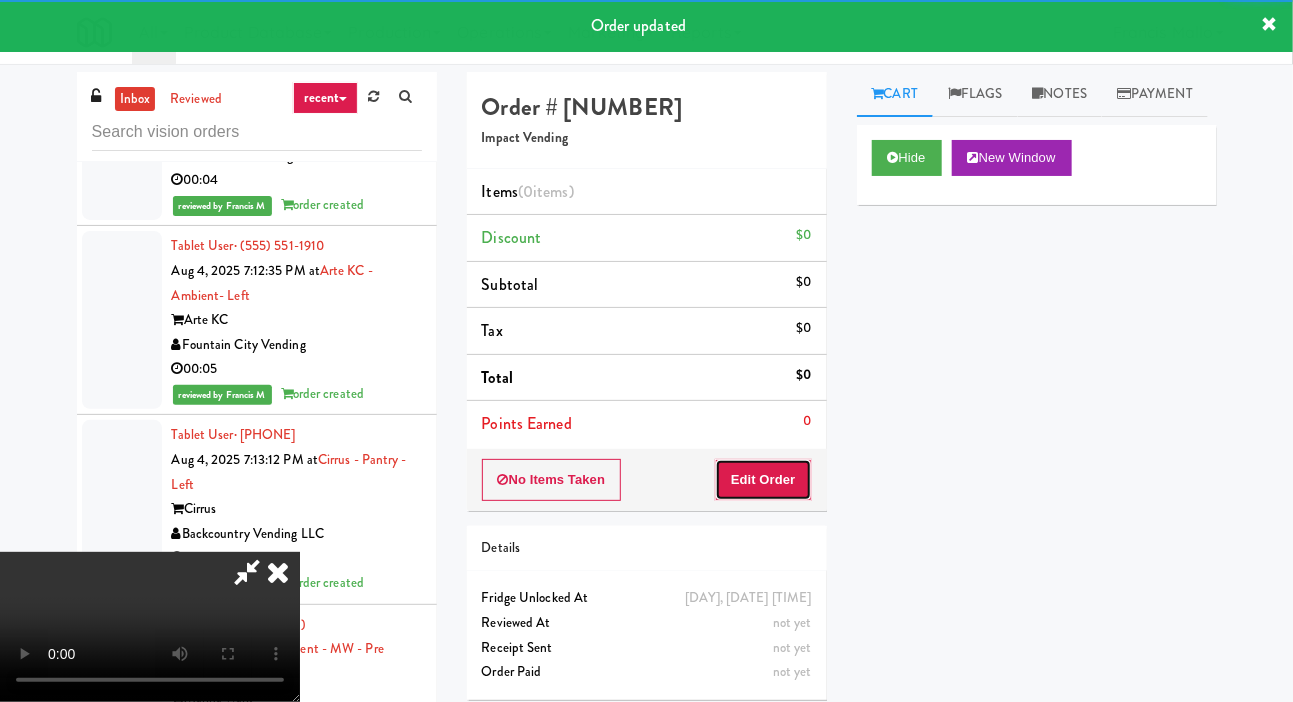 click on "Edit Order" at bounding box center [763, 480] 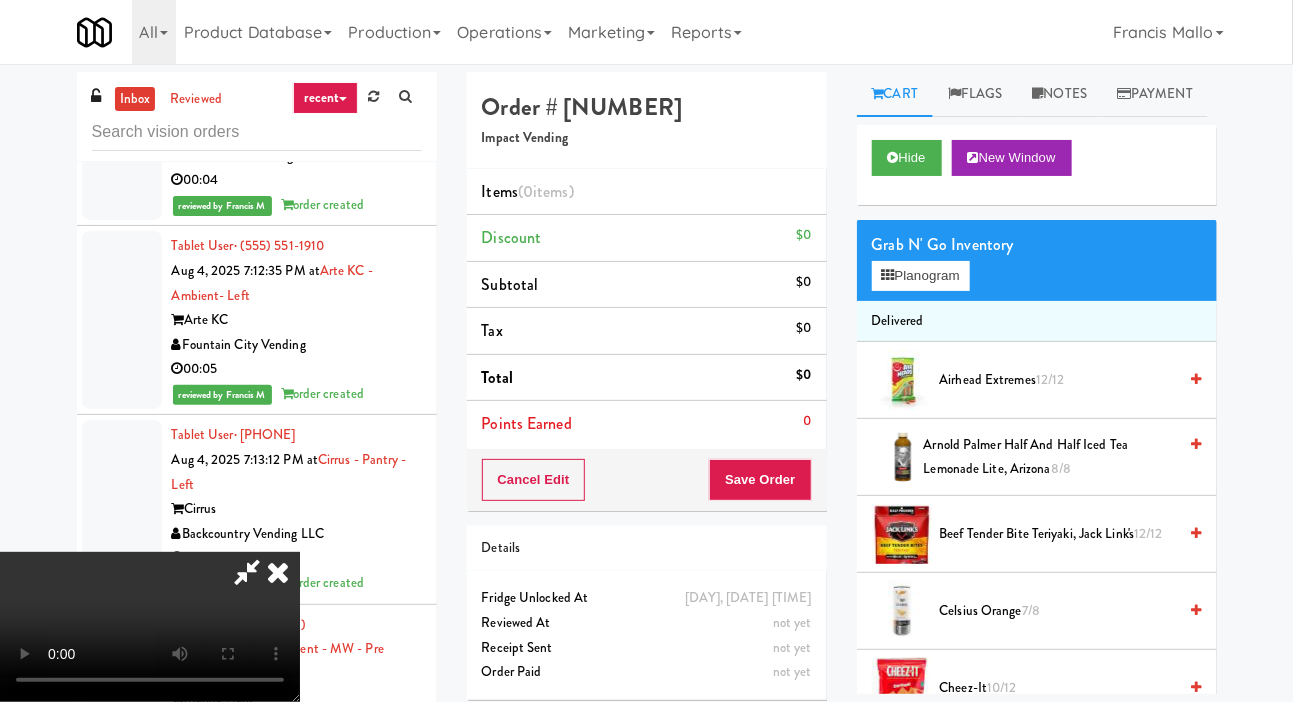 scroll, scrollTop: 73, scrollLeft: 0, axis: vertical 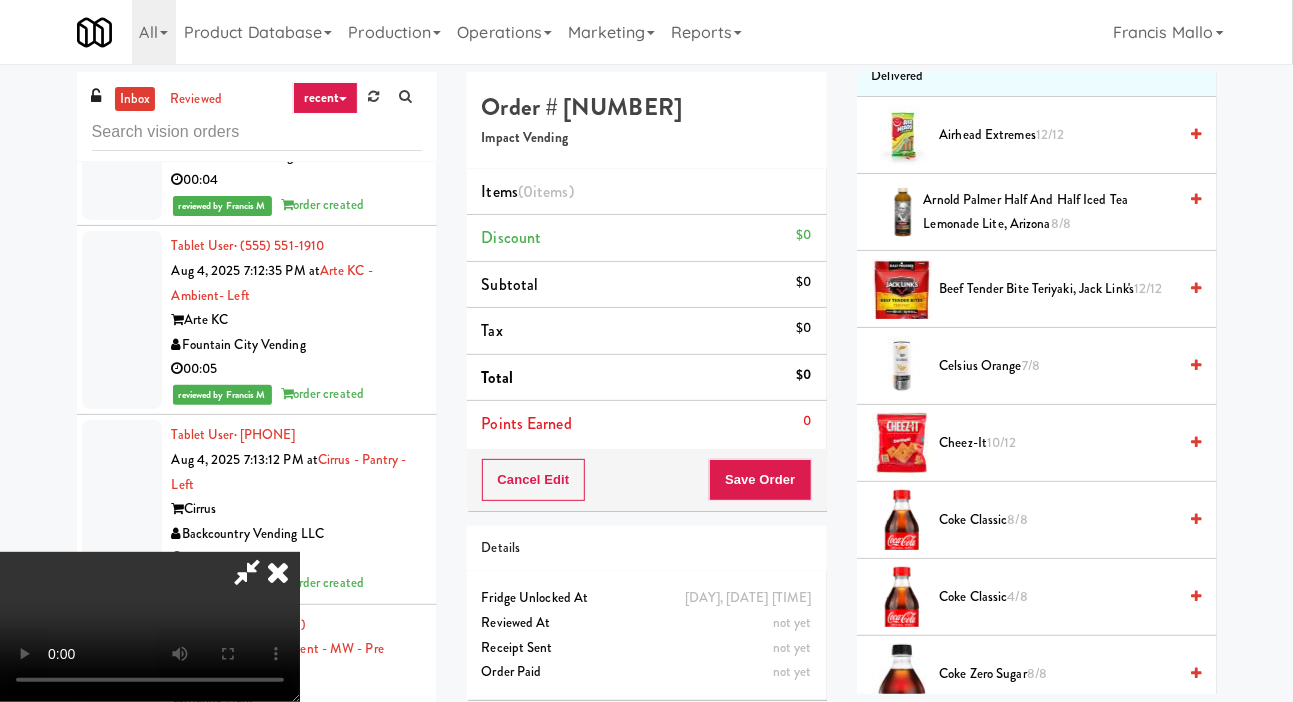 click on "Coke Classic 8/8" at bounding box center (1058, 520) 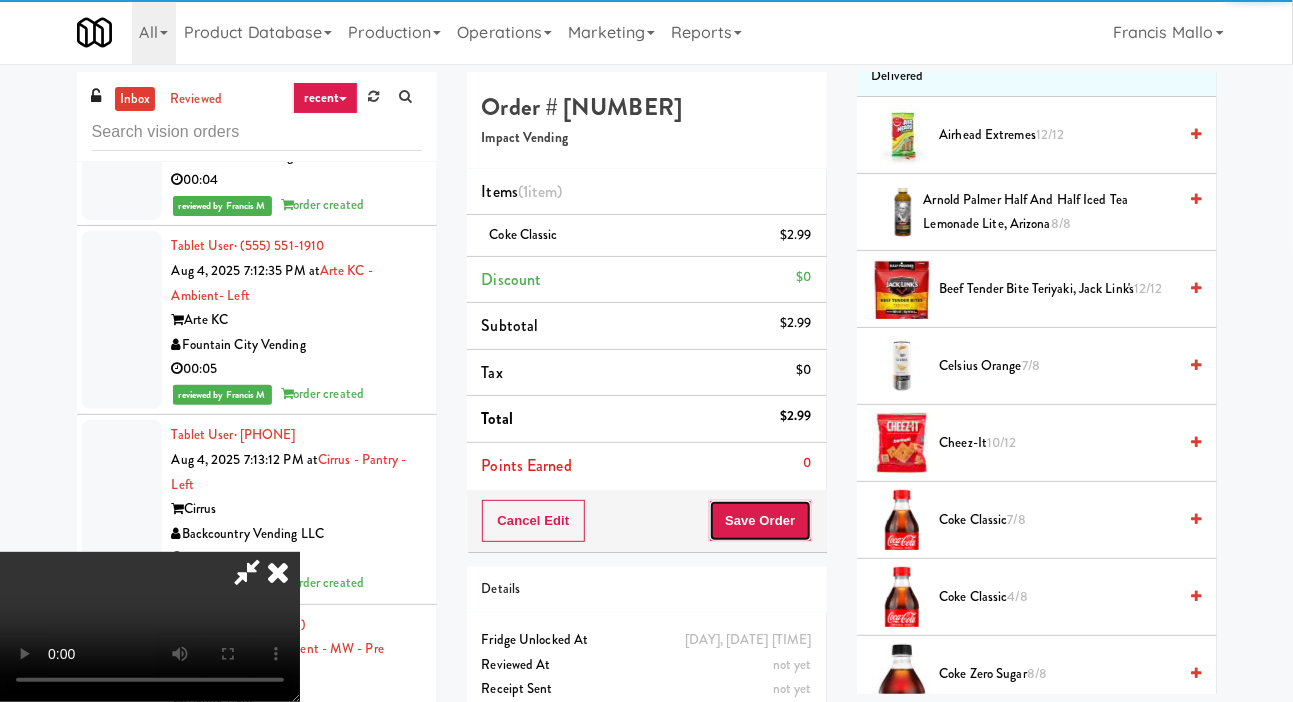 click on "Save Order" at bounding box center (760, 521) 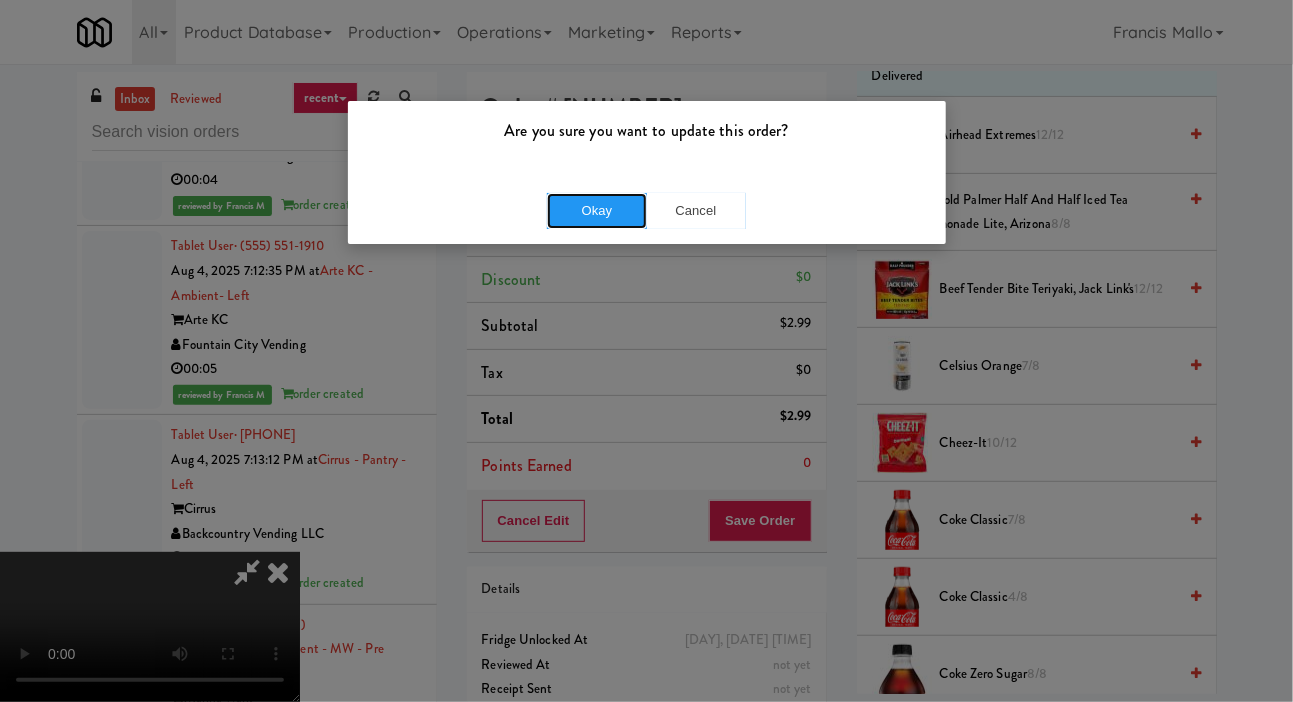 click on "Okay" at bounding box center (597, 211) 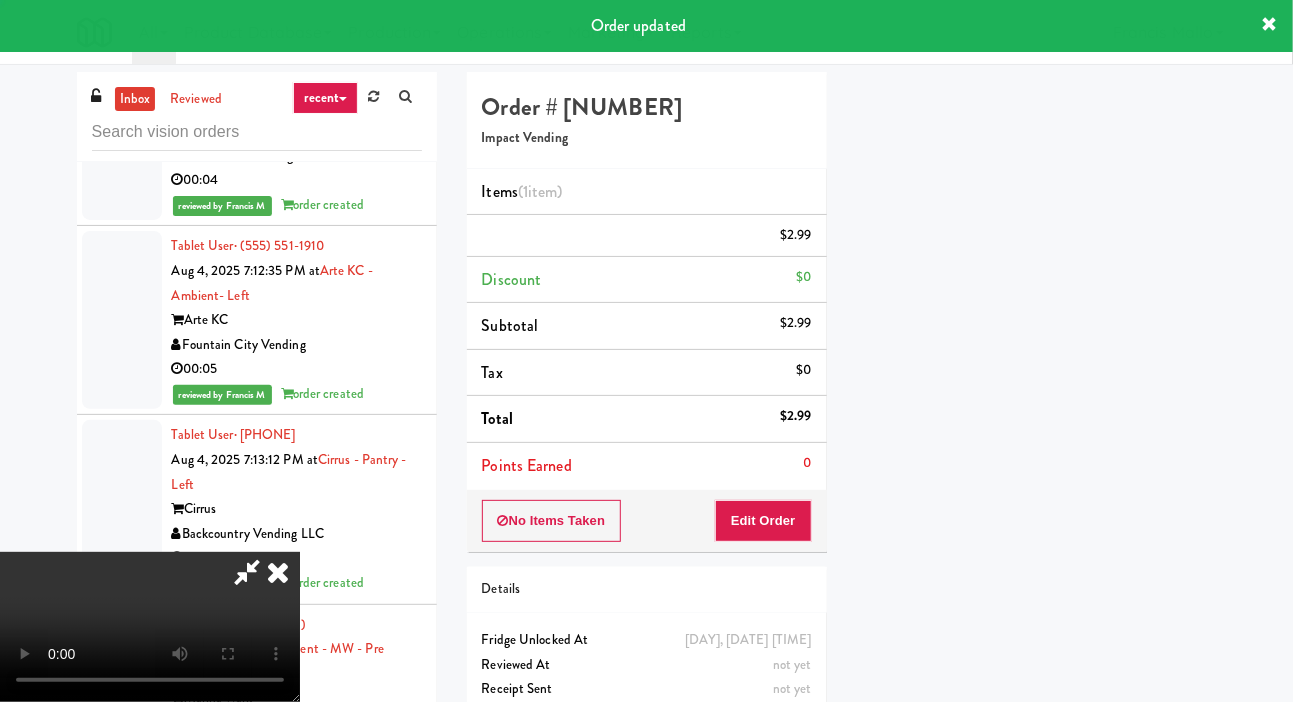 scroll, scrollTop: 116, scrollLeft: 0, axis: vertical 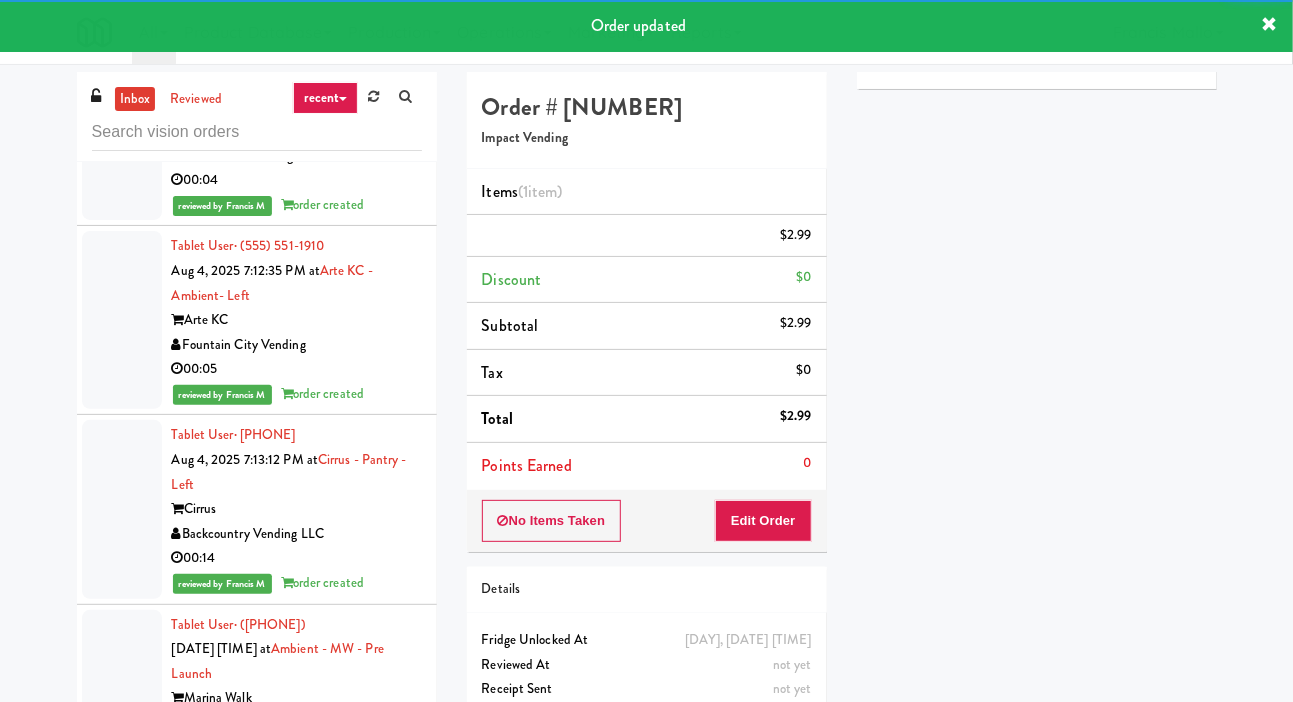click at bounding box center (122, -210) 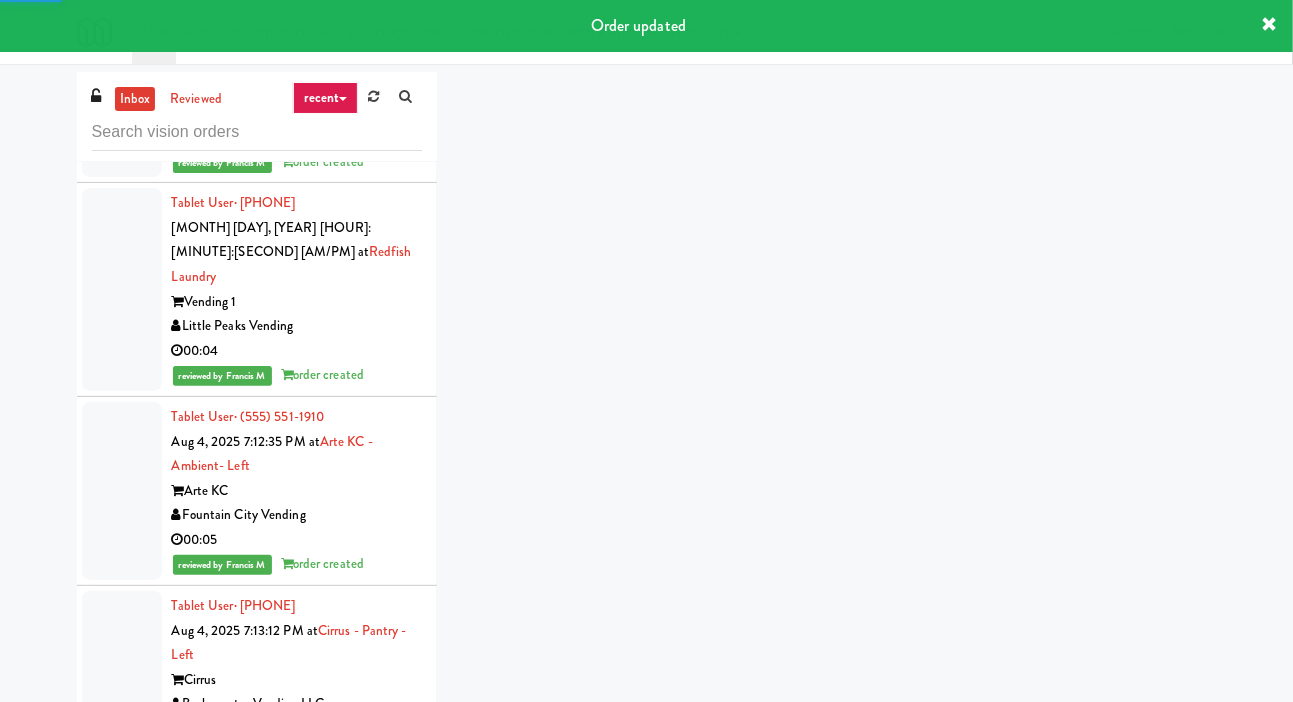 scroll, scrollTop: 38766, scrollLeft: 0, axis: vertical 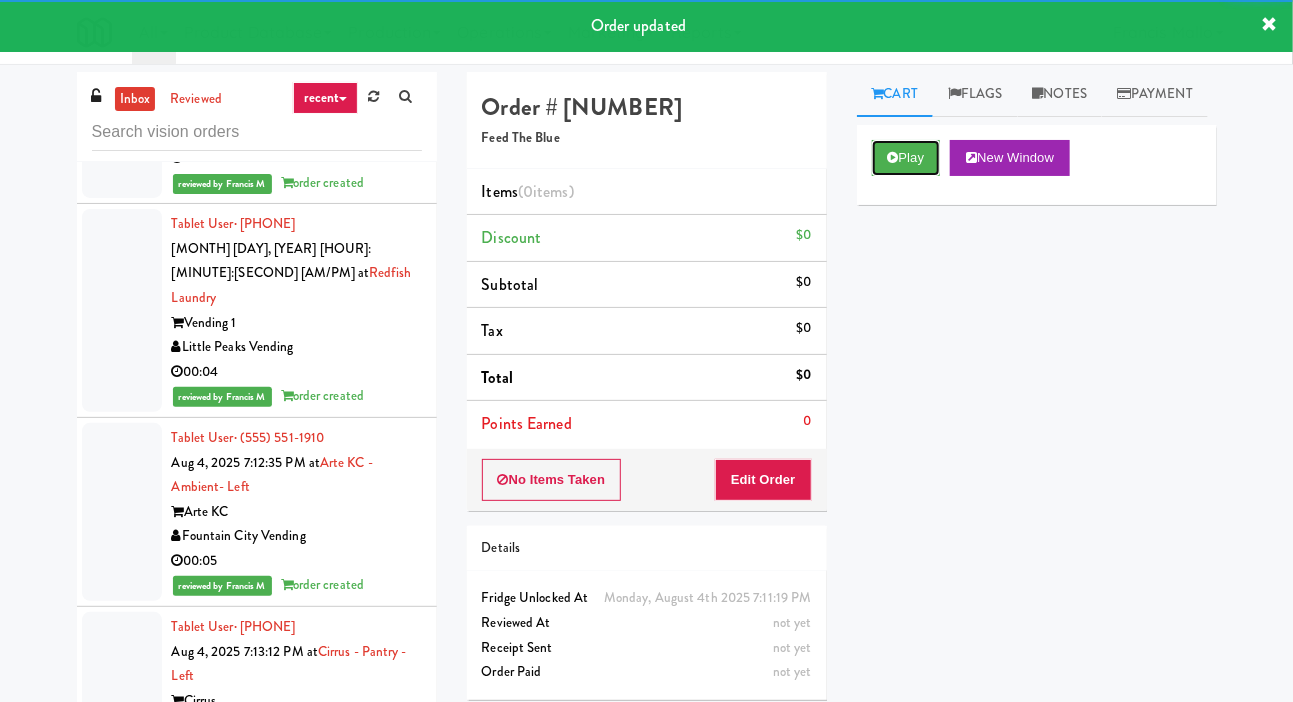 click on "Play" at bounding box center [906, 158] 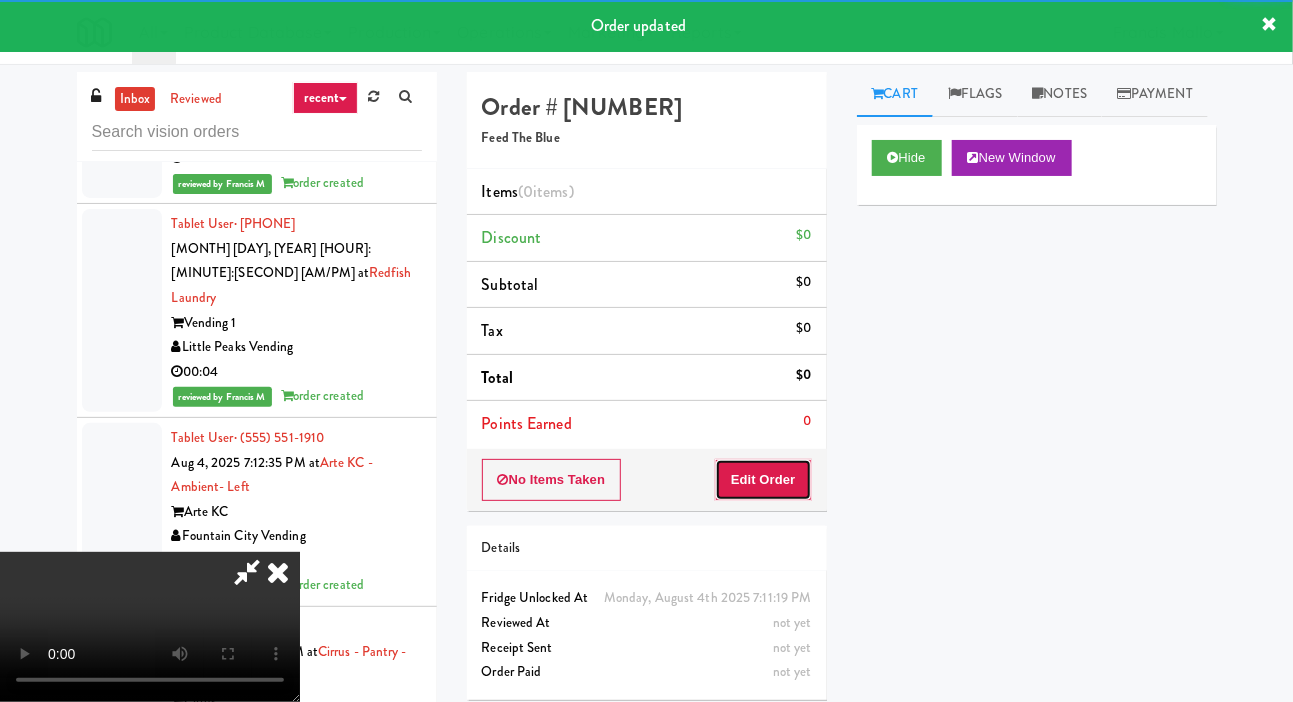 click on "Edit Order" at bounding box center [763, 480] 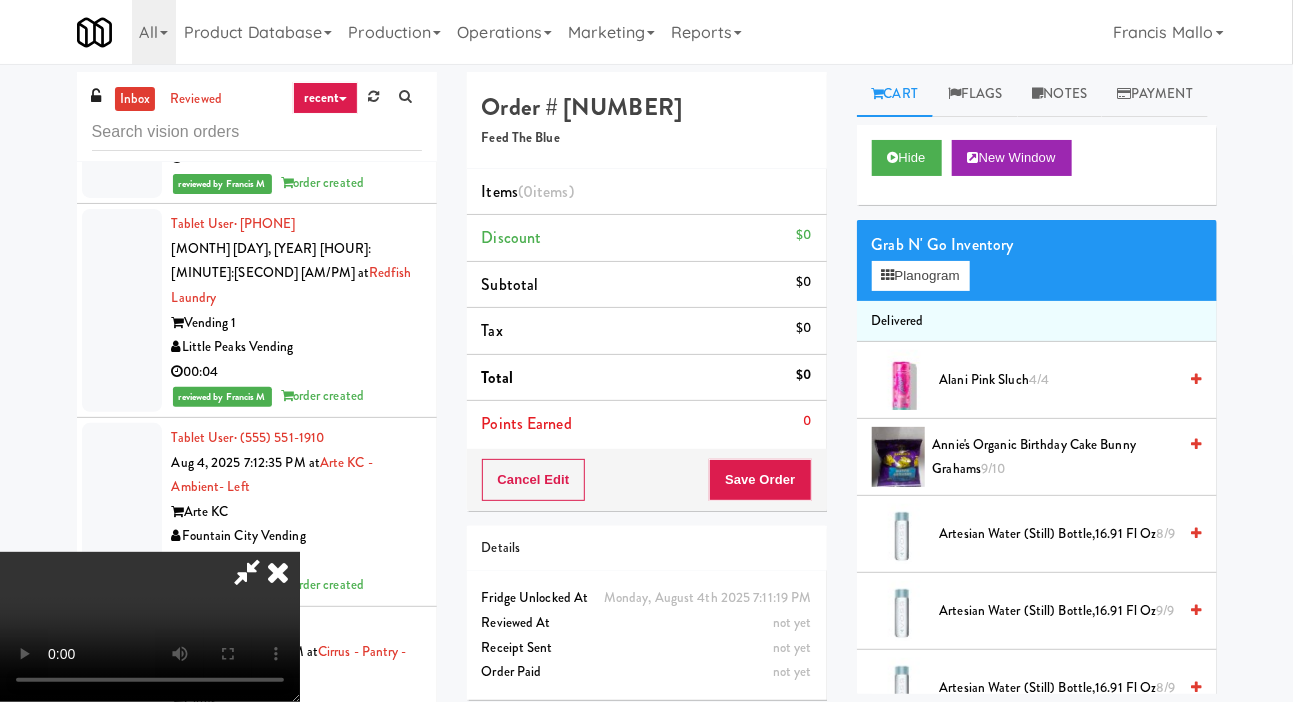 scroll, scrollTop: 73, scrollLeft: 0, axis: vertical 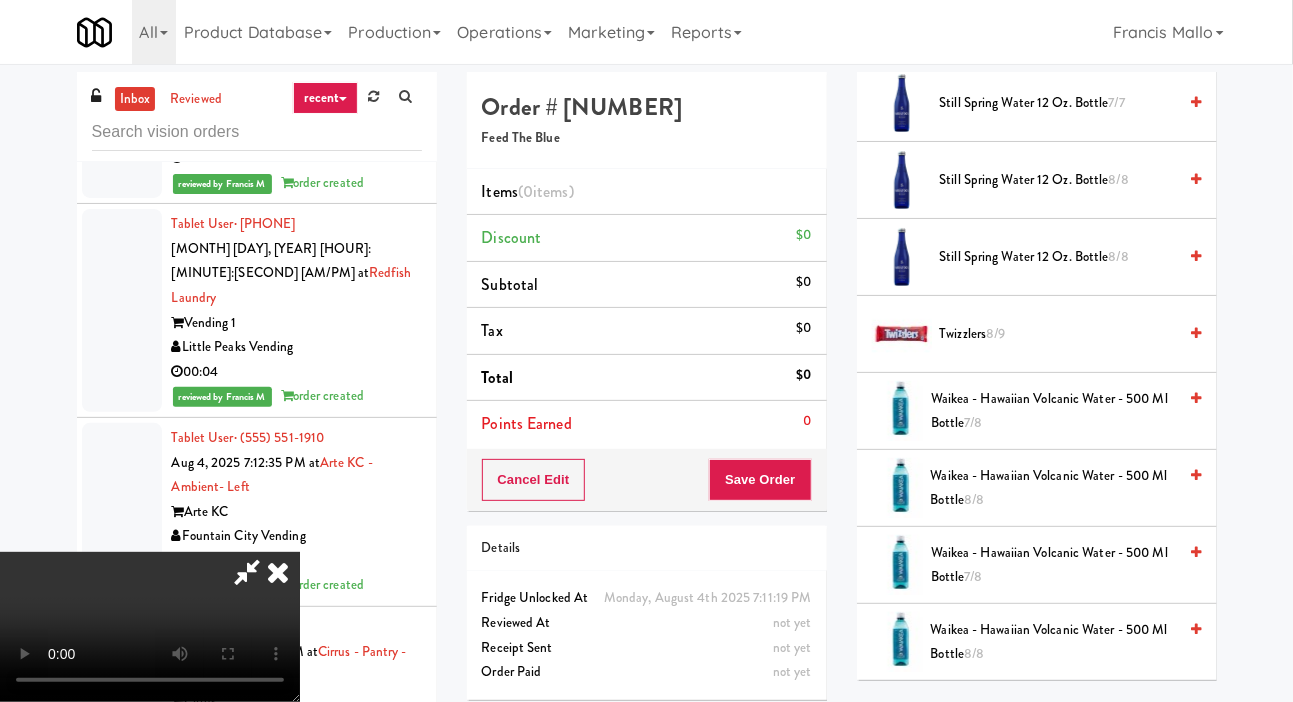 click on "Waikea - Hawaiian Volcanic Water - 500 Ml Bottle  7/8" at bounding box center [1054, 411] 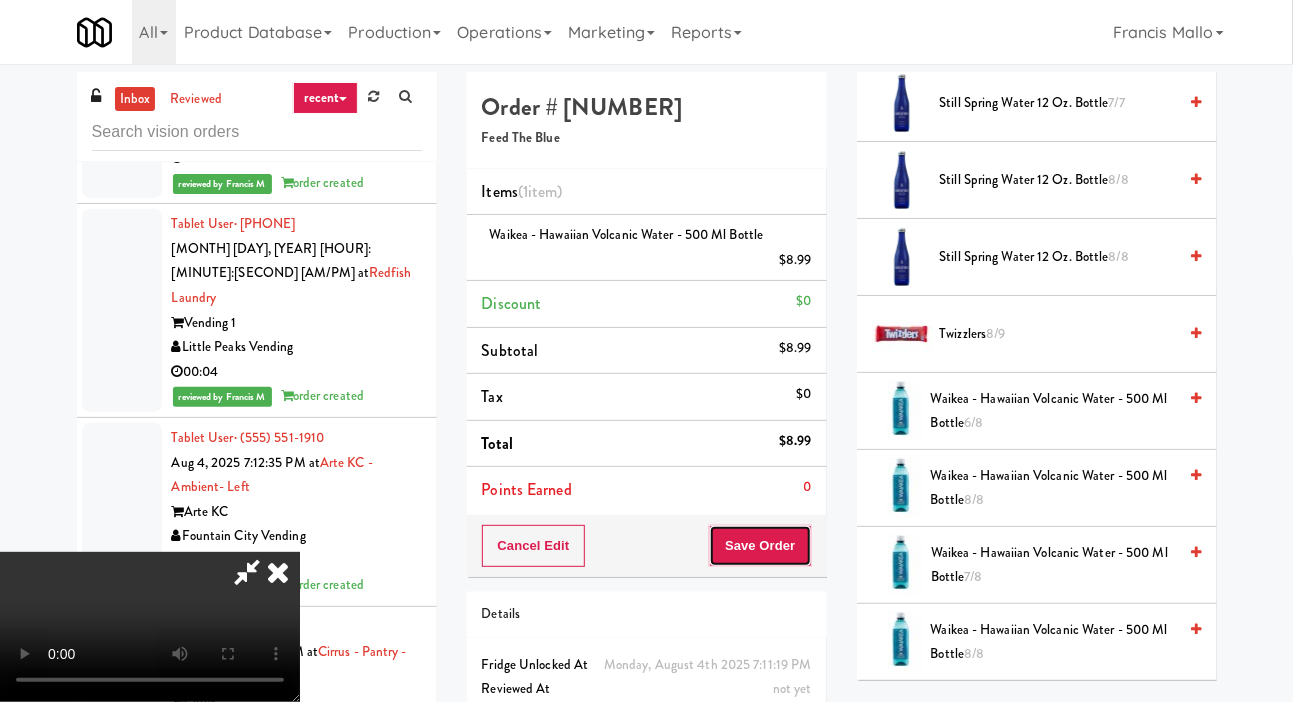 click on "Save Order" at bounding box center [760, 546] 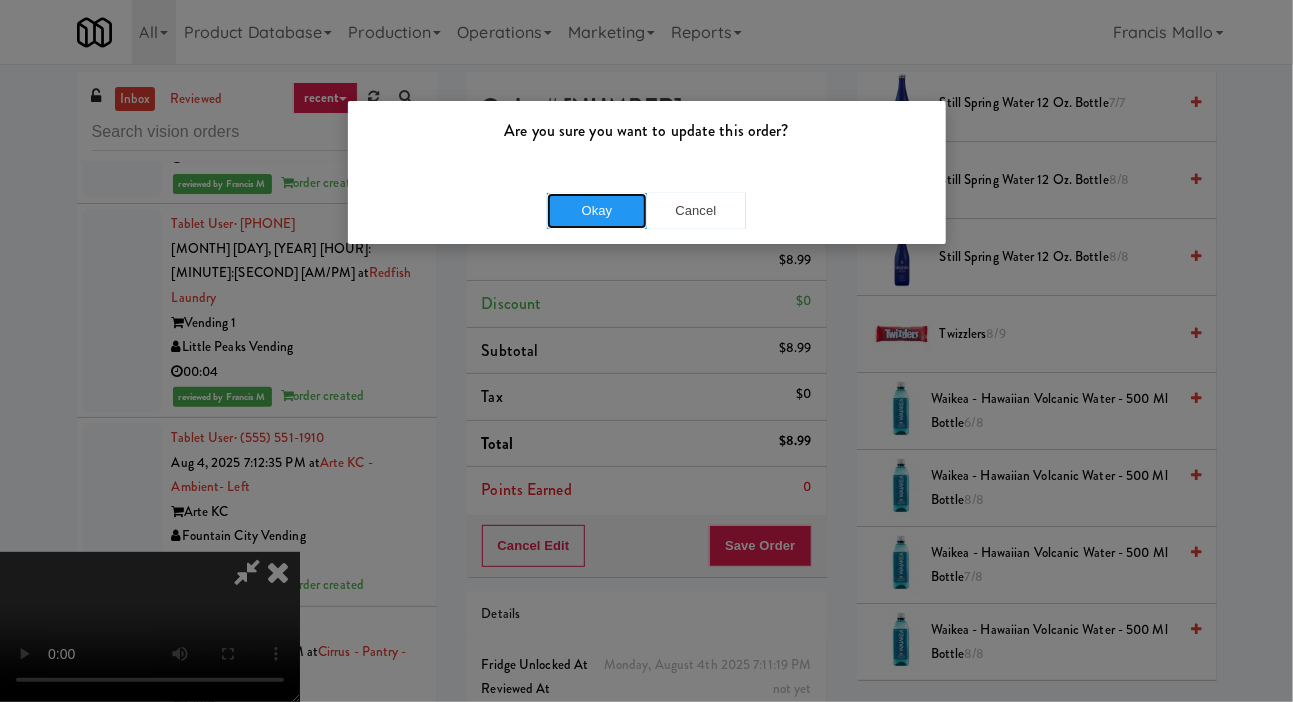 click on "Okay" at bounding box center (597, 211) 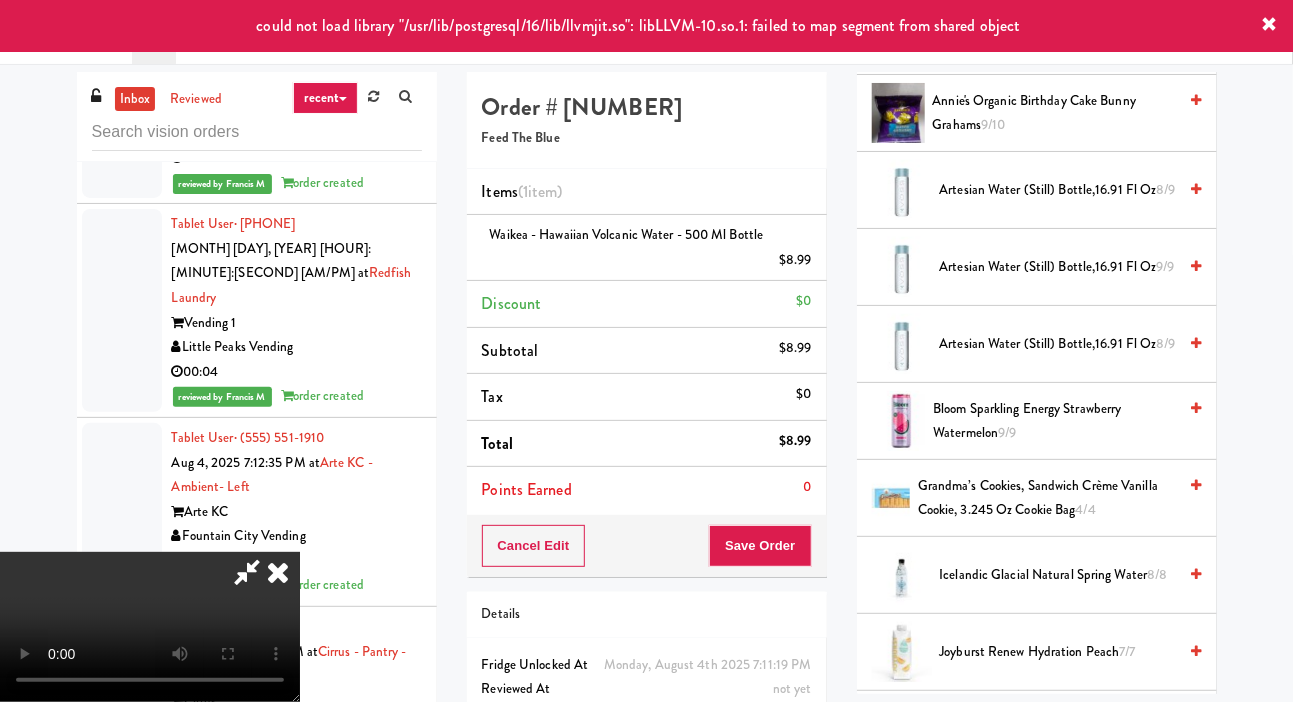 scroll, scrollTop: 0, scrollLeft: 0, axis: both 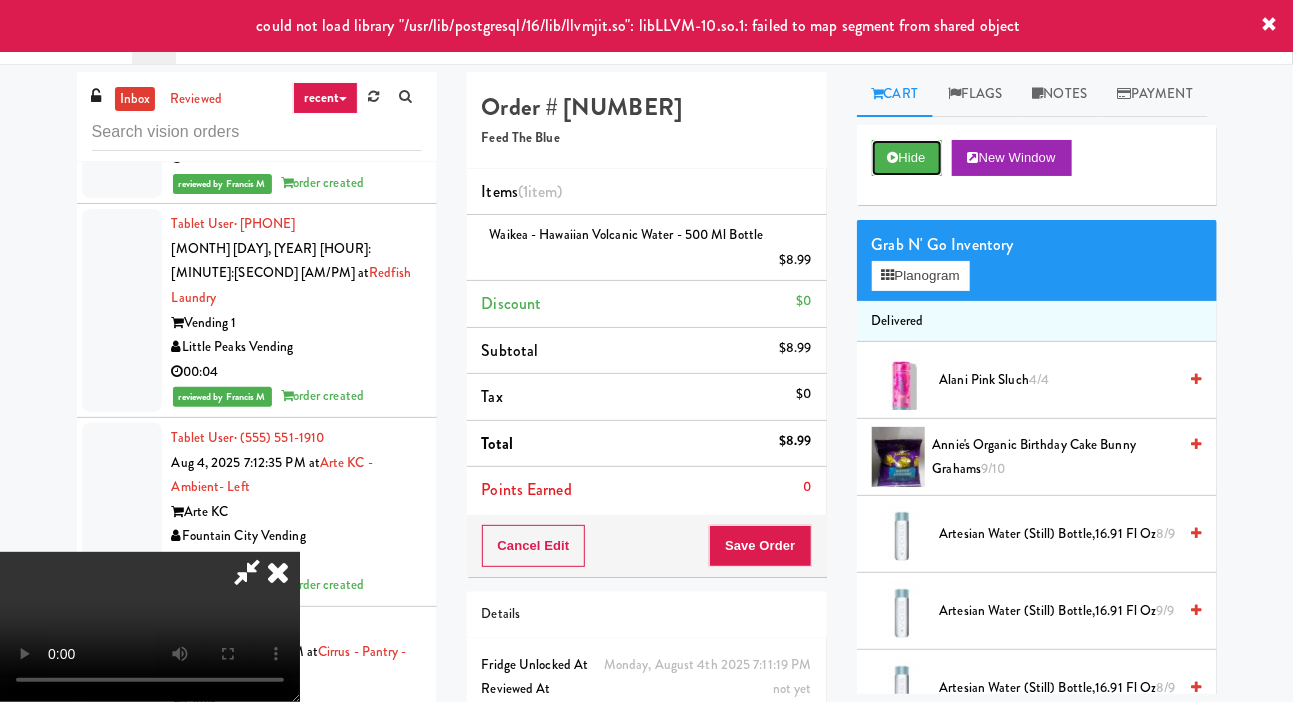 click on "Hide" at bounding box center [907, 158] 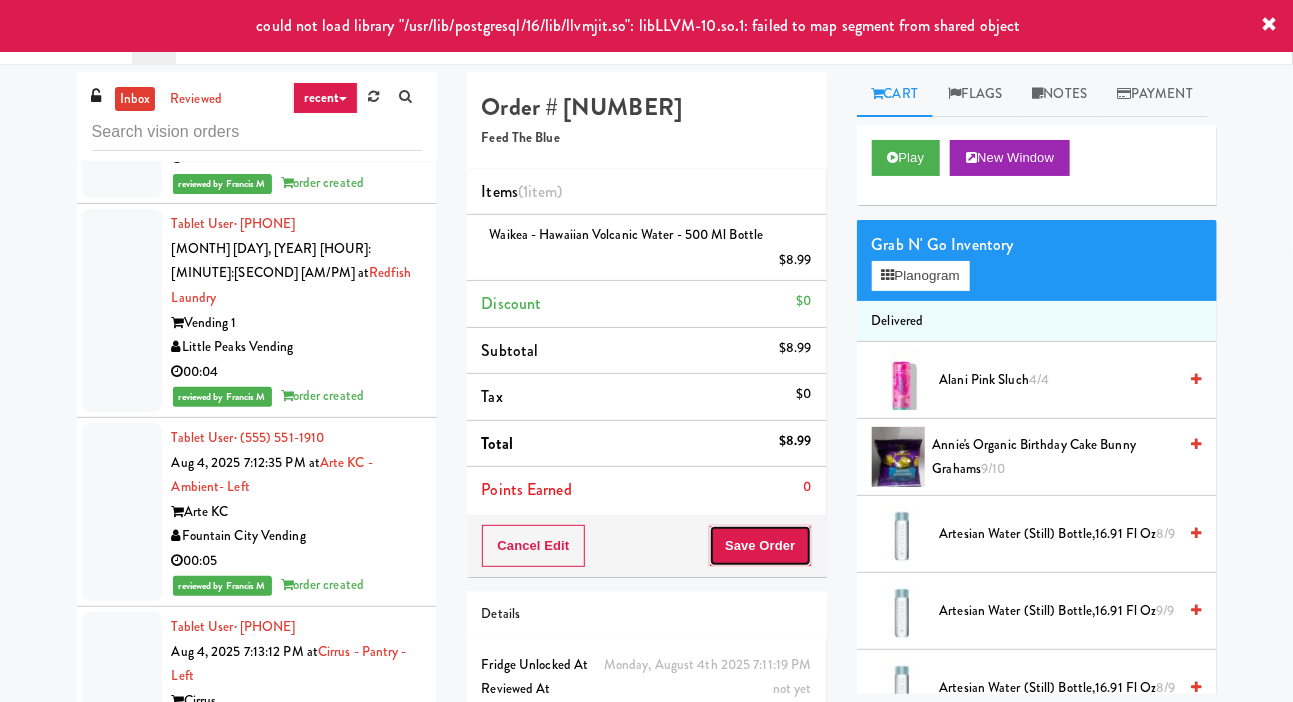 click on "Save Order" at bounding box center (760, 546) 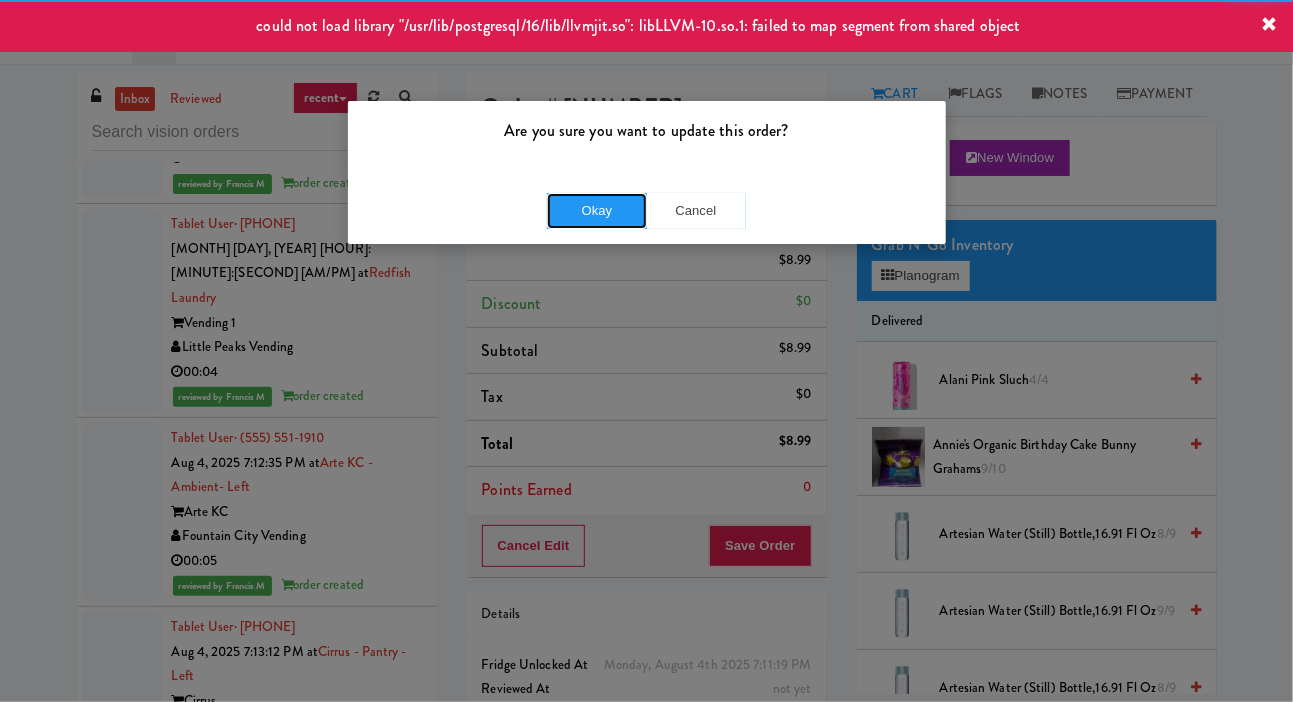 click on "Okay" at bounding box center (597, 211) 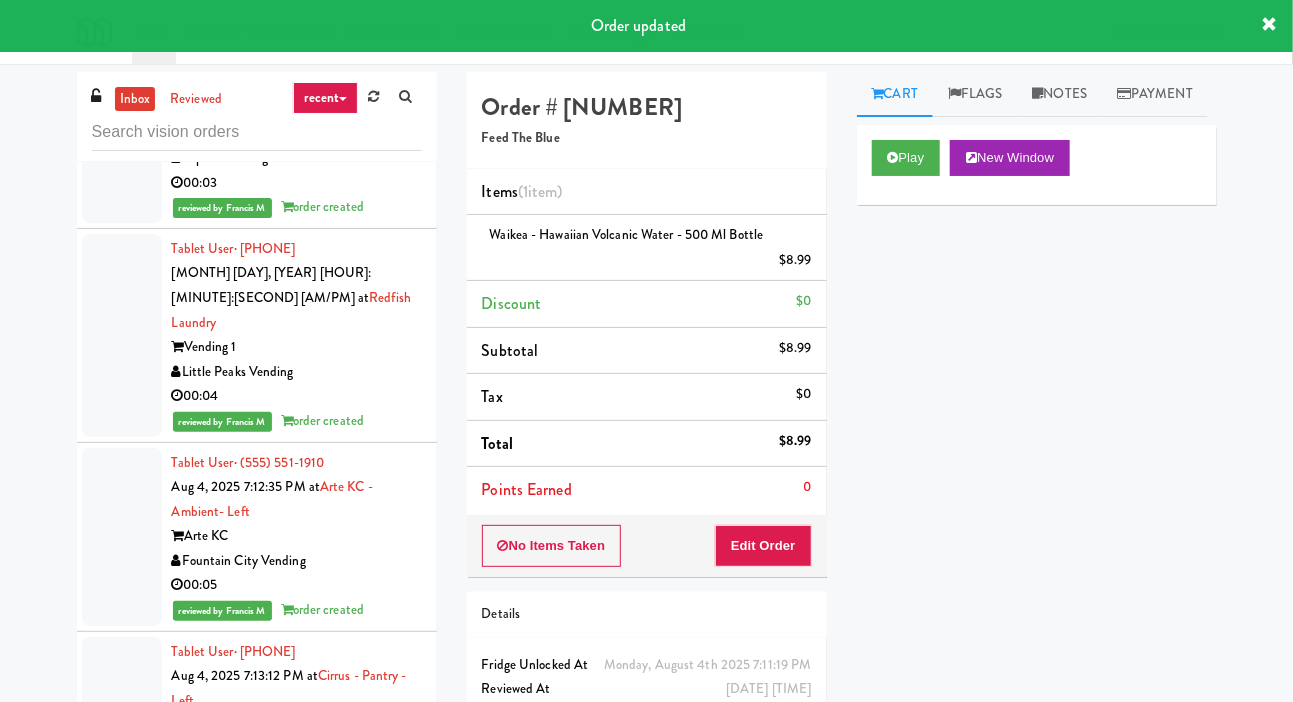 click at bounding box center [122, -220] 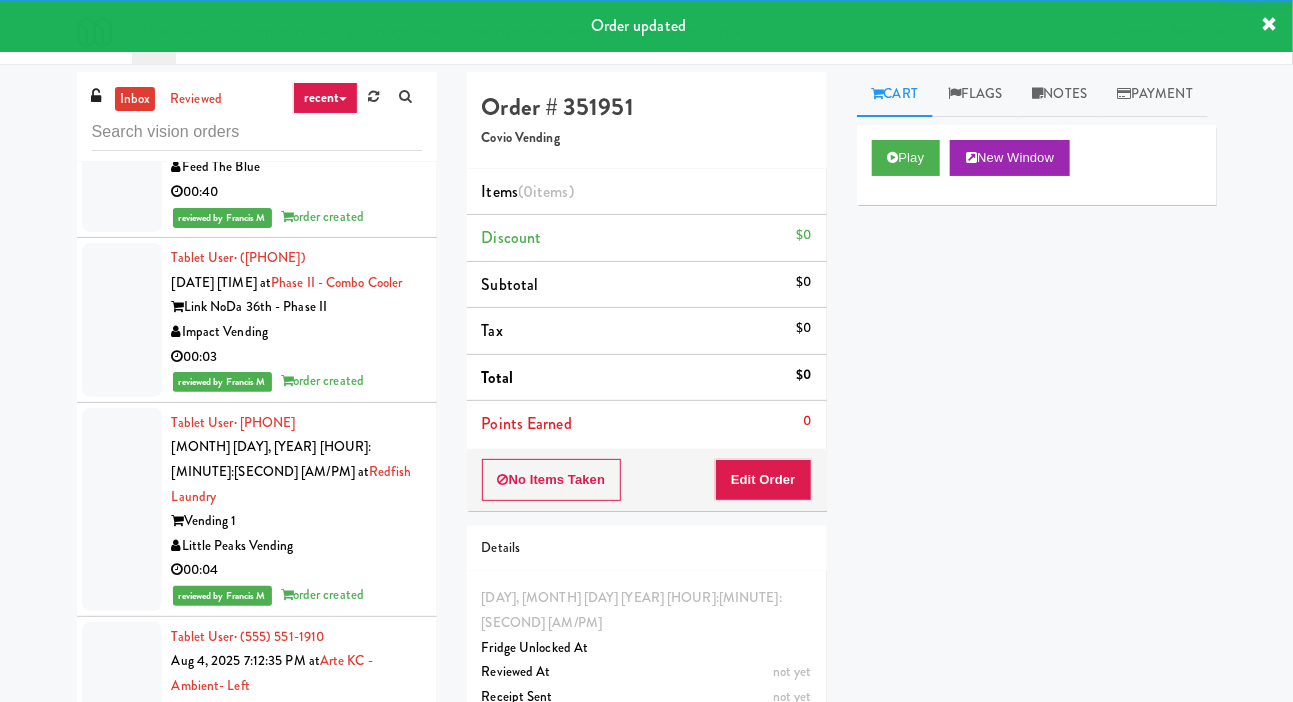 scroll, scrollTop: 38591, scrollLeft: 0, axis: vertical 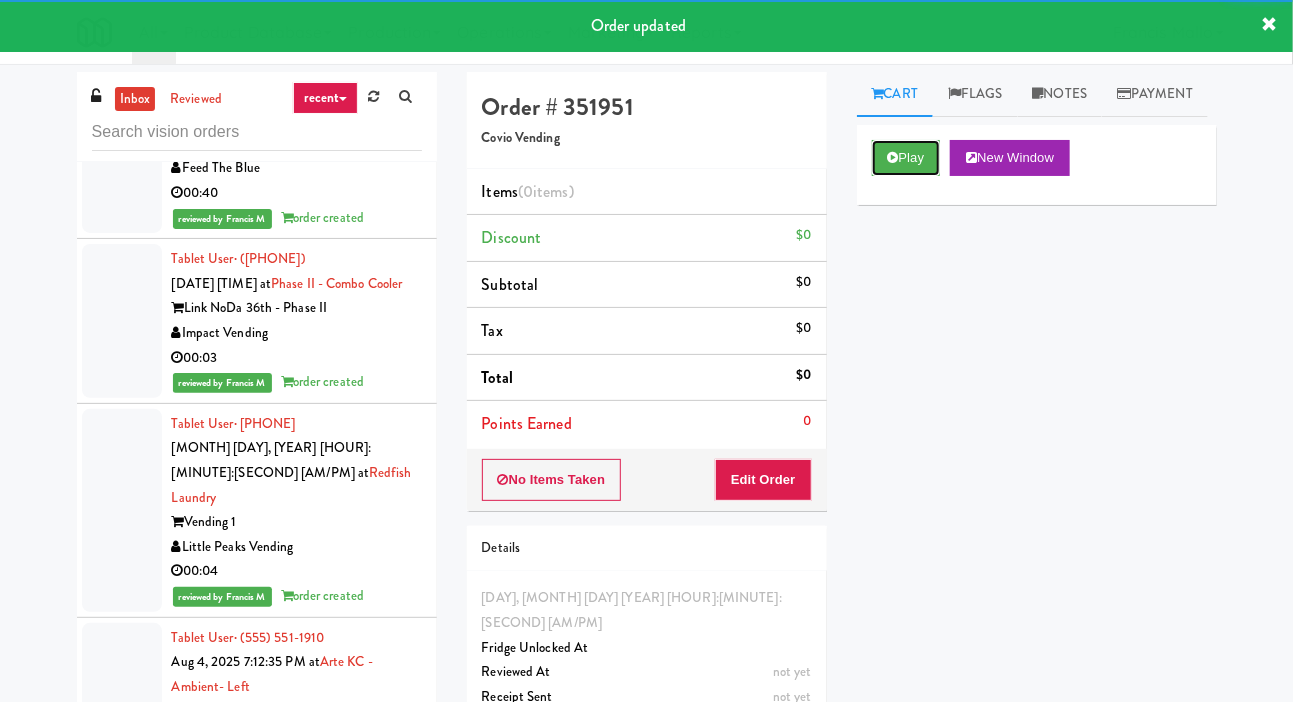 click on "Play" at bounding box center (906, 158) 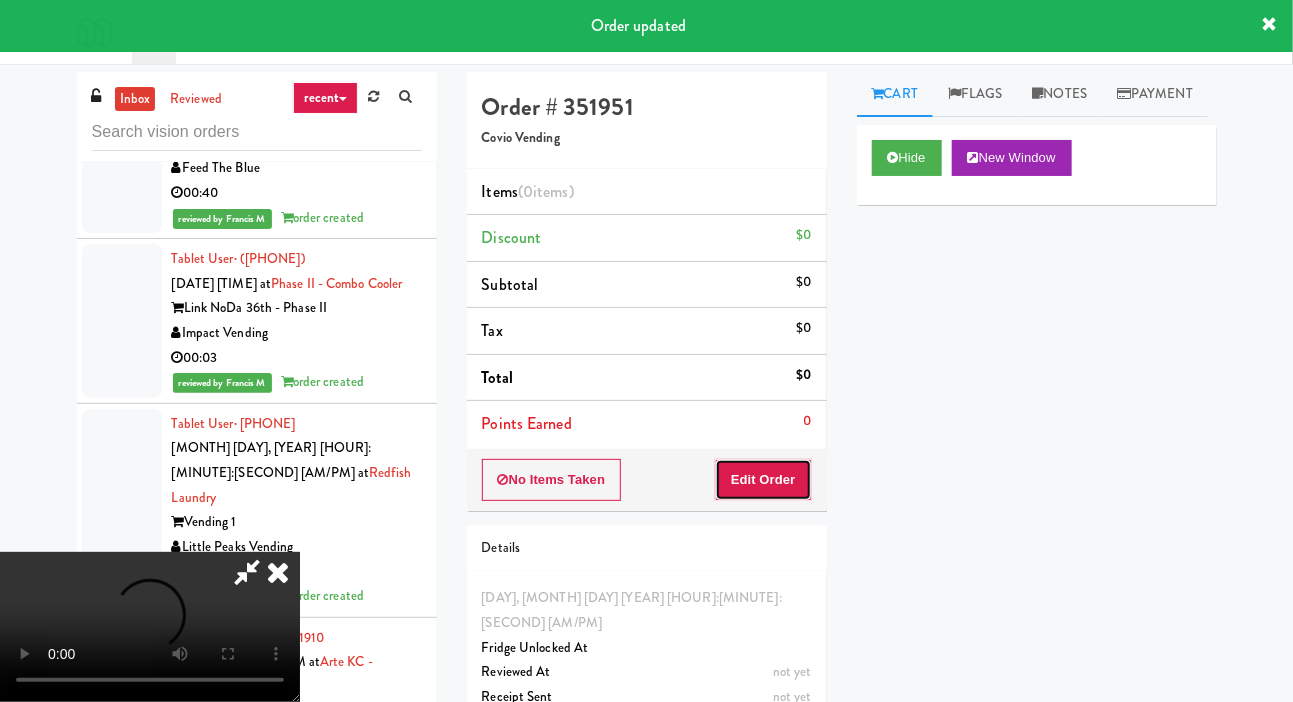 click on "Edit Order" at bounding box center (763, 480) 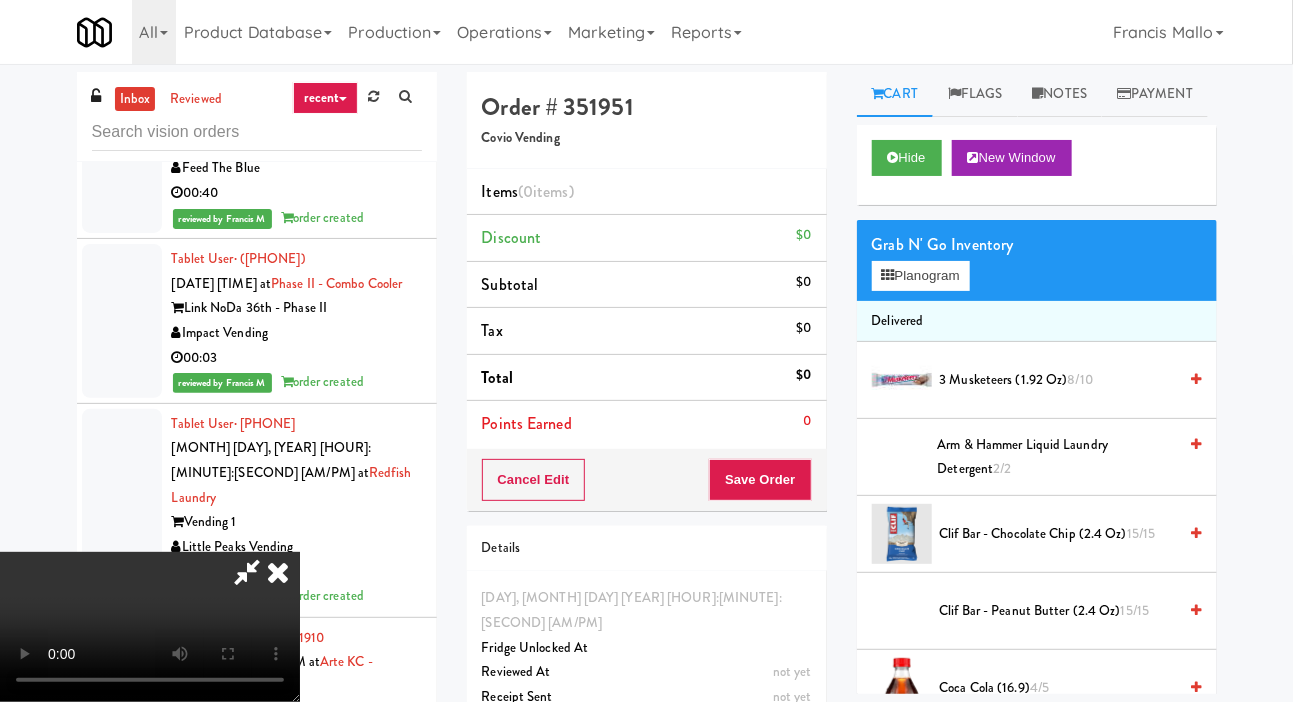 click on "inbox reviewed recent    all     unclear take     inventory issue     suspicious     failed     recent   Tablet User  · [PHONE] [DATE] [TIME] at  [LOCATION]  [LOCATION]  [COMPANY]  00:15     Tablet User  · [PHONE] [DATE] [TIME] at  [LOCATION]  [LOCATION]  [COMPANY]  00:16 reviewed by [NAME]  order created     Tablet User  · [PHONE] [DATE] [TIME] at  [LOCATION]  [LOCATION]  [COMPANY]  00:04     Tablet User  · [PHONE] [DATE] [TIME] at  [LOCATION]   [COMPANY]  00:04 reviewed by [NAME]  order created     Tablet User  · [PHONE] [DATE] [TIME] at  [LOCATION]  [LOCATION]  [COMPANY]  00:06 reviewed by [NAME]  order created     Tablet User  · [PHONE] [DATE] [TIME] at  [LOCATION]  [LOCATION]  [COMPANY]  00:14 reviewed by [NAME]  order created" at bounding box center (646, 424) 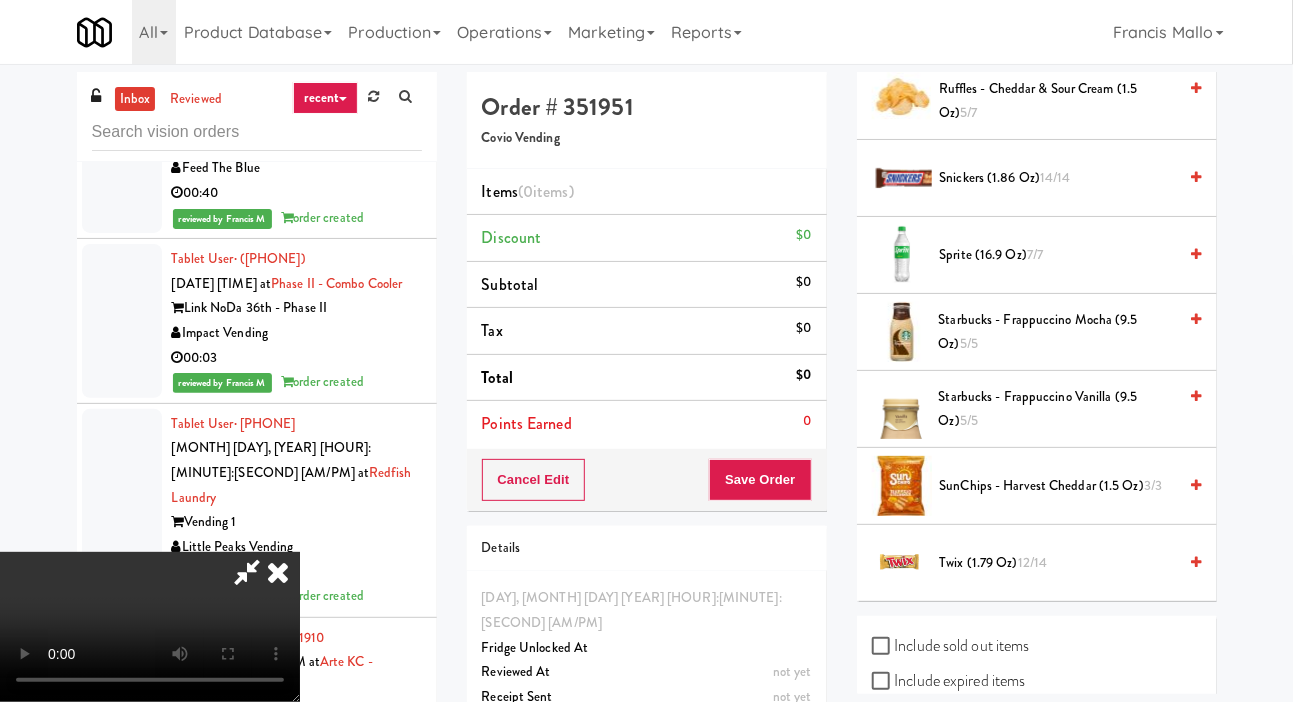 scroll, scrollTop: 2120, scrollLeft: 0, axis: vertical 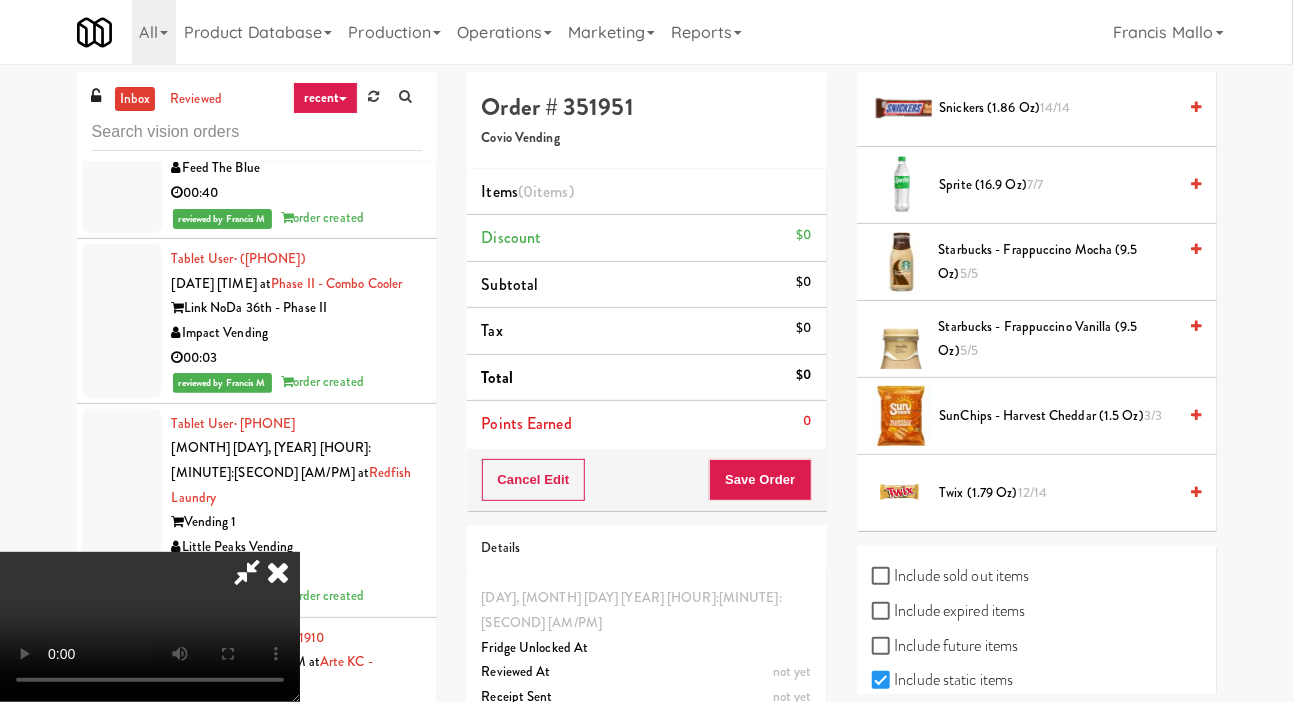 click on "Starbucks - Frappuccino Vanilla (9.5 oz) 5/5" at bounding box center (1058, 339) 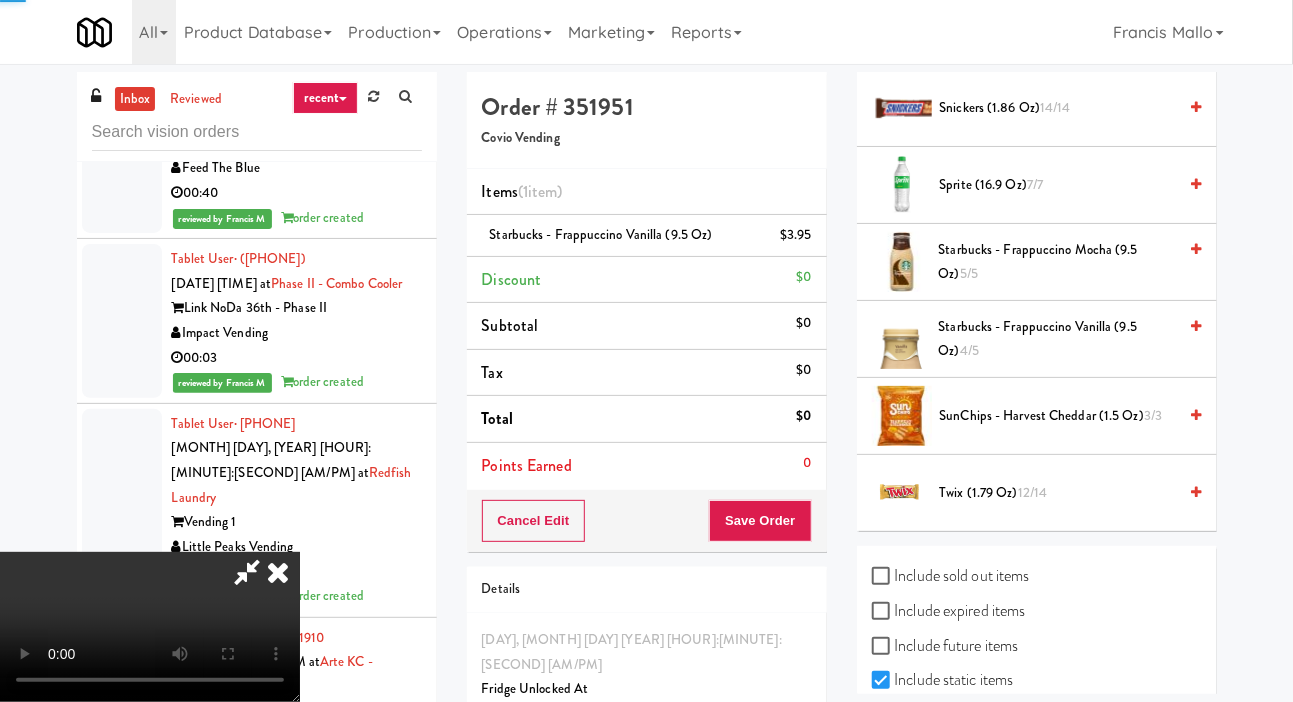 click on "Starbucks - Frappuccino Mocha (9.5 oz) 5/5" at bounding box center (1058, 262) 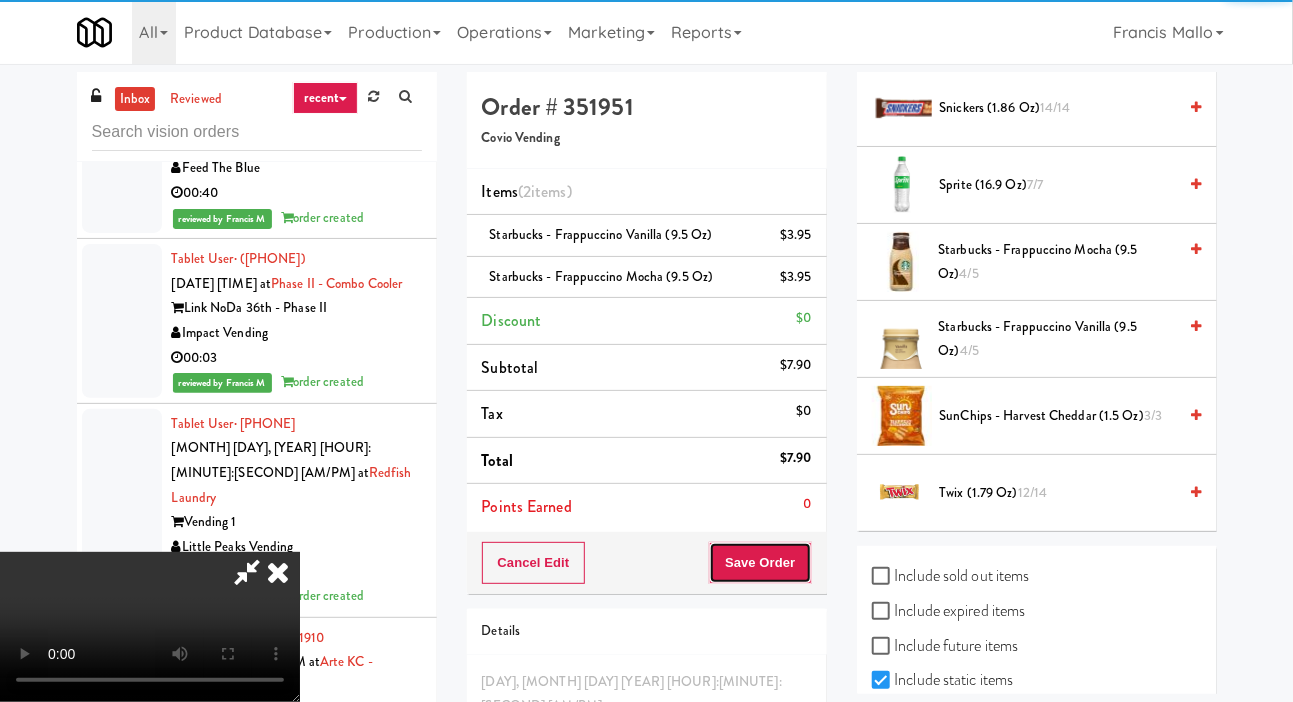 click on "Save Order" at bounding box center (760, 563) 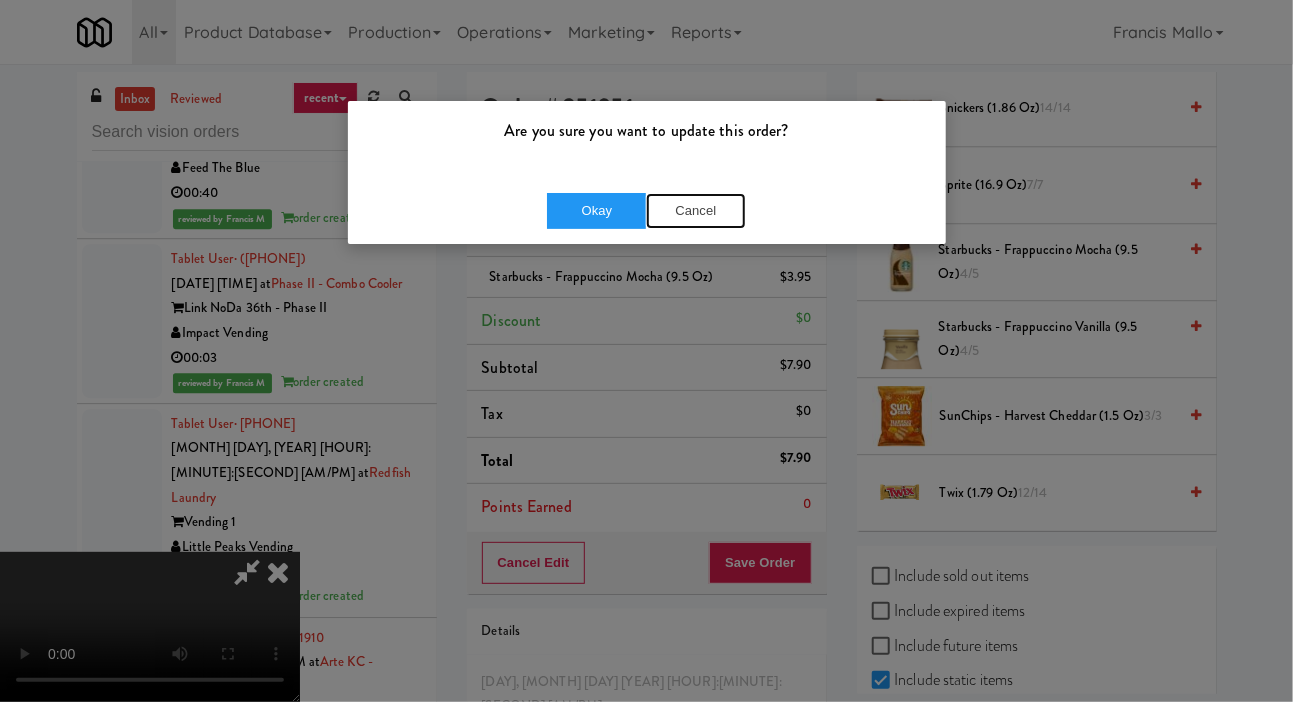 click on "Cancel" at bounding box center (696, 211) 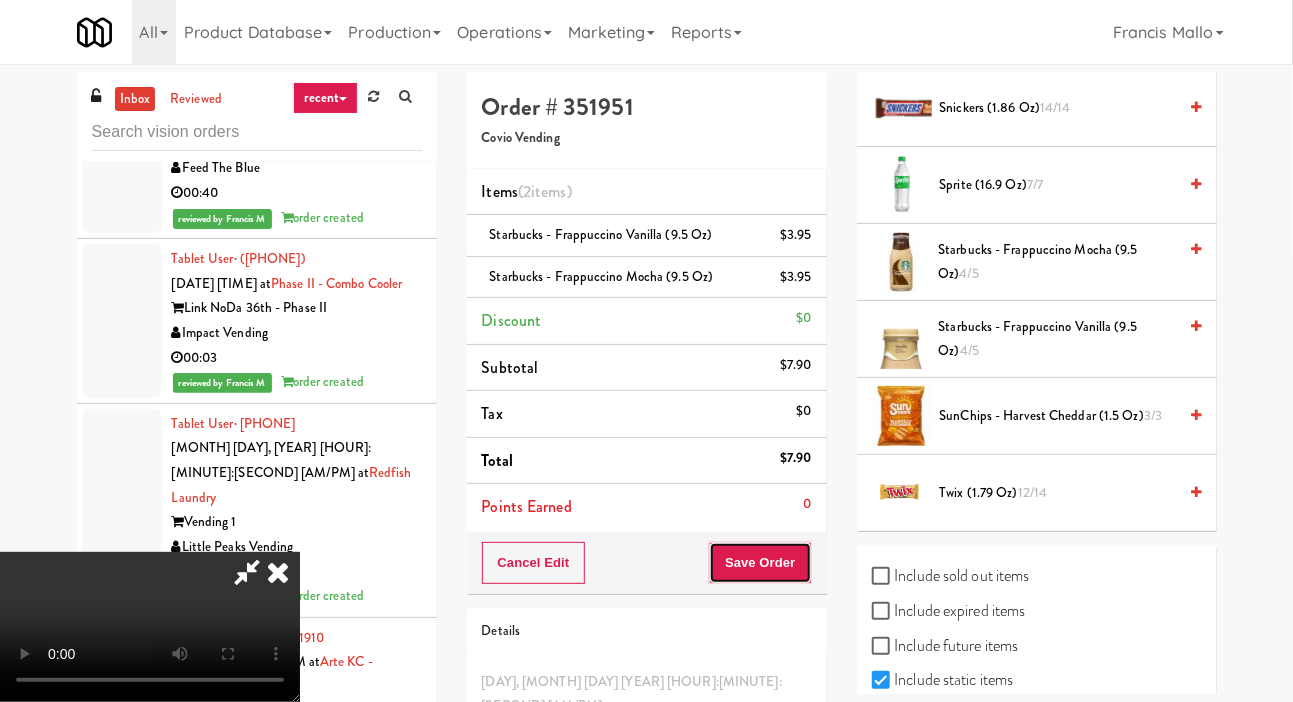 click on "Save Order" at bounding box center (760, 563) 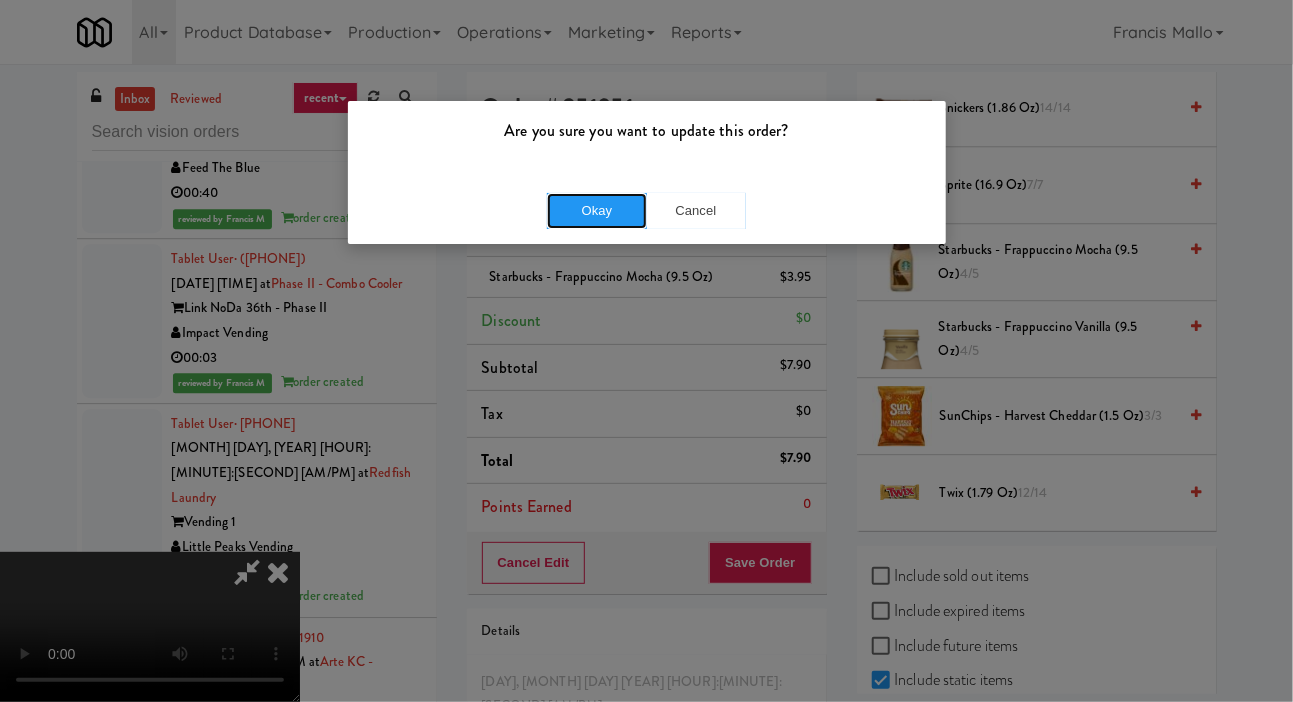 click on "Okay" at bounding box center [597, 211] 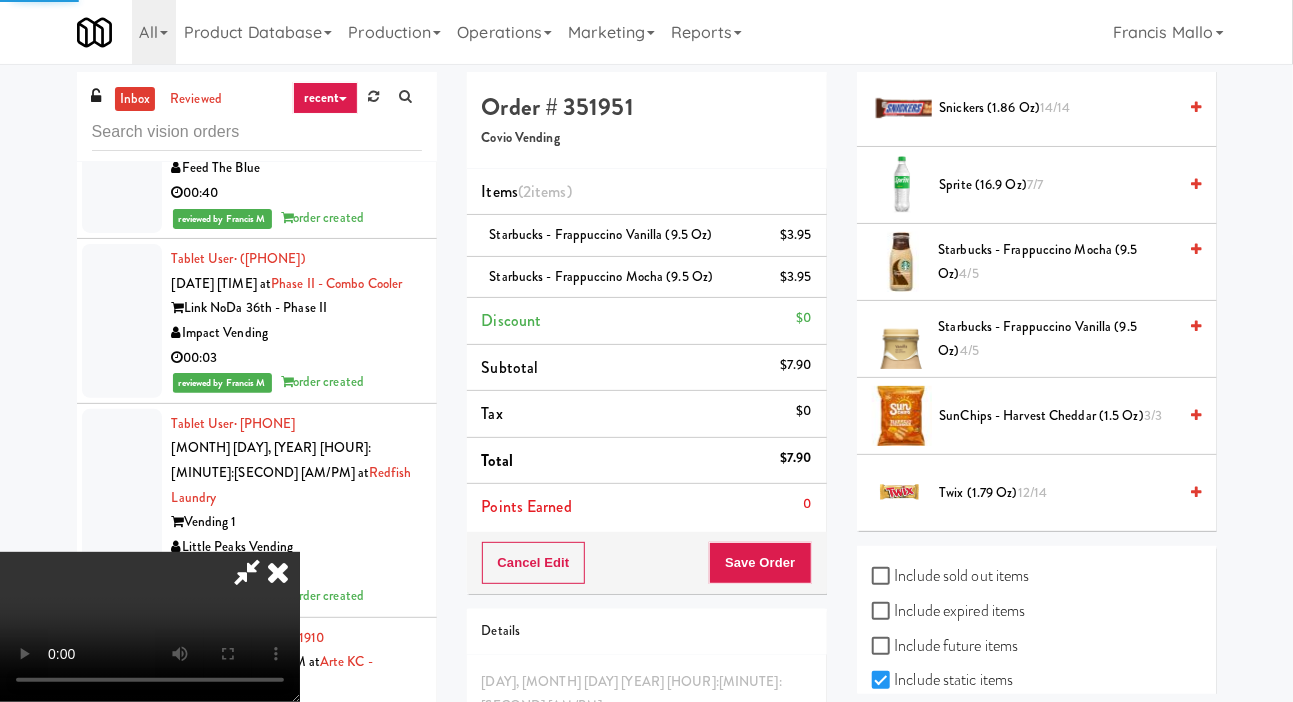 scroll, scrollTop: 116, scrollLeft: 0, axis: vertical 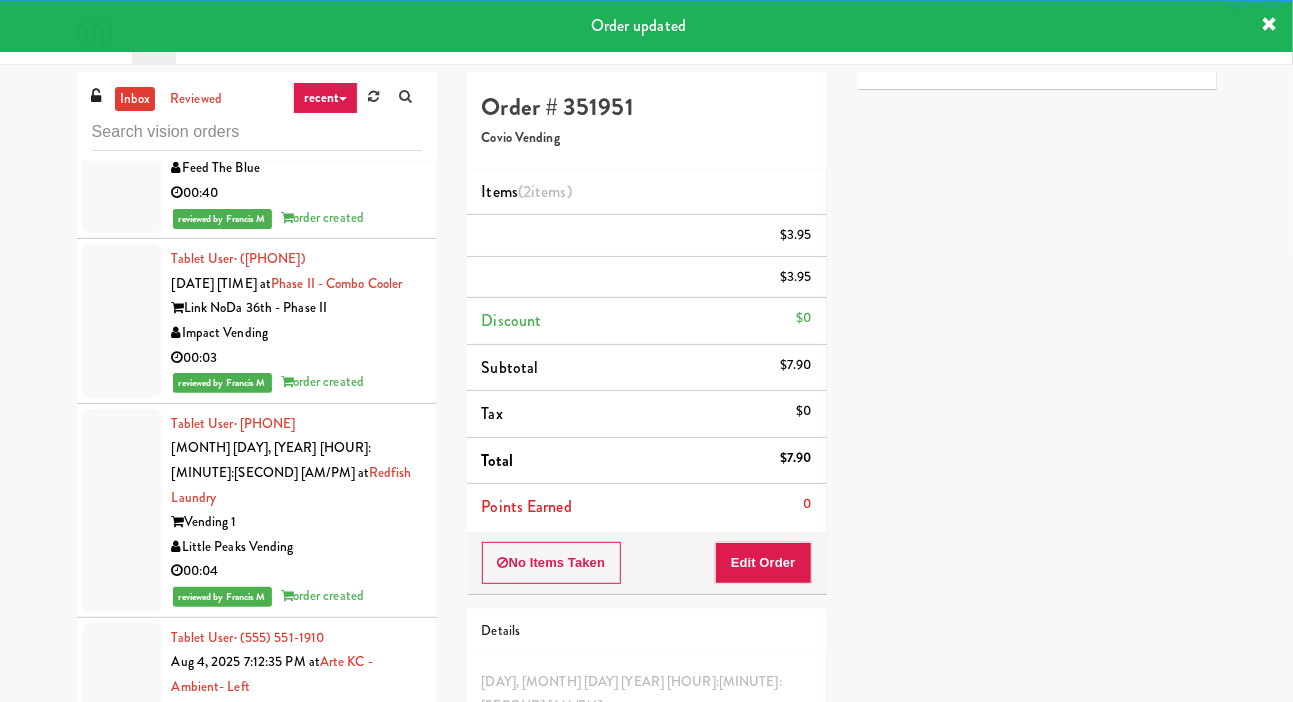 click at bounding box center [122, -210] 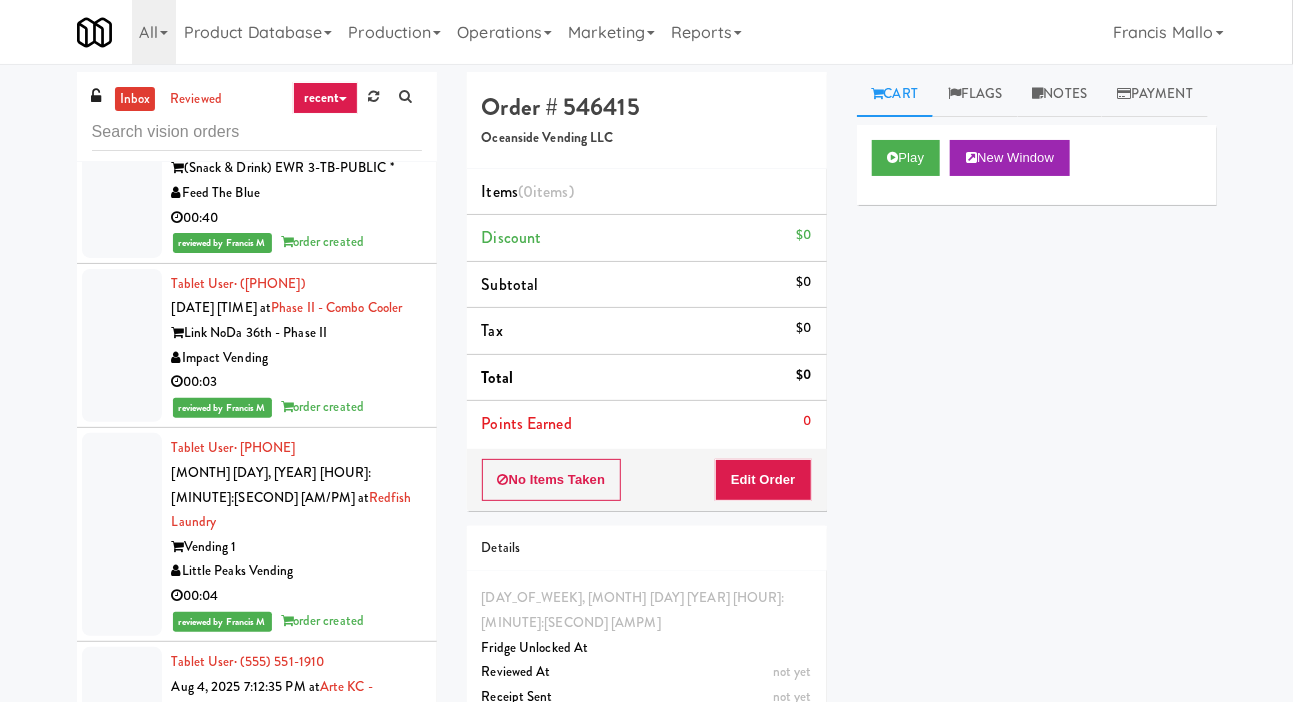 click on "Play  New Window" at bounding box center [1037, 165] 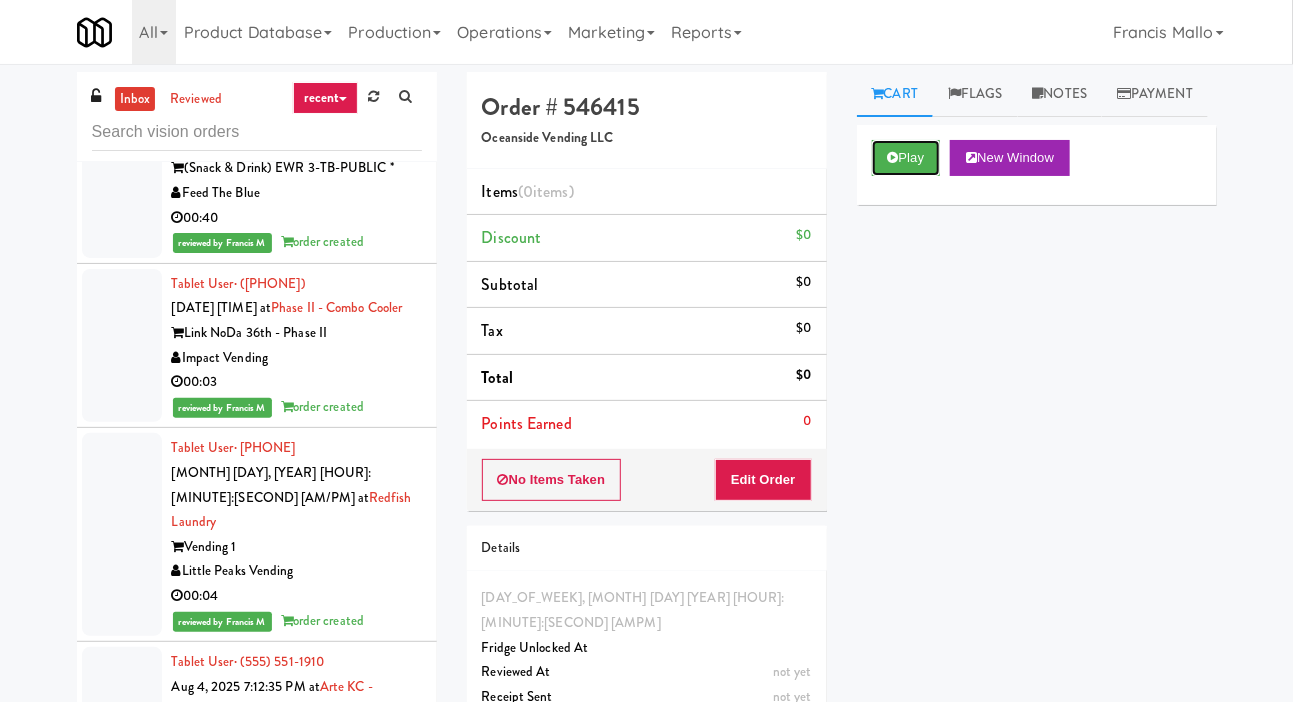 click on "Play" at bounding box center [906, 158] 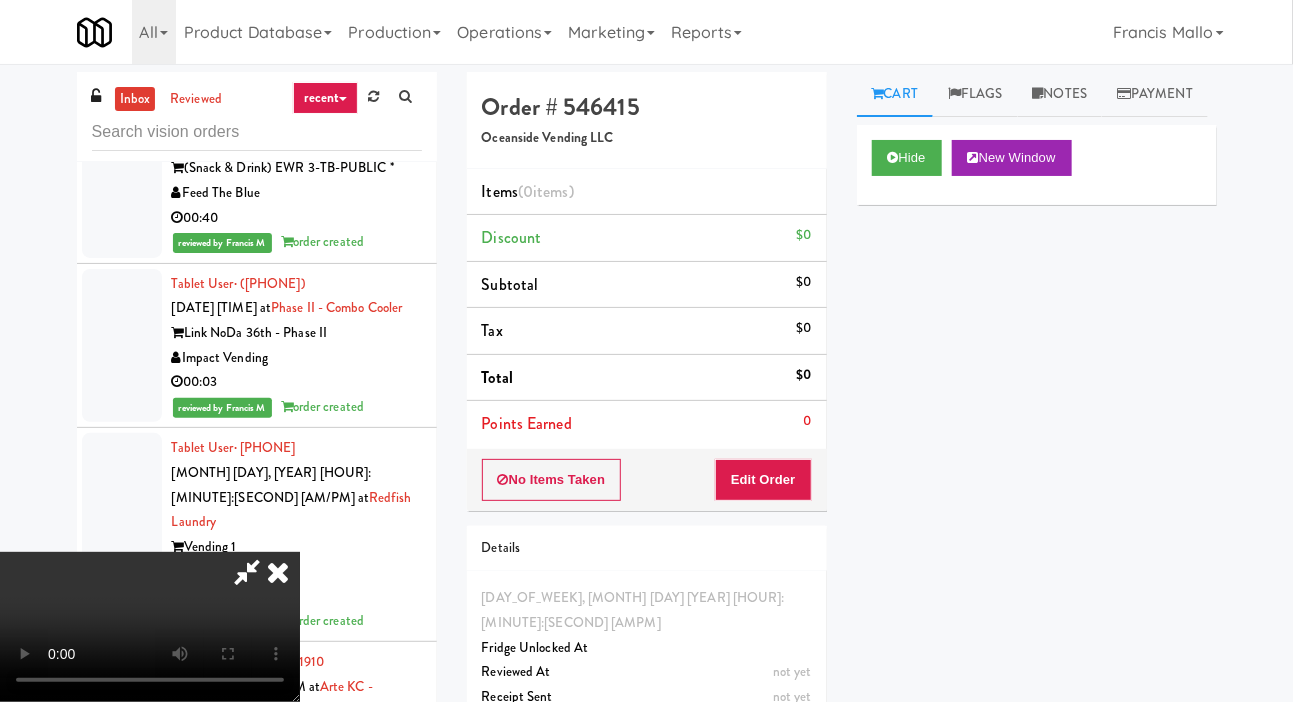 click on "Points Earned  0" at bounding box center (647, 424) 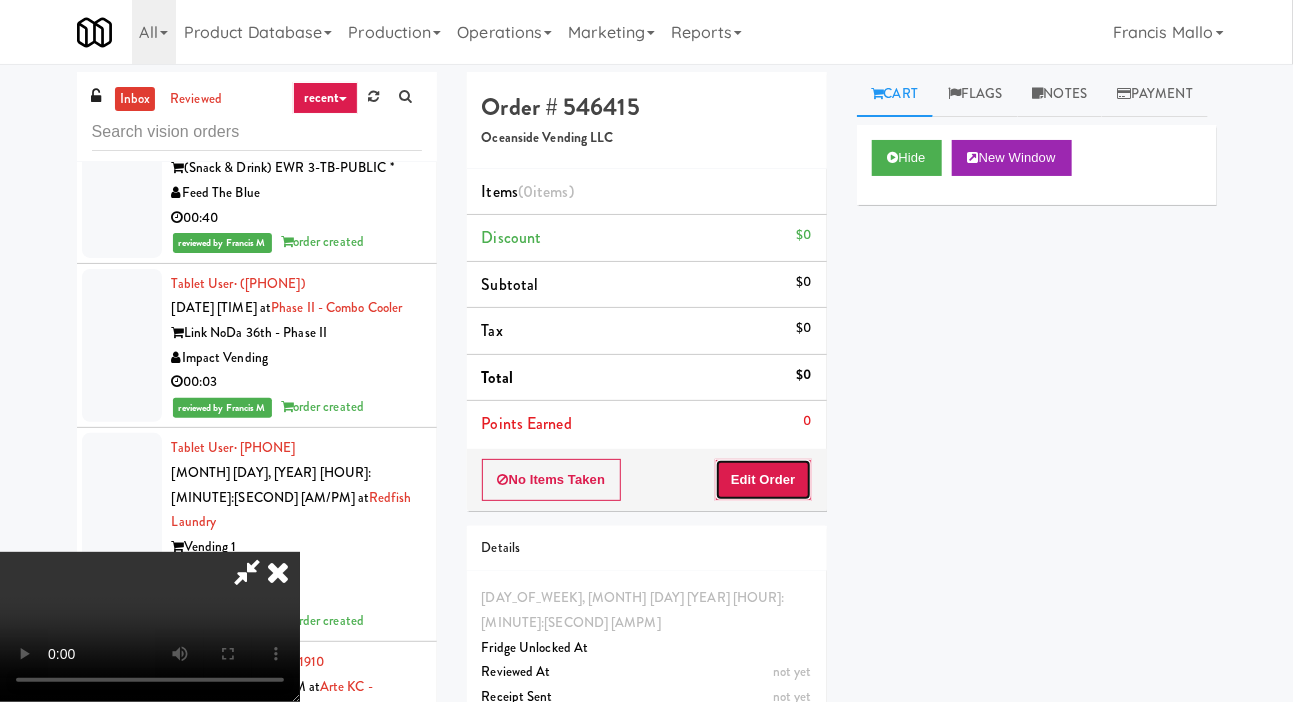 click on "Edit Order" at bounding box center [763, 480] 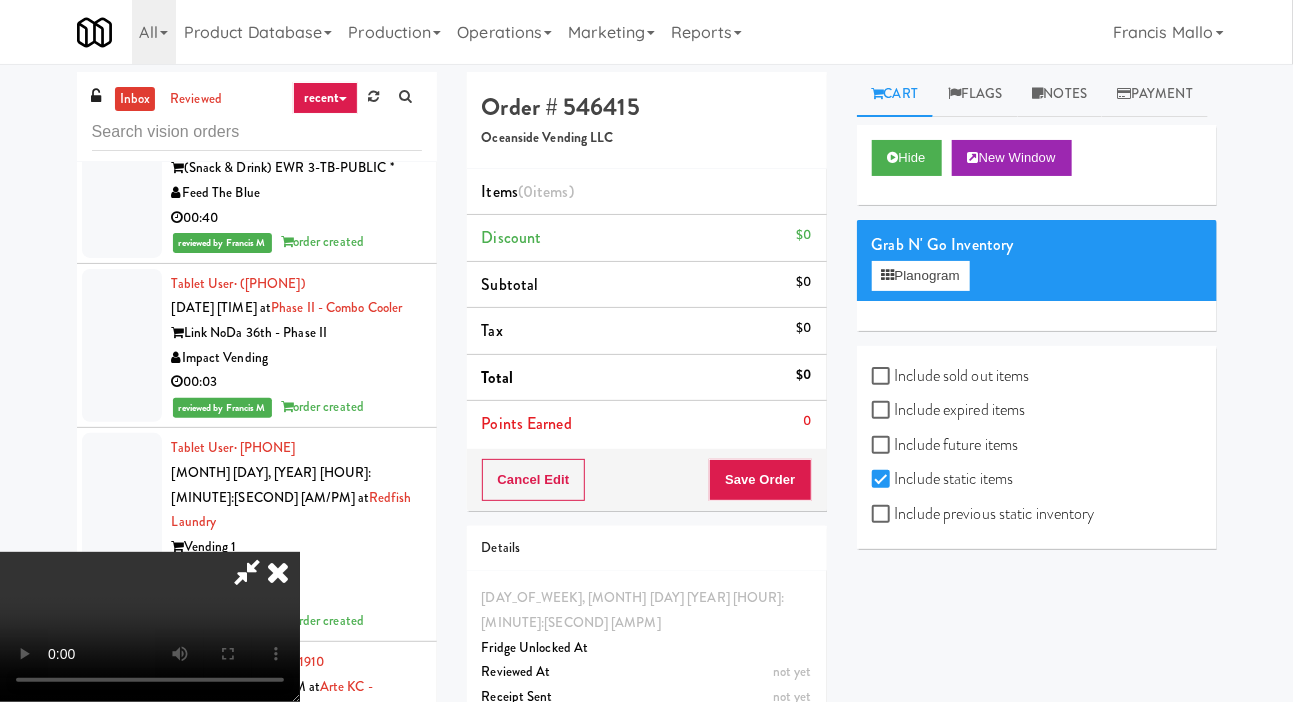 scroll, scrollTop: 73, scrollLeft: 0, axis: vertical 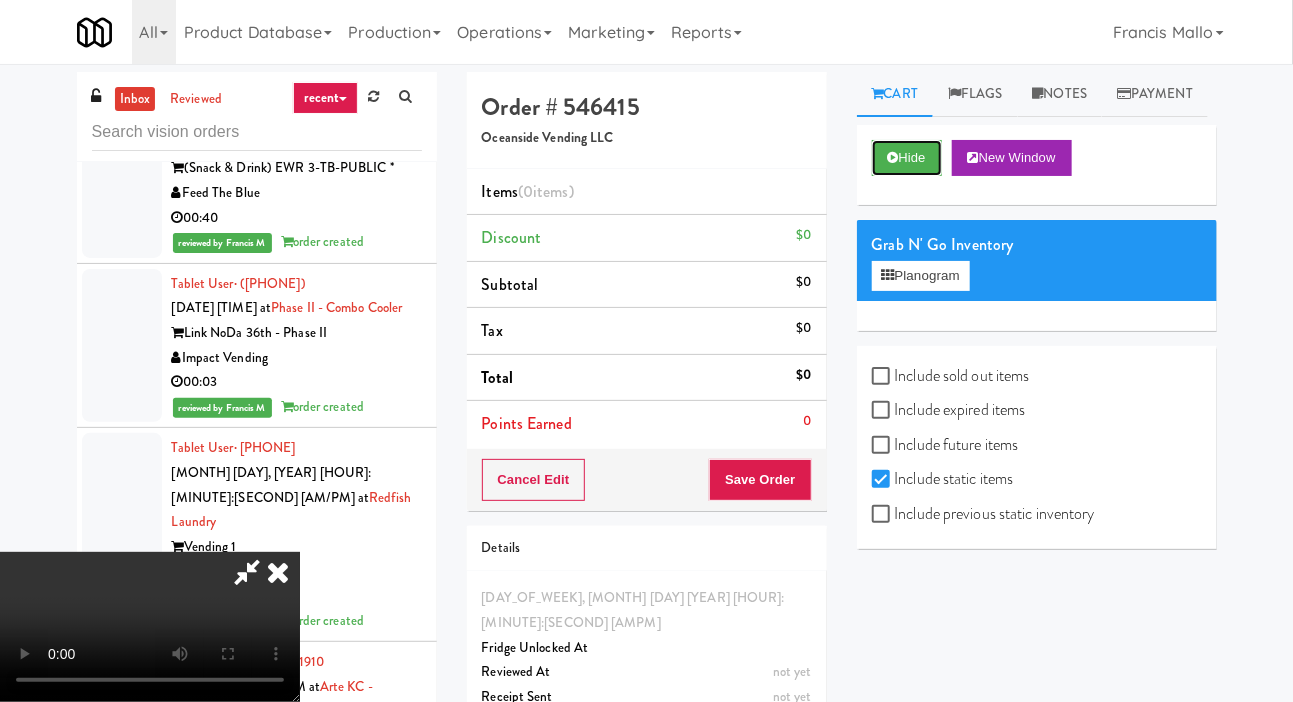 click on "Hide" at bounding box center [907, 158] 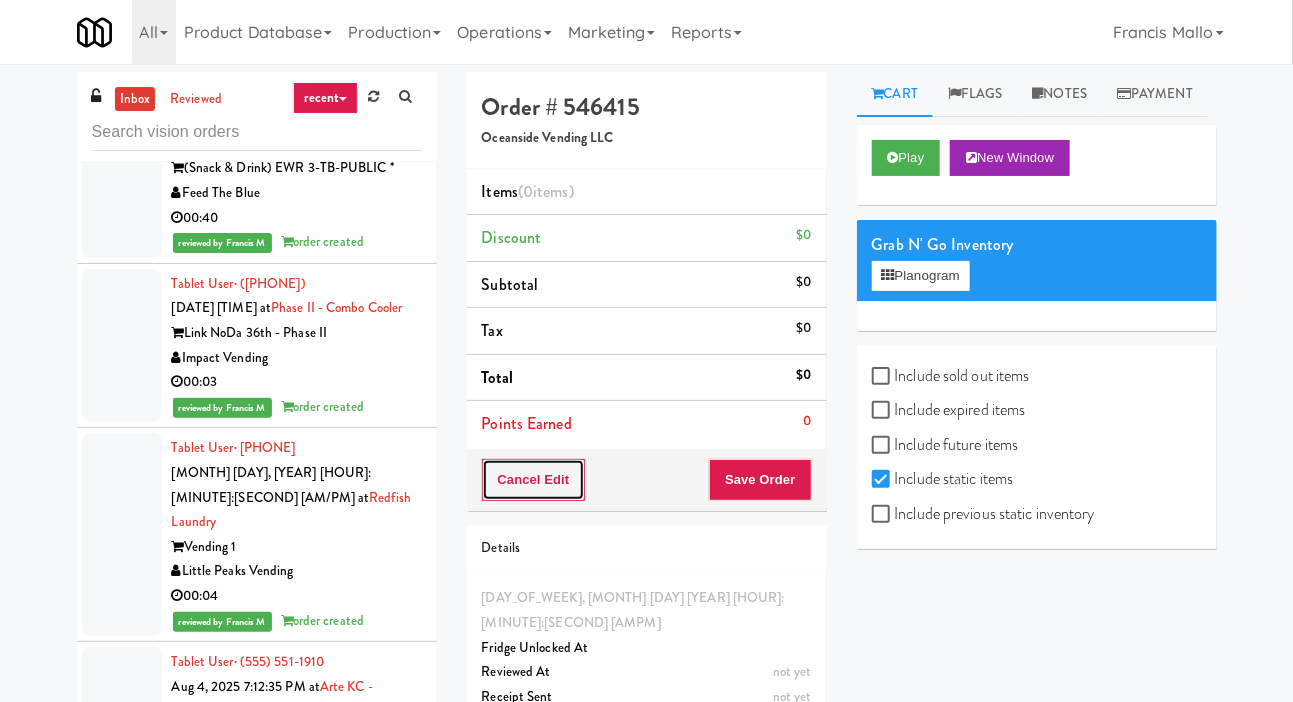 click on "Cancel Edit" at bounding box center (534, 480) 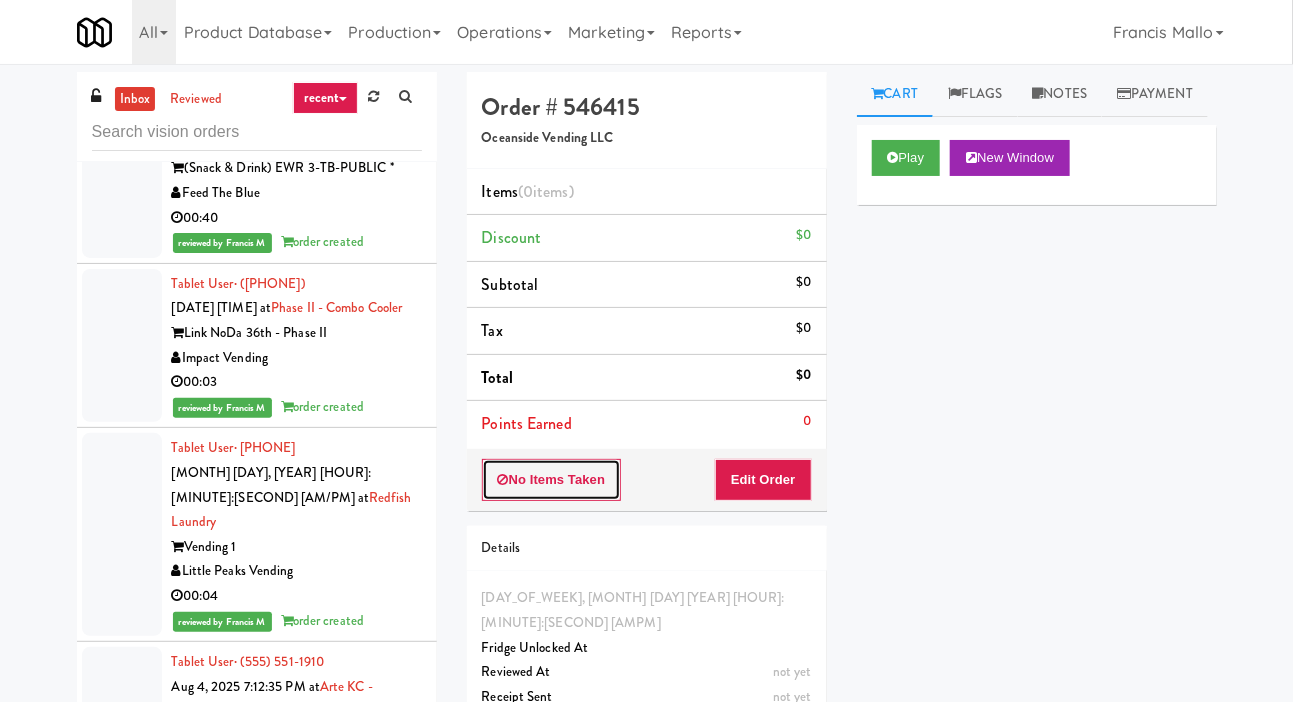 click on "No Items Taken" at bounding box center [552, 480] 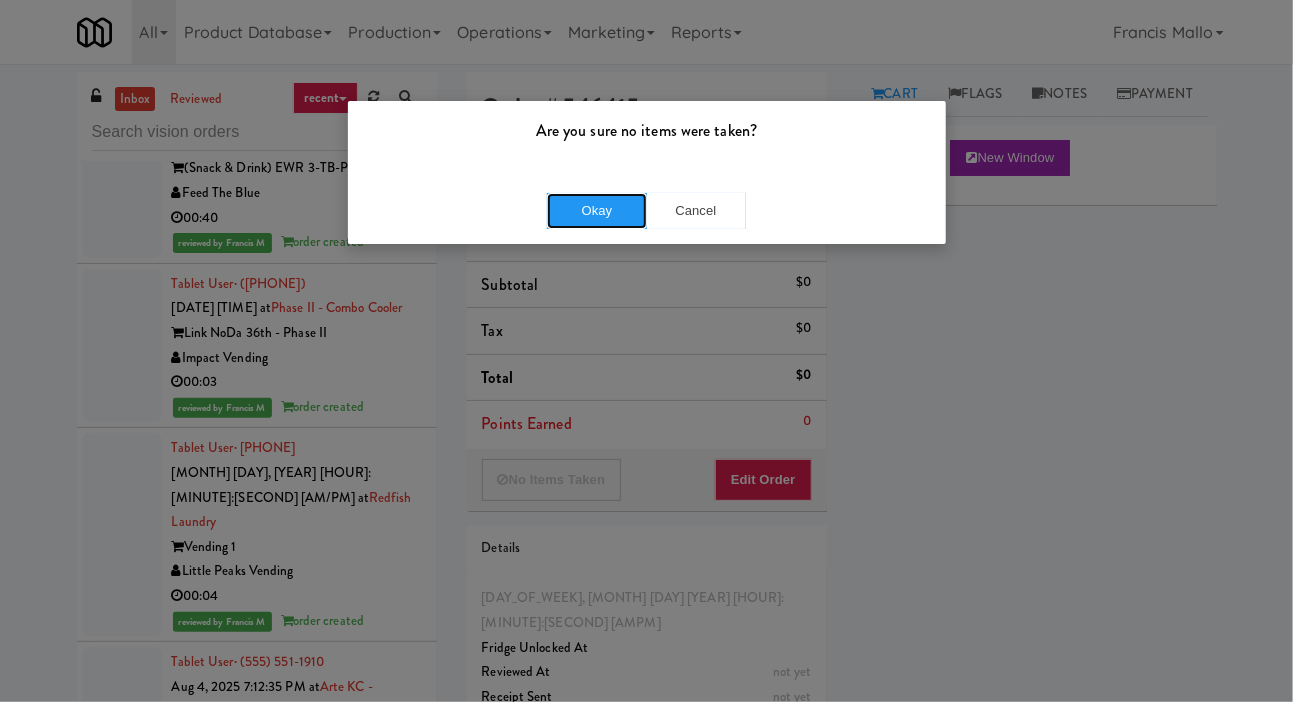 click on "Okay" at bounding box center [597, 211] 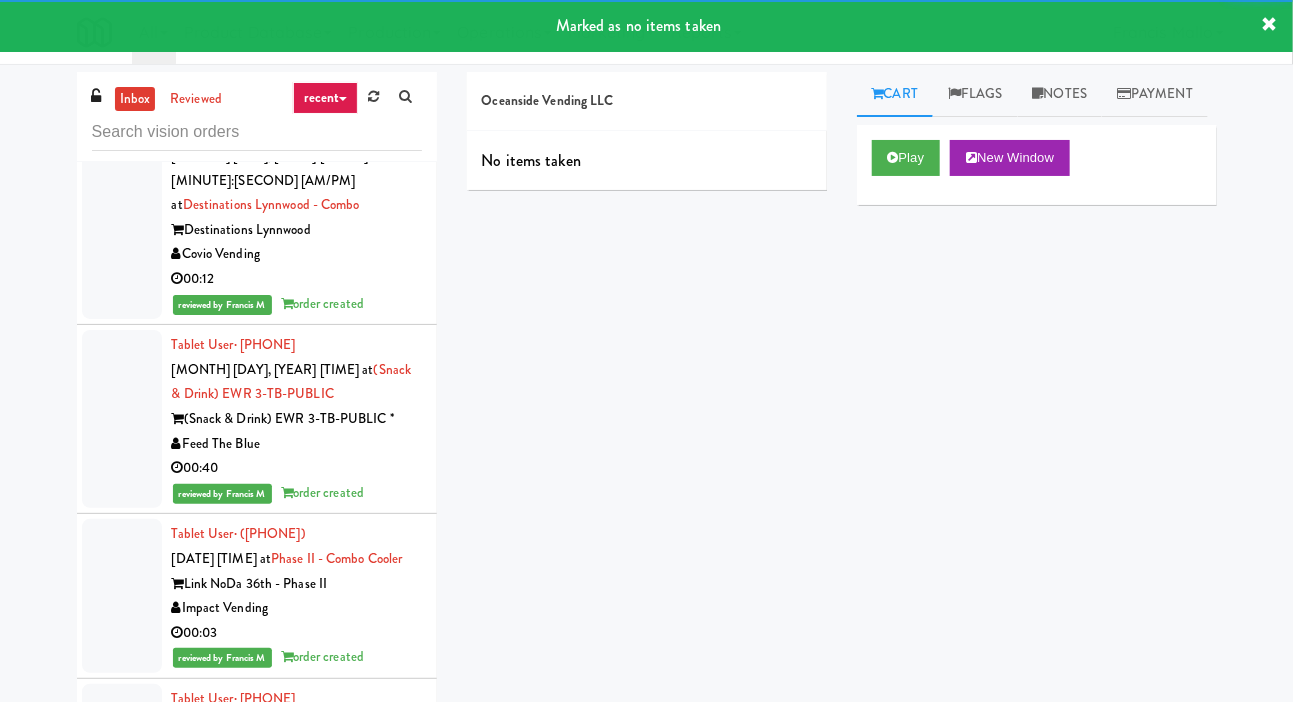 scroll, scrollTop: 38364, scrollLeft: 0, axis: vertical 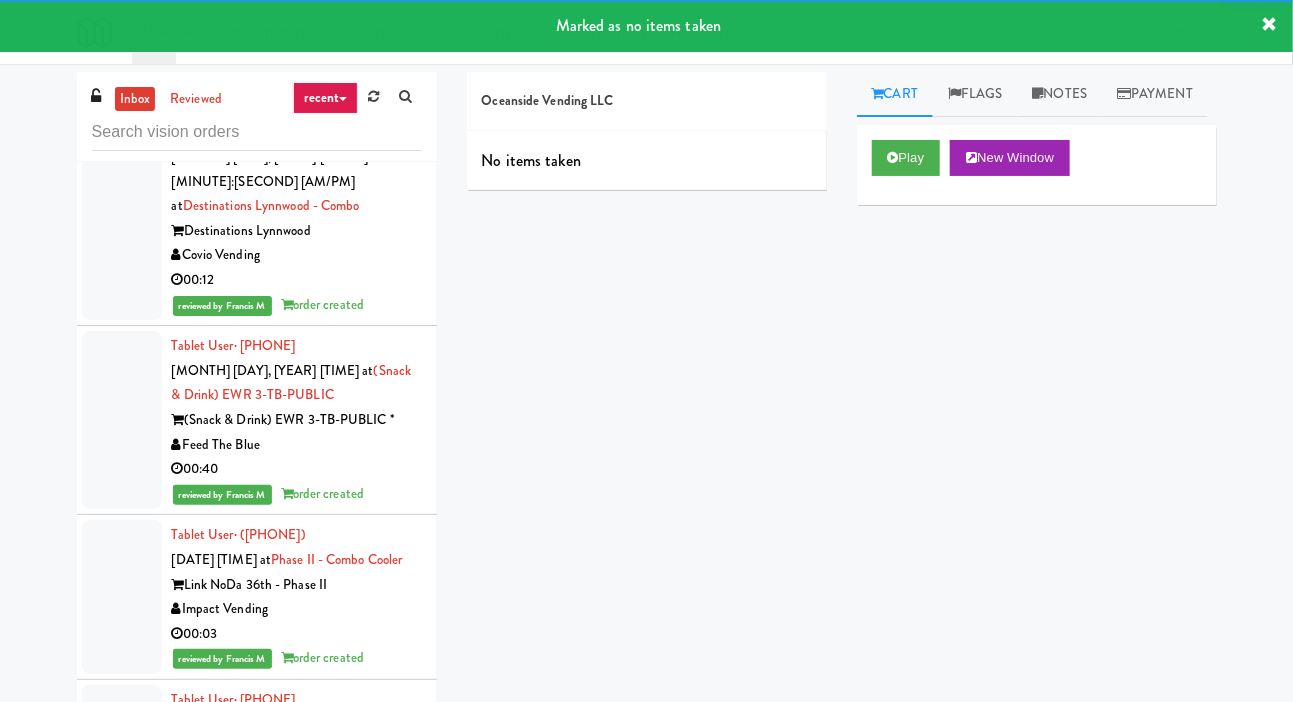 click at bounding box center (122, -147) 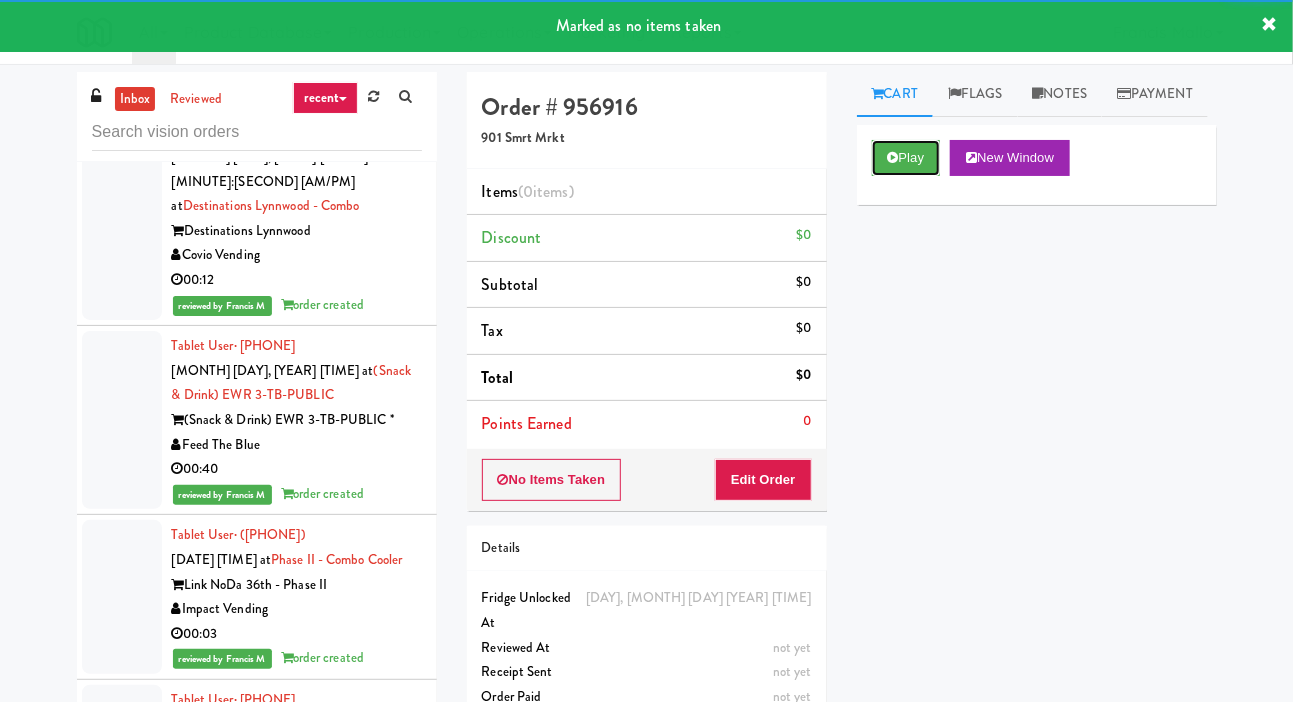 click on "Play" at bounding box center (906, 158) 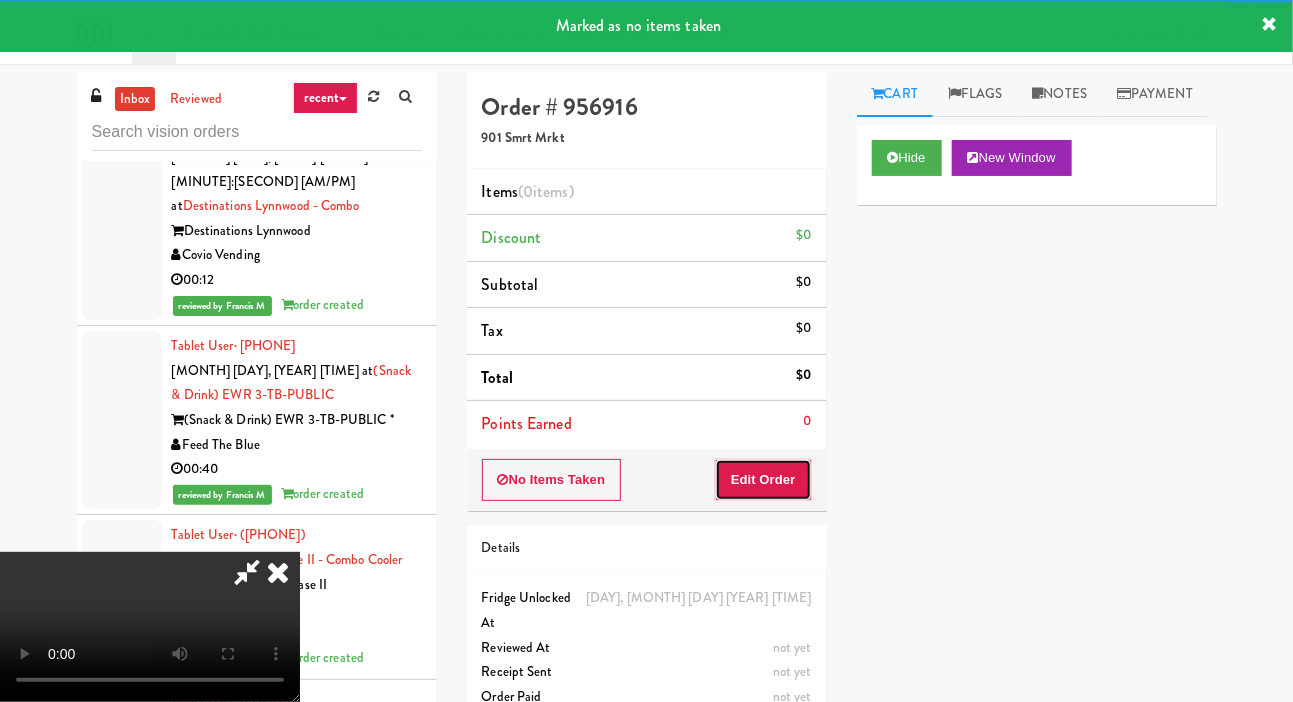 click on "Edit Order" at bounding box center [763, 480] 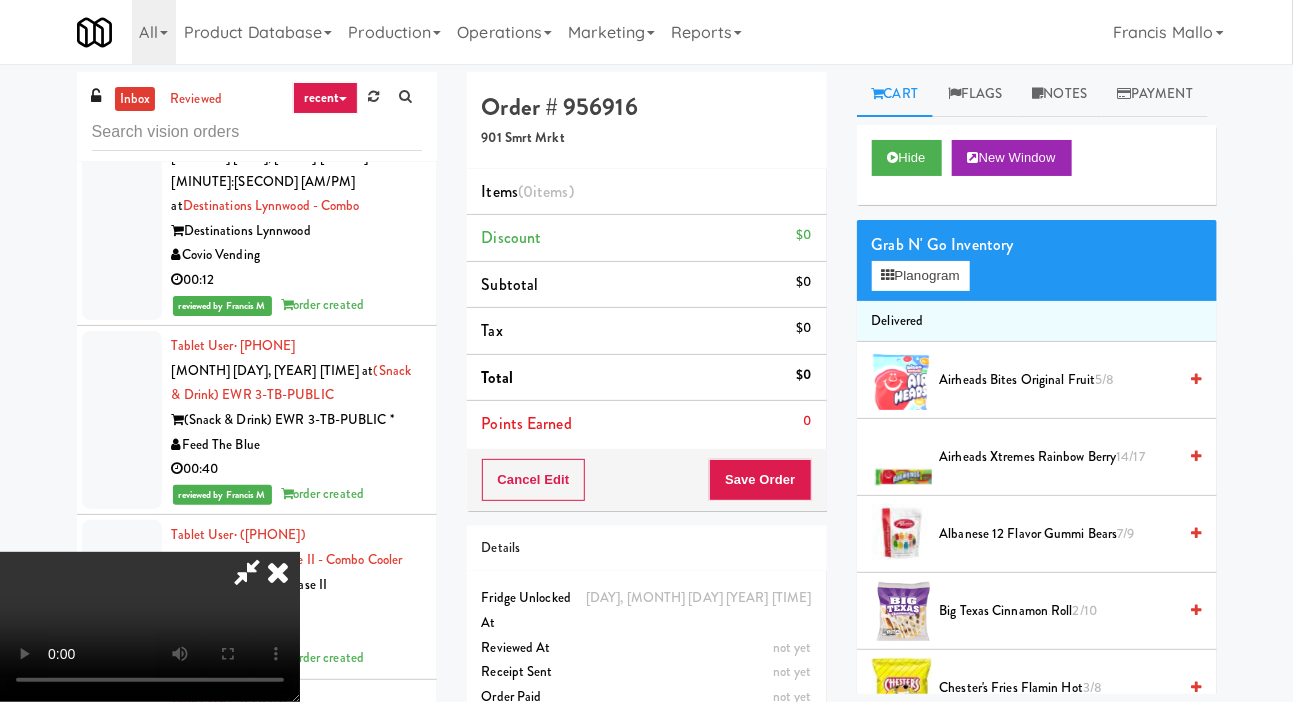 scroll, scrollTop: 73, scrollLeft: 0, axis: vertical 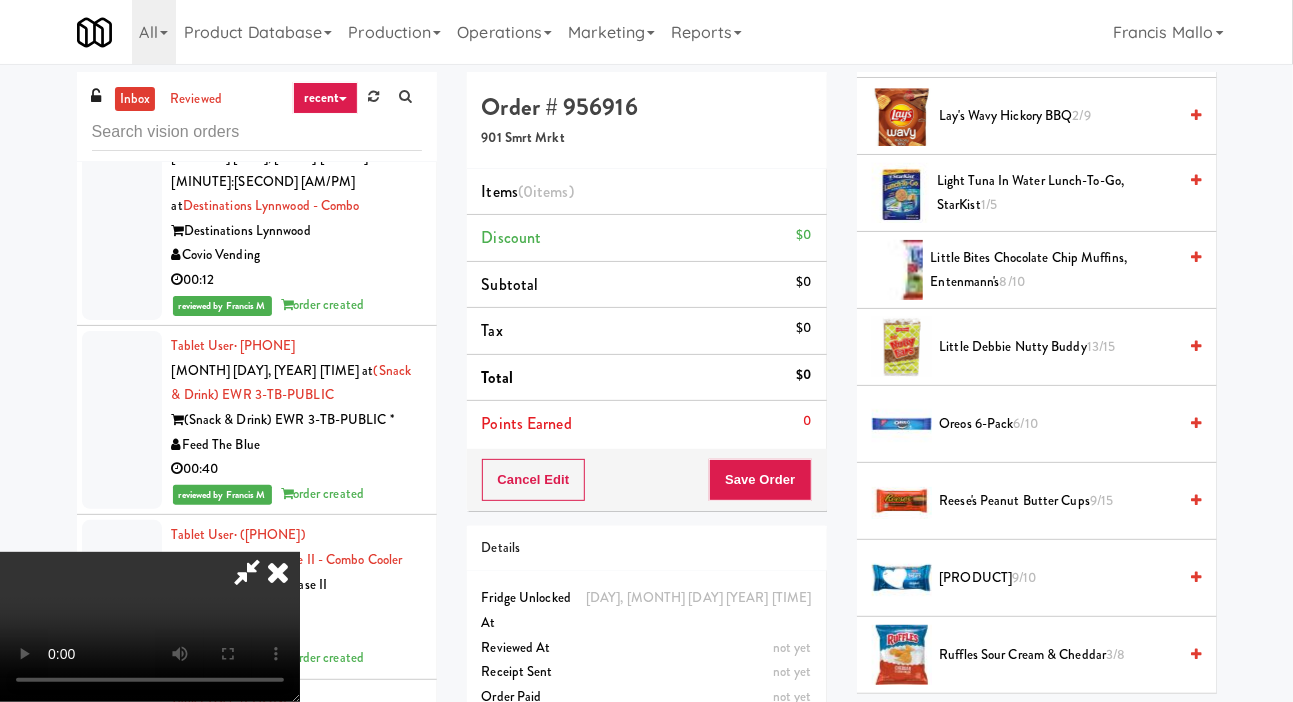 click on "Little Debbie Nutty Buddy  13/15" at bounding box center [1058, 347] 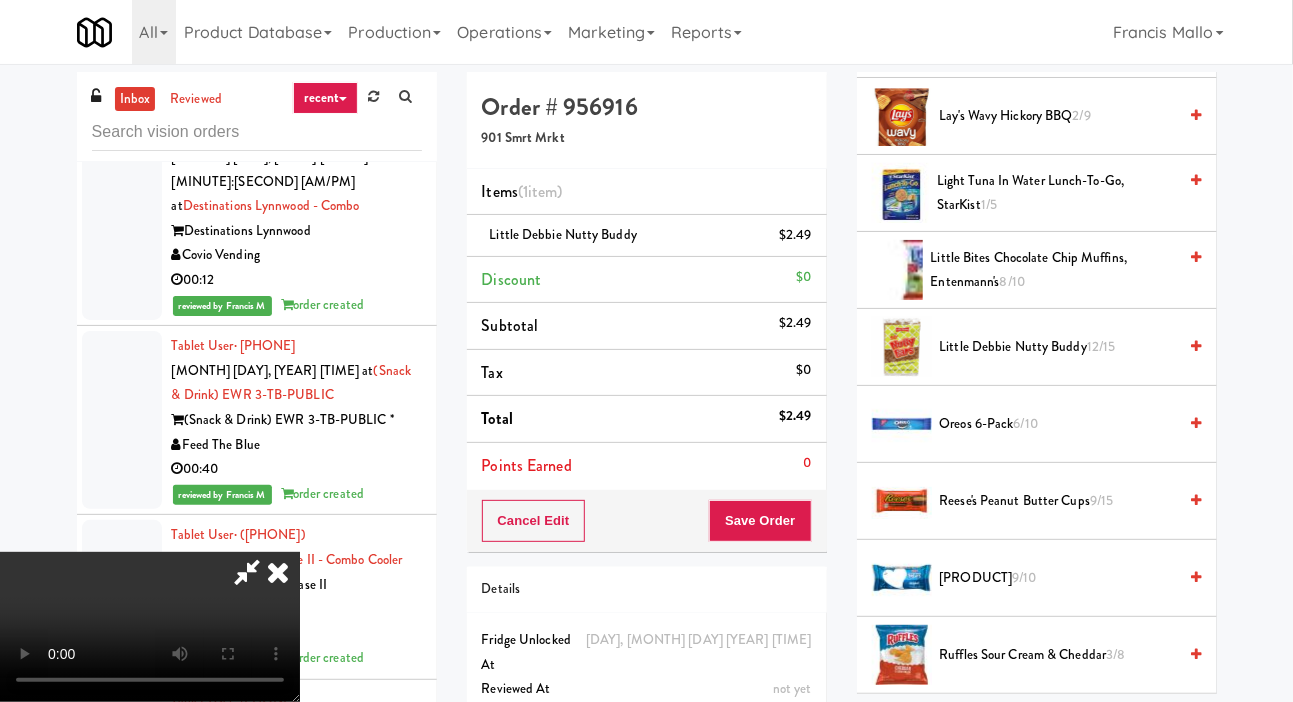 scroll, scrollTop: 0, scrollLeft: 0, axis: both 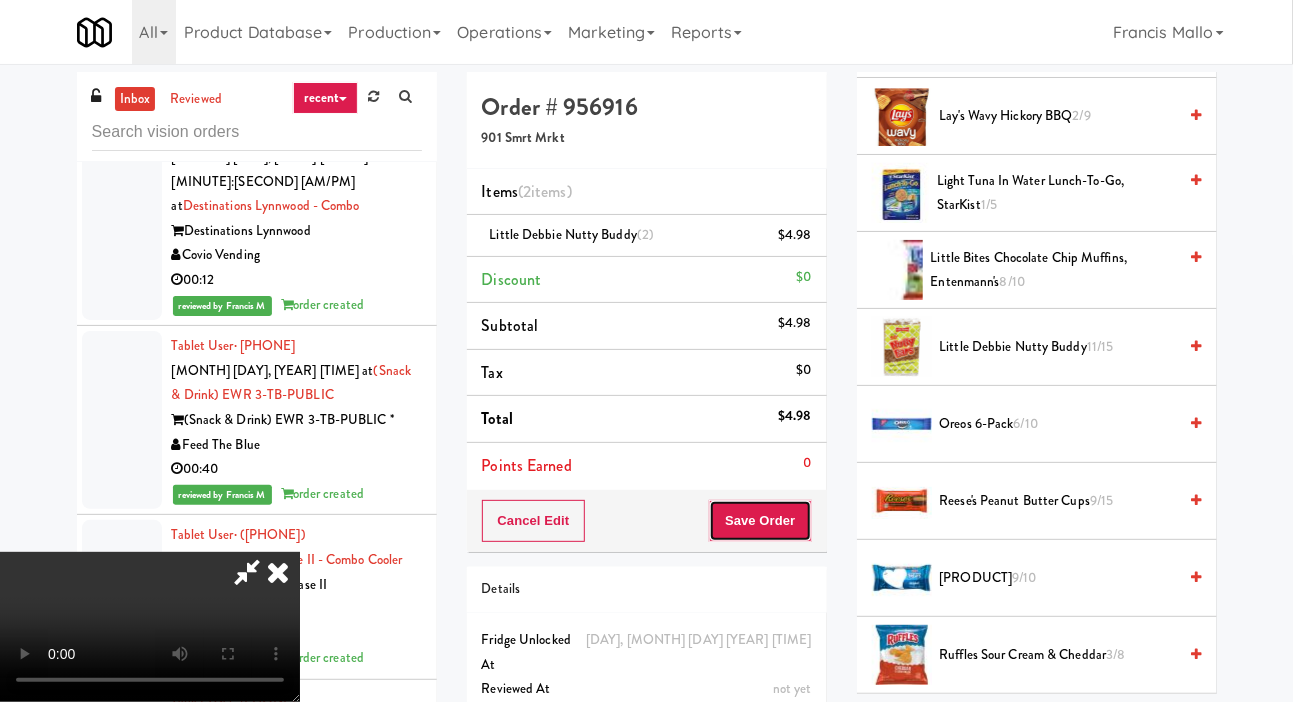 click on "Save Order" at bounding box center [760, 521] 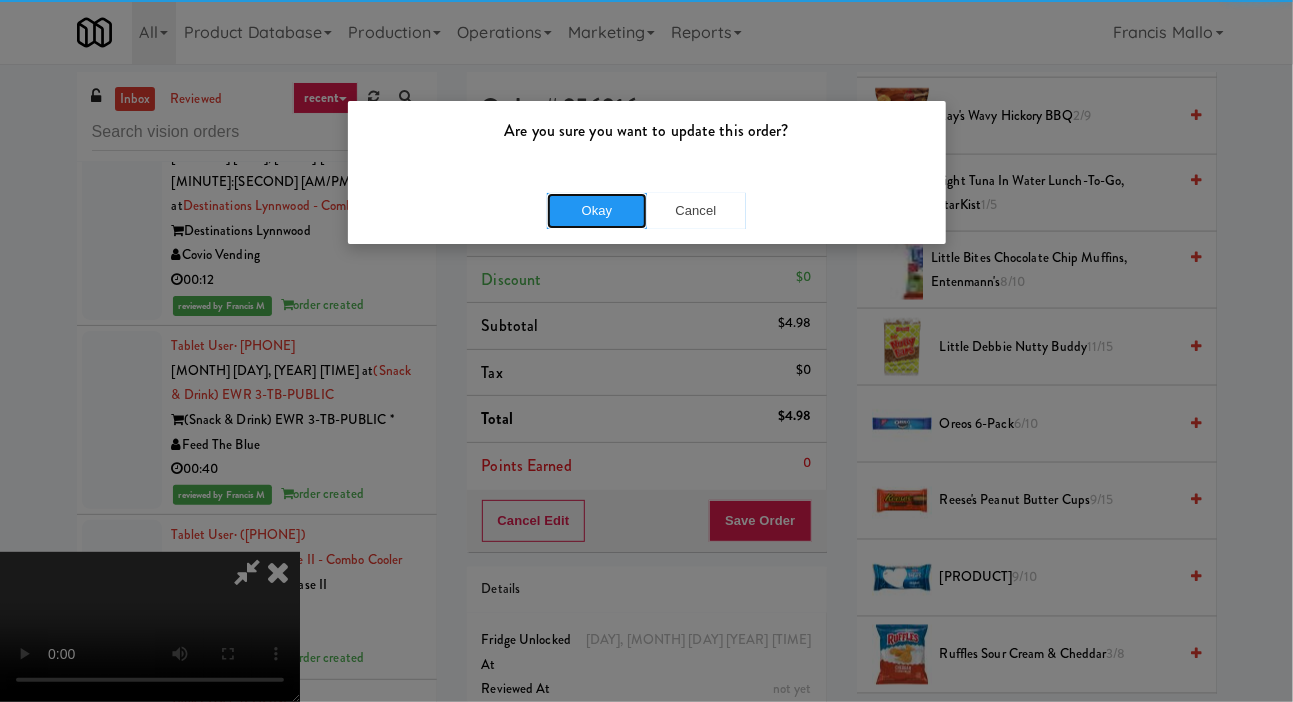 click on "Okay" at bounding box center [597, 211] 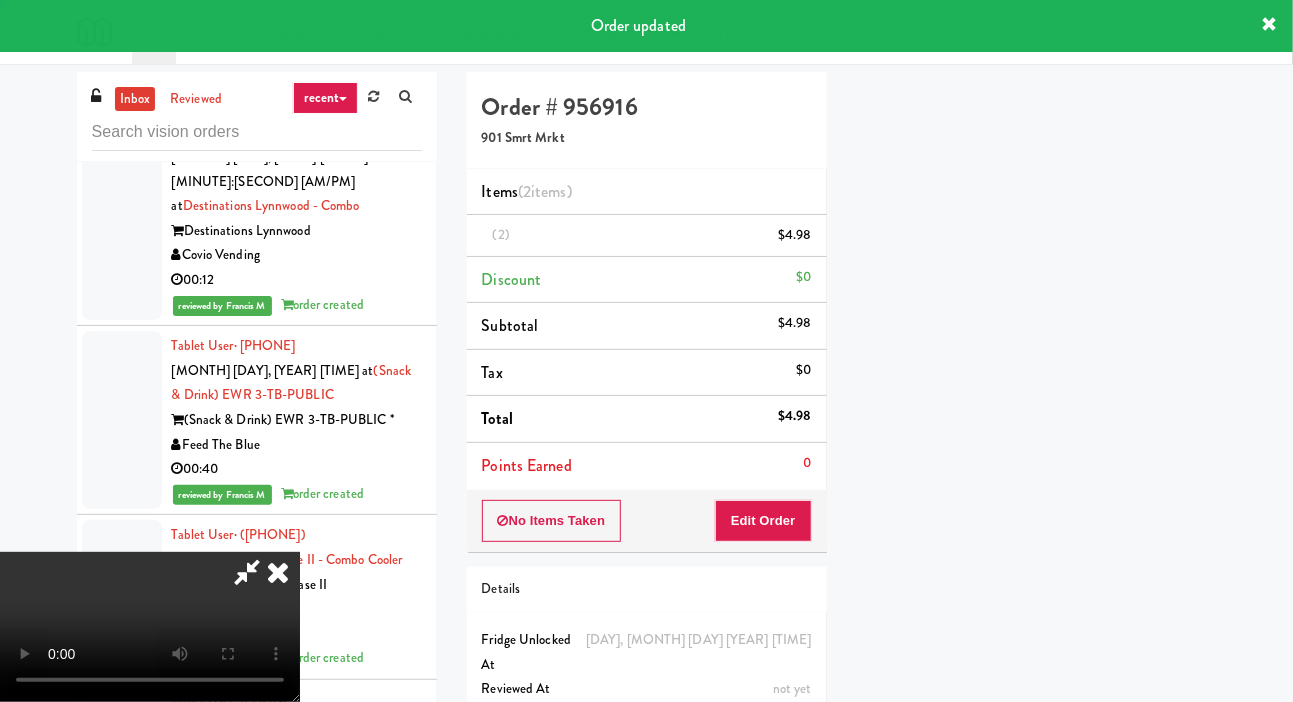 scroll, scrollTop: 116, scrollLeft: 0, axis: vertical 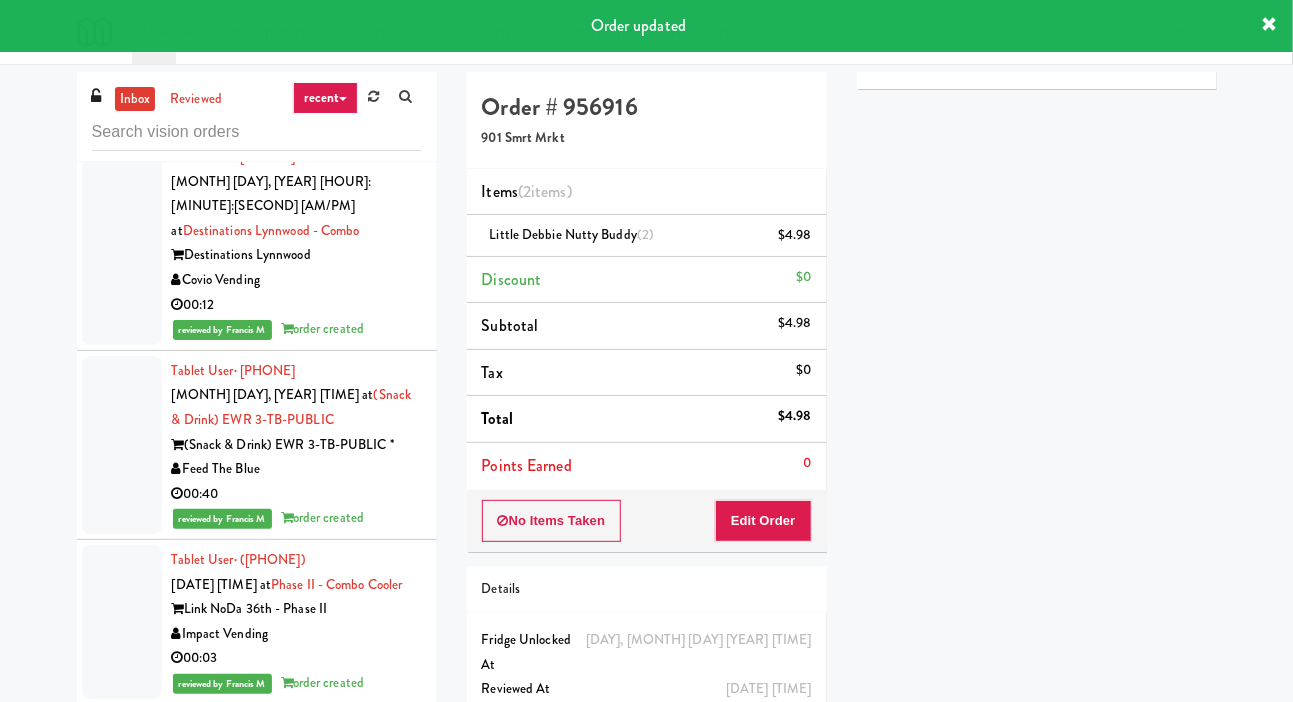 click on "00:07" at bounding box center (297, -263) 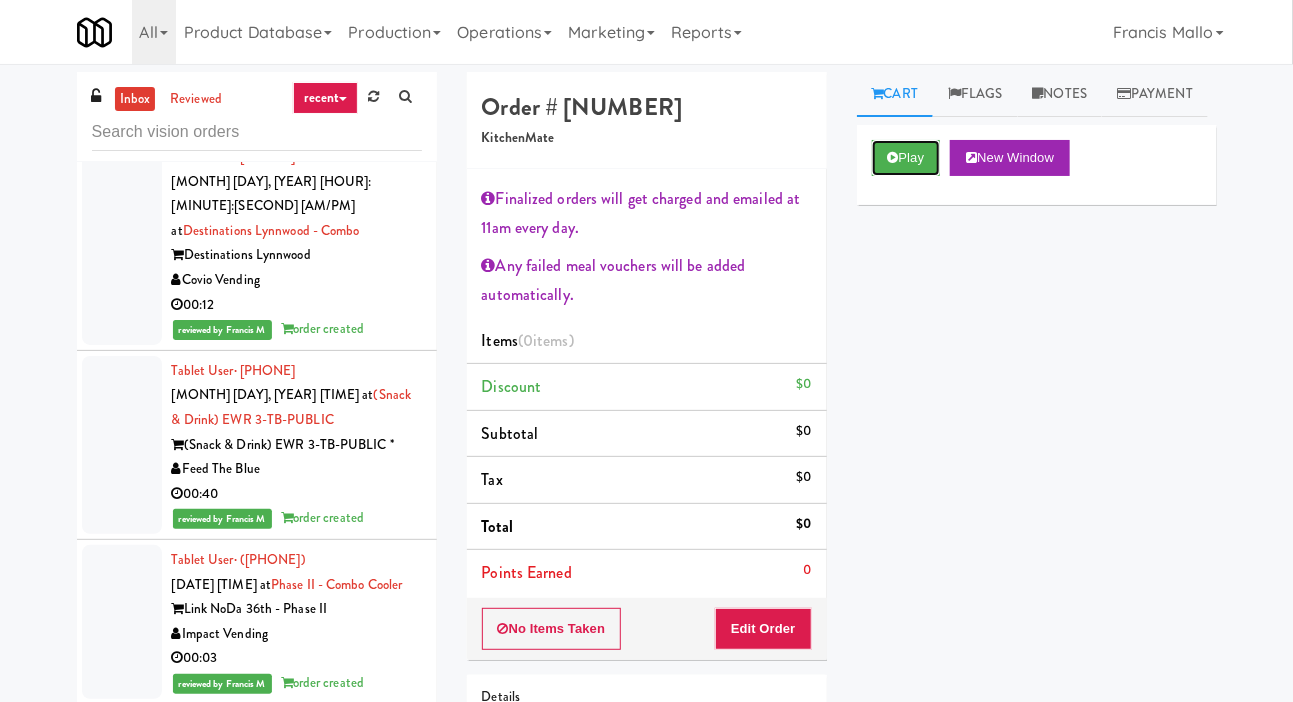 click on "Play" at bounding box center (906, 158) 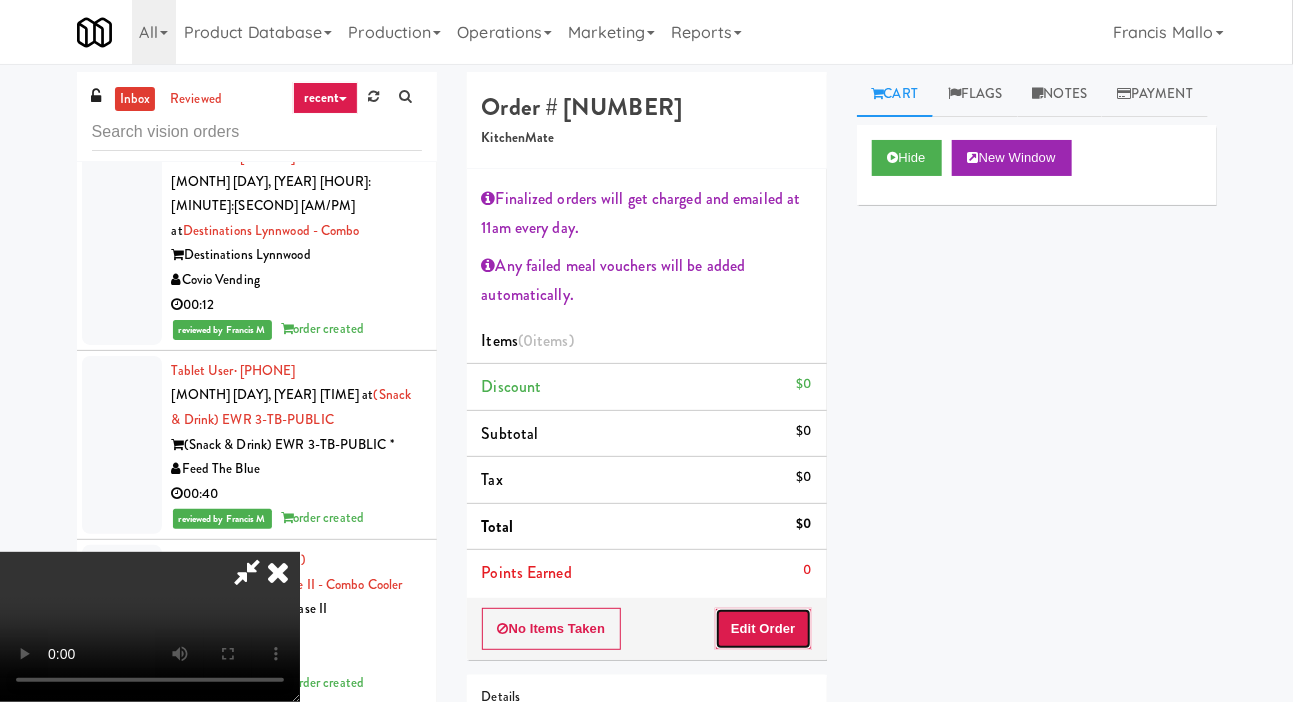 click on "Edit Order" at bounding box center (763, 629) 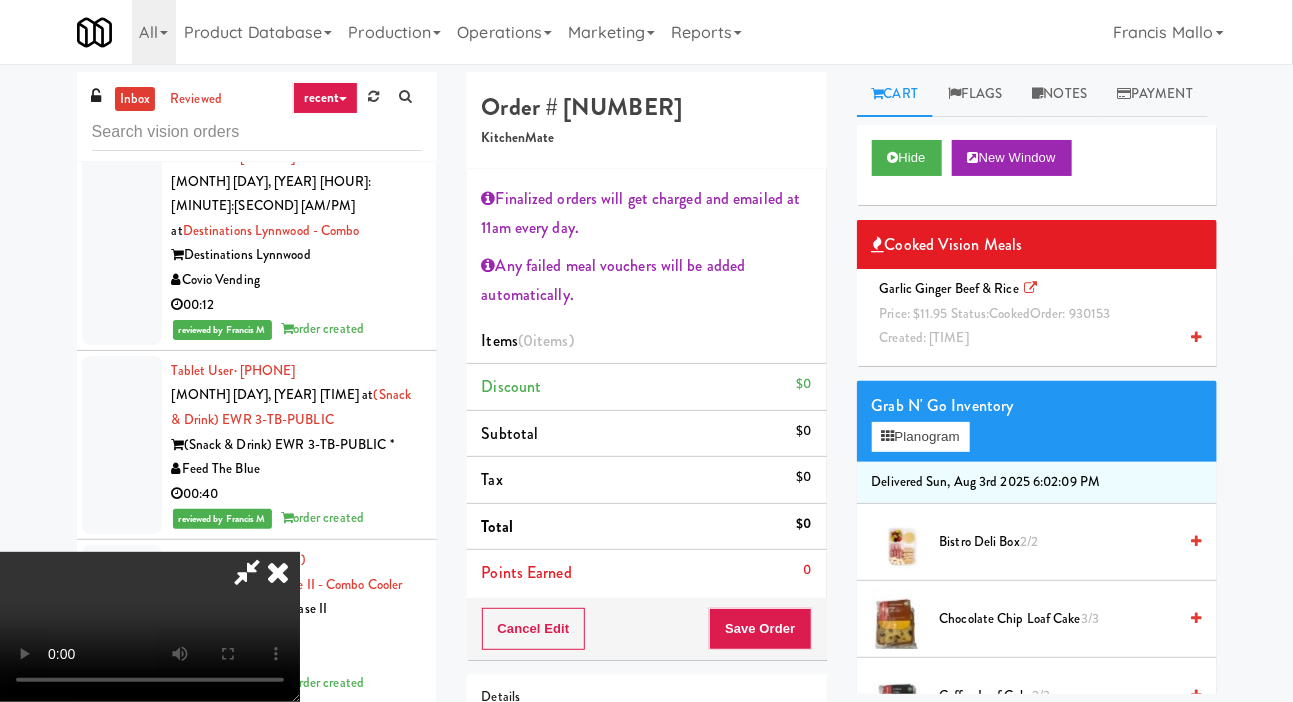 scroll, scrollTop: 17, scrollLeft: 0, axis: vertical 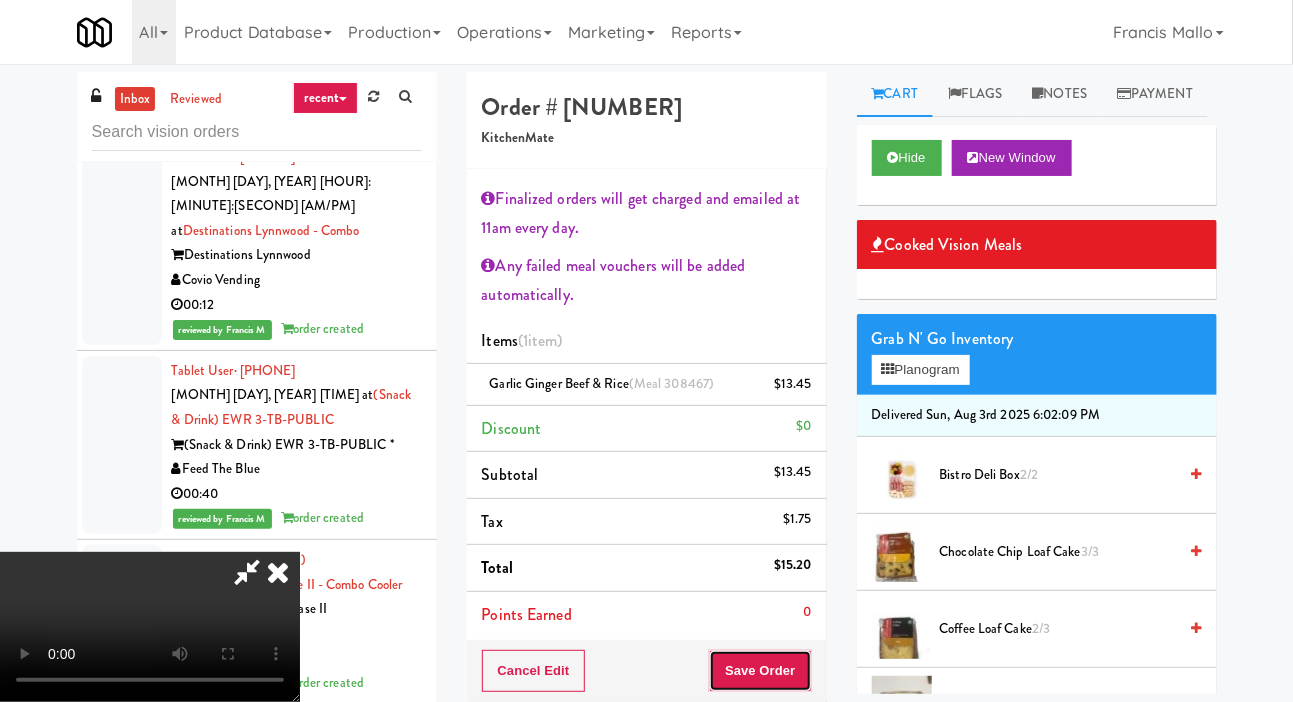 click on "Save Order" at bounding box center (760, 671) 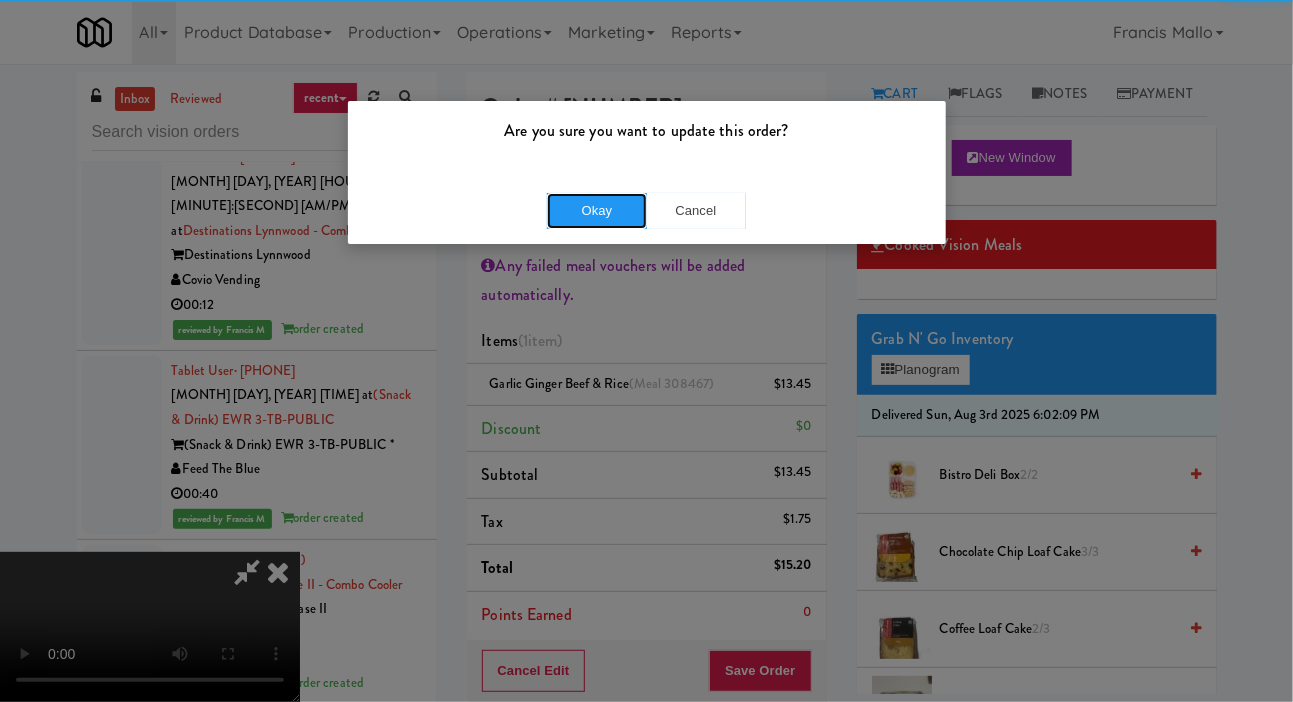 click on "Okay" at bounding box center [597, 211] 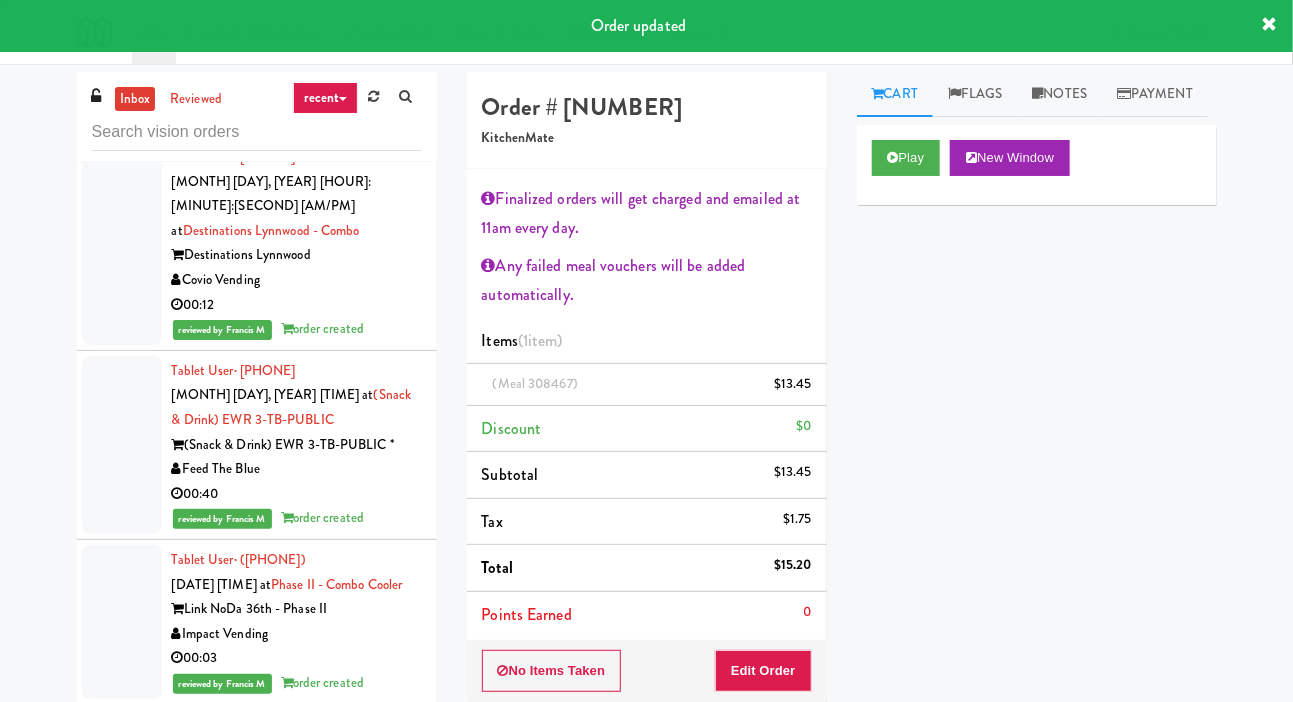 scroll, scrollTop: 0, scrollLeft: 0, axis: both 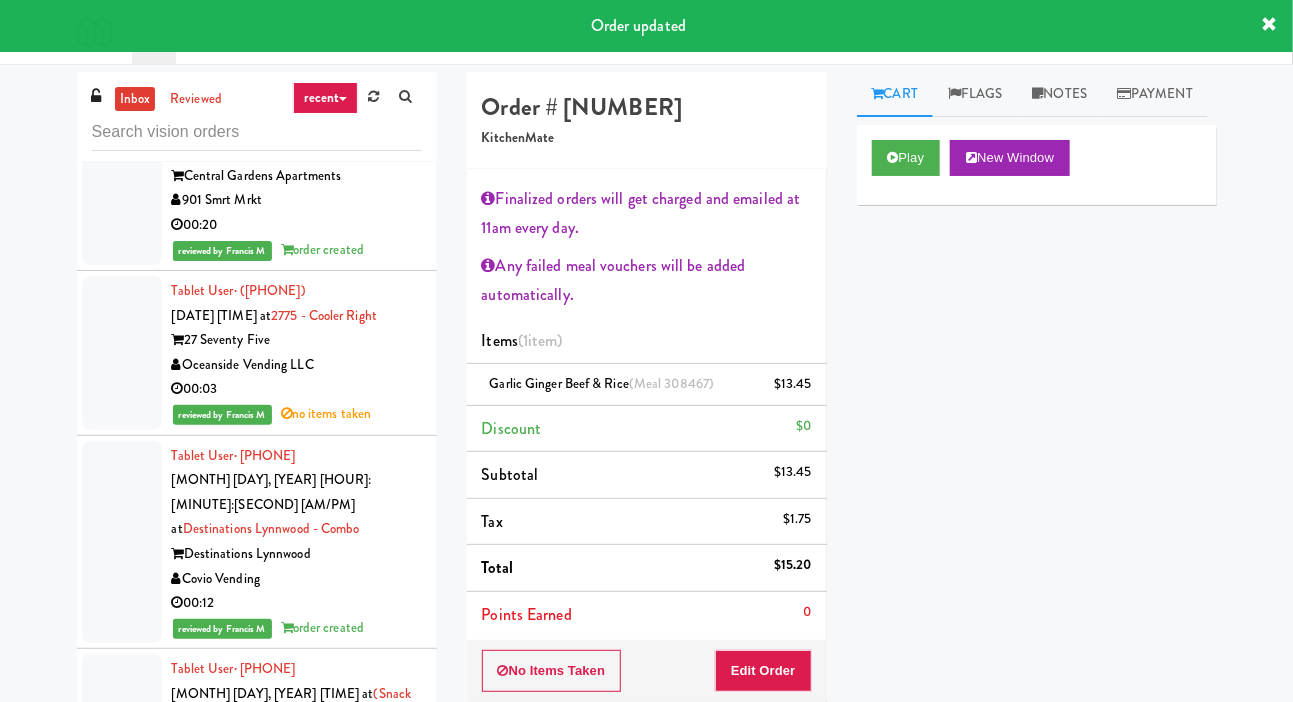 click at bounding box center [122, -202] 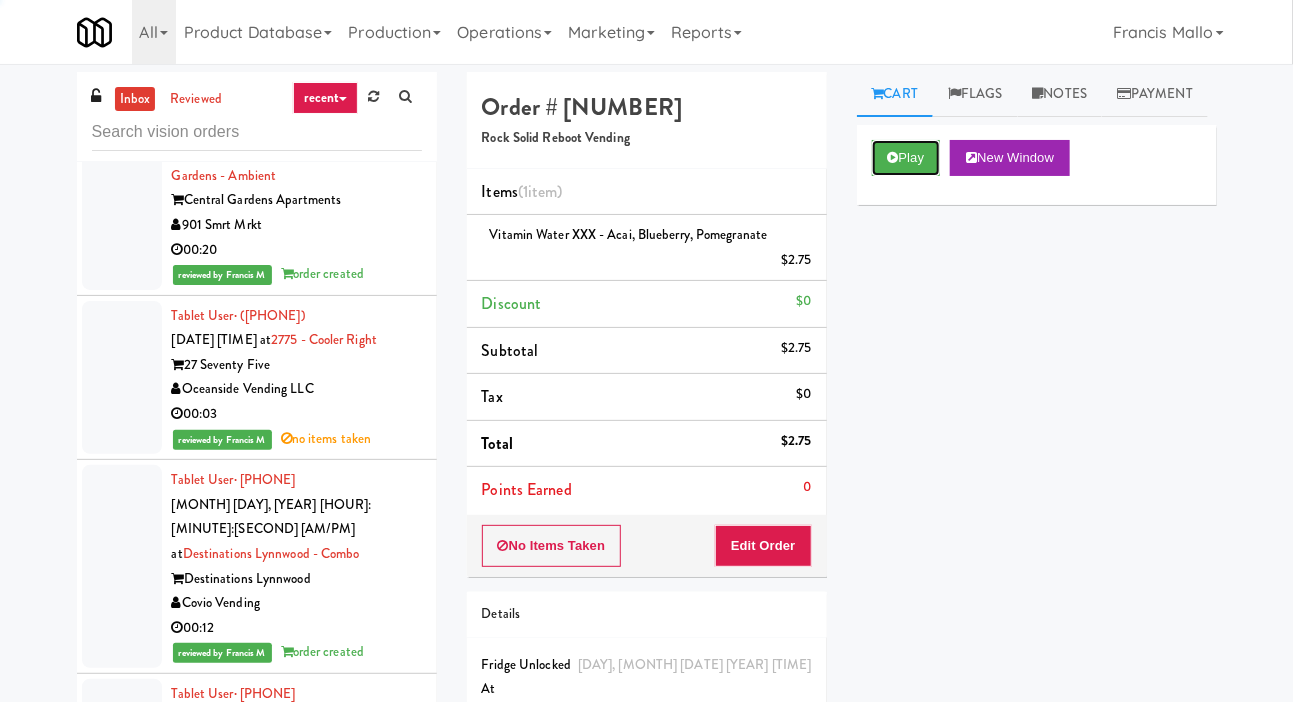 click on "Play" at bounding box center [906, 158] 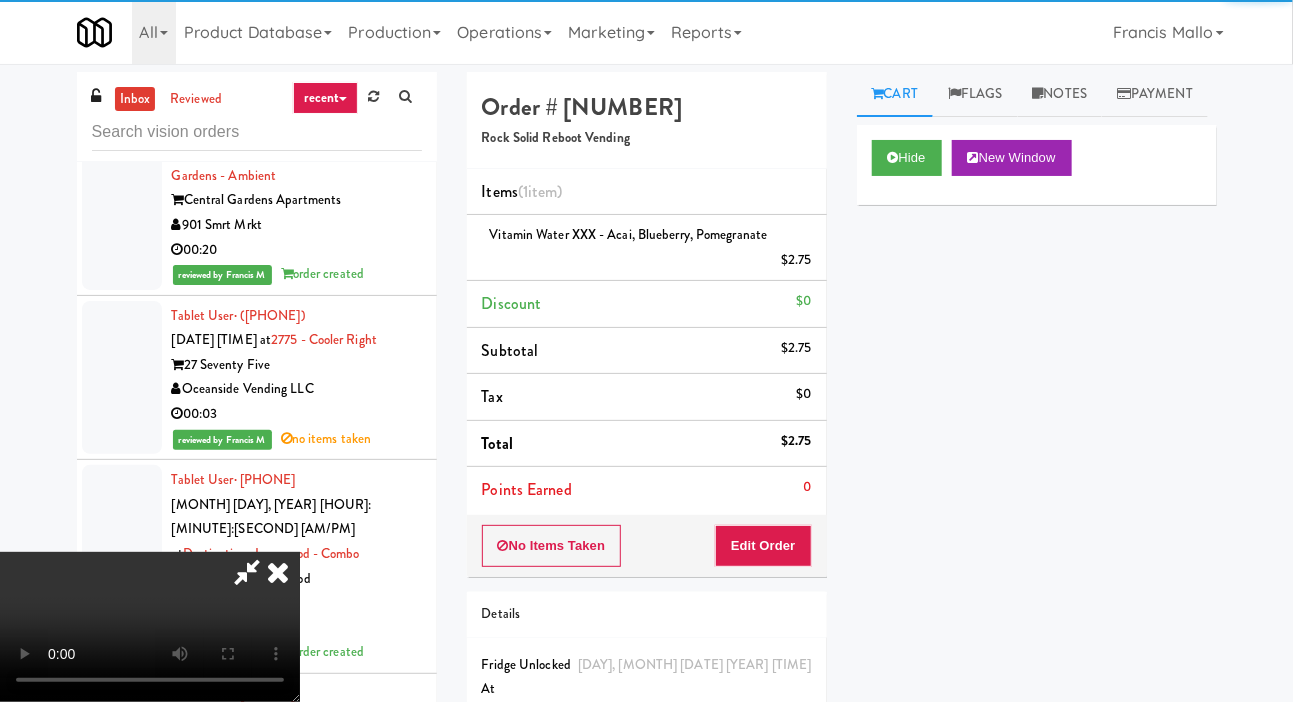 click at bounding box center [122, -379] 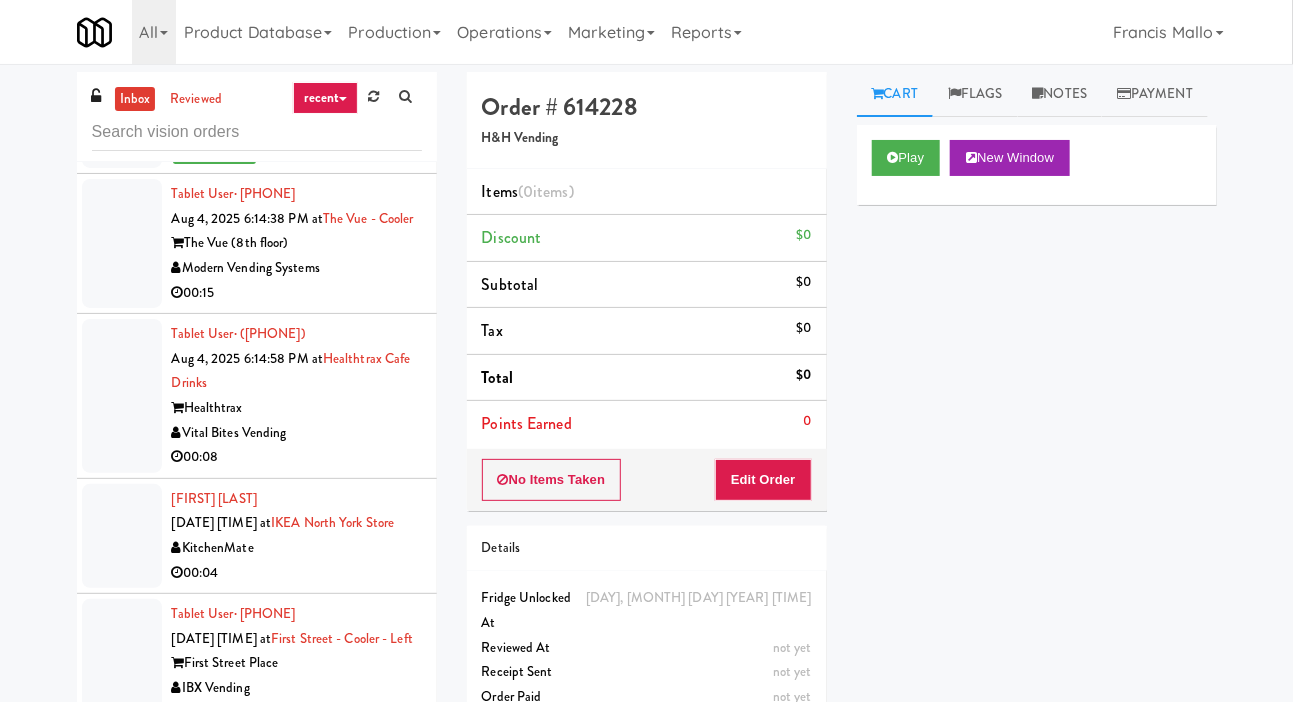 click at bounding box center [122, 243] 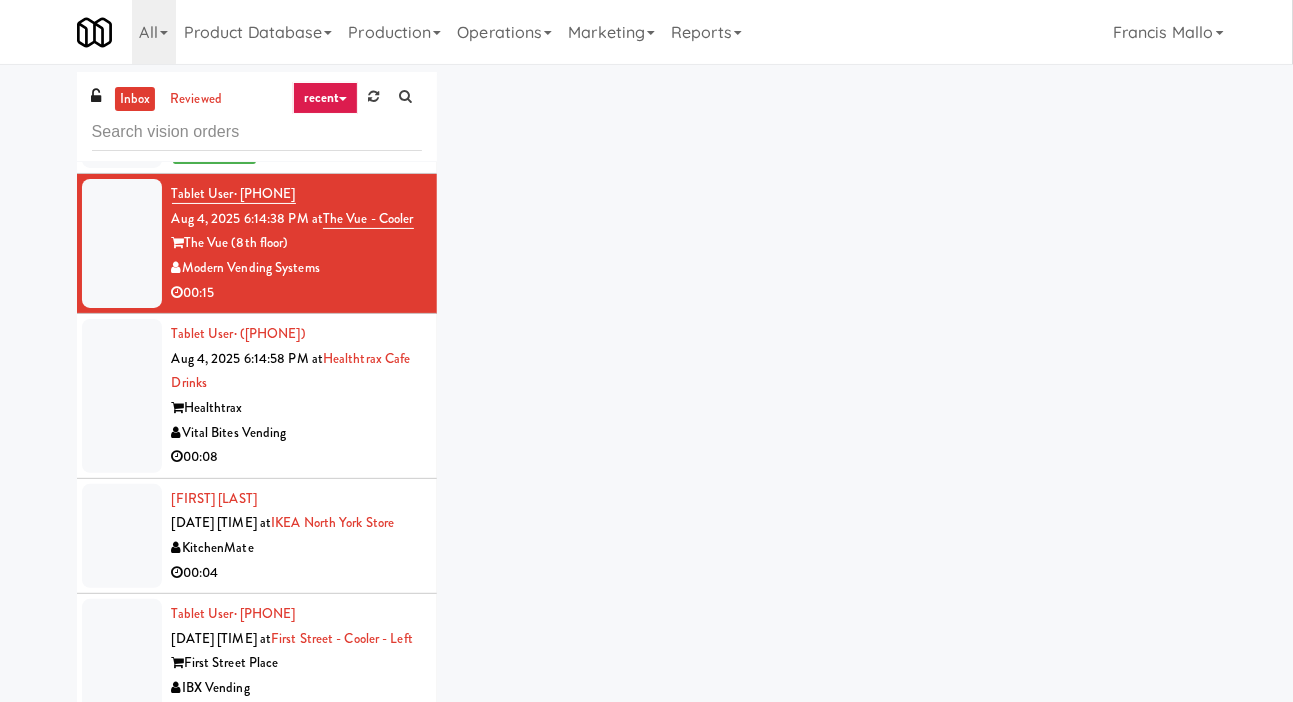 click at bounding box center (122, 396) 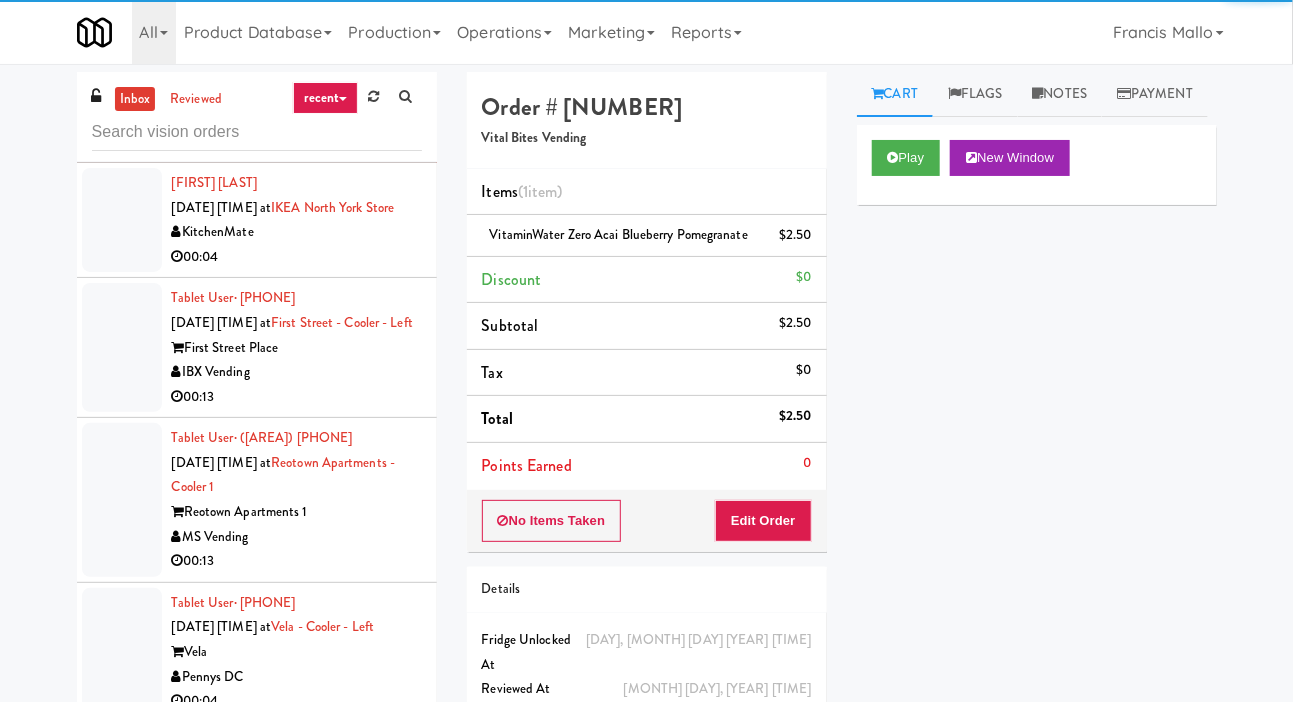 click at bounding box center [122, 220] 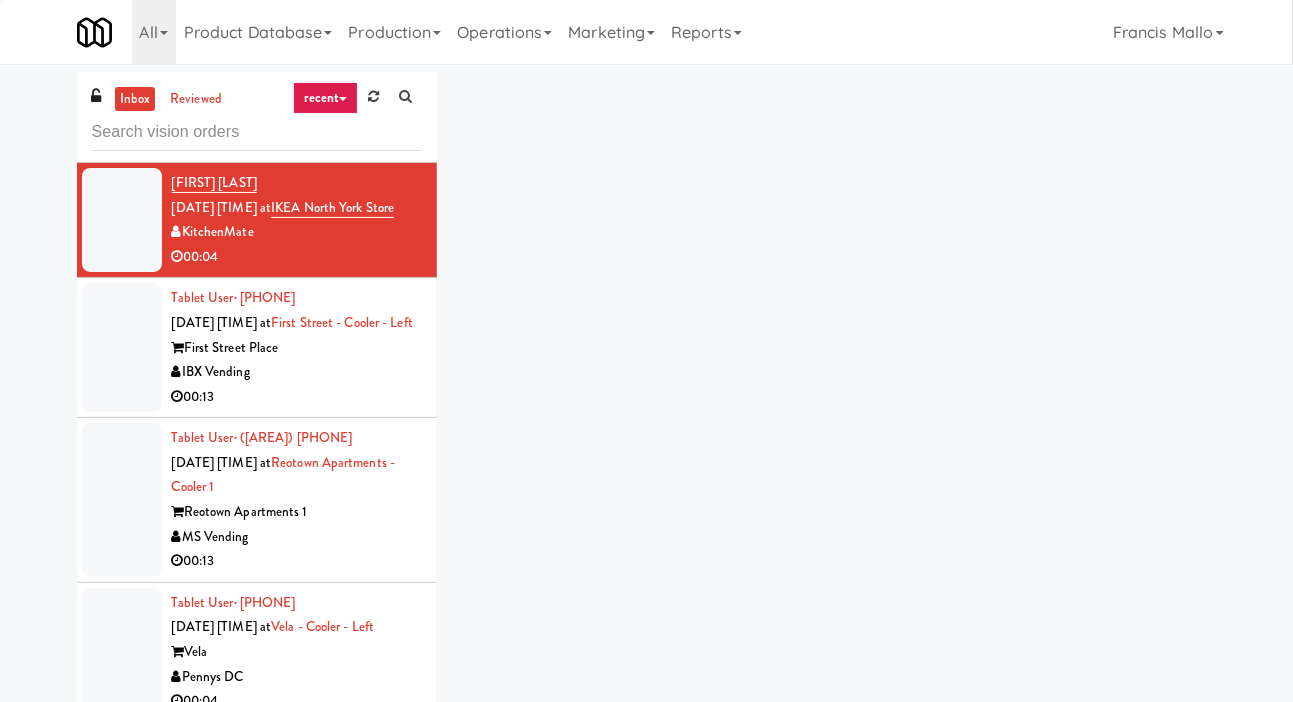 click at bounding box center [122, 347] 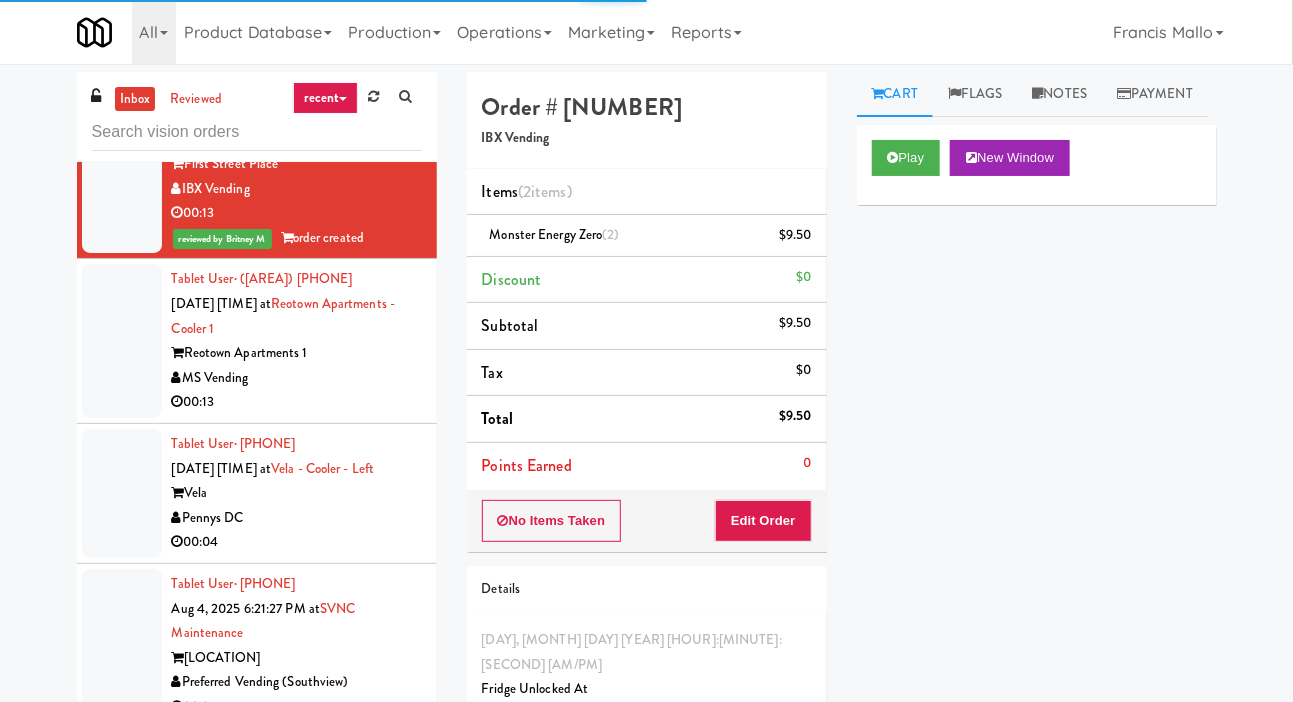 click at bounding box center [122, 341] 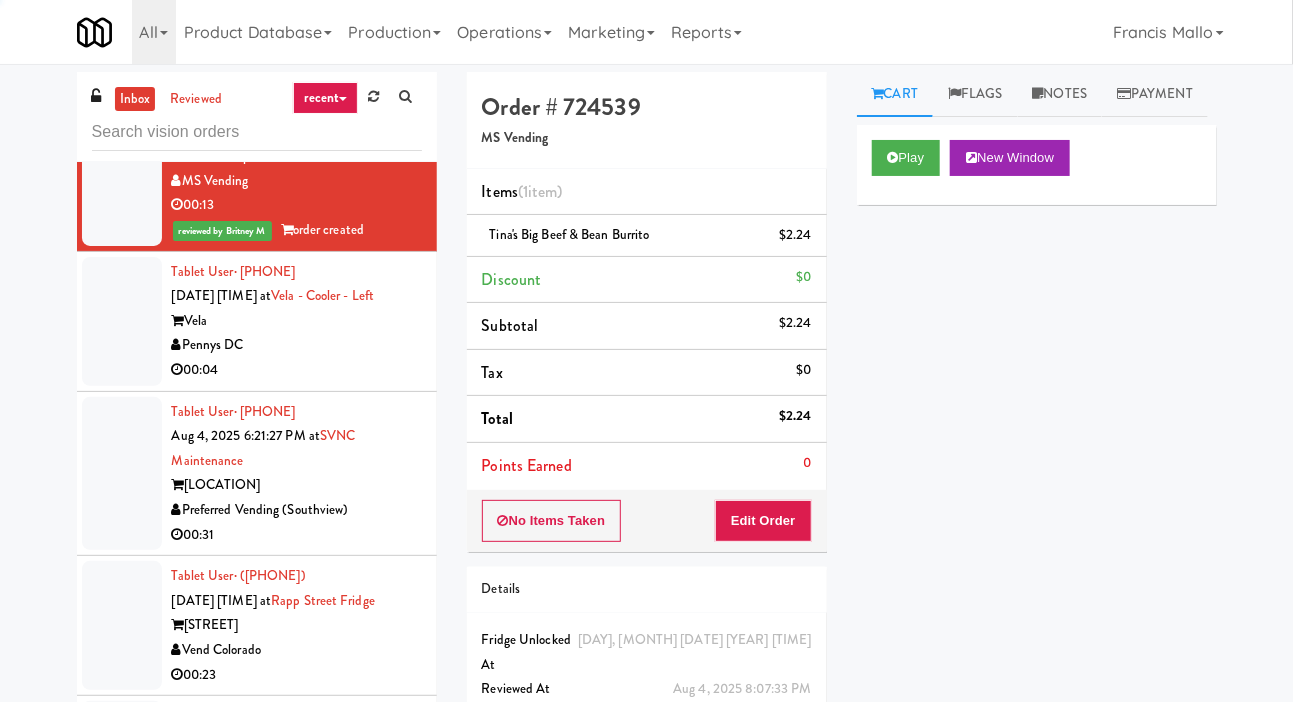 click at bounding box center (122, 321) 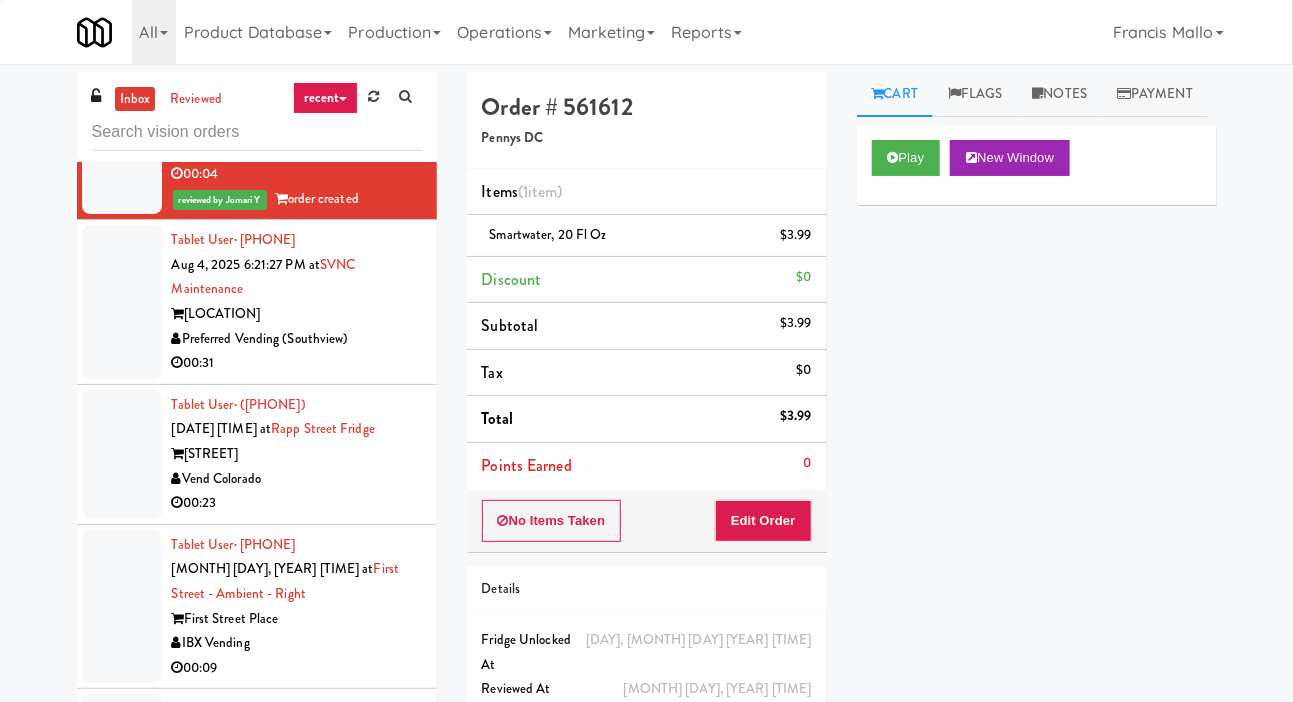 click at bounding box center (122, 302) 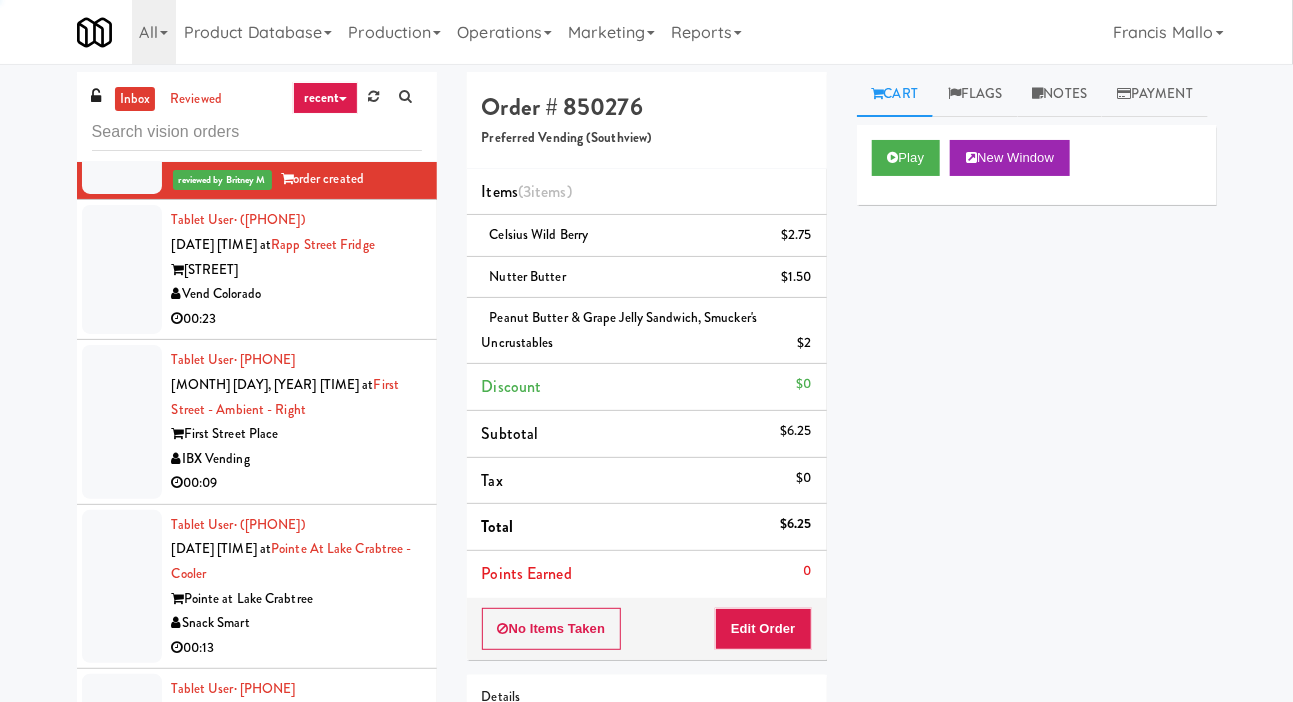 click at bounding box center (122, 269) 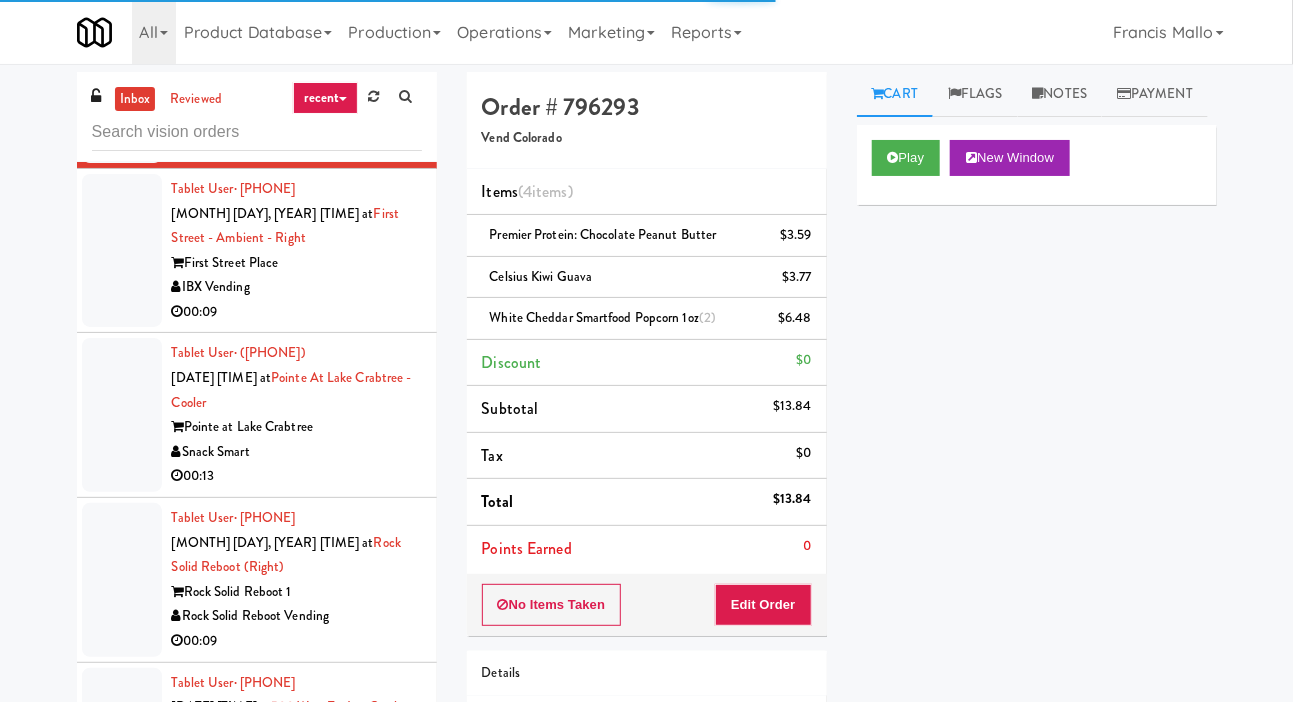 click at bounding box center [122, 251] 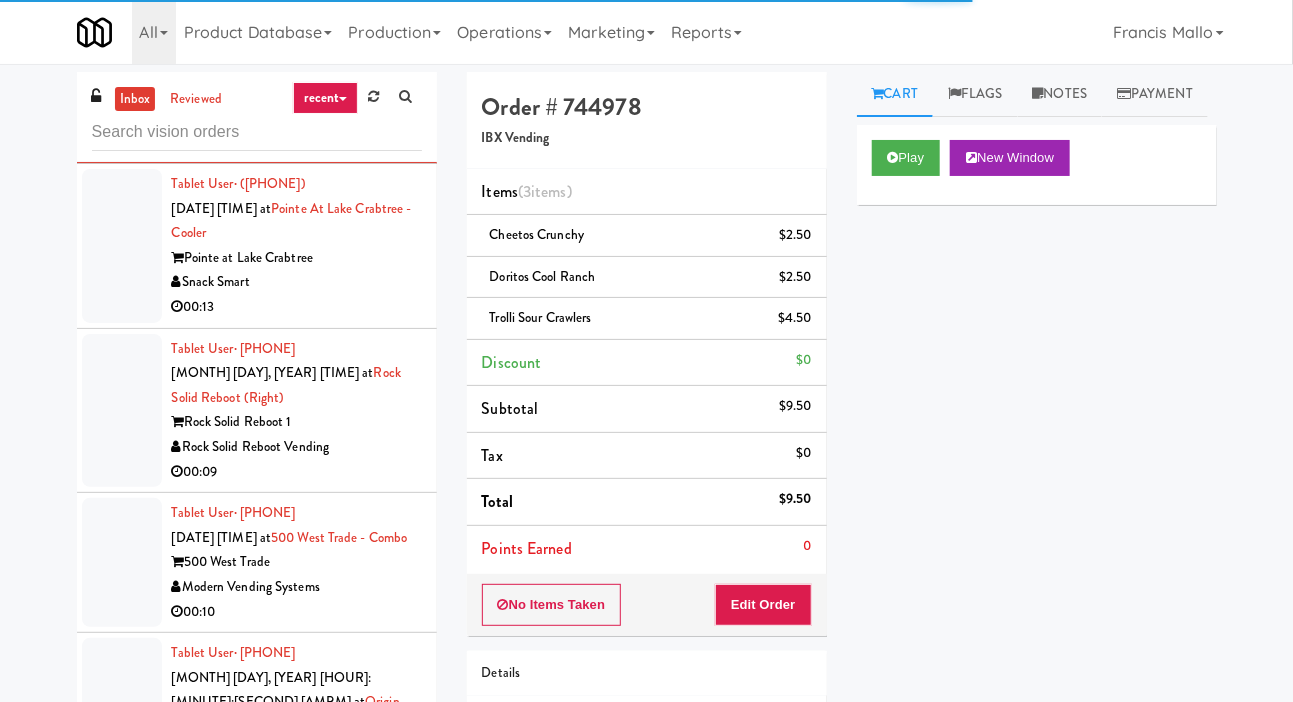 click at bounding box center (122, 246) 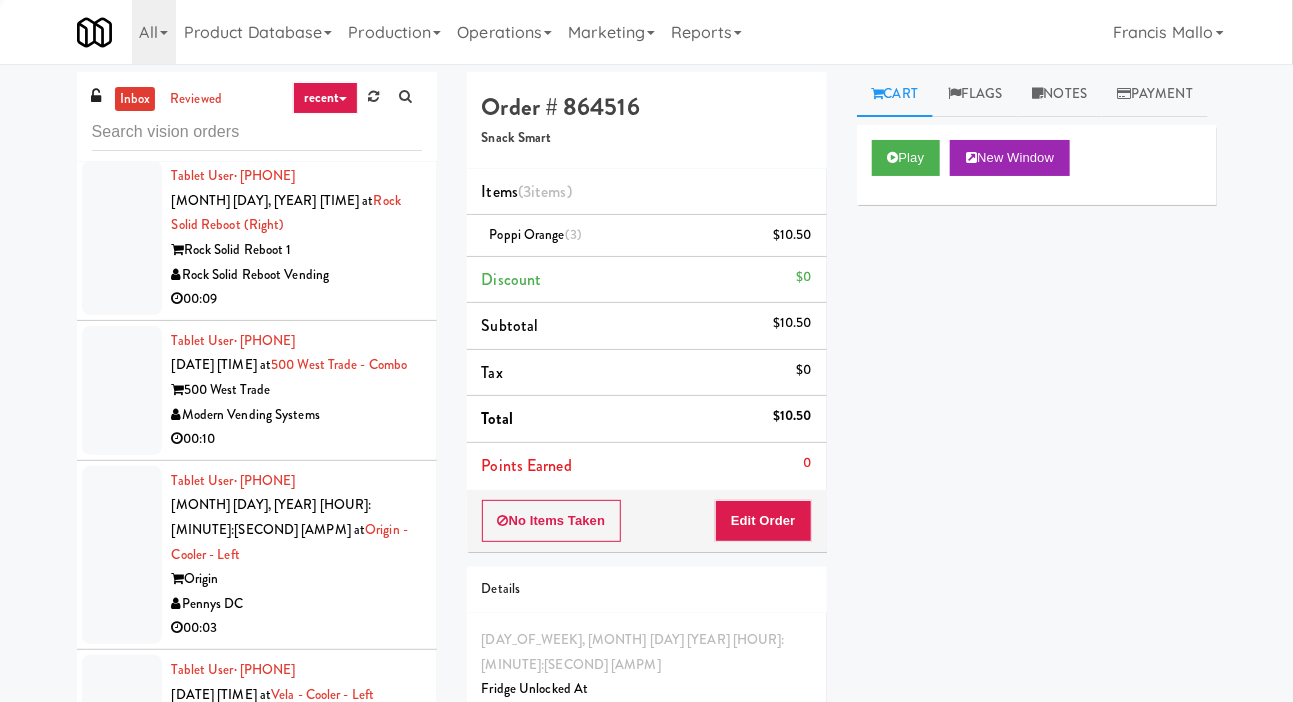 click at bounding box center [122, 238] 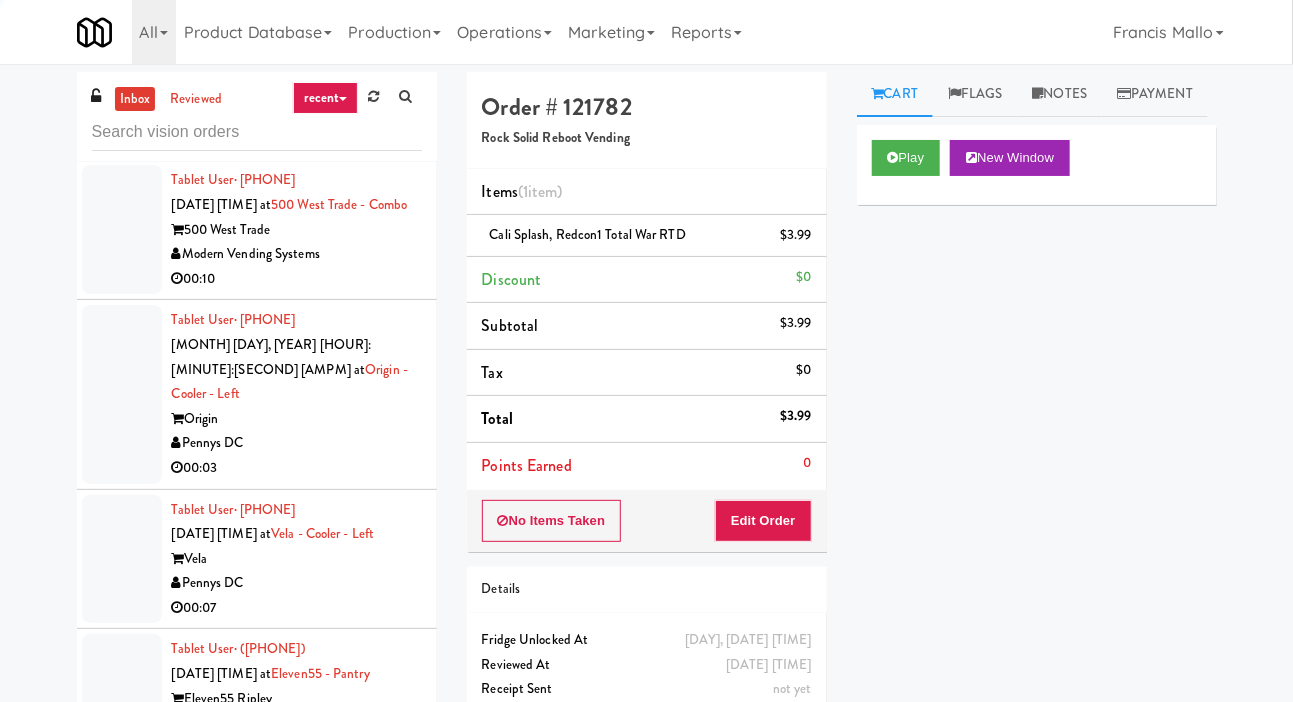 click at bounding box center (122, 229) 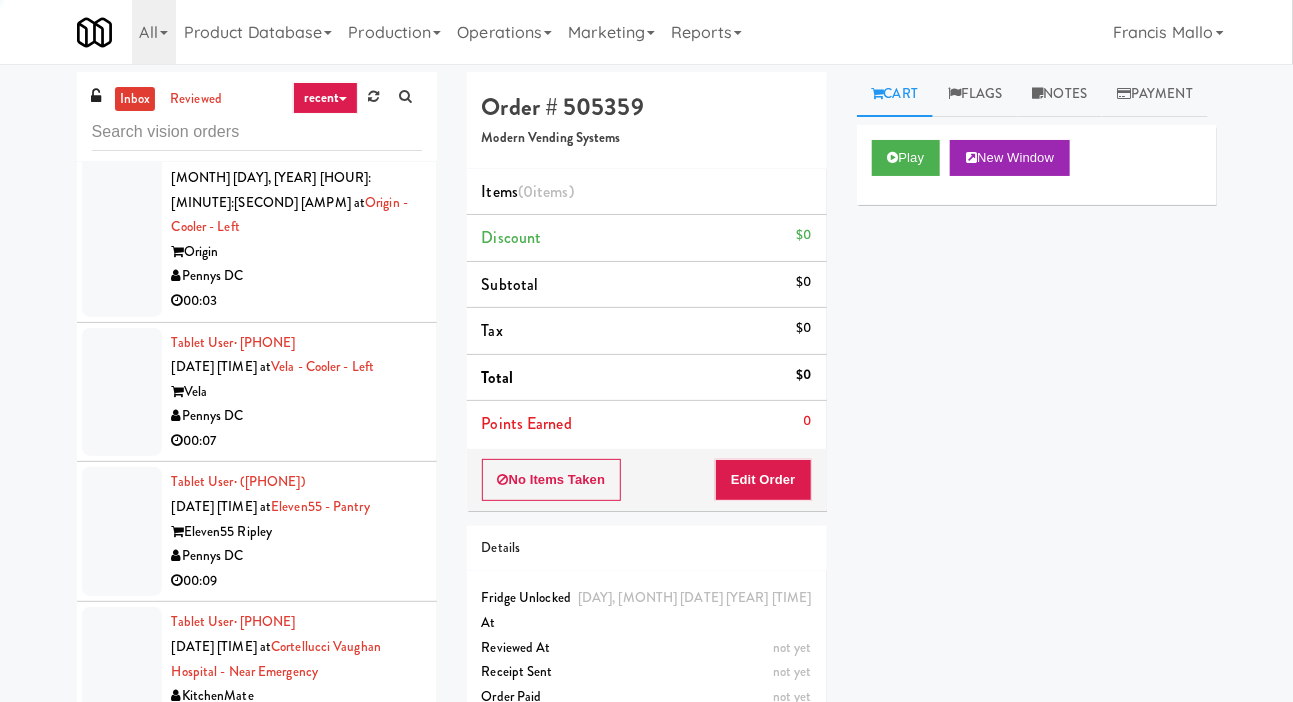click at bounding box center (122, 227) 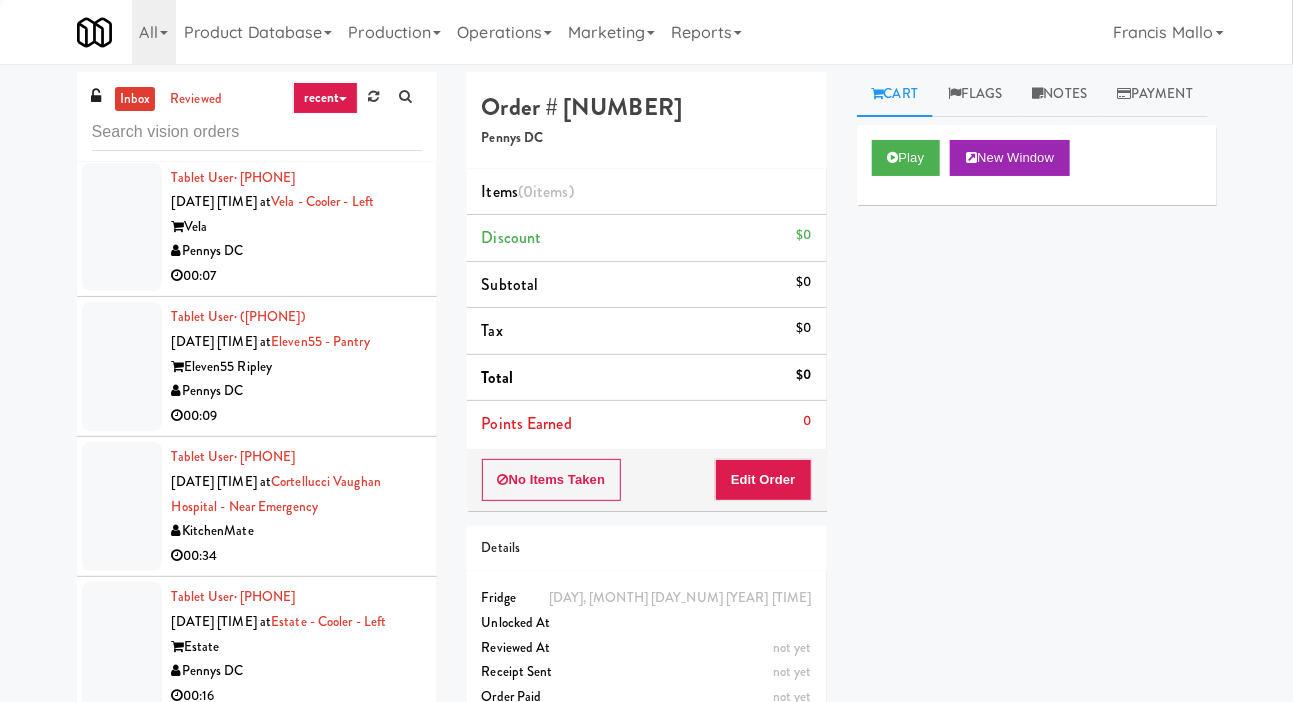click at bounding box center [122, 227] 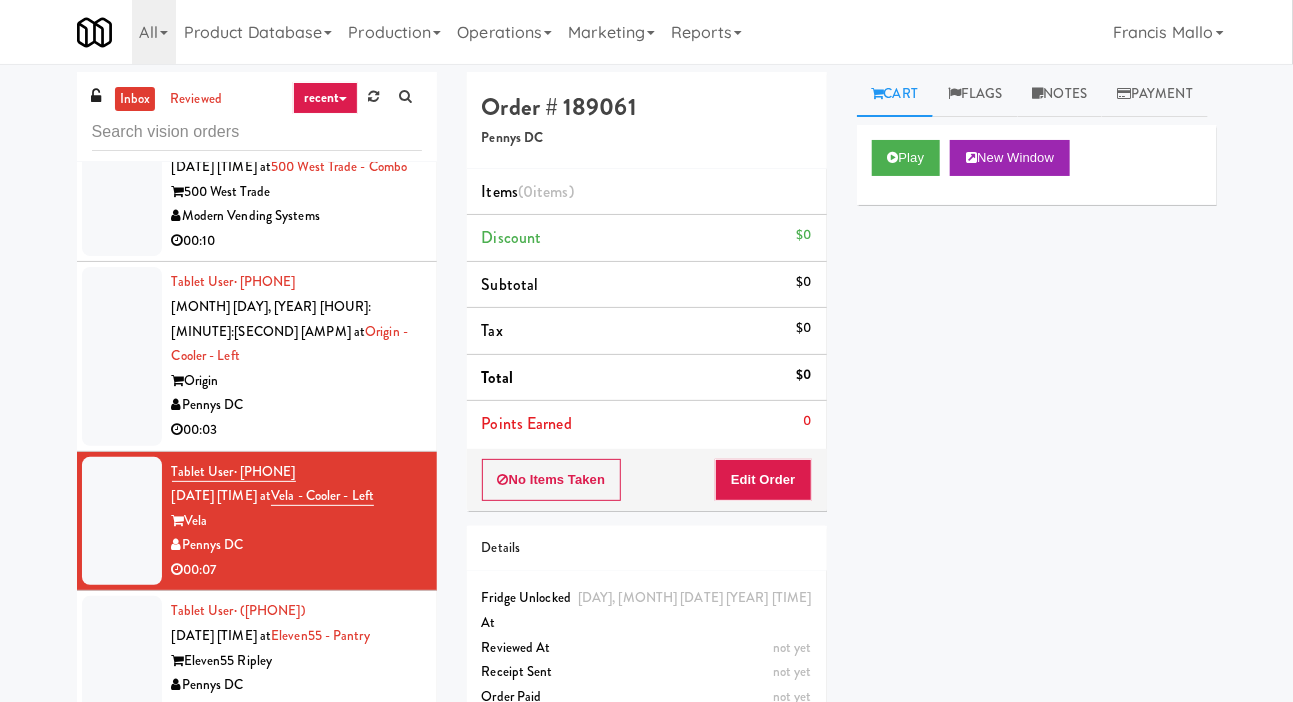 click at bounding box center (122, 191) 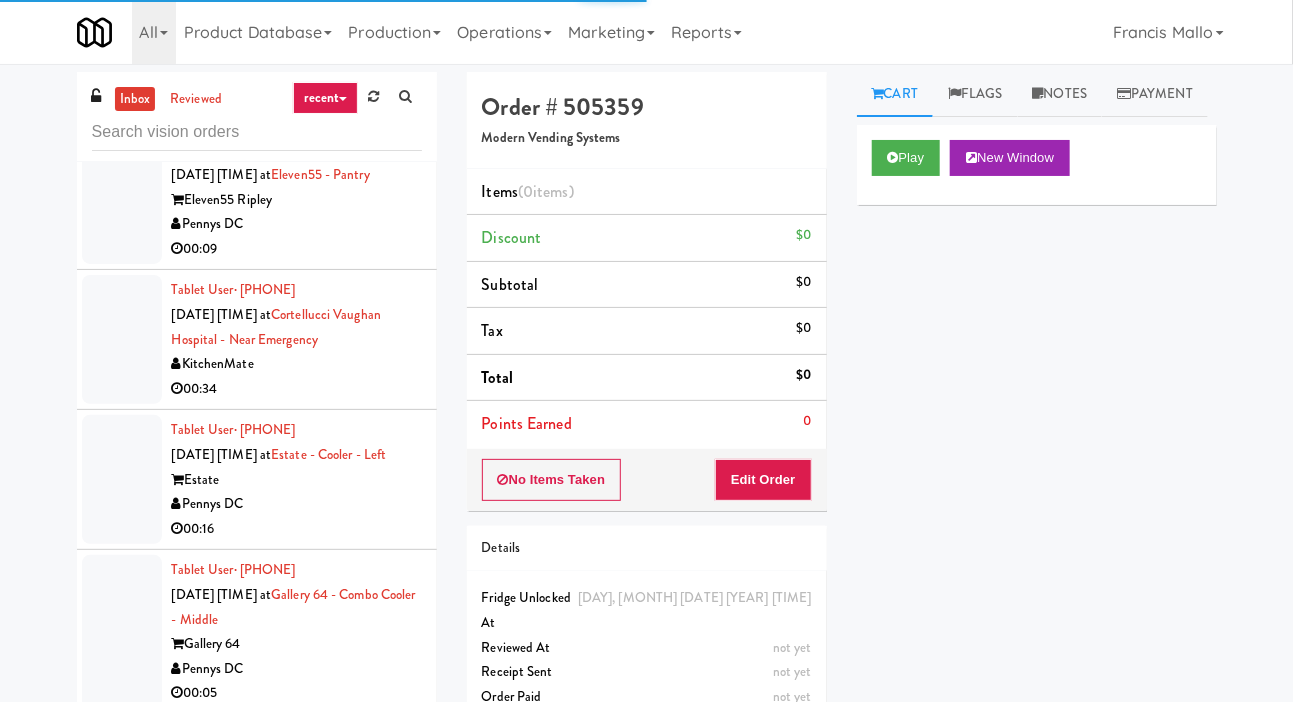 click at bounding box center (122, 199) 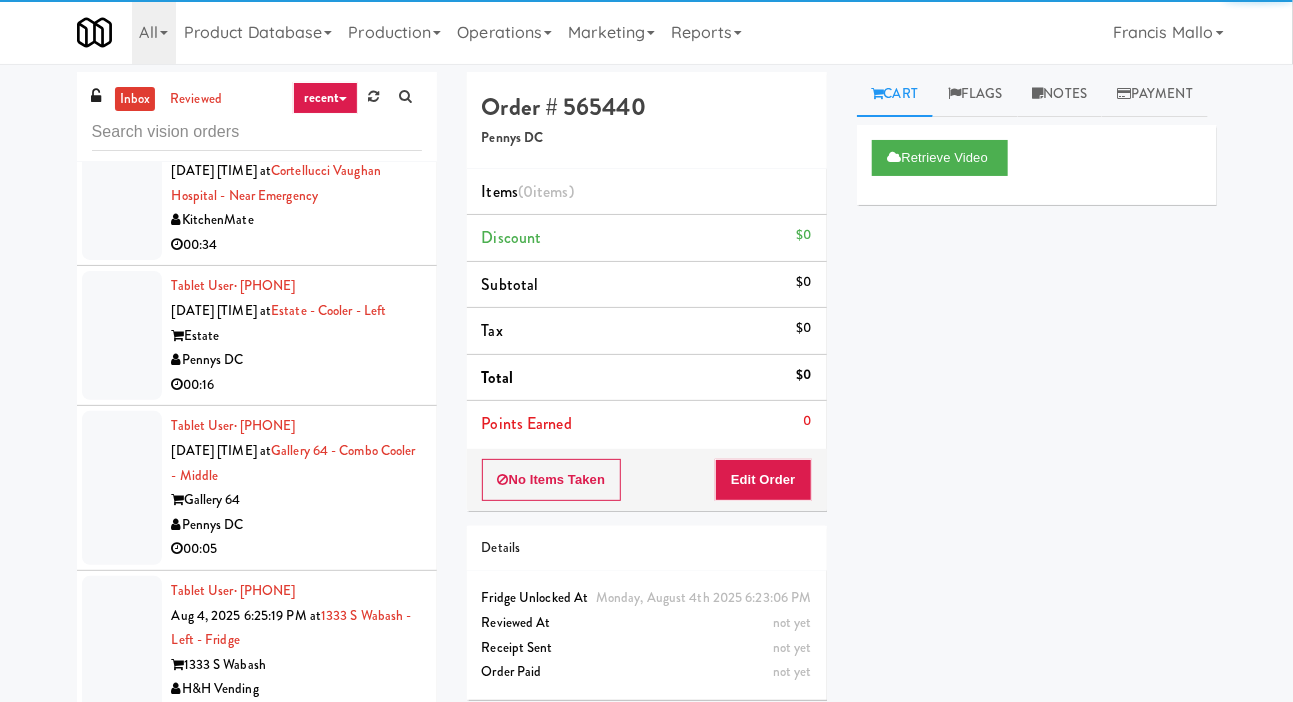 click at bounding box center (122, 195) 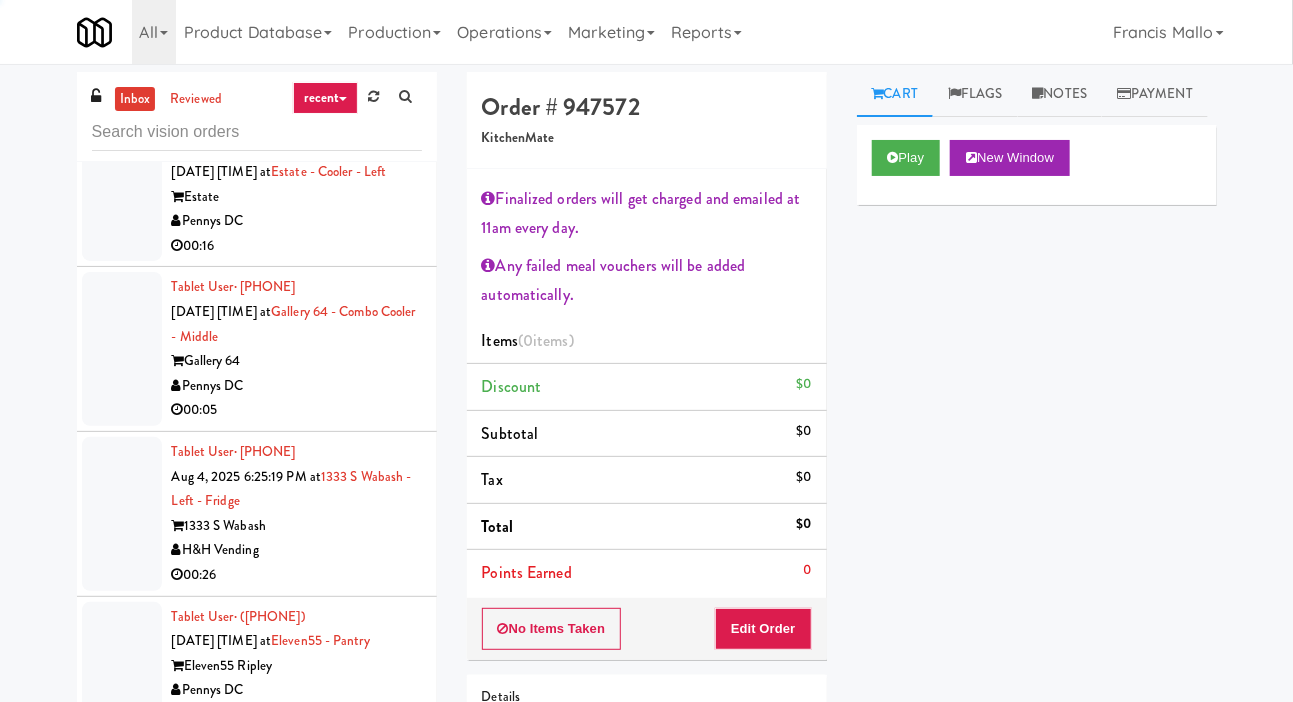 click at bounding box center (122, 196) 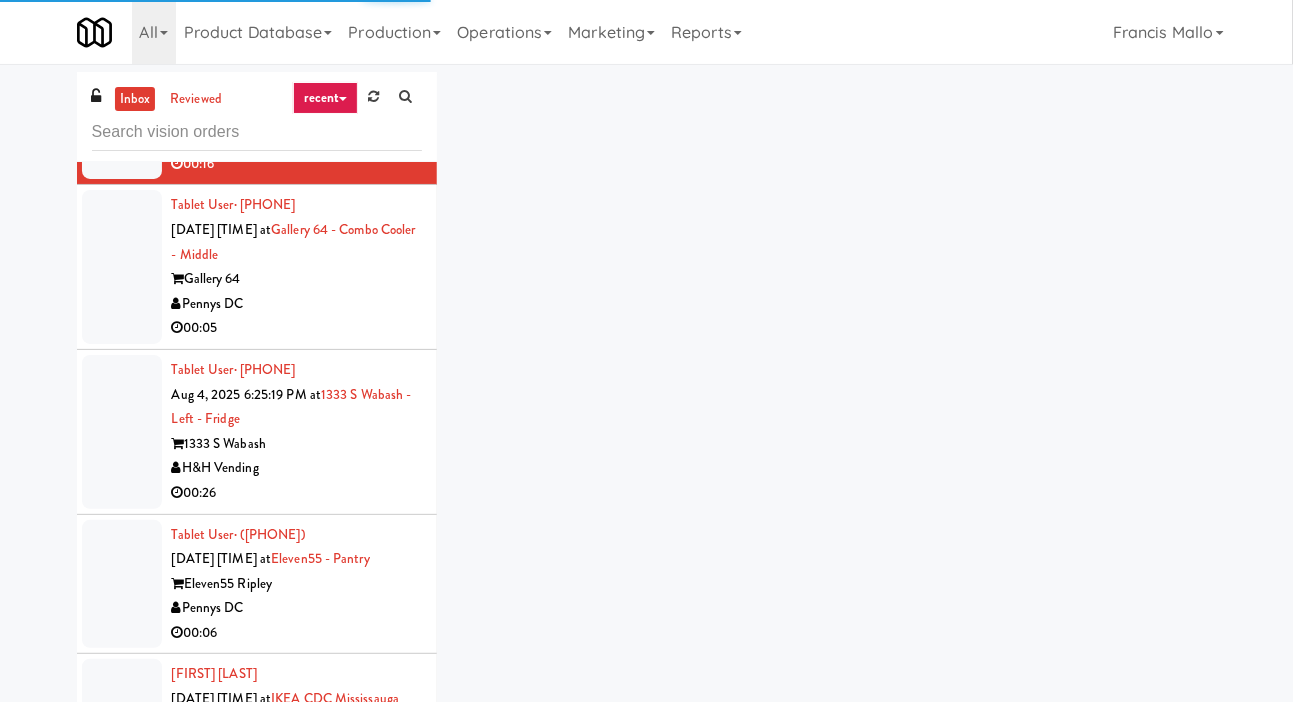 scroll, scrollTop: 9598, scrollLeft: 0, axis: vertical 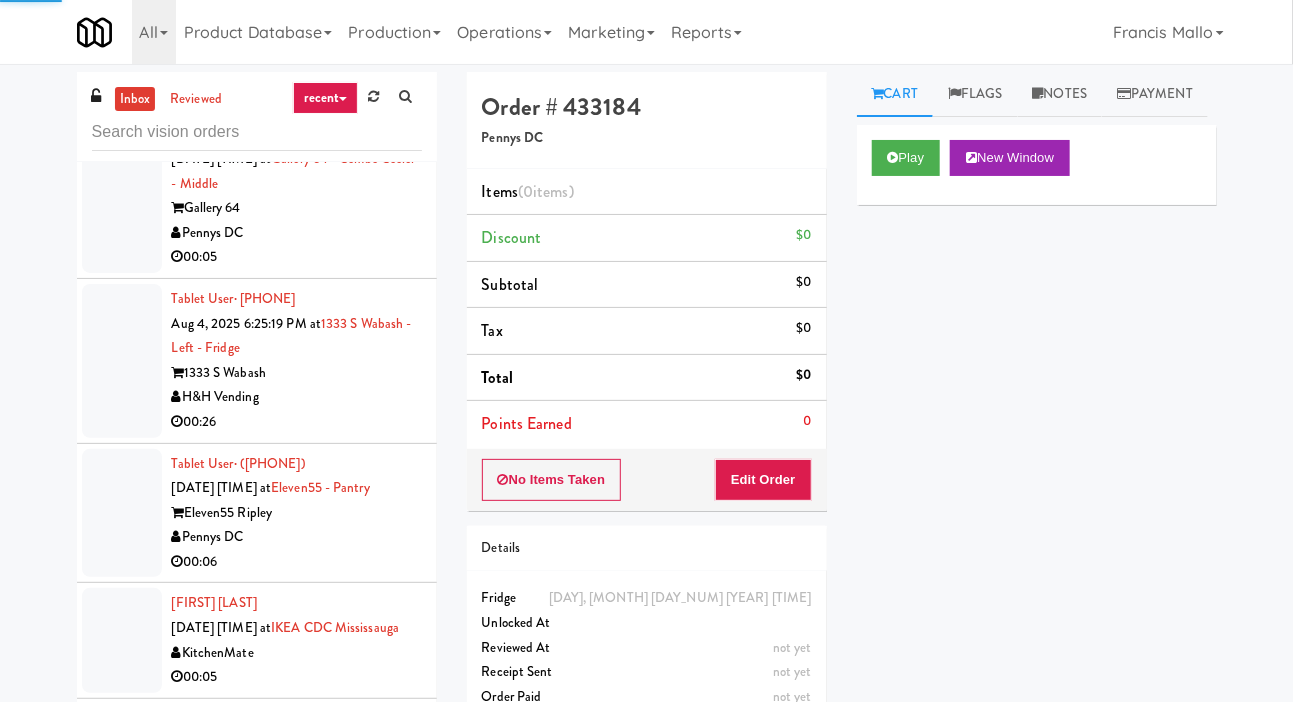 click at bounding box center [122, 196] 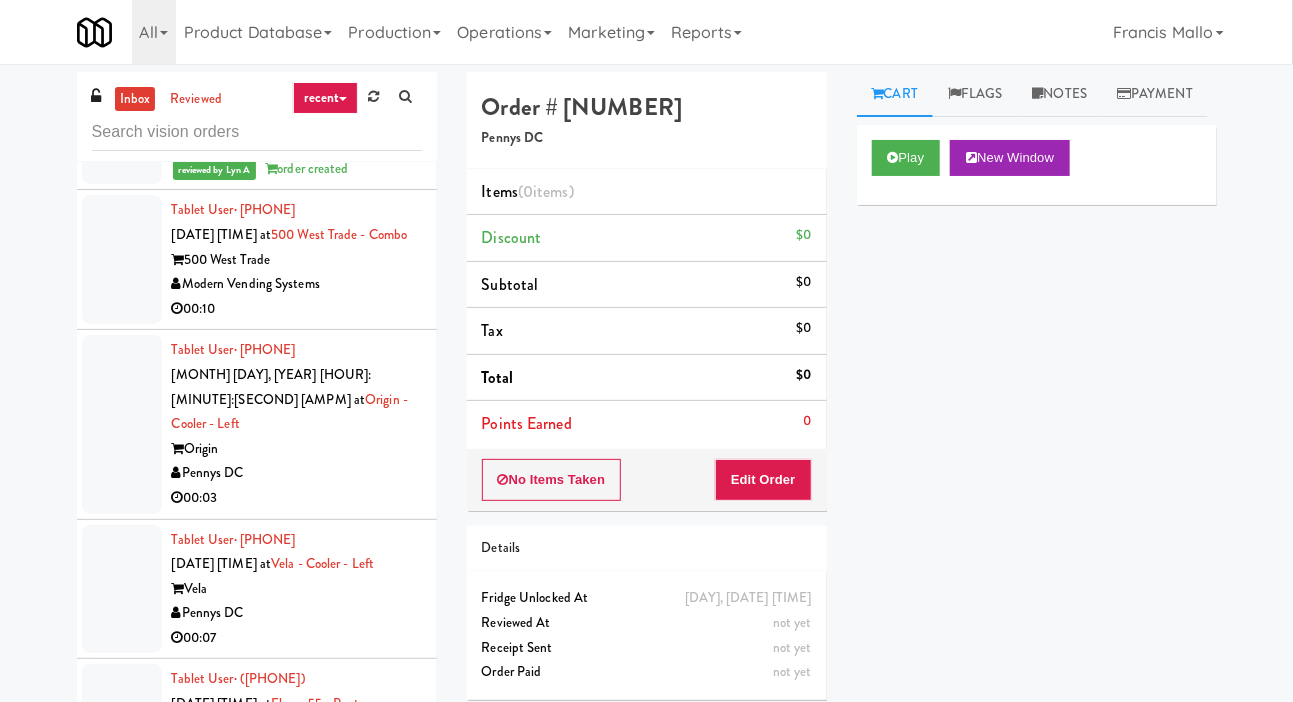 click at bounding box center (122, 259) 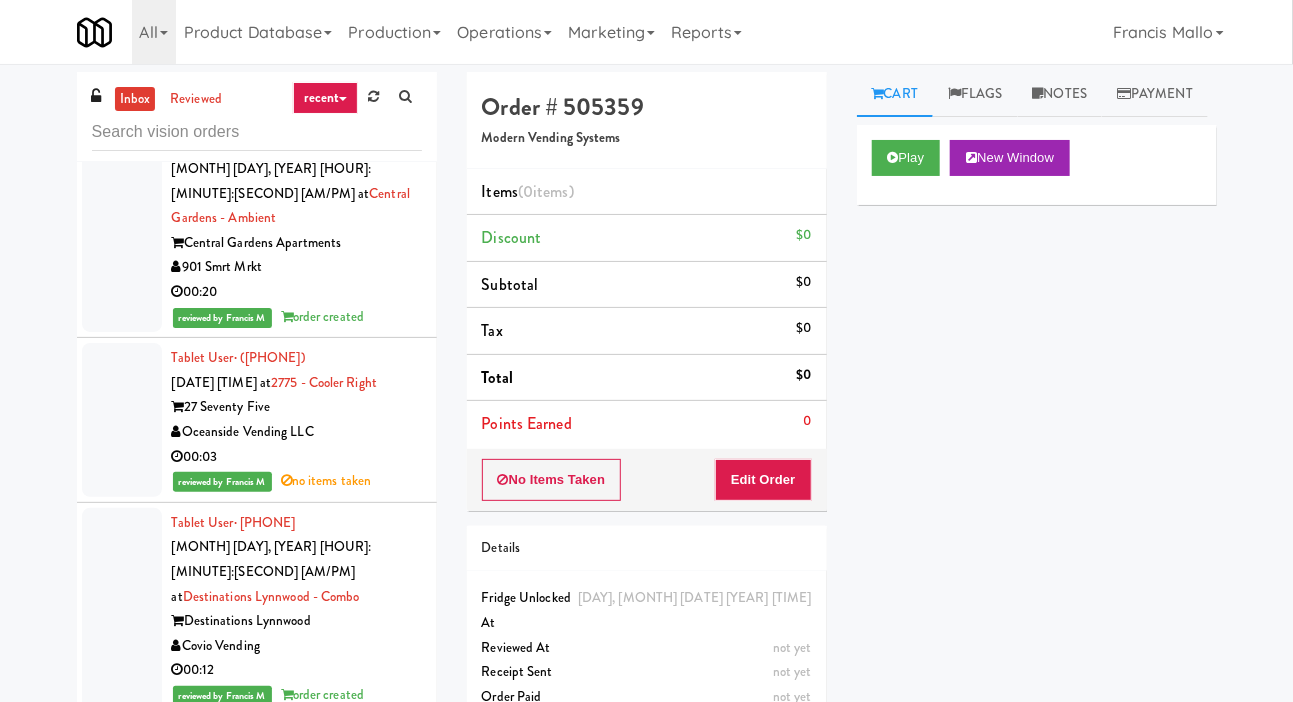 click at bounding box center [122, -148] 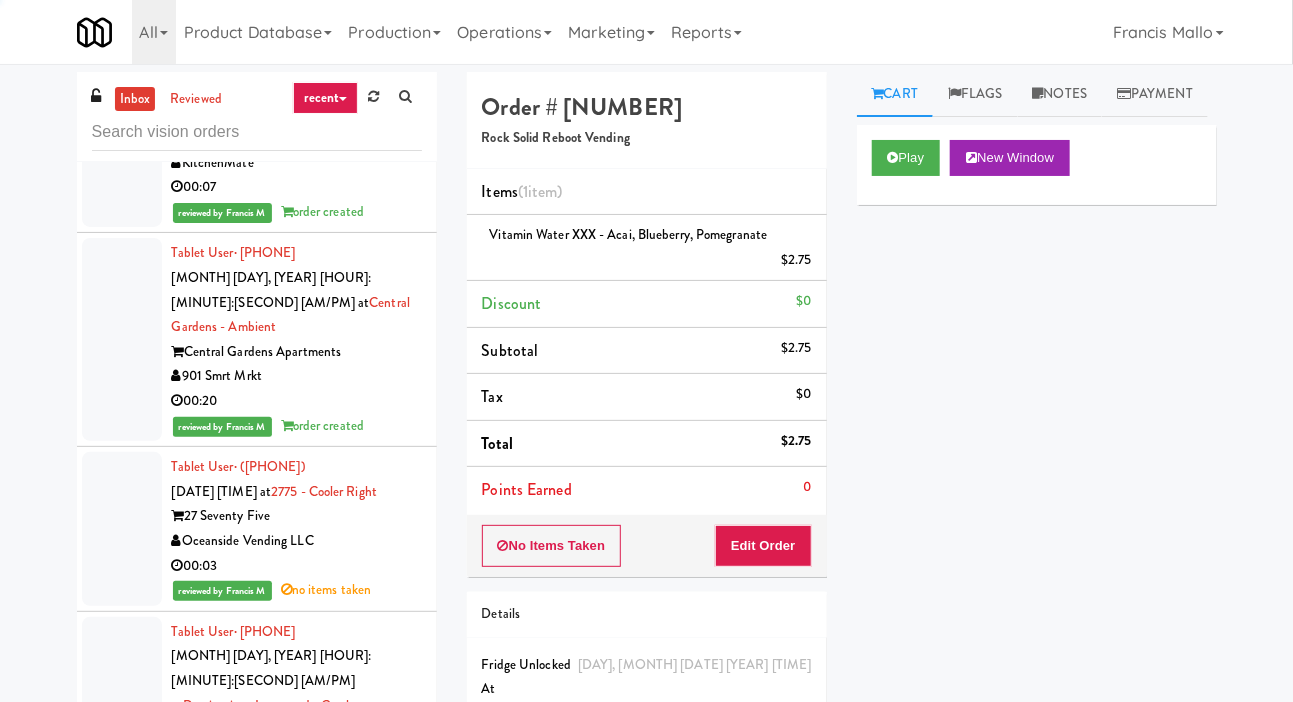 click at bounding box center [122, -227] 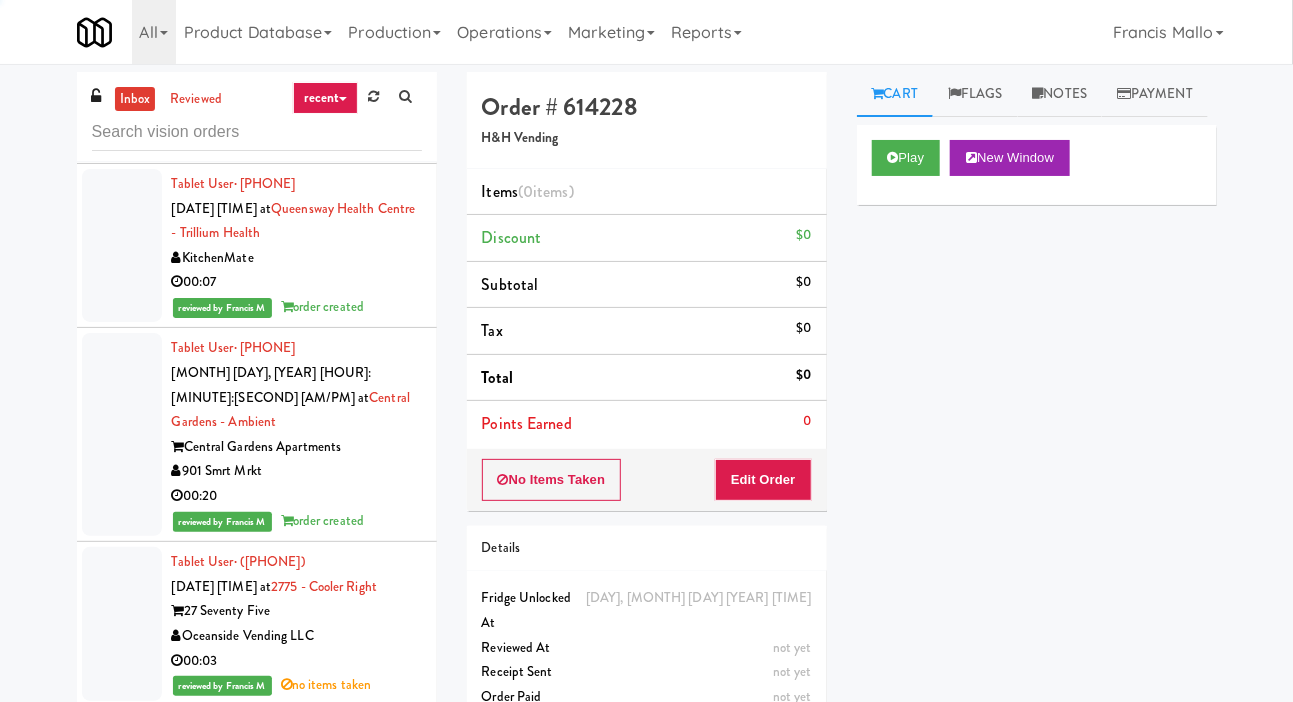 scroll, scrollTop: 38112, scrollLeft: 0, axis: vertical 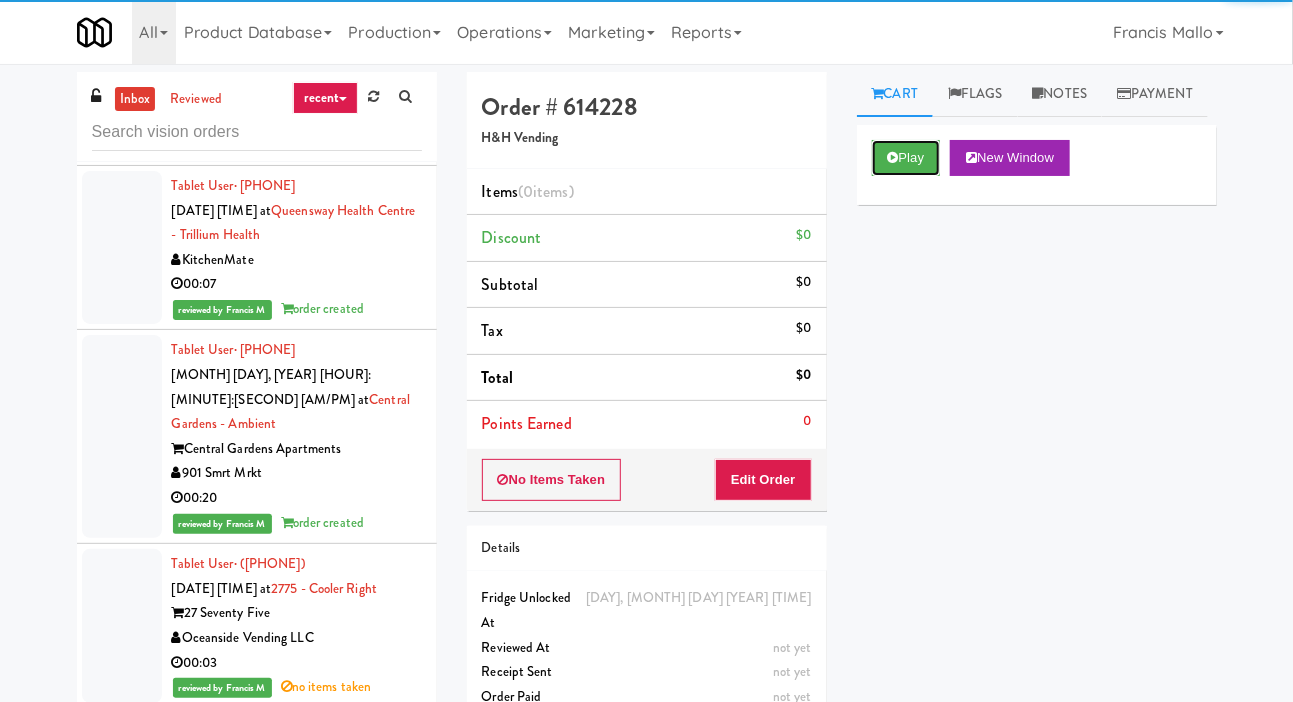 click on "Play" at bounding box center [906, 158] 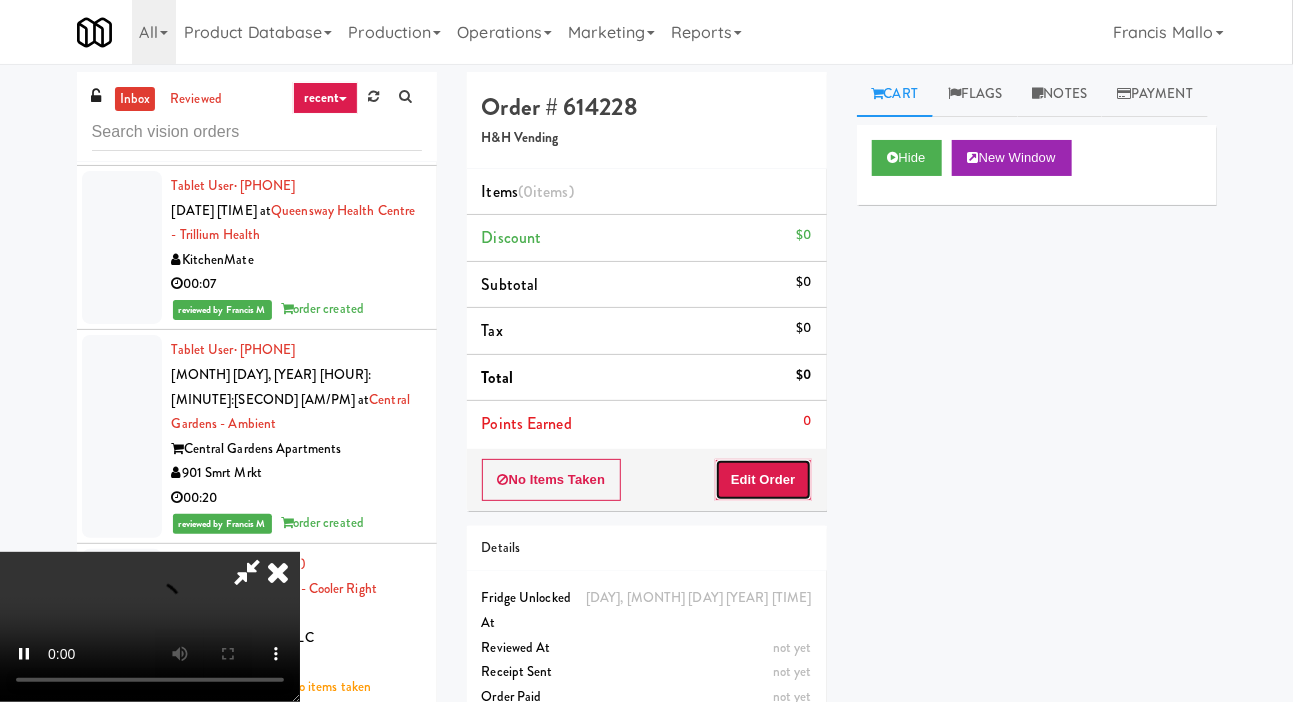 click on "Edit Order" at bounding box center [763, 480] 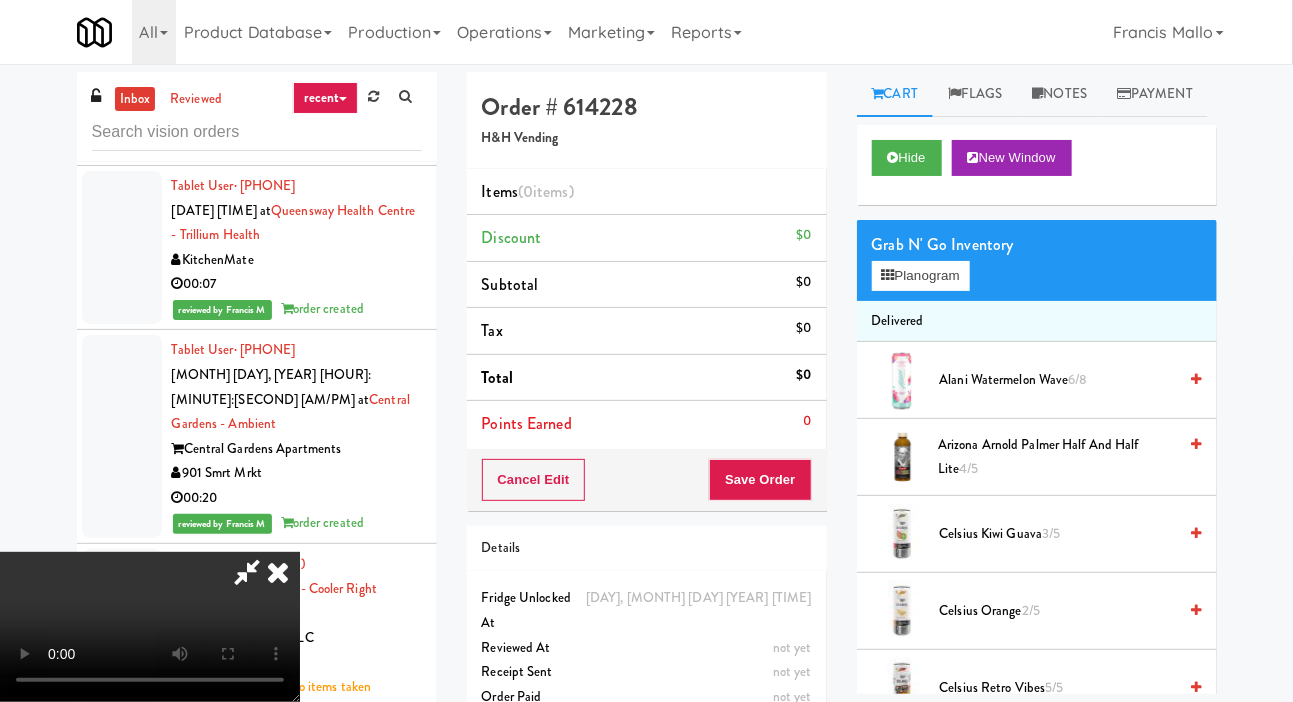 scroll, scrollTop: 73, scrollLeft: 0, axis: vertical 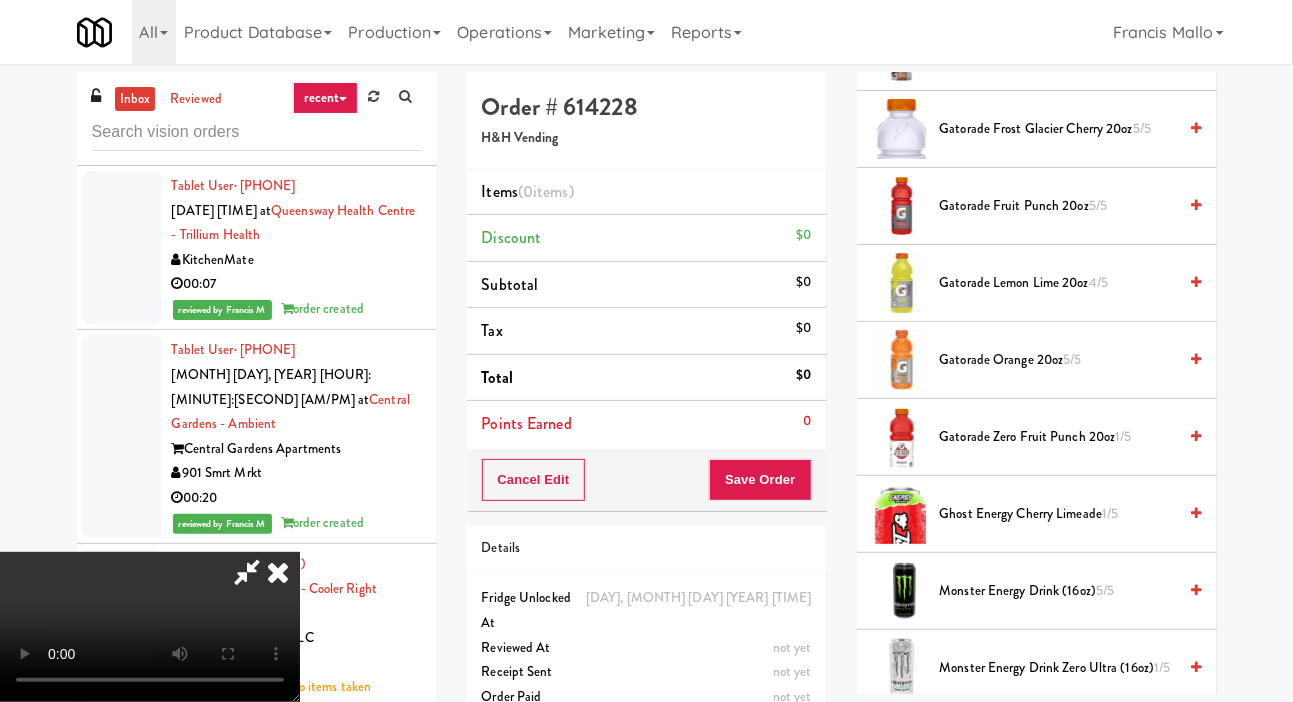 click on "Gatorade Zero Fruit Punch 20oz 1/5" at bounding box center [1058, 437] 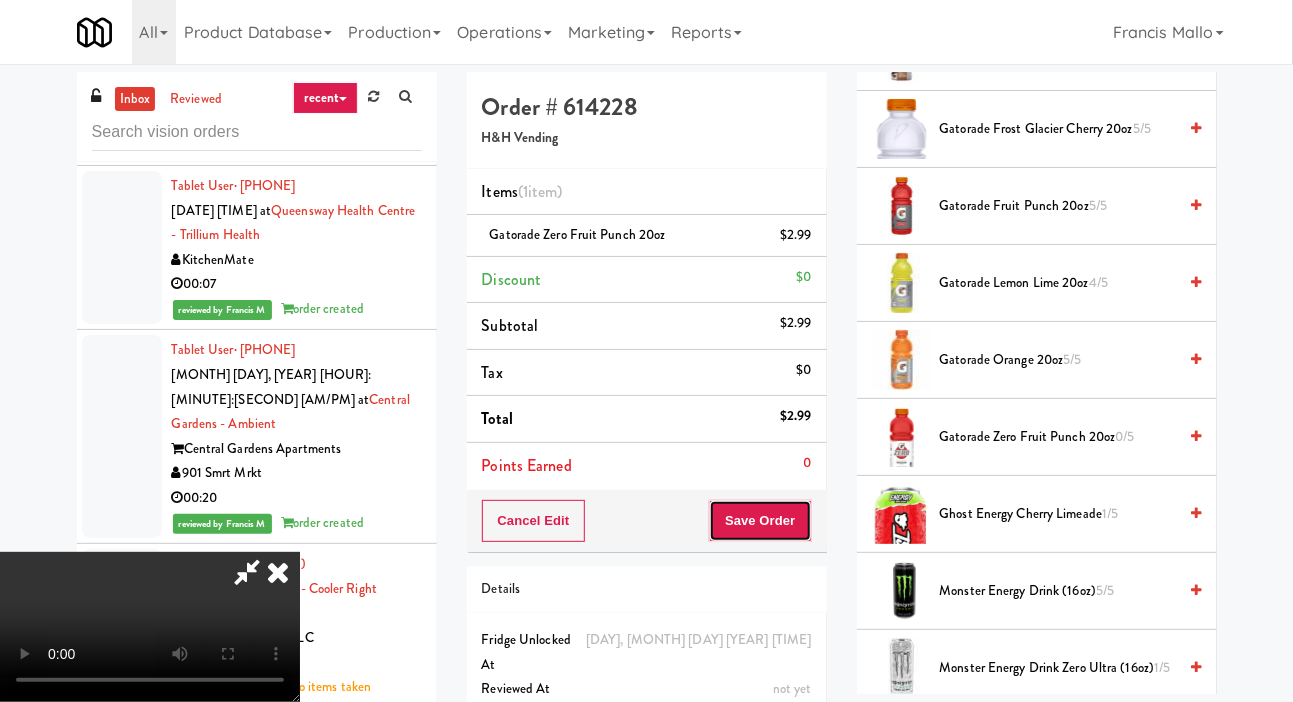 click on "Save Order" at bounding box center (760, 521) 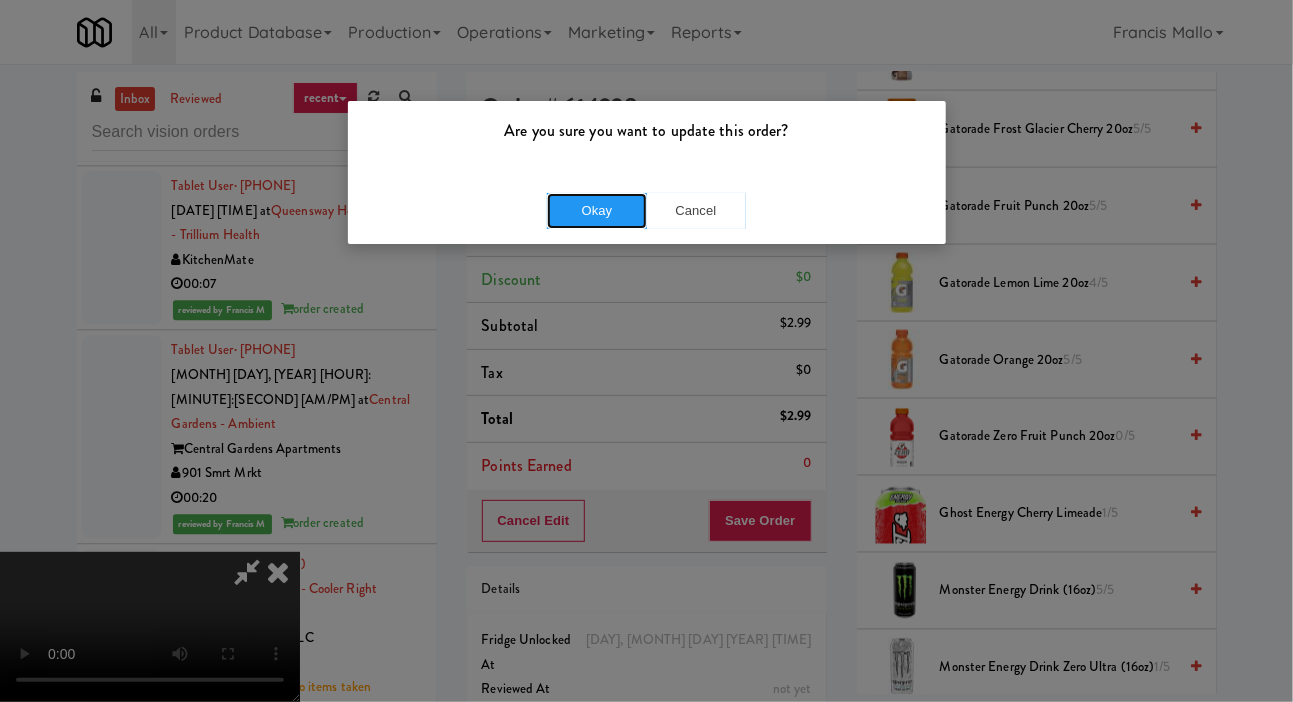 click on "Okay" at bounding box center (597, 211) 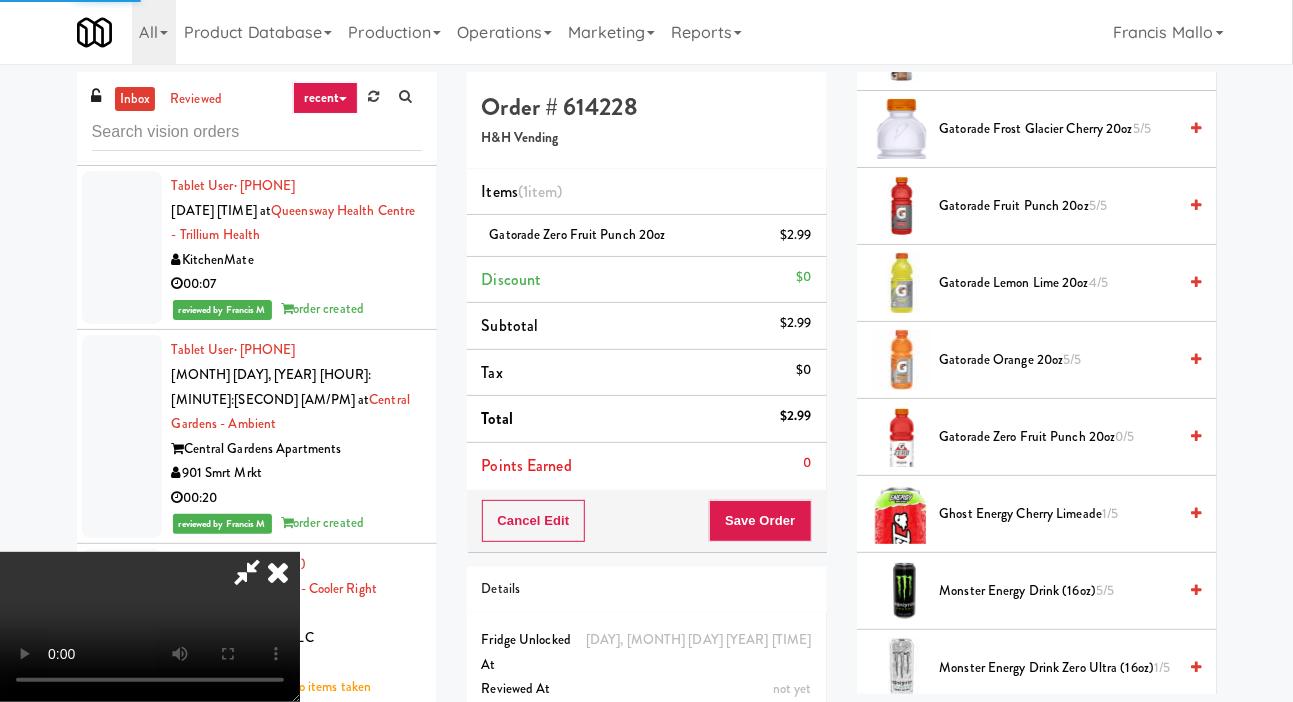 scroll, scrollTop: 116, scrollLeft: 0, axis: vertical 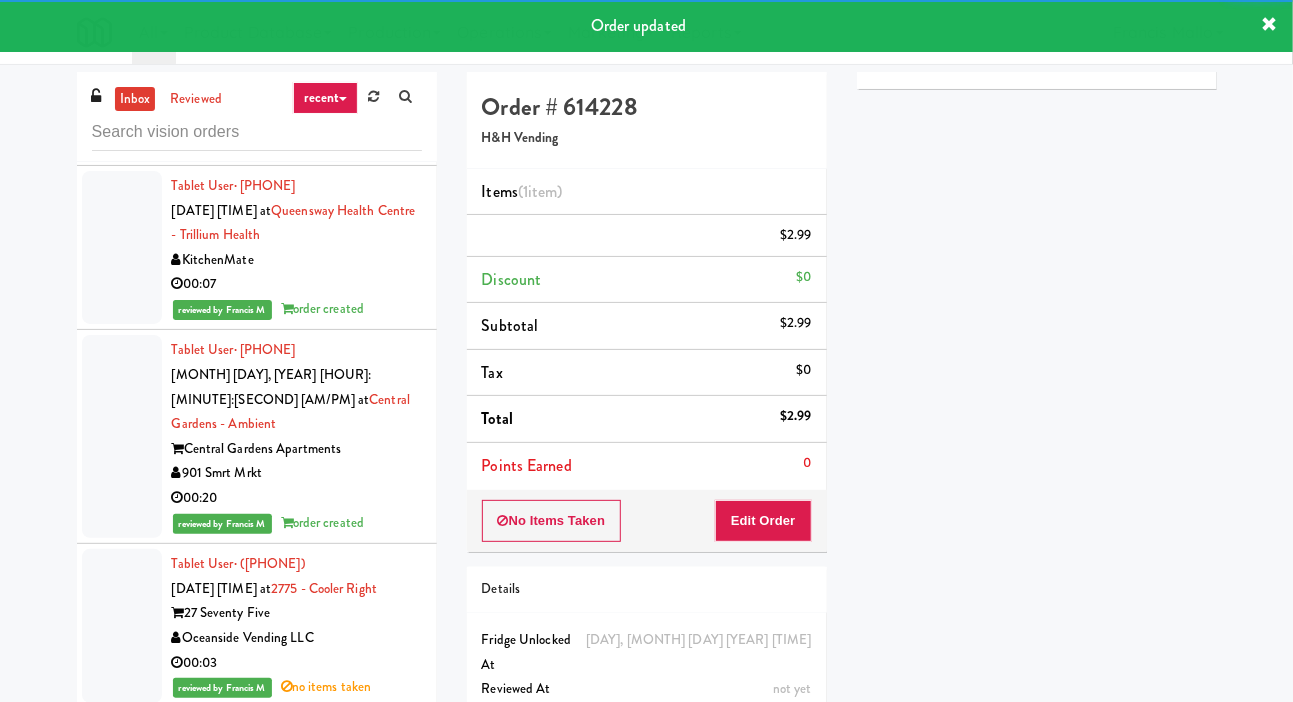 click at bounding box center (122, -295) 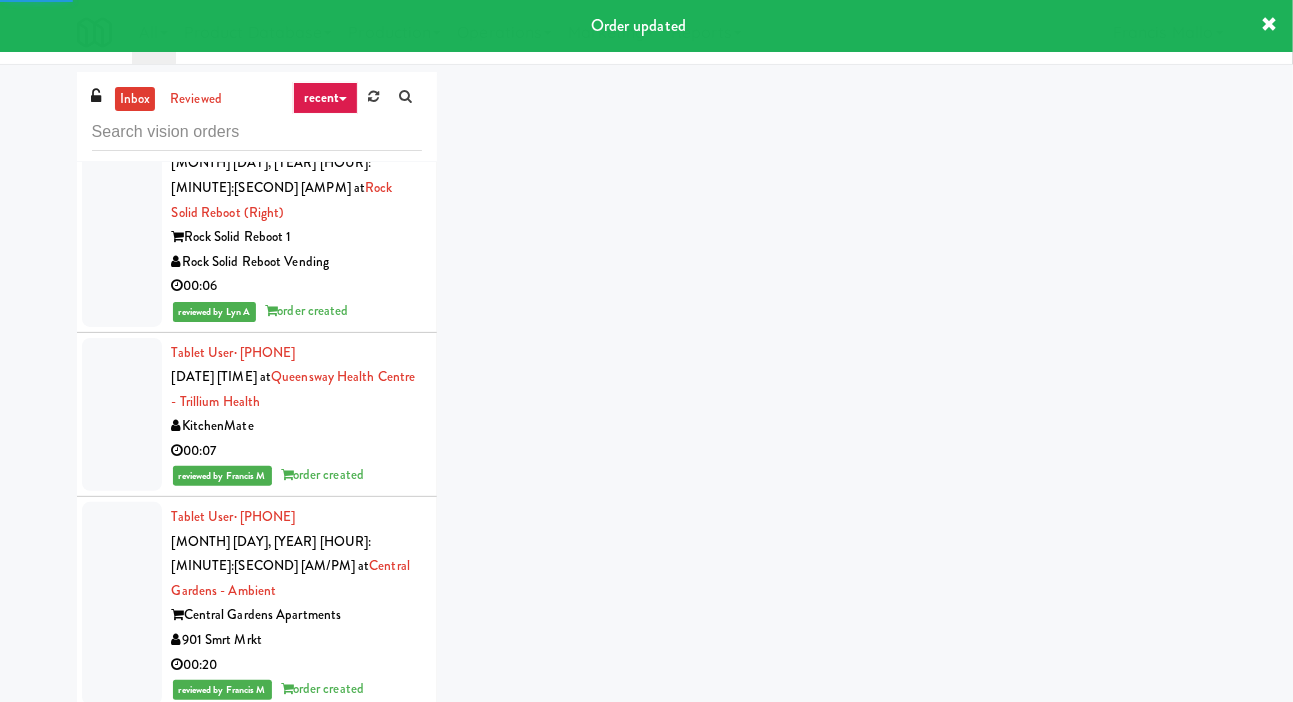 scroll, scrollTop: 37971, scrollLeft: 0, axis: vertical 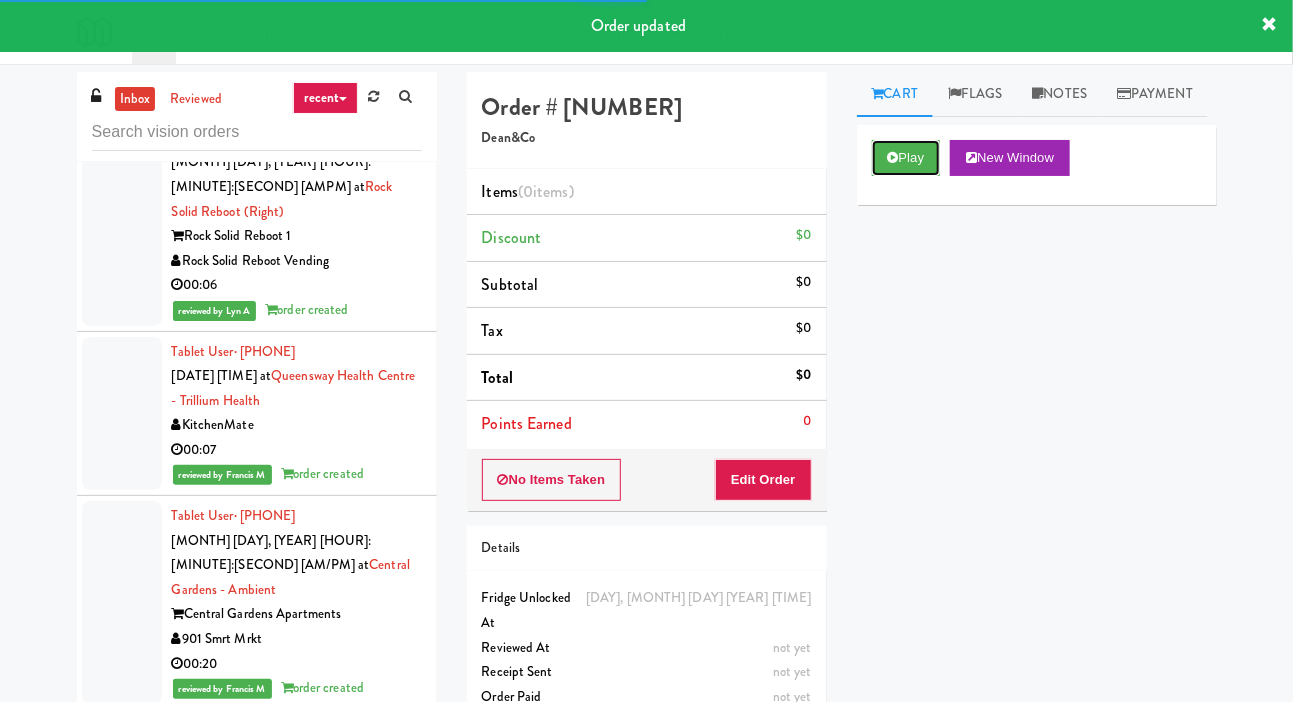 click on "Play" at bounding box center (906, 158) 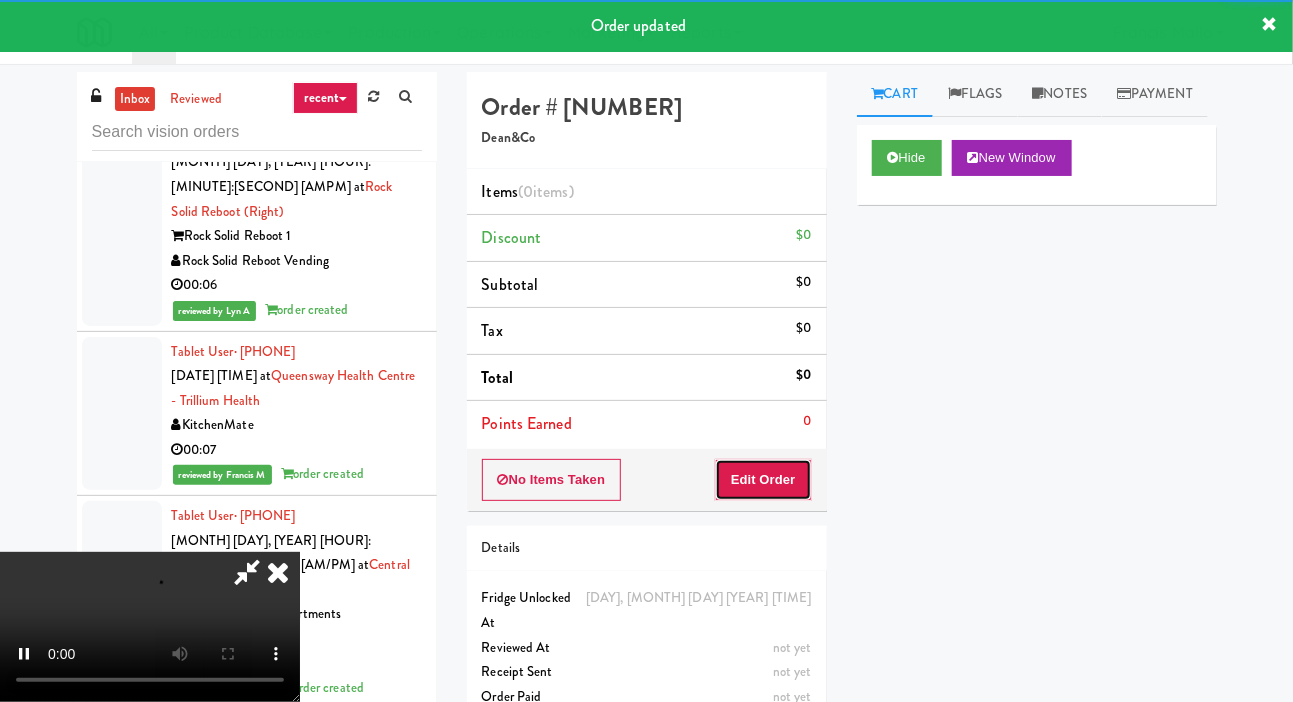 click on "Edit Order" at bounding box center (763, 480) 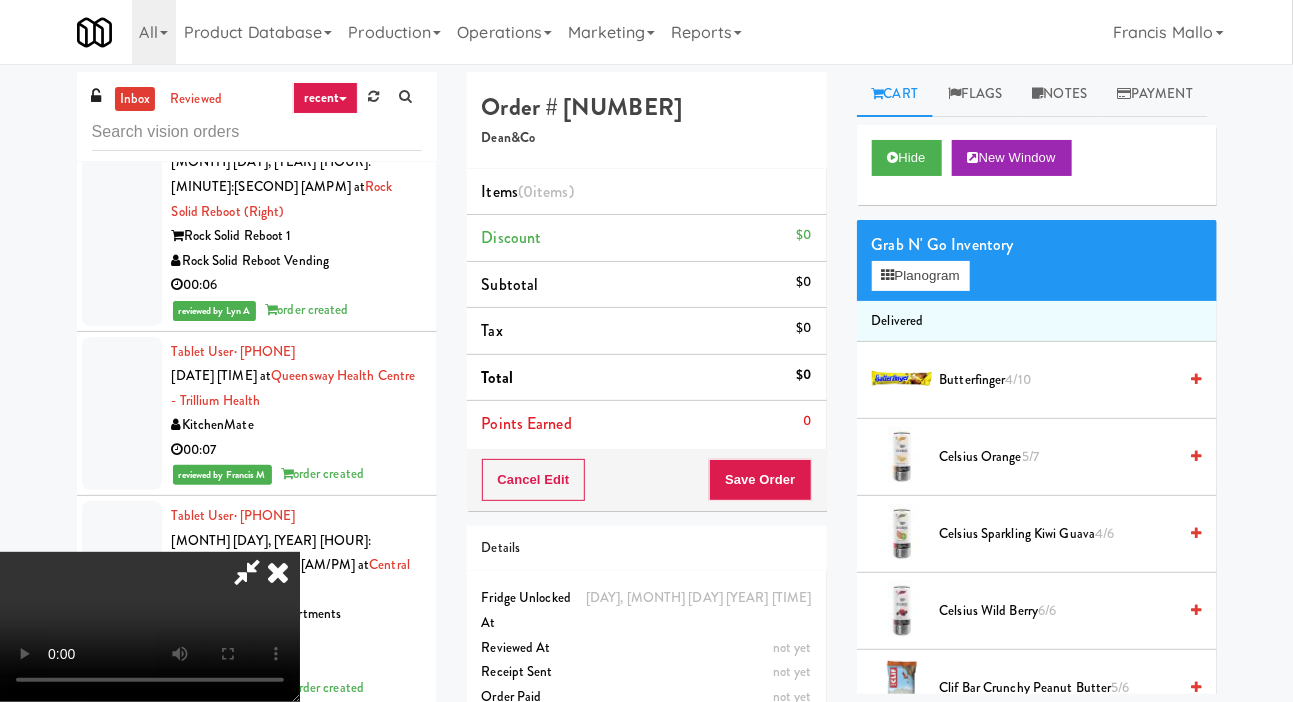 type 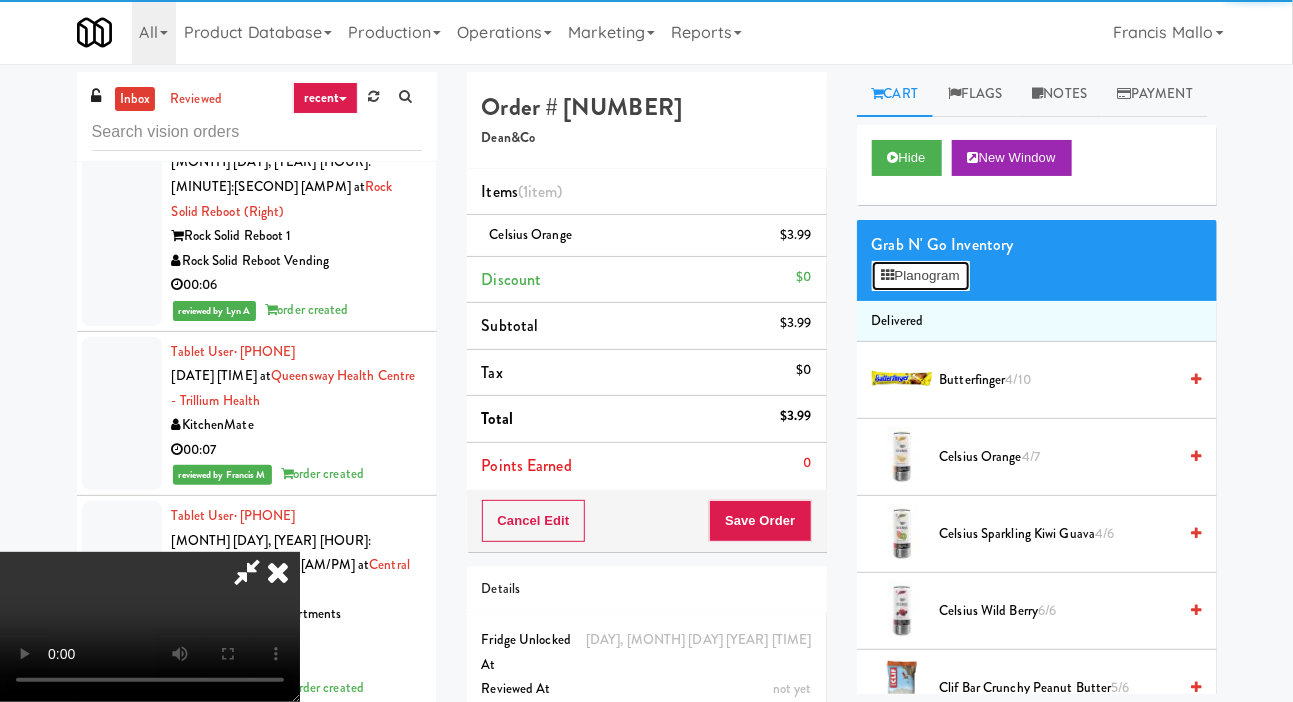 click on "Planogram" at bounding box center [921, 276] 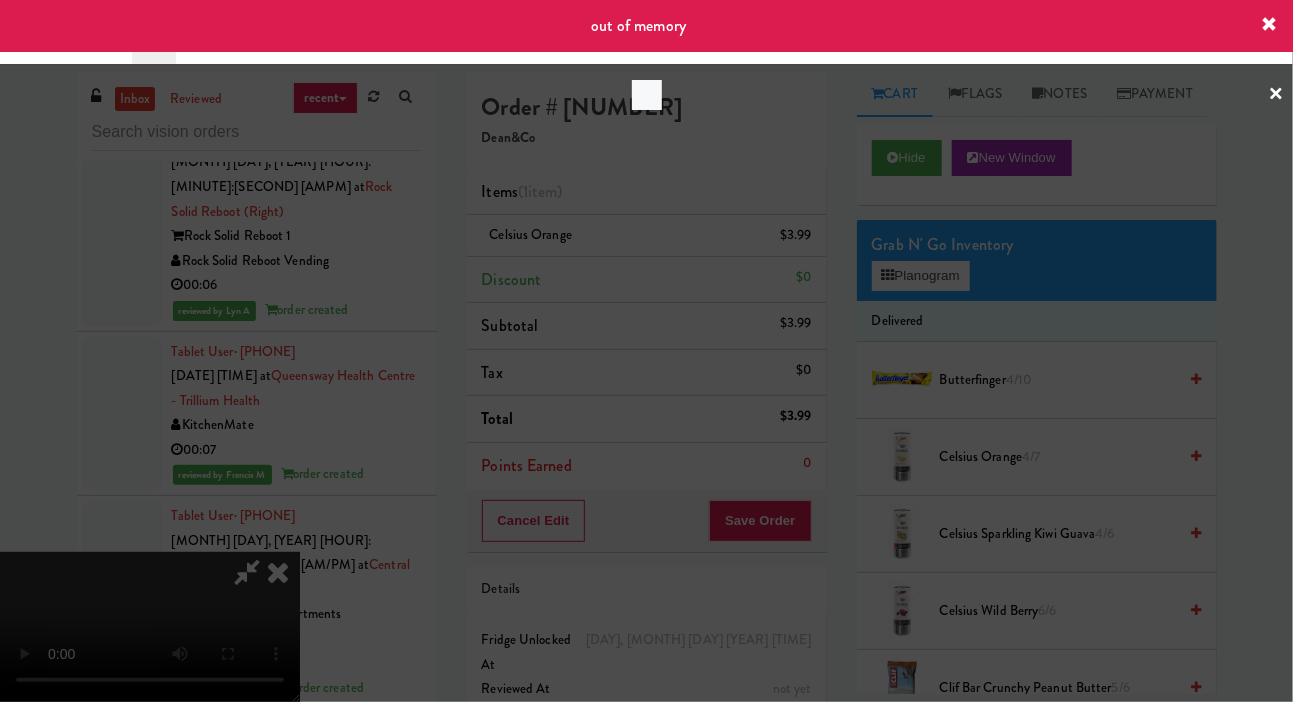 click at bounding box center [646, 351] 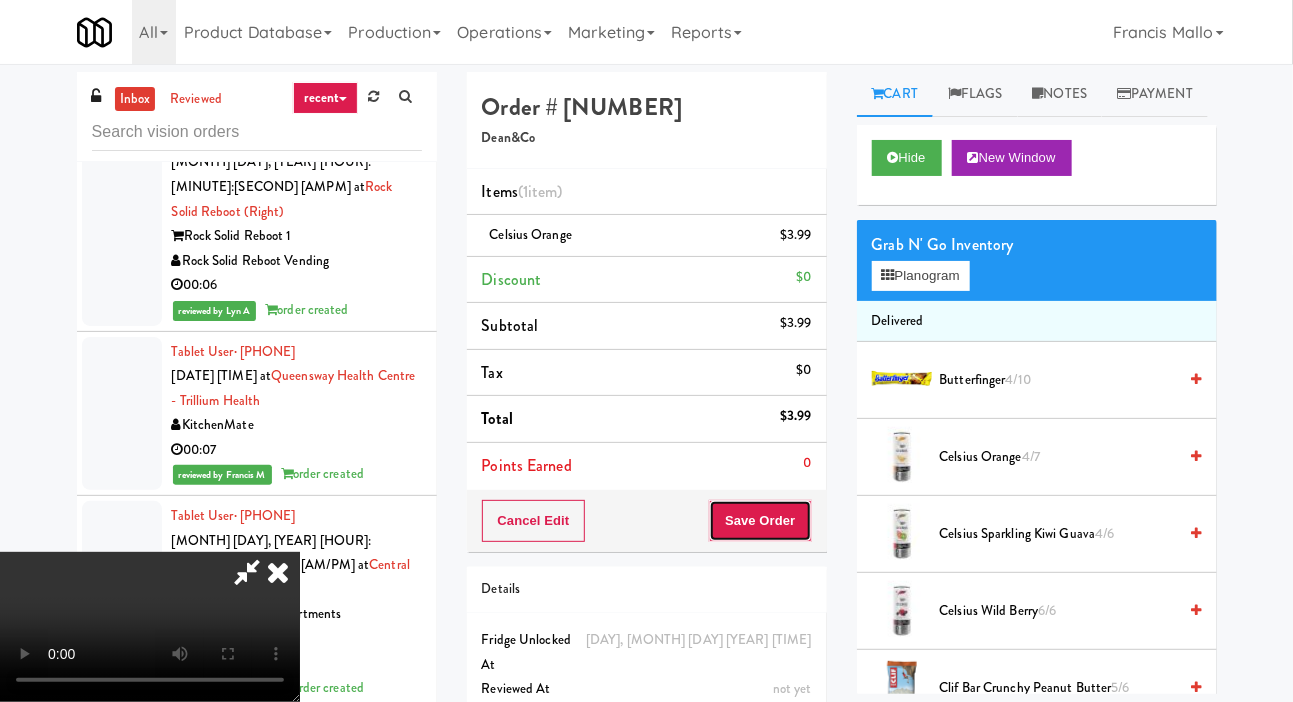 click on "Save Order" at bounding box center (760, 521) 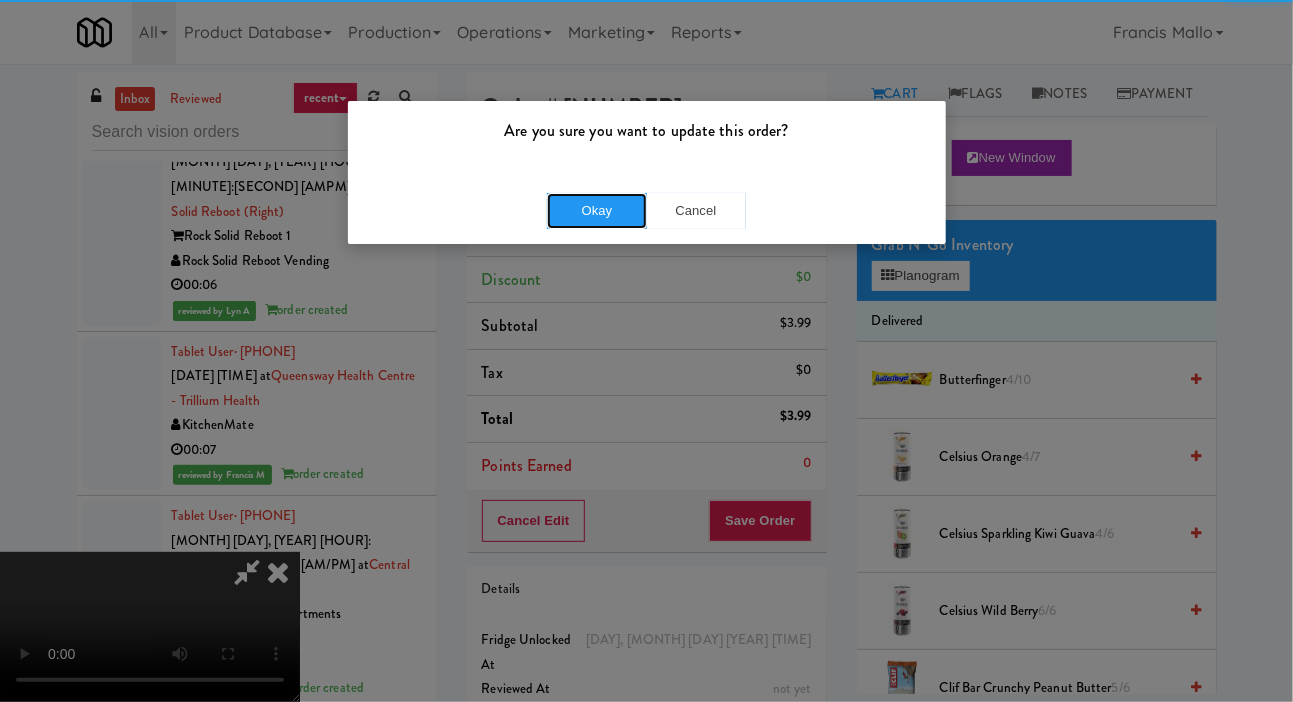 click on "Okay" at bounding box center (597, 211) 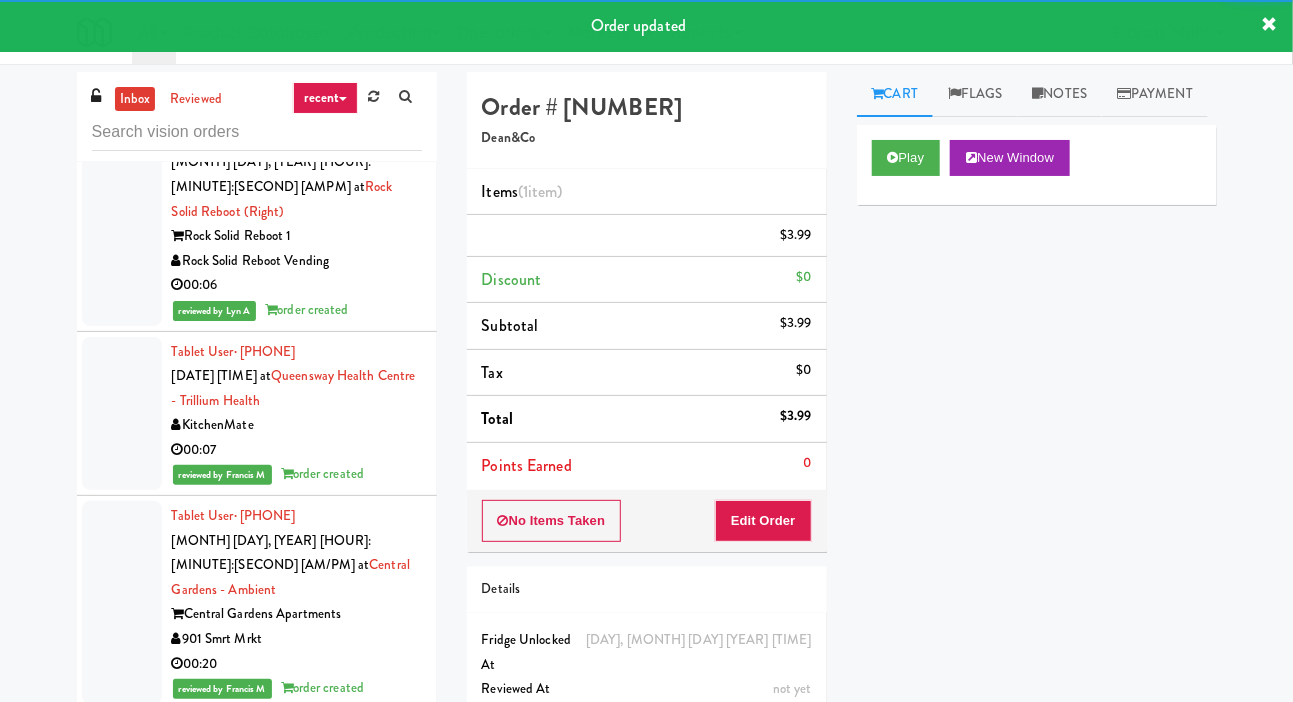 click at bounding box center (122, -319) 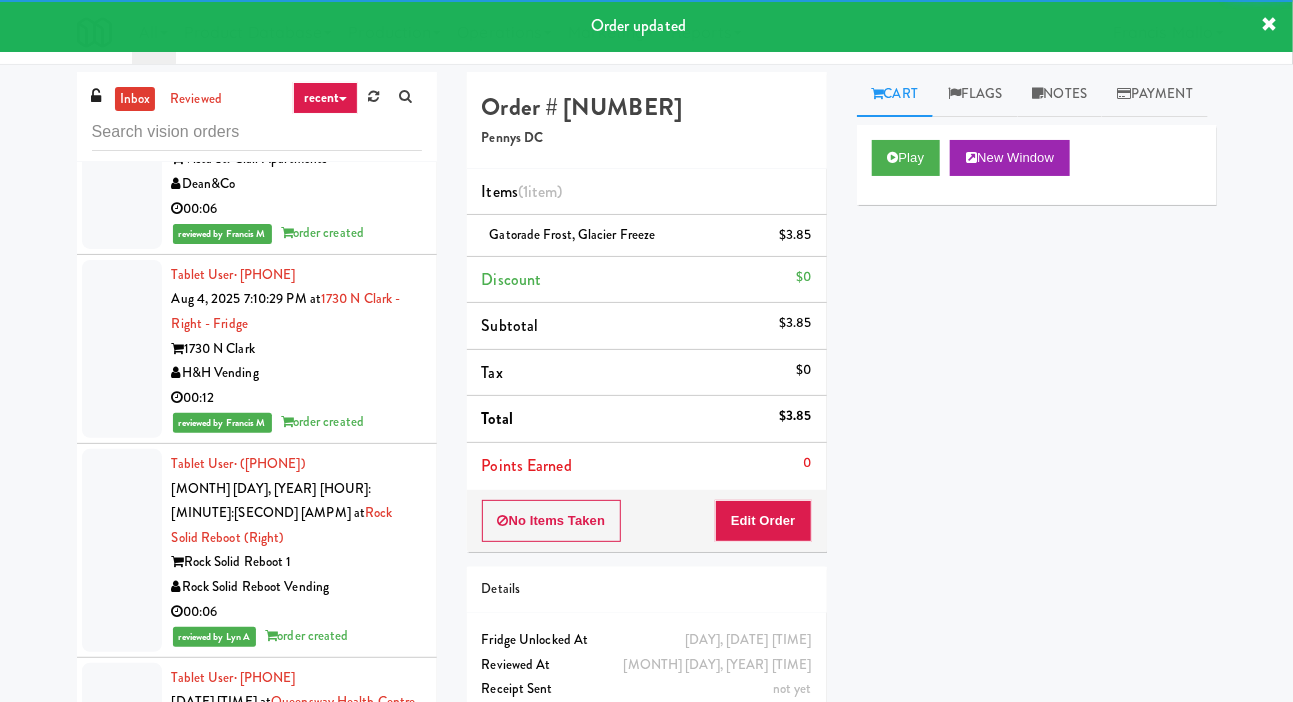 click at bounding box center [122, -219] 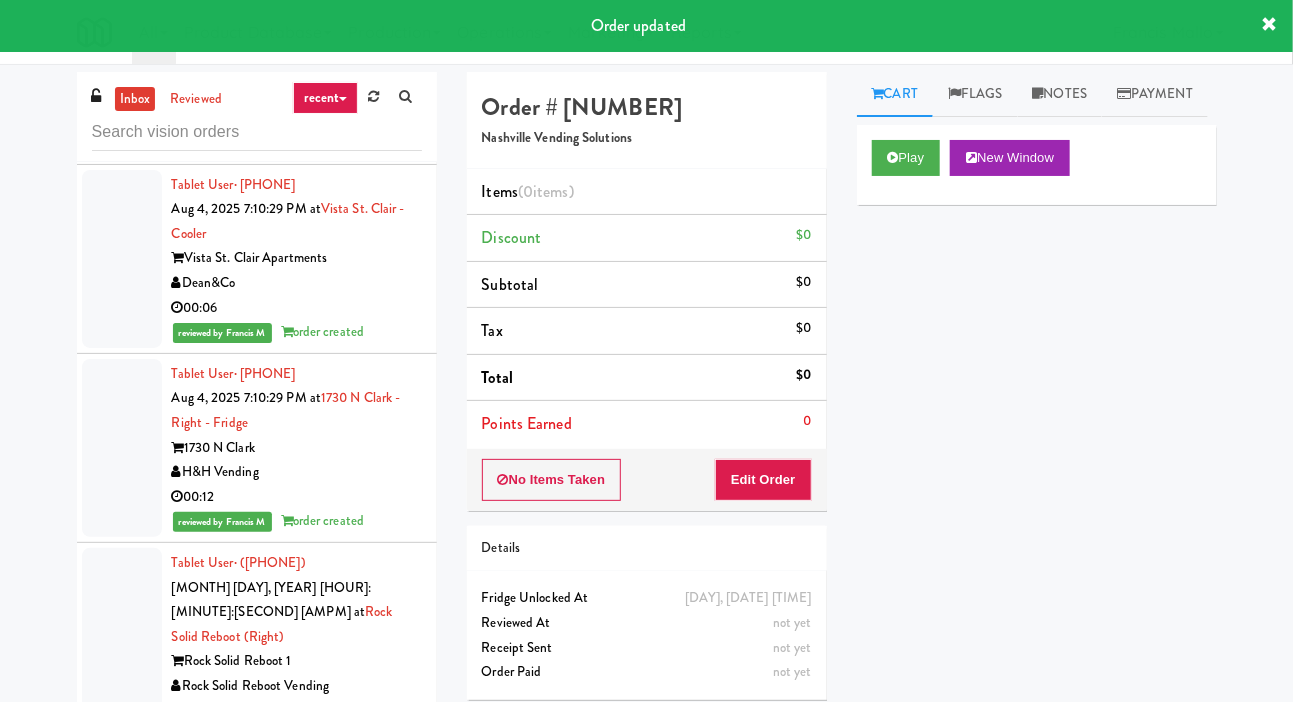 scroll, scrollTop: 37593, scrollLeft: 0, axis: vertical 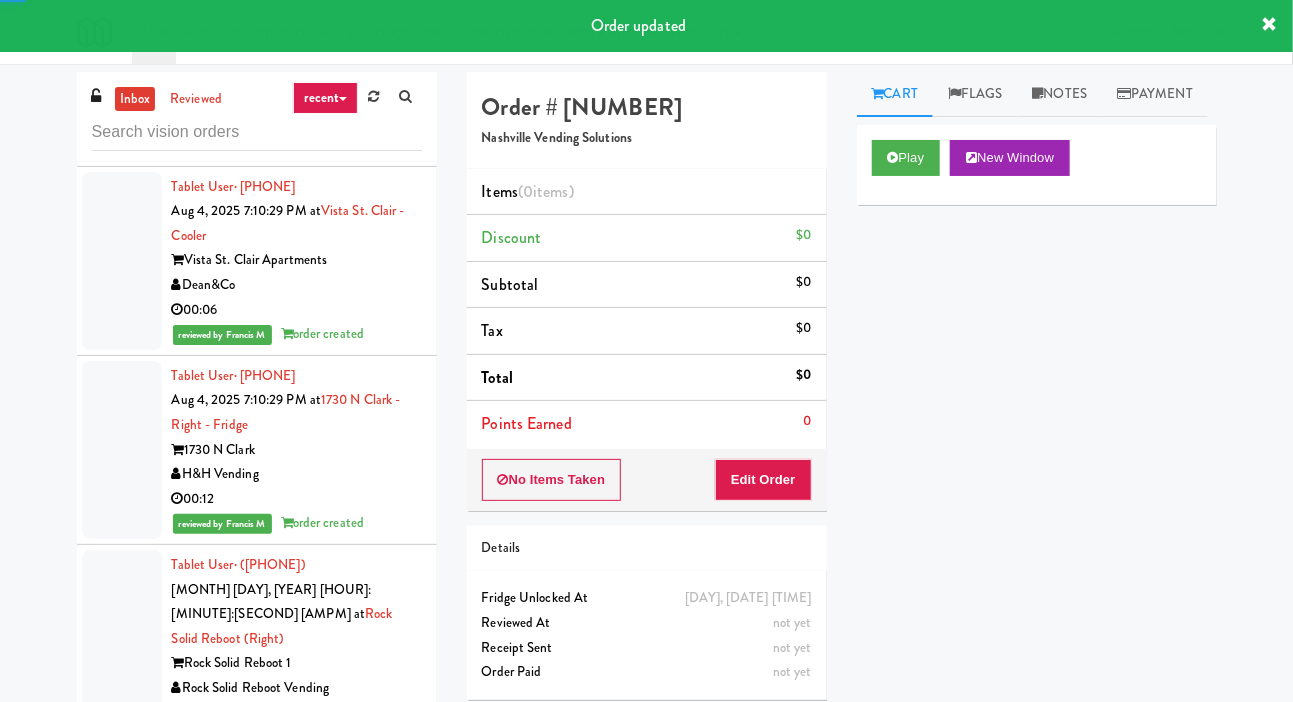 click at bounding box center [122, -307] 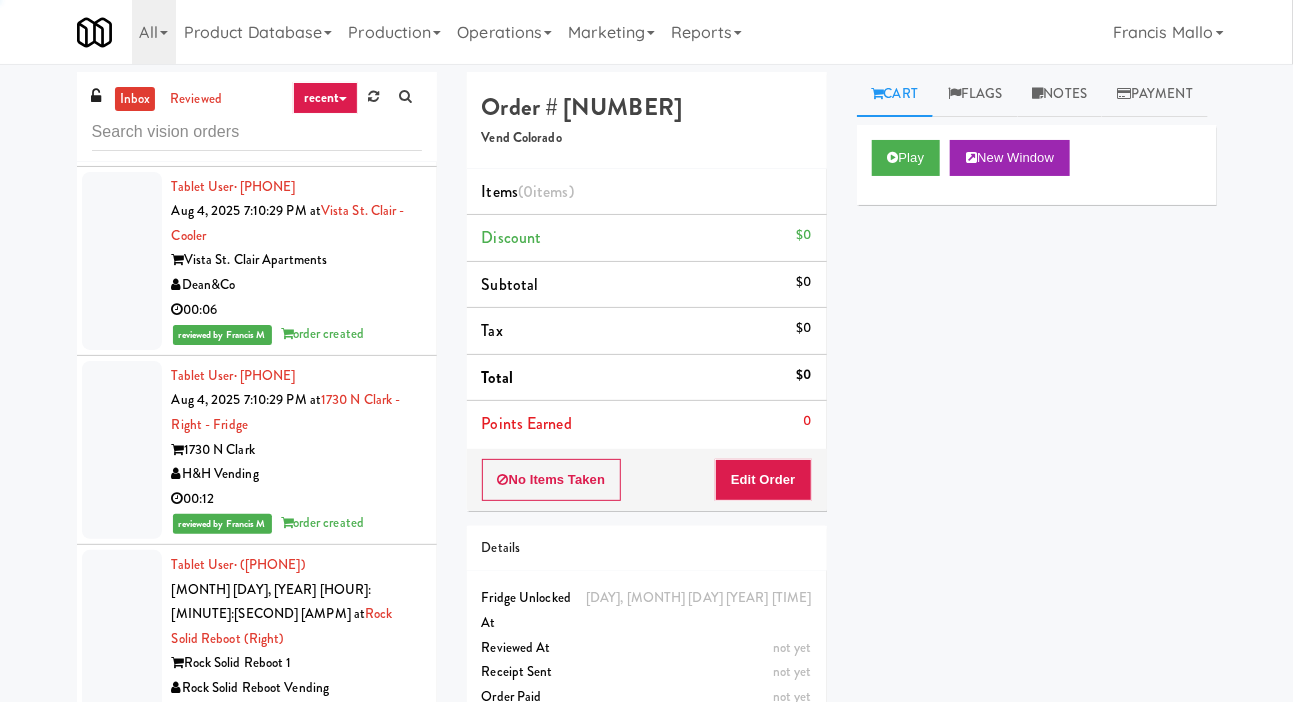 click at bounding box center (122, -118) 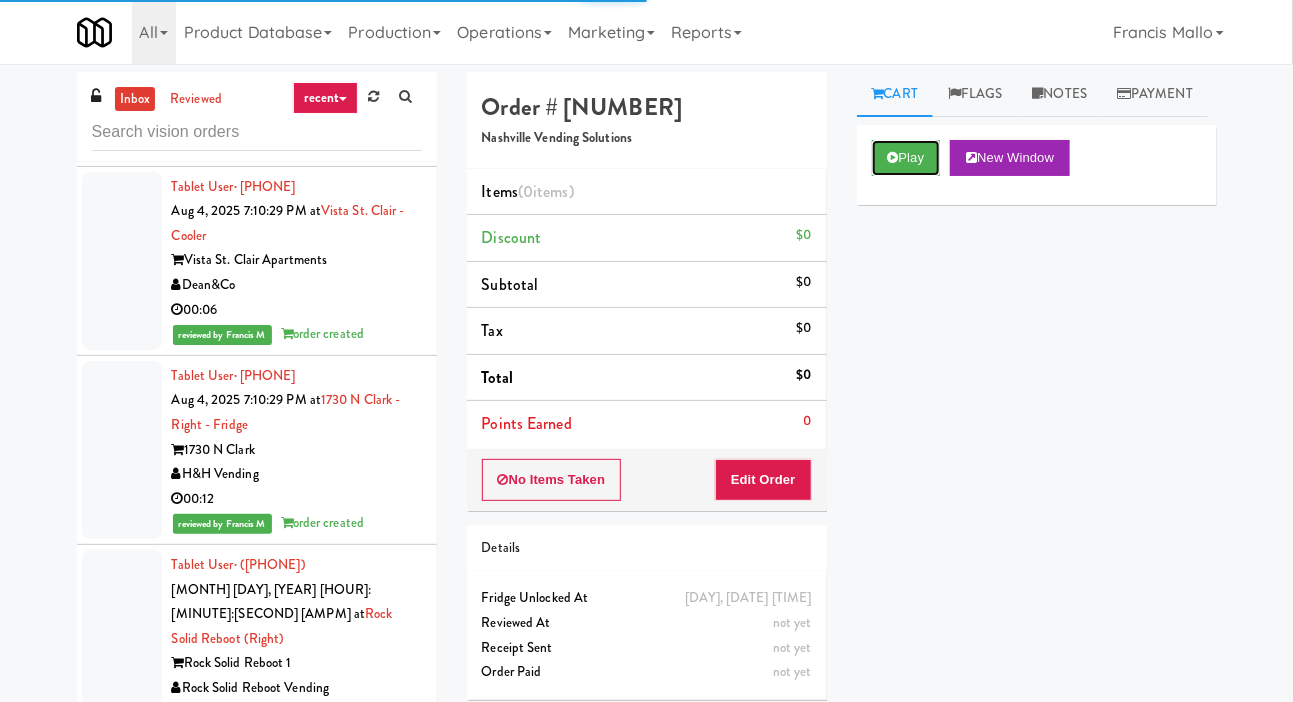 click on "Play" at bounding box center [906, 158] 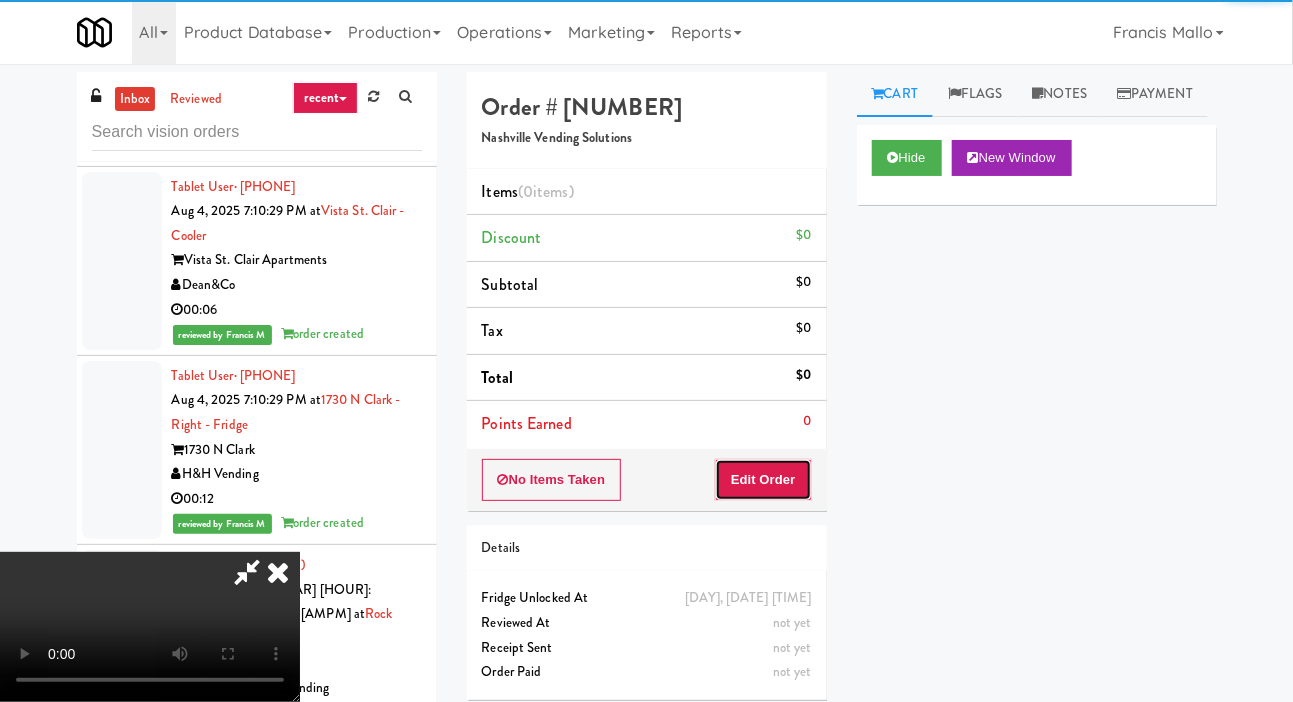 click on "Edit Order" at bounding box center (763, 480) 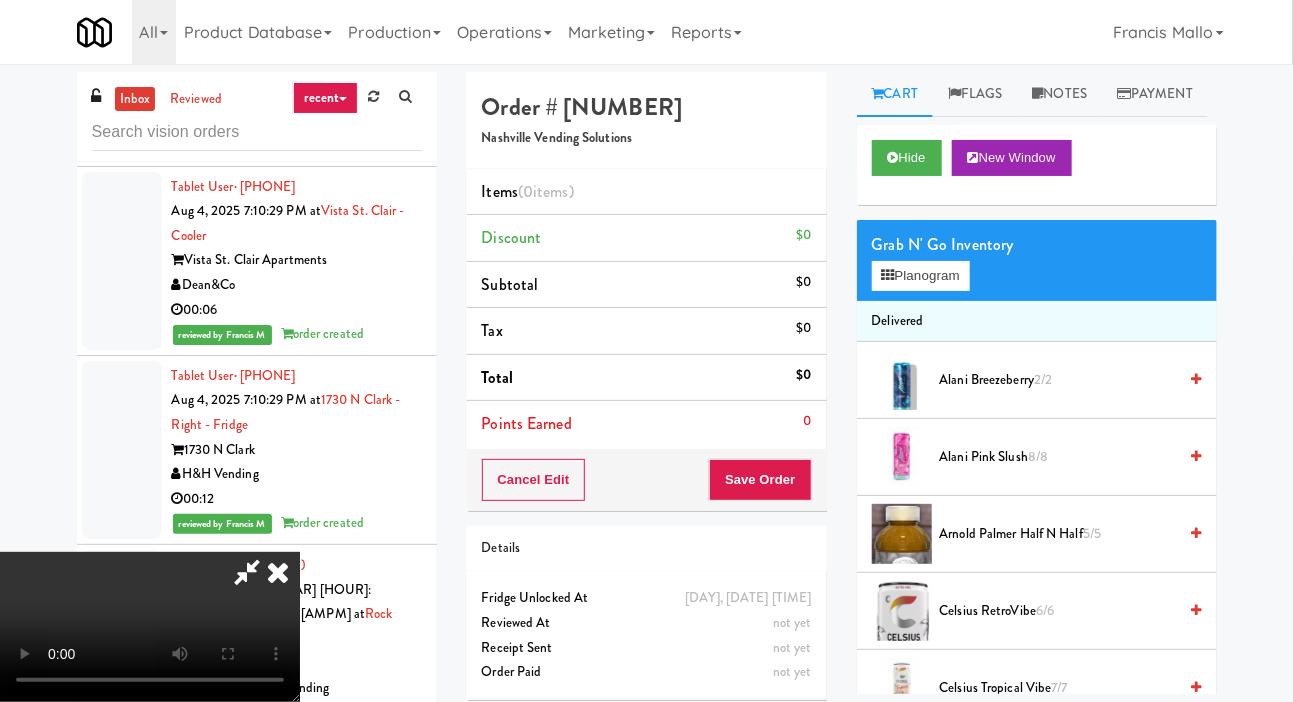 scroll, scrollTop: 73, scrollLeft: 0, axis: vertical 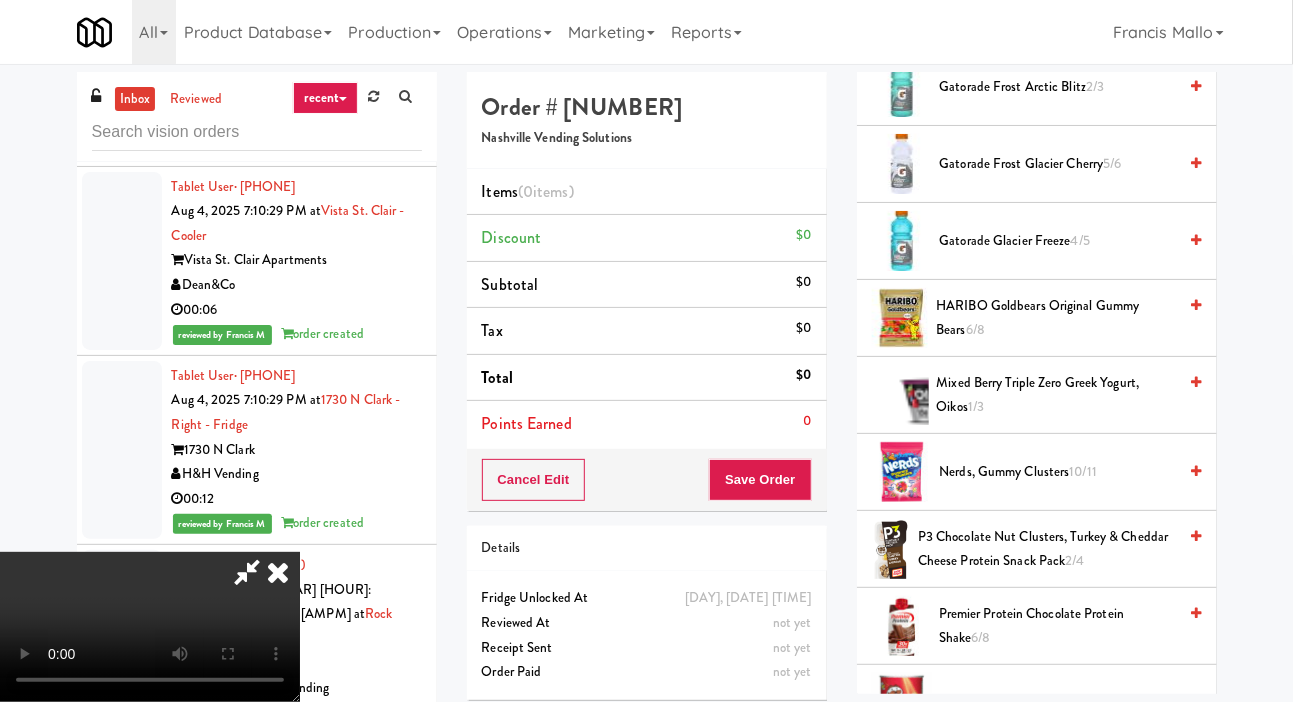 click on "Nerds, Gummy Clusters  10/11" at bounding box center [1058, 472] 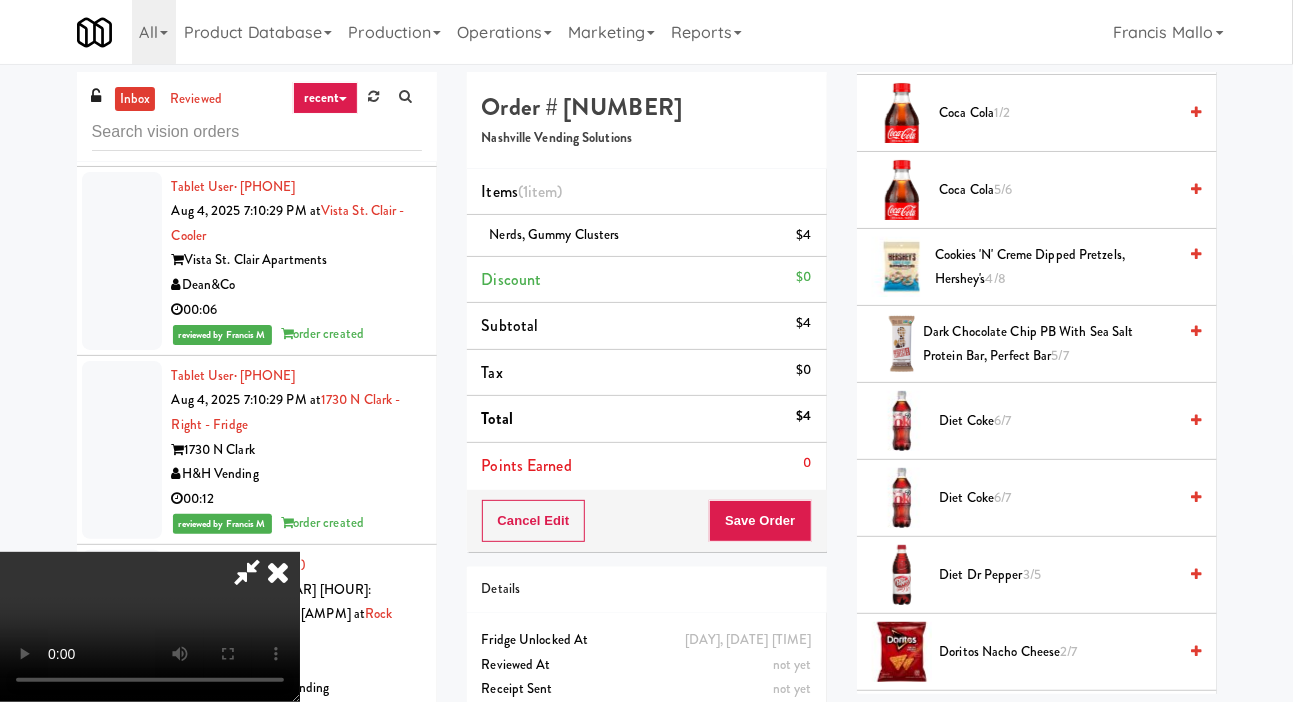 scroll, scrollTop: 651, scrollLeft: 0, axis: vertical 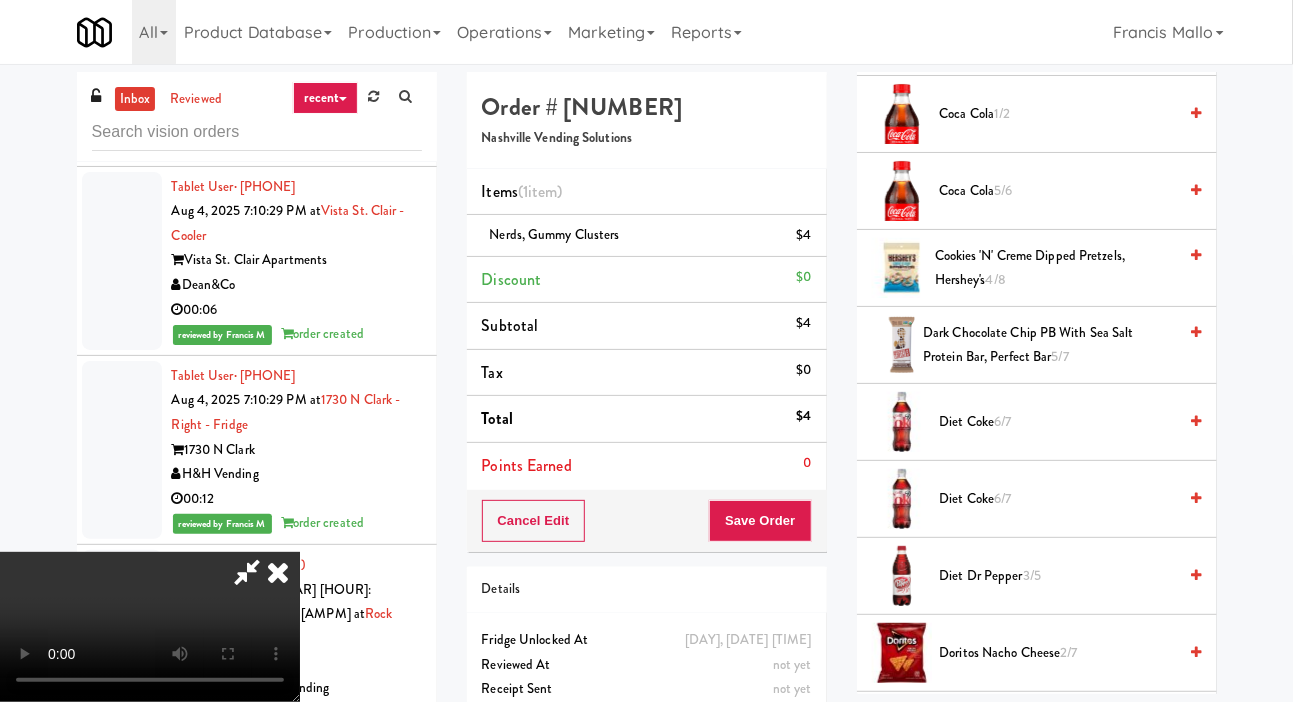 click on "Cookies 'N' Creme Dipped Pretzels, Hershey's  4/8" at bounding box center (1056, 268) 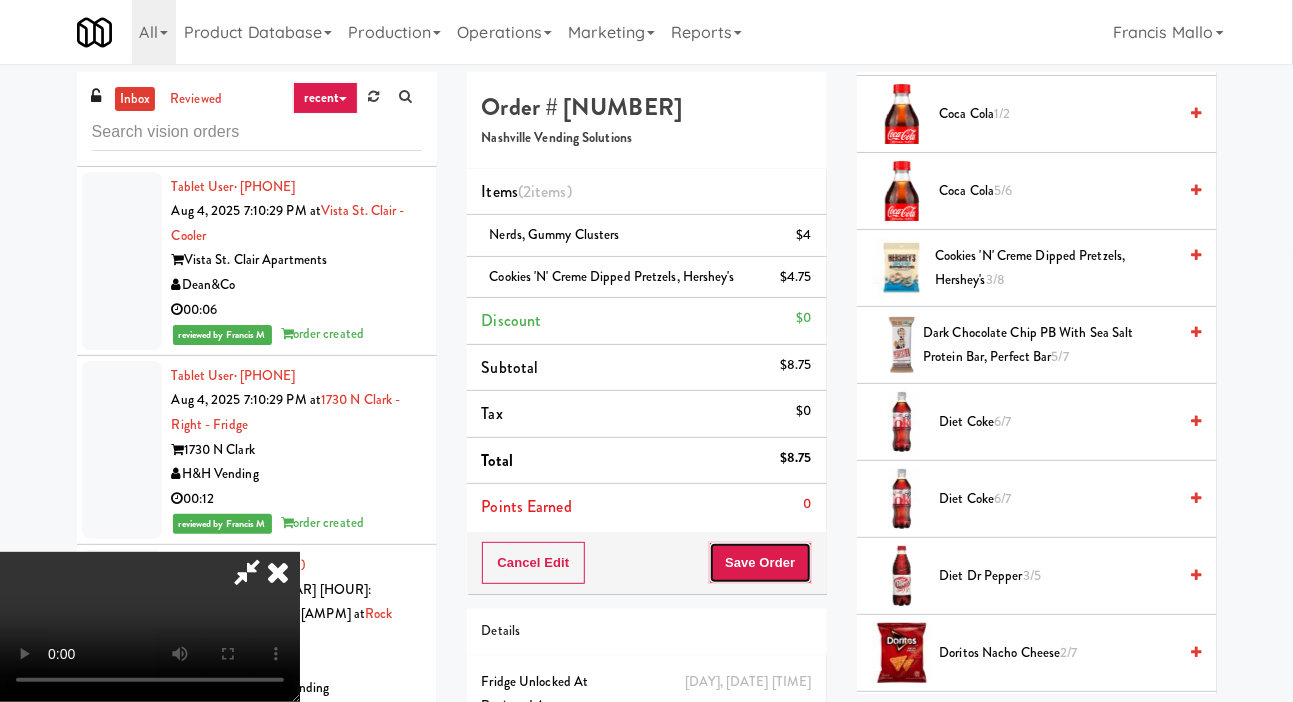 click on "Save Order" at bounding box center [760, 563] 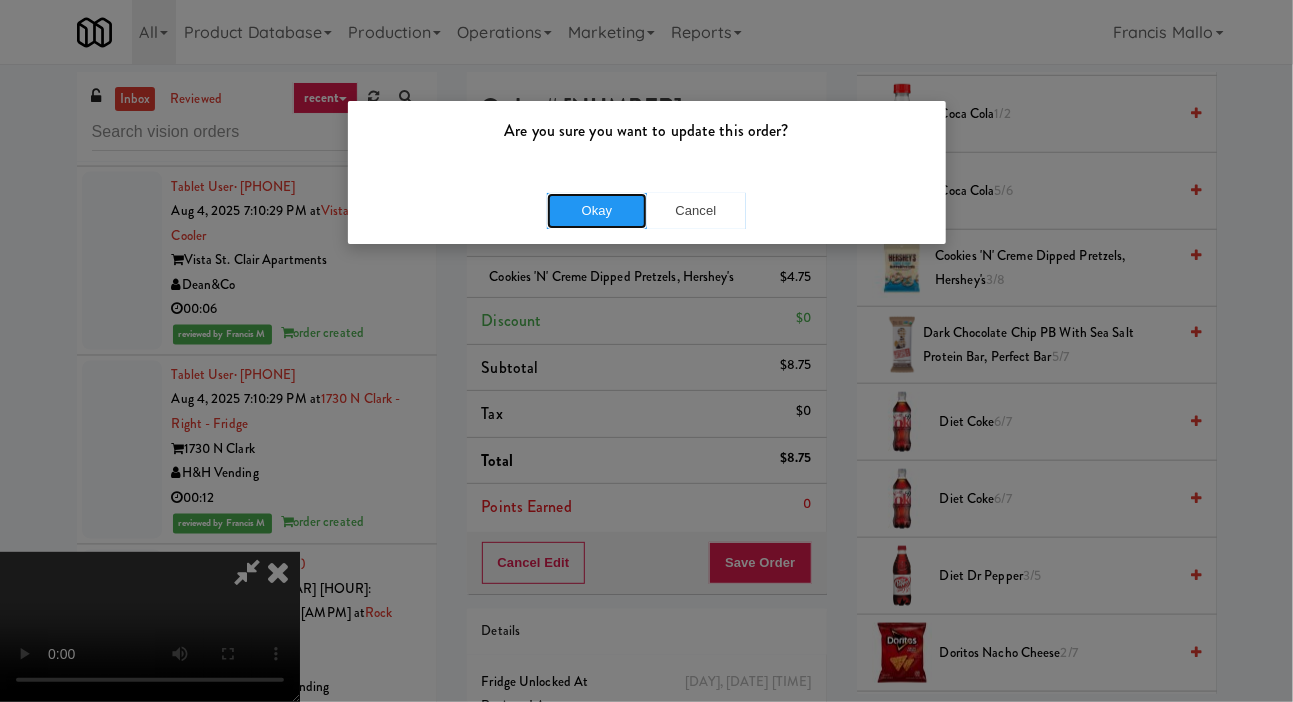 click on "Okay" at bounding box center [597, 211] 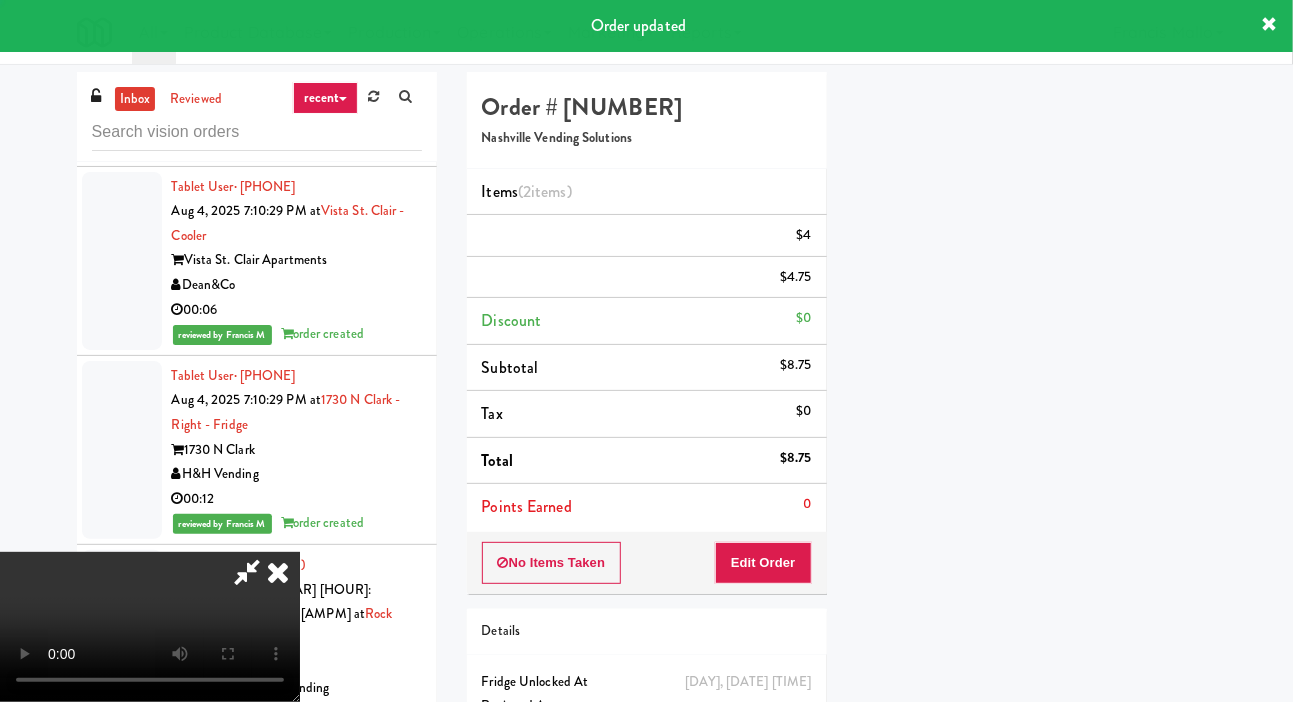scroll, scrollTop: 116, scrollLeft: 0, axis: vertical 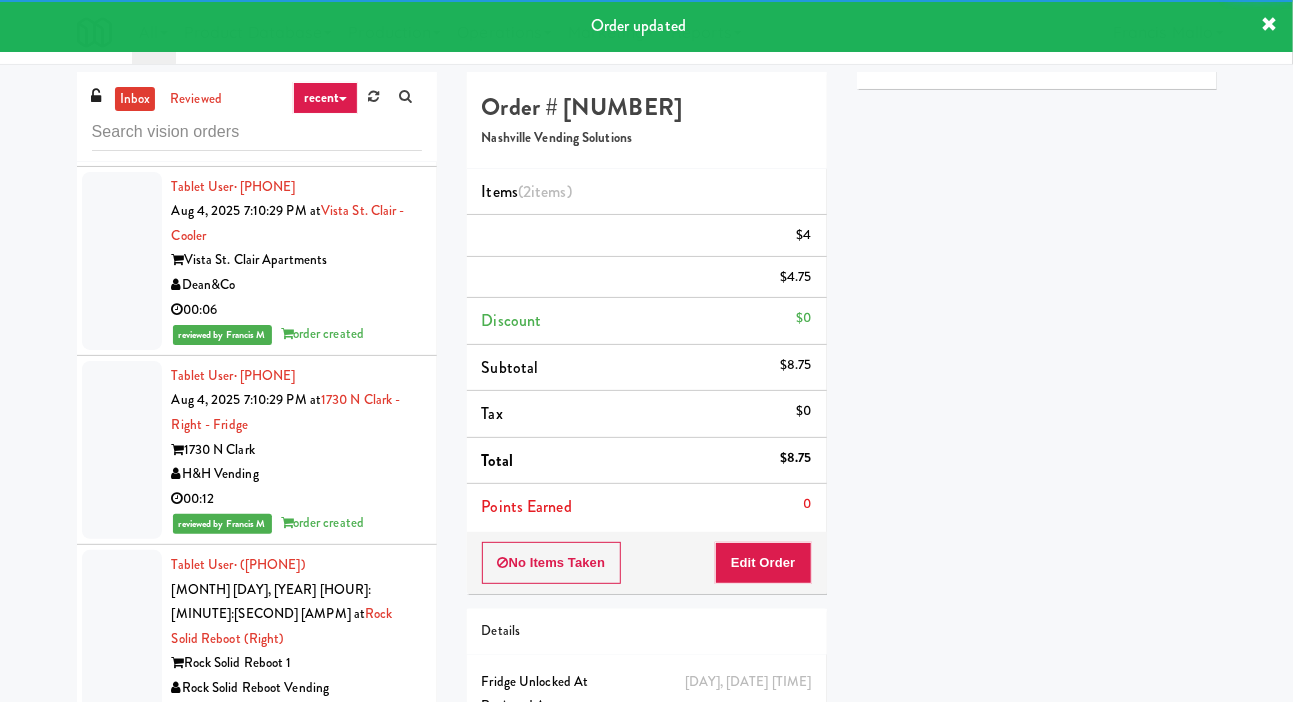 click at bounding box center (122, -307) 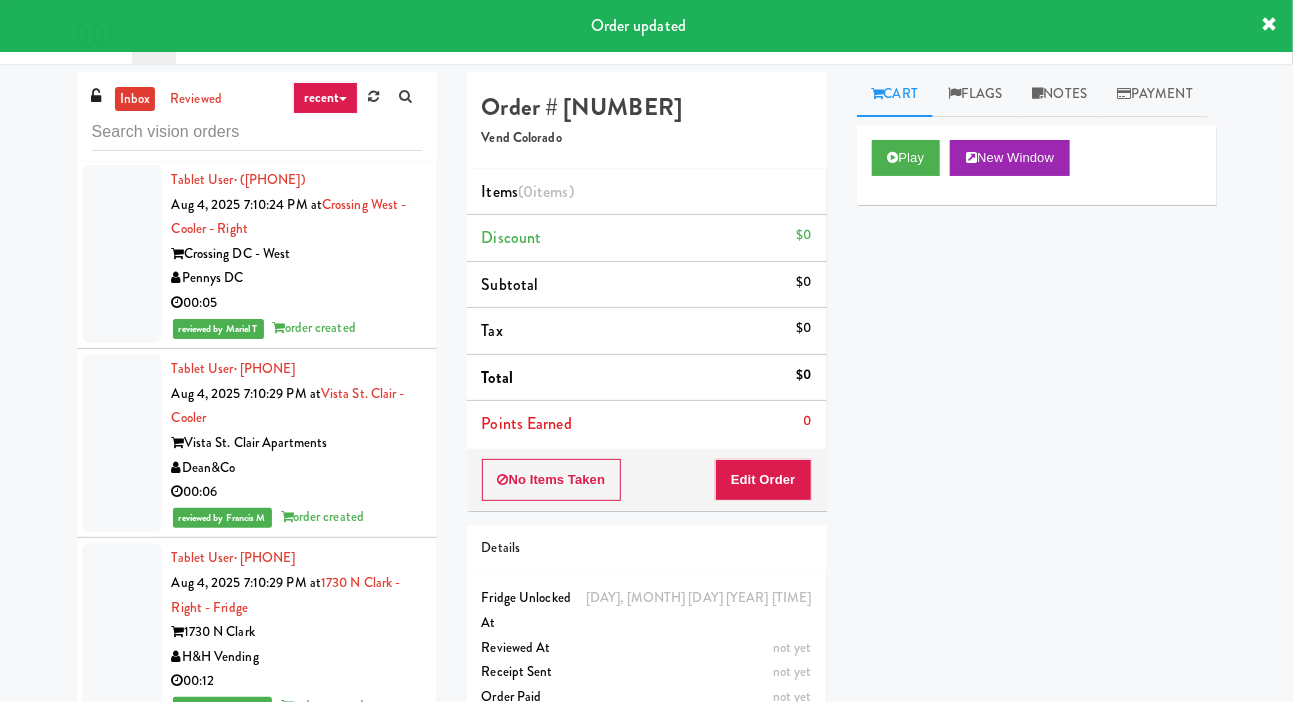 scroll, scrollTop: 37434, scrollLeft: 0, axis: vertical 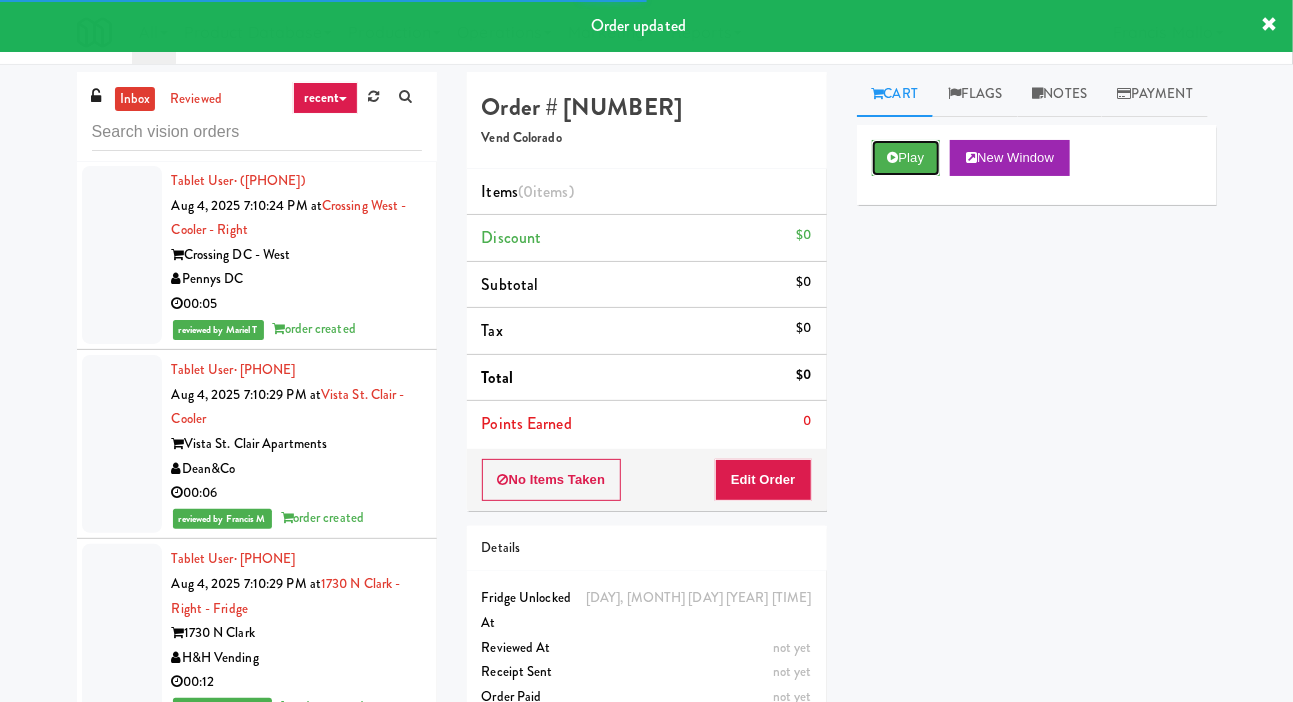 click on "Play" at bounding box center [906, 158] 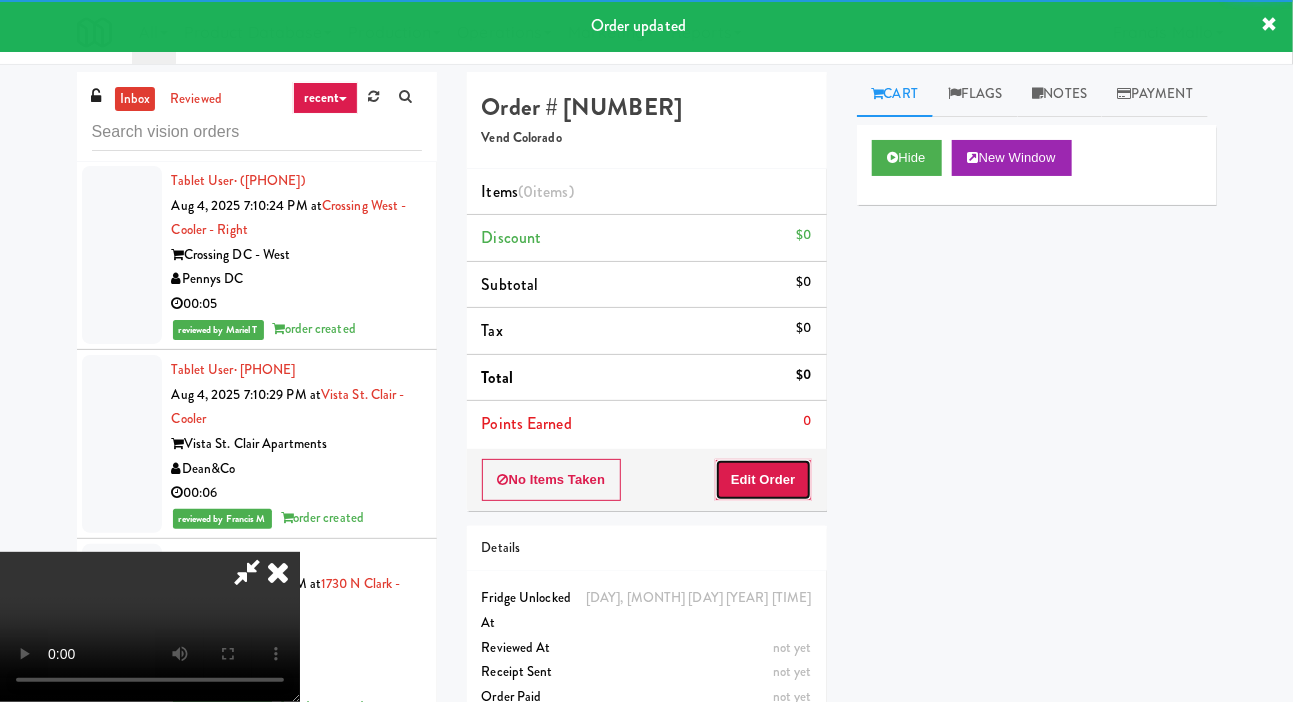 click on "Edit Order" at bounding box center [763, 480] 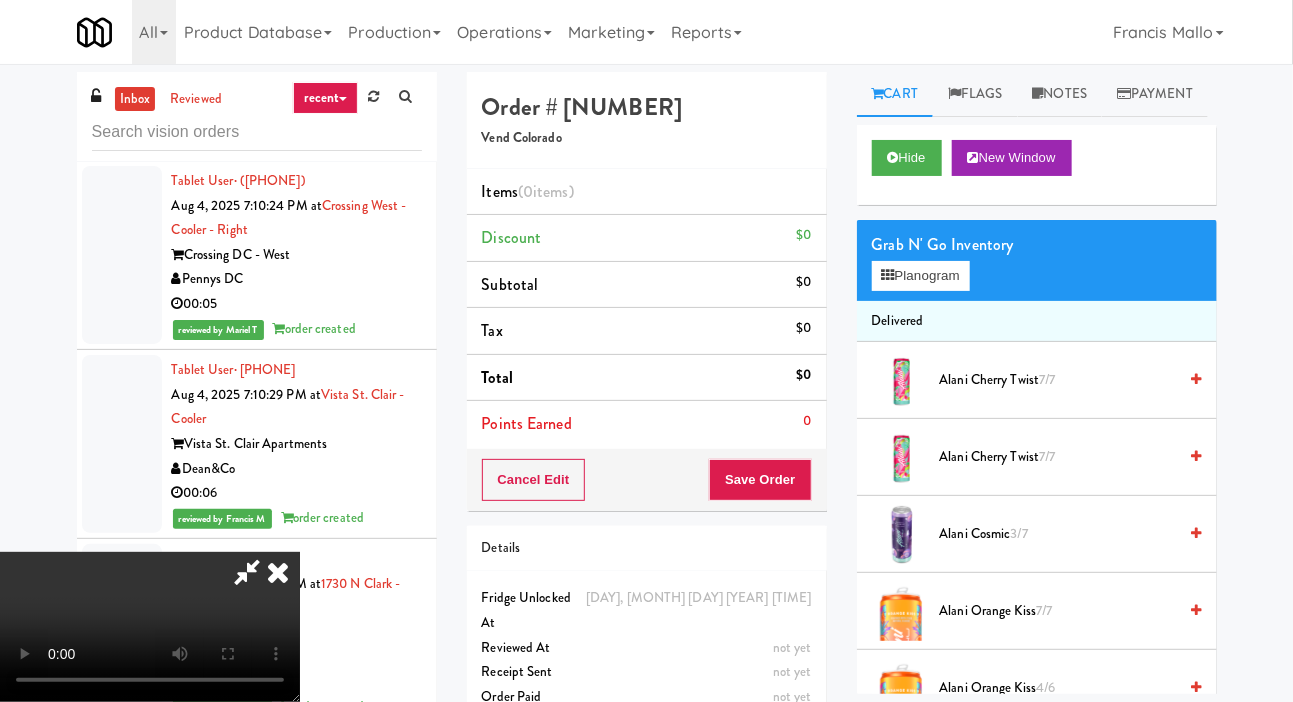 scroll, scrollTop: 73, scrollLeft: 0, axis: vertical 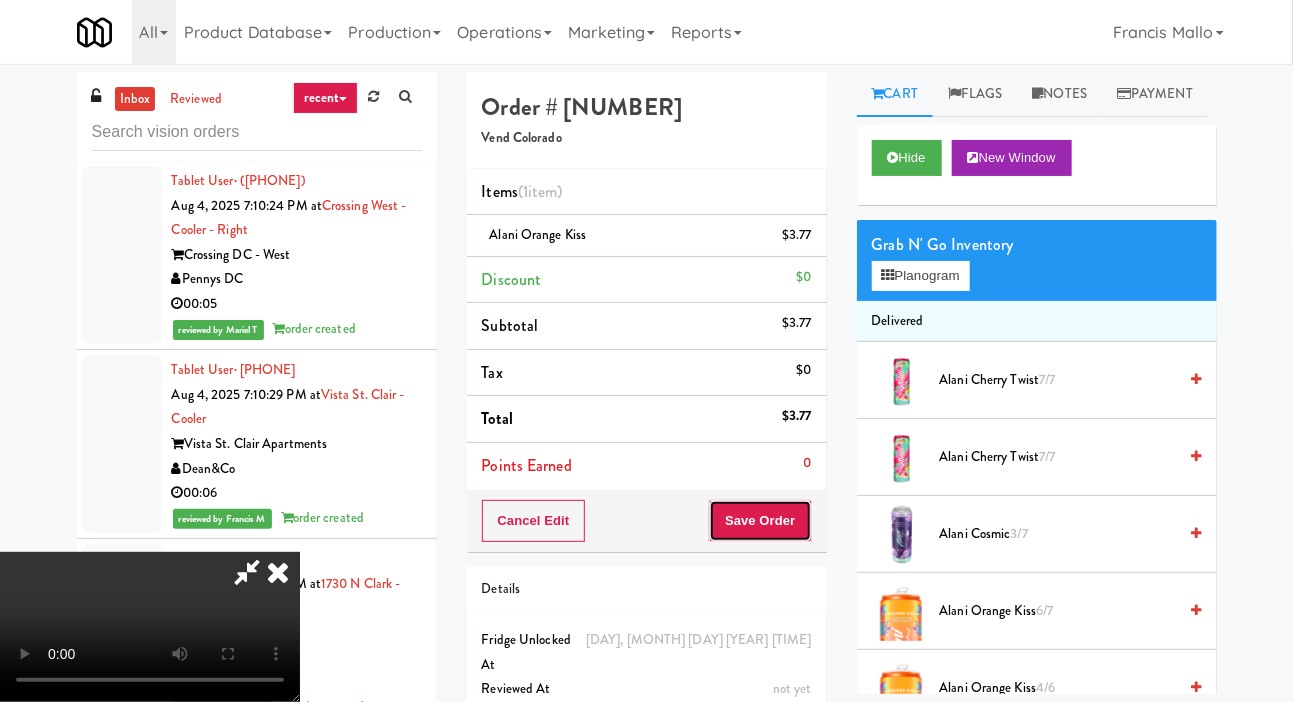 click on "Save Order" at bounding box center (760, 521) 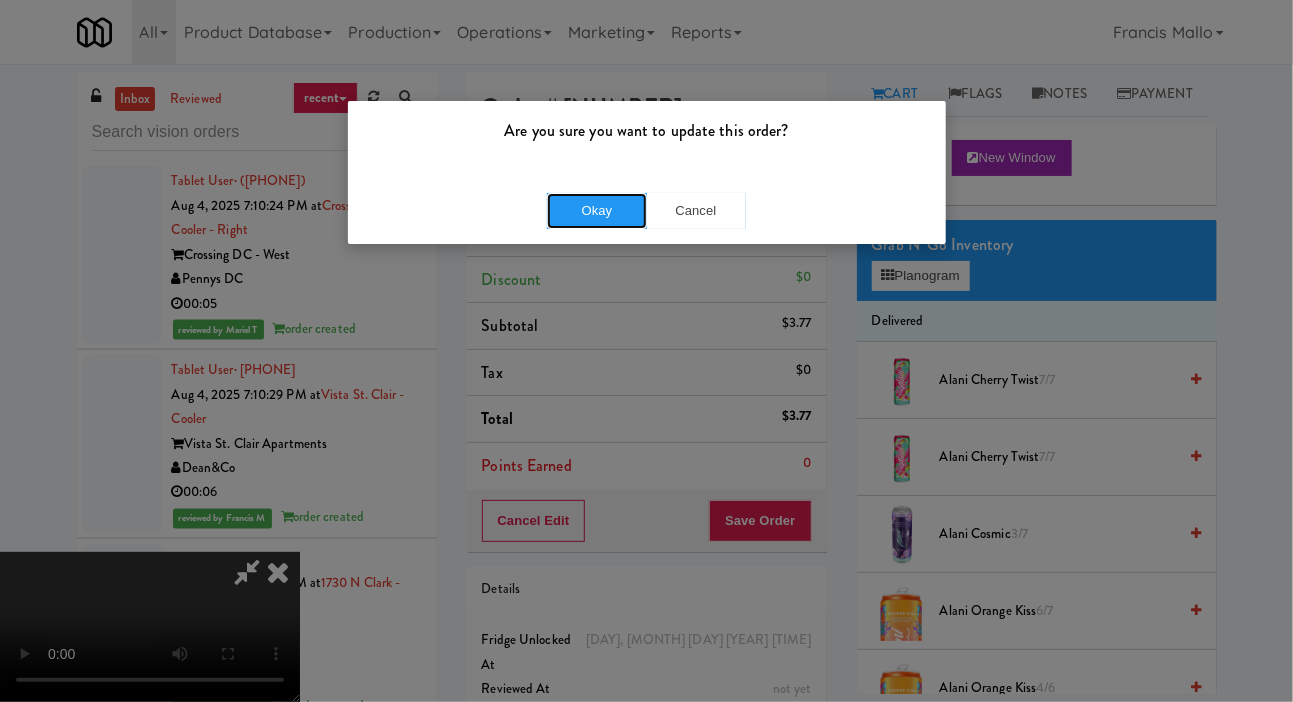 click on "Okay" at bounding box center [597, 211] 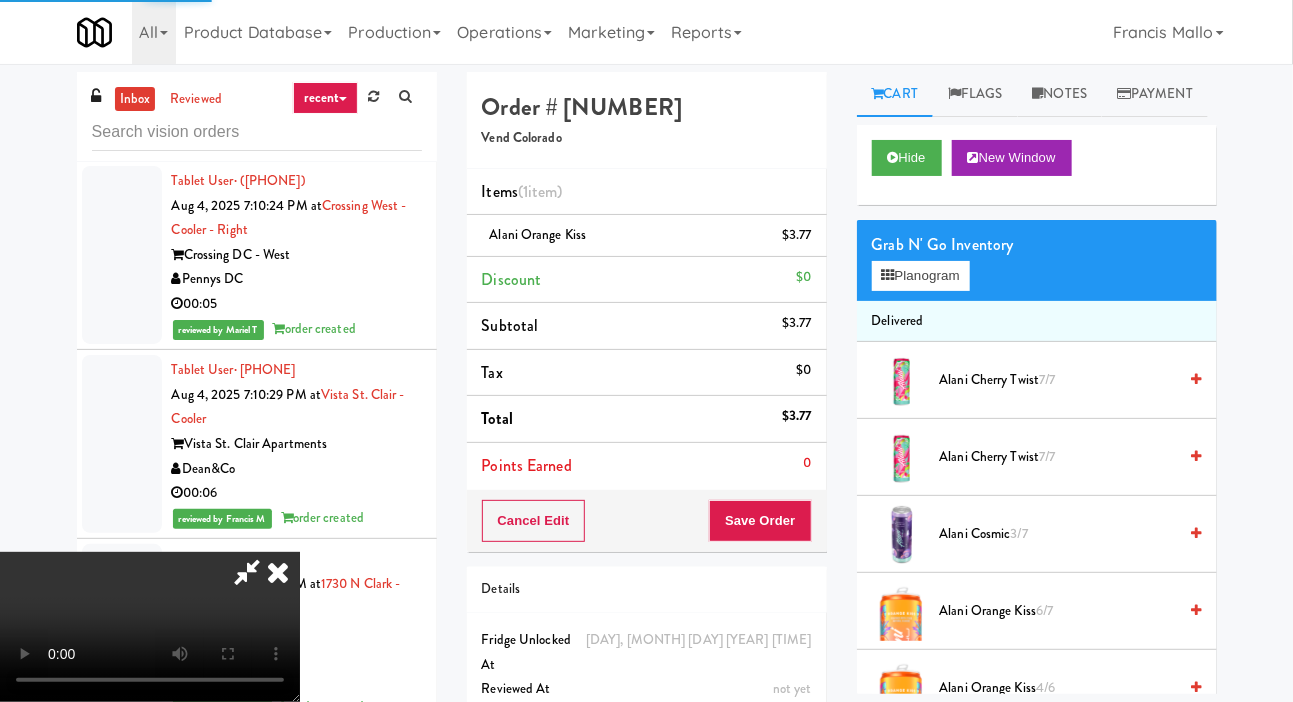 scroll, scrollTop: 0, scrollLeft: 0, axis: both 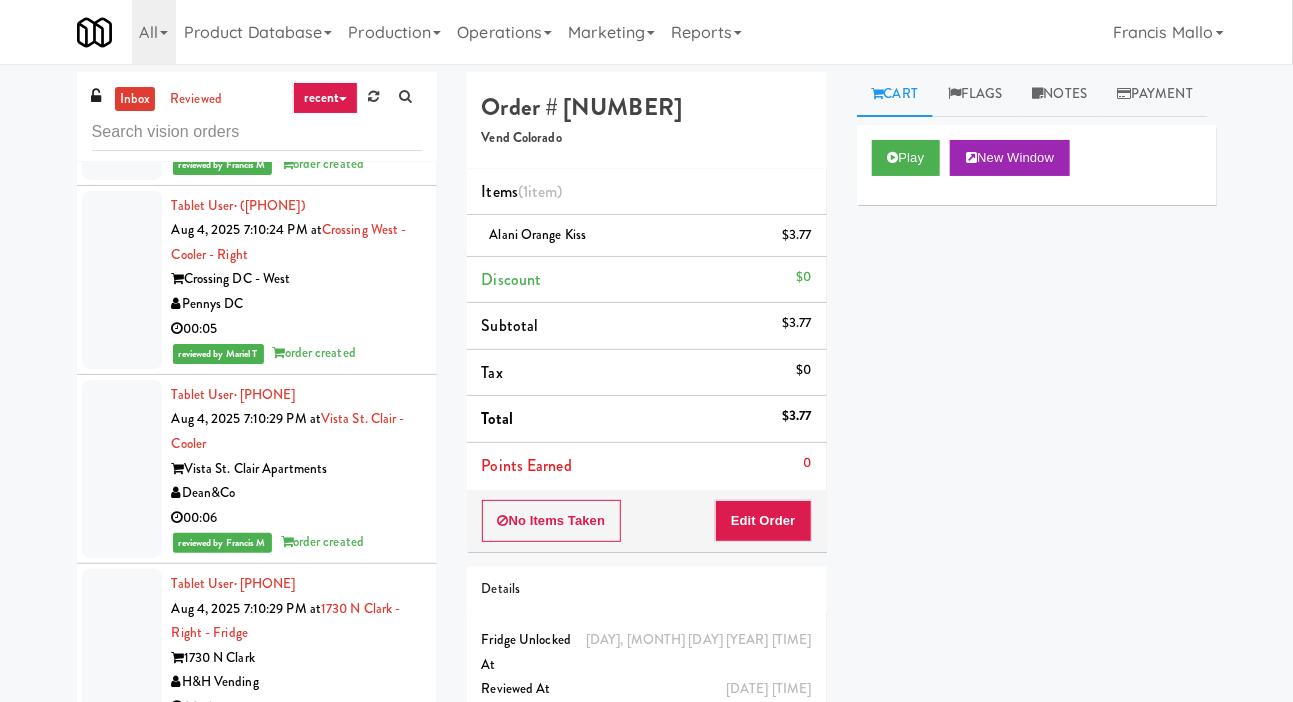 click at bounding box center [122, -300] 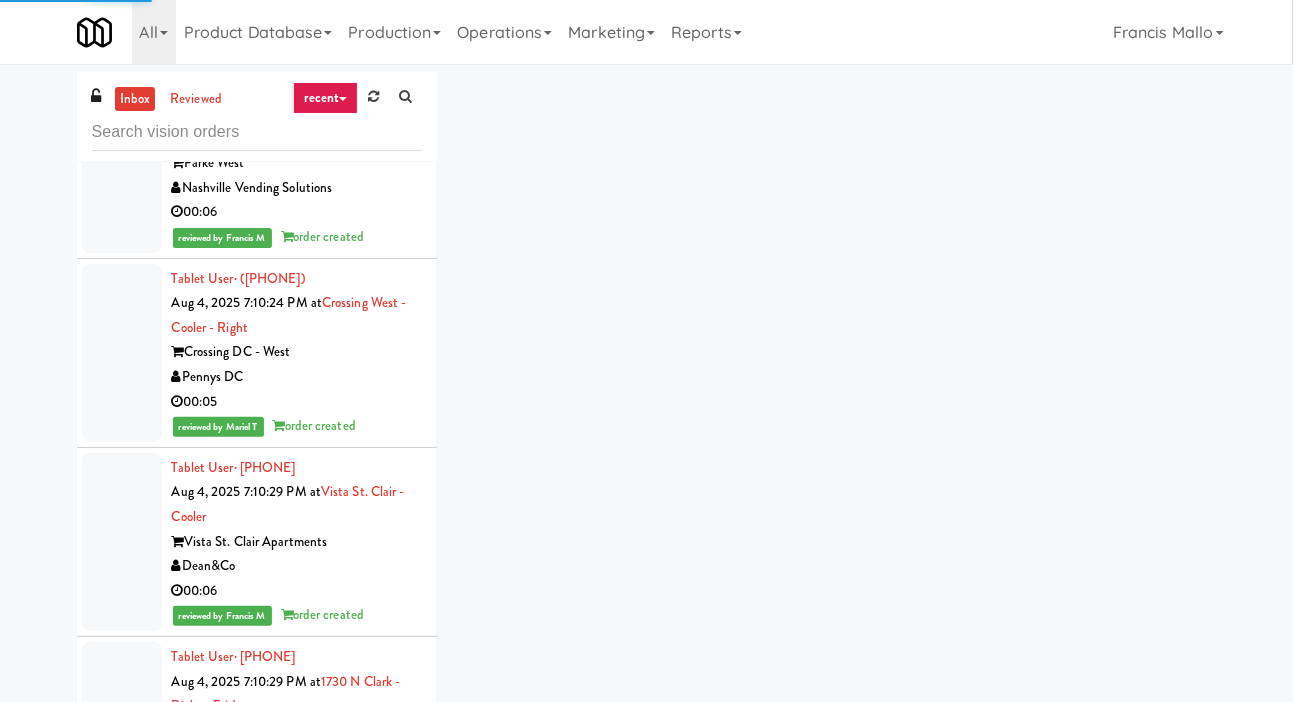 scroll, scrollTop: 37362, scrollLeft: 0, axis: vertical 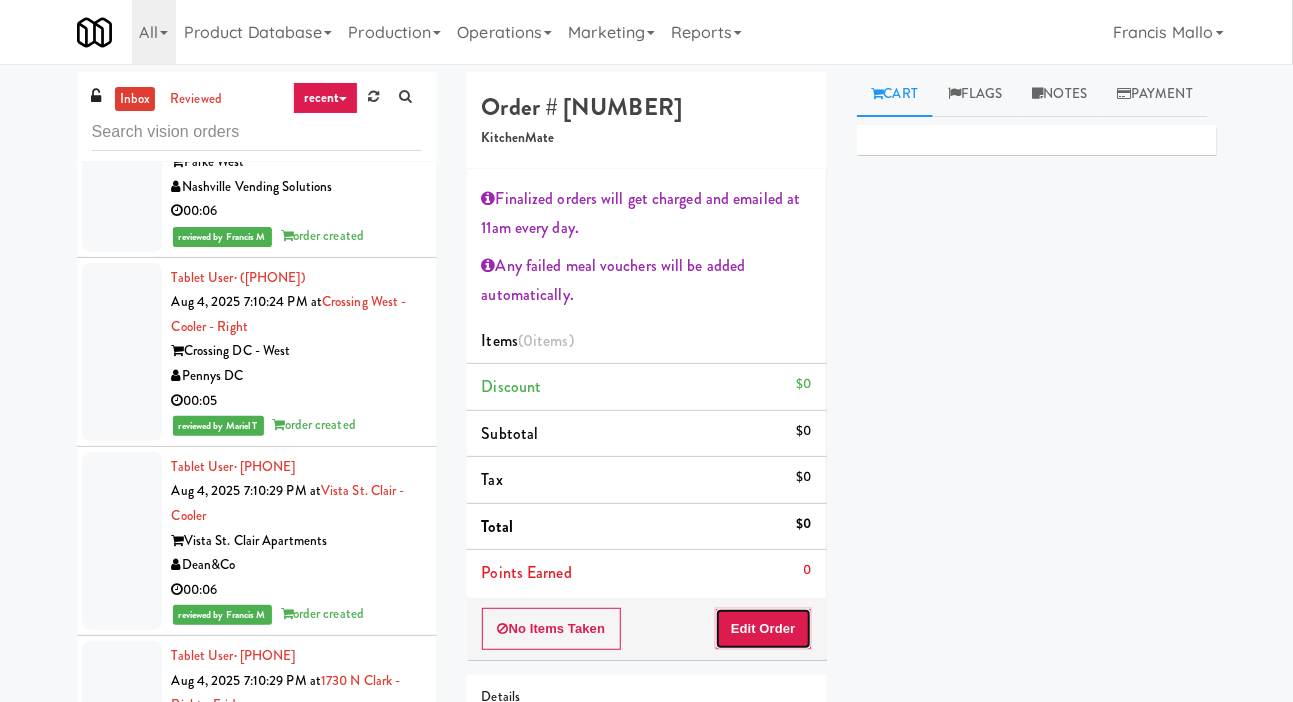 click on "Edit Order" at bounding box center [763, 629] 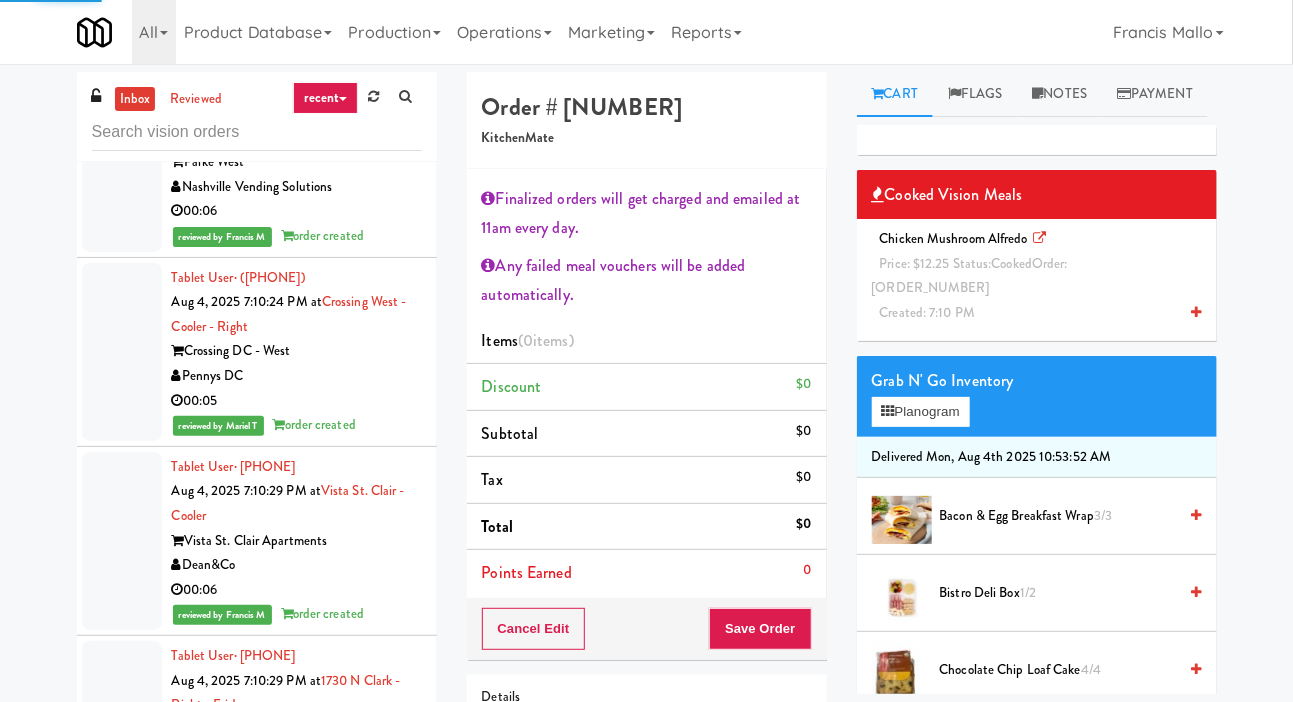 click on "Price: [PRICE]
Status:  cooked  Order: [NUMBER] Created: [TIME]" at bounding box center [1037, 276] 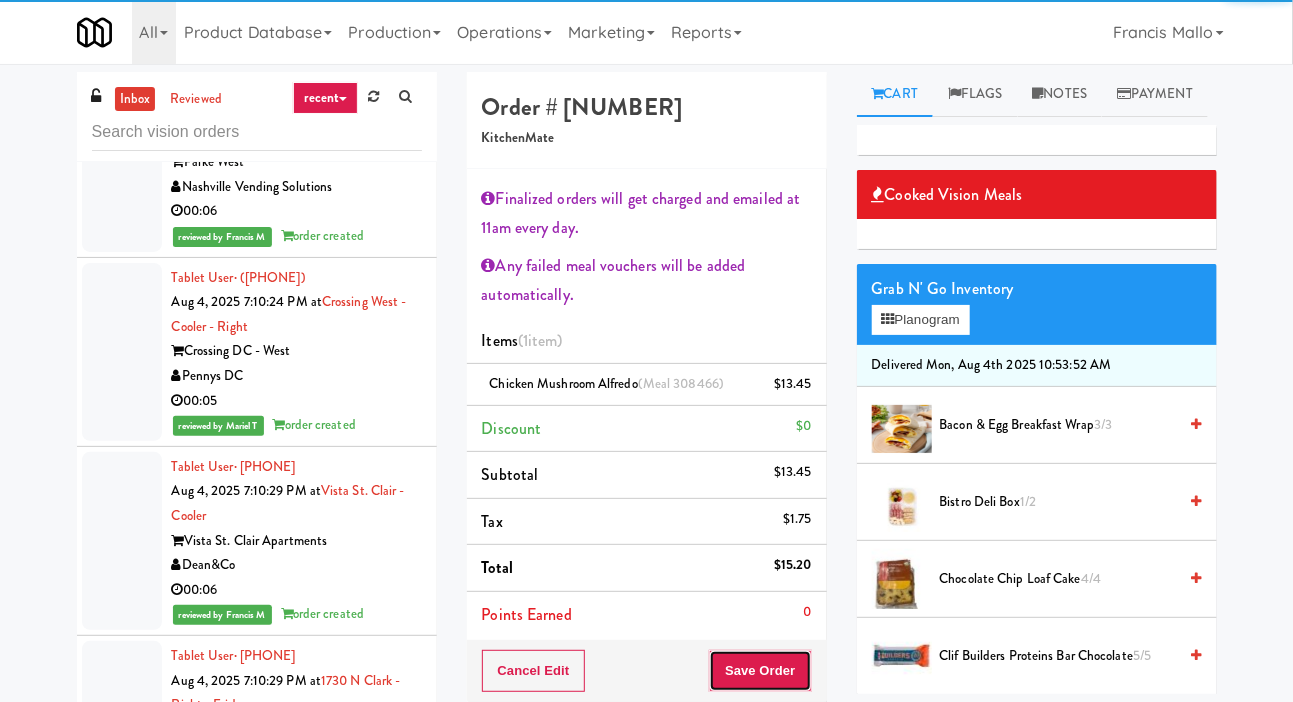 click on "Save Order" at bounding box center (760, 671) 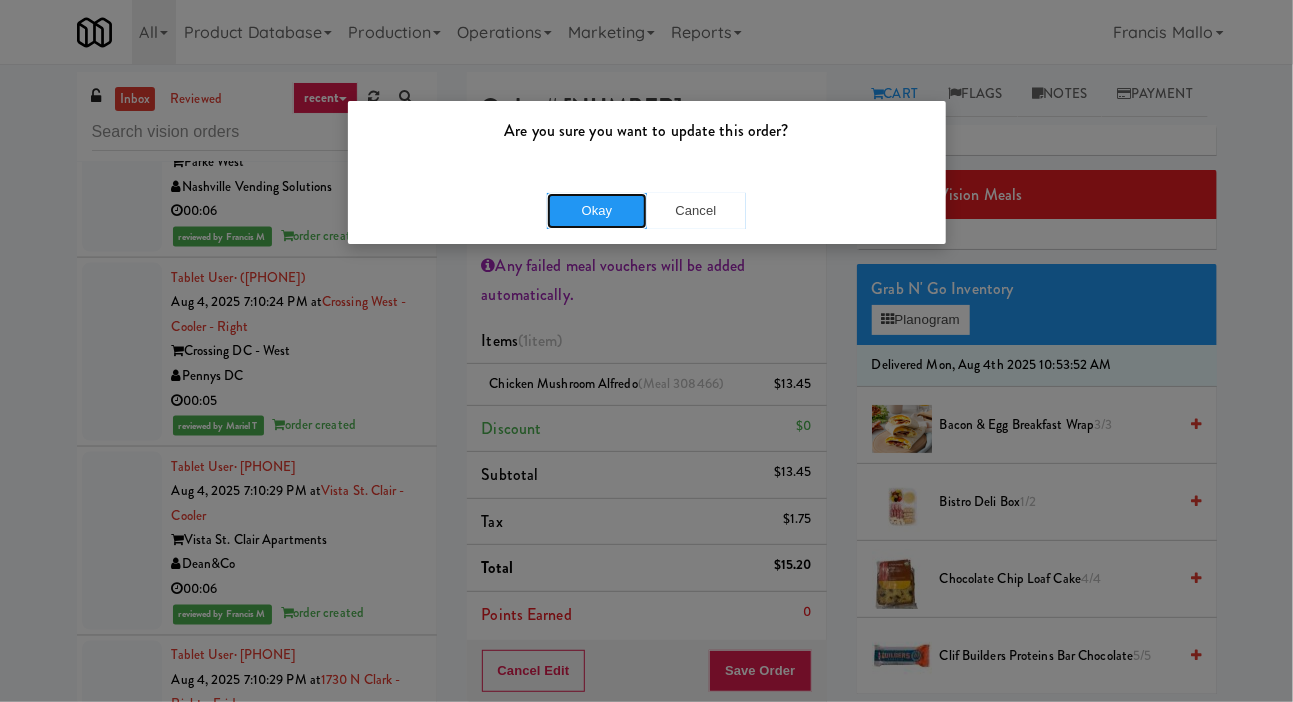 click on "Okay" at bounding box center (597, 211) 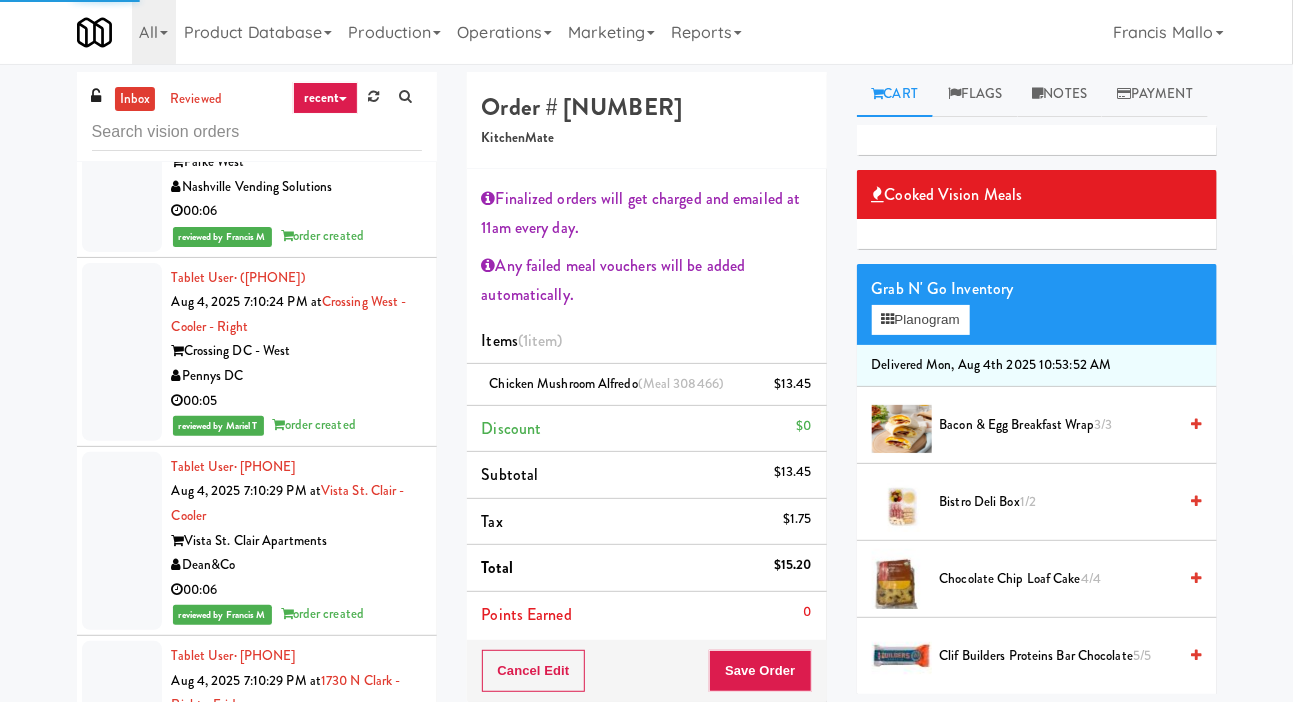 click at bounding box center (122, -356) 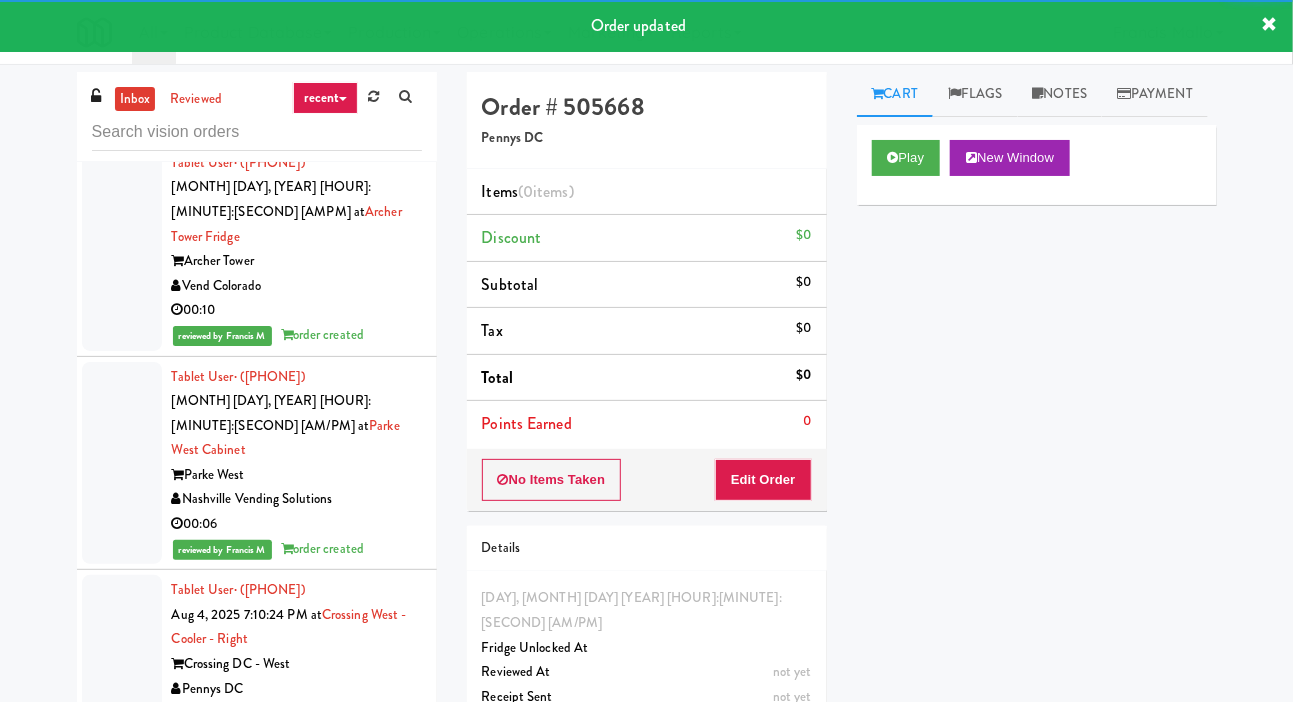 scroll, scrollTop: 37068, scrollLeft: 0, axis: vertical 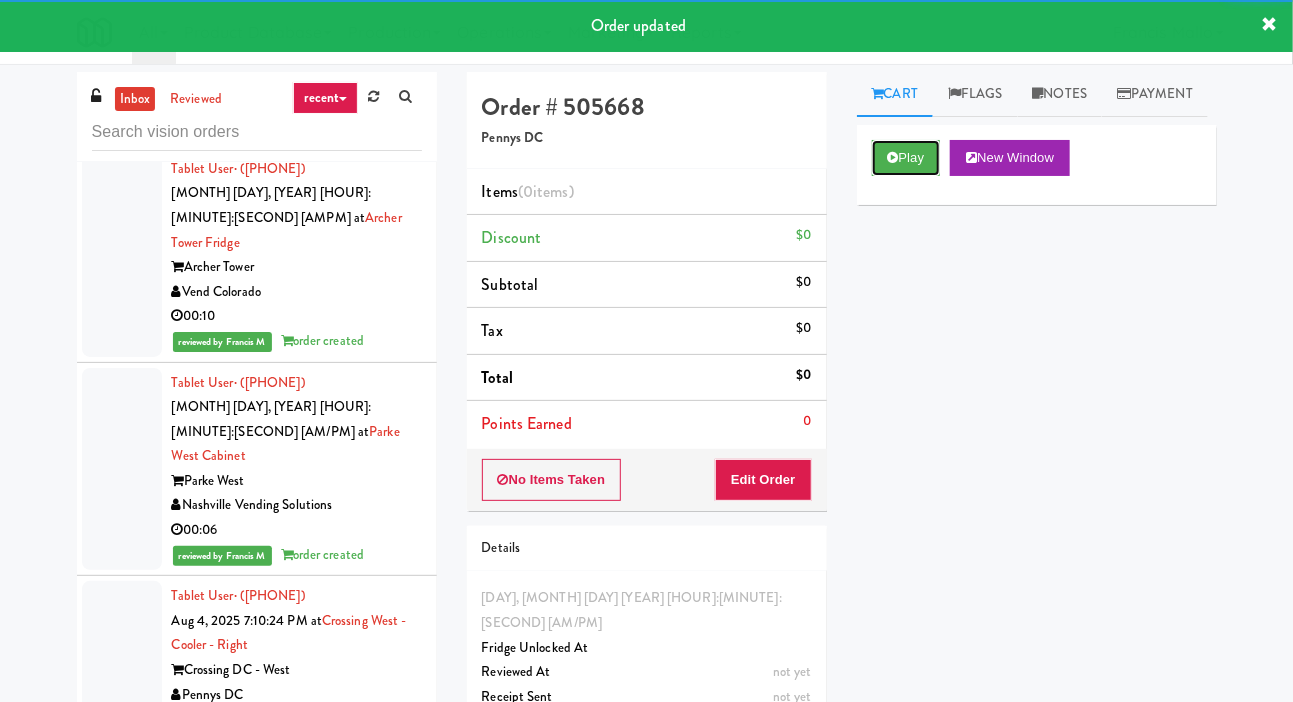 click at bounding box center [893, 157] 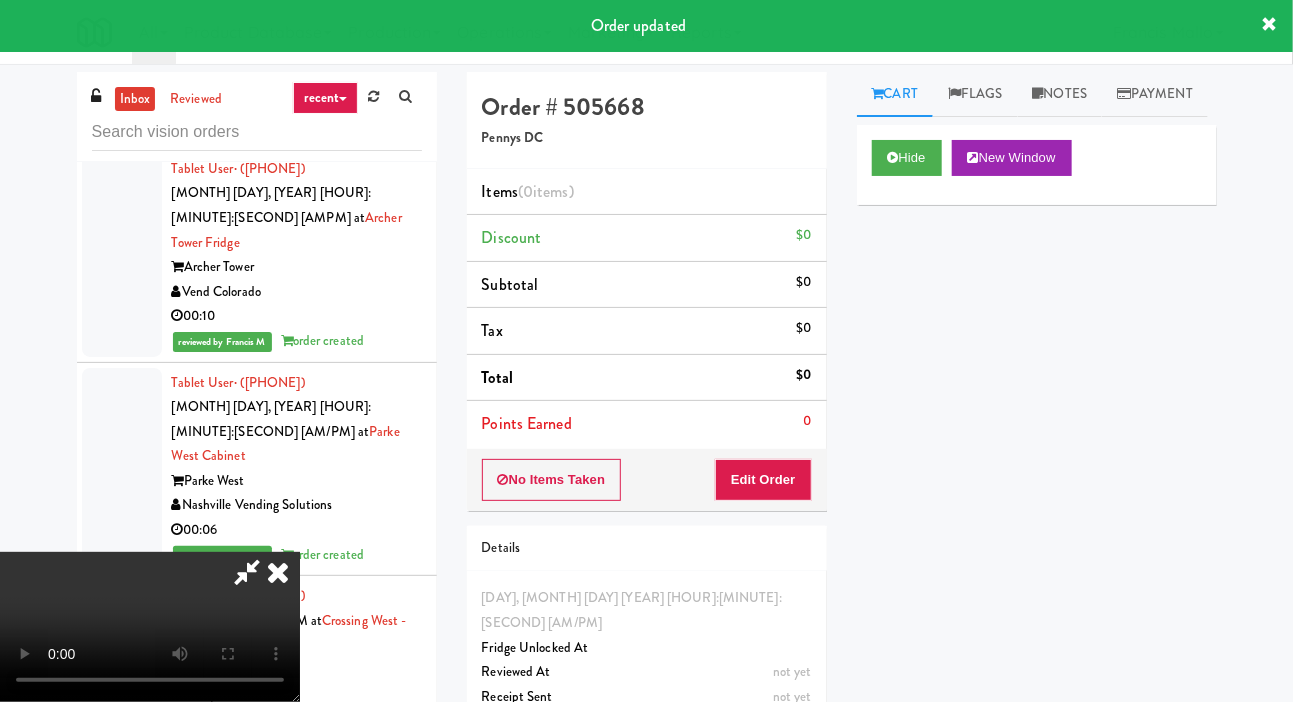 click on "Order # [ORDER_NUMBER] [COMPANY] Items  ([NUM]  items ) Discount  $[PRICE] Subtotal $[PRICE] Tax $[PRICE] Total $[PRICE] Points Earned  [NUM]  No Items Taken Edit Order Details [DAY], [MONTH] [DAY_NUM] [YEAR] [TIME] Fridge Unlocked At not yet Reviewed At not yet Receipt Sent not yet Order Paid" at bounding box center (647, 418) 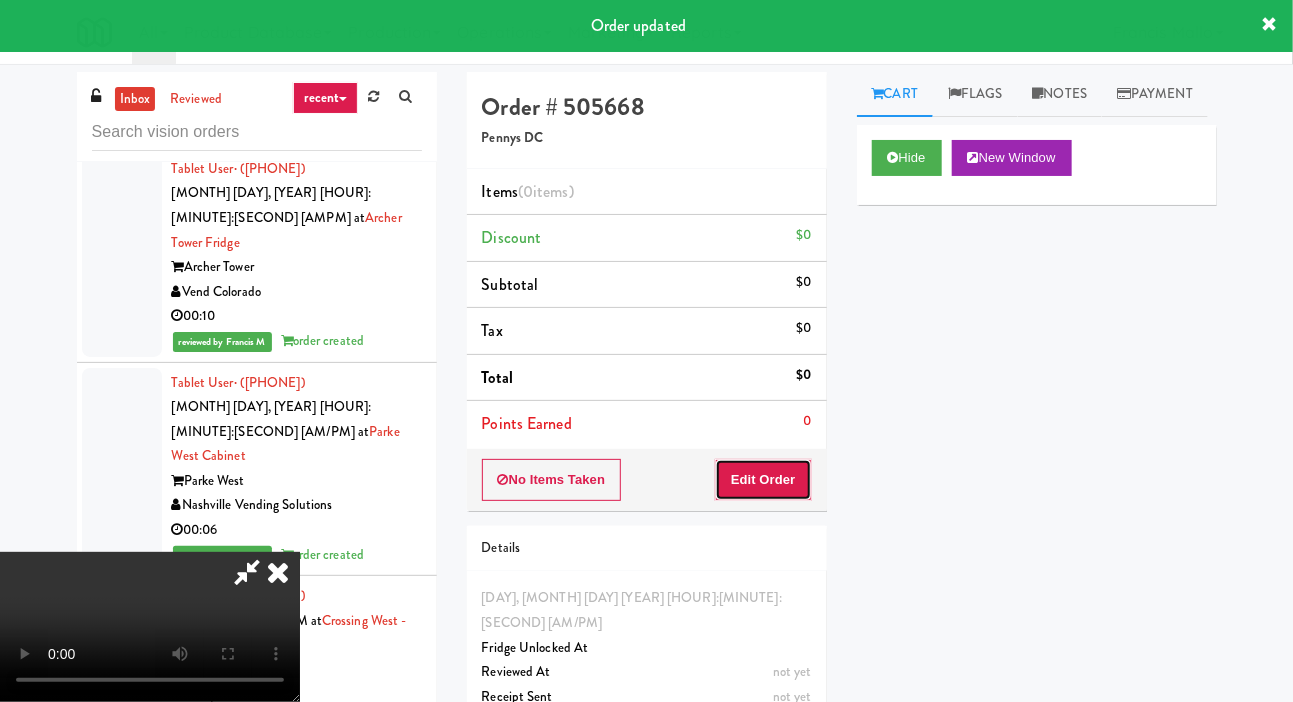 click on "Edit Order" at bounding box center [763, 480] 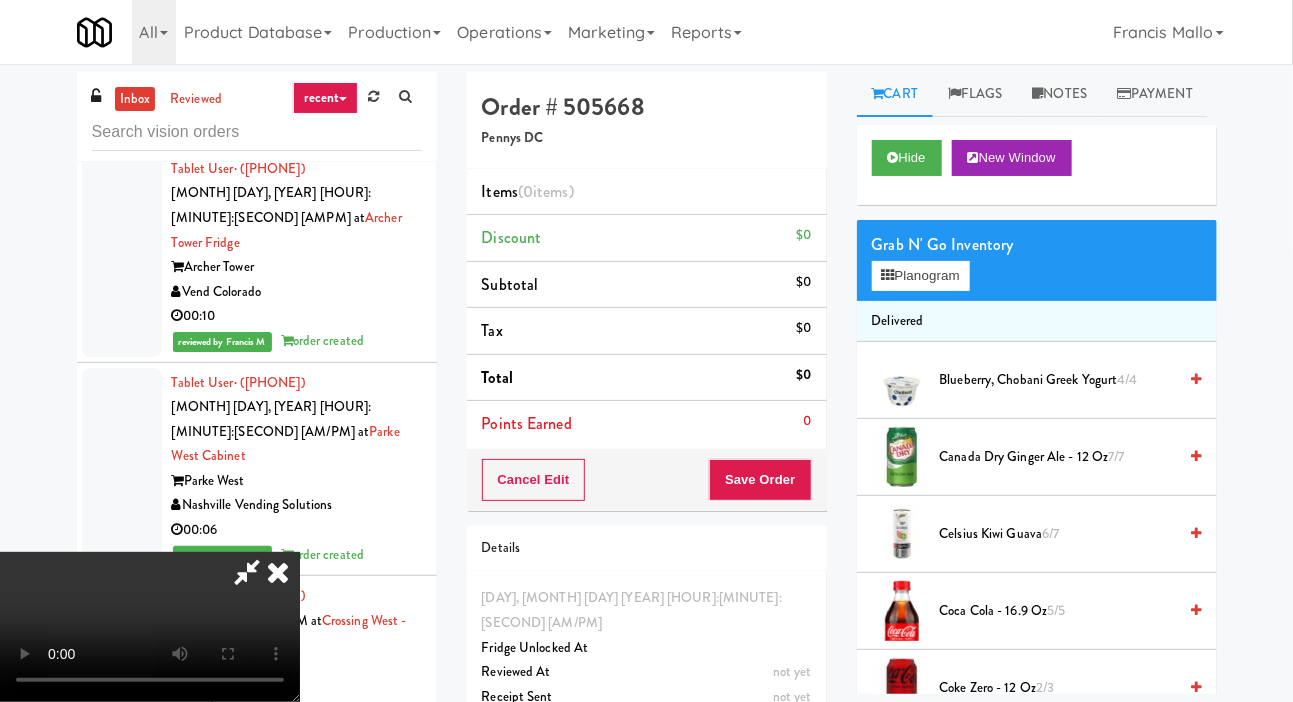 type 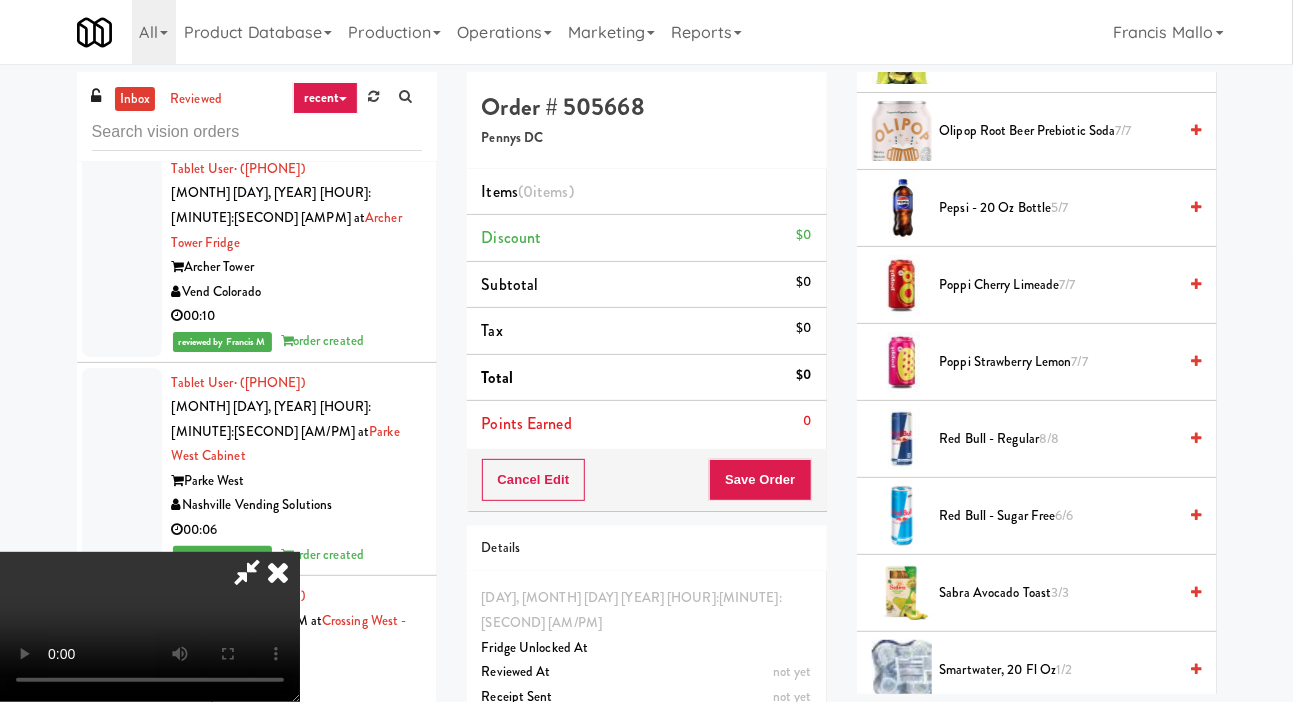 scroll, scrollTop: 2350, scrollLeft: 0, axis: vertical 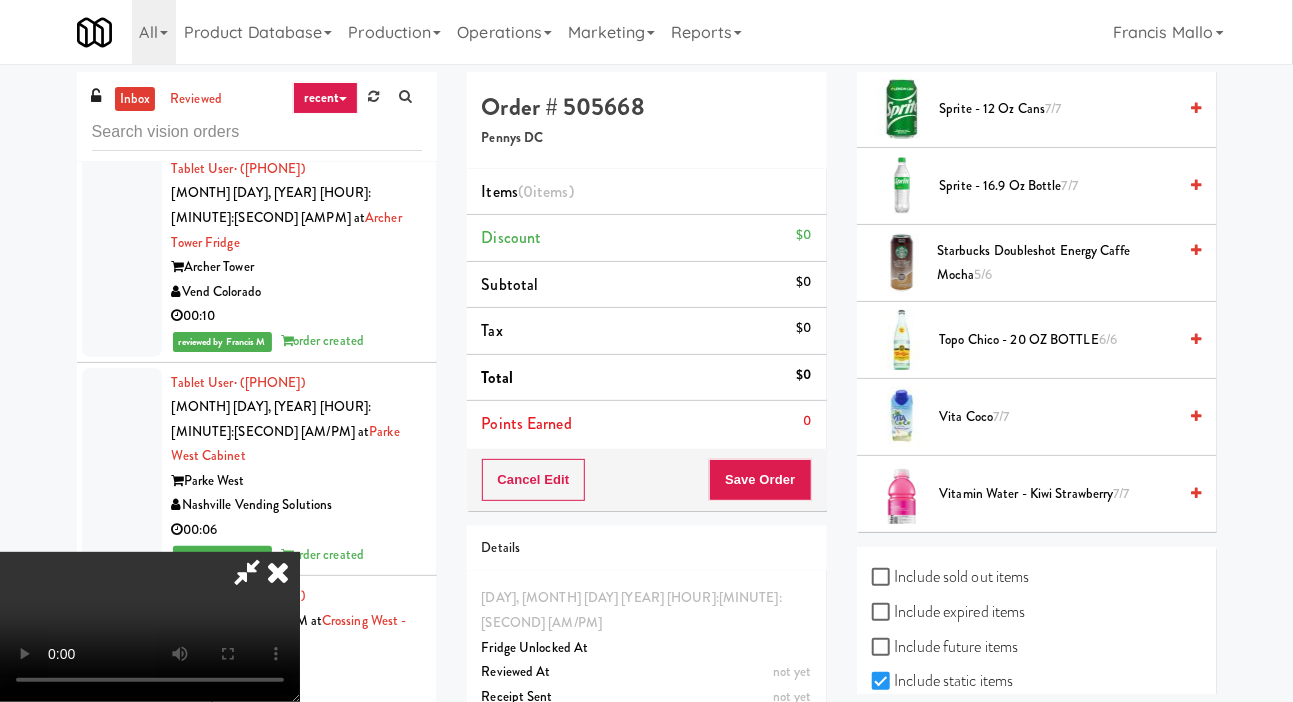 click on "[BRAND]  [NUM]/[NUM]" at bounding box center (1058, 417) 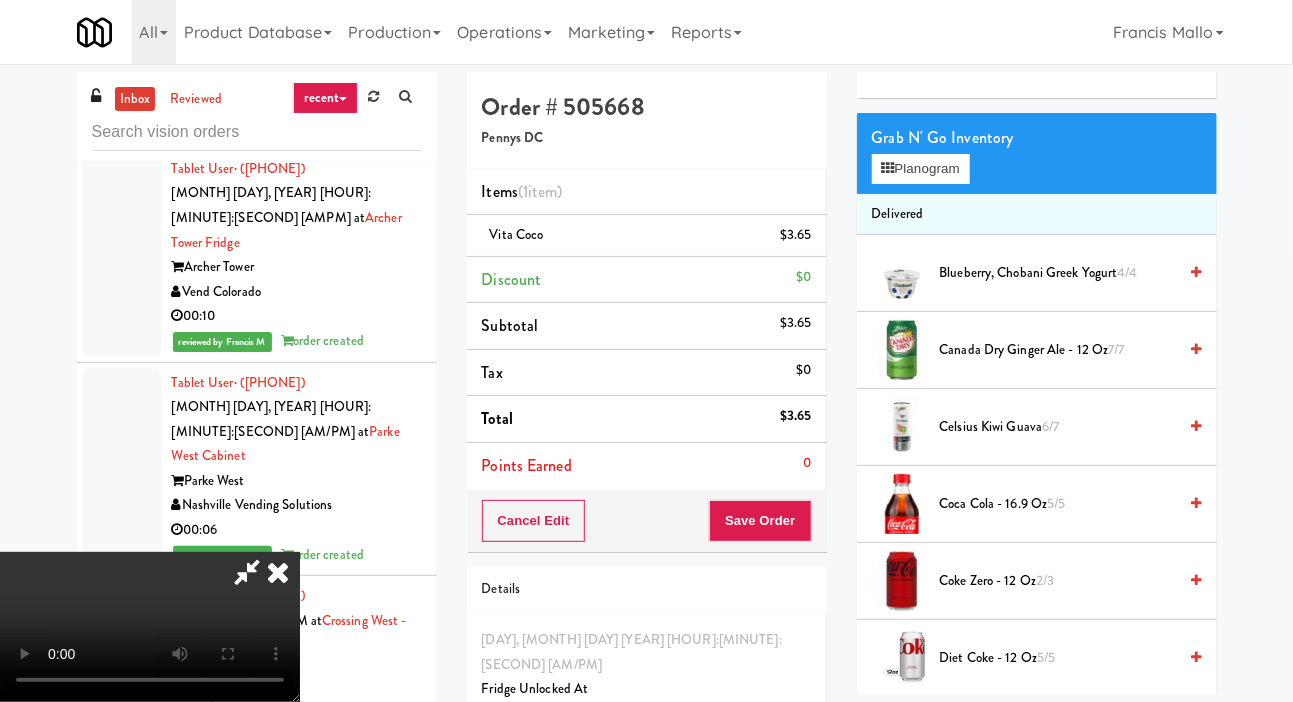 scroll, scrollTop: 0, scrollLeft: 0, axis: both 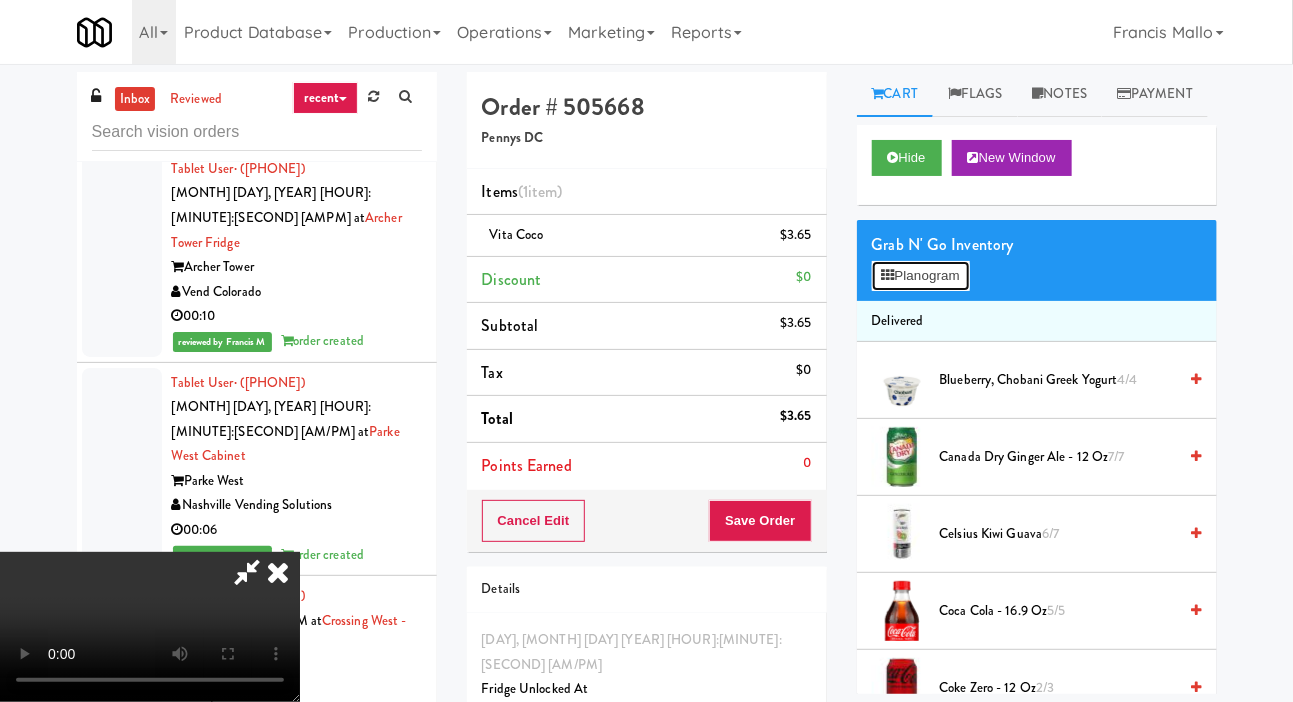 click on "Planogram" at bounding box center (921, 276) 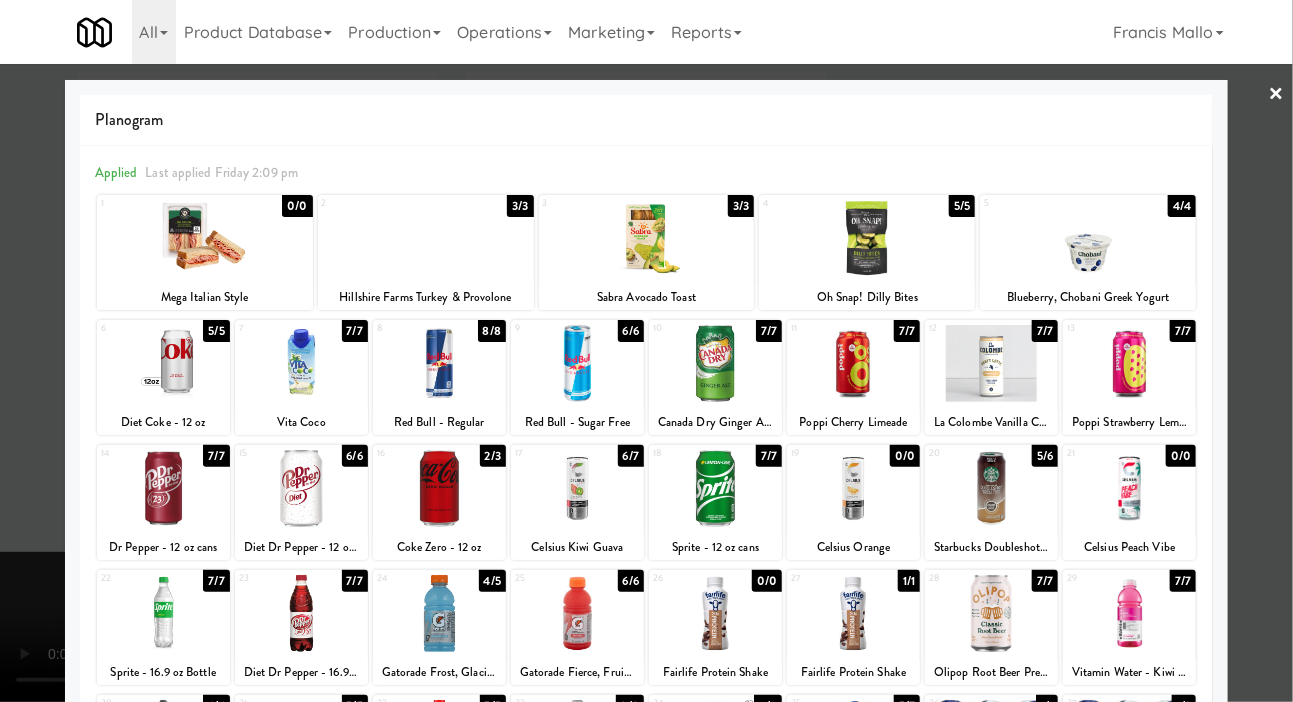 click at bounding box center [426, 238] 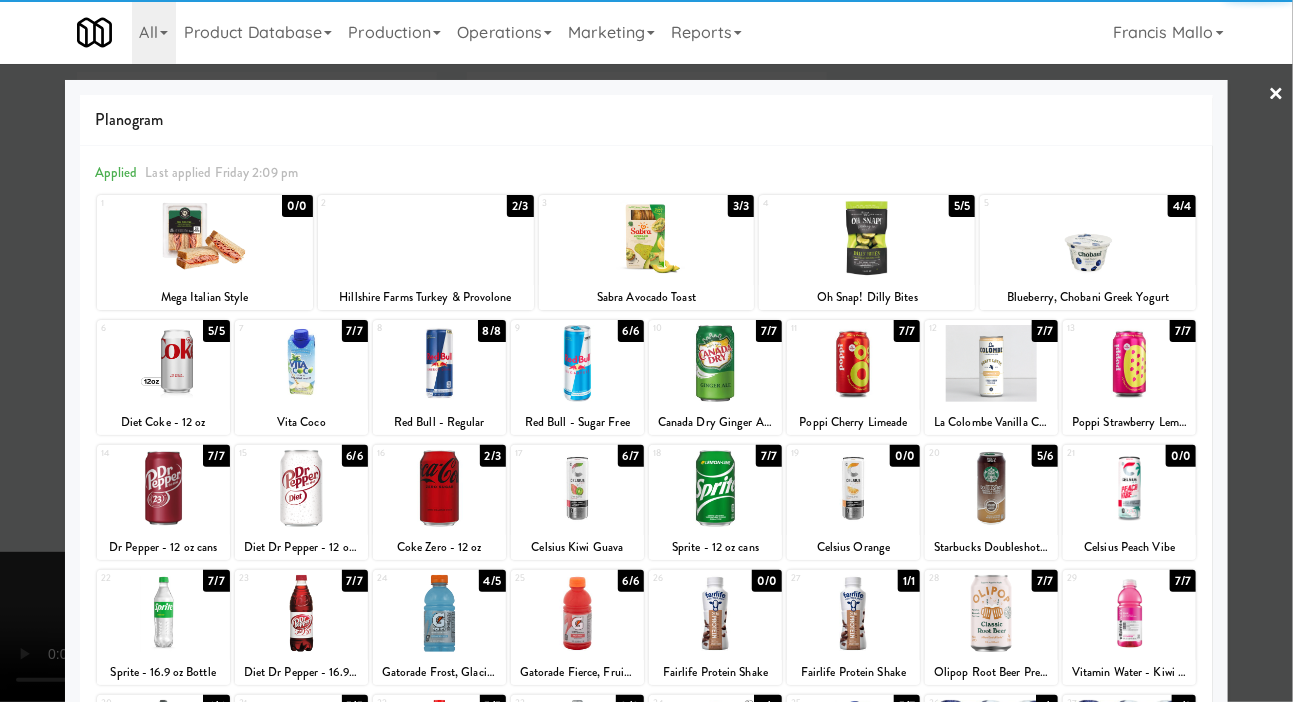 click at bounding box center [646, 351] 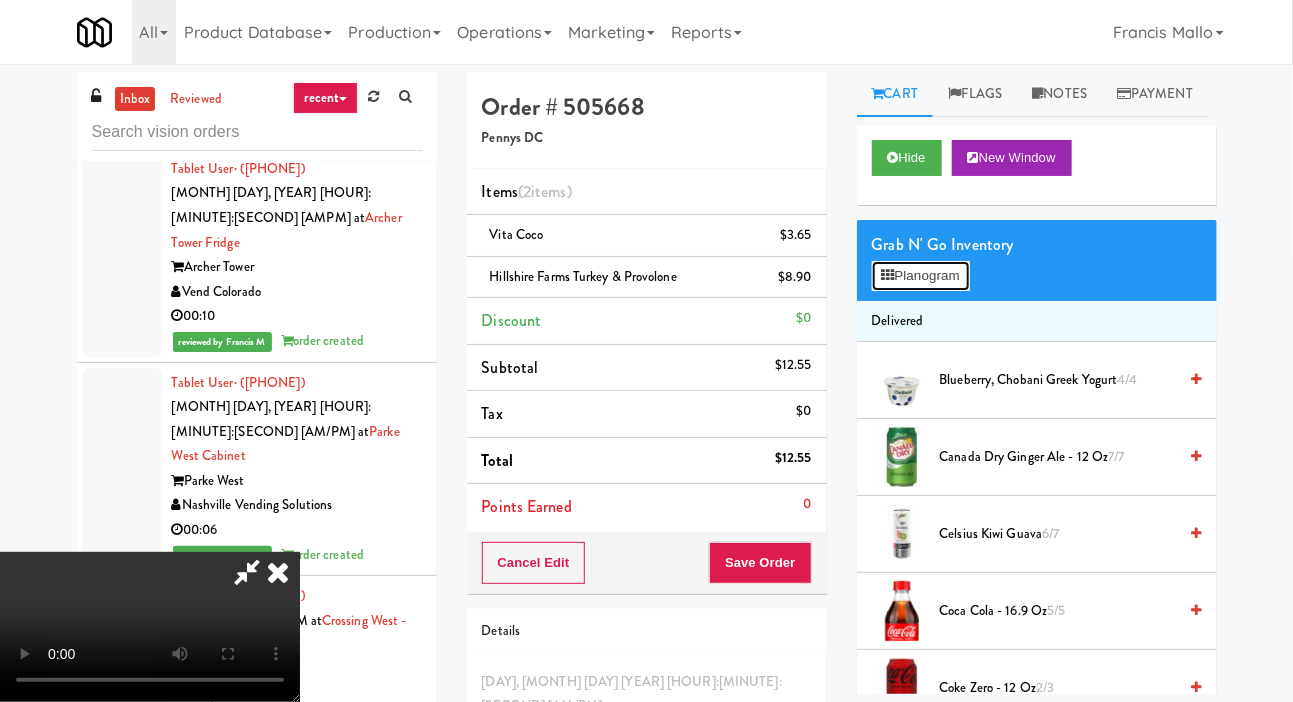 click on "Planogram" at bounding box center (921, 276) 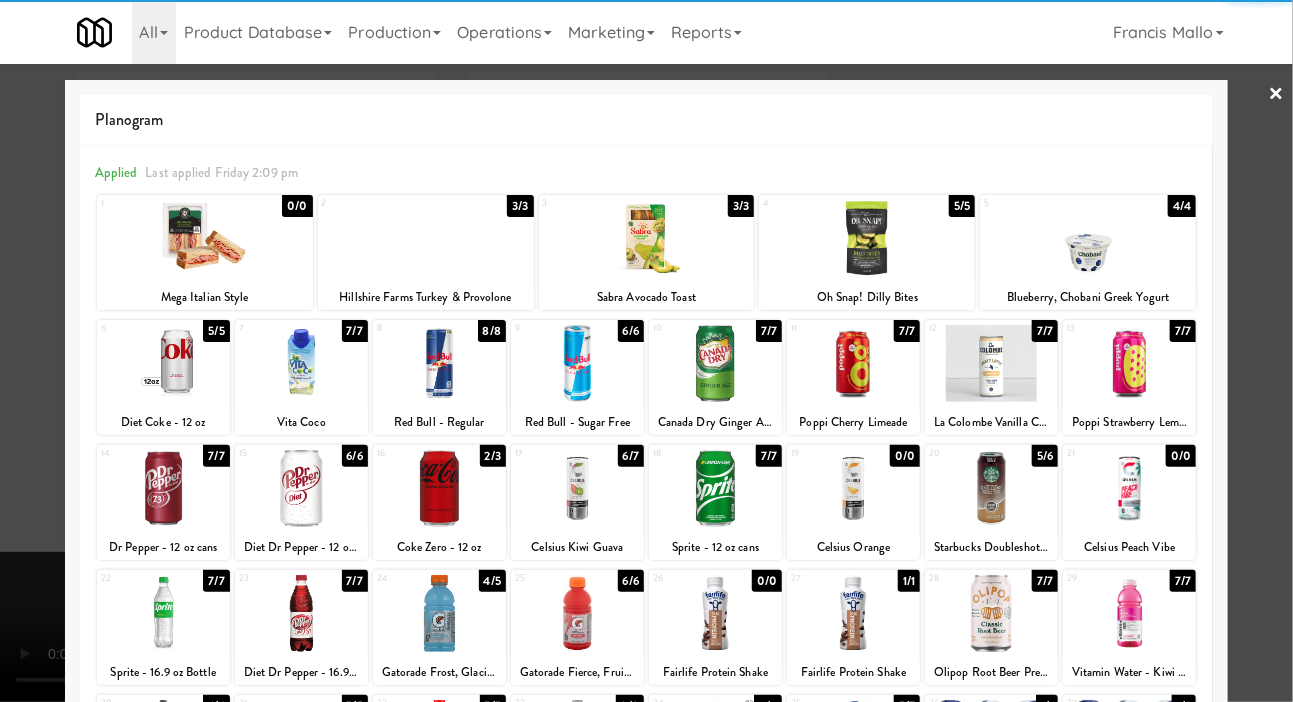 click at bounding box center (1088, 238) 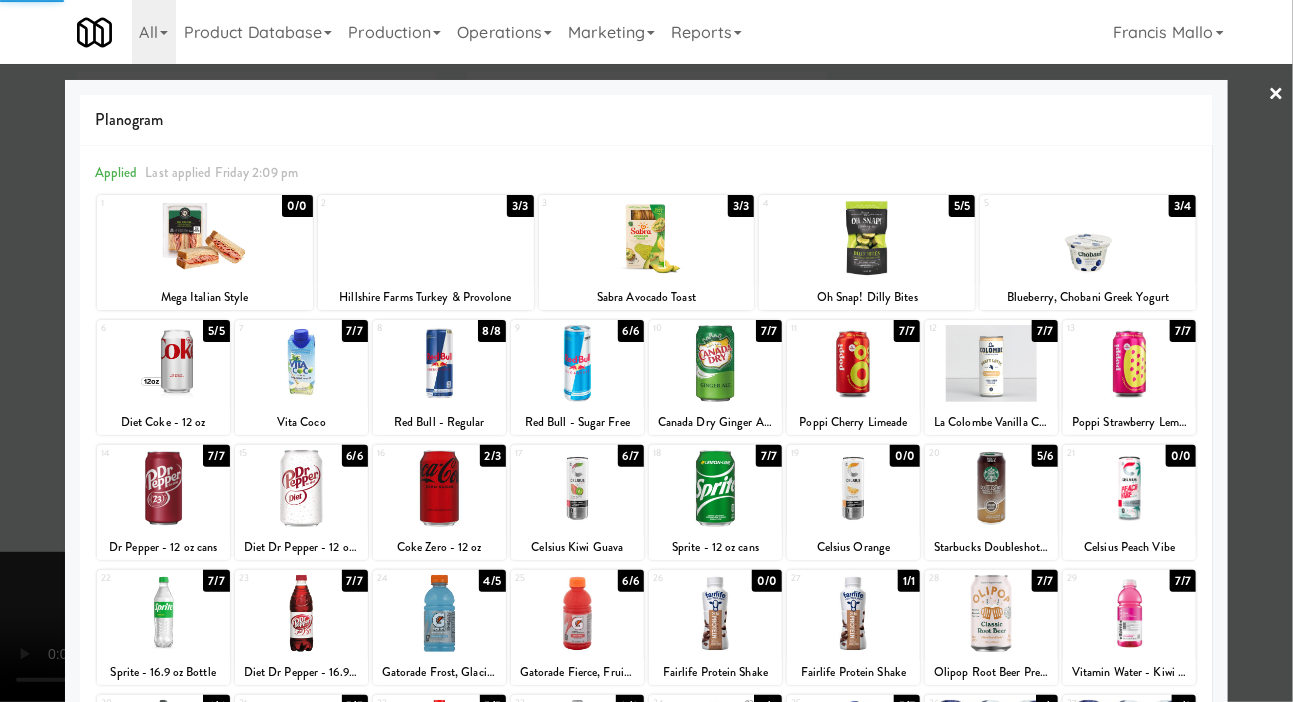 click at bounding box center (646, 351) 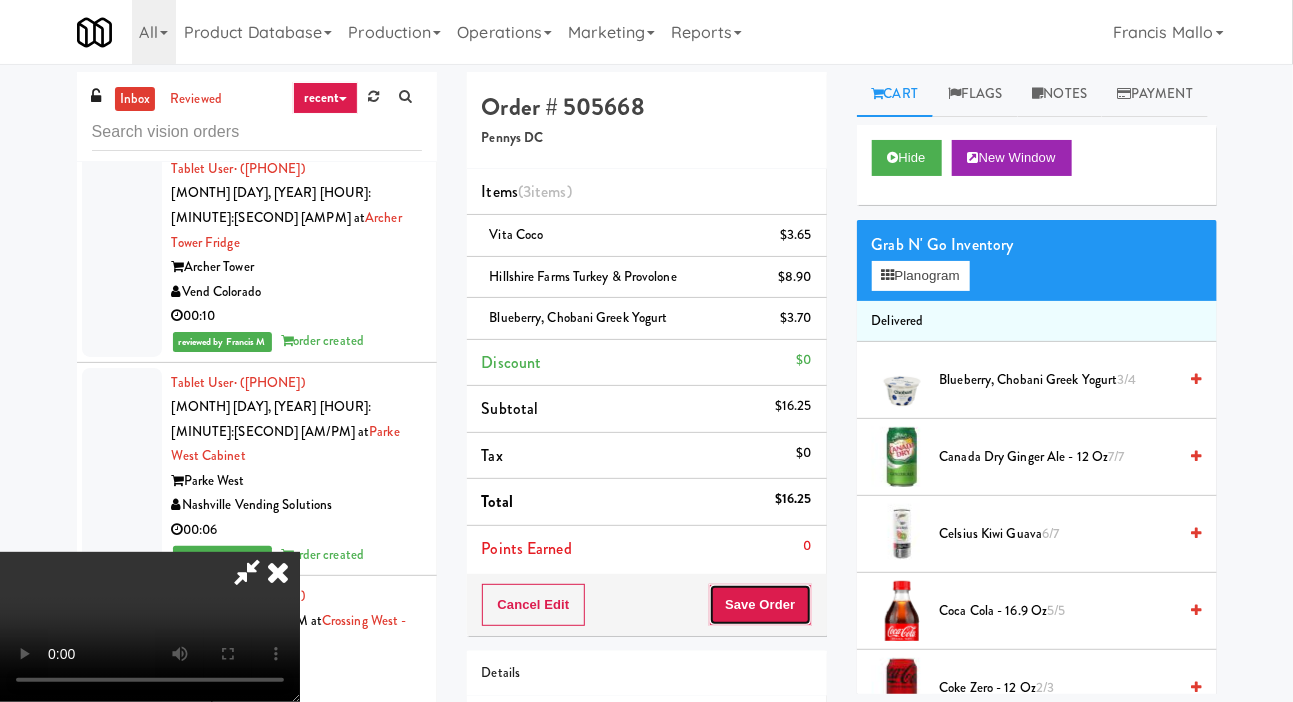 click on "Save Order" at bounding box center (760, 605) 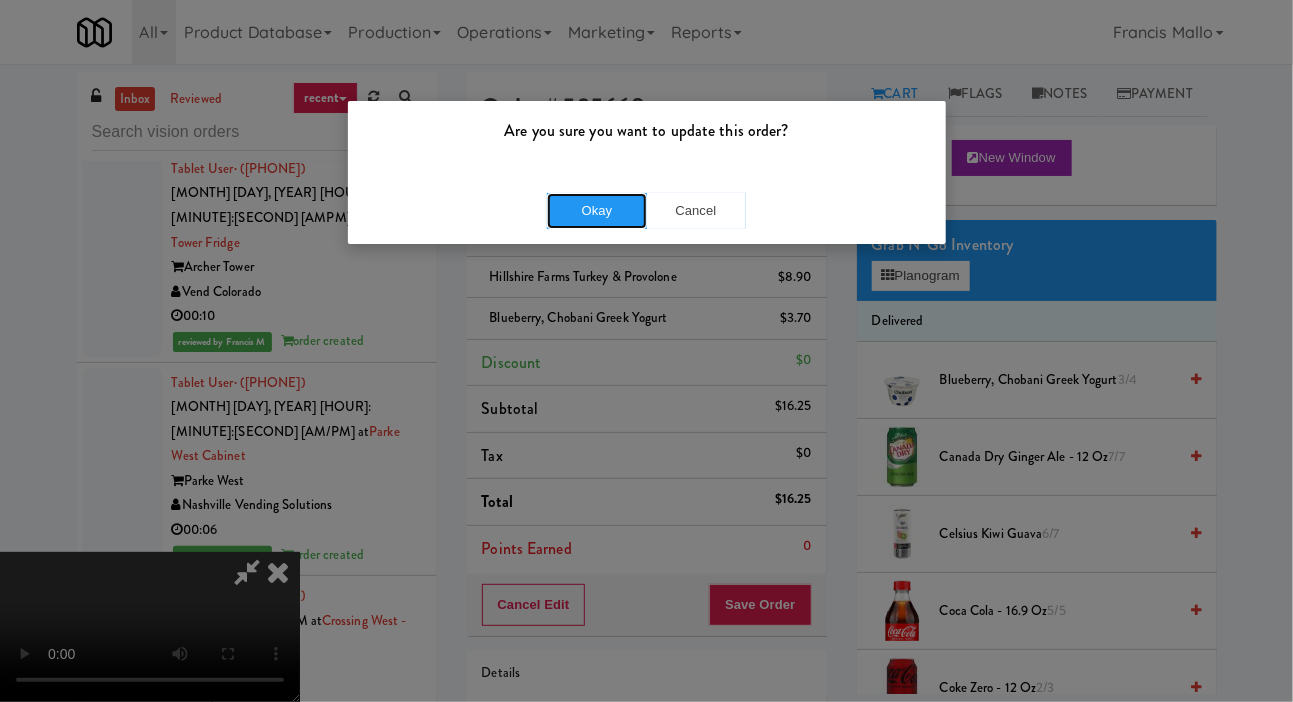 click on "Okay" at bounding box center [597, 211] 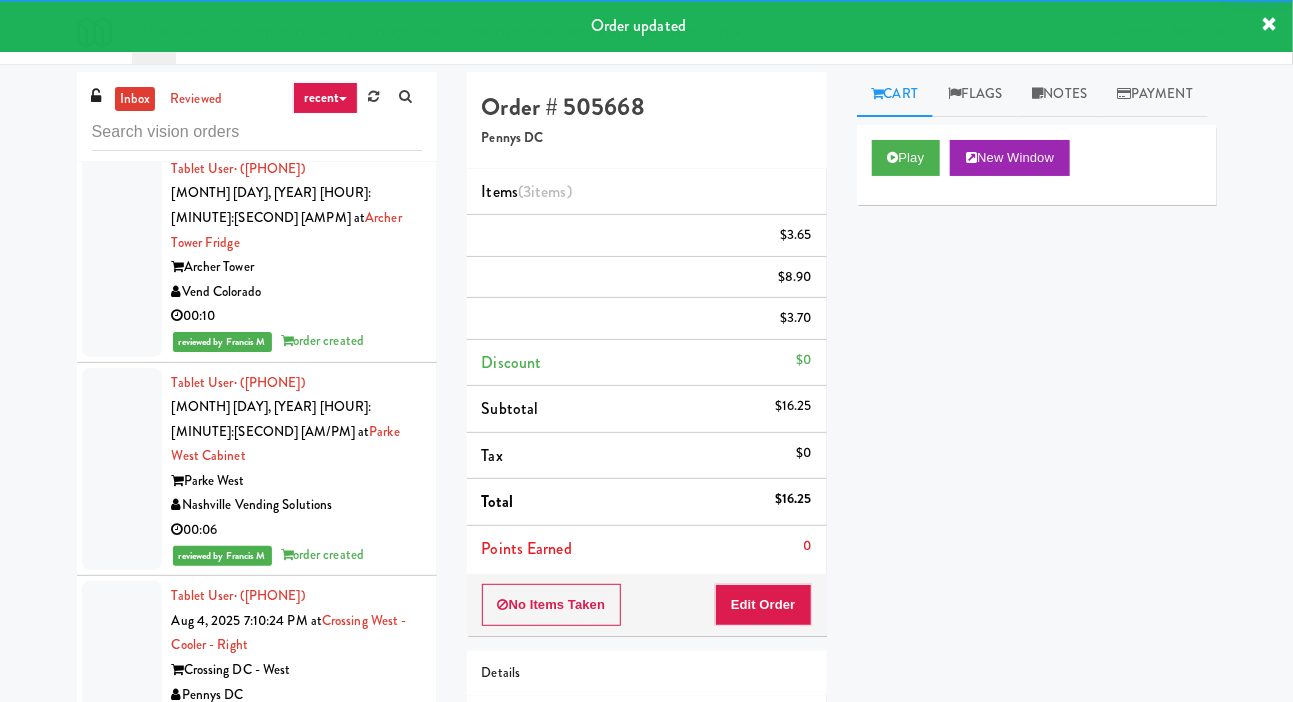 click at bounding box center [122, -214] 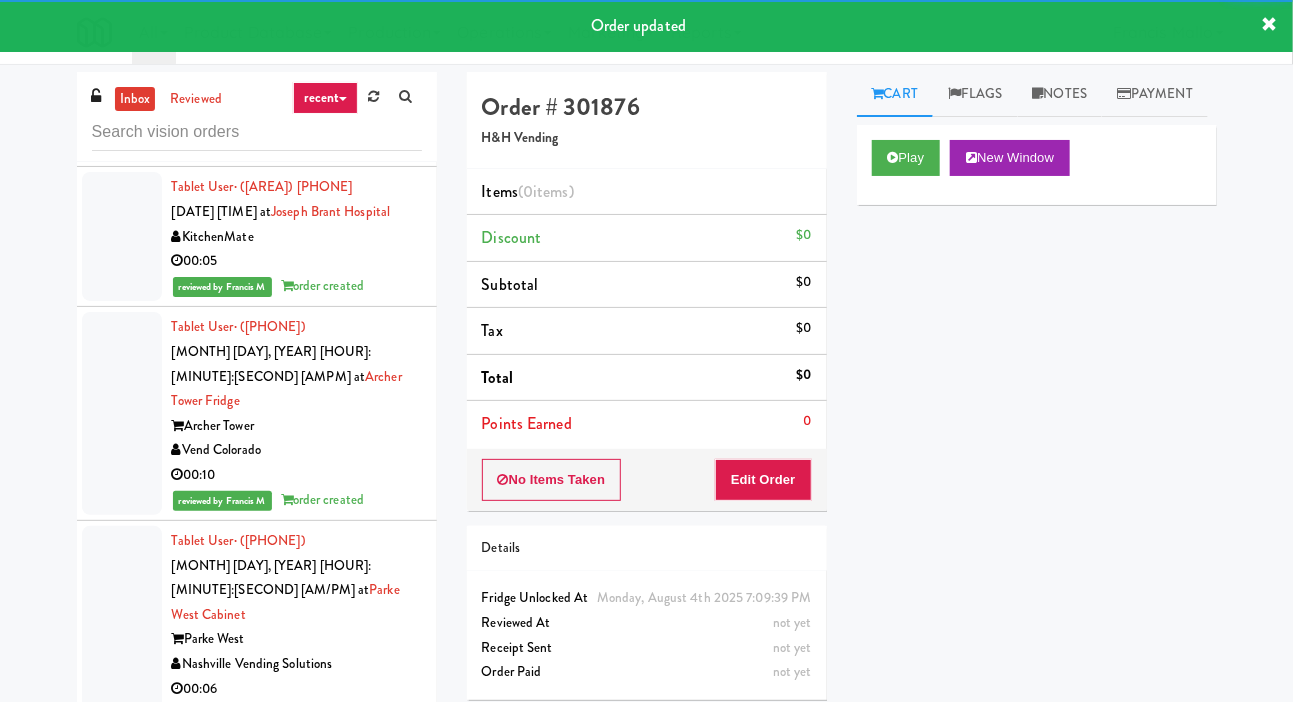 scroll, scrollTop: 36934, scrollLeft: 0, axis: vertical 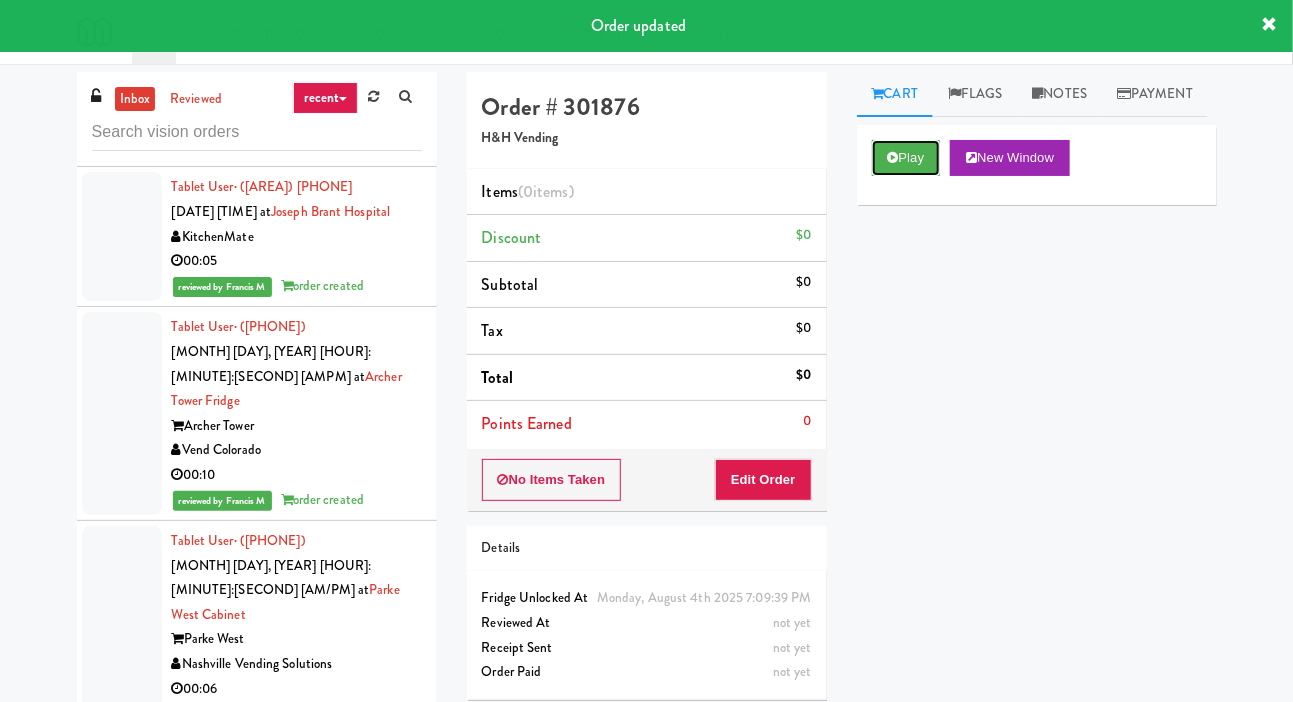 click on "Play" at bounding box center (906, 158) 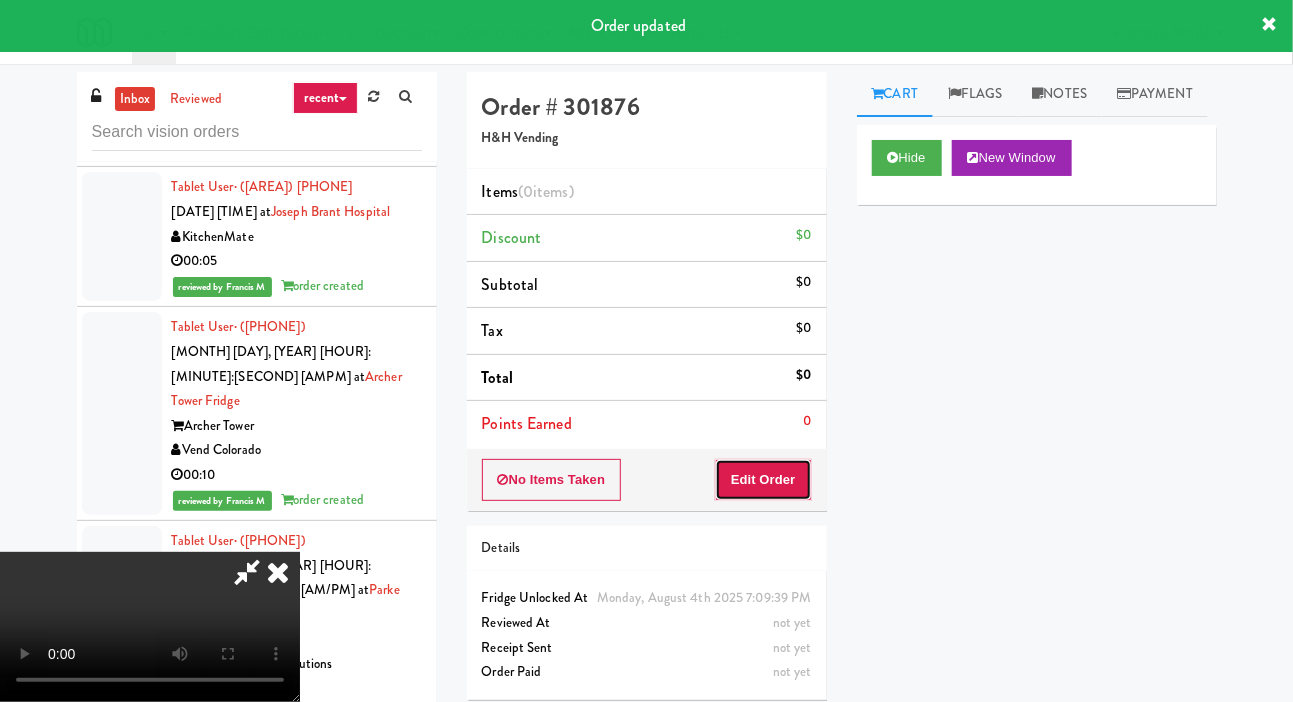 click on "Edit Order" at bounding box center [763, 480] 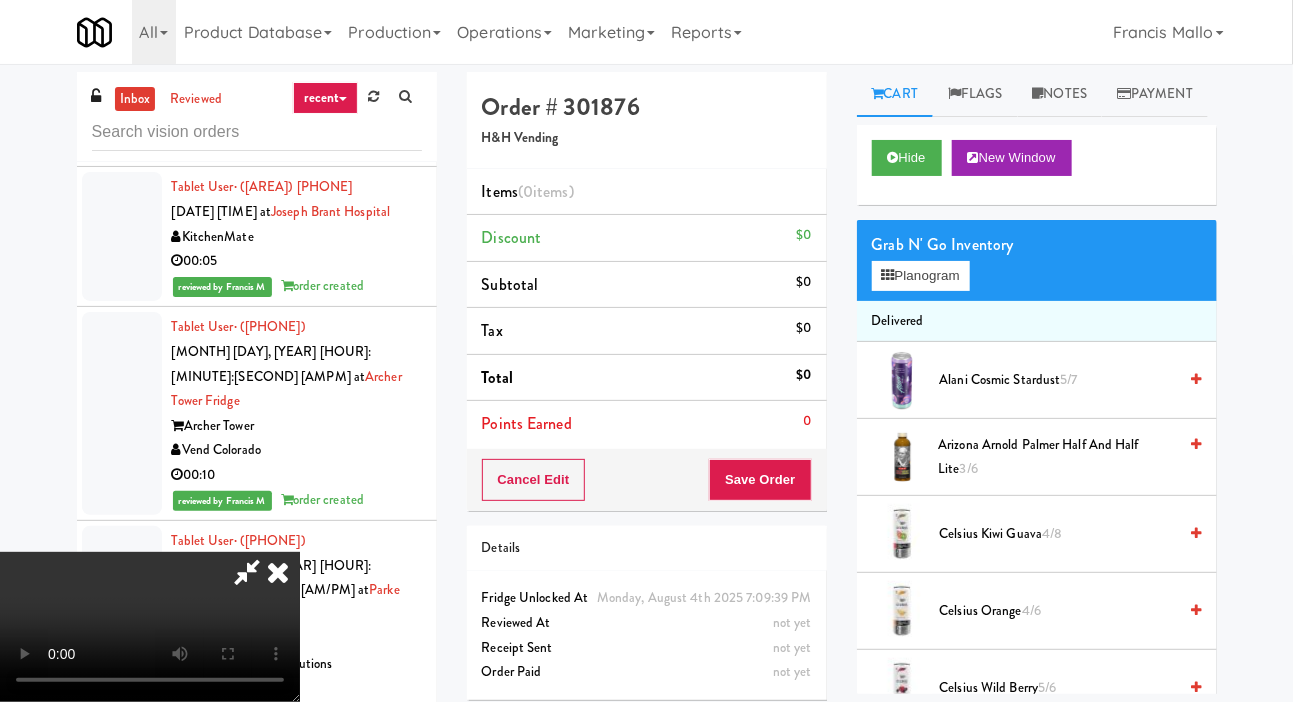 type 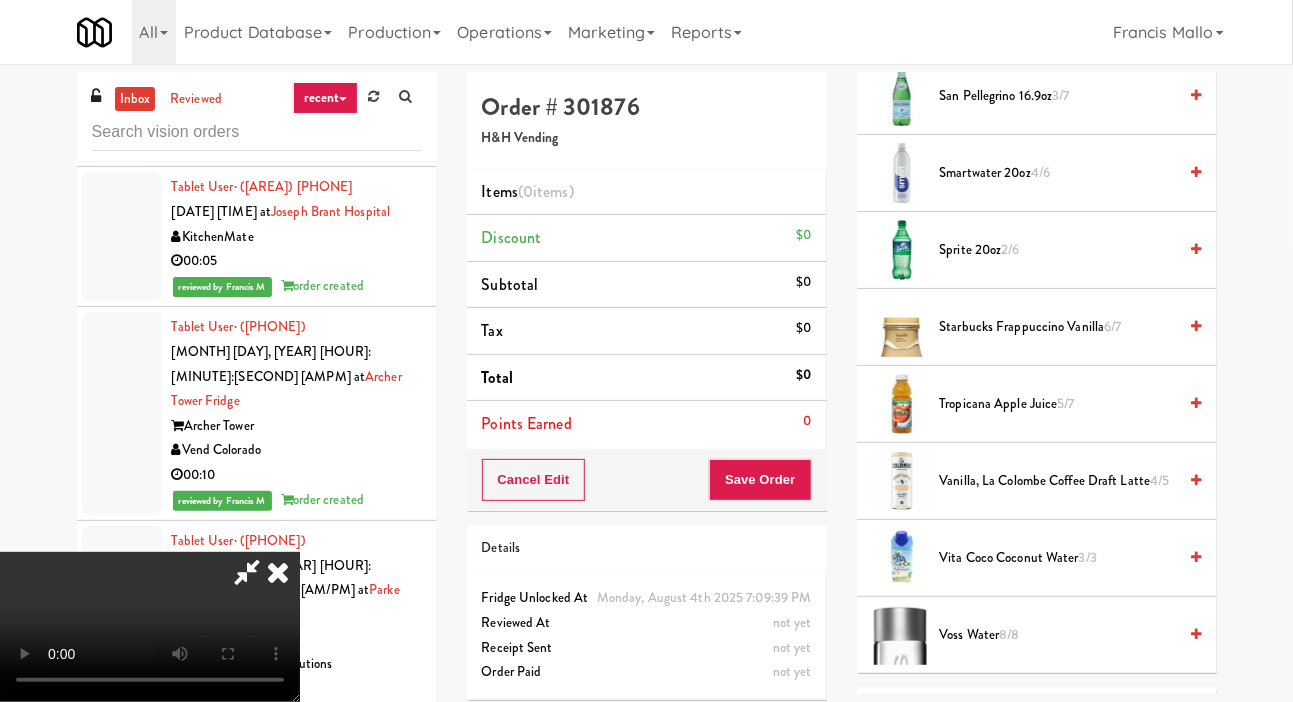 scroll, scrollTop: 2736, scrollLeft: 0, axis: vertical 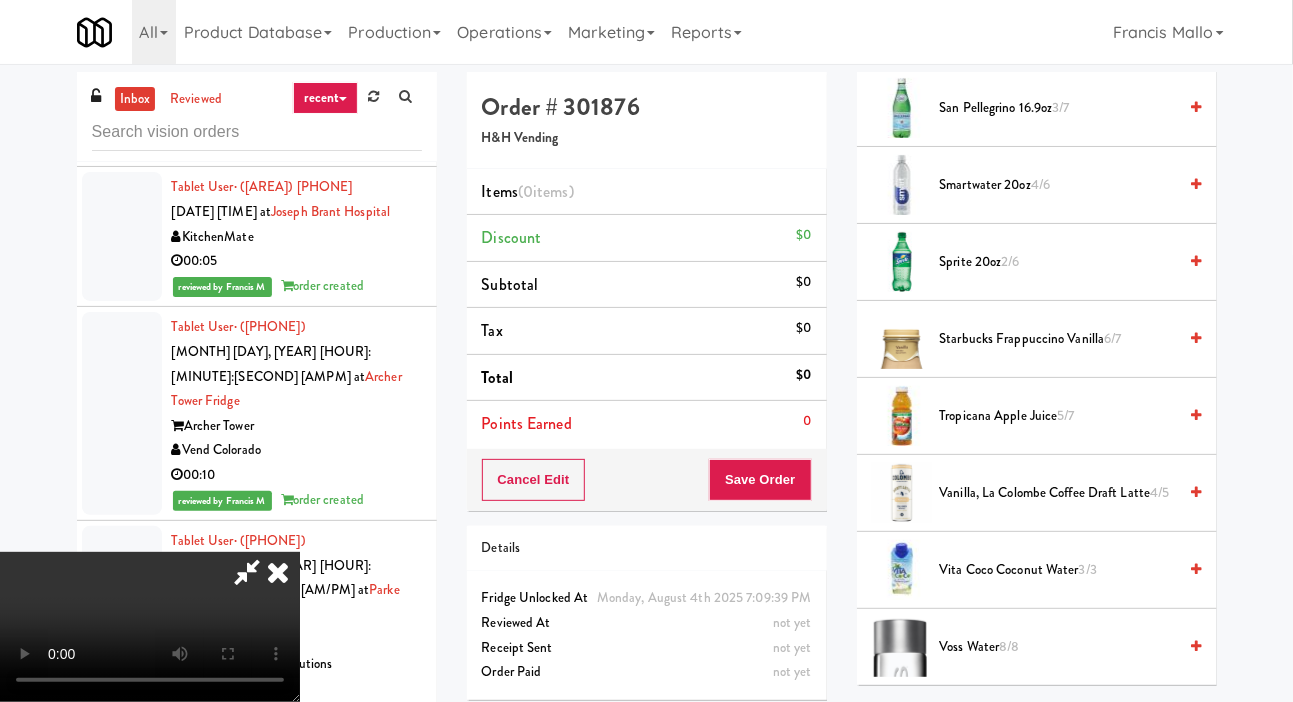 click on "Starbucks Frappuccino Vanilla 6/7" at bounding box center [1058, 339] 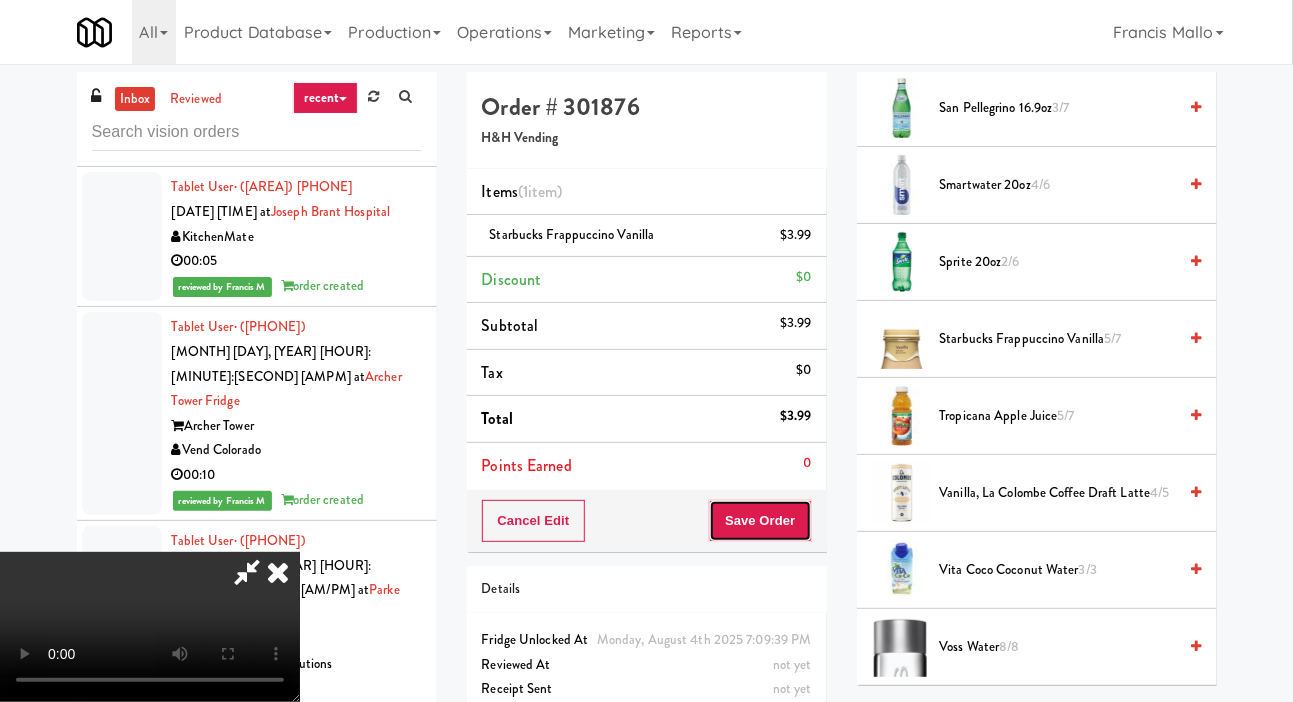 click on "Save Order" at bounding box center (760, 521) 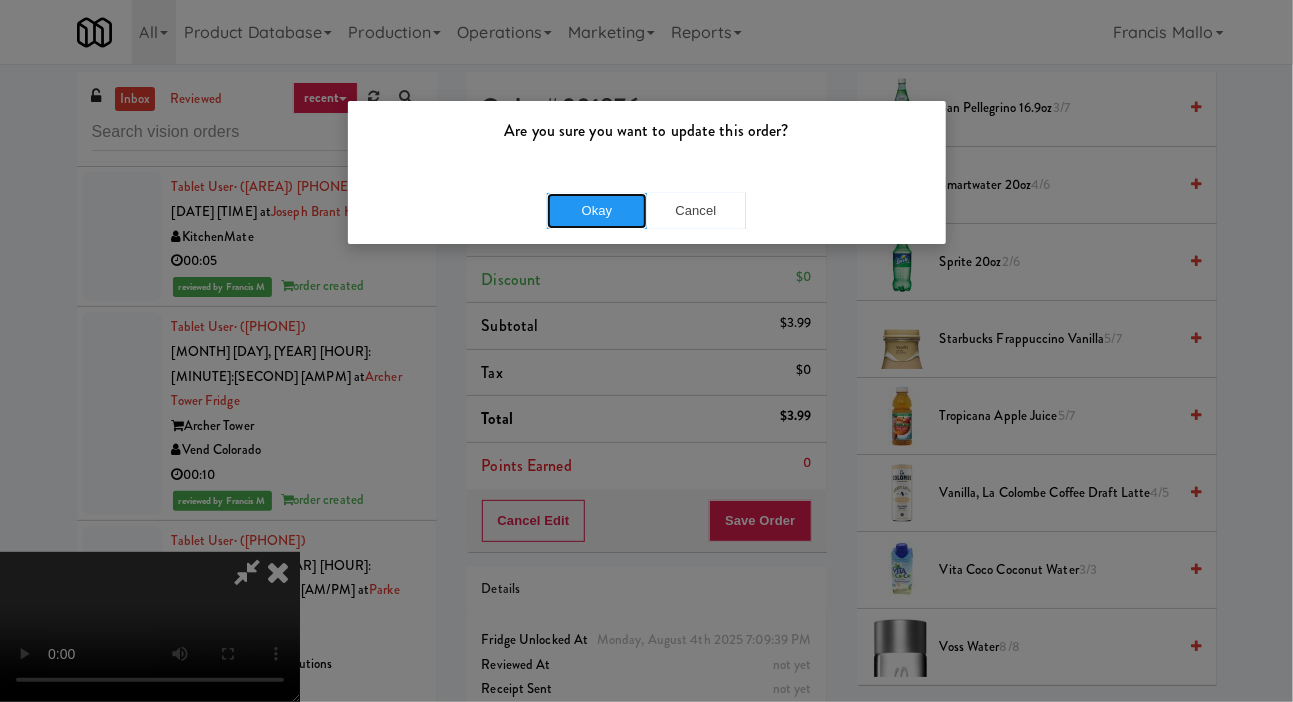 click on "Okay" at bounding box center [597, 211] 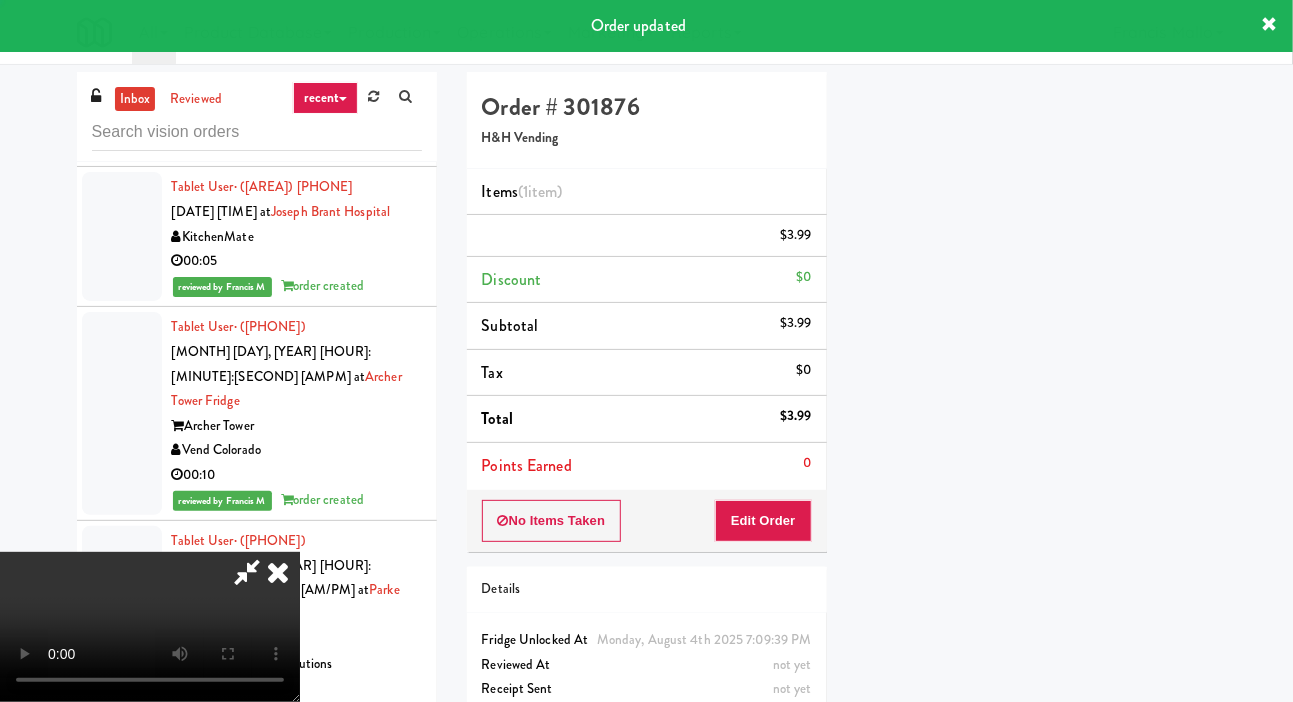scroll, scrollTop: 116, scrollLeft: 0, axis: vertical 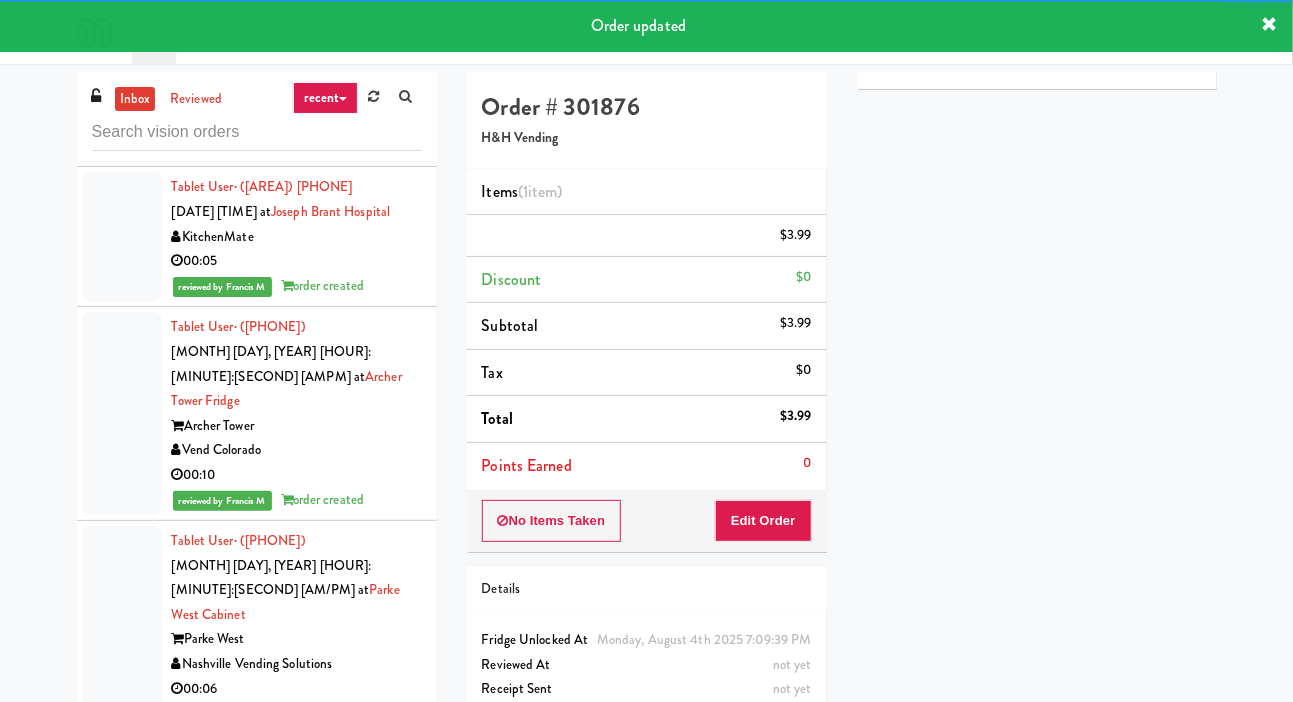 click at bounding box center [122, -233] 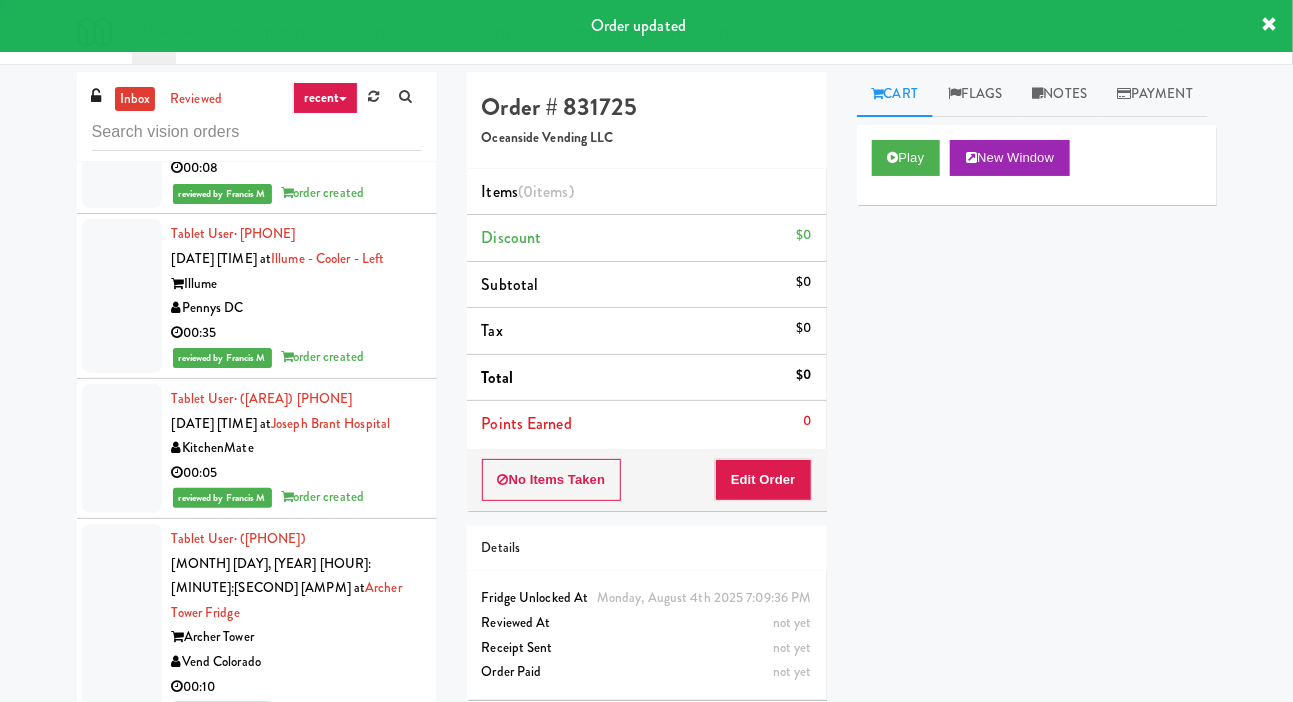 scroll, scrollTop: 36746, scrollLeft: 0, axis: vertical 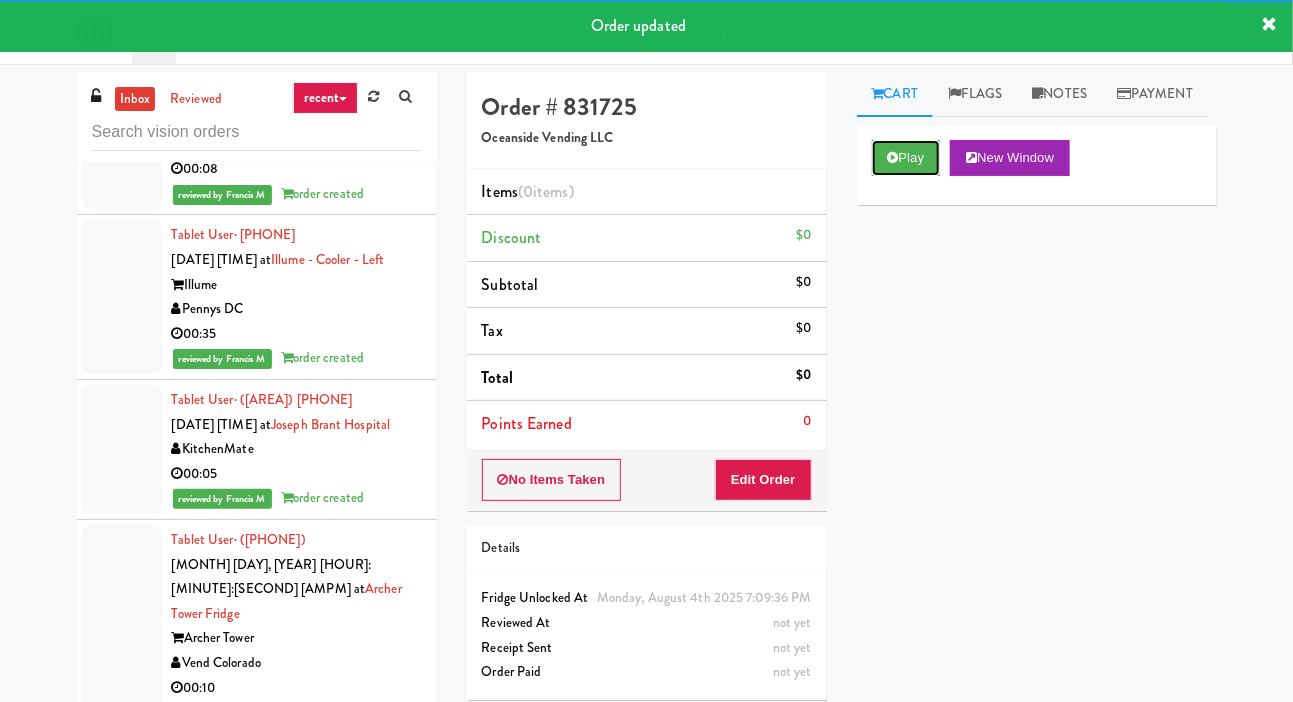 click on "Play" at bounding box center (906, 158) 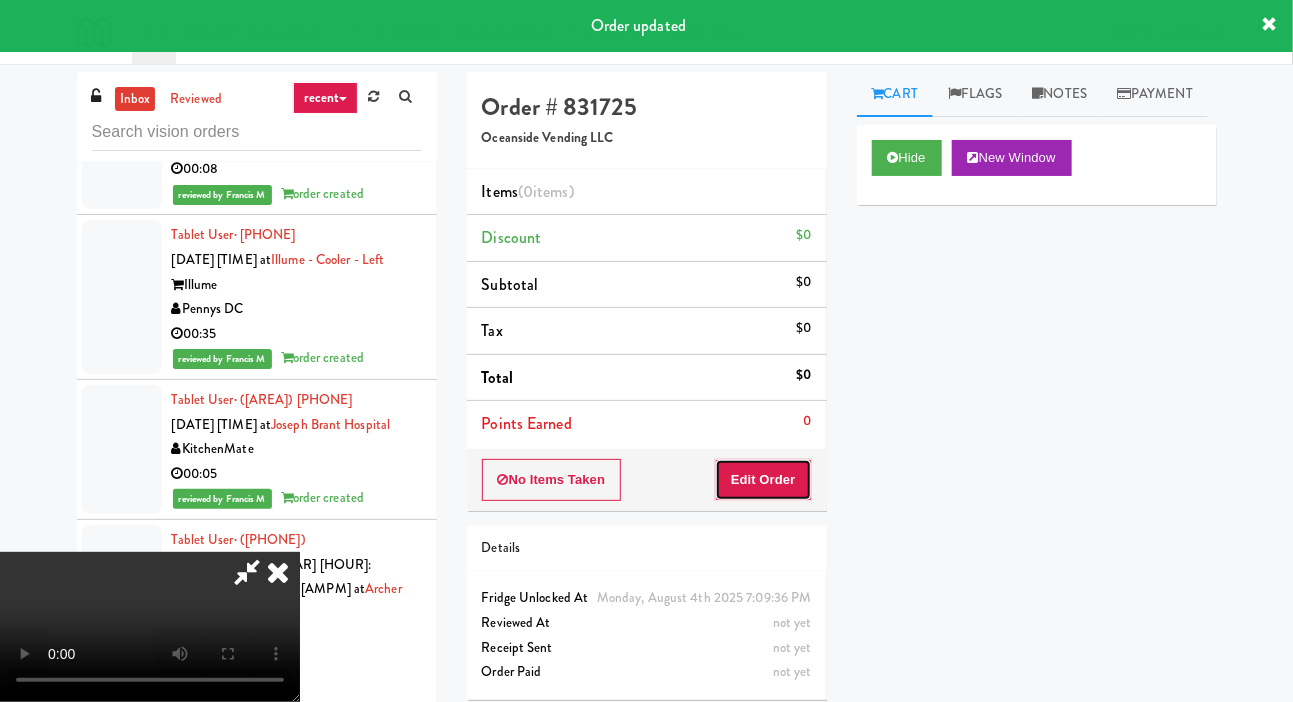 click on "Edit Order" at bounding box center (763, 480) 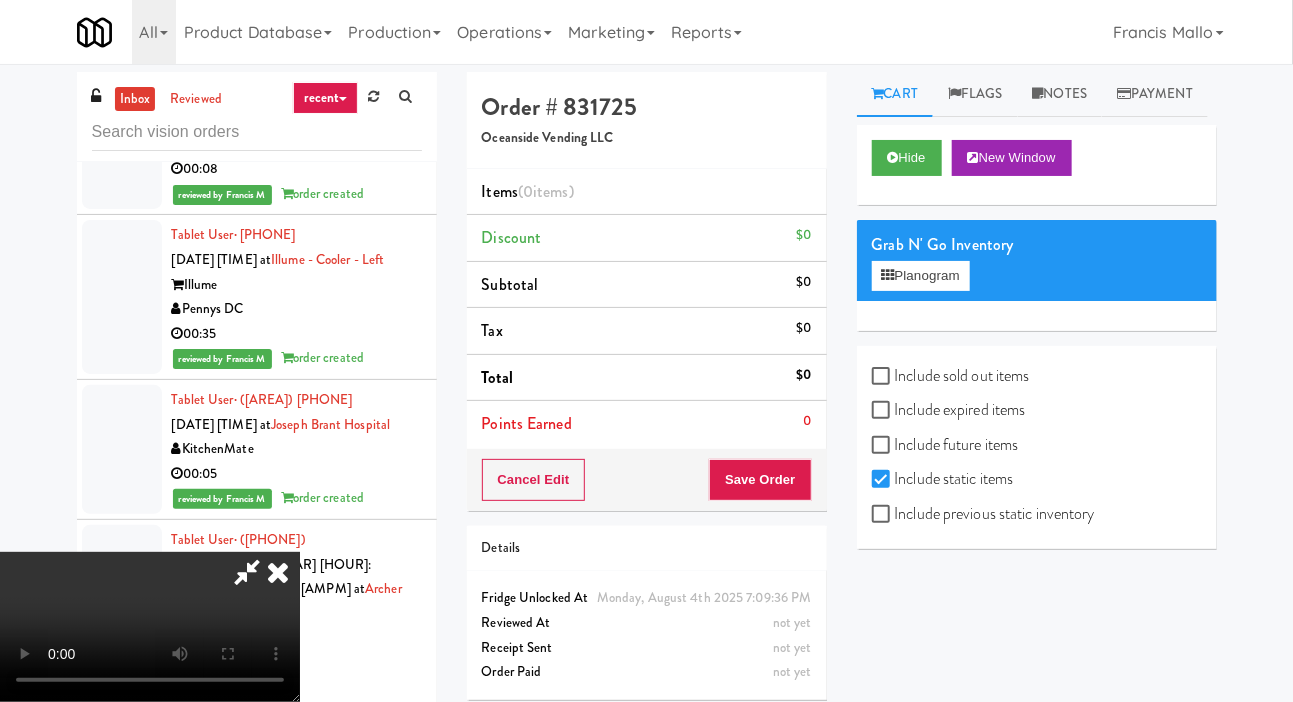scroll, scrollTop: 73, scrollLeft: 0, axis: vertical 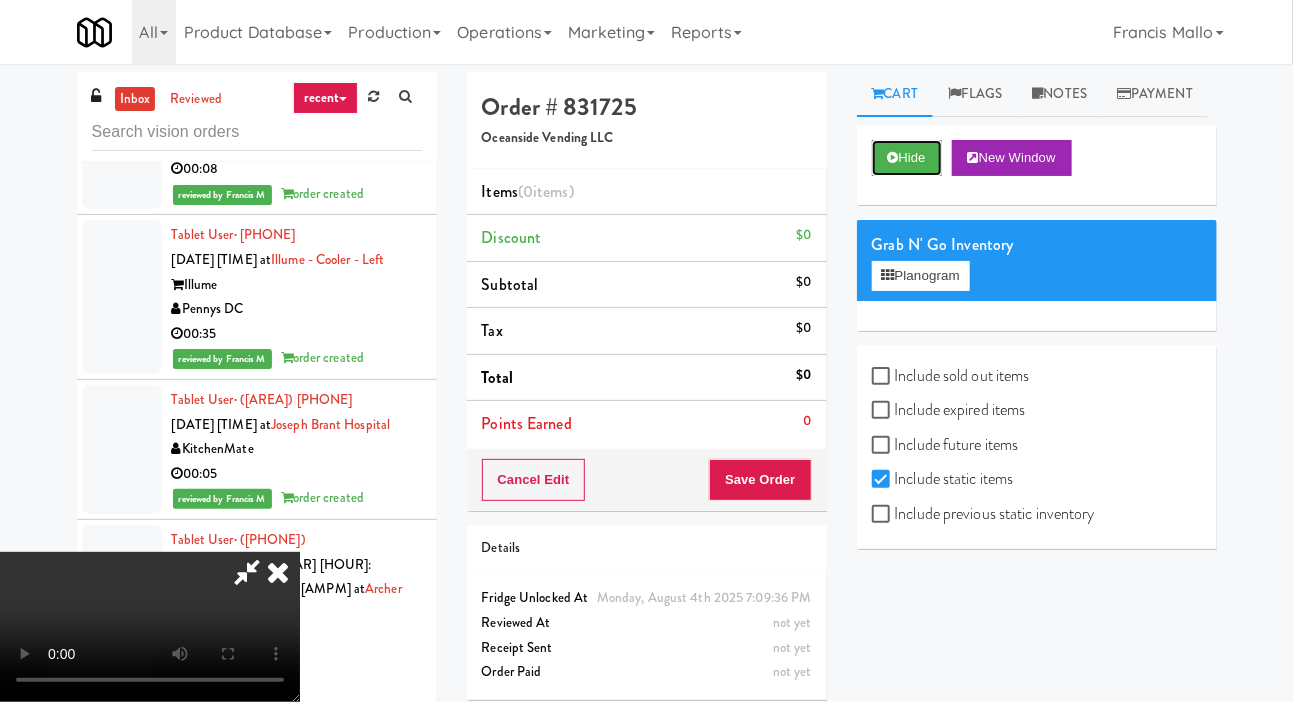click at bounding box center (893, 157) 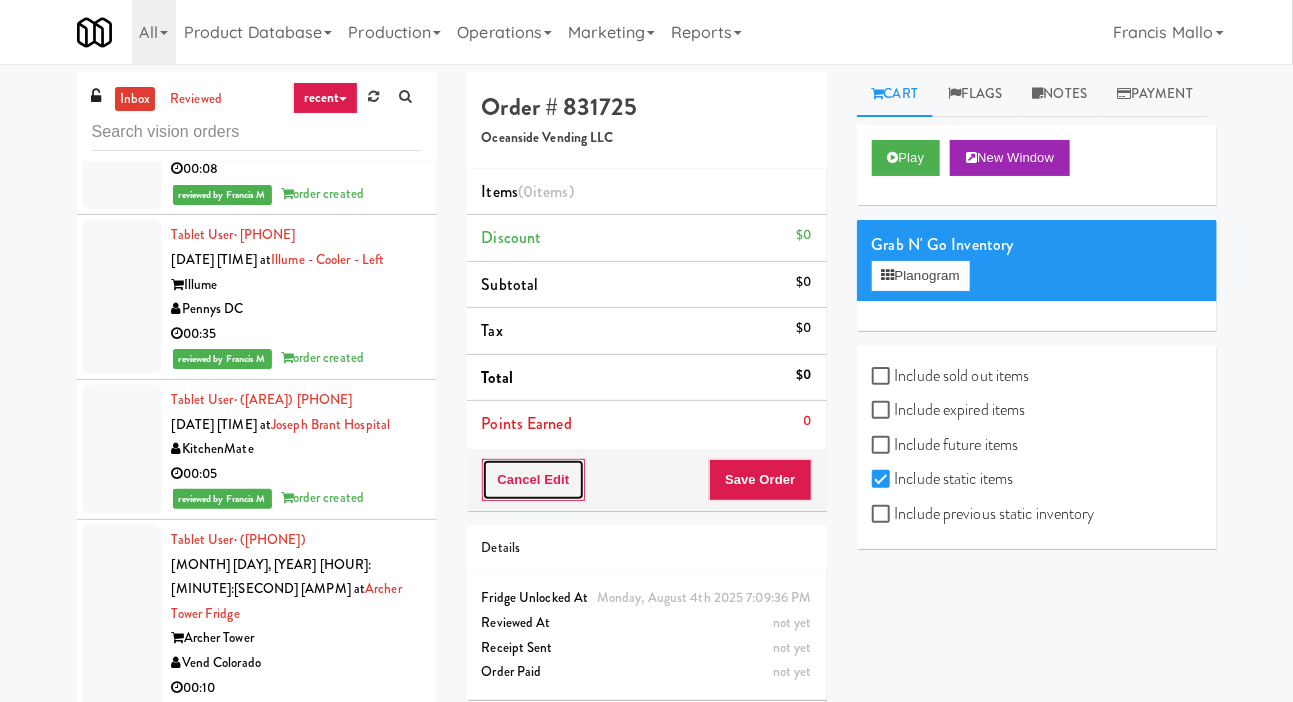 click on "Cancel Edit" at bounding box center [534, 480] 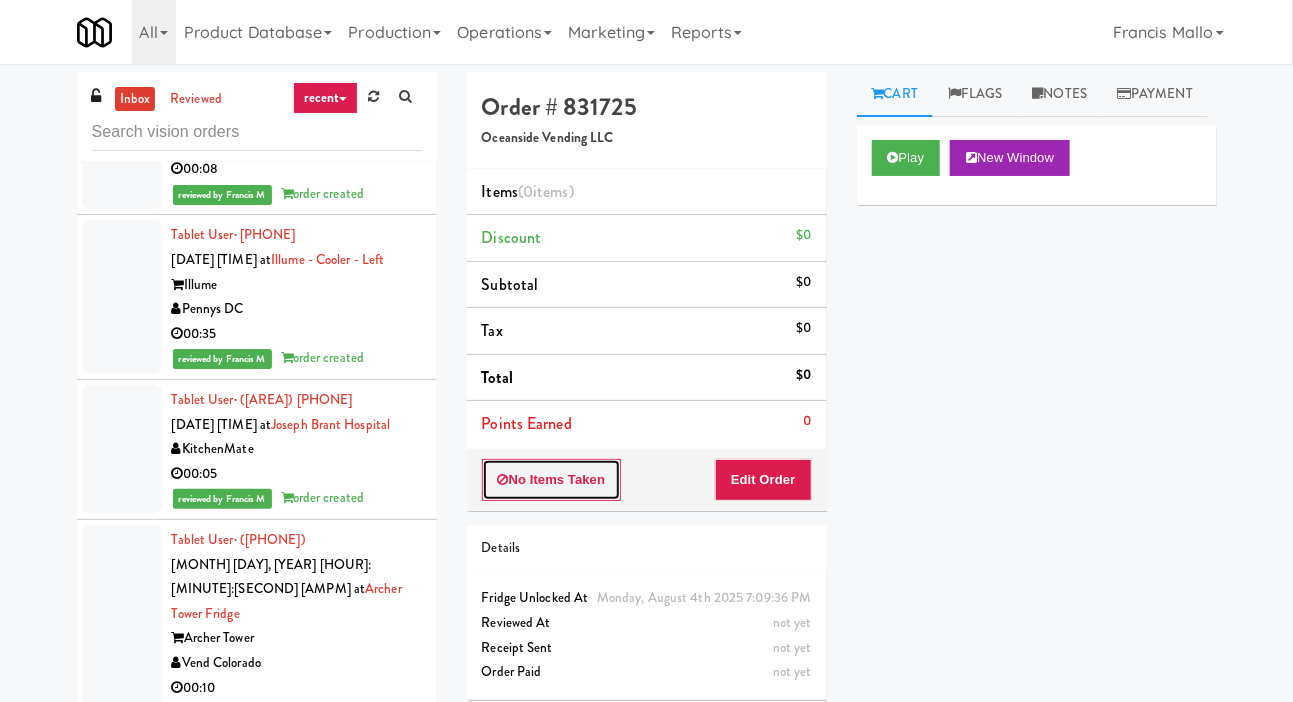 click on "No Items Taken" at bounding box center (552, 480) 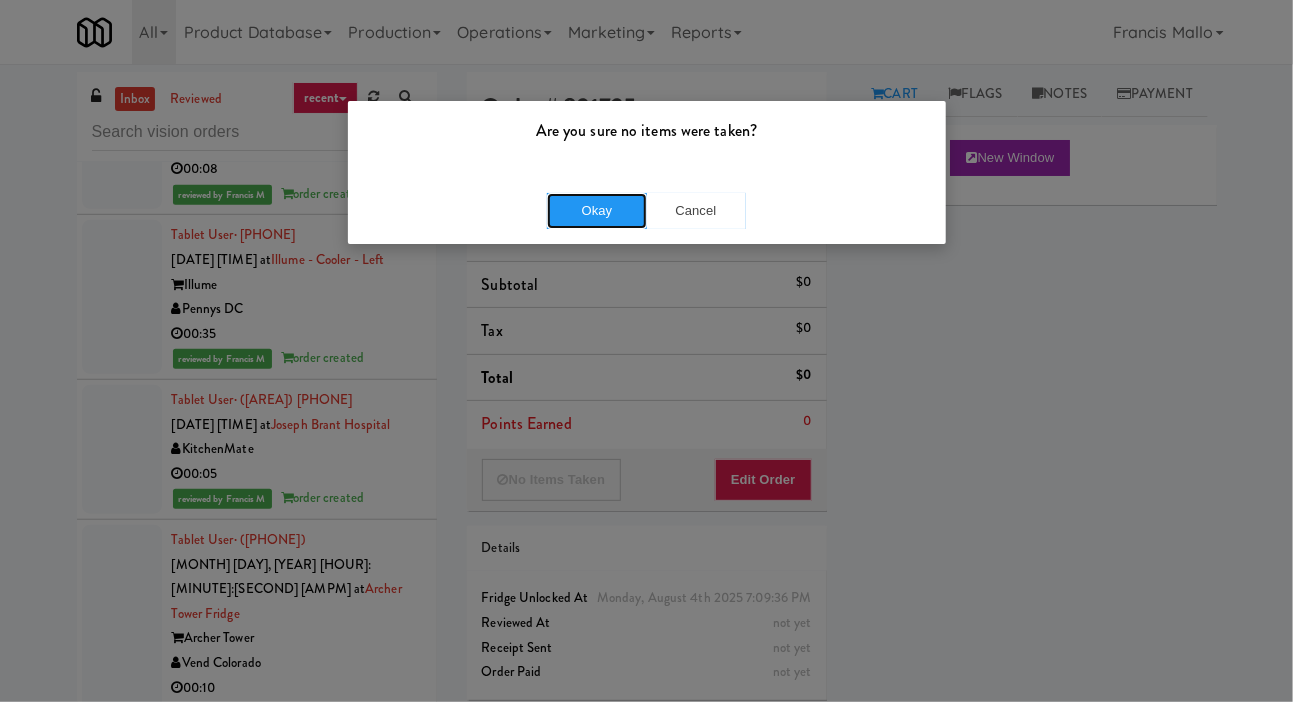 click on "Okay" at bounding box center [597, 211] 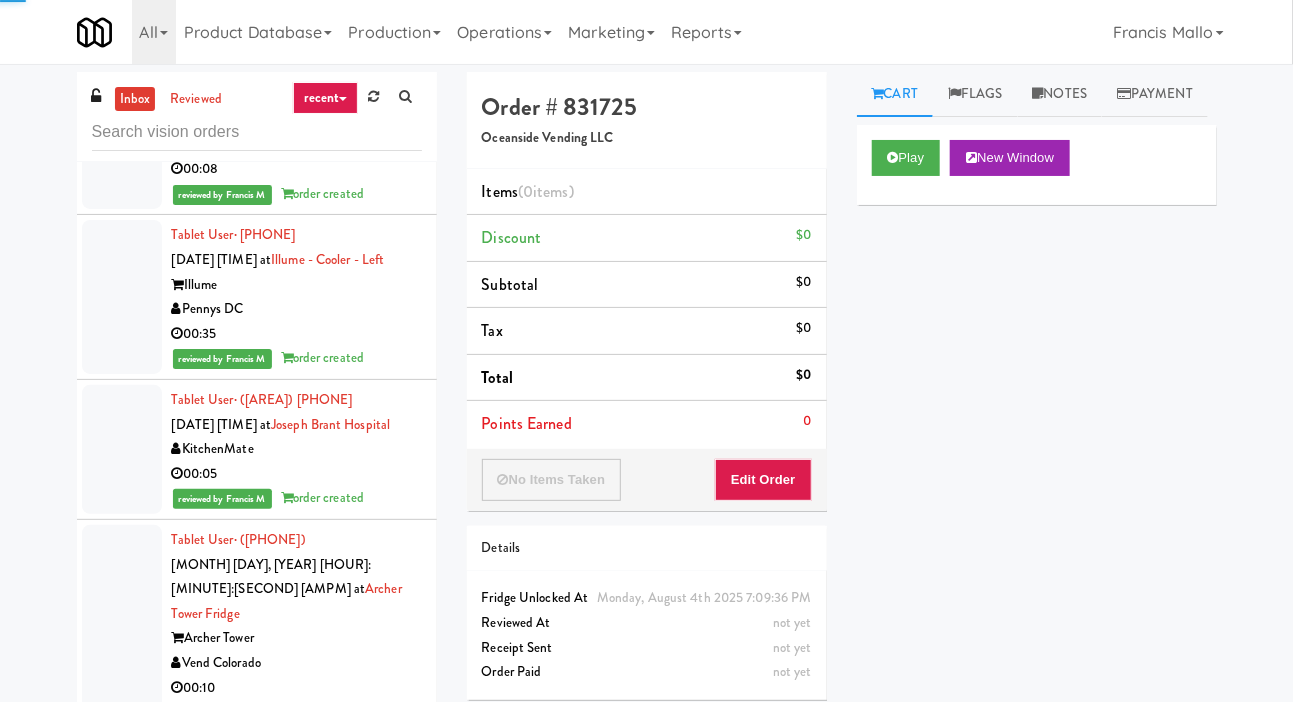 click at bounding box center [122, -185] 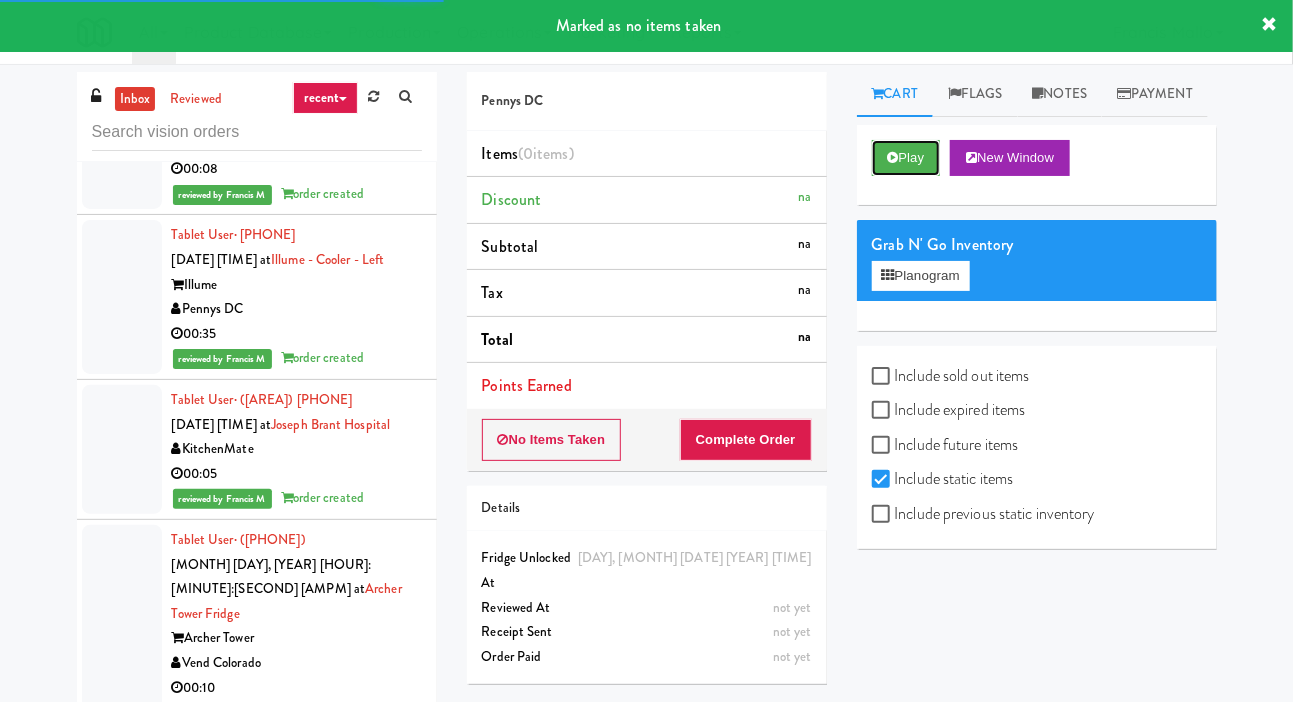 click on "Play" at bounding box center [906, 158] 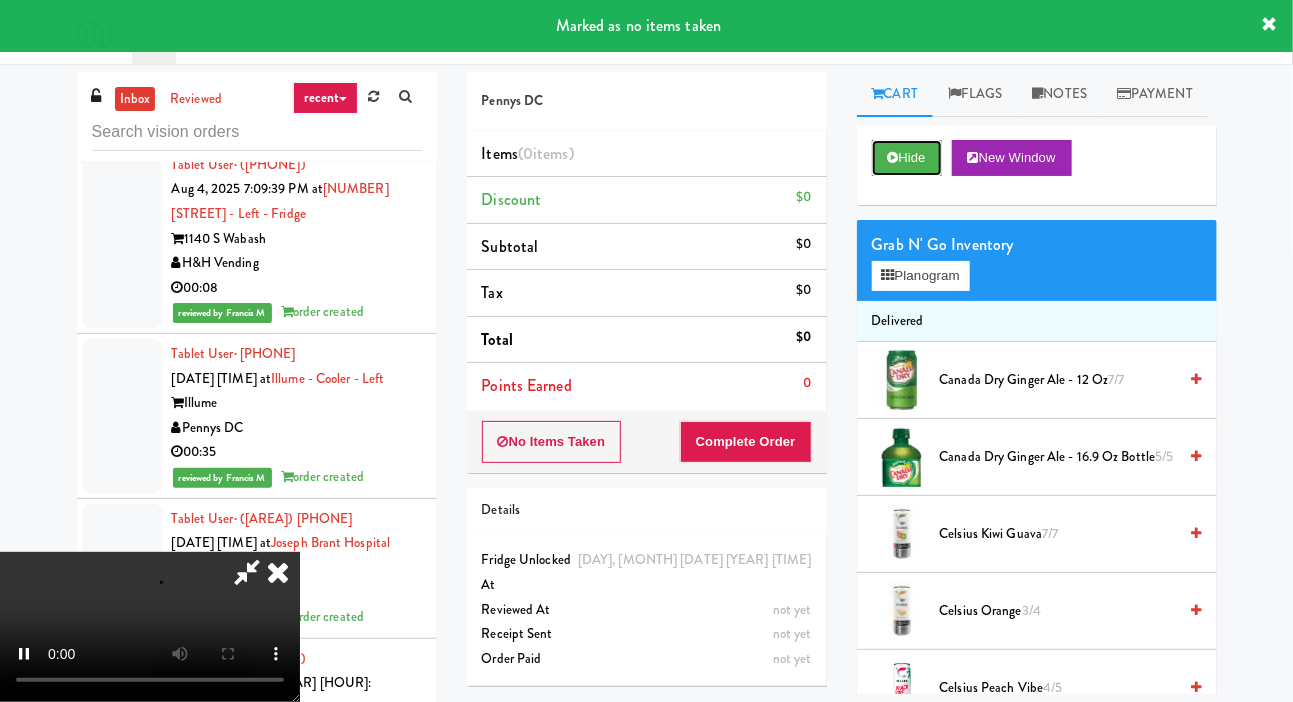 scroll, scrollTop: 36652, scrollLeft: 0, axis: vertical 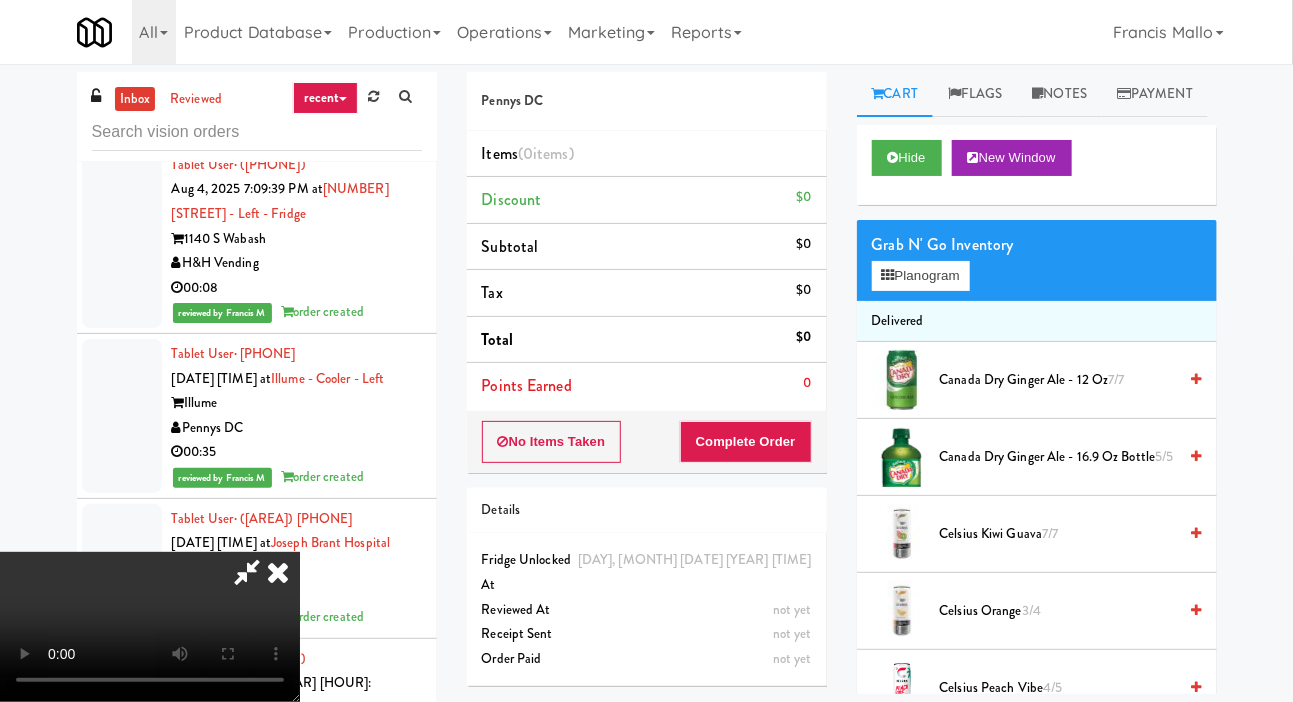 type 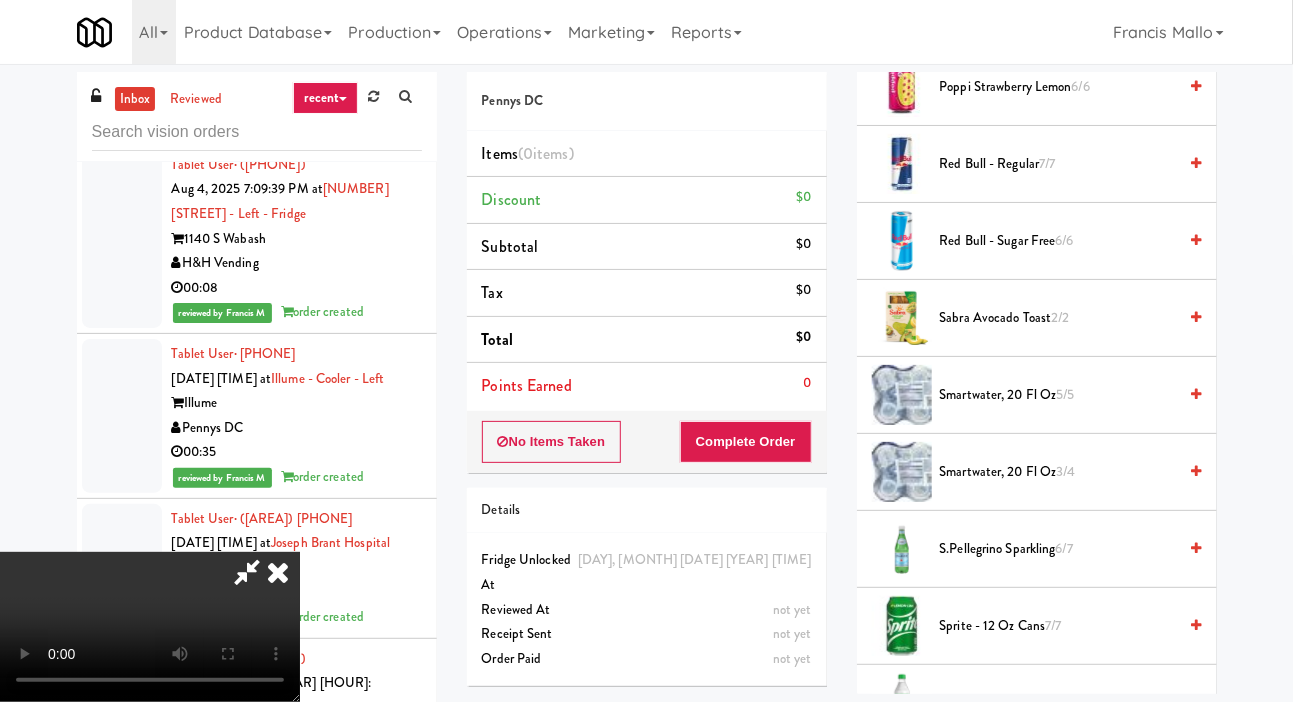 scroll, scrollTop: 2427, scrollLeft: 0, axis: vertical 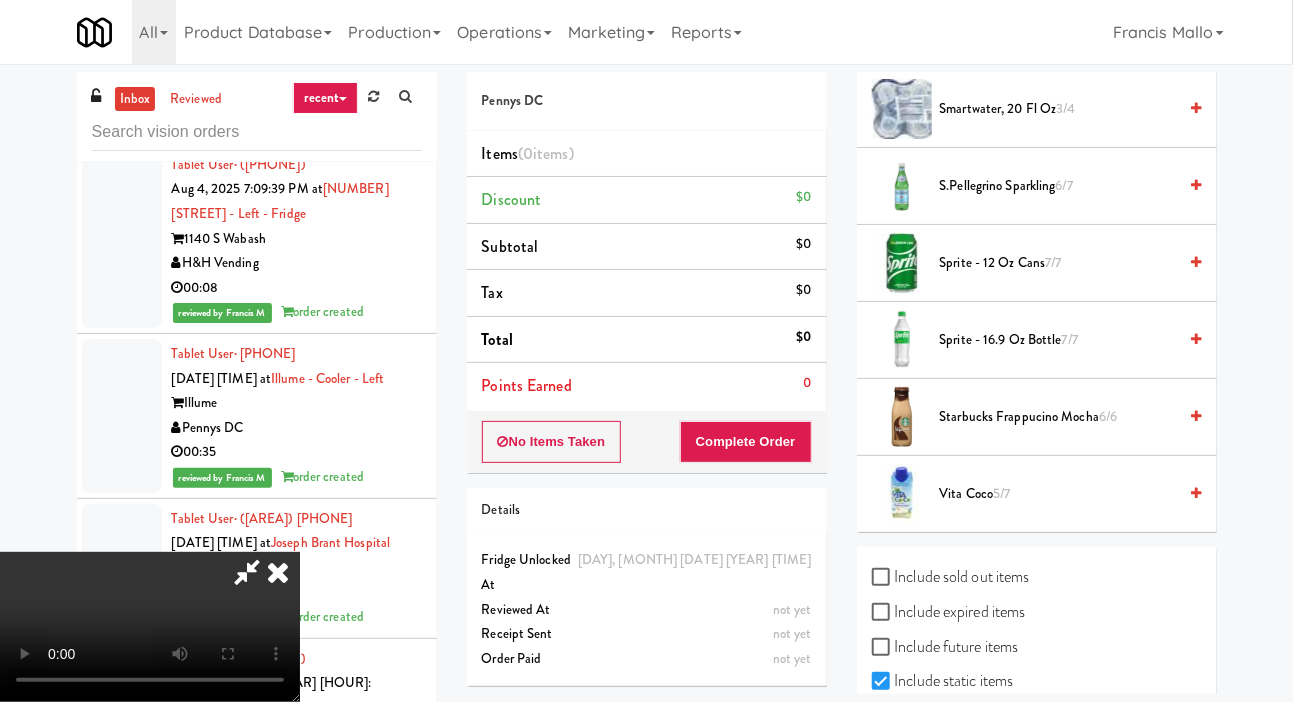 click on "Vita Coco  5/7" at bounding box center [1058, 494] 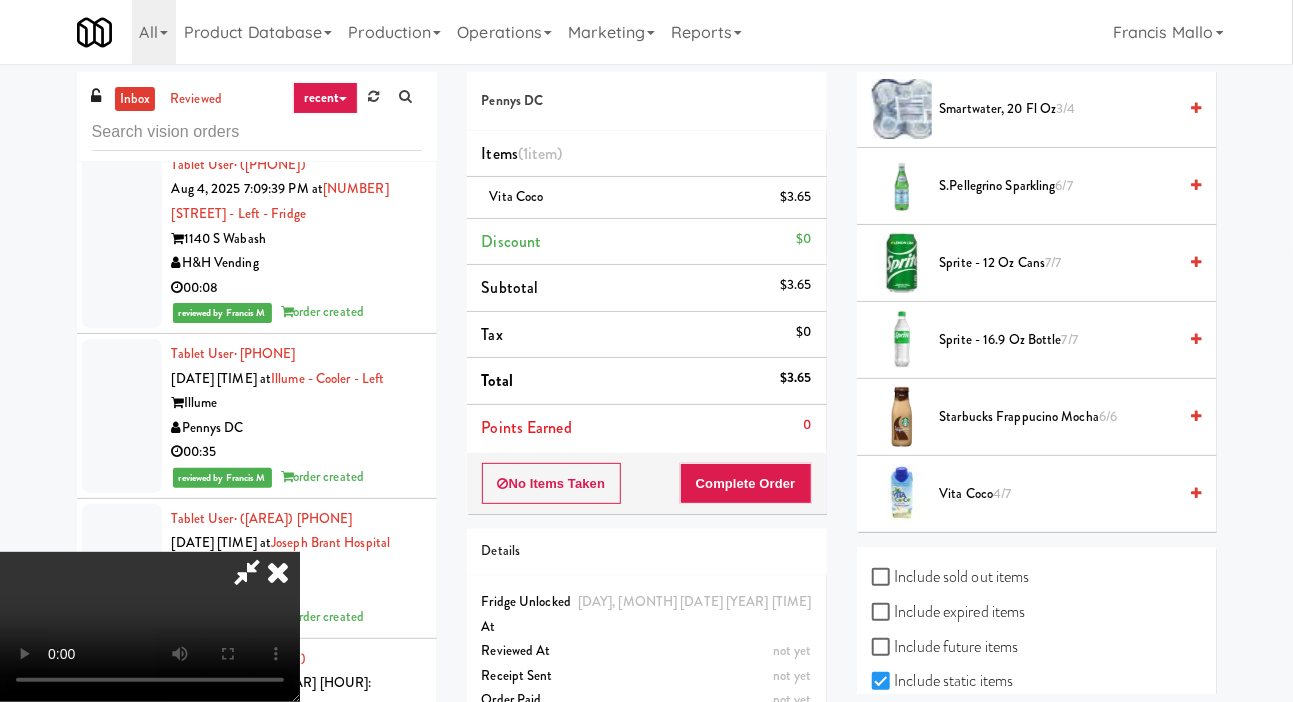scroll, scrollTop: 0, scrollLeft: 0, axis: both 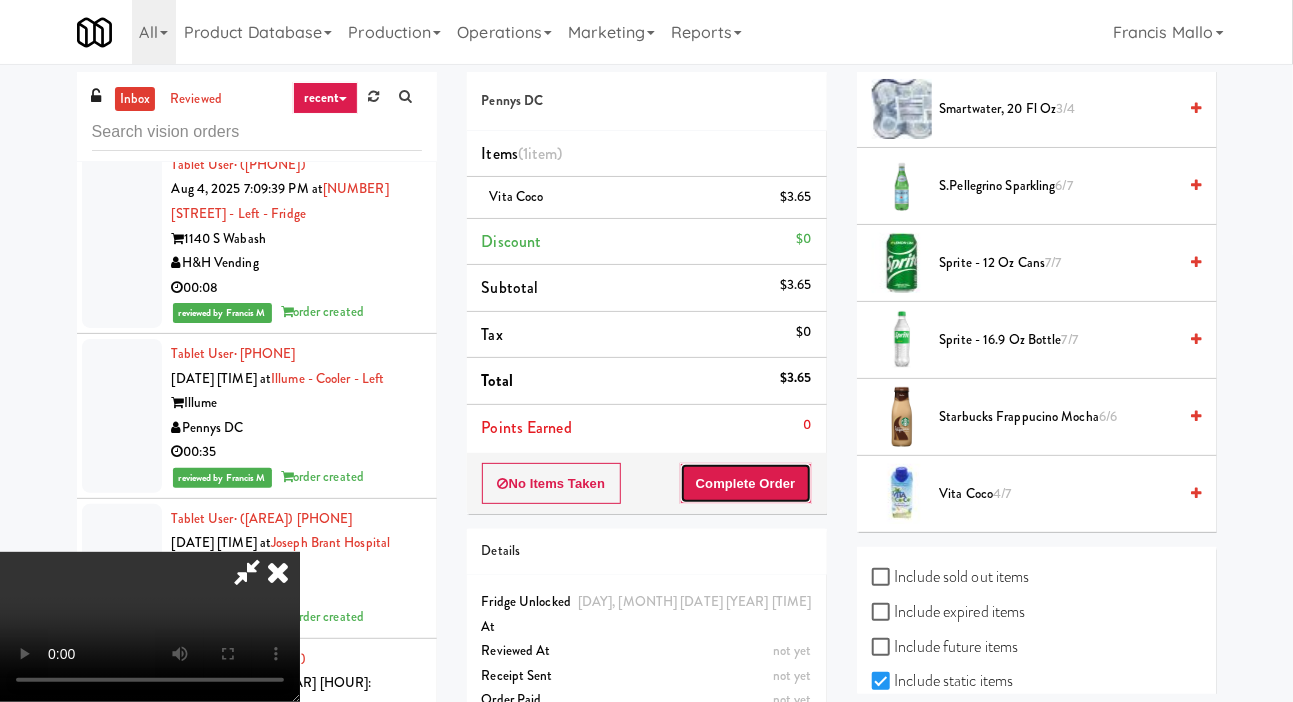 click on "Complete Order" at bounding box center (746, 484) 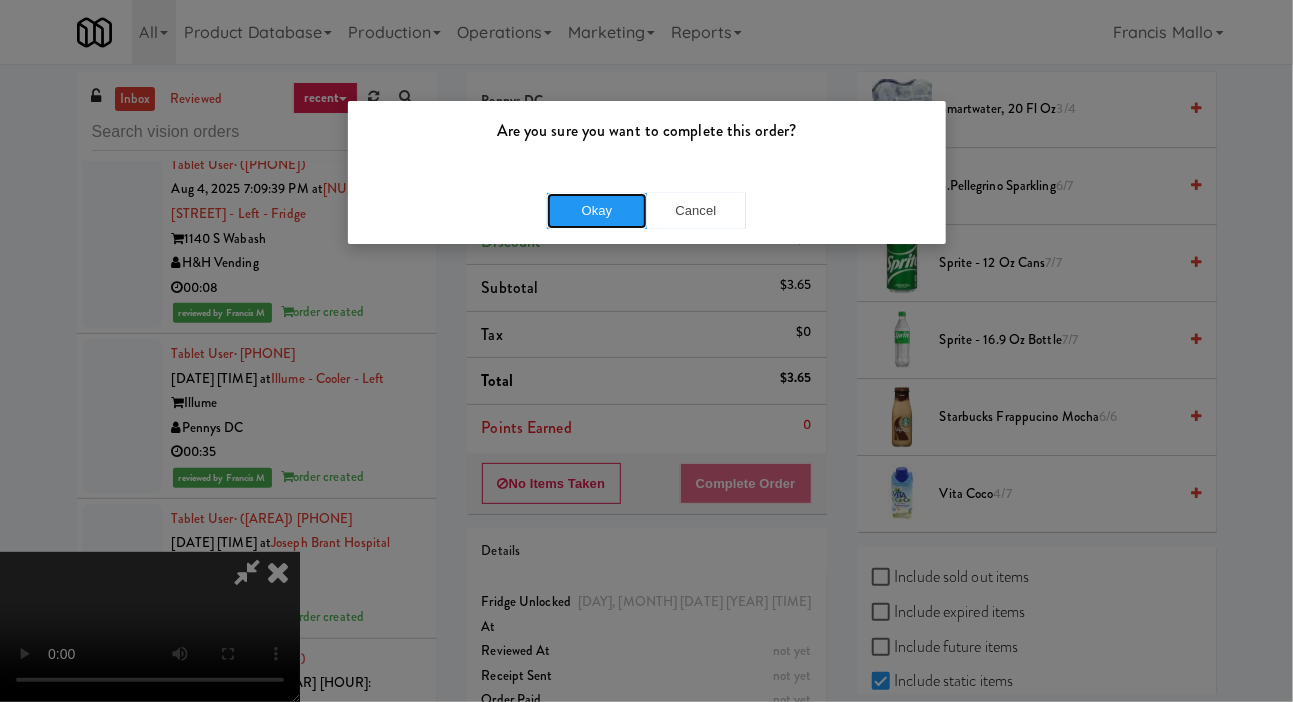 click on "Okay" at bounding box center (597, 211) 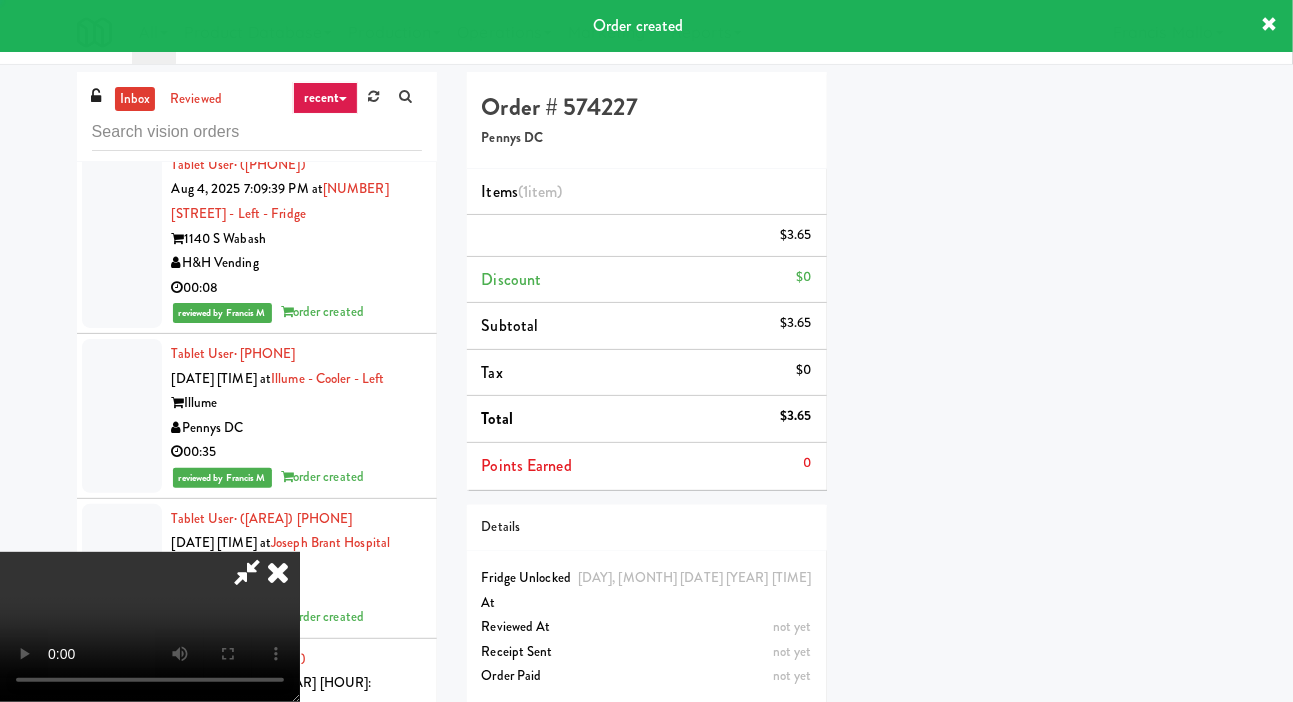 scroll, scrollTop: 116, scrollLeft: 0, axis: vertical 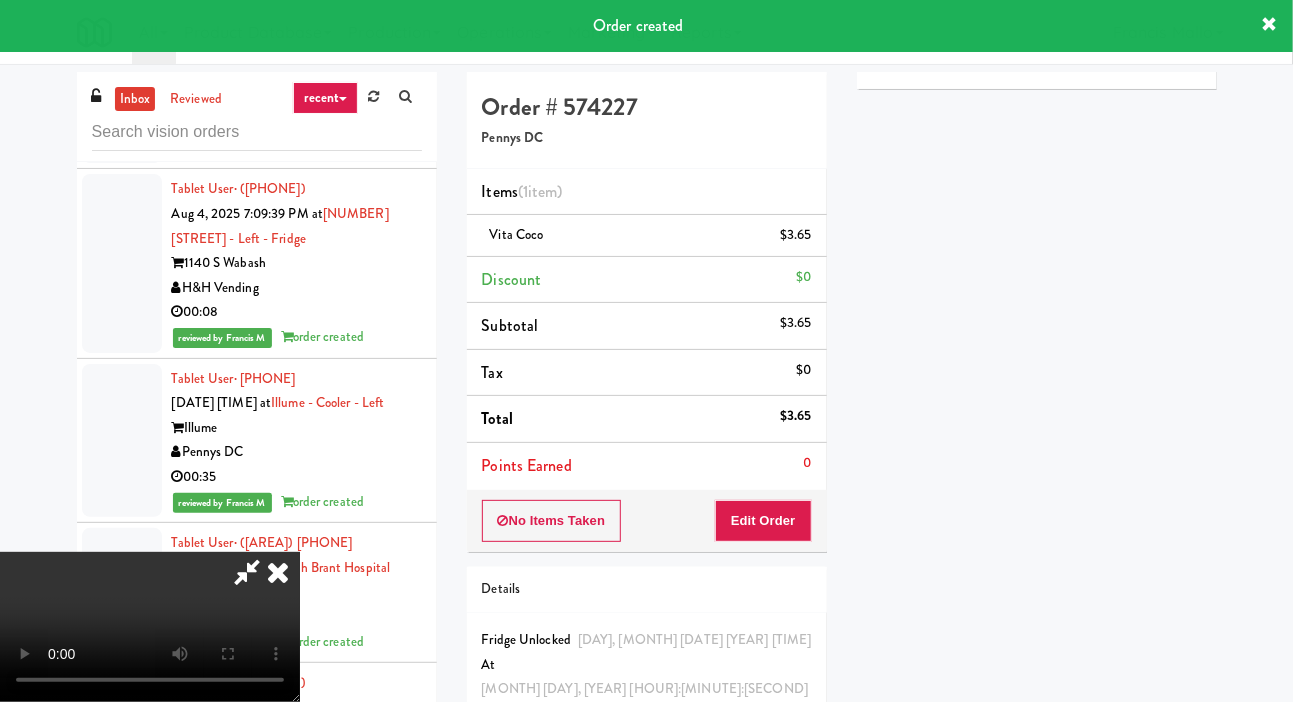 click on "Hide" at bounding box center [907, 42] 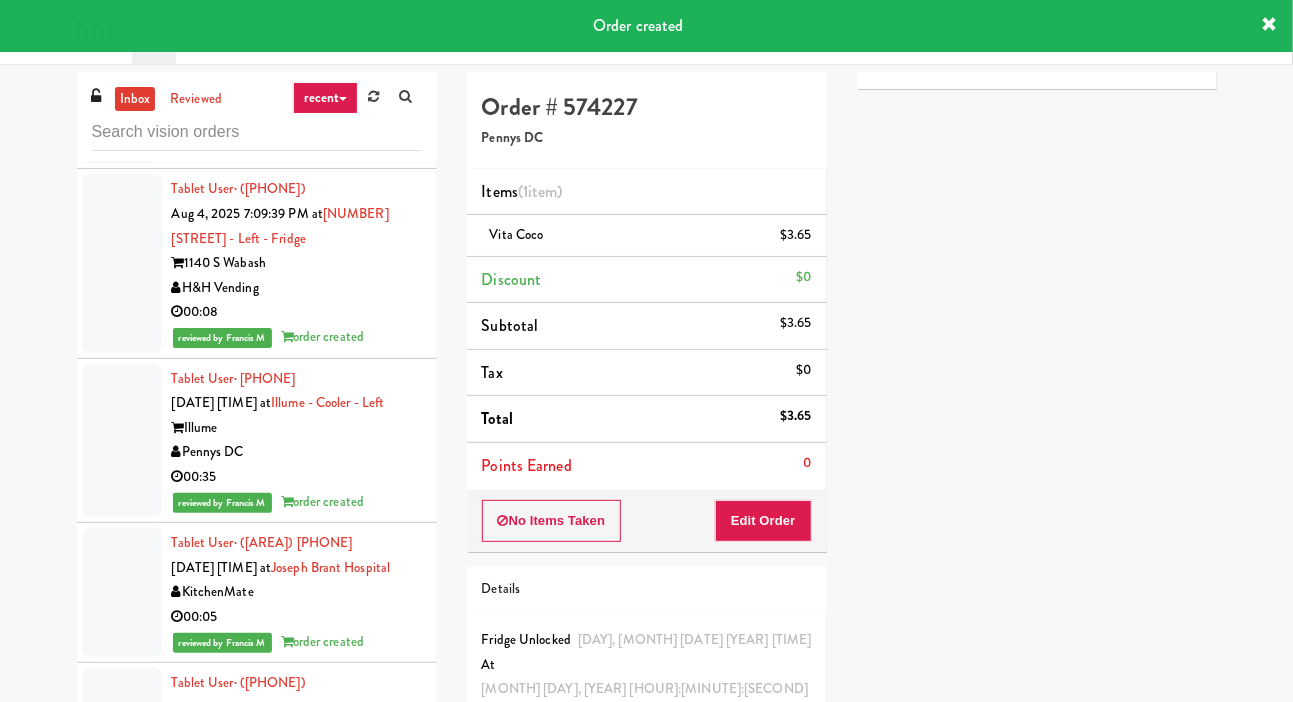 click at bounding box center [122, -218] 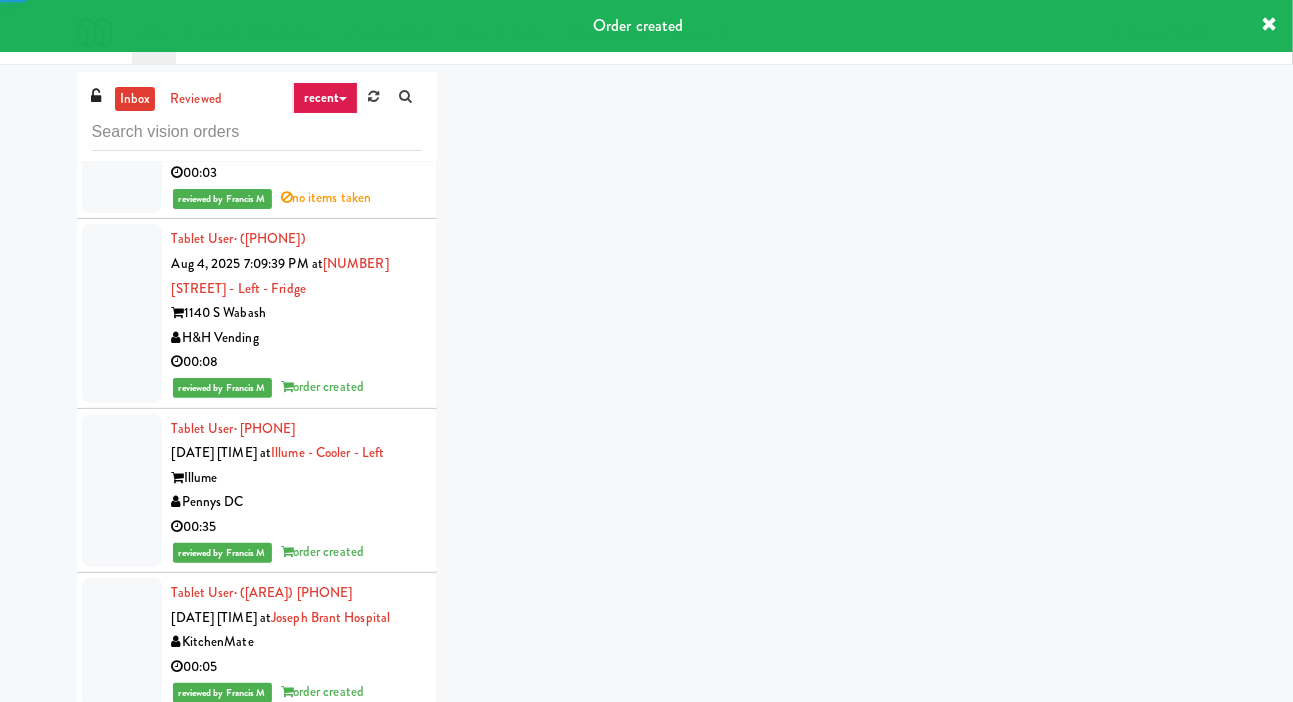scroll, scrollTop: 36568, scrollLeft: 0, axis: vertical 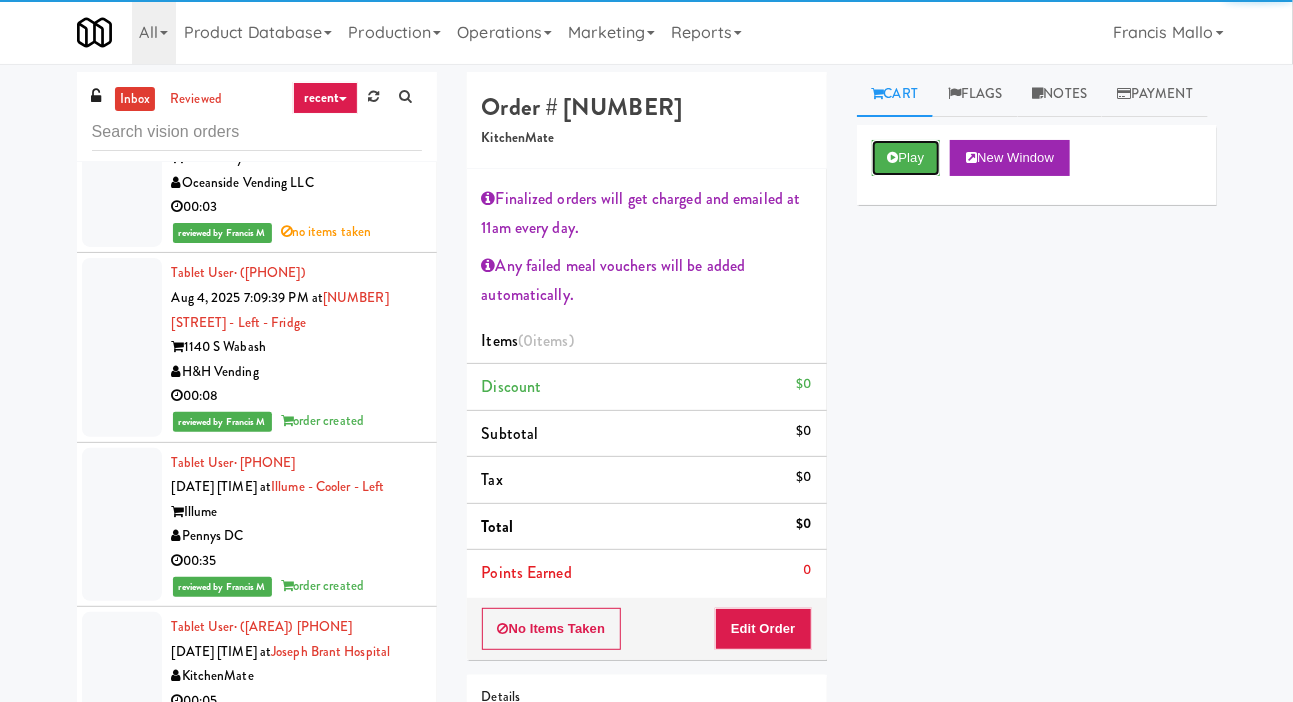 click on "Play" at bounding box center [906, 158] 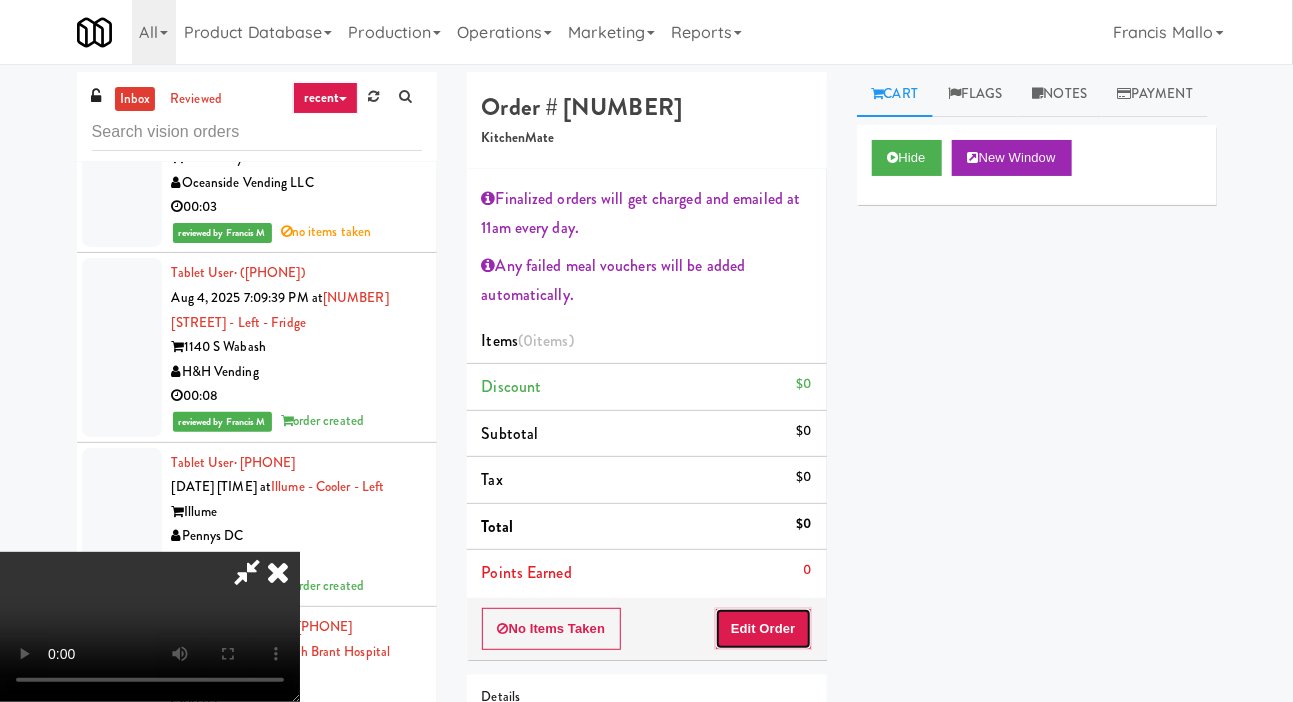 click on "Edit Order" at bounding box center [763, 629] 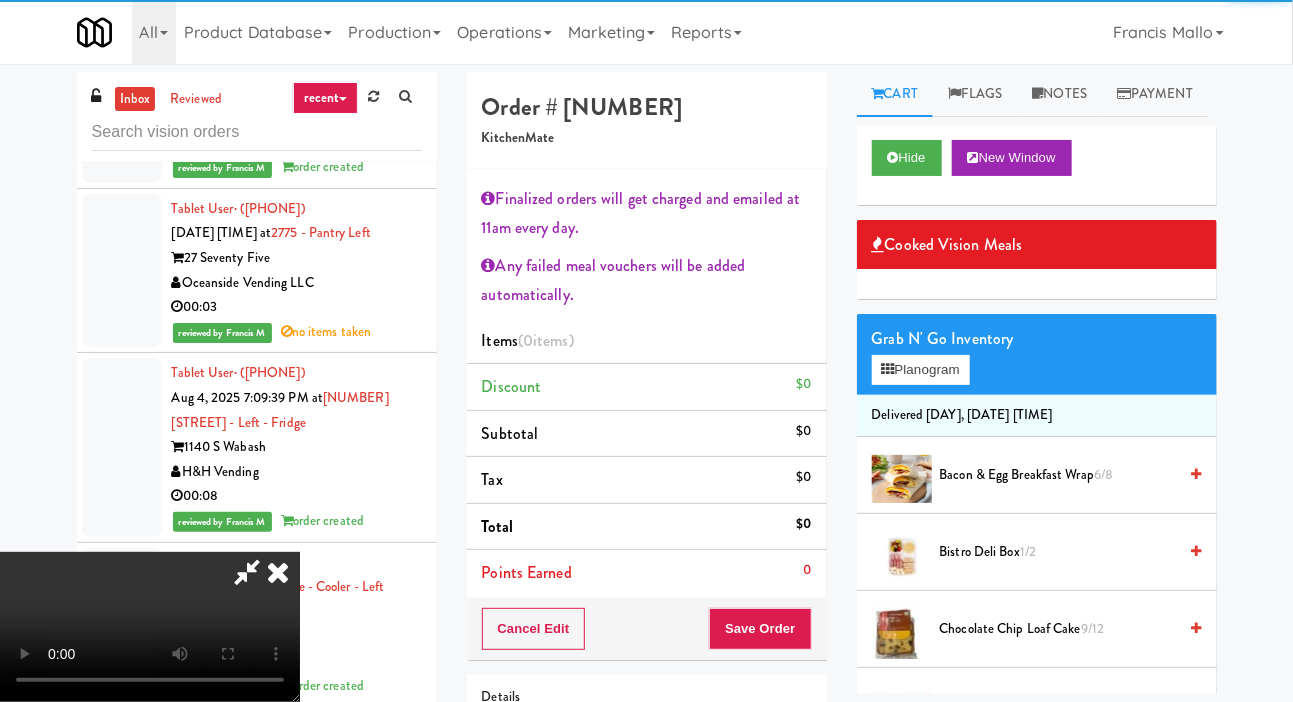 scroll, scrollTop: 36466, scrollLeft: 0, axis: vertical 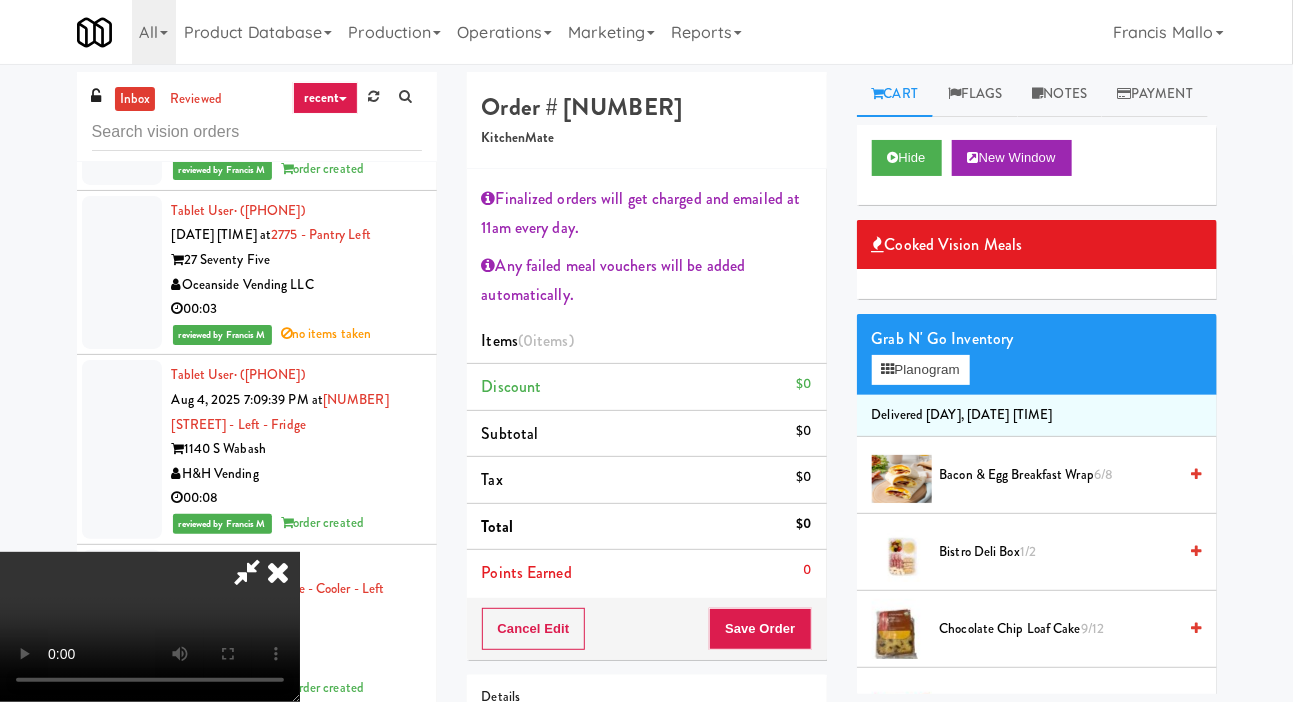 type 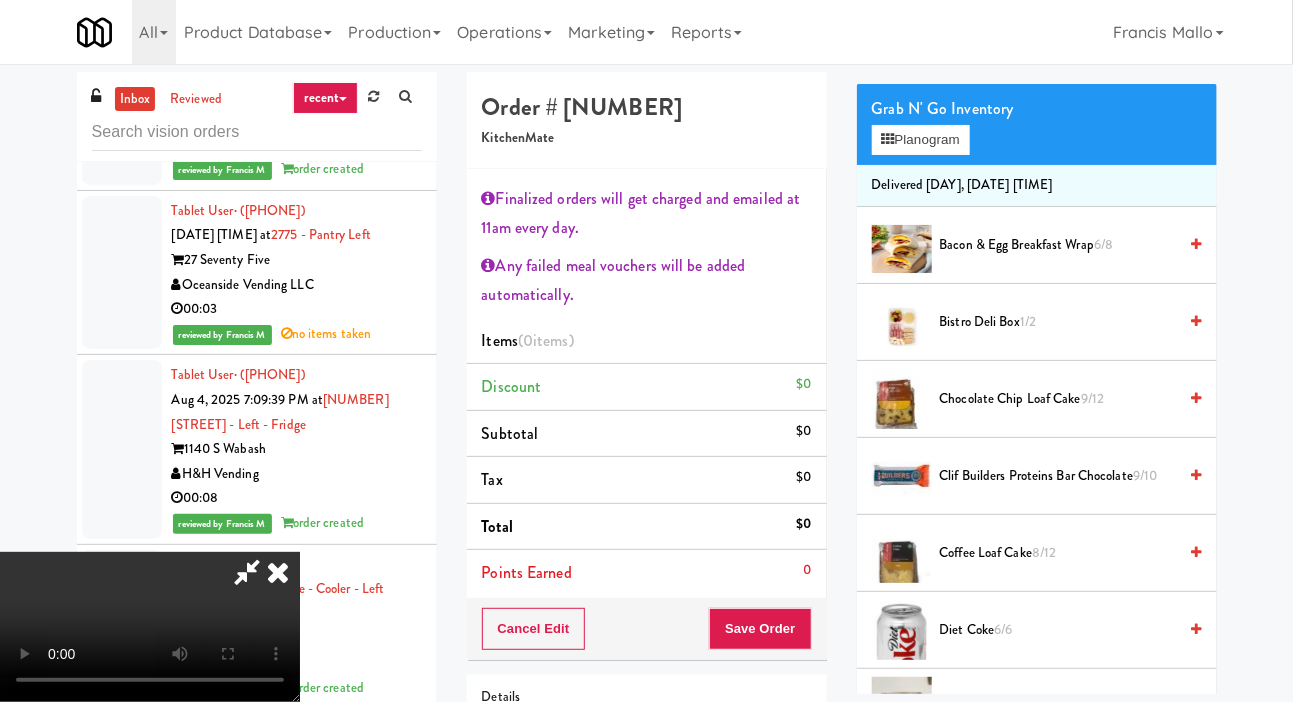scroll, scrollTop: 237, scrollLeft: 0, axis: vertical 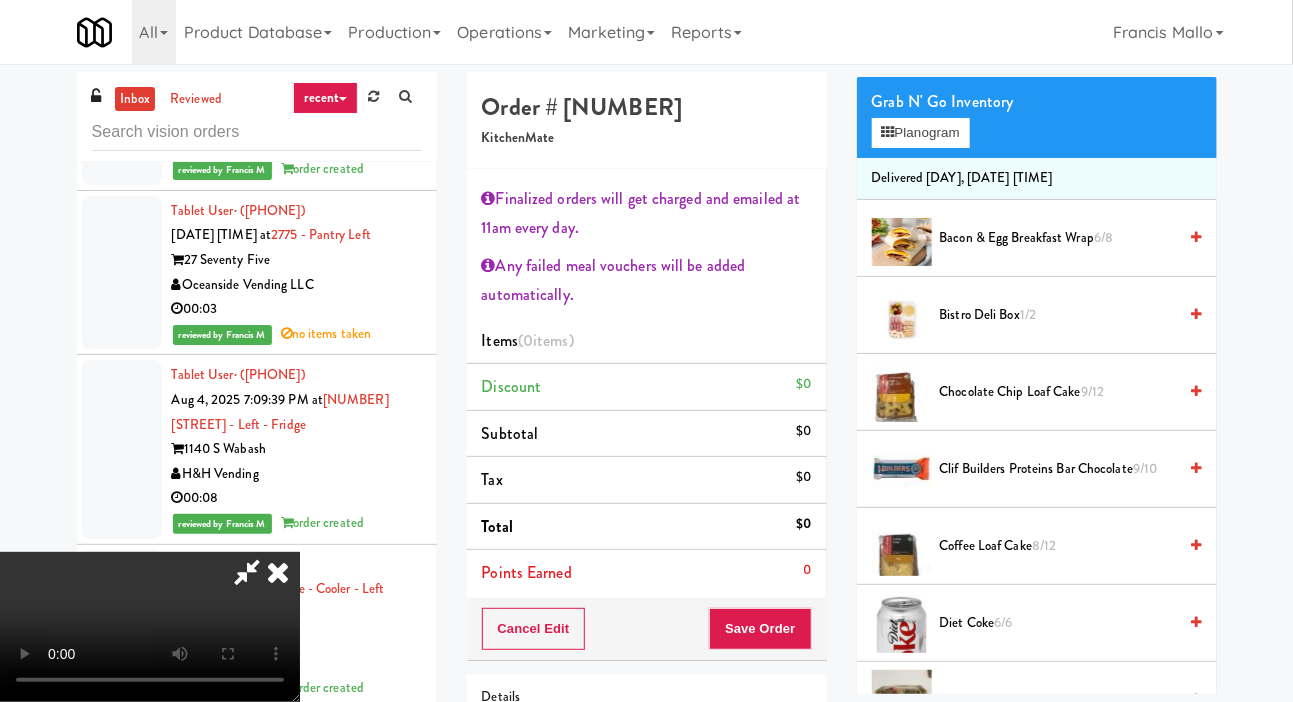 click on "Clif Builders proteins Bar Chocolate  9/10" at bounding box center [1058, 469] 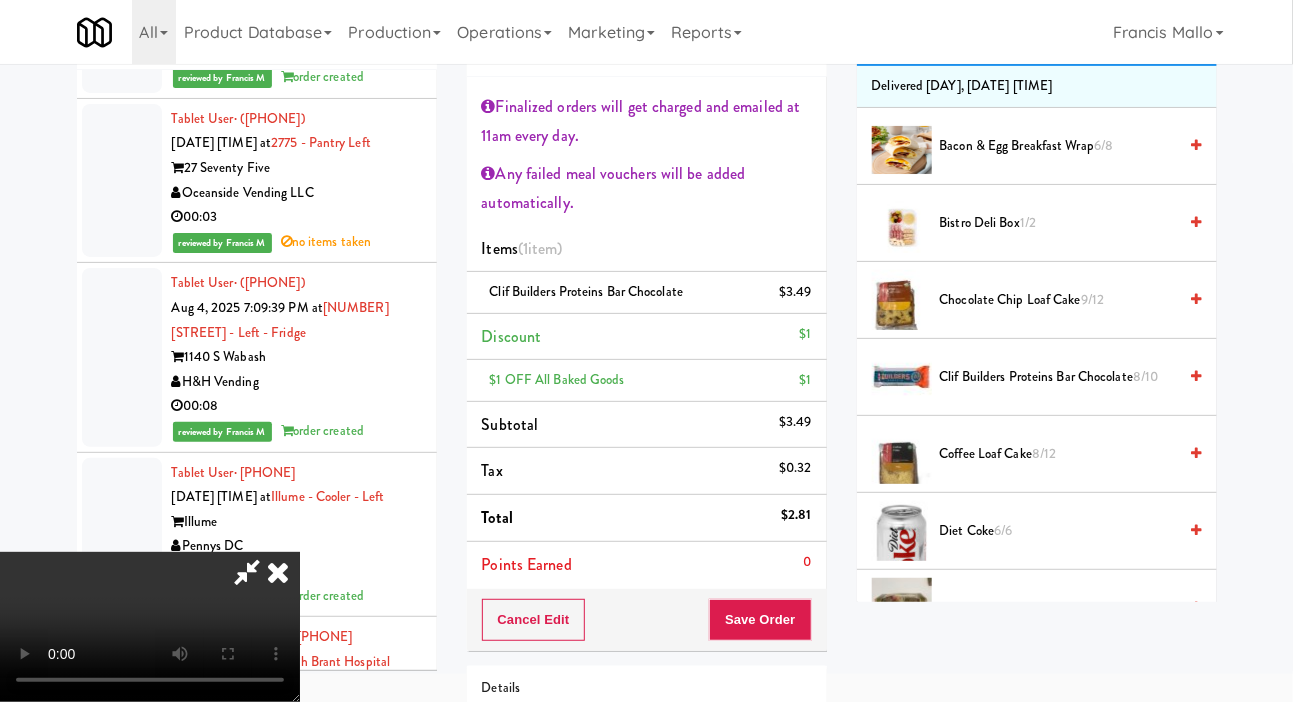 scroll, scrollTop: 135, scrollLeft: 0, axis: vertical 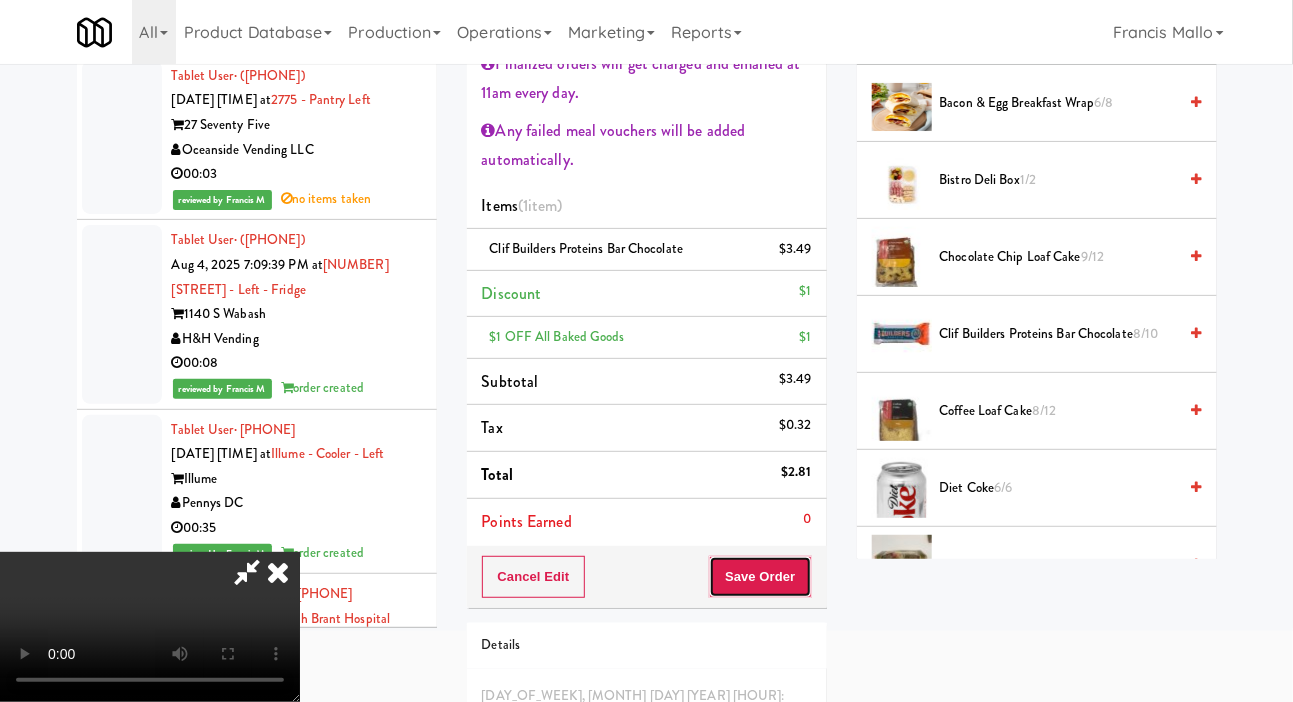 click on "Save Order" at bounding box center [760, 577] 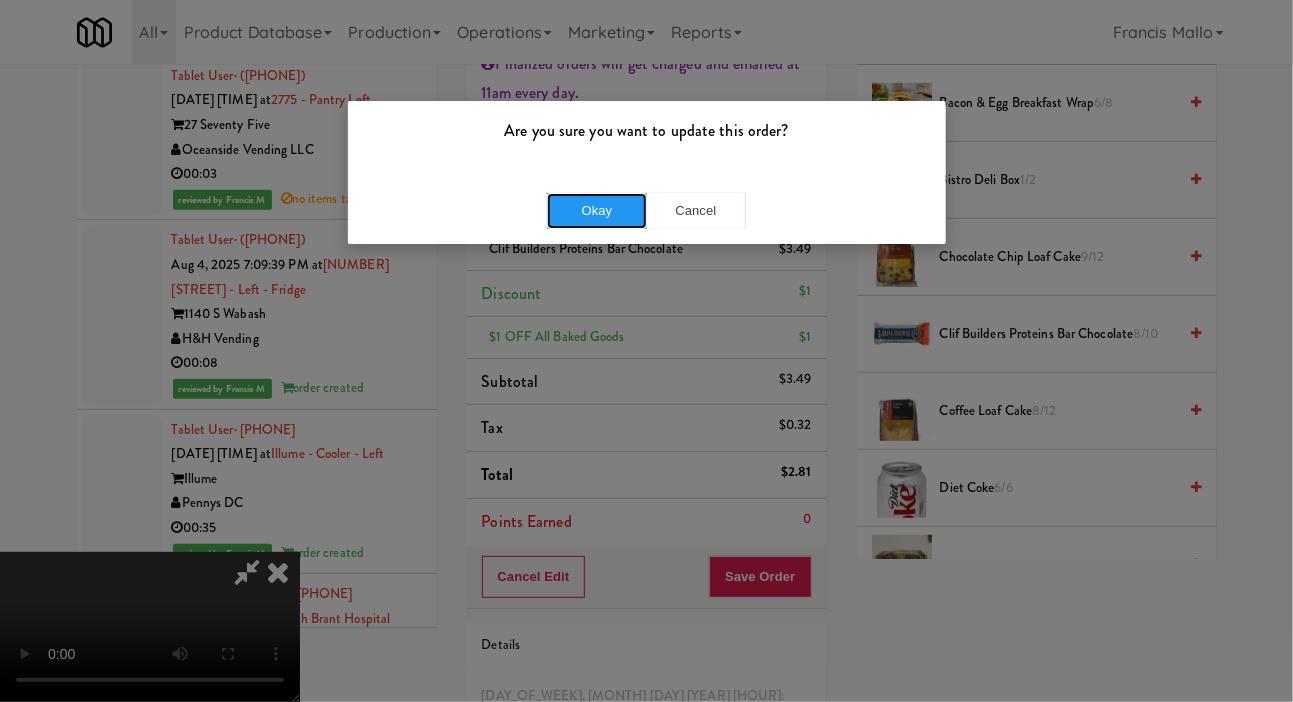click on "Okay" at bounding box center [597, 211] 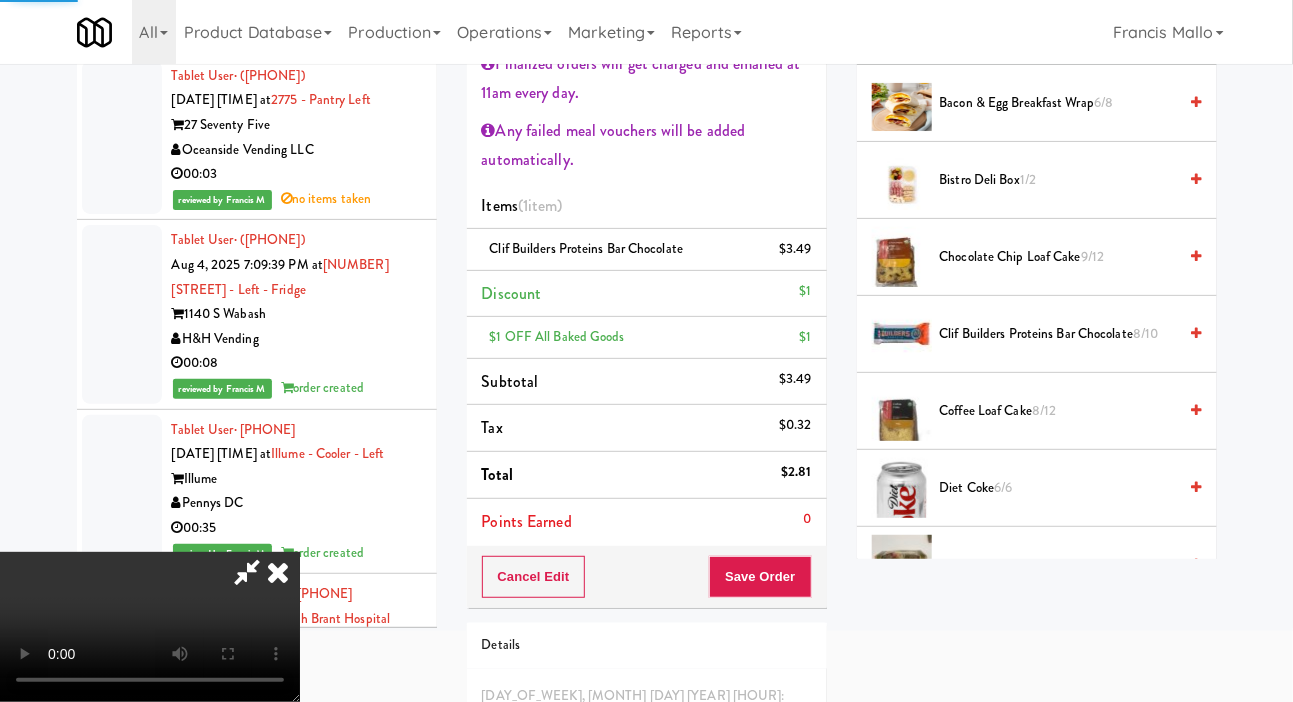 scroll, scrollTop: 116, scrollLeft: 0, axis: vertical 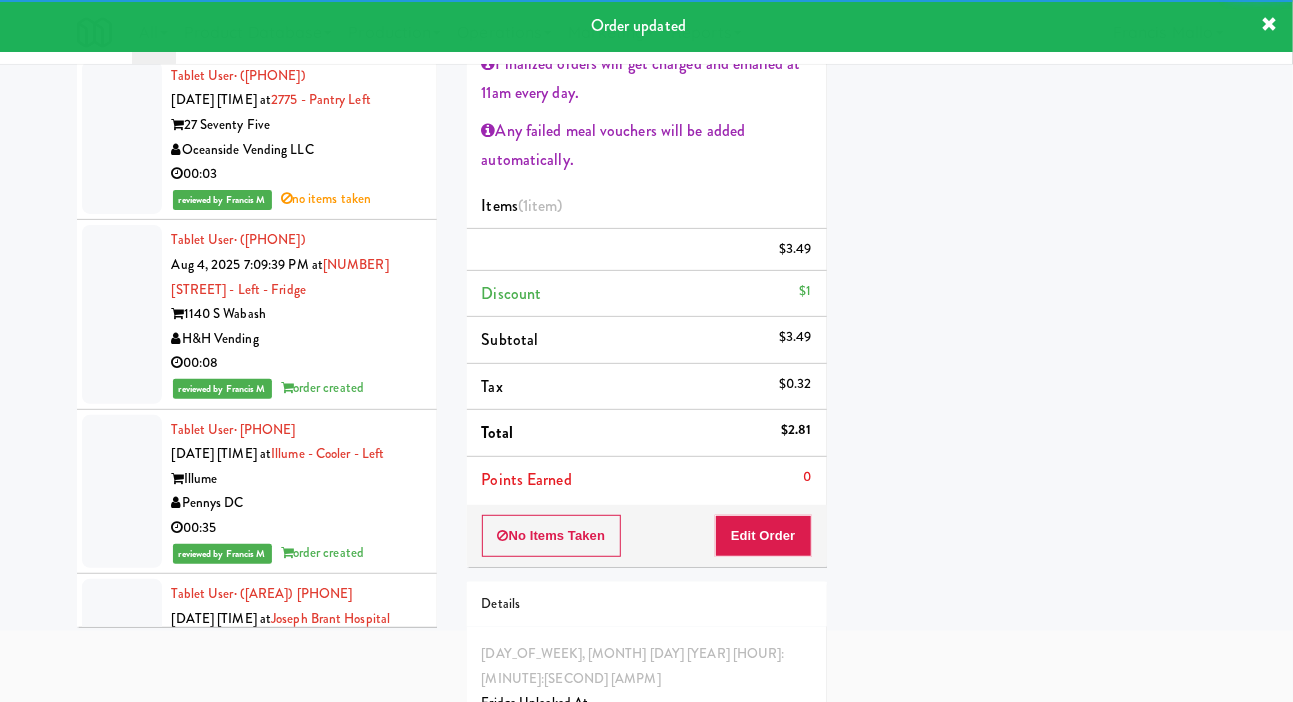 click on "[USER] · [PHONE] [MONTH] [DAY], [YEAR] [HOUR]:[MINUTE]:[SECOND] [AMPM] at [LOCATION] [LOCATION] [BRAND] 00:08" at bounding box center [257, -307] 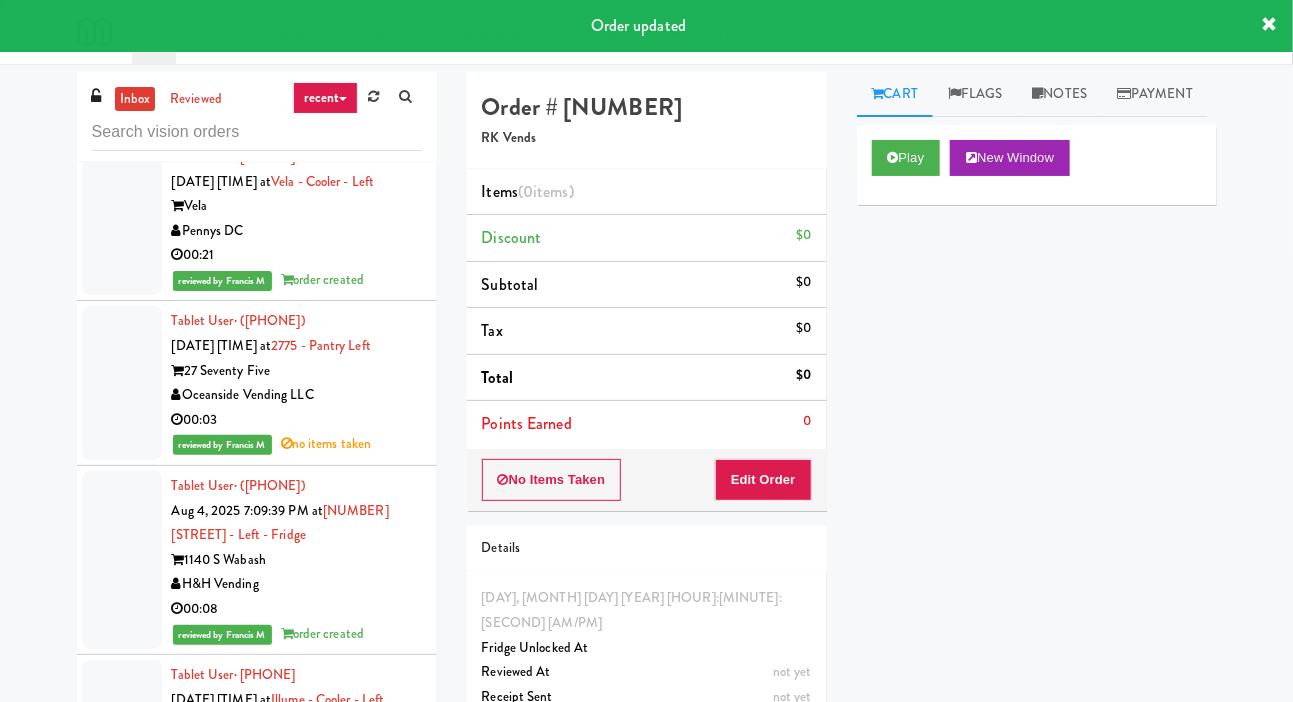 scroll, scrollTop: 36379, scrollLeft: 0, axis: vertical 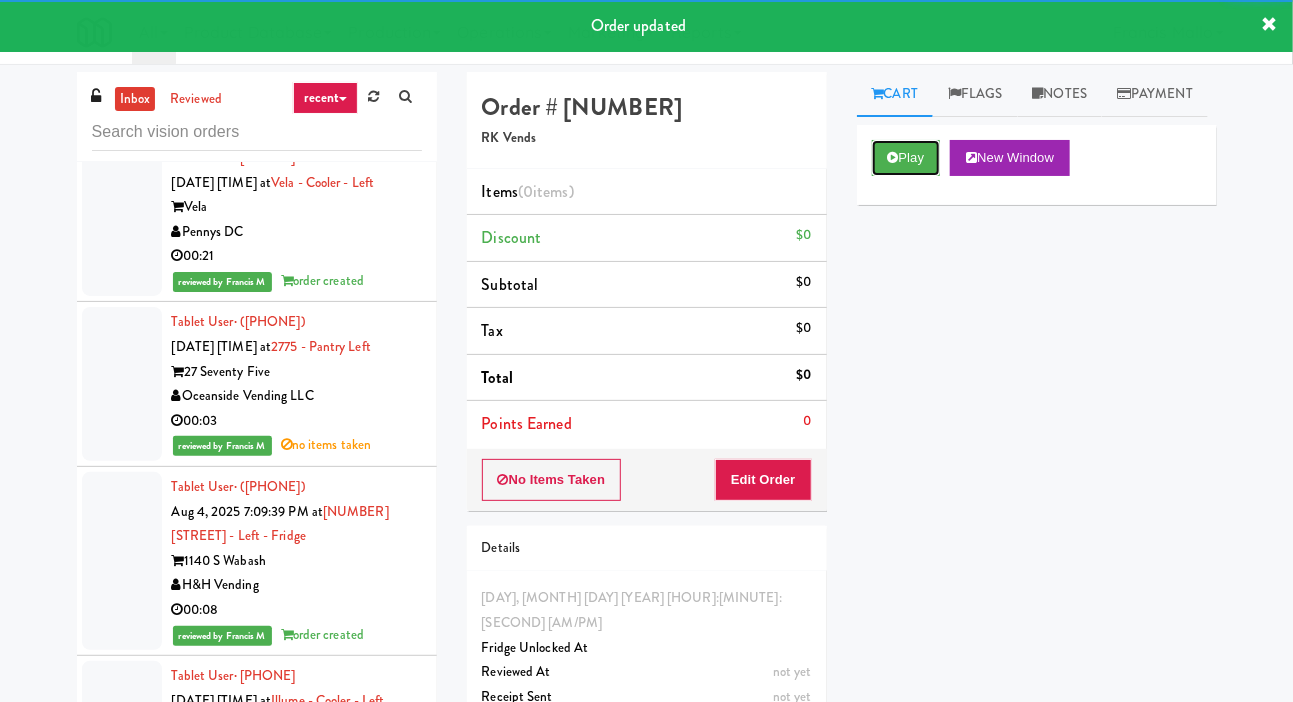 click on "Play" at bounding box center [906, 158] 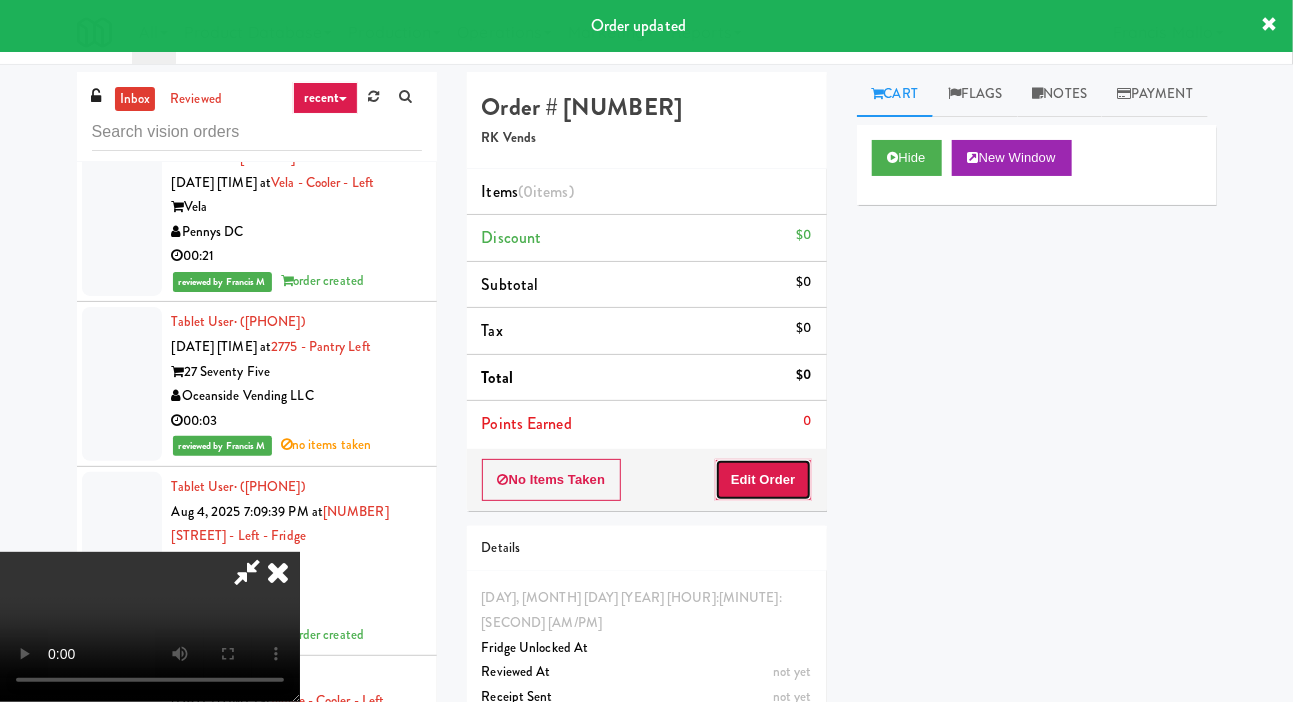 click on "Edit Order" at bounding box center (763, 480) 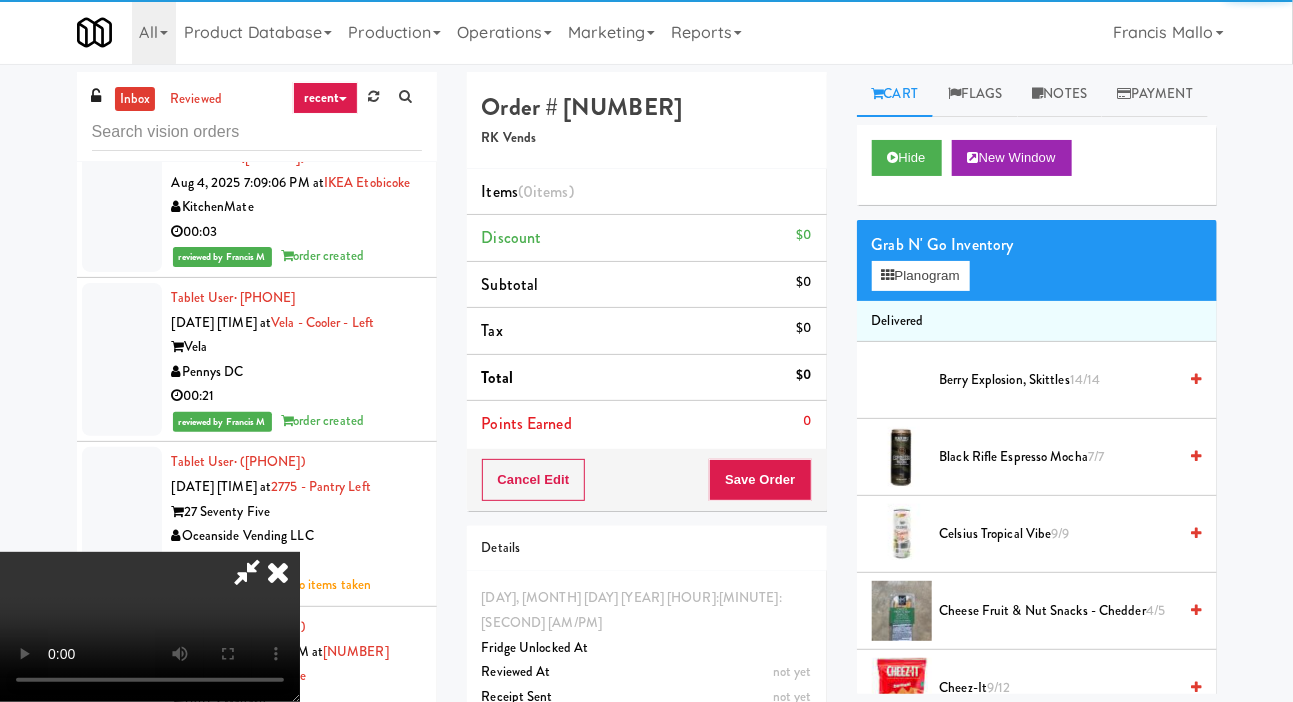 scroll, scrollTop: 36235, scrollLeft: 0, axis: vertical 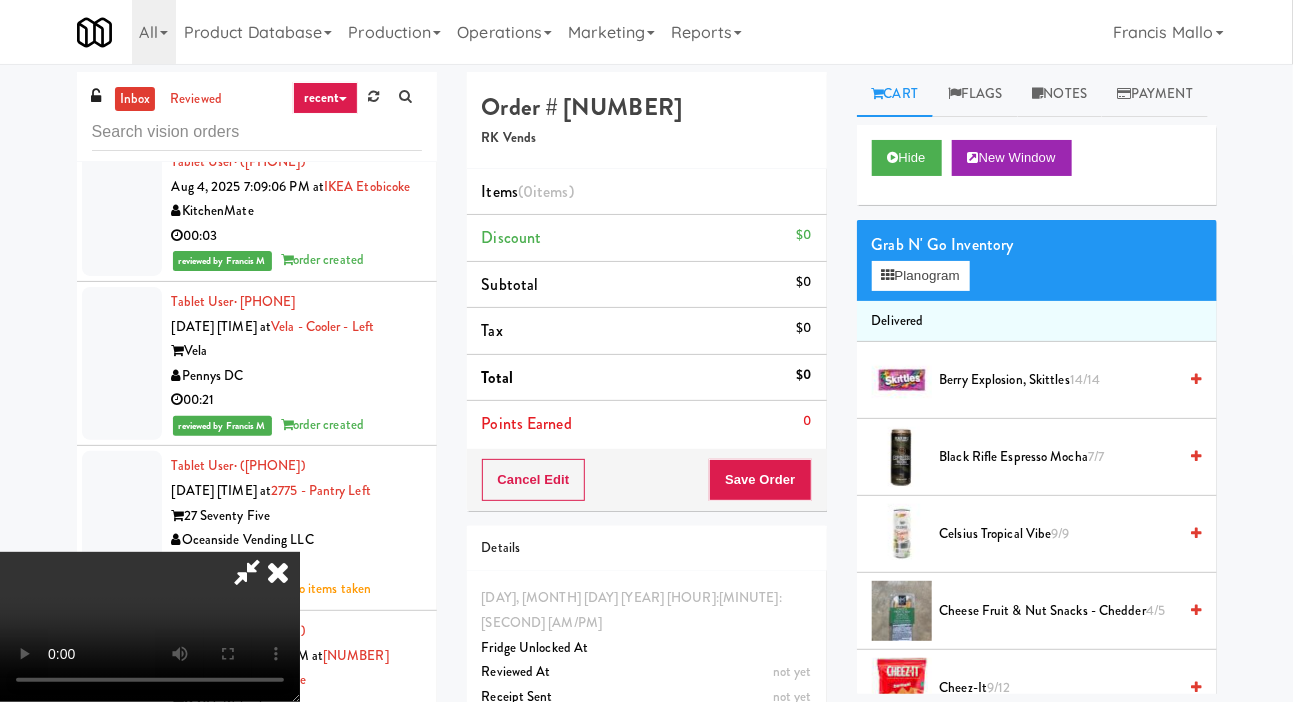 type 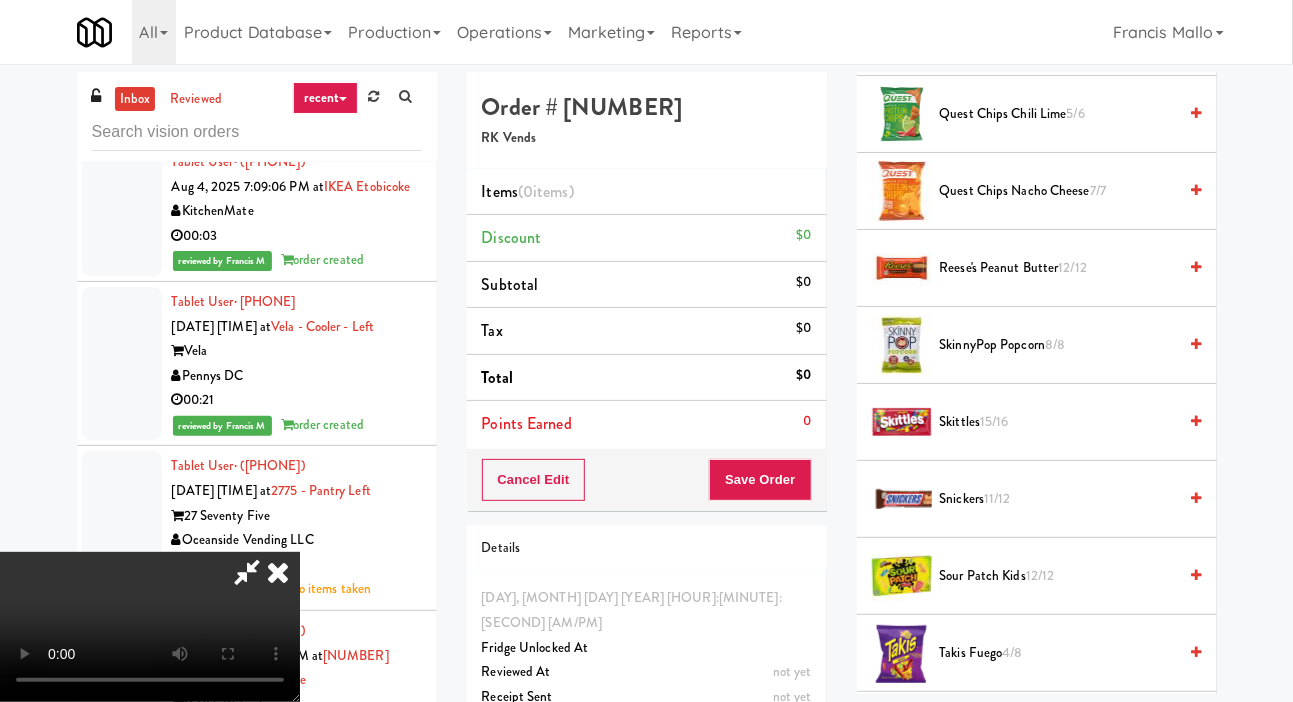 scroll, scrollTop: 2428, scrollLeft: 0, axis: vertical 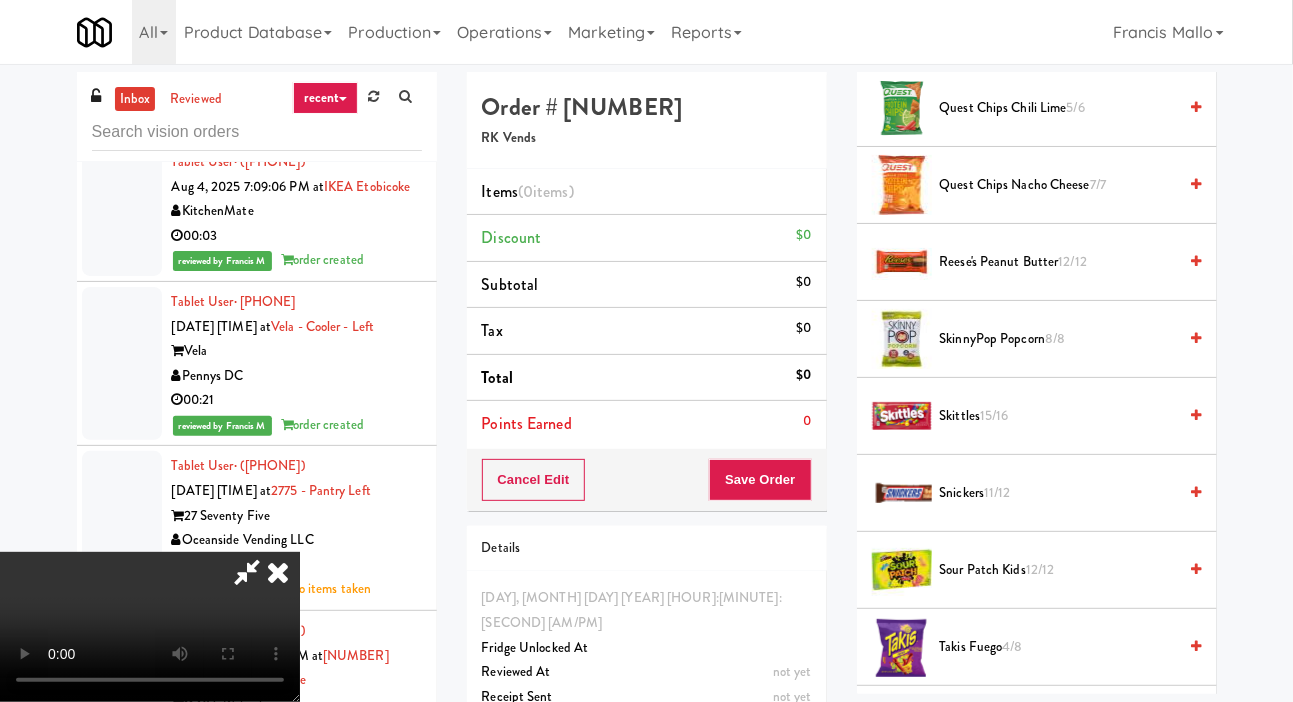click on "11/12" at bounding box center [997, 492] 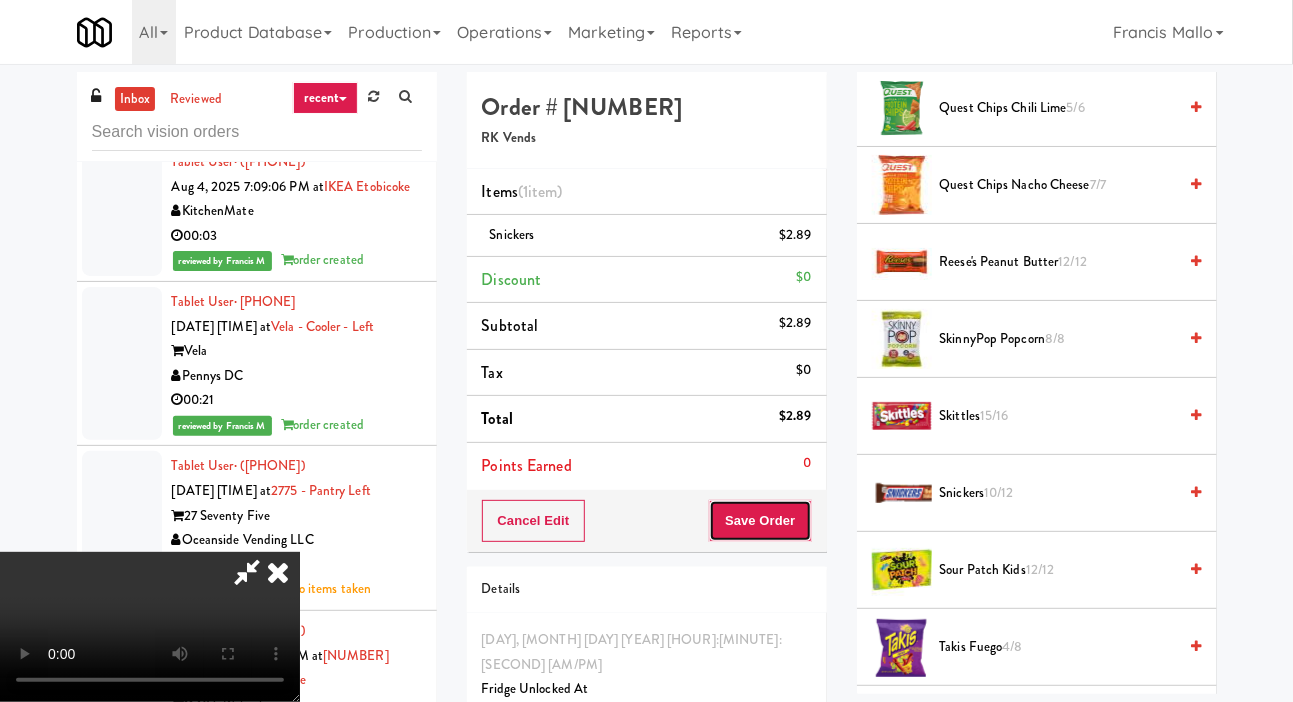 click on "Save Order" at bounding box center (760, 521) 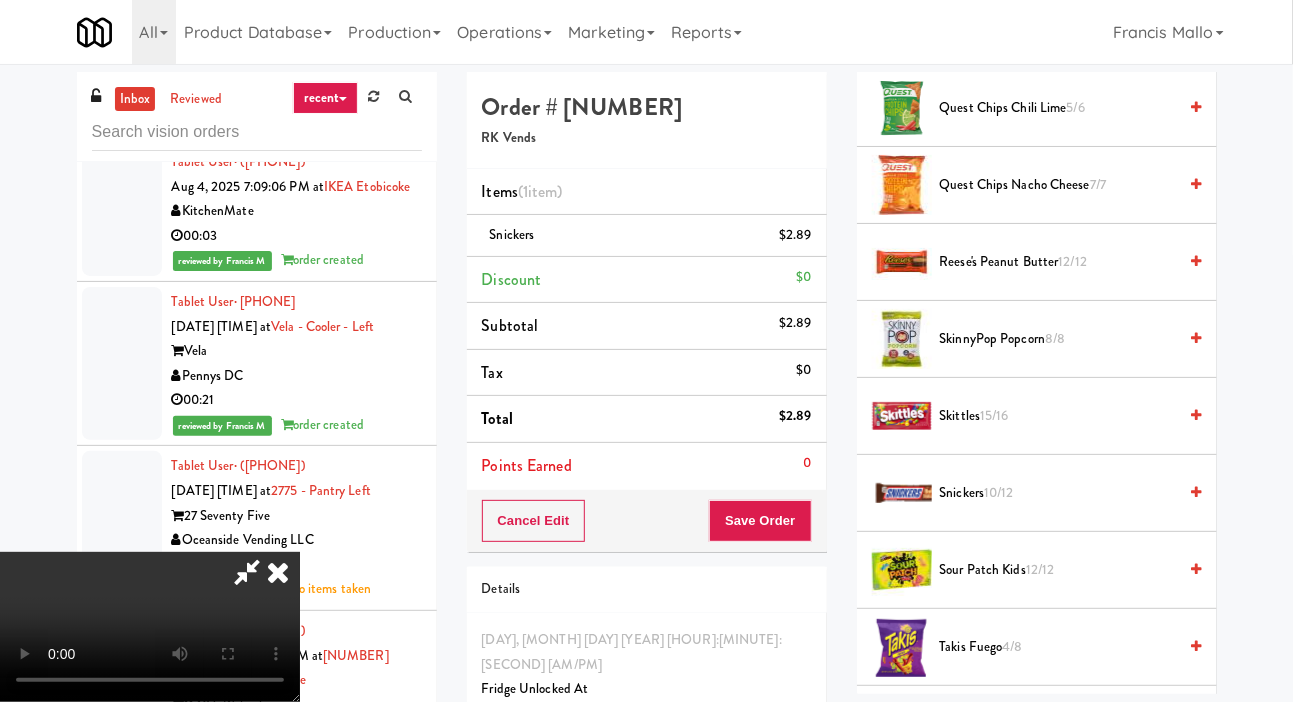 click on "inbox reviewed recent    all     unclear take     inventory issue     suspicious     failed     recent   Tablet User  · [PHONE] [DATE] [TIME] at  [LOCATION]  [LOCATION]  [COMPANY]  00:15     Tablet User  · [PHONE] [DATE] [TIME] at  [LOCATION]  [LOCATION]  [COMPANY]  00:16 reviewed by [NAME]  order created     Tablet User  · [PHONE] [DATE] [TIME] at  [LOCATION]  [LOCATION]  [COMPANY]  00:04     Tablet User  · [PHONE] [DATE] [TIME] at  [LOCATION]   [COMPANY]  00:04 reviewed by [NAME]  order created     Tablet User  · [PHONE] [DATE] [TIME] at  [LOCATION]  [LOCATION]  [COMPANY]  00:06 reviewed by [NAME]  order created     Tablet User  · [PHONE] [DATE] [TIME] at  [LOCATION]  [LOCATION]  [COMPANY]  00:14 reviewed by [NAME]  order created" at bounding box center [646, 439] 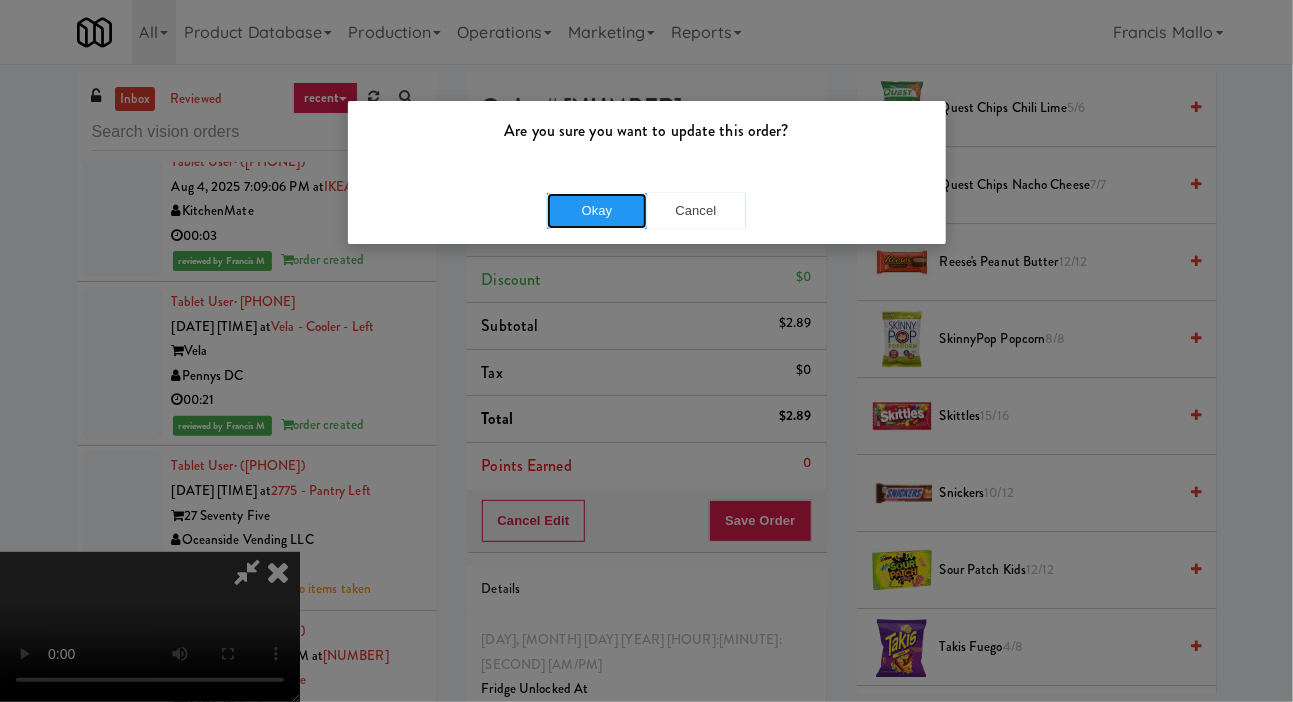 click on "Okay" at bounding box center [597, 211] 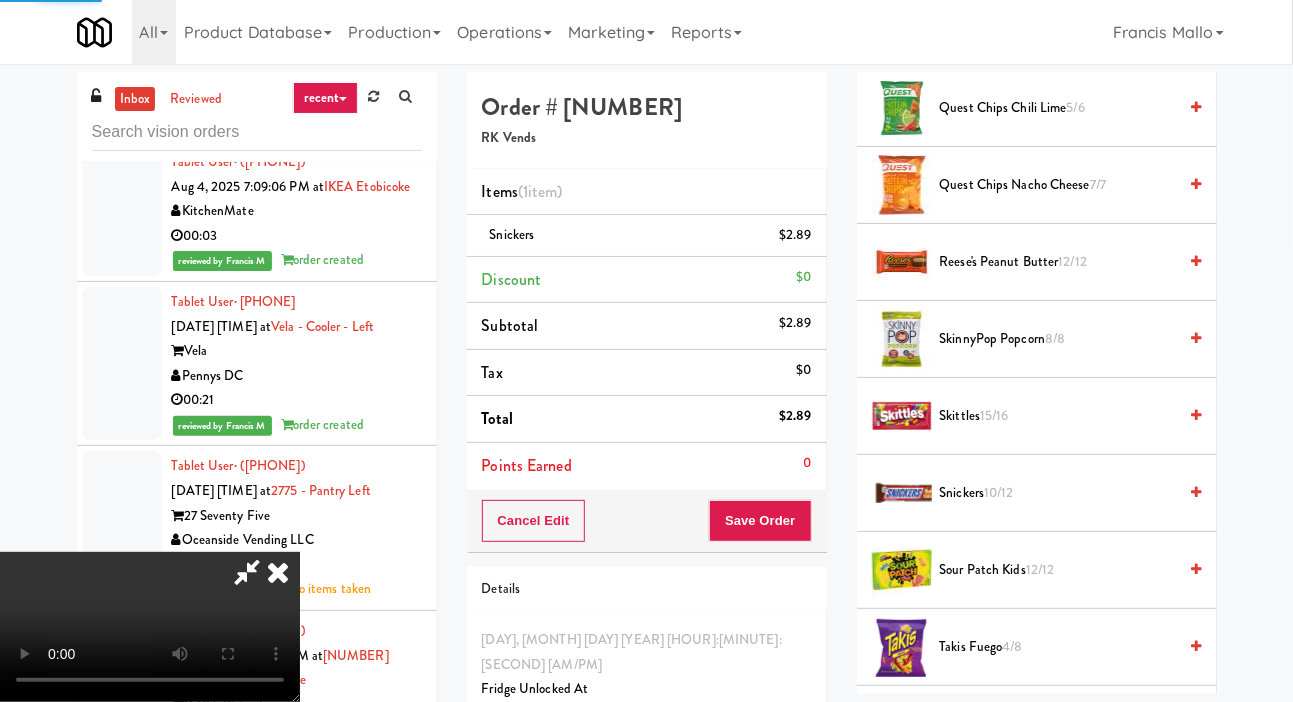 scroll, scrollTop: 116, scrollLeft: 0, axis: vertical 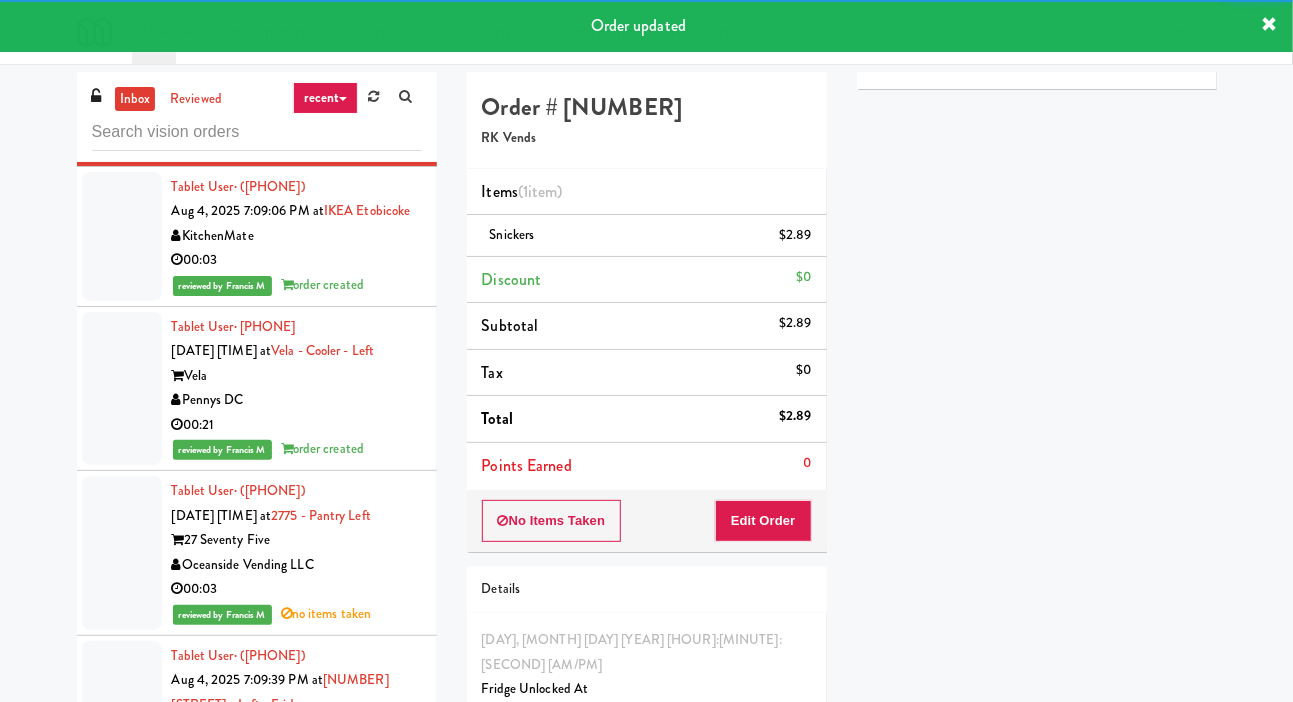 click at bounding box center (122, -105) 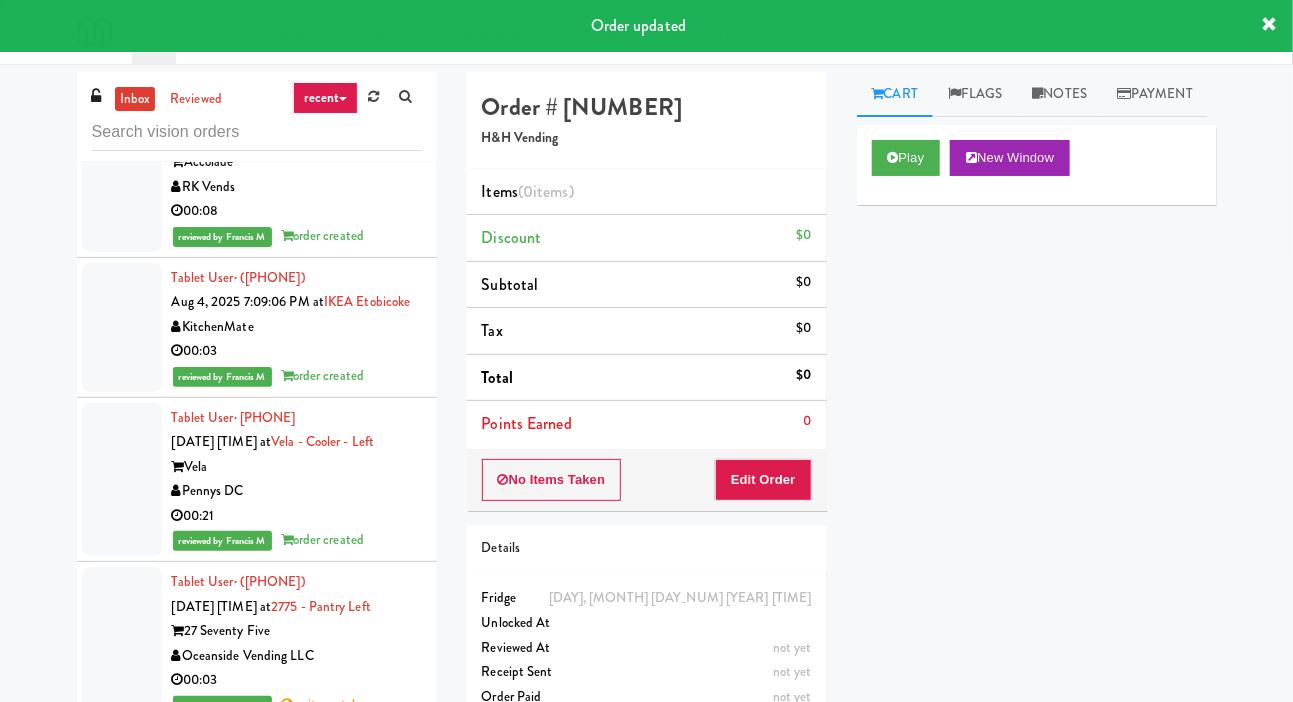 scroll, scrollTop: 36139, scrollLeft: 0, axis: vertical 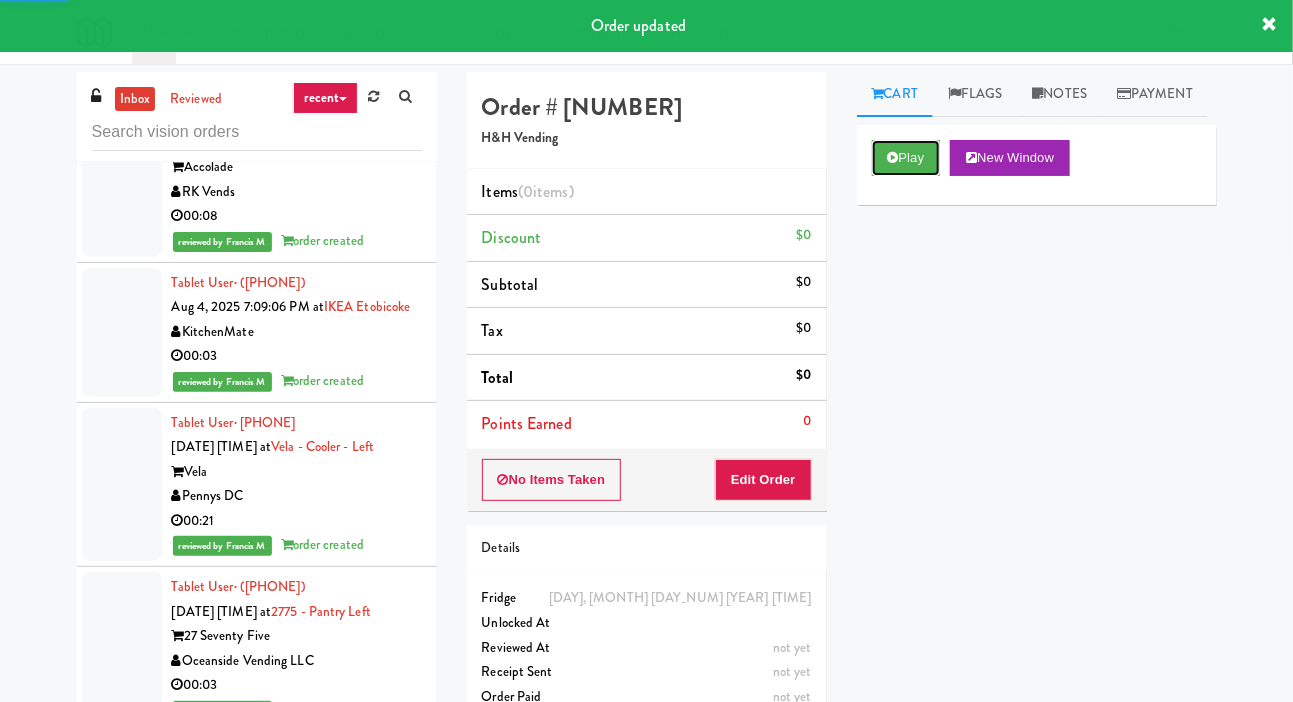 click at bounding box center (893, 157) 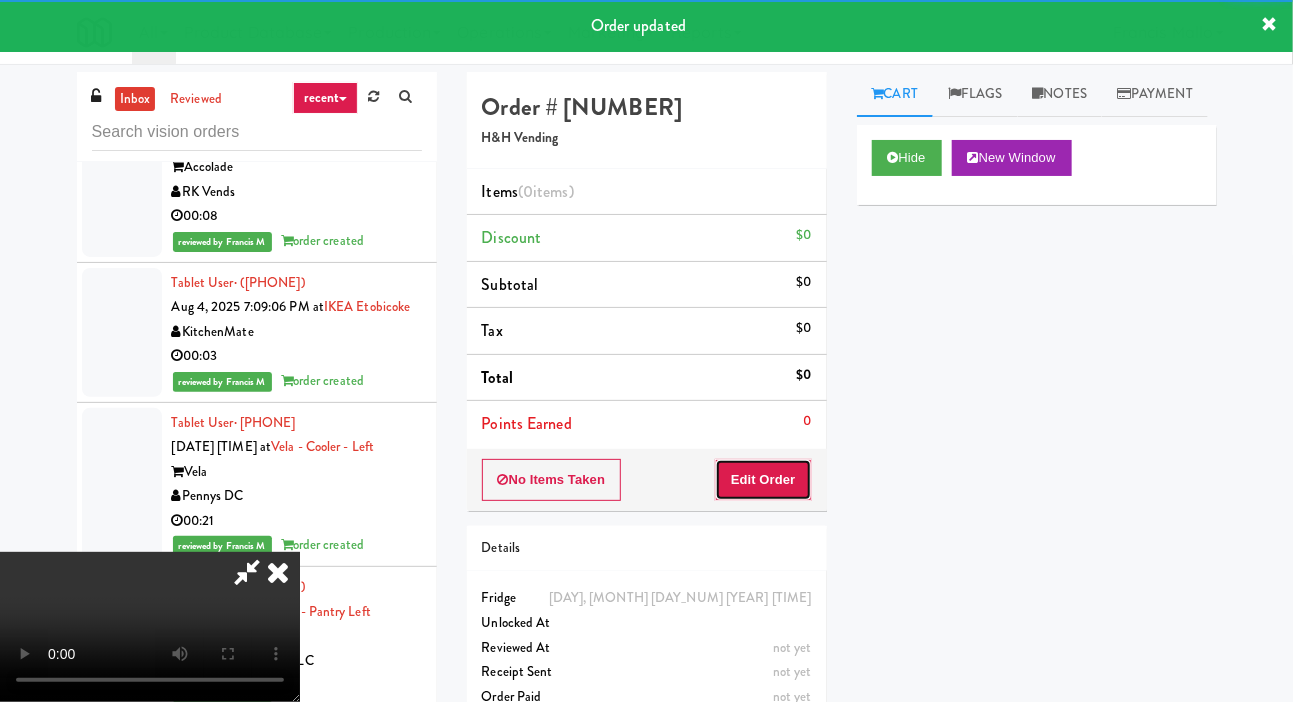 click on "Edit Order" at bounding box center (763, 480) 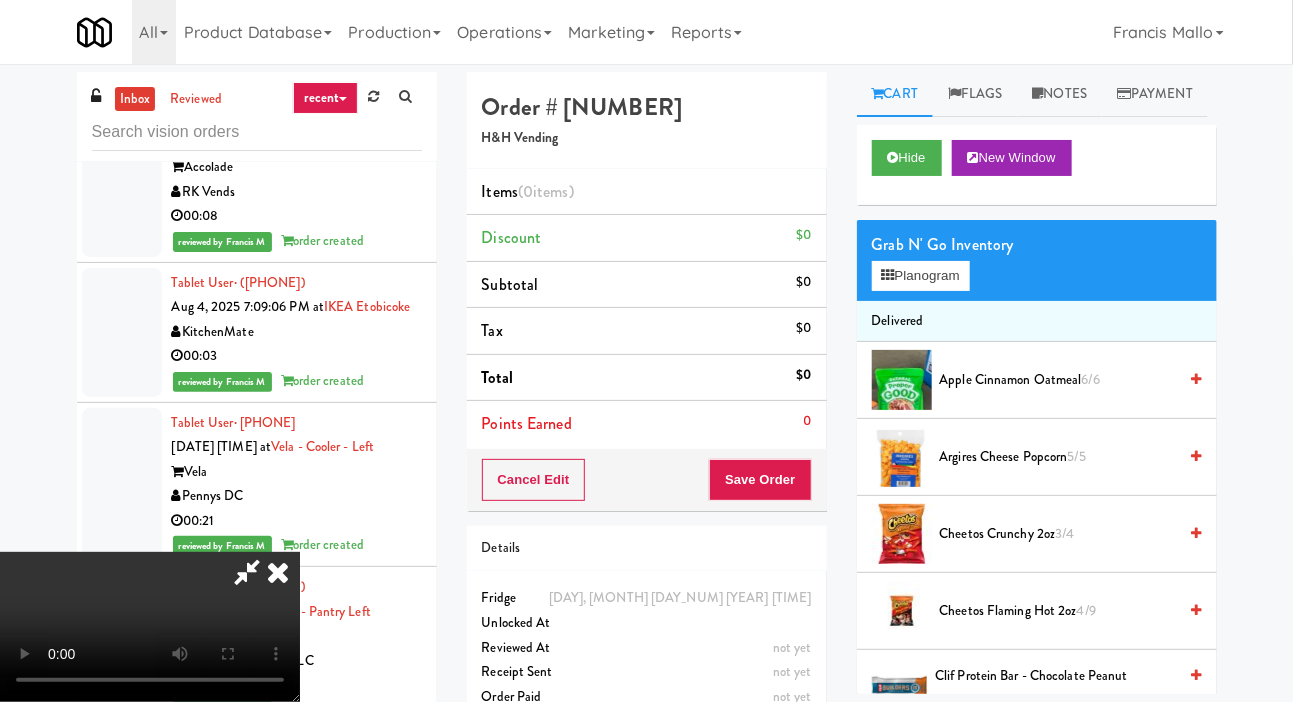type 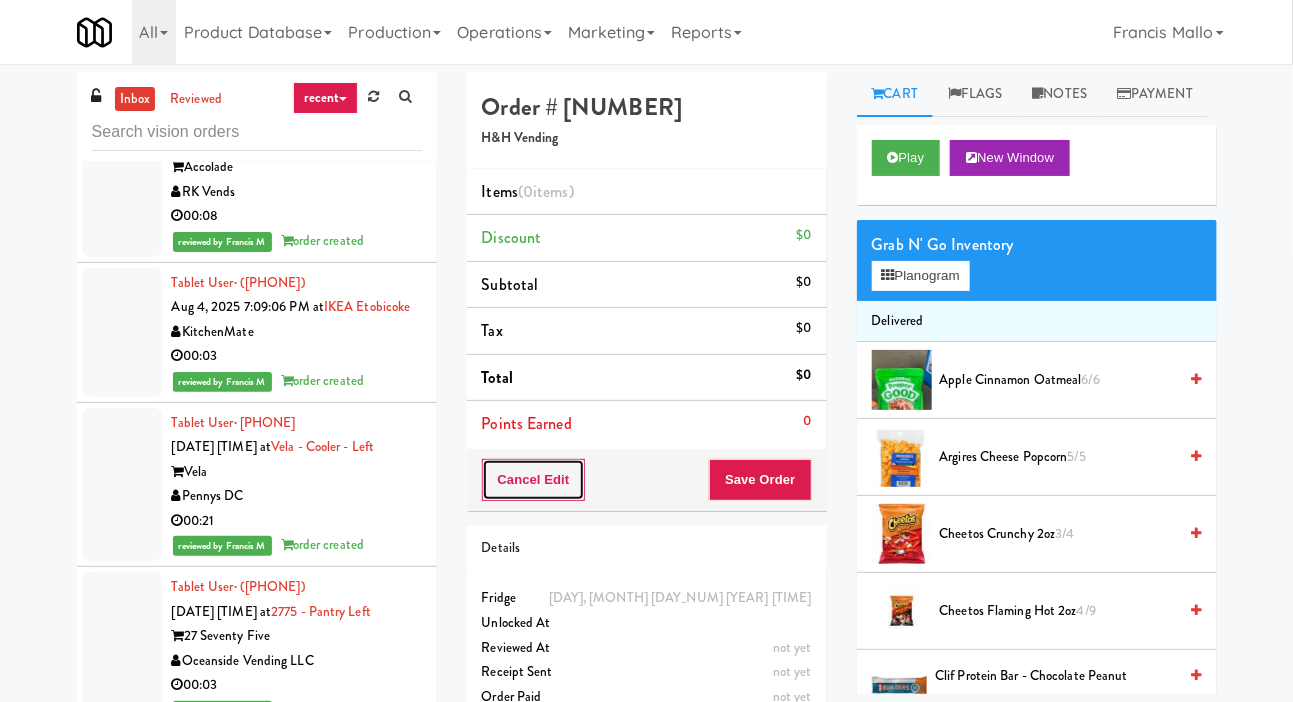 click on "Cancel Edit" at bounding box center (534, 480) 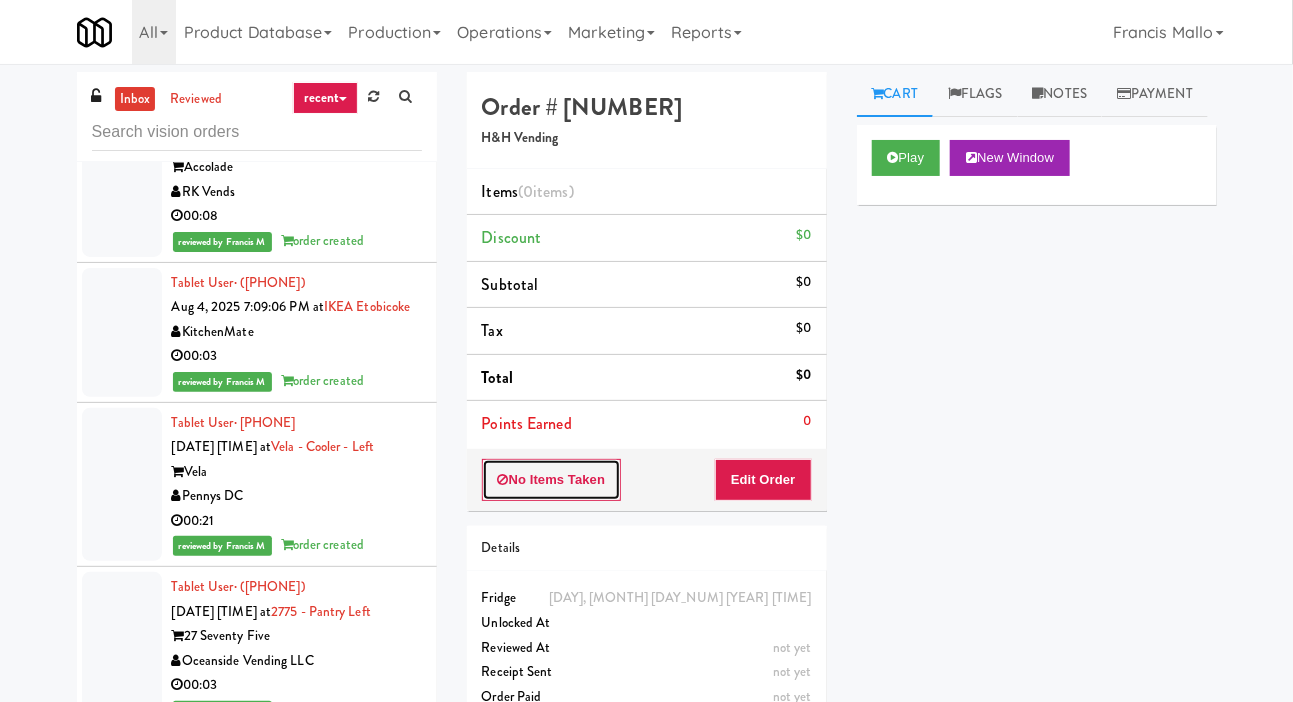 click on "No Items Taken" at bounding box center [552, 480] 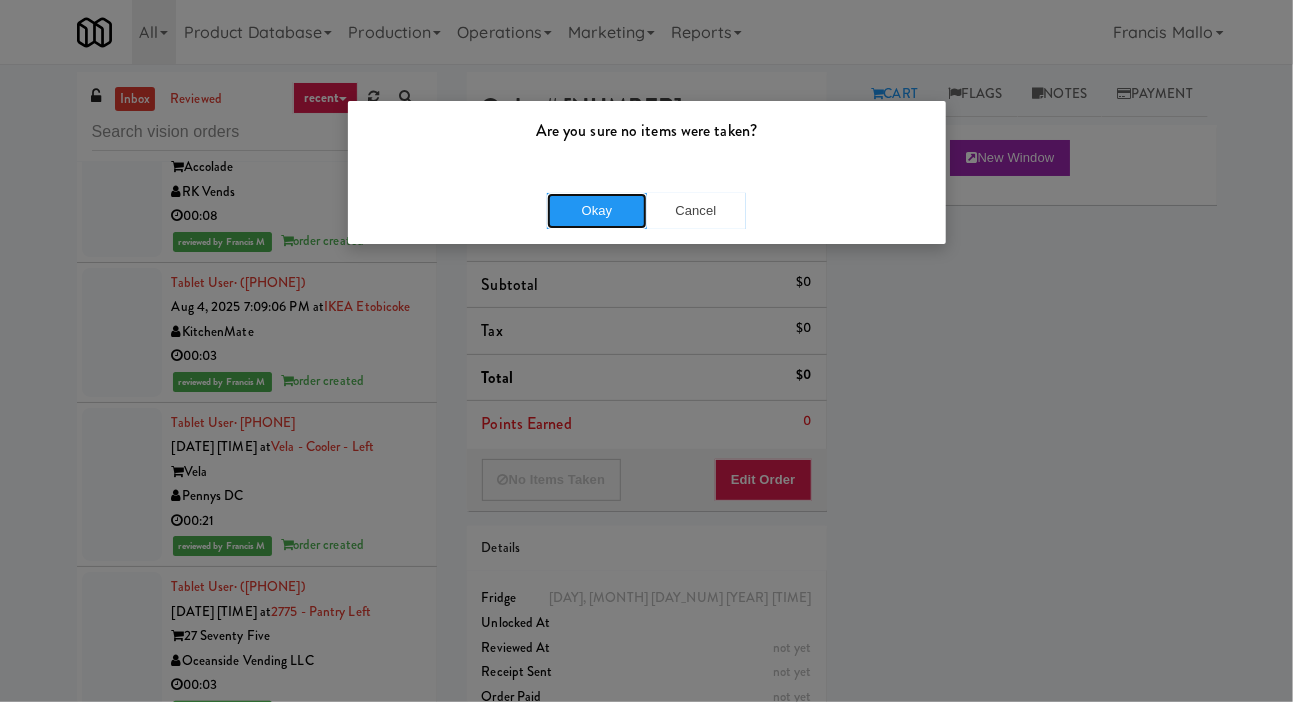 click on "Okay" at bounding box center [597, 211] 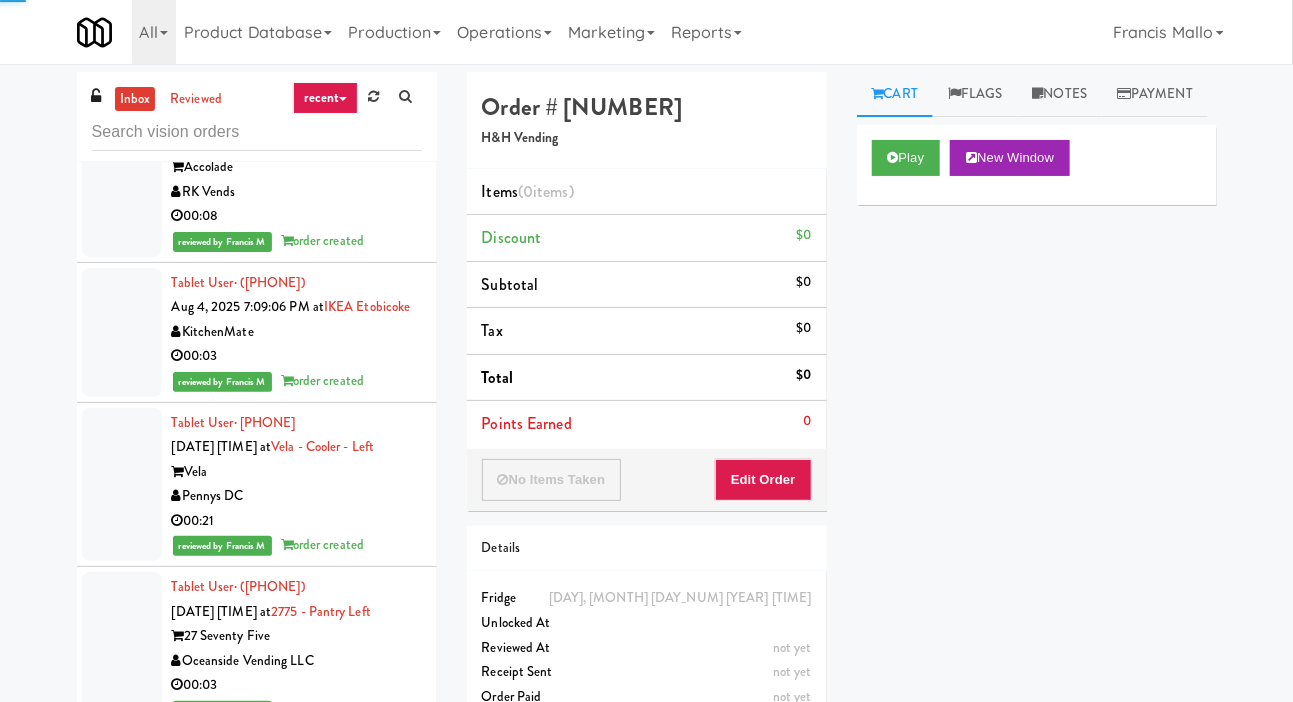 click at bounding box center (122, -186) 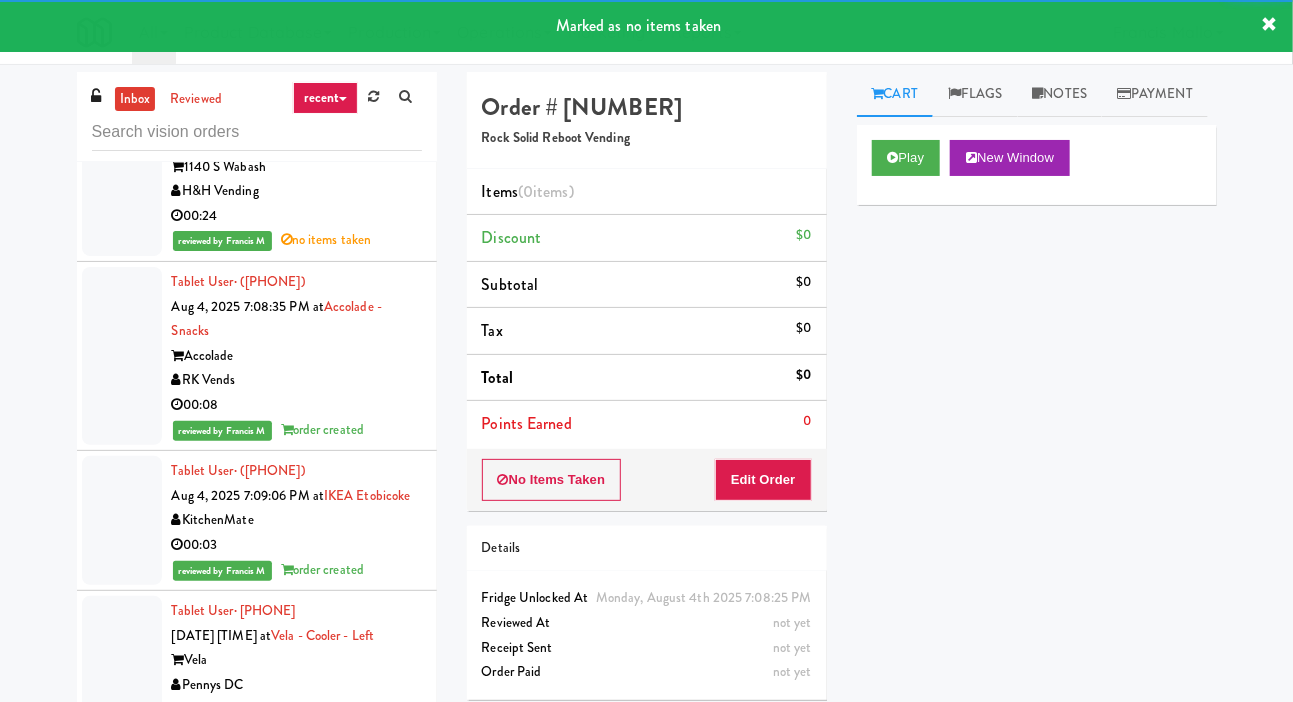 scroll, scrollTop: 35969, scrollLeft: 0, axis: vertical 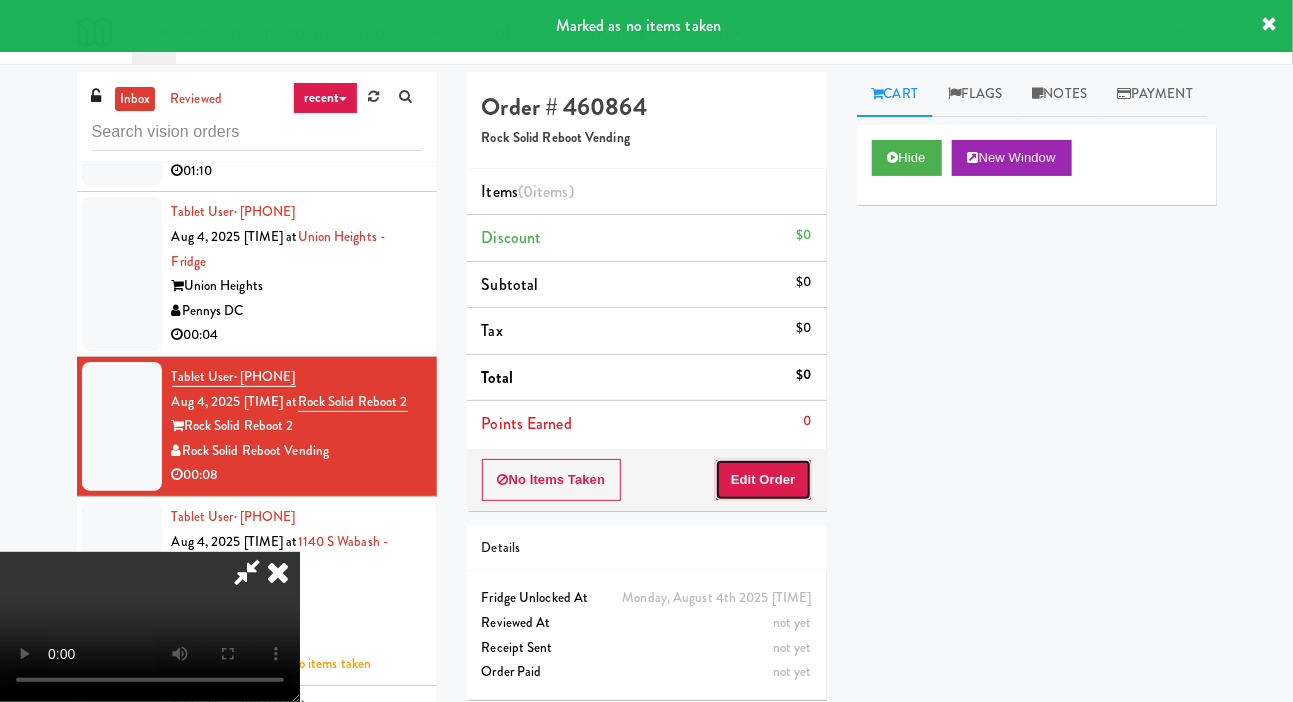 click on "Edit Order" at bounding box center (763, 480) 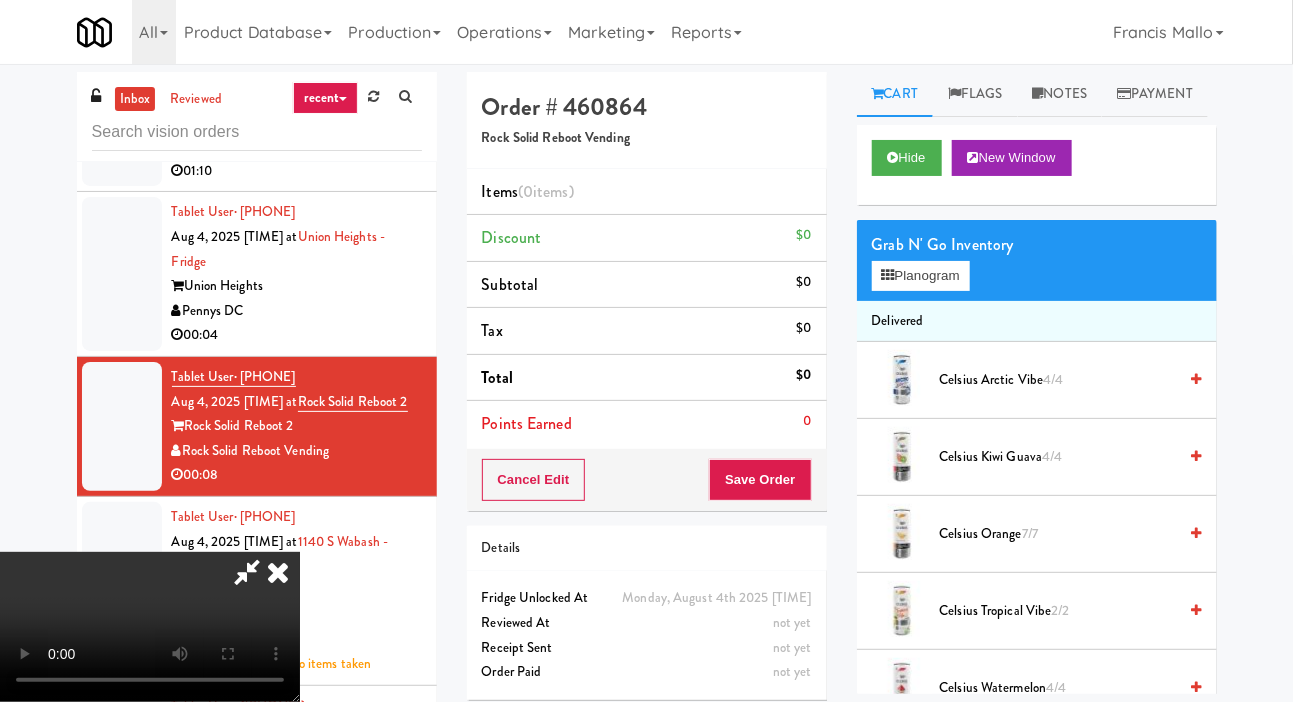 scroll, scrollTop: 73, scrollLeft: 0, axis: vertical 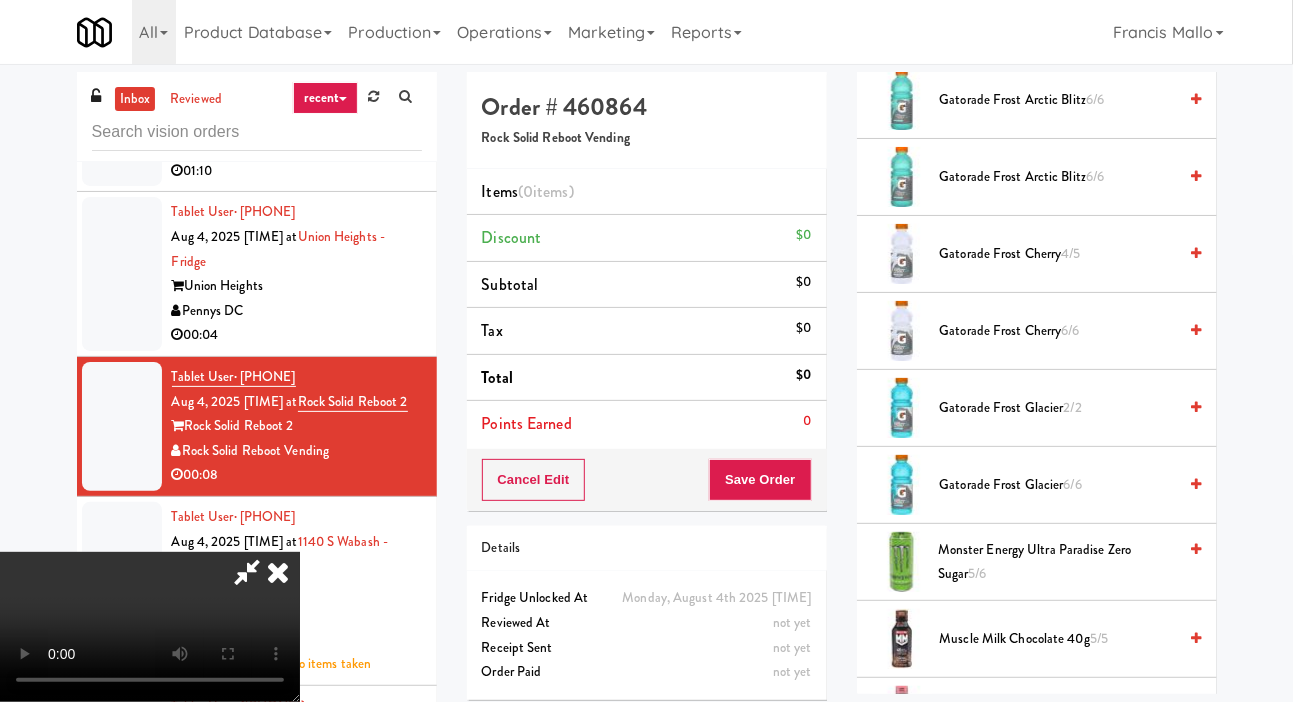 click on "Gatorade Frost Glacier  6/6" at bounding box center (1058, 485) 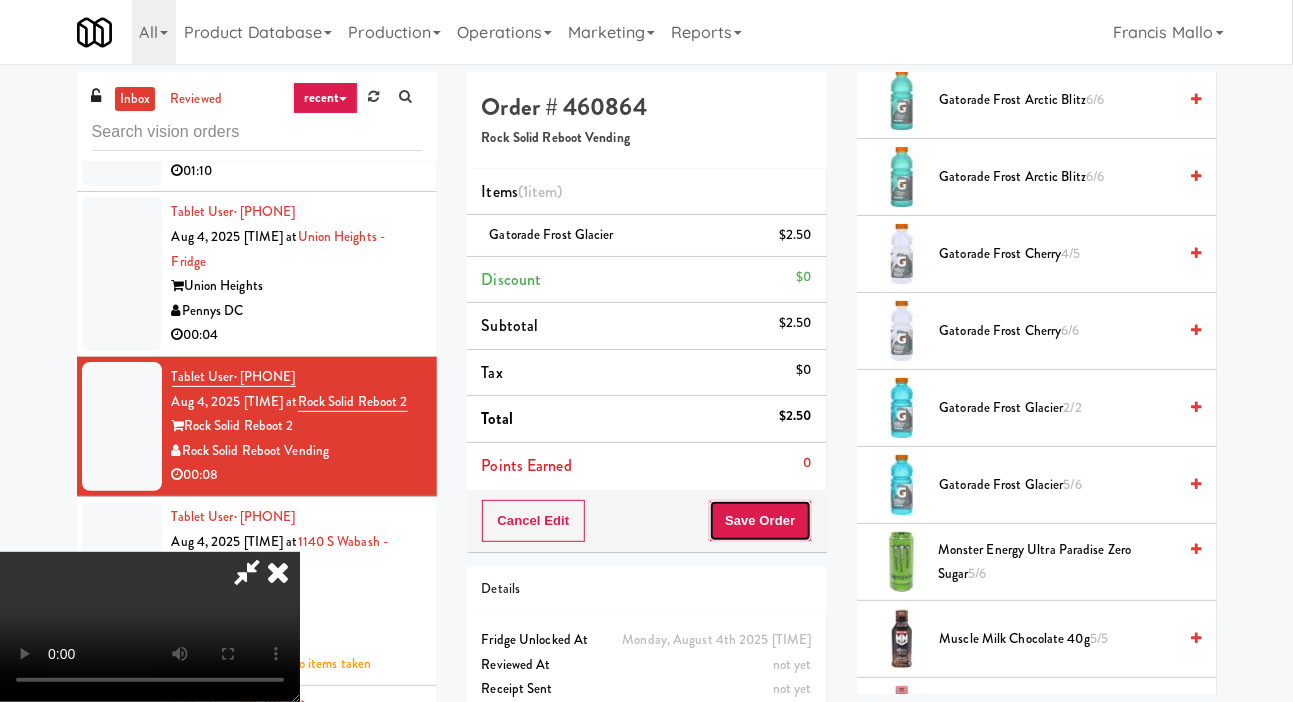 click on "Save Order" at bounding box center [760, 521] 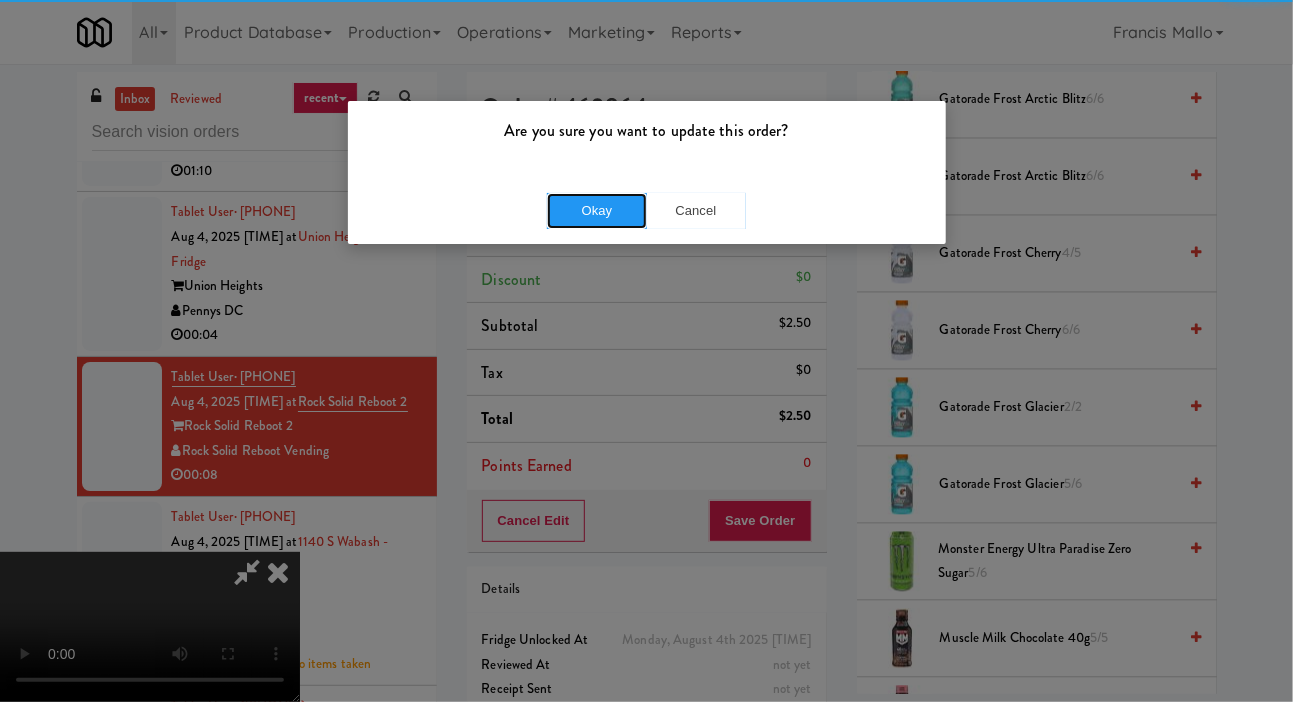 click on "Okay" at bounding box center [597, 211] 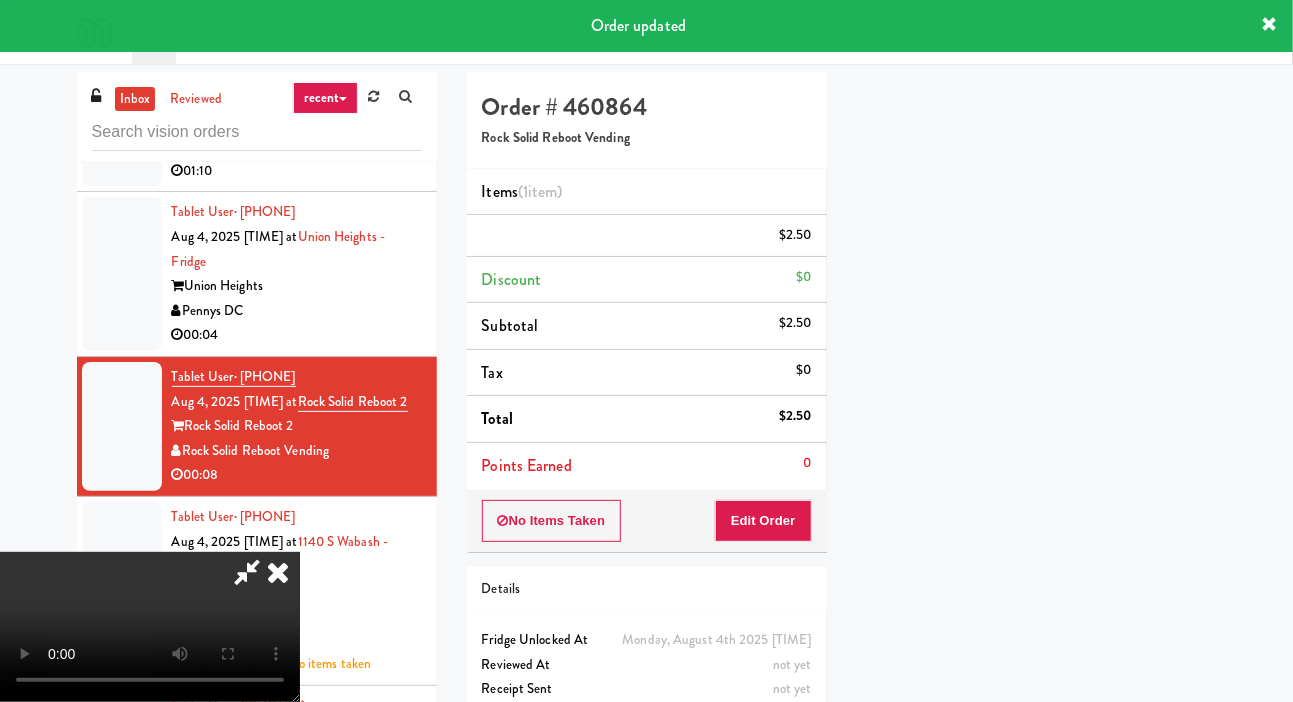 scroll, scrollTop: 116, scrollLeft: 0, axis: vertical 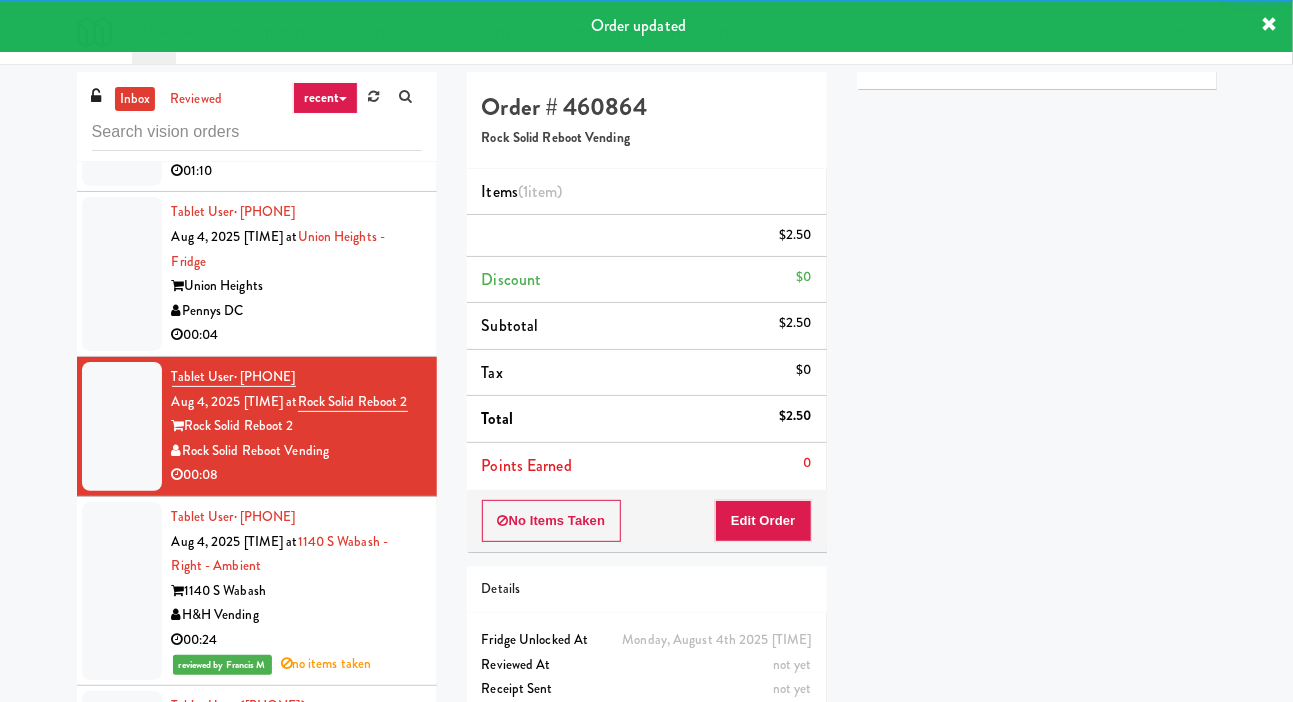 click at bounding box center [122, 274] 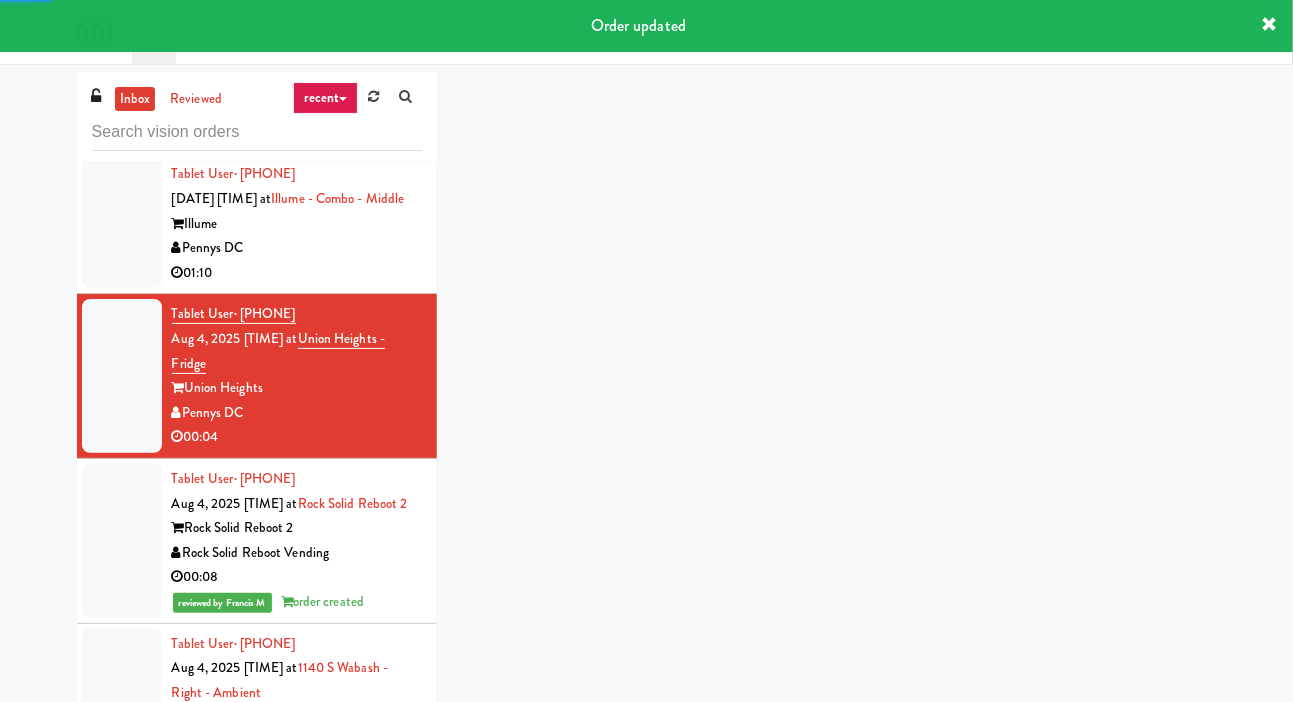 scroll, scrollTop: 35864, scrollLeft: 0, axis: vertical 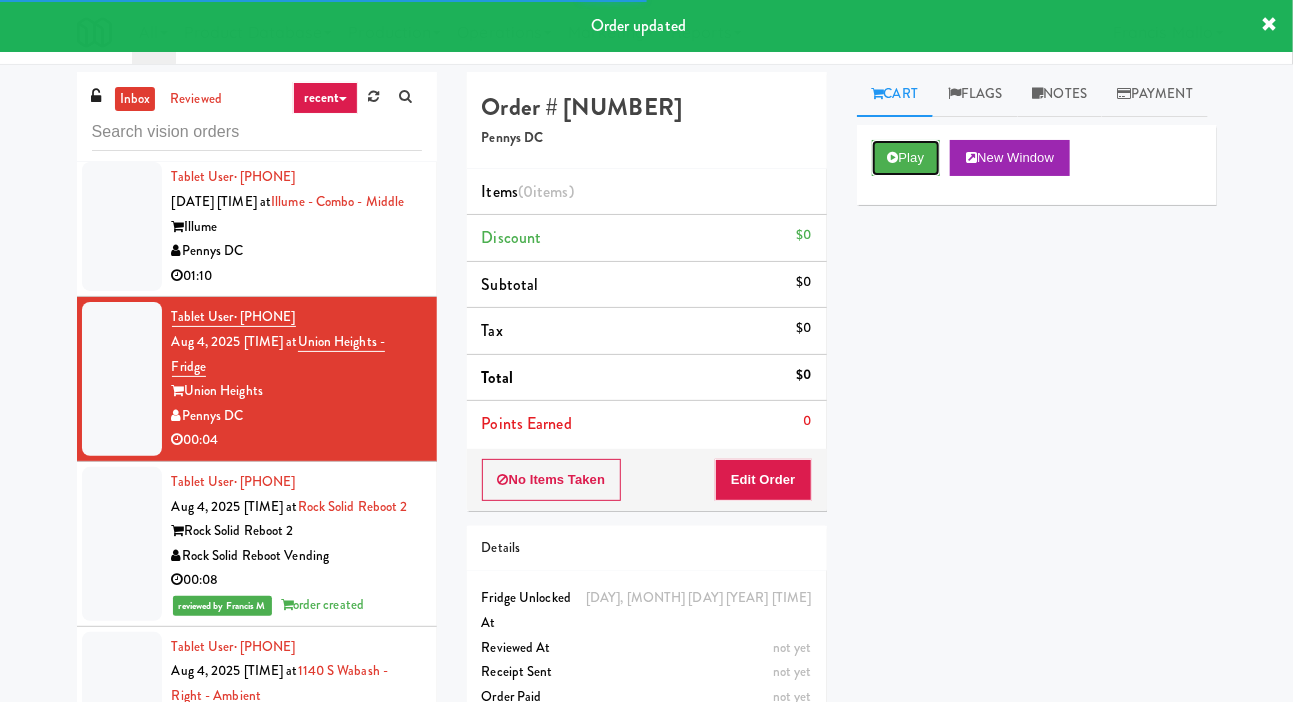 click on "Play" at bounding box center (906, 158) 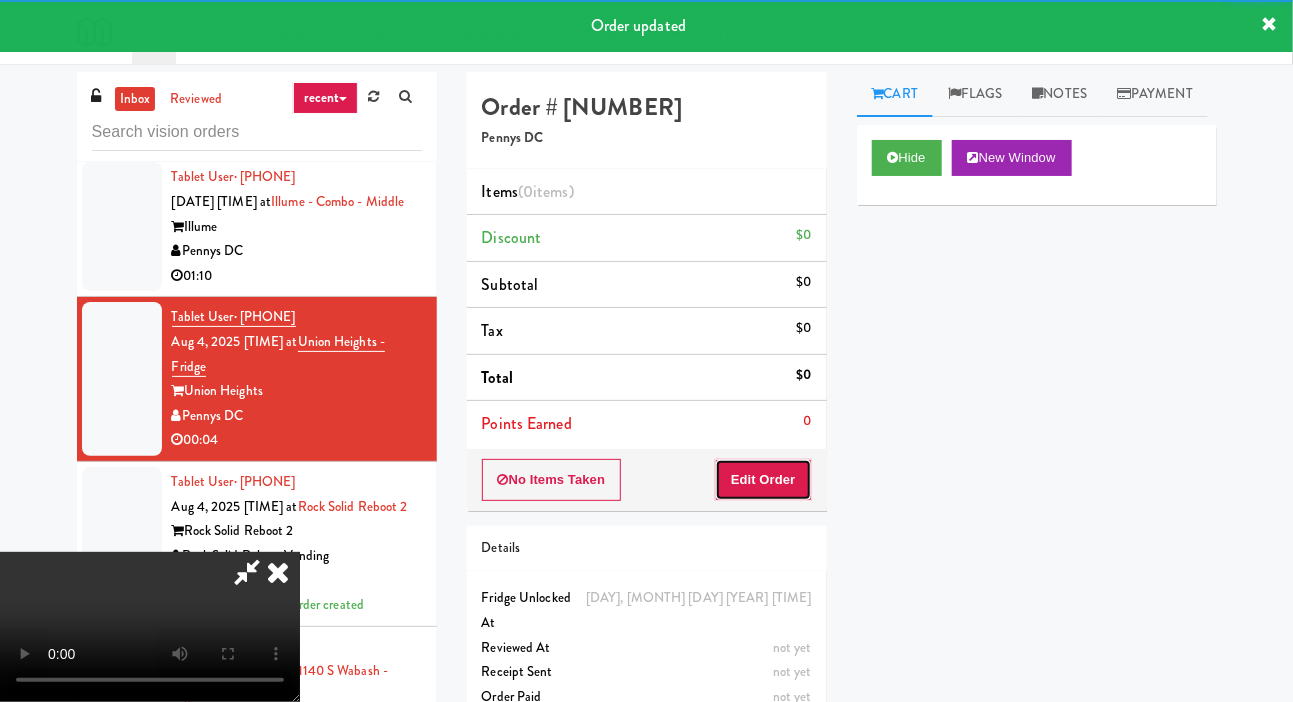 click on "Edit Order" at bounding box center (763, 480) 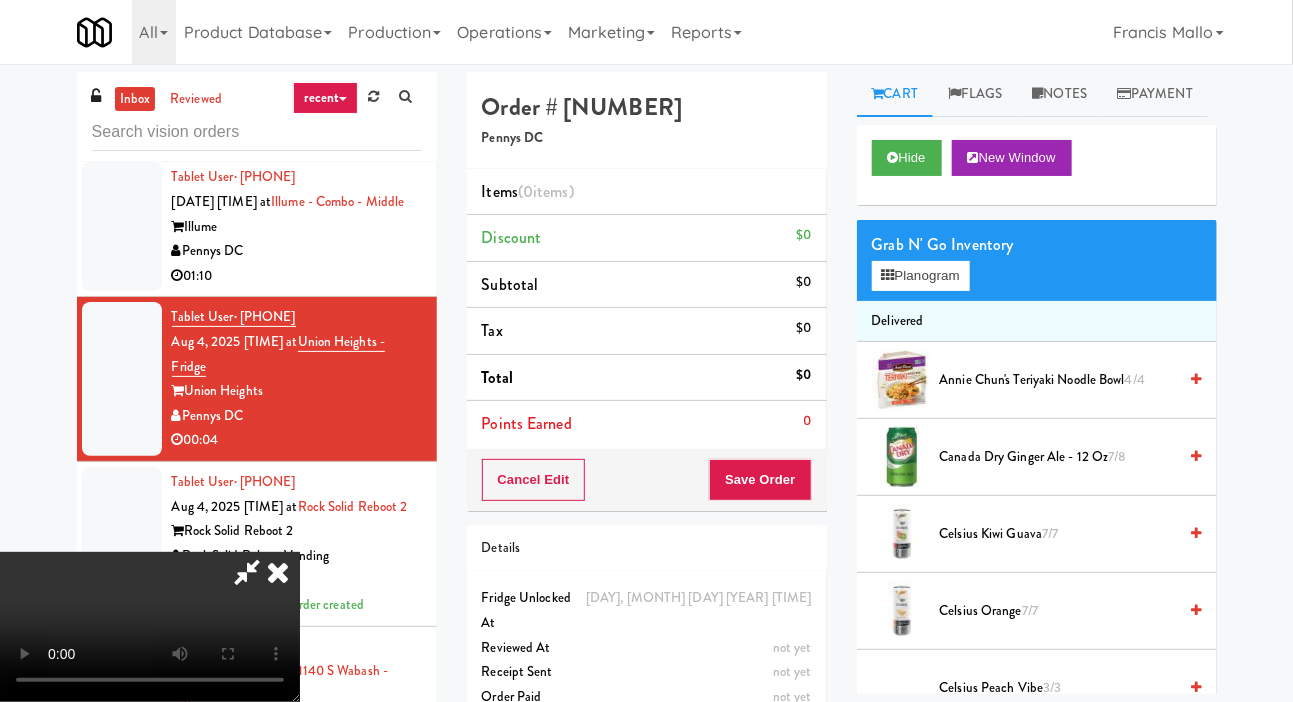 scroll, scrollTop: 73, scrollLeft: 0, axis: vertical 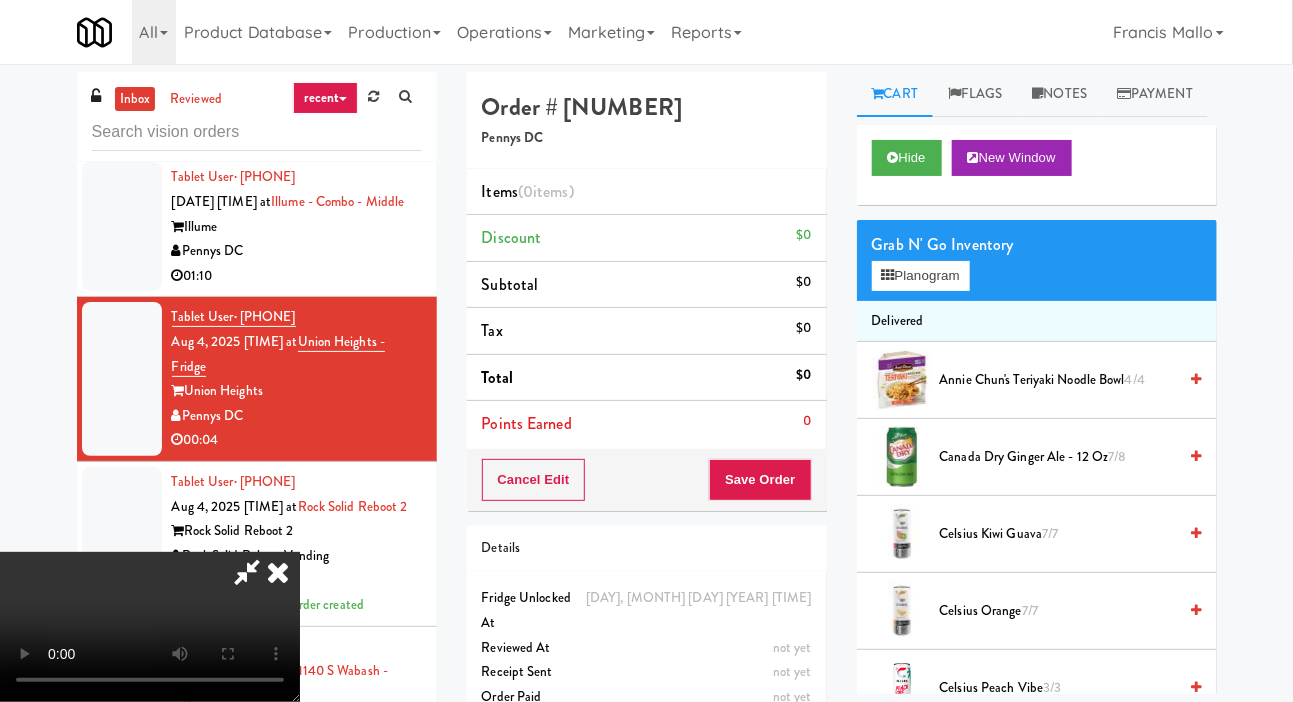 type 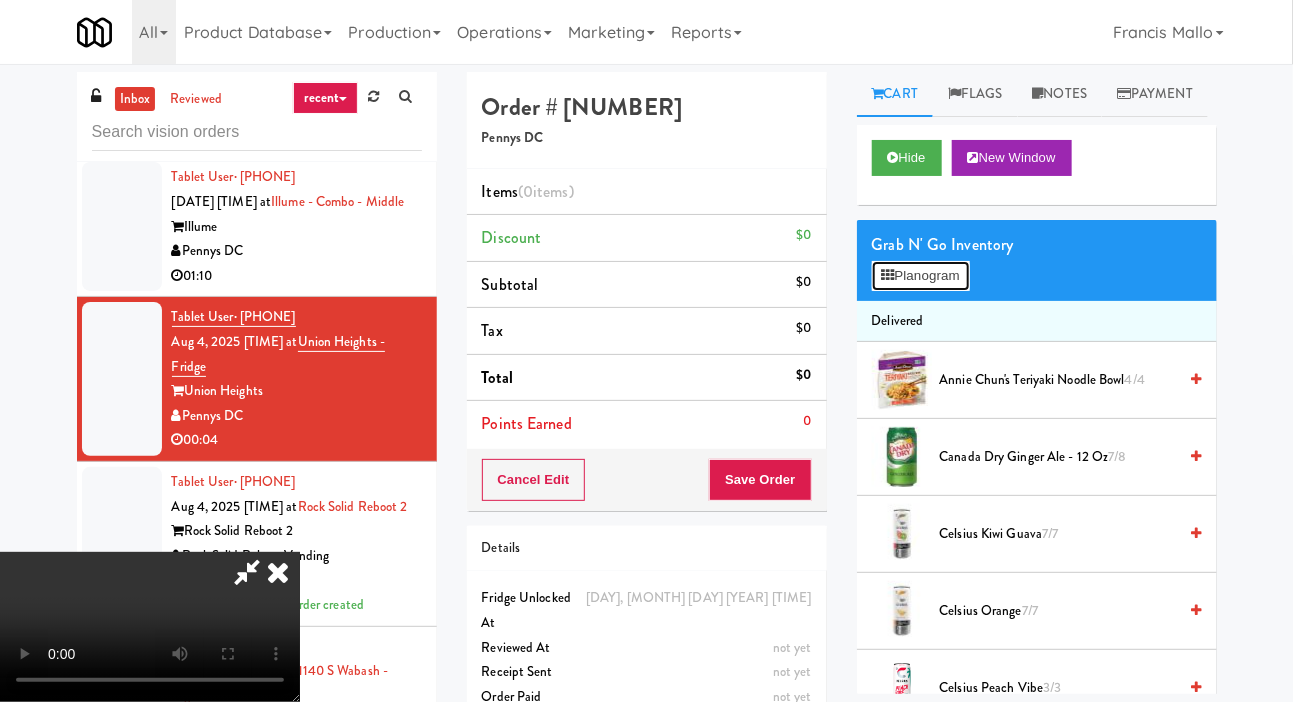 click on "Planogram" at bounding box center (921, 276) 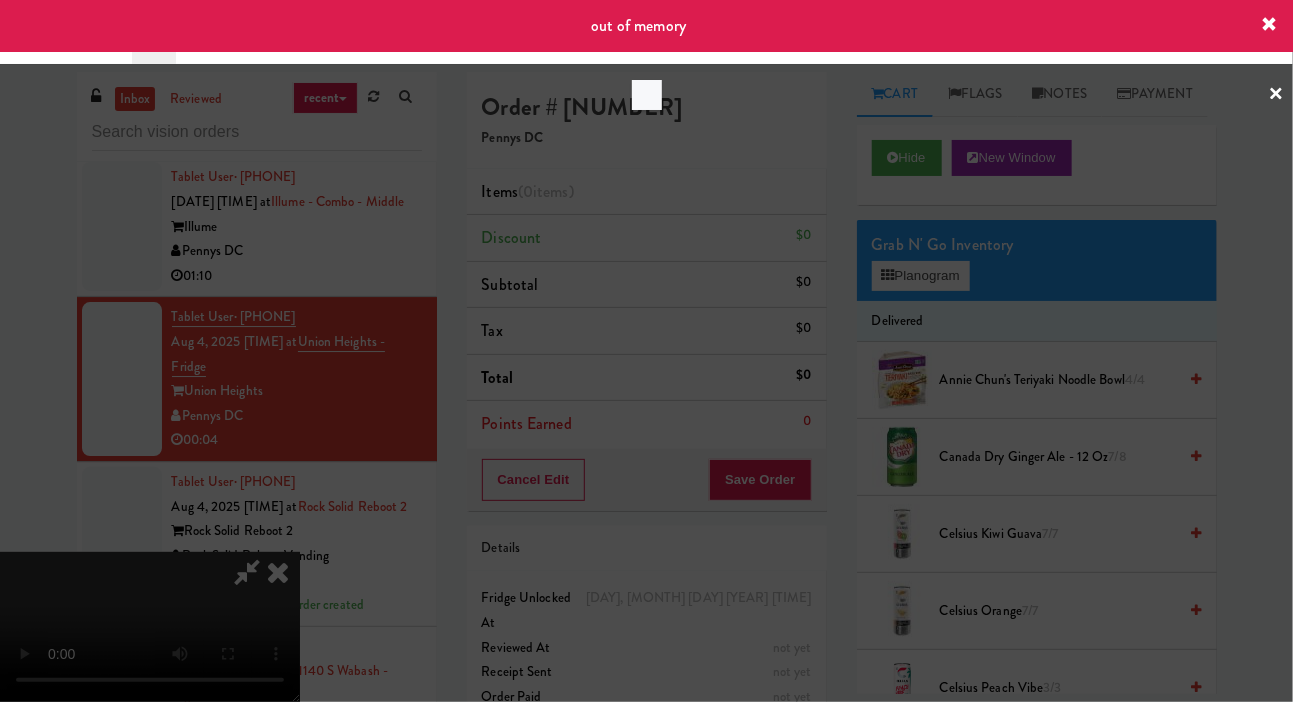 click at bounding box center [646, 351] 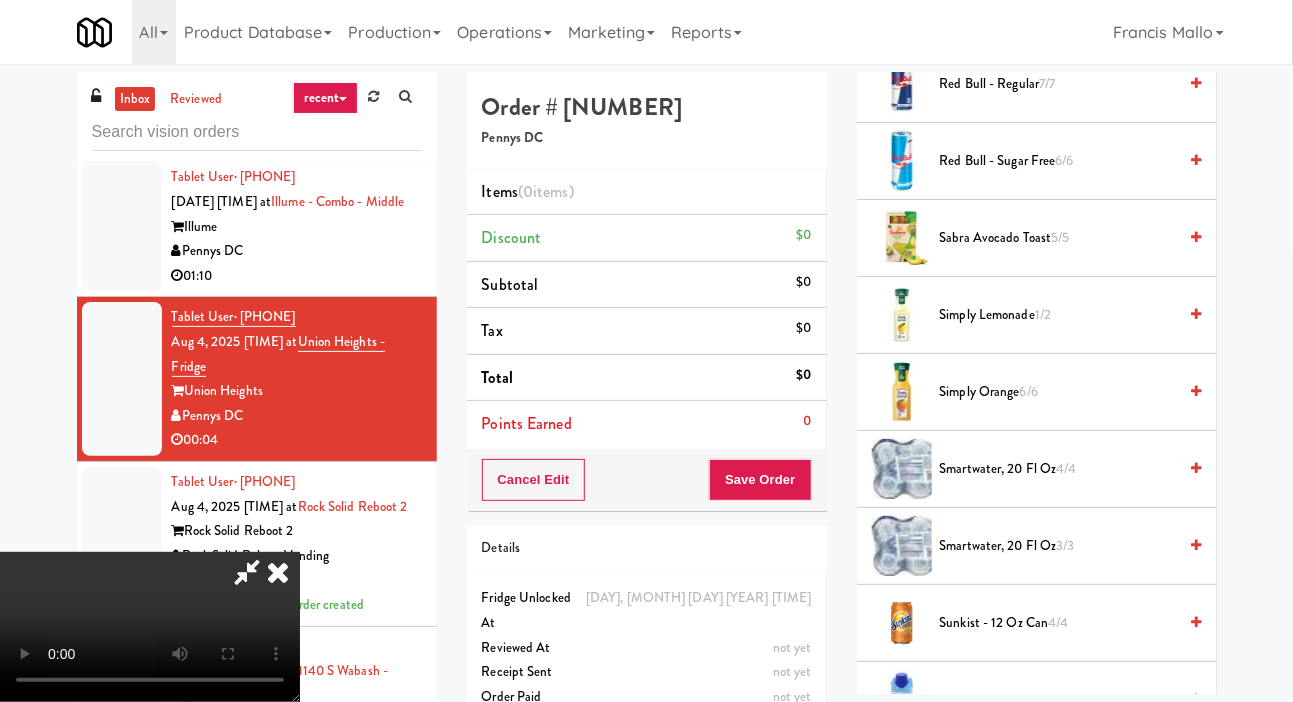scroll, scrollTop: 2372, scrollLeft: 0, axis: vertical 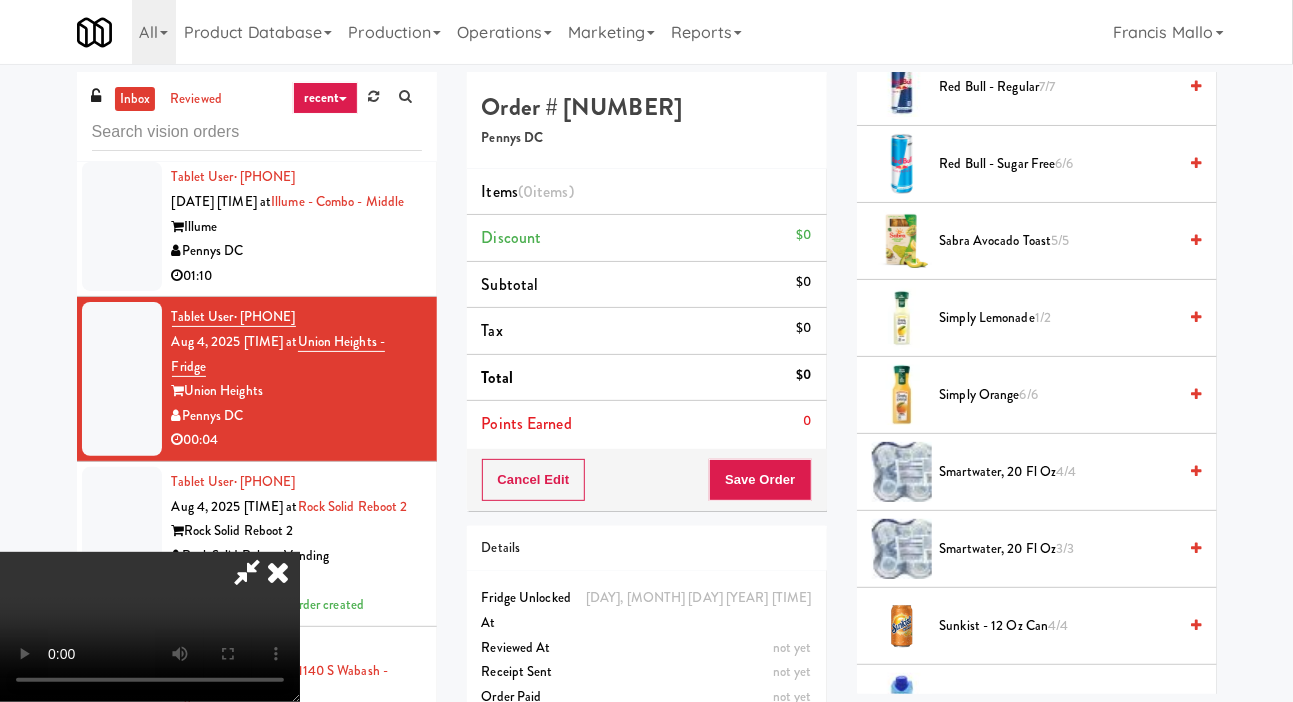 click on "Simply Lemonade  1/2" at bounding box center (1058, 318) 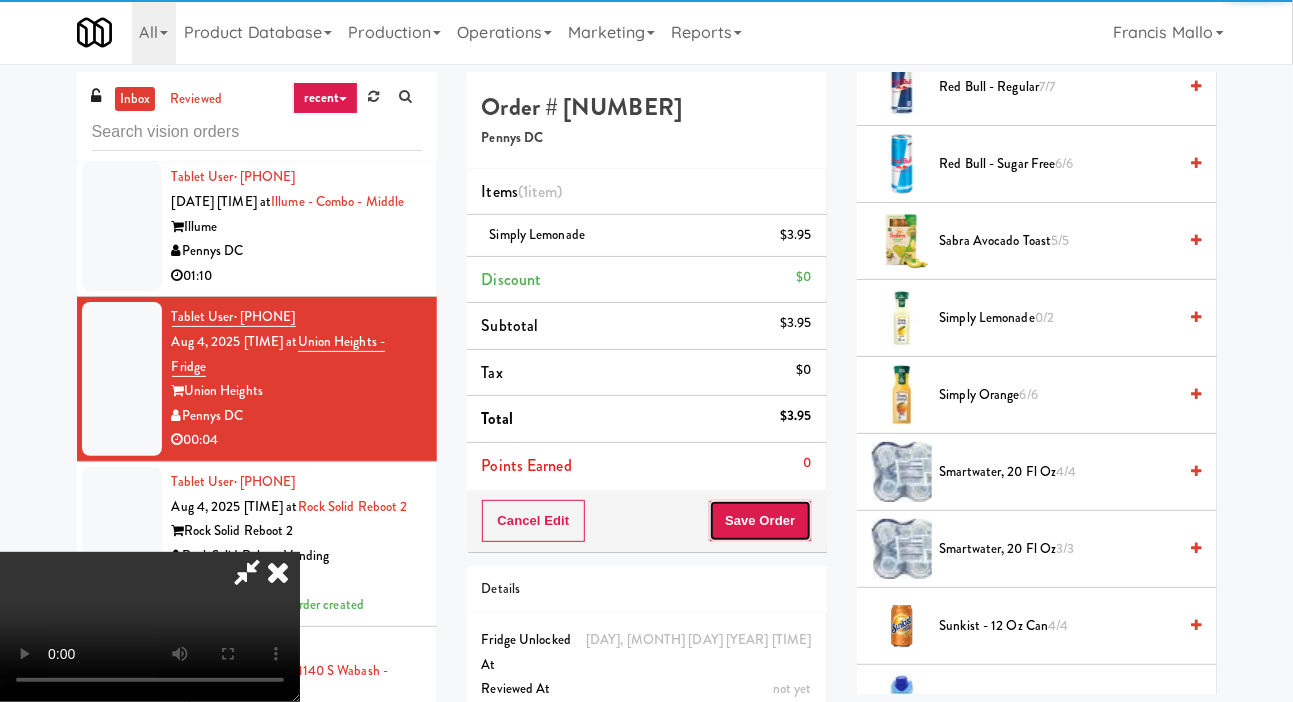 click on "Save Order" at bounding box center (760, 521) 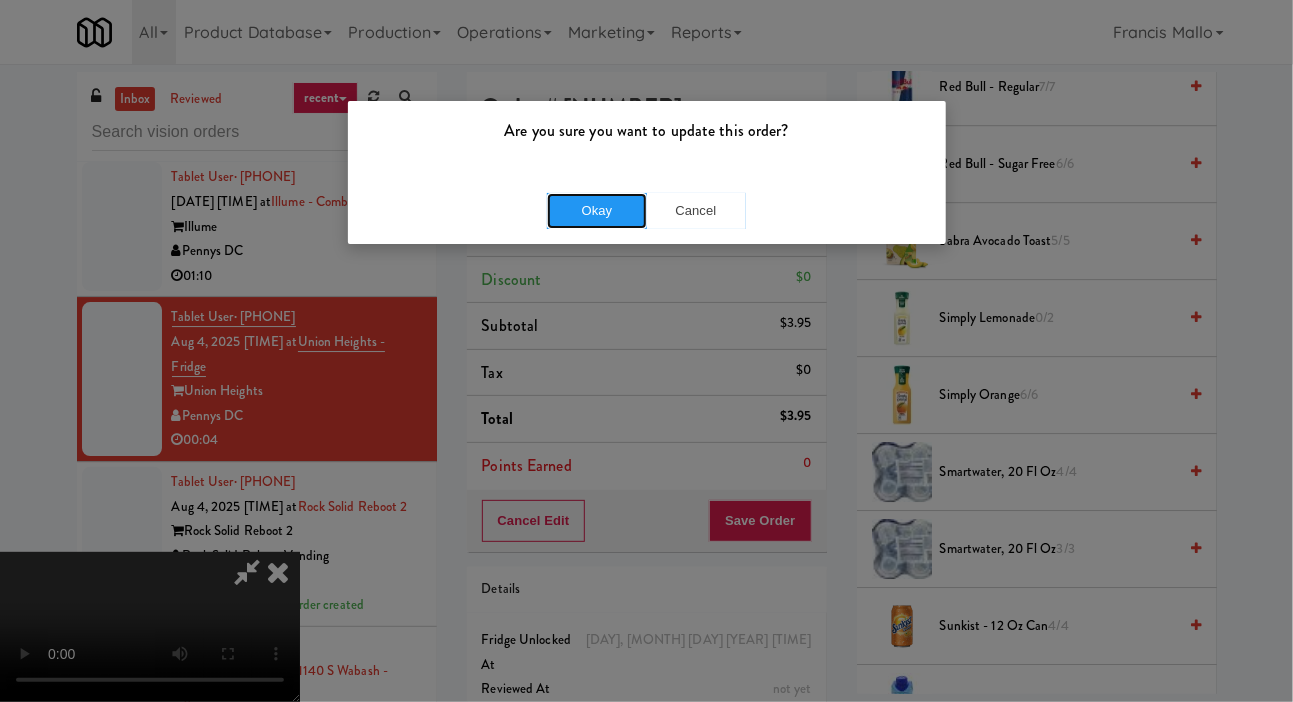 click on "Okay" at bounding box center (597, 211) 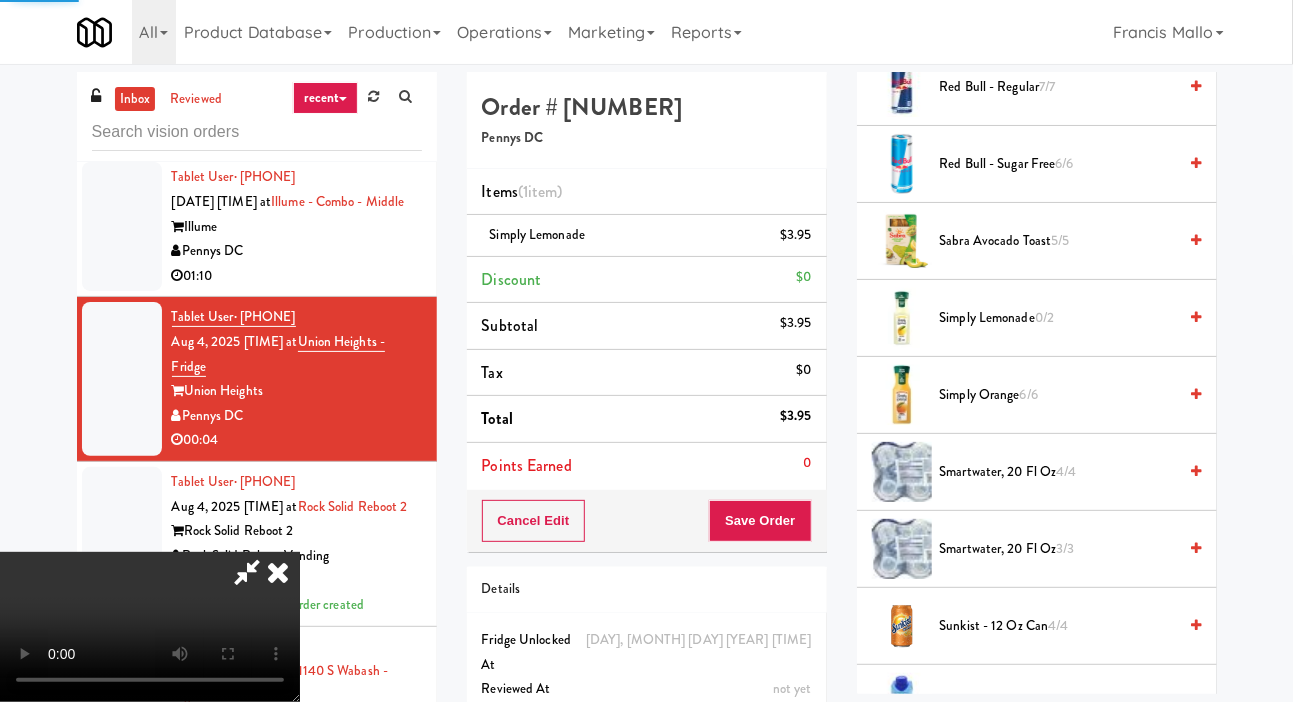scroll, scrollTop: 116, scrollLeft: 0, axis: vertical 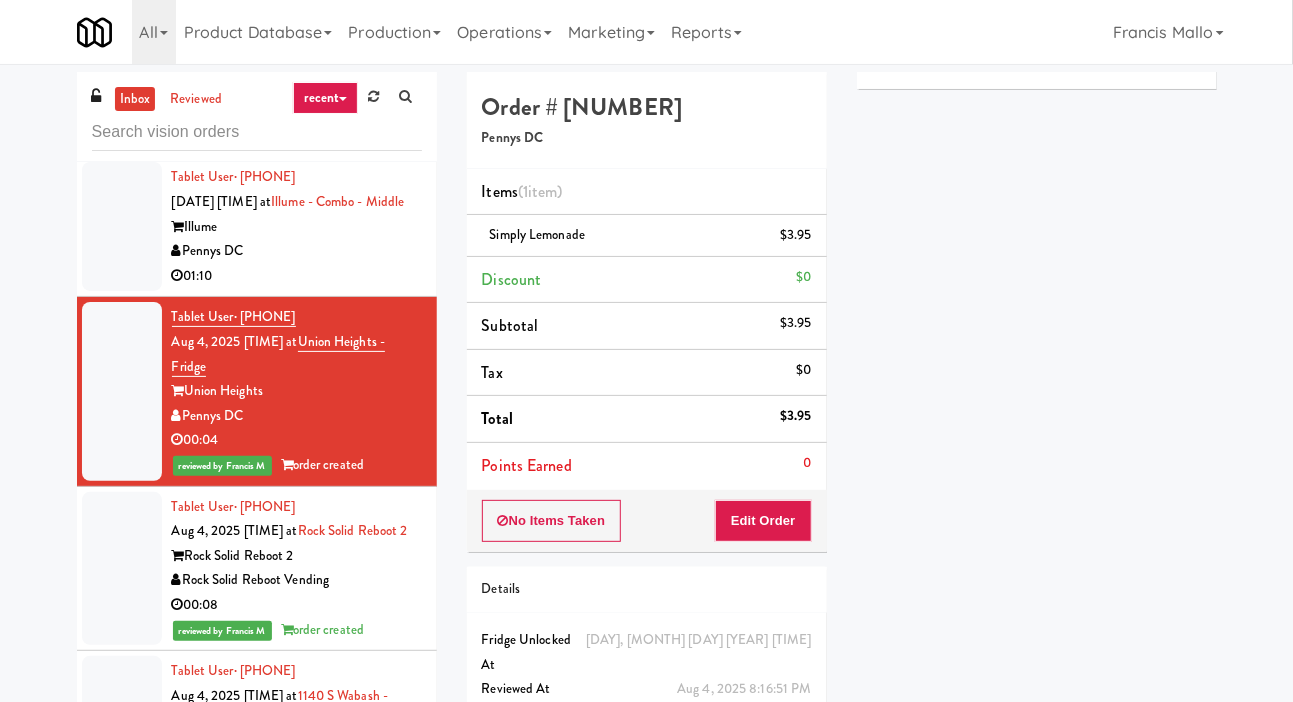 click at bounding box center [122, 226] 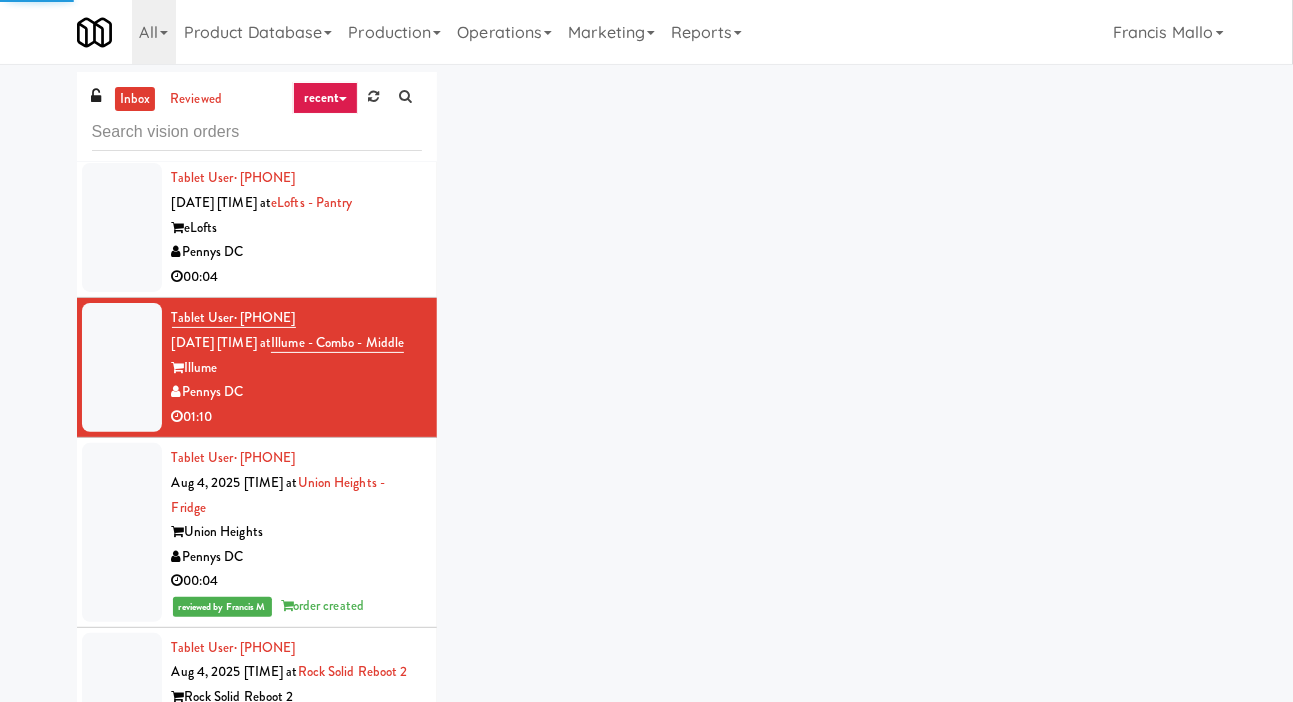 scroll, scrollTop: 35721, scrollLeft: 0, axis: vertical 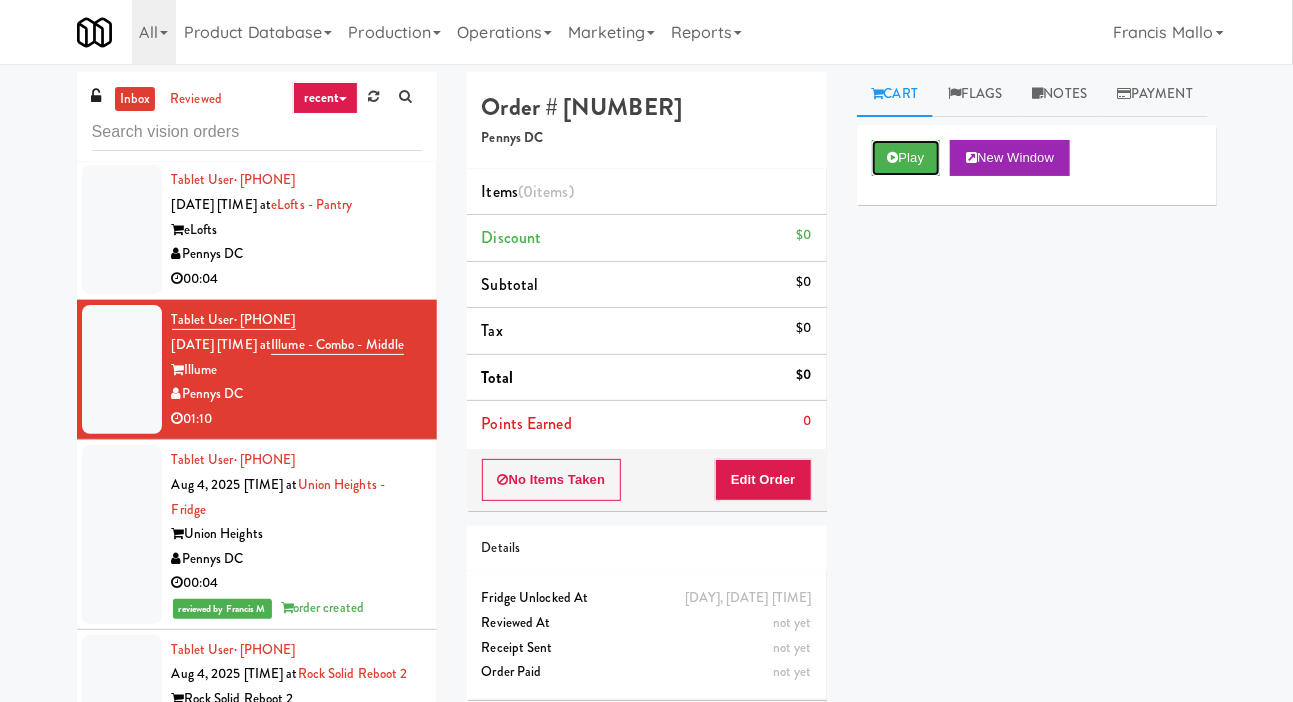 click on "Play" at bounding box center (906, 158) 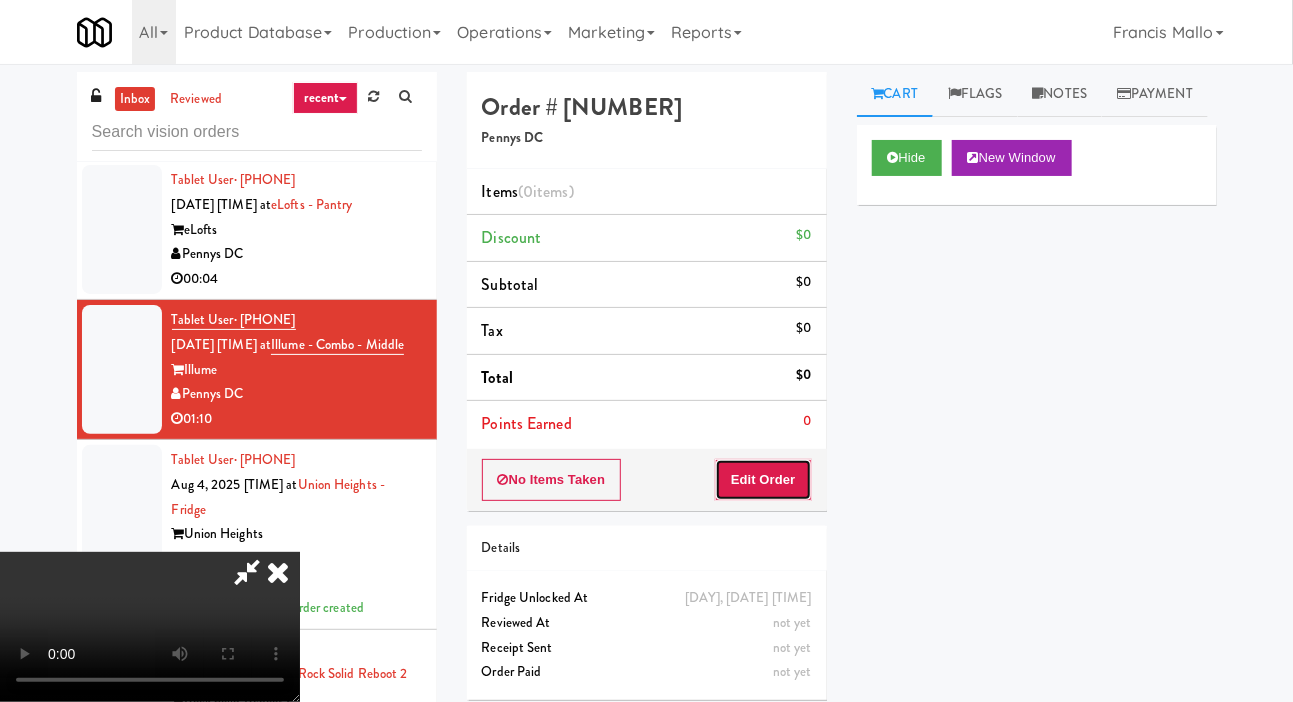 click on "Edit Order" at bounding box center [763, 480] 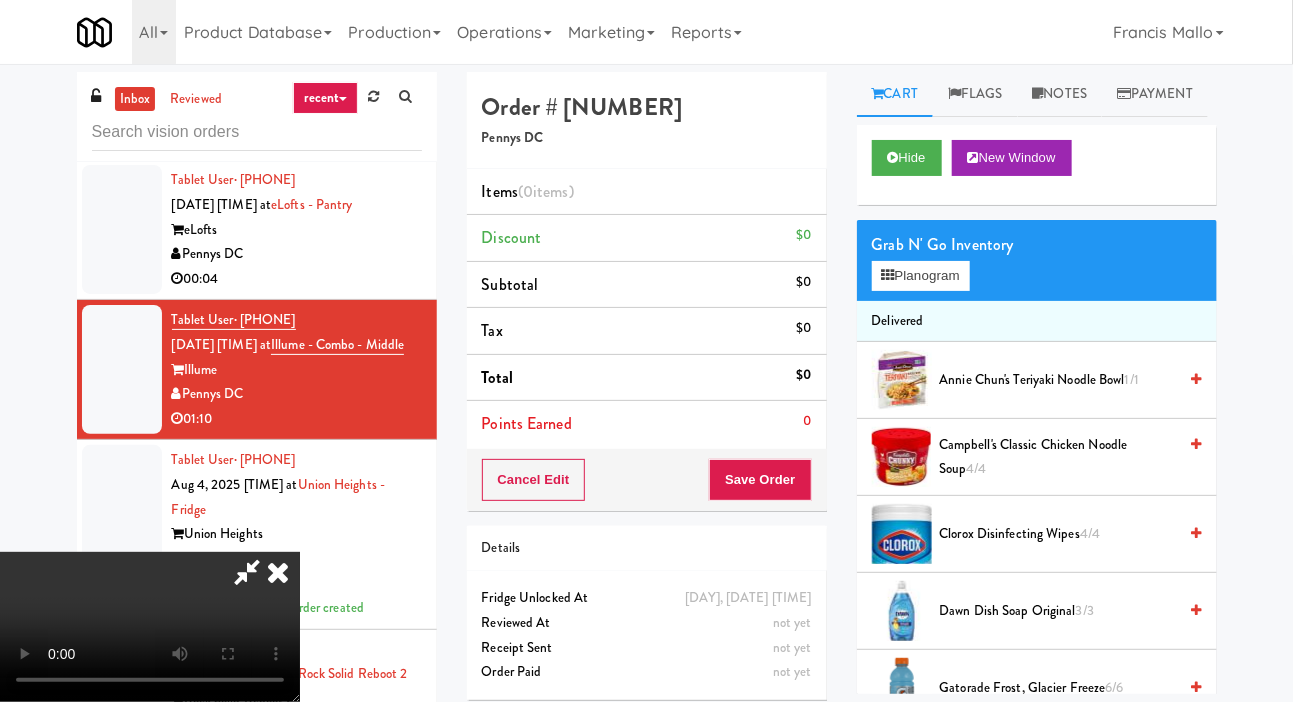 type 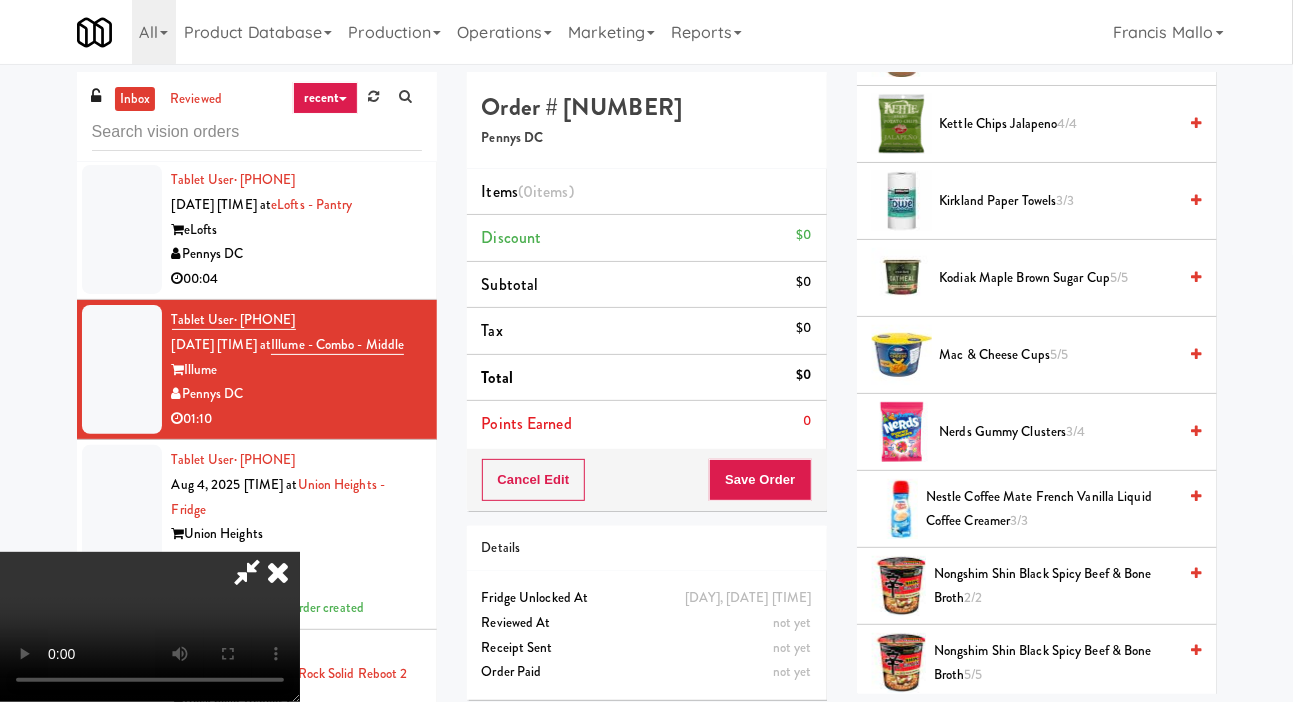 scroll, scrollTop: 1104, scrollLeft: 0, axis: vertical 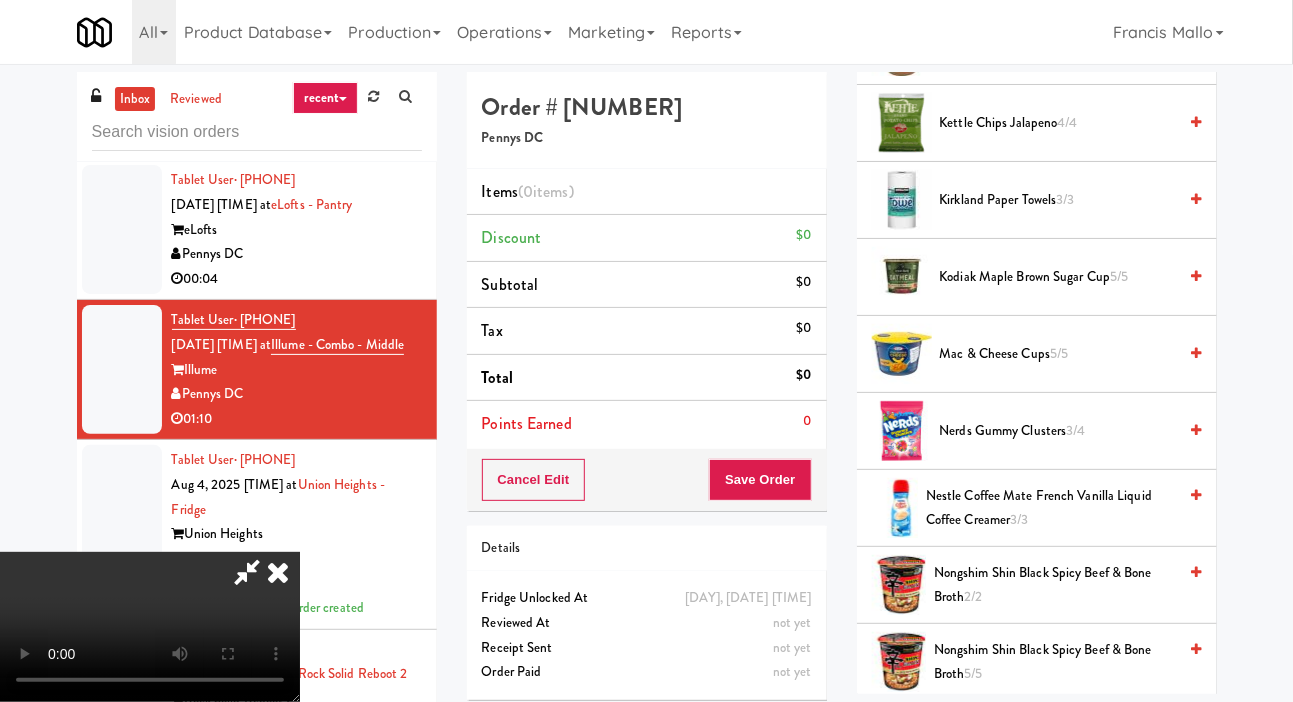 click on "Nongshim Shin Black Spicy Beef & Bone Broth  2/2" at bounding box center (1055, 585) 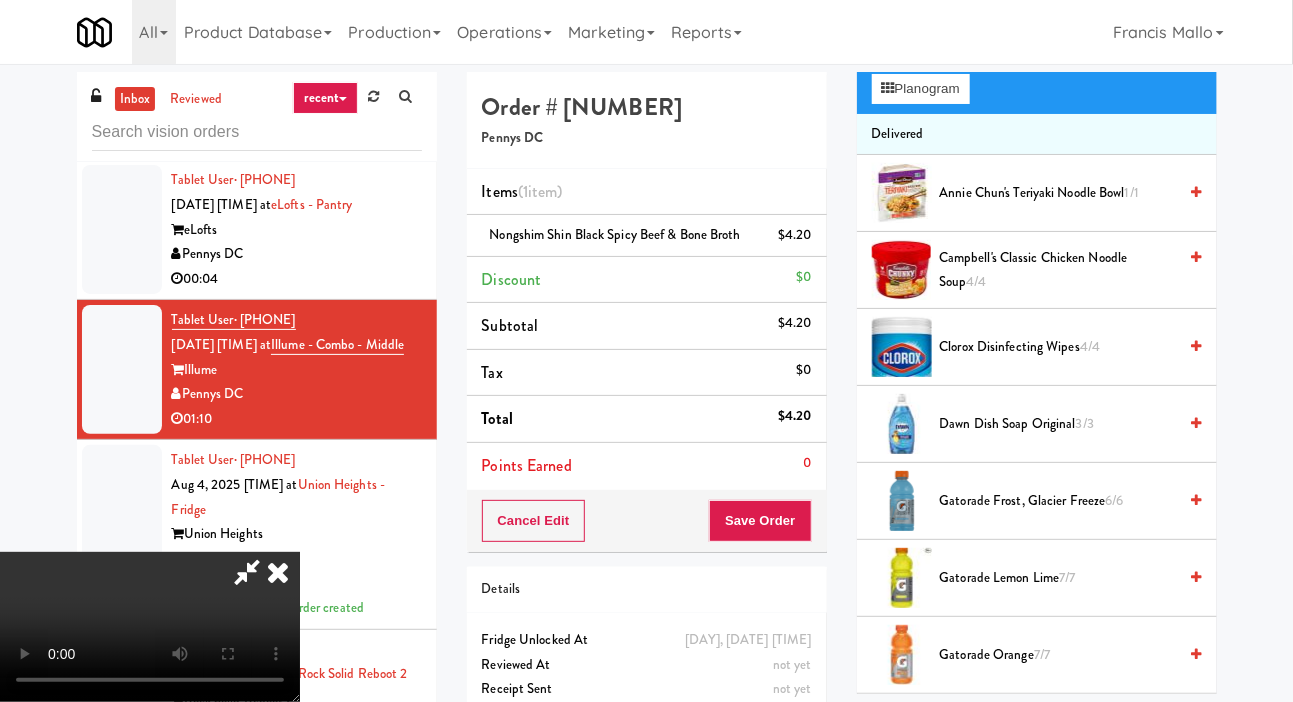 scroll, scrollTop: 0, scrollLeft: 0, axis: both 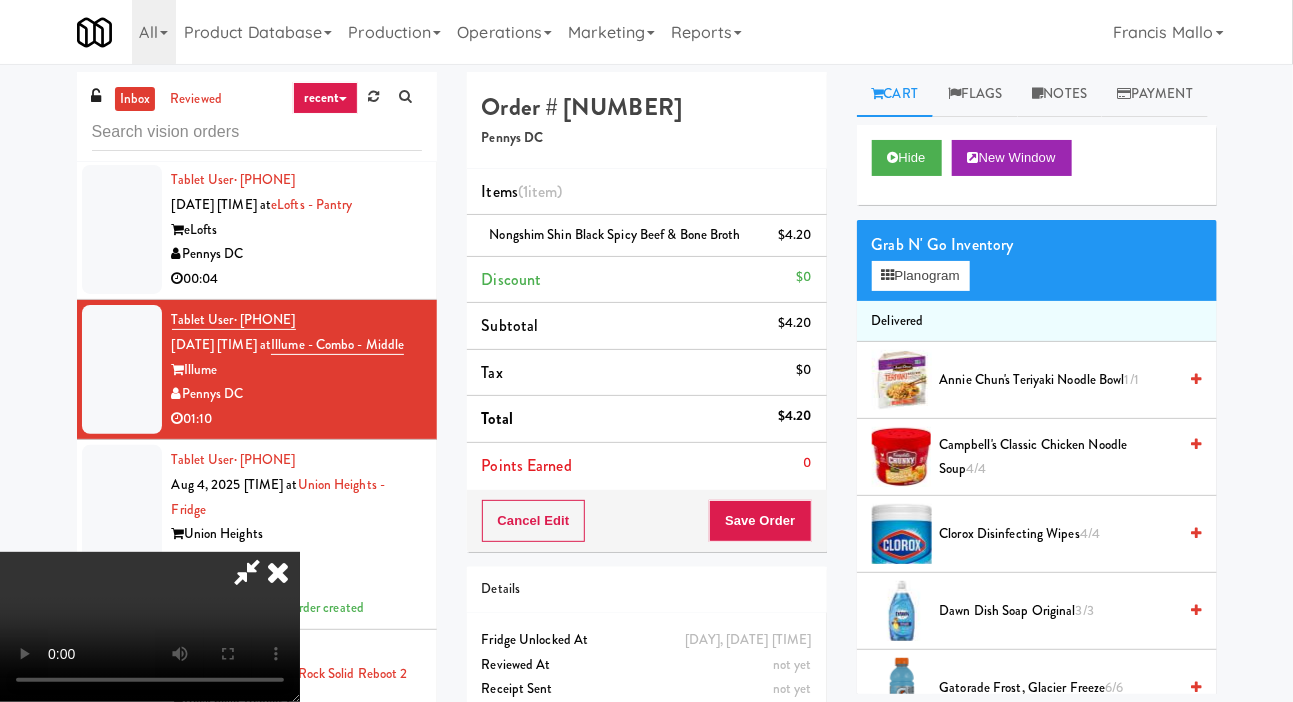 click on "1/1" at bounding box center [1132, 379] 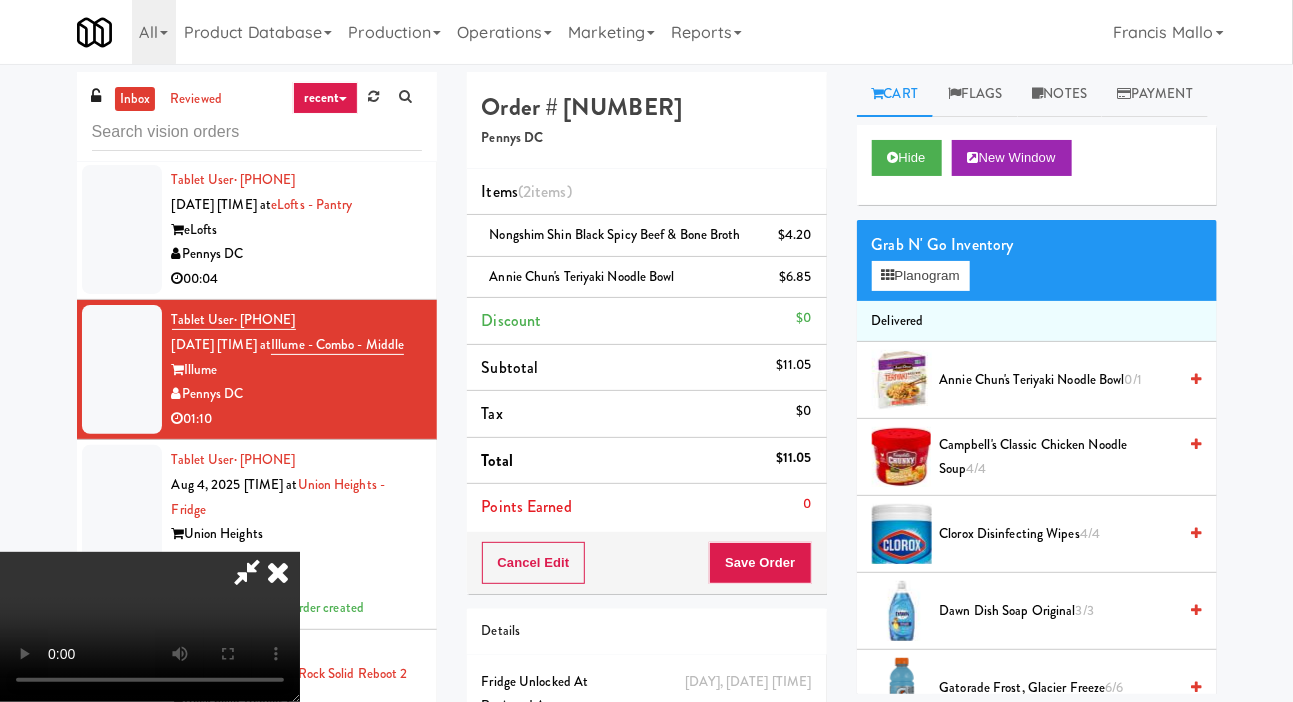 click on "Annie Chun's Teriyaki Noodle Bowl  $6.85" at bounding box center [647, 278] 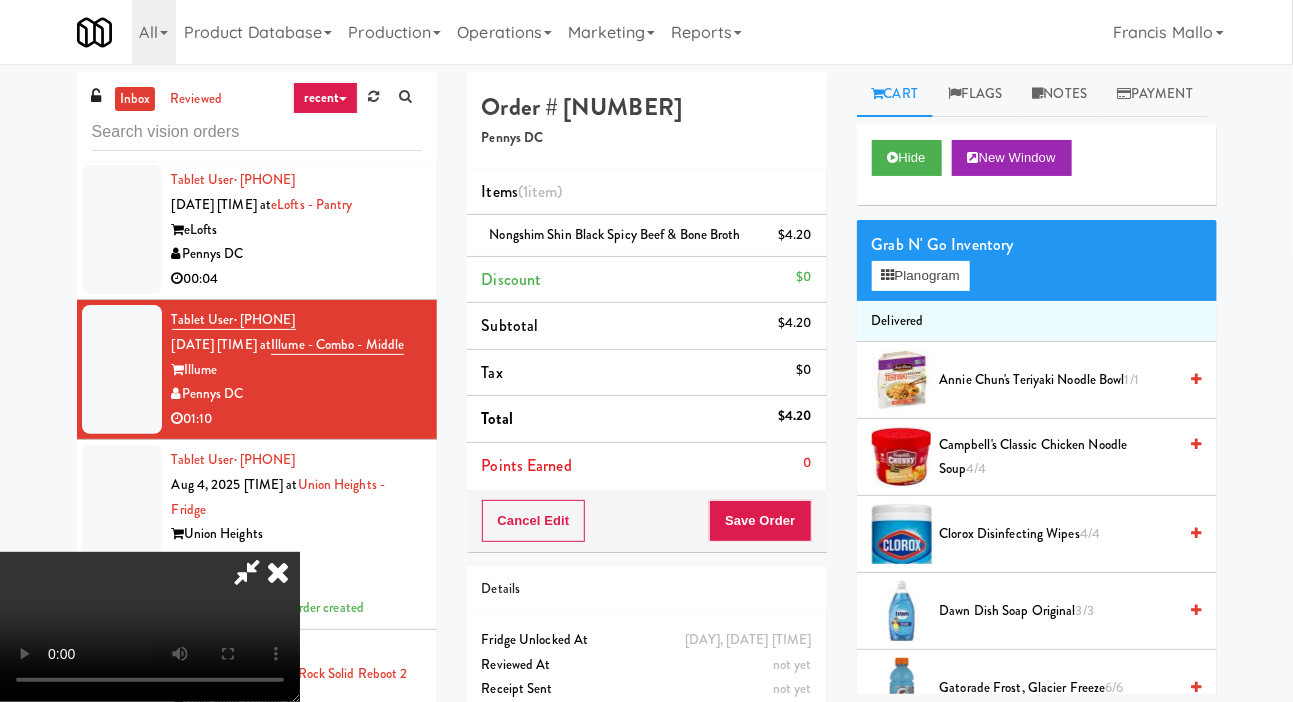 click on "Annie Chun's Teriyaki Noodle Bowl  1/1" at bounding box center (1058, 380) 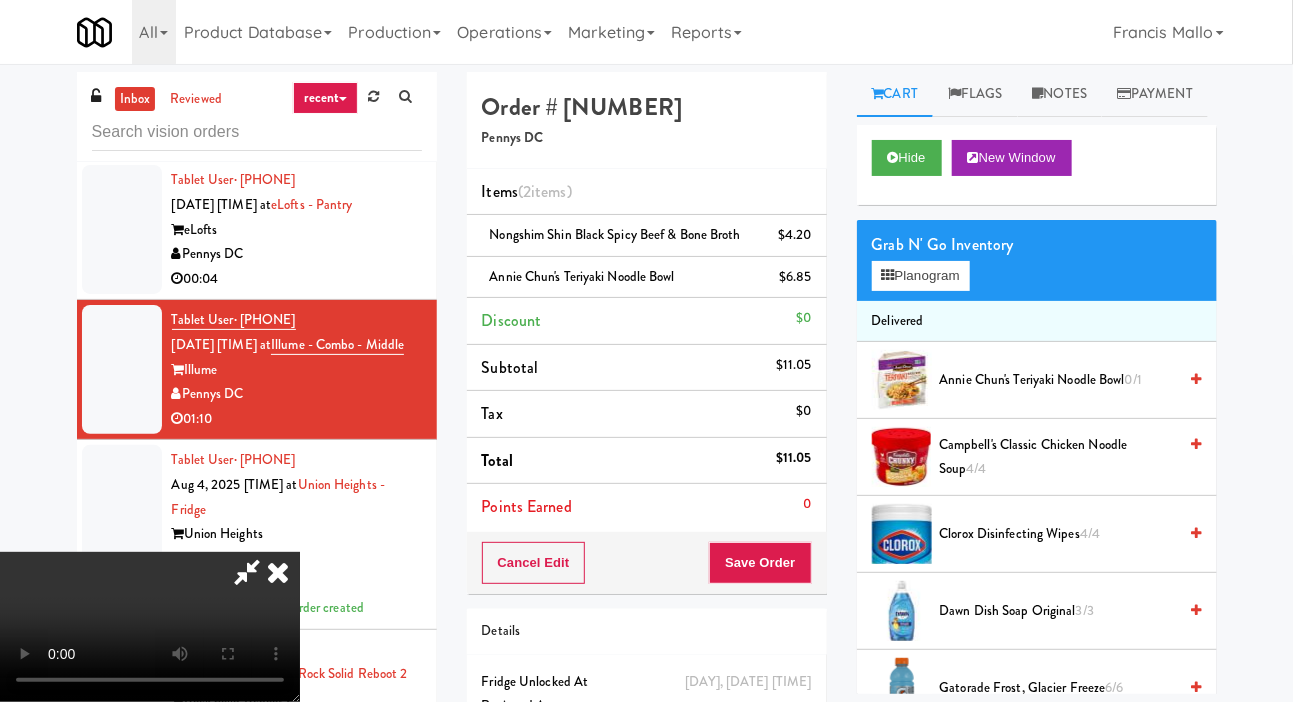 click on "$6.85" at bounding box center [795, 277] 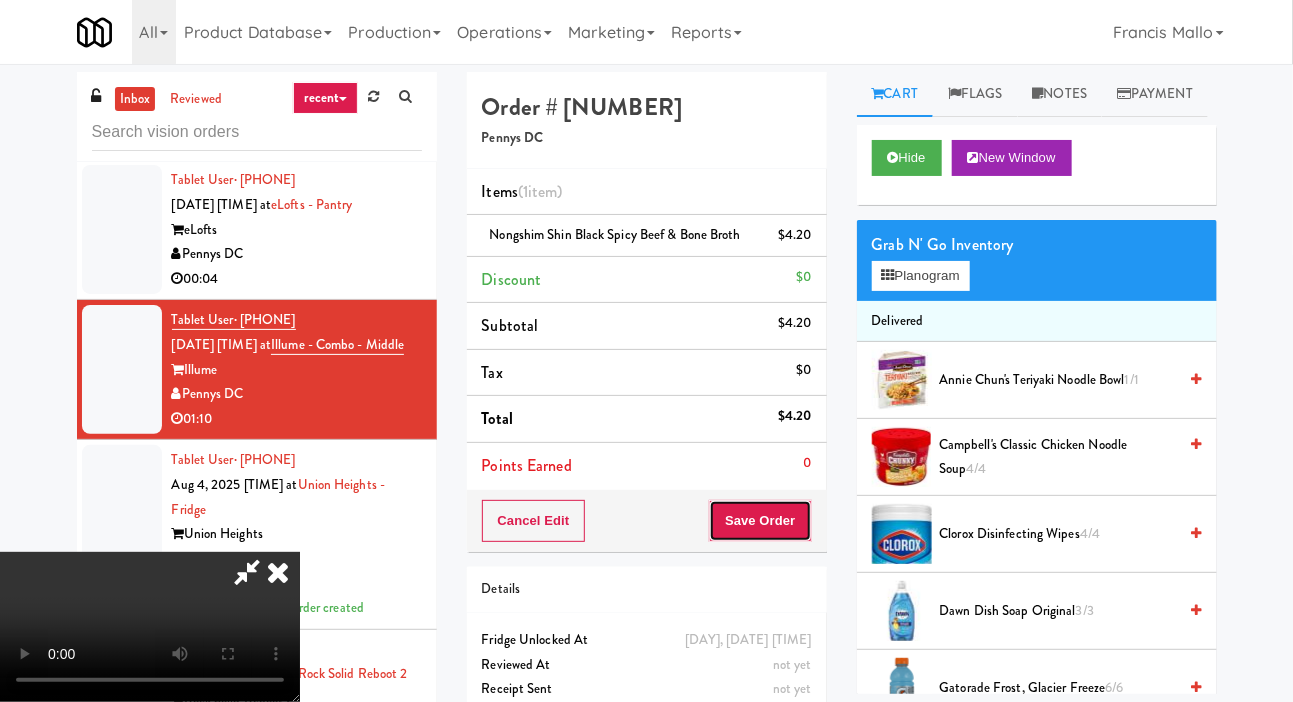 click on "Save Order" at bounding box center [760, 521] 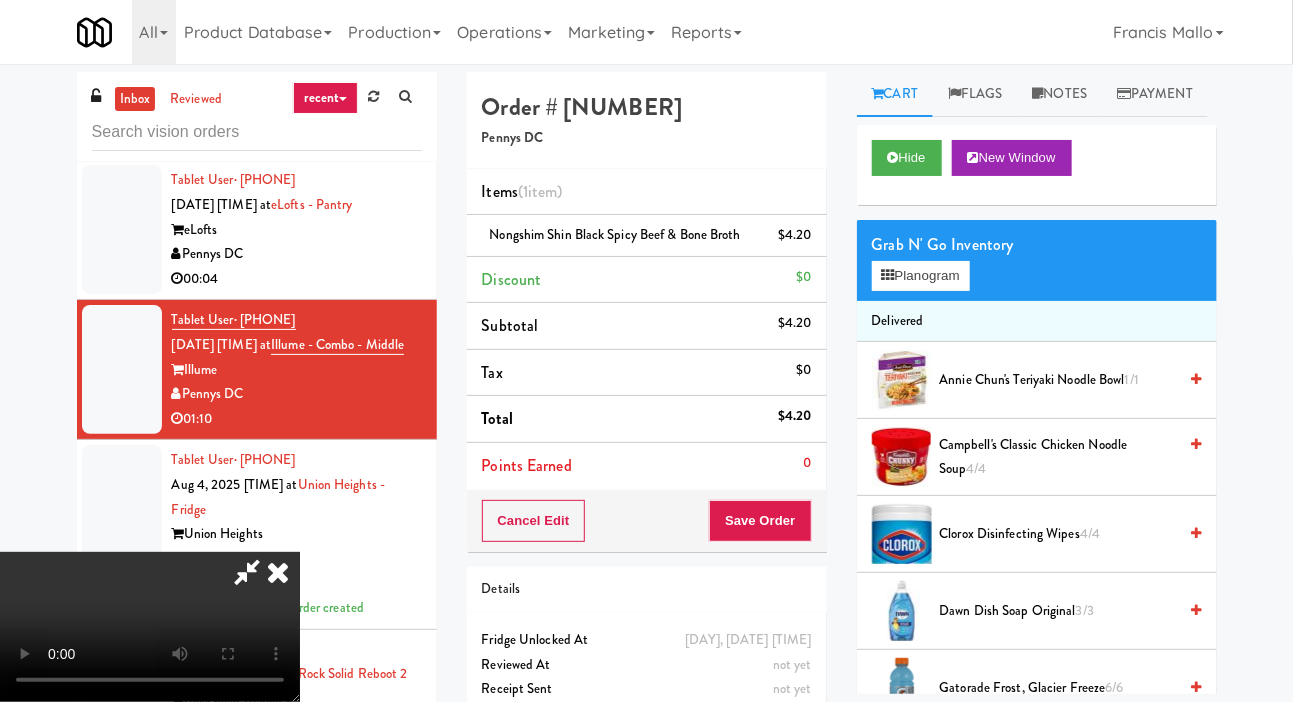 click on "inbox reviewed recent    all     unclear take     inventory issue     suspicious     failed     recent   Tablet User  · [PHONE] [DATE] [TIME] at  [LOCATION]  [LOCATION]  [COMPANY]  00:15     Tablet User  · [PHONE] [DATE] [TIME] at  [LOCATION]  [LOCATION]  [COMPANY]  00:16 reviewed by [NAME]  order created     Tablet User  · [PHONE] [DATE] [TIME] at  [LOCATION]  [LOCATION]  [COMPANY]  00:04     Tablet User  · [PHONE] [DATE] [TIME] at  [LOCATION]   [COMPANY]  00:04 reviewed by [NAME]  order created     Tablet User  · [PHONE] [DATE] [TIME] at  [LOCATION]  [LOCATION]  [COMPANY]  00:06 reviewed by [NAME]  order created     Tablet User  · [PHONE] [DATE] [TIME] at  [LOCATION]  [LOCATION]  [COMPANY]  00:14 reviewed by [NAME]  order created" at bounding box center [646, 424] 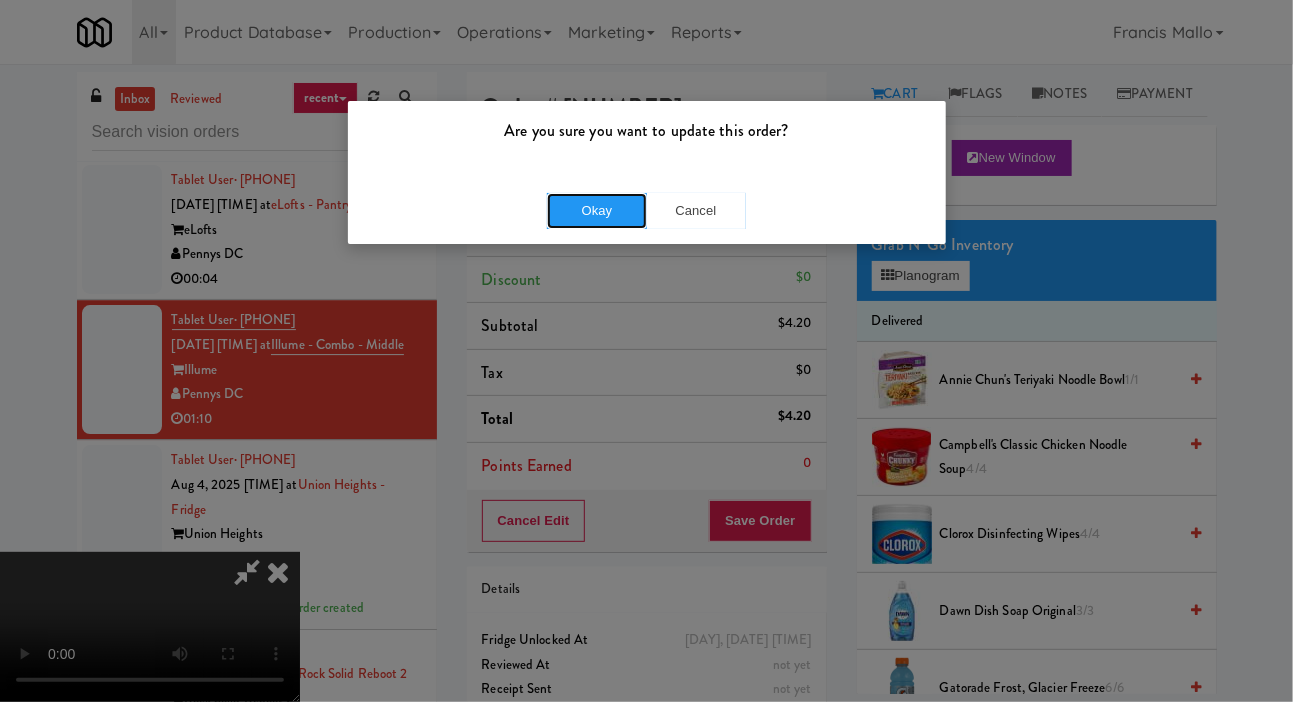 click on "Okay" at bounding box center [597, 211] 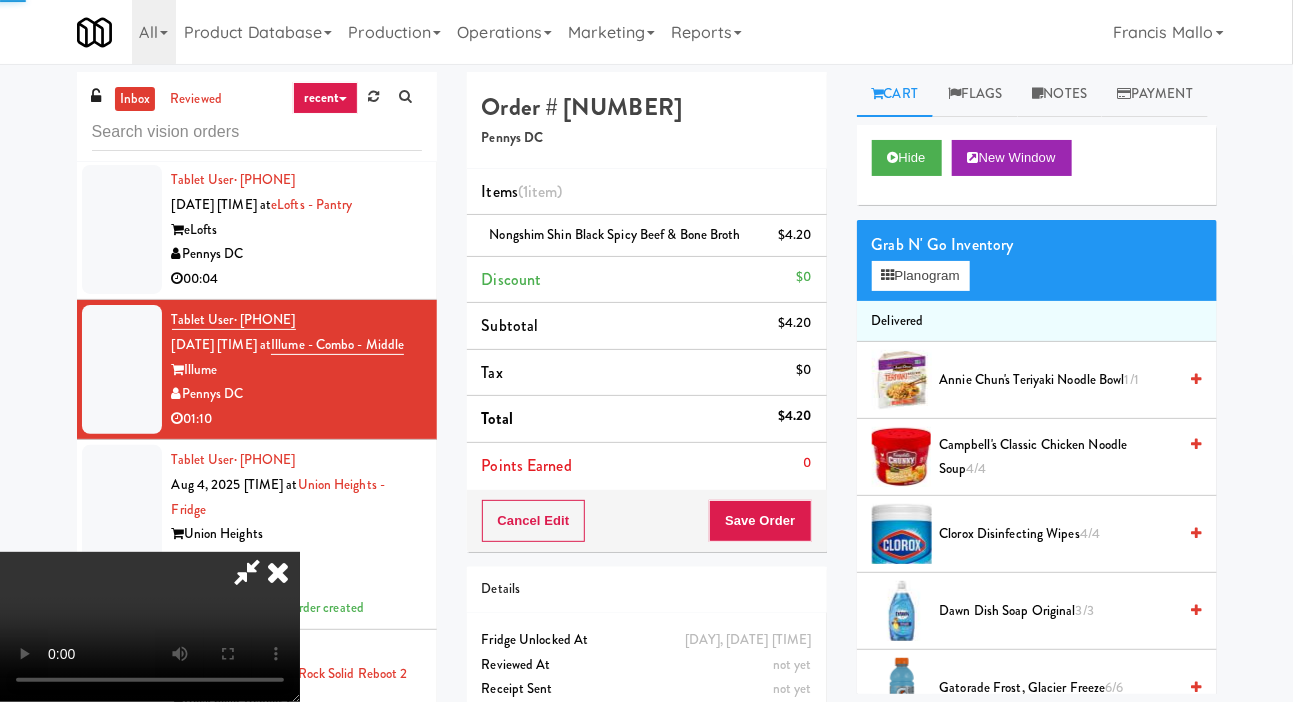 click on "00:04" at bounding box center [297, 279] 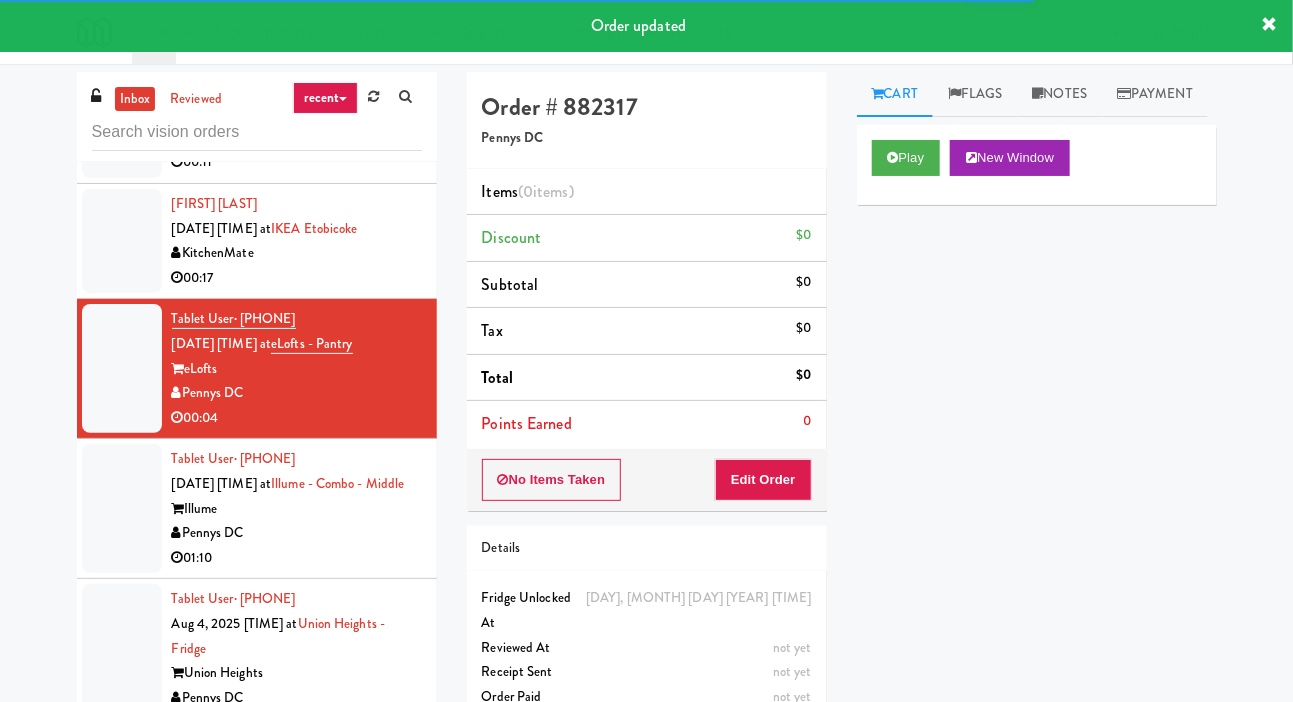 scroll, scrollTop: 35562, scrollLeft: 0, axis: vertical 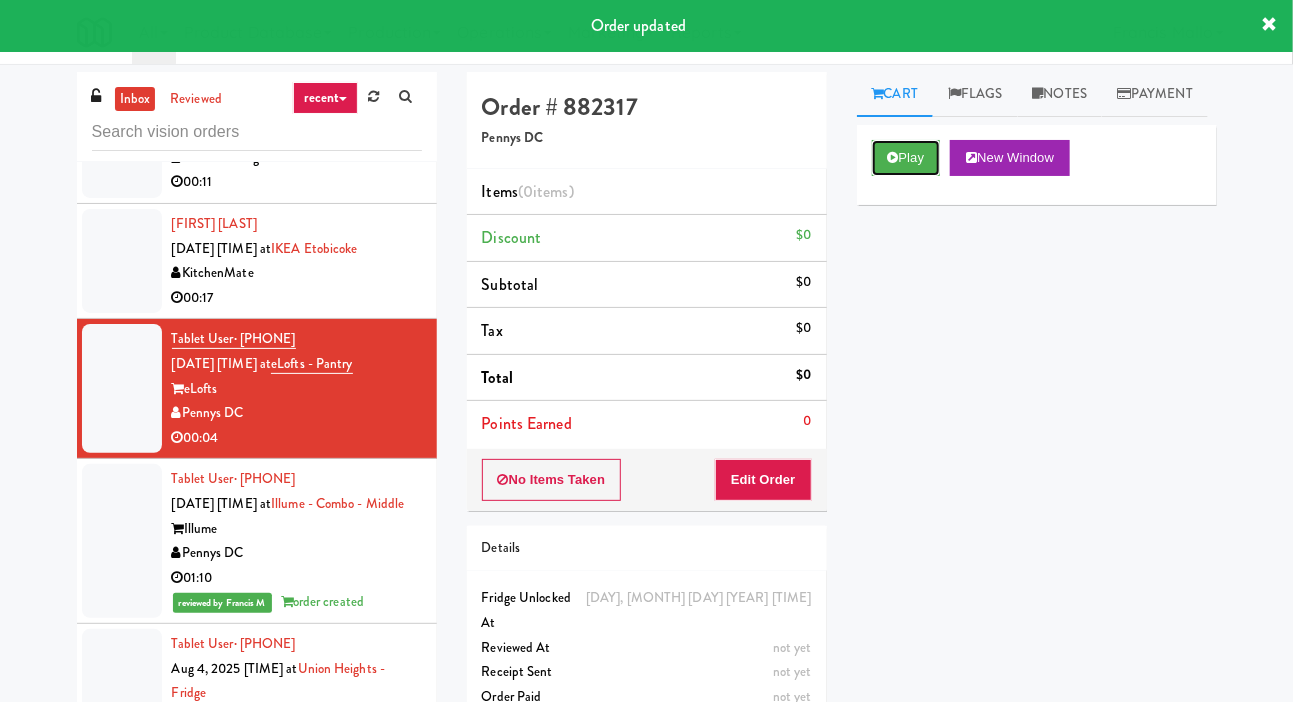 click on "Play" at bounding box center (906, 158) 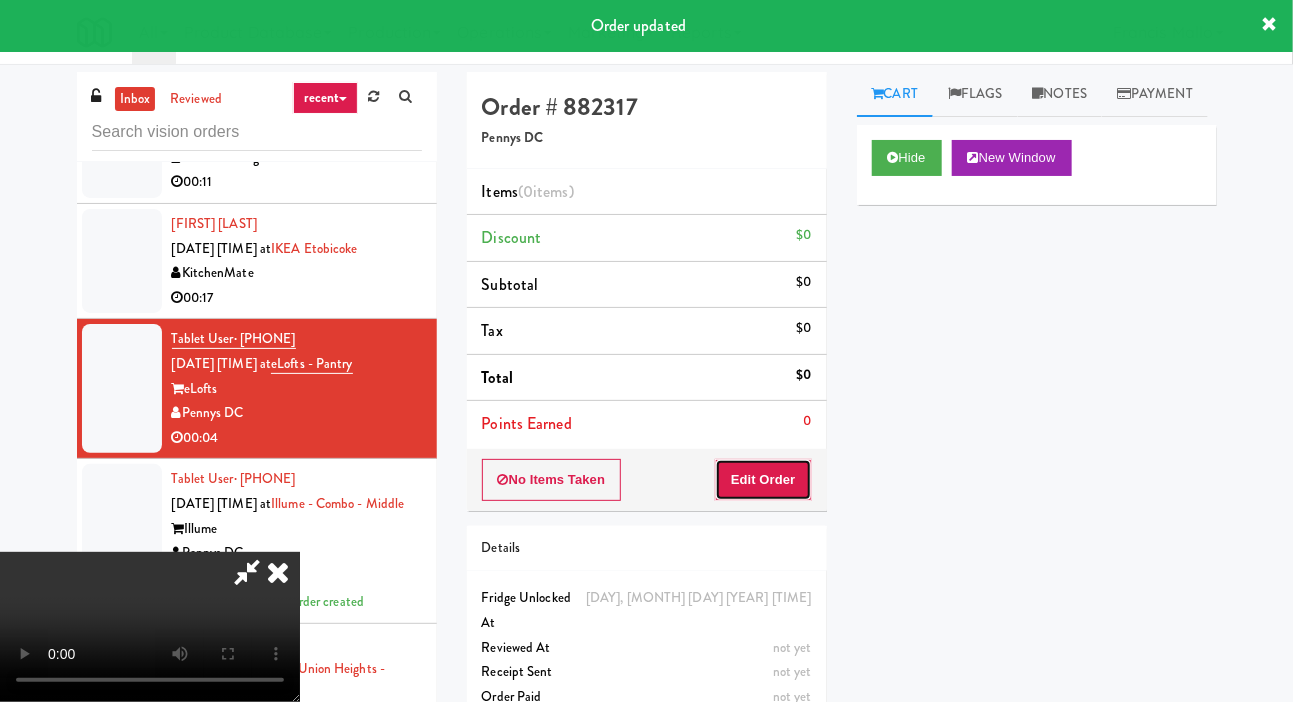 click on "Edit Order" at bounding box center [763, 480] 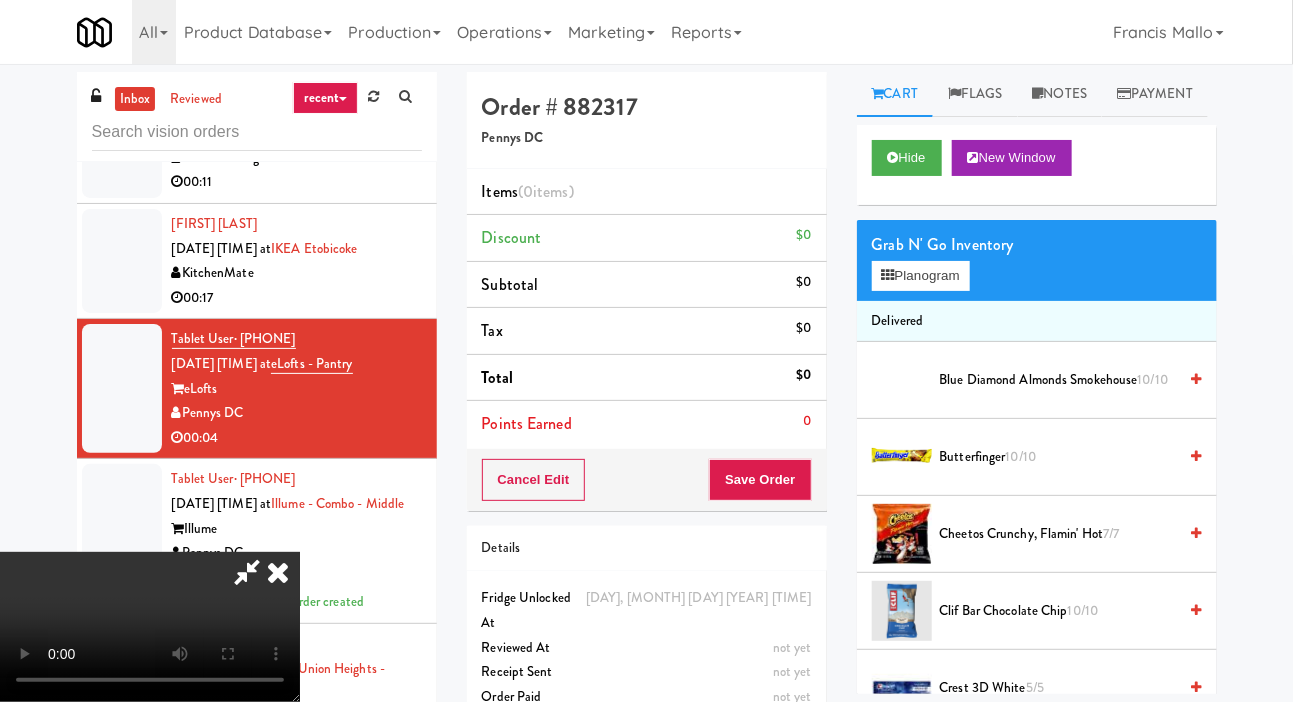 scroll, scrollTop: 73, scrollLeft: 0, axis: vertical 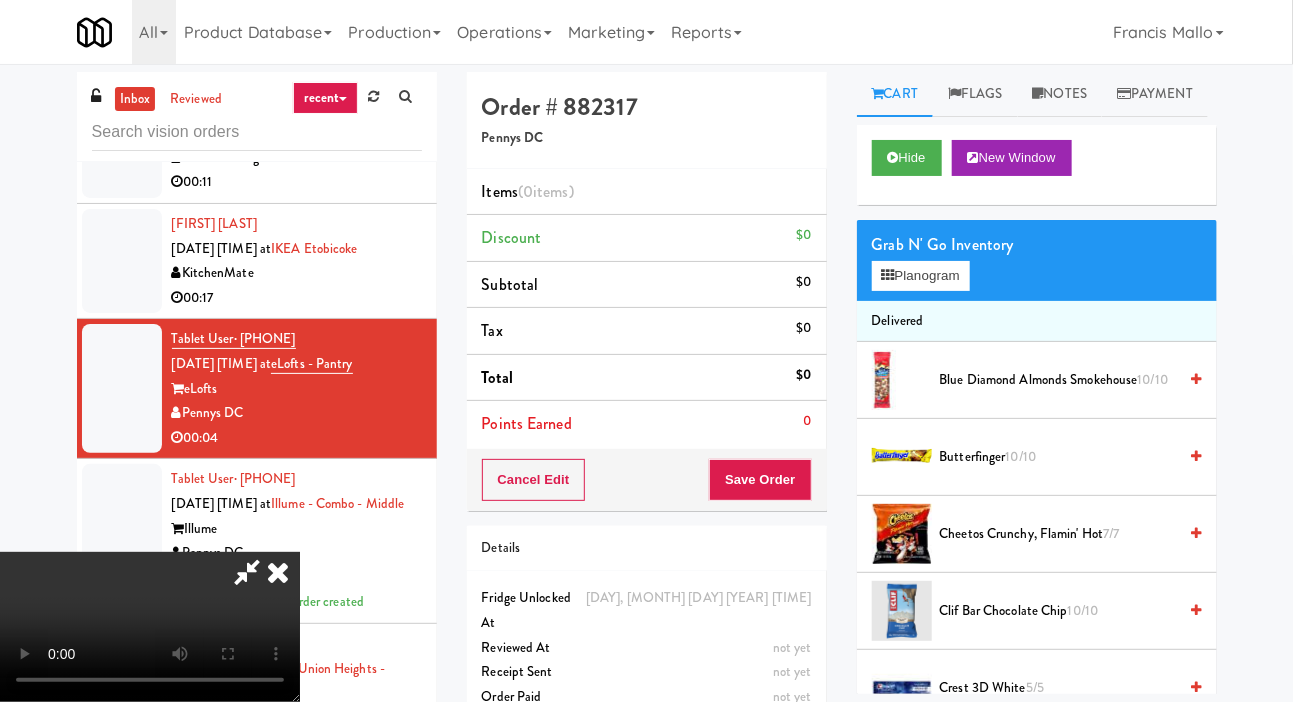 type 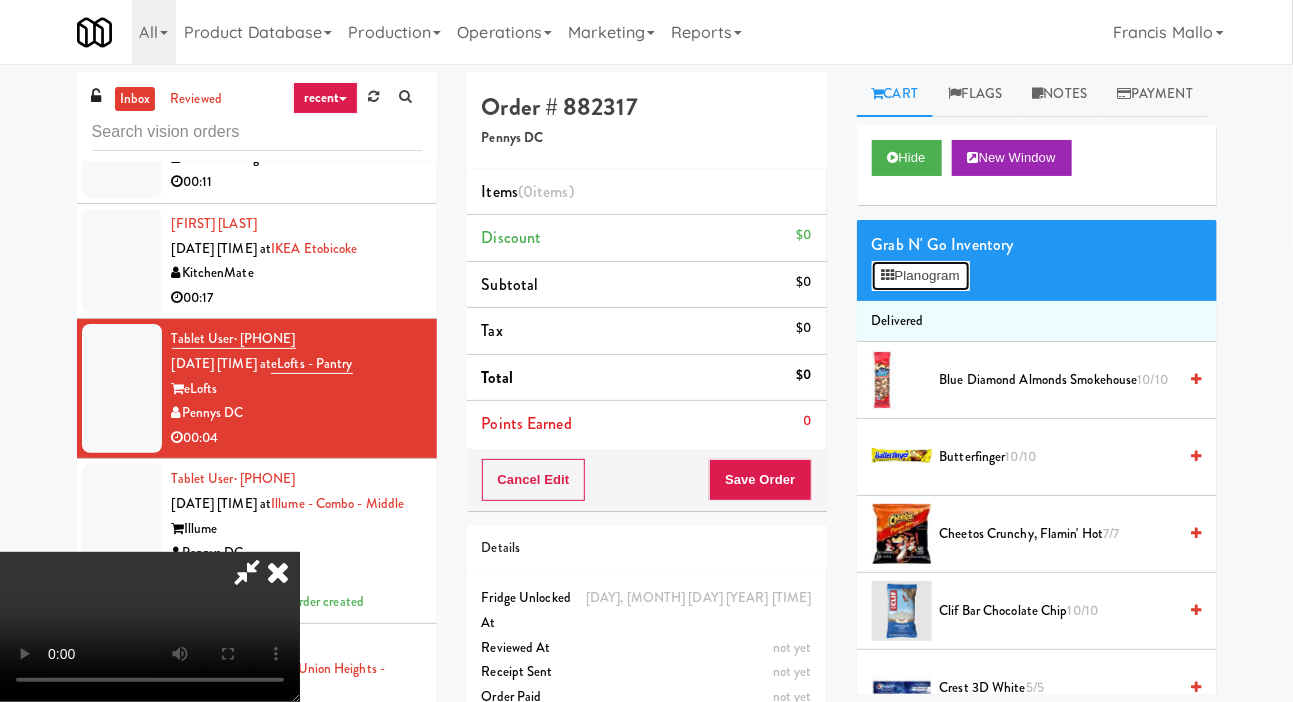 click on "Planogram" at bounding box center (921, 276) 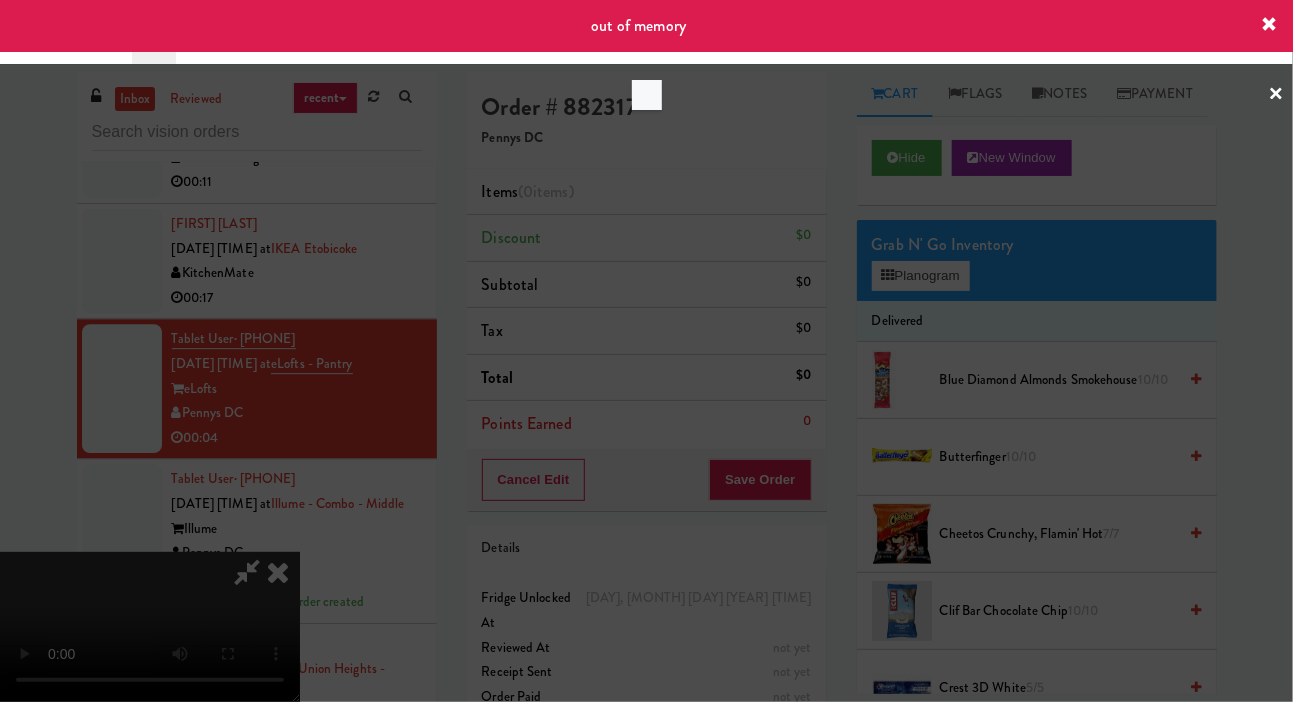 click at bounding box center [646, 351] 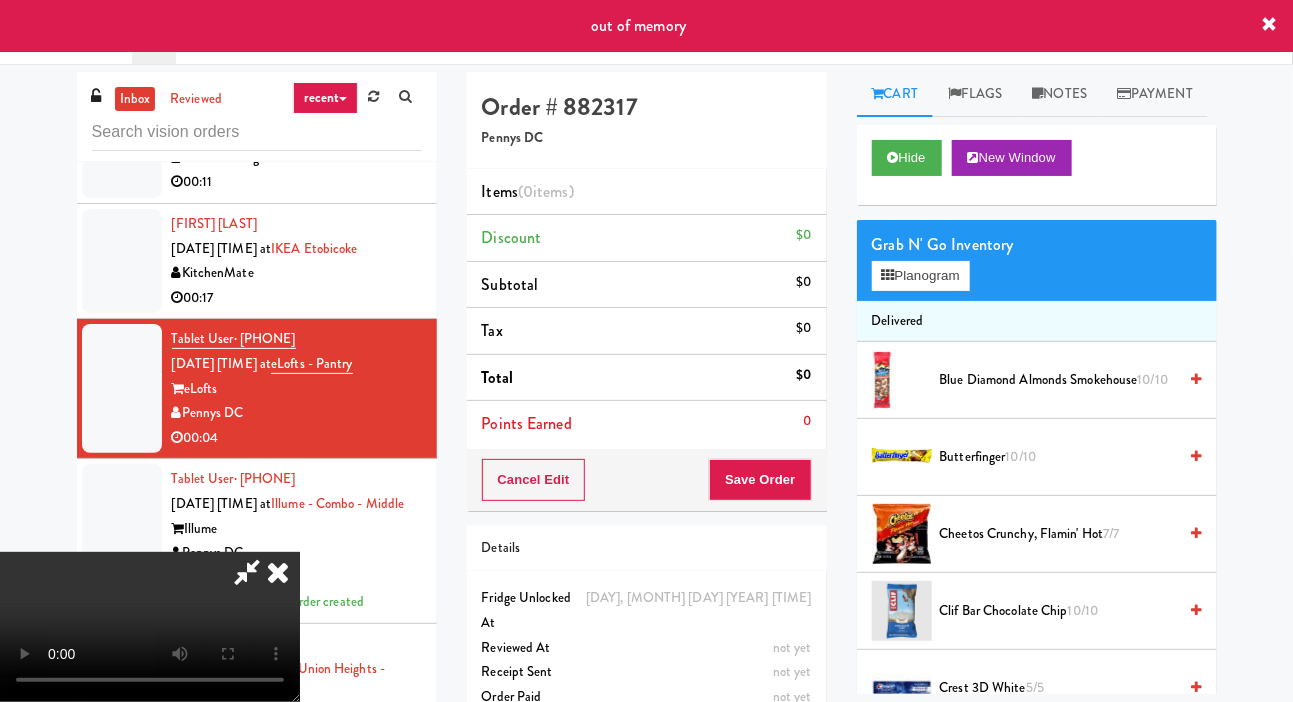 scroll, scrollTop: 0, scrollLeft: 0, axis: both 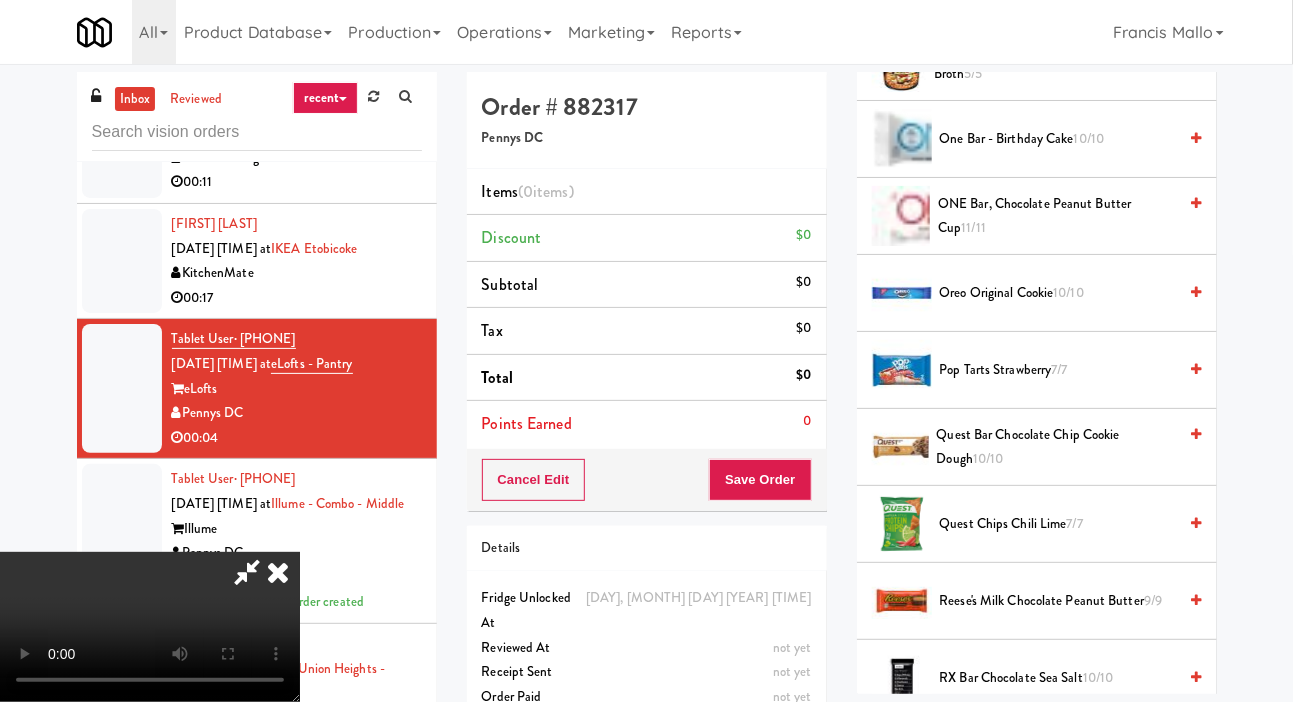 click on "Pop Tarts Strawberry  7/7" at bounding box center (1058, 370) 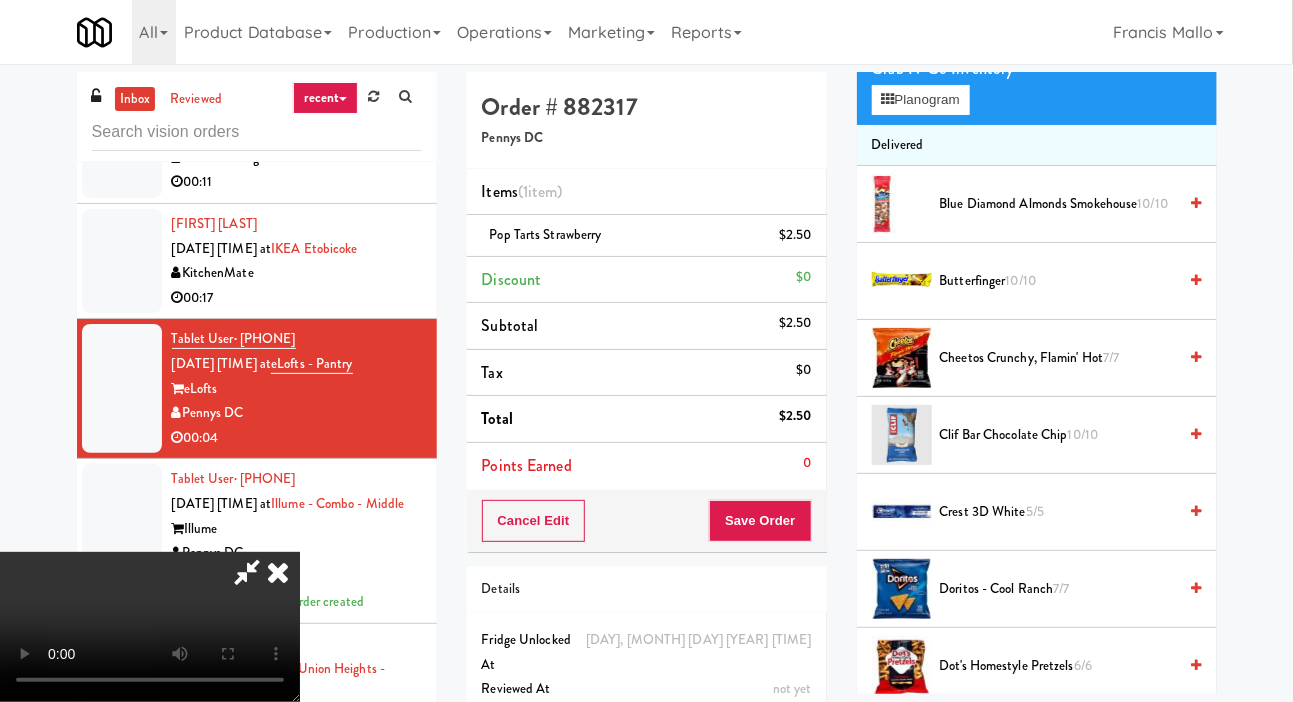 scroll, scrollTop: 0, scrollLeft: 0, axis: both 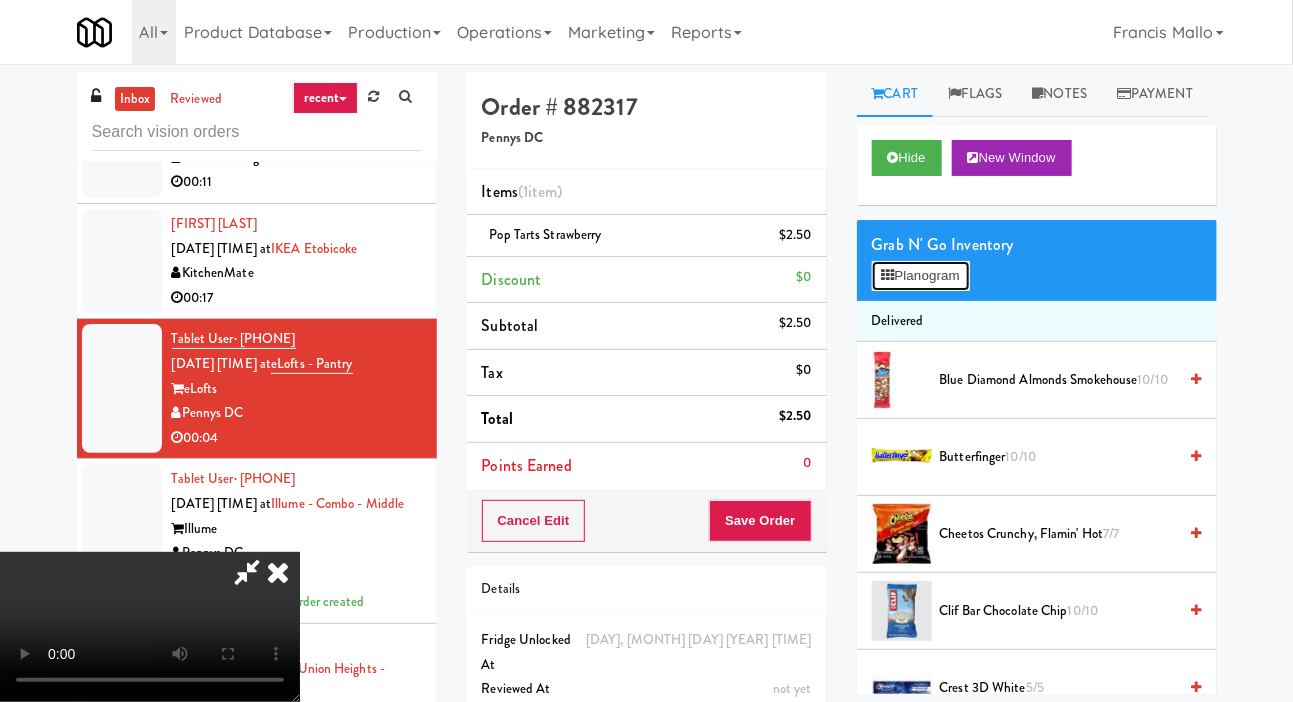 click on "Planogram" at bounding box center (921, 276) 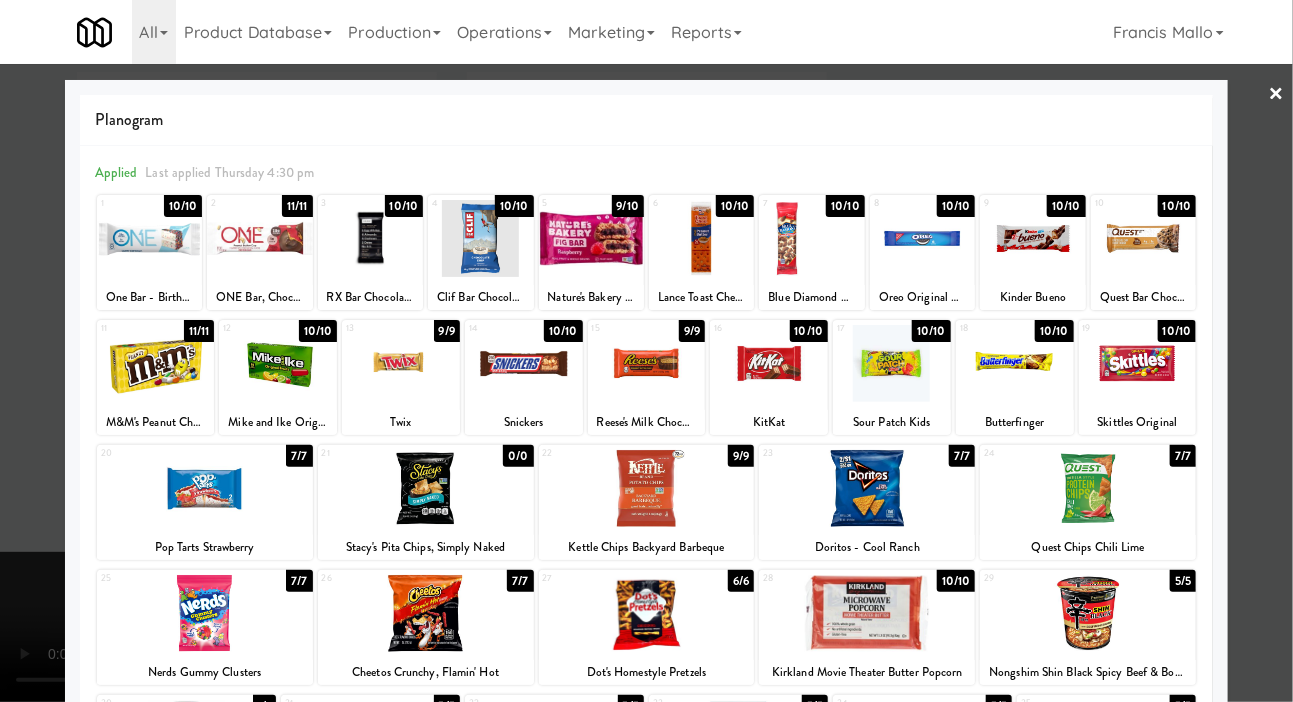 click at bounding box center [646, 351] 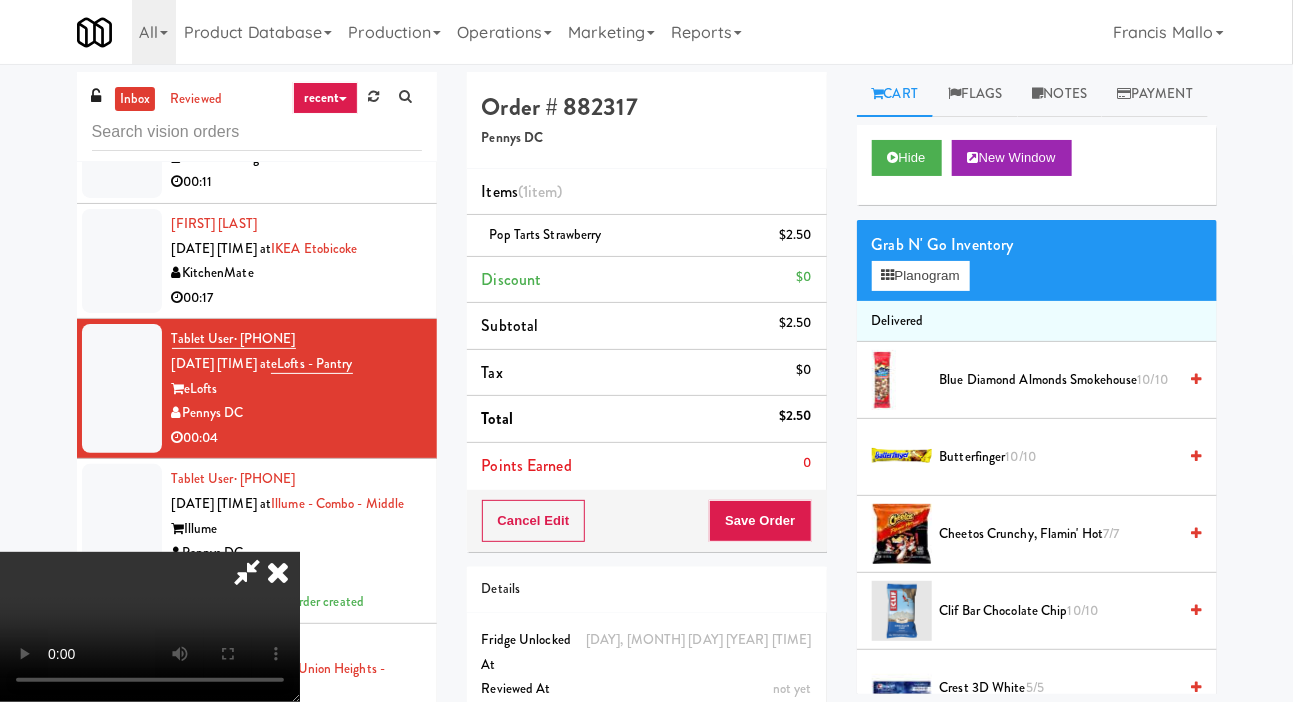 click on "Pop Tarts Strawberry  $2.50" at bounding box center (647, 236) 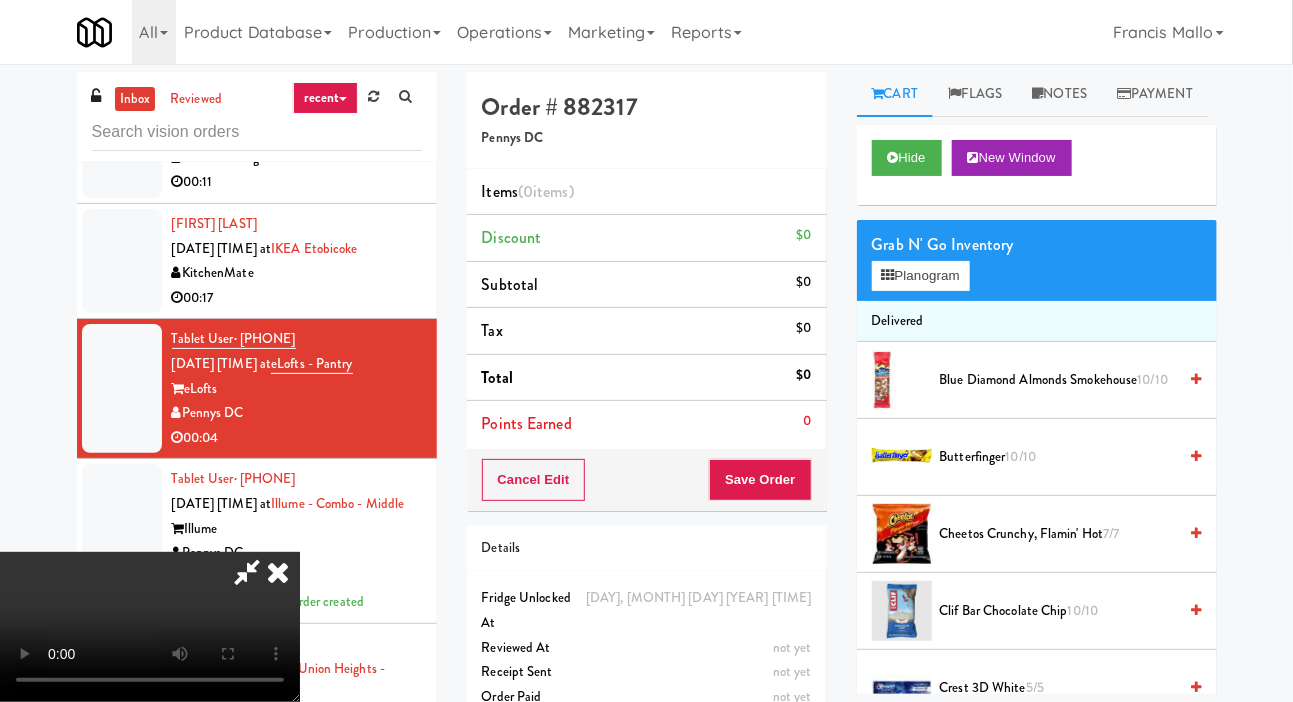 scroll, scrollTop: 0, scrollLeft: 0, axis: both 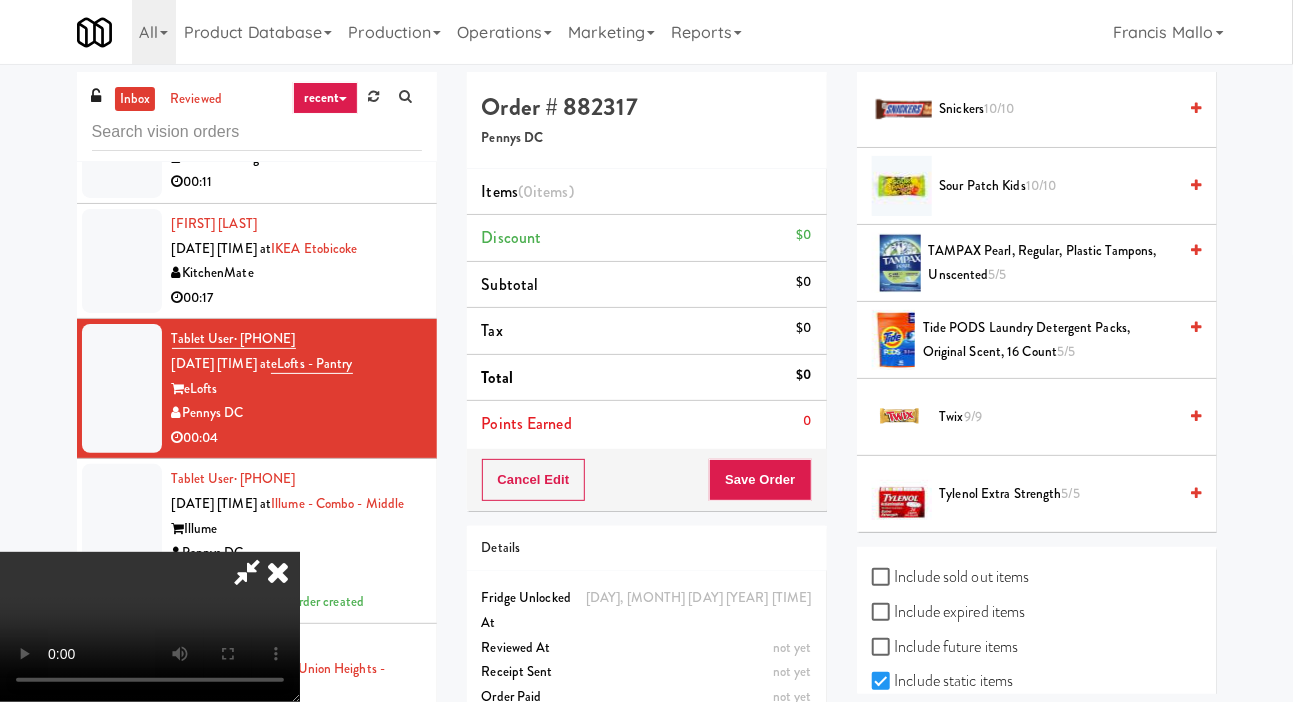 click on "Include sold out items" at bounding box center (951, 577) 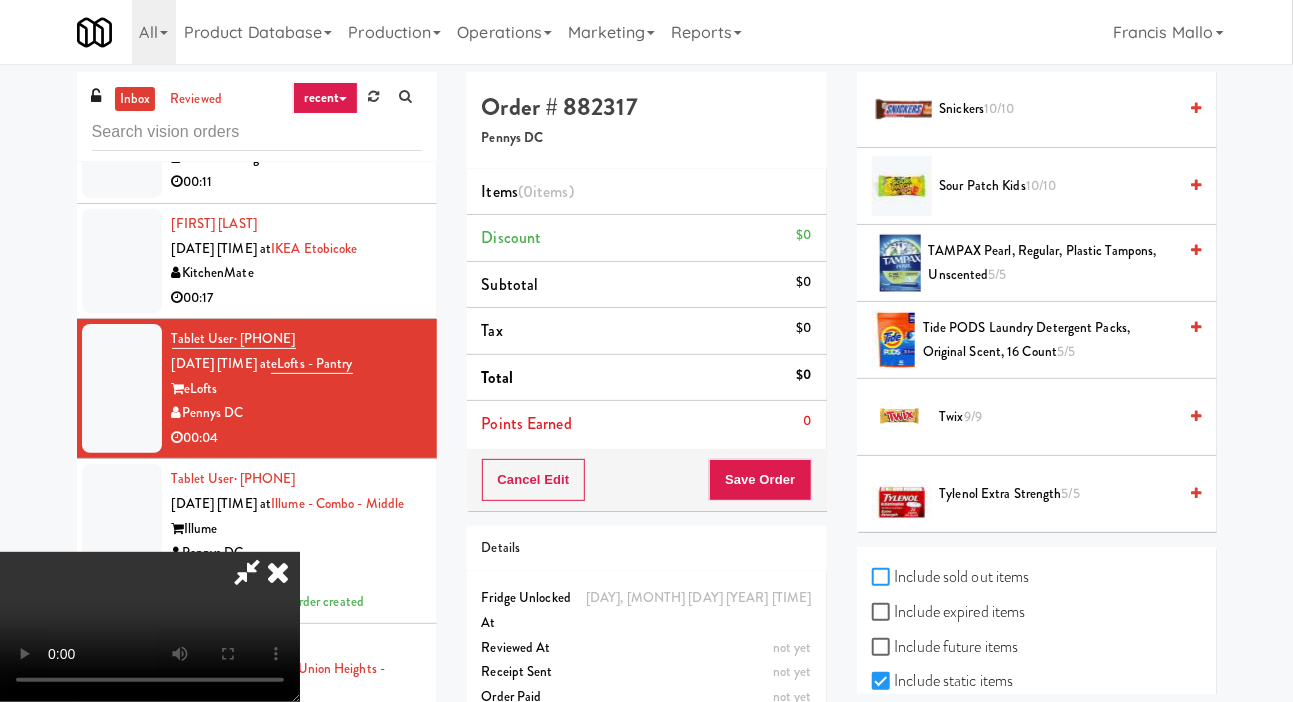 click on "Include sold out items" at bounding box center (883, 578) 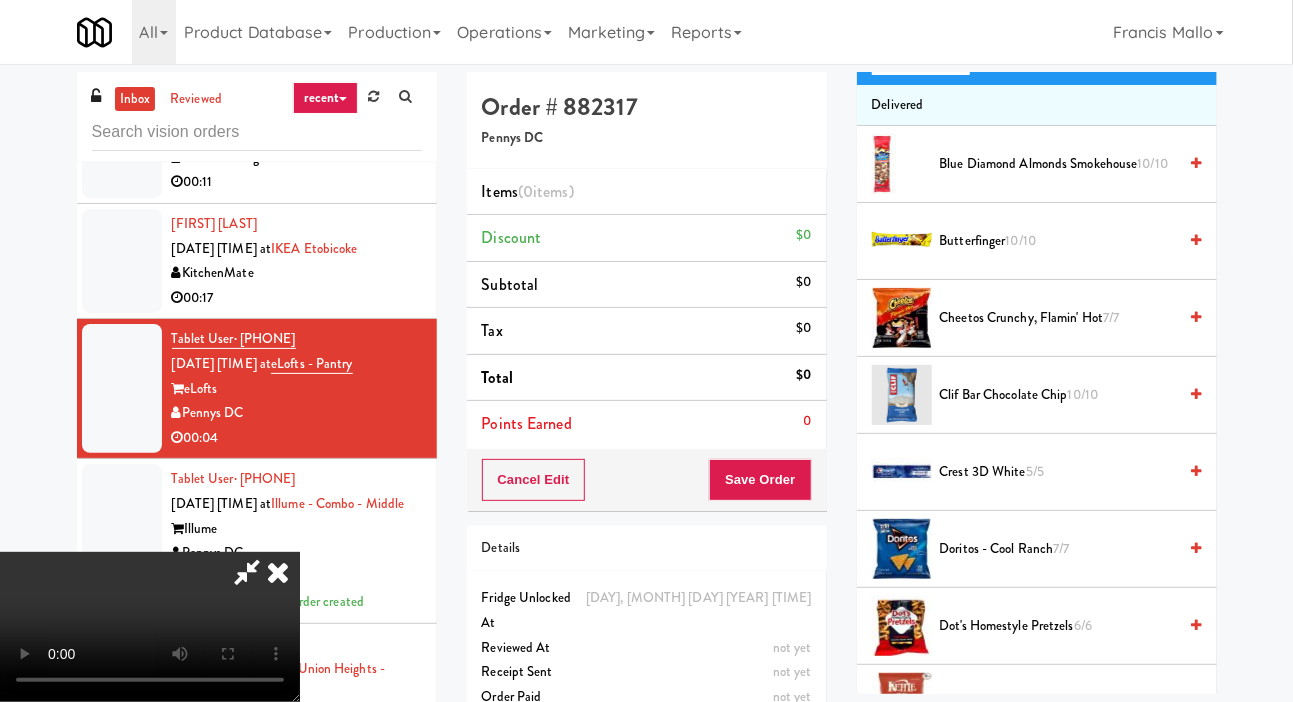 scroll, scrollTop: 0, scrollLeft: 0, axis: both 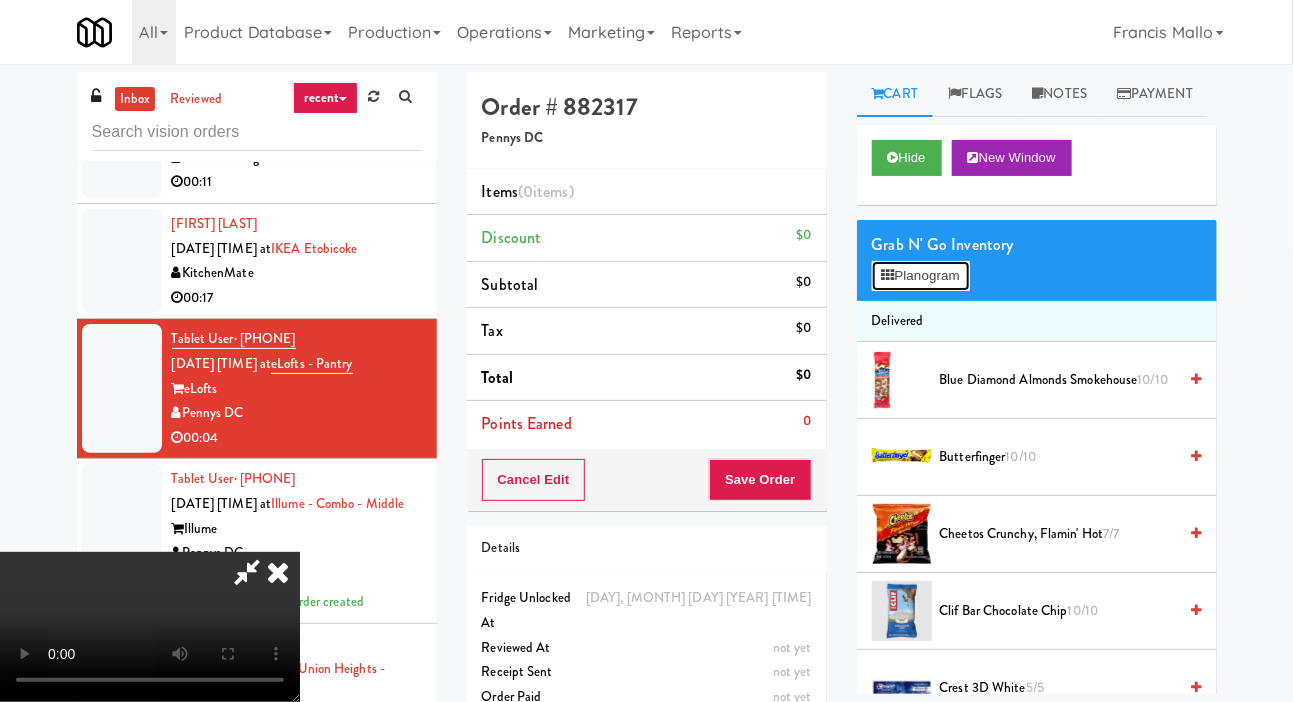 click on "Planogram" at bounding box center (921, 276) 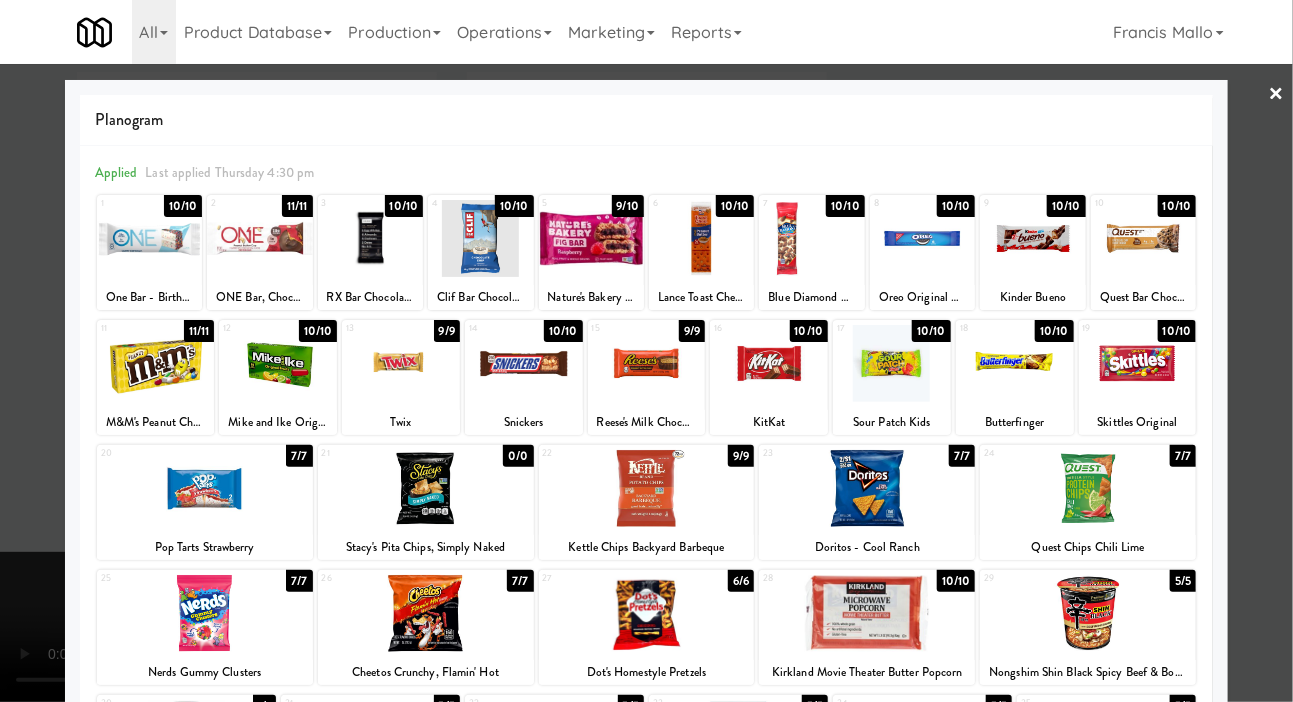 click at bounding box center (646, 351) 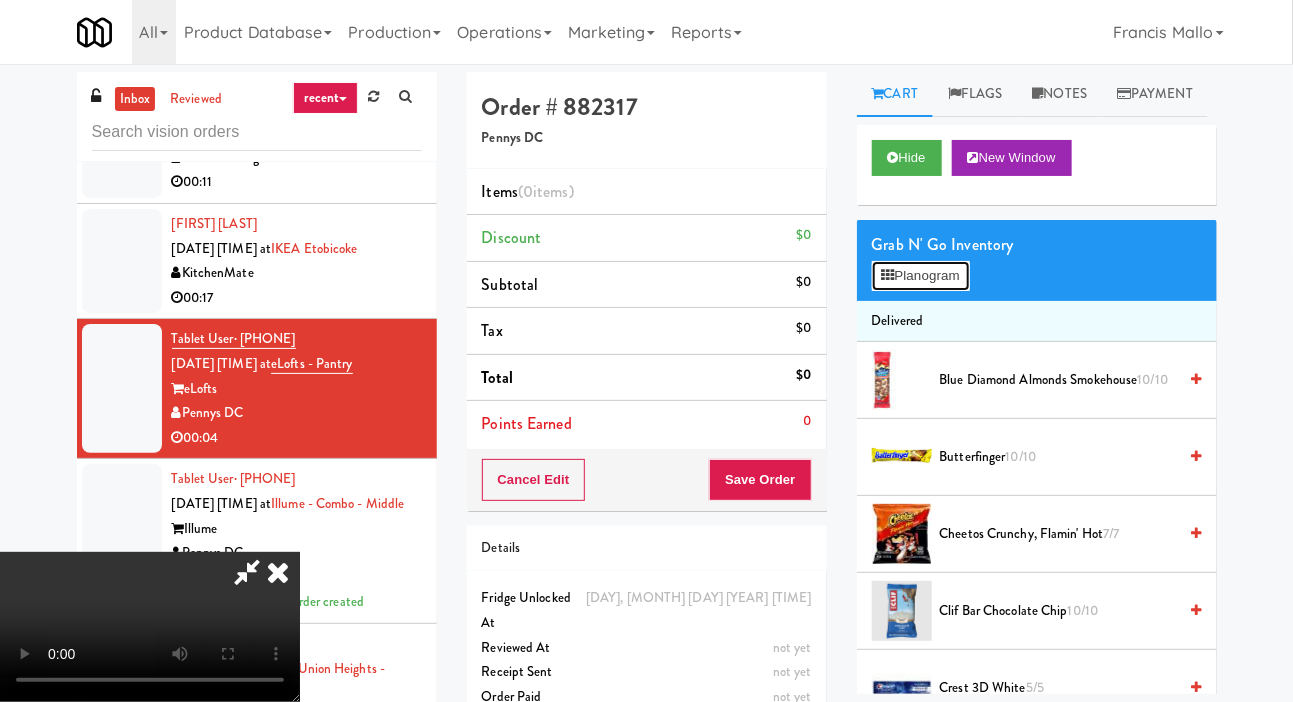 click on "Planogram" at bounding box center (921, 276) 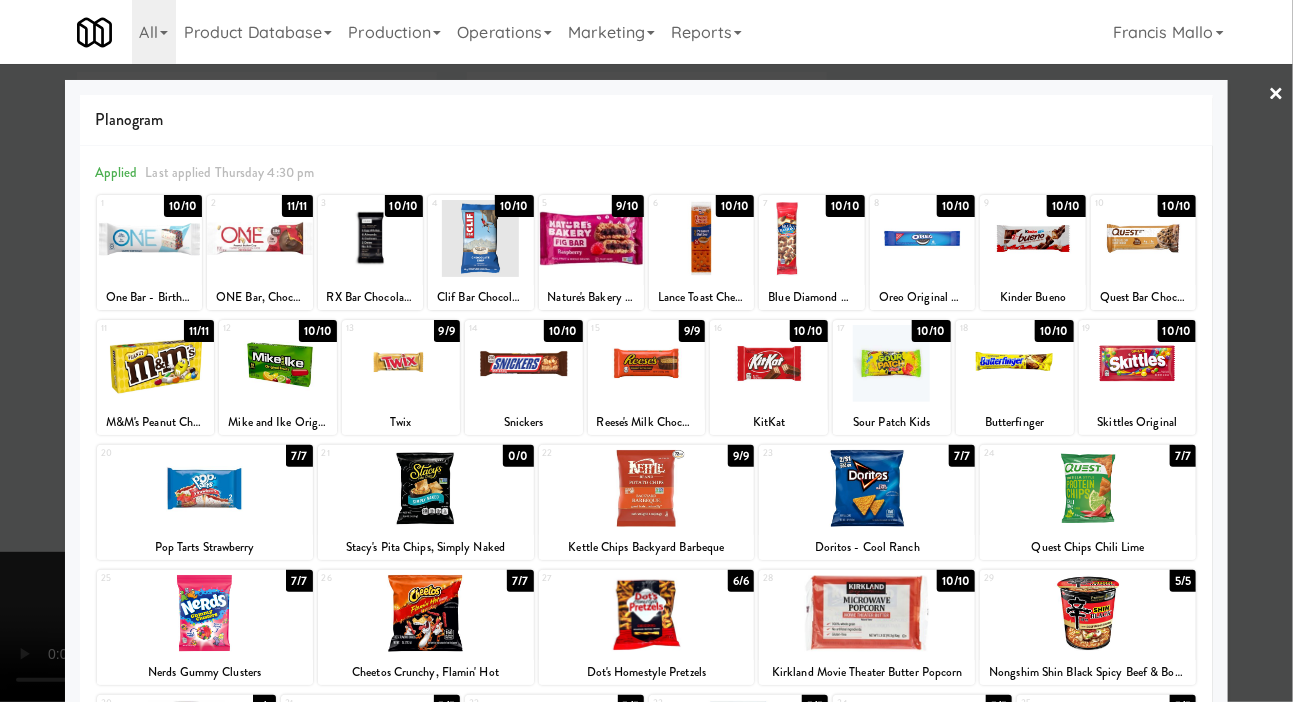 click at bounding box center [646, 351] 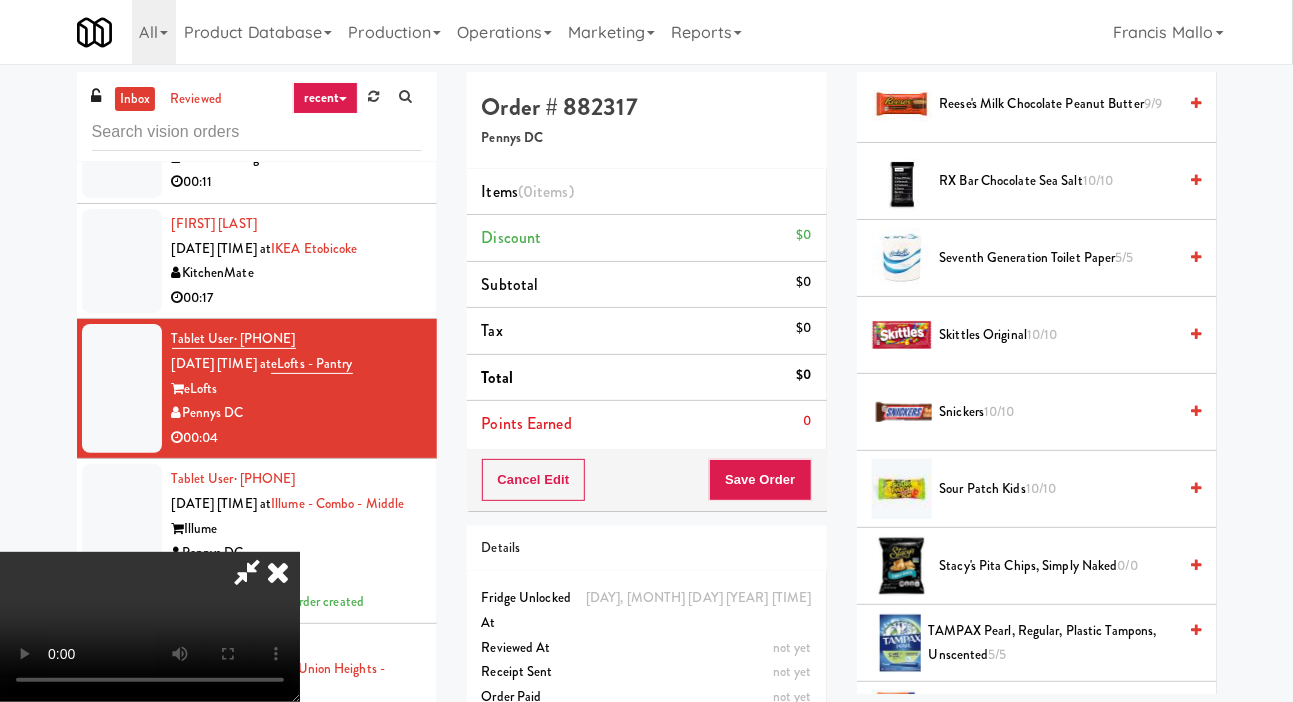 scroll, scrollTop: 2503, scrollLeft: 0, axis: vertical 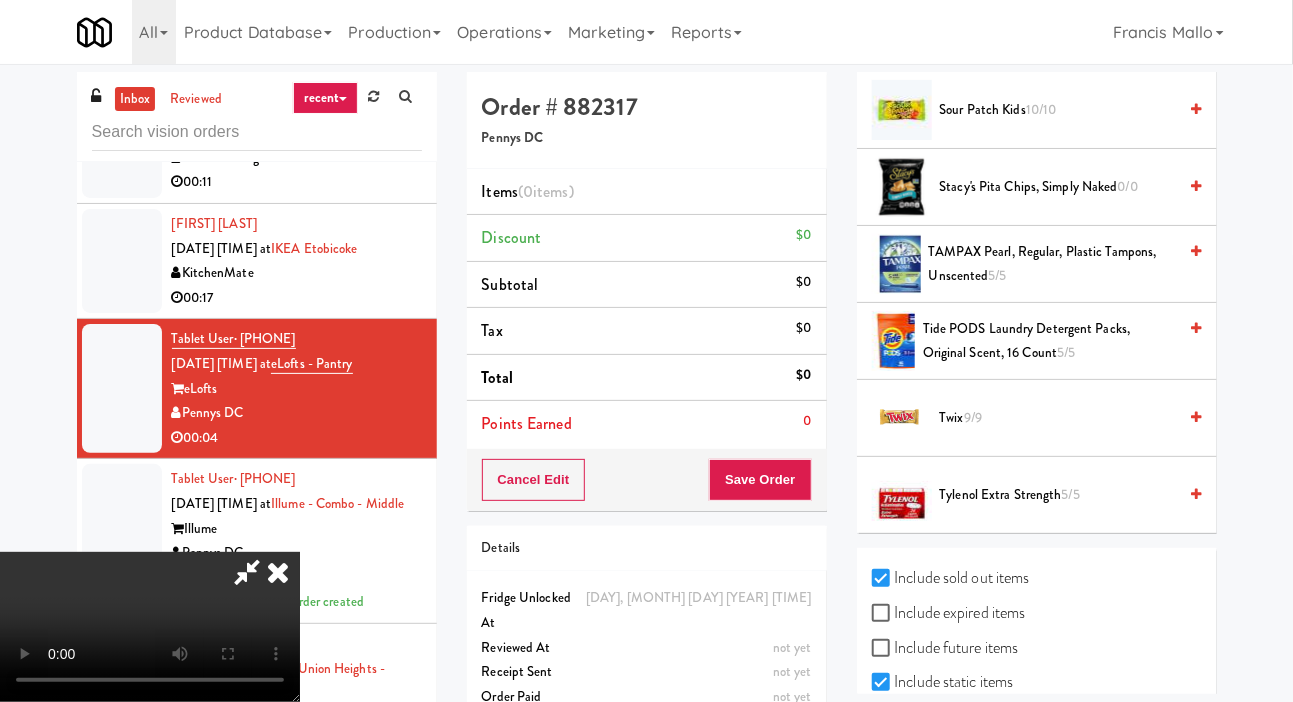 click on "Include previous static inventory" at bounding box center [983, 717] 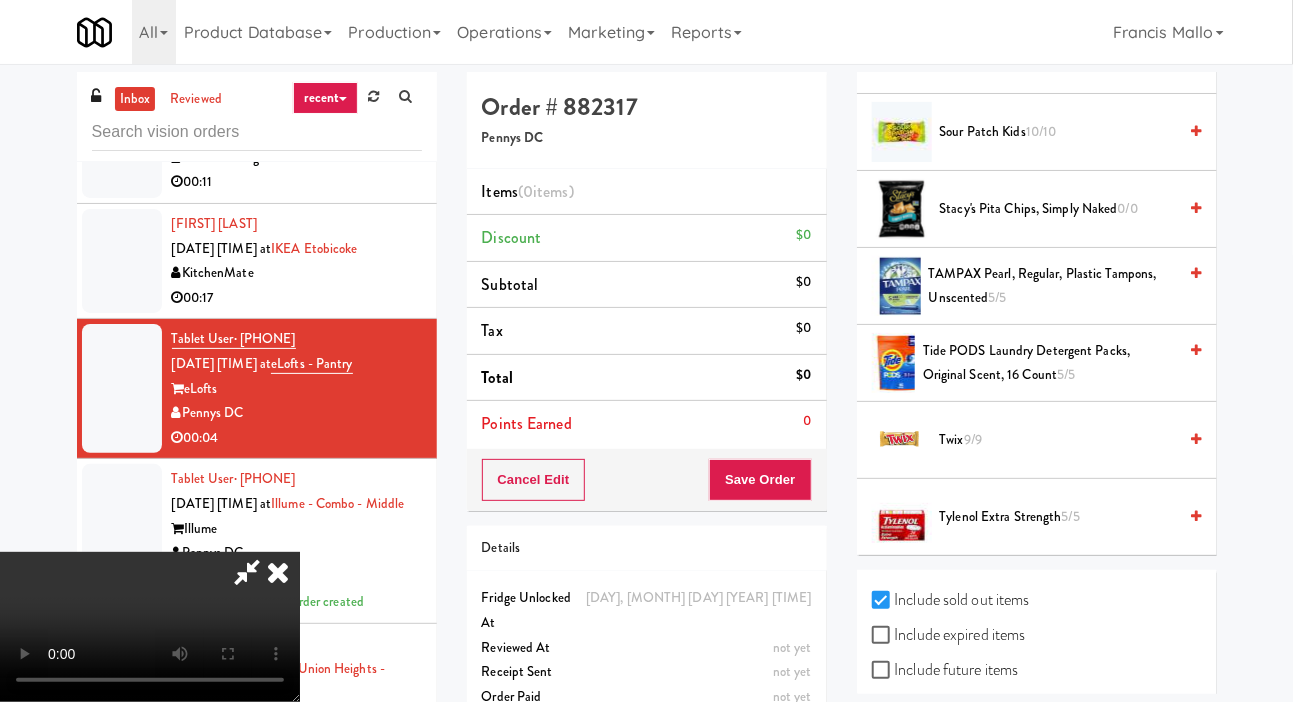 scroll, scrollTop: 2503, scrollLeft: 0, axis: vertical 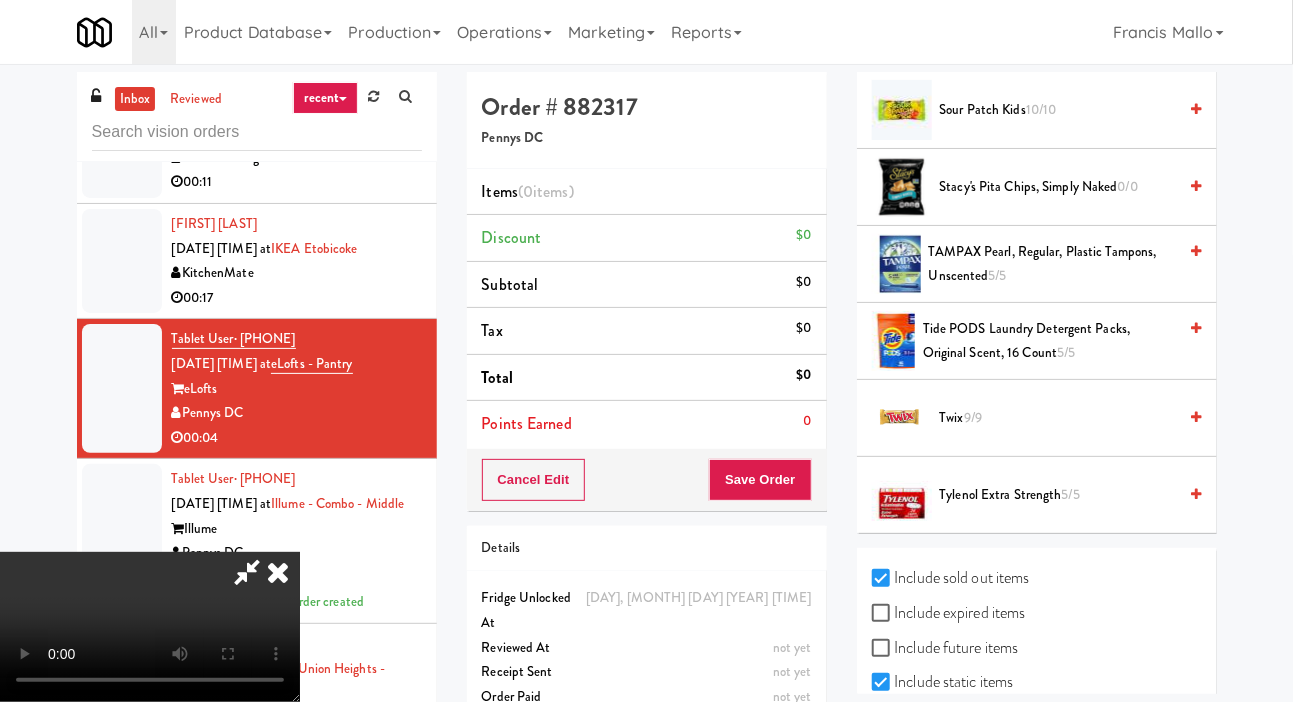 click on "Include expired items" at bounding box center [949, 613] 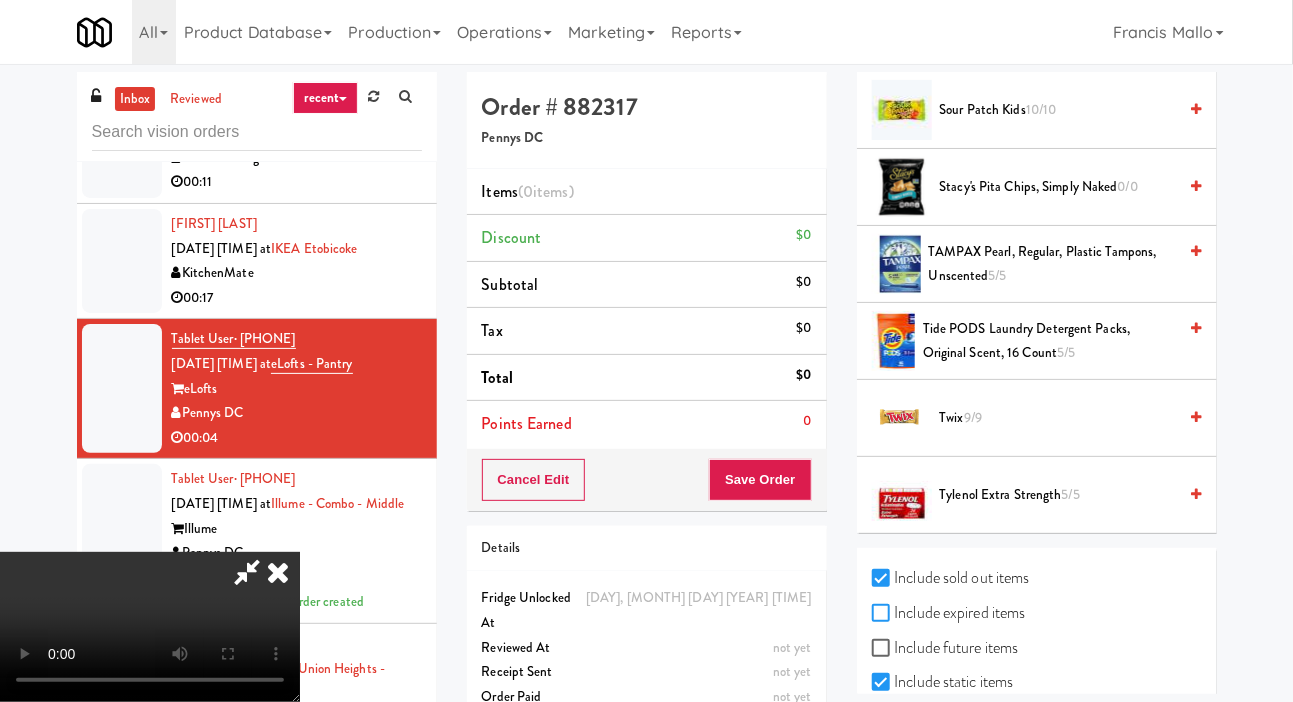 click on "Include expired items" at bounding box center (883, 614) 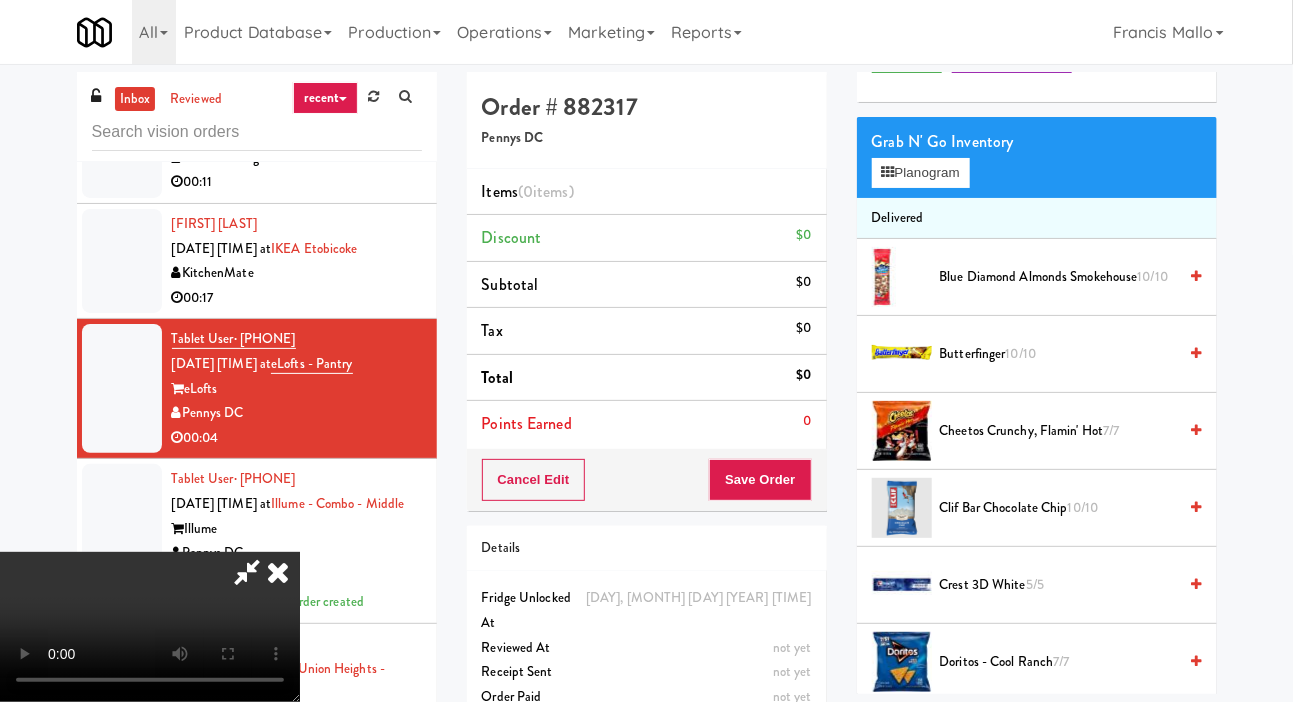 scroll, scrollTop: 0, scrollLeft: 0, axis: both 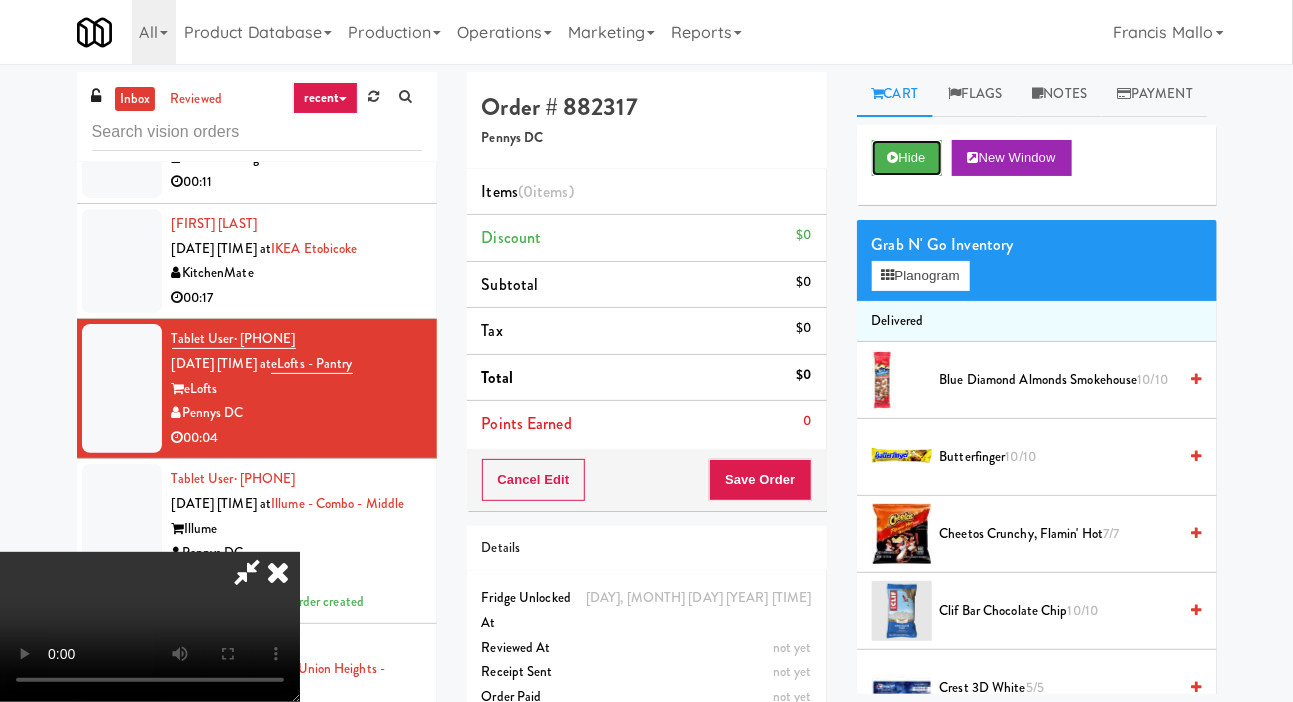 click on "Hide" at bounding box center [907, 158] 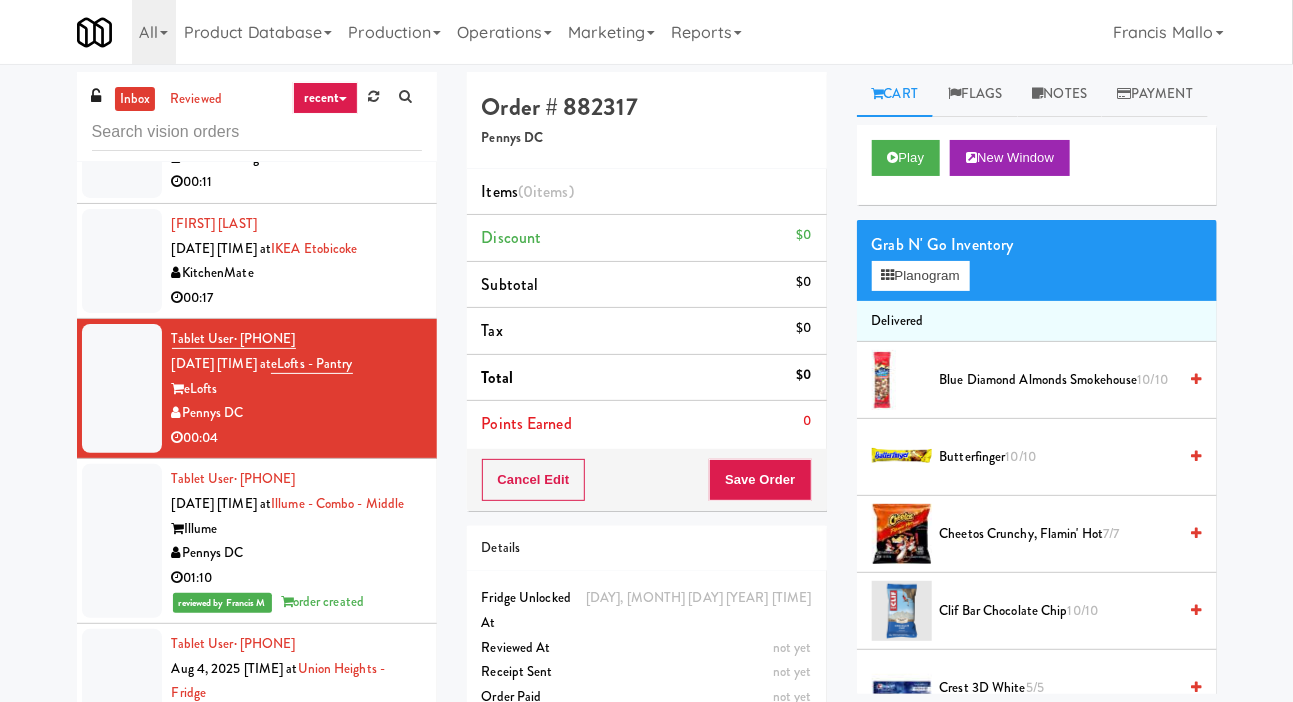 click at bounding box center (122, 261) 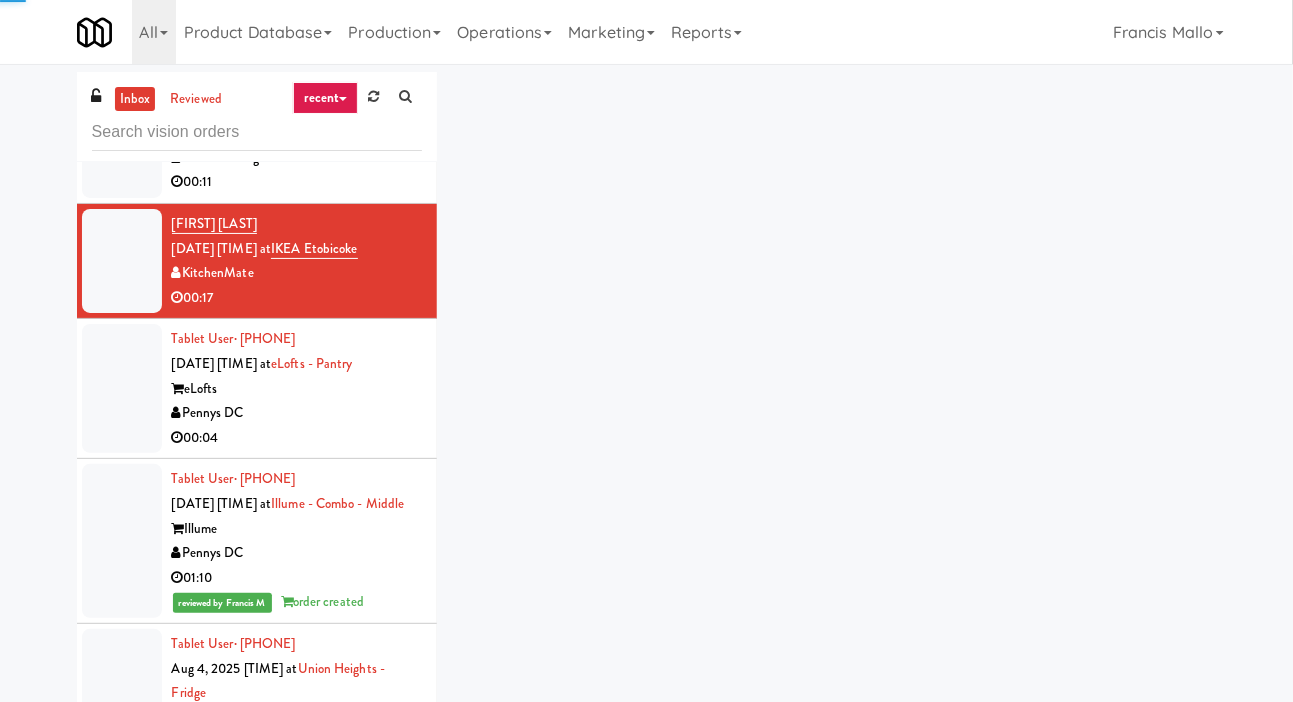 click at bounding box center (122, 388) 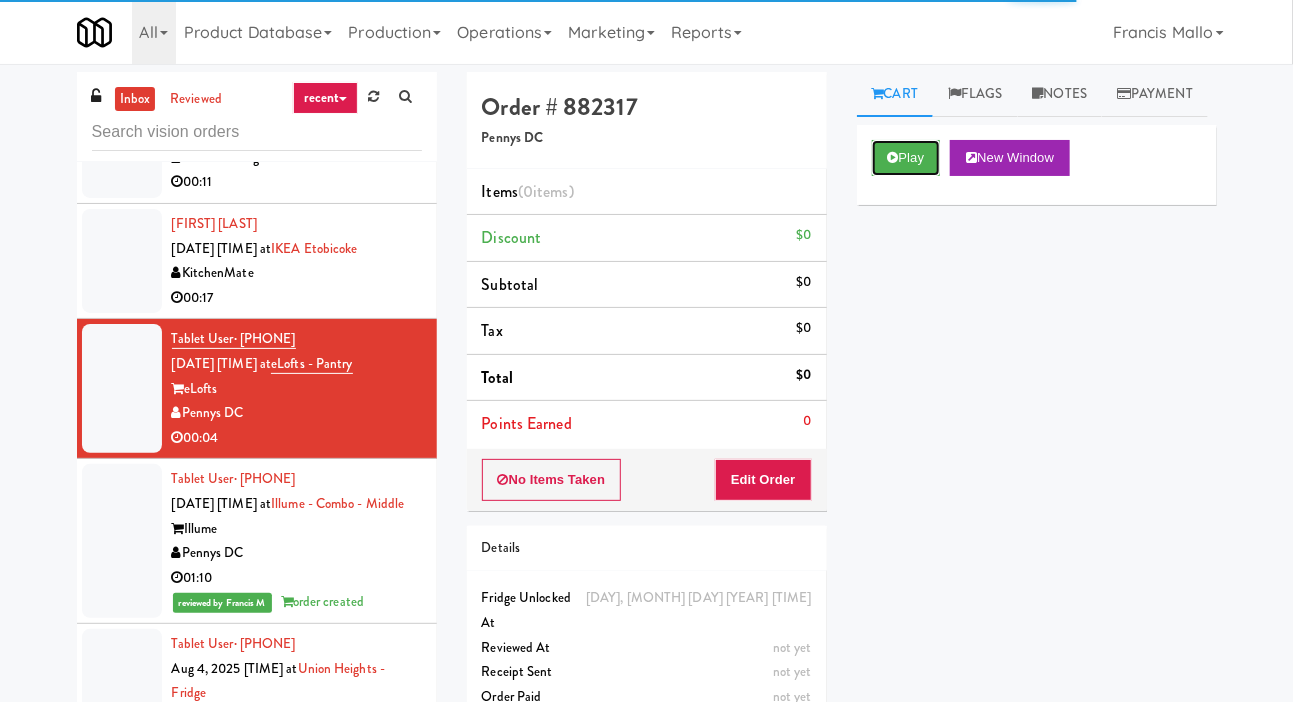 click on "Play" at bounding box center [906, 158] 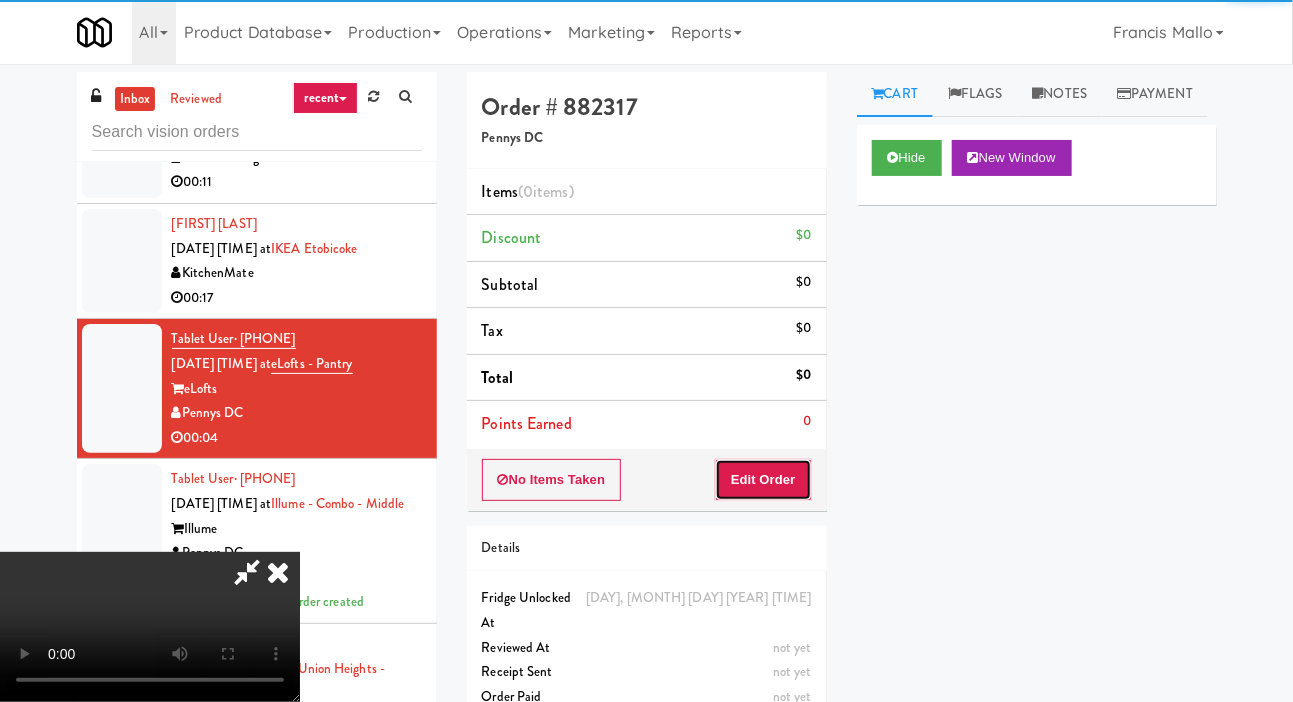 click on "Edit Order" at bounding box center (763, 480) 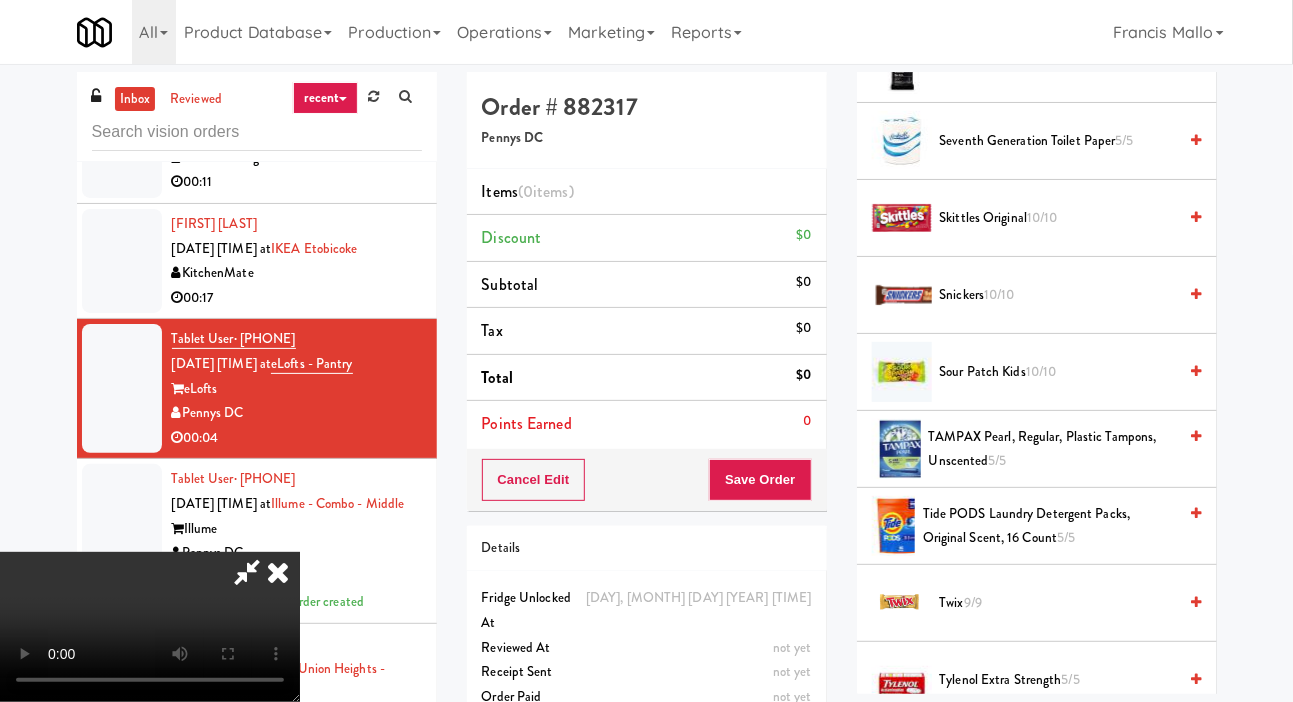 scroll, scrollTop: 2427, scrollLeft: 0, axis: vertical 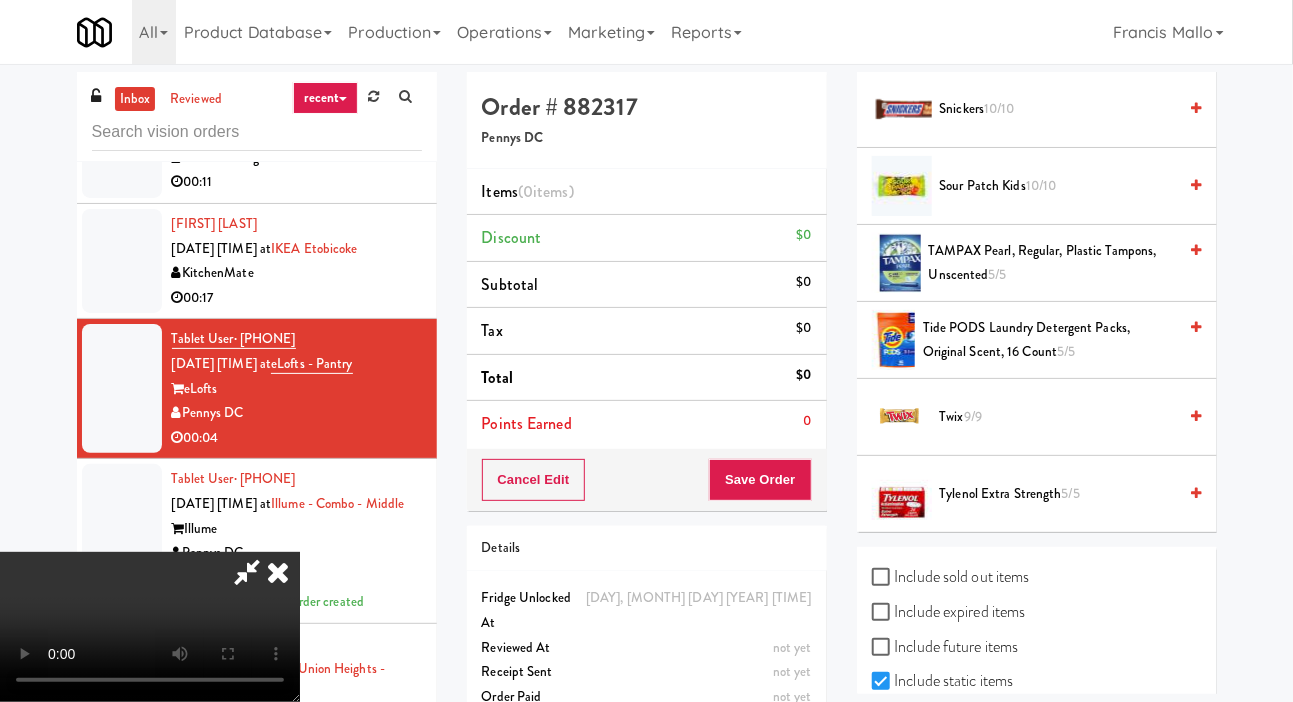 click on "Include previous static inventory" at bounding box center [983, 716] 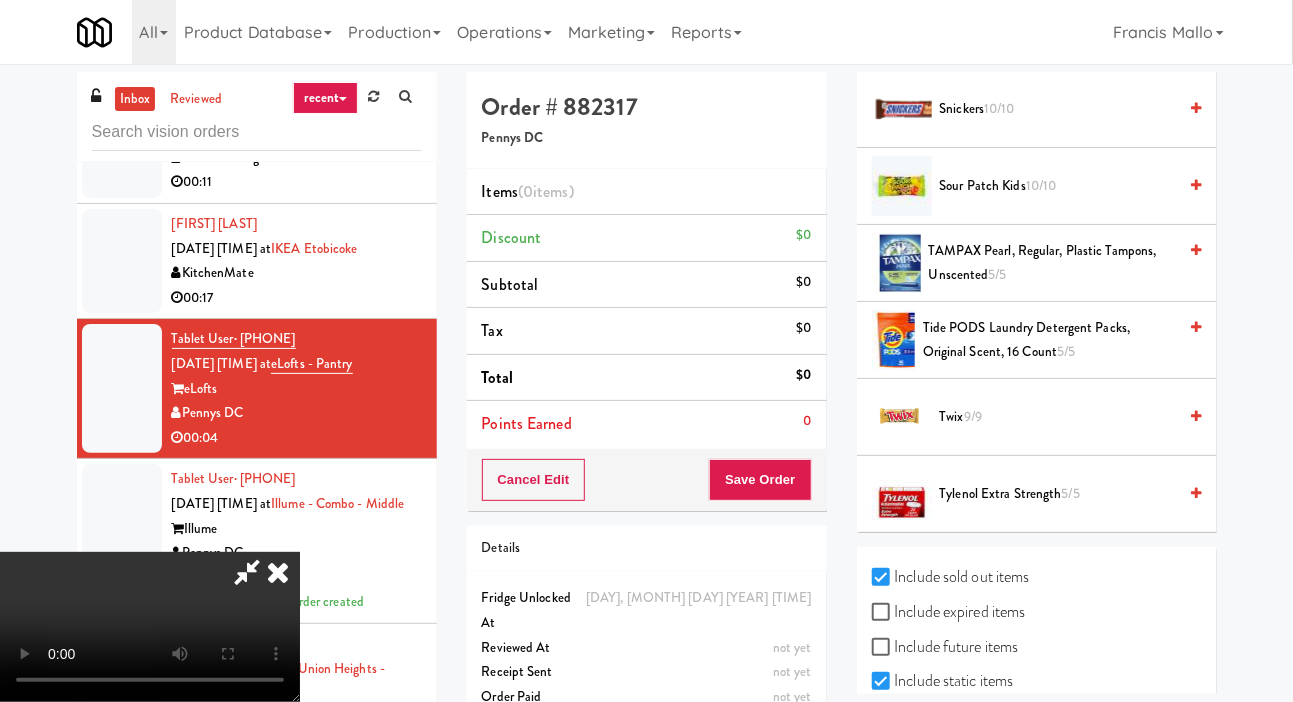 checkbox on "true" 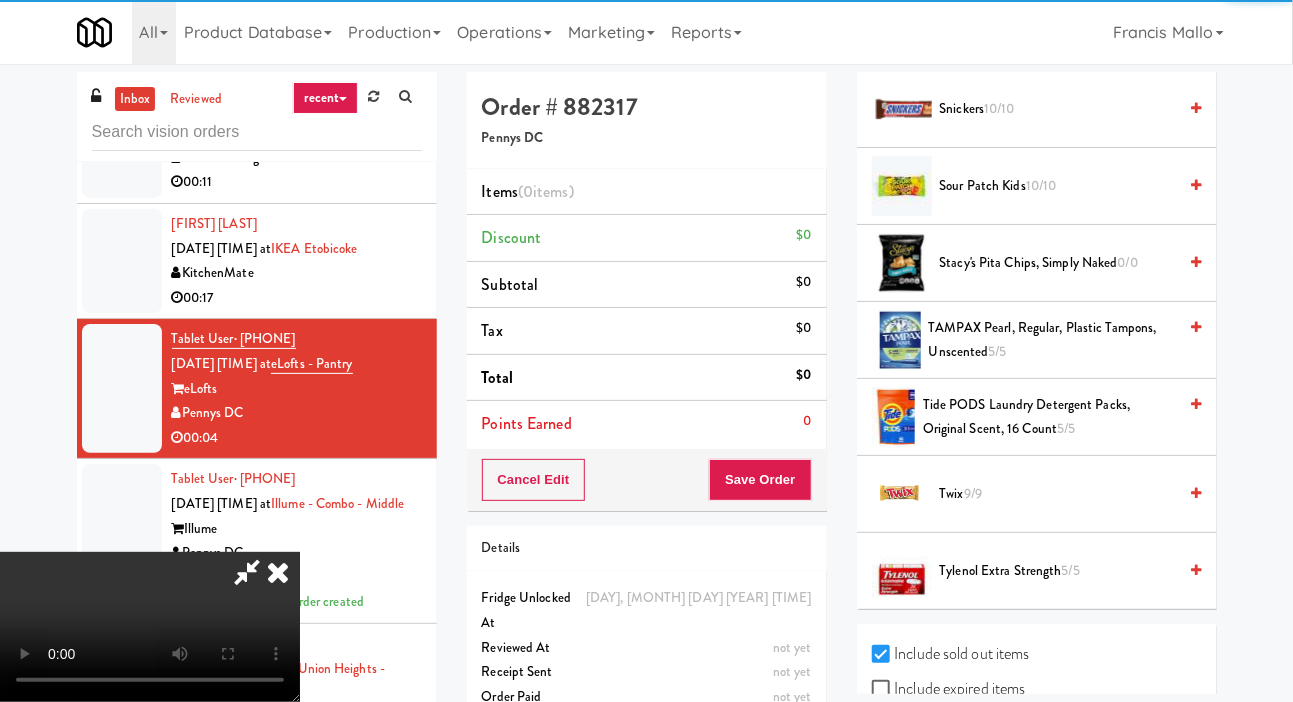 click on "Hide  New Window Grab N' Go Inventory  Planogram Delivered  Blue Diamond Almonds Smokehouse  10/10 Butterfinger  10/10 Cheetos Crunchy, Flamin' Hot  7/7 Clif Bar Chocolate Chip  10/10 Crest 3D White  5/5 Doritos - Cool Ranch  7/7 Dot's Homestyle Pretzels  6/6 Kettle Chips Backyard Barbeque  9/9 Kinder Bueno  10/10 Kirkland Movie Theater Butter Popcorn  10/10 Kirkland Paper Towels  1/1 KitKat  10/10 Lance Toast Chee Peanut Butter  10/10 Mike and Ike Original  10/10 M&M's Peanut Chocolate  11/11 Nature's Bakery Raspberry Fig Bar  9/10 Nerds Gummy Clusters  7/7 Nongshim Shin Black Spicy Beef & Bone Broth  5/5 One Bar - Birthday Cake  10/10 ONE Bar, Chocolate Peanut Butter Cup  11/11 Oreo Original Cookie  10/10 Pop Tarts Strawberry  7/7 Quest Bar Chocolate Chip Cookie Dough  10/10 Quest Chips Chili Lime  7/7 Reese's Milk Chocolate Peanut Butter  9/9 RX Bar Chocolate Sea Salt  10/10 Seventh Generation Toilet Paper  5/5 Skittles Original  10/10 Snickers  10/10 Sour Patch Kids  10/10 0/0 5/5 5/5 Twix  9/9 5/5" at bounding box center [1037, -737] 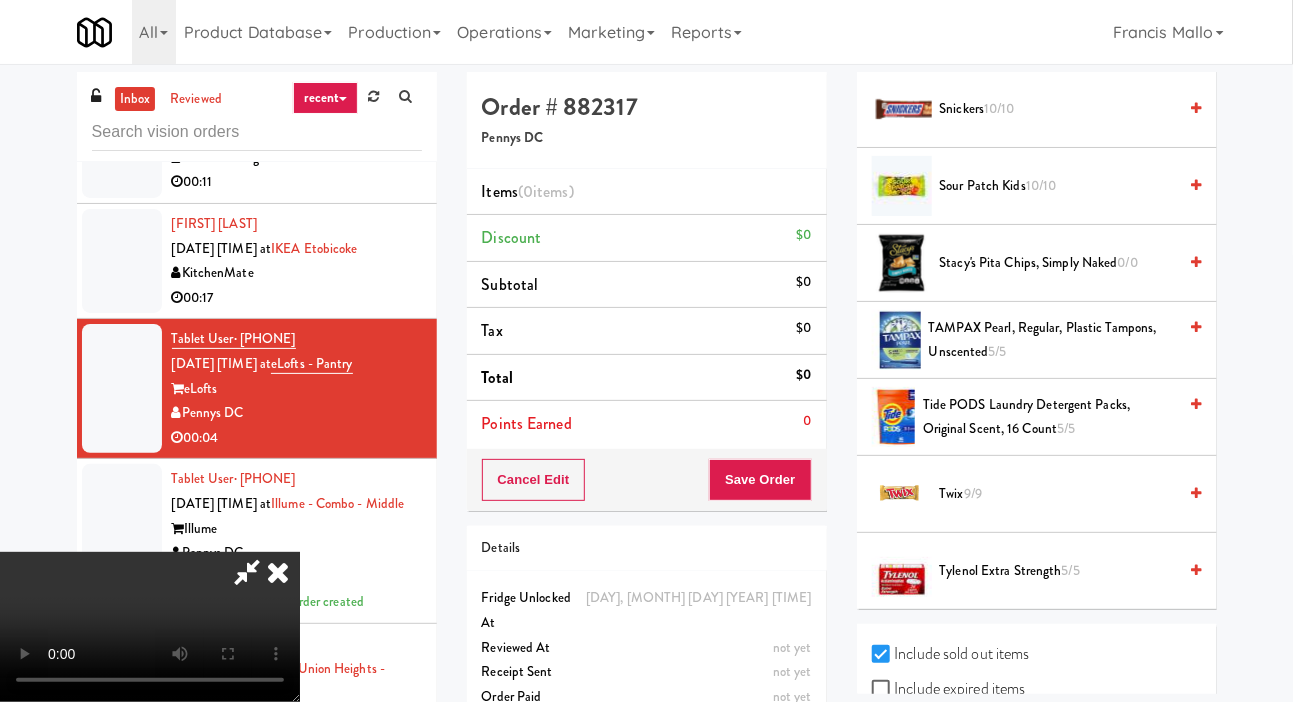 click on "Include expired items" at bounding box center [949, 689] 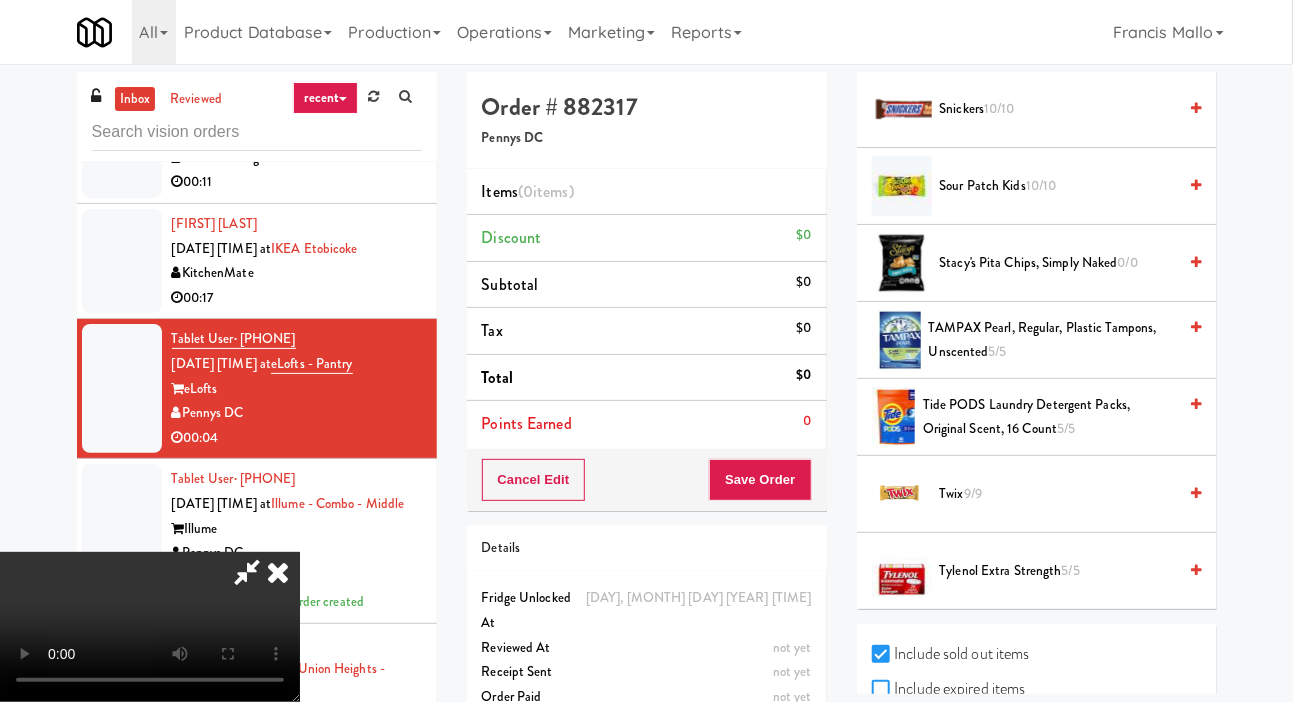 click on "Include expired items" at bounding box center (883, 690) 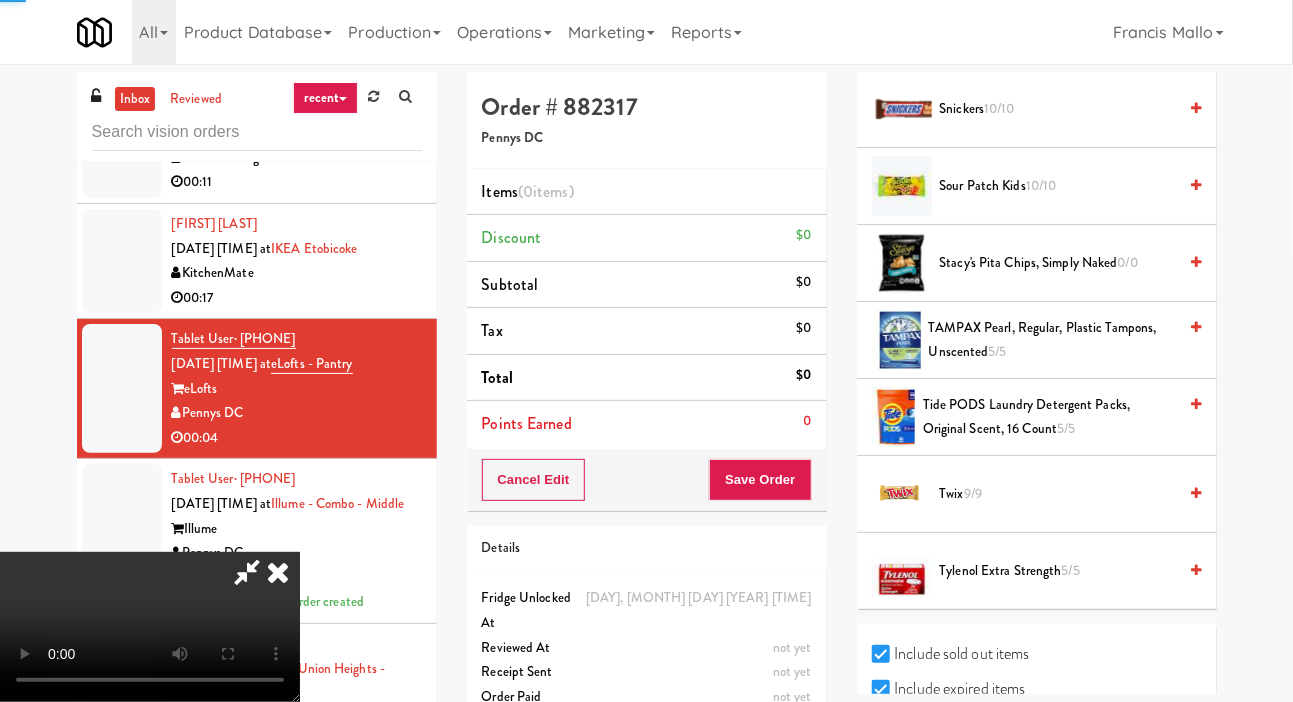 click on "Include expired items" at bounding box center [949, 689] 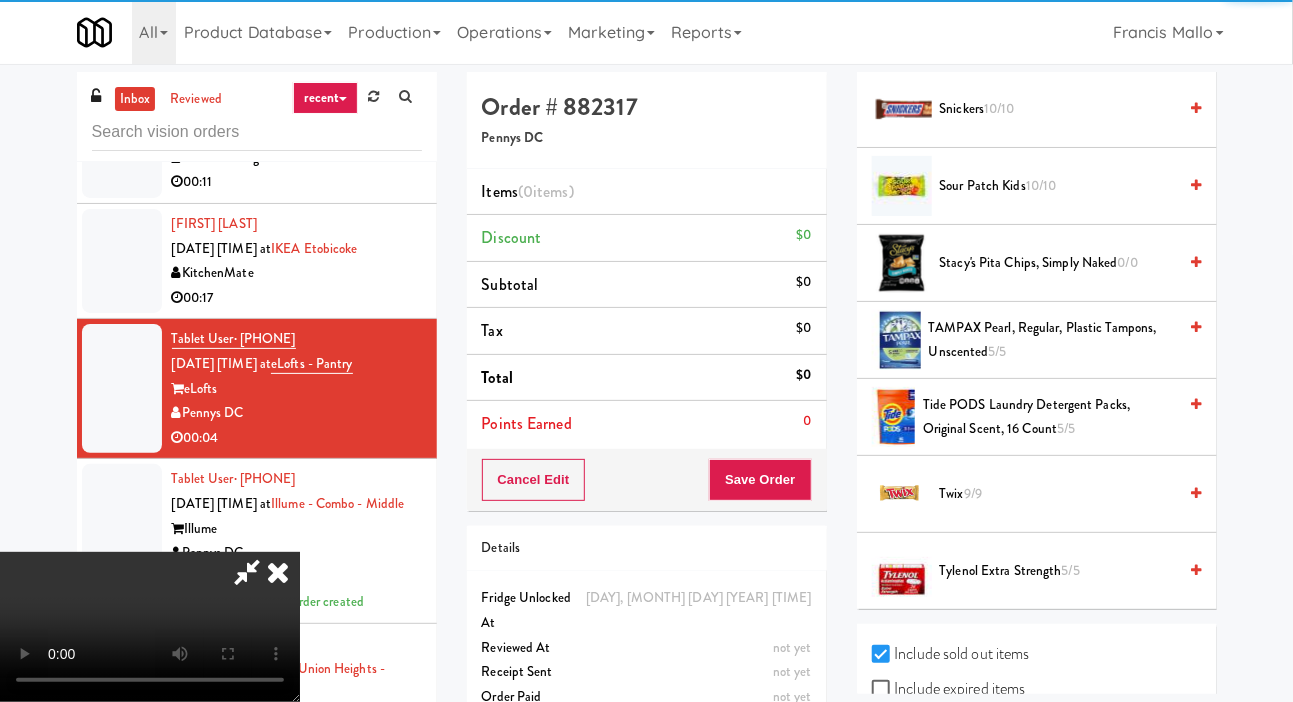 click on "Include expired items" at bounding box center (949, 689) 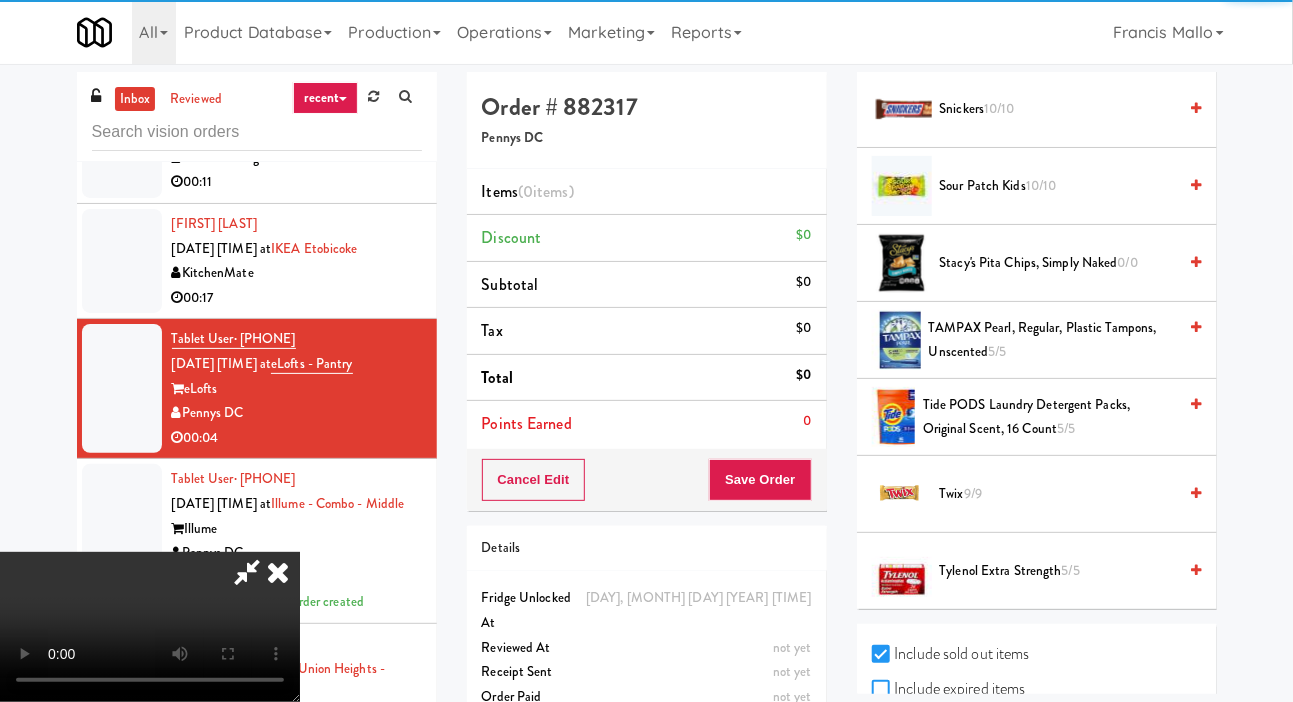 click on "Include expired items" at bounding box center (883, 690) 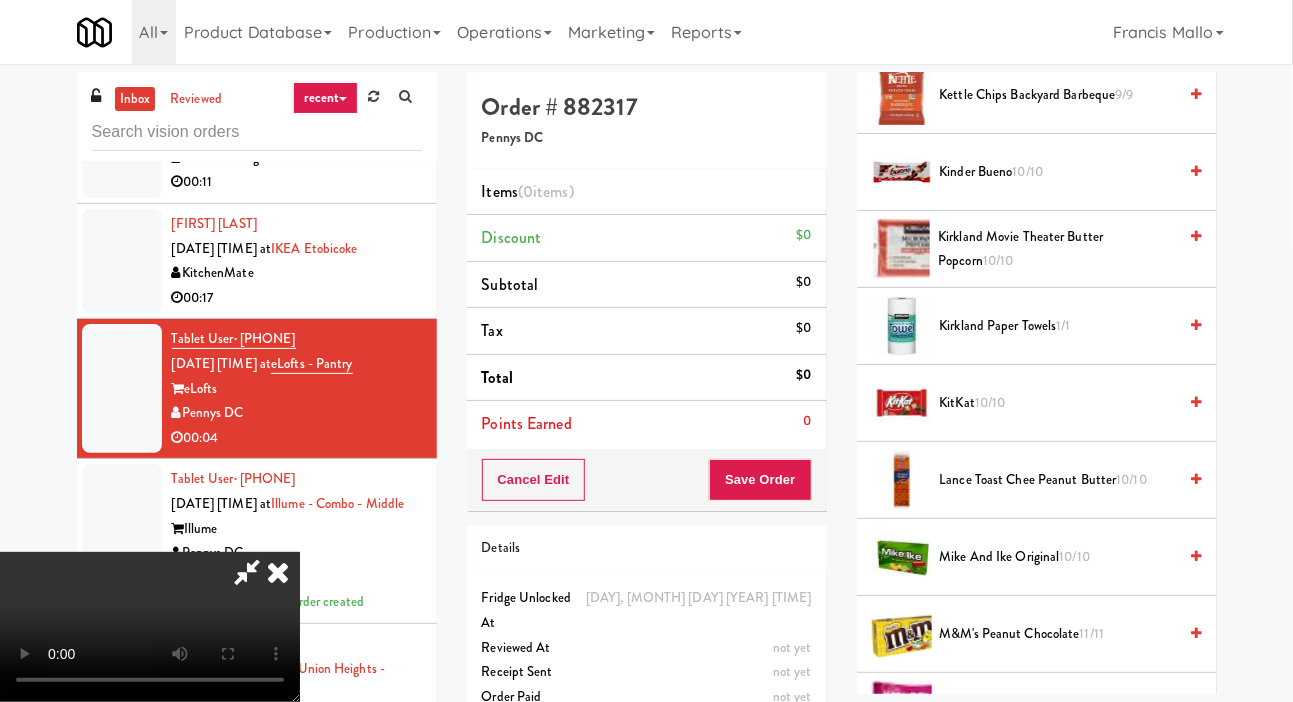 scroll, scrollTop: 774, scrollLeft: 0, axis: vertical 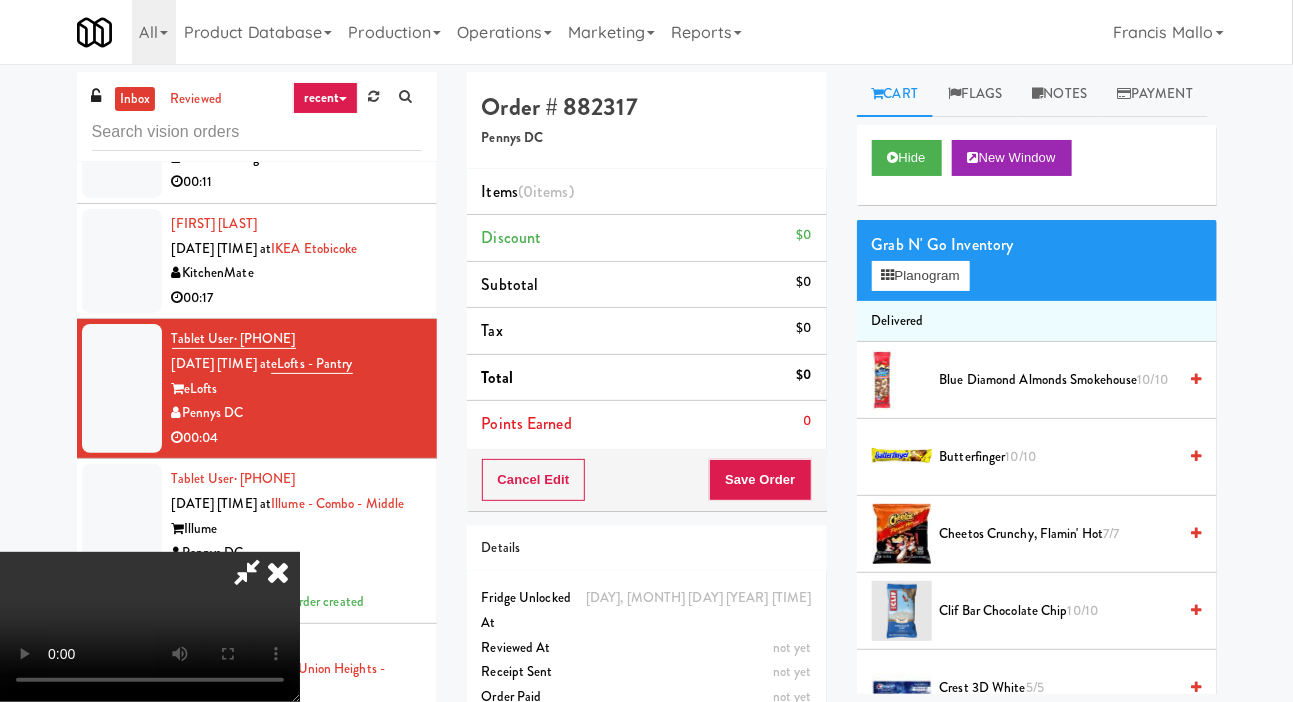 click on "Flags" at bounding box center (975, 94) 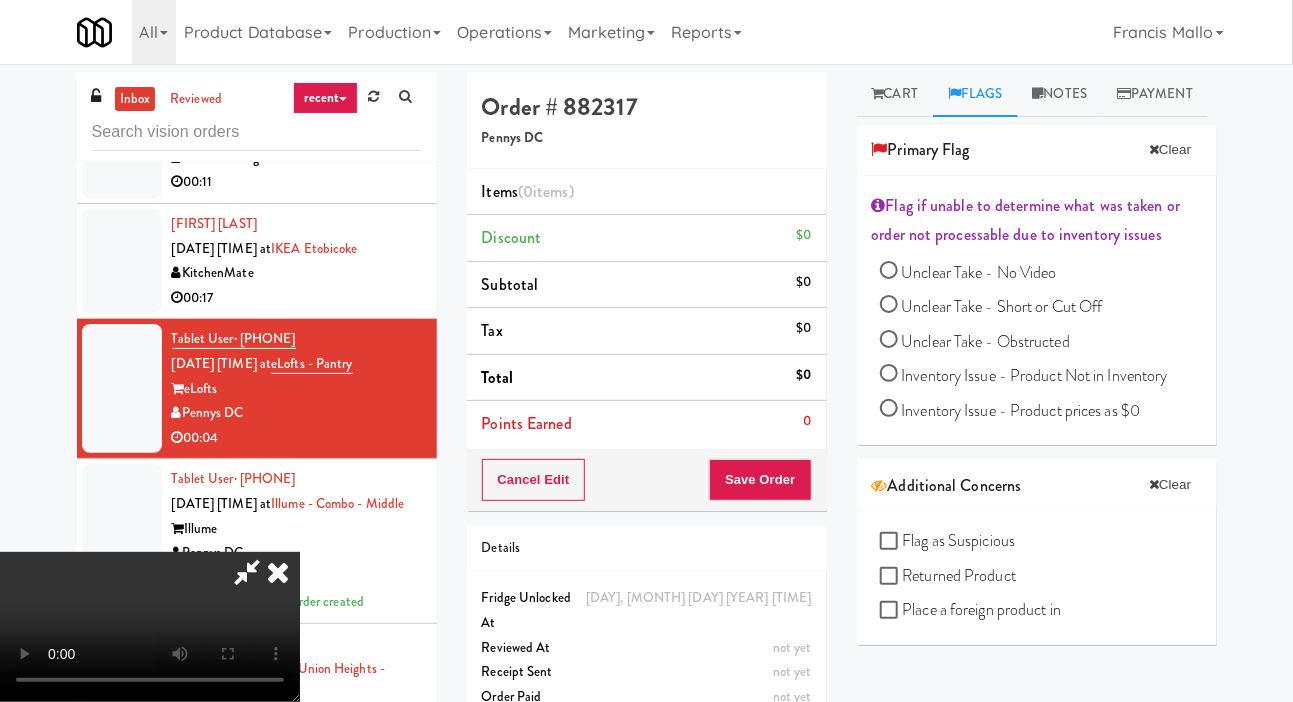 click on "Inventory Issue - Product Not in Inventory" at bounding box center [1035, 375] 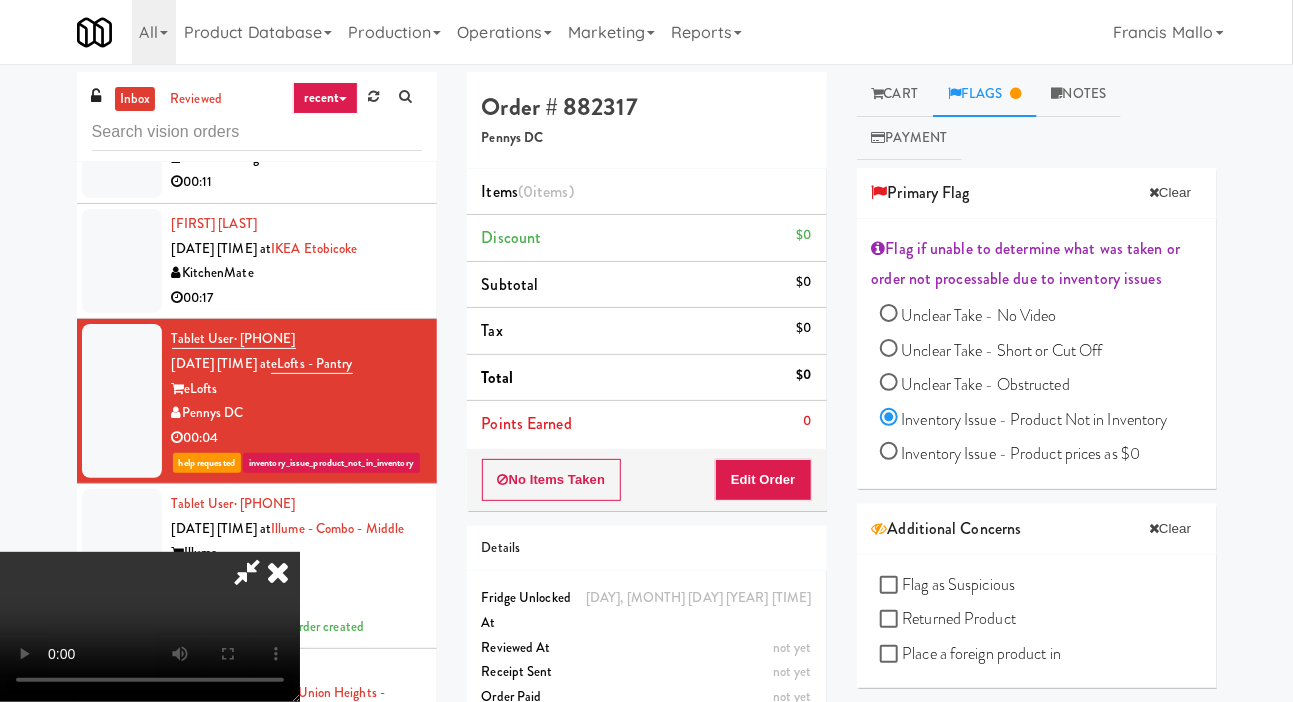 click on "Cart" at bounding box center (895, 94) 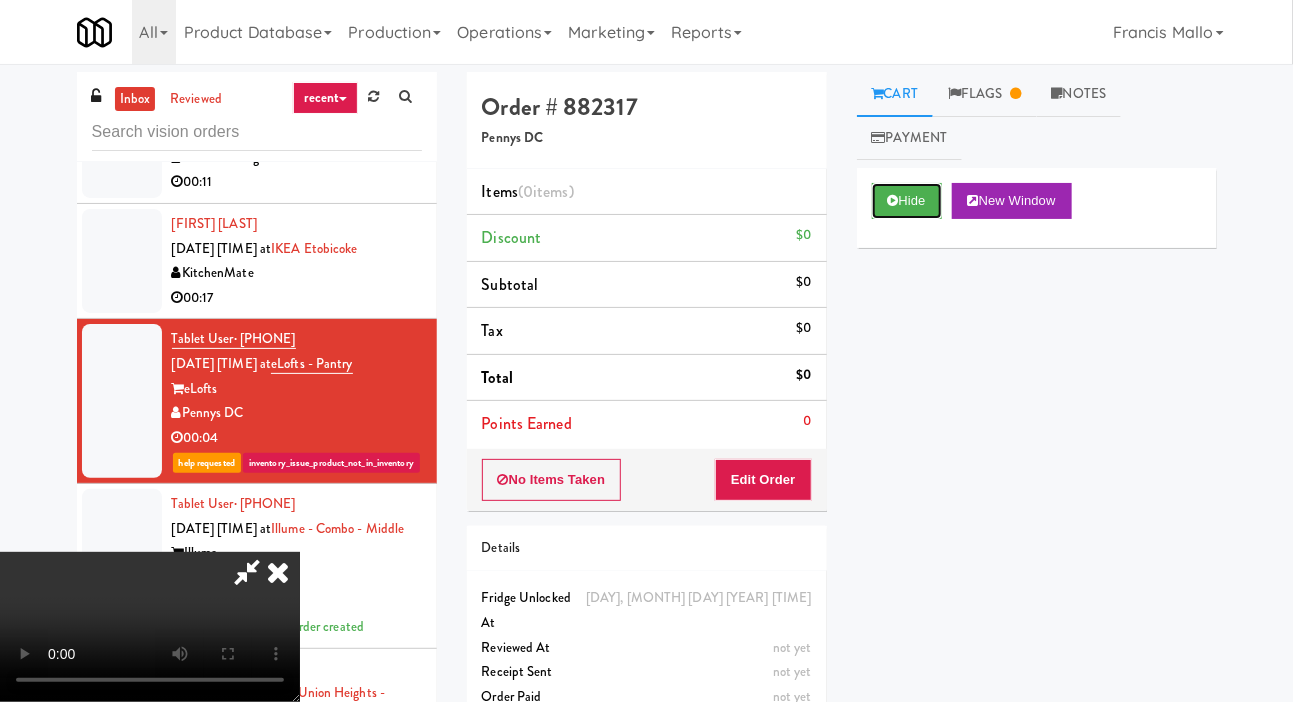 click on "Hide" at bounding box center (907, 201) 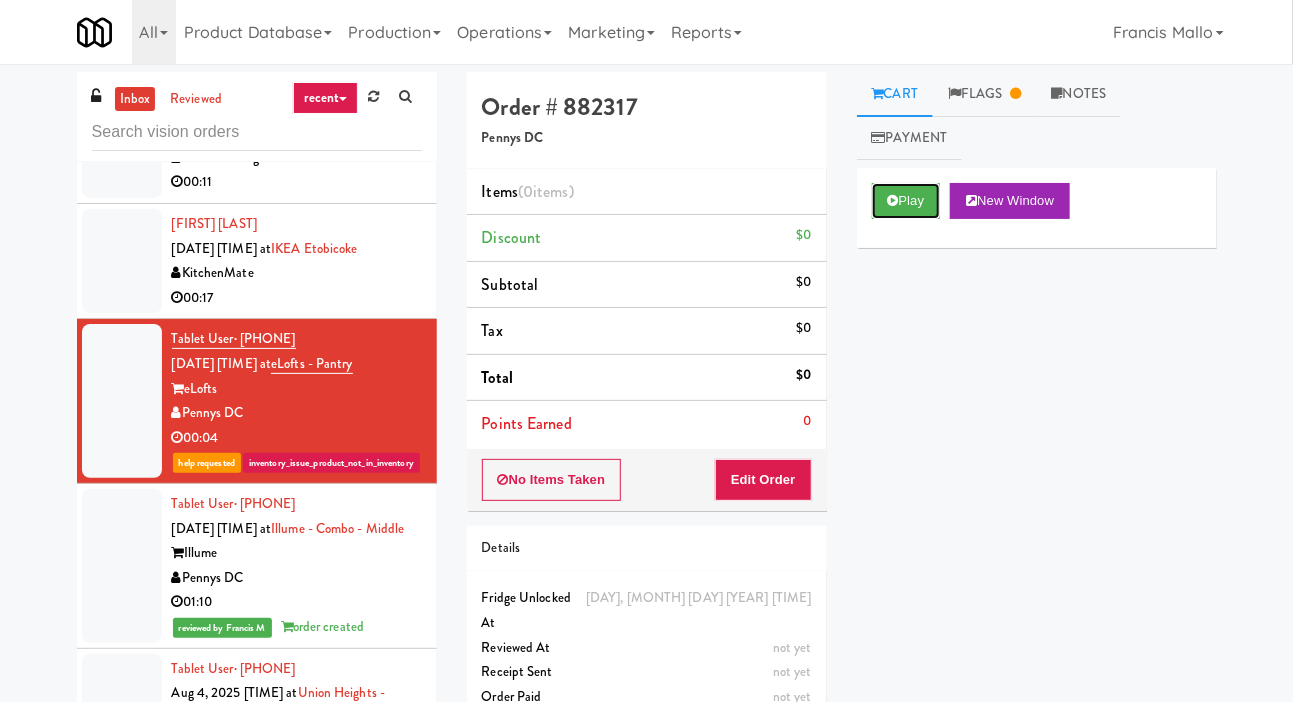 scroll, scrollTop: 0, scrollLeft: 0, axis: both 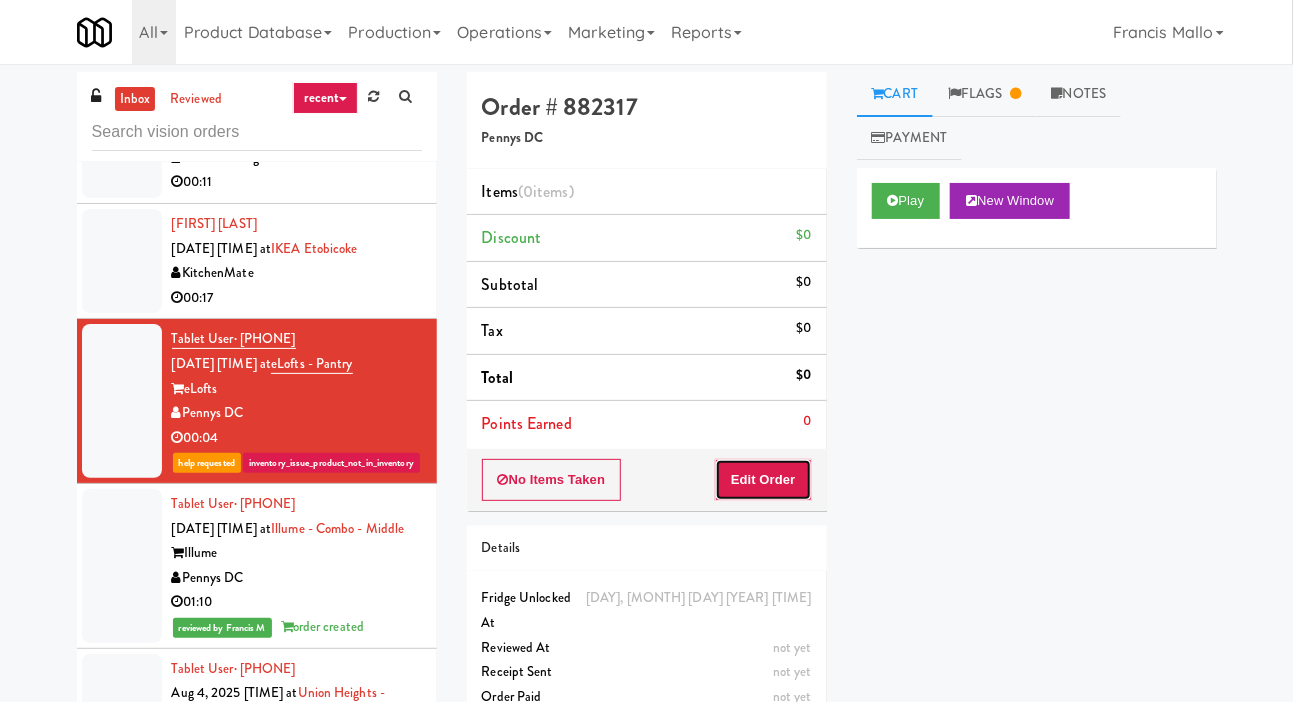 click on "Edit Order" at bounding box center (763, 480) 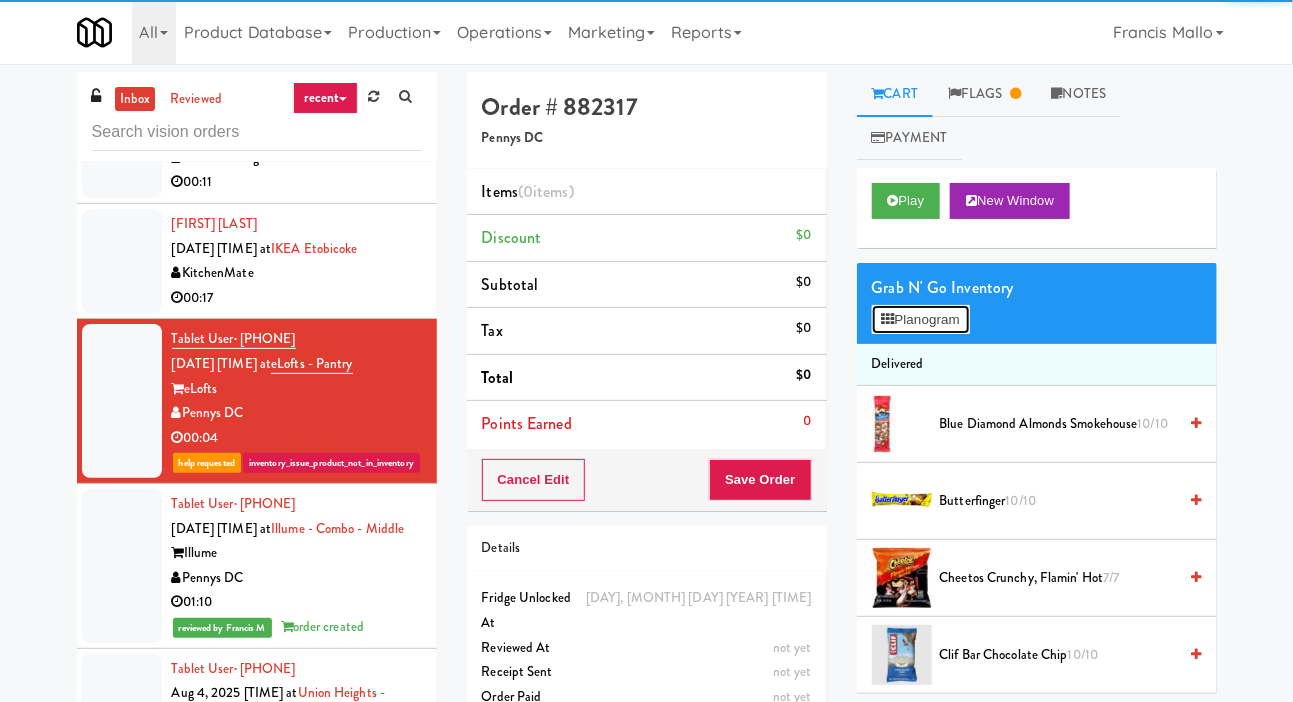 click on "Planogram" at bounding box center (921, 320) 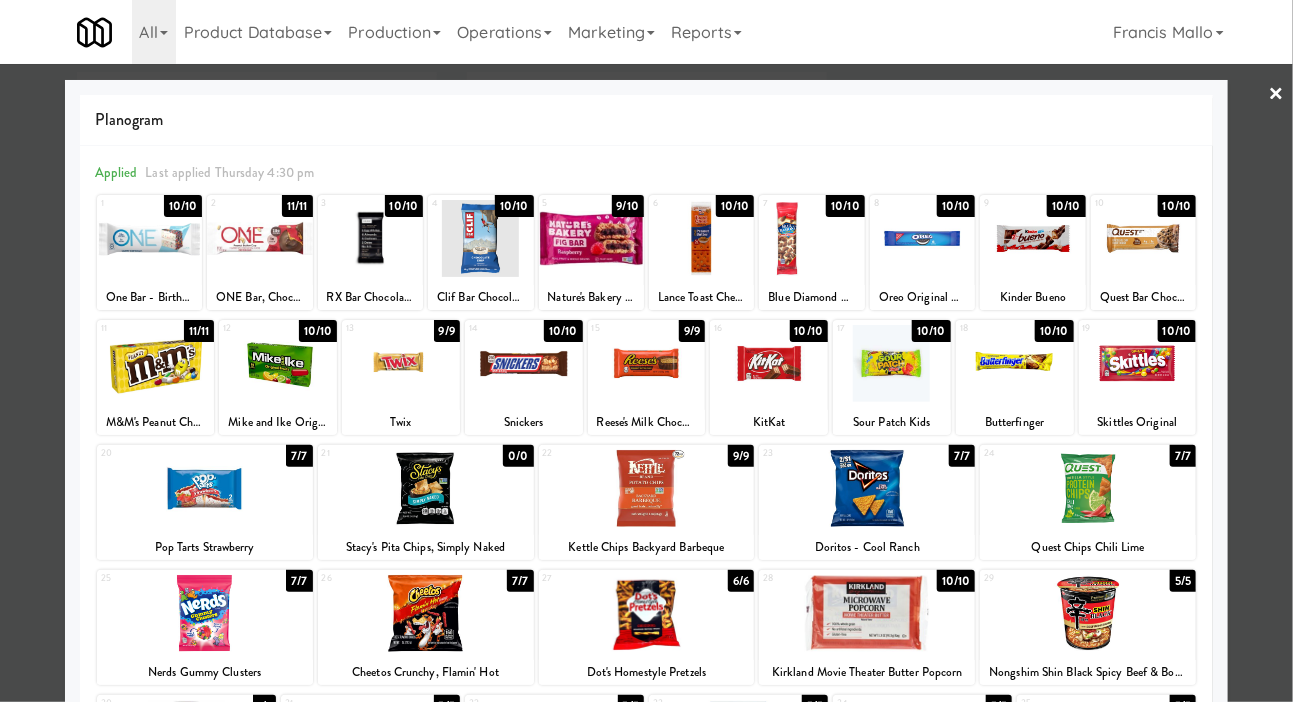 click at bounding box center [646, 351] 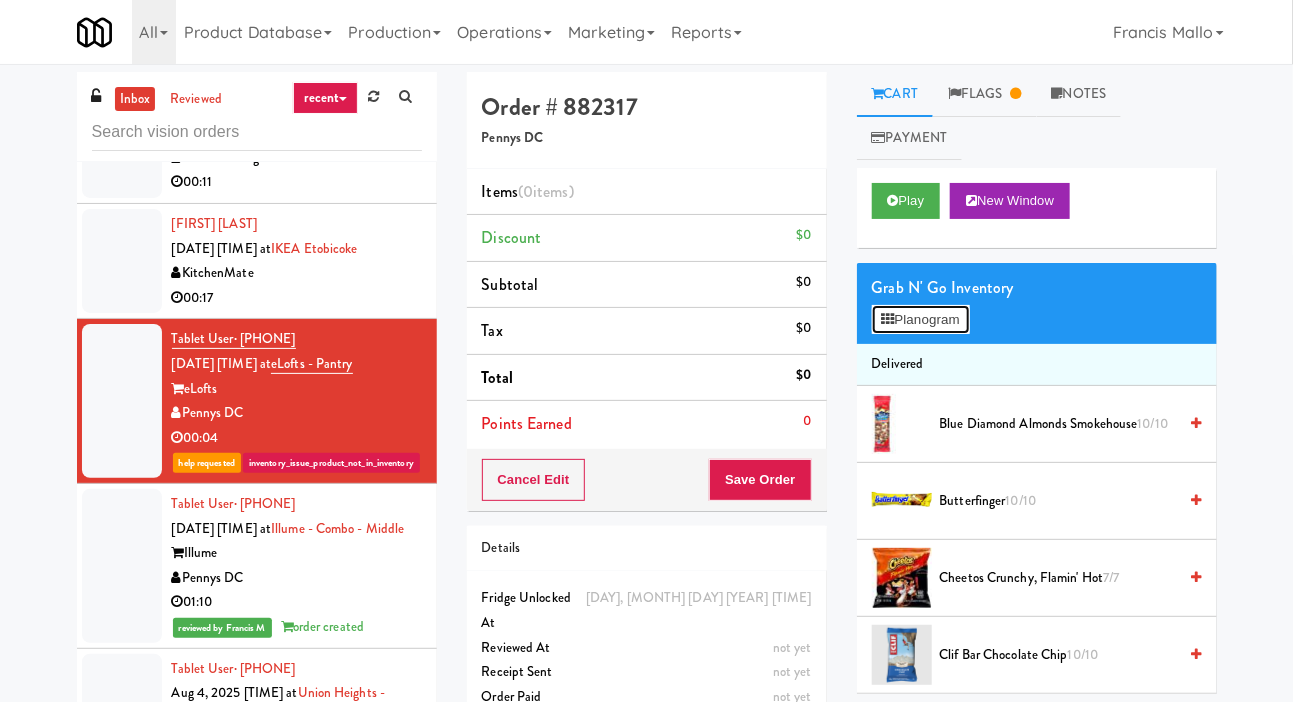 click on "Planogram" at bounding box center (921, 320) 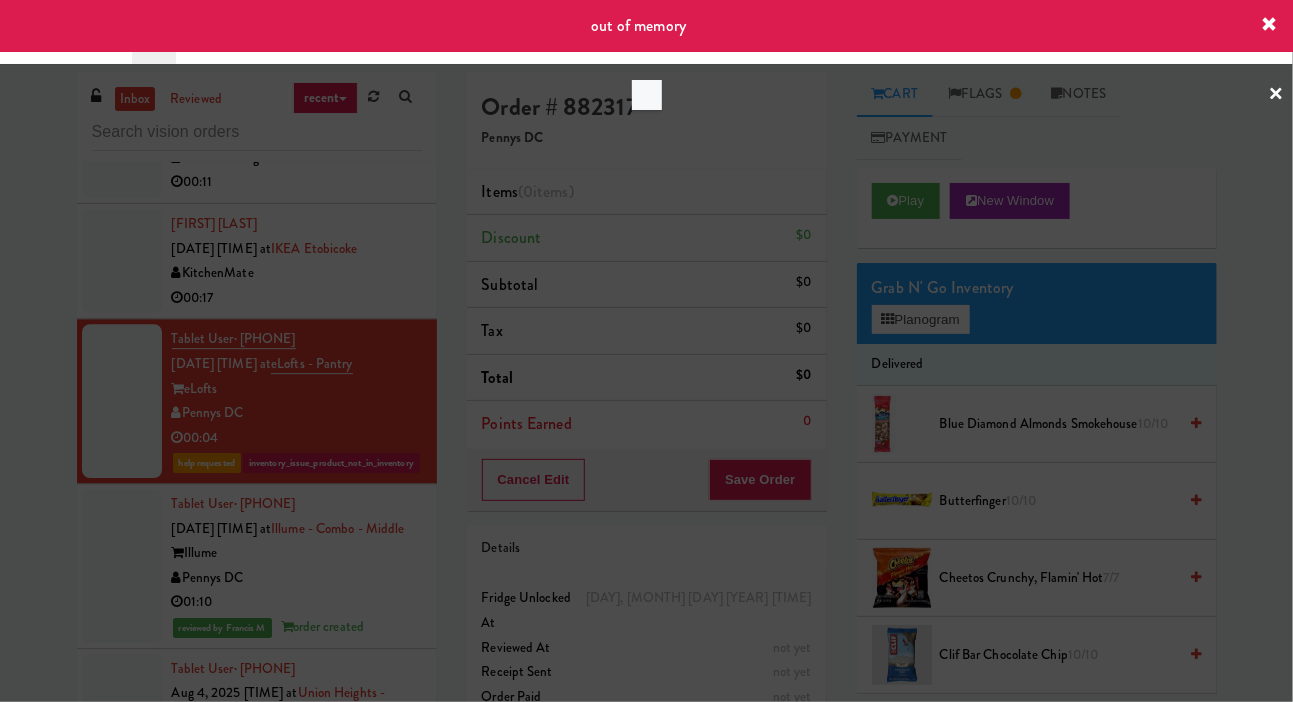 click at bounding box center [646, 351] 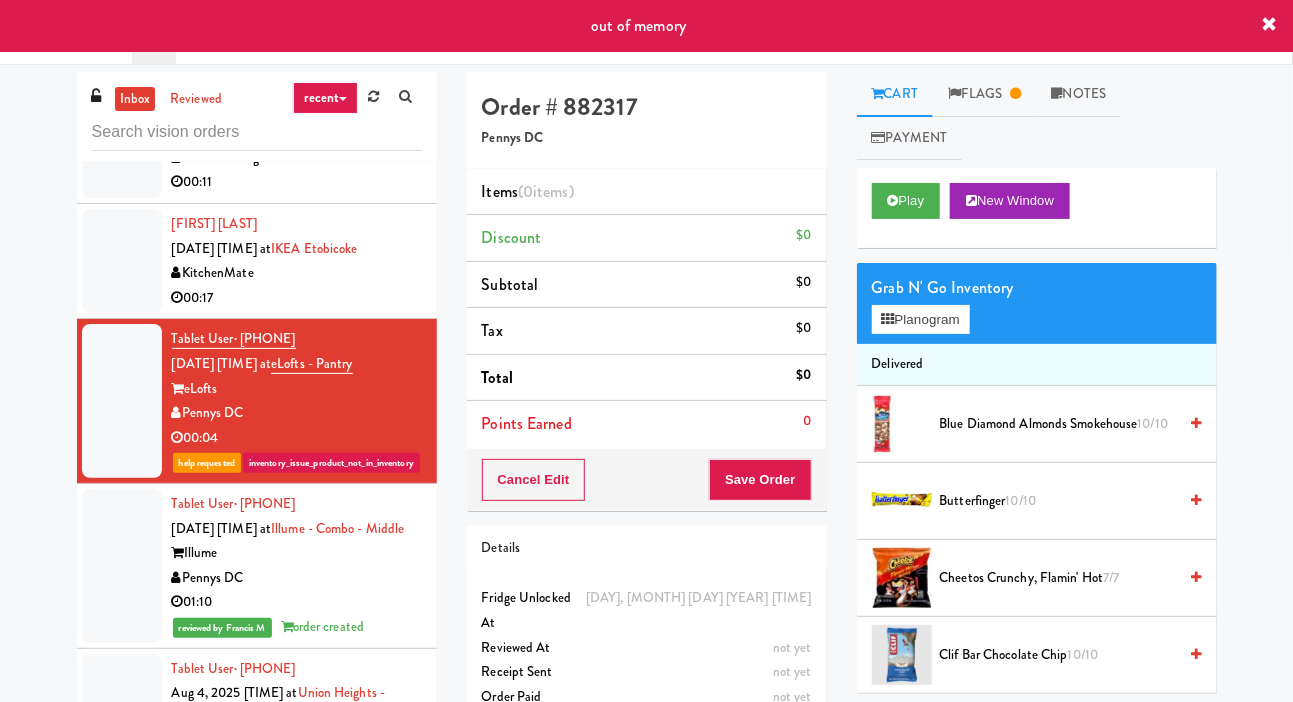 click at bounding box center [122, 261] 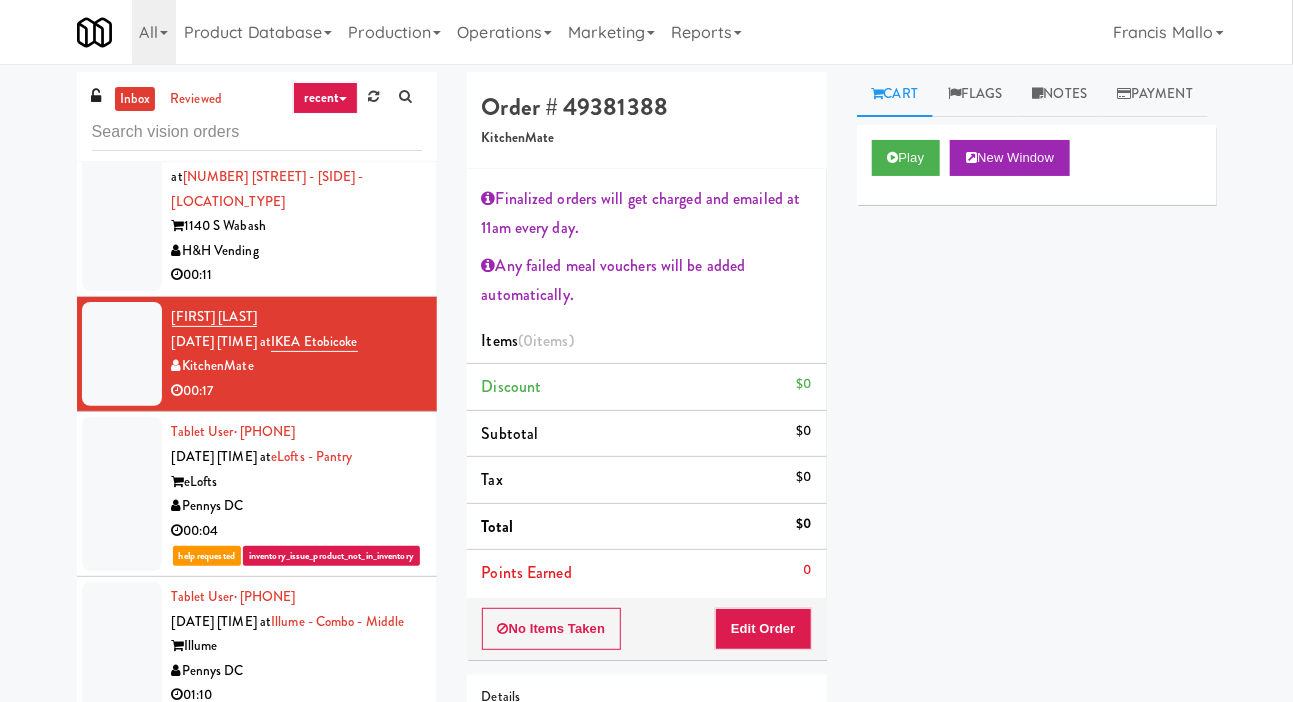 scroll, scrollTop: 35469, scrollLeft: 0, axis: vertical 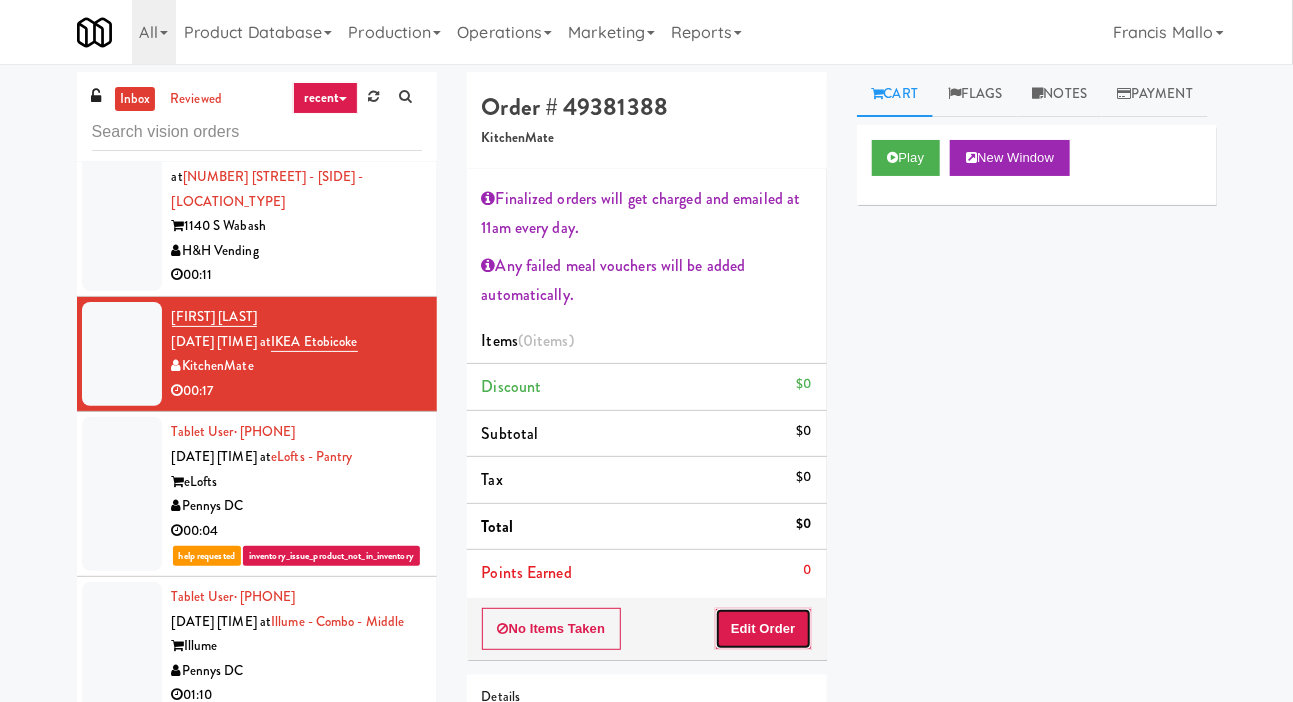 click on "Edit Order" at bounding box center (763, 629) 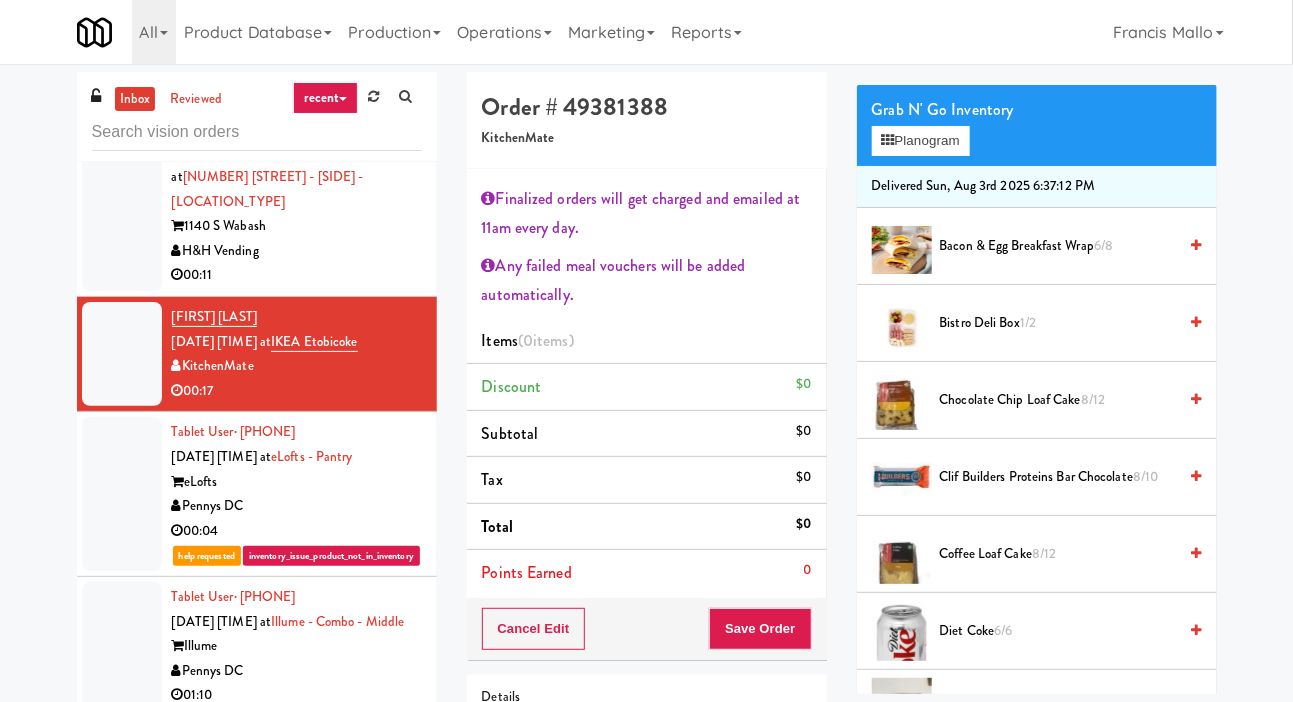 scroll, scrollTop: 232, scrollLeft: 0, axis: vertical 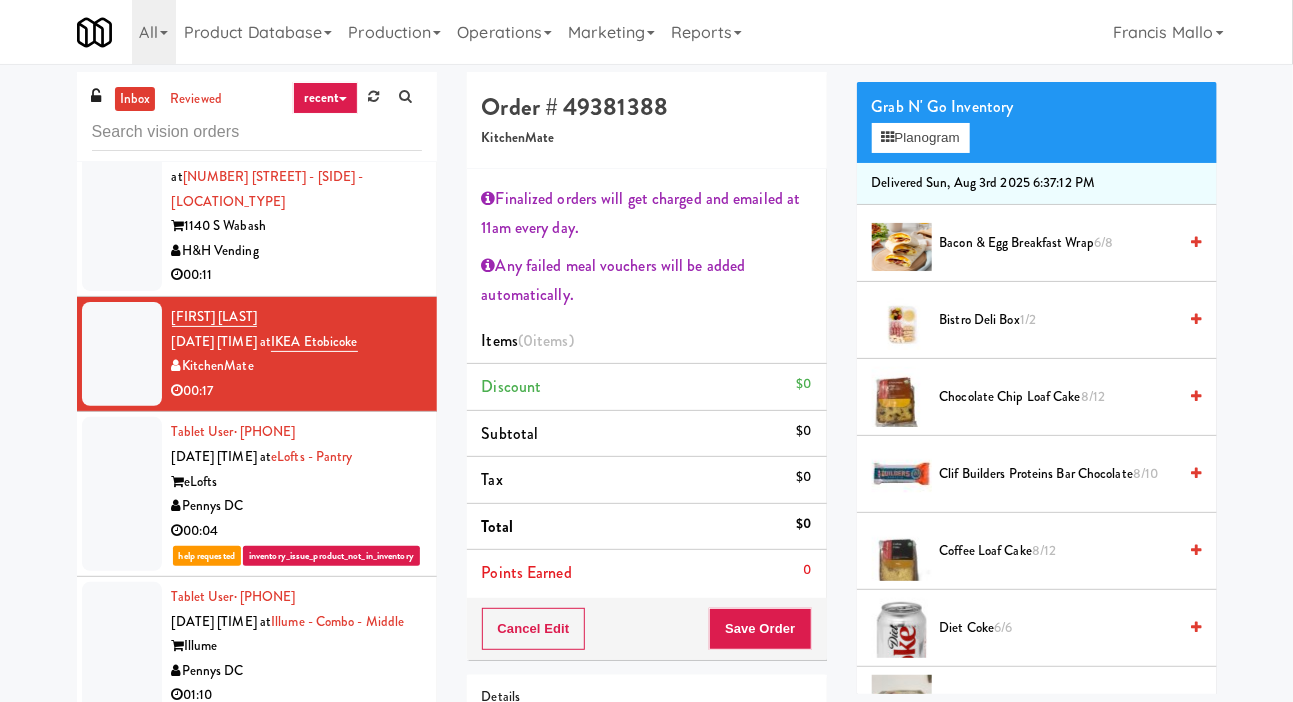 click on "Clif Builders proteins Bar Chocolate  8/10" at bounding box center [1058, 474] 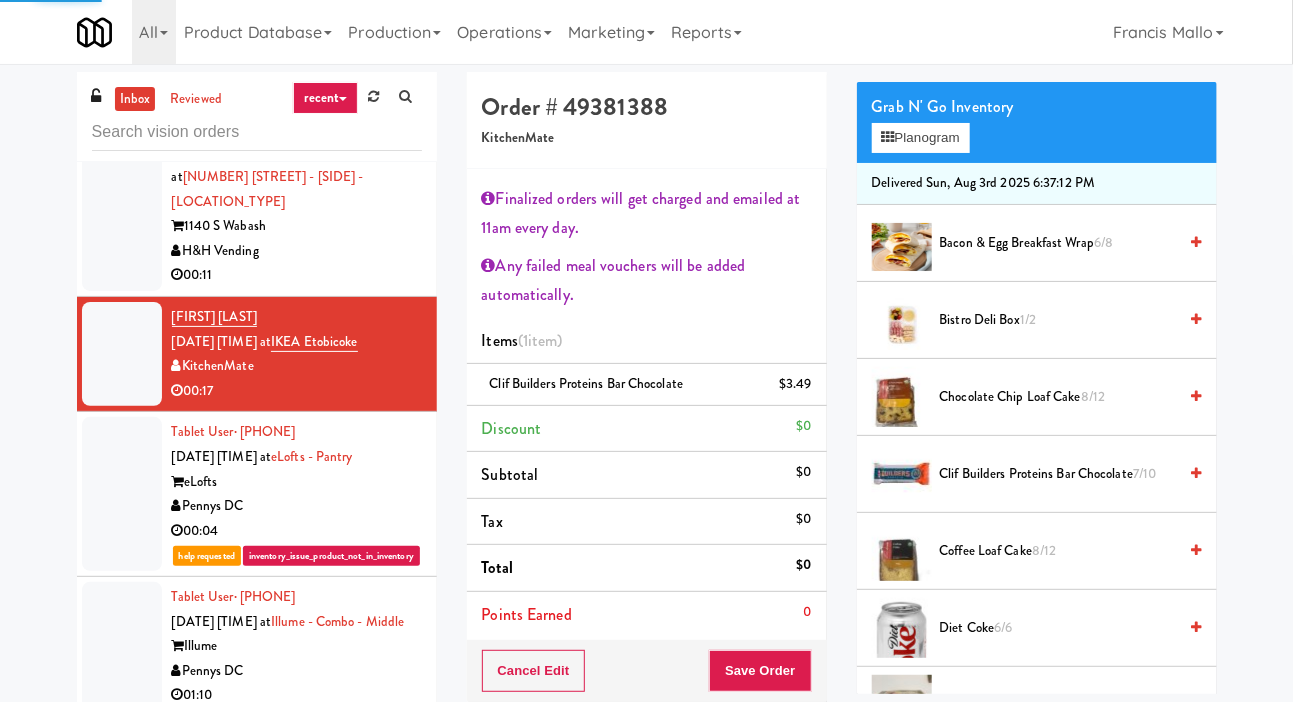 click on "0" at bounding box center (807, 612) 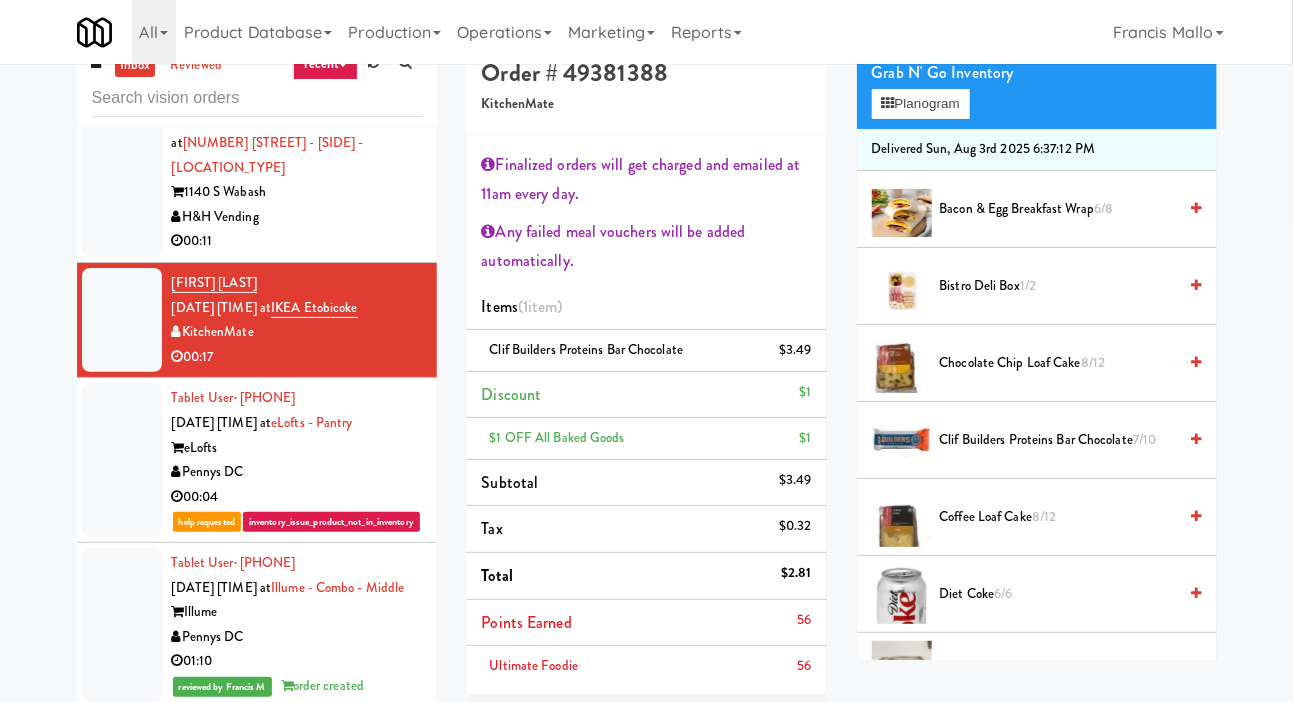 scroll, scrollTop: 181, scrollLeft: 0, axis: vertical 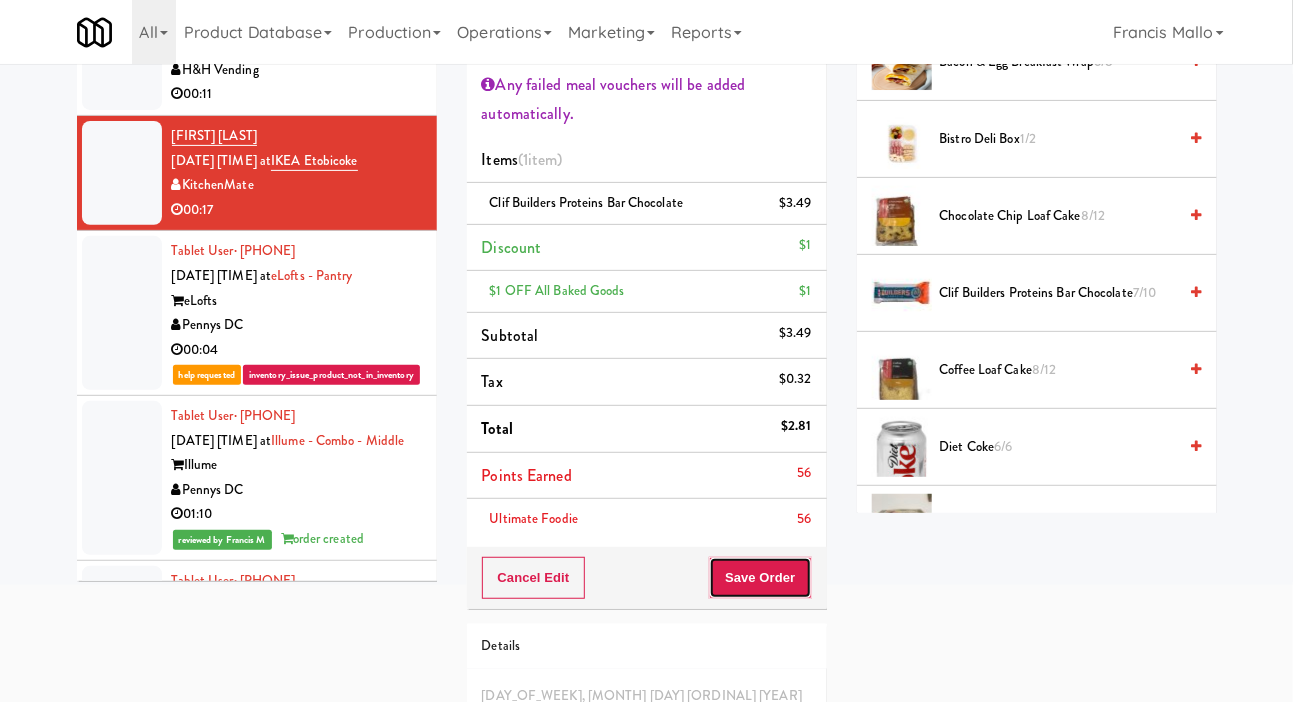 click on "Save Order" at bounding box center [760, 578] 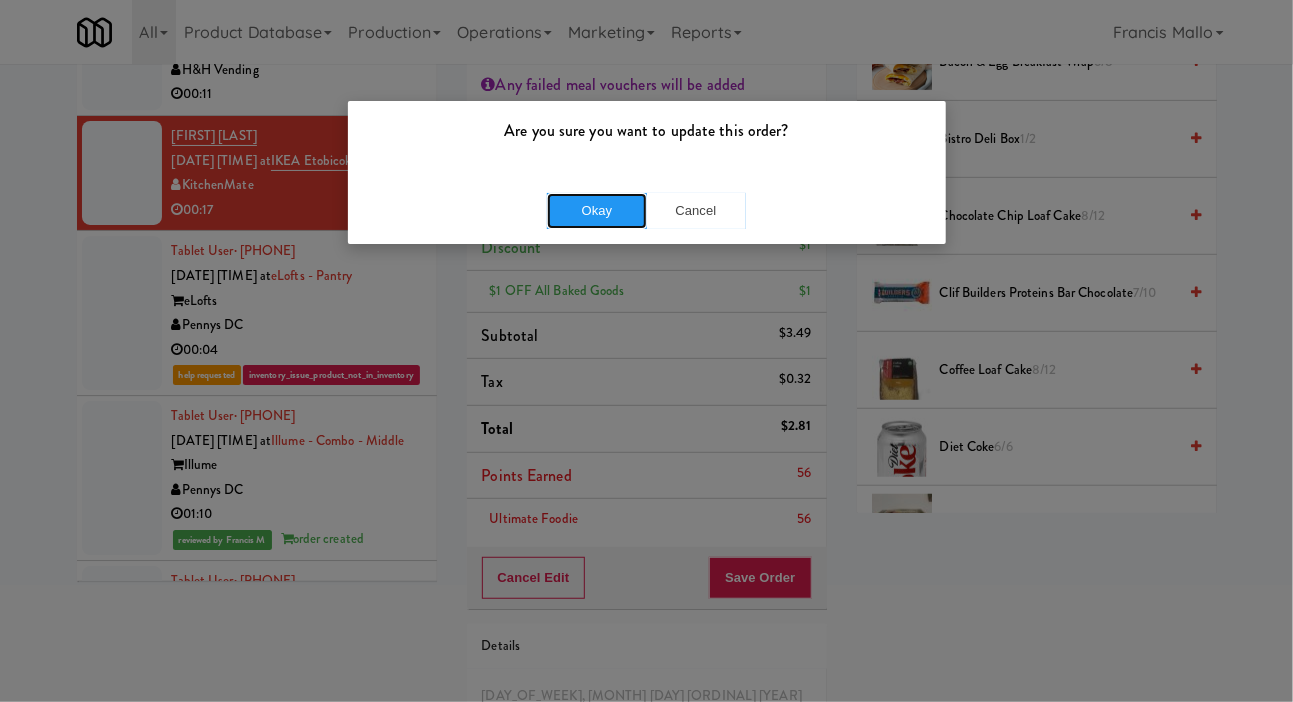 click on "Okay" at bounding box center [597, 211] 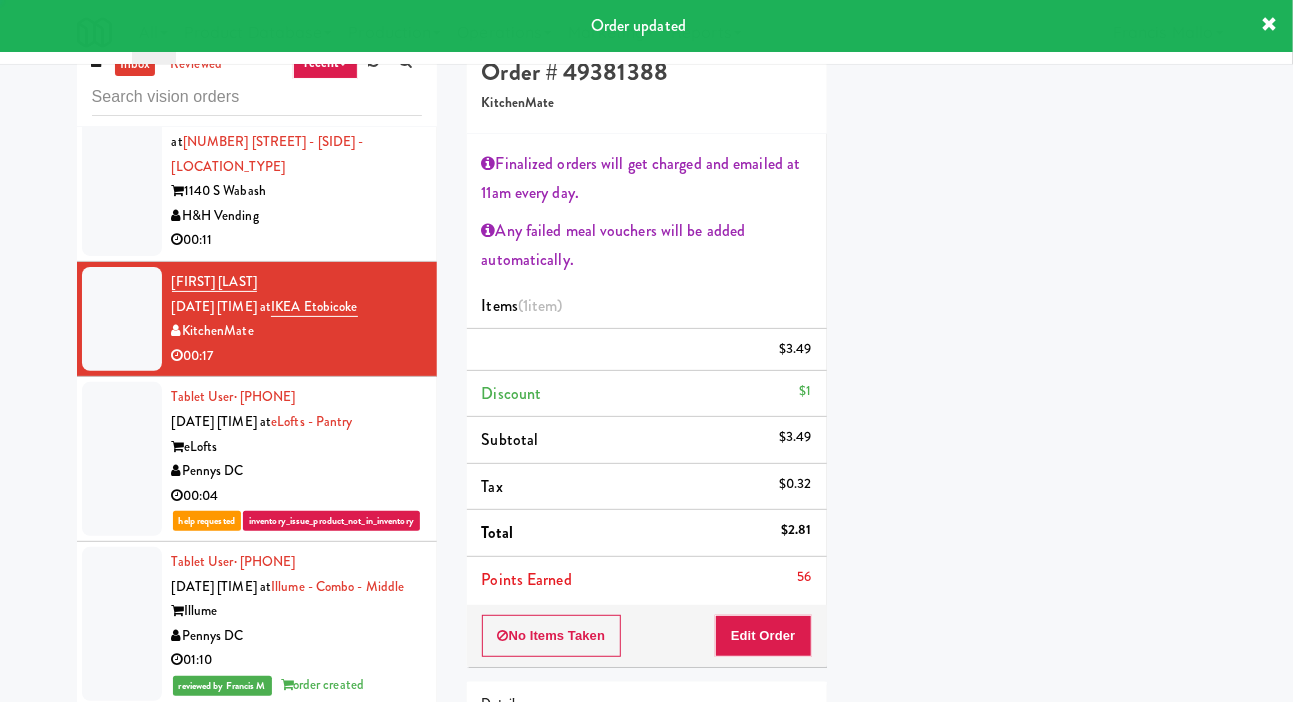 scroll, scrollTop: 0, scrollLeft: 0, axis: both 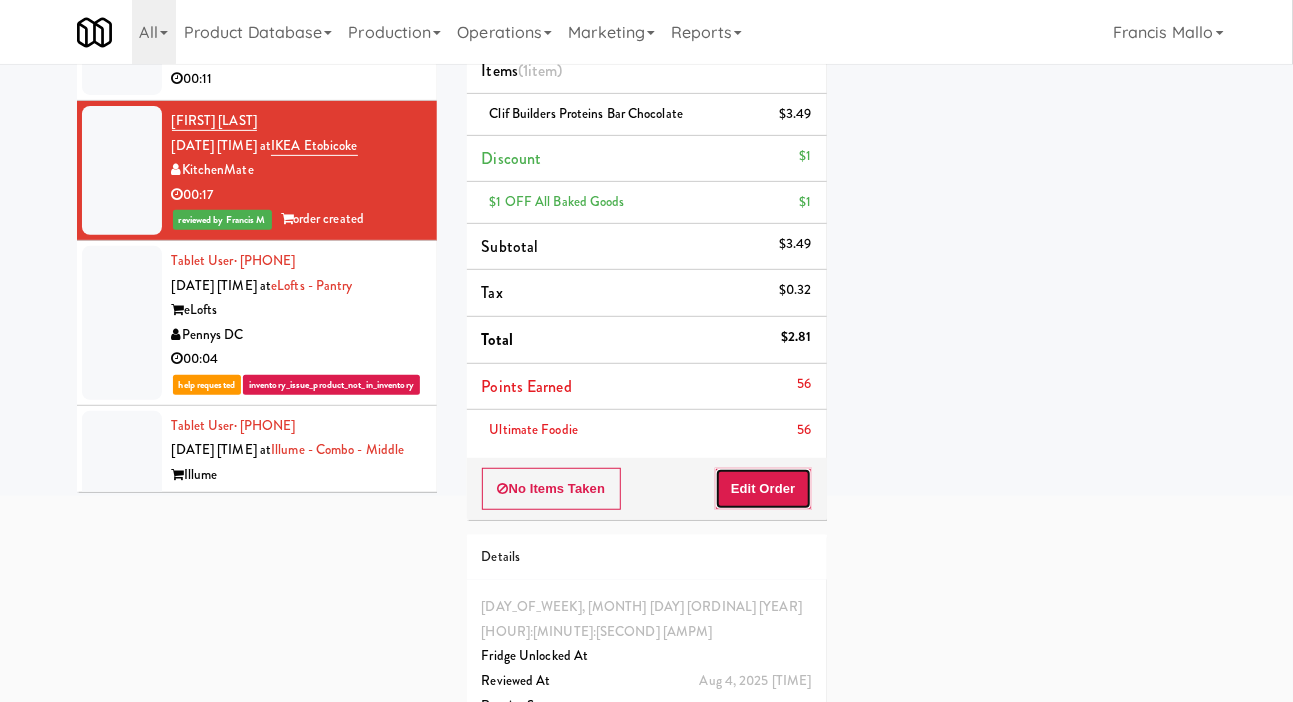 click on "Edit Order" at bounding box center [763, 489] 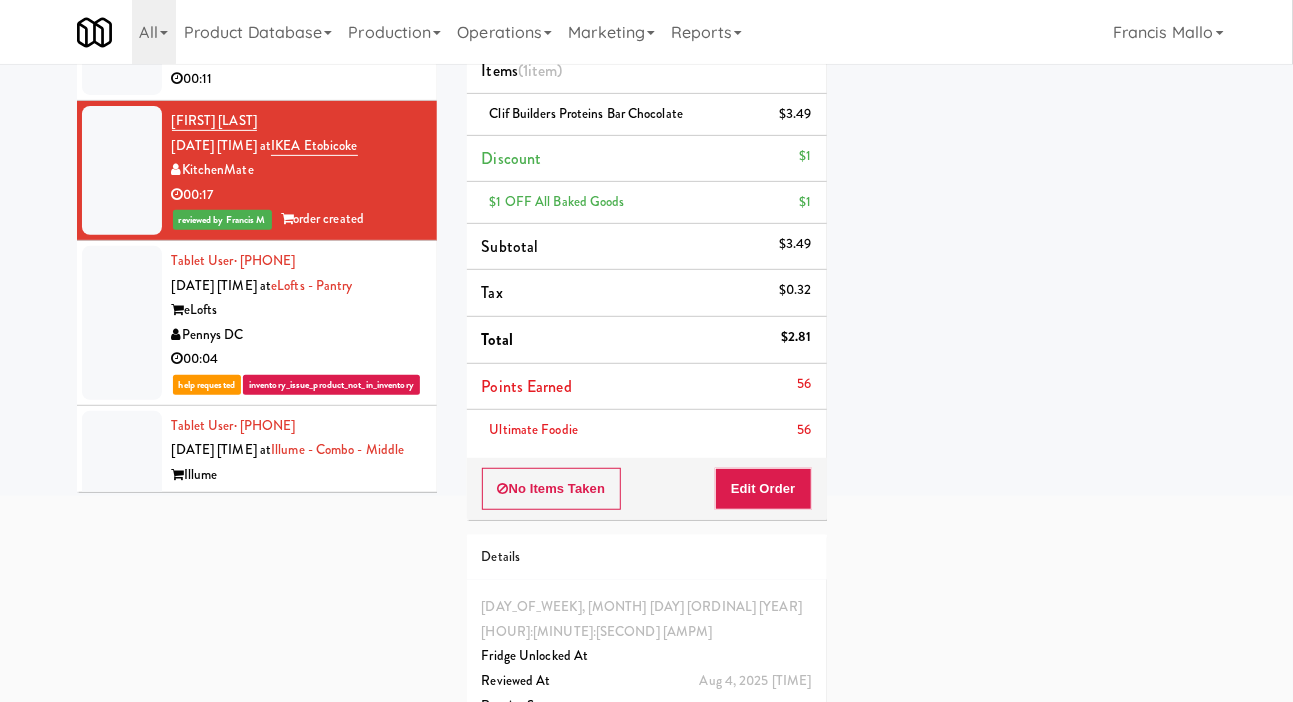scroll, scrollTop: 200, scrollLeft: 0, axis: vertical 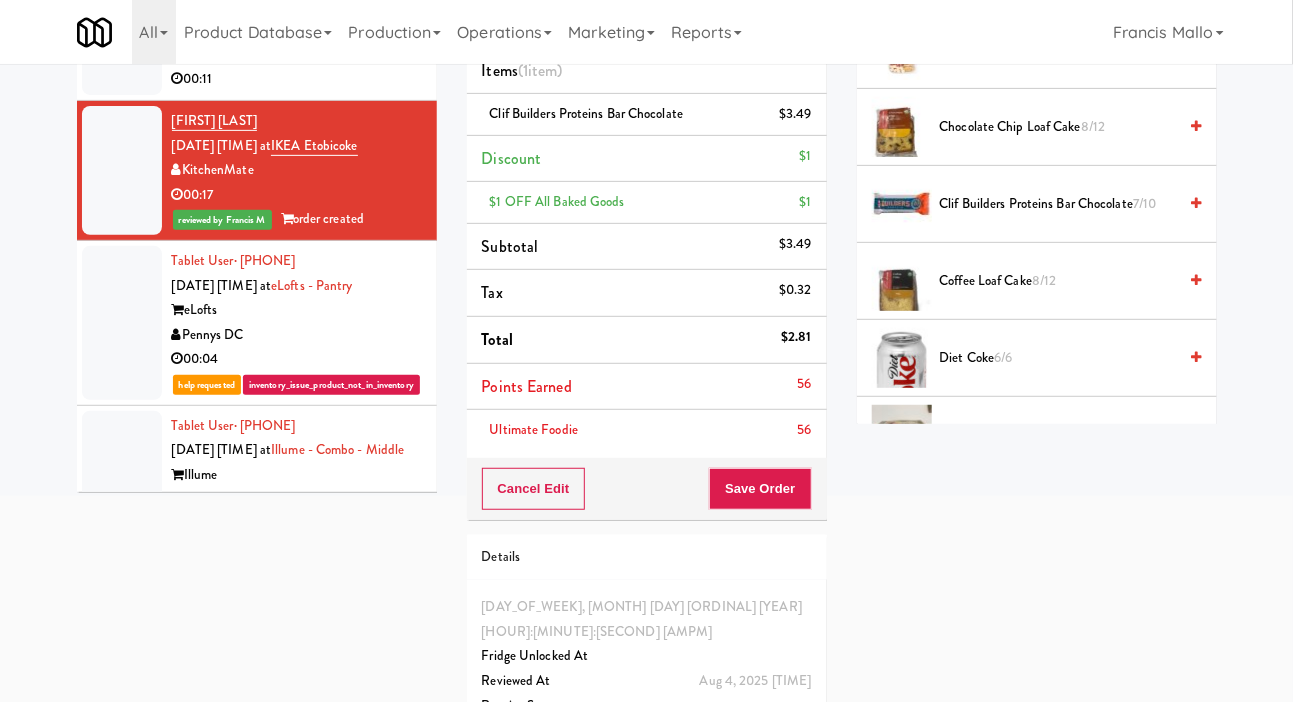 click on "$3.49" at bounding box center (795, 114) 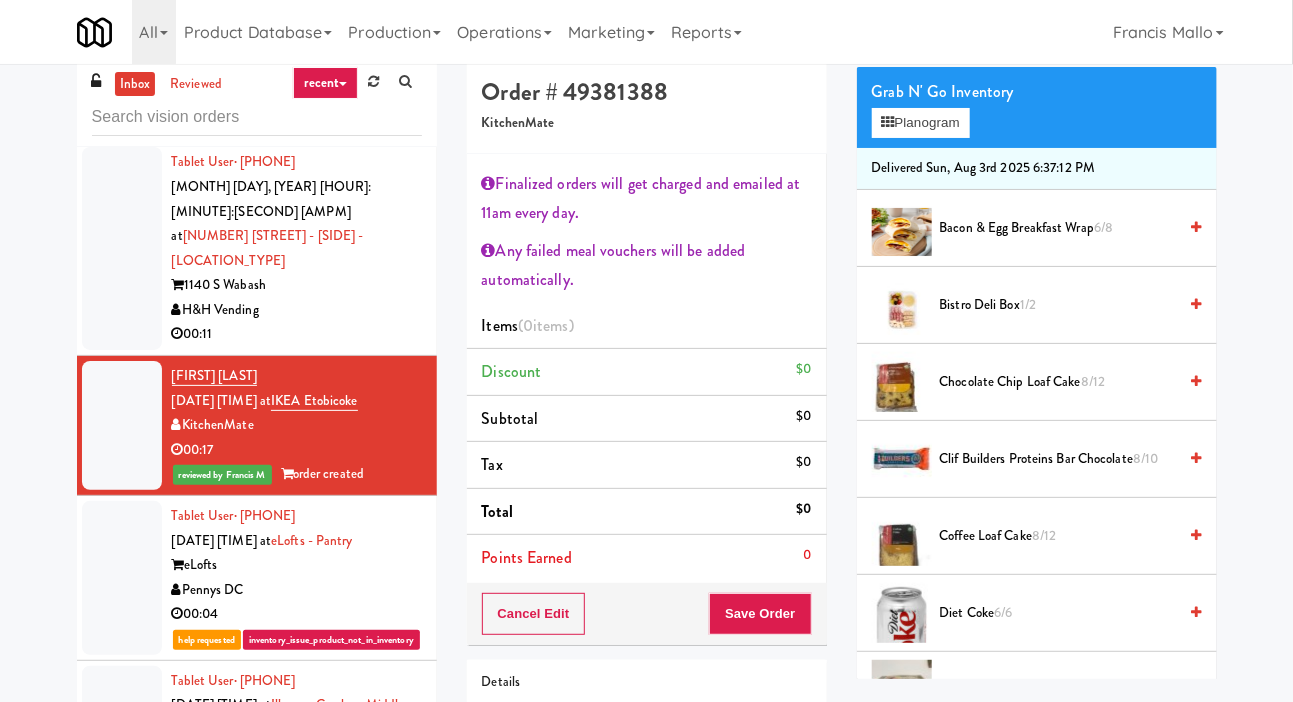 scroll, scrollTop: 0, scrollLeft: 0, axis: both 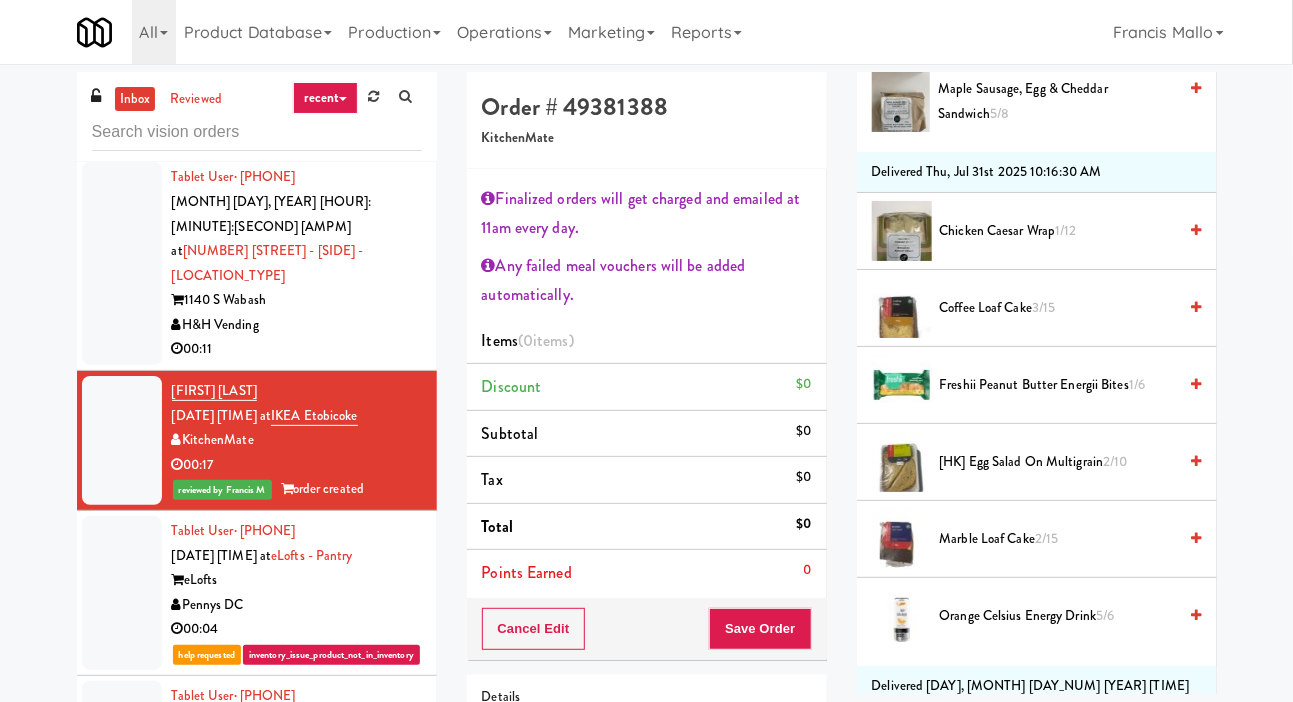 click on "2/10" at bounding box center (1115, 461) 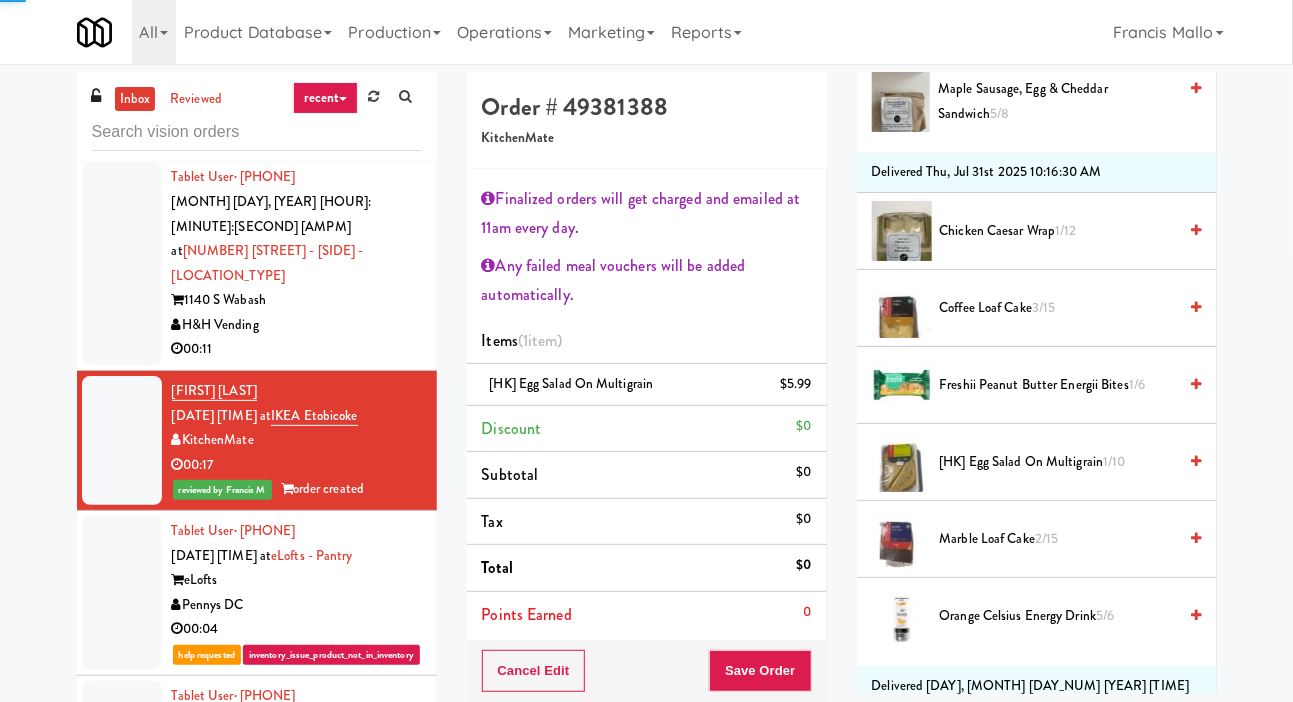 click on "1/10" at bounding box center [1114, 461] 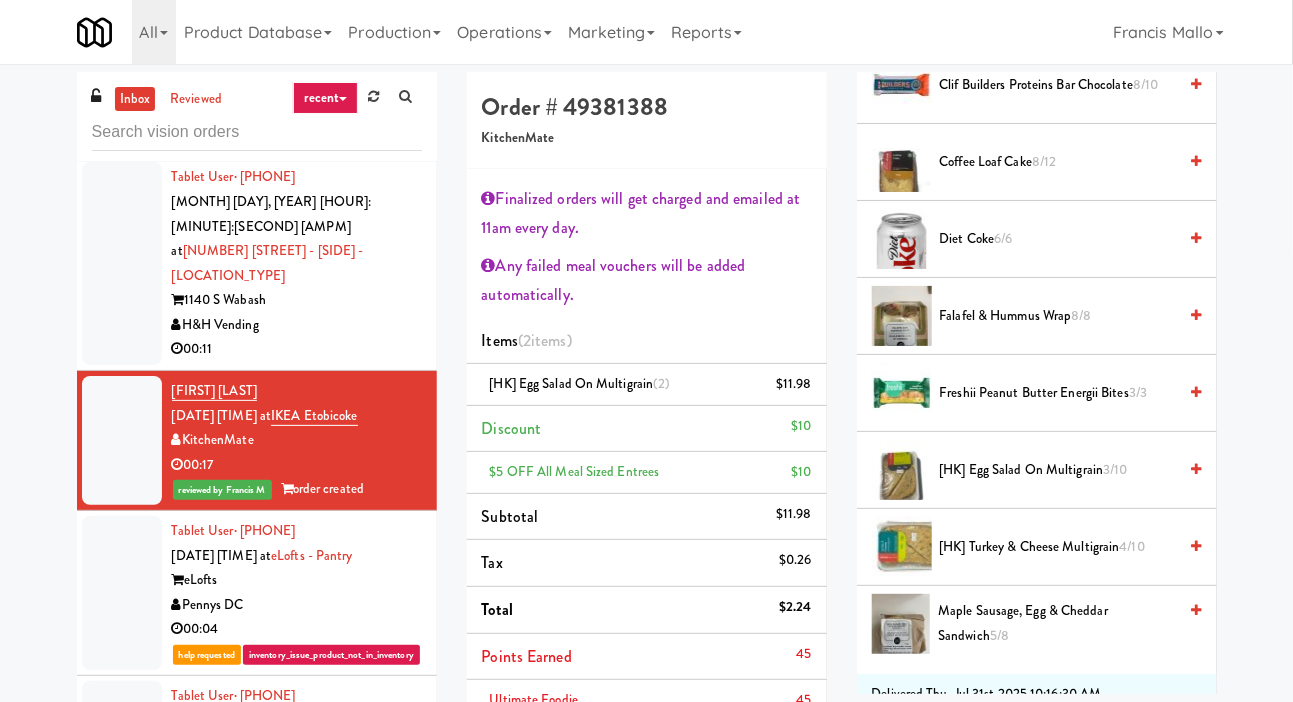 scroll, scrollTop: 613, scrollLeft: 0, axis: vertical 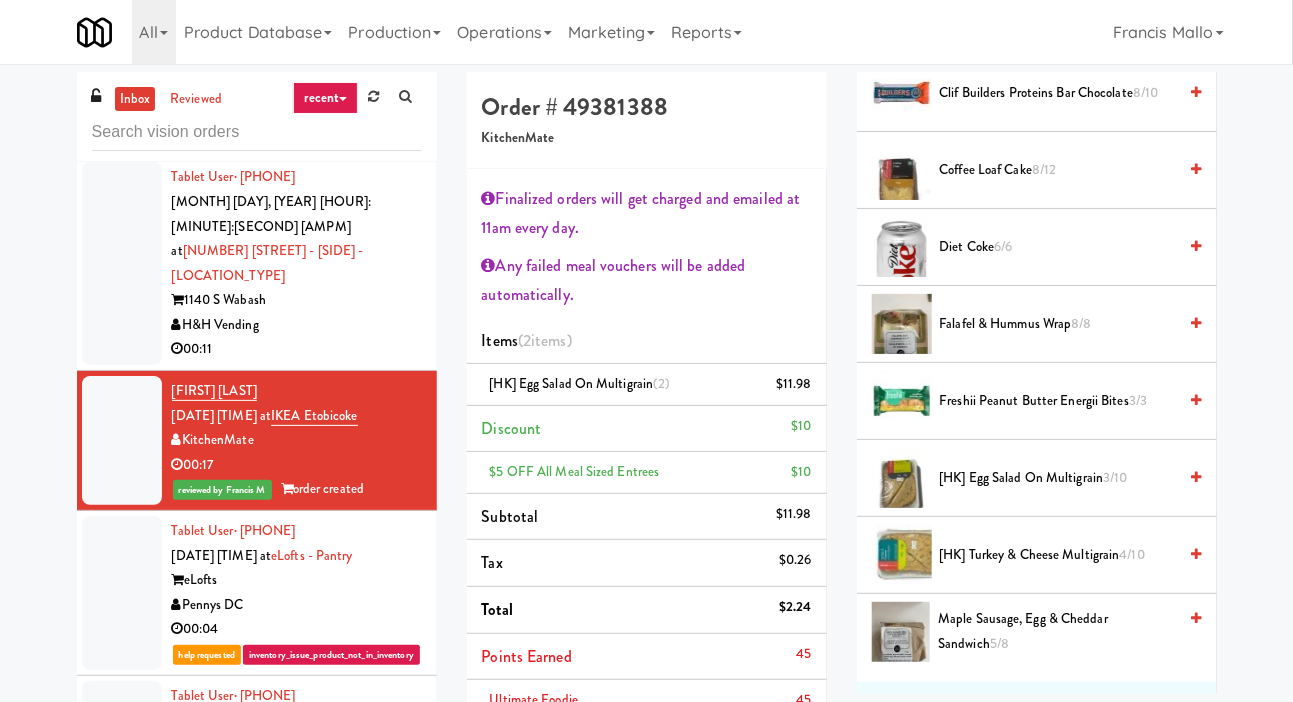 click on "[HK] Egg Salad on Multigrain  3/10" at bounding box center (1058, 478) 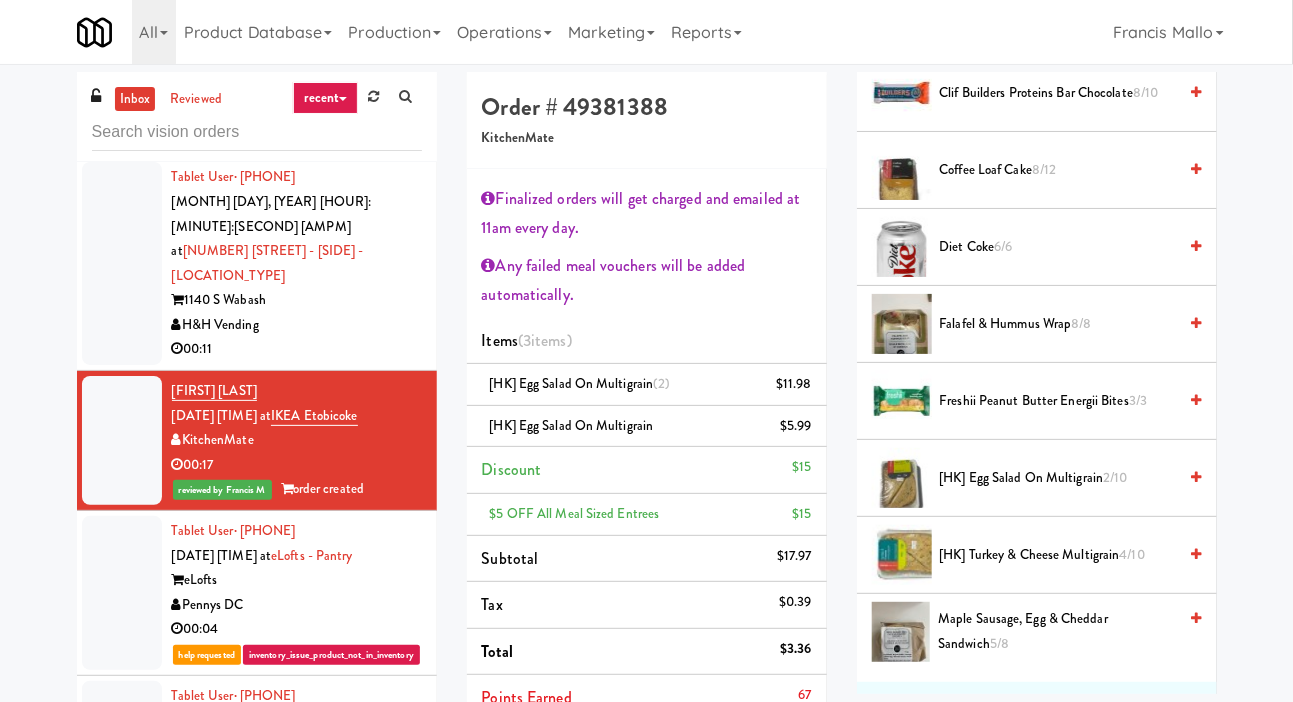 click on "[HK] Egg Salad on Multigrain  $5.99" at bounding box center [647, 427] 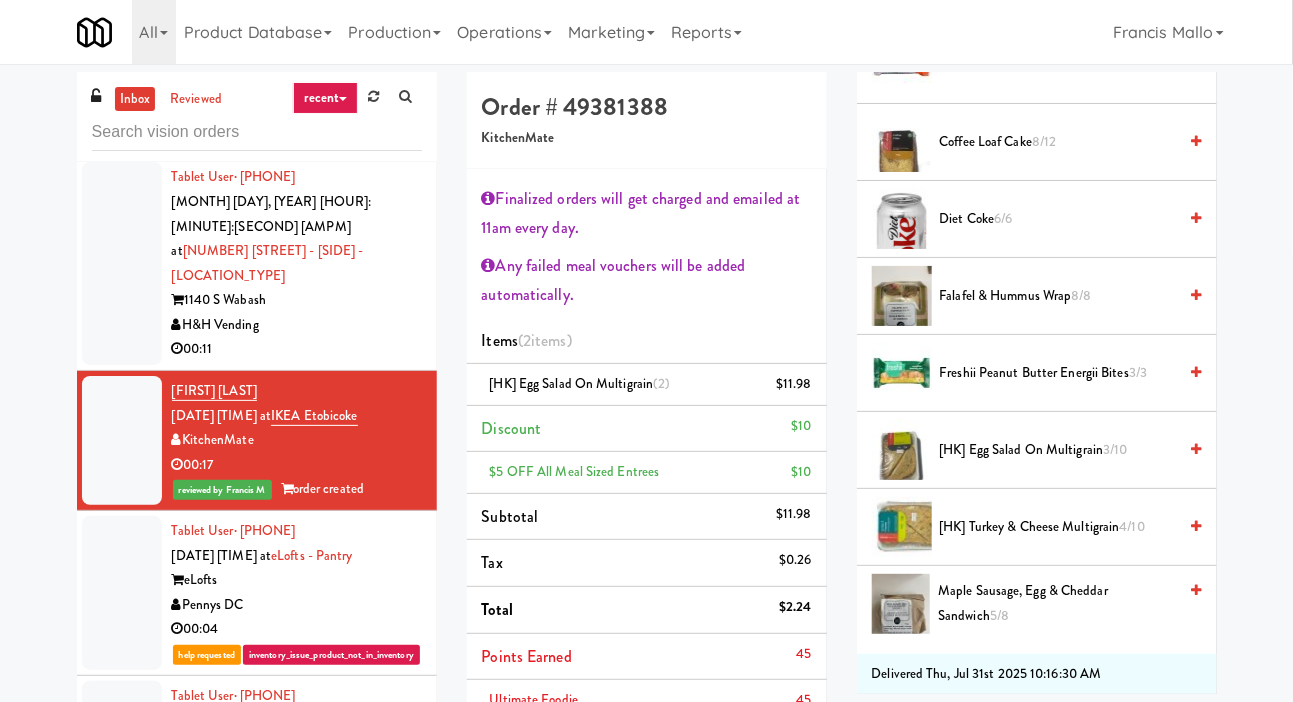 scroll, scrollTop: 662, scrollLeft: 0, axis: vertical 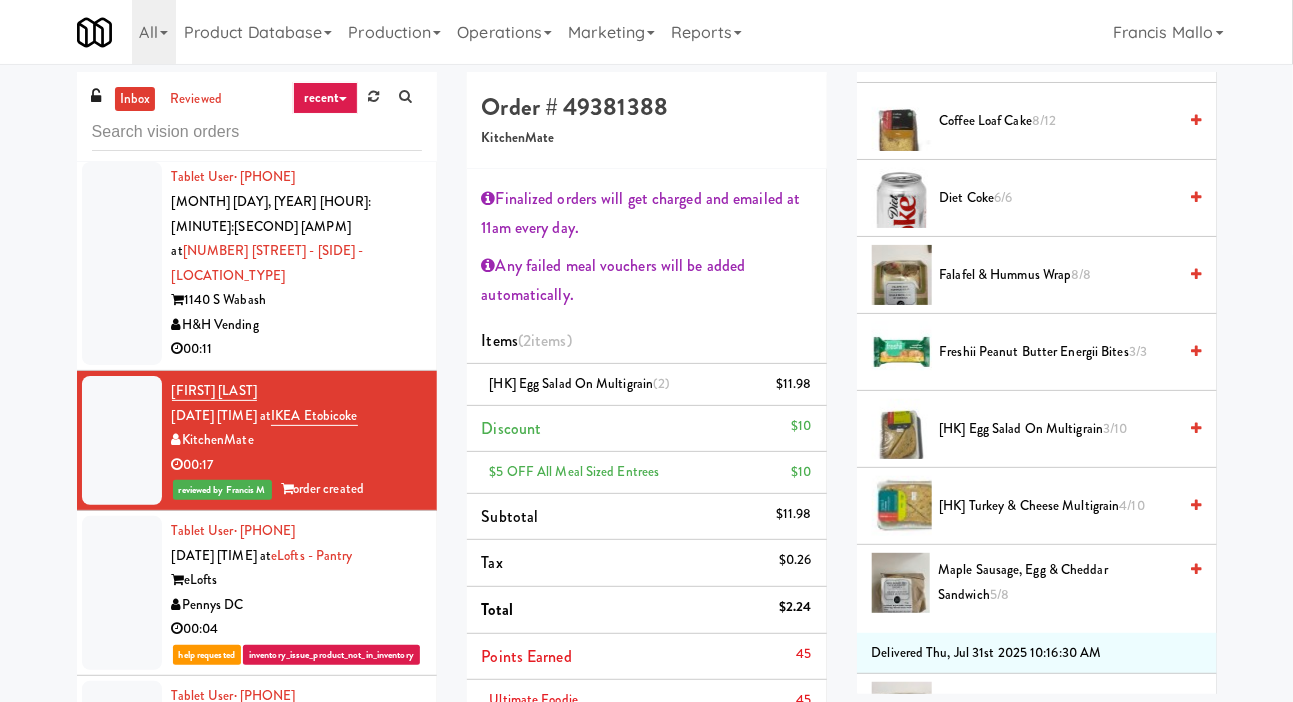 click on "[HK] Turkey & Cheese Multigrain  4/10" at bounding box center [1058, 506] 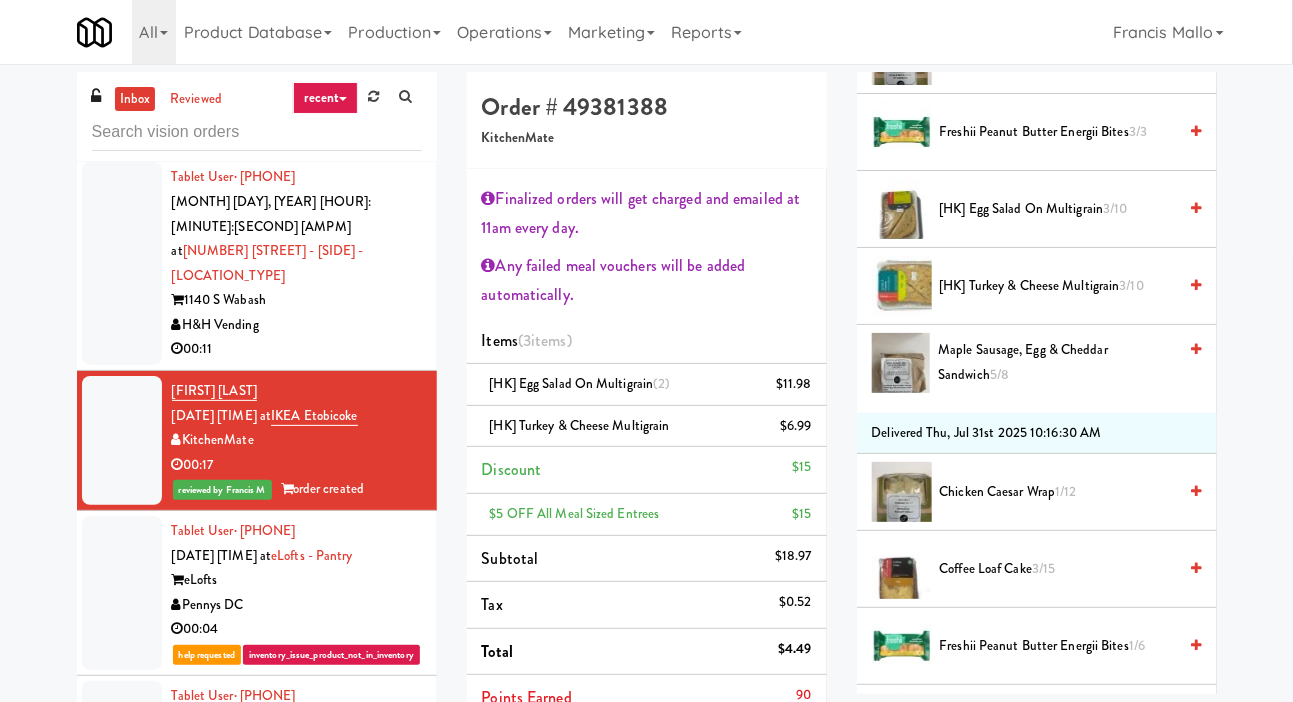 scroll, scrollTop: 892, scrollLeft: 0, axis: vertical 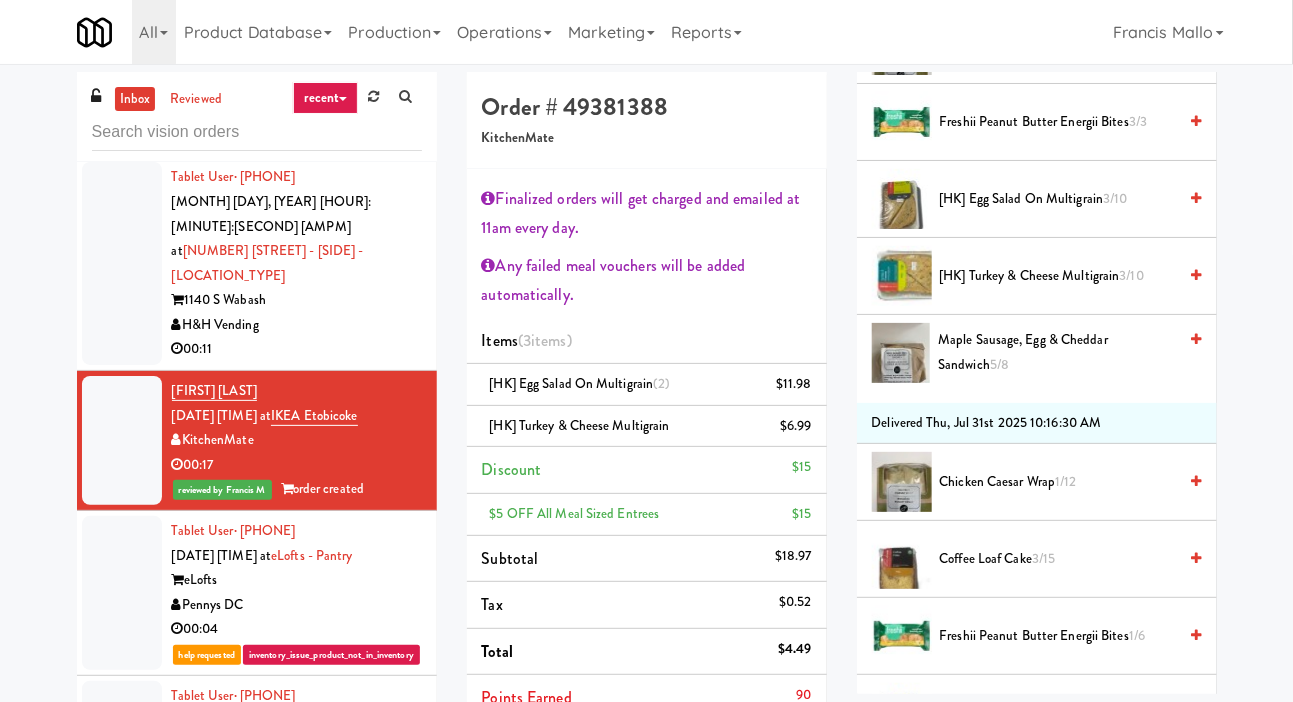 click on "Maple Sausage, Egg & Cheddar Sandwich  5/8" at bounding box center [1057, 352] 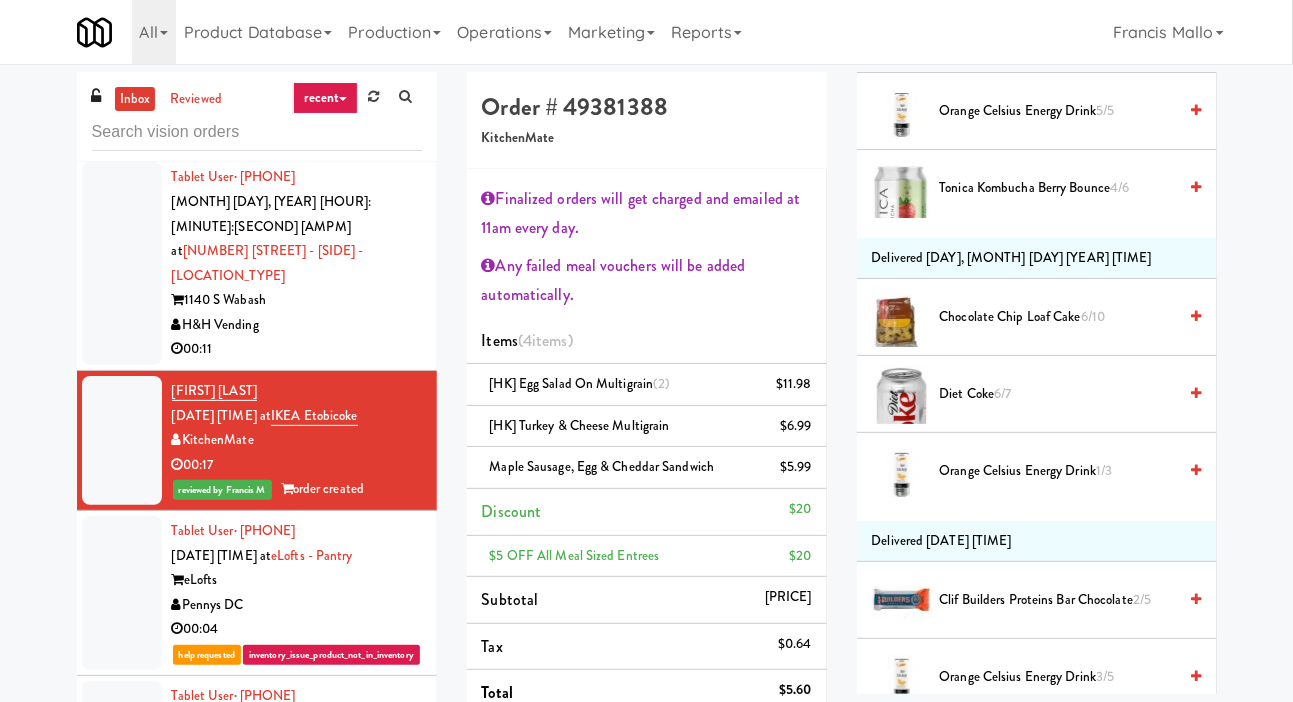 scroll, scrollTop: 1780, scrollLeft: 0, axis: vertical 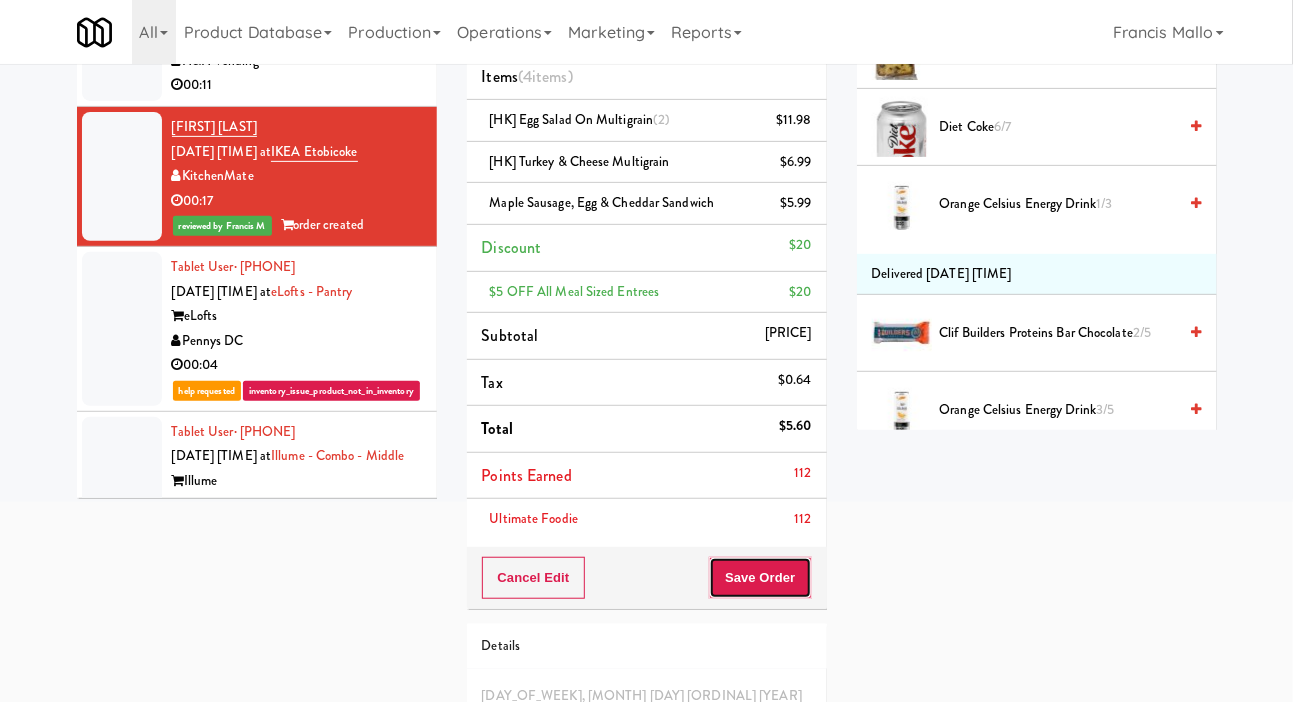 click on "Save Order" at bounding box center [760, 578] 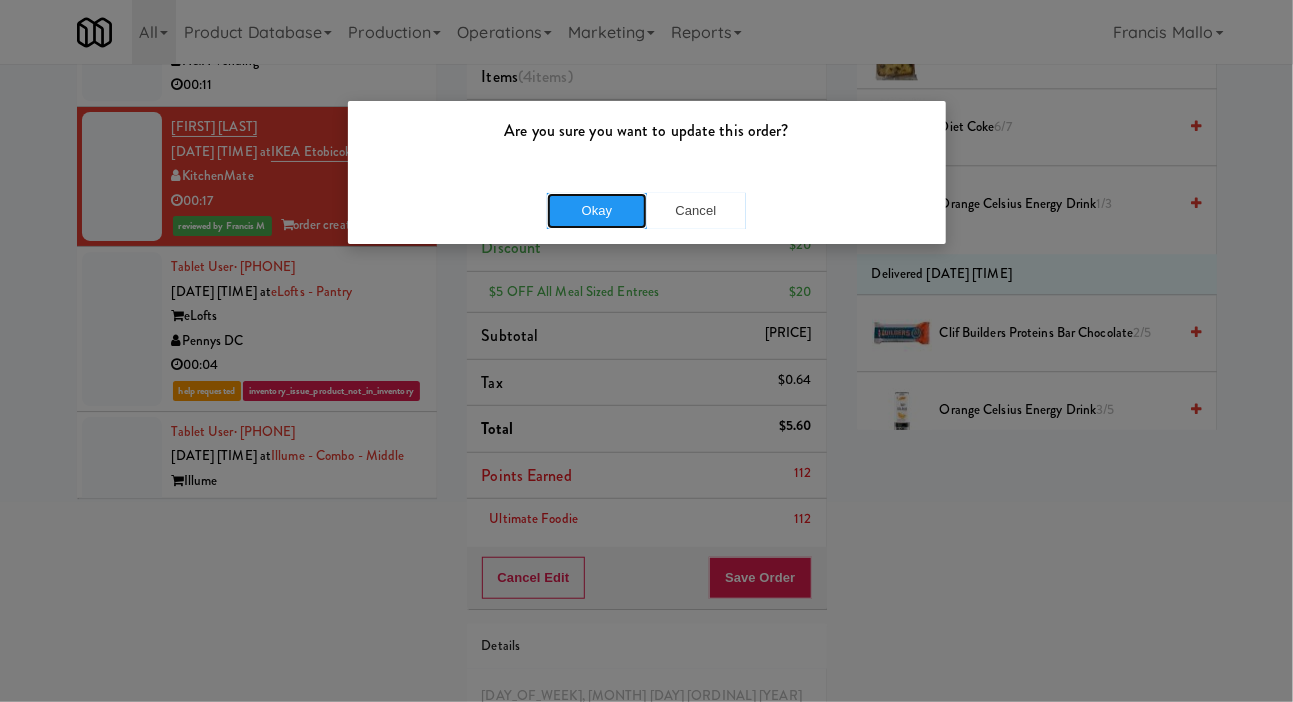 click on "Okay" at bounding box center [597, 211] 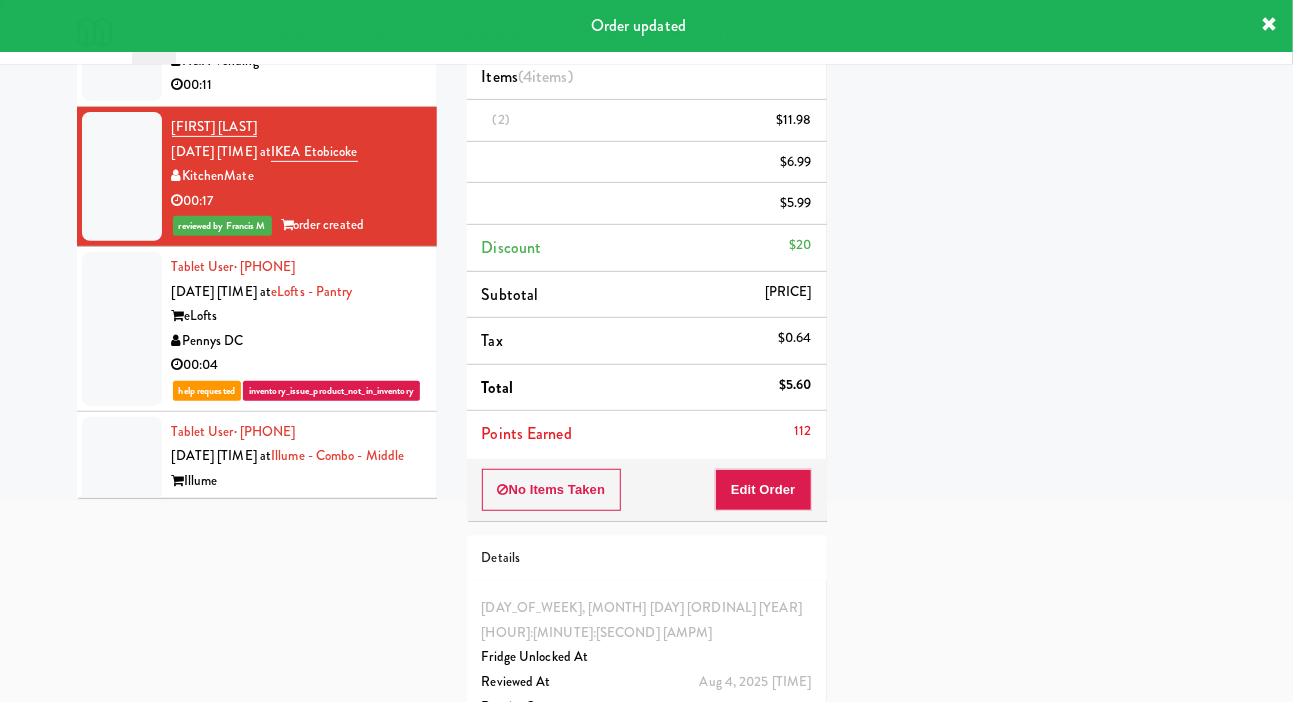 scroll, scrollTop: 177, scrollLeft: 0, axis: vertical 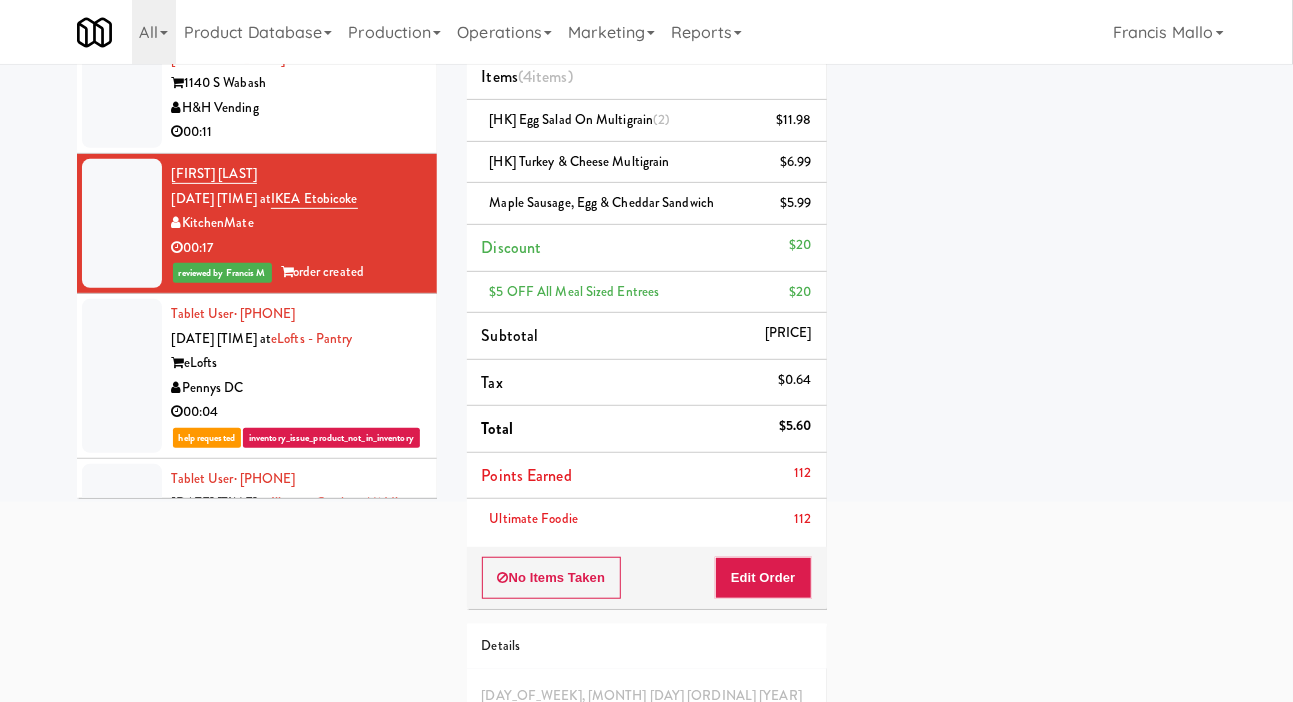click on "inbox reviewed recent    all     unclear take     inventory issue     suspicious     failed     recent   Tablet User  · [PHONE] [DATE] [TIME] at  [LOCATION]  [LOCATION]  [COMPANY]  00:15     Tablet User  · [PHONE] [DATE] [TIME] at  [LOCATION]  [LOCATION]  [COMPANY]  00:16 reviewed by [NAME]  order created     Tablet User  · [PHONE] [DATE] [TIME] at  [LOCATION]  [LOCATION]  [COMPANY]  00:04     Tablet User  · [PHONE] [DATE] [TIME] at  [LOCATION]   [COMPANY]  00:04 reviewed by [NAME]  order created     Tablet User  · [PHONE] [DATE] [TIME] at  [LOCATION]  [LOCATION]  [COMPANY]  00:06 reviewed by [NAME]  order created     Tablet User  · [PHONE] [DATE] [TIME] at  [LOCATION]  [LOCATION]  [COMPANY]  00:14 reviewed by [NAME]  order created" at bounding box center [646, 335] 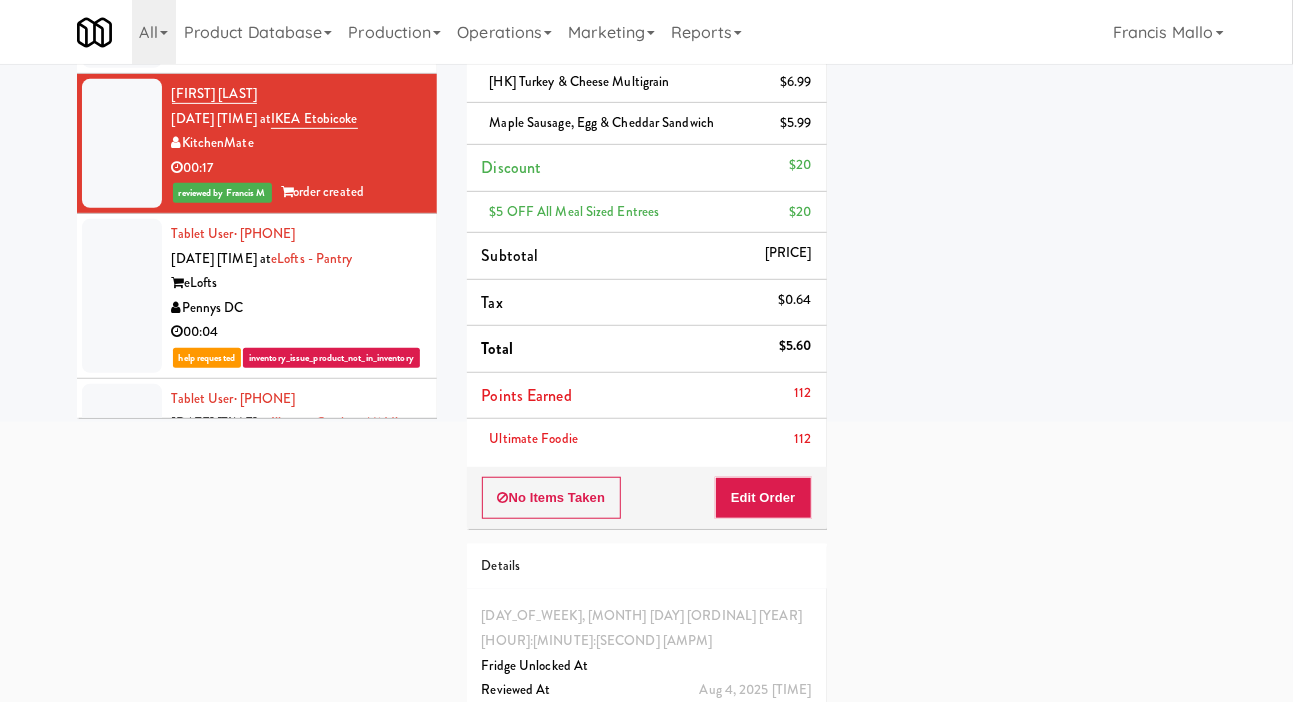 scroll, scrollTop: 349, scrollLeft: 0, axis: vertical 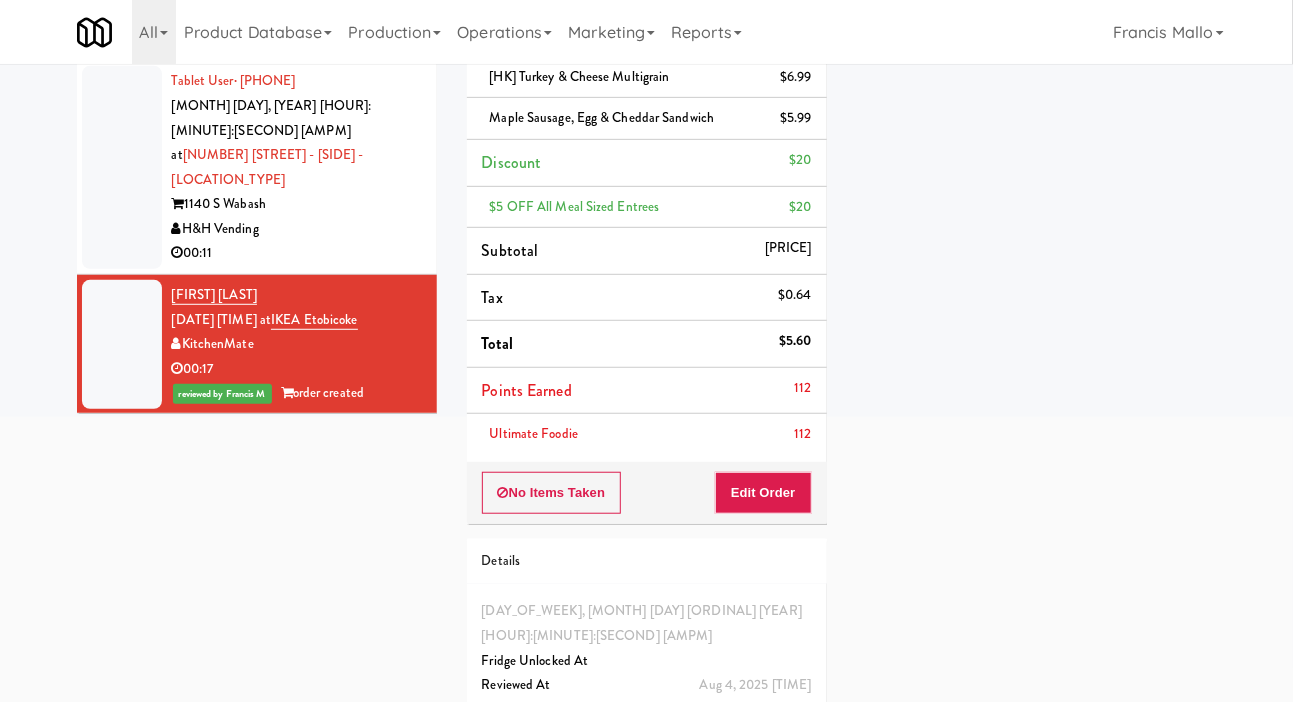 click on "H&H Vending" at bounding box center (297, 229) 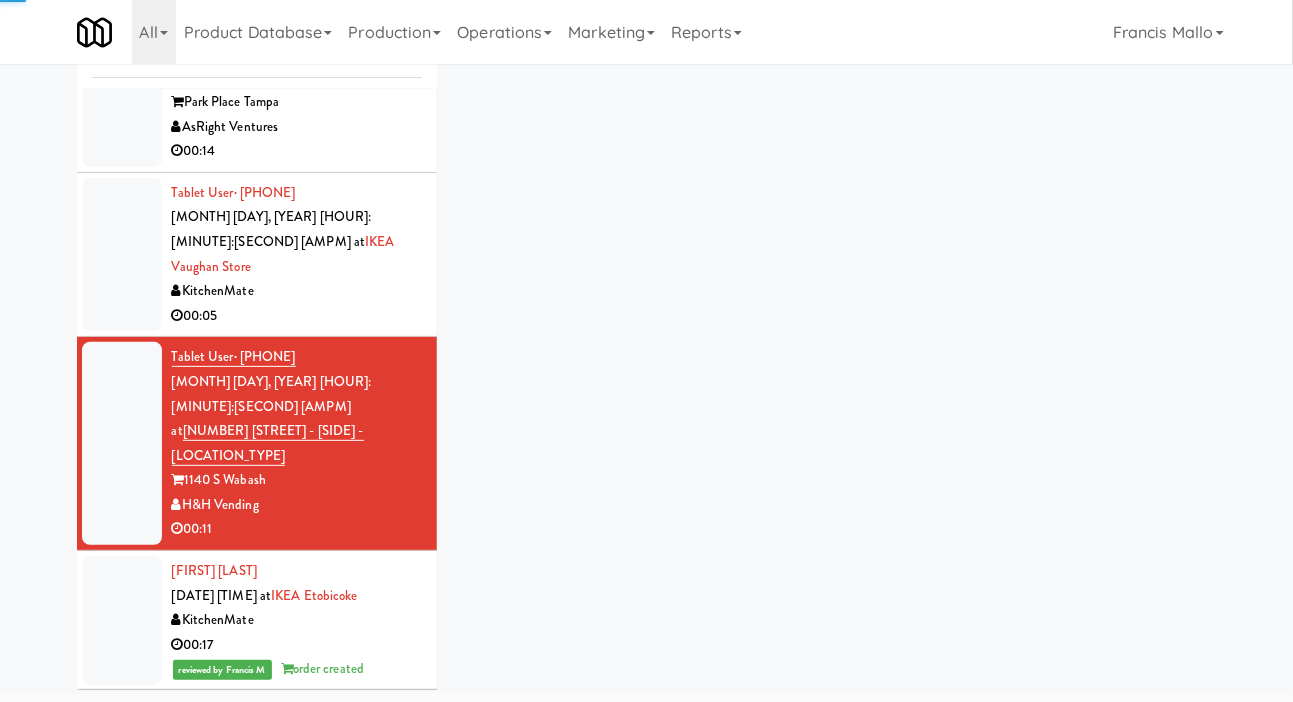 scroll, scrollTop: 98, scrollLeft: 0, axis: vertical 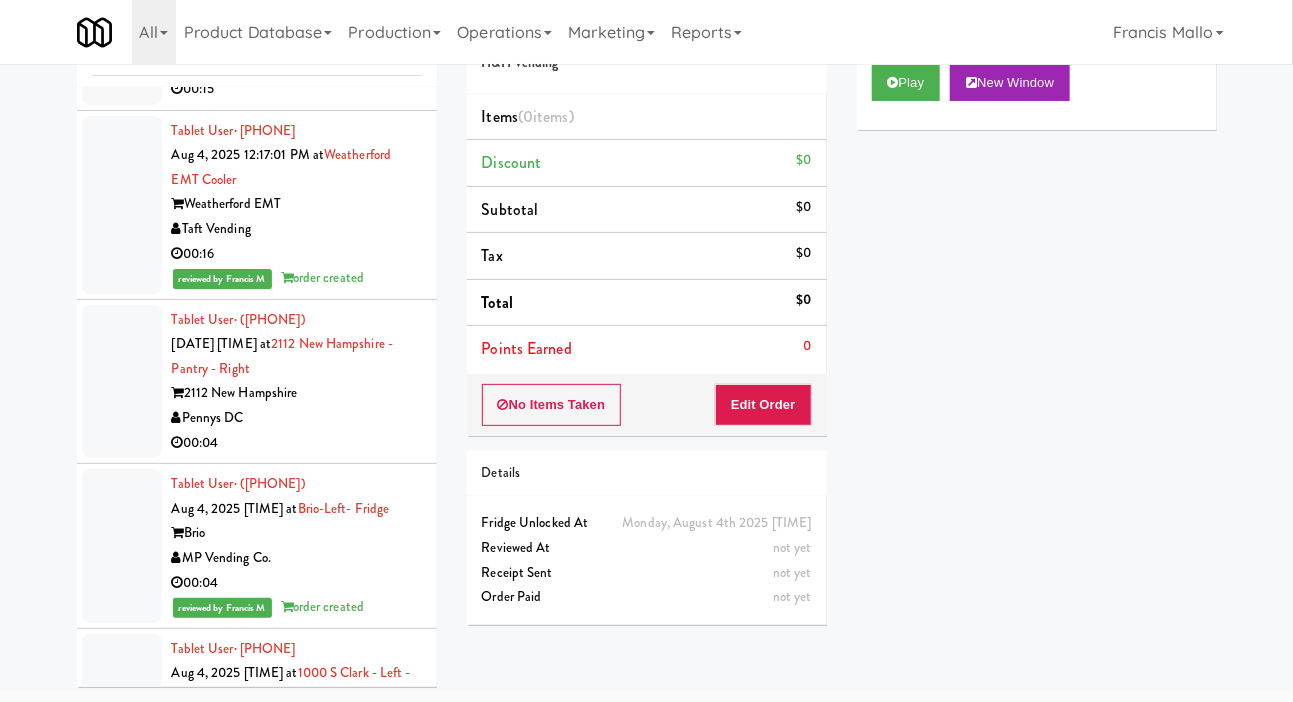 click on "2112 New Hampshire" at bounding box center [297, 393] 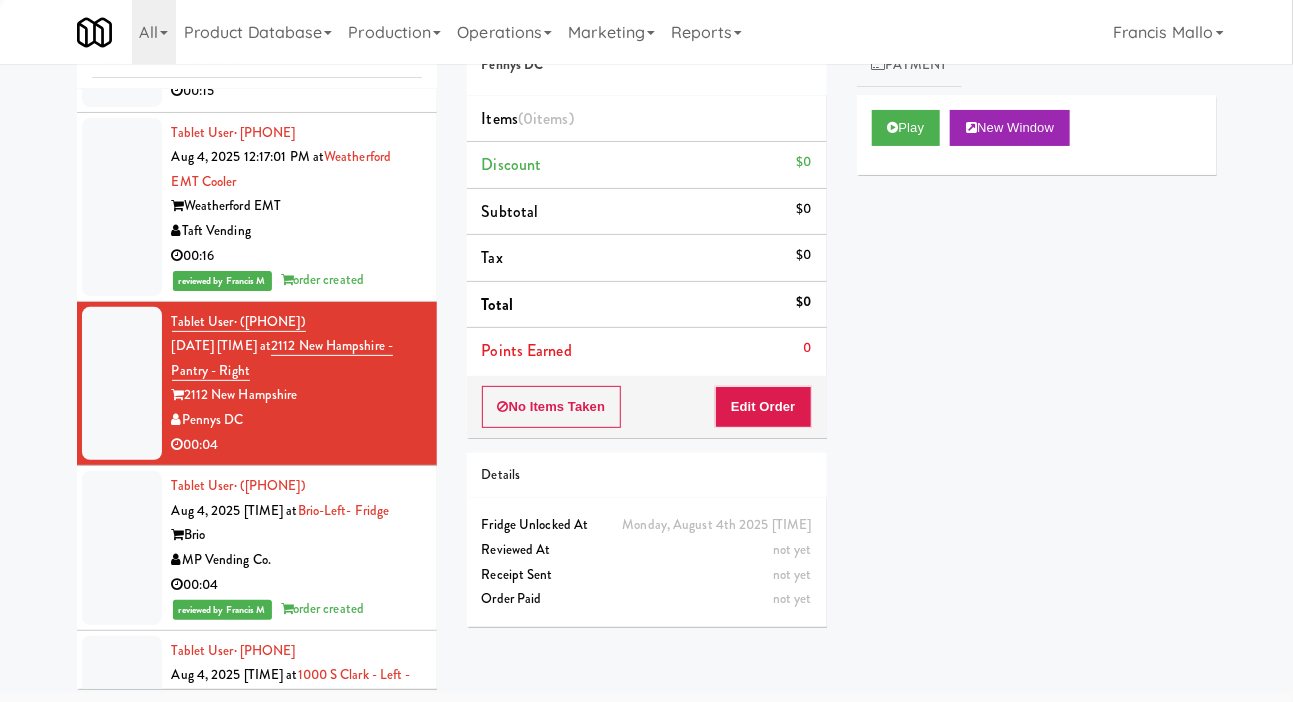 scroll, scrollTop: 98, scrollLeft: 0, axis: vertical 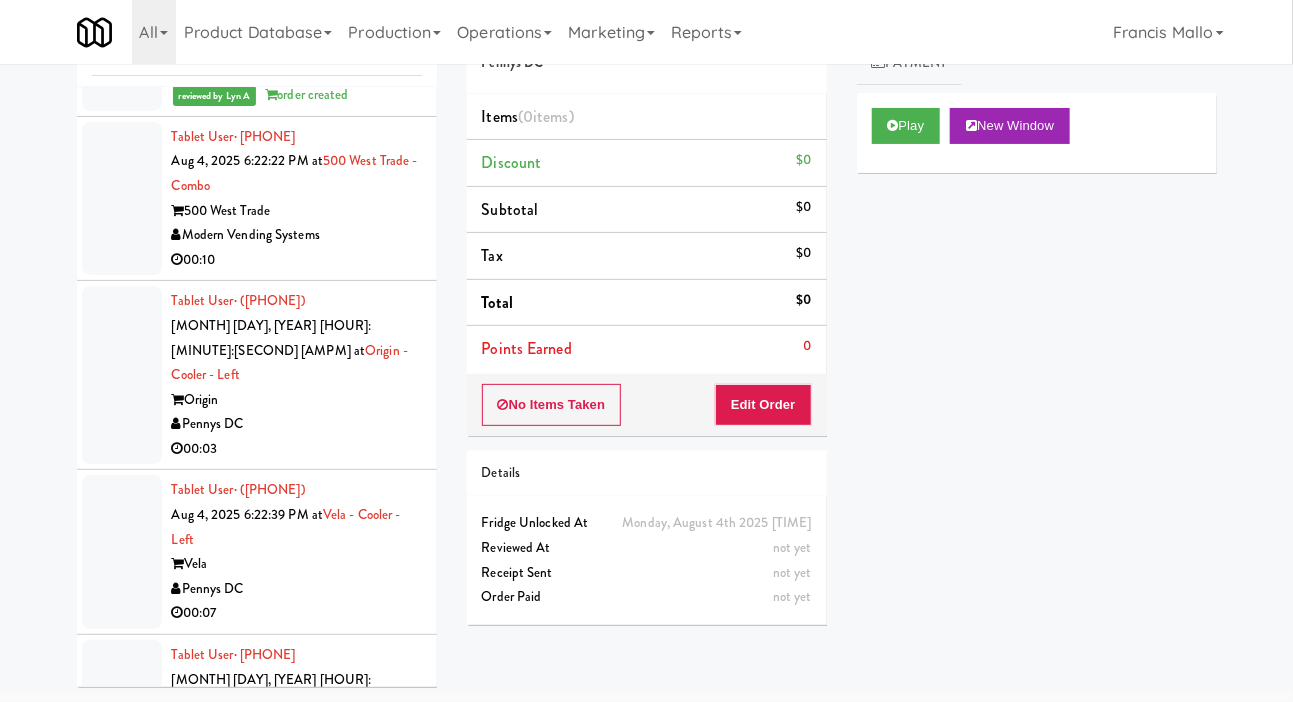 click on "500 West Trade" at bounding box center (297, 211) 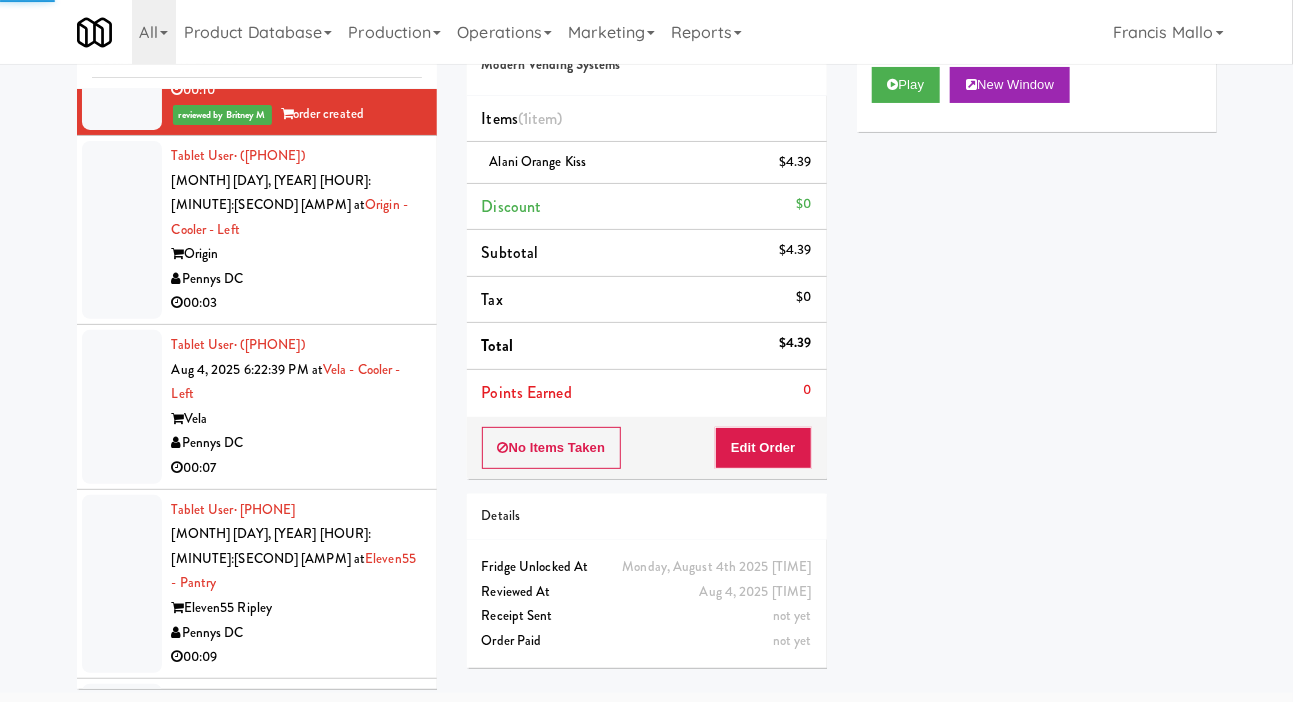 click on "Pennys DC" at bounding box center (297, 279) 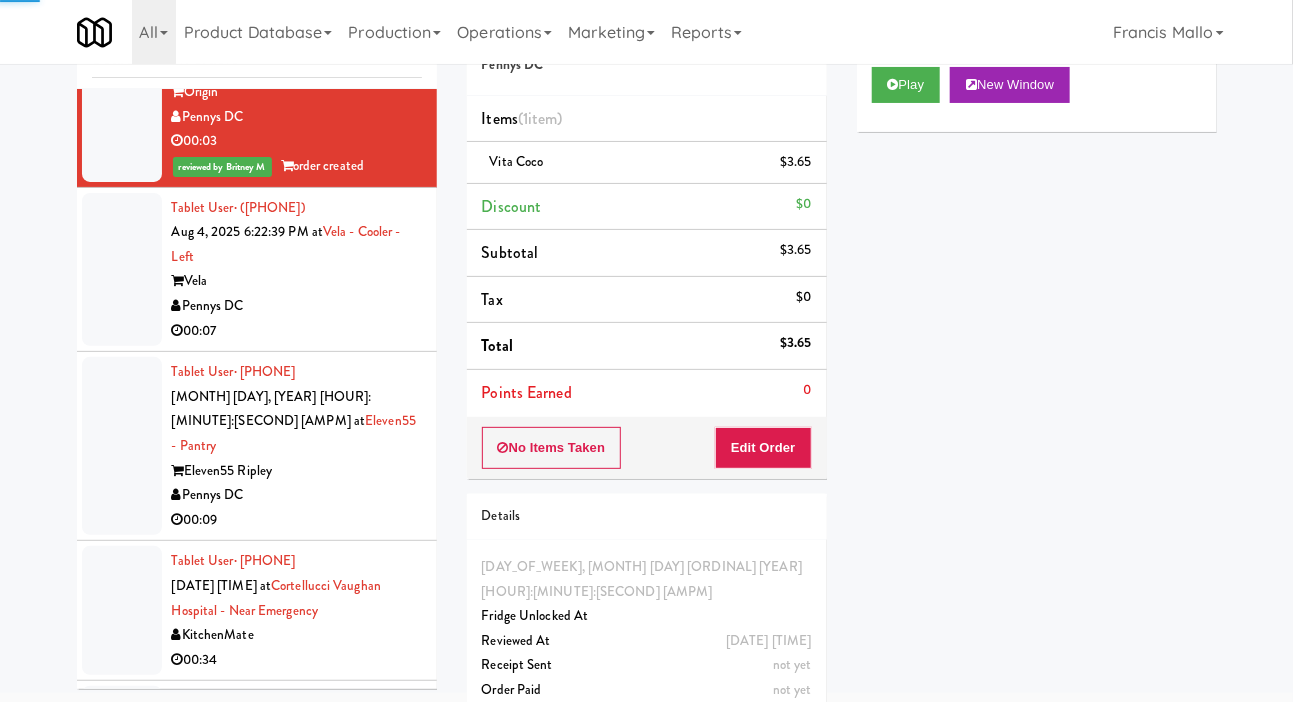 click on "Vela" at bounding box center [297, 281] 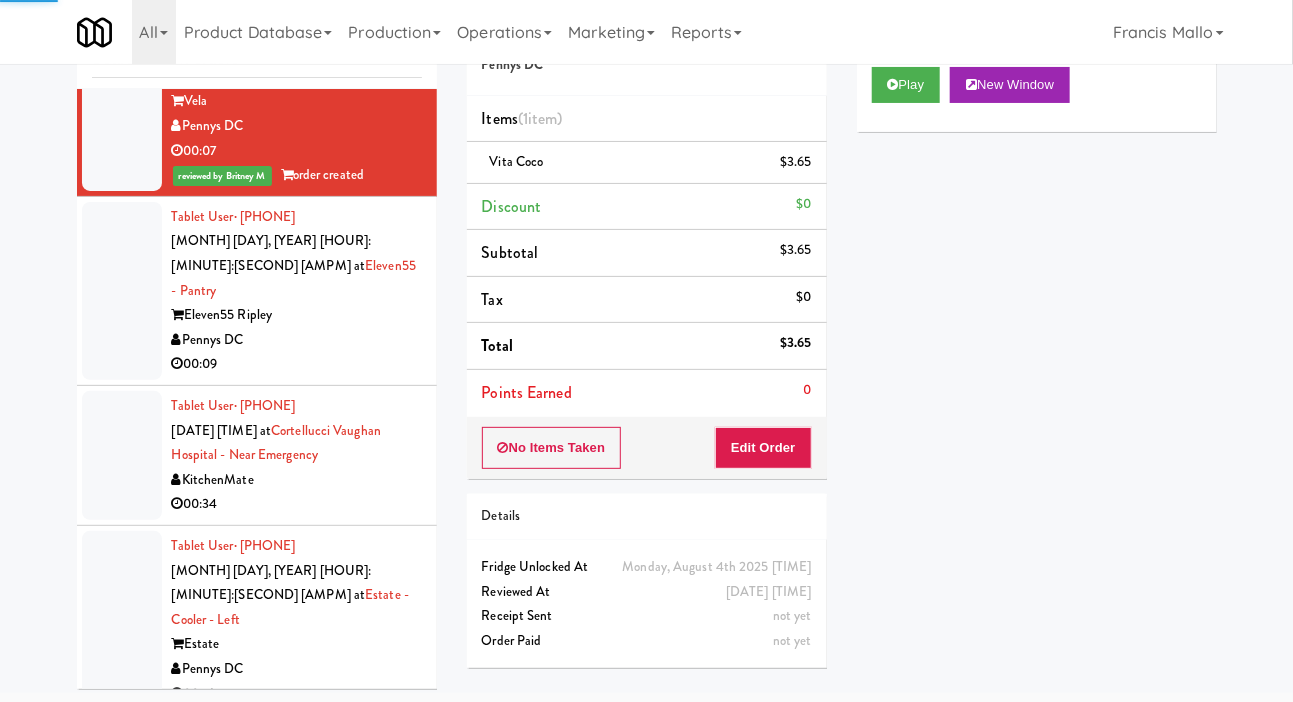 click on "Eleven55 Ripley" at bounding box center (297, 315) 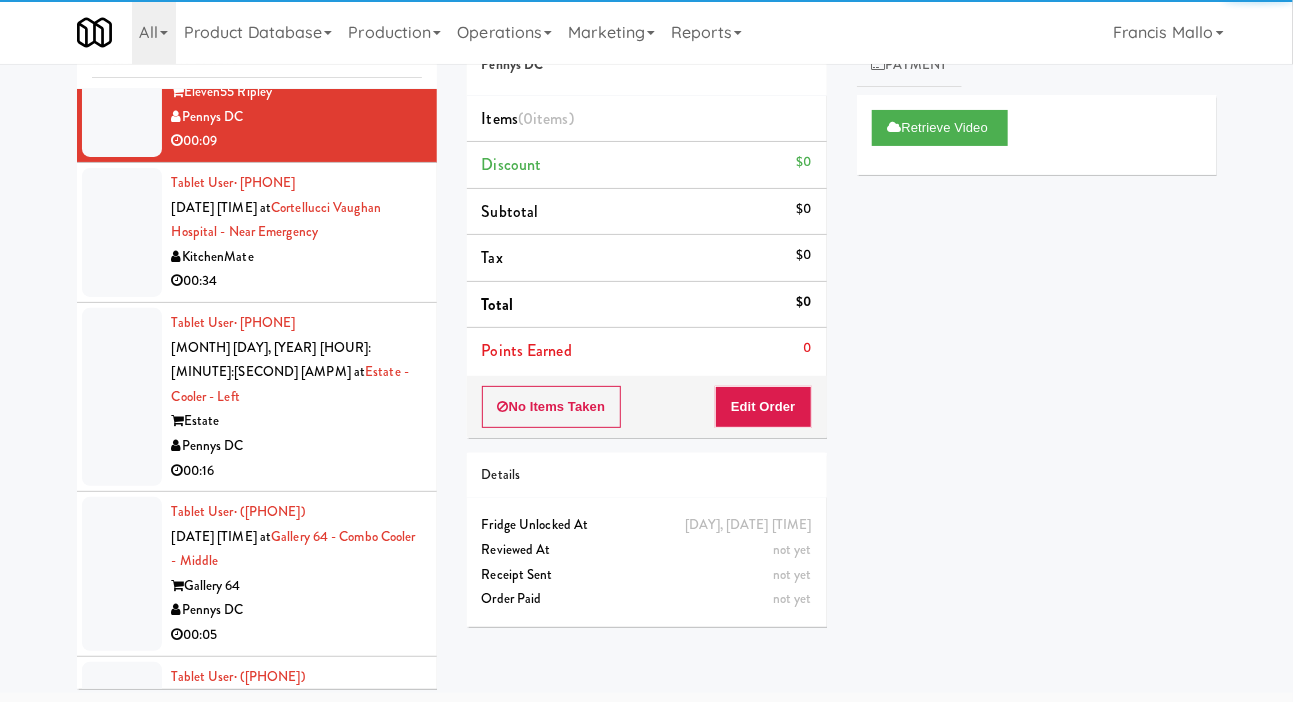scroll, scrollTop: 9469, scrollLeft: 0, axis: vertical 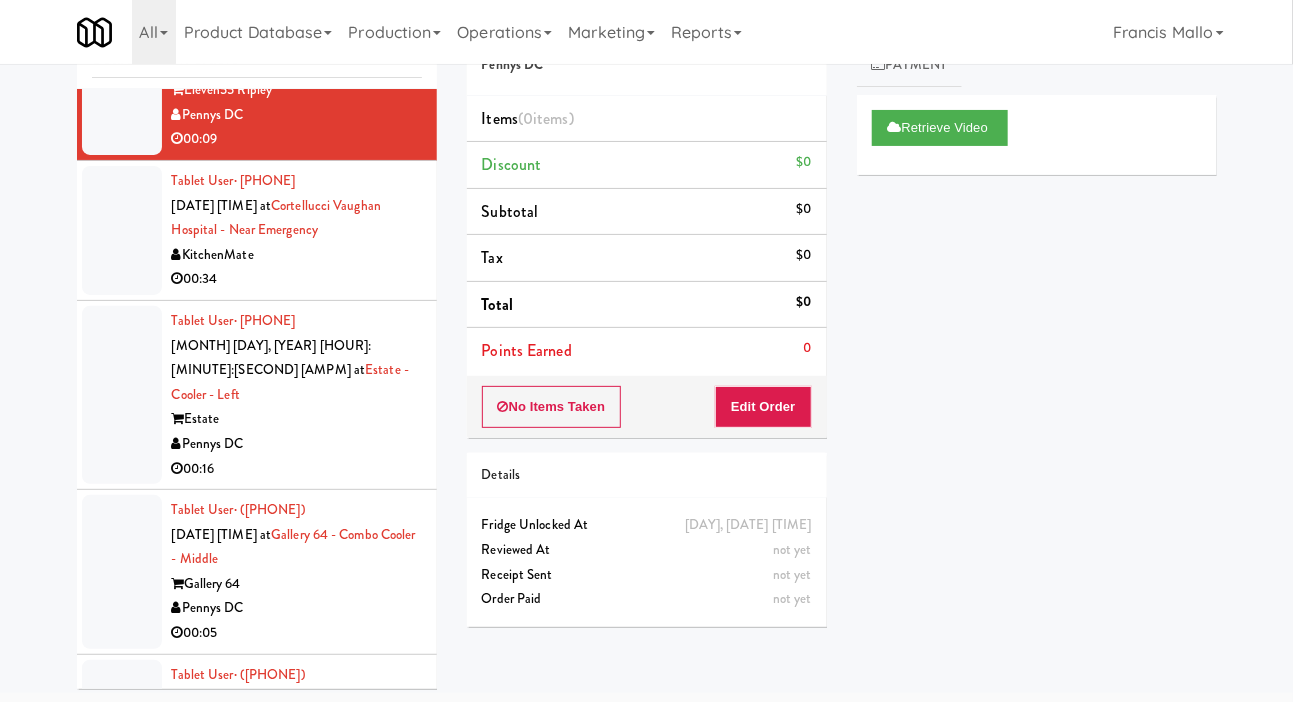 click on "00:34" at bounding box center (297, 279) 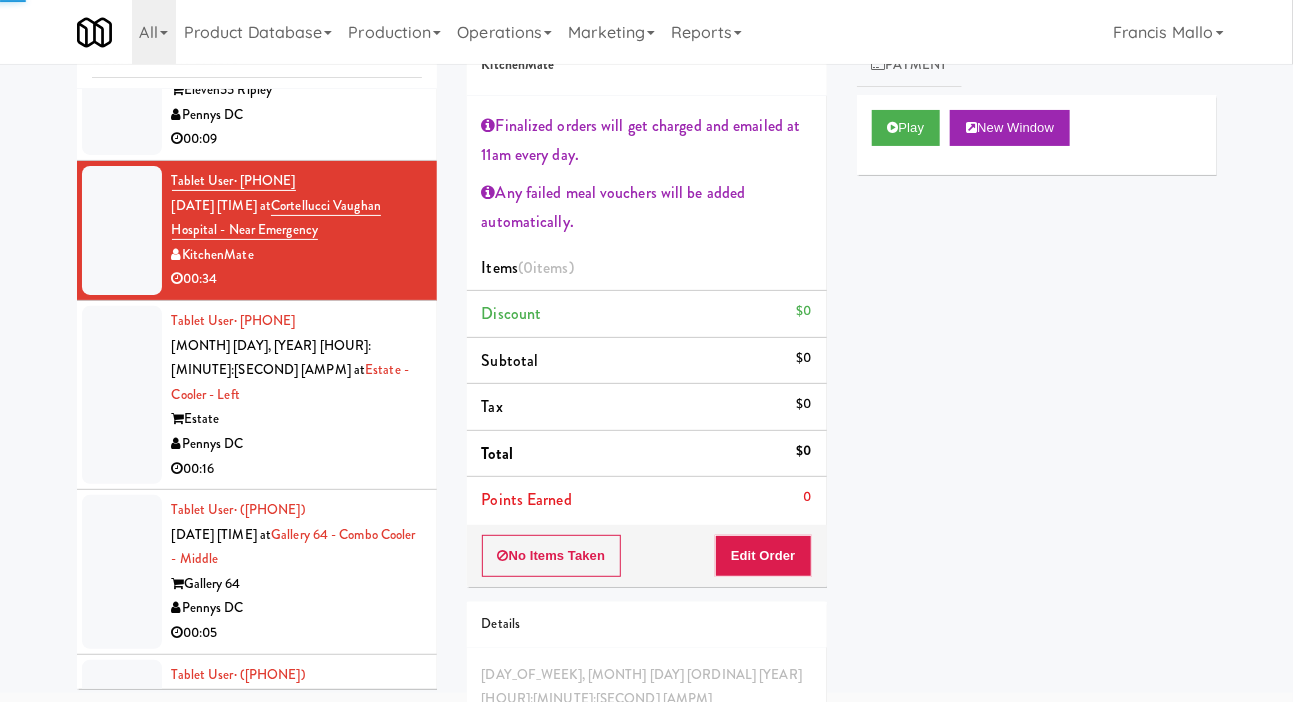 click on "Pennys DC" at bounding box center (297, 444) 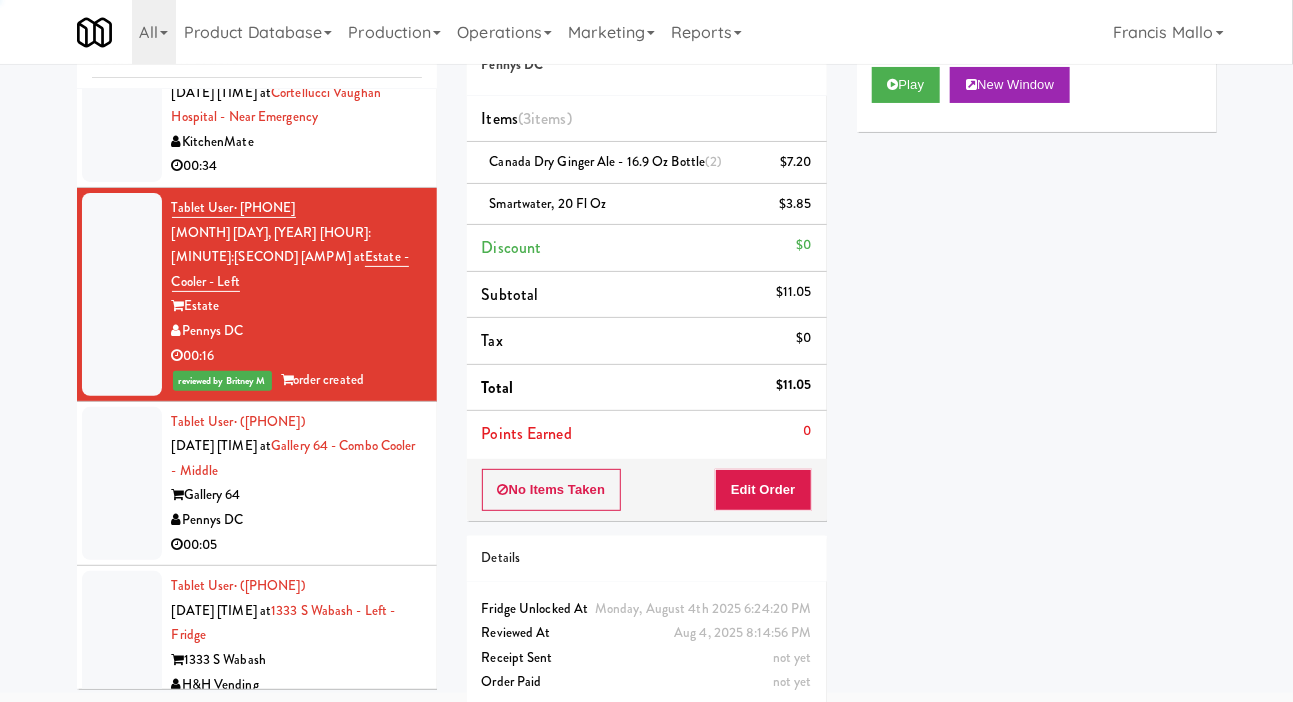 scroll, scrollTop: 9583, scrollLeft: 0, axis: vertical 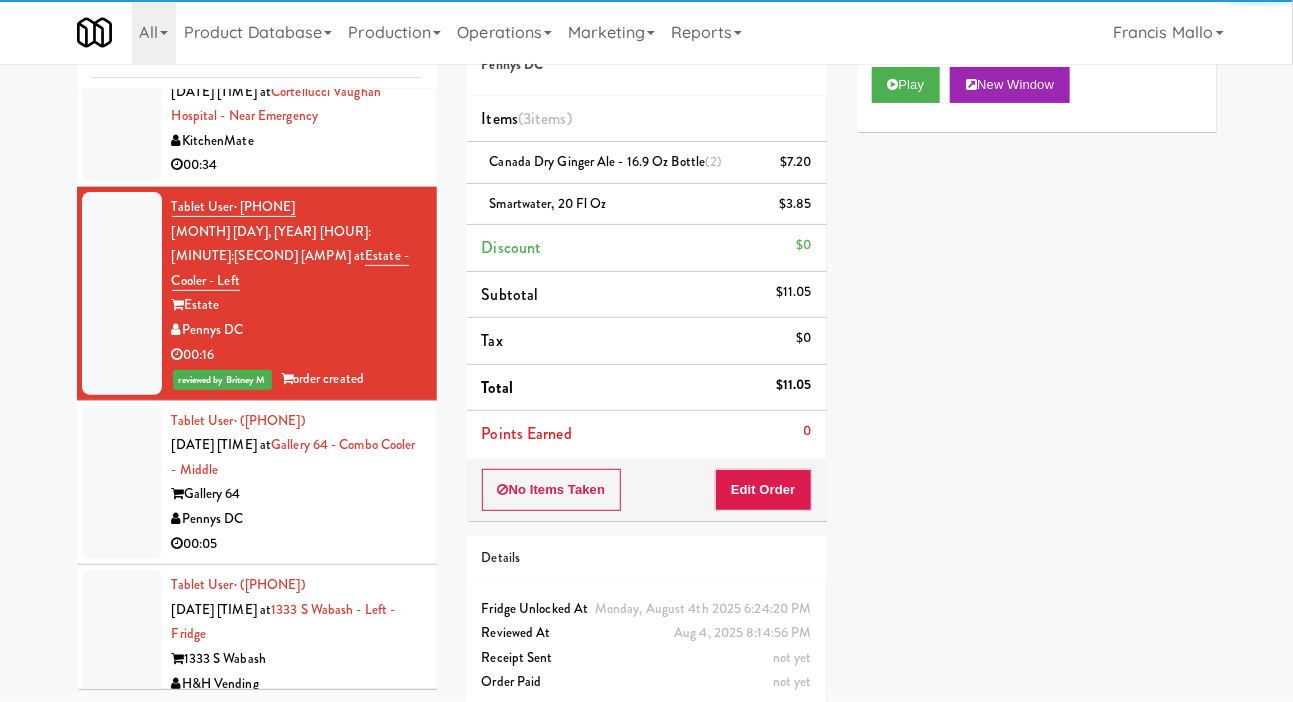 click on "00:34" at bounding box center (297, 165) 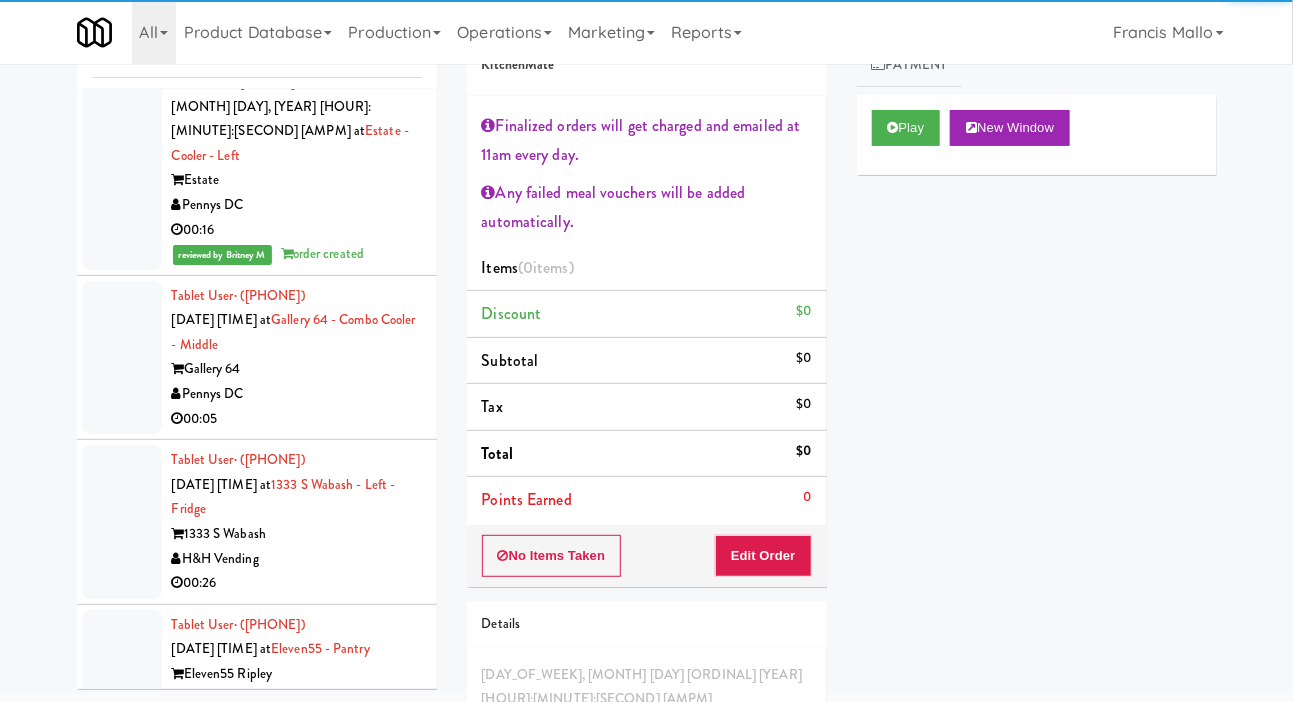 click on "Pennys DC" at bounding box center (297, 394) 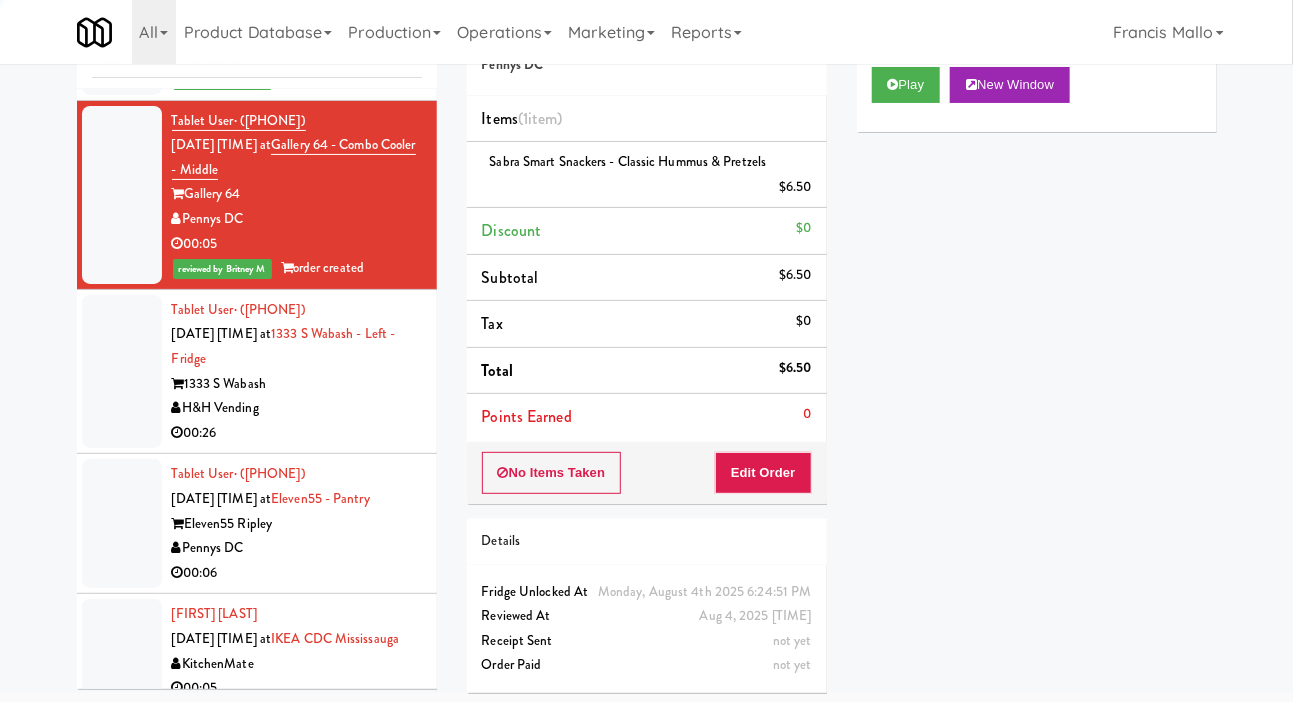 click on "H&H Vending" at bounding box center (297, 408) 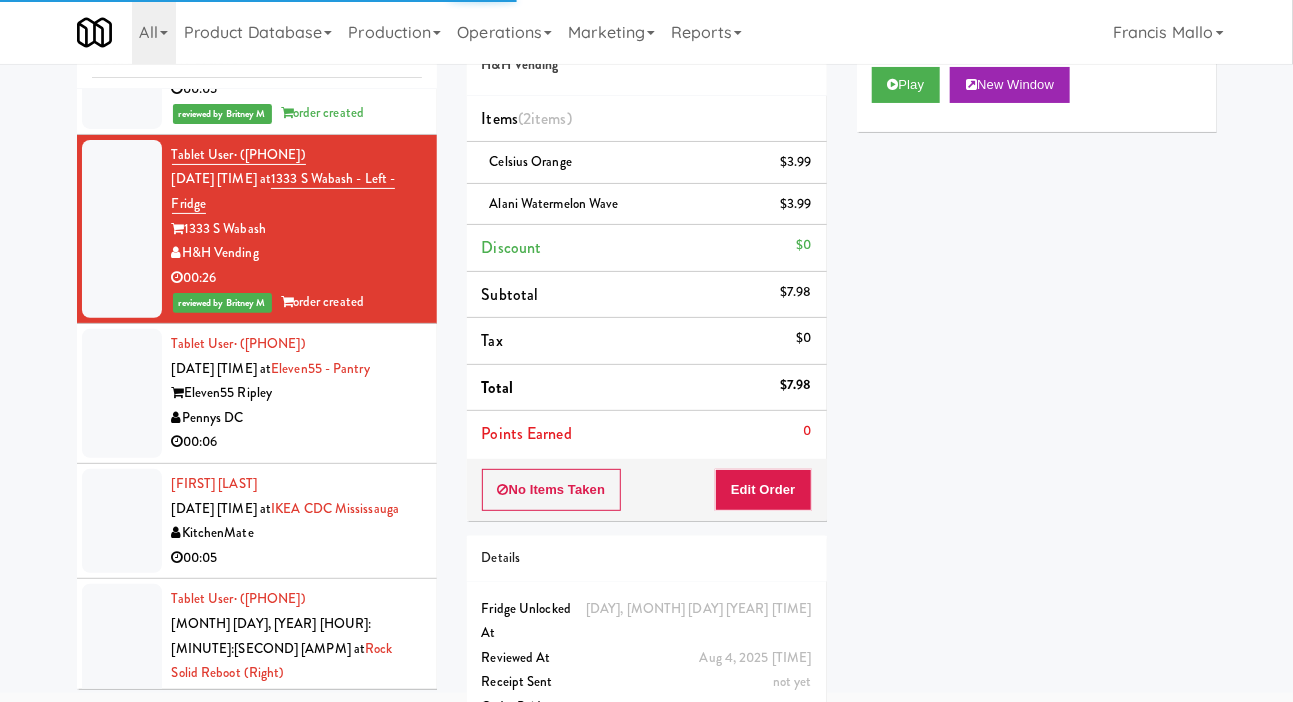 click on "Eleven55 Ripley" at bounding box center (297, 393) 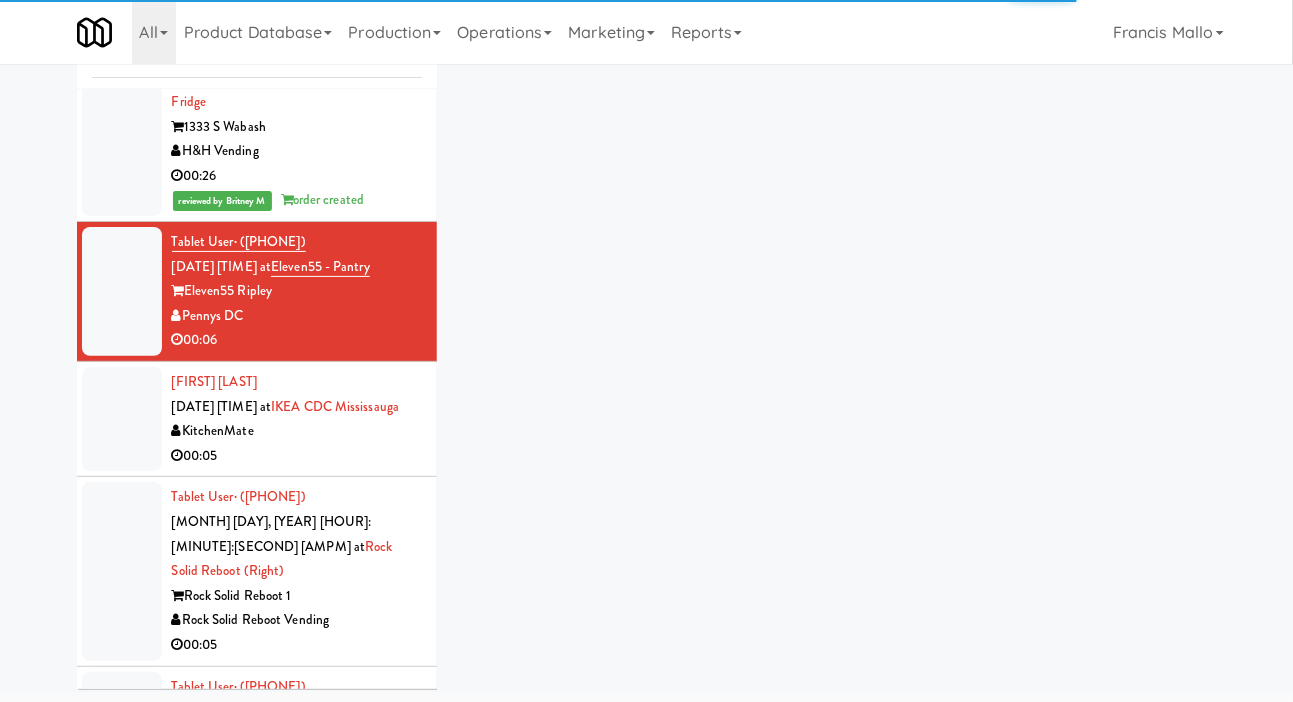 scroll, scrollTop: 10207, scrollLeft: 0, axis: vertical 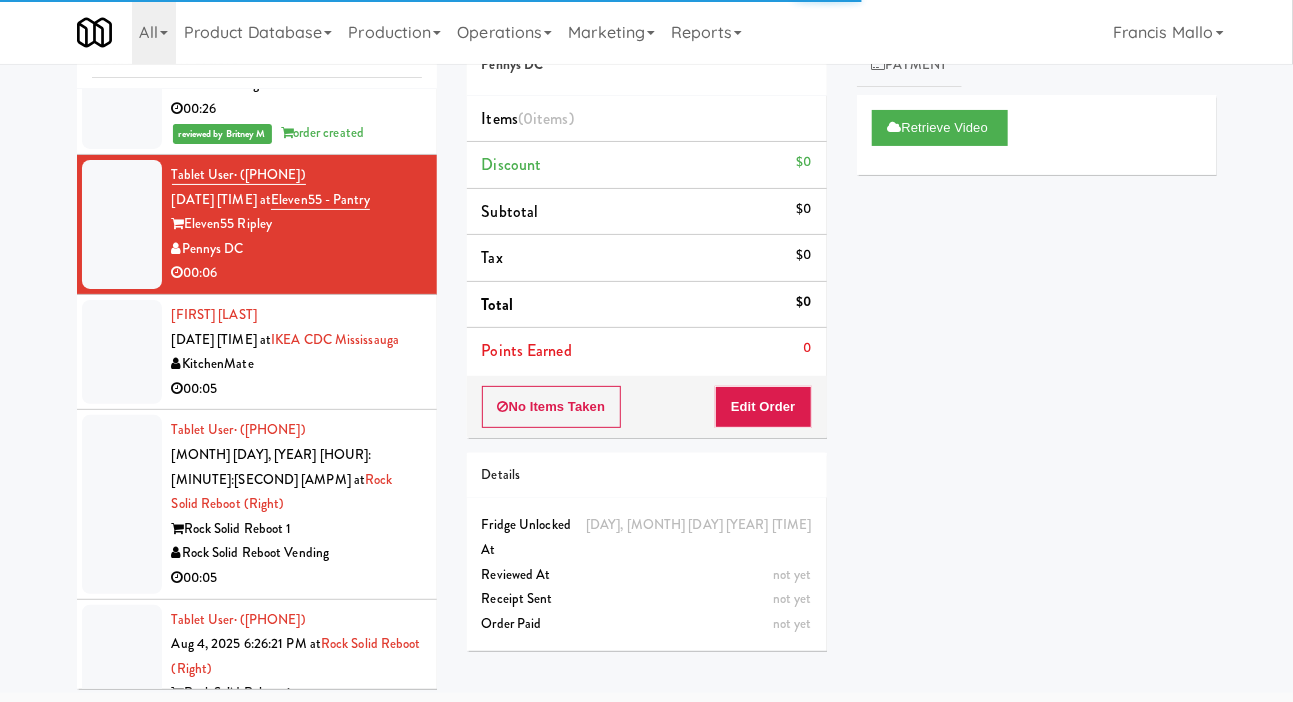 click on "Angad Deep Singh Aug 4, 2025 6:25:33 PM at  IKEA CDC Mississauga  KitchenMate  00:05" at bounding box center [257, 352] 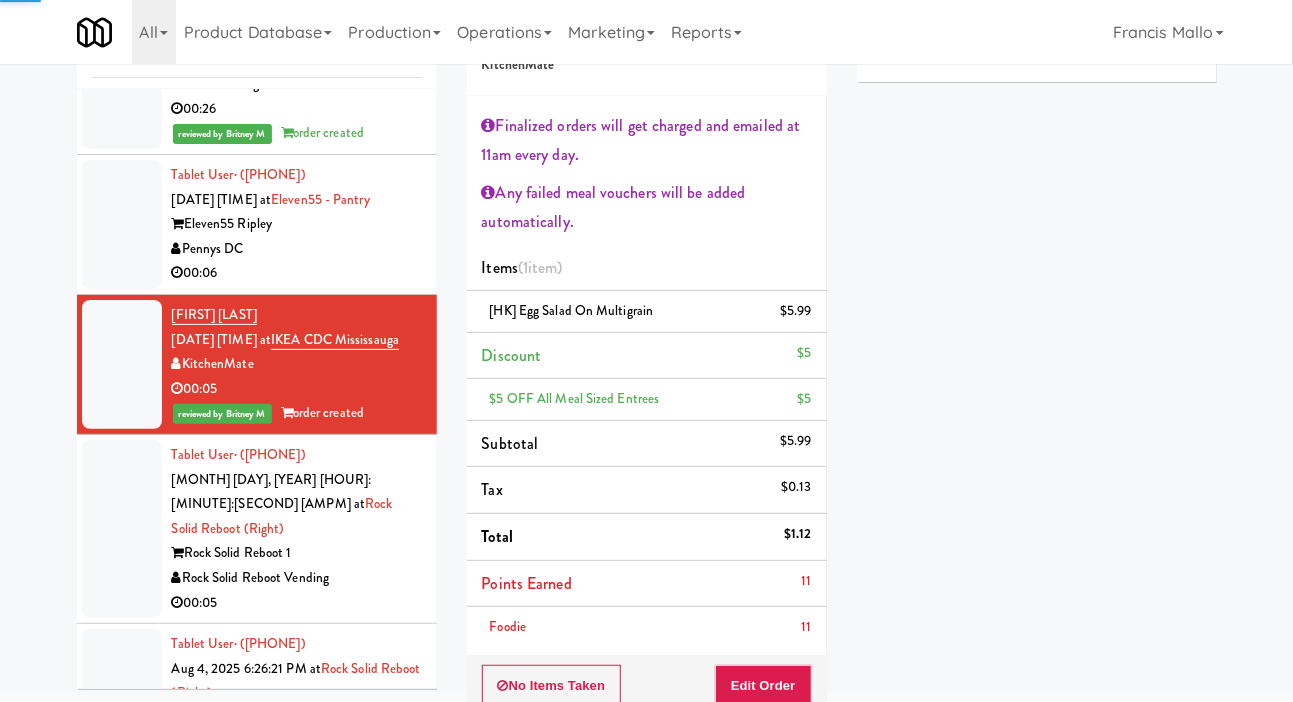 click on "Pennys DC" at bounding box center (297, 249) 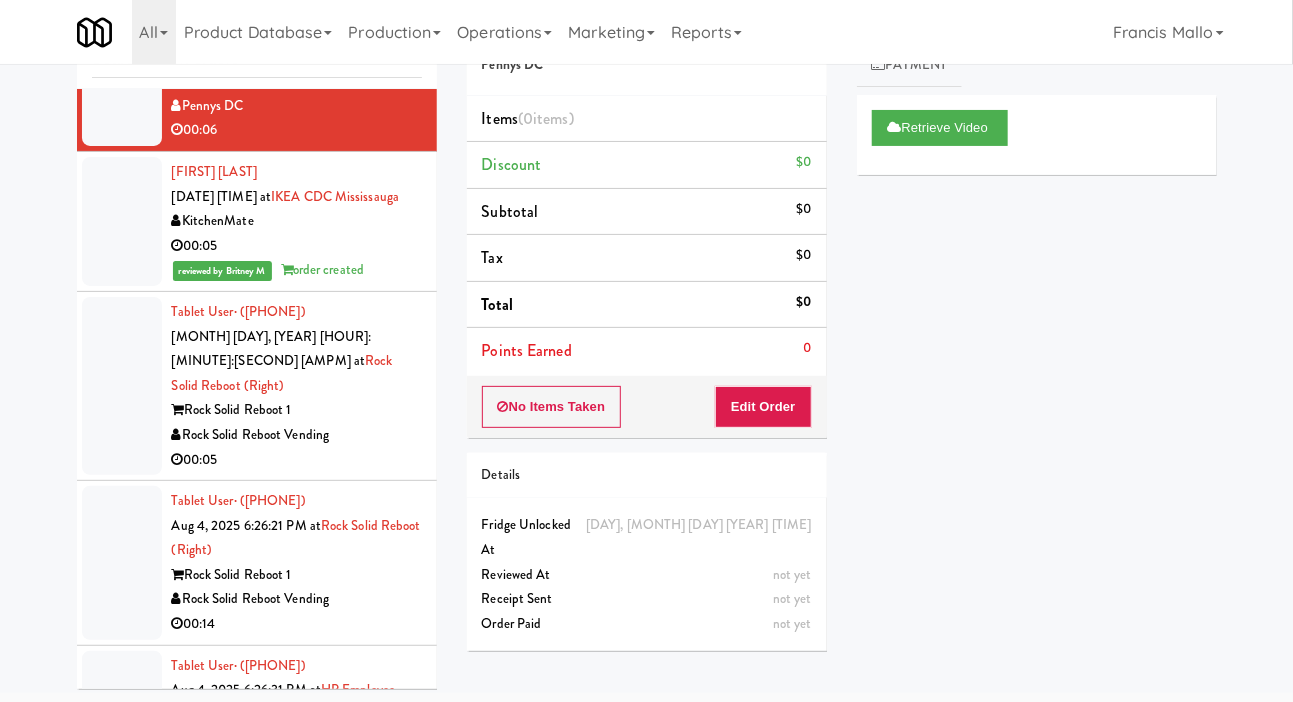 click on "Rock Solid Reboot 1" at bounding box center (297, 410) 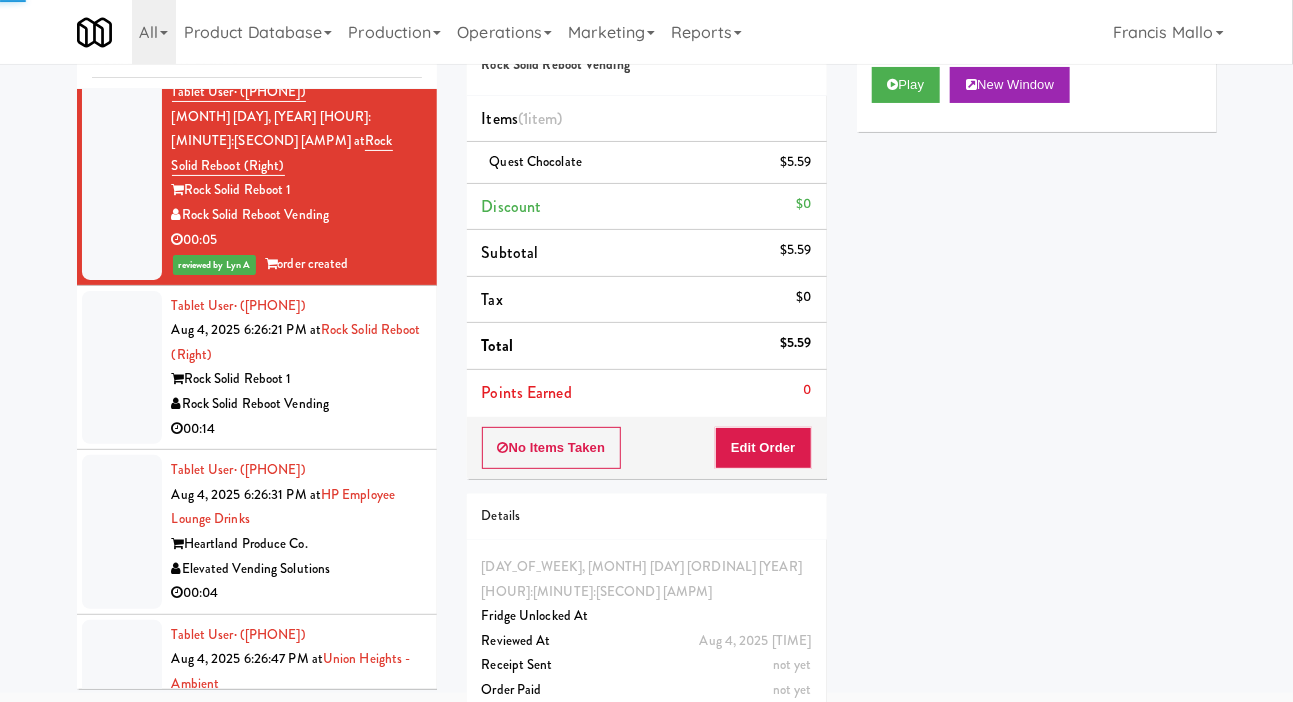 click on "Rock Solid Reboot Vending" at bounding box center [297, 404] 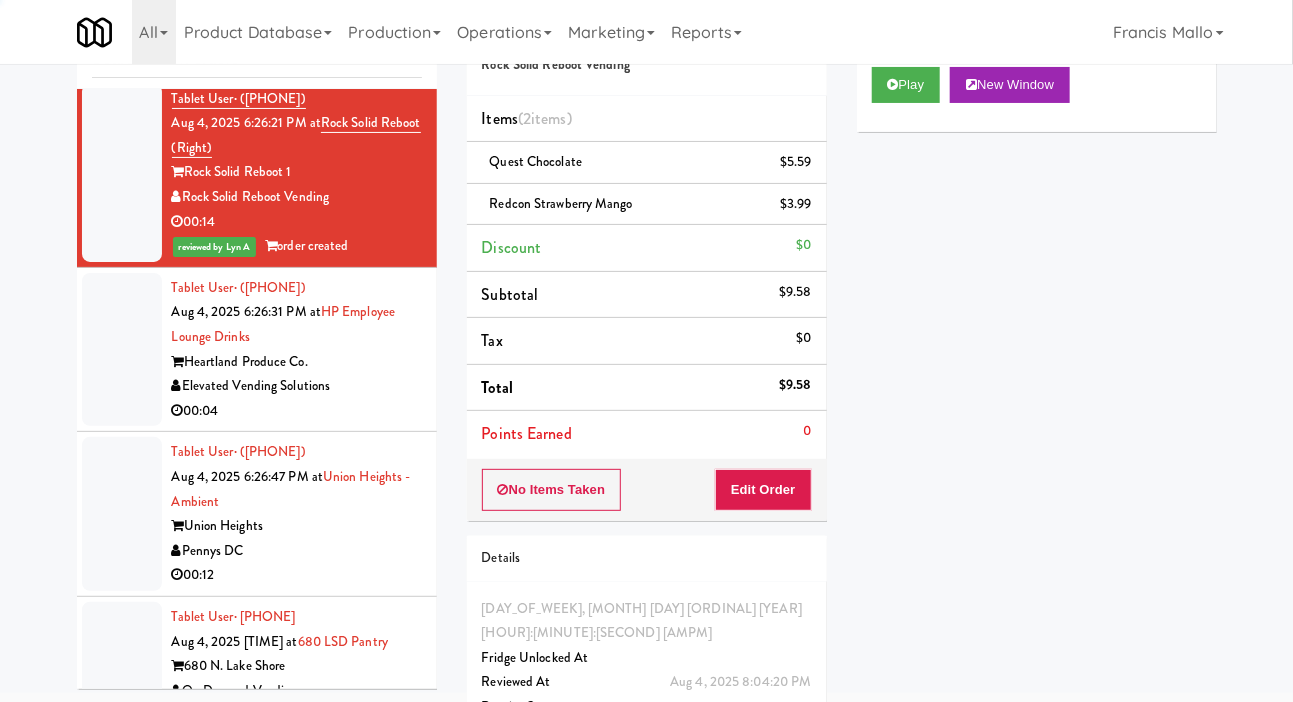 click on "Heartland Produce Co." at bounding box center (297, 362) 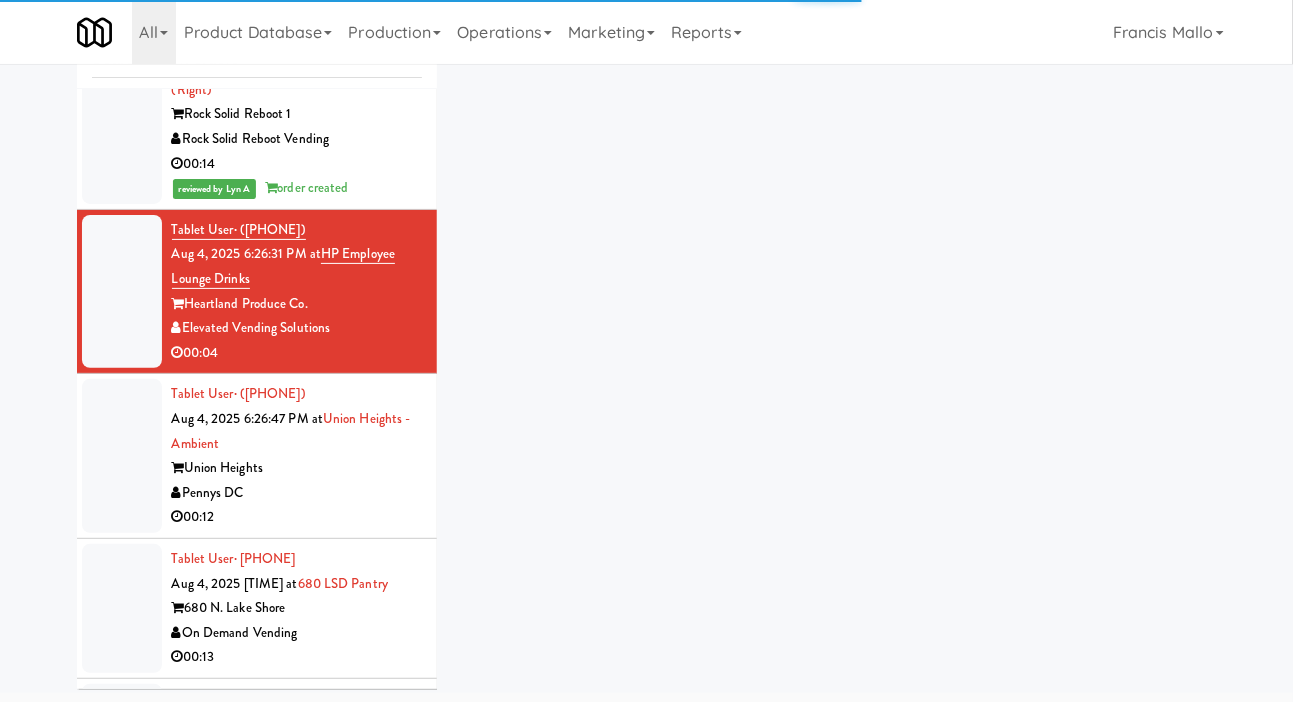 scroll, scrollTop: 10935, scrollLeft: 0, axis: vertical 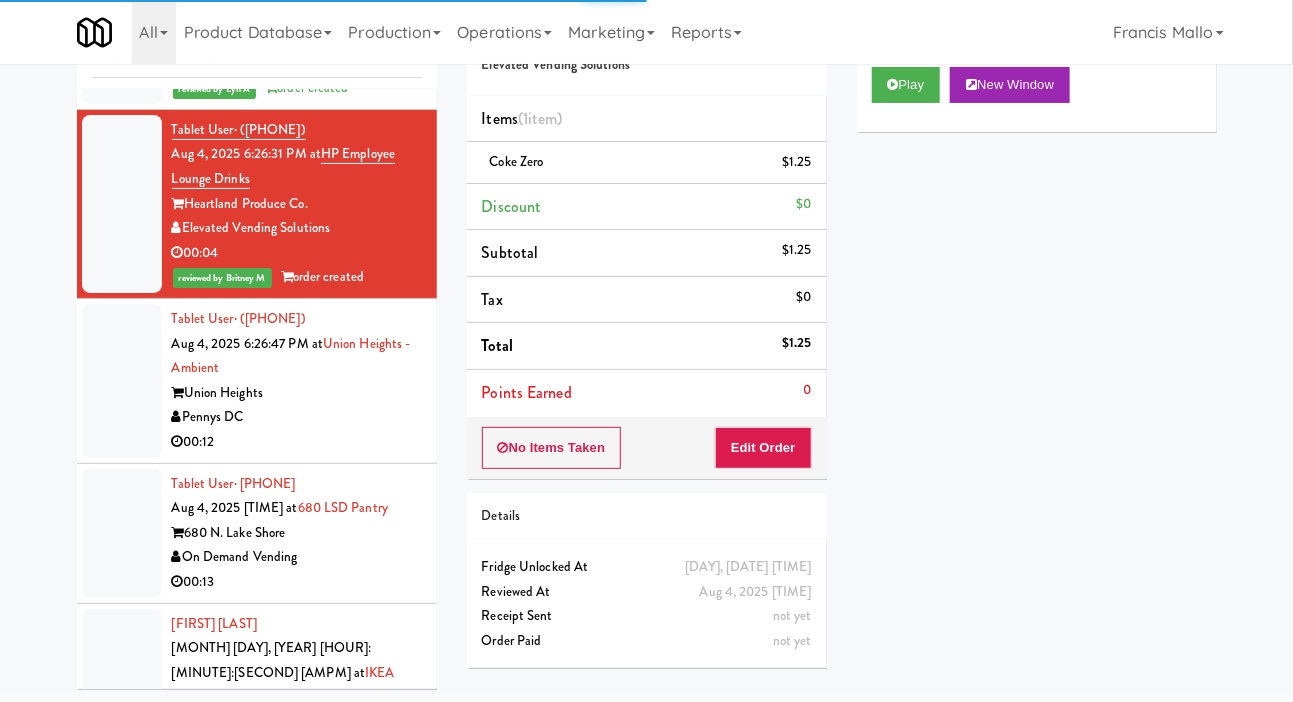 click on "Union Heights" at bounding box center [297, 393] 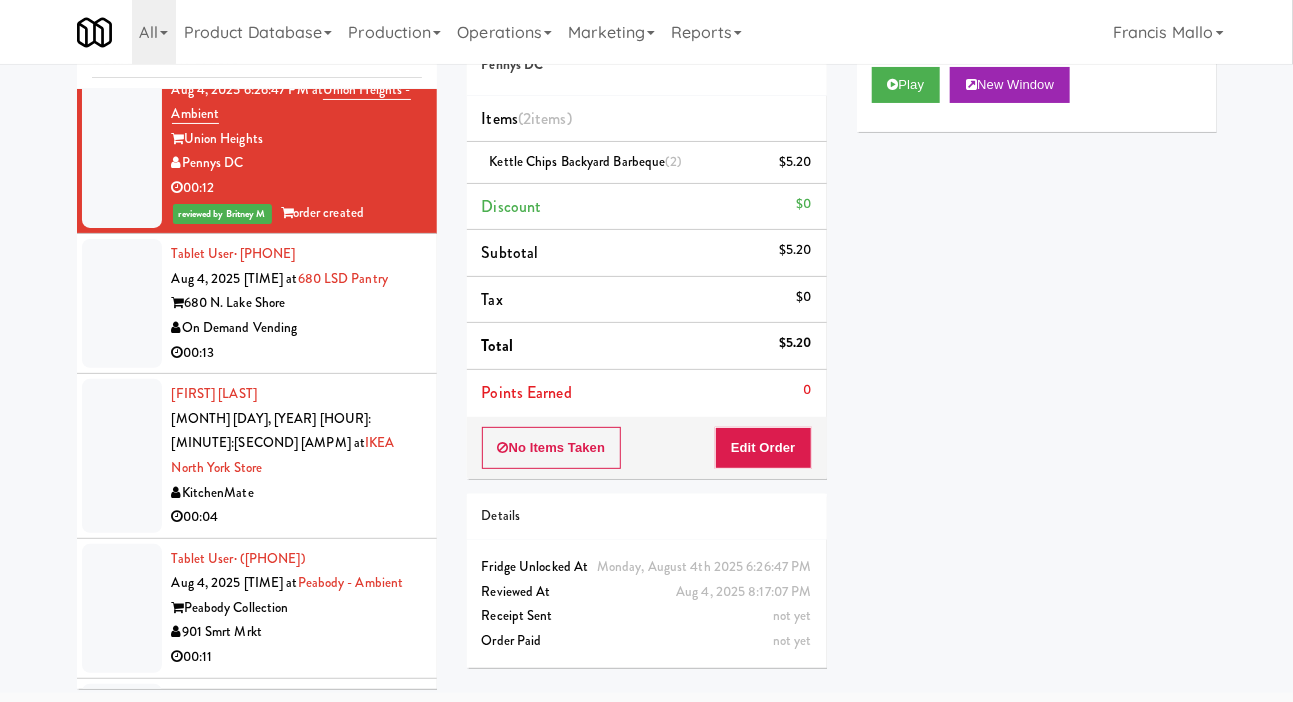 scroll, scrollTop: 11224, scrollLeft: 0, axis: vertical 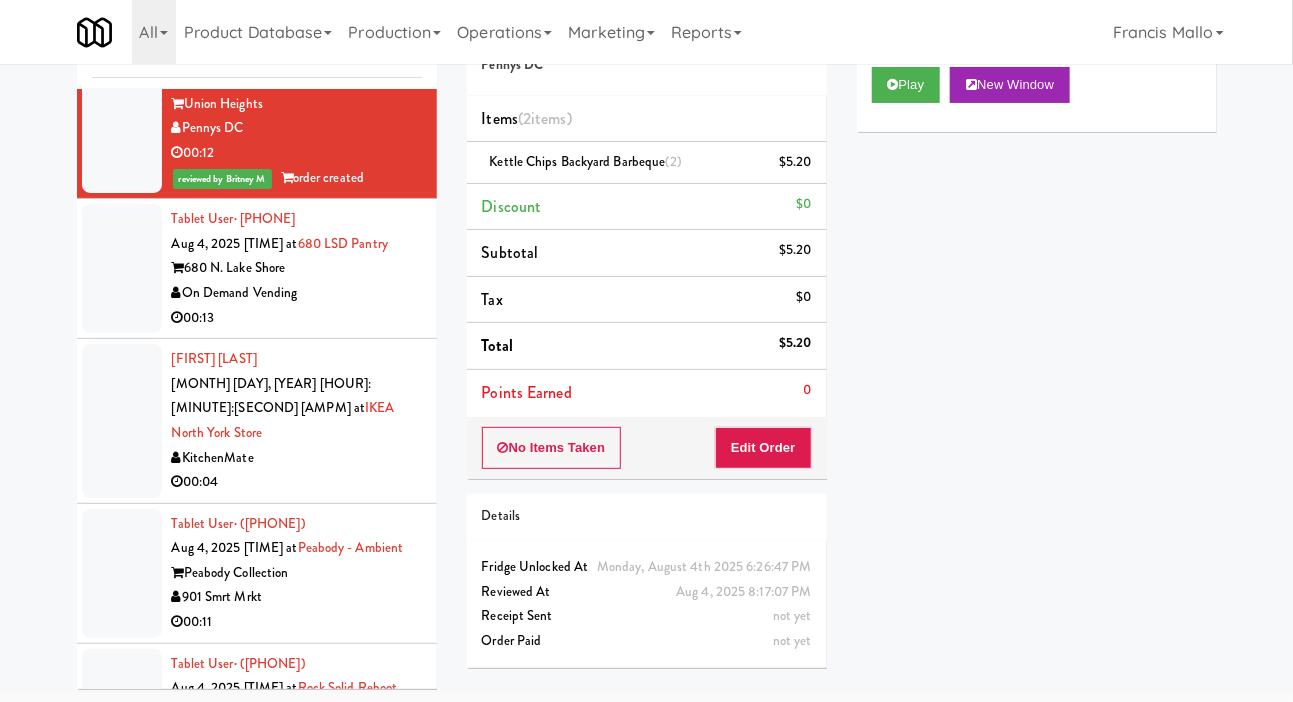 click on "Tablet User  · (847) 494-7505 Aug 4, 2025 6:26:56 PM at  680 LSD Pantry    680 N. Lake Shore  On Demand Vending  00:13" at bounding box center [257, 269] 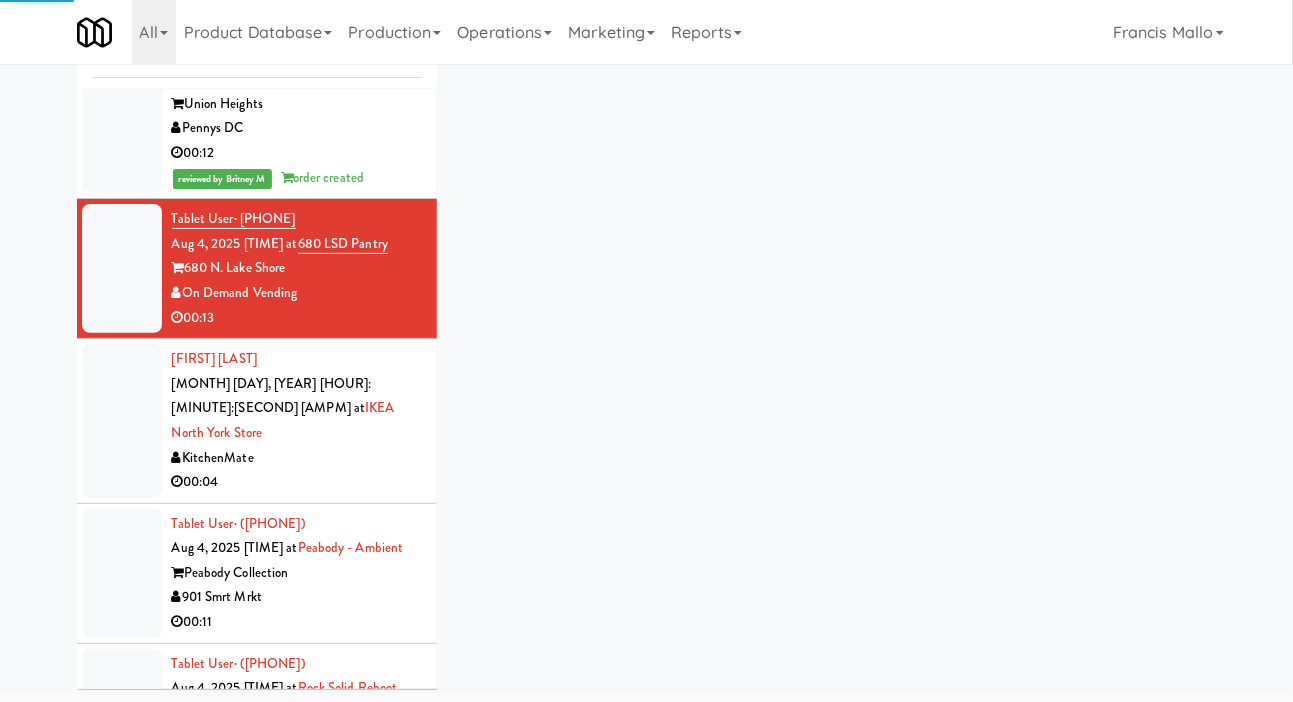 click on "Oliver Nakinov Aug 4, 2025 6:26:57 PM at  IKEA North York Store  KitchenMate  00:04" at bounding box center (297, 421) 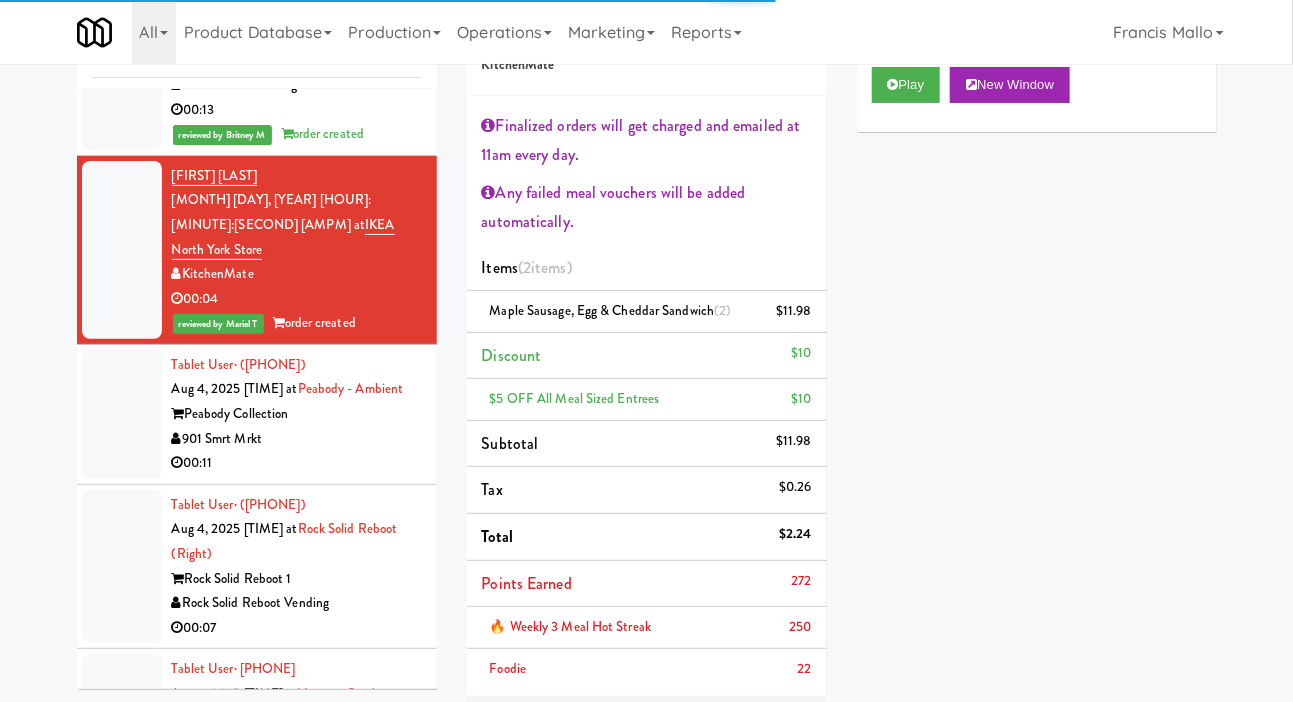 click on "901 Smrt Mrkt" at bounding box center (297, 439) 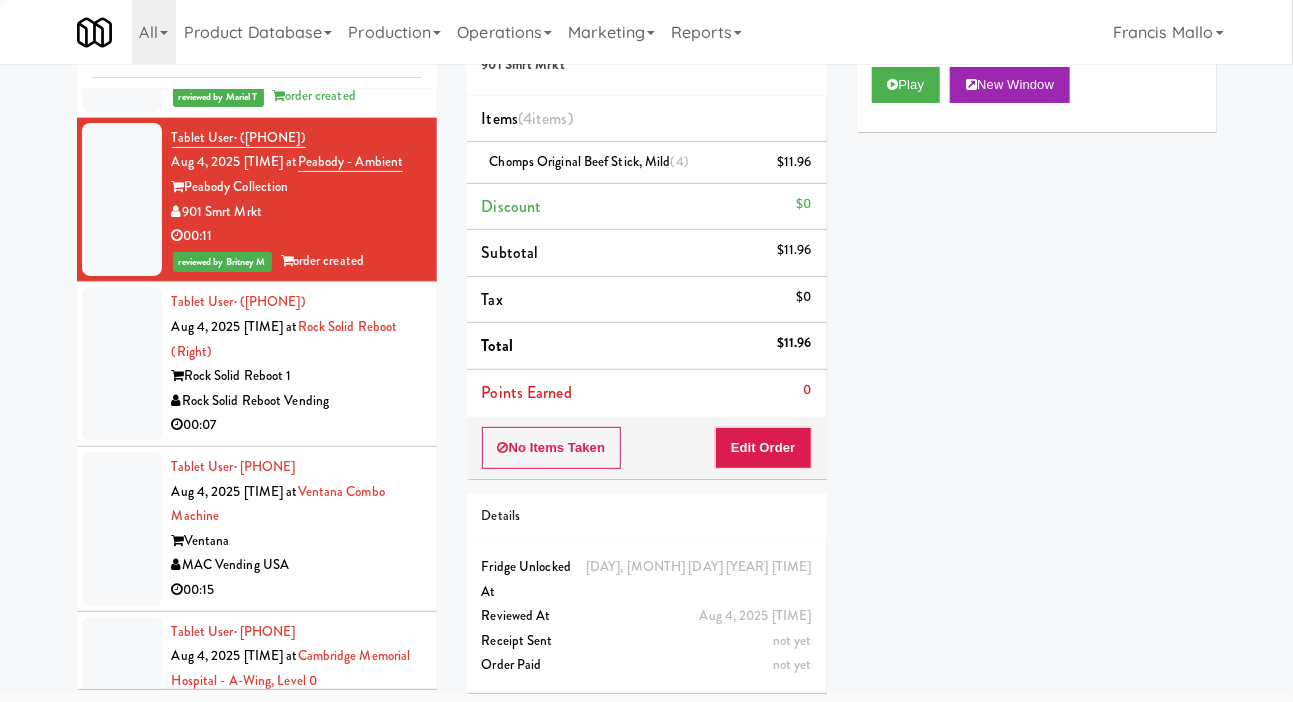 click on "Rock Solid Reboot Vending" at bounding box center (297, 401) 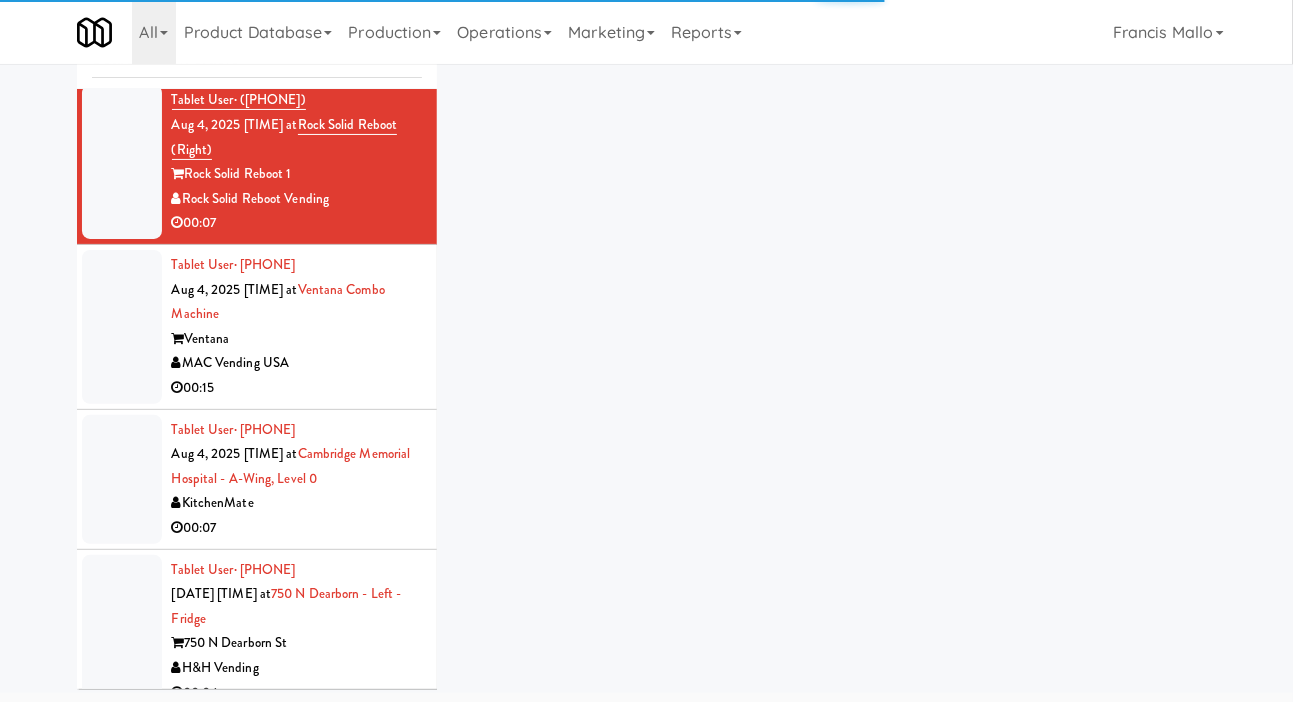 click on "MAC Vending USA" at bounding box center [297, 363] 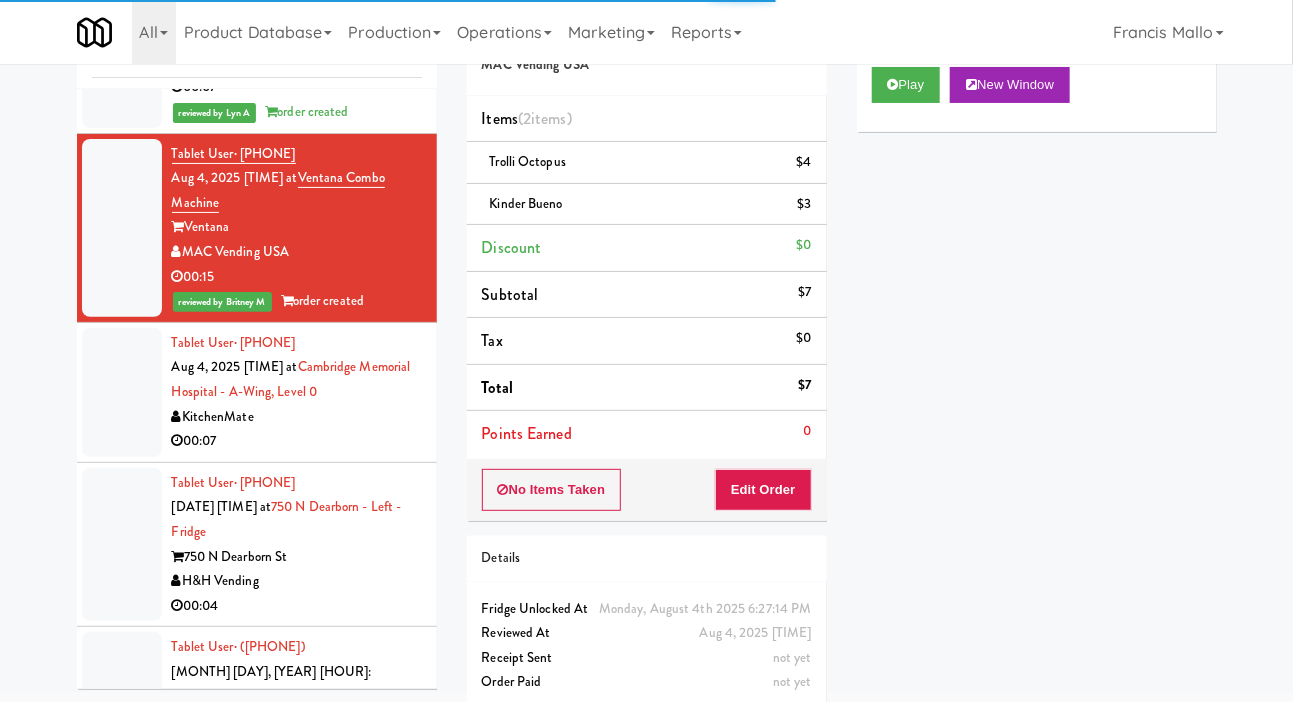 click on "00:07" at bounding box center (297, 441) 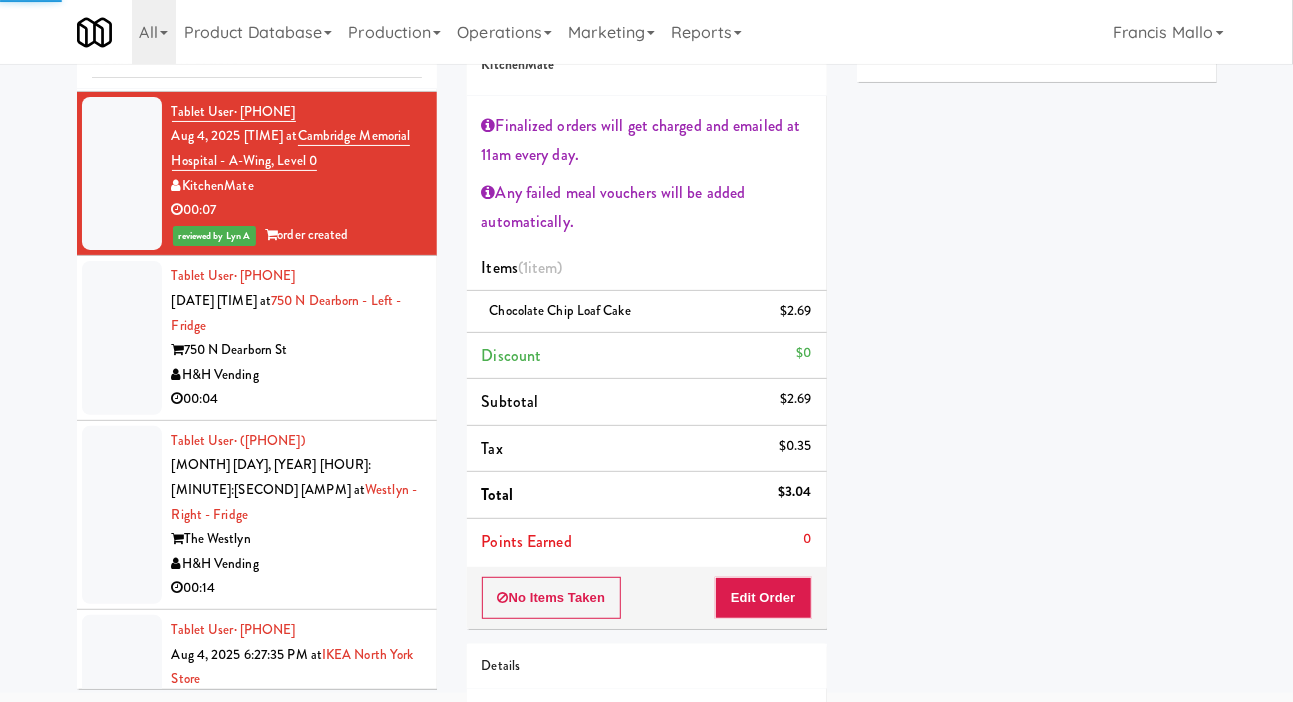 click on "H&H Vending" at bounding box center (297, 375) 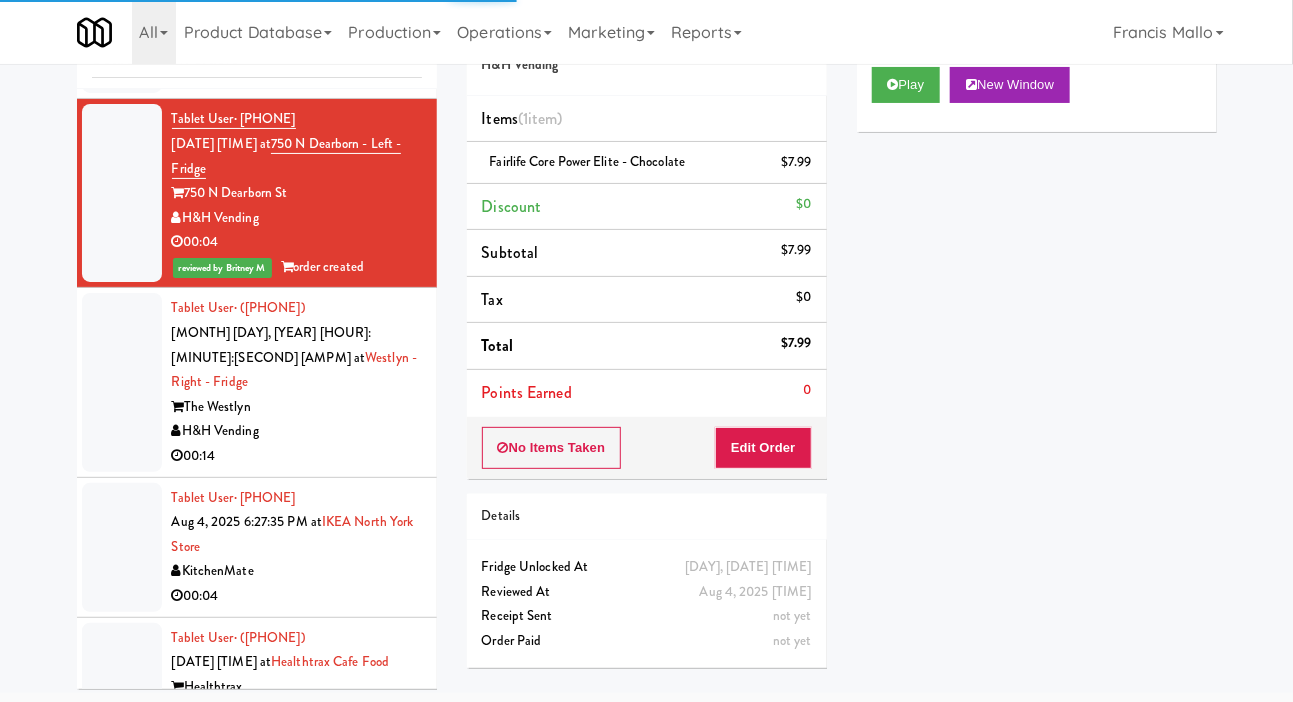 scroll, scrollTop: 12387, scrollLeft: 0, axis: vertical 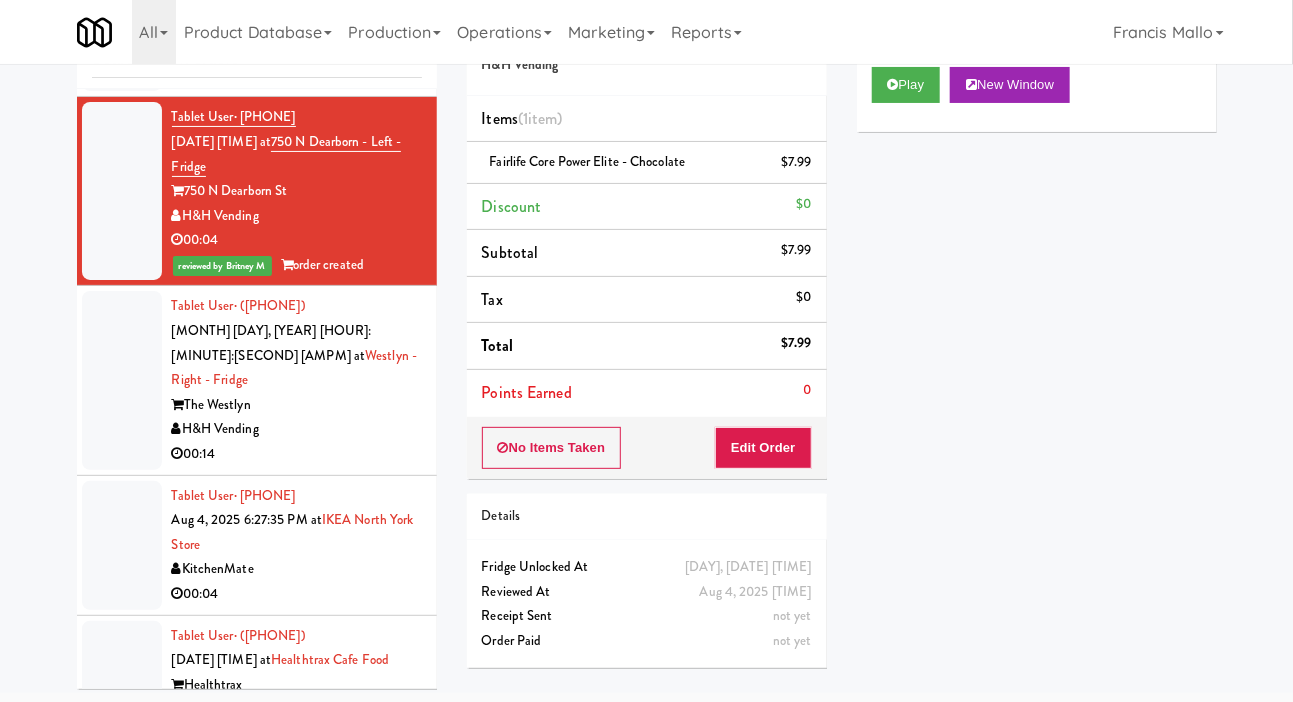 click on "H&H Vending" at bounding box center [297, 429] 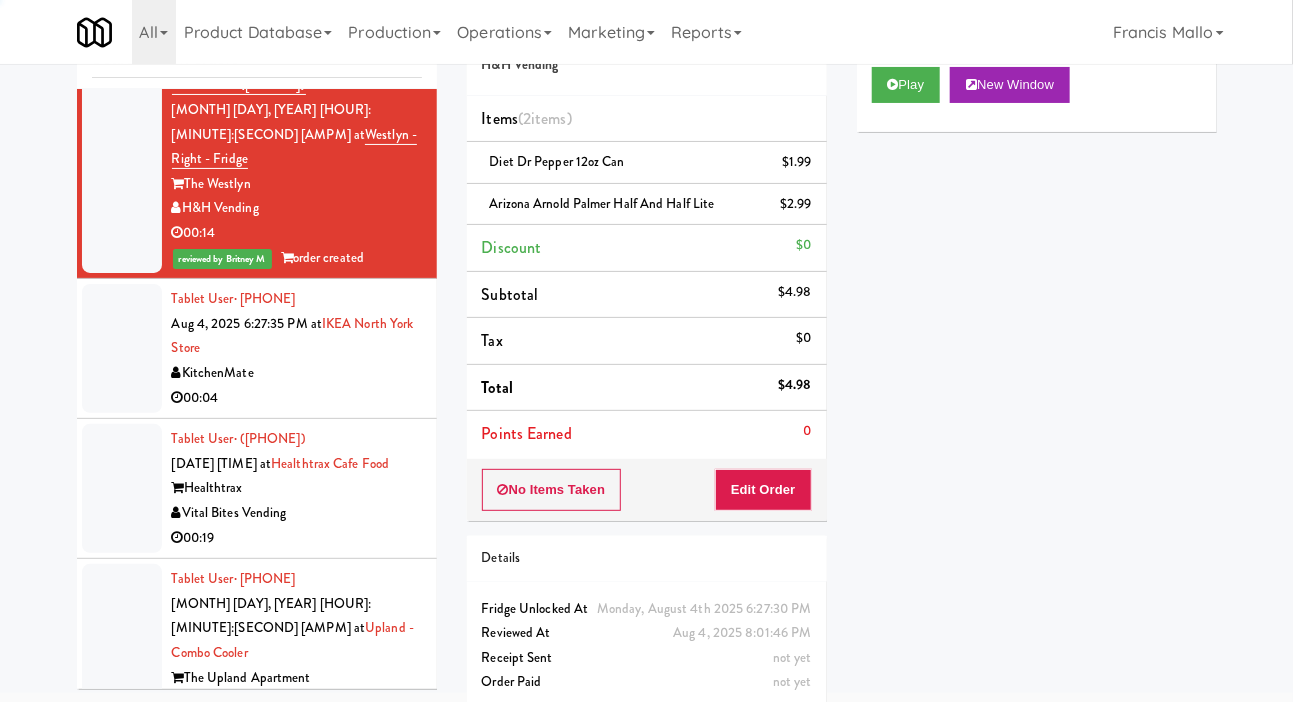 click on "KitchenMate" at bounding box center (297, 373) 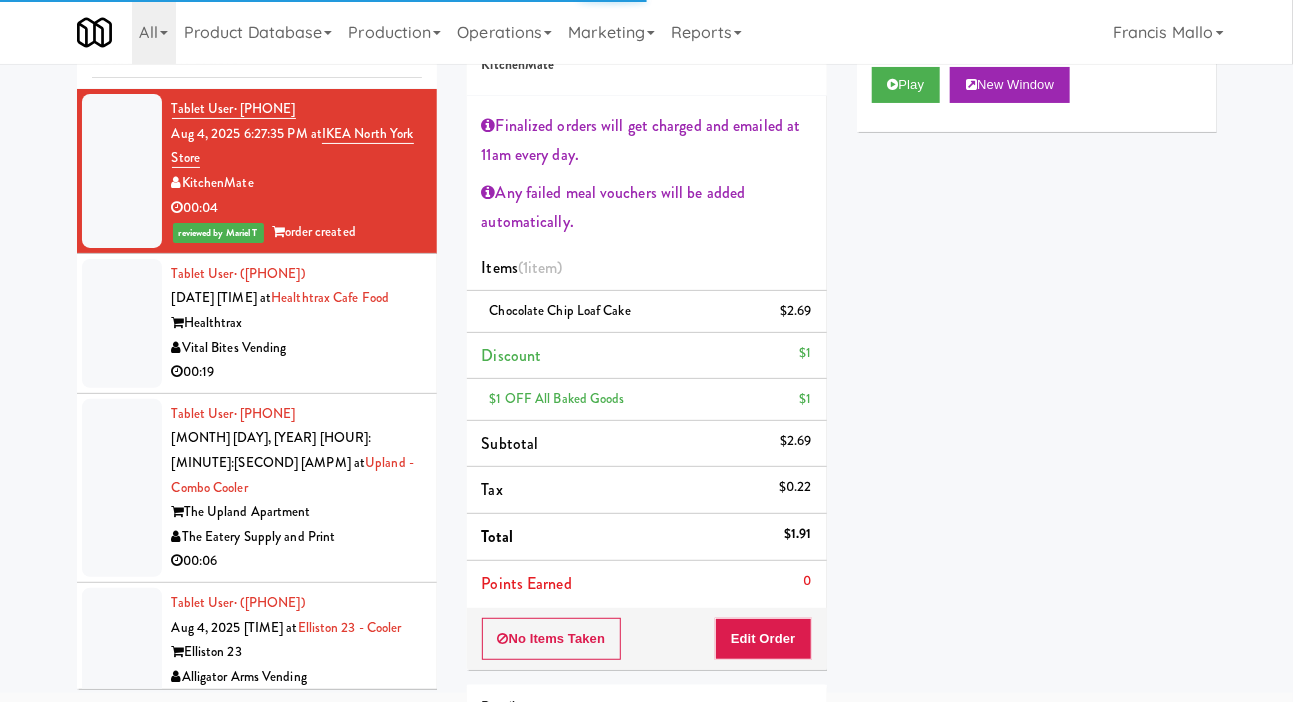 click on "Healthtrax" at bounding box center (297, 323) 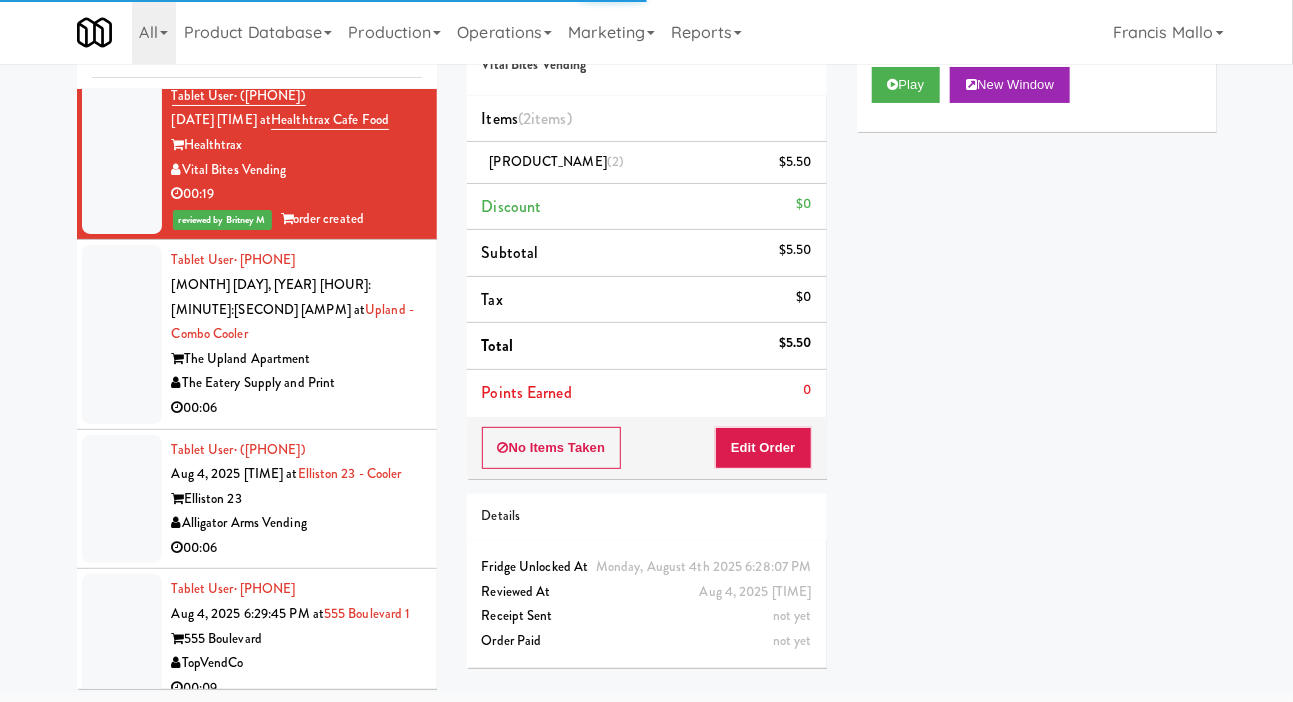 click on "The Eatery Supply and Print" at bounding box center (297, 383) 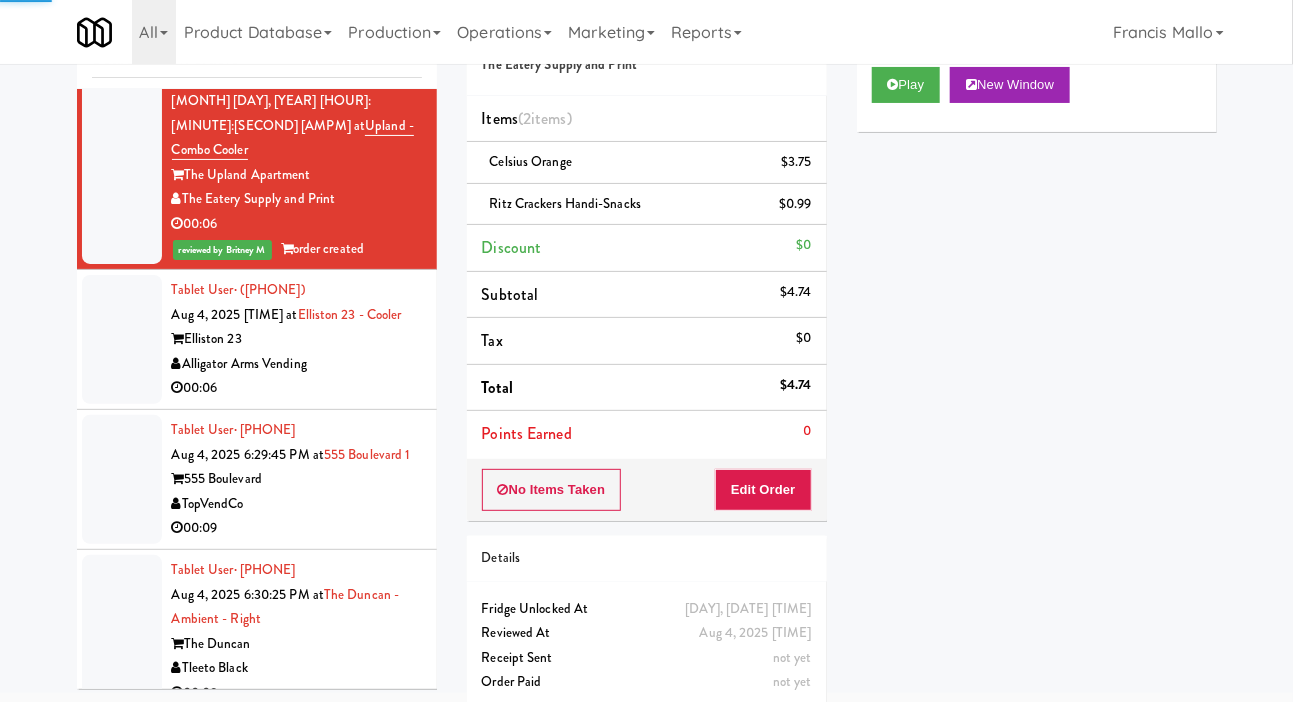 click on "Alligator Arms Vending" at bounding box center [297, 364] 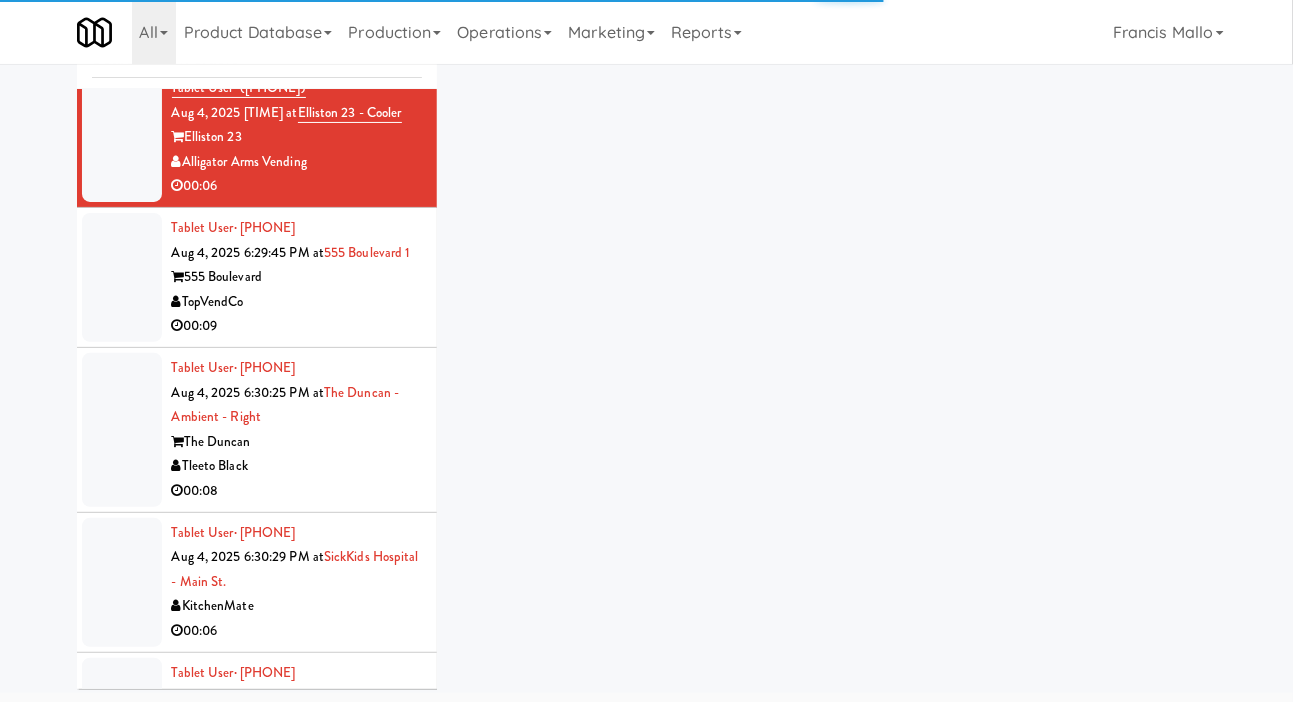scroll, scrollTop: 13369, scrollLeft: 0, axis: vertical 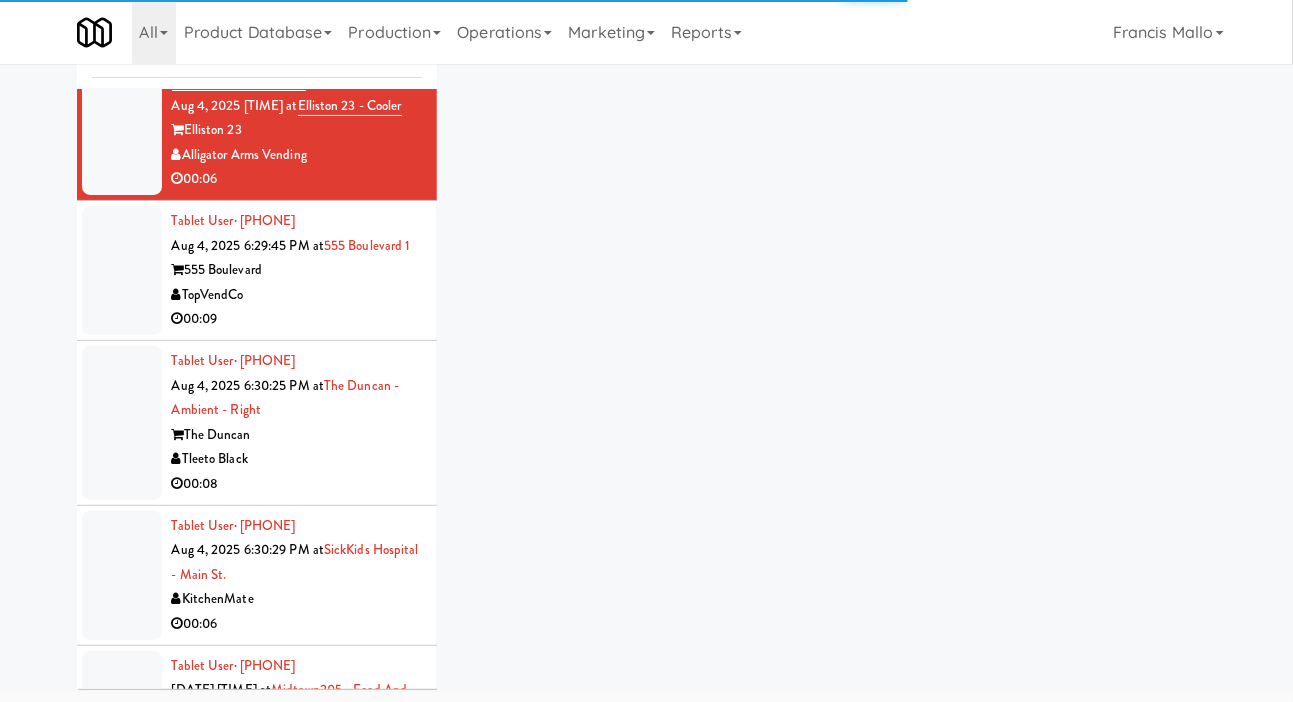 click on "Tablet User  · (847) 987-7277 Aug 4, 2025 6:30:25 PM at  The Duncan - Ambient - Right  The Duncan  Tleeto Black  00:08" at bounding box center [297, 423] 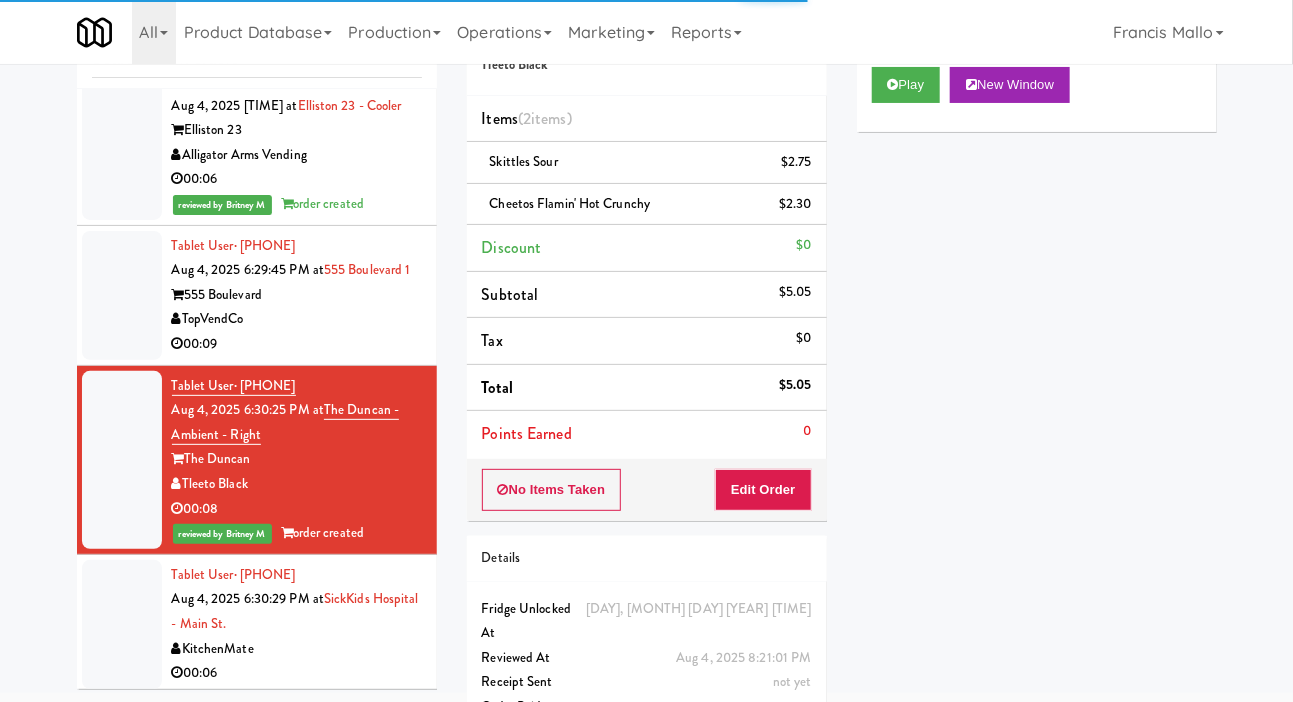 click on "00:09" at bounding box center (297, 344) 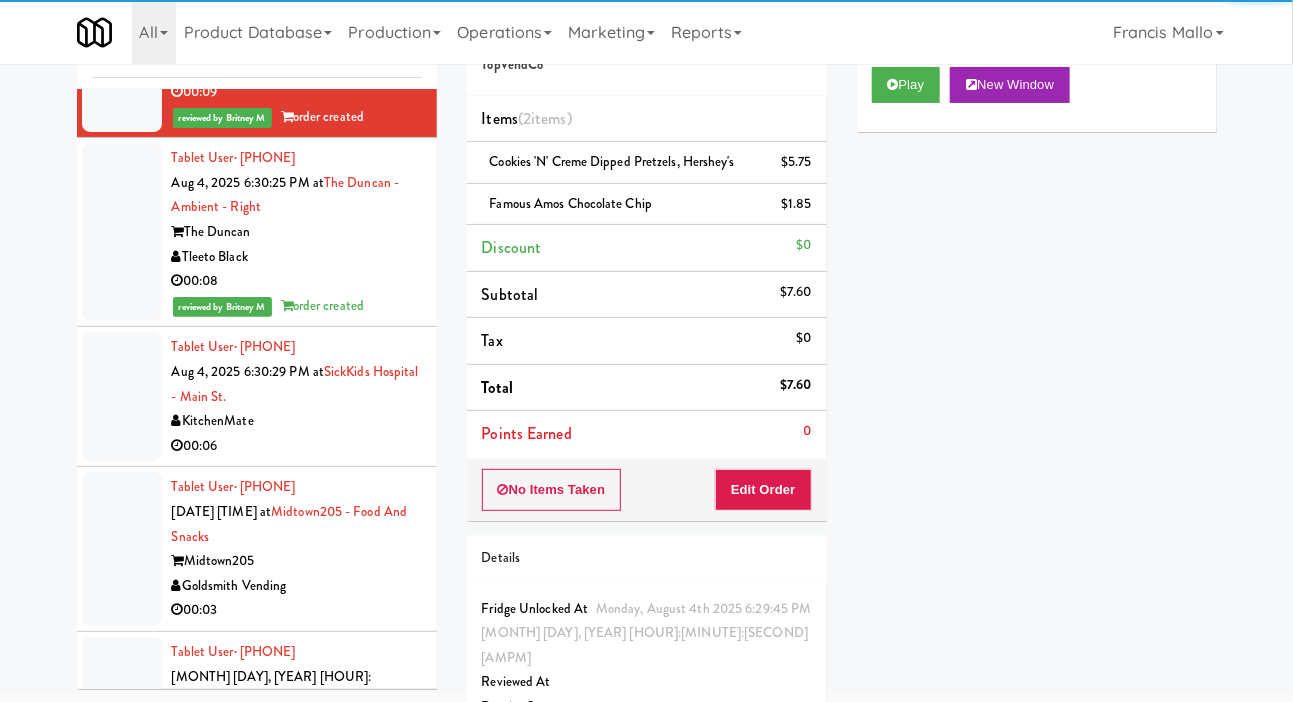 click on "KitchenMate" at bounding box center (297, 421) 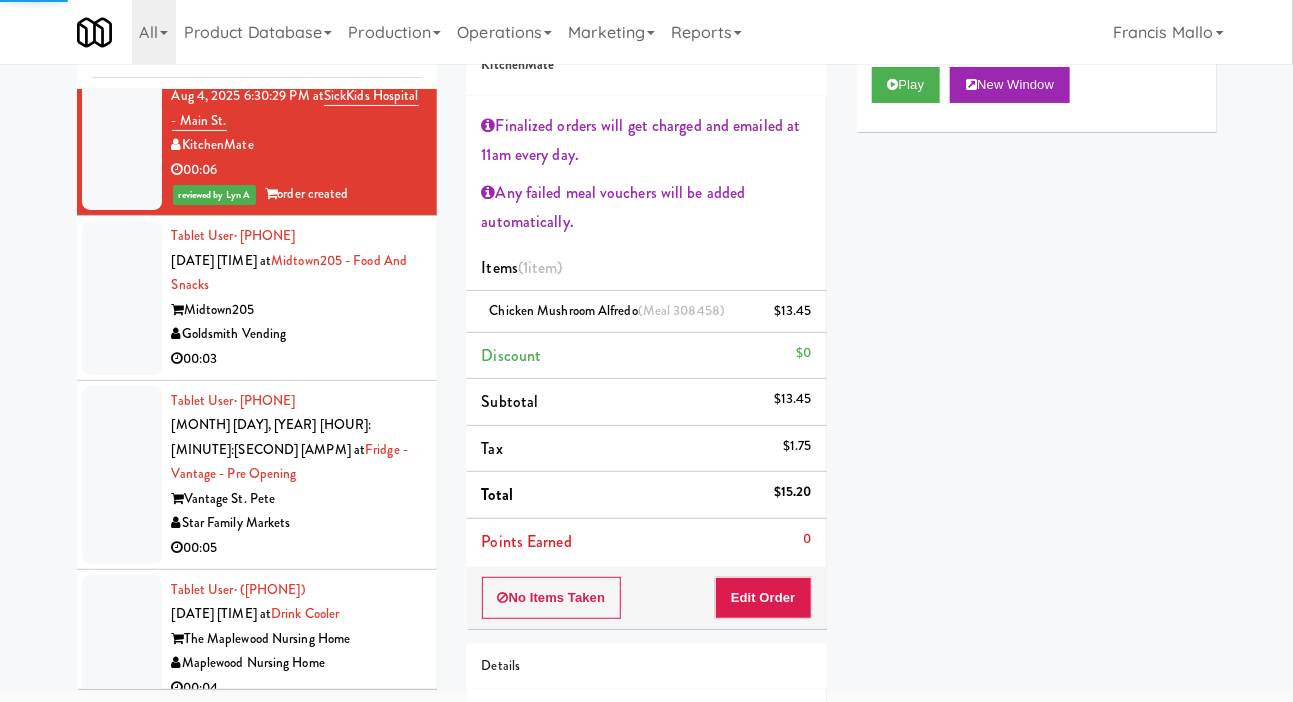 click on "Goldsmith Vending" at bounding box center [297, 334] 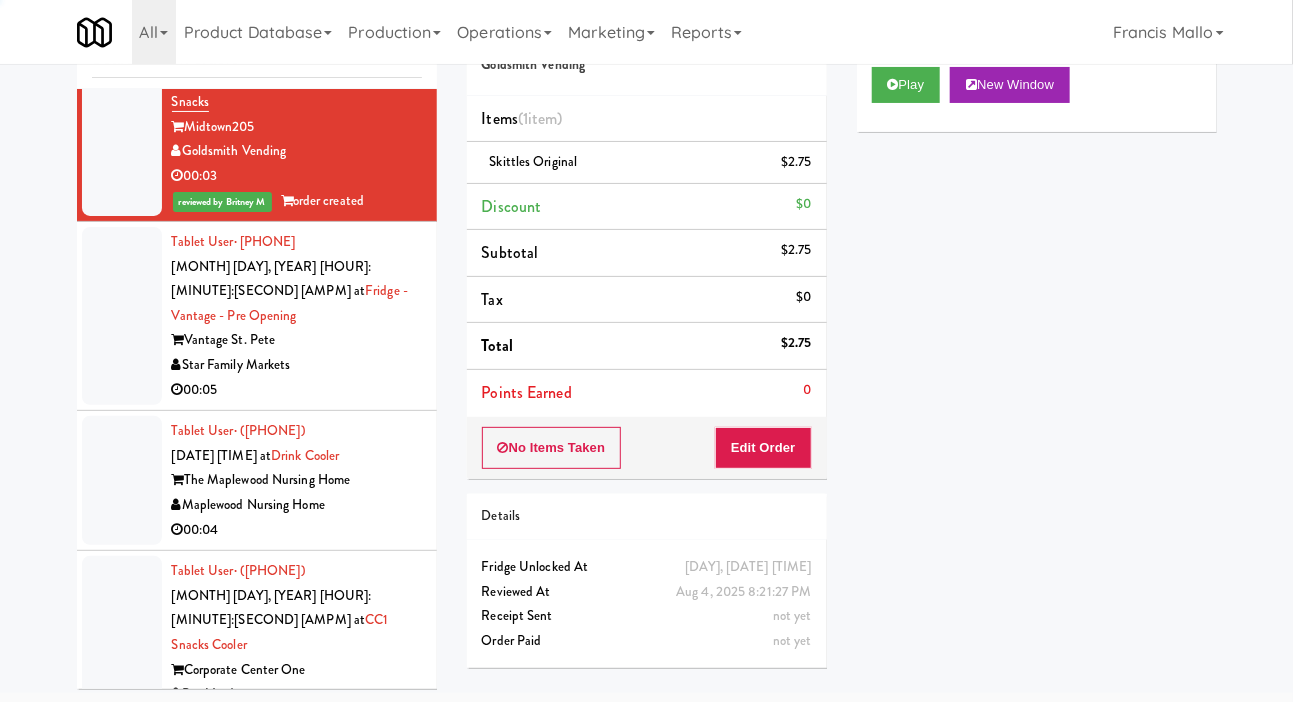 click on "00:05" at bounding box center (297, 390) 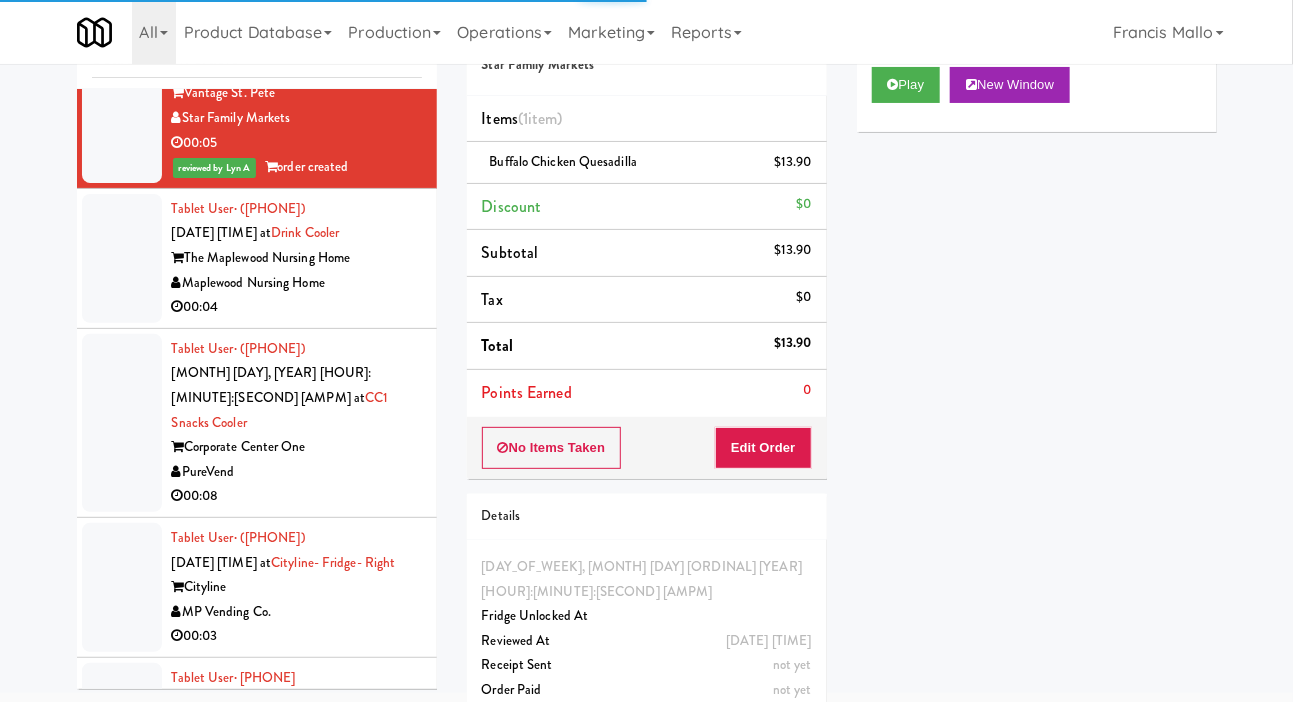 click on "00:04" at bounding box center [297, 307] 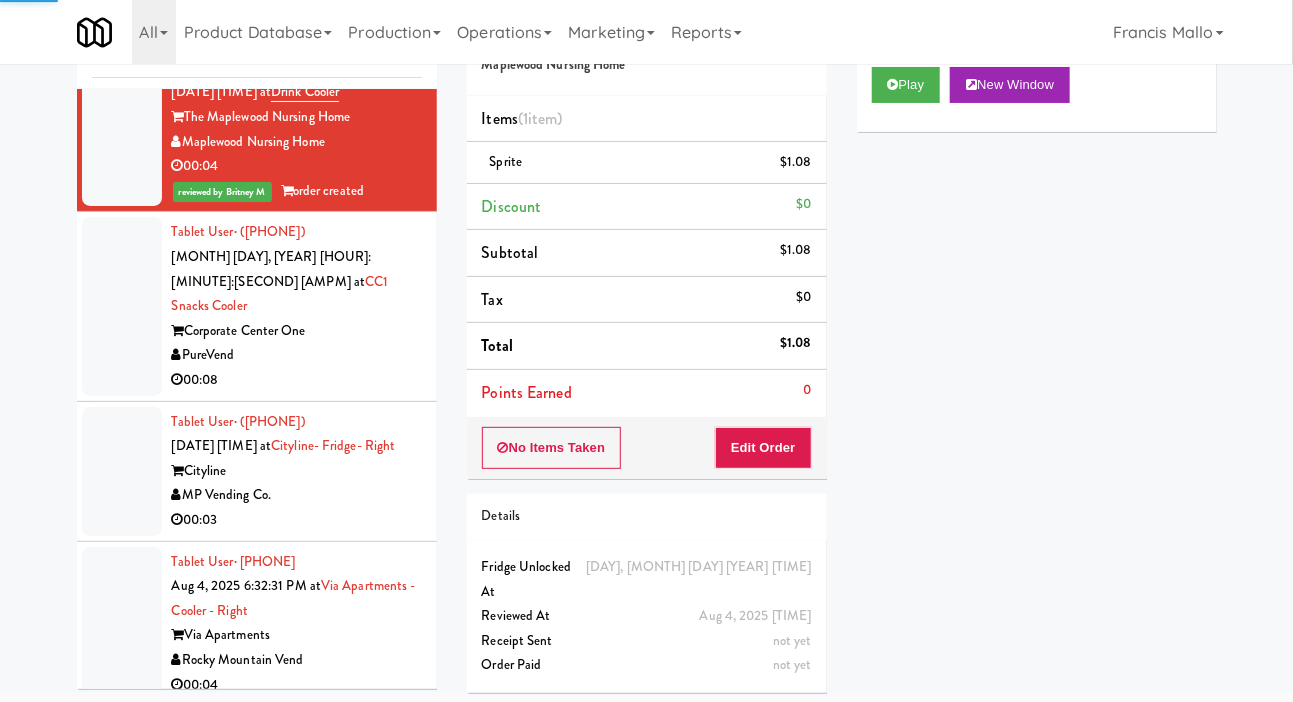 click on "Corporate Center One" at bounding box center (297, 331) 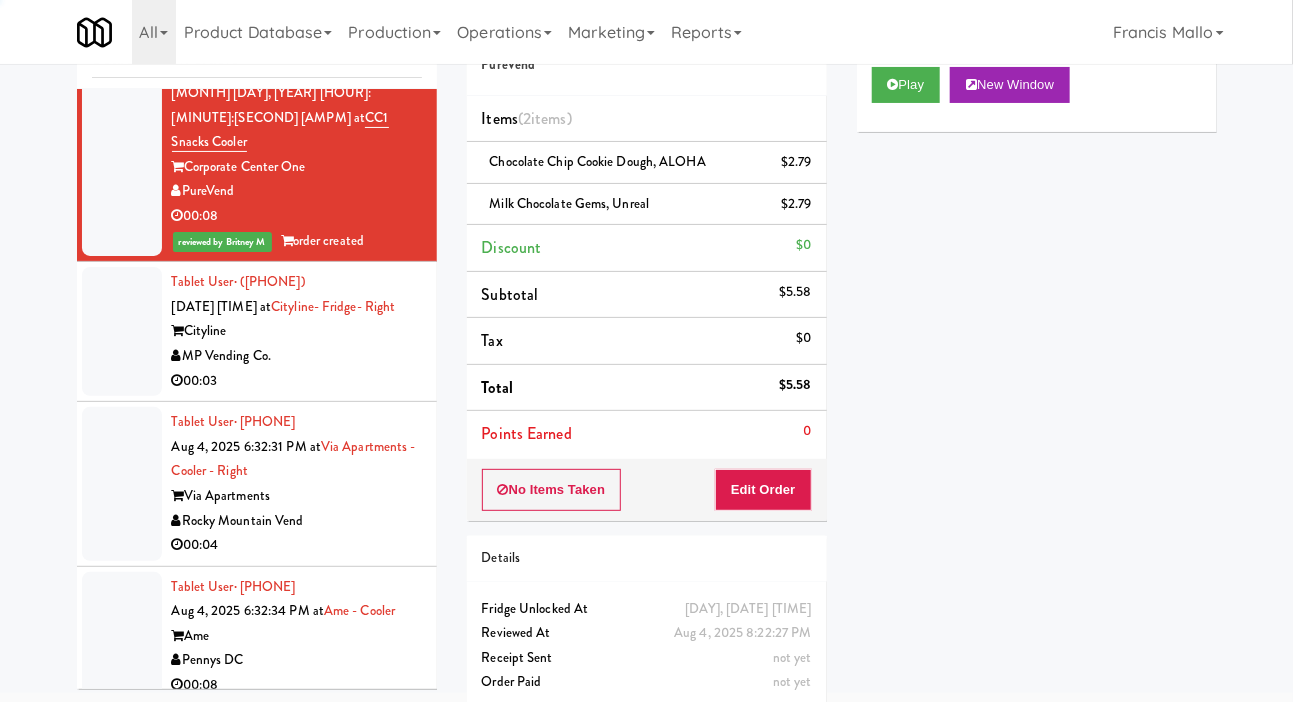 click on "MP Vending Co." at bounding box center (297, 356) 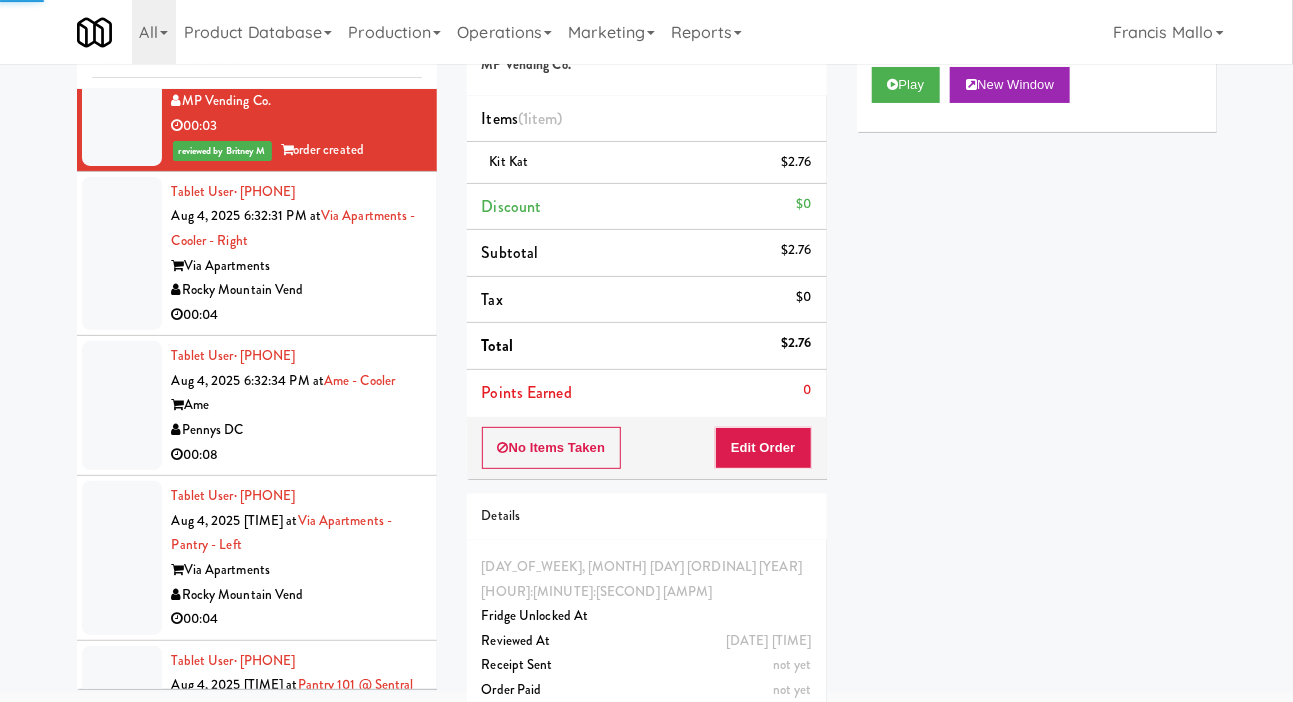 click on "Rocky Mountain Vend" at bounding box center [297, 290] 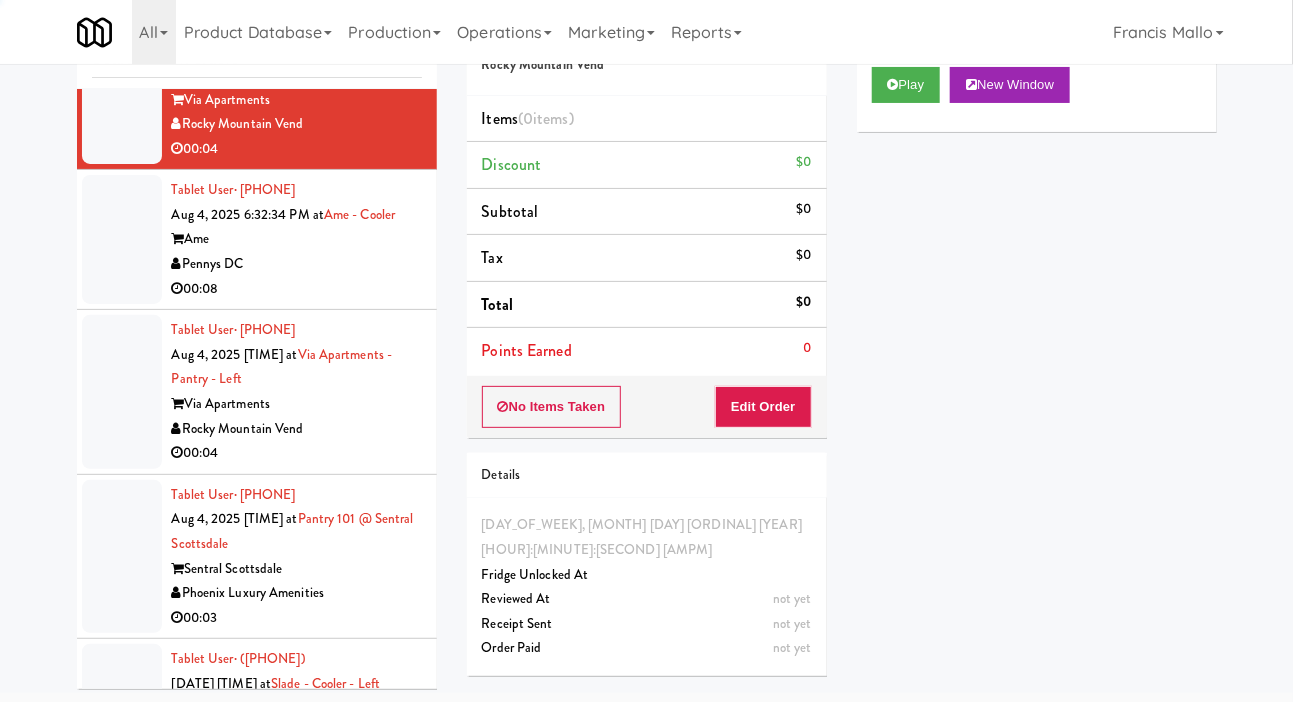 click on "00:08" at bounding box center (297, 289) 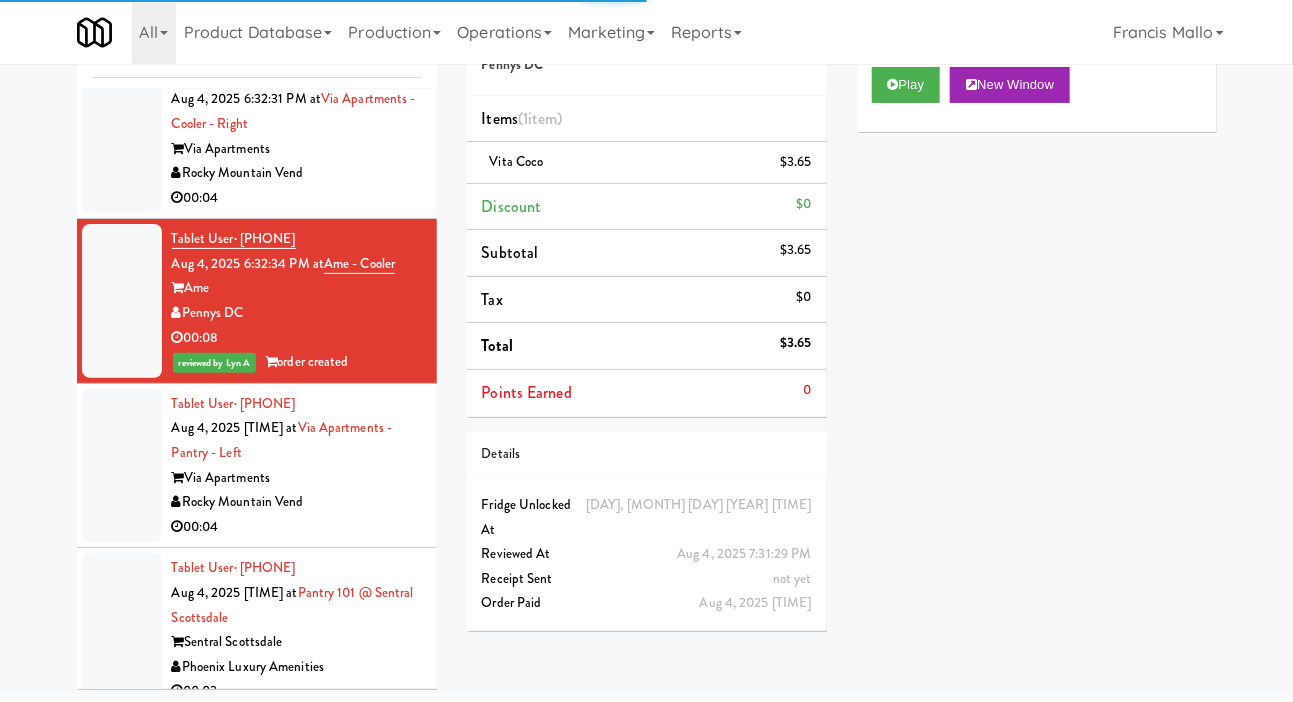 scroll, scrollTop: 15003, scrollLeft: 0, axis: vertical 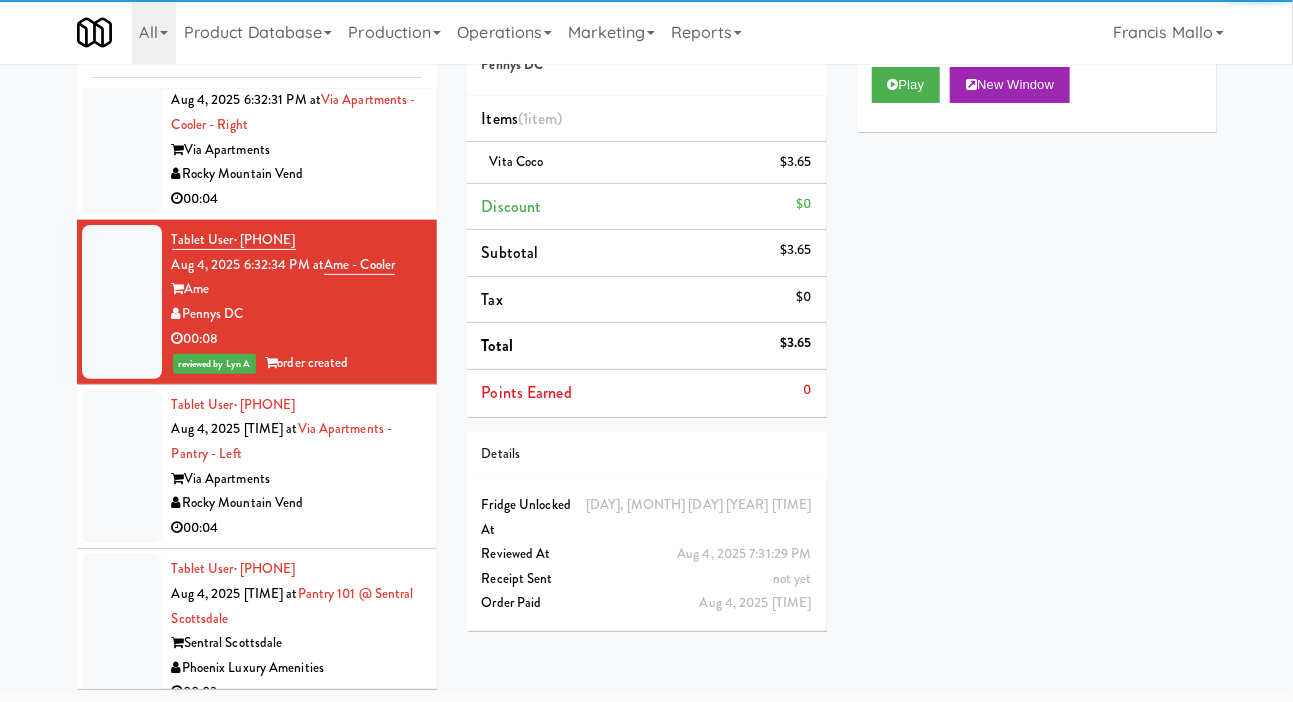 click on "00:04" at bounding box center (297, 199) 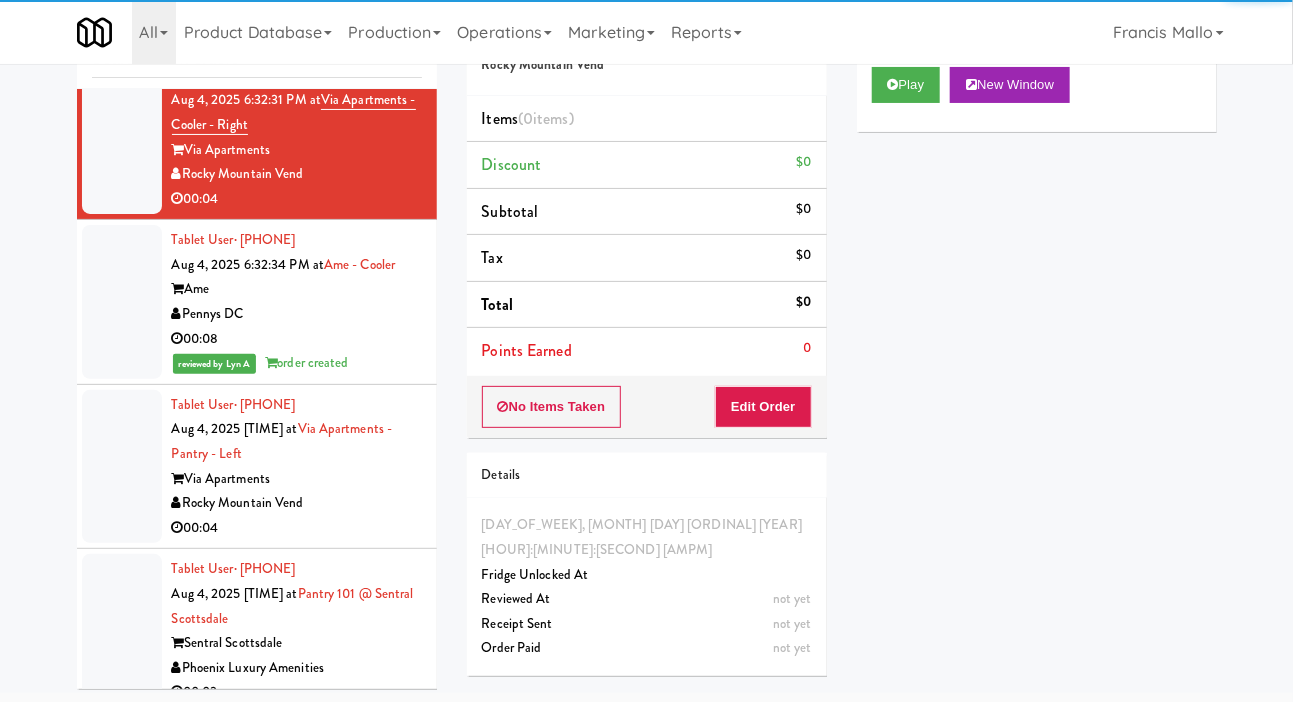 click on "Rocky Mountain Vend" at bounding box center (297, 503) 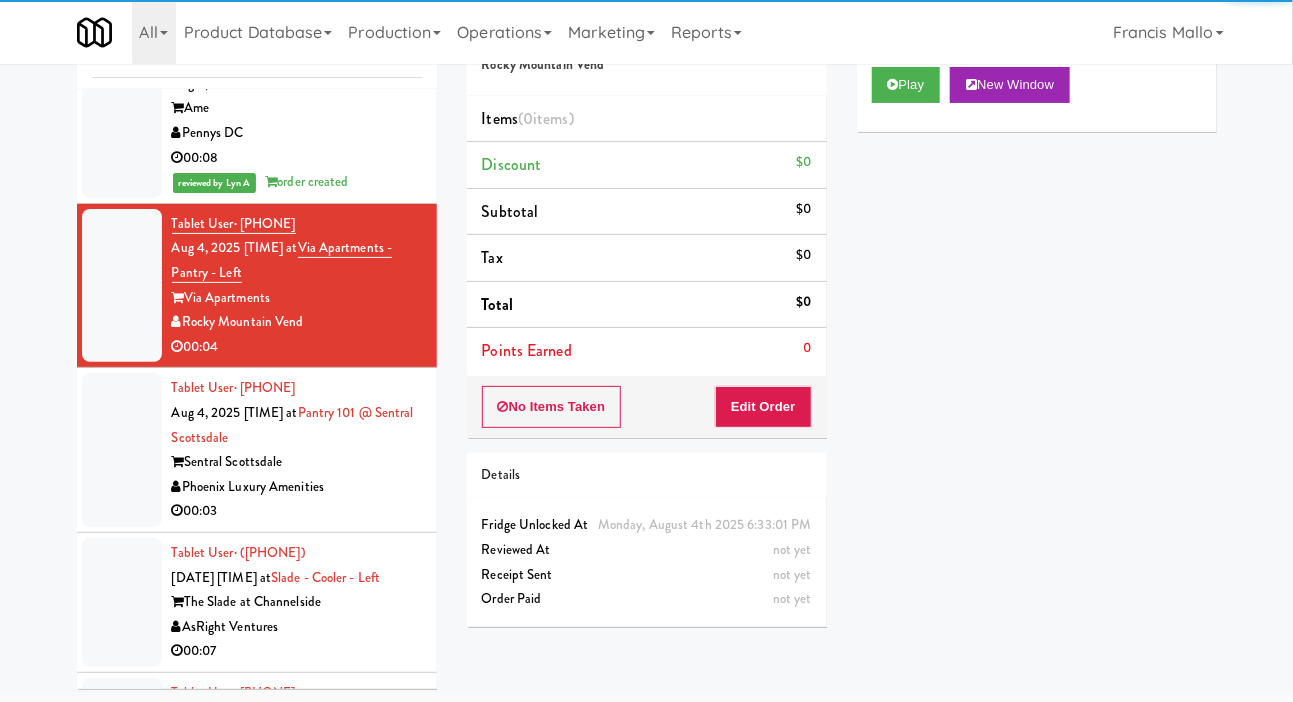 scroll, scrollTop: 15182, scrollLeft: 0, axis: vertical 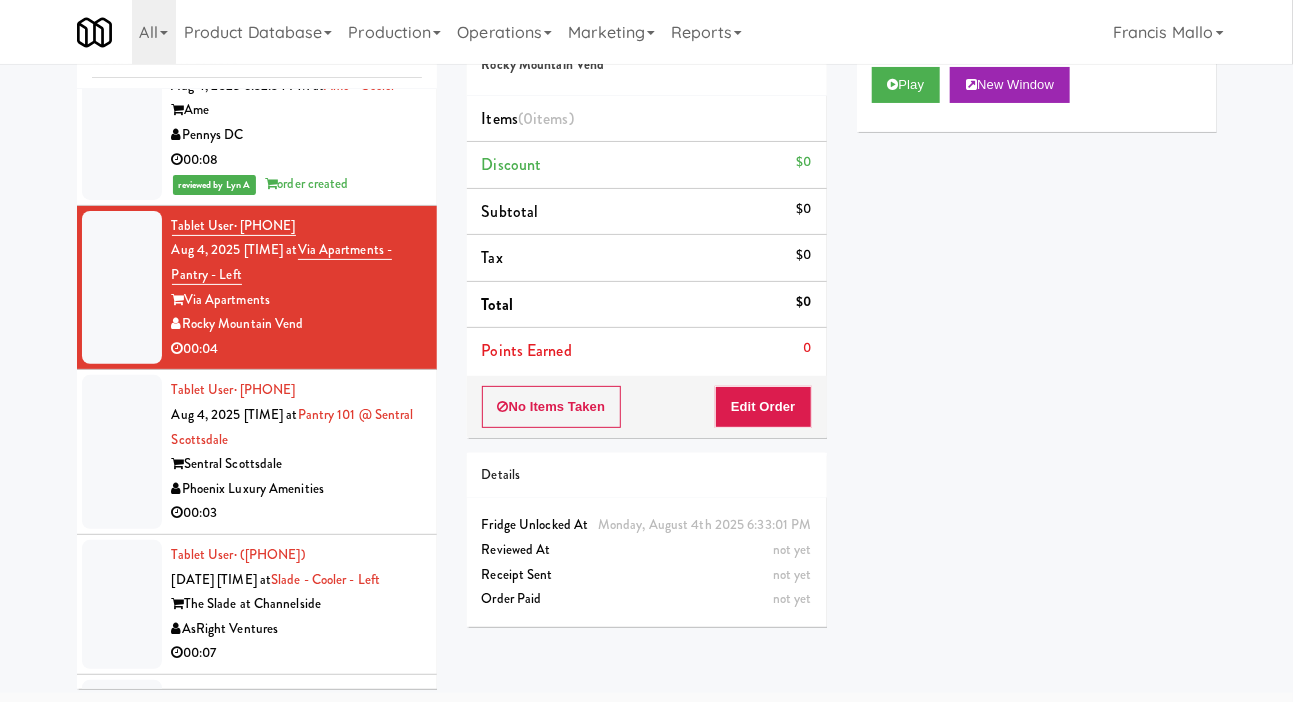 click on "Phoenix Luxury Amenities" at bounding box center [297, 489] 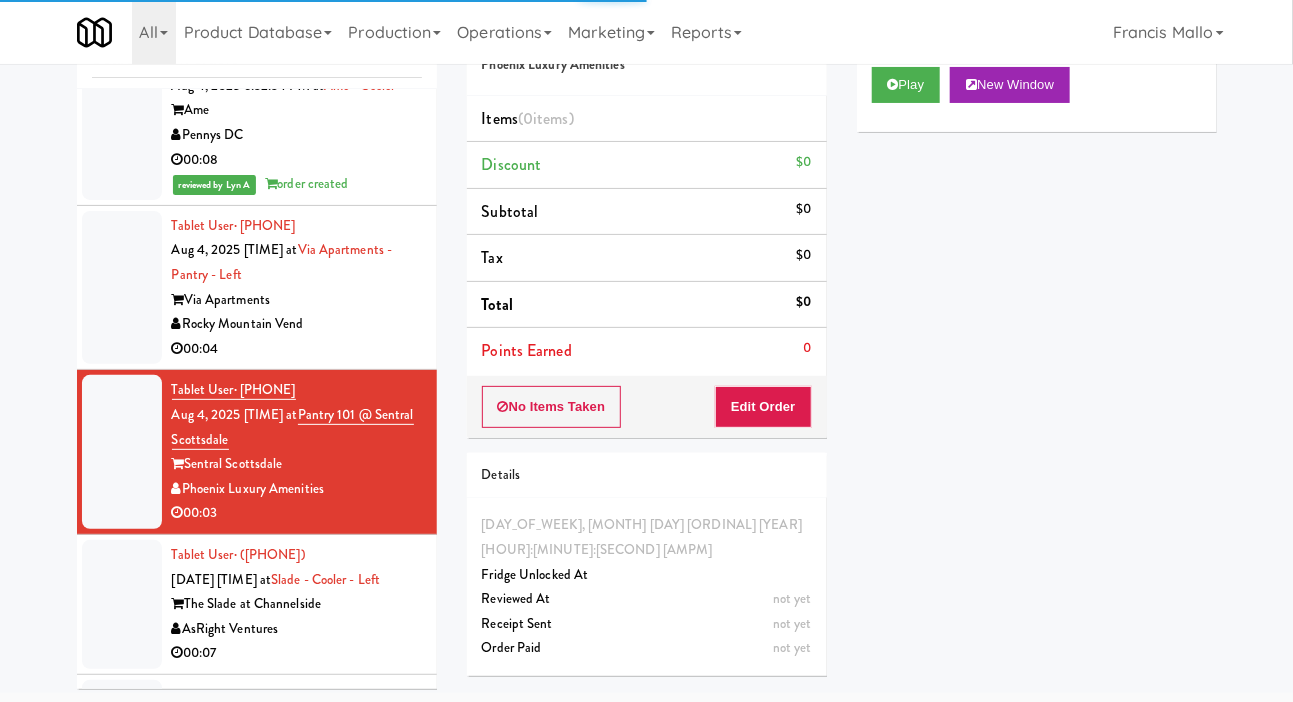 click on "Rocky Mountain Vend" at bounding box center (297, 324) 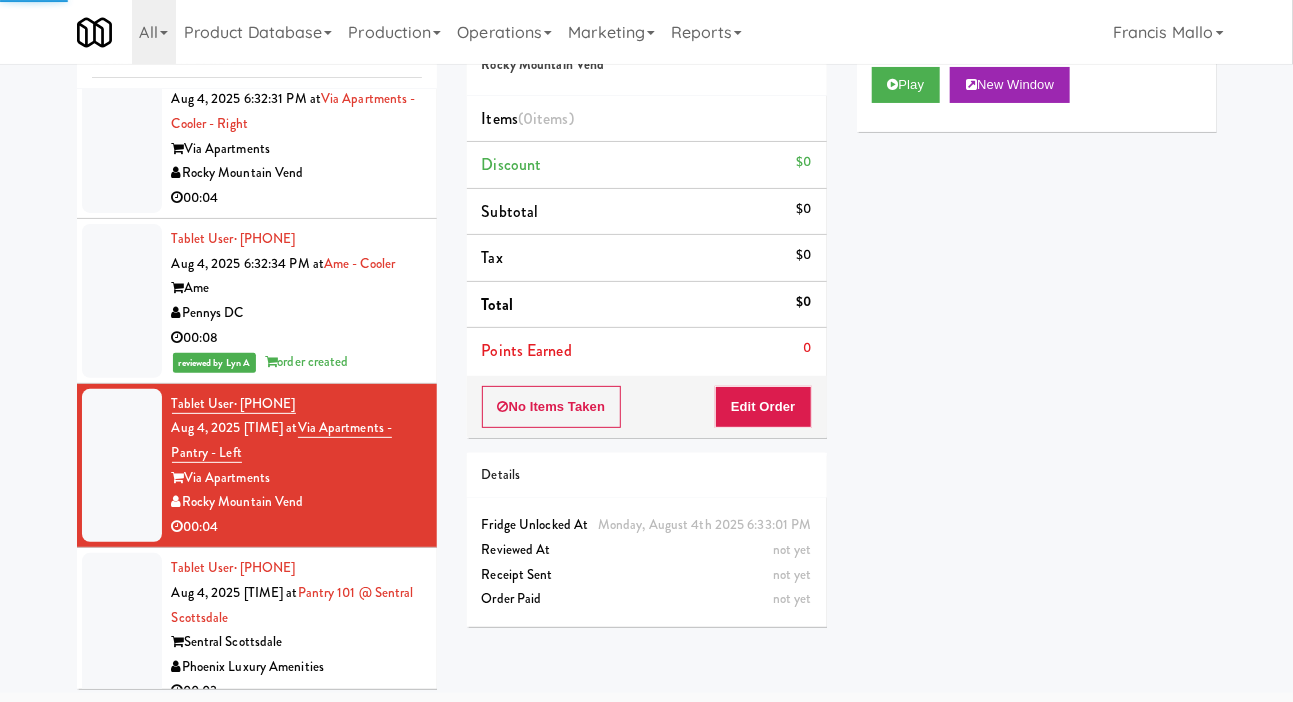 scroll, scrollTop: 15004, scrollLeft: 0, axis: vertical 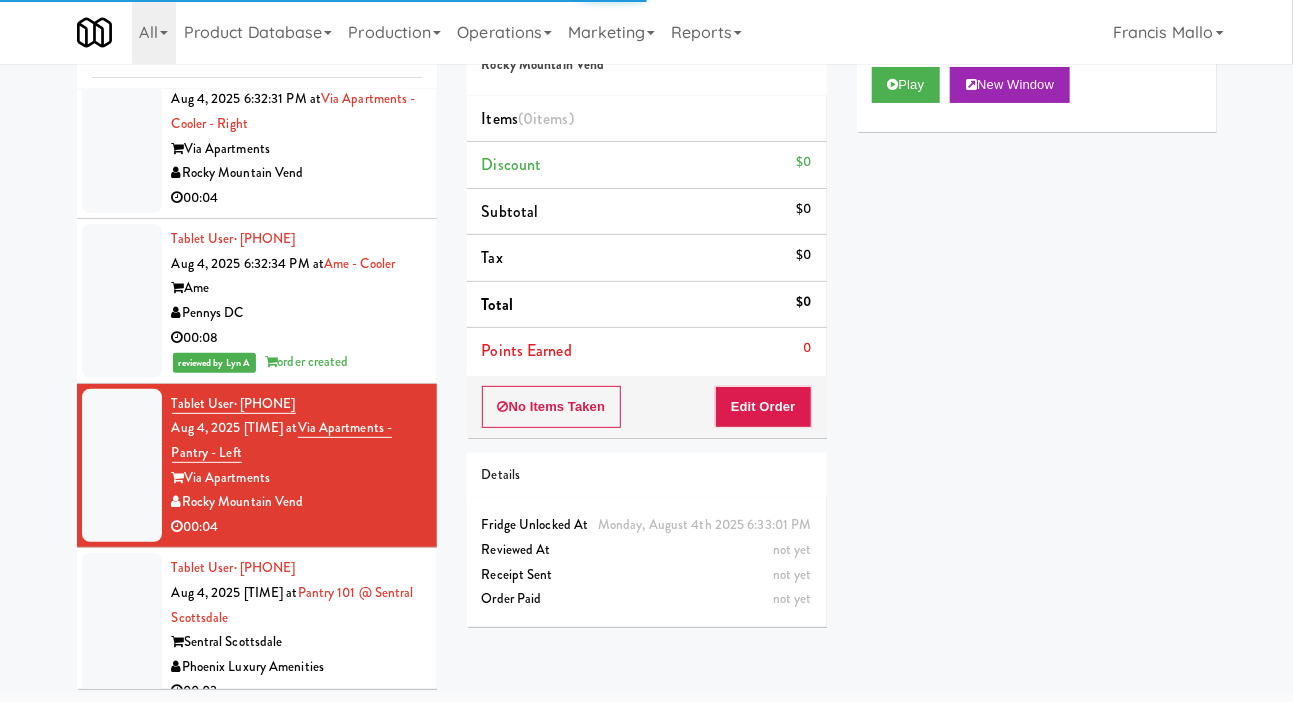 click on "00:04" at bounding box center (297, 198) 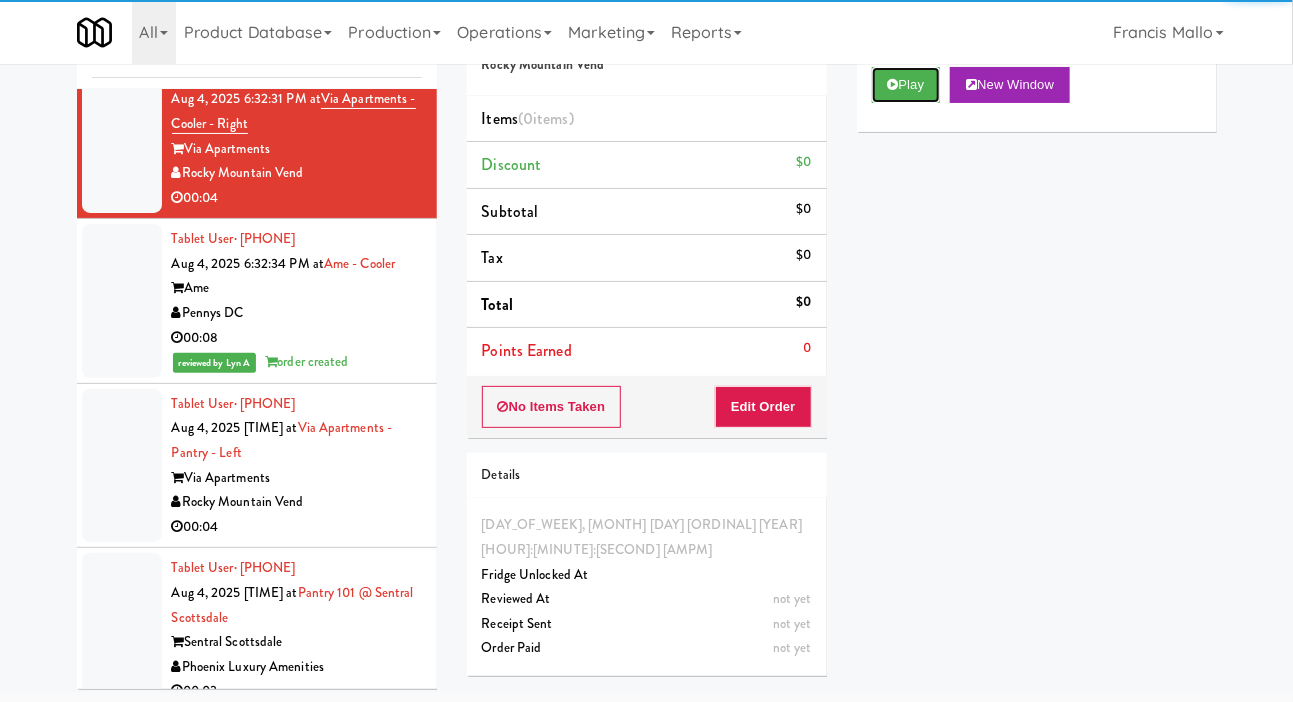 click on "Play" at bounding box center [906, 85] 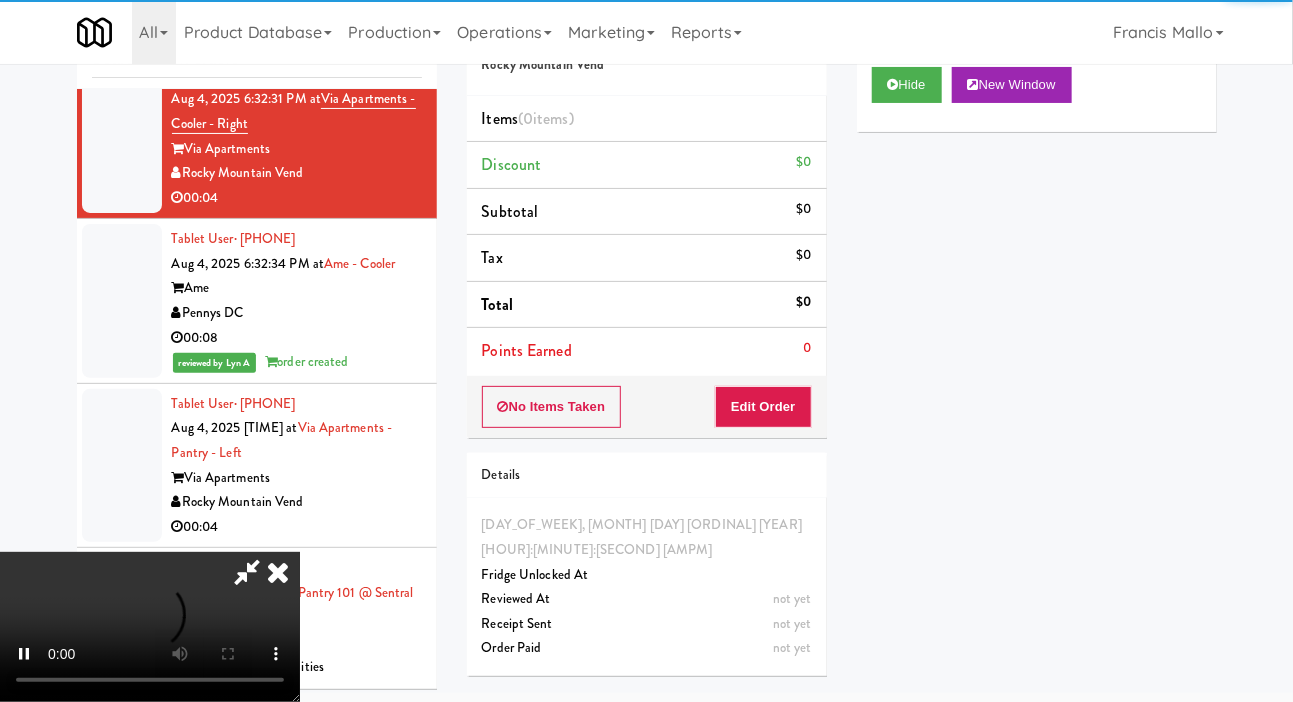 click on "Points Earned  0" at bounding box center [647, 351] 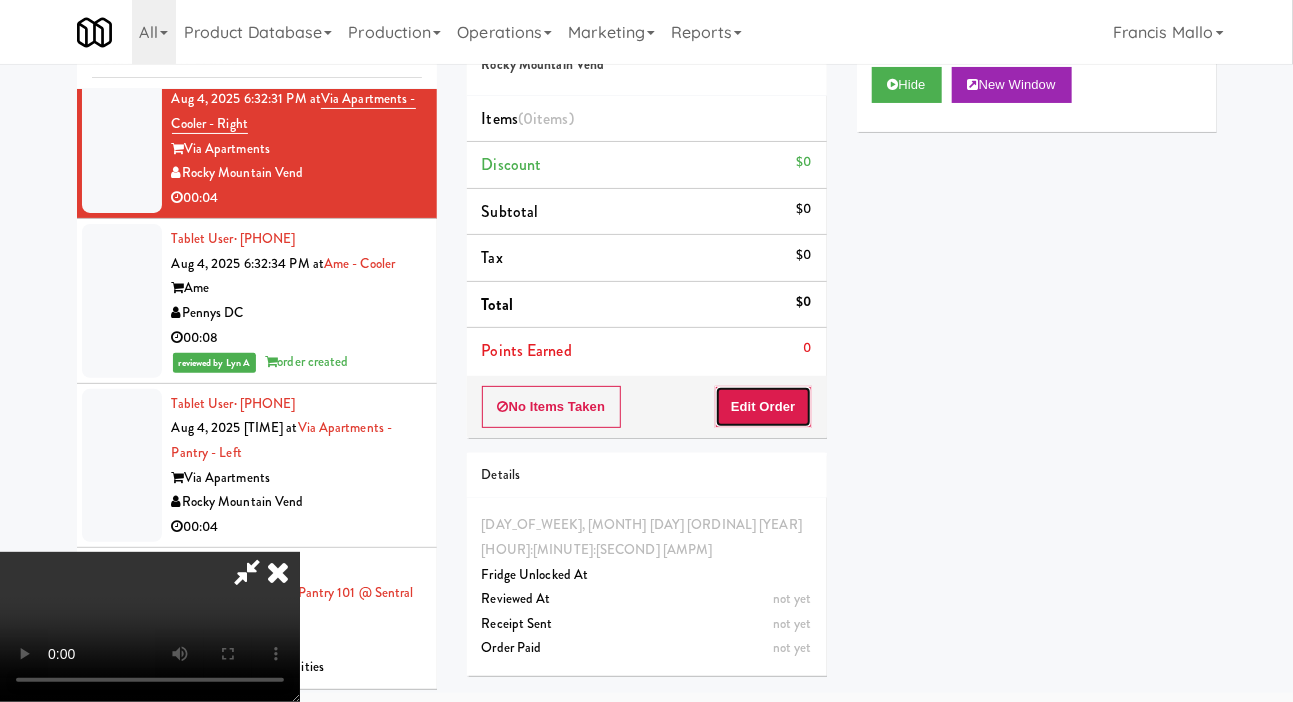 click on "Edit Order" at bounding box center (763, 407) 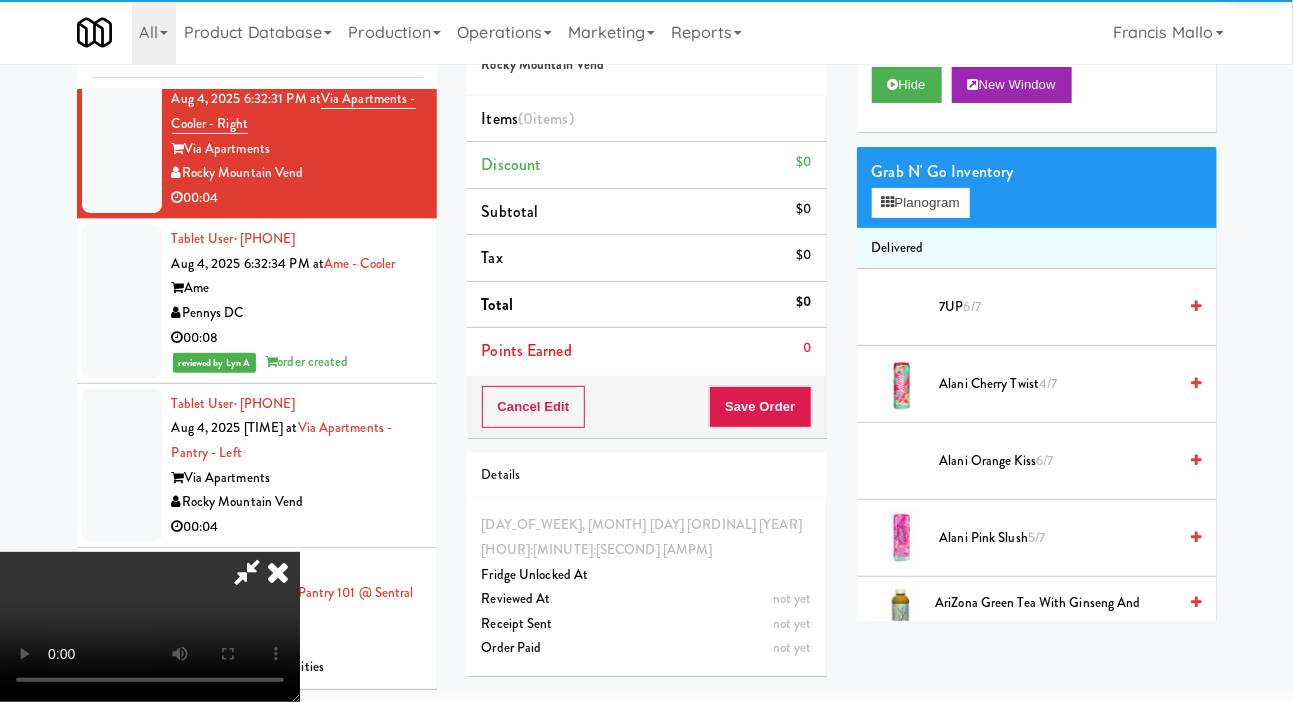scroll, scrollTop: 73, scrollLeft: 0, axis: vertical 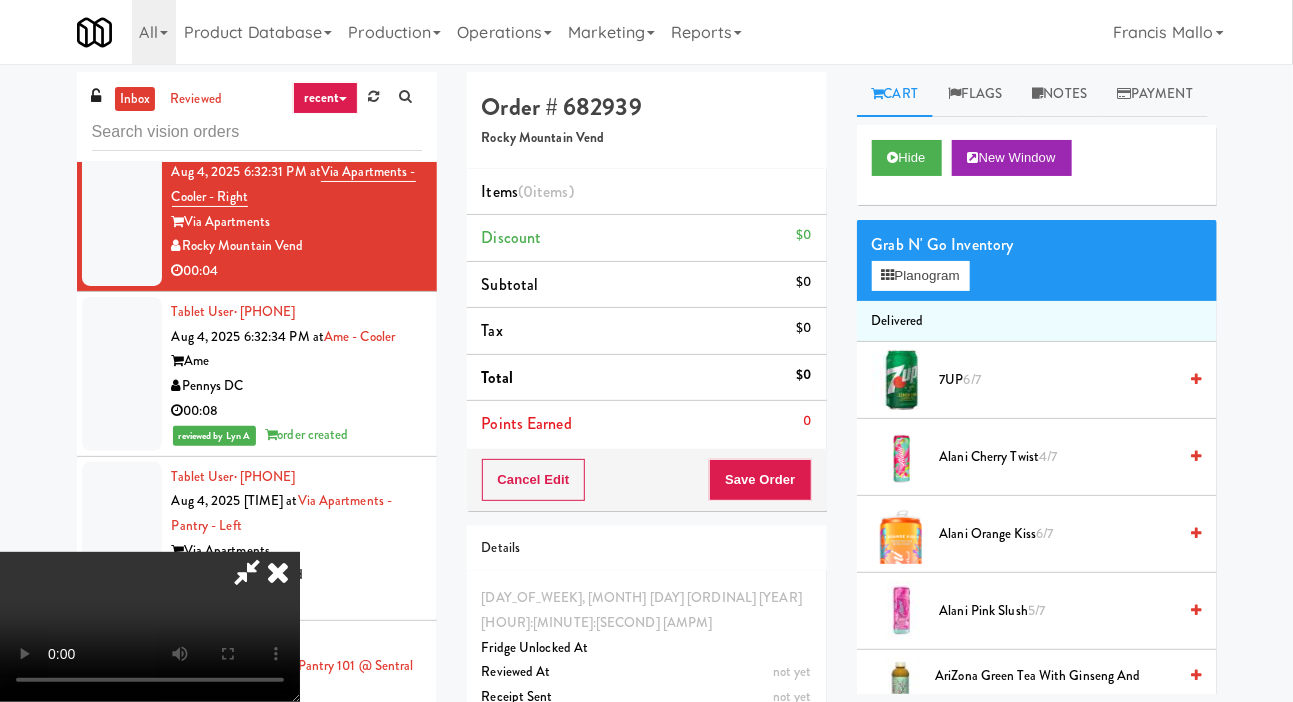 type 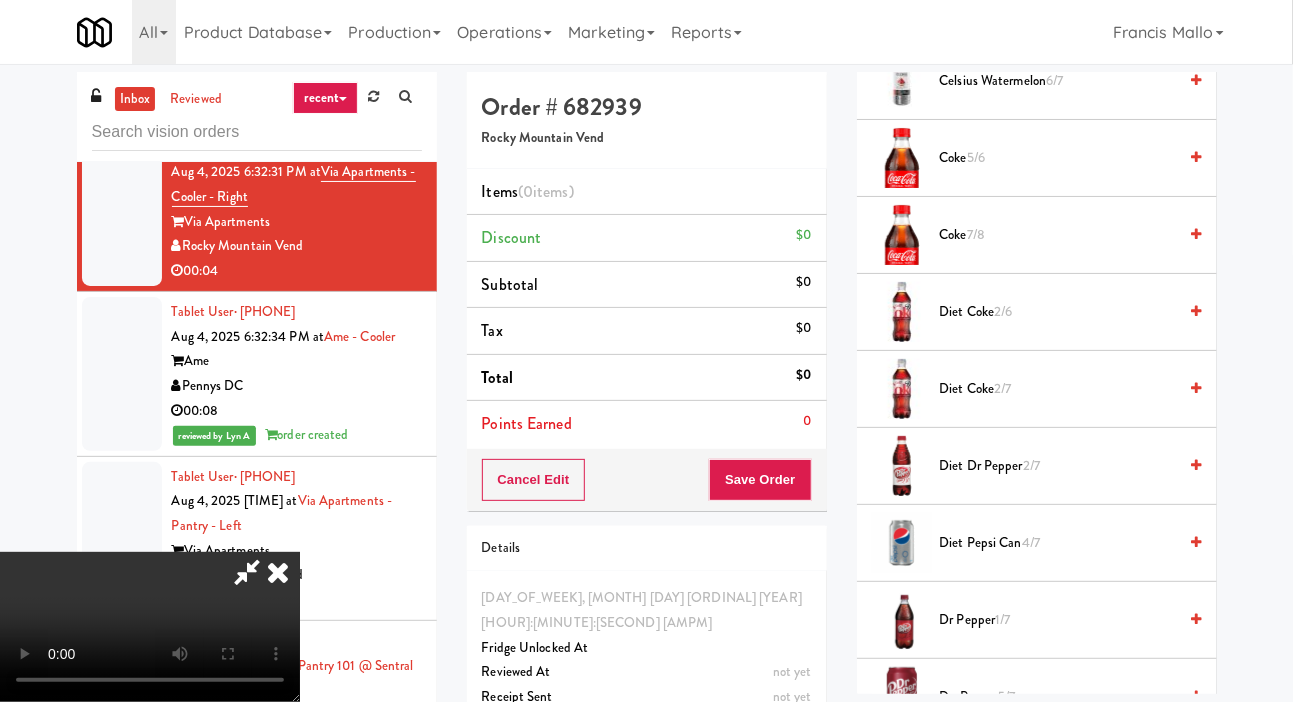 scroll, scrollTop: 1202, scrollLeft: 0, axis: vertical 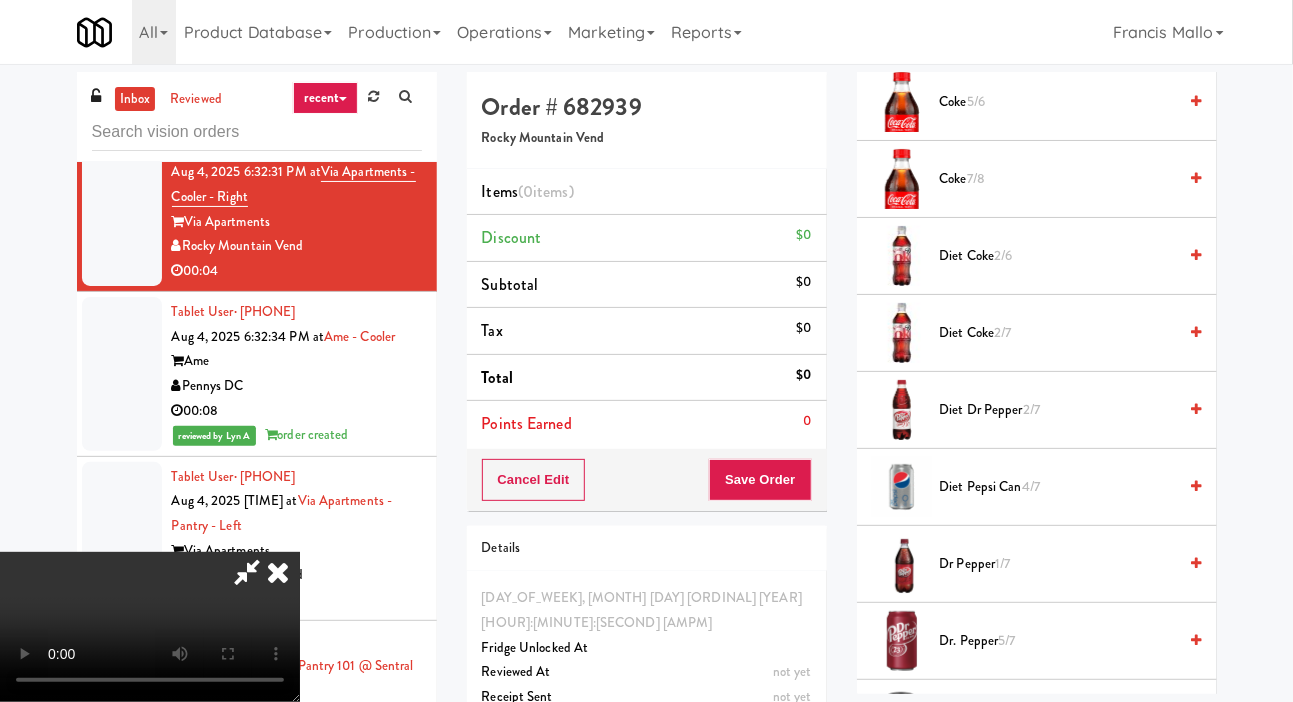click on "Diet Coke  2/7" at bounding box center (1058, 333) 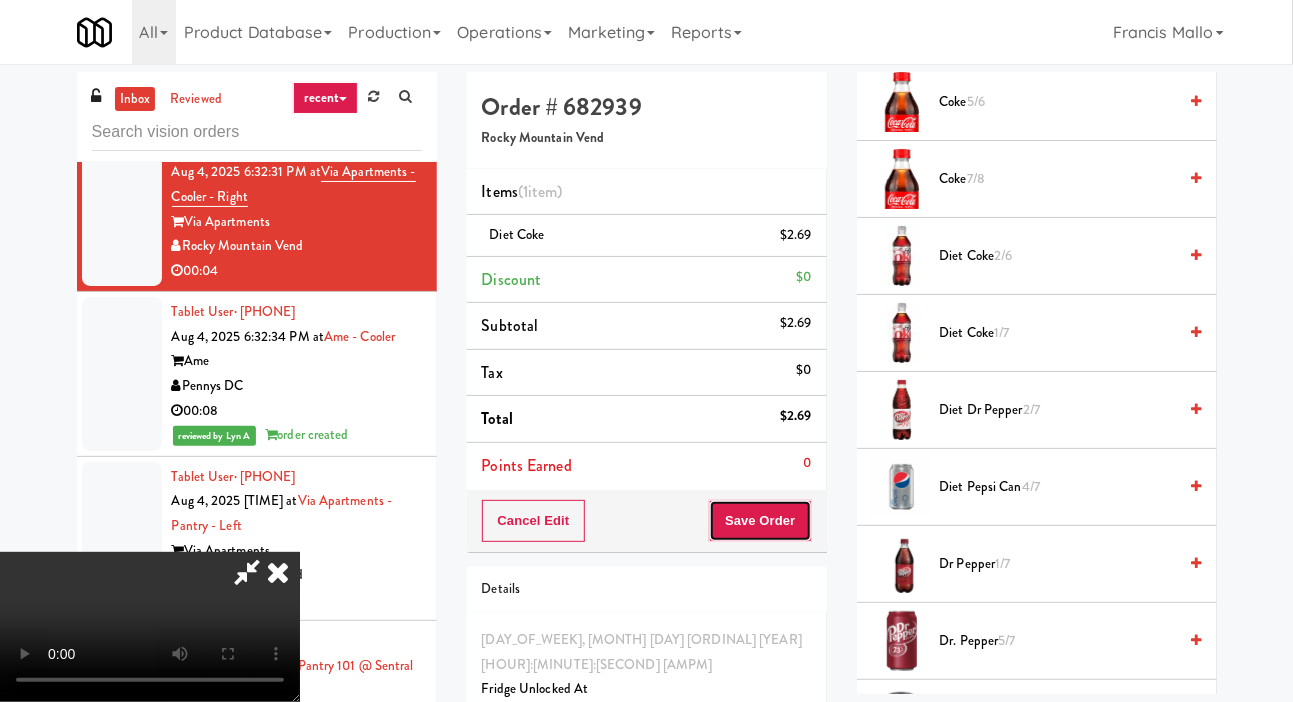 click on "Save Order" at bounding box center (760, 521) 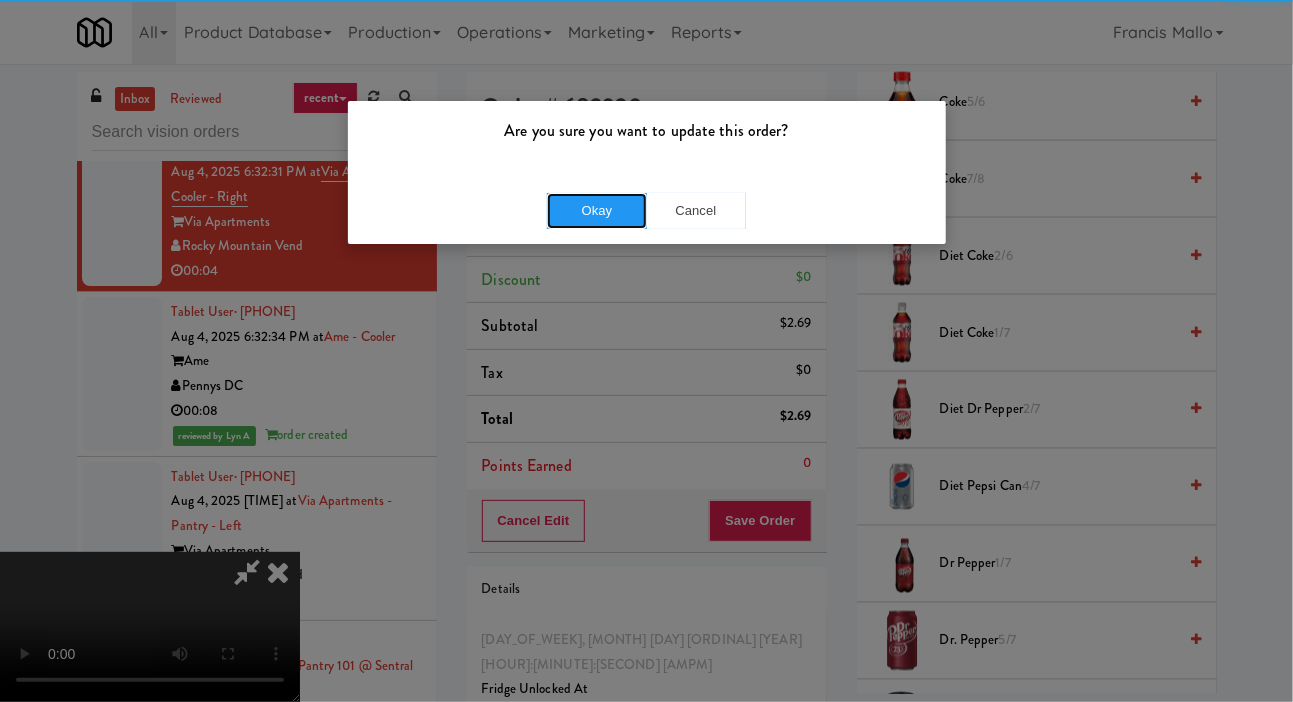 click on "Okay" at bounding box center [597, 211] 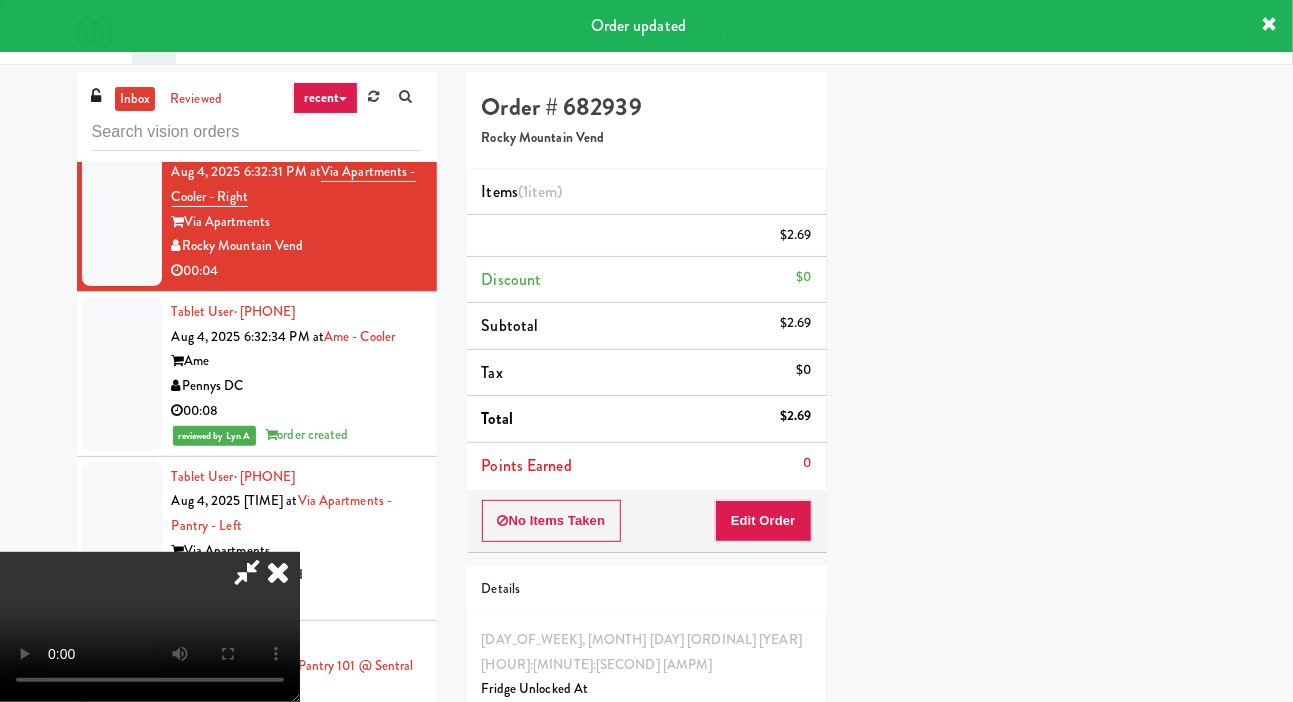 scroll, scrollTop: 116, scrollLeft: 0, axis: vertical 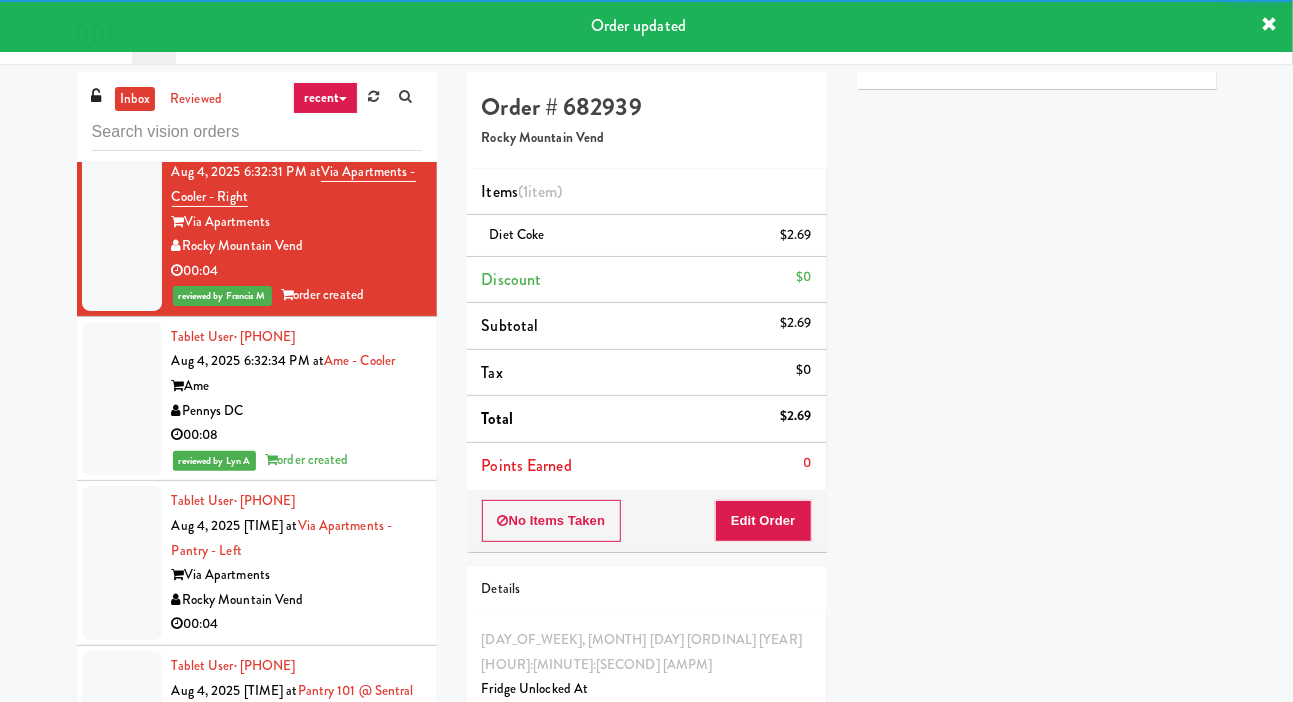 click on "Tablet User  · (781) 799-7683 Aug 4, 2025 6:33:01 PM at  Via Apartments -  Pantry - Left  Via Apartments   Rocky Mountain Vend  00:04" at bounding box center (297, 563) 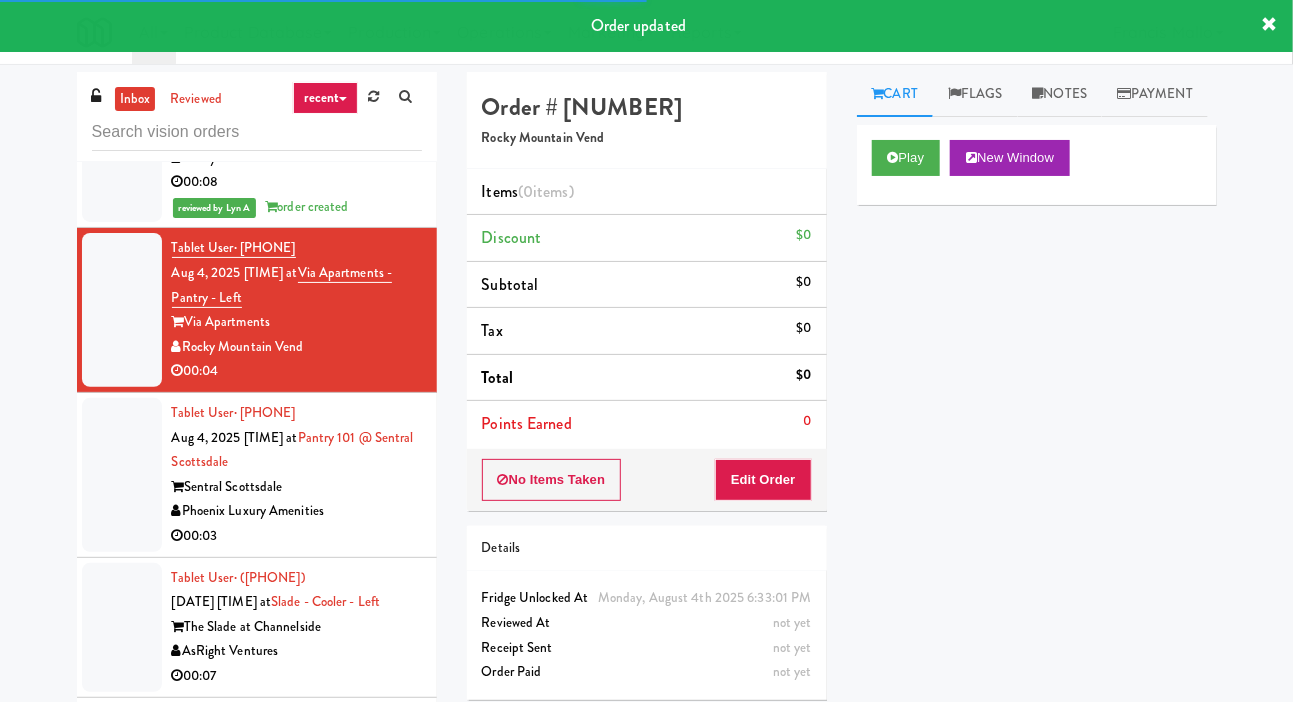 scroll, scrollTop: 15256, scrollLeft: 0, axis: vertical 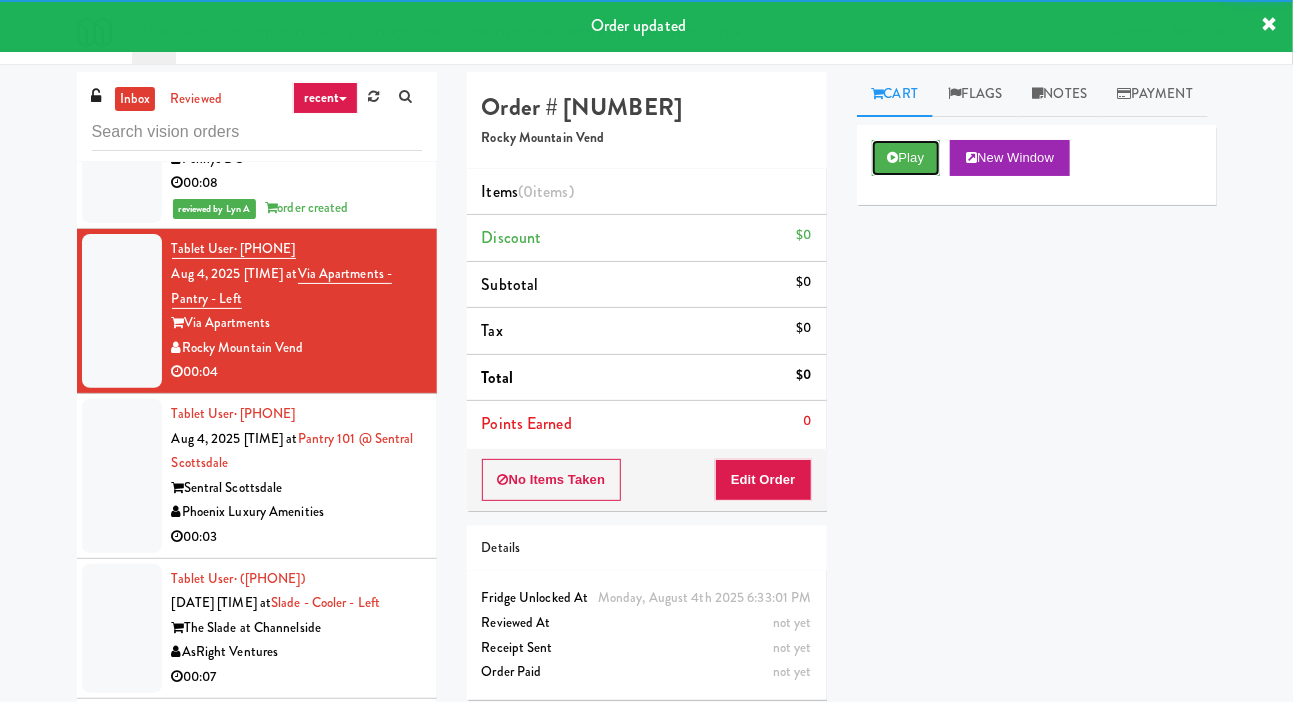 click on "Play" at bounding box center [906, 158] 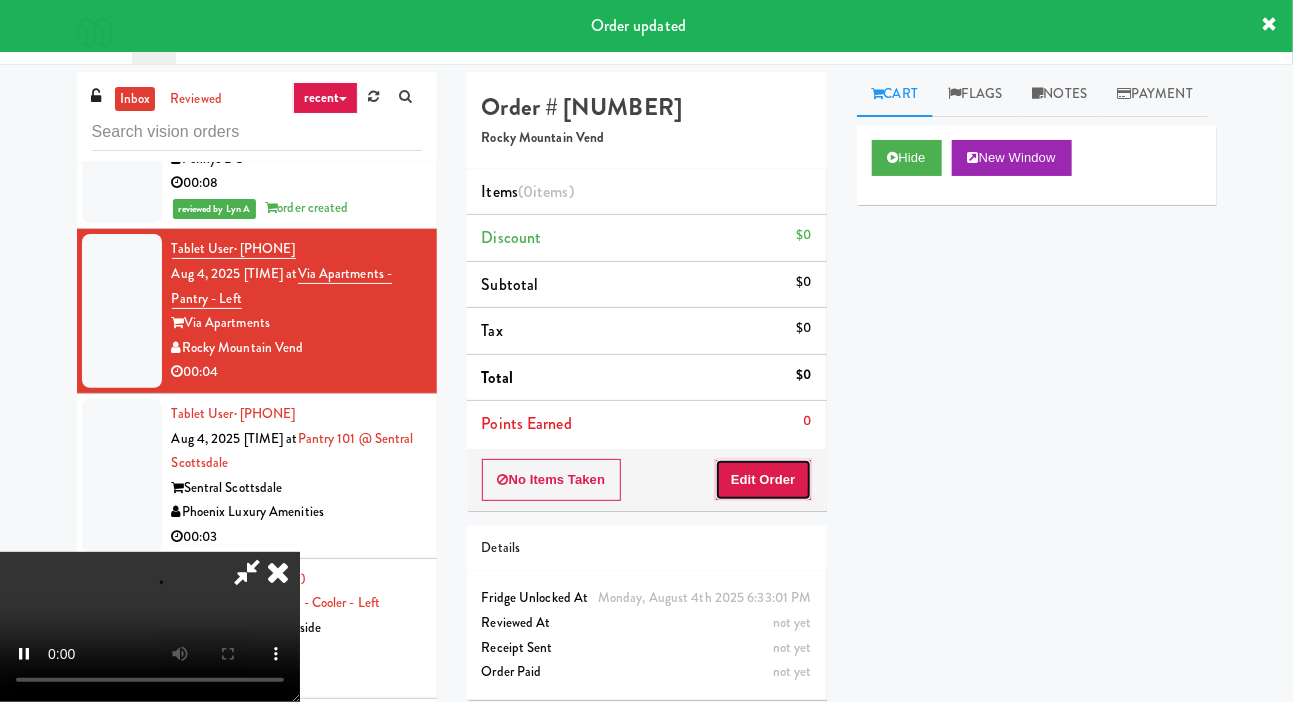 click on "Edit Order" at bounding box center [763, 480] 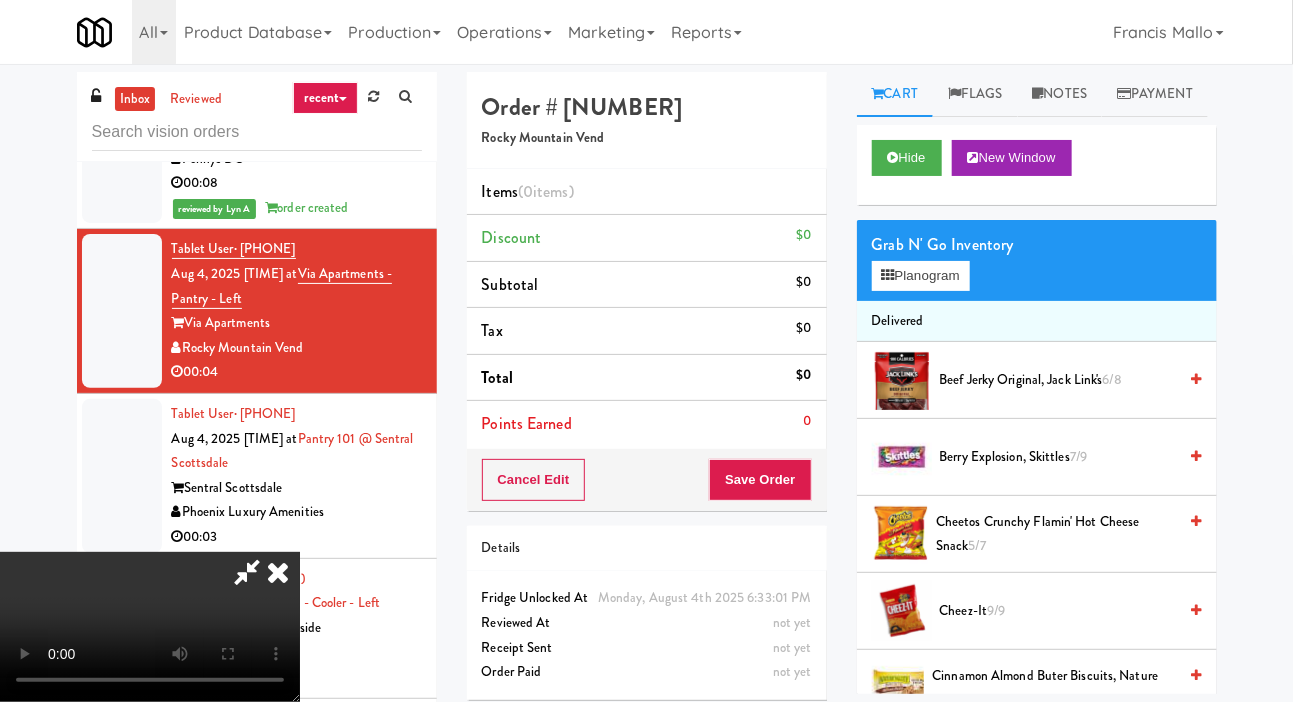 scroll, scrollTop: 73, scrollLeft: 0, axis: vertical 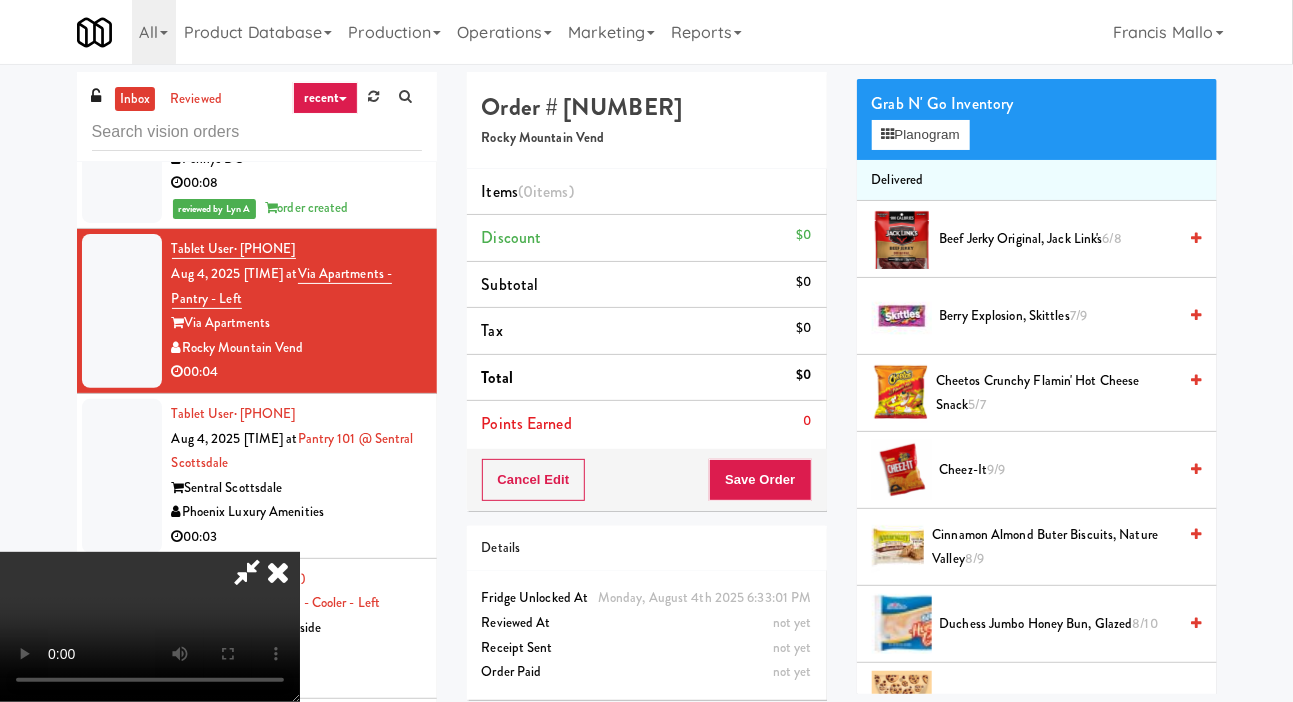 click on "Beef Jerky Original, Jack Link's  6/8" at bounding box center [1058, 239] 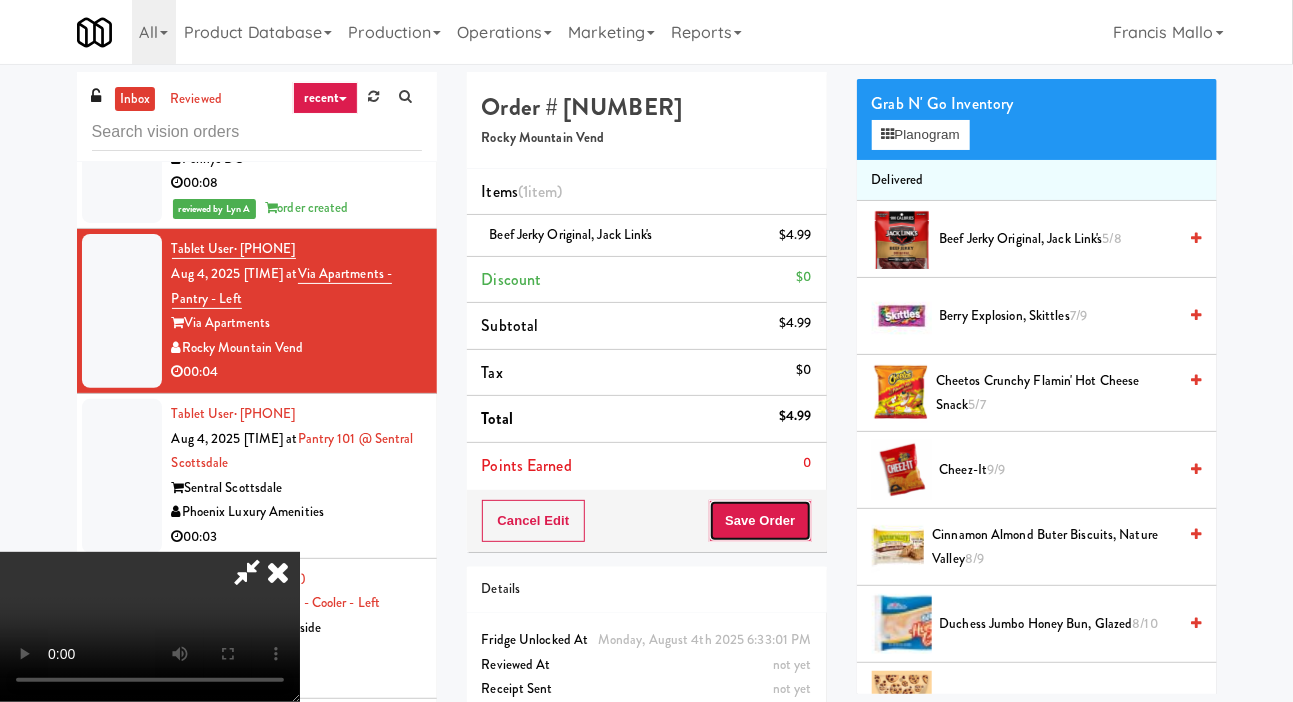 click on "Save Order" at bounding box center (760, 521) 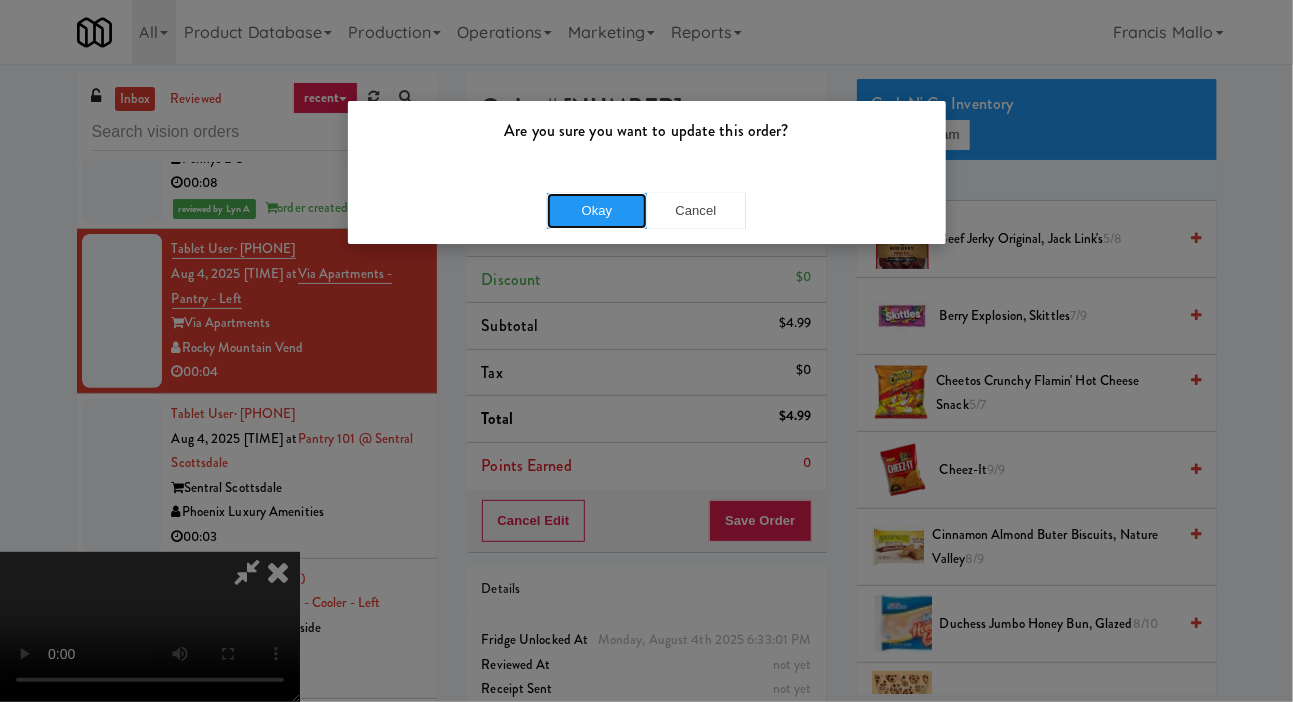 click on "Okay" at bounding box center [597, 211] 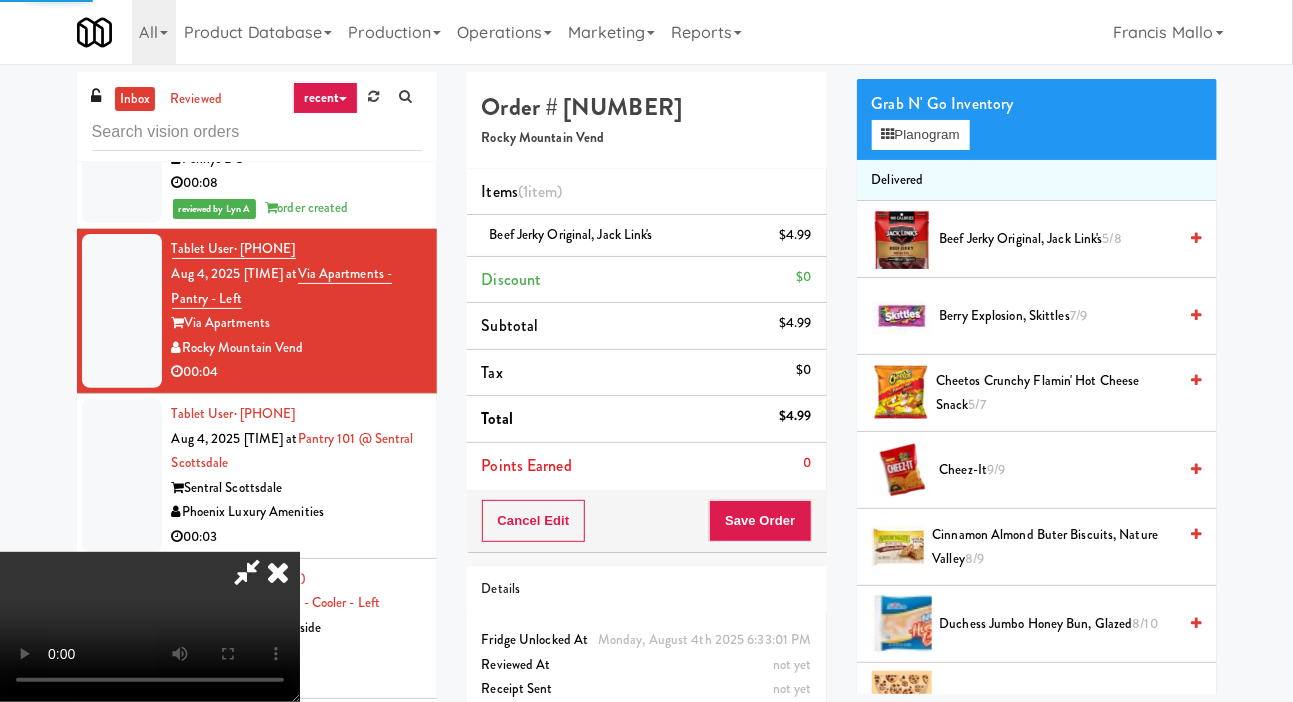 scroll, scrollTop: 116, scrollLeft: 0, axis: vertical 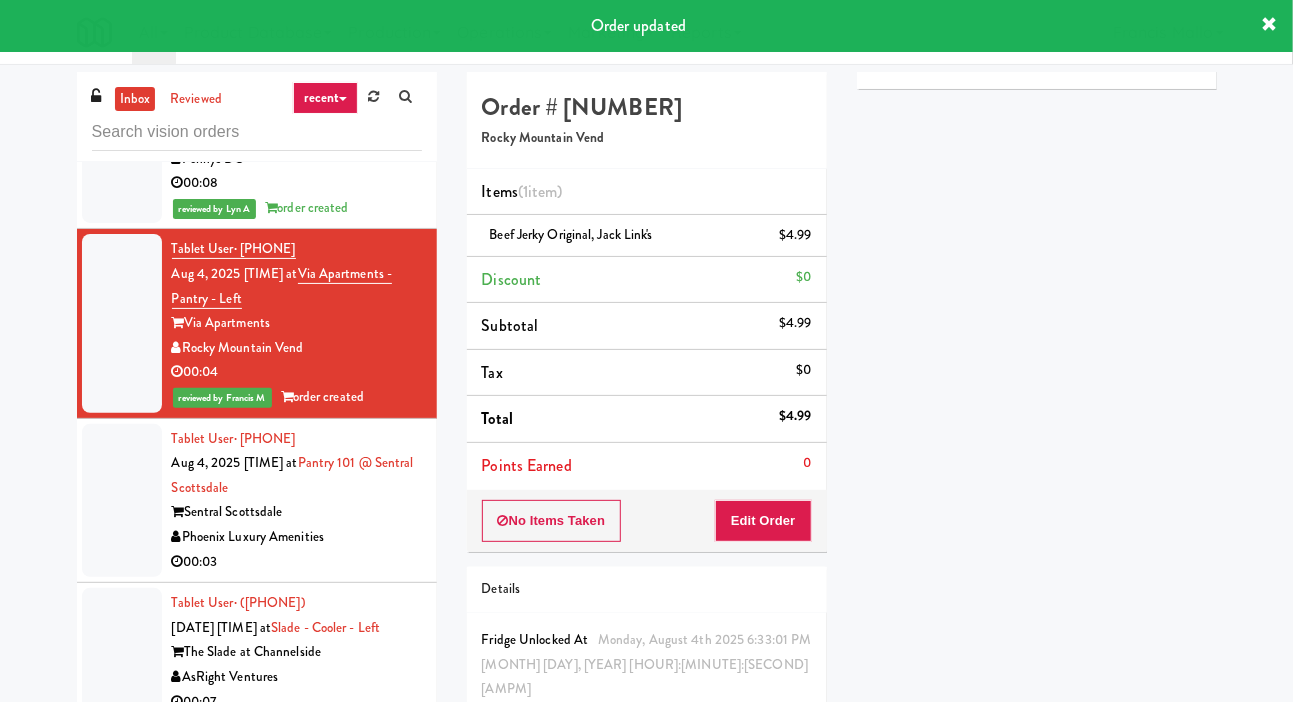 click on "Phoenix Luxury Amenities" at bounding box center (297, 537) 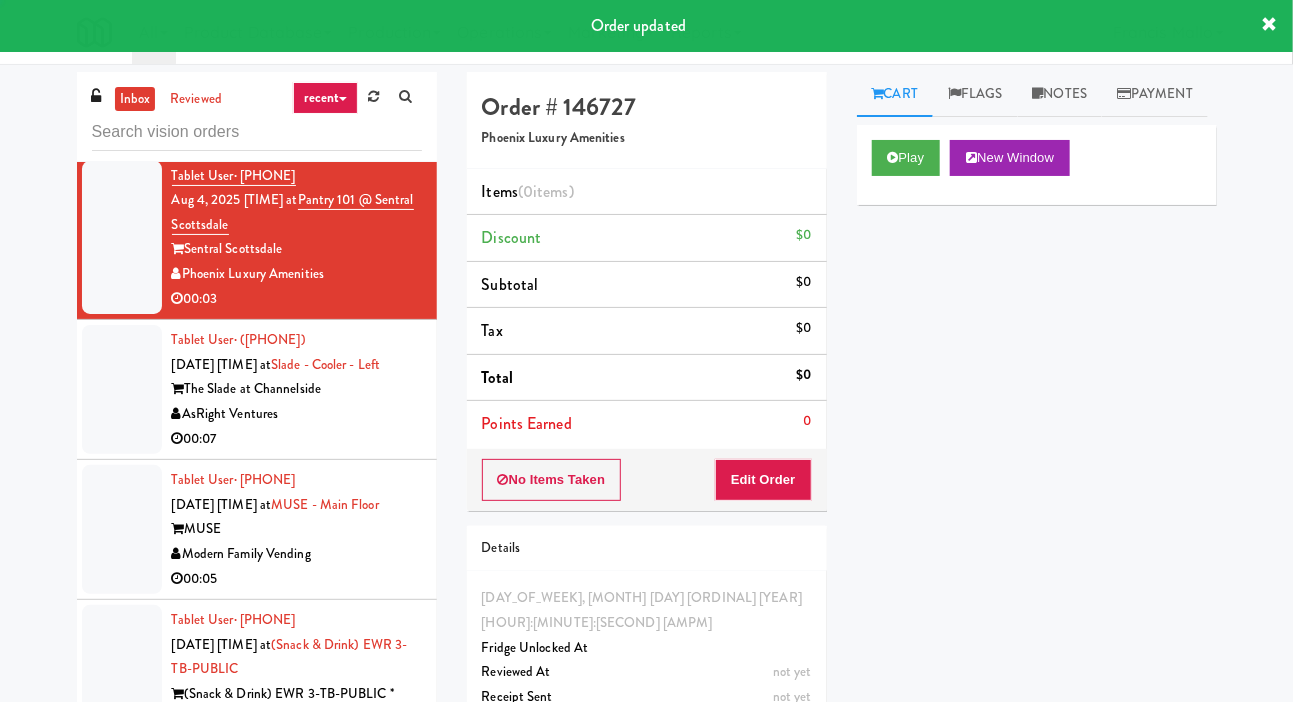 scroll, scrollTop: 15512, scrollLeft: 0, axis: vertical 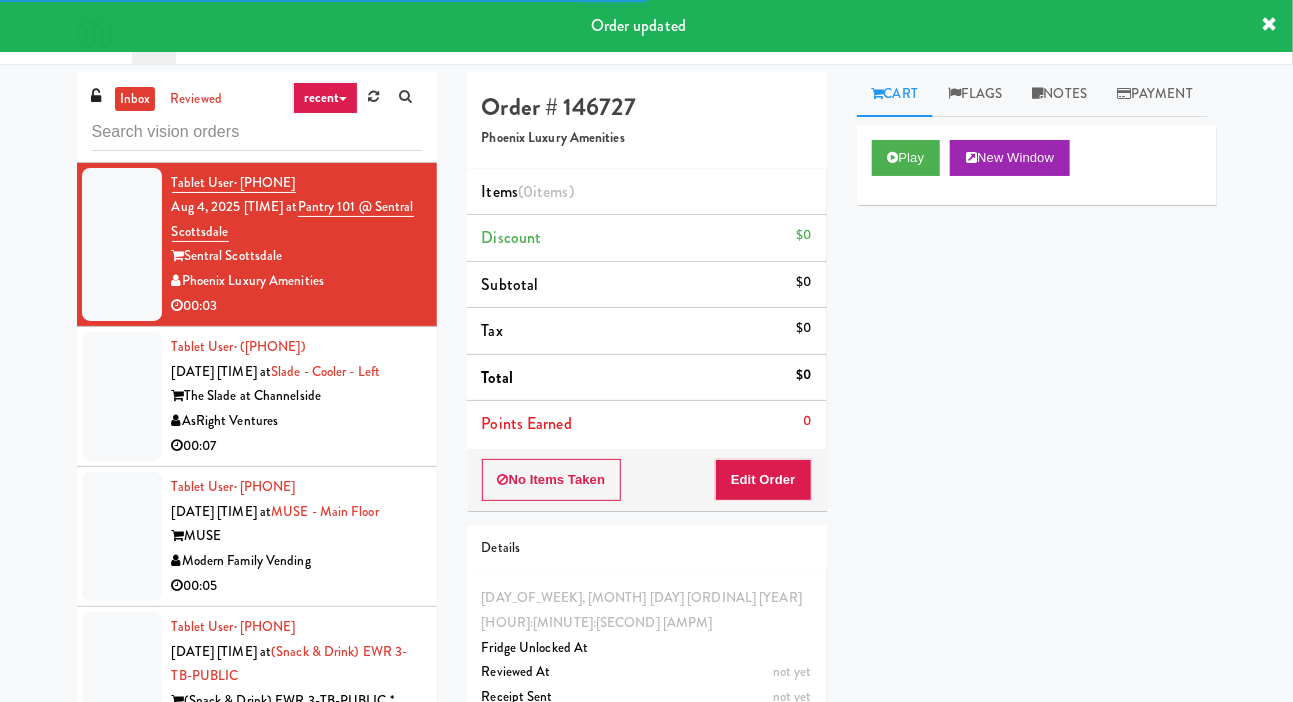 click on "00:07" at bounding box center [297, 446] 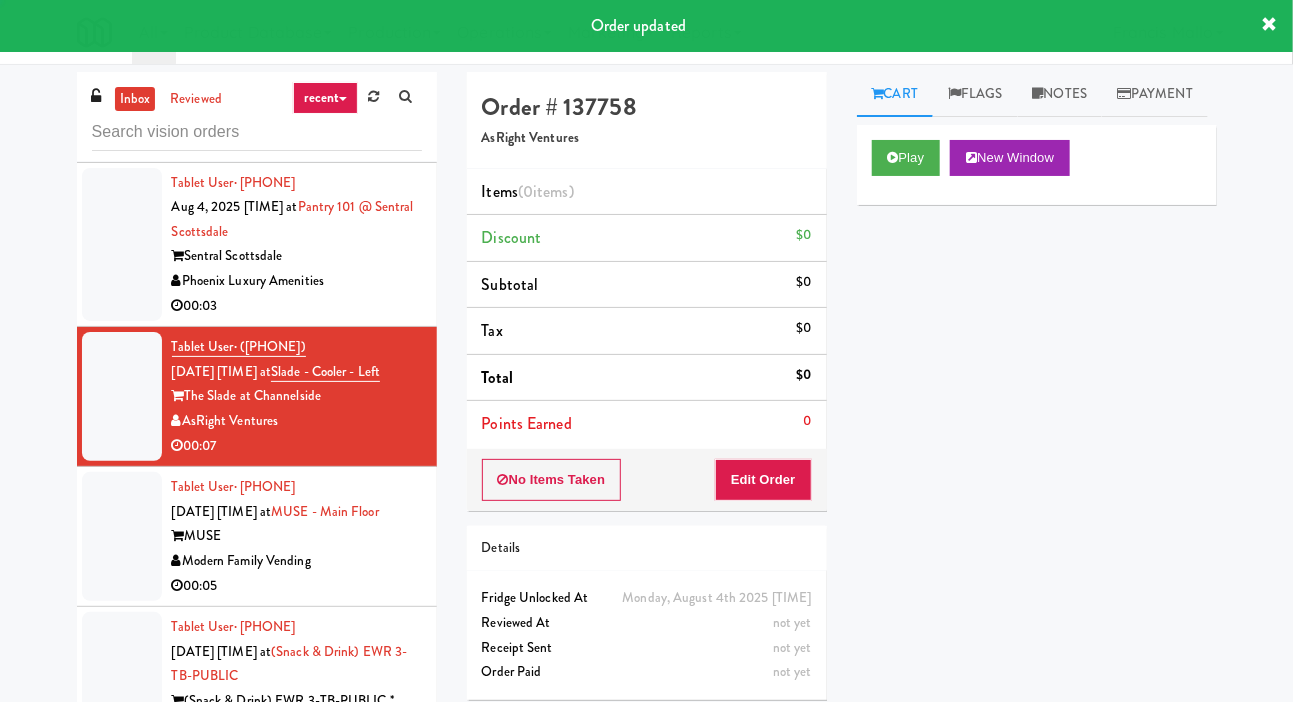 click on "Modern Family Vending" at bounding box center [297, 561] 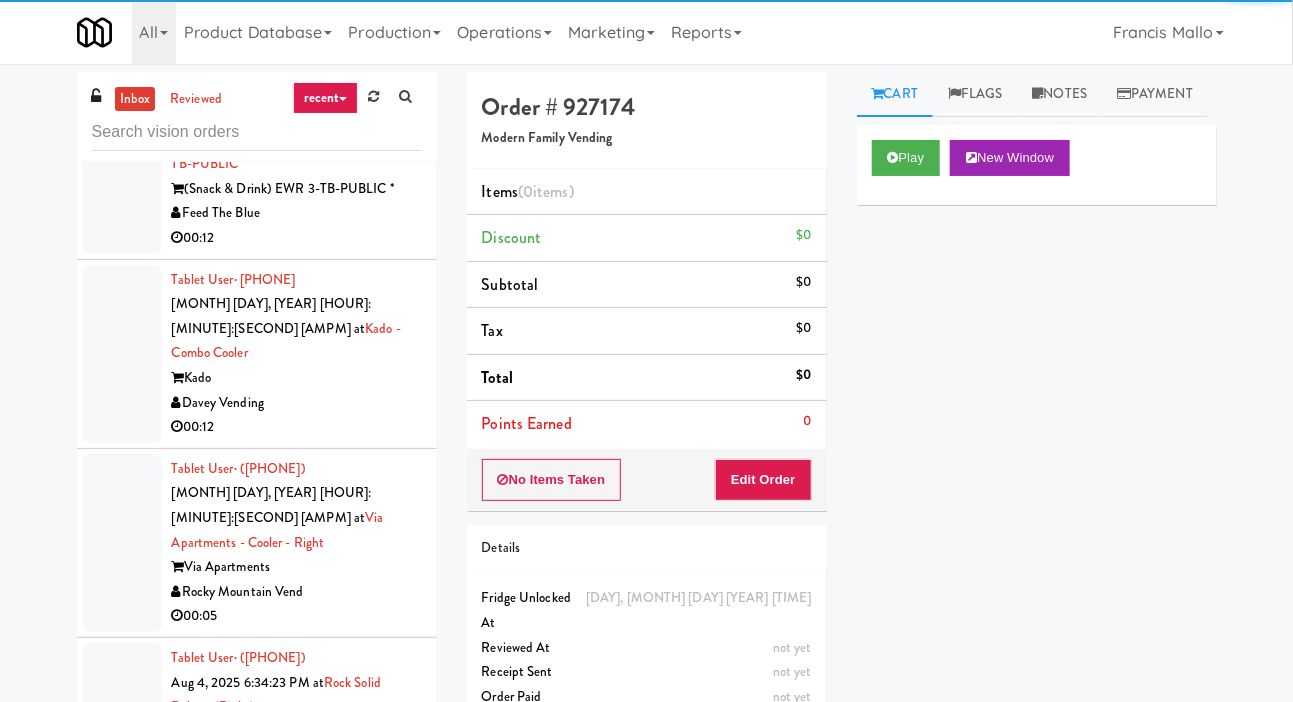 scroll, scrollTop: 16025, scrollLeft: 0, axis: vertical 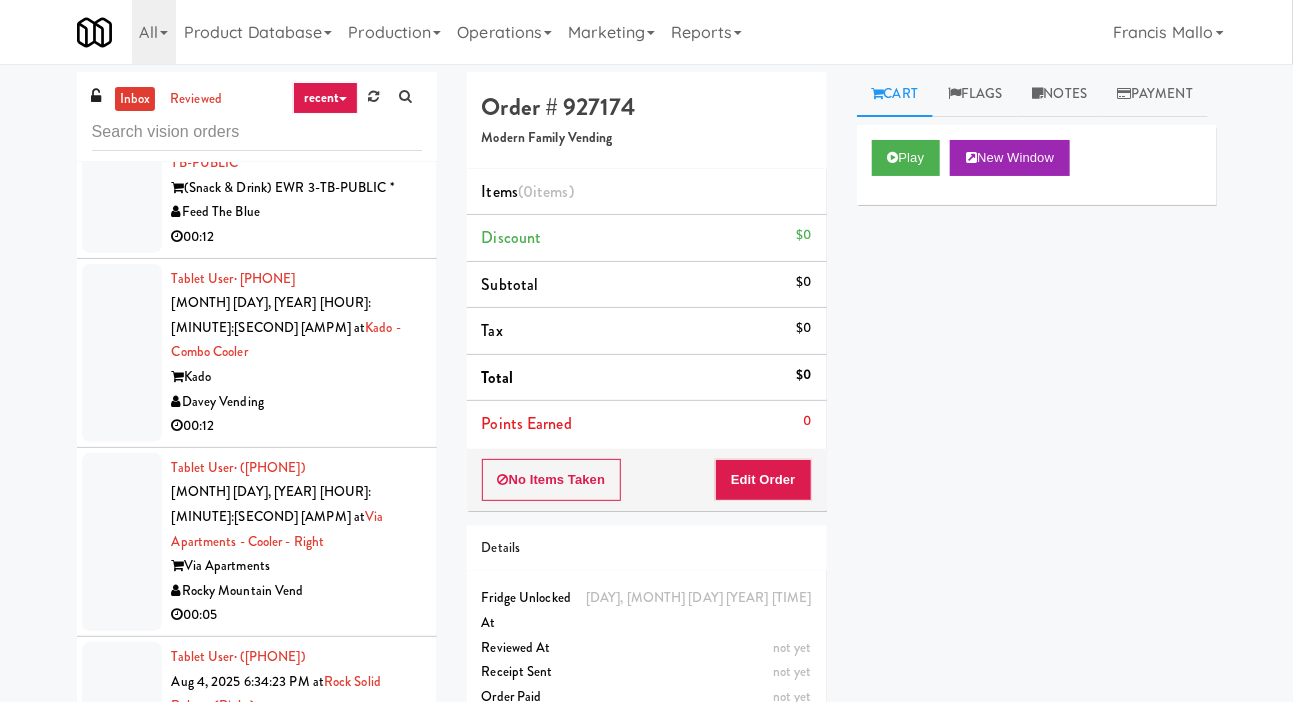click on "00:12" at bounding box center (297, 237) 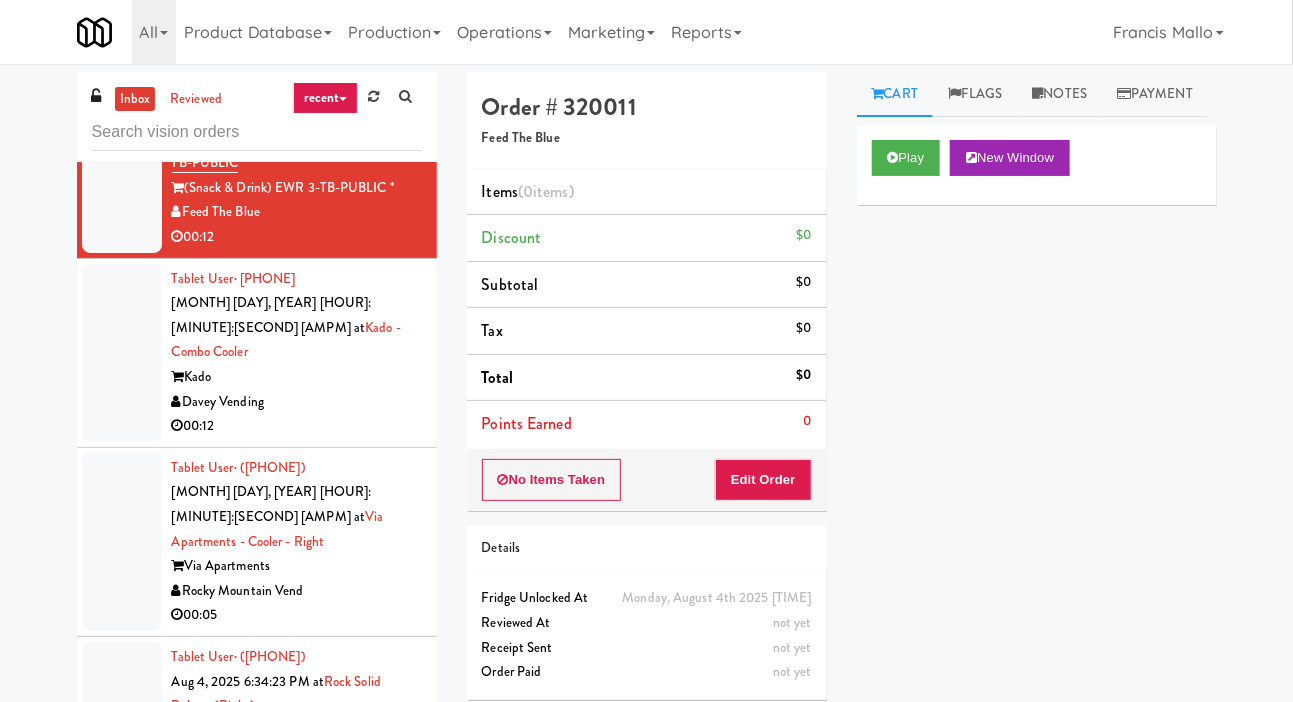 click on "Davey Vending" at bounding box center (297, 402) 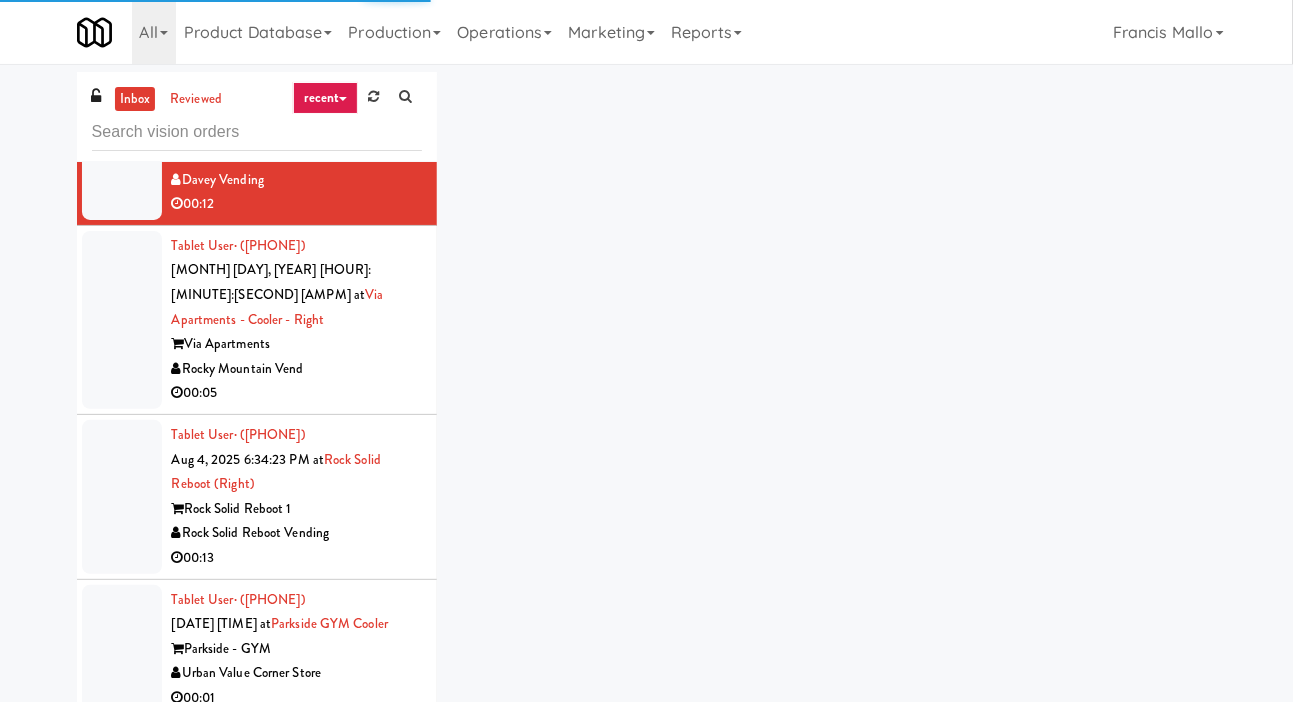 scroll, scrollTop: 16245, scrollLeft: 0, axis: vertical 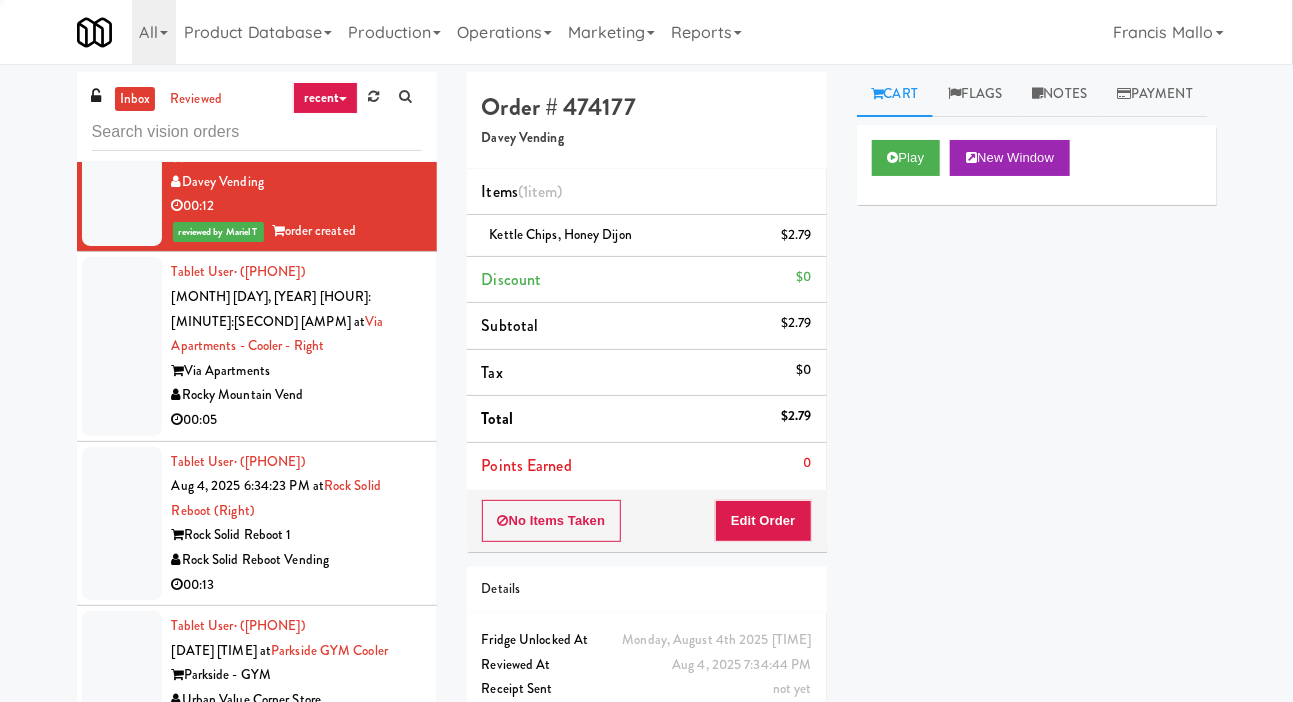click on "Via Apartments" at bounding box center (297, 371) 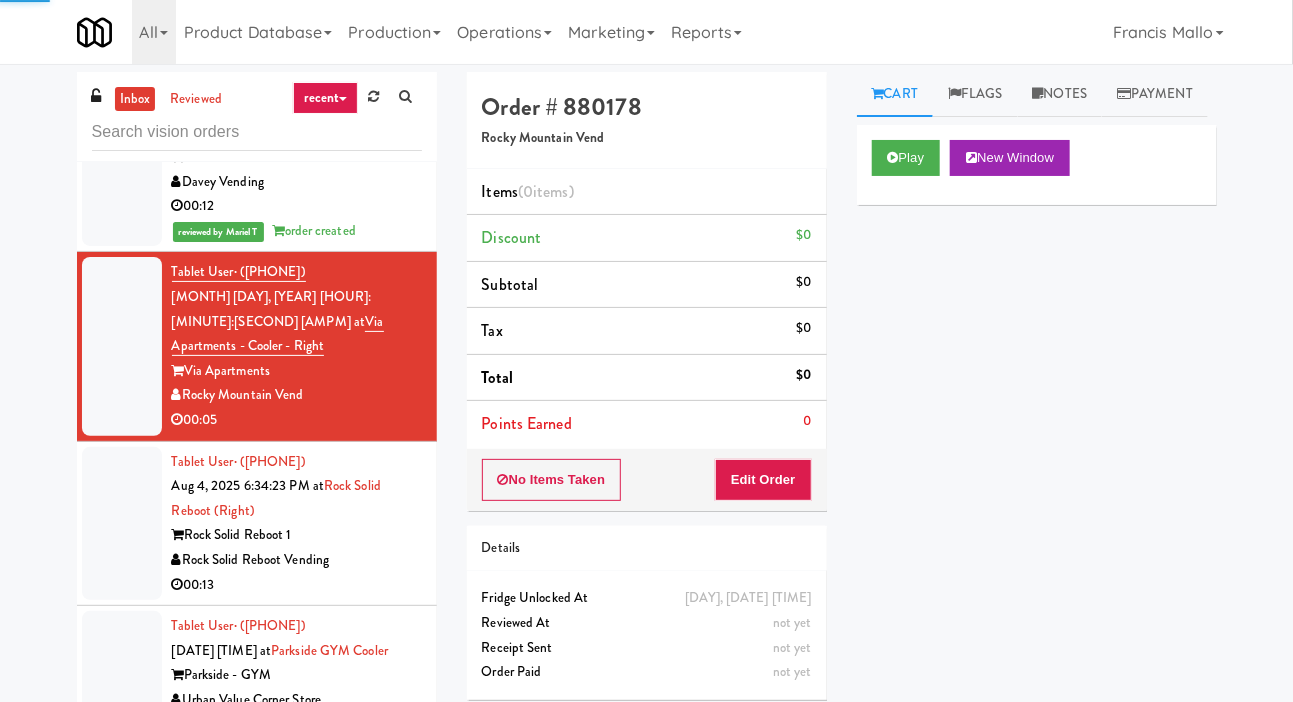 click on "Rock Solid Reboot Vending" at bounding box center (297, 560) 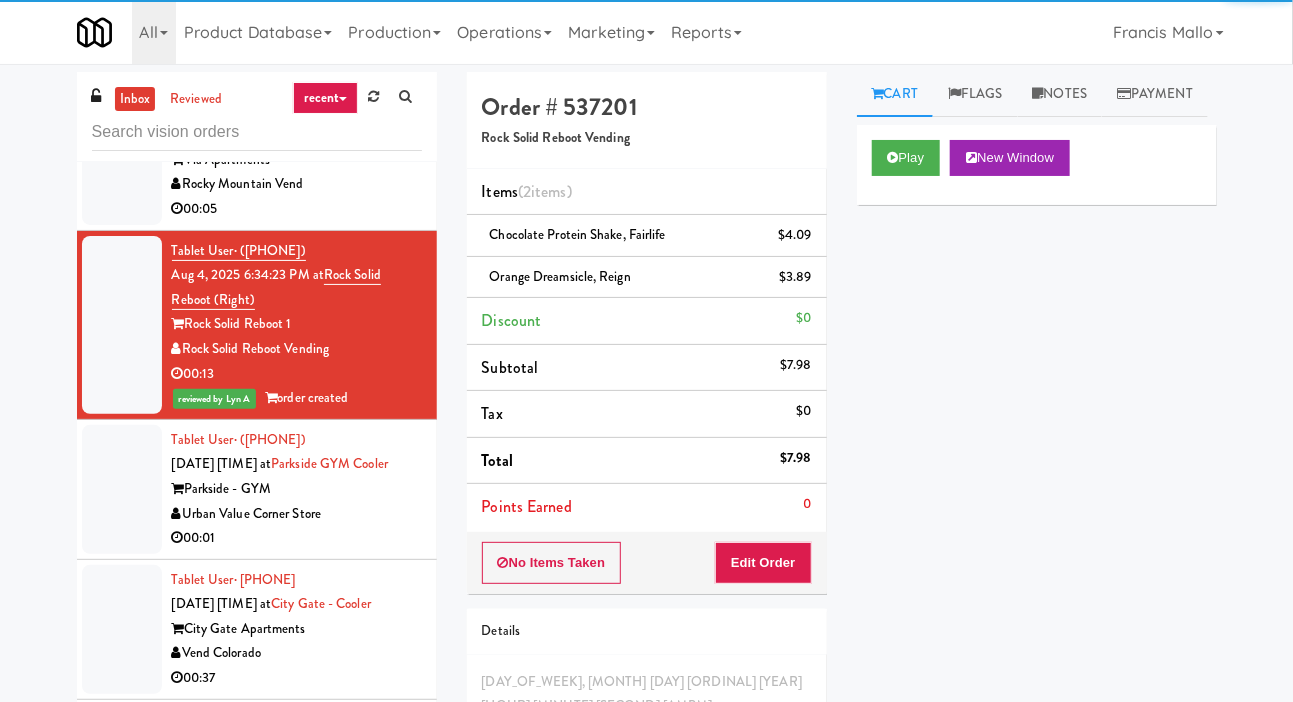 click on "Urban Value Corner Store" at bounding box center [297, 514] 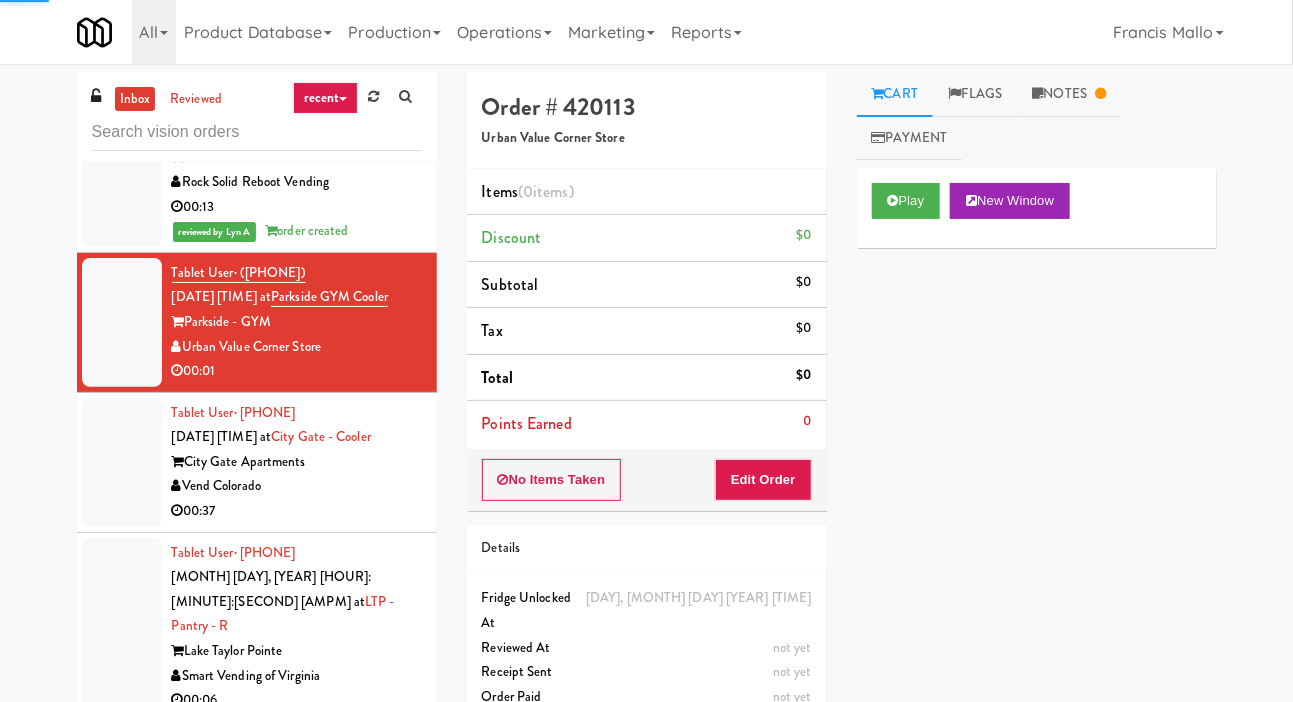 click on "Vend Colorado" at bounding box center (297, 486) 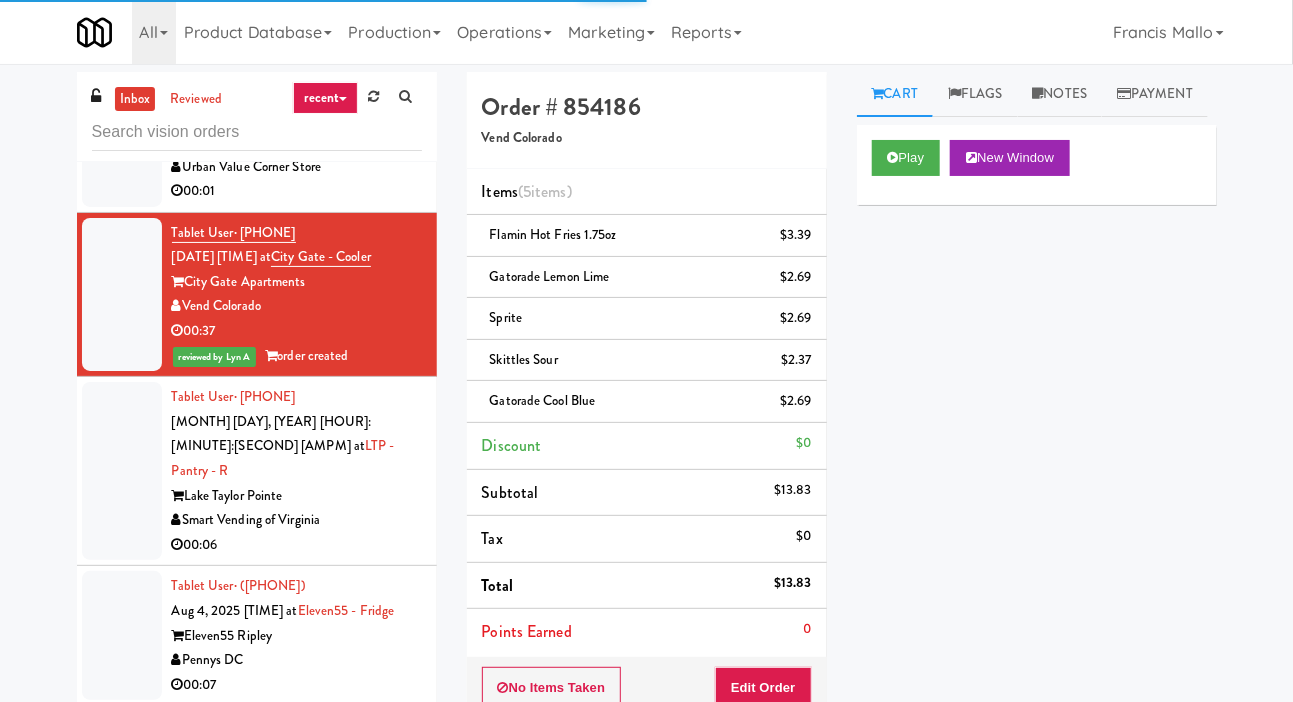 click on "Smart Vending of Virginia" at bounding box center (297, 520) 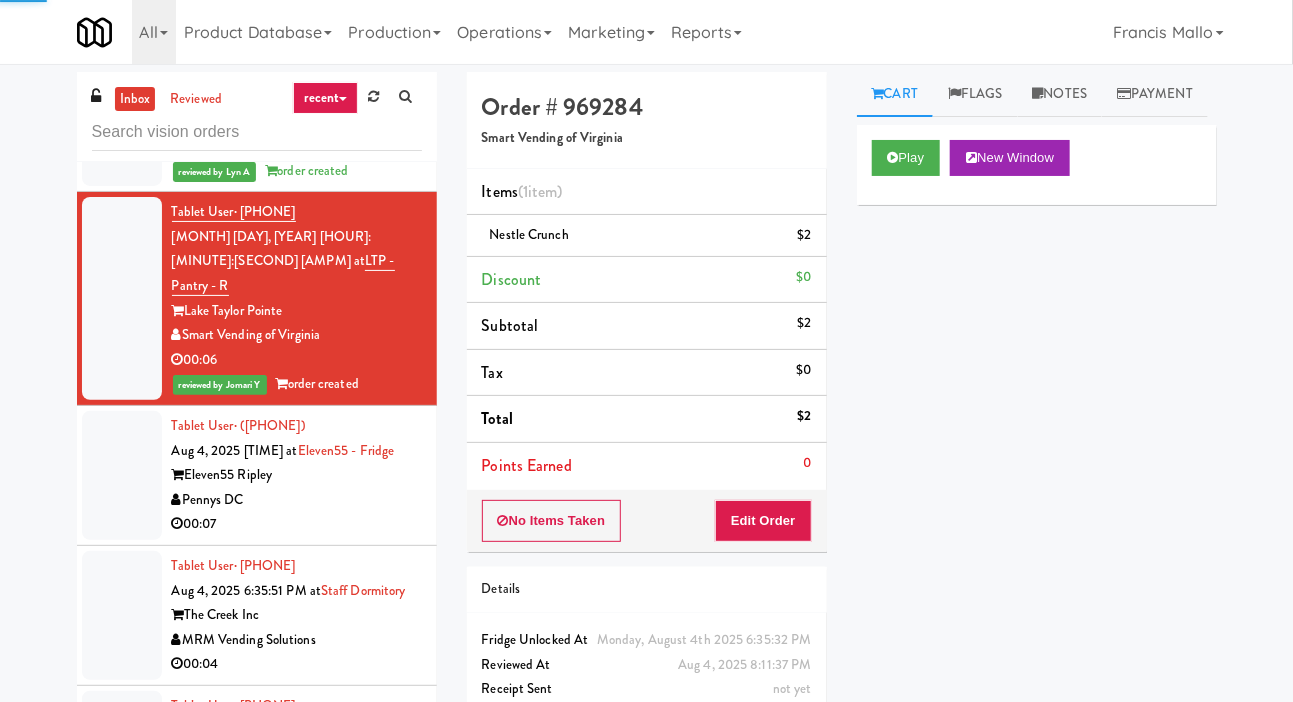 click on "00:07" at bounding box center (297, 524) 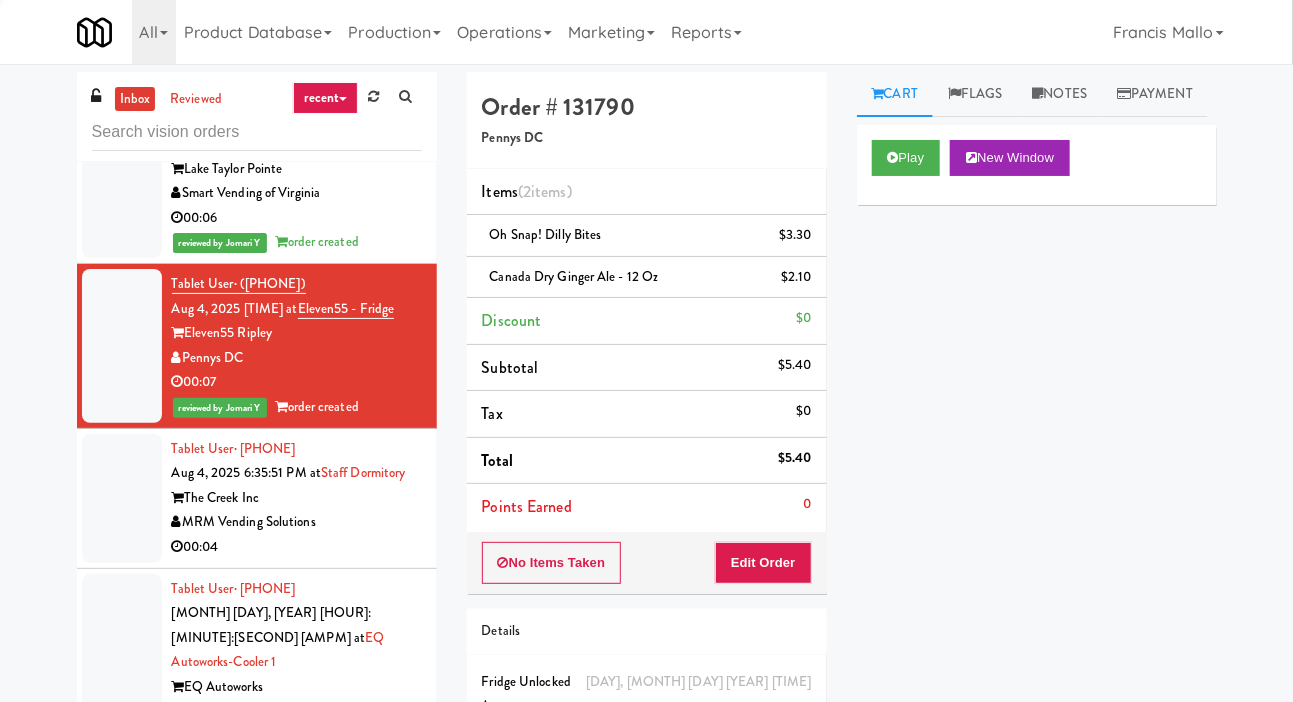 click on "MRM Vending Solutions" at bounding box center [297, 522] 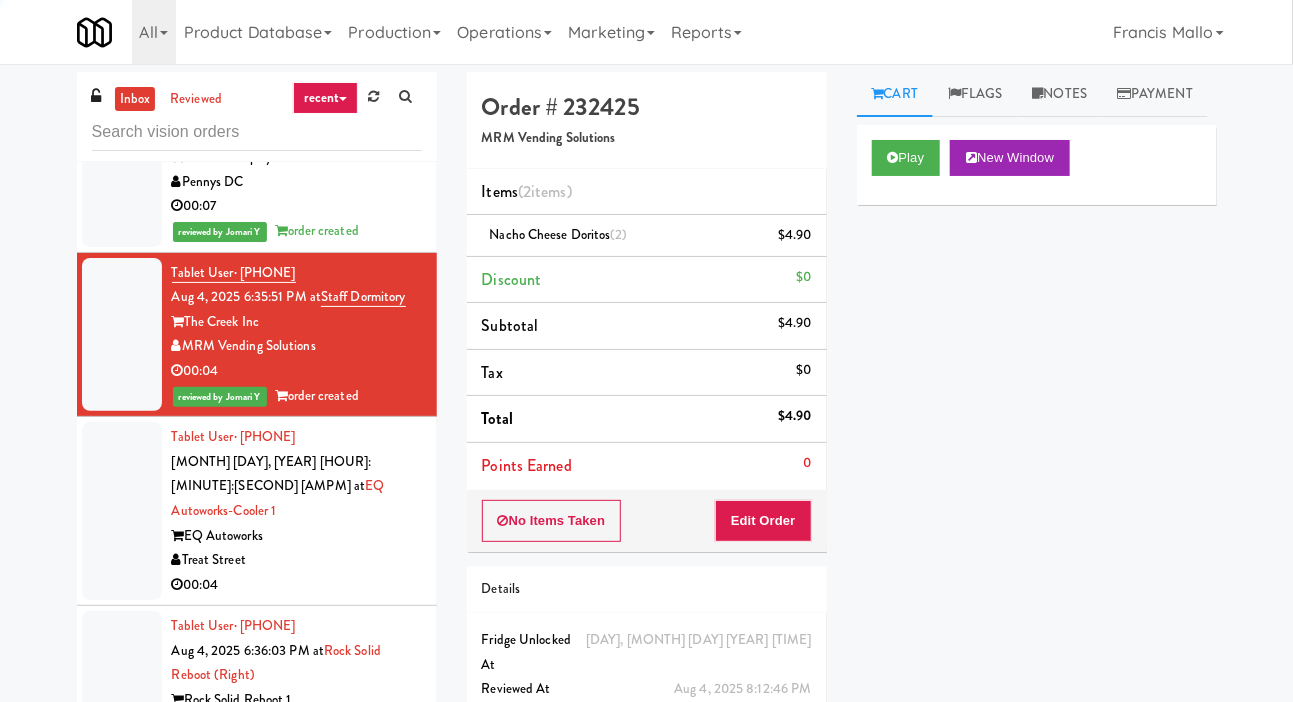 click on "Treat Street" at bounding box center (297, 560) 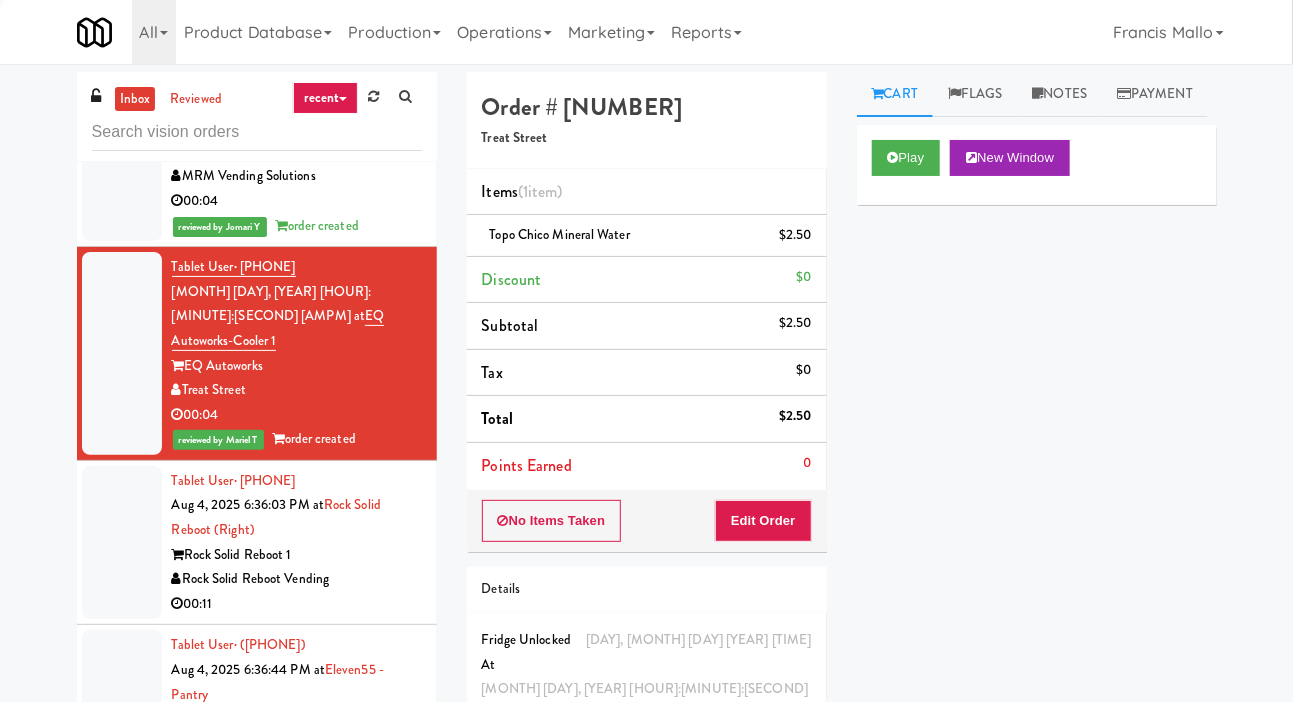 click on "Rock Solid Reboot 1" at bounding box center [297, 555] 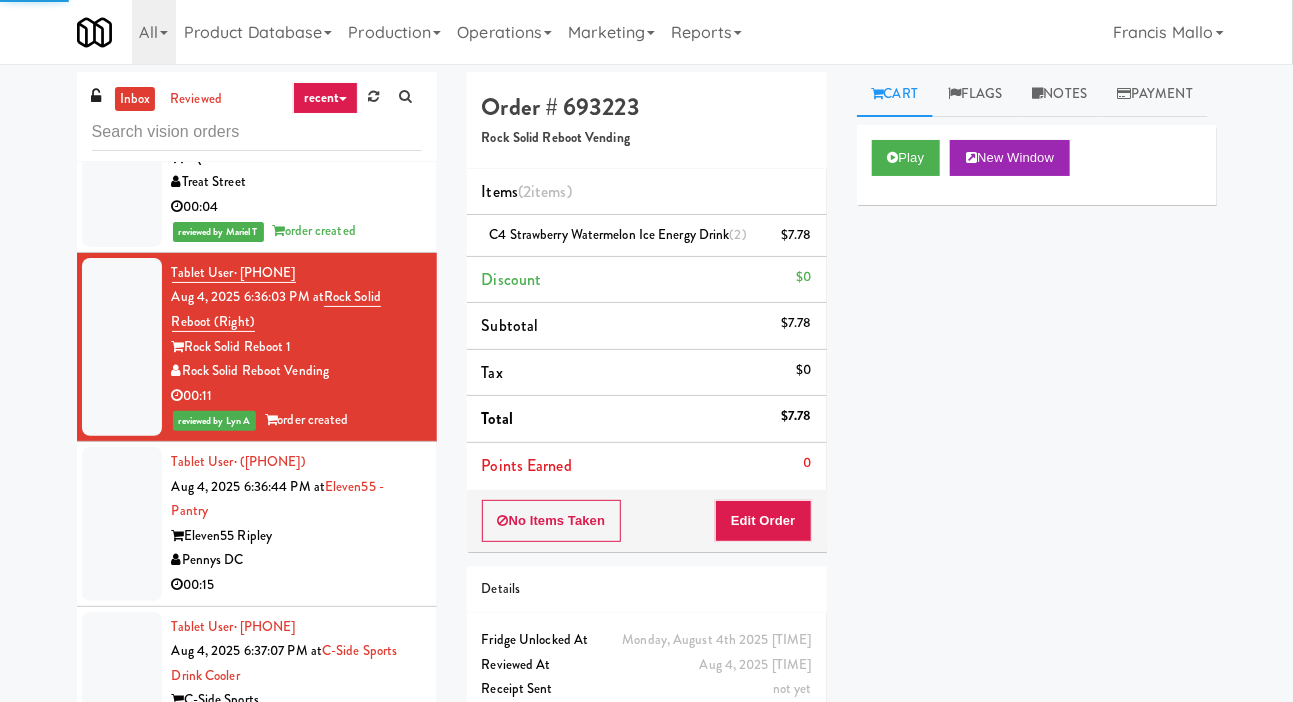click on "00:15" at bounding box center (297, 585) 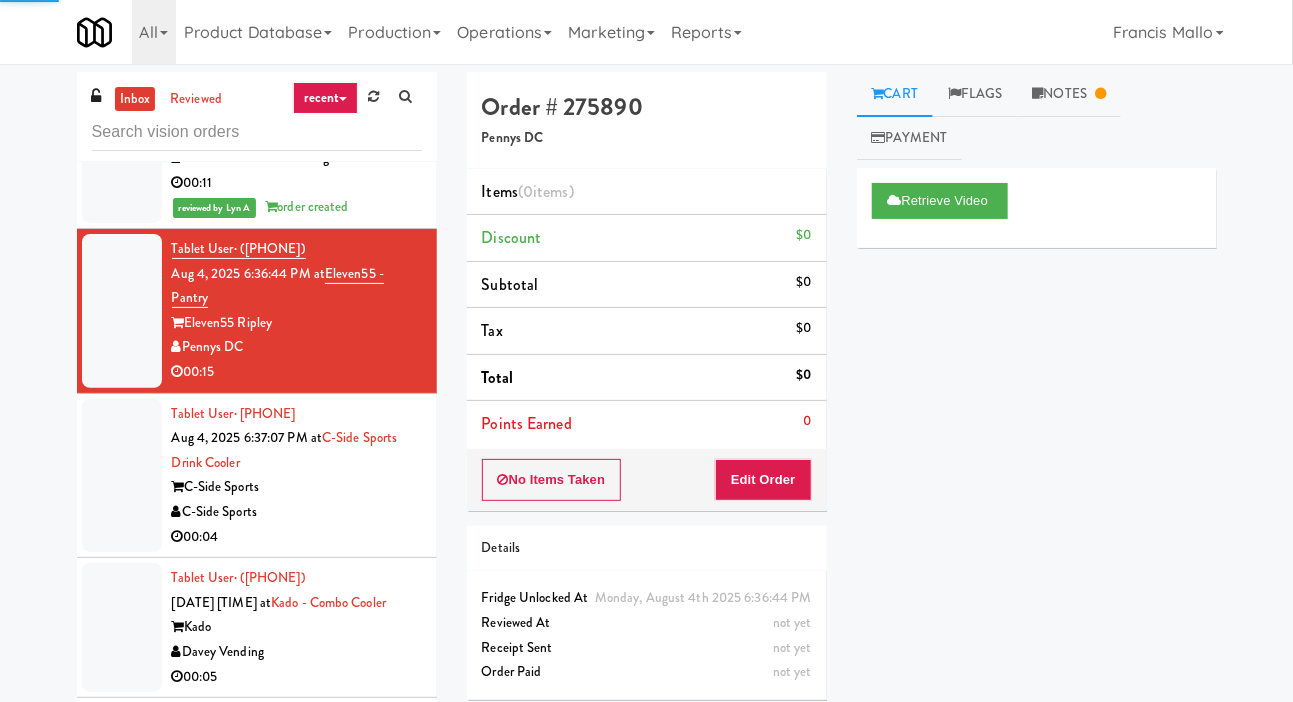 click on "00:04" at bounding box center (297, 537) 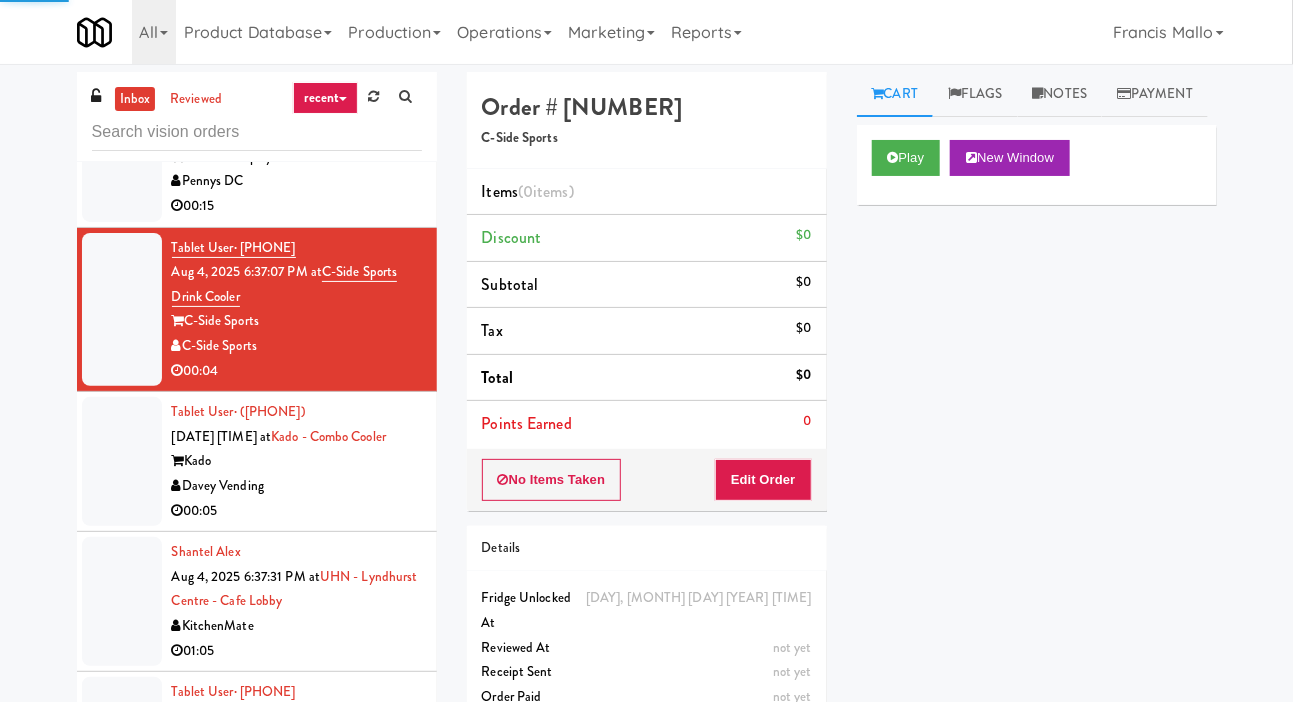 click on "00:05" at bounding box center [297, 511] 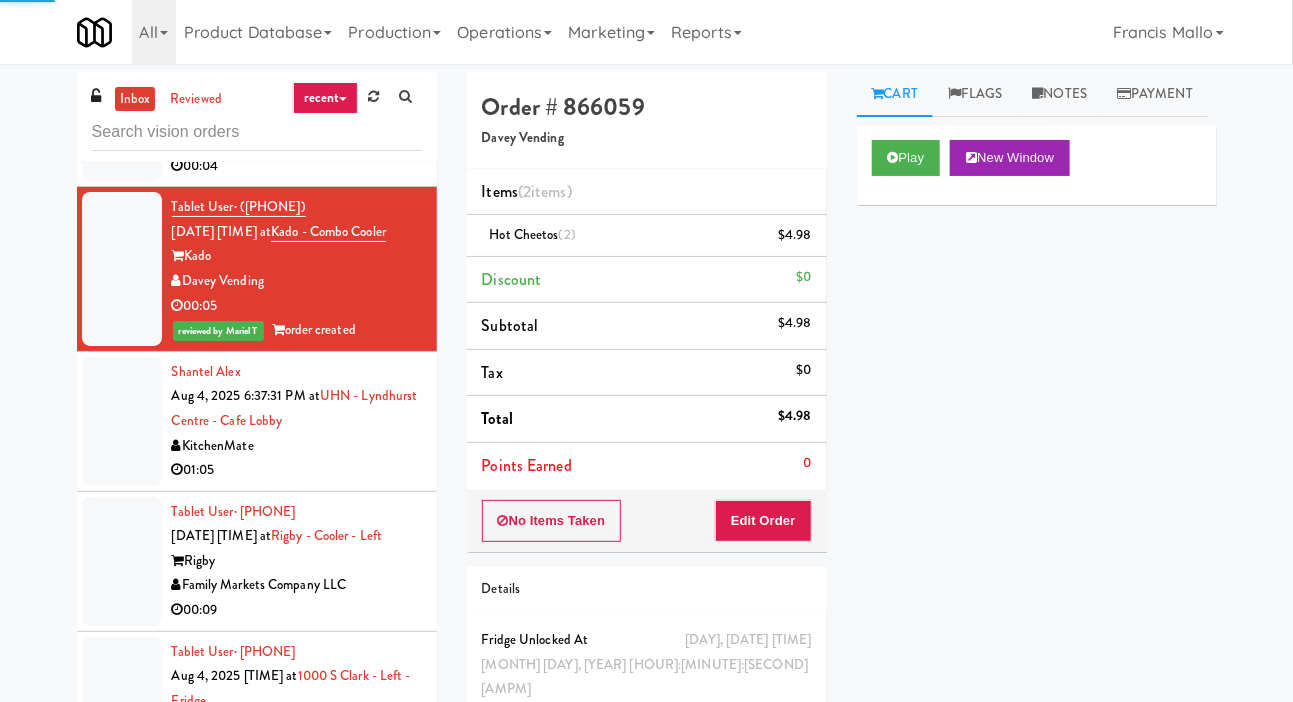 click on "01:05" at bounding box center (297, 470) 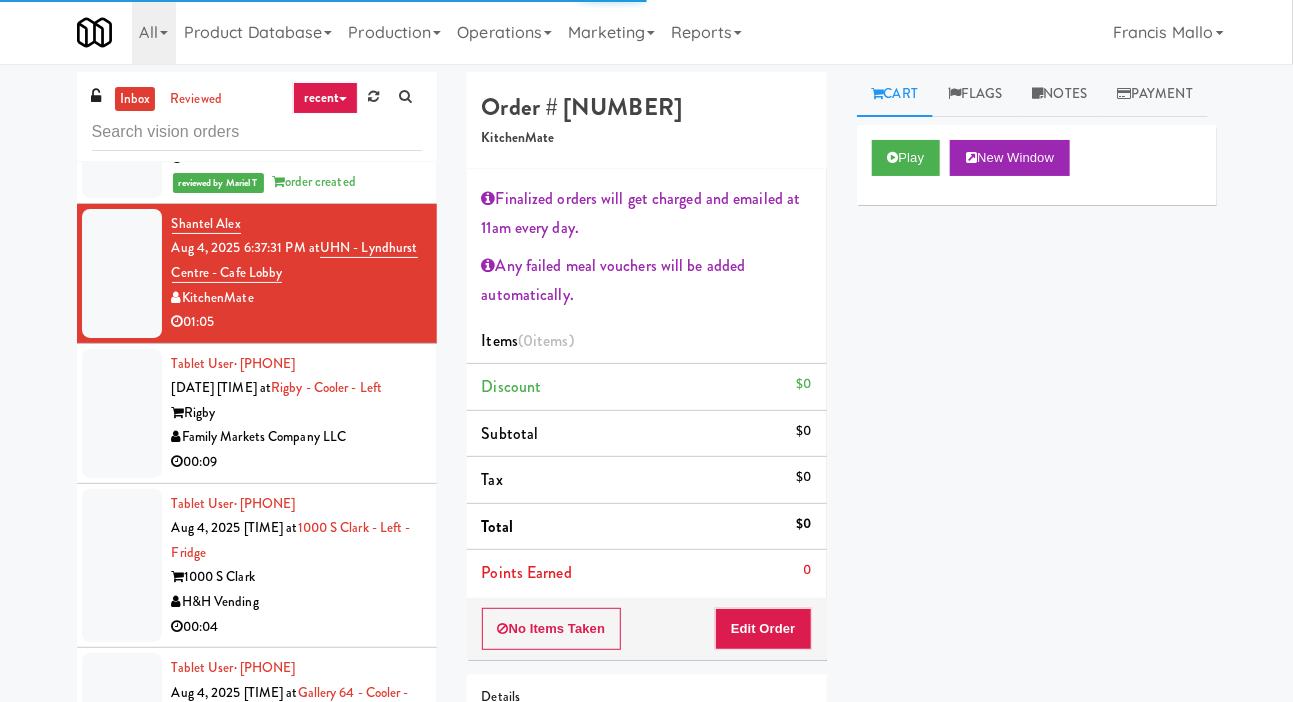 click on "00:09" at bounding box center [297, 462] 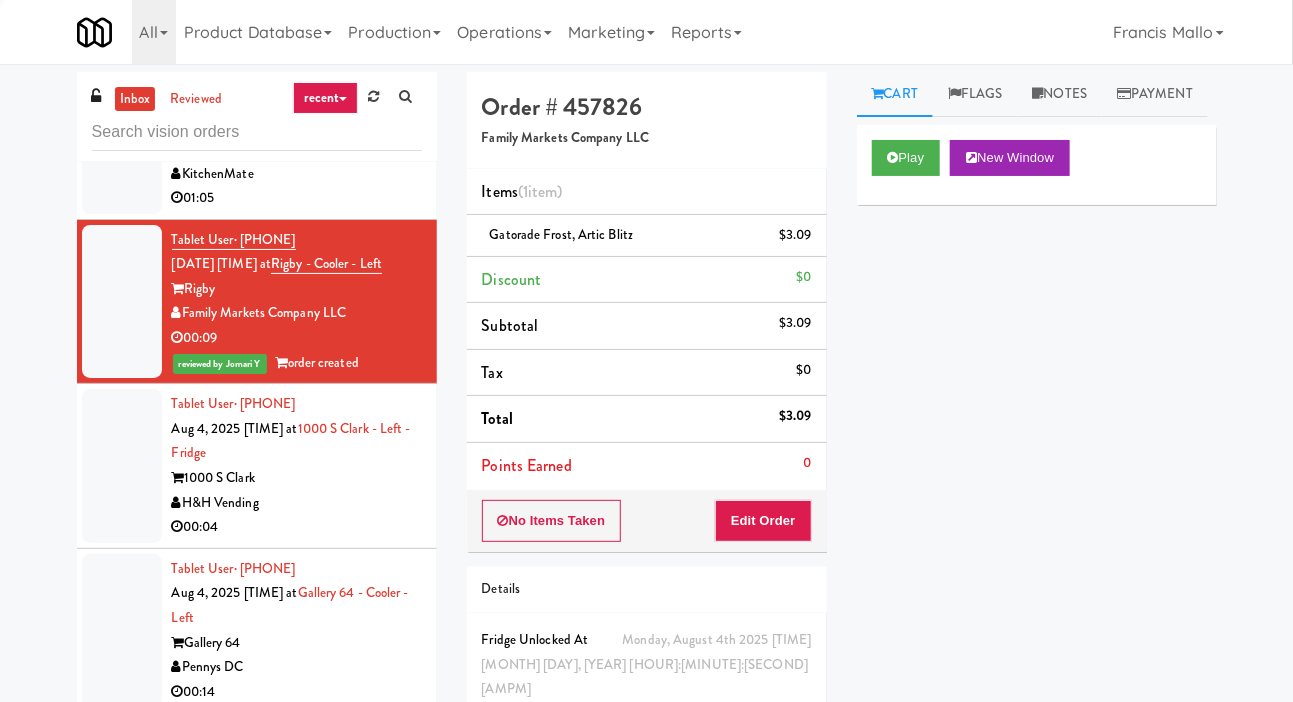 click on "H&H Vending" at bounding box center (297, 503) 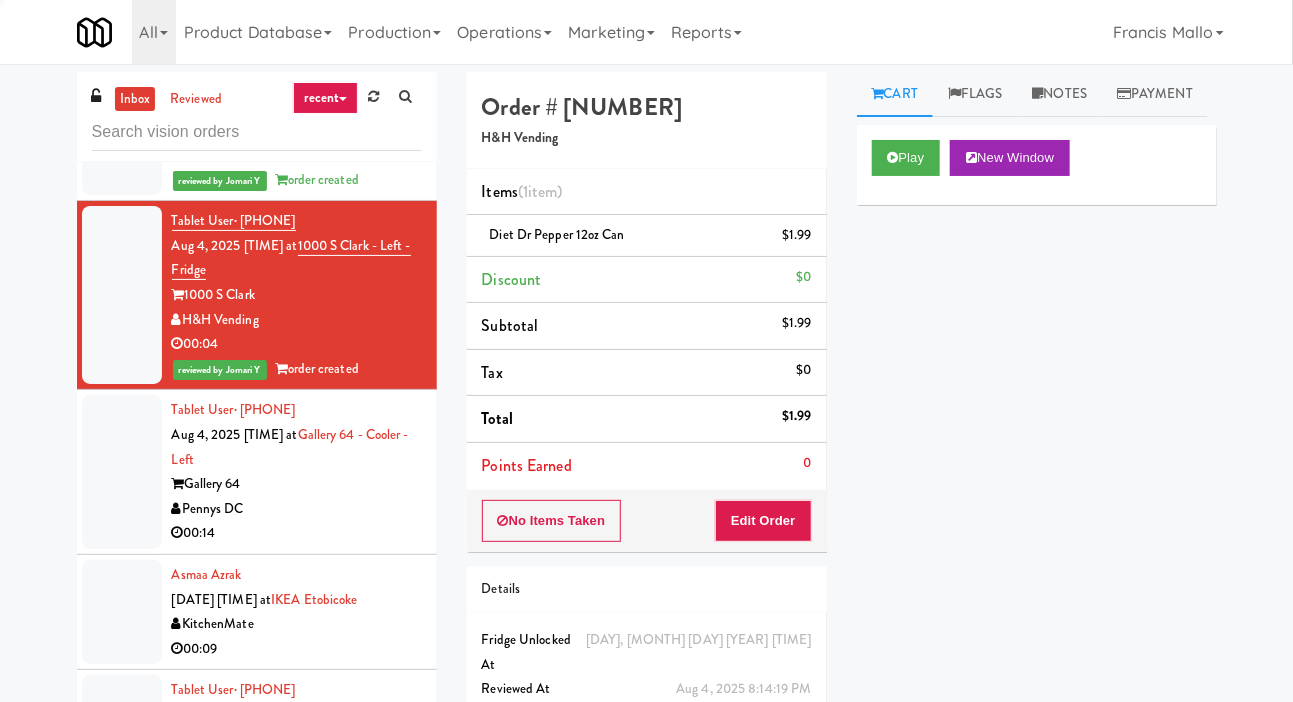click on "Pennys DC" at bounding box center [297, 509] 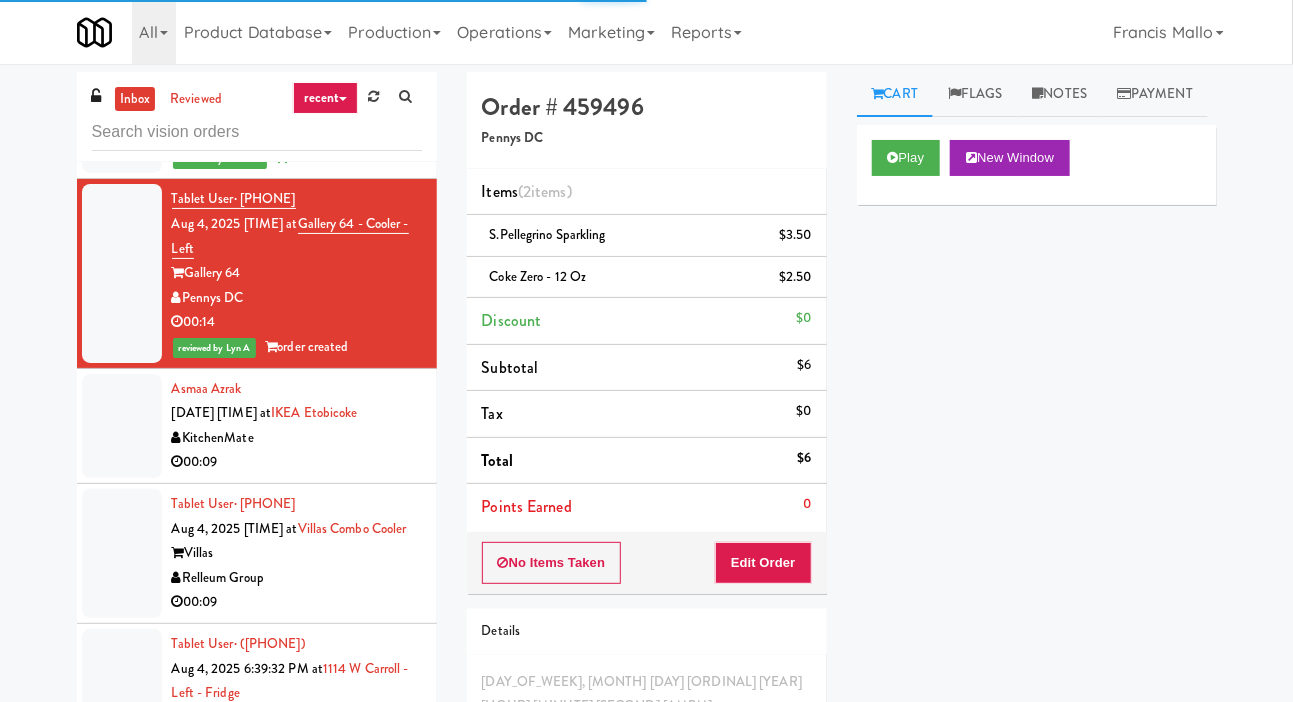 click on "00:09" at bounding box center (297, 462) 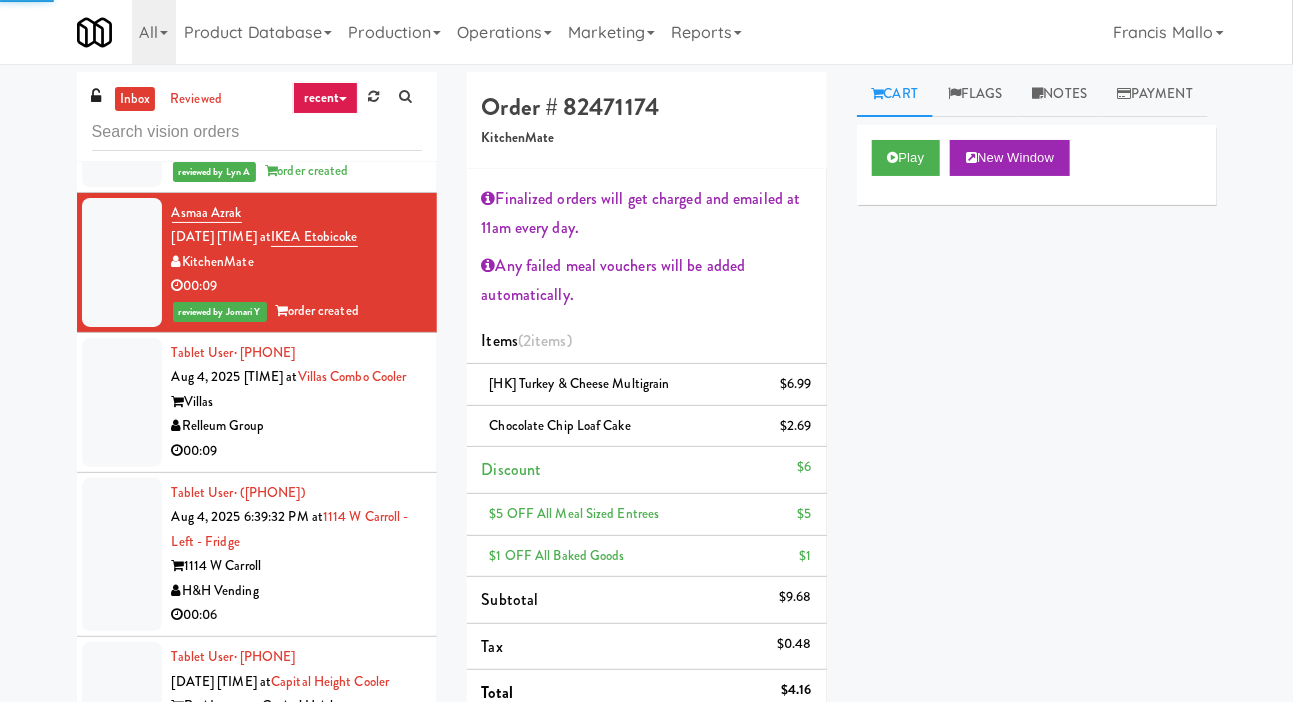 click on "Relleum Group" at bounding box center [297, 426] 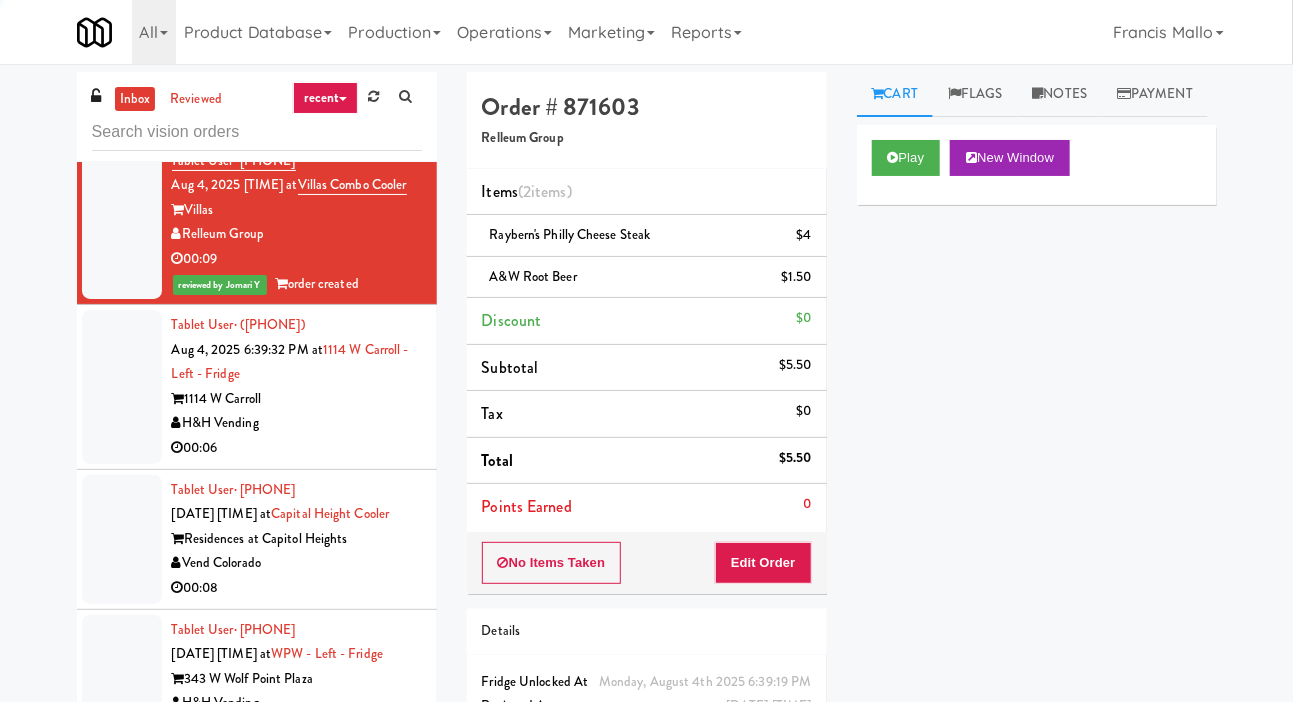 click on "00:06" at bounding box center [297, 448] 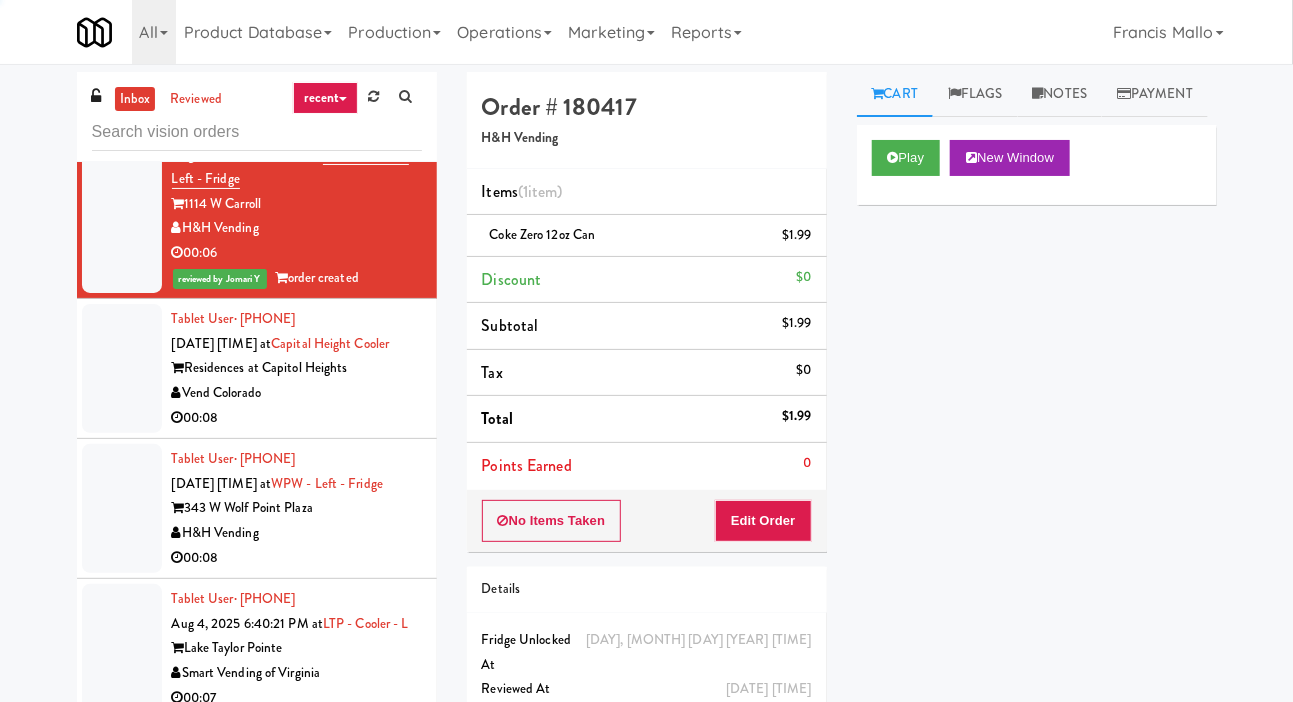 click on "00:08" at bounding box center [297, 418] 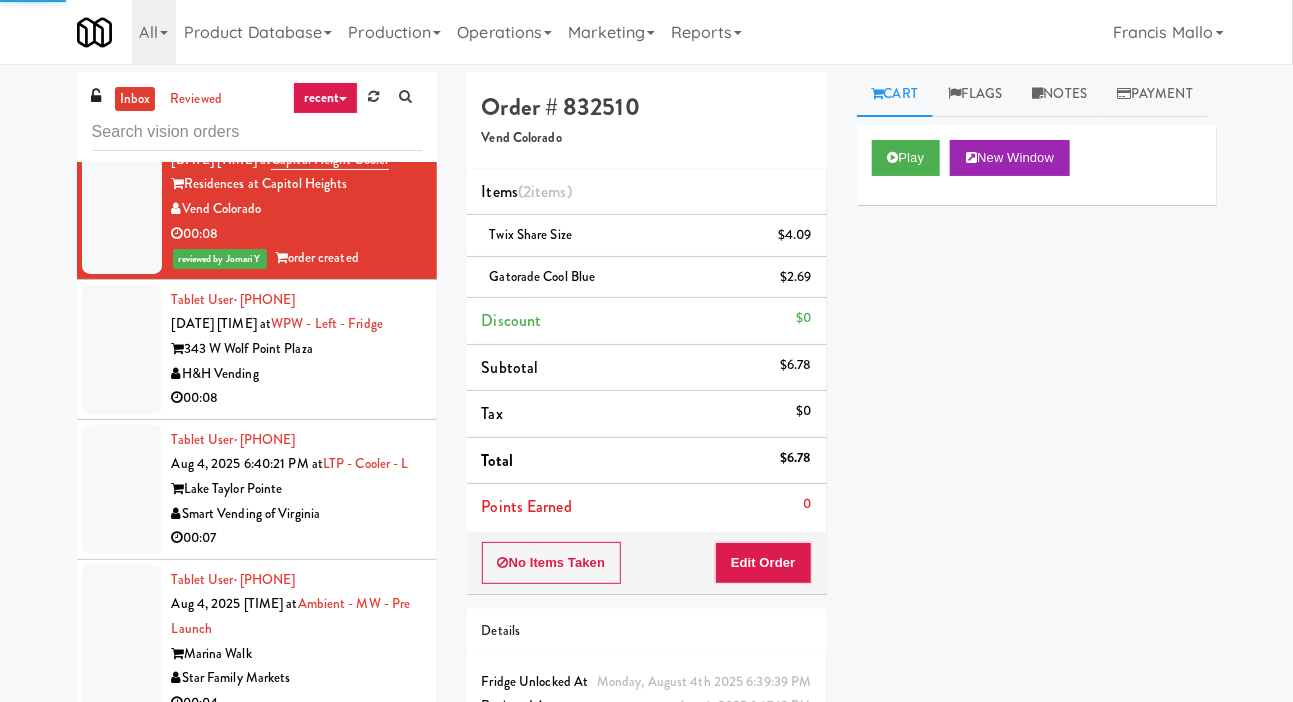 click on "H&H Vending" at bounding box center (297, 374) 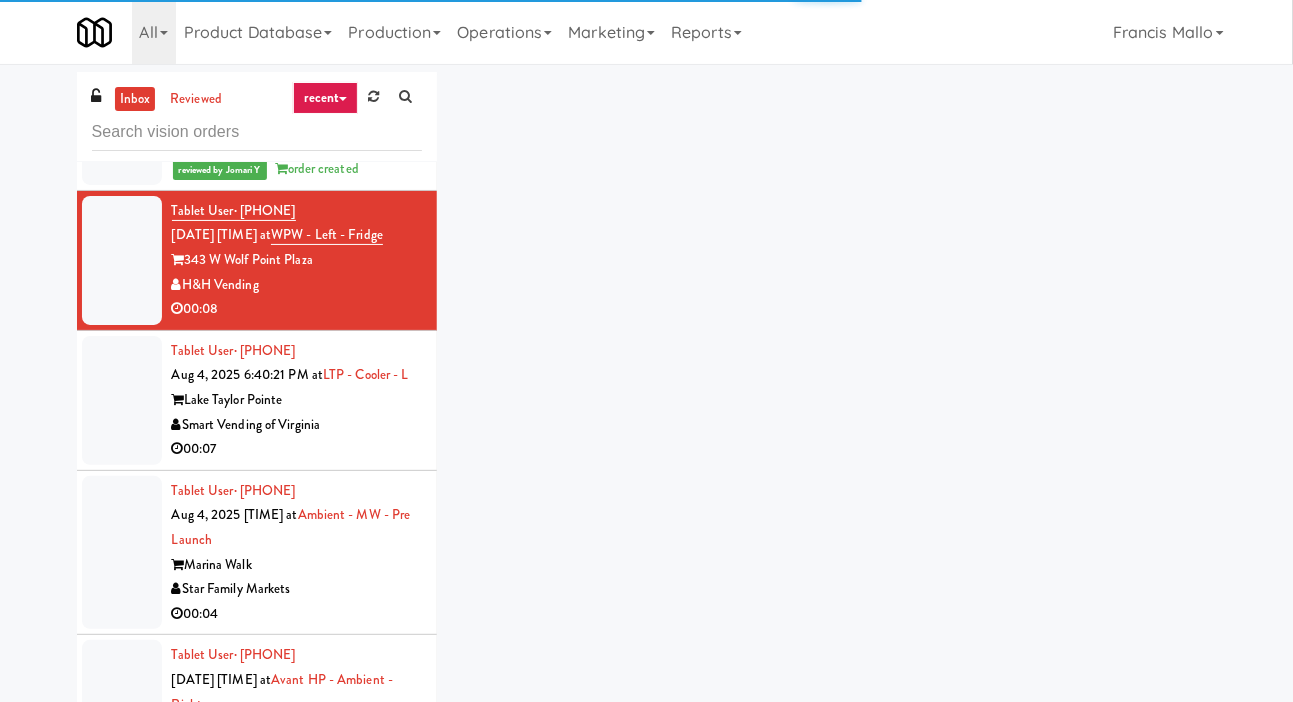 scroll, scrollTop: 19906, scrollLeft: 0, axis: vertical 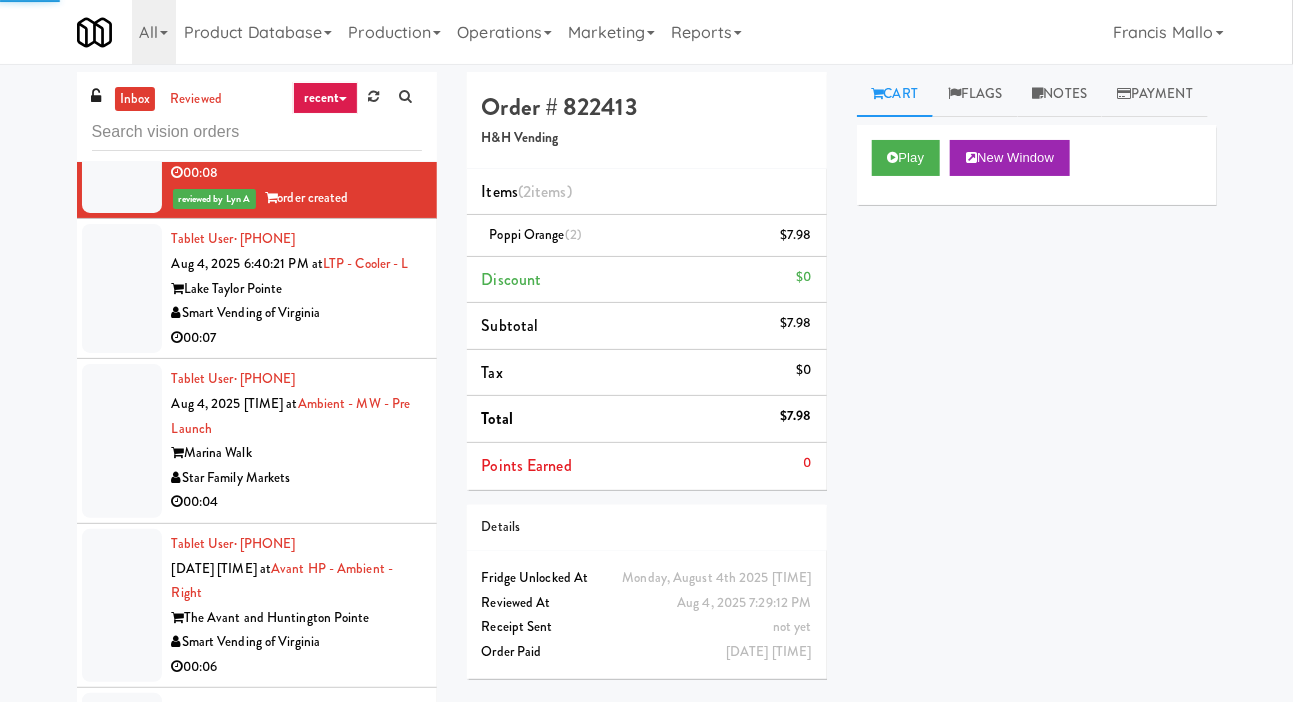 click on "Tablet User  · (757) 419-1139 Aug 4, 2025 6:40:21 PM at  LTP - Cooler - L  Lake Taylor Pointe  Smart Vending of Virginia  00:07" at bounding box center [257, 289] 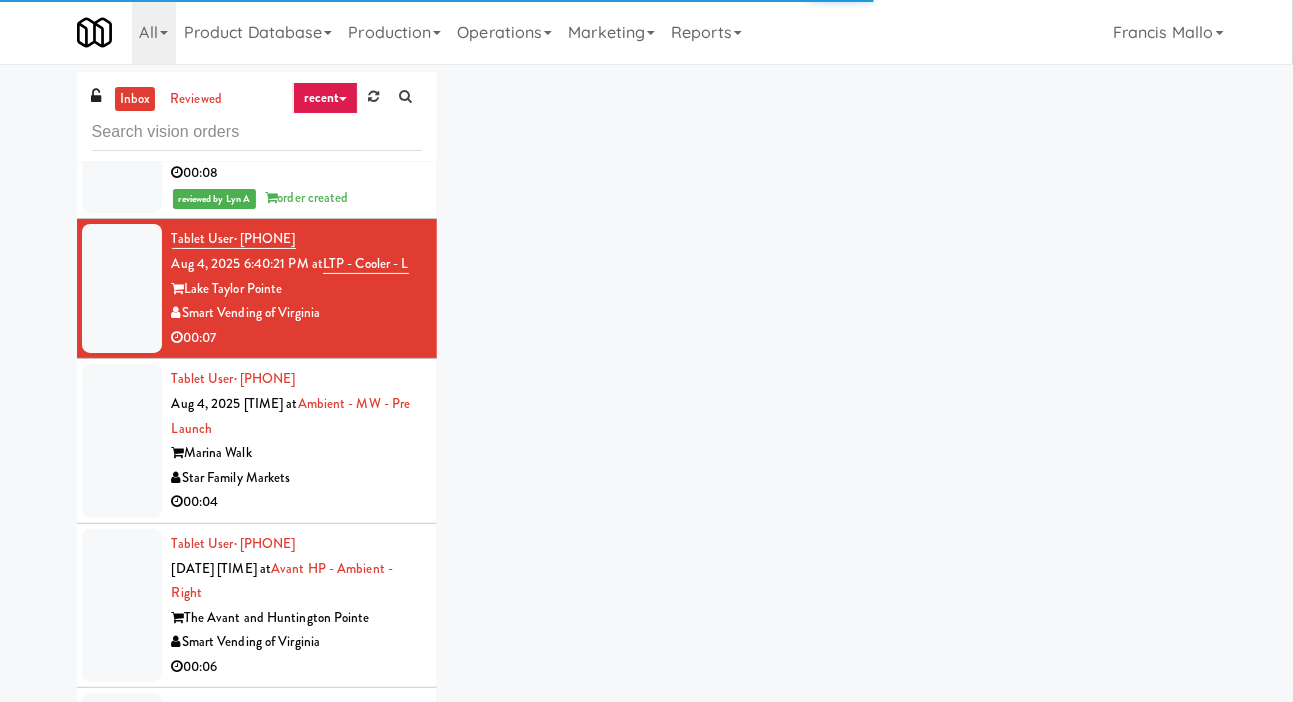click on "Marina Walk" at bounding box center [297, 453] 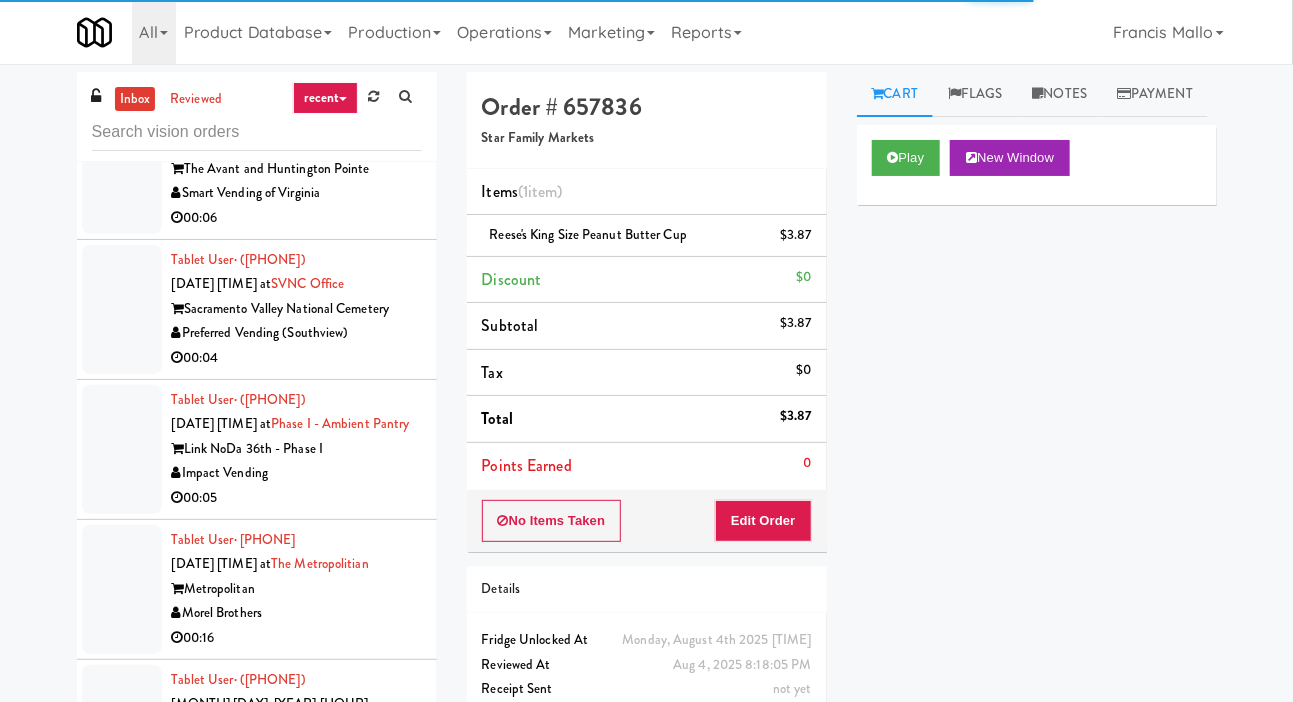 scroll, scrollTop: 20399, scrollLeft: 0, axis: vertical 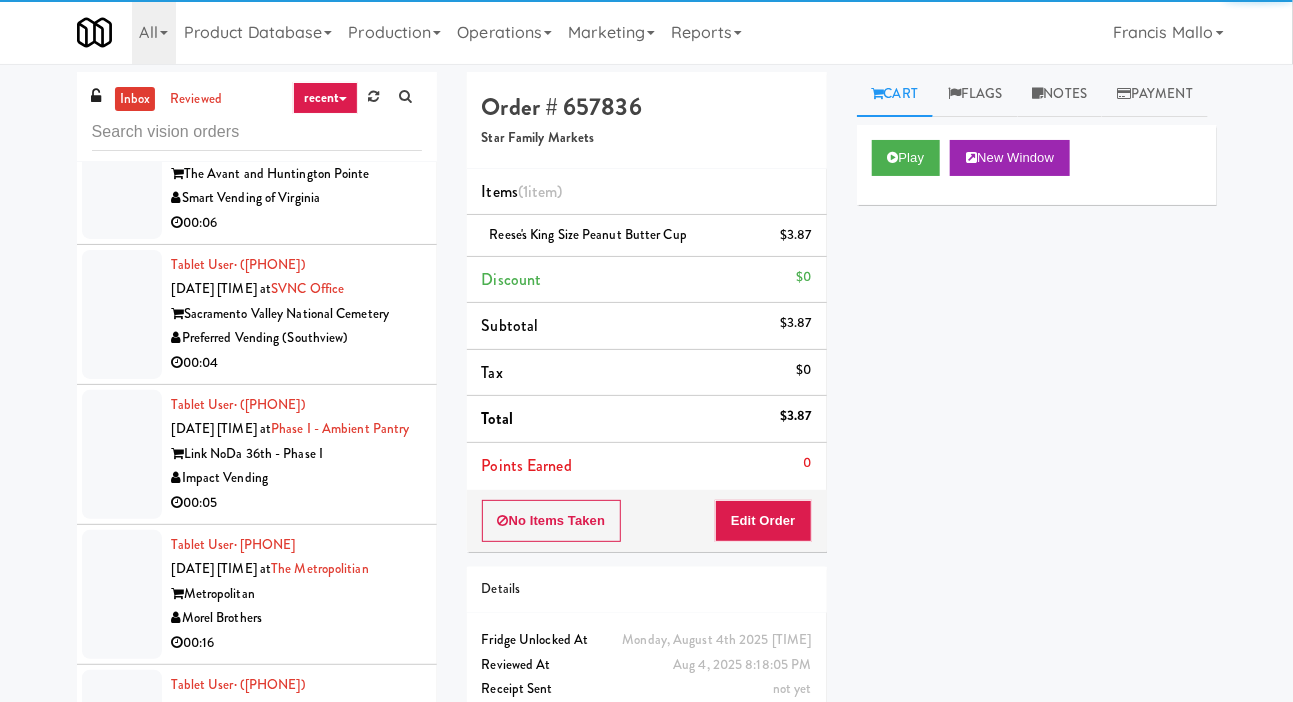click on "00:06" at bounding box center [297, 223] 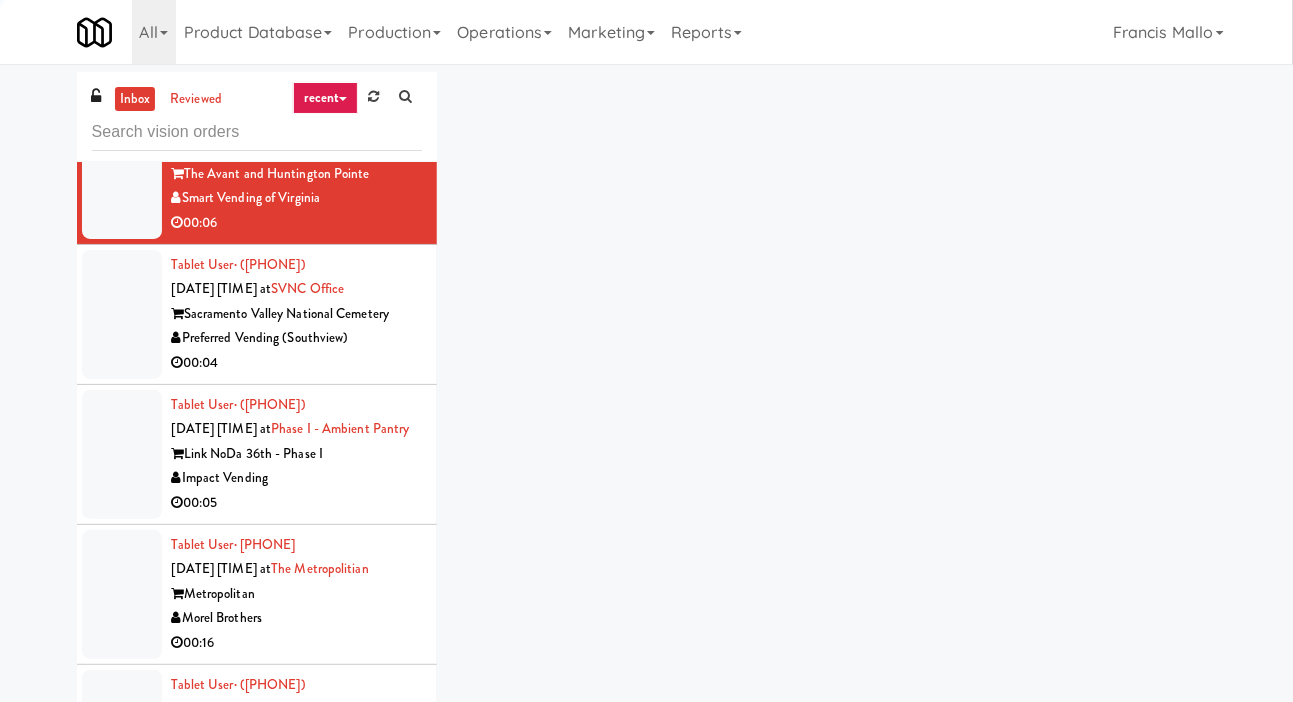 click on "Preferred Vending (Southview)" at bounding box center (297, 338) 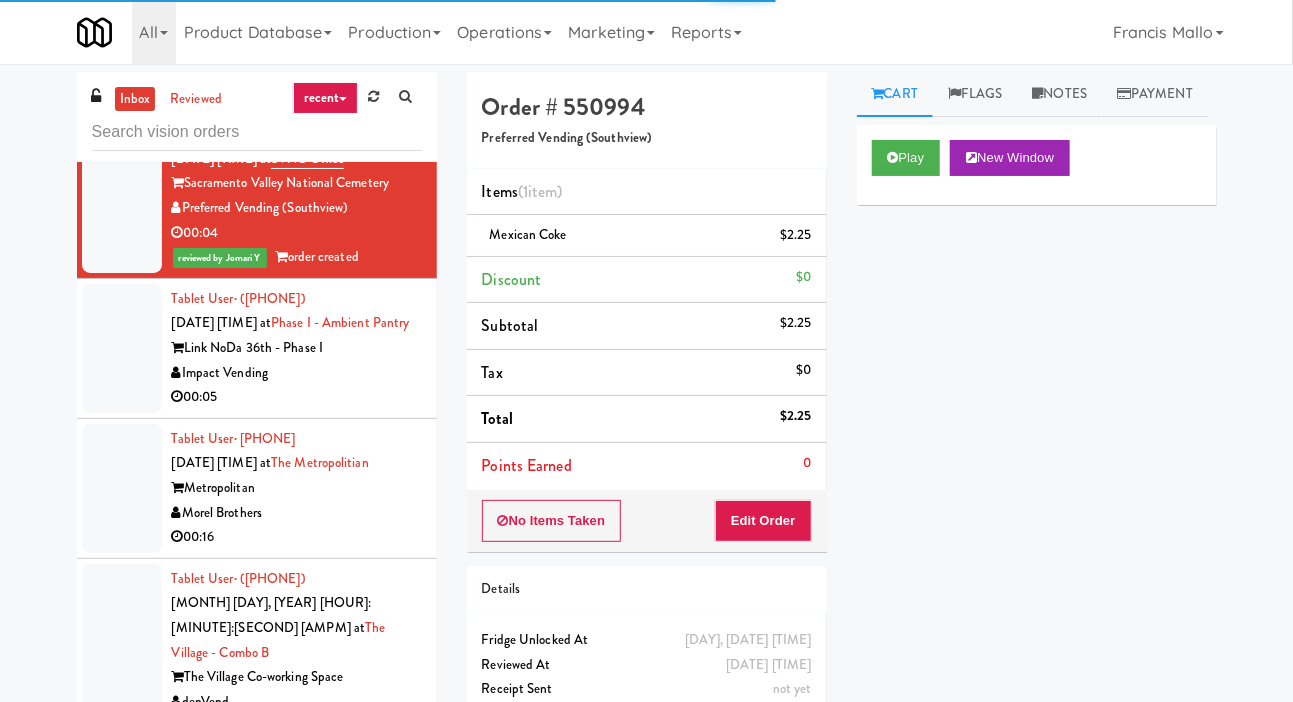 click on "Impact Vending" at bounding box center [297, 373] 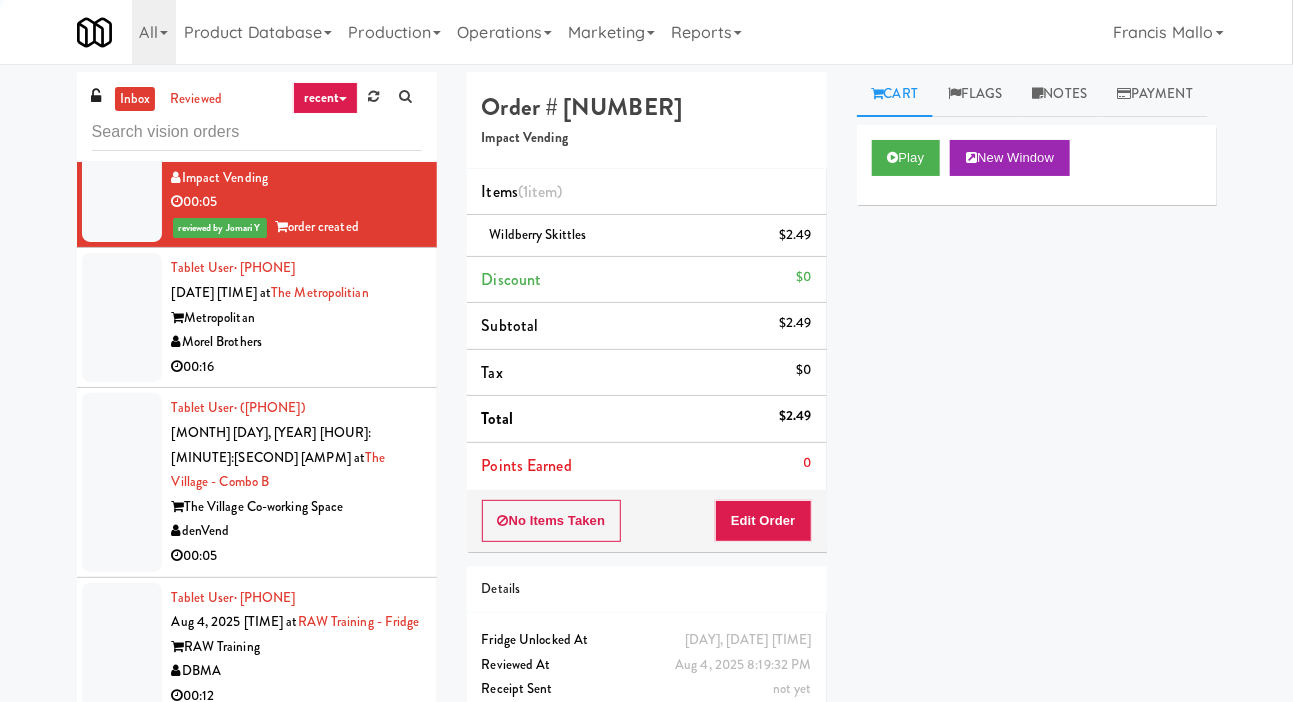 click on "Morel Brothers" at bounding box center [297, 342] 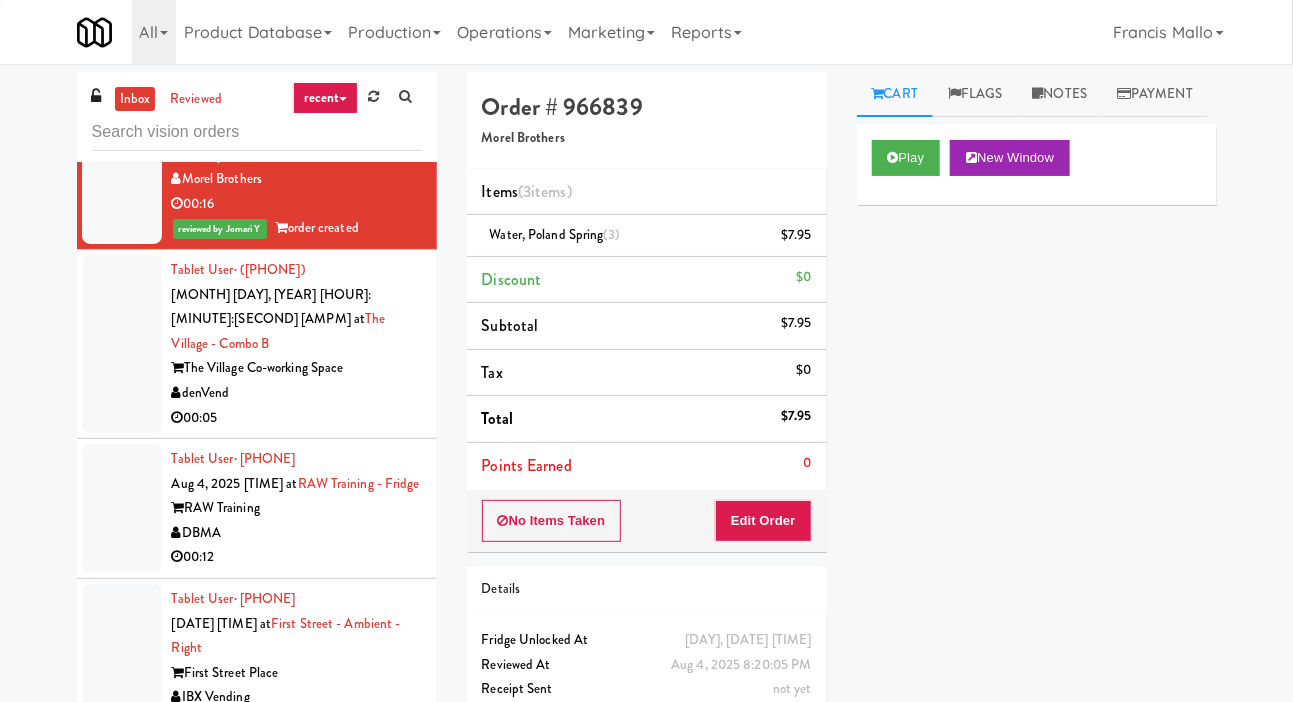 click on "The Village Co-working Space" at bounding box center [297, 368] 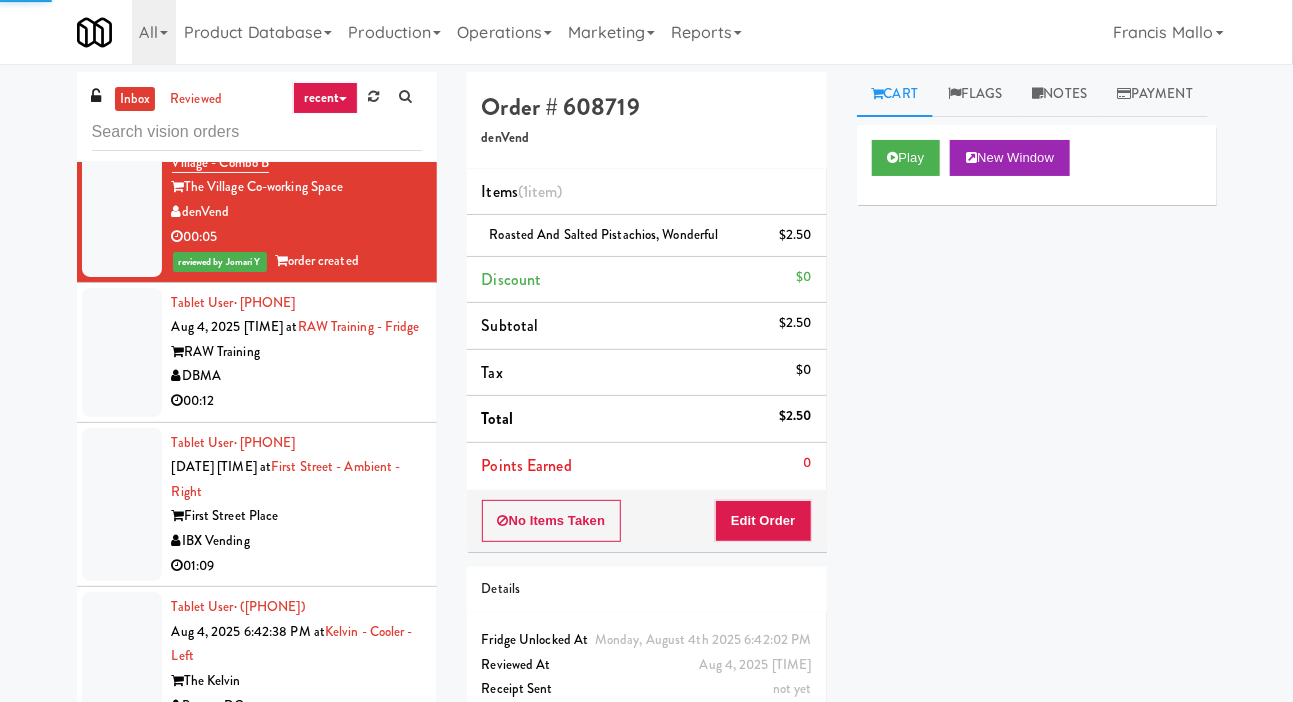 click on "00:12" at bounding box center [297, 401] 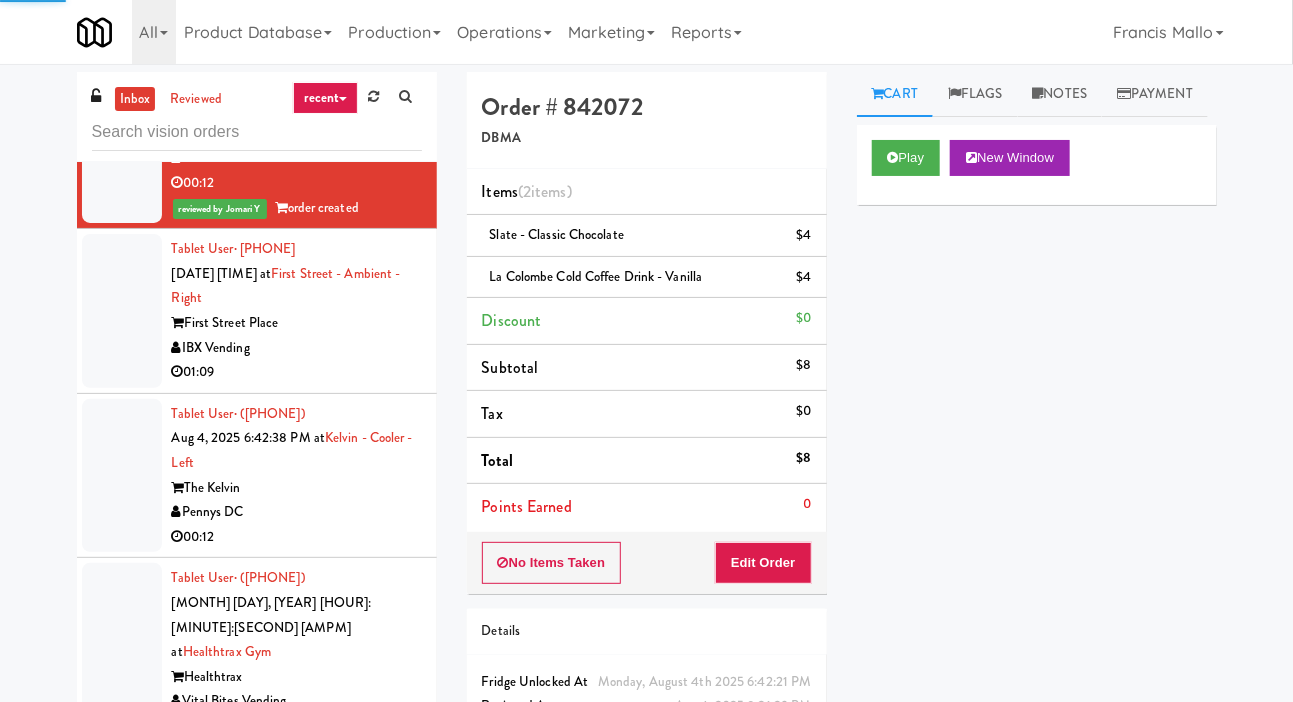 click on "01:09" at bounding box center (297, 372) 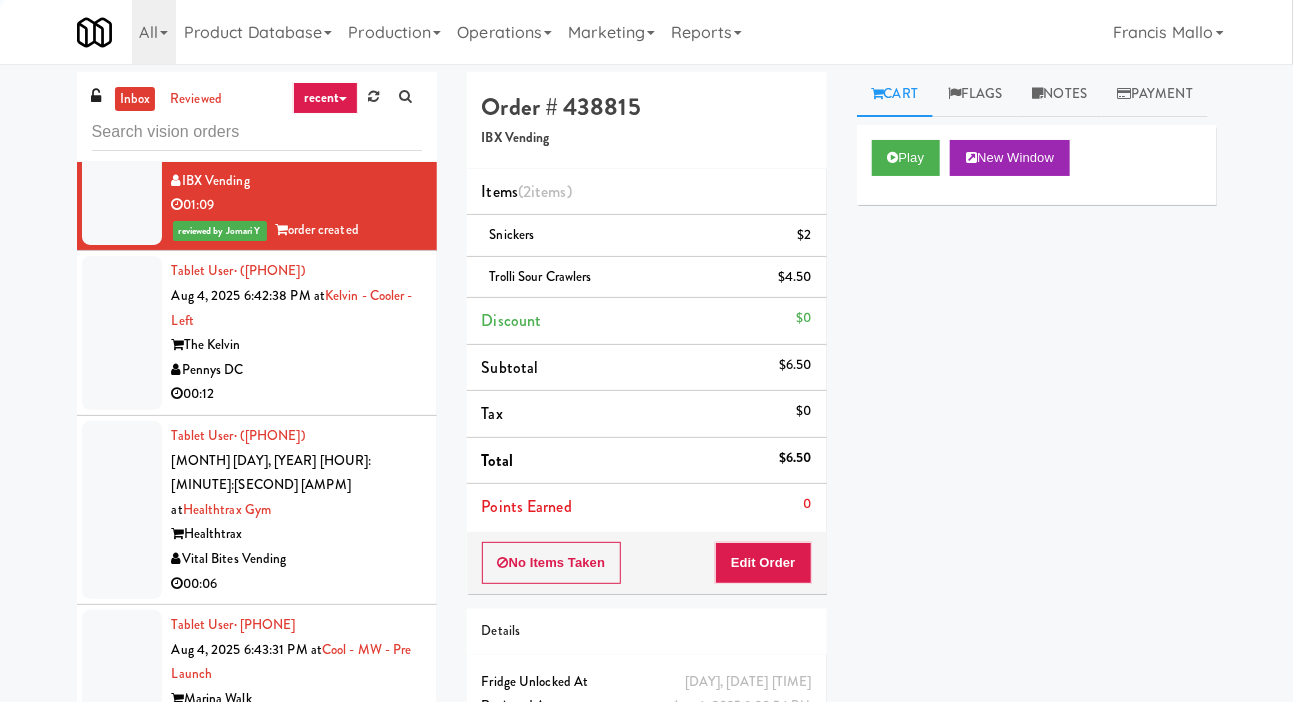 click on "Pennys DC" at bounding box center [297, 370] 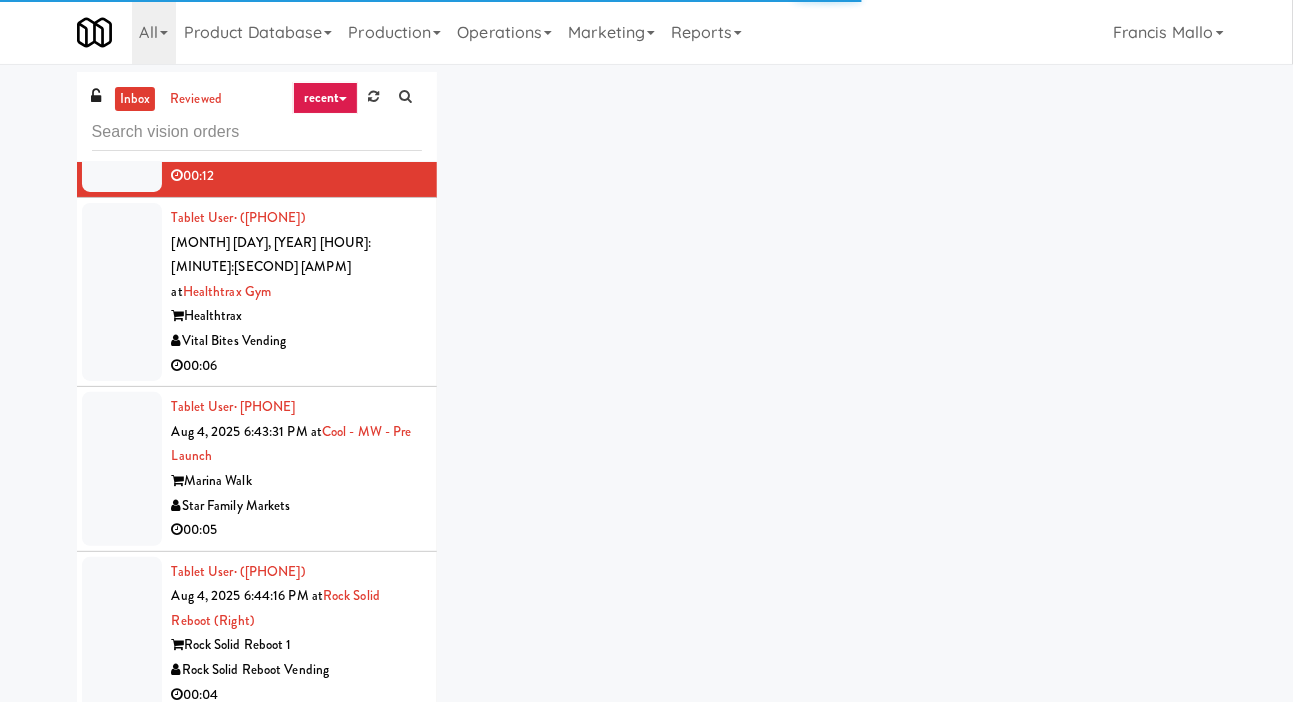 scroll, scrollTop: 21702, scrollLeft: 0, axis: vertical 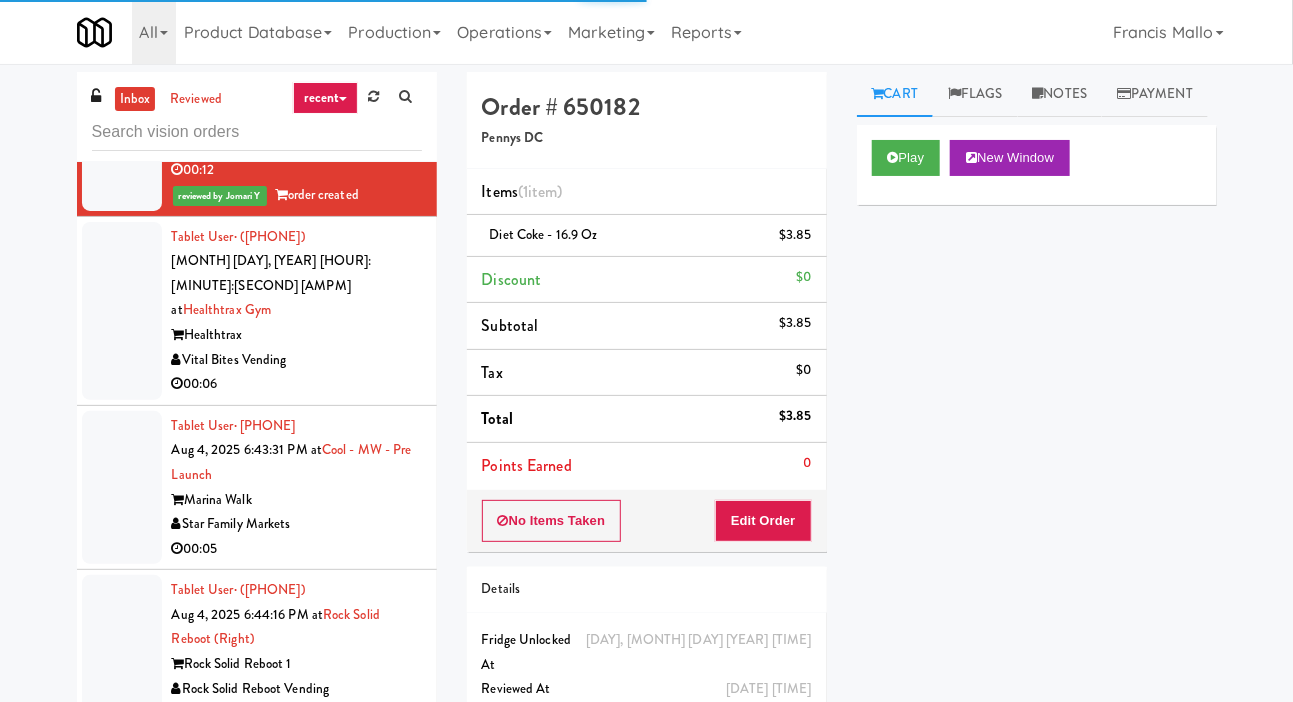 click on "00:06" at bounding box center (297, 384) 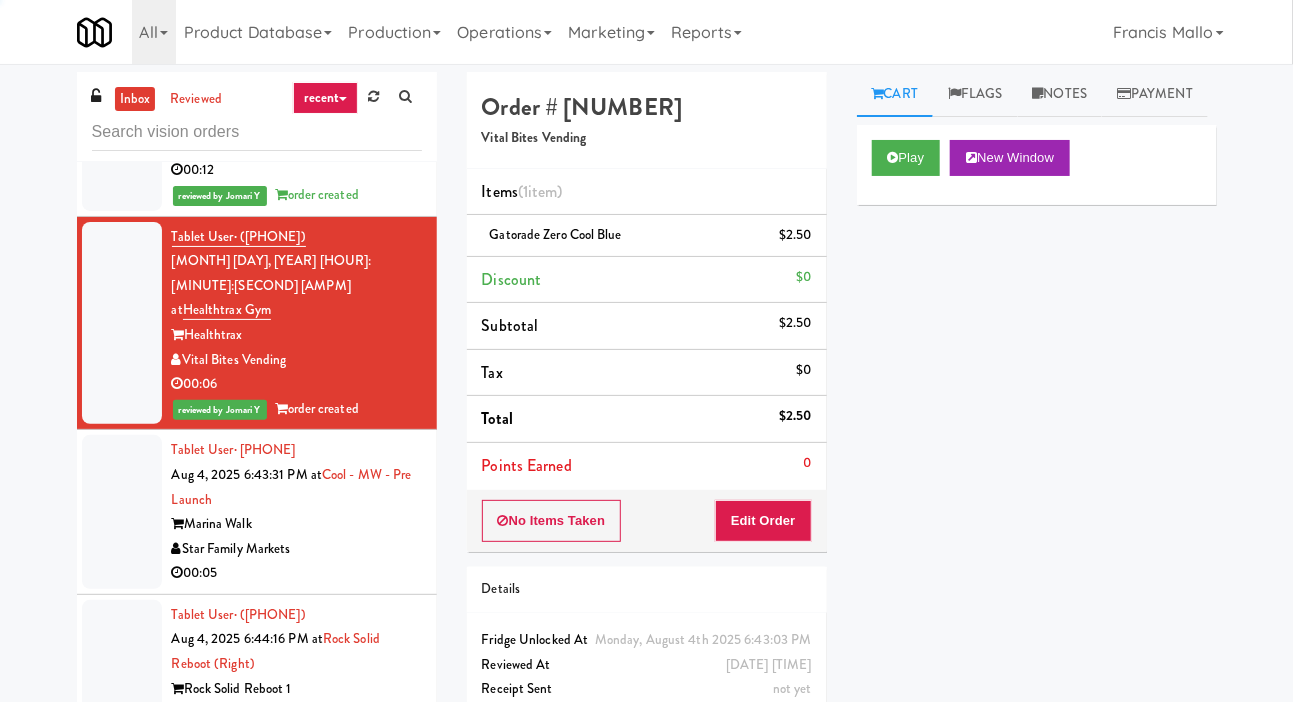 click on "Star Family Markets" at bounding box center (297, 549) 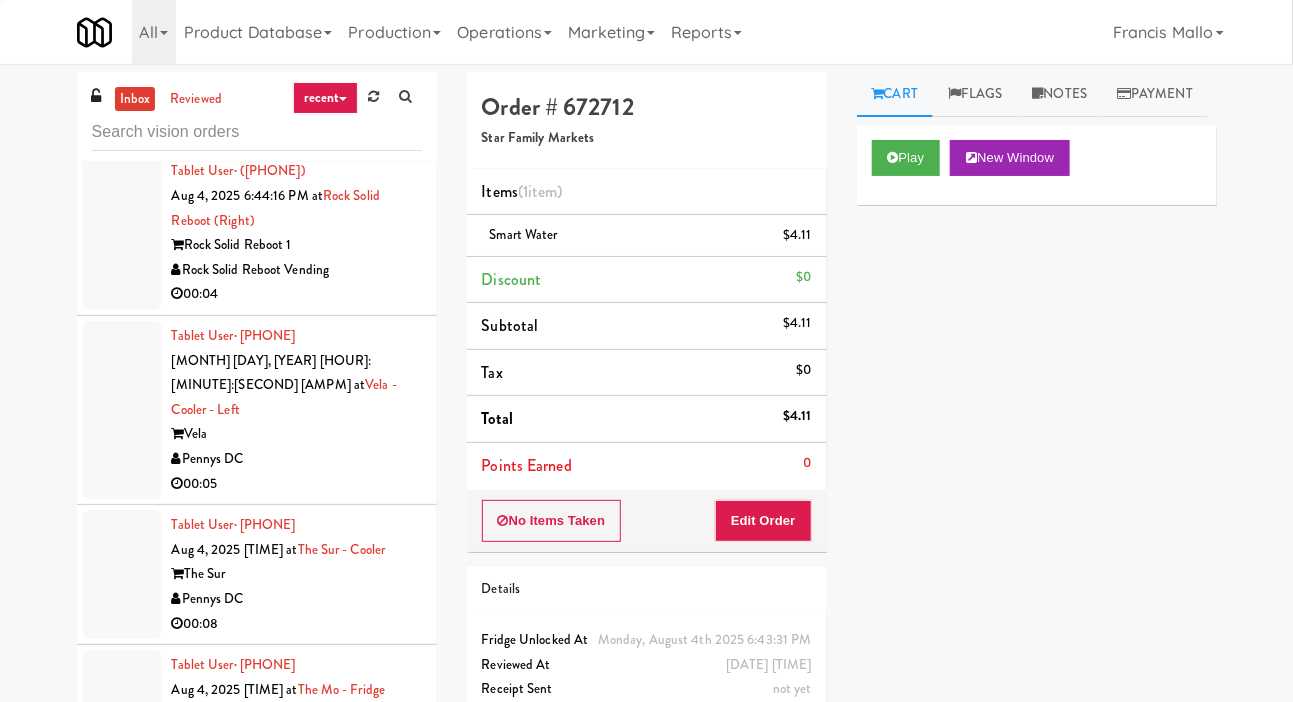 scroll, scrollTop: 22204, scrollLeft: 0, axis: vertical 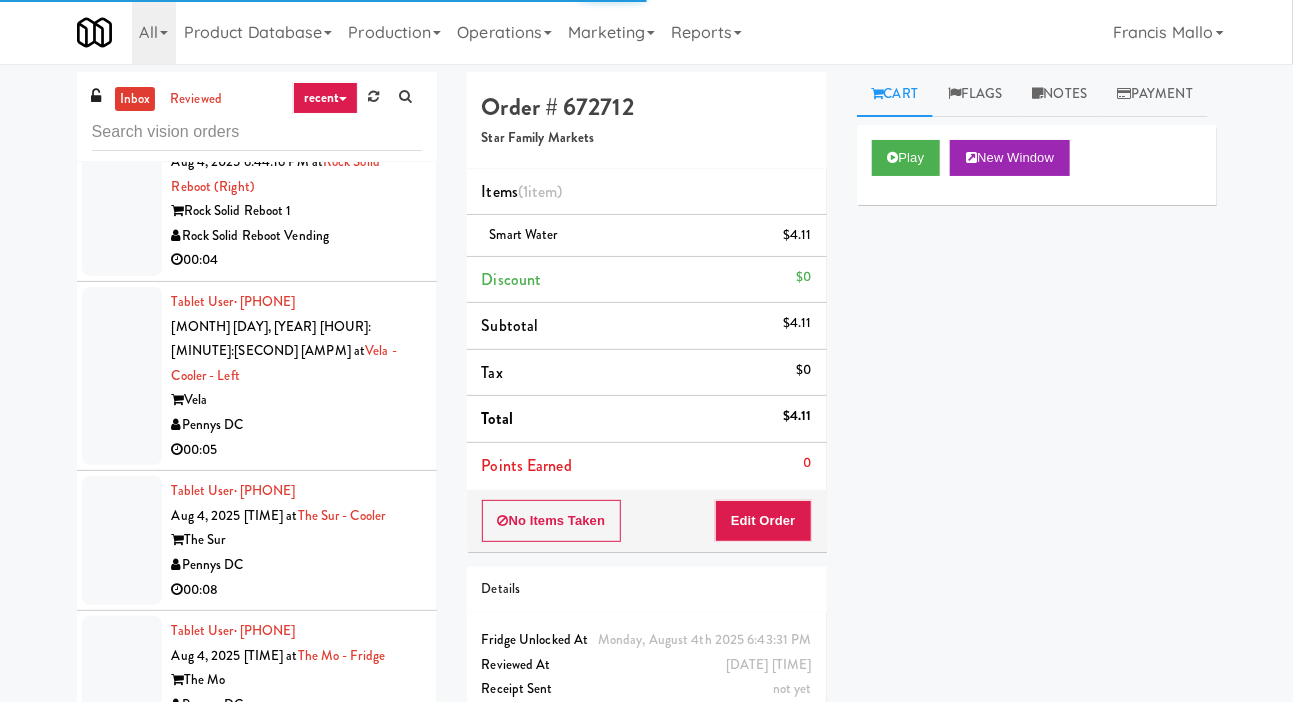 click on "Rock Solid Reboot Vending" at bounding box center (297, 236) 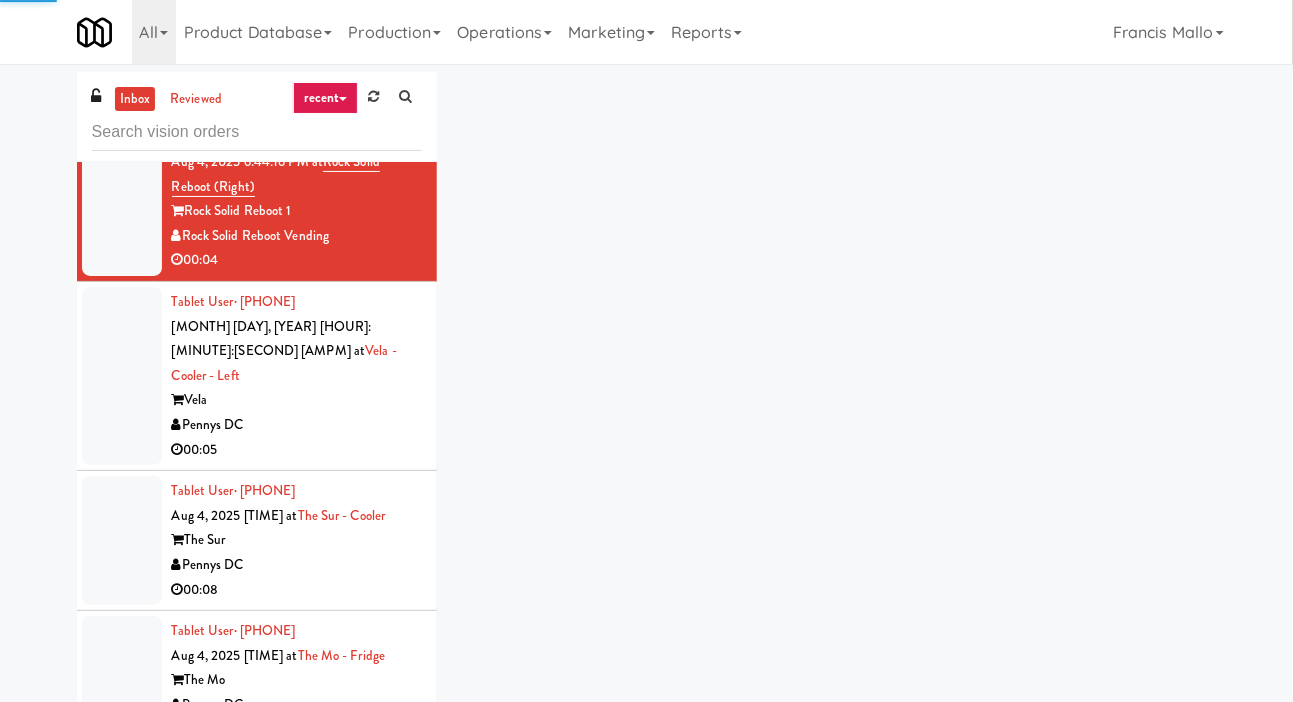 click on "Pennys DC" at bounding box center (297, 425) 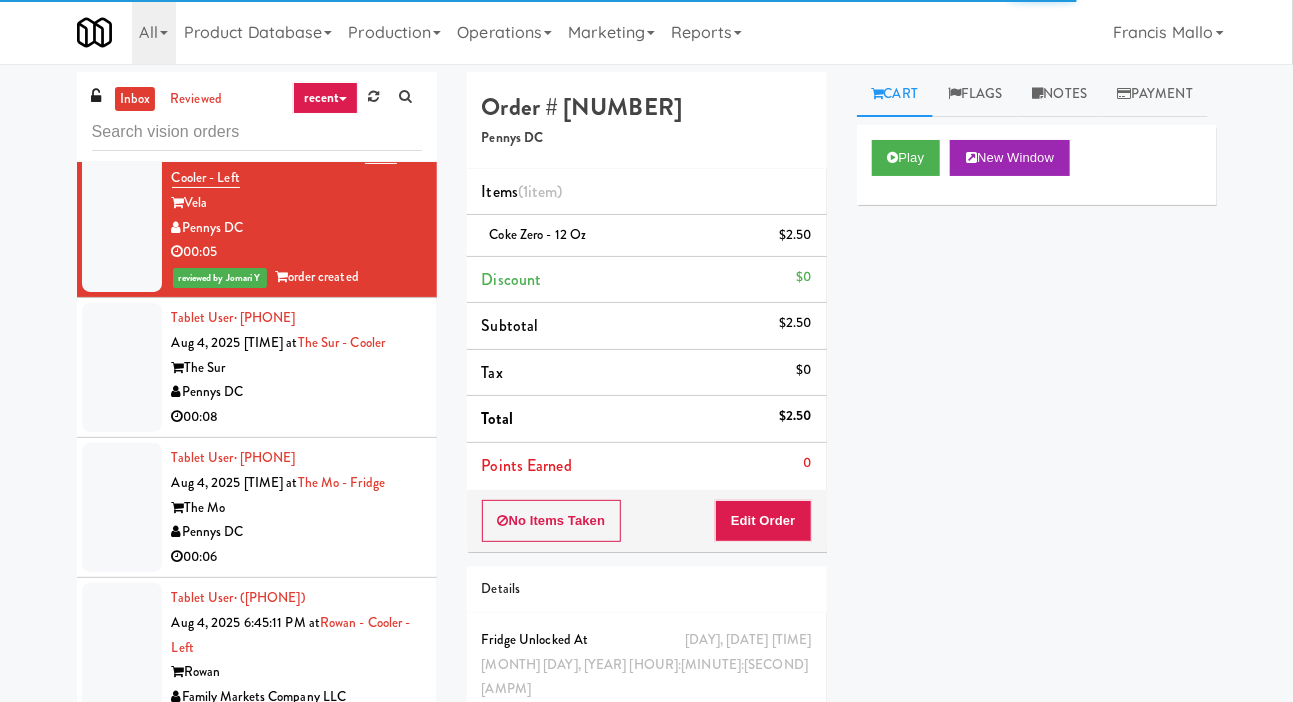 click on "00:08" at bounding box center (297, 417) 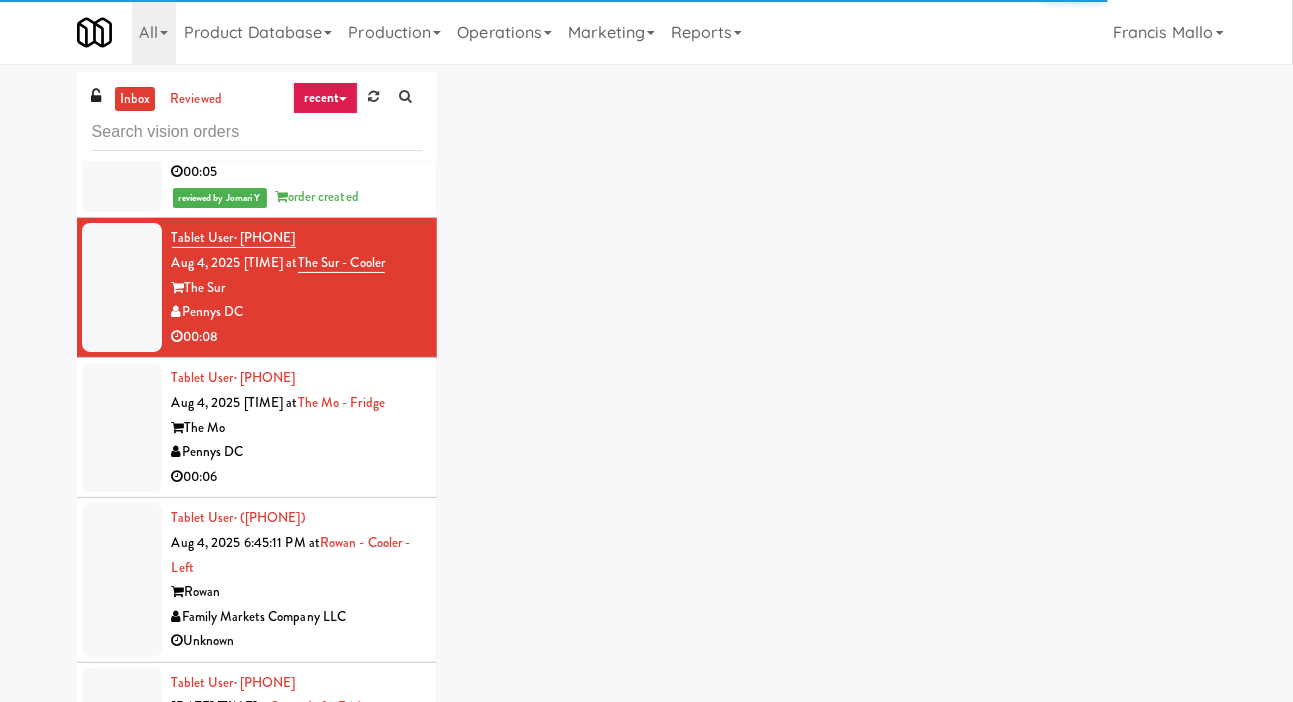 scroll, scrollTop: 22661, scrollLeft: 0, axis: vertical 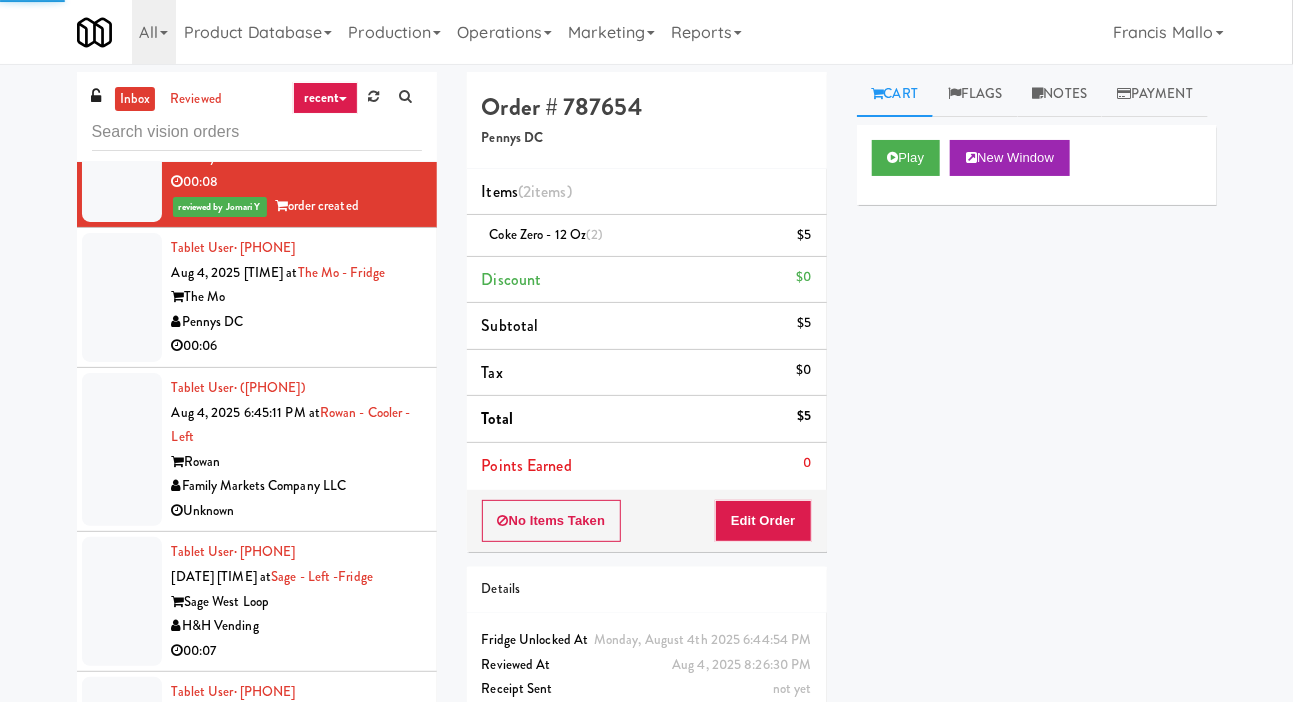 click on "00:06" at bounding box center [297, 346] 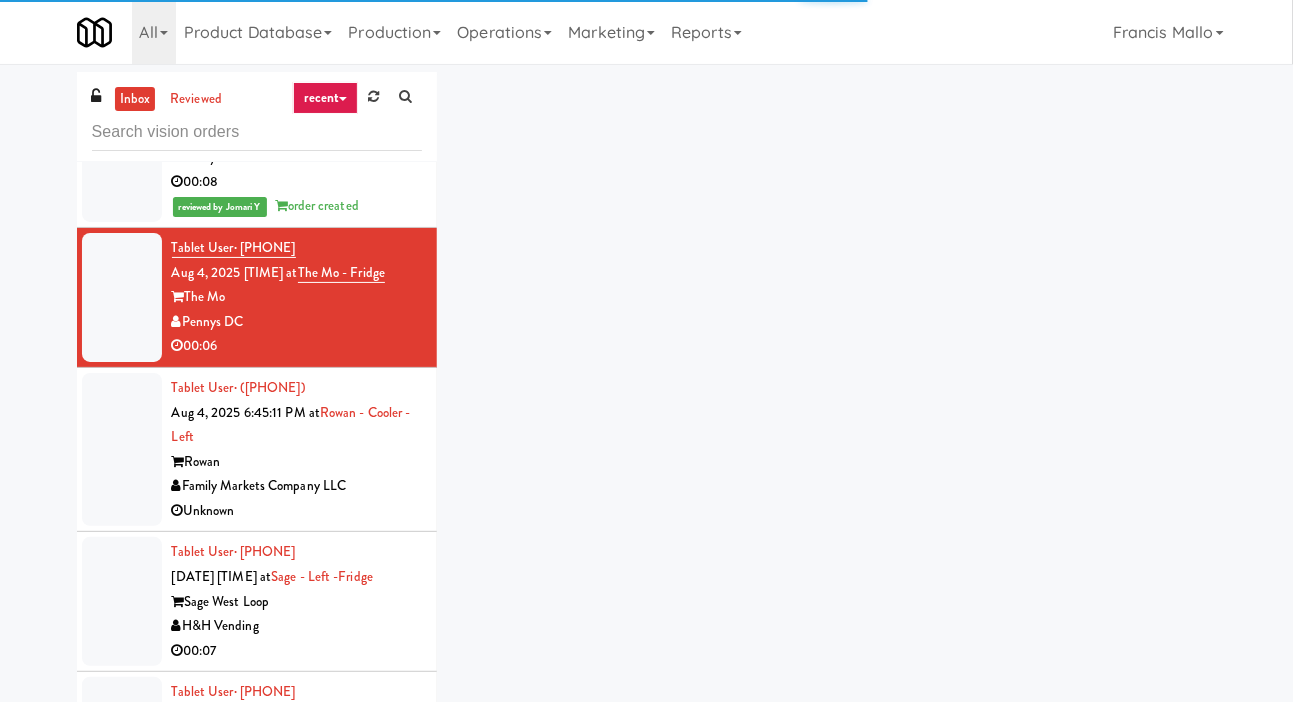 click on "Unknown" at bounding box center [297, 511] 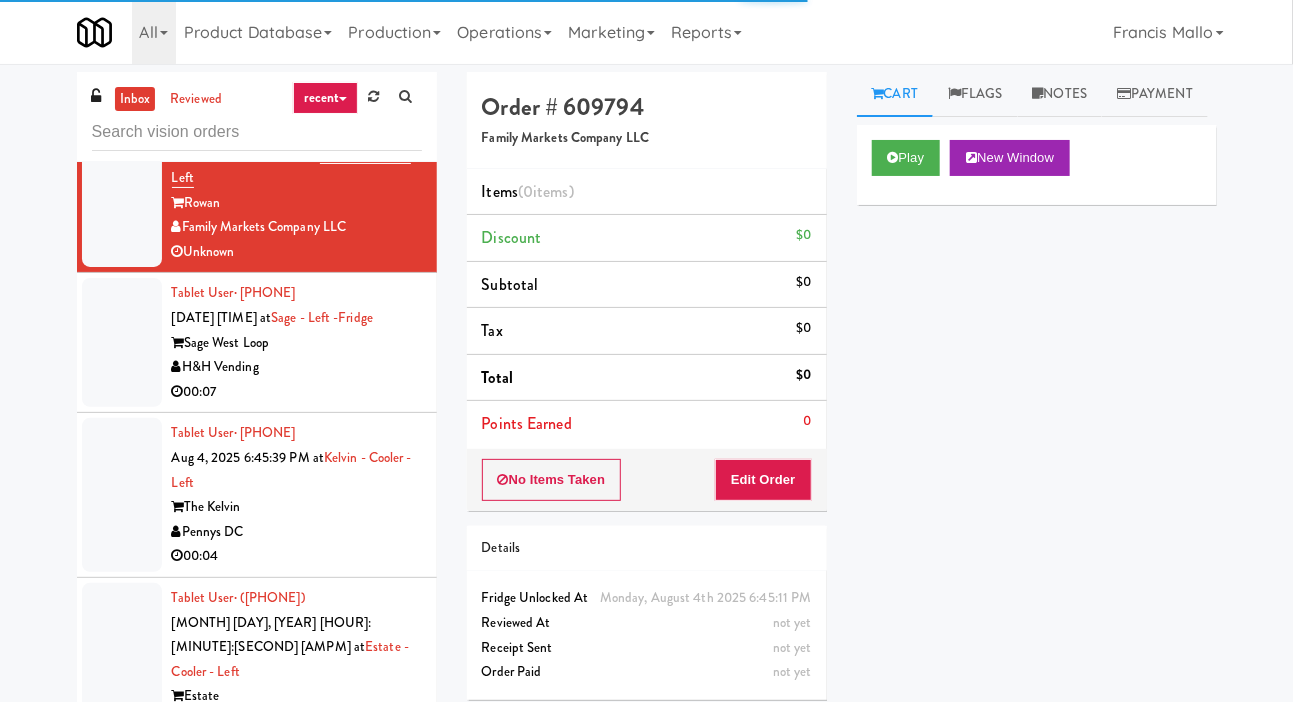 scroll, scrollTop: 22921, scrollLeft: 0, axis: vertical 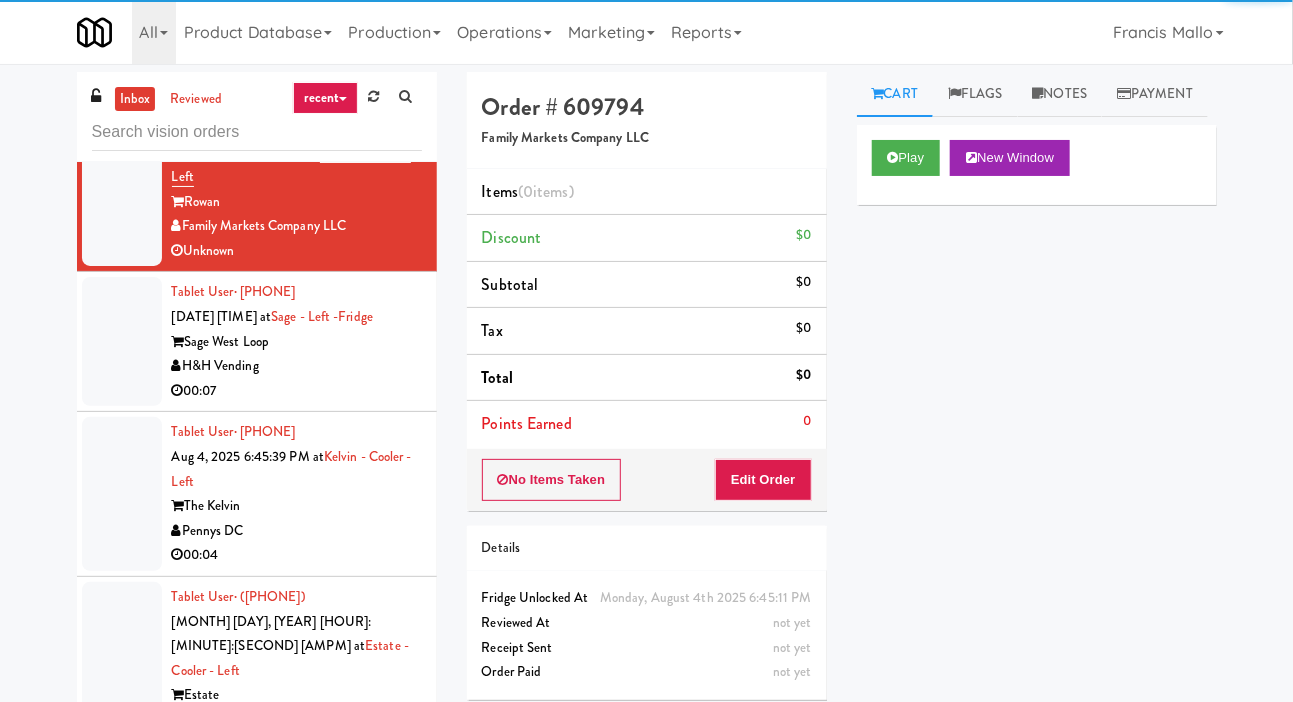click on "H&H Vending" at bounding box center [297, 366] 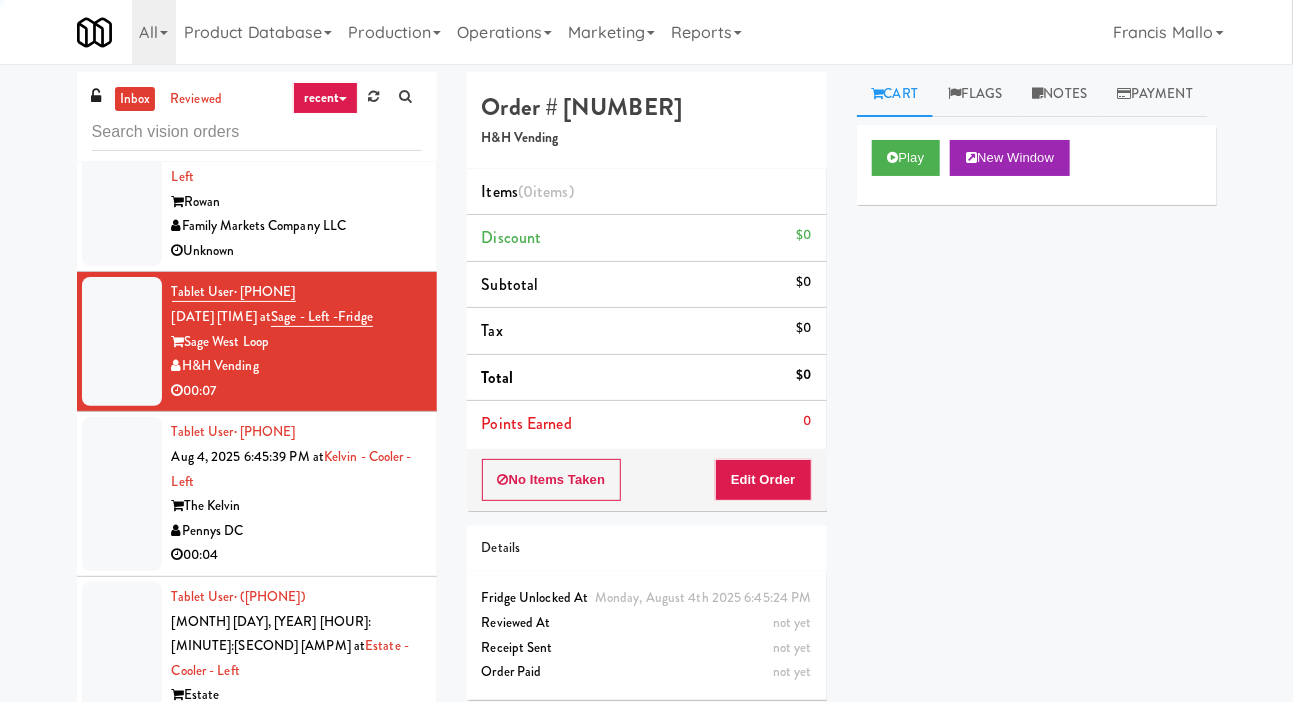 click on "Pennys DC" at bounding box center [297, 531] 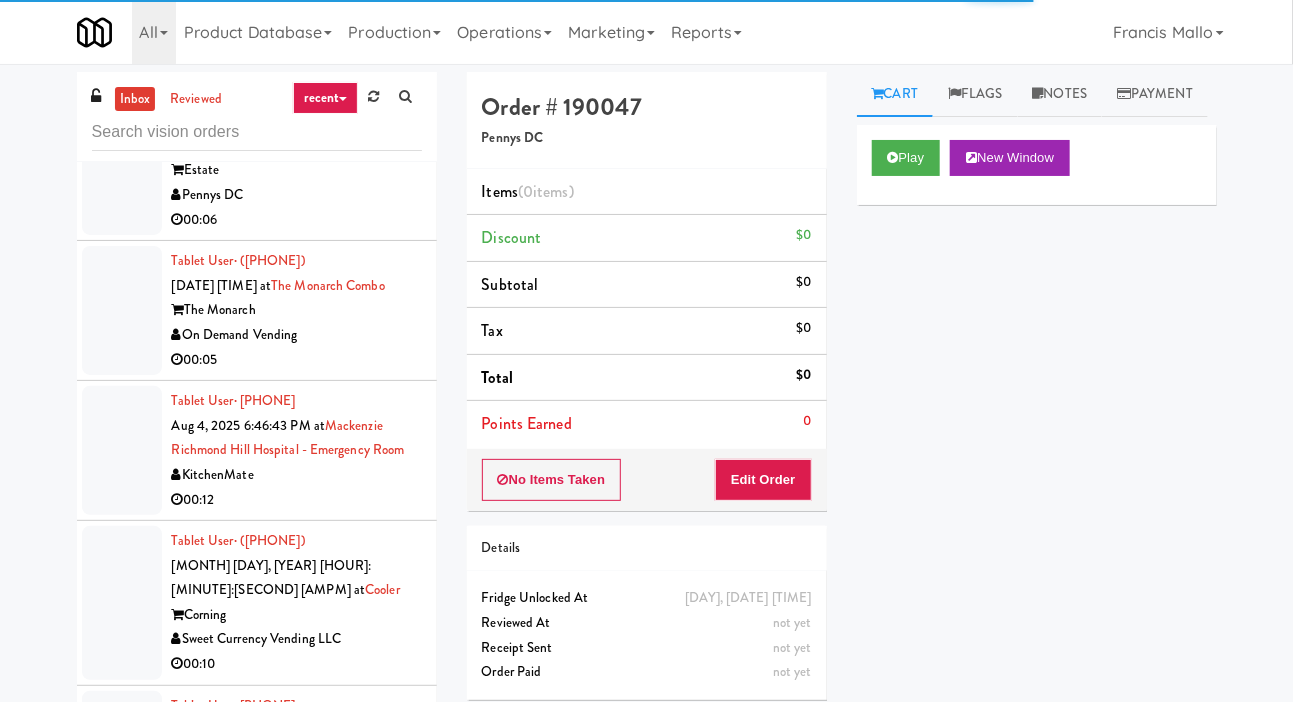 scroll, scrollTop: 23423, scrollLeft: 0, axis: vertical 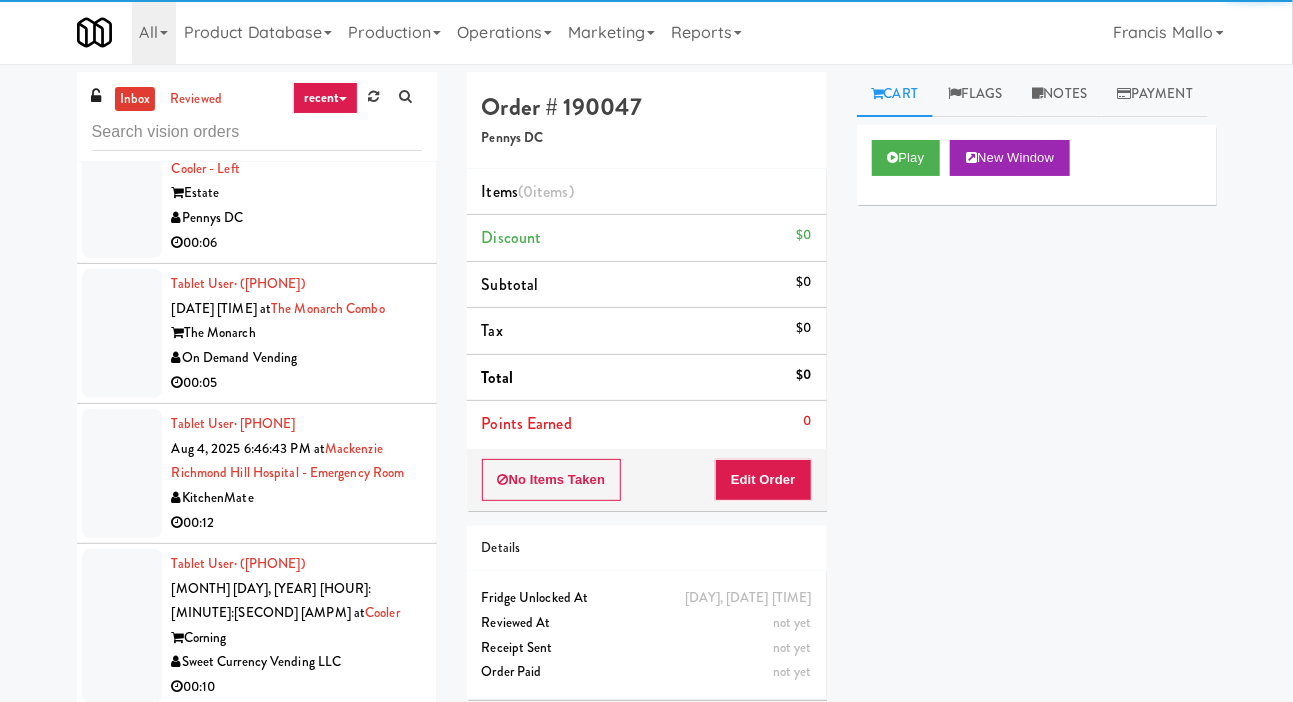 click on "Pennys DC" at bounding box center [297, 218] 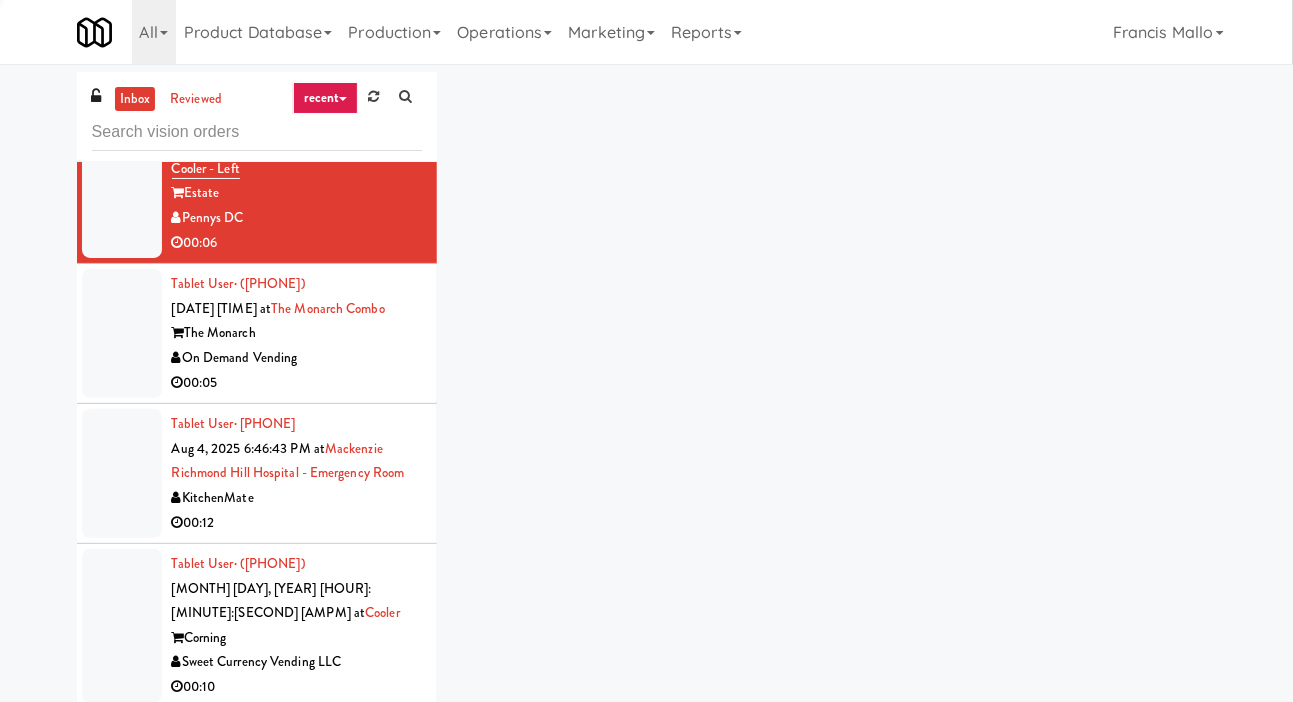 click on "The Monarch" at bounding box center [297, 333] 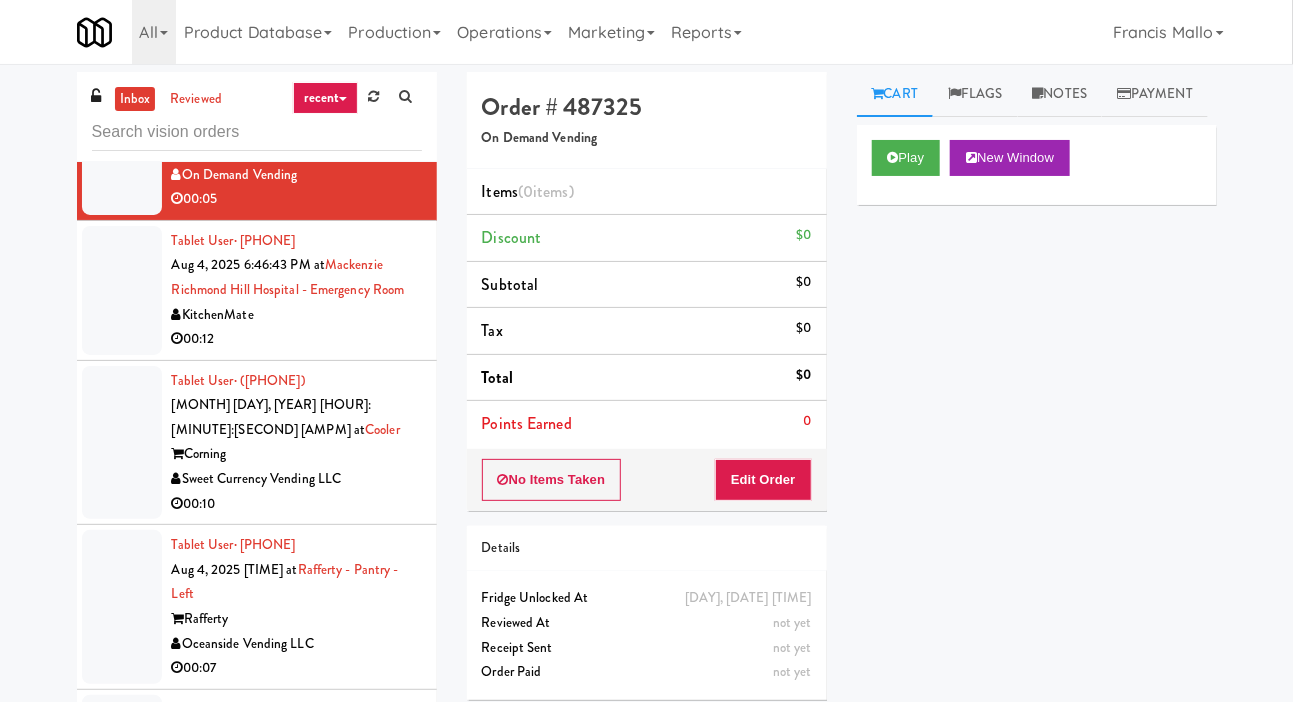 click on "Tablet User  · (647) 885-4373 Aug 4, 2025 6:46:43 PM at  Mackenzie Richmond Hill Hospital - Emergency Room  KitchenMate  00:12" at bounding box center (257, 291) 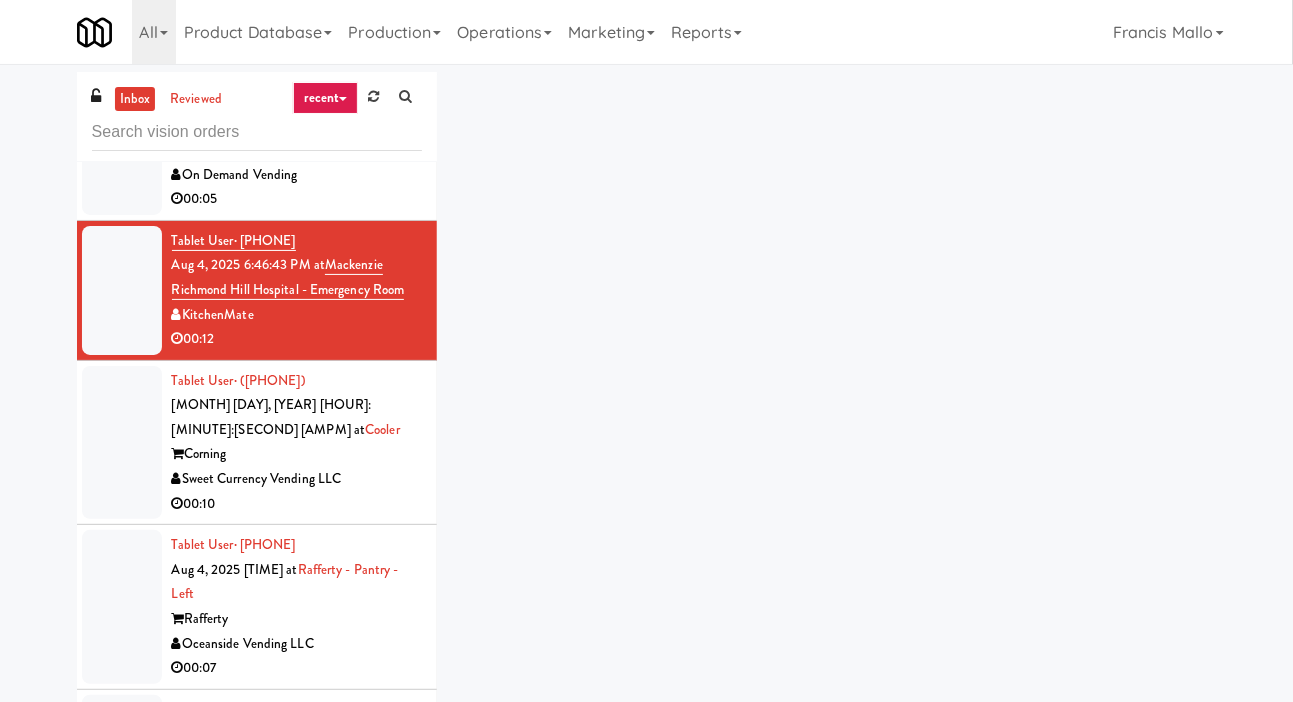 click on "Corning" at bounding box center [297, 454] 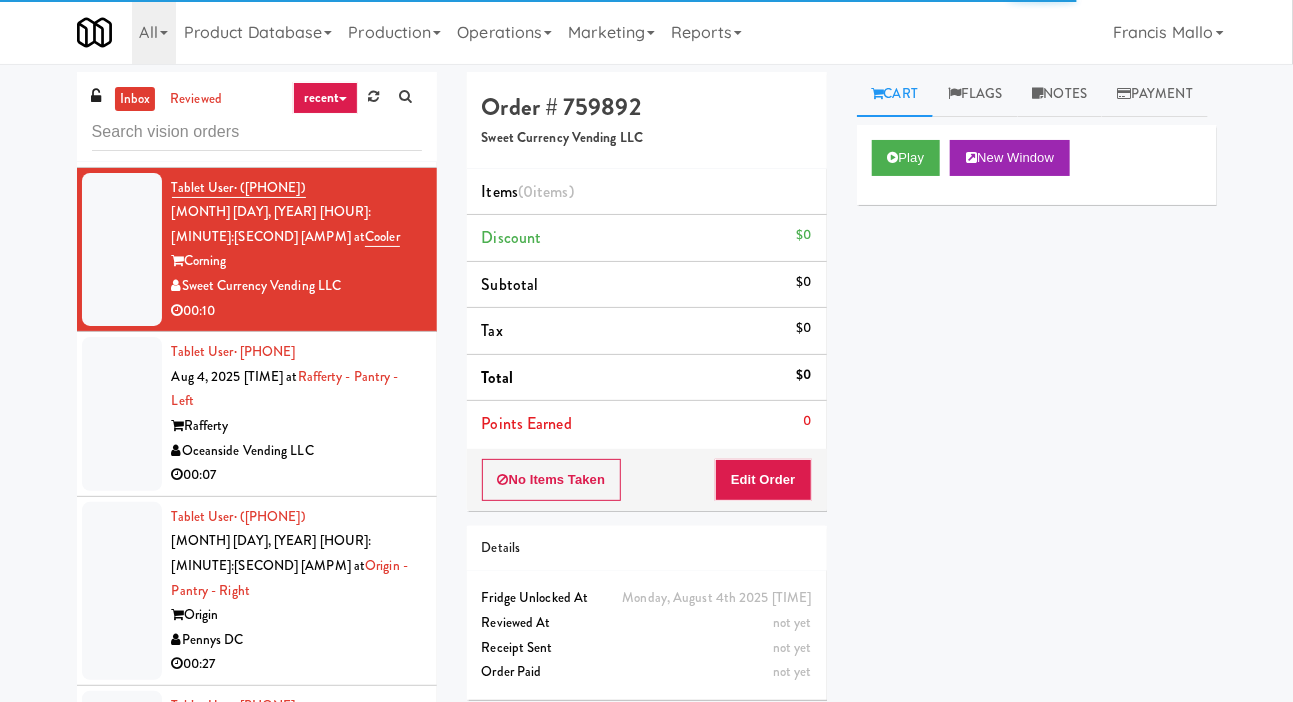 click on "Oceanside Vending LLC" at bounding box center [297, 451] 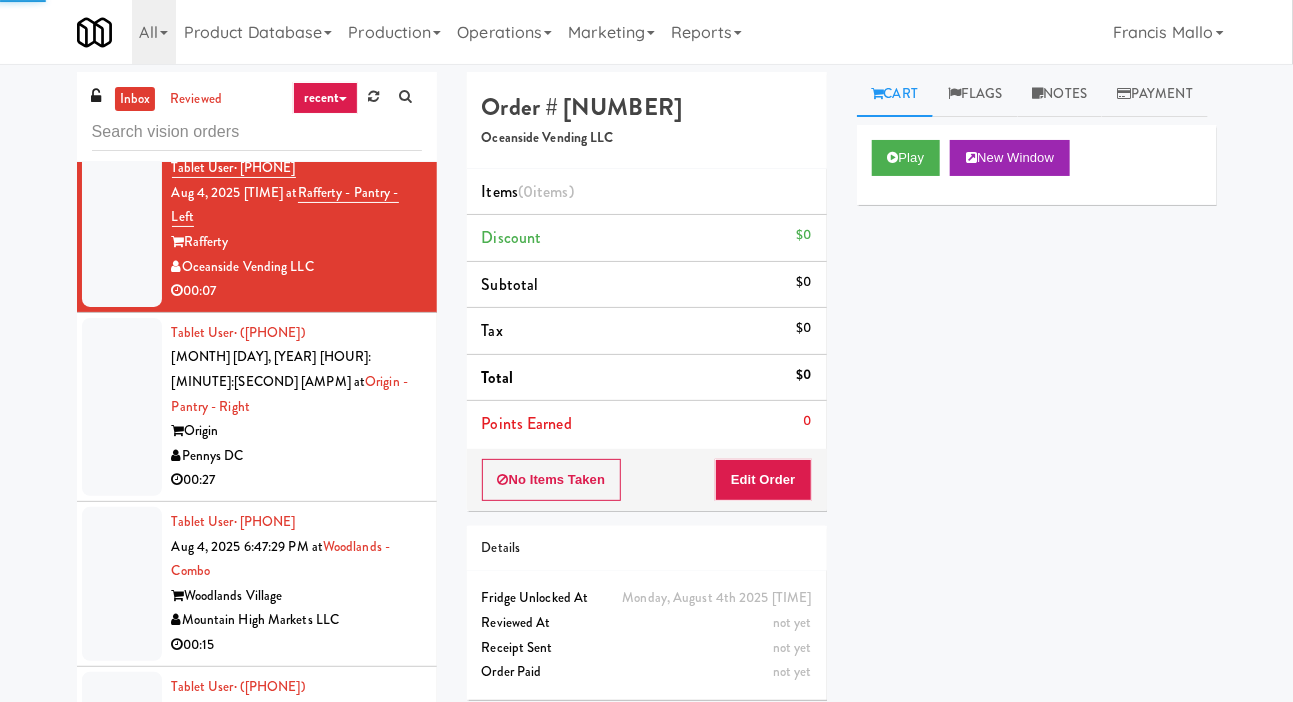click on "00:27" at bounding box center [297, 480] 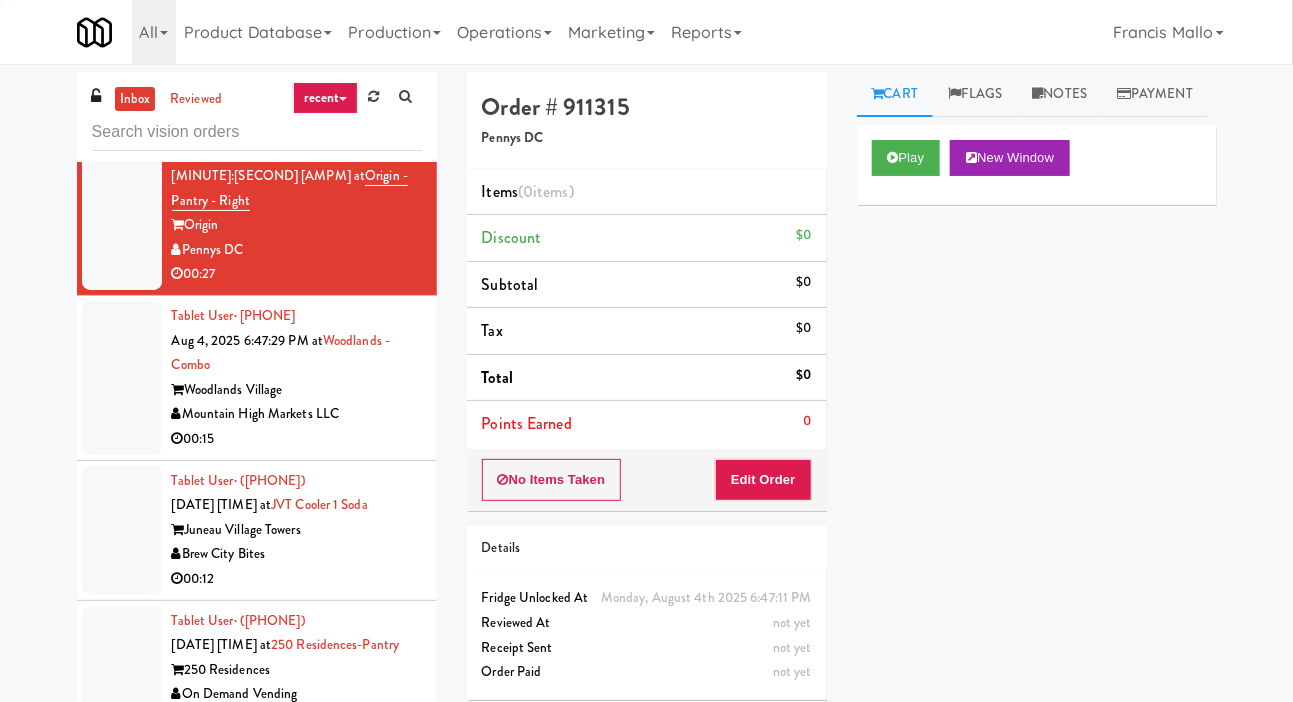 click on "00:15" at bounding box center [297, 439] 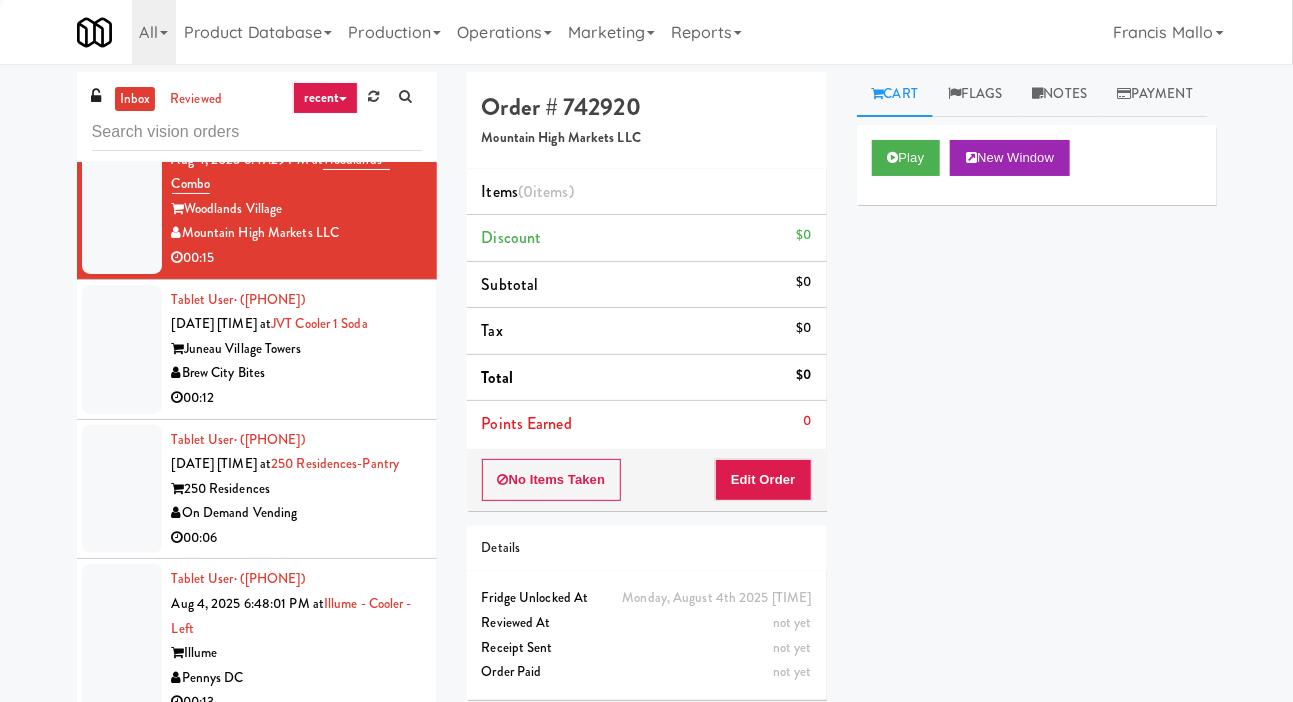 click on "00:12" at bounding box center [297, 398] 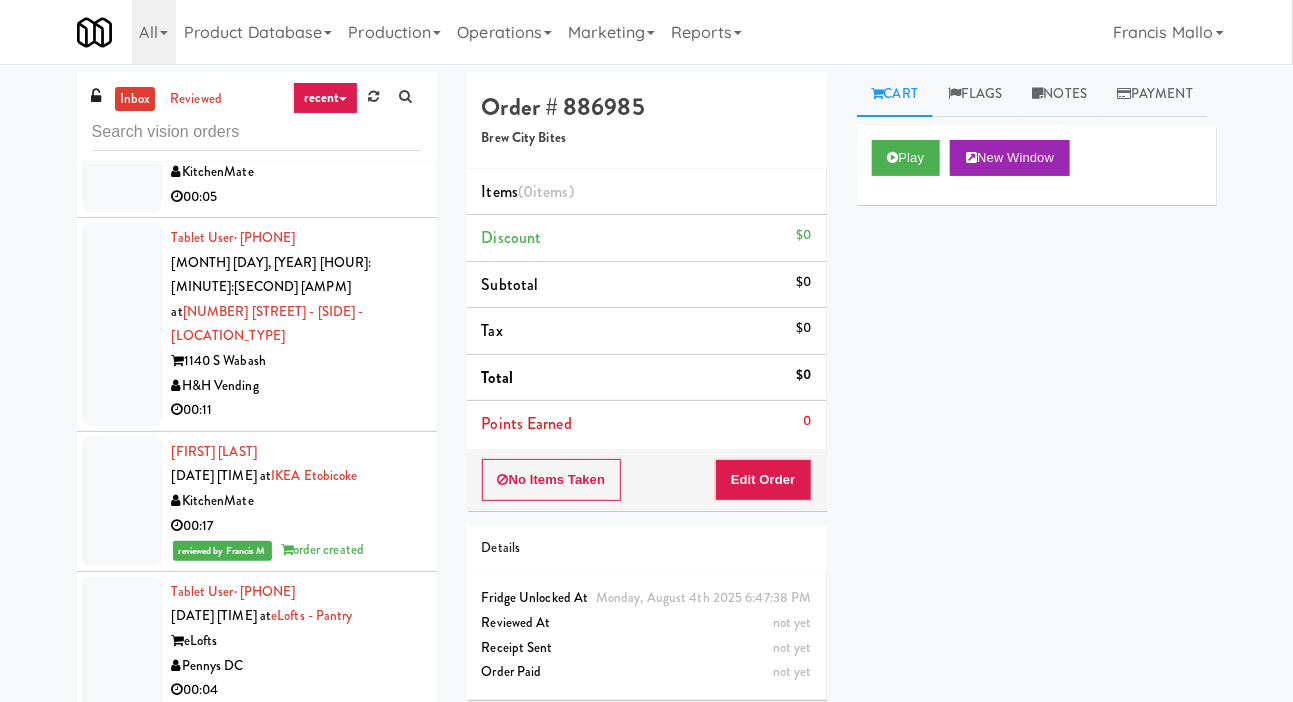 scroll, scrollTop: 36955, scrollLeft: 0, axis: vertical 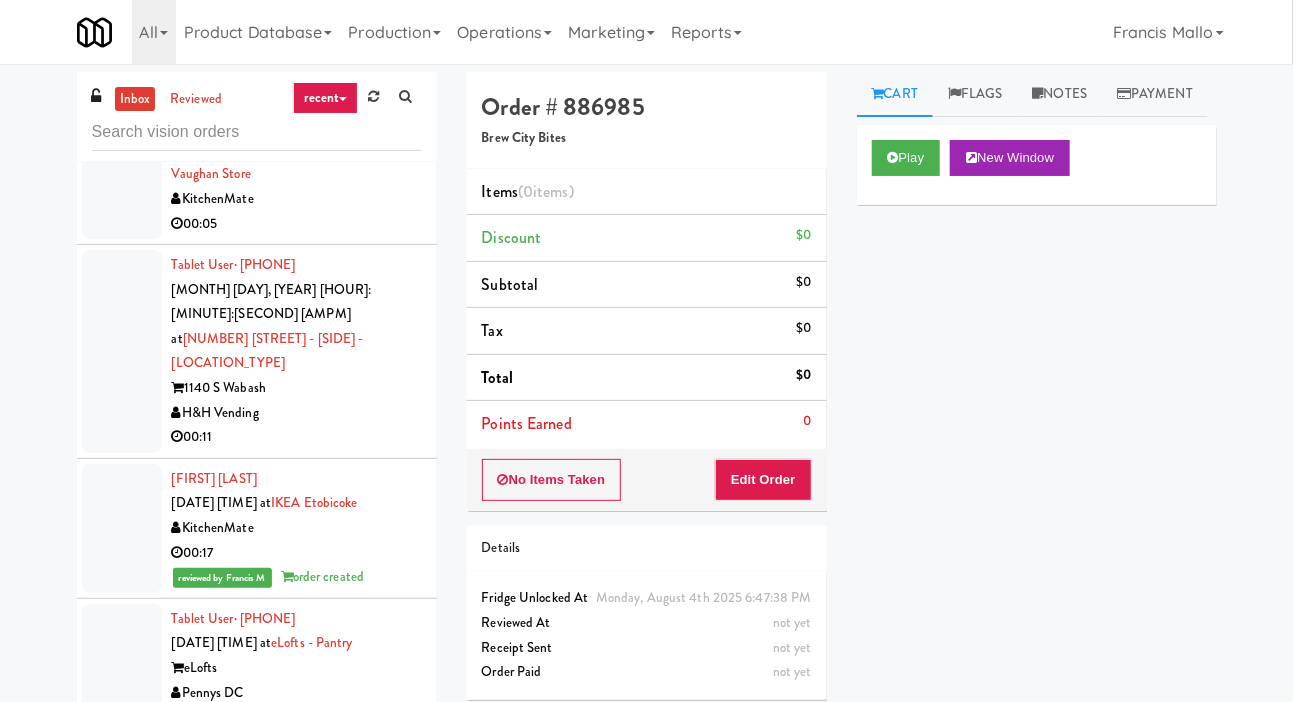click on "00:11" at bounding box center (297, 437) 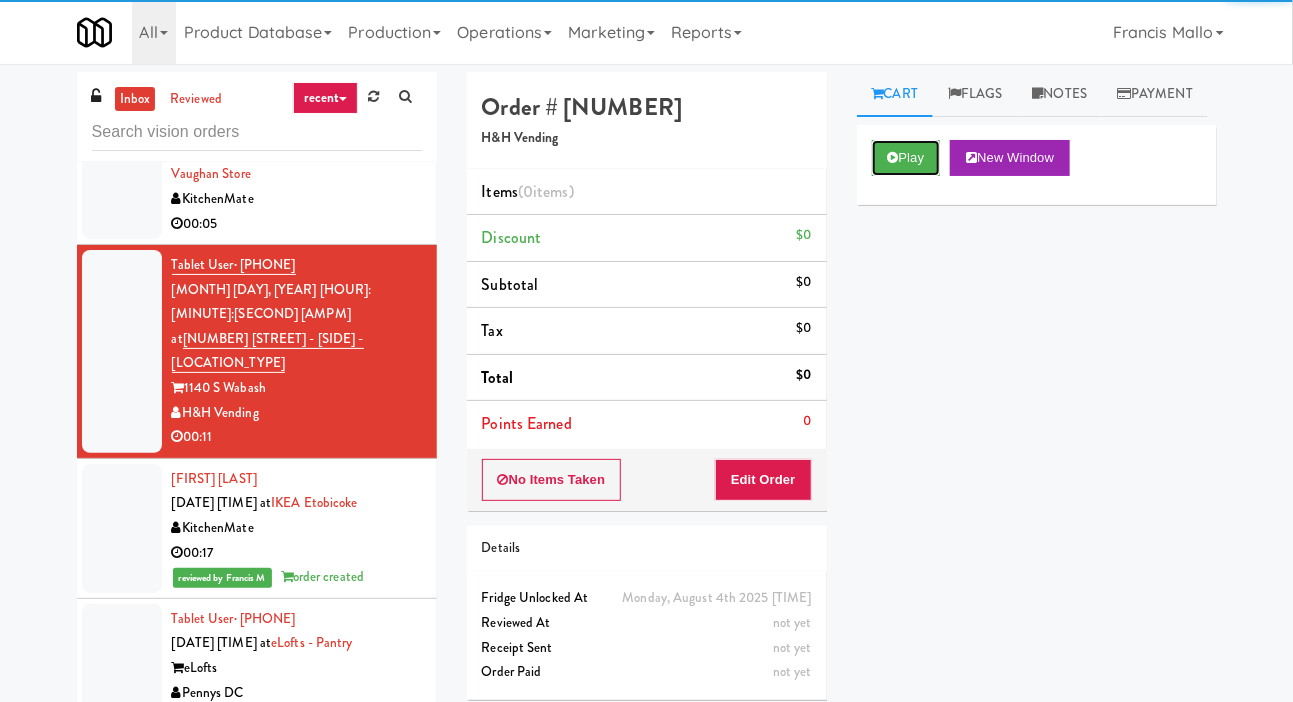 click on "Play" at bounding box center (906, 158) 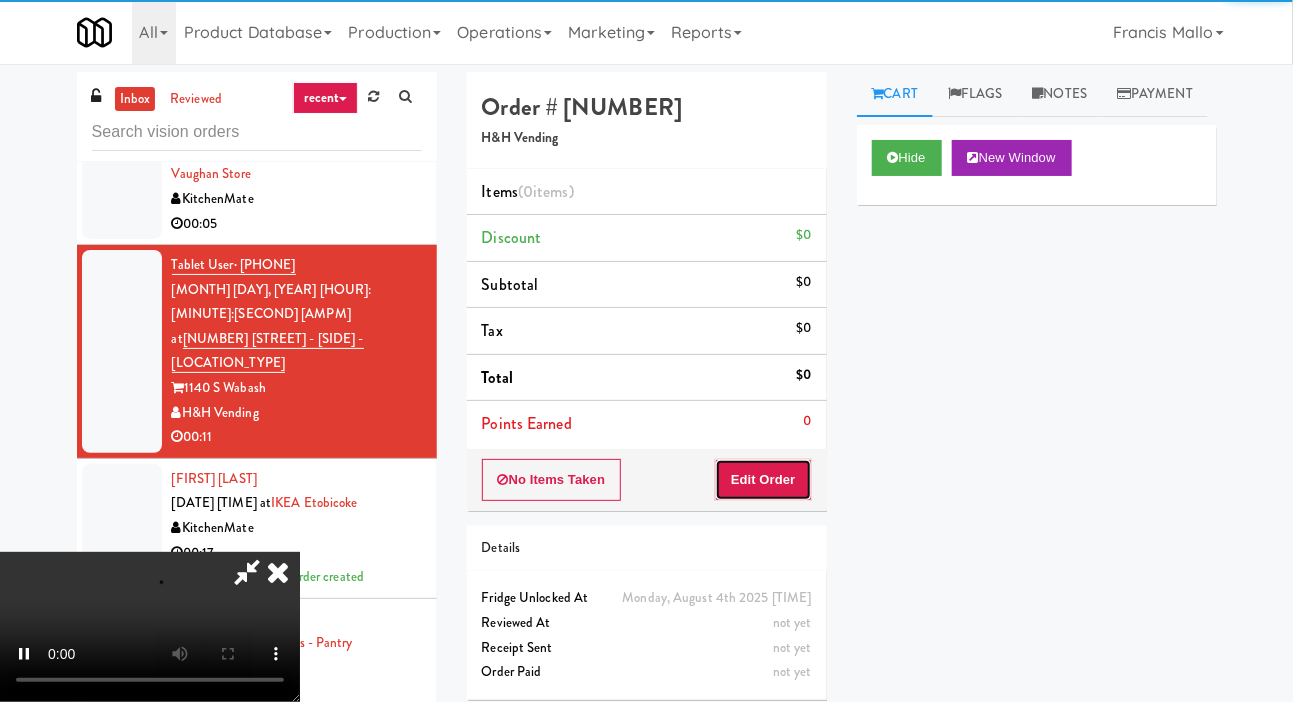 click on "Edit Order" at bounding box center (763, 480) 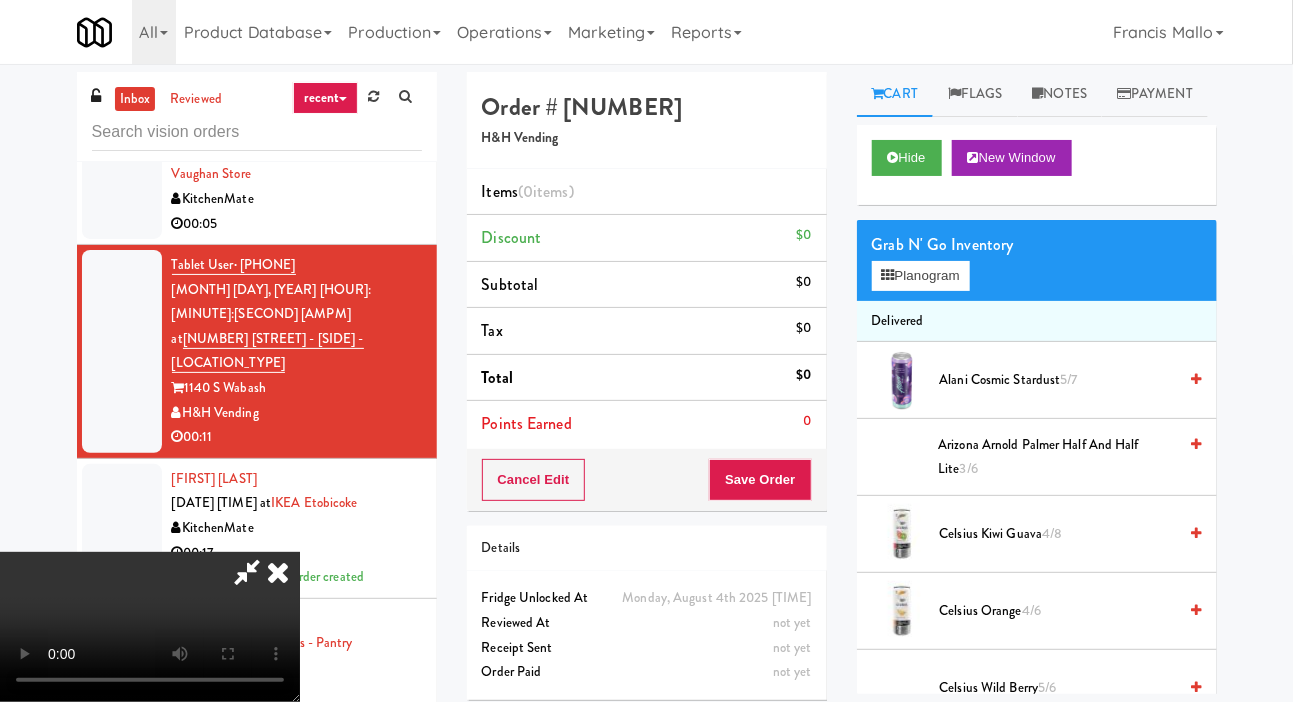 type 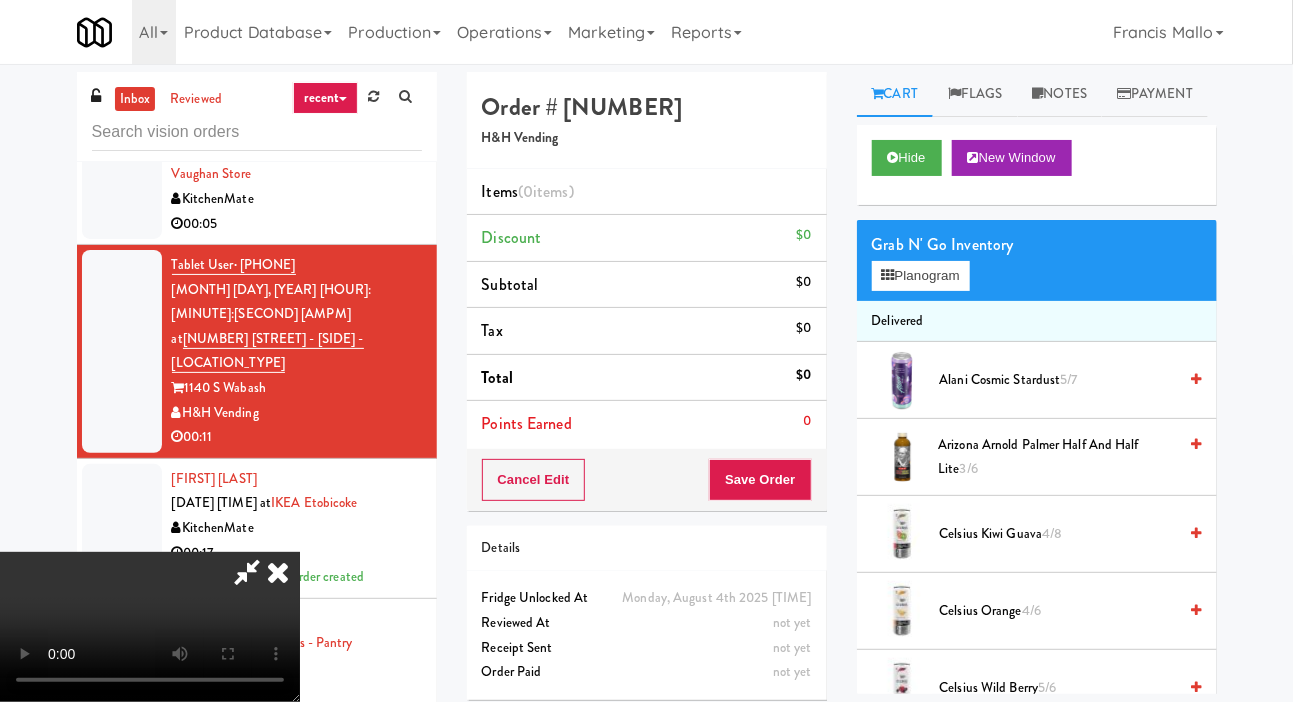 click on "Celsius Orange  4/6" at bounding box center (1058, 611) 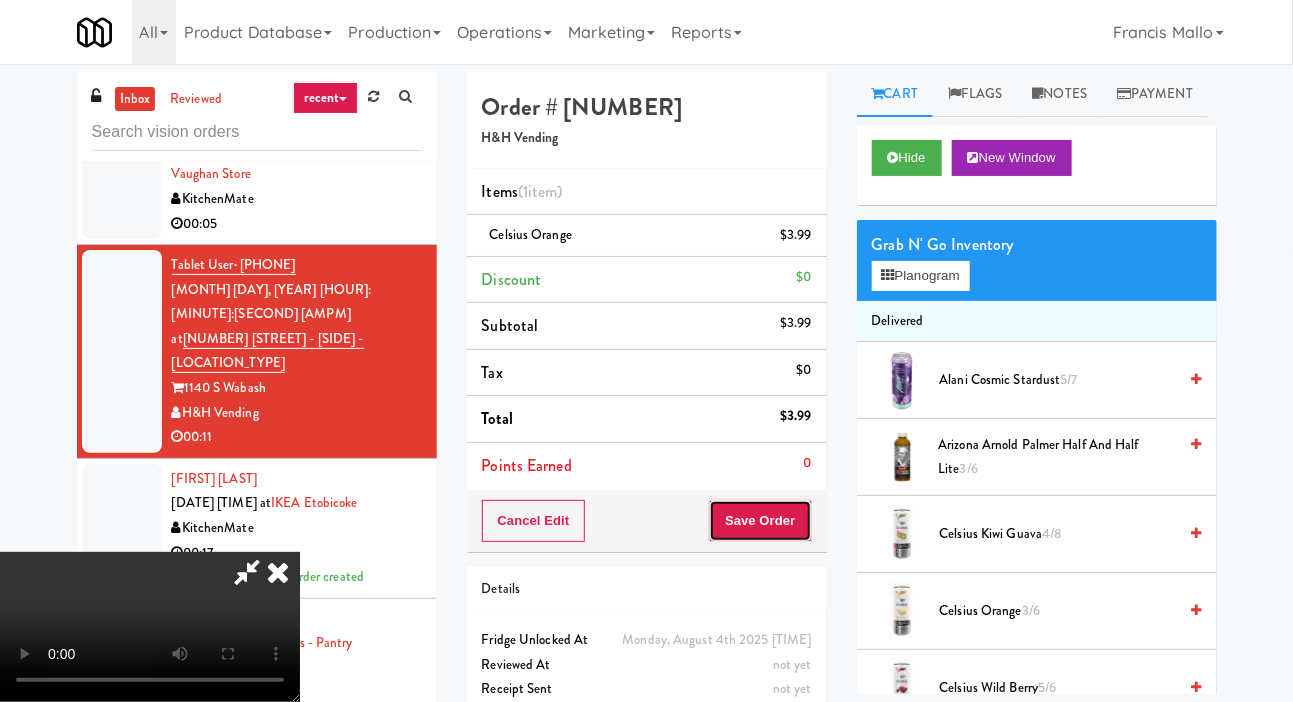 click on "Save Order" at bounding box center [760, 521] 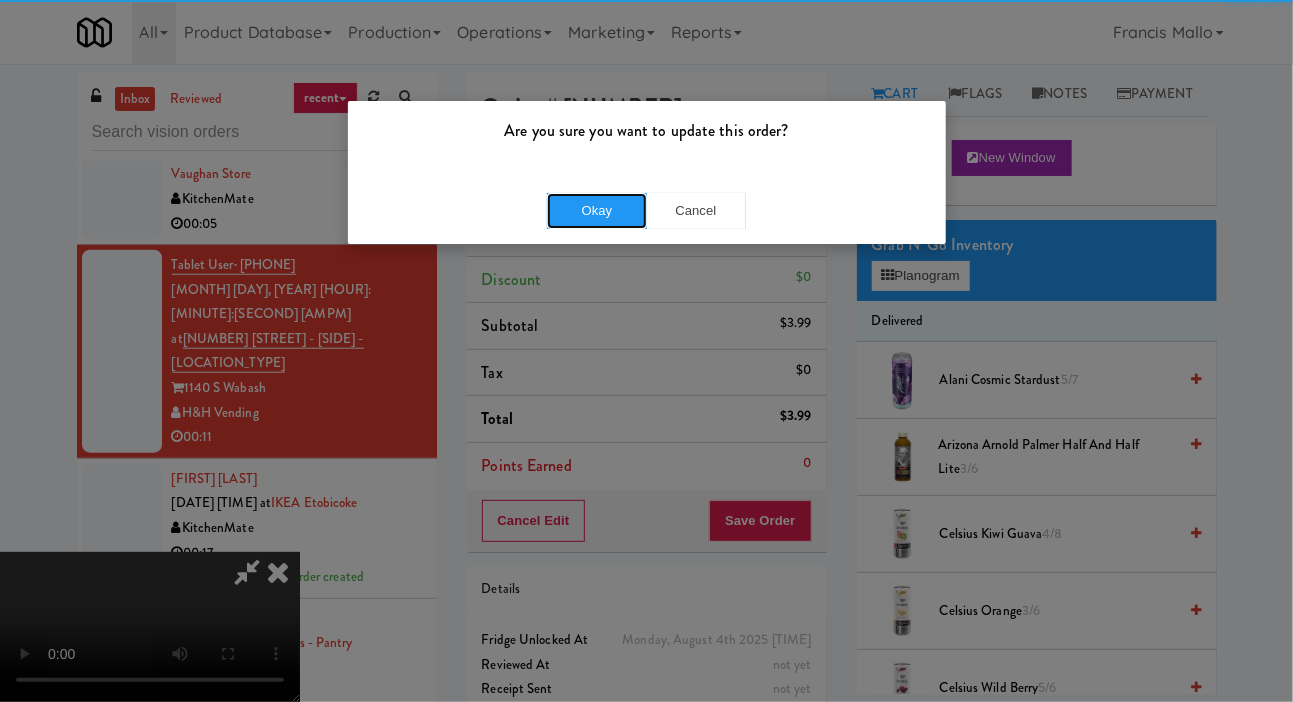 click on "Okay" at bounding box center (597, 211) 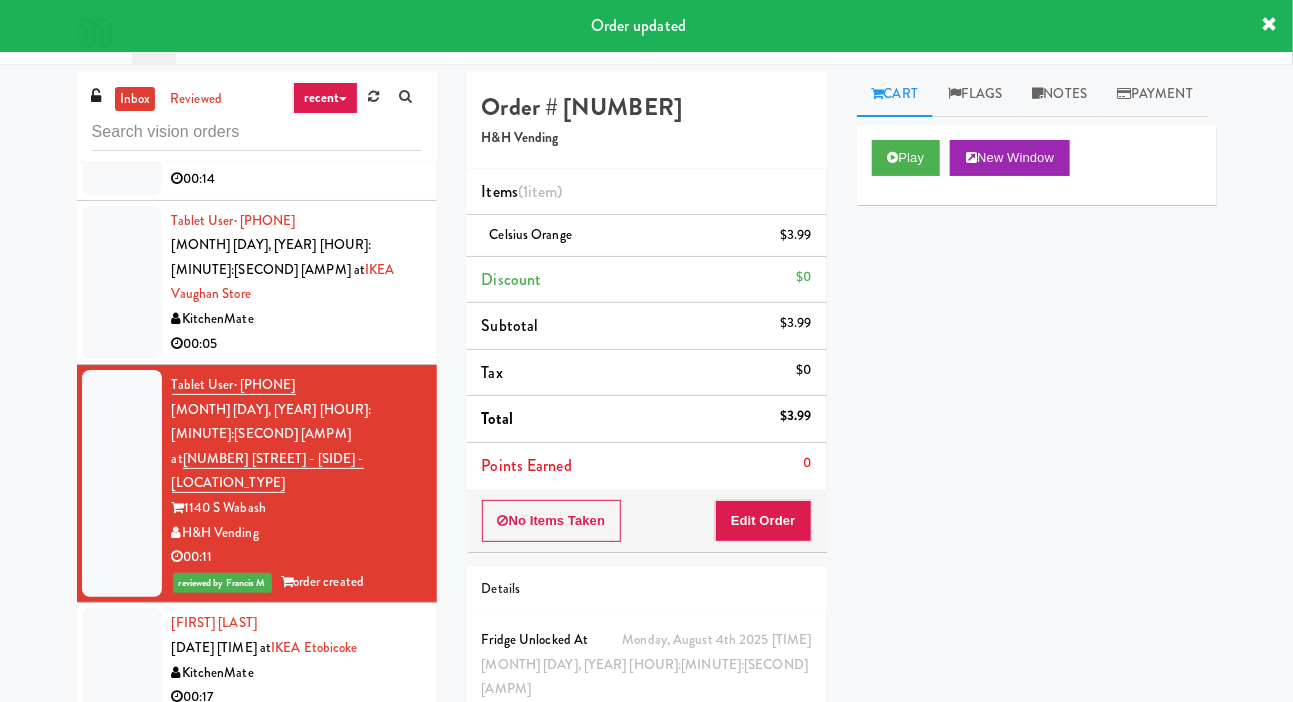 click on "00:05" at bounding box center (297, 344) 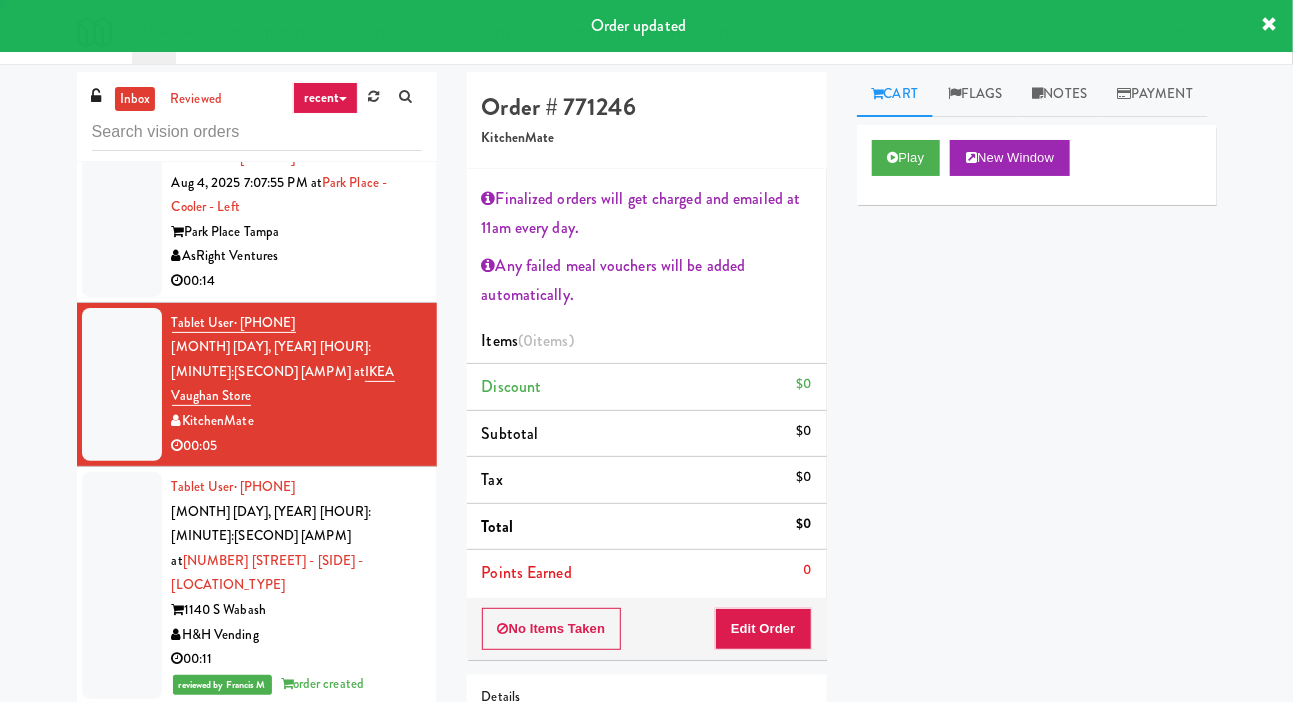 scroll, scrollTop: 36728, scrollLeft: 0, axis: vertical 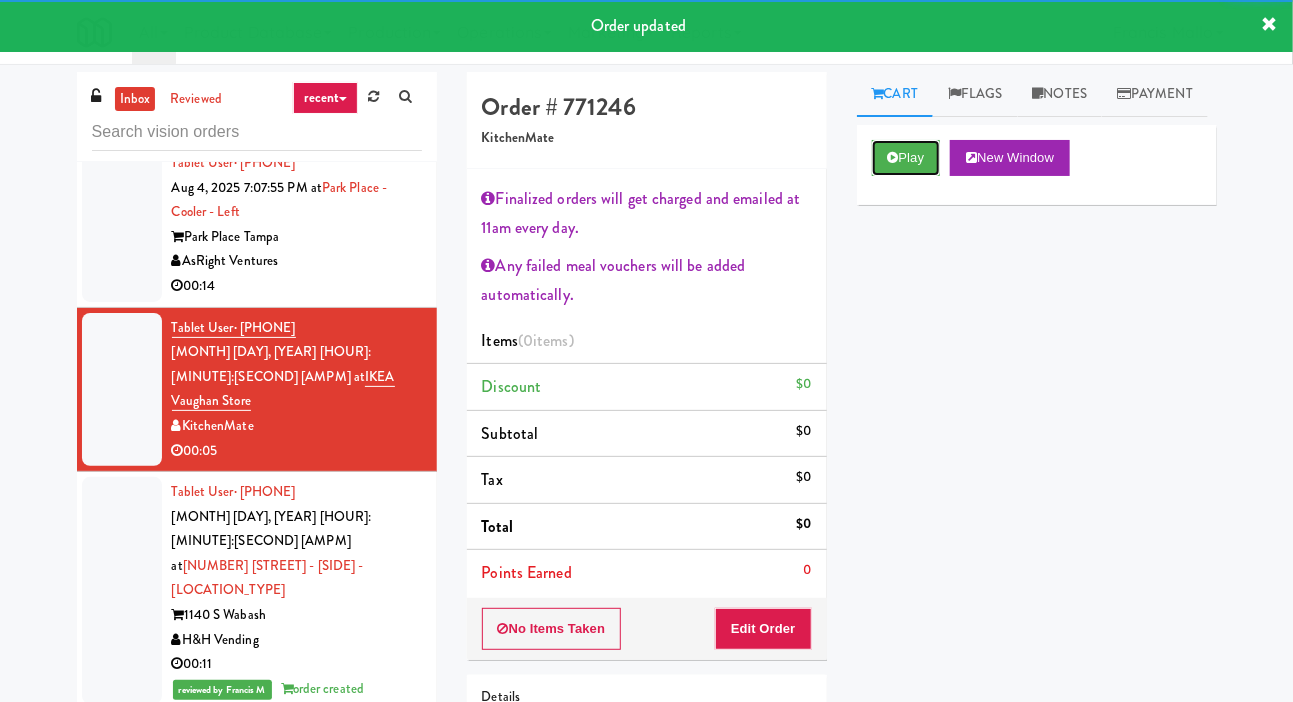 click at bounding box center [893, 157] 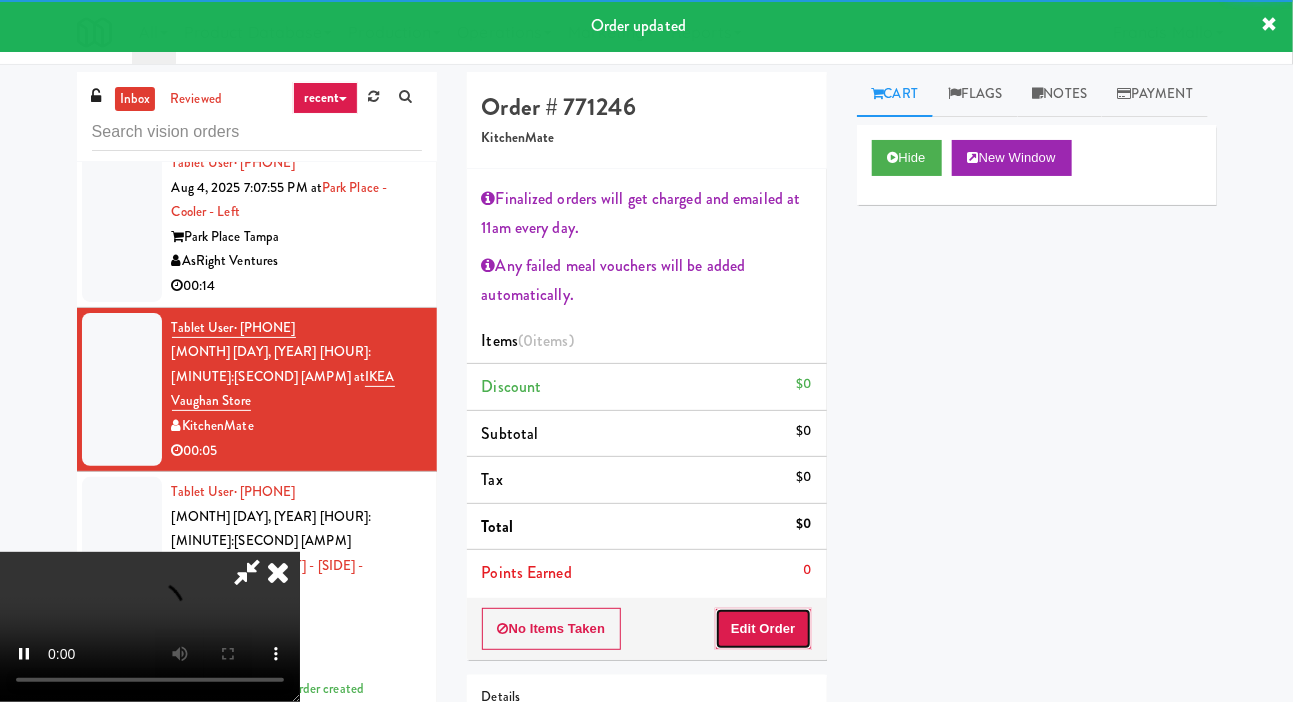 click on "Edit Order" at bounding box center [763, 629] 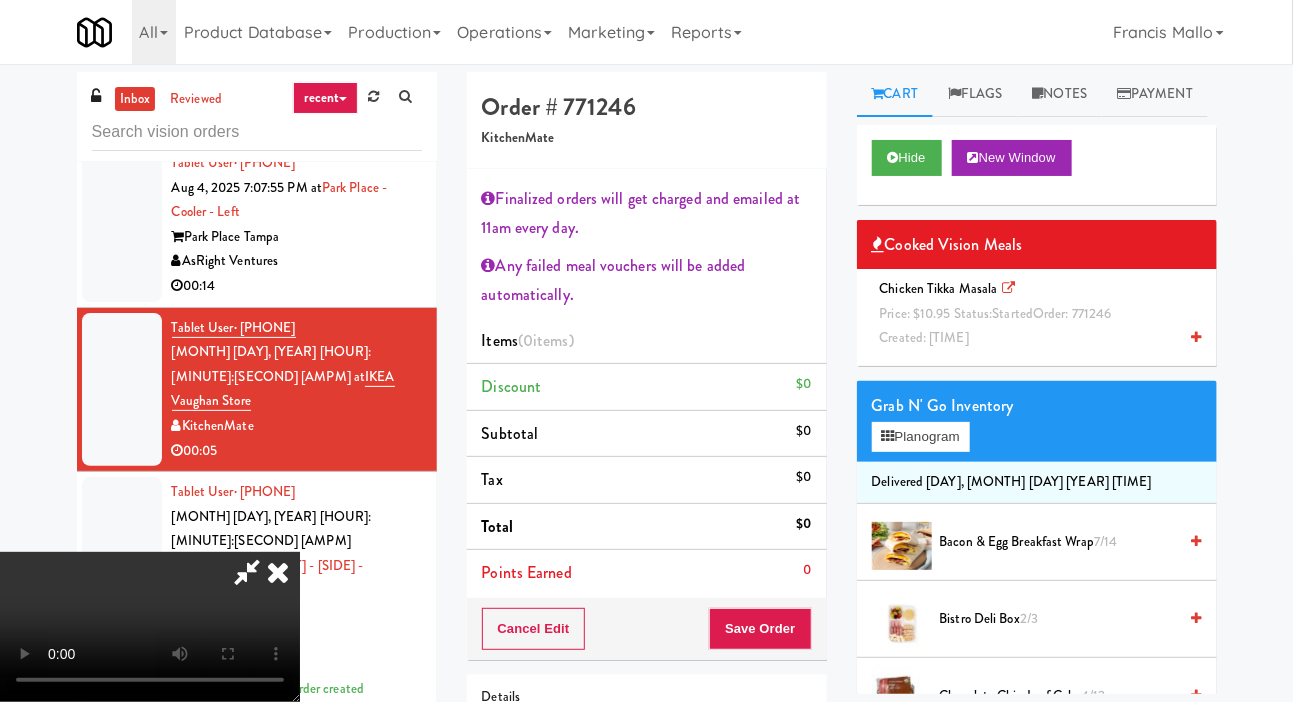 click on "Created: 7:08 PM" at bounding box center (925, 337) 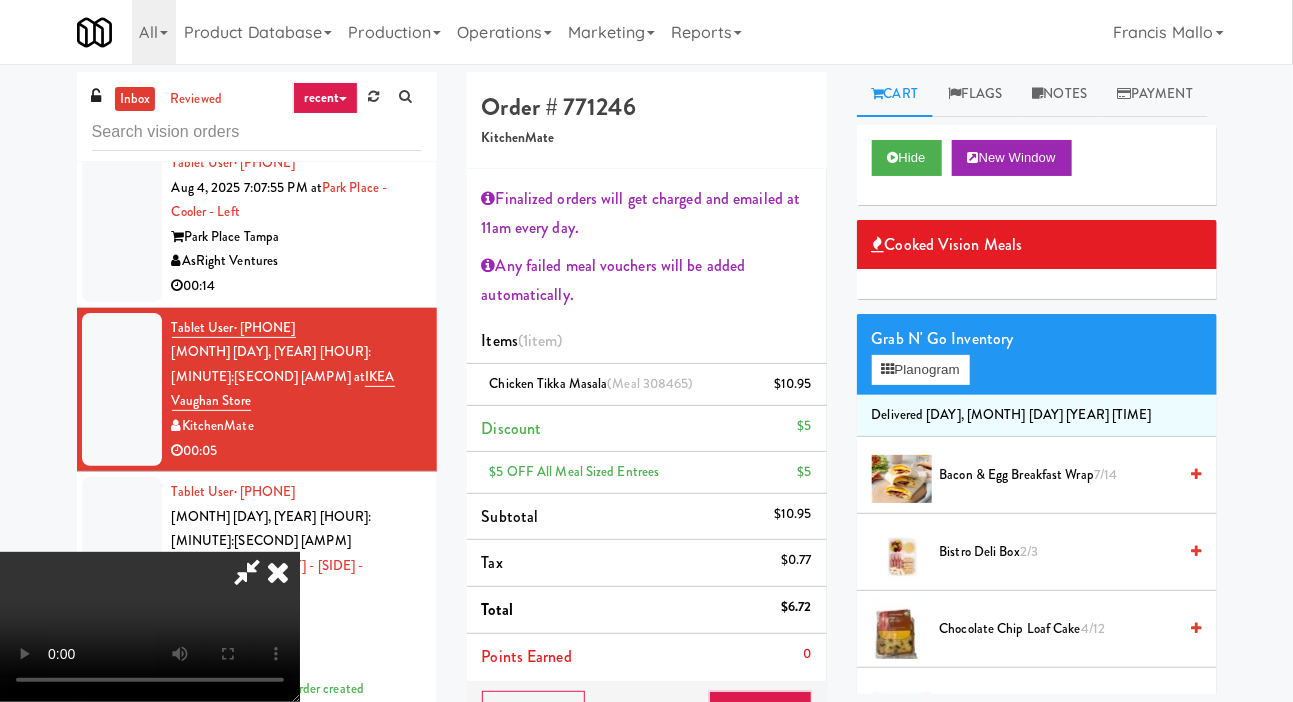scroll, scrollTop: 127, scrollLeft: 0, axis: vertical 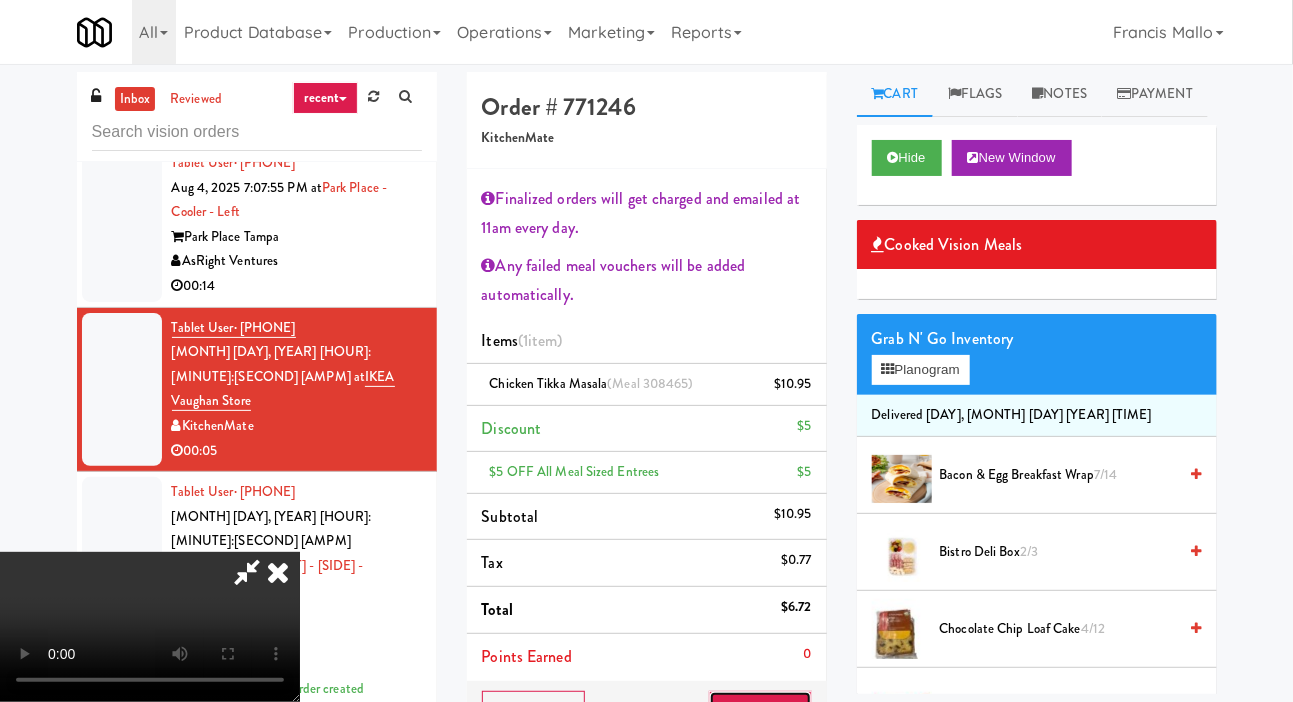 click on "Save Order" at bounding box center [760, 712] 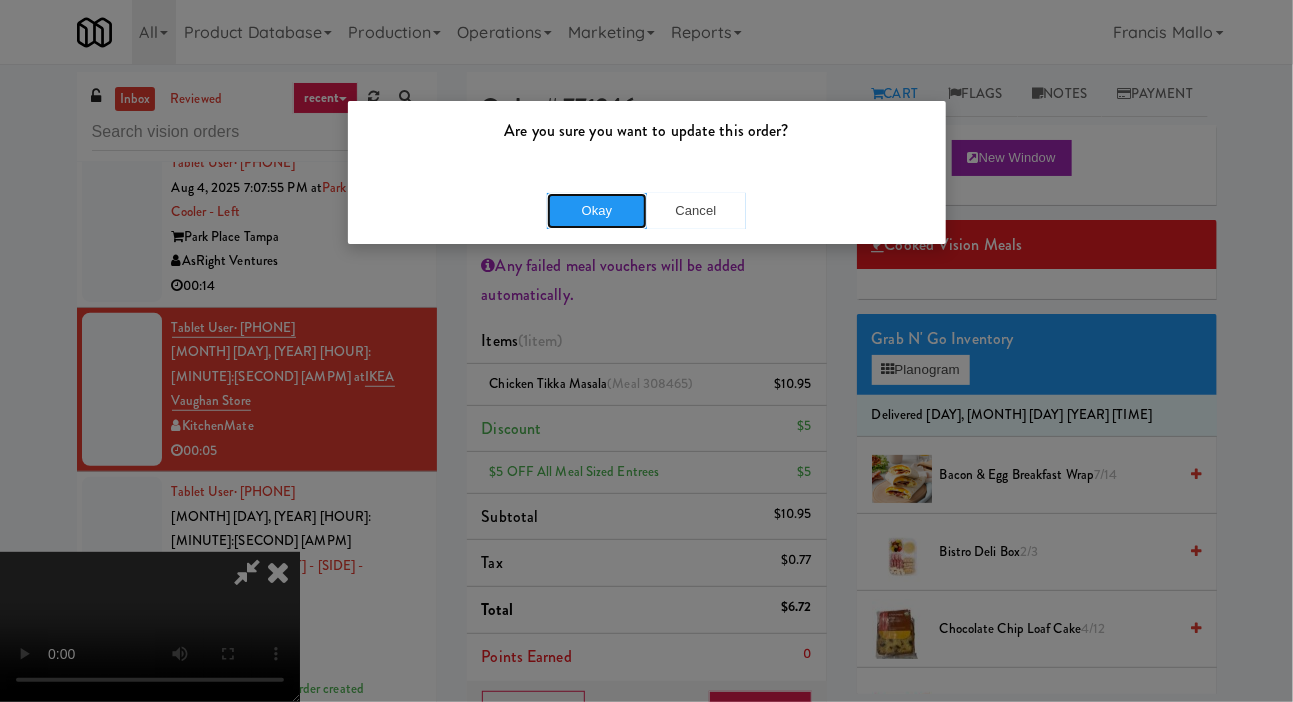 click on "Okay" at bounding box center (597, 211) 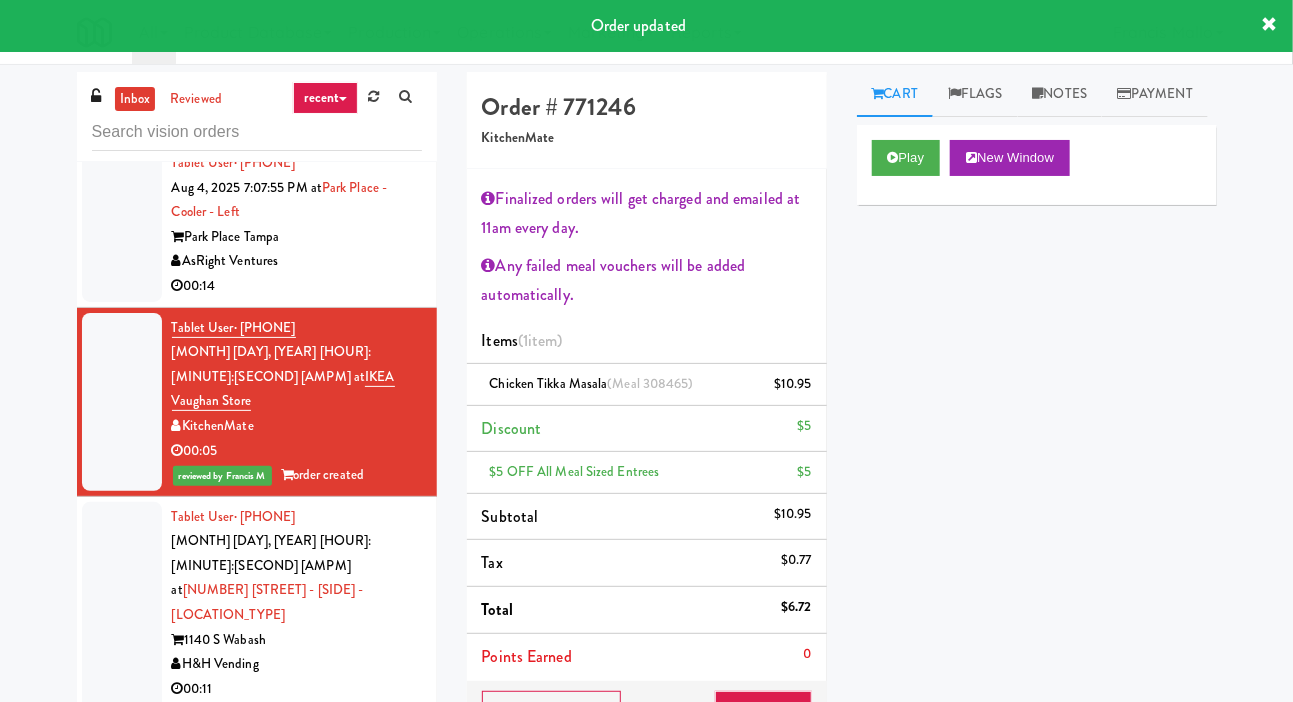 click on "AsRight Ventures" at bounding box center (297, 261) 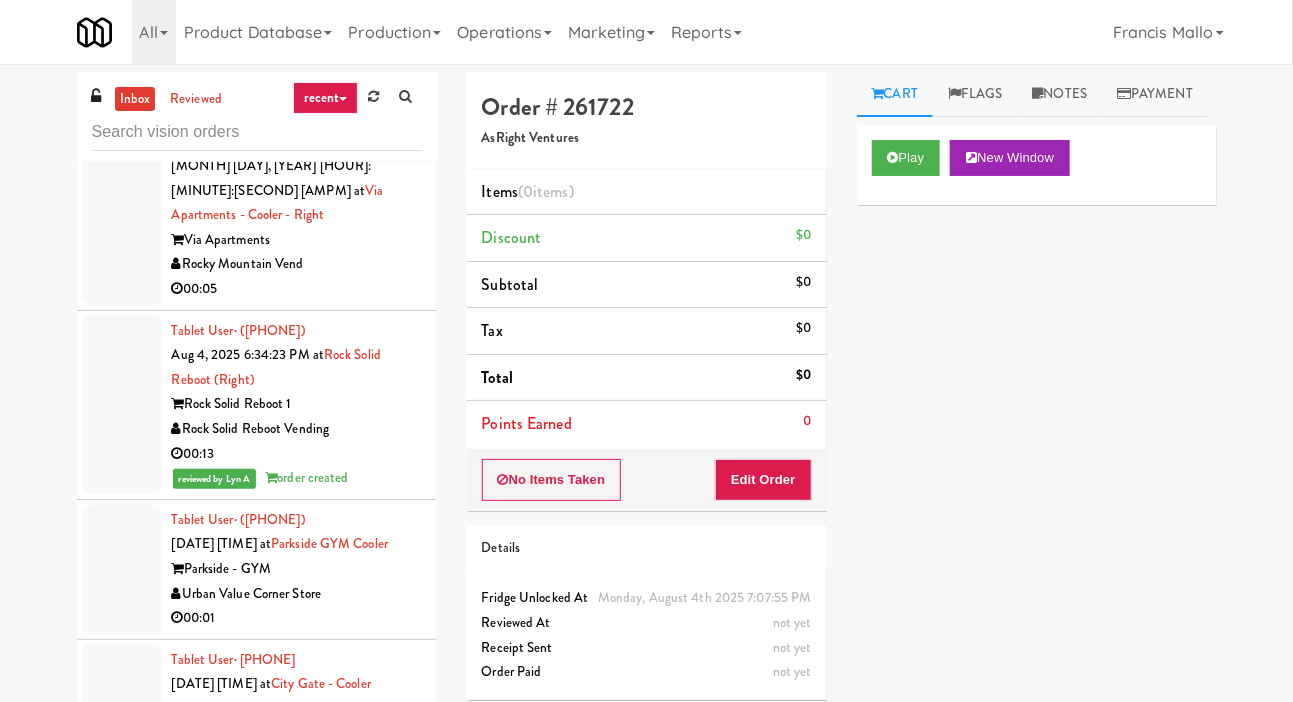 click on "Rocky Mountain Vend" at bounding box center (297, 264) 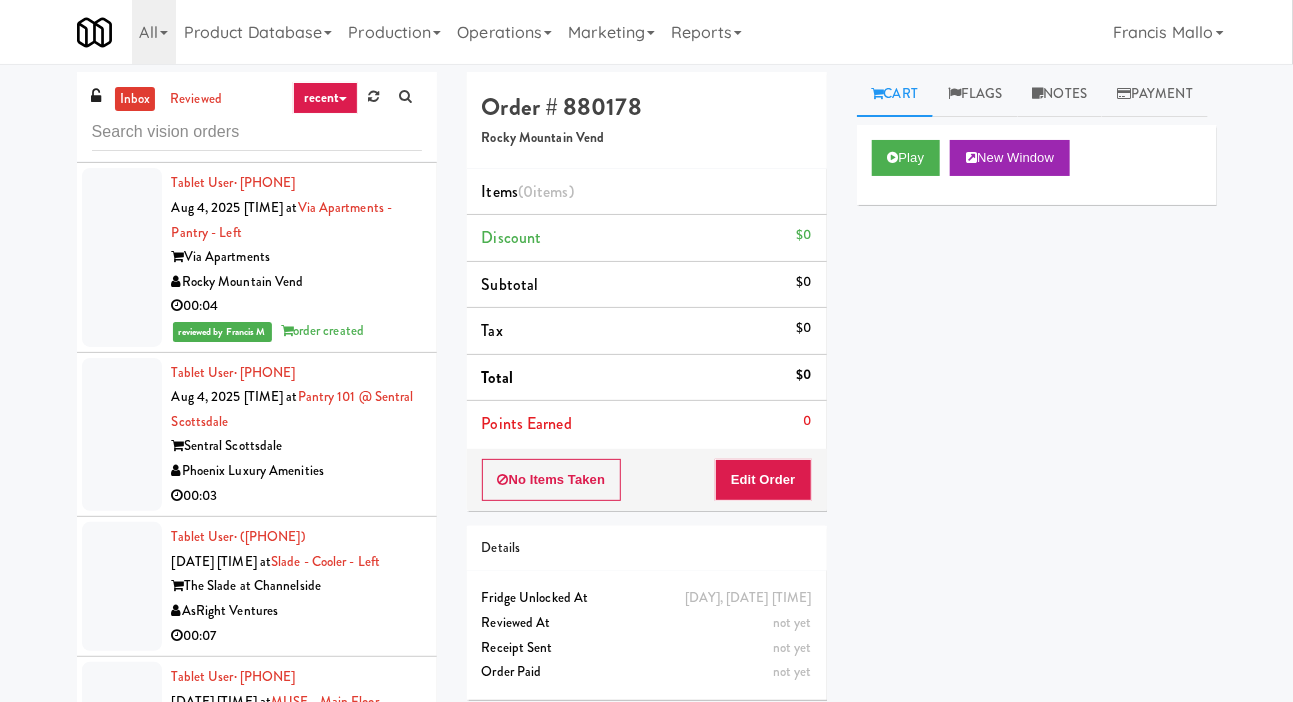 click on "00:03" at bounding box center [297, 496] 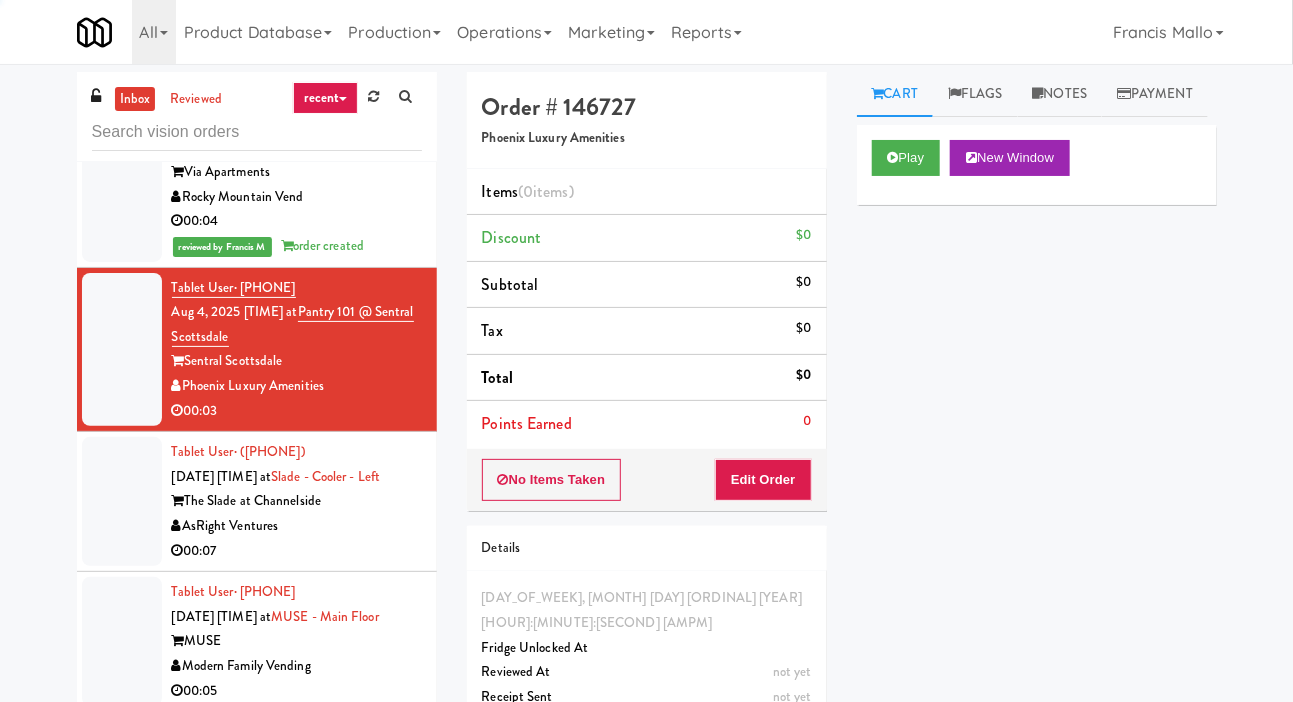 scroll, scrollTop: 15480, scrollLeft: 0, axis: vertical 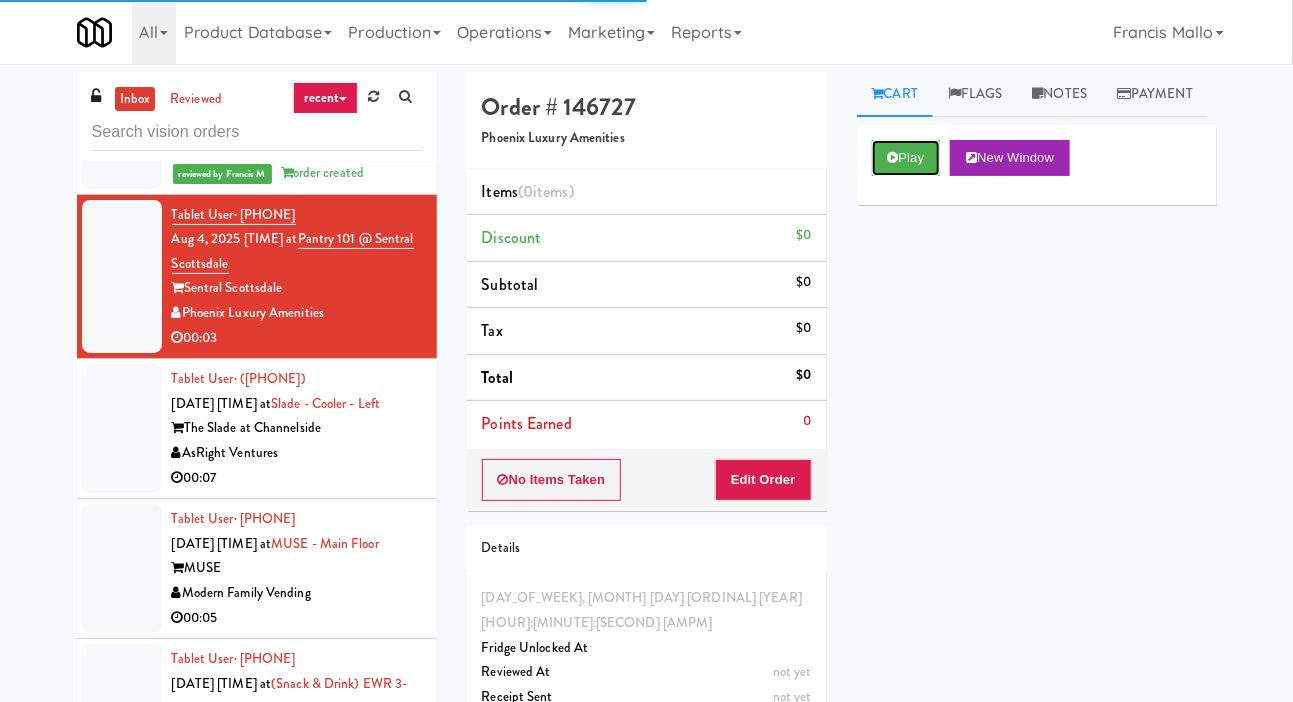 click on "Play" at bounding box center (906, 158) 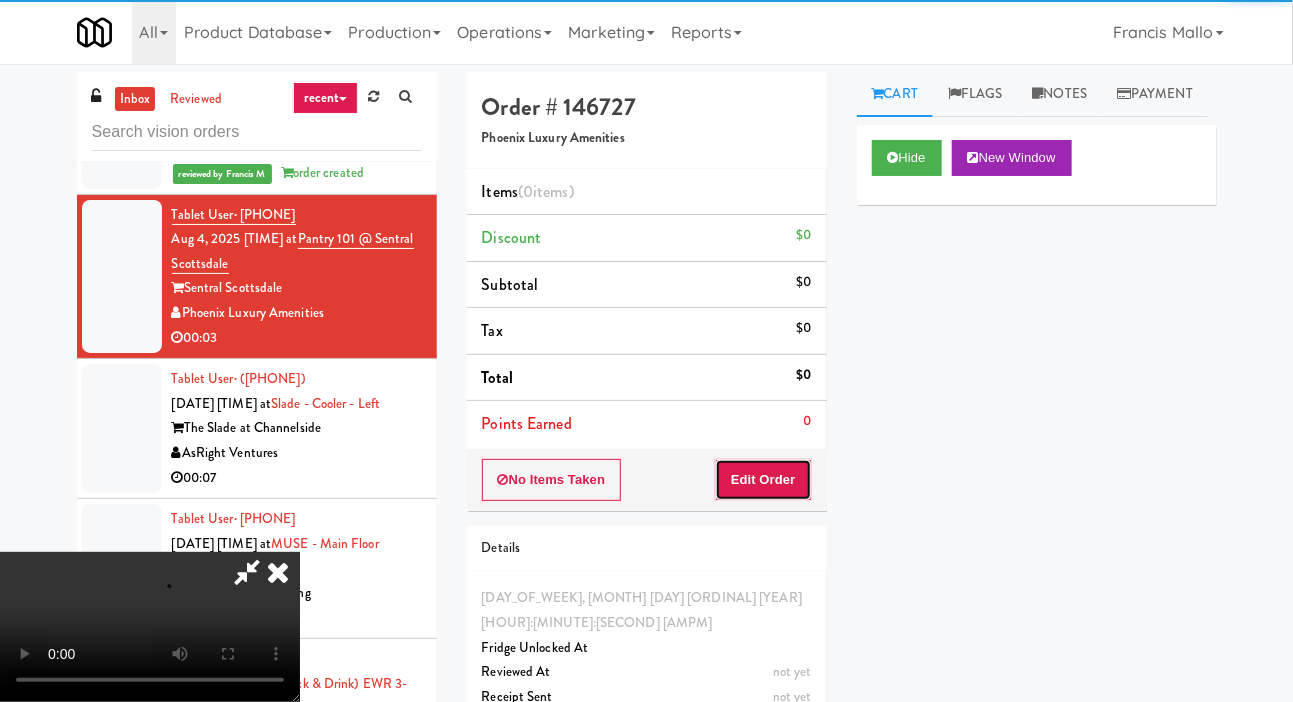 click on "Edit Order" at bounding box center [763, 480] 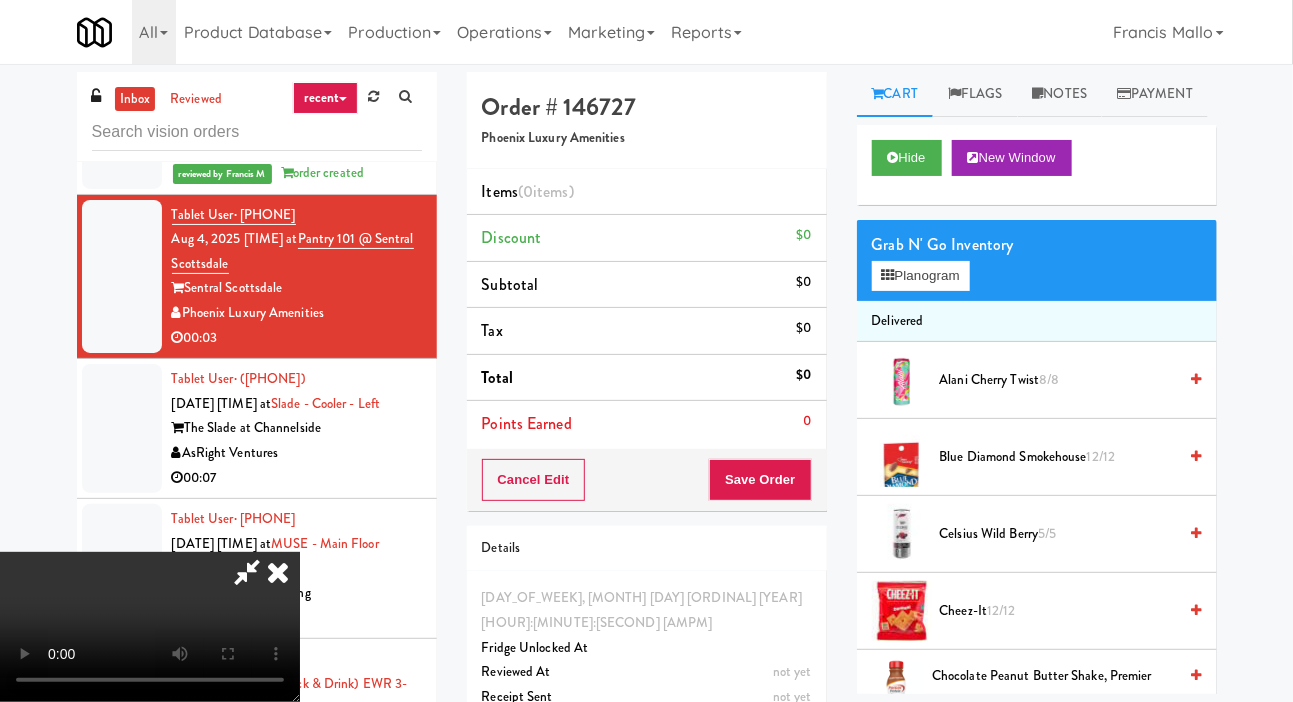 scroll, scrollTop: 73, scrollLeft: 0, axis: vertical 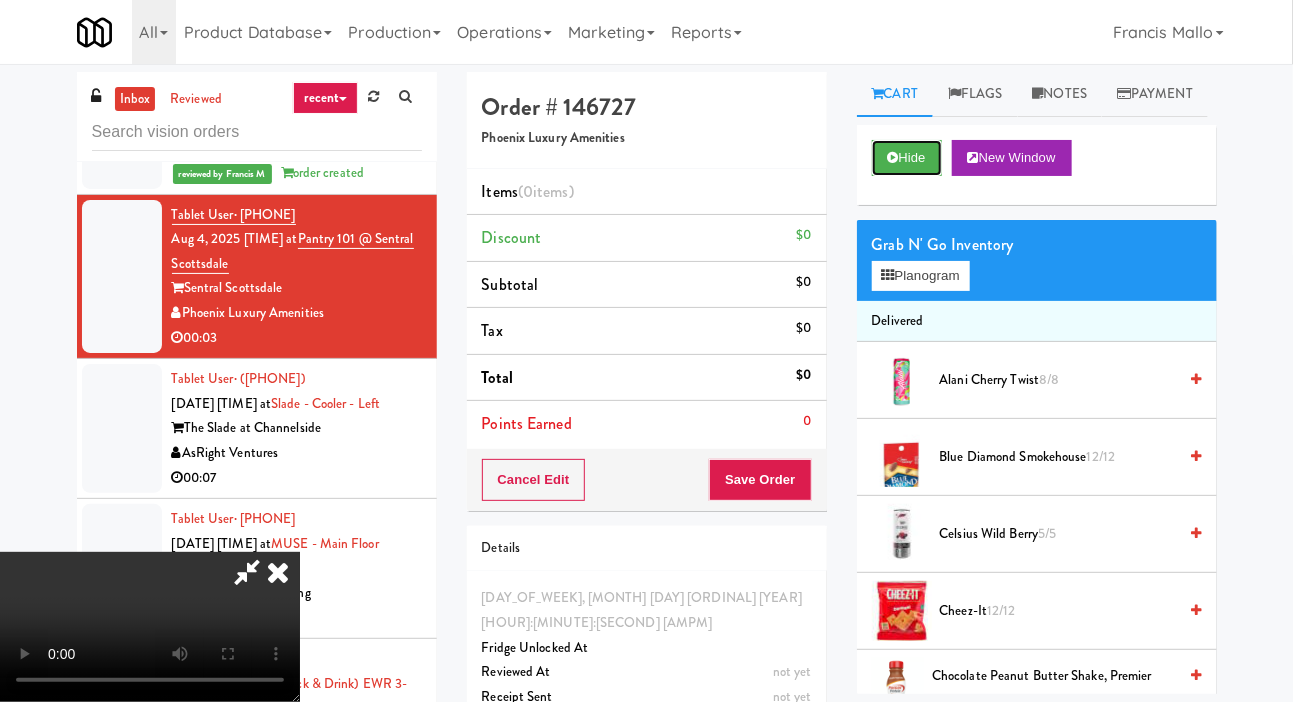 click at bounding box center [893, 157] 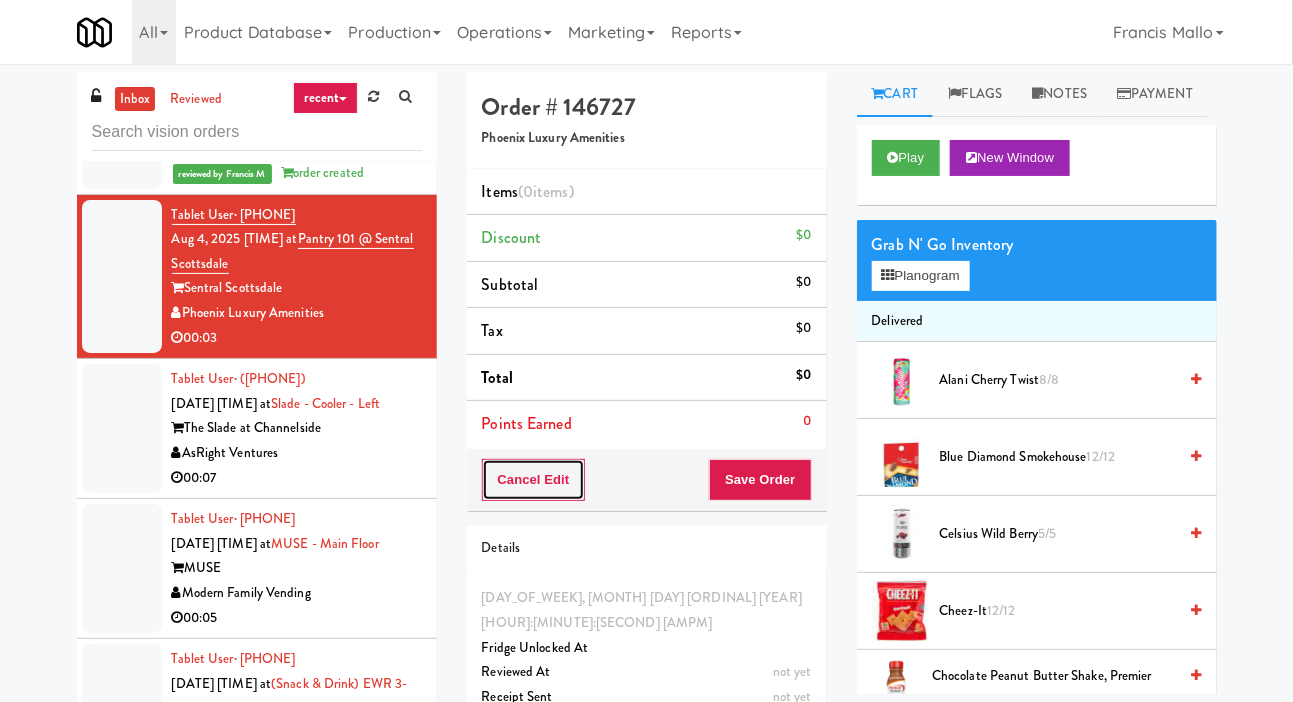 click on "Cancel Edit" at bounding box center (534, 480) 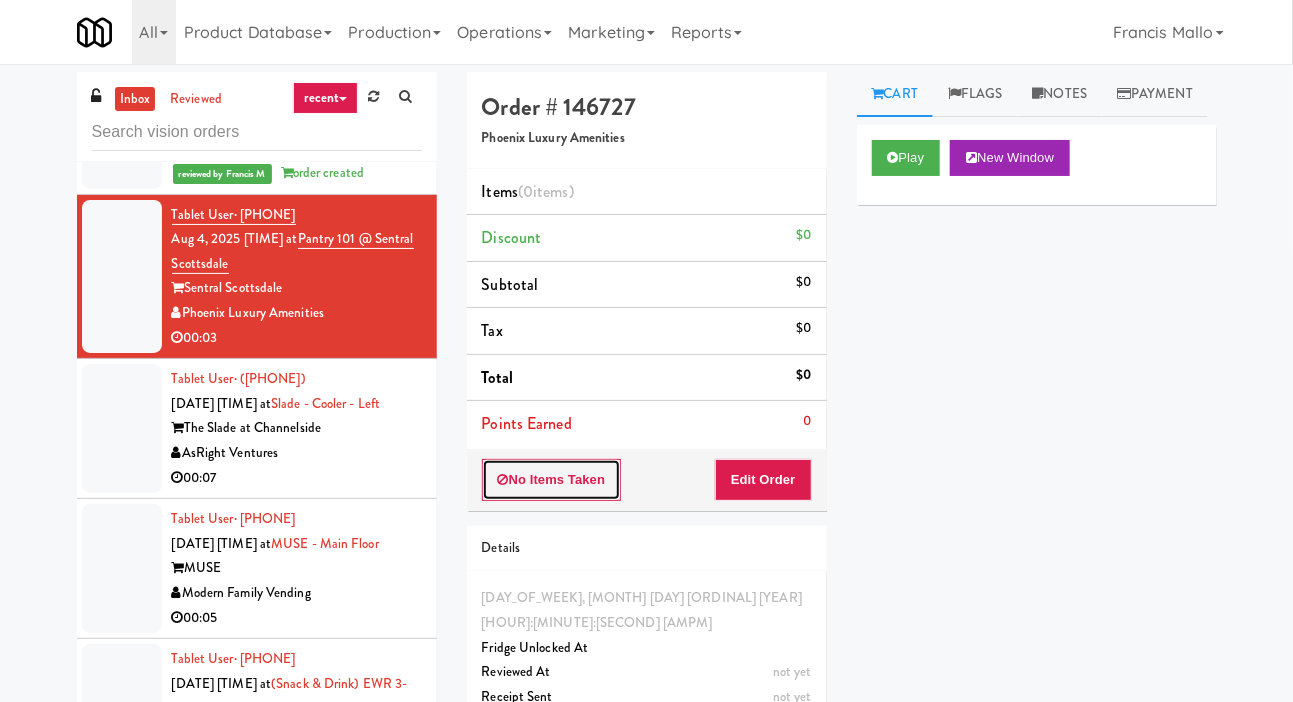 click on "No Items Taken" at bounding box center [552, 480] 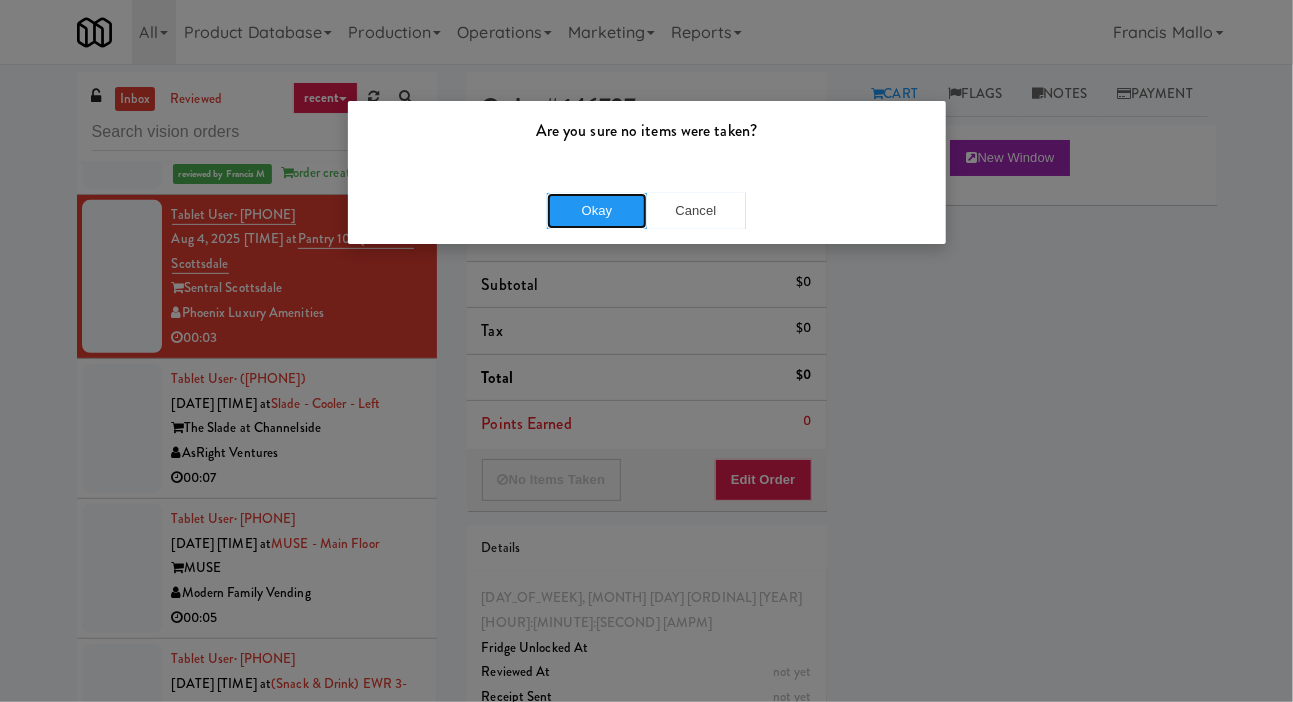 click on "Okay" at bounding box center (597, 211) 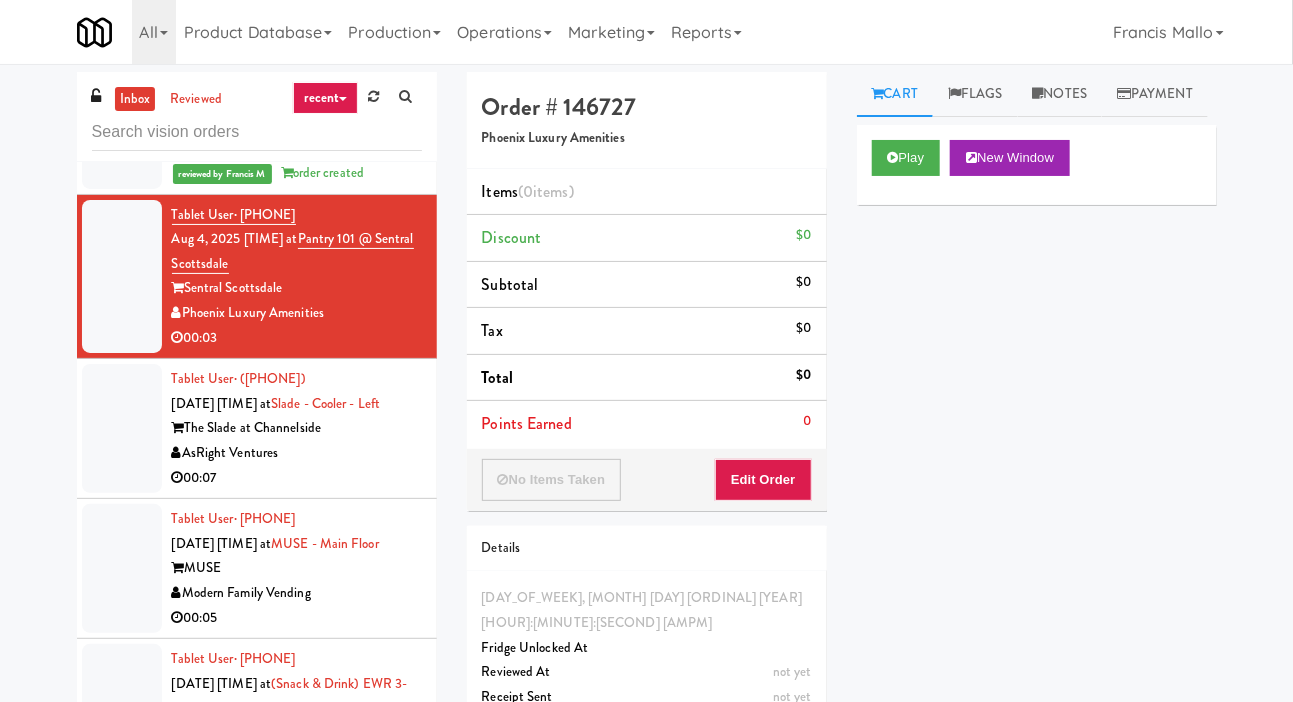 click on "AsRight Ventures" at bounding box center [297, 453] 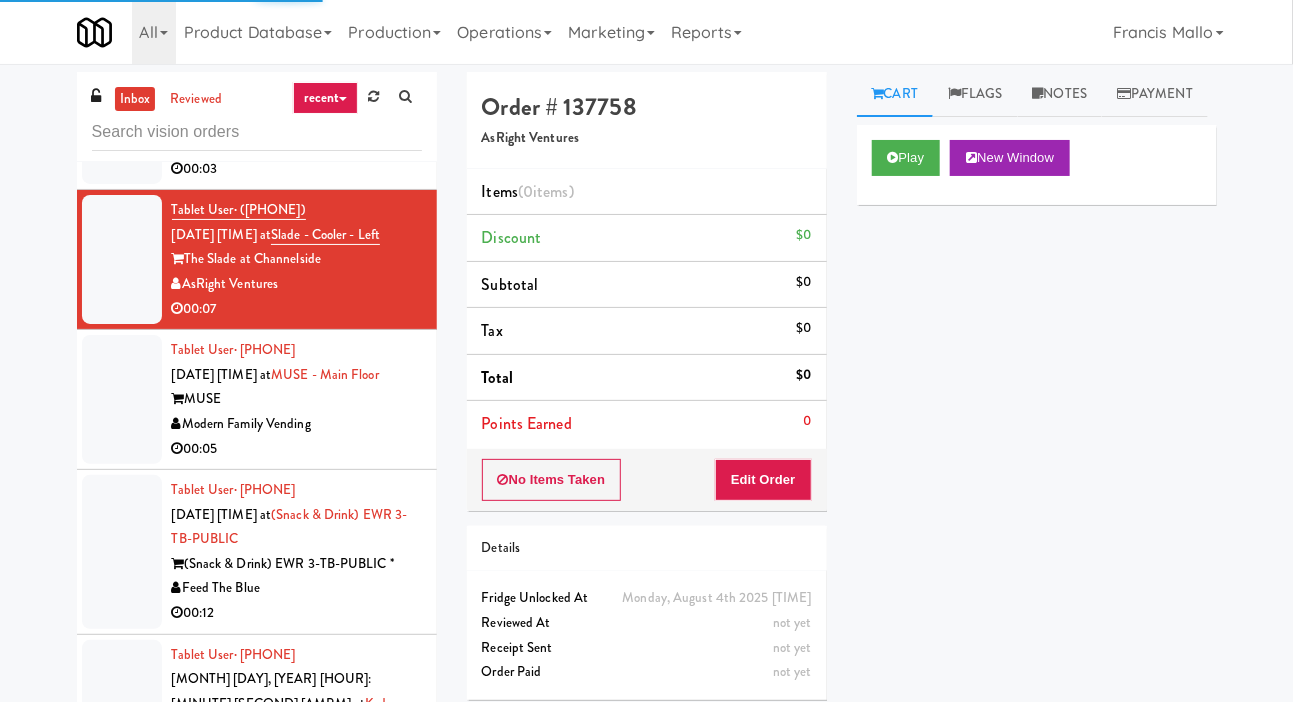 scroll, scrollTop: 15672, scrollLeft: 0, axis: vertical 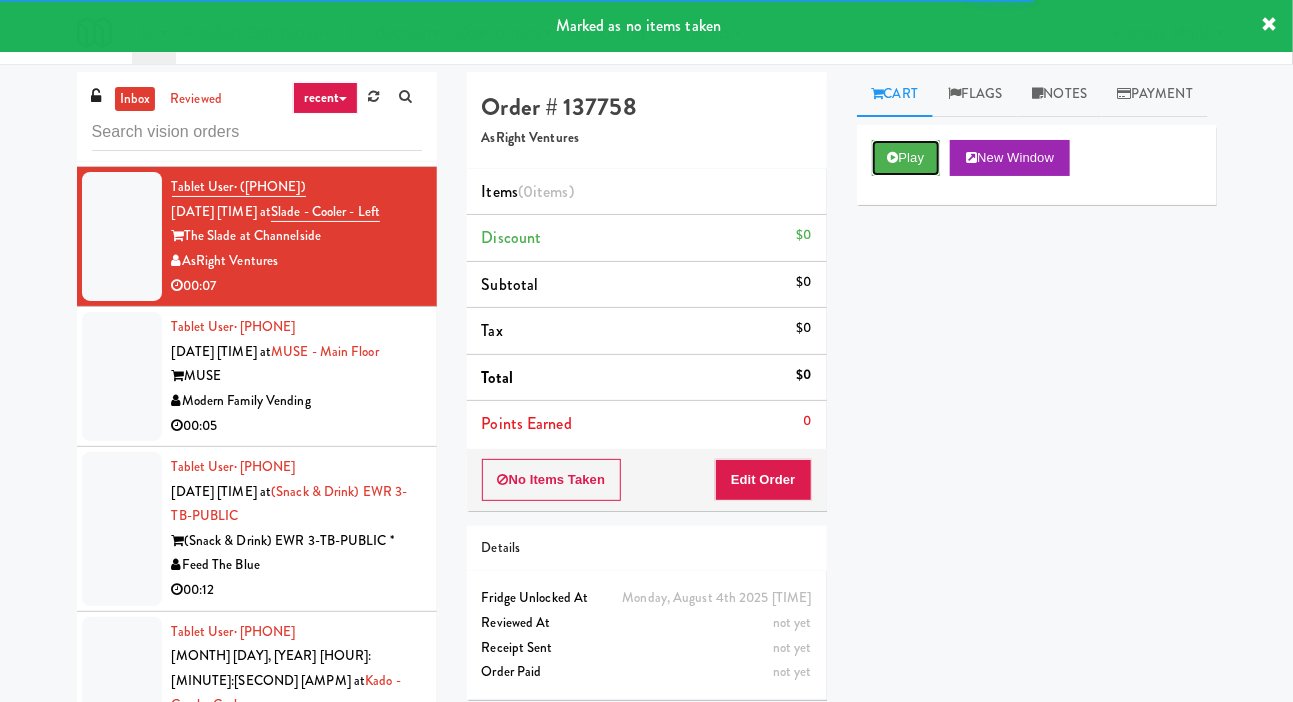 click on "Play" at bounding box center (906, 158) 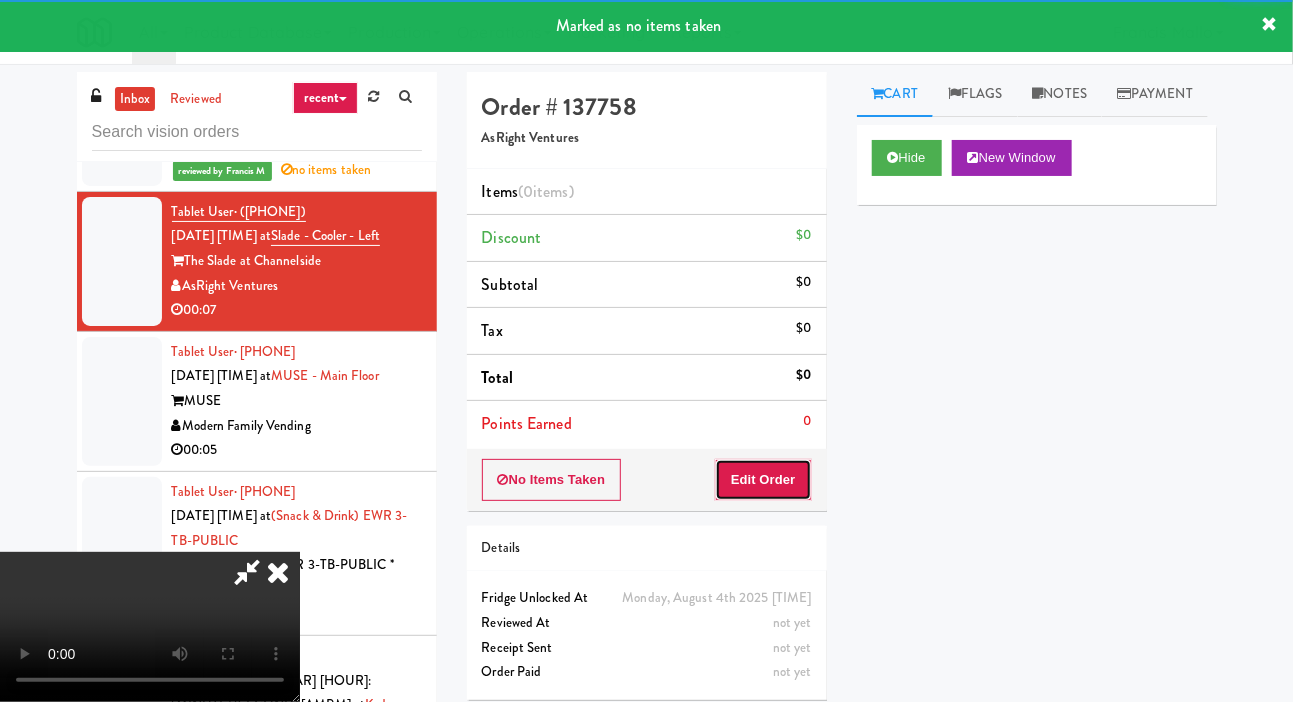 click on "Edit Order" at bounding box center (763, 480) 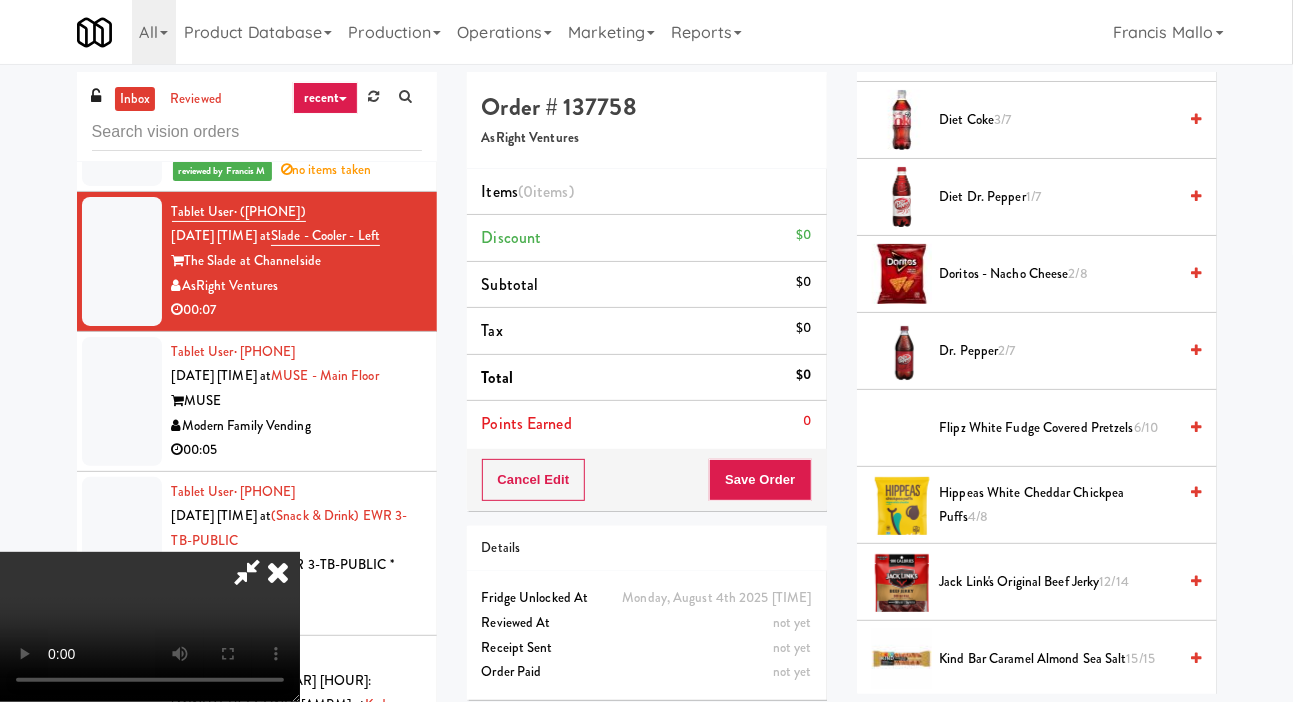 scroll, scrollTop: 653, scrollLeft: 0, axis: vertical 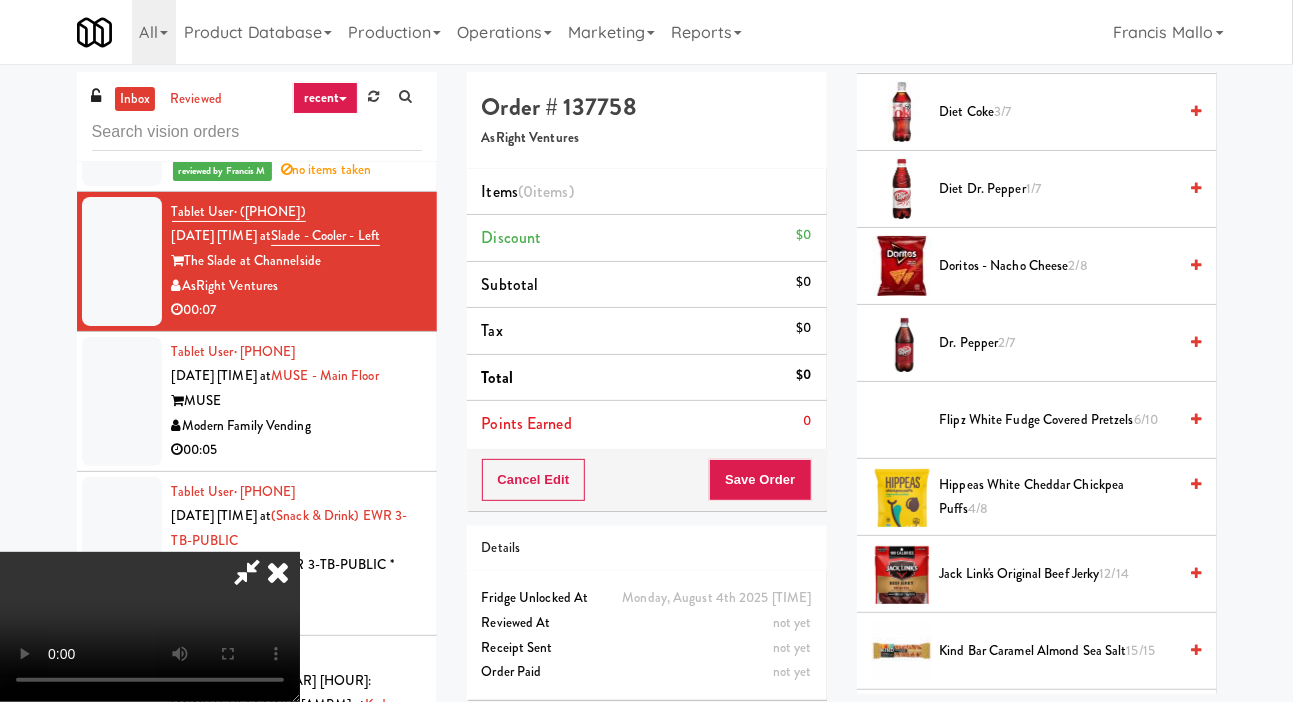 click on "Dr. Pepper  2/7" at bounding box center (1058, 343) 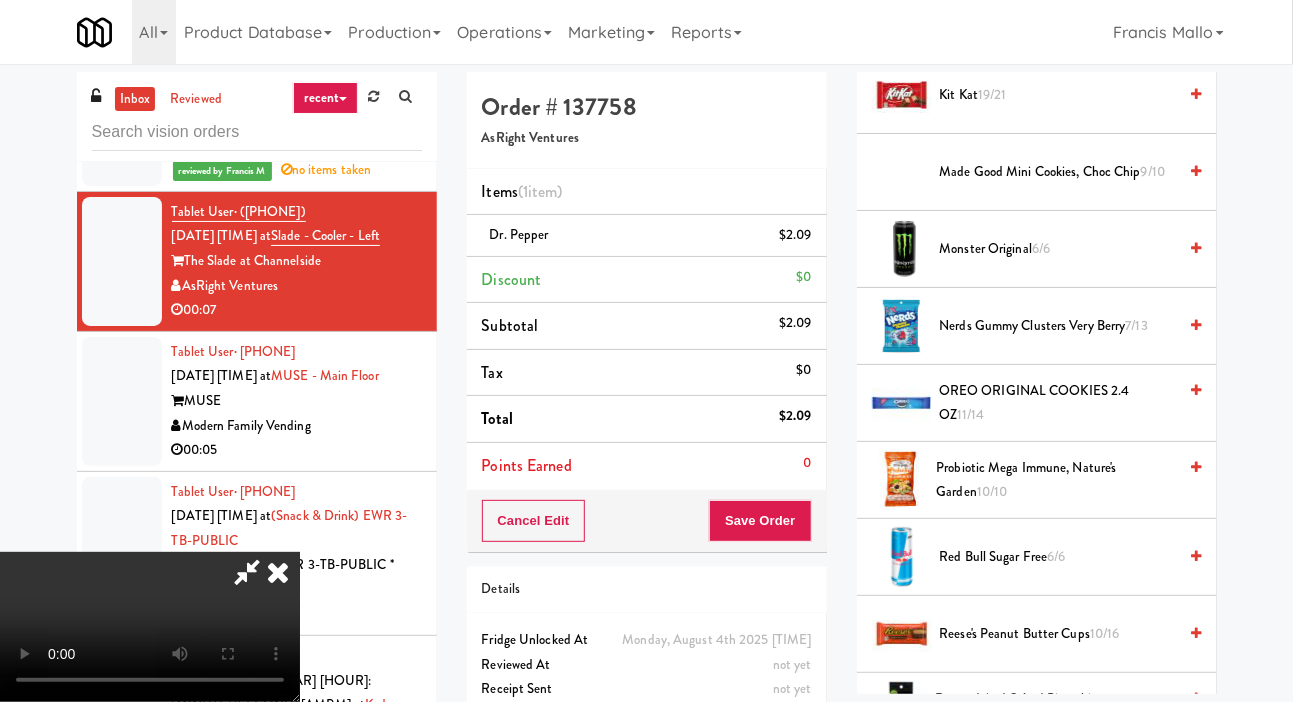 scroll, scrollTop: 1314, scrollLeft: 0, axis: vertical 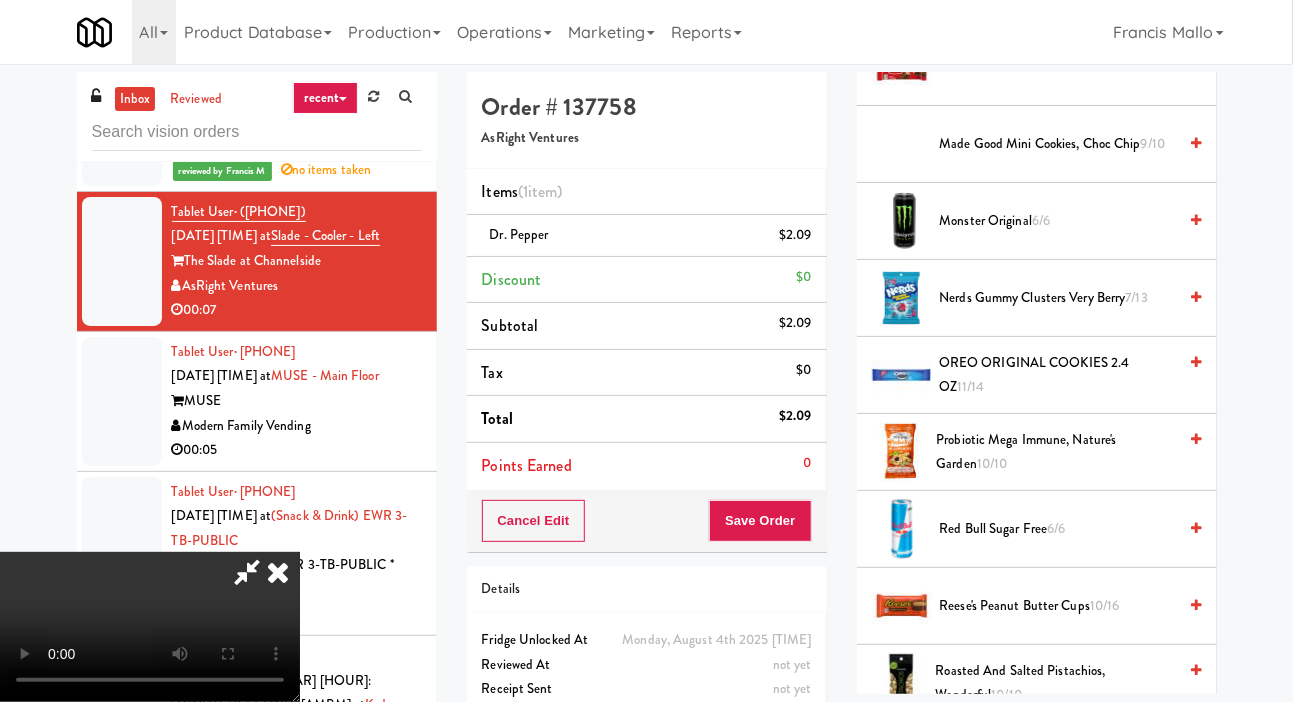 click on "Nerds Gummy Clusters Very Berry  7/13" at bounding box center [1058, 298] 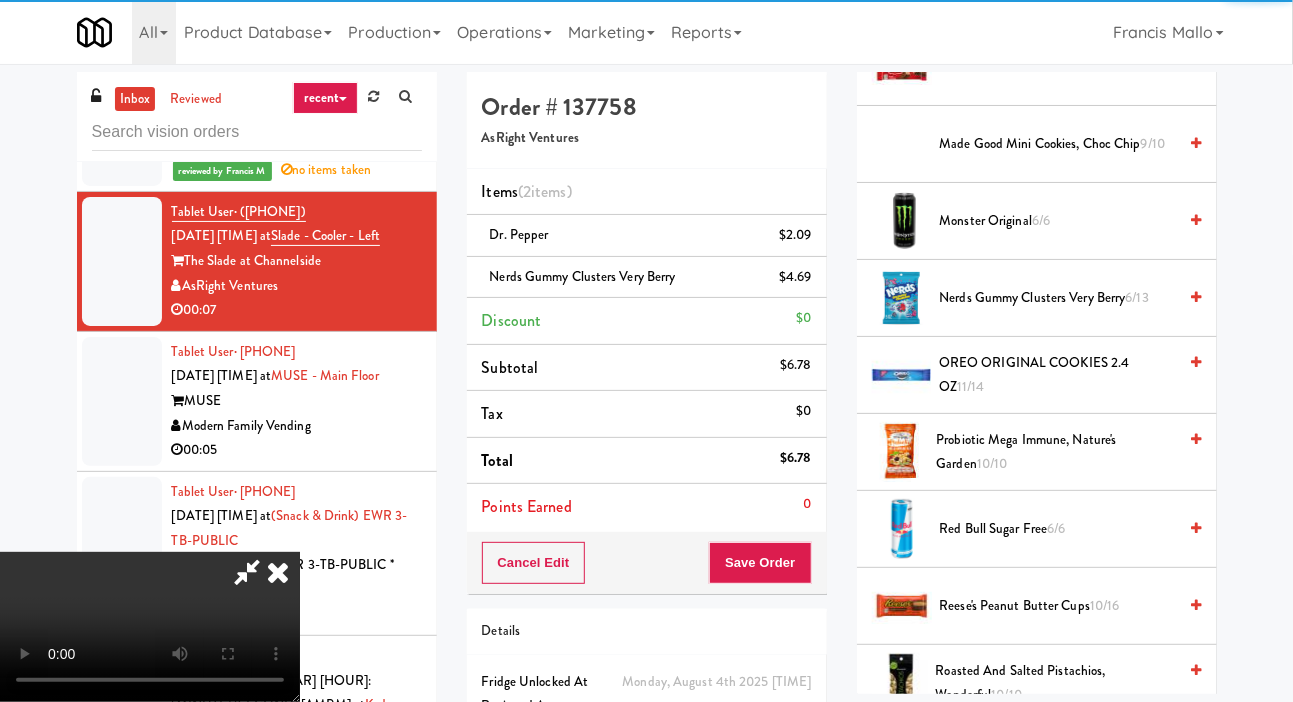 scroll, scrollTop: 73, scrollLeft: 0, axis: vertical 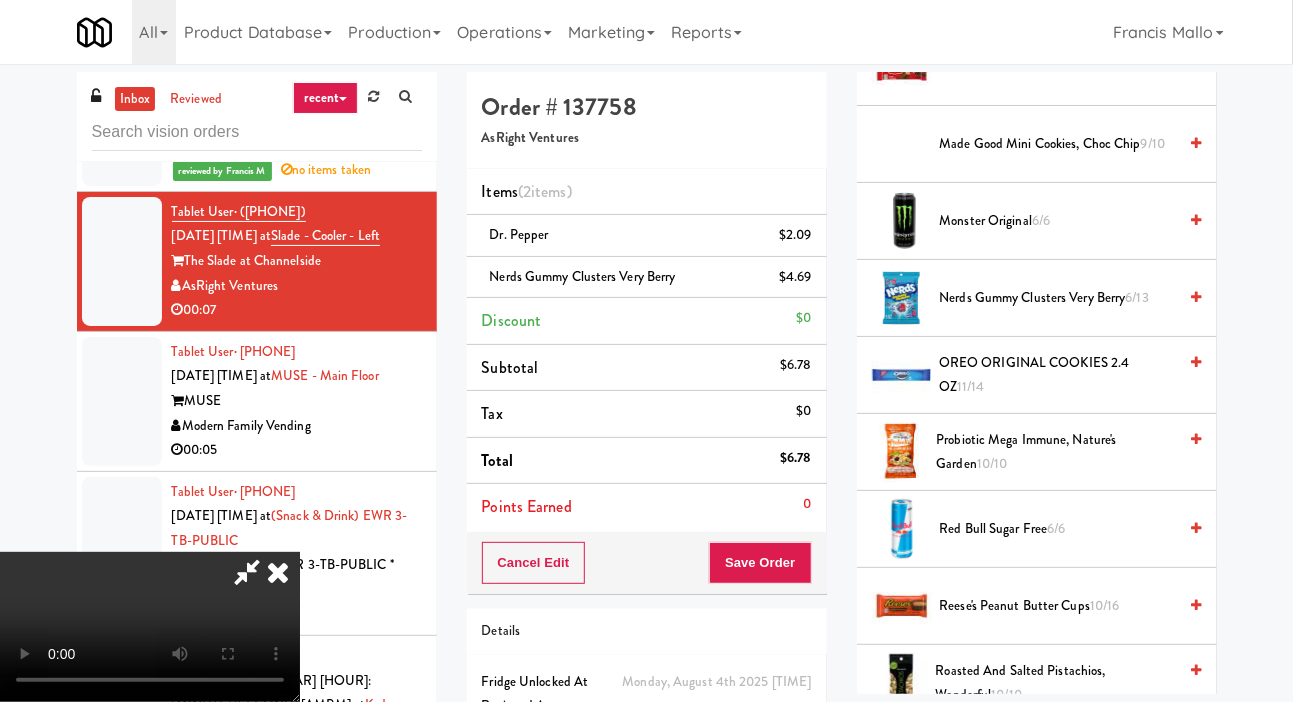 type 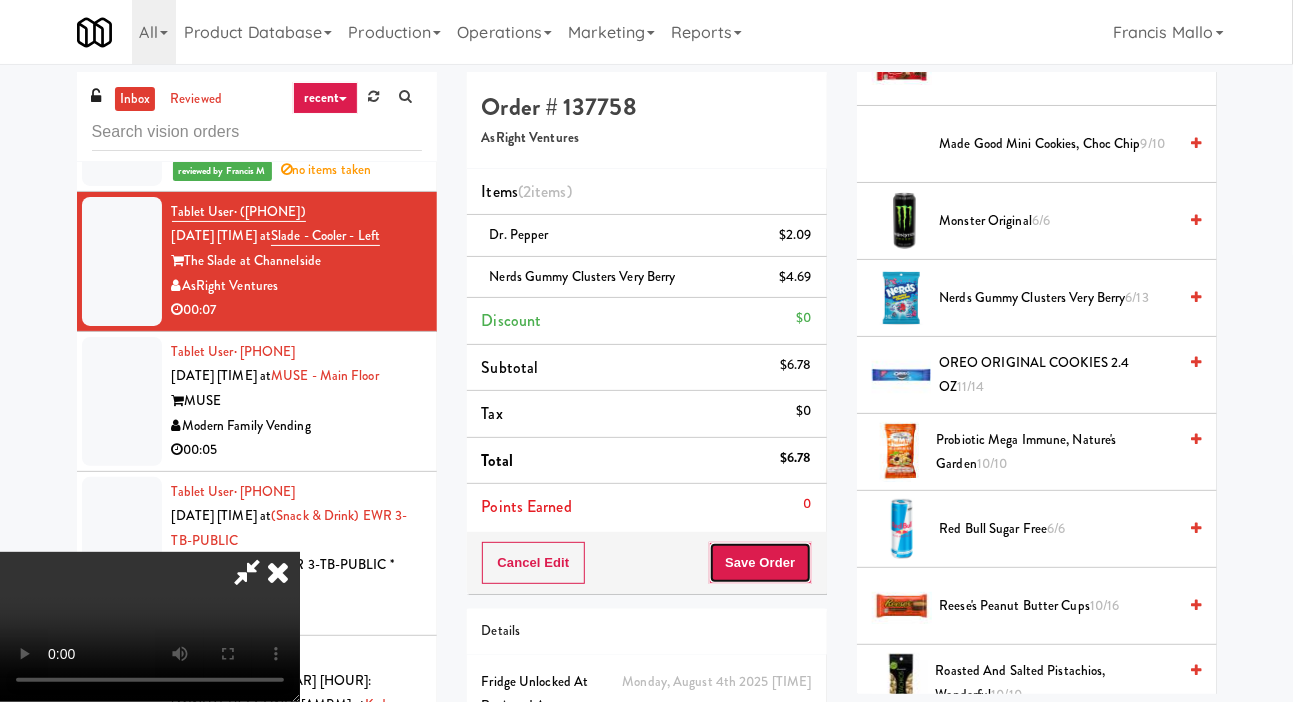 click on "Save Order" at bounding box center (760, 563) 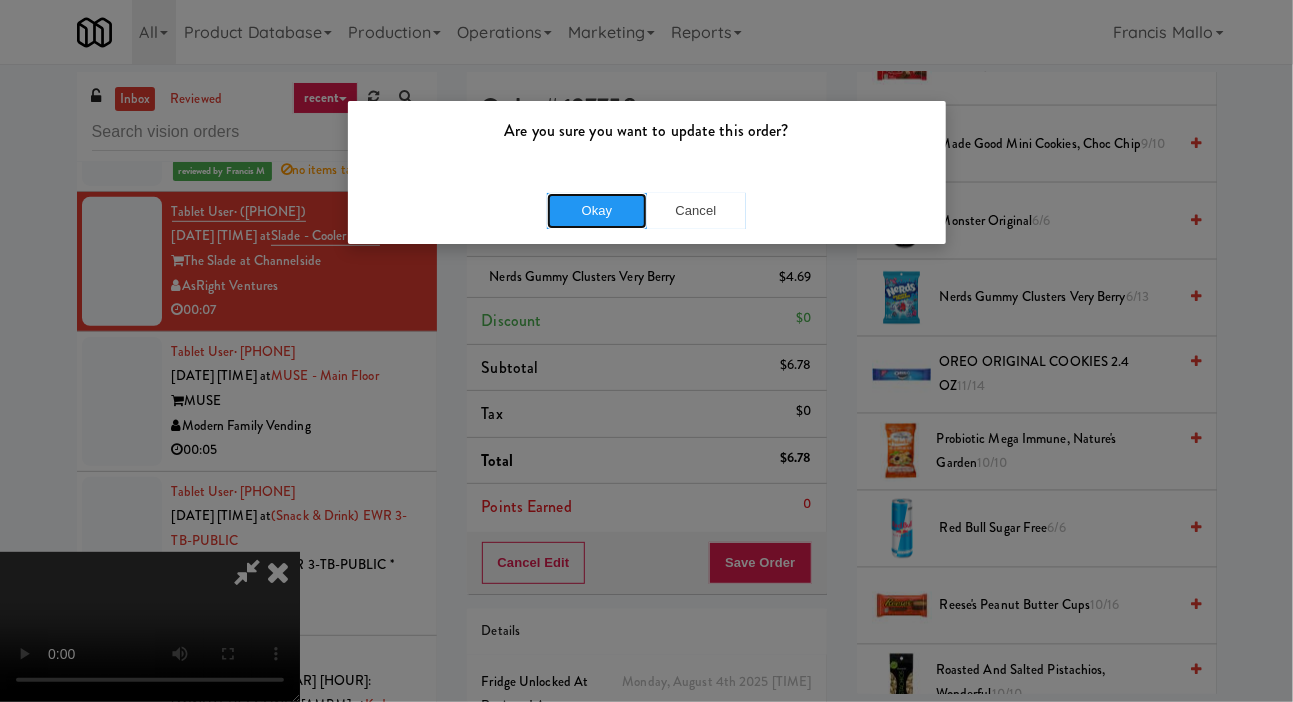 click on "Okay" at bounding box center [597, 211] 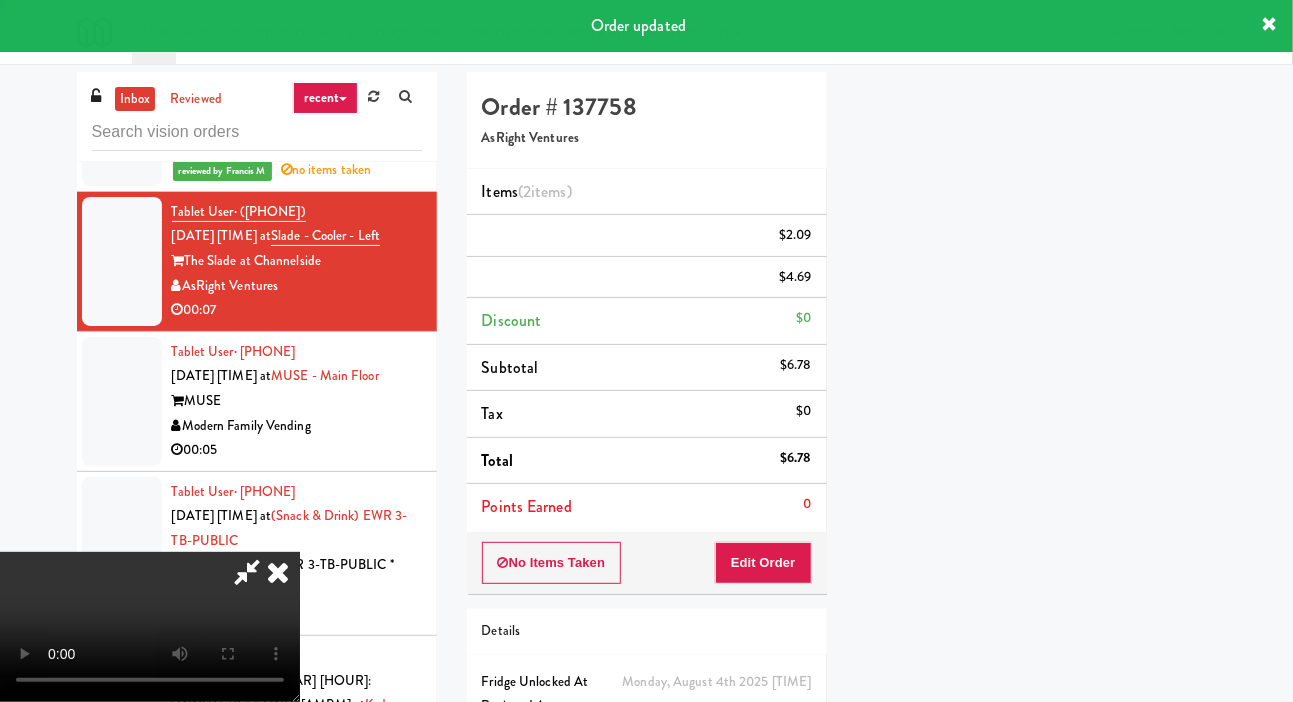 scroll, scrollTop: 116, scrollLeft: 0, axis: vertical 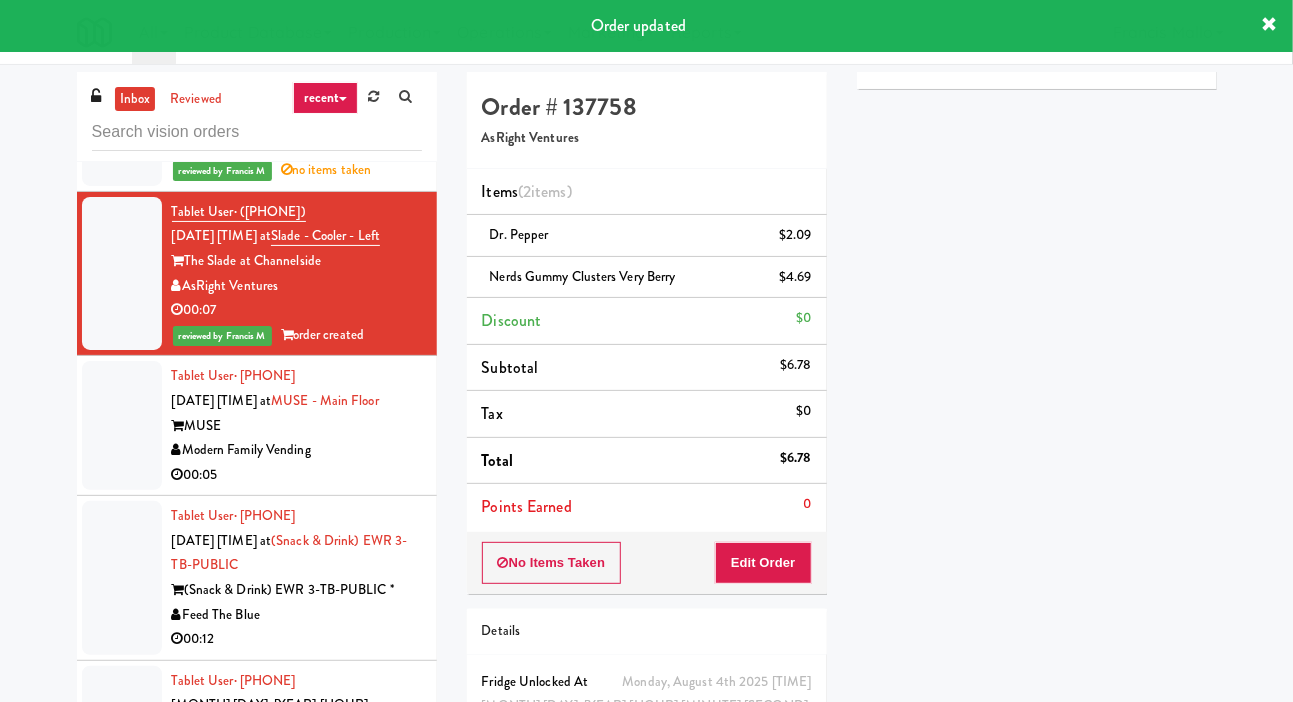 click on "MUSE" at bounding box center [297, 426] 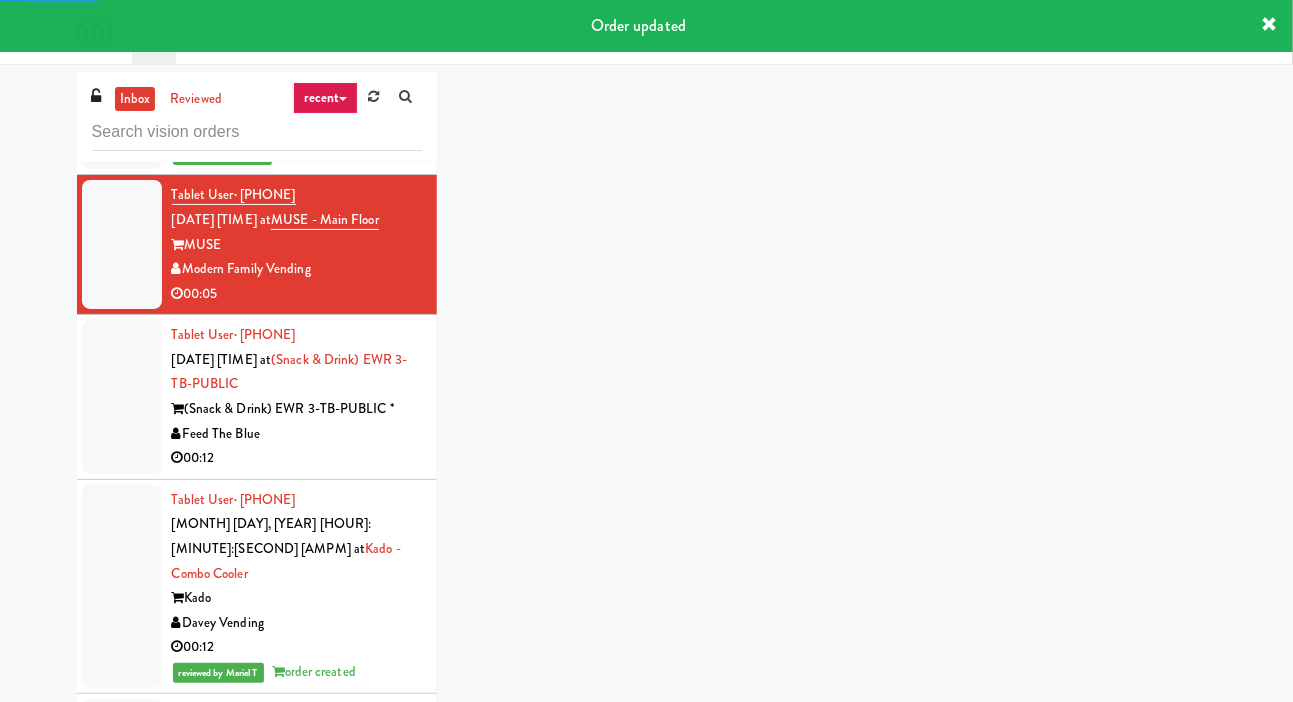 scroll, scrollTop: 15872, scrollLeft: 0, axis: vertical 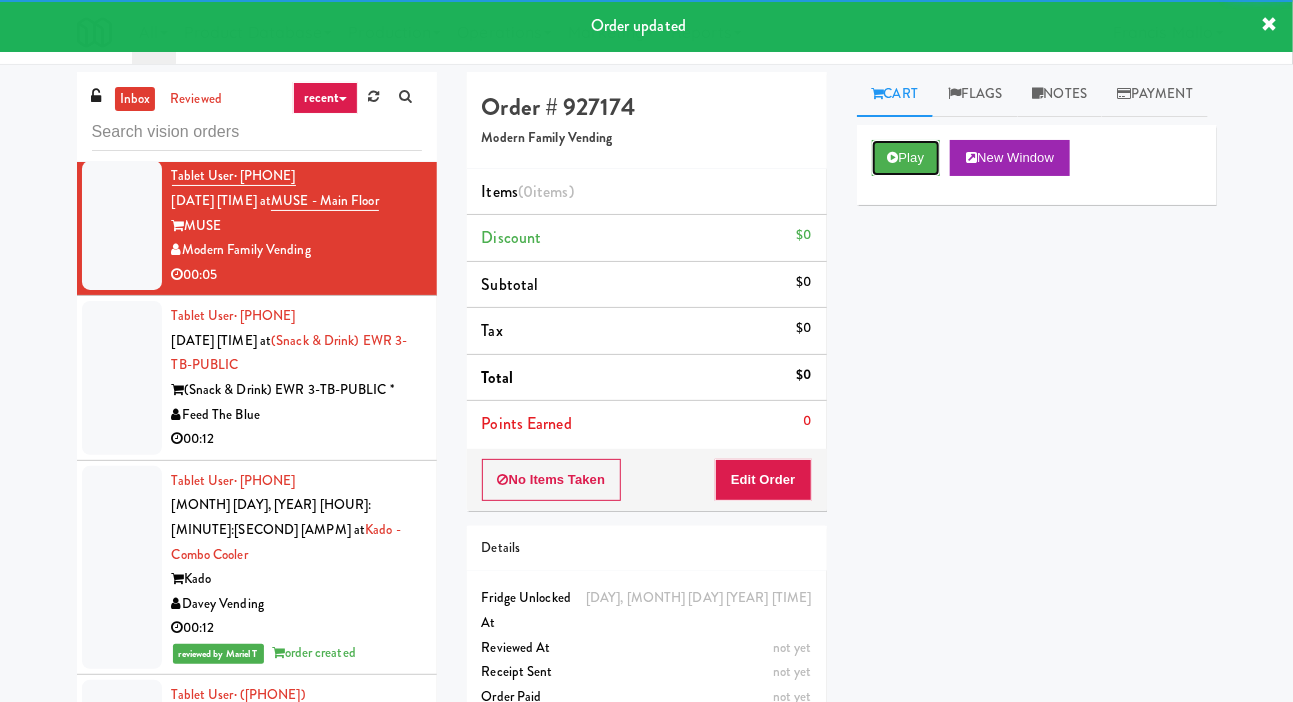 click at bounding box center (893, 157) 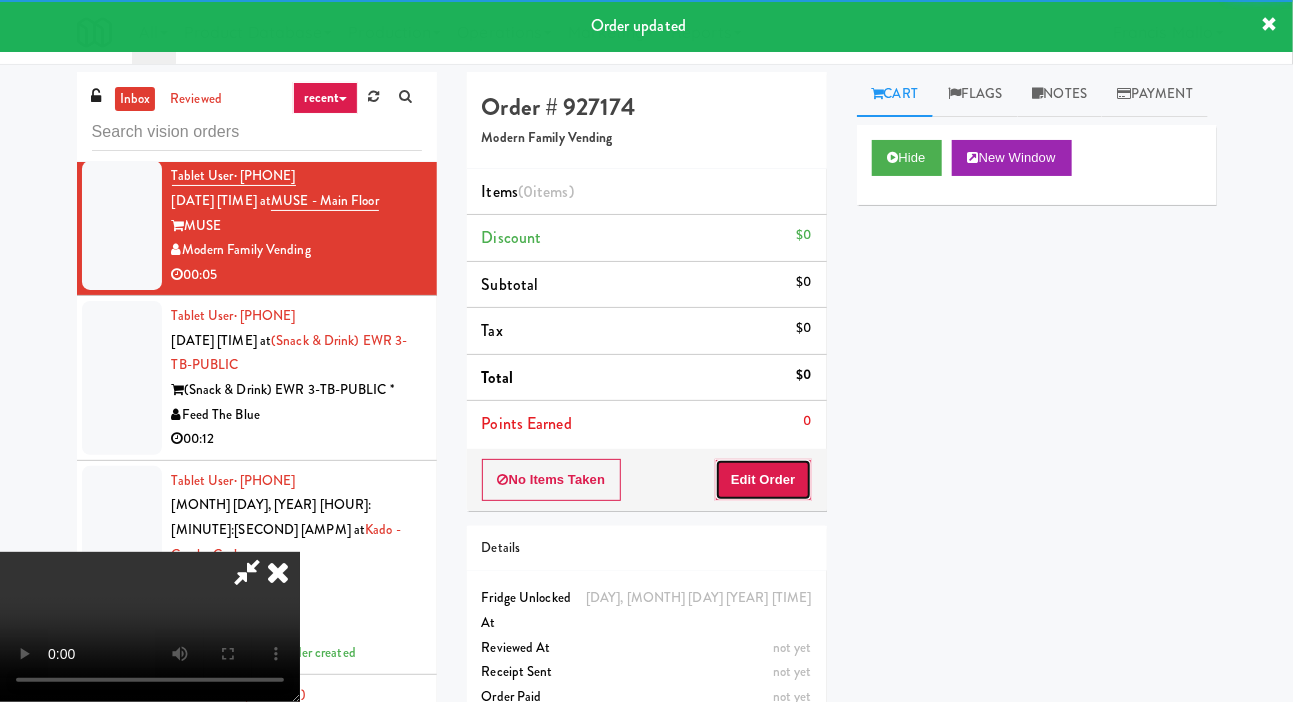 click on "Edit Order" at bounding box center (763, 480) 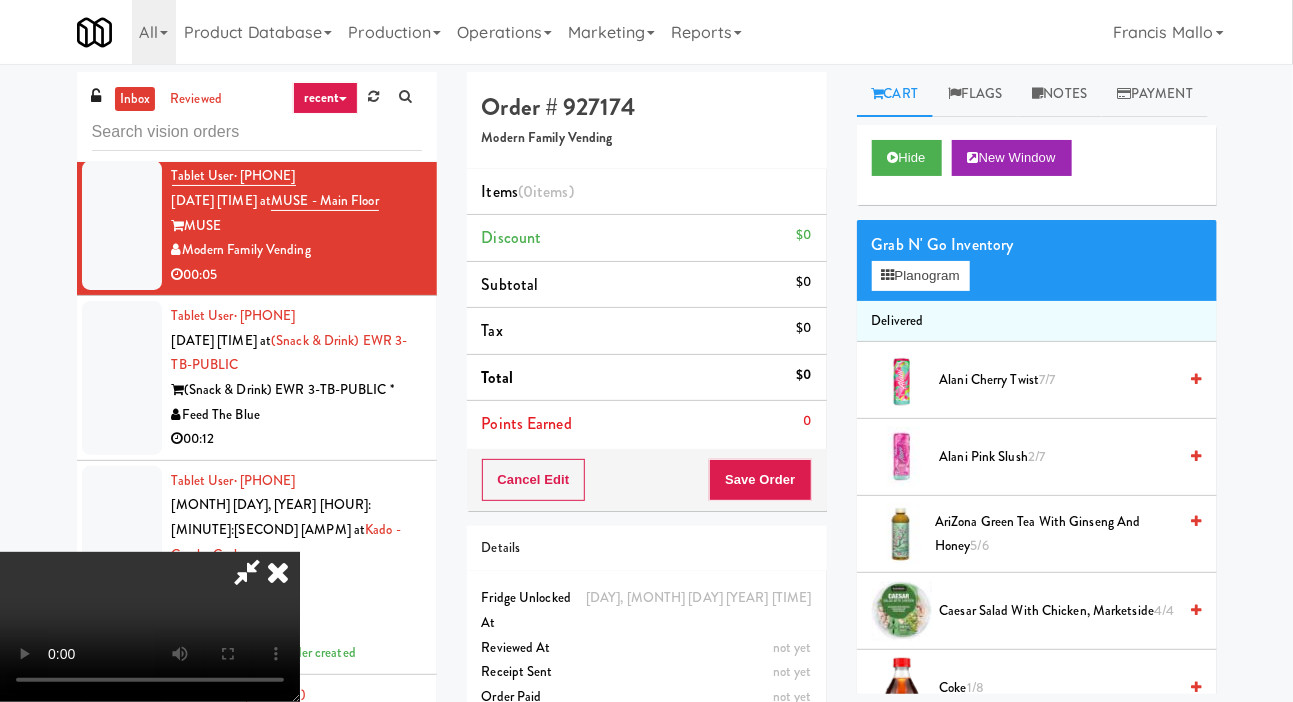 scroll, scrollTop: 73, scrollLeft: 0, axis: vertical 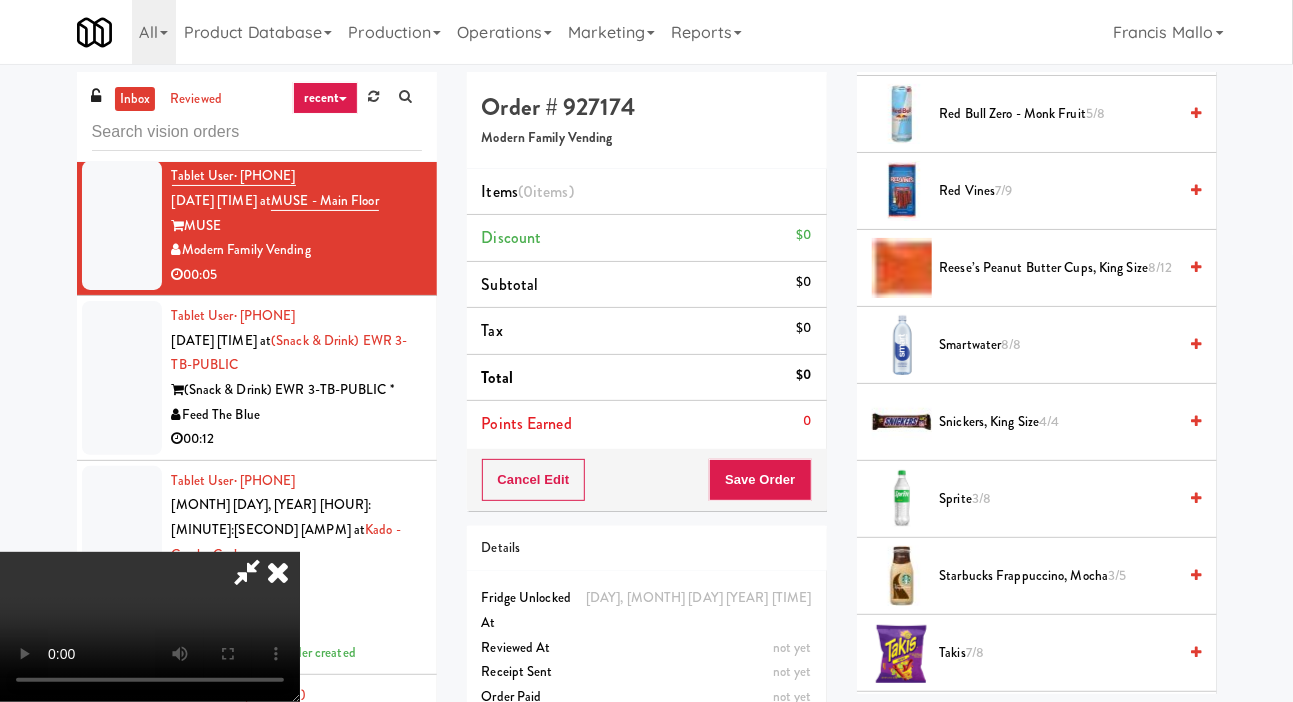 click on "Smartwater  8/8" at bounding box center (1058, 345) 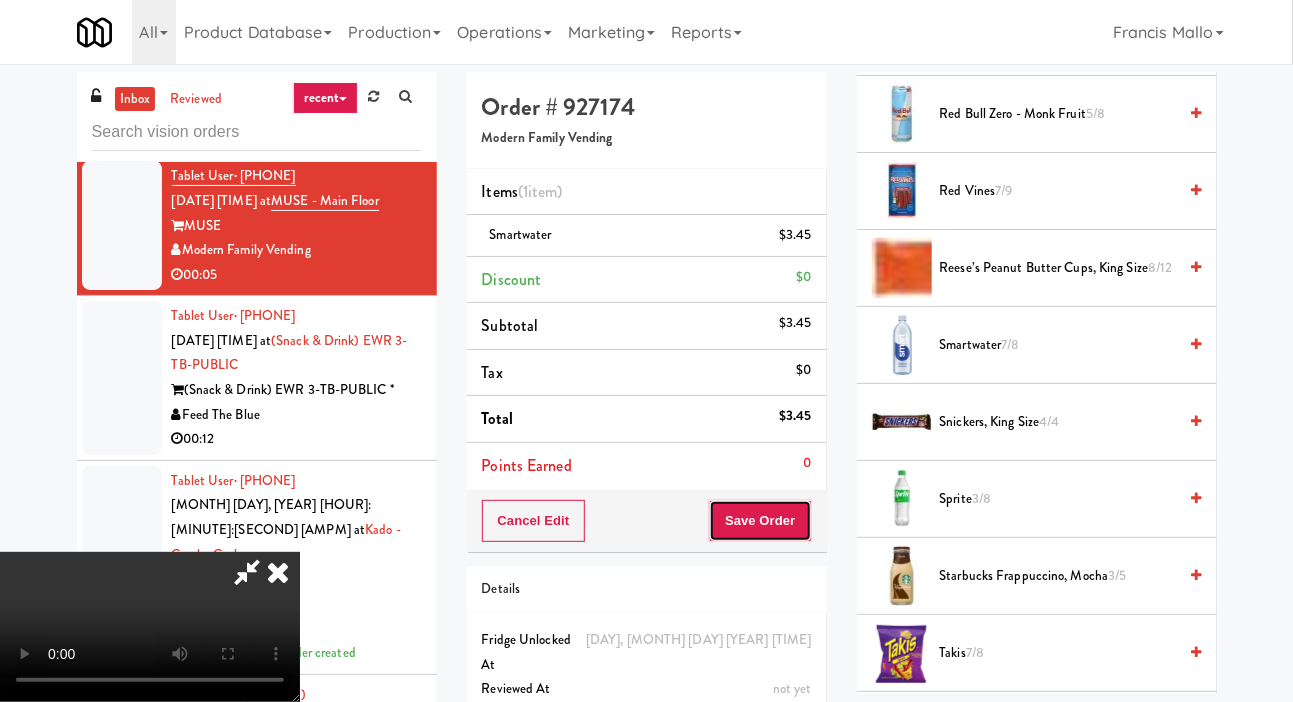 click on "Save Order" at bounding box center [760, 521] 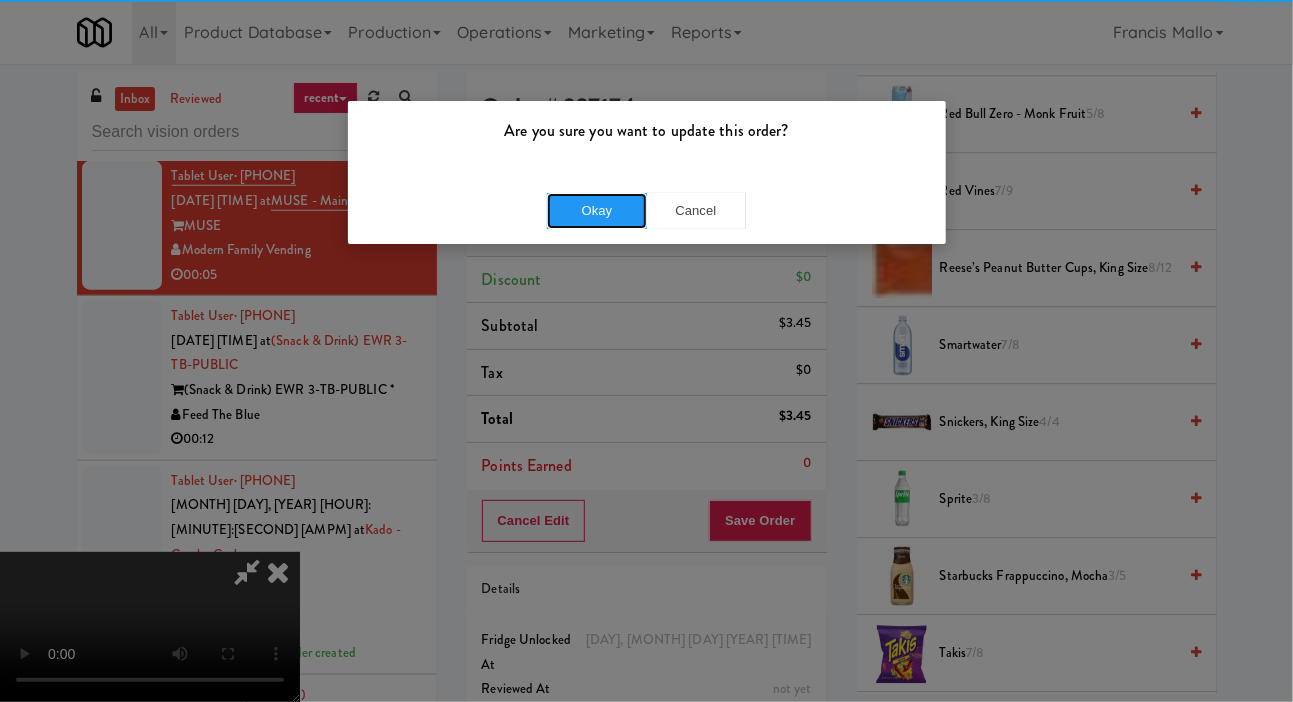 click on "Okay" at bounding box center (597, 211) 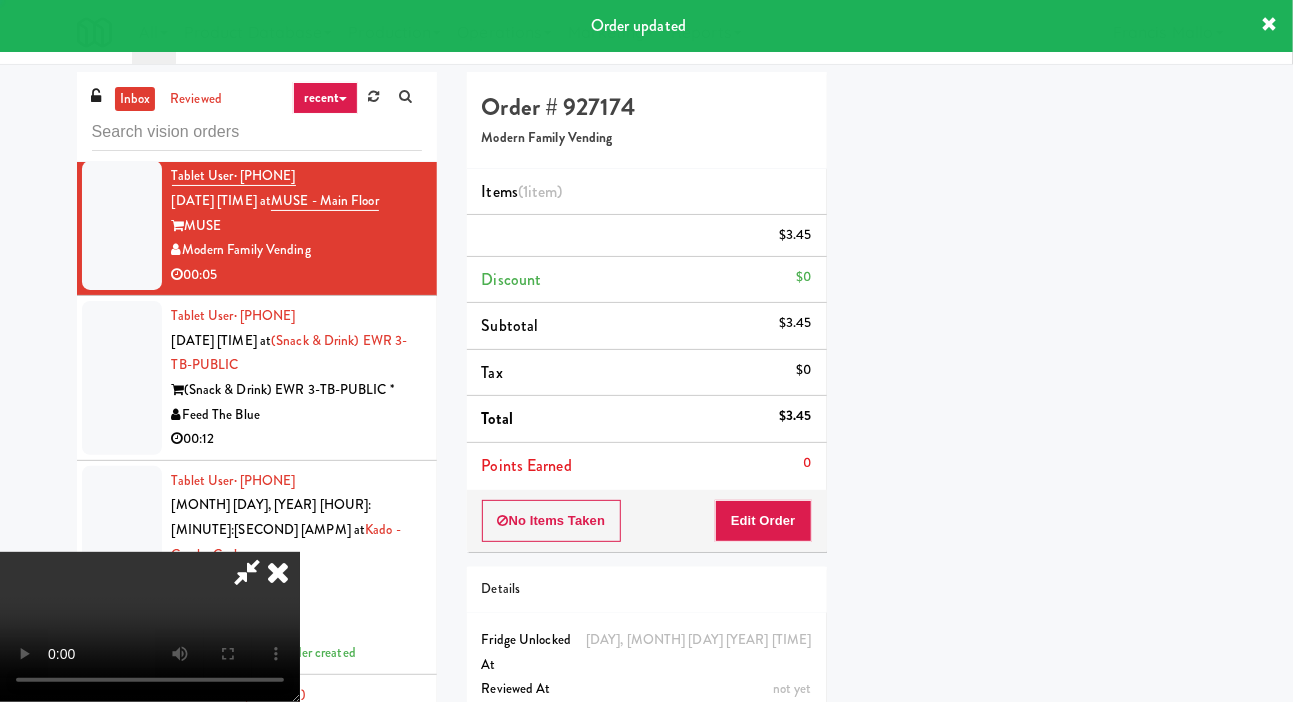 scroll, scrollTop: 116, scrollLeft: 0, axis: vertical 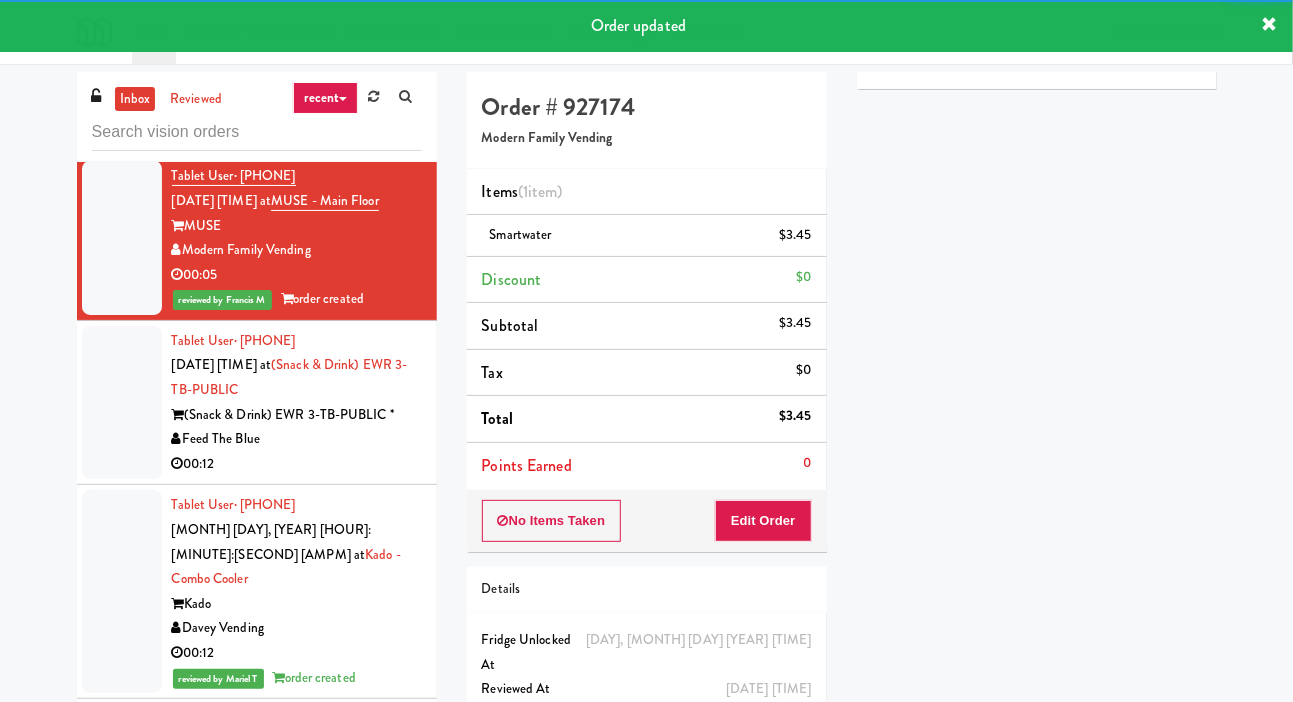 click on "Feed The Blue" at bounding box center (297, 439) 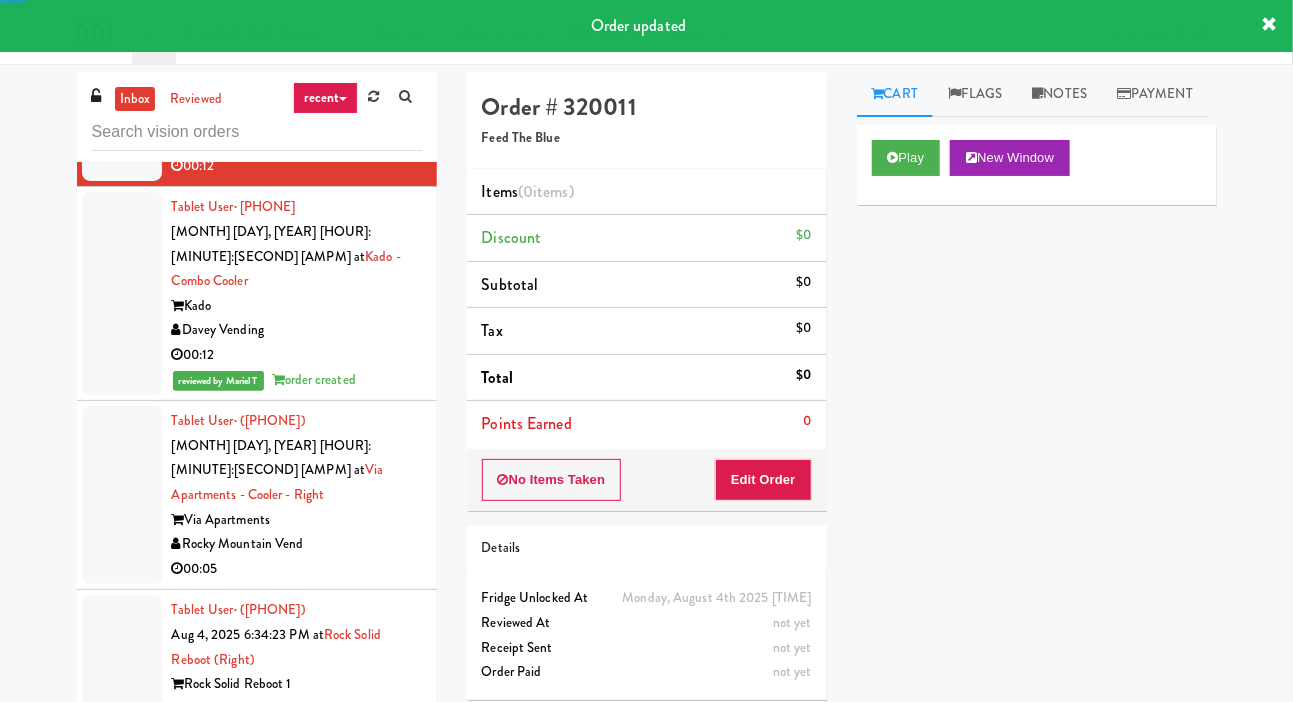 scroll, scrollTop: 16171, scrollLeft: 0, axis: vertical 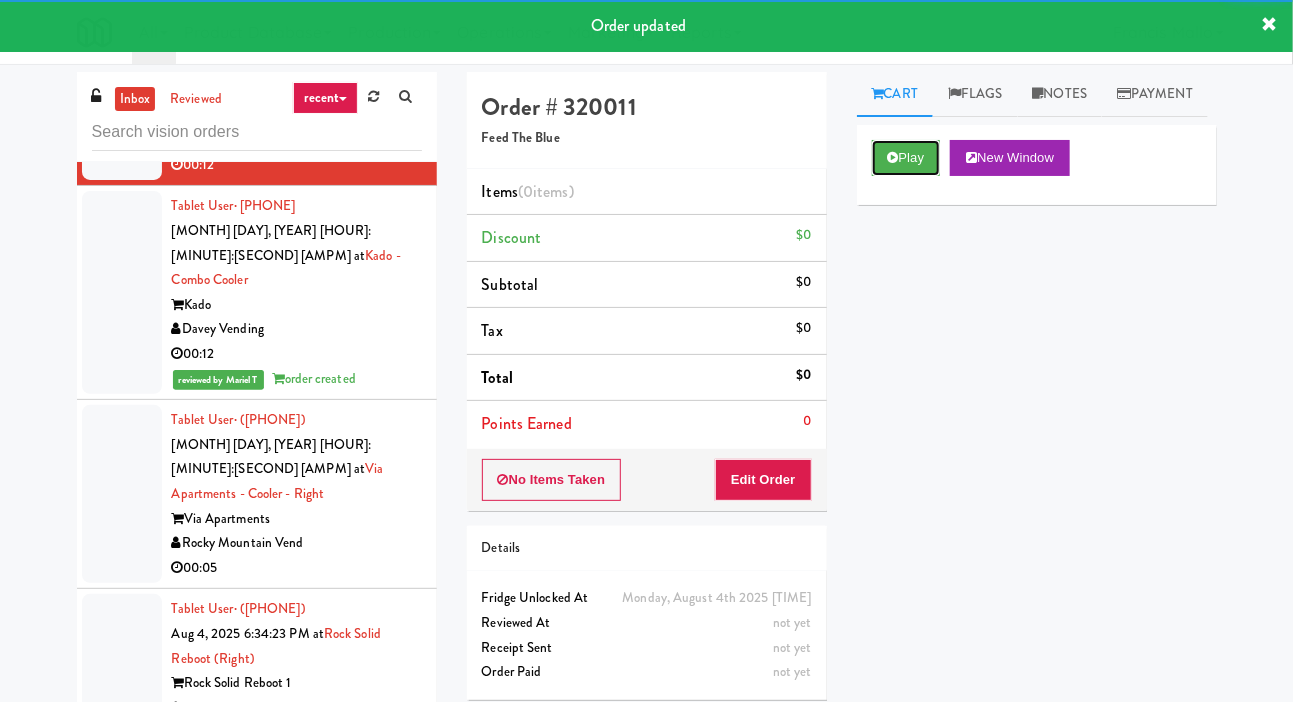 click on "Play" at bounding box center (906, 158) 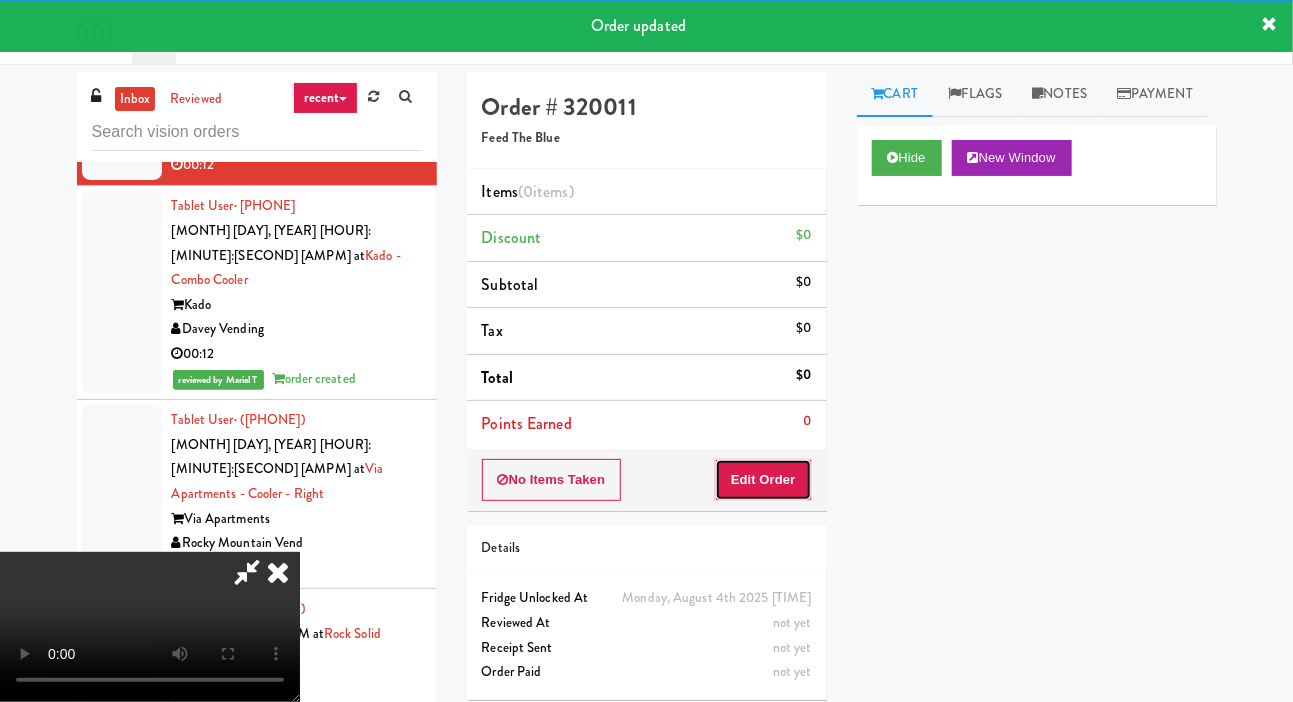 click on "Edit Order" at bounding box center (763, 480) 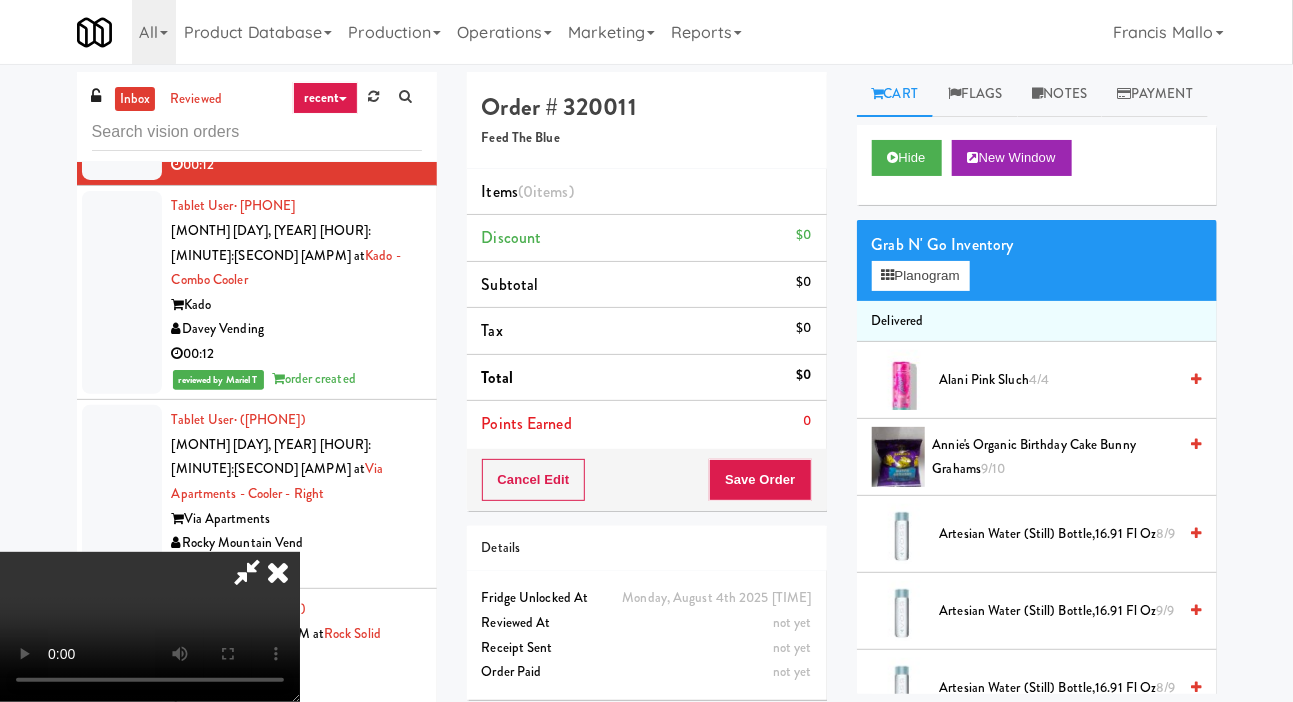 scroll, scrollTop: 73, scrollLeft: 0, axis: vertical 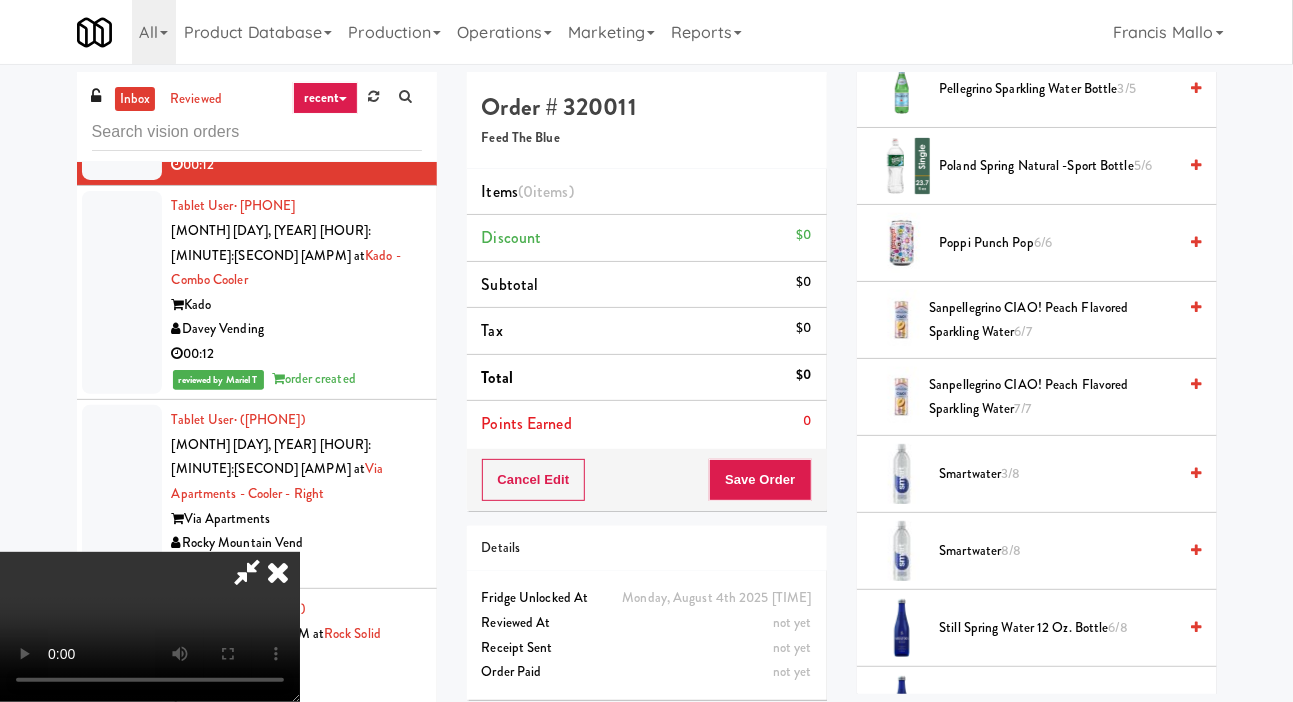 click on "Poland Spring Natural -Sport Bottle  5/6" at bounding box center (1058, 166) 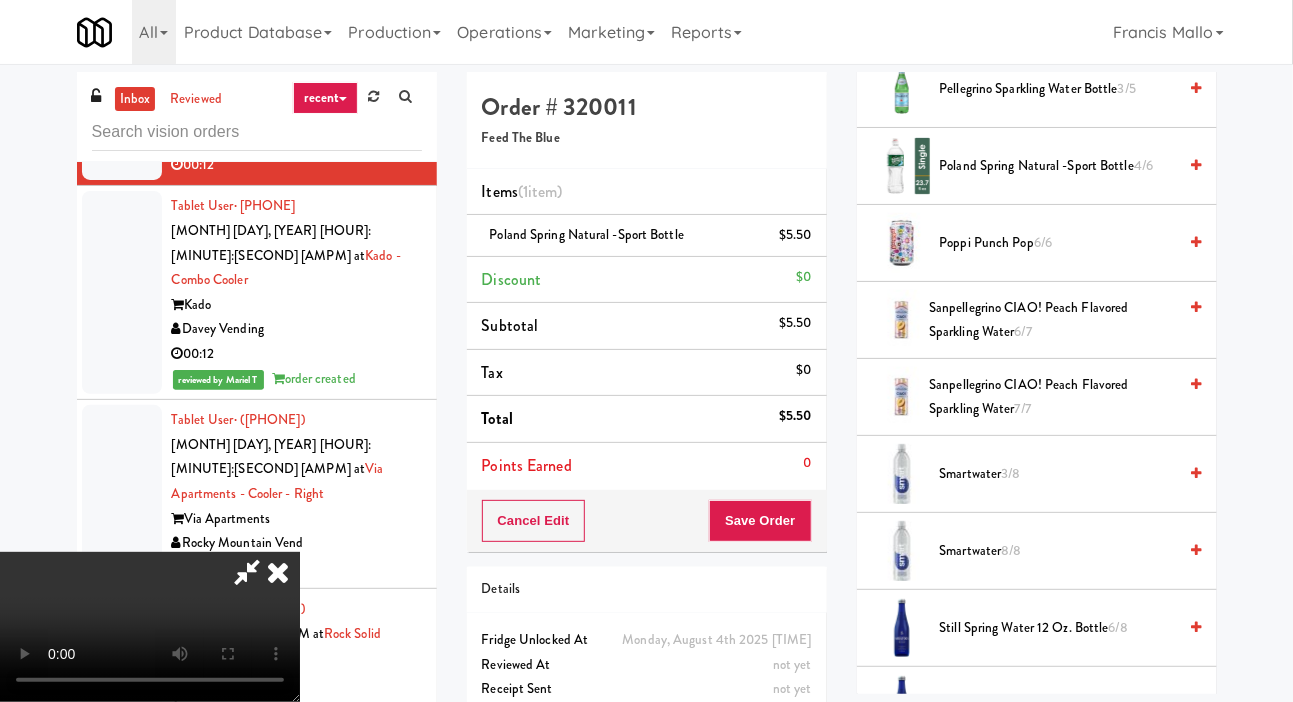 click on "Poland Spring Natural -Sport Bottle  4/6" at bounding box center (1058, 166) 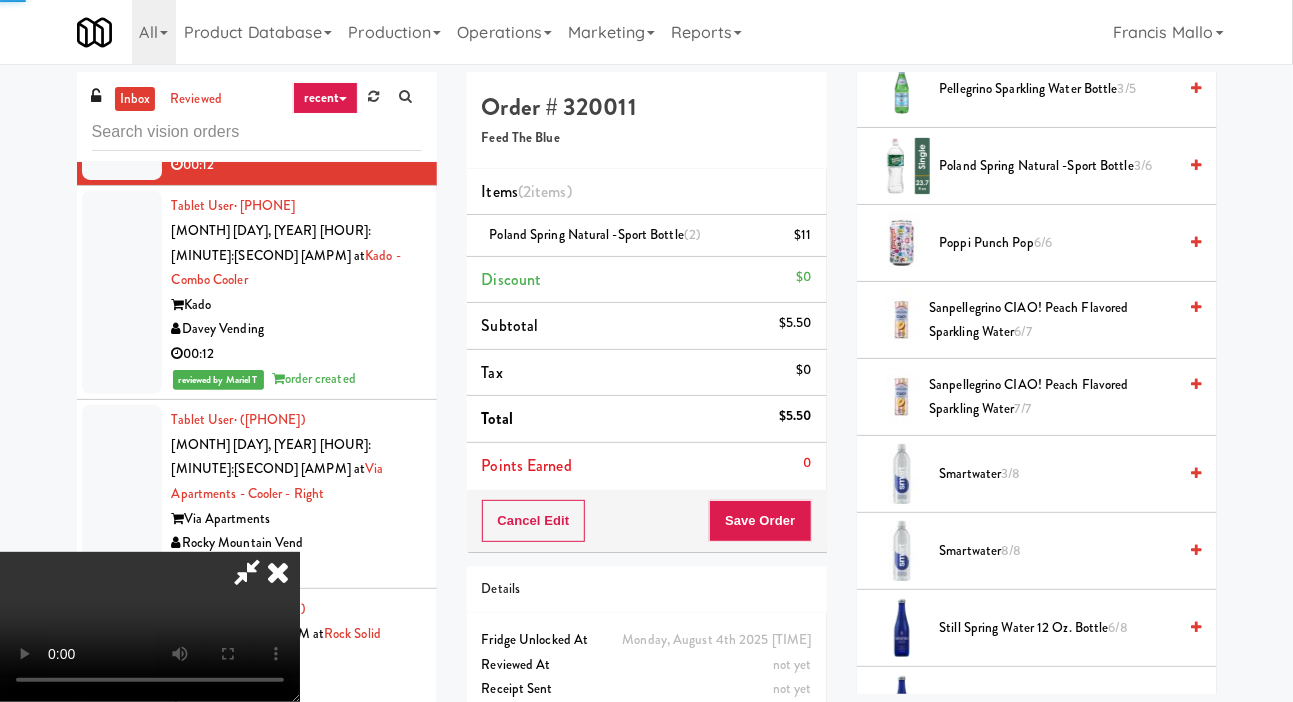 click on "Poland Spring Natural -Sport Bottle  3/6" at bounding box center (1058, 166) 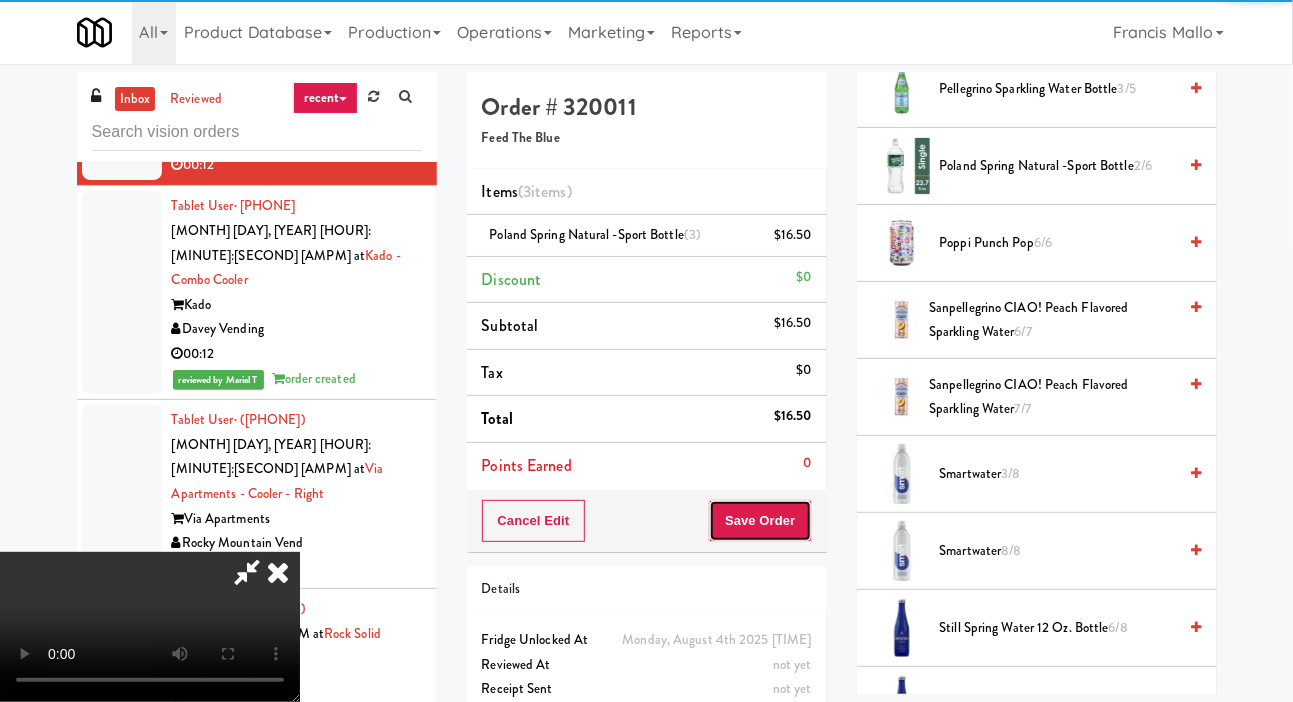 click on "Save Order" at bounding box center [760, 521] 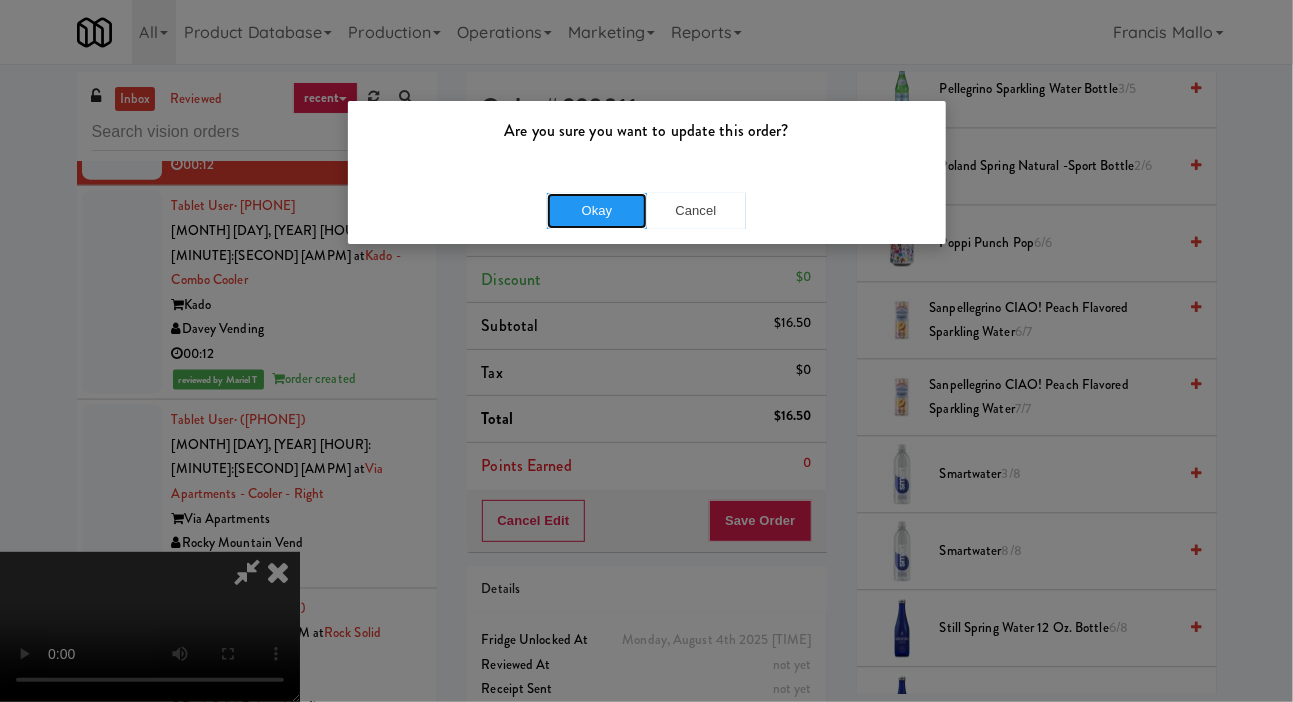 click on "Okay" at bounding box center [597, 211] 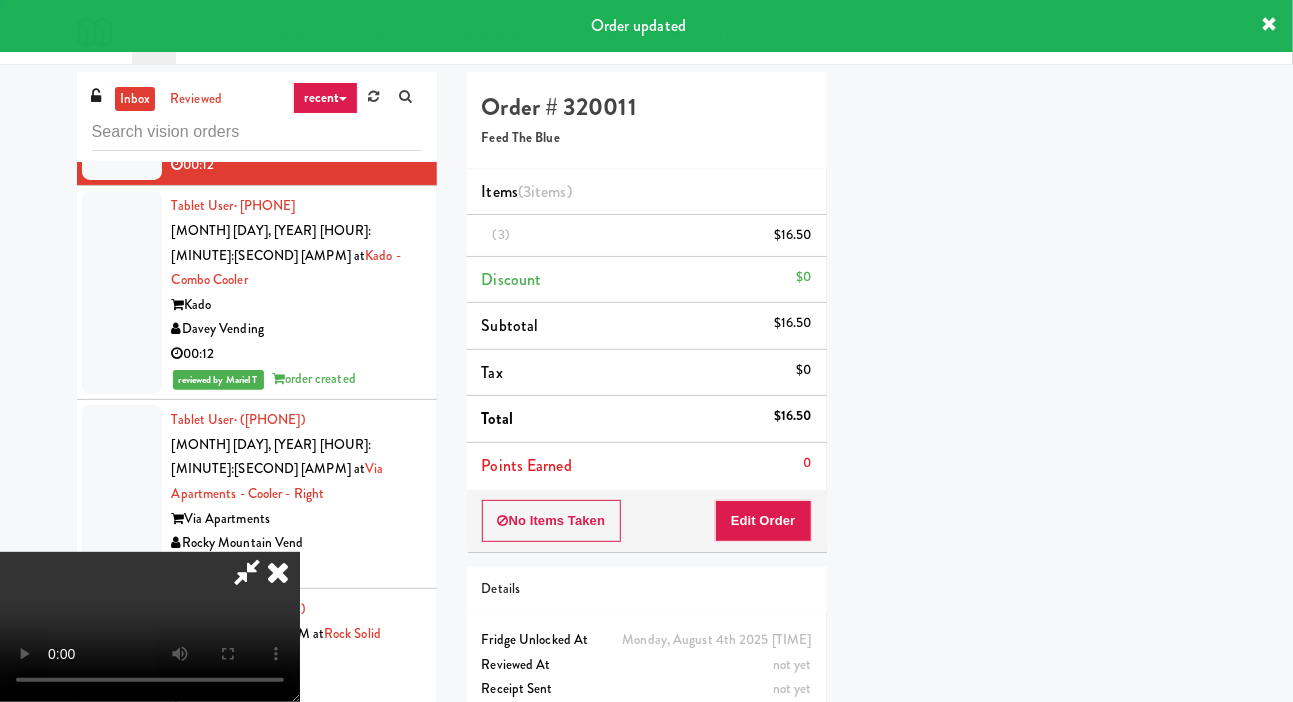 scroll, scrollTop: 116, scrollLeft: 0, axis: vertical 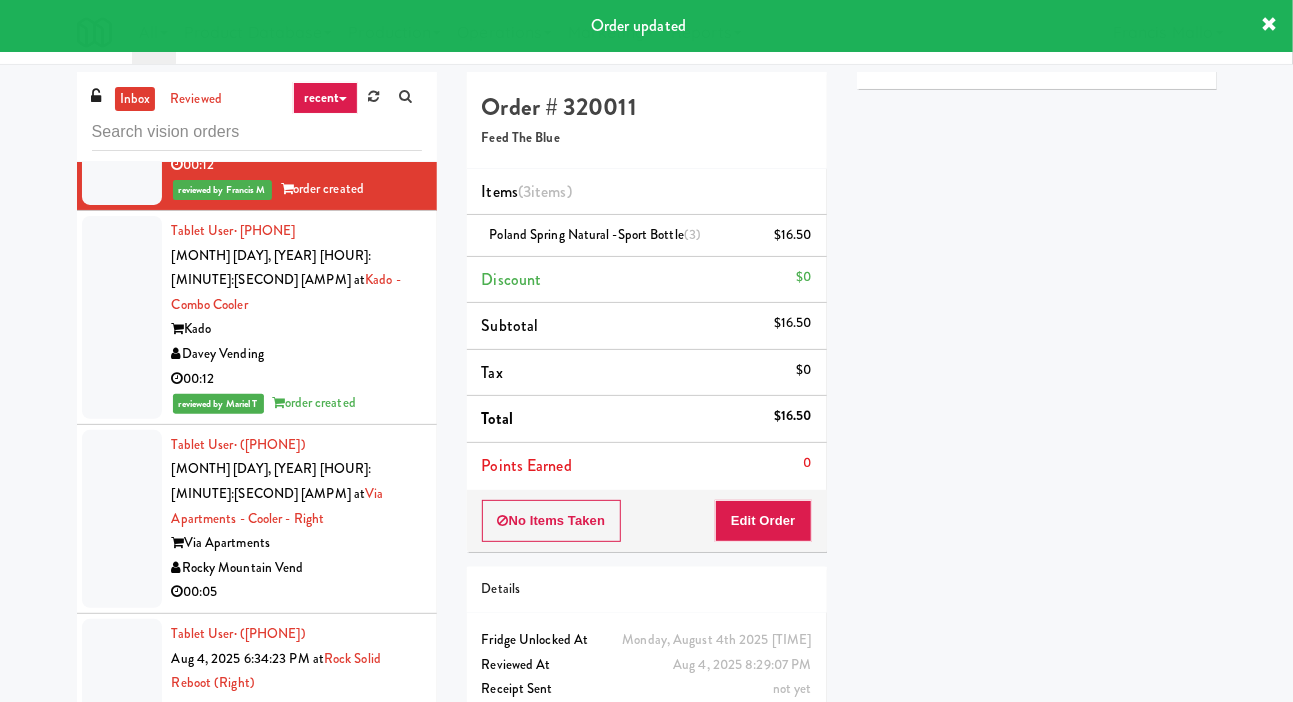 click on "Via Apartments" at bounding box center (297, 543) 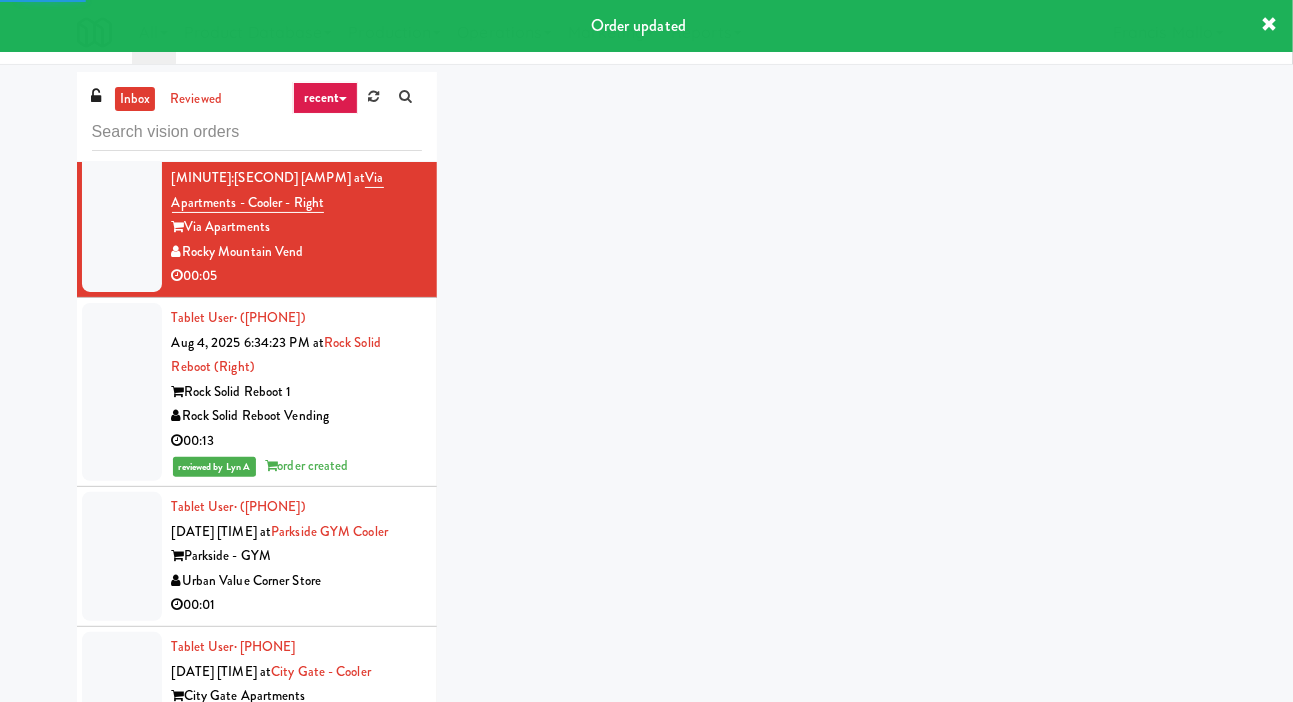 scroll, scrollTop: 16484, scrollLeft: 0, axis: vertical 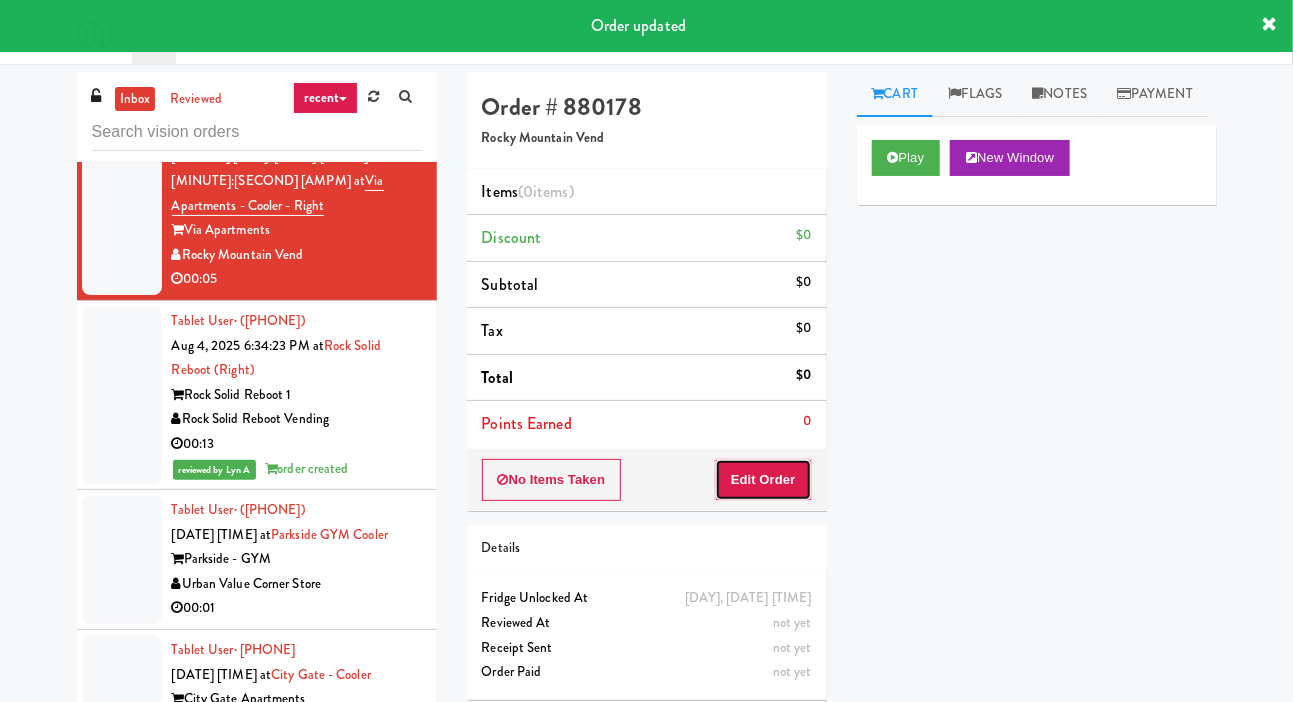 click on "Edit Order" at bounding box center (763, 480) 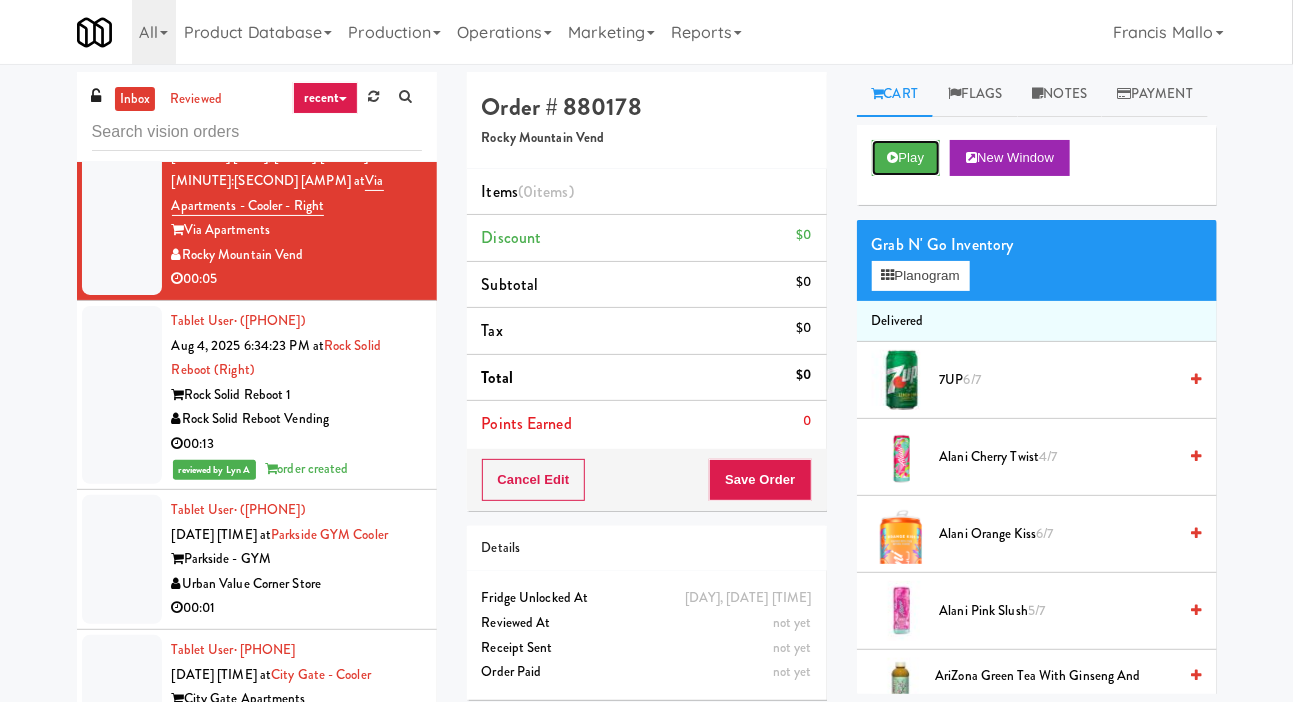 click on "Play" at bounding box center (906, 158) 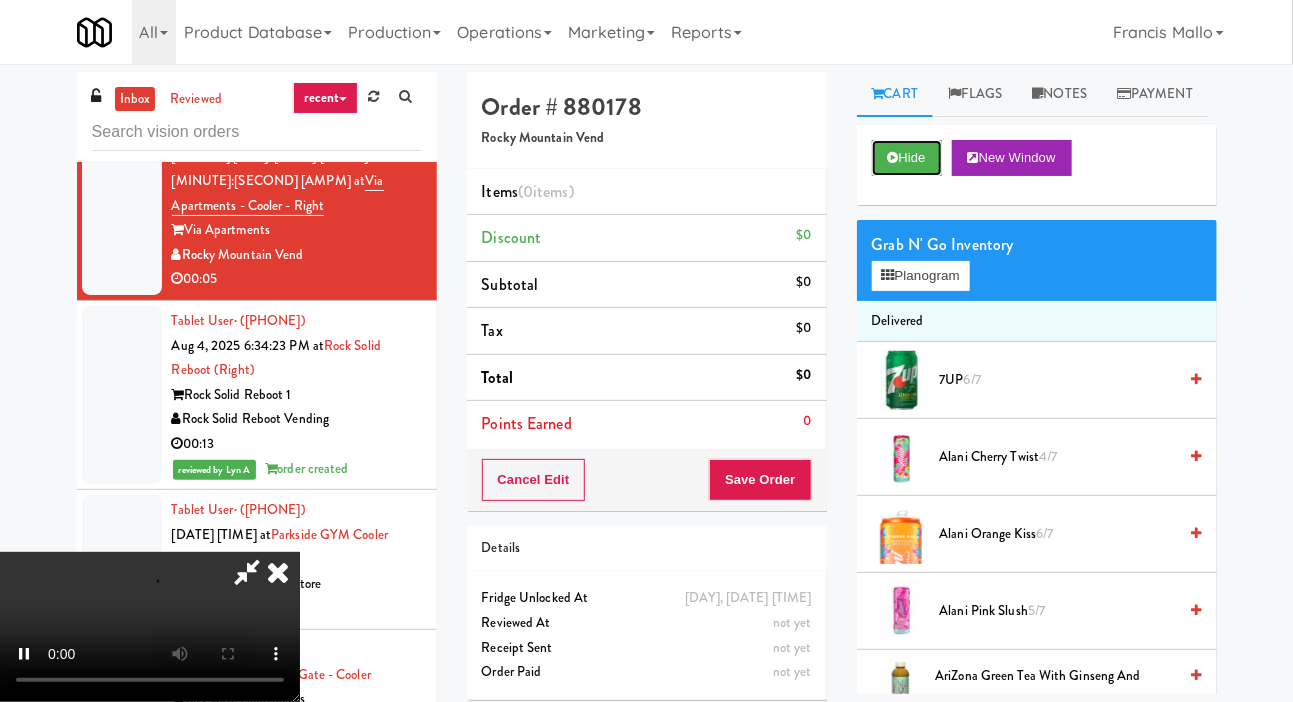 scroll, scrollTop: 73, scrollLeft: 0, axis: vertical 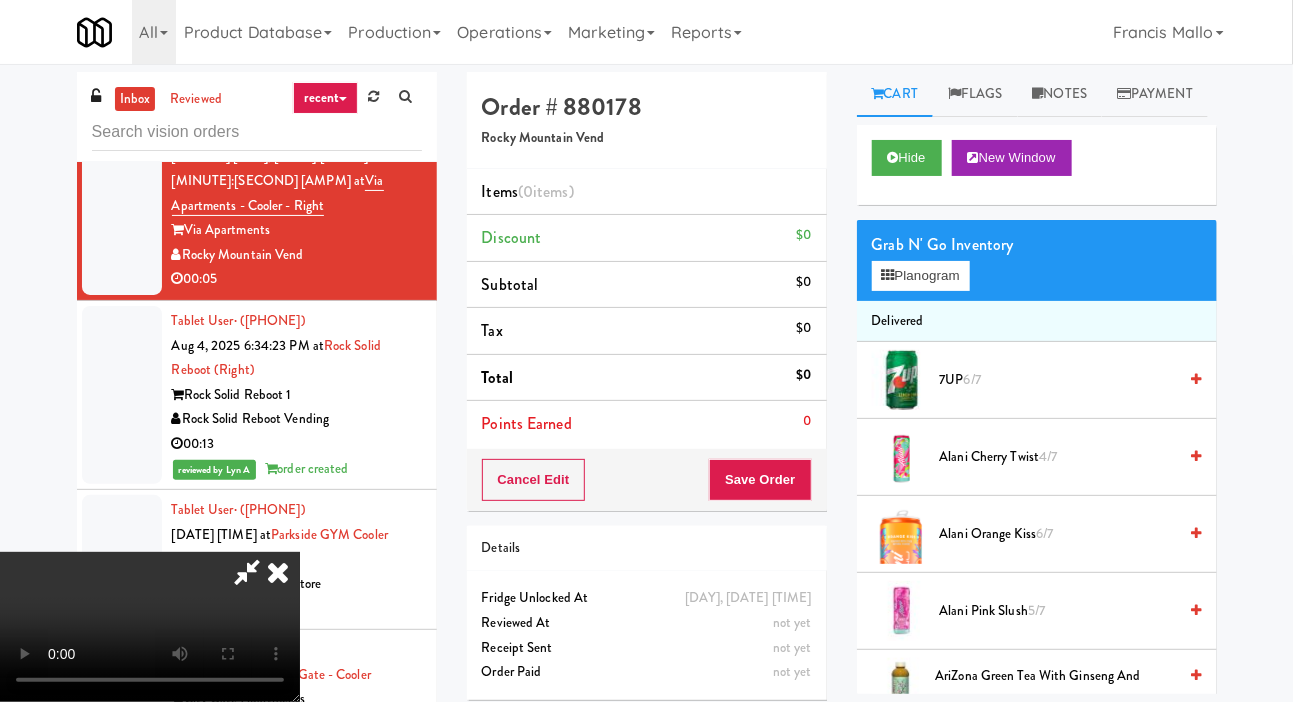 type 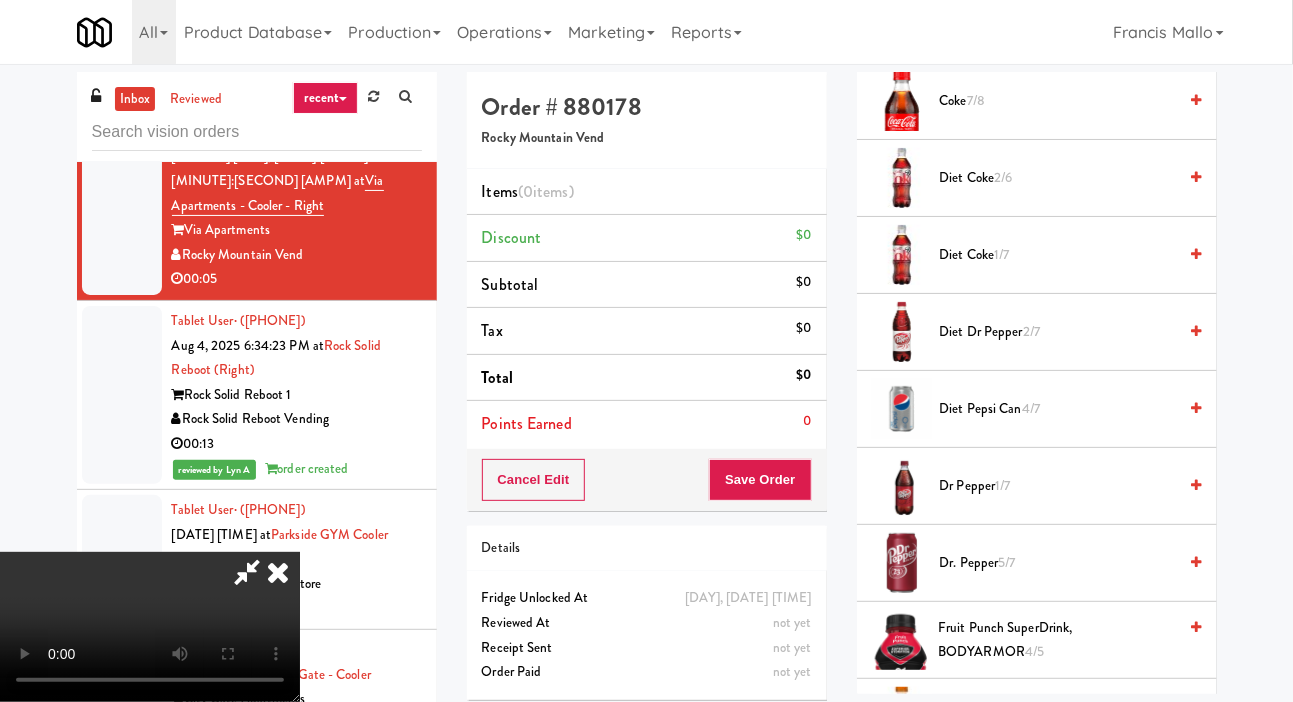 scroll, scrollTop: 1311, scrollLeft: 0, axis: vertical 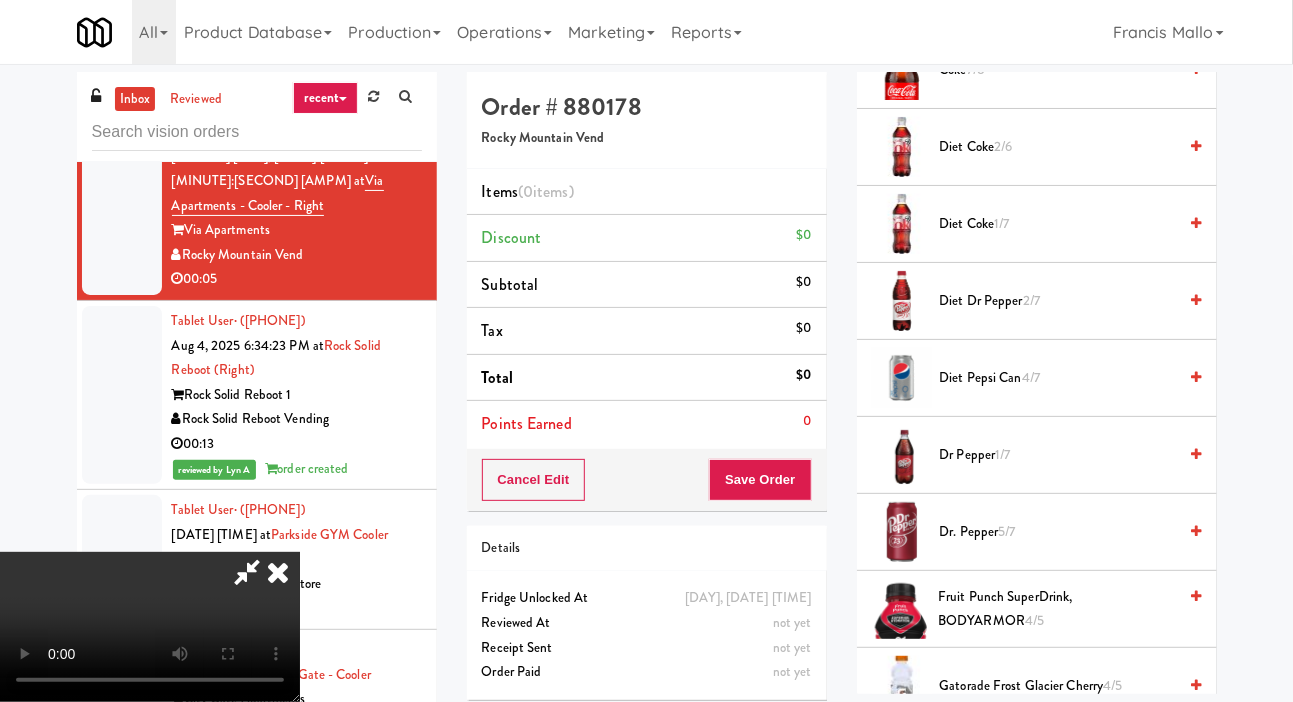 click on "Dr Pepper  1/7" at bounding box center (1058, 455) 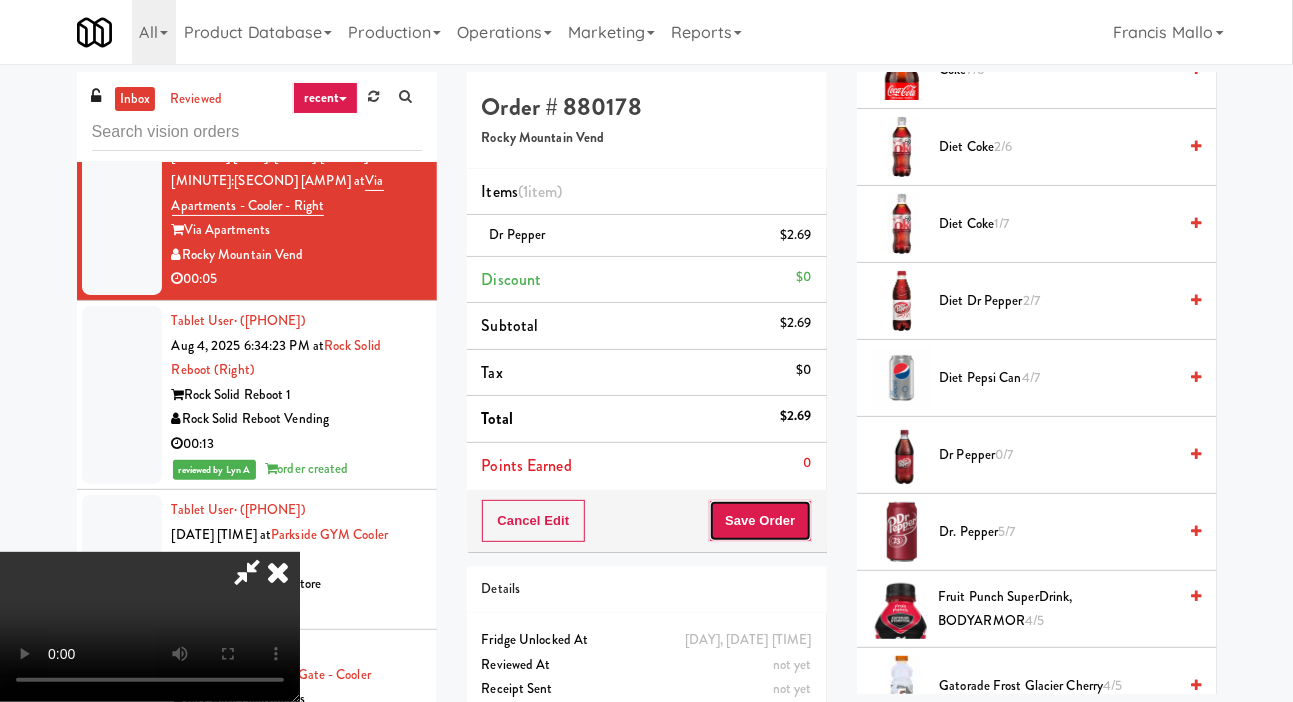 click on "Save Order" at bounding box center [760, 521] 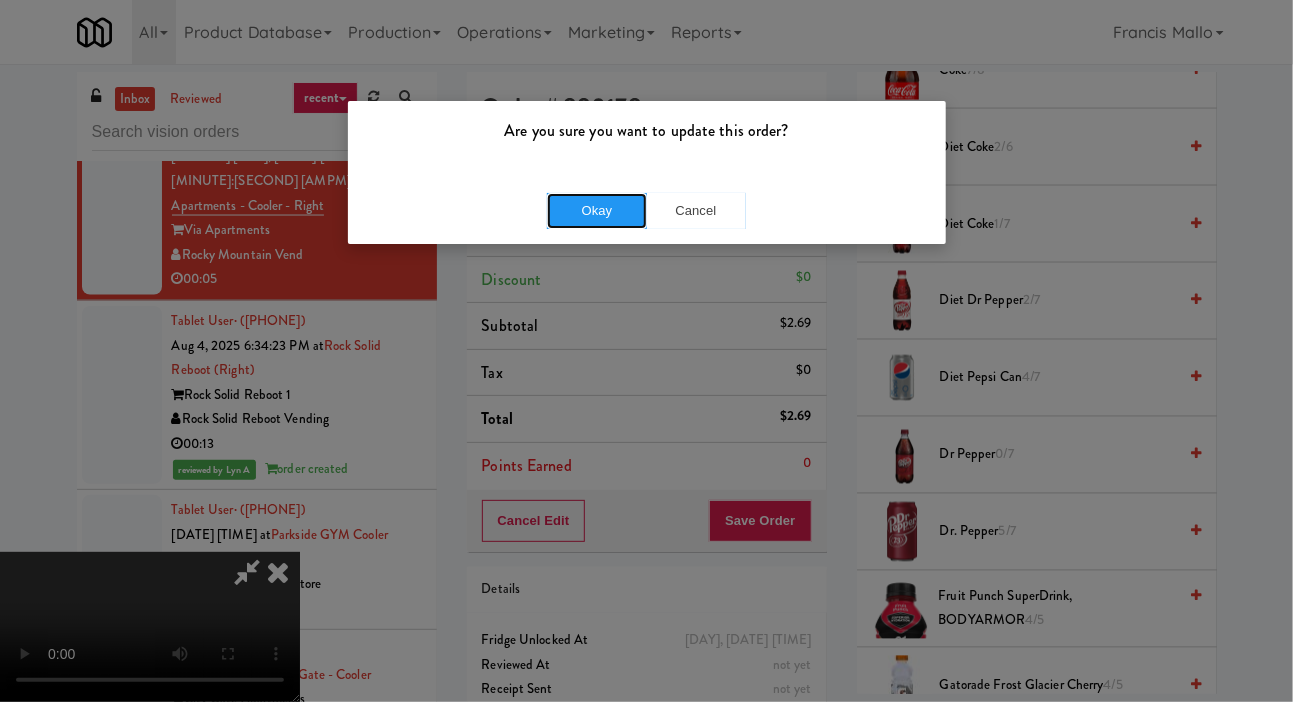 click on "Okay" at bounding box center [597, 211] 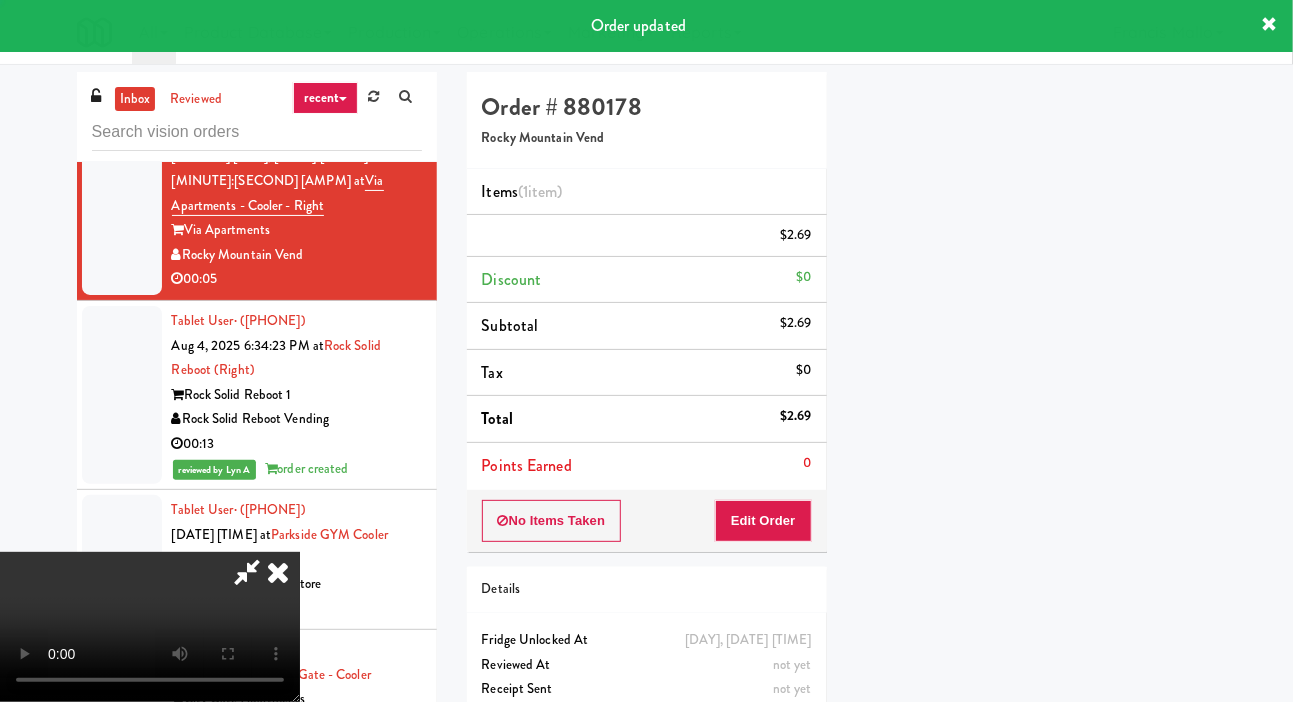scroll, scrollTop: 116, scrollLeft: 0, axis: vertical 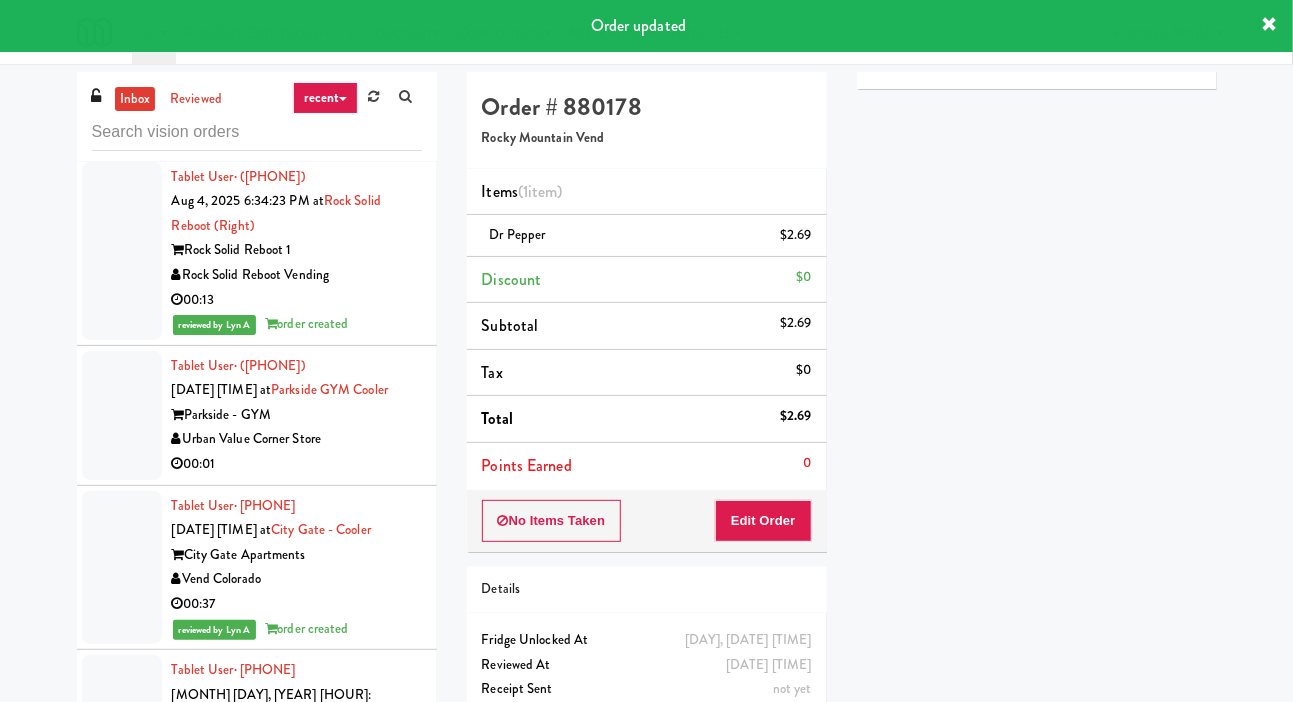 click on "Urban Value Corner Store" at bounding box center (297, 439) 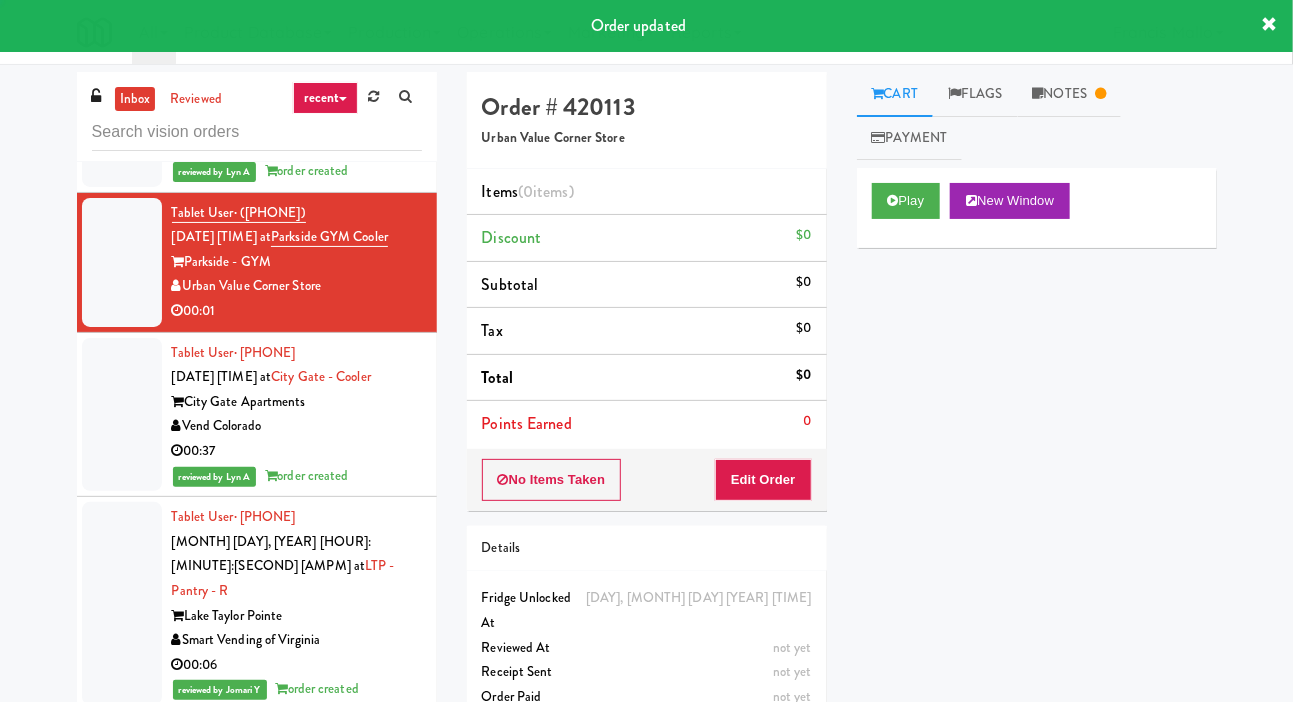 scroll, scrollTop: 16810, scrollLeft: 0, axis: vertical 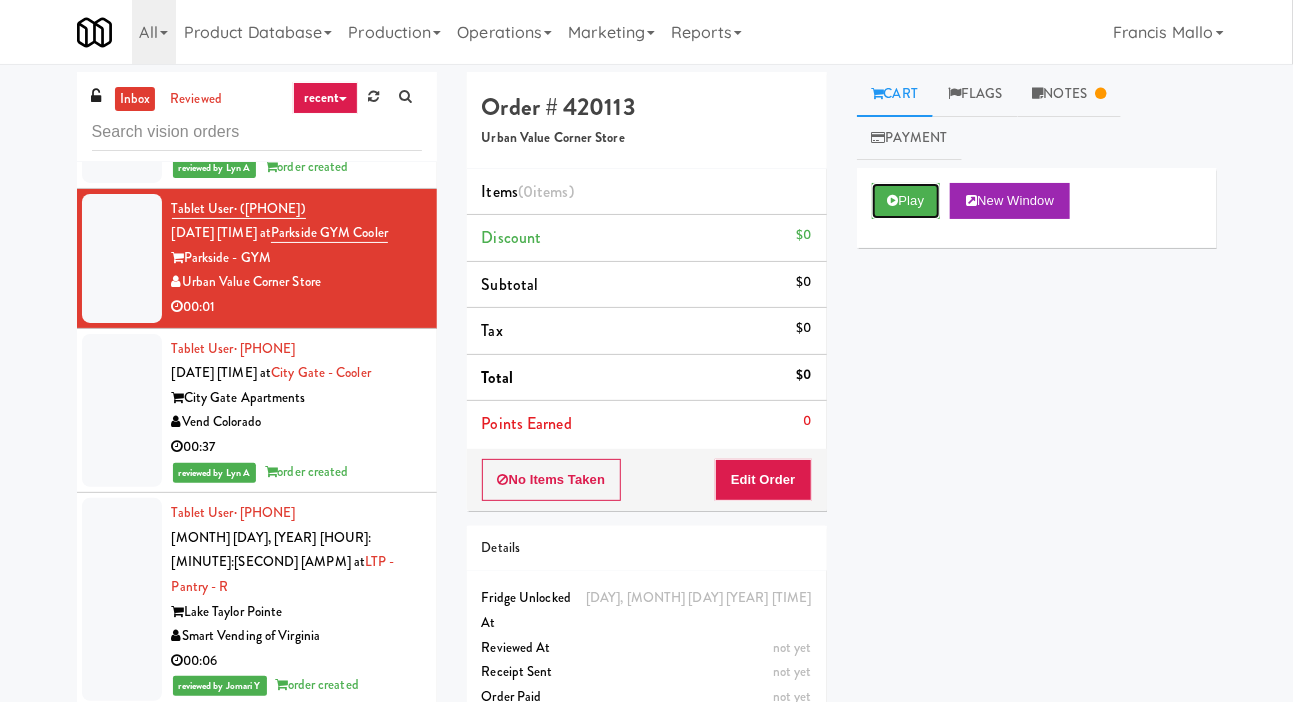 click on "Play" at bounding box center (906, 201) 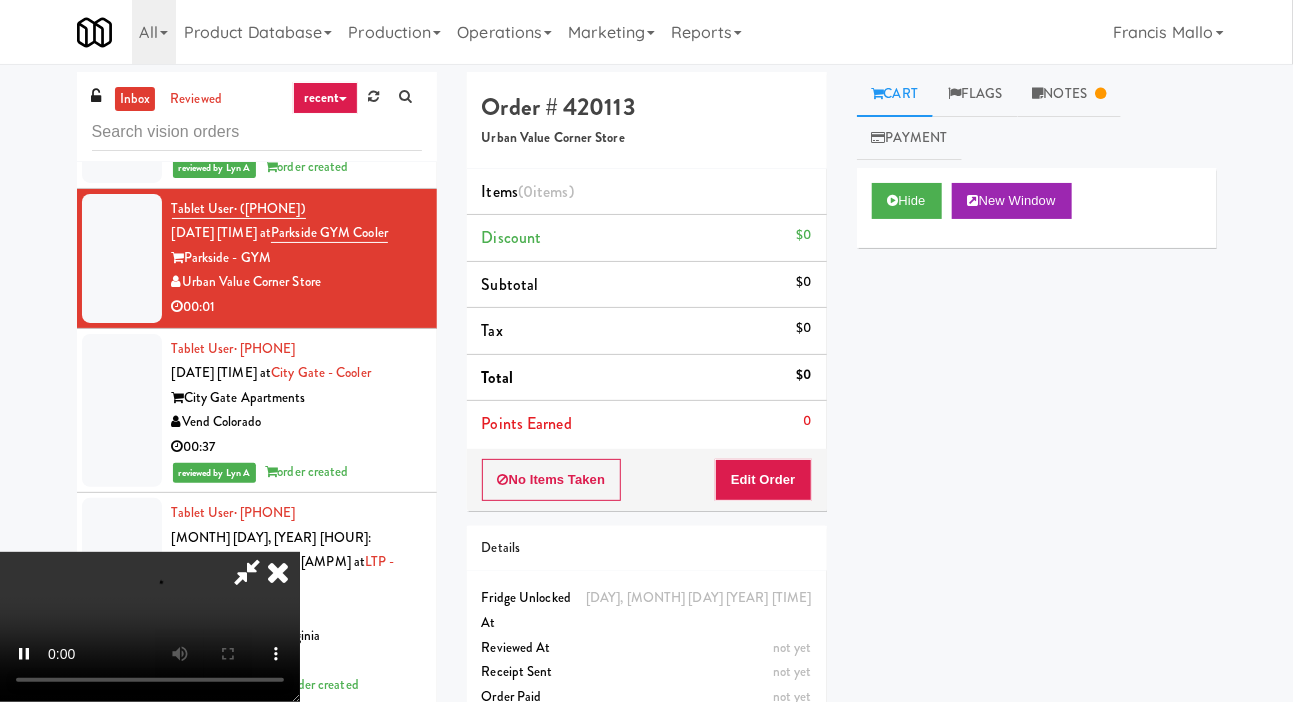 click on "Notes" at bounding box center (1070, 94) 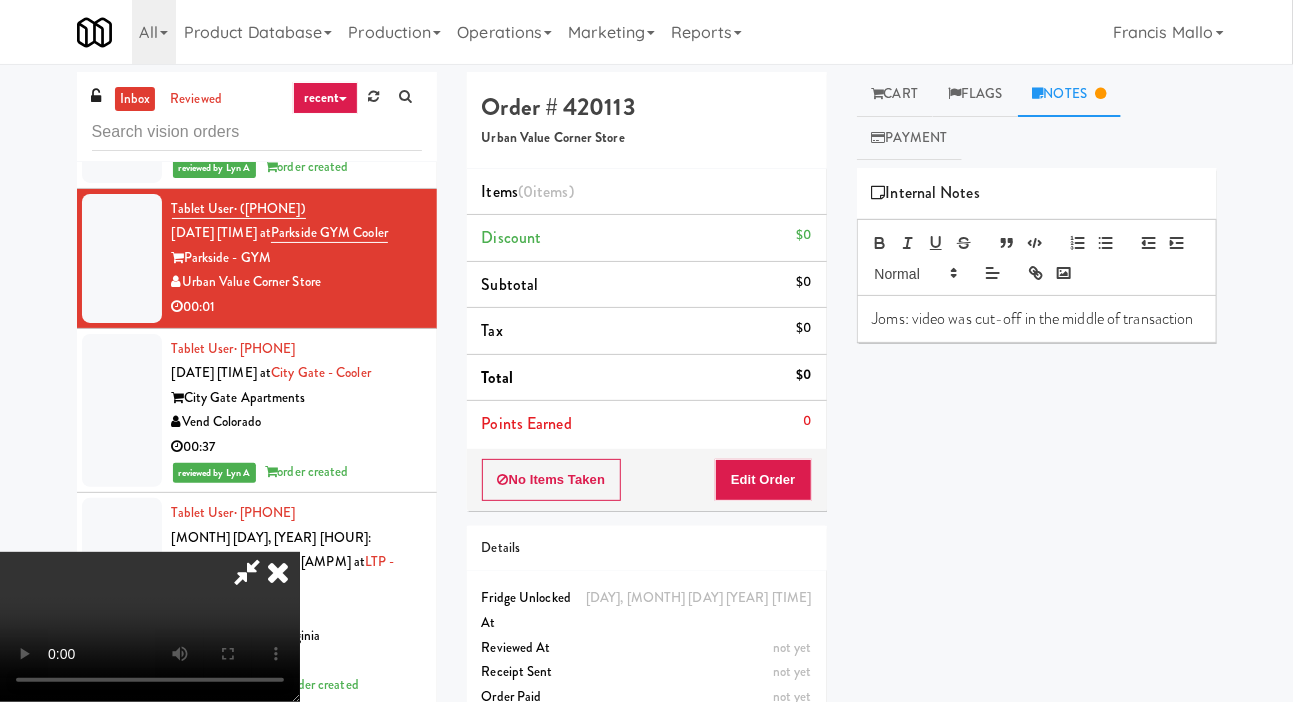 click on "Cart" at bounding box center (895, 94) 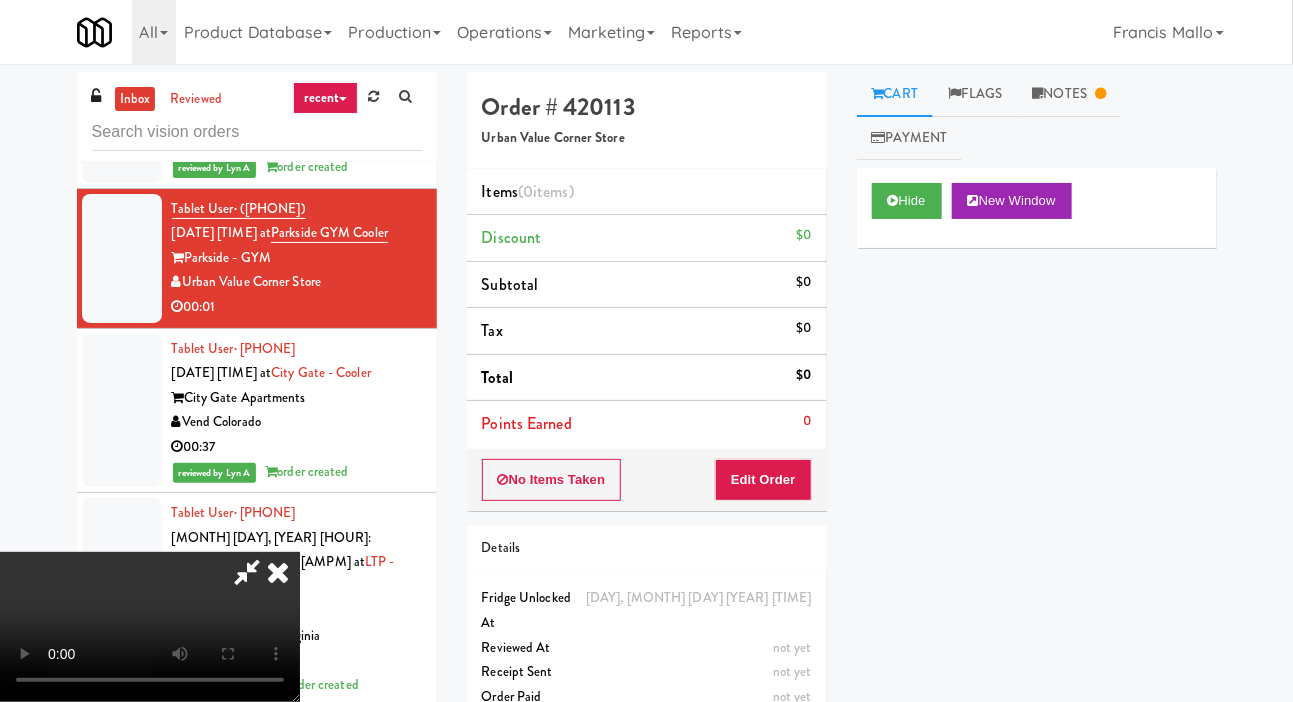 click on "Notes" at bounding box center [1070, 94] 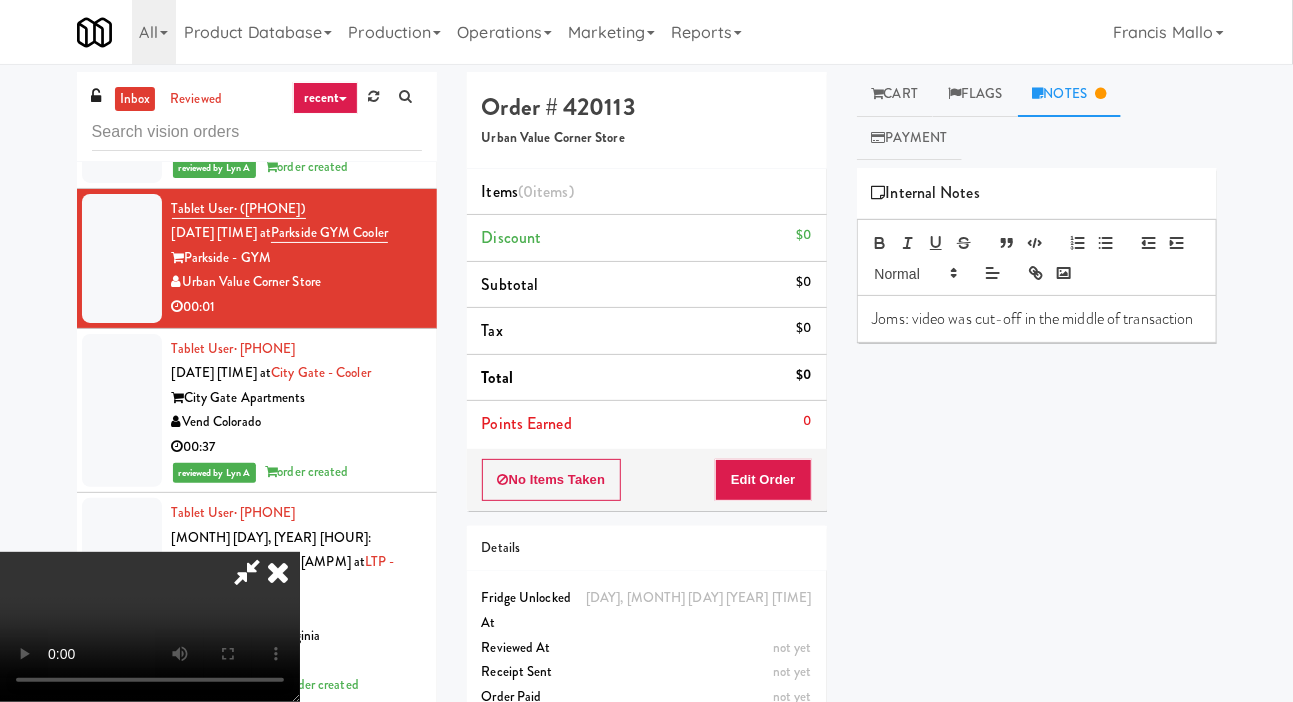 click on "Flags" at bounding box center [975, 94] 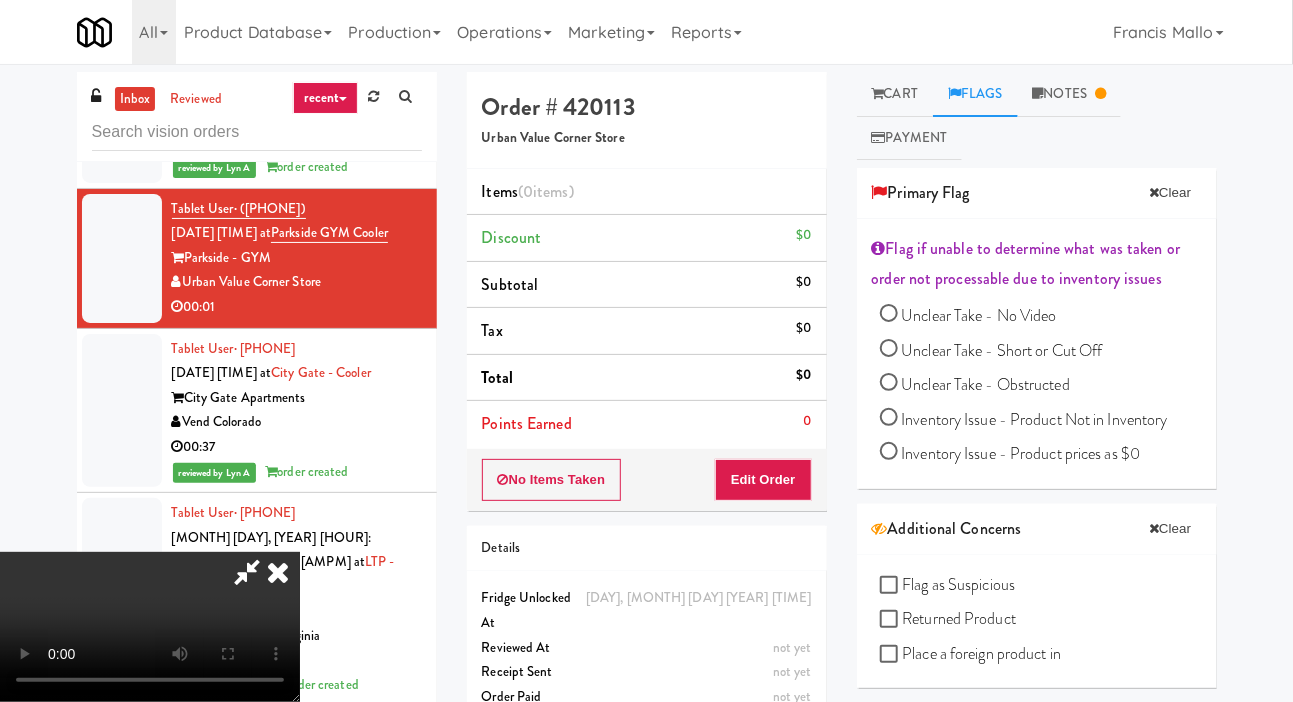 click on "Unclear Take - Short or Cut Off" at bounding box center (1002, 350) 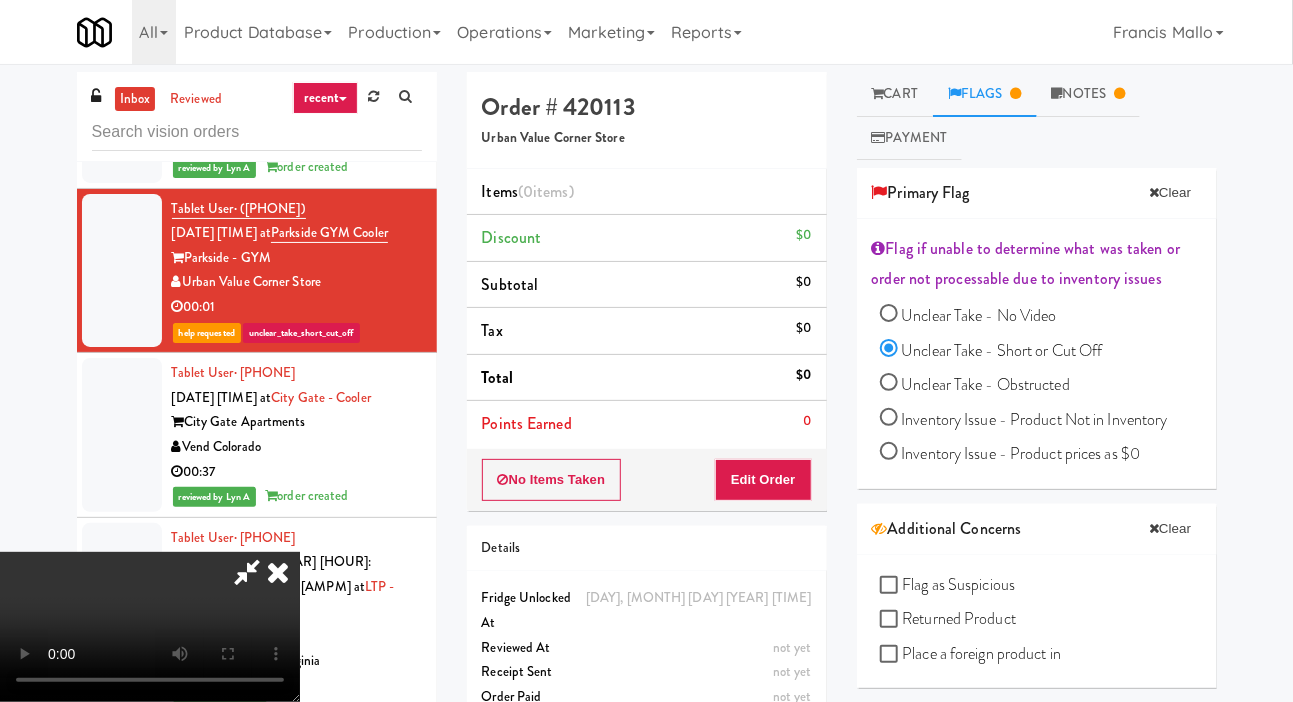 scroll, scrollTop: 73, scrollLeft: 0, axis: vertical 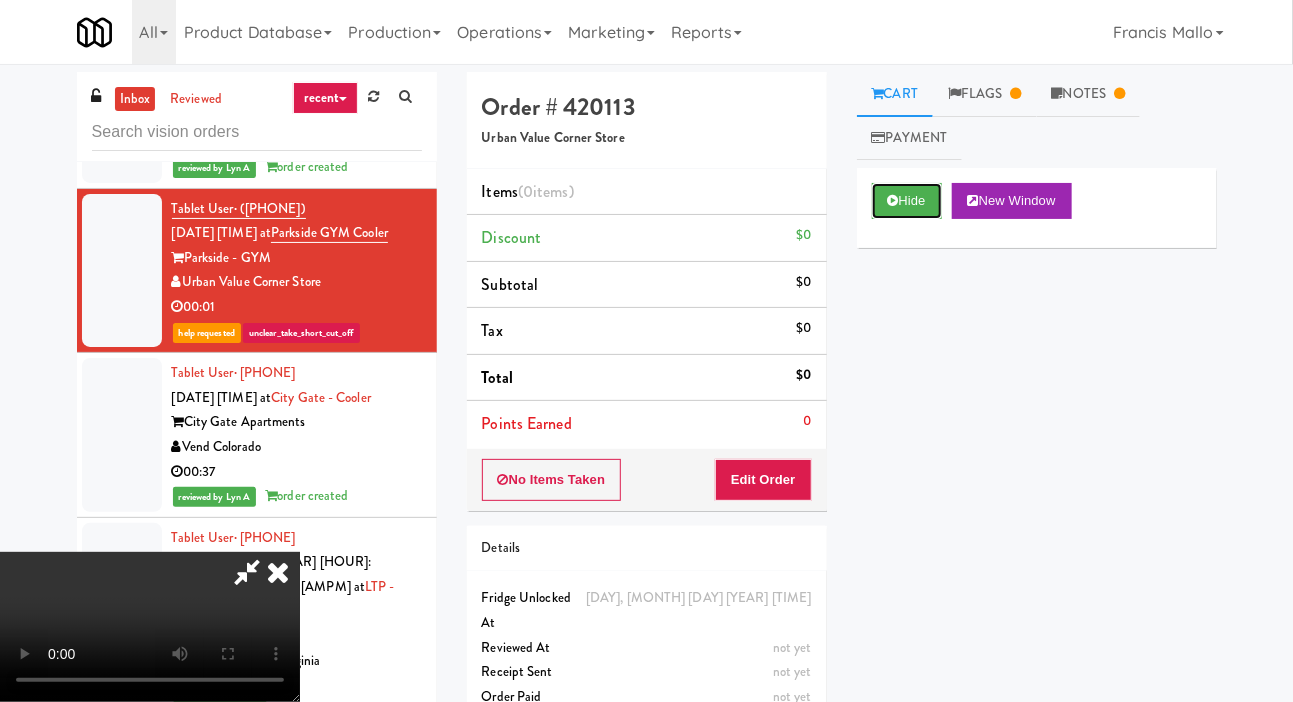 click on "Hide" at bounding box center (907, 201) 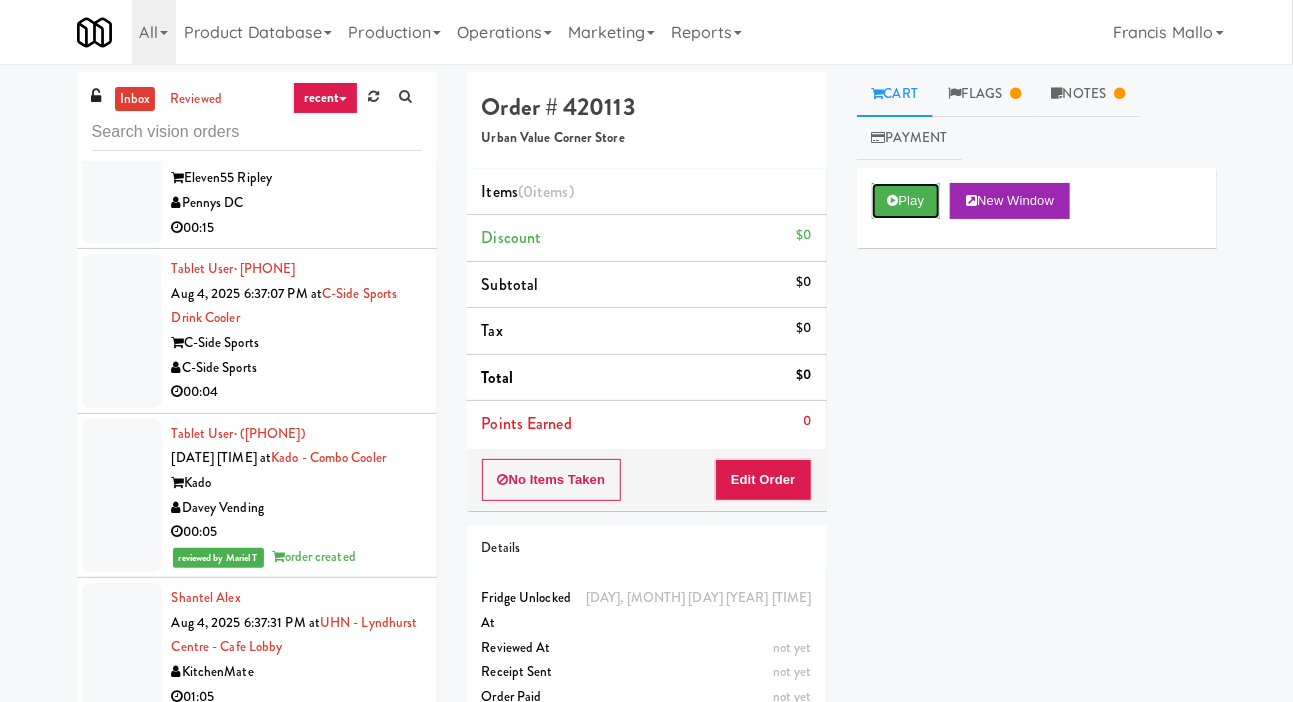 scroll, scrollTop: 18205, scrollLeft: 0, axis: vertical 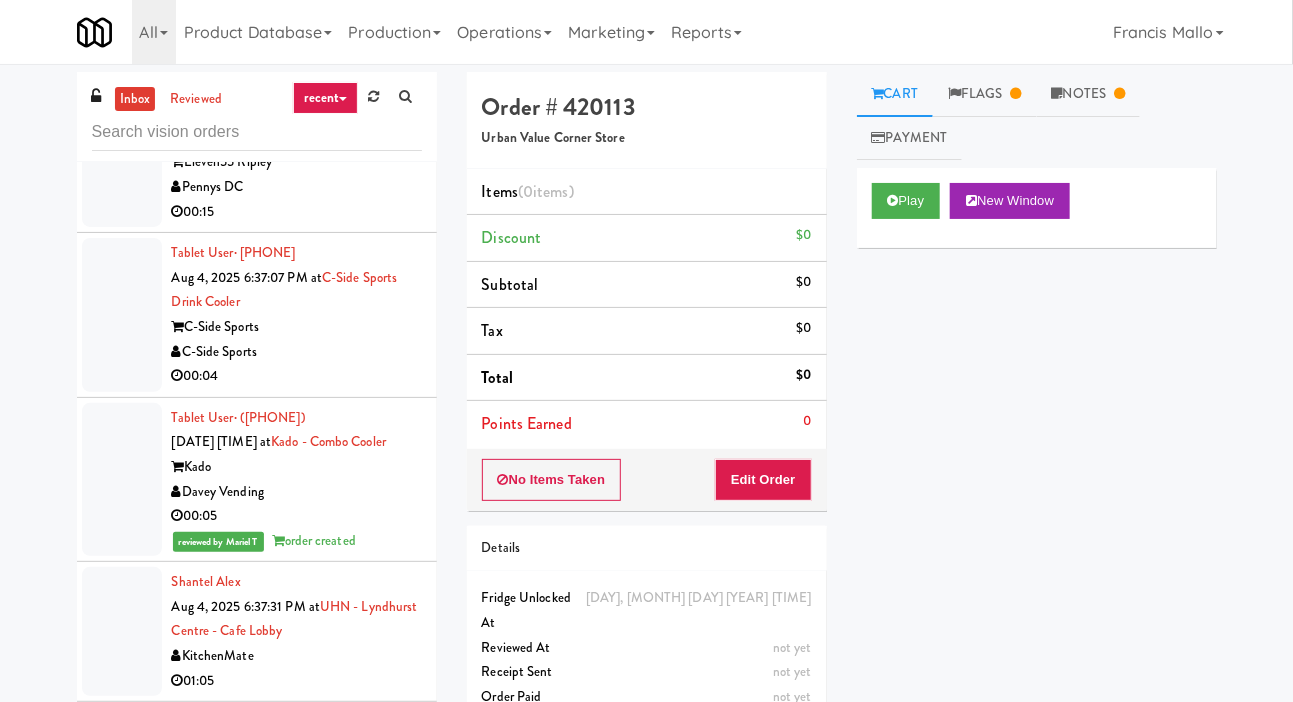 click on "Pennys DC" at bounding box center [297, 187] 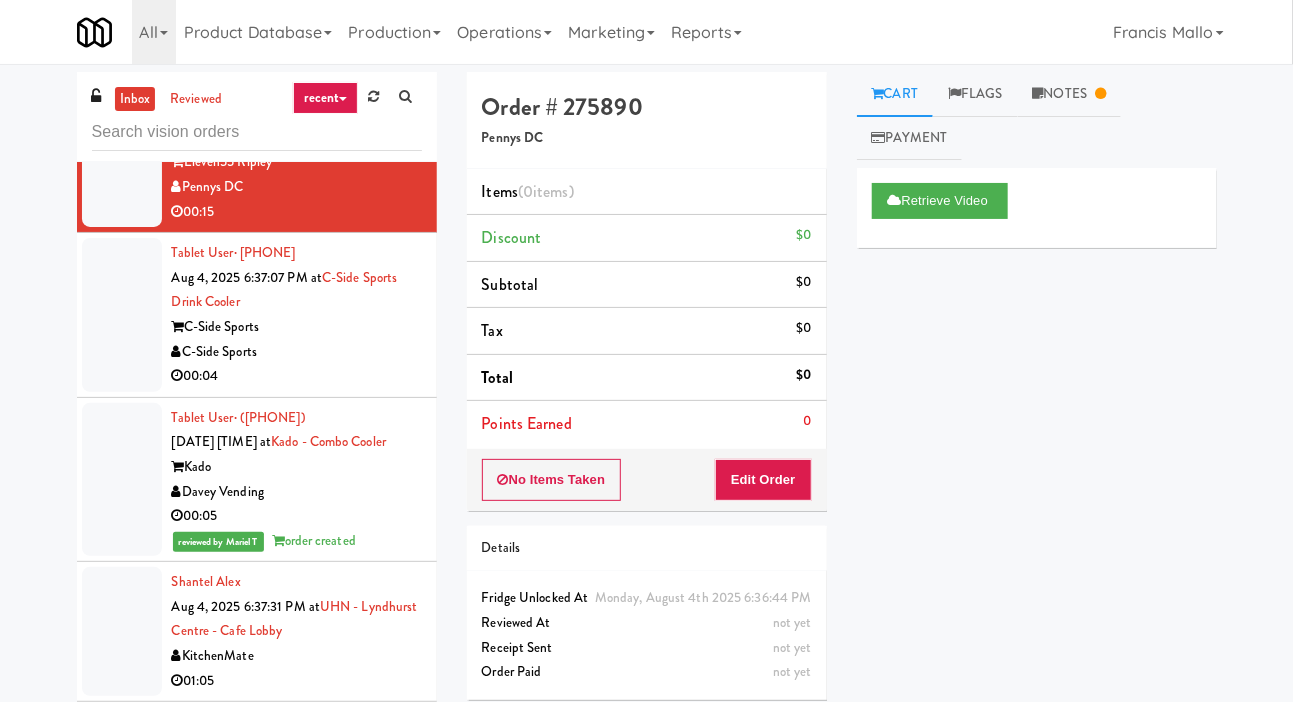 click on "Notes" at bounding box center (1070, 94) 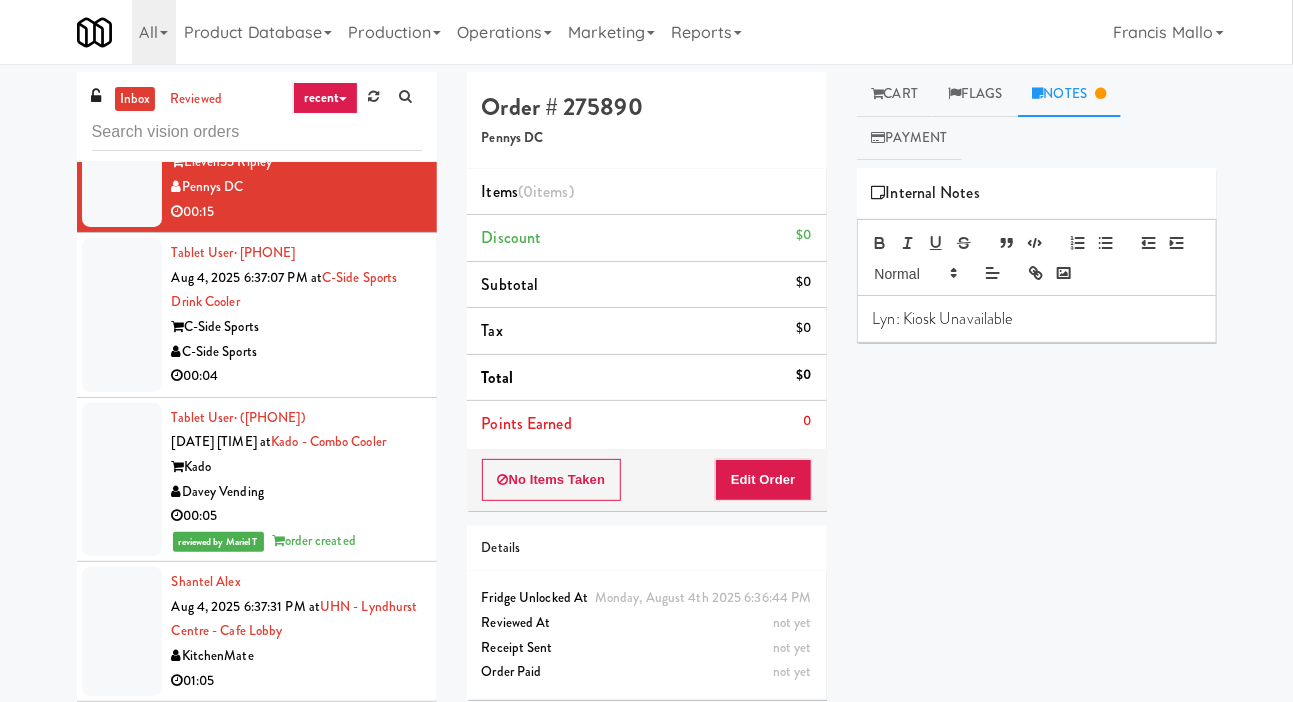 click on "Cart" at bounding box center [895, 94] 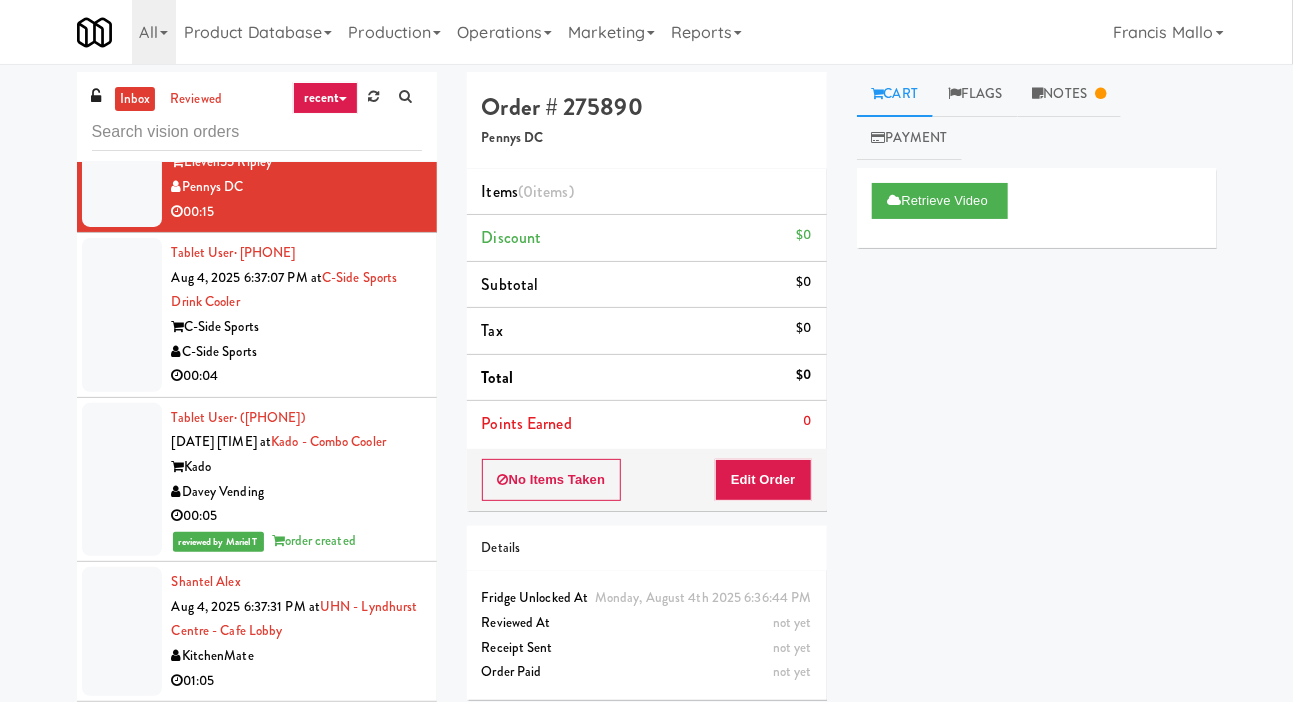 click at bounding box center (122, 315) 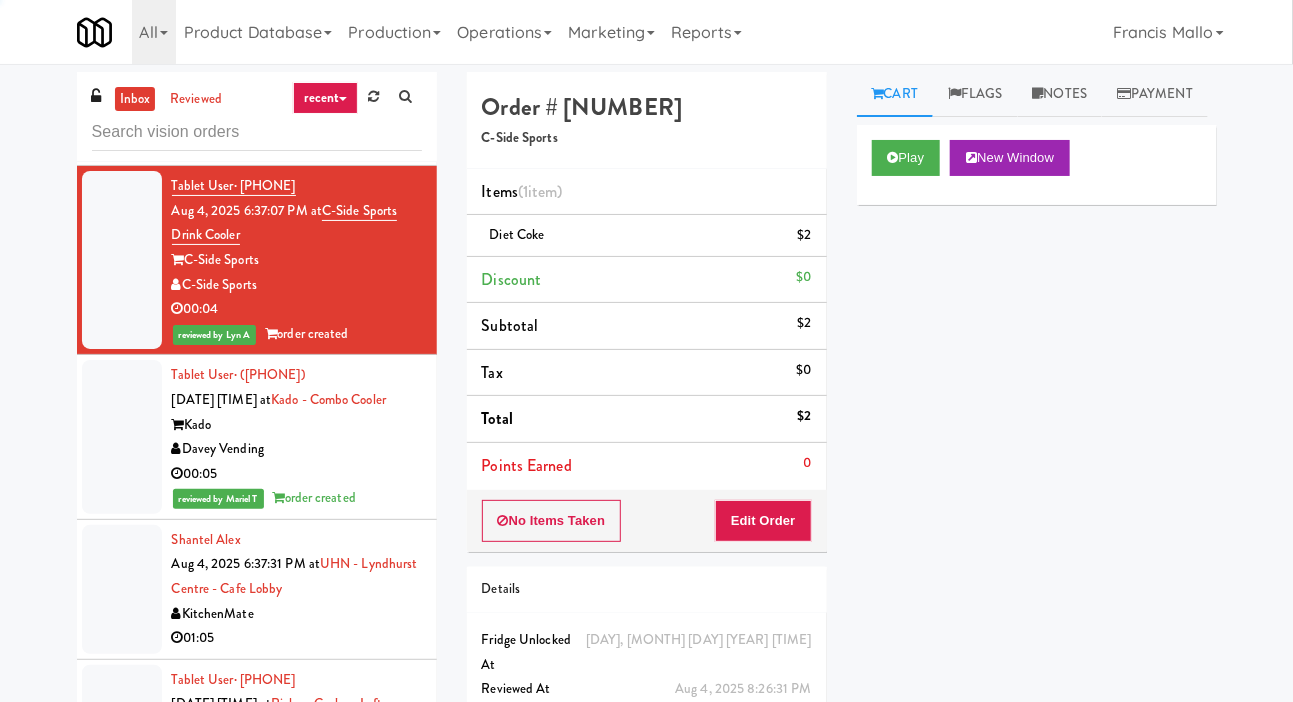 scroll, scrollTop: 18286, scrollLeft: 0, axis: vertical 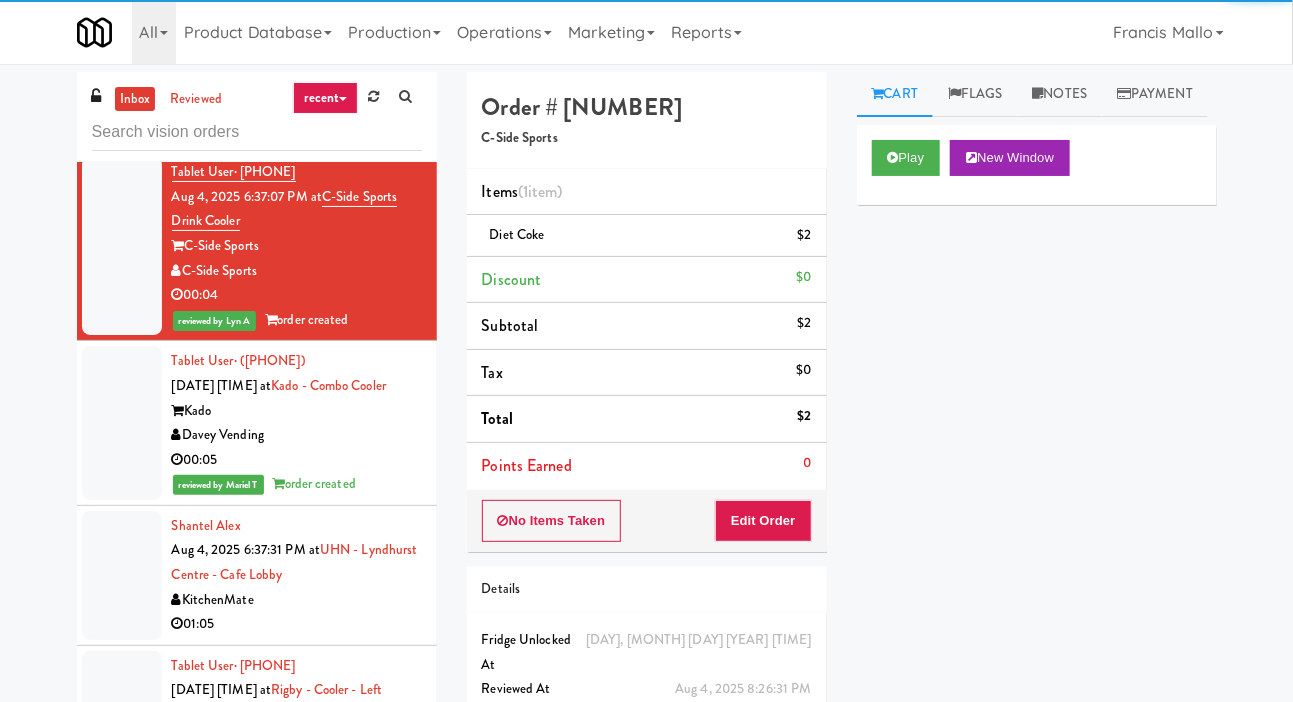 click on "Notes" at bounding box center (1060, 94) 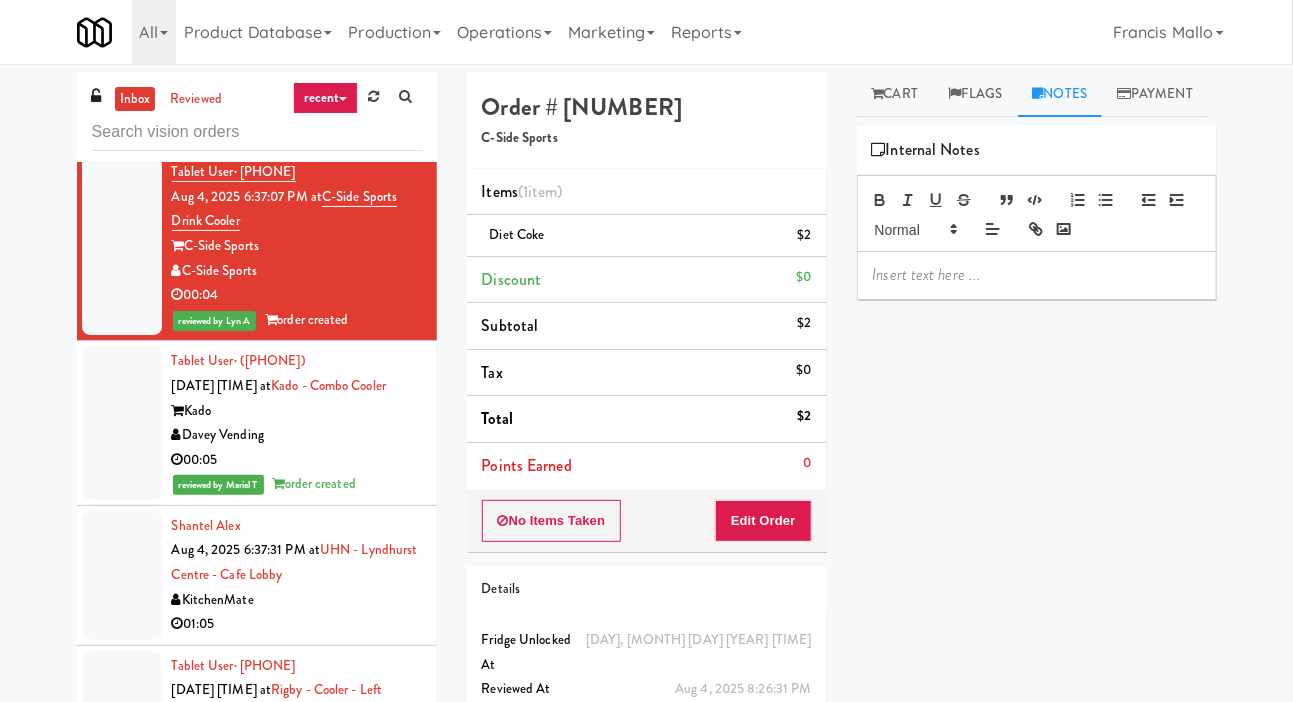 click on "Cart" at bounding box center (895, 94) 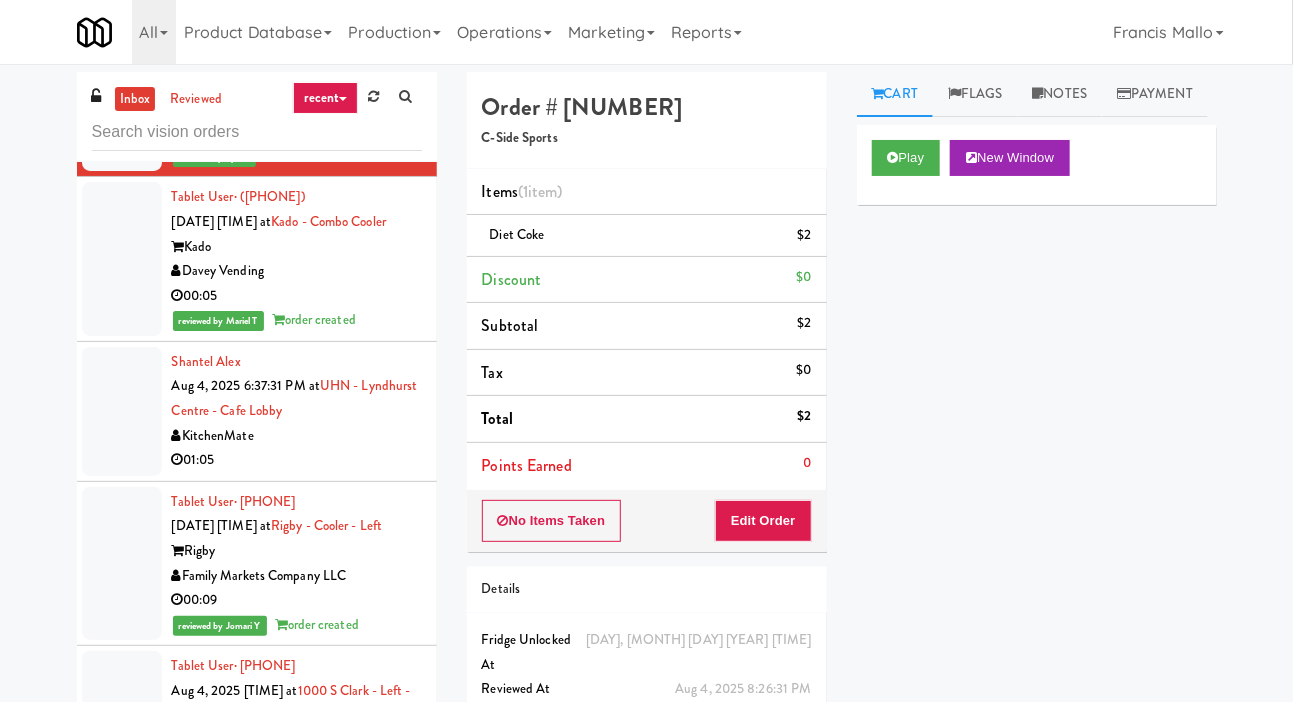 scroll, scrollTop: 18453, scrollLeft: 0, axis: vertical 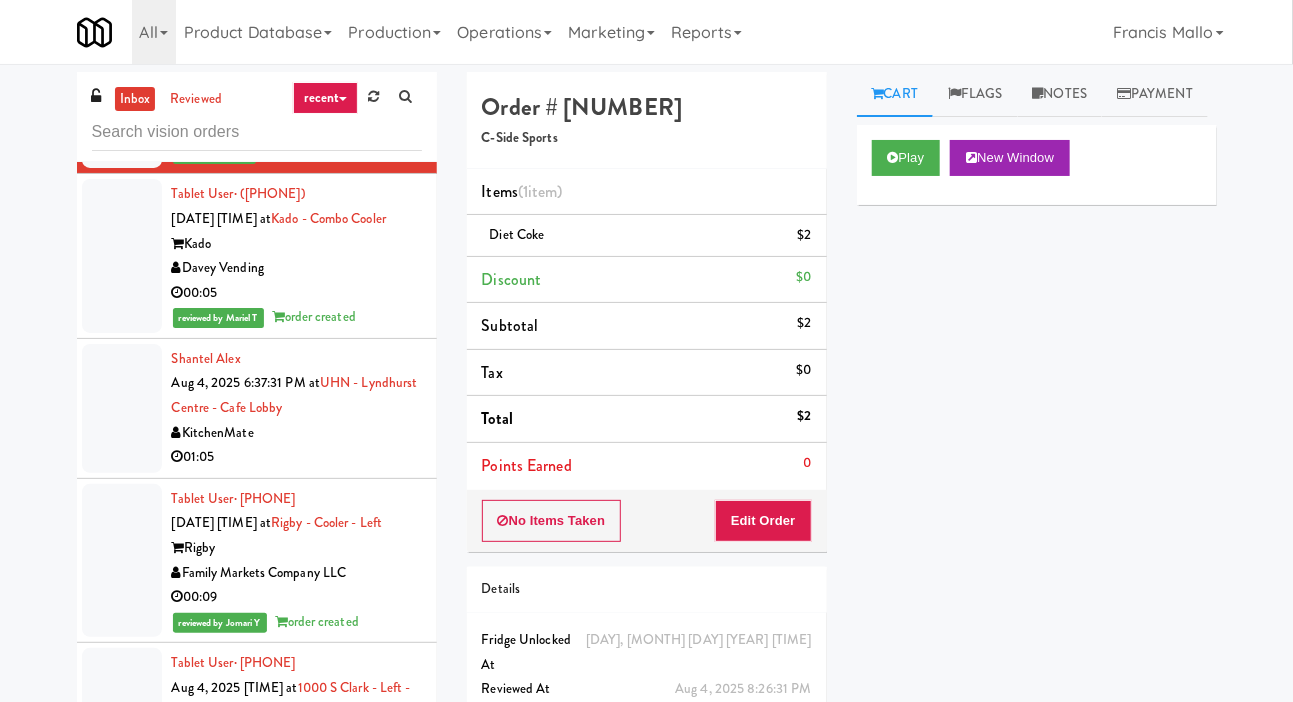 click at bounding box center [122, 408] 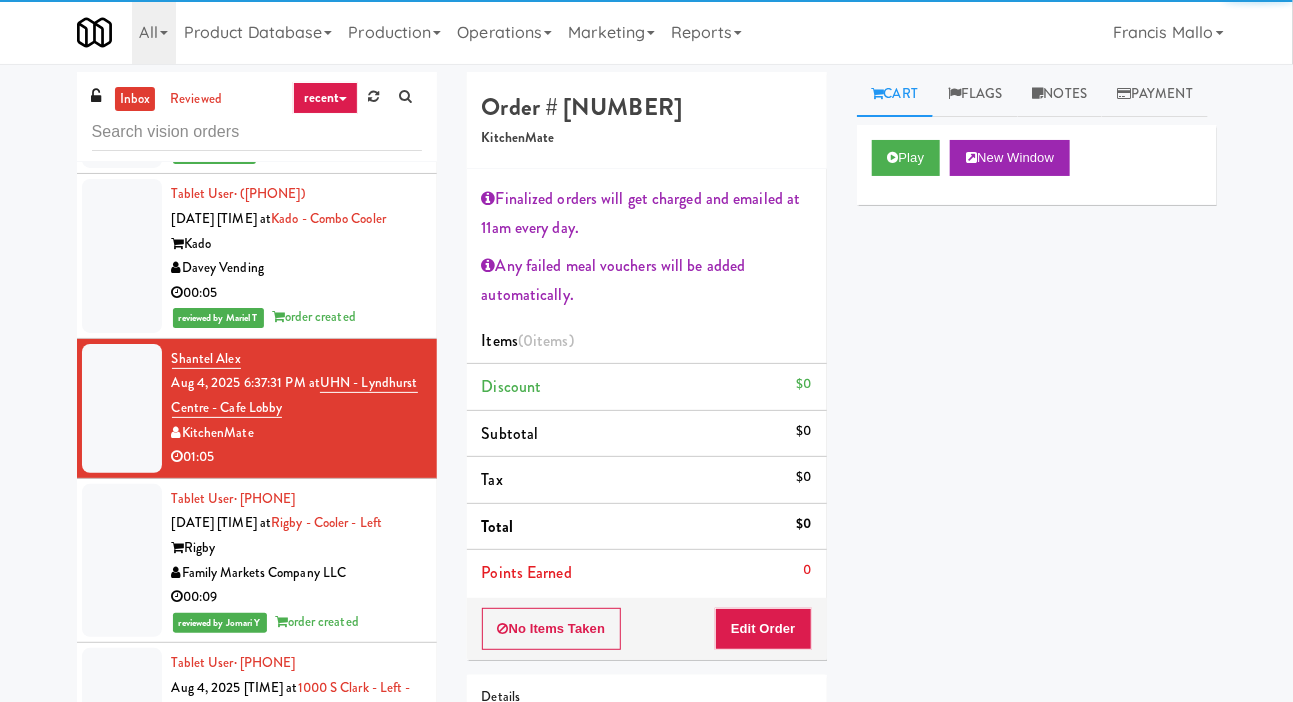 click at bounding box center (122, 561) 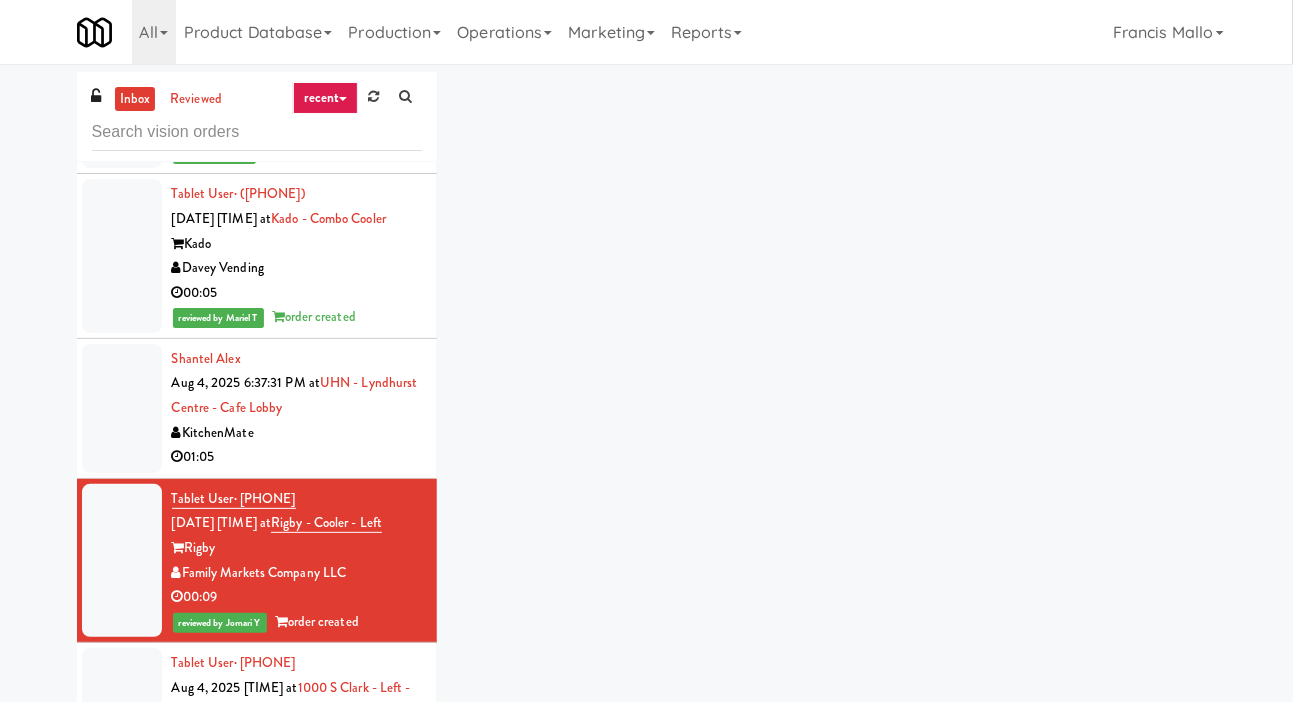 click at bounding box center (122, 408) 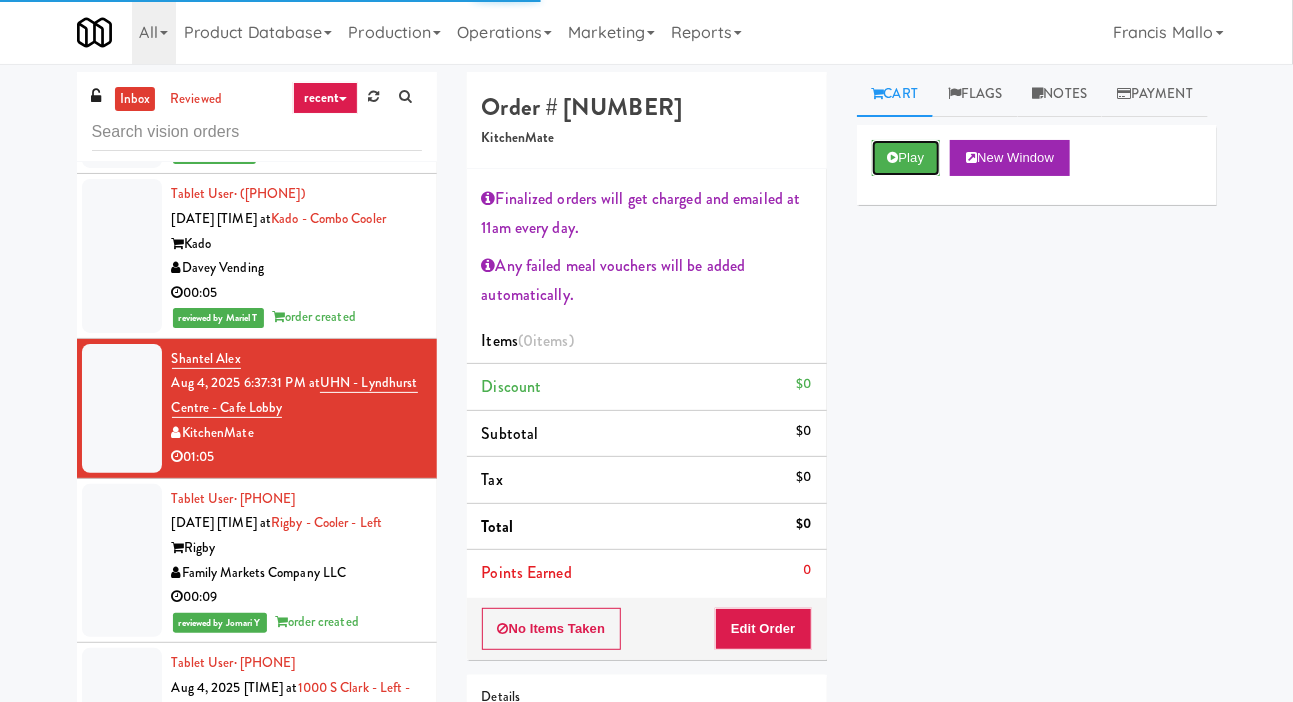 click on "Play" at bounding box center [906, 158] 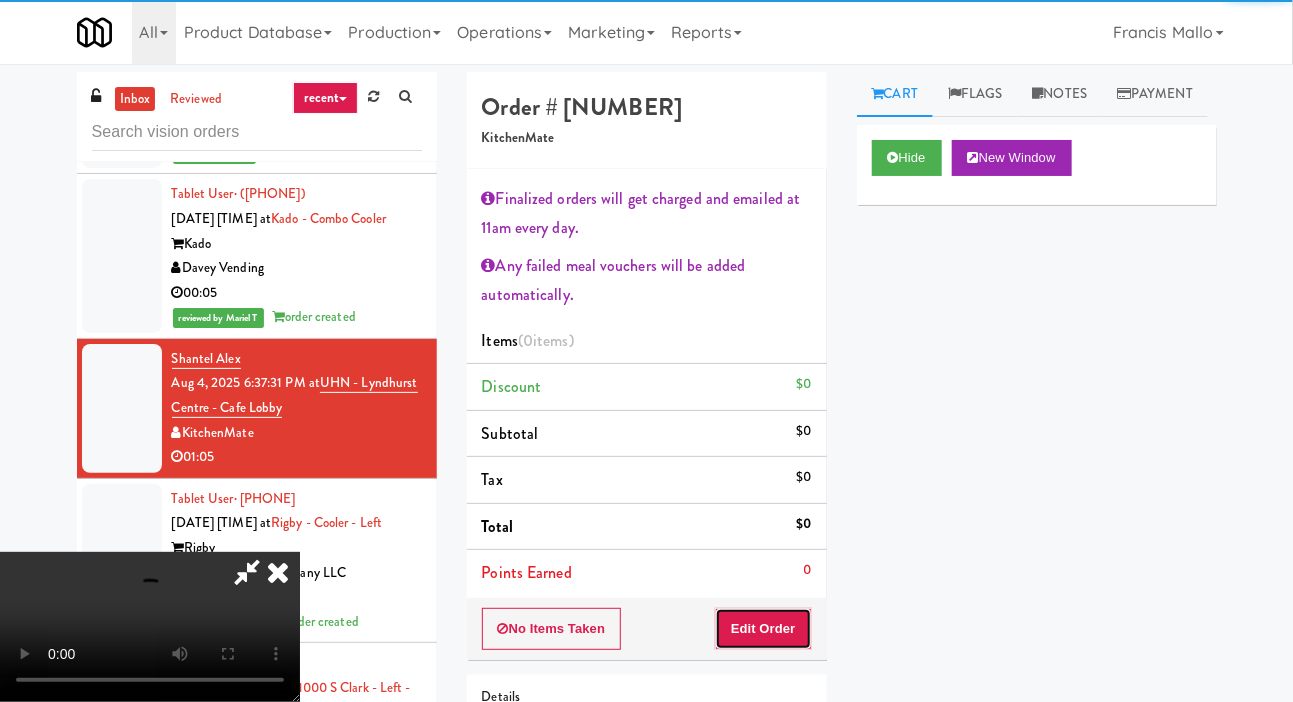 click on "Edit Order" at bounding box center [763, 629] 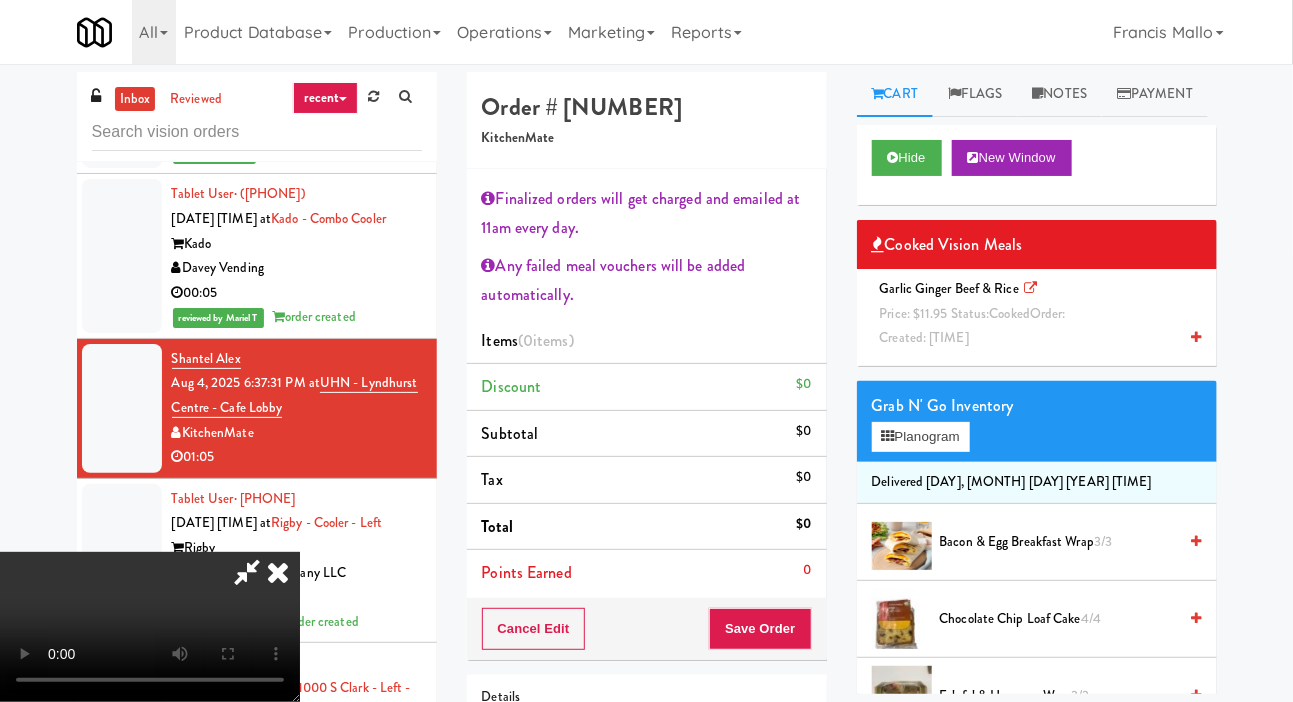click on "Created: 6:38 PM" at bounding box center (925, 337) 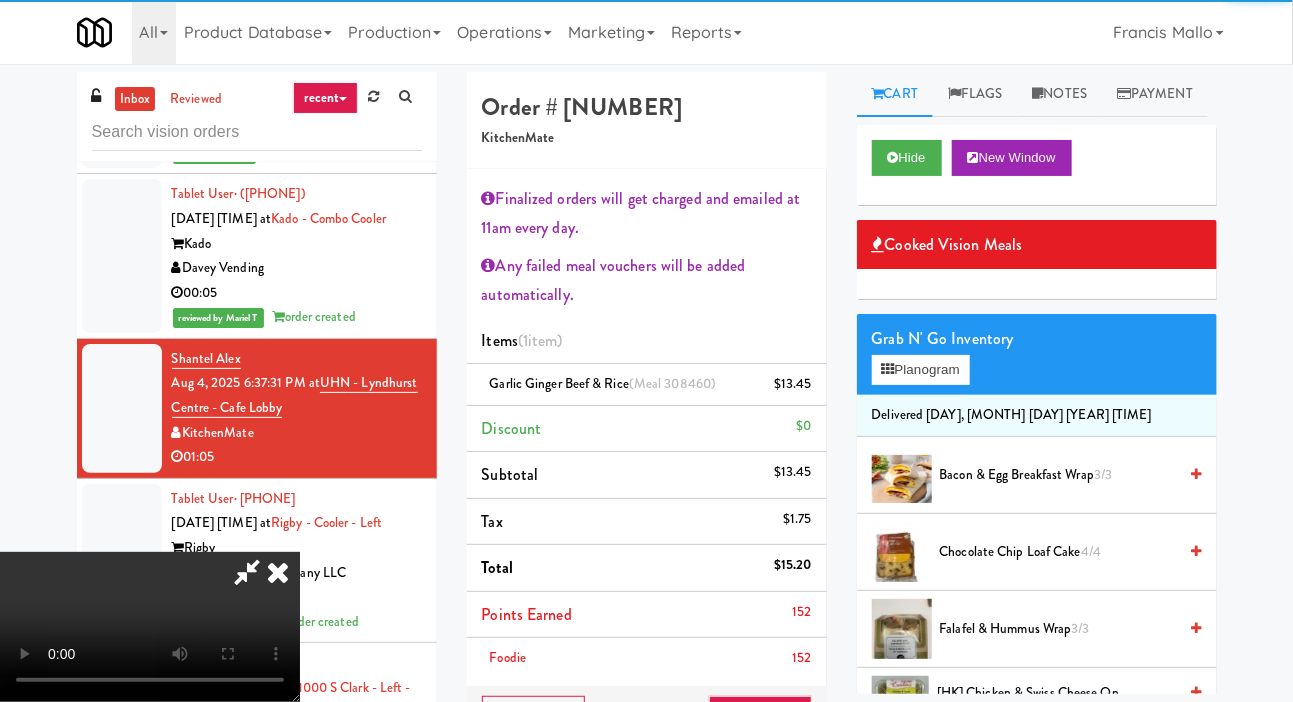scroll, scrollTop: 127, scrollLeft: 0, axis: vertical 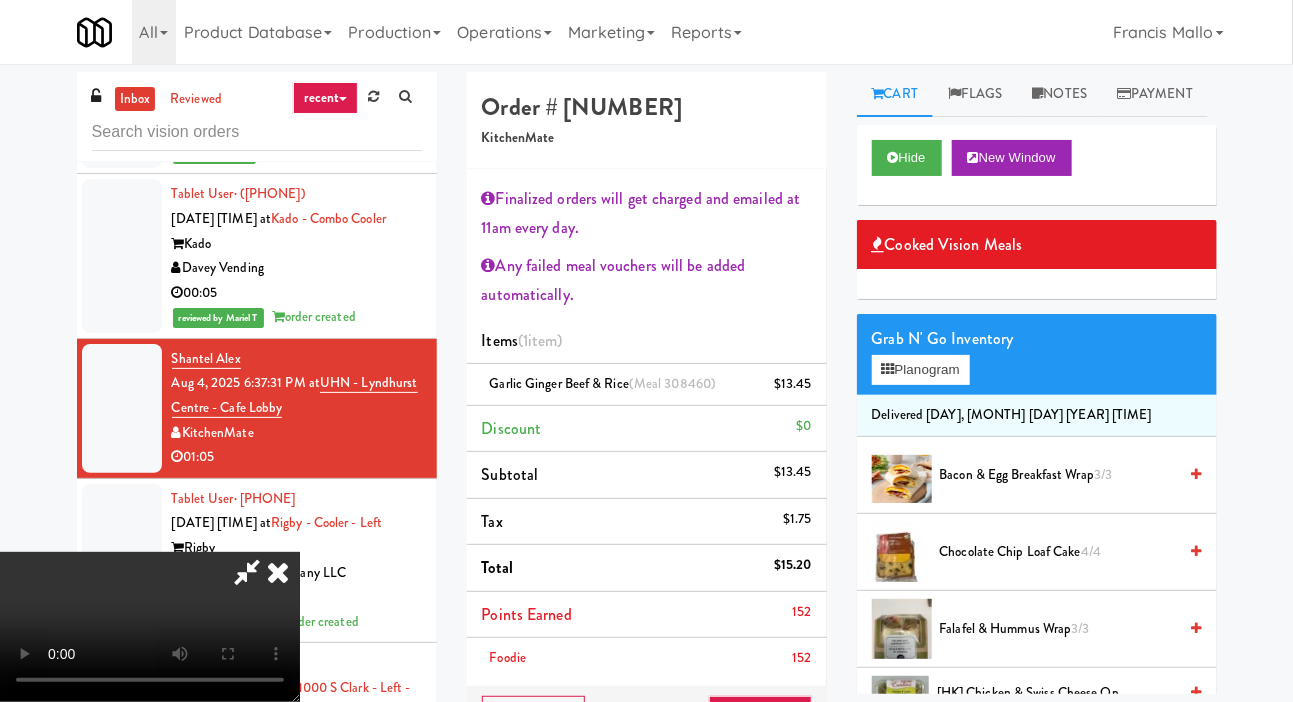 type 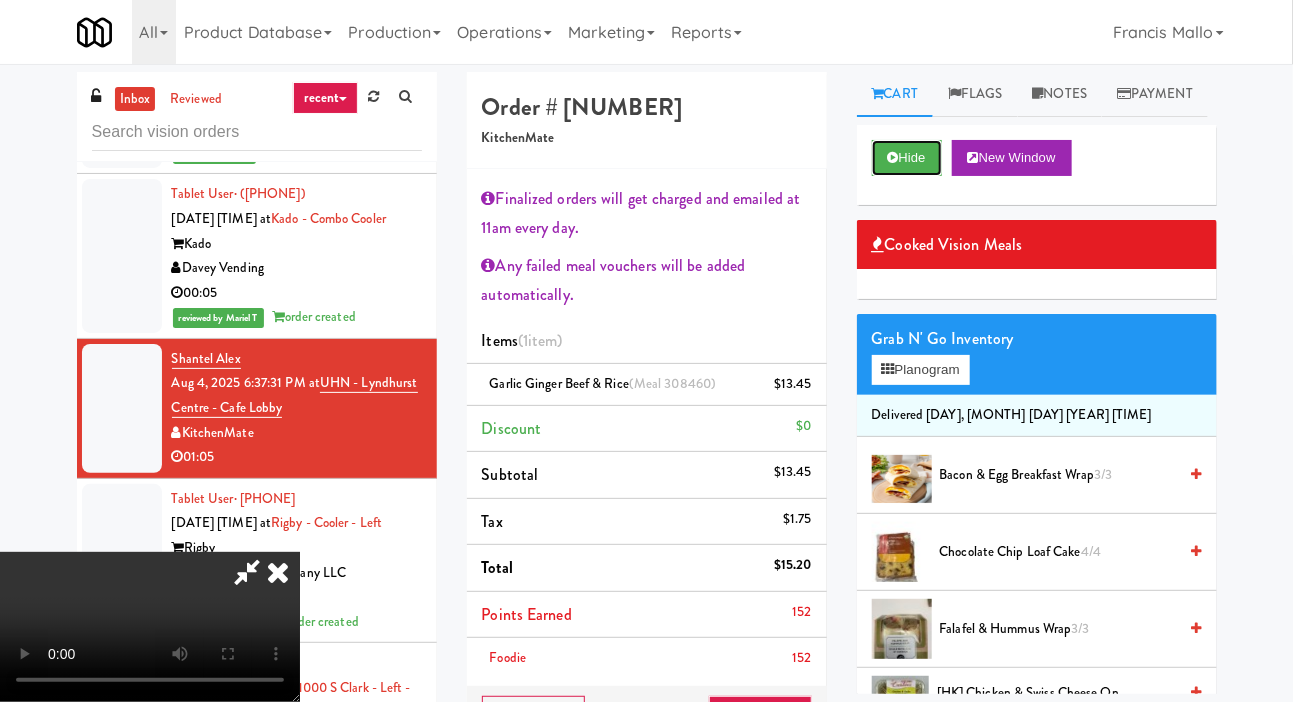 click at bounding box center [893, 157] 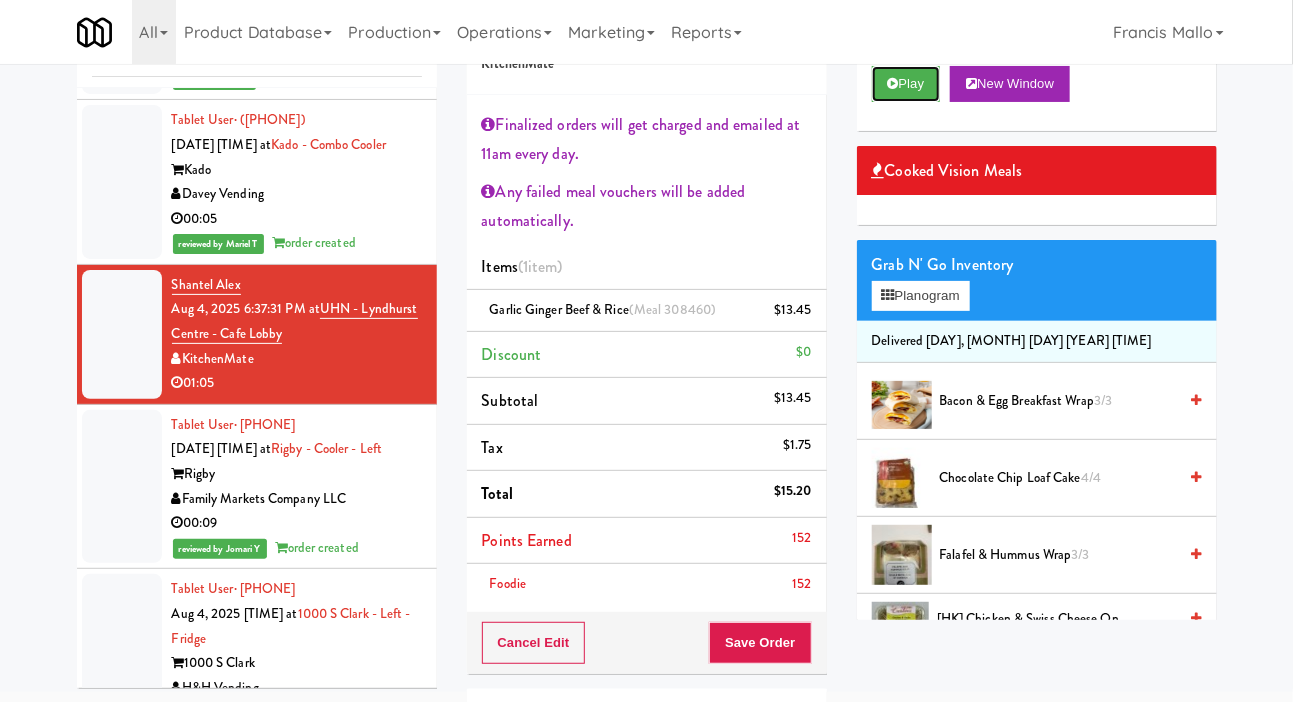 scroll, scrollTop: 140, scrollLeft: 0, axis: vertical 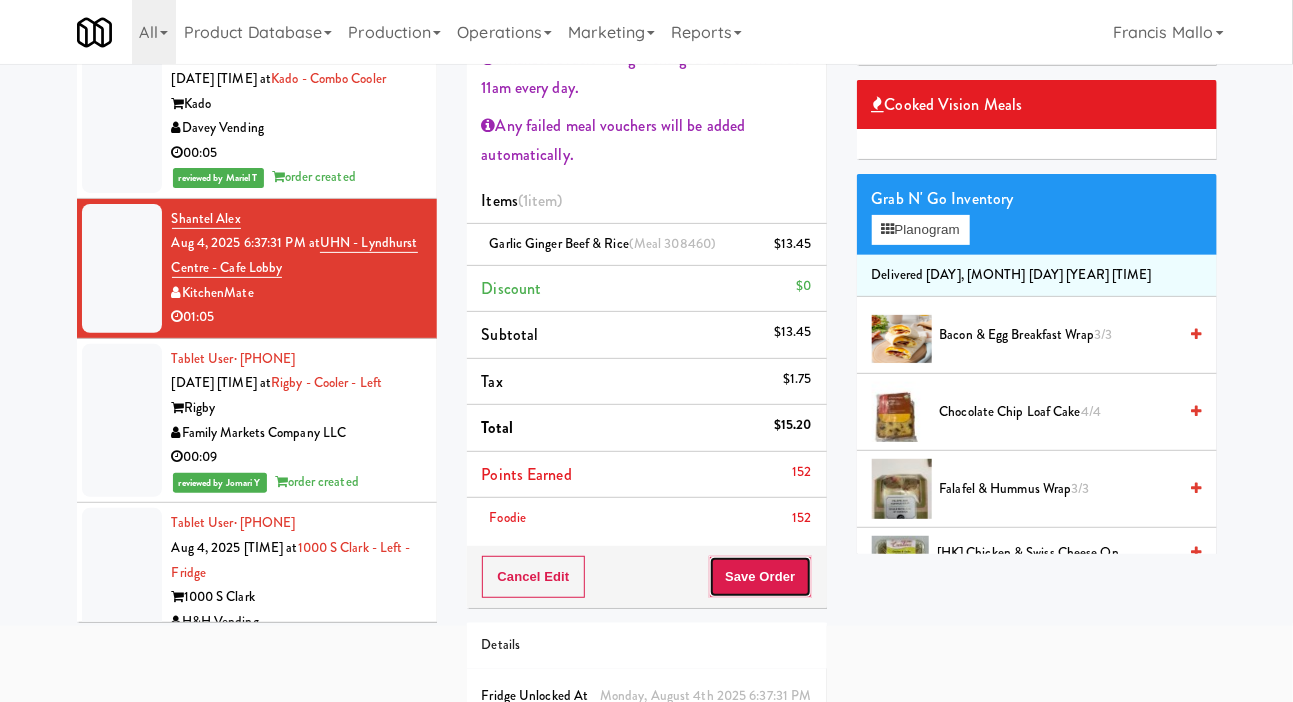 click on "Save Order" at bounding box center (760, 577) 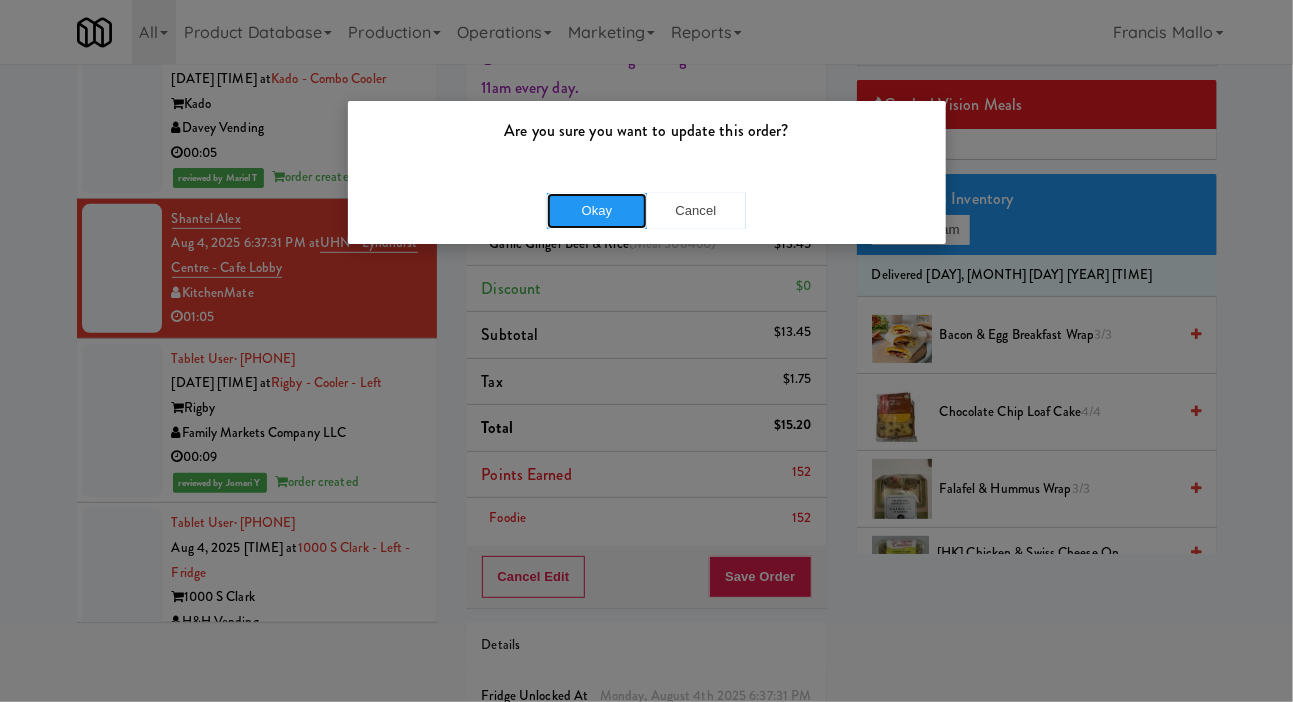 click on "Okay" at bounding box center (597, 211) 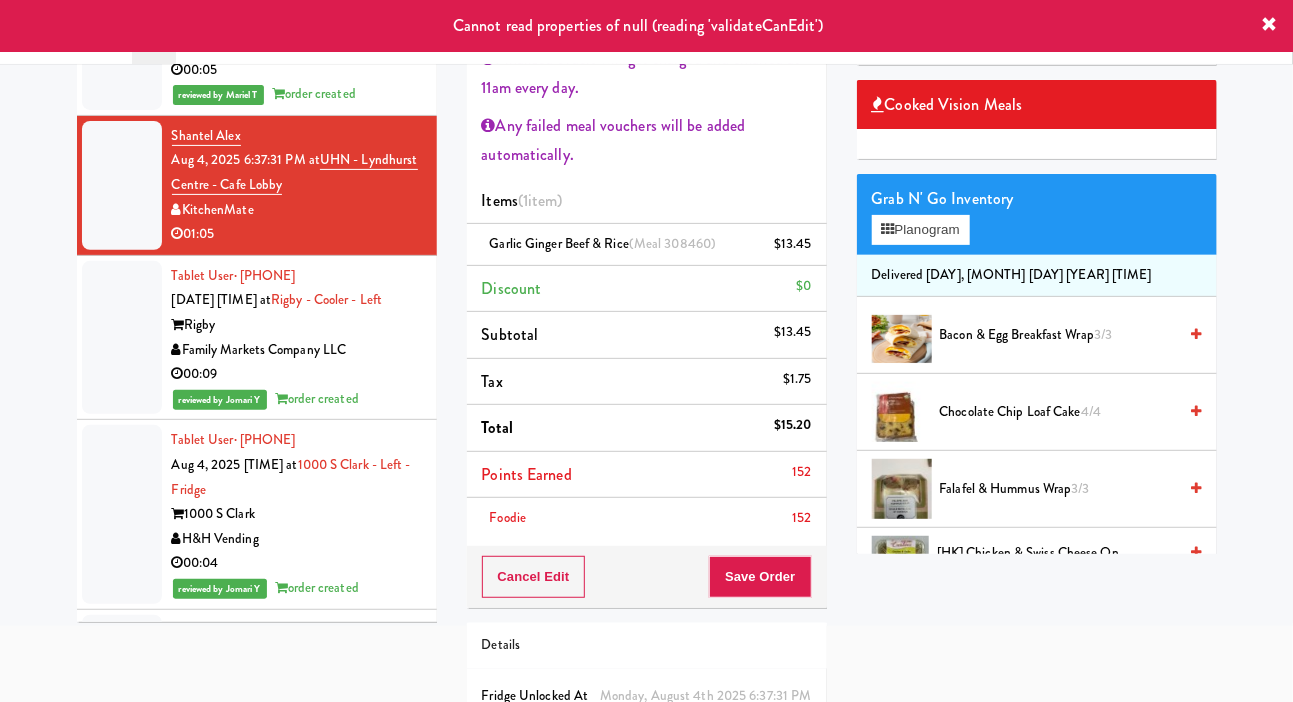 scroll, scrollTop: 18499, scrollLeft: 0, axis: vertical 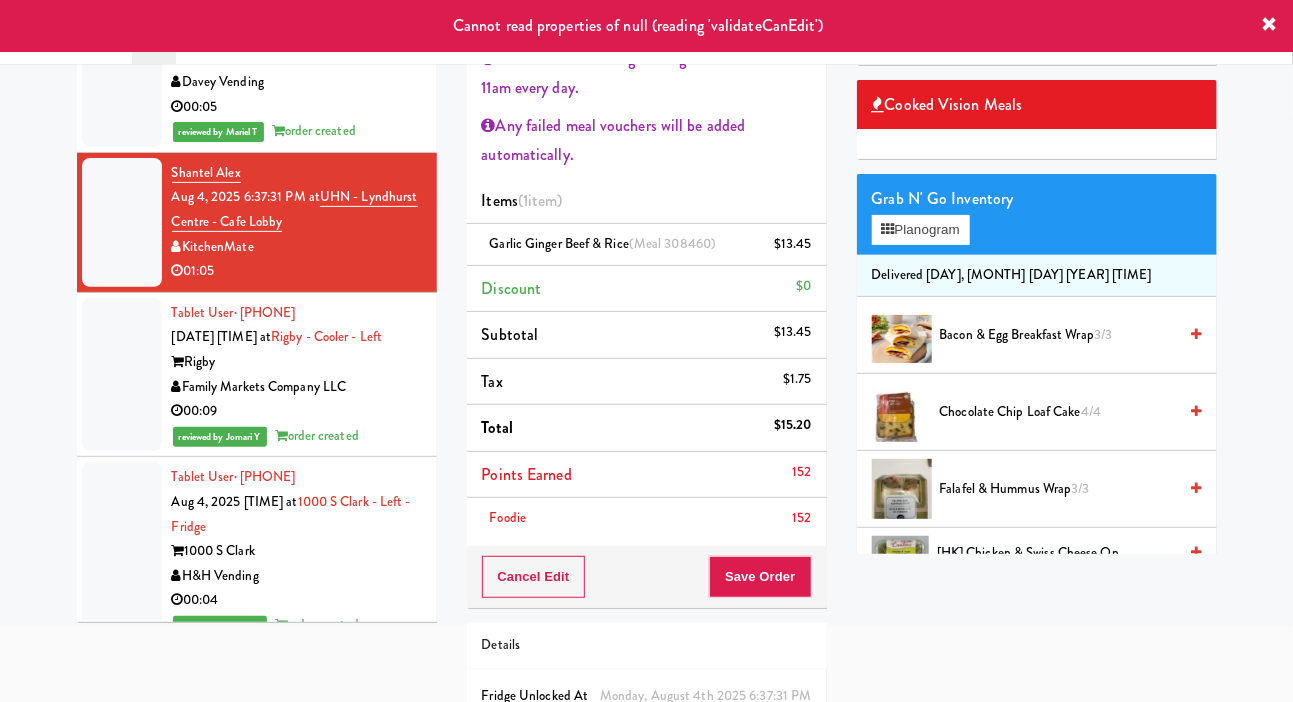 click at bounding box center (122, 375) 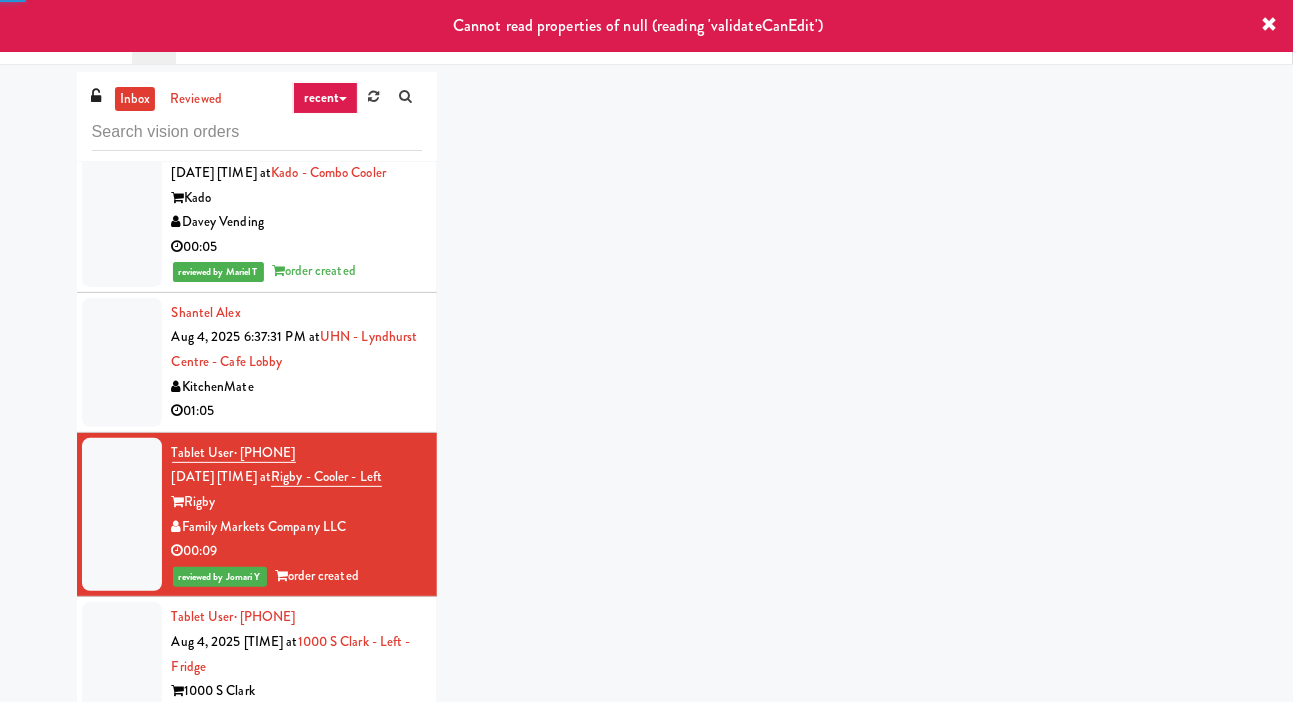click at bounding box center [122, 210] 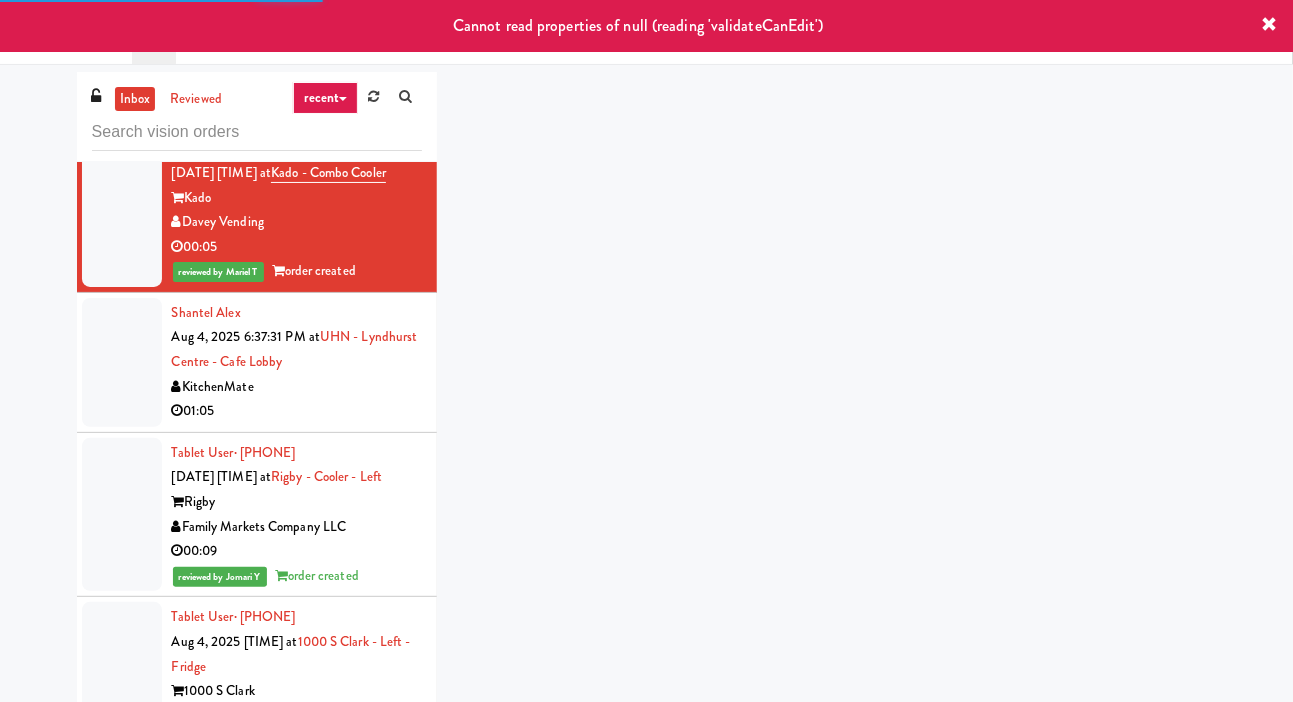 click at bounding box center (122, 362) 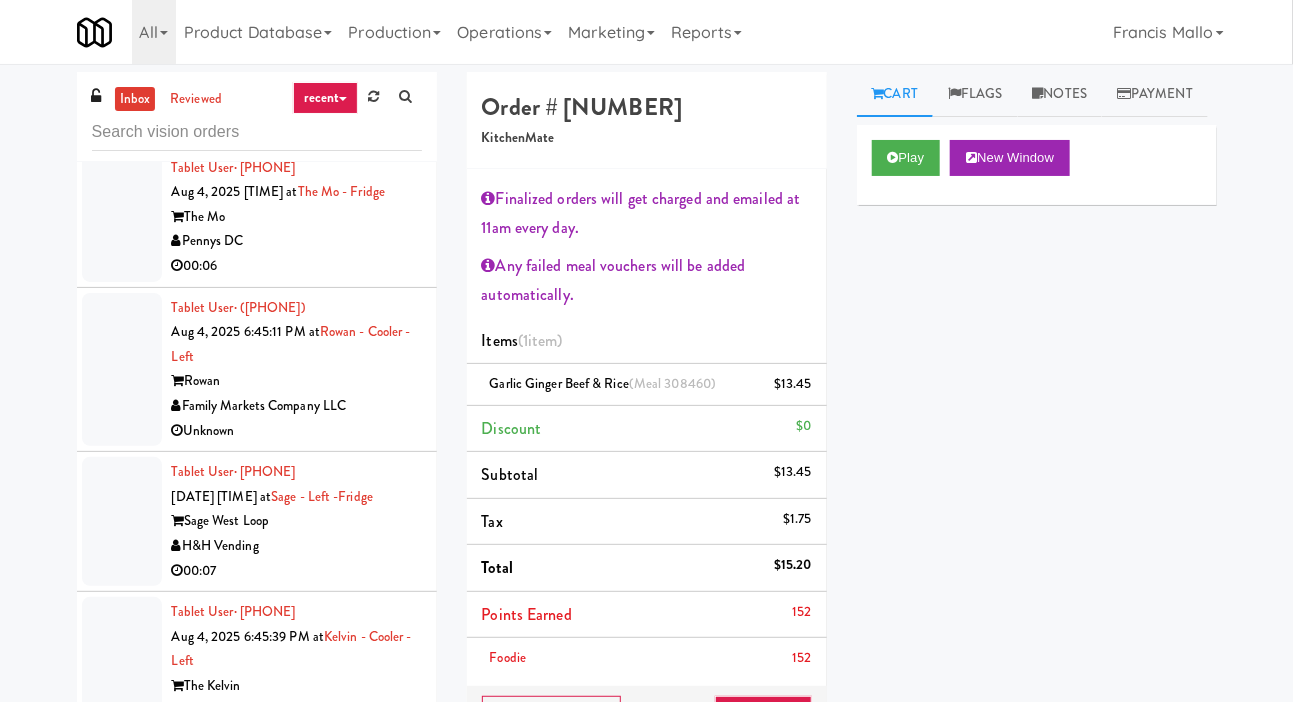 click at bounding box center [122, 217] 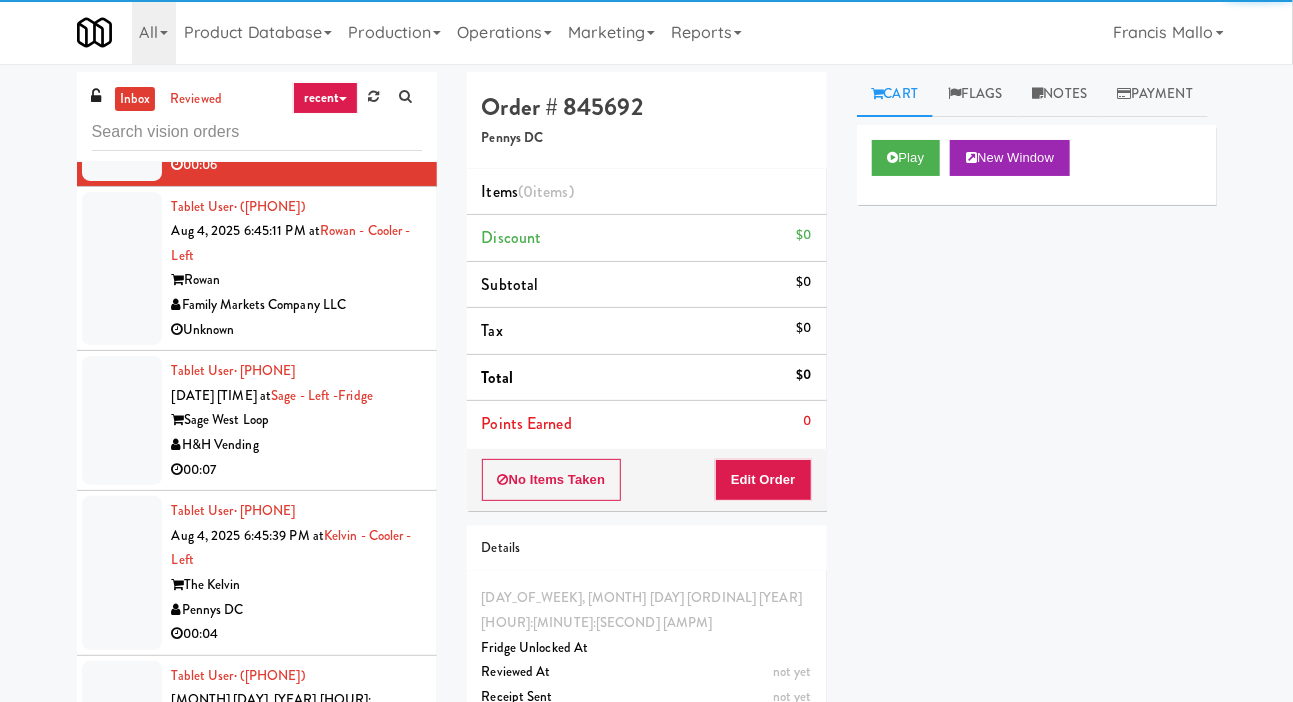 click at bounding box center [122, 269] 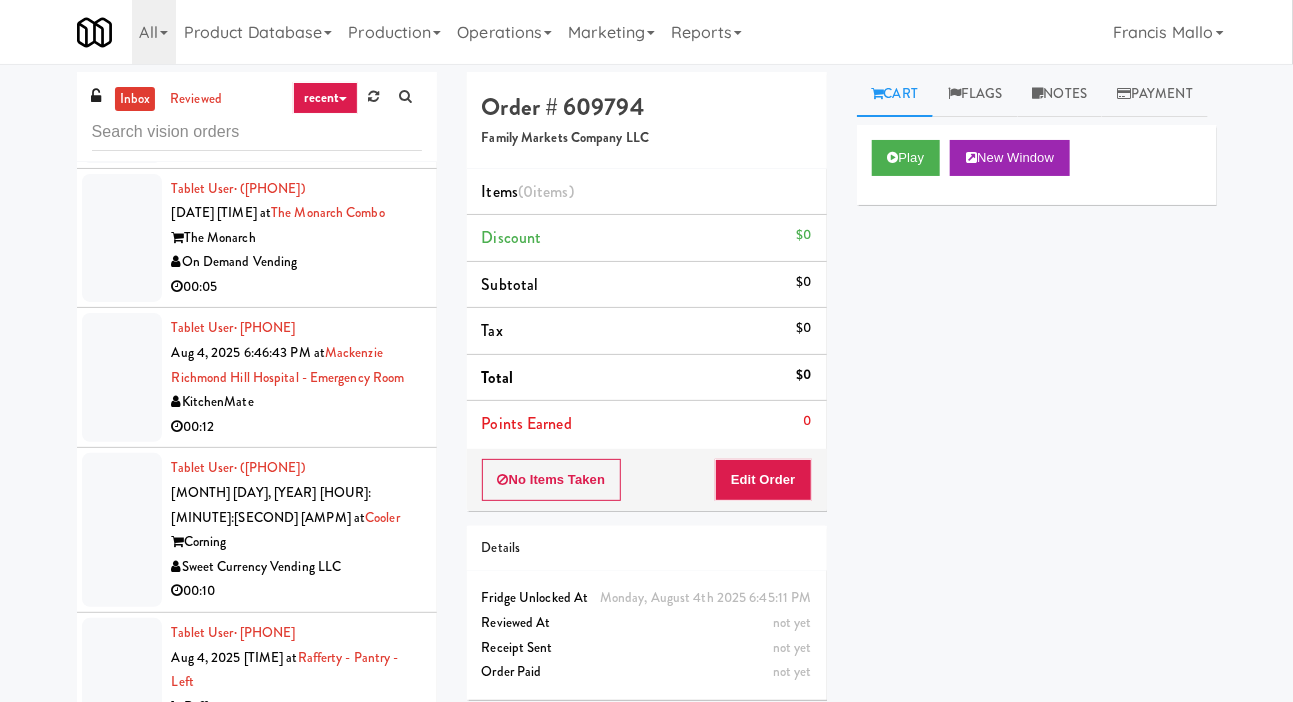 click at bounding box center [122, 238] 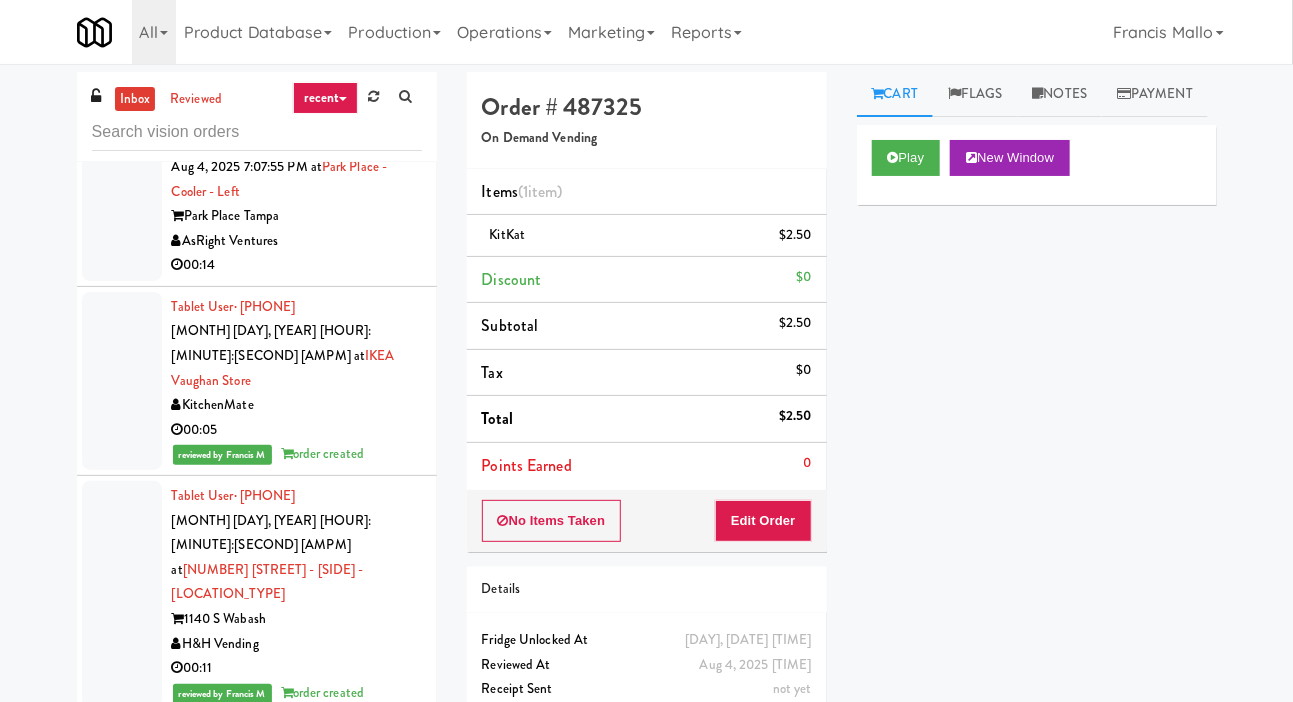scroll, scrollTop: 36969, scrollLeft: 0, axis: vertical 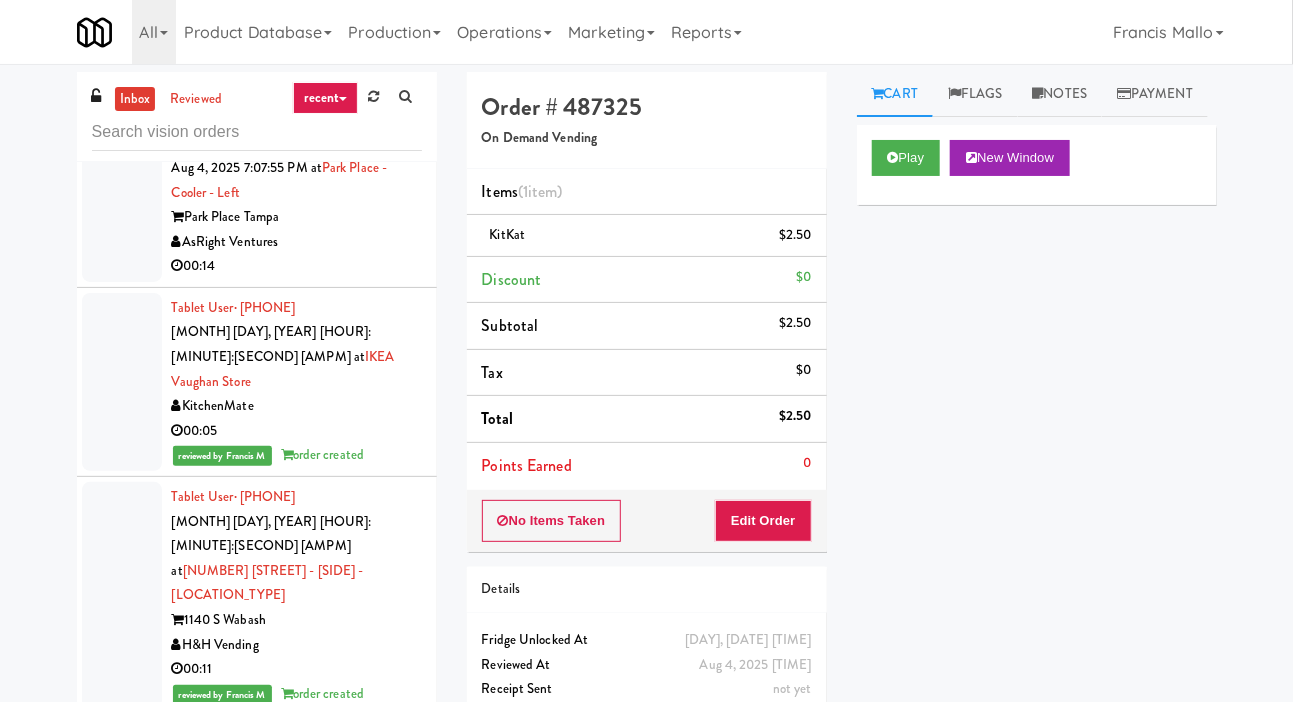 click at bounding box center [122, 205] 